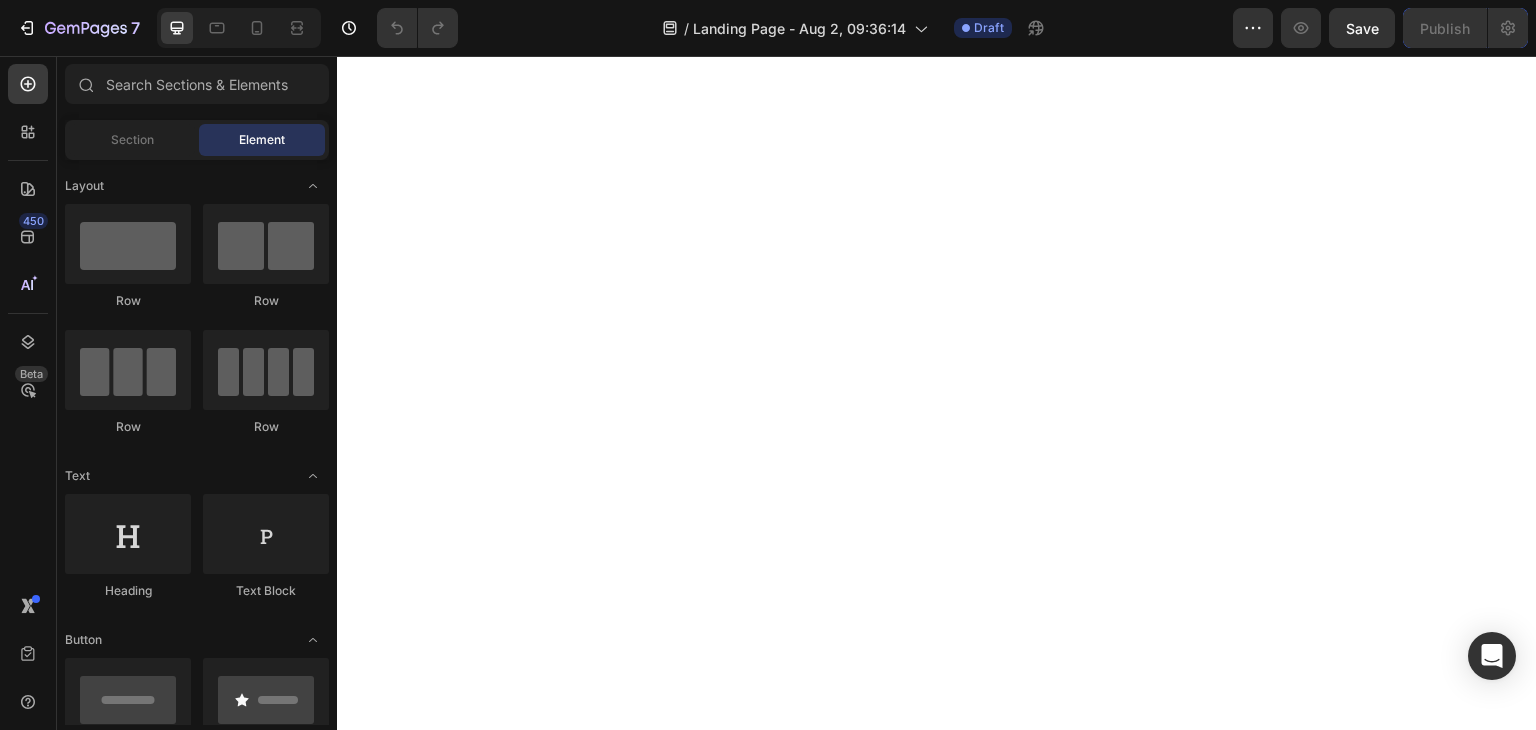 scroll, scrollTop: 0, scrollLeft: 0, axis: both 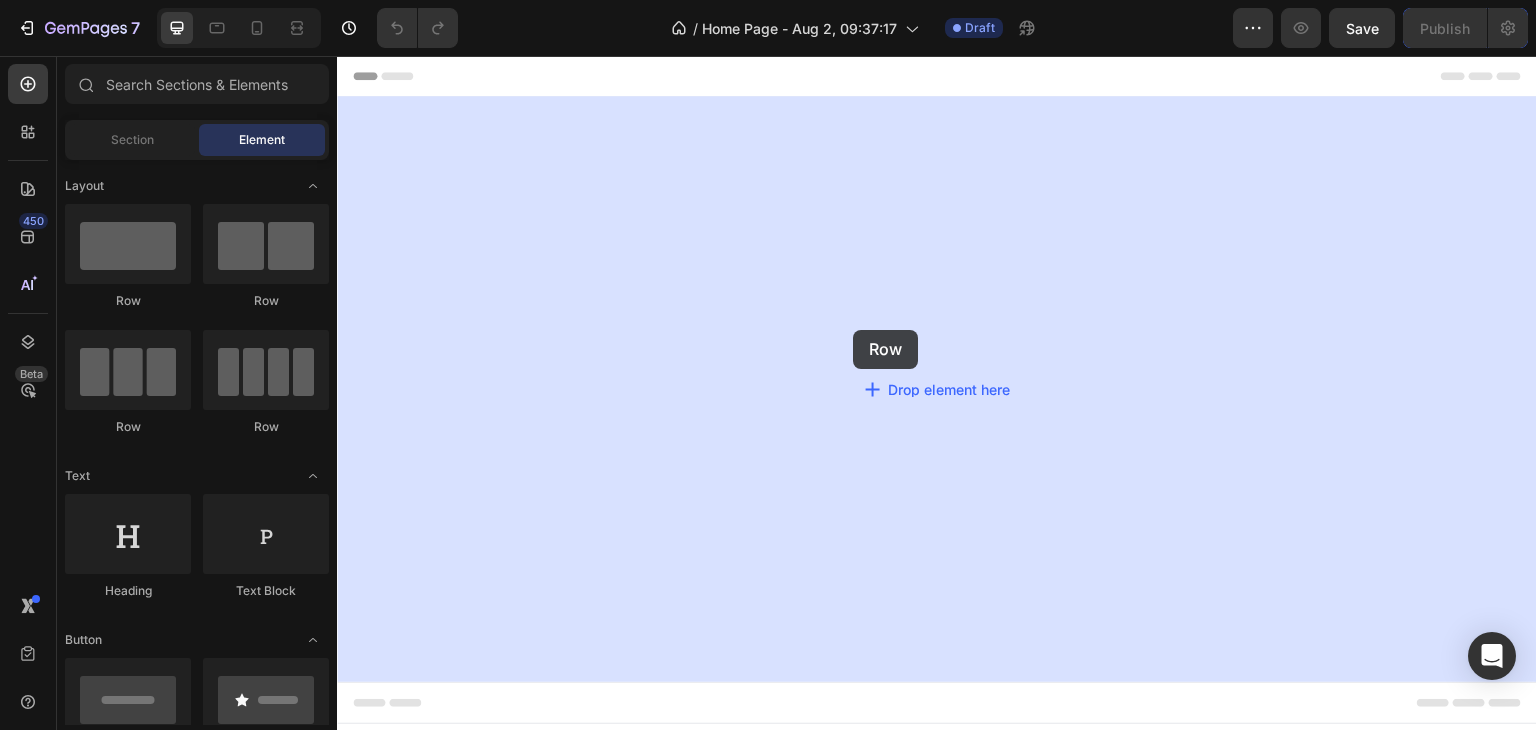 drag, startPoint x: 587, startPoint y: 343, endPoint x: 637, endPoint y: 373, distance: 58.30952 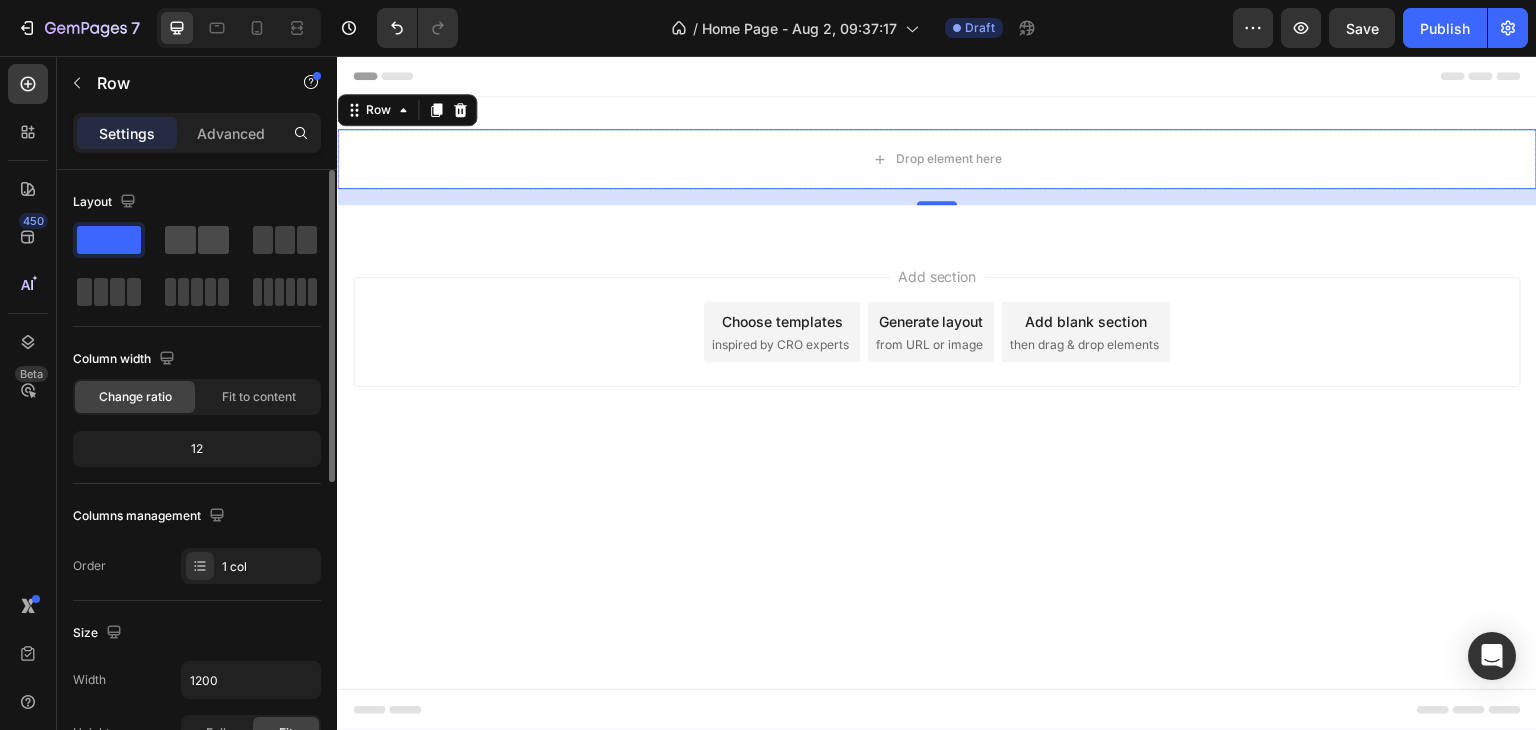 click at bounding box center (197, 240) 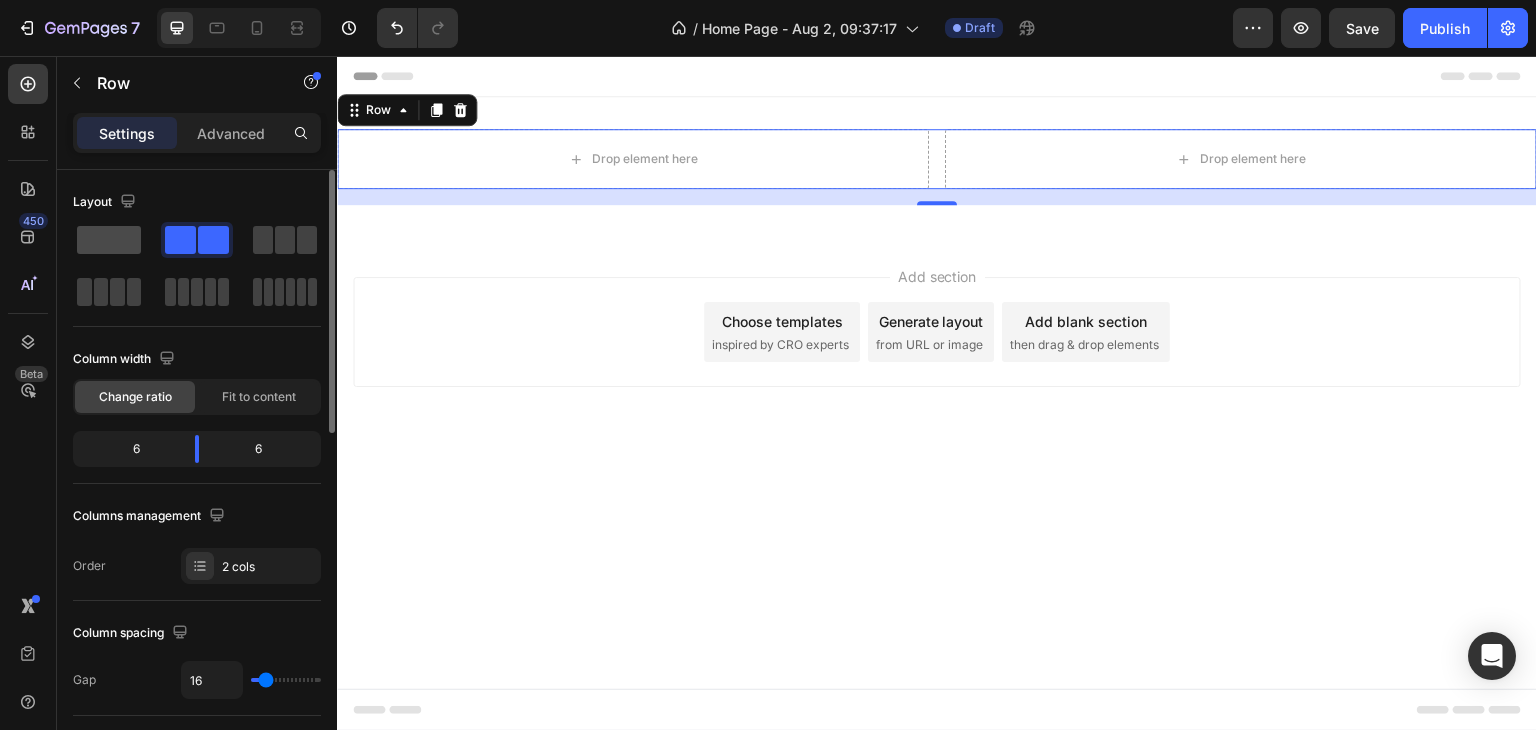 click 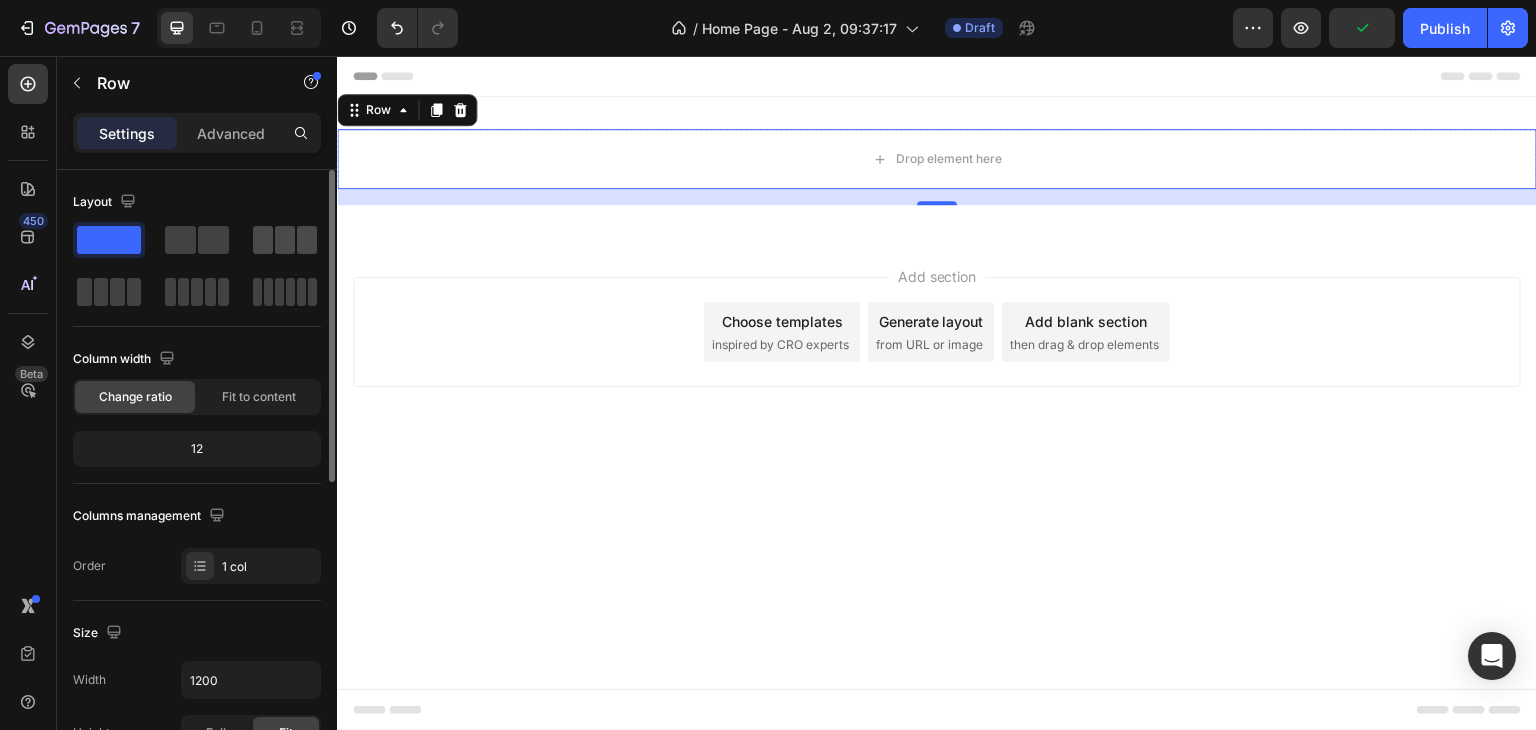 click 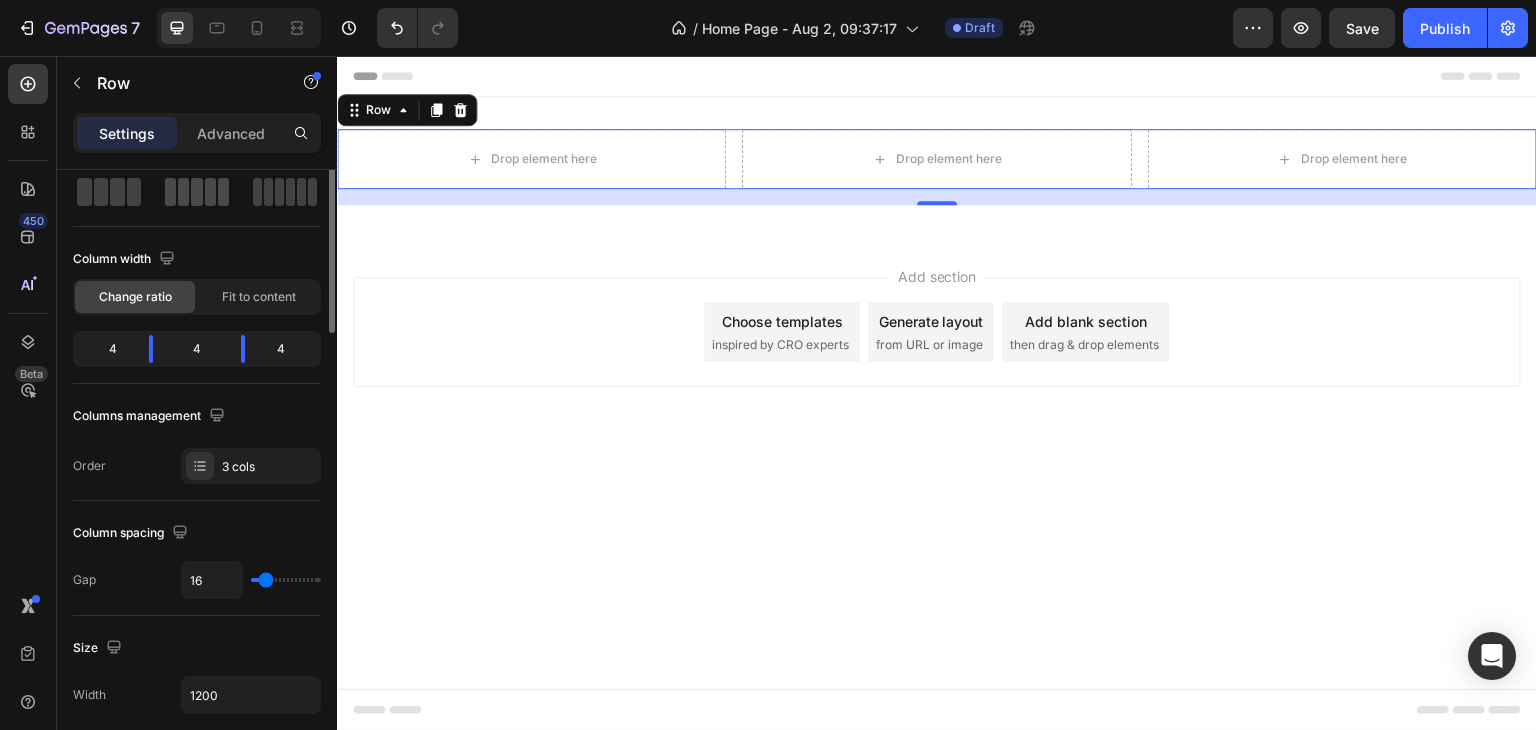 scroll, scrollTop: 0, scrollLeft: 0, axis: both 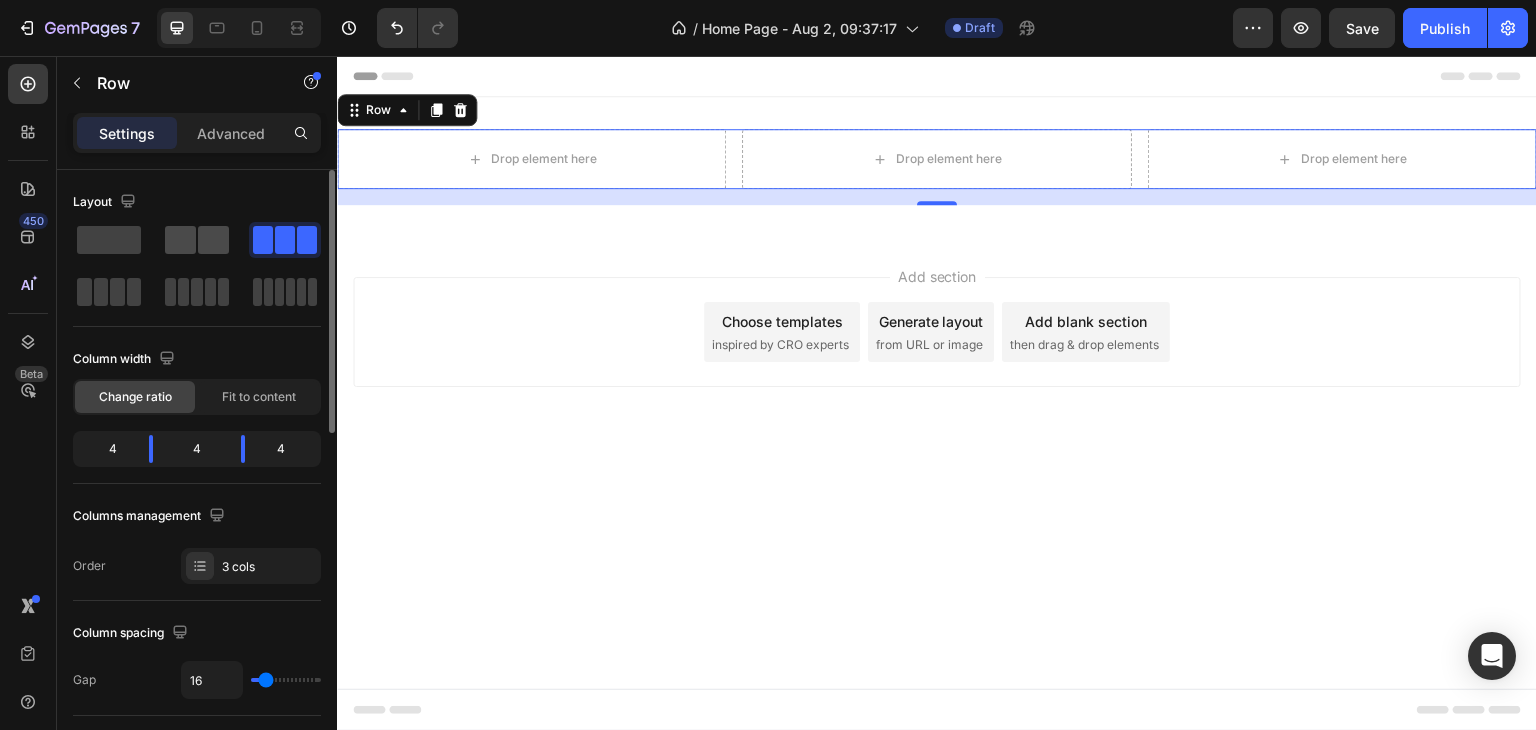 click 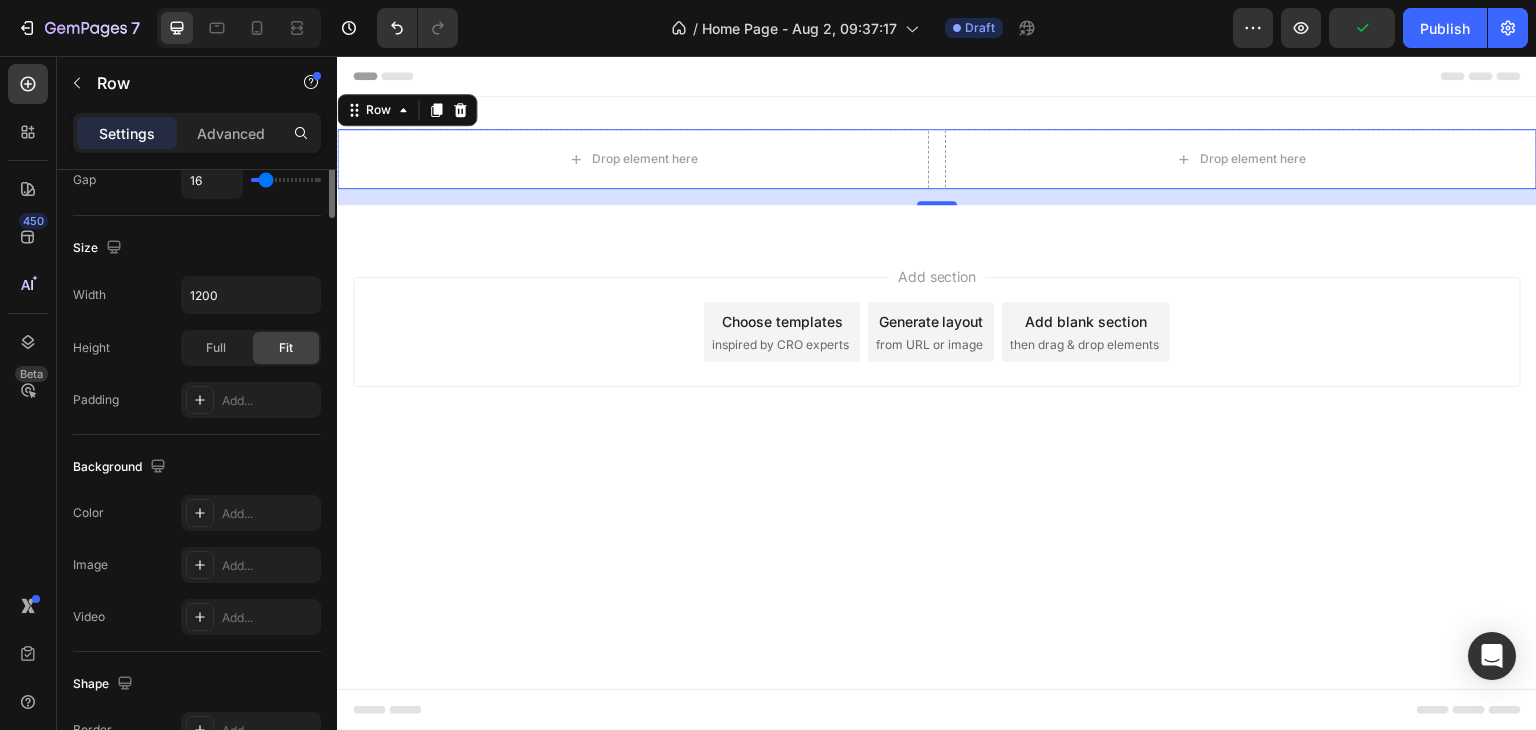 scroll, scrollTop: 100, scrollLeft: 0, axis: vertical 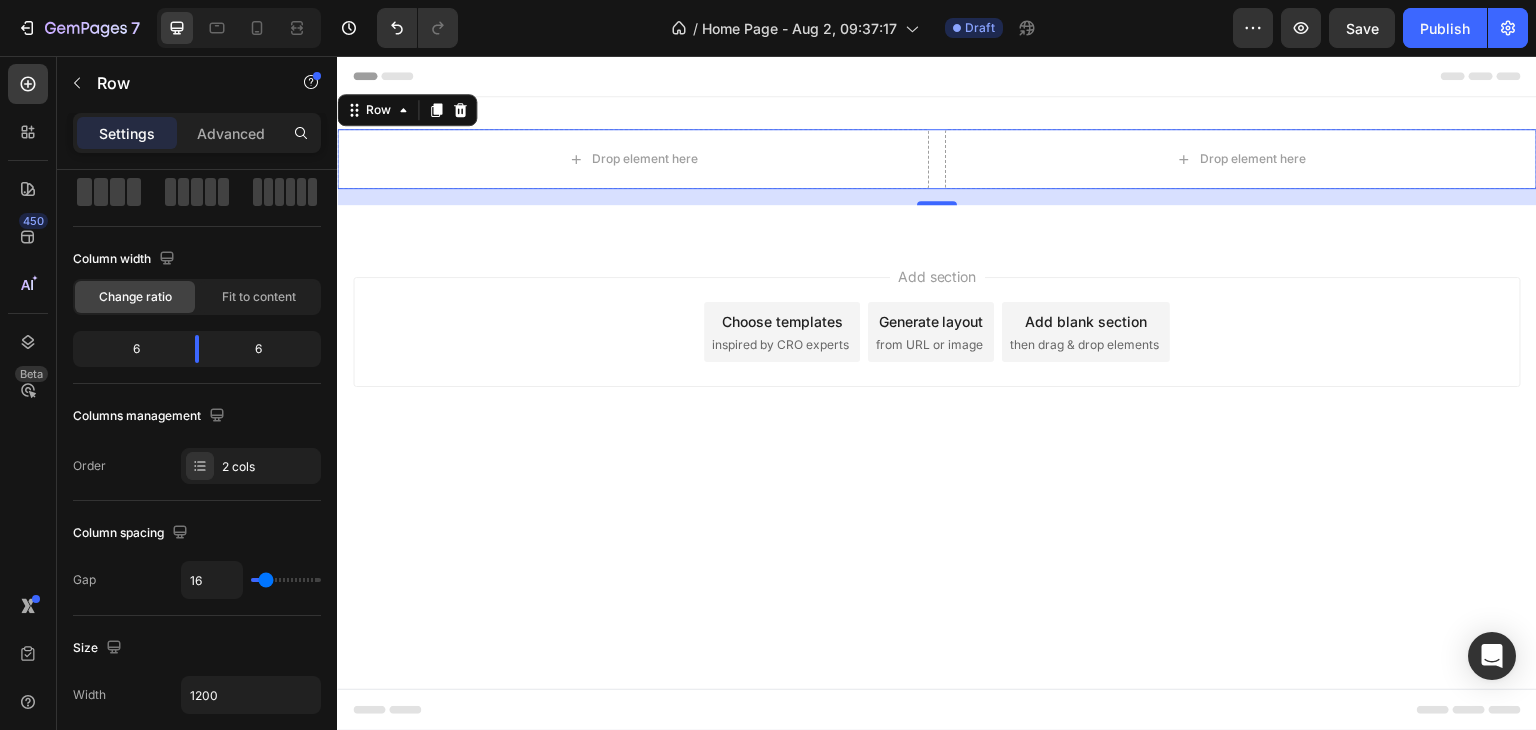 click on "Header
Drop element here
Drop element here Row   16 Section 1 Root Start with Sections from sidebar Add sections Add elements Start with Generating from URL or image Add section Choose templates inspired by CRO experts Generate layout from URL or image Add blank section then drag & drop elements Footer" at bounding box center (937, 393) 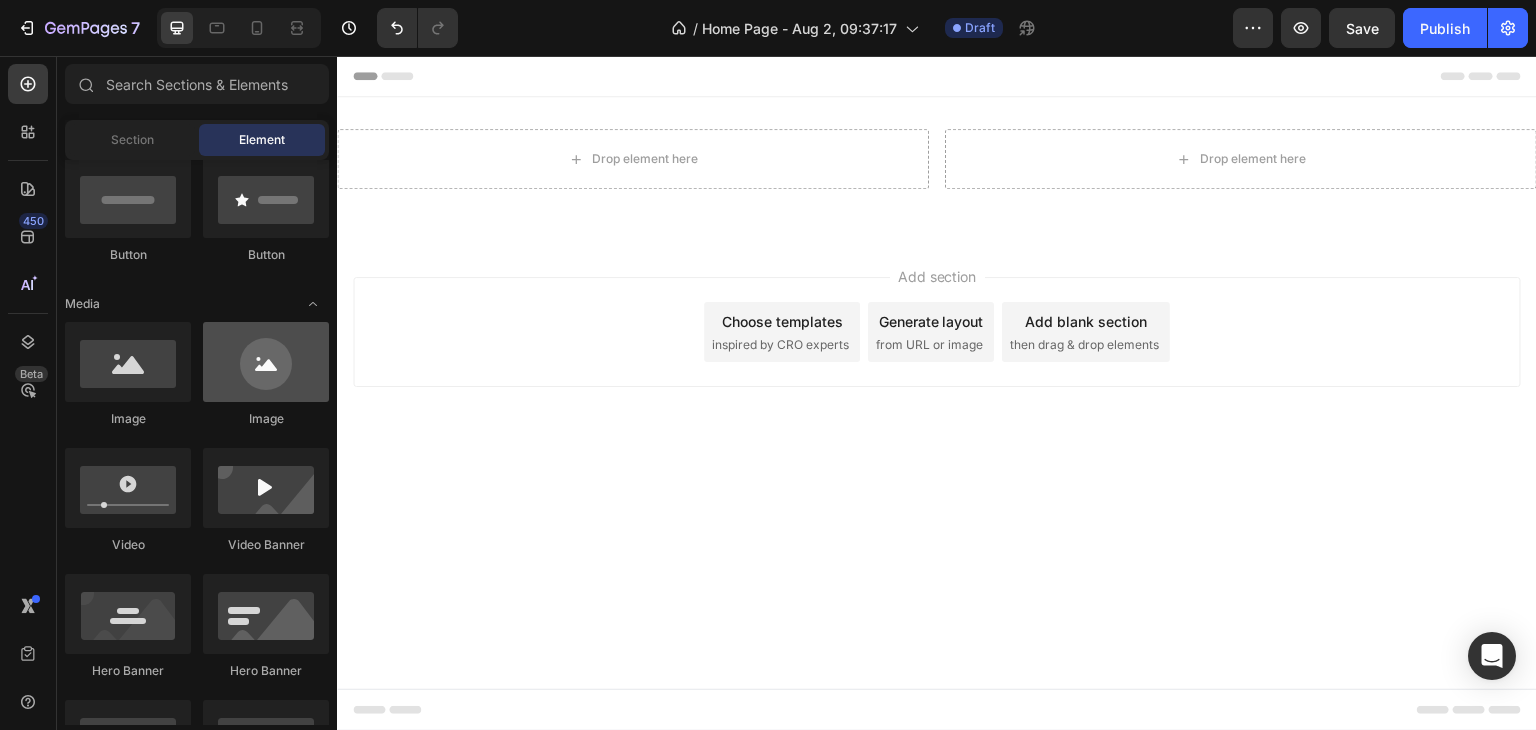 scroll, scrollTop: 400, scrollLeft: 0, axis: vertical 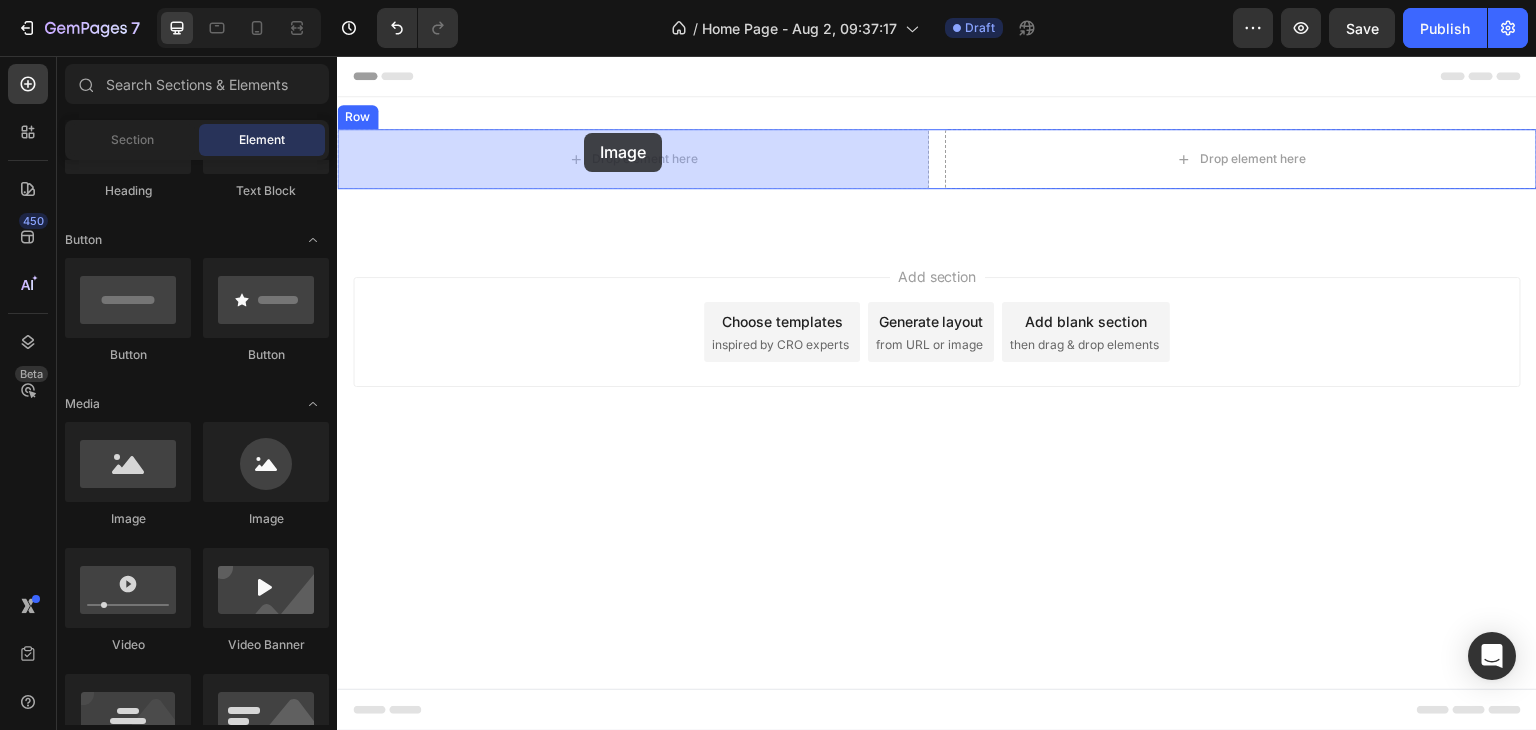 drag, startPoint x: 465, startPoint y: 559, endPoint x: 584, endPoint y: 133, distance: 442.30872 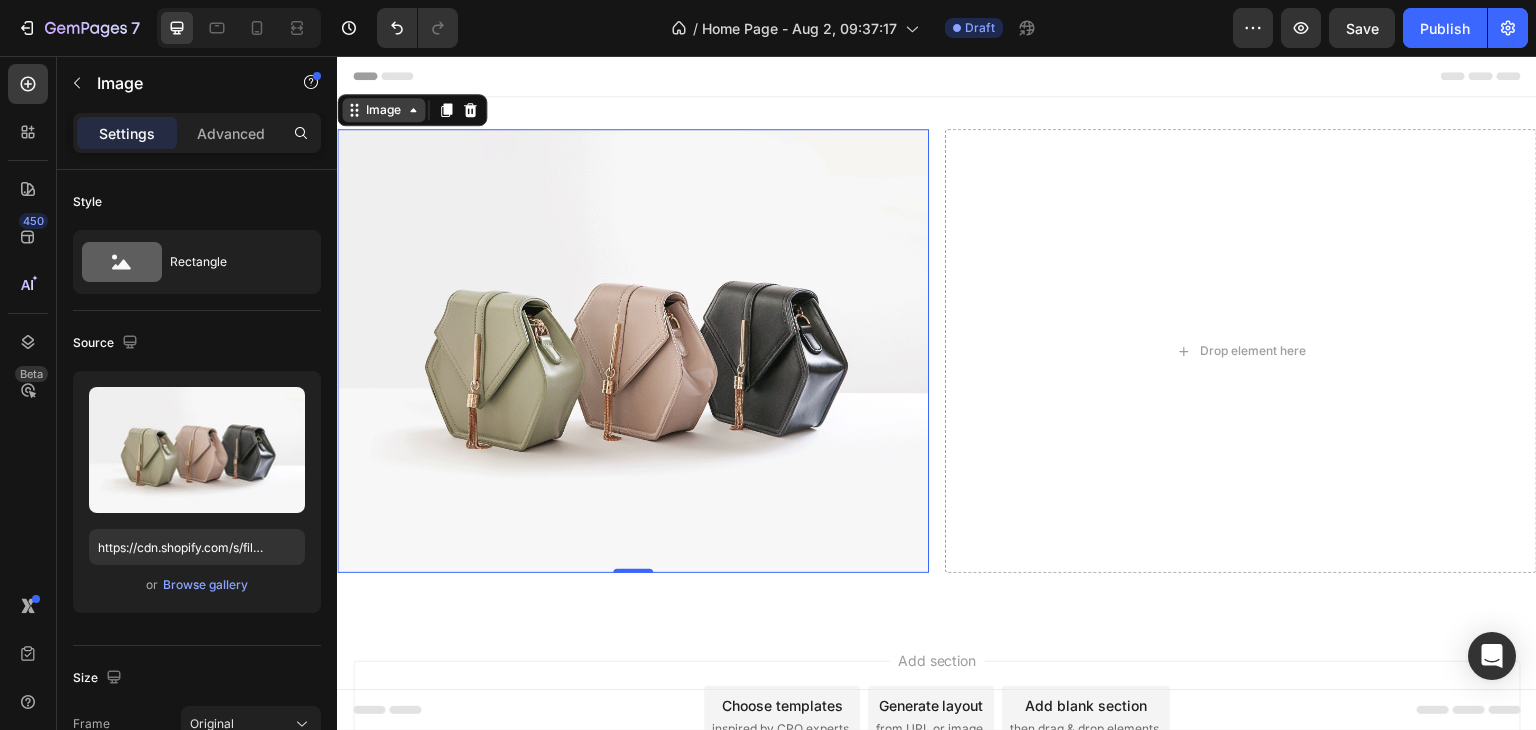 click 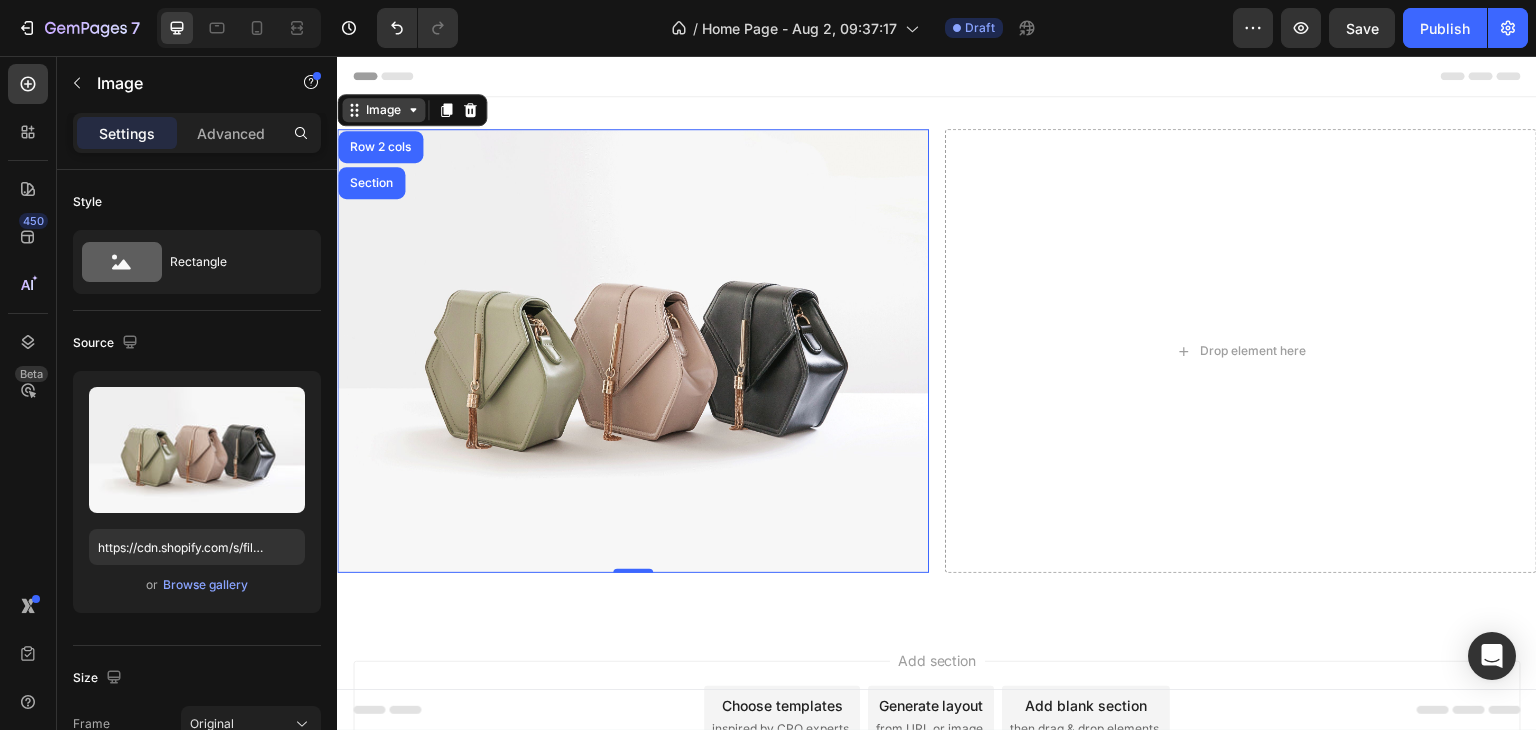 click 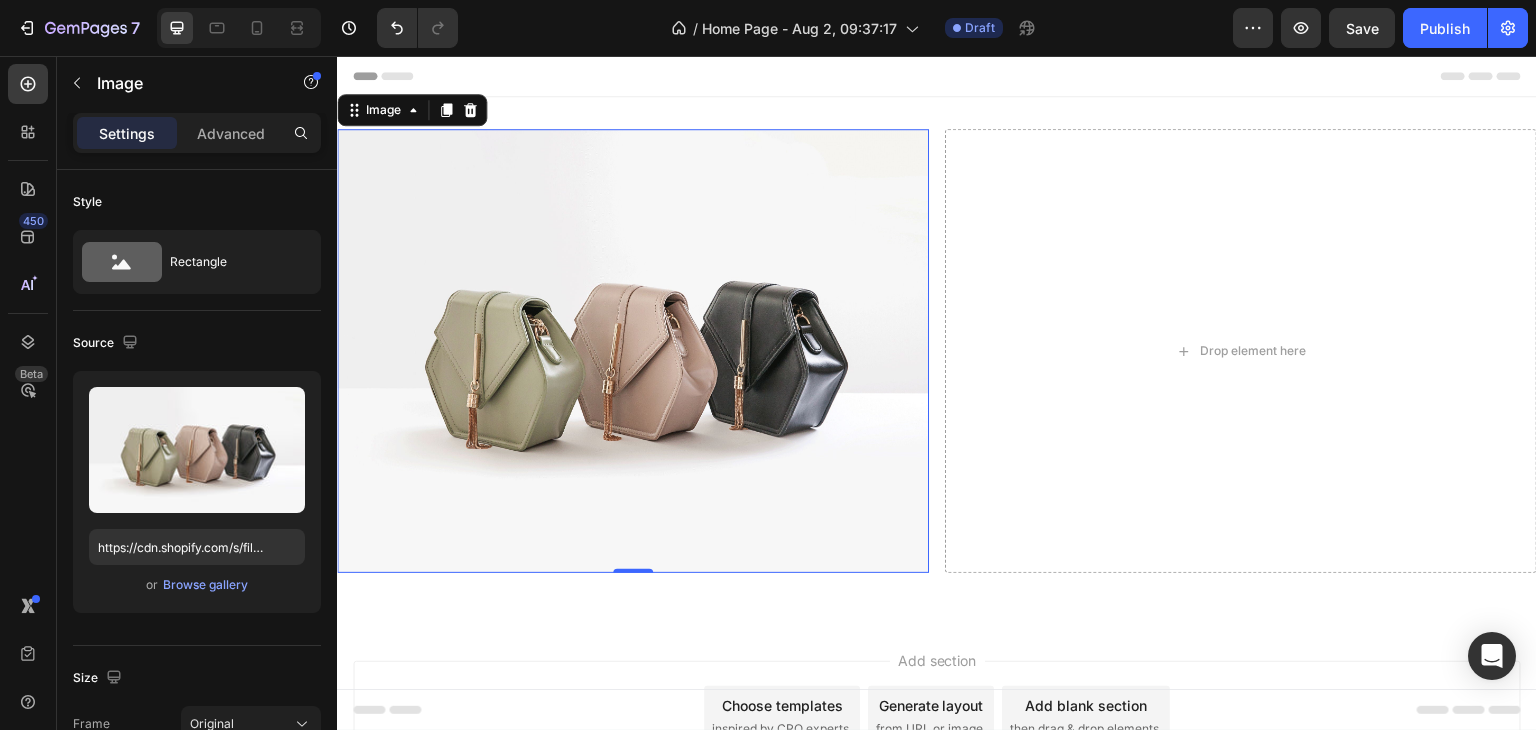 click on "Image" at bounding box center (412, 110) 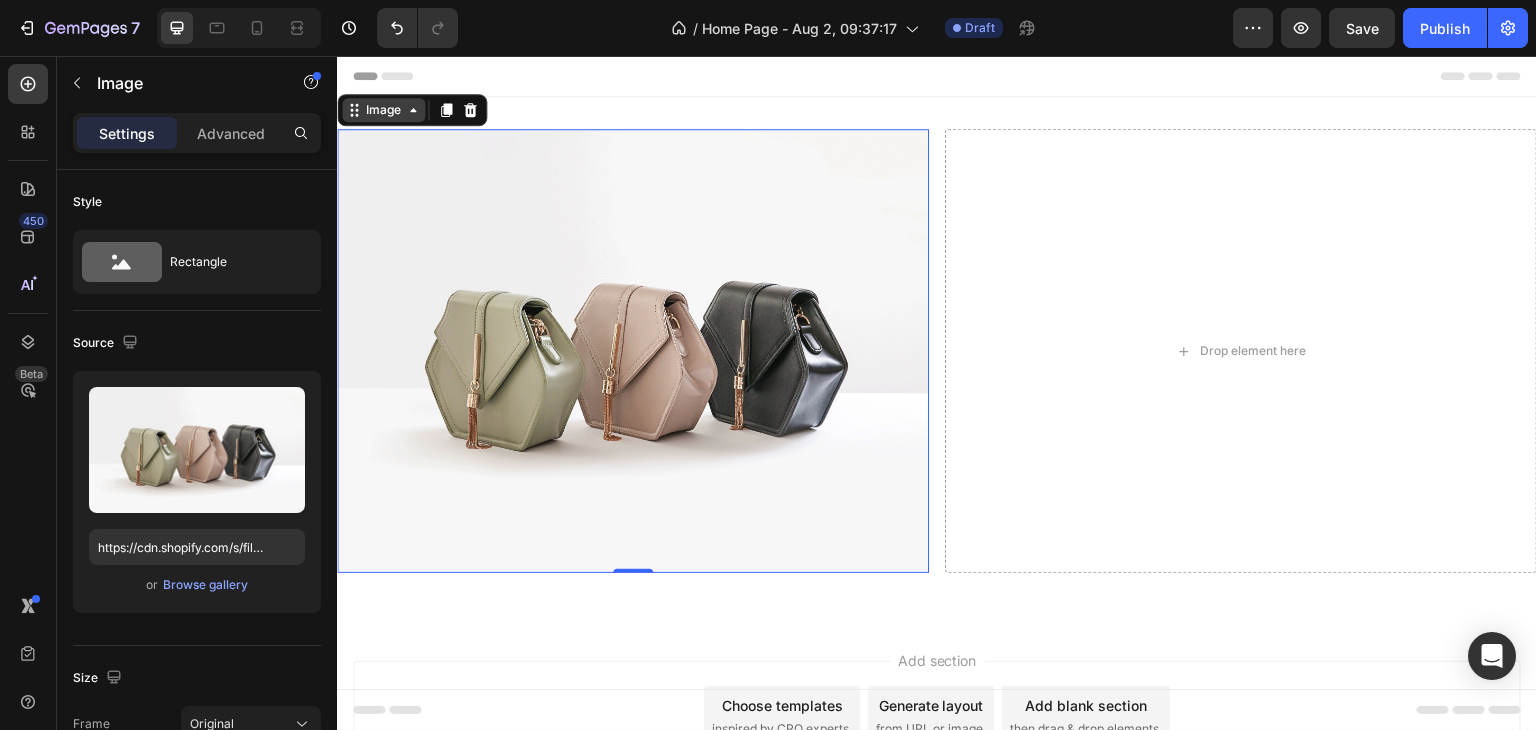 click on "Image" at bounding box center [383, 110] 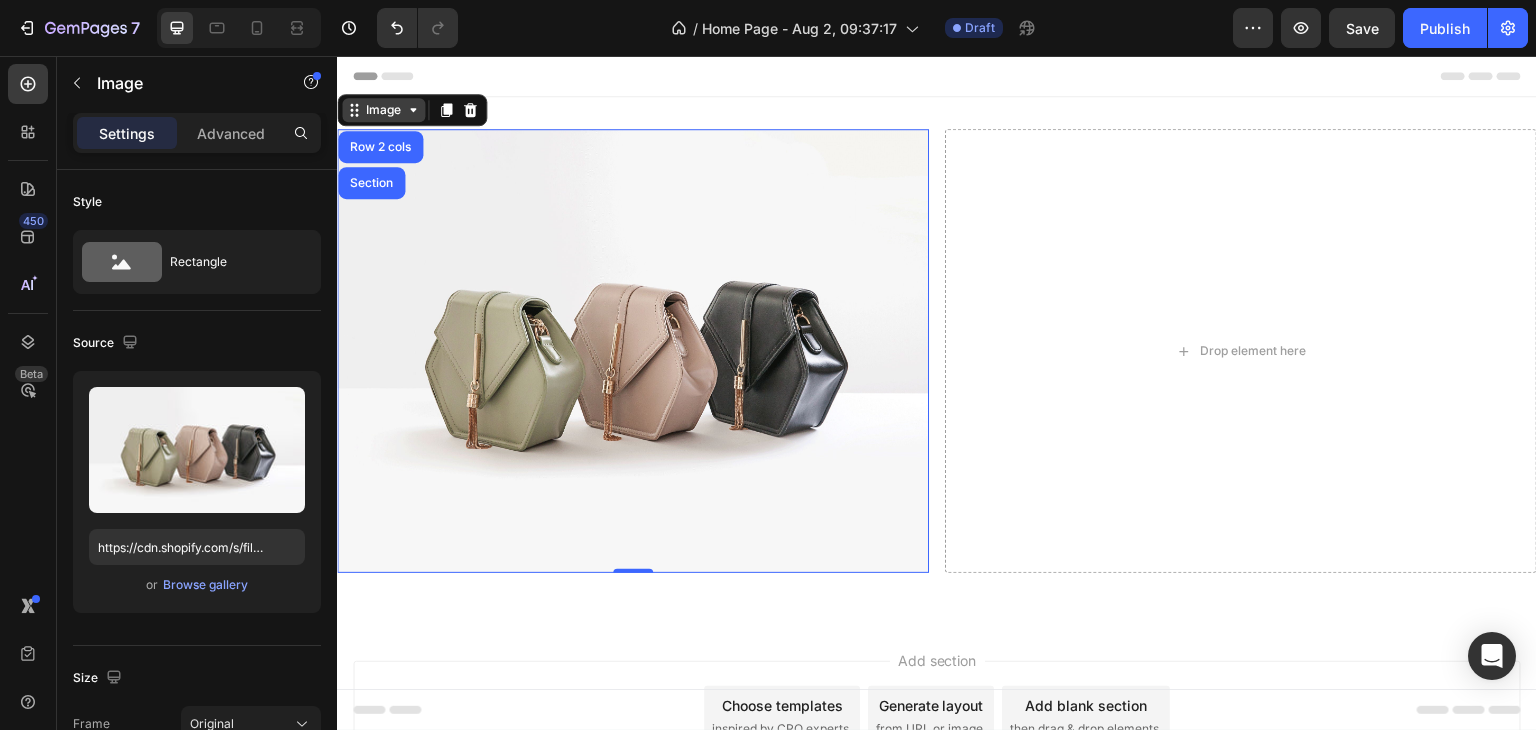 click on "Image" at bounding box center (383, 110) 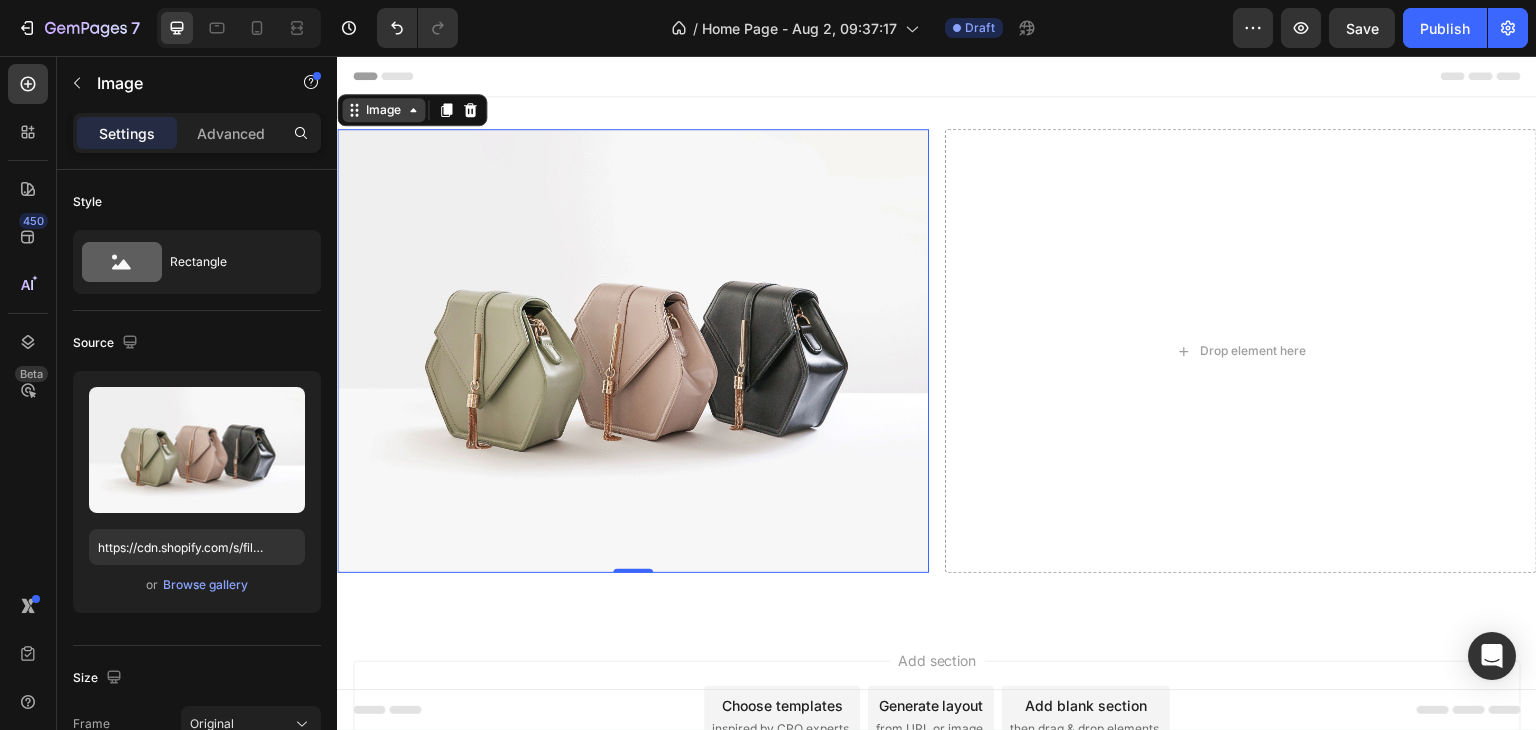 click on "Image" at bounding box center (383, 110) 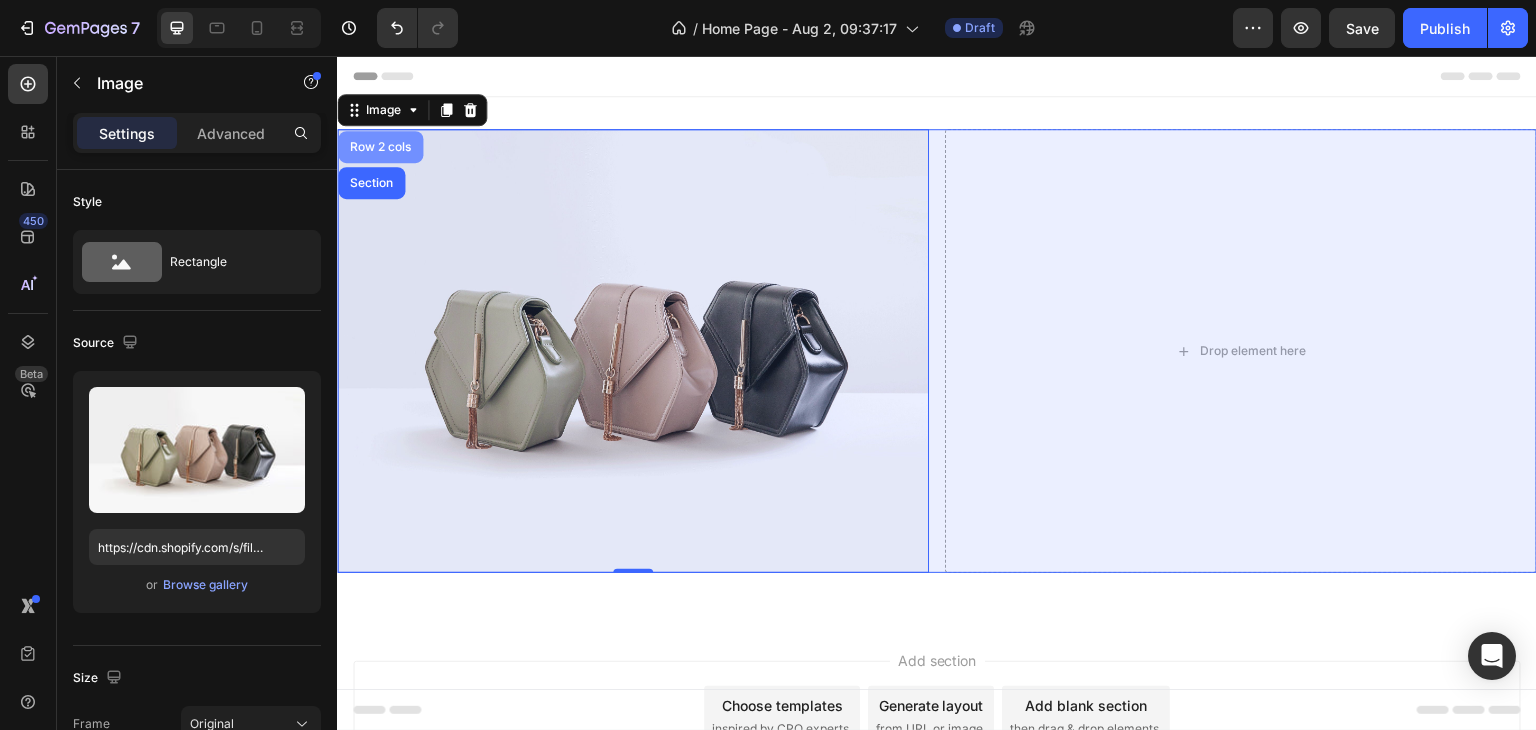 click on "Row 2 cols" at bounding box center (380, 147) 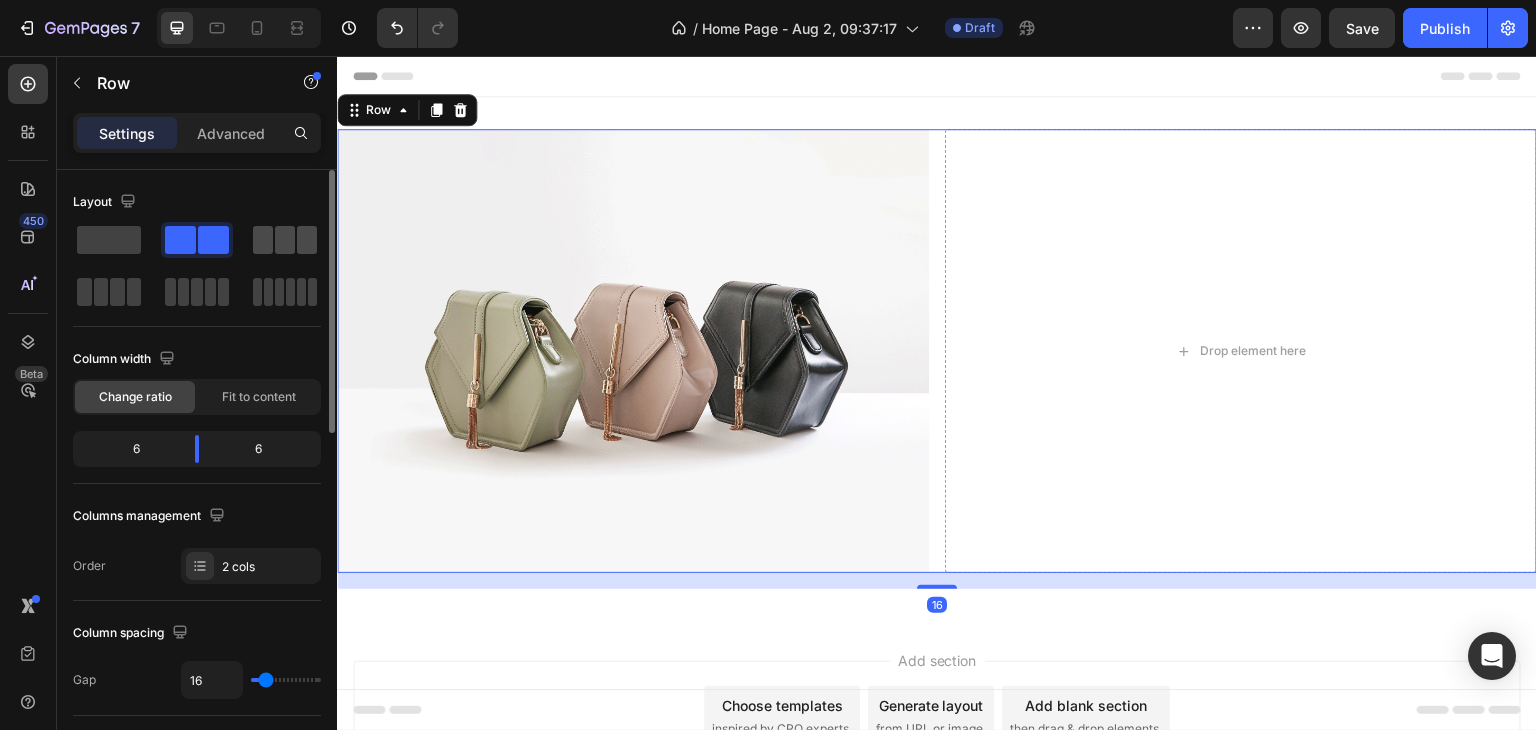 click 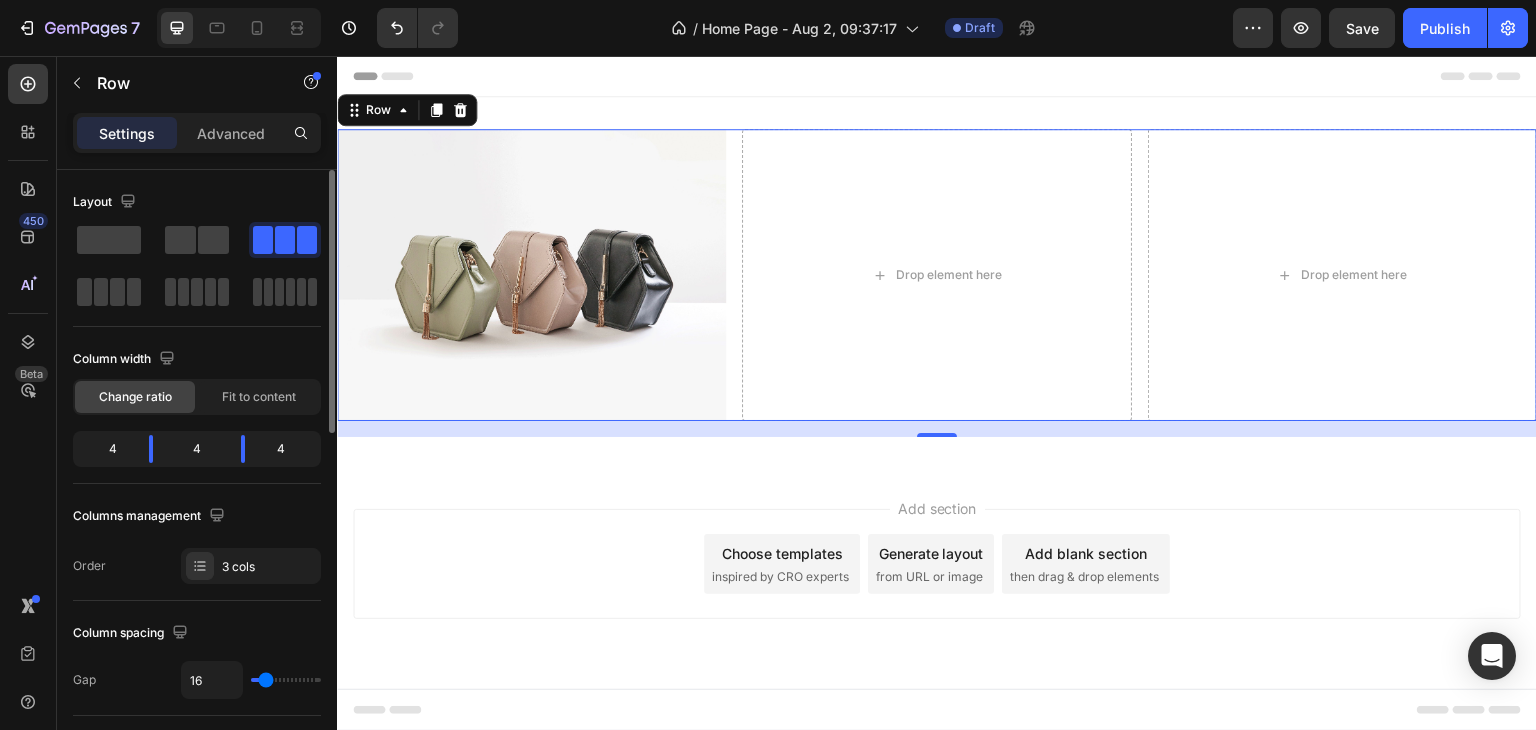 click on "4" 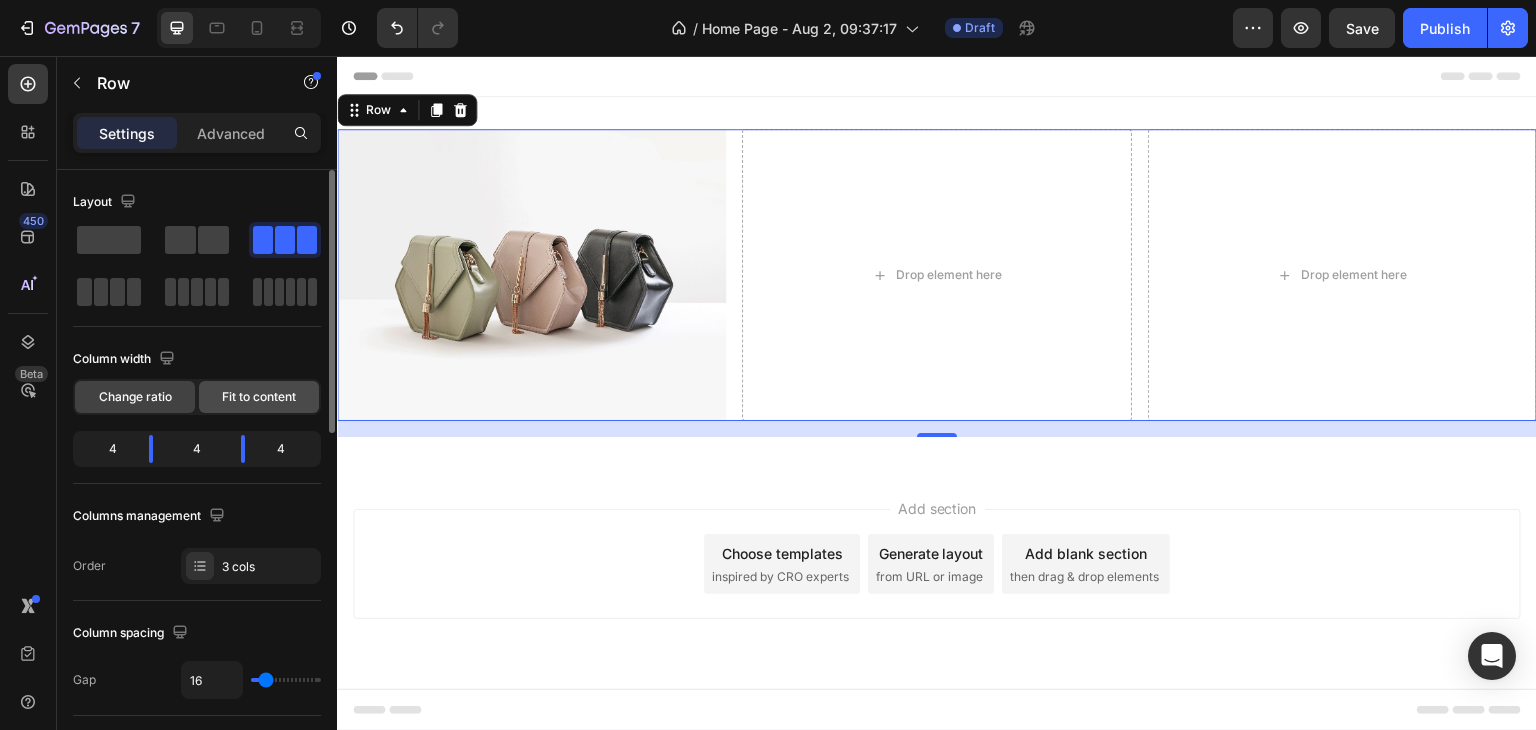 click on "Fit to content" 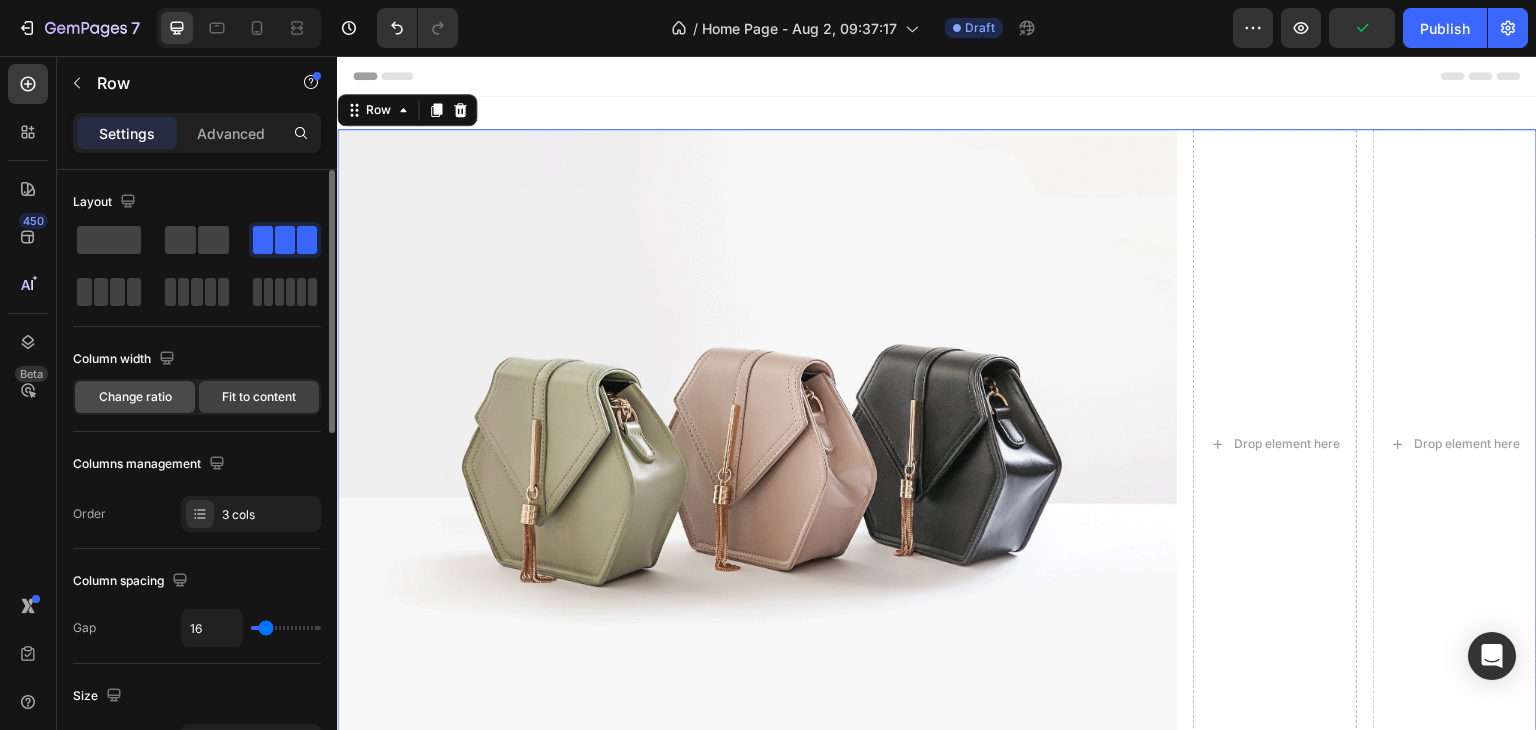 click on "Change ratio" 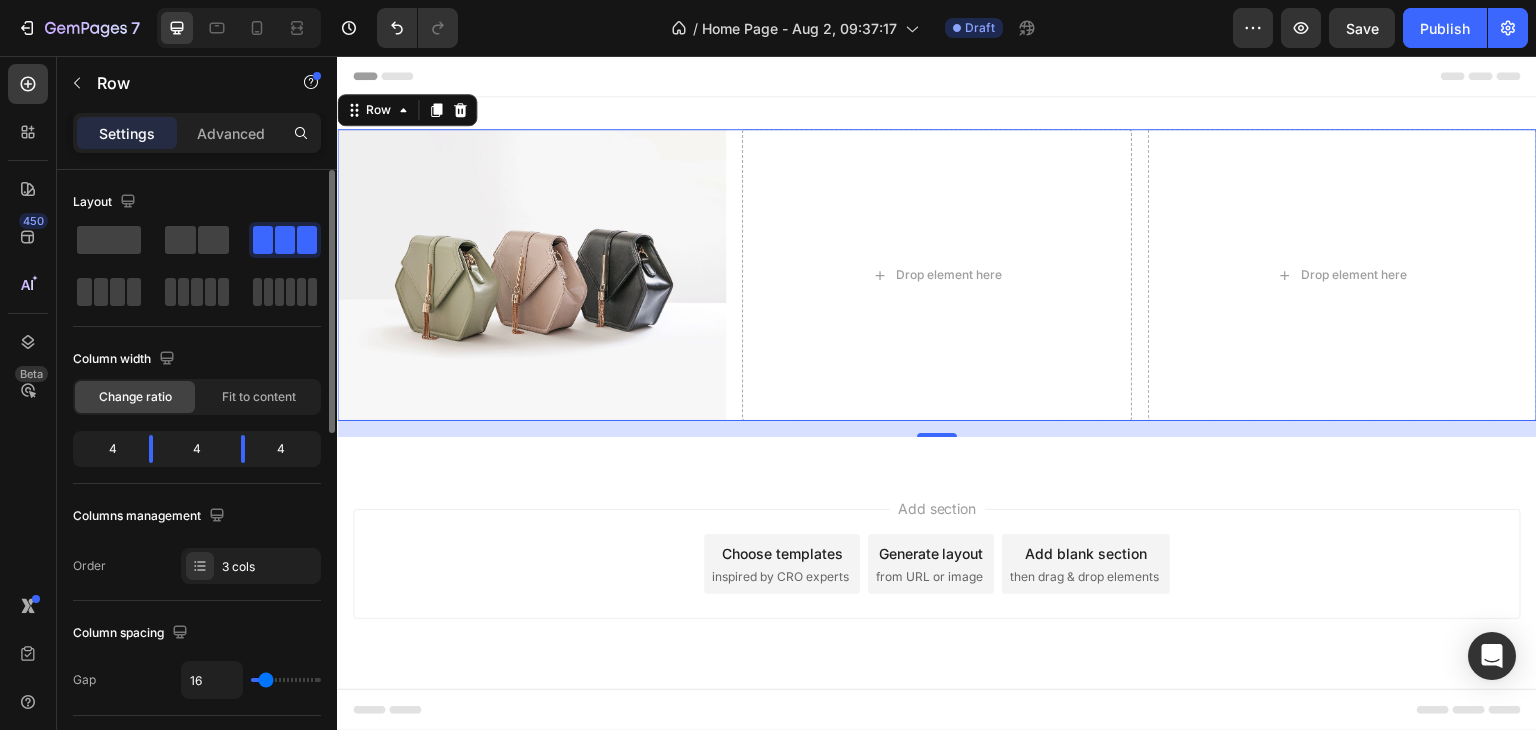 click on "4" 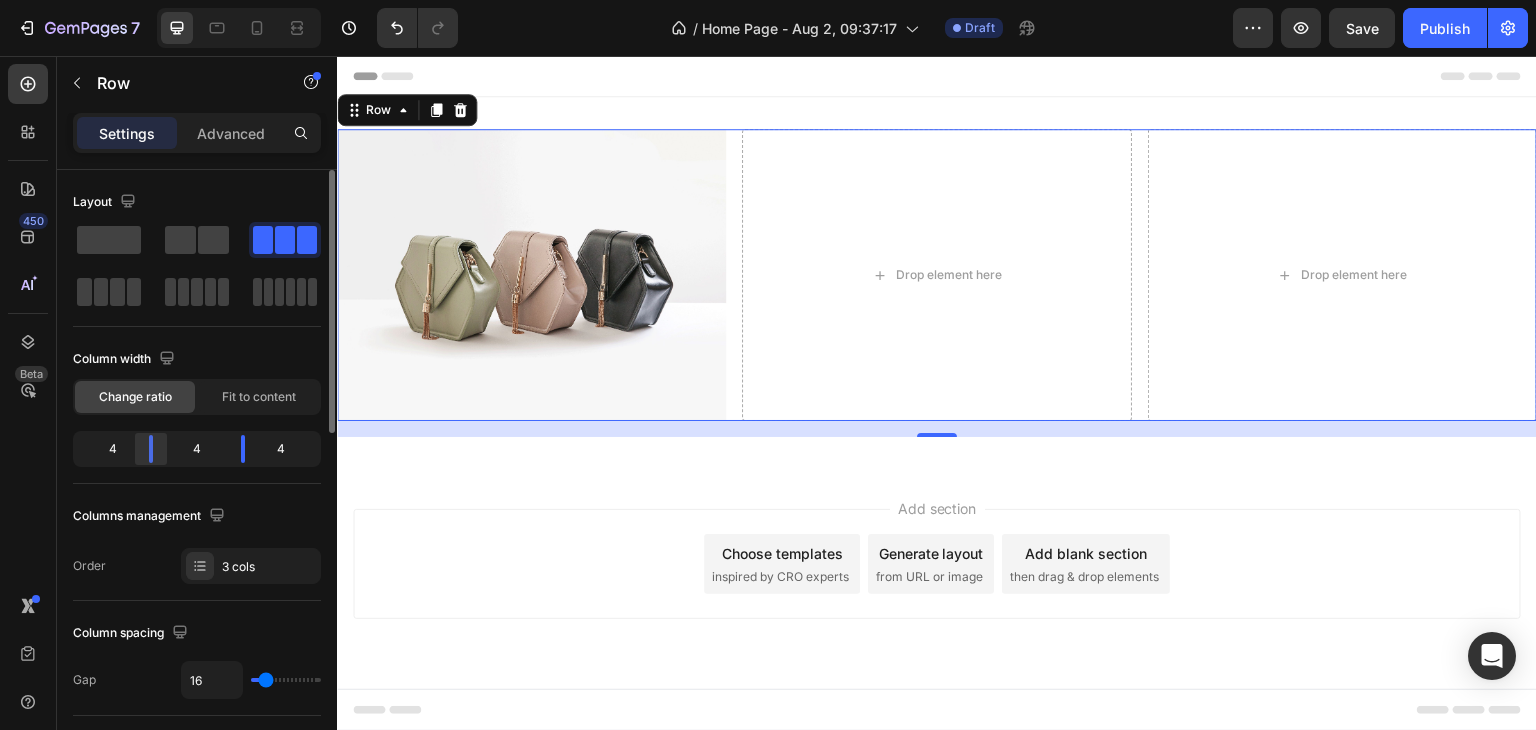 click on "7  Version history  /  Home Page - Aug 2, 09:37:17 Draft Preview  Save   Publish  450 Beta Sections(18) Elements(83) Section Element Hero Section Product Detail Brands Trusted Badges Guarantee Product Breakdown How to use Testimonials Compare Bundle FAQs Social Proof Brand Story Product List Collection Blog List Contact Sticky Add to Cart Custom Footer Browse Library 450 Layout
Row
Row
Row
Row Text
Heading
Text Block Button
Button
Button Media
Image
Image
Video" at bounding box center [768, 0] 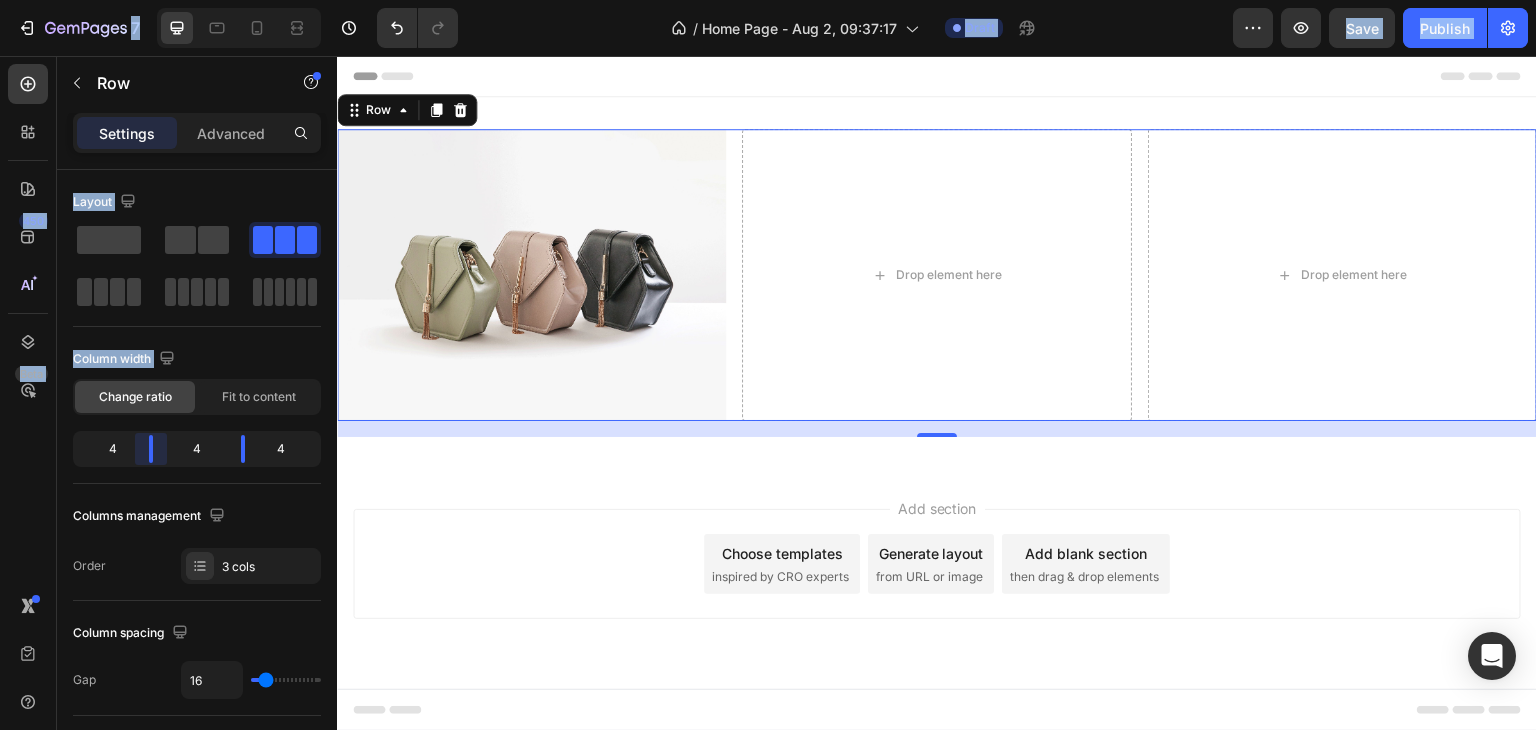drag, startPoint x: 153, startPoint y: 455, endPoint x: 160, endPoint y: 533, distance: 78.31347 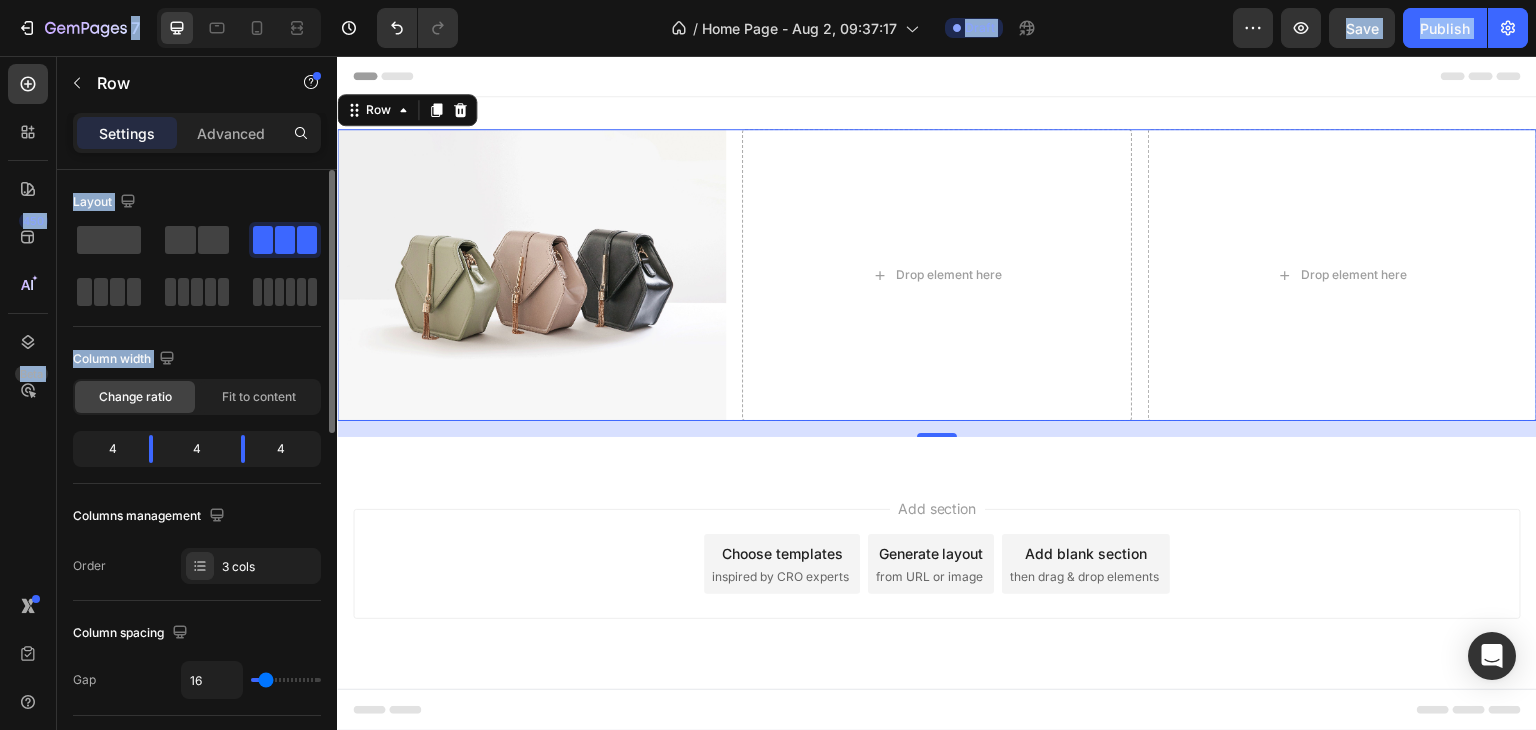 click on "Change ratio" 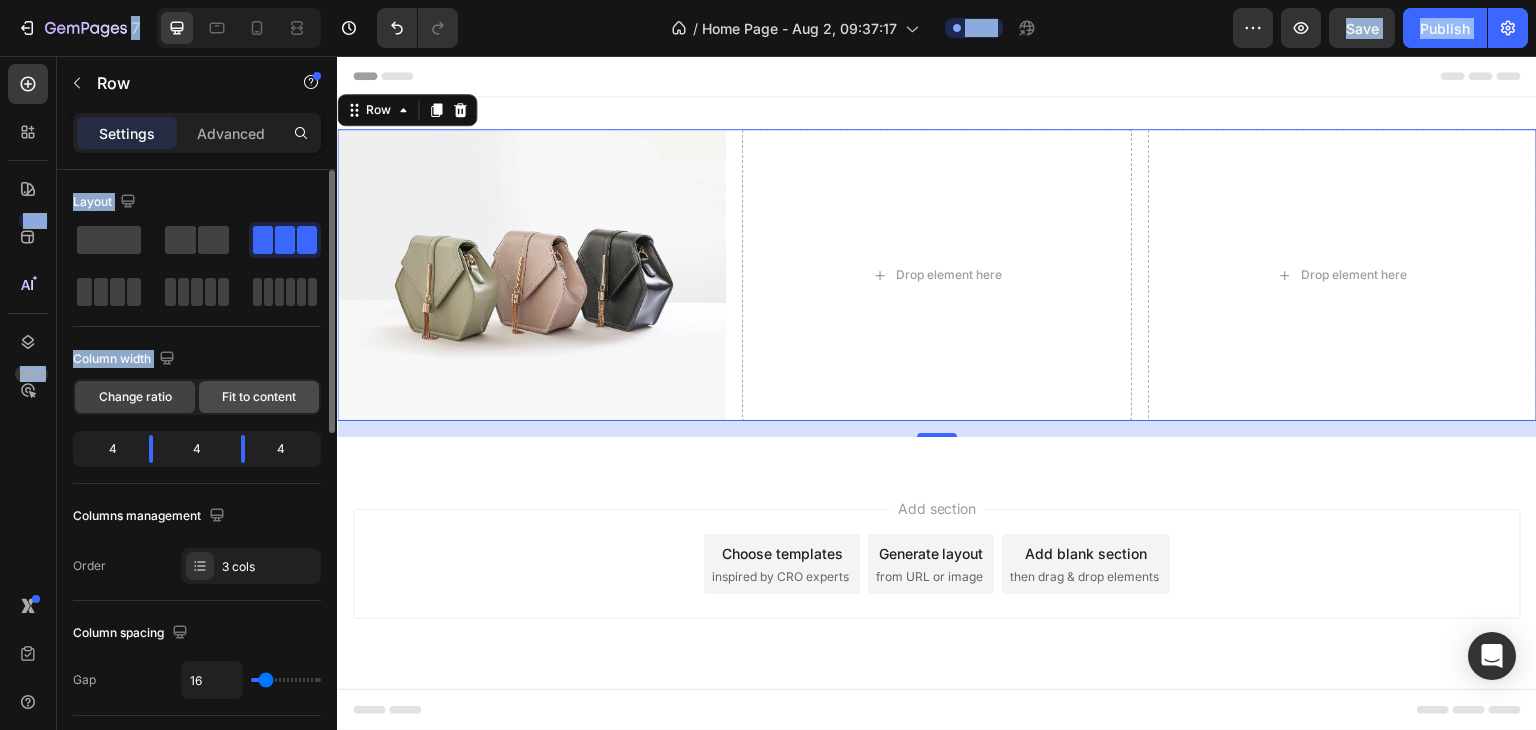 click on "Fit to content" 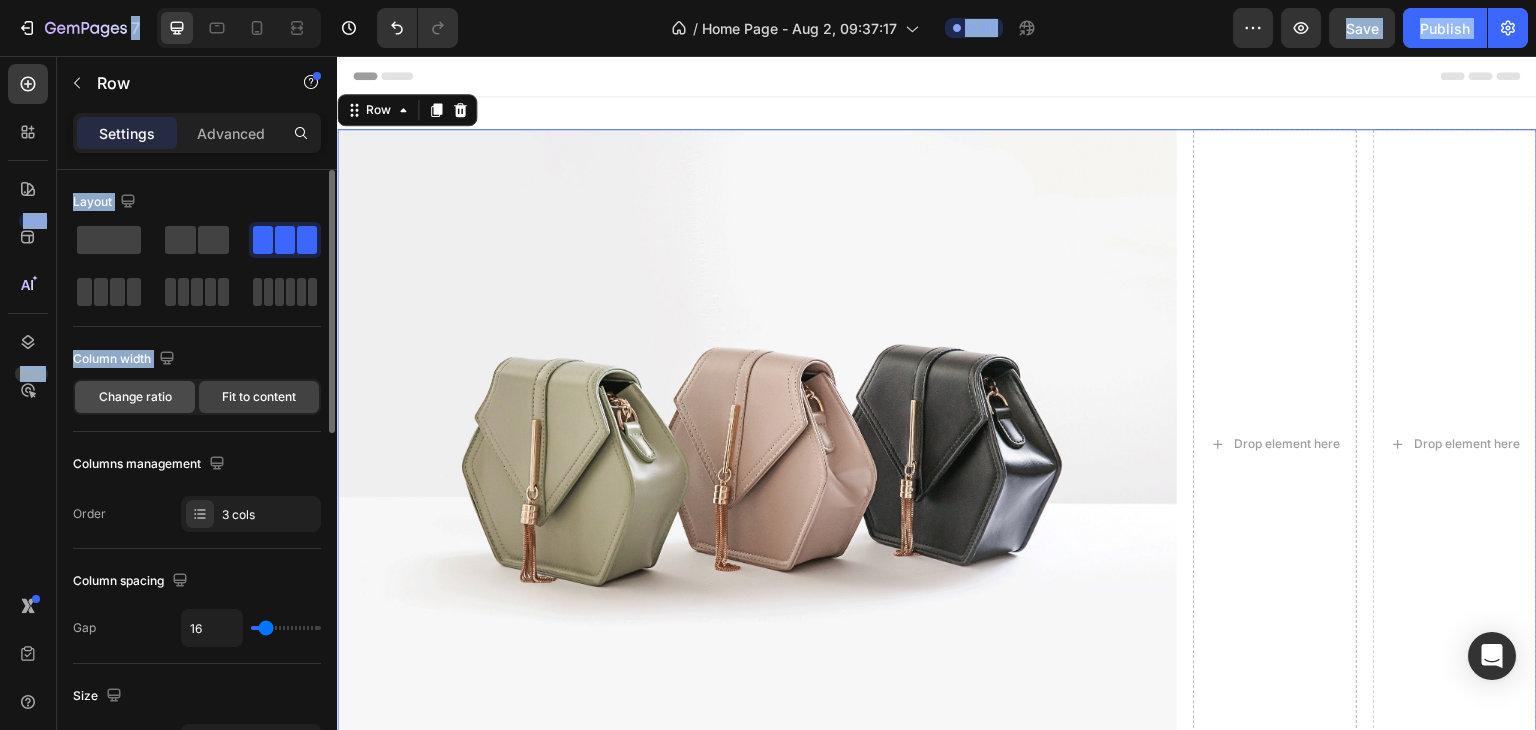 click on "Change ratio" 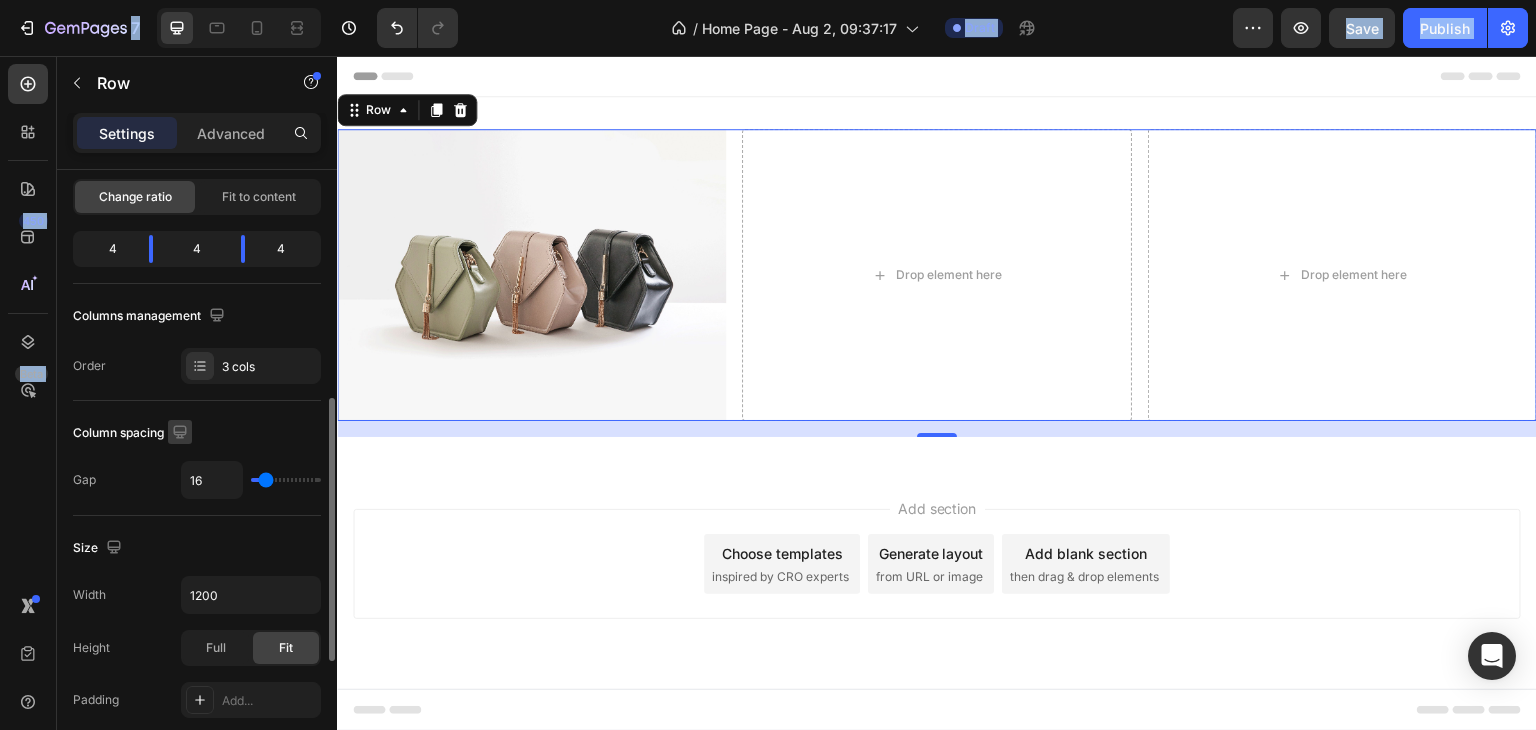 scroll, scrollTop: 300, scrollLeft: 0, axis: vertical 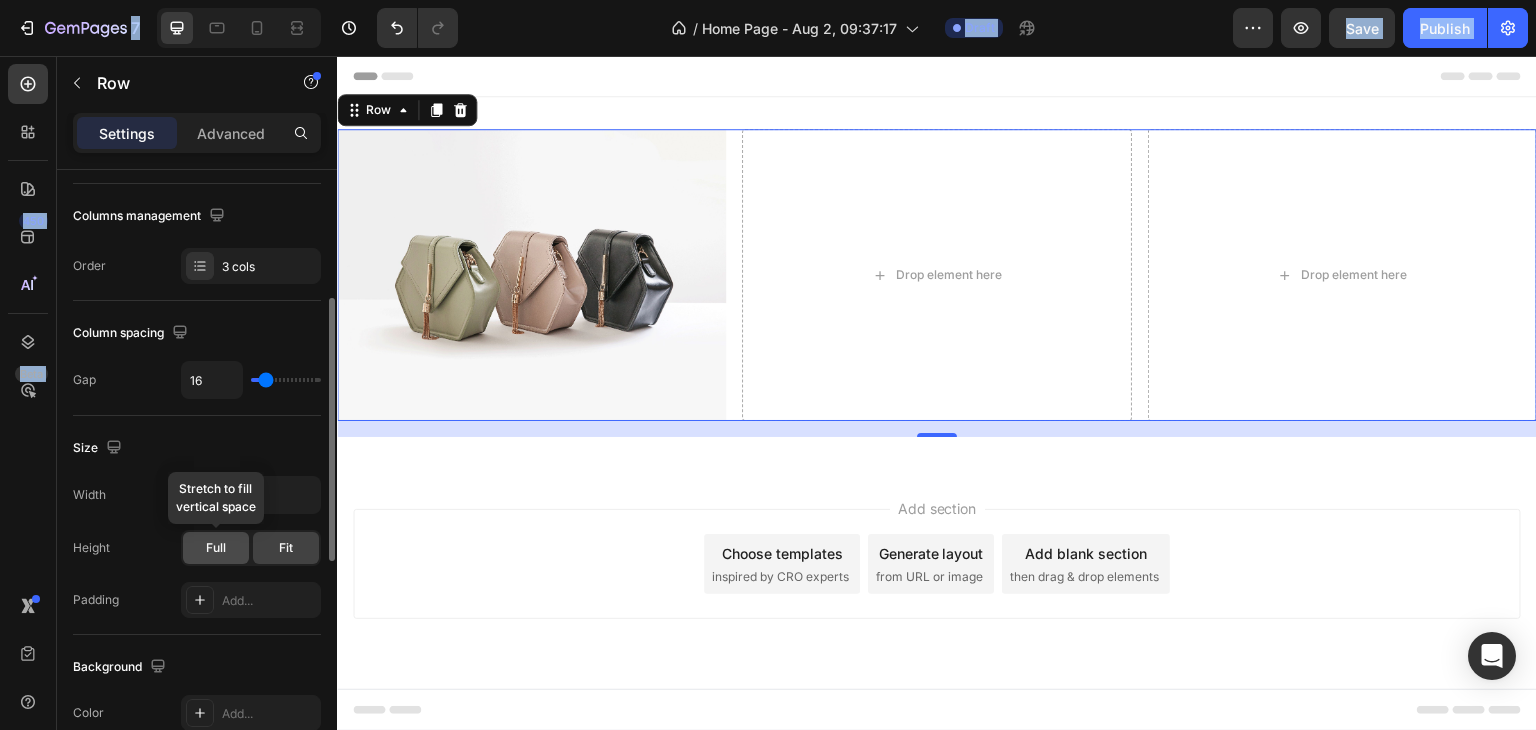click on "Full" 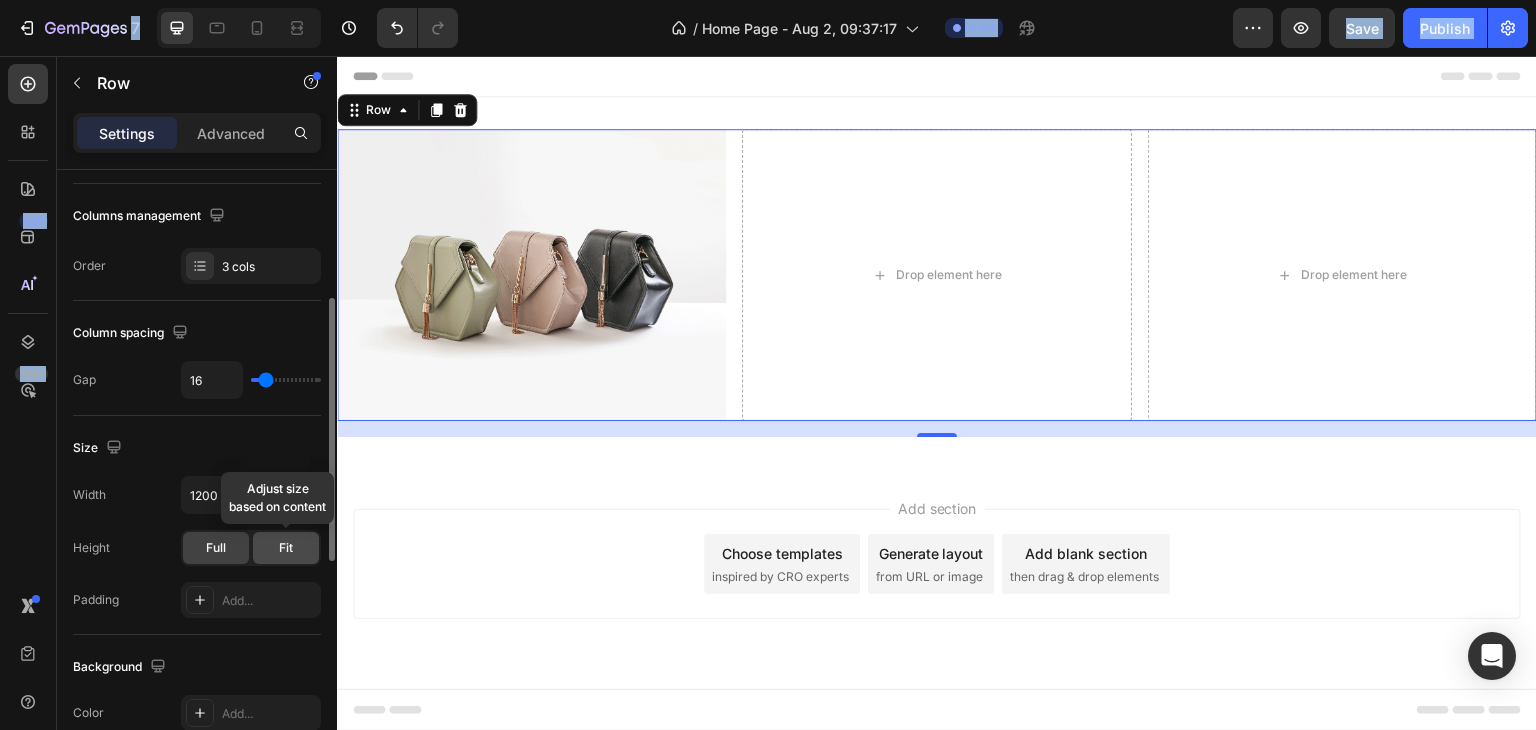 click on "Fit" 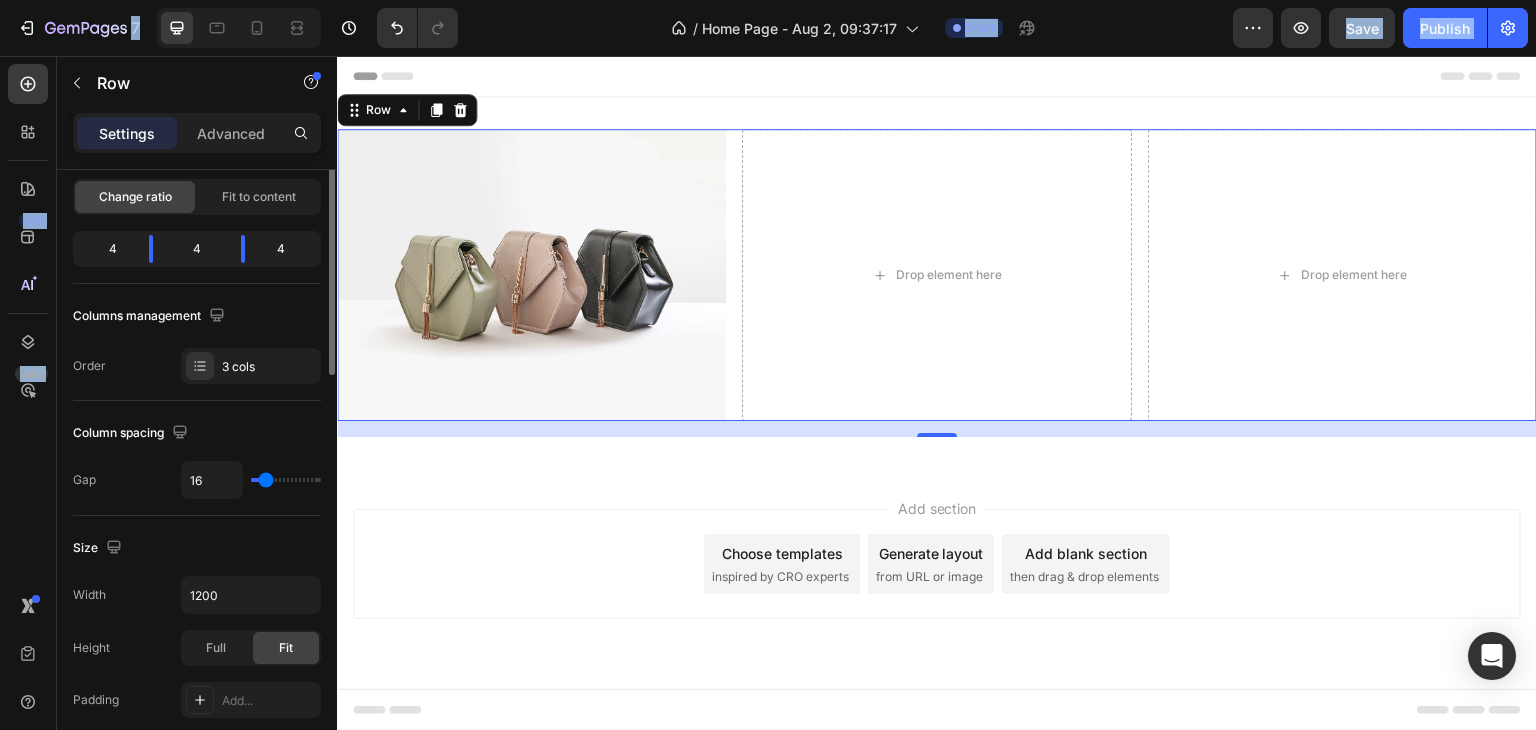 scroll, scrollTop: 0, scrollLeft: 0, axis: both 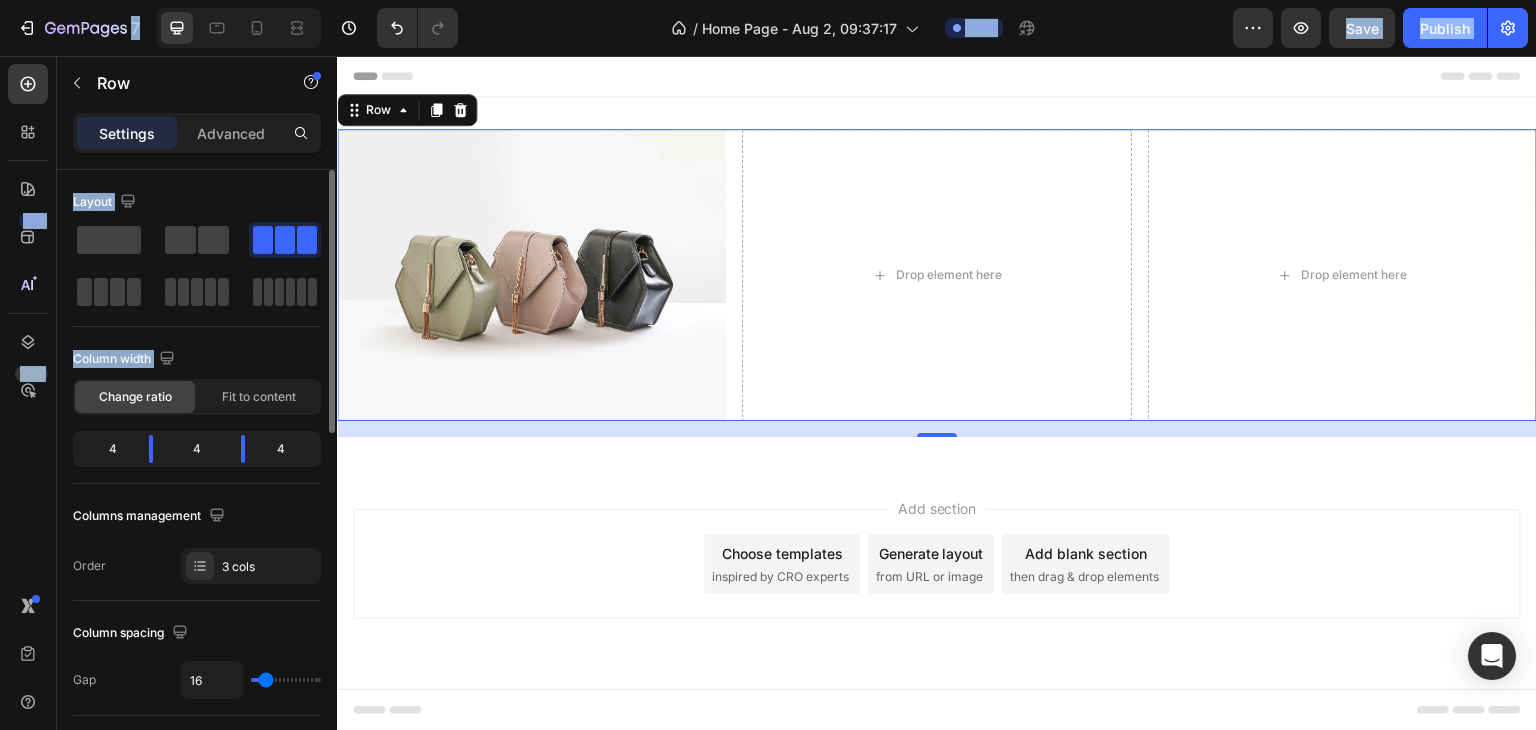 click on "4" 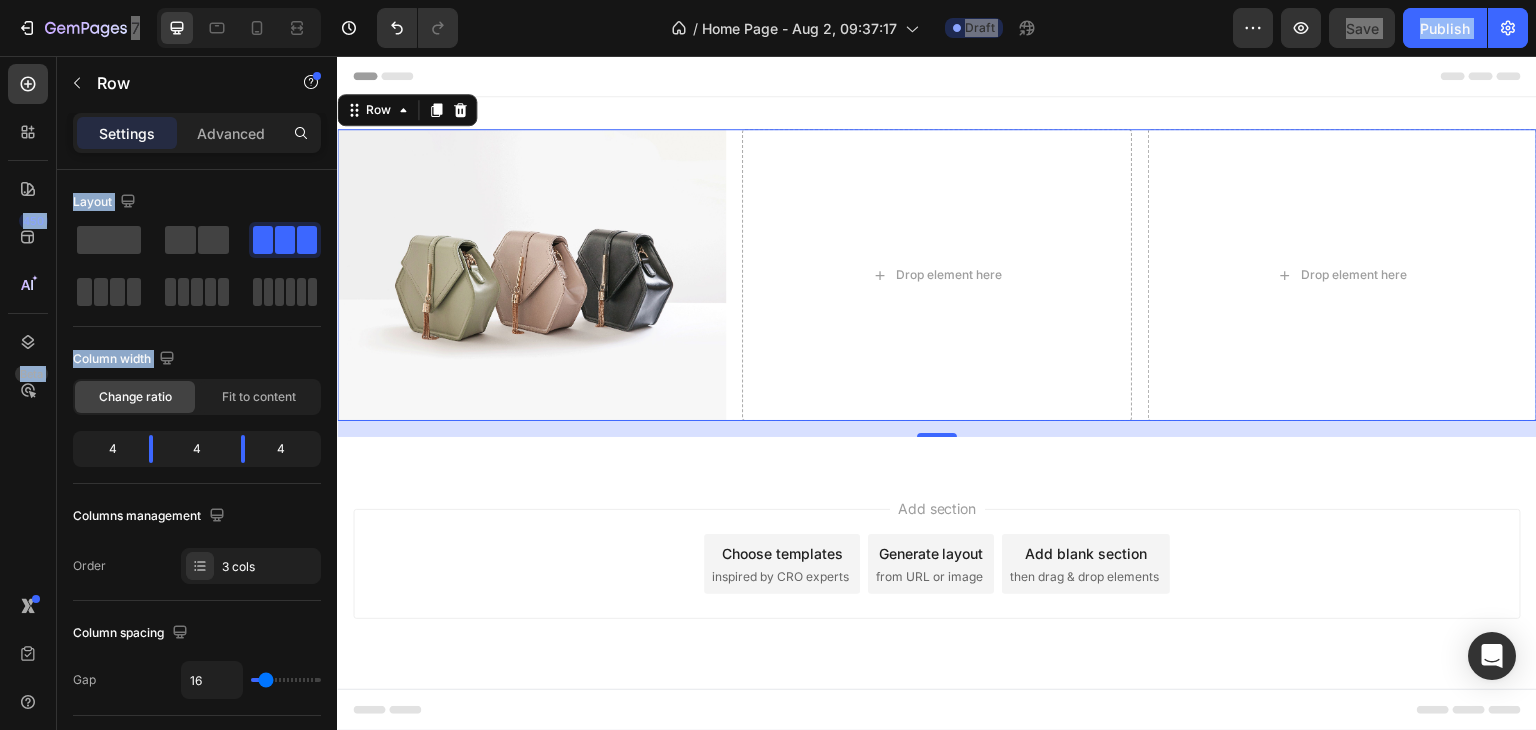 click at bounding box center (531, 275) 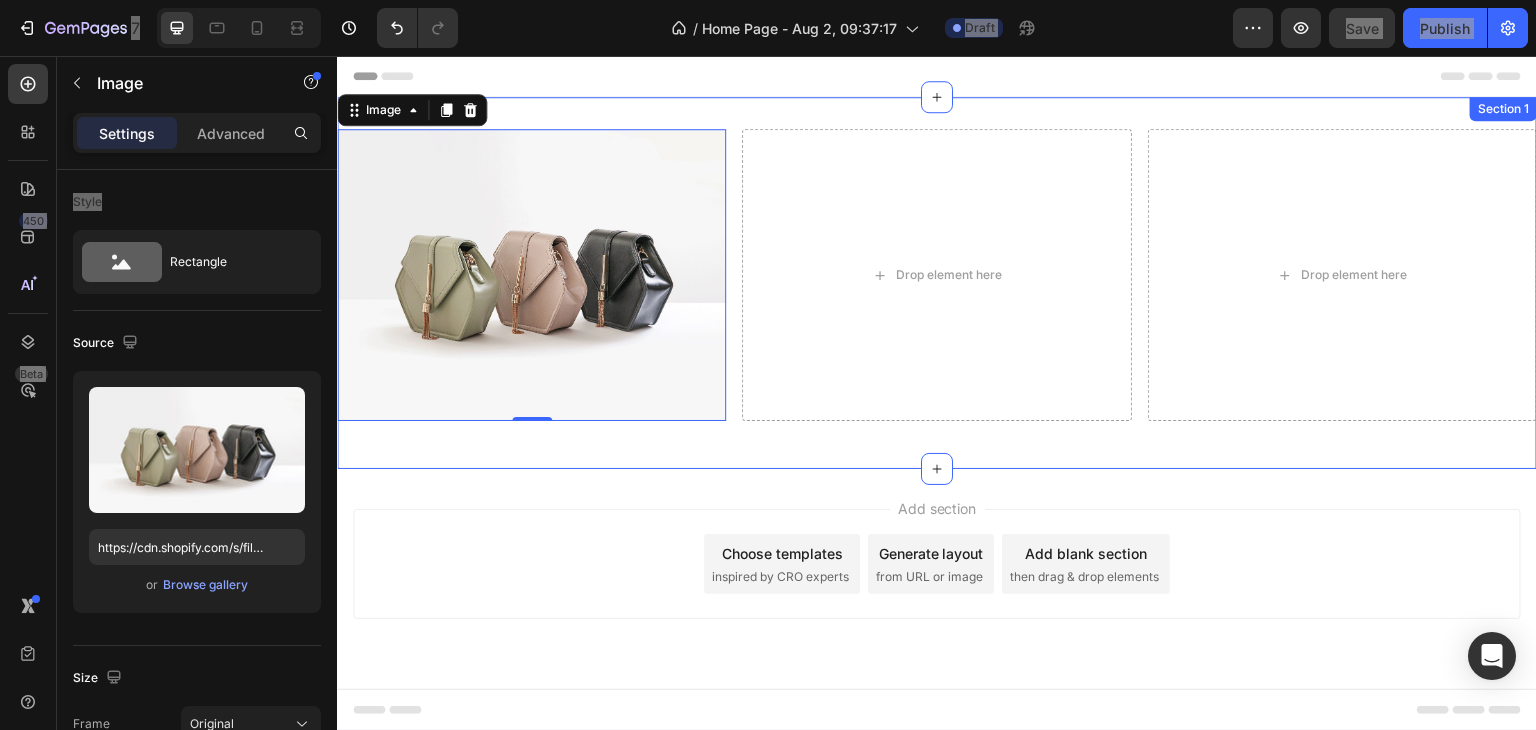 click on "Image   0
Drop element here
Drop element here Row Section 1" at bounding box center (937, 283) 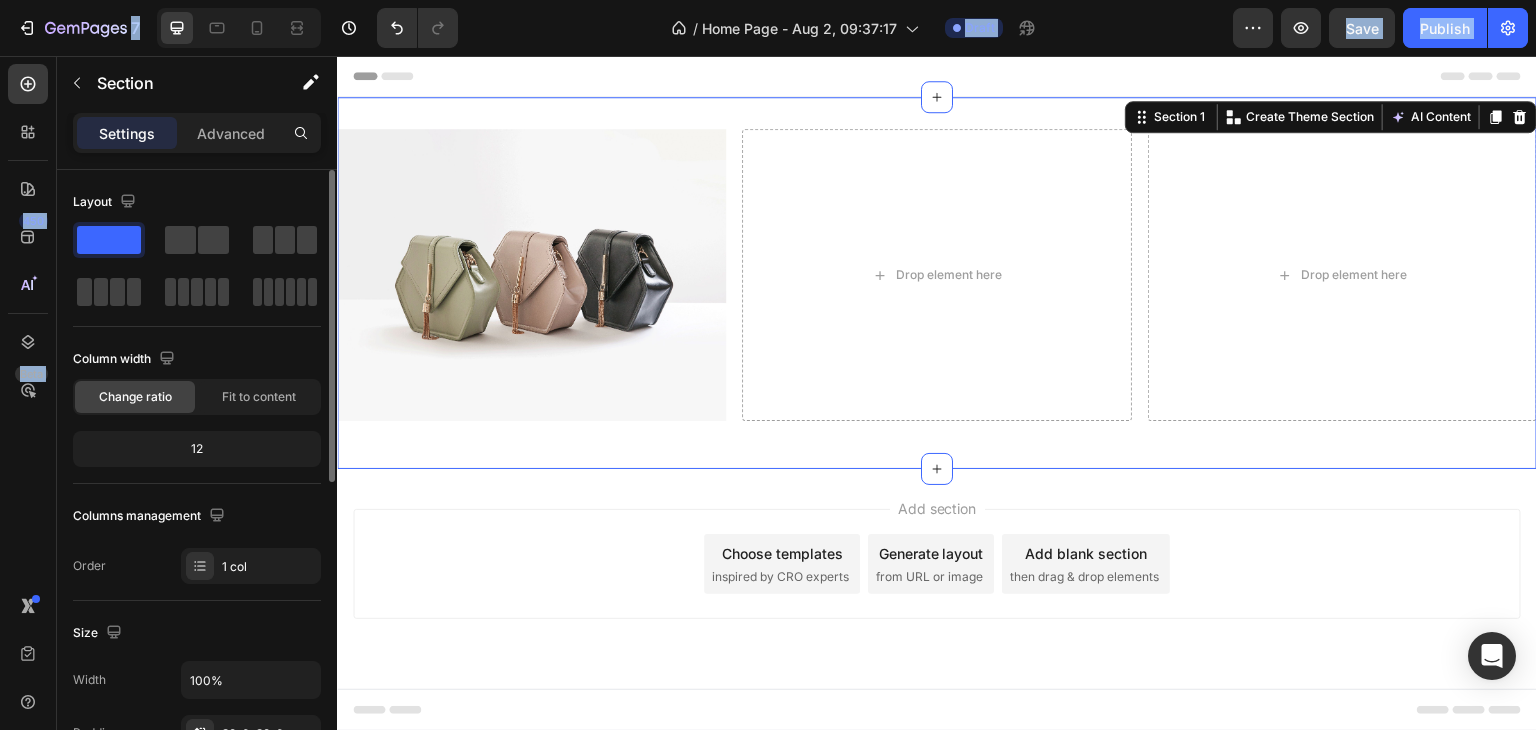 click on "12" 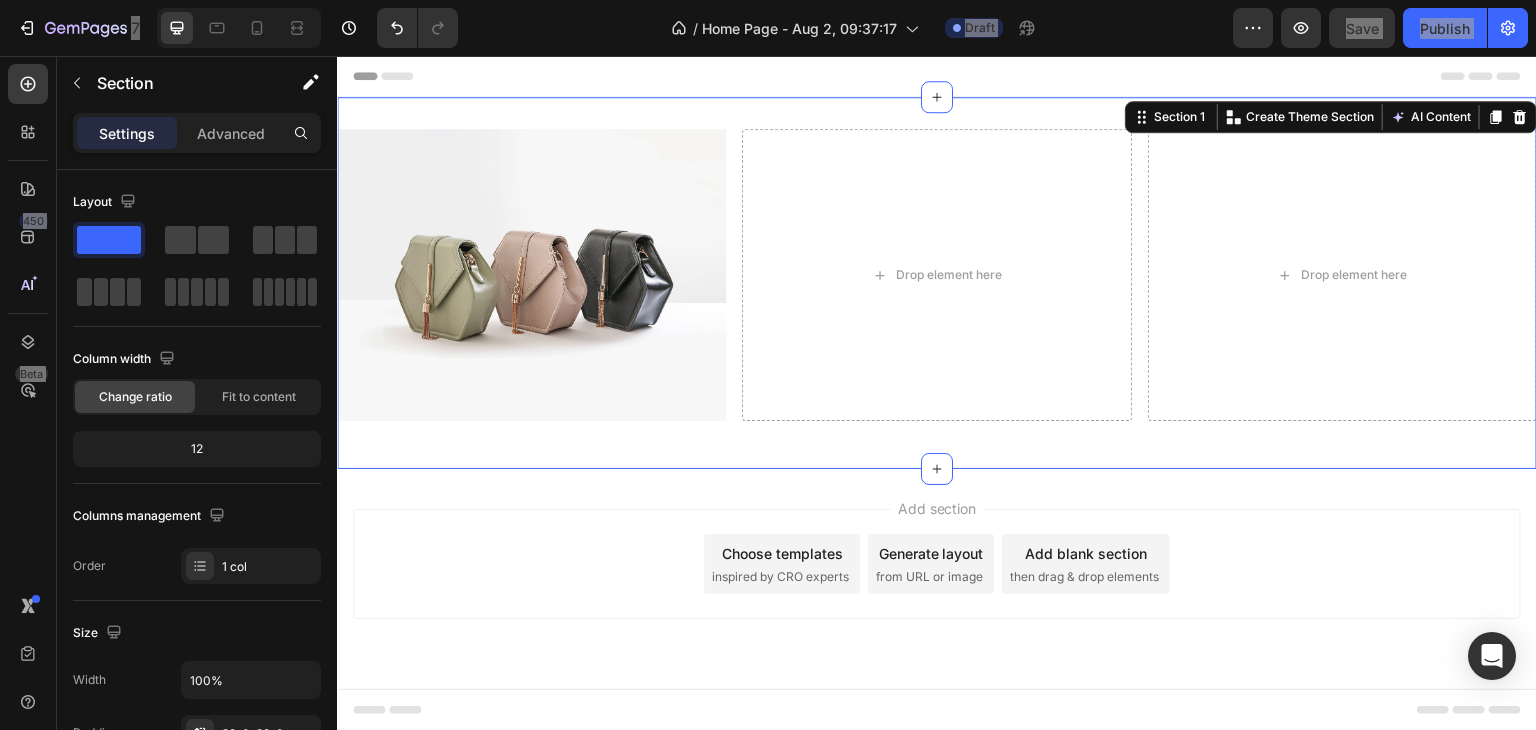 click on "Image
Drop element here
Drop element here Row Section 1   You can create reusable sections Create Theme Section AI Content Write with GemAI What would you like to describe here? Tone and Voice Persuasive Product Mini Retro White Noise Bluetooth Speaker Show more Generate" at bounding box center [937, 283] 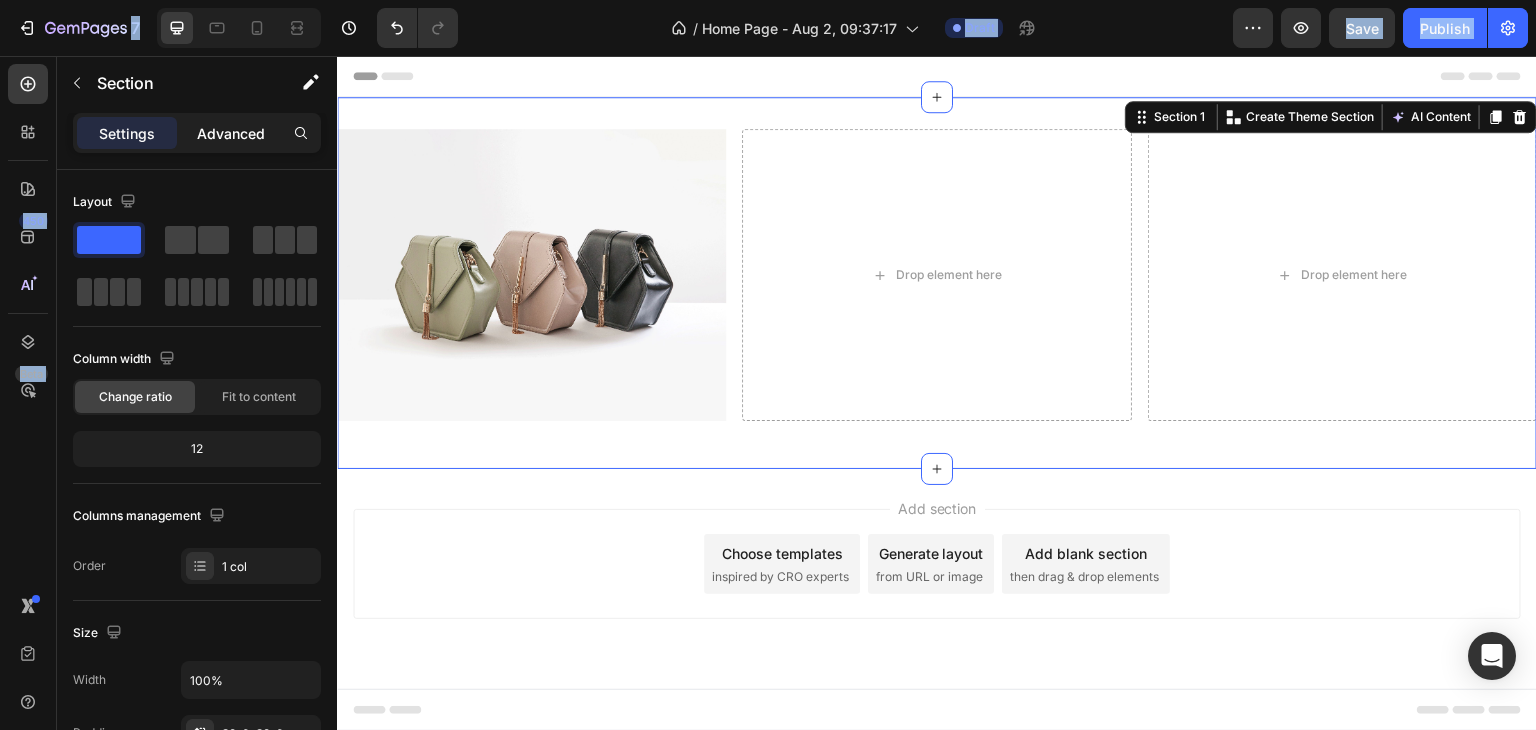 click on "Advanced" at bounding box center [231, 133] 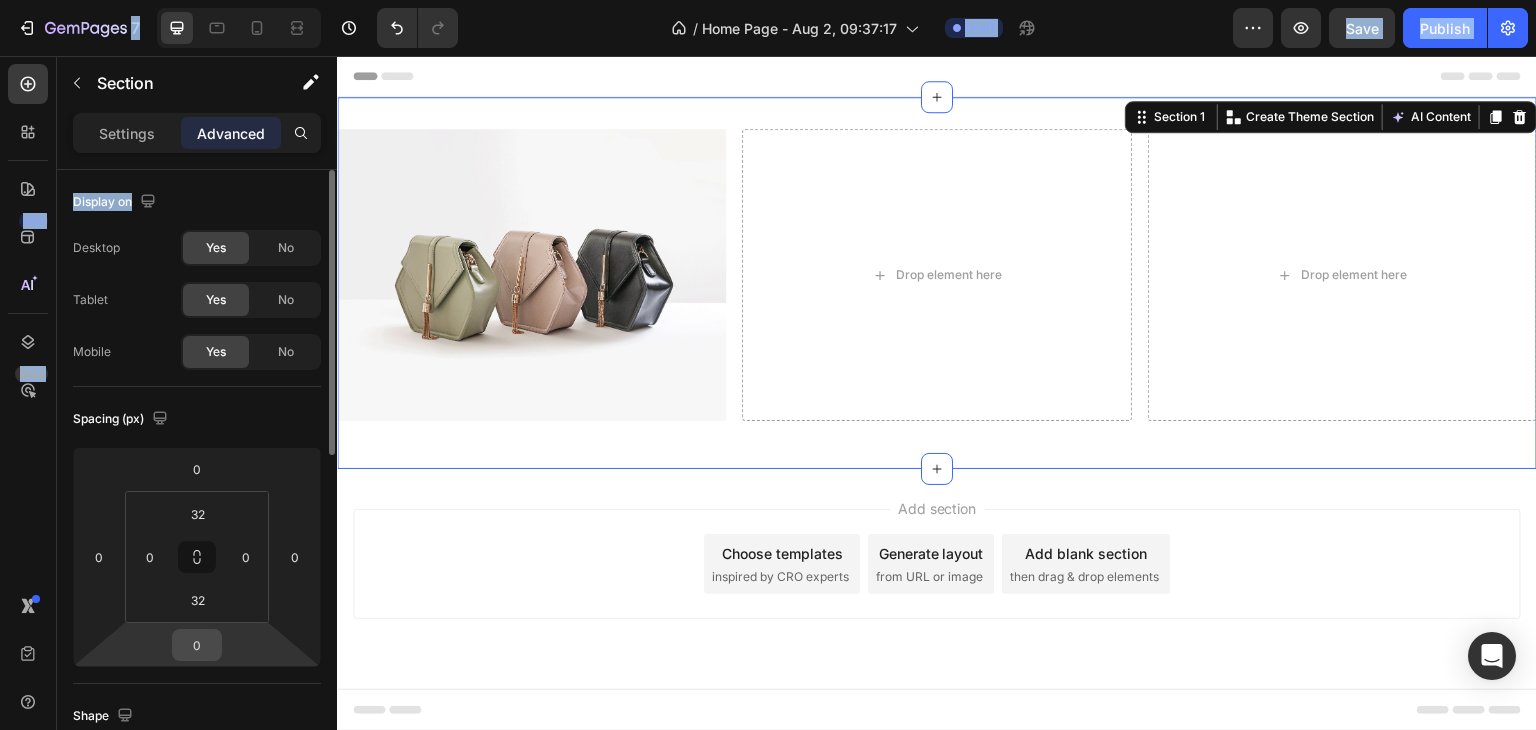 click on "0" at bounding box center [197, 645] 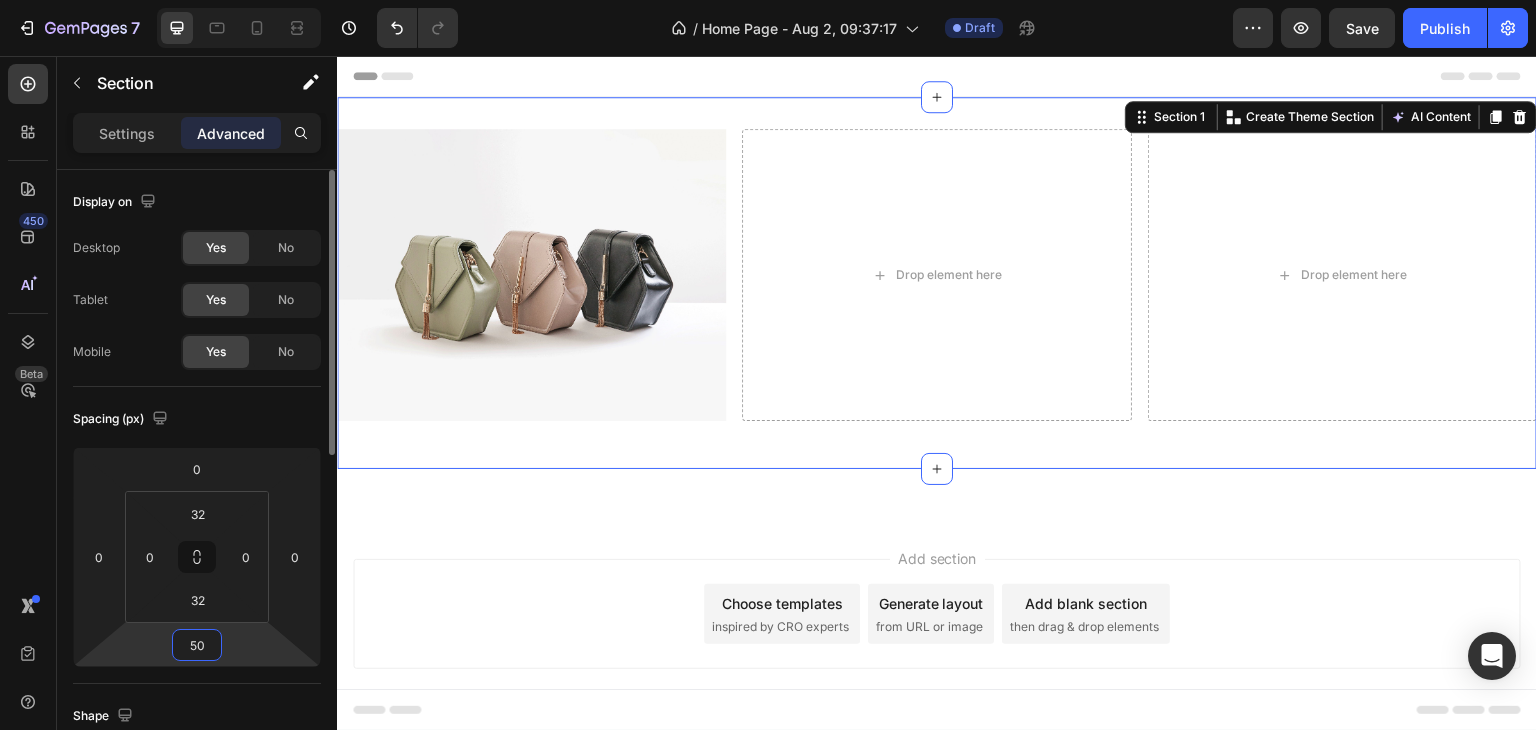 type on "5" 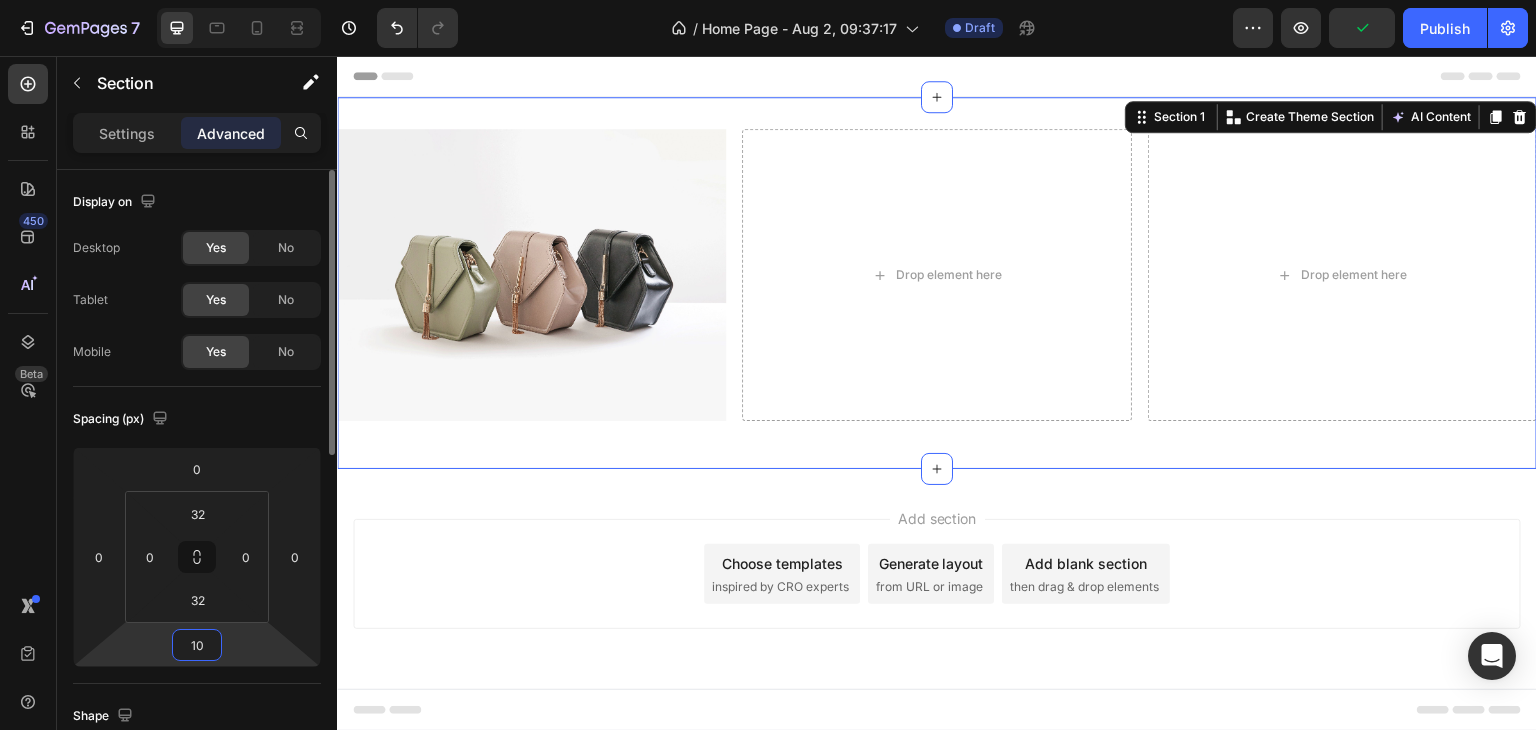 type on "1" 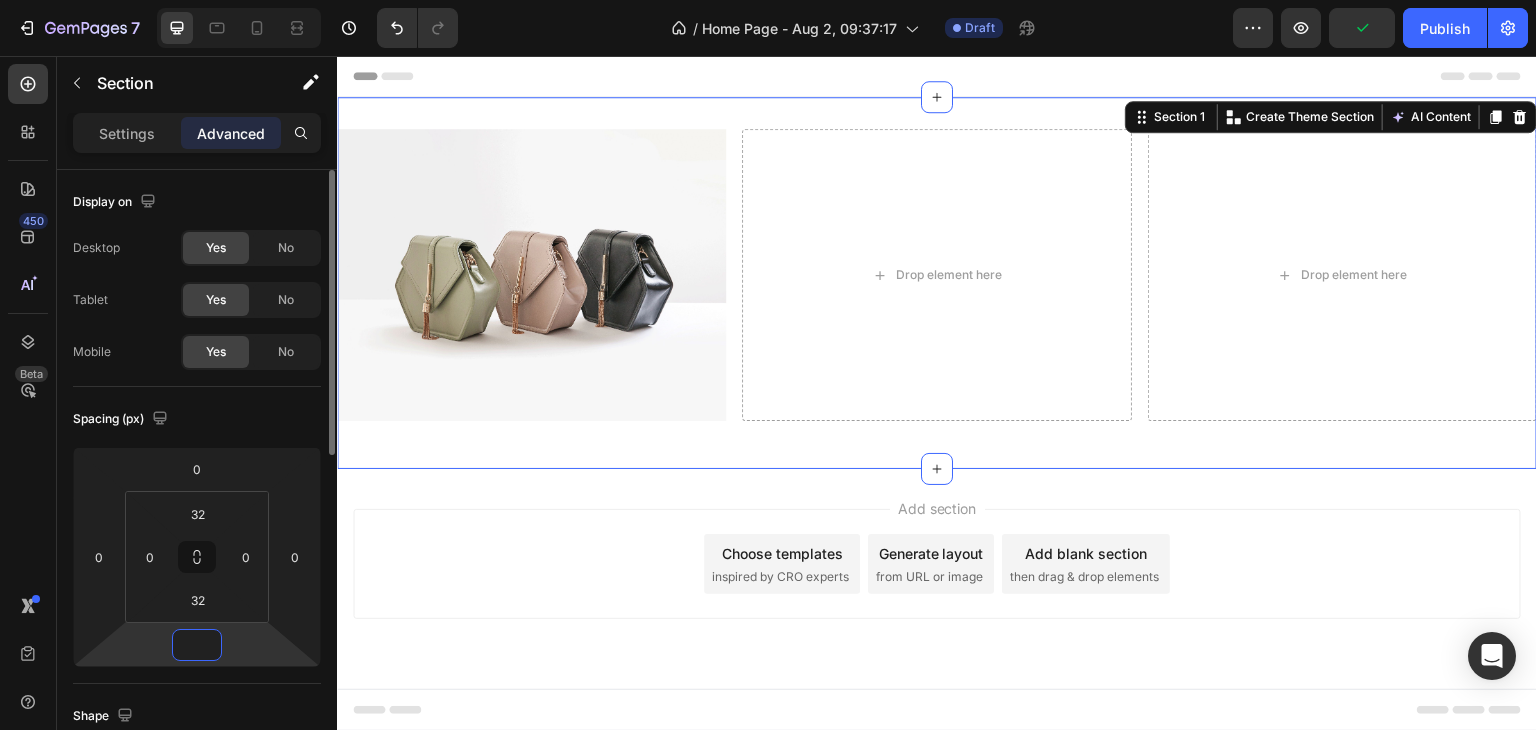 type on "0" 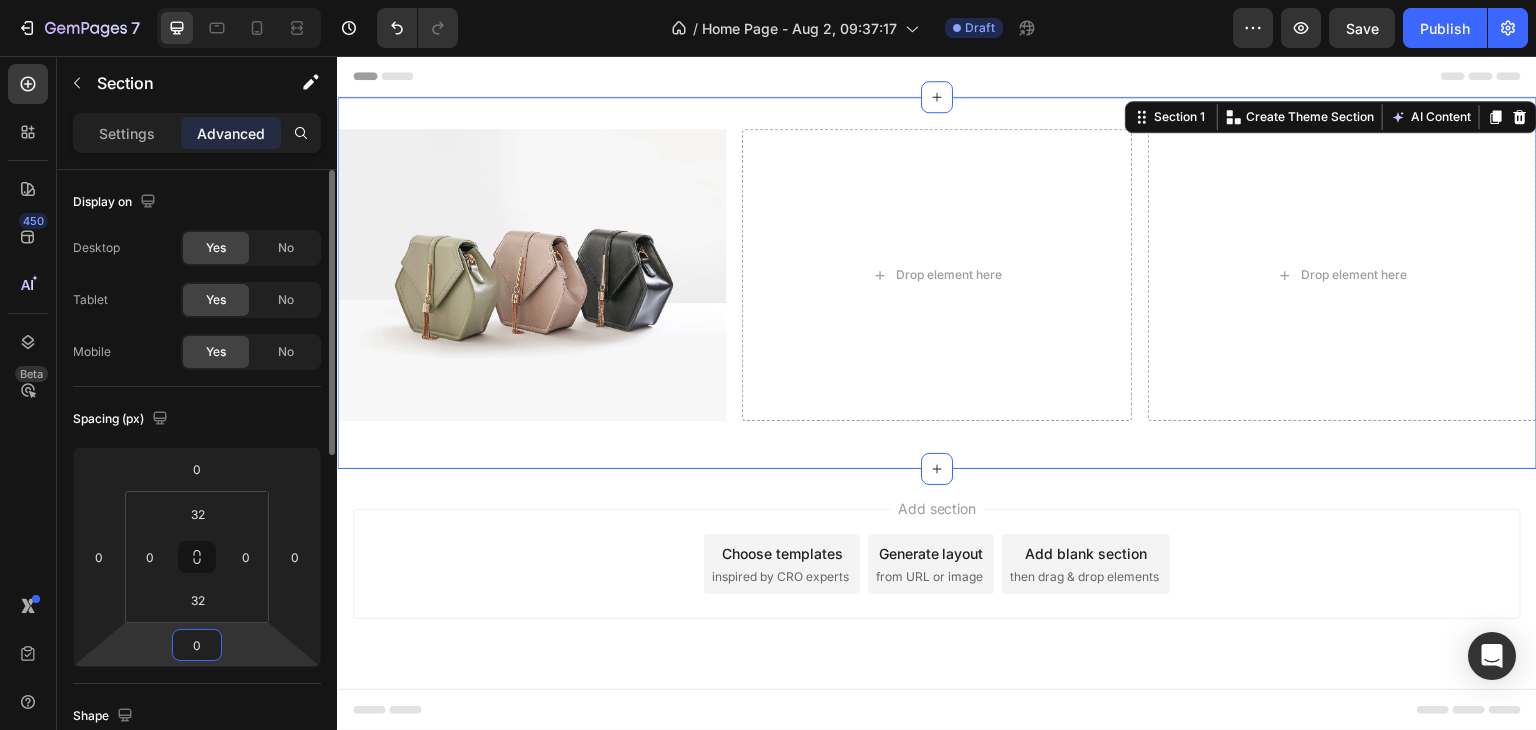 click on "Spacing (px)" at bounding box center [197, 419] 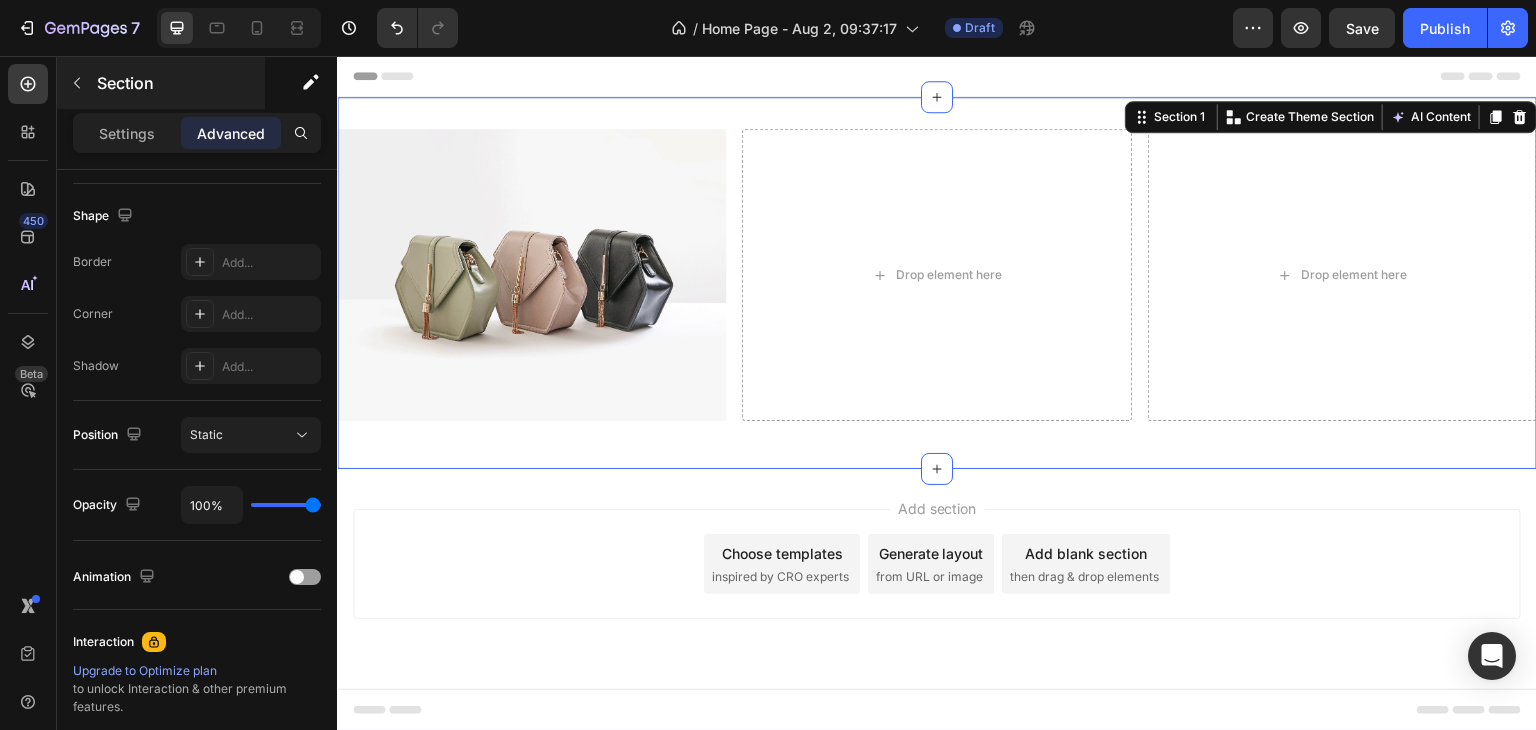 scroll, scrollTop: 100, scrollLeft: 0, axis: vertical 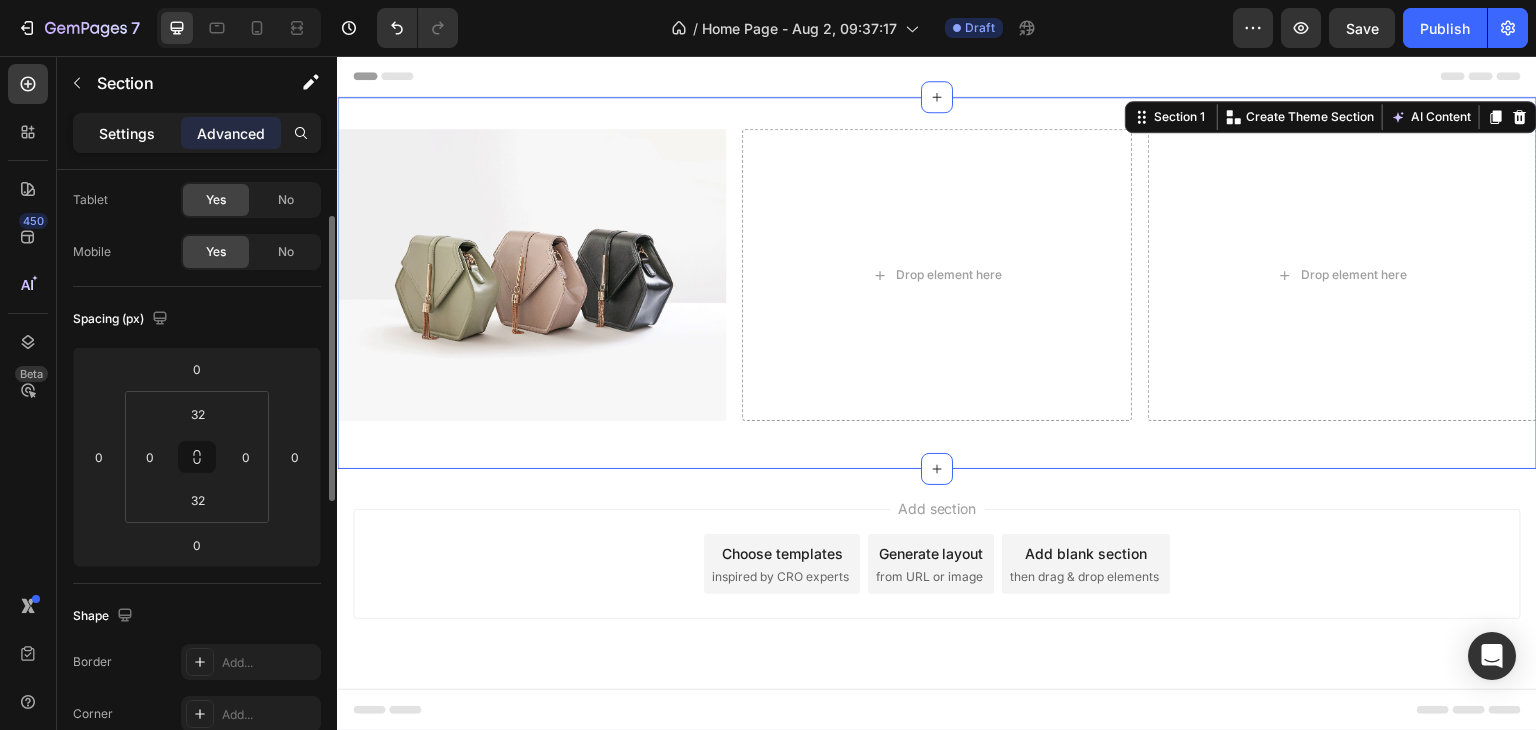 click on "Settings" 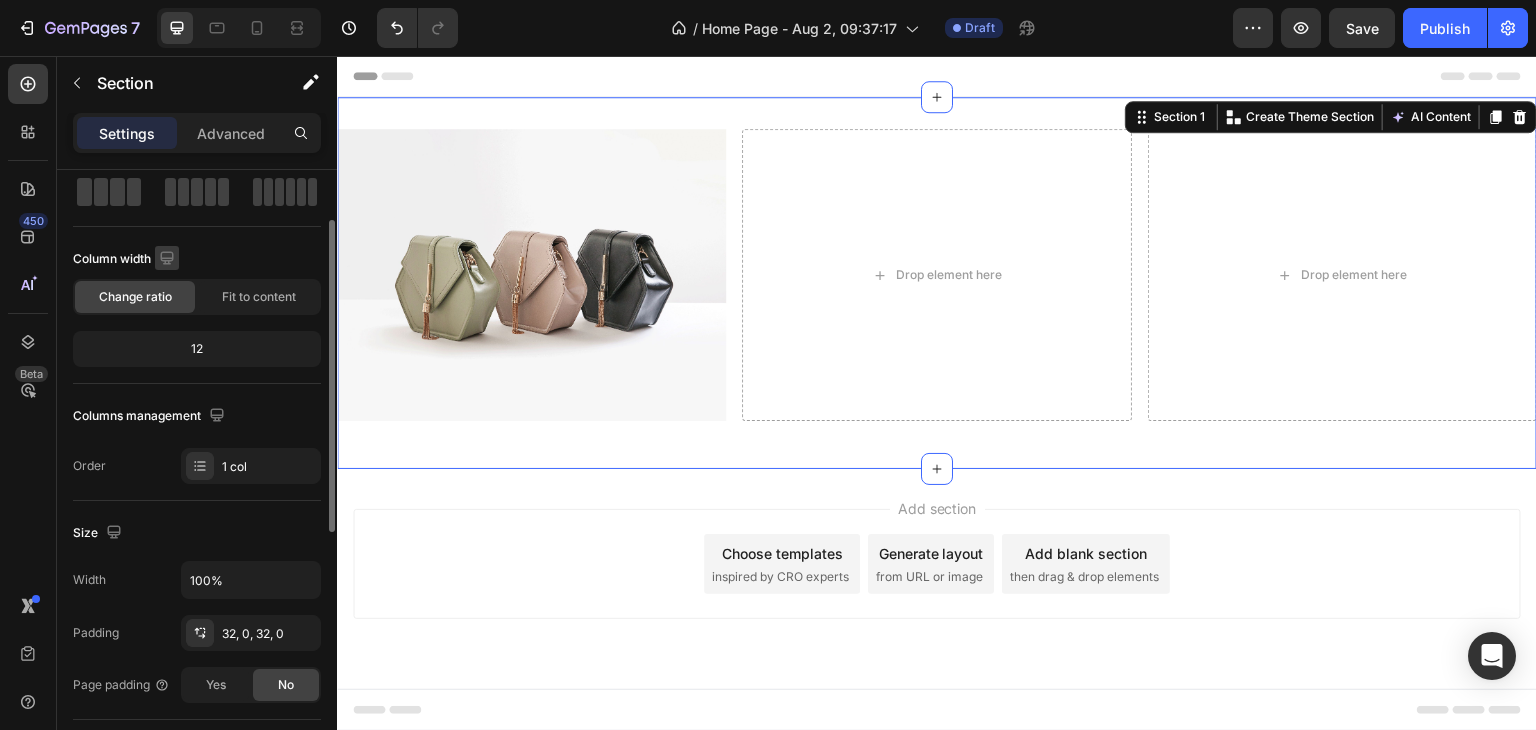 click 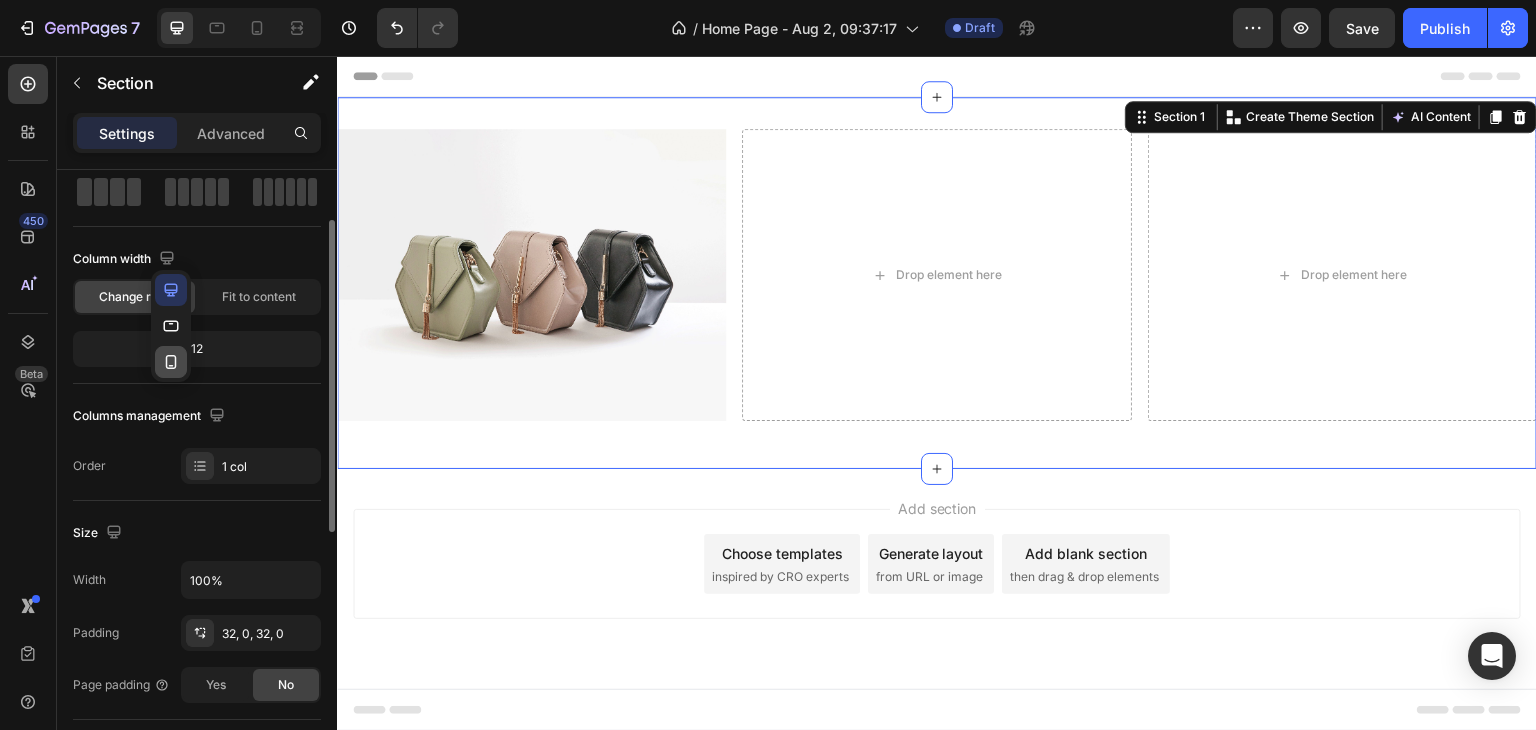 click 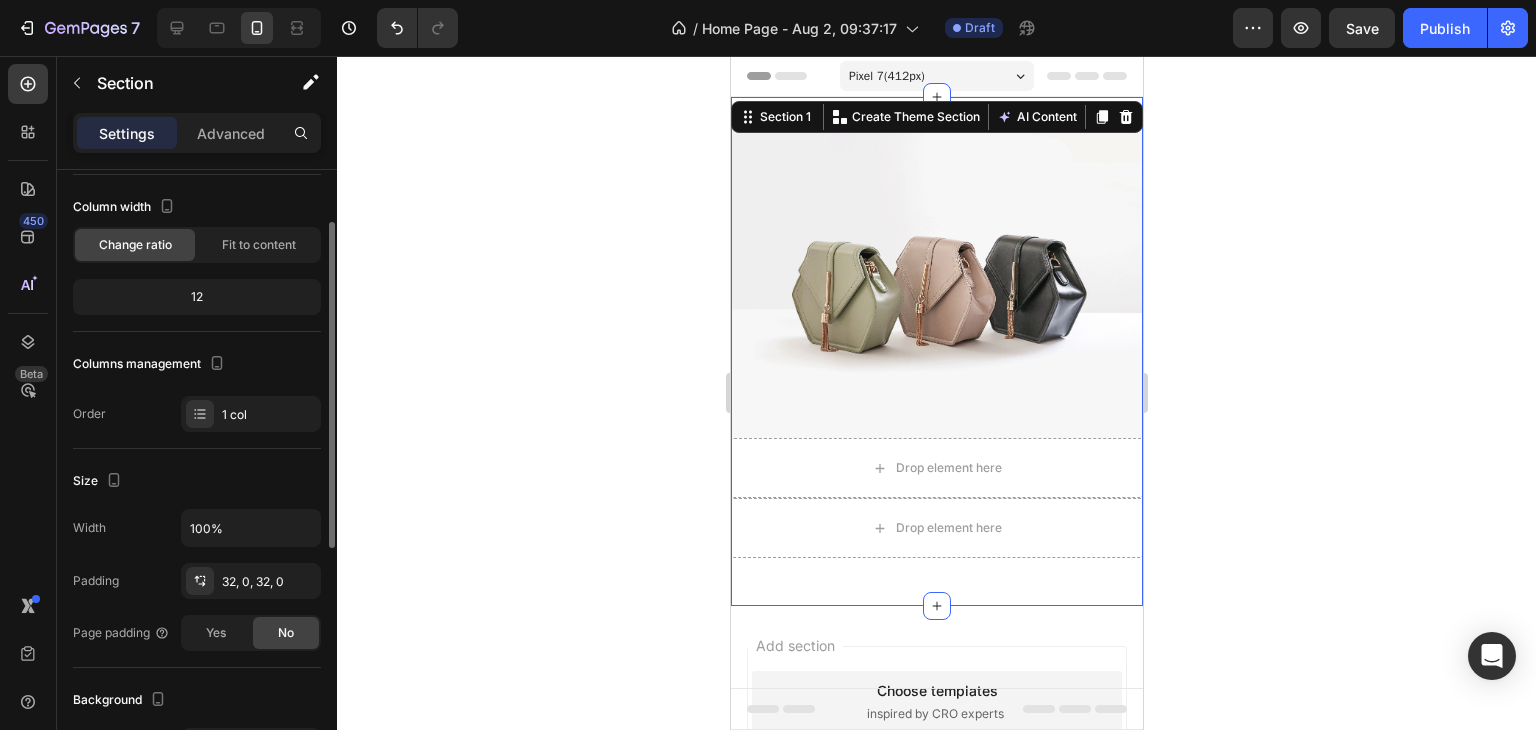 click on "12" 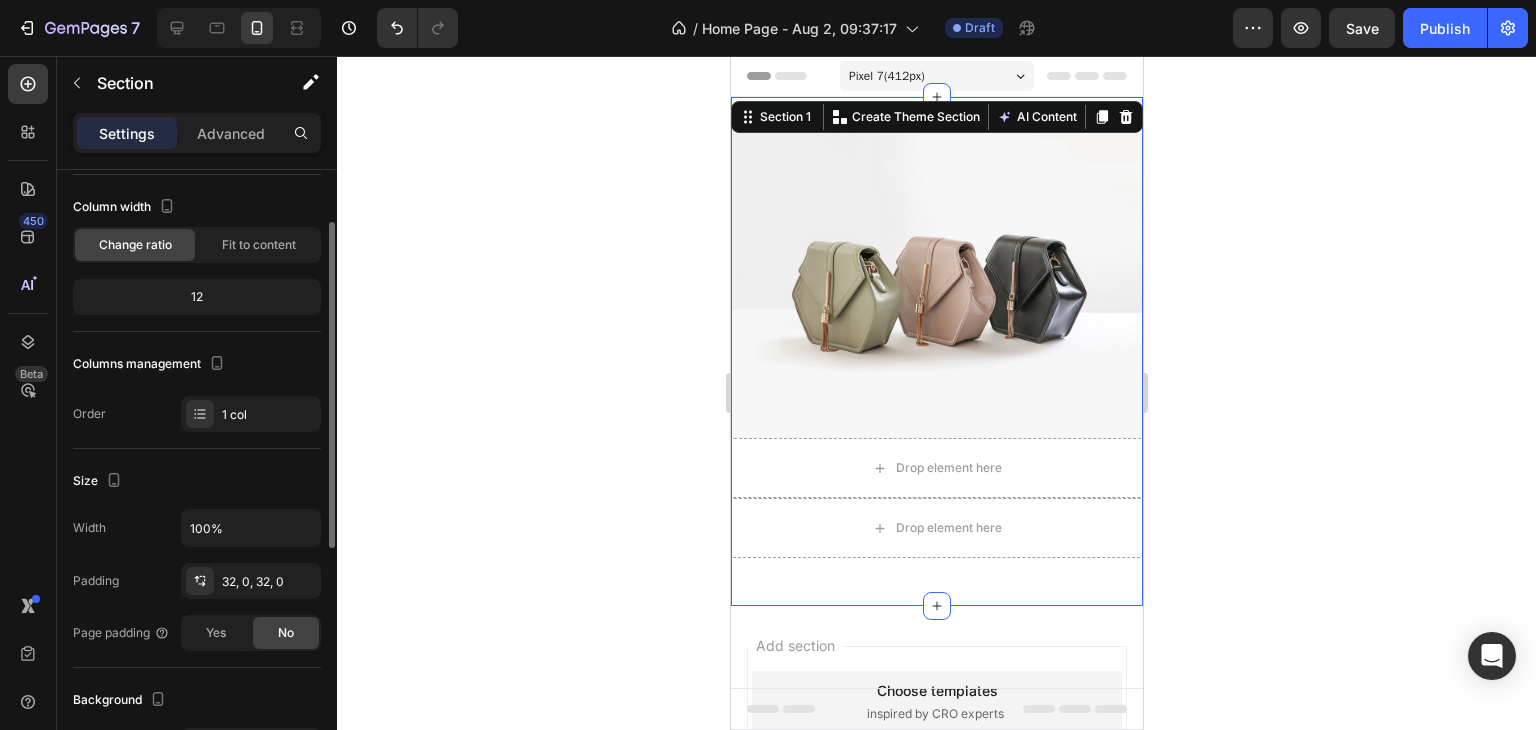click on "12" 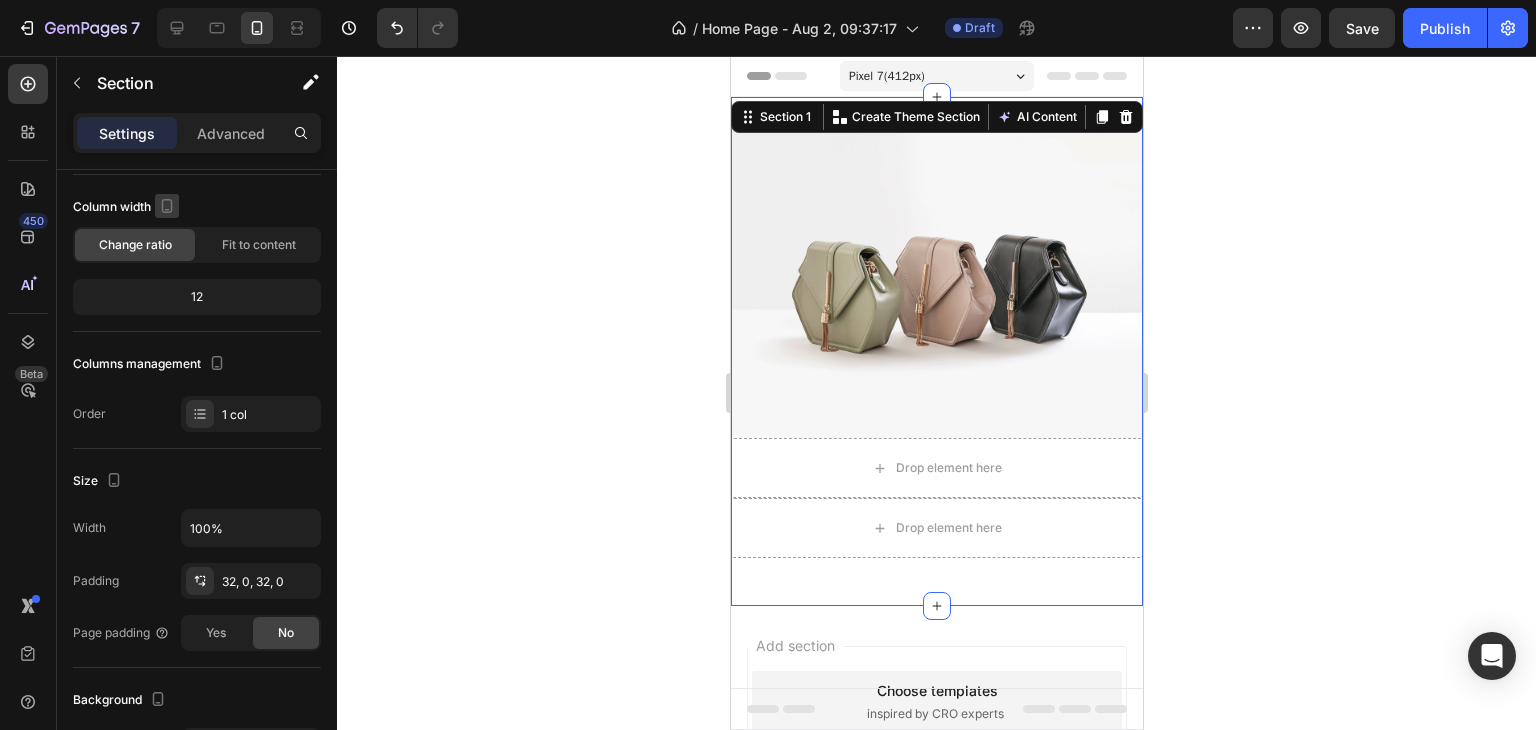 click 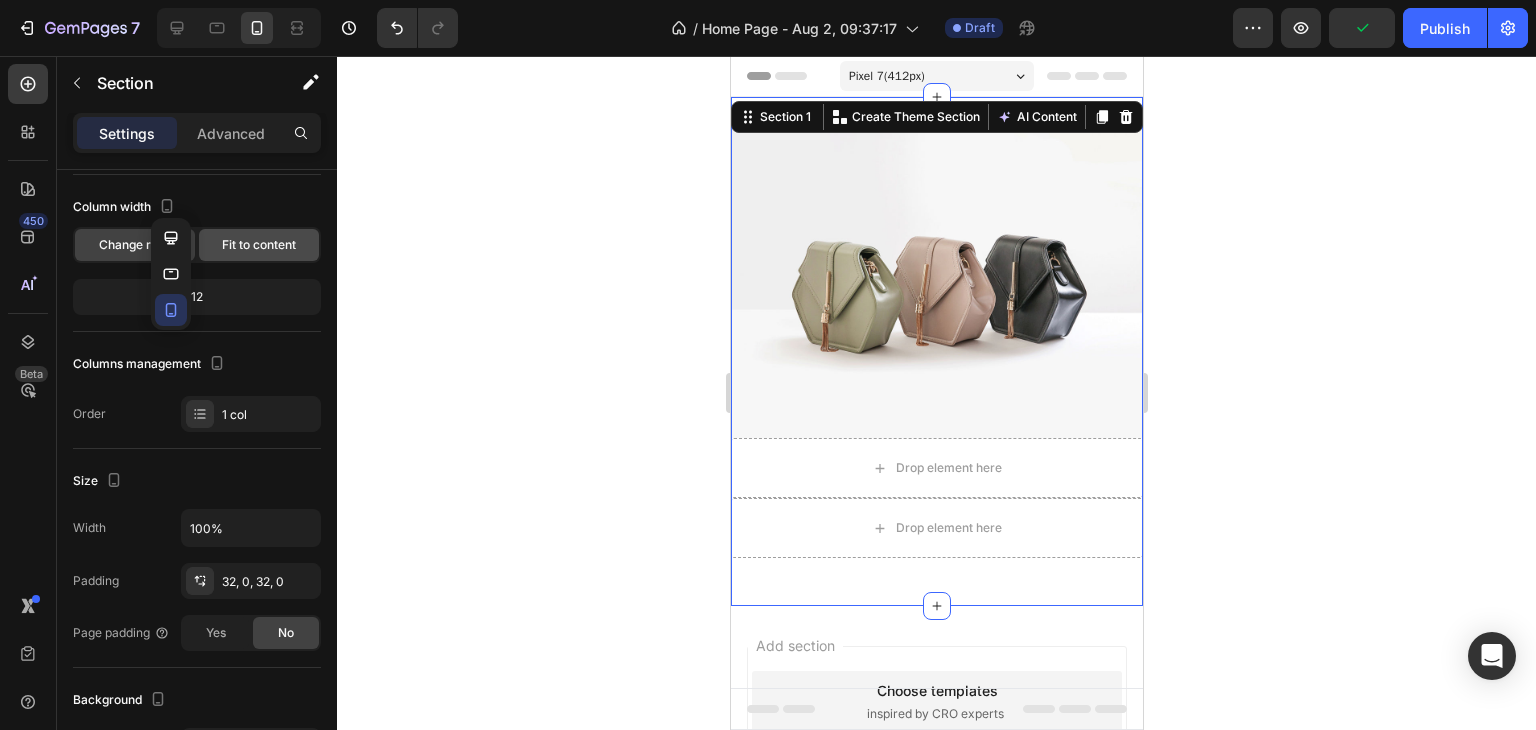 click on "Fit to content" 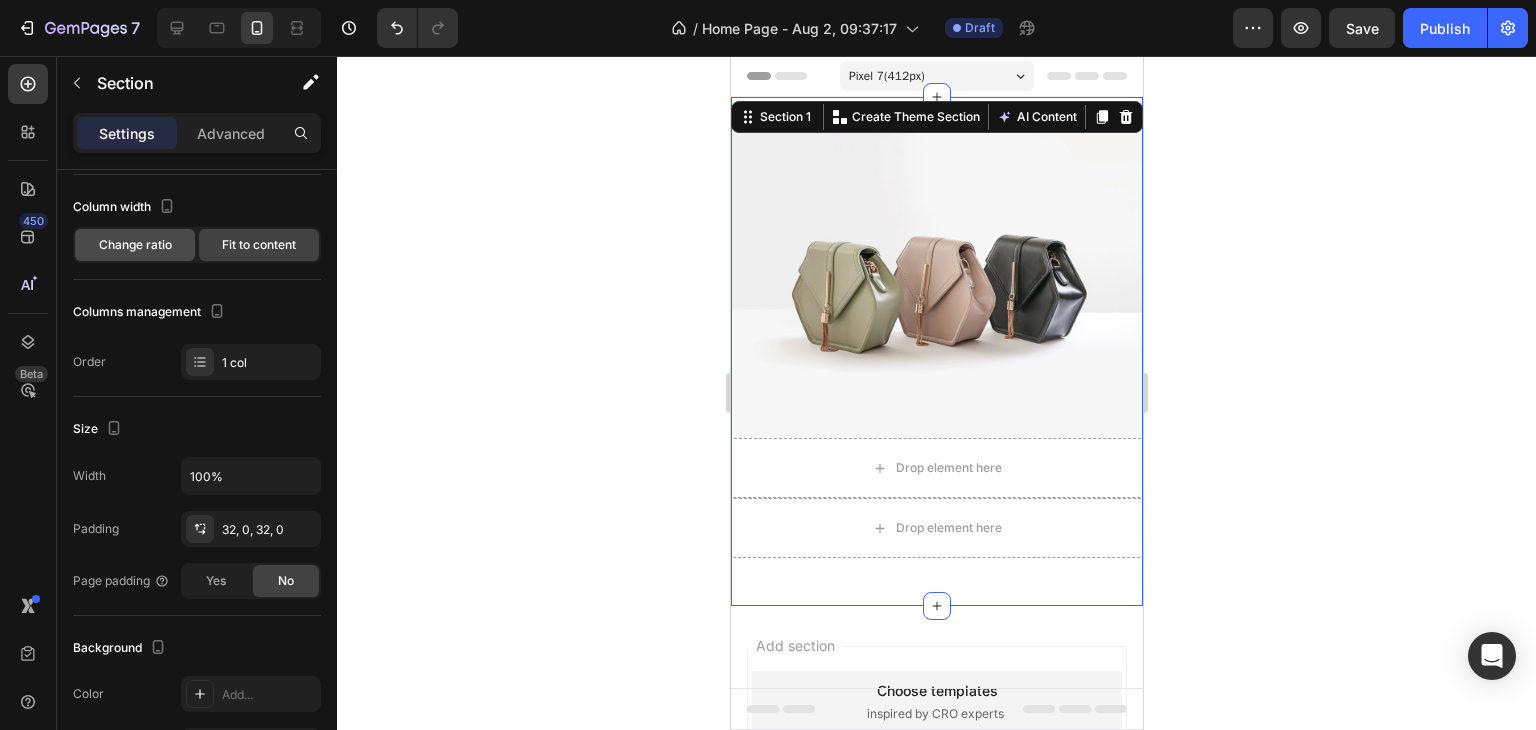 click on "Change ratio" 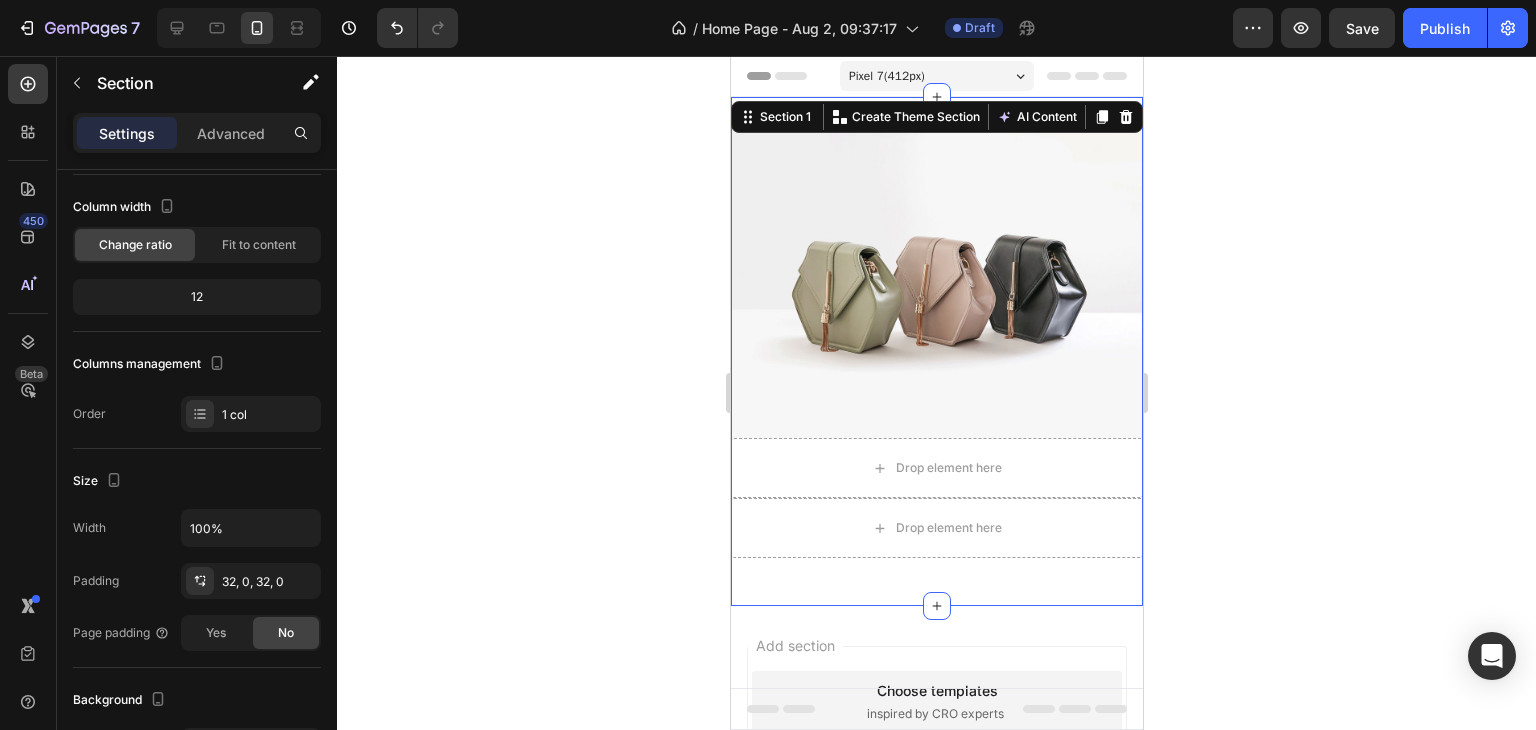 click on "12" 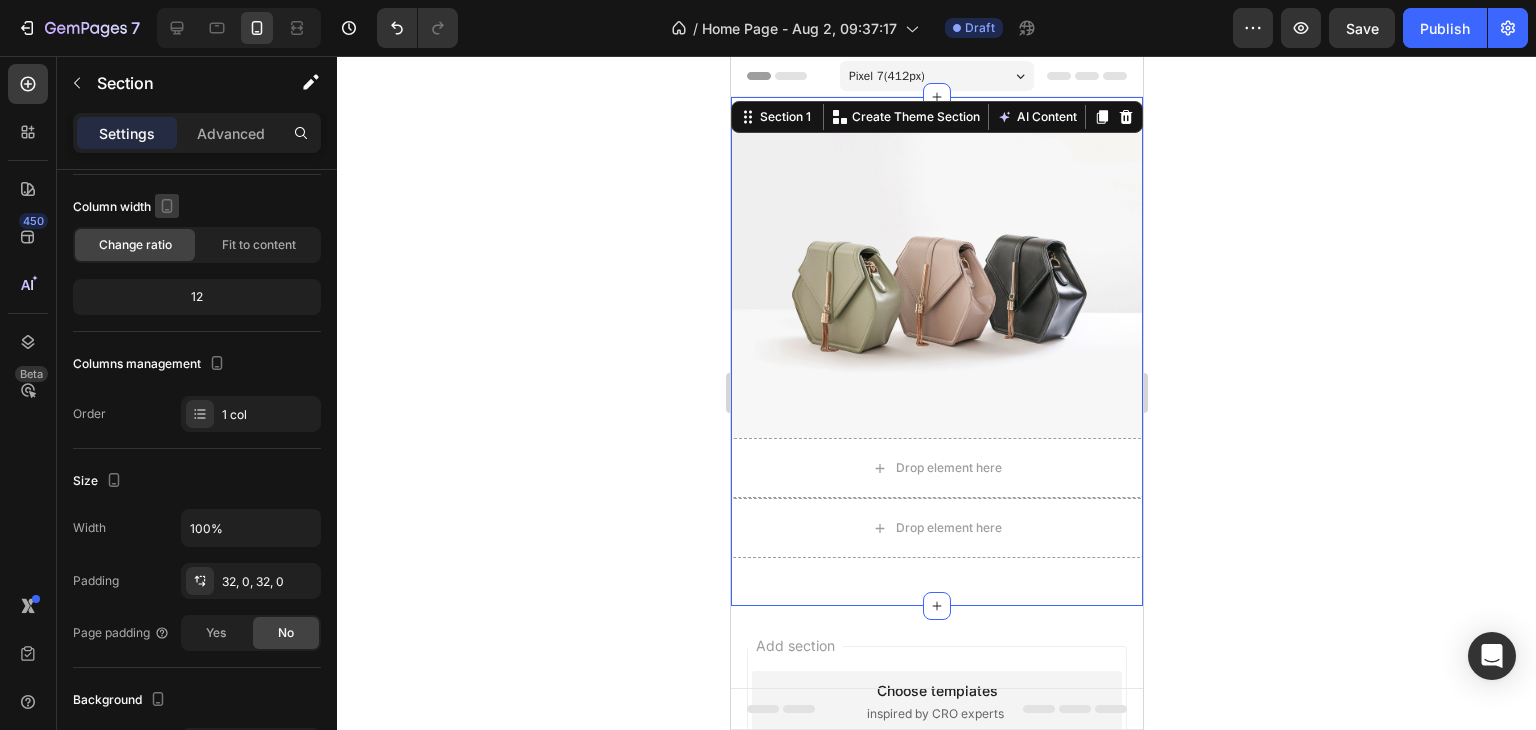 click 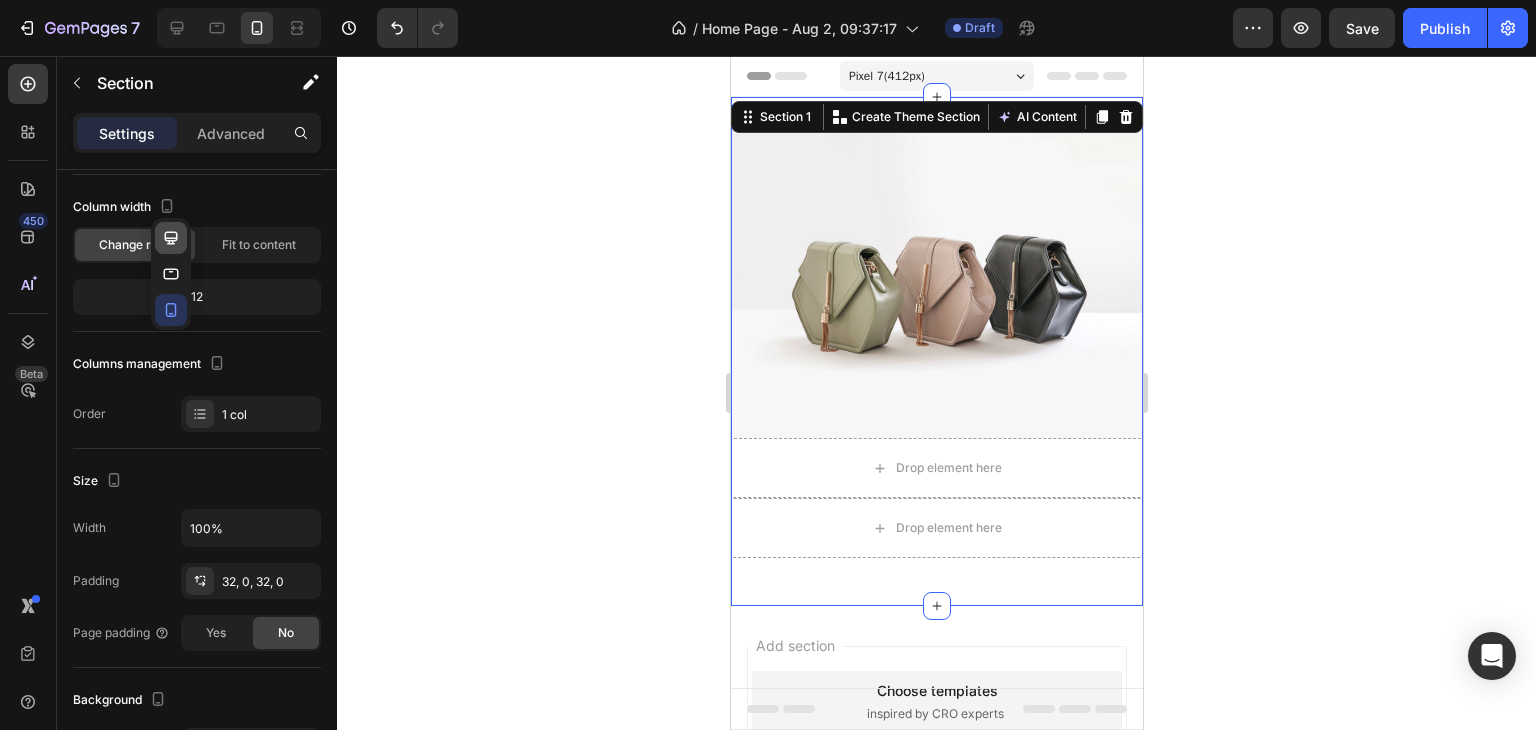 click 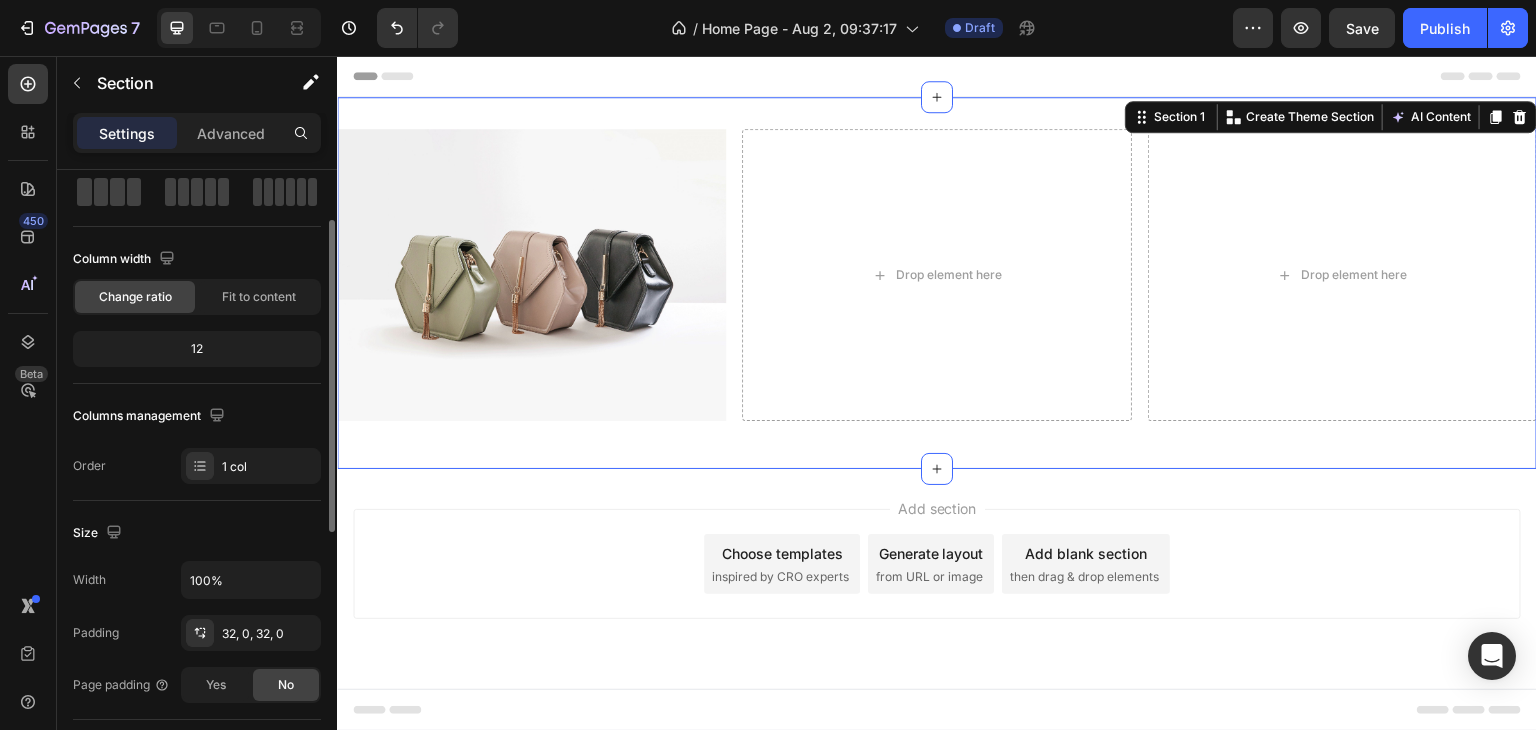 scroll, scrollTop: 0, scrollLeft: 0, axis: both 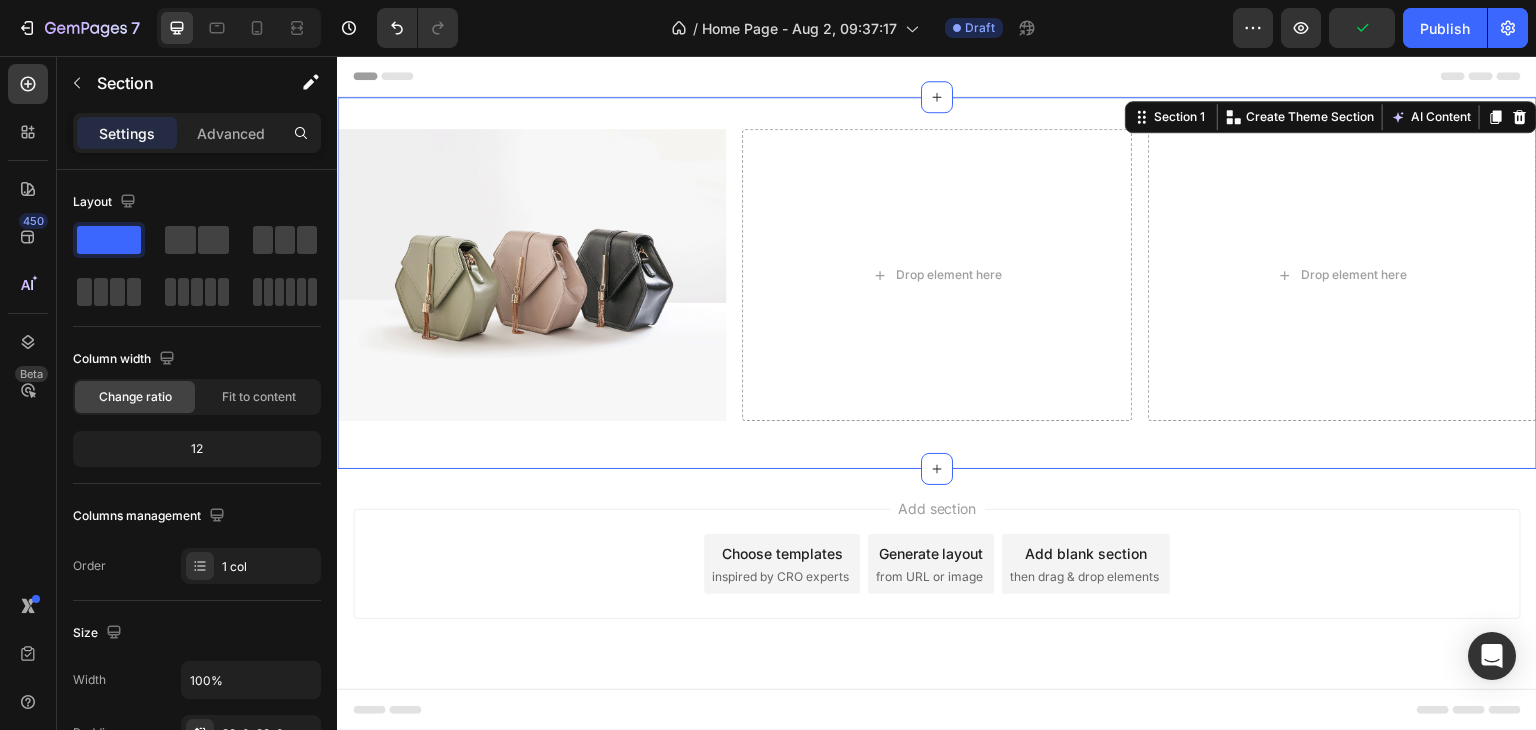 click on "Image
Drop element here
Drop element here Row" at bounding box center [937, 283] 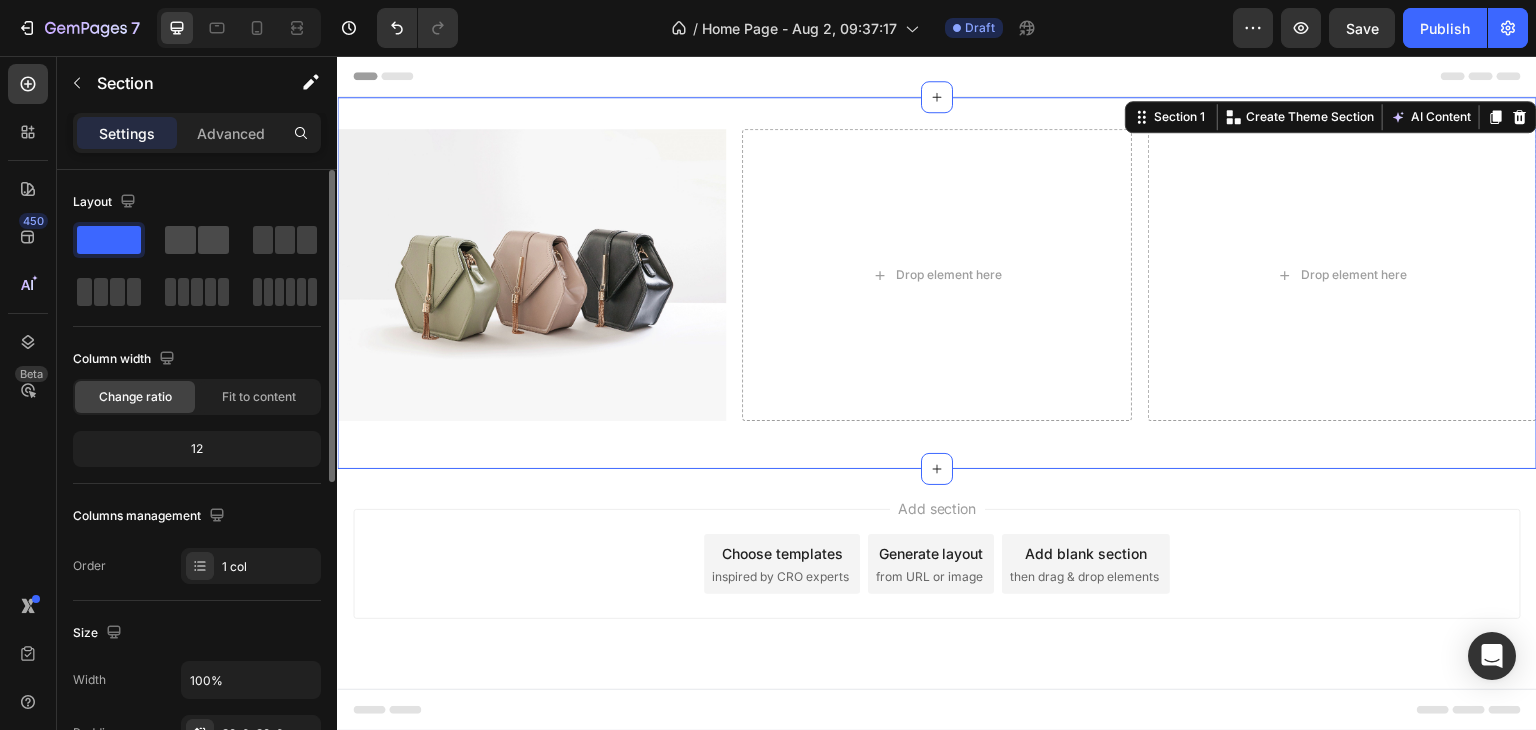 click 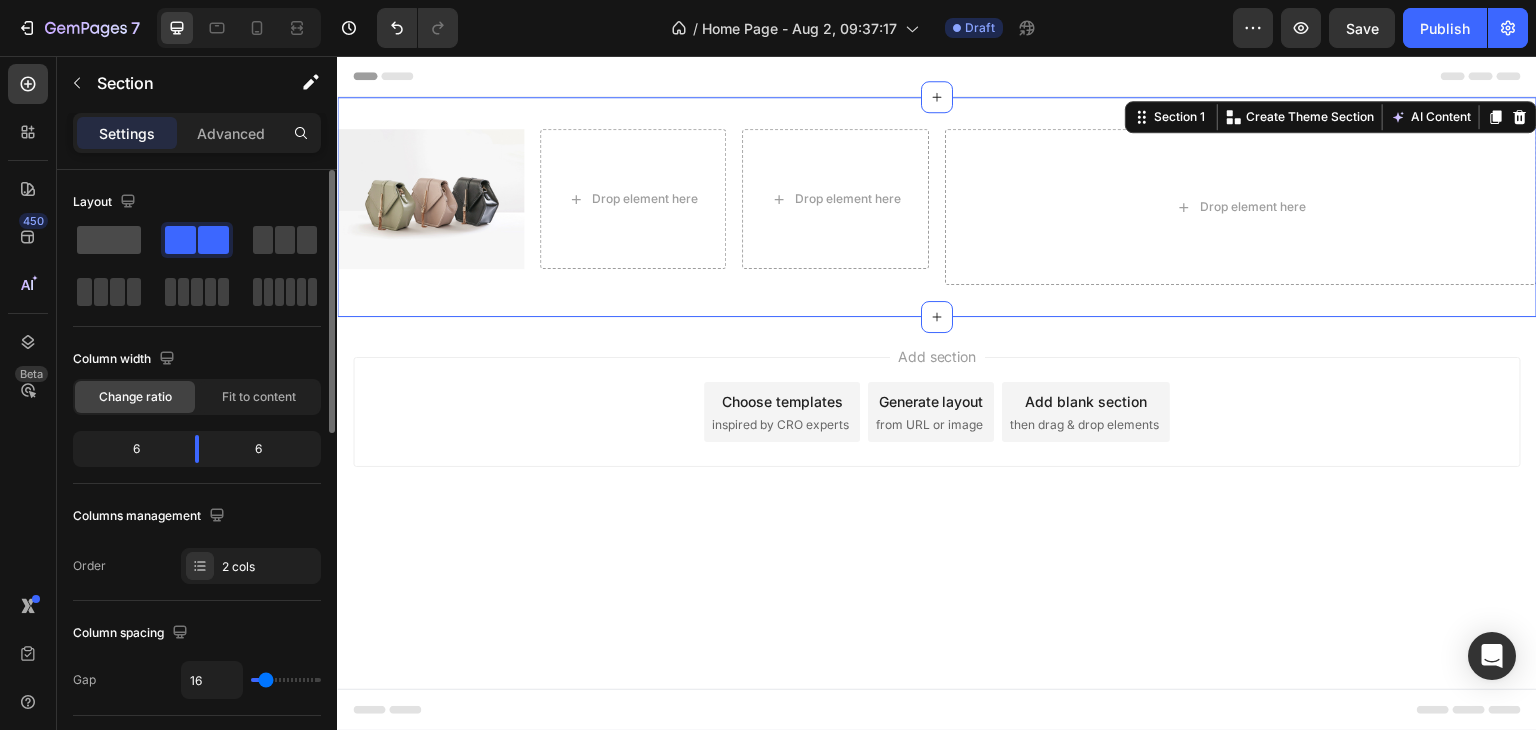 click 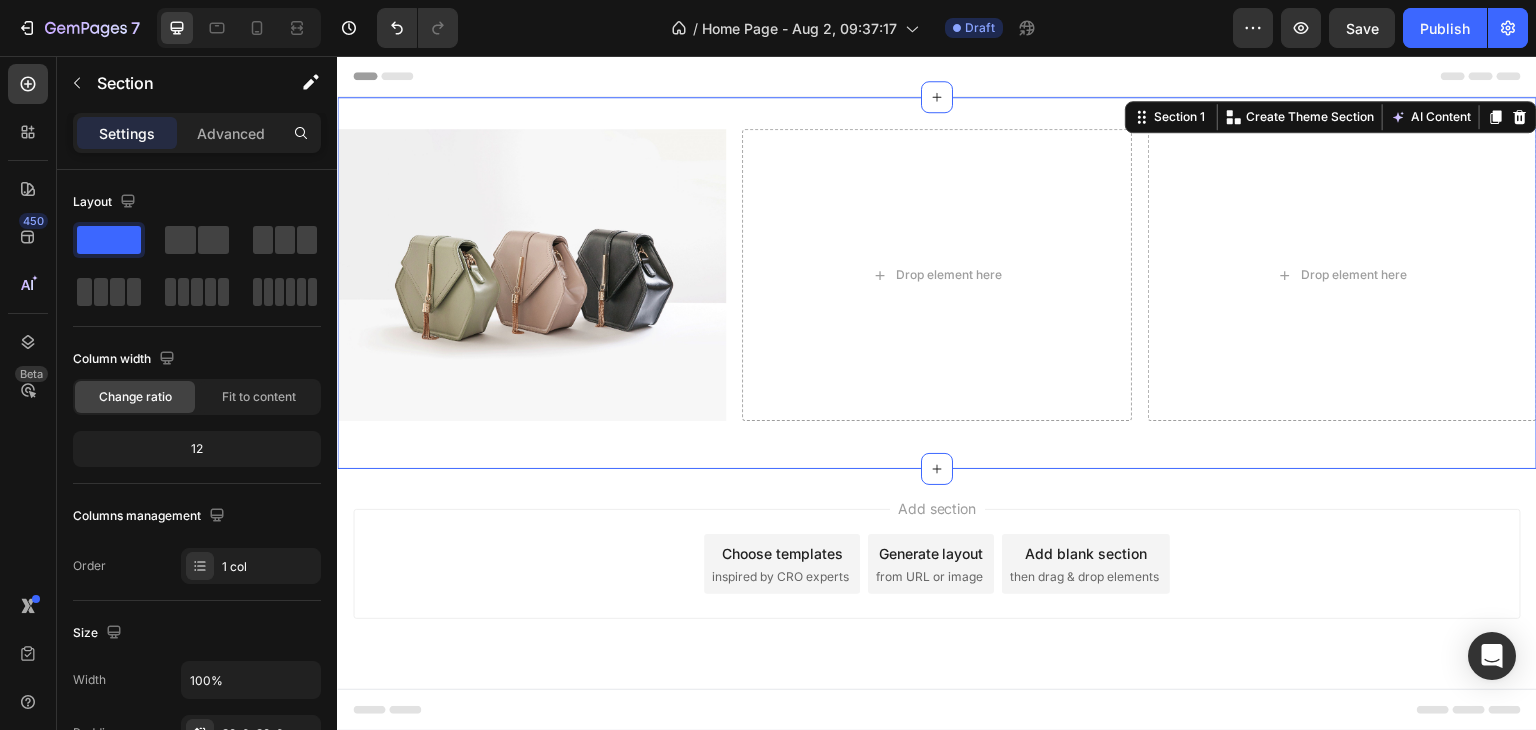click on "Image
Drop element here
Drop element here Row Section 1   You can create reusable sections Create Theme Section AI Content Write with GemAI What would you like to describe here? Tone and Voice Persuasive Product Mini Retro White Noise Bluetooth Speaker Show more Generate" at bounding box center [937, 283] 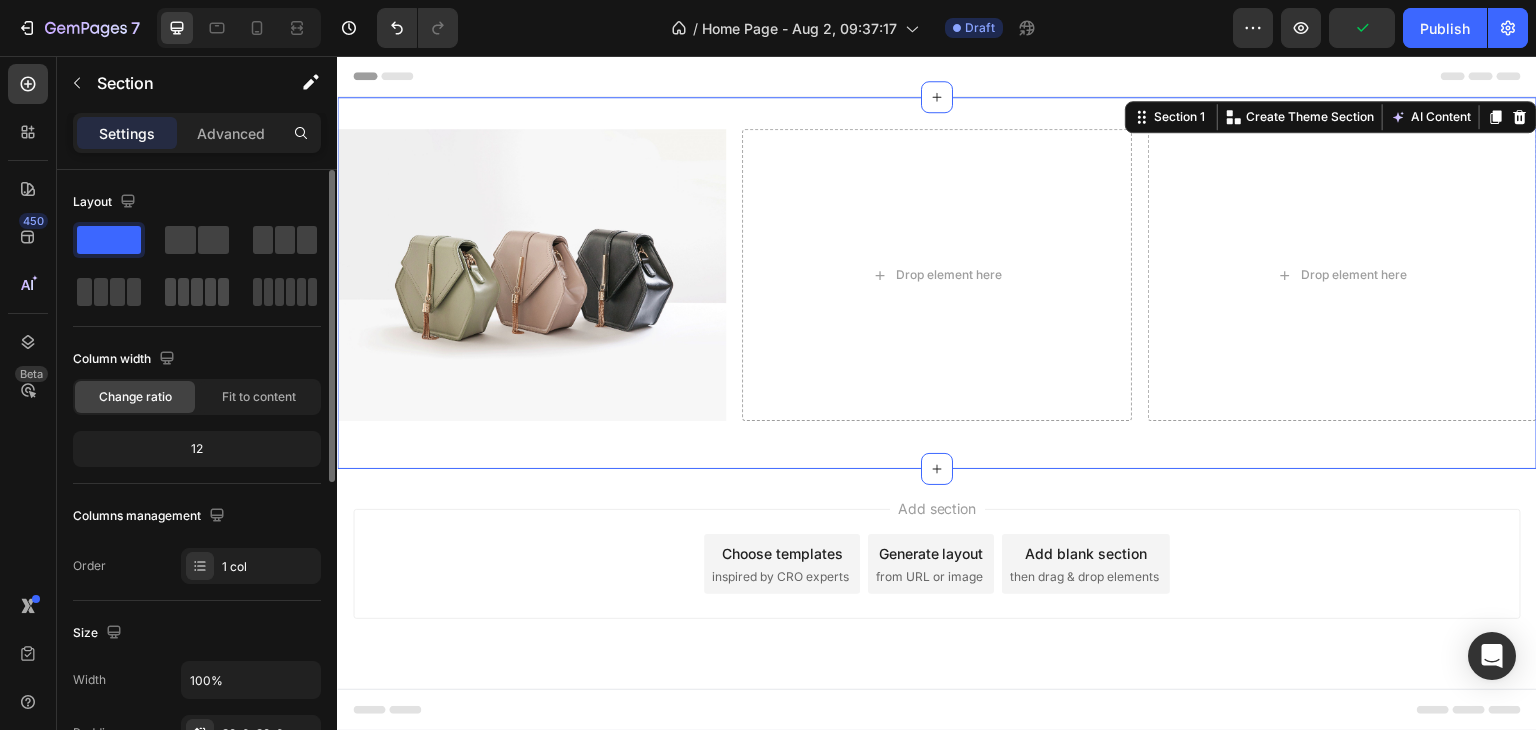 click 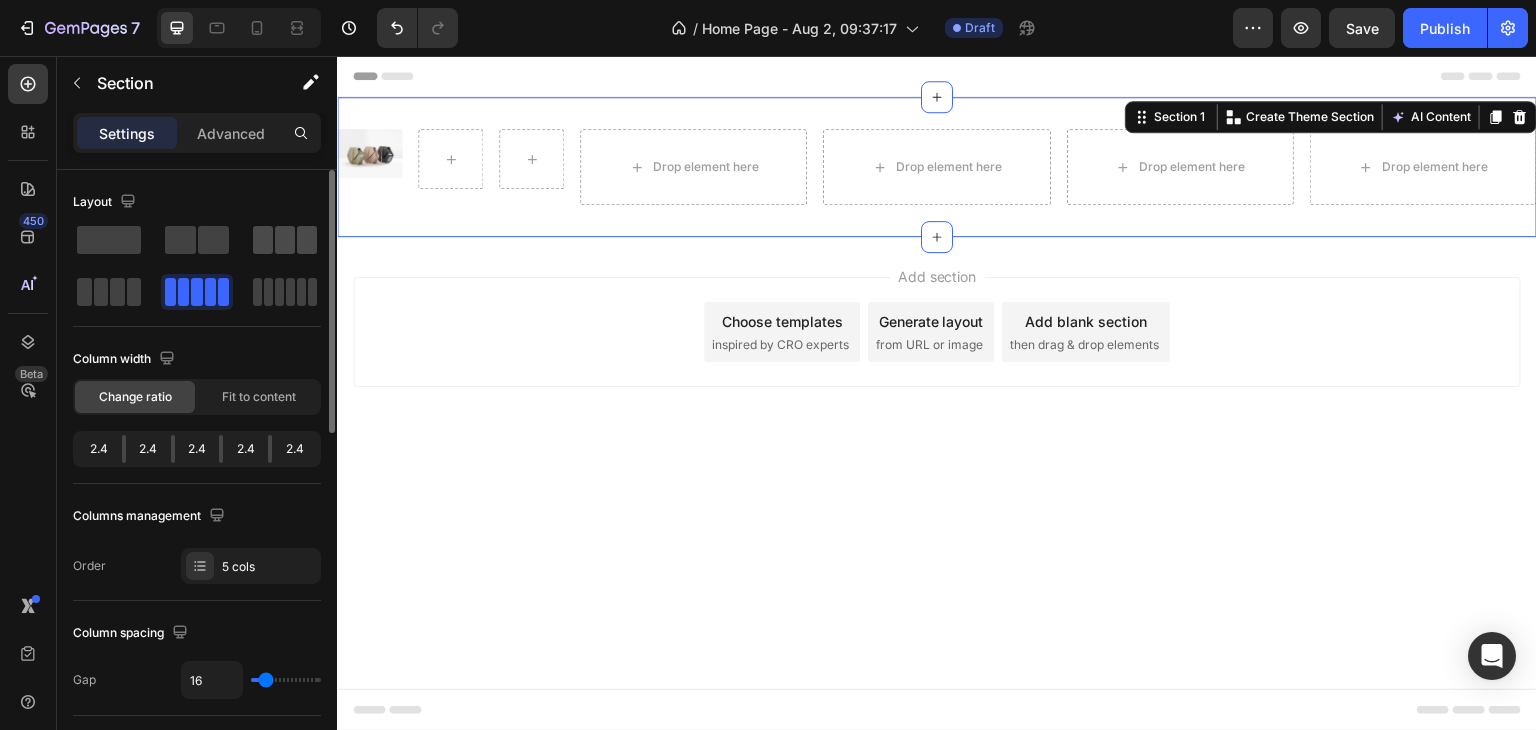 click 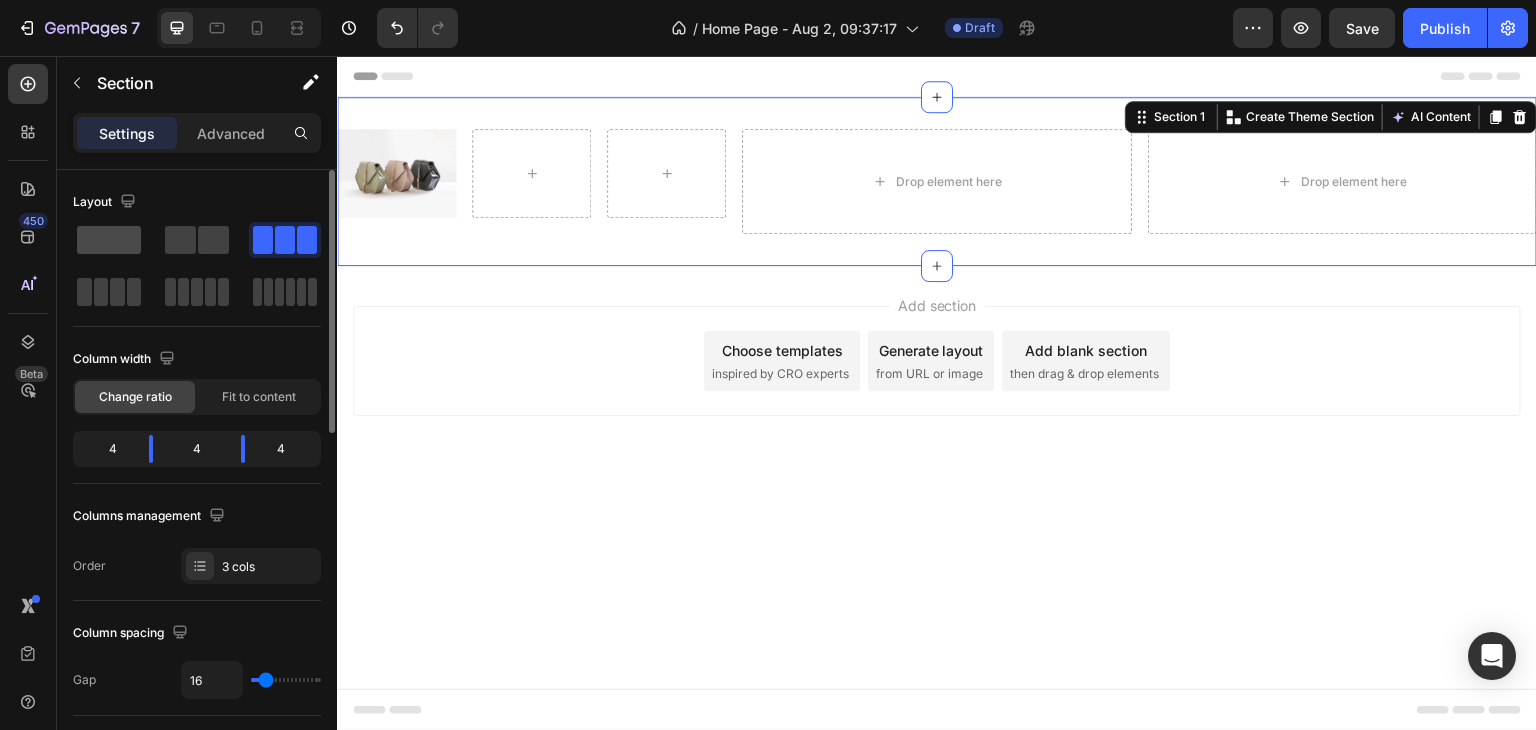 click 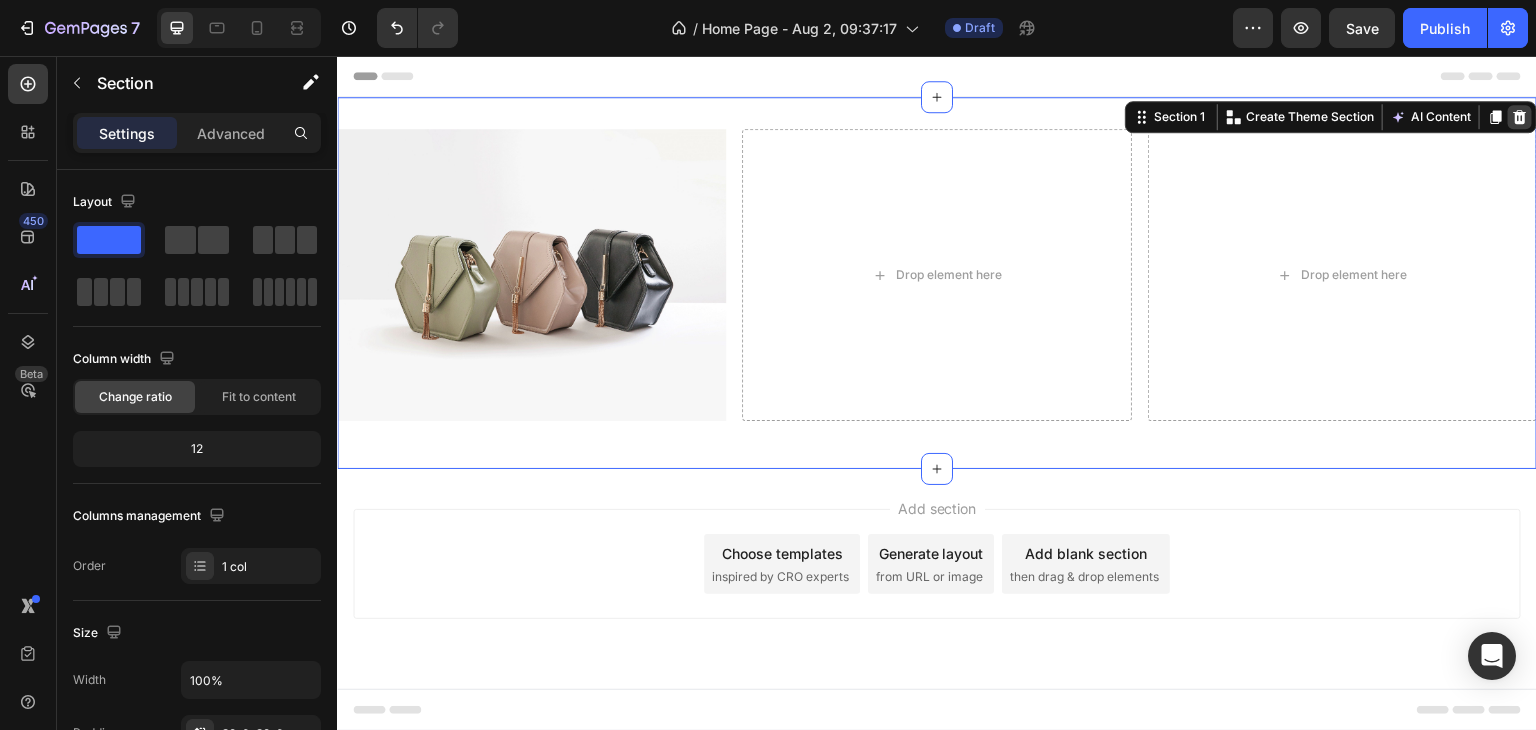 click 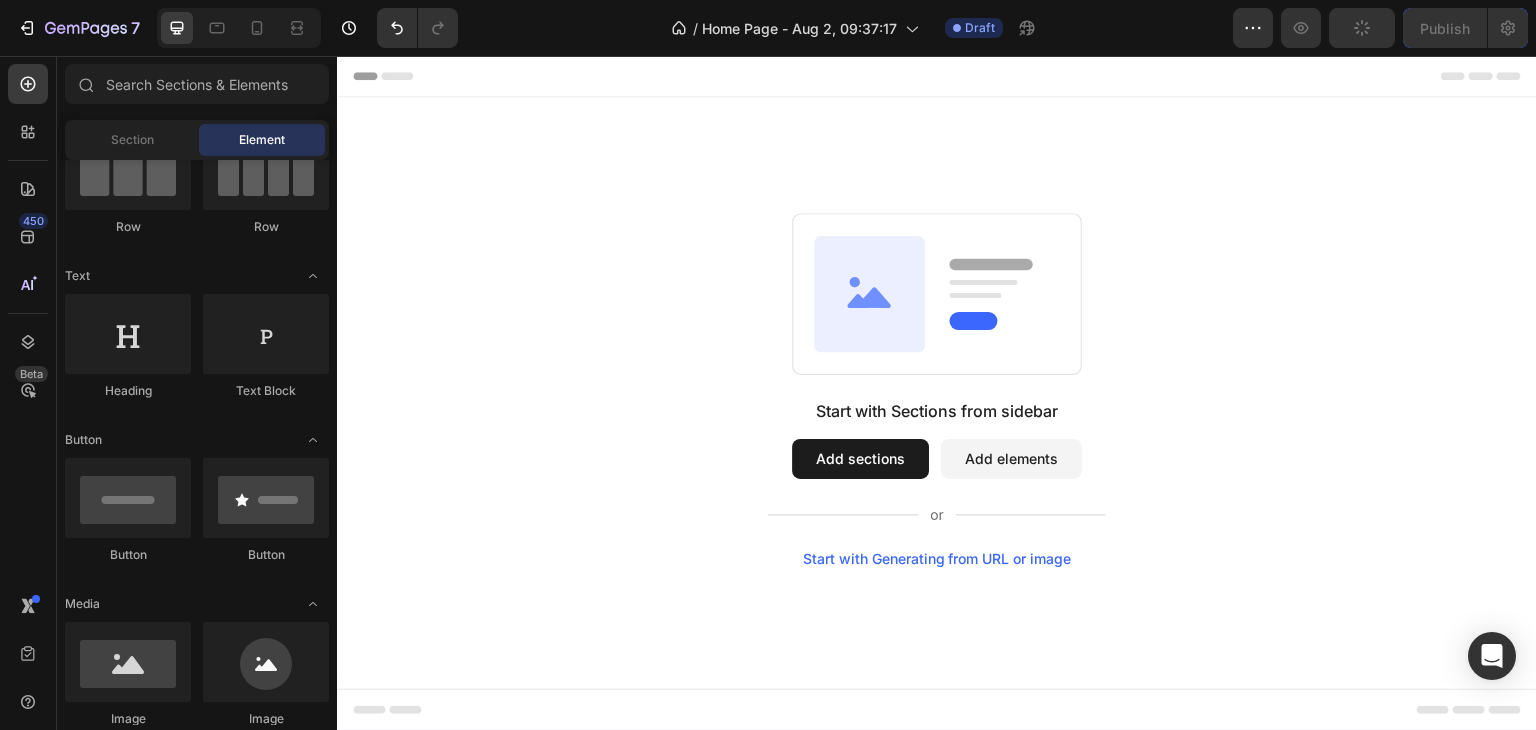 scroll, scrollTop: 0, scrollLeft: 0, axis: both 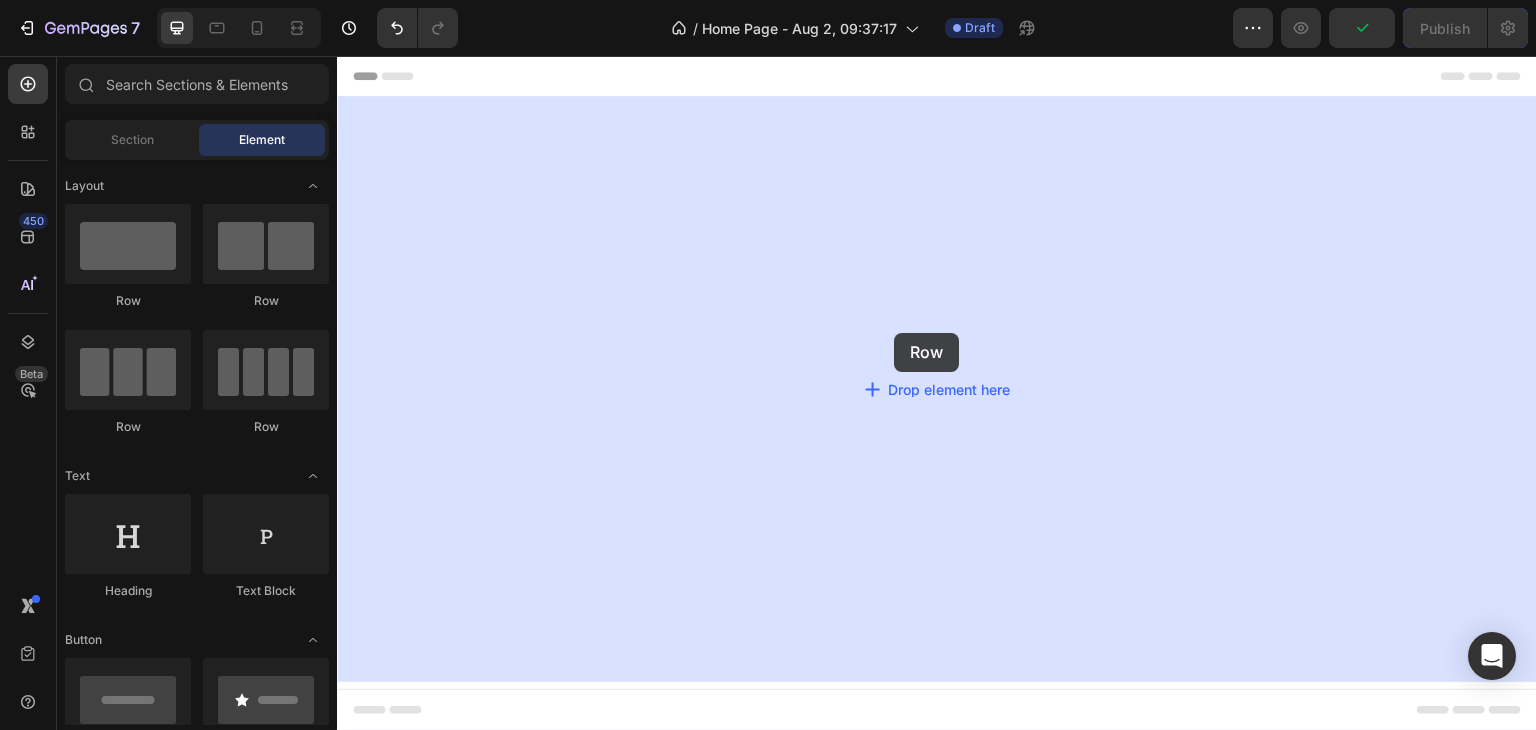 drag, startPoint x: 453, startPoint y: 331, endPoint x: 893, endPoint y: 334, distance: 440.01022 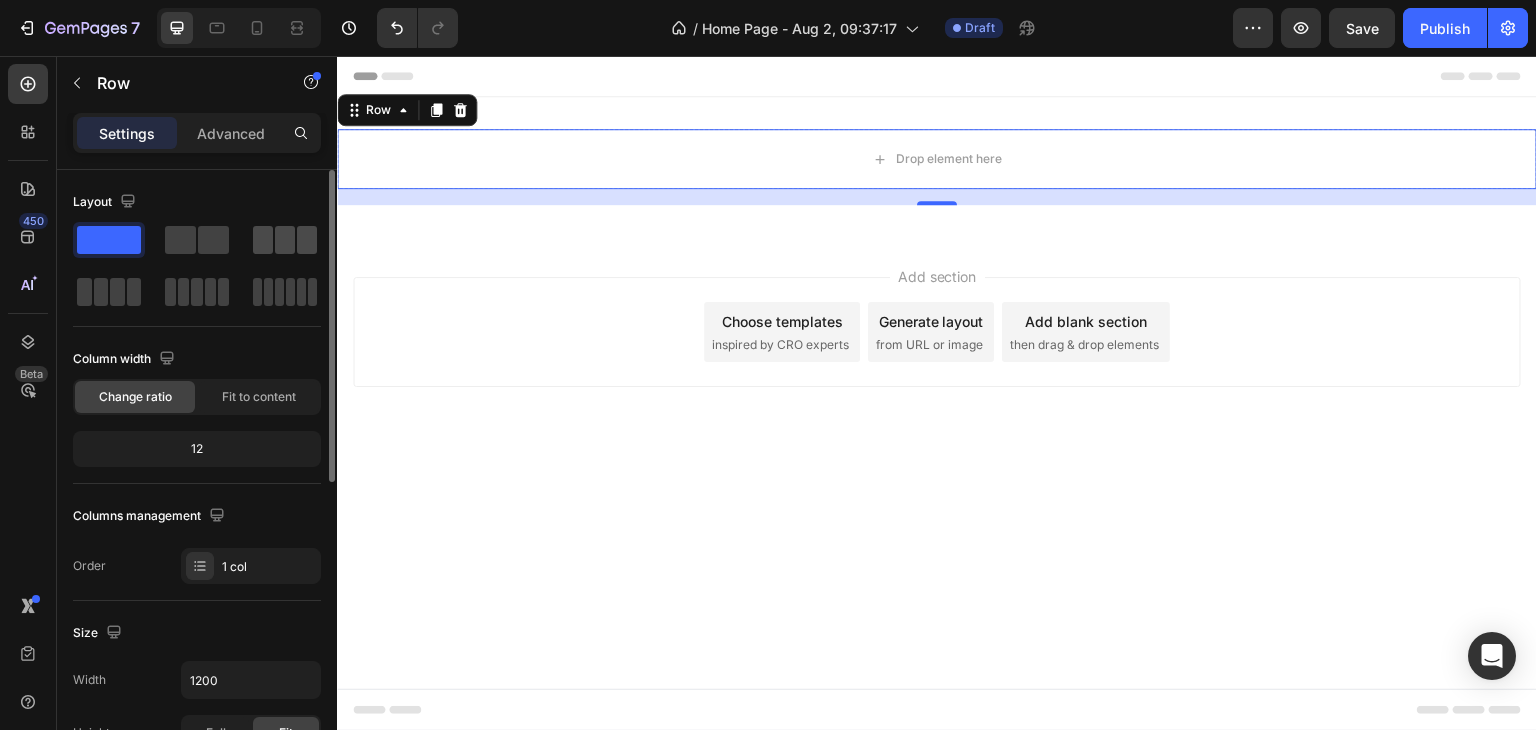 click 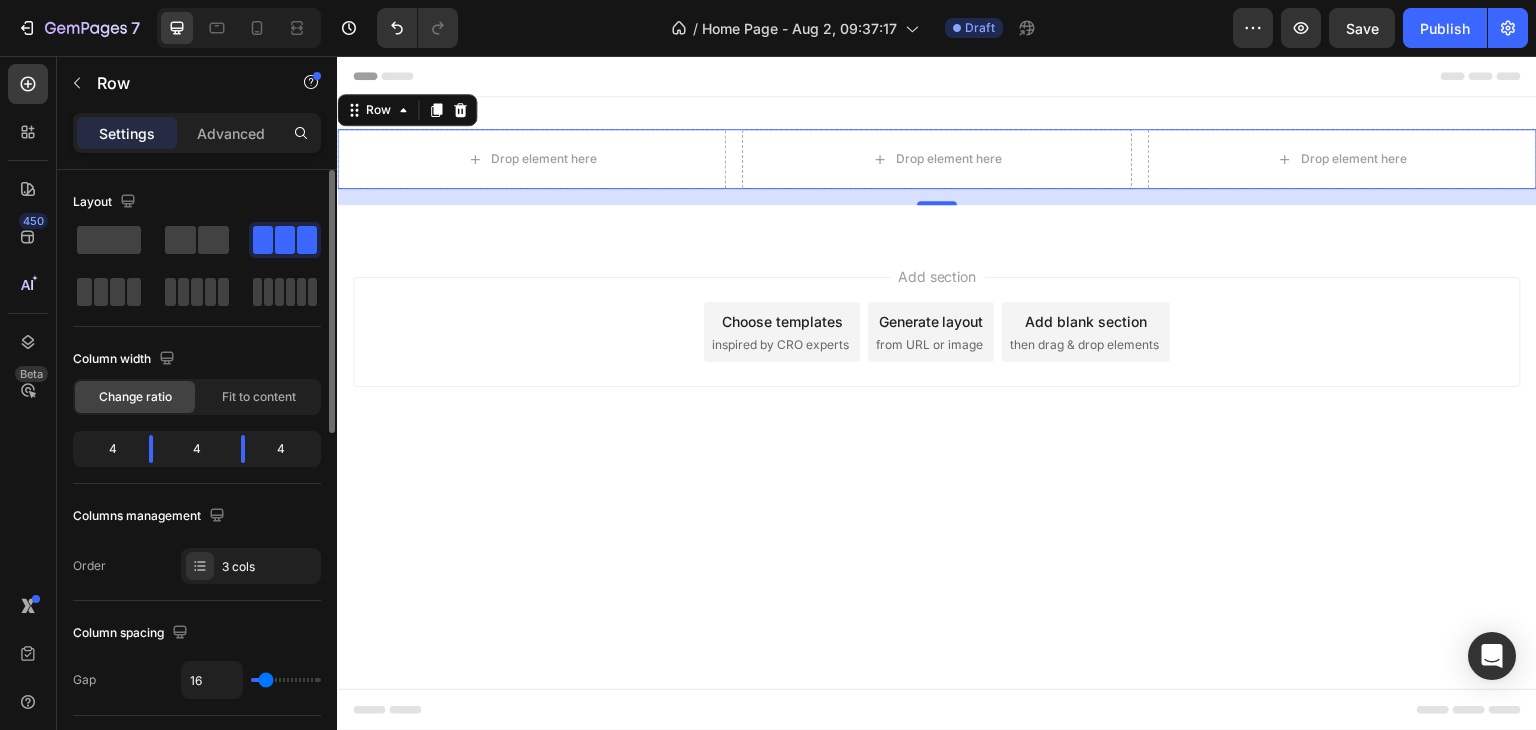 click on "4" 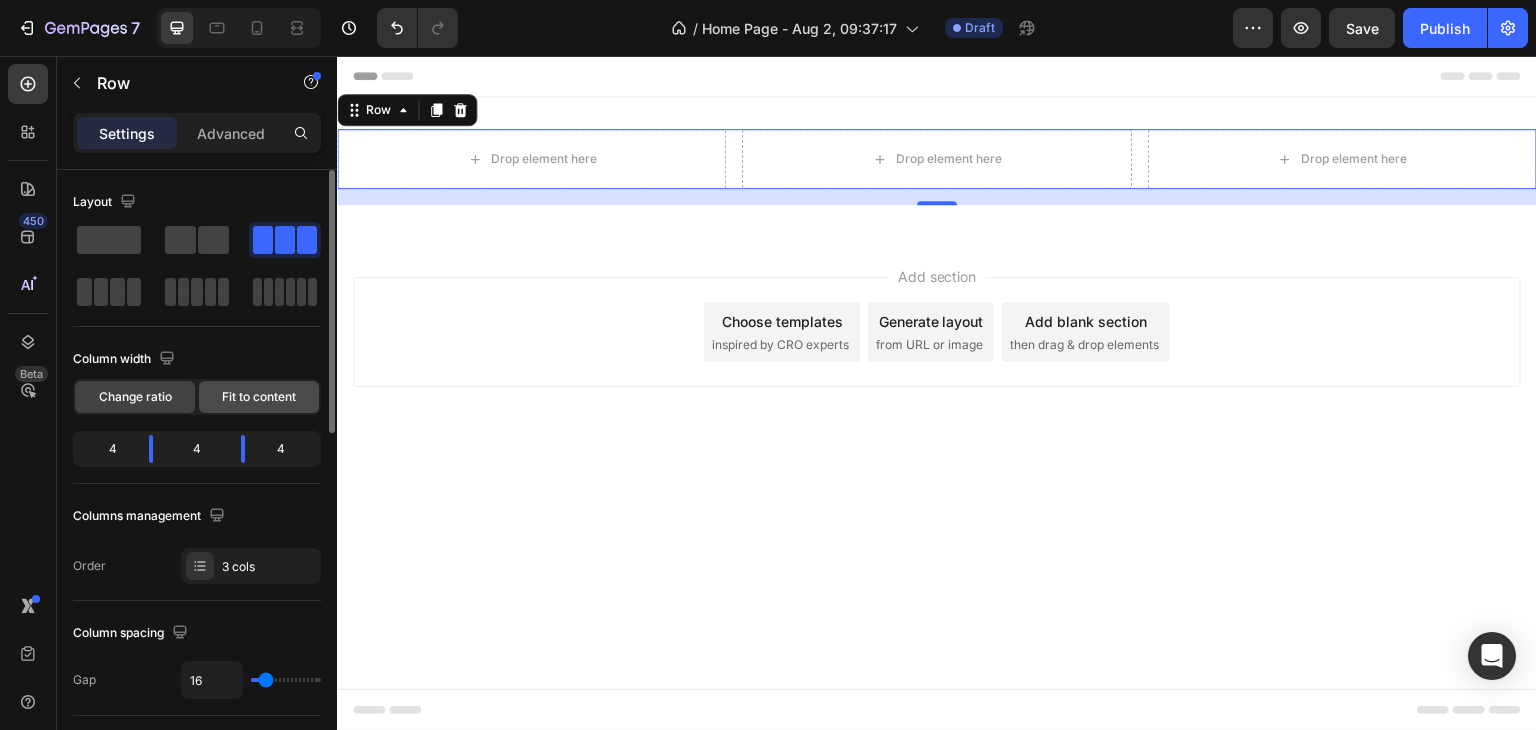 click on "Fit to content" 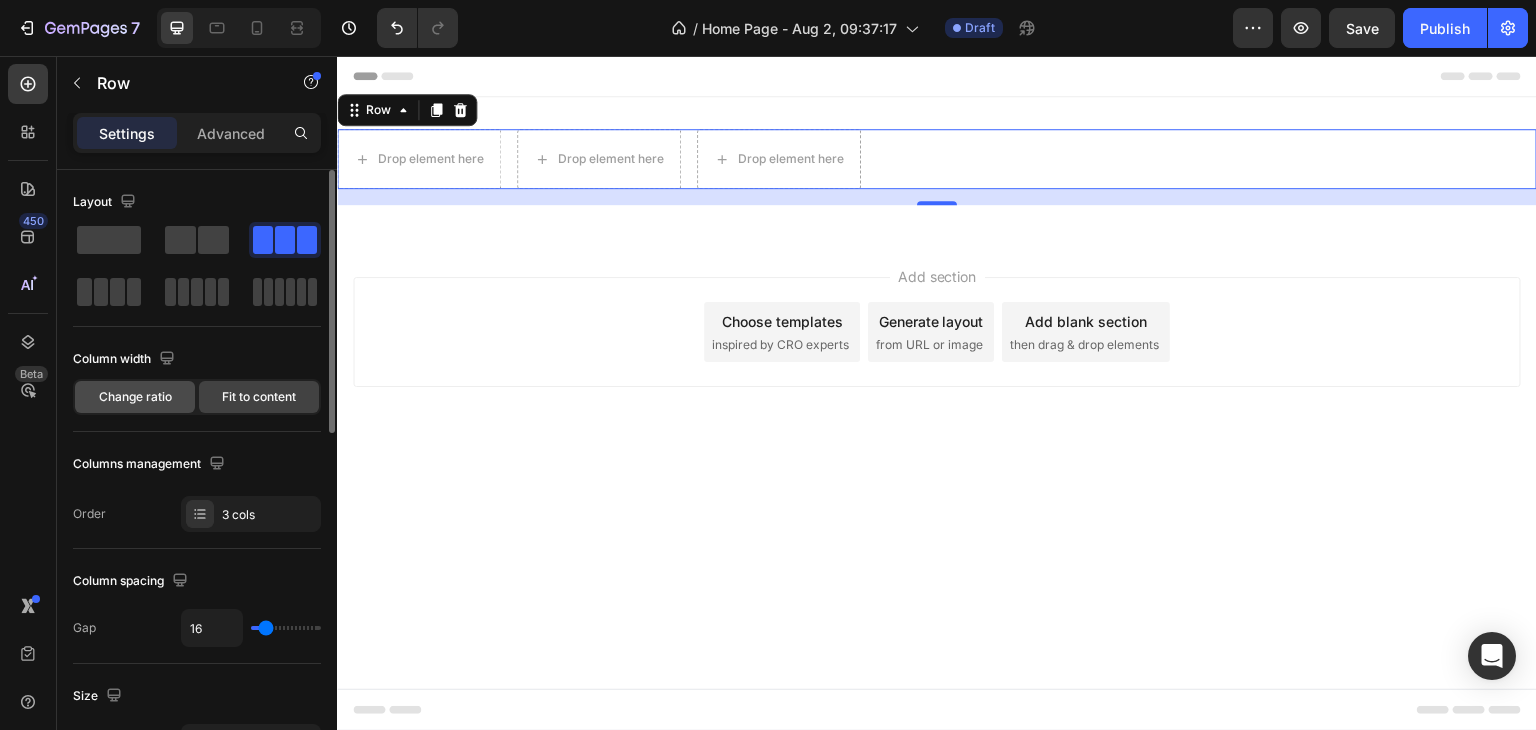click on "Change ratio" 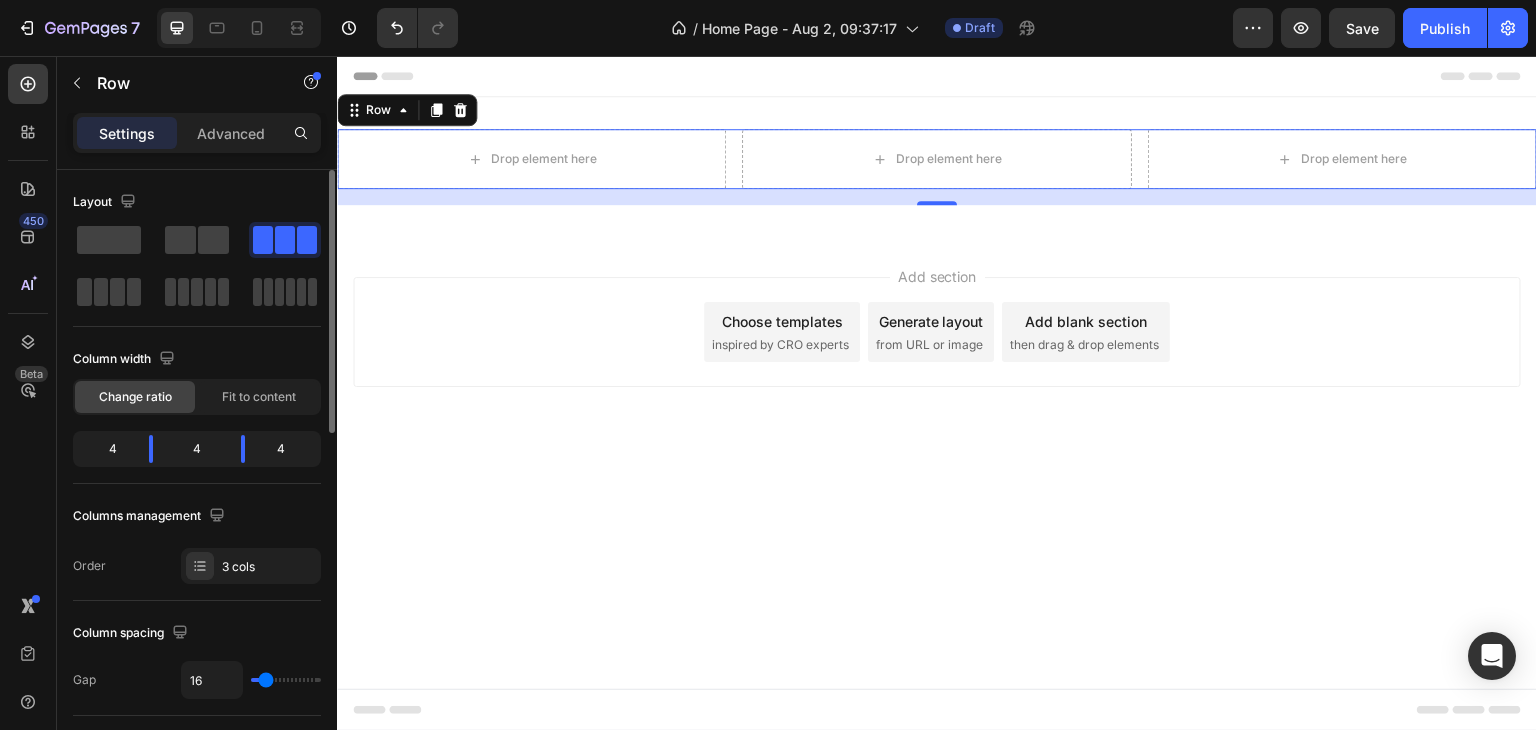 click on "4" 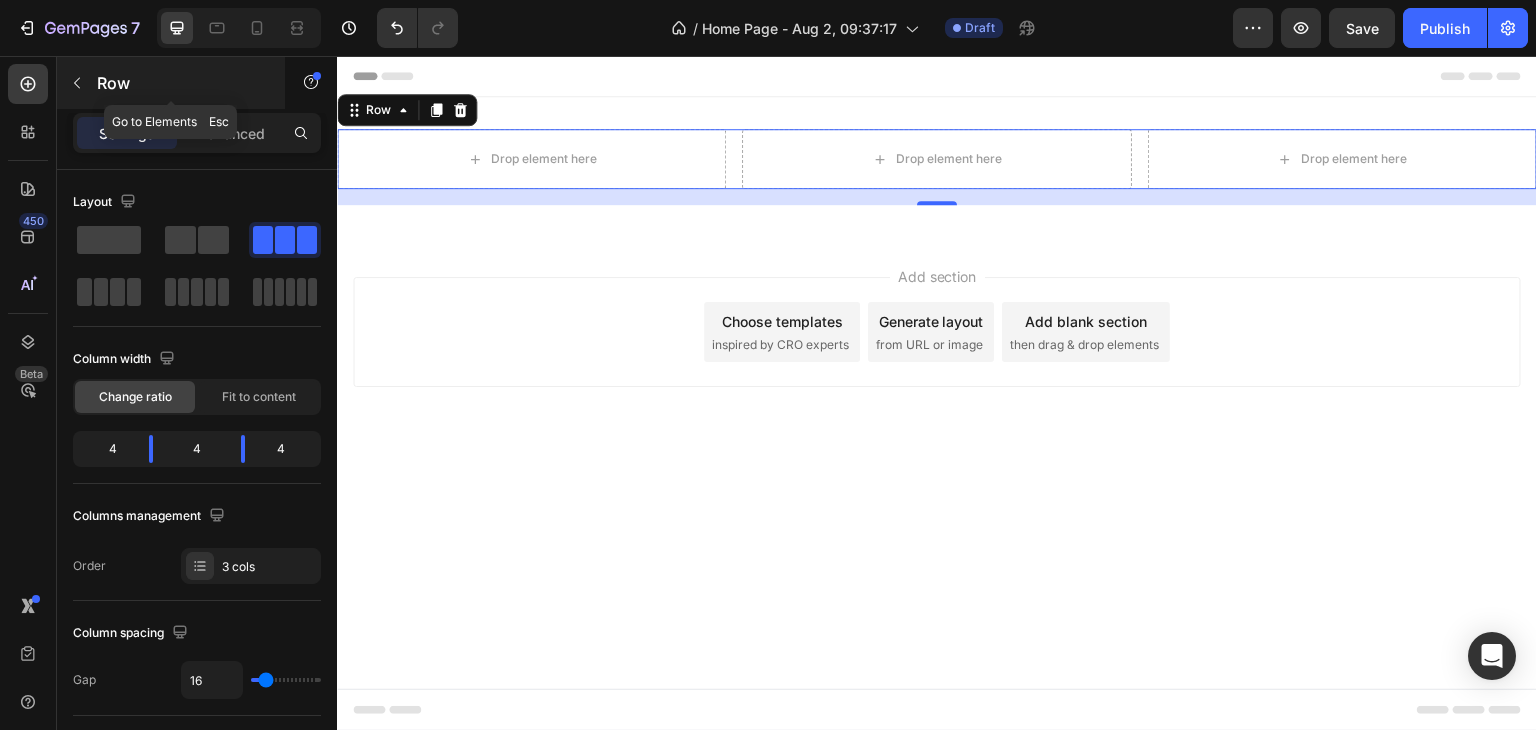 click 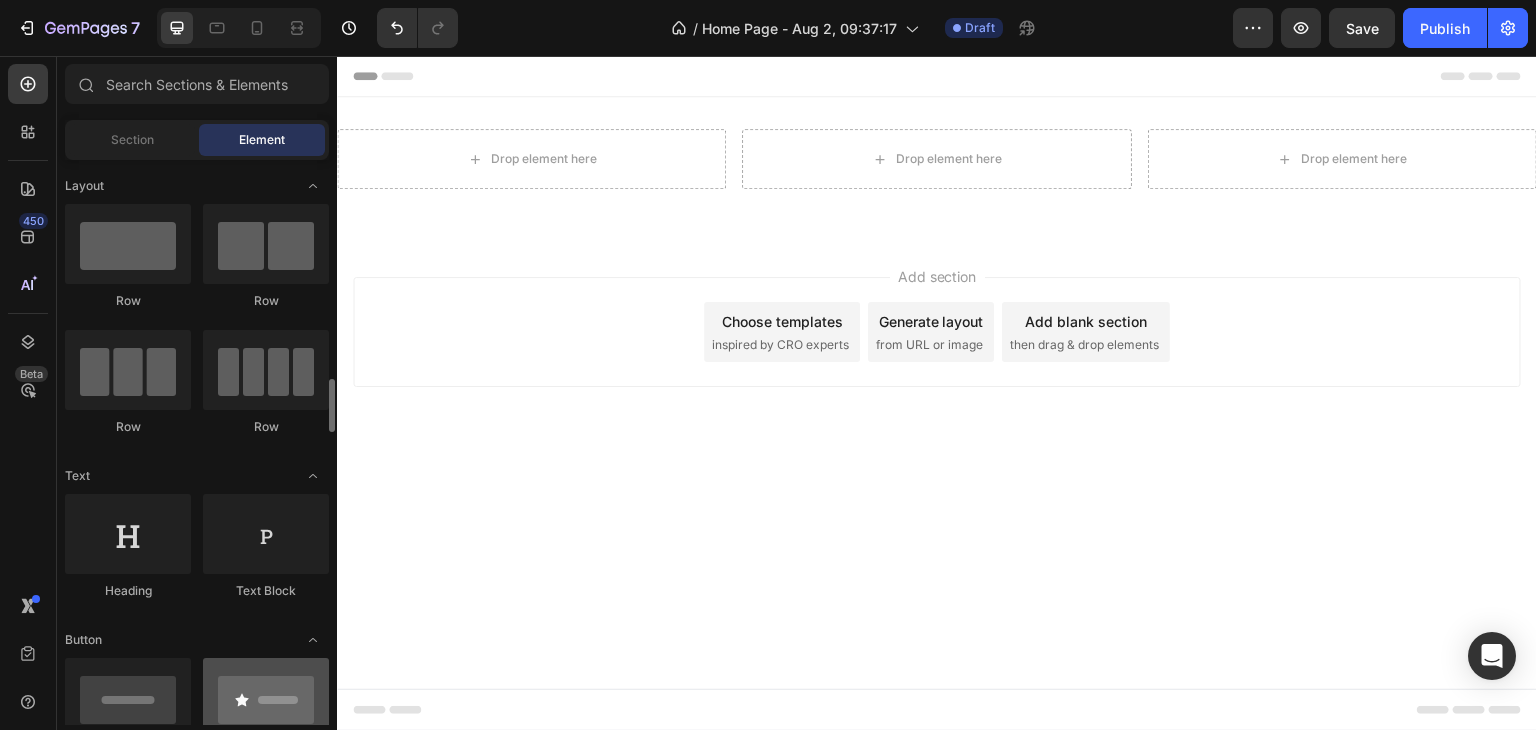 scroll, scrollTop: 200, scrollLeft: 0, axis: vertical 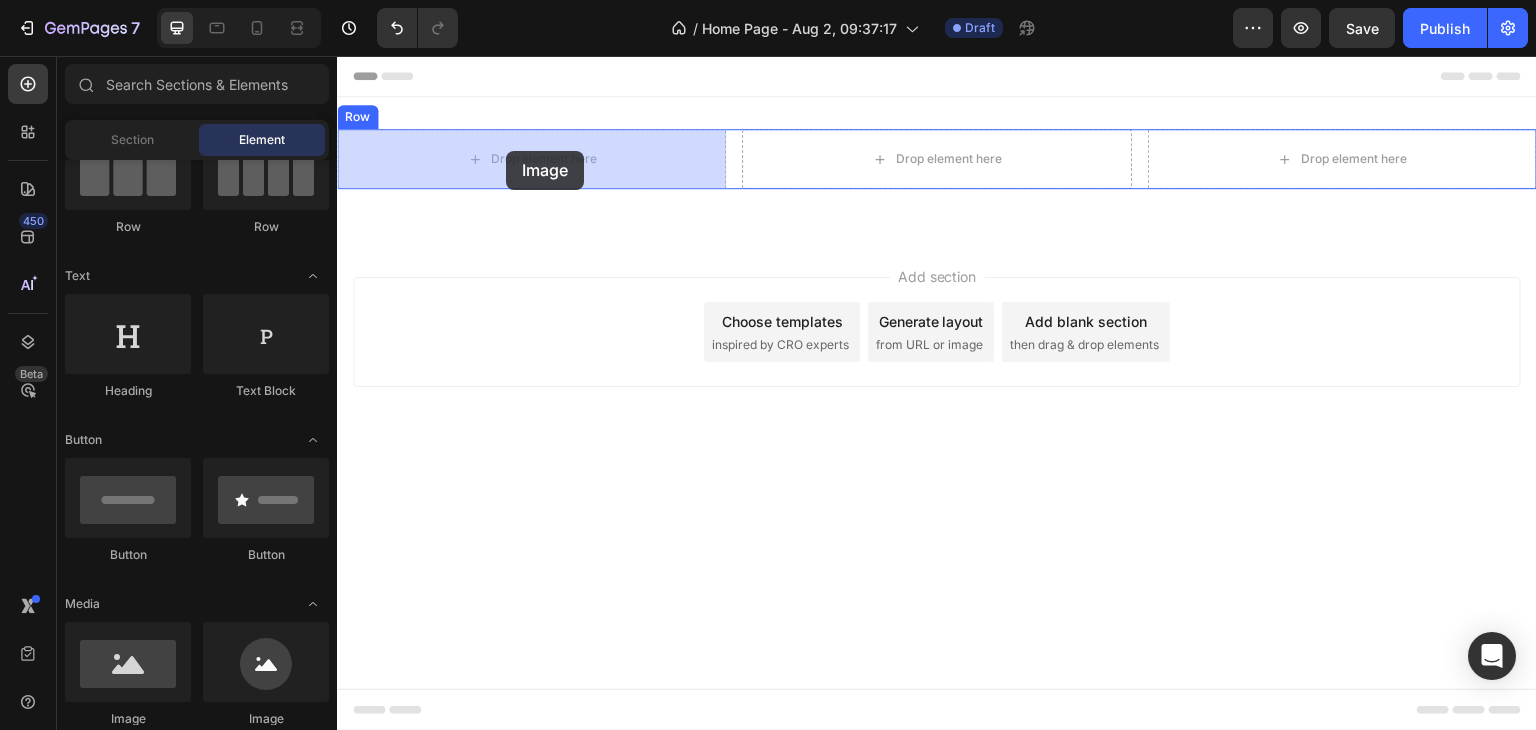 drag, startPoint x: 476, startPoint y: 729, endPoint x: 506, endPoint y: 151, distance: 578.778 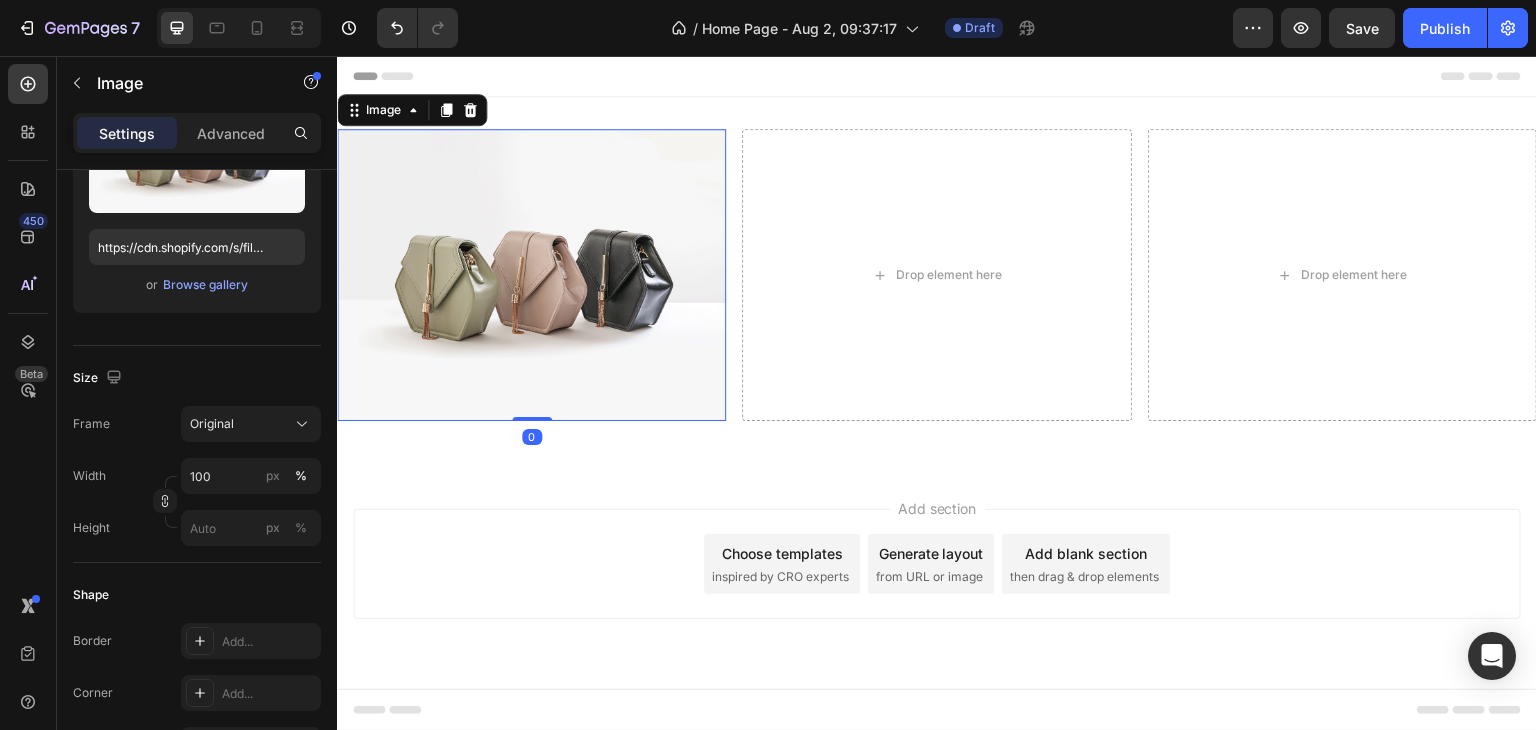 scroll, scrollTop: 0, scrollLeft: 0, axis: both 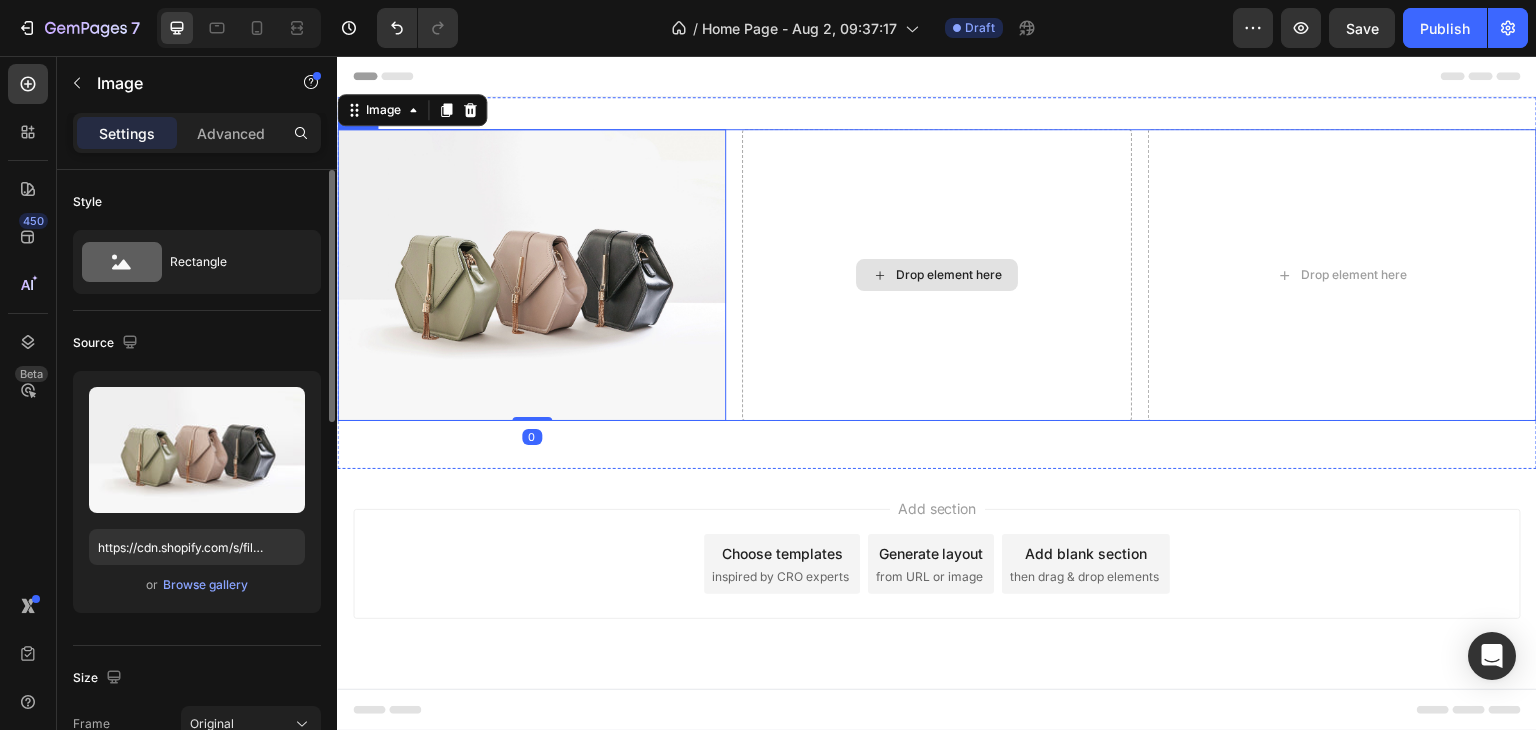 click on "Drop element here" at bounding box center (936, 275) 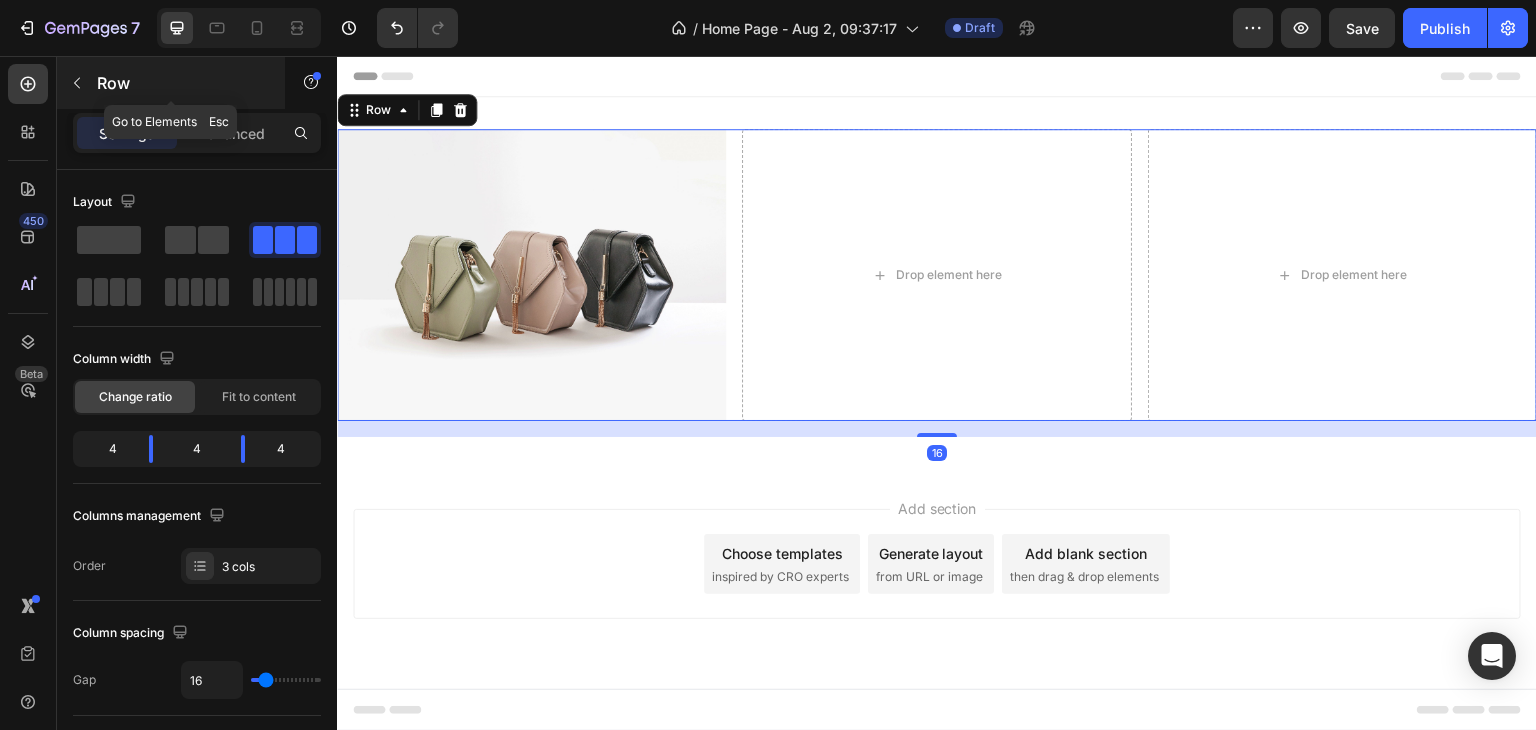 click at bounding box center [77, 83] 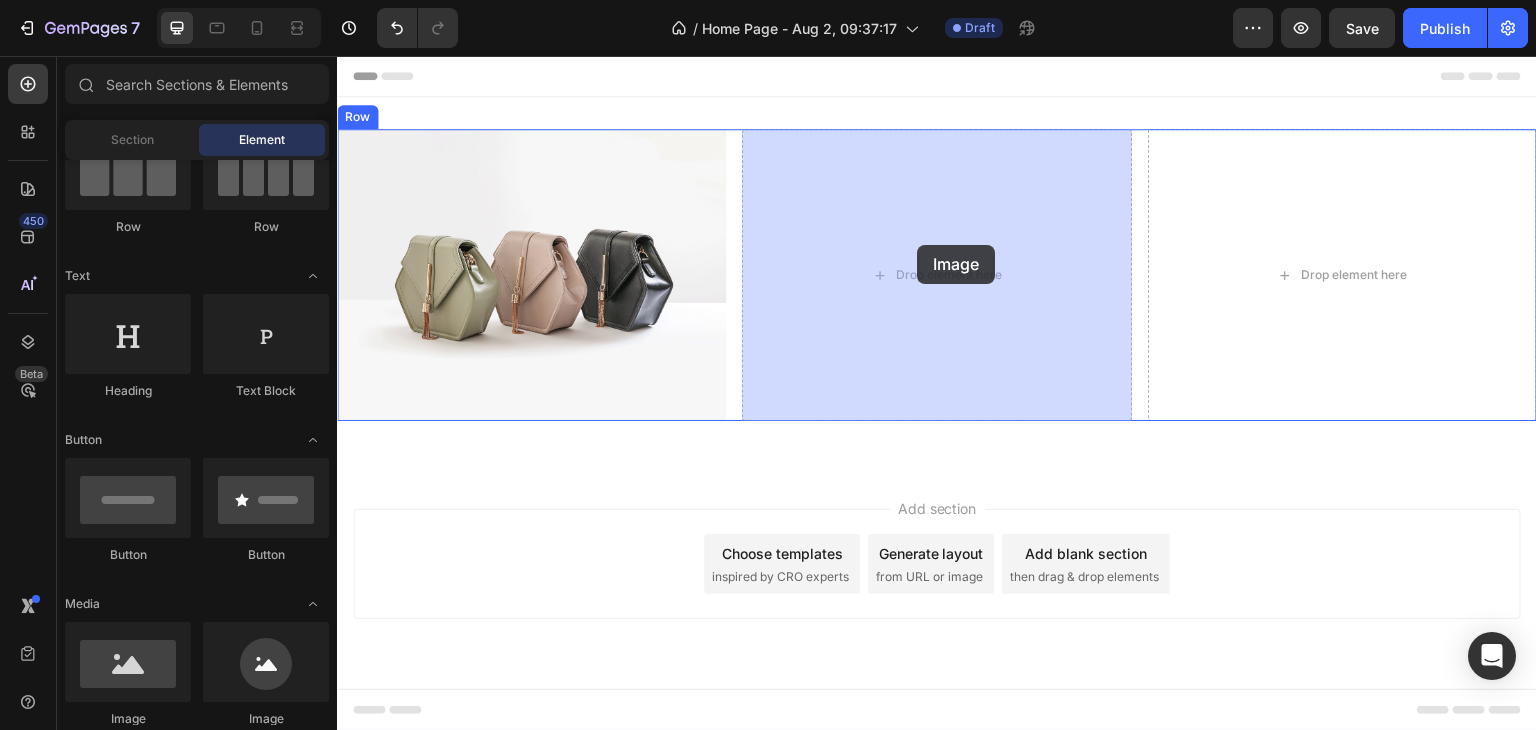 drag, startPoint x: 473, startPoint y: 727, endPoint x: 917, endPoint y: 245, distance: 655.332 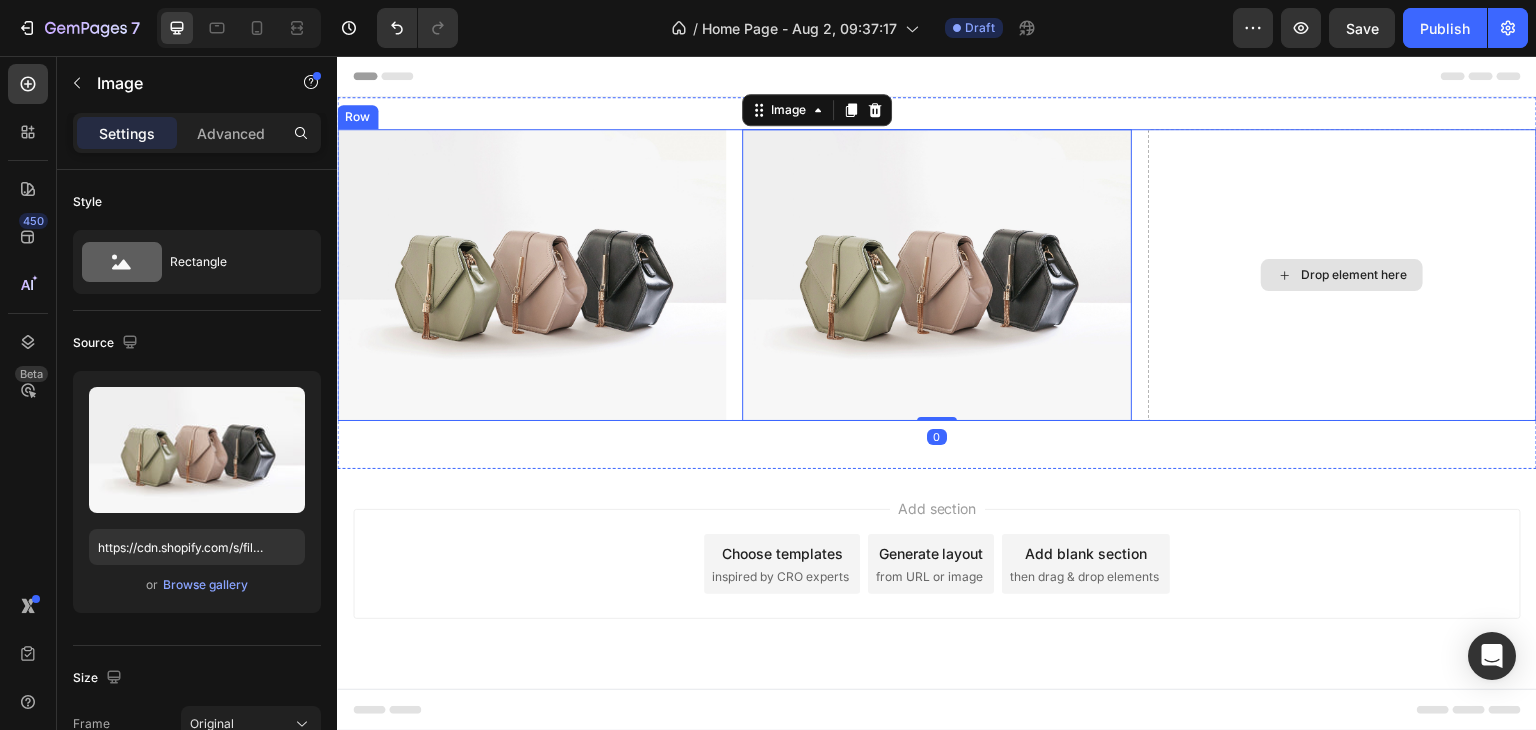 click on "Drop element here" at bounding box center (1342, 275) 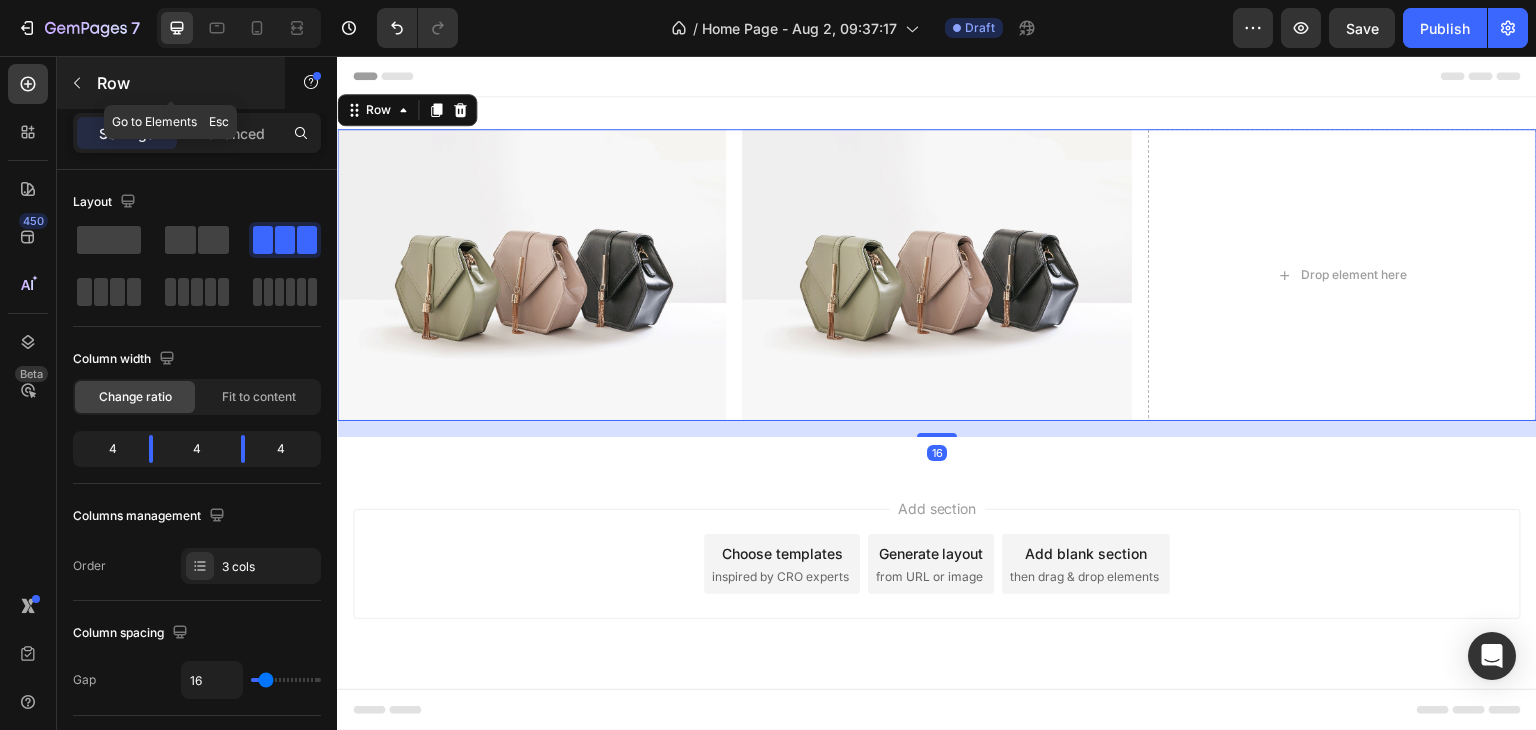 click 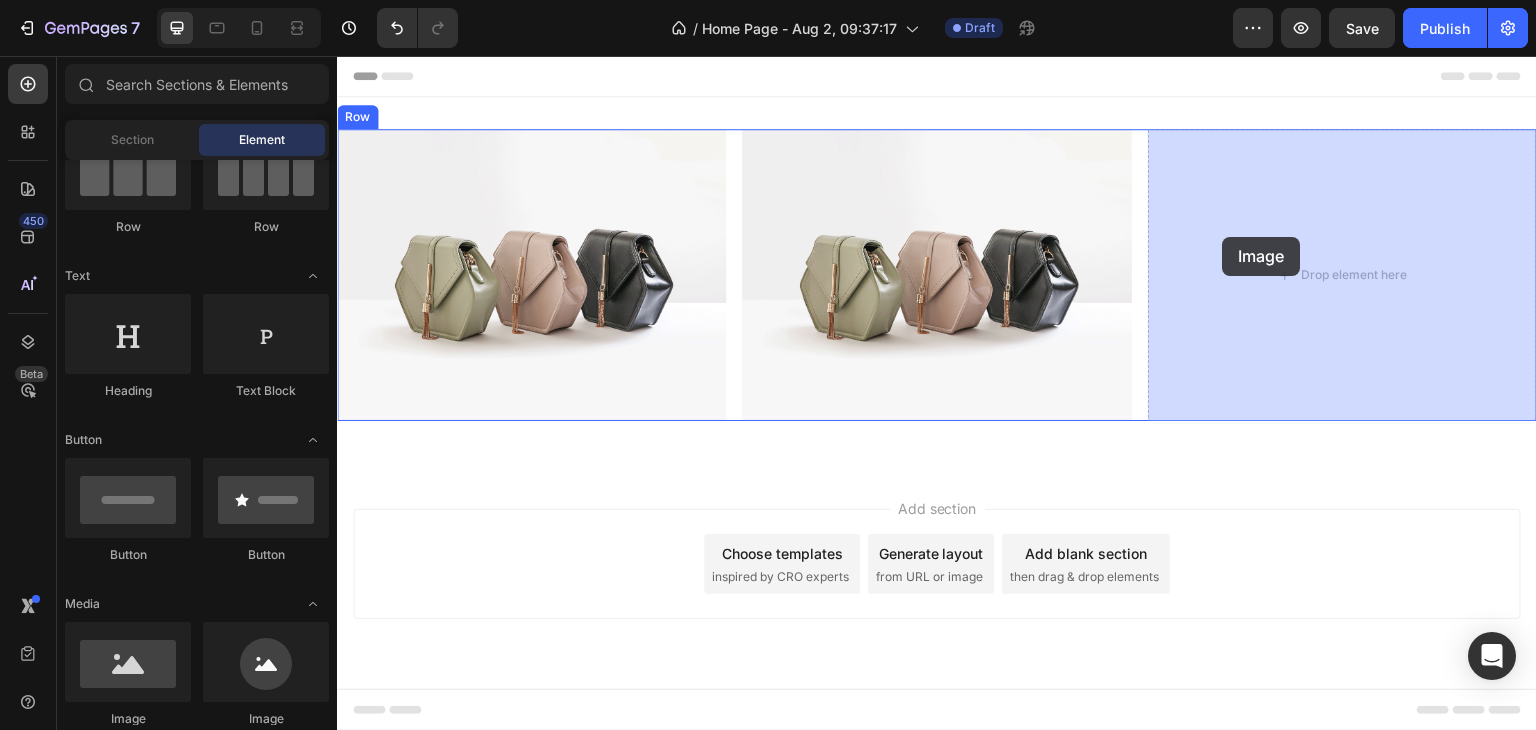 drag, startPoint x: 481, startPoint y: 723, endPoint x: 1234, endPoint y: 234, distance: 897.8474 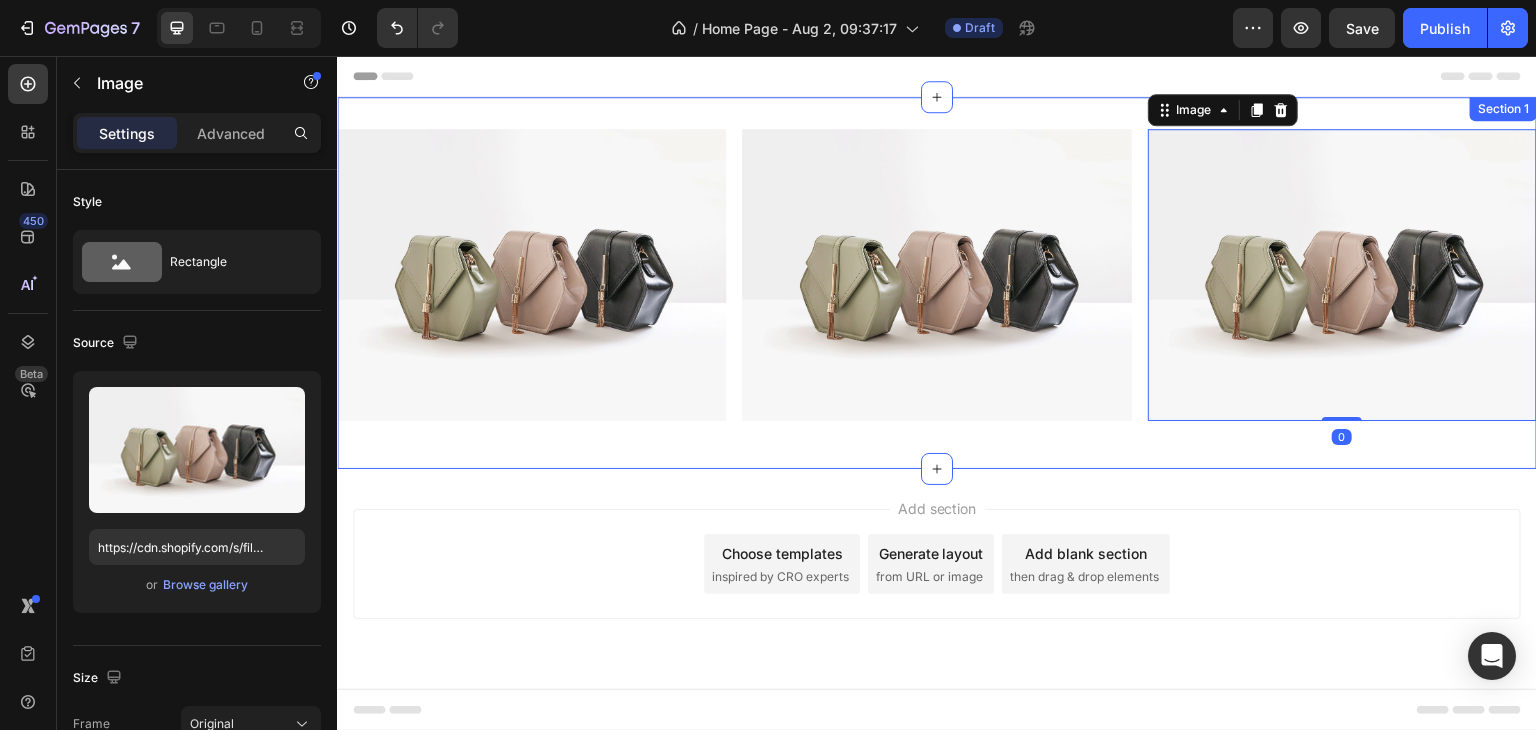 click on "Image Image Image   0 Row Section 1" at bounding box center [937, 283] 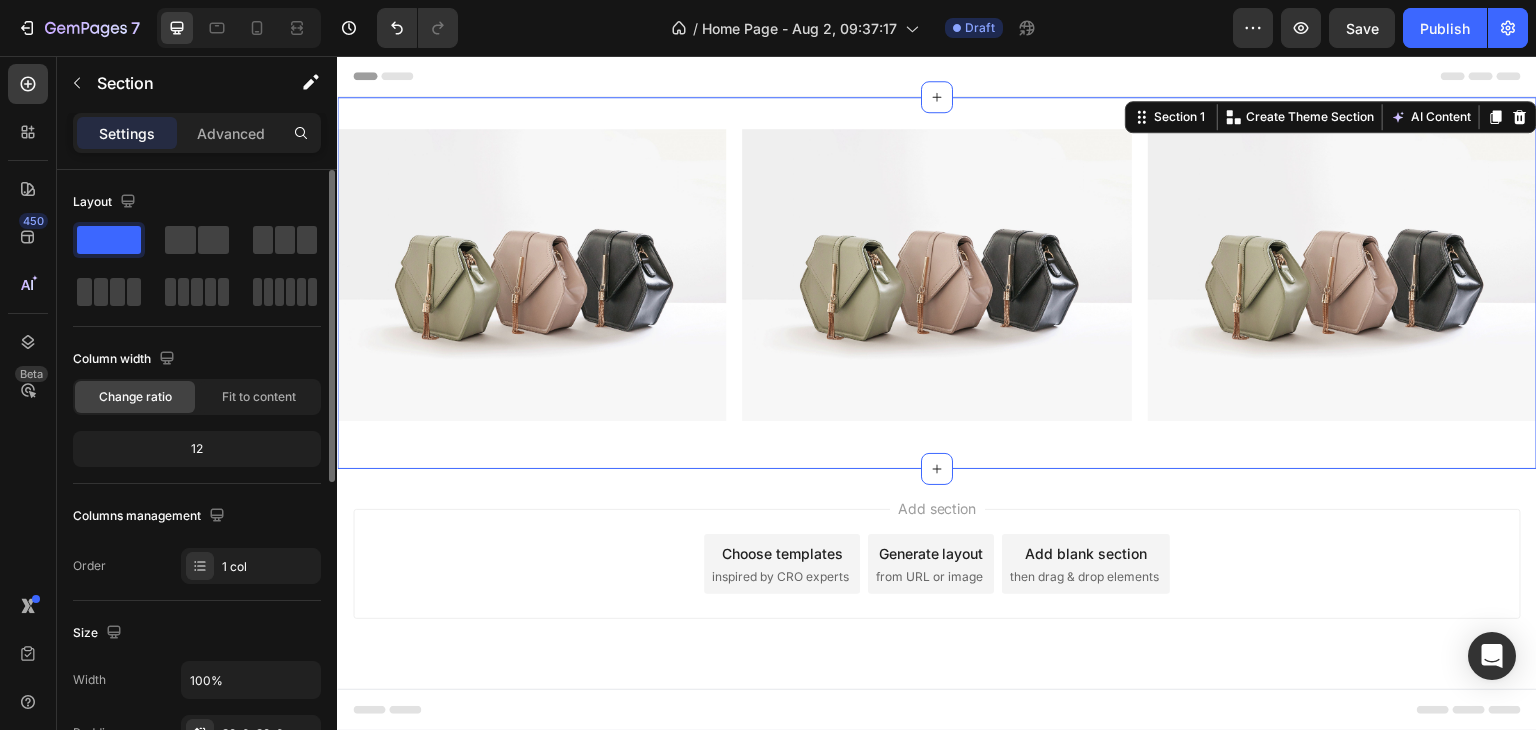 drag, startPoint x: 185, startPoint y: 449, endPoint x: 200, endPoint y: 449, distance: 15 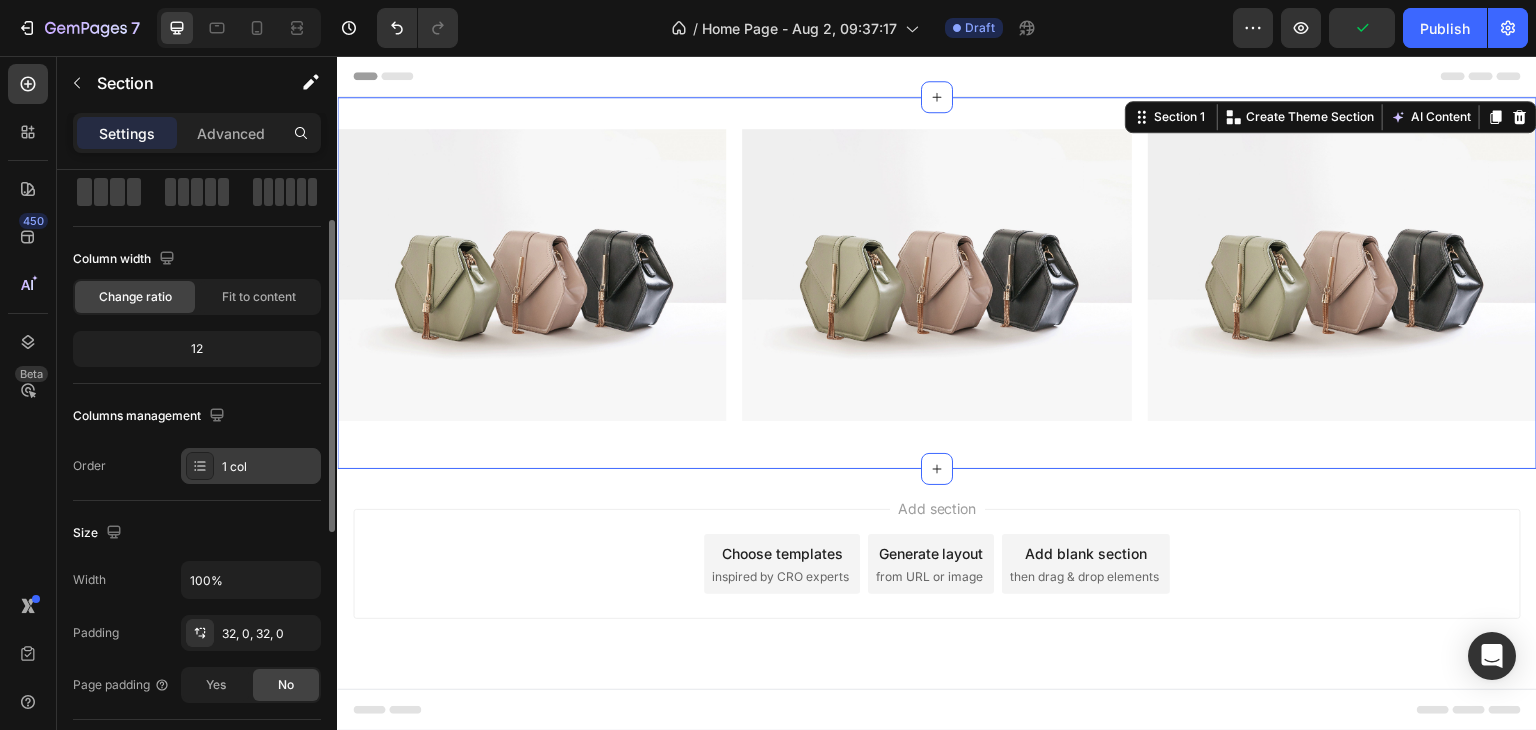 click on "1 col" at bounding box center [269, 467] 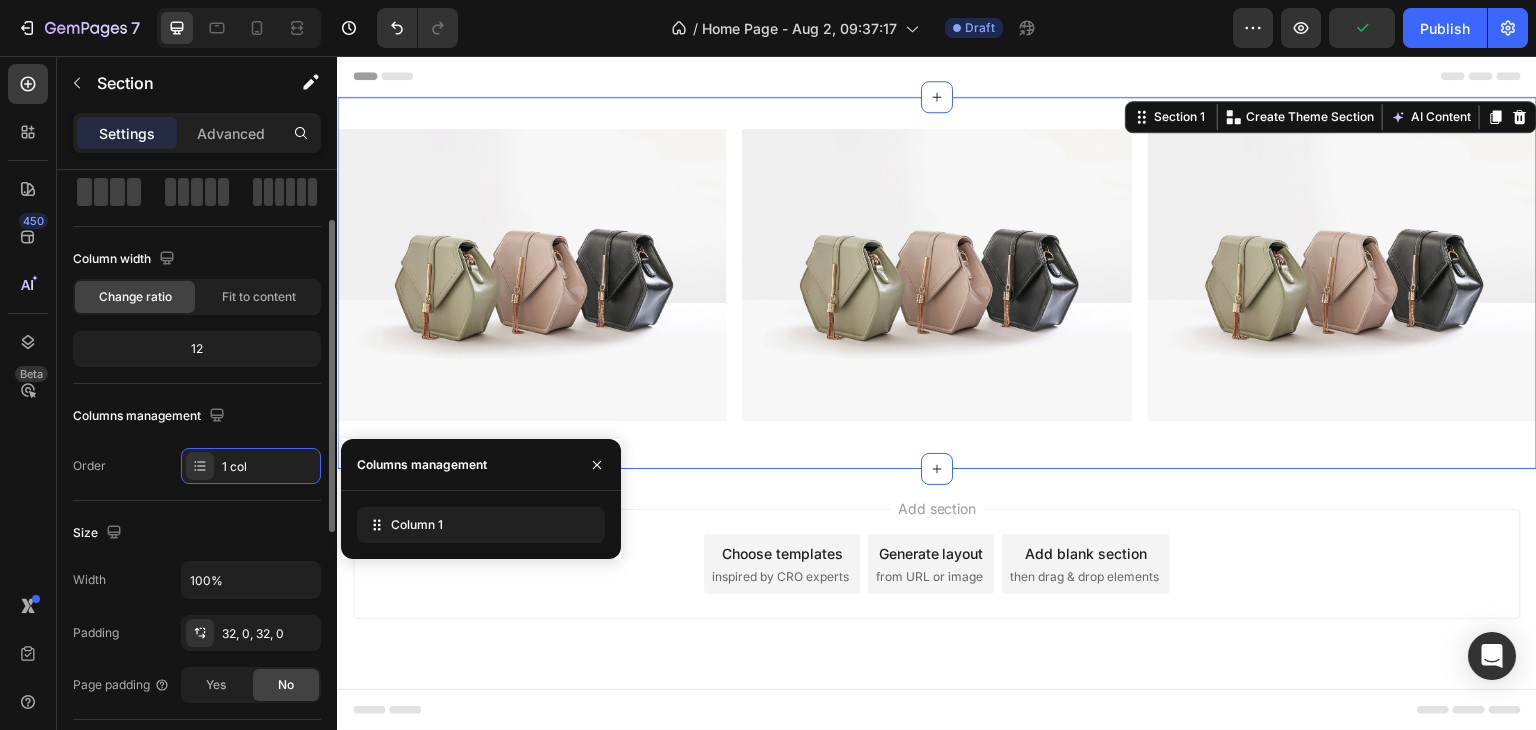 click on "Order 1 col" at bounding box center [197, 466] 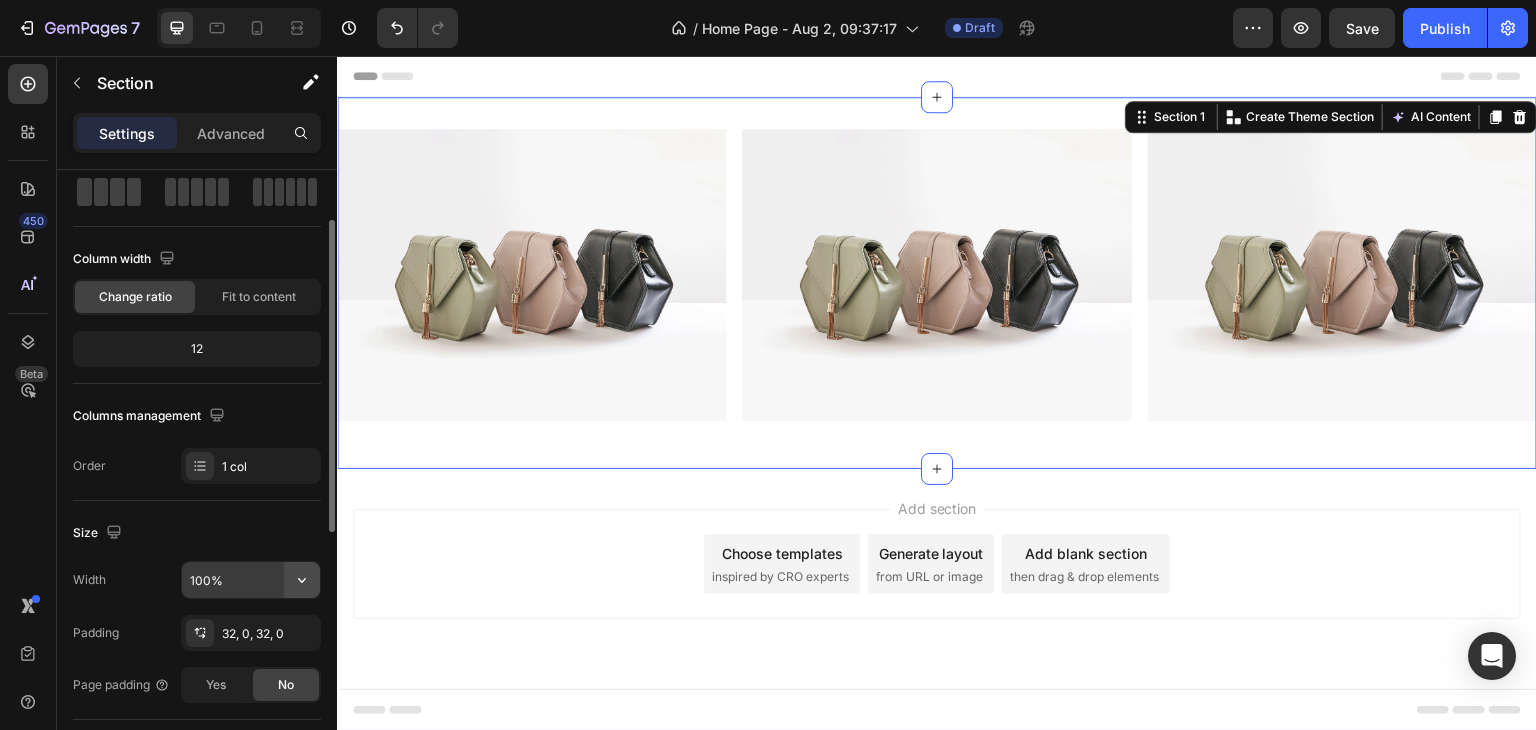 click 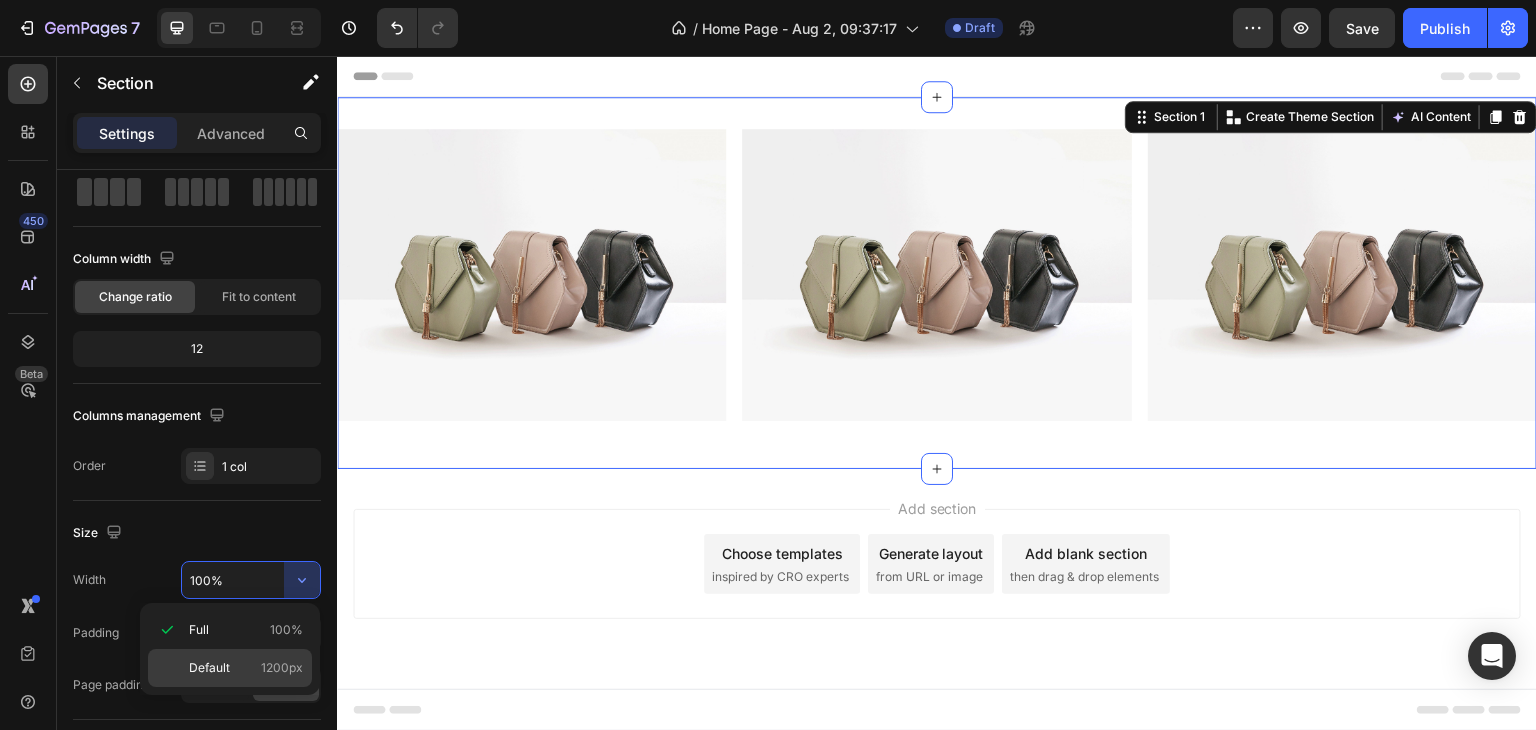 click on "Default 1200px" at bounding box center [246, 668] 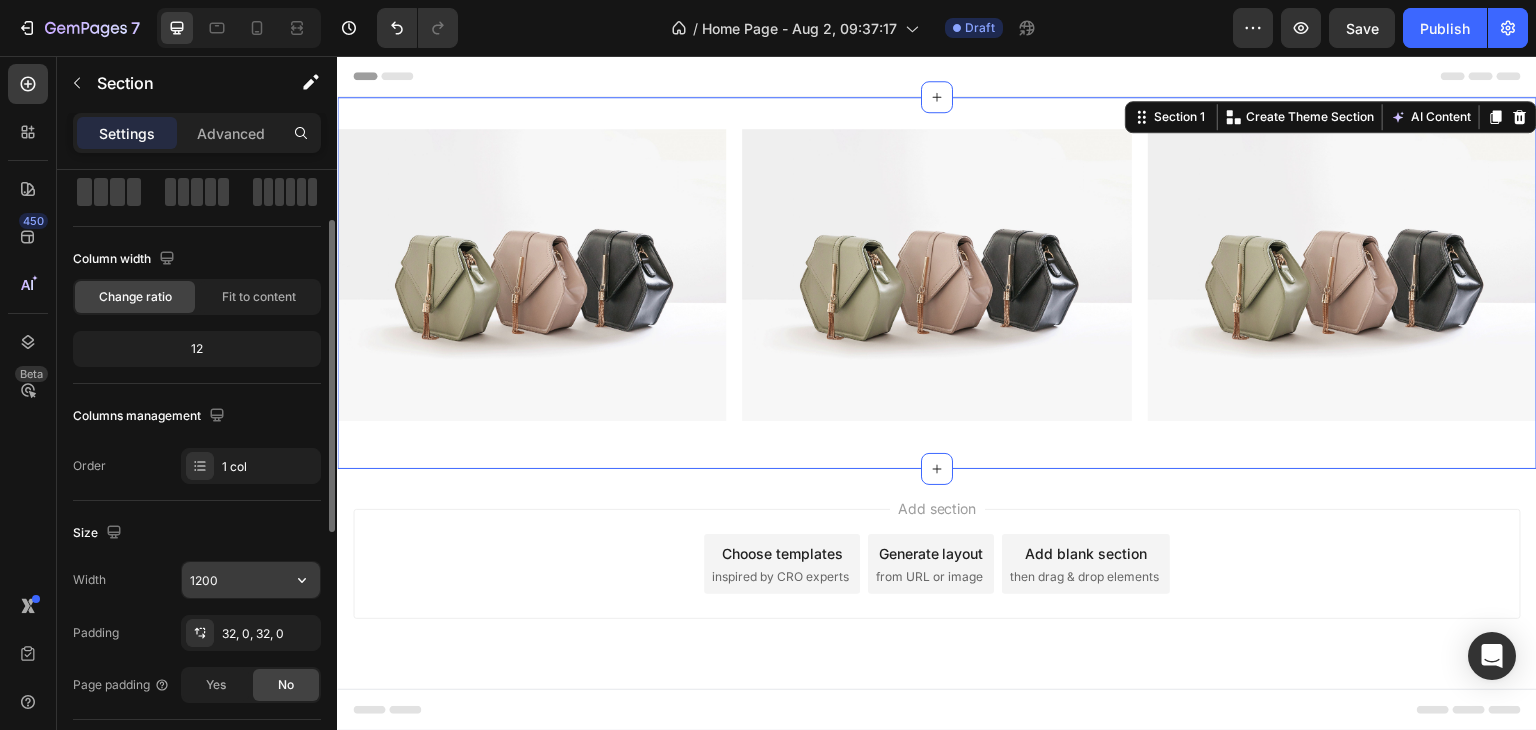 click on "1200" at bounding box center [251, 580] 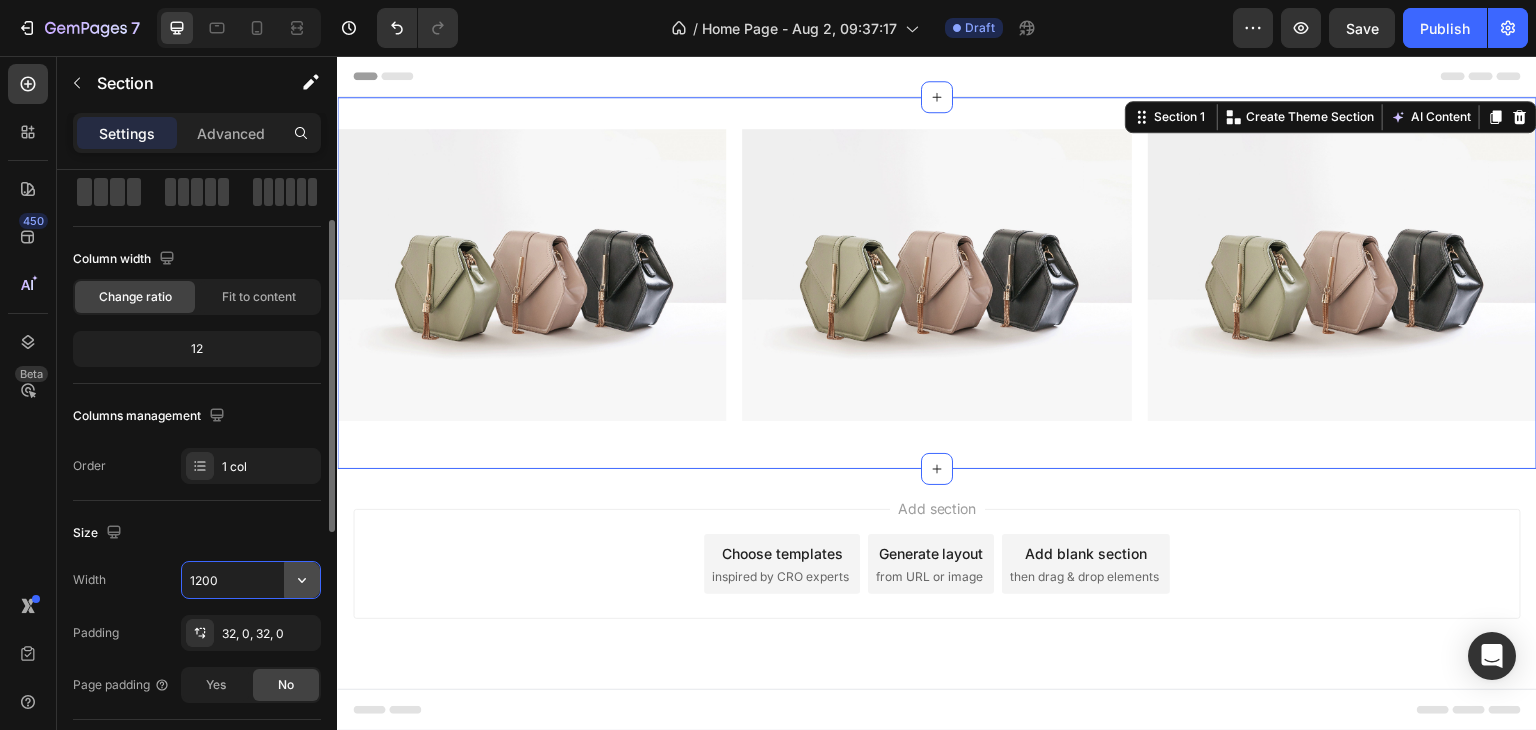click 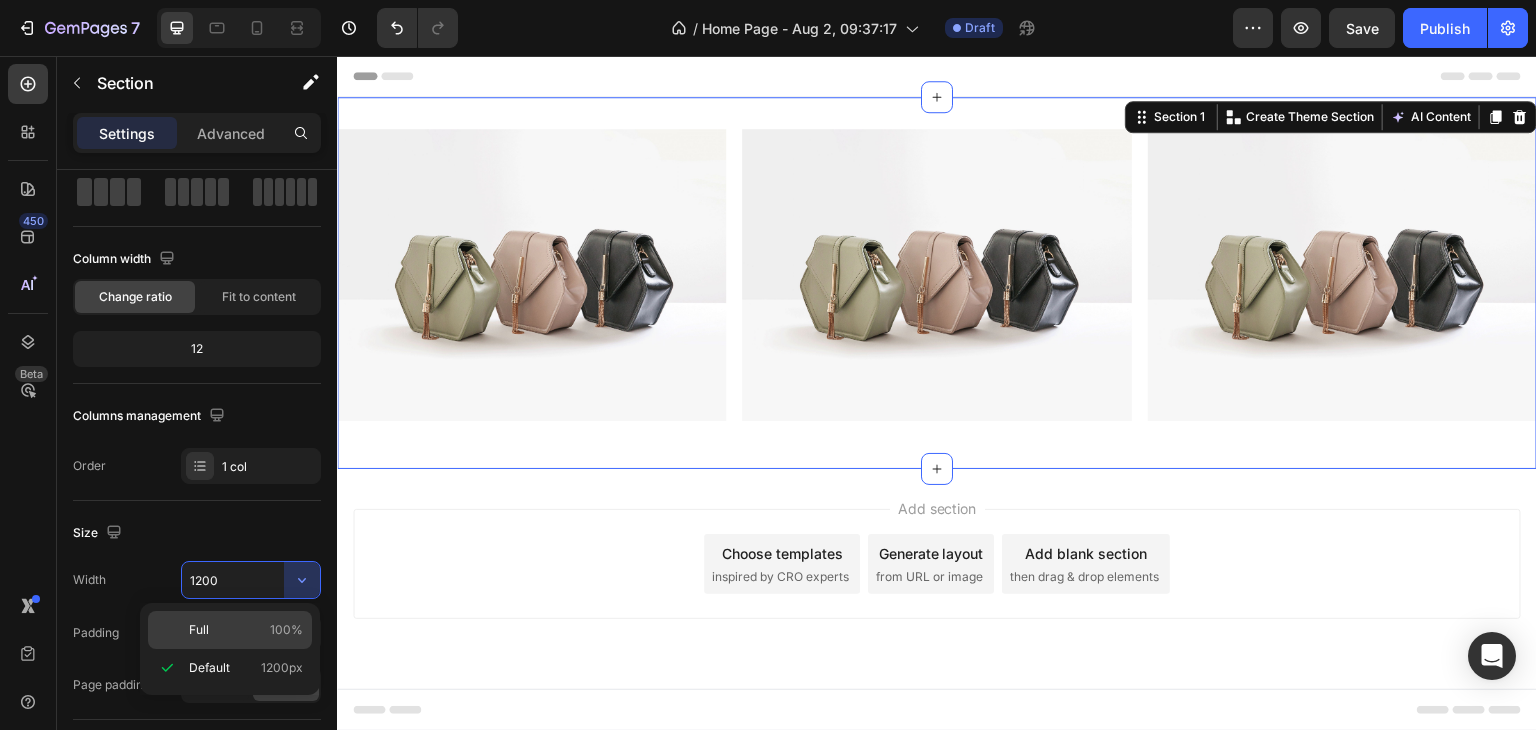 click on "Full 100%" at bounding box center (246, 630) 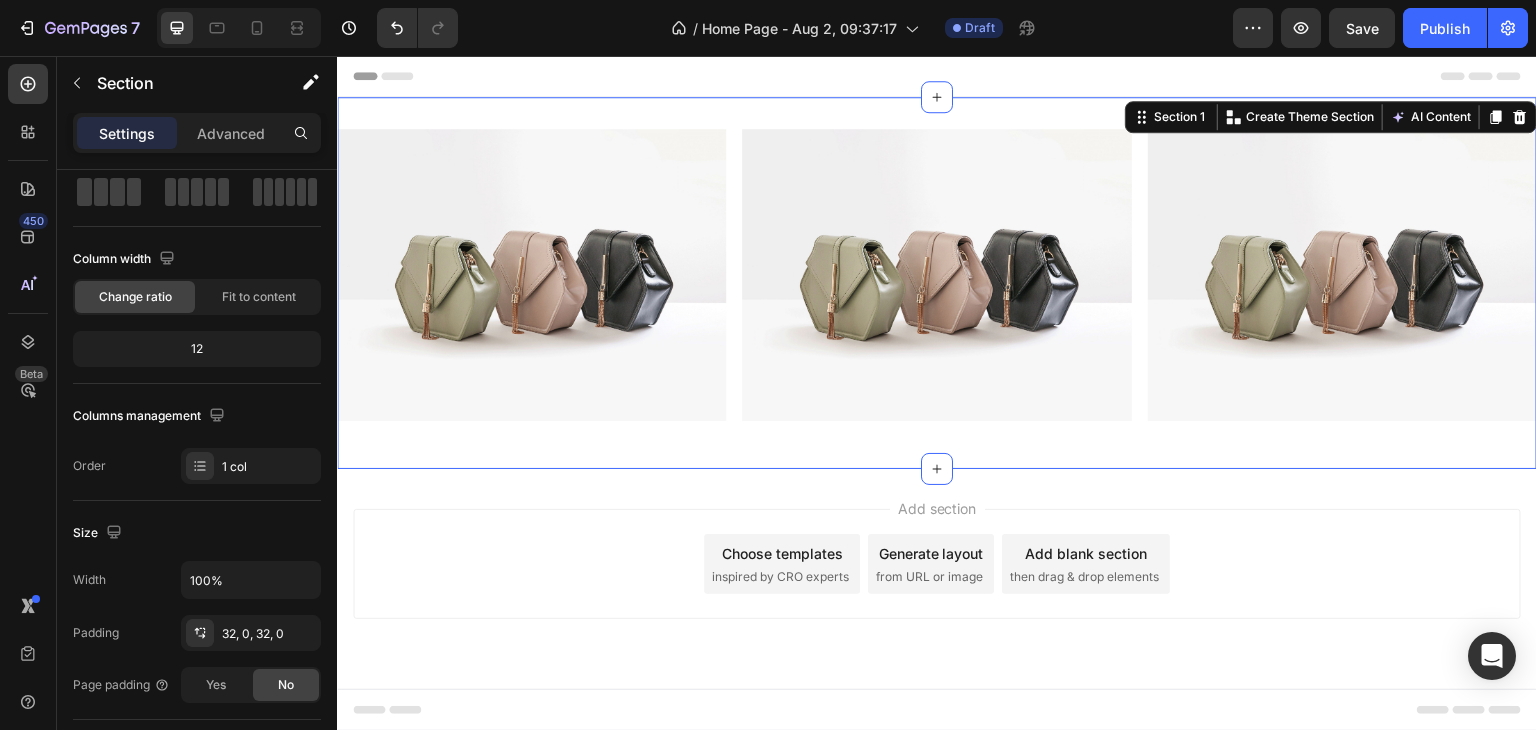 click 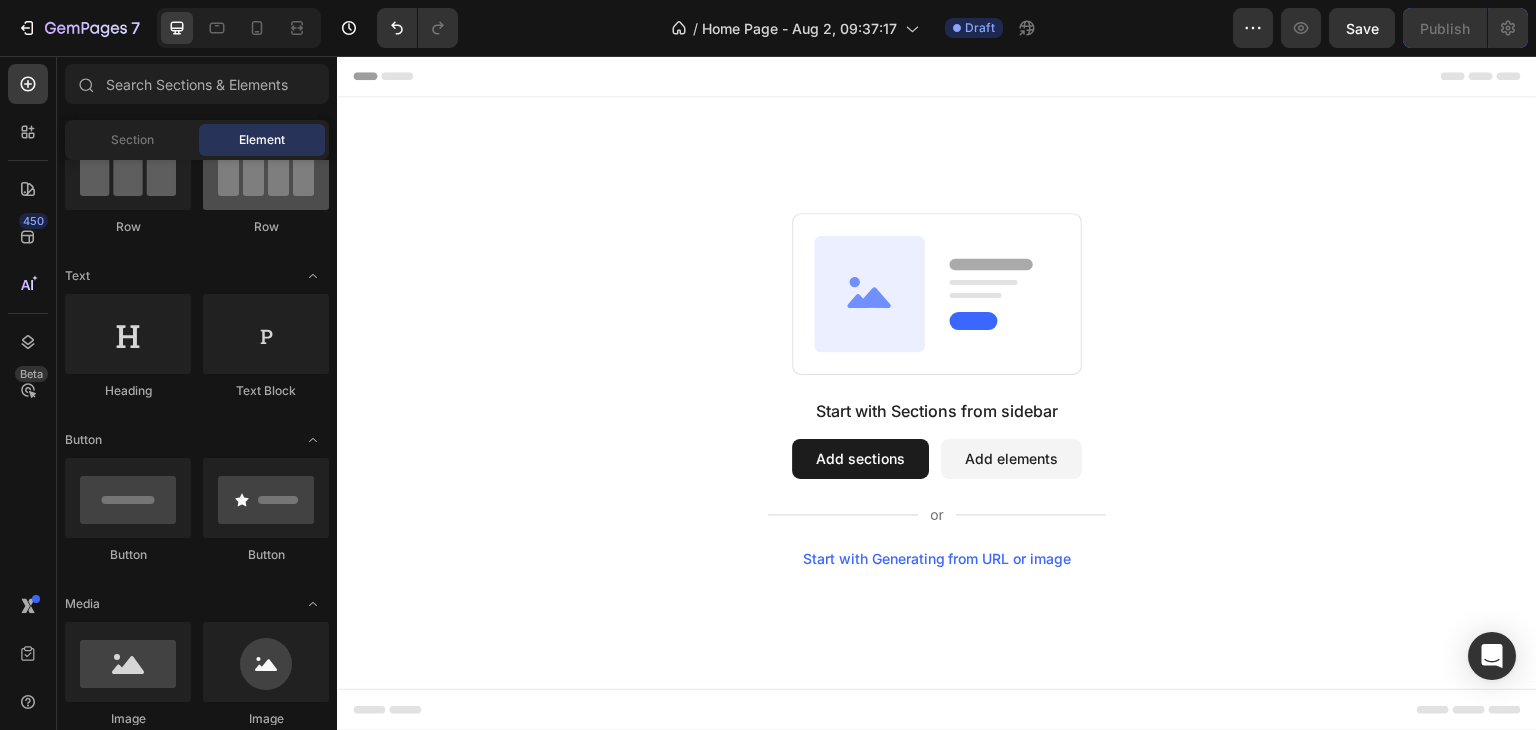 scroll, scrollTop: 0, scrollLeft: 0, axis: both 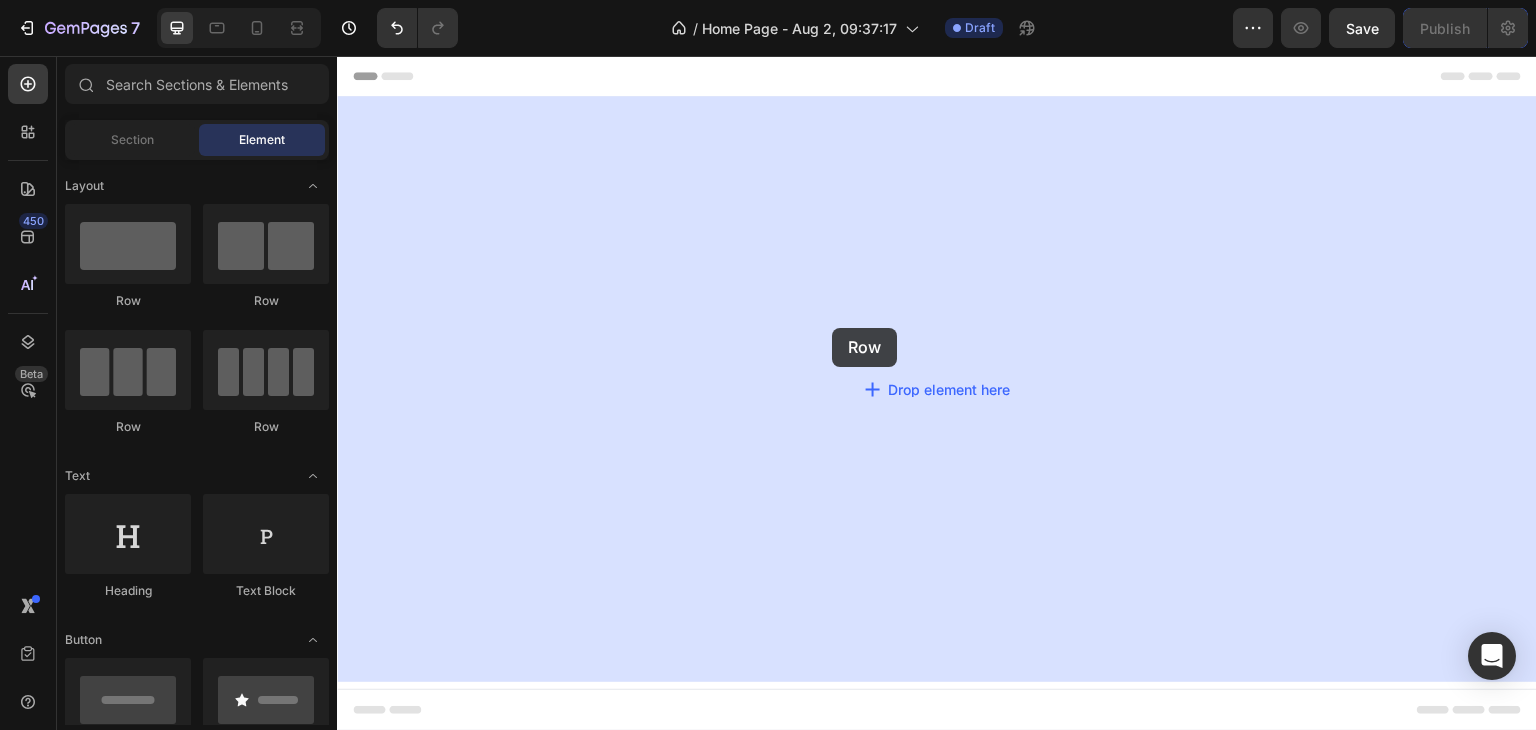 drag, startPoint x: 559, startPoint y: 334, endPoint x: 681, endPoint y: 60, distance: 299.93332 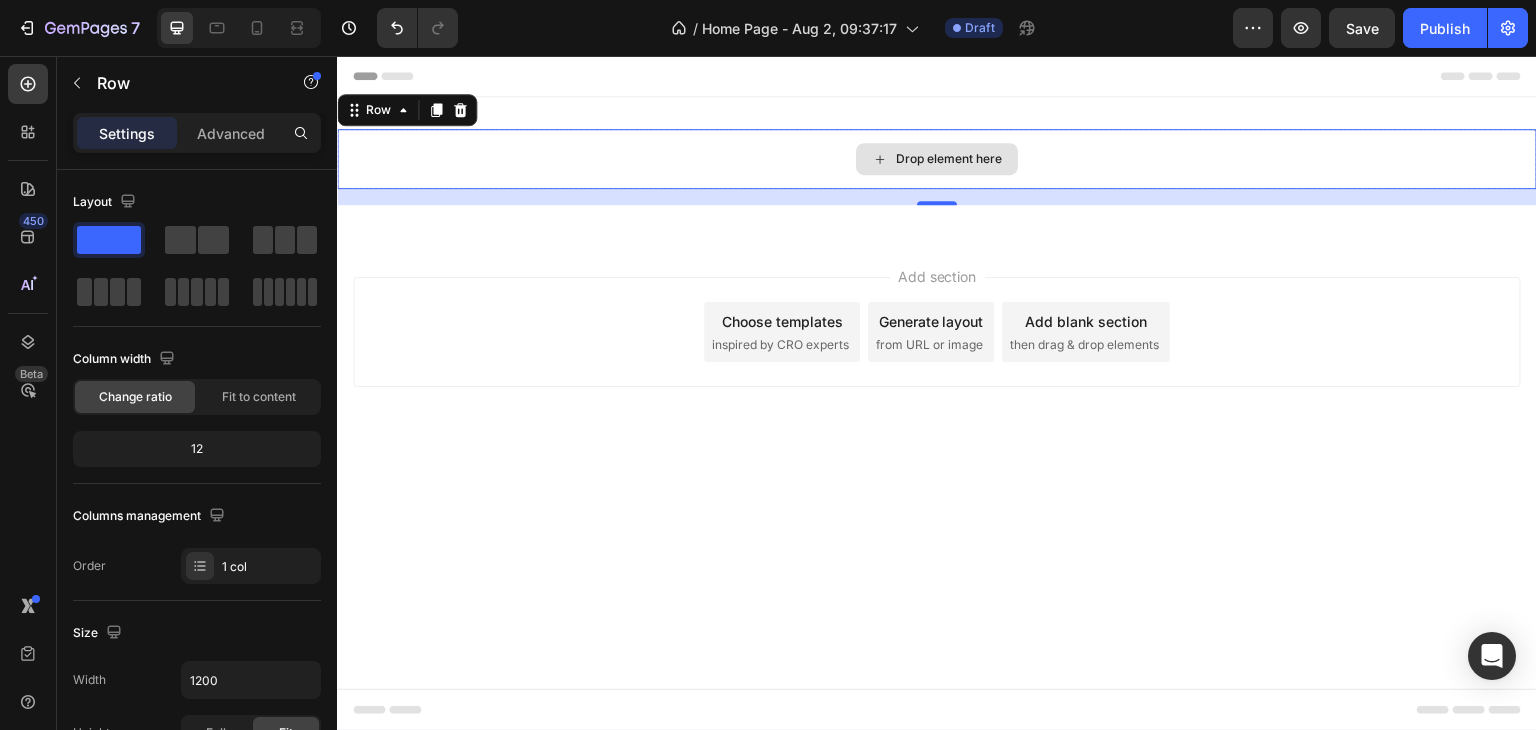 drag, startPoint x: 547, startPoint y: 301, endPoint x: 848, endPoint y: 166, distance: 329.88785 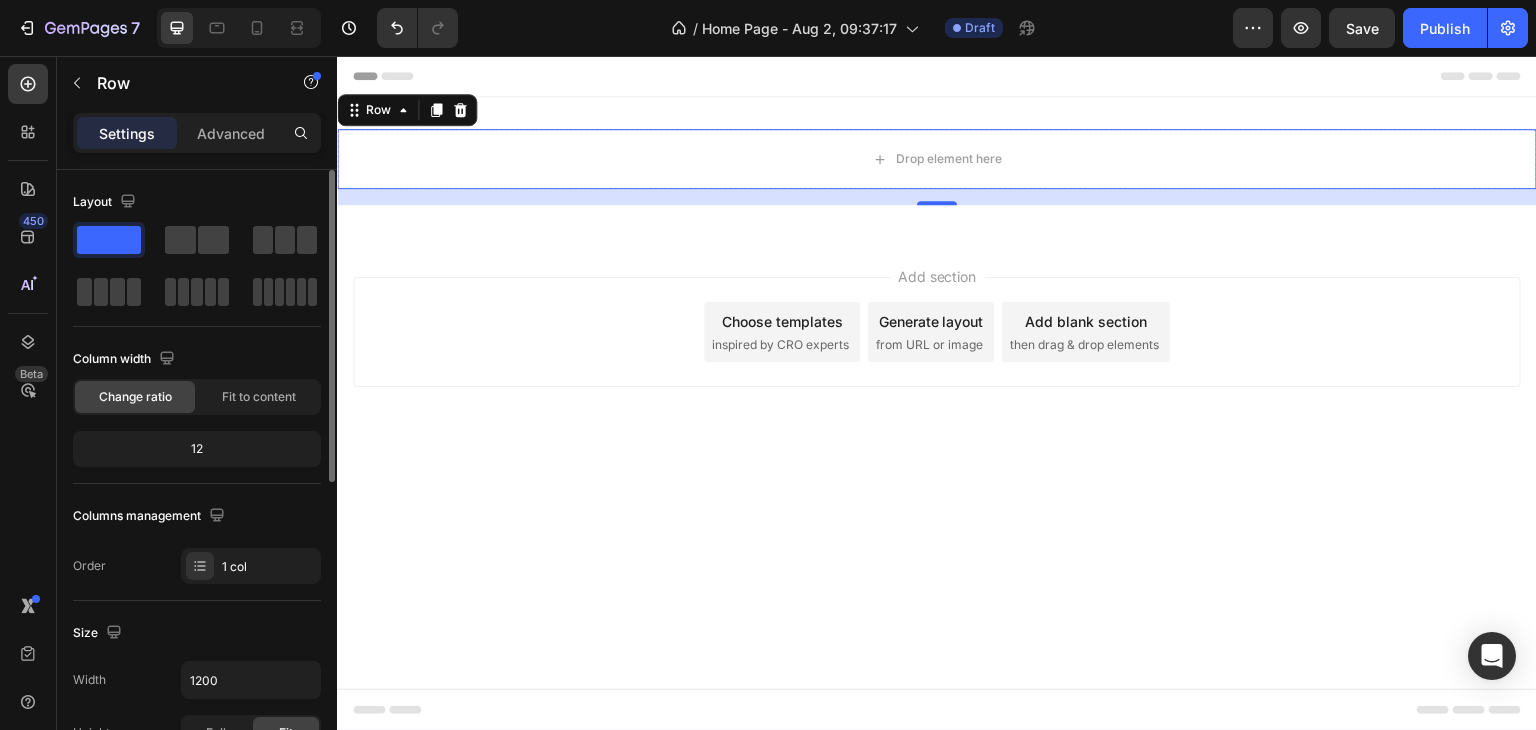 click 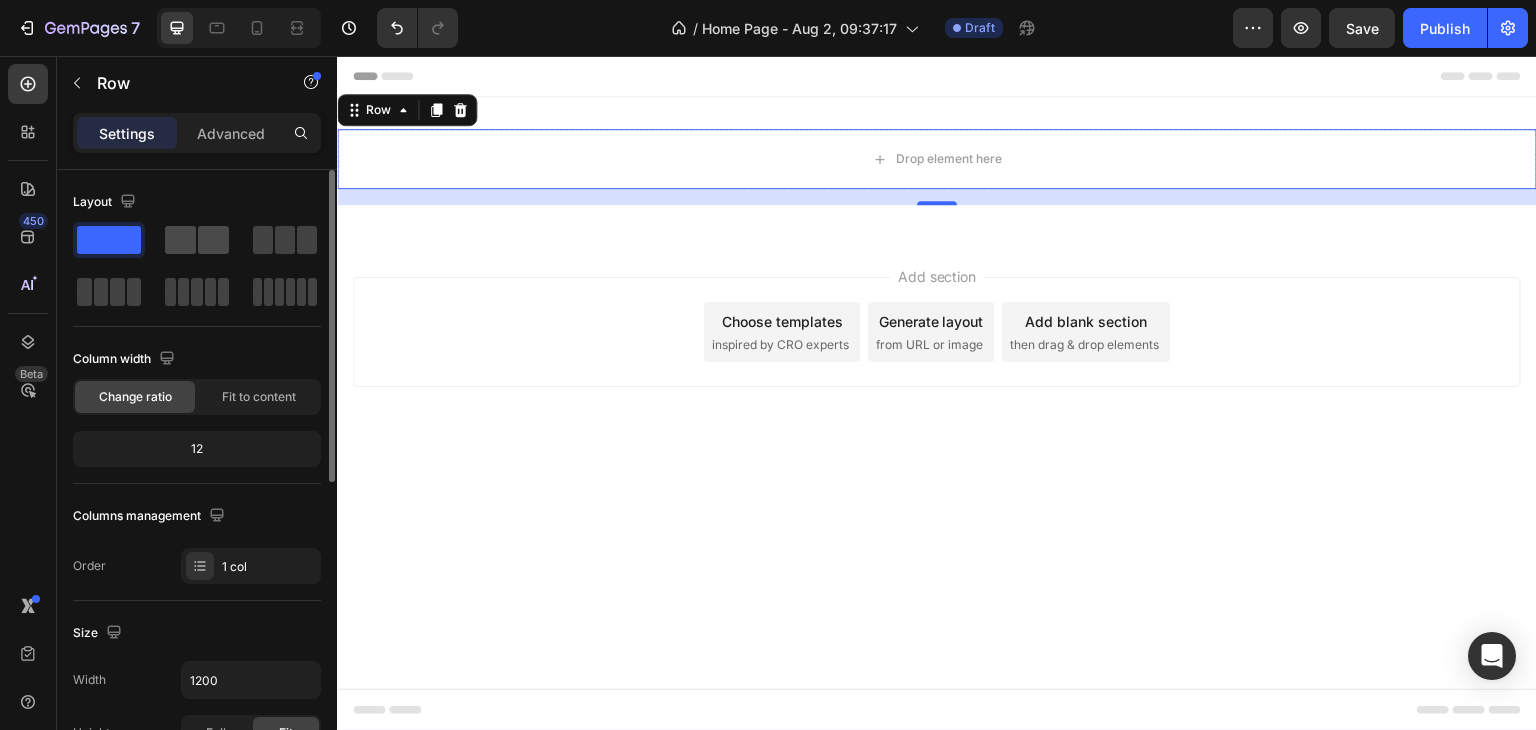 click 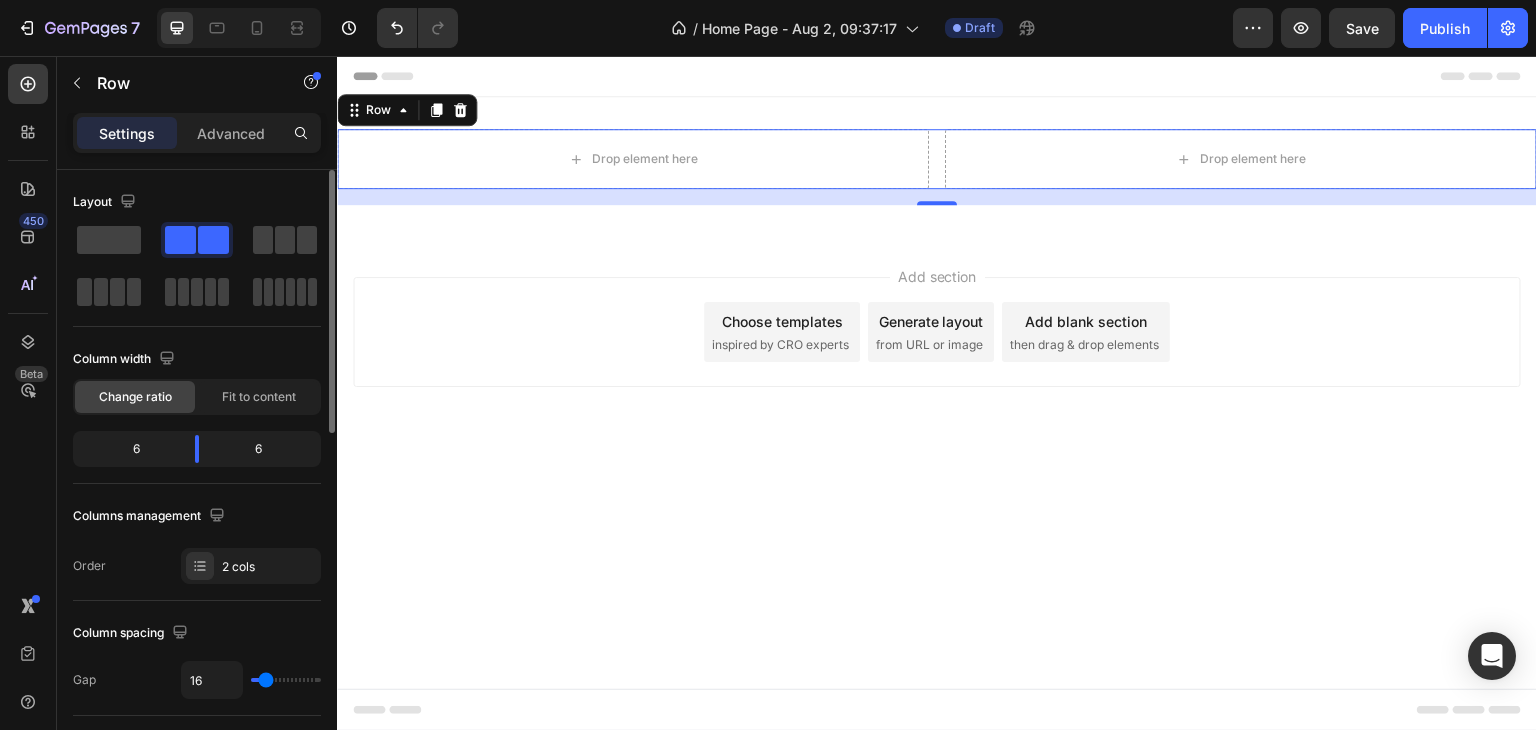 click at bounding box center [197, 240] 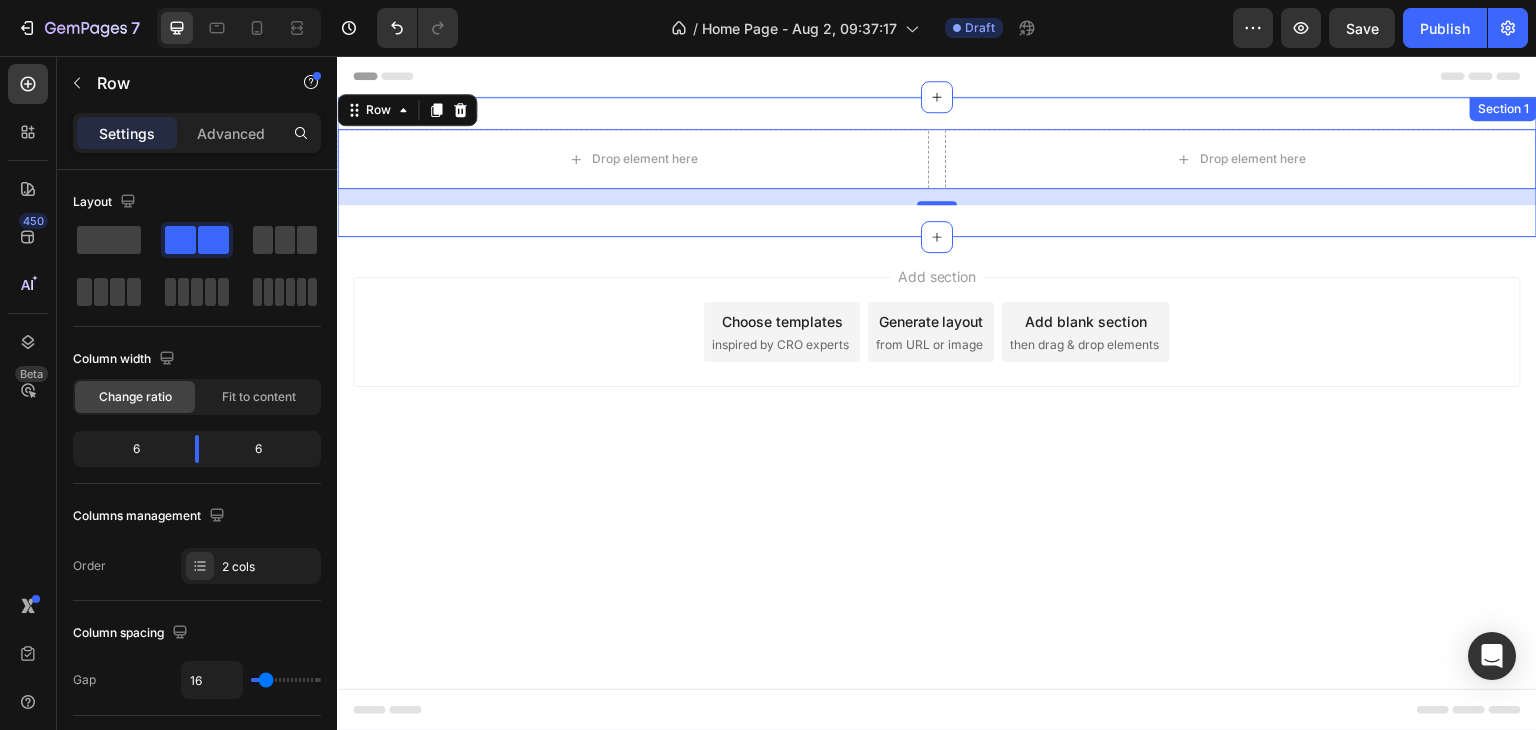 drag, startPoint x: 564, startPoint y: 309, endPoint x: 926, endPoint y: 290, distance: 362.4983 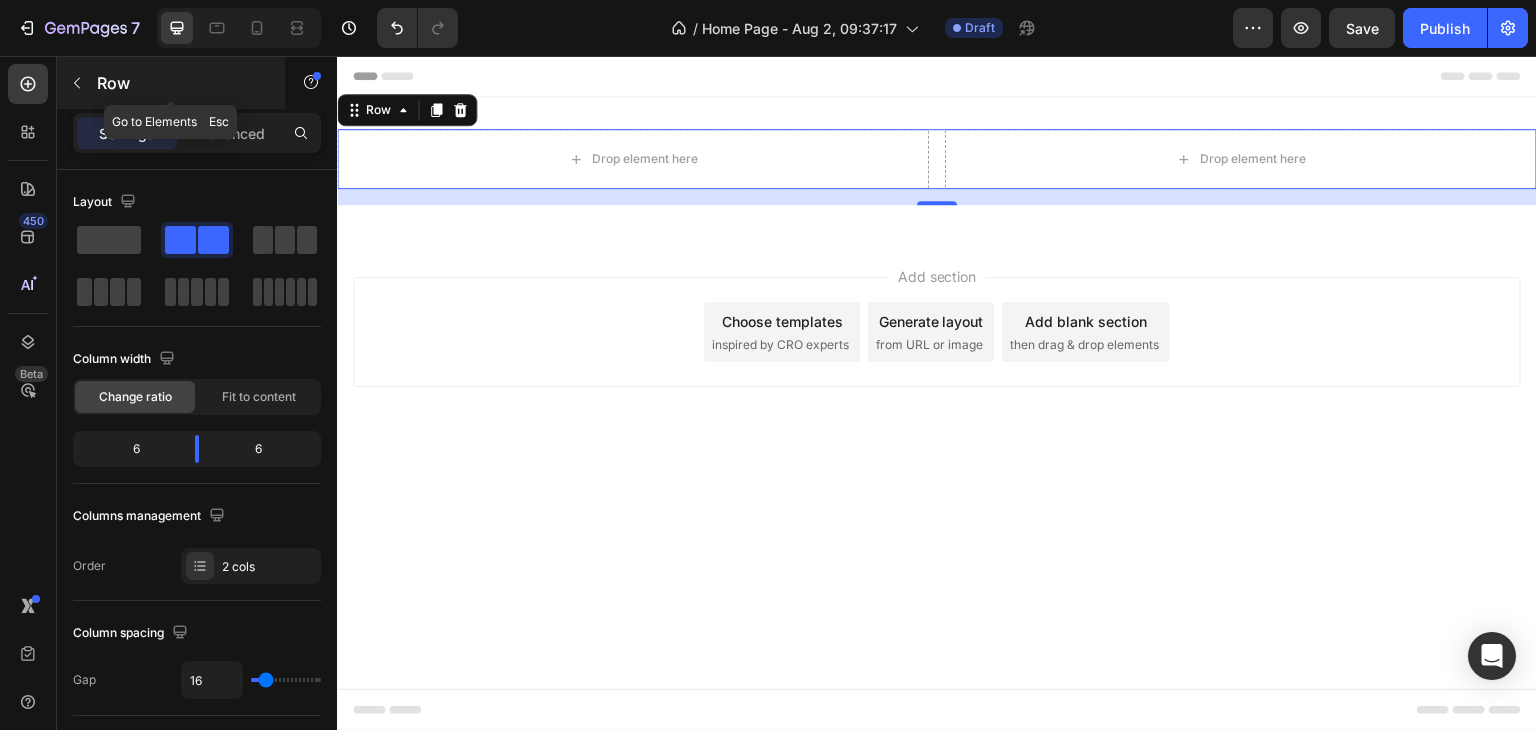 click 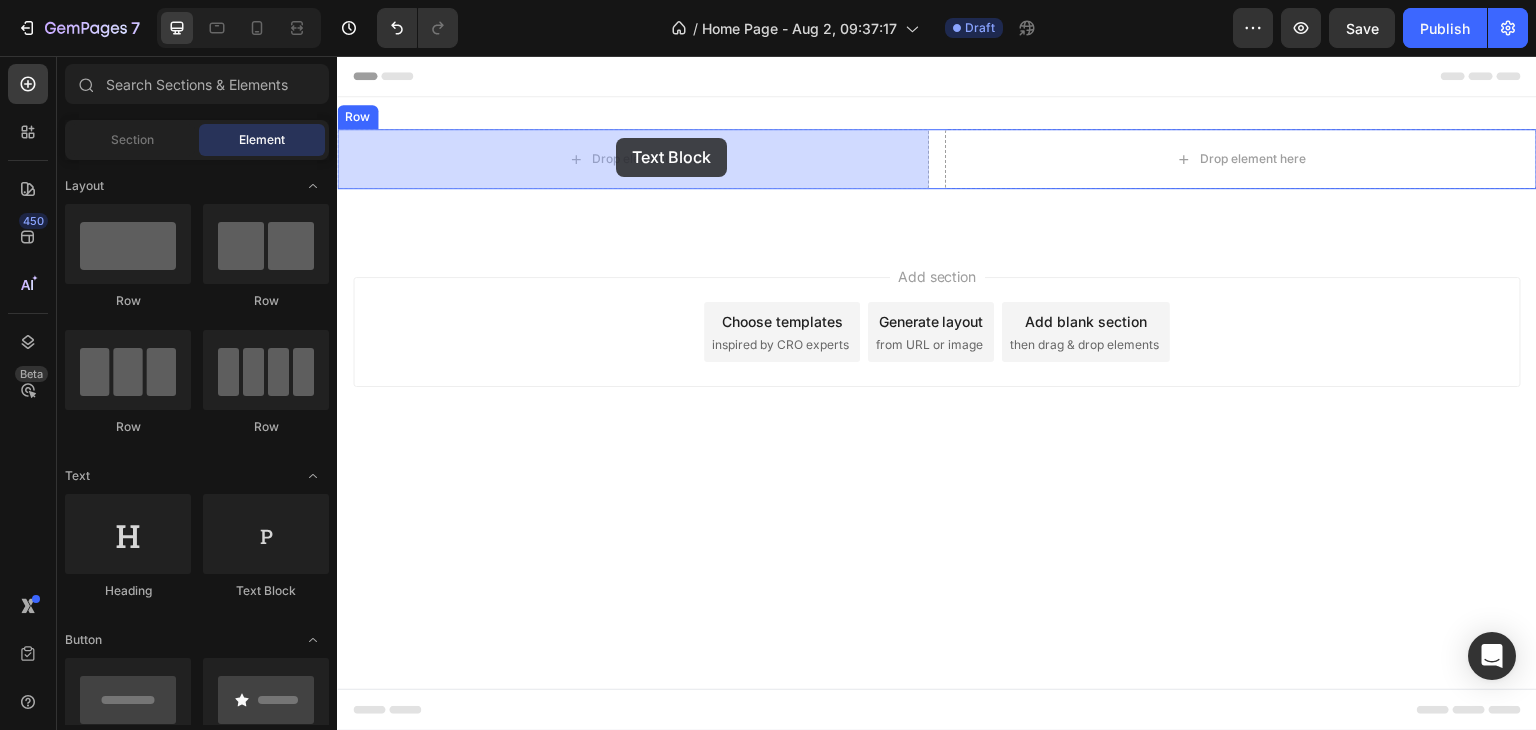 drag, startPoint x: 610, startPoint y: 616, endPoint x: 616, endPoint y: 138, distance: 478.03766 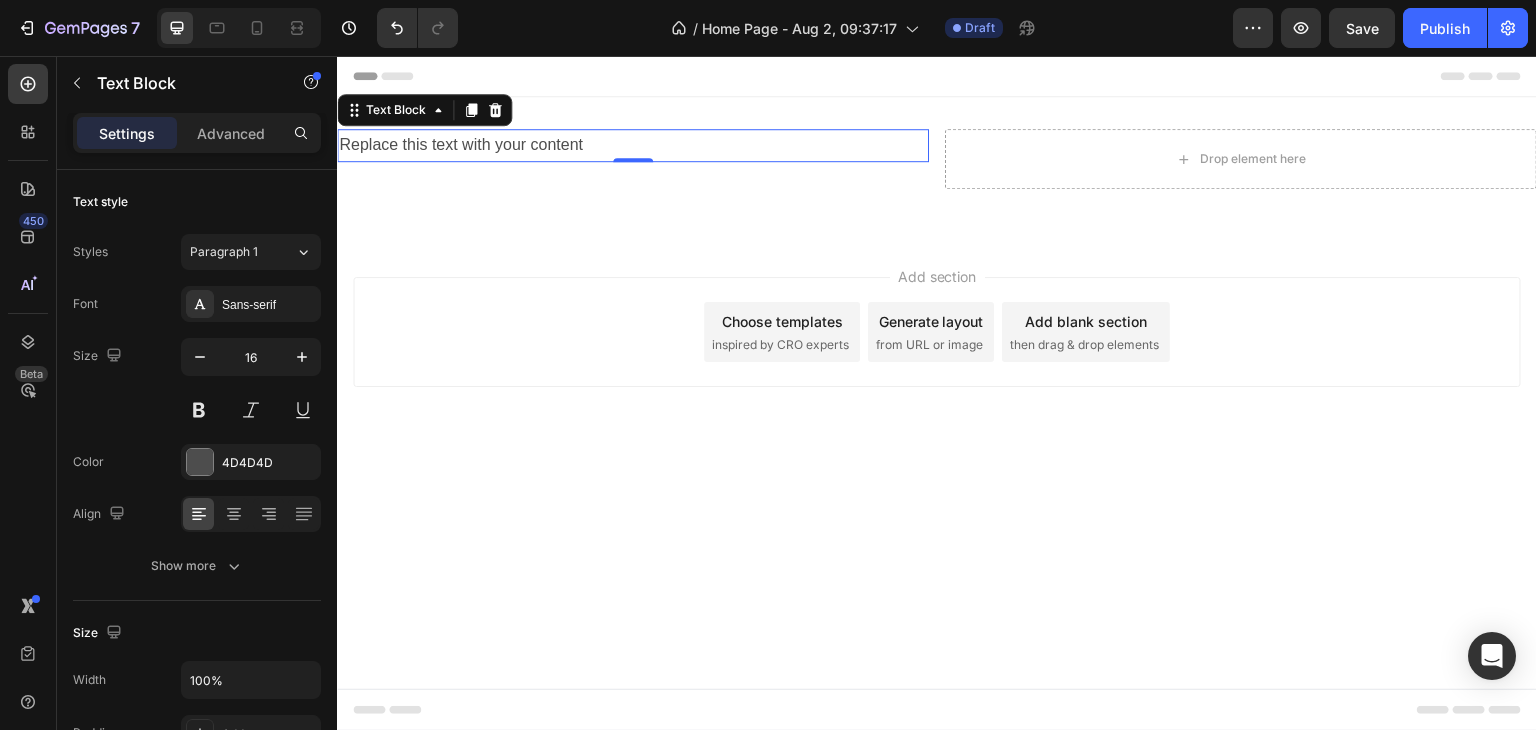 click on "Text Block" at bounding box center [424, 110] 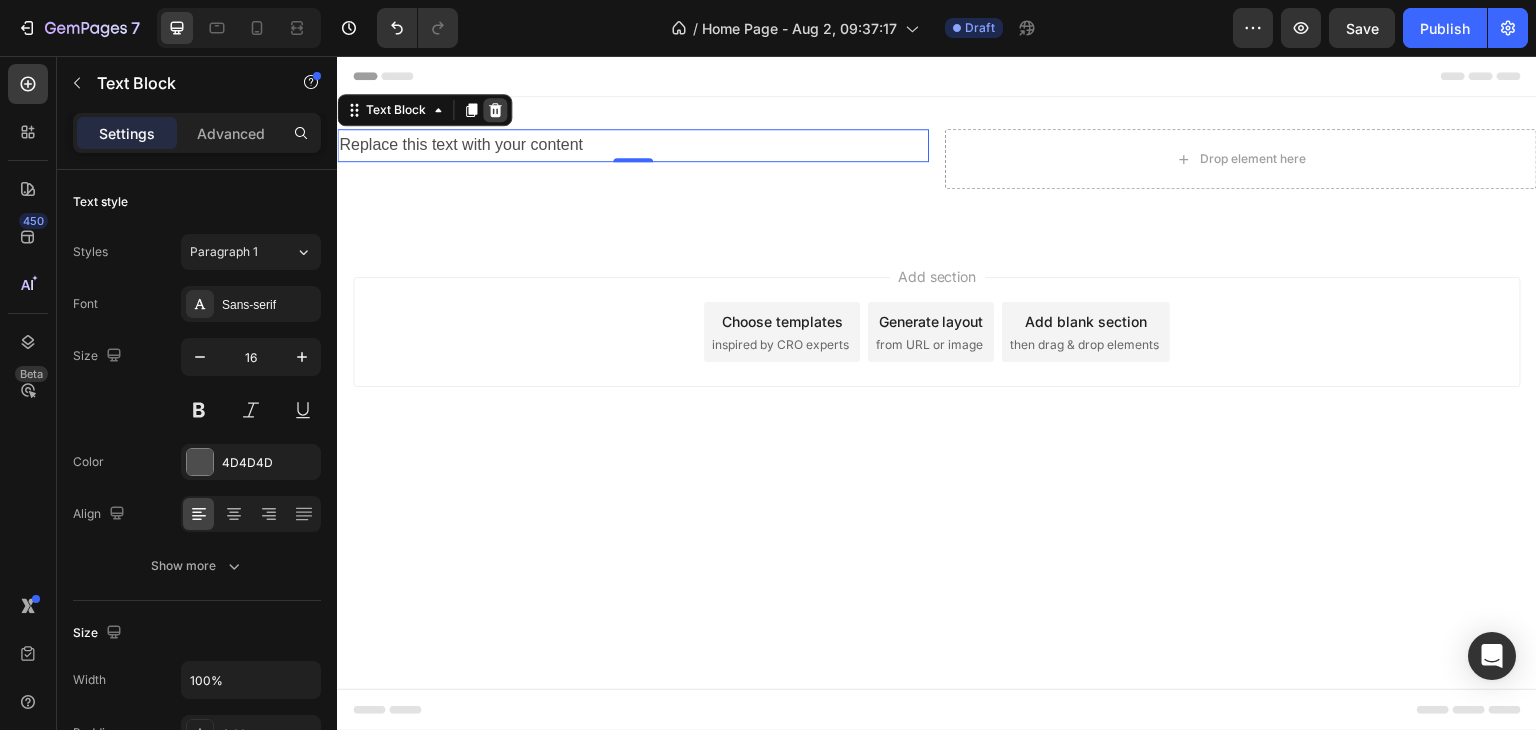click 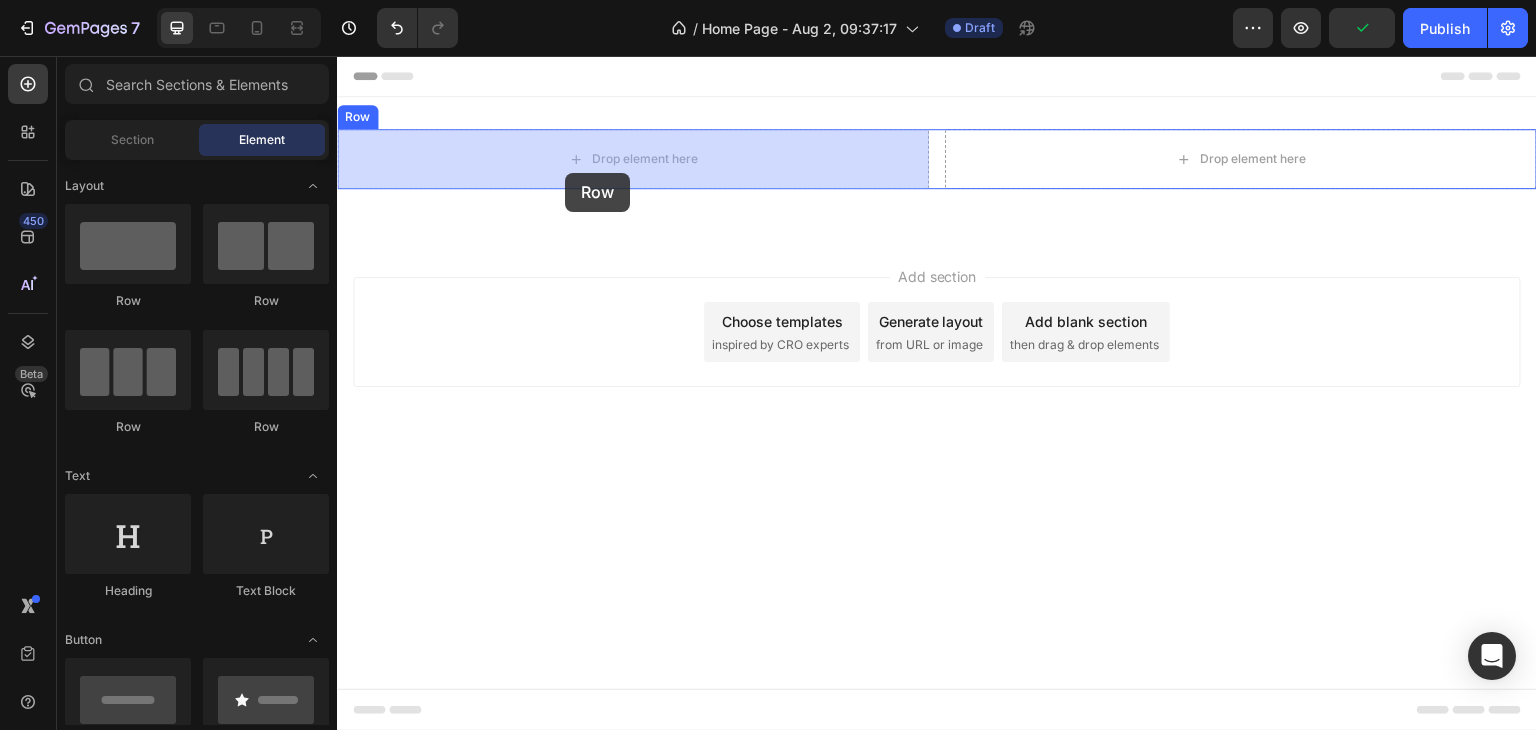 drag, startPoint x: 561, startPoint y: 259, endPoint x: 565, endPoint y: 173, distance: 86.09297 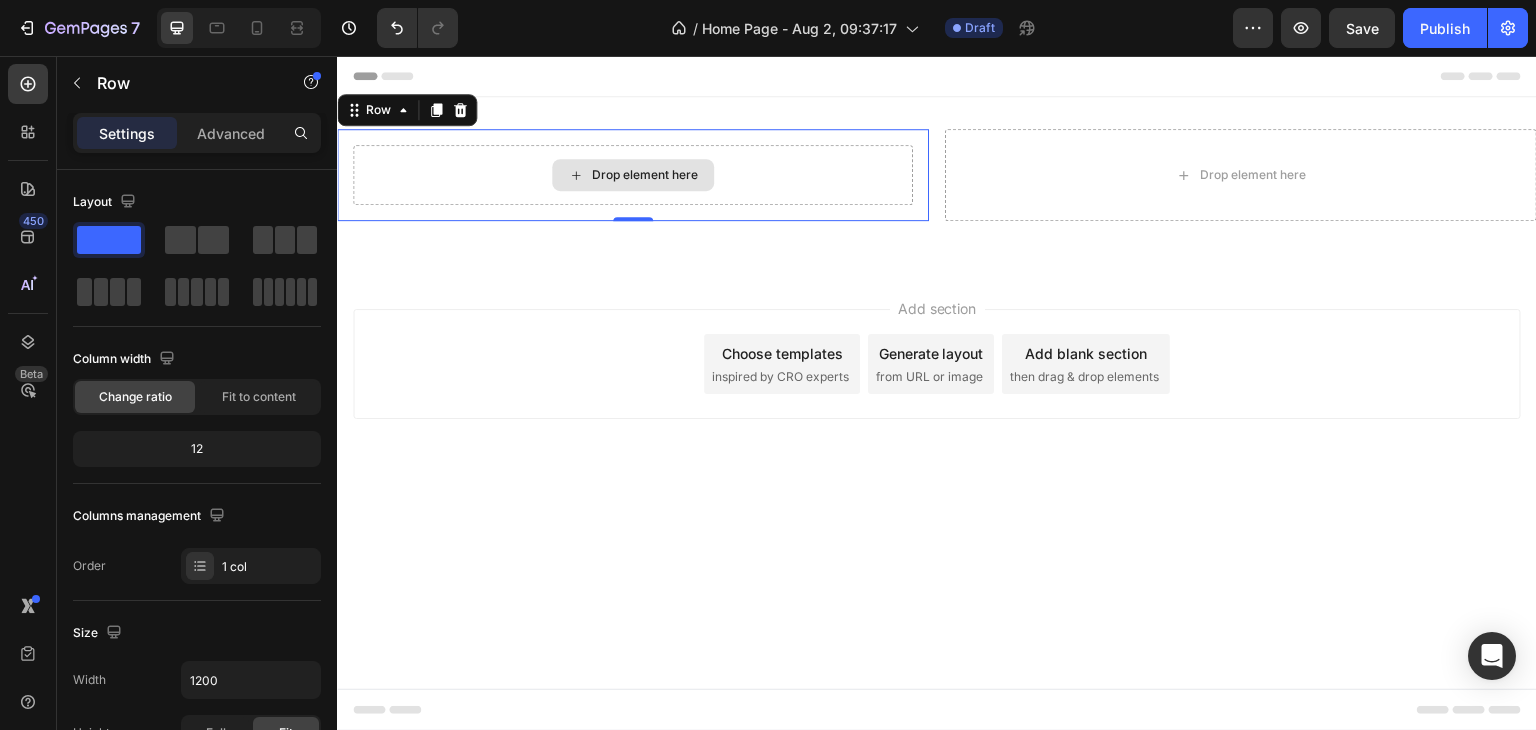click on "Drop element here" at bounding box center [633, 175] 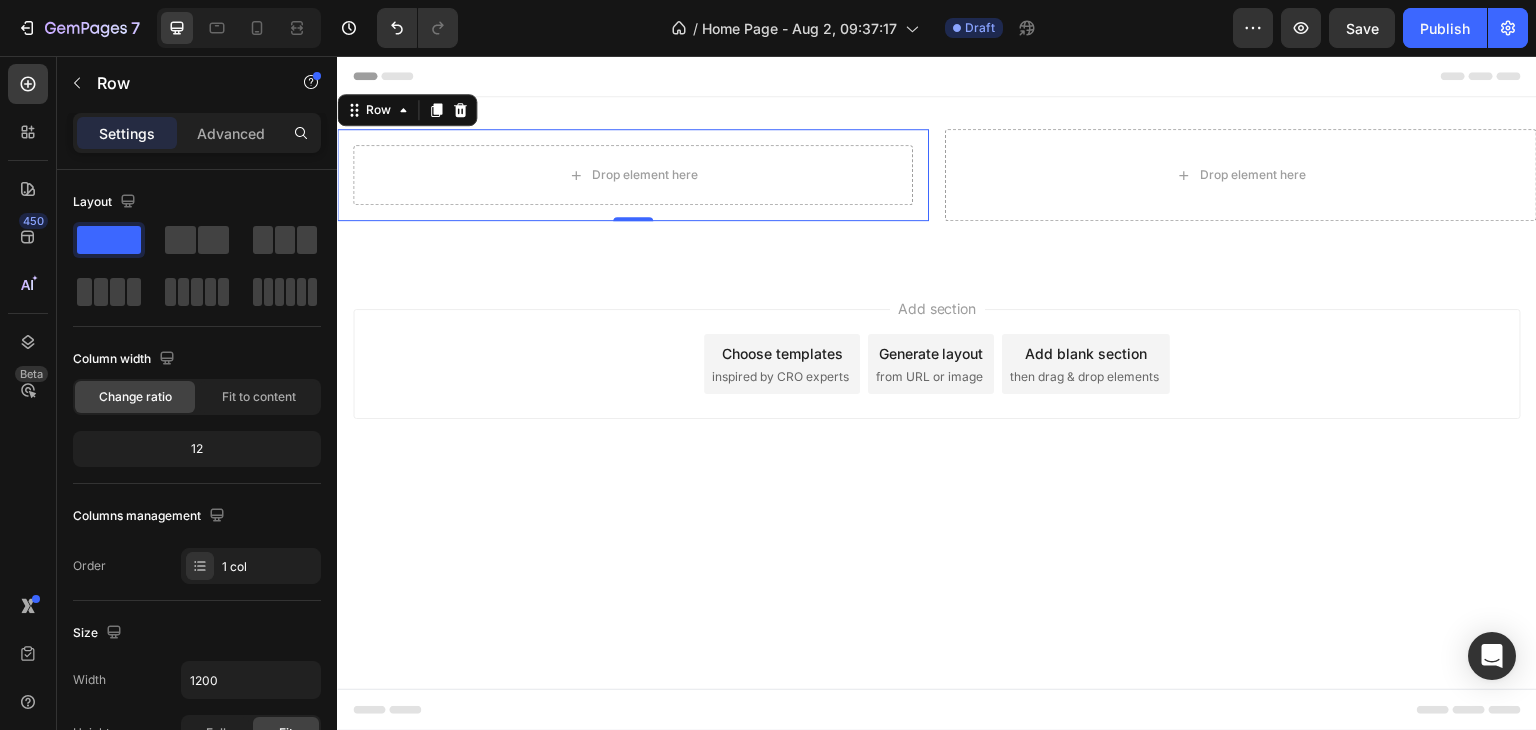 click on "Drop element here Row   0" at bounding box center [633, 175] 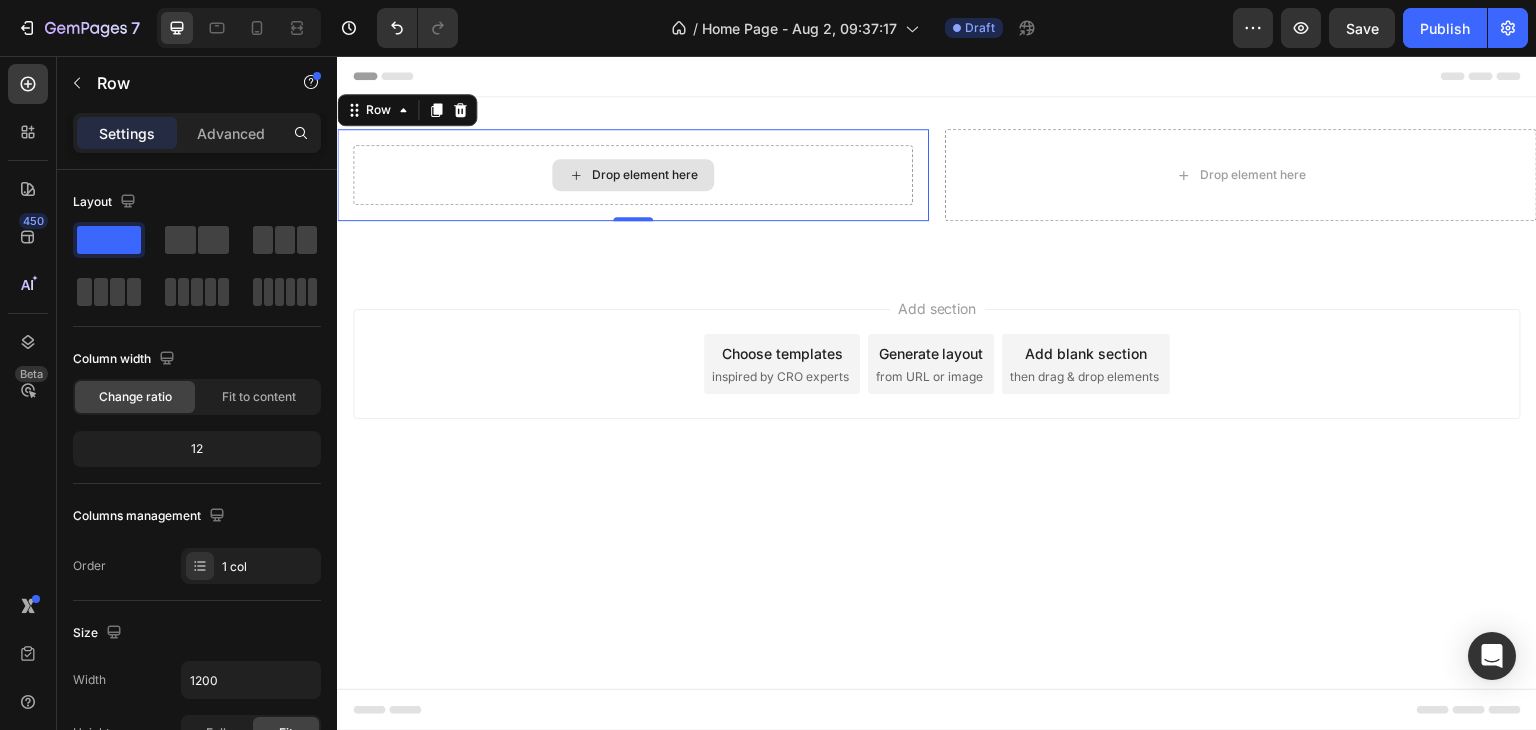 click on "Drop element here" at bounding box center (633, 175) 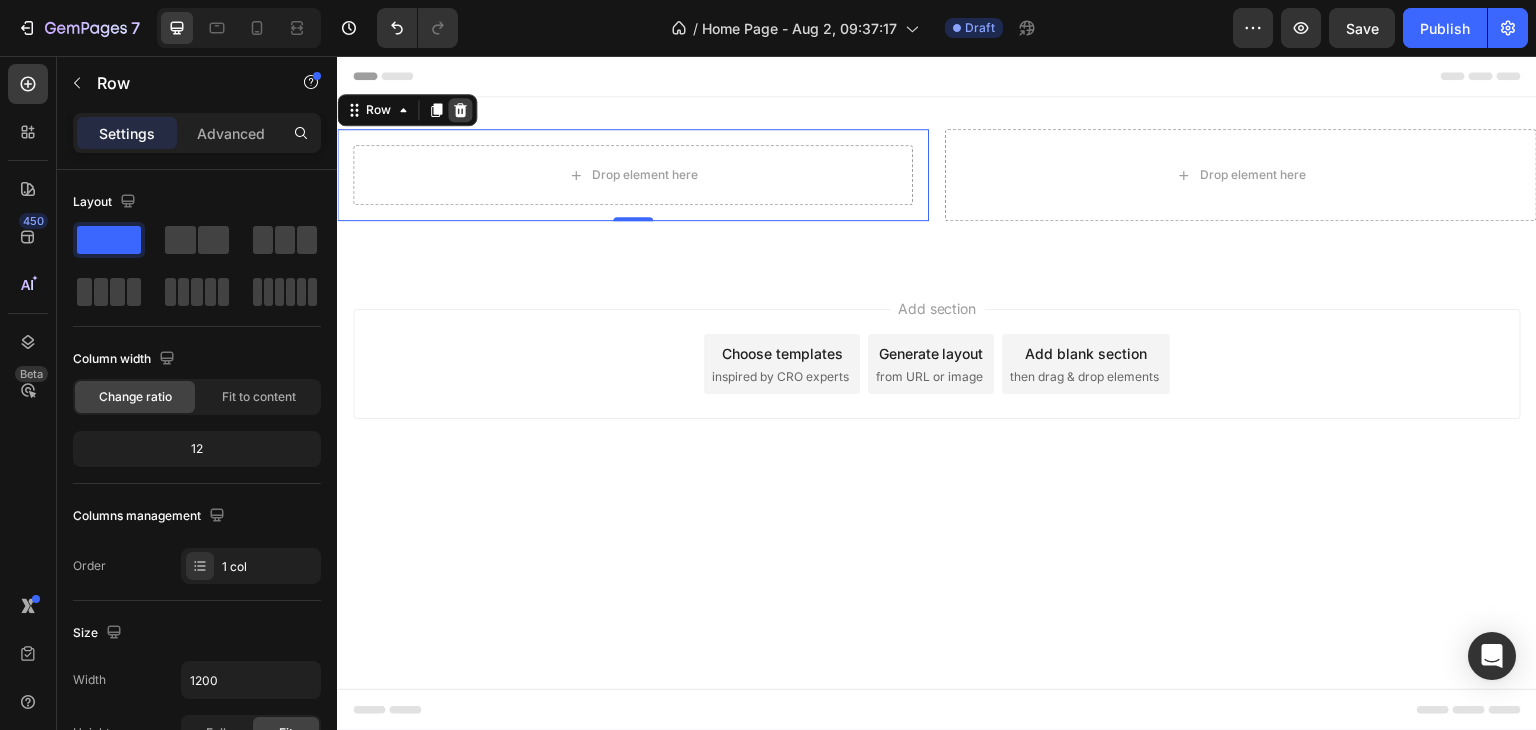 click 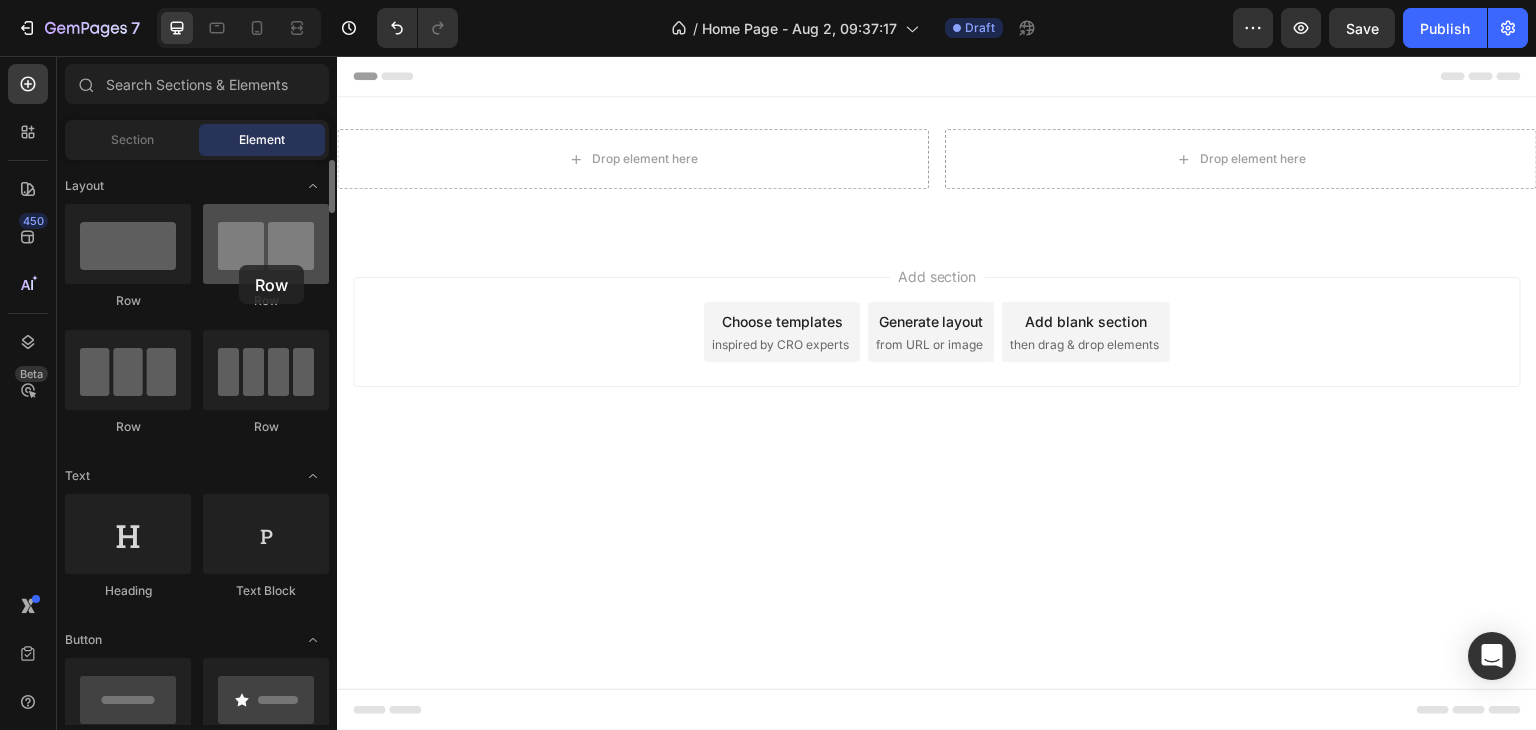 drag, startPoint x: 274, startPoint y: 256, endPoint x: 250, endPoint y: 261, distance: 24.5153 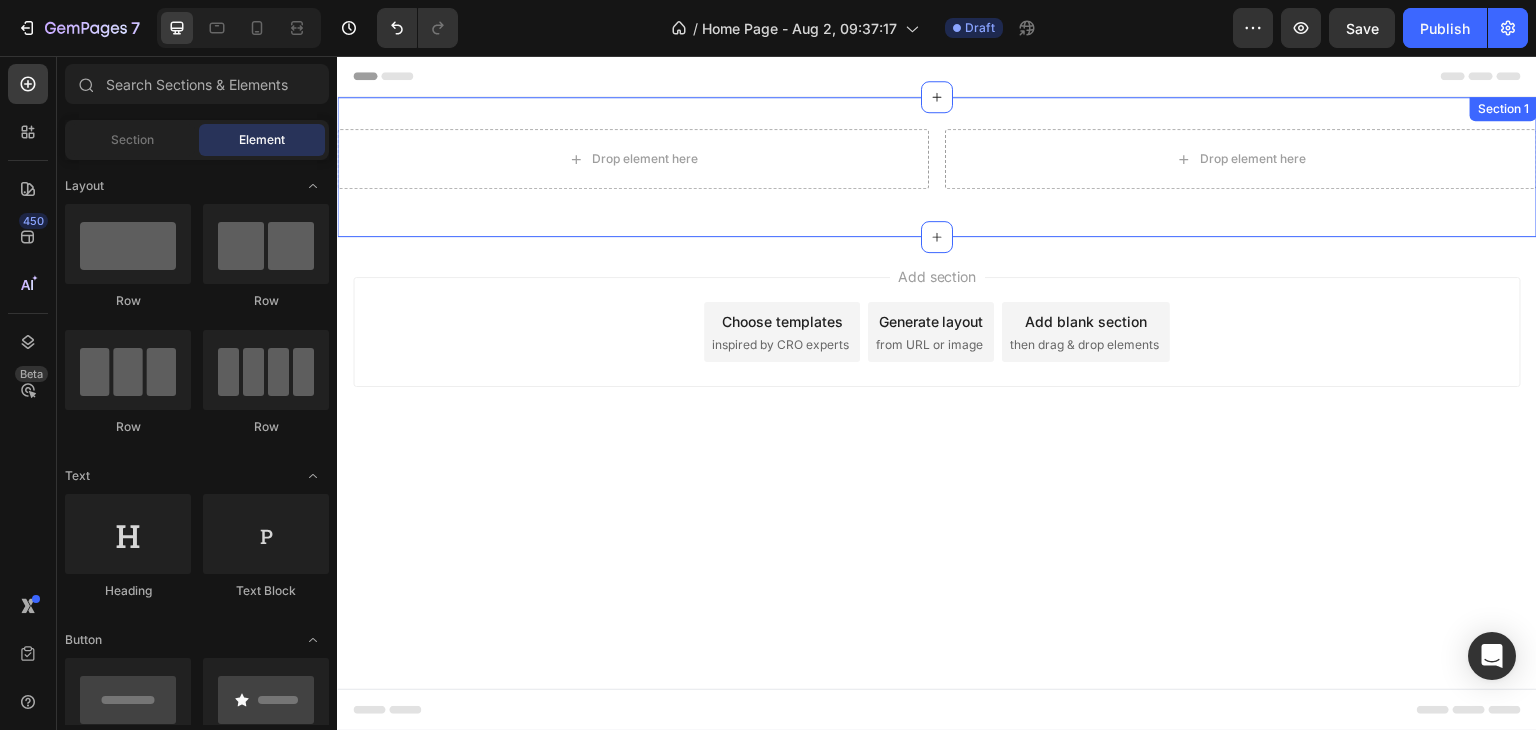 drag, startPoint x: 859, startPoint y: 116, endPoint x: 939, endPoint y: 117, distance: 80.00625 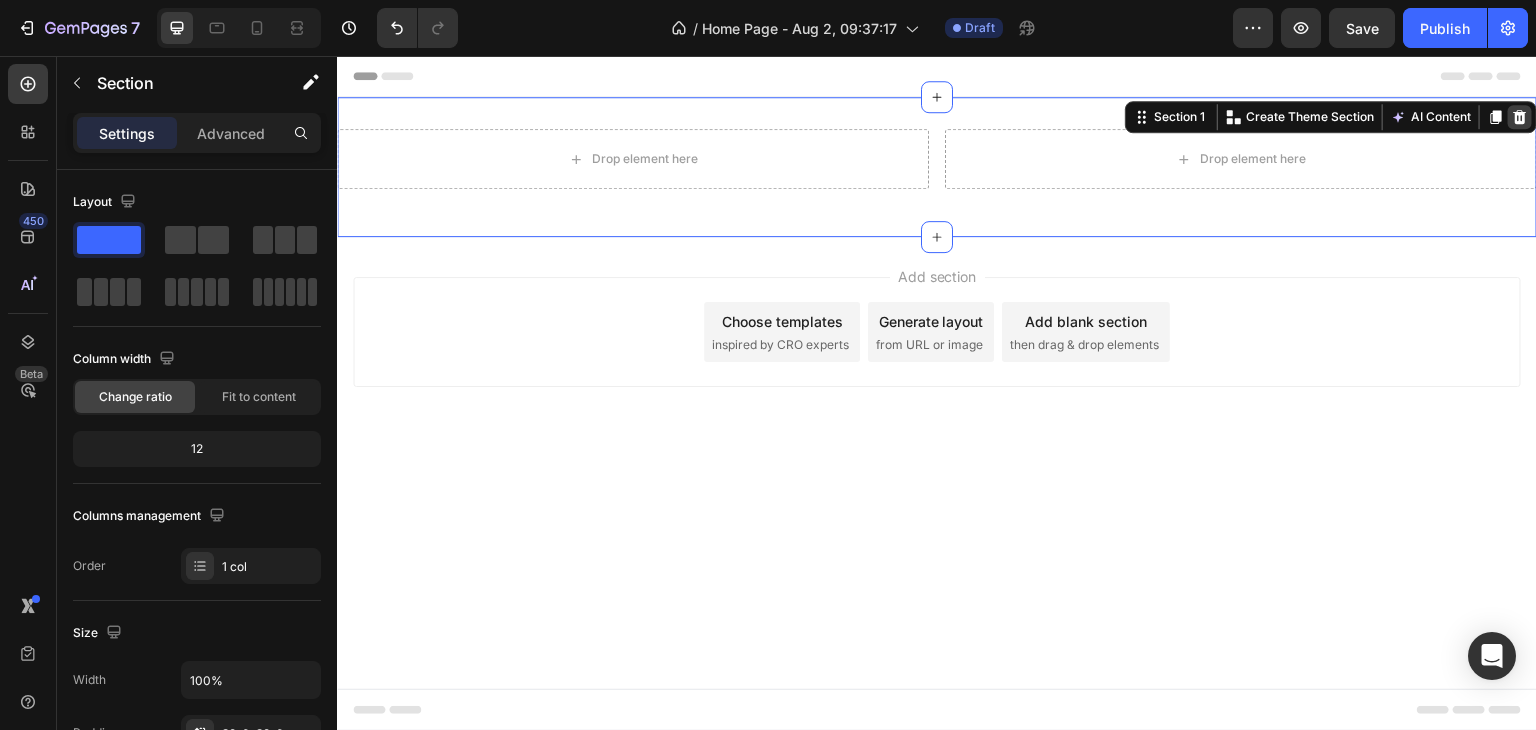 click 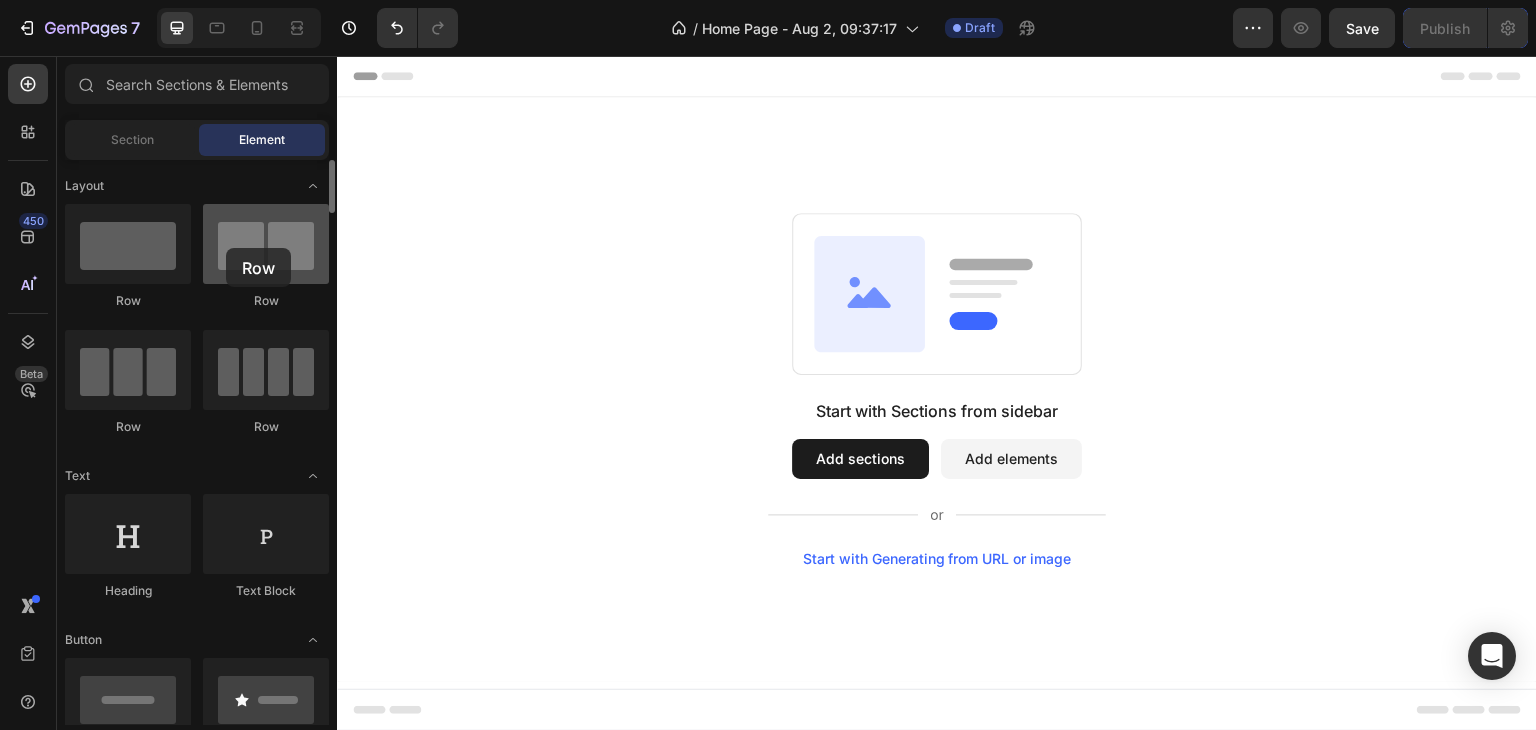 click at bounding box center [266, 244] 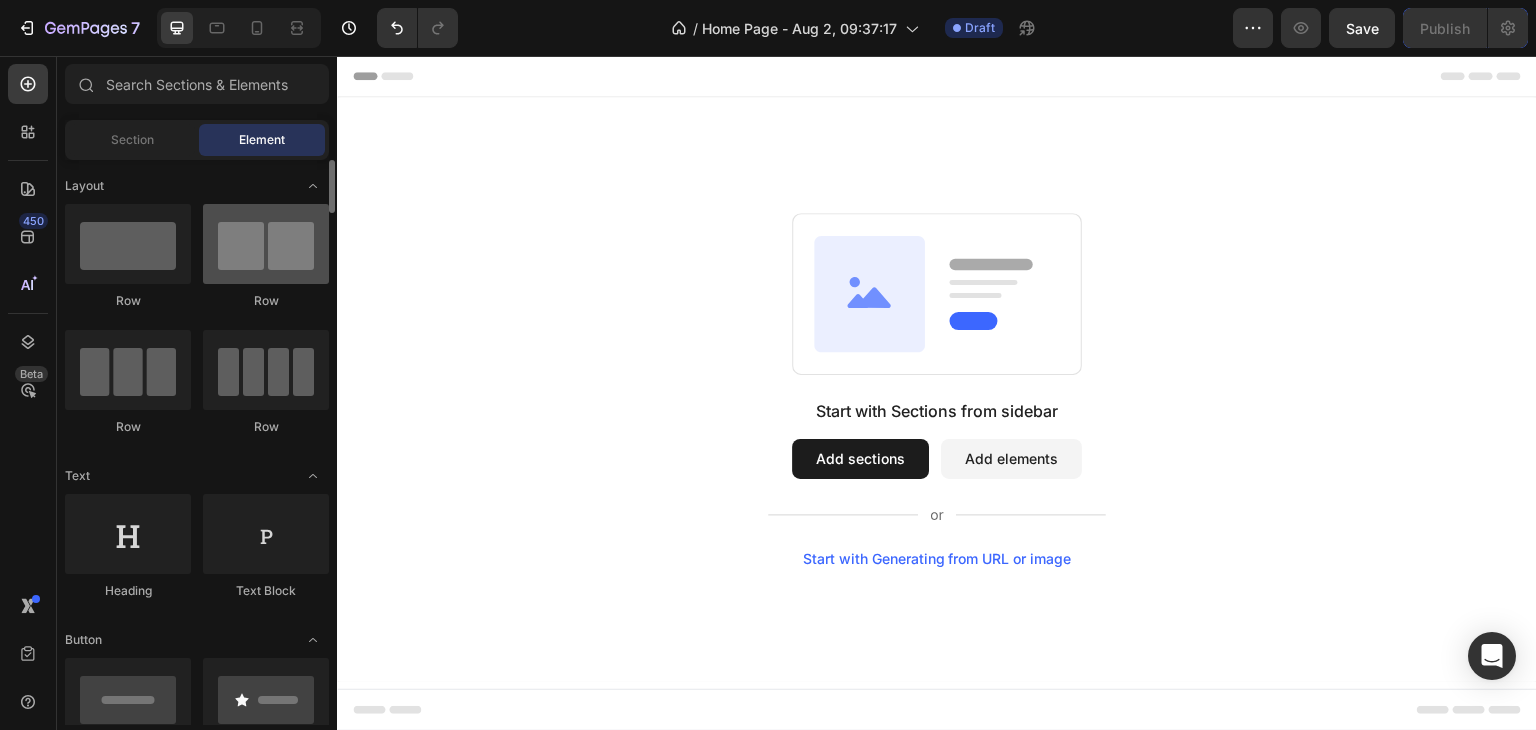 click at bounding box center [266, 244] 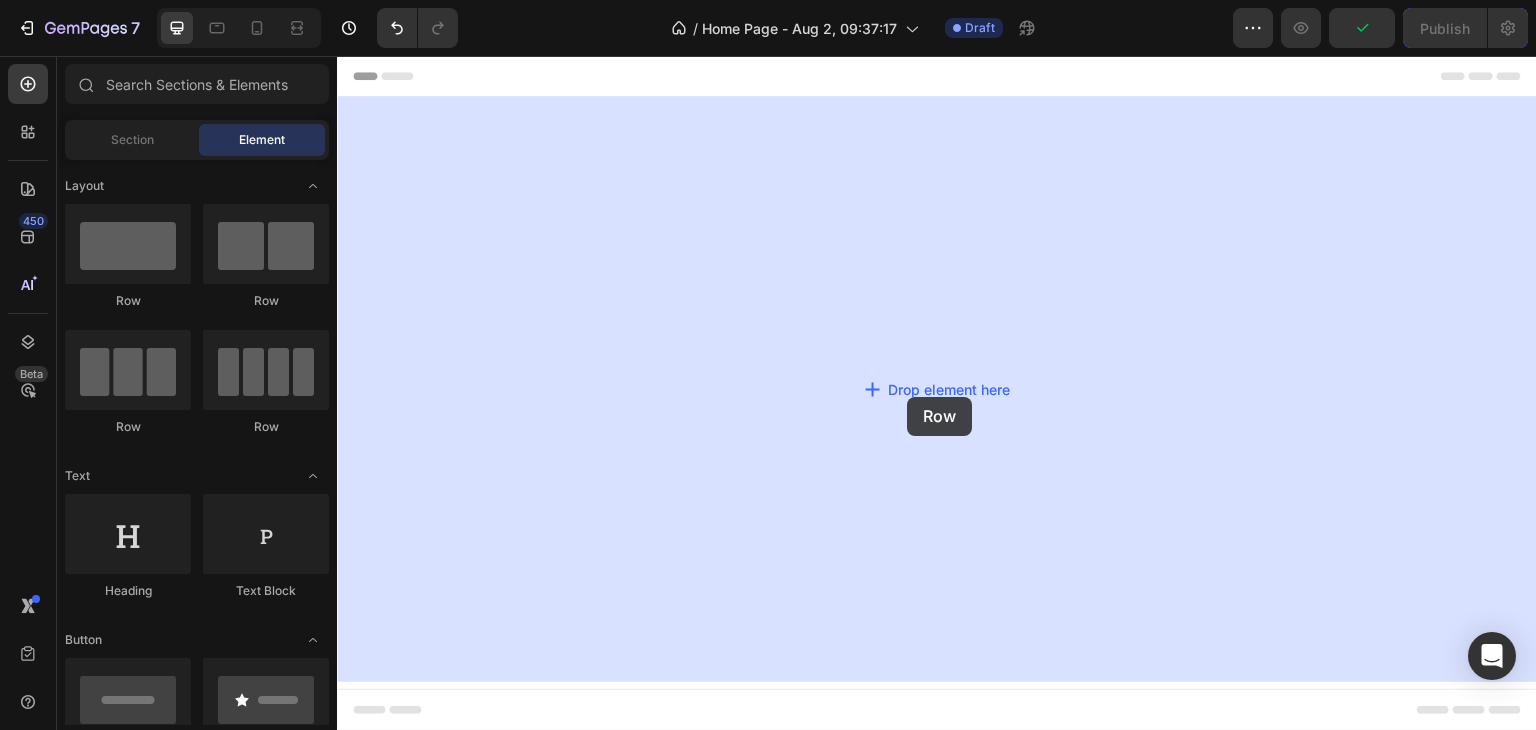 drag, startPoint x: 592, startPoint y: 309, endPoint x: 907, endPoint y: 397, distance: 327.06116 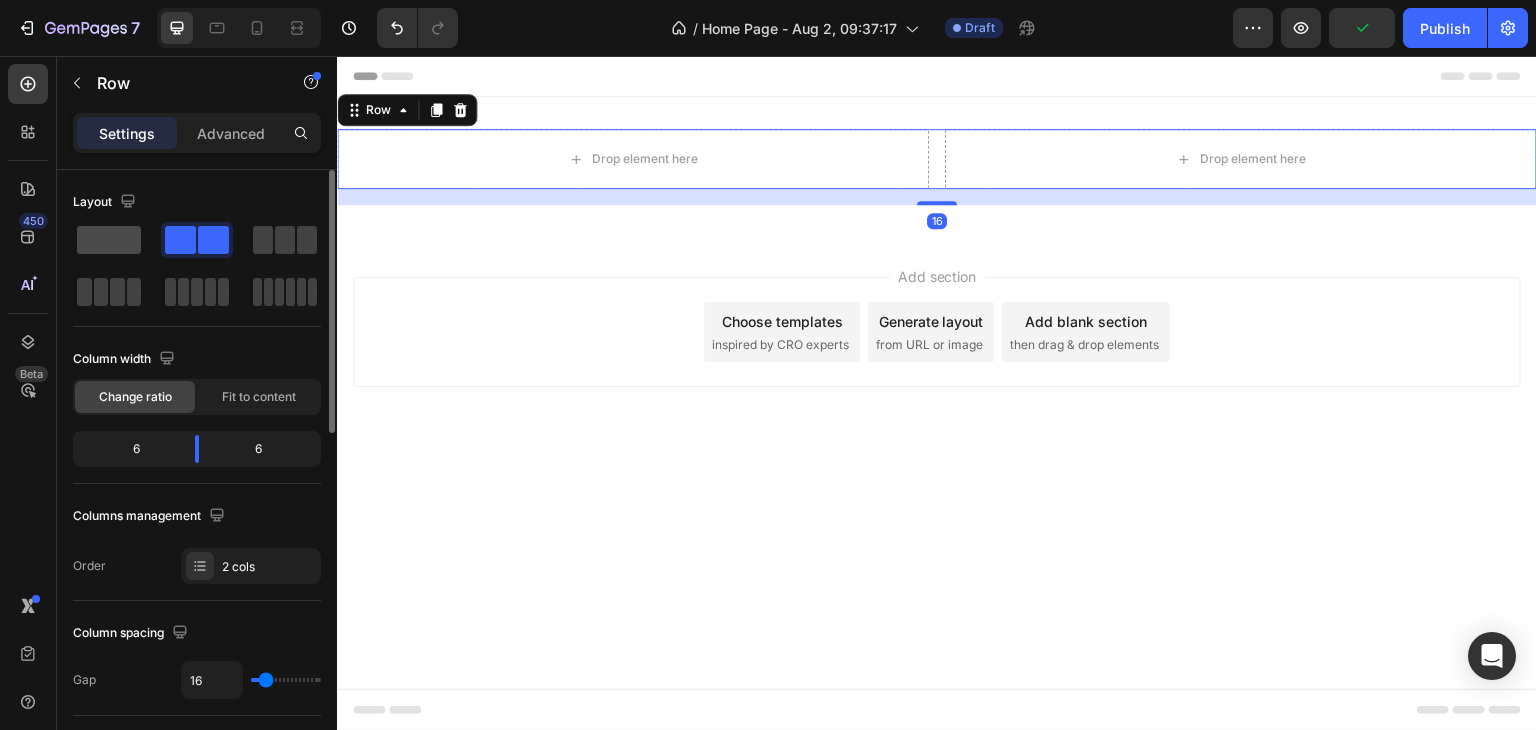 click 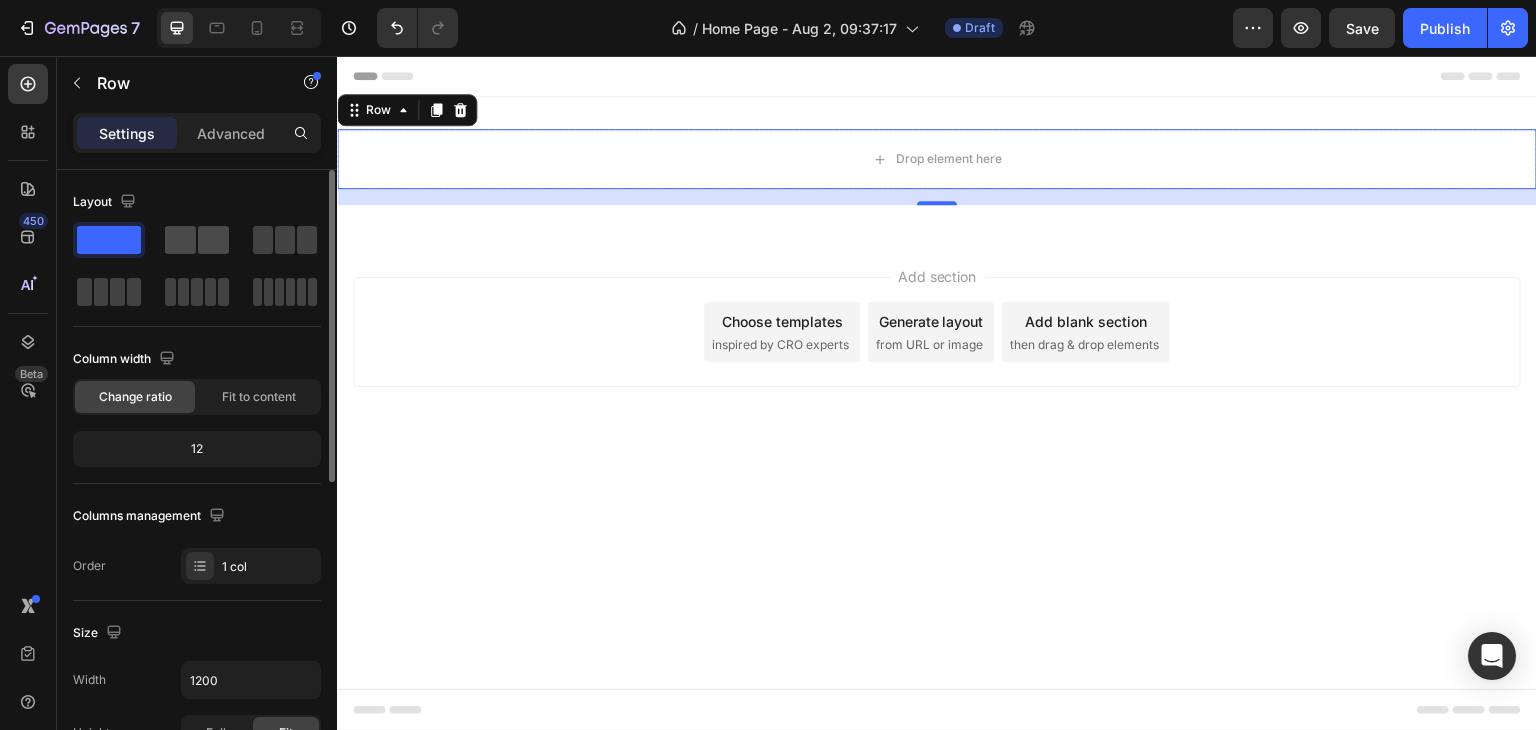 click 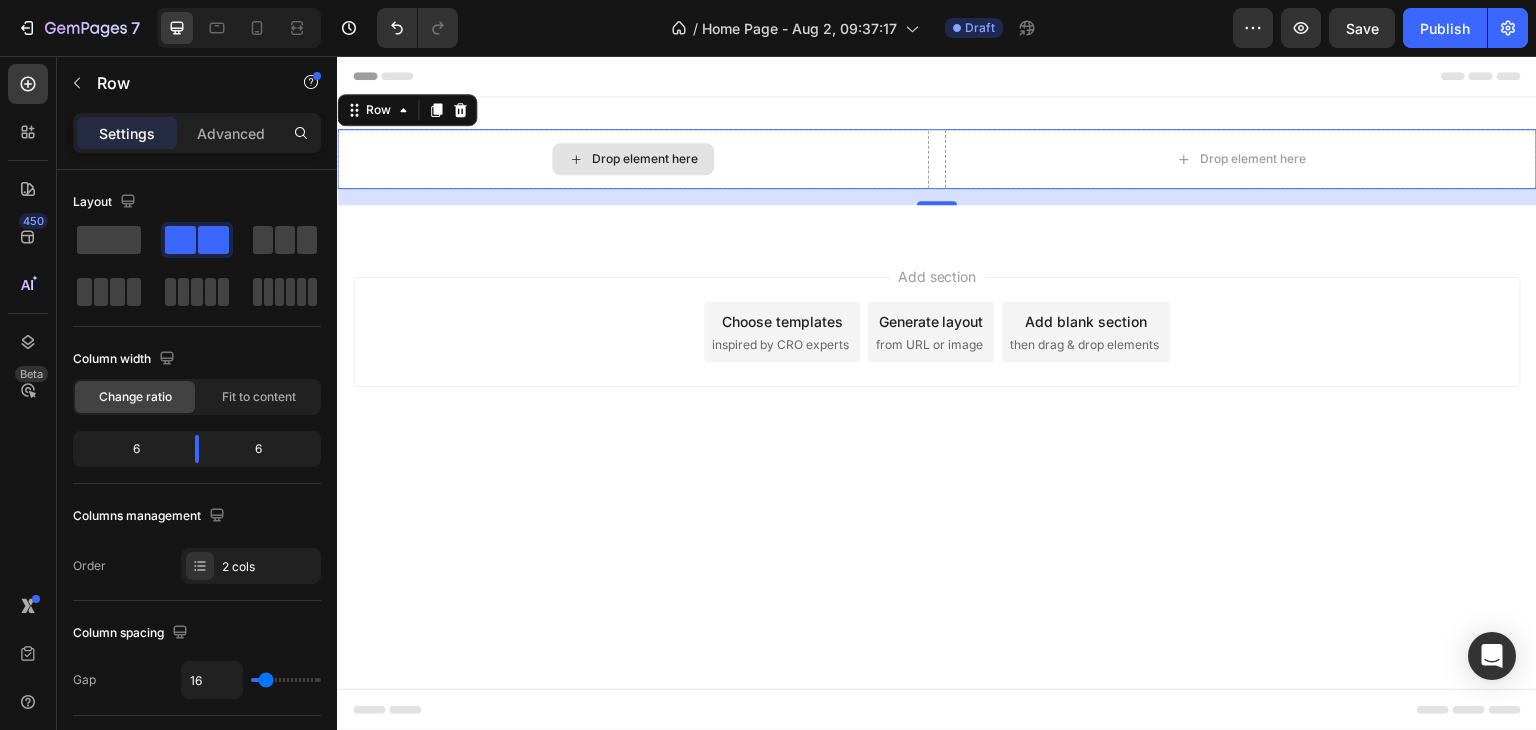click on "Drop element here" at bounding box center (633, 159) 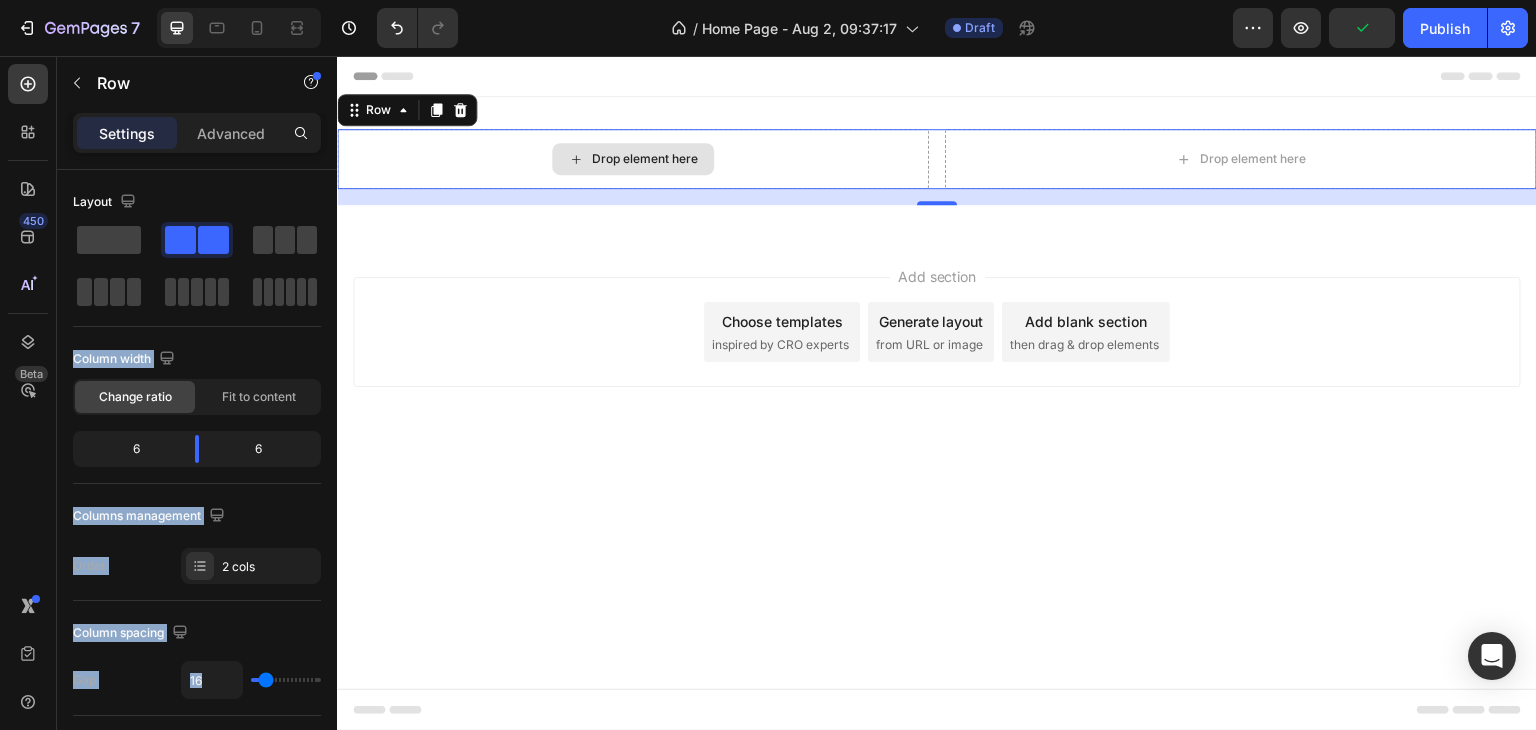 drag, startPoint x: 447, startPoint y: 306, endPoint x: 549, endPoint y: 201, distance: 146.38647 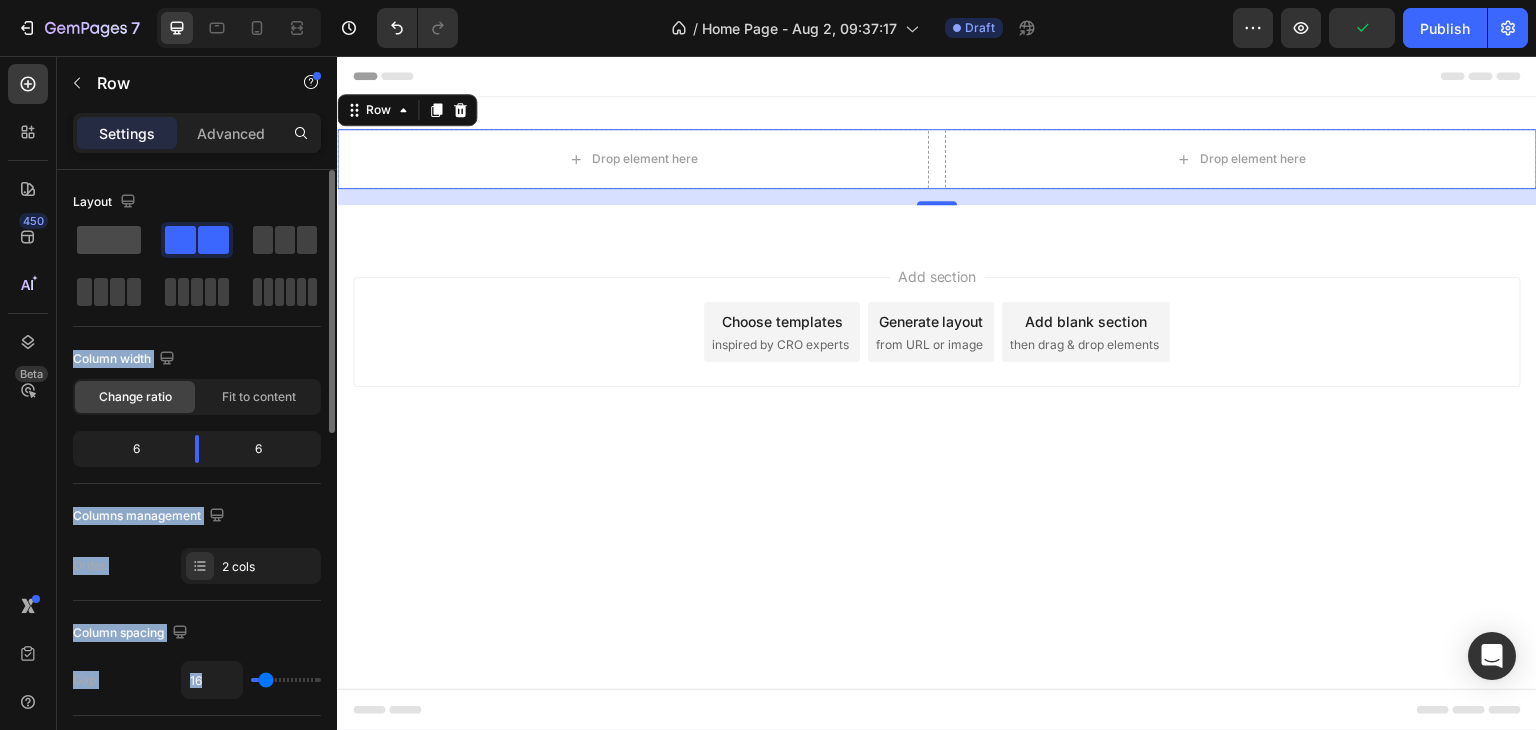 click 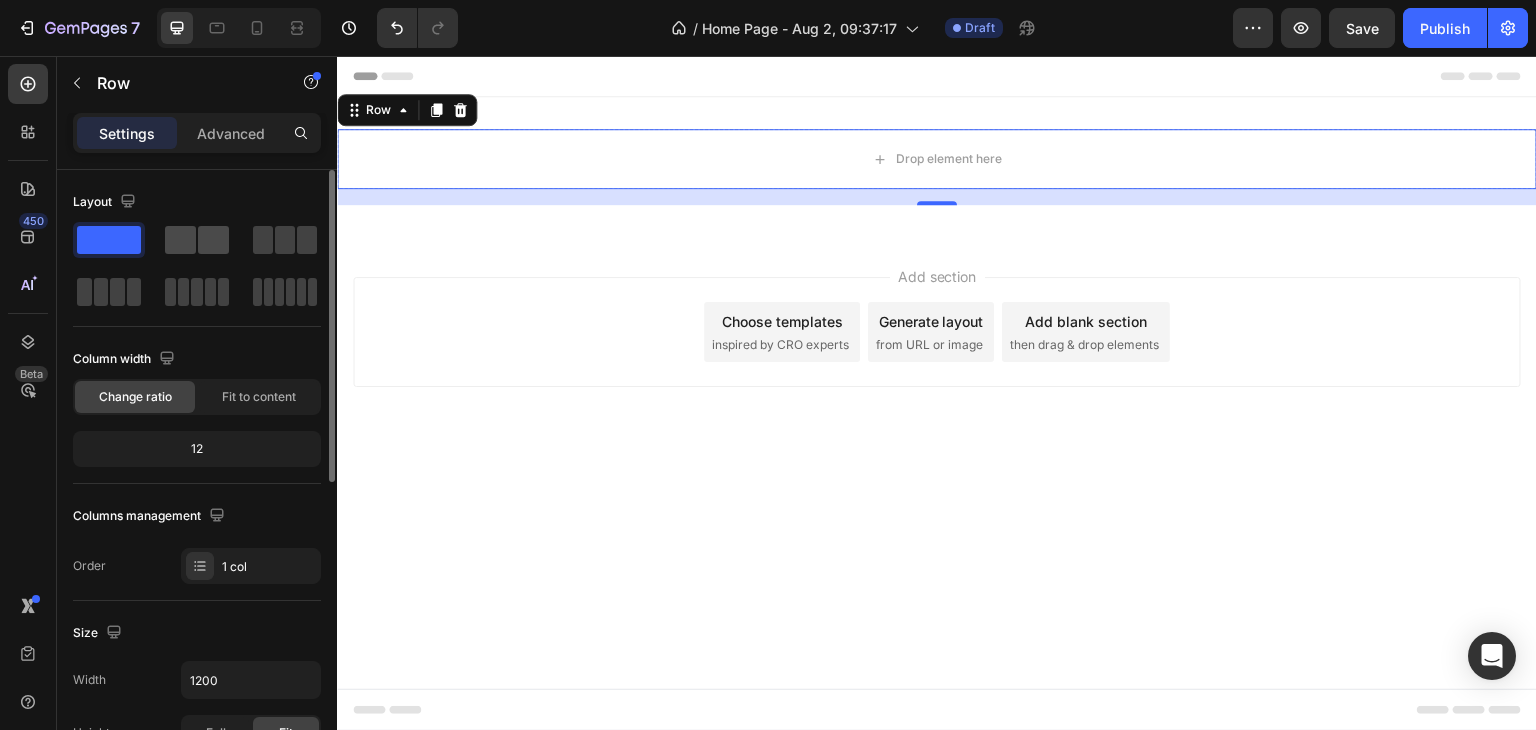 click 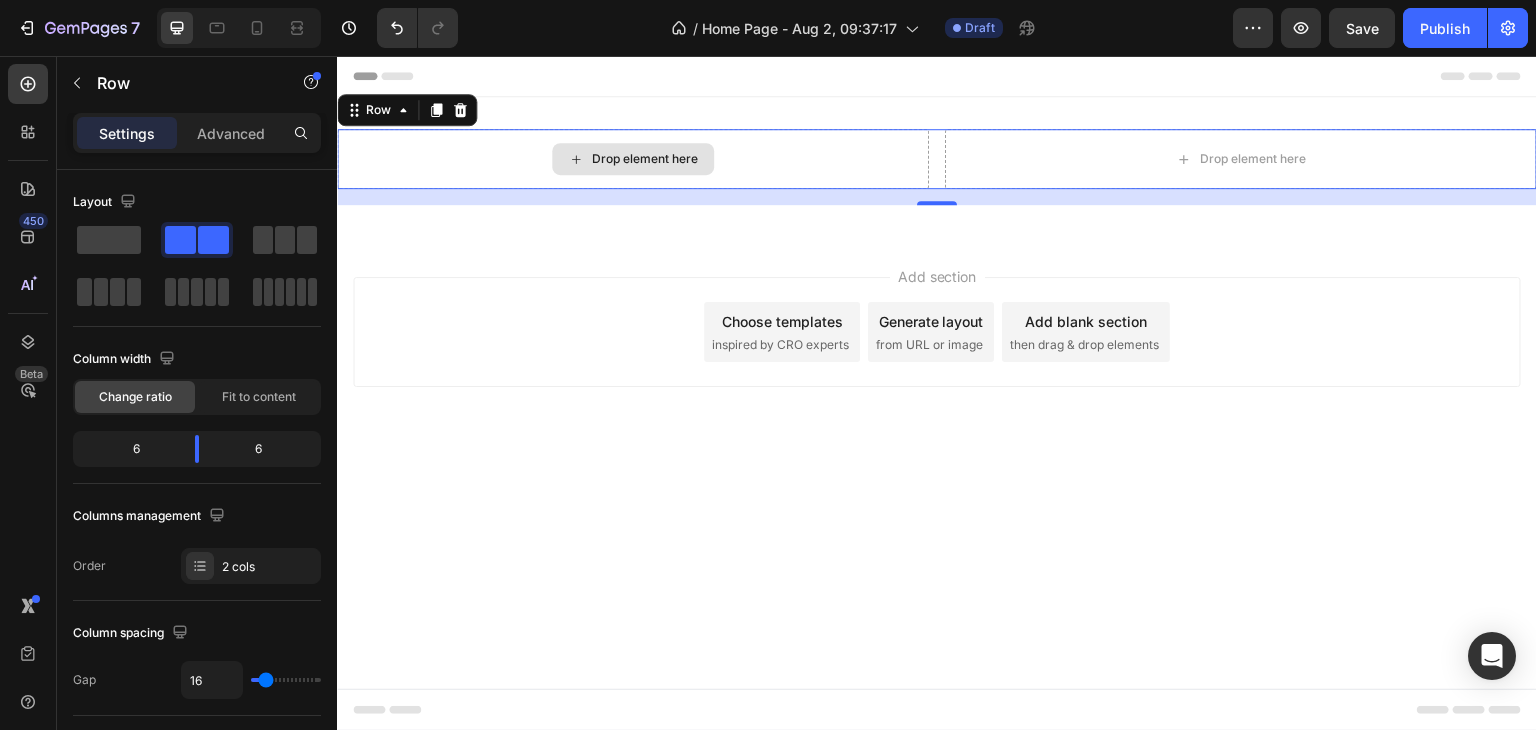 click 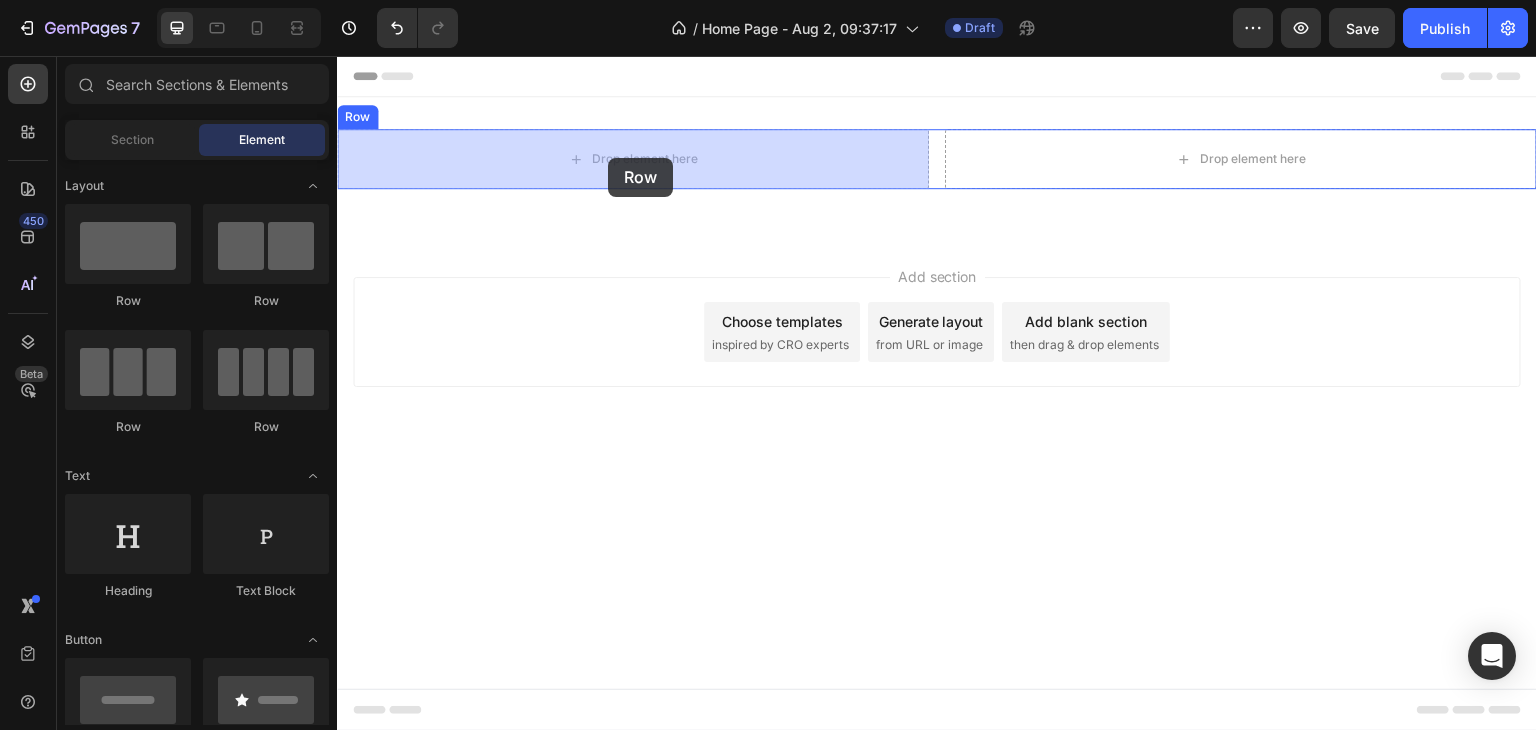 drag, startPoint x: 484, startPoint y: 307, endPoint x: 608, endPoint y: 158, distance: 193.84789 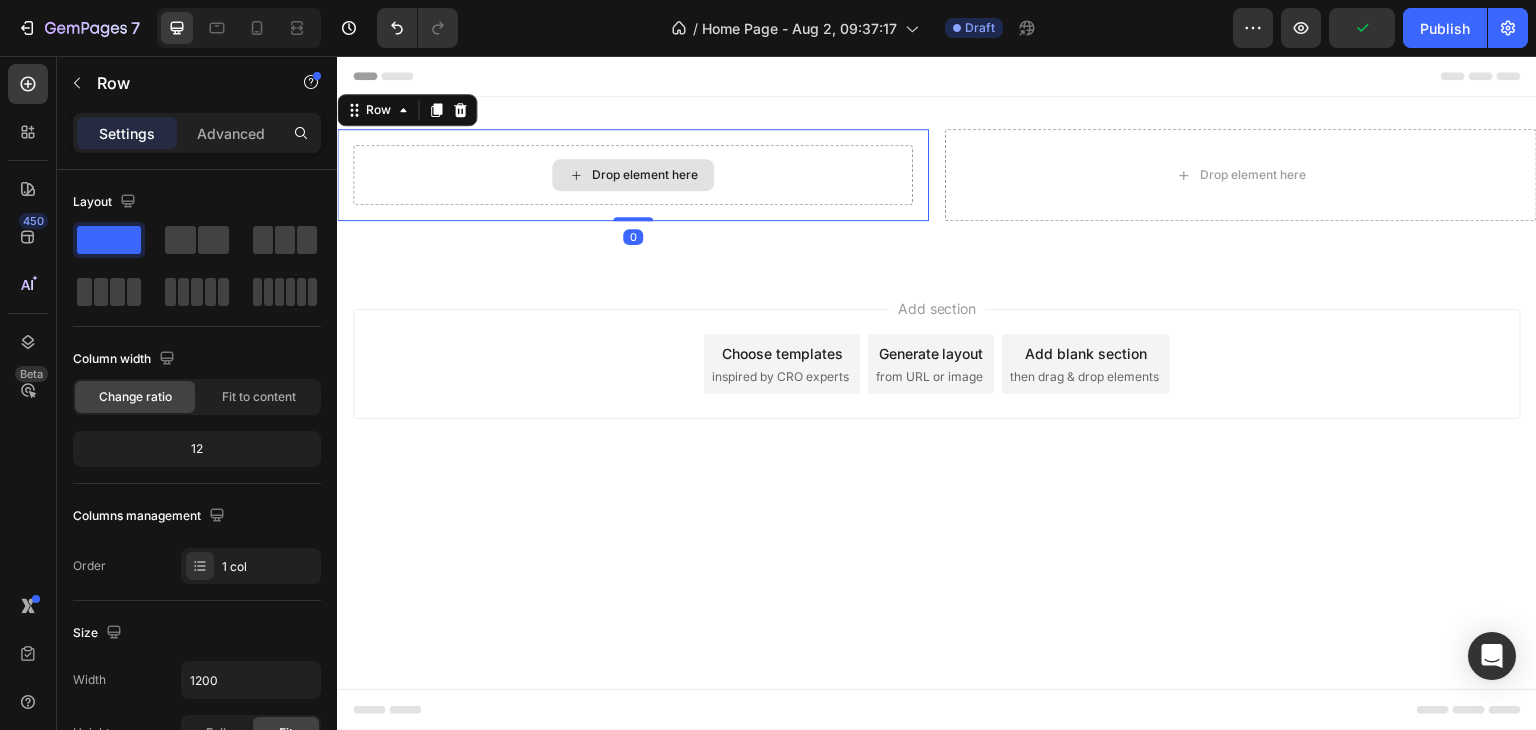 click on "Drop element here" at bounding box center (633, 175) 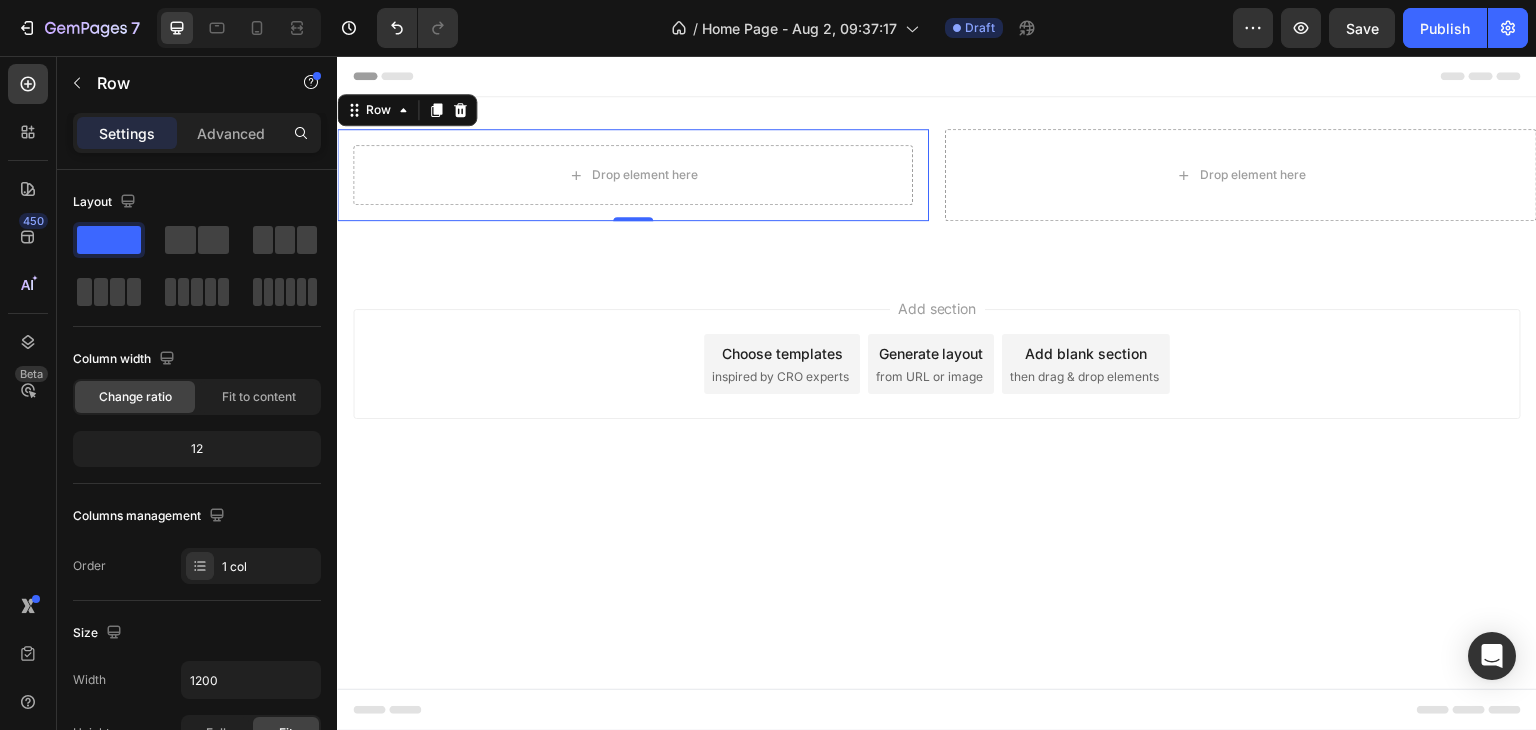 click on "Drop element here Row   0" at bounding box center [633, 175] 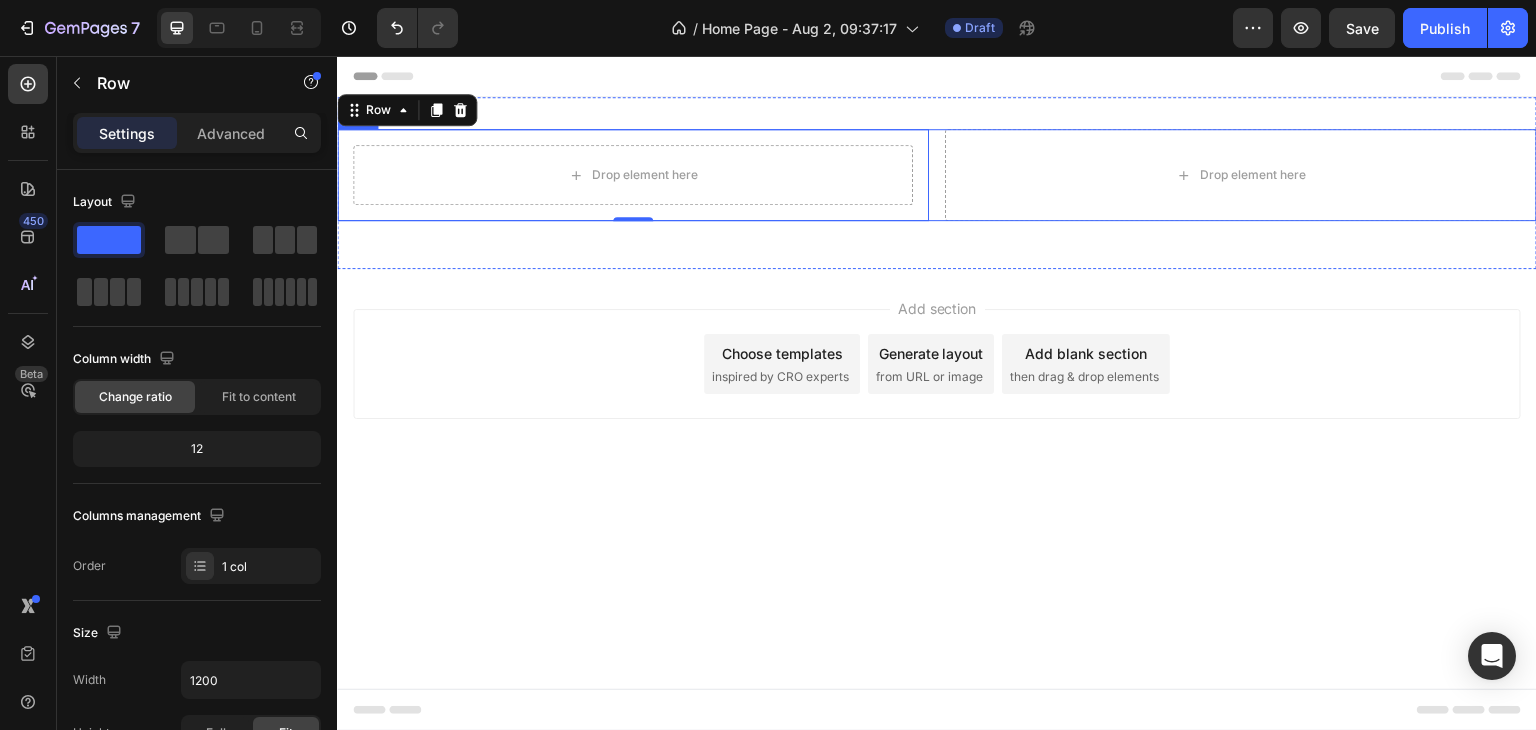 click on "Drop element here Row   0
Drop element here Row" at bounding box center (937, 175) 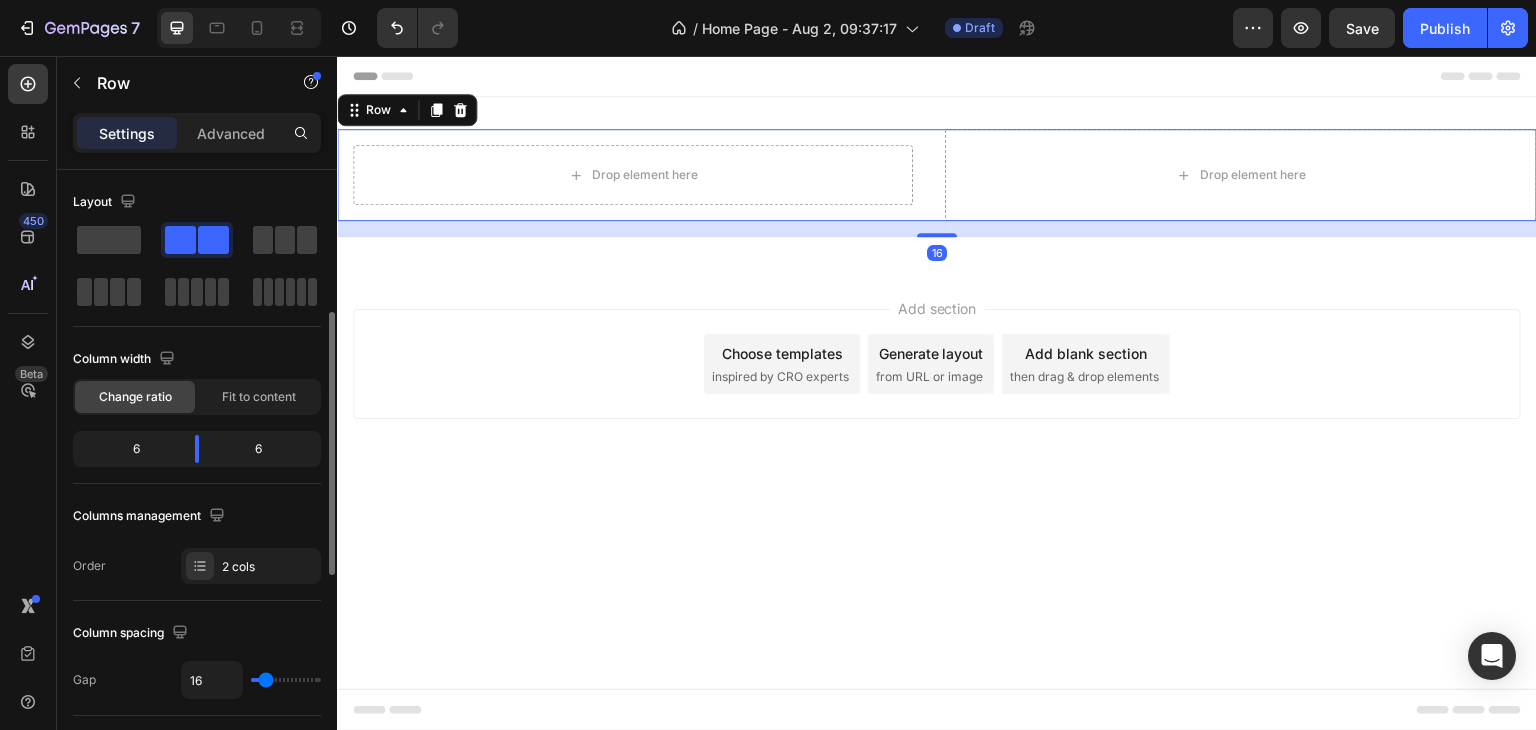 scroll, scrollTop: 100, scrollLeft: 0, axis: vertical 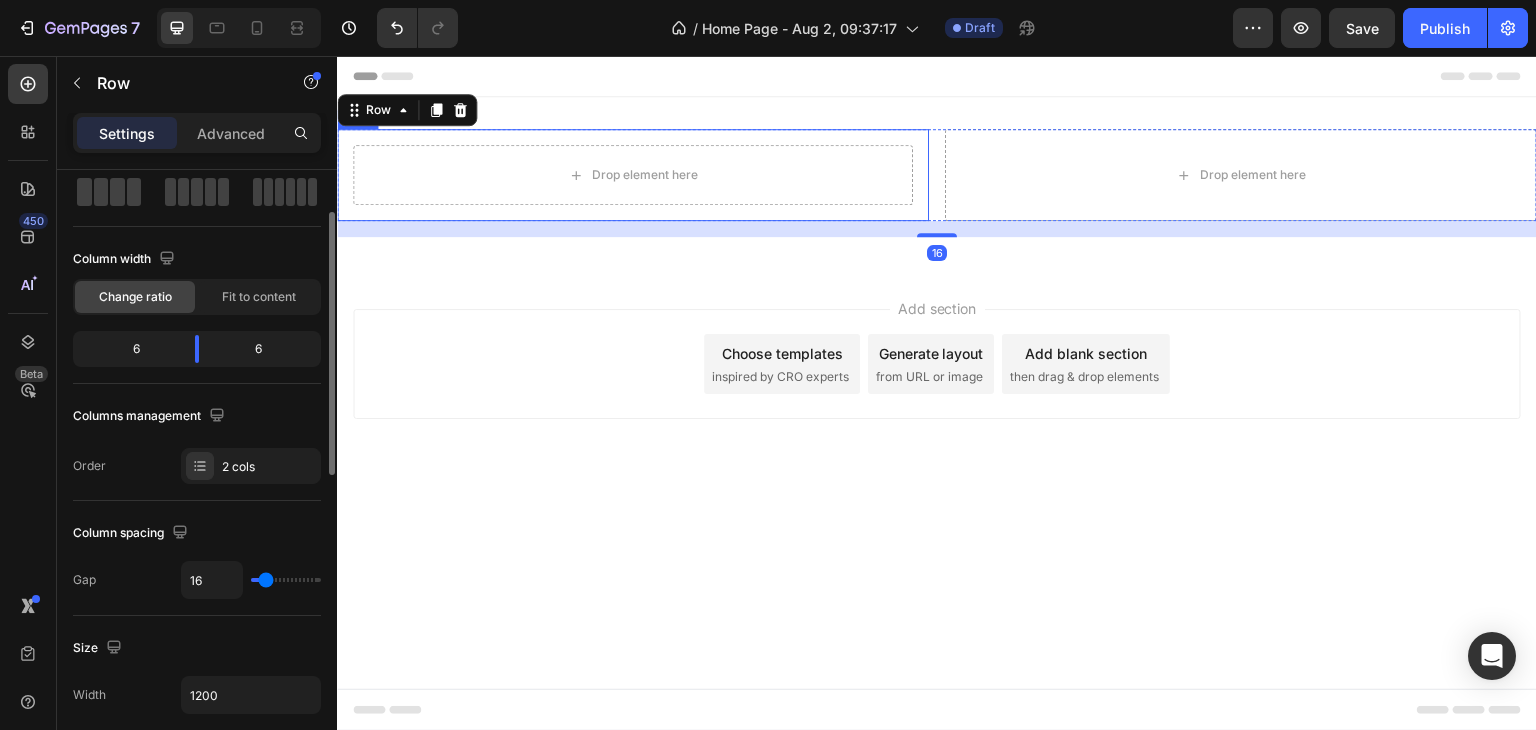 click on "Drop element here Row" at bounding box center [633, 175] 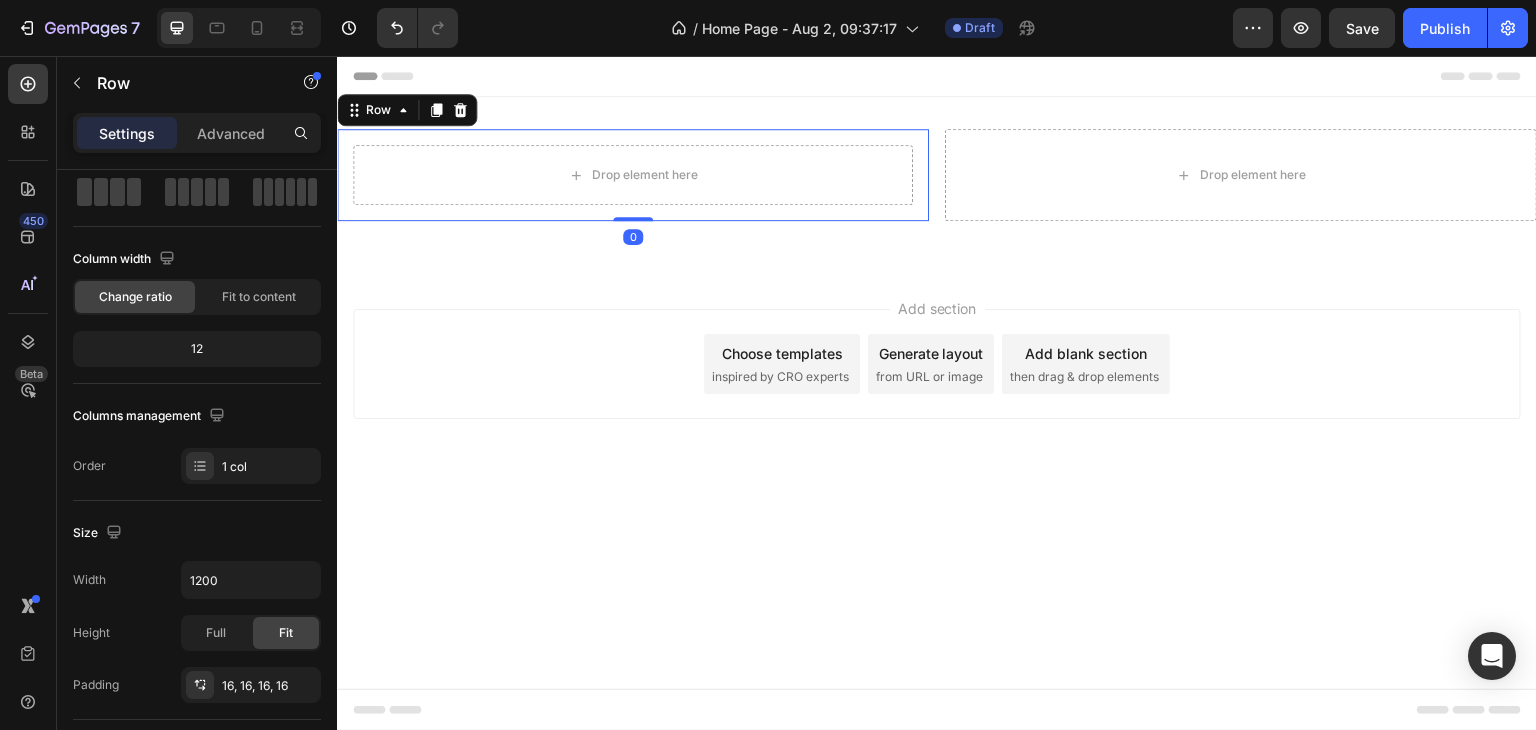 click on "Drop element here Row   0" at bounding box center [633, 175] 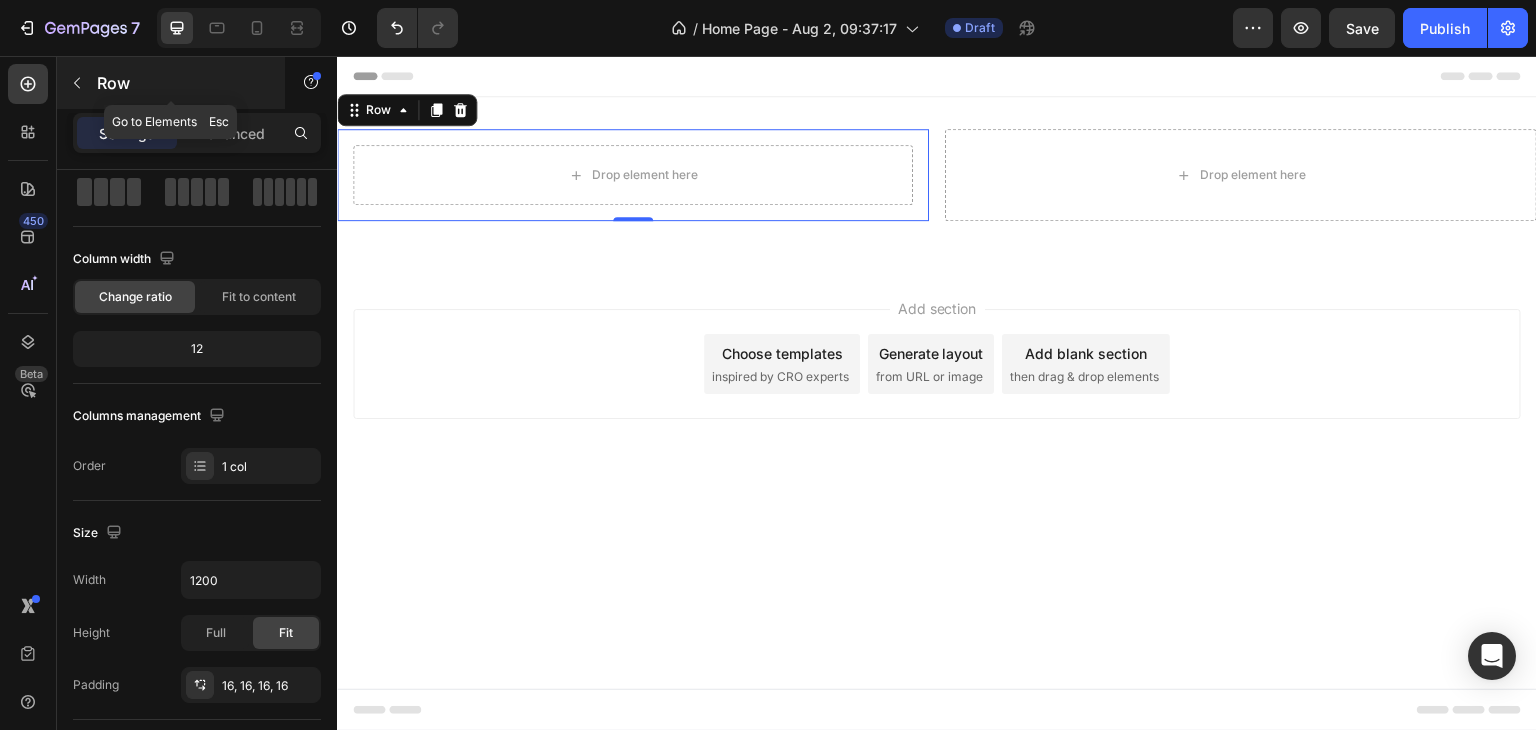click at bounding box center [77, 83] 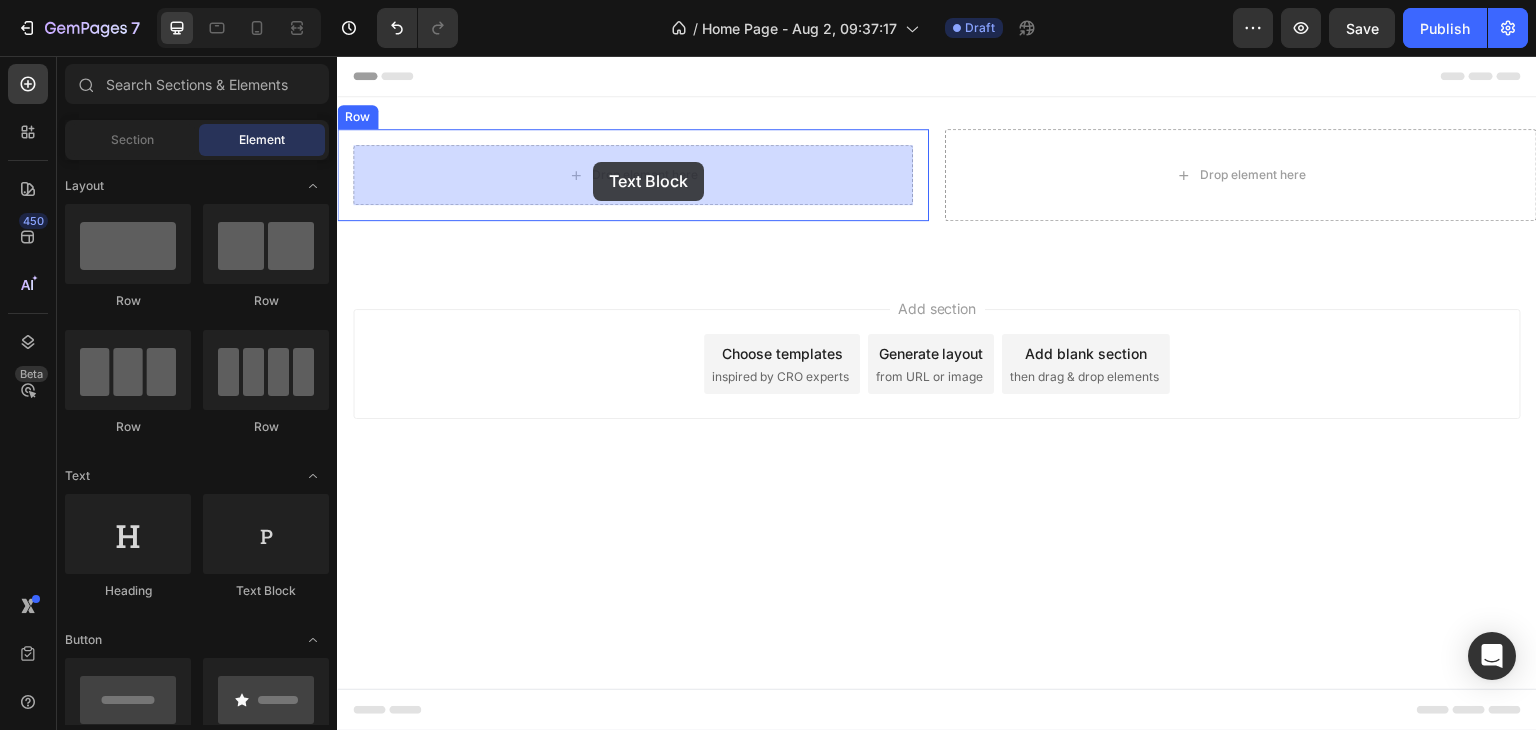 drag, startPoint x: 558, startPoint y: 424, endPoint x: 593, endPoint y: 162, distance: 264.32745 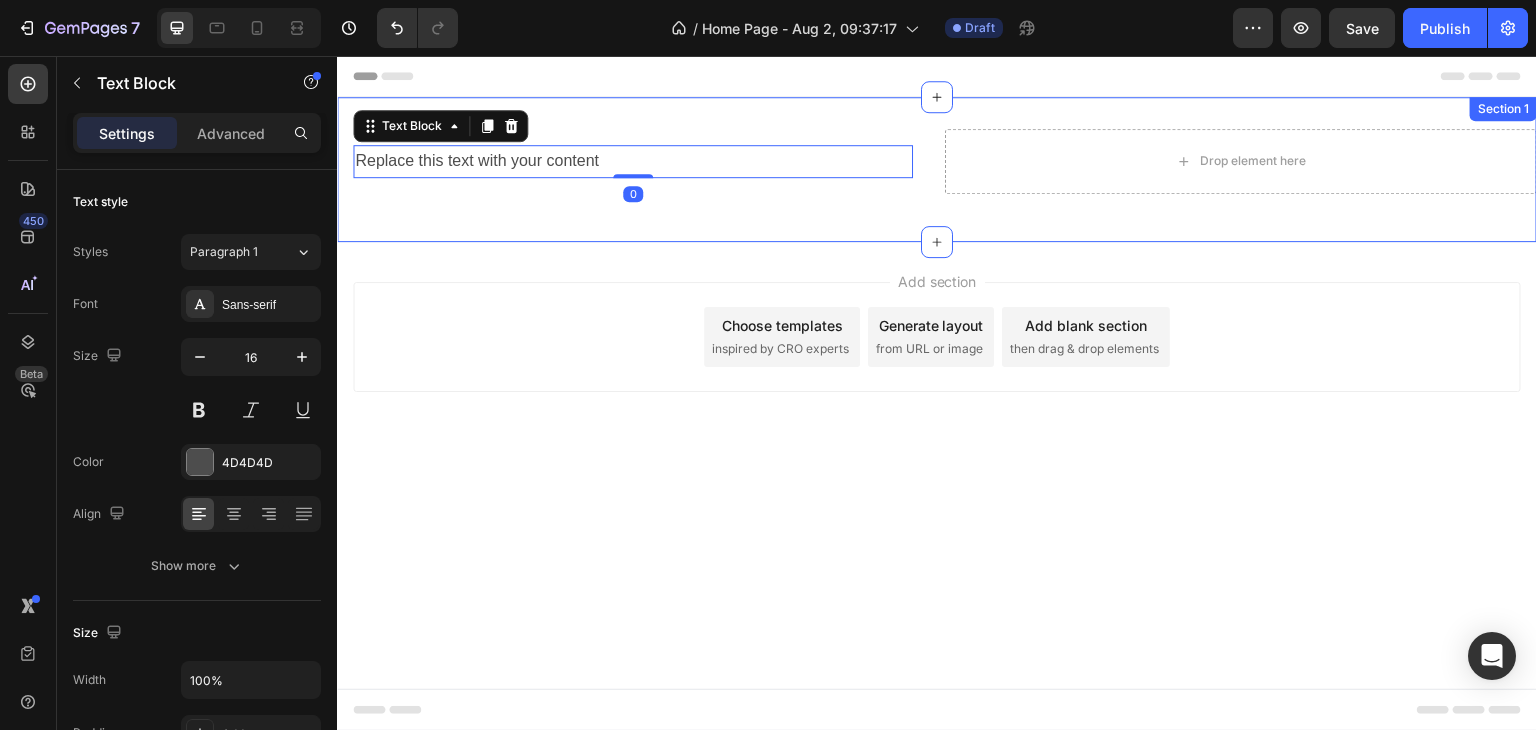click on "Replace this text with your content Text Block   0 Row
Drop element here Row Section 1" at bounding box center [937, 169] 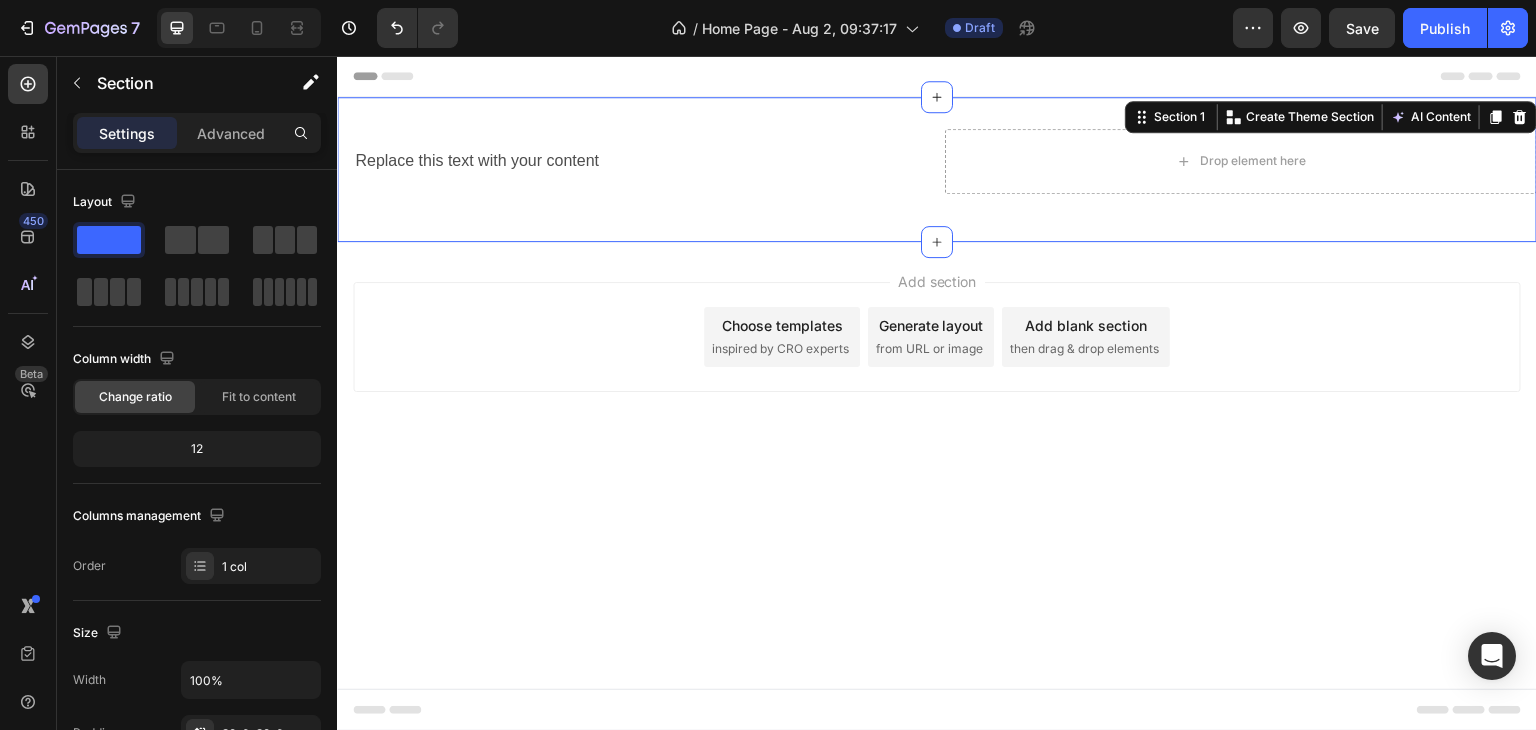 click on "Replace this text with your content" at bounding box center [633, 161] 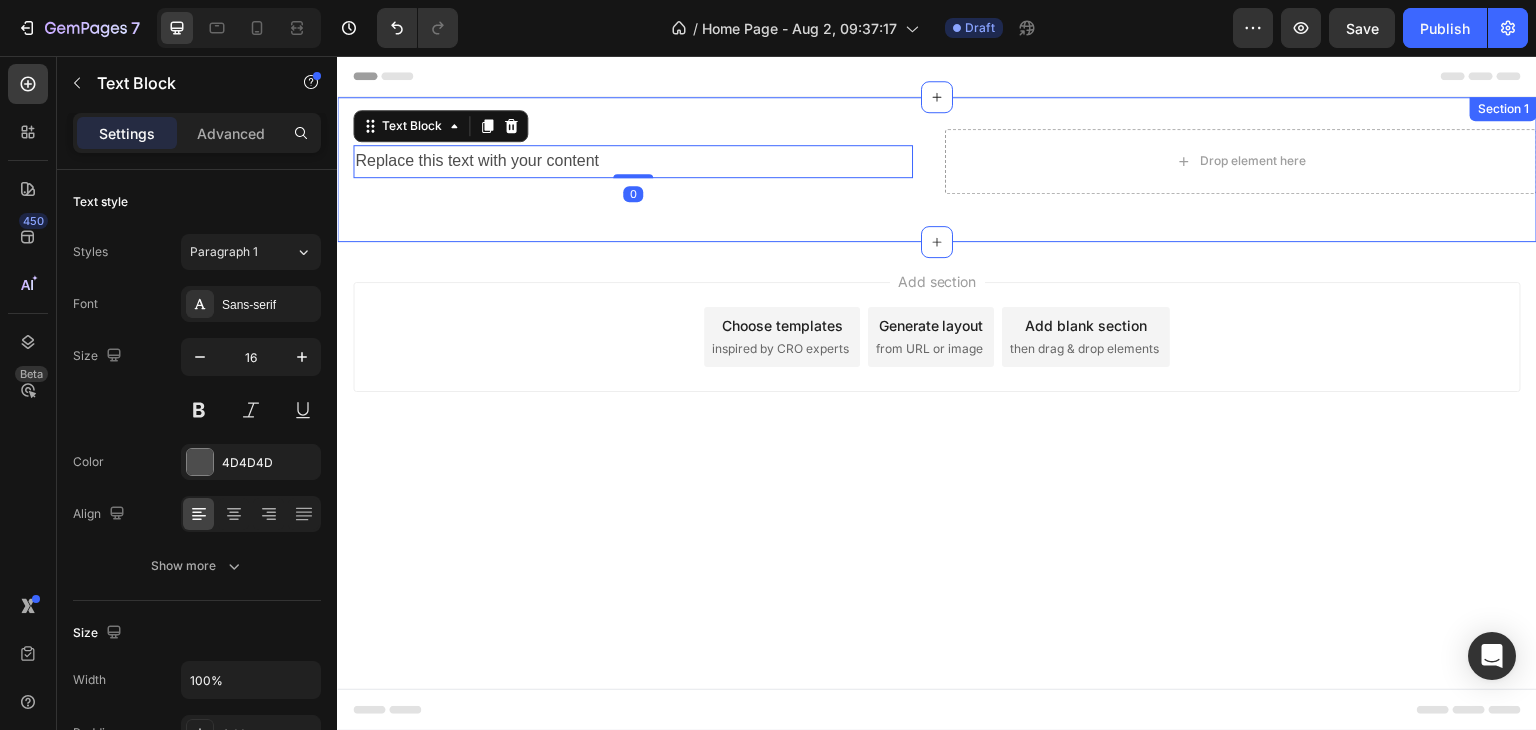 click on "Replace this text with your content Text Block   0 Row
Drop element here Row" at bounding box center (937, 169) 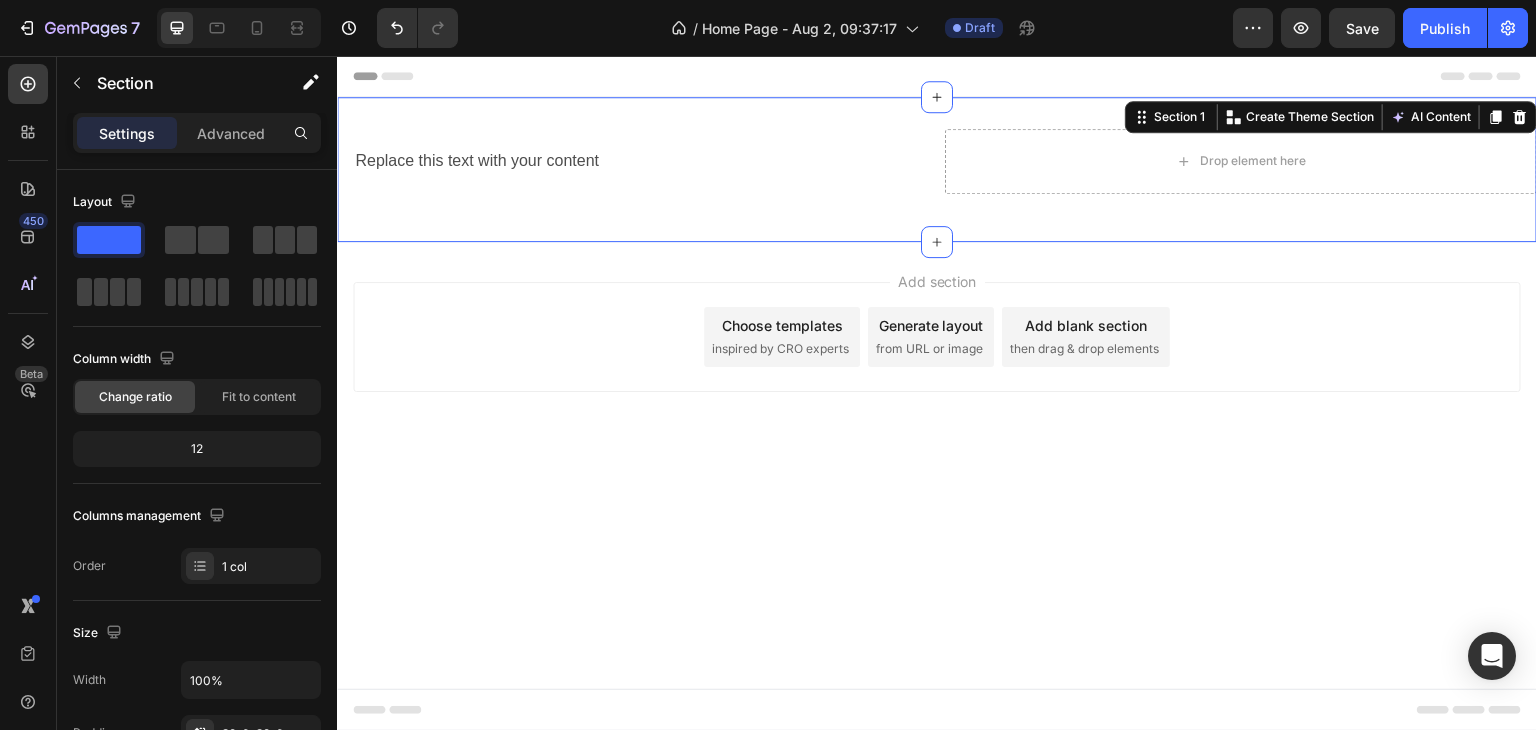 click on "Replace this text with your content Text Block Row
Drop element here Row Section 1   You can create reusable sections Create Theme Section AI Content Write with GemAI What would you like to describe here? Tone and Voice Persuasive Product Mini Retro White Noise Bluetooth Speaker Show more Generate" at bounding box center (937, 169) 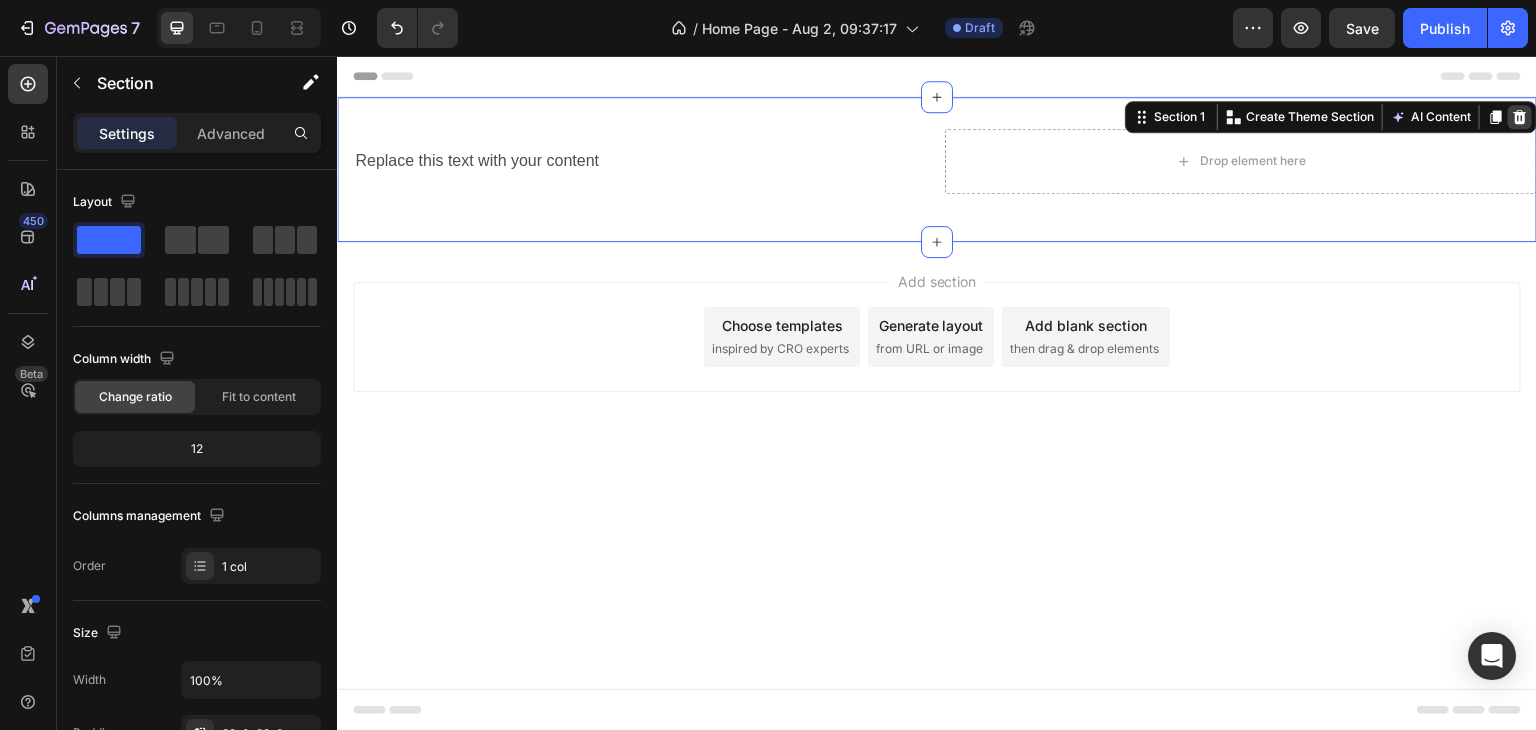 click 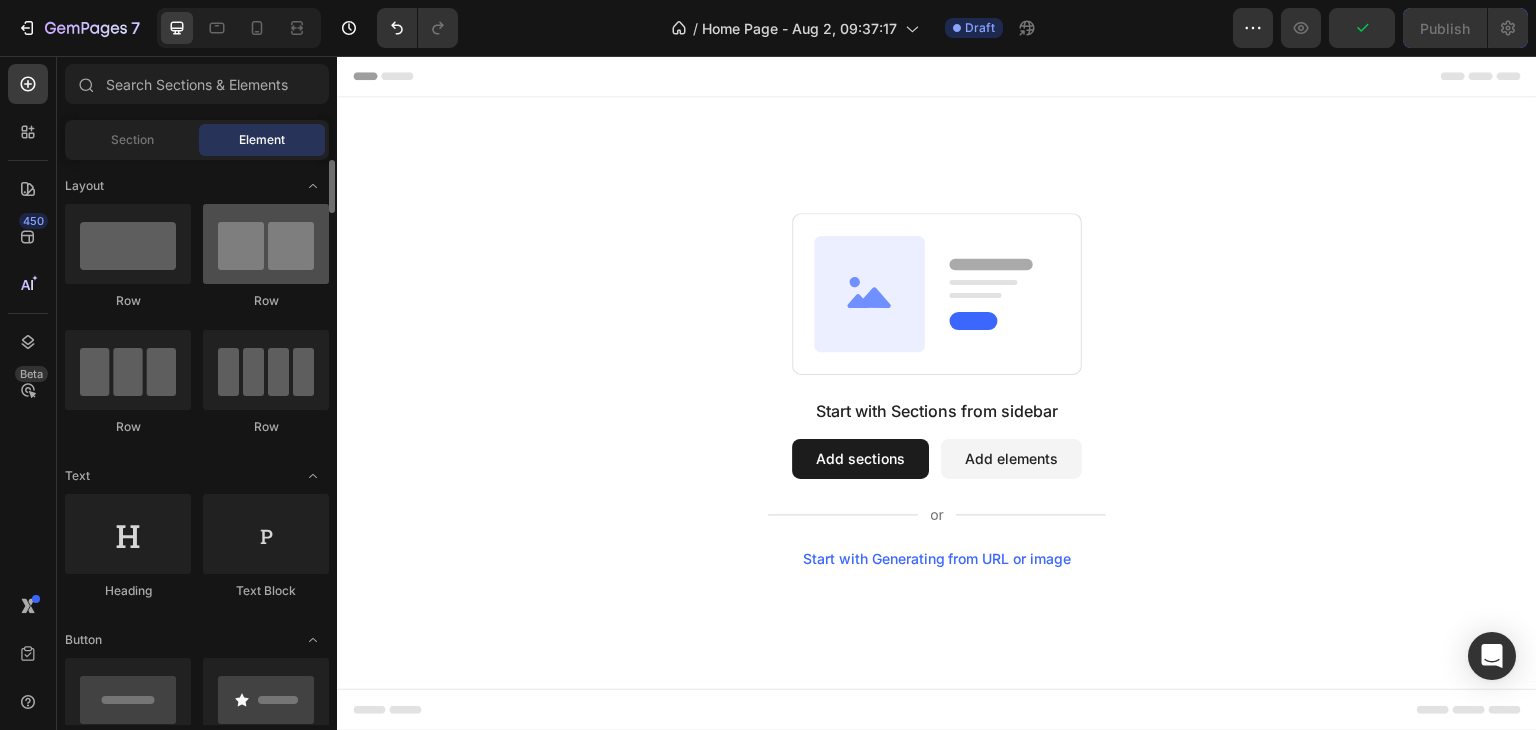 click at bounding box center (266, 244) 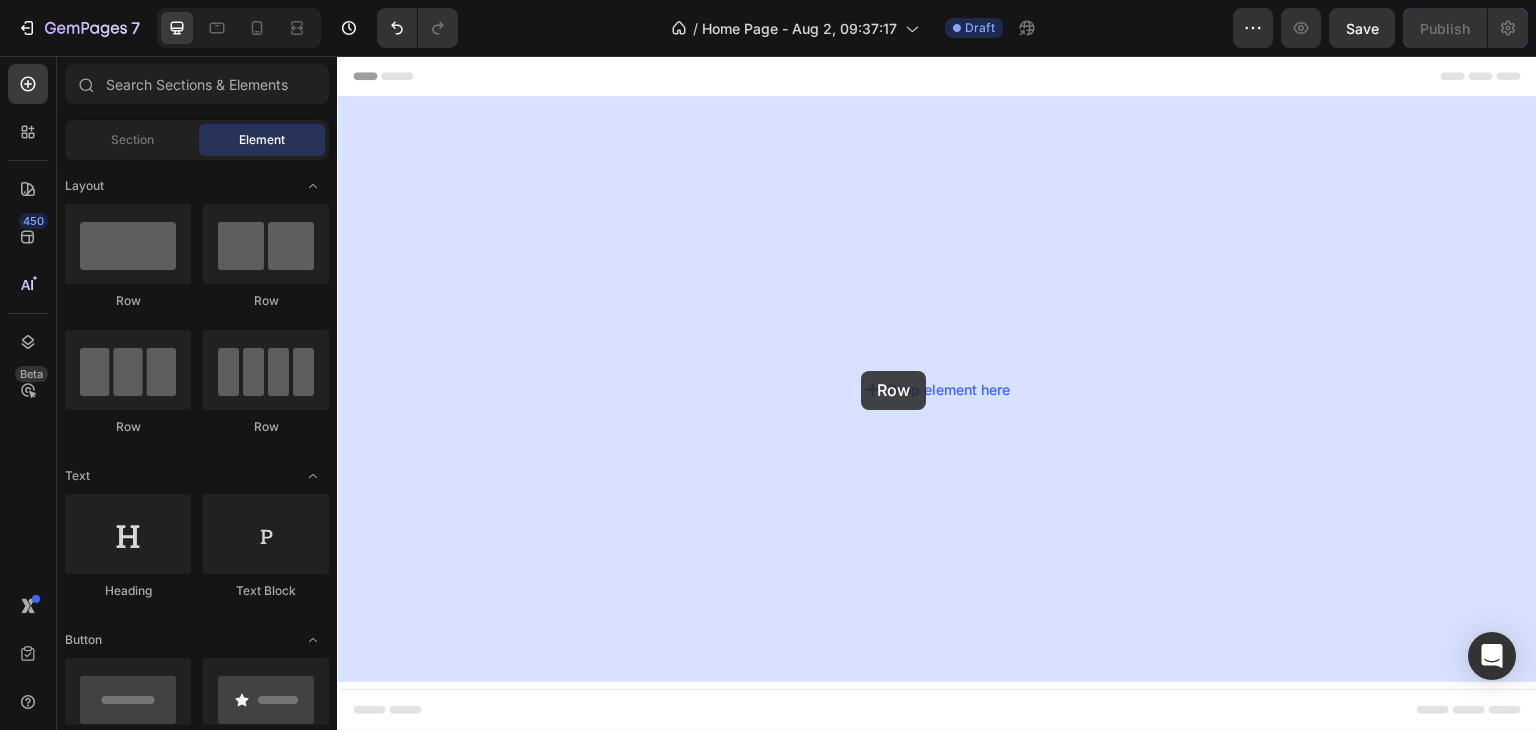 drag, startPoint x: 592, startPoint y: 328, endPoint x: 856, endPoint y: 372, distance: 267.64154 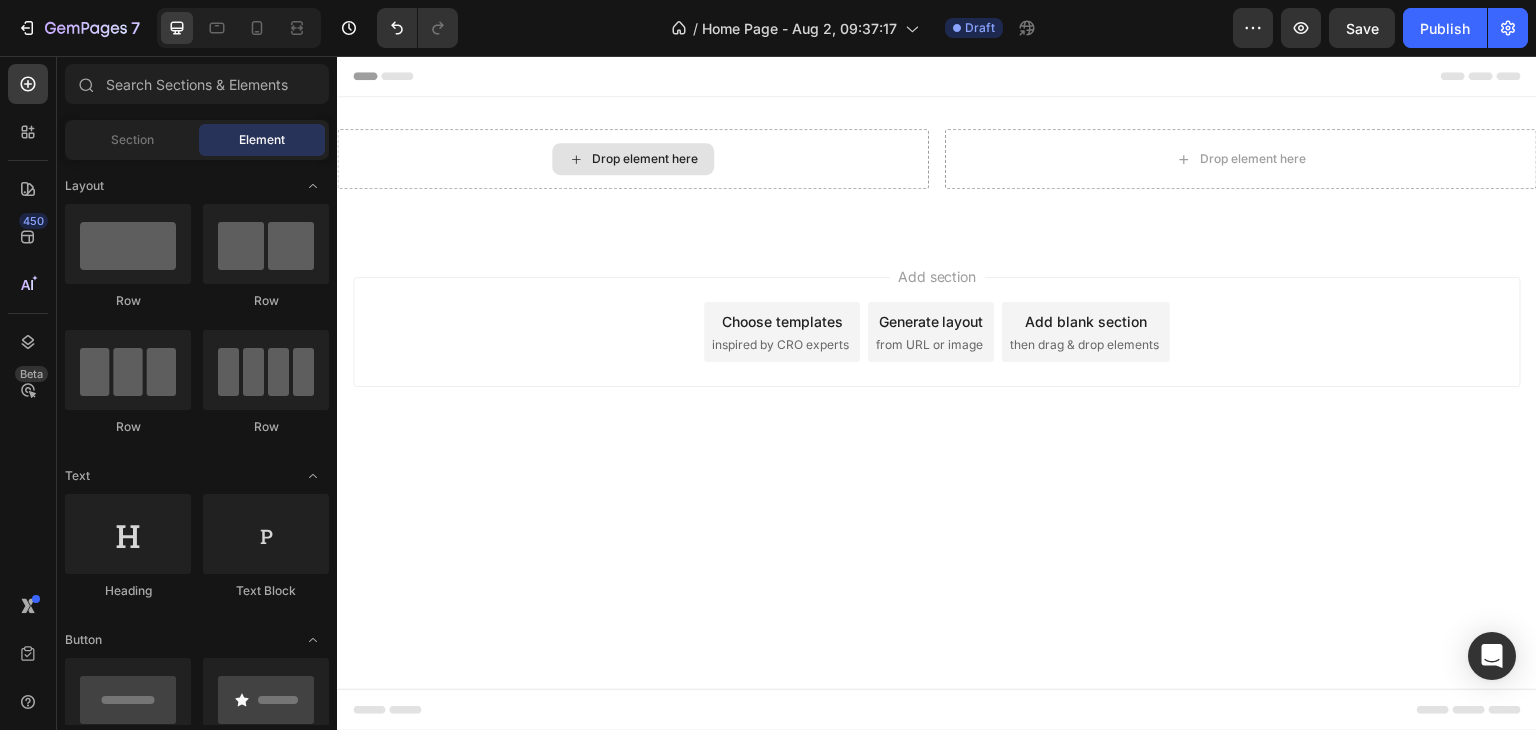 click on "Drop element here" at bounding box center [633, 159] 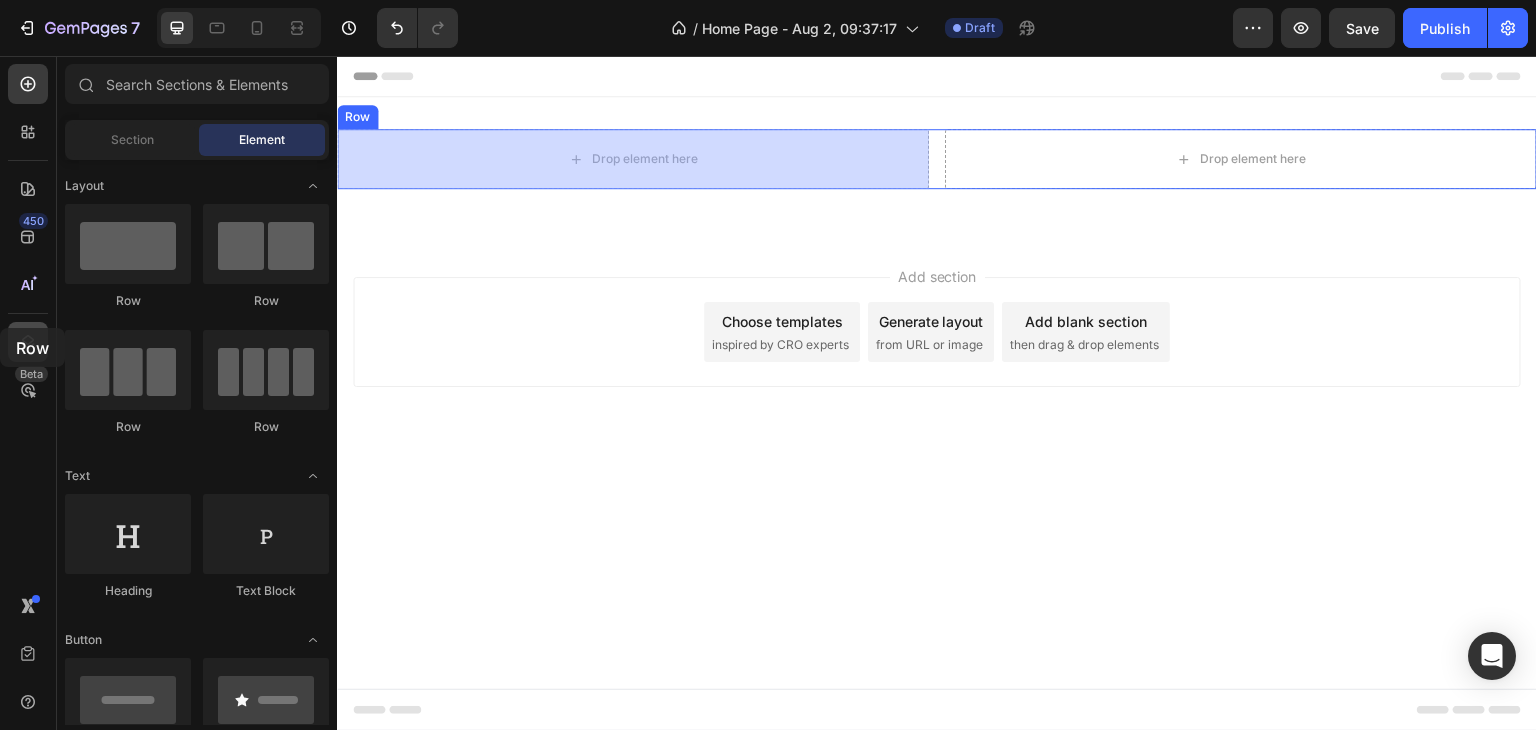 drag, startPoint x: 107, startPoint y: 273, endPoint x: 28, endPoint y: 329, distance: 96.83491 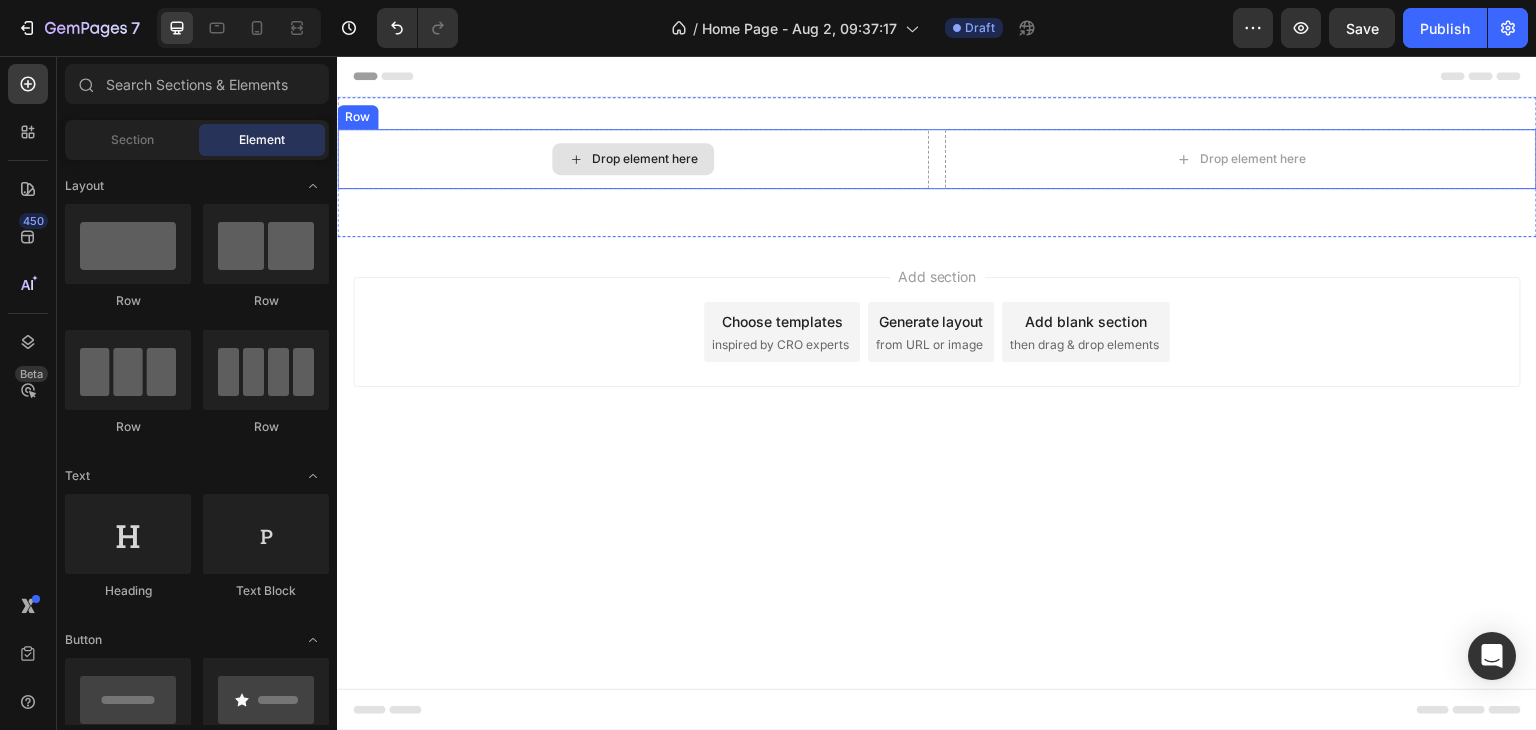 click 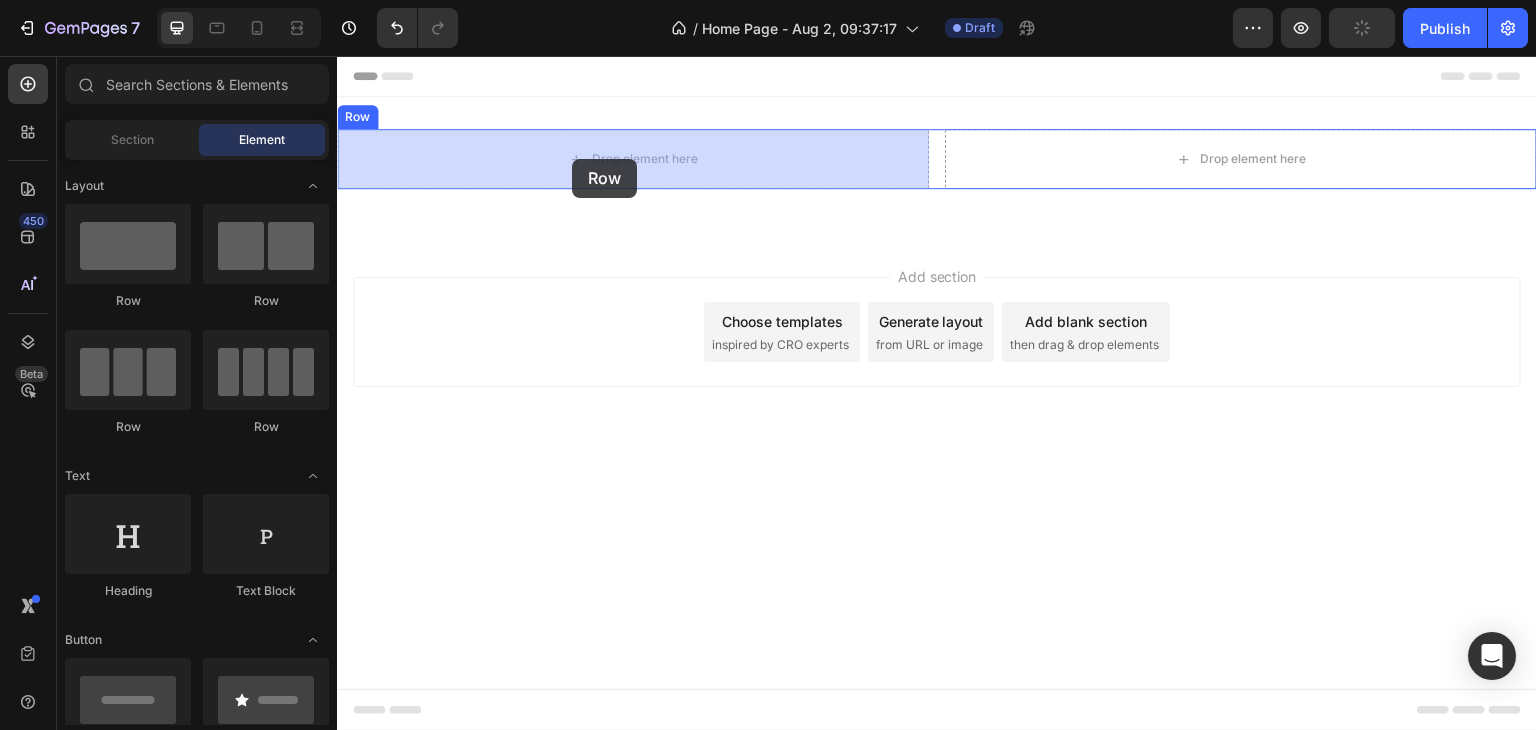 drag, startPoint x: 585, startPoint y: 256, endPoint x: 572, endPoint y: 159, distance: 97.867256 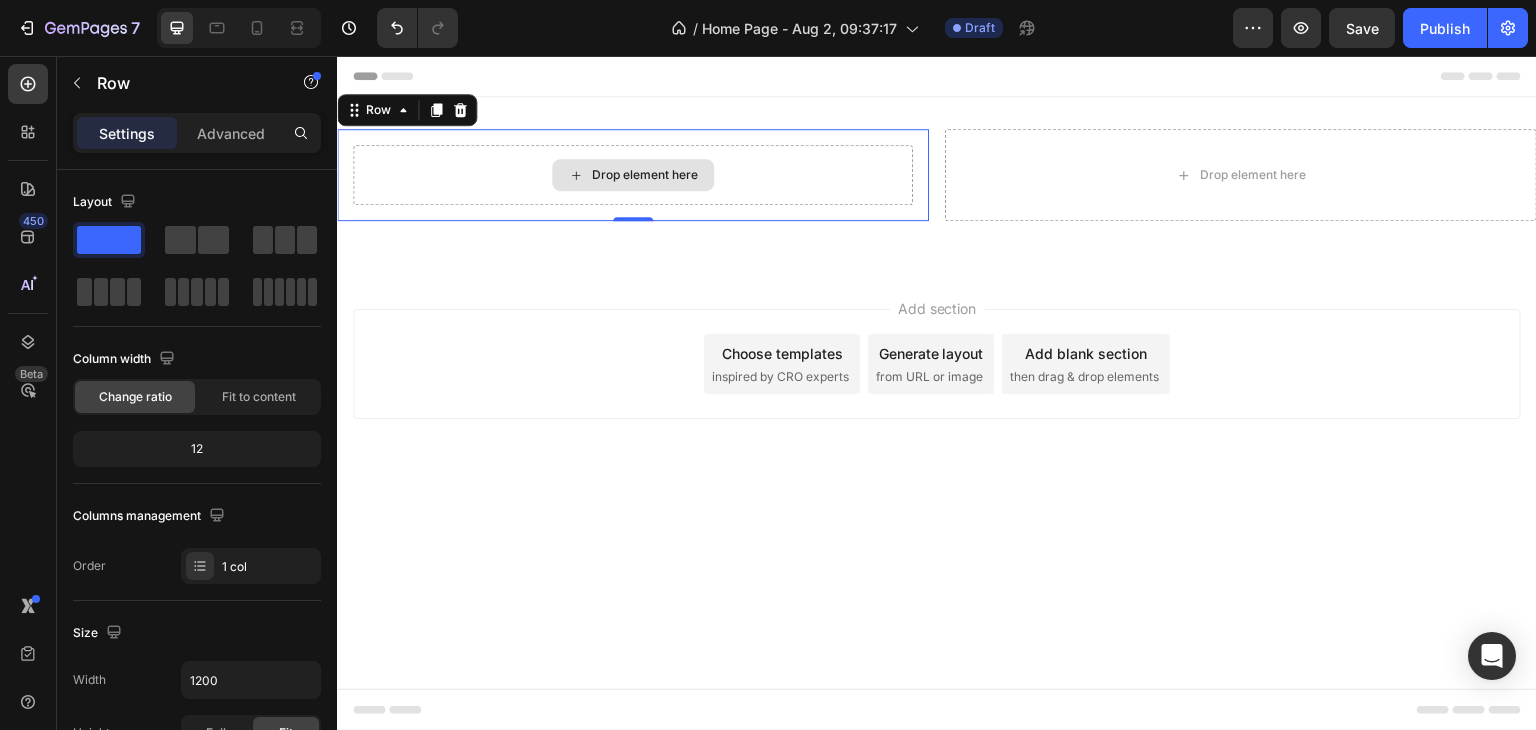 click on "Drop element here" at bounding box center (633, 175) 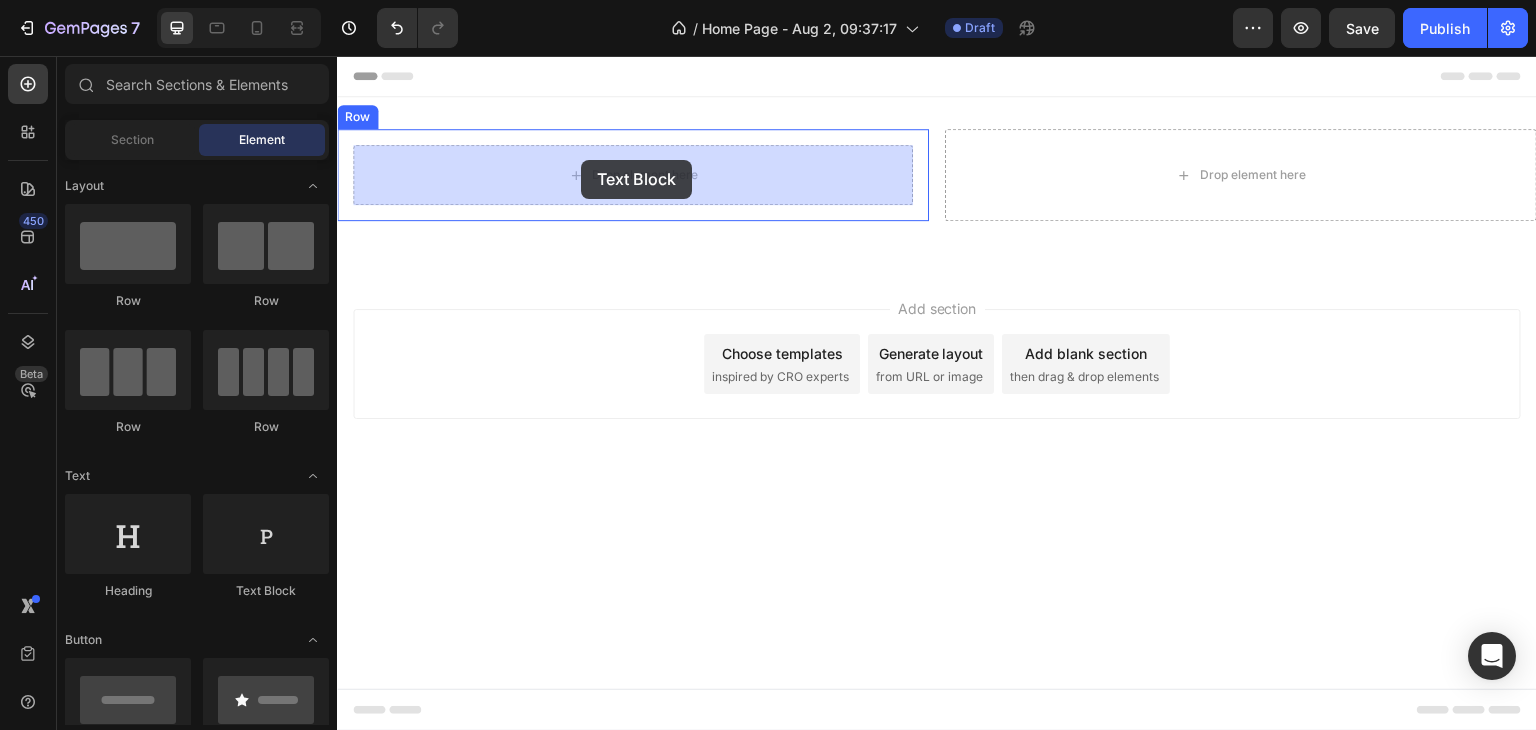 drag, startPoint x: 597, startPoint y: 609, endPoint x: 581, endPoint y: 160, distance: 449.28497 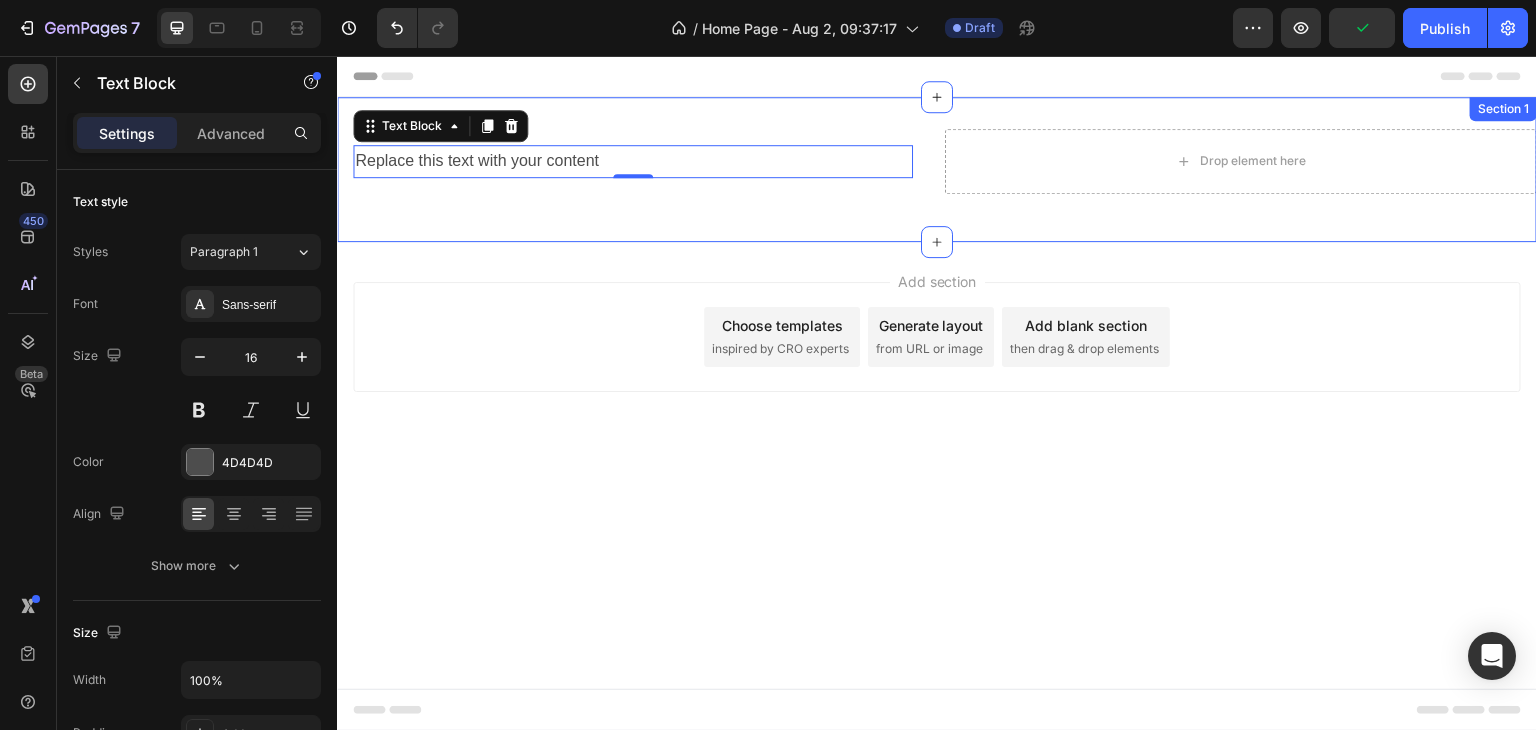 click on "Replace this text with your content Text Block   0 Row
Drop element here Row Section 1" at bounding box center [937, 169] 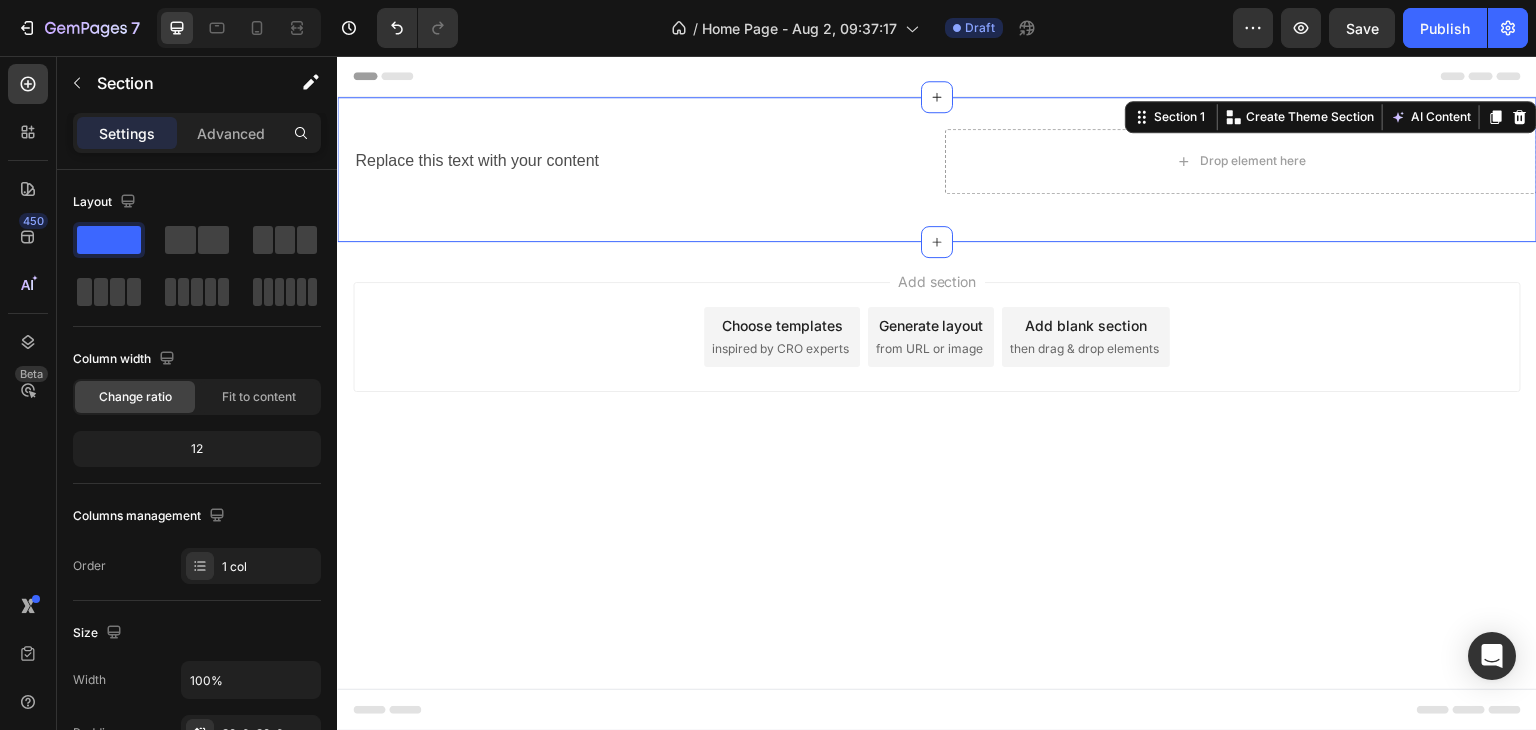 click on "Replace this text with your content" at bounding box center (633, 161) 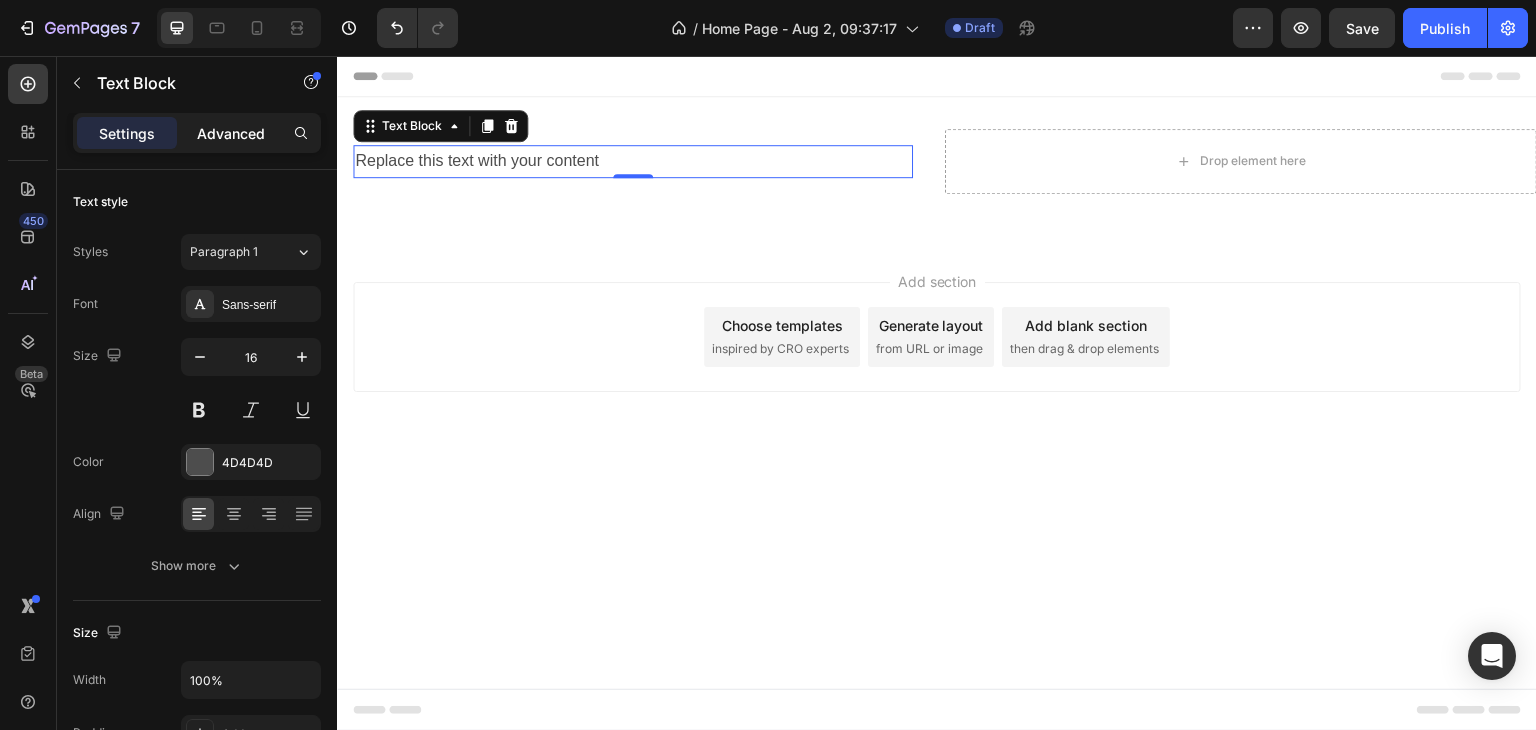 click on "Advanced" at bounding box center [231, 133] 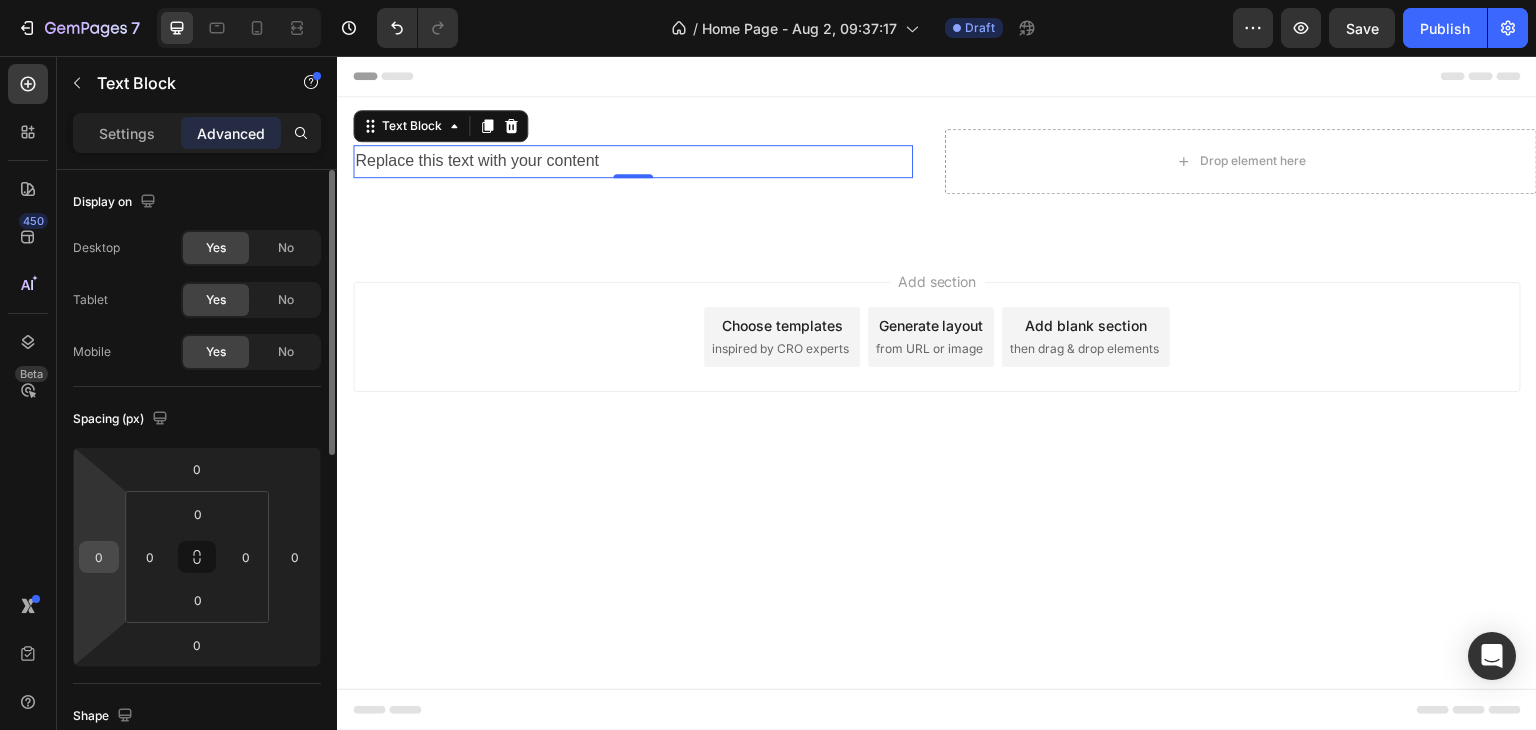 click on "0" at bounding box center [99, 557] 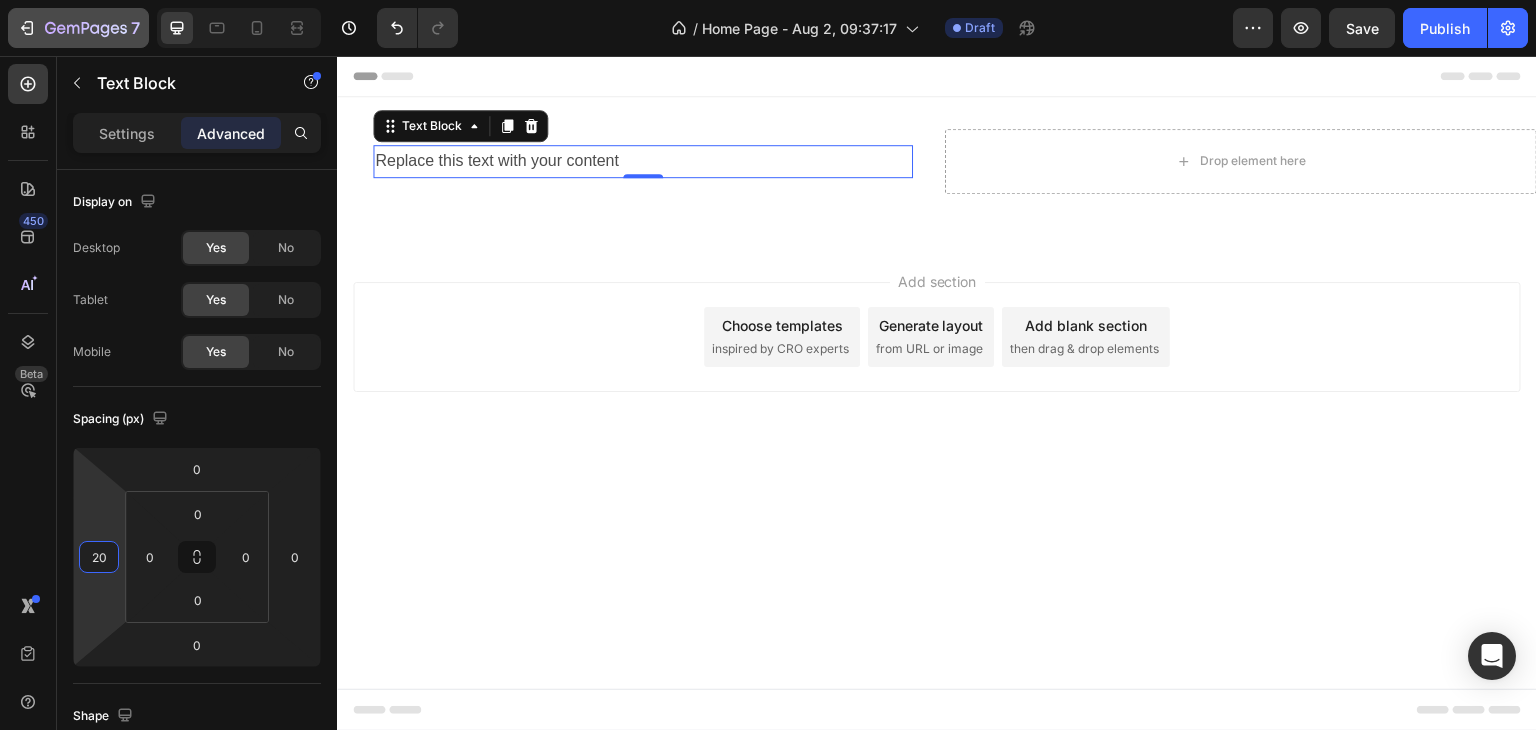 type on "20" 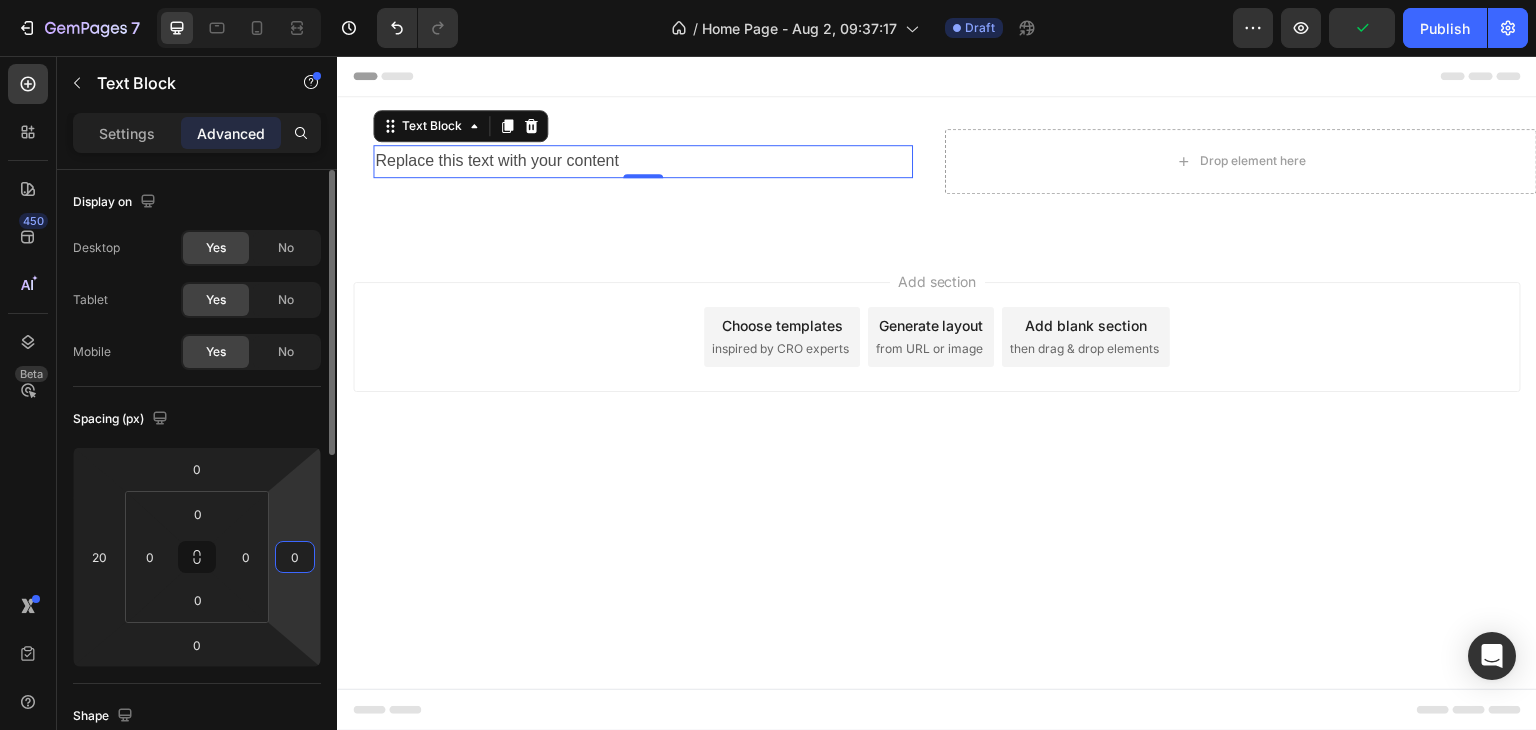 click on "0" at bounding box center (295, 557) 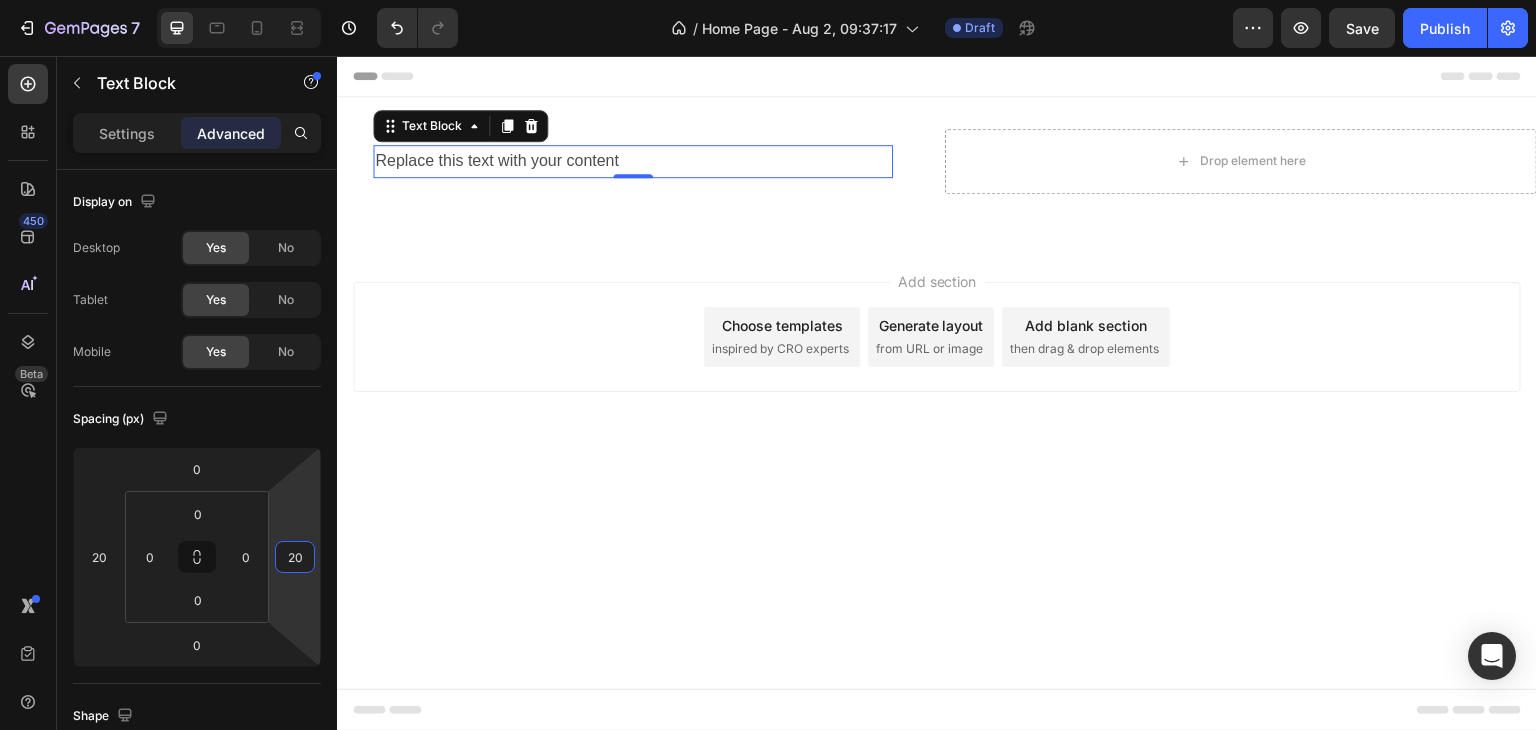 type on "20" 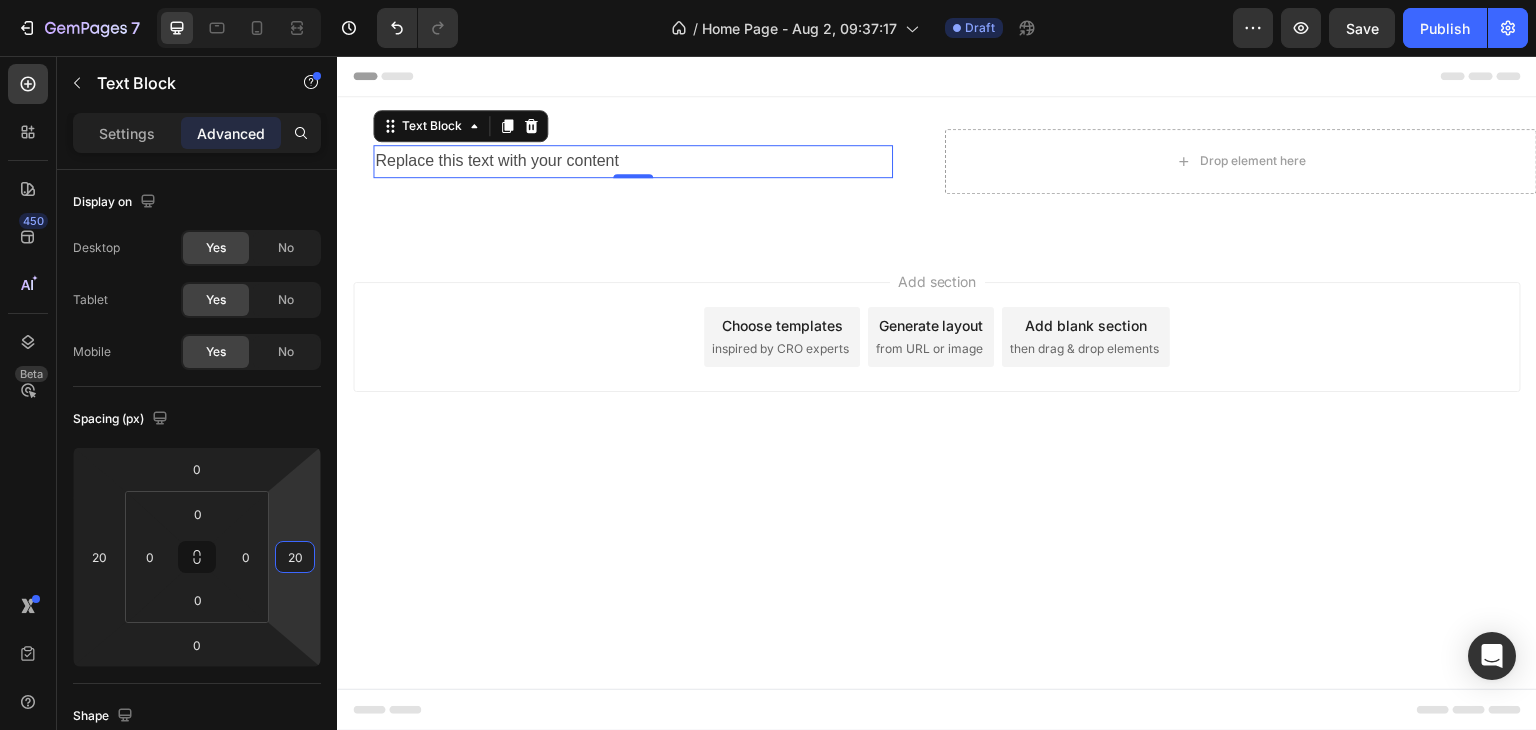 click on "Replace this text with your content" at bounding box center (633, 161) 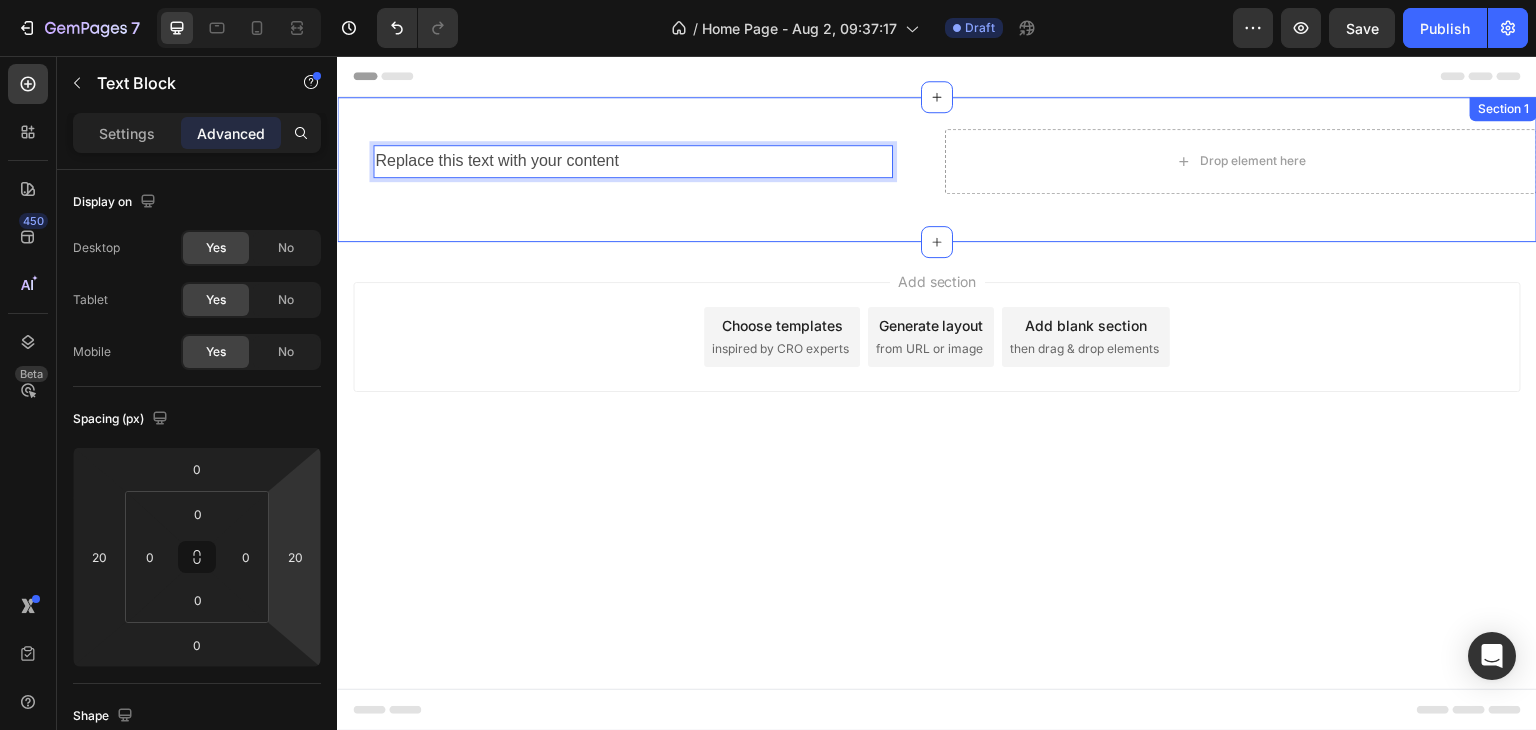 click on "Replace this text with your content Text Block   0 Row
Drop element here Row" at bounding box center [937, 169] 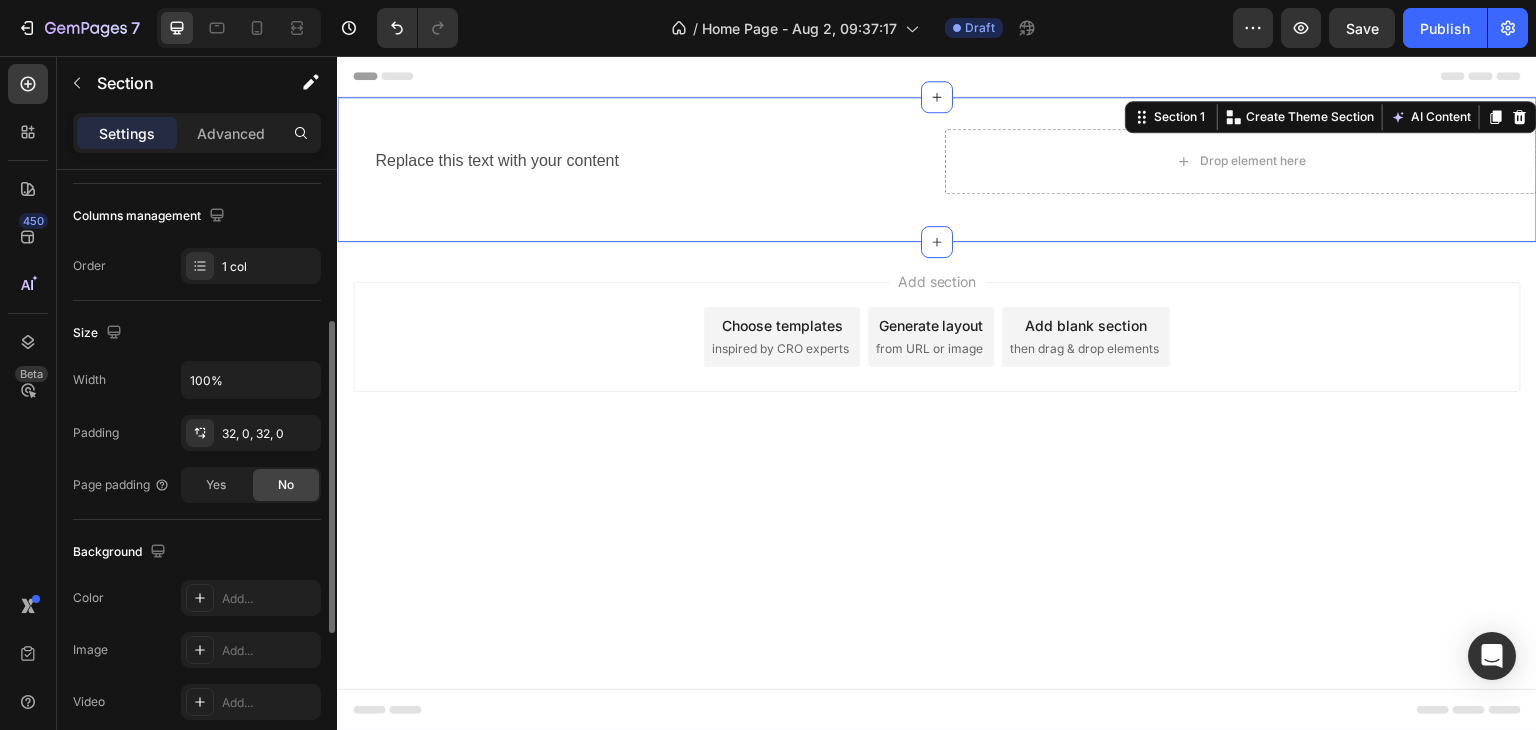 scroll, scrollTop: 400, scrollLeft: 0, axis: vertical 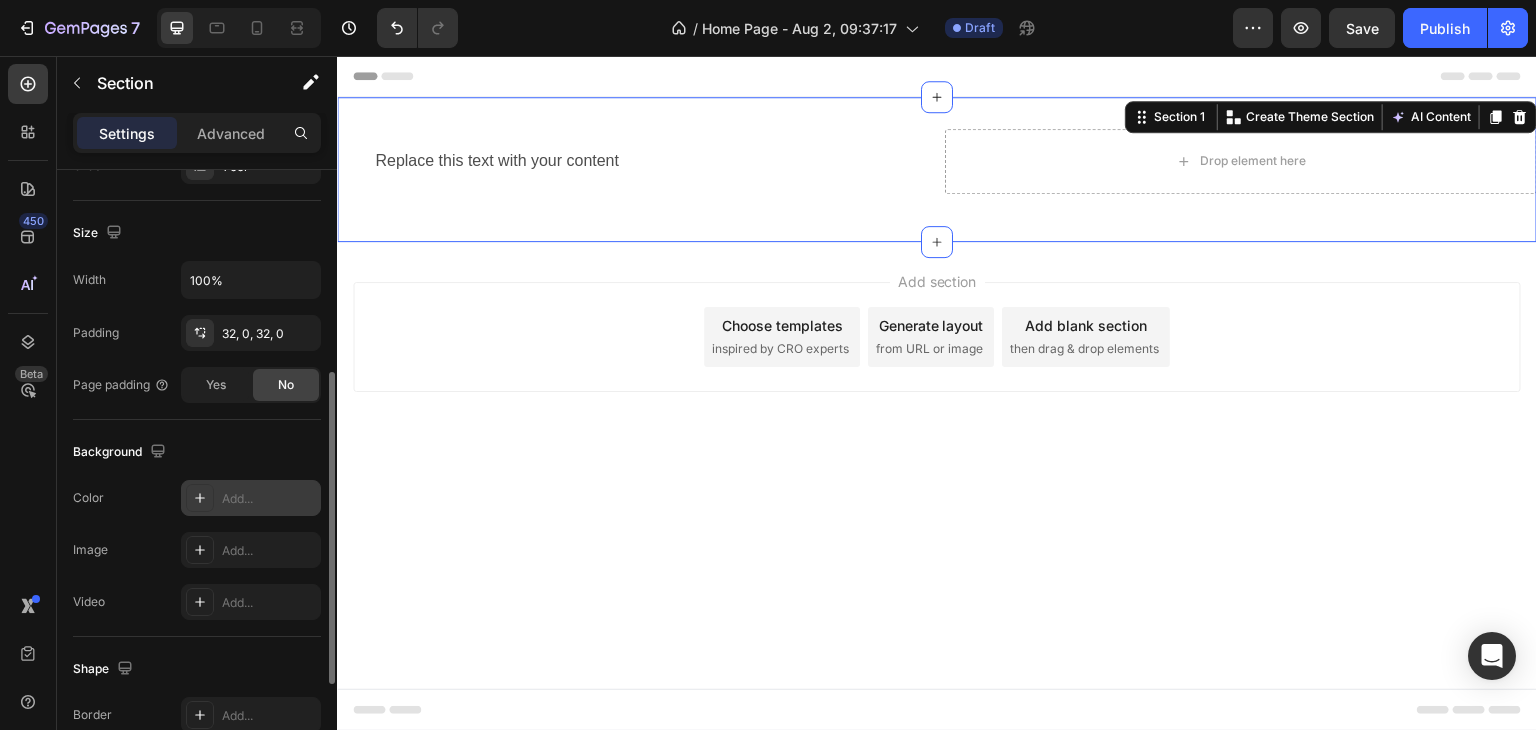 click on "Add..." at bounding box center (251, 498) 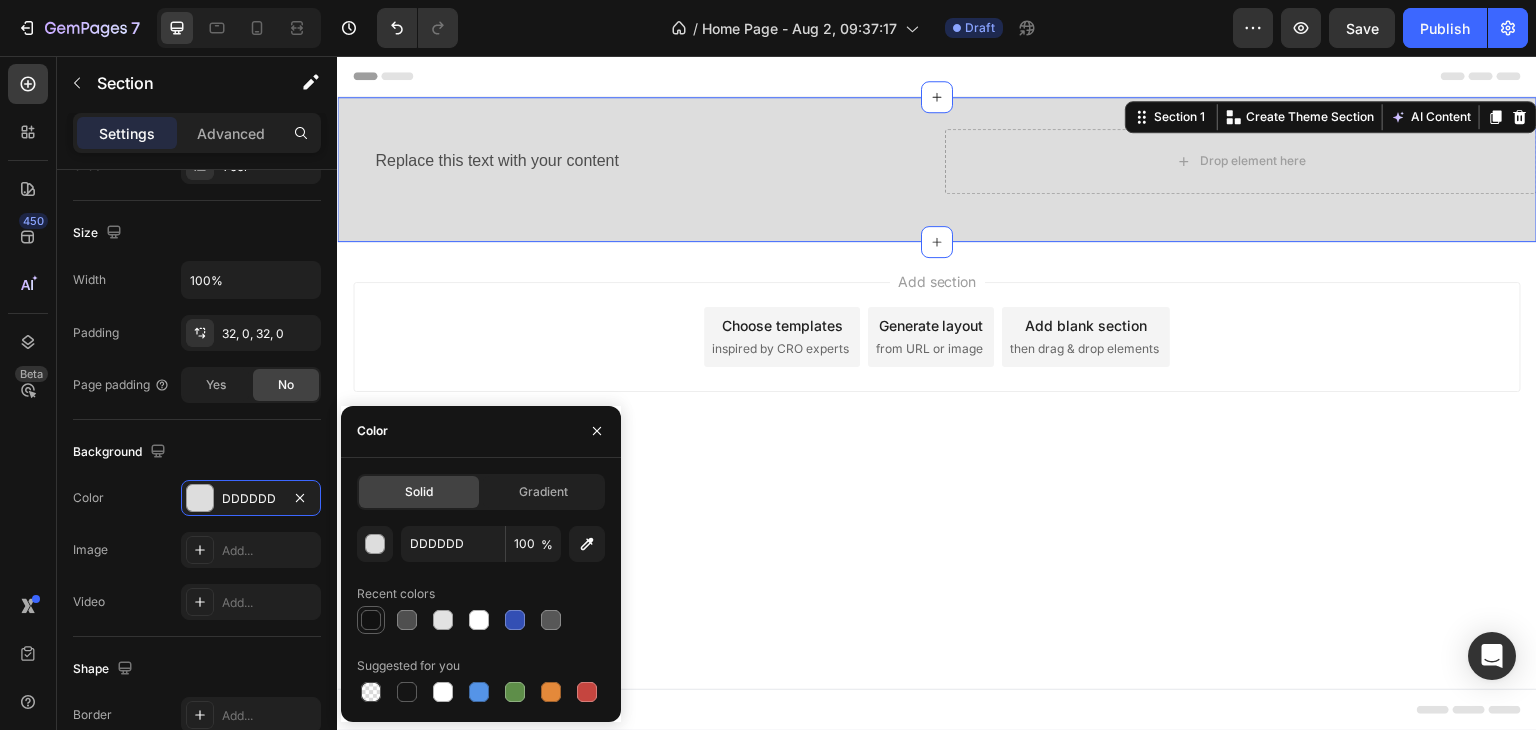 click at bounding box center (371, 620) 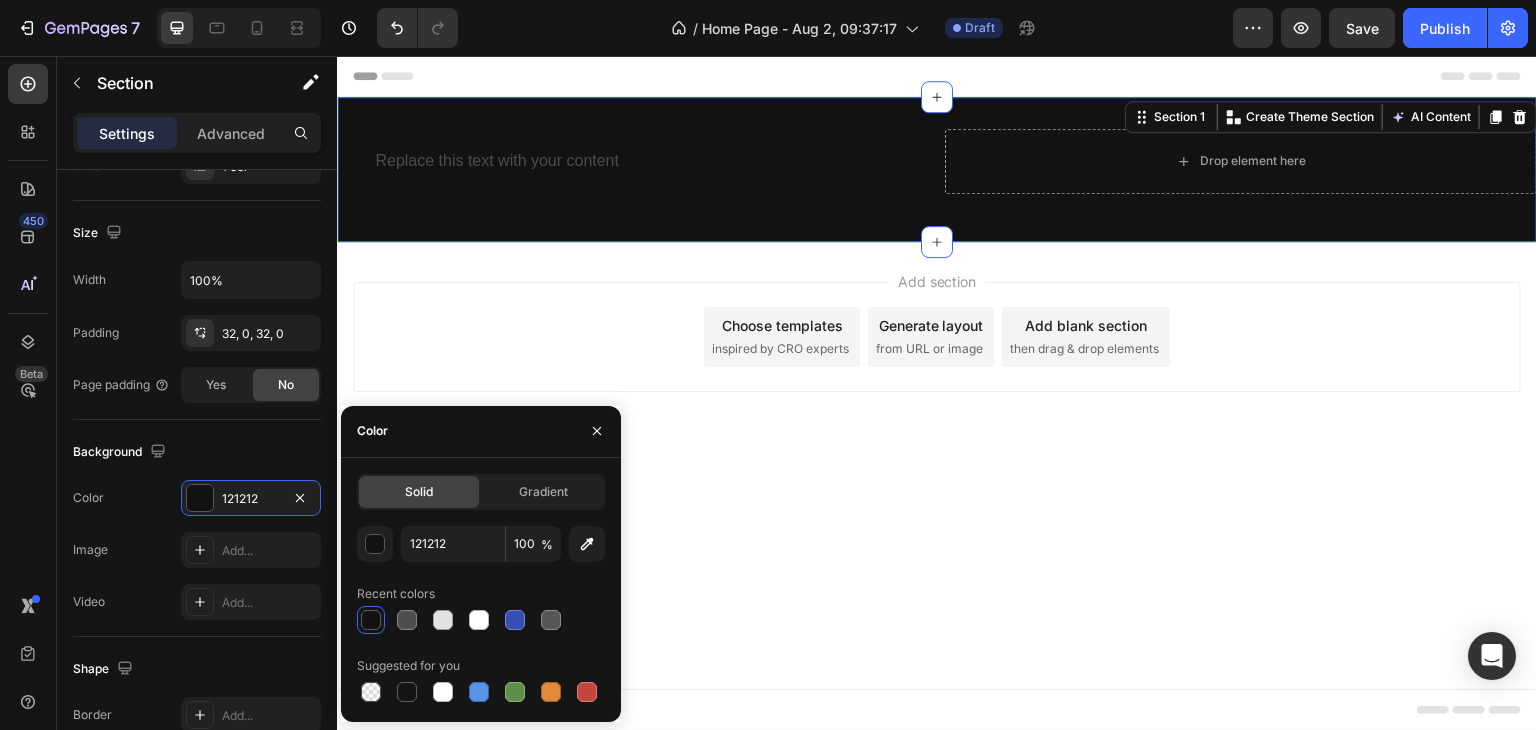 click on "Replace this text with your content" at bounding box center (633, 161) 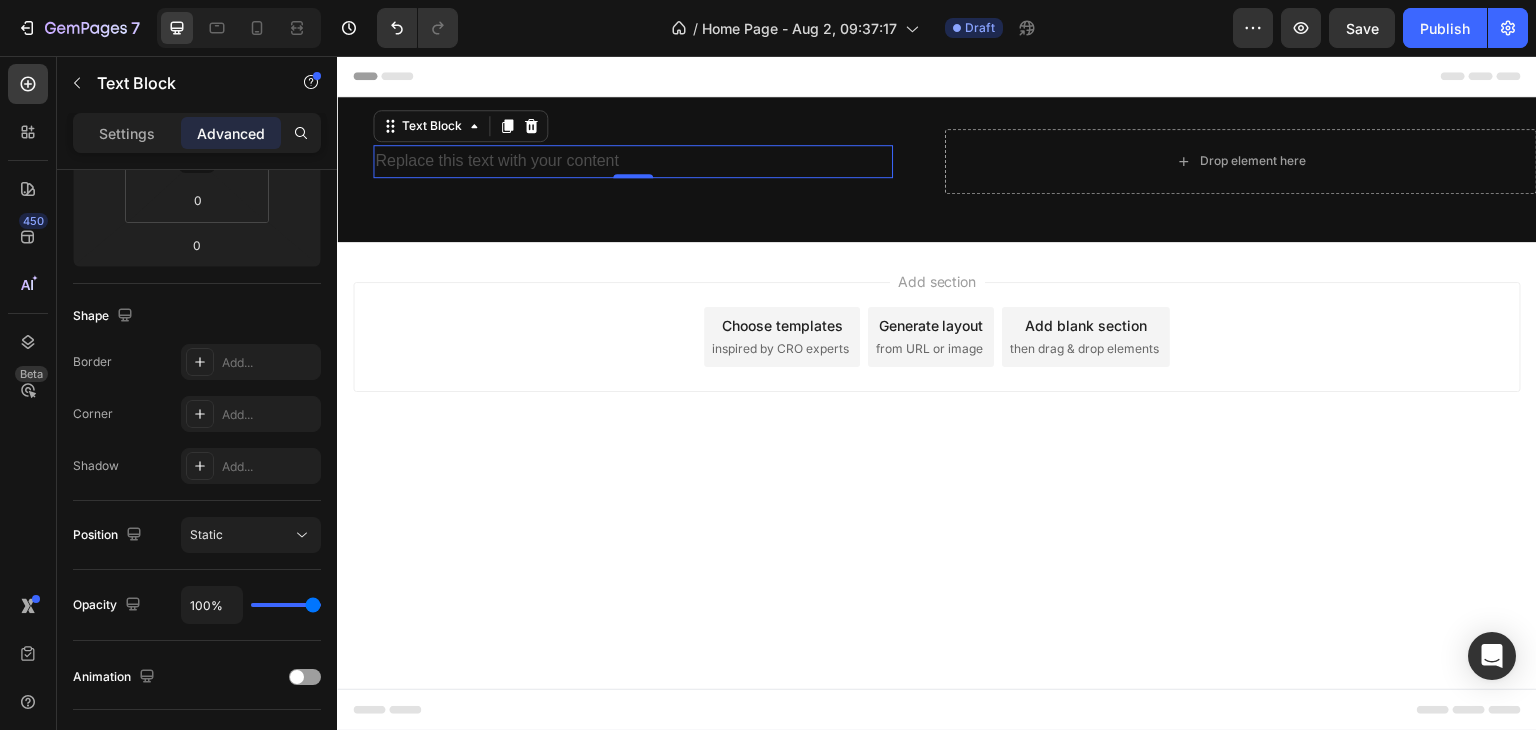 scroll, scrollTop: 0, scrollLeft: 0, axis: both 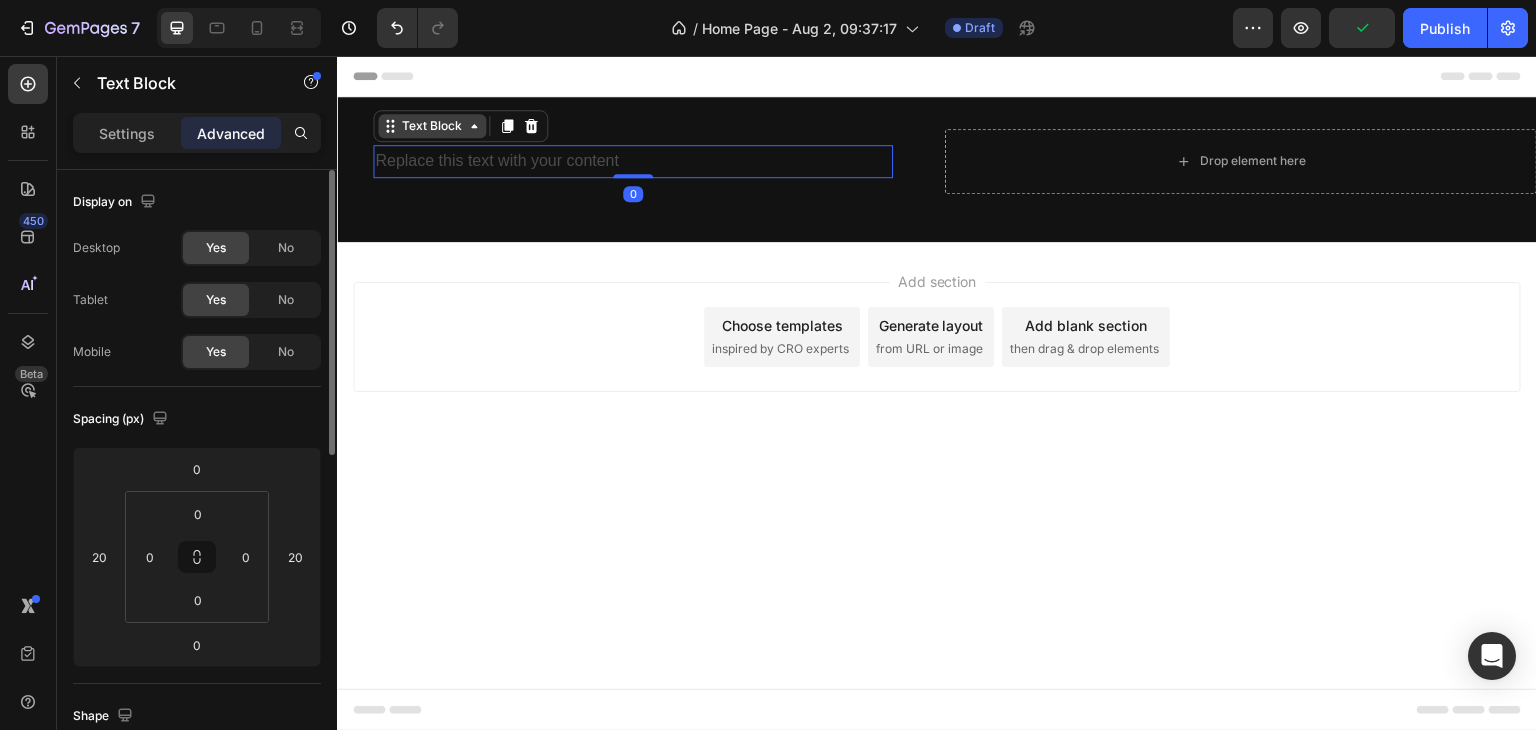 click 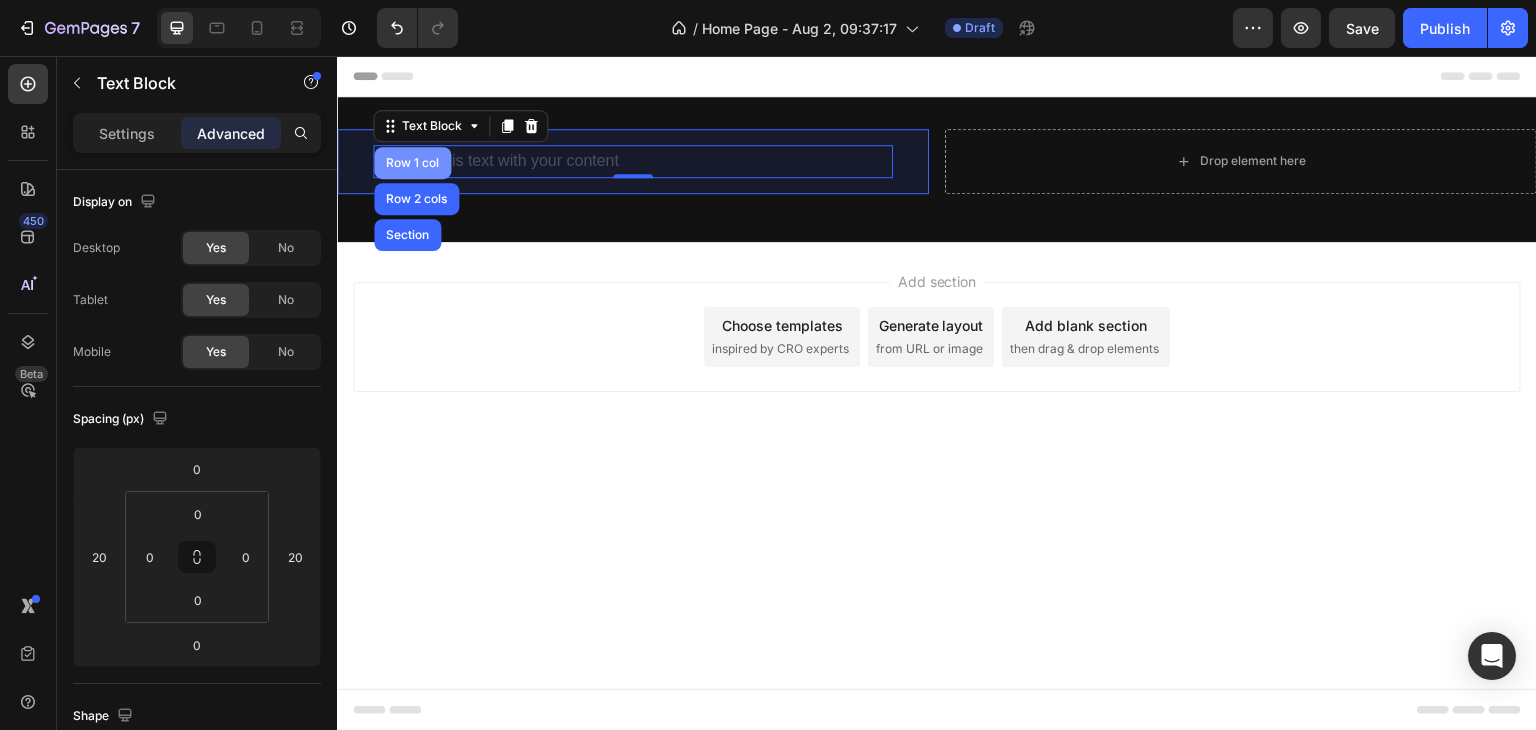 click on "Row 1 col" at bounding box center [412, 163] 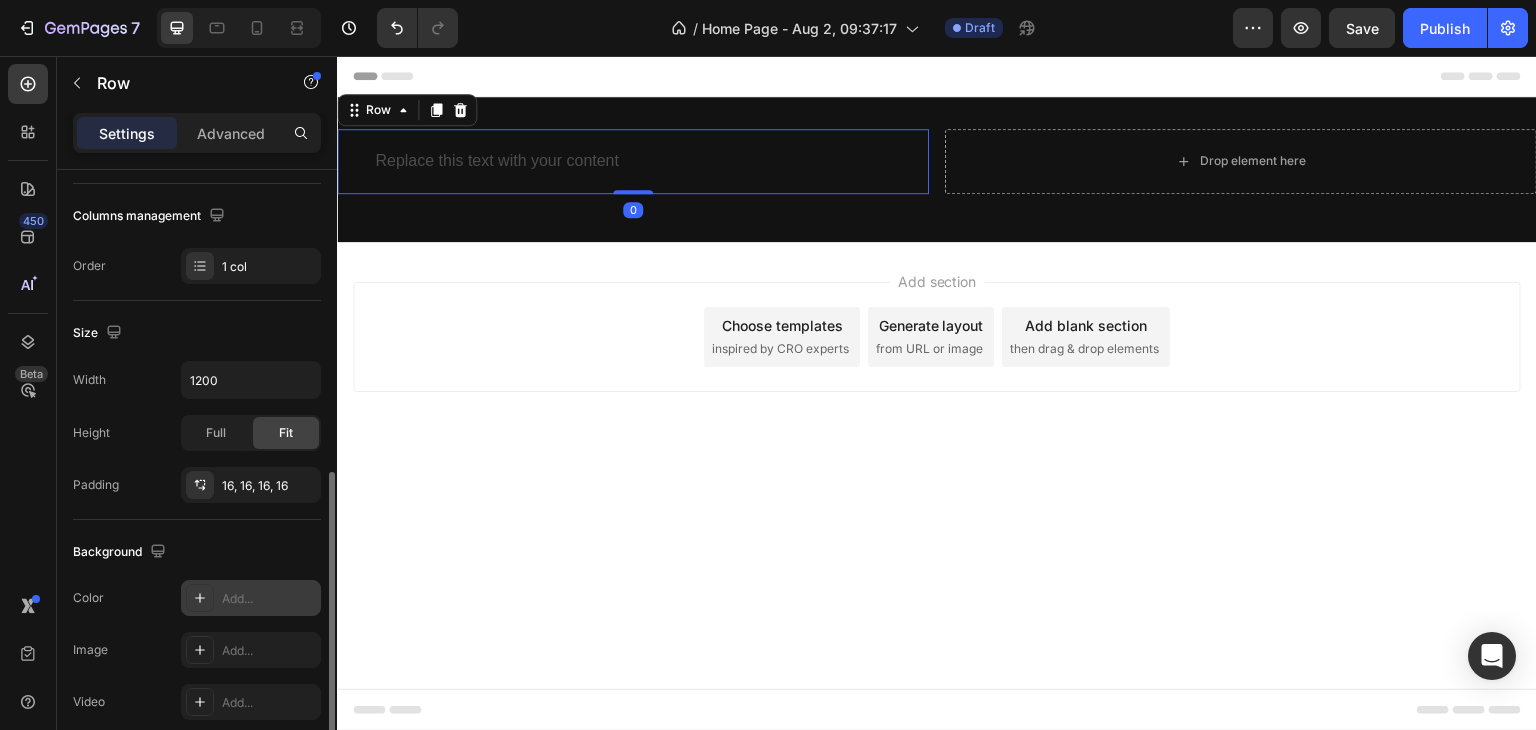 scroll, scrollTop: 500, scrollLeft: 0, axis: vertical 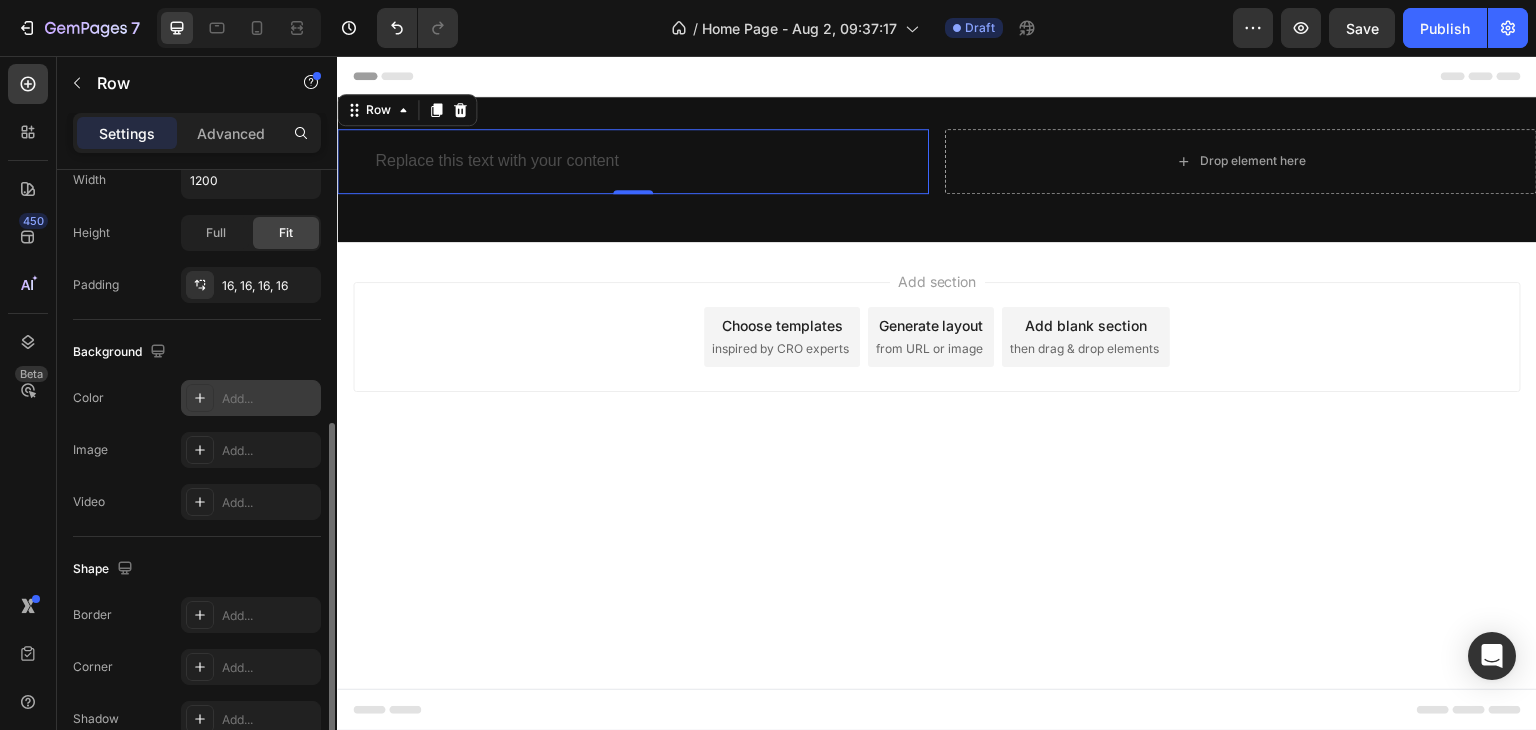 click on "Add..." at bounding box center (251, 398) 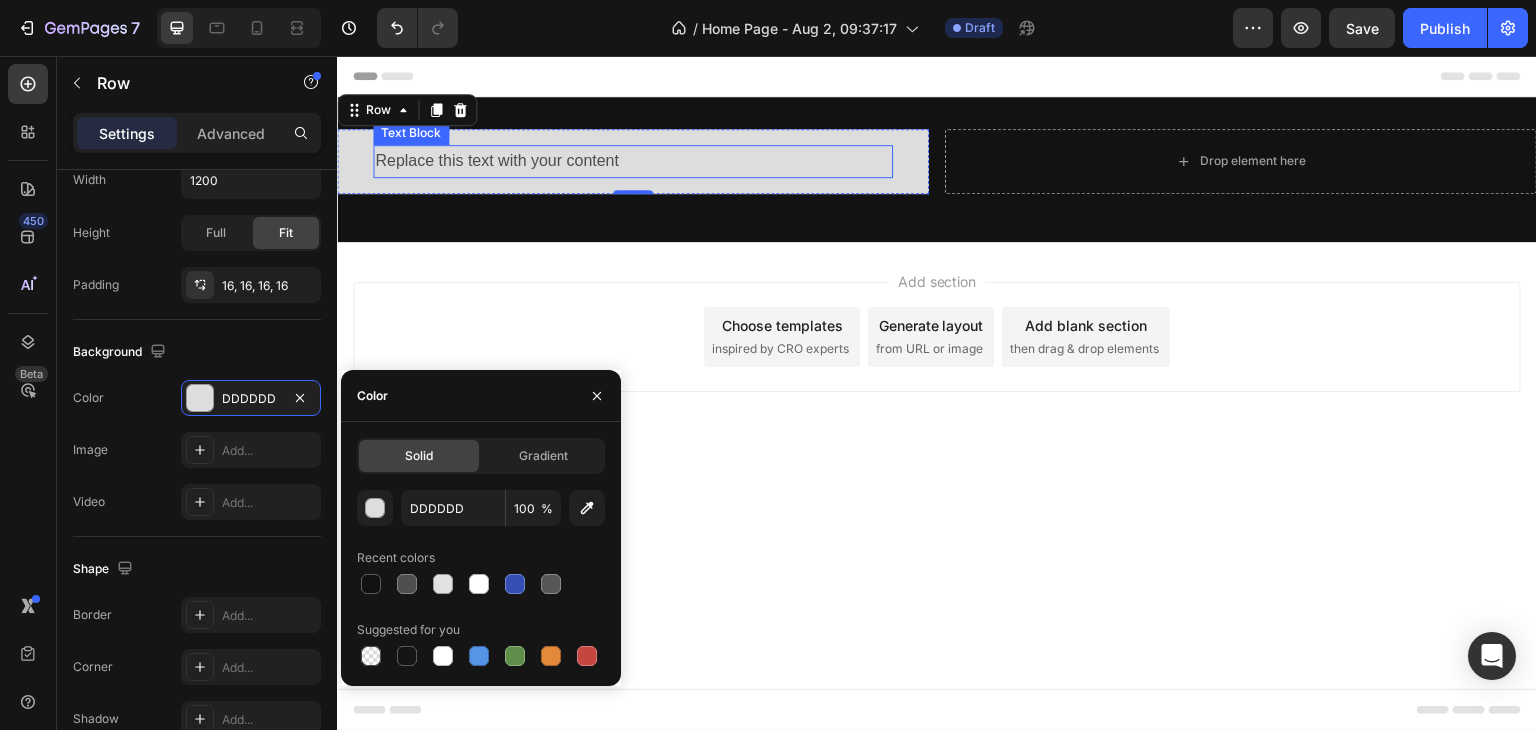 click on "Replace this text with your content" at bounding box center [633, 161] 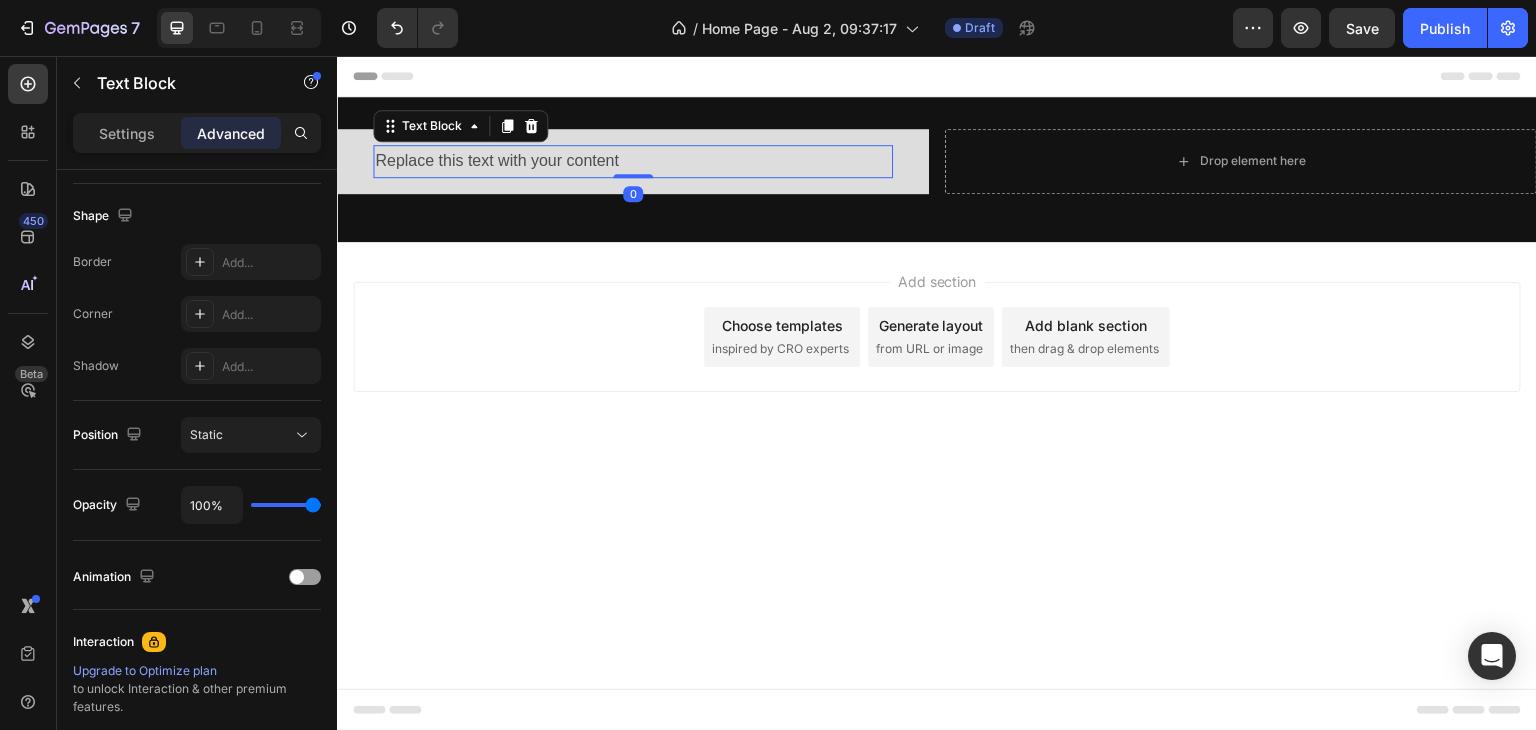 scroll, scrollTop: 0, scrollLeft: 0, axis: both 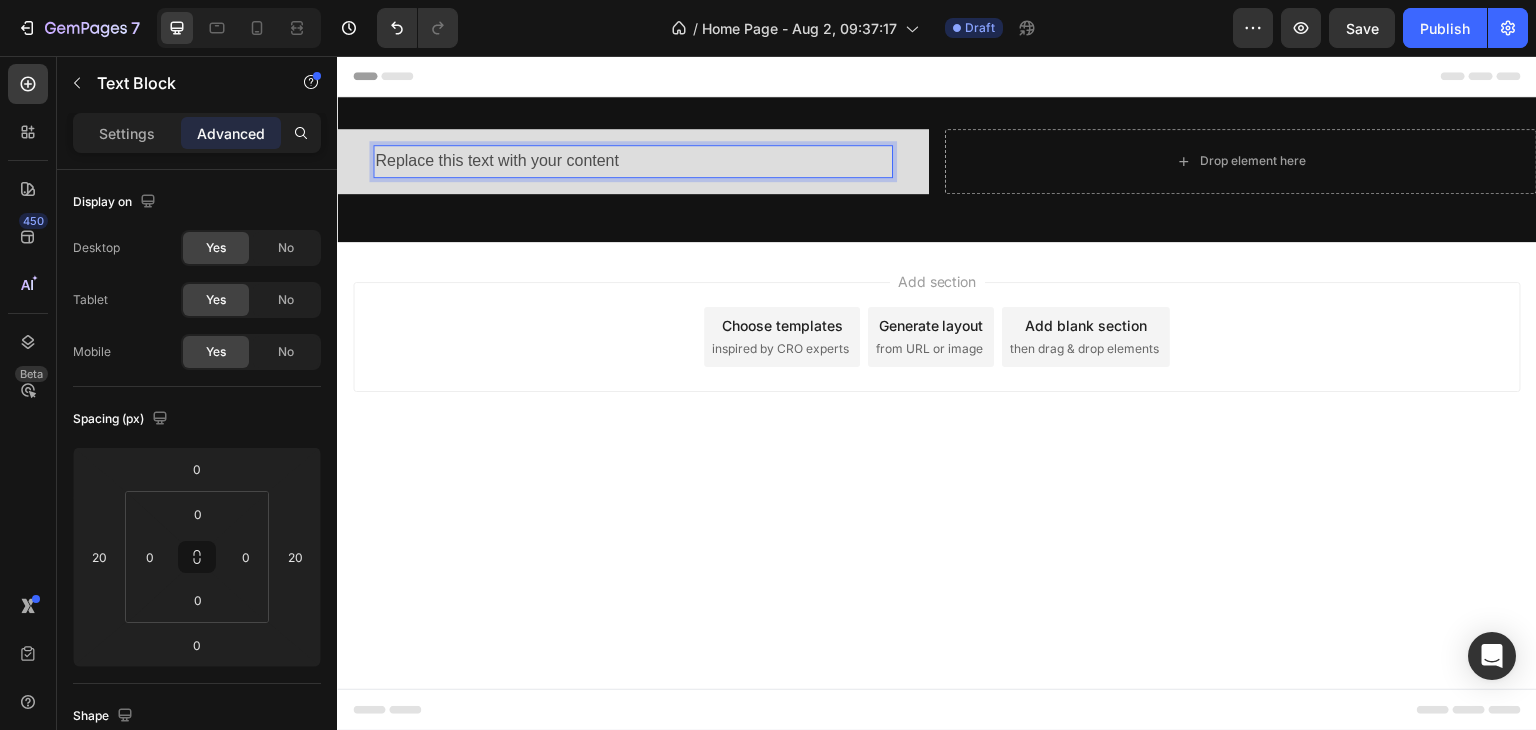click on "Replace this text with your content" at bounding box center (633, 161) 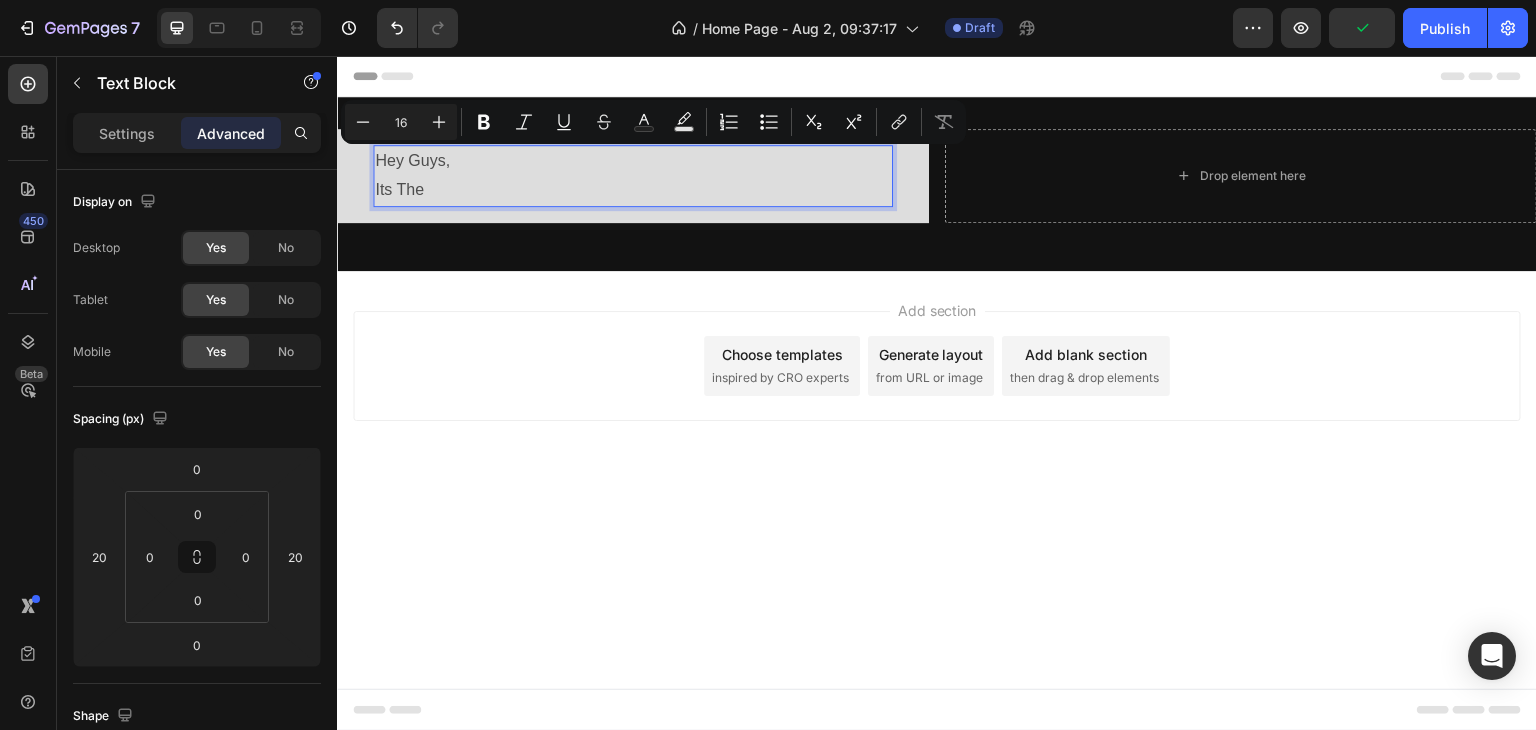 drag, startPoint x: 464, startPoint y: 185, endPoint x: 375, endPoint y: 160, distance: 92.44458 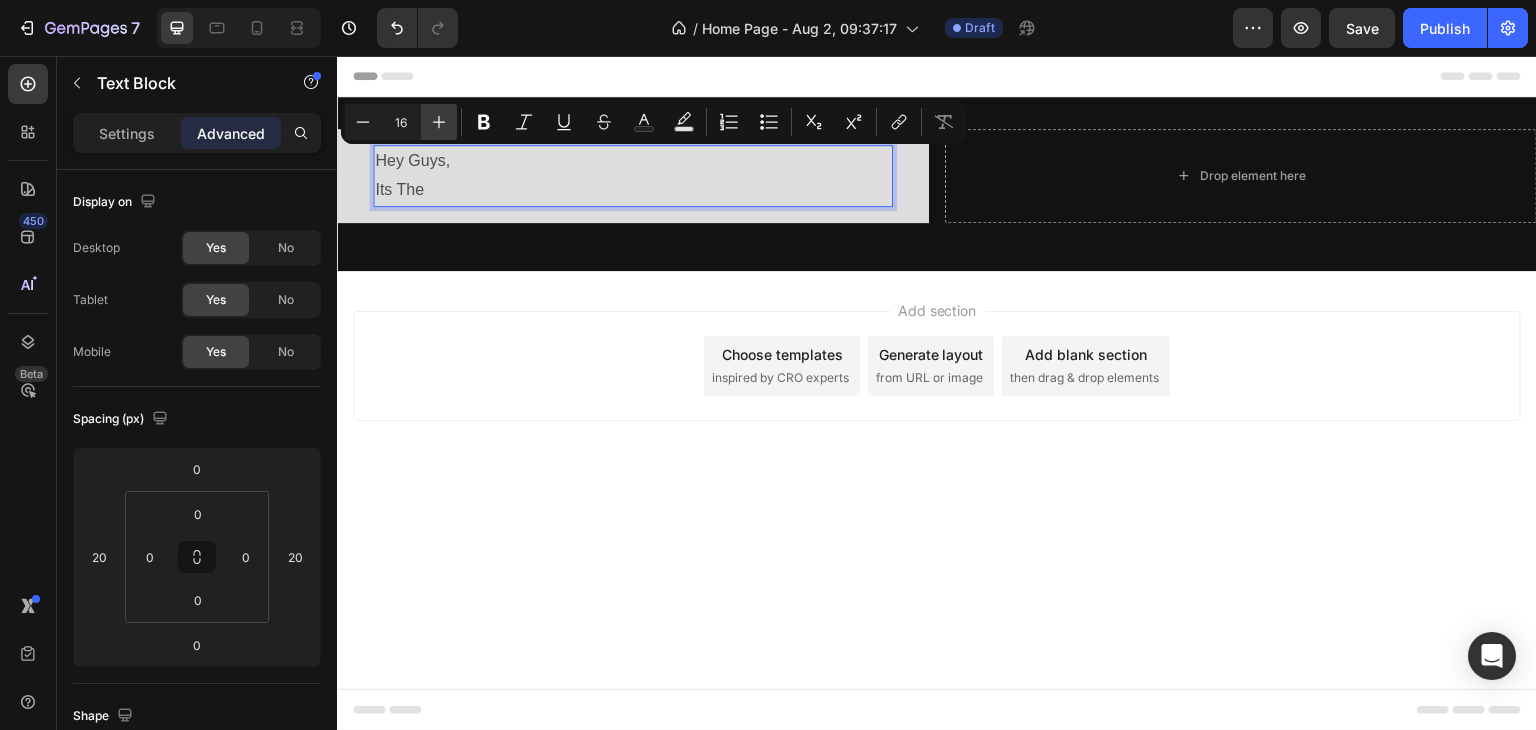 click on "Plus" at bounding box center (439, 122) 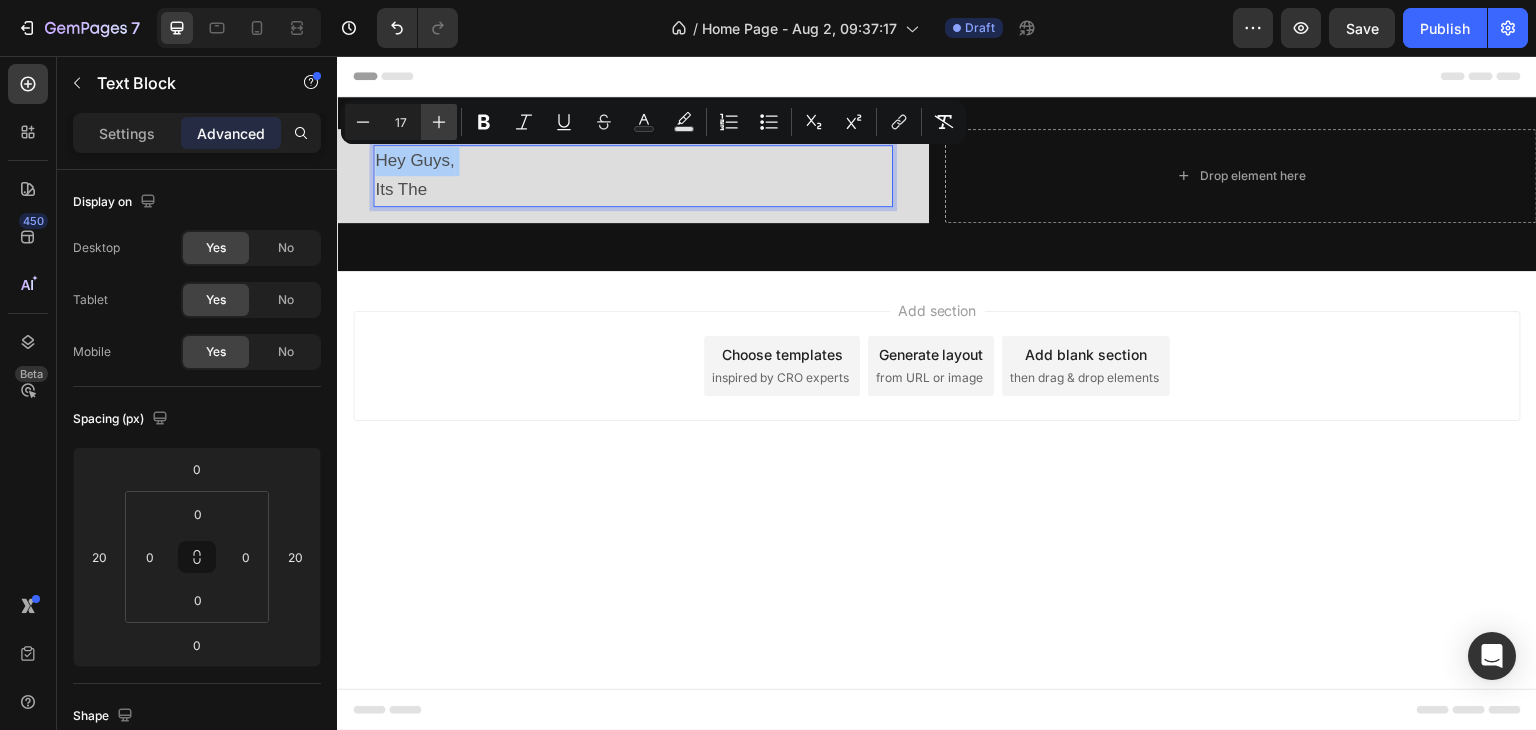 click on "Plus" at bounding box center (439, 122) 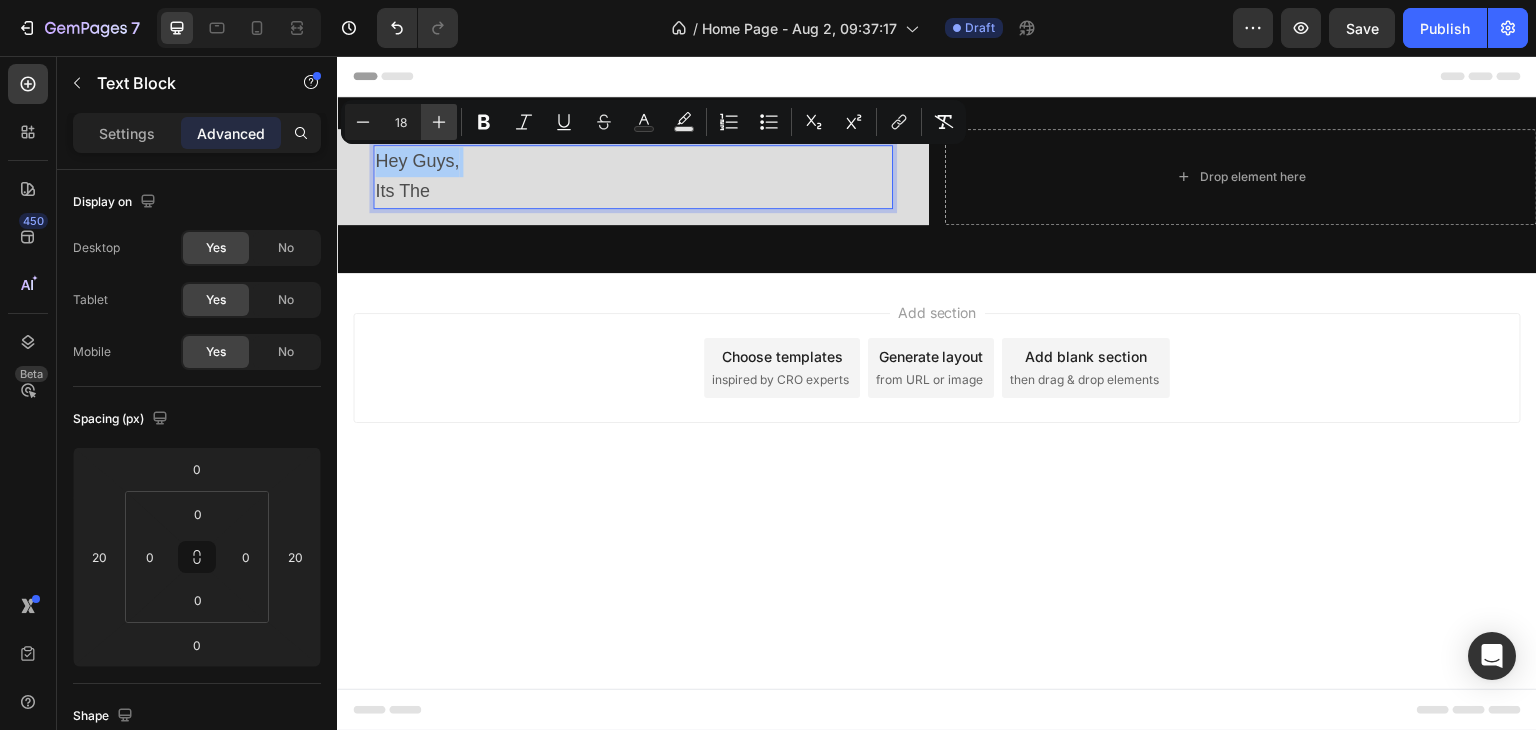 click on "Plus" at bounding box center (439, 122) 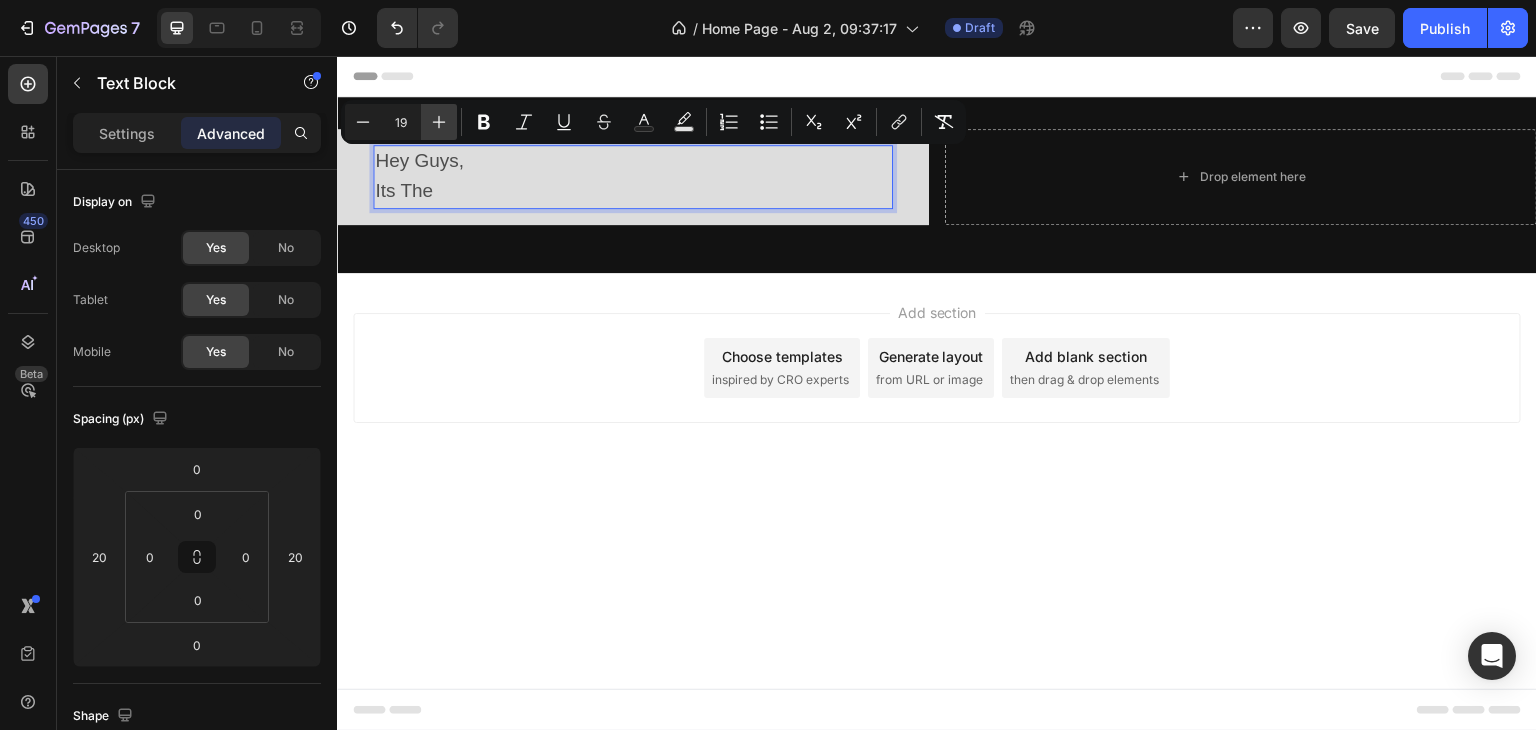 click on "Plus" at bounding box center (439, 122) 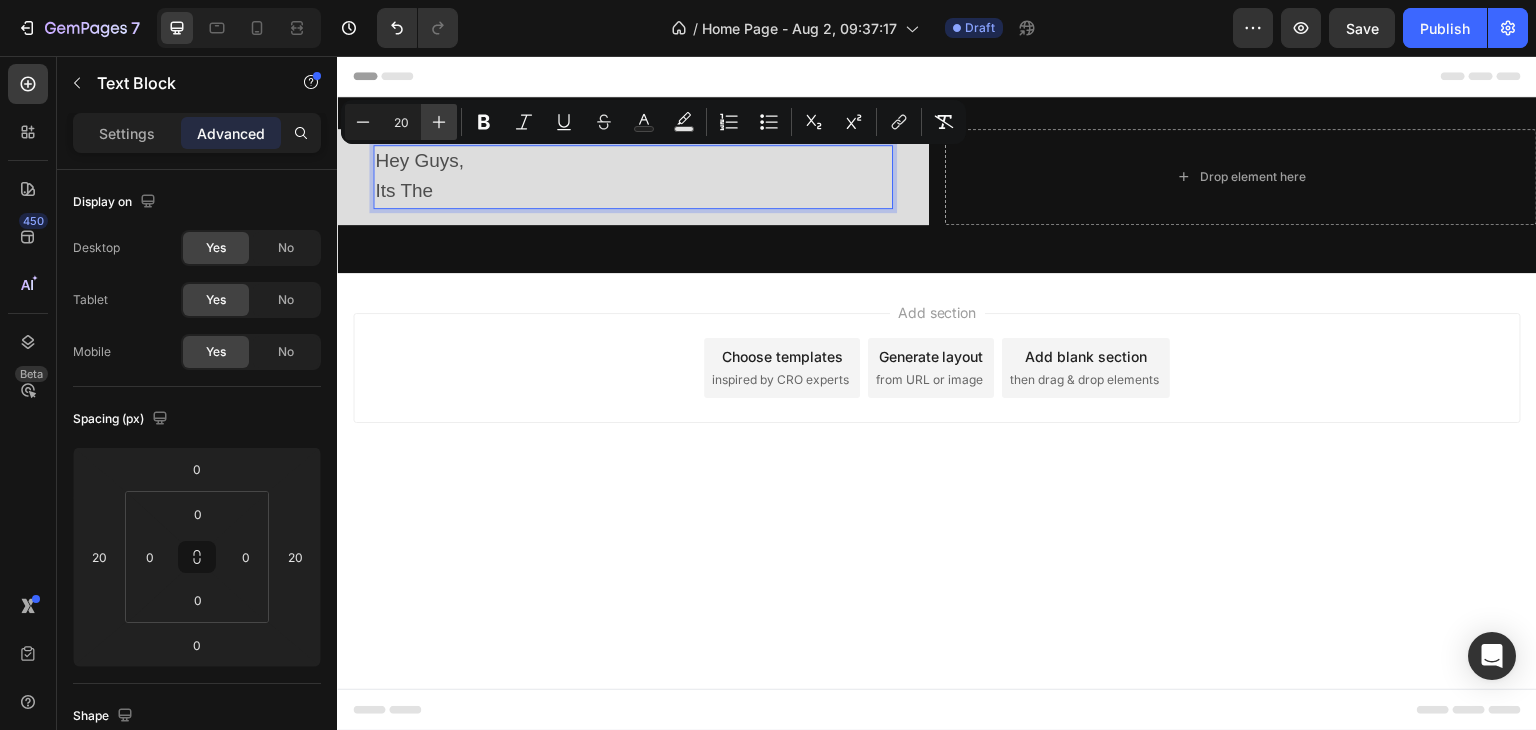 click on "Plus" at bounding box center (439, 122) 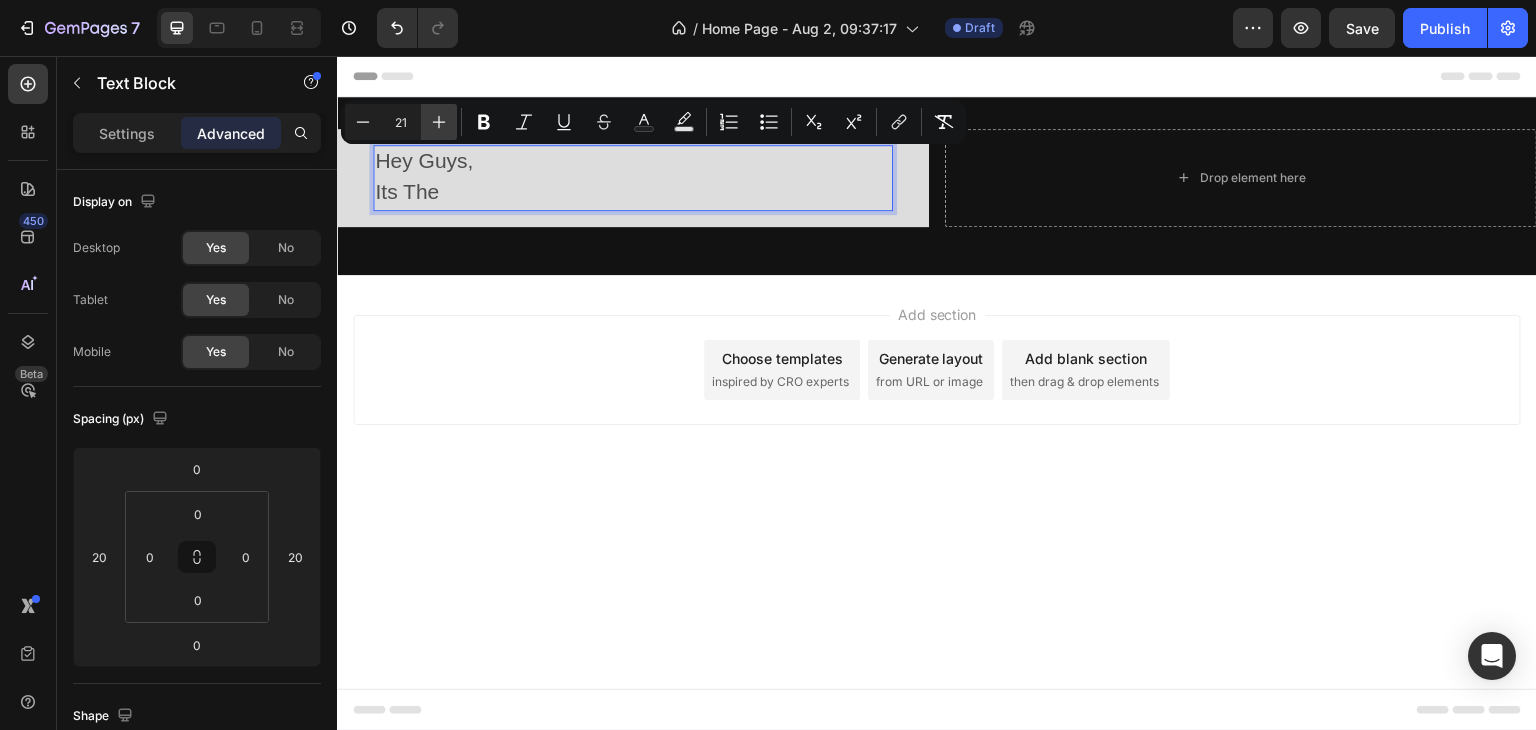 click on "Plus" at bounding box center [439, 122] 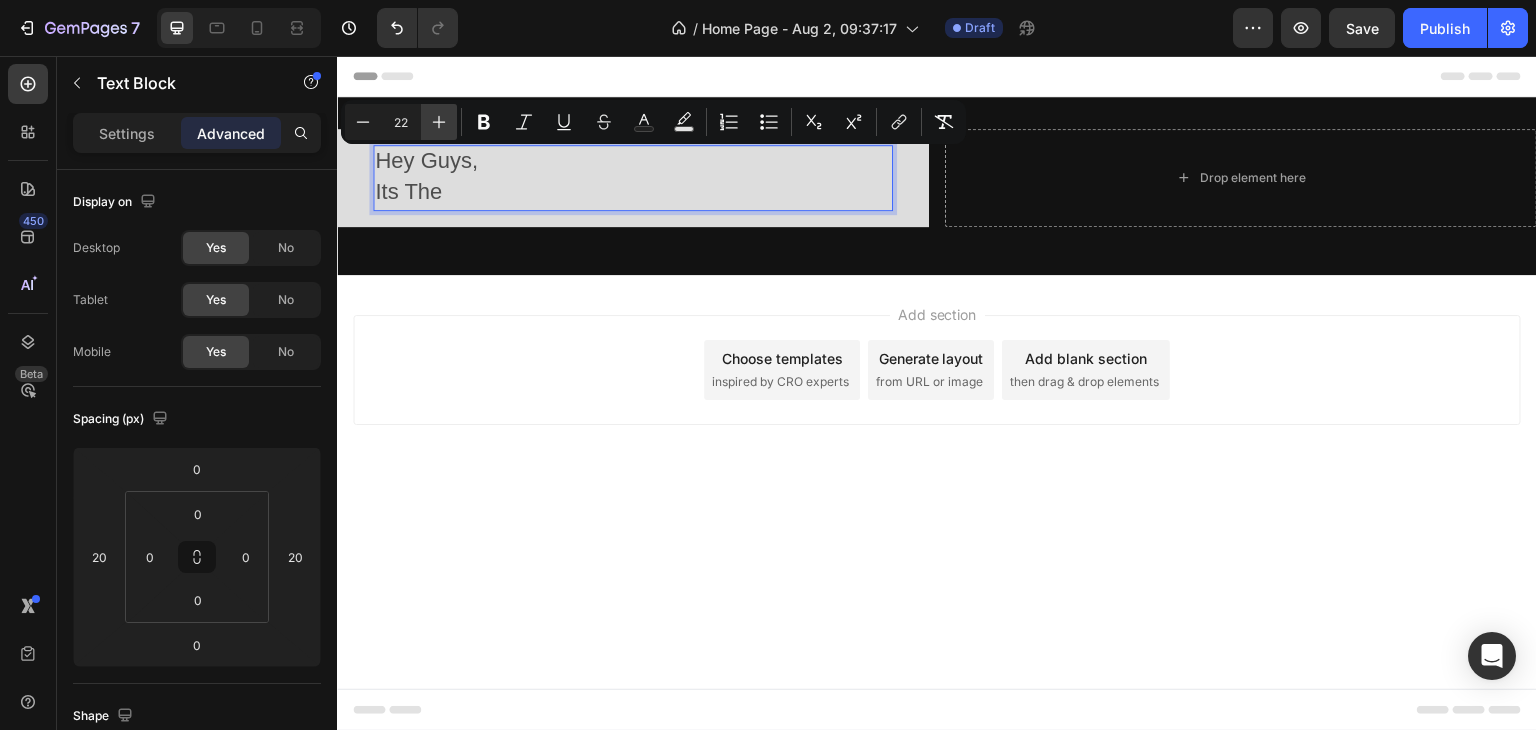 click on "Plus" at bounding box center (439, 122) 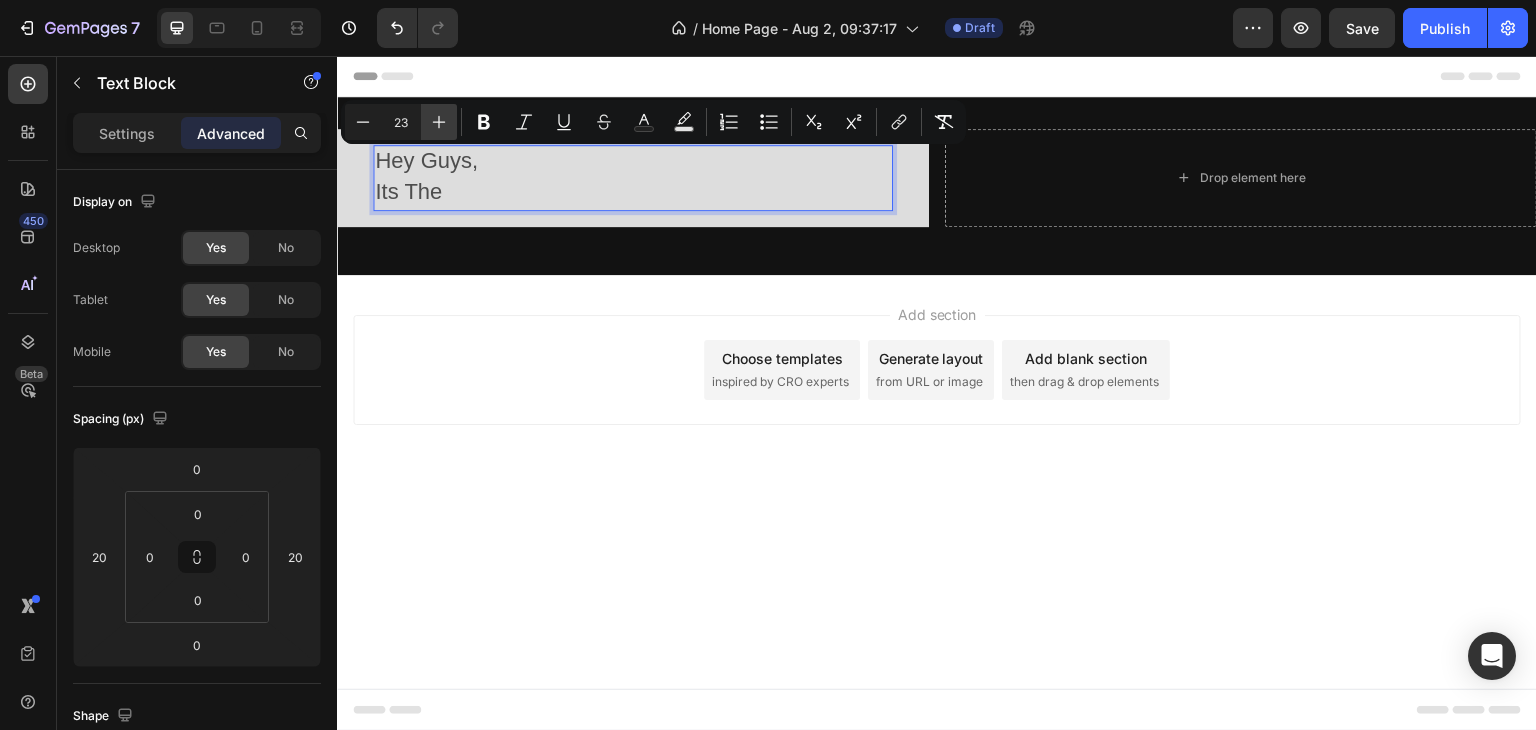 click on "Plus" at bounding box center [439, 122] 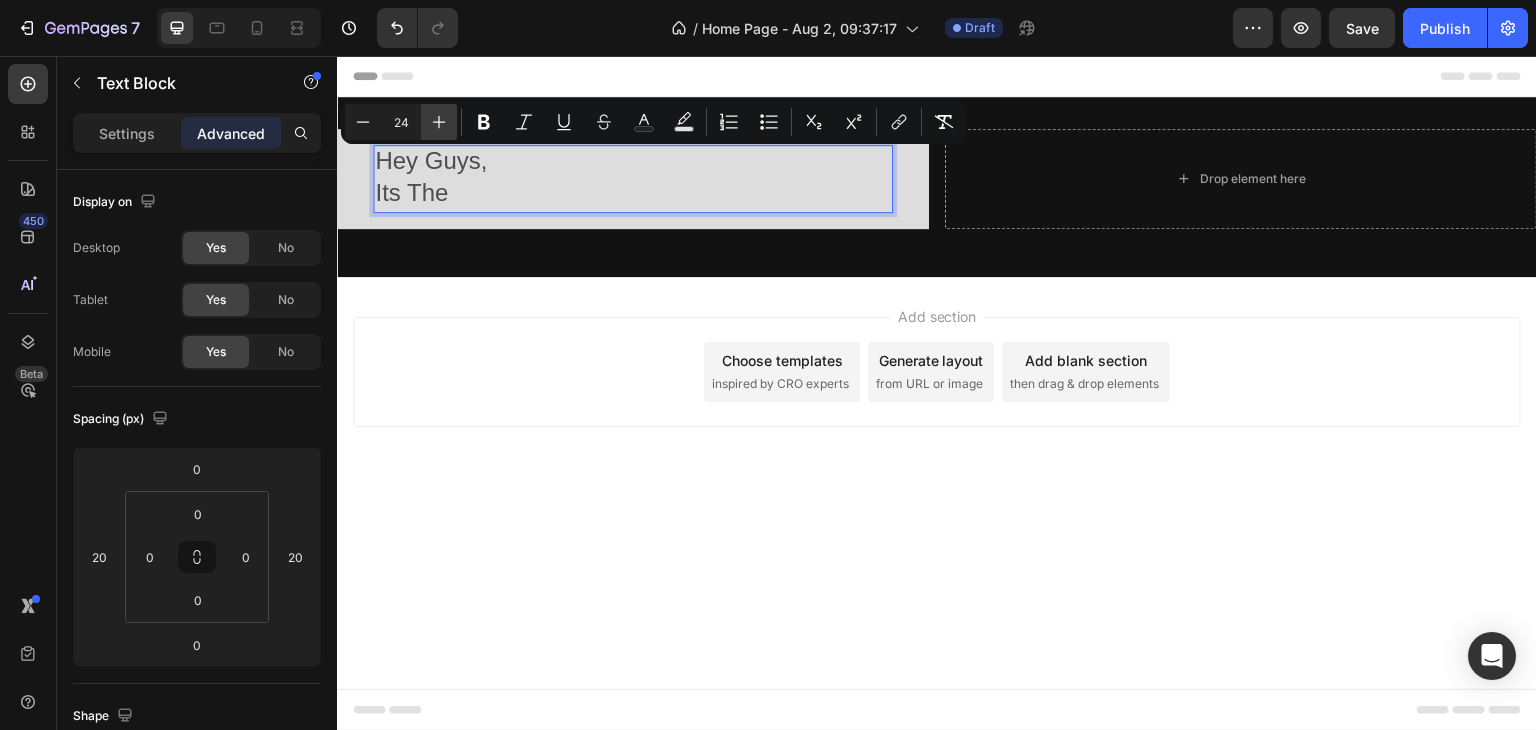 click on "Plus" at bounding box center (439, 122) 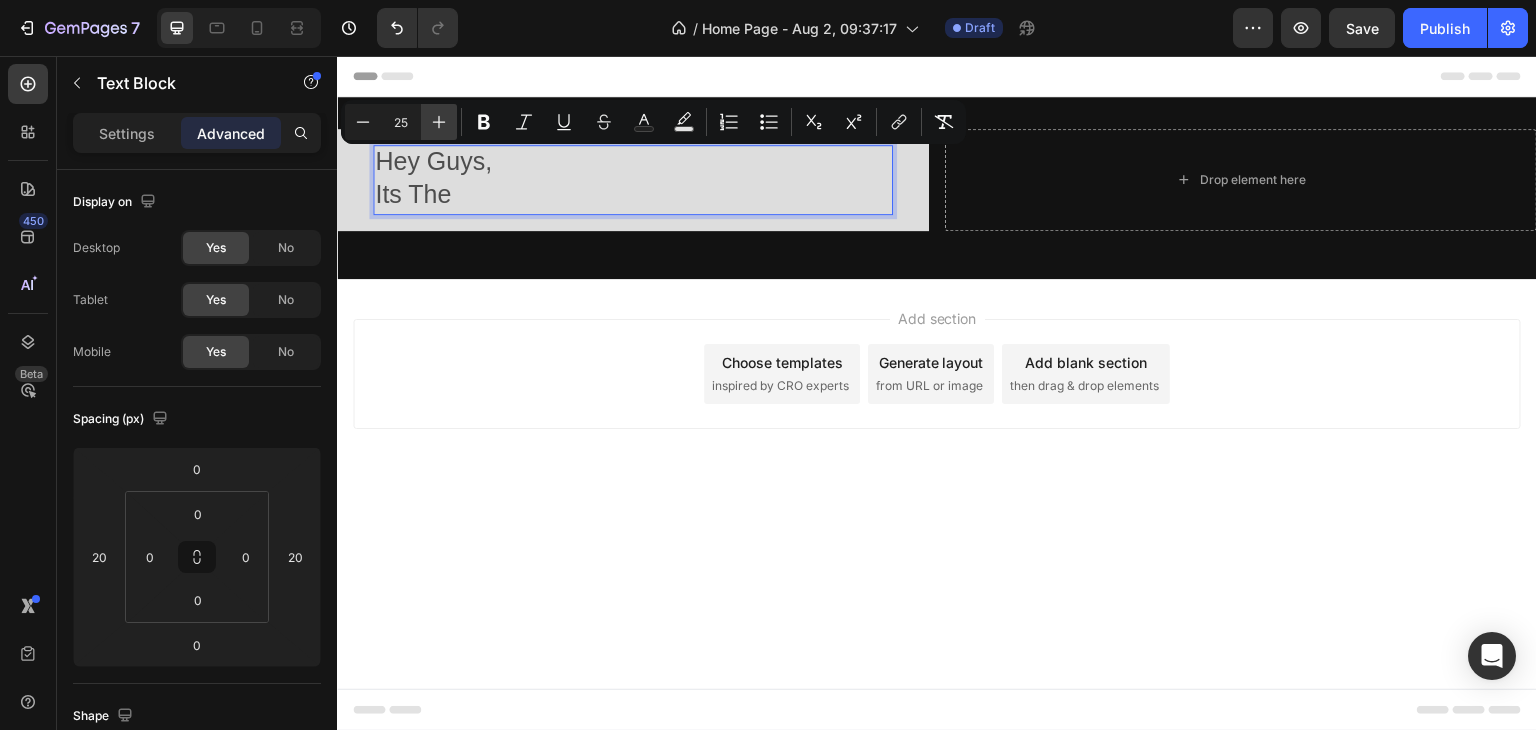 click on "Plus" at bounding box center (439, 122) 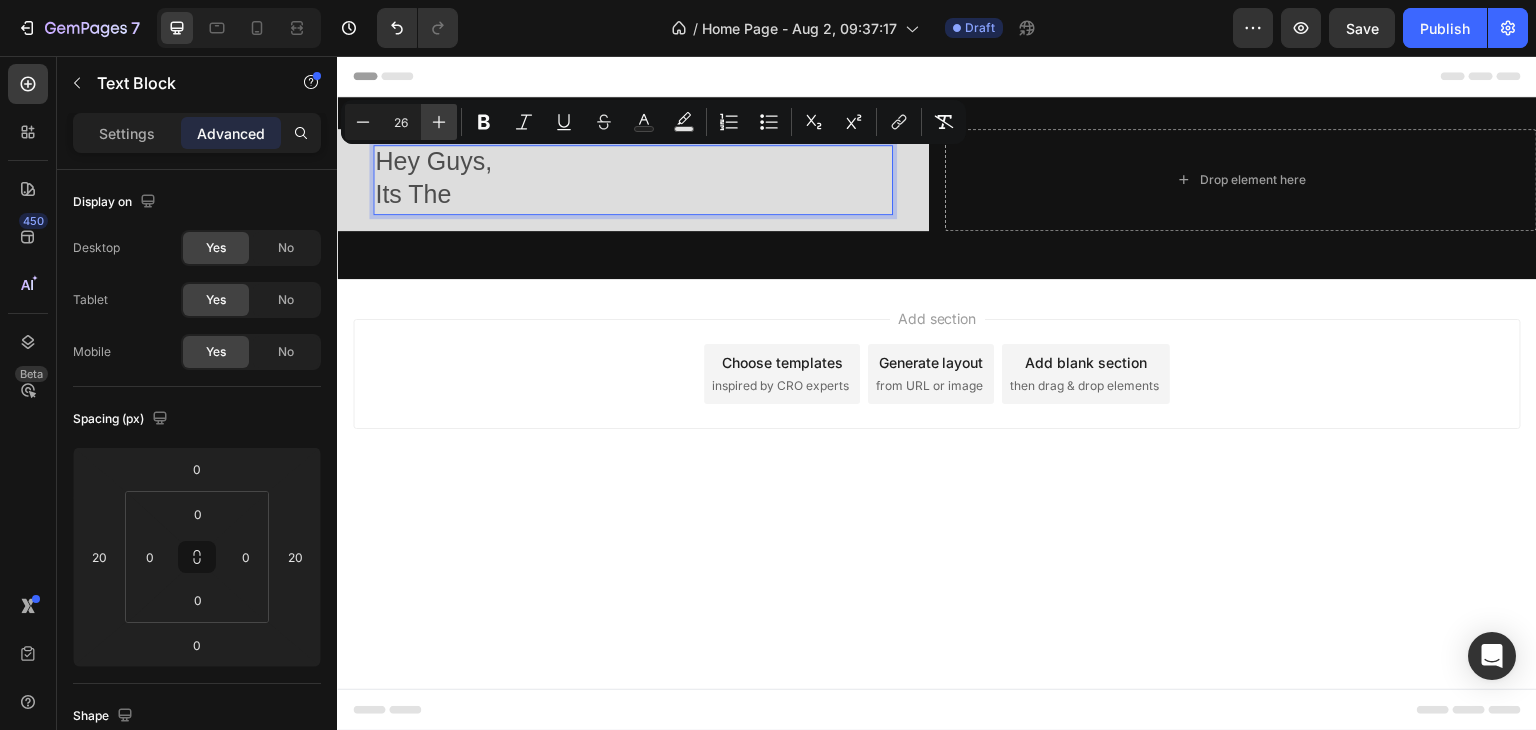 click on "Plus" at bounding box center [439, 122] 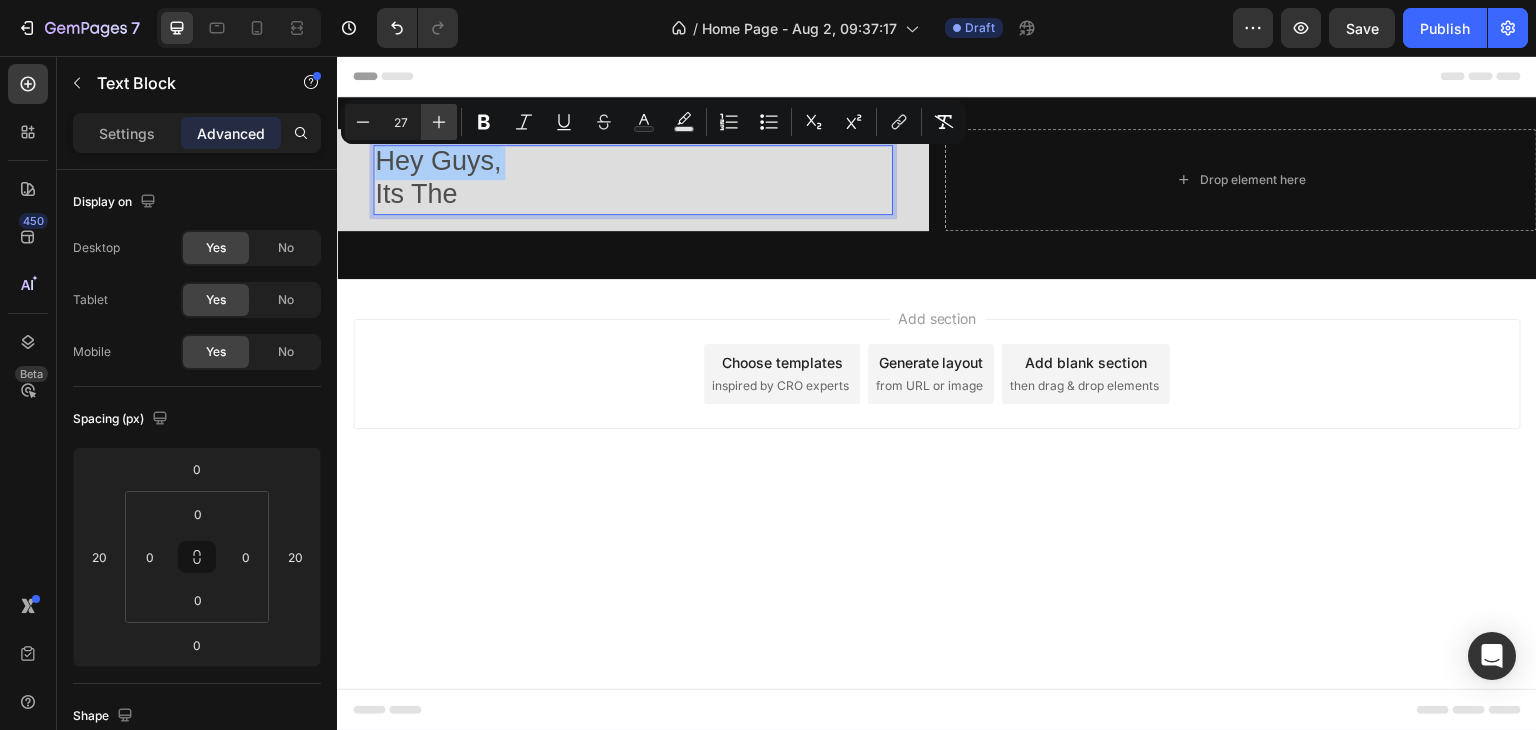 click on "Plus" at bounding box center (439, 122) 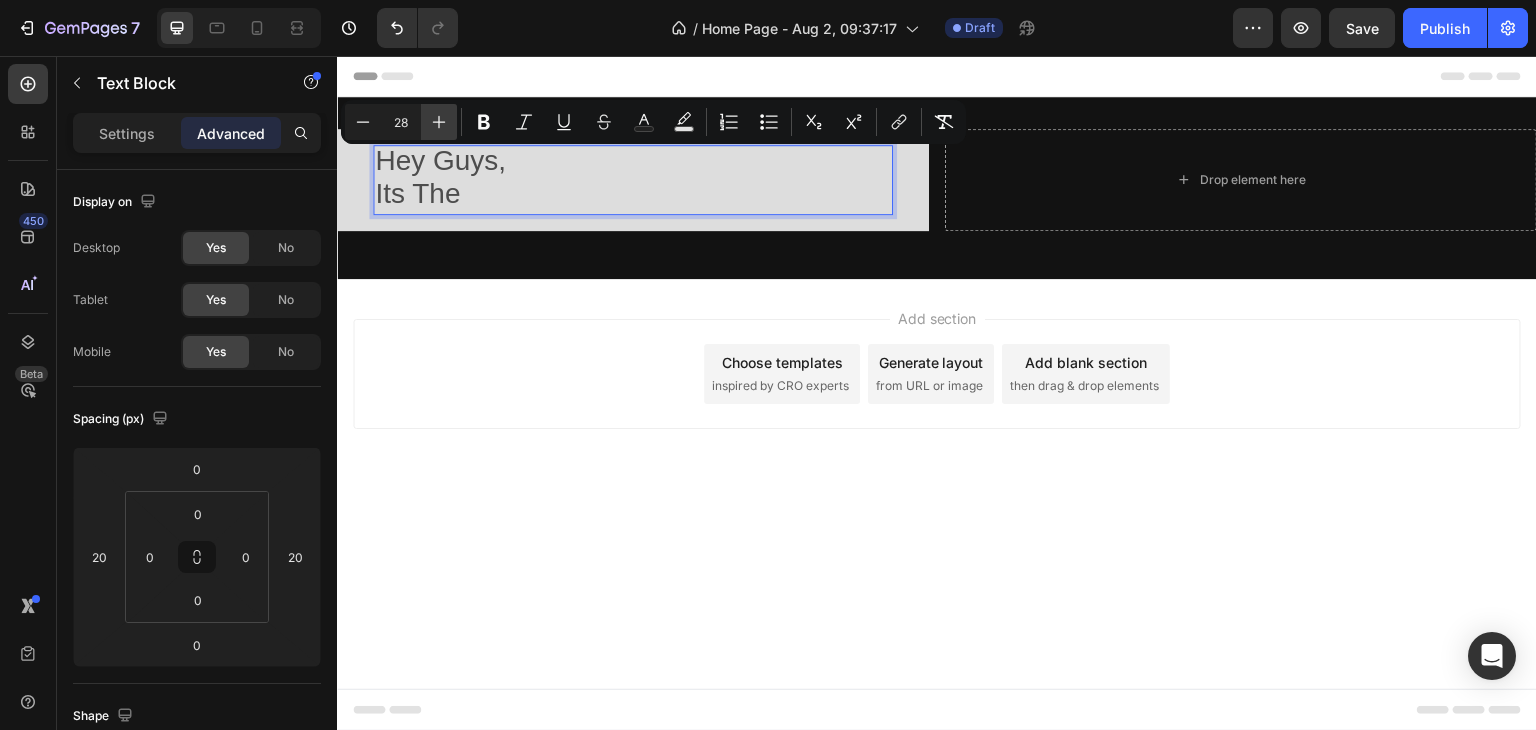 click on "Plus" at bounding box center (439, 122) 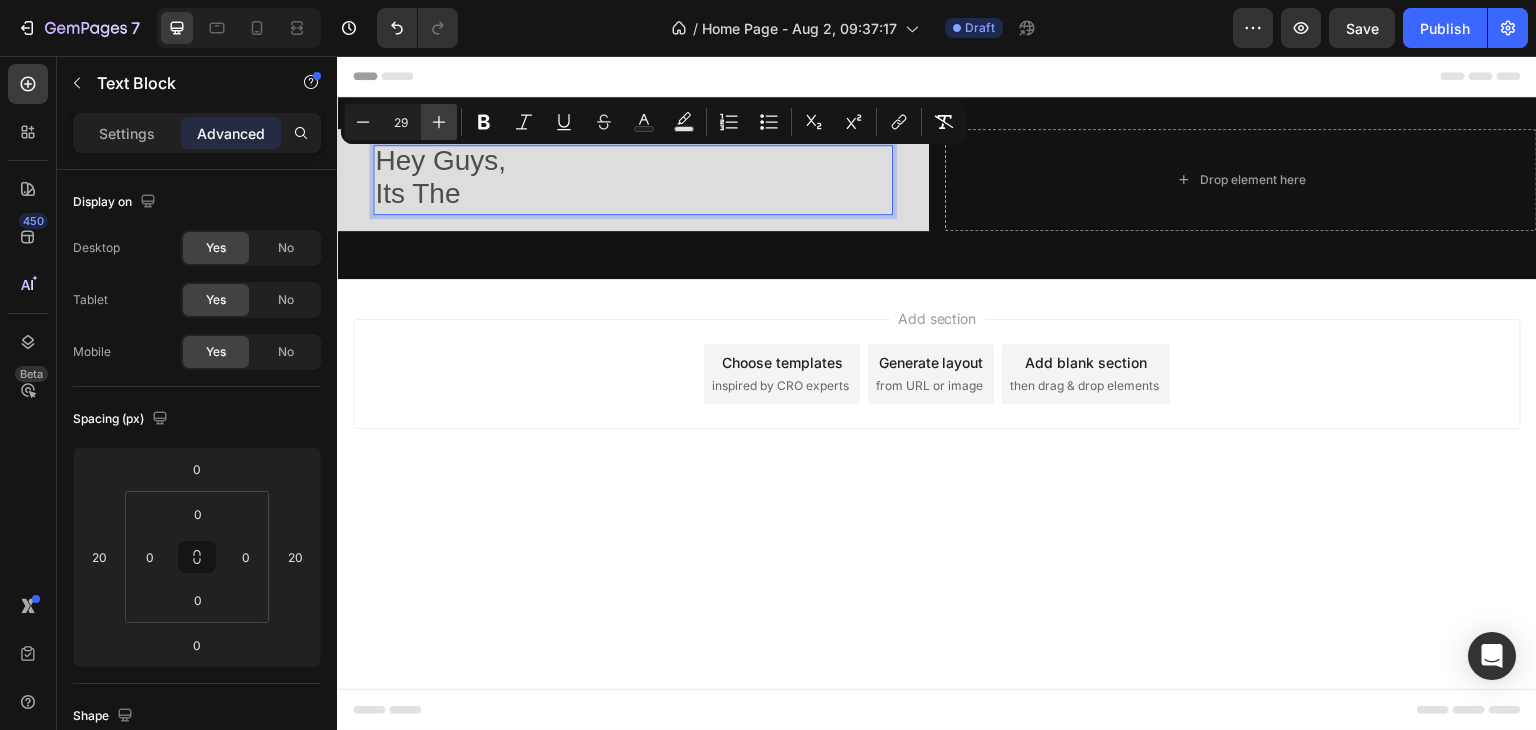 click on "Plus" at bounding box center [439, 122] 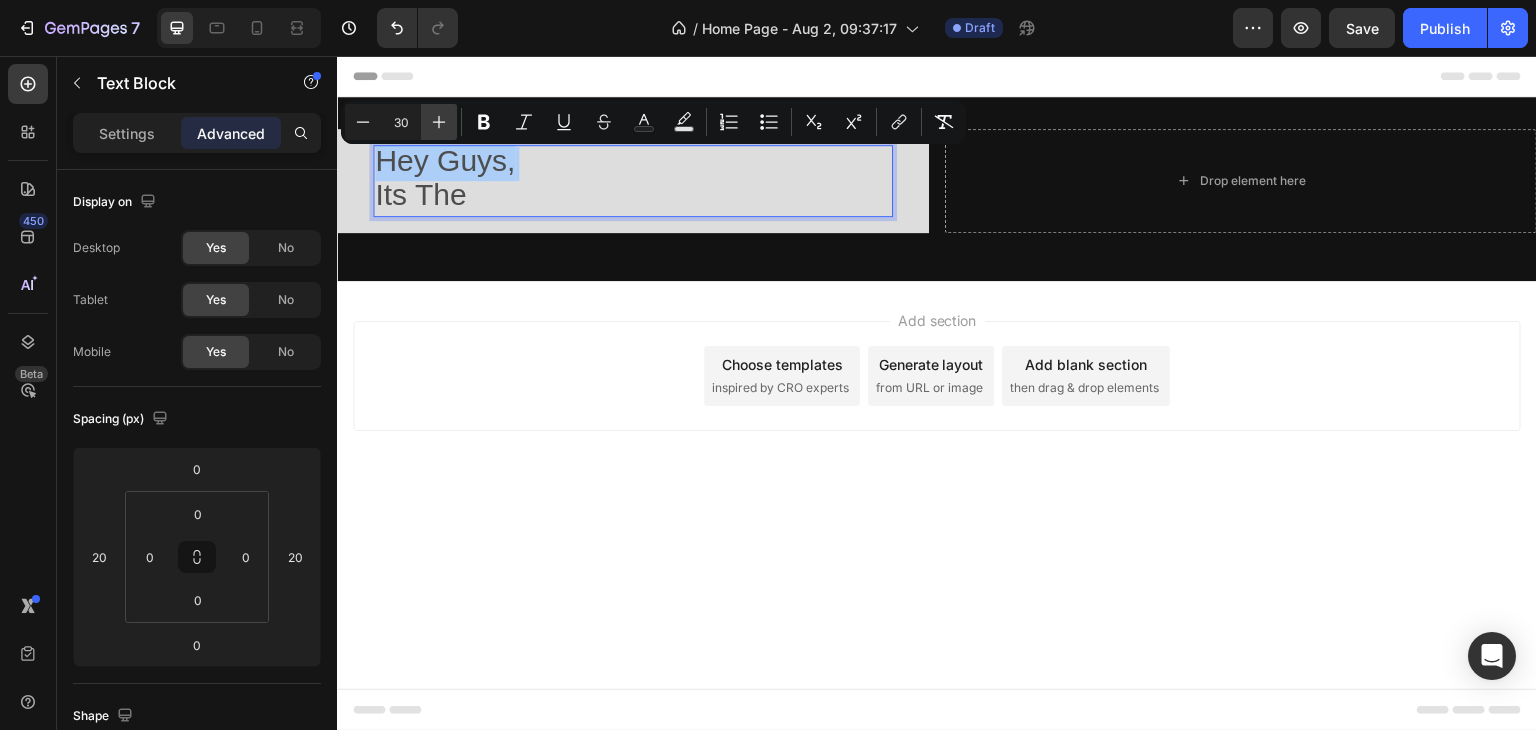 click on "Plus" at bounding box center [439, 122] 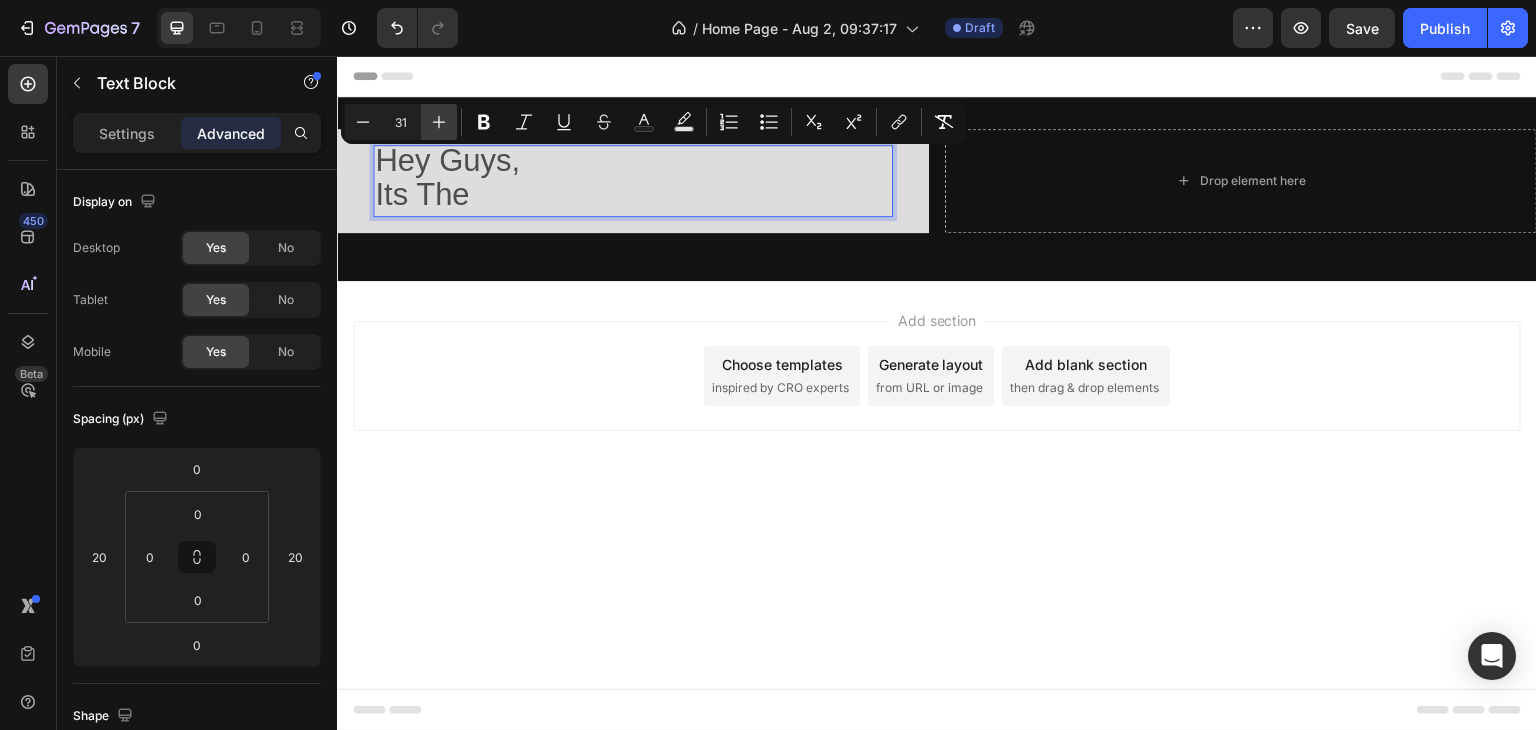click on "Plus" at bounding box center (439, 122) 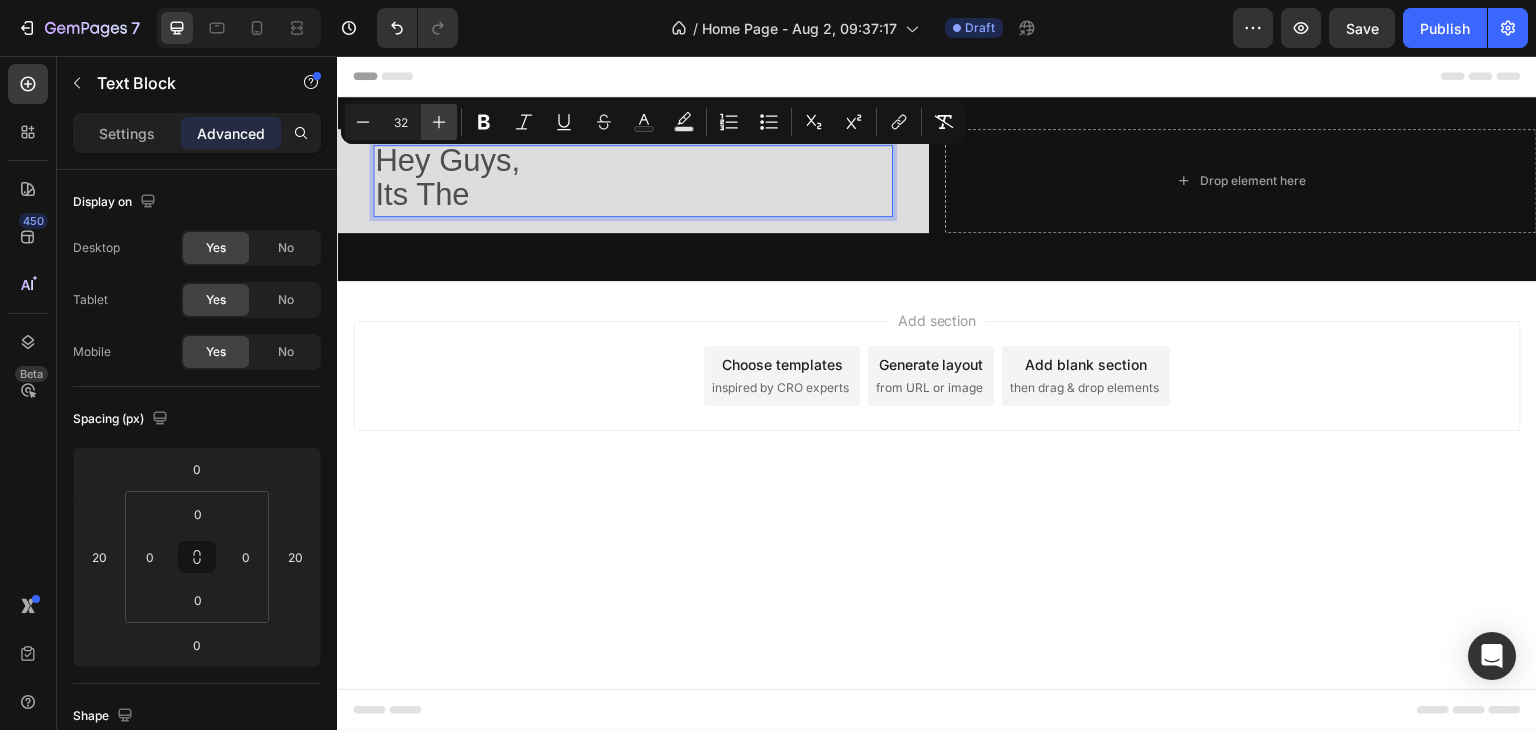 click on "Plus" at bounding box center [439, 122] 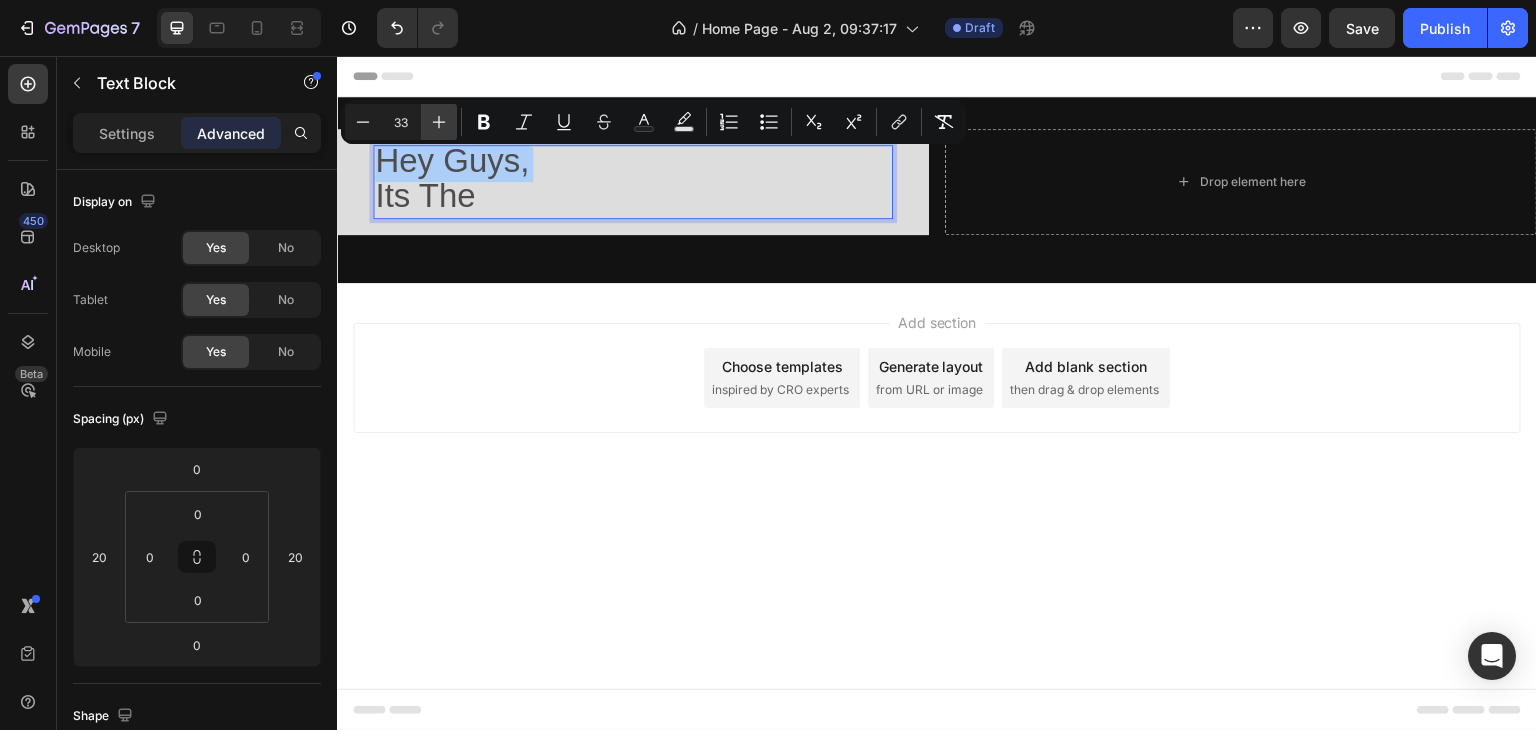 click on "Plus" at bounding box center [439, 122] 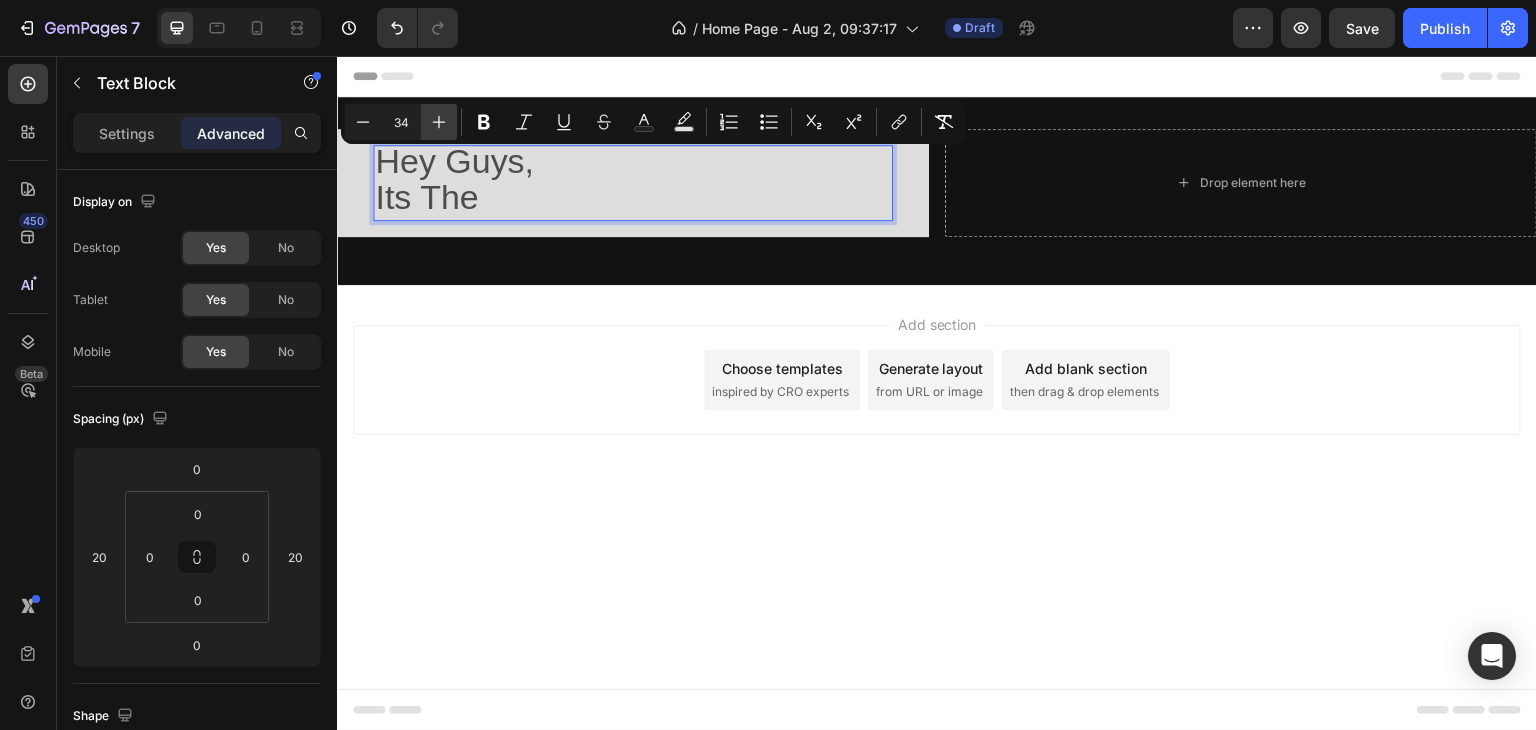 click on "Plus" at bounding box center [439, 122] 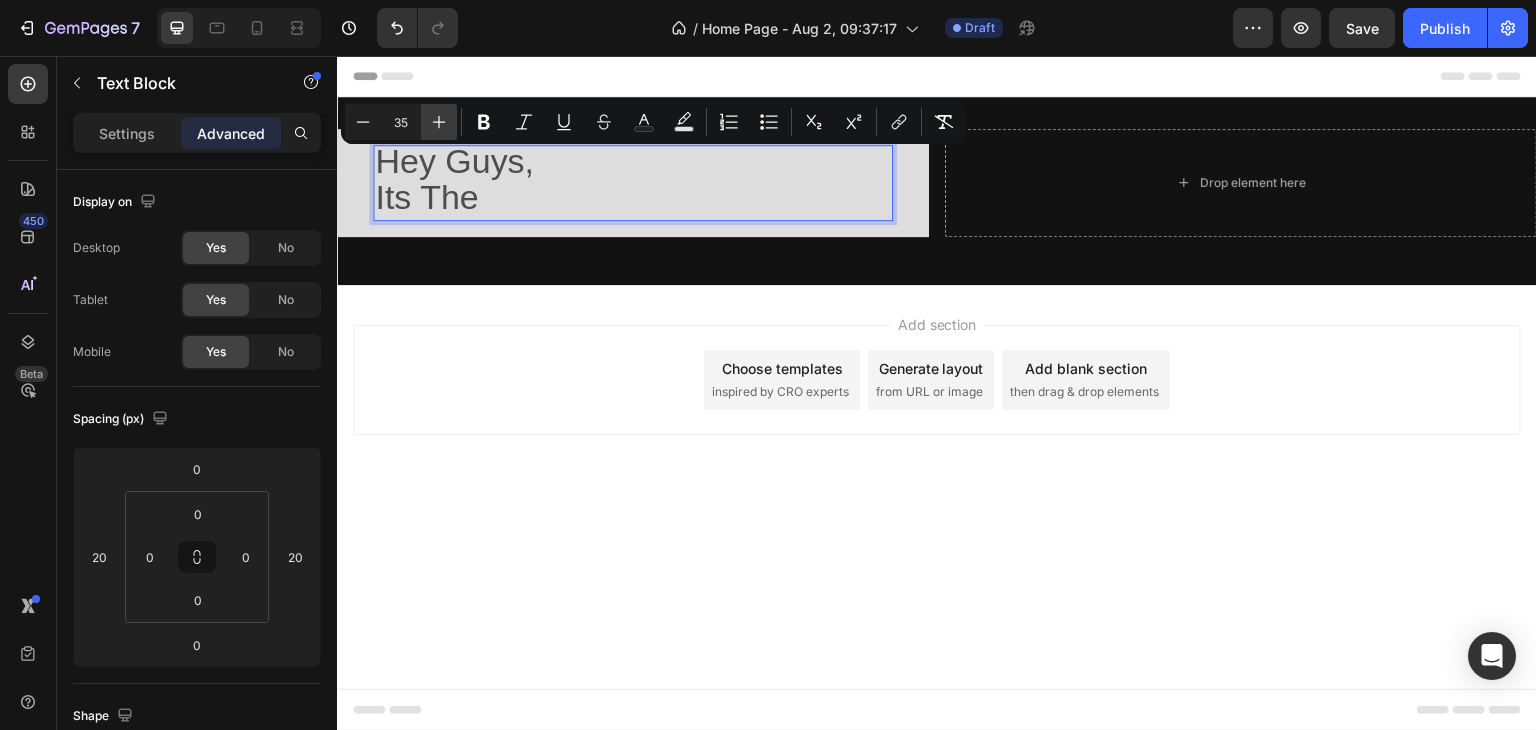 click on "Plus" at bounding box center [439, 122] 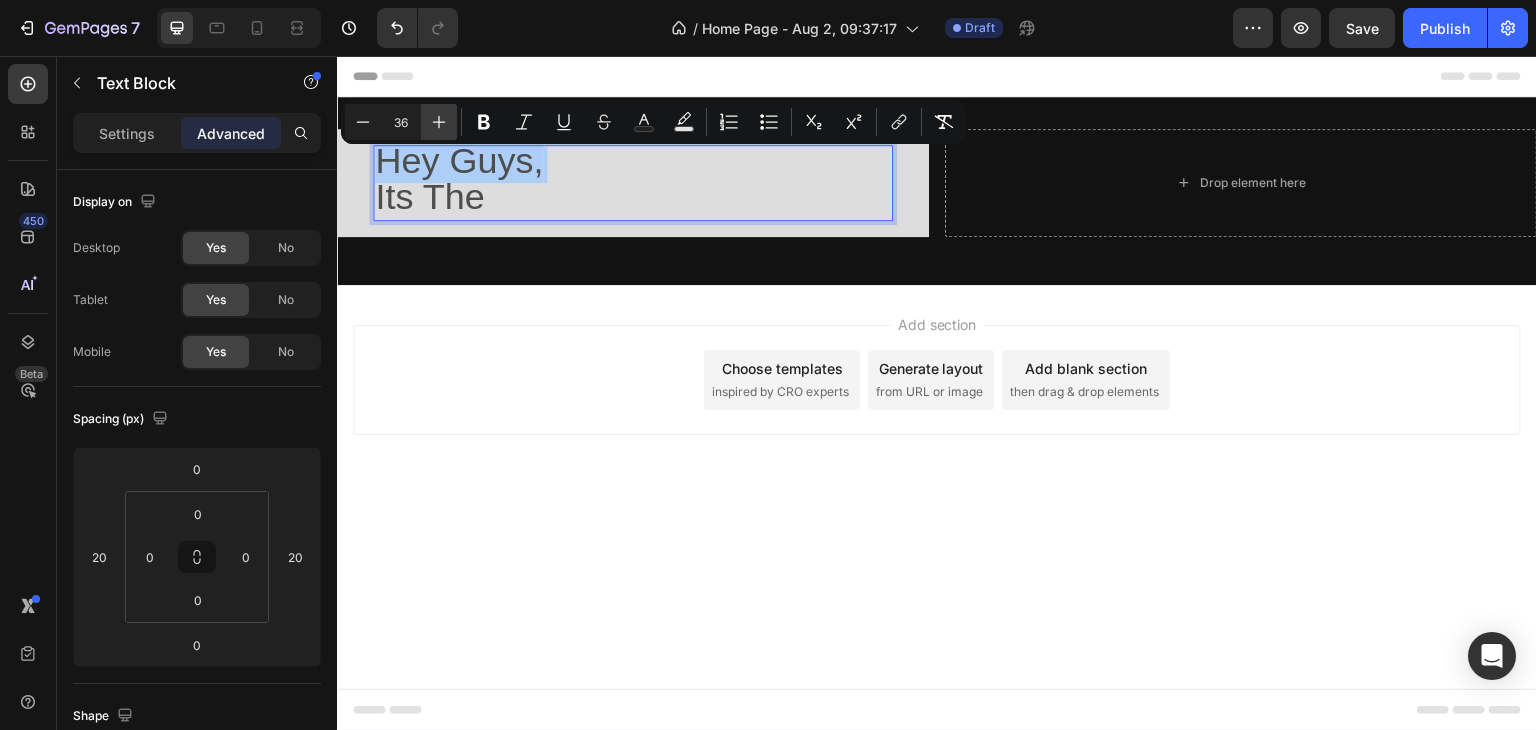 click on "Plus" at bounding box center [439, 122] 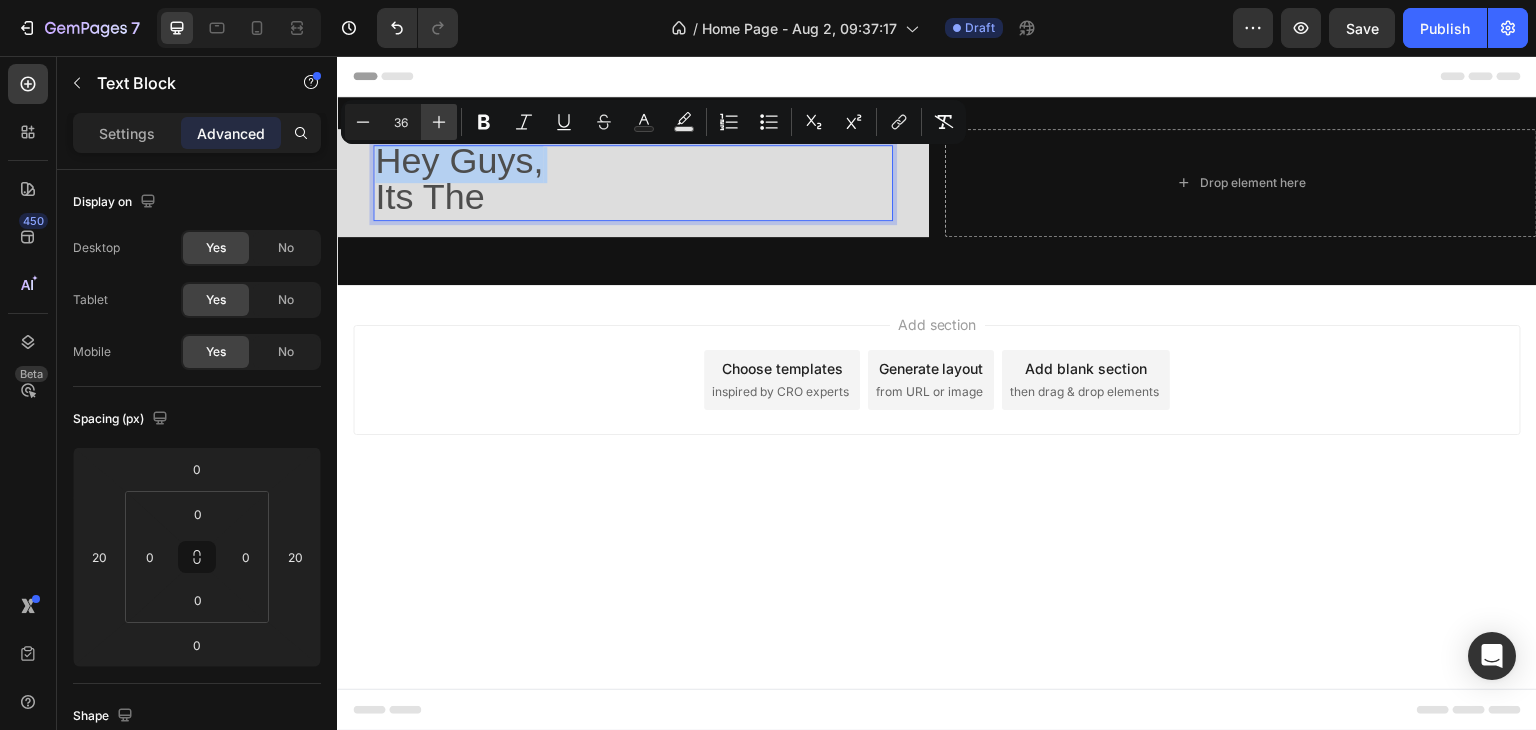 type on "37" 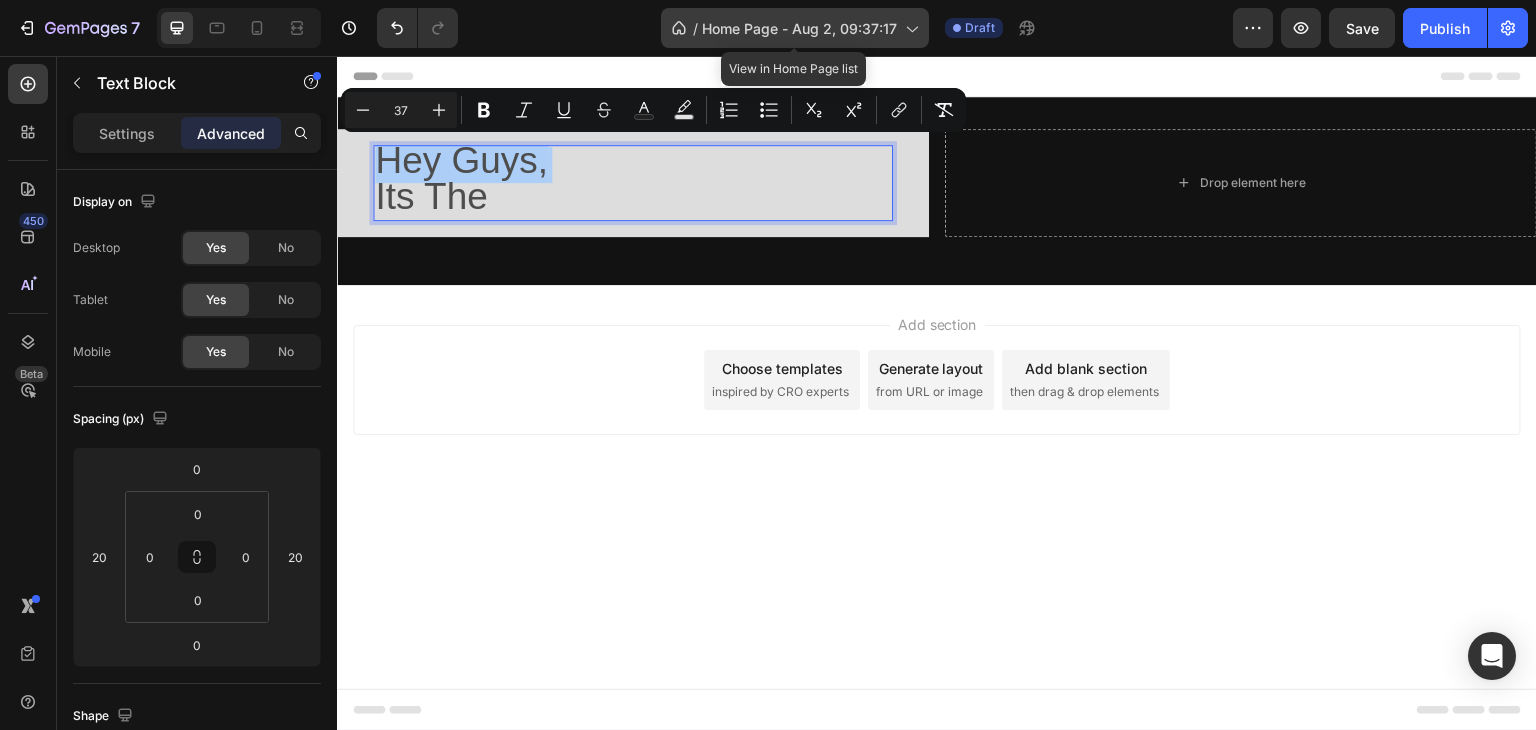 click 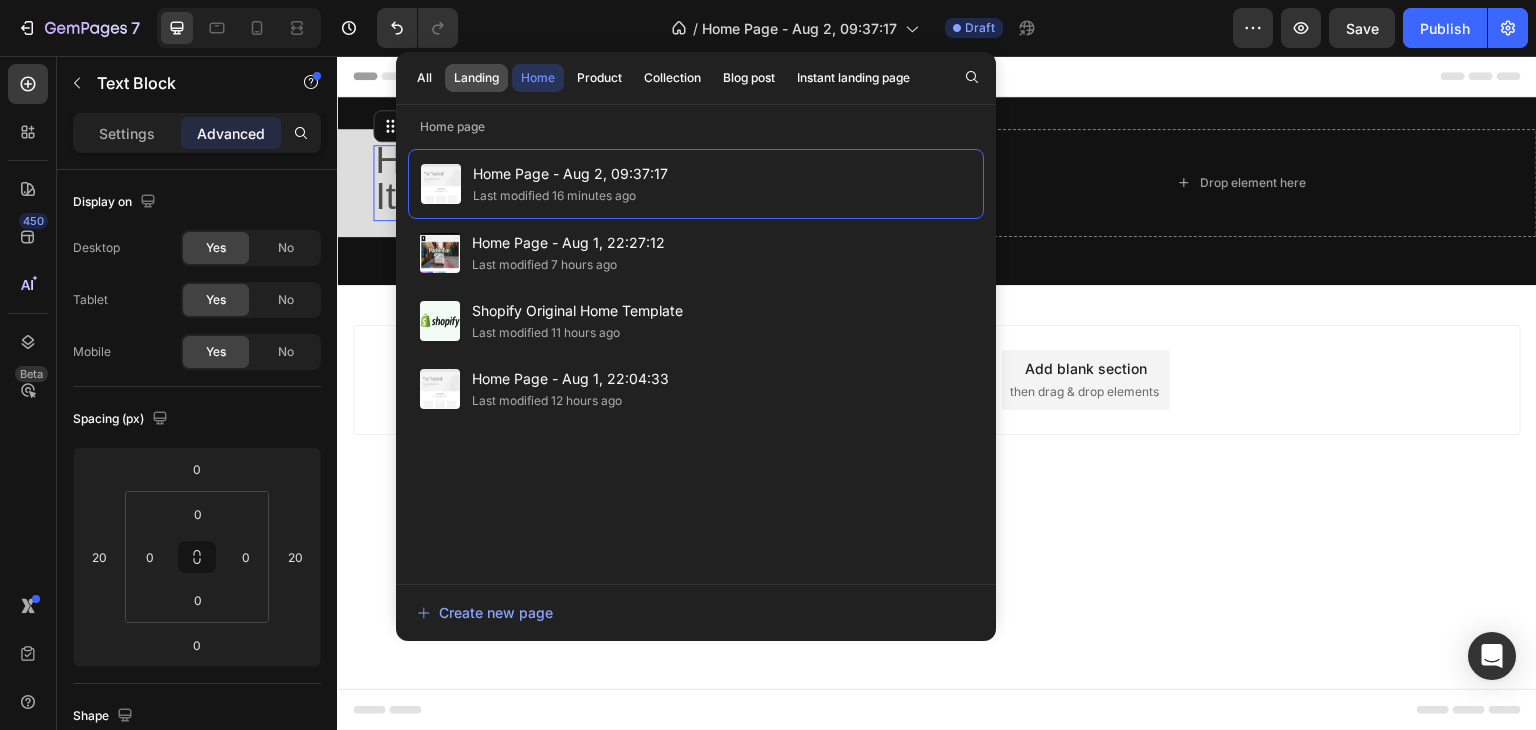 click on "Landing" at bounding box center [476, 78] 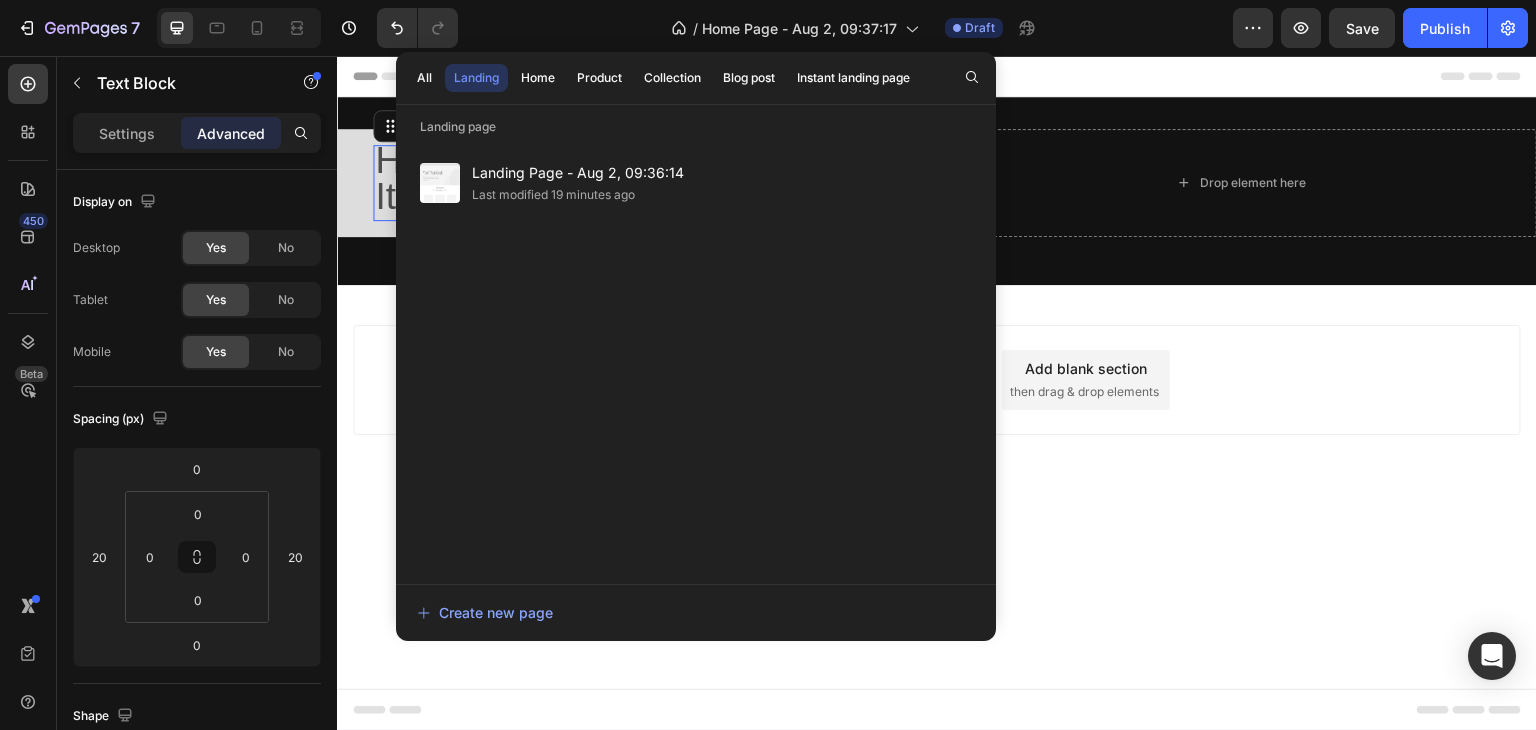click on "Header Hey Guys, Its The  Text Block   0 Row
Drop element here Row Section 1 Root Start with Sections from sidebar Add sections Add elements Start with Generating from URL or image Add section Choose templates inspired by CRO experts Generate layout from URL or image Add blank section then drag & drop elements Footer" at bounding box center (937, 393) 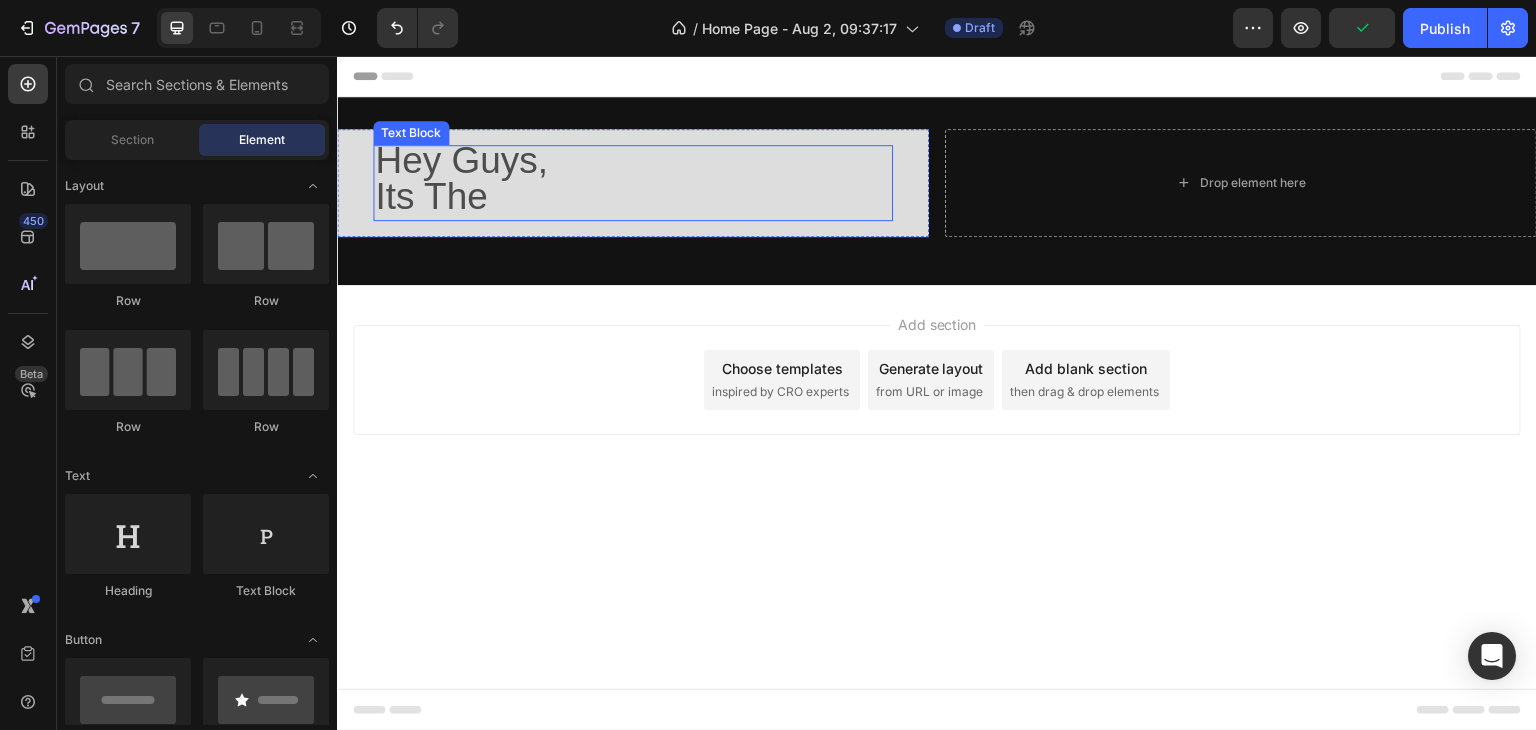 click on "Hey Guys, Its The" at bounding box center (633, 183) 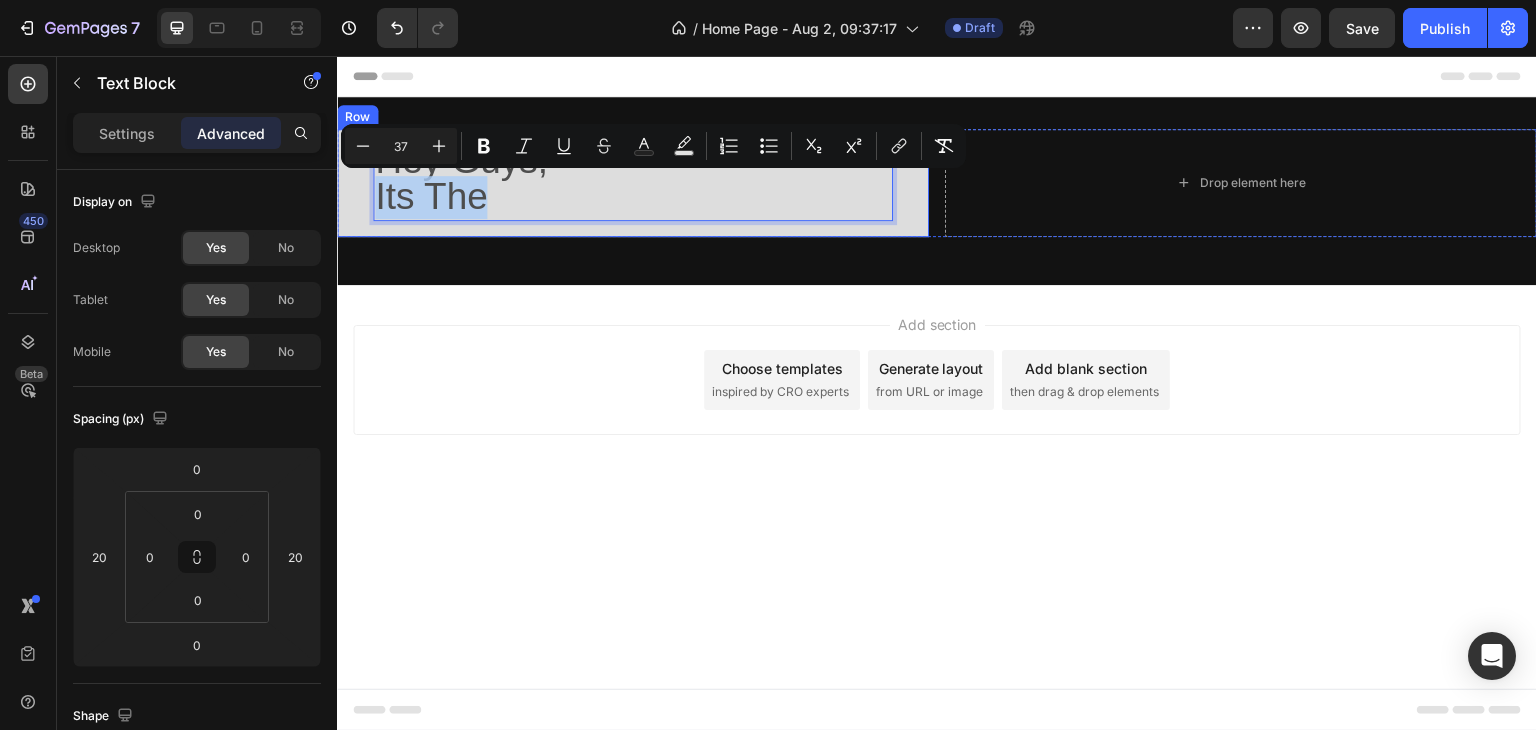 drag, startPoint x: 488, startPoint y: 194, endPoint x: 374, endPoint y: 105, distance: 144.6271 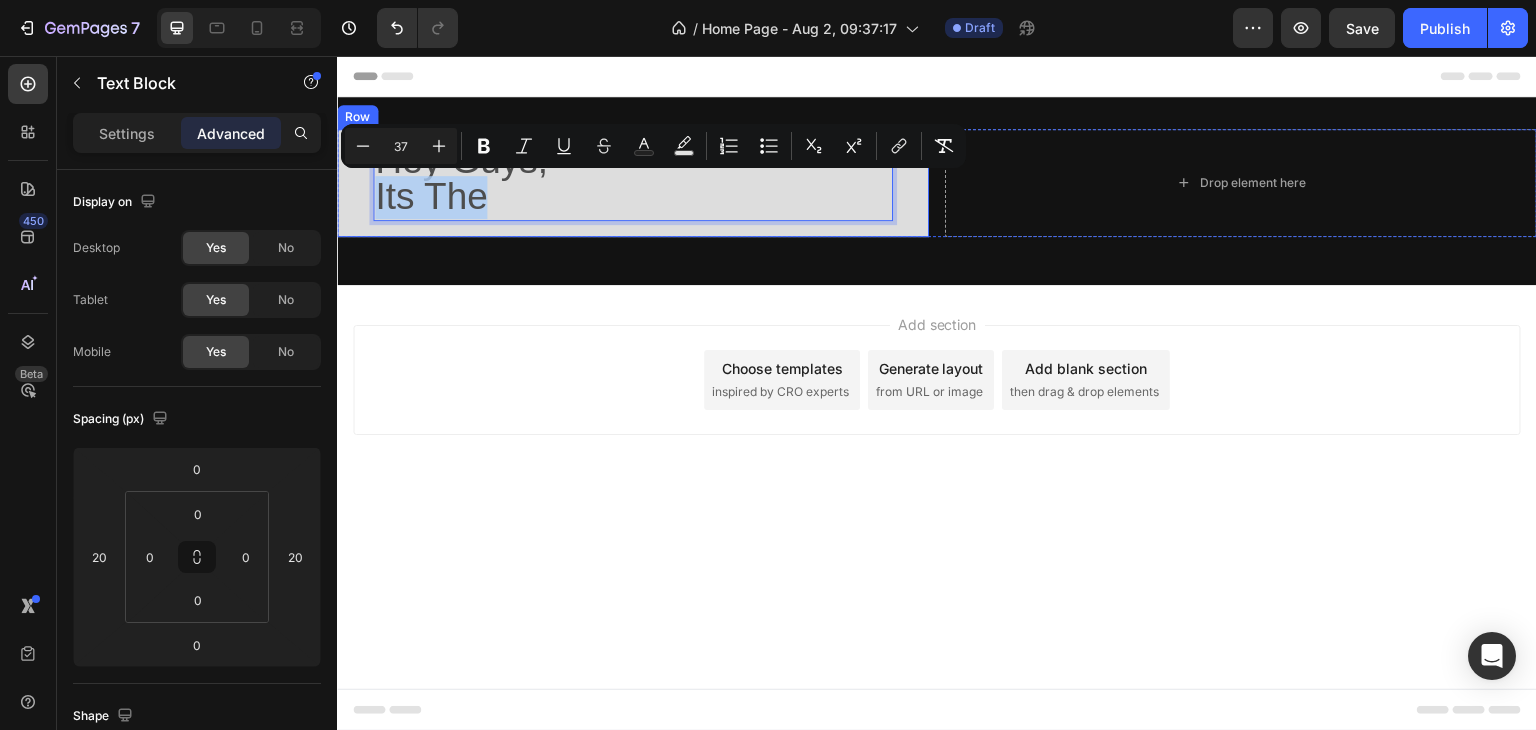 click on "Hey Guys, Its The  Text Block   0" at bounding box center [633, 183] 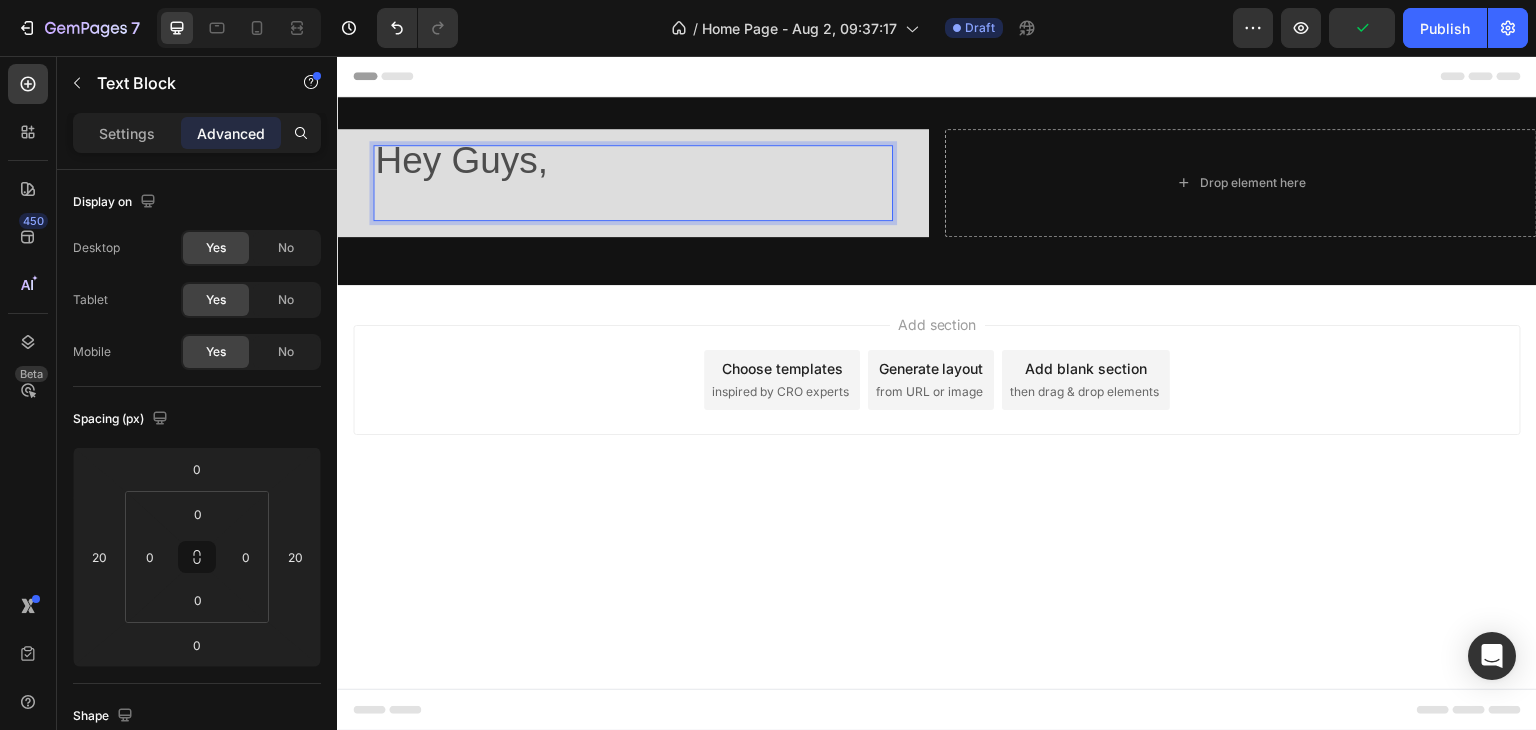 click on "Hey Guys," at bounding box center [633, 183] 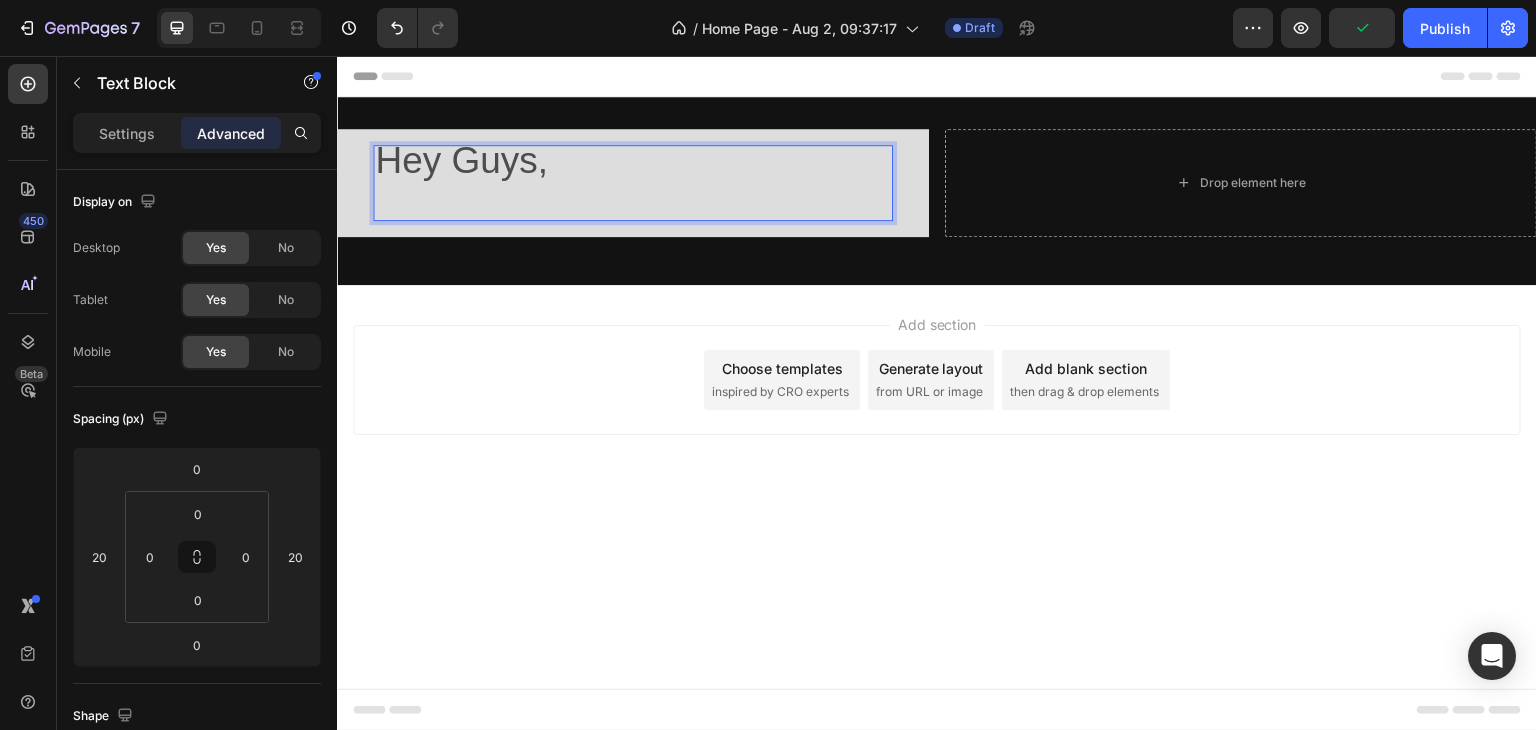 click on "Hey Guys," at bounding box center (633, 183) 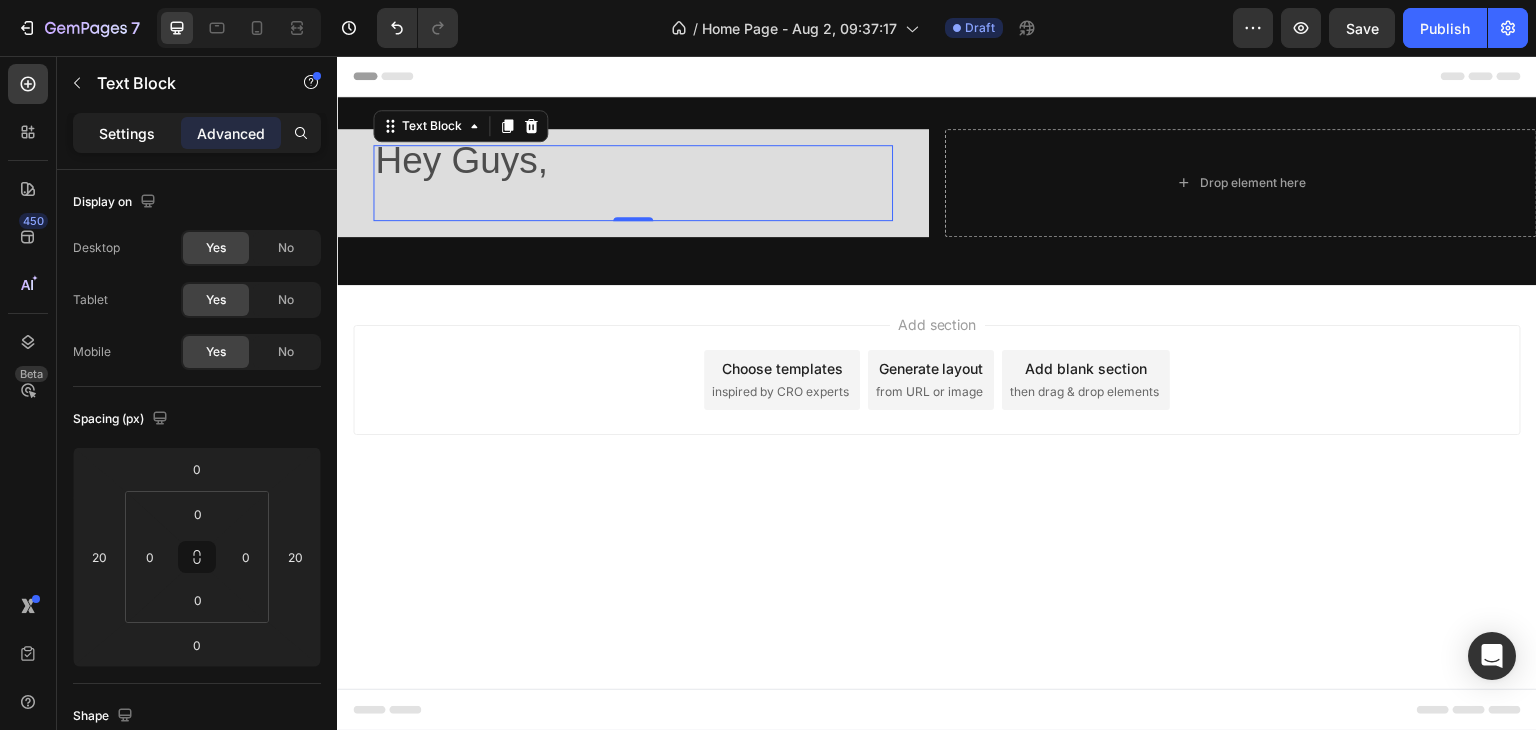 click on "Settings" at bounding box center [127, 133] 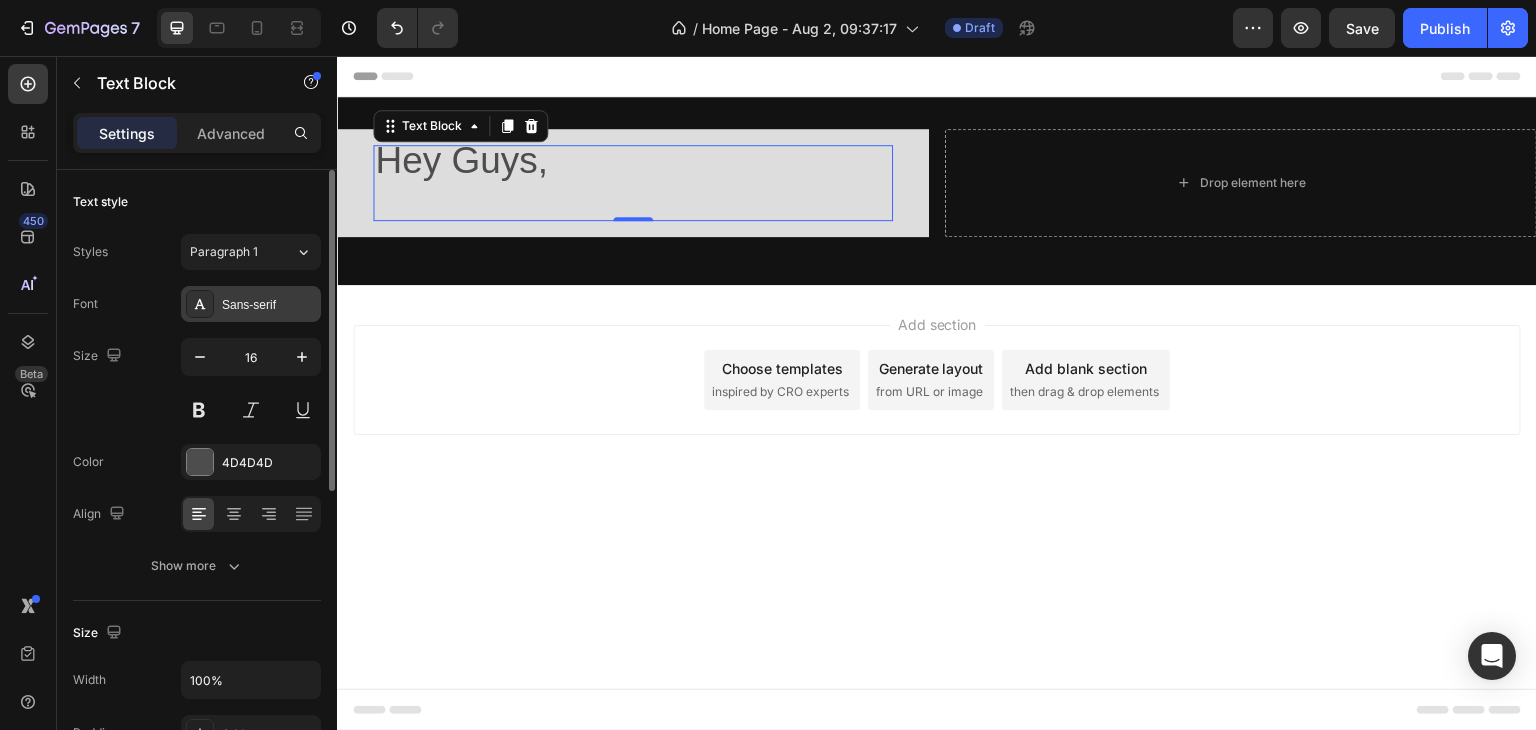 click on "Sans-serif" at bounding box center (251, 304) 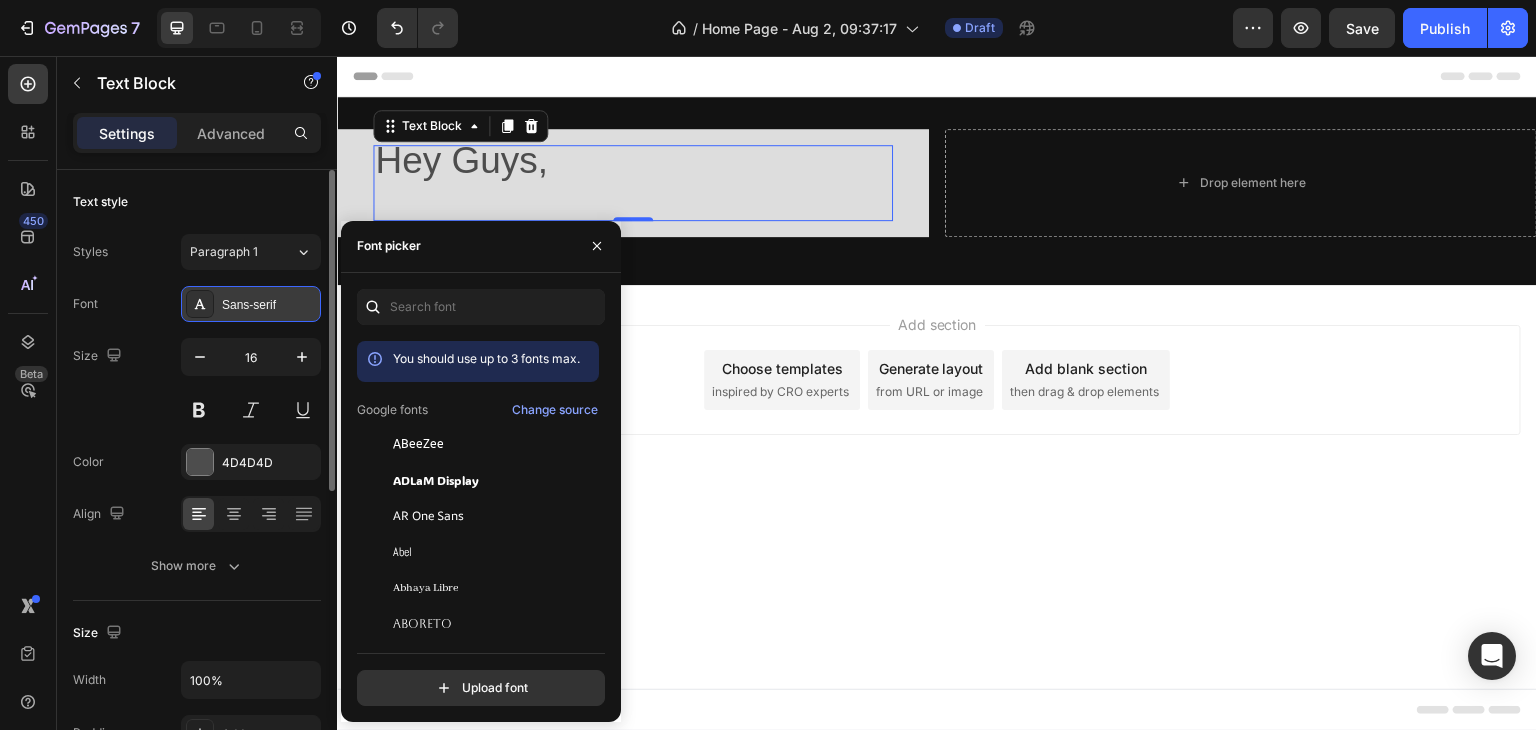 click on "Sans-serif" at bounding box center [251, 304] 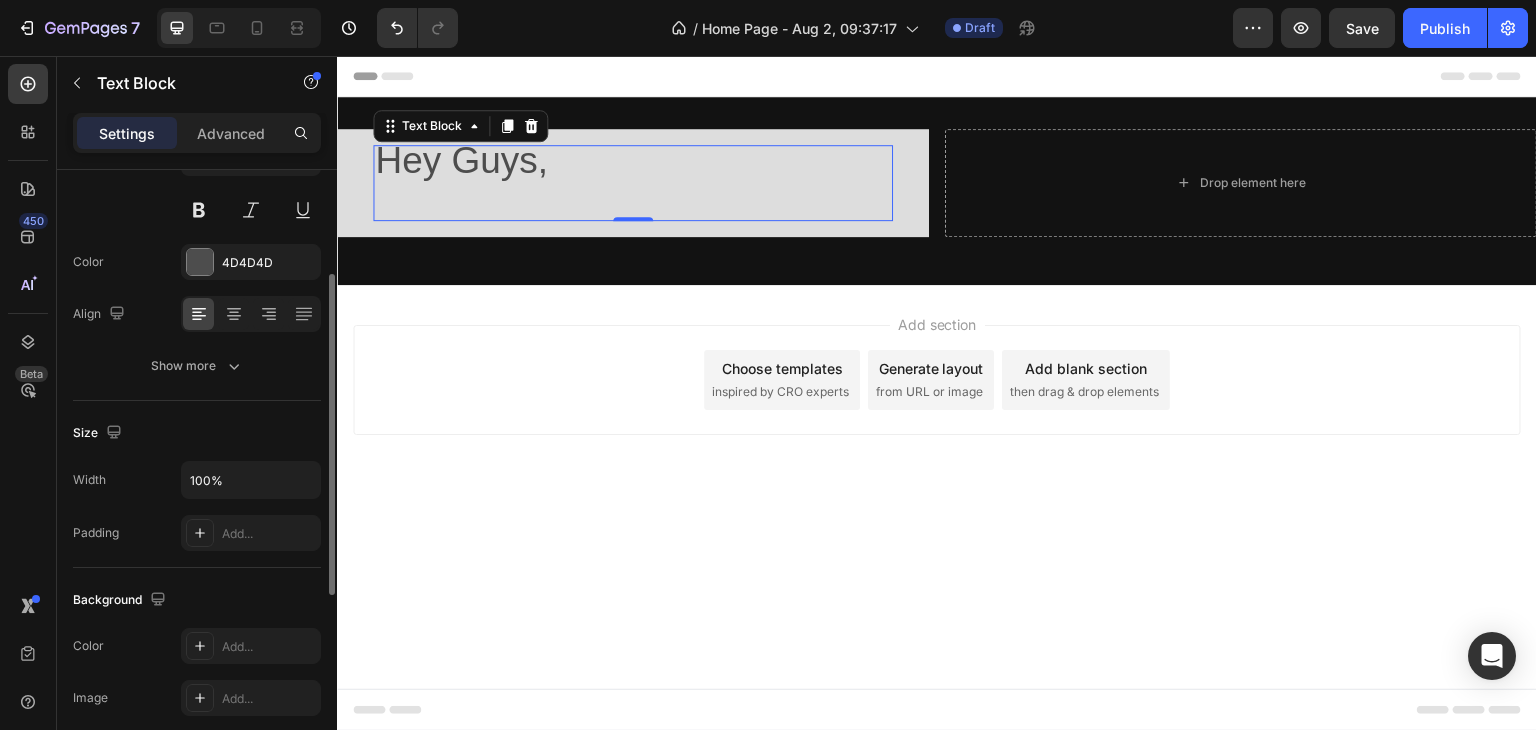scroll, scrollTop: 0, scrollLeft: 0, axis: both 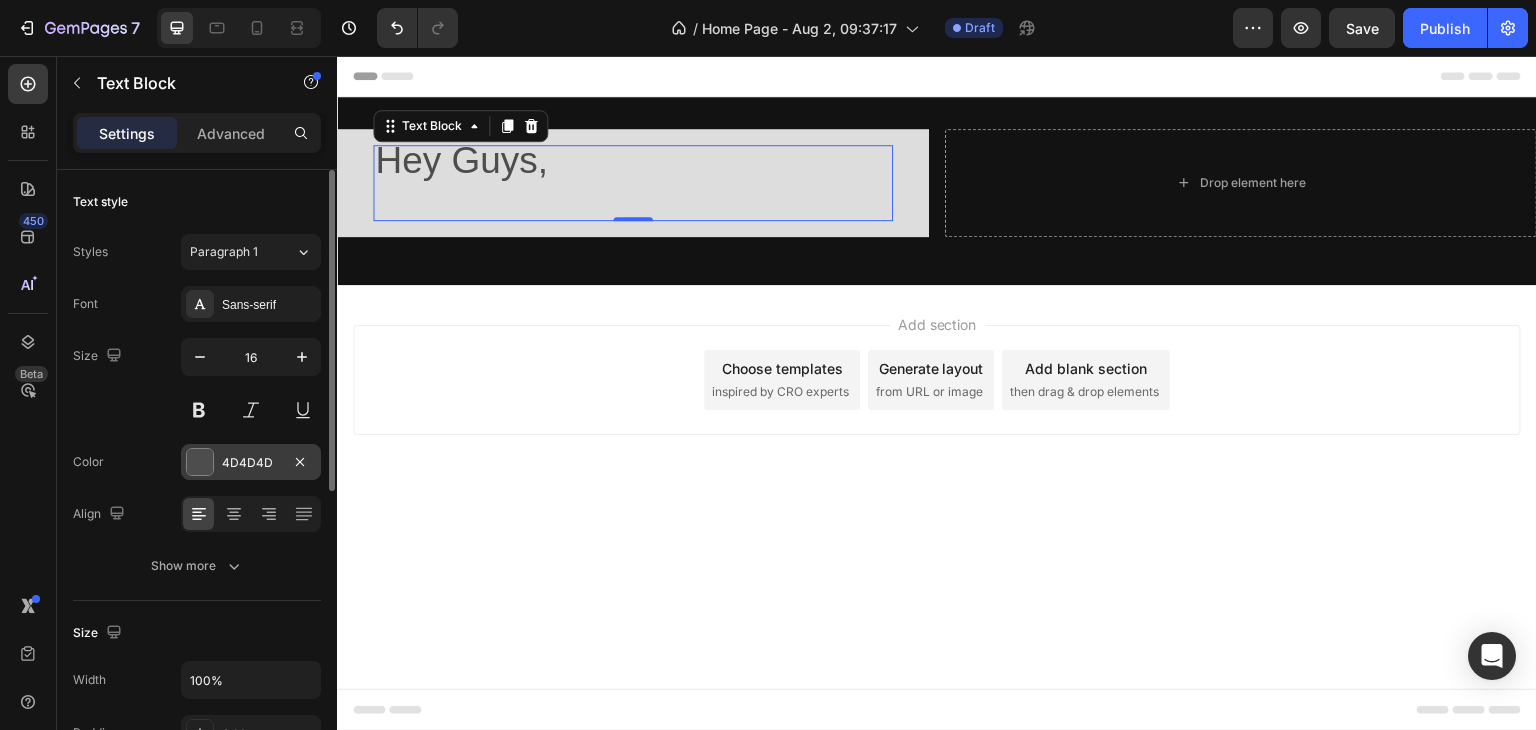click on "4D4D4D" at bounding box center [251, 463] 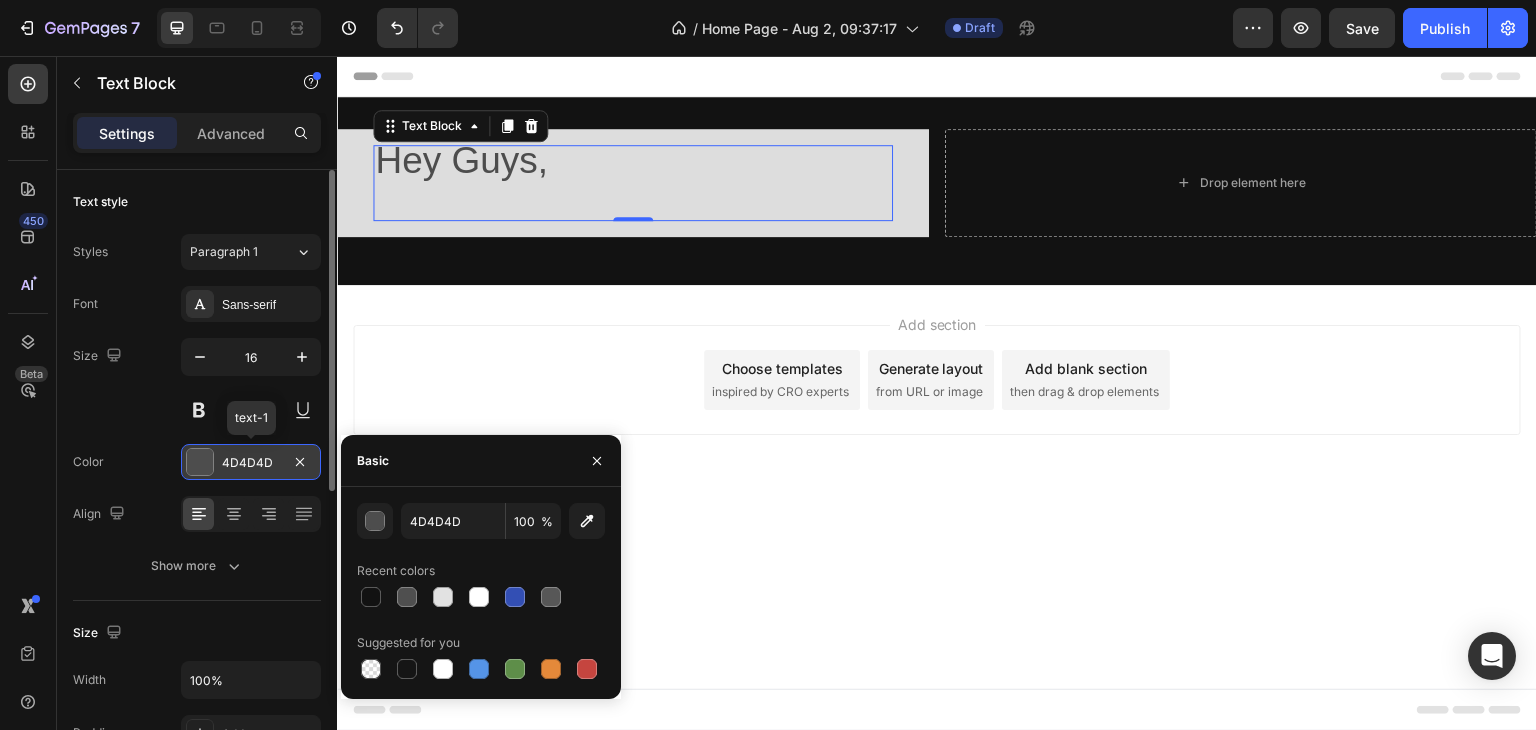 click on "4D4D4D" at bounding box center (251, 463) 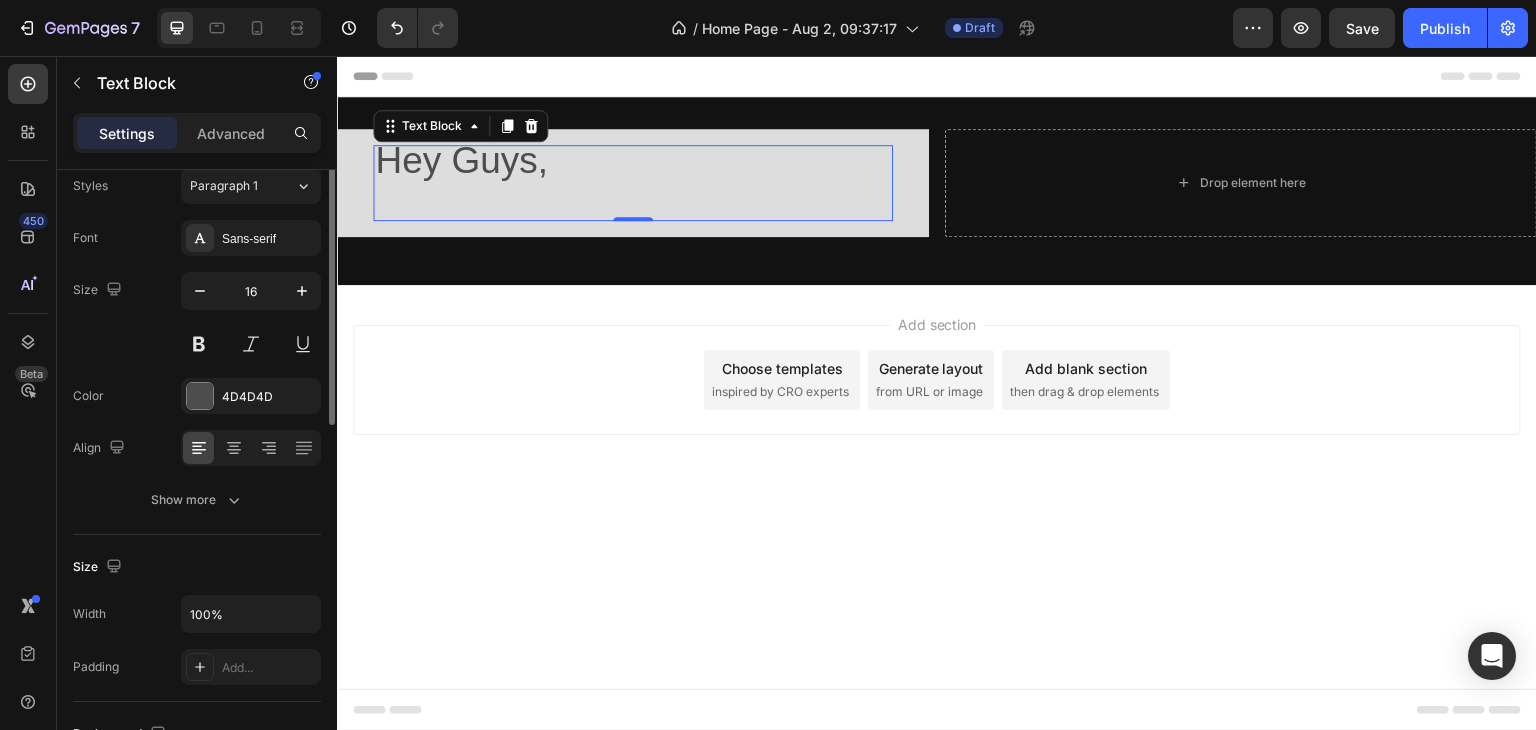 scroll, scrollTop: 0, scrollLeft: 0, axis: both 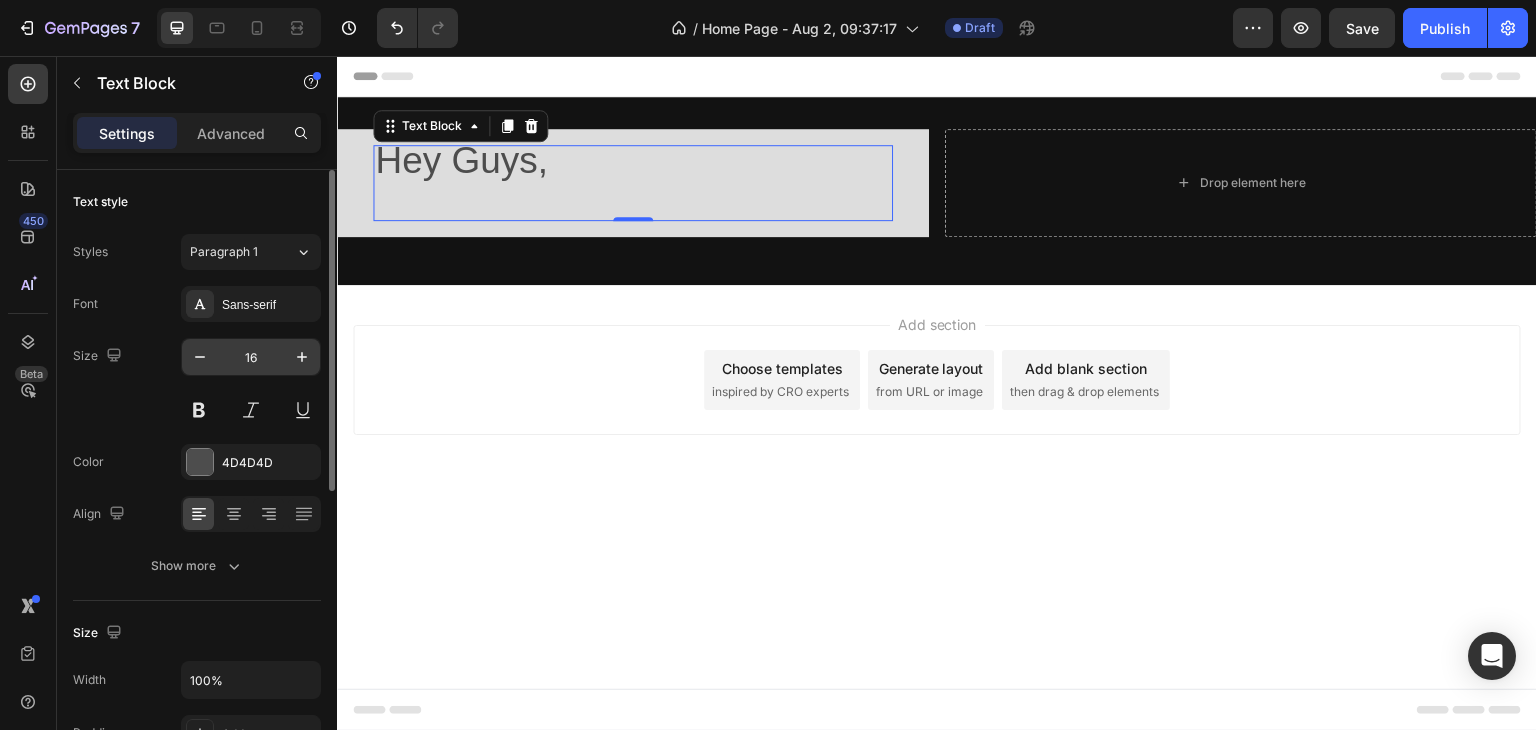 click on "16" at bounding box center [251, 357] 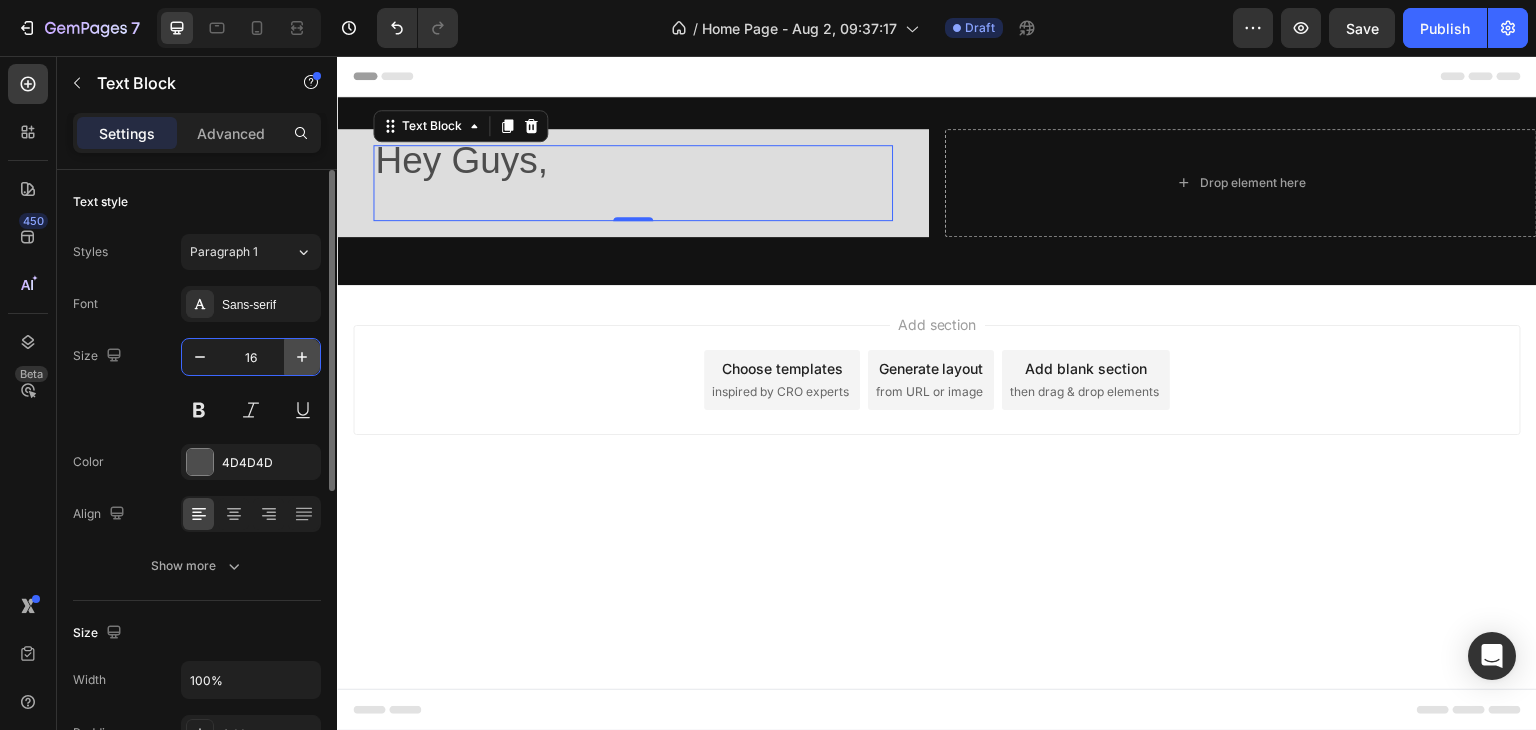 click 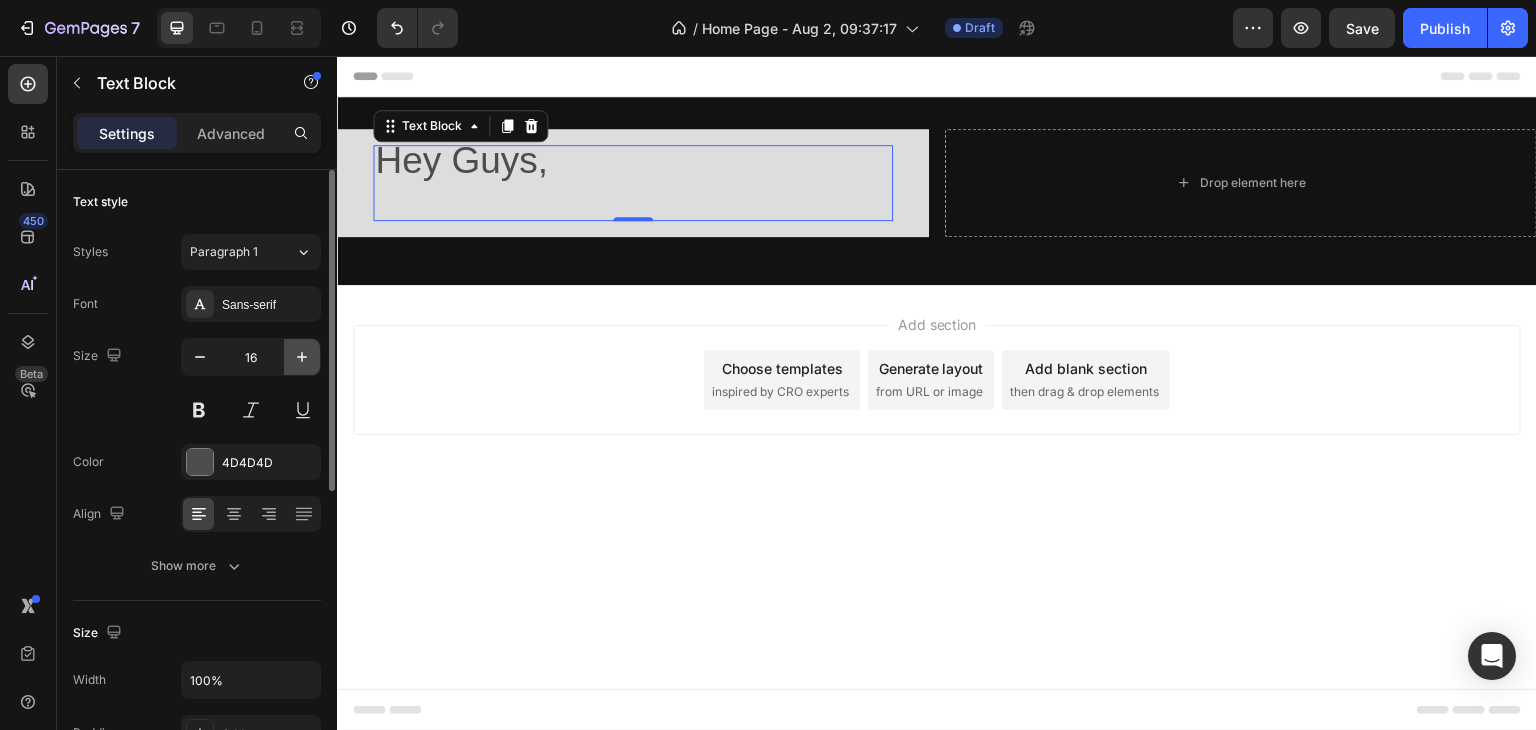 click 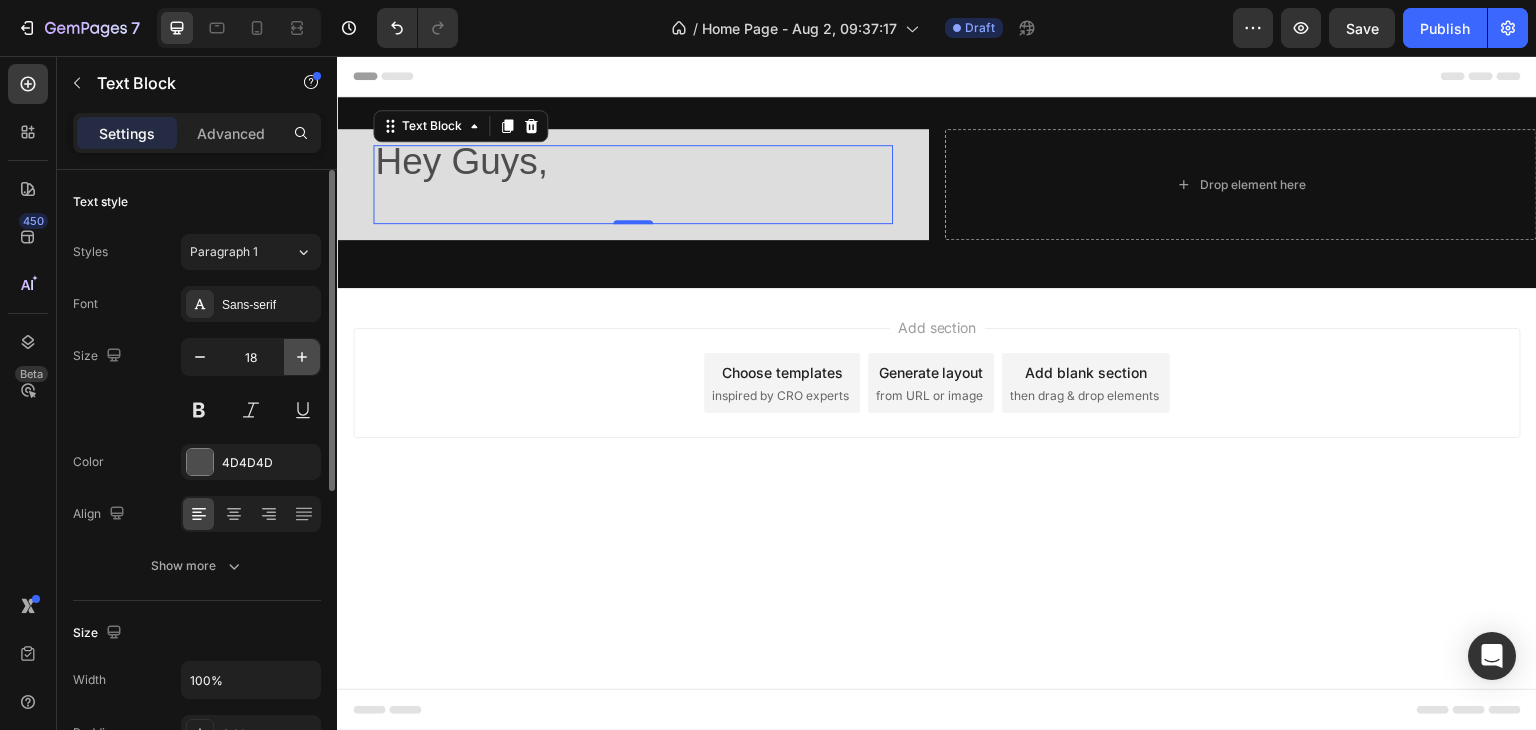 click 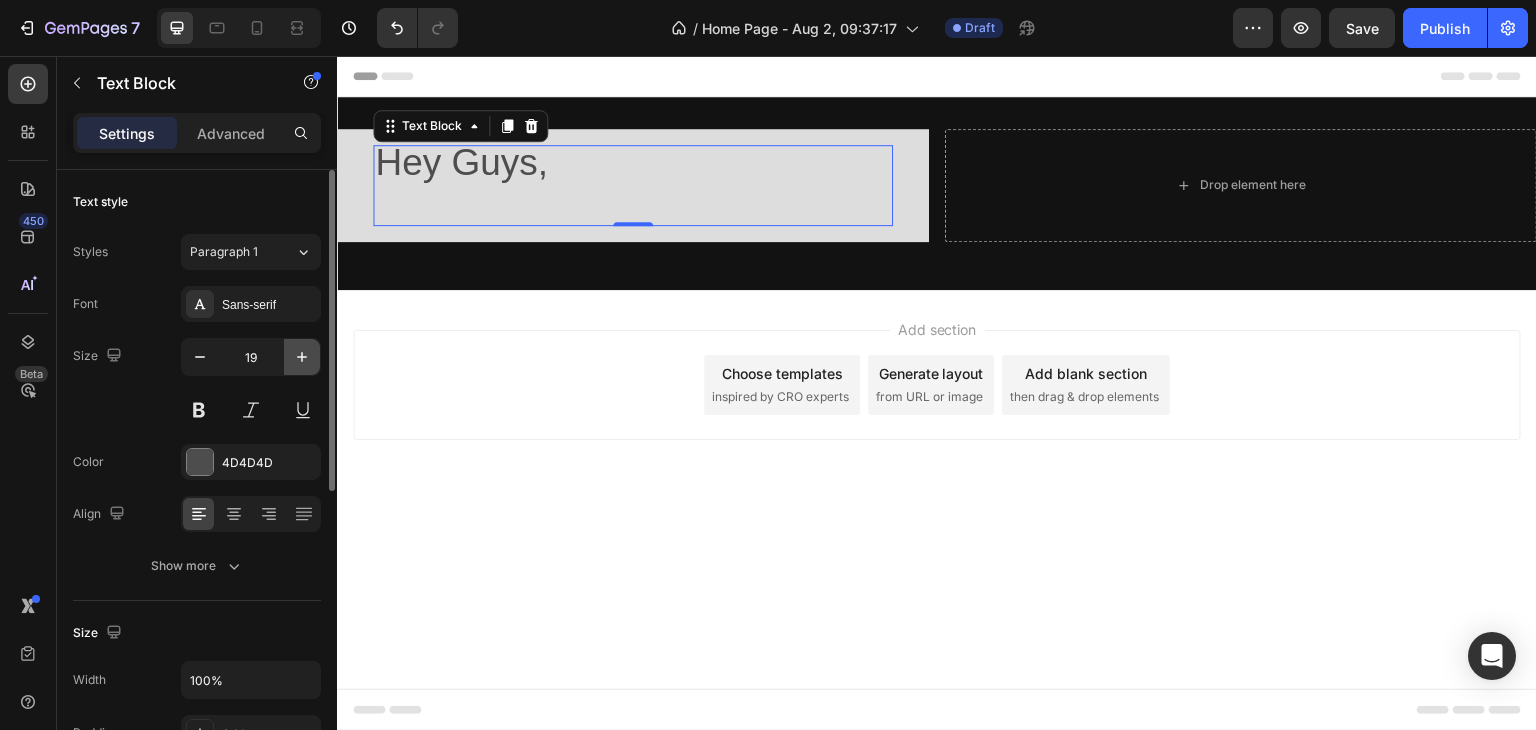 click 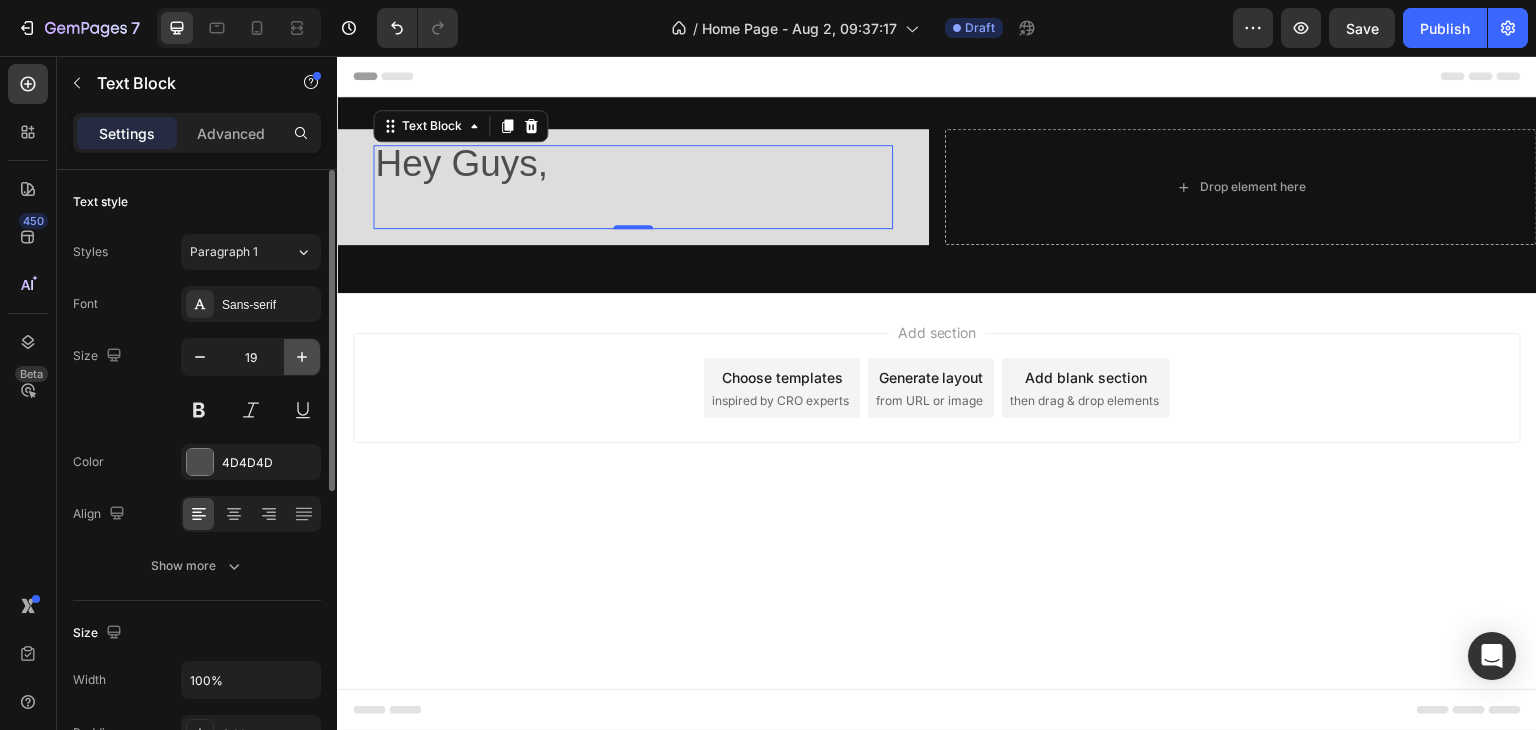 type on "20" 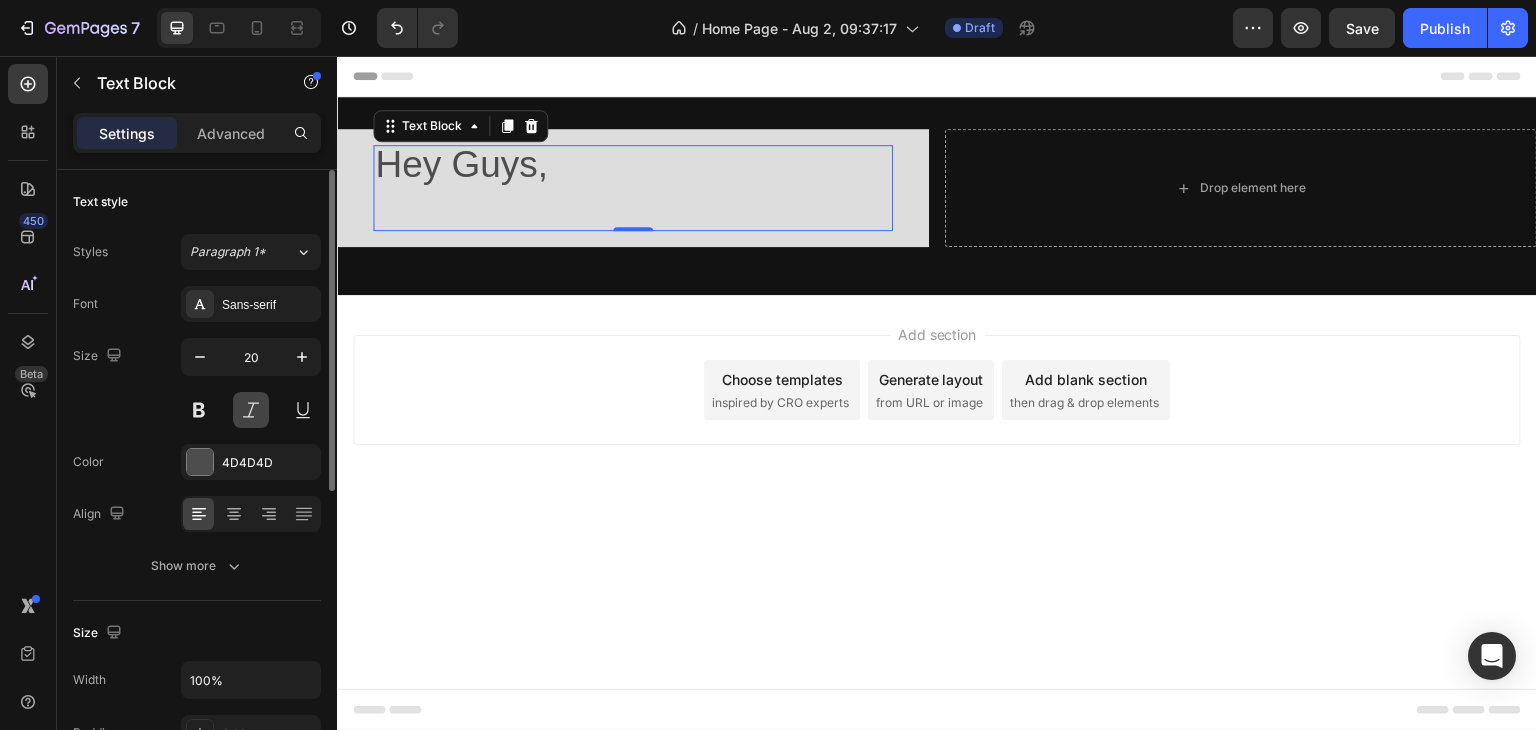 type 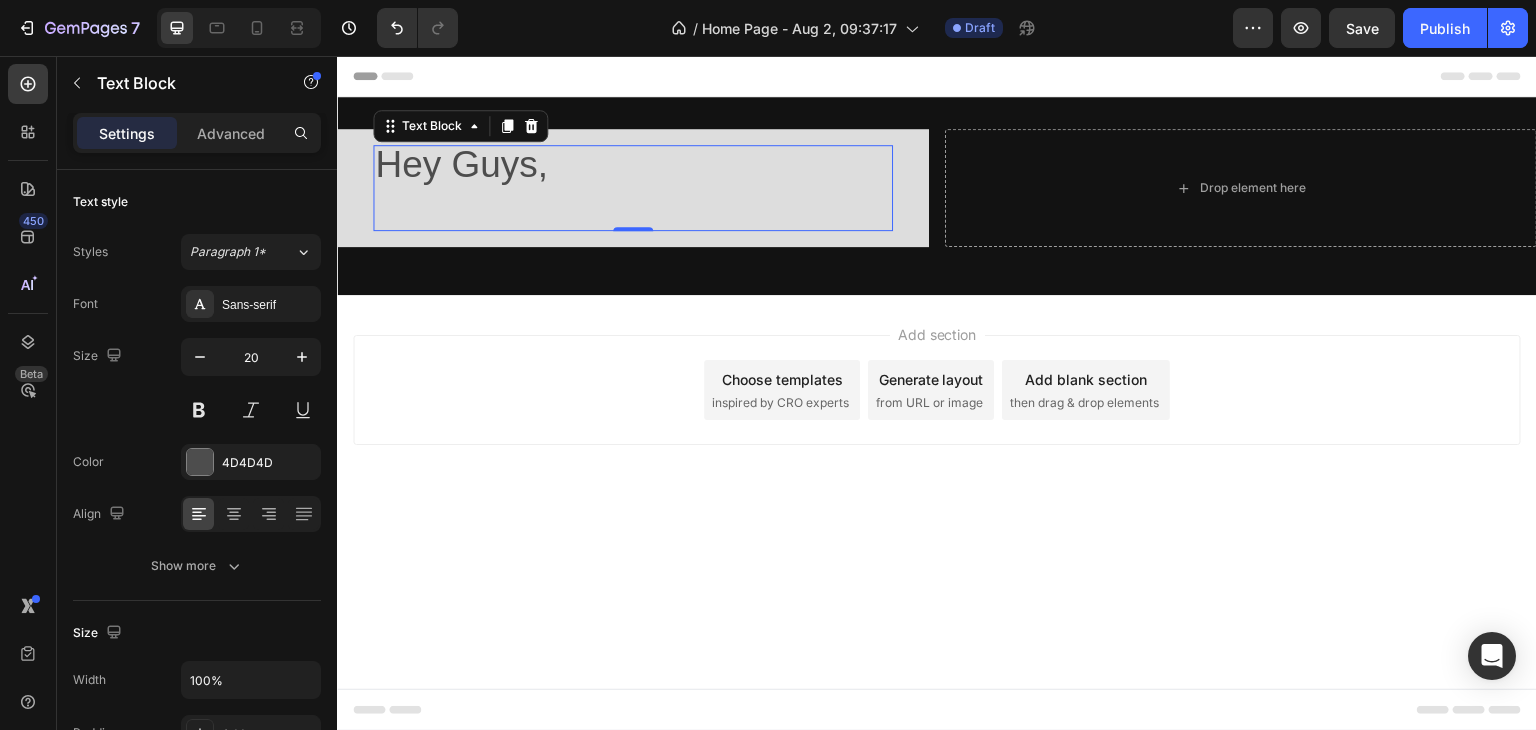 type on "16" 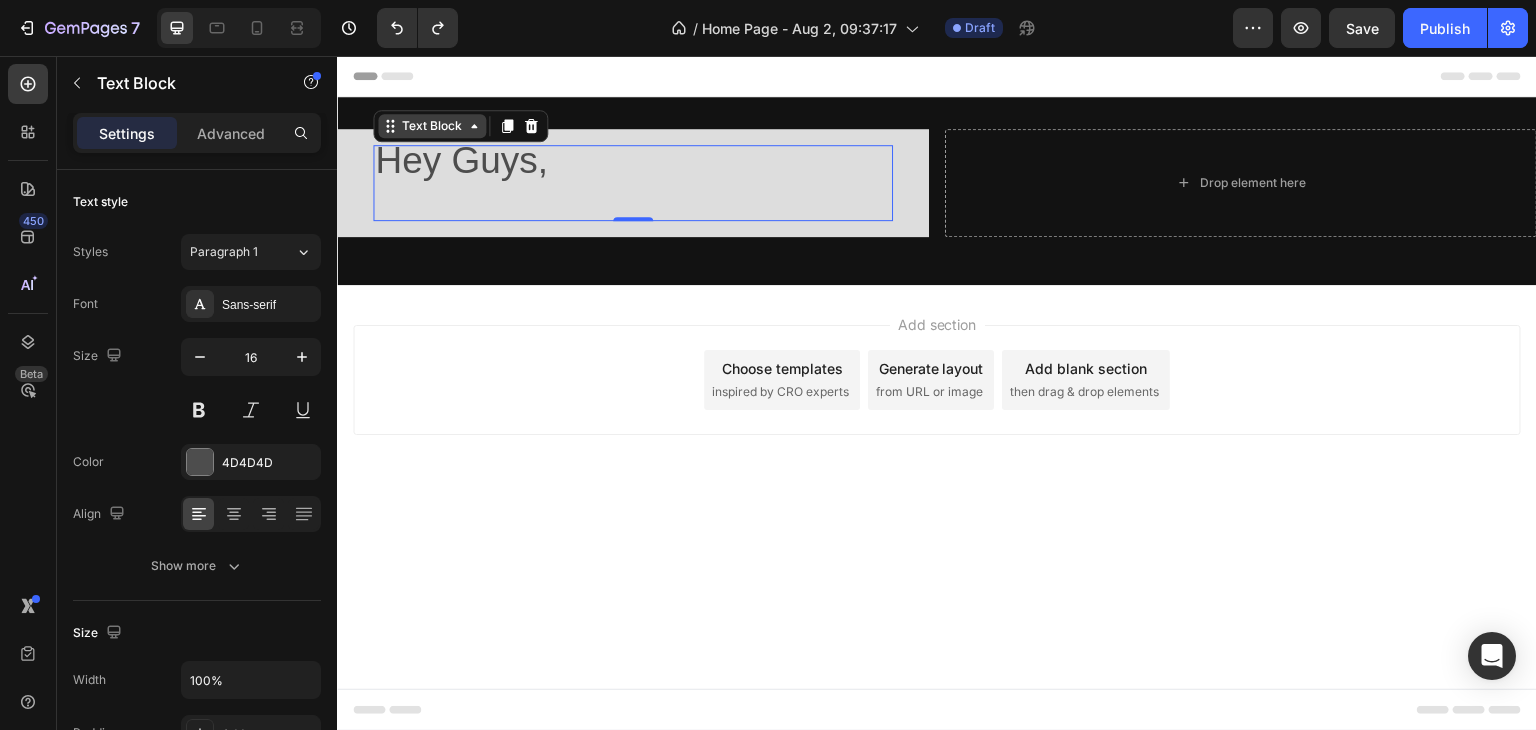 click 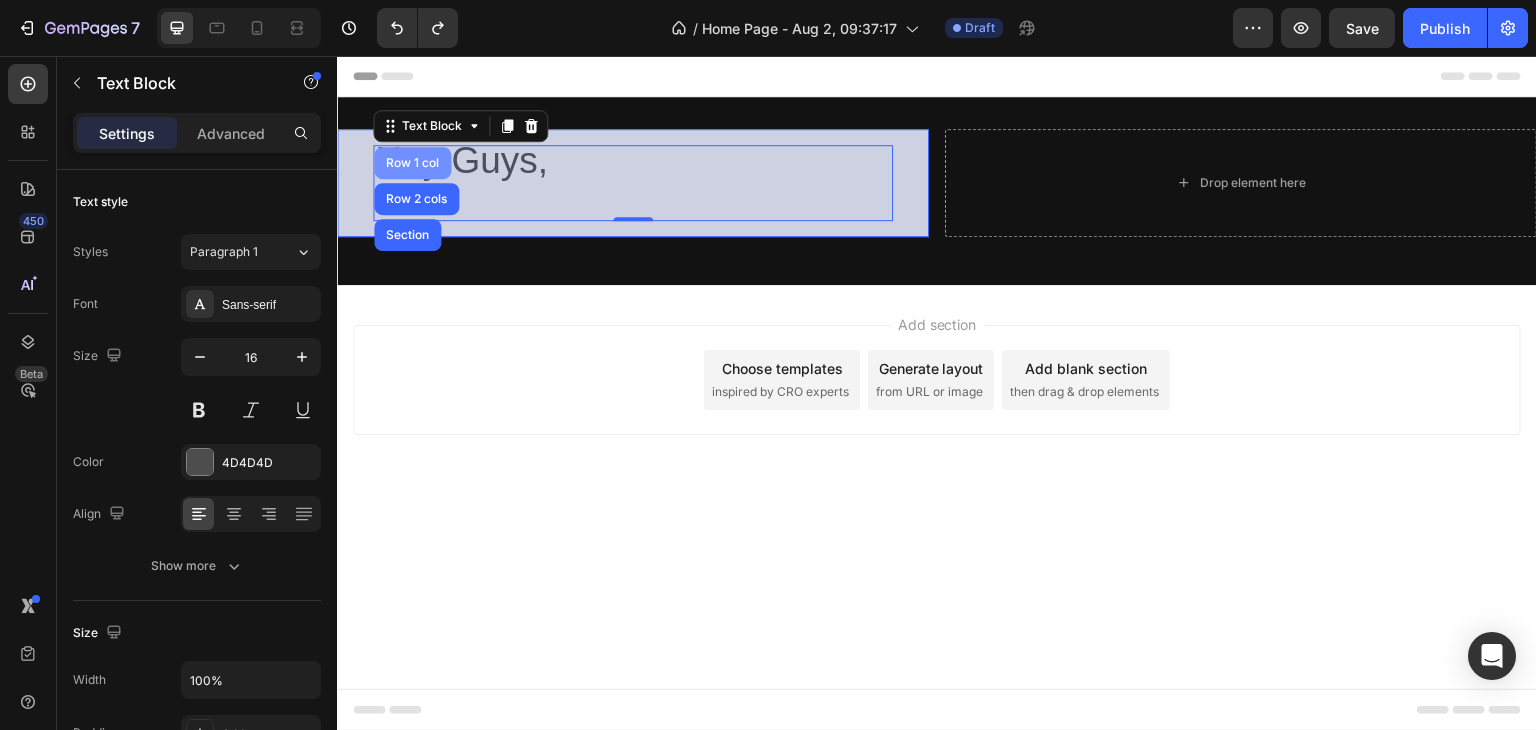 click on "Row 1 col" at bounding box center (412, 163) 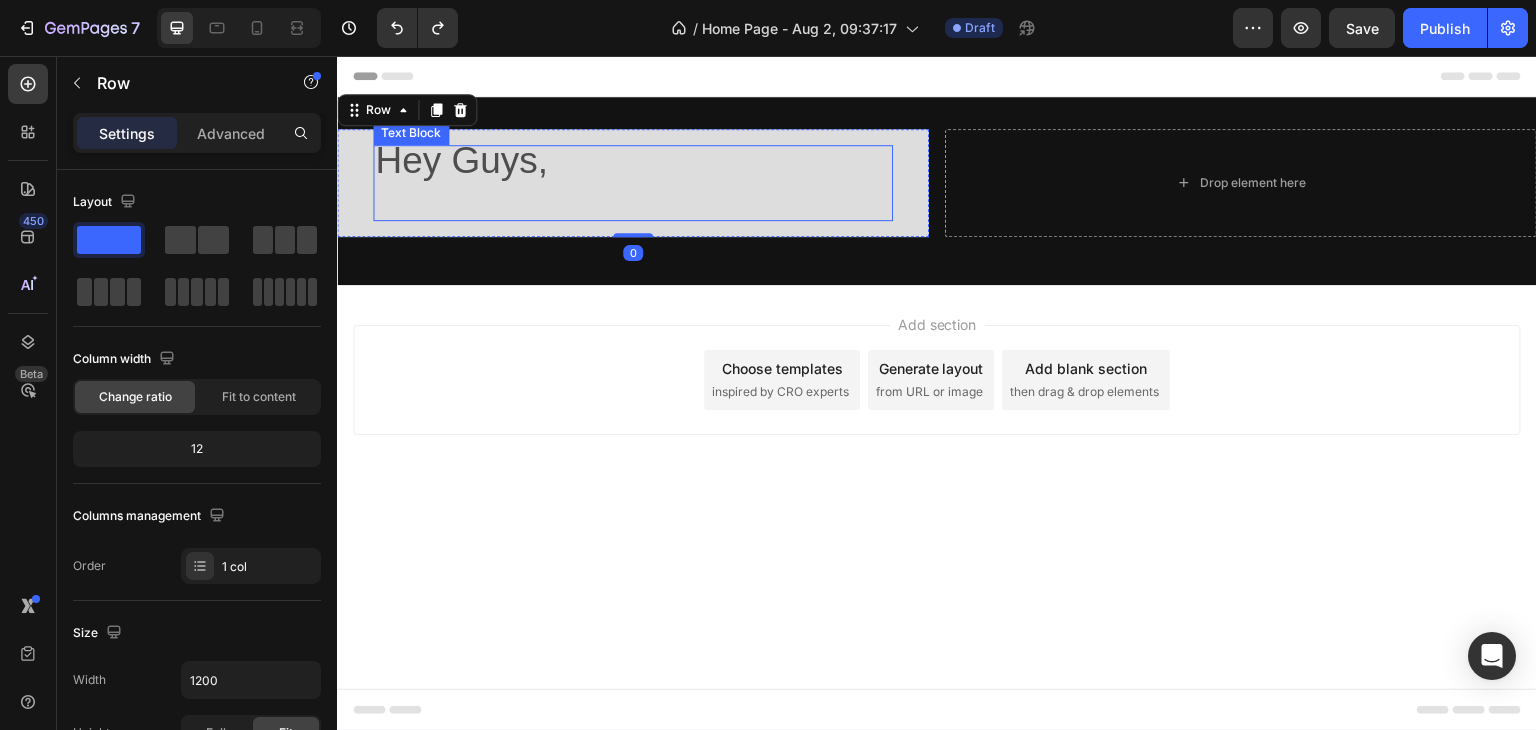 click on "Hey Guys," at bounding box center [633, 183] 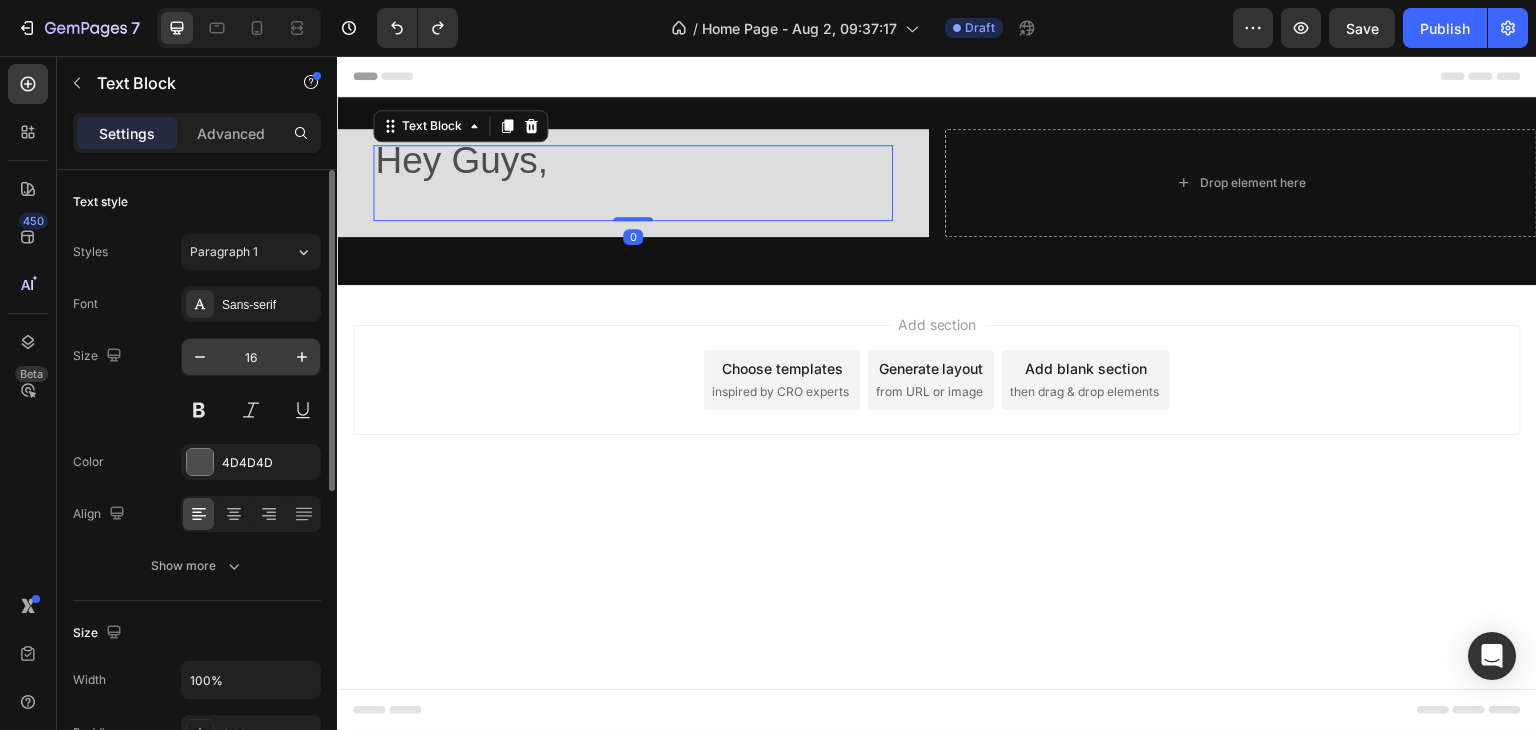 click on "16" at bounding box center [251, 357] 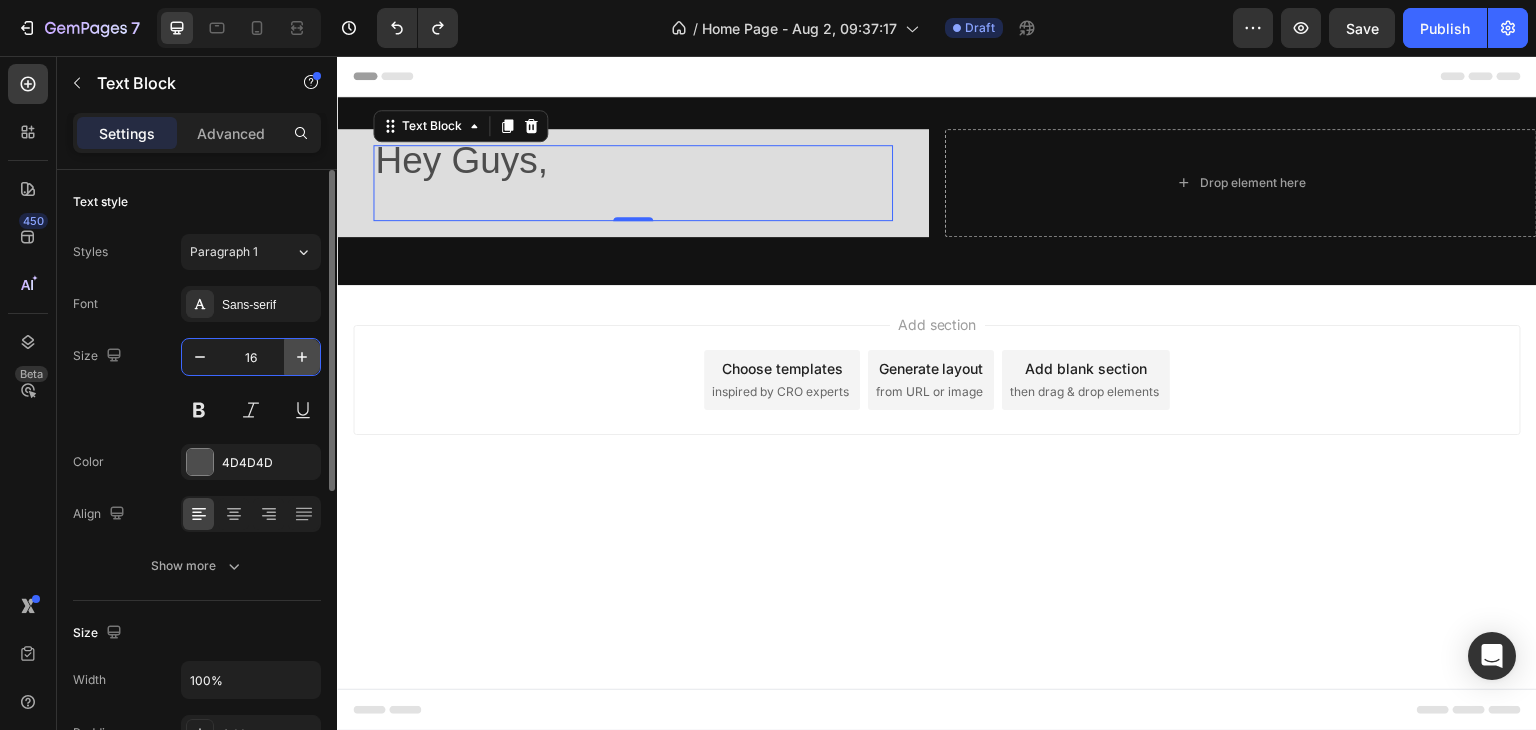 click 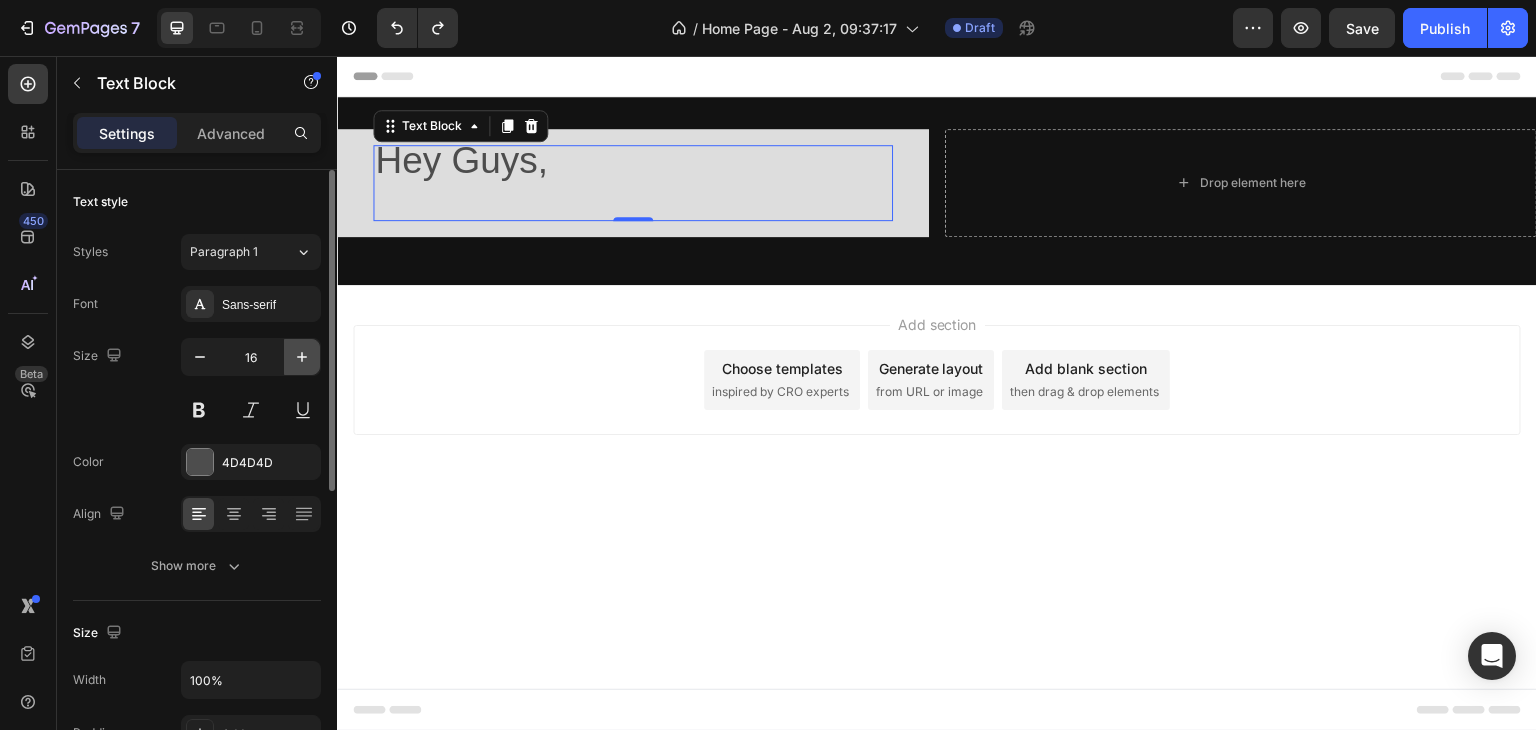 click 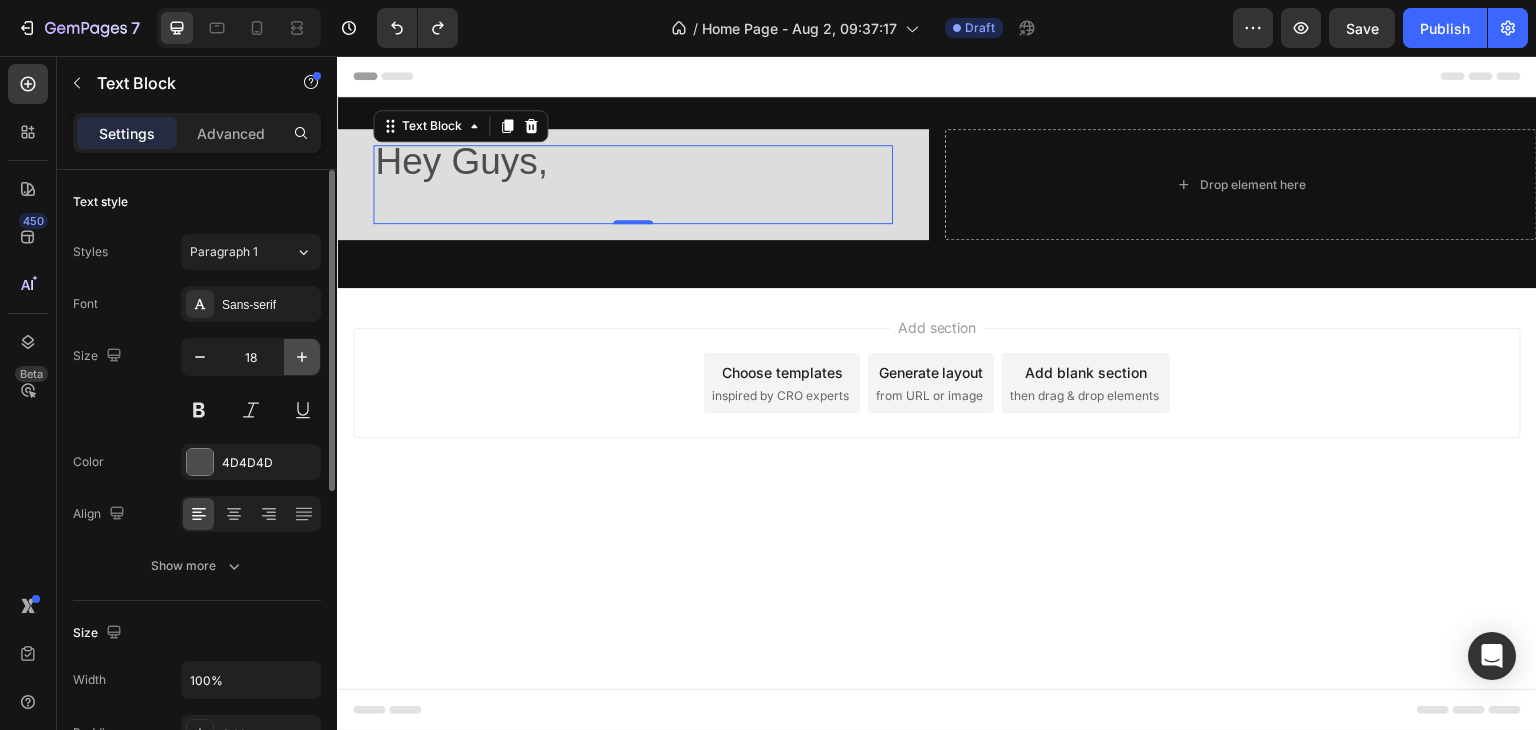 click 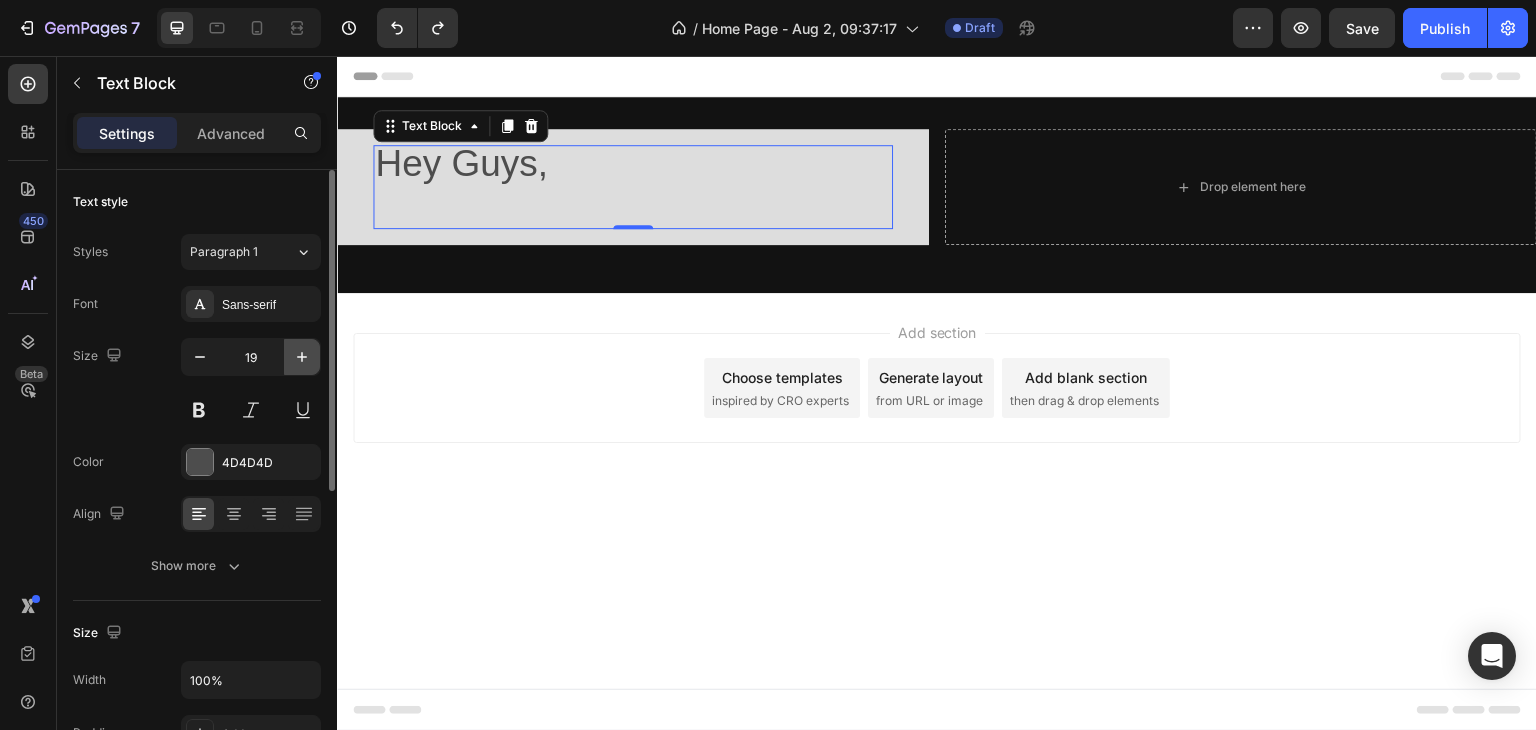 click 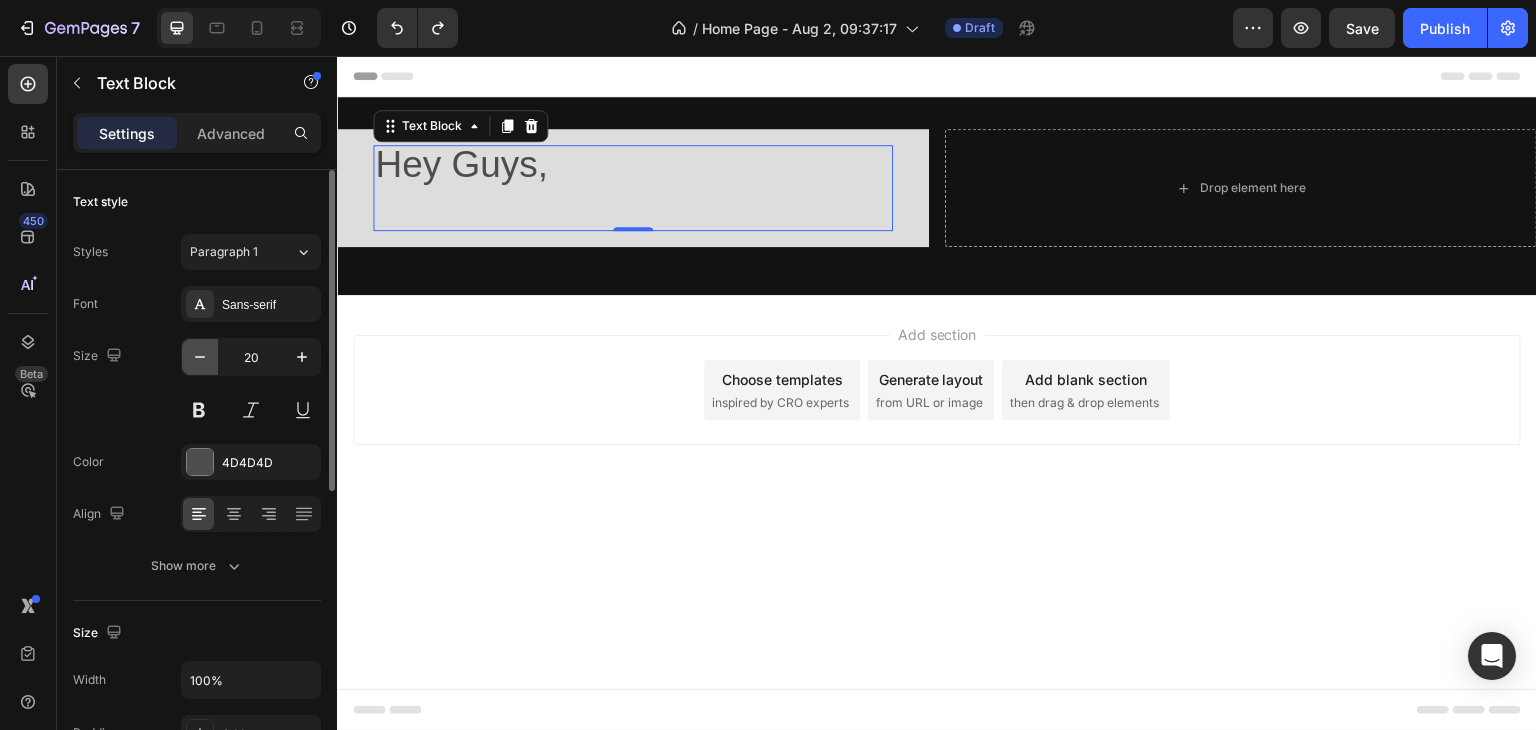 click 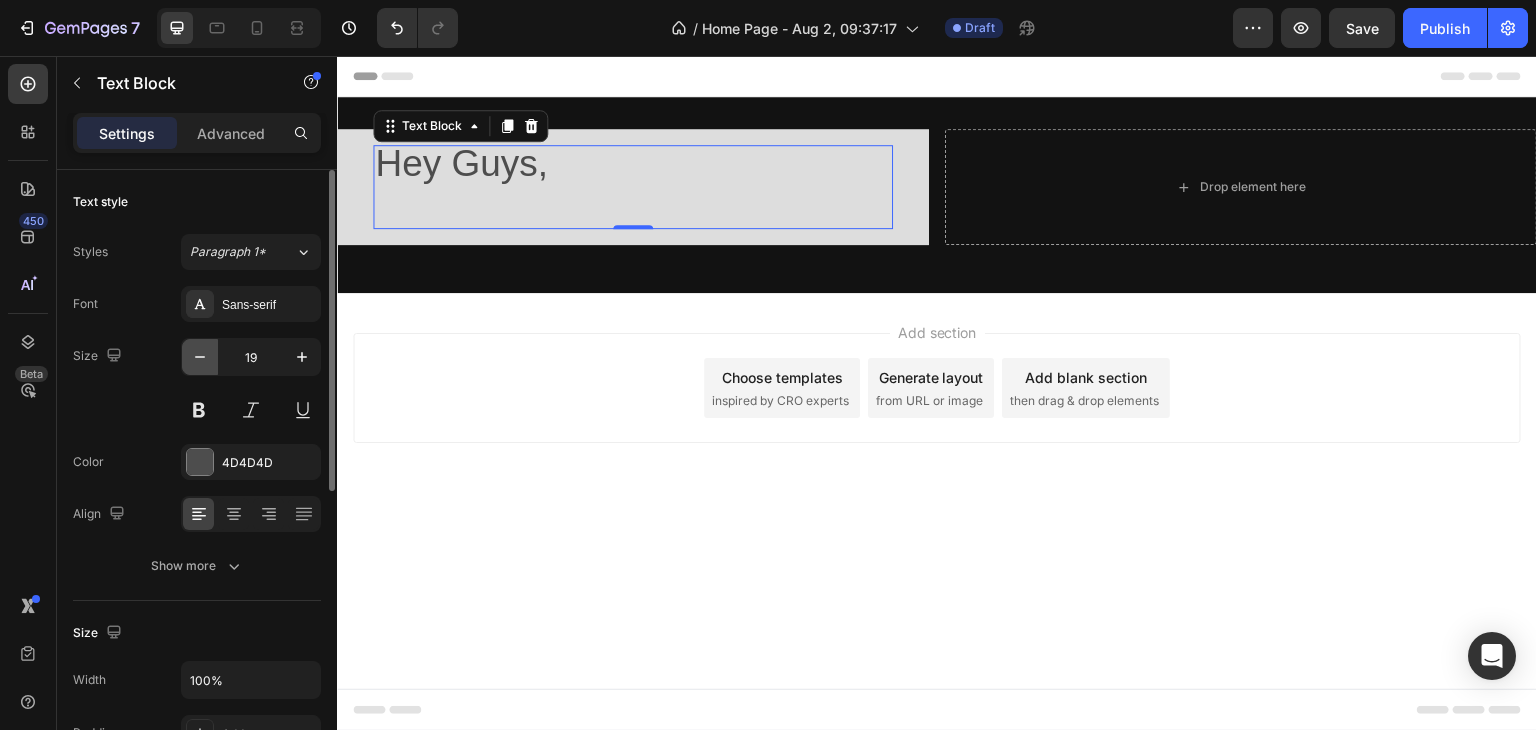click 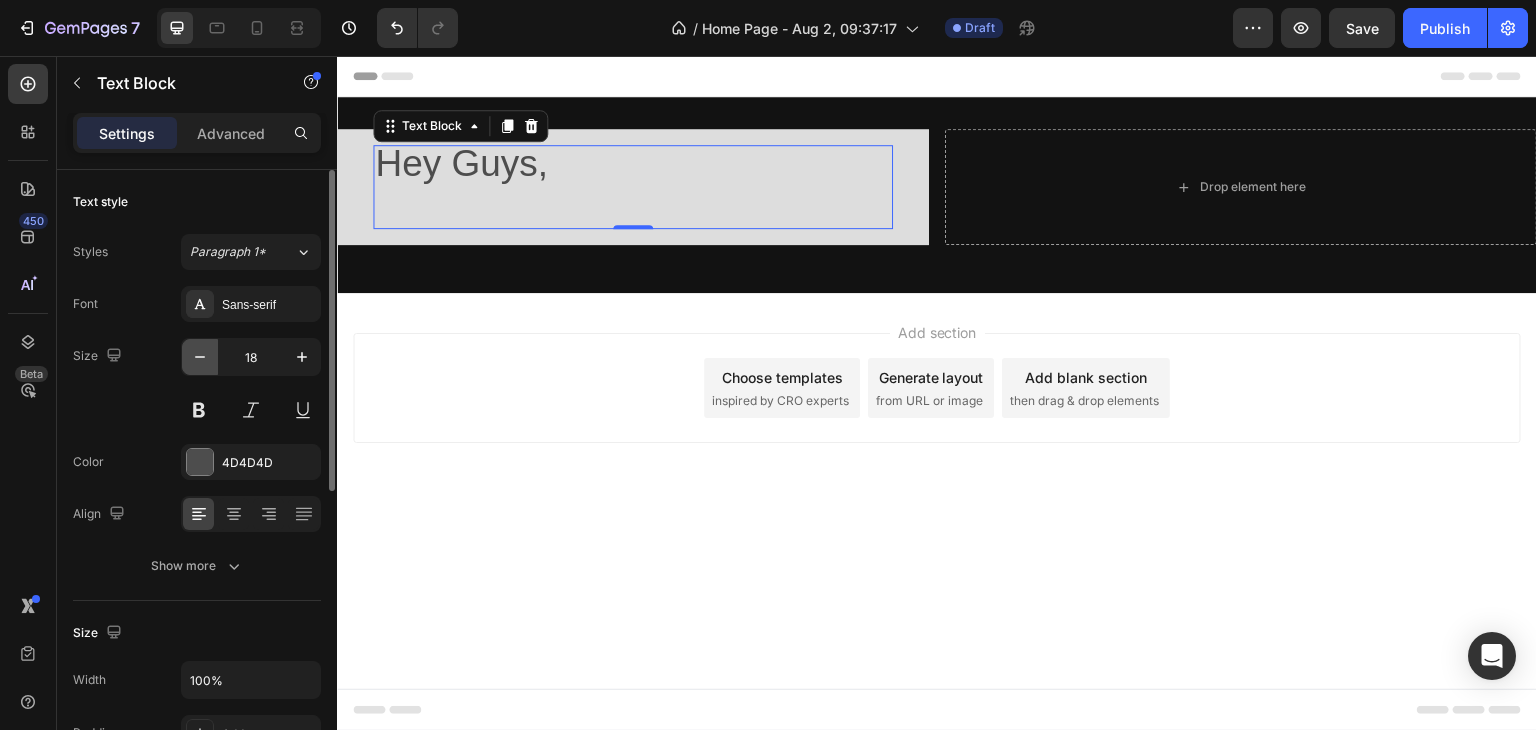 click 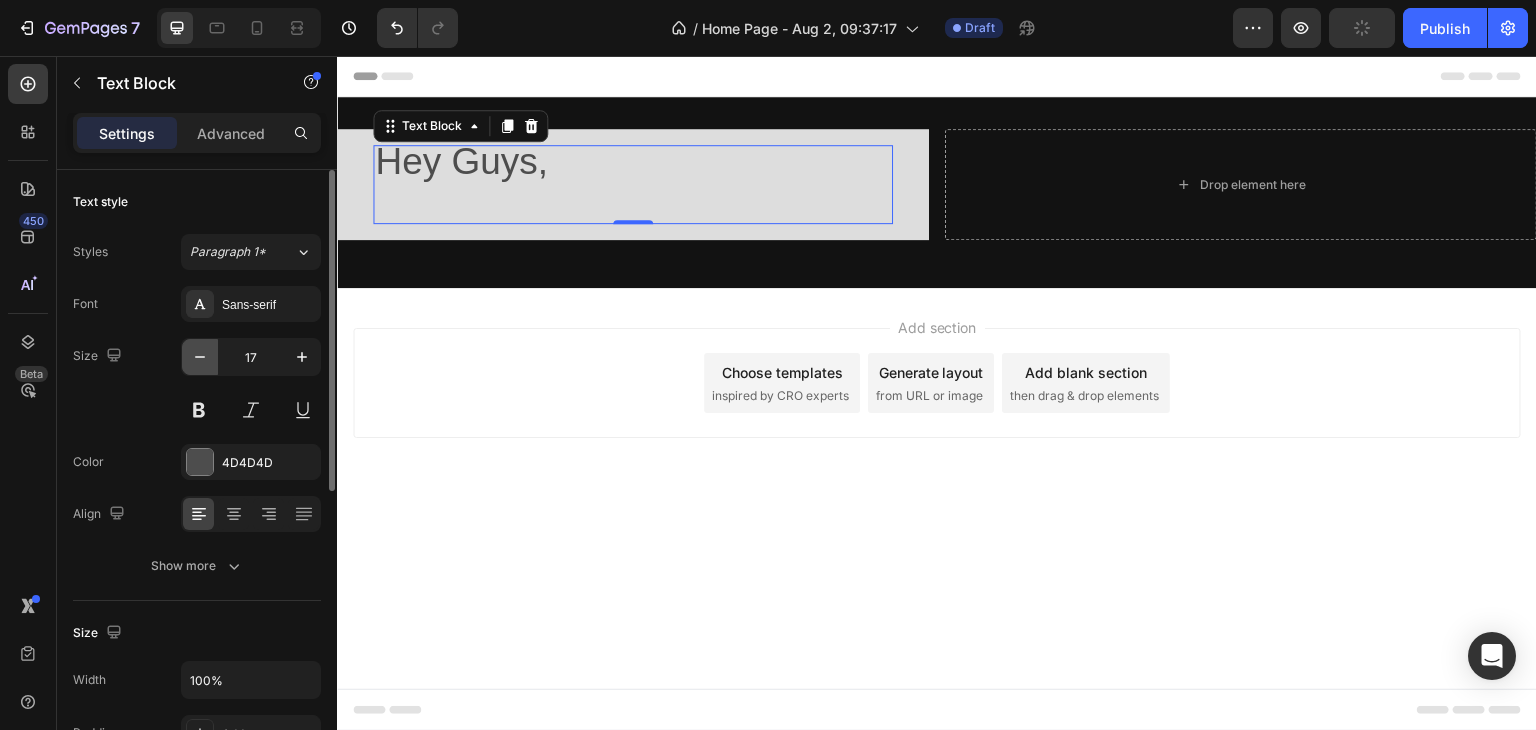click 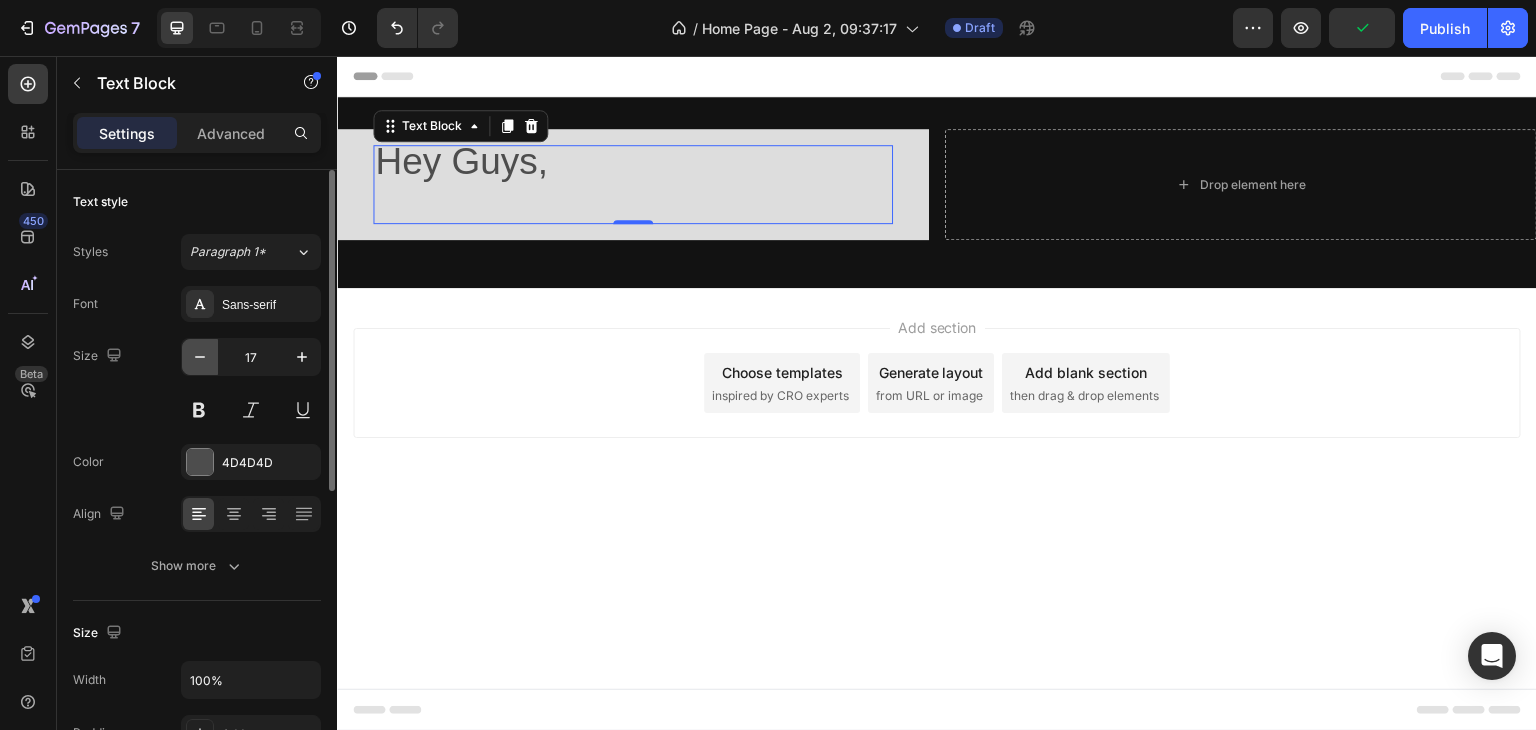 type on "16" 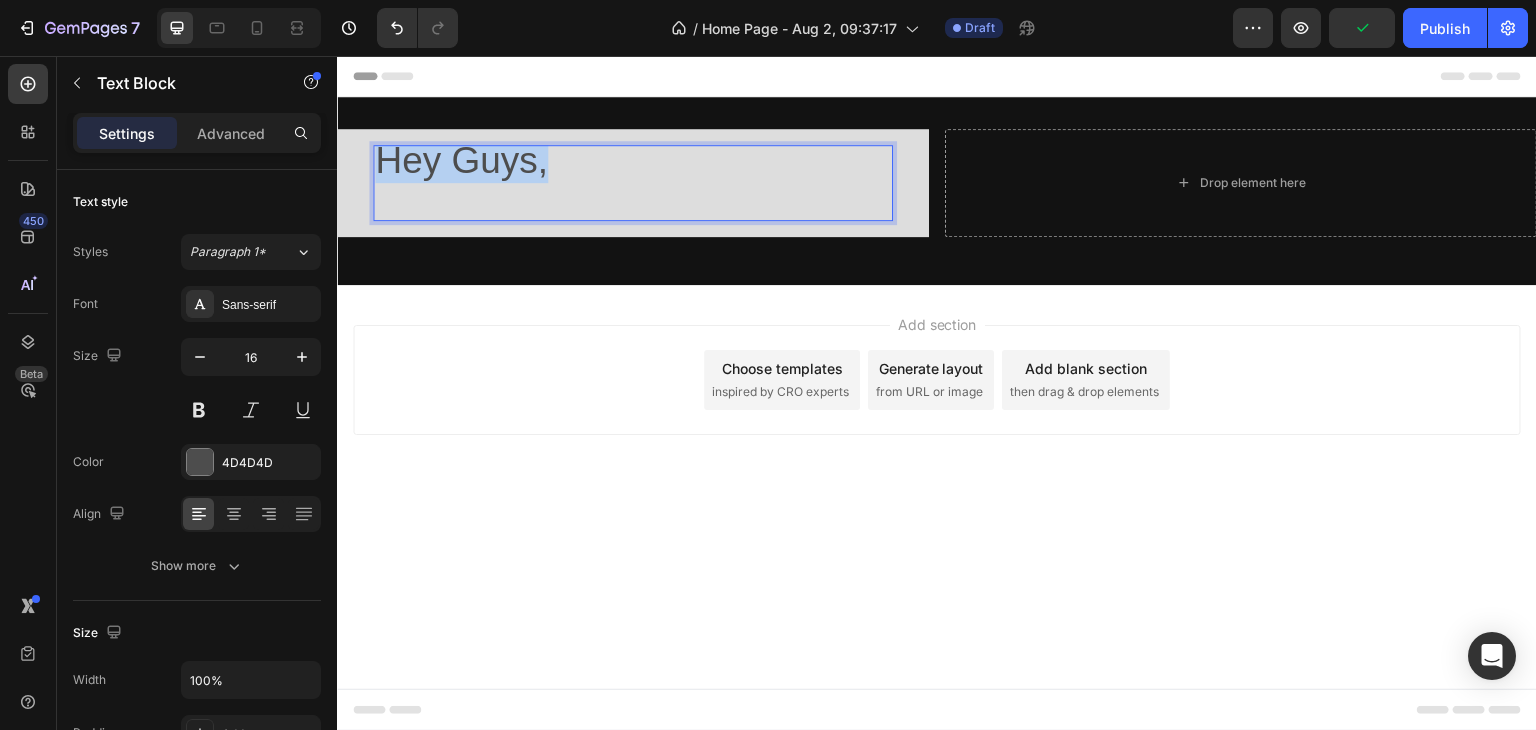 drag, startPoint x: 556, startPoint y: 161, endPoint x: 377, endPoint y: 157, distance: 179.0447 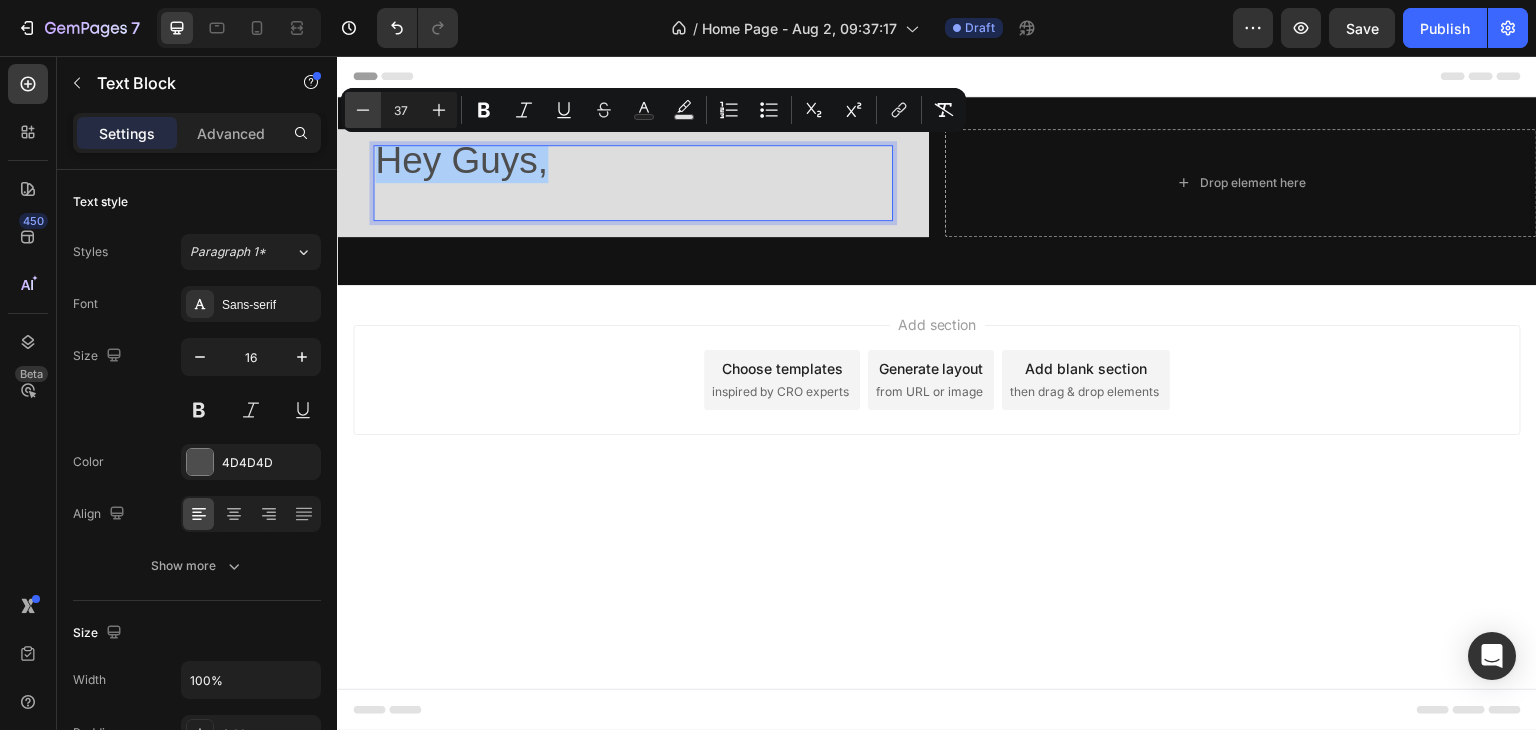 click 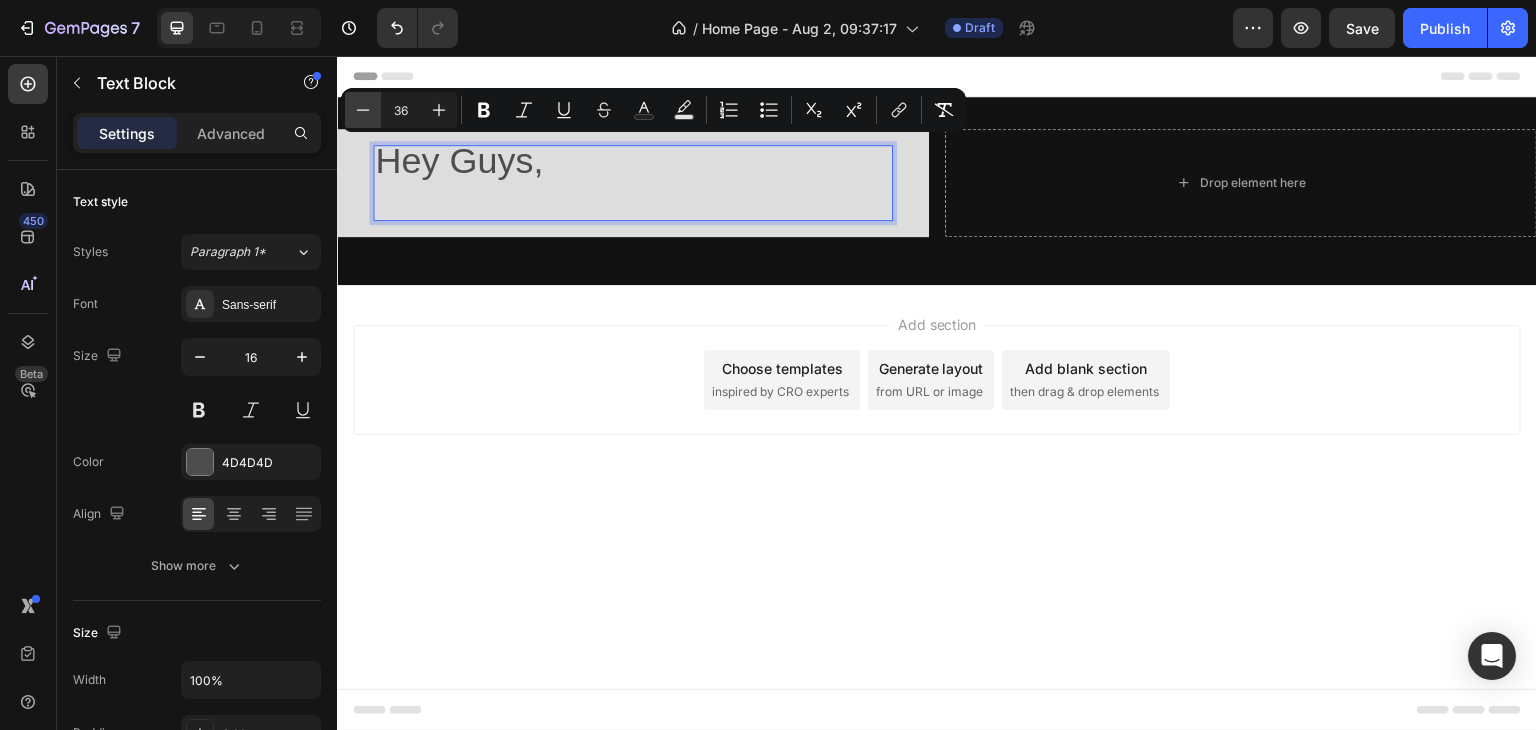 click 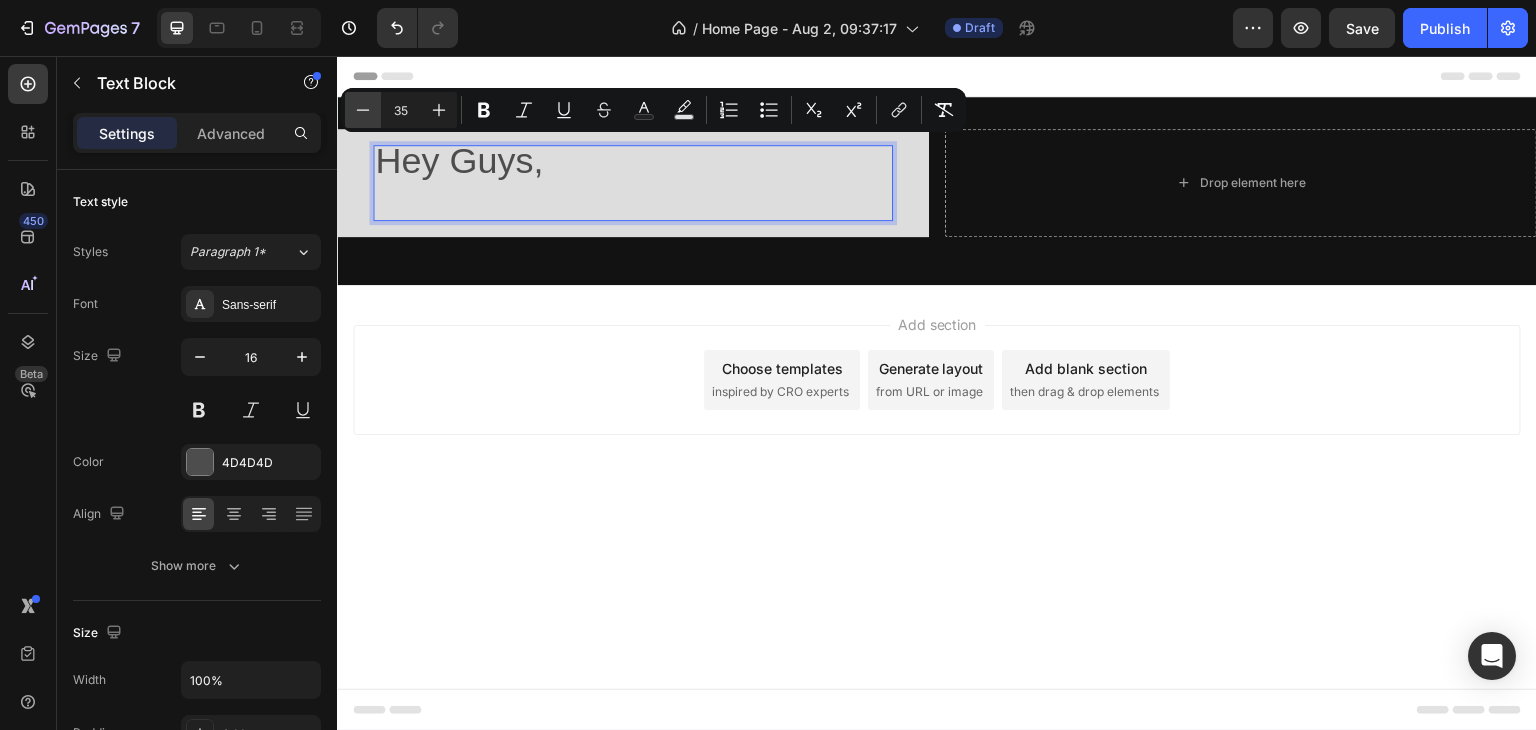 click 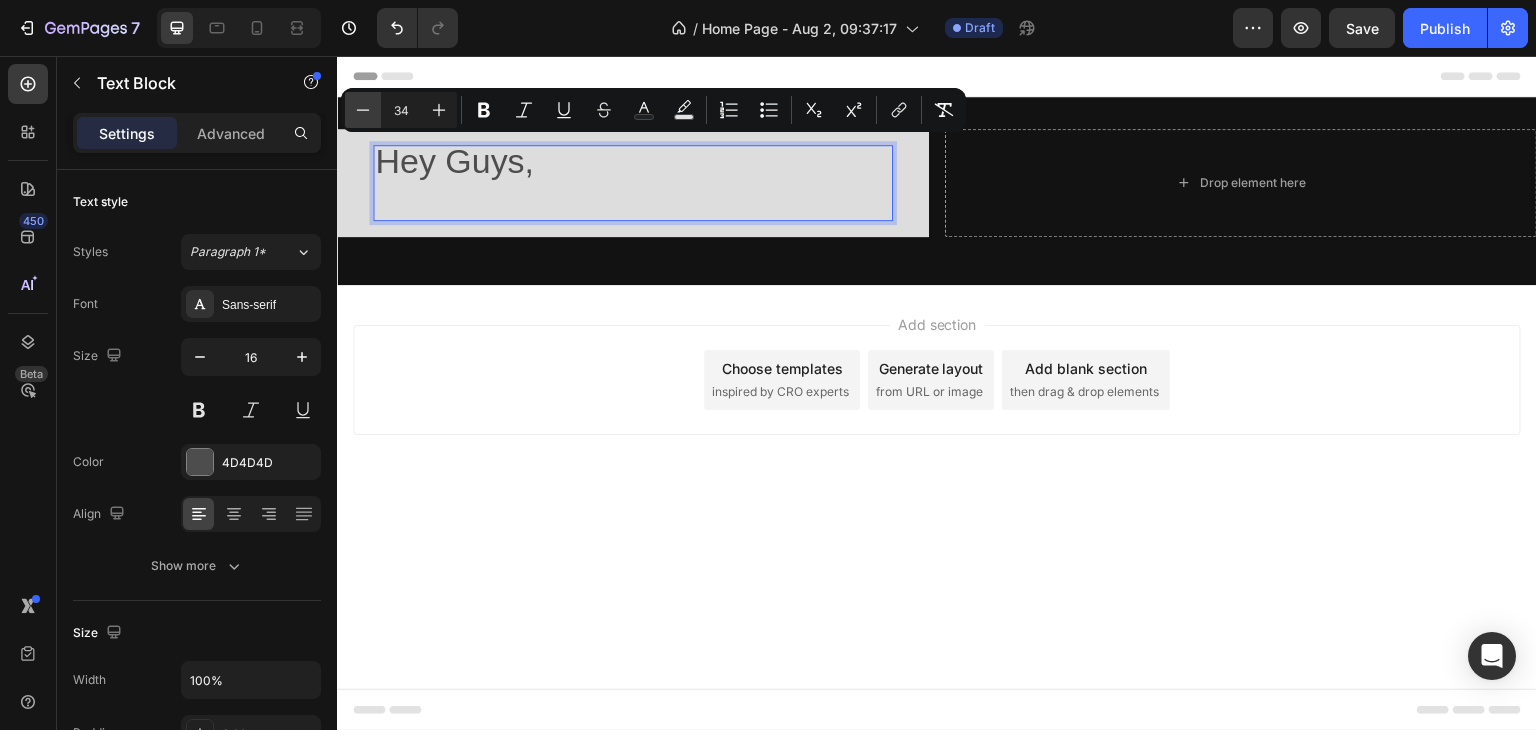 click 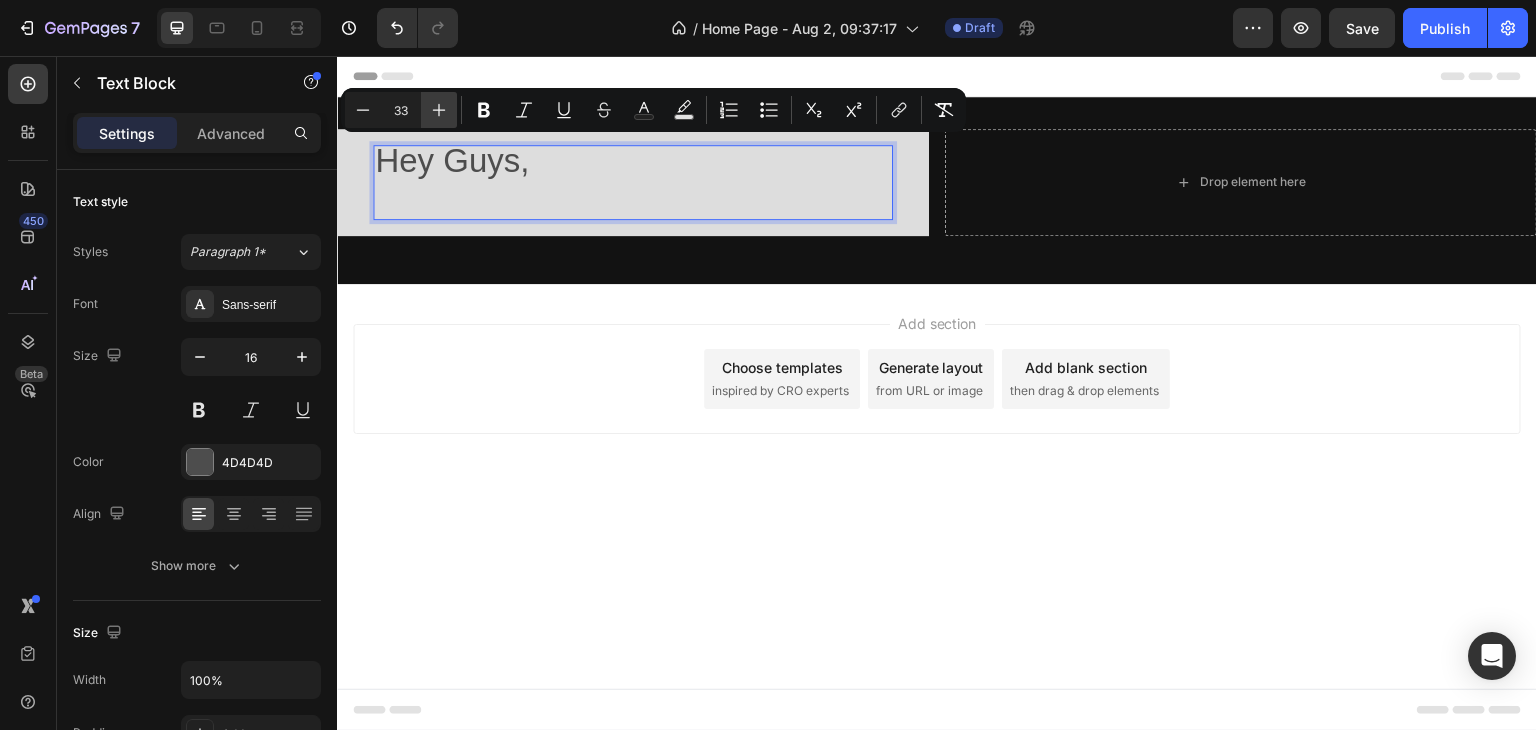 click 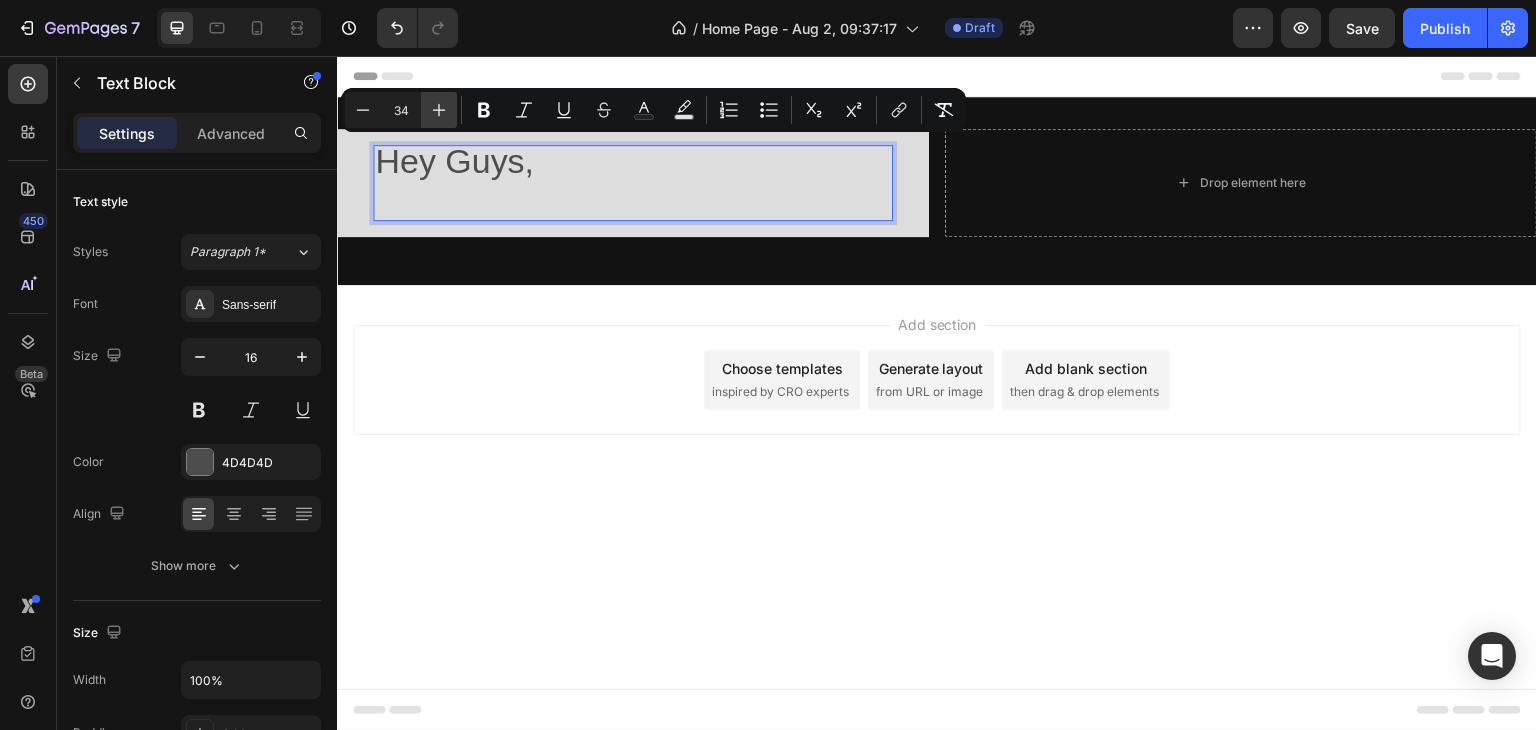 click 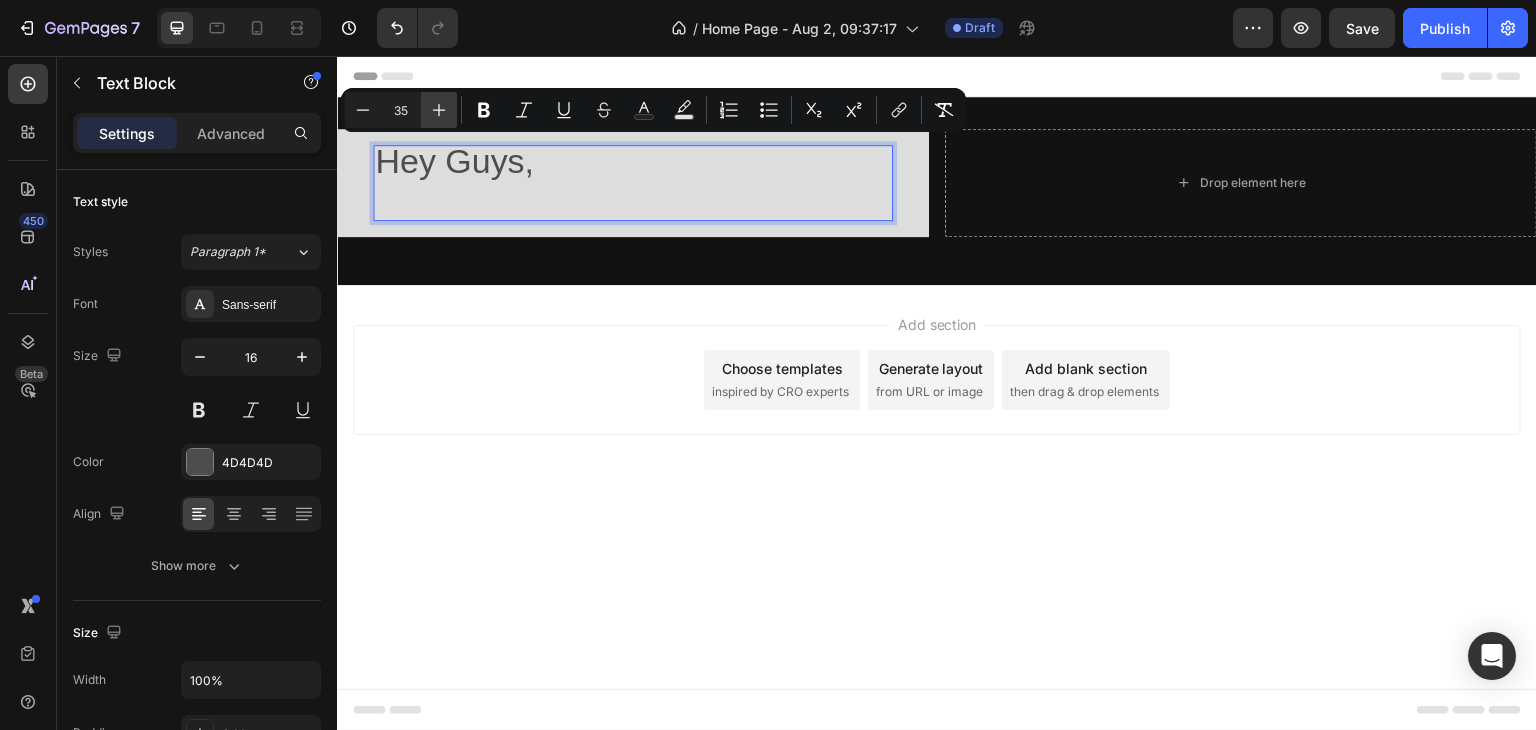 click 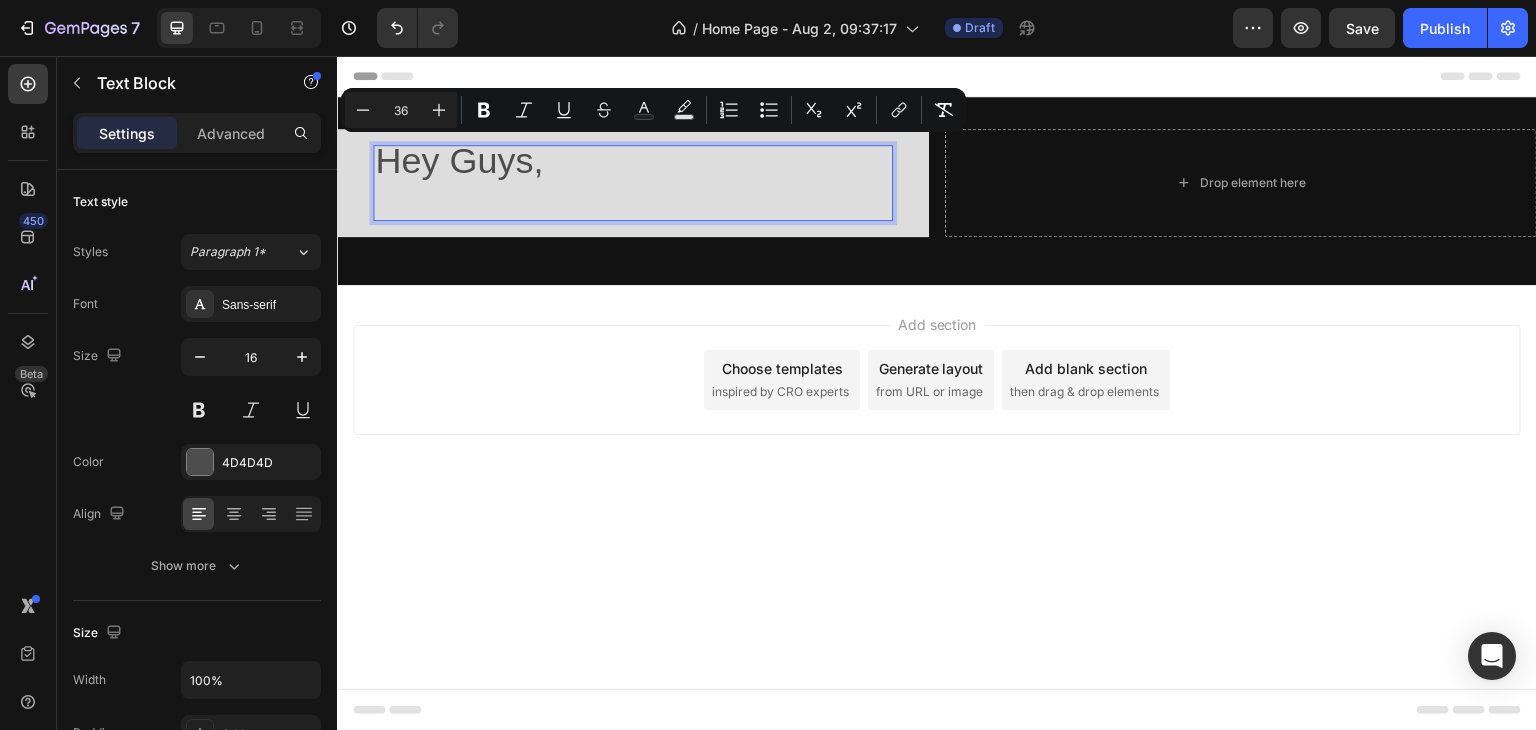 click 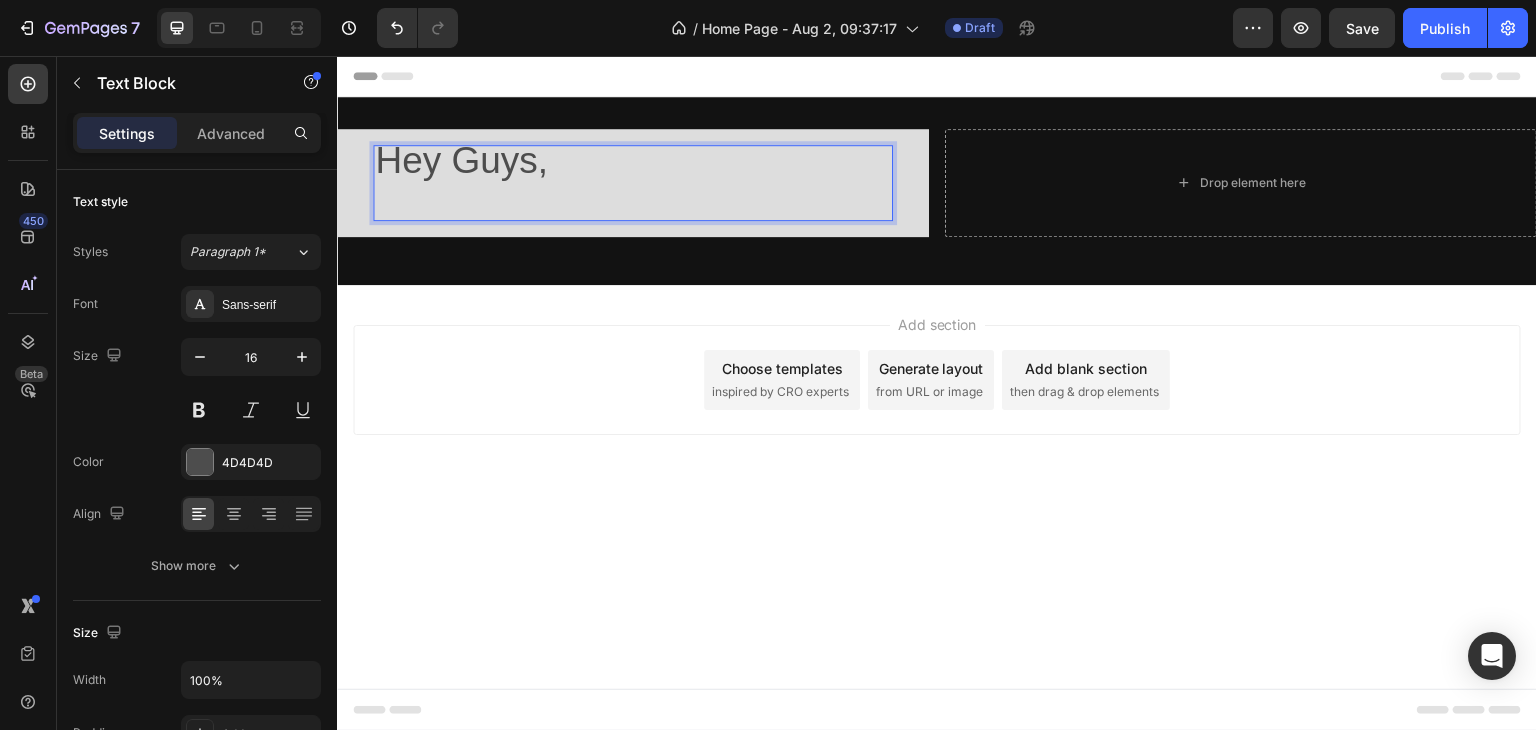 click on "Hey Guys," at bounding box center (633, 183) 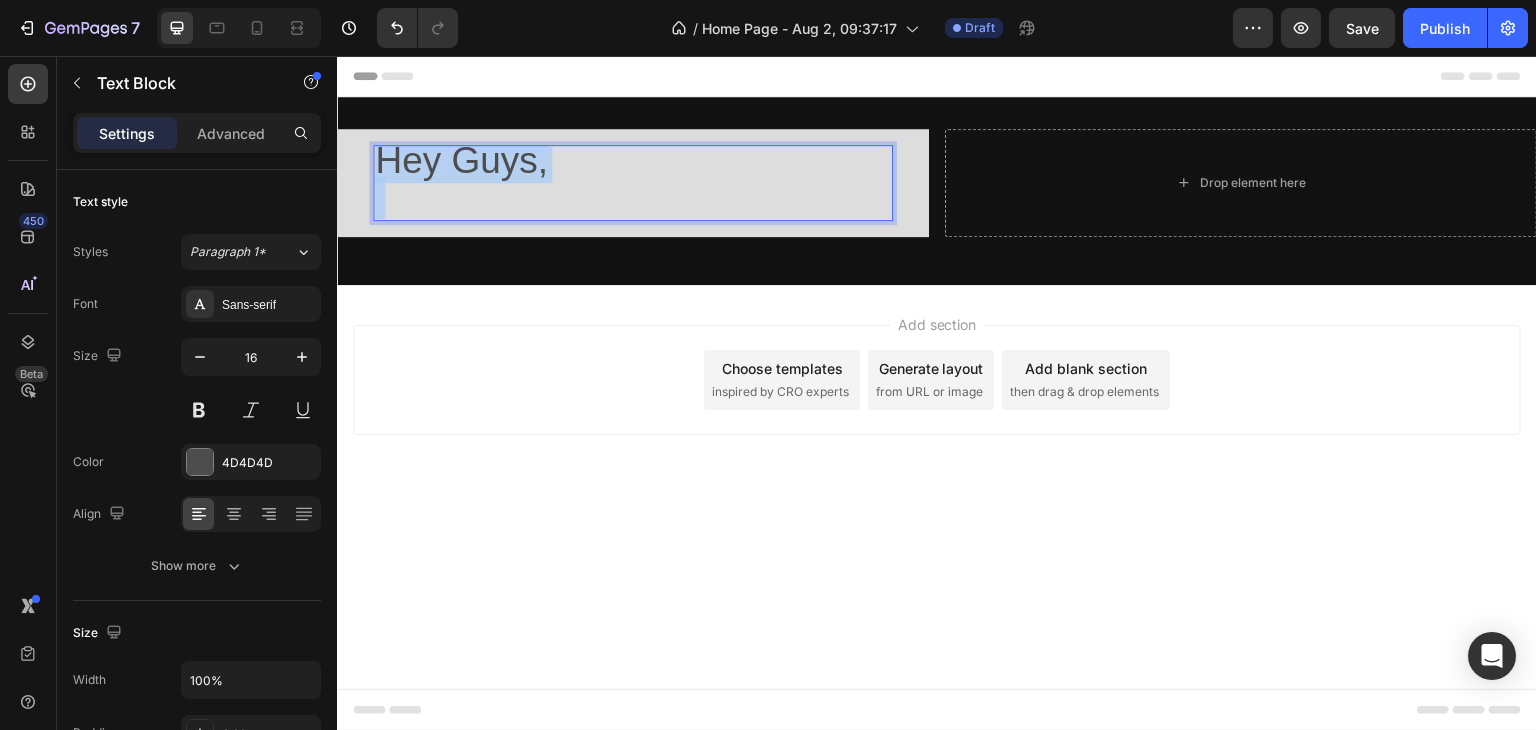 click on "Hey Guys," at bounding box center [633, 183] 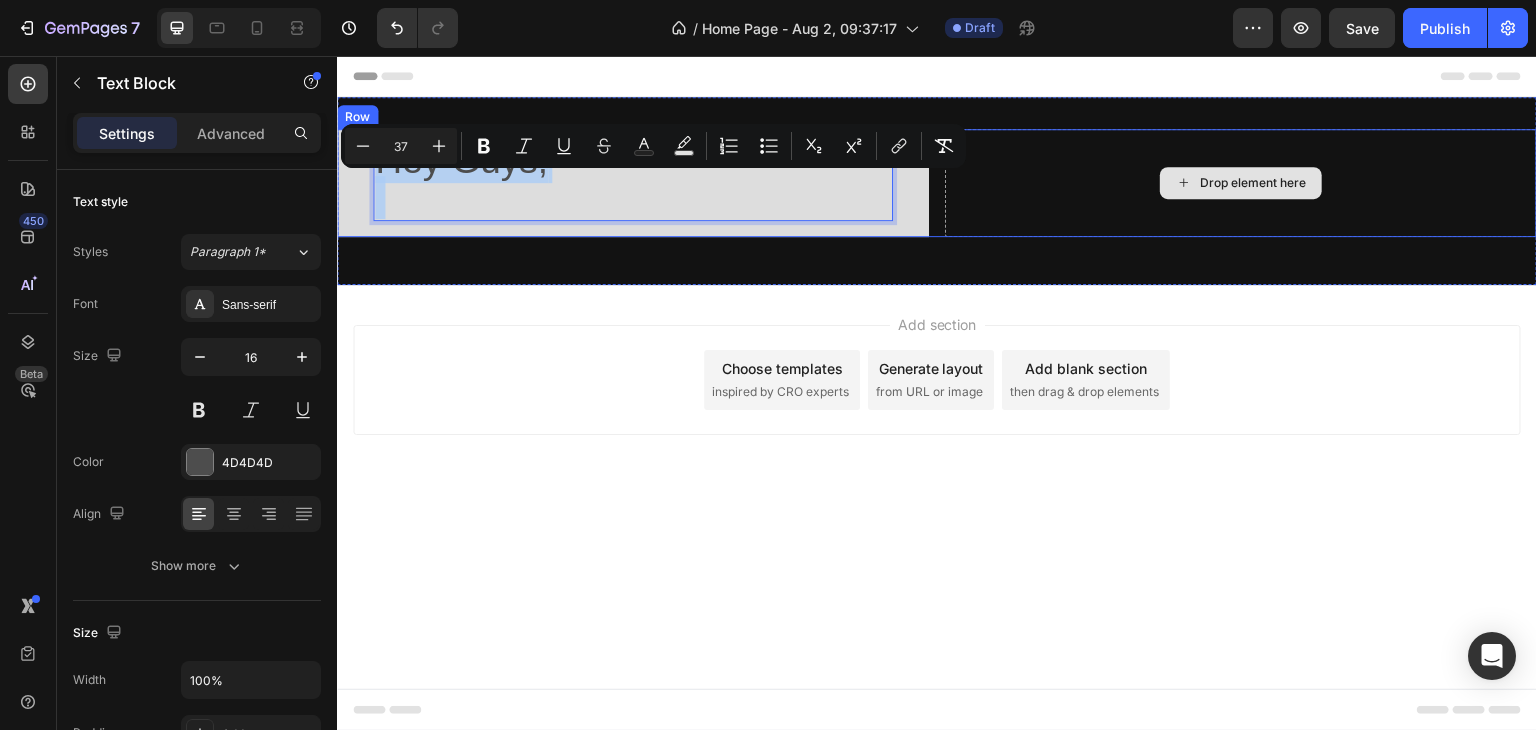 click on "Drop element here" at bounding box center (1241, 183) 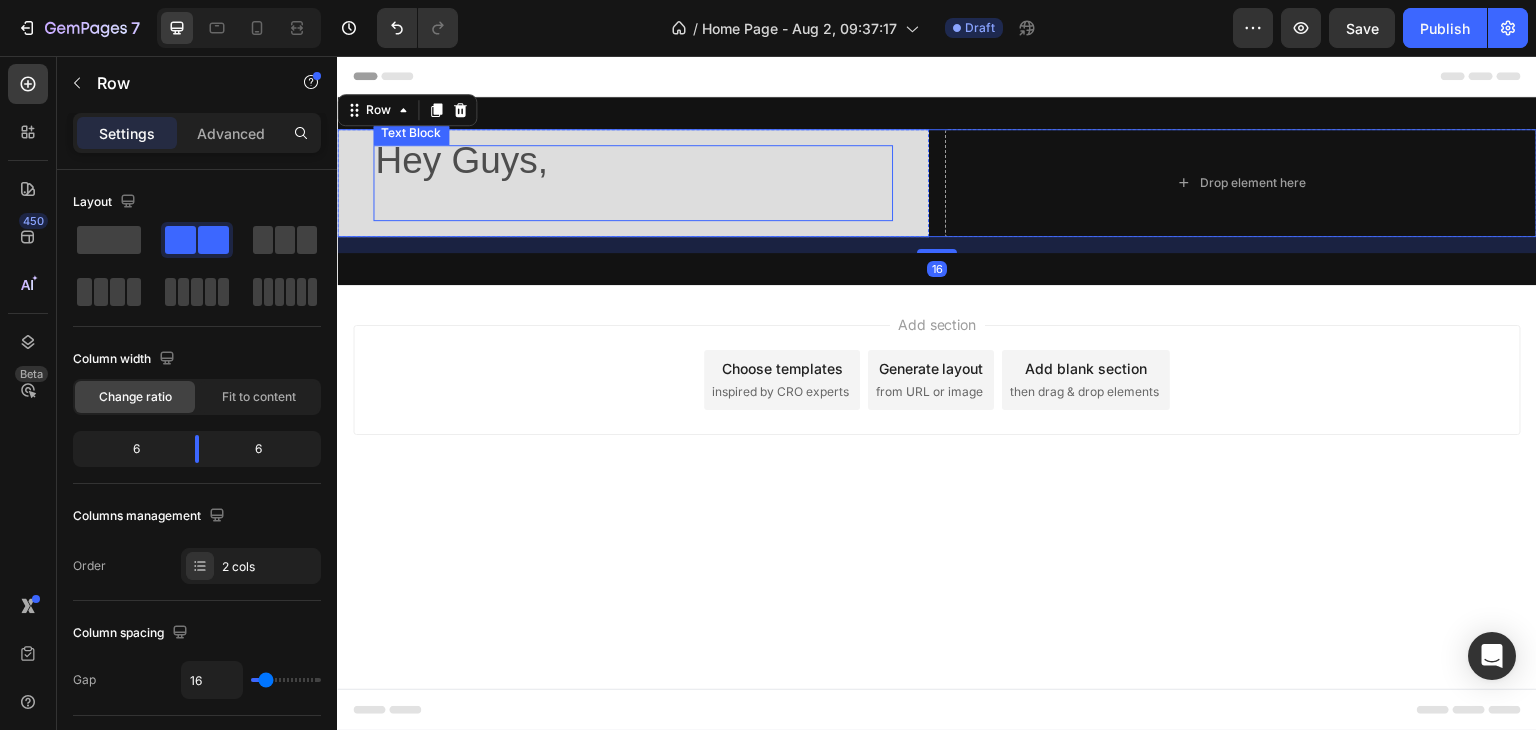 click on "Hey Guys," at bounding box center [633, 183] 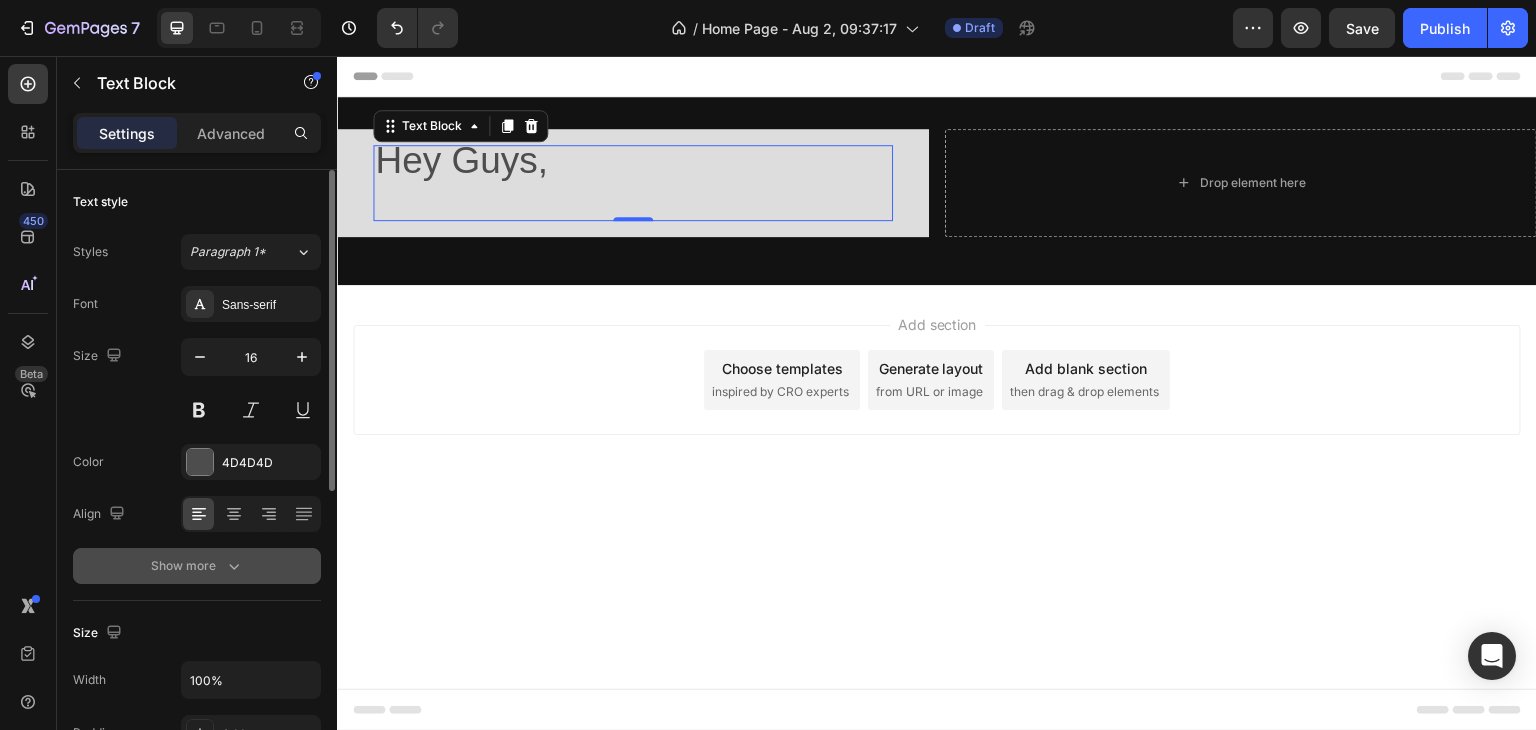 click on "Show more" at bounding box center (197, 566) 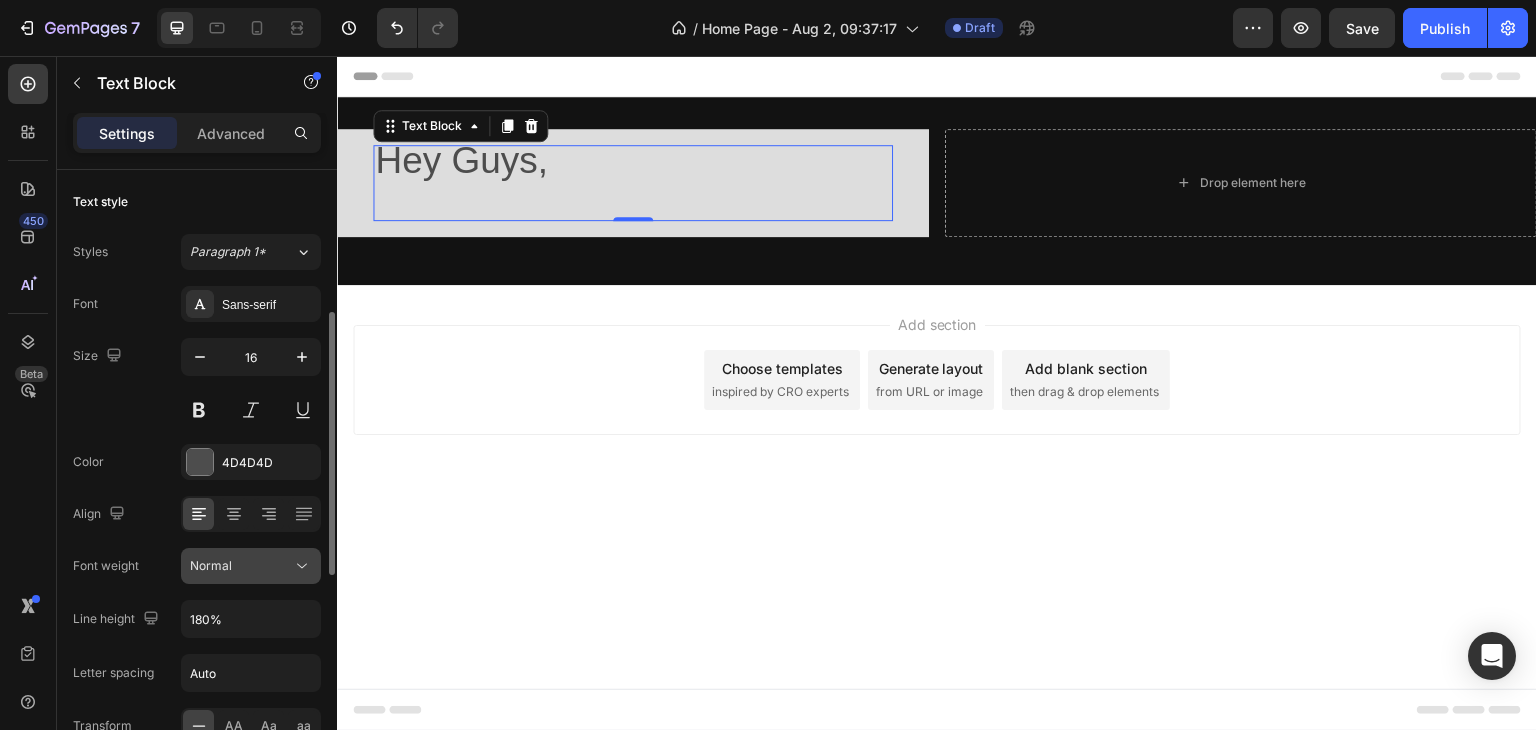 scroll, scrollTop: 100, scrollLeft: 0, axis: vertical 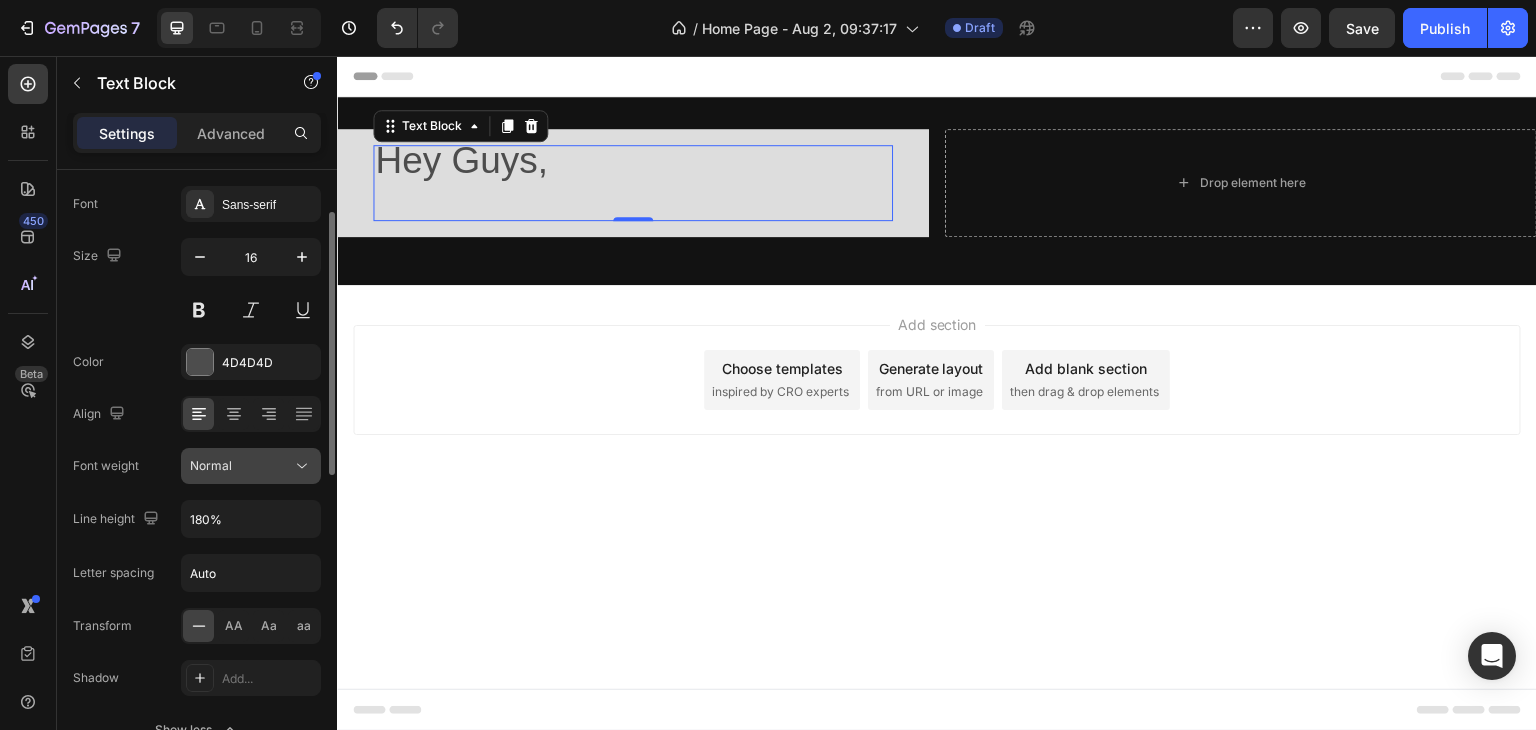 click on "Normal" 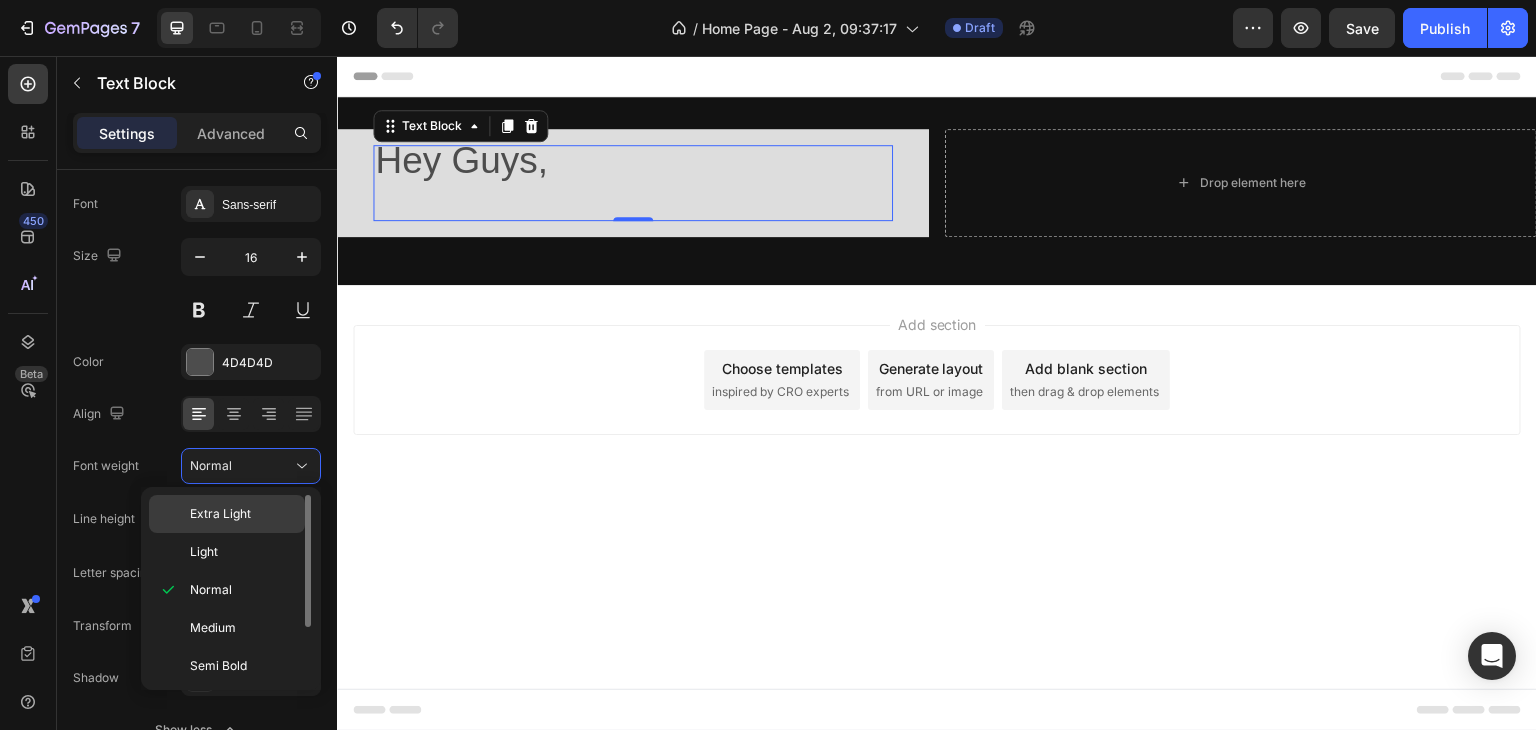 click on "Extra Light" at bounding box center [220, 514] 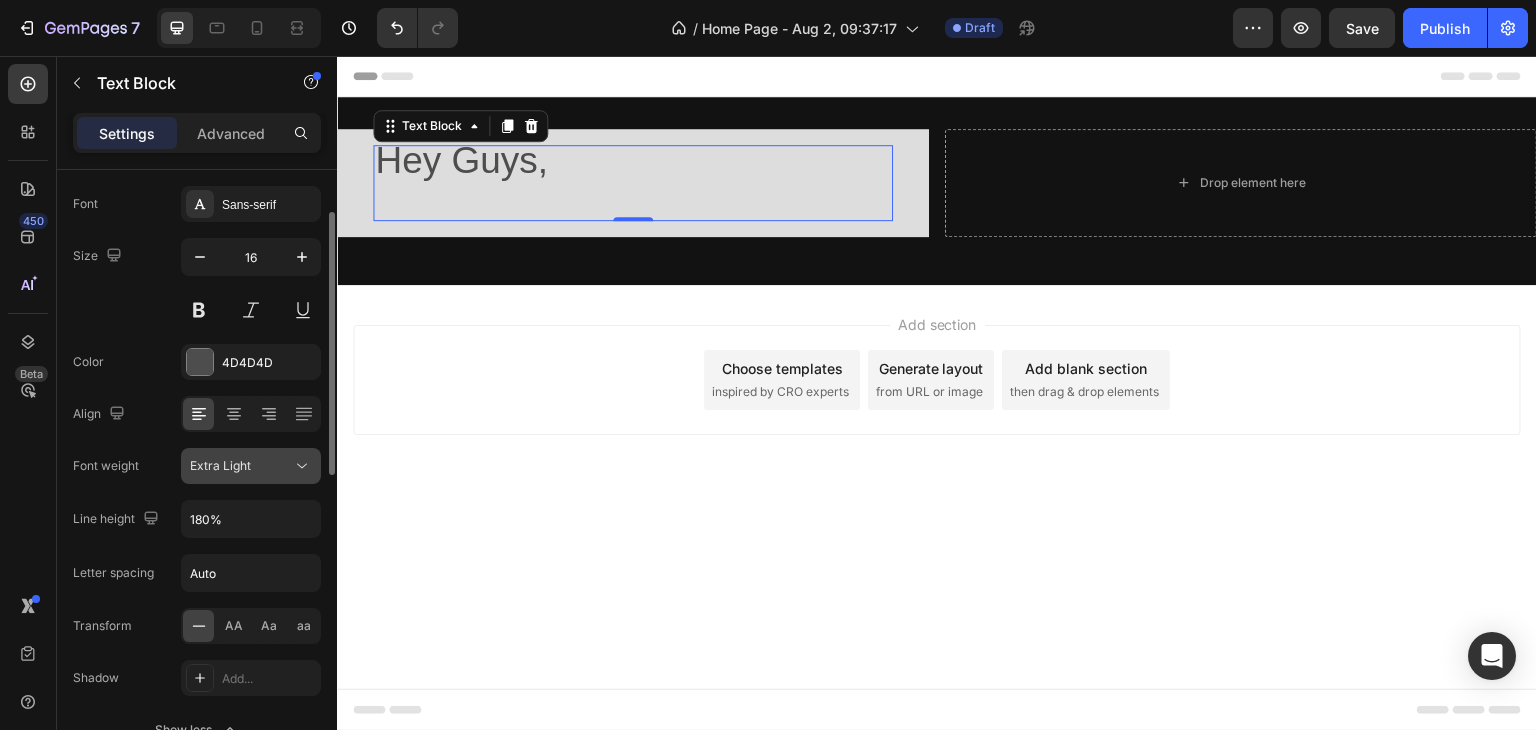 click on "Extra Light" 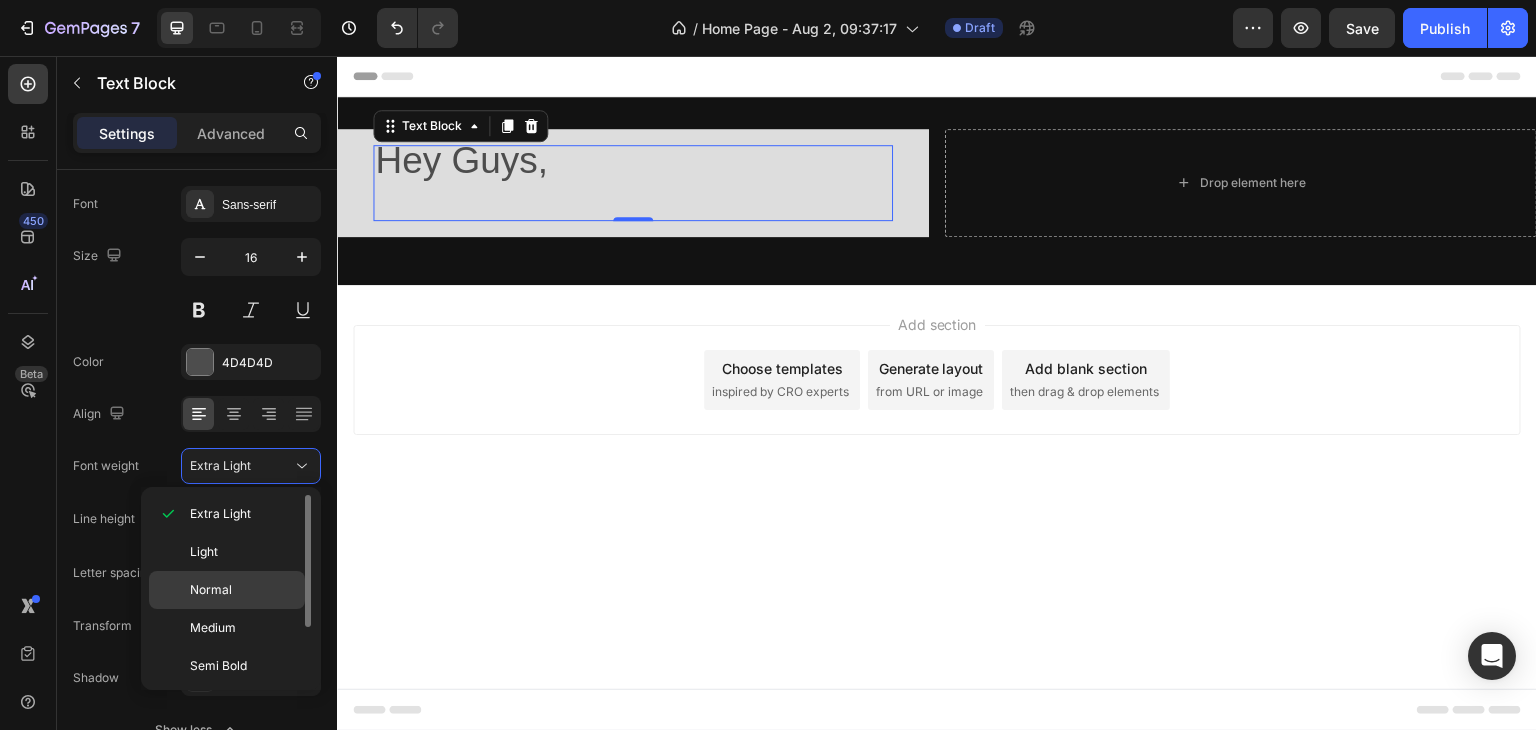 click on "Normal" at bounding box center (211, 590) 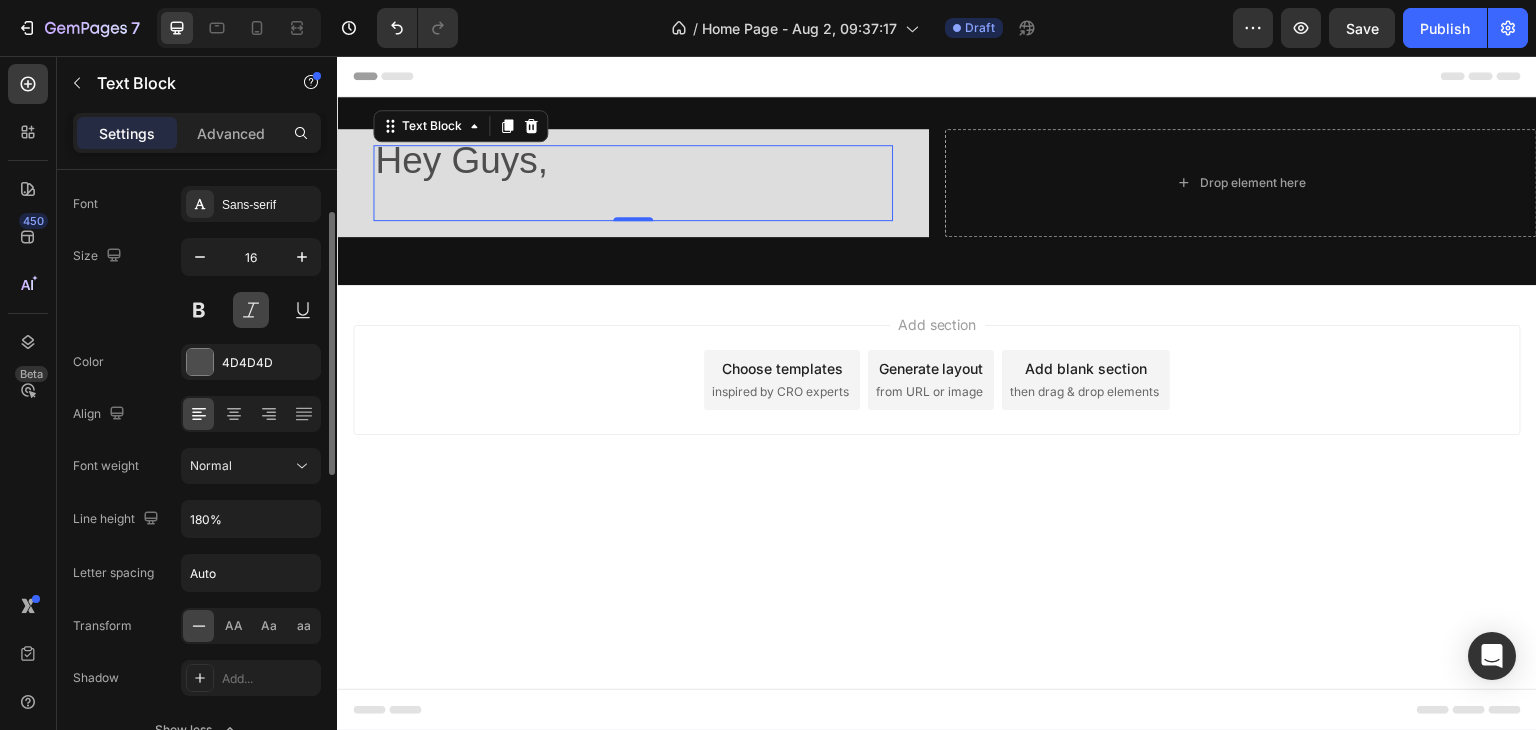 click at bounding box center (251, 310) 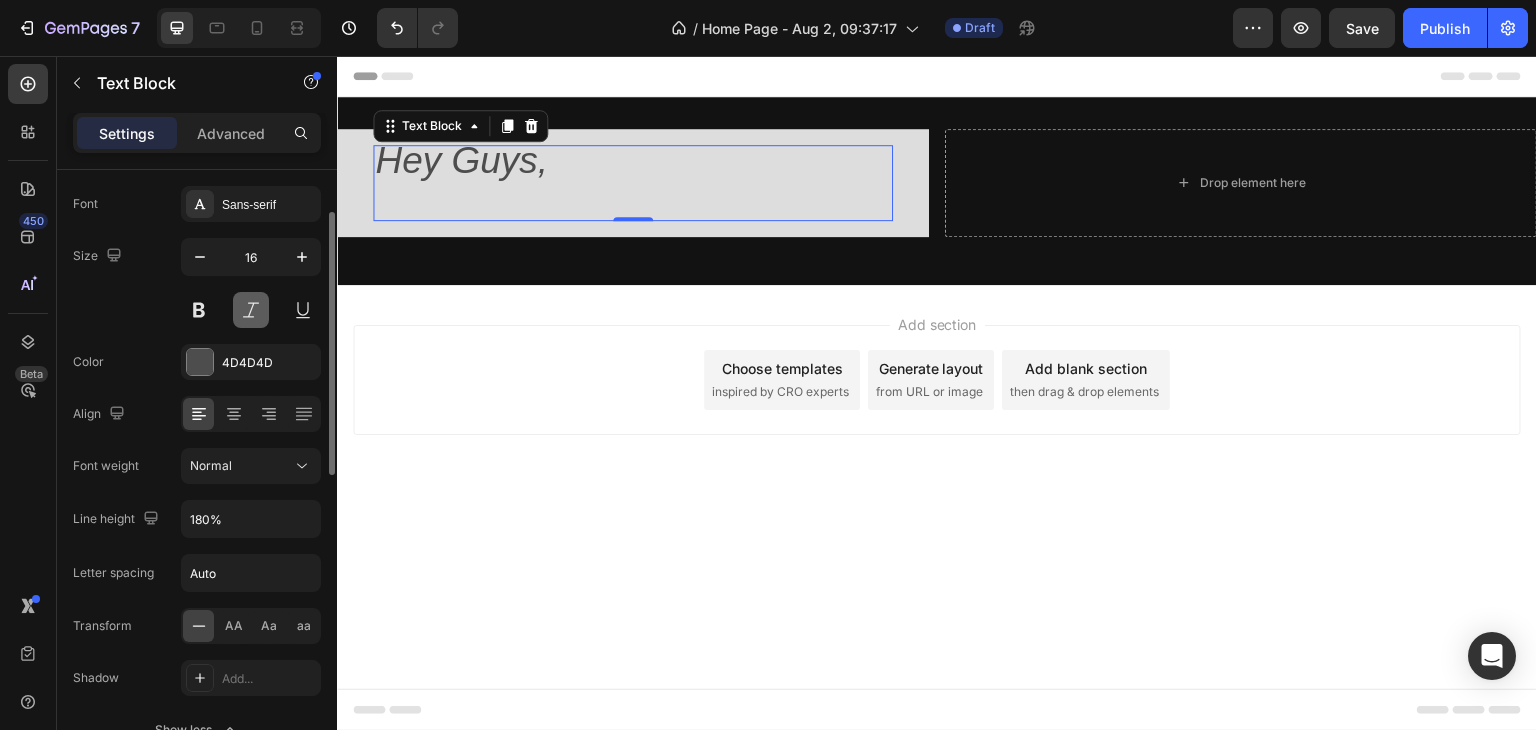 click at bounding box center (251, 310) 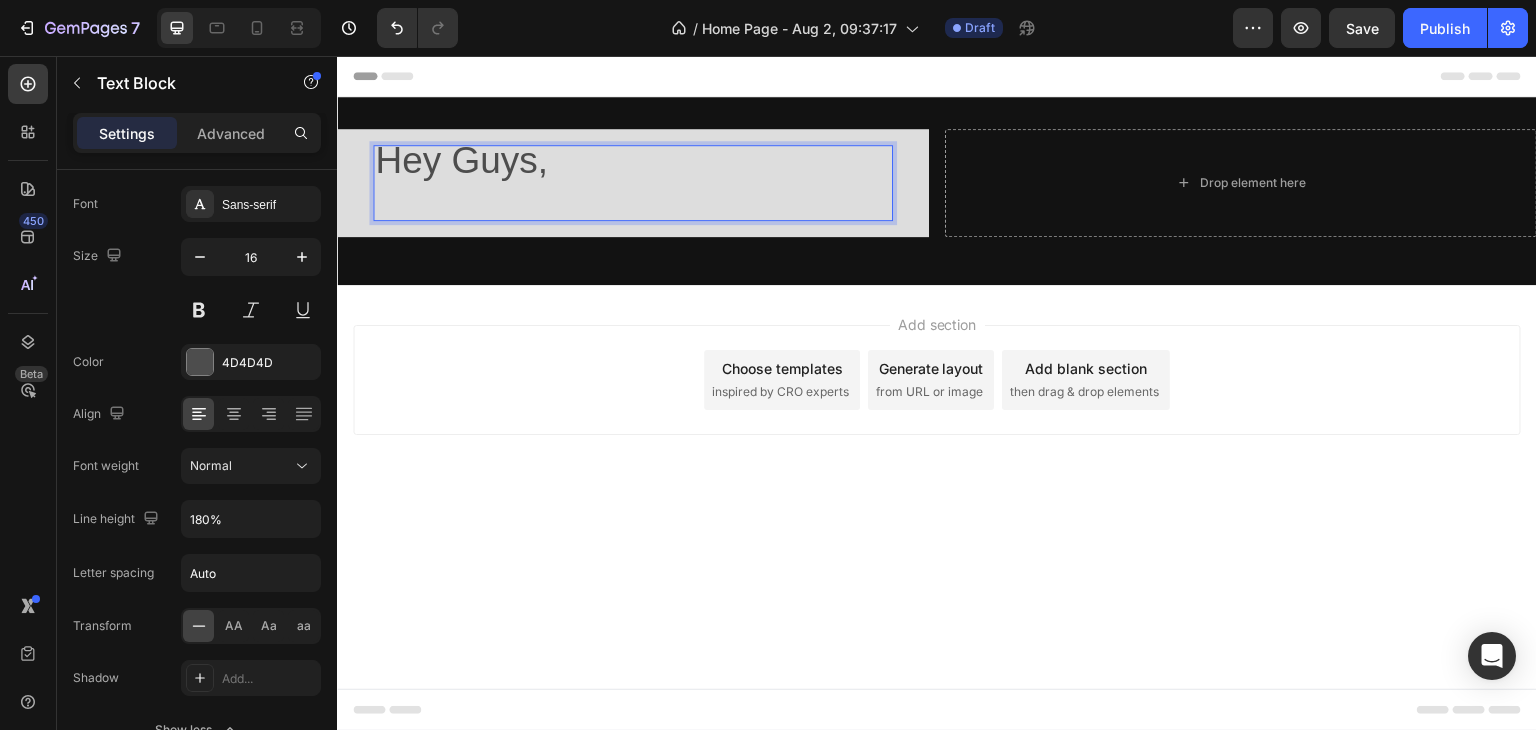 click on "Hey Guys," at bounding box center [461, 160] 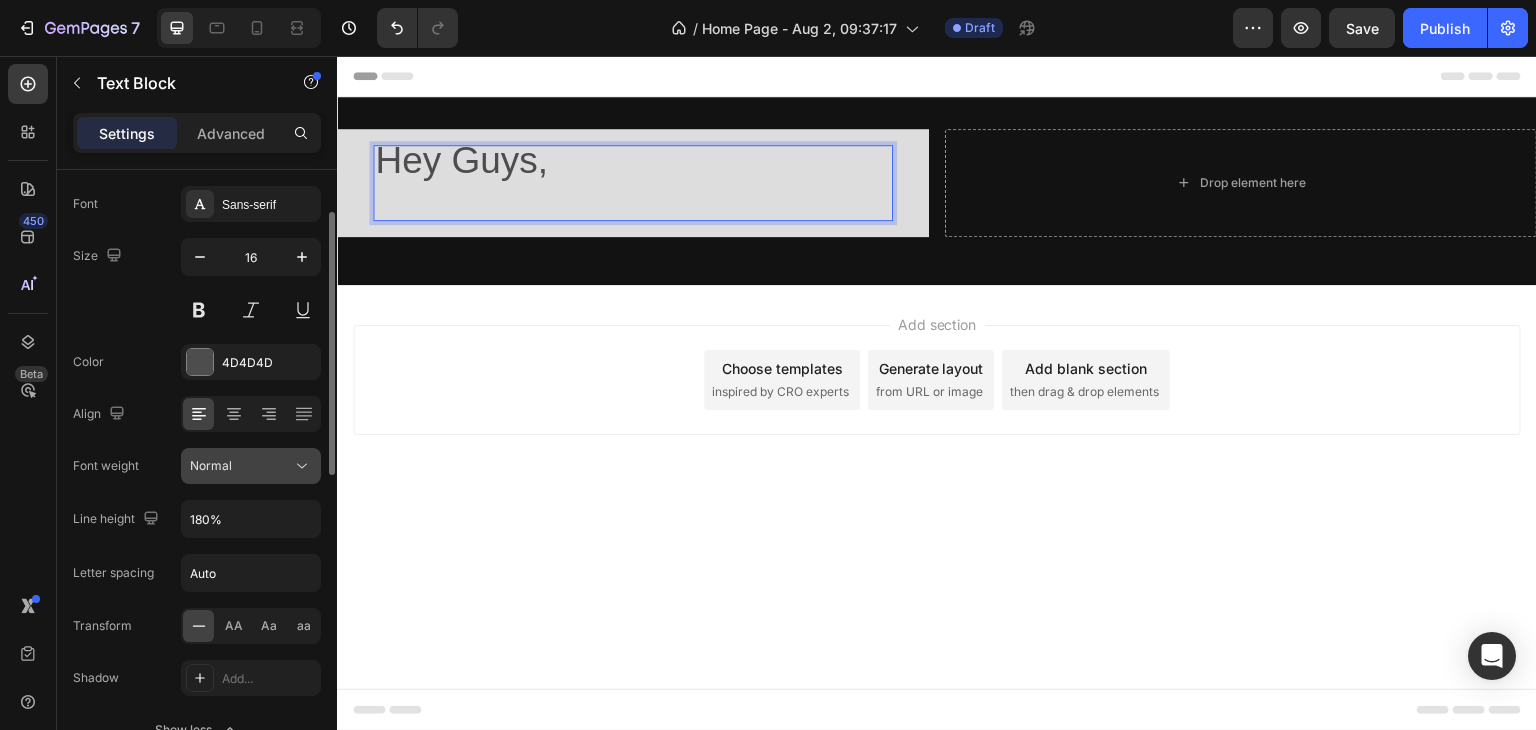 click 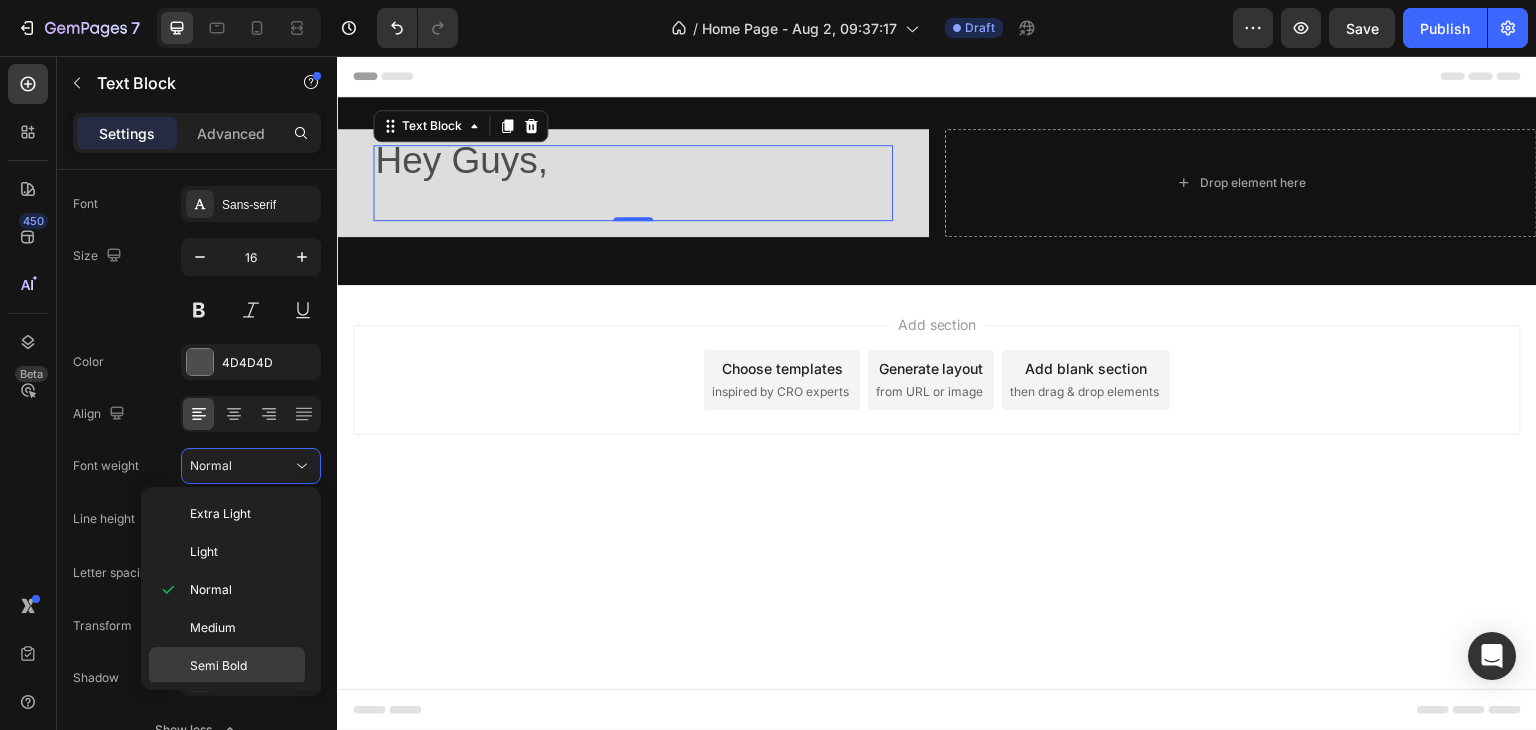 click on "Semi Bold" 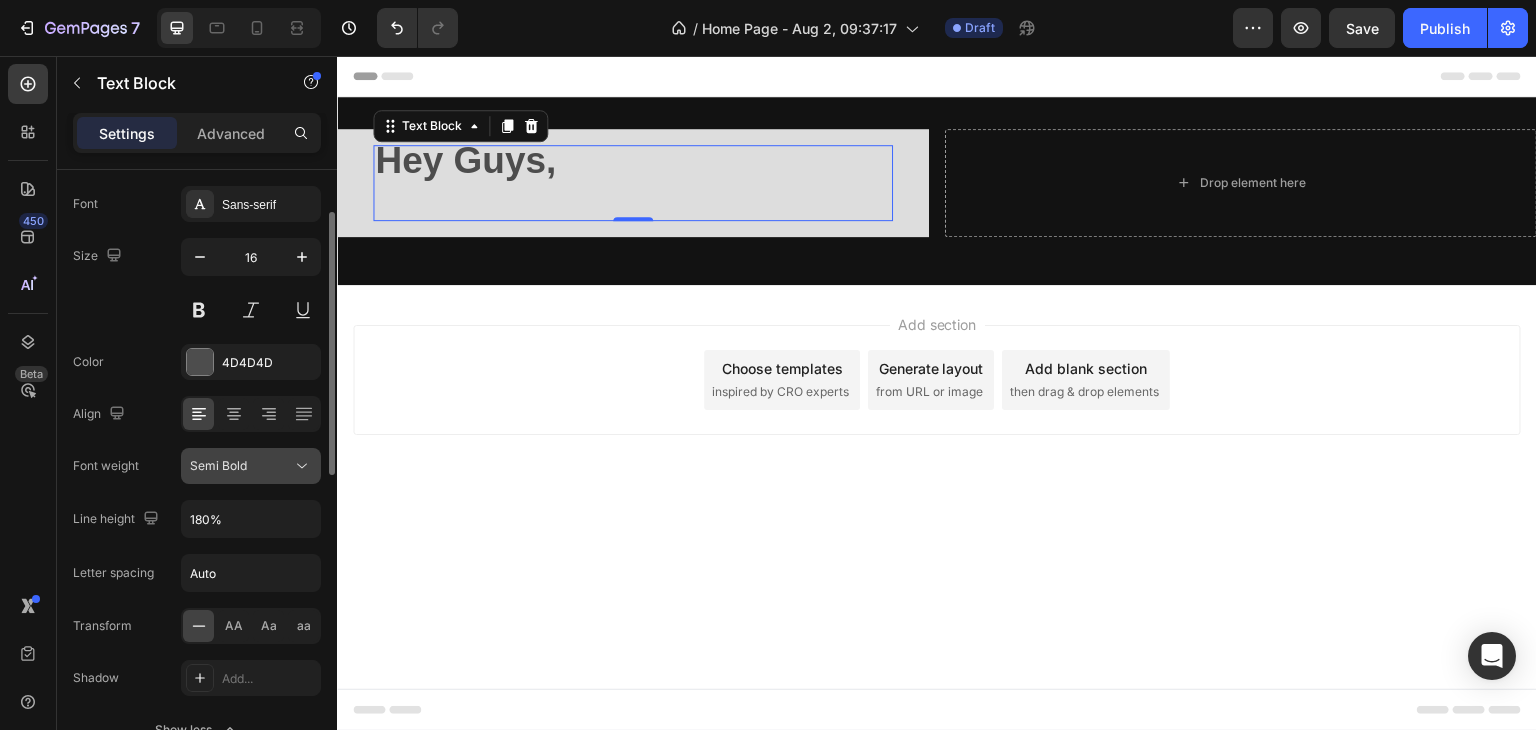 click on "Semi Bold" at bounding box center (241, 466) 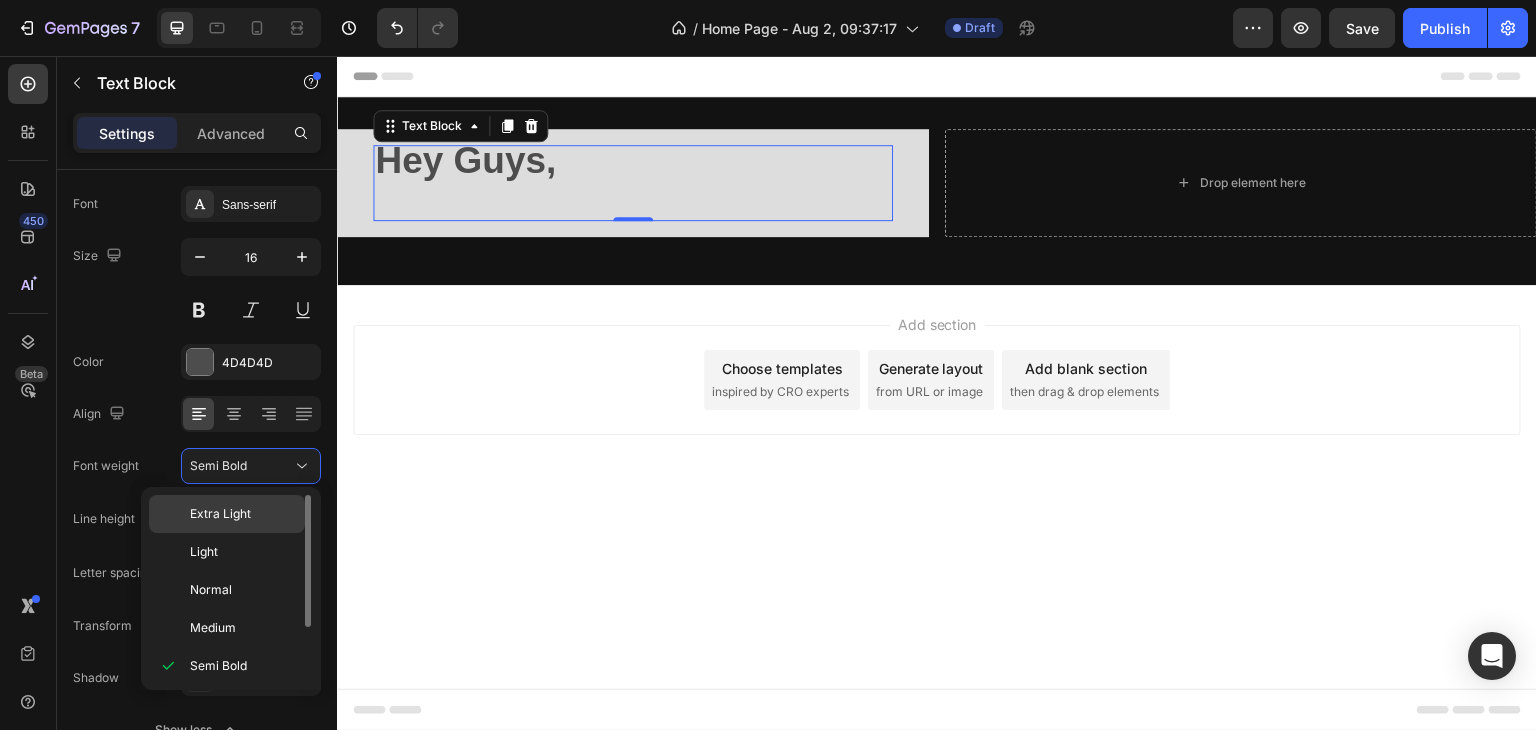 click on "Extra Light" 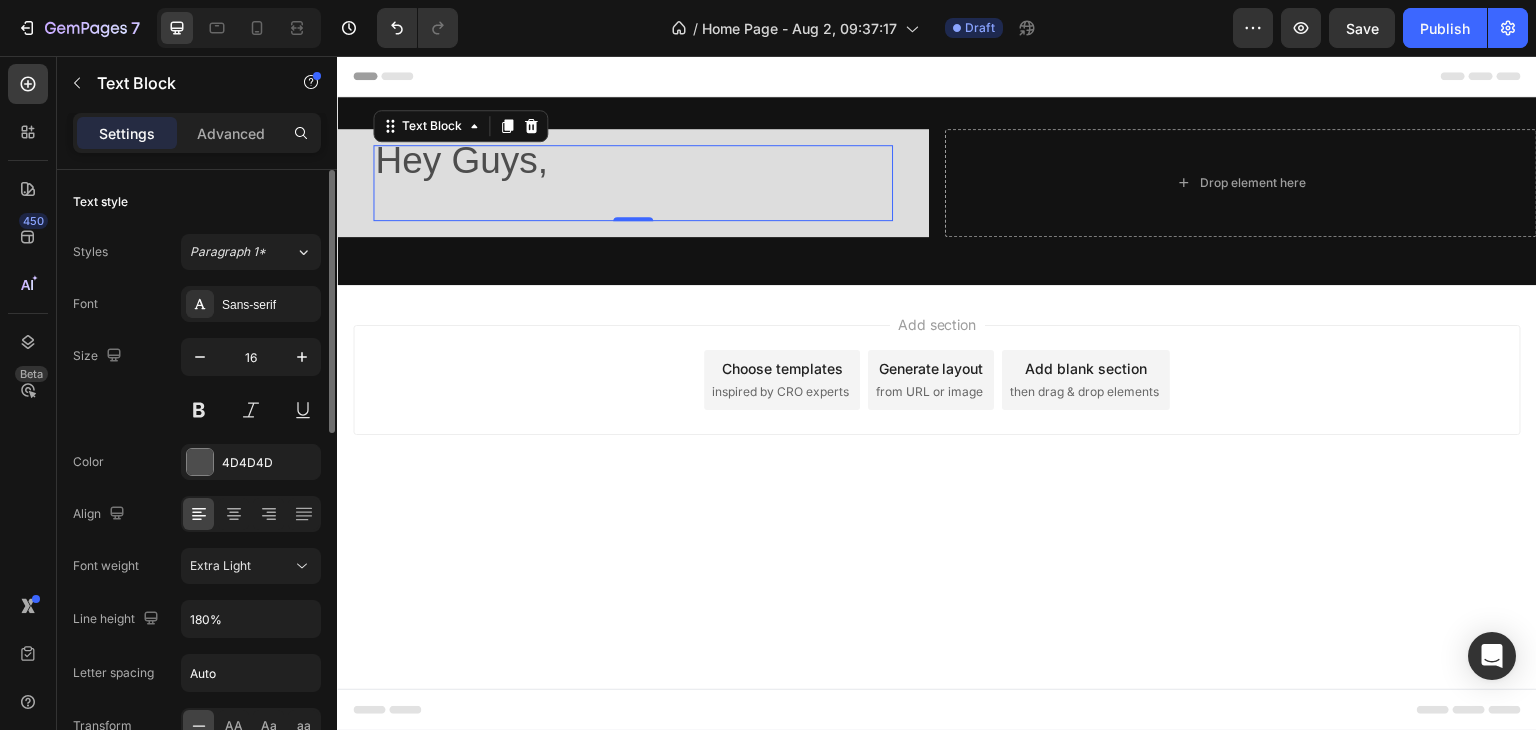scroll, scrollTop: 200, scrollLeft: 0, axis: vertical 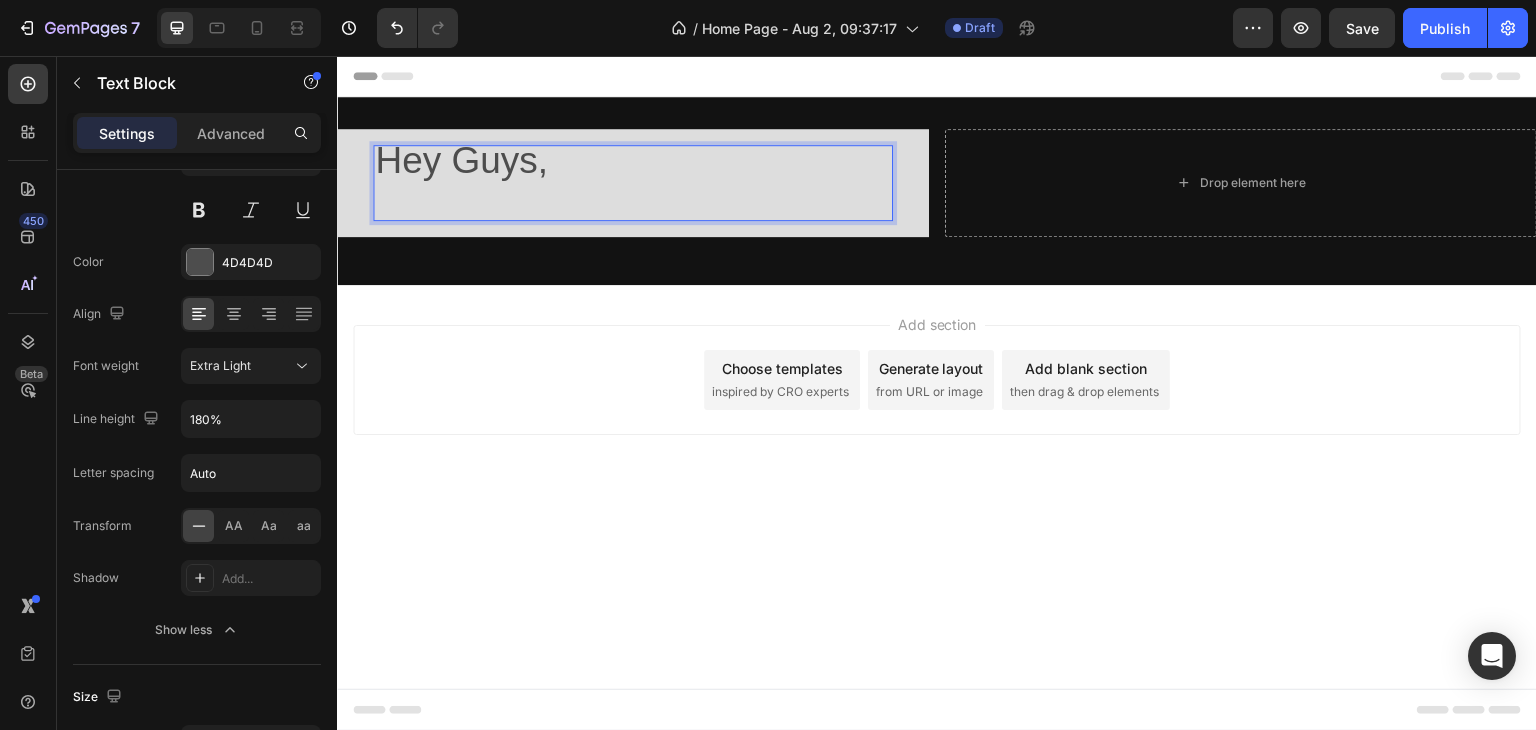 click on "Hey Guys," at bounding box center [461, 160] 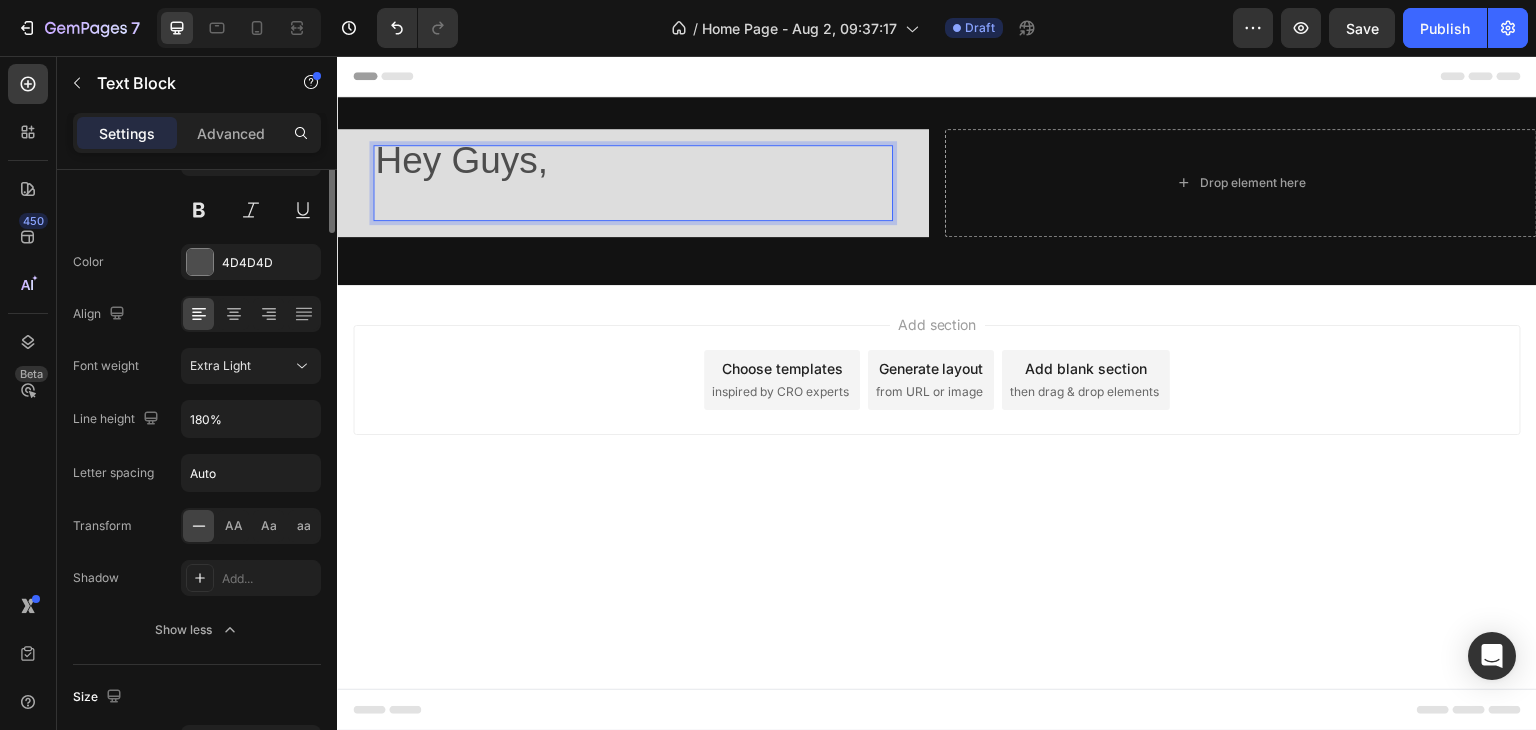 scroll, scrollTop: 0, scrollLeft: 0, axis: both 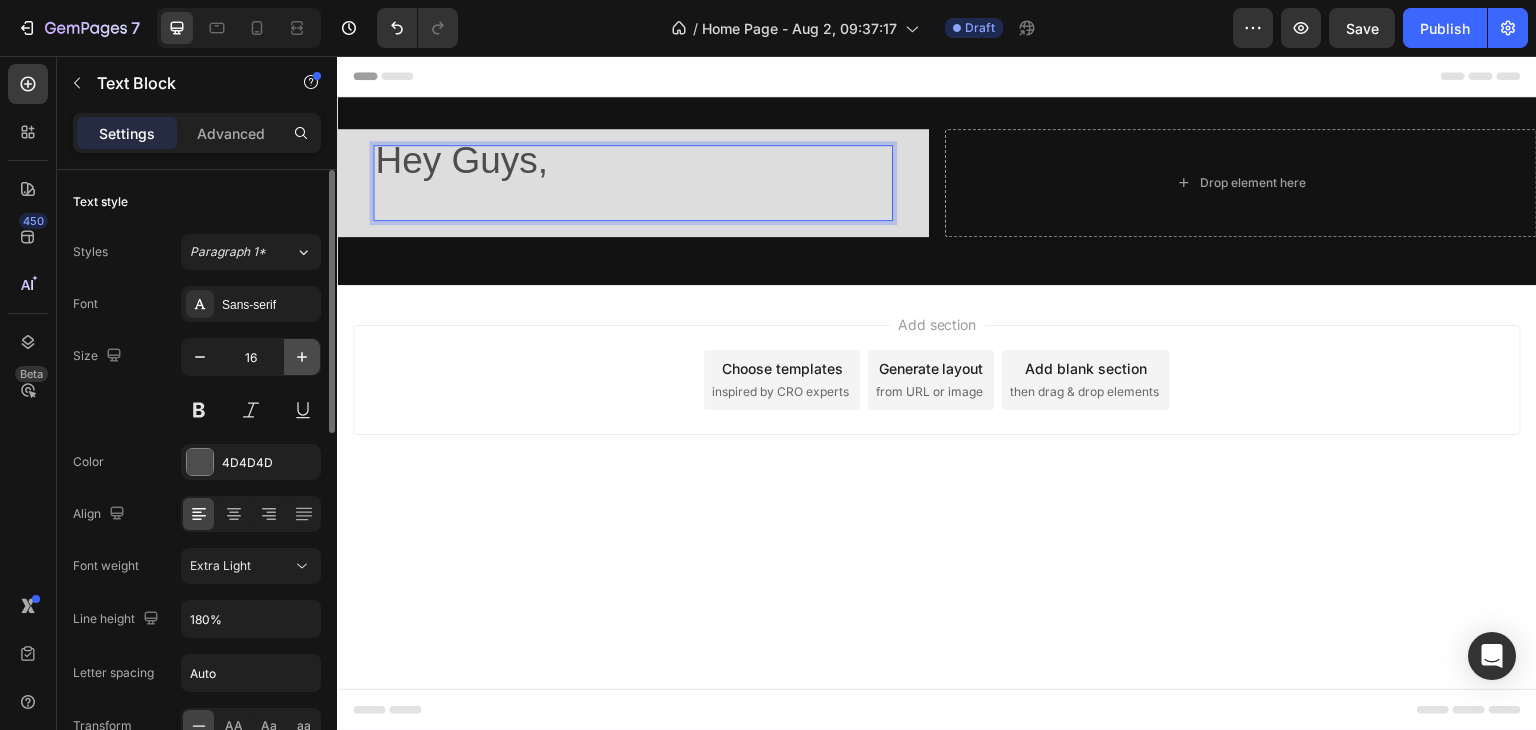 click at bounding box center [302, 357] 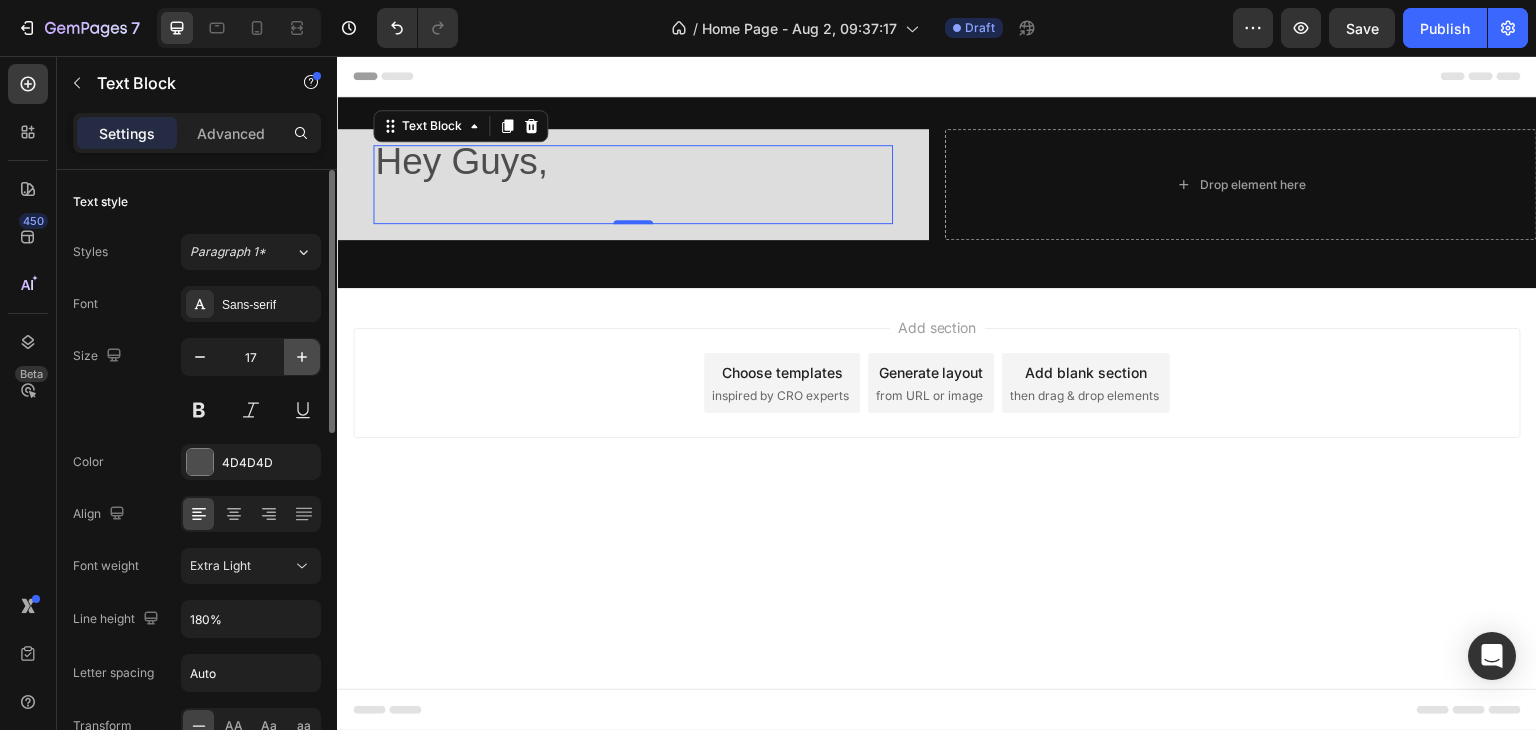 click at bounding box center (302, 357) 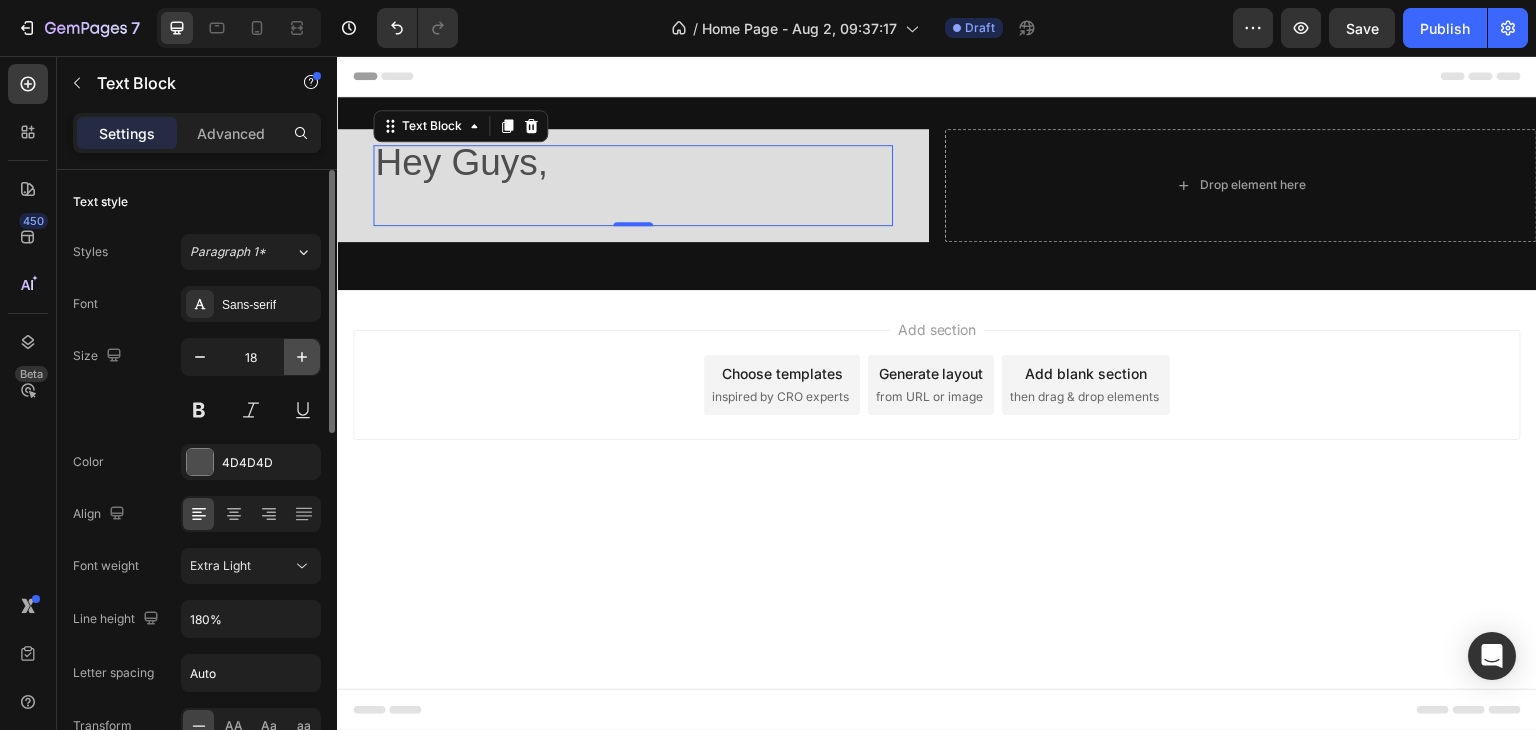 click at bounding box center (302, 357) 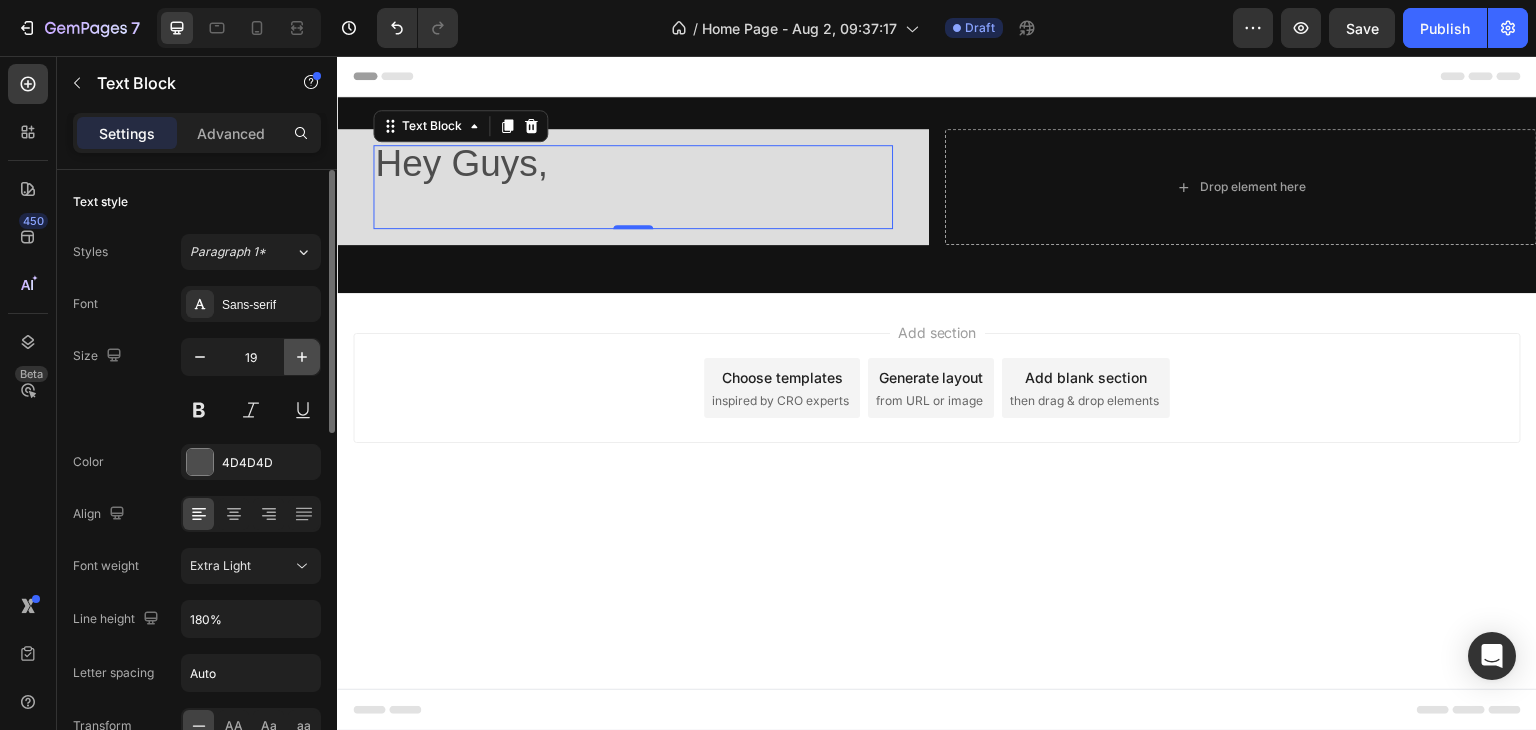 click at bounding box center [302, 357] 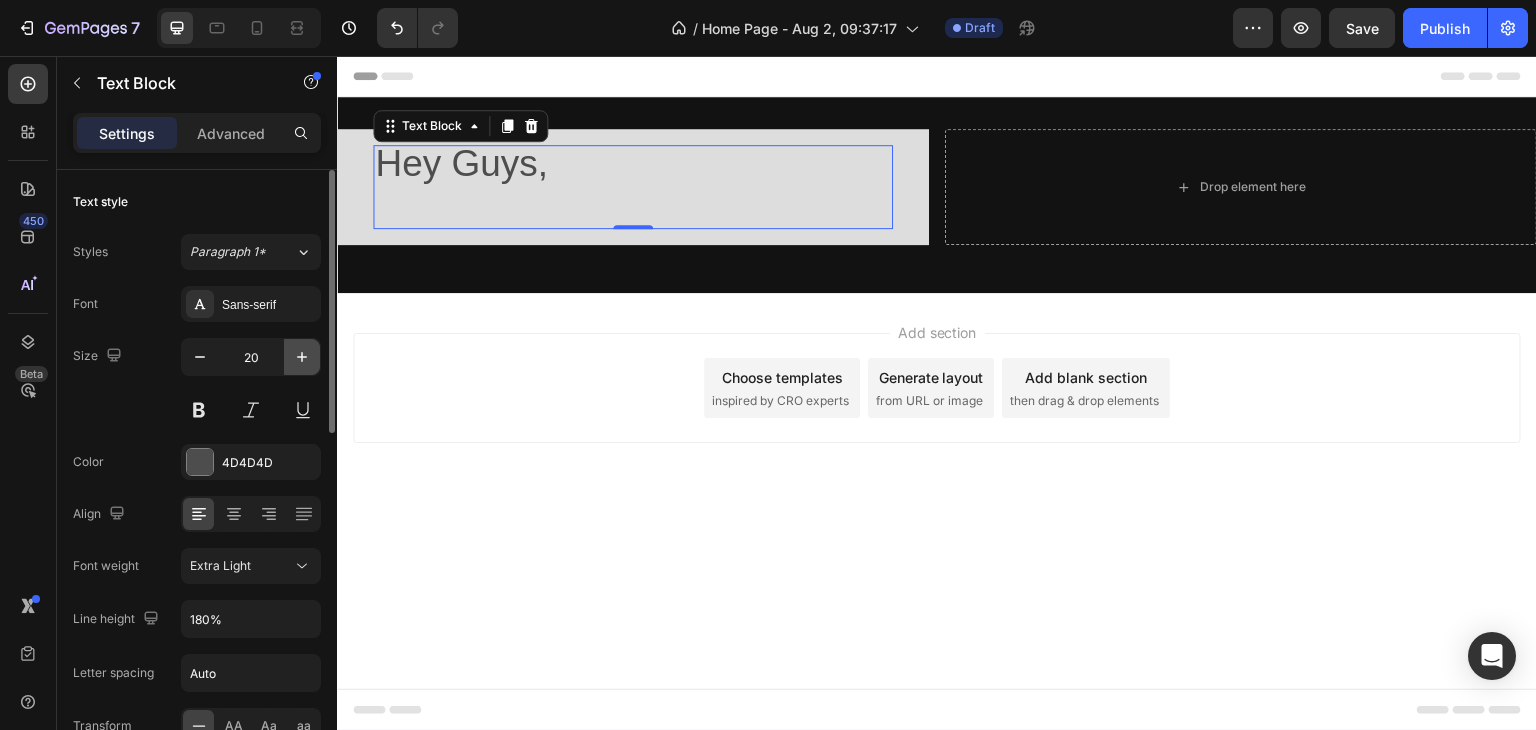 click at bounding box center (302, 357) 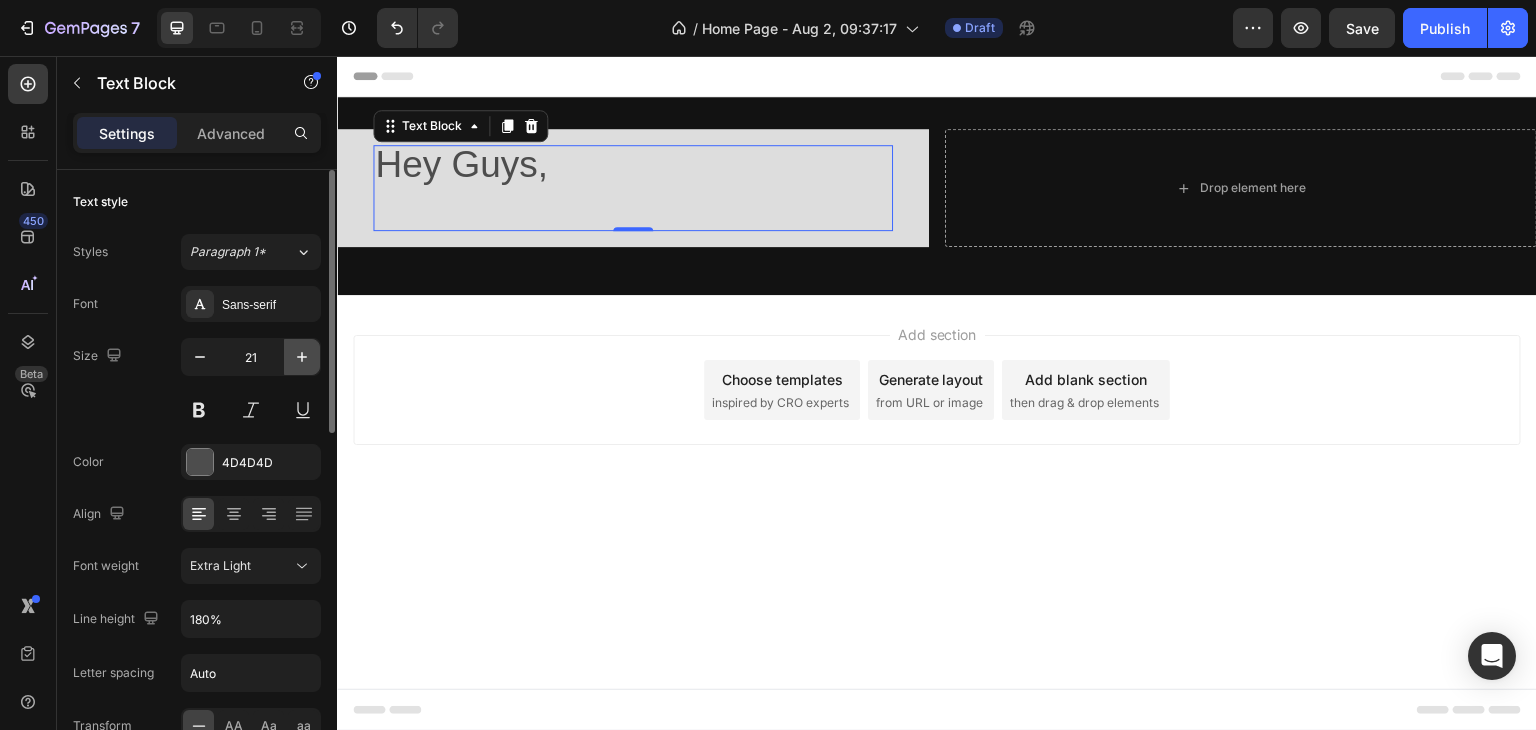 click at bounding box center [302, 357] 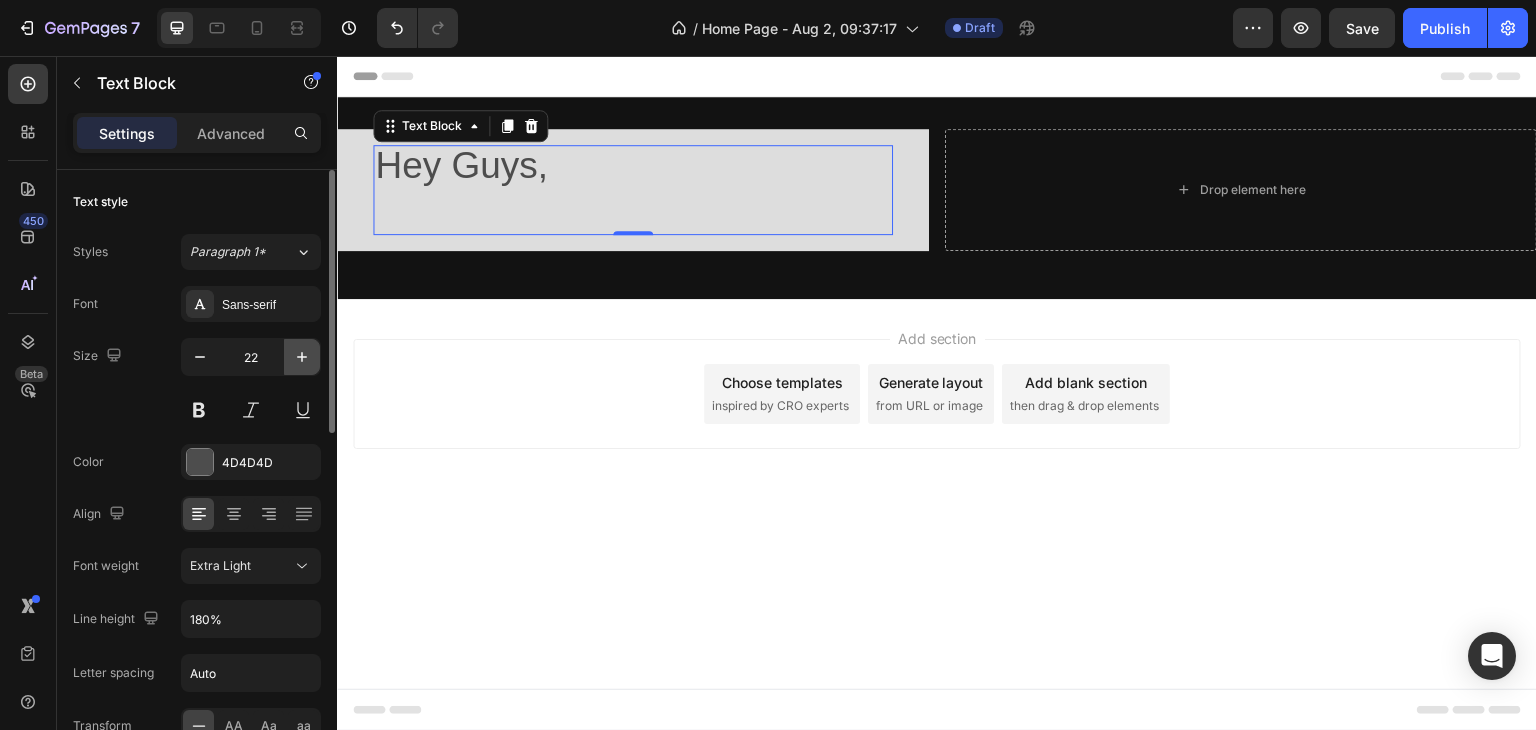 click at bounding box center [302, 357] 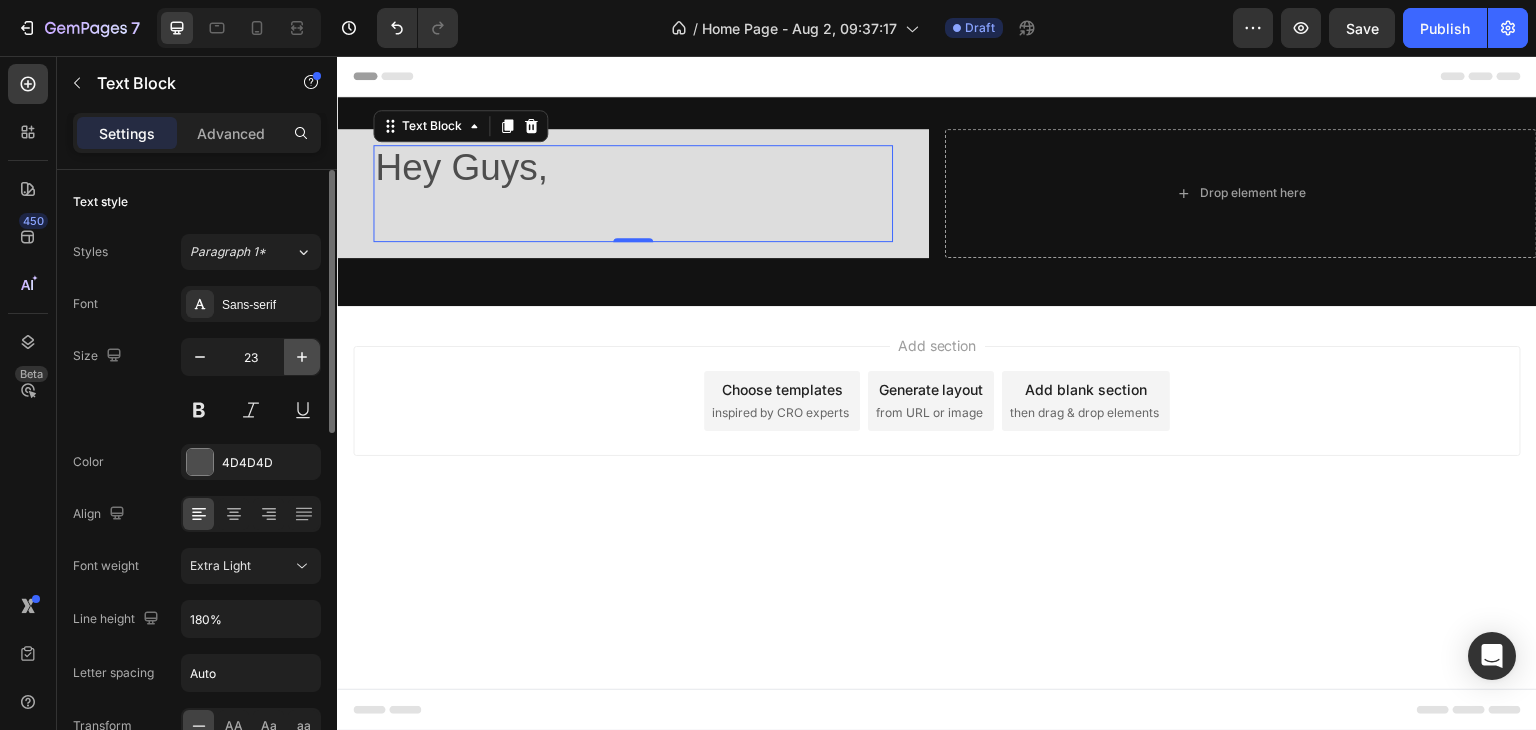 click at bounding box center [302, 357] 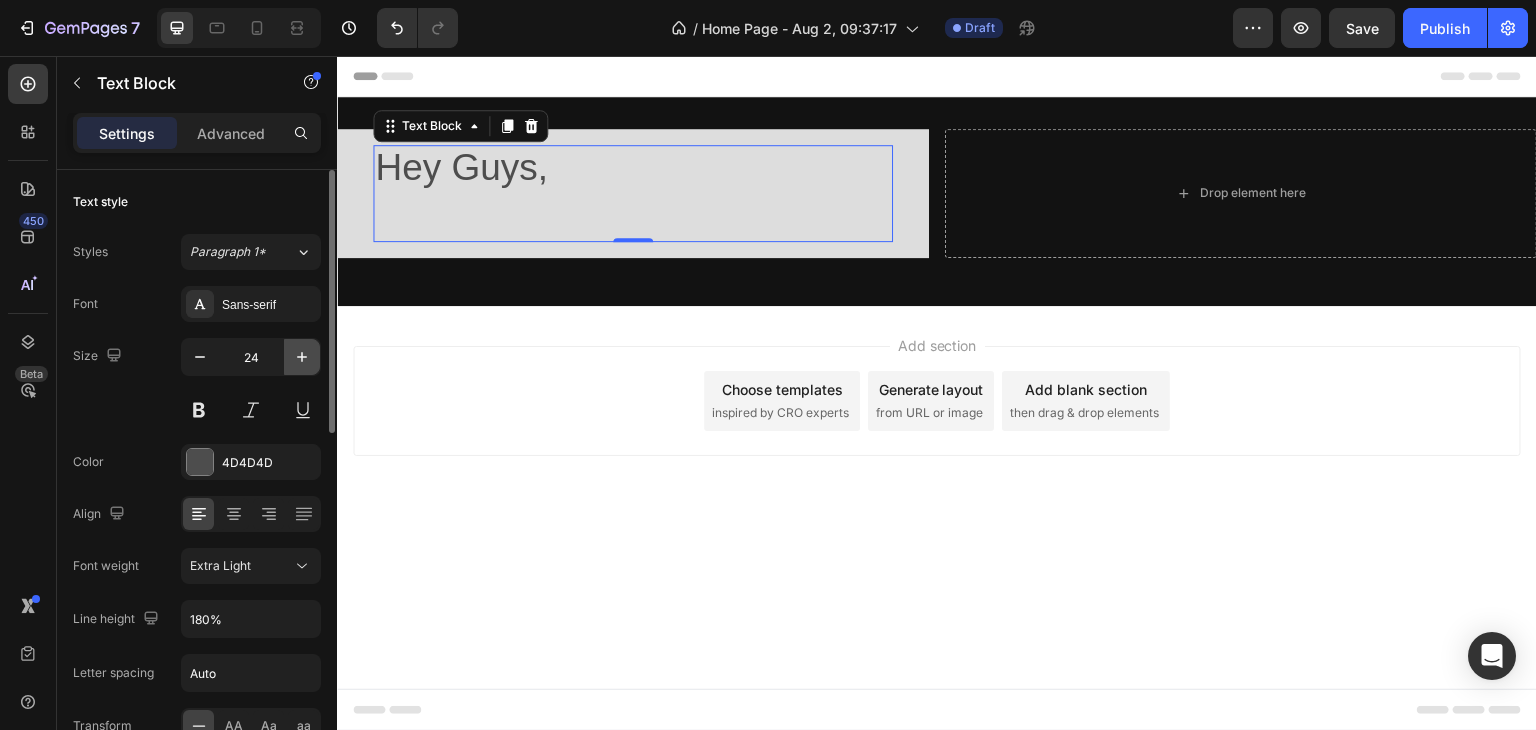 click at bounding box center [302, 357] 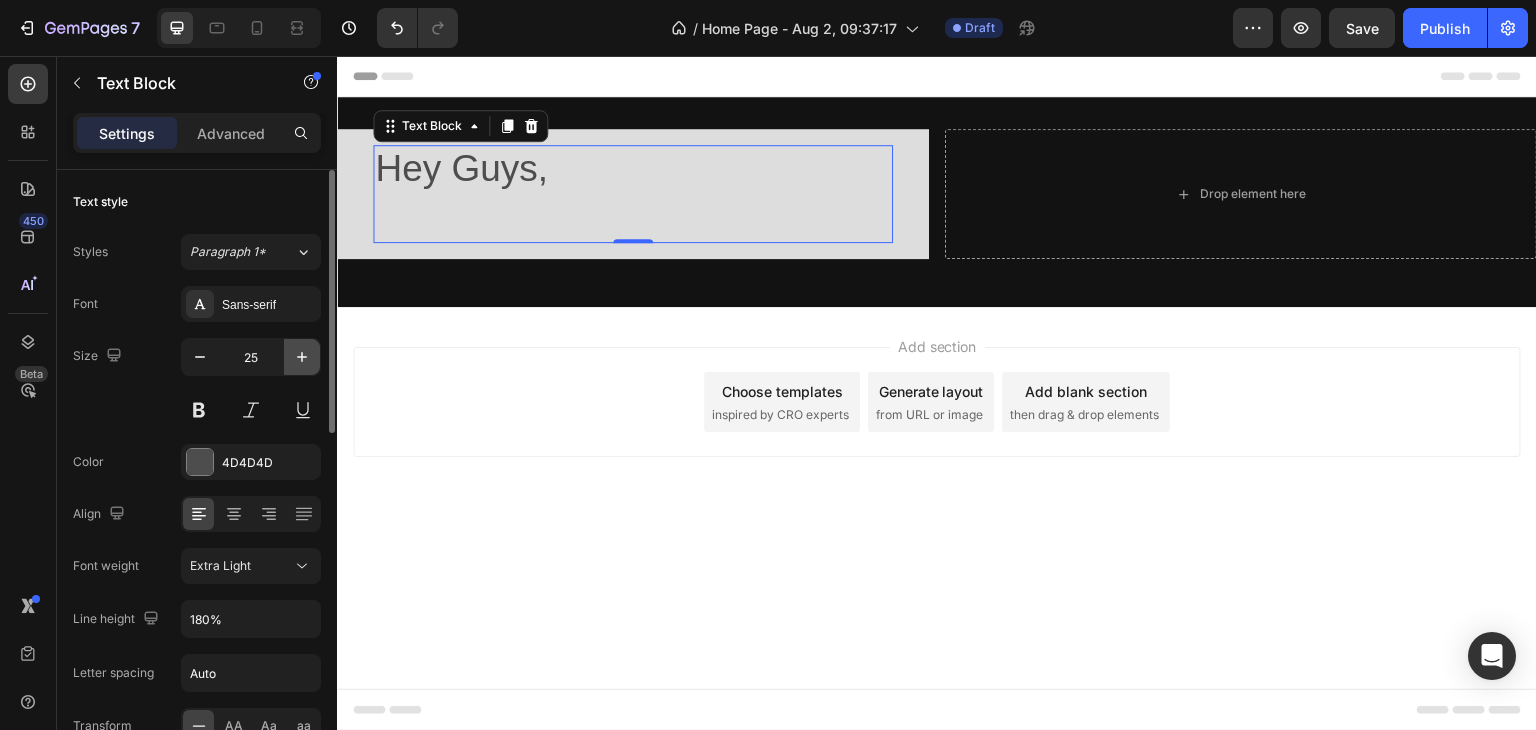 click at bounding box center [302, 357] 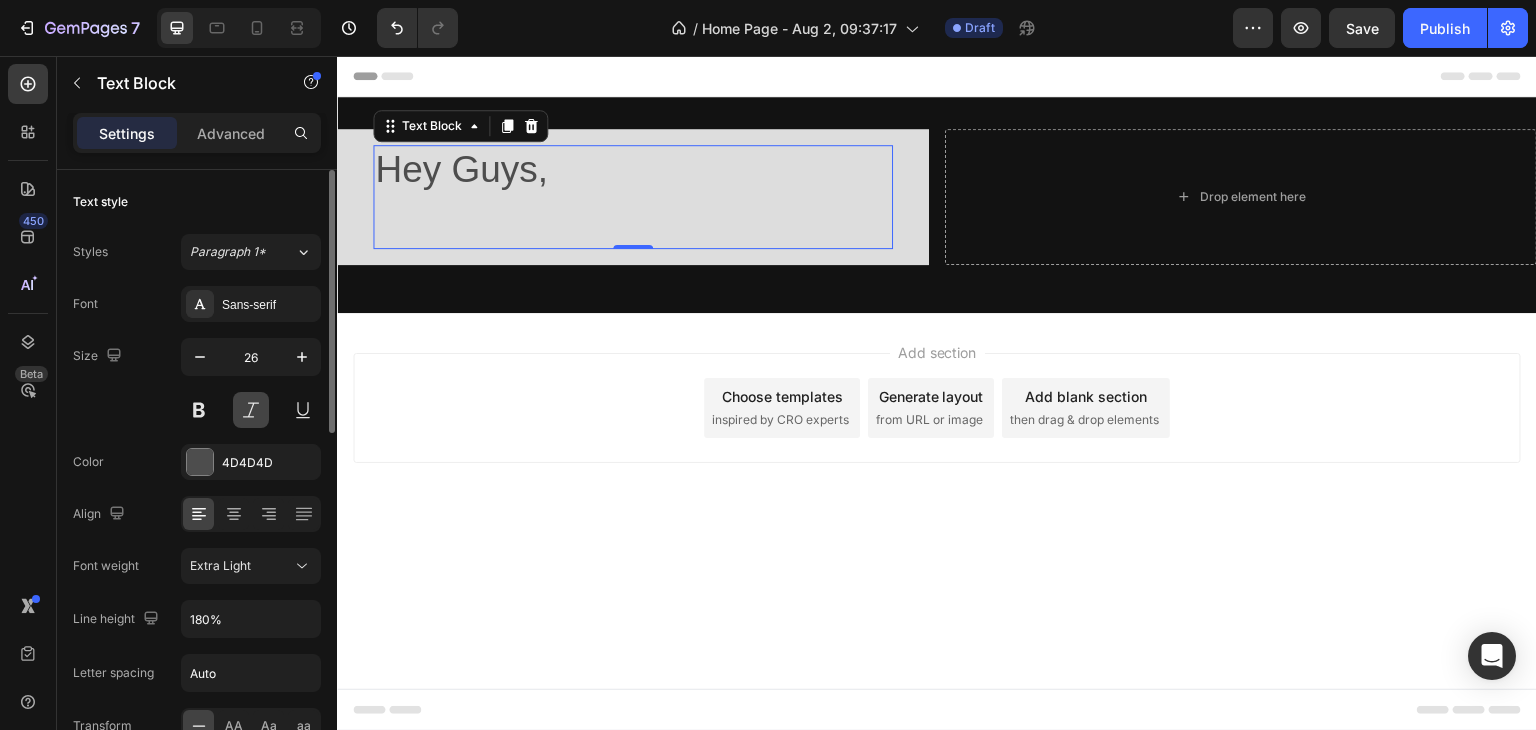 click at bounding box center (251, 410) 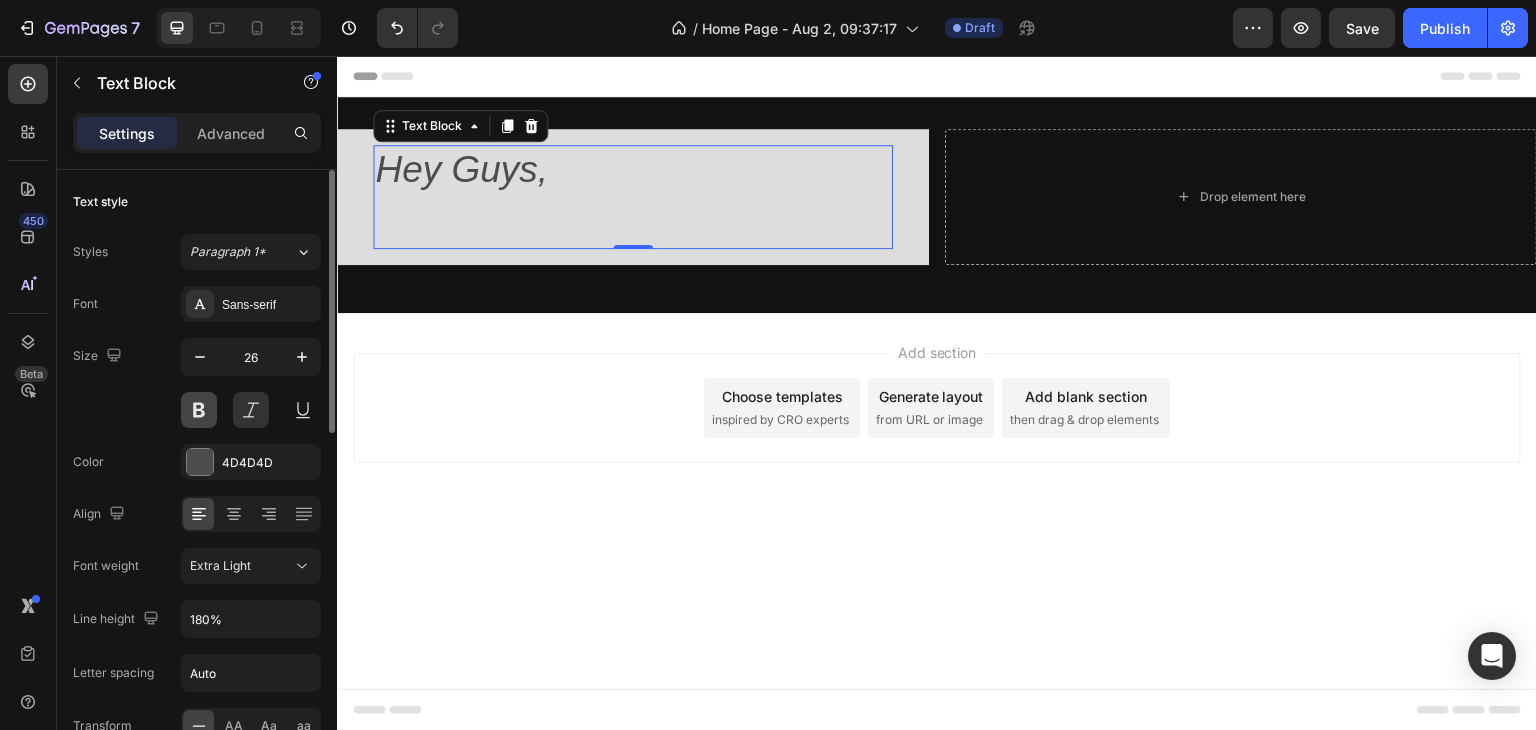 click at bounding box center [199, 410] 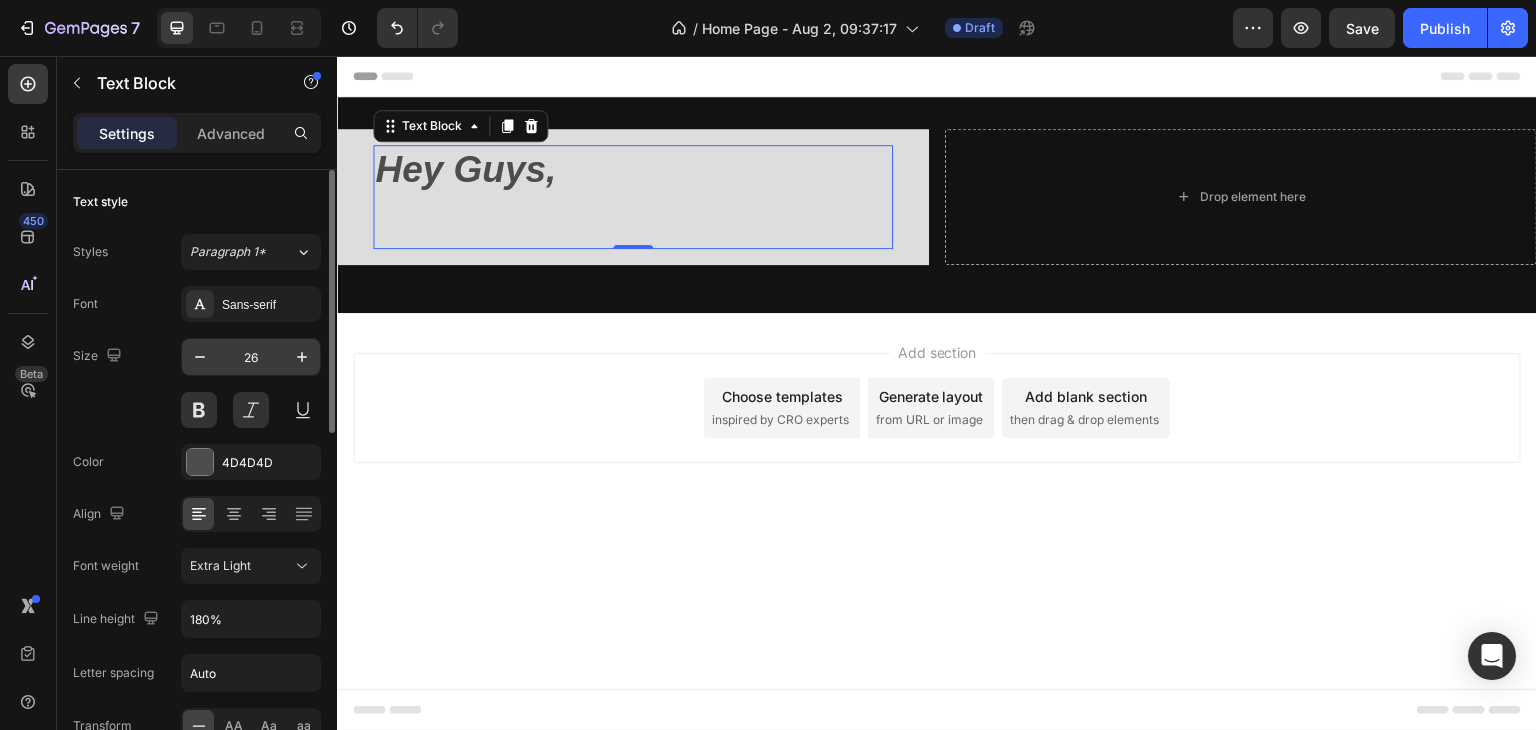click on "26" at bounding box center (251, 357) 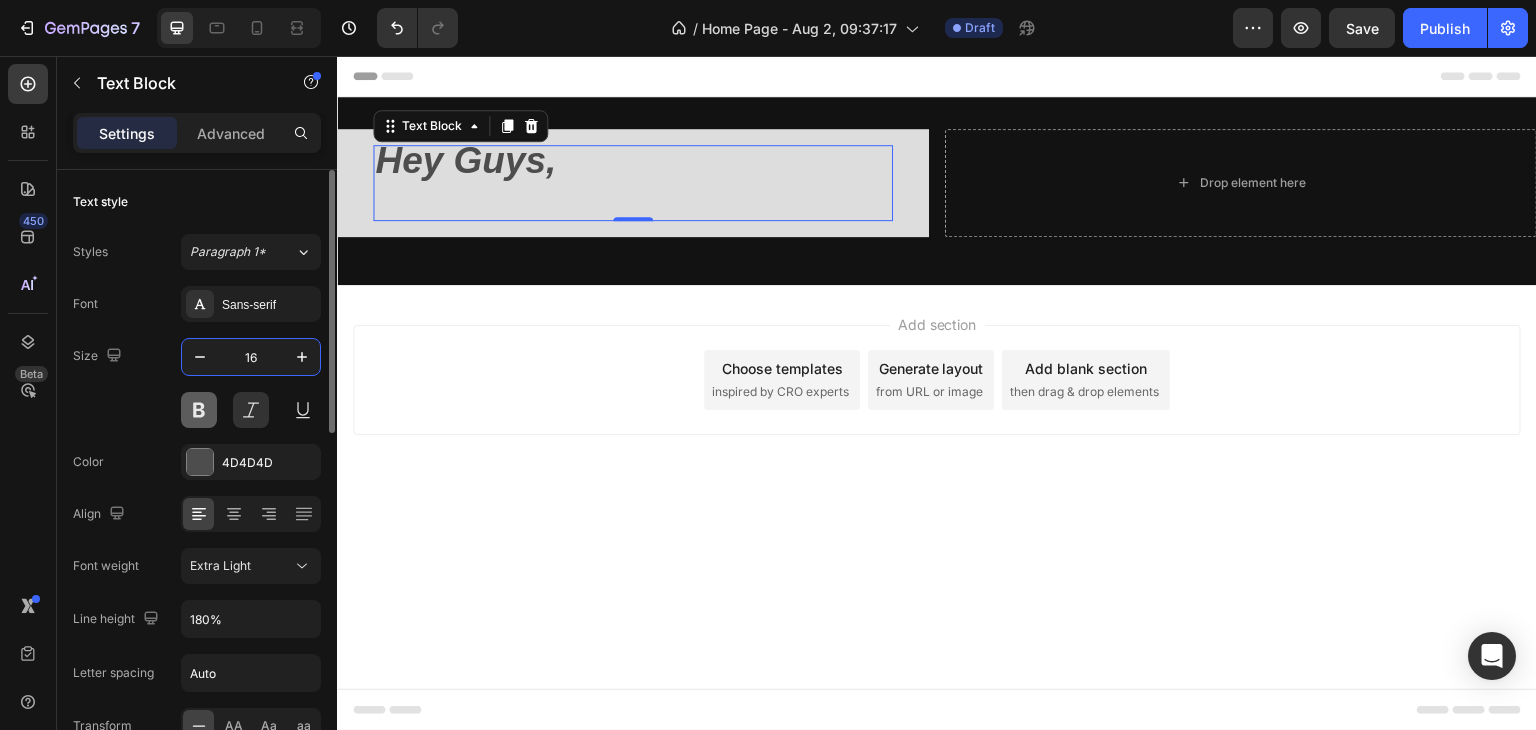 type on "16" 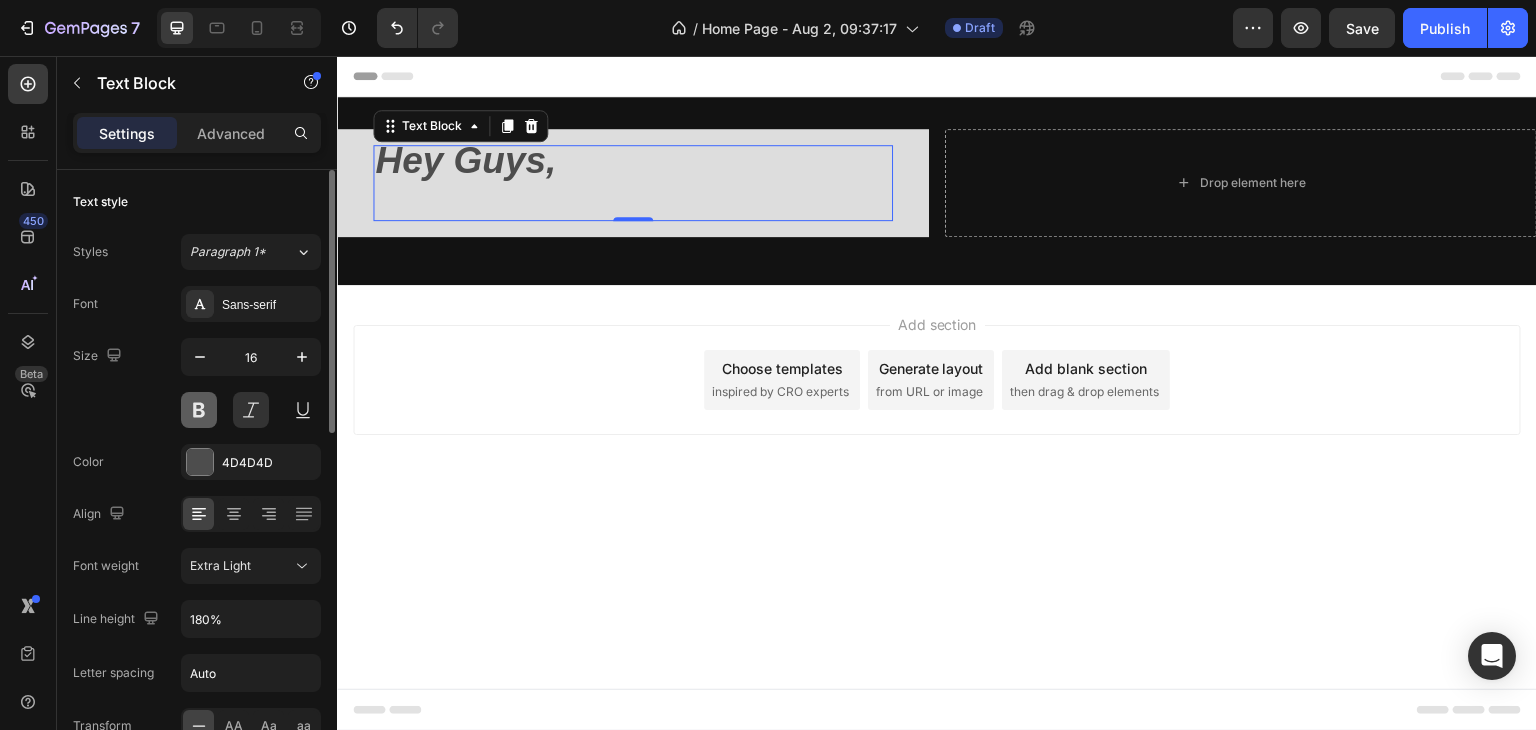 click at bounding box center (199, 410) 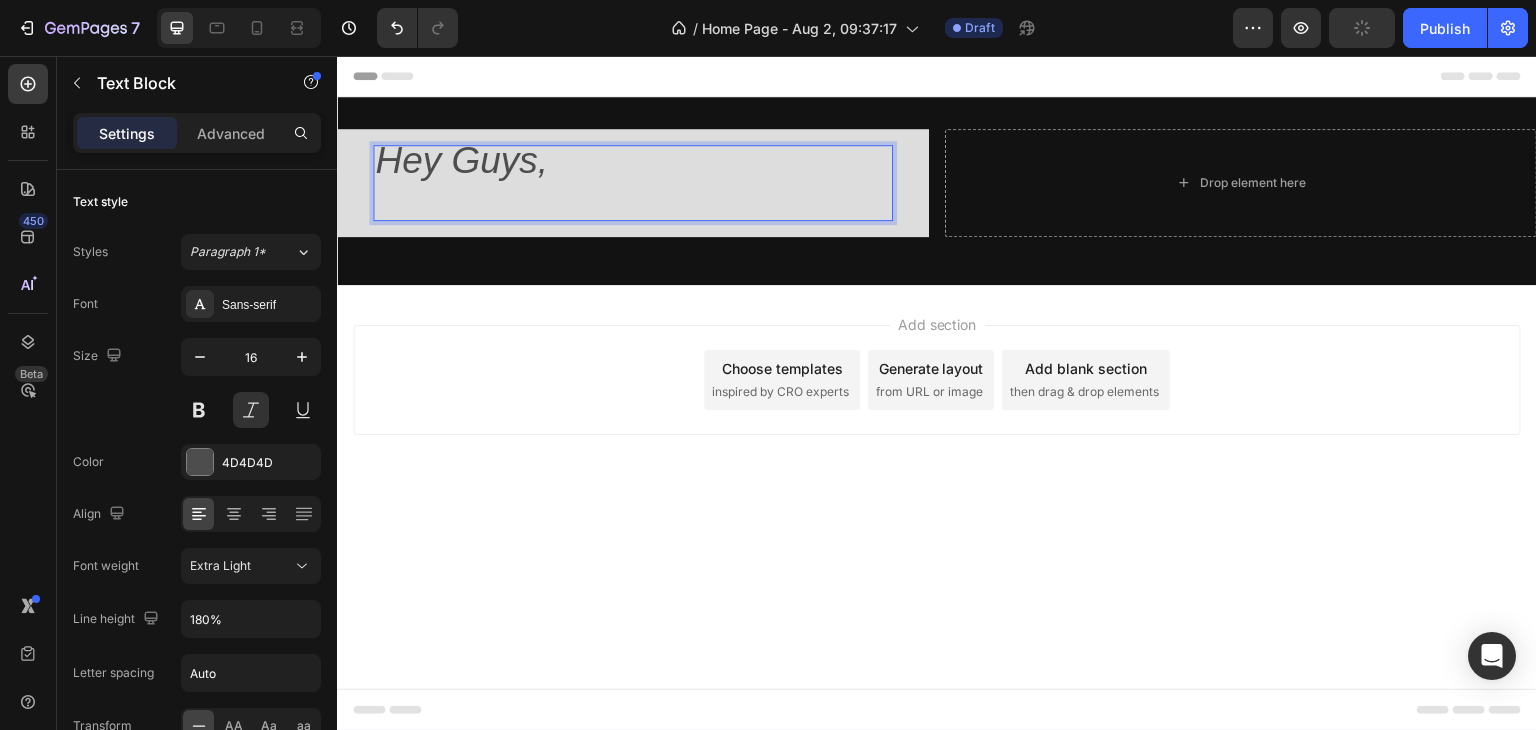 click on "Hey Guys," at bounding box center [633, 183] 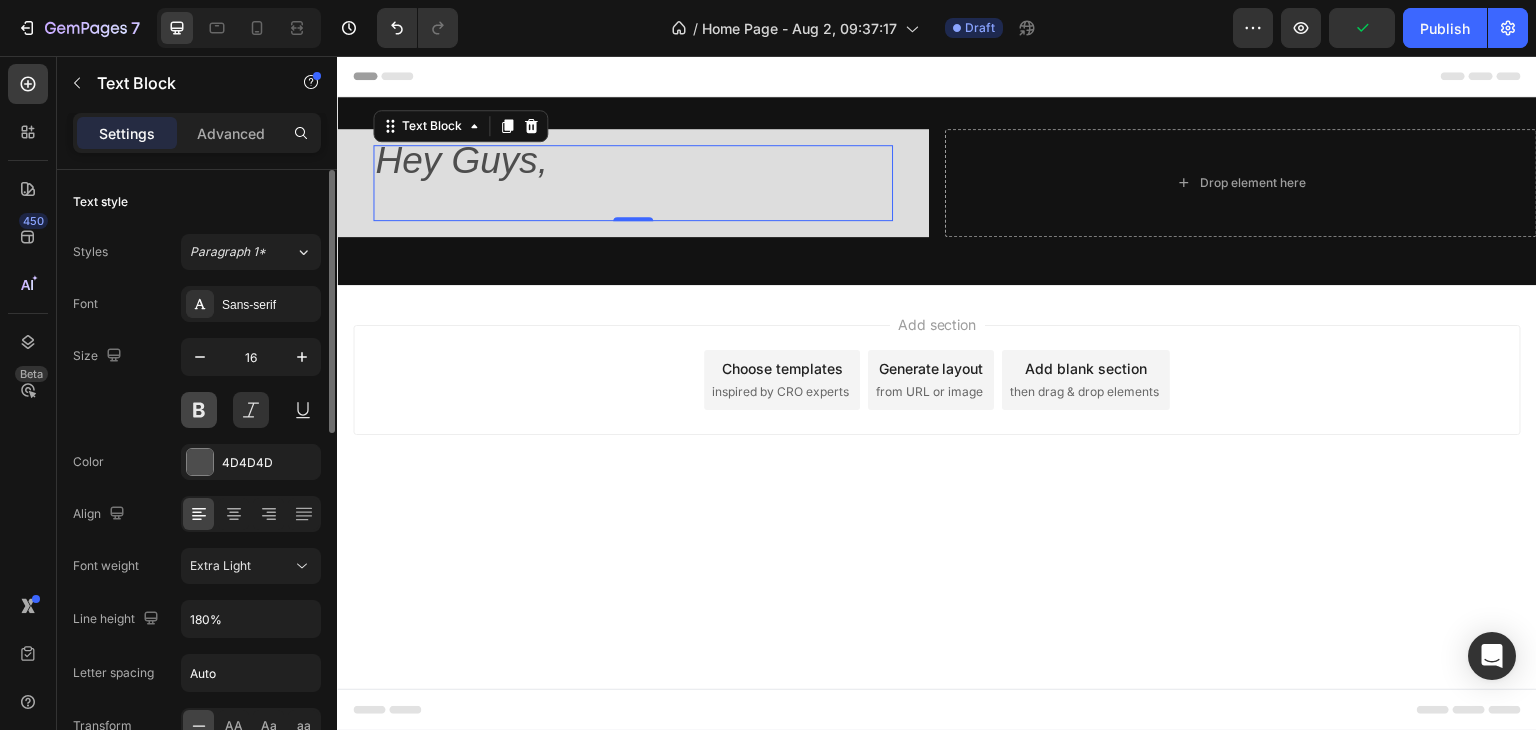 click at bounding box center (199, 410) 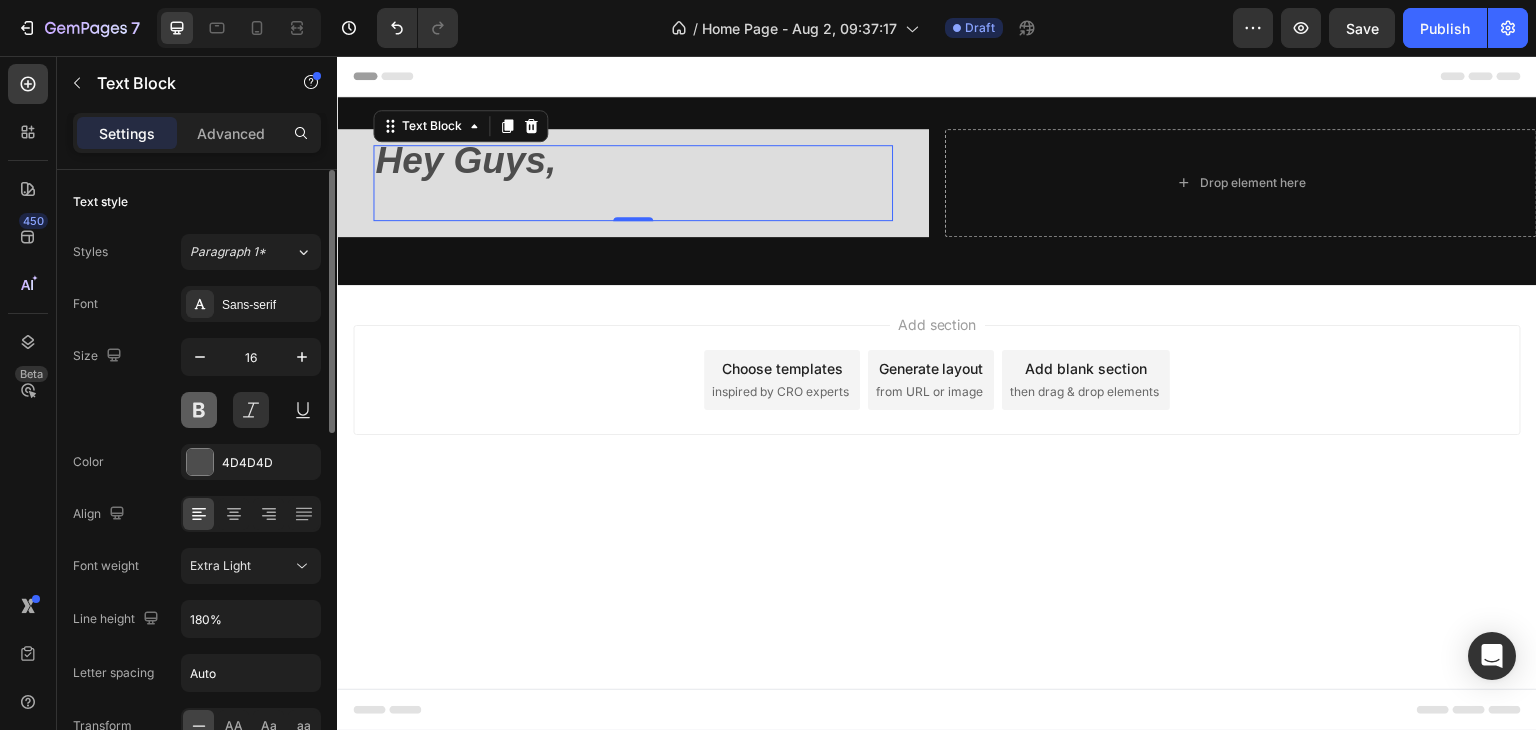 click at bounding box center (199, 410) 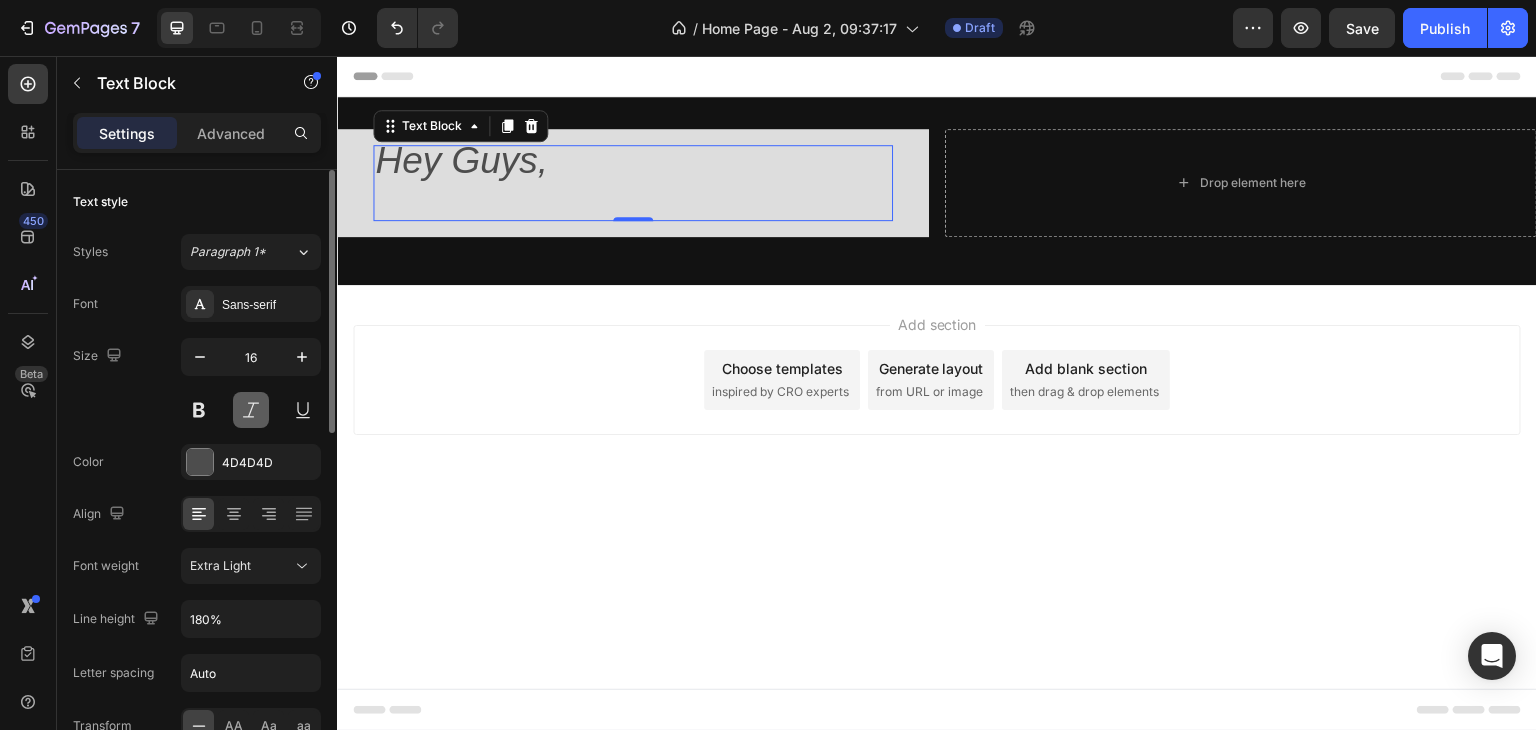 click at bounding box center [251, 410] 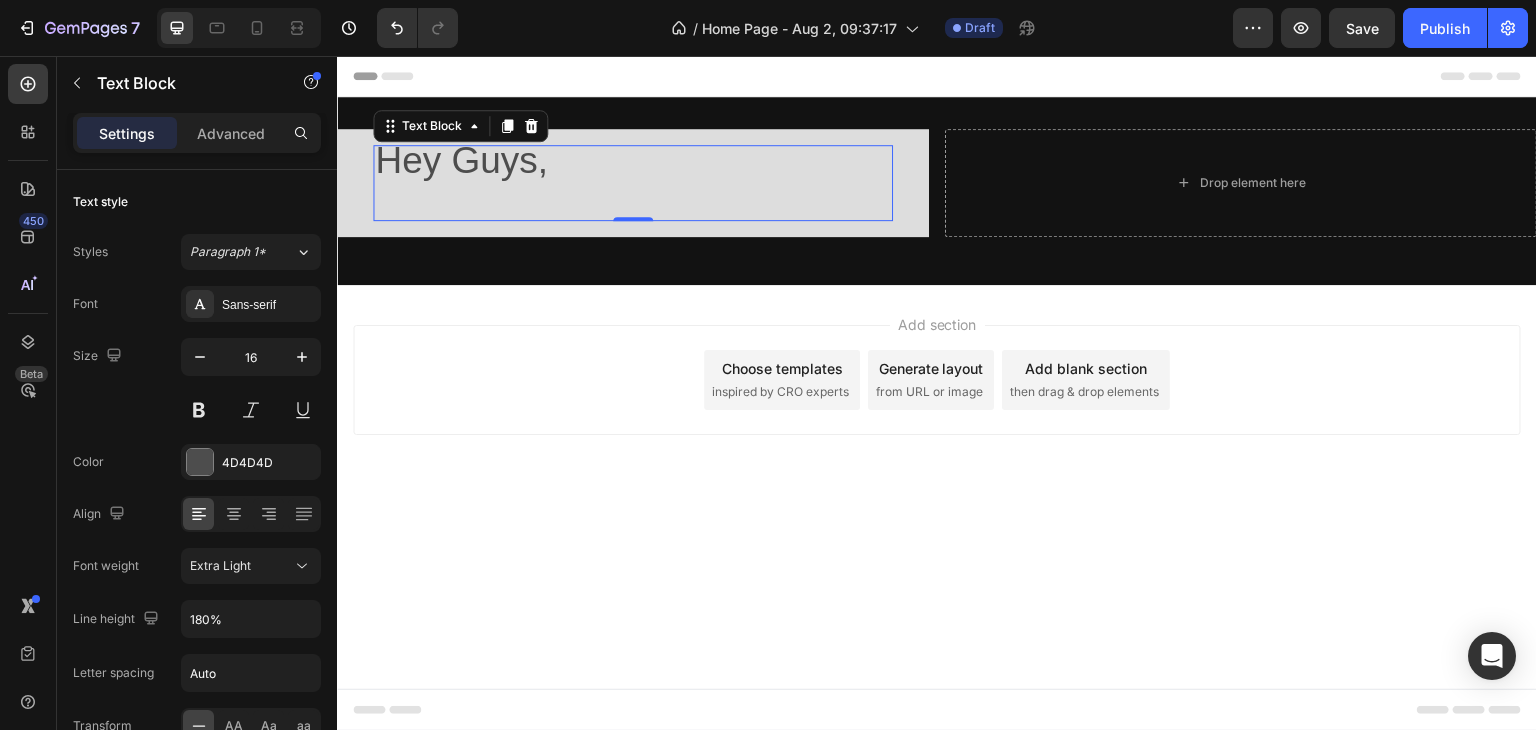 click on "Hey Guys," at bounding box center (461, 160) 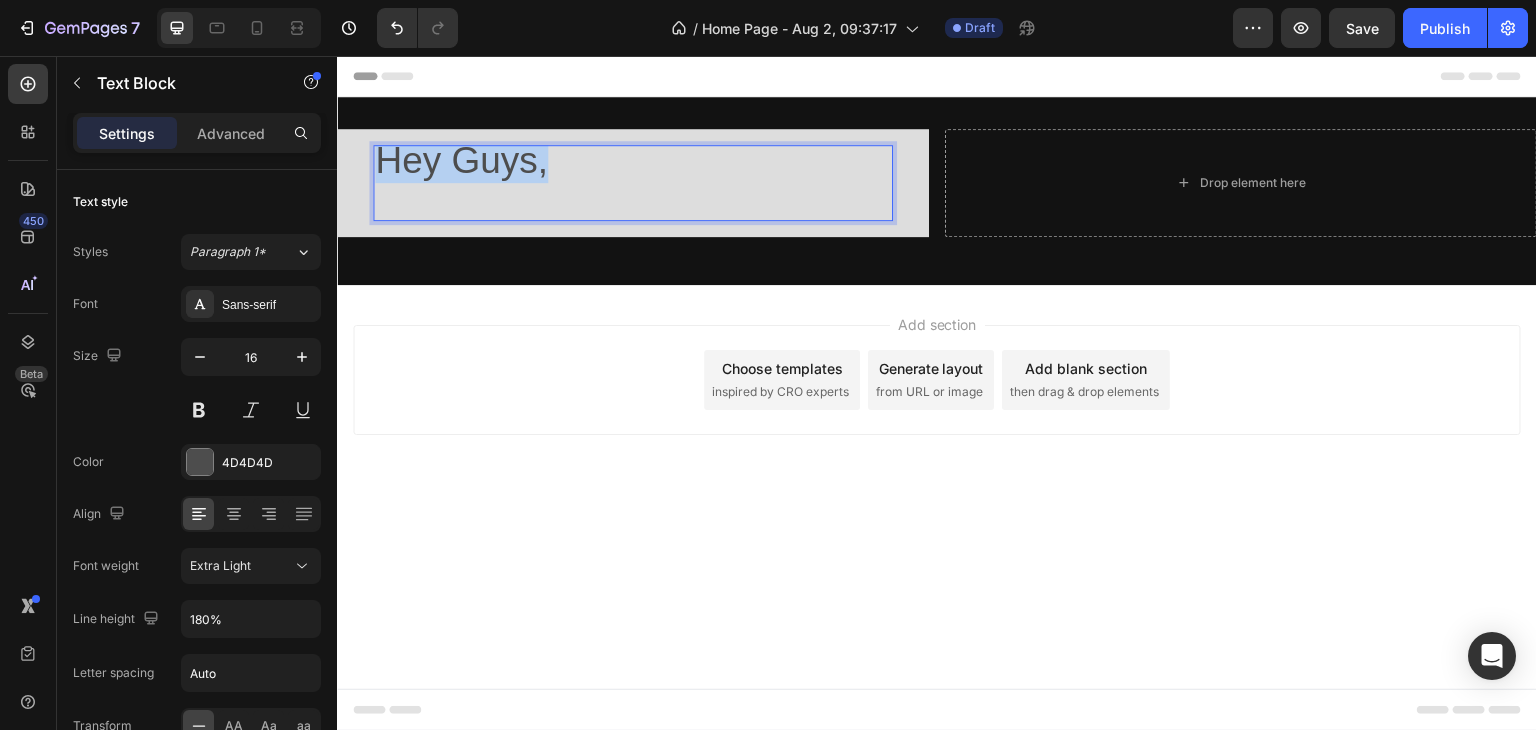 drag, startPoint x: 563, startPoint y: 161, endPoint x: 376, endPoint y: 165, distance: 187.04277 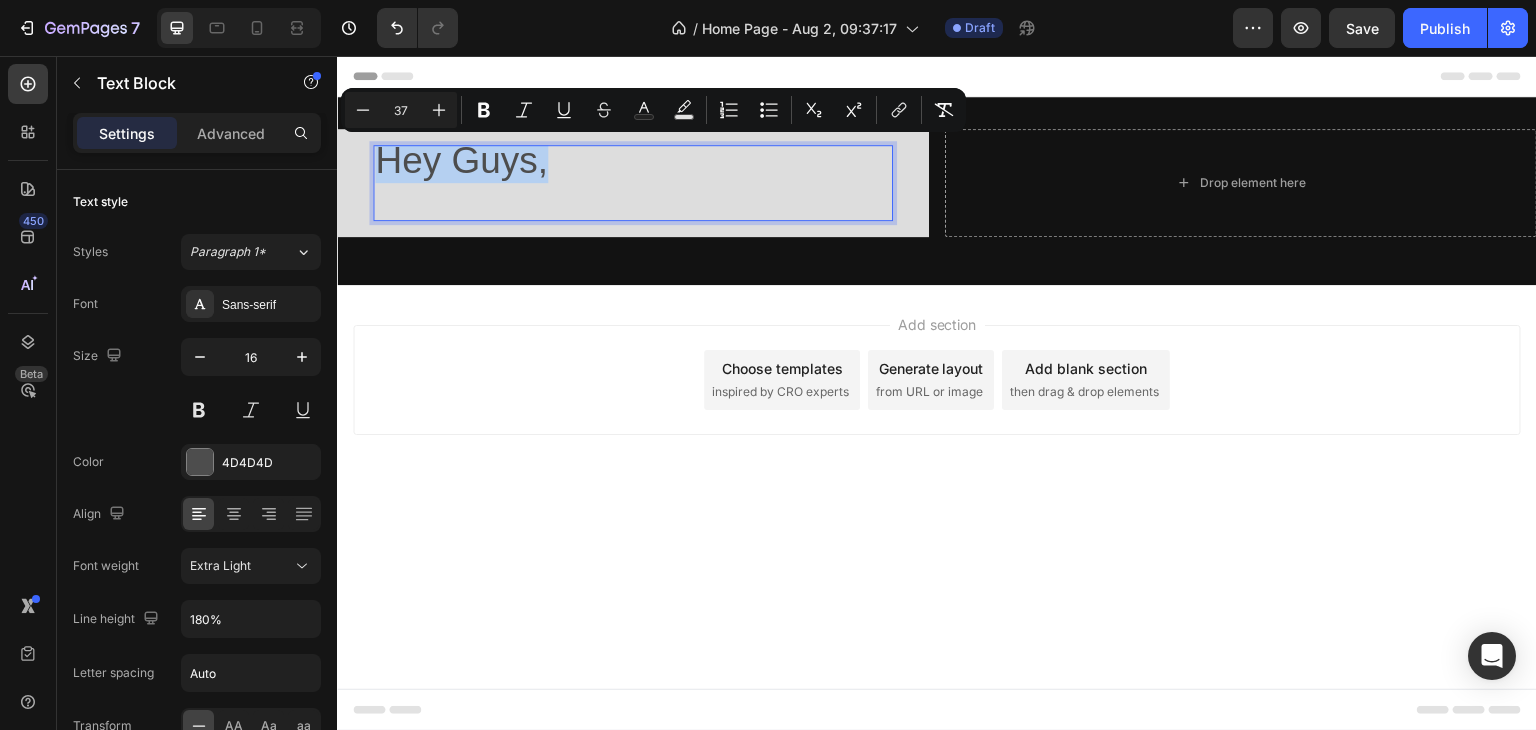 click on "Hey Guys," at bounding box center (633, 183) 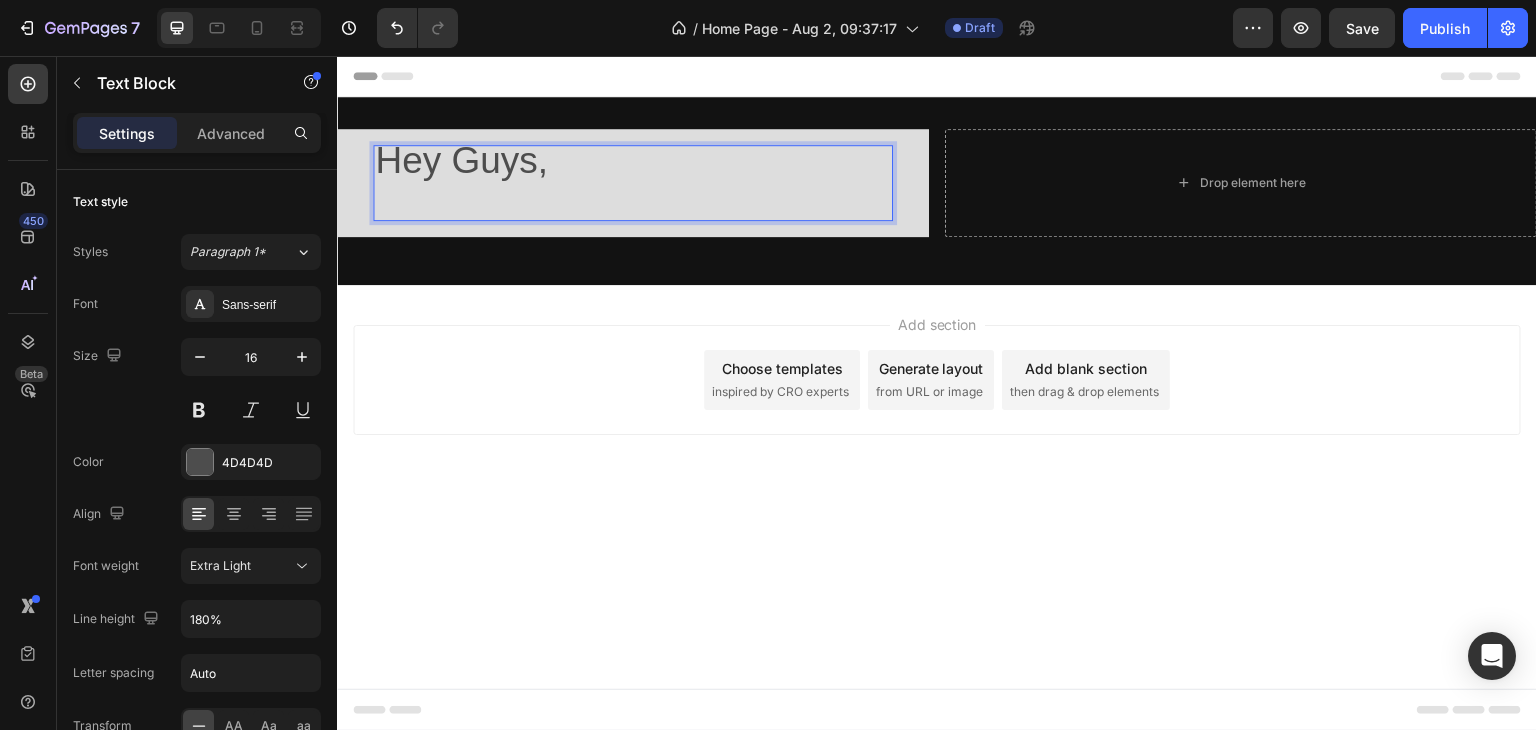 click on "Hey Guys," at bounding box center (461, 160) 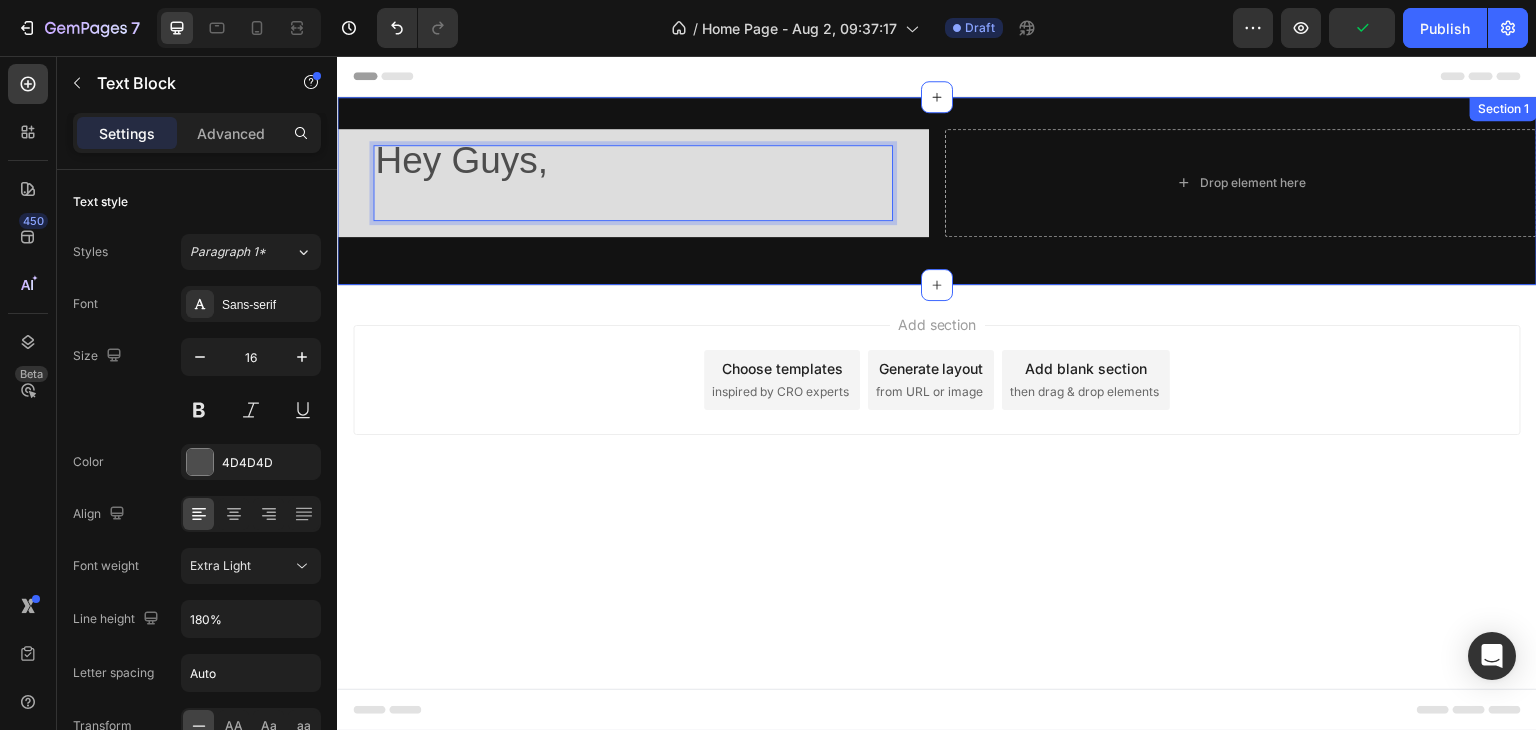 click on "Hey Guys,   Text Block   0 Row
Drop element here Row Section 1" at bounding box center (937, 191) 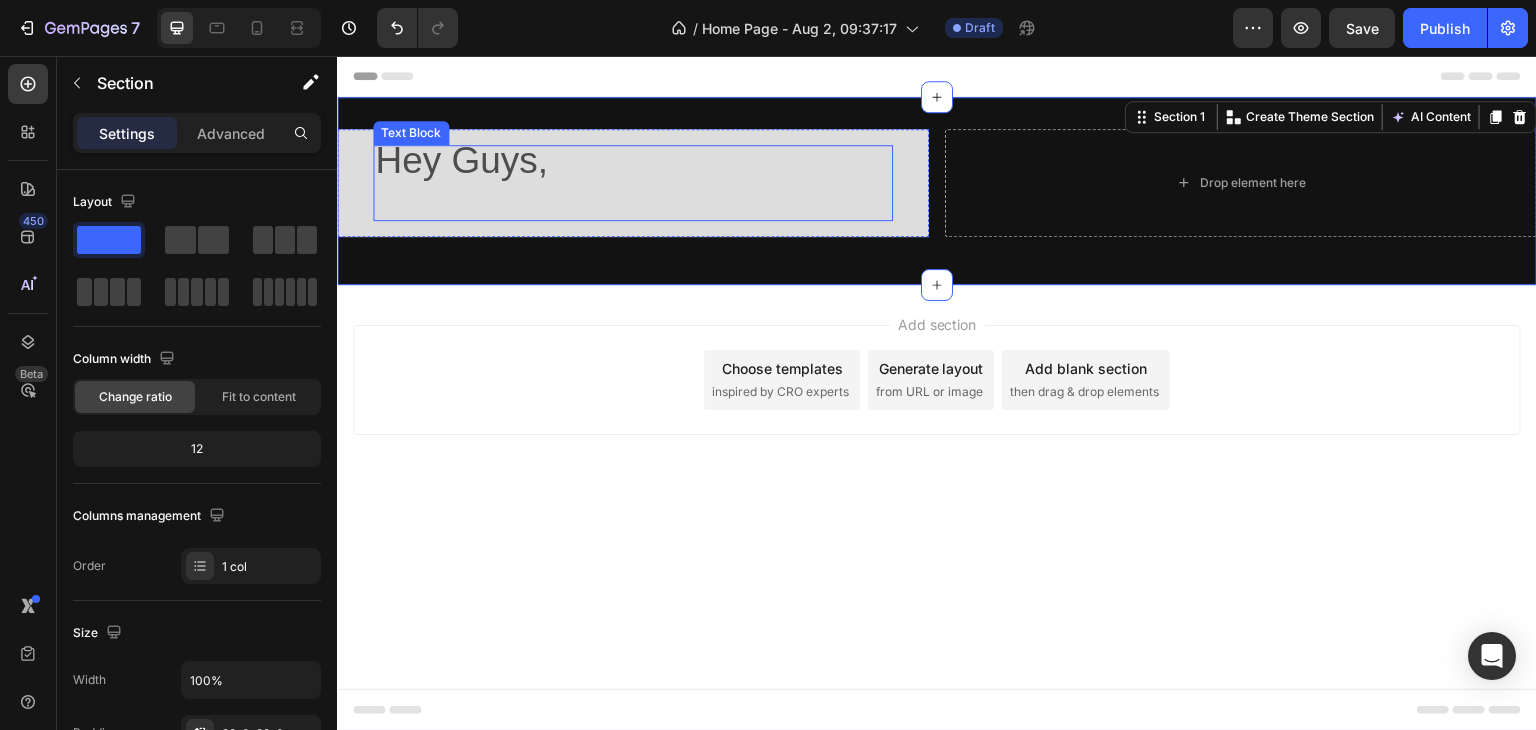 click on "Hey Guys," at bounding box center (461, 160) 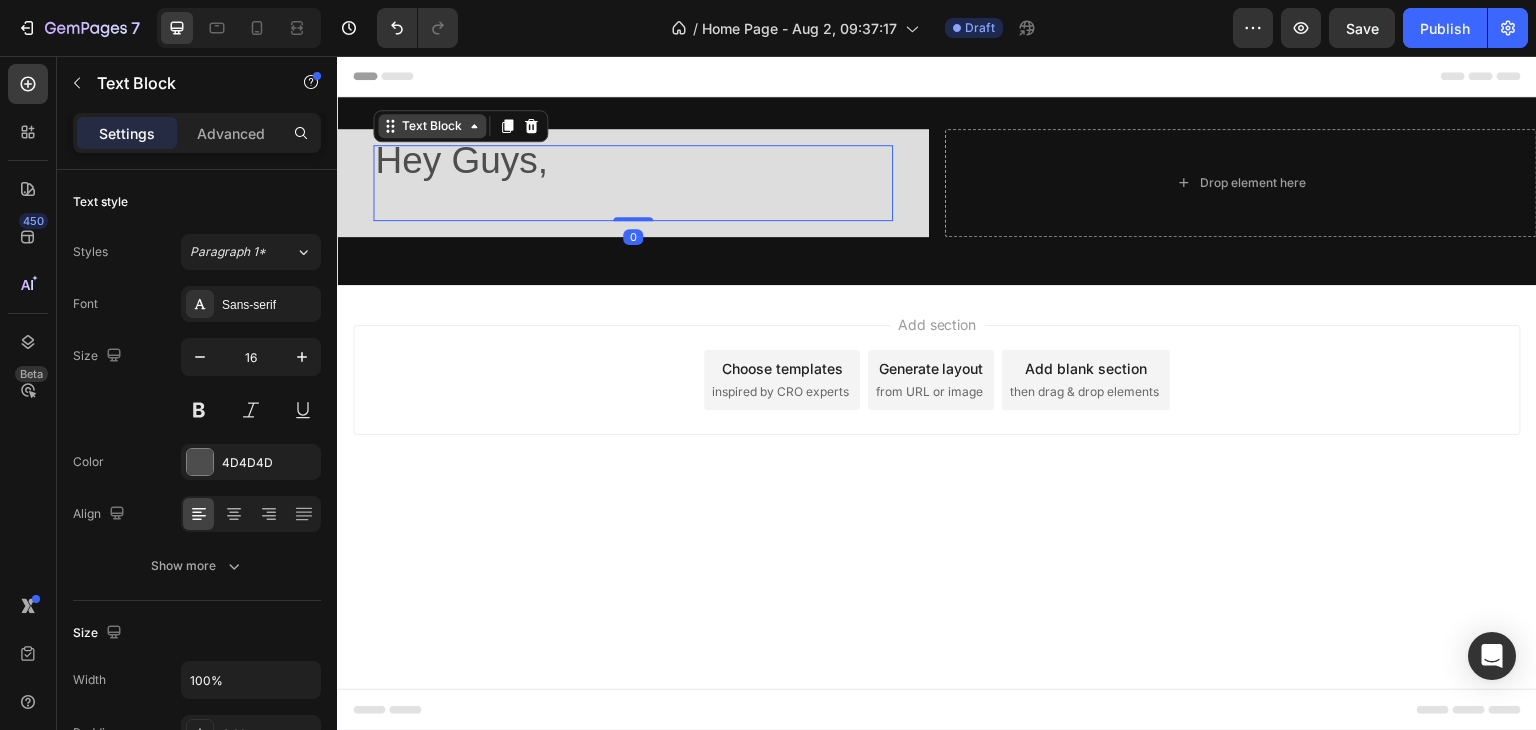 click 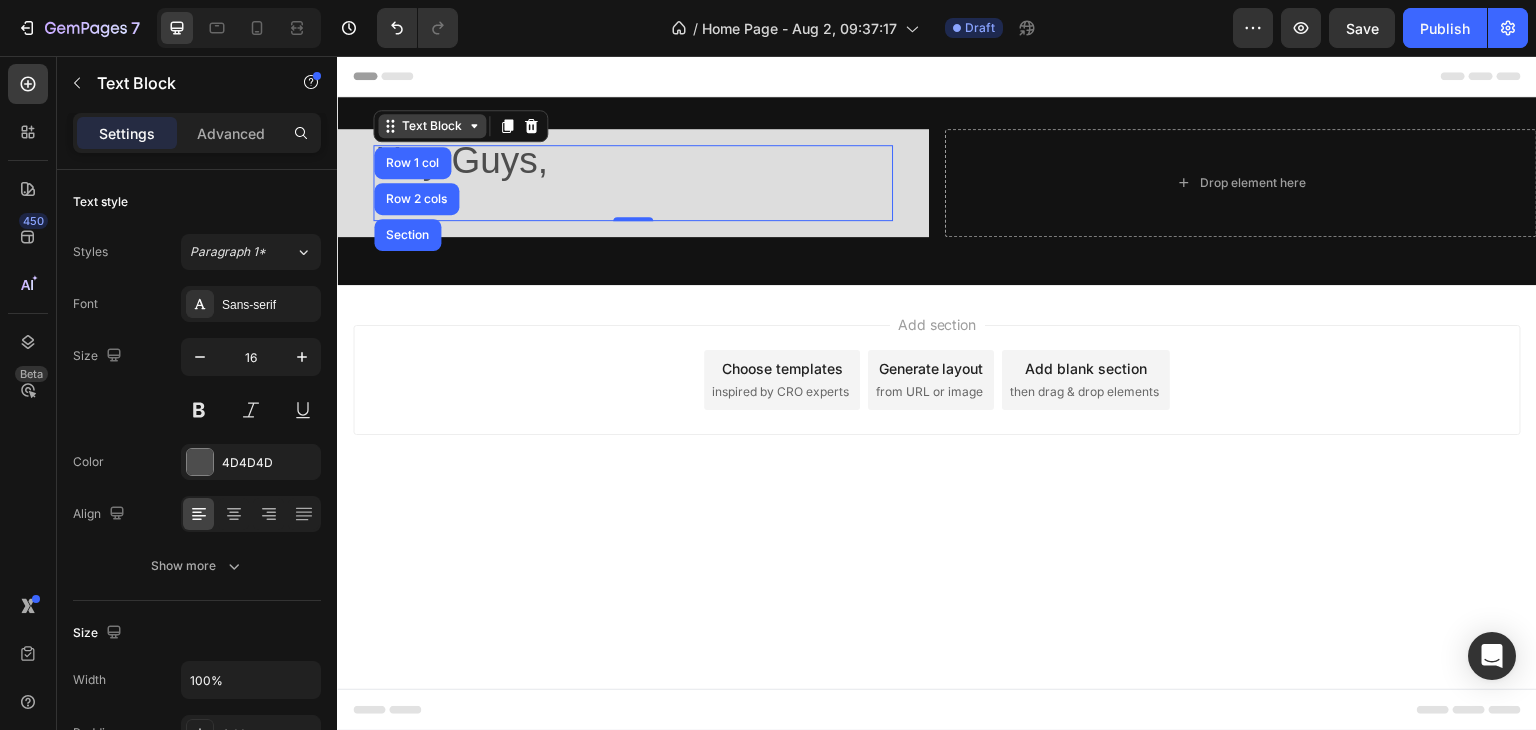 click on "Text Block" at bounding box center (432, 126) 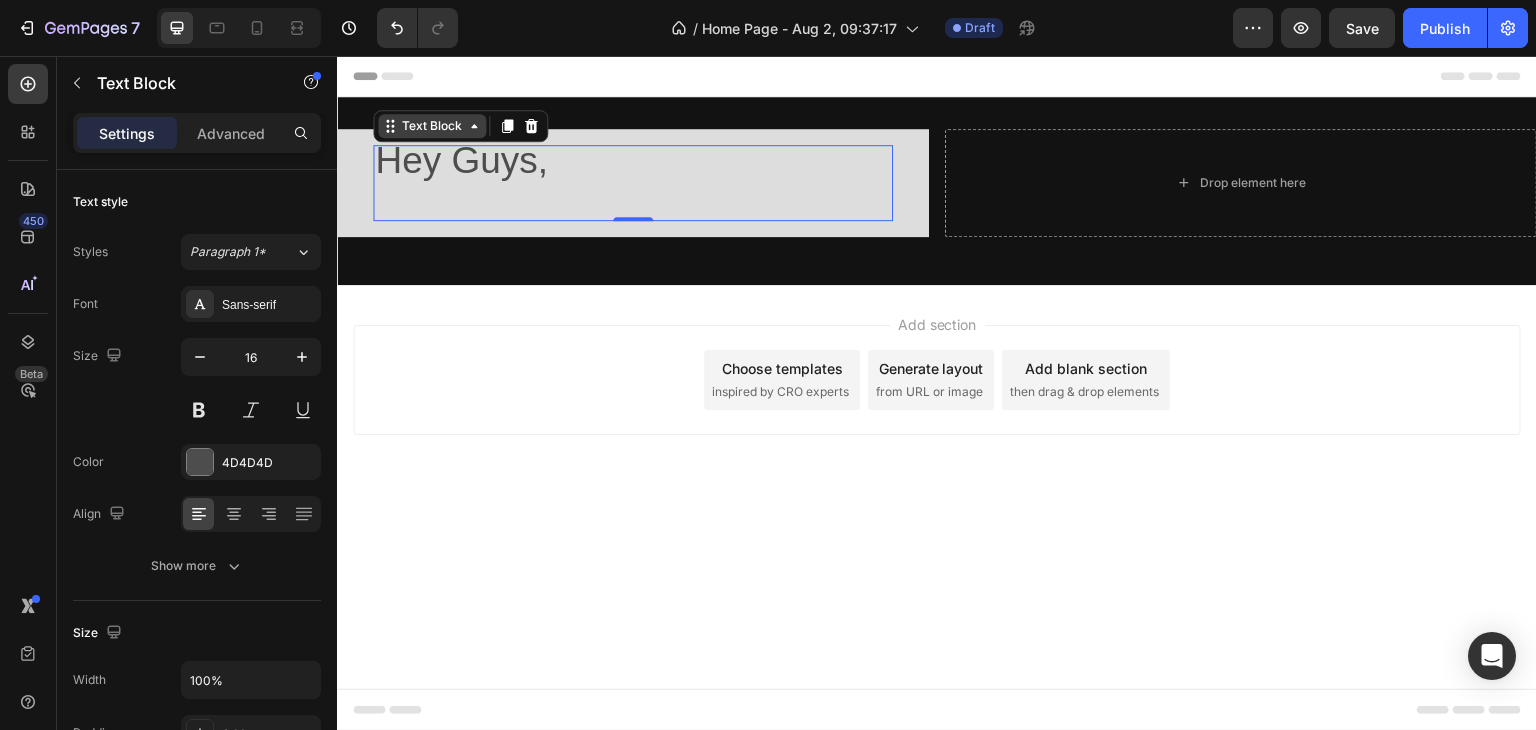 click 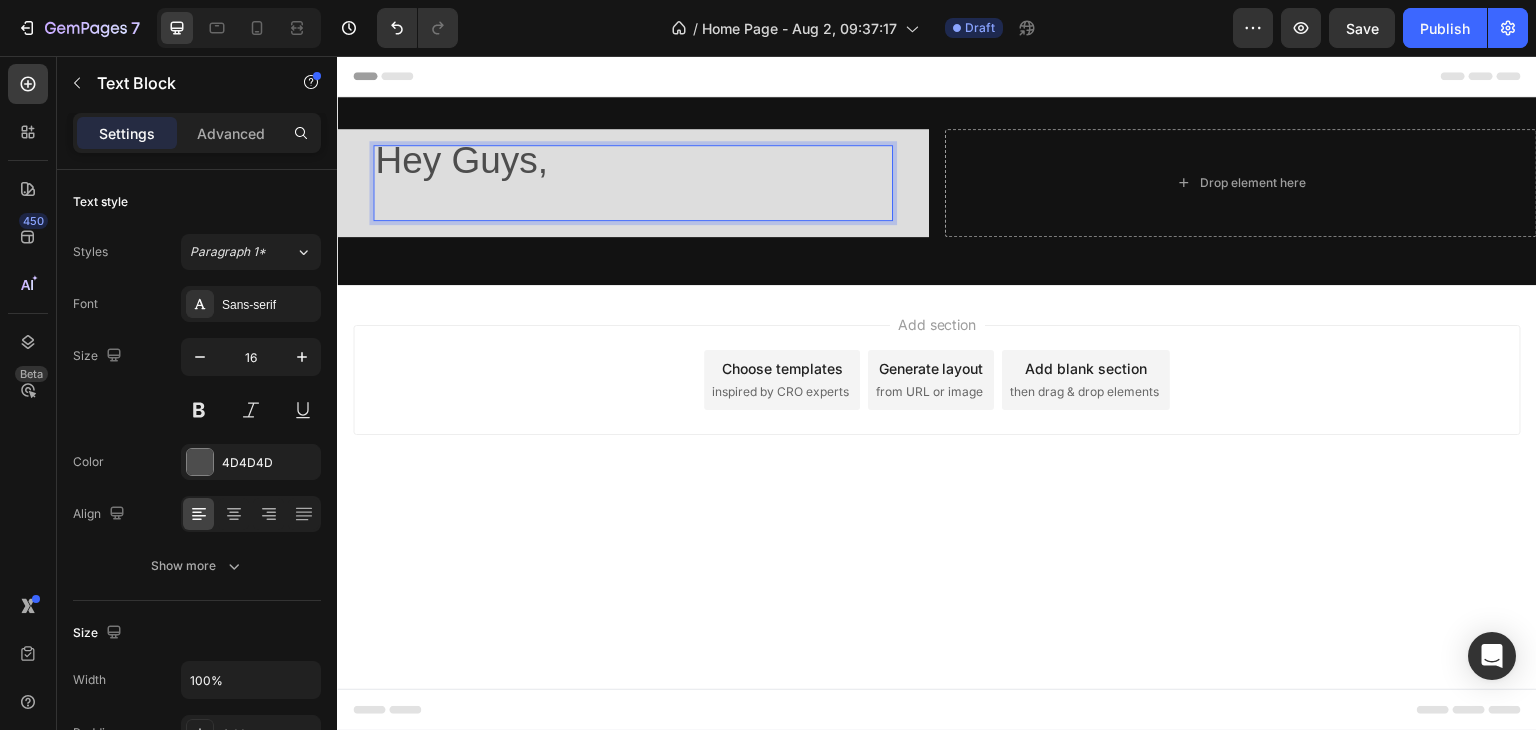 click on "Hey Guys," at bounding box center (461, 160) 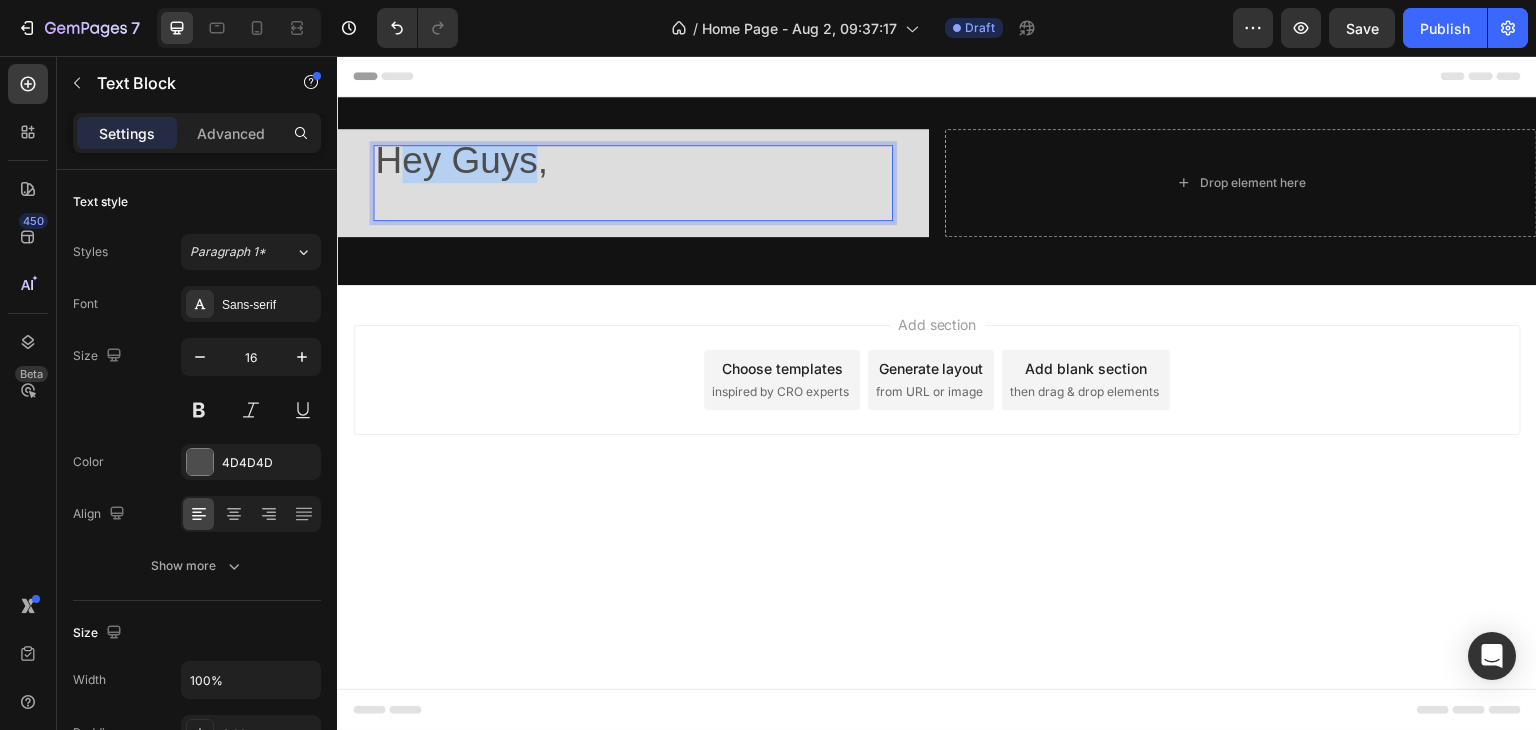 drag, startPoint x: 537, startPoint y: 160, endPoint x: 391, endPoint y: 160, distance: 146 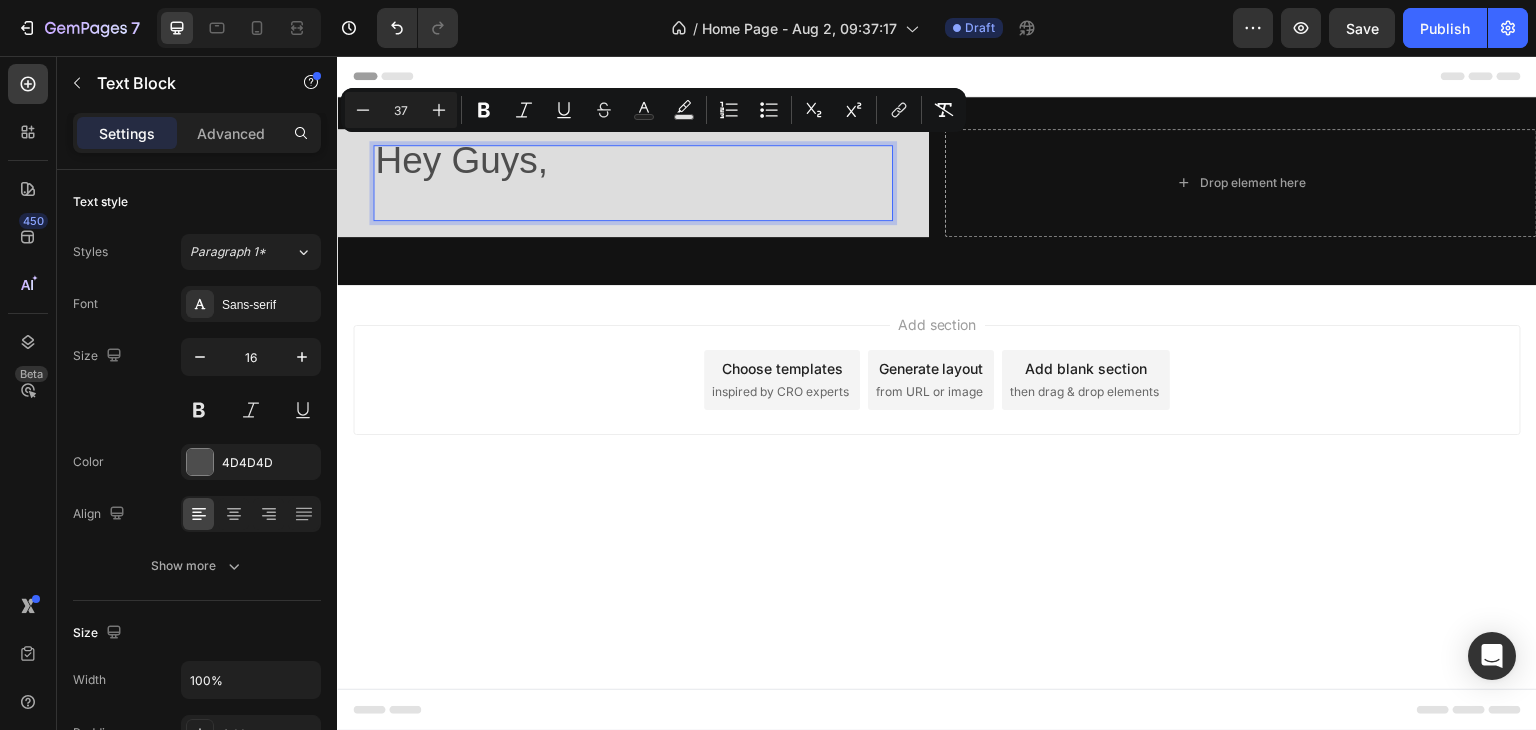 click on "Hey Guys," at bounding box center (633, 183) 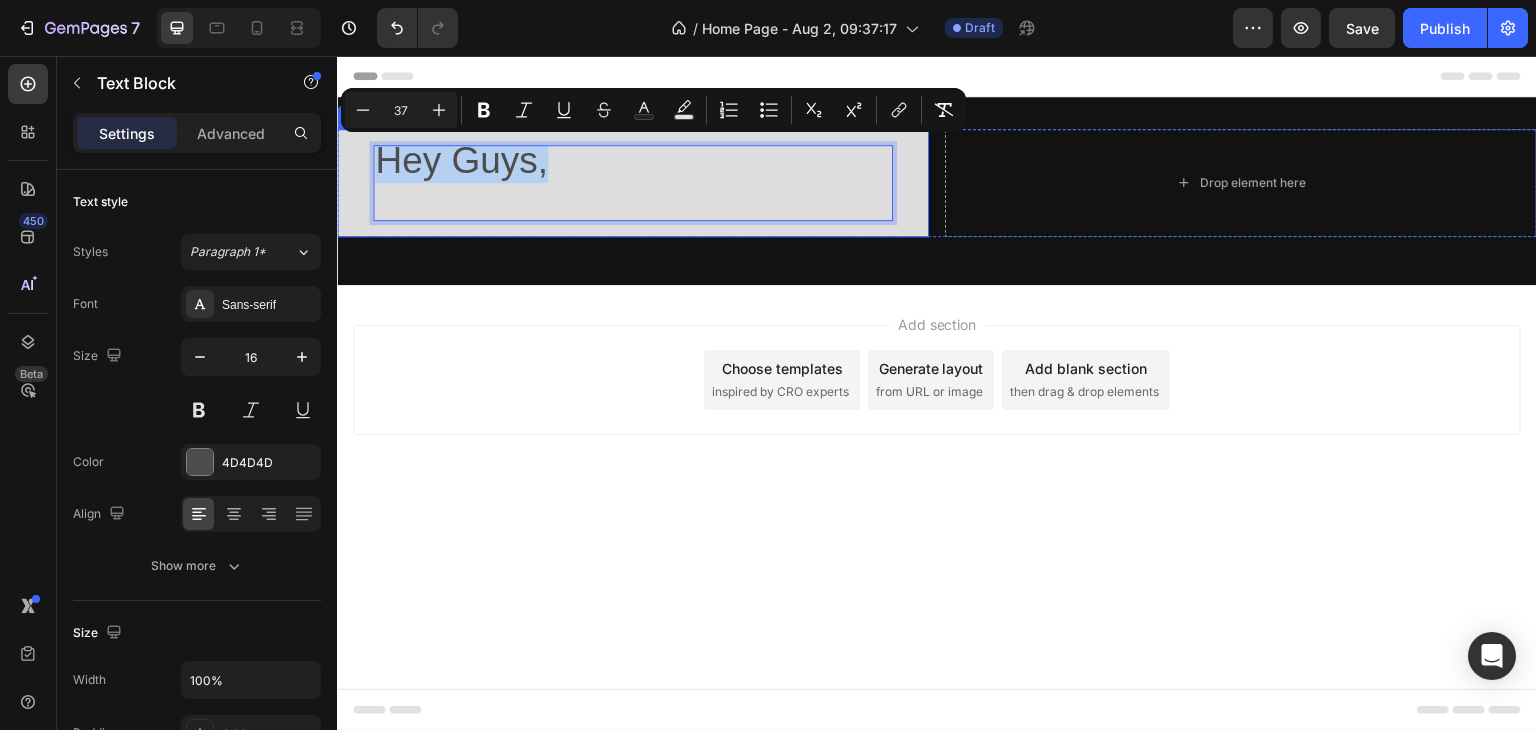 drag, startPoint x: 461, startPoint y: 168, endPoint x: 372, endPoint y: 175, distance: 89.27486 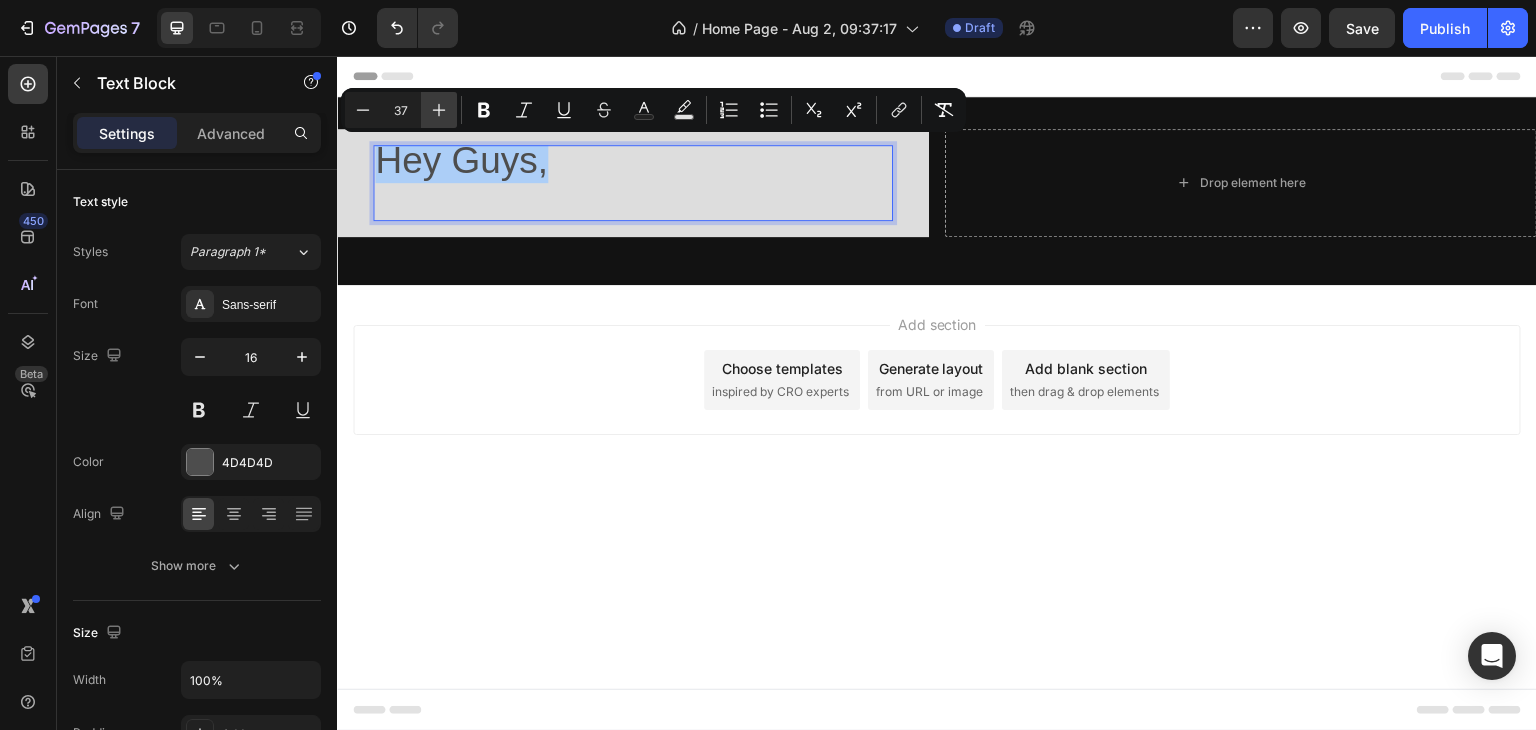 click 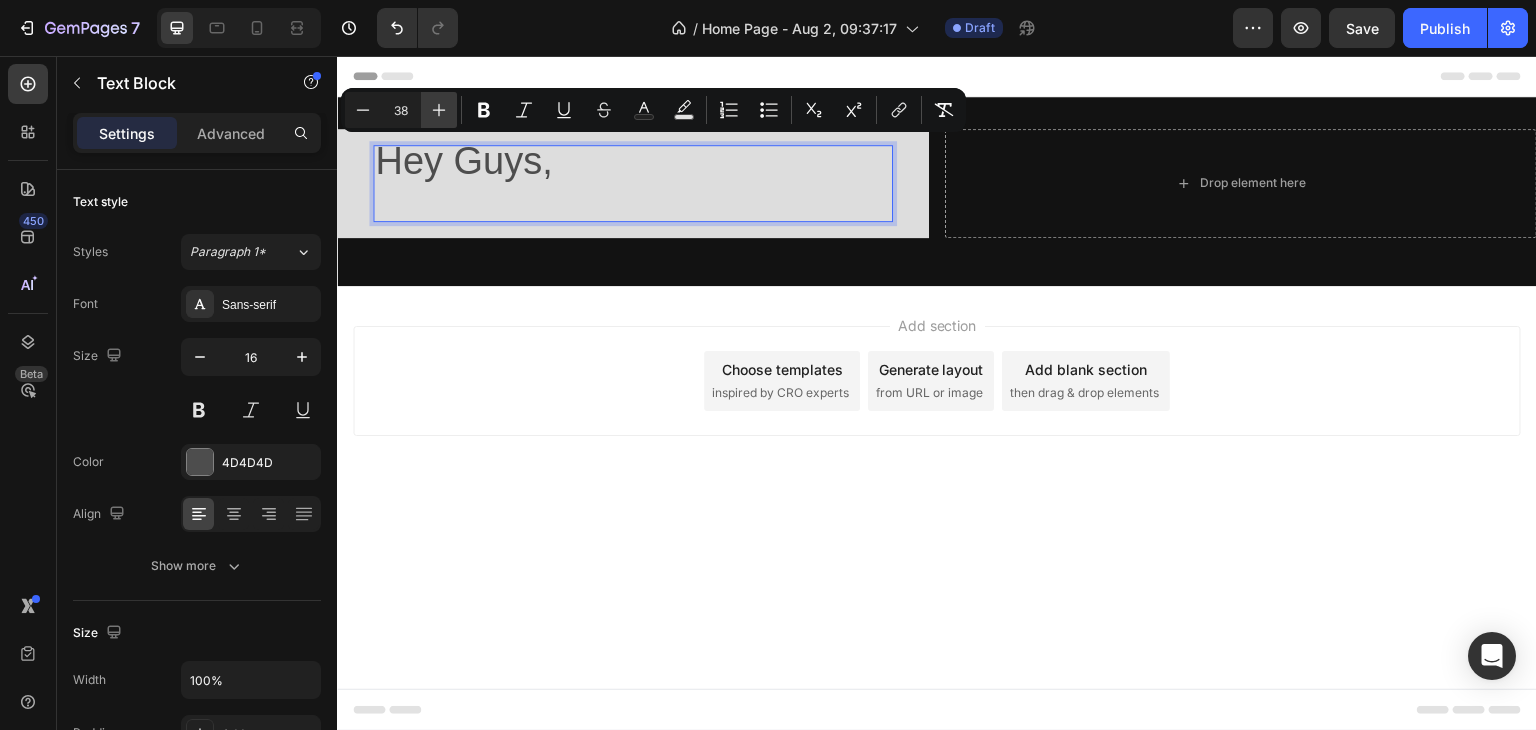 click 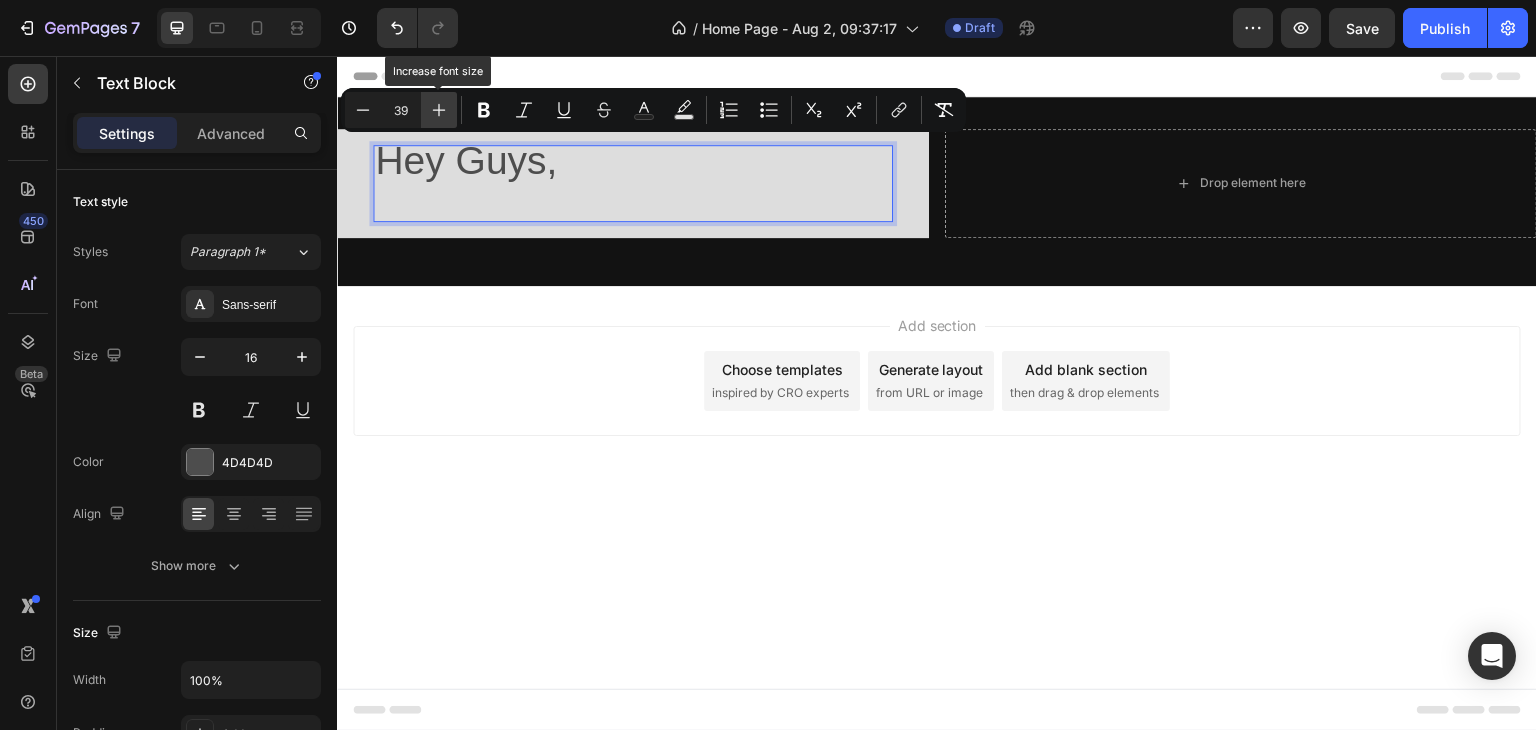 click 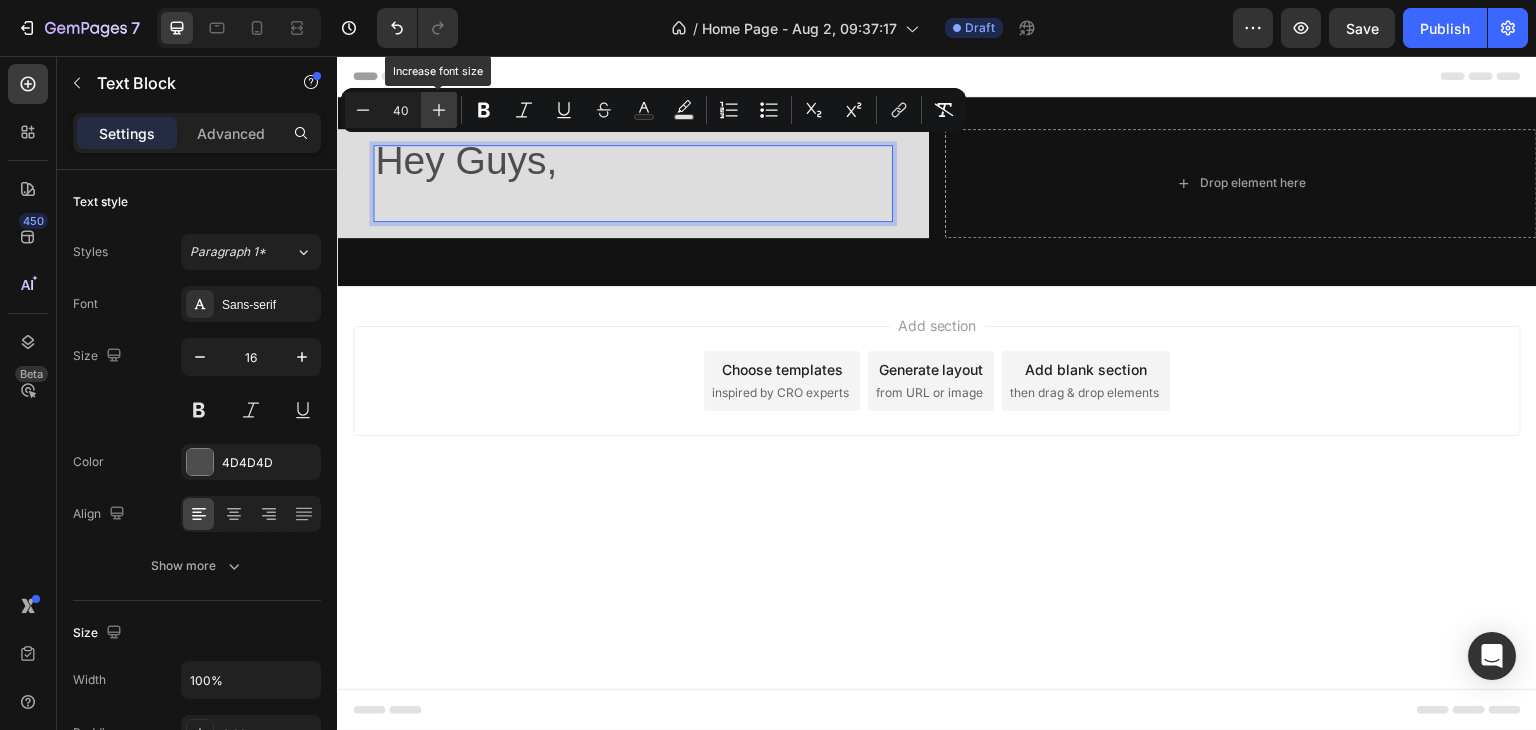 click 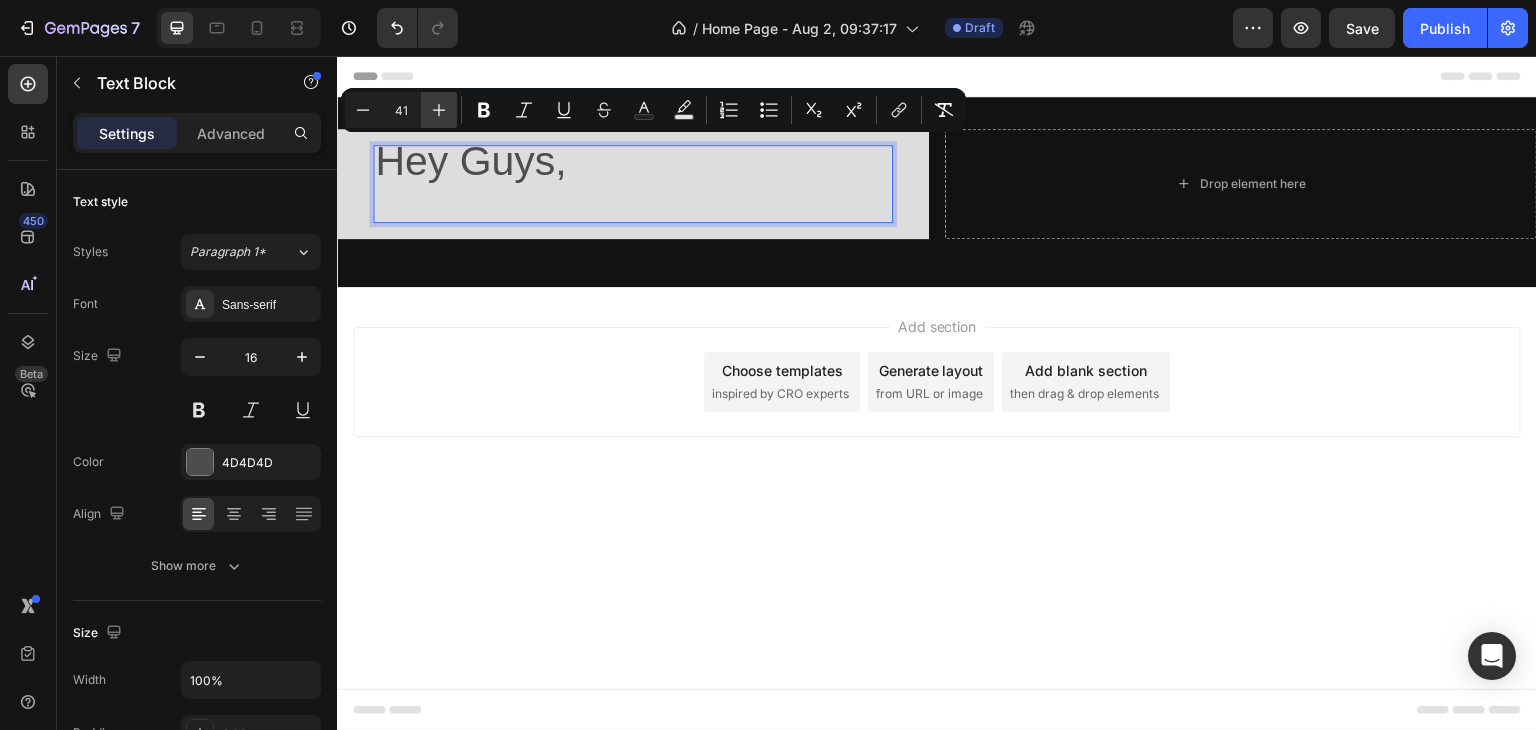 click 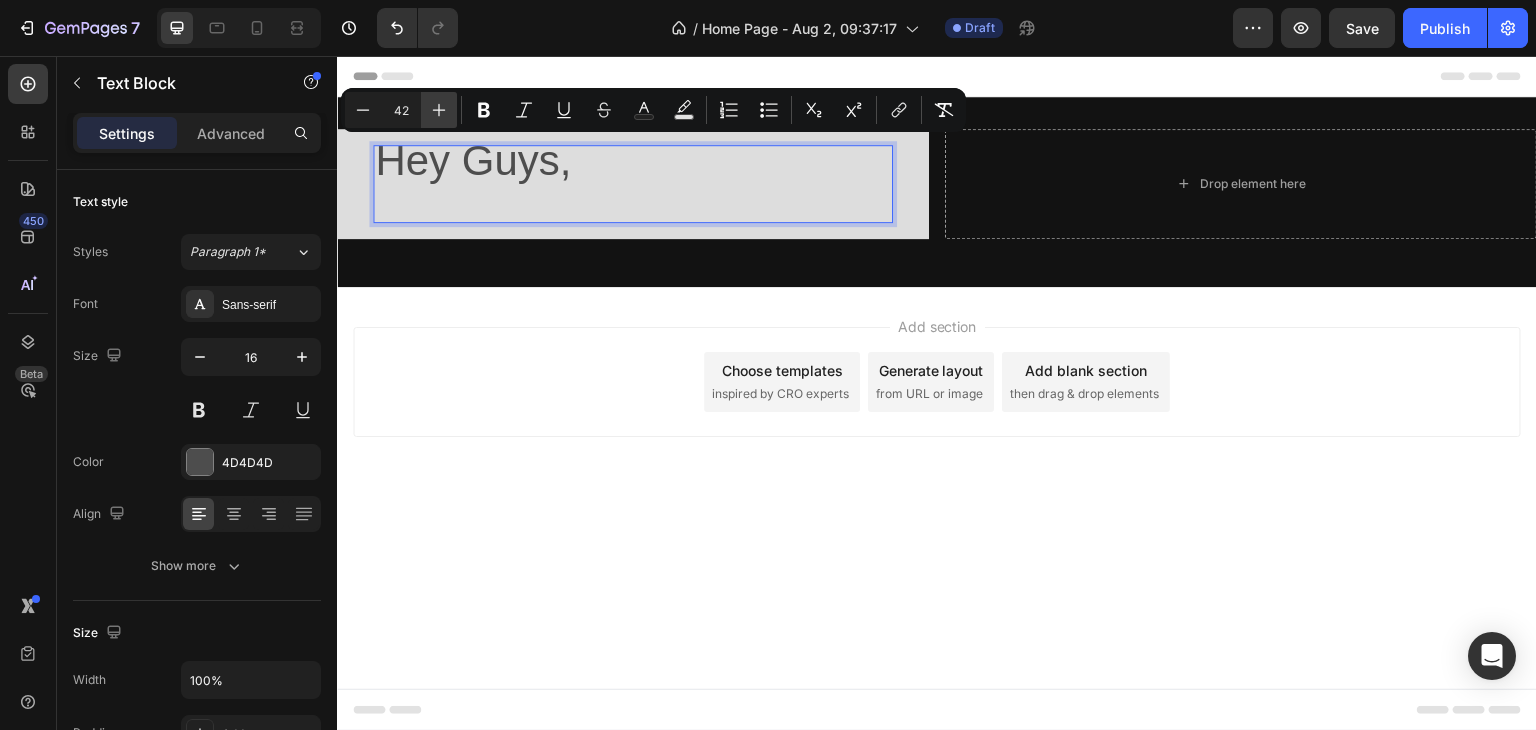 click 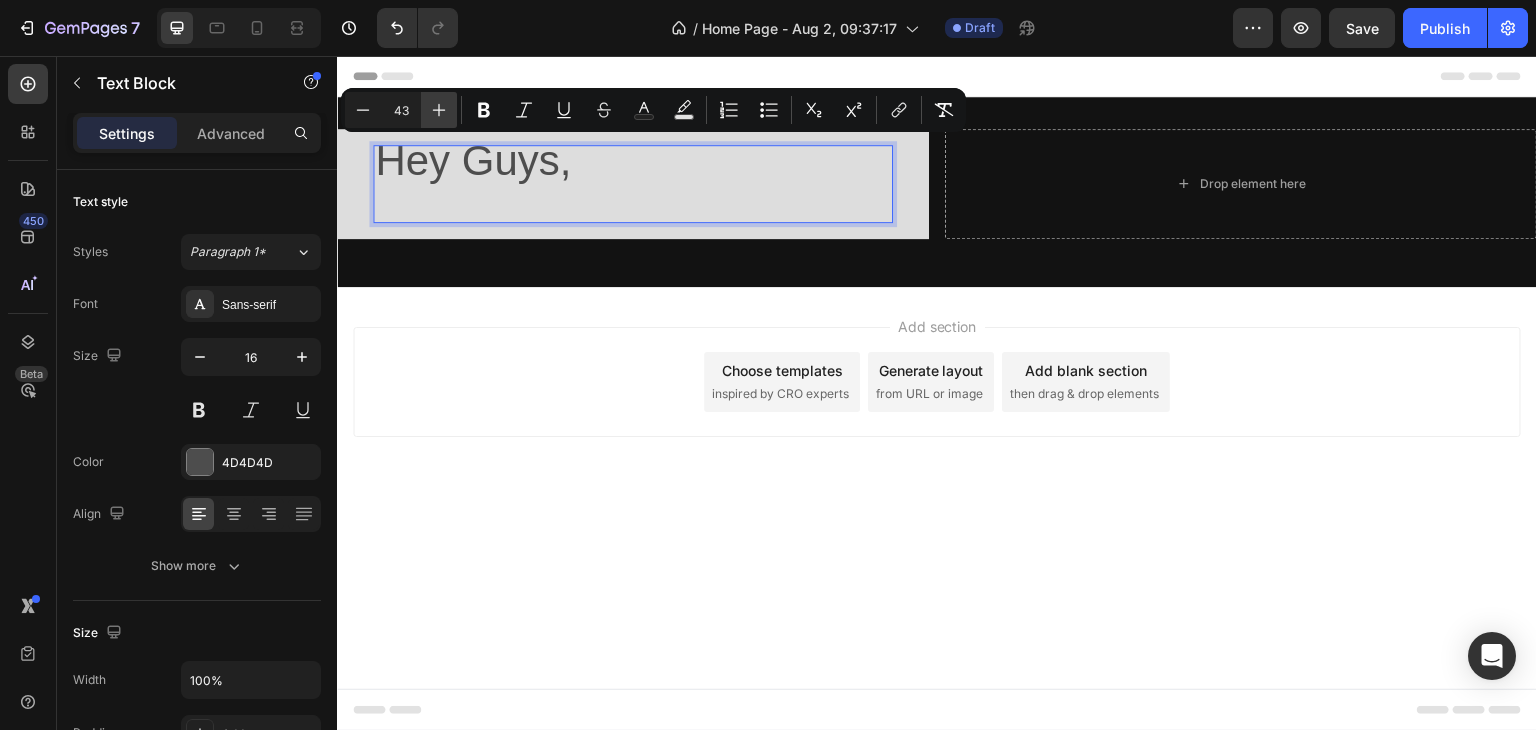 click 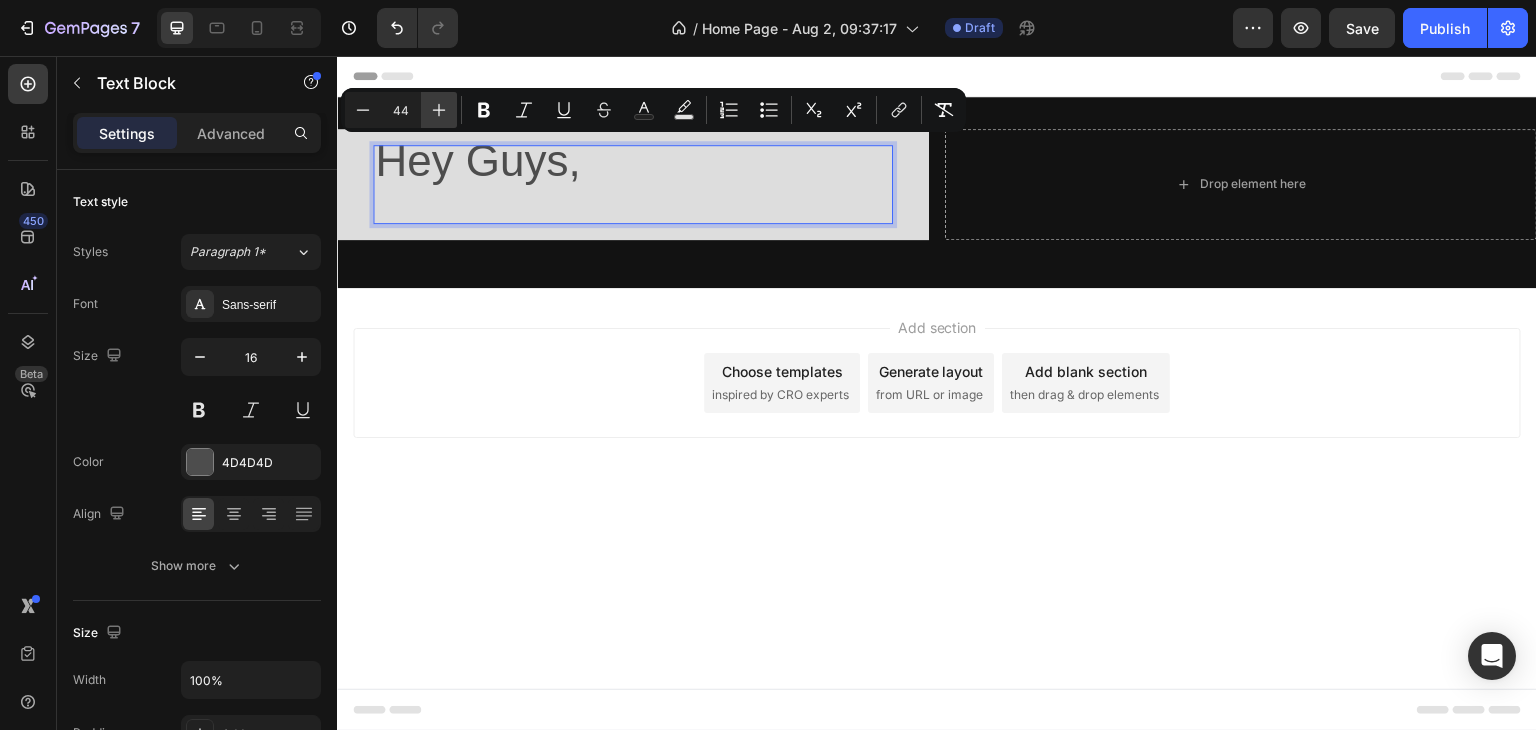 click 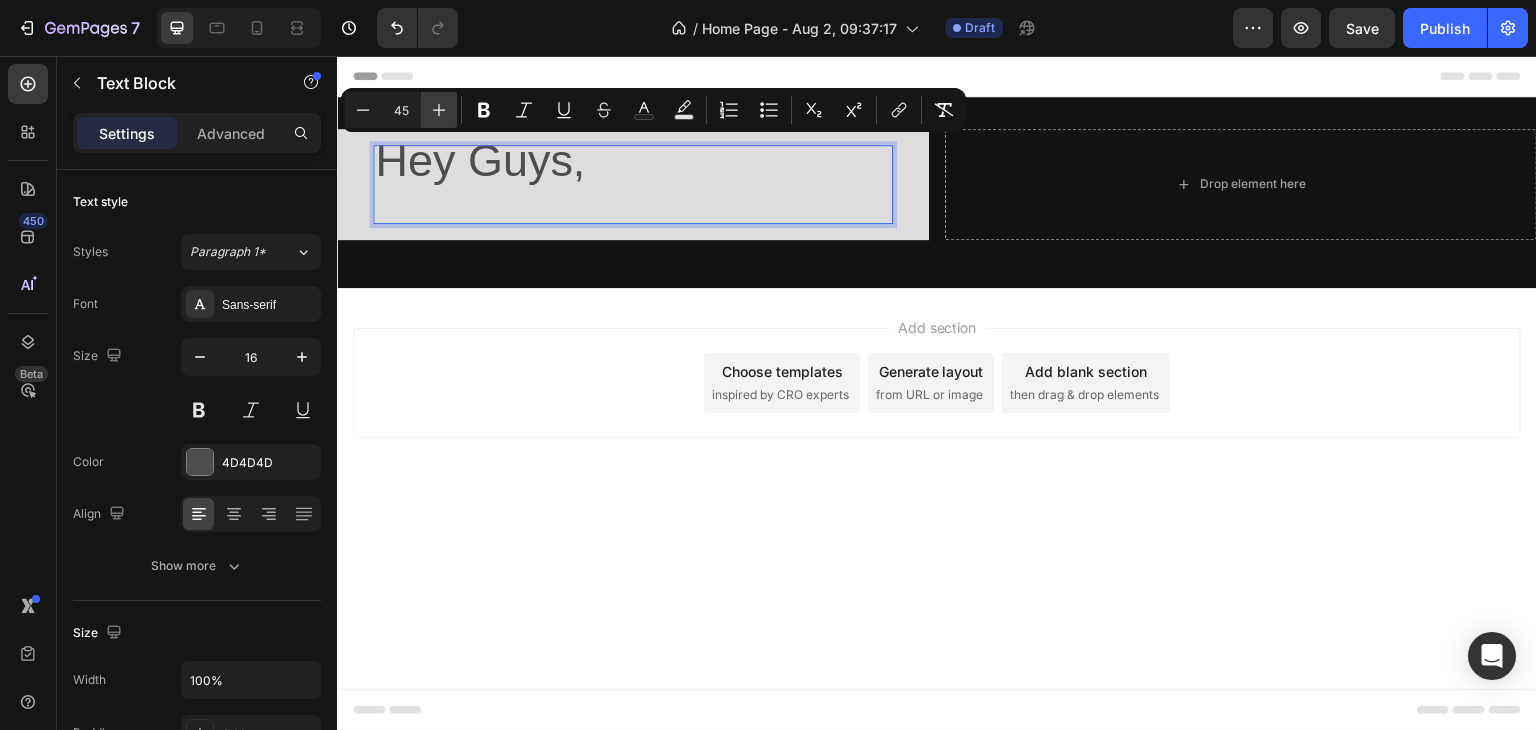click 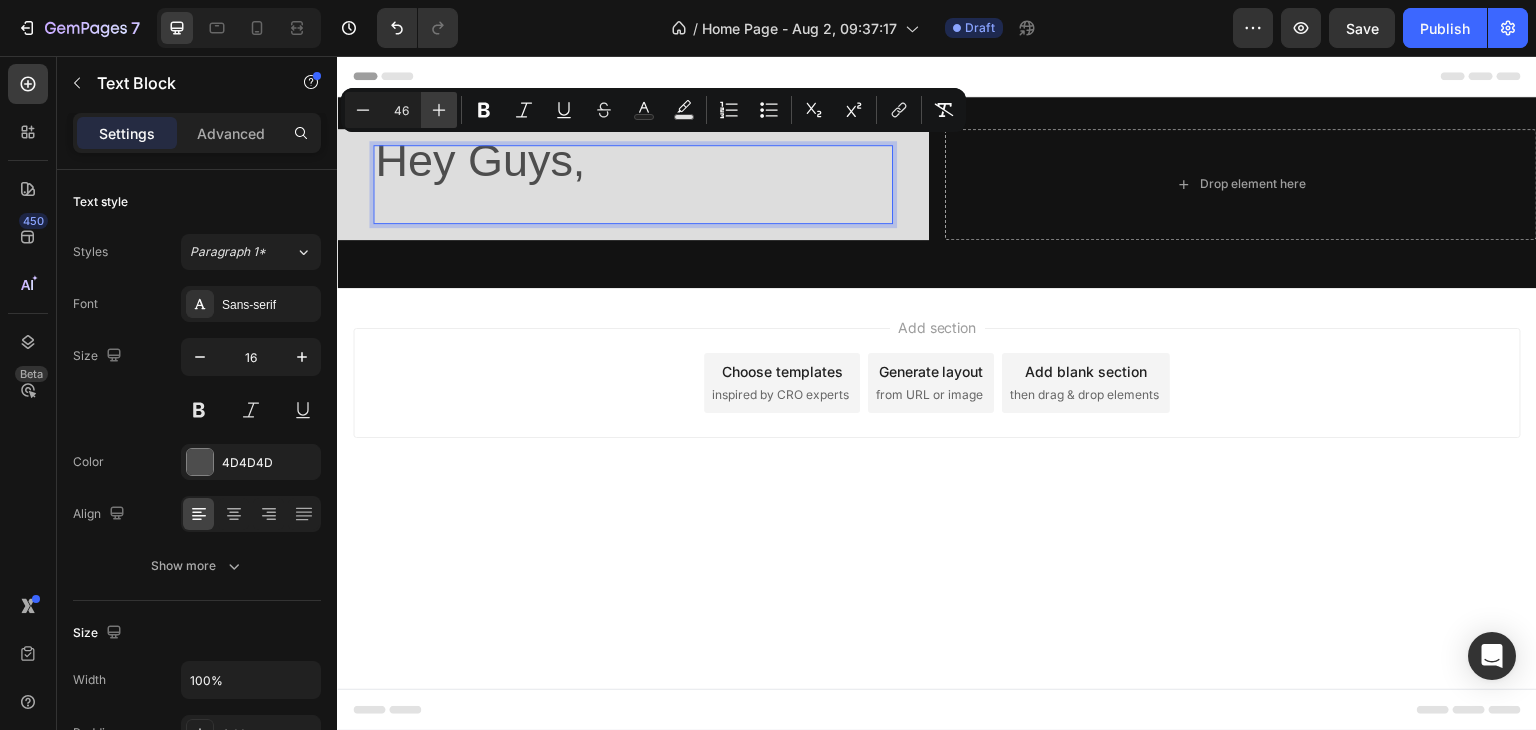 click 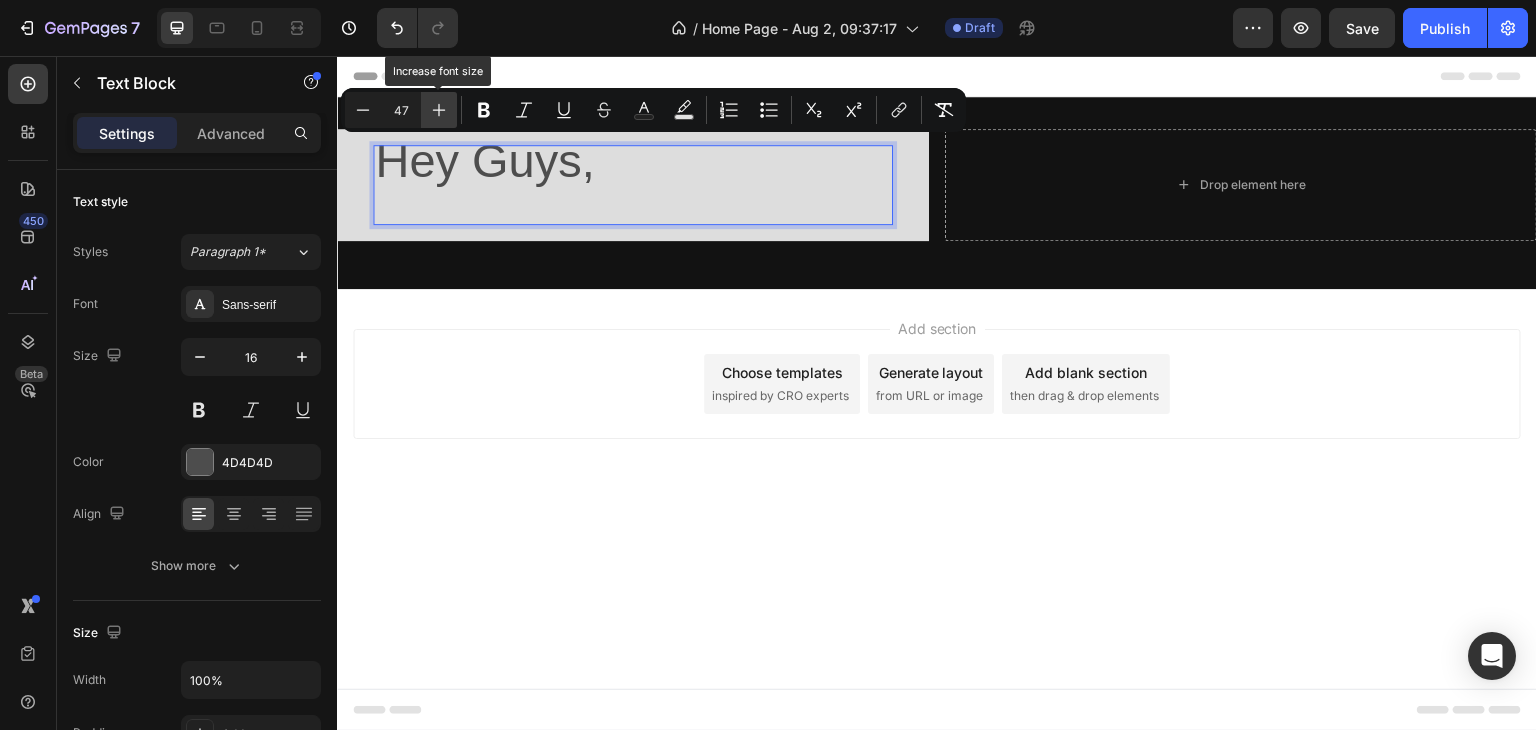 click 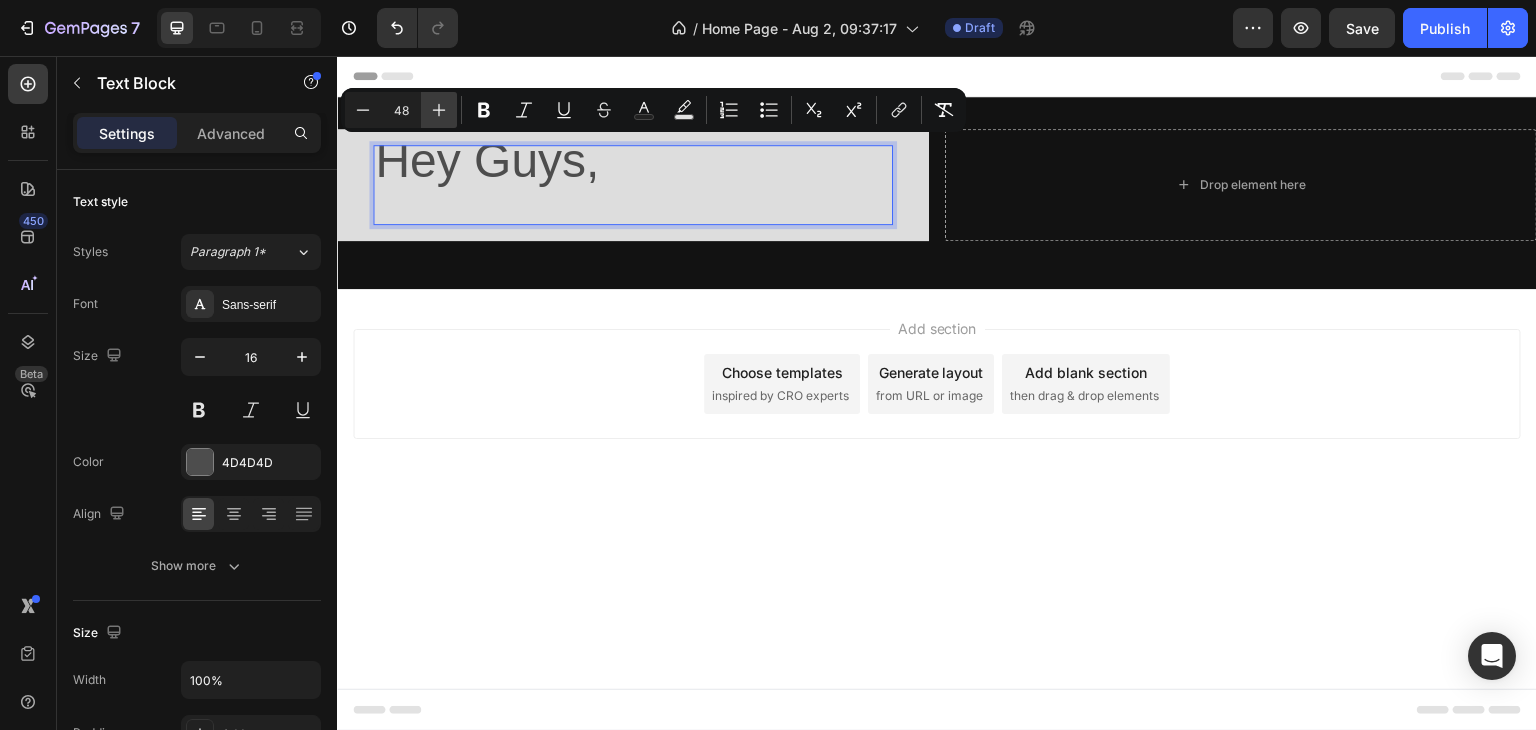 click 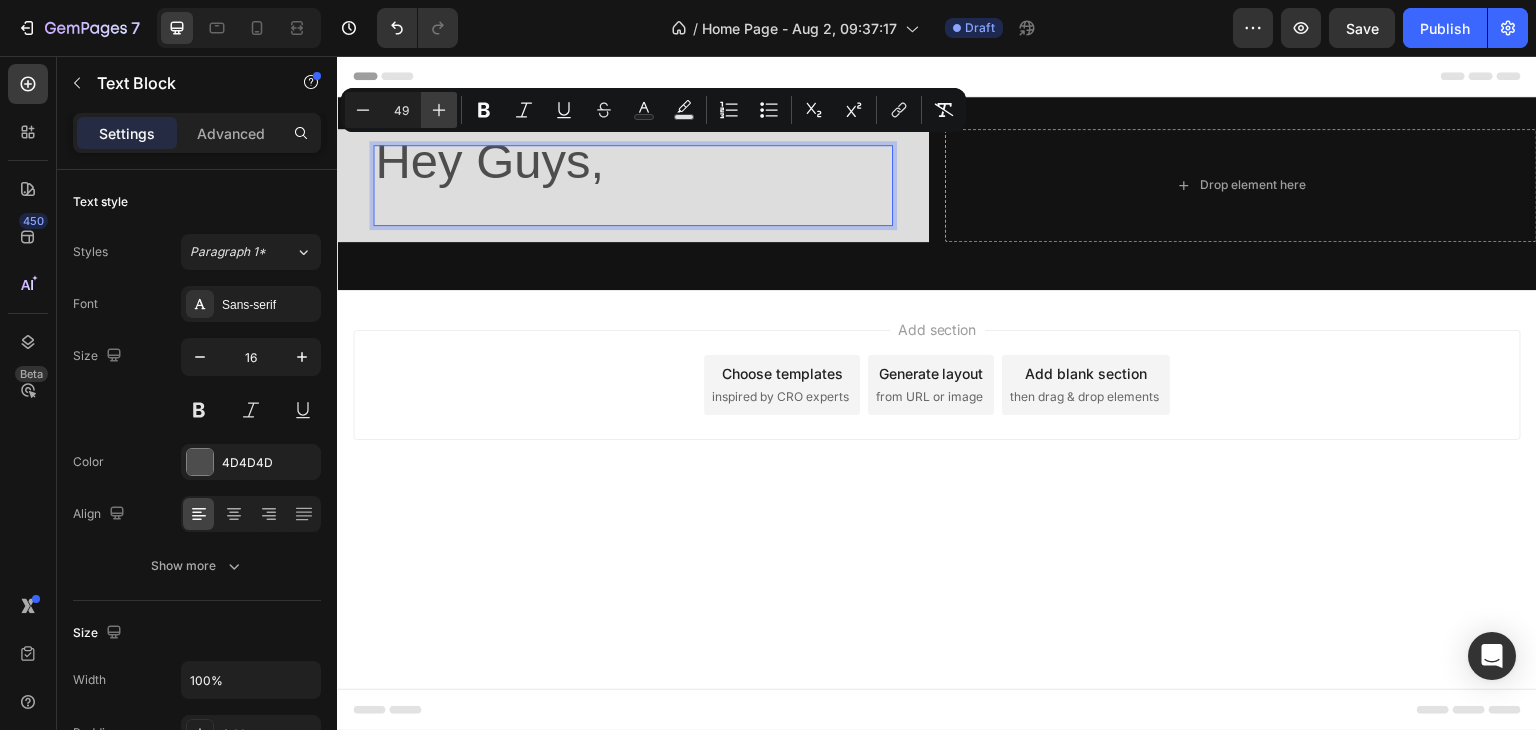 click 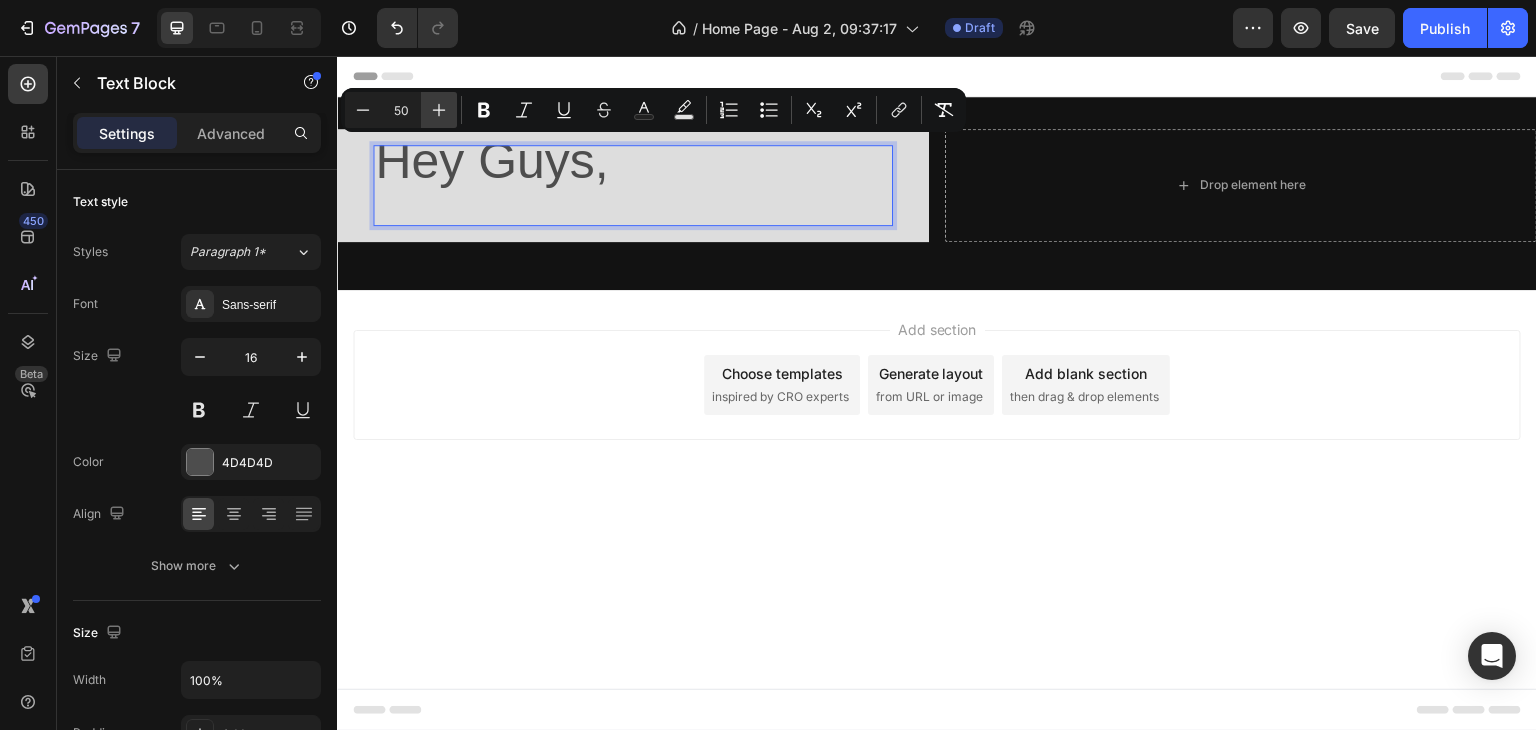 click 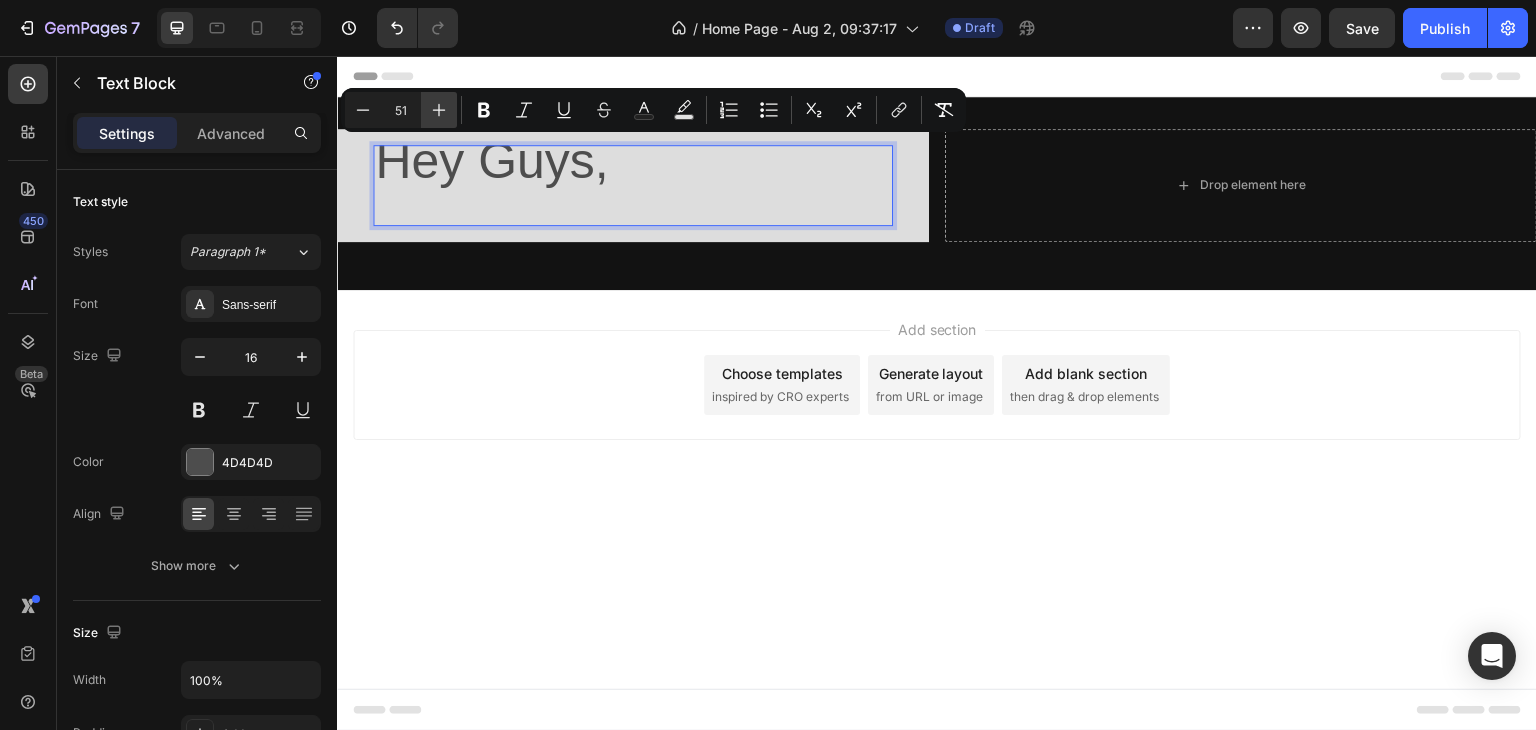 click 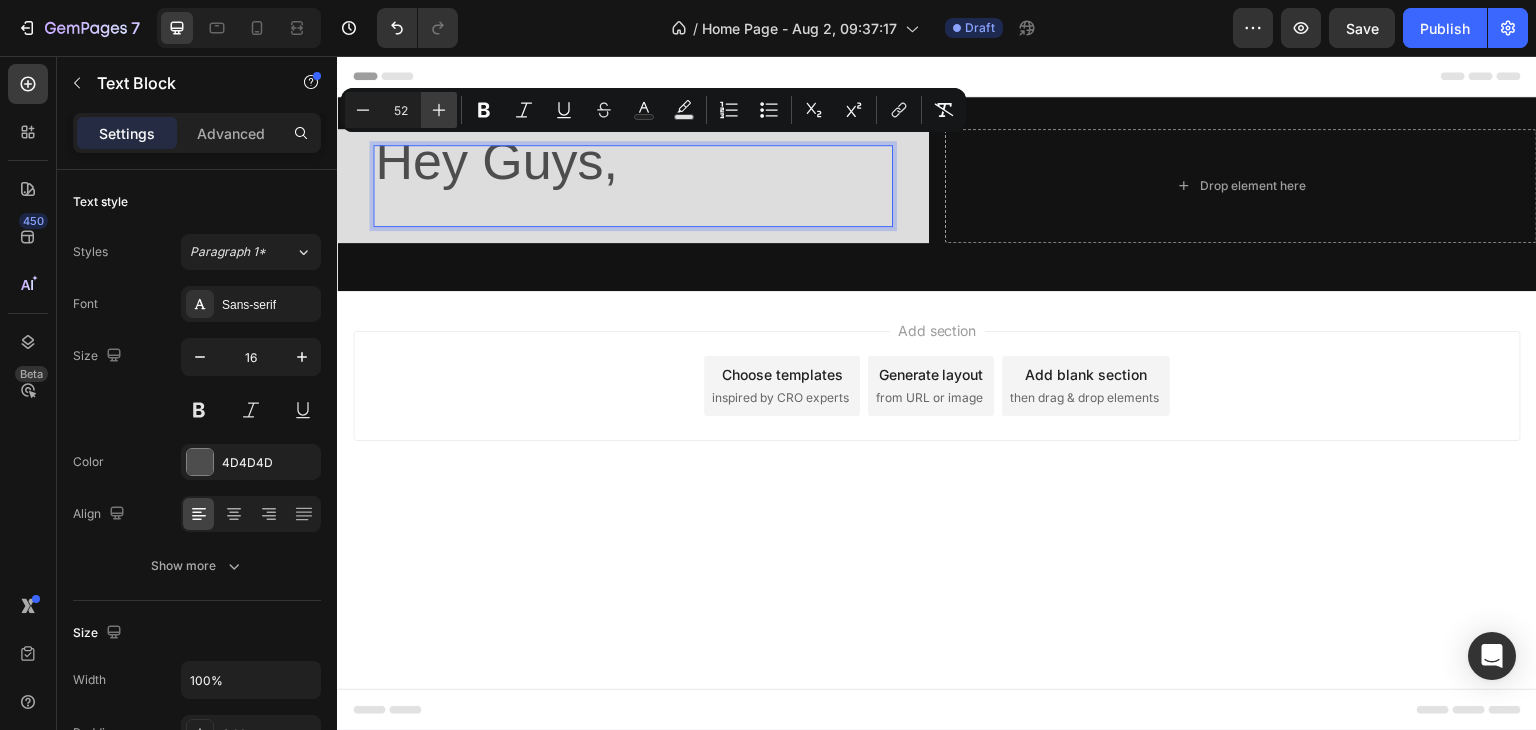 click 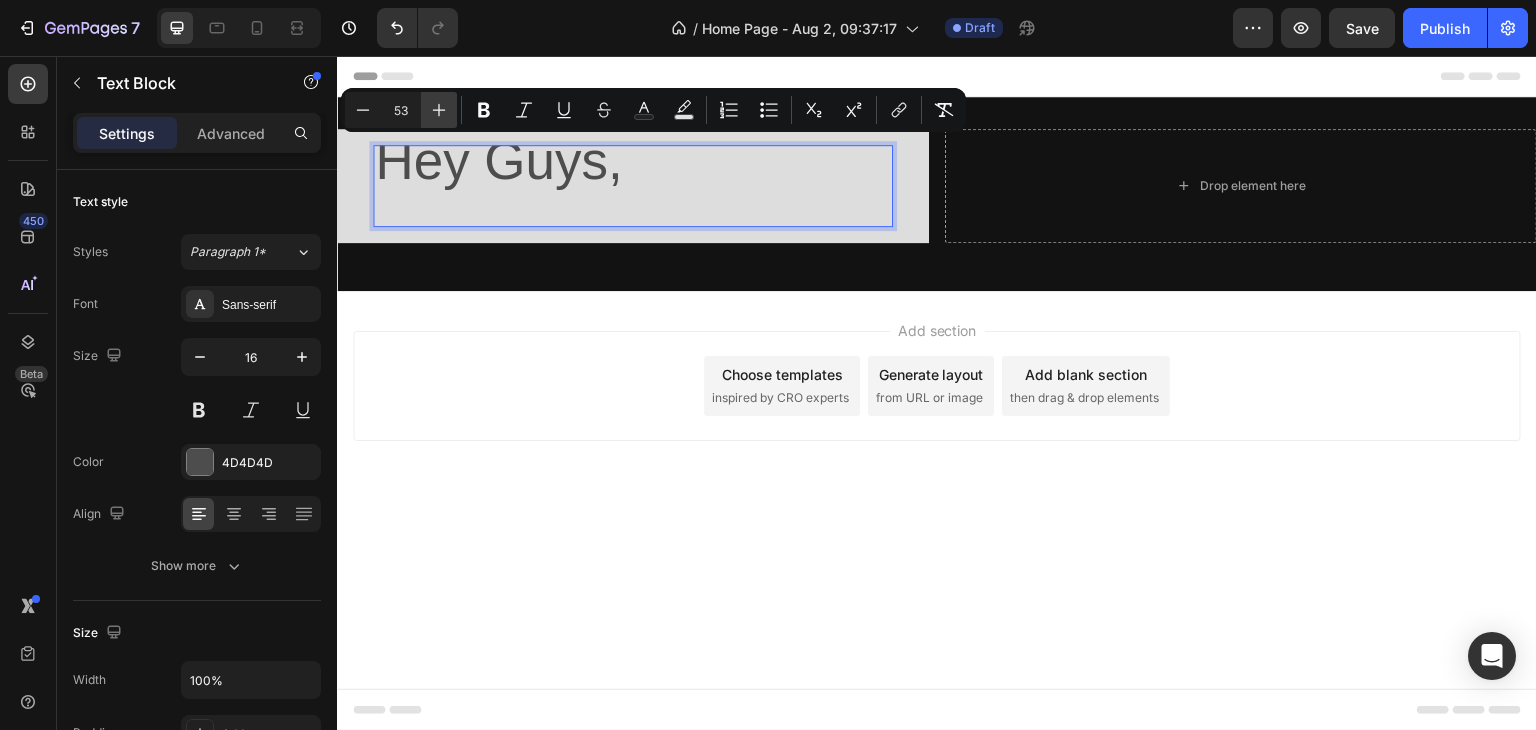 click 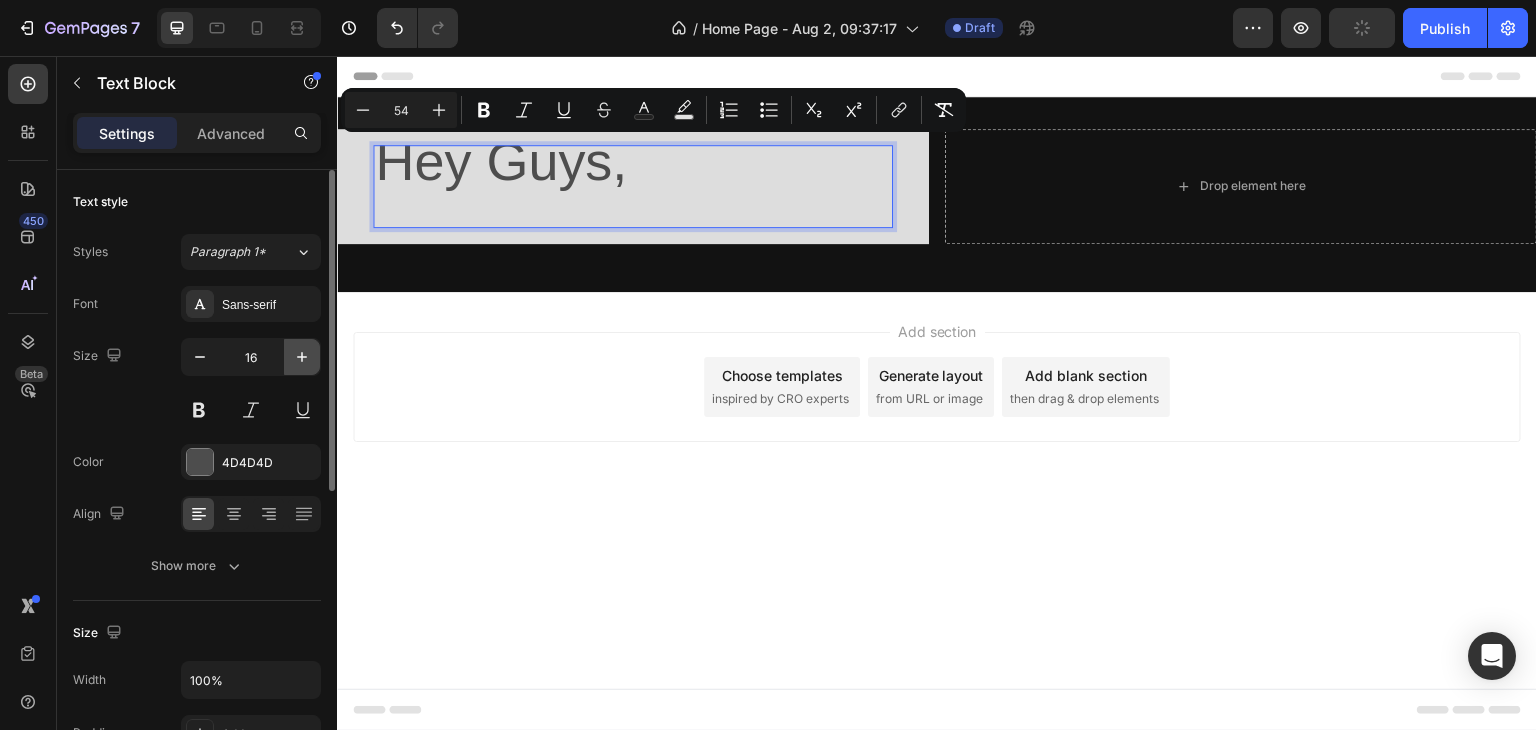 click 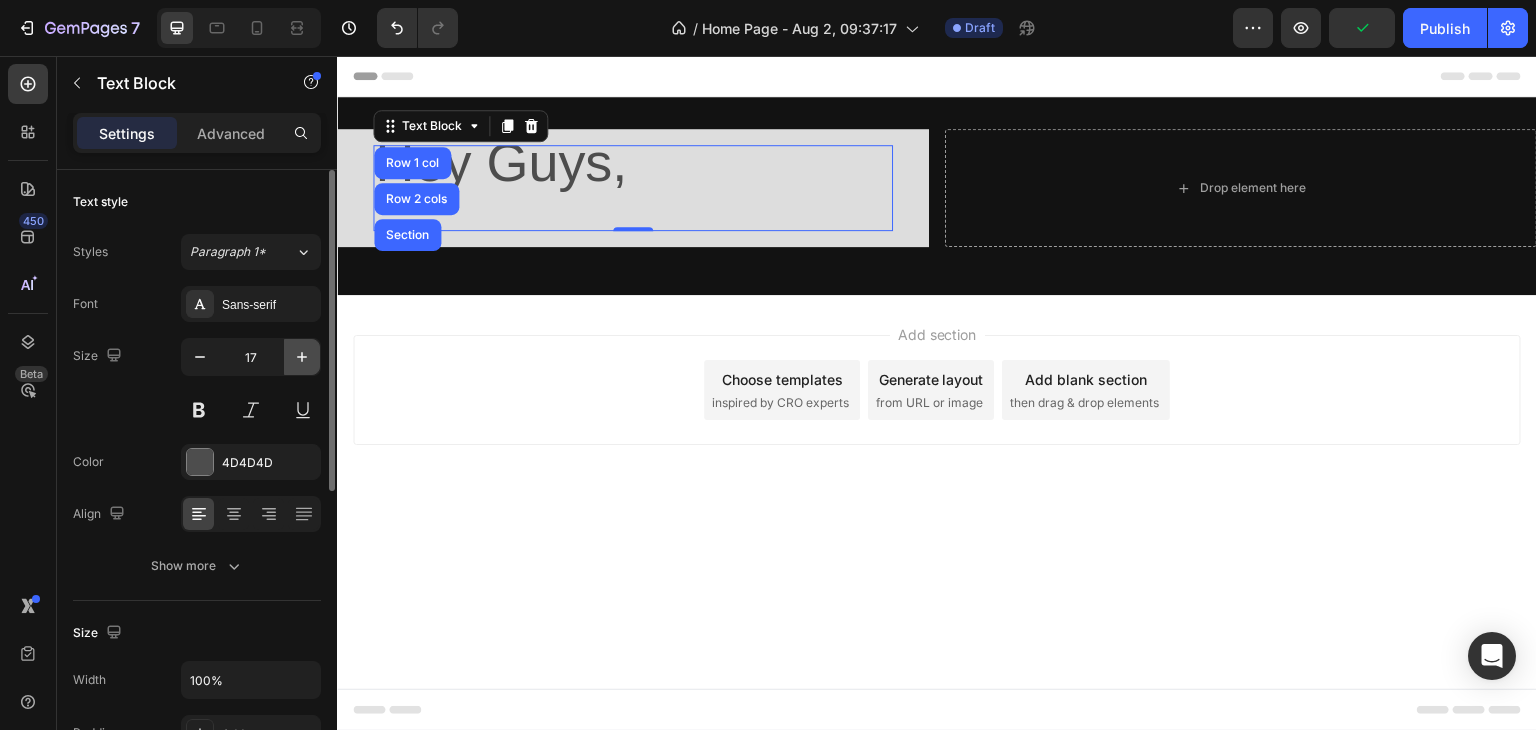 click 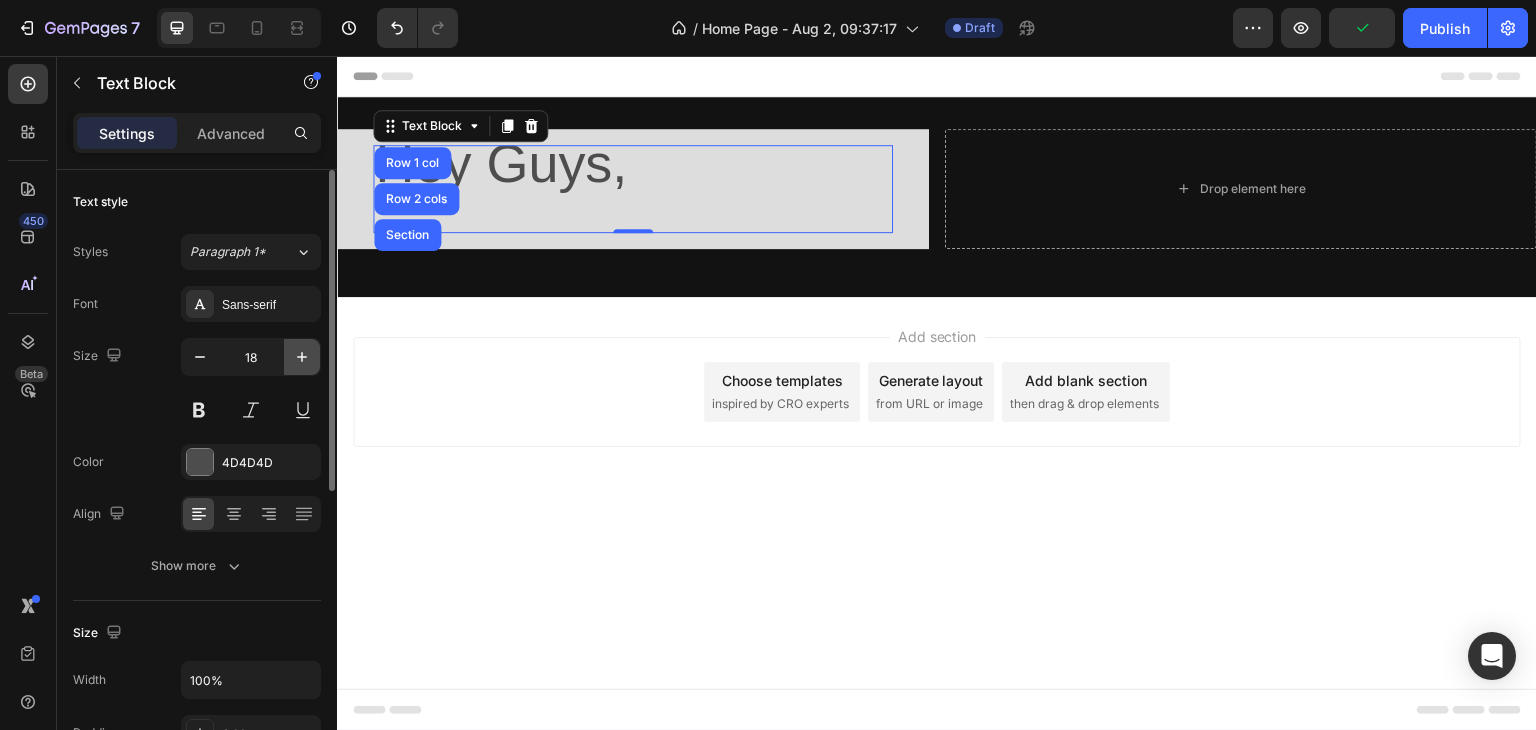 click 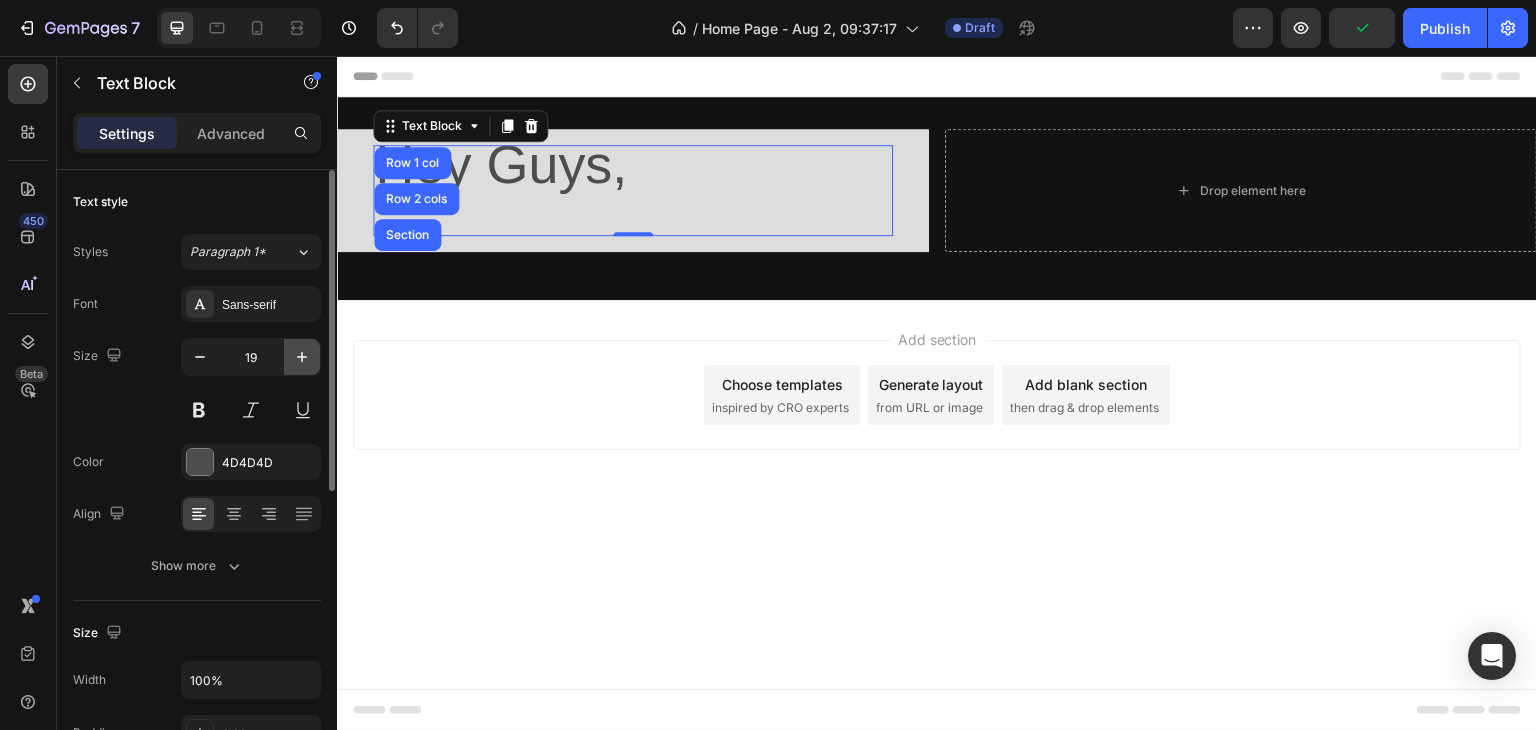 click 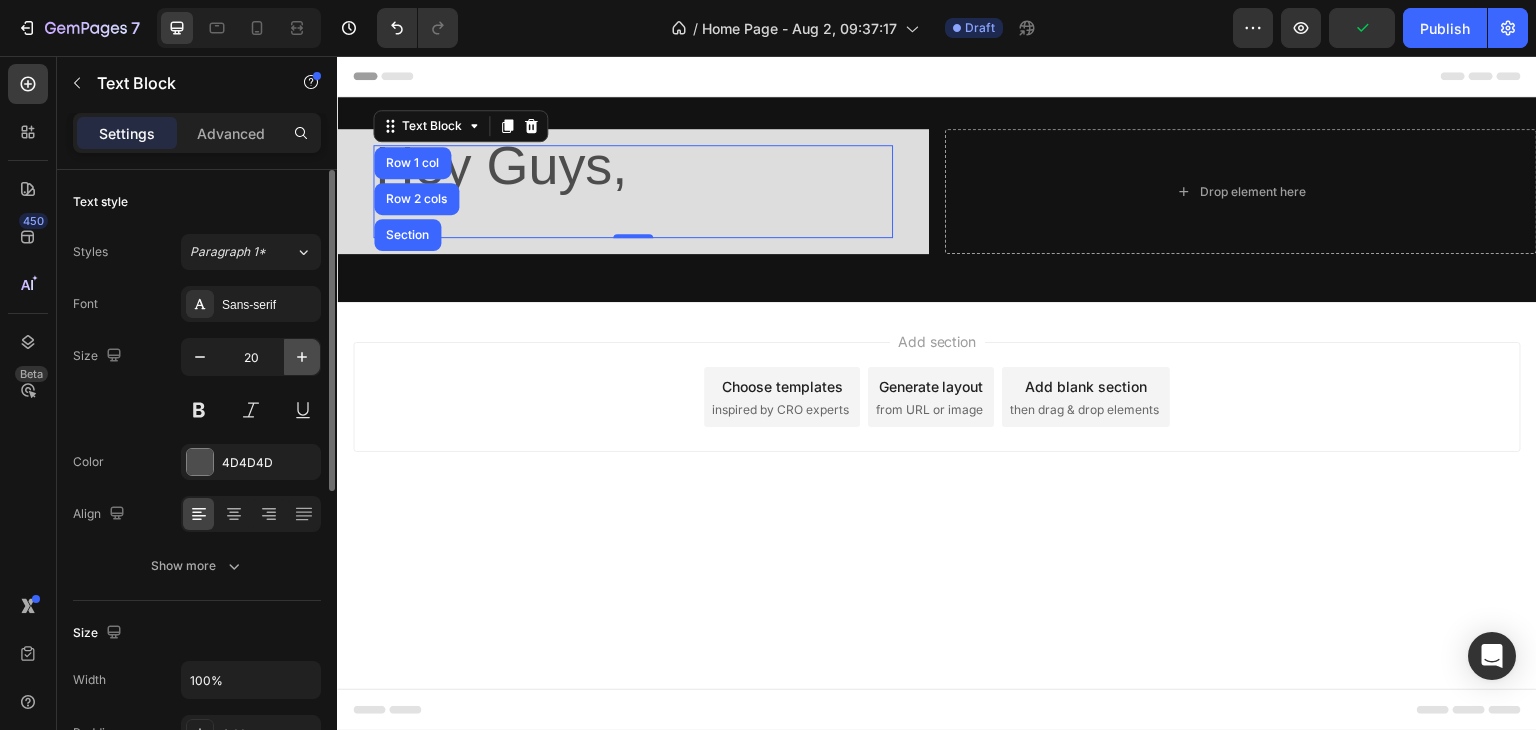 click 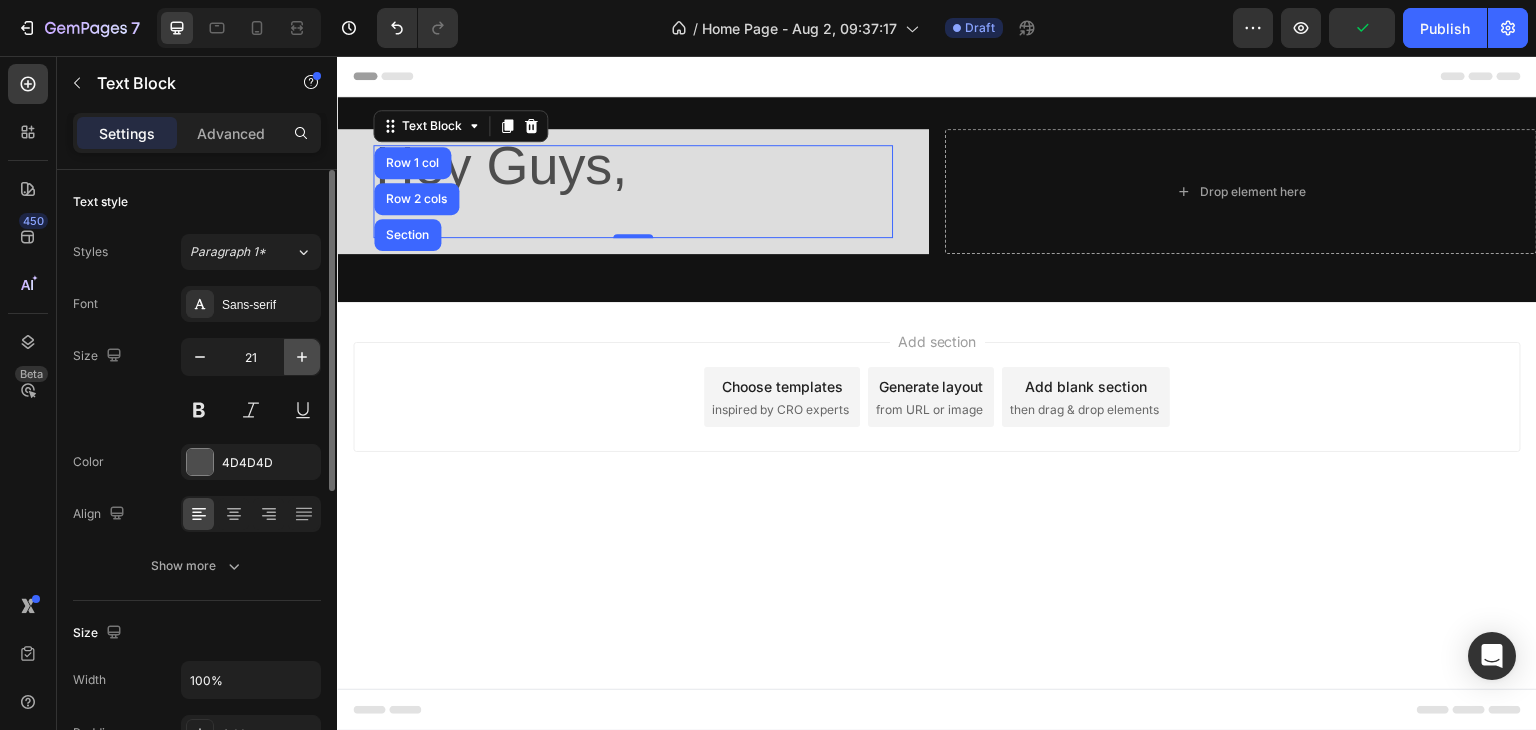 click 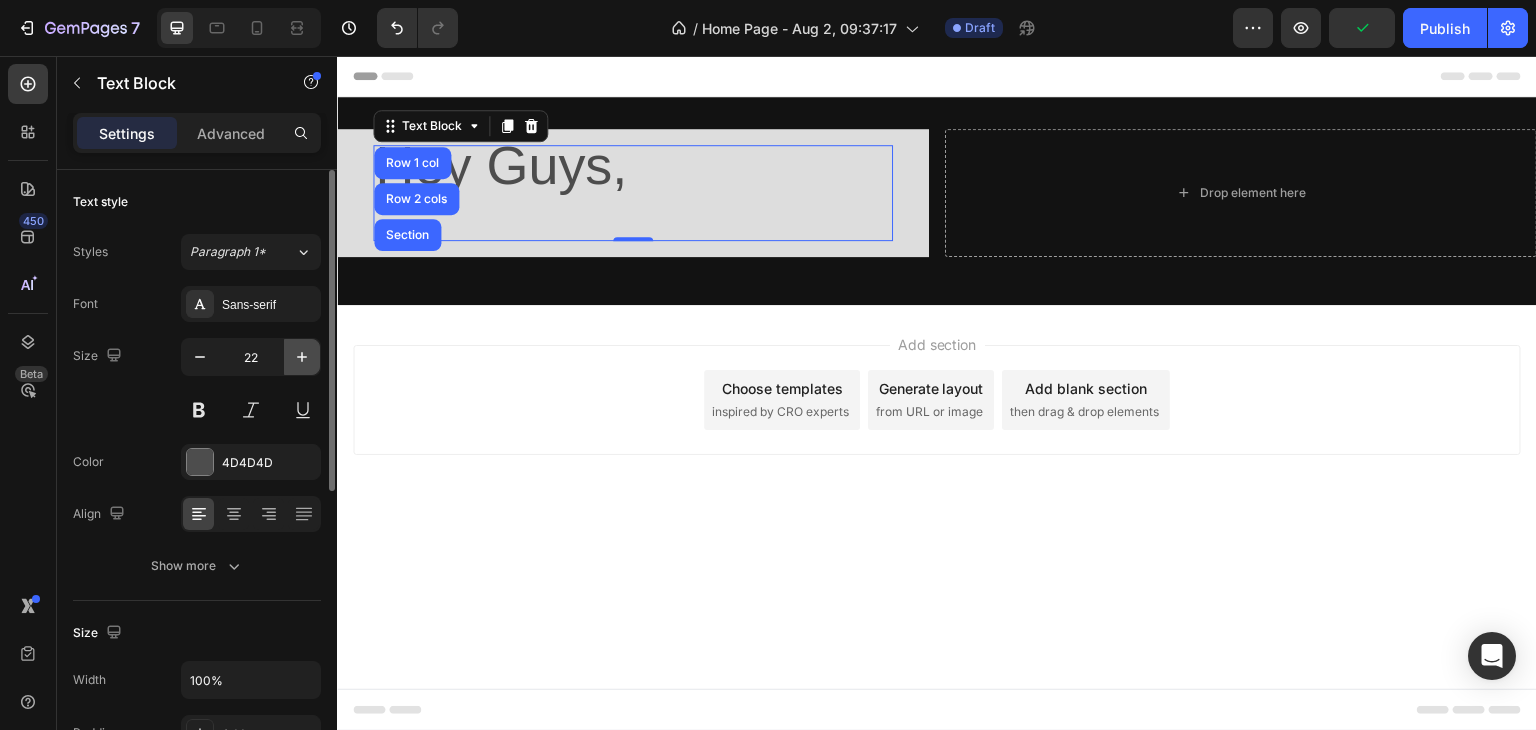click 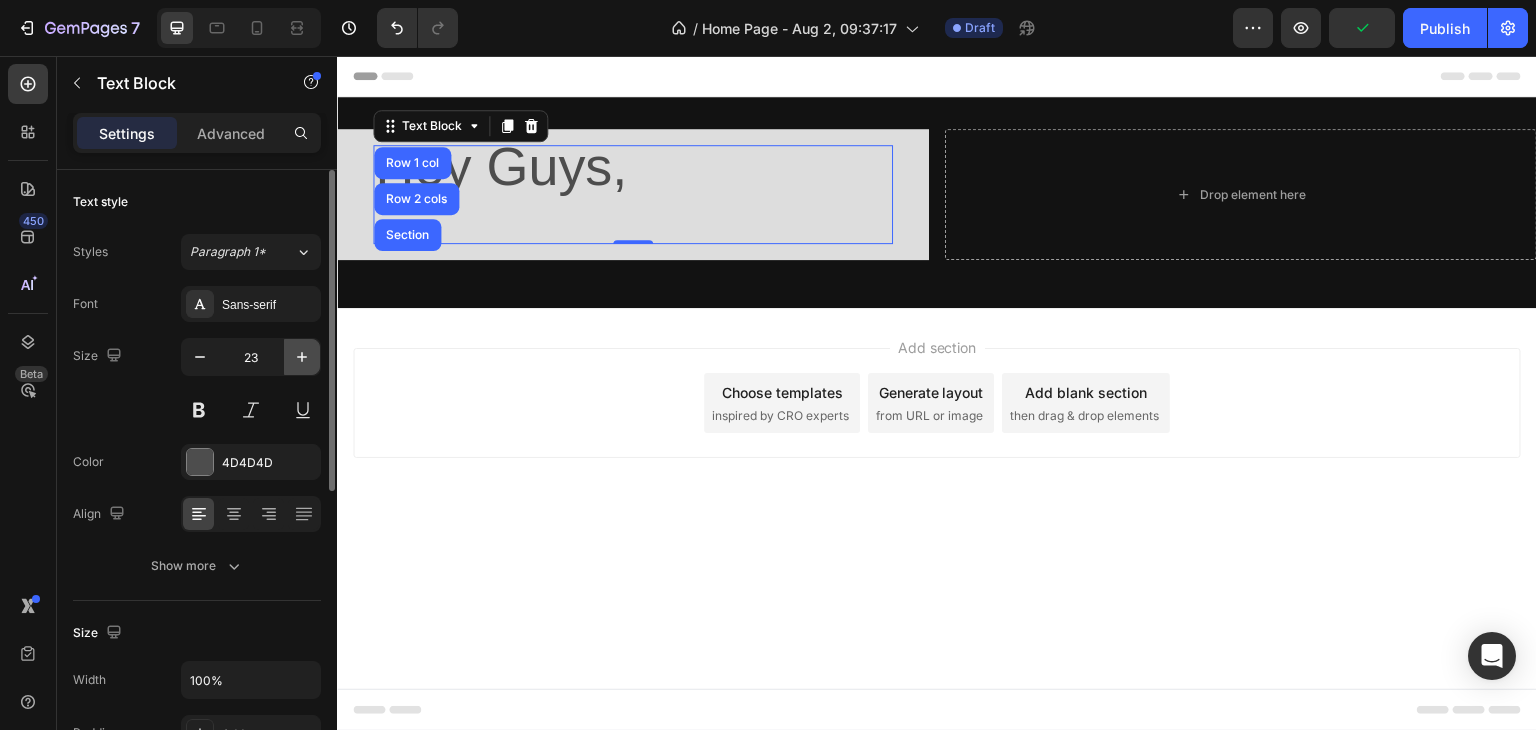 click 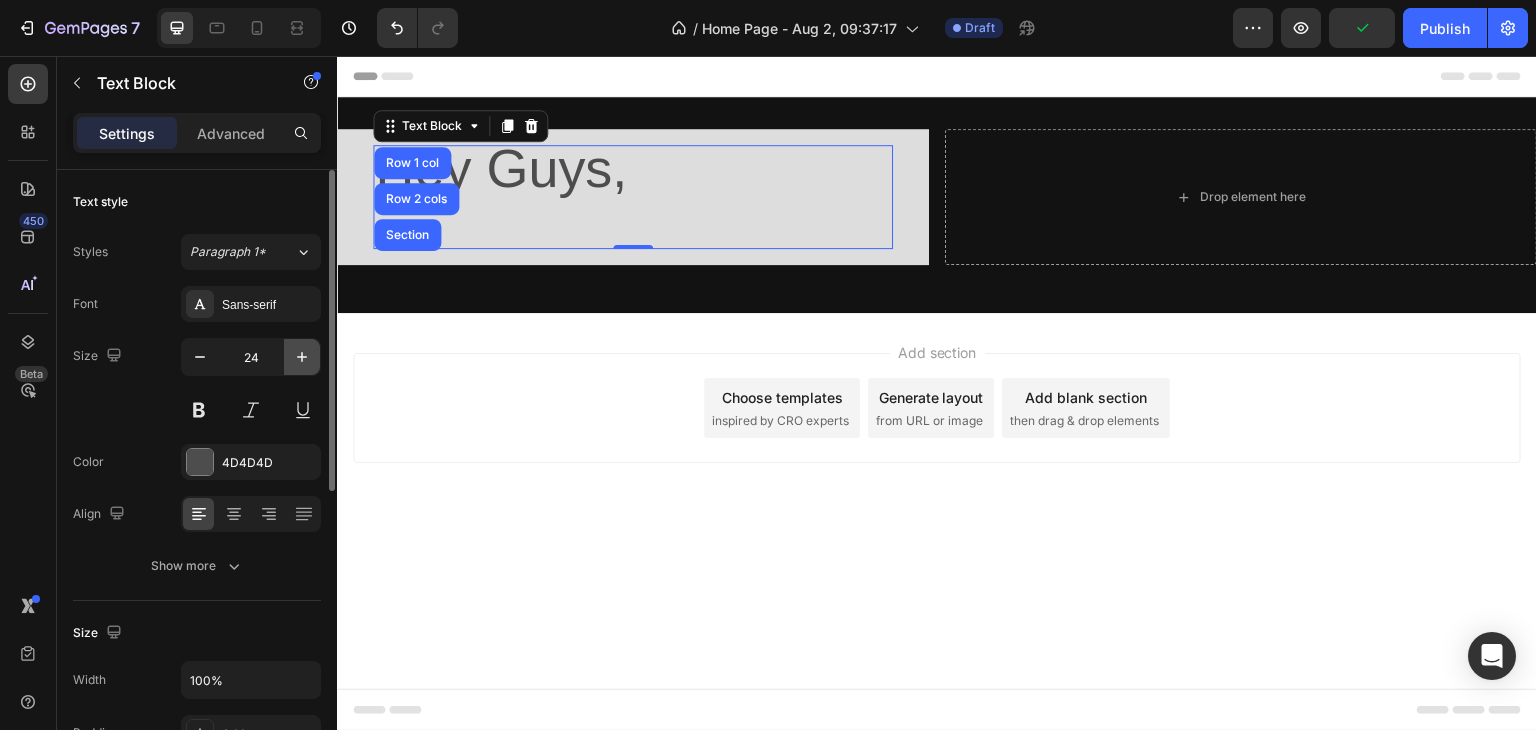 click 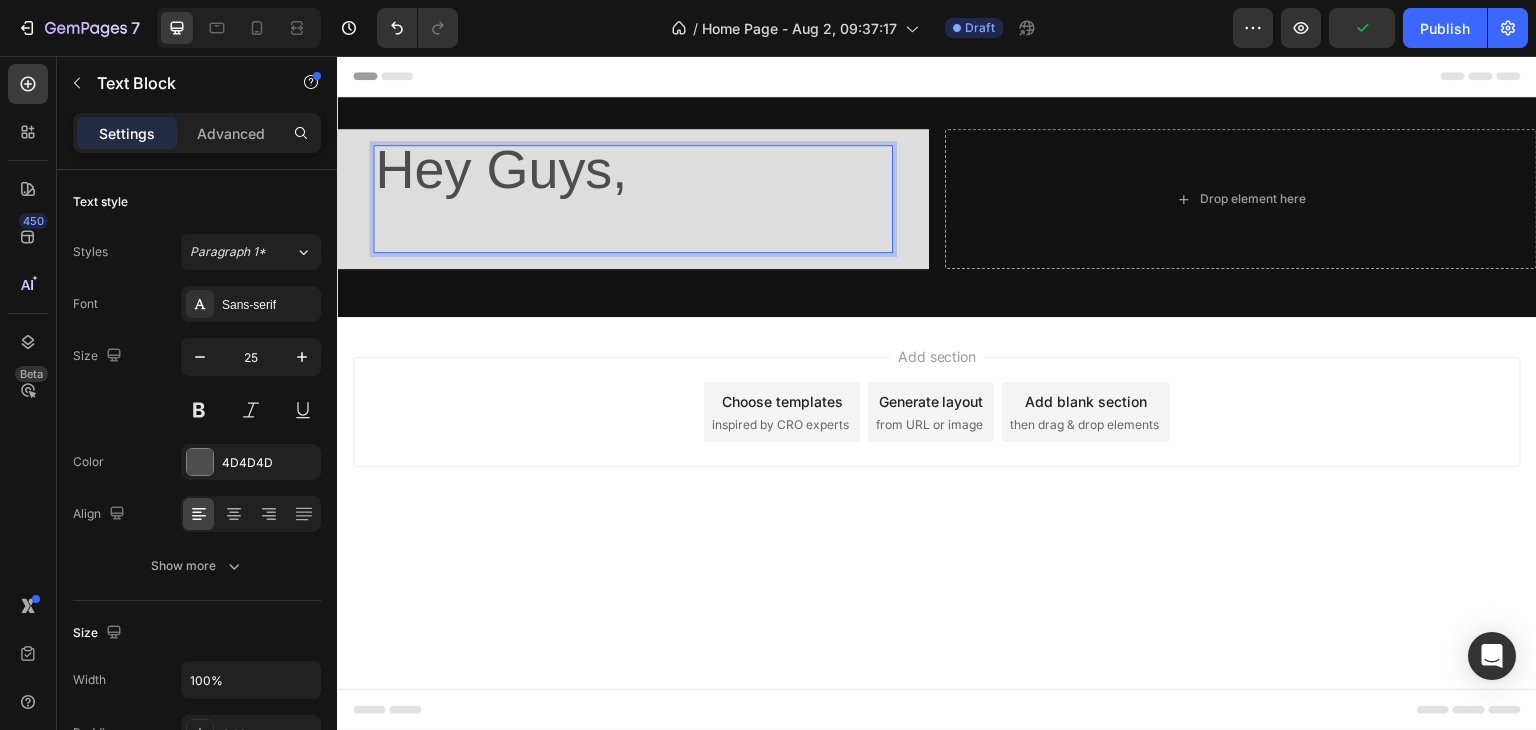 click on "Hey Guys," at bounding box center [633, 199] 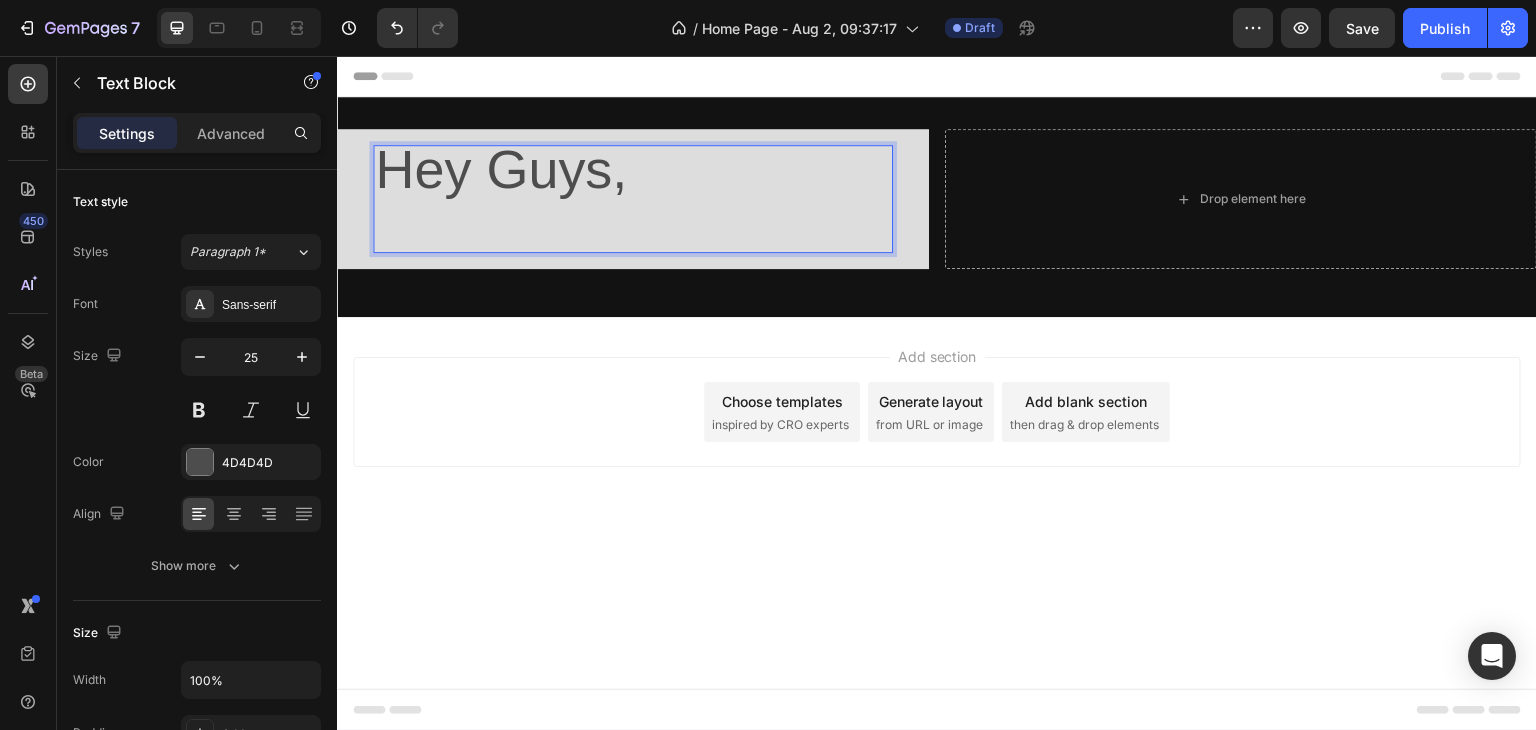 click on "Hey Guys," at bounding box center [501, 169] 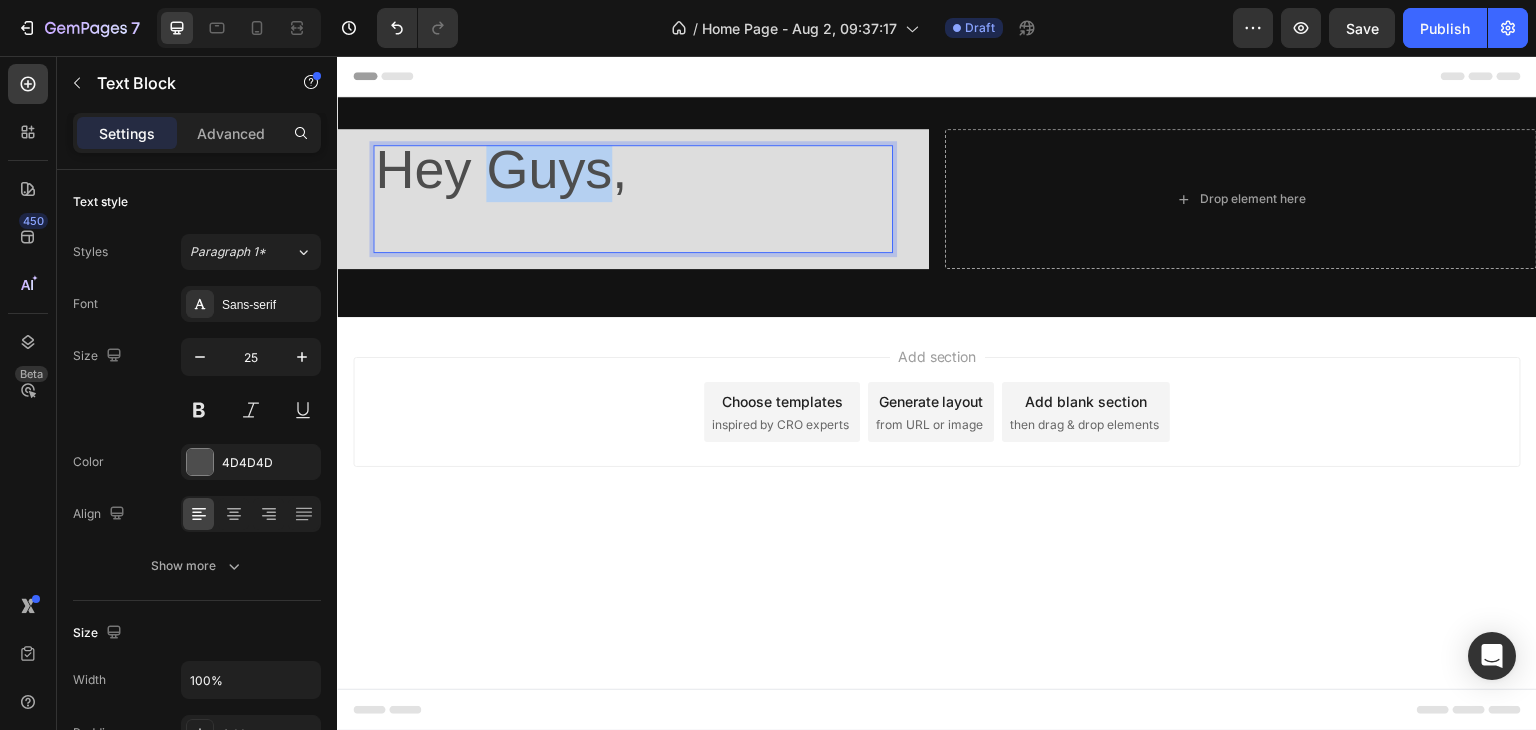 click on "Hey Guys," at bounding box center [501, 169] 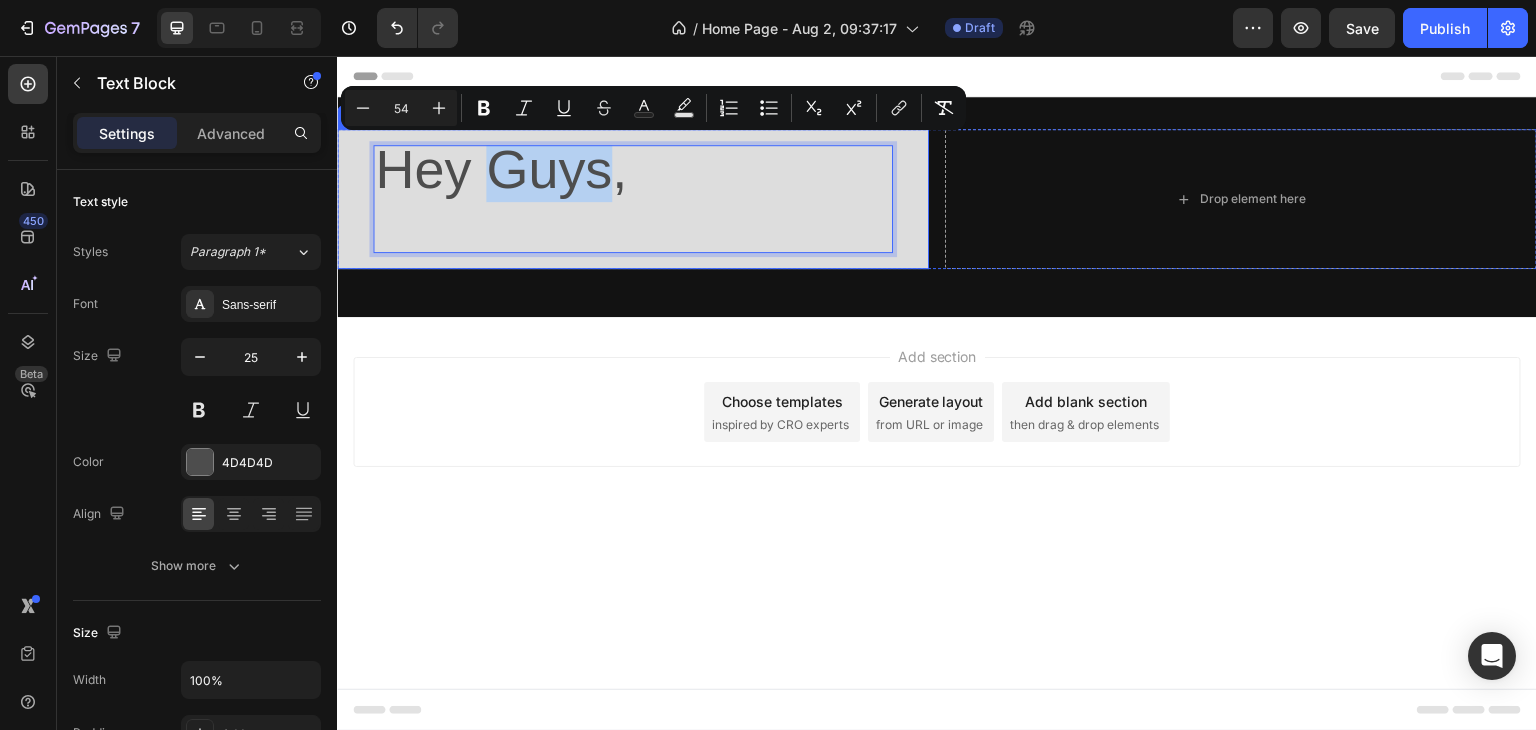 click on "Hey Guys,   Text Block Row 1 col Row 2 cols Section   0 Row" at bounding box center [633, 199] 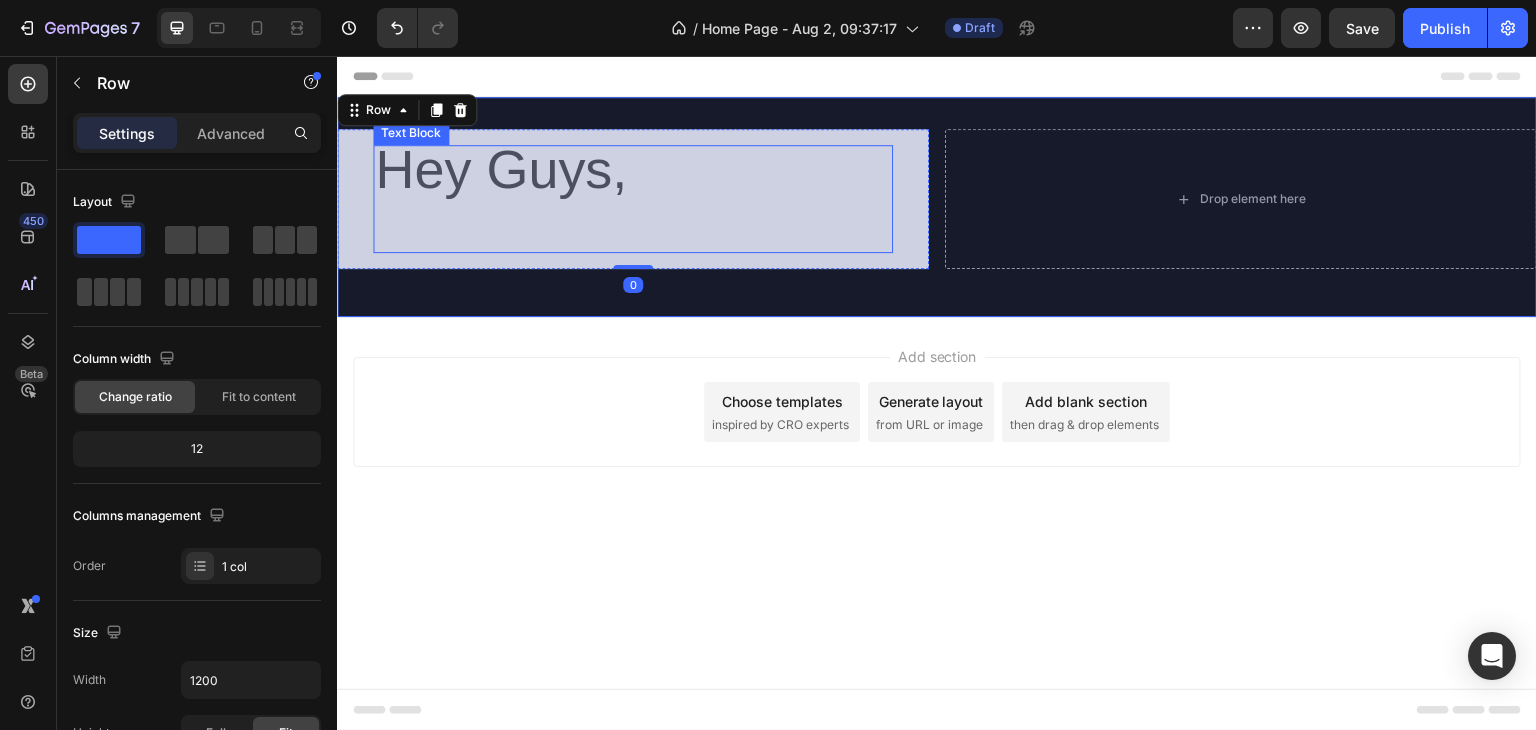 click on "Hey Guys," at bounding box center (633, 199) 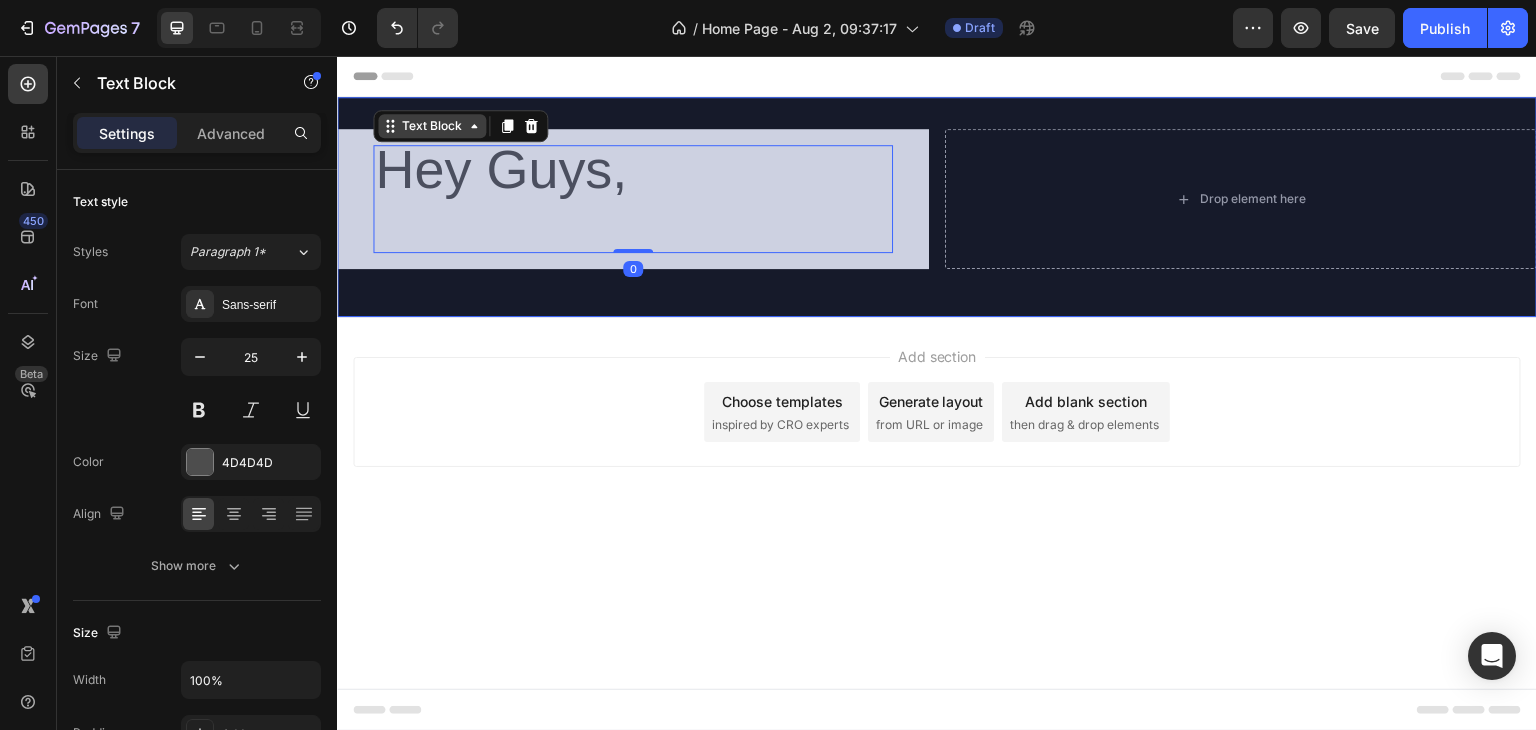 click 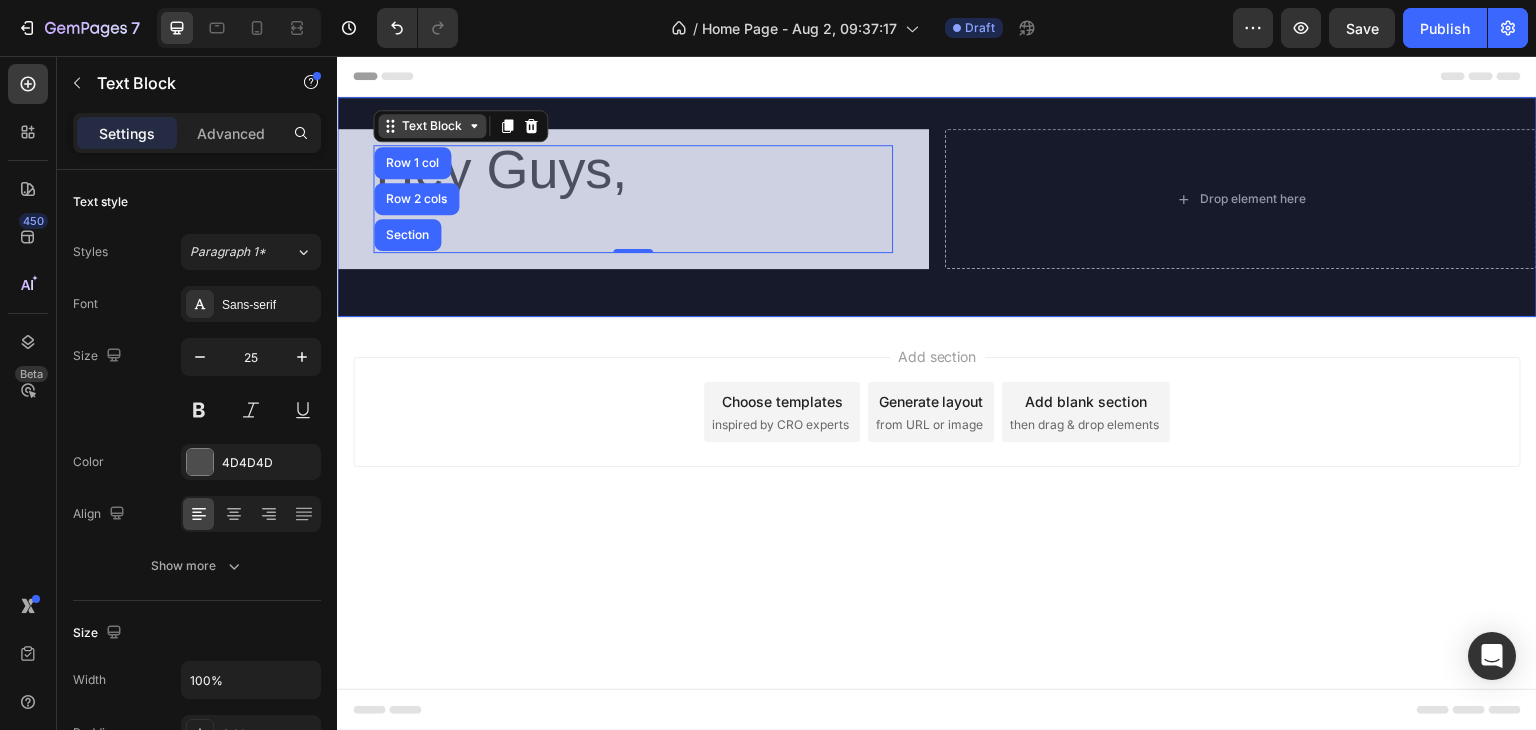 click 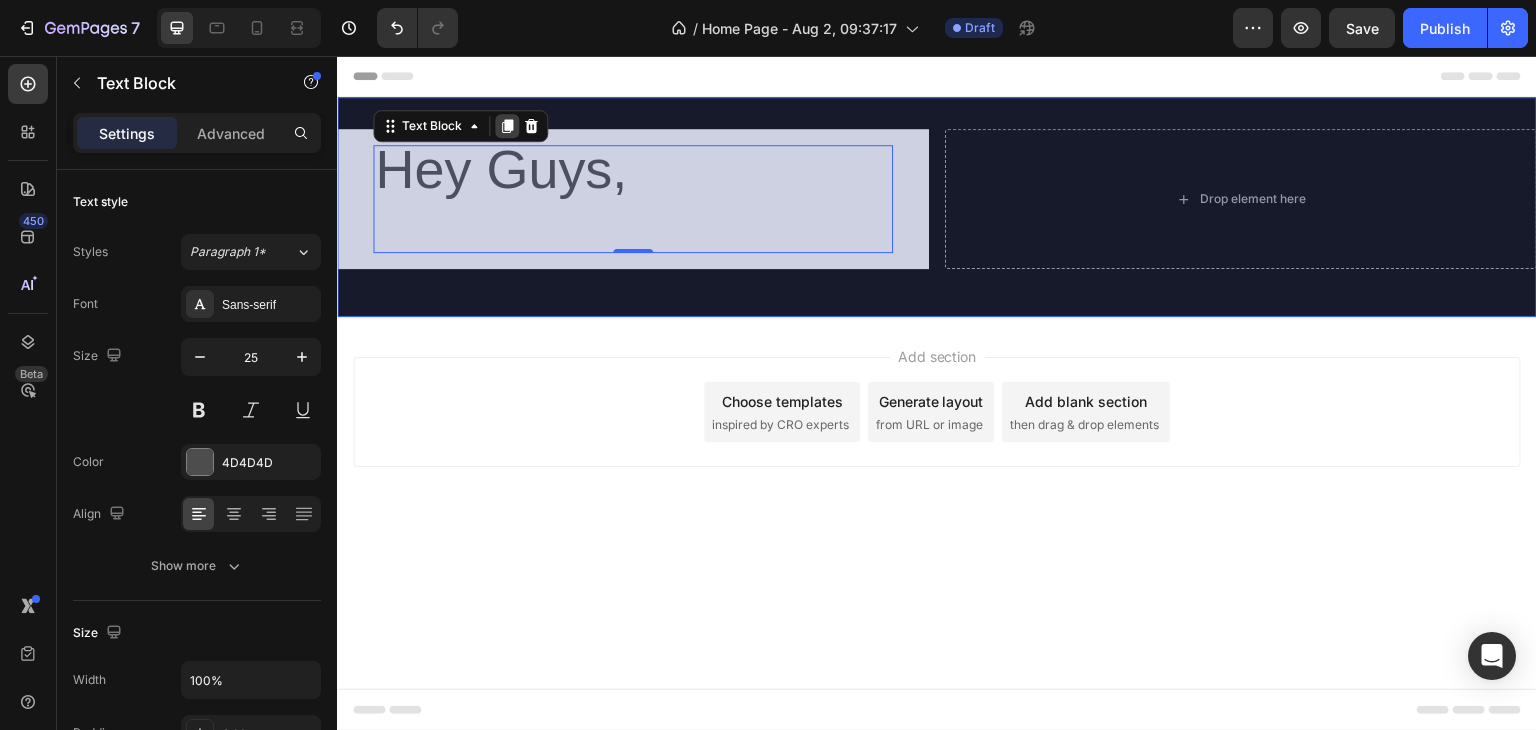 click 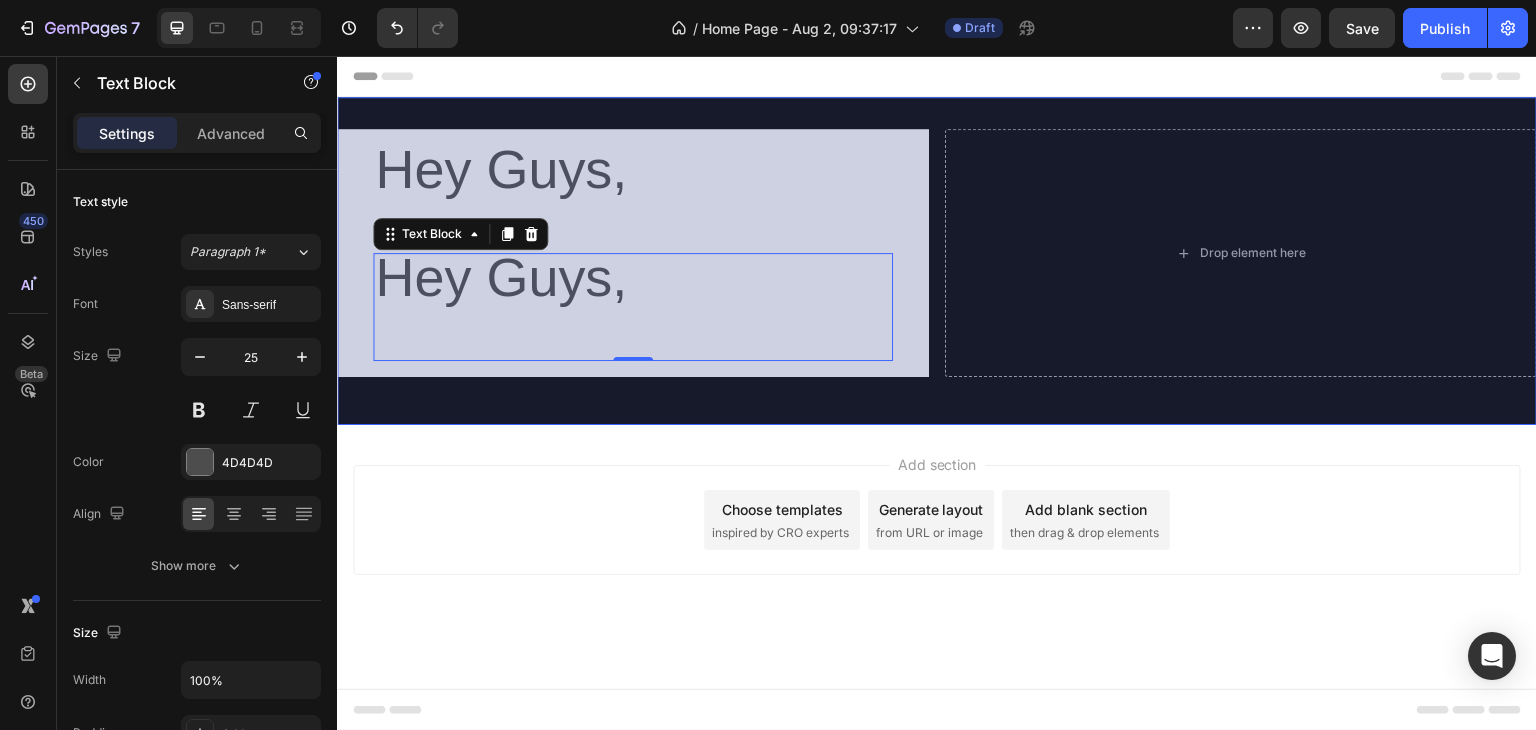 click on "Hey Guys," at bounding box center (501, 277) 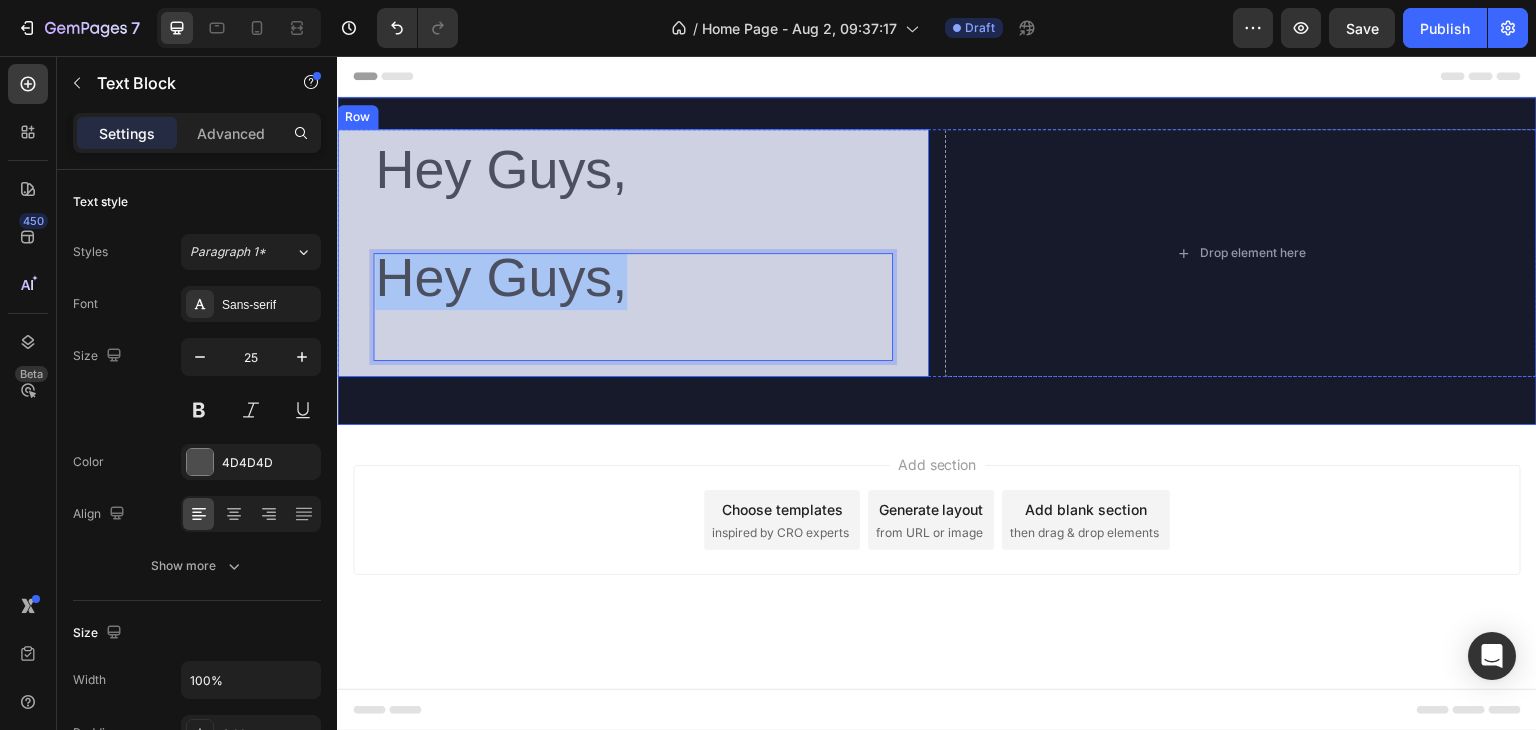 drag, startPoint x: 634, startPoint y: 293, endPoint x: 356, endPoint y: 285, distance: 278.11508 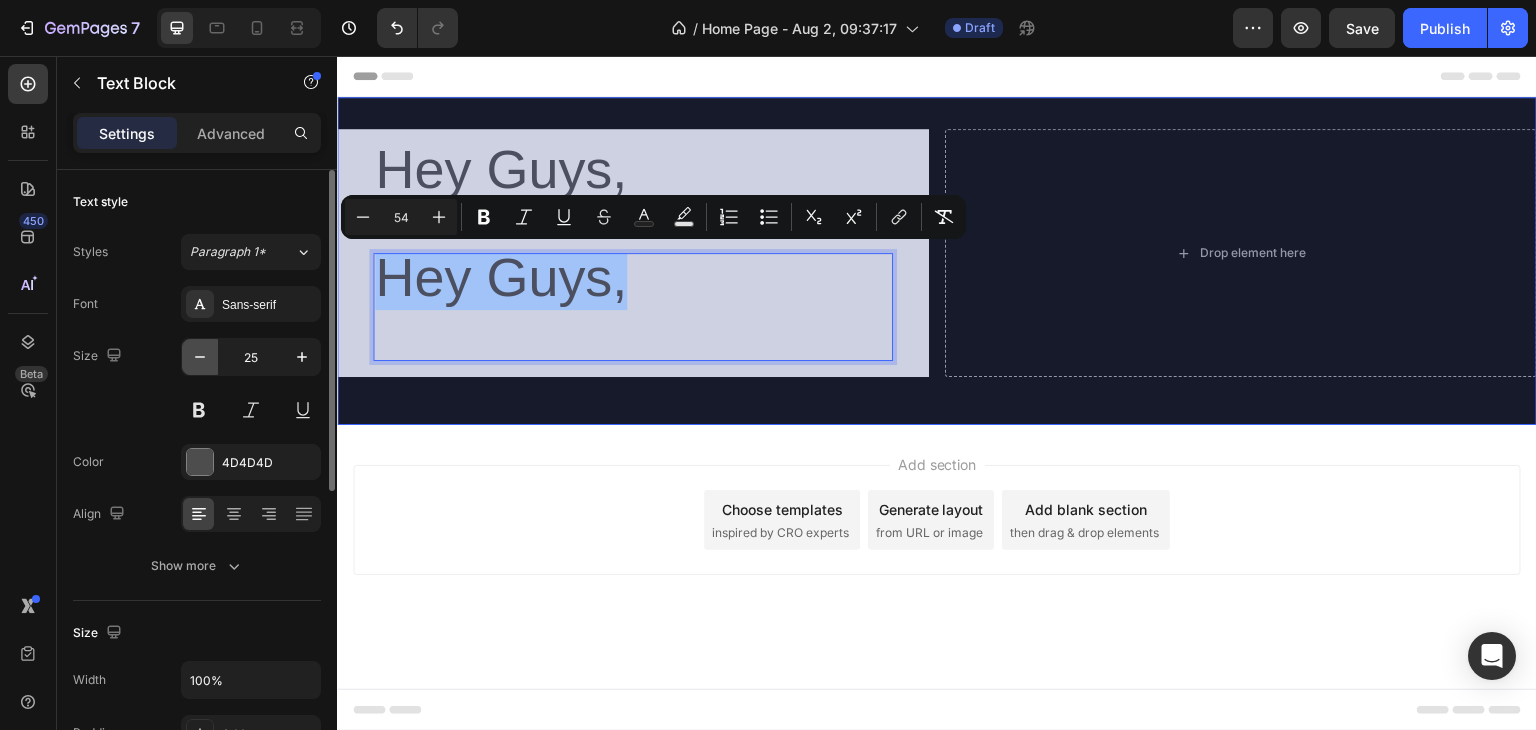 click at bounding box center [200, 357] 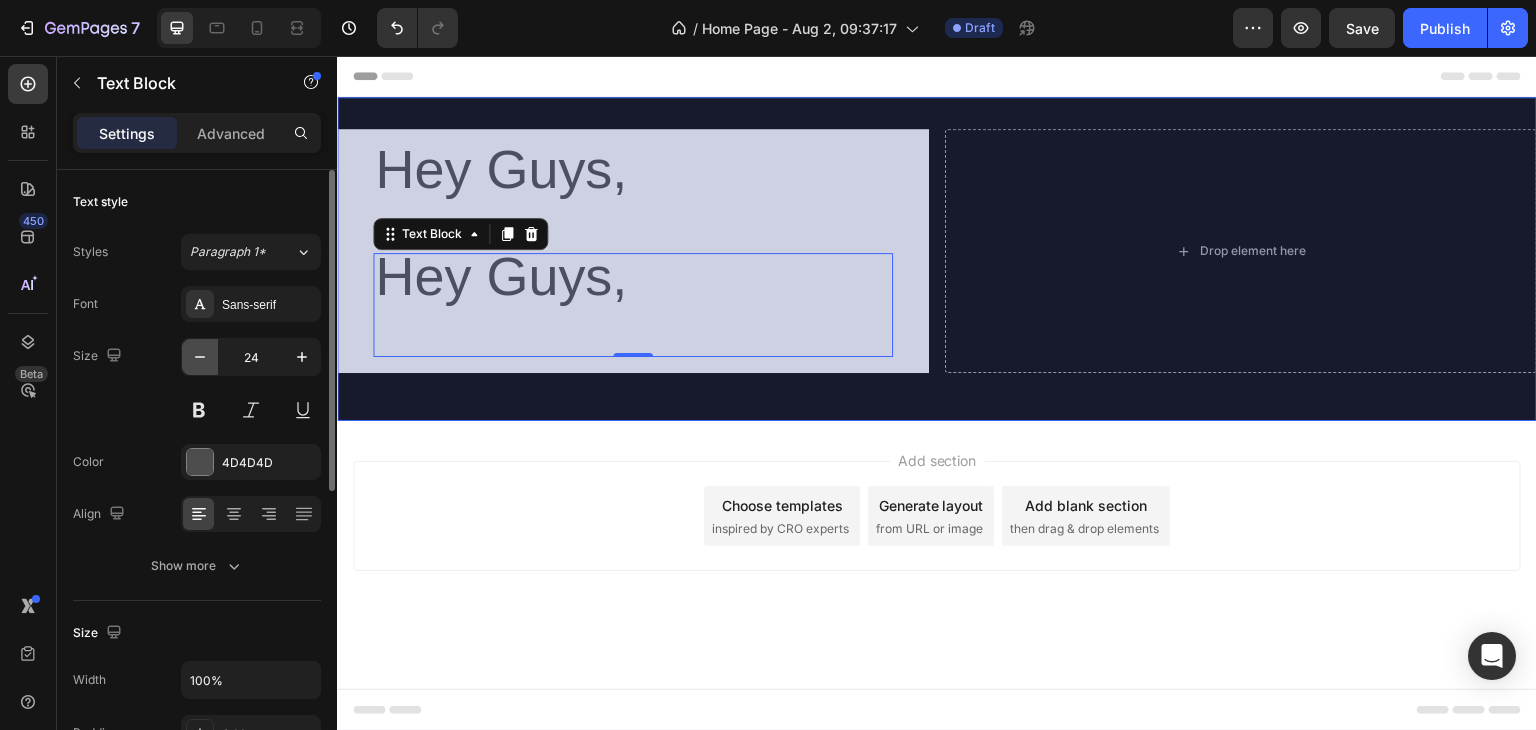 click 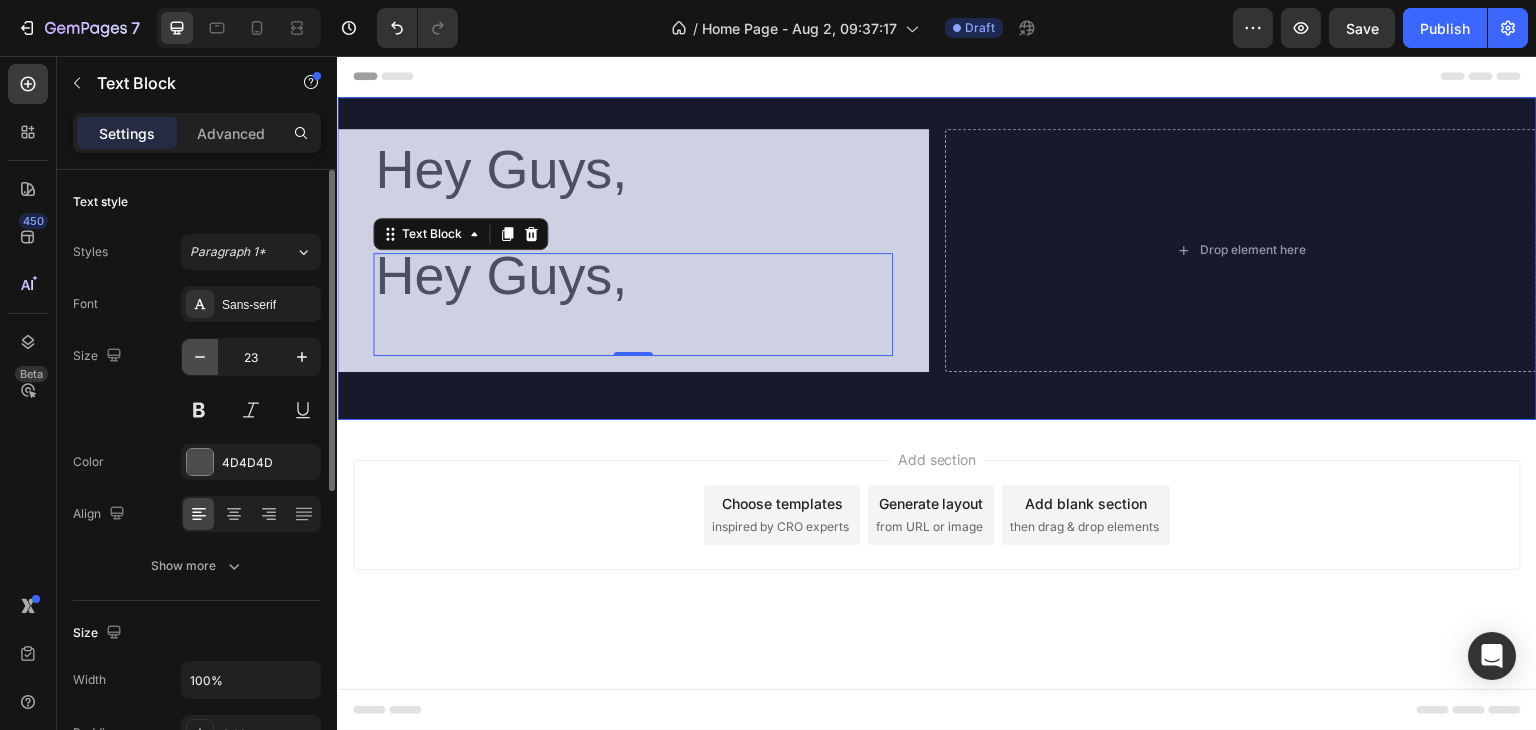 click 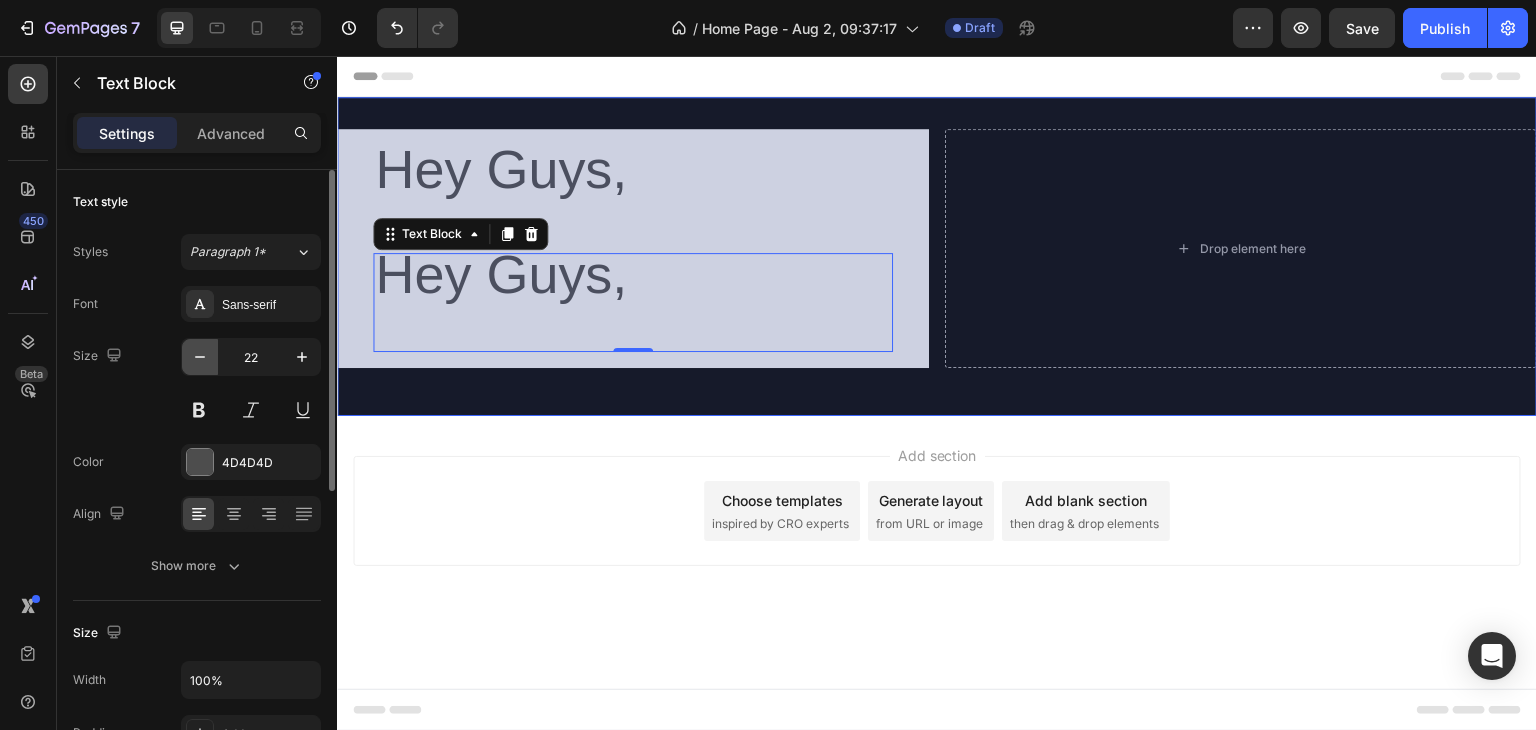 click 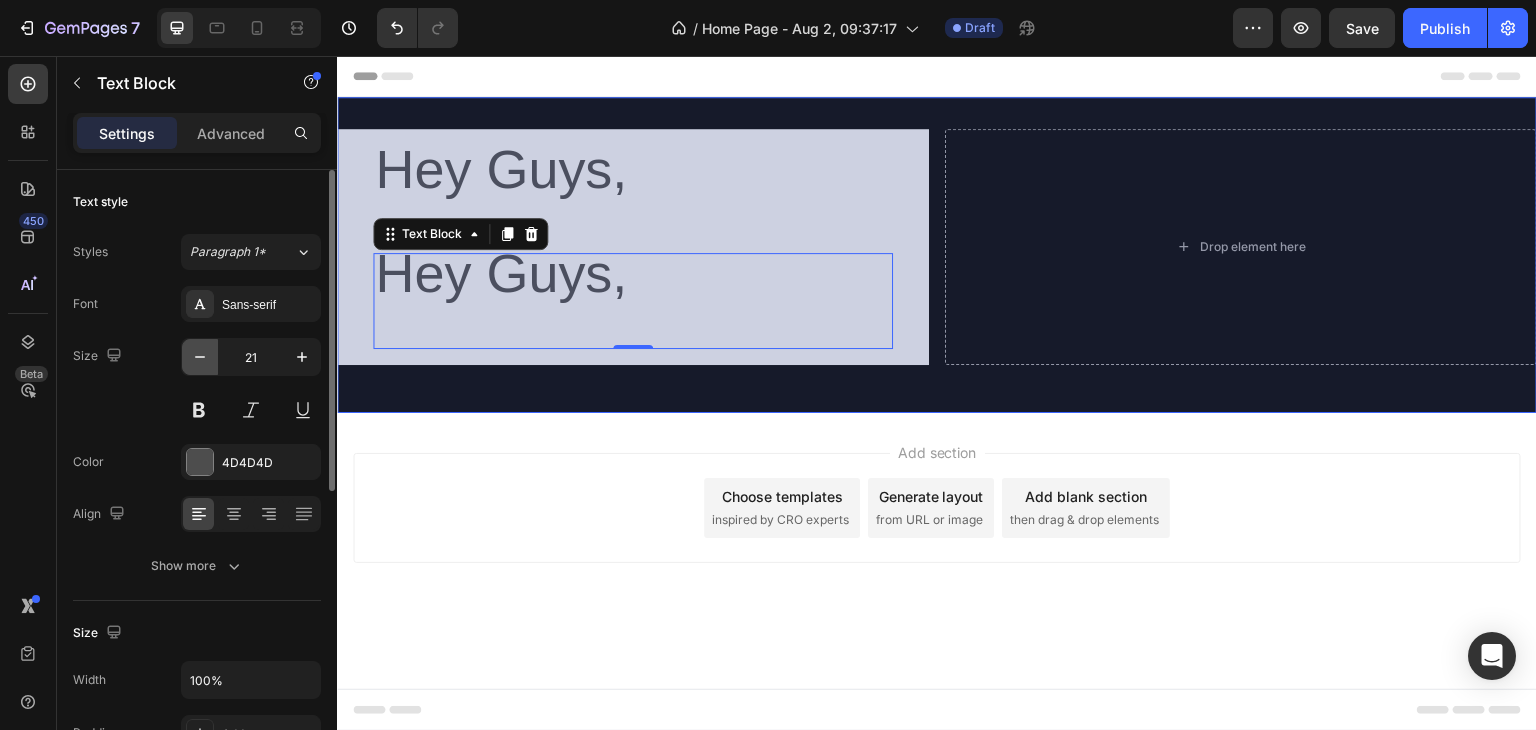 click 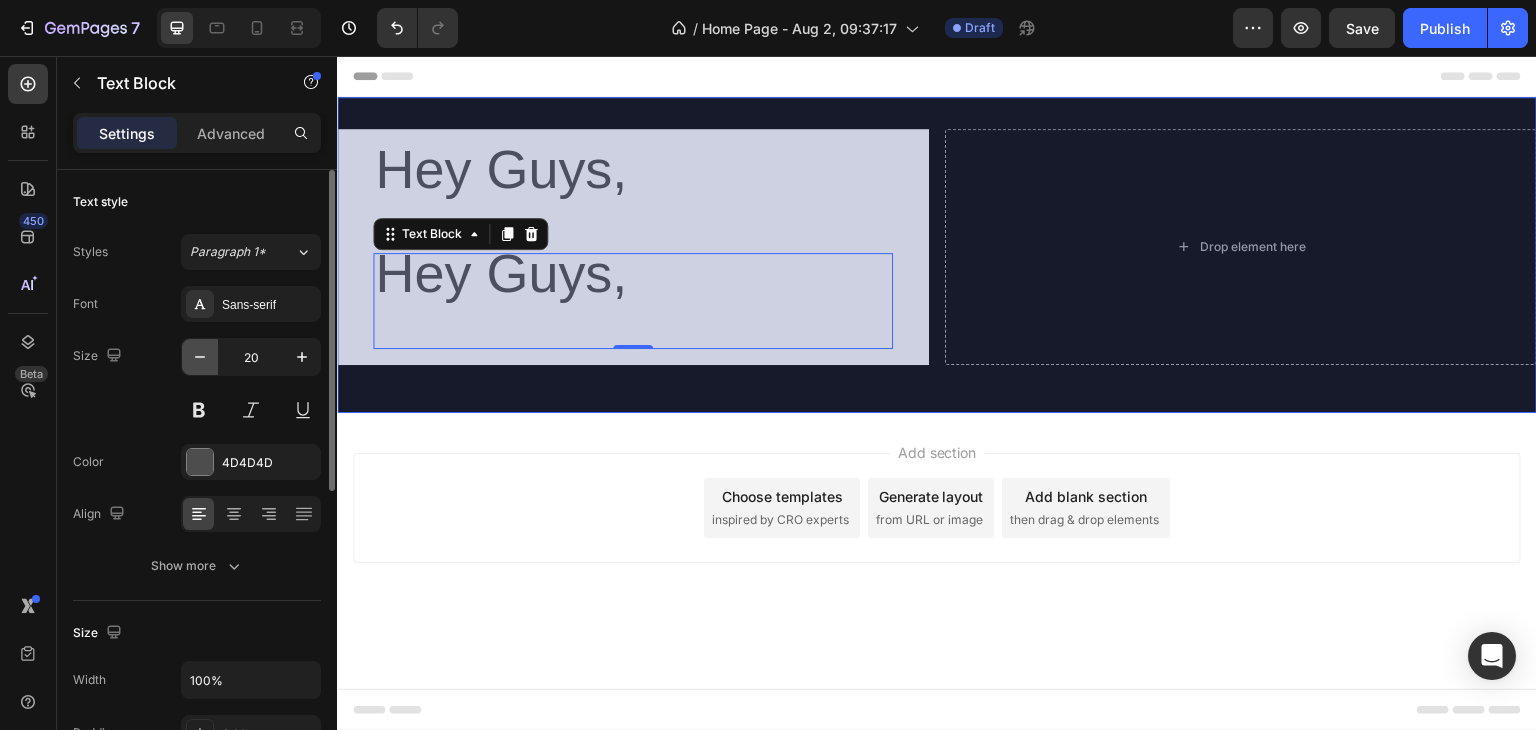 click 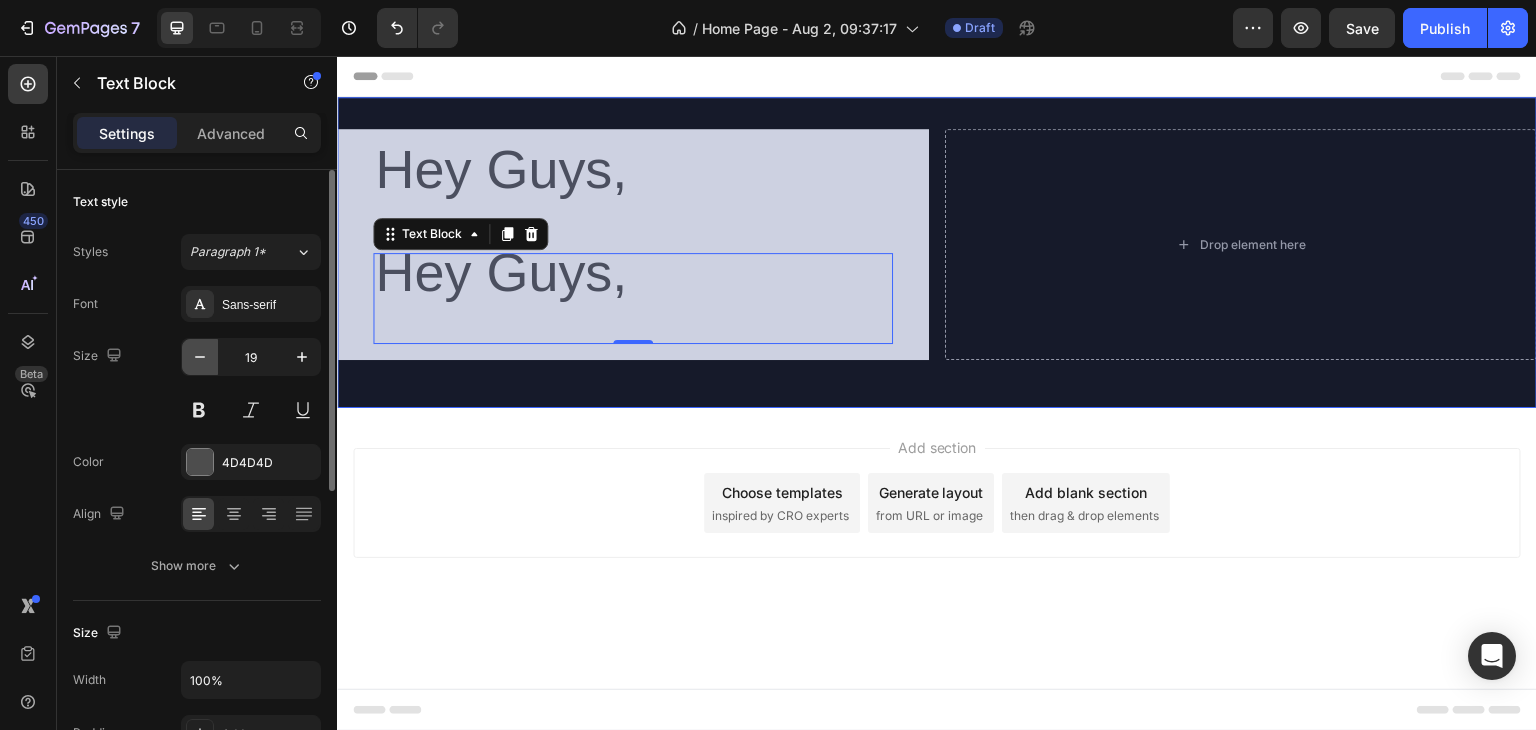 click 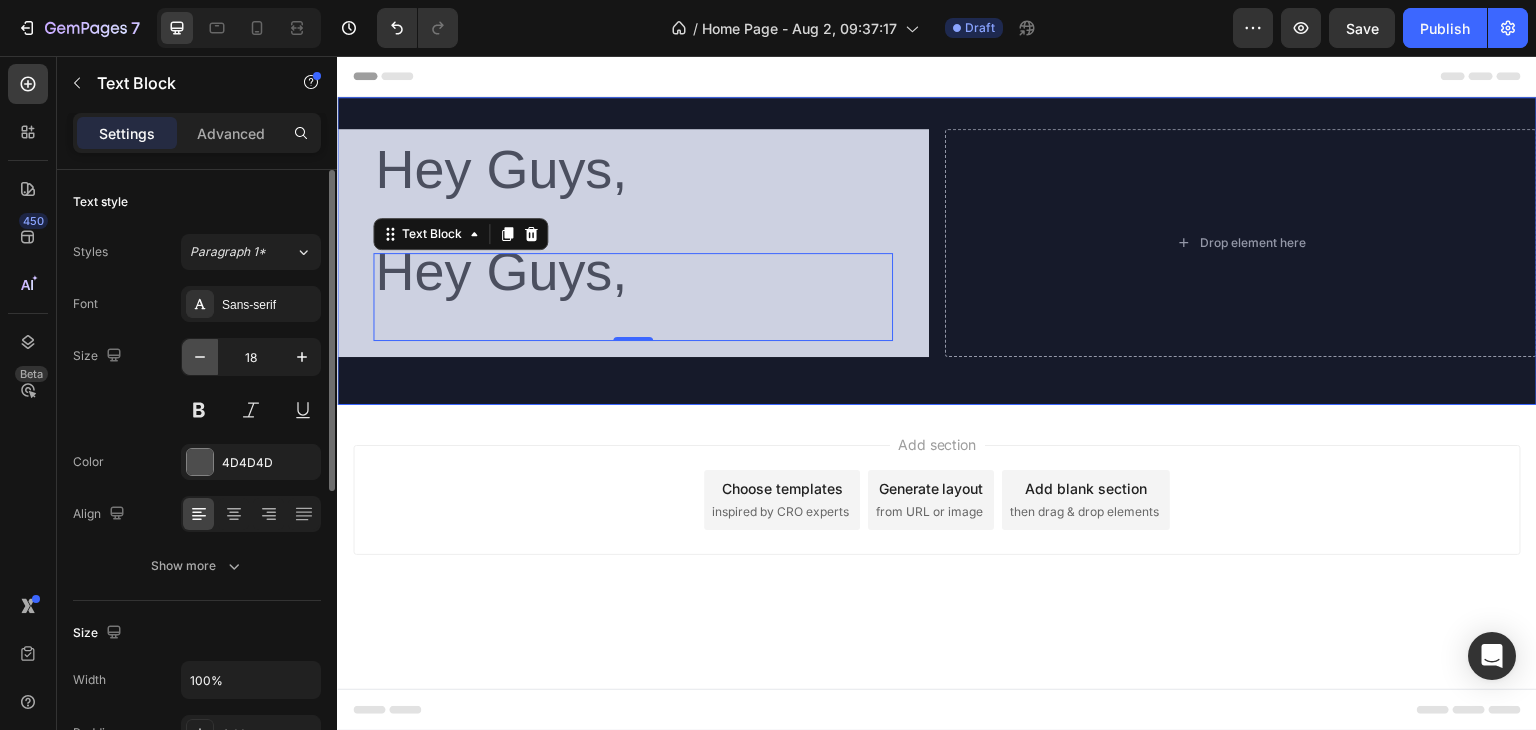 click 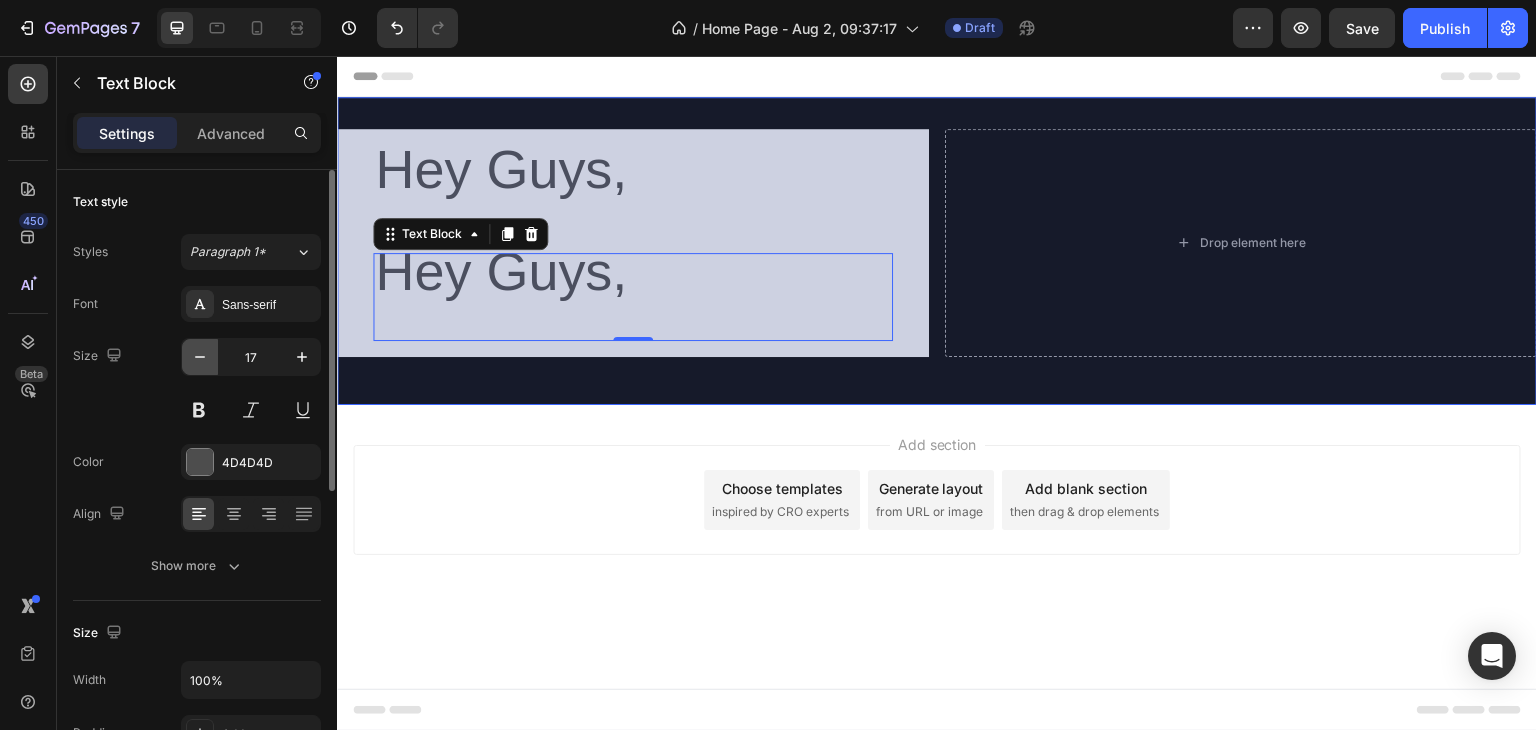 click 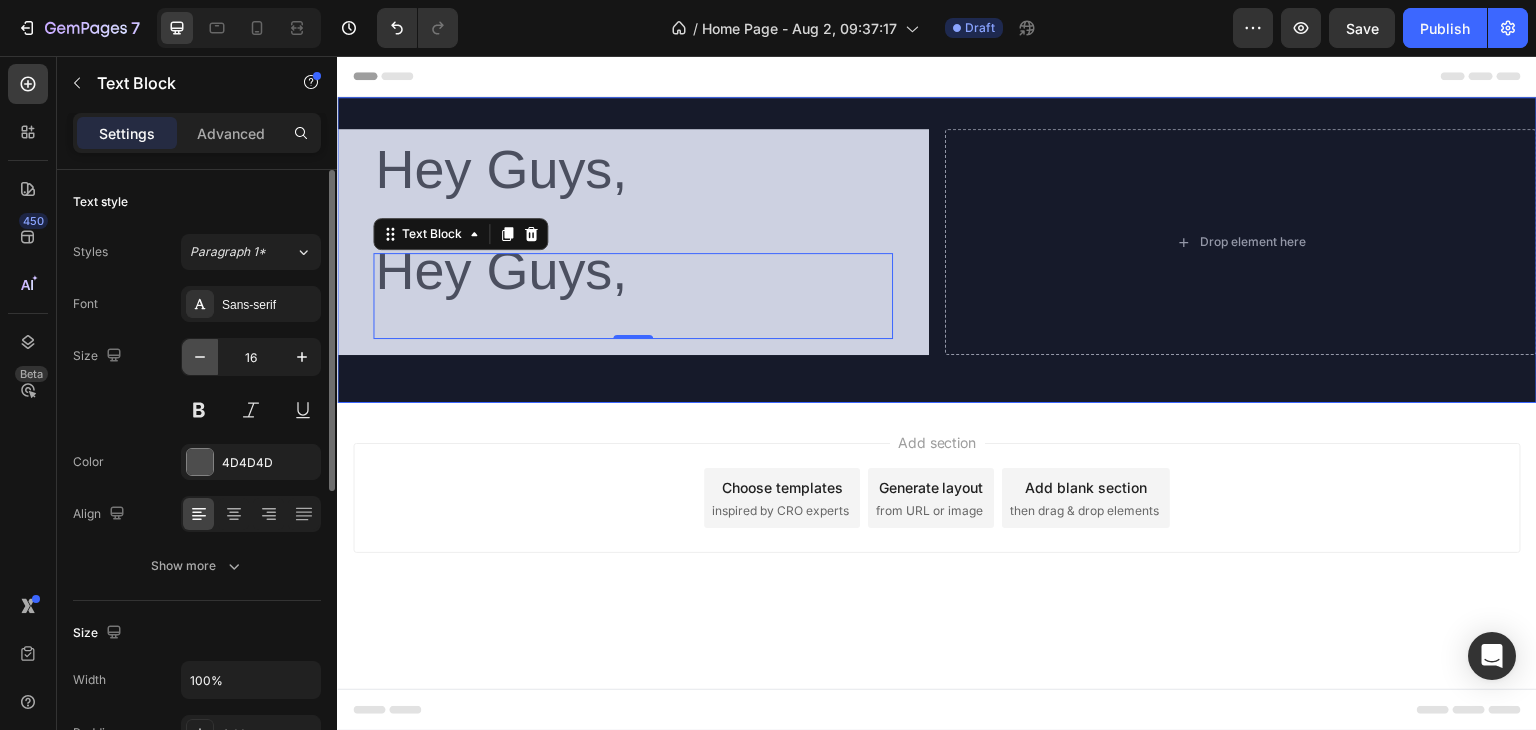 click 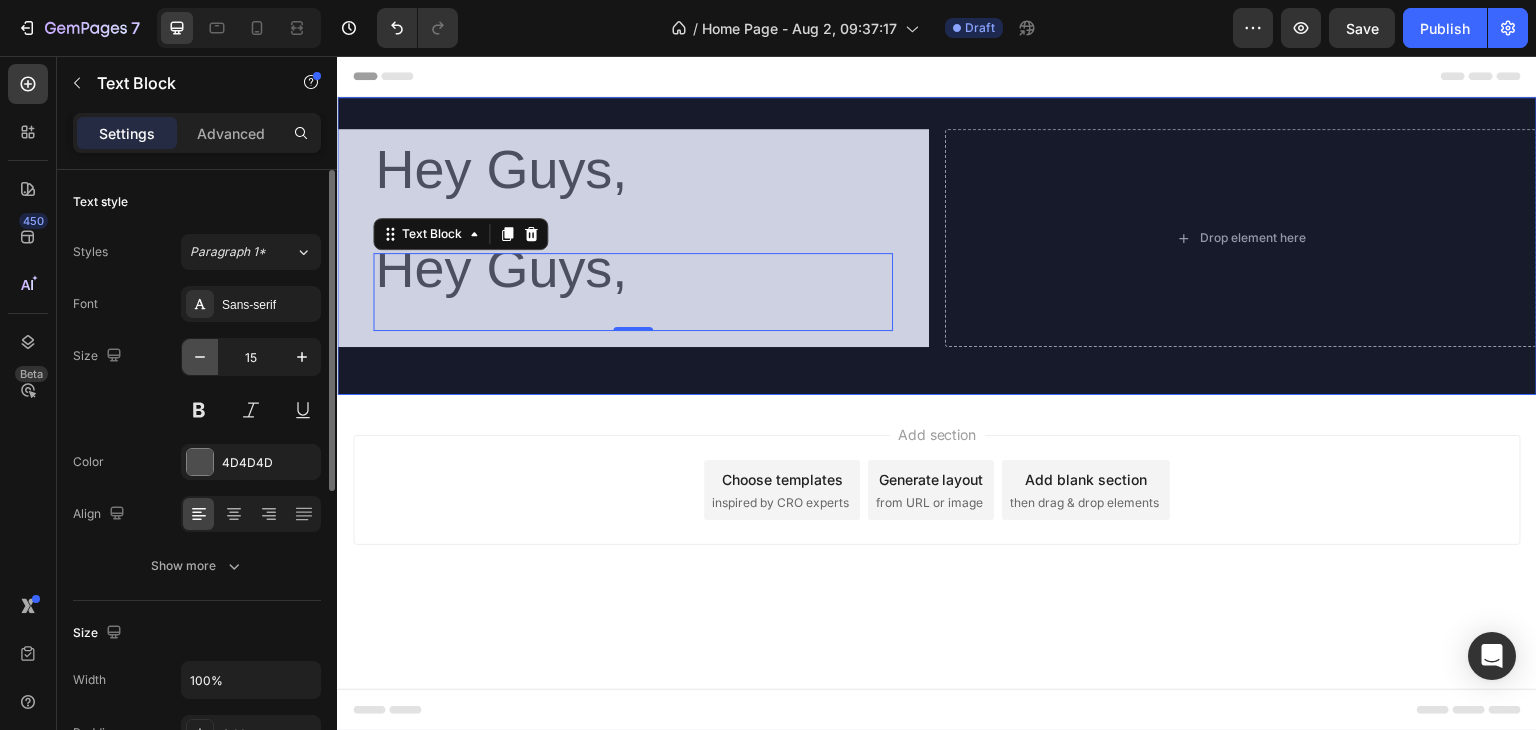click 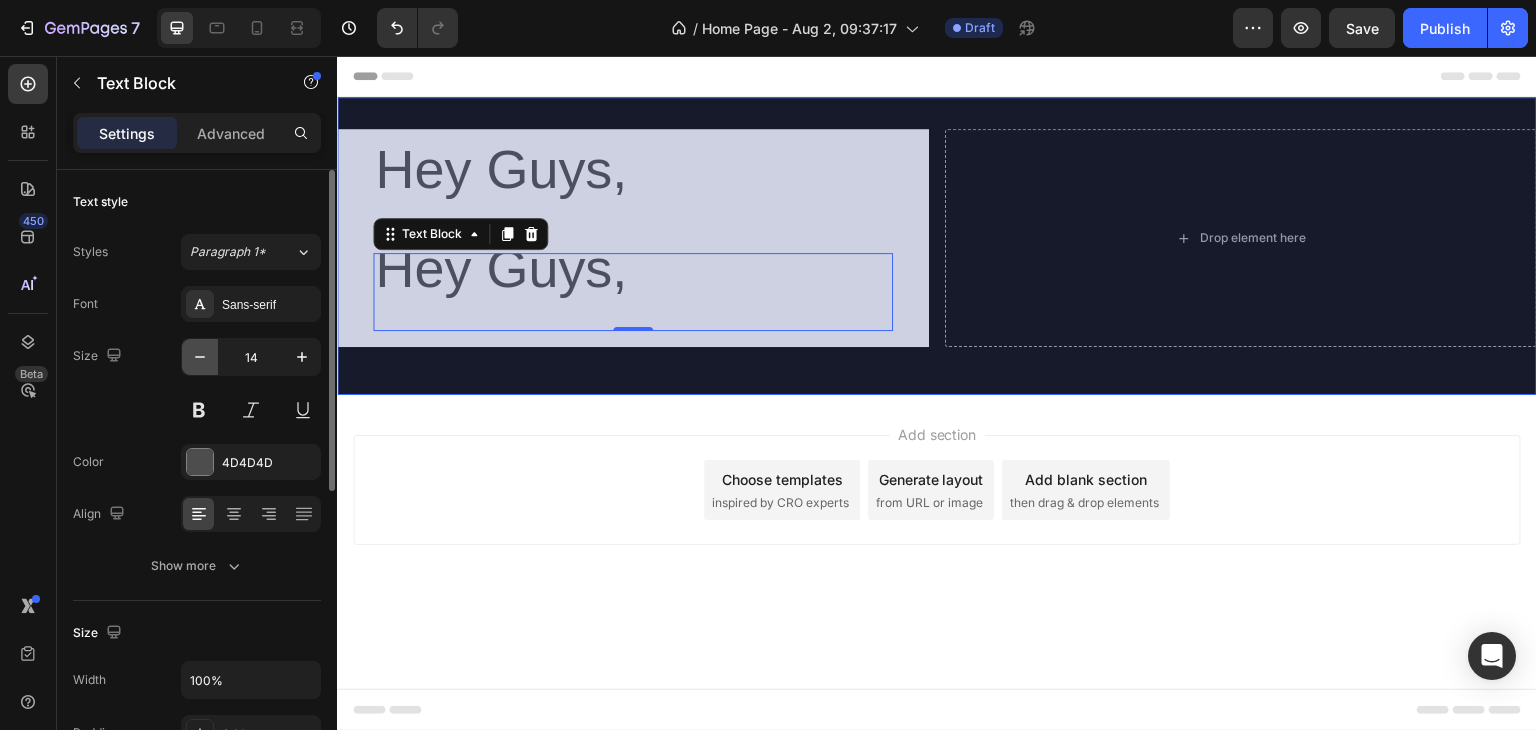 click 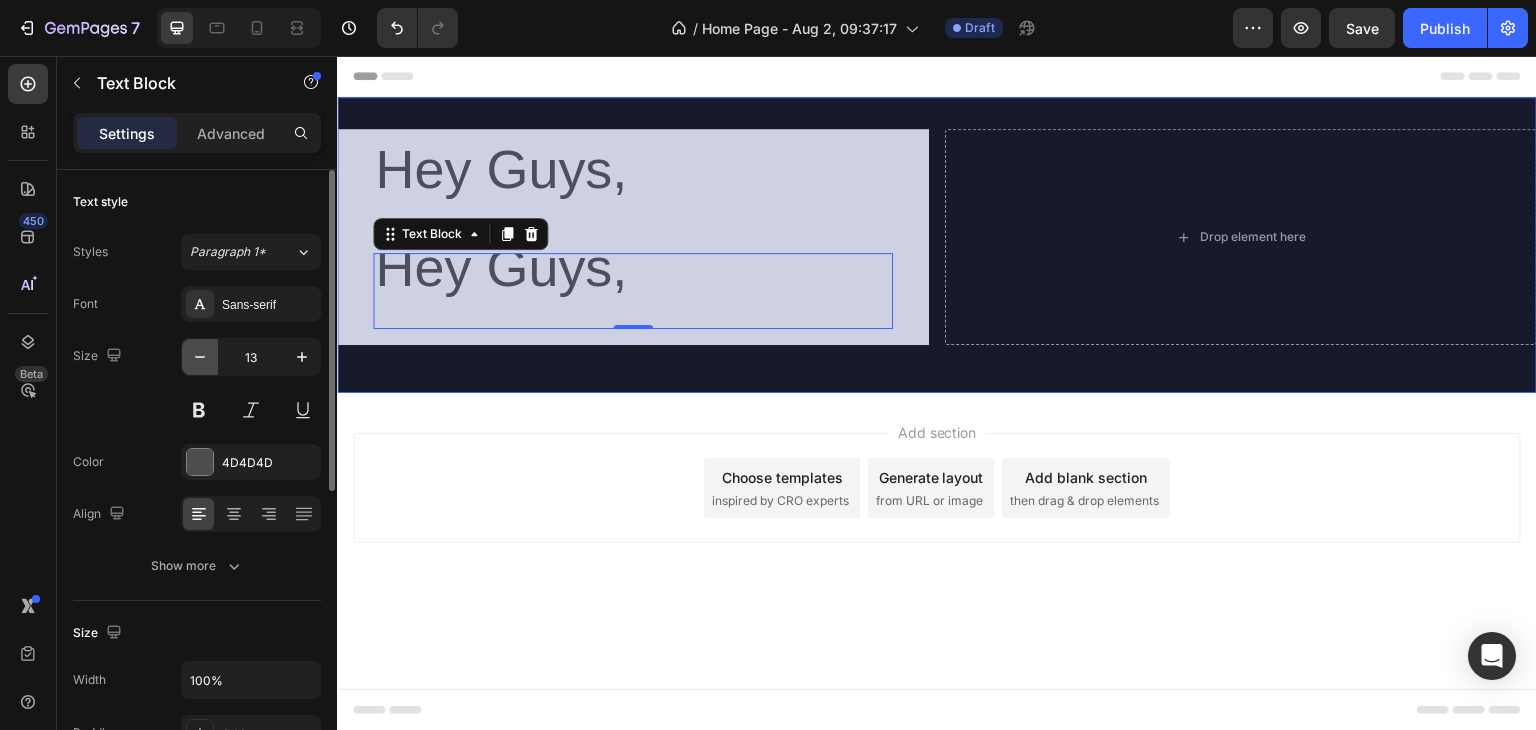 click 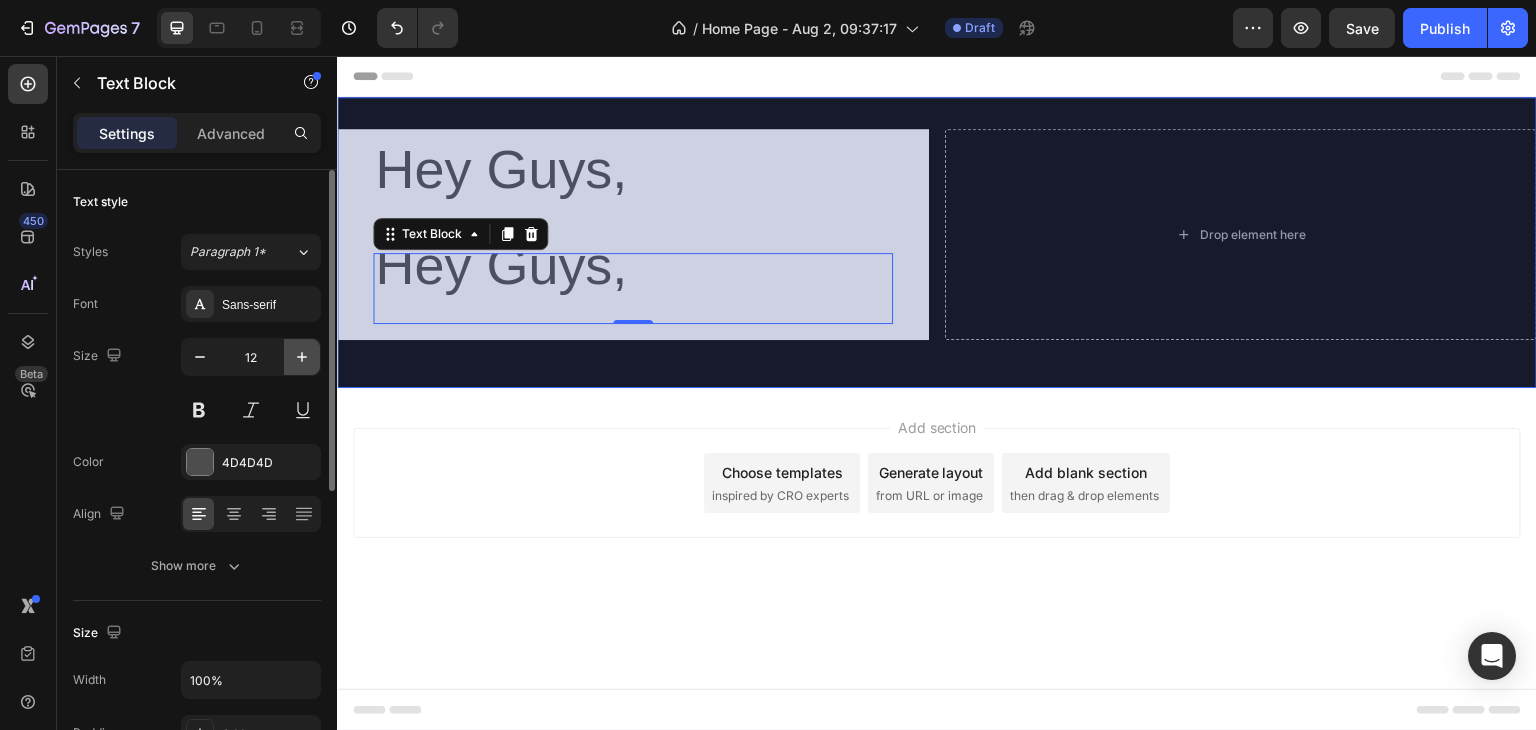 click at bounding box center (302, 357) 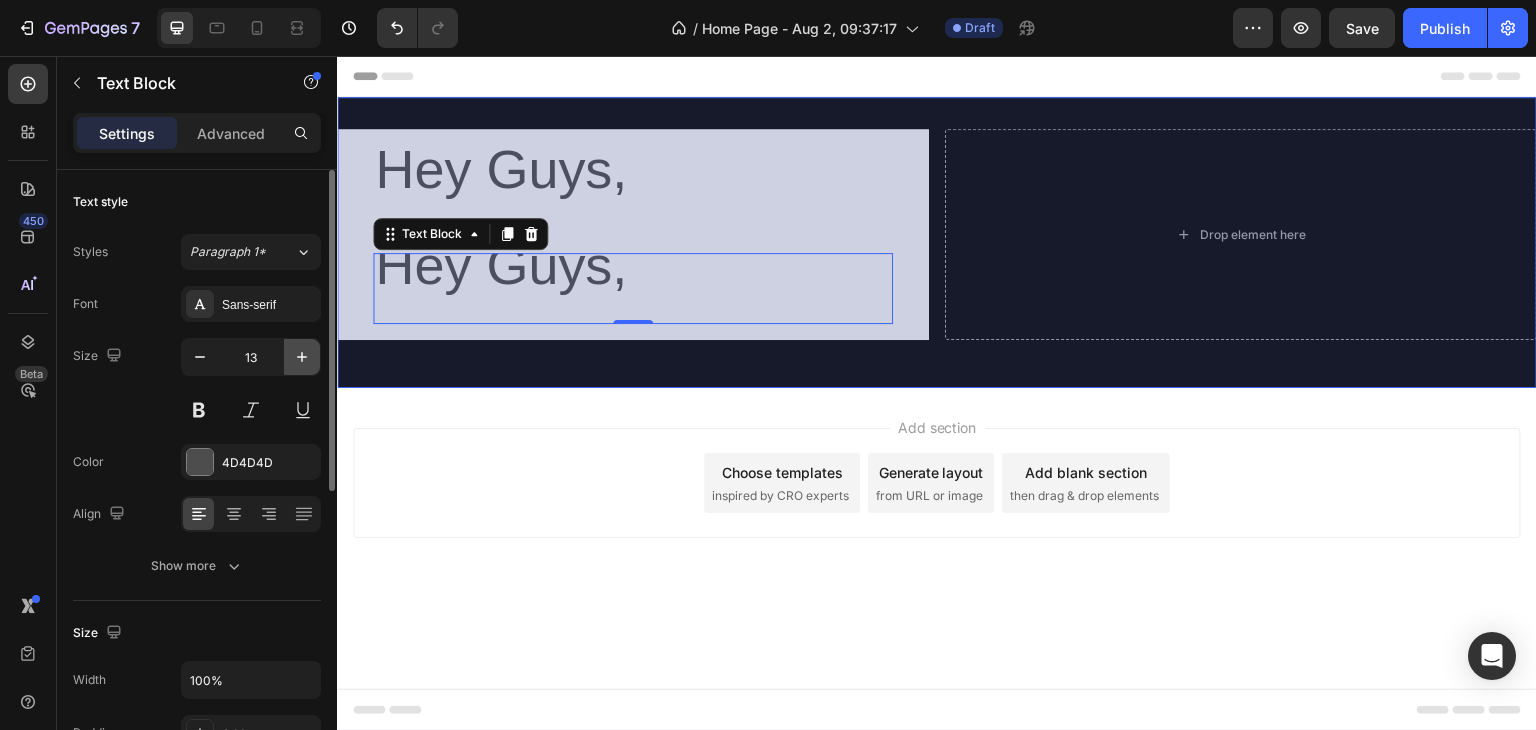 click at bounding box center [302, 357] 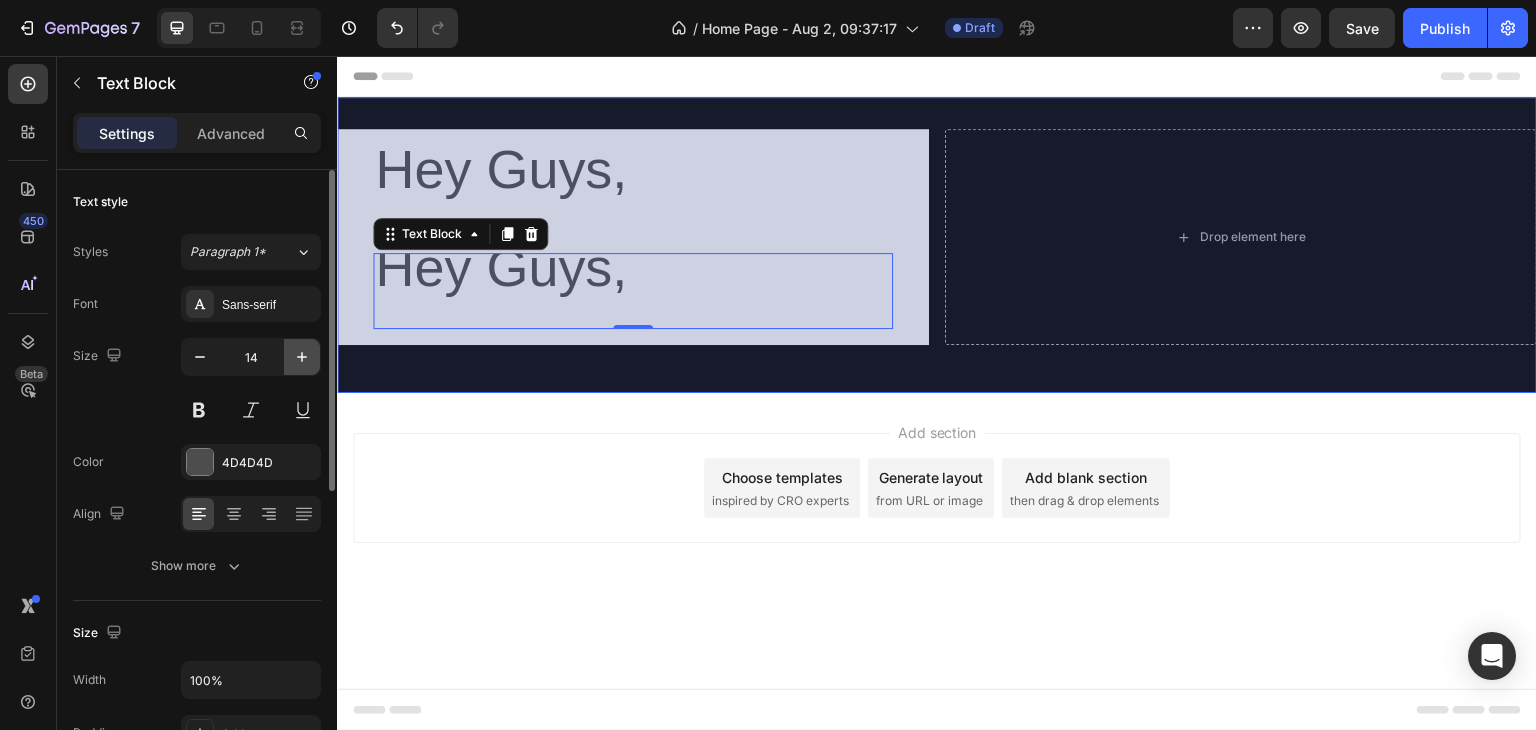 click at bounding box center (302, 357) 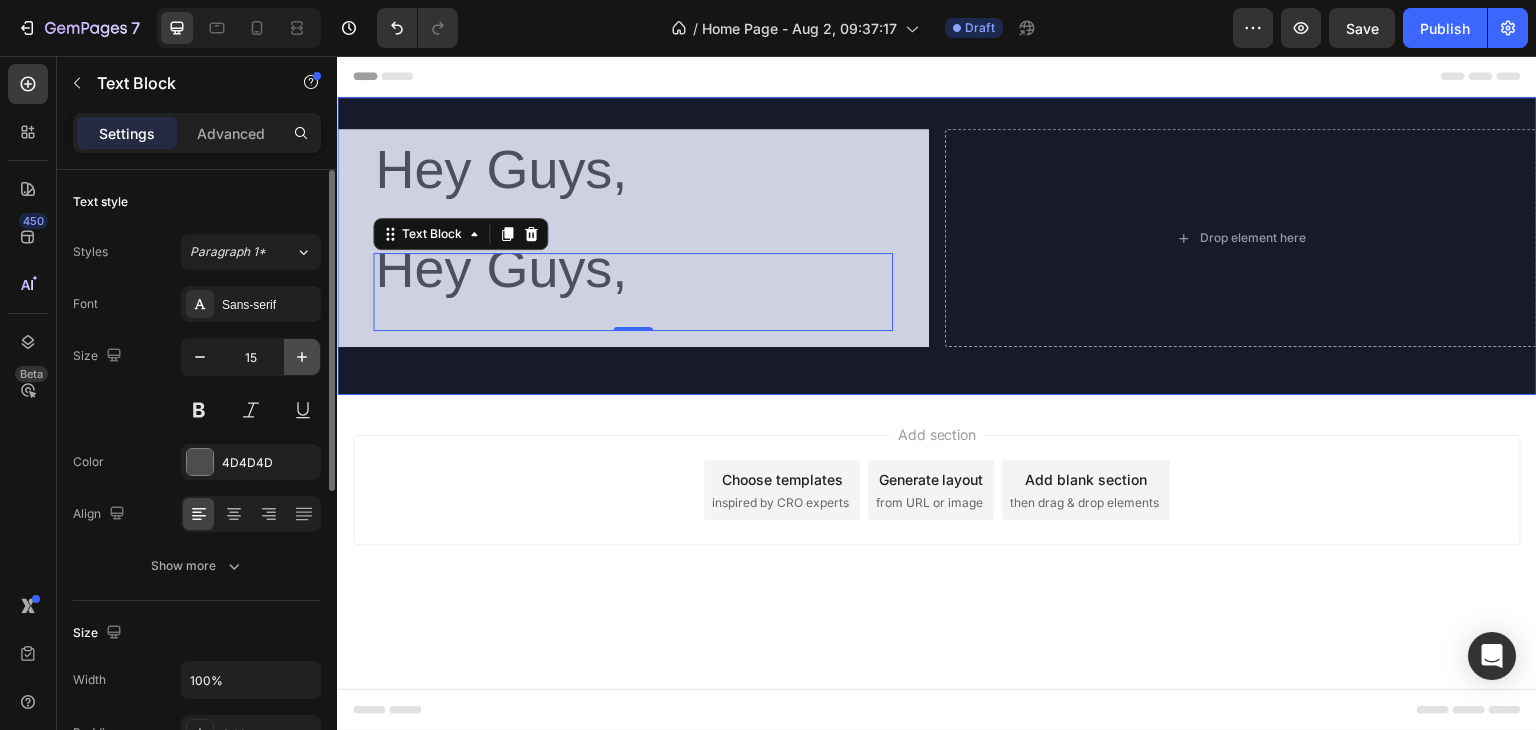 click at bounding box center (302, 357) 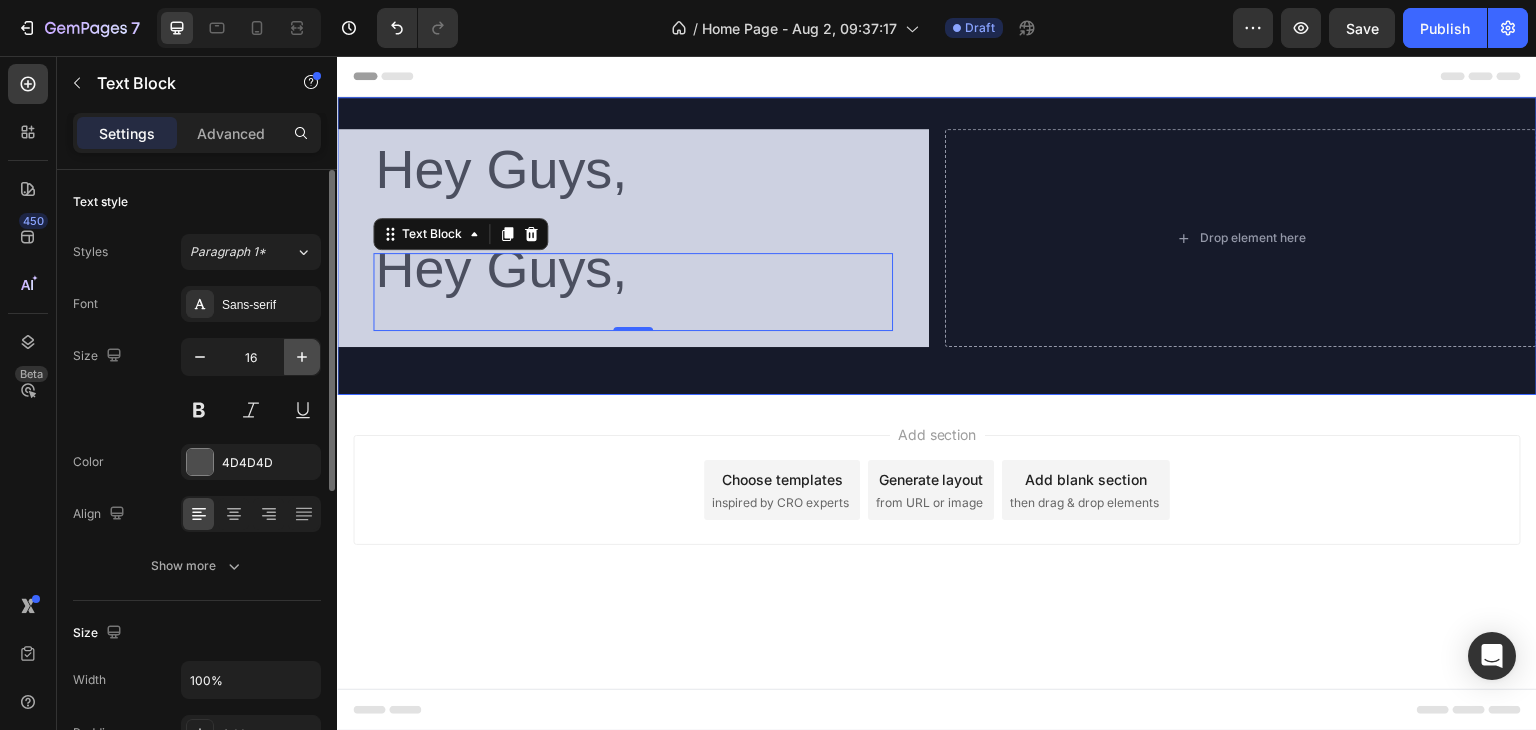 click at bounding box center (302, 357) 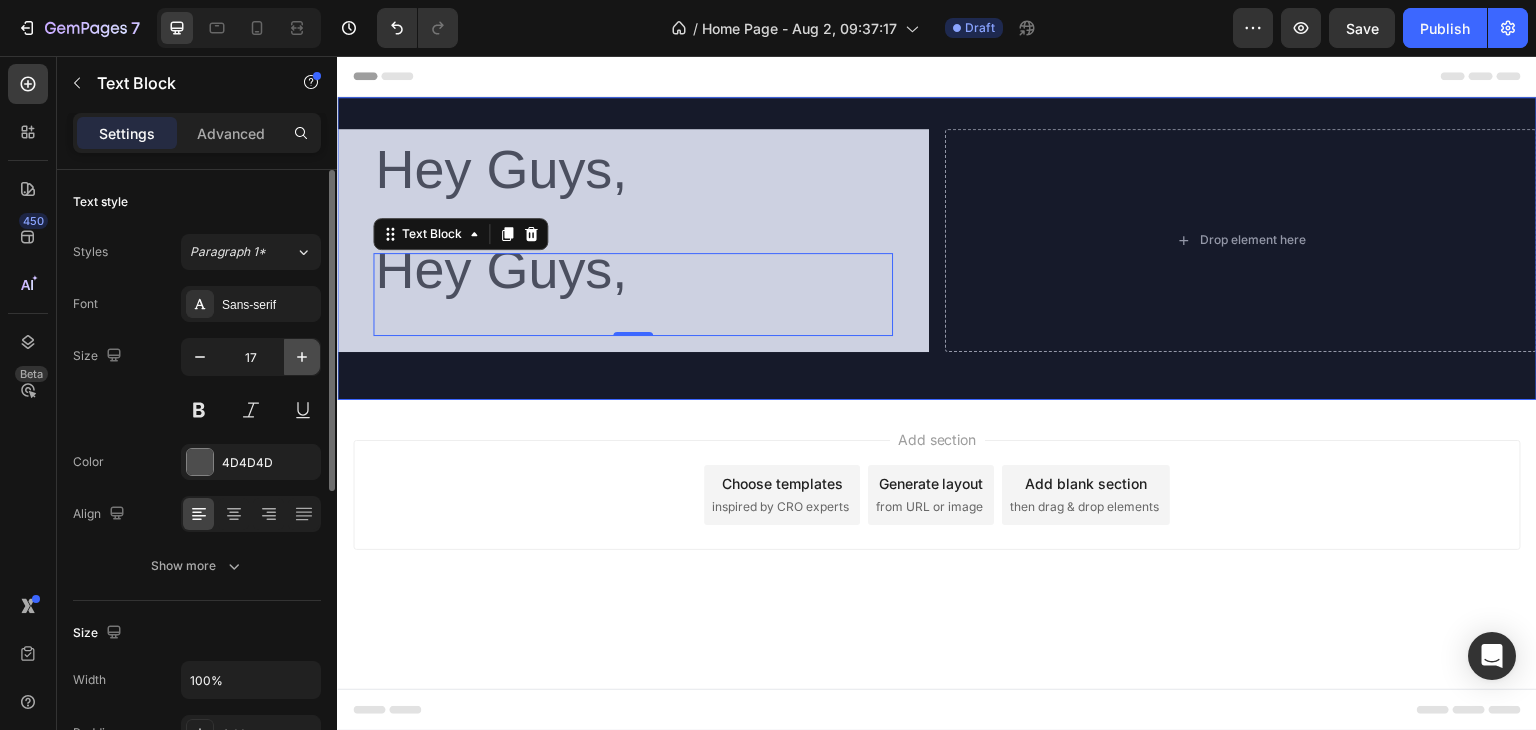 click at bounding box center (302, 357) 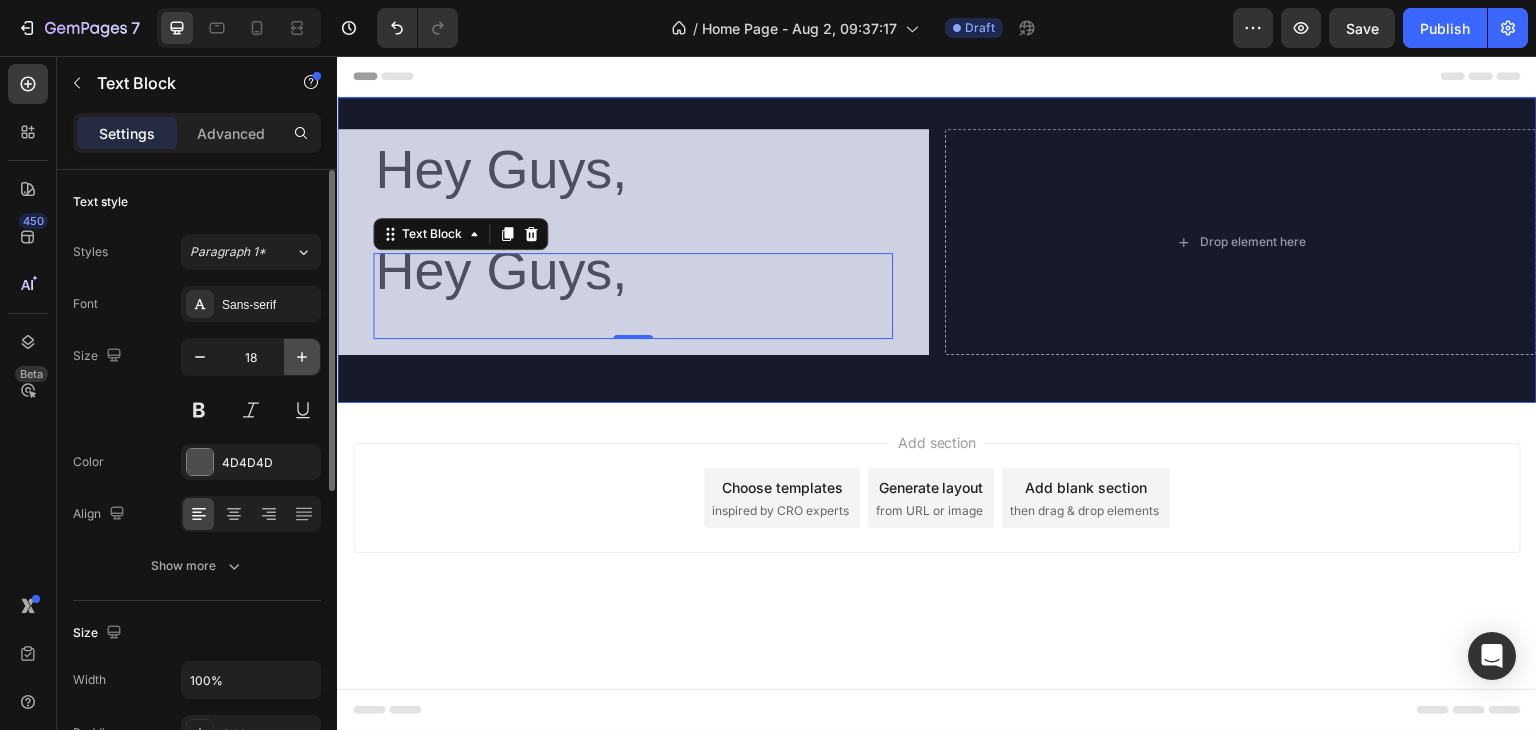 click at bounding box center (302, 357) 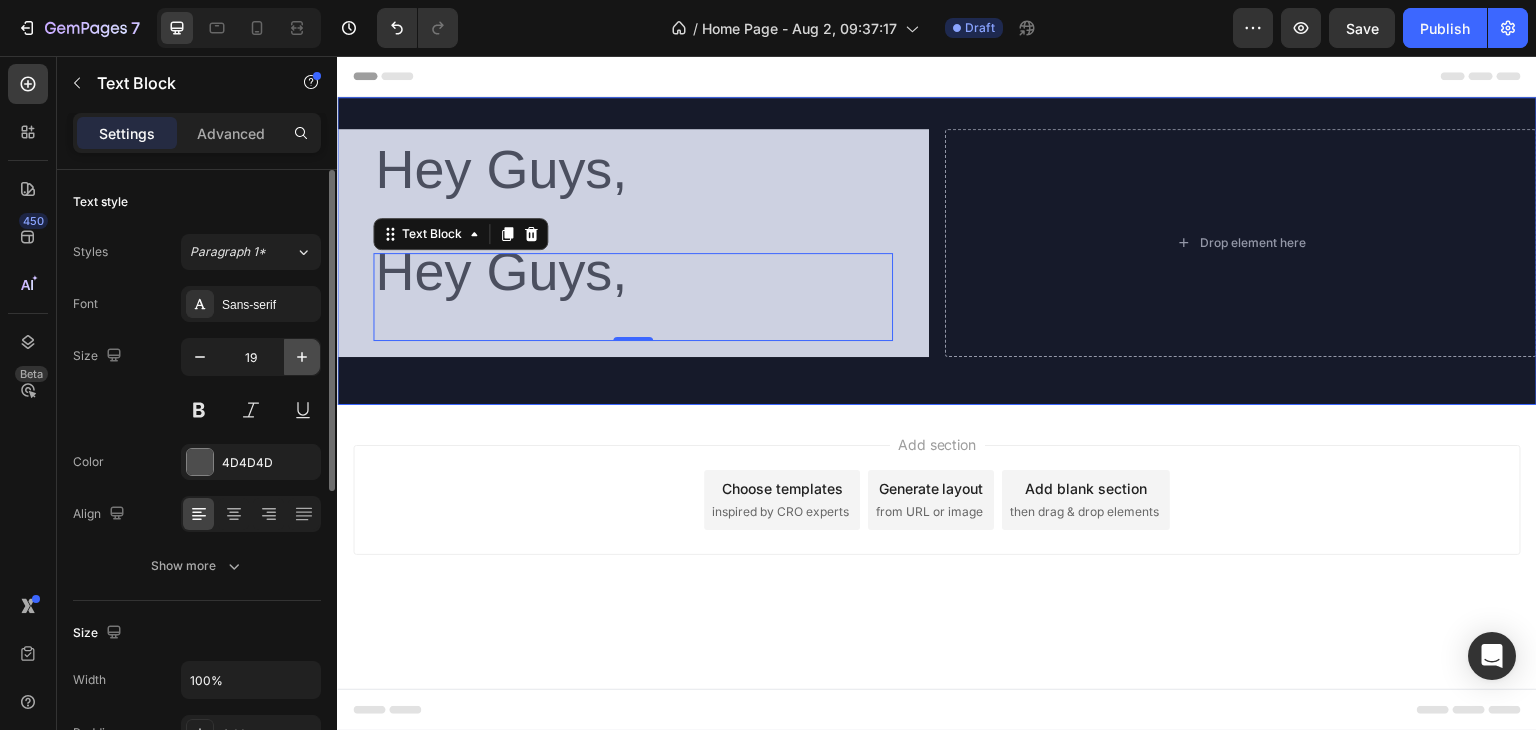 click at bounding box center [302, 357] 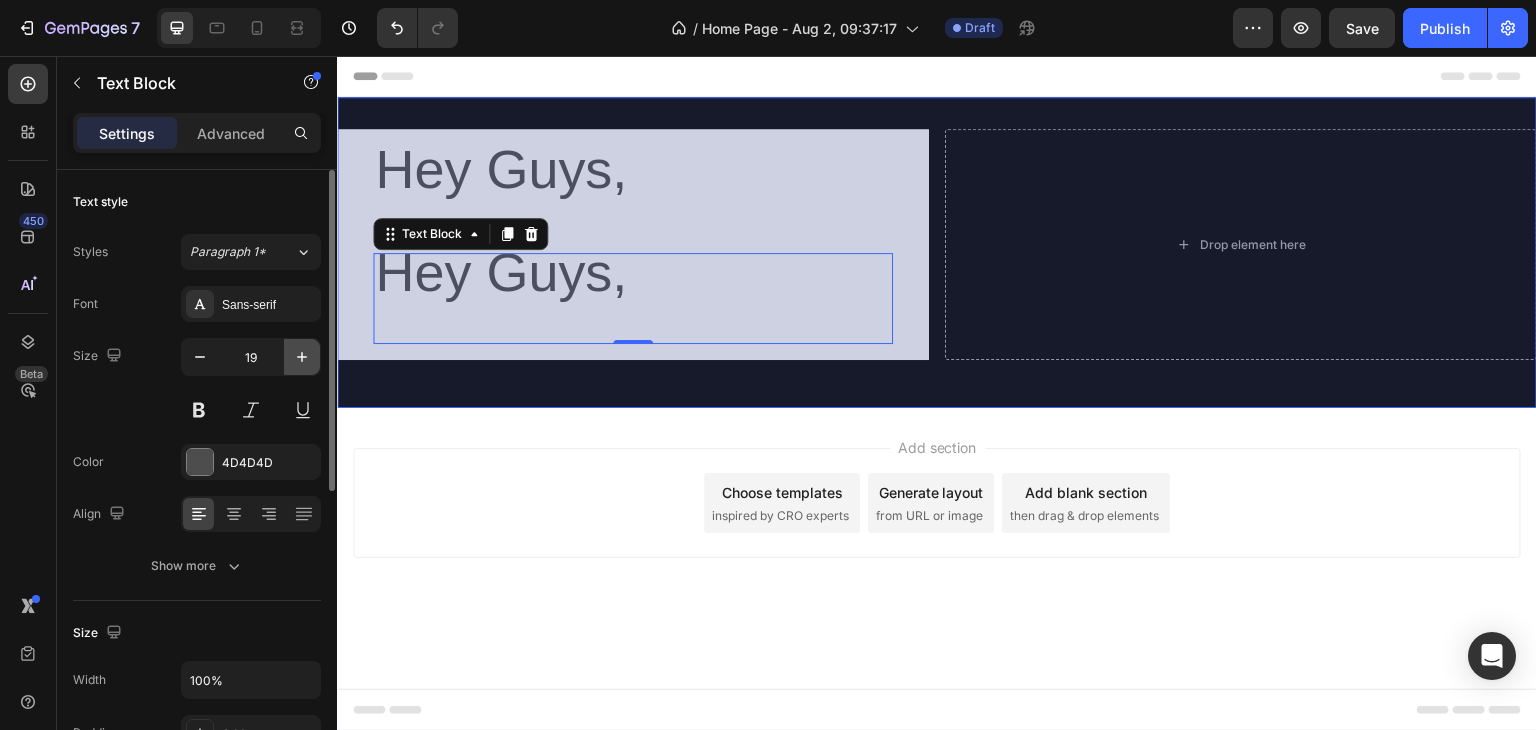 type on "20" 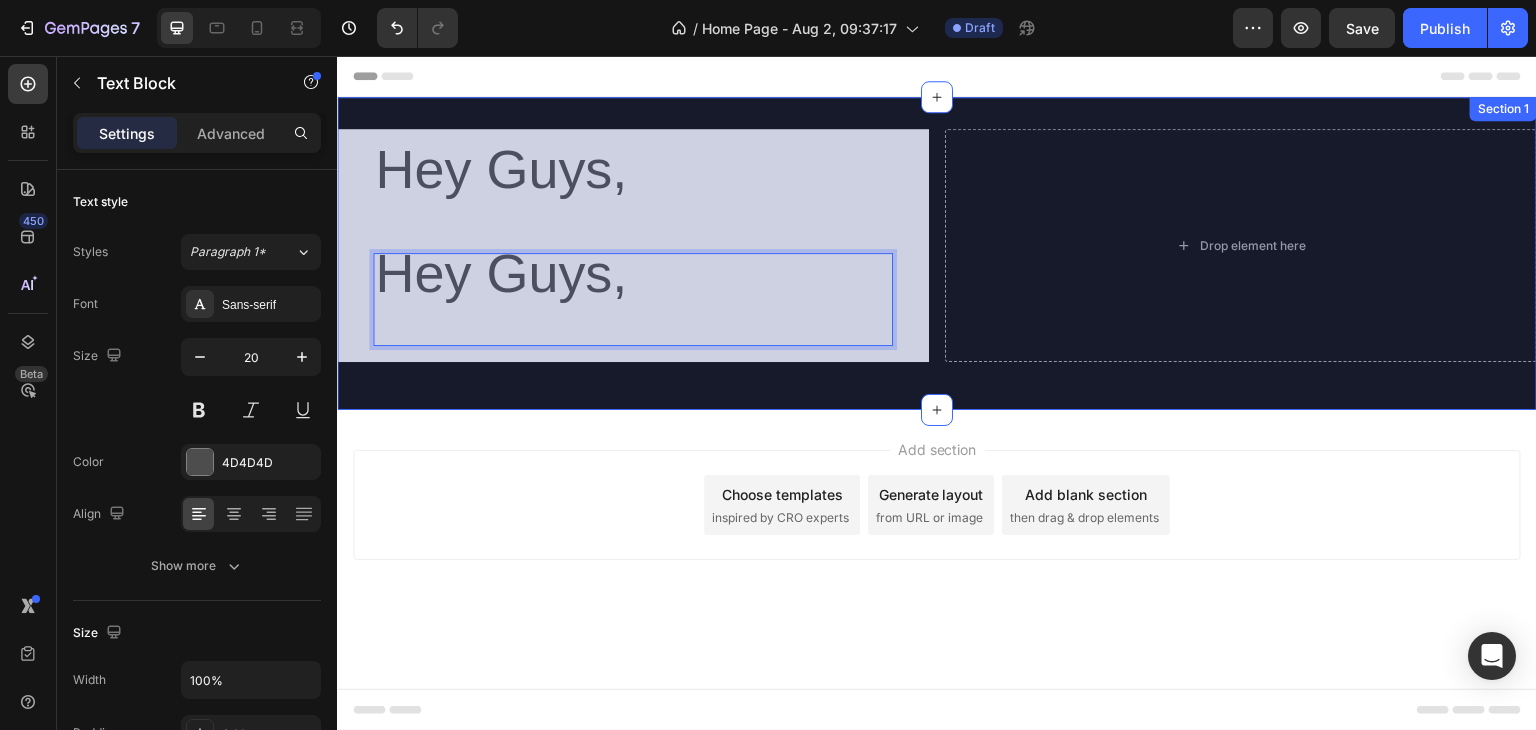 drag, startPoint x: 697, startPoint y: 115, endPoint x: 683, endPoint y: 151, distance: 38.626415 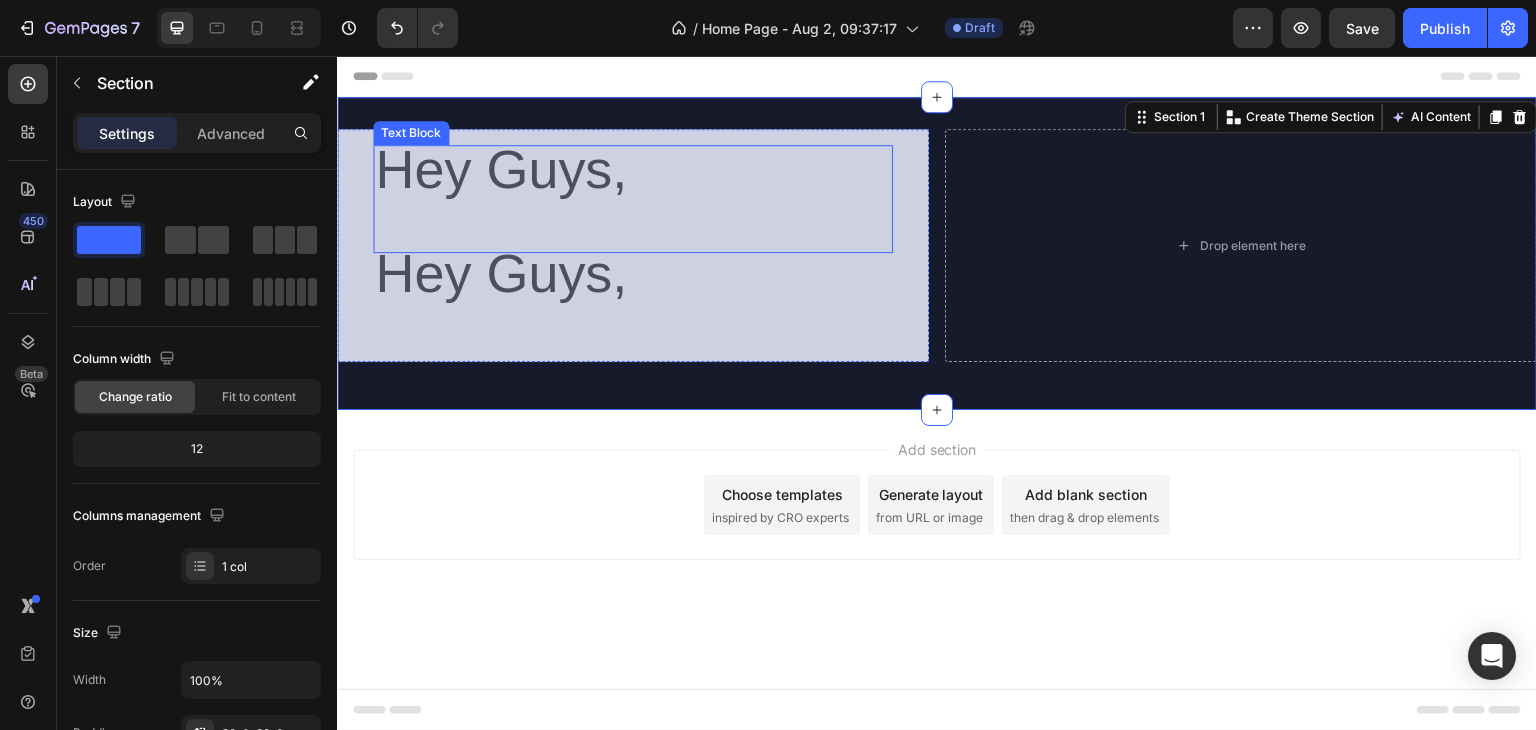 click on "Hey Guys," at bounding box center (633, 199) 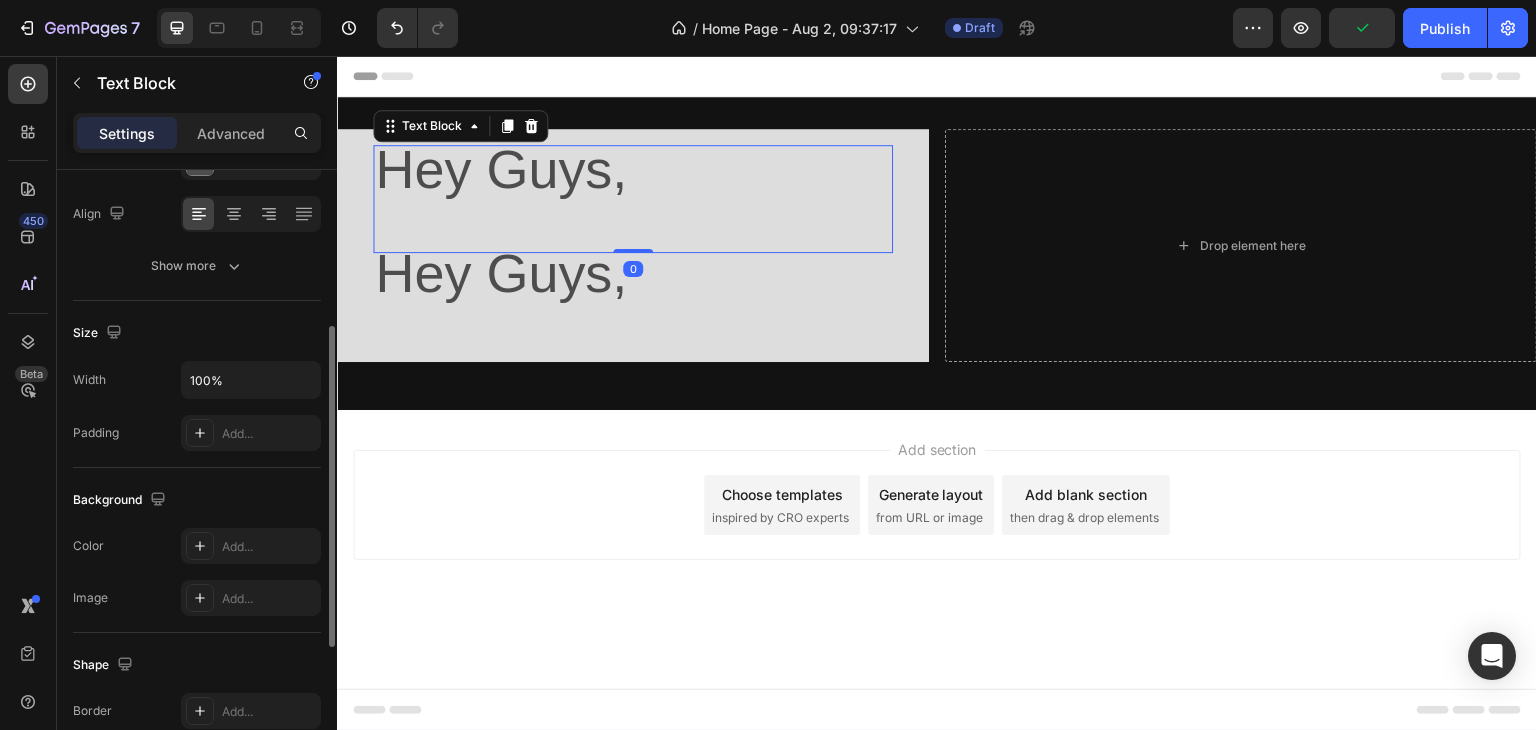 scroll, scrollTop: 500, scrollLeft: 0, axis: vertical 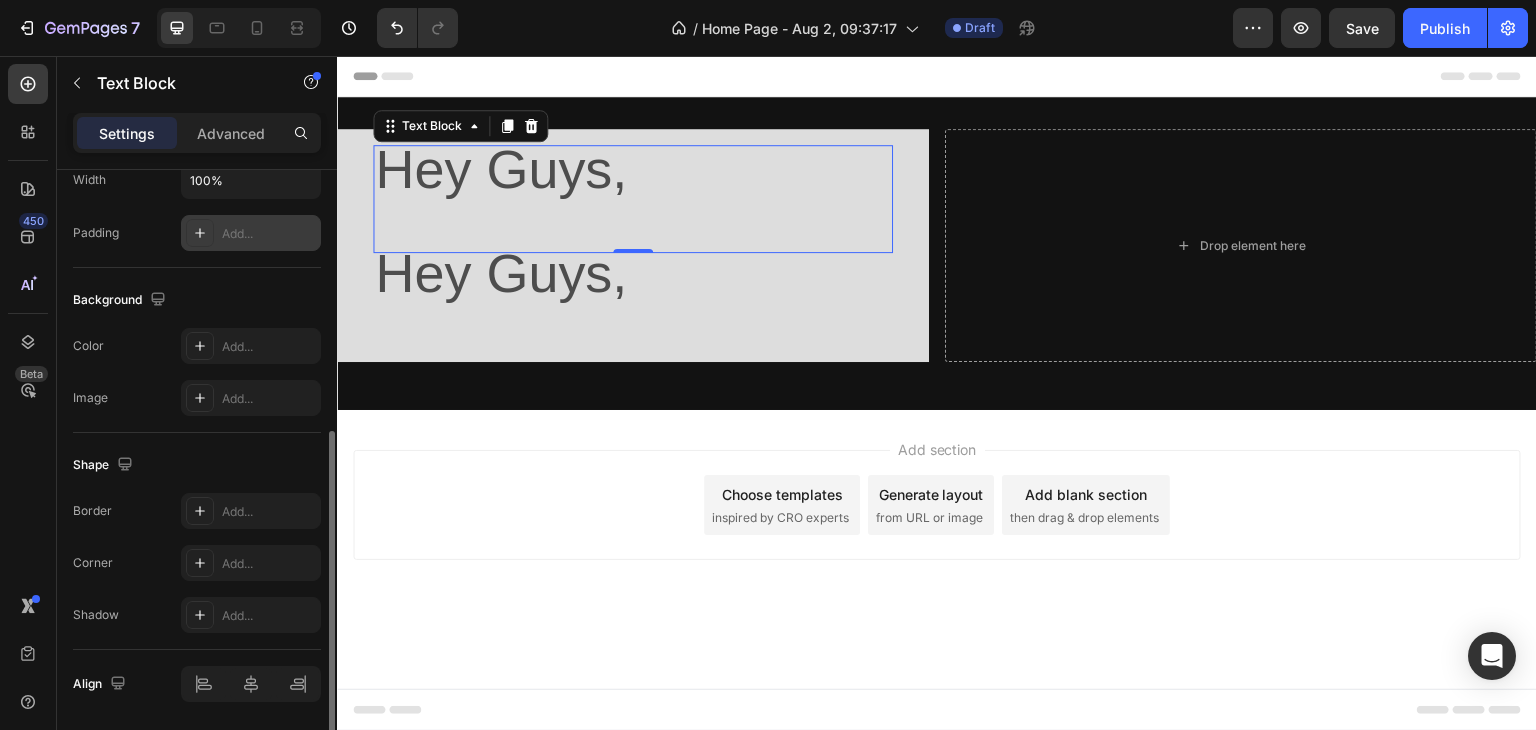 click 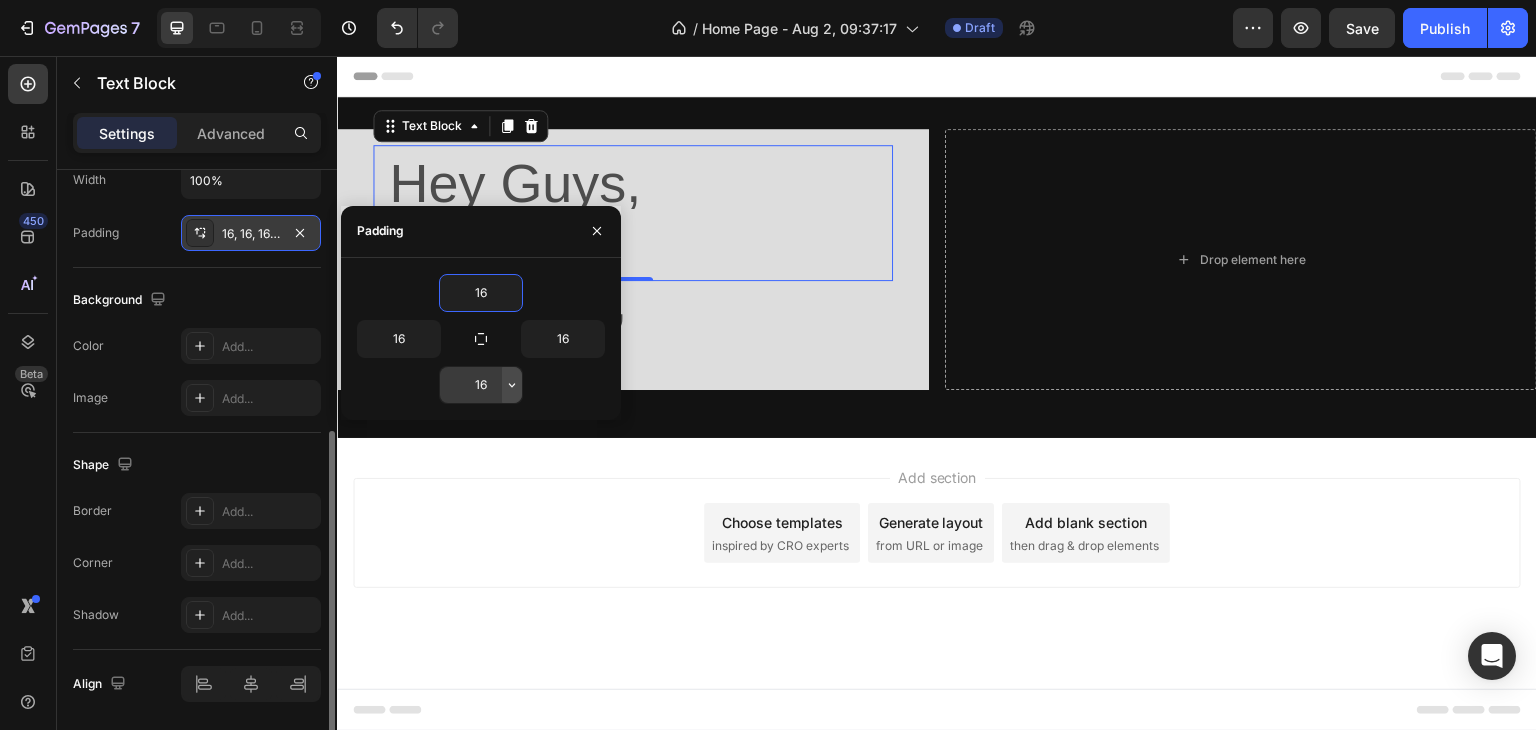 click 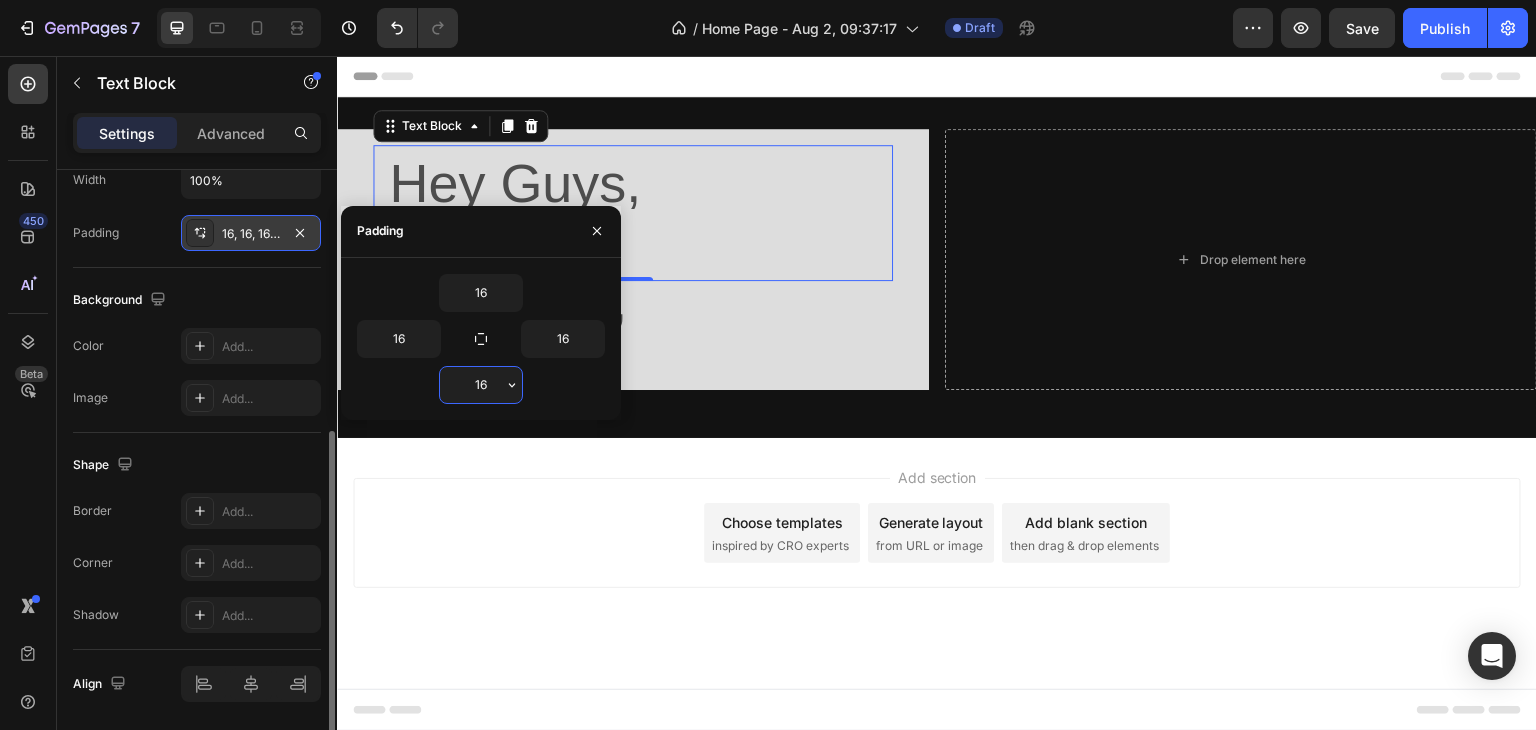 click on "16" at bounding box center [481, 385] 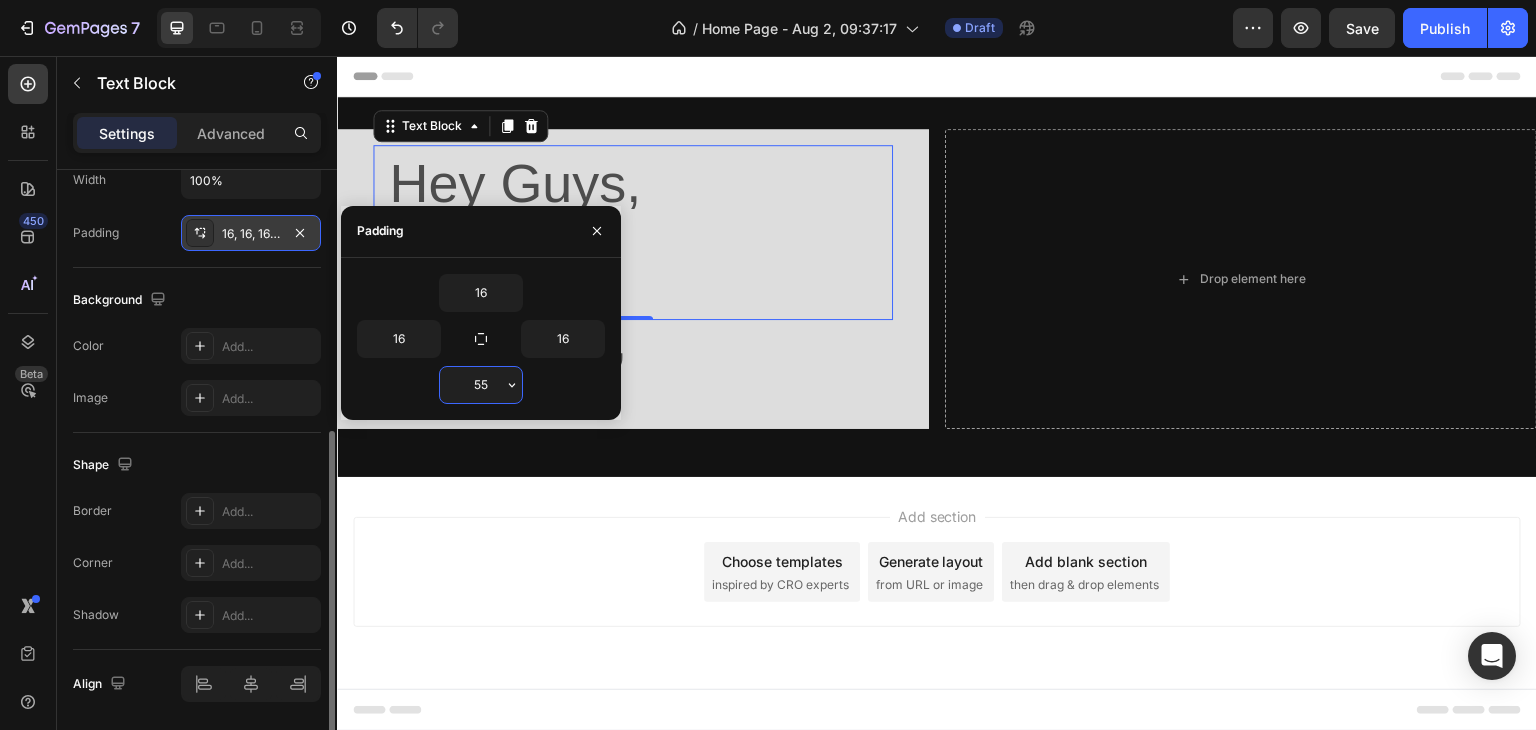 type on "5" 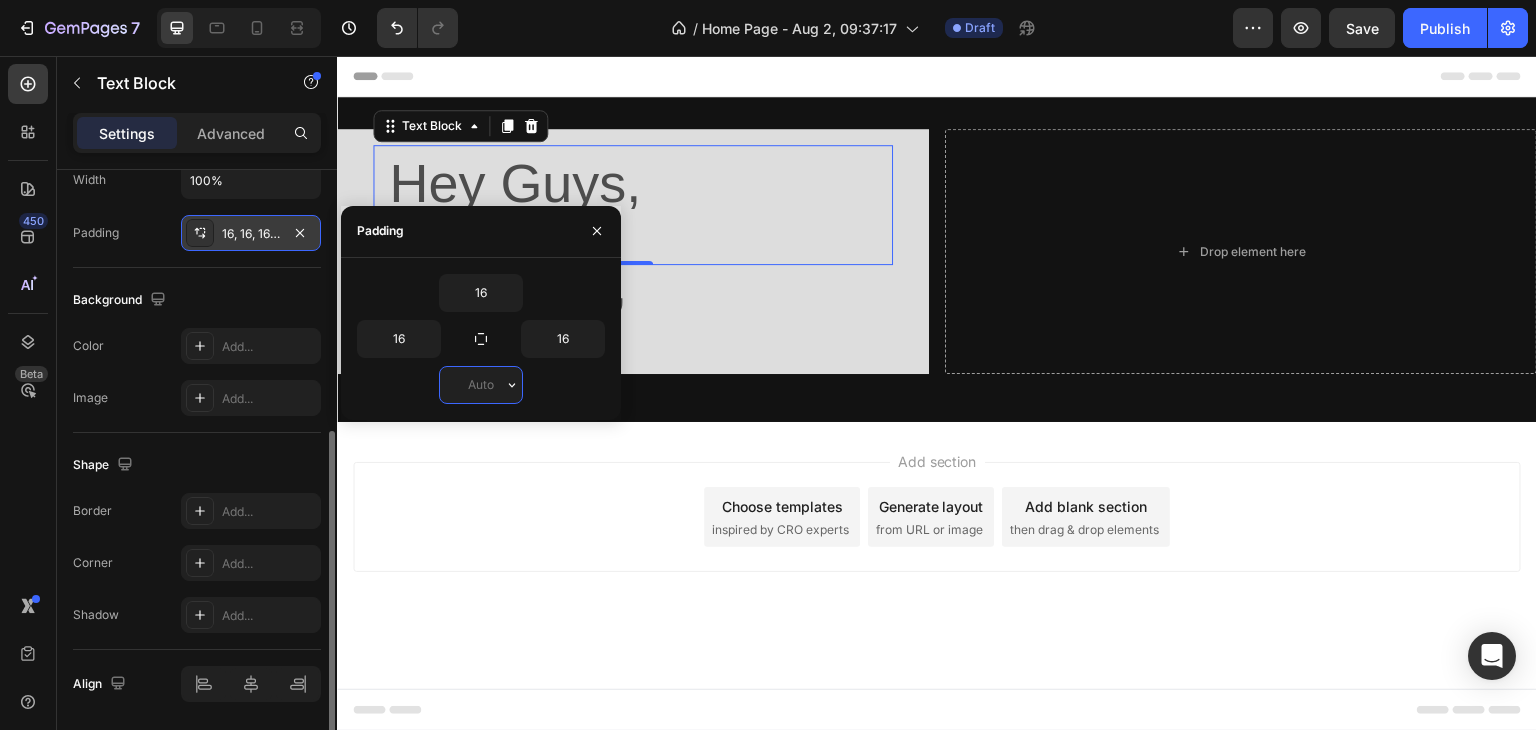 type on "0" 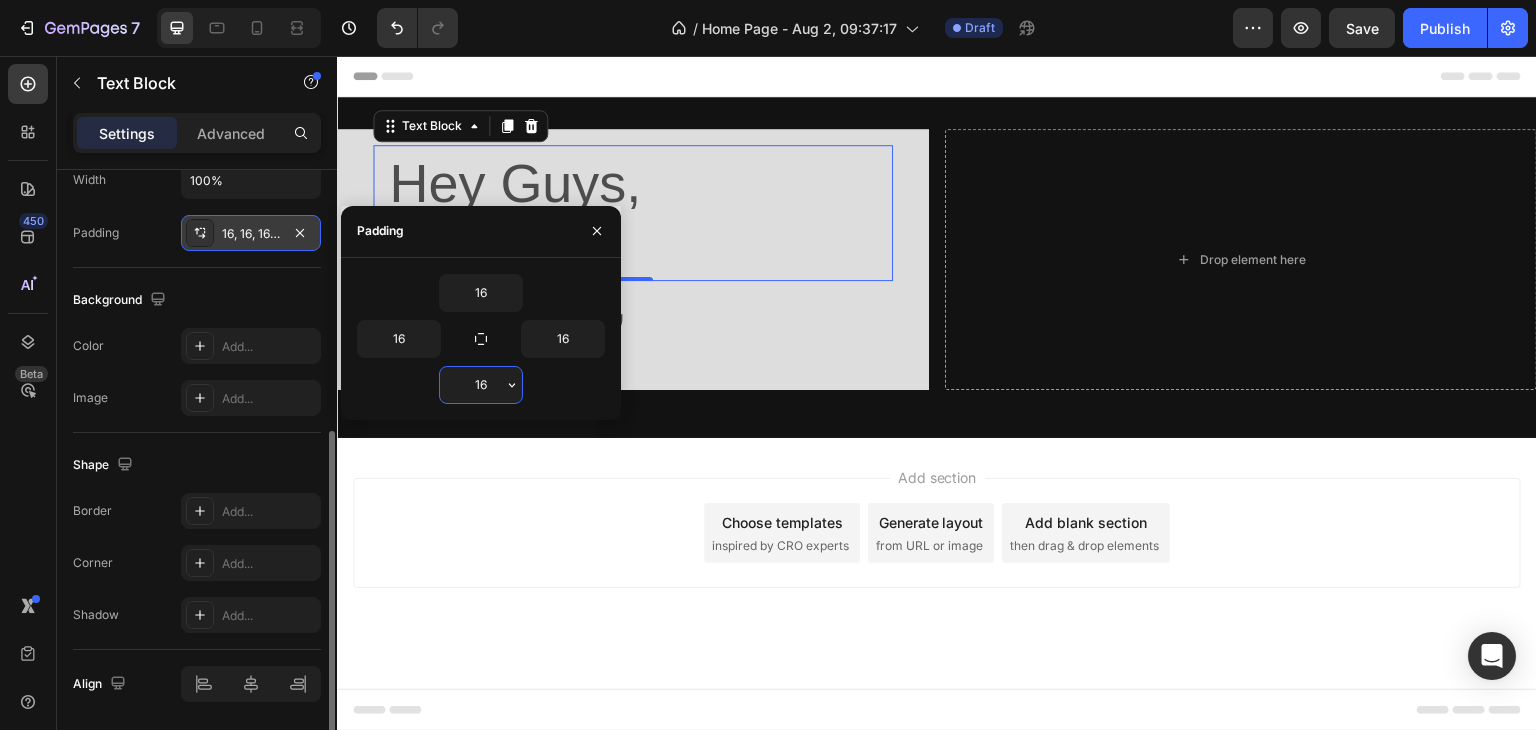 type on "1" 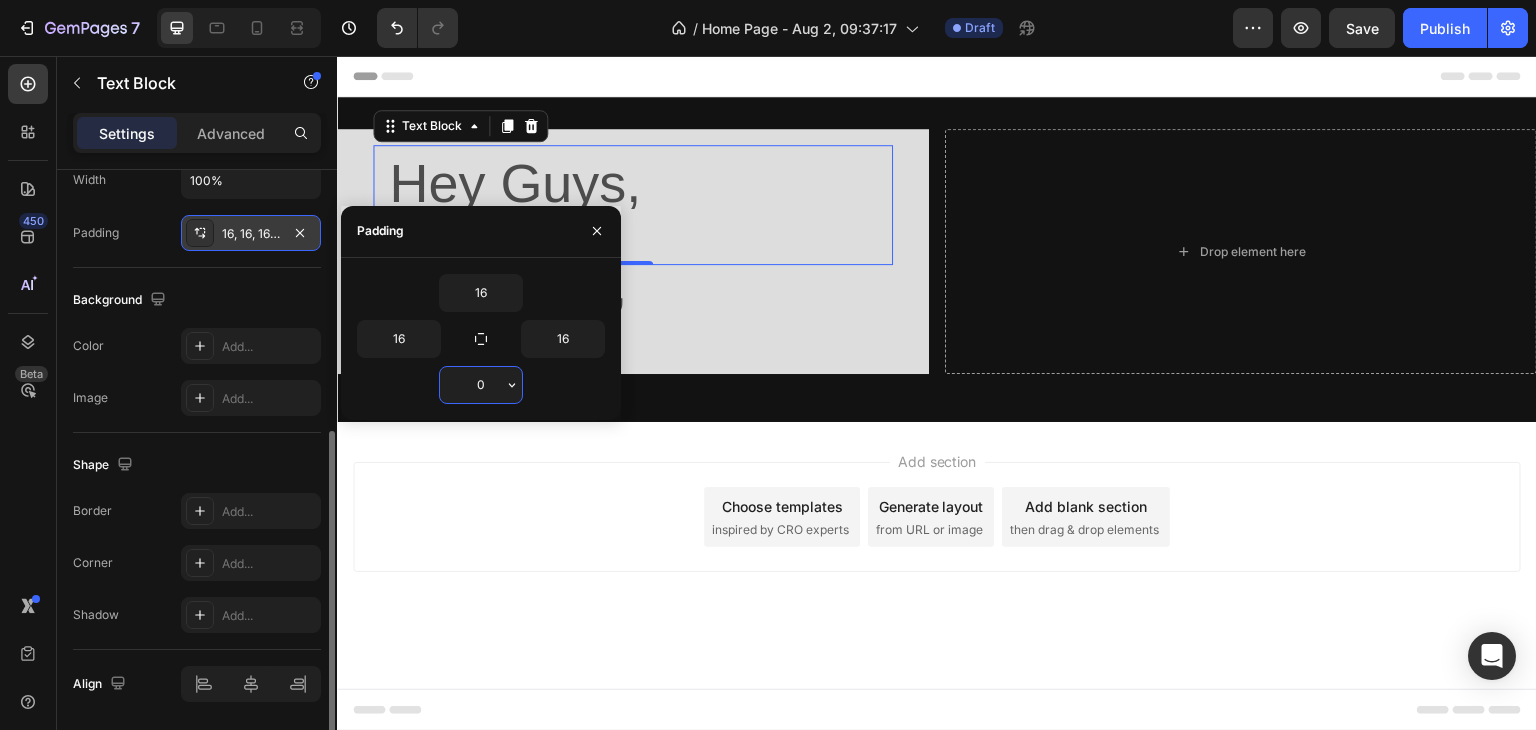 type on "0" 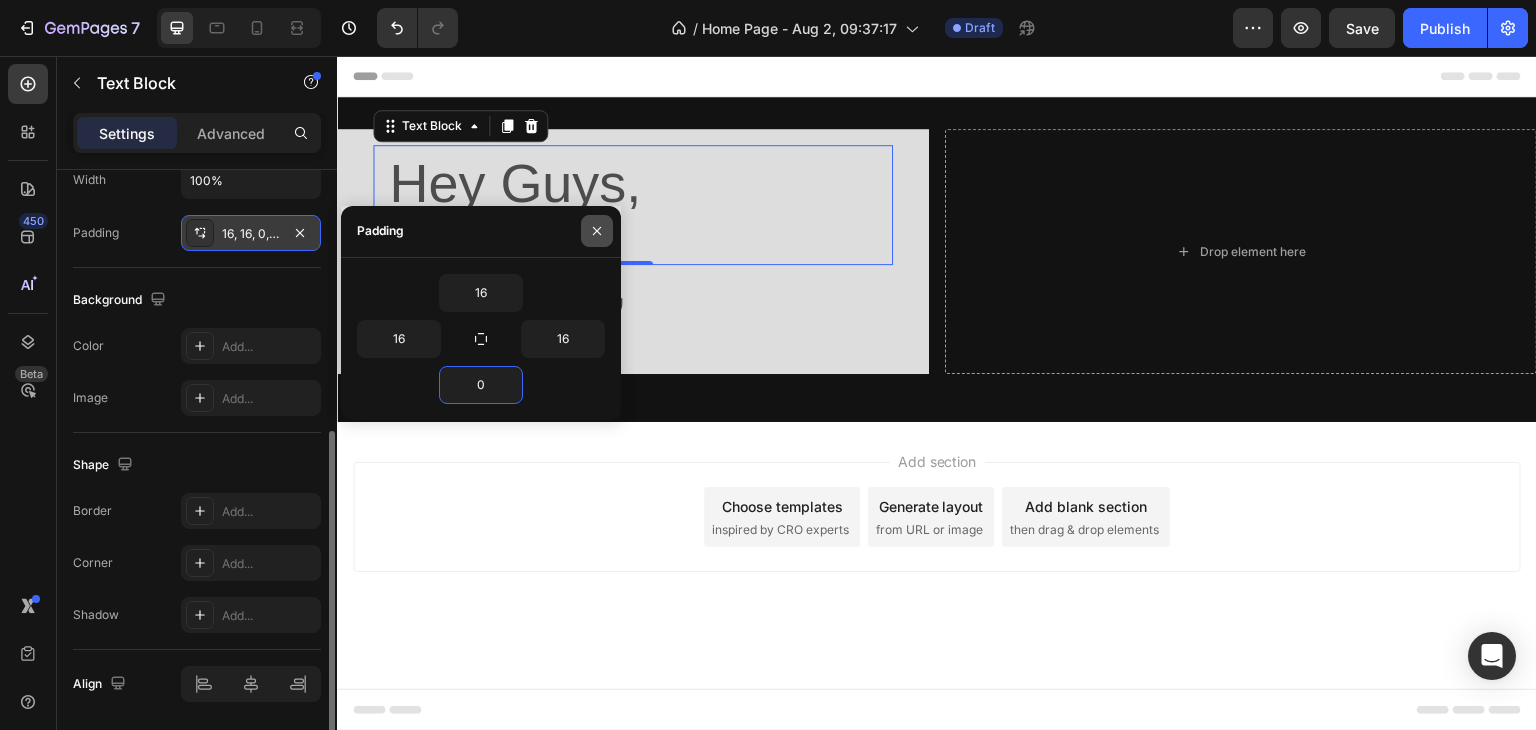 click 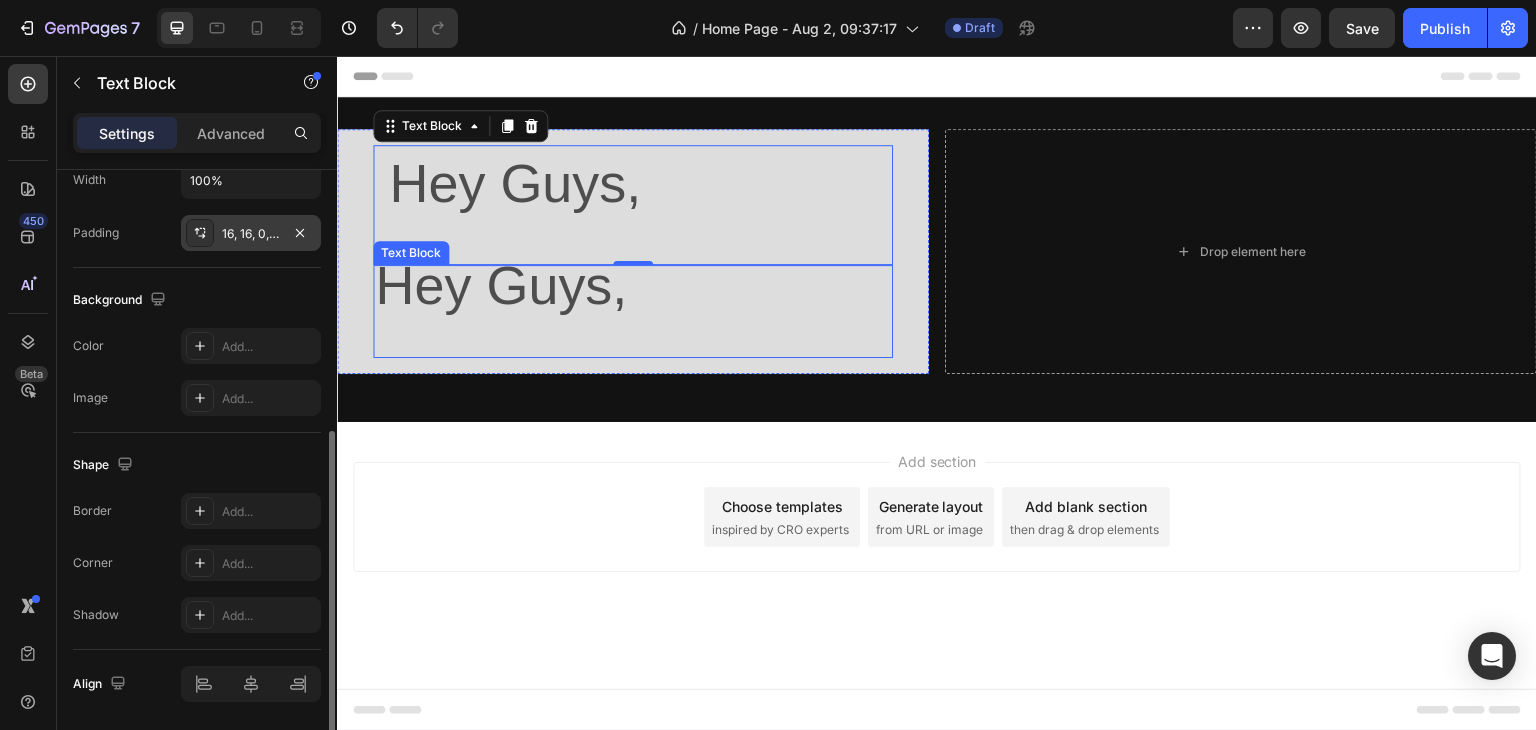 click on "Hey Guys," at bounding box center (633, 311) 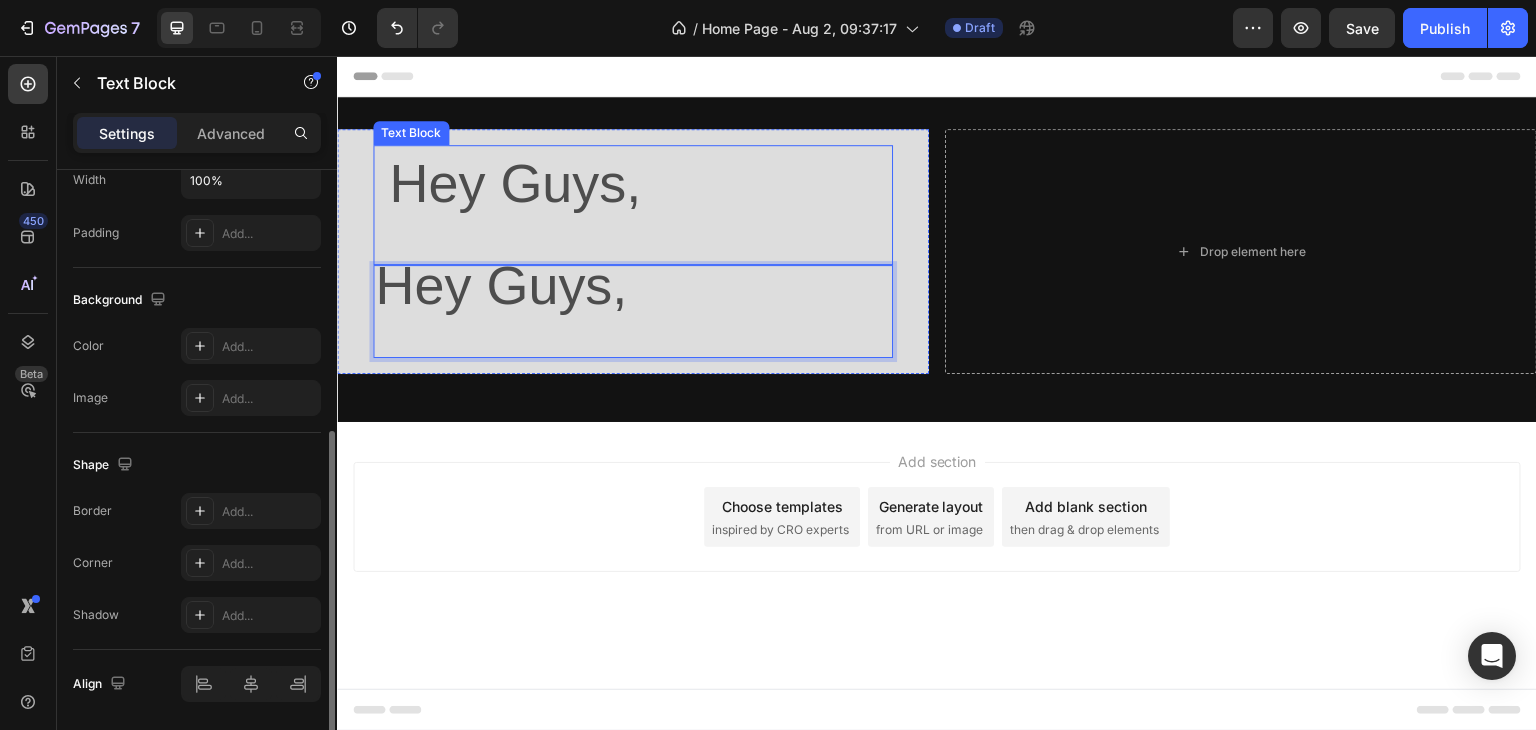 click on "Hey Guys," at bounding box center (515, 183) 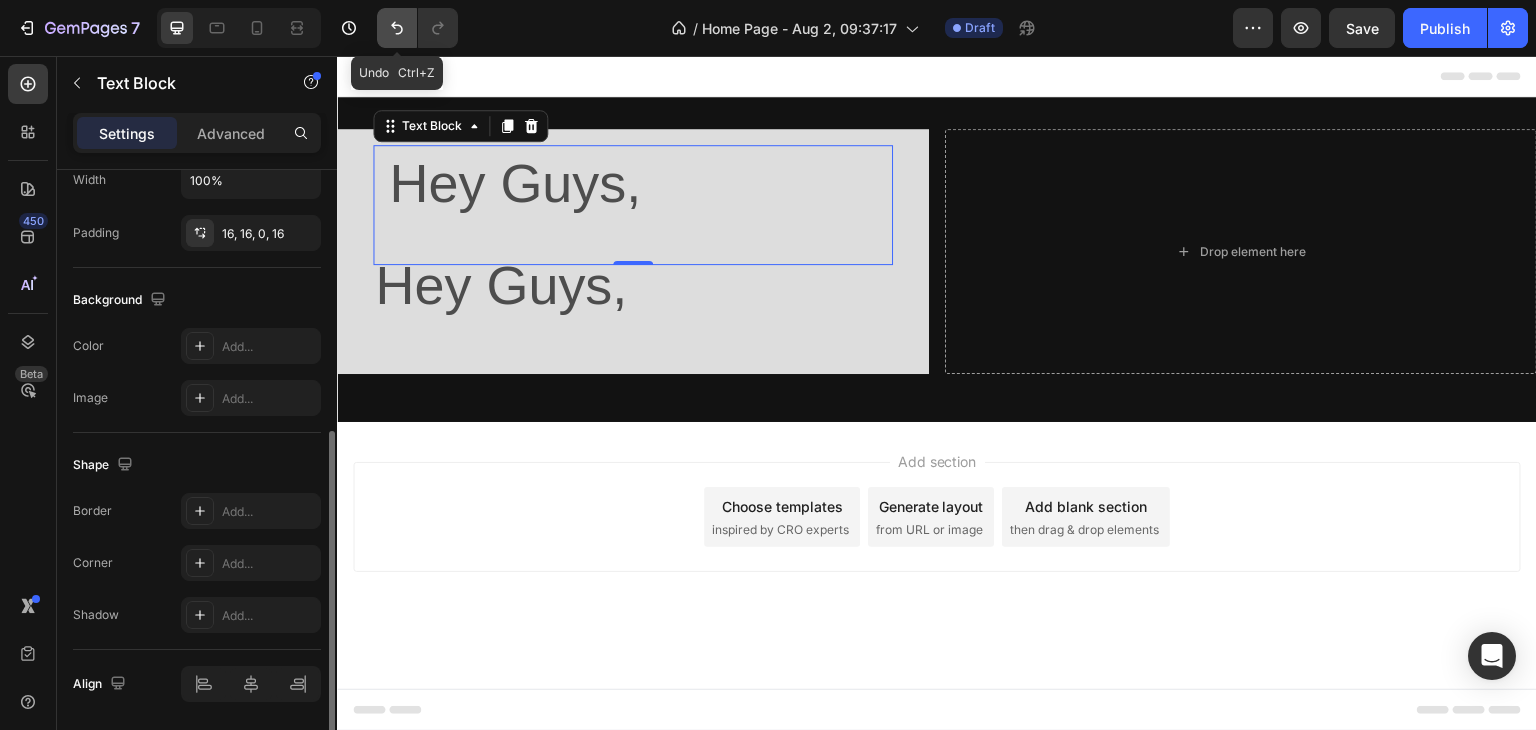 click 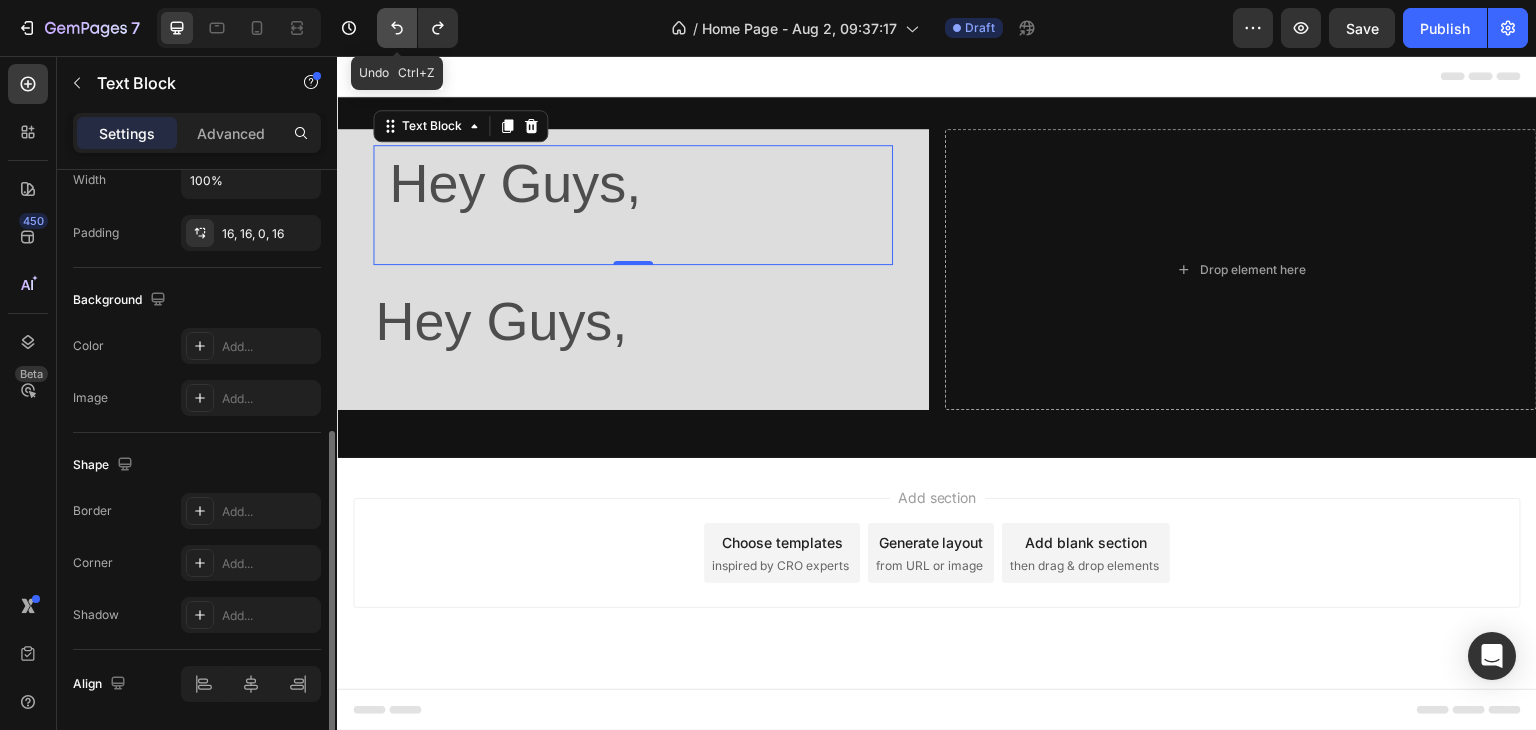 click 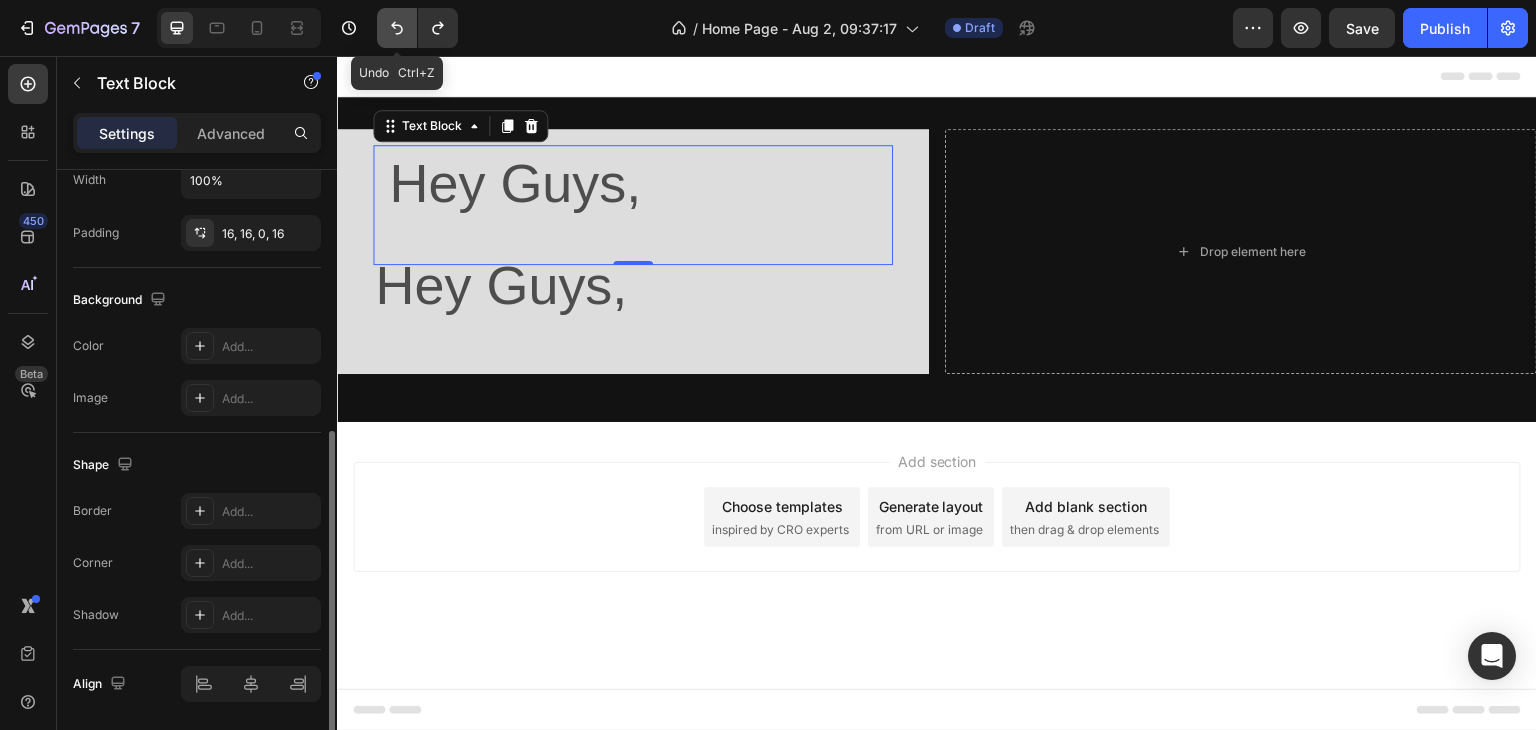click 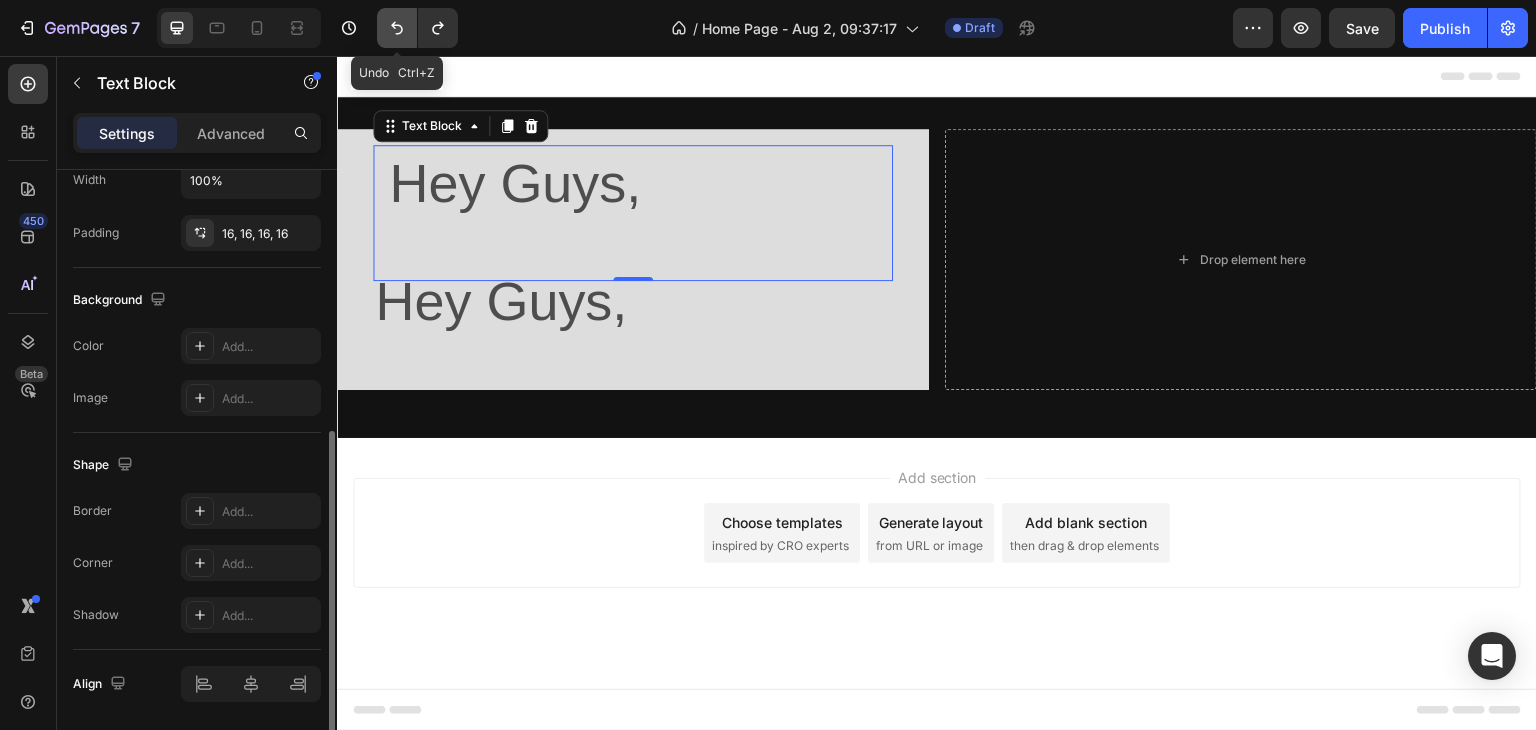 click 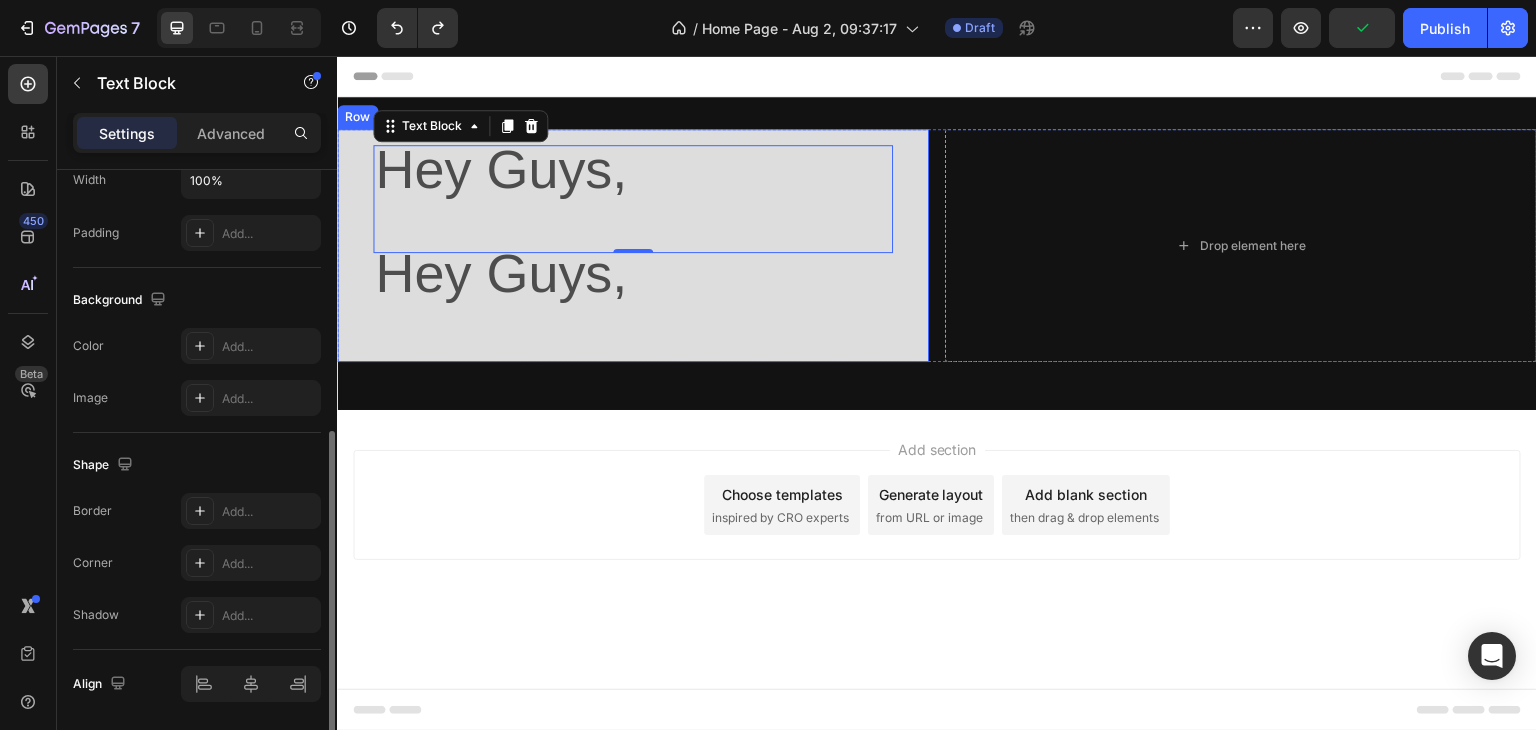 click on "Hey Guys," at bounding box center [633, 299] 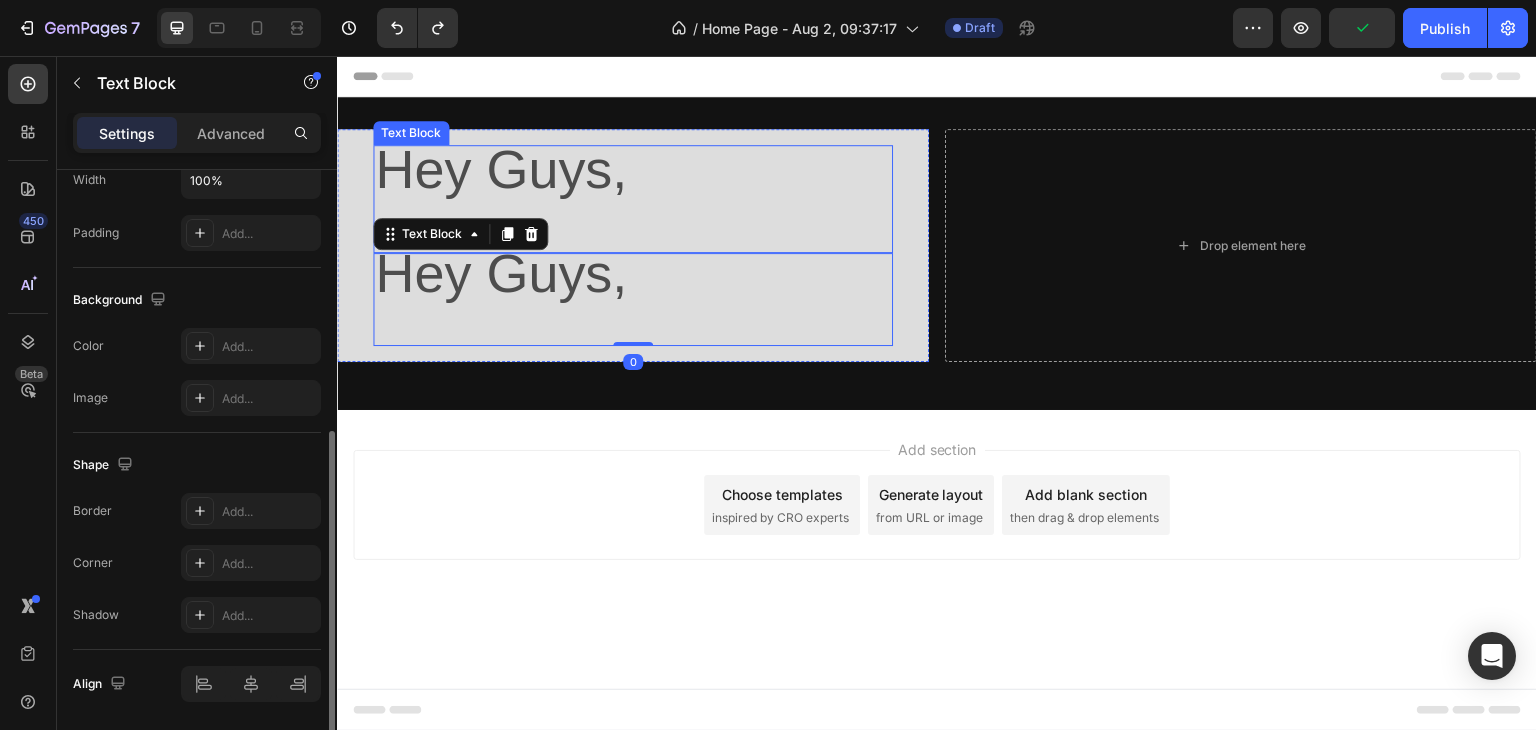 click on "Hey Guys," at bounding box center (633, 199) 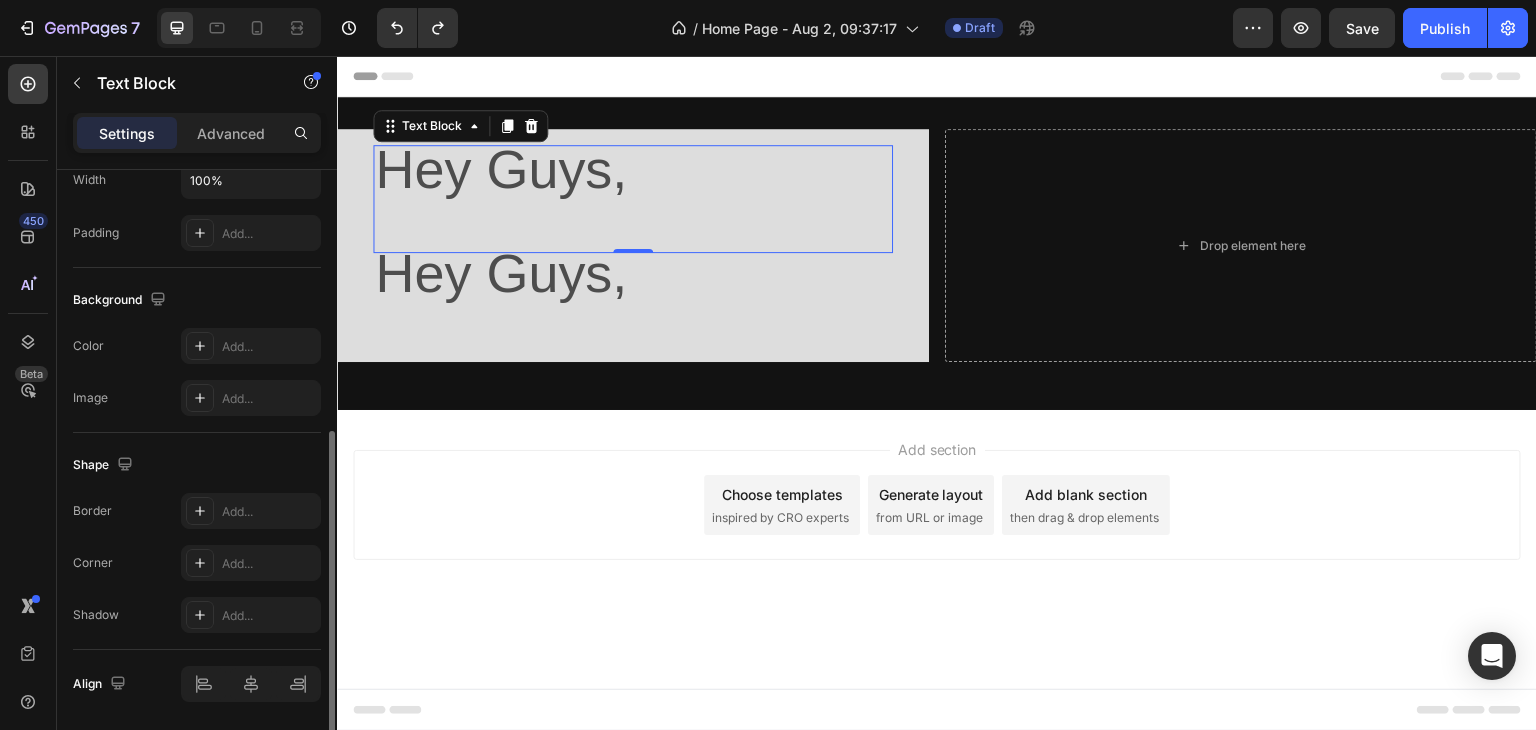 click on "Size Width 100% Padding Add..." 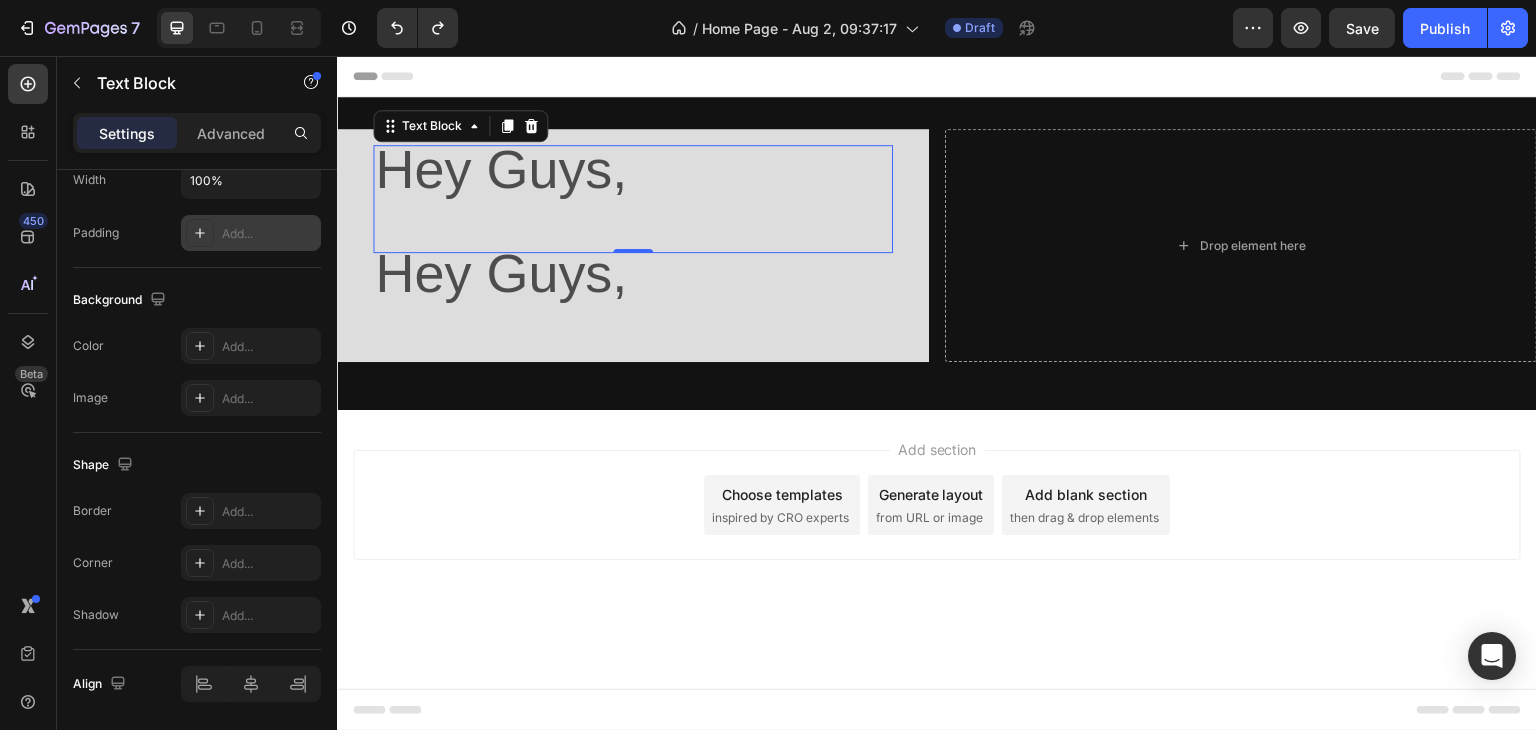 click on "Add..." at bounding box center (269, 234) 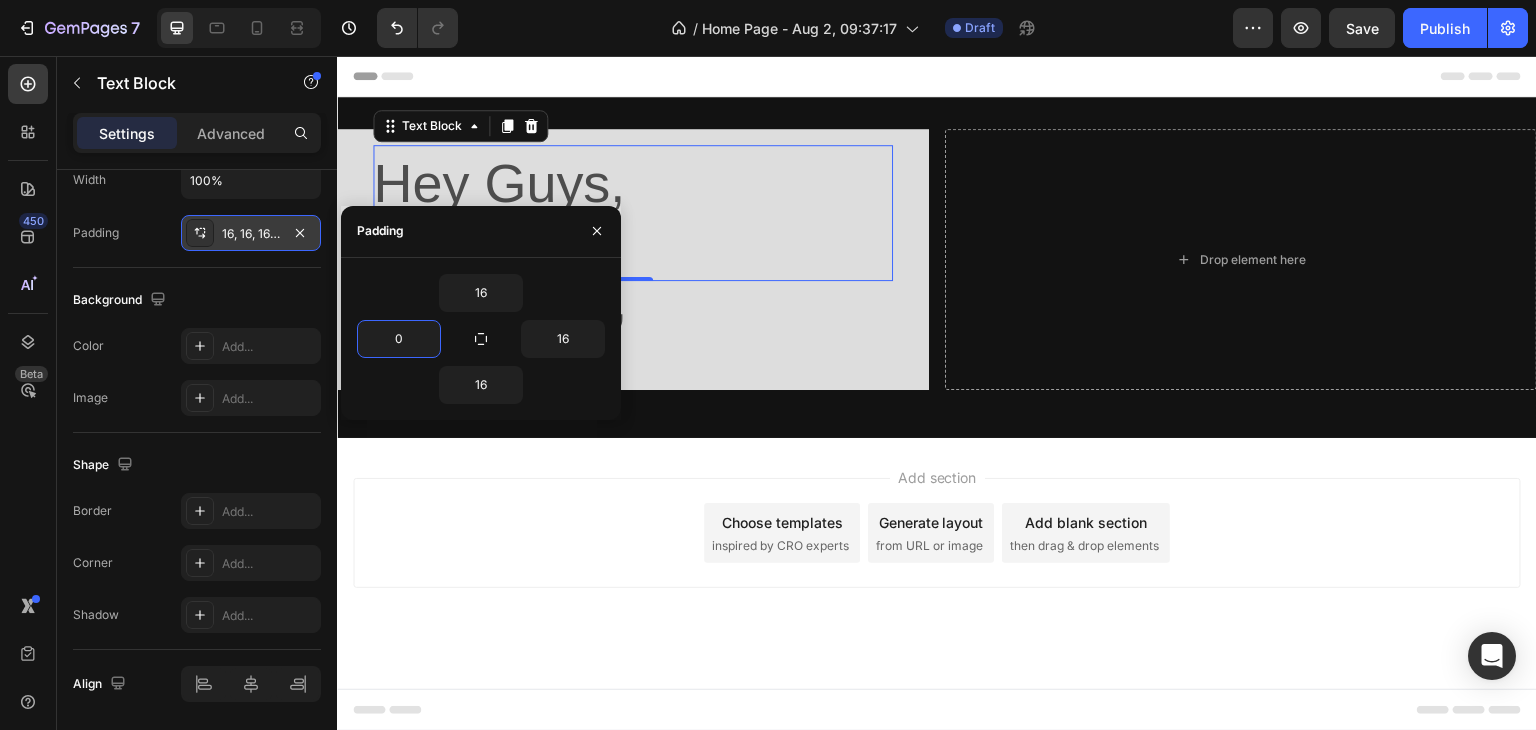 type on "0" 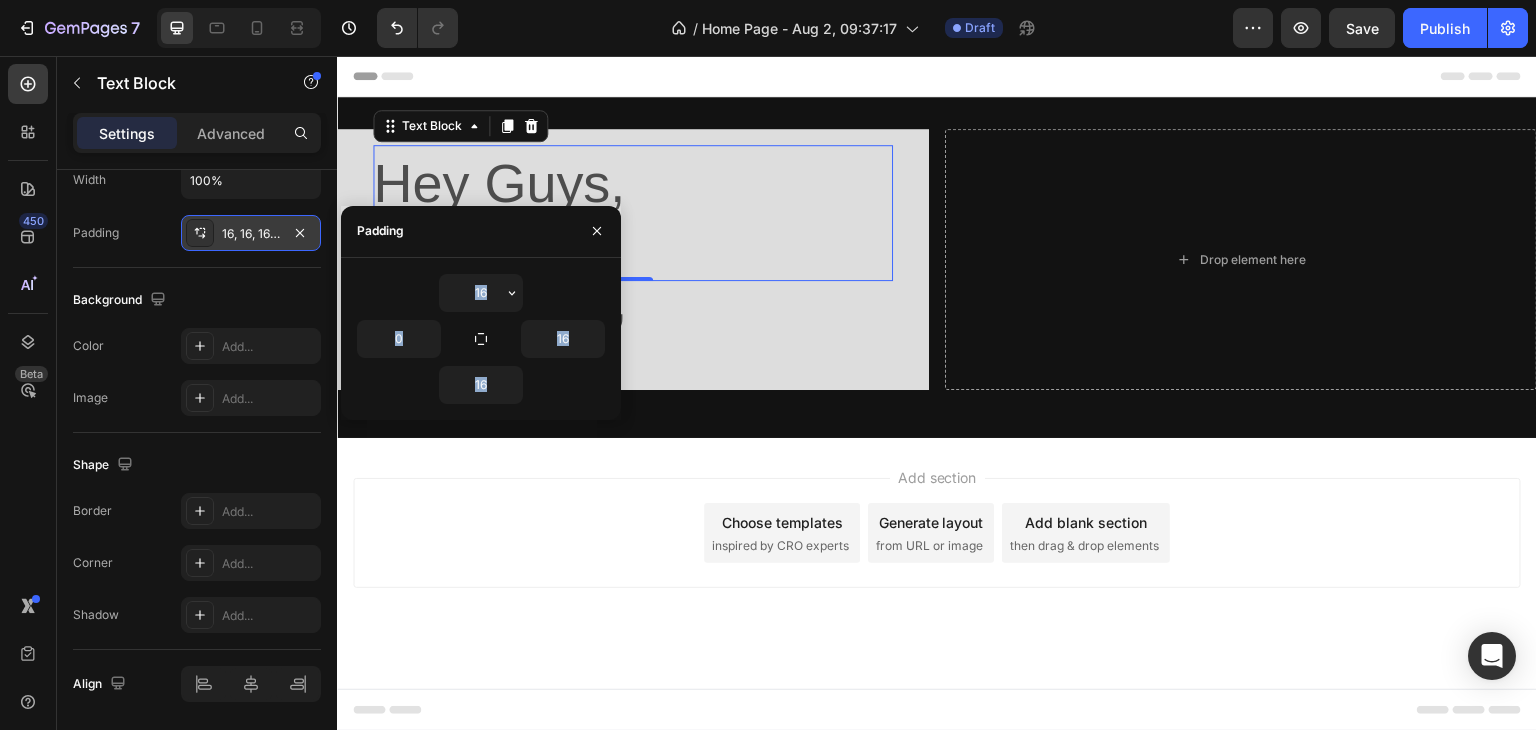drag, startPoint x: 466, startPoint y: 237, endPoint x: 448, endPoint y: 260, distance: 29.206163 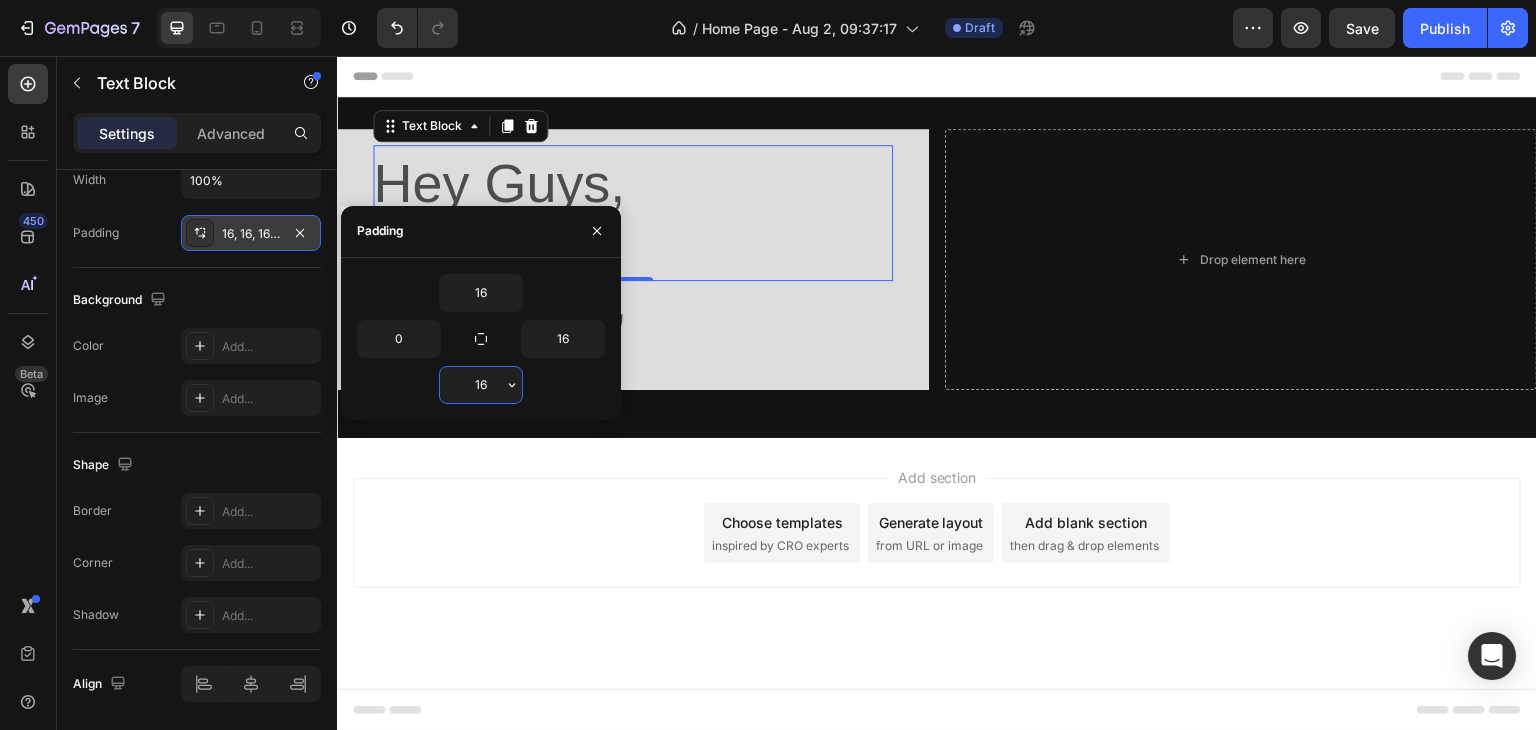 click on "16" at bounding box center [481, 385] 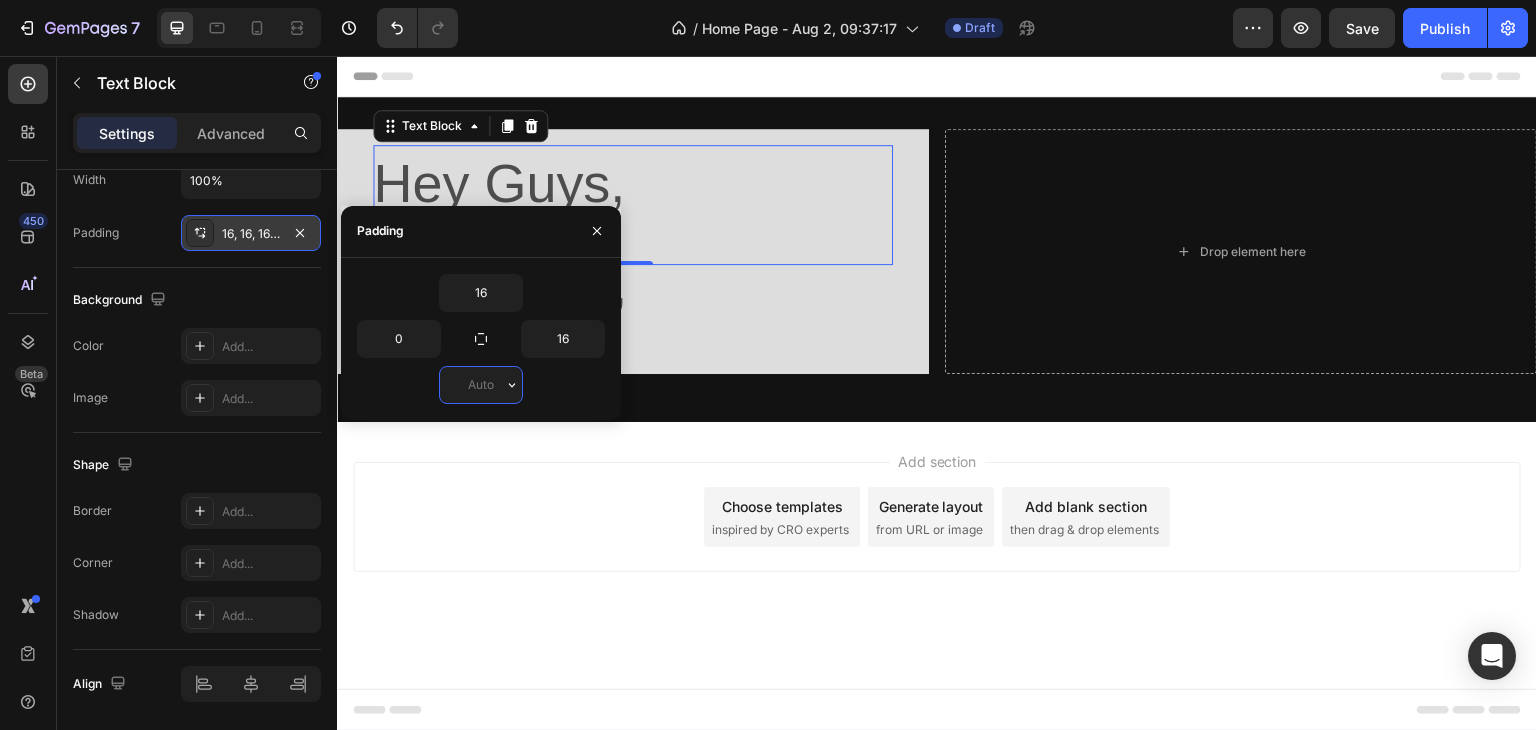 type on "0" 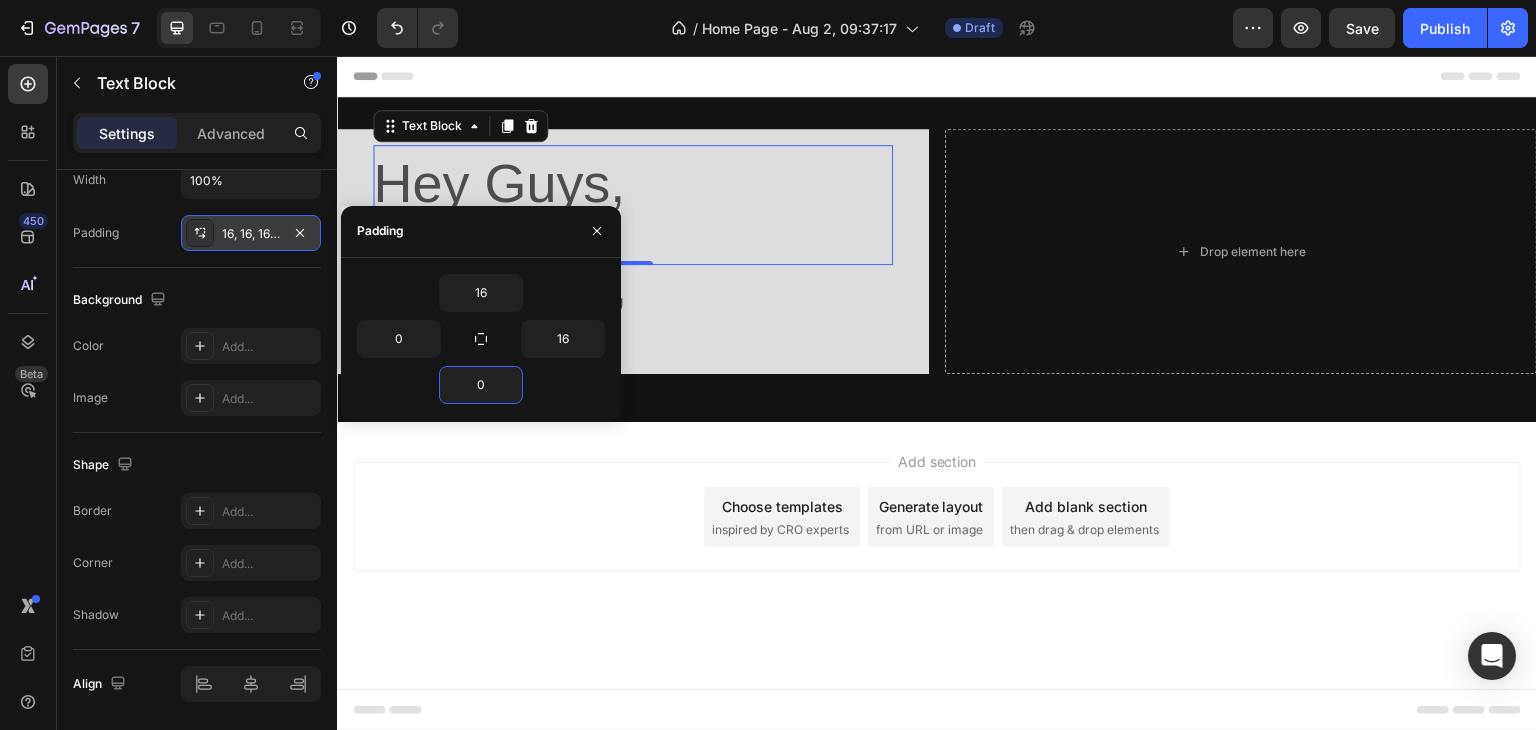click on "Add section Choose templates inspired by CRO experts Generate layout from URL or image Add blank section then drag & drop elements" at bounding box center (937, 517) 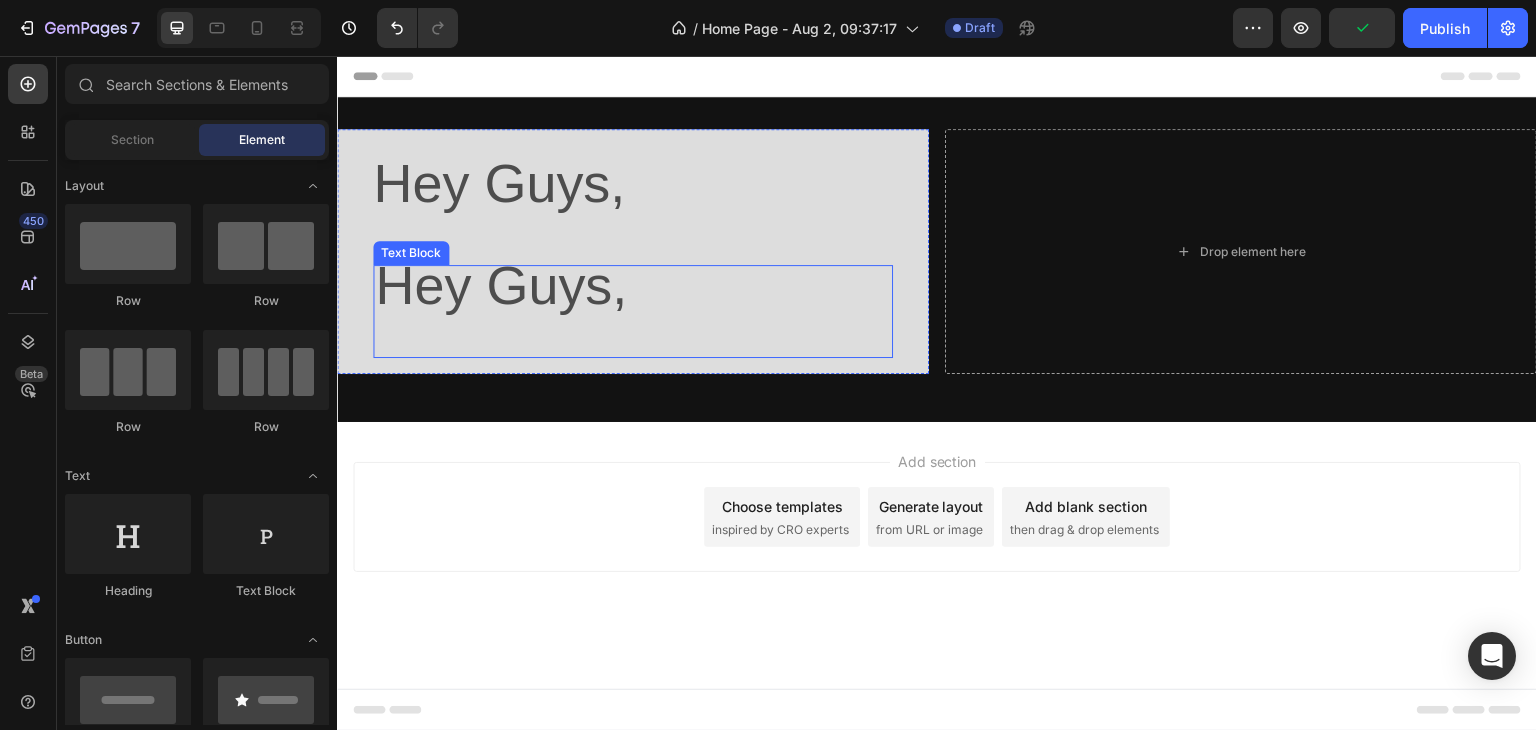 click on "Hey Guys," at bounding box center (501, 285) 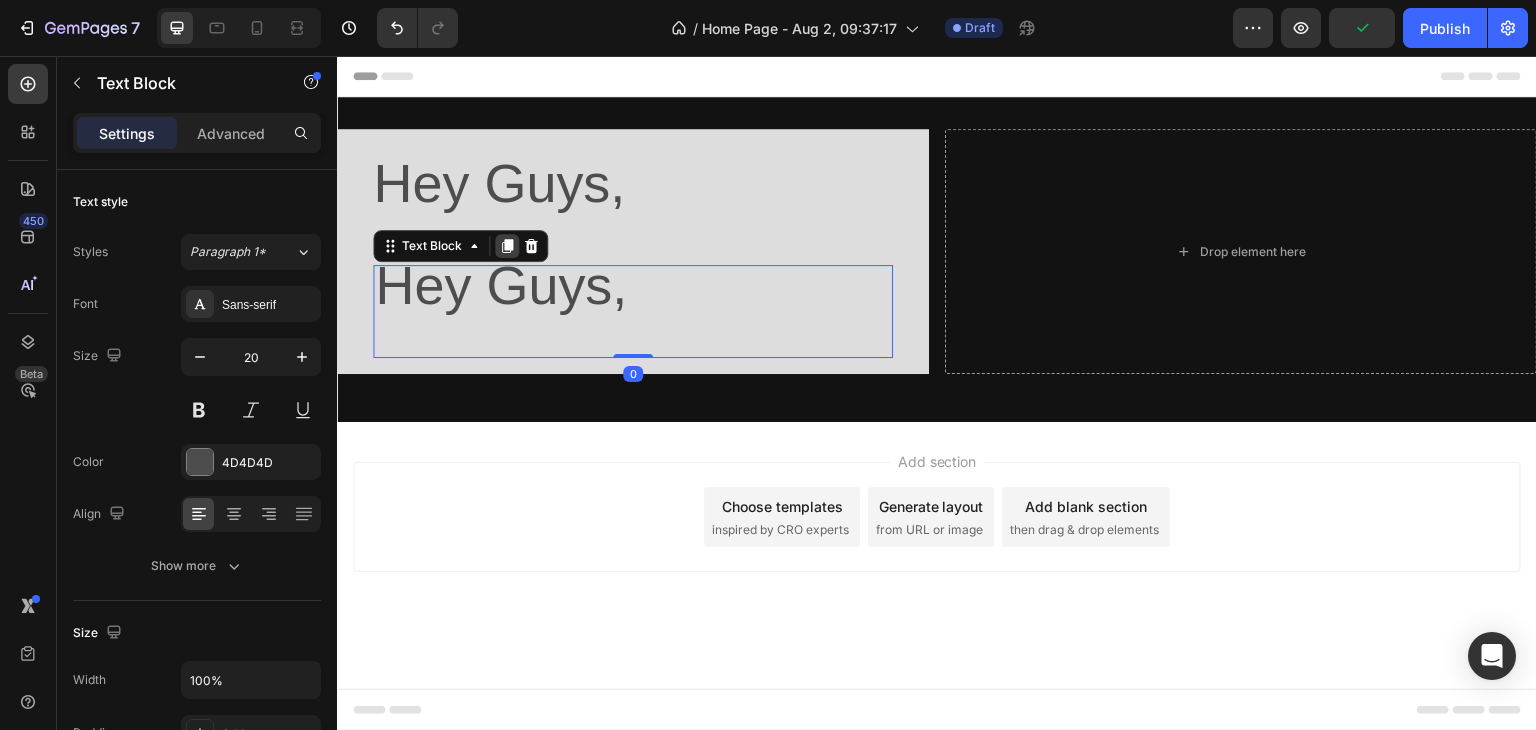 click at bounding box center (507, 246) 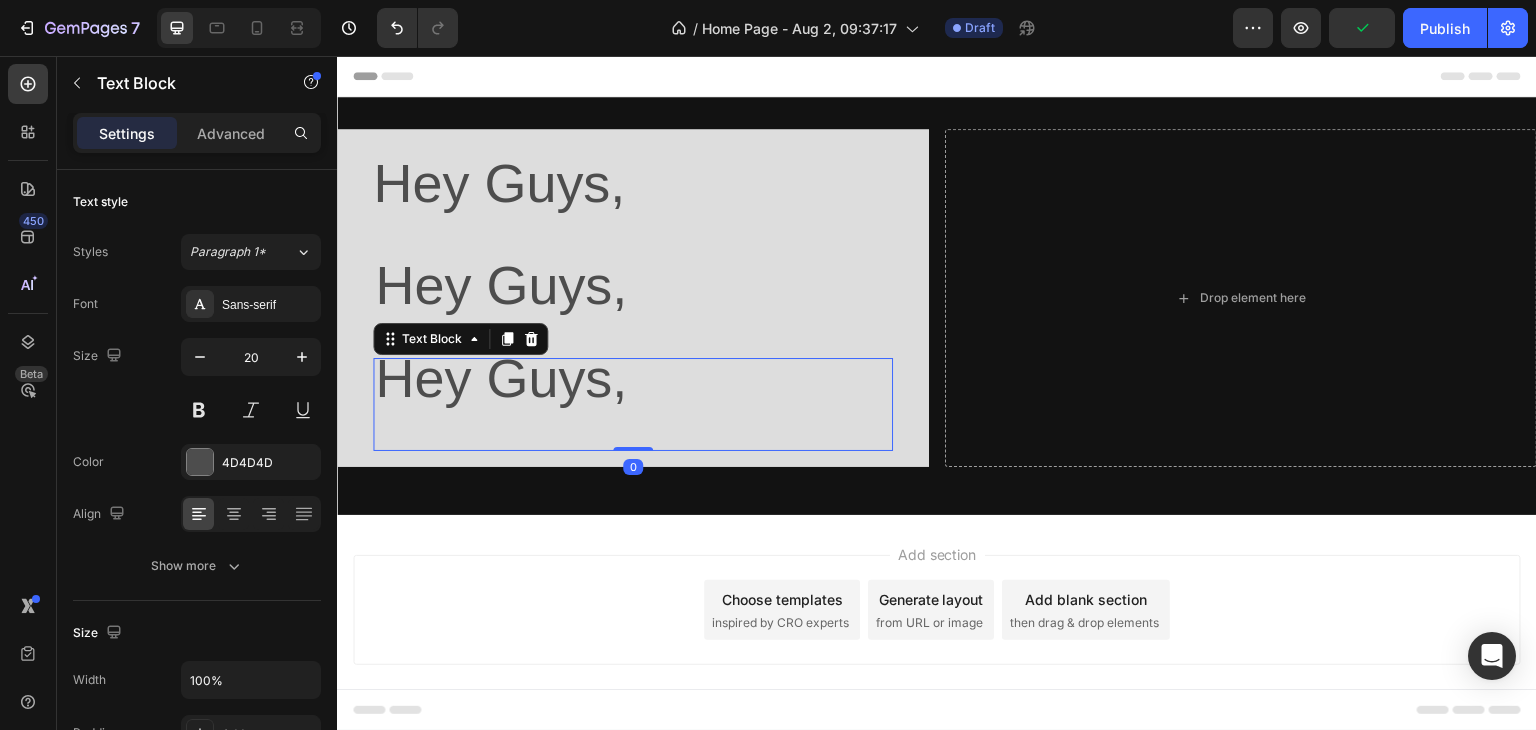 click on "Hey Guys," at bounding box center (499, 183) 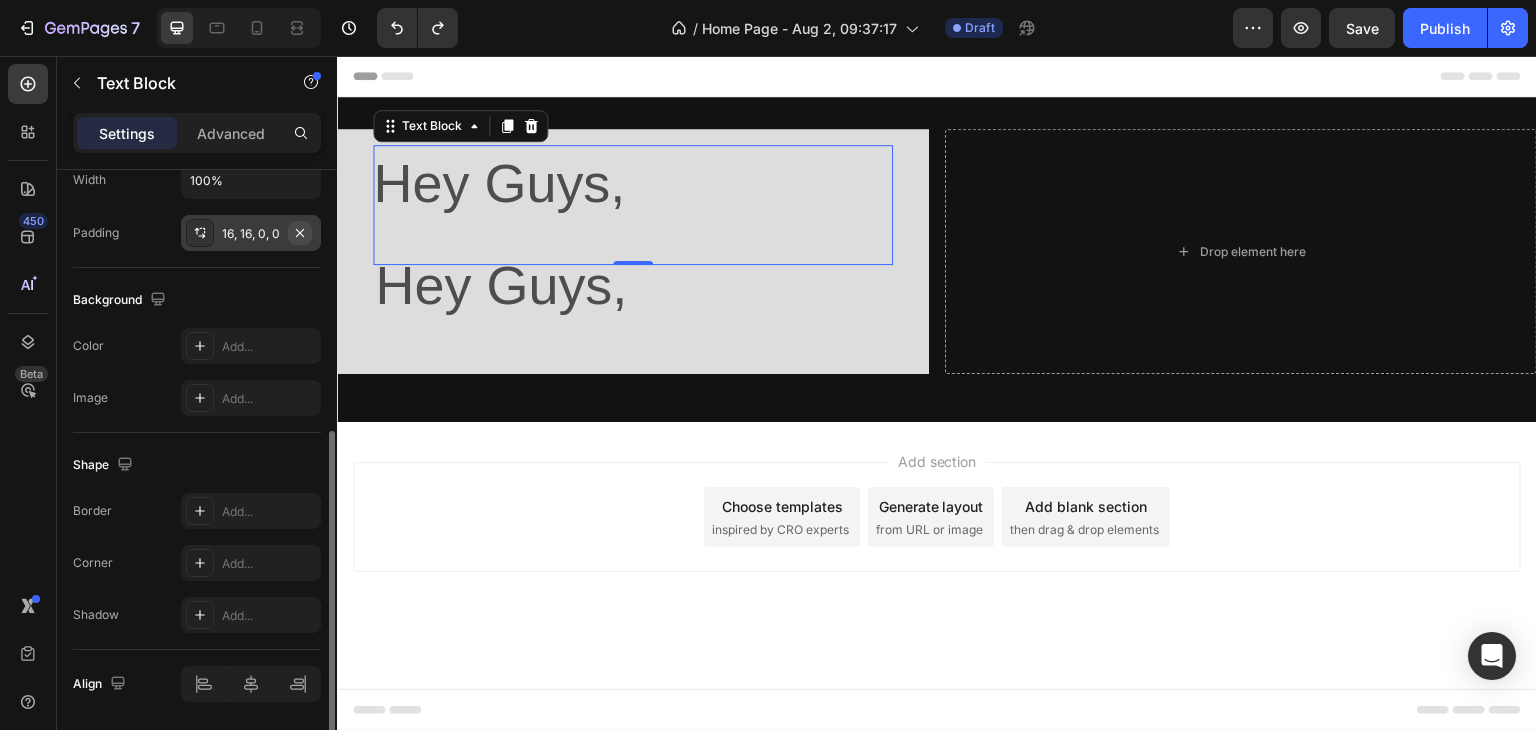 click 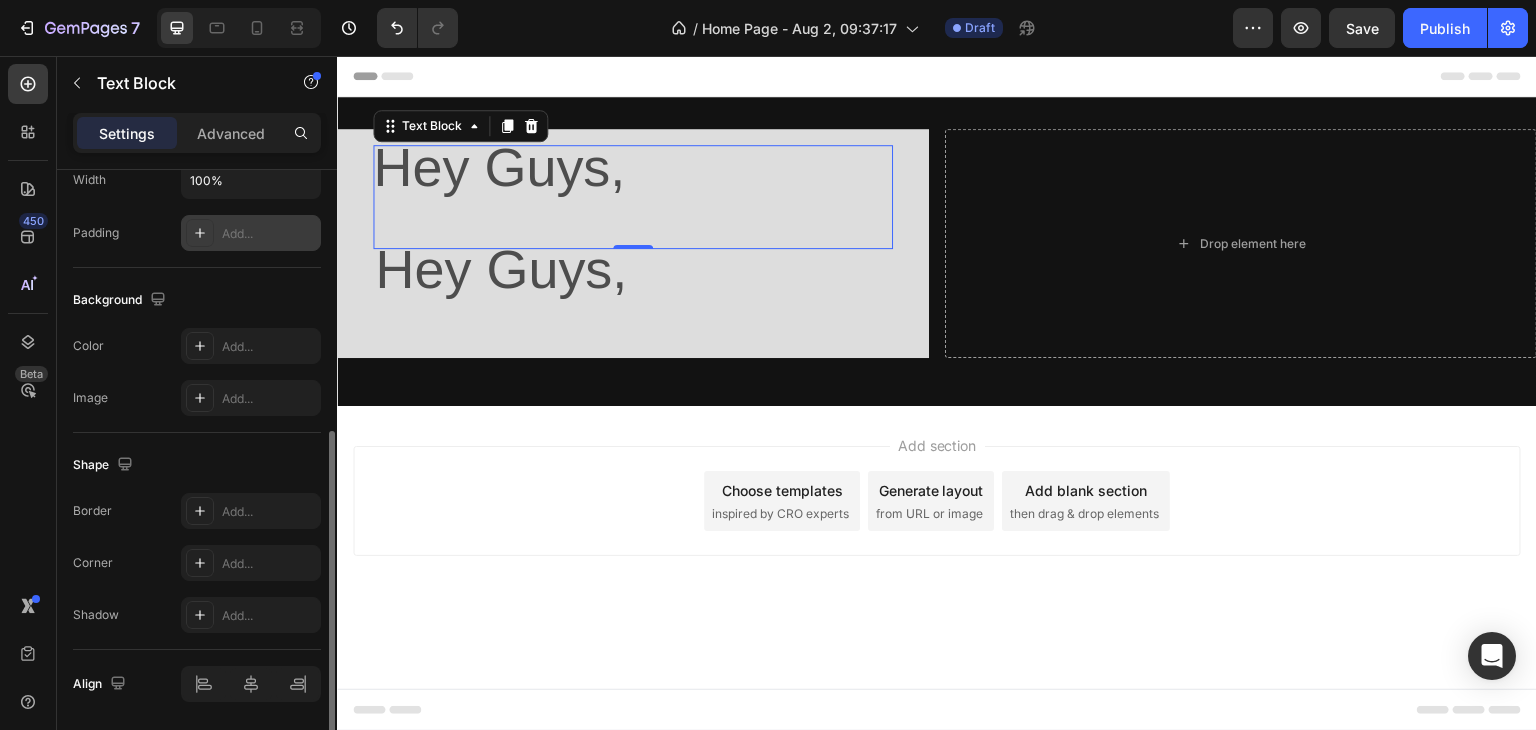 click 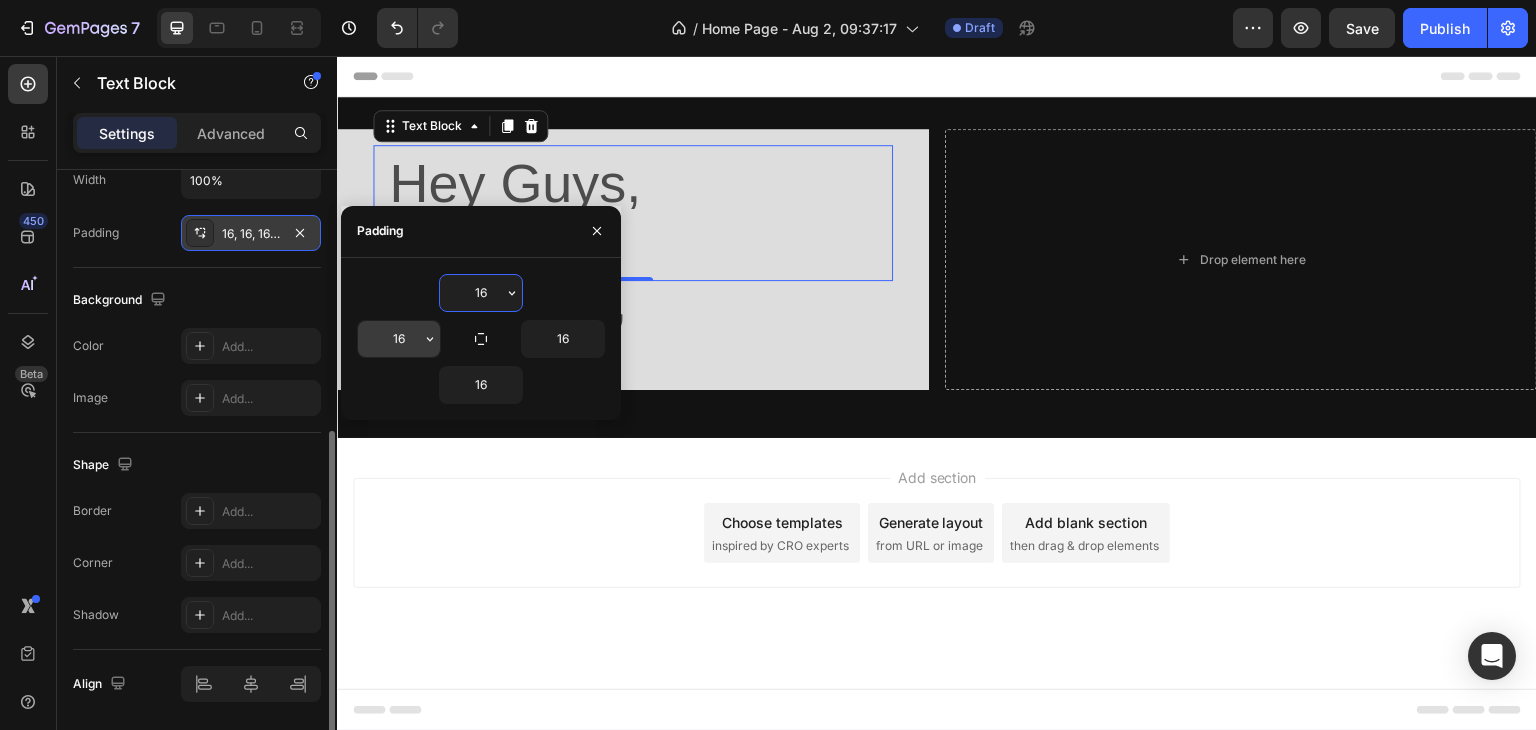 click on "16" at bounding box center (399, 339) 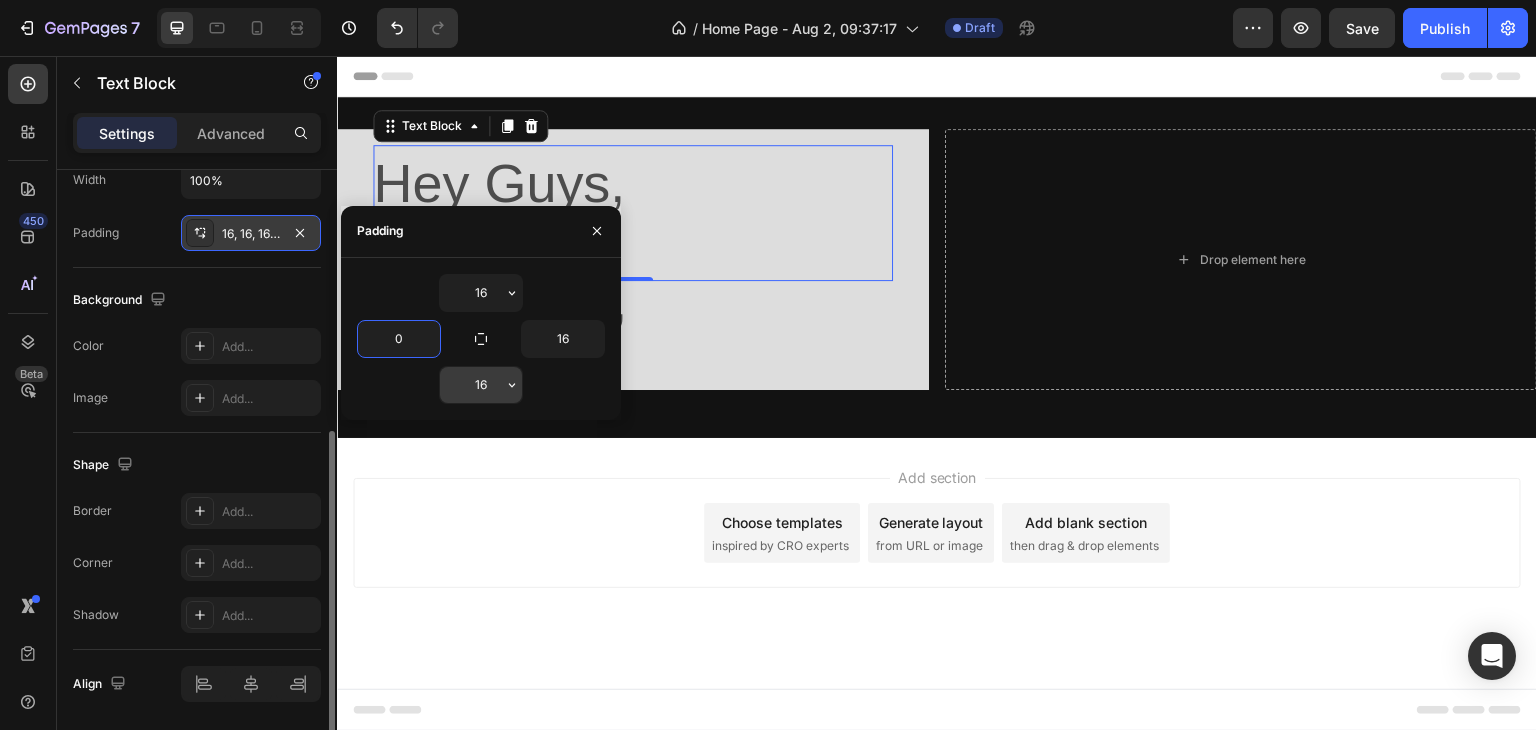 type on "0" 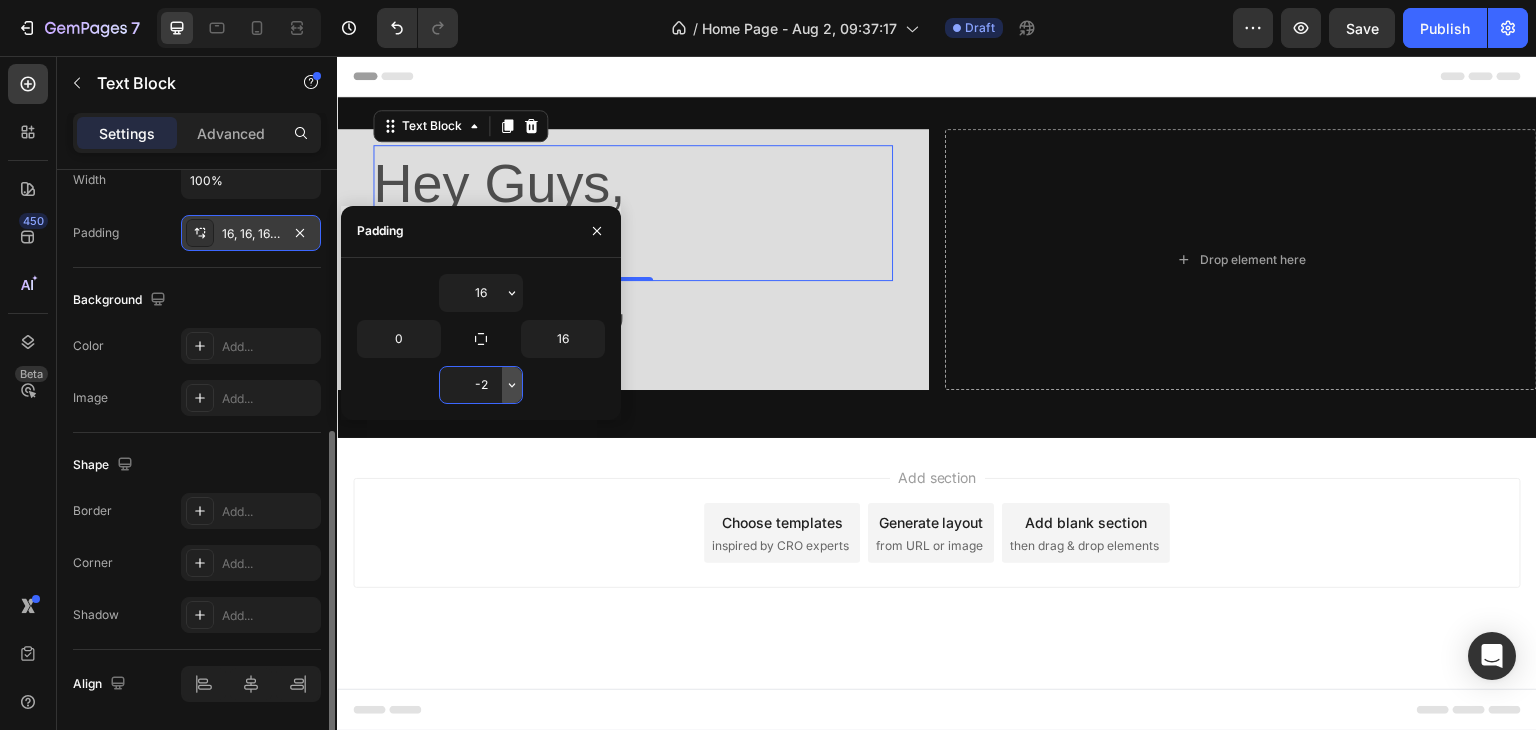 type on "-" 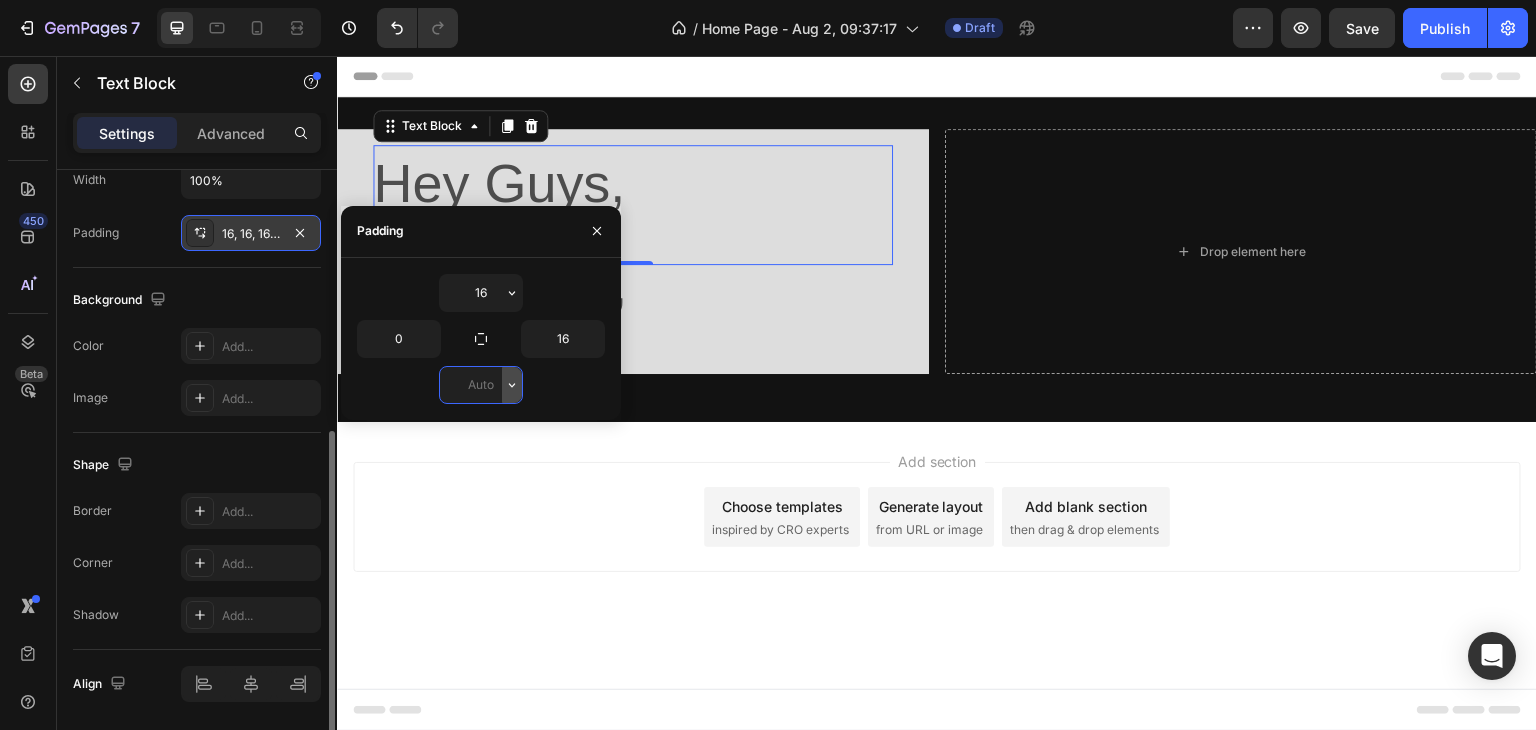 type on "0" 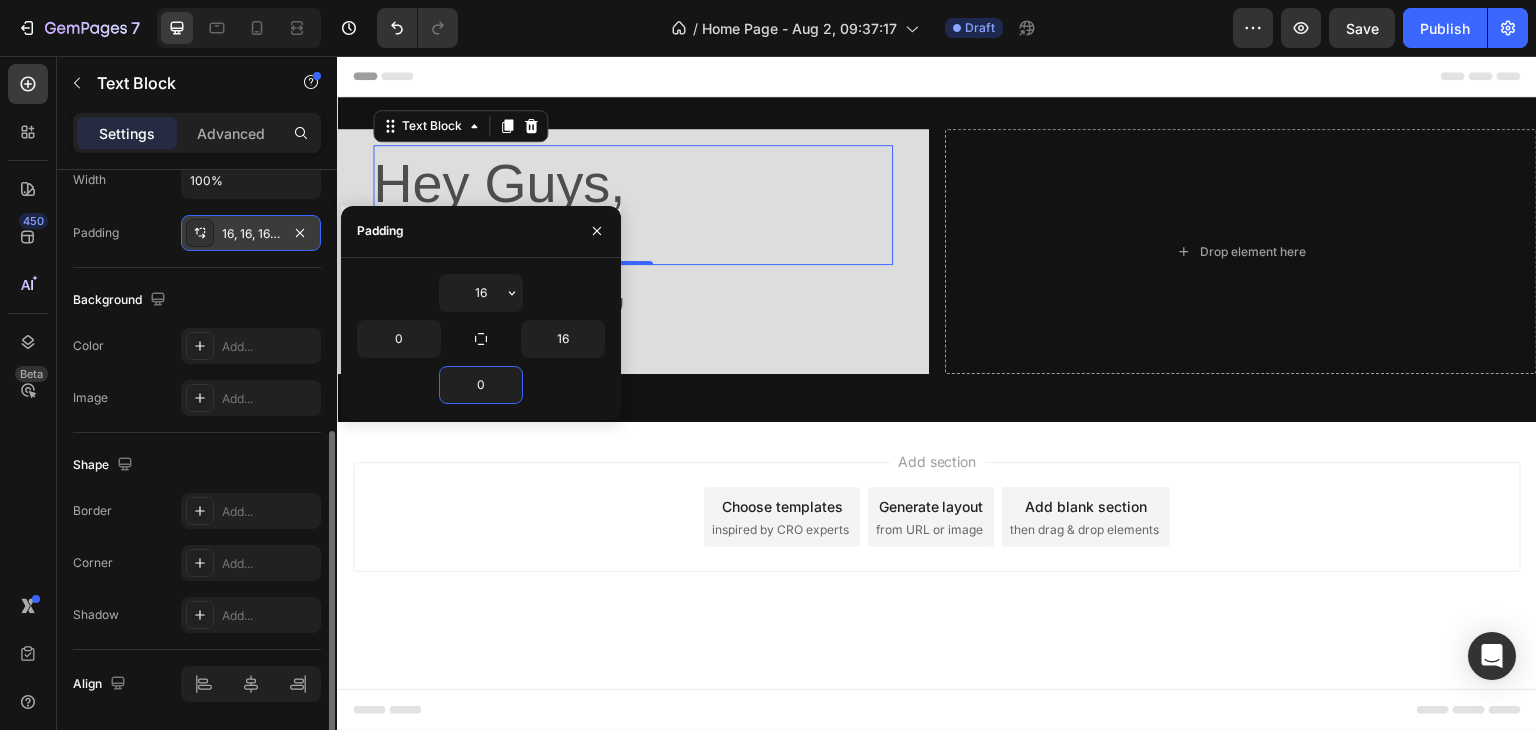 click on "Add section Choose templates inspired by CRO experts Generate layout from URL or image Add blank section then drag & drop elements" at bounding box center [937, 517] 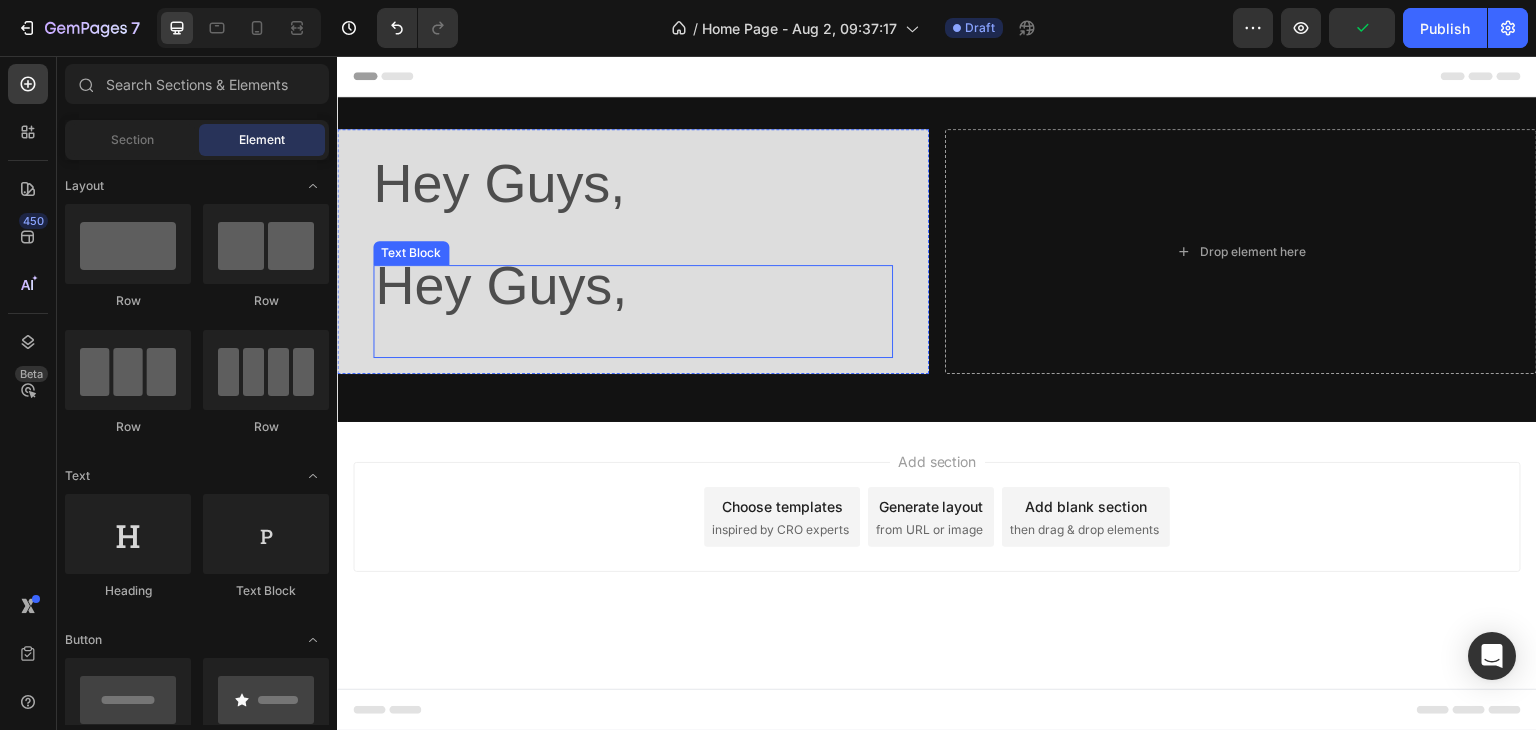 click on "Hey Guys," at bounding box center [501, 285] 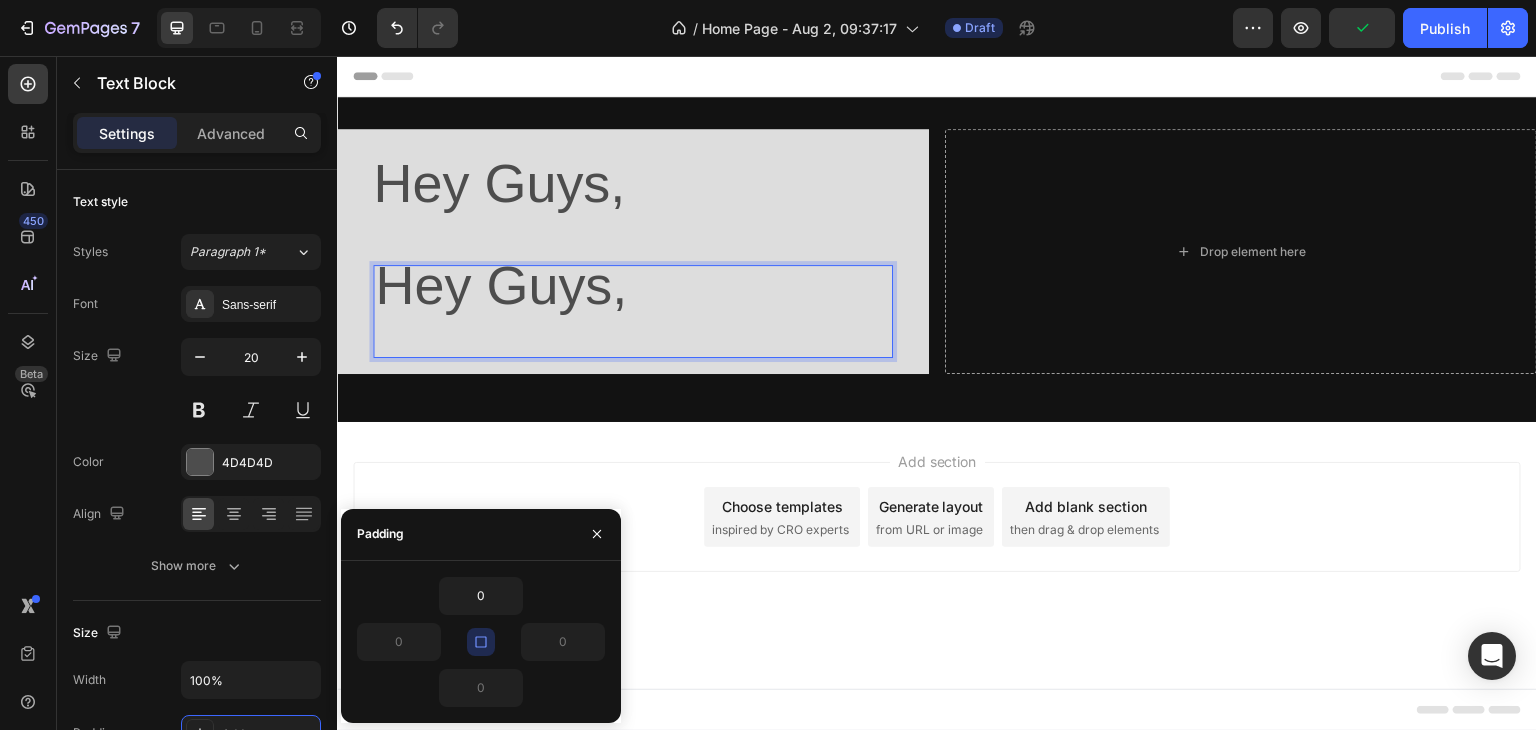 drag, startPoint x: 620, startPoint y: 297, endPoint x: 301, endPoint y: 281, distance: 319.401 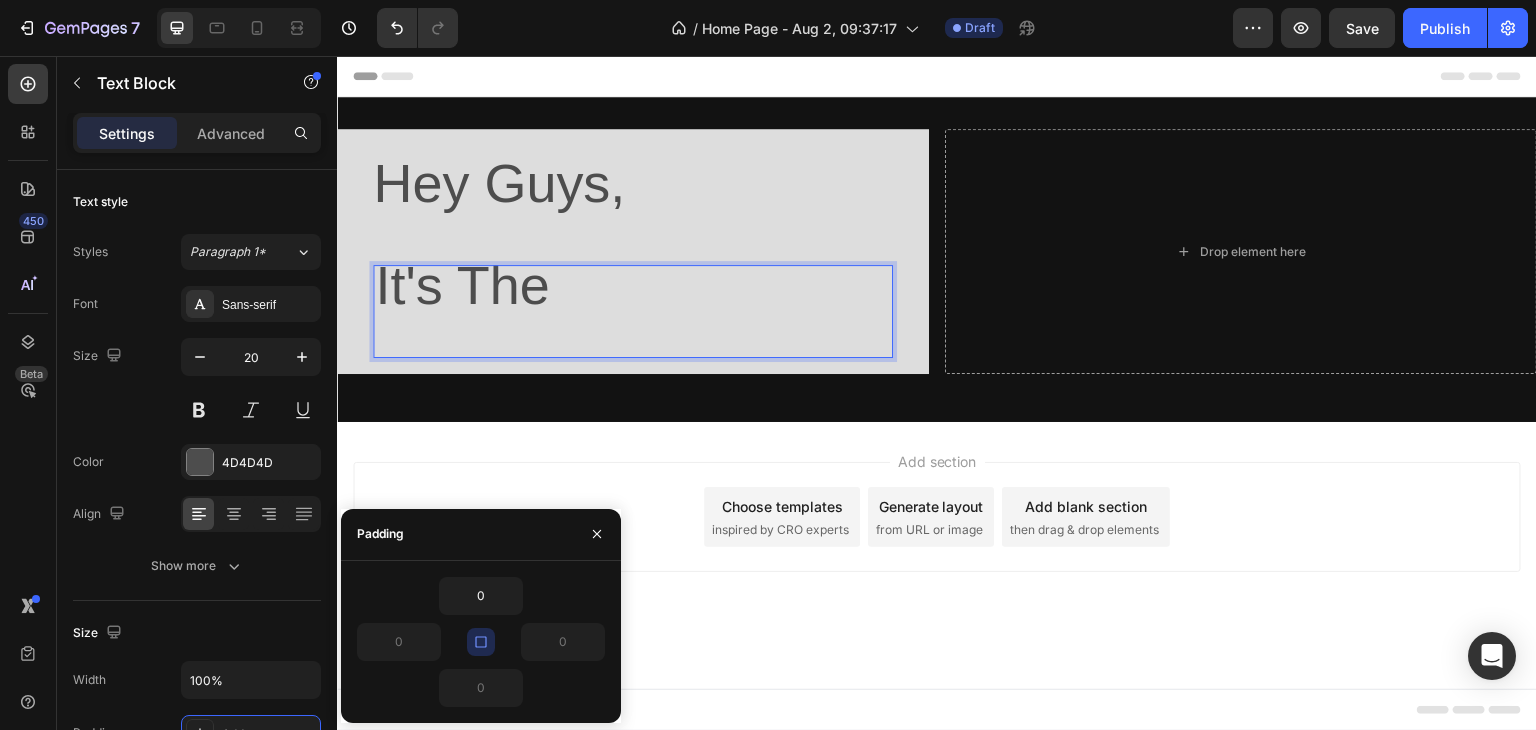 click on "Add section Choose templates inspired by CRO experts Generate layout from URL or image Add blank section then drag & drop elements" at bounding box center (937, 545) 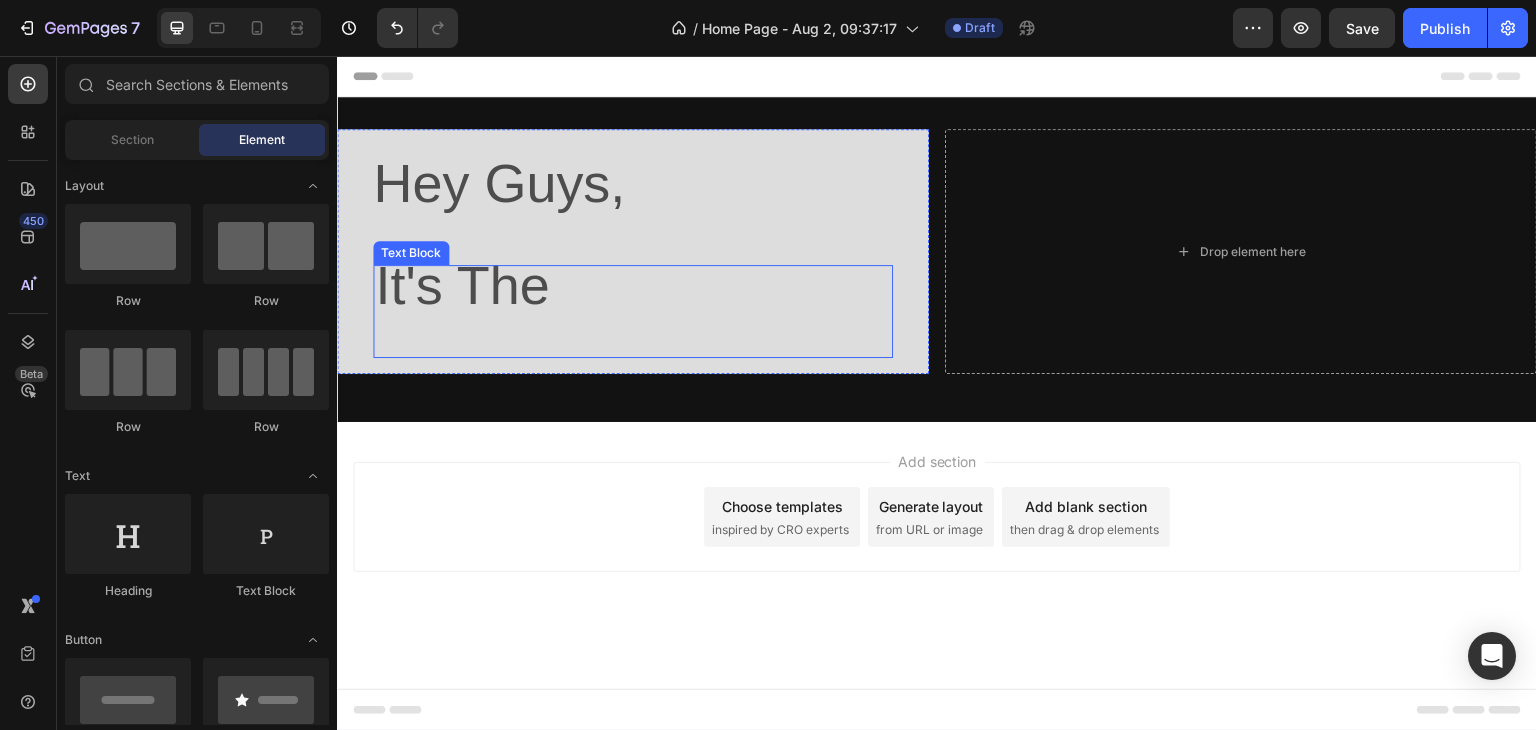 click on "It's The" at bounding box center (462, 285) 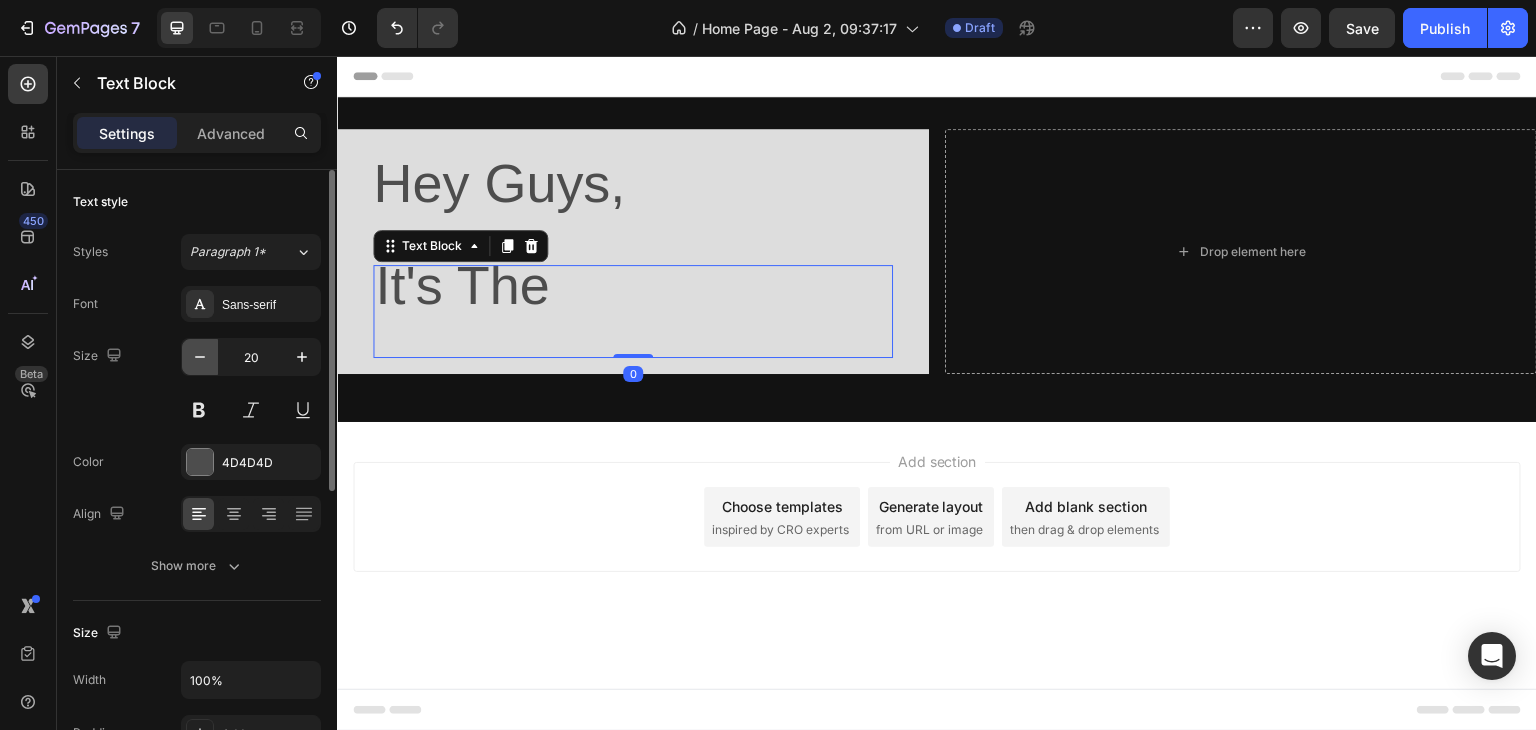 click 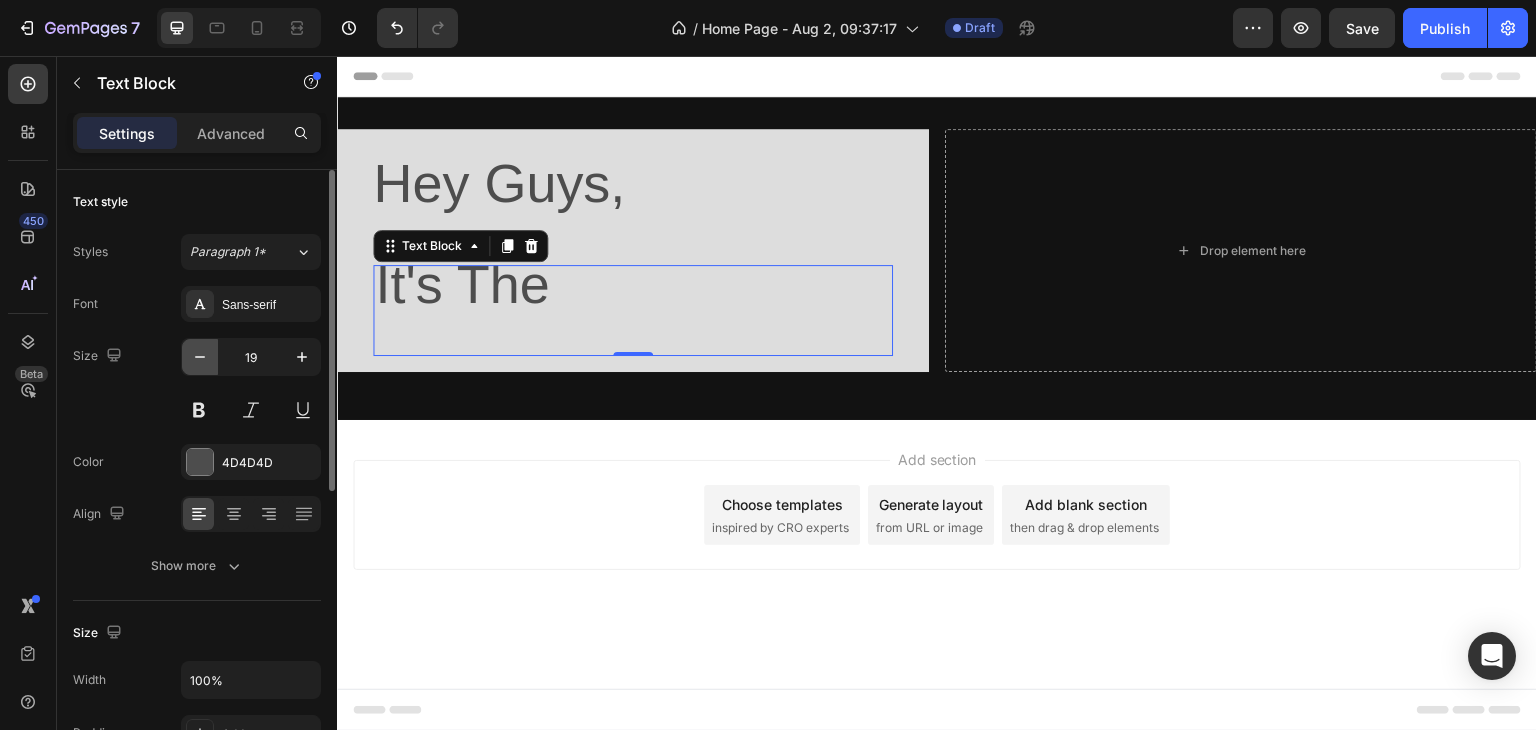 click 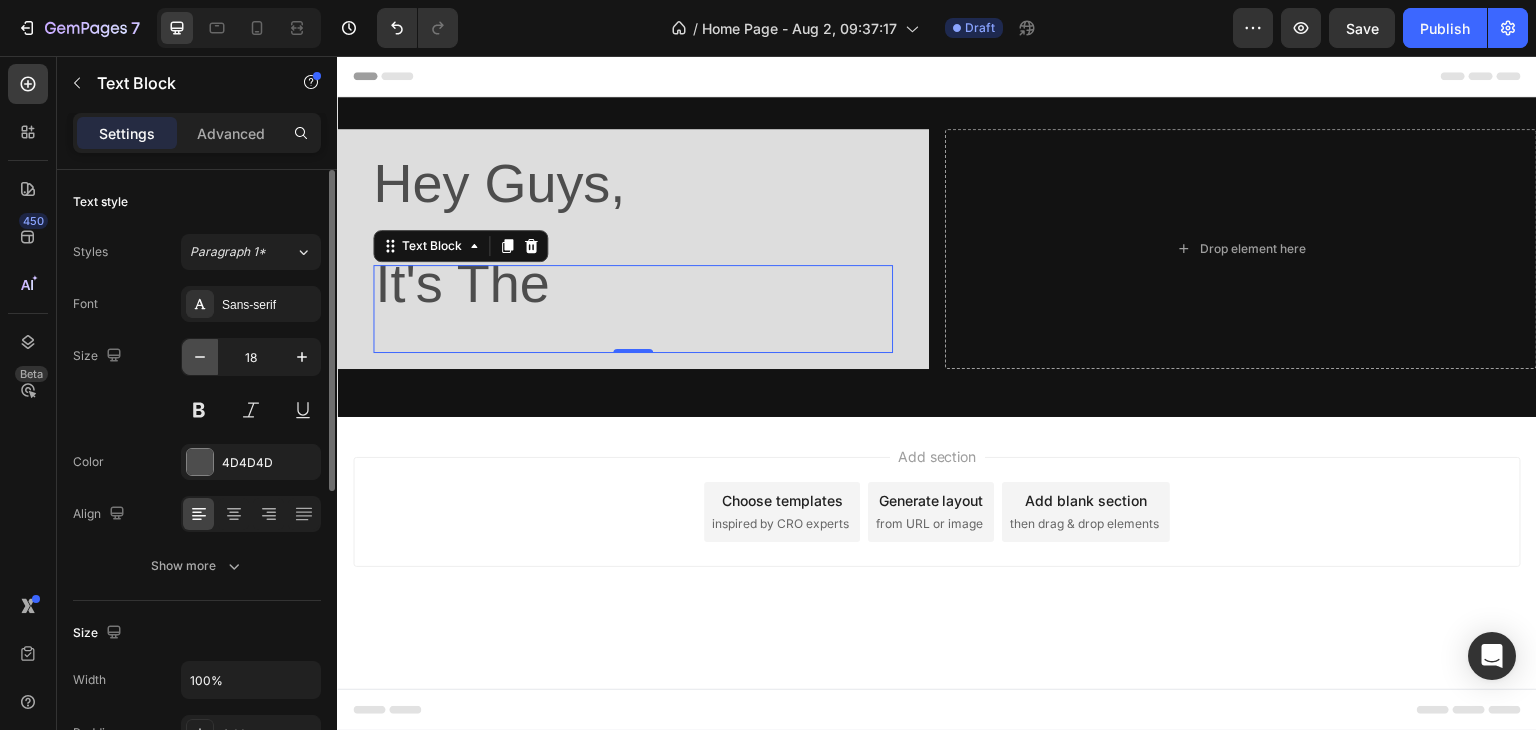 click 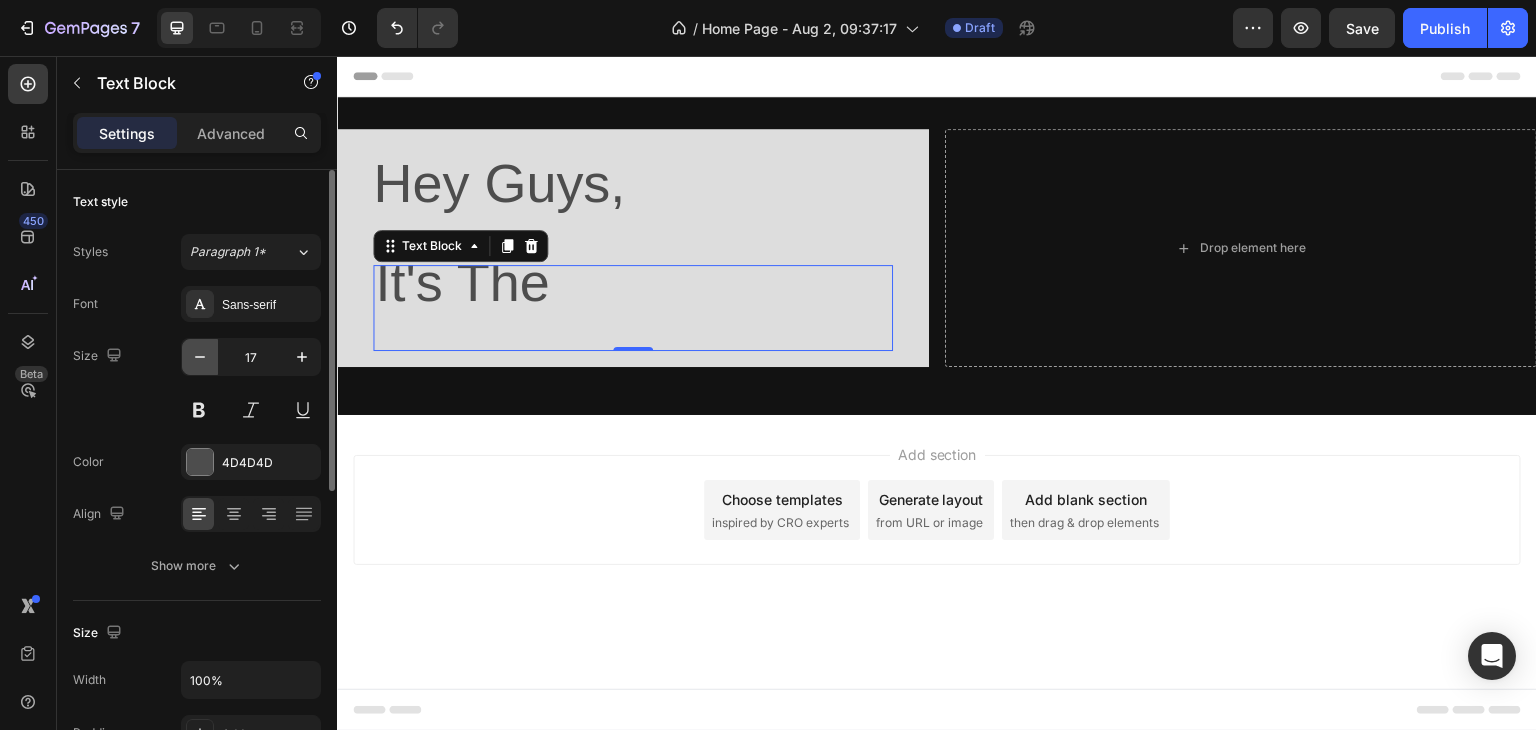 click 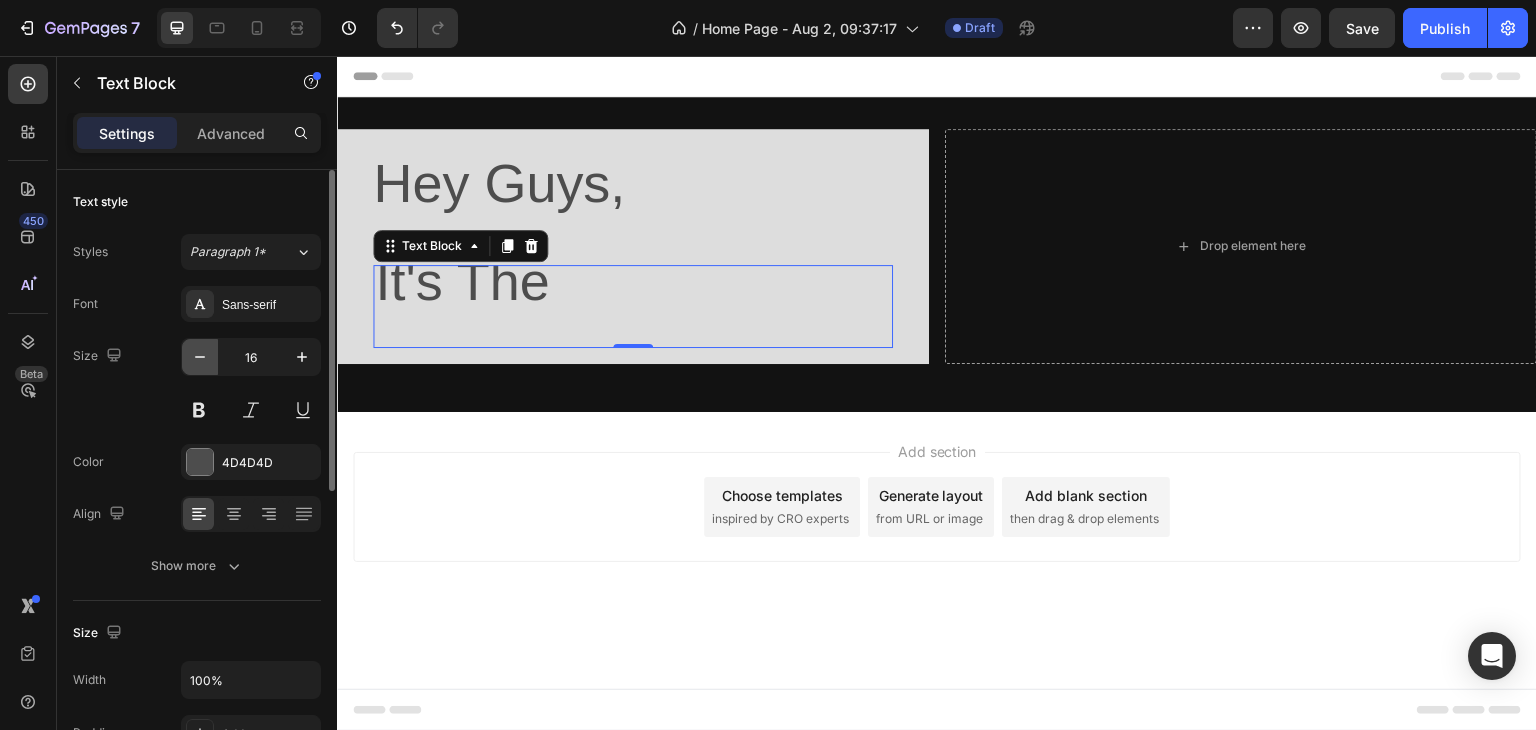 drag, startPoint x: 204, startPoint y: 355, endPoint x: 300, endPoint y: 420, distance: 115.935326 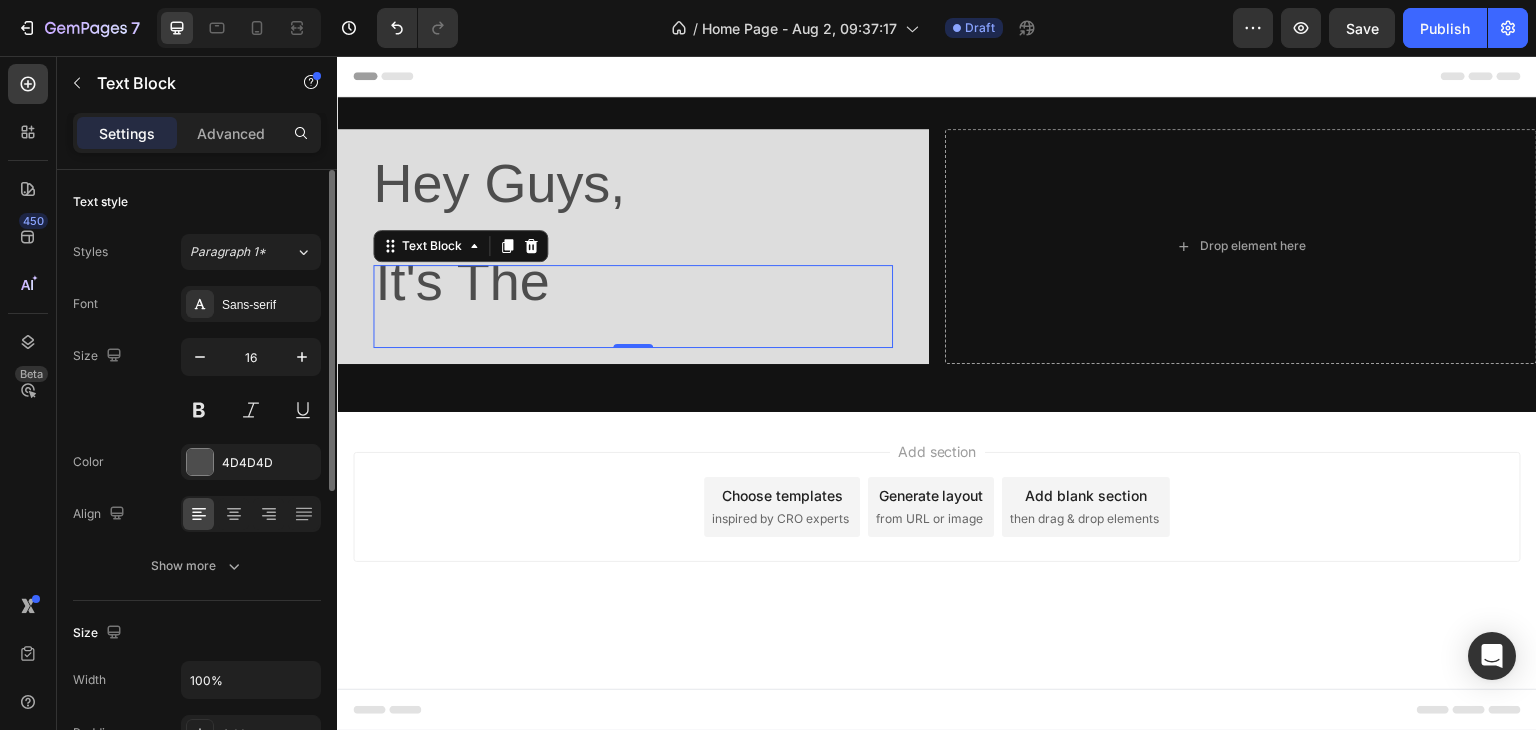 type on "15" 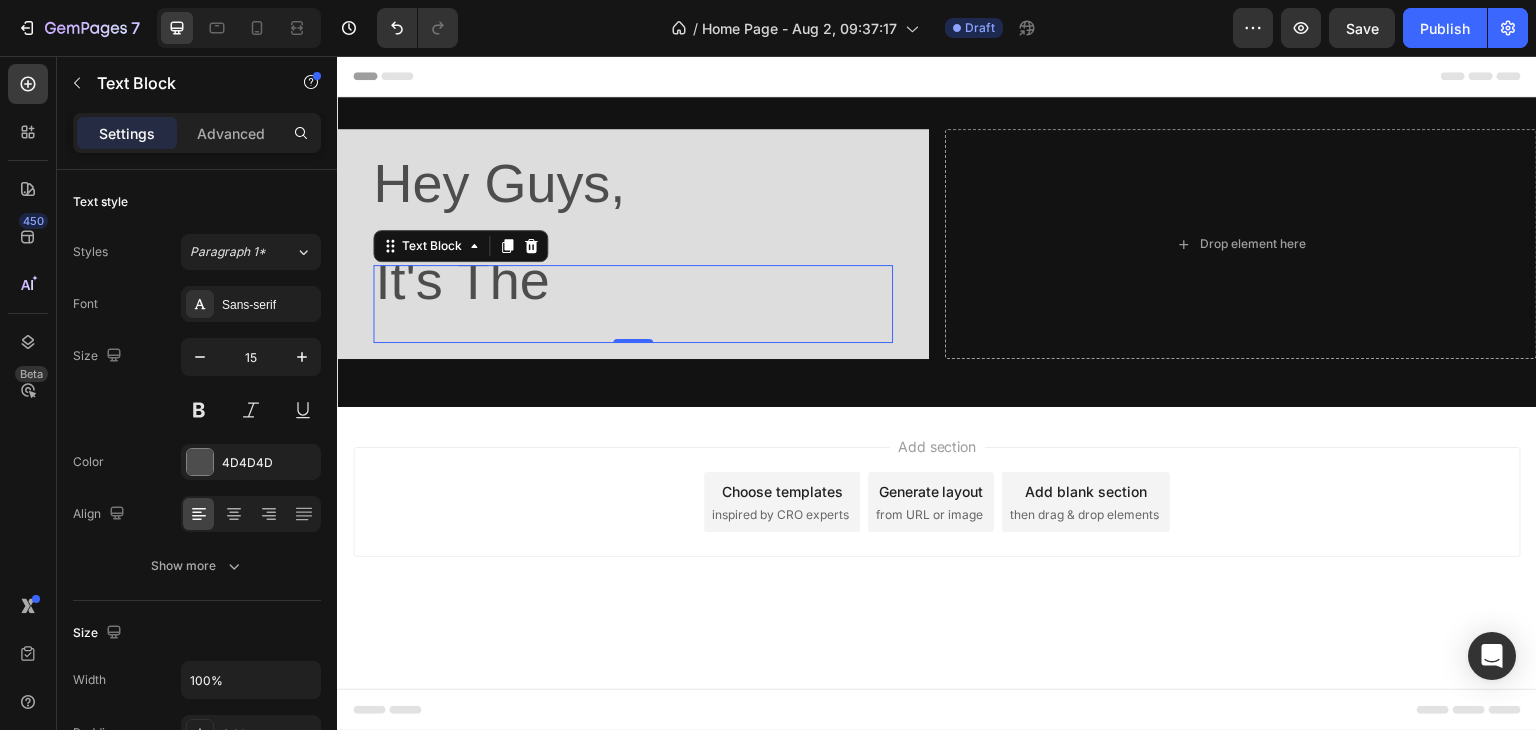 click on "Add section Choose templates inspired by CRO experts Generate layout from URL or image Add blank section then drag & drop elements" at bounding box center (937, 502) 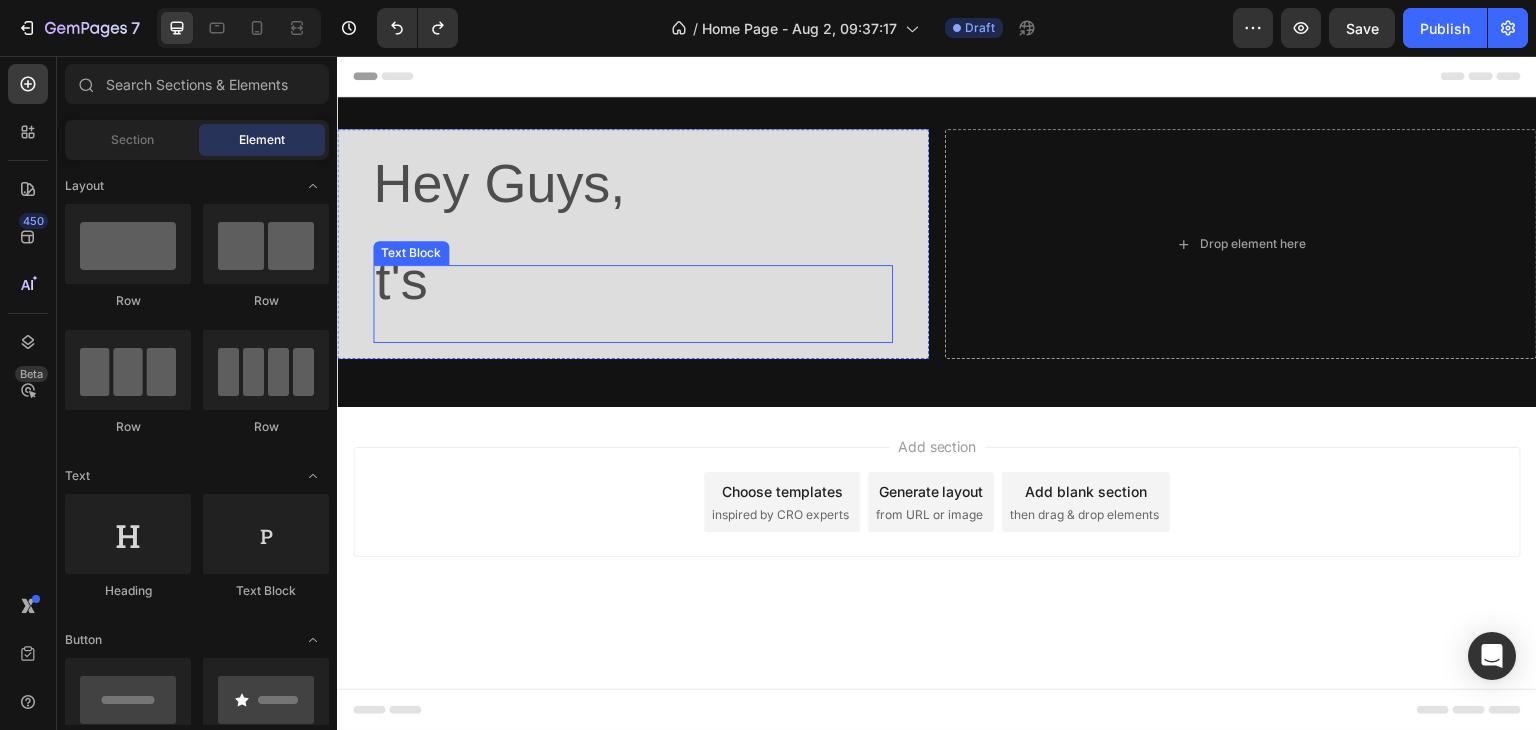 click on "t's" at bounding box center [633, 304] 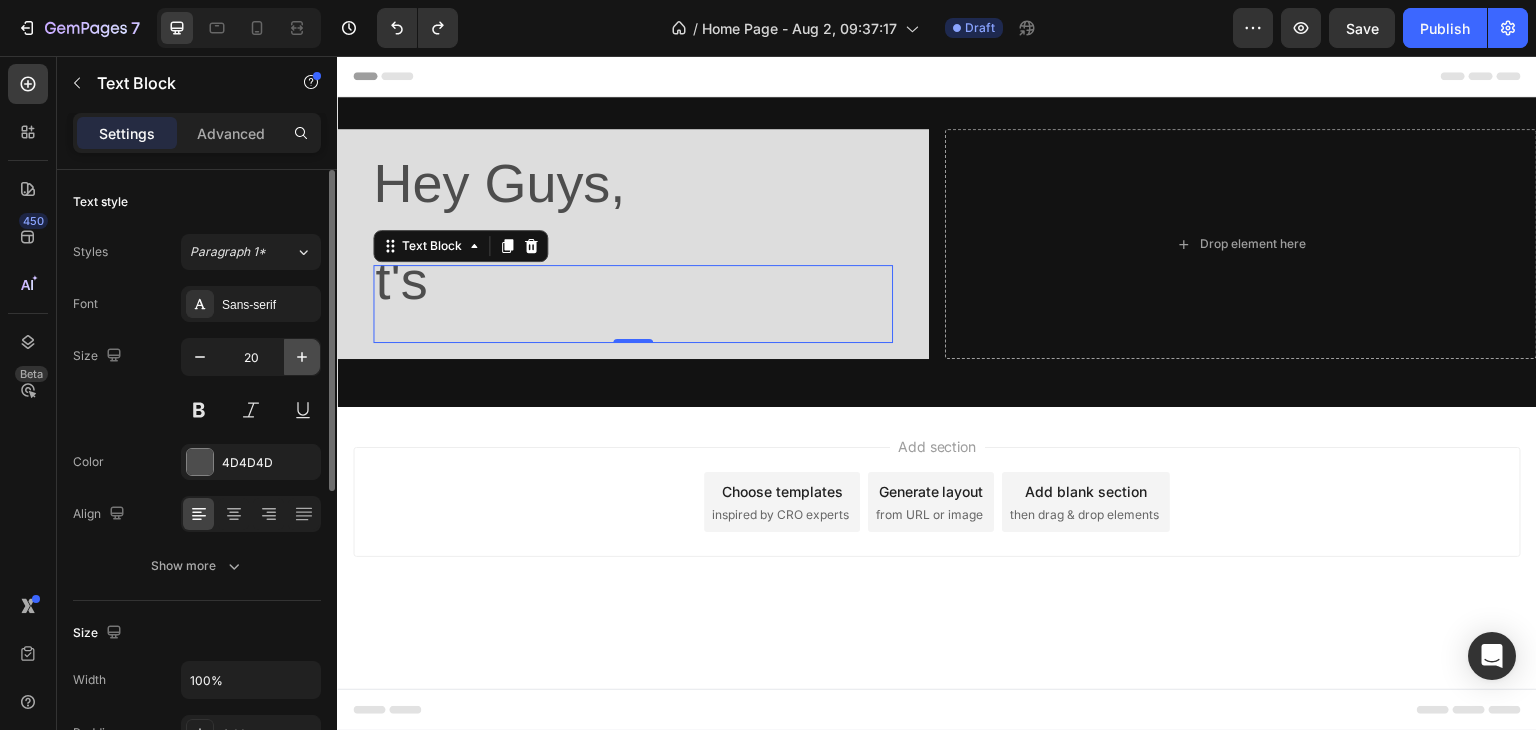 click at bounding box center [302, 357] 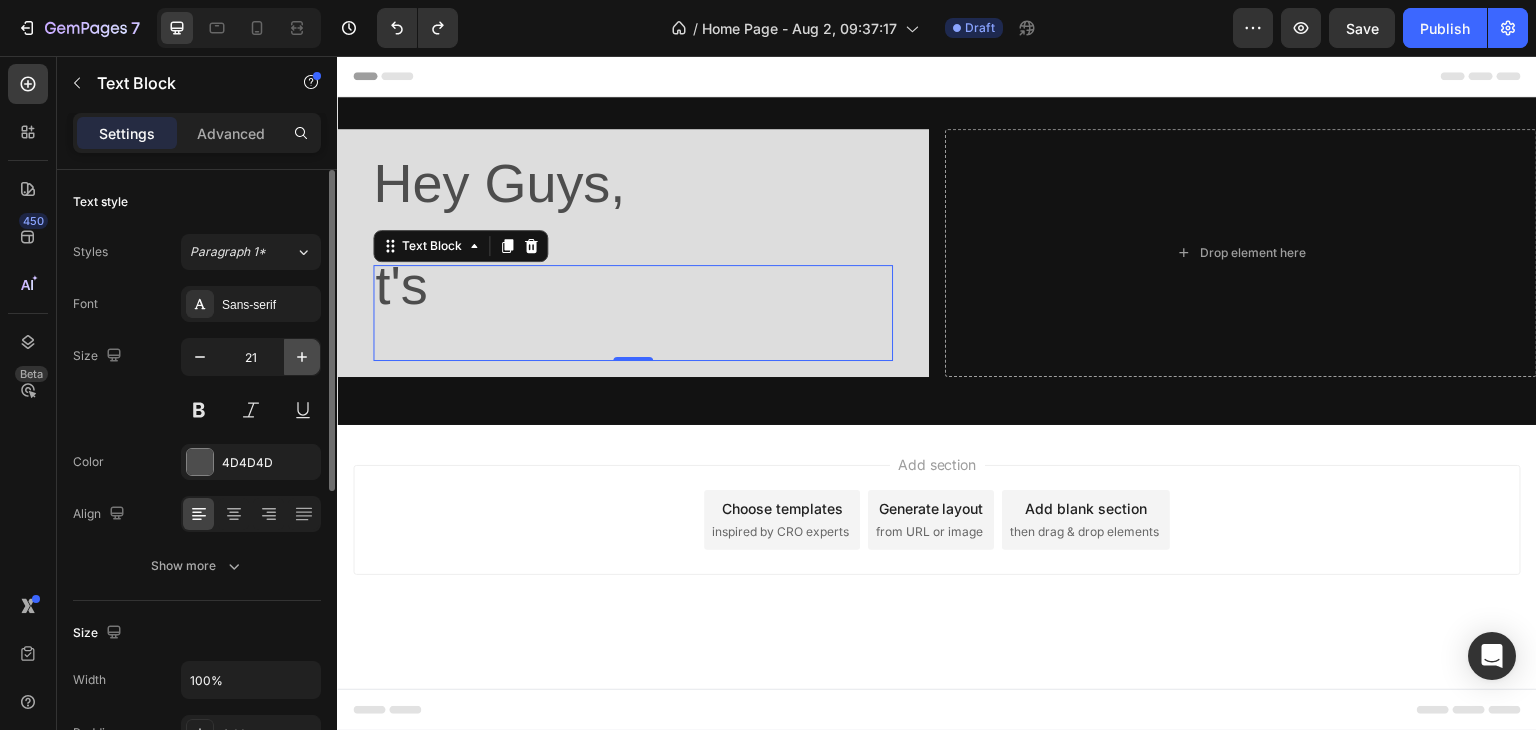 click at bounding box center [302, 357] 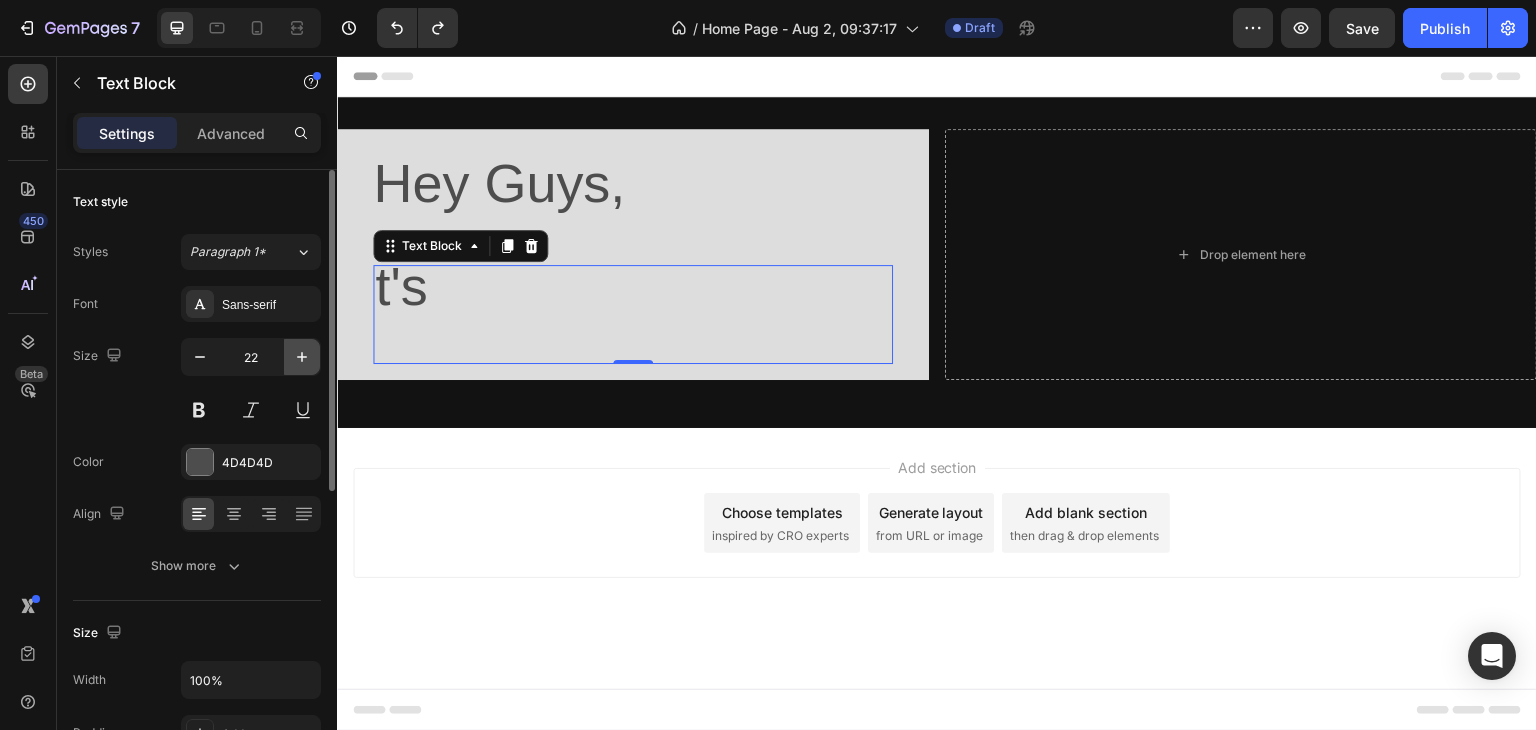click at bounding box center [302, 357] 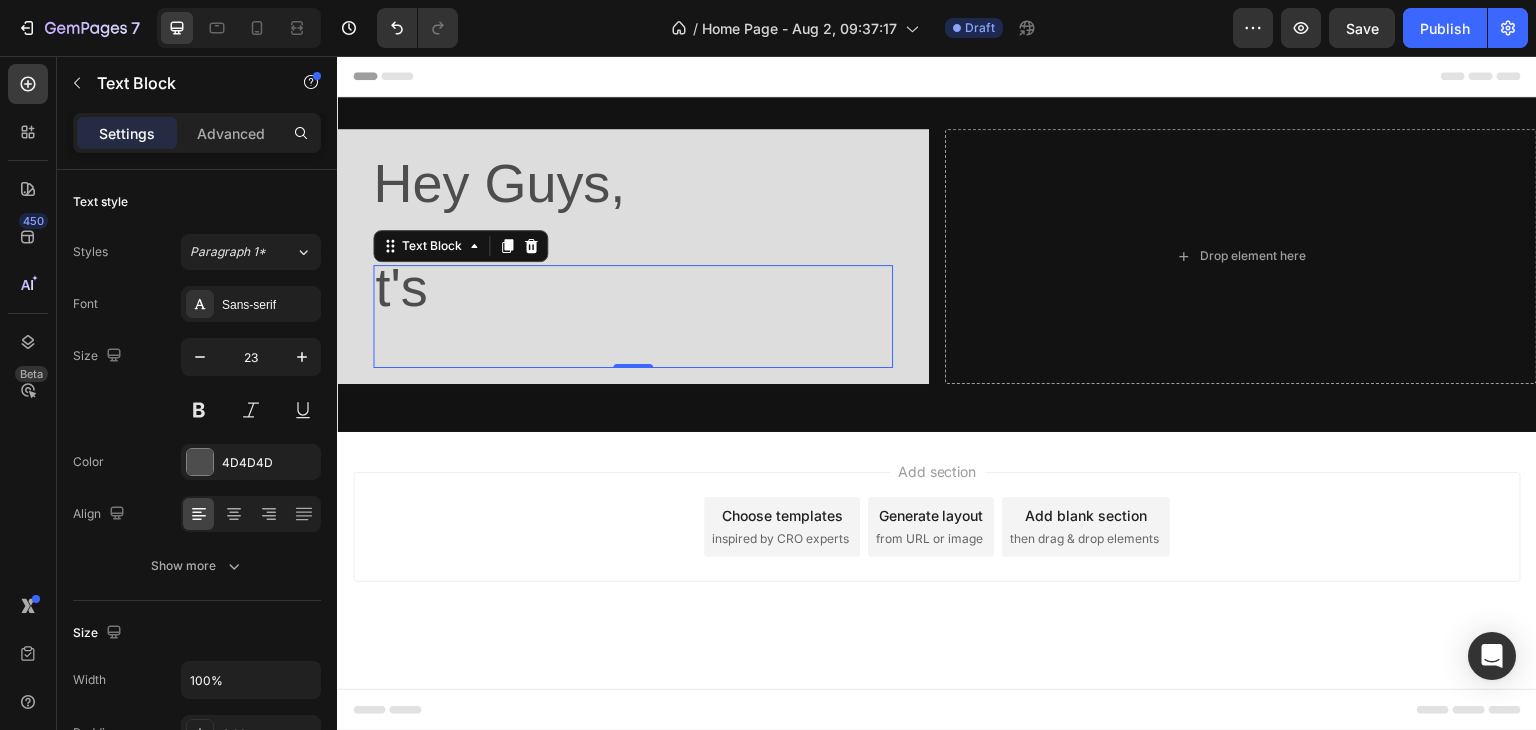 click on "Text Block" at bounding box center [460, 246] 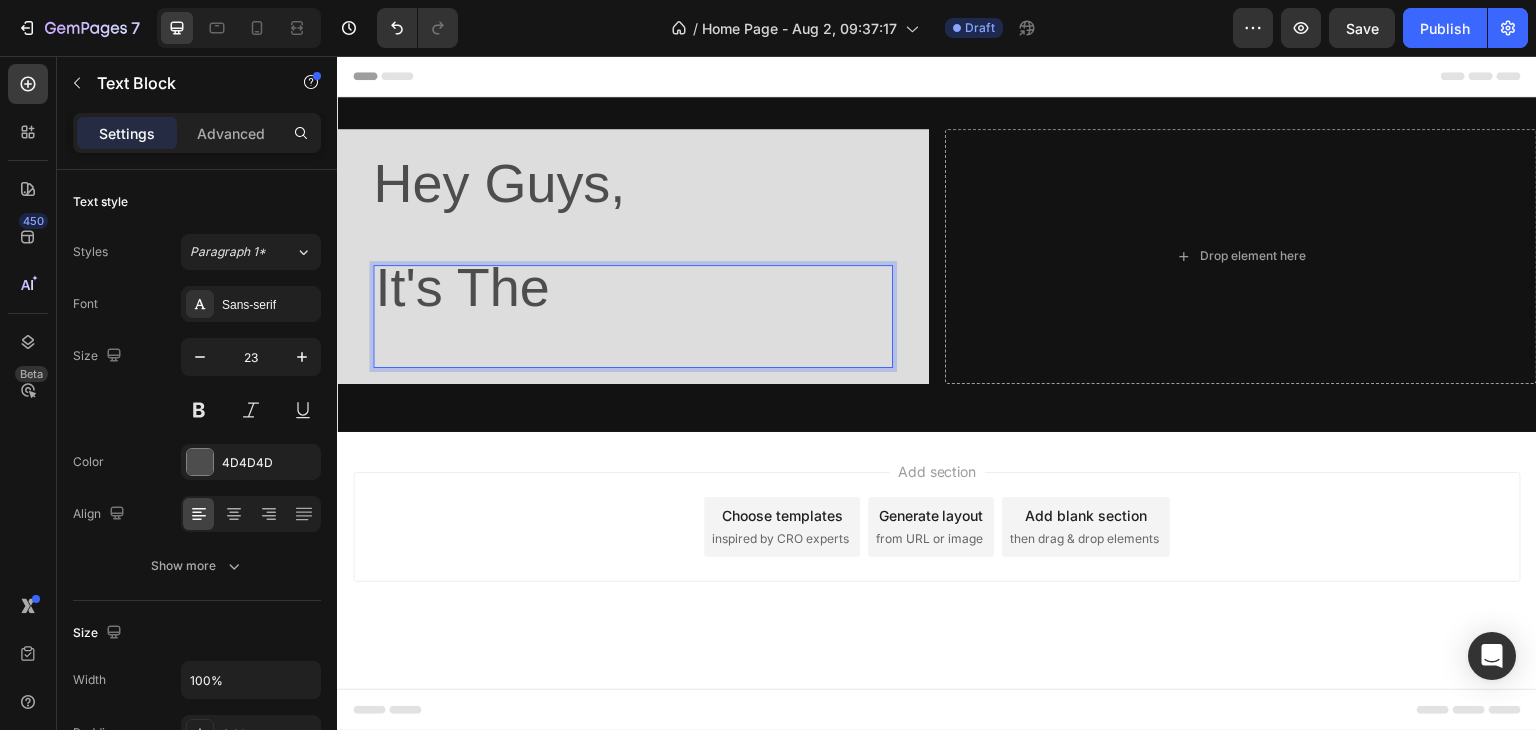 click on "Add section Choose templates inspired by CRO experts Generate layout from URL or image Add blank section then drag & drop elements" at bounding box center (937, 527) 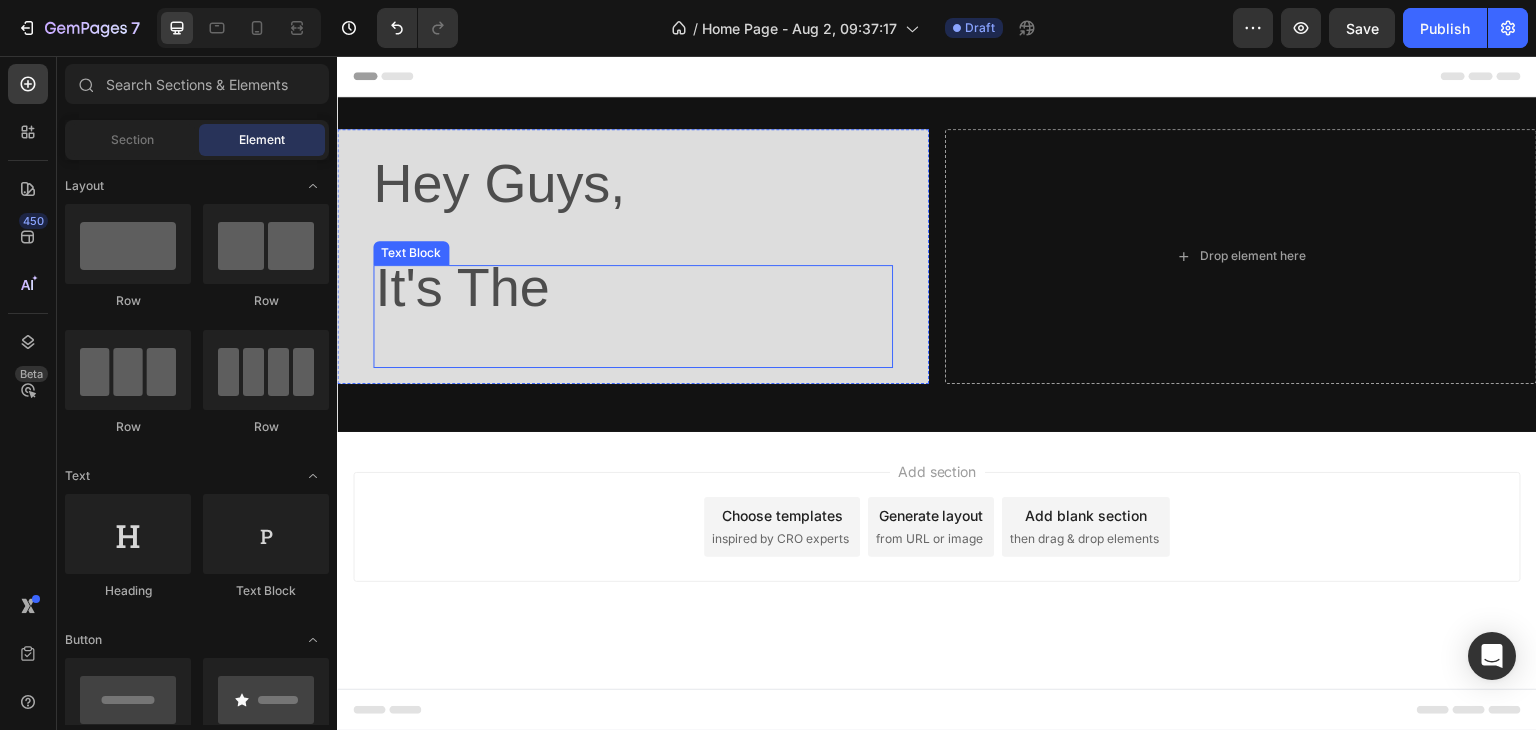 click on "It's The" at bounding box center (462, 287) 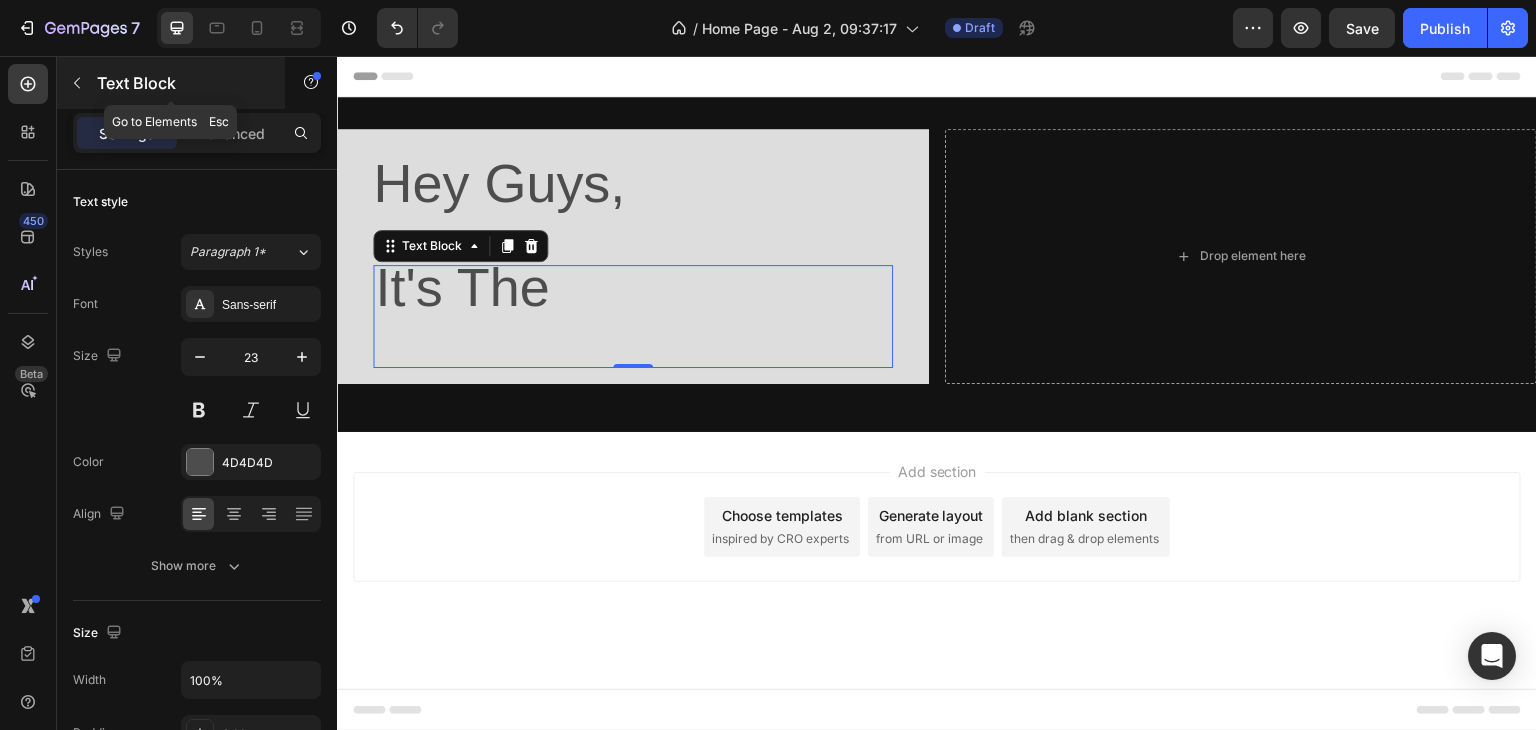click 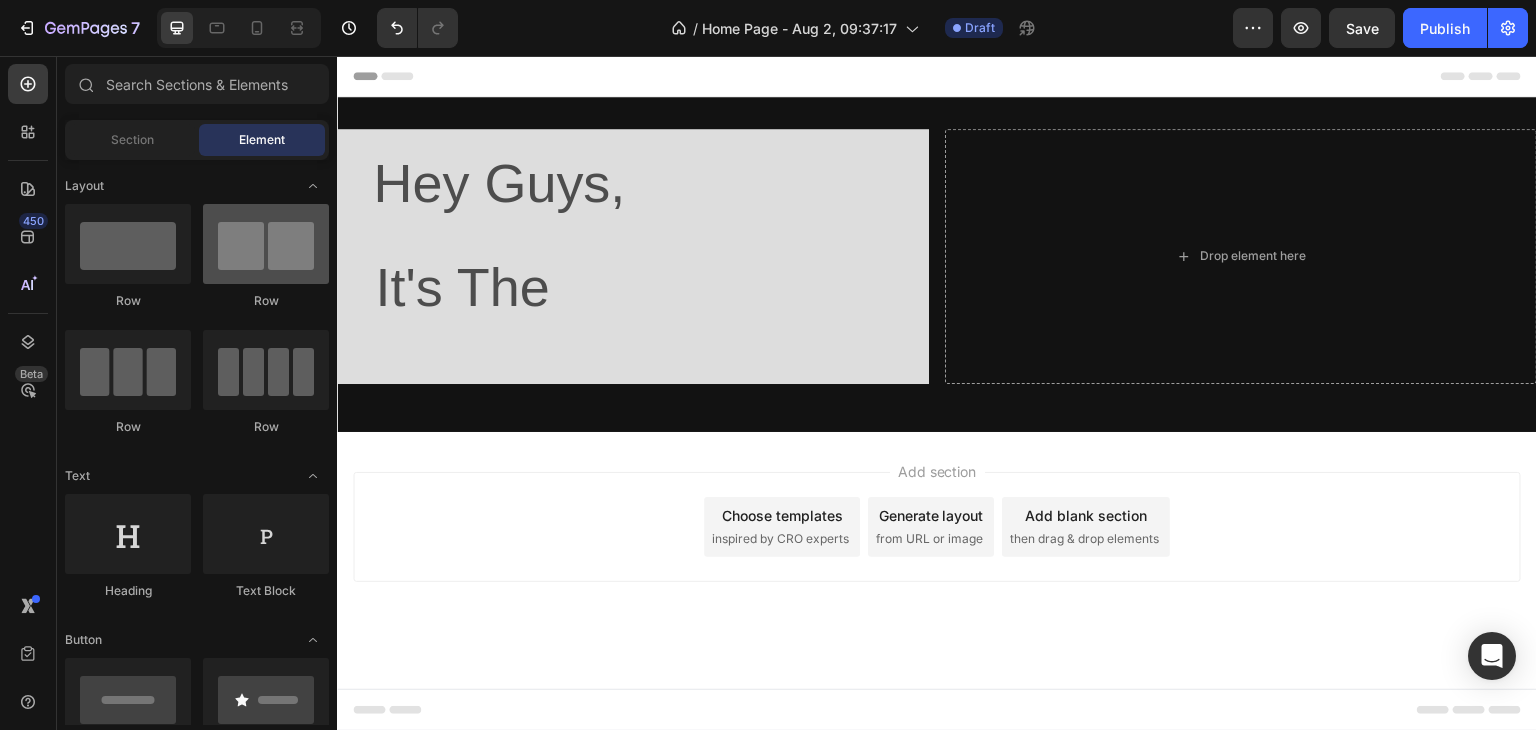 click at bounding box center [266, 244] 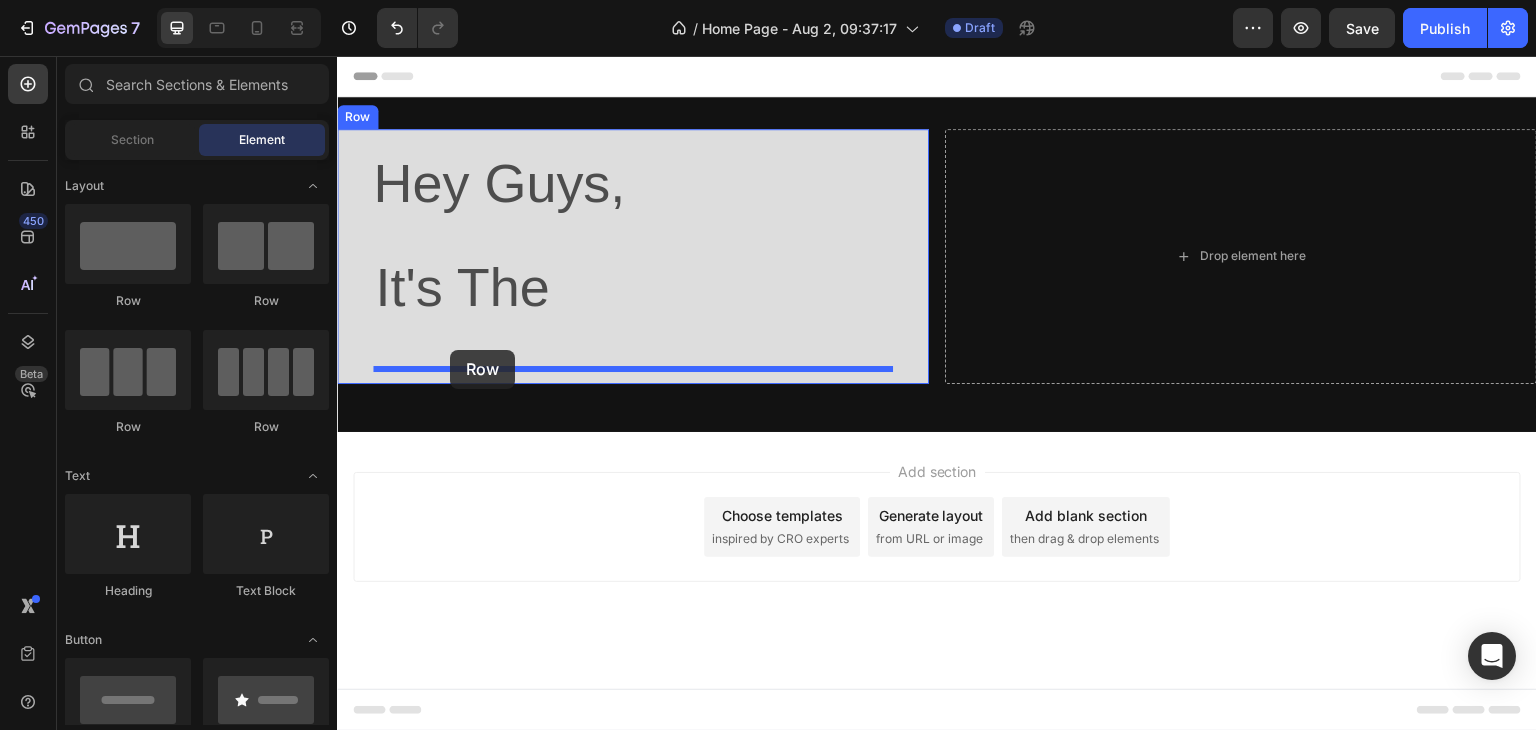 drag, startPoint x: 597, startPoint y: 311, endPoint x: 450, endPoint y: 350, distance: 152.0855 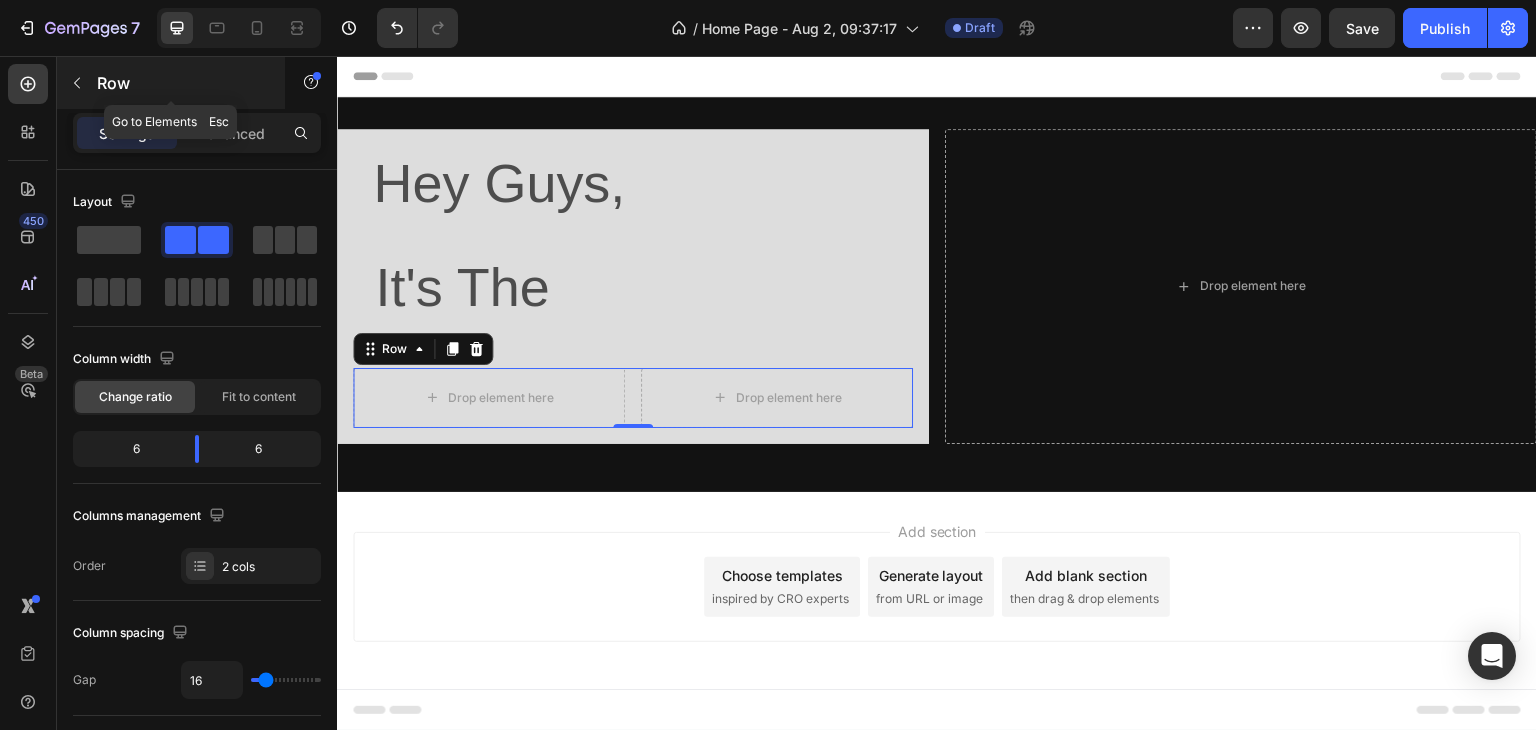 click 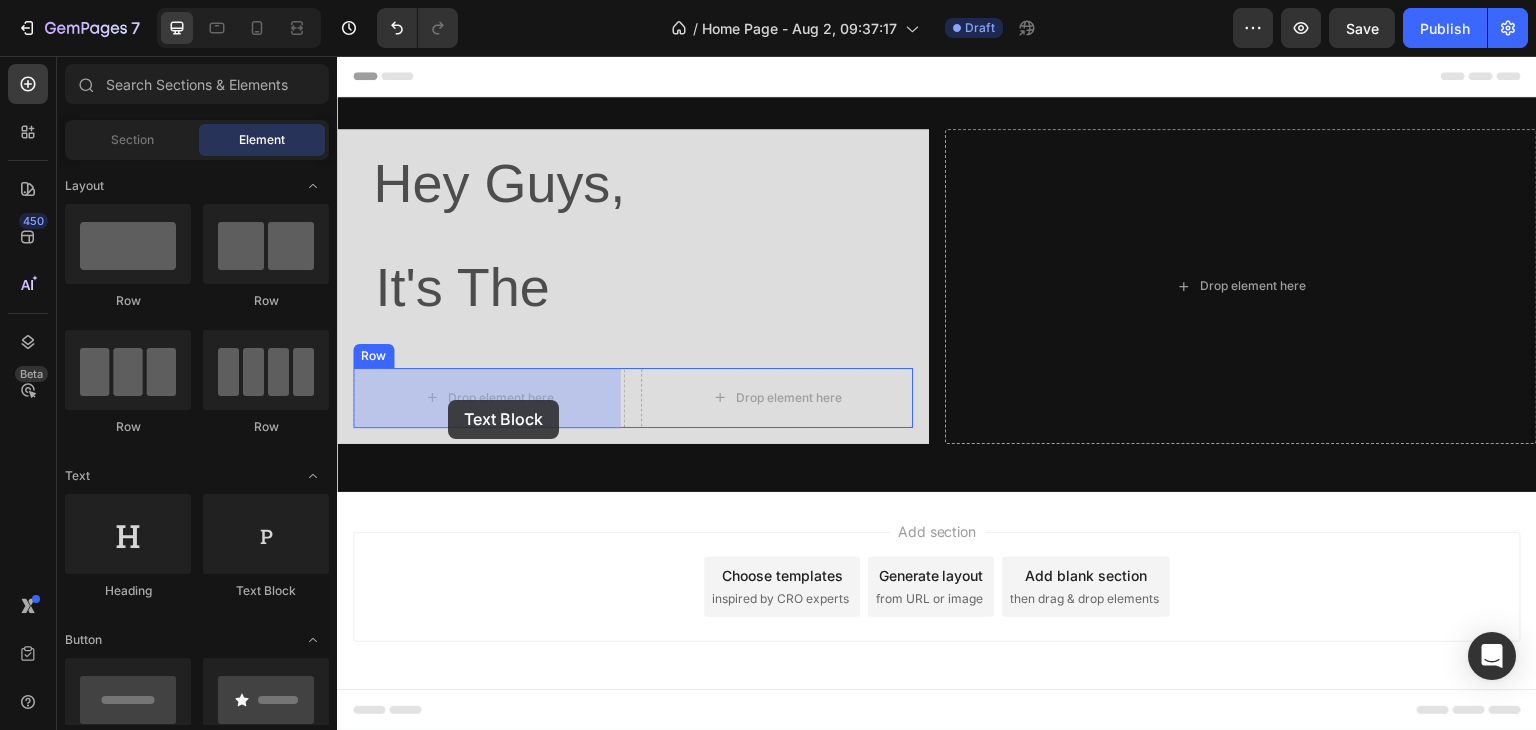 drag, startPoint x: 619, startPoint y: 610, endPoint x: 448, endPoint y: 400, distance: 270.81543 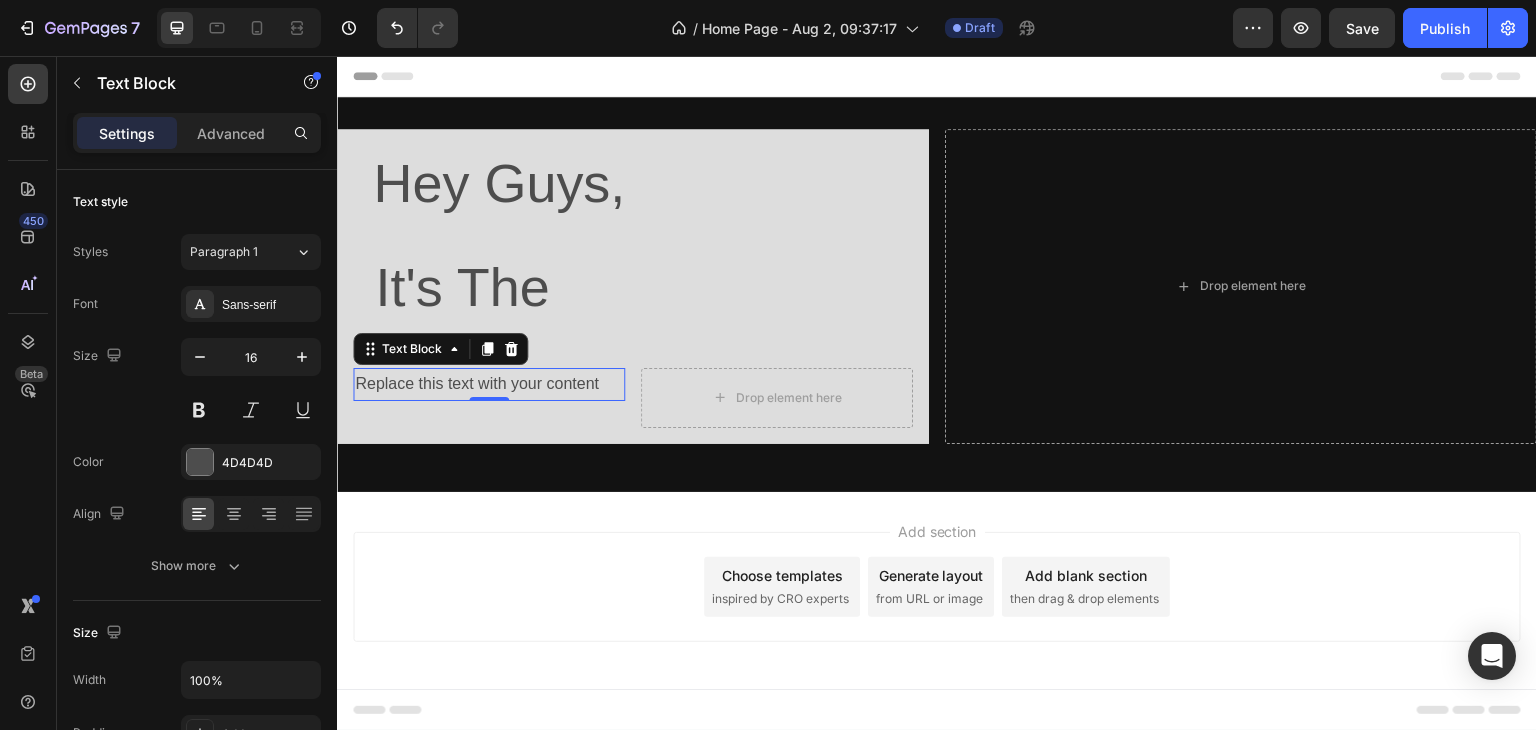 click on "Replace this text with your content" at bounding box center (489, 384) 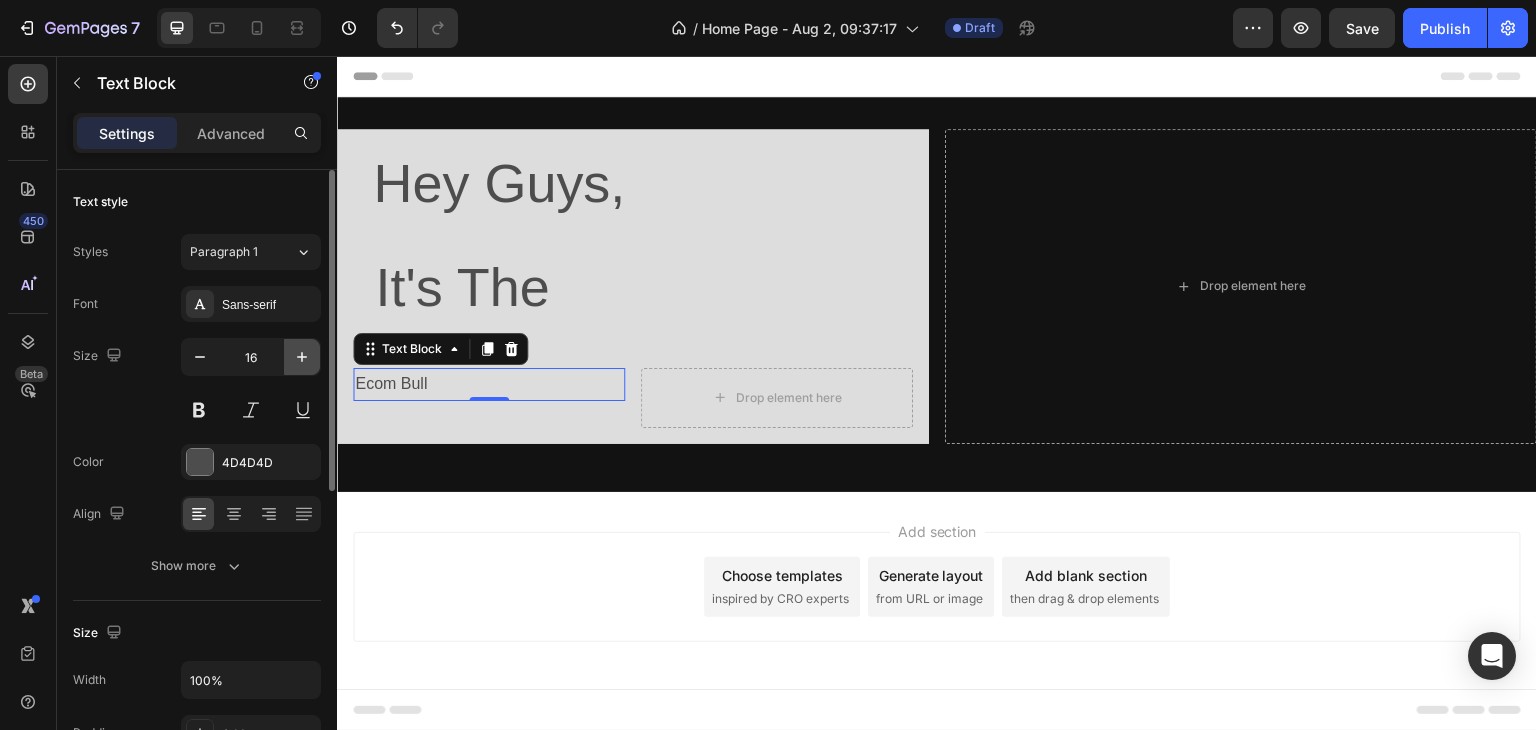 click at bounding box center [302, 357] 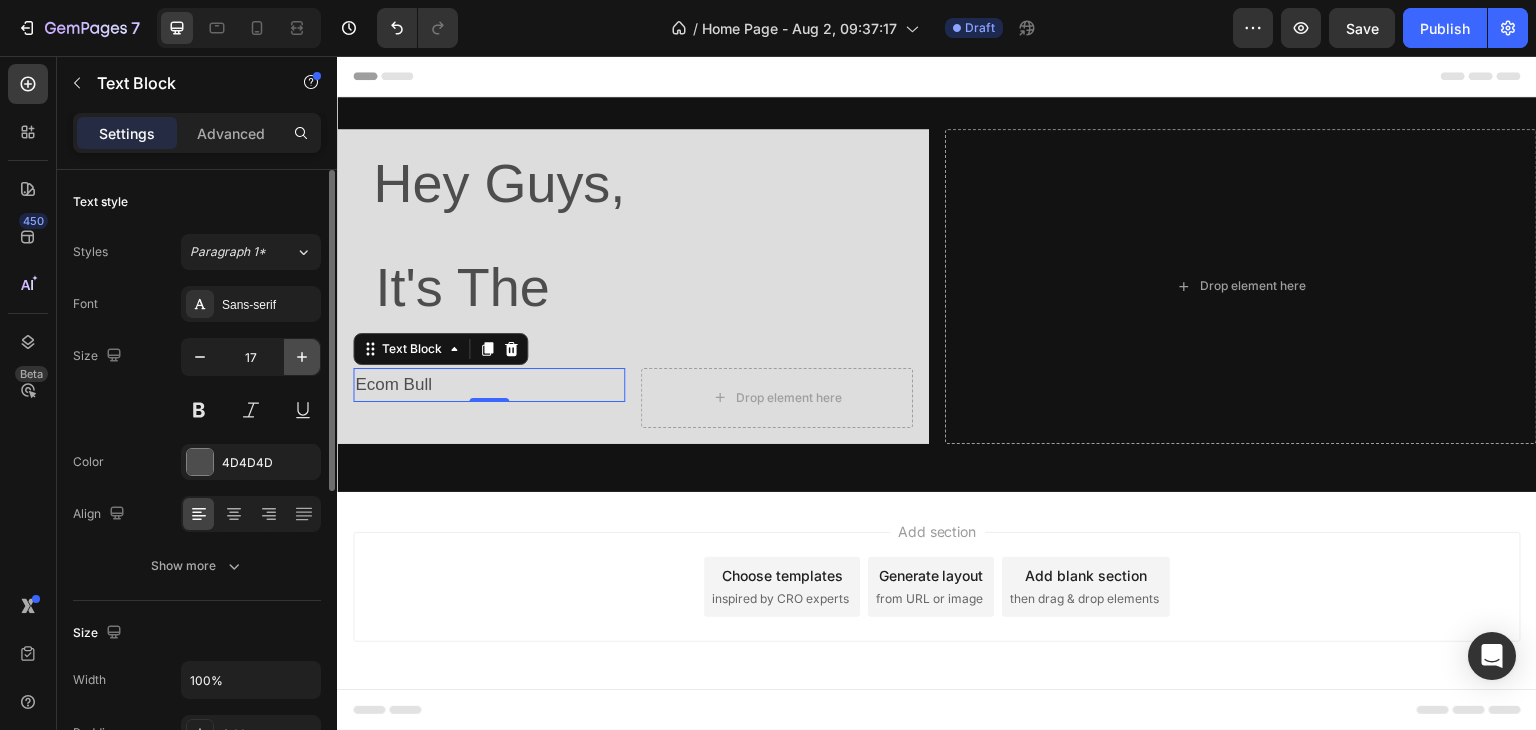 click 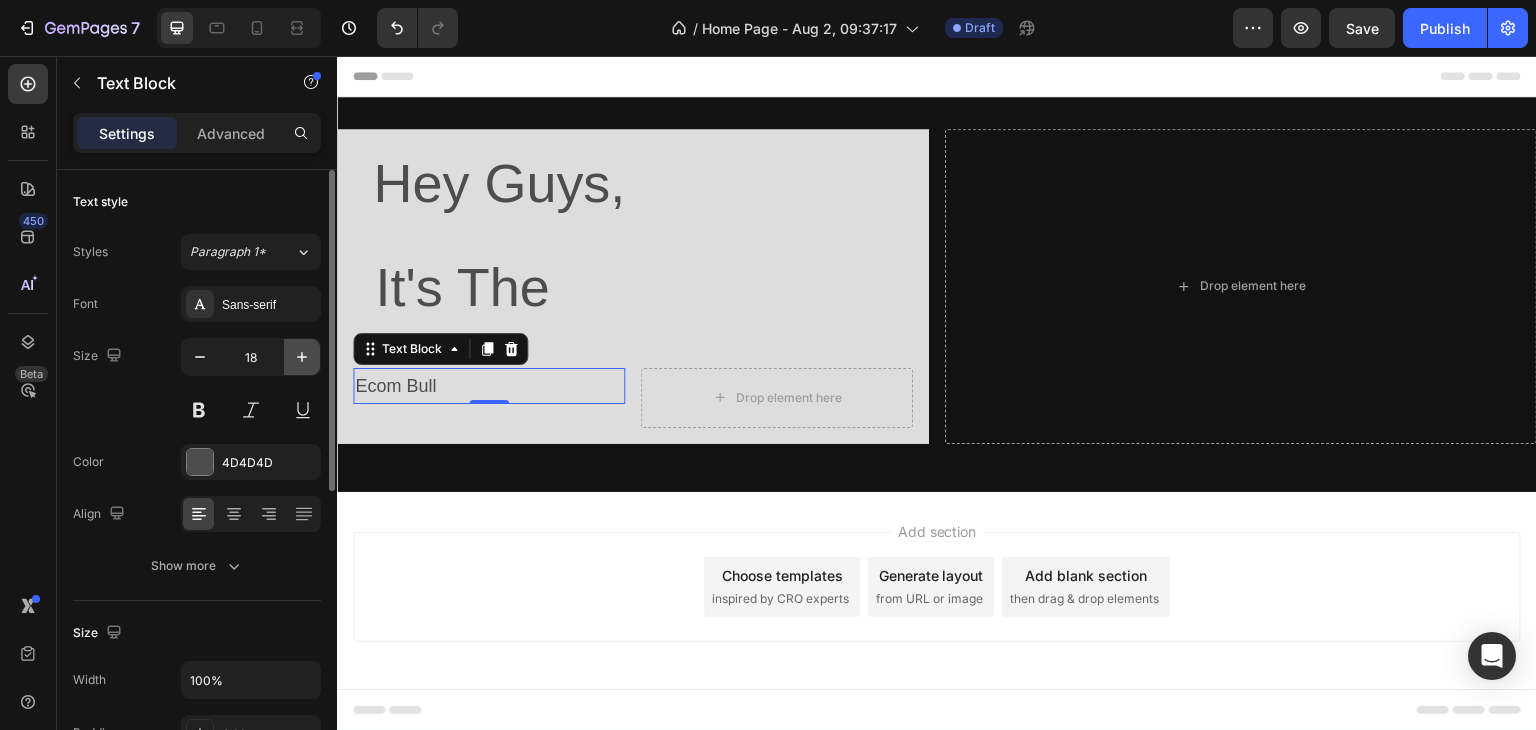 click 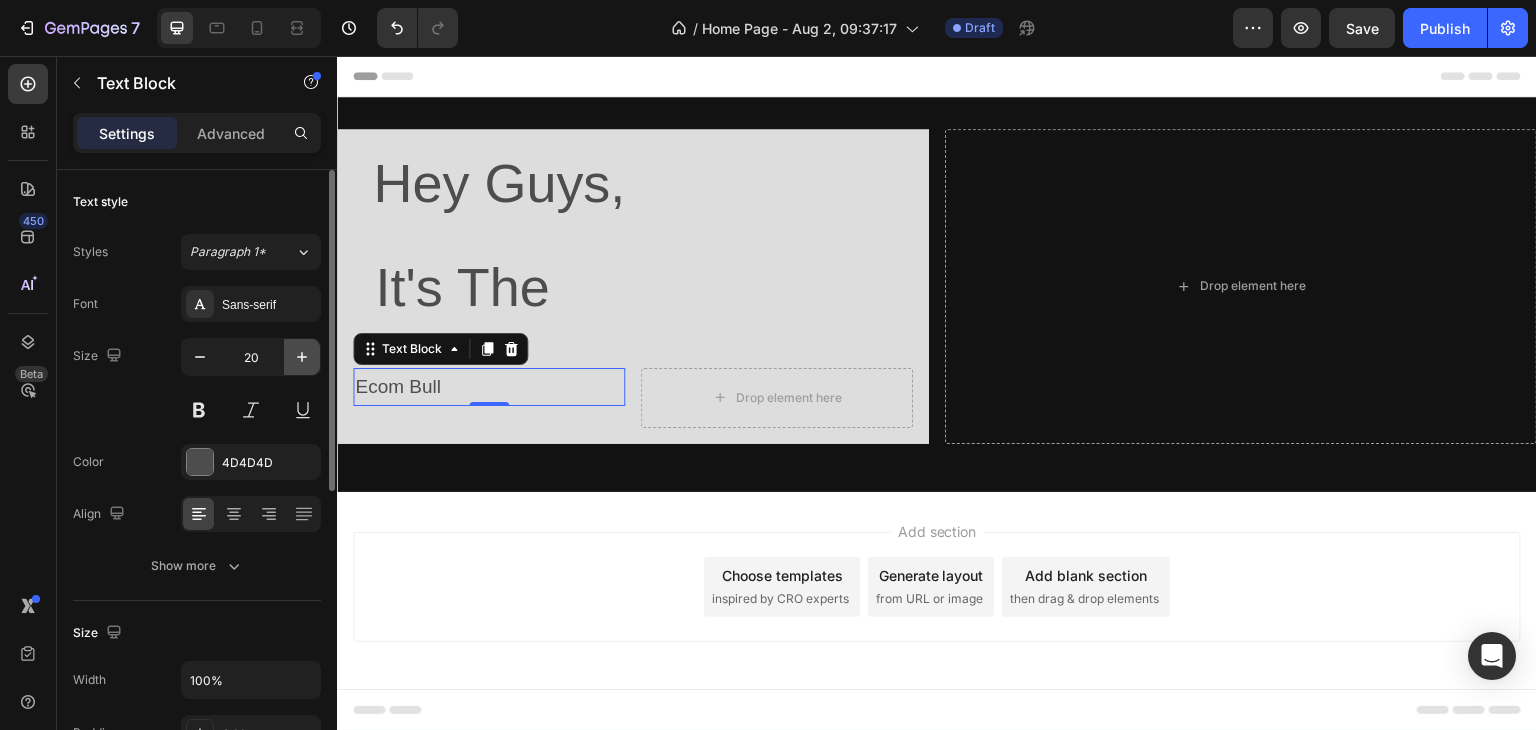 click 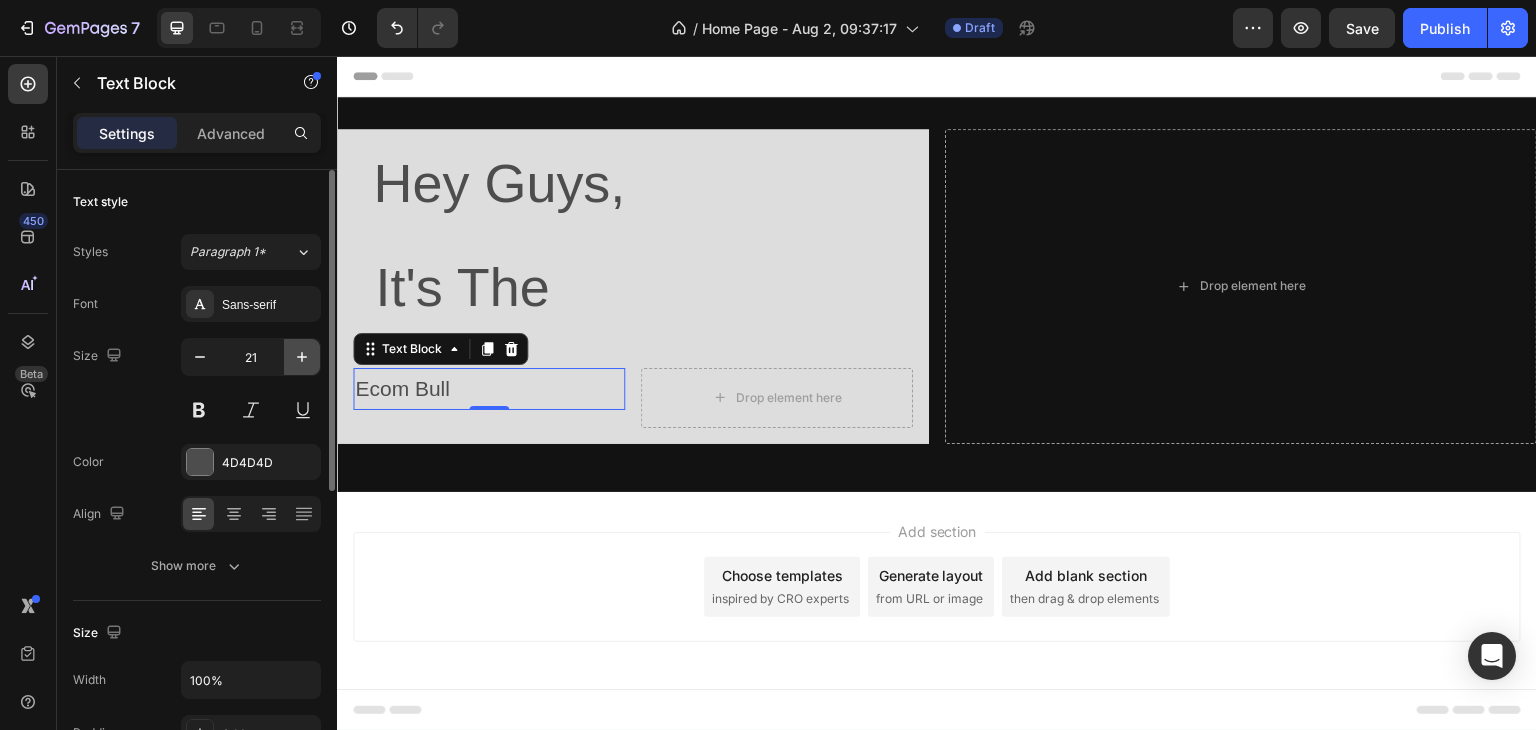 click 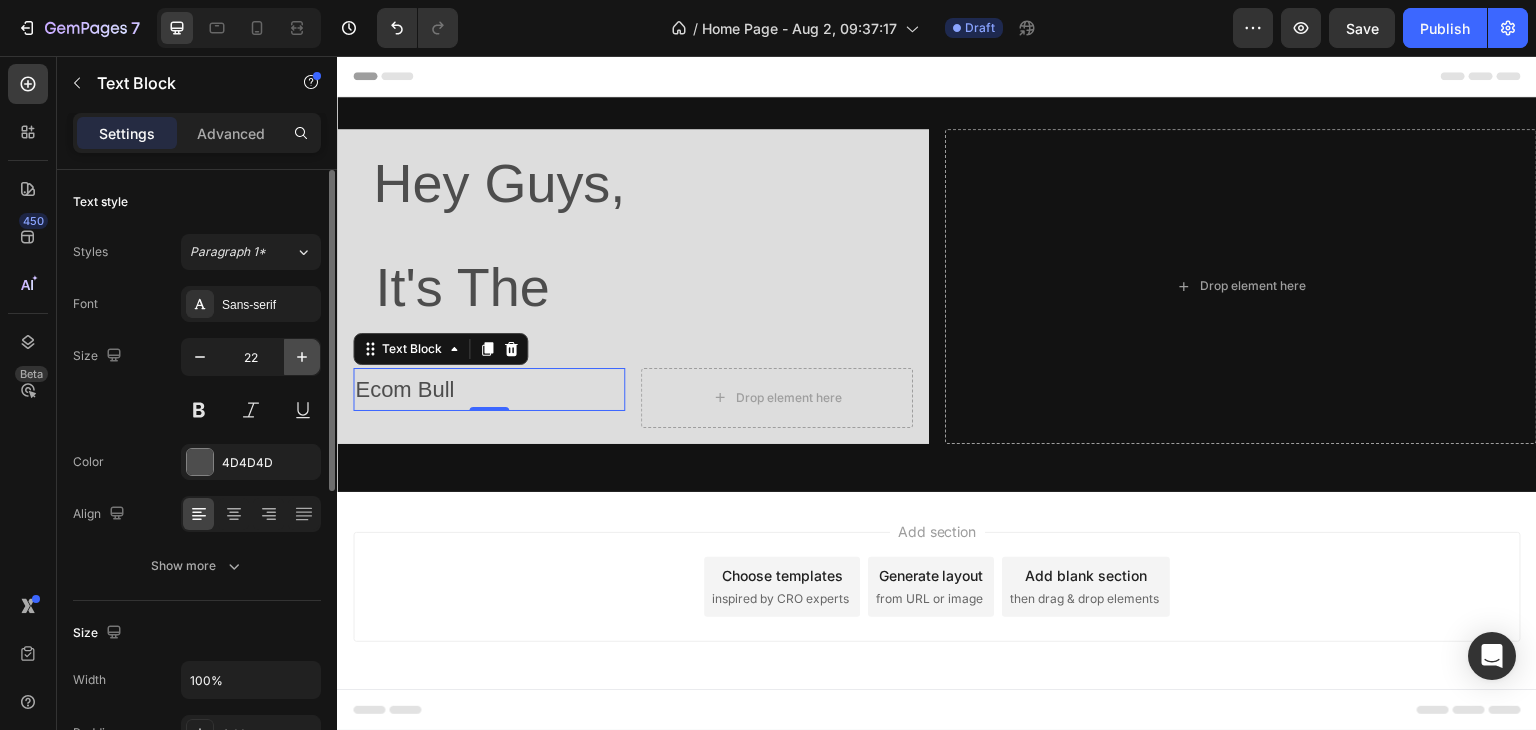 click 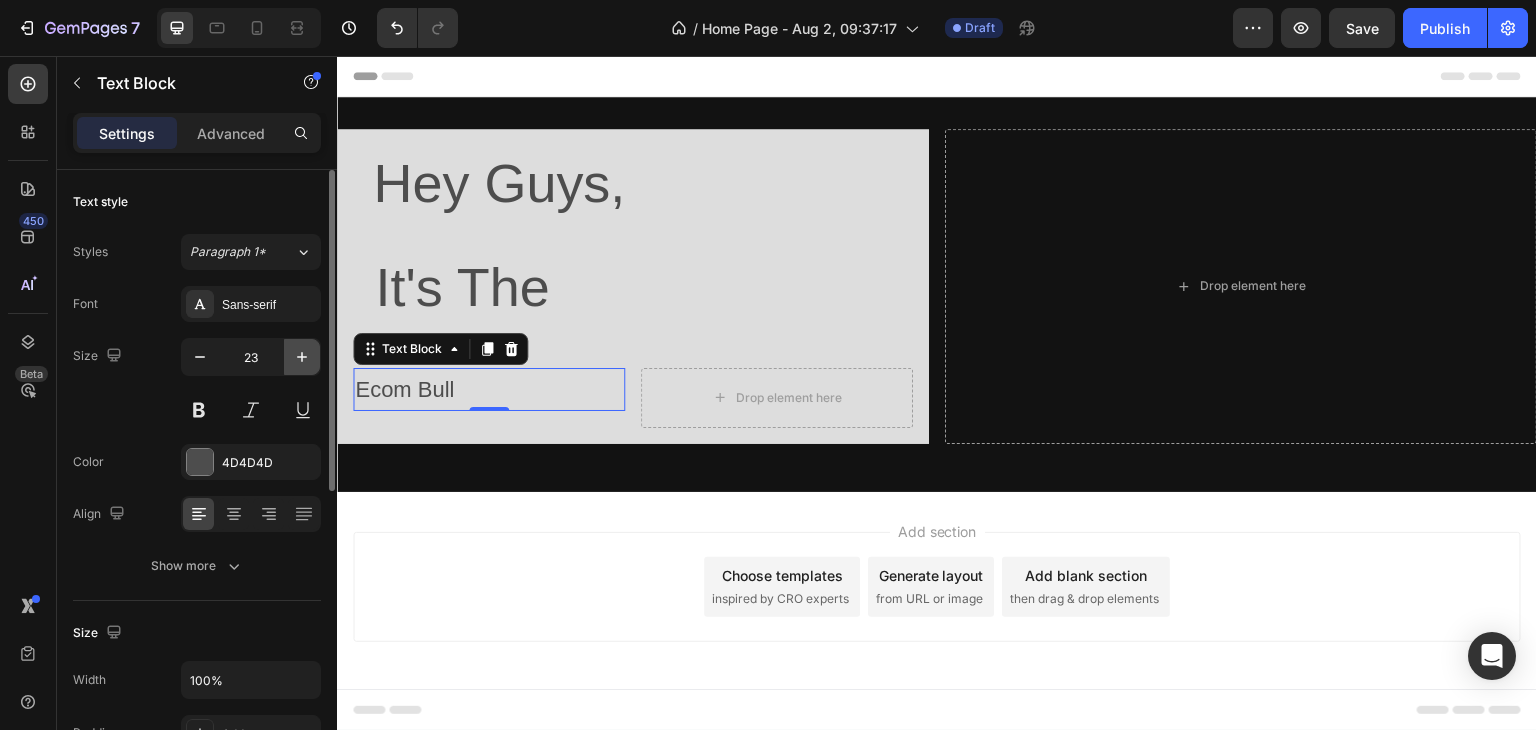 click 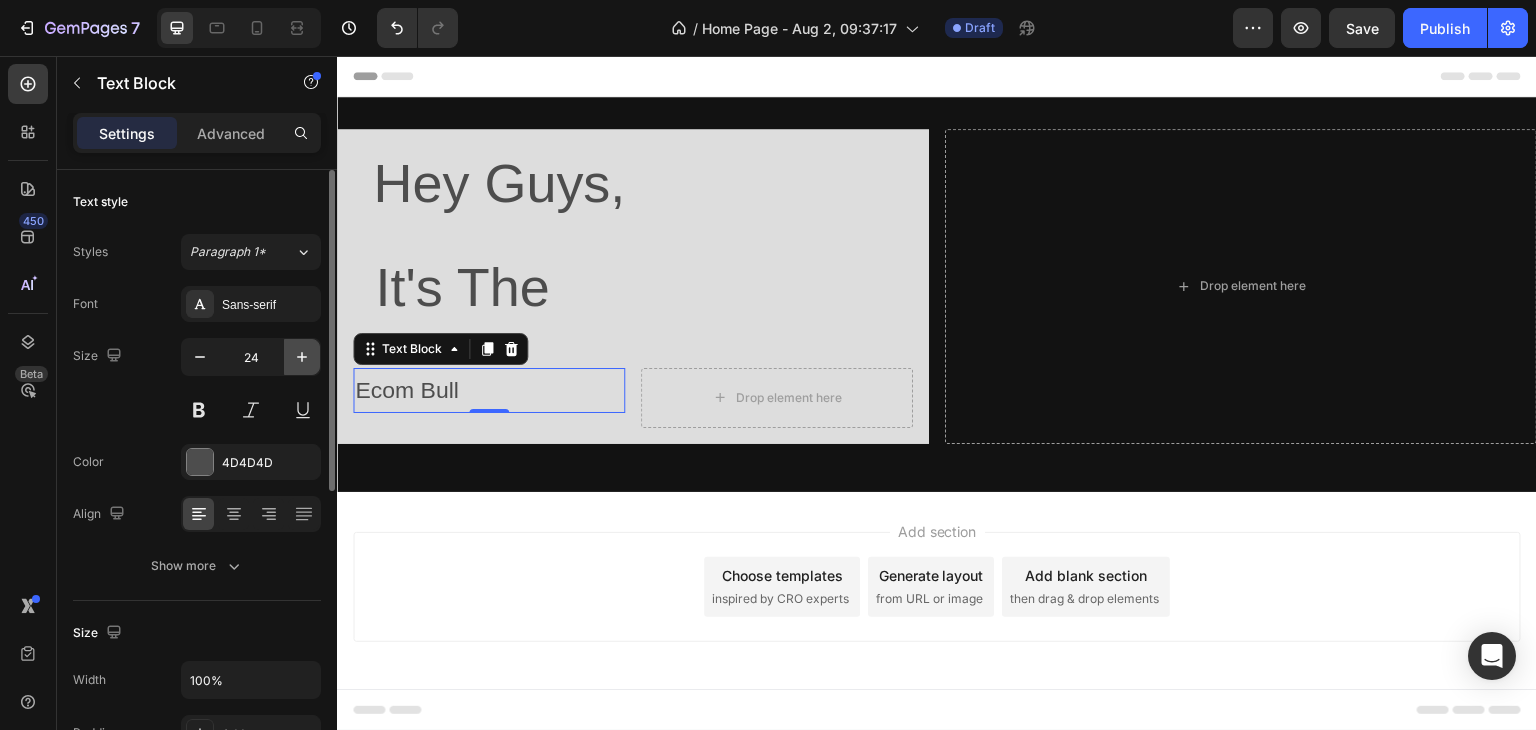 click 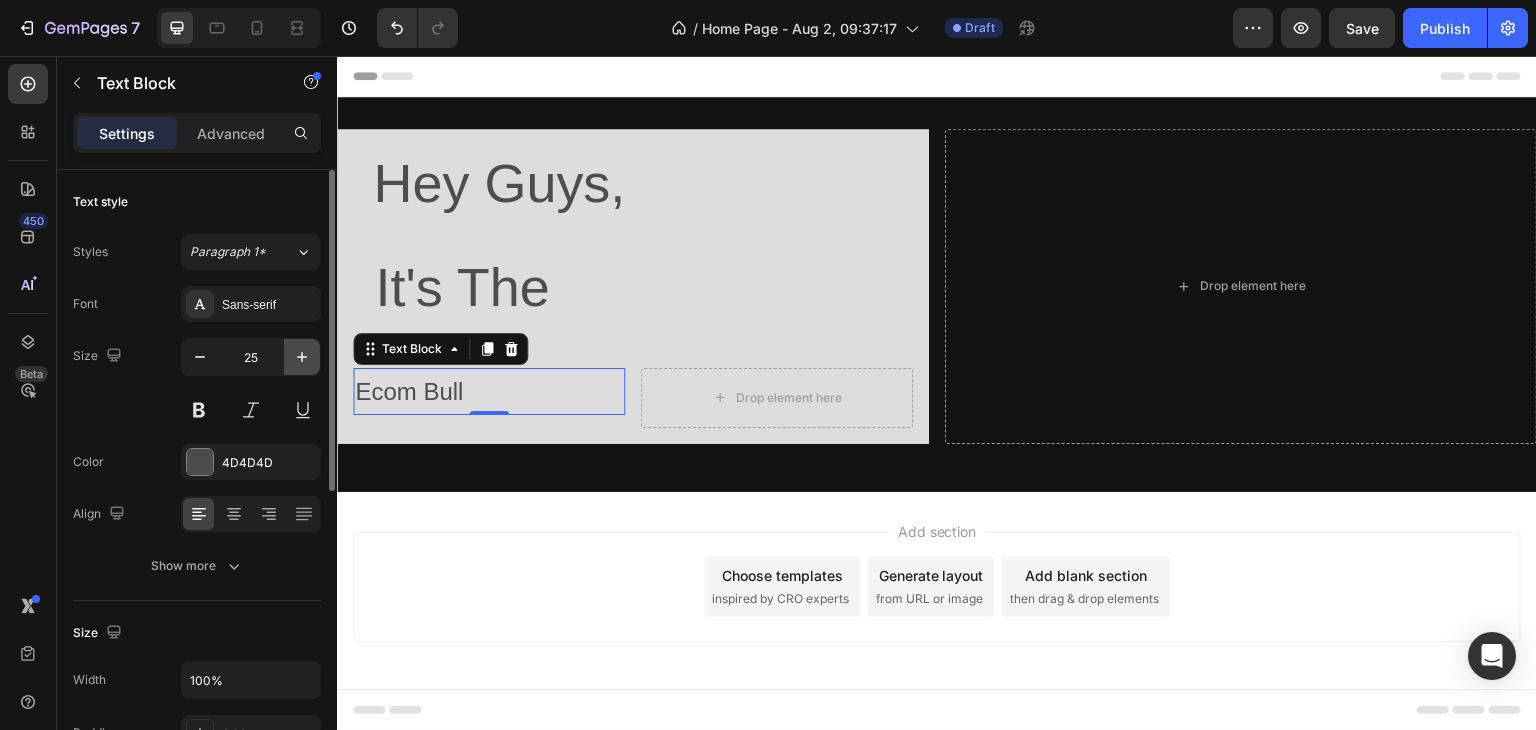 click 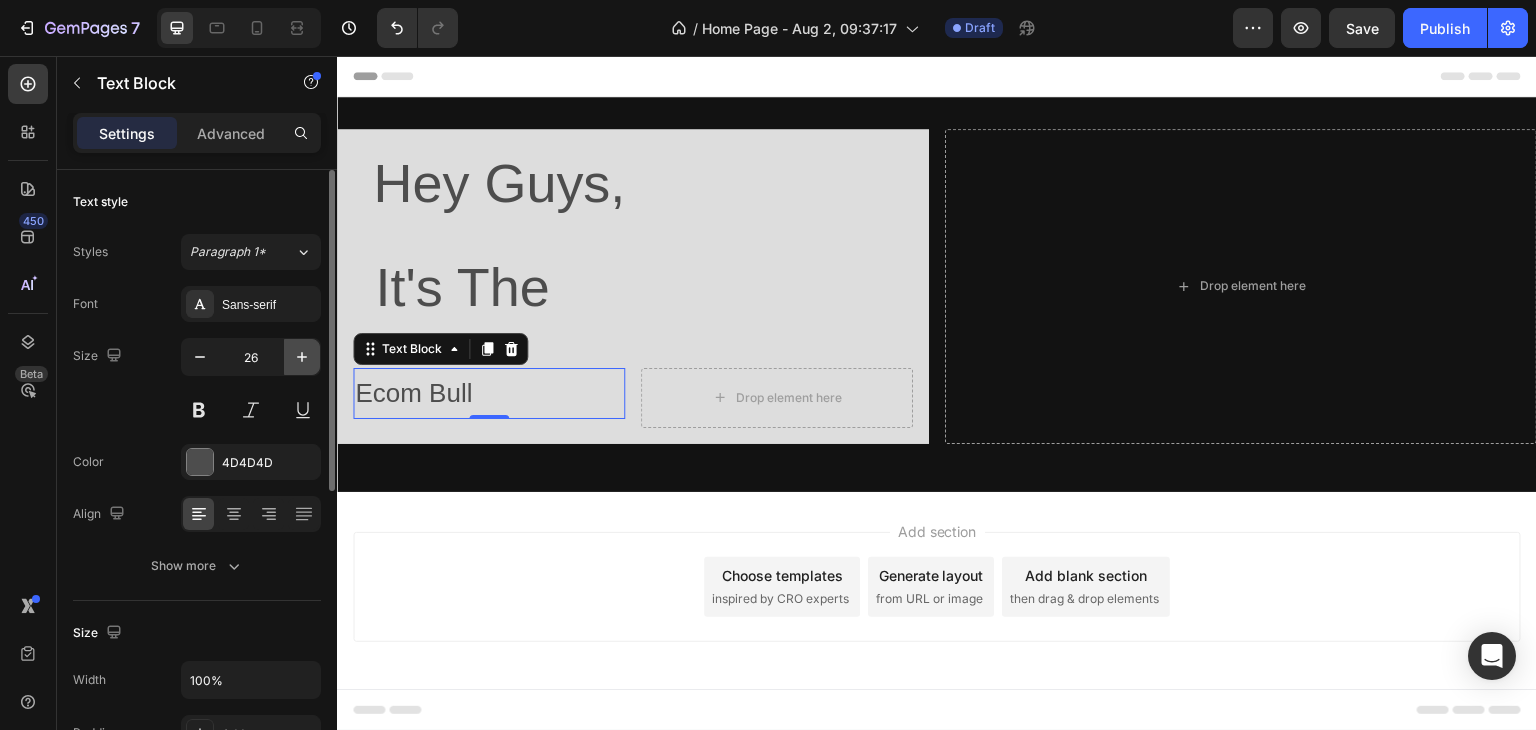 click 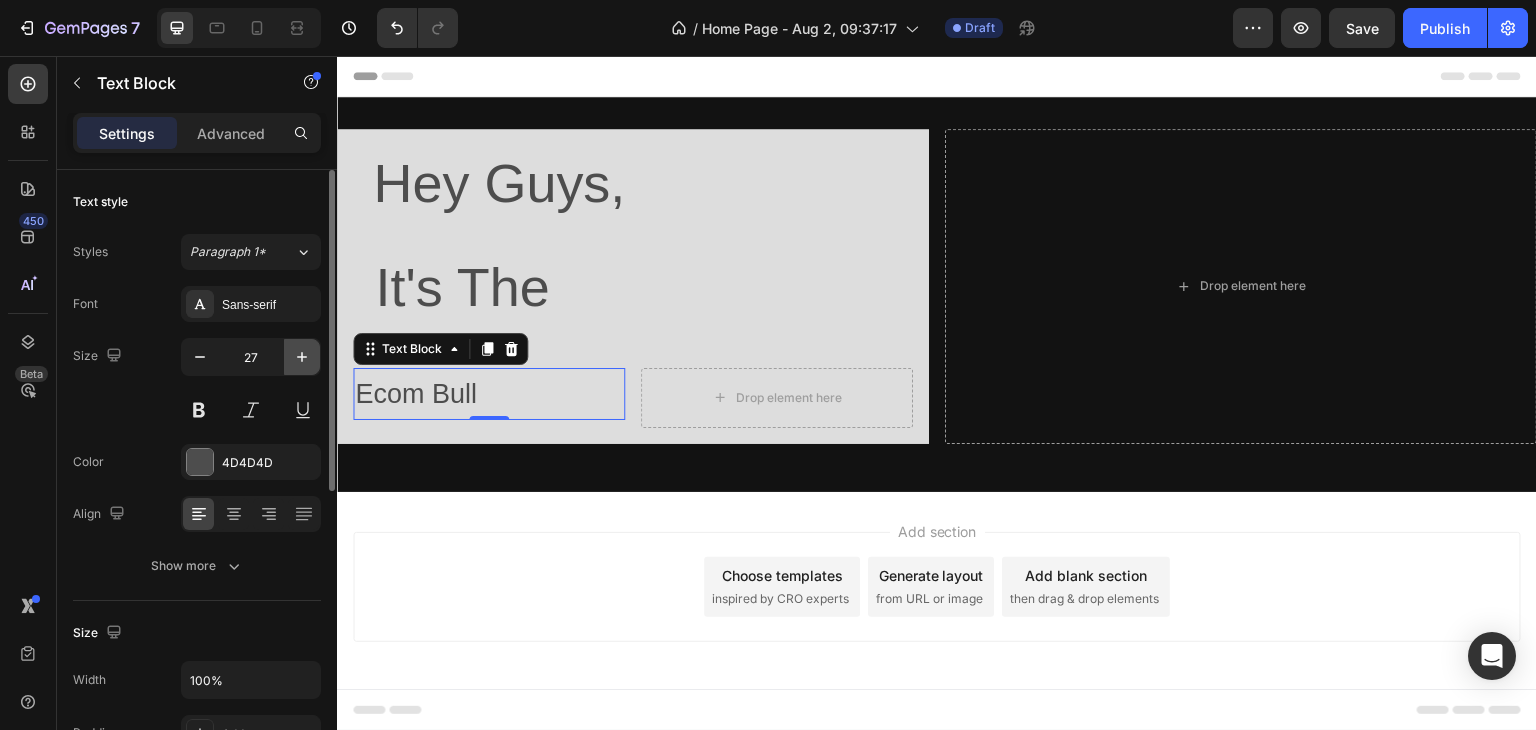 click 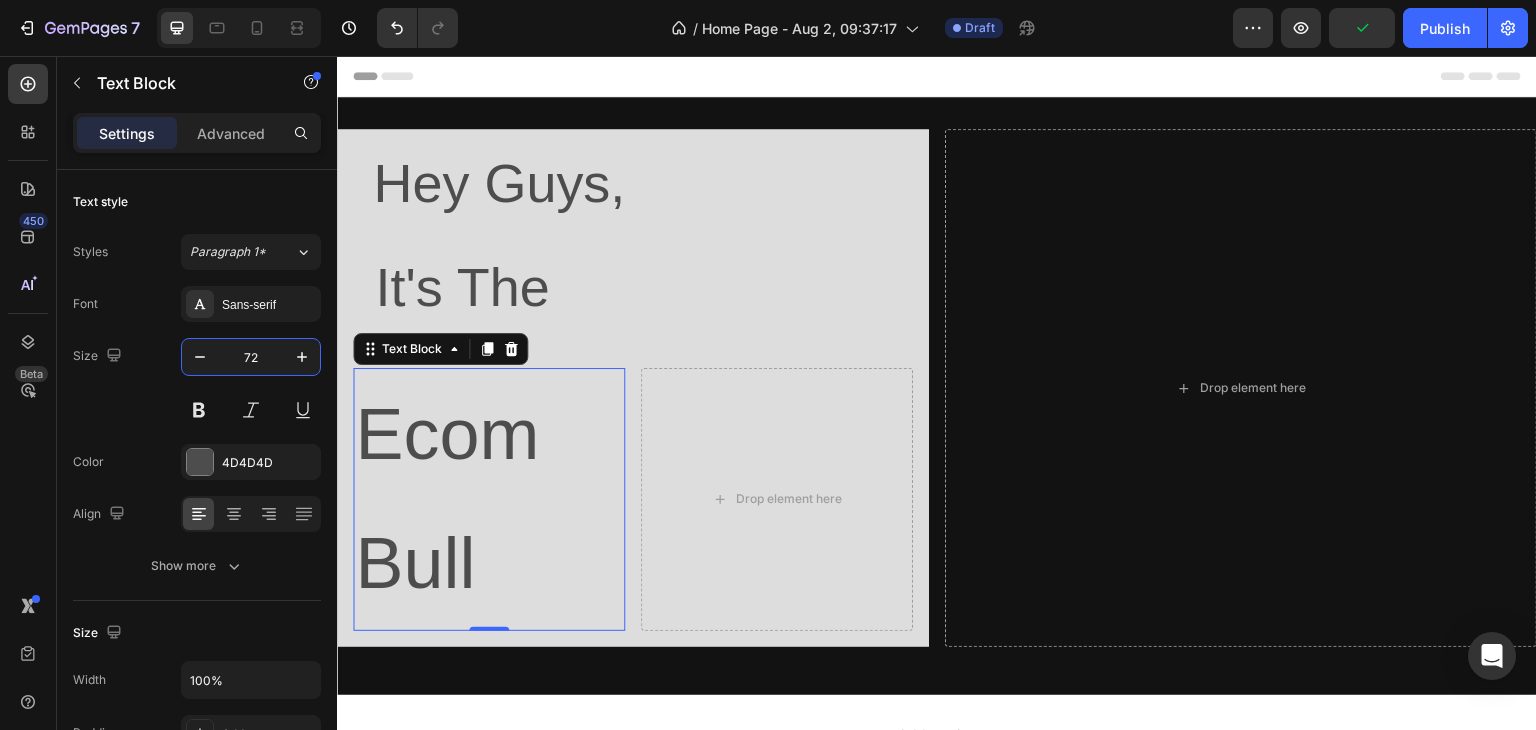type on "72" 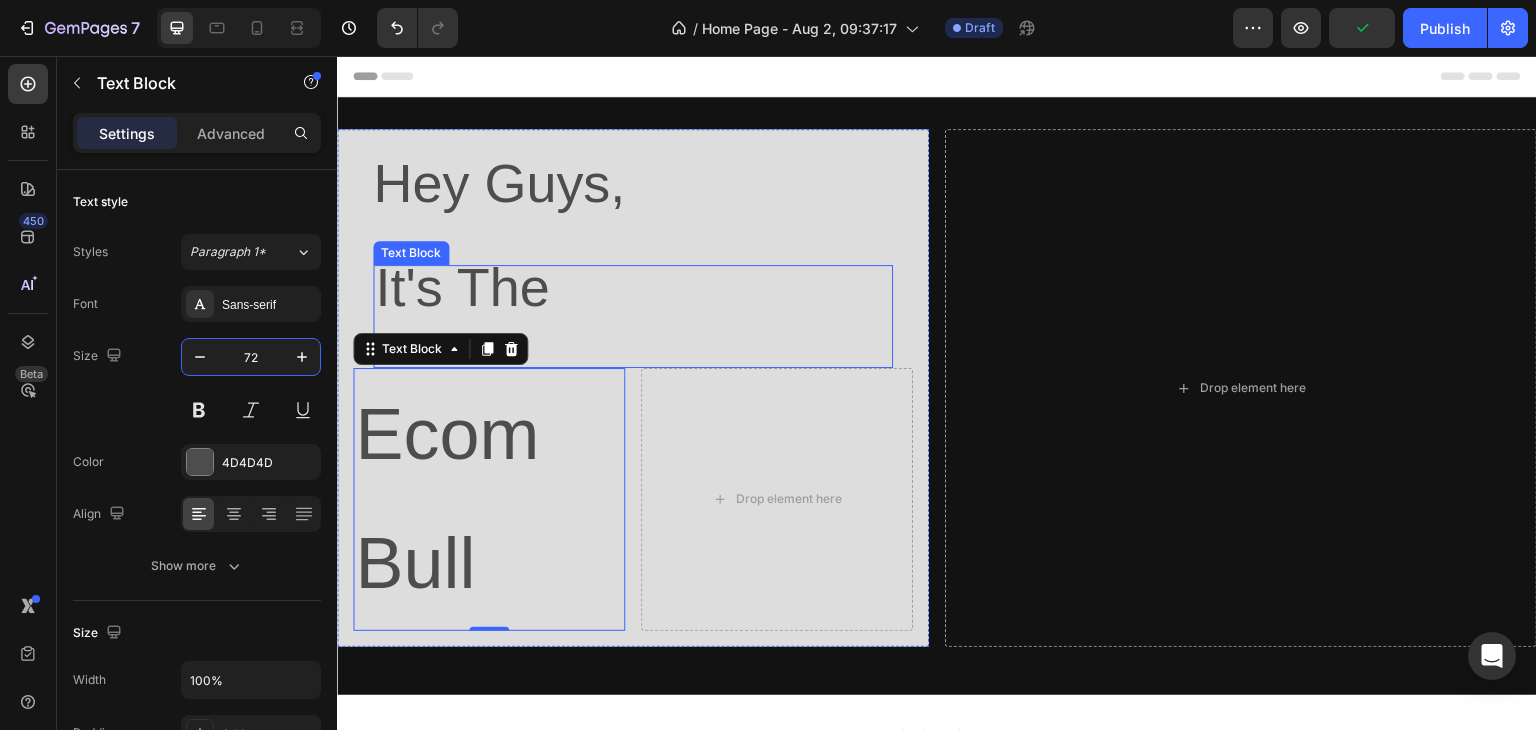 click on "It's The" at bounding box center [462, 287] 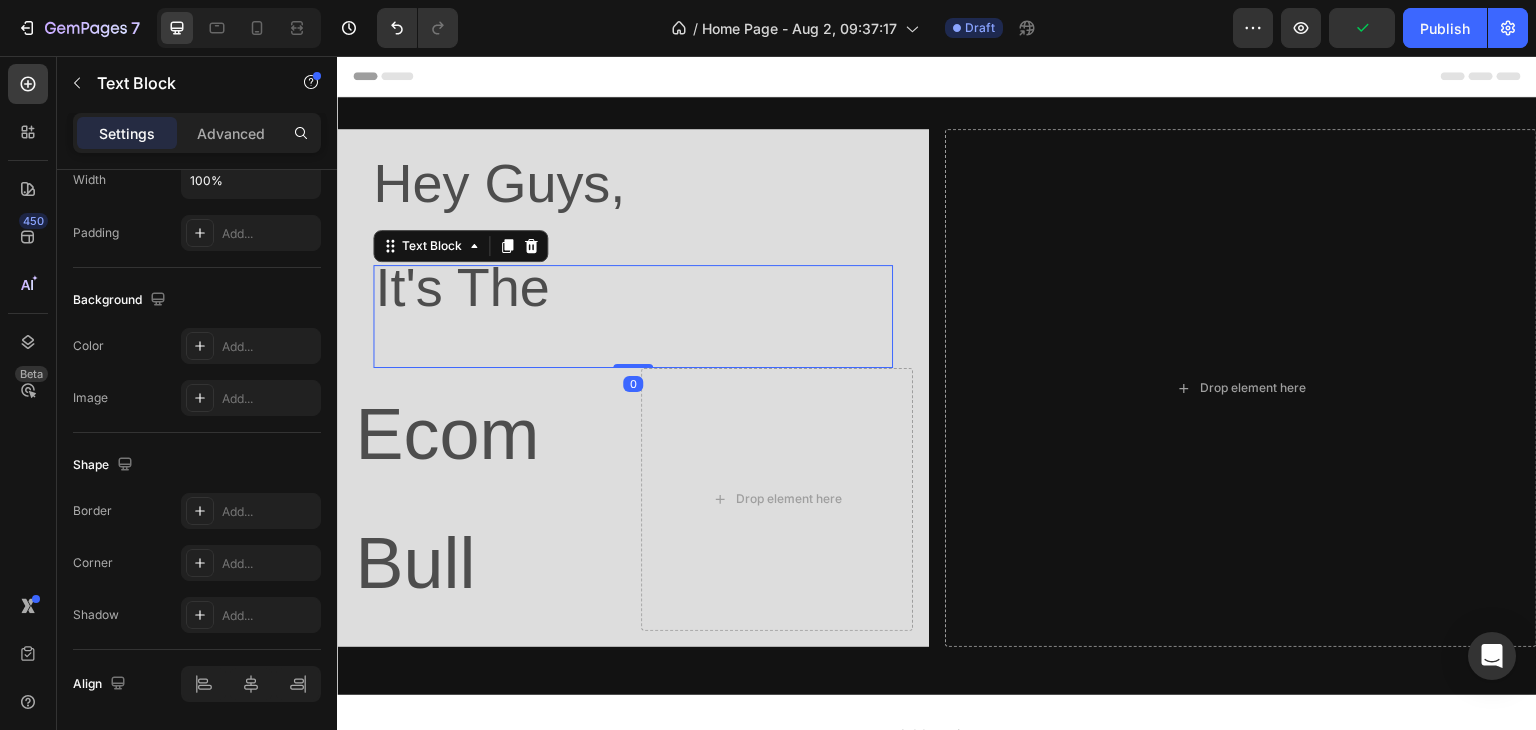 click 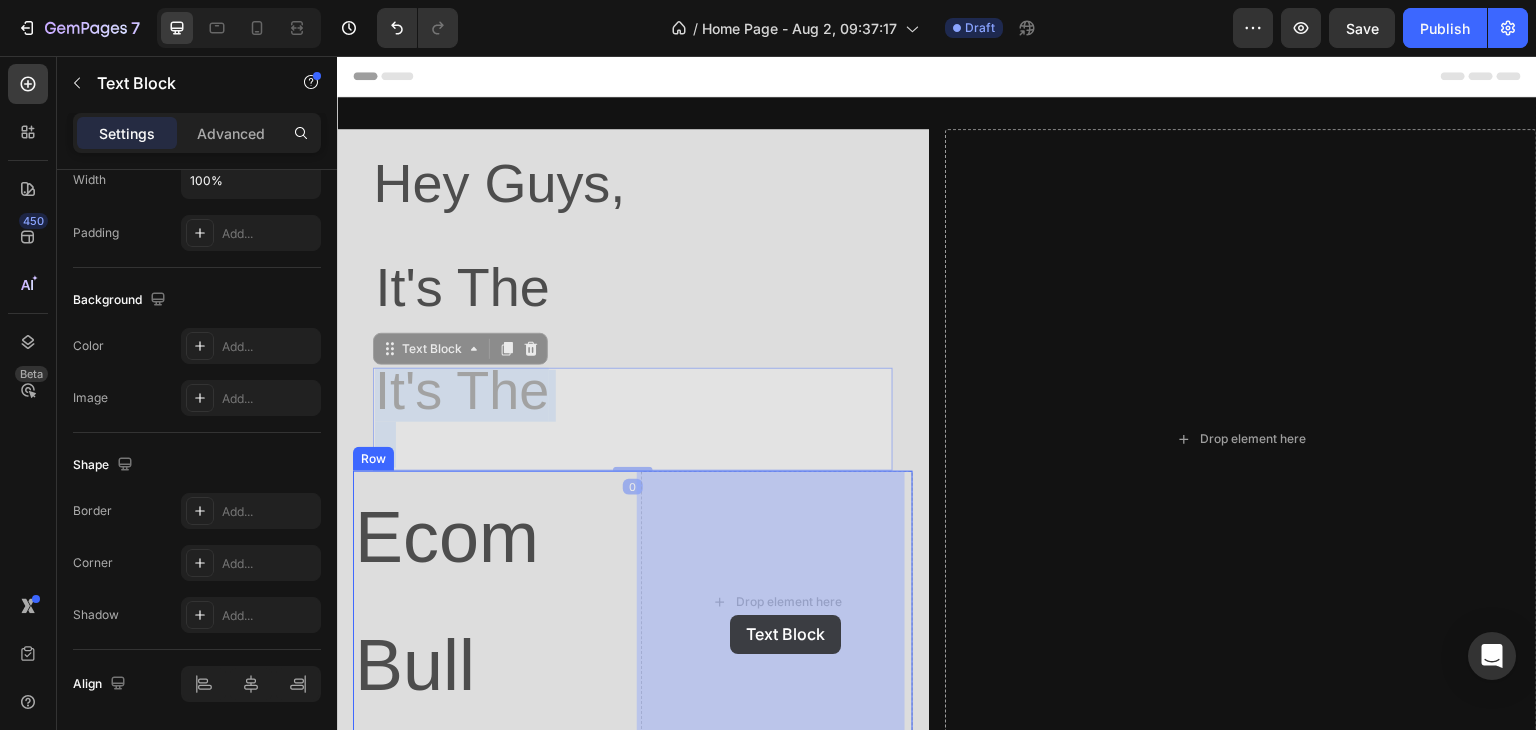 drag, startPoint x: 489, startPoint y: 458, endPoint x: 730, endPoint y: 615, distance: 287.62823 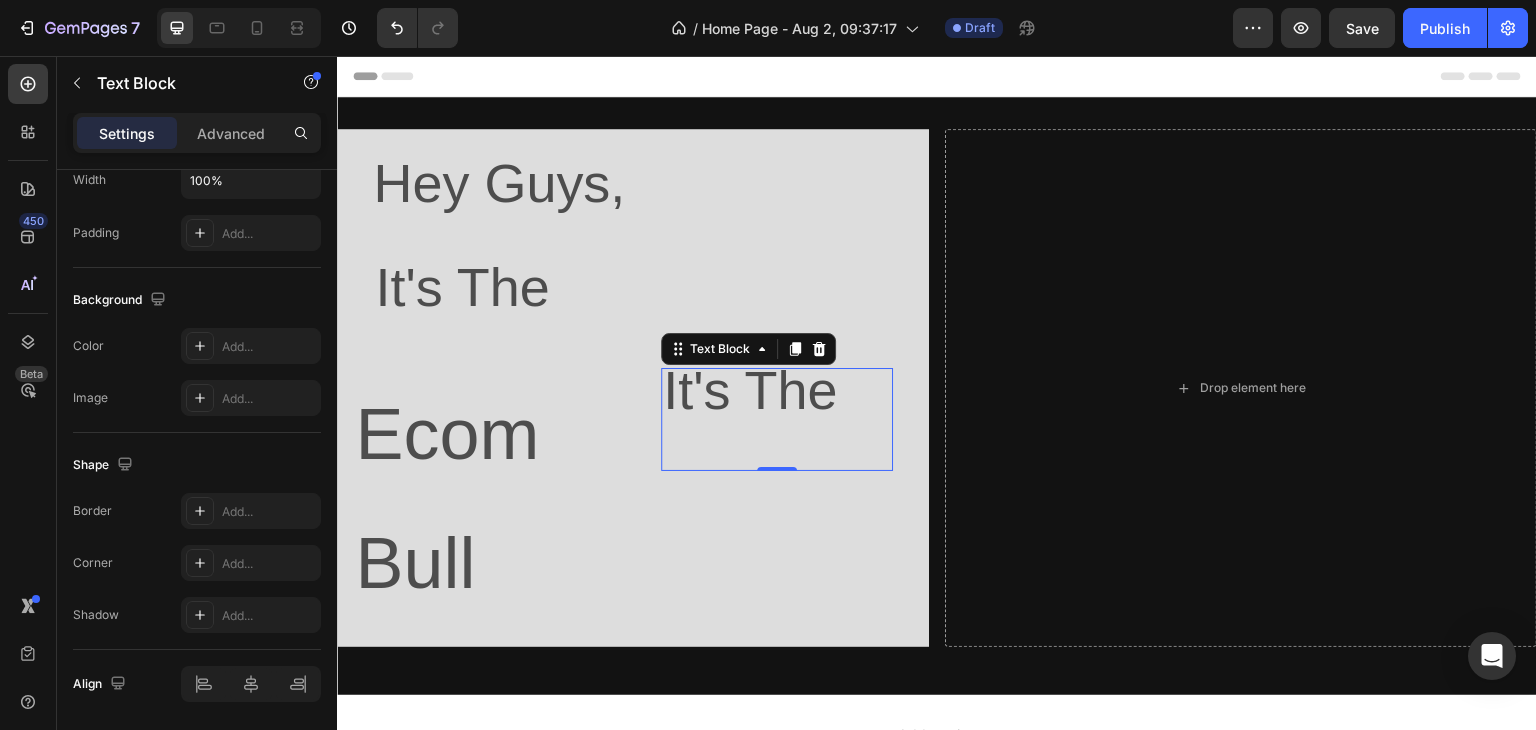 click on "It's The" at bounding box center (777, 419) 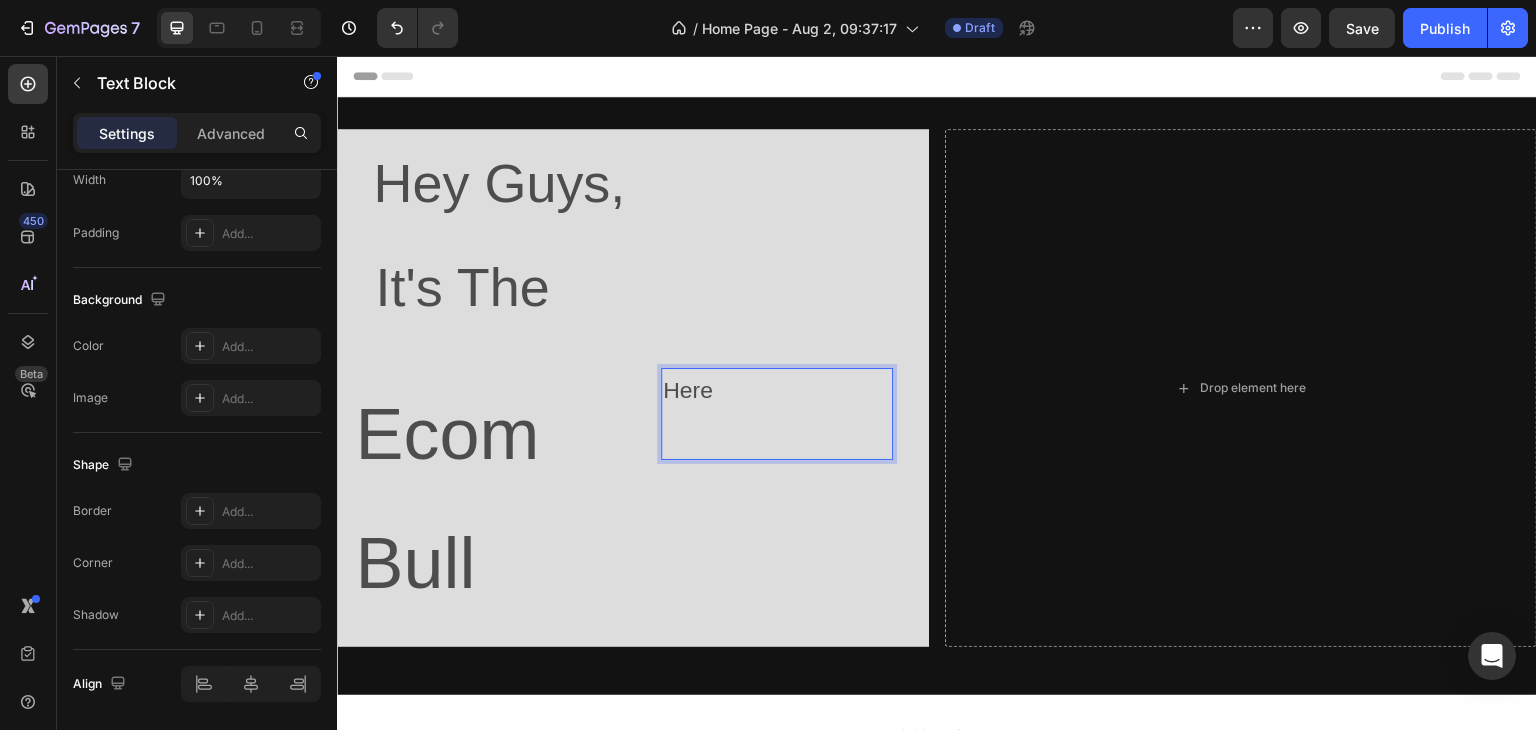click on "⁠⁠⁠⁠⁠⁠⁠Here" at bounding box center (777, 414) 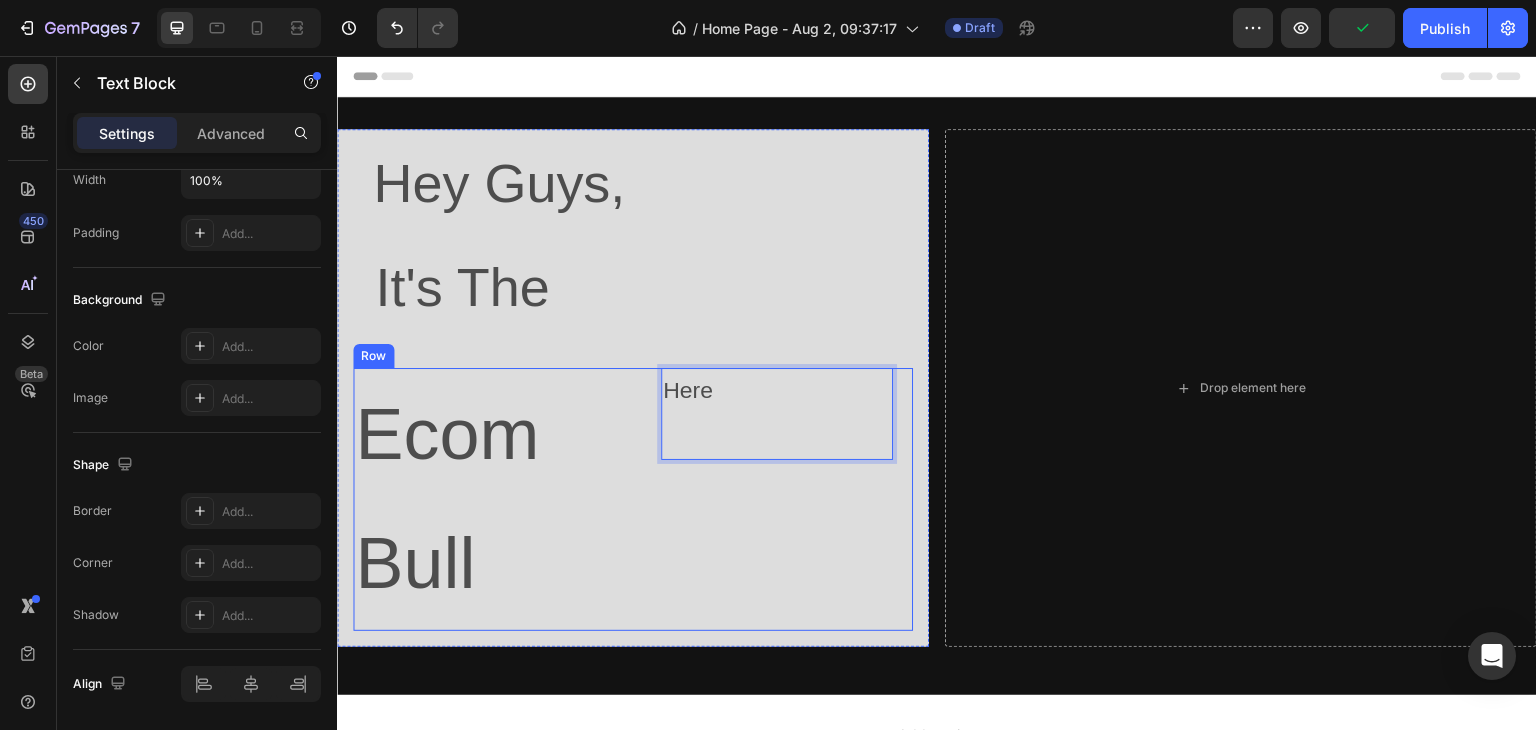 click on "⁠⁠⁠⁠⁠⁠⁠Here   Text Block   0" at bounding box center (777, 499) 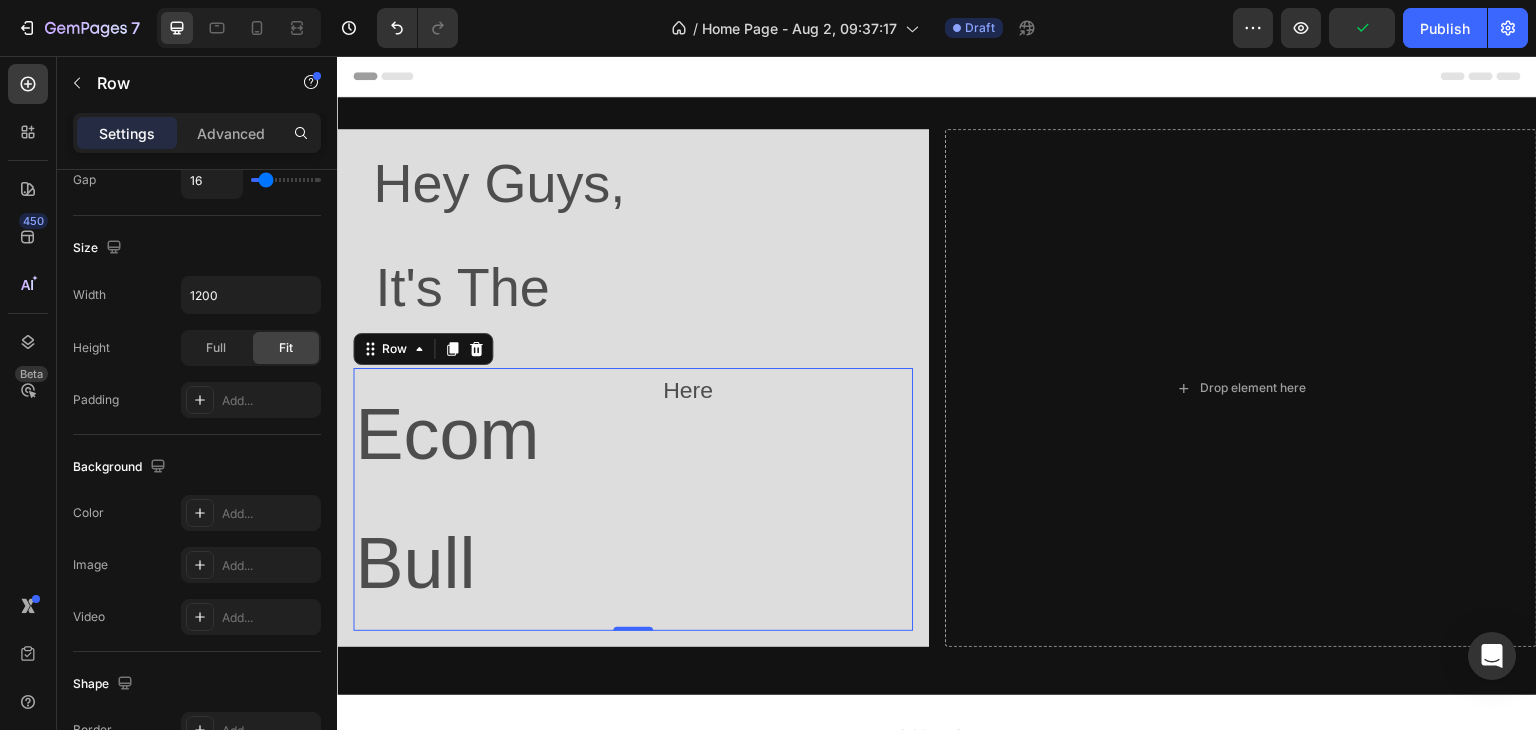 scroll, scrollTop: 0, scrollLeft: 0, axis: both 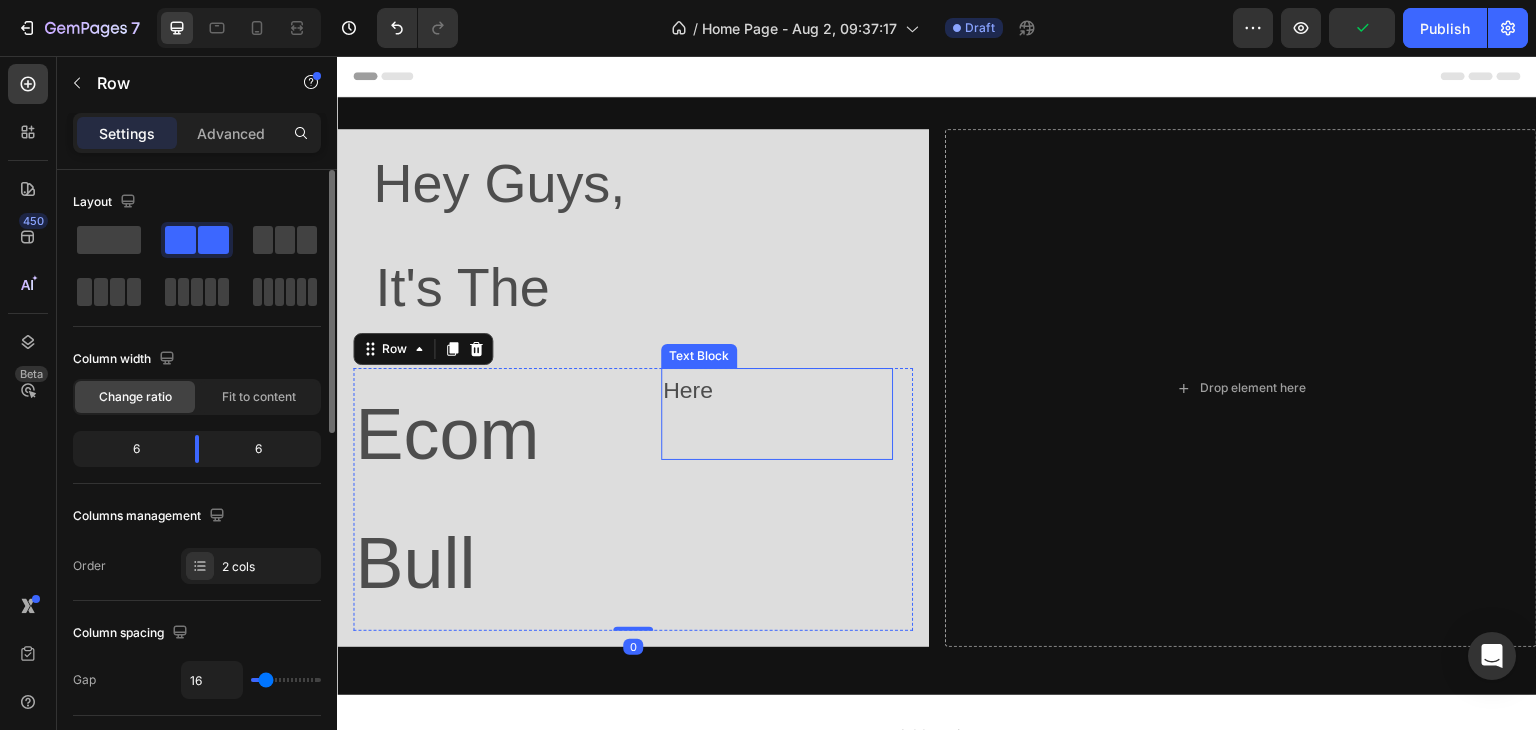click on "⁠⁠⁠⁠⁠⁠⁠Here" at bounding box center [777, 414] 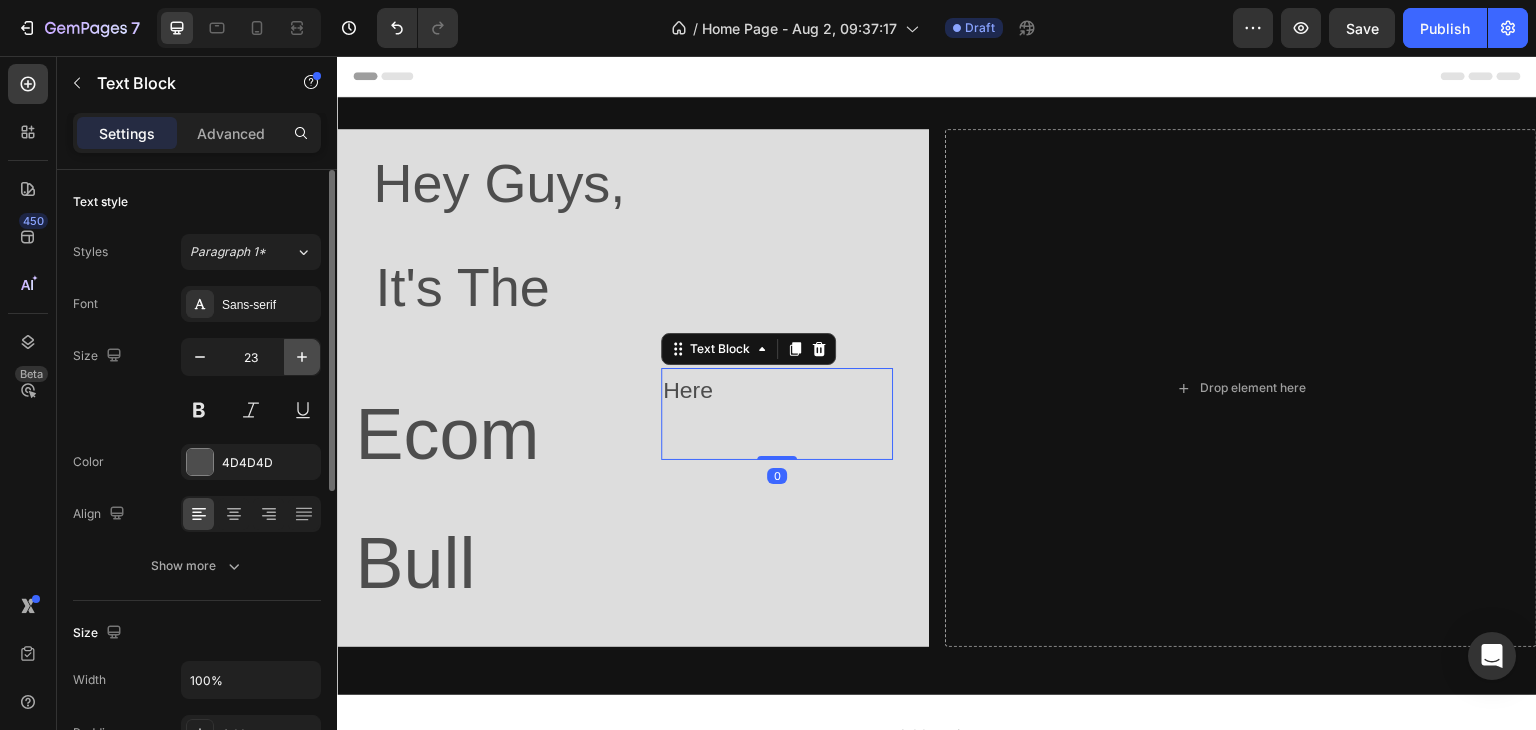 click 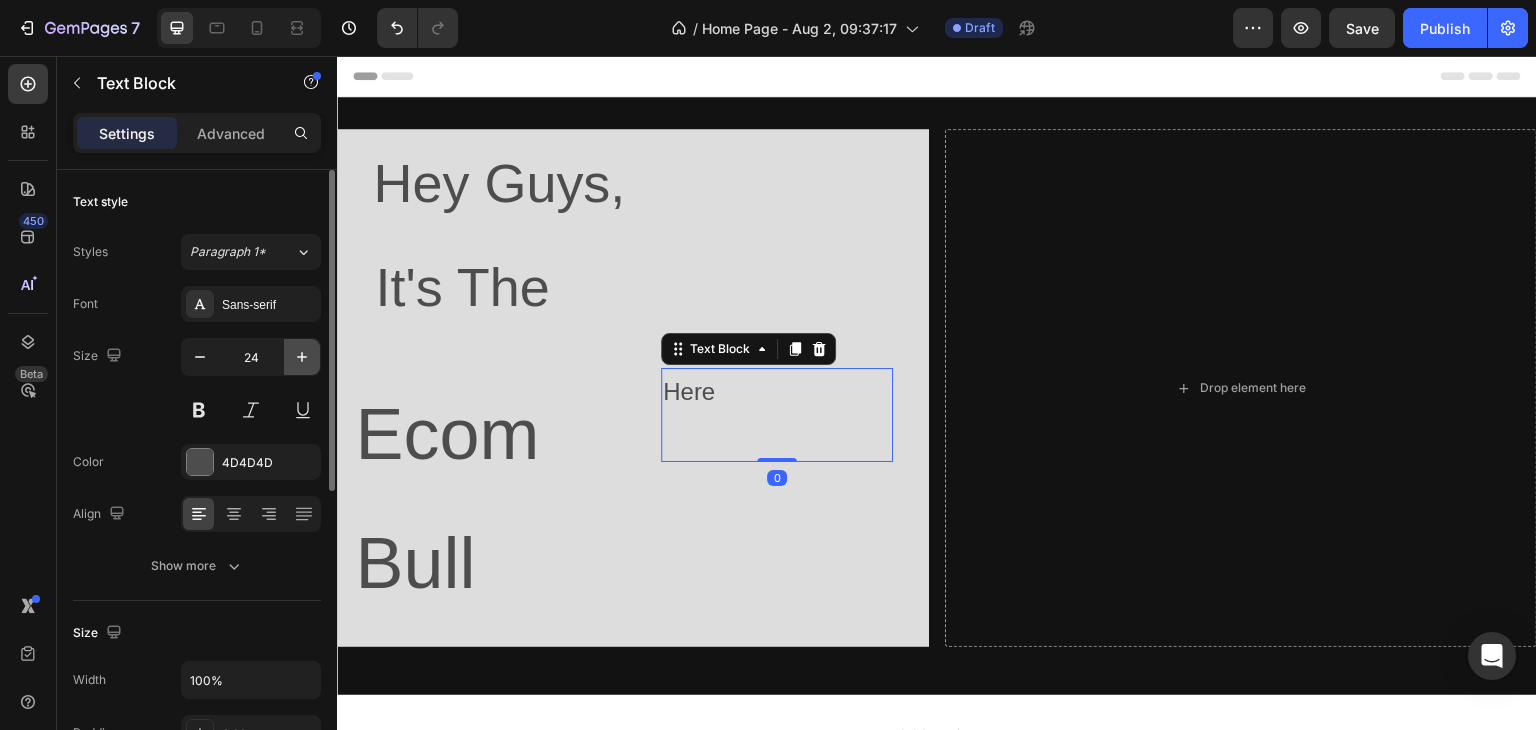 click 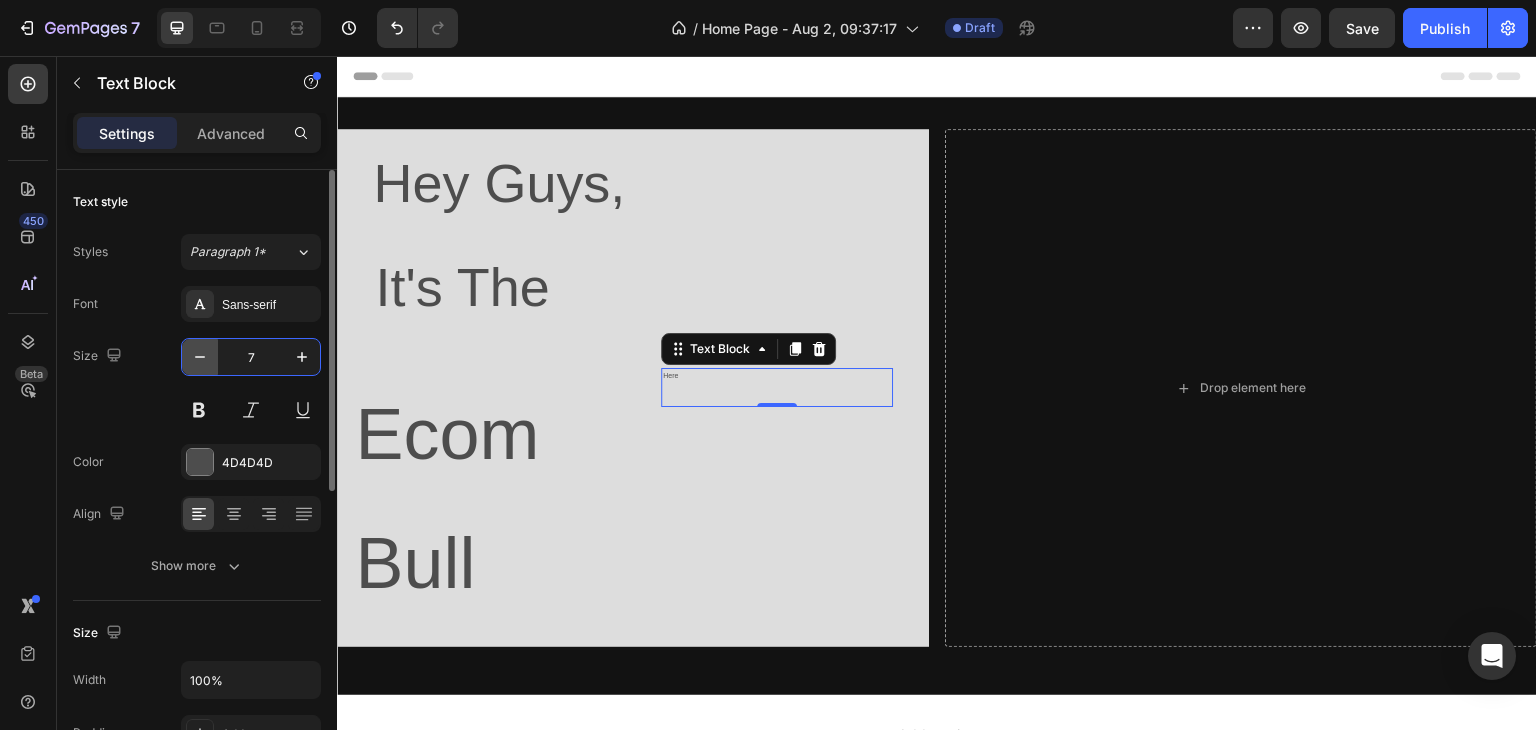 type on "72" 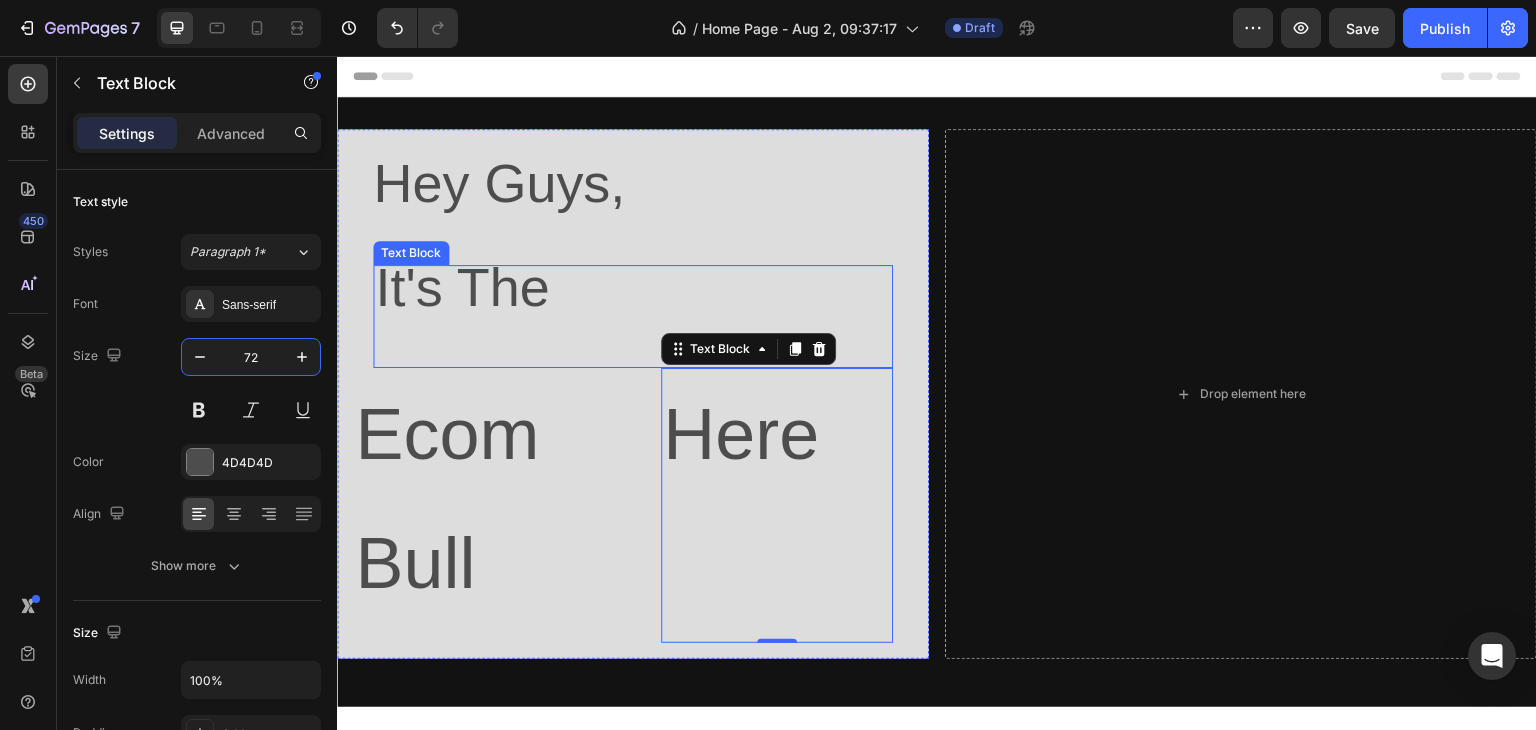 click on "It's The" at bounding box center (462, 287) 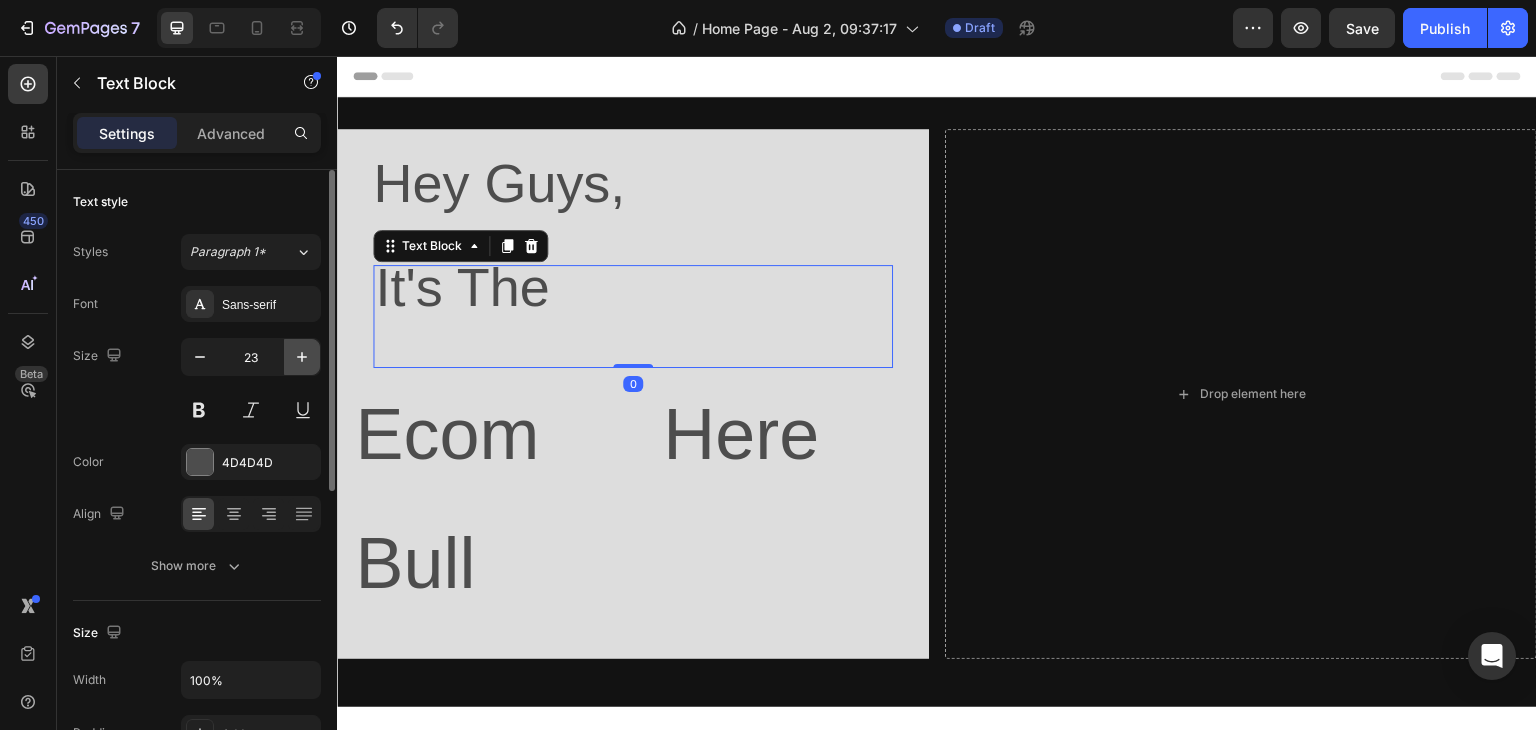 click 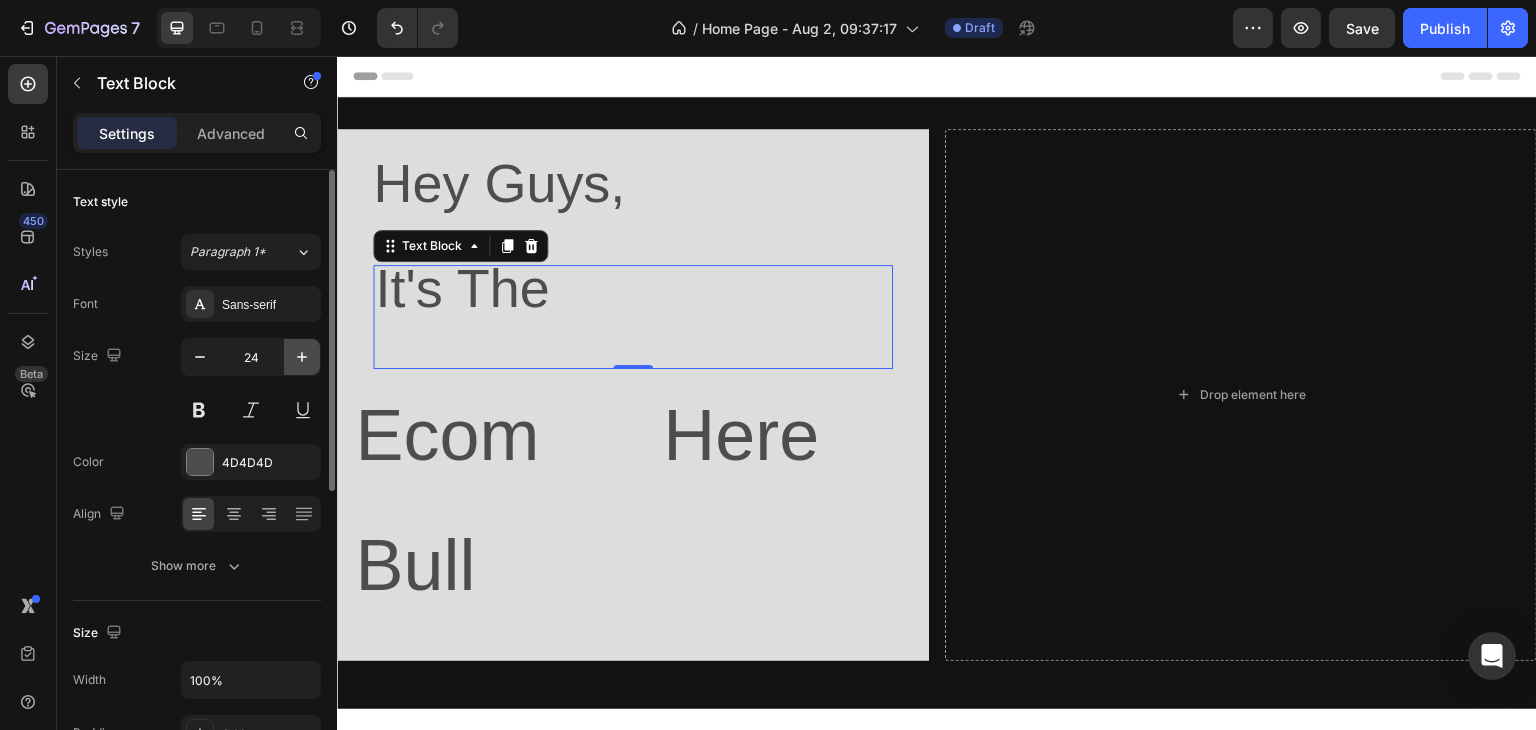 click 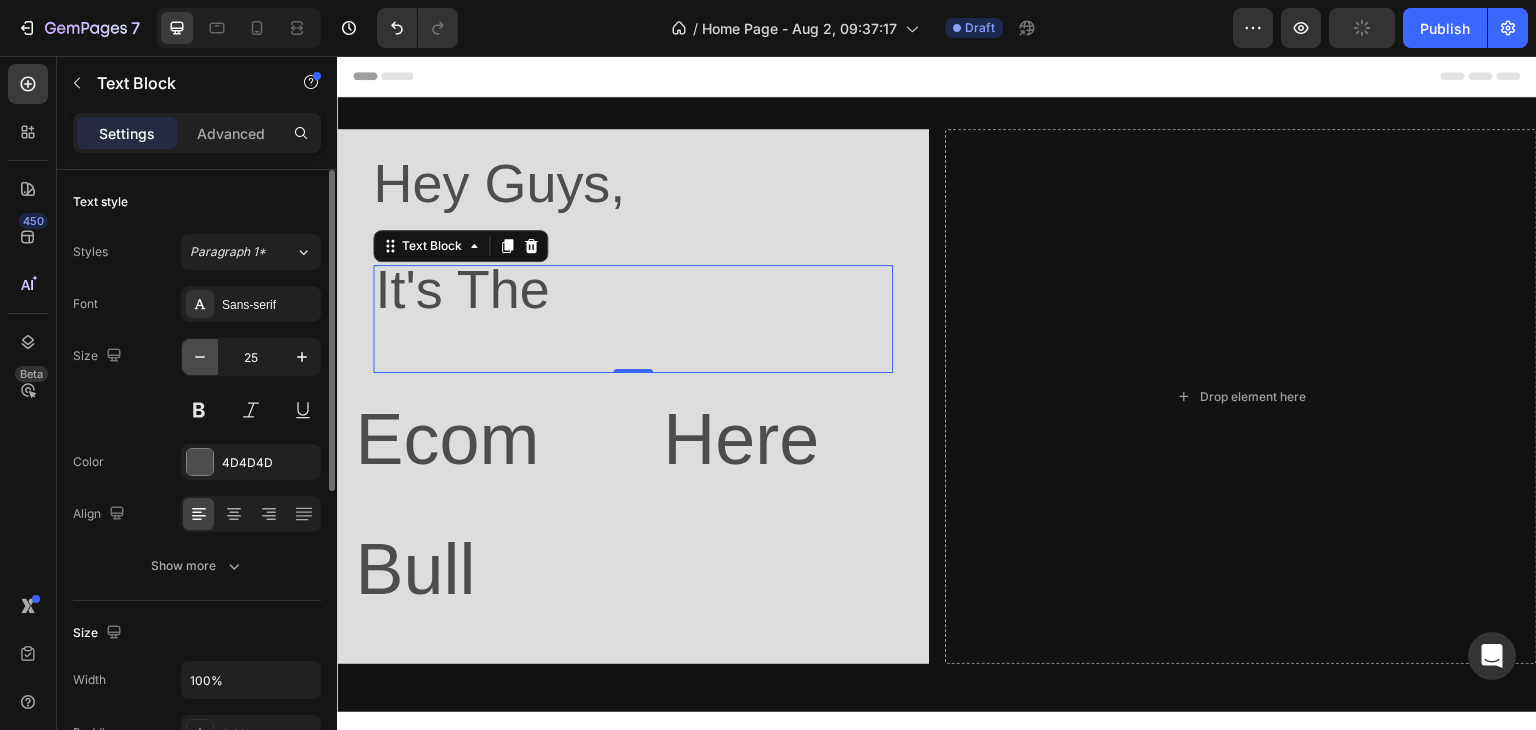 click 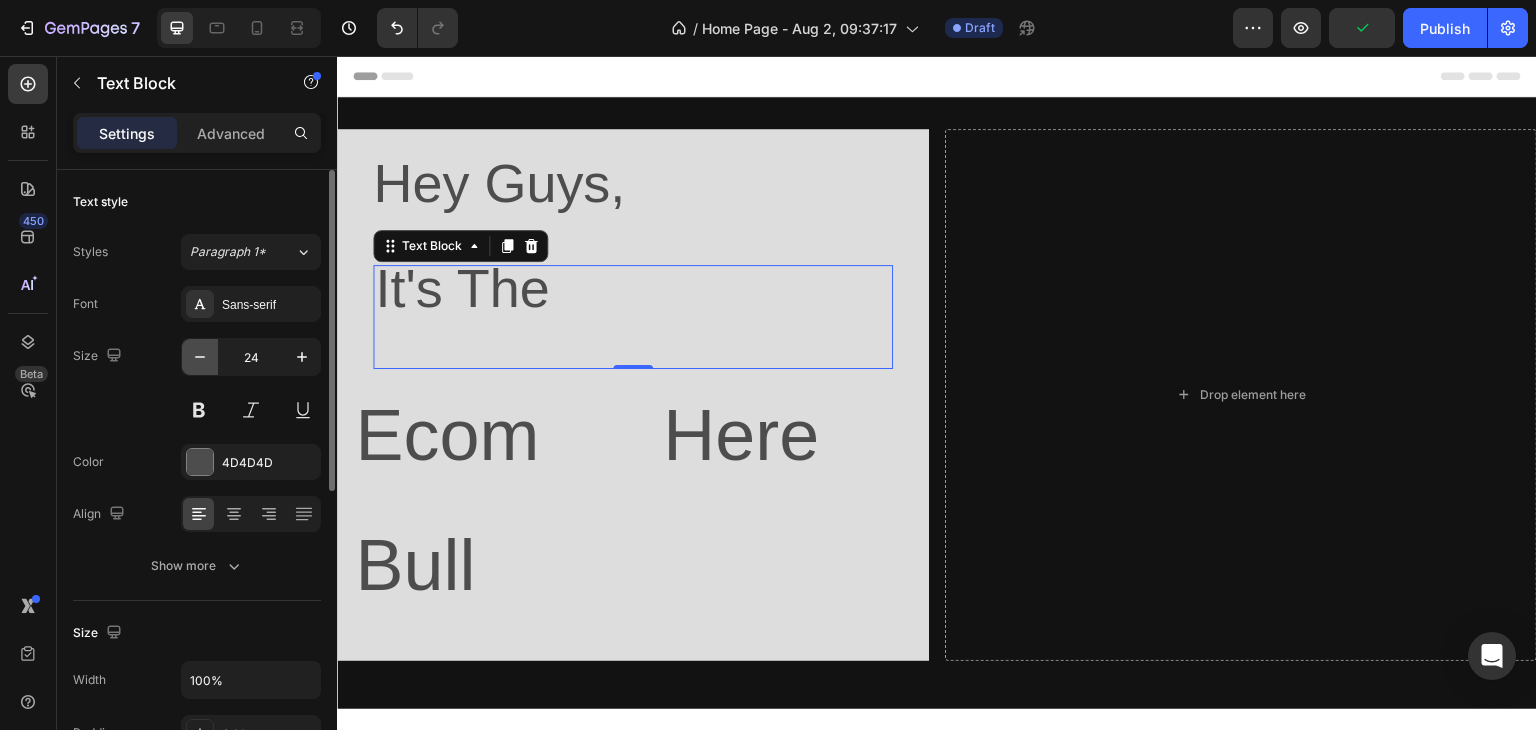 click 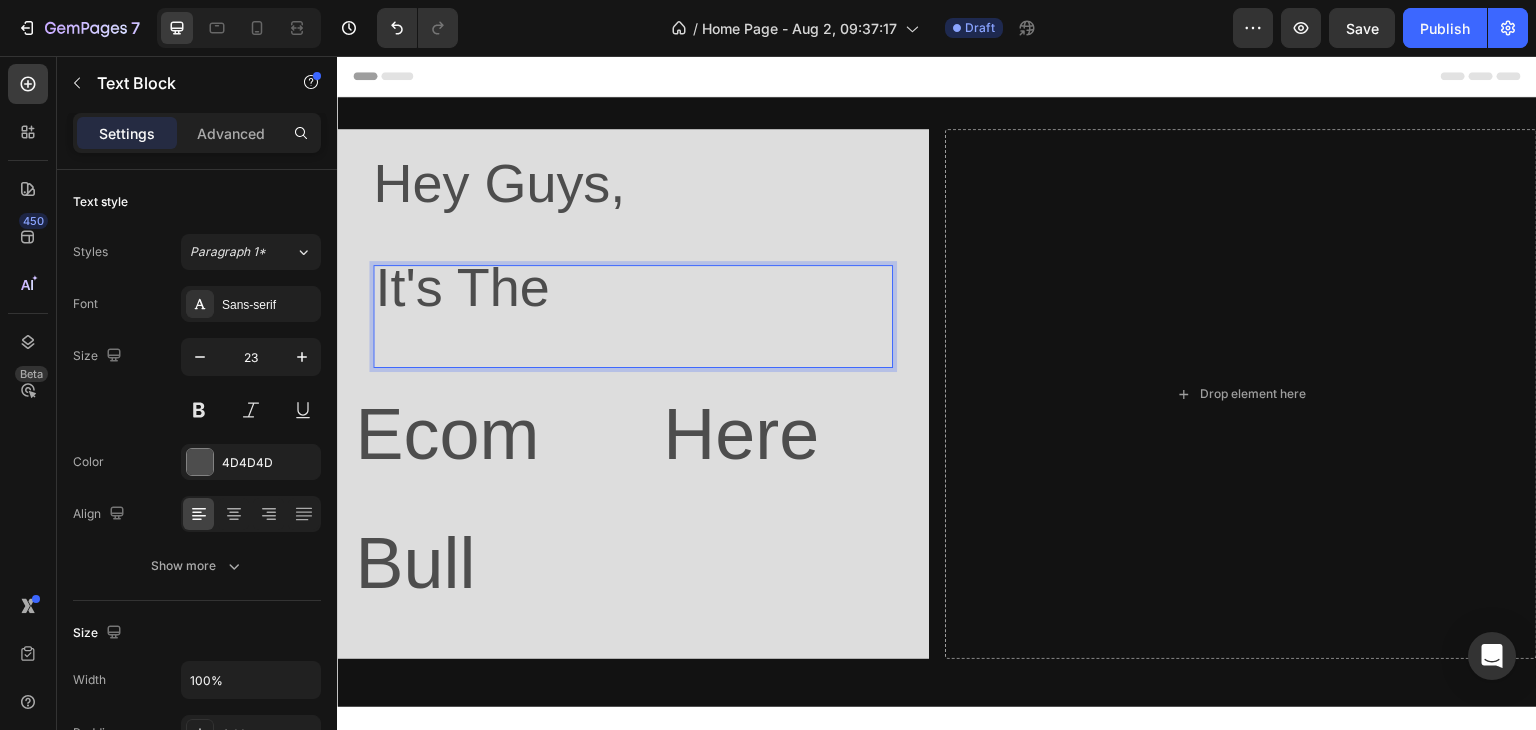 click on "It's The" at bounding box center [462, 287] 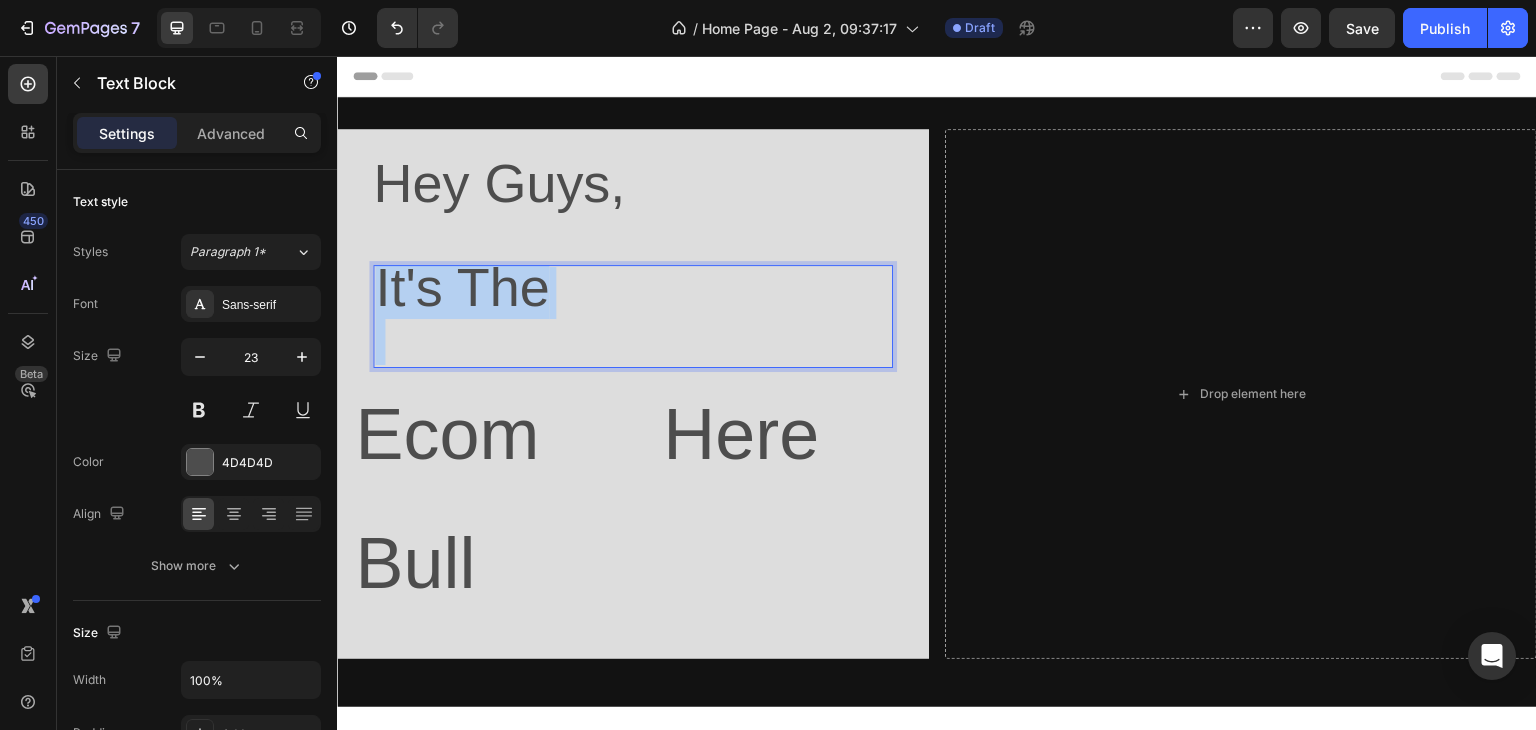 click on "It's The" at bounding box center [462, 287] 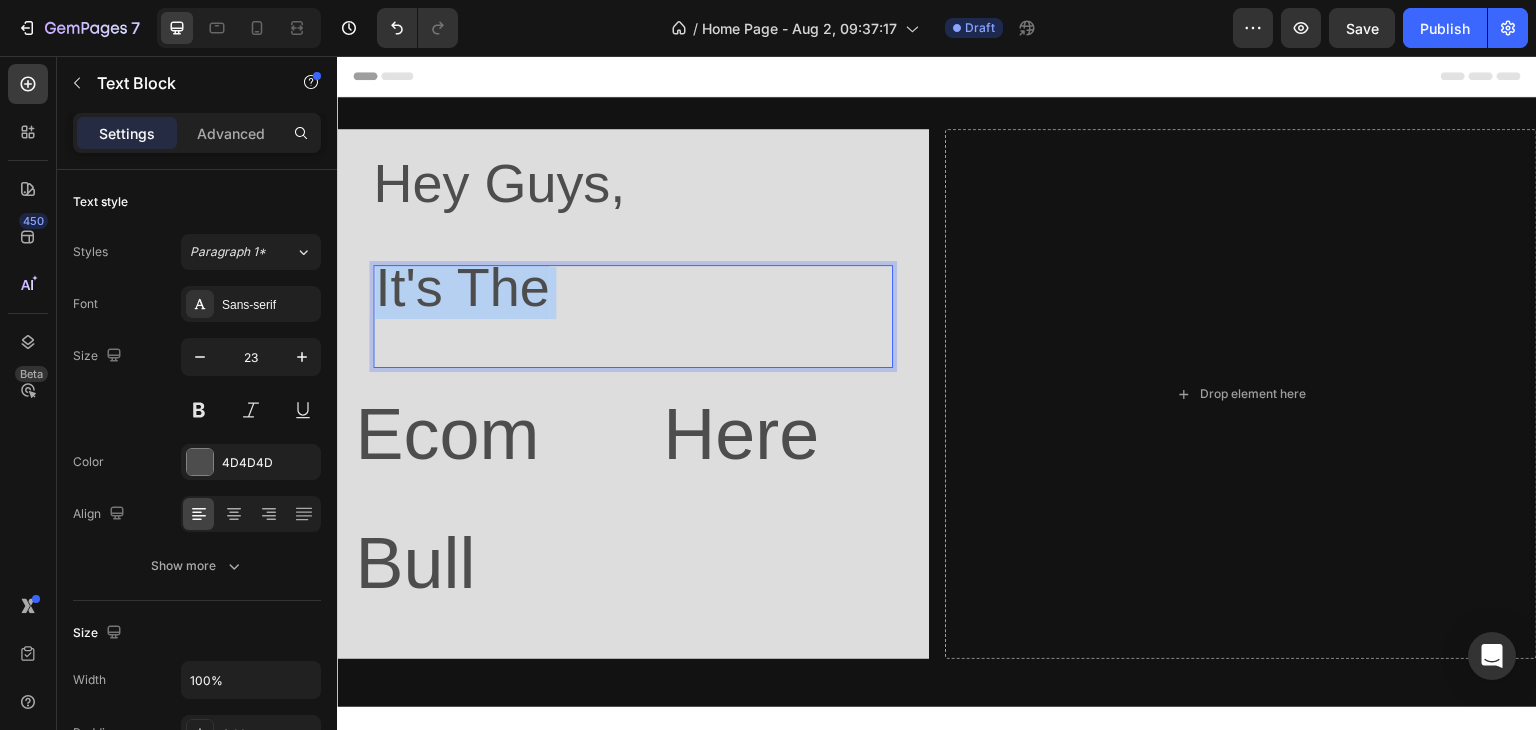 click on "It's The" at bounding box center [462, 287] 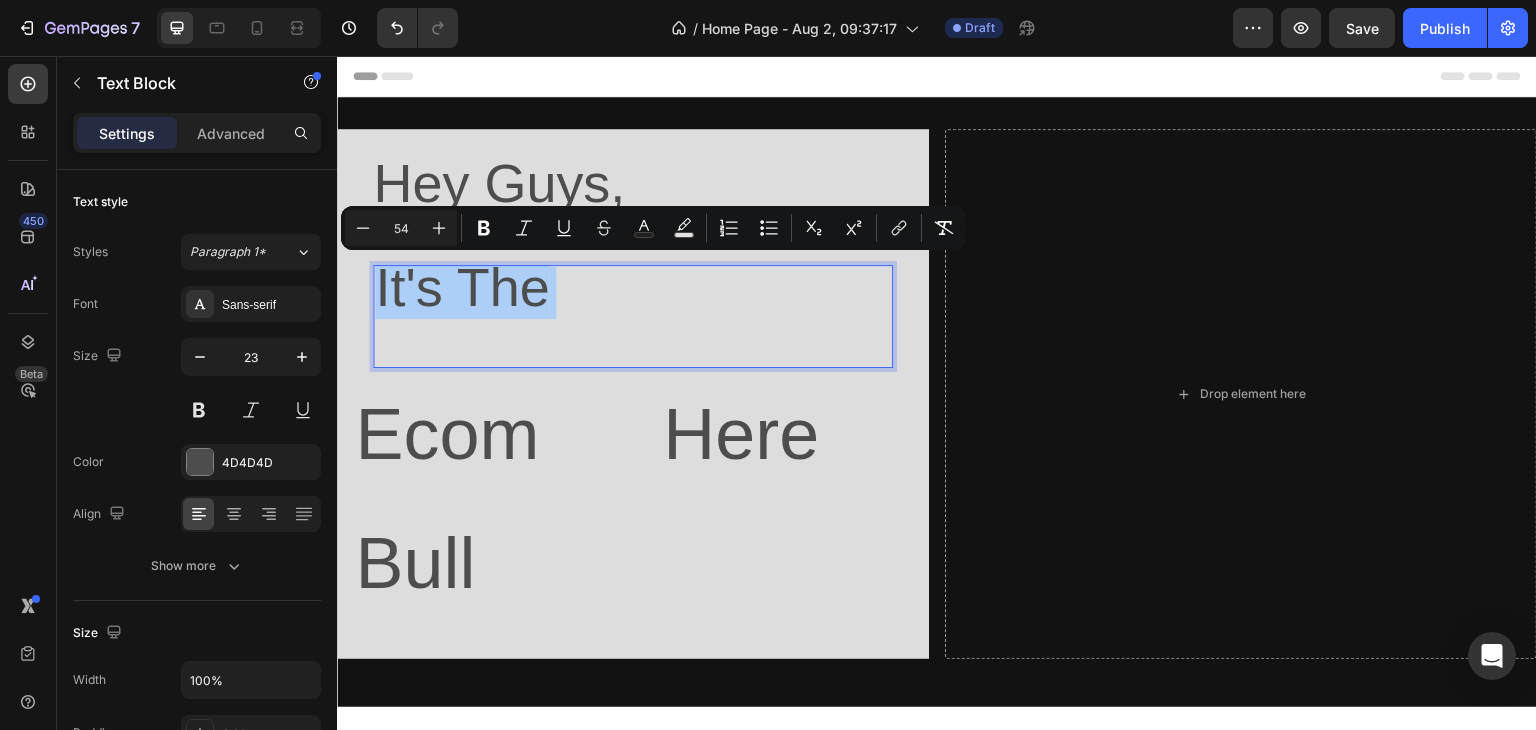 click on "54" at bounding box center [401, 228] 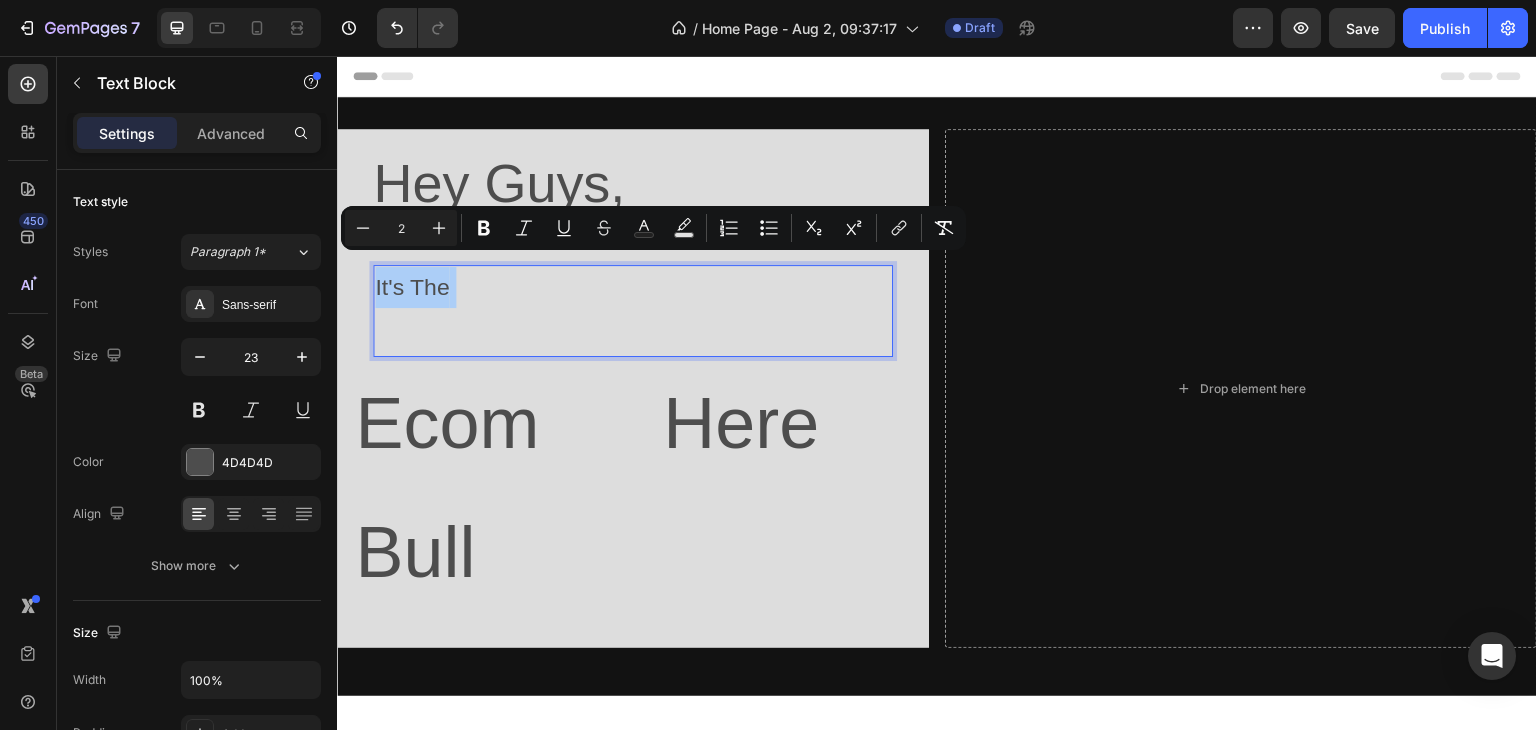 type on "23" 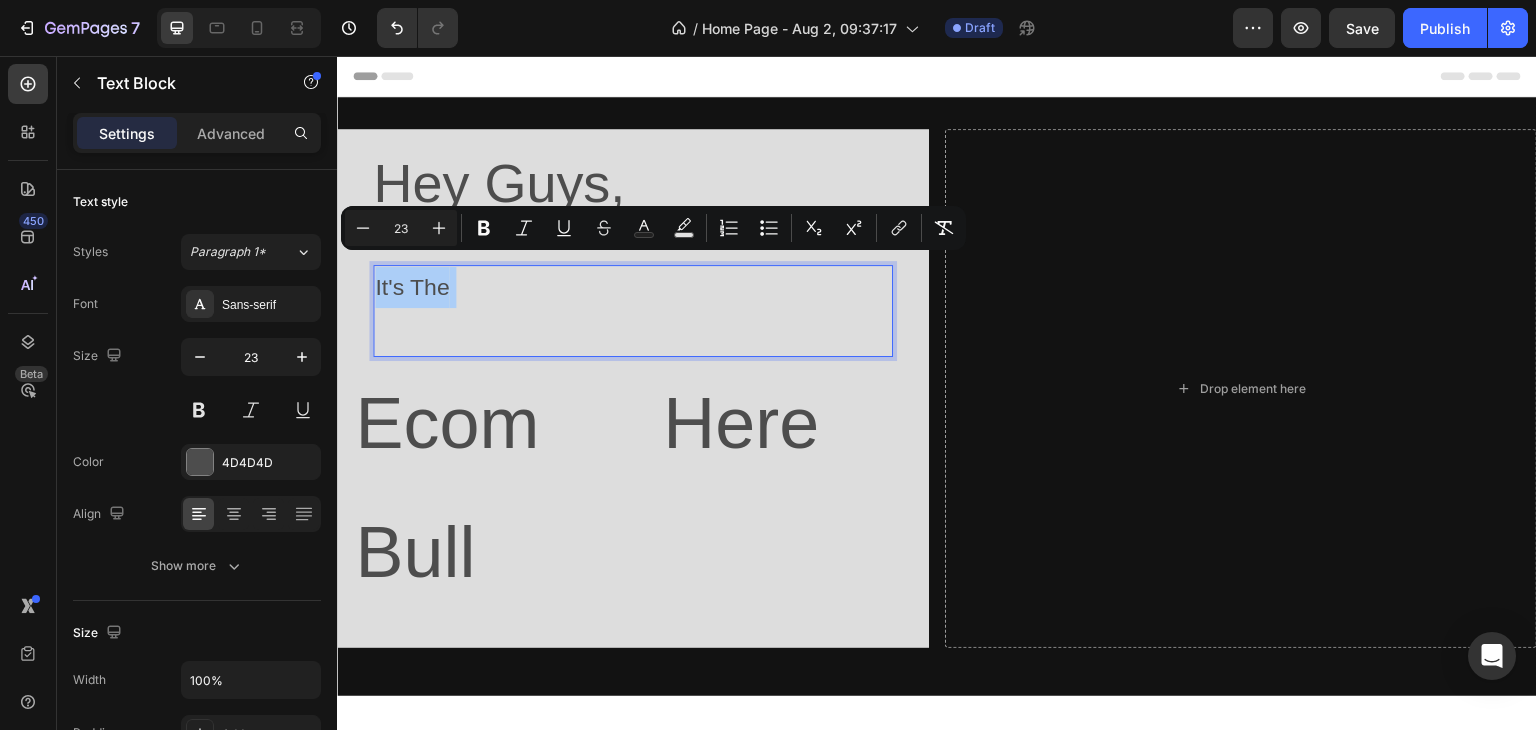 type on "23" 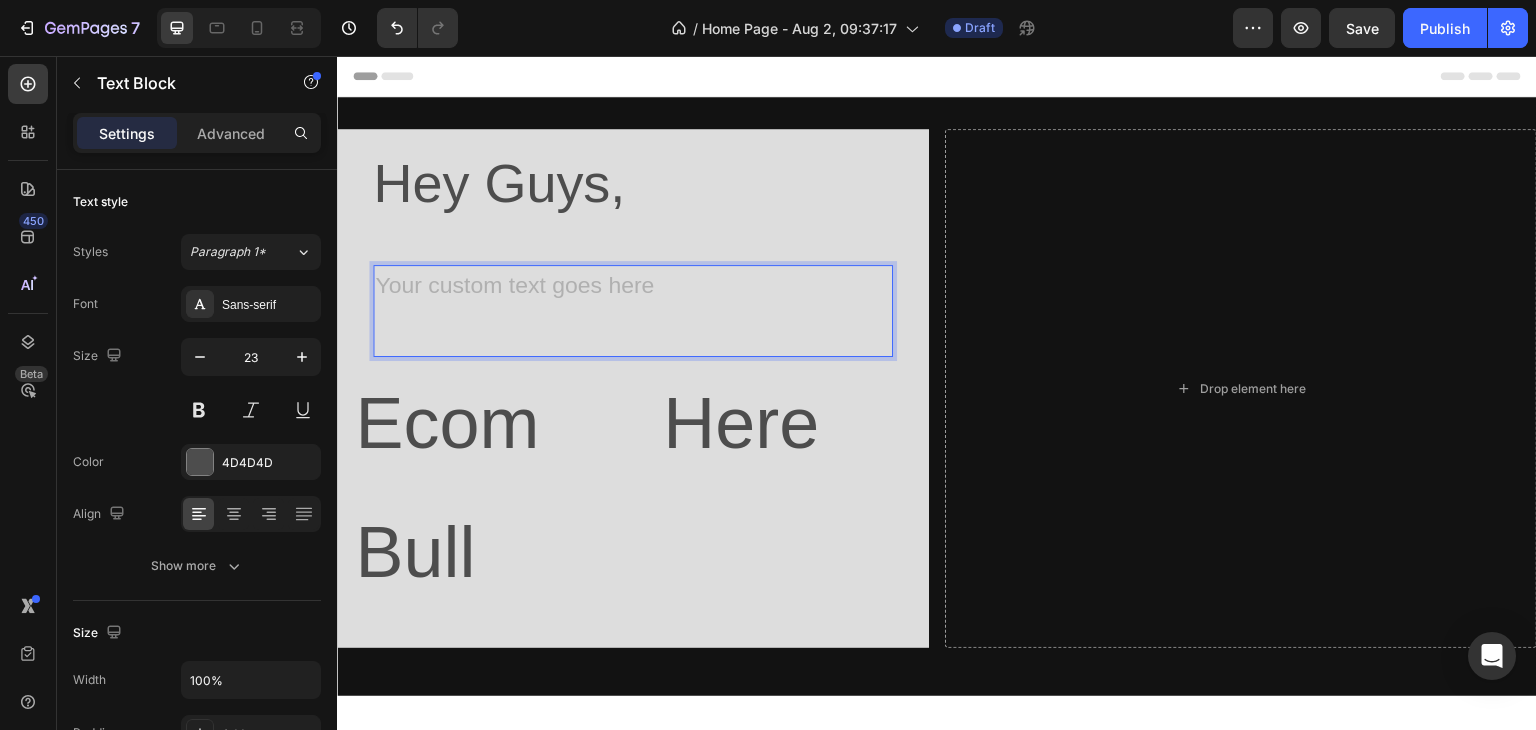 click at bounding box center [633, 311] 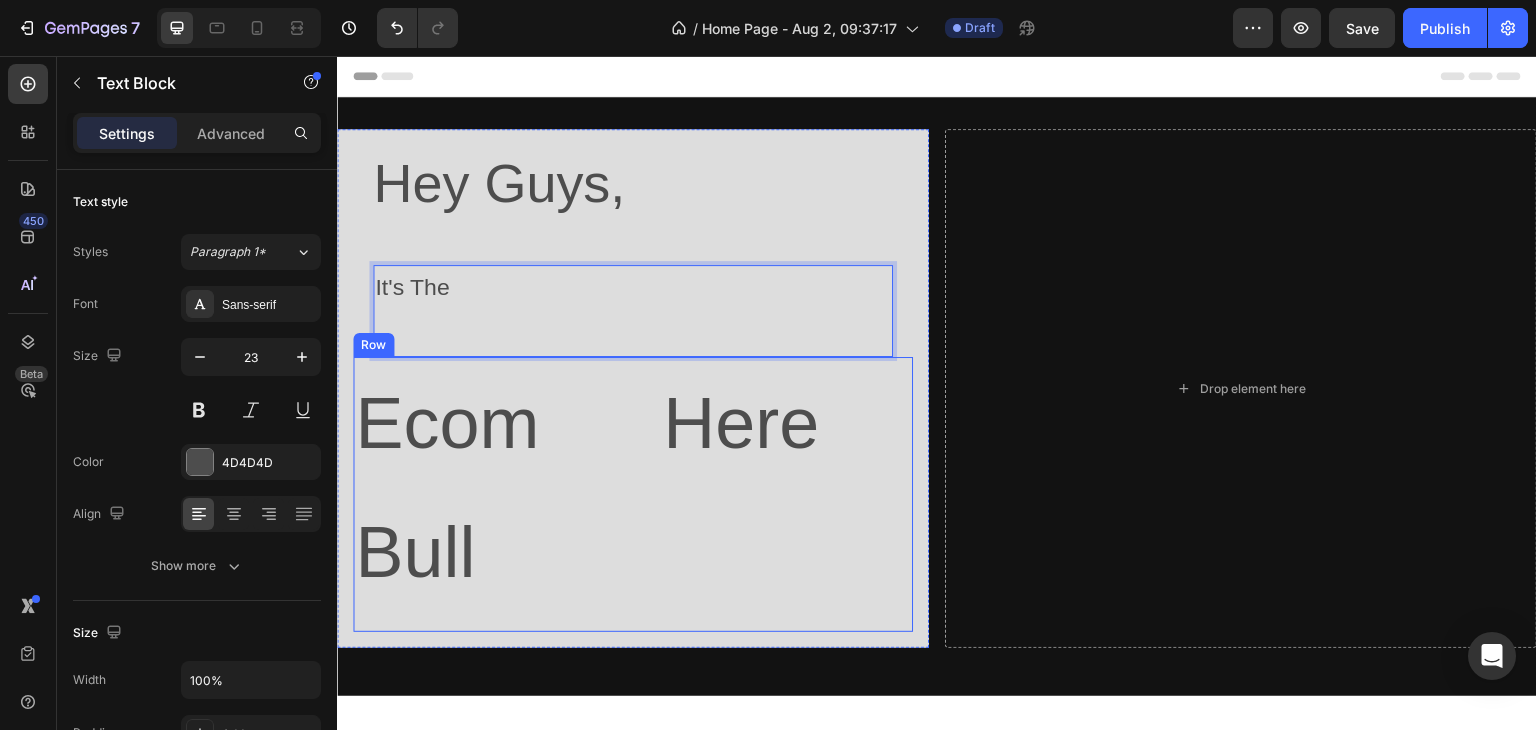 click on "Ecom Bull Text Block ⁠⁠⁠⁠⁠⁠⁠Here   Text Block Row" at bounding box center (633, 494) 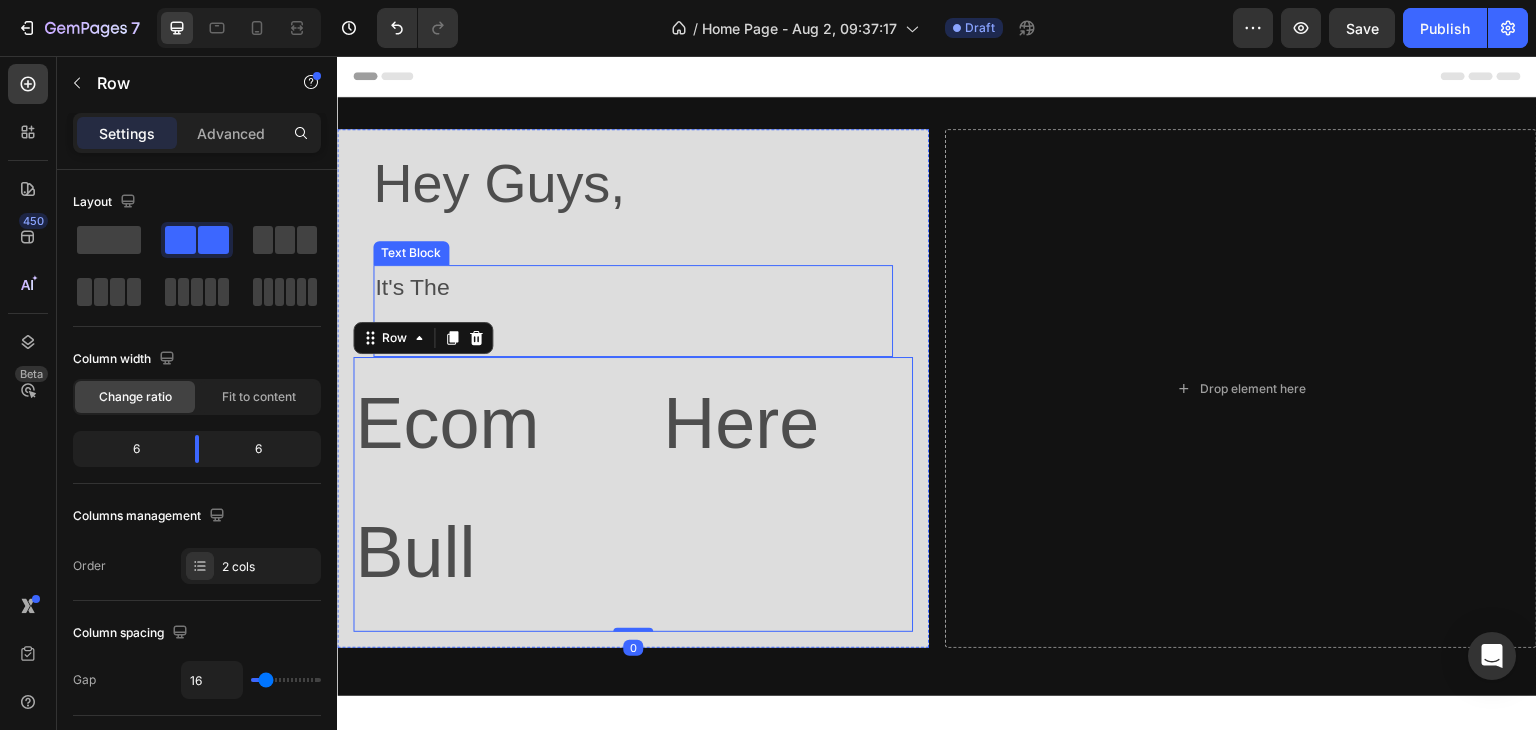 drag, startPoint x: 384, startPoint y: 281, endPoint x: 408, endPoint y: 307, distance: 35.383614 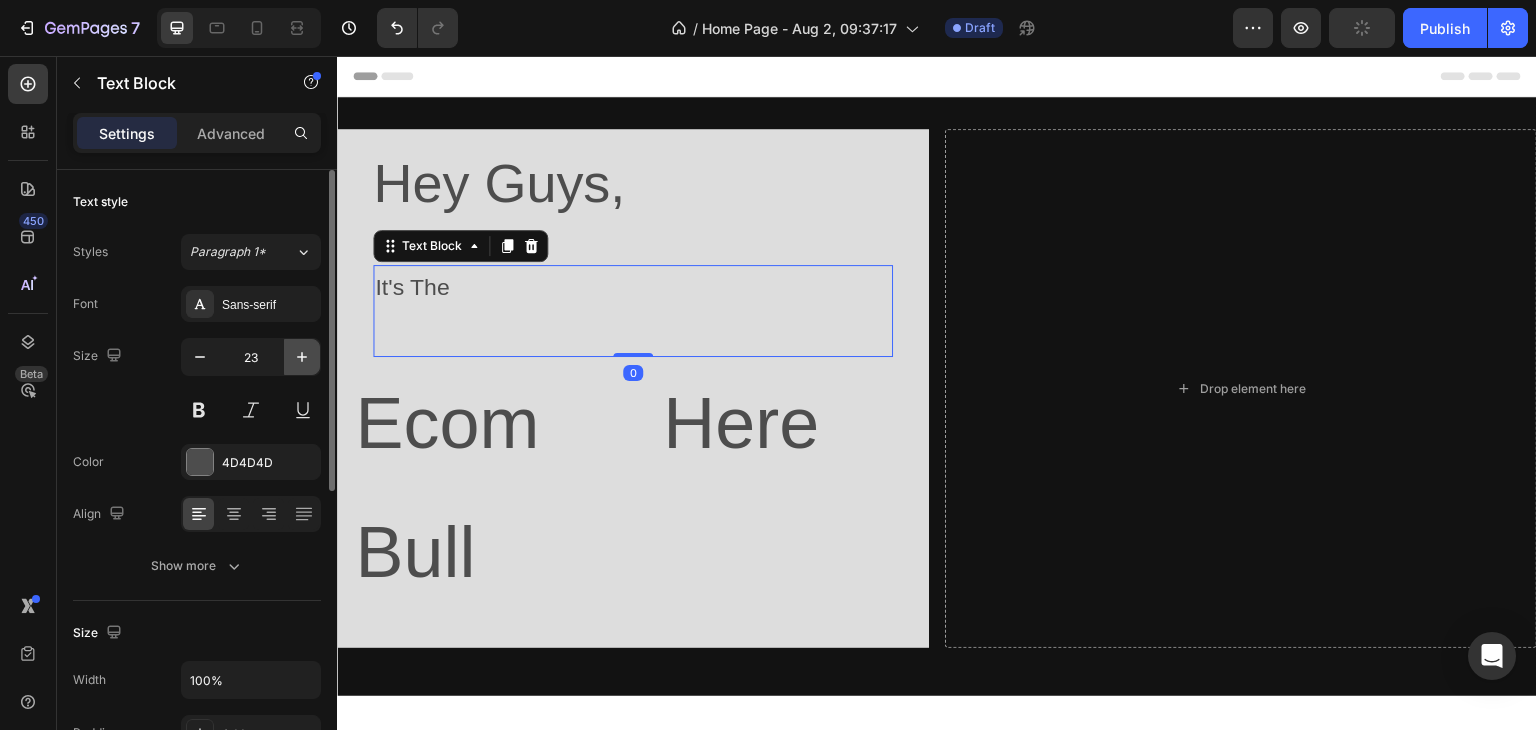 click 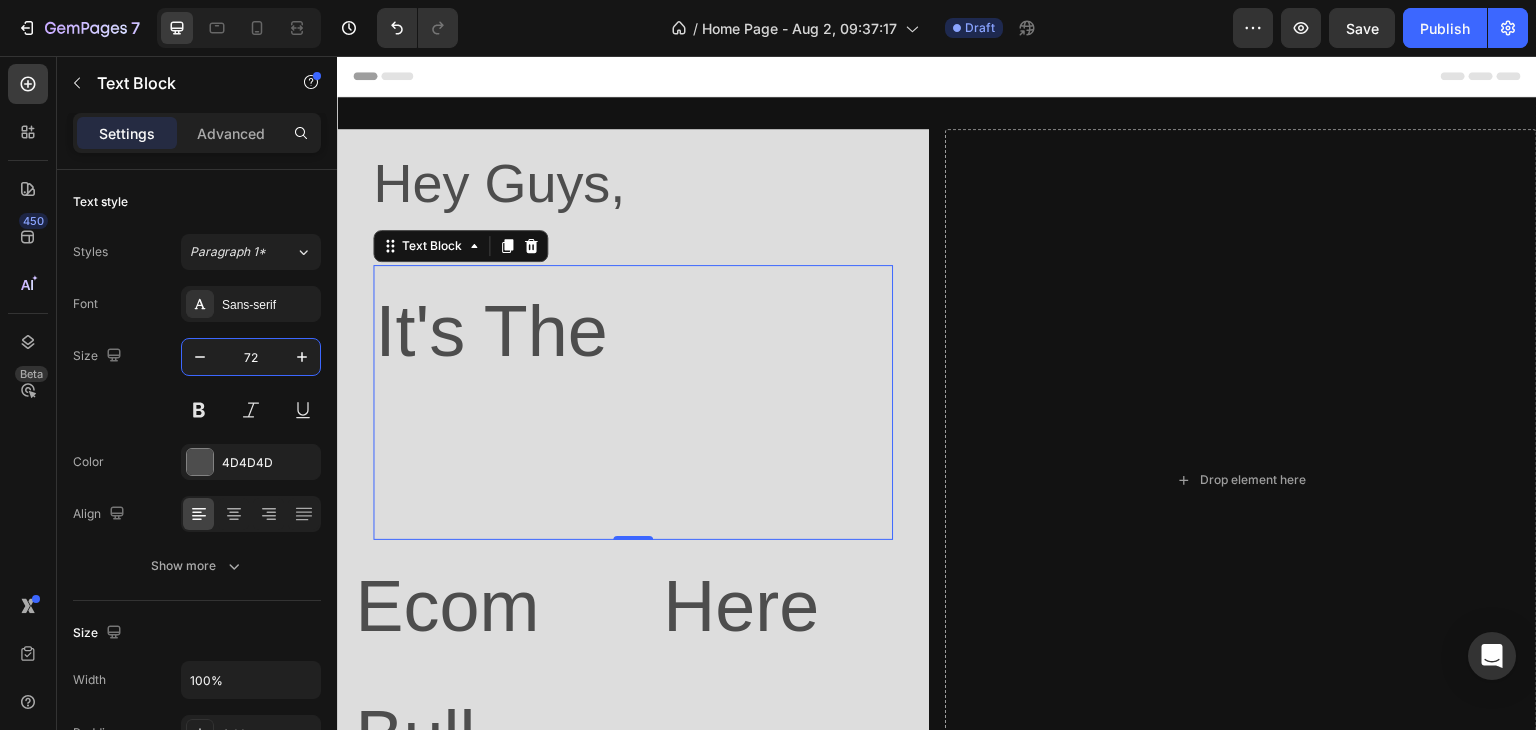 type on "72" 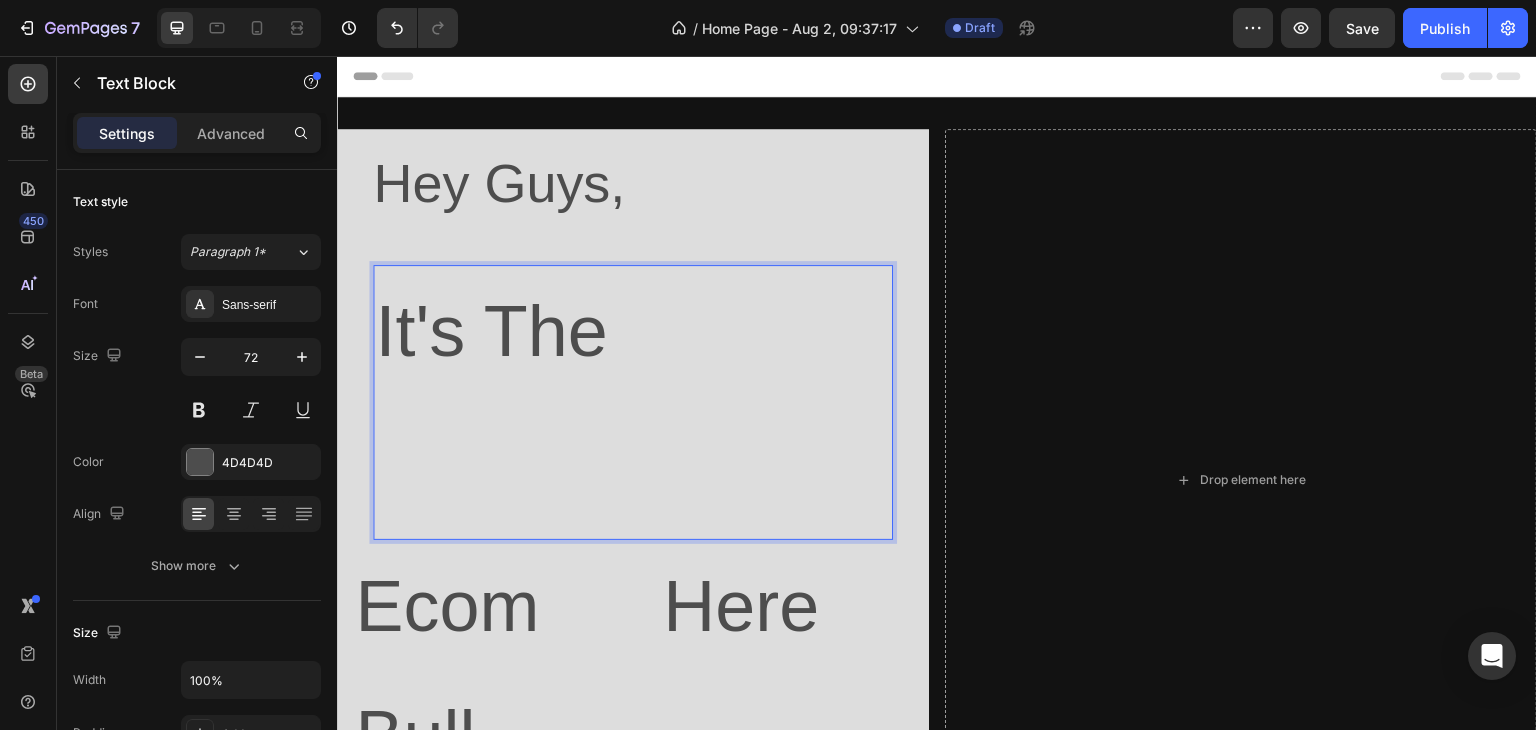 click at bounding box center (633, 468) 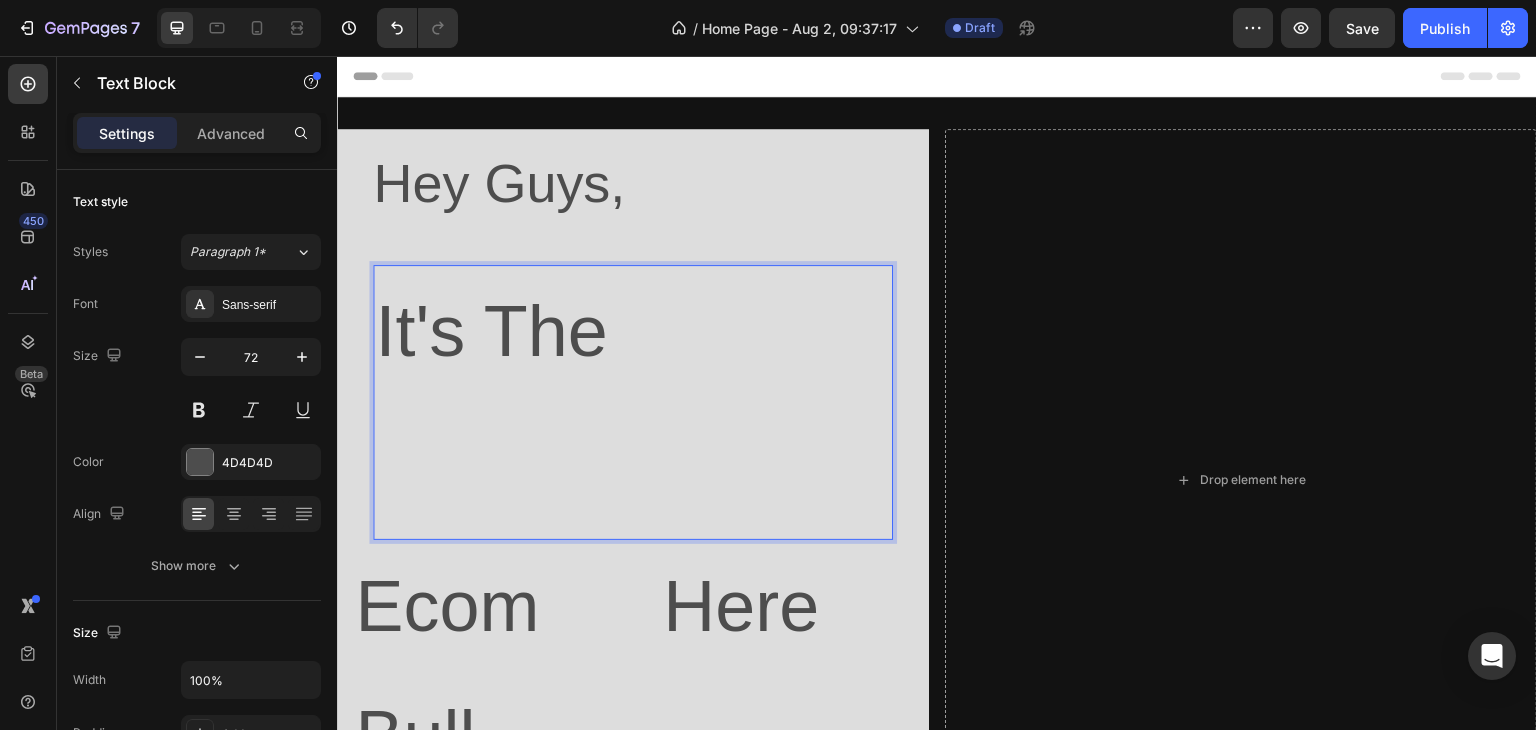 click at bounding box center (633, 468) 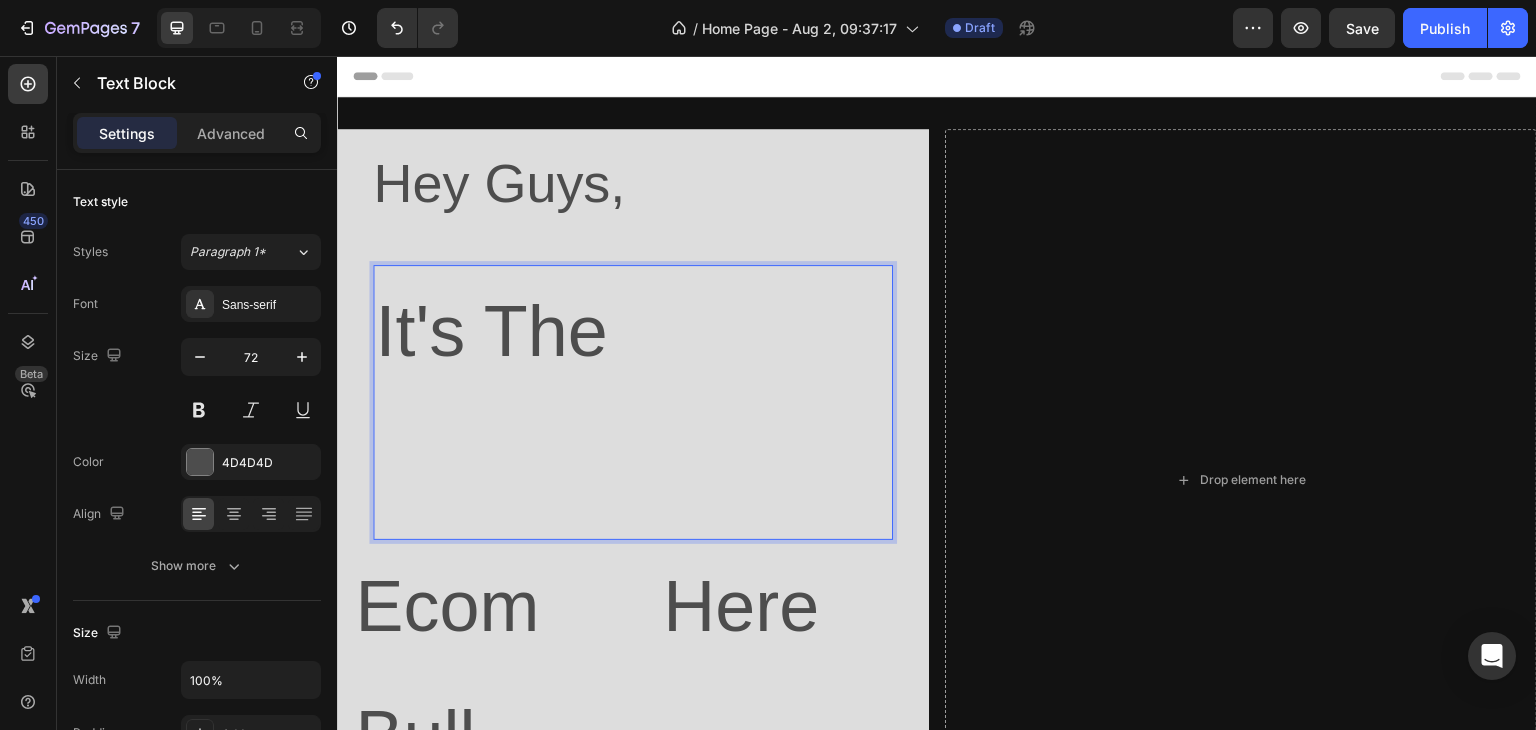 click on "It's The" at bounding box center (633, 332) 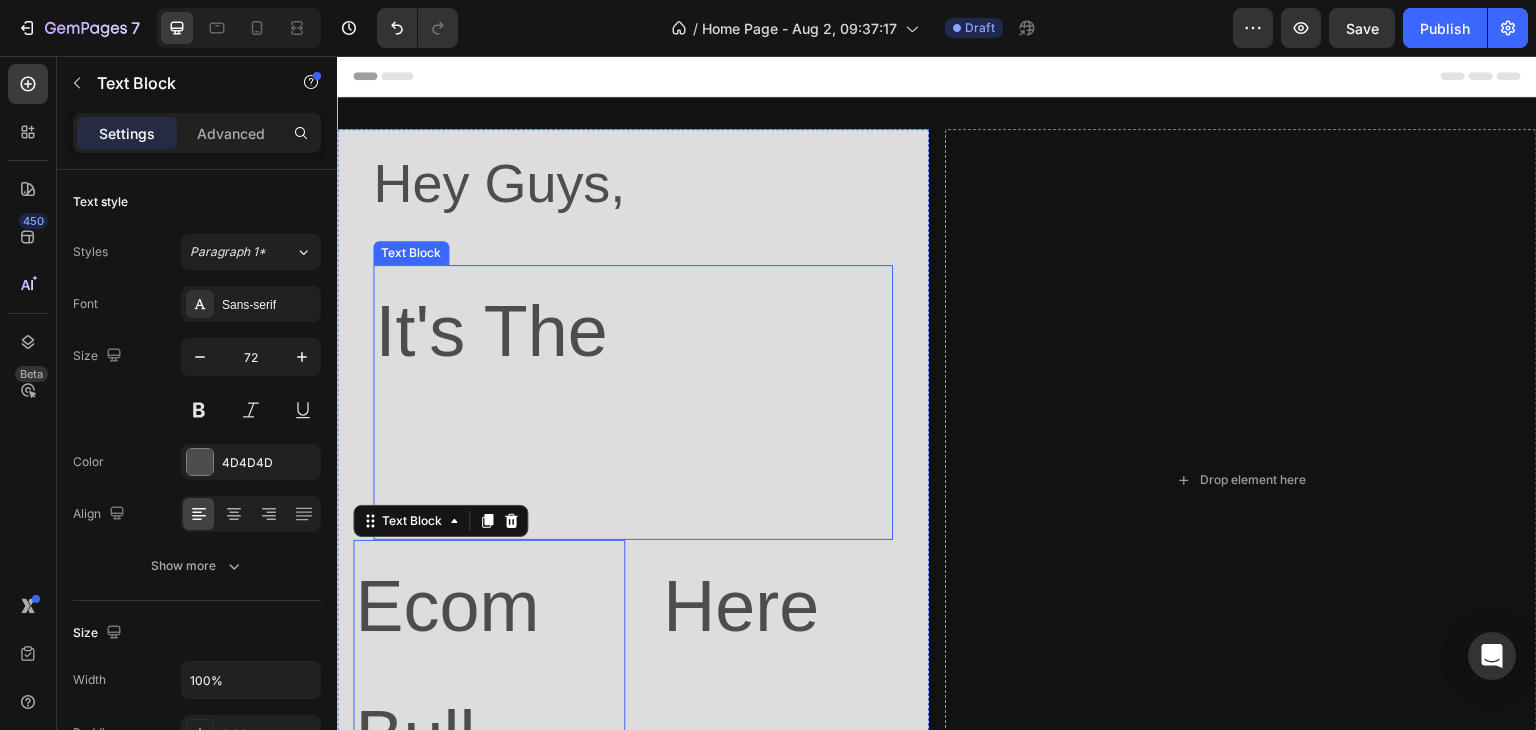 click at bounding box center [633, 468] 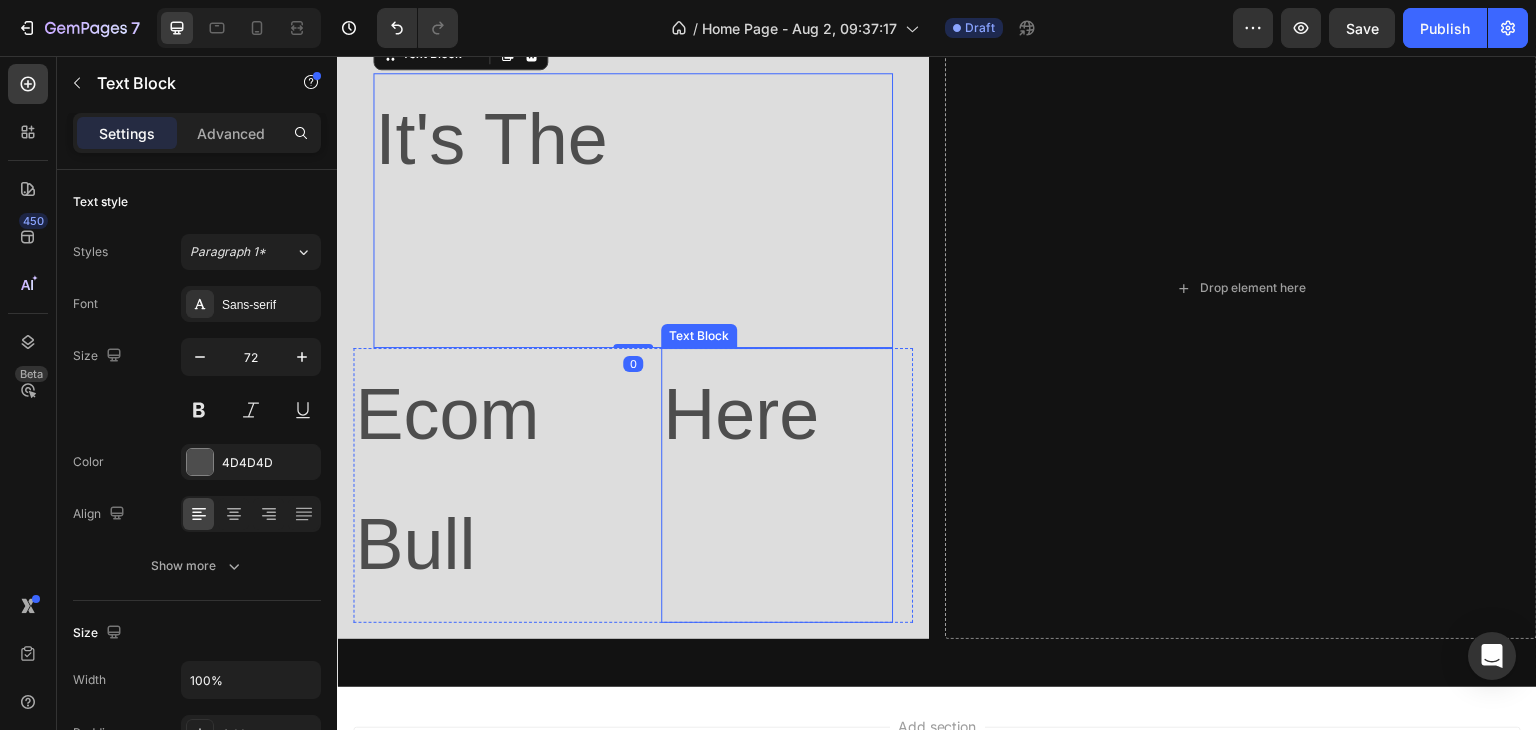scroll, scrollTop: 200, scrollLeft: 0, axis: vertical 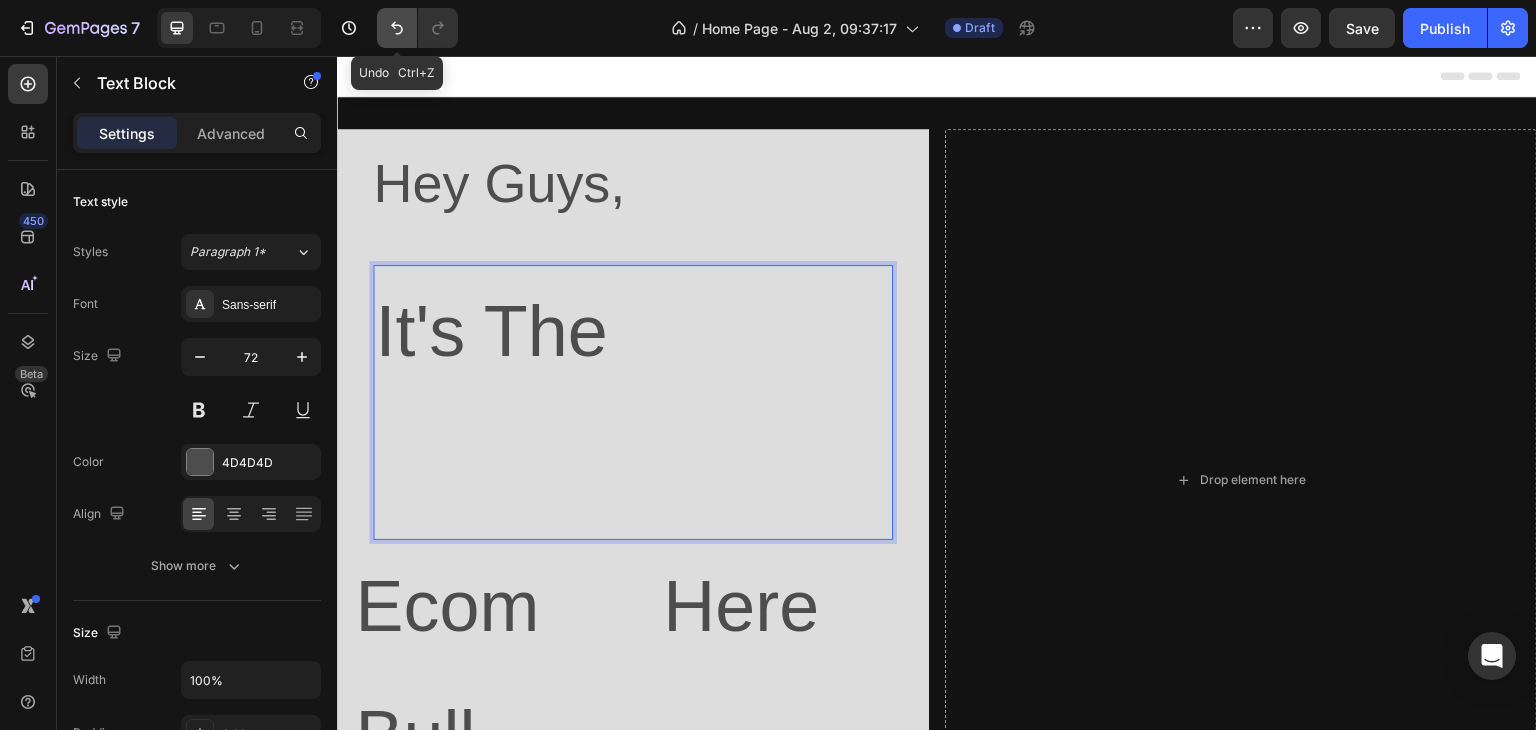 click 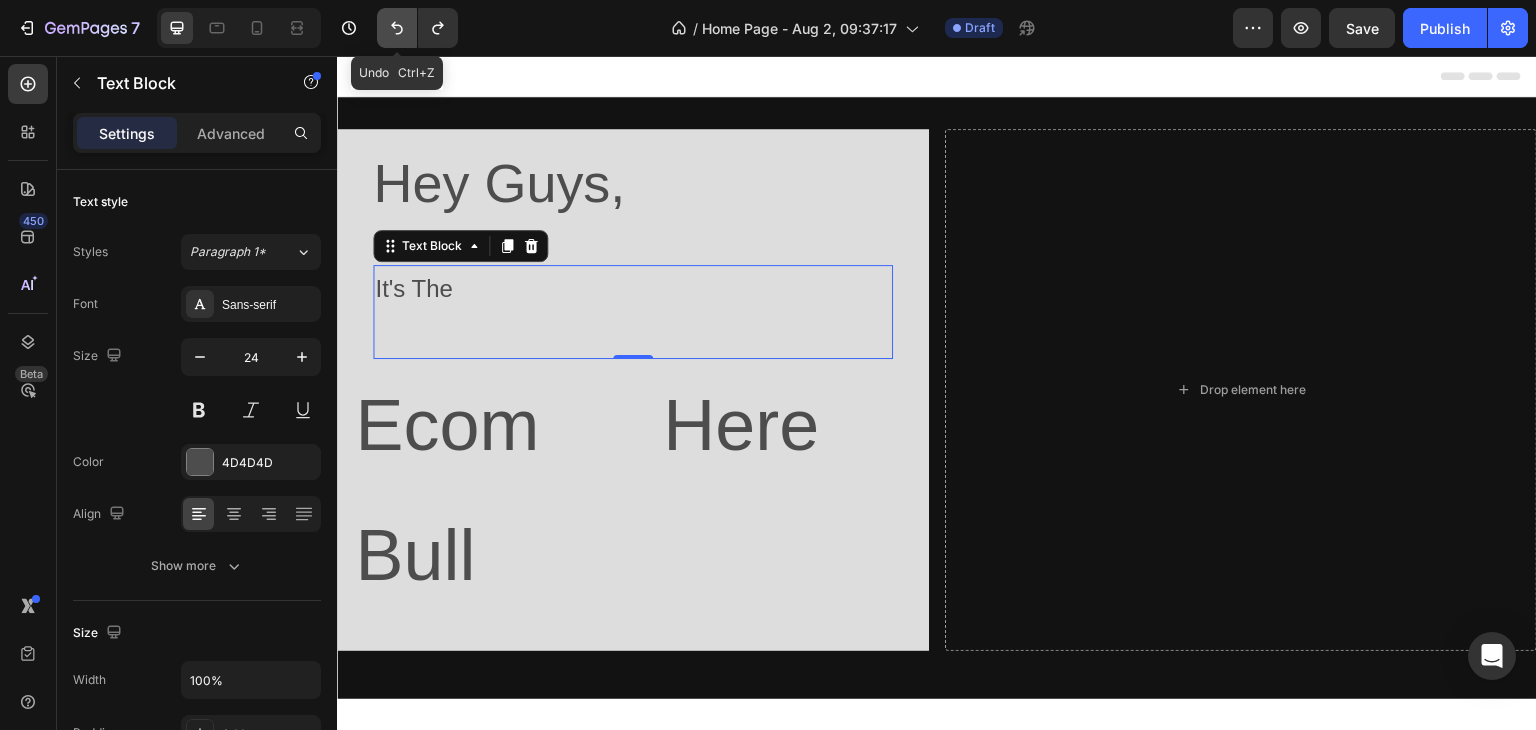 click 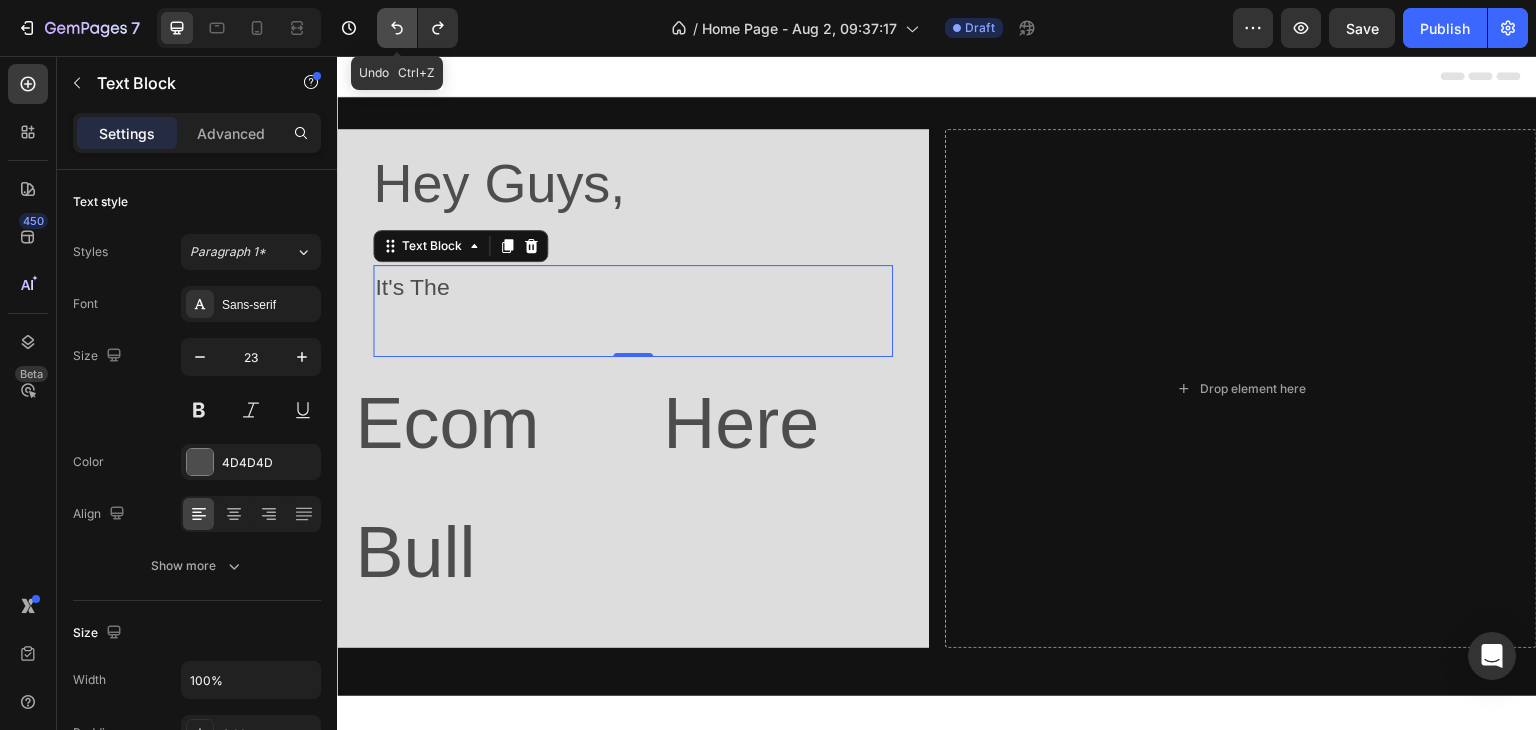 click 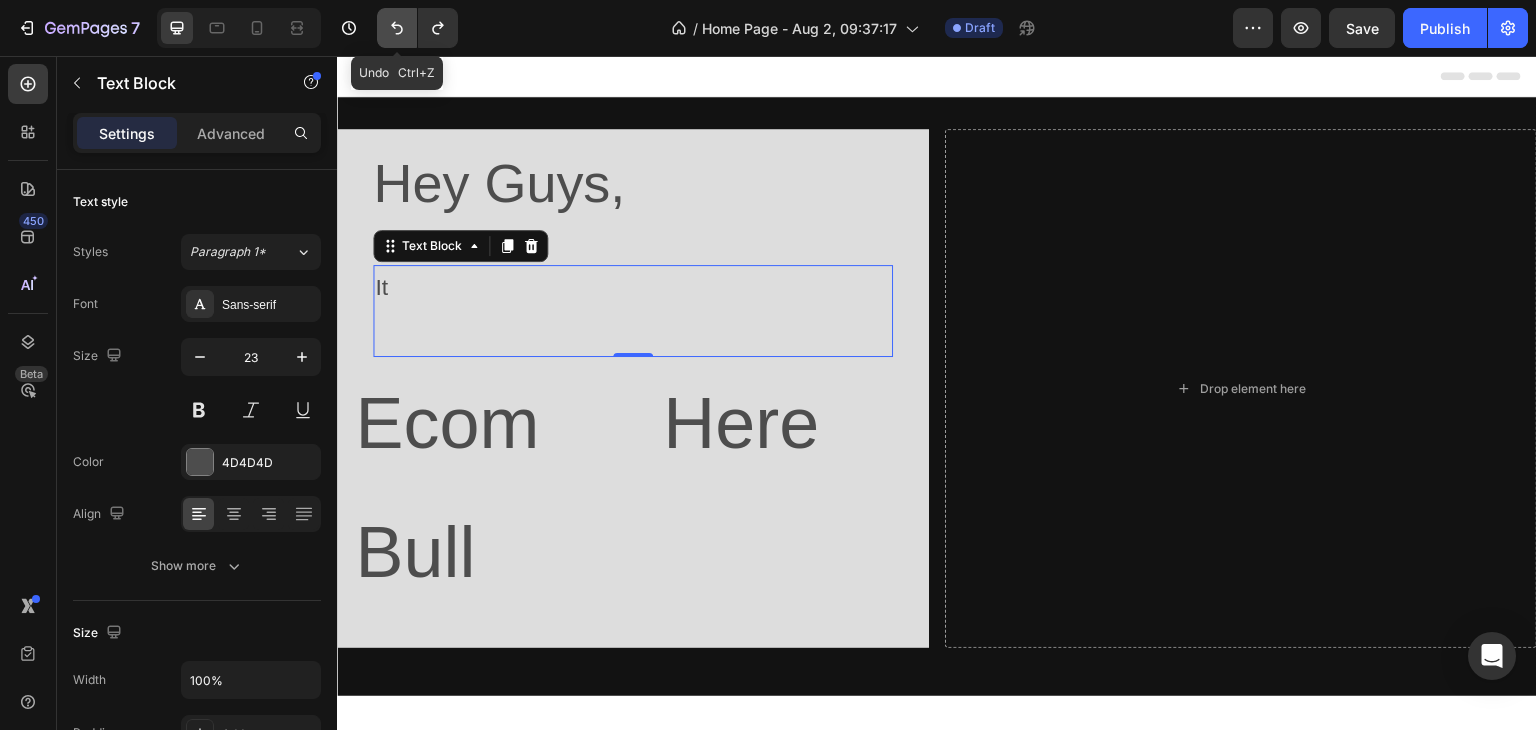 click 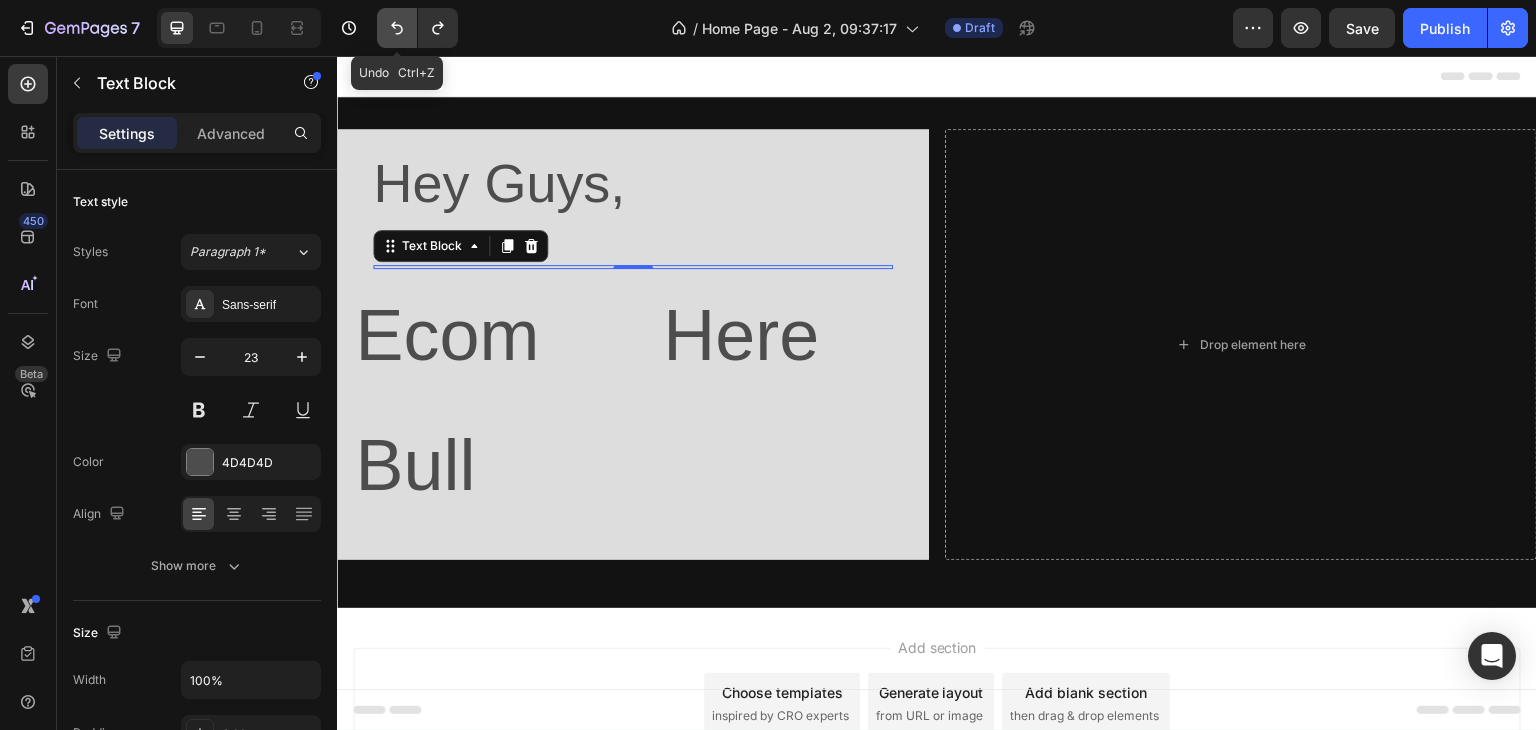 click 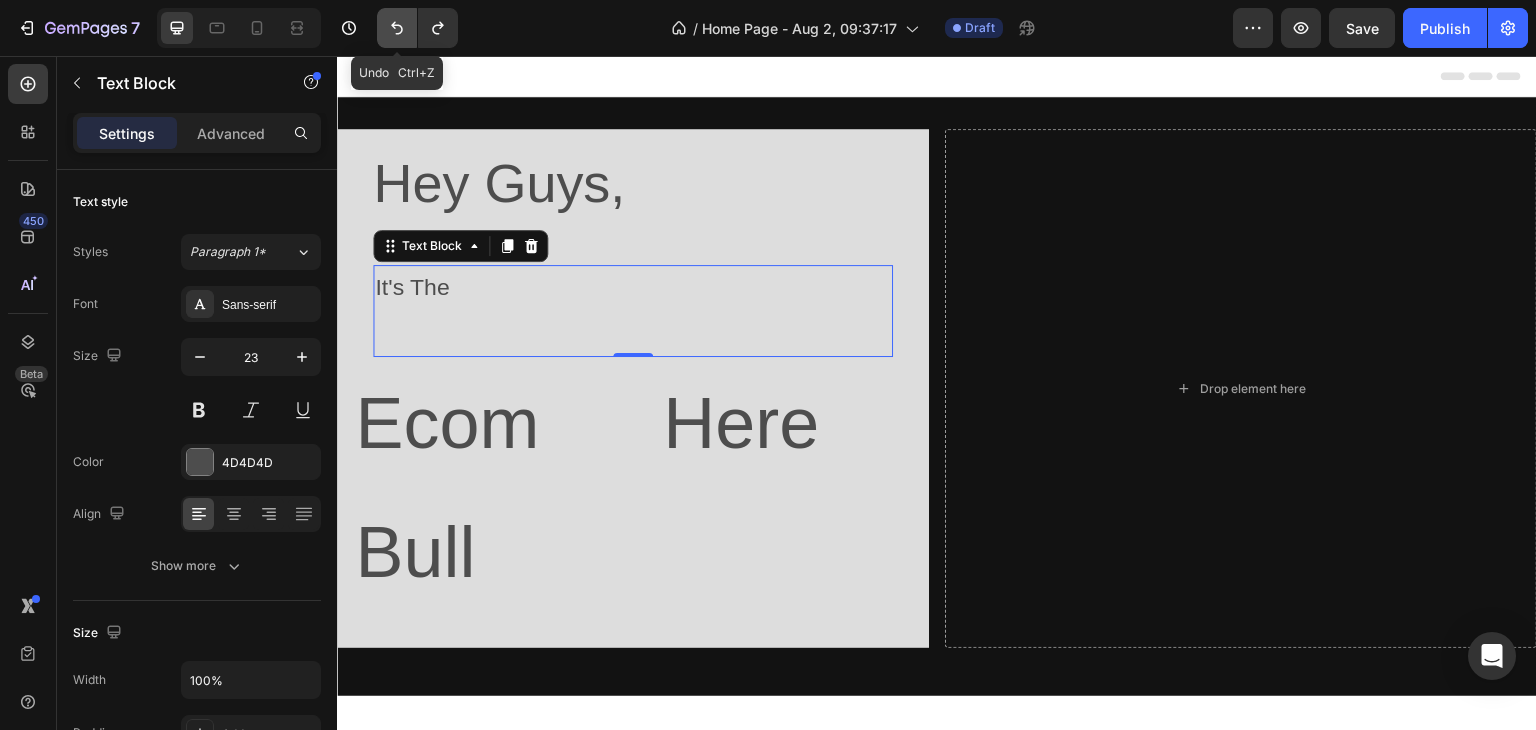 click 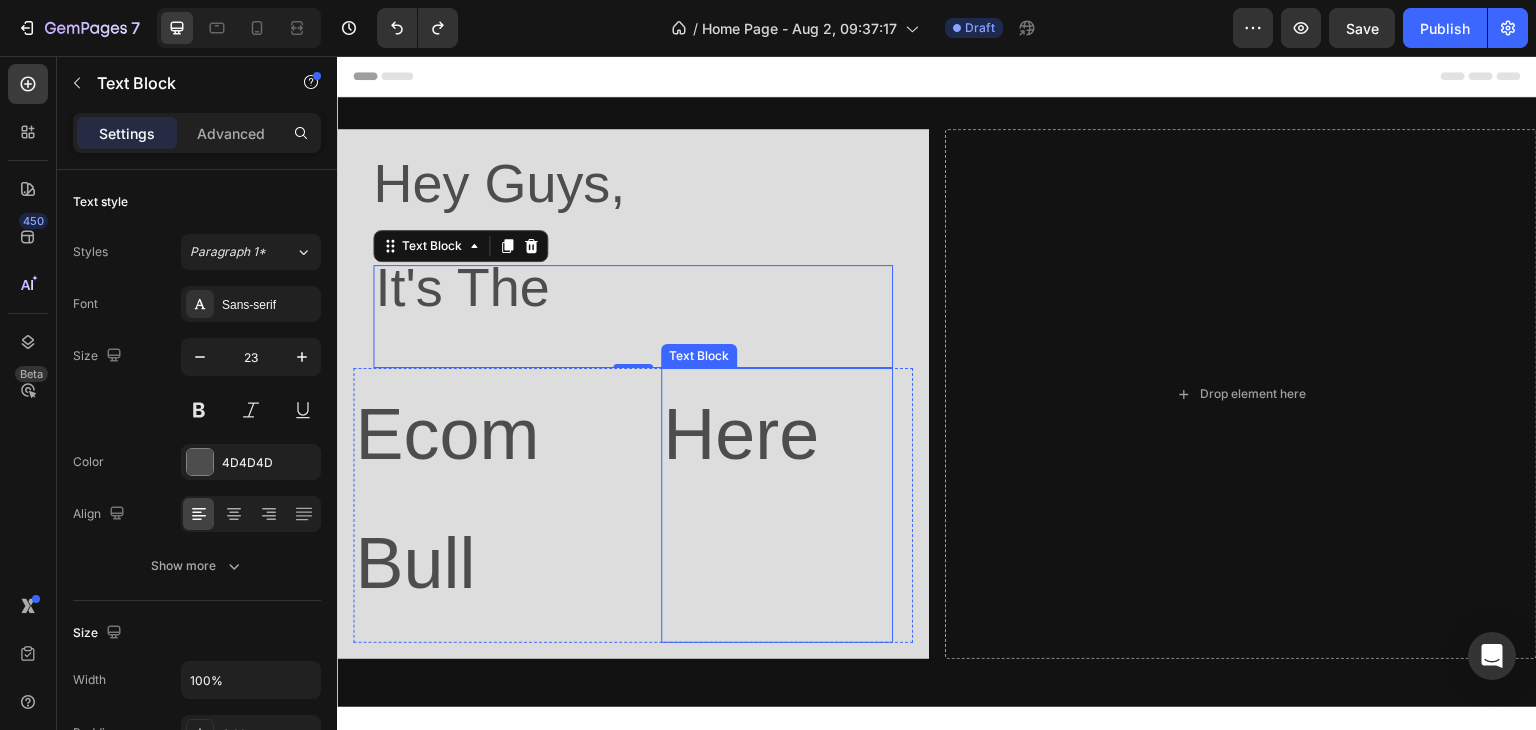 click on "⁠⁠⁠⁠⁠⁠⁠Here" at bounding box center (777, 505) 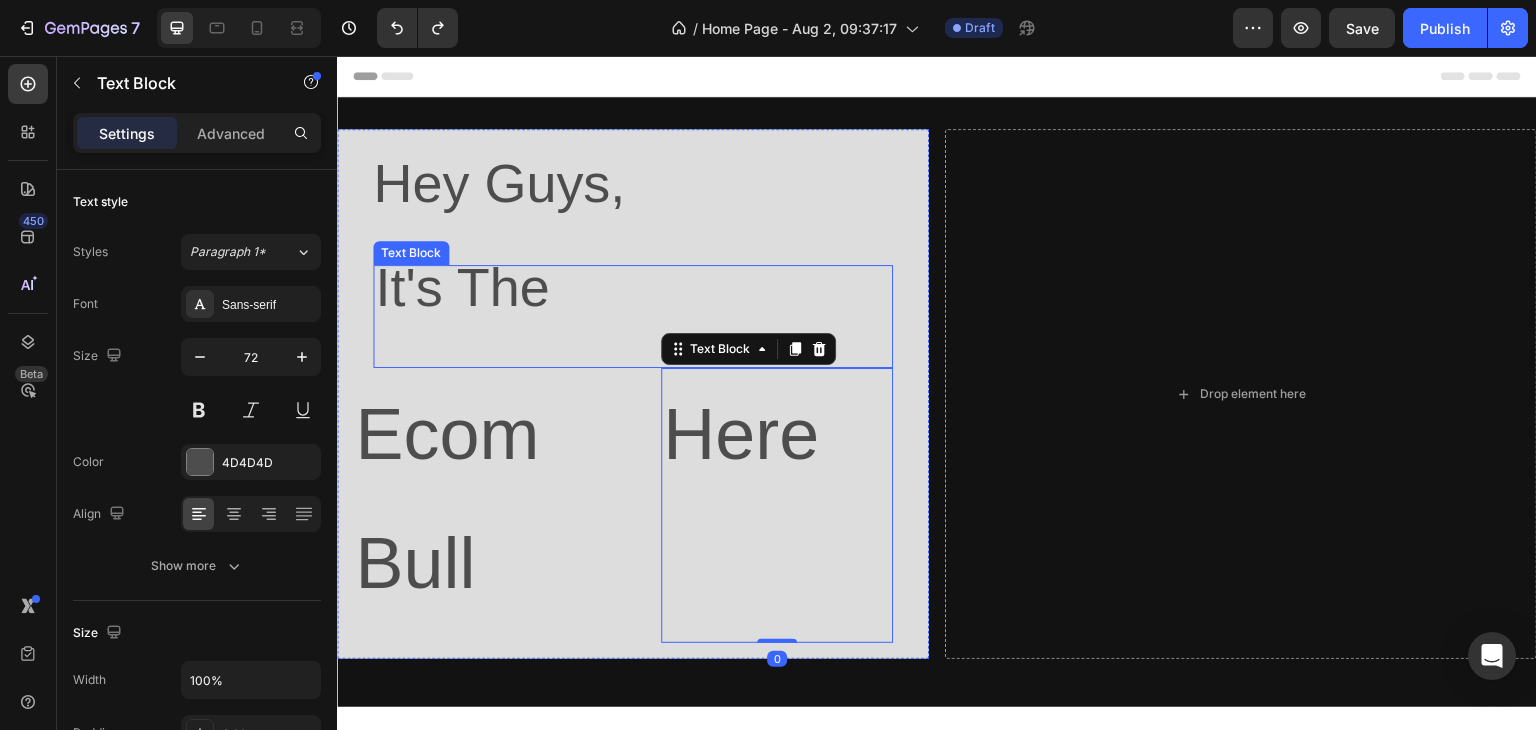 click on "Text Block" at bounding box center [411, 253] 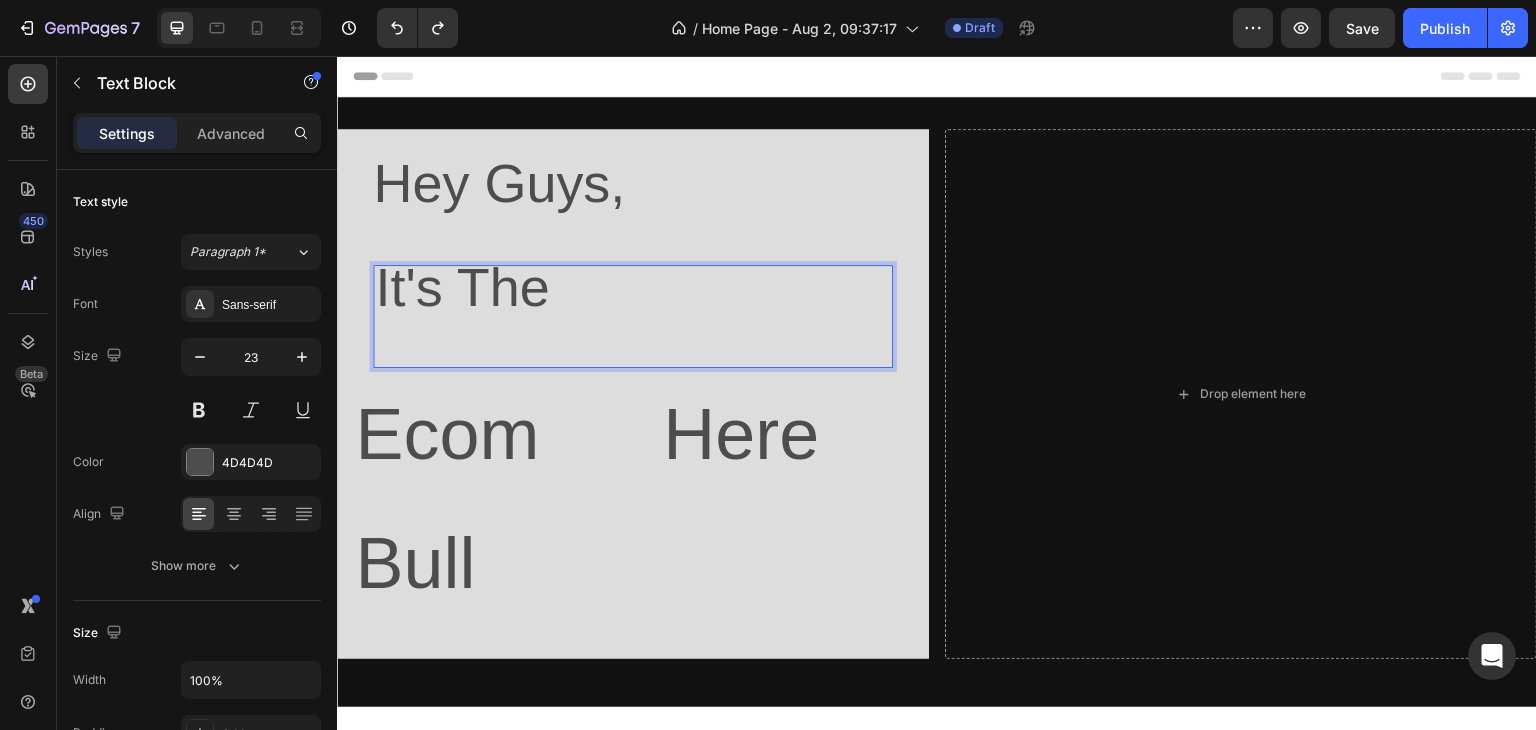 click on "It's The" at bounding box center (462, 287) 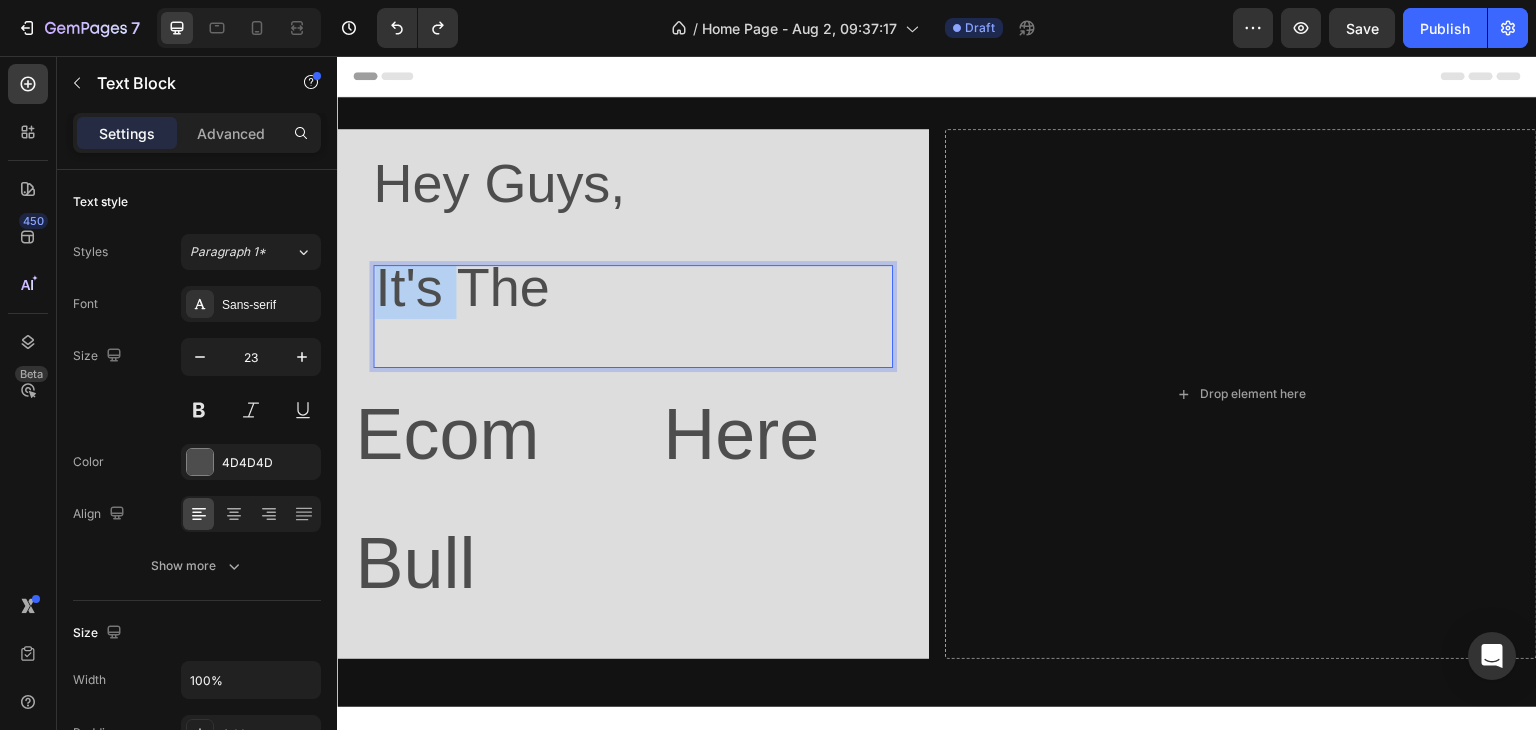click on "It's The" at bounding box center (462, 287) 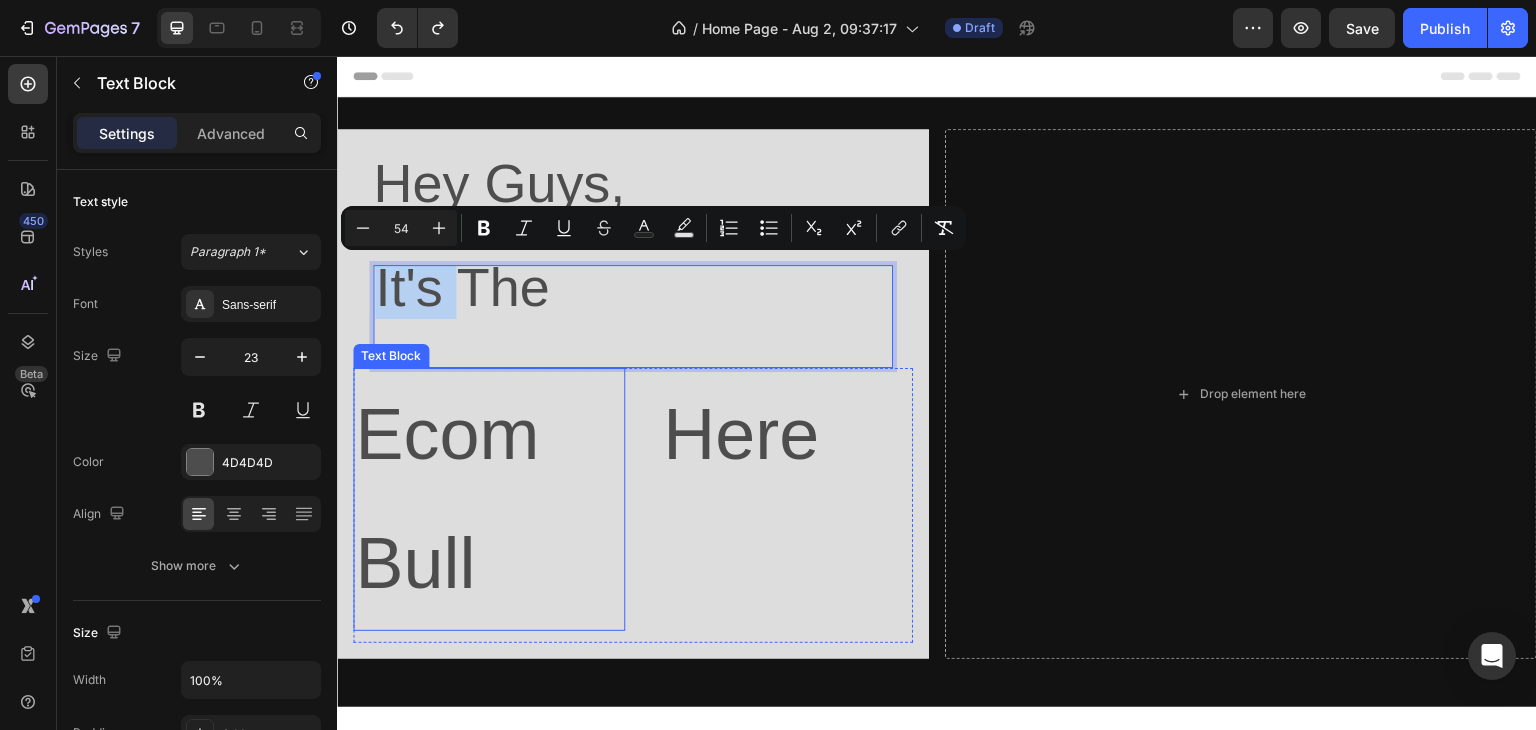 click on "Ecom Bull" at bounding box center [489, 499] 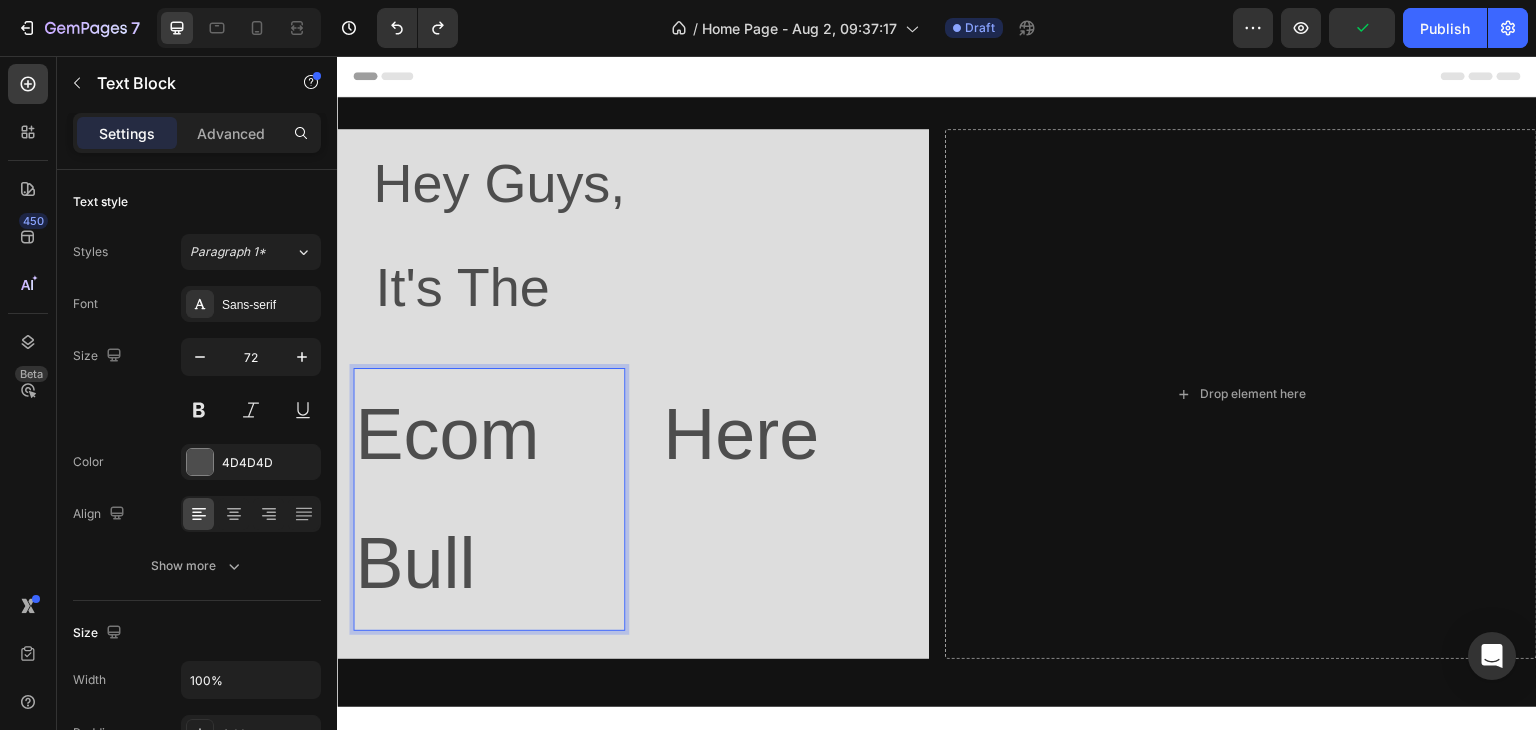 drag, startPoint x: 522, startPoint y: 445, endPoint x: 533, endPoint y: 445, distance: 11 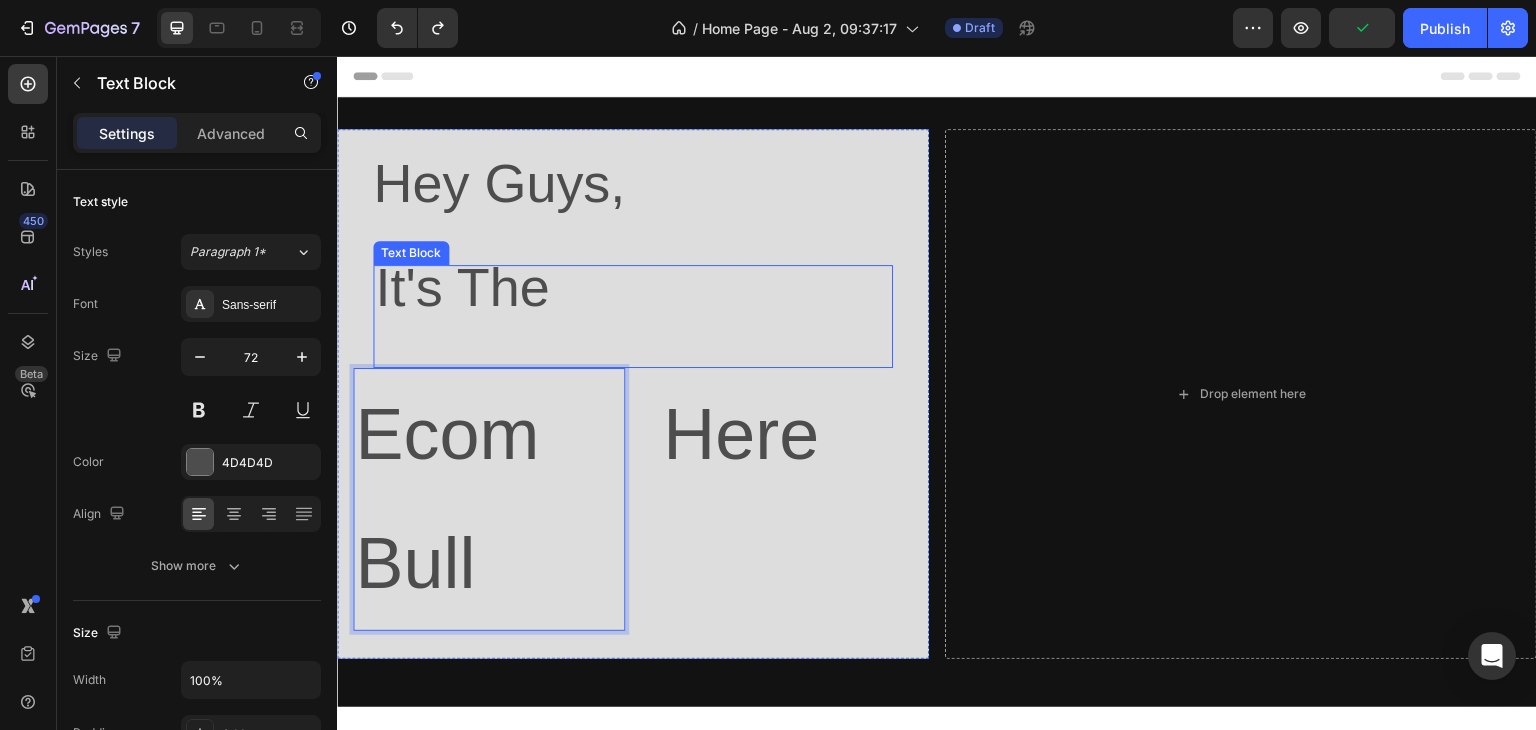 click on "It's The" at bounding box center (462, 287) 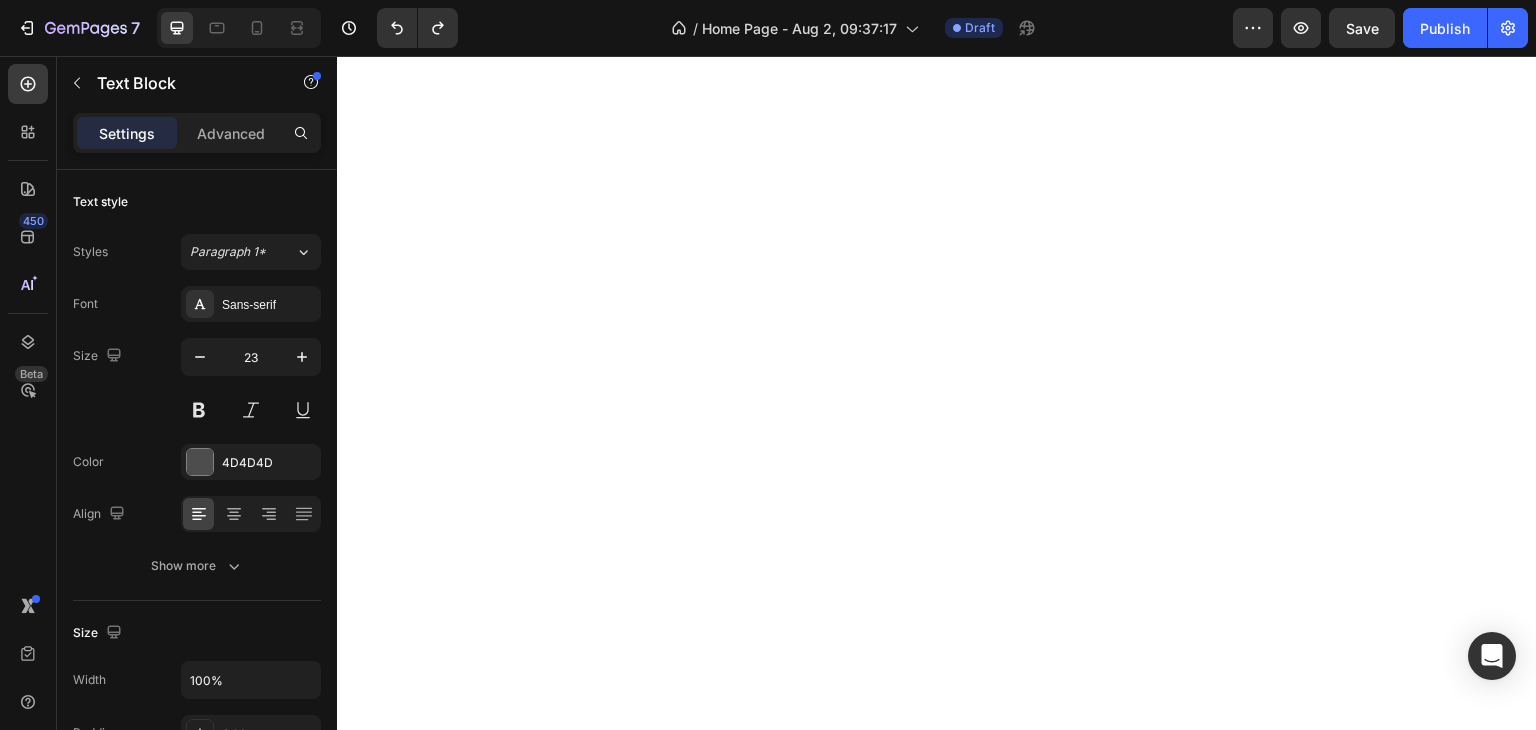scroll, scrollTop: 0, scrollLeft: 0, axis: both 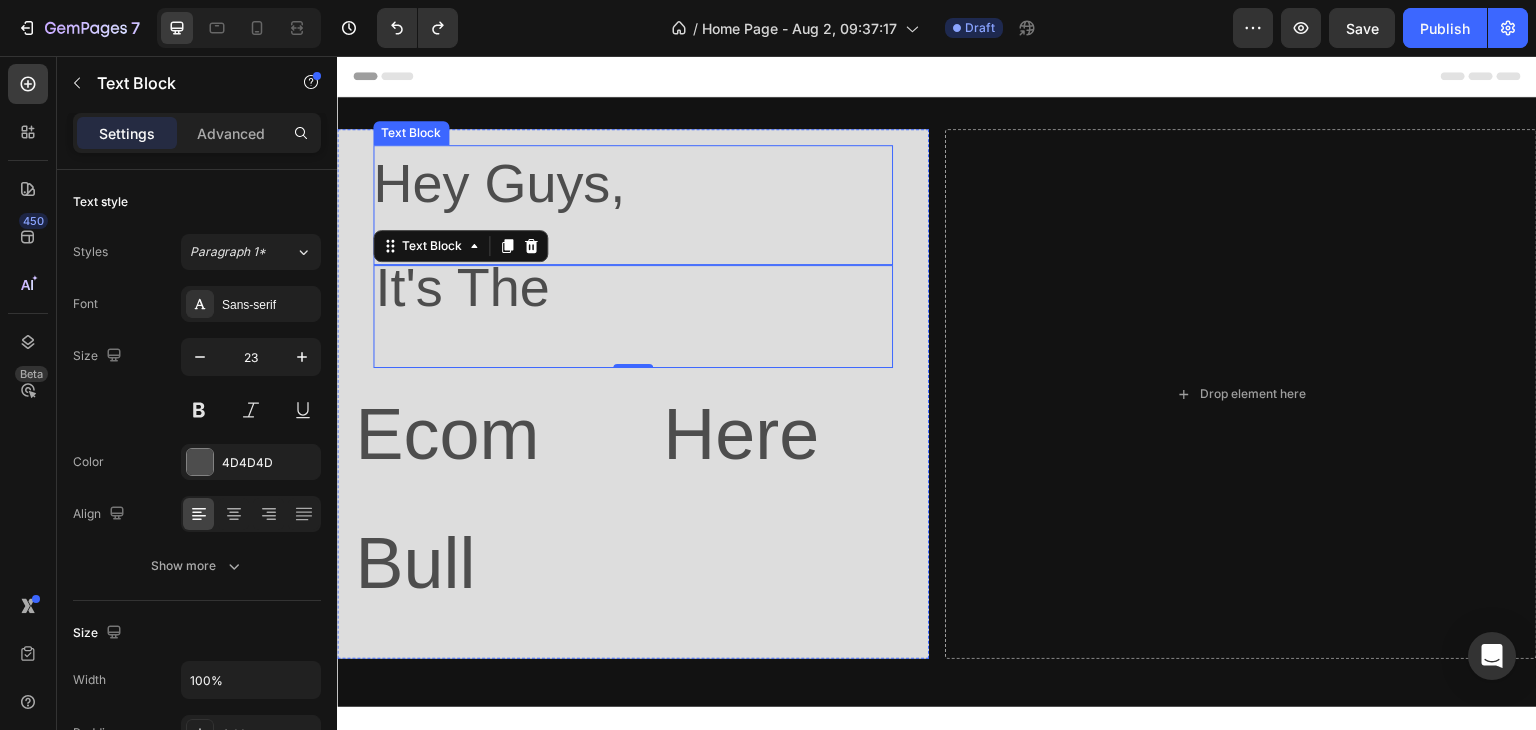 click on "Hey Guys," at bounding box center [499, 183] 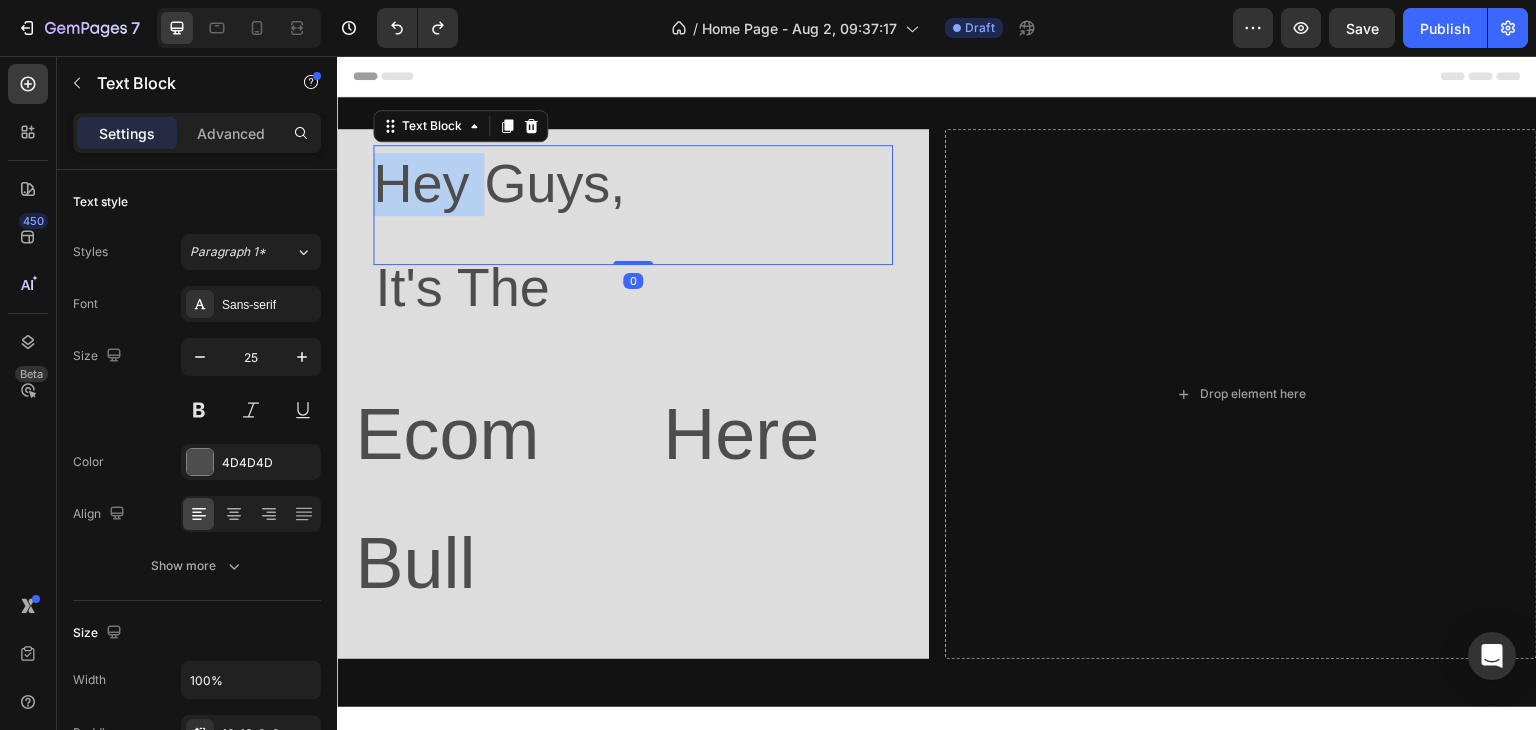 click on "Hey Guys," at bounding box center [499, 183] 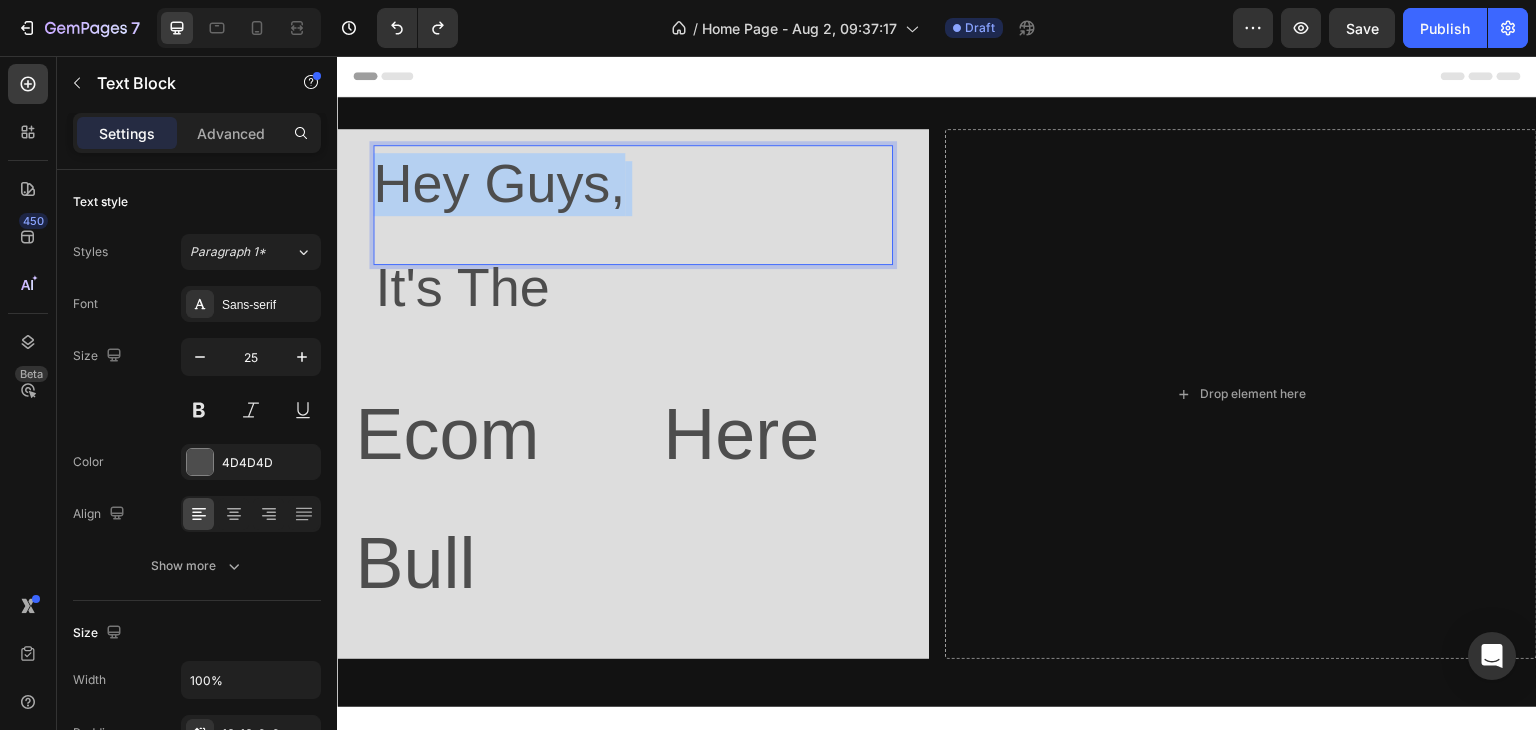 click on "Hey Guys," at bounding box center [499, 183] 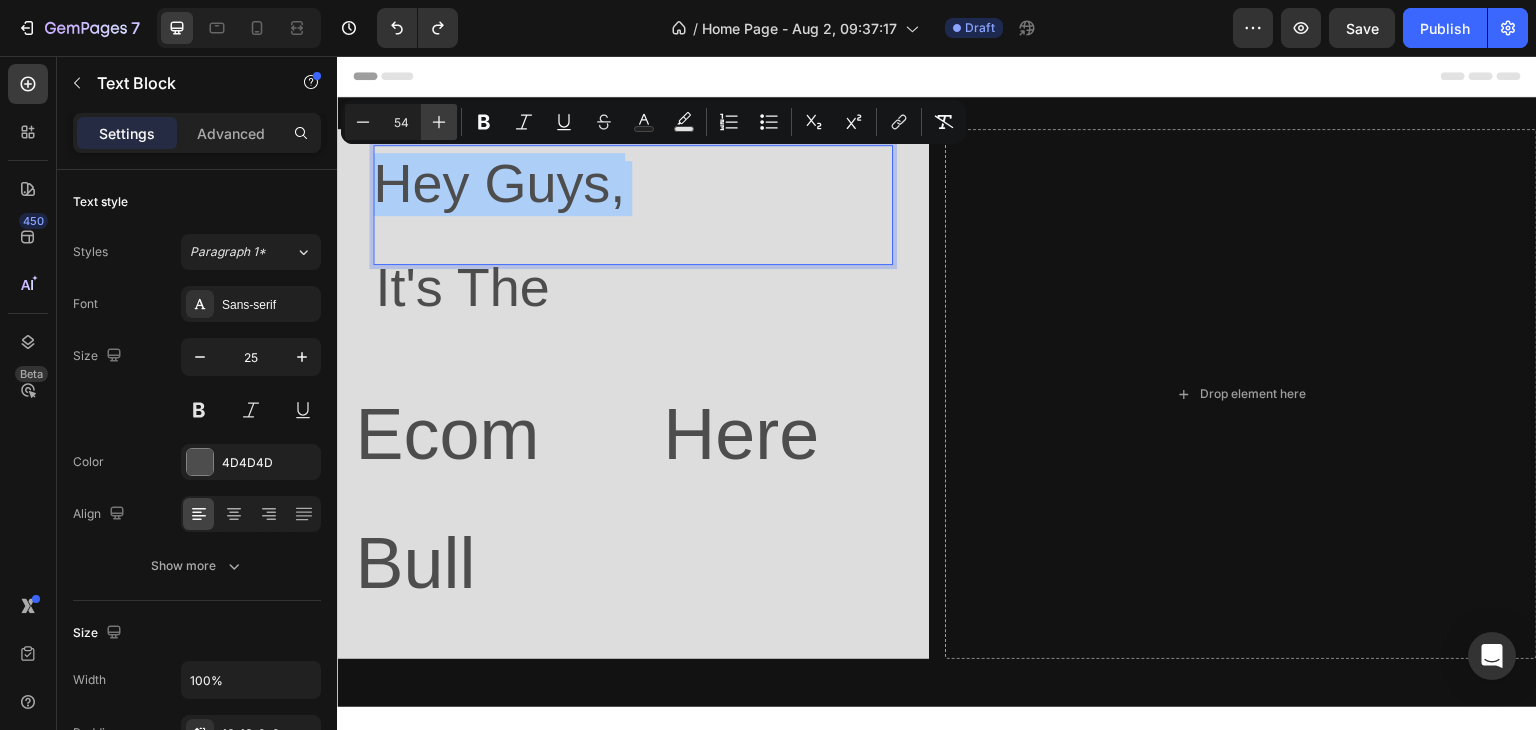click 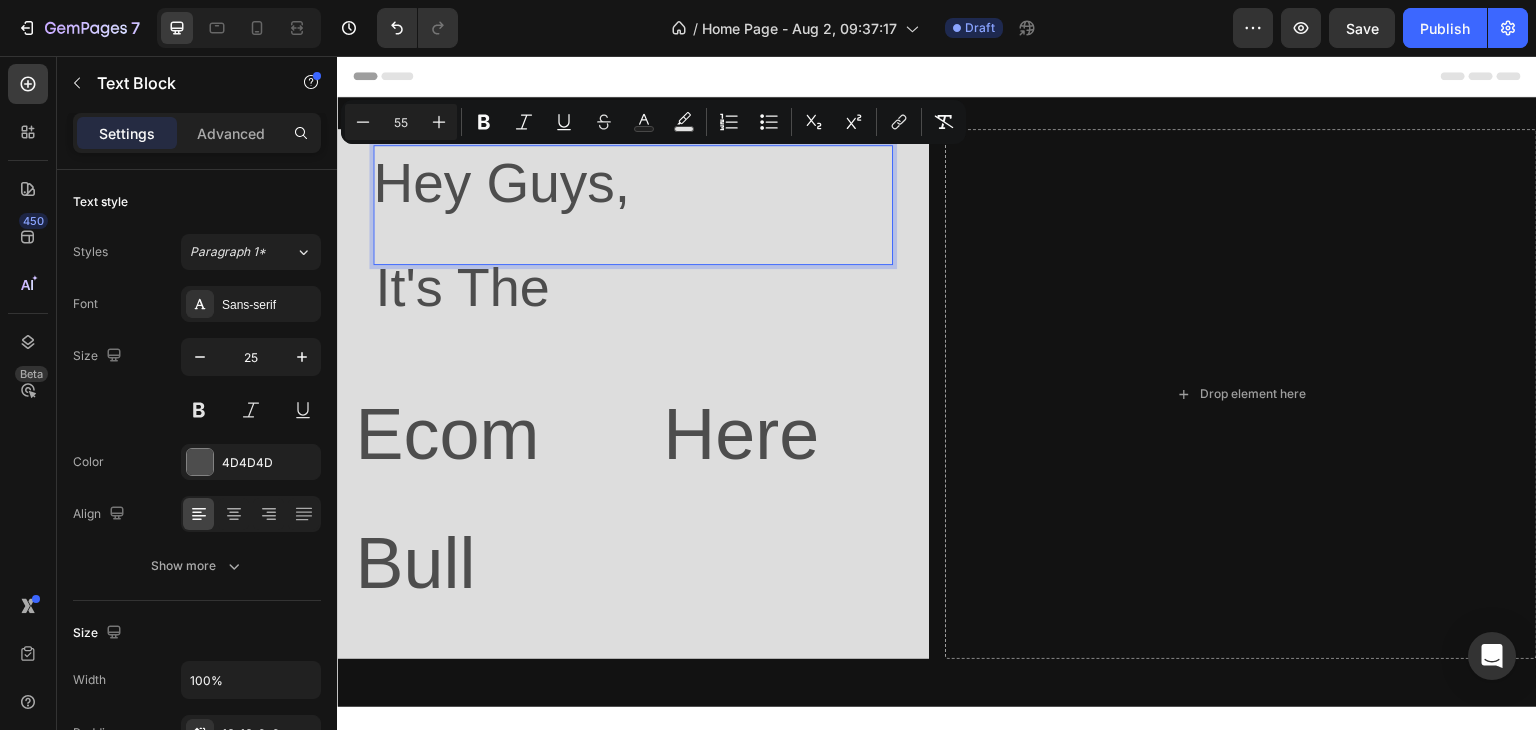 click on "55" at bounding box center [401, 122] 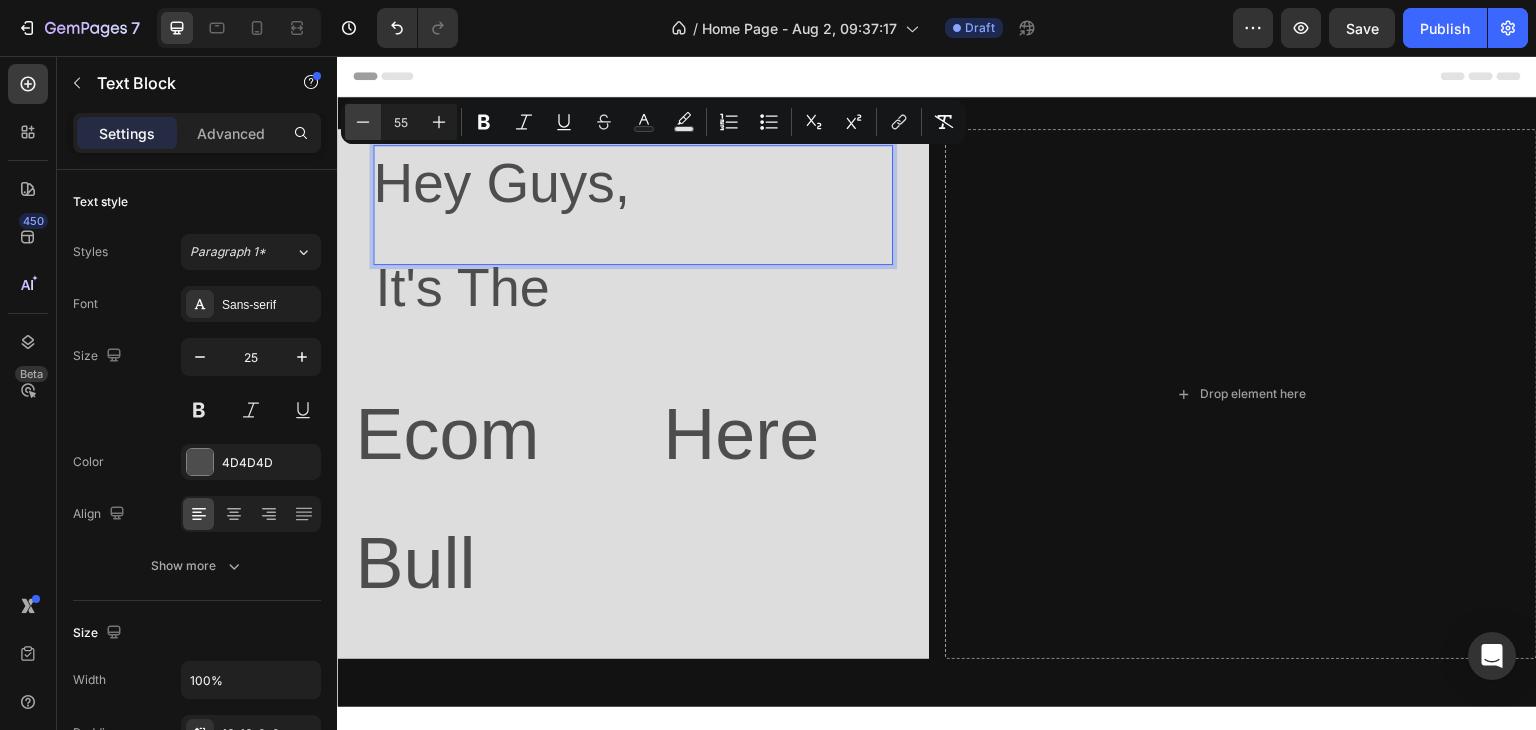 click 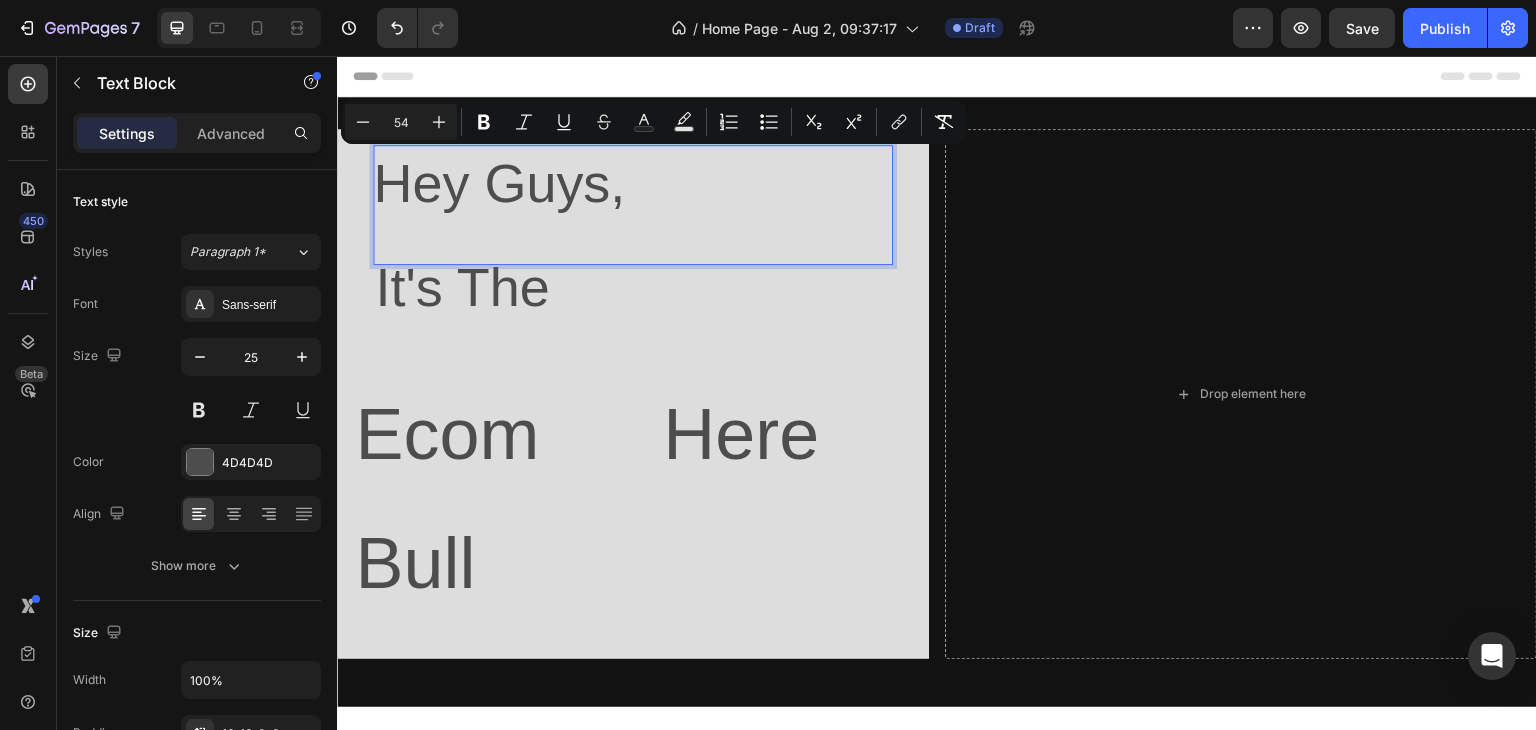 click on "Hey Guys," at bounding box center [499, 183] 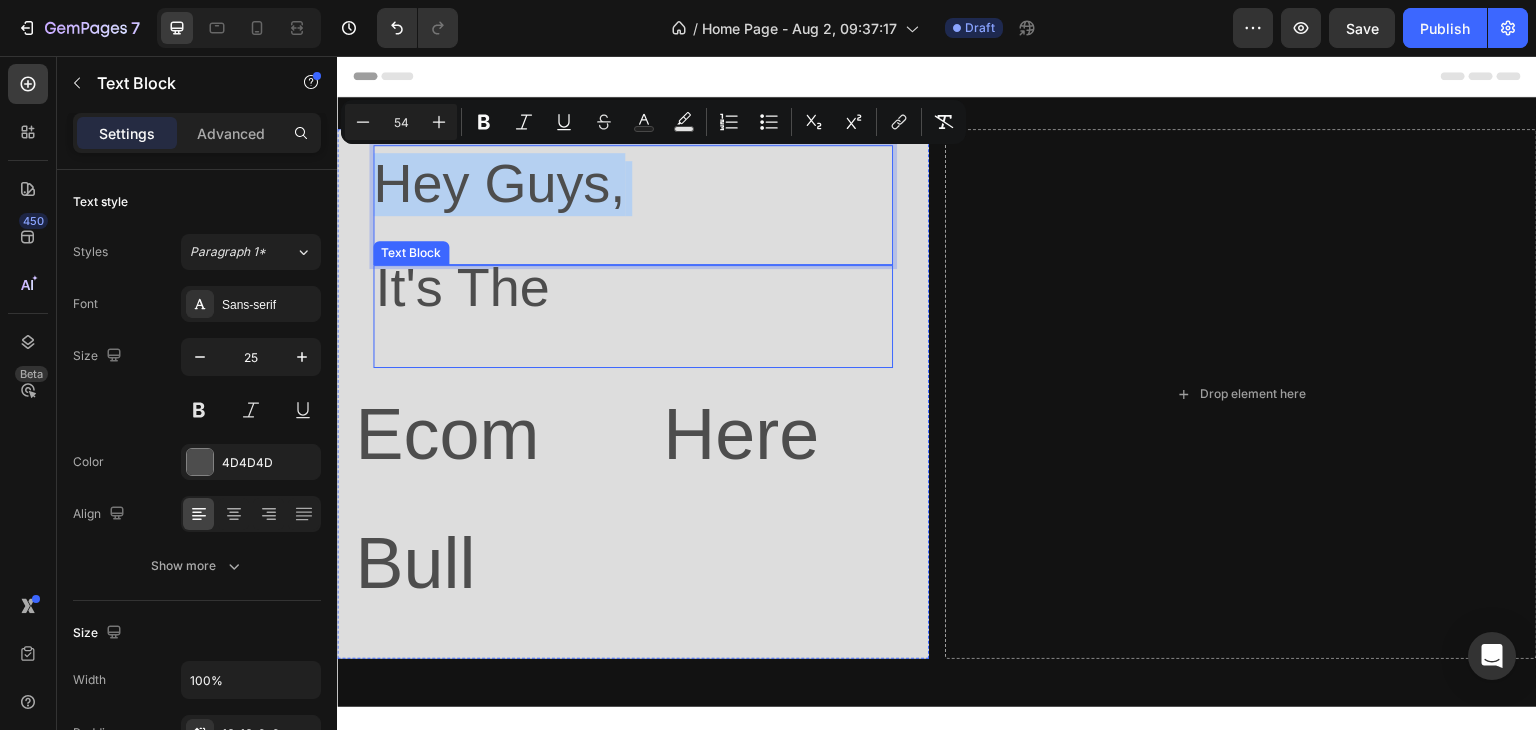 click on "It's The" at bounding box center [633, 316] 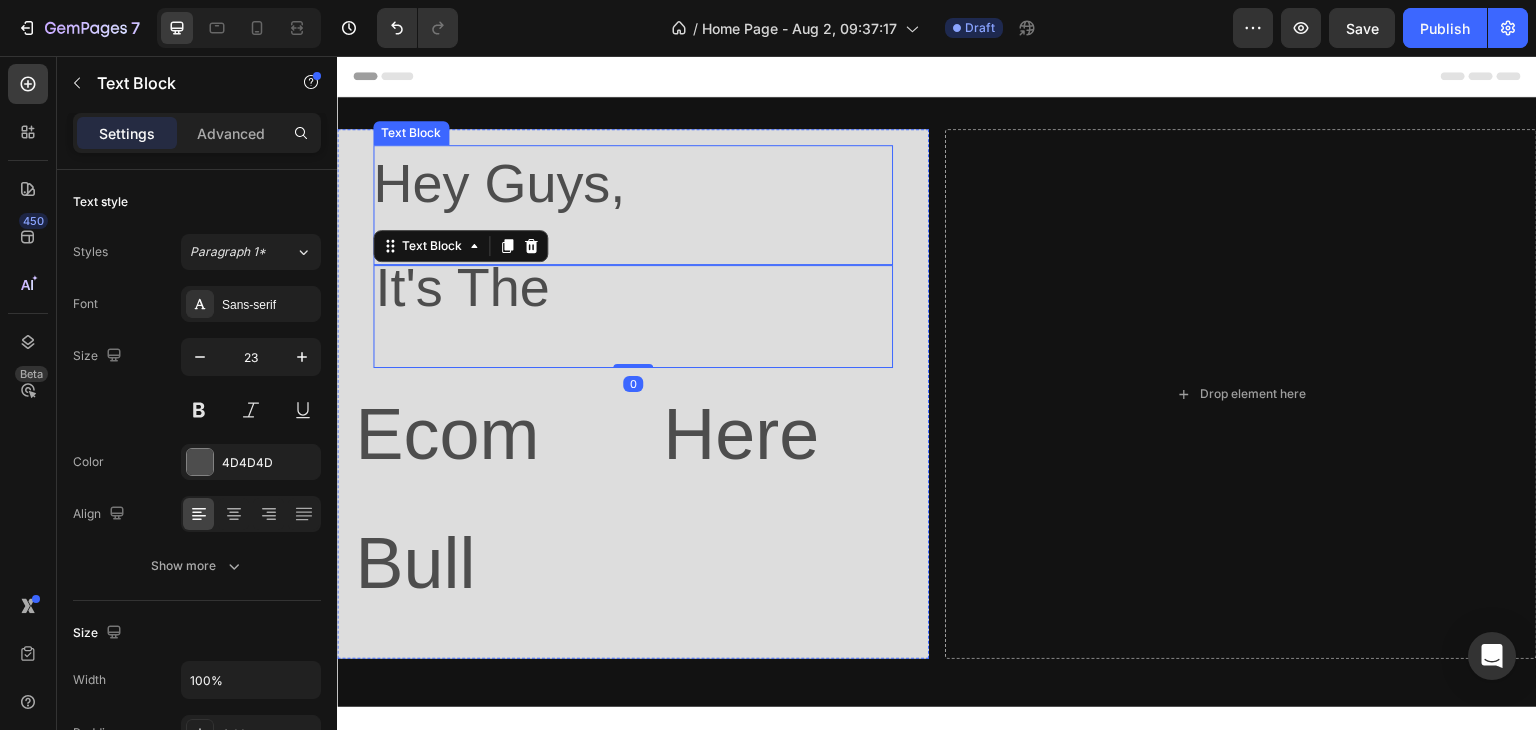 click on "Hey Guys," at bounding box center [625, 213] 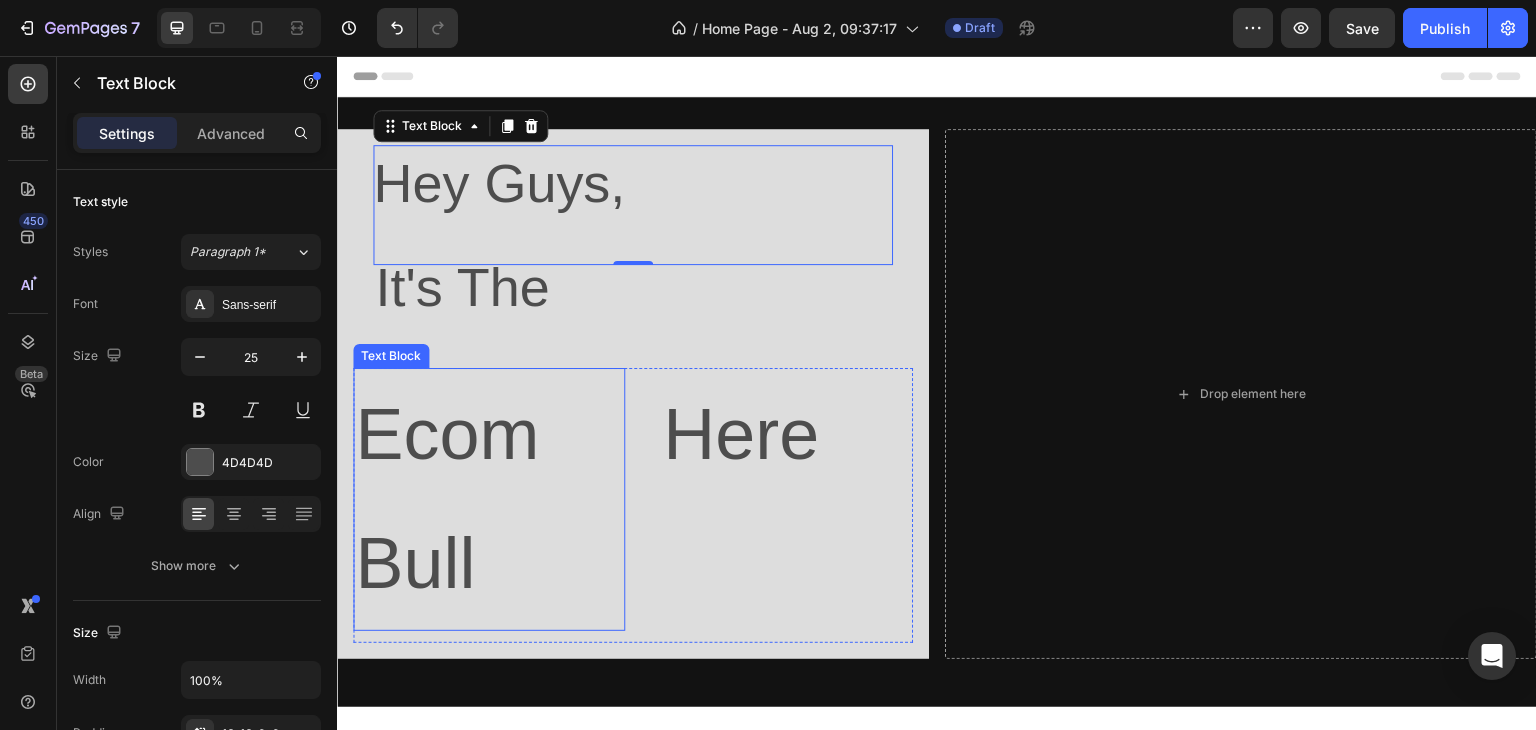 click on "Ecom Bull" at bounding box center [489, 499] 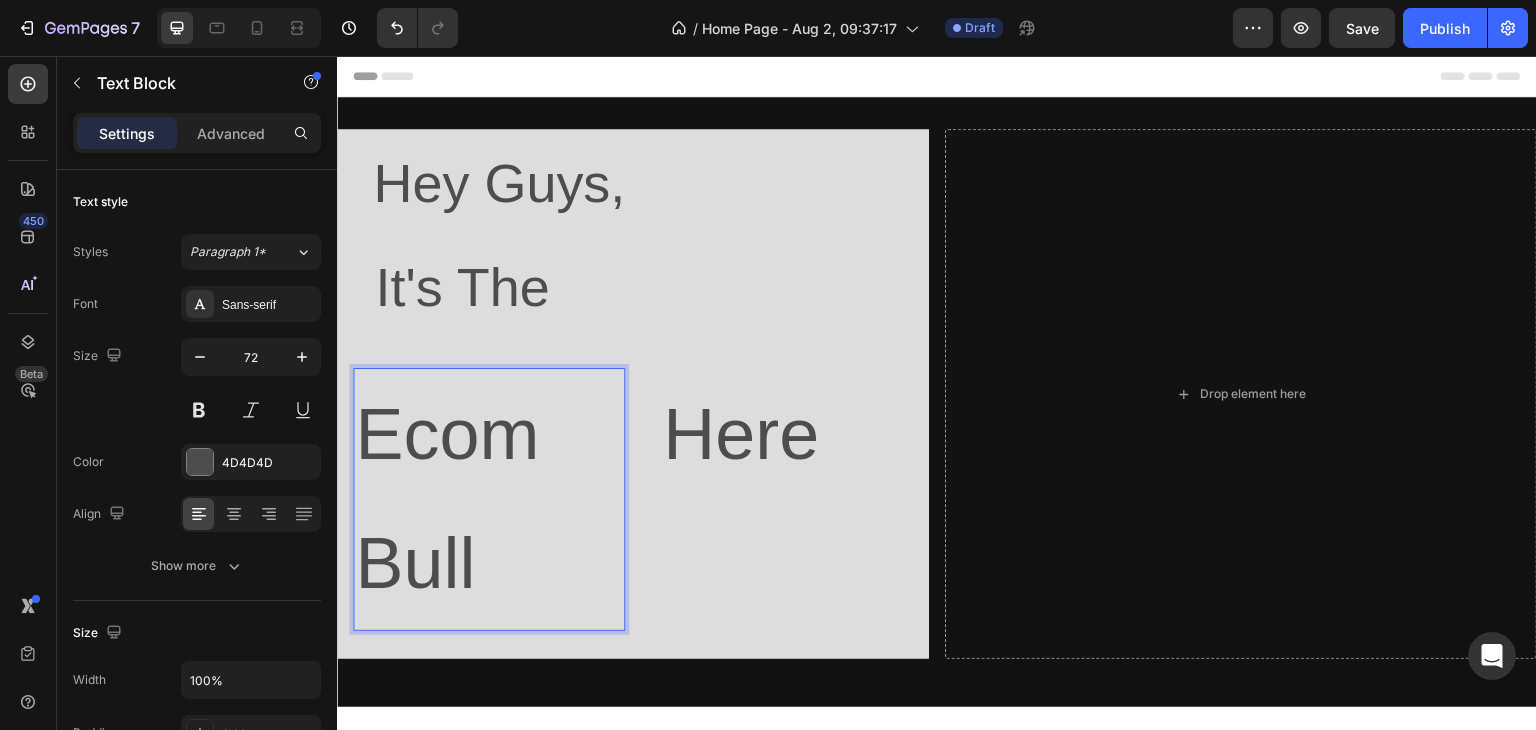 click on "Ecom Bull" at bounding box center (489, 499) 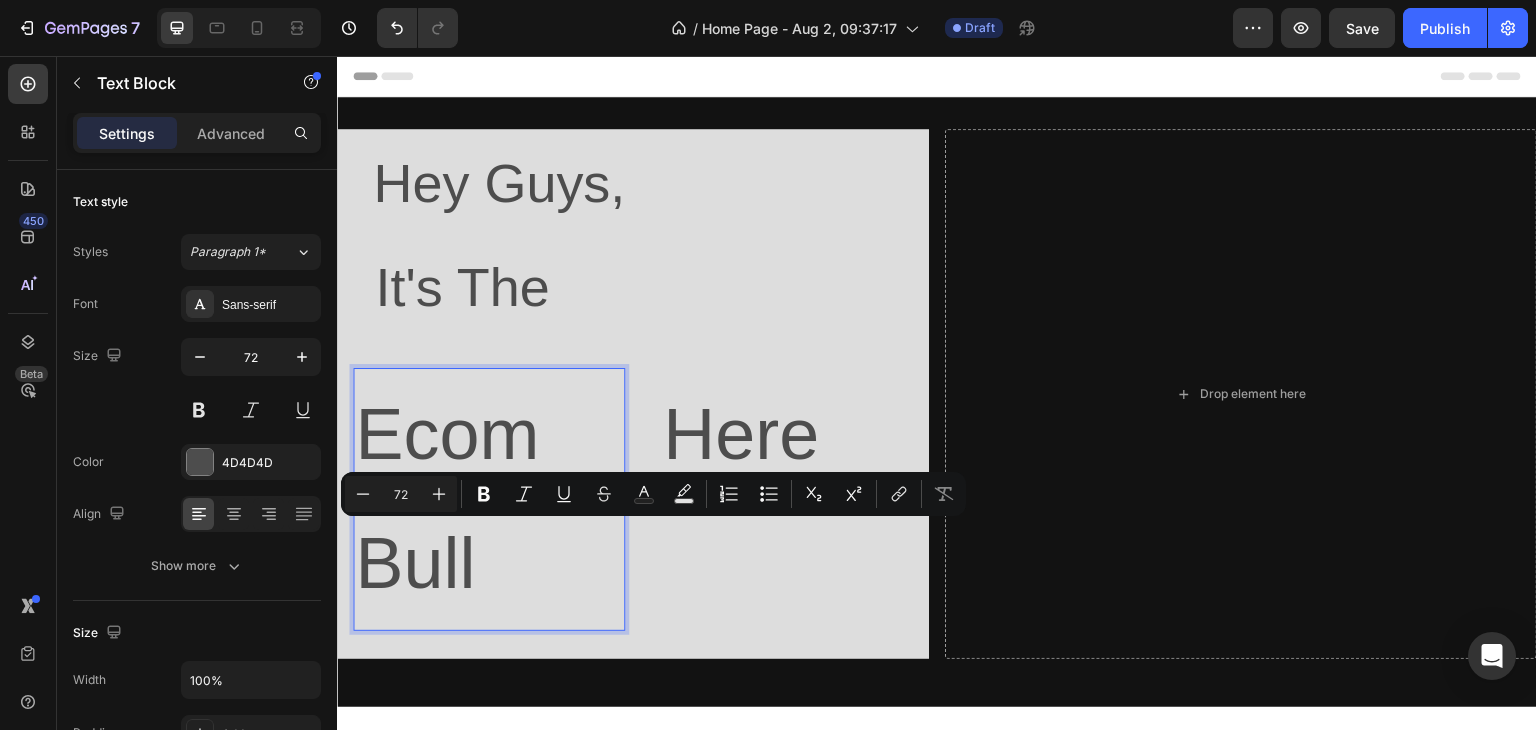 click on "Ecom Bull" at bounding box center (489, 499) 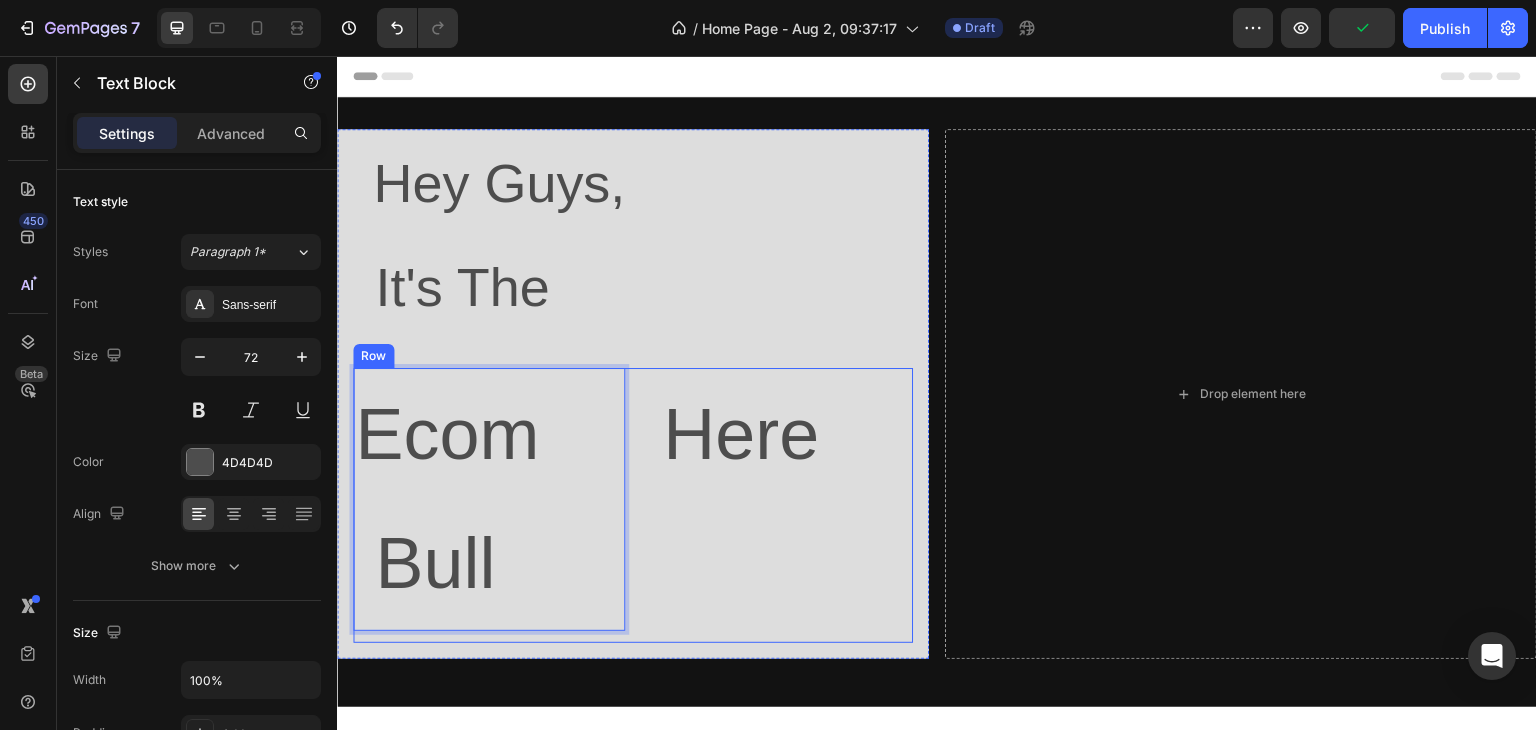 click on "⁠⁠⁠⁠⁠⁠⁠Here" at bounding box center (777, 505) 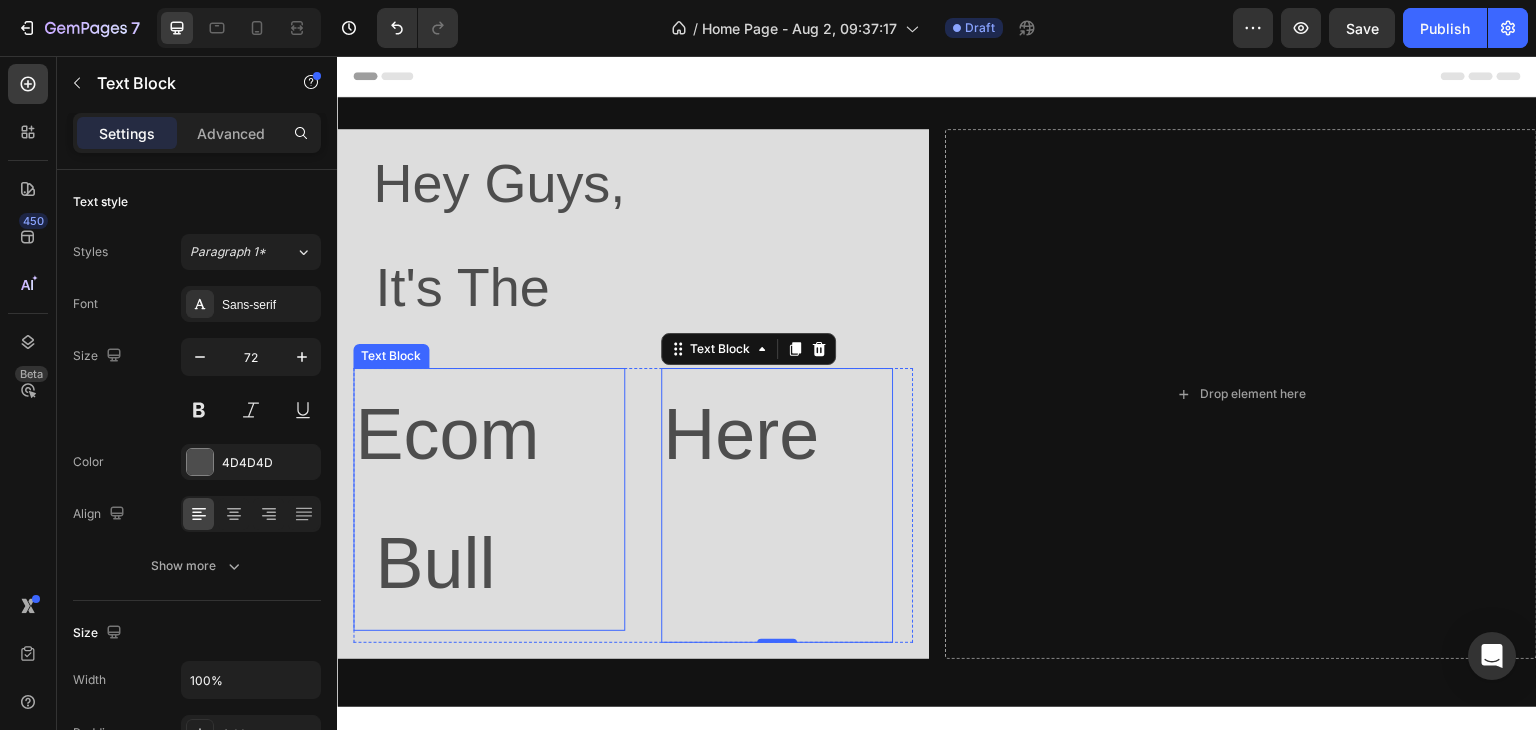click on "Ecom  Bull" at bounding box center [489, 499] 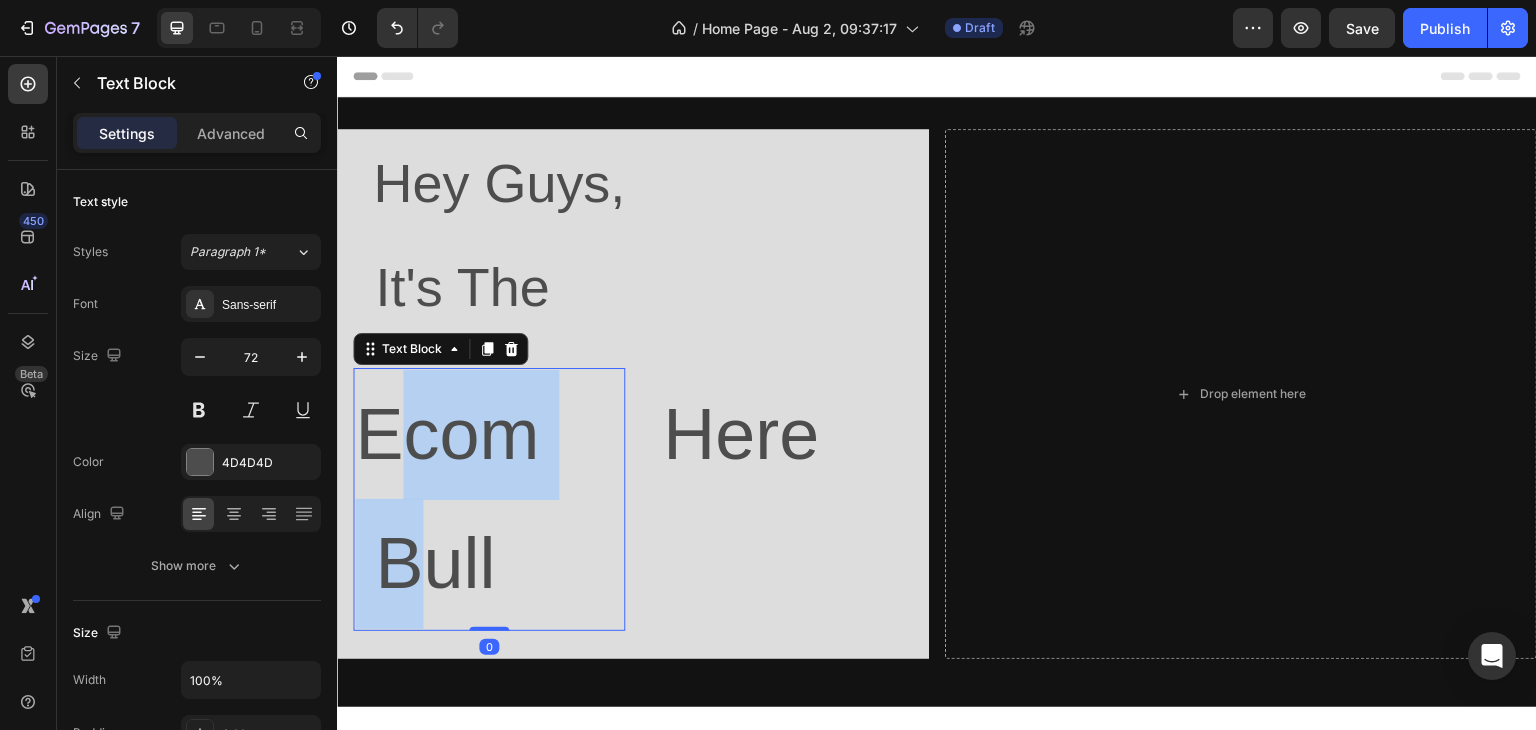 click on "Ecom  Bull" at bounding box center [489, 499] 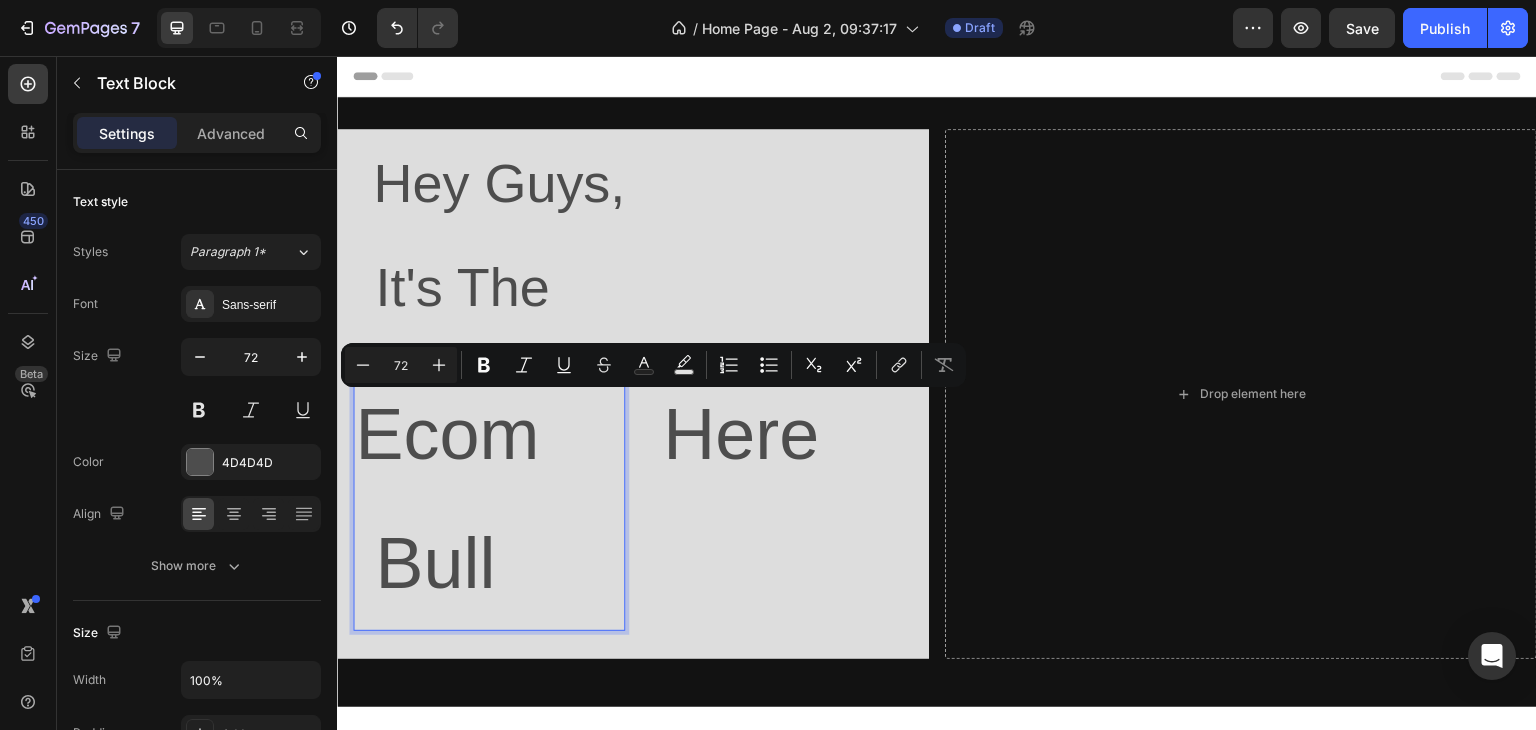 click on "Ecom  Bull" at bounding box center [489, 499] 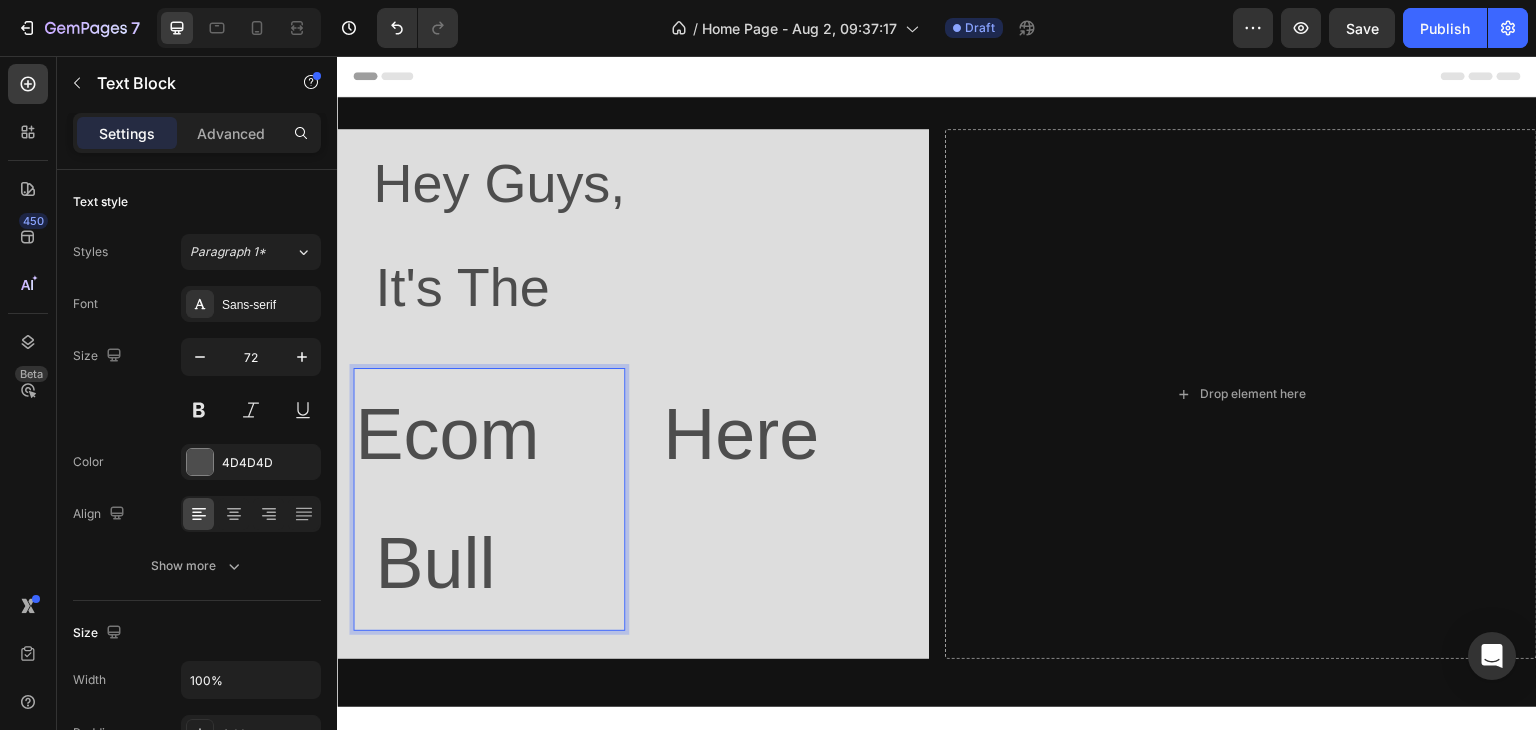 drag, startPoint x: 503, startPoint y: 570, endPoint x: 393, endPoint y: 478, distance: 143.40154 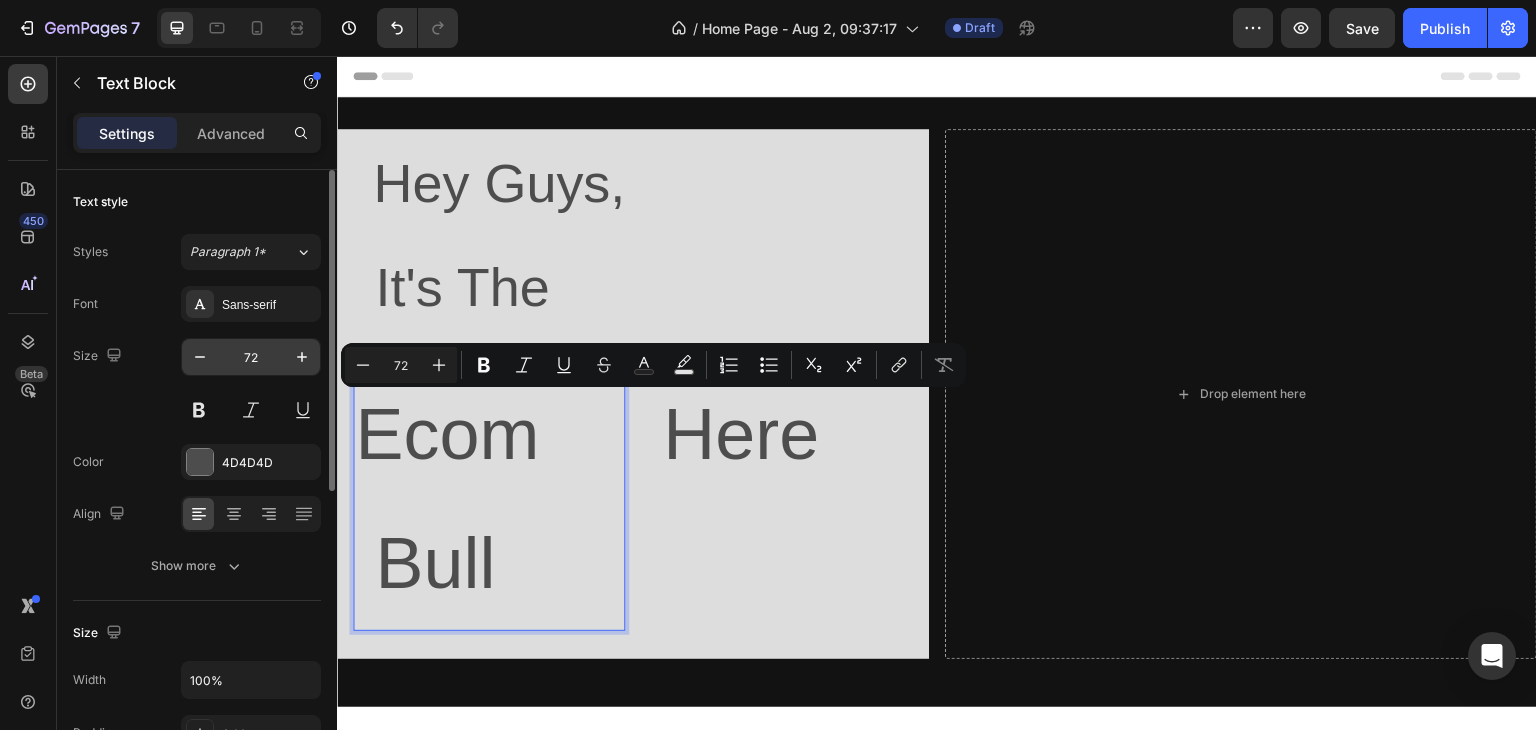 click on "72" at bounding box center (251, 357) 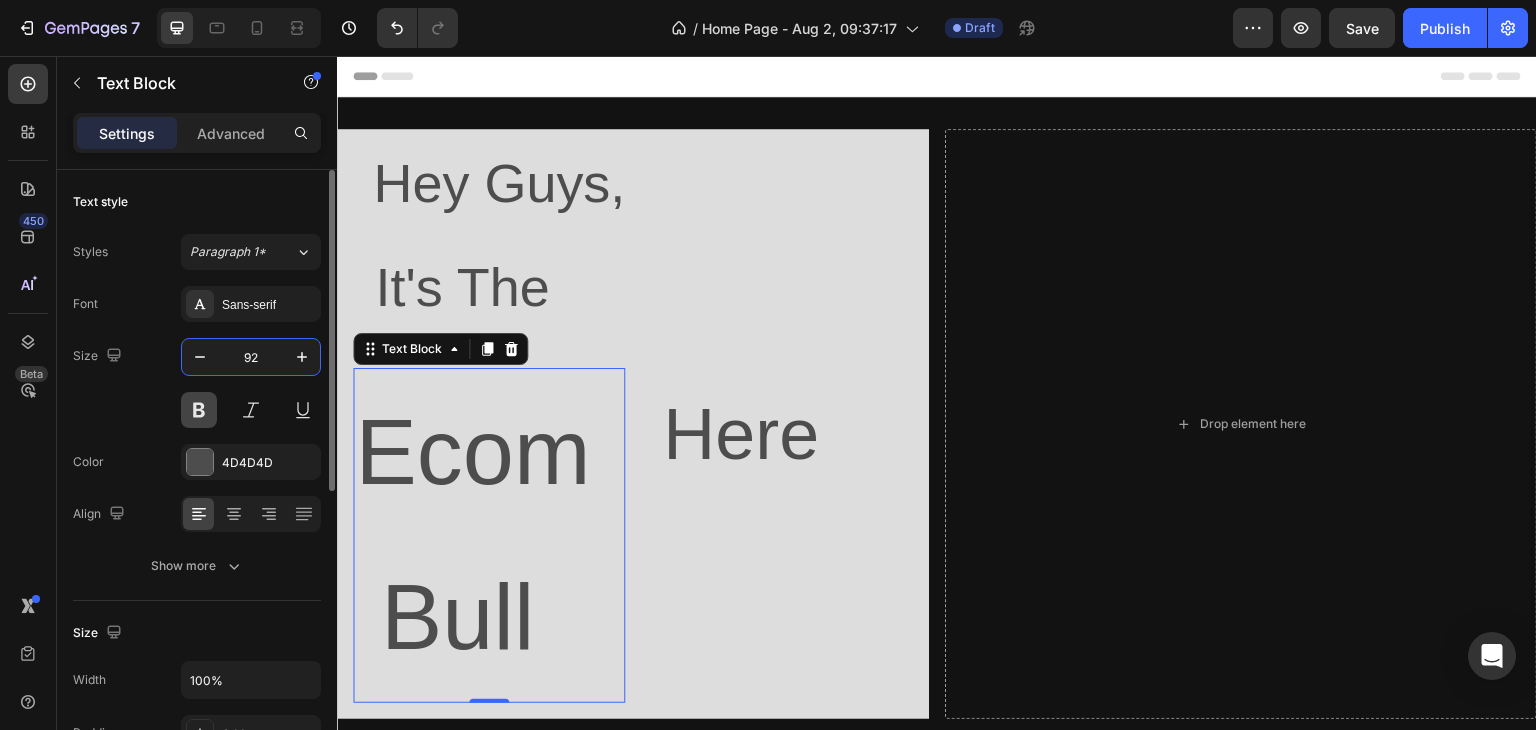 type on "92" 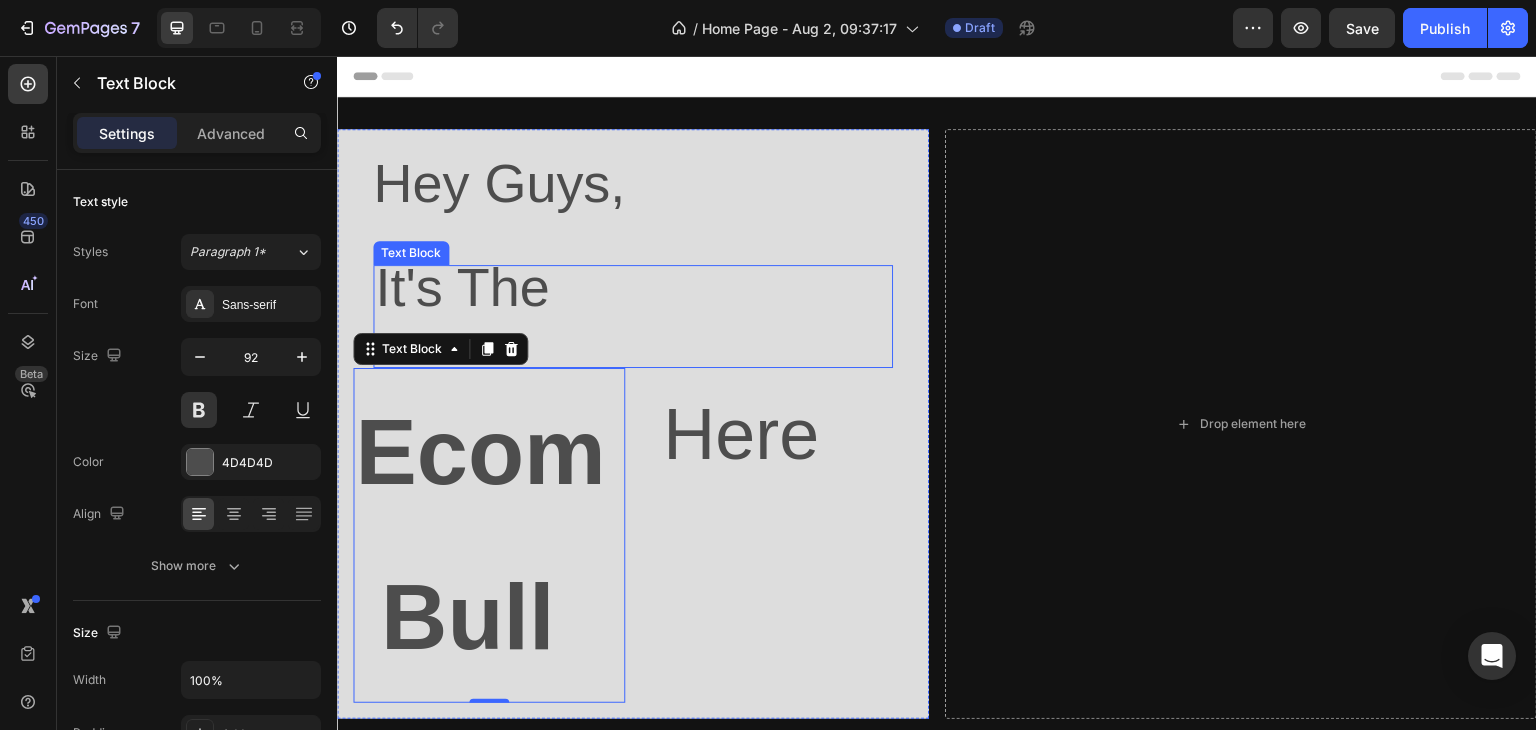 click on "Hey Guys," at bounding box center [625, 213] 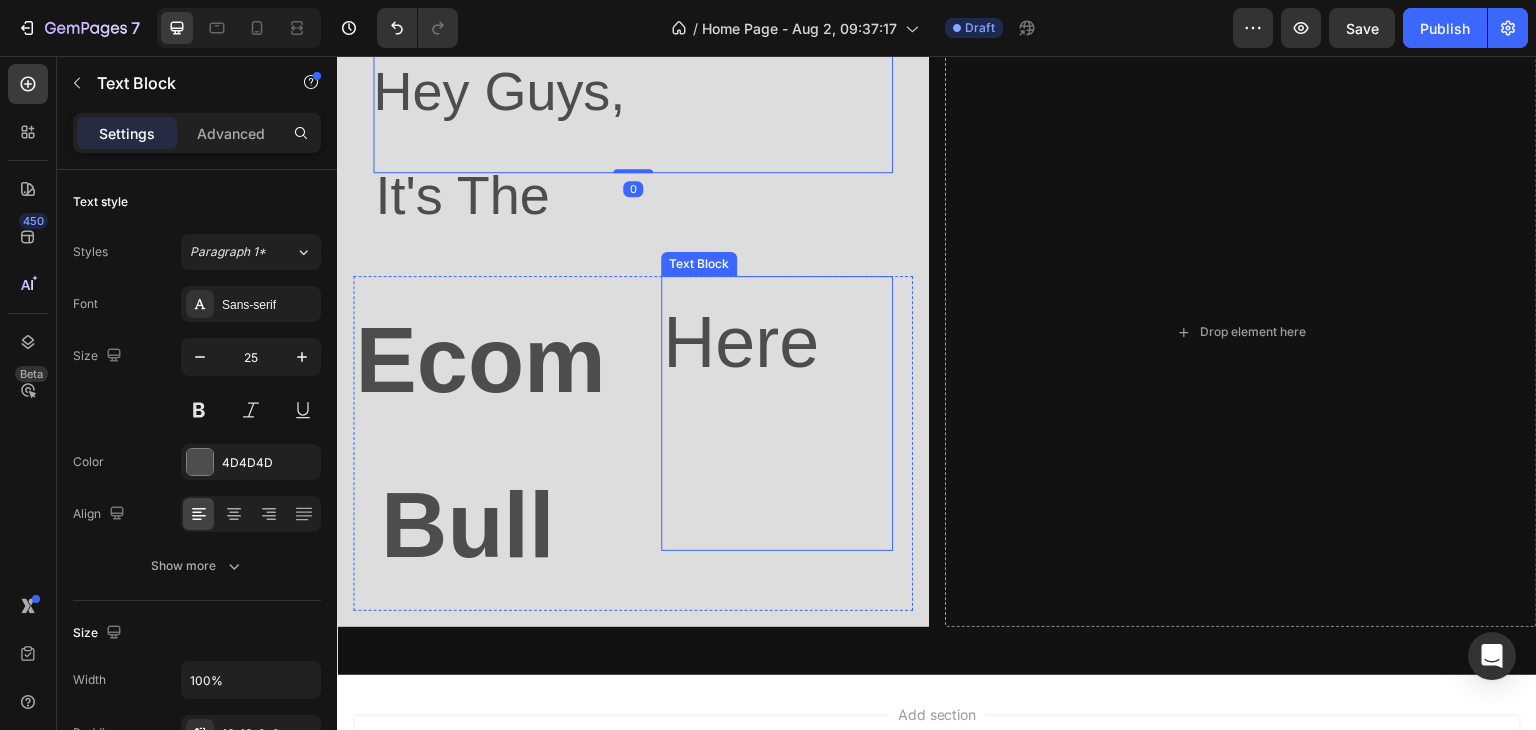 scroll, scrollTop: 200, scrollLeft: 0, axis: vertical 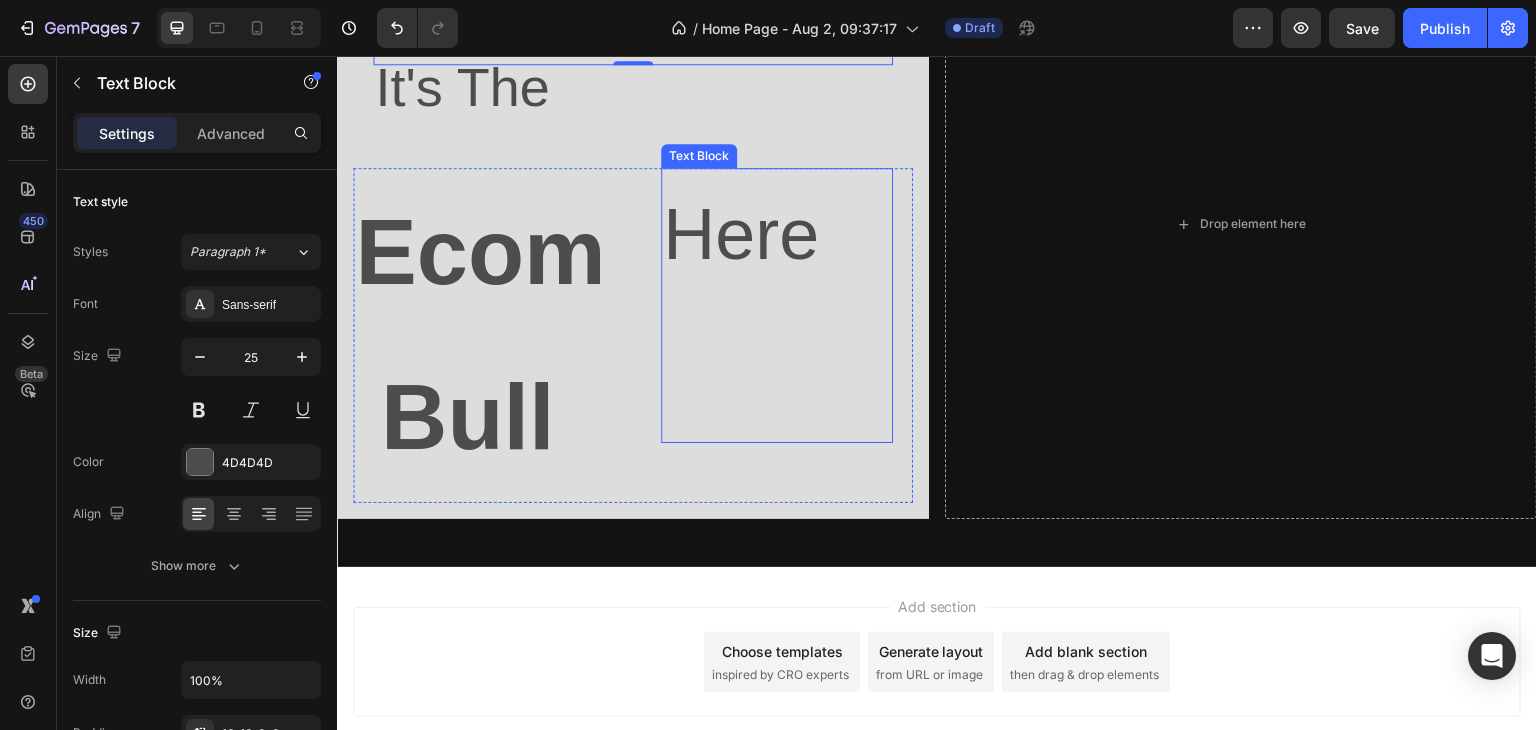 click on "⁠⁠⁠⁠⁠⁠⁠Here   Text Block" at bounding box center [777, 335] 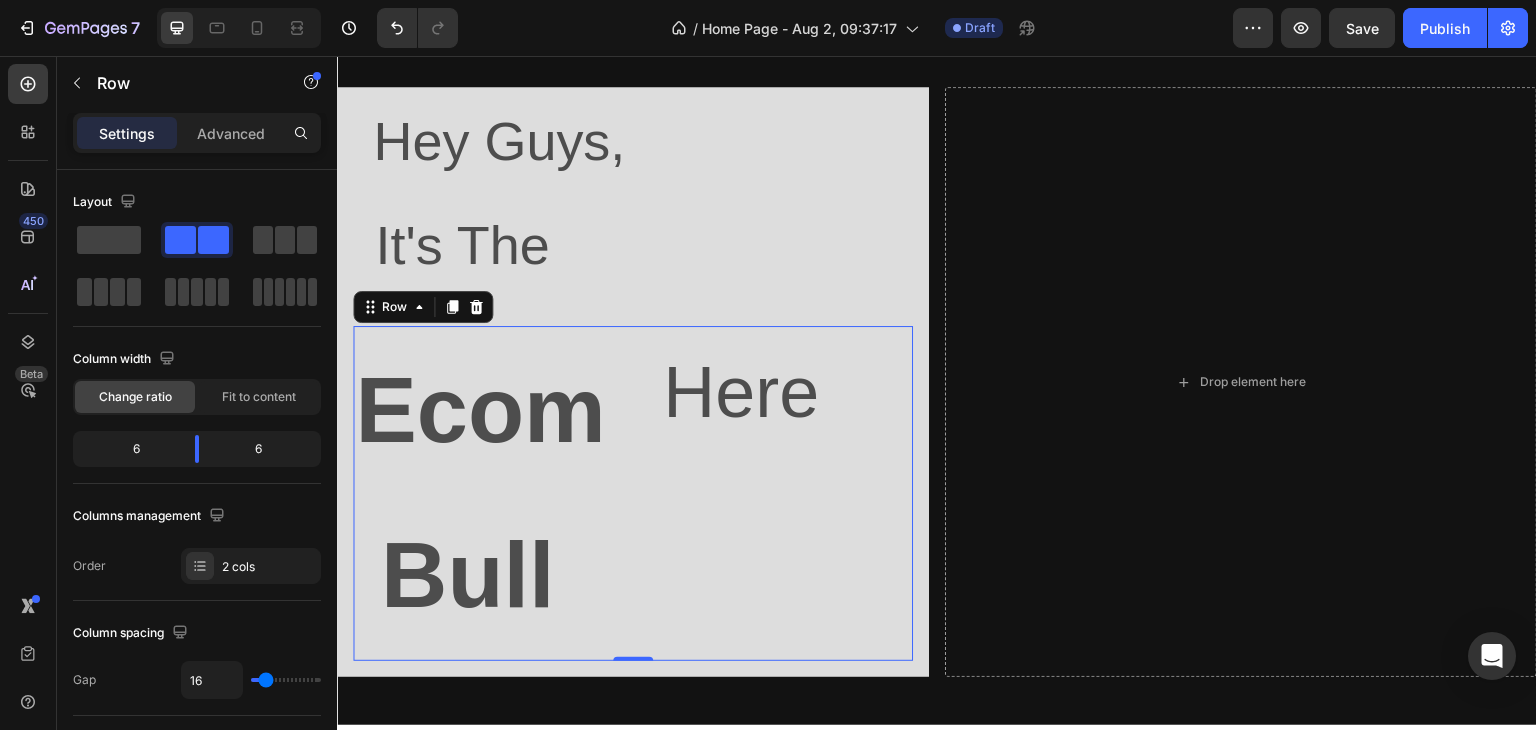 scroll, scrollTop: 0, scrollLeft: 0, axis: both 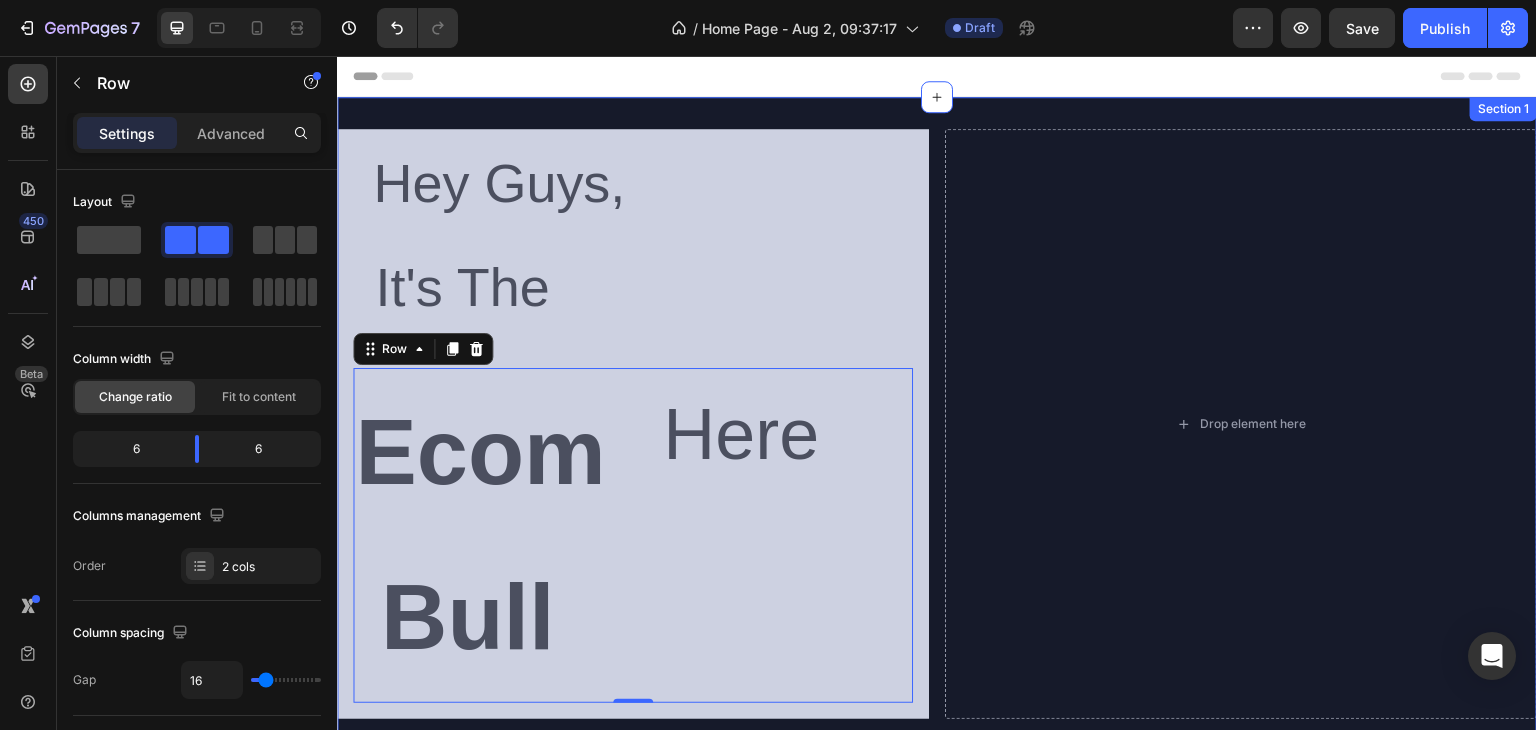 click on "Hey Guys,  Text Block It's The  Text Block Ecom Bull Text Block ⁠⁠⁠⁠⁠⁠⁠Here  Text Block Row   0 Row
Drop element here Row Section 1" at bounding box center (937, 432) 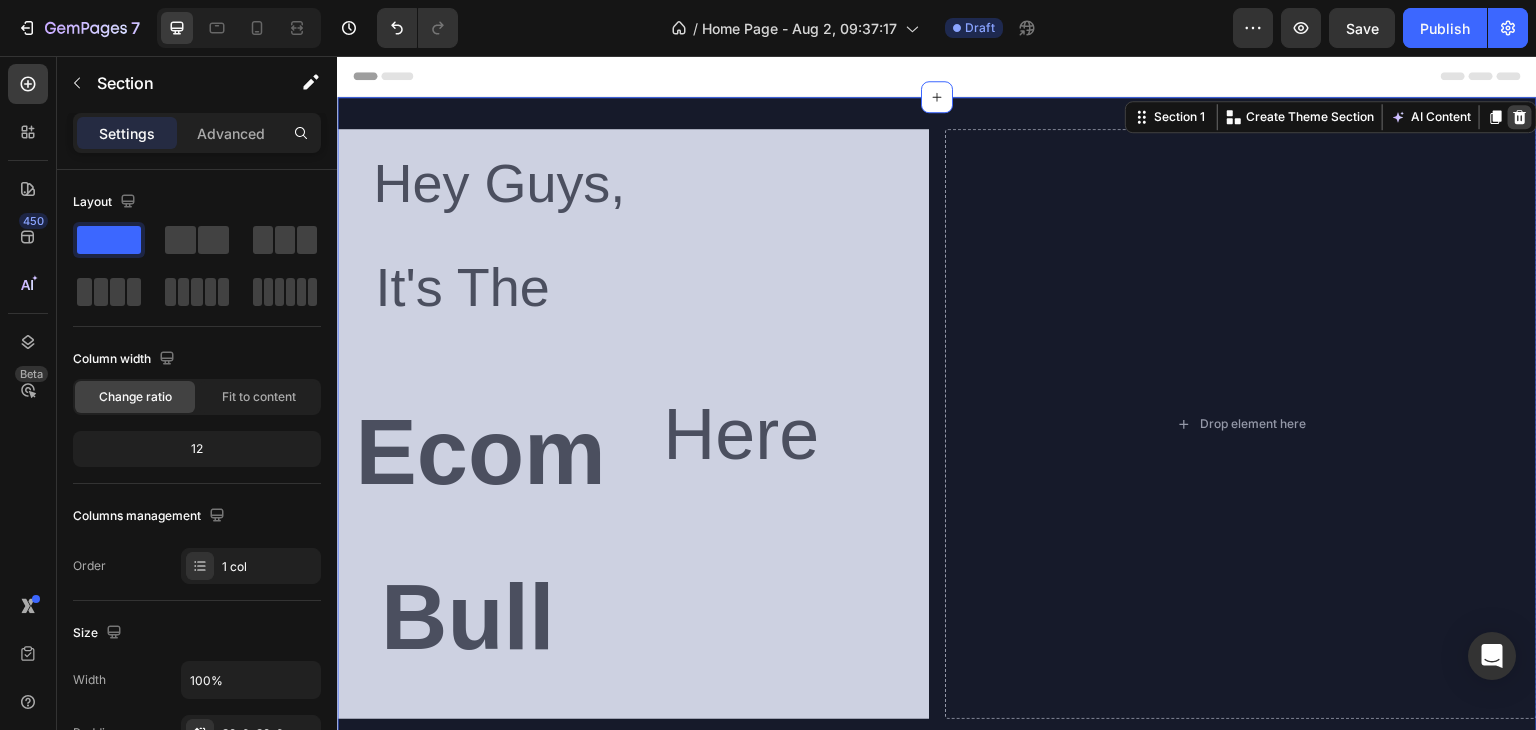 click 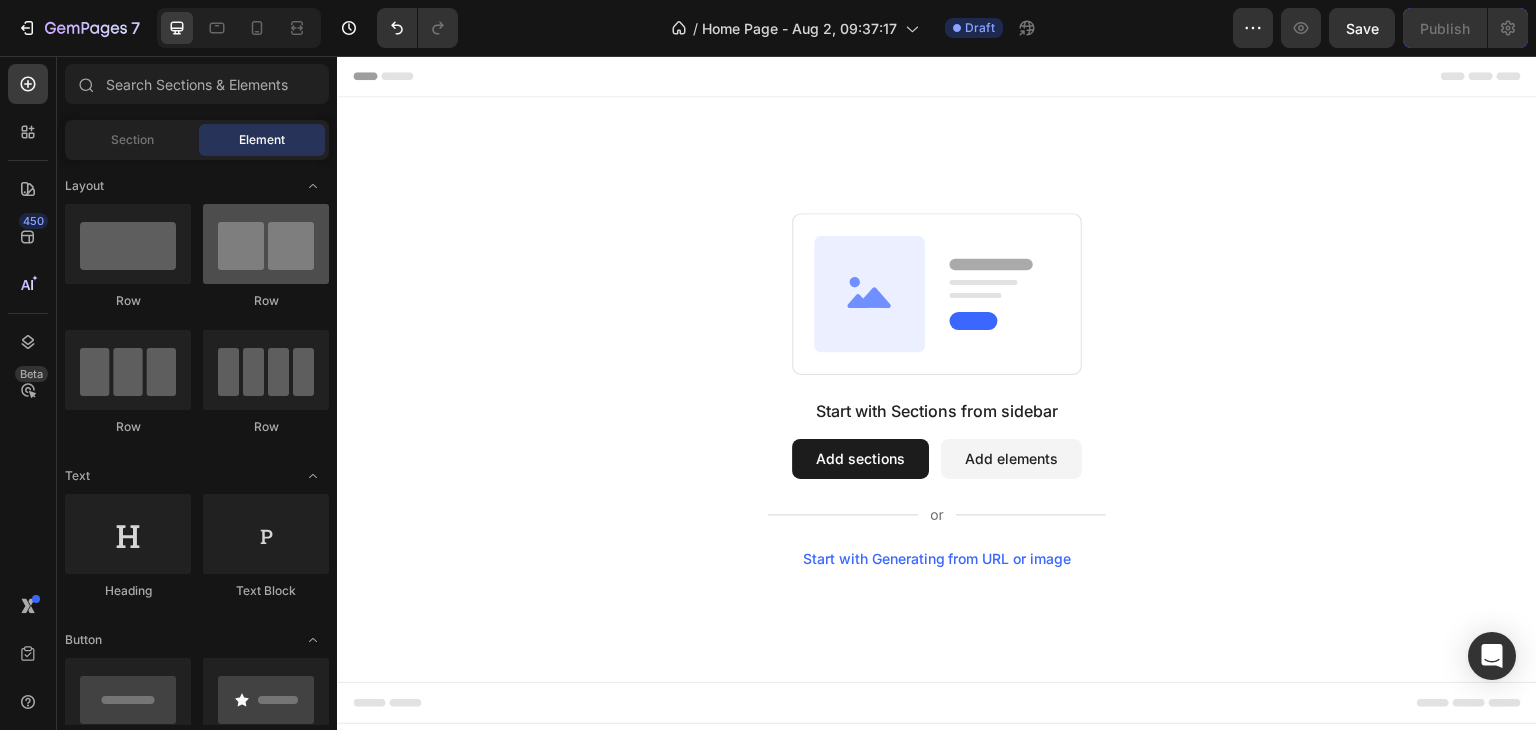 click at bounding box center [266, 244] 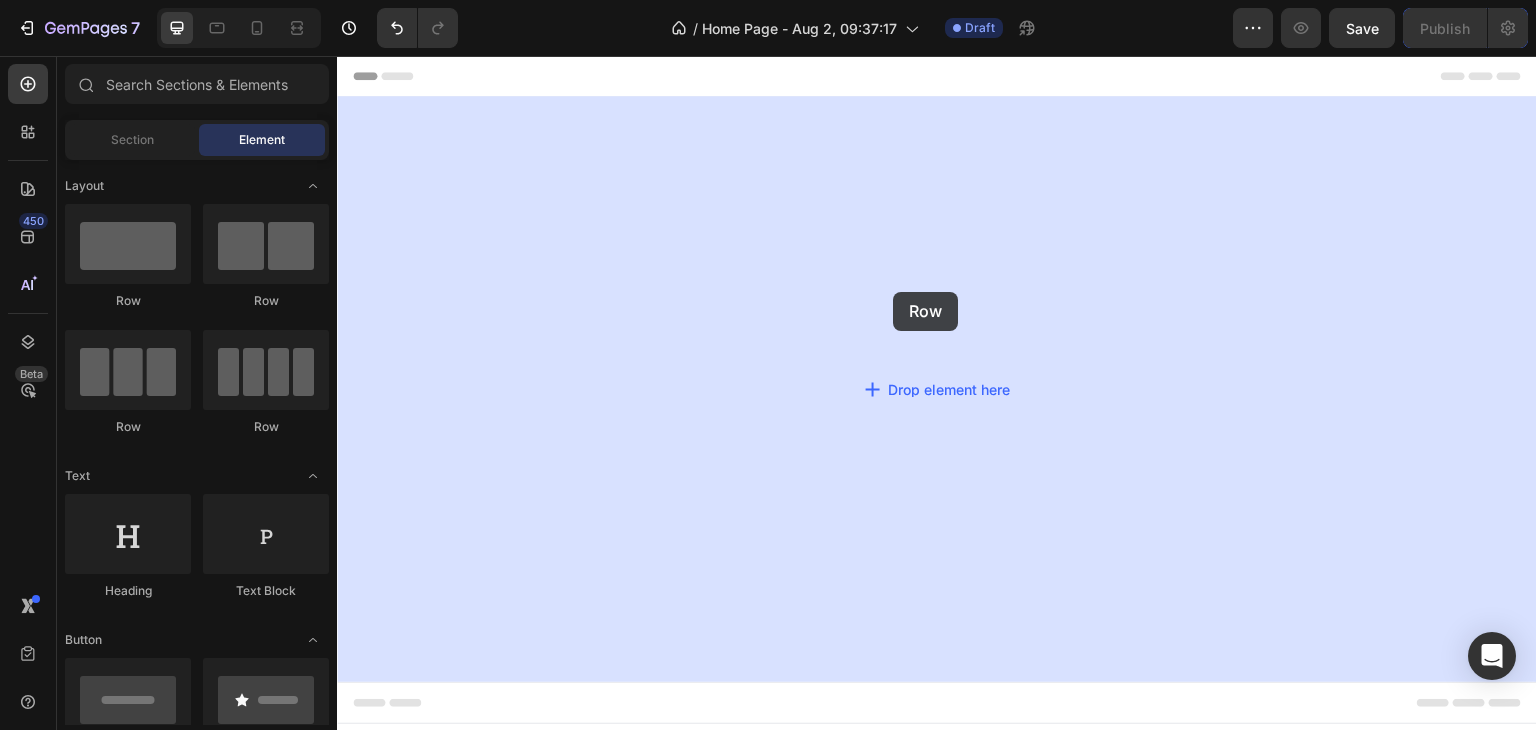 drag, startPoint x: 602, startPoint y: 335, endPoint x: 838, endPoint y: 304, distance: 238.02731 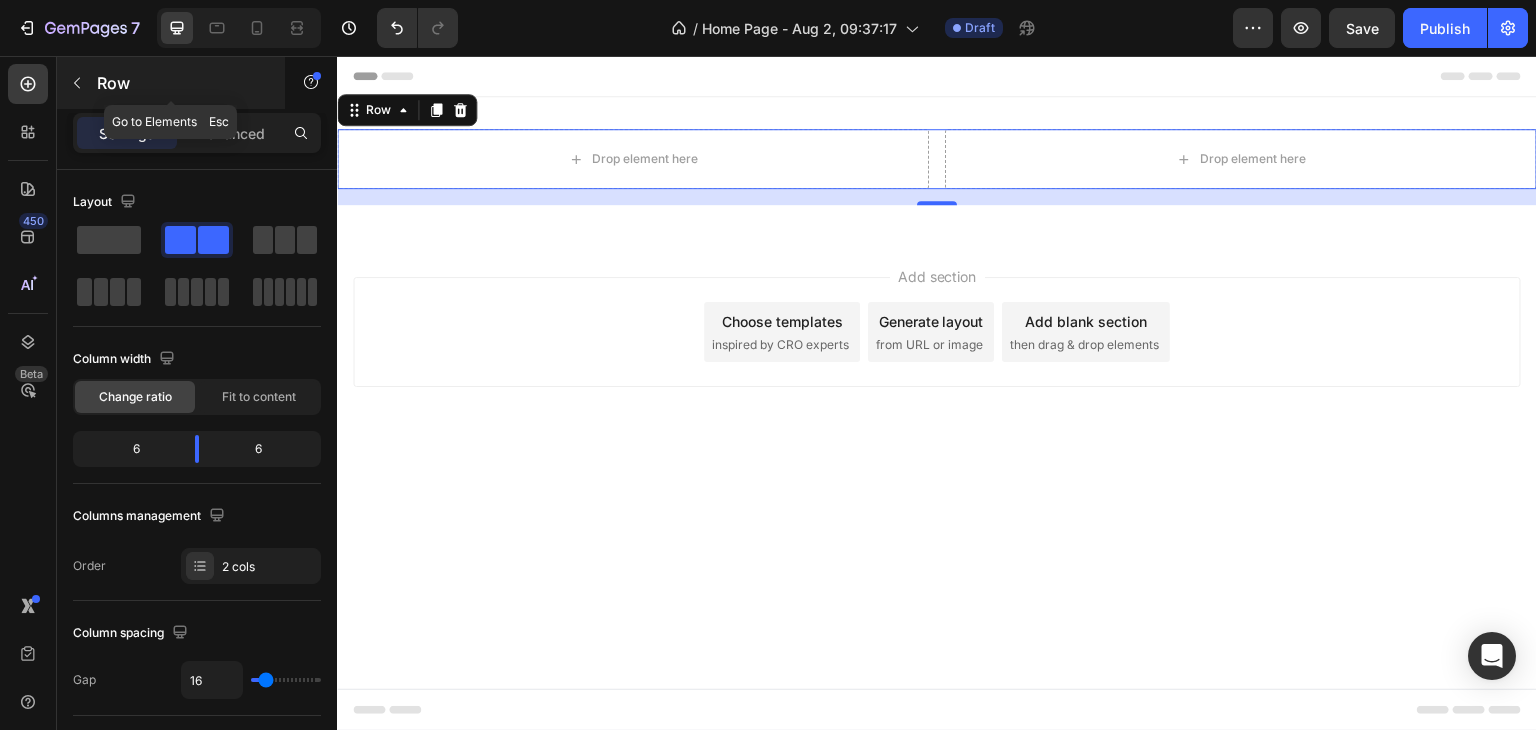 click on "Row" at bounding box center (171, 83) 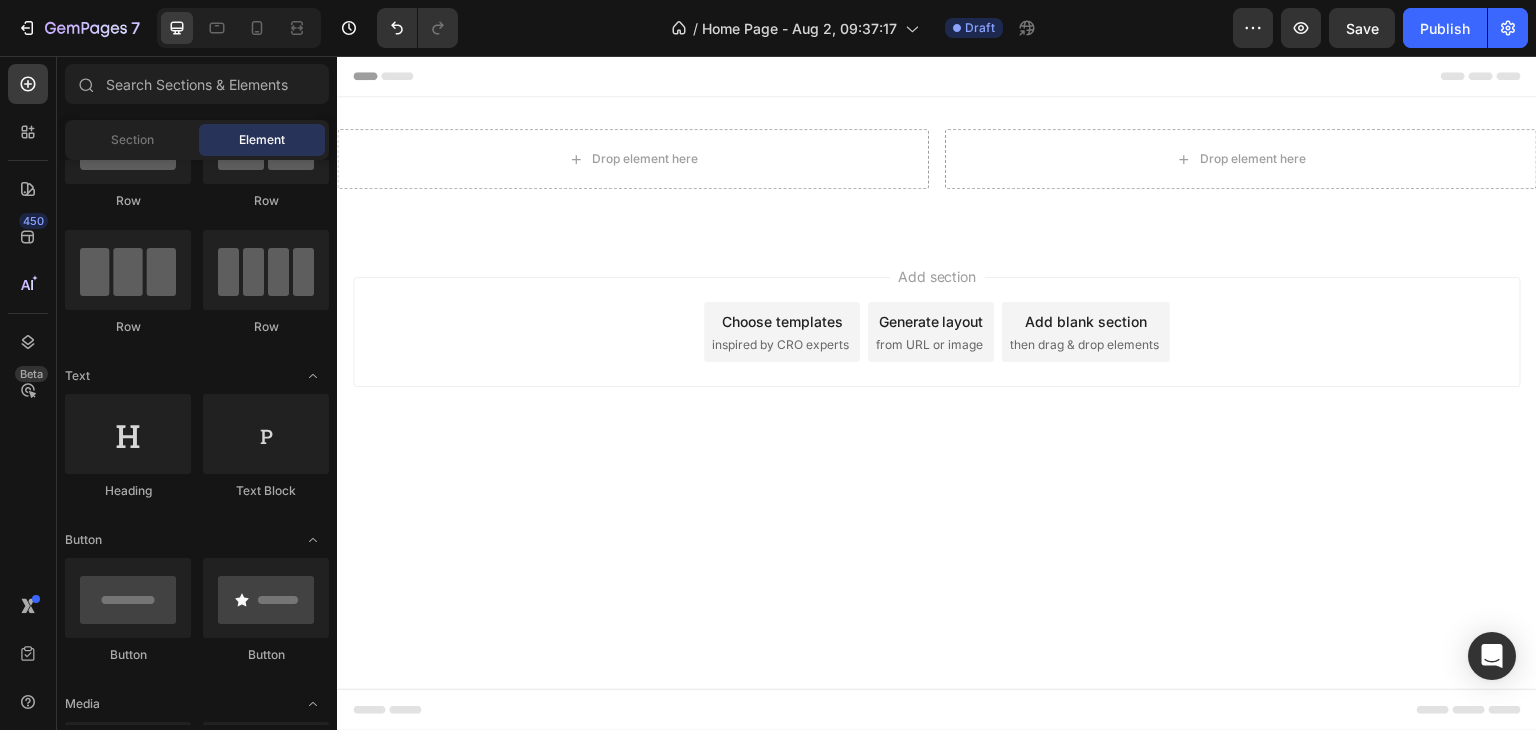 scroll, scrollTop: 0, scrollLeft: 0, axis: both 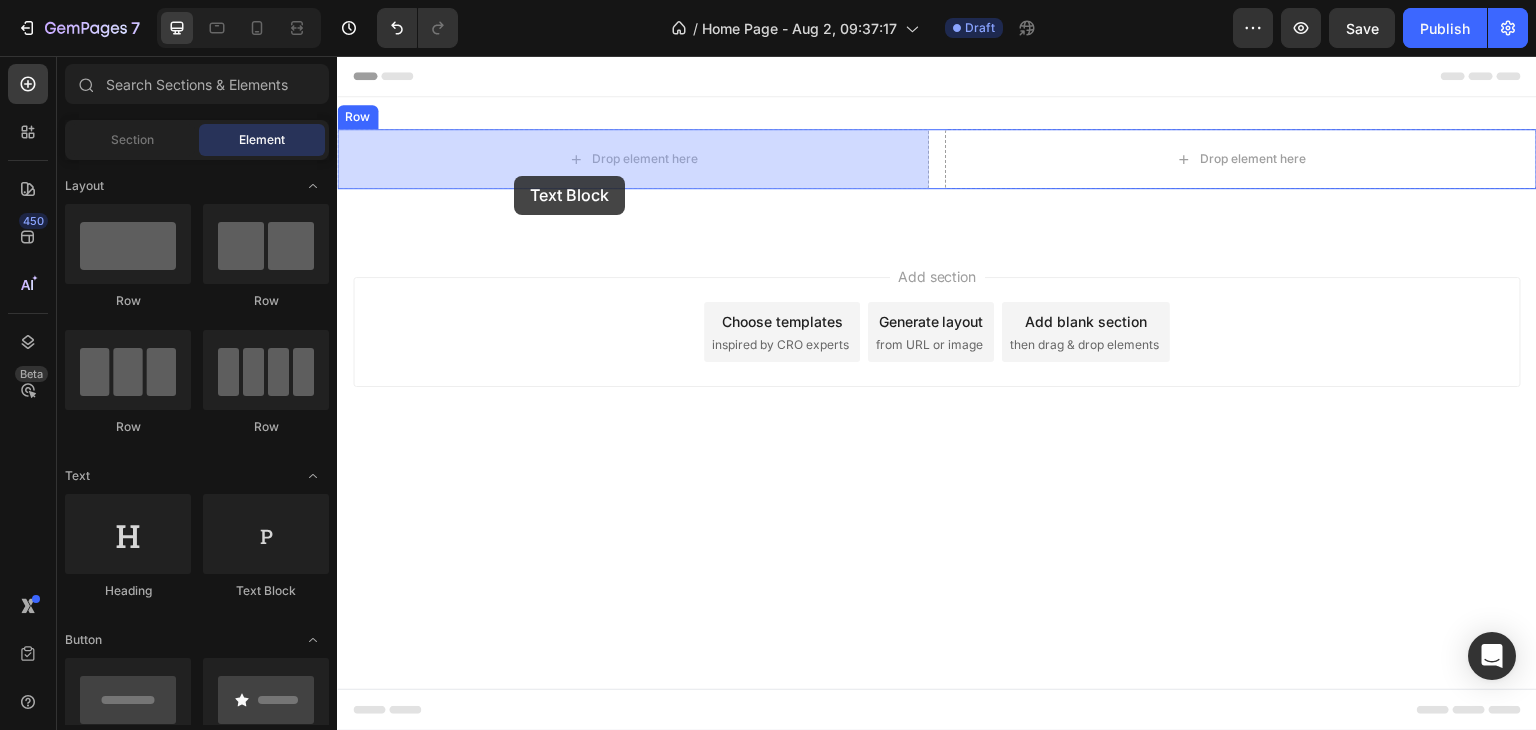 drag, startPoint x: 573, startPoint y: 611, endPoint x: 514, endPoint y: 176, distance: 438.9829 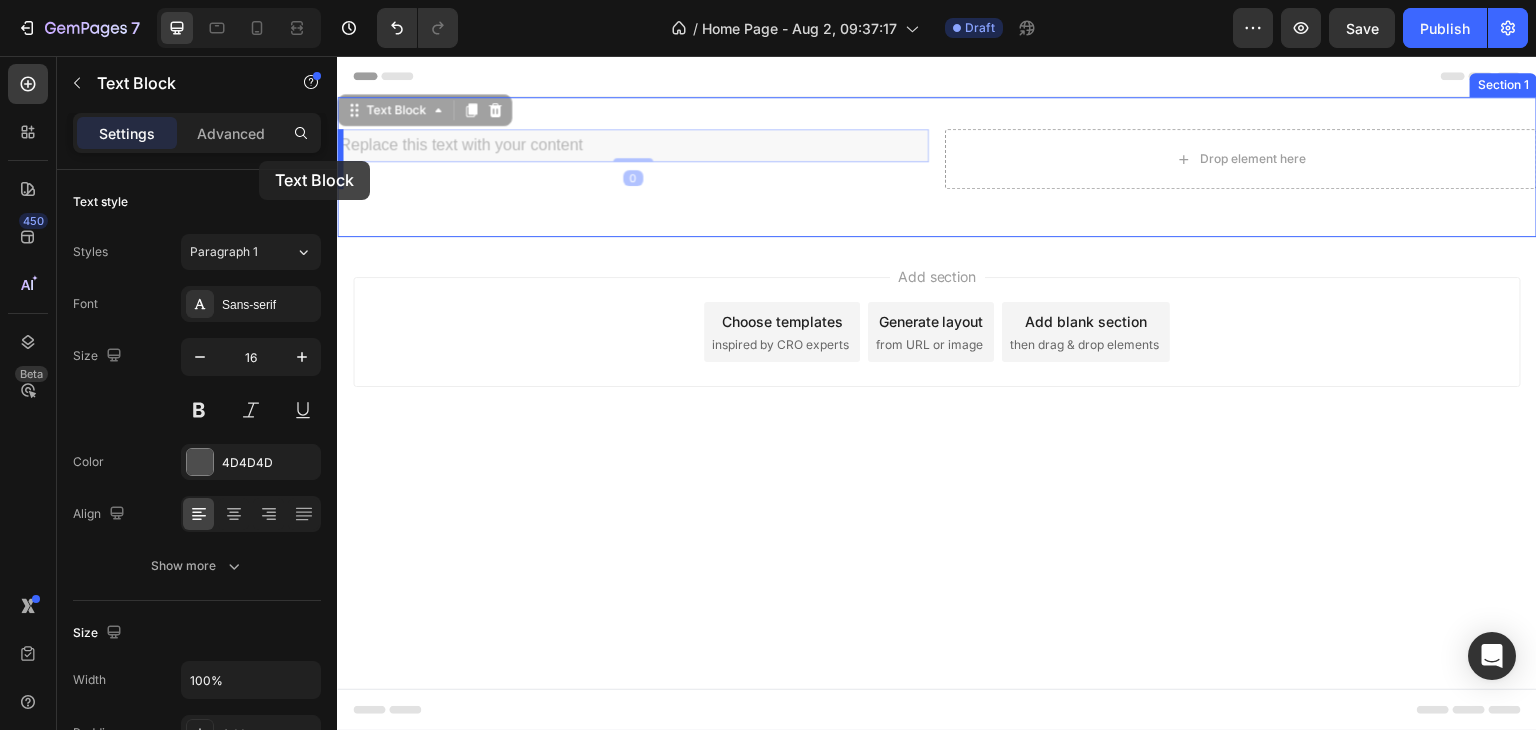 drag, startPoint x: 609, startPoint y: 145, endPoint x: 278, endPoint y: 164, distance: 331.54486 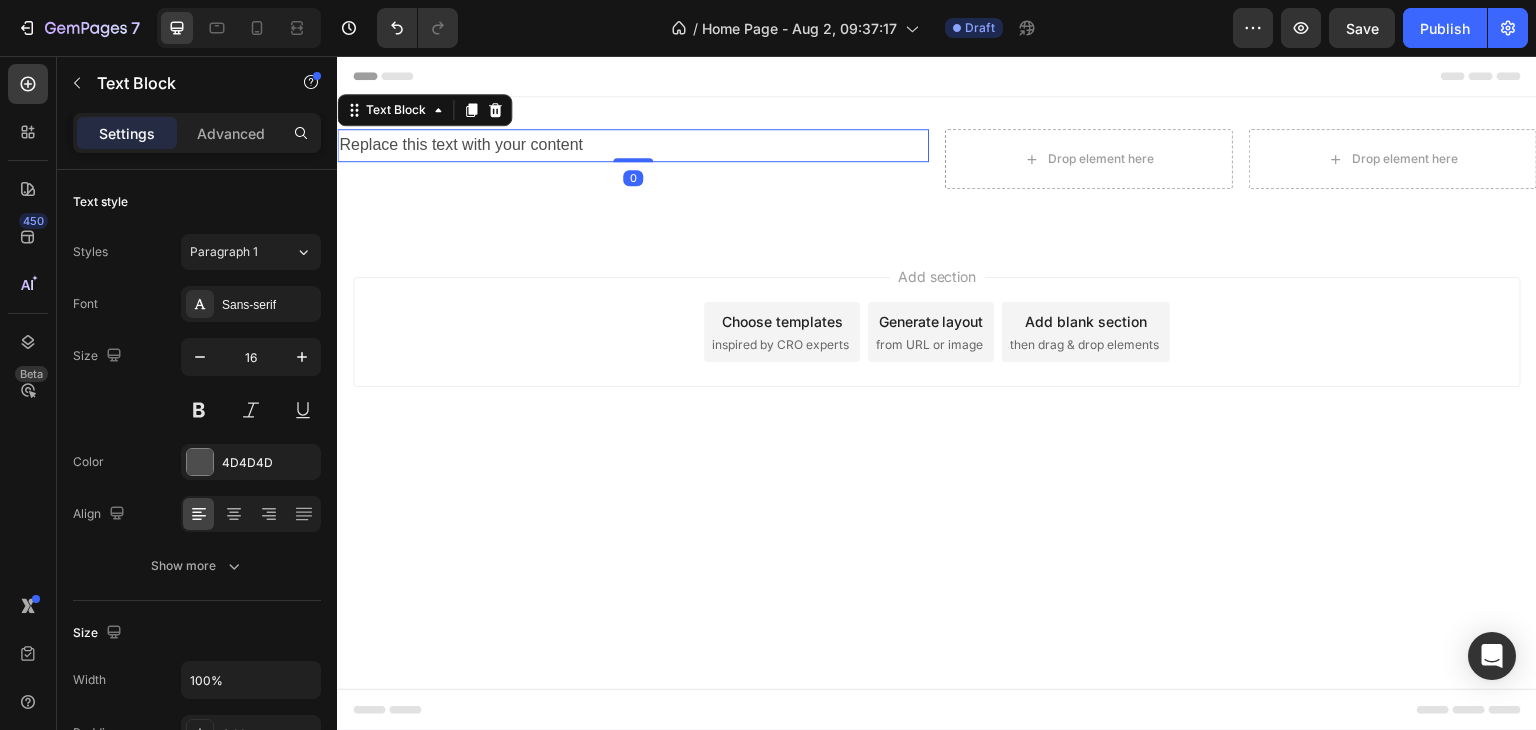 click on "Replace this text with your content" at bounding box center [633, 145] 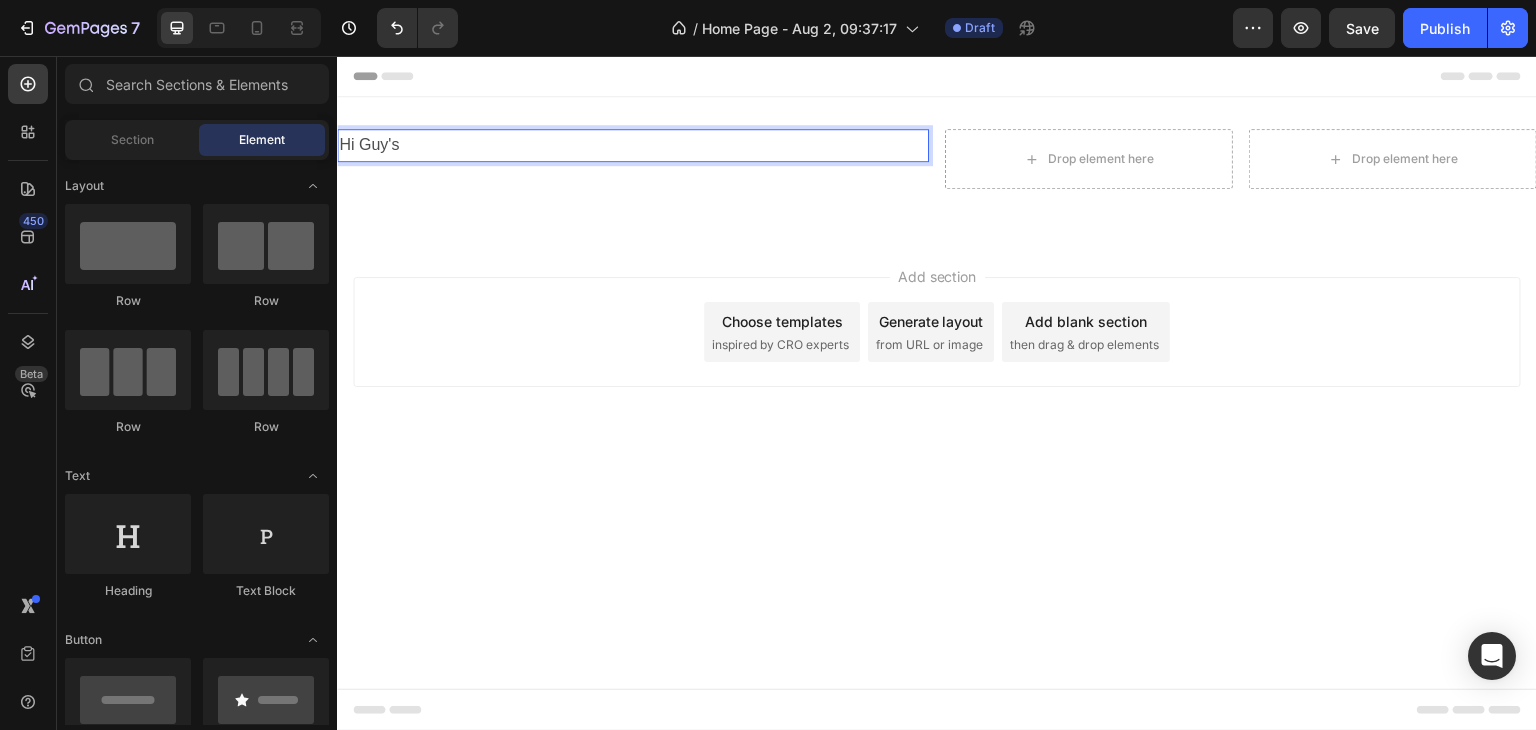 click on "Header Hi Guy's Text Block   0
Drop element here
Drop element here Row Section 1 Root Start with Sections from sidebar Add sections Add elements Start with Generating from URL or image Add section Choose templates inspired by CRO experts Generate layout from URL or image Add blank section then drag & drop elements Footer" at bounding box center [937, 393] 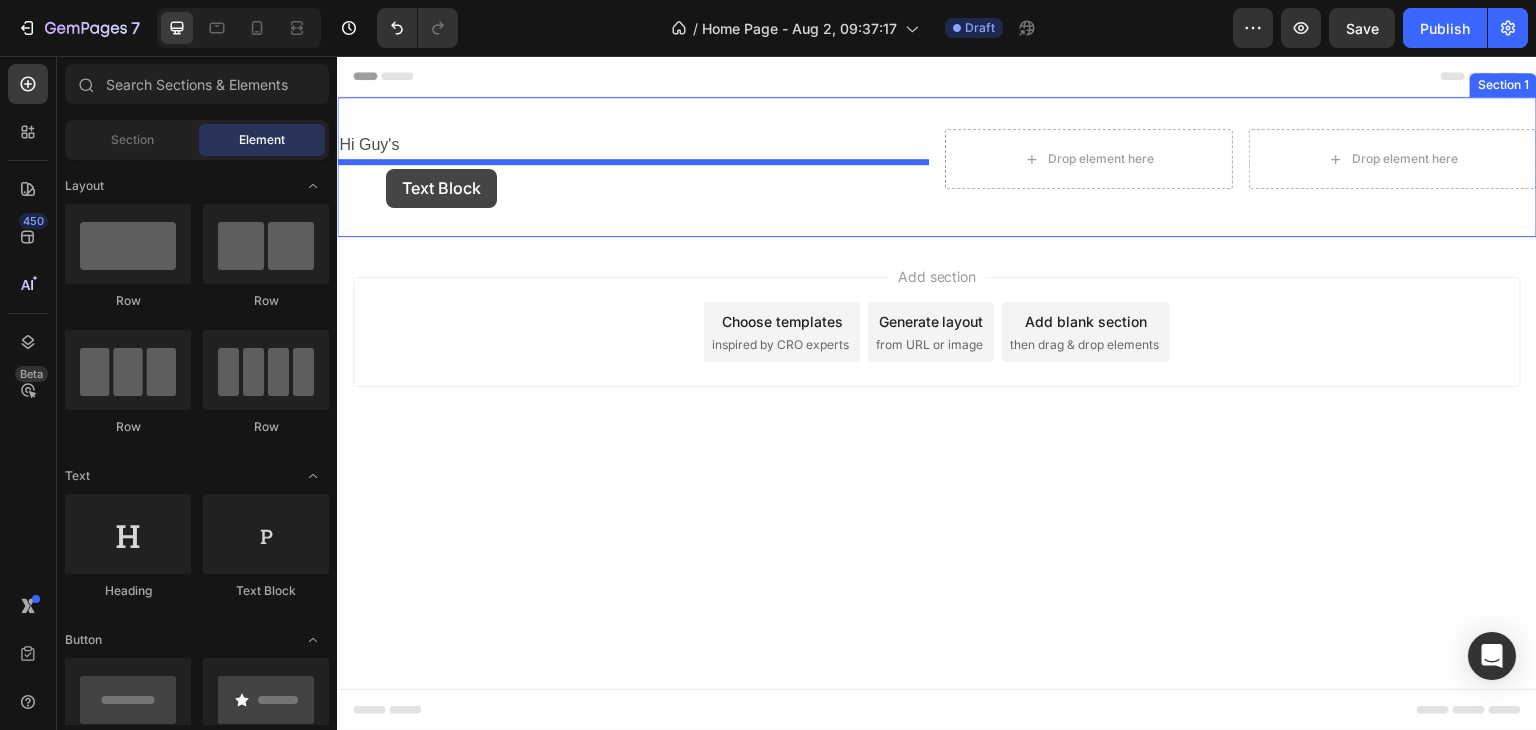 drag, startPoint x: 601, startPoint y: 632, endPoint x: 386, endPoint y: 169, distance: 510.48407 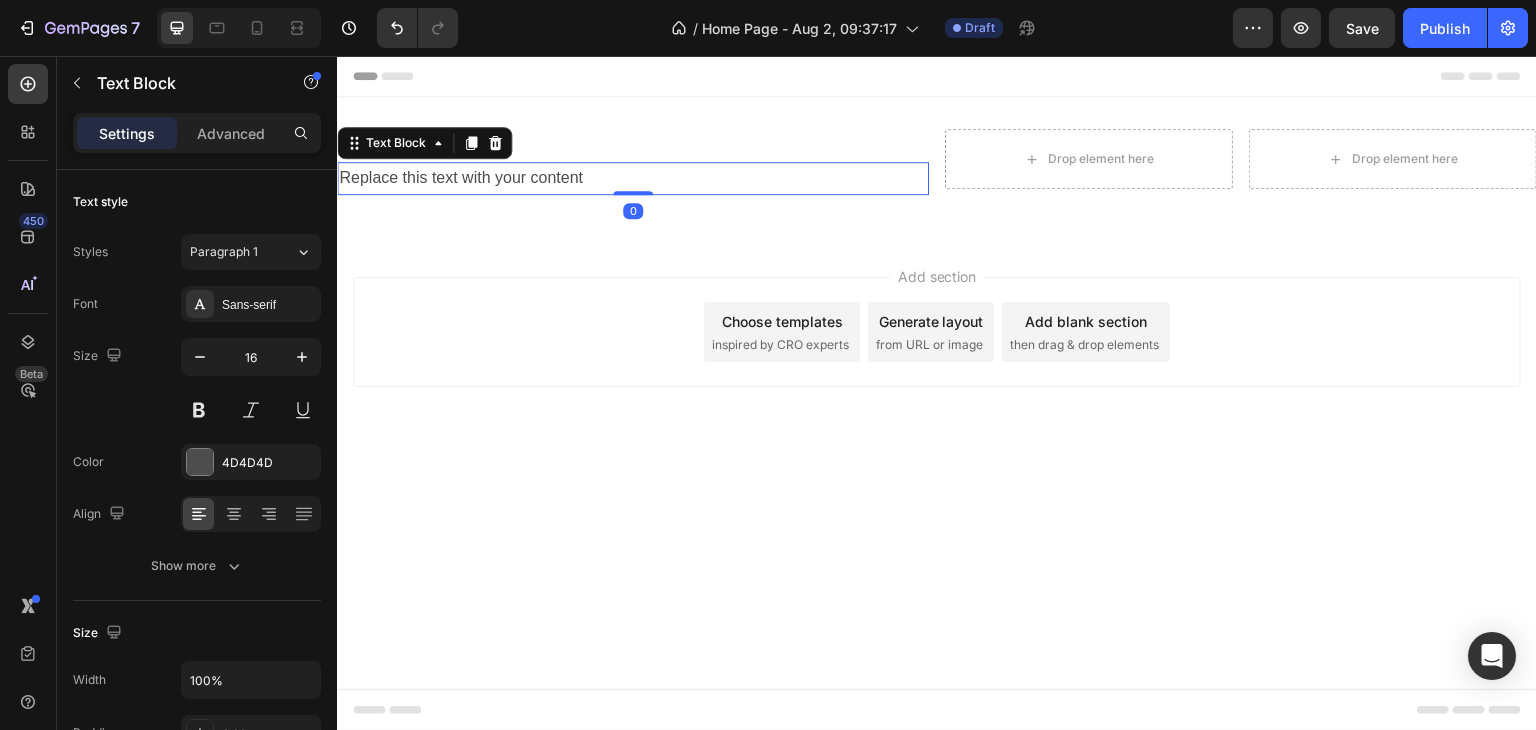 click on "Add section Choose templates inspired by CRO experts Generate layout from URL or image Add blank section then drag & drop elements" at bounding box center [937, 332] 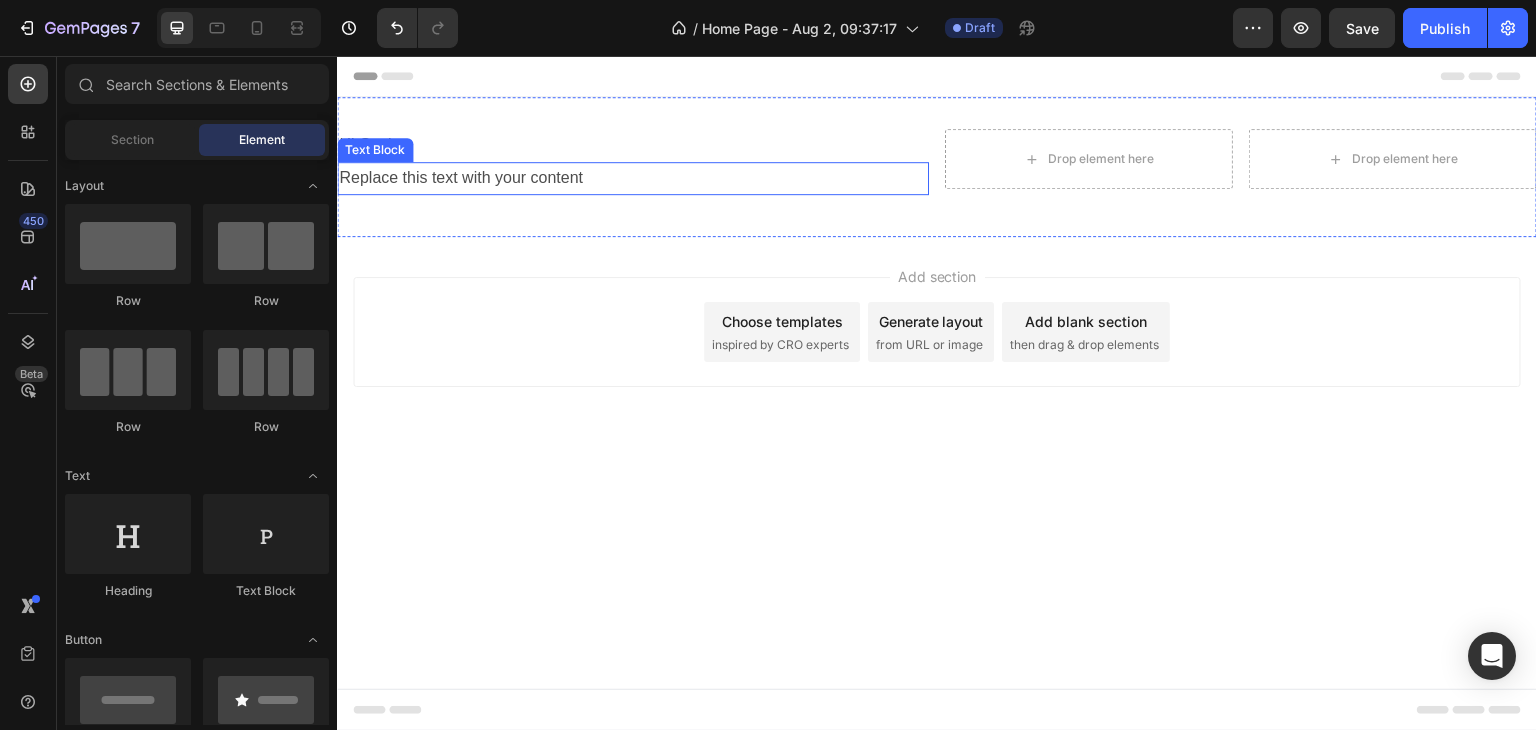 click on "Replace this text with your content" at bounding box center [633, 178] 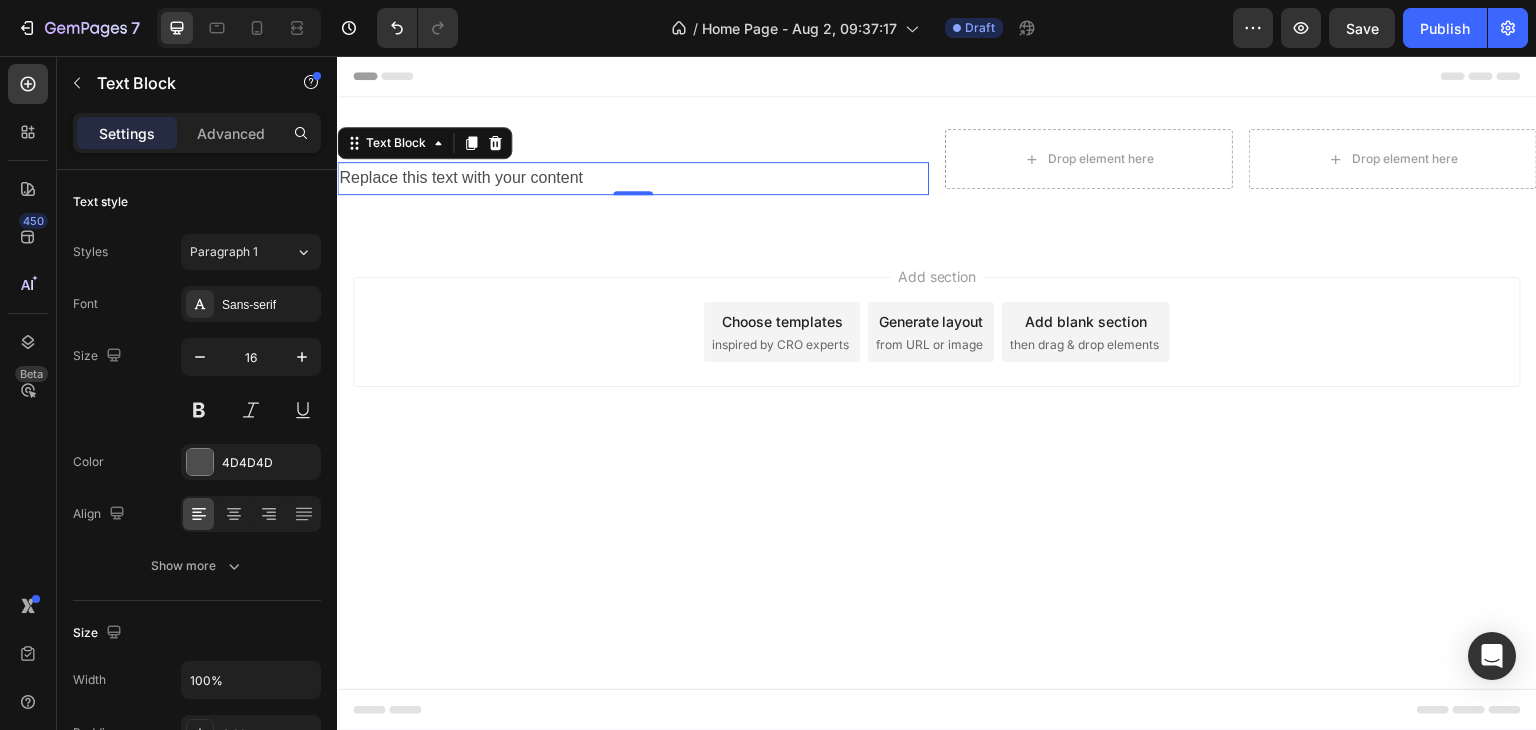 click on "Hi Guy's" at bounding box center [633, 145] 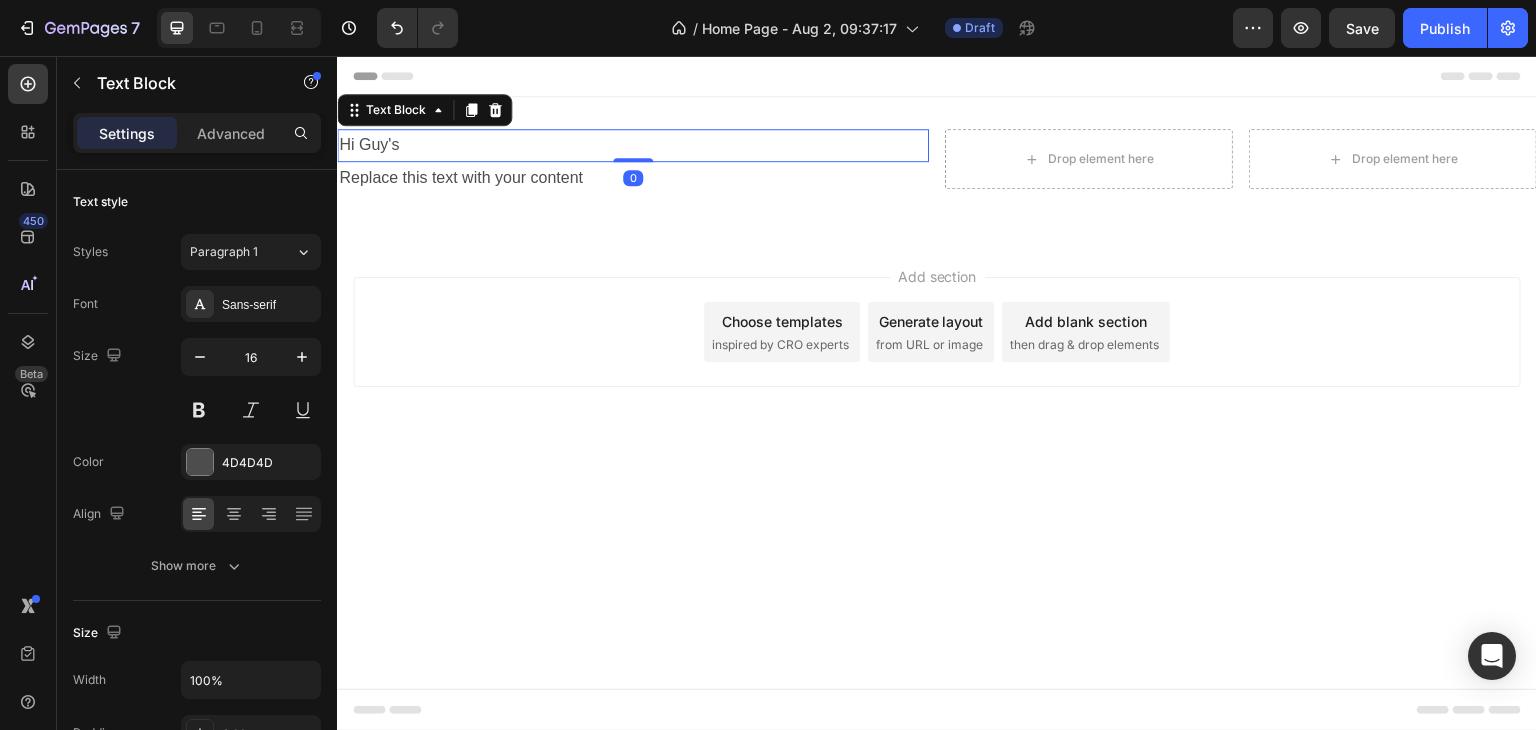click on "Replace this text with your content" at bounding box center (633, 178) 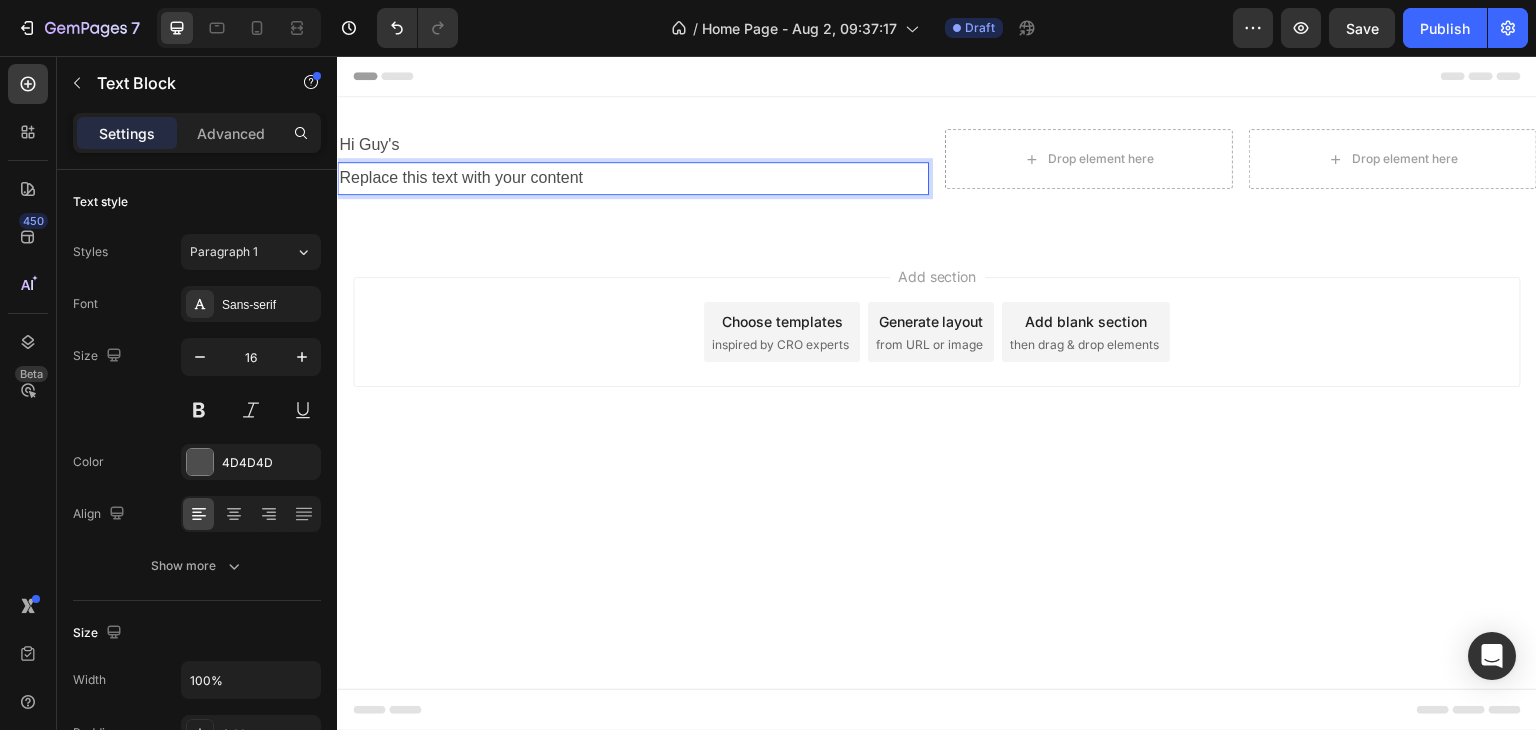 click on "Replace this text with your content" at bounding box center [633, 178] 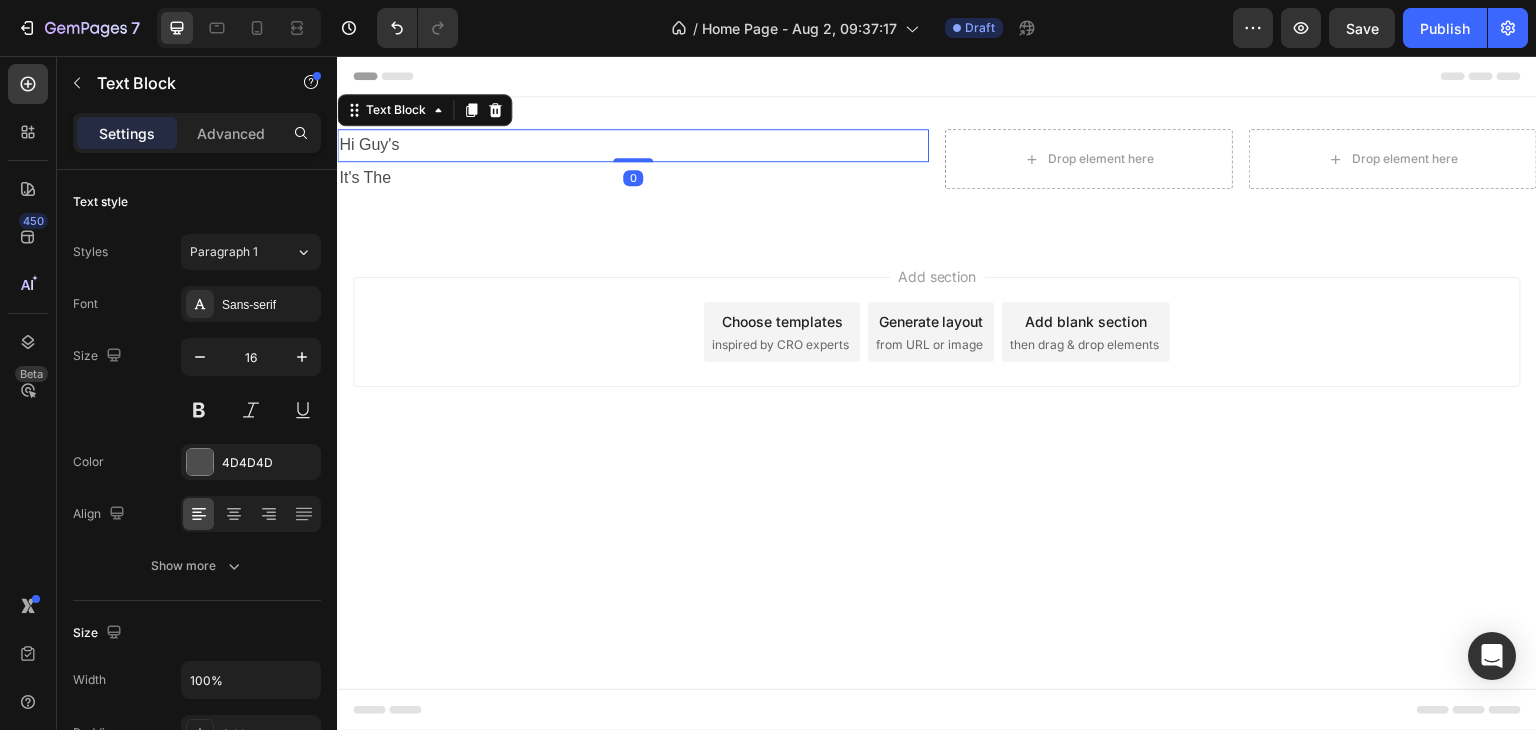 click on "Hi Guy's" at bounding box center [633, 145] 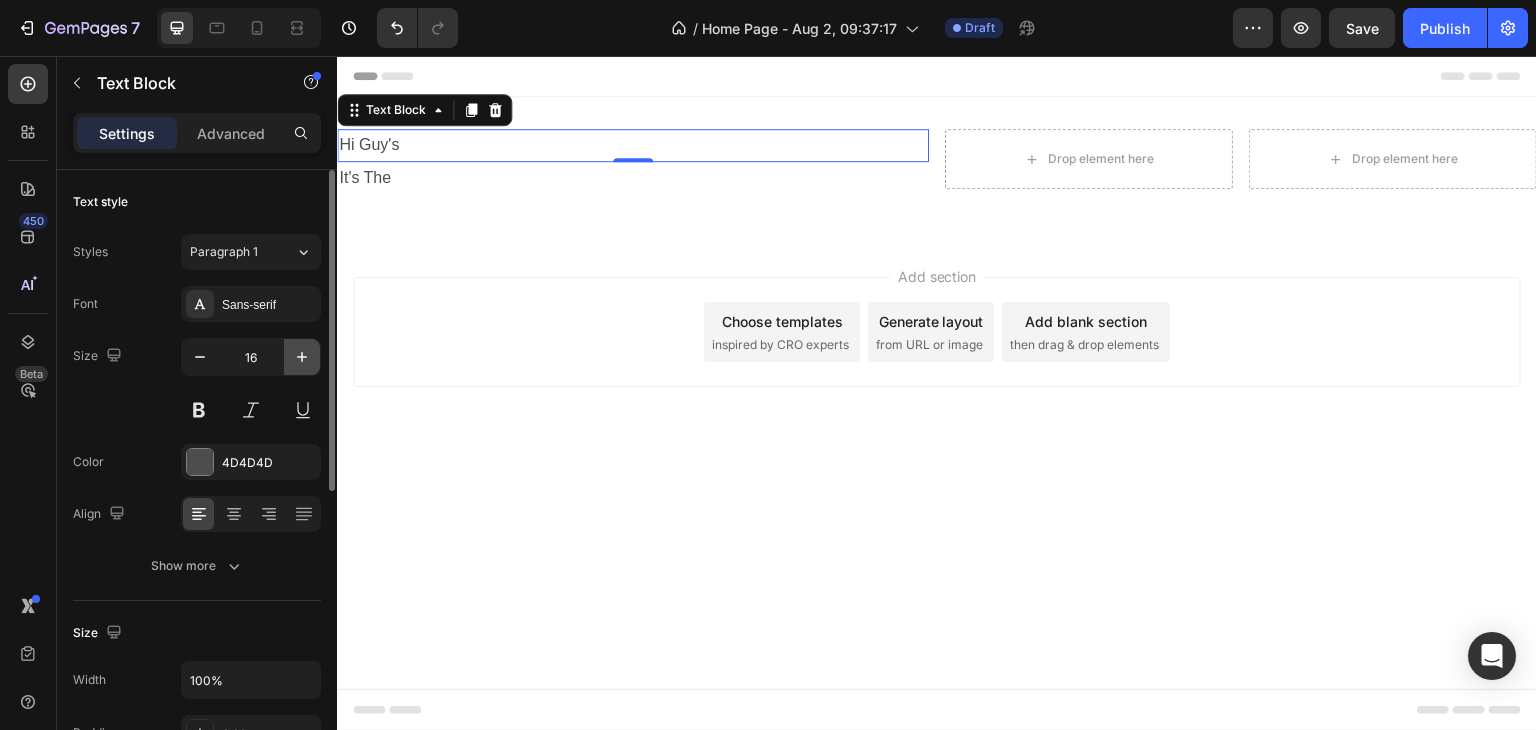 click 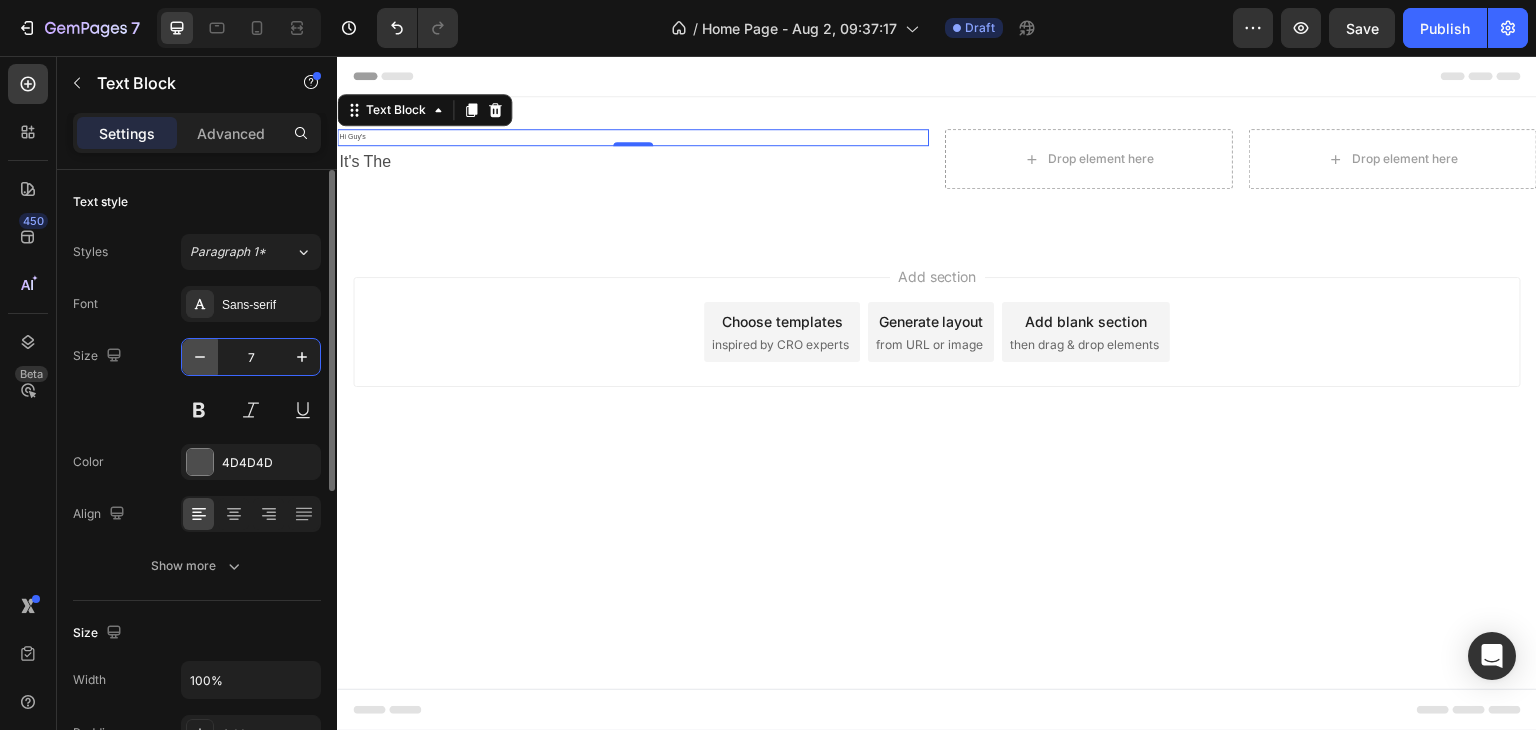 type on "70" 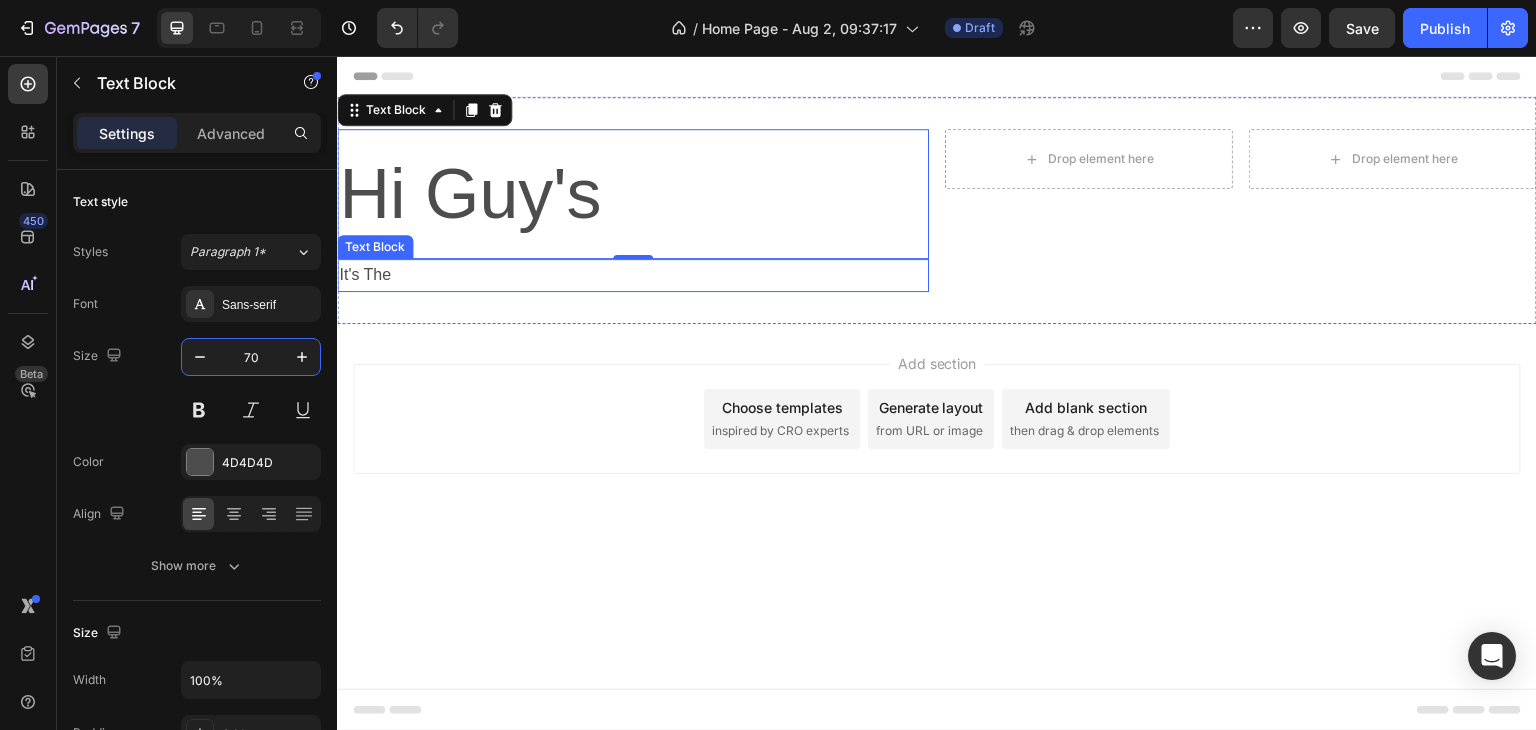 click on "It's The" at bounding box center (633, 275) 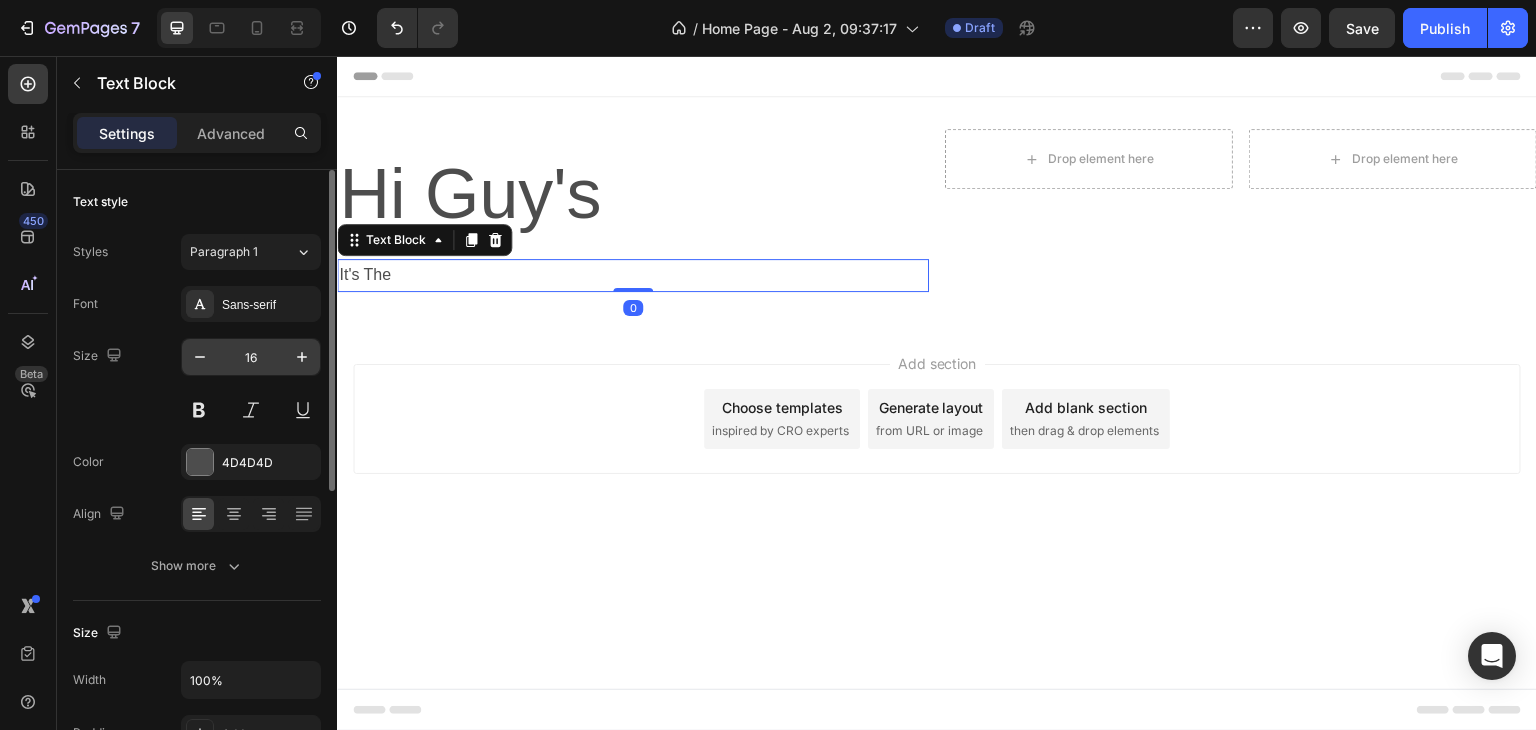 click on "16" at bounding box center [251, 357] 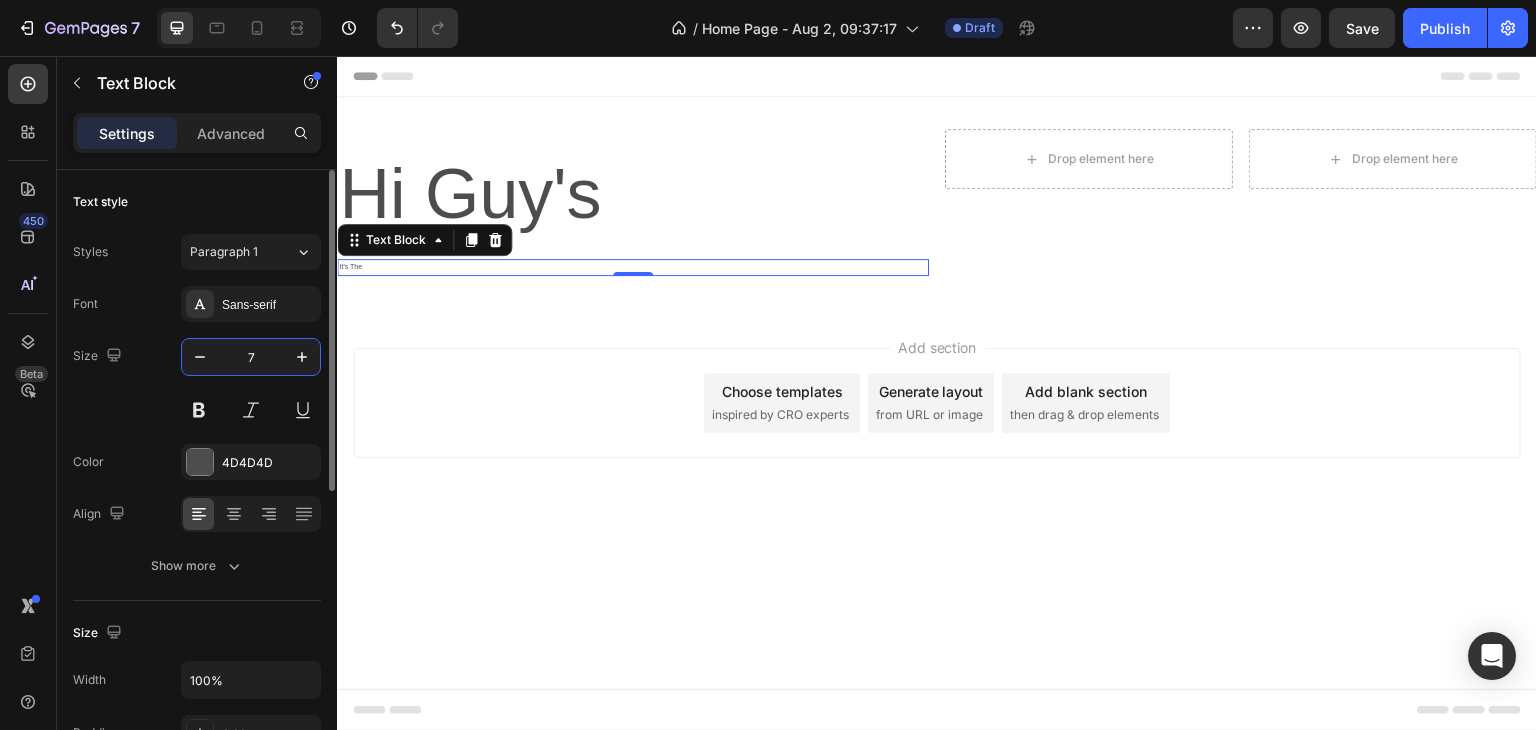 type on "70" 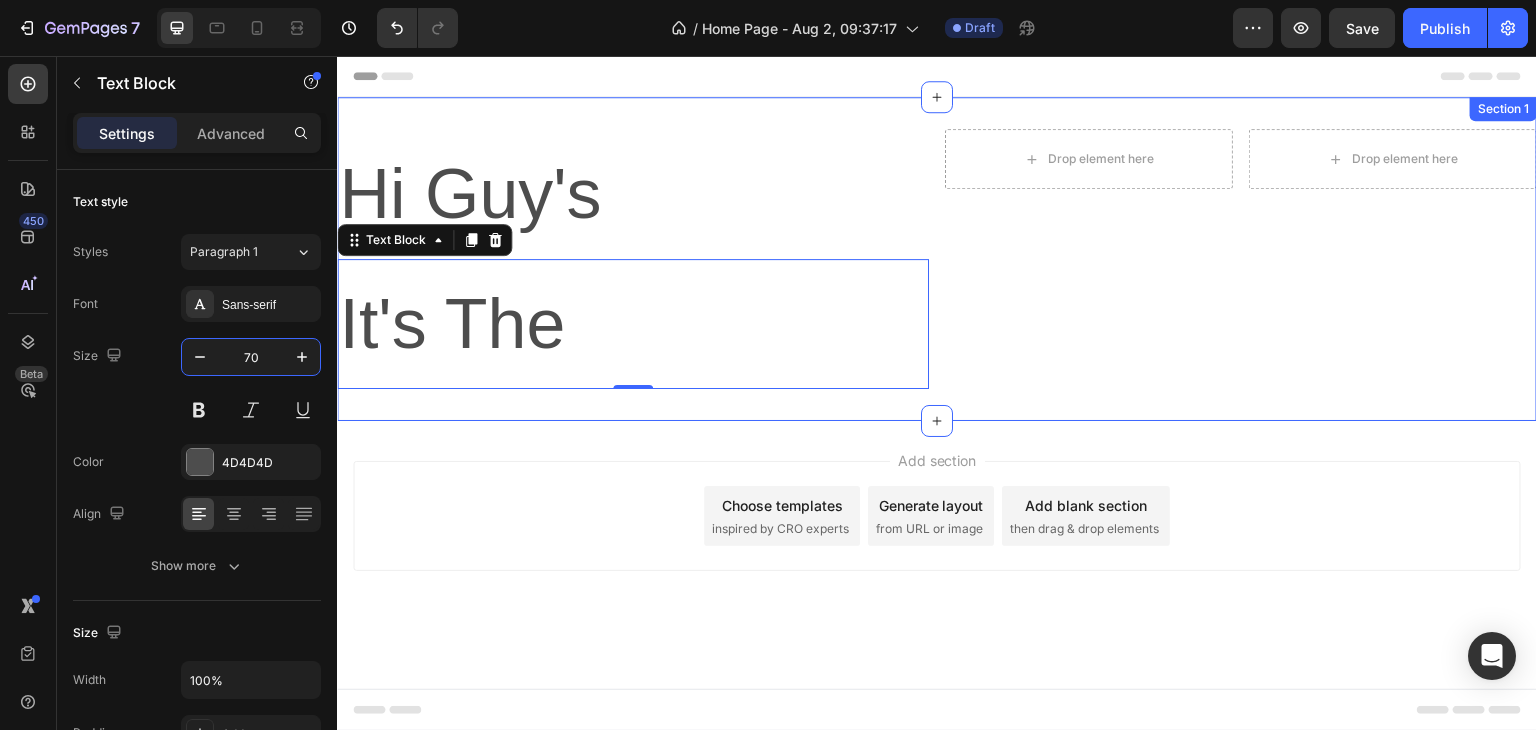 click on "Drop element here
Drop element here Row" at bounding box center (1241, 259) 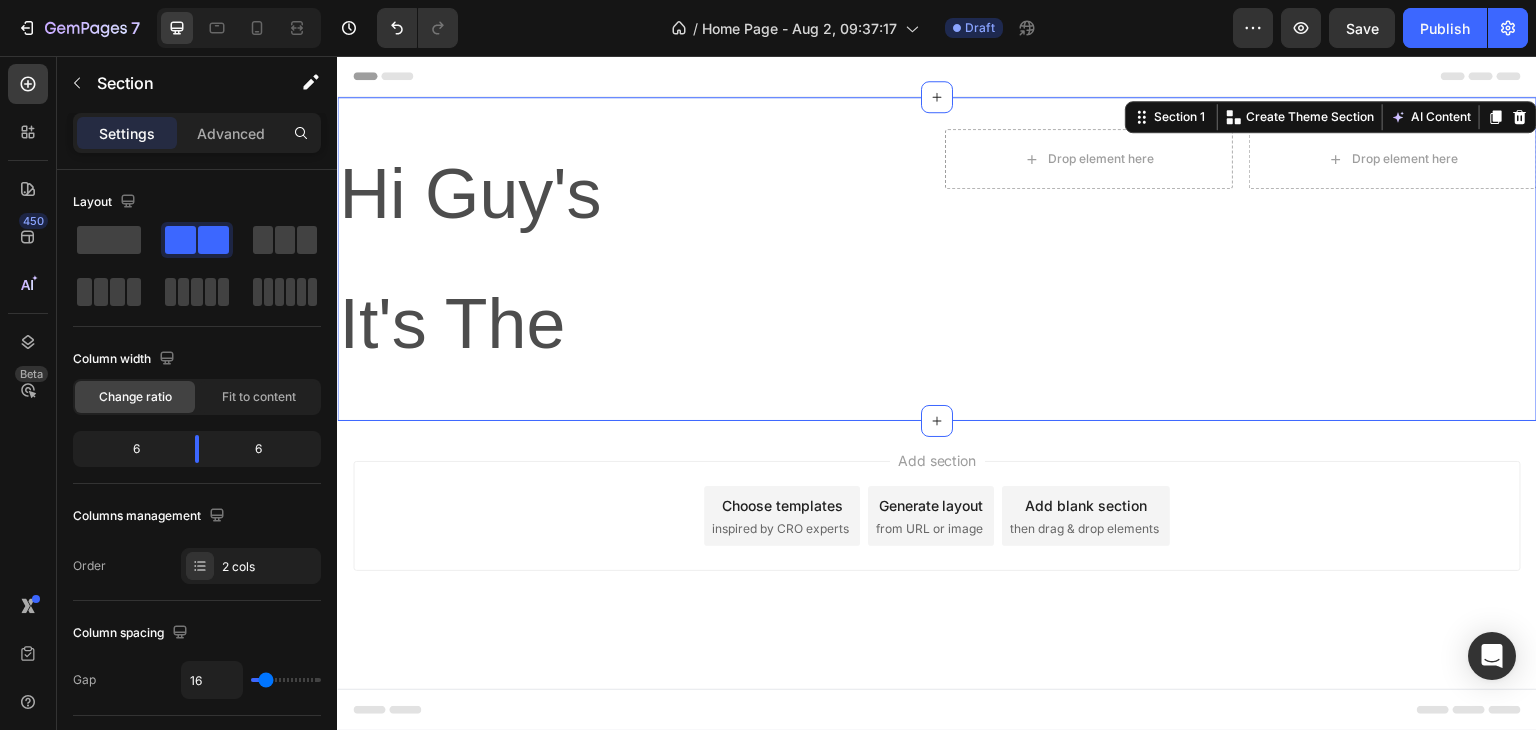 drag, startPoint x: 536, startPoint y: 292, endPoint x: 541, endPoint y: 400, distance: 108.11568 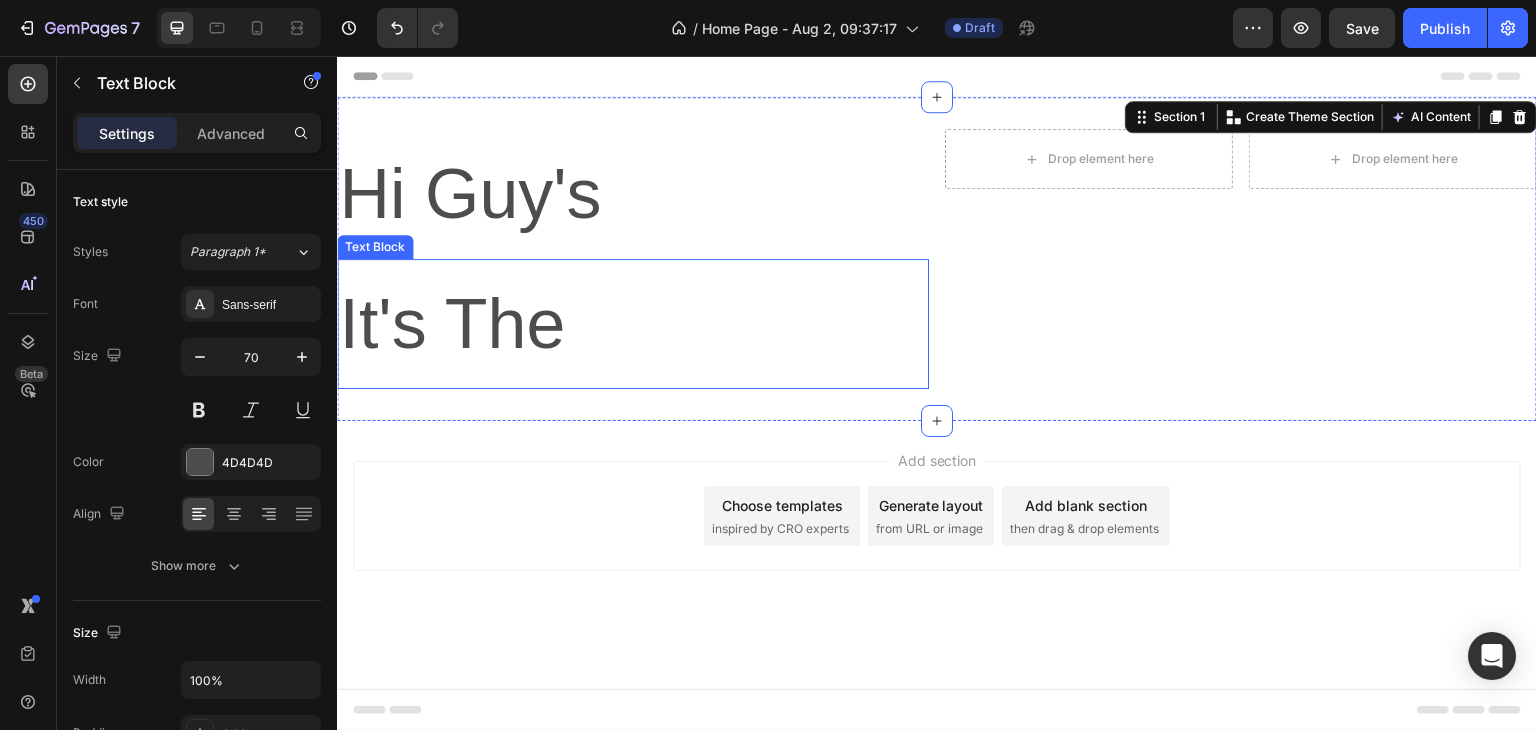 click on "It's The" at bounding box center (633, 324) 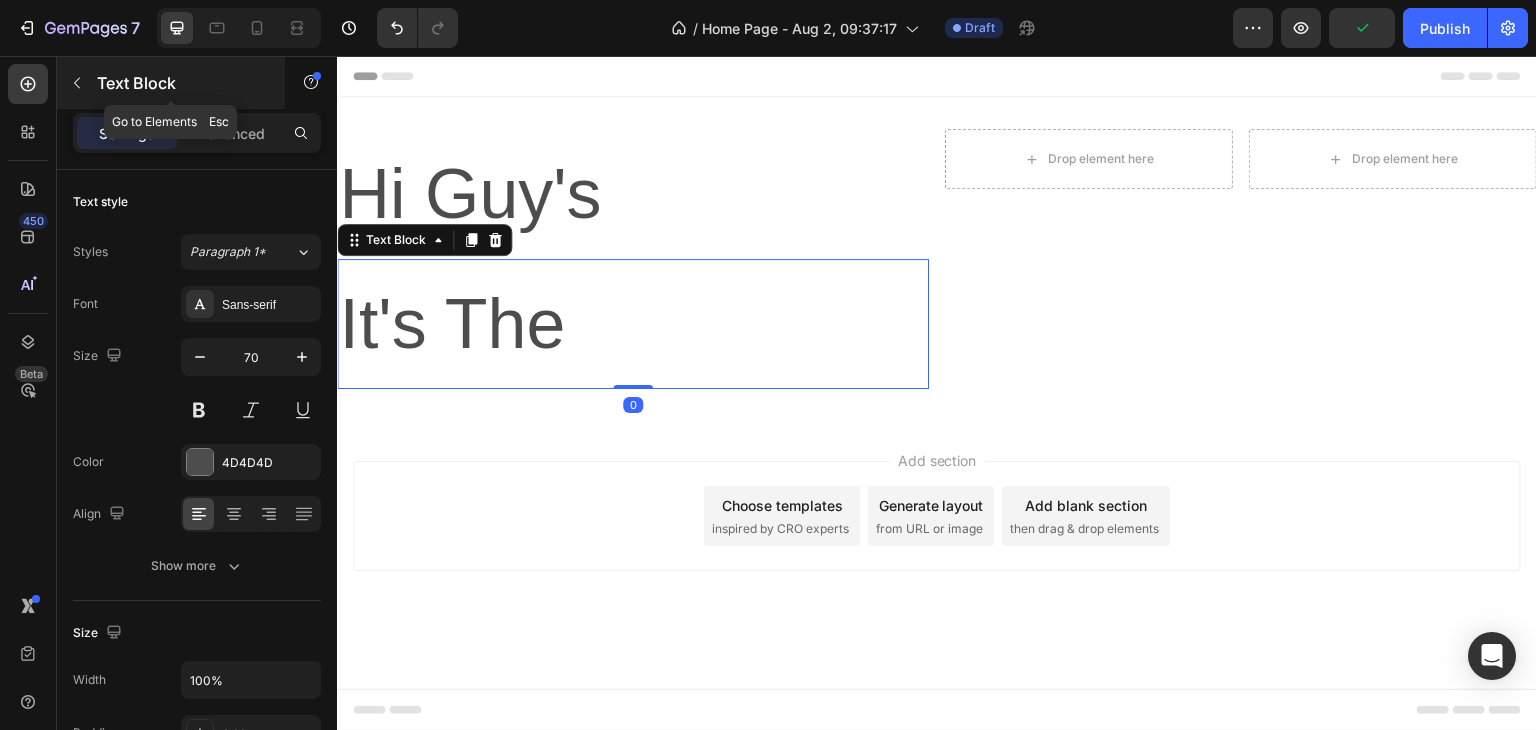 click at bounding box center [77, 83] 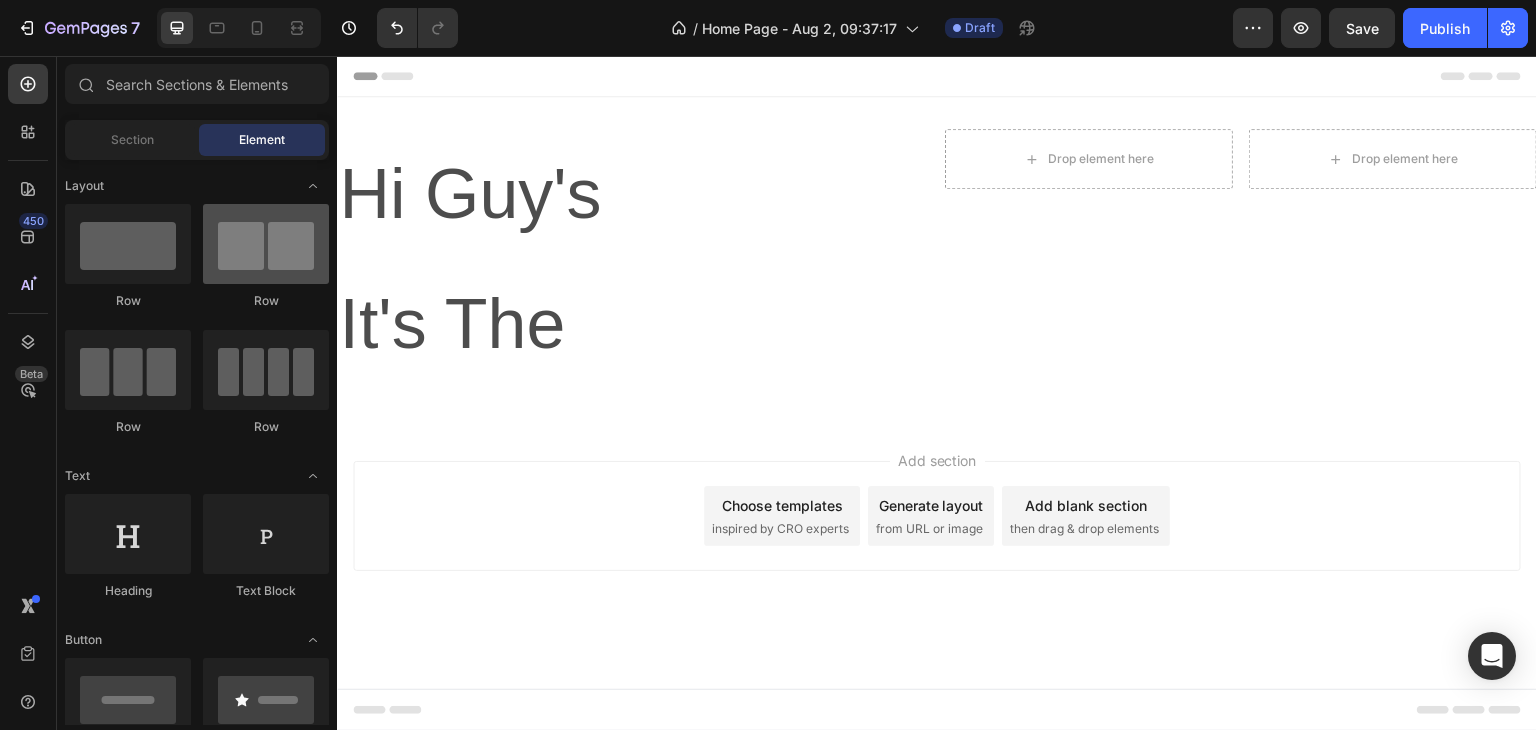 click at bounding box center (266, 244) 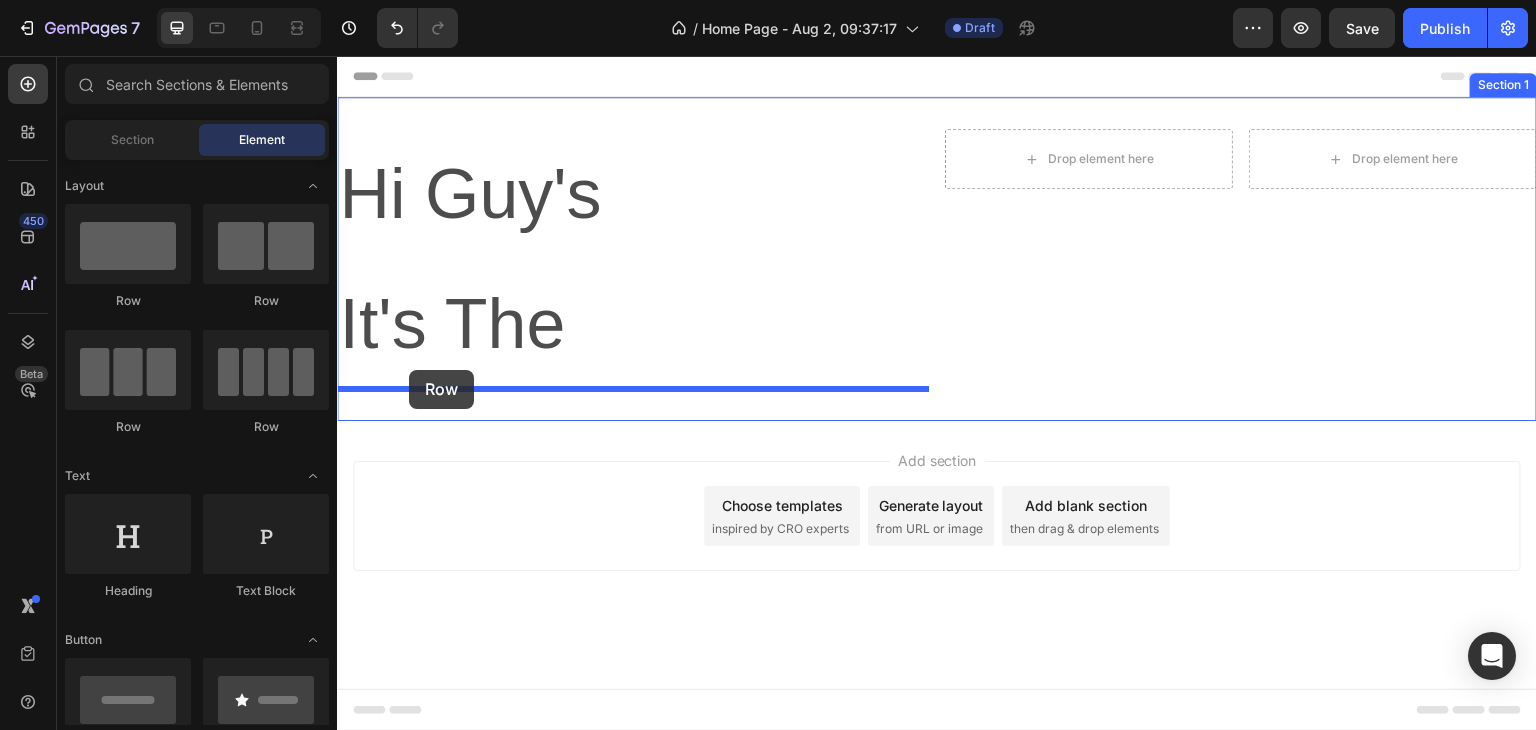 drag, startPoint x: 597, startPoint y: 307, endPoint x: 409, endPoint y: 370, distance: 198.27505 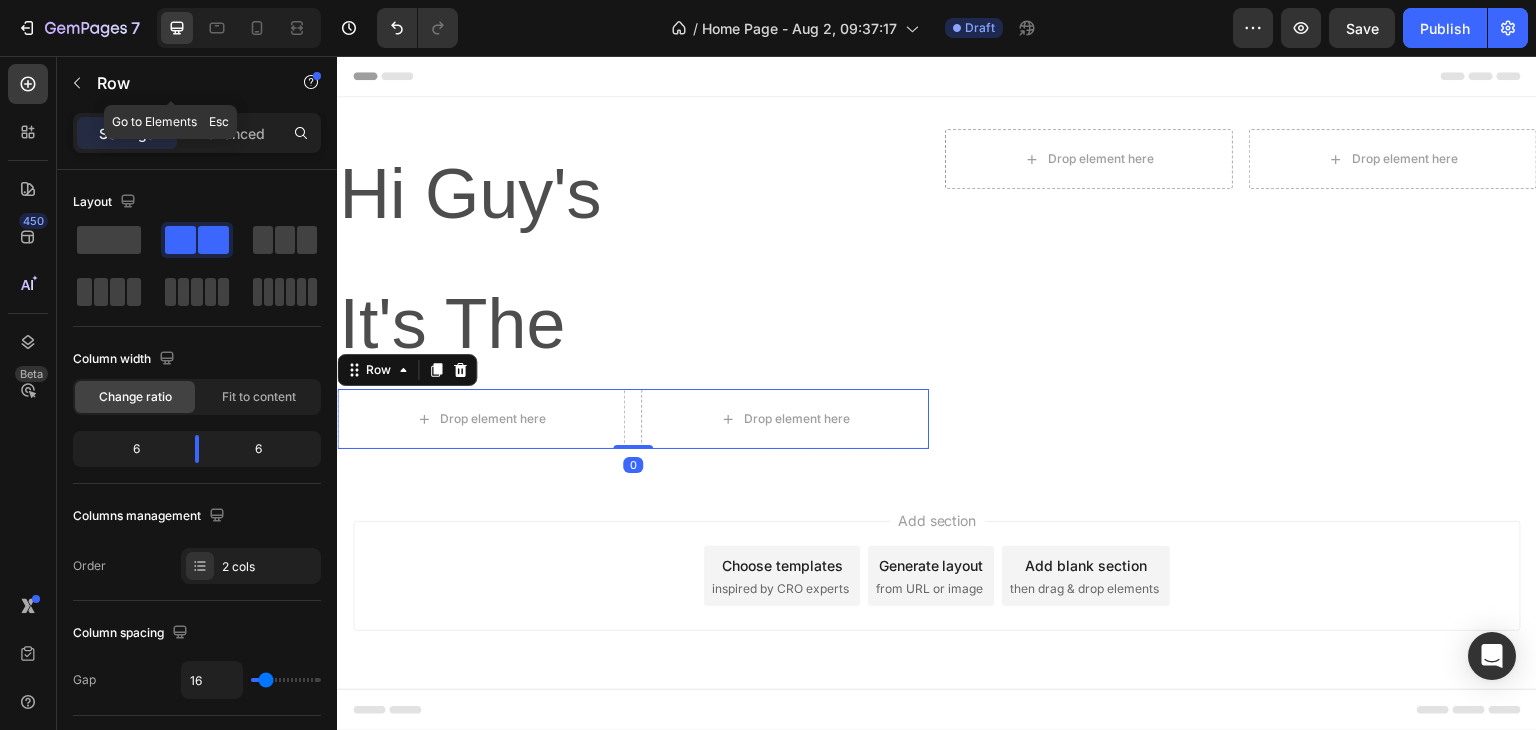 click at bounding box center [77, 83] 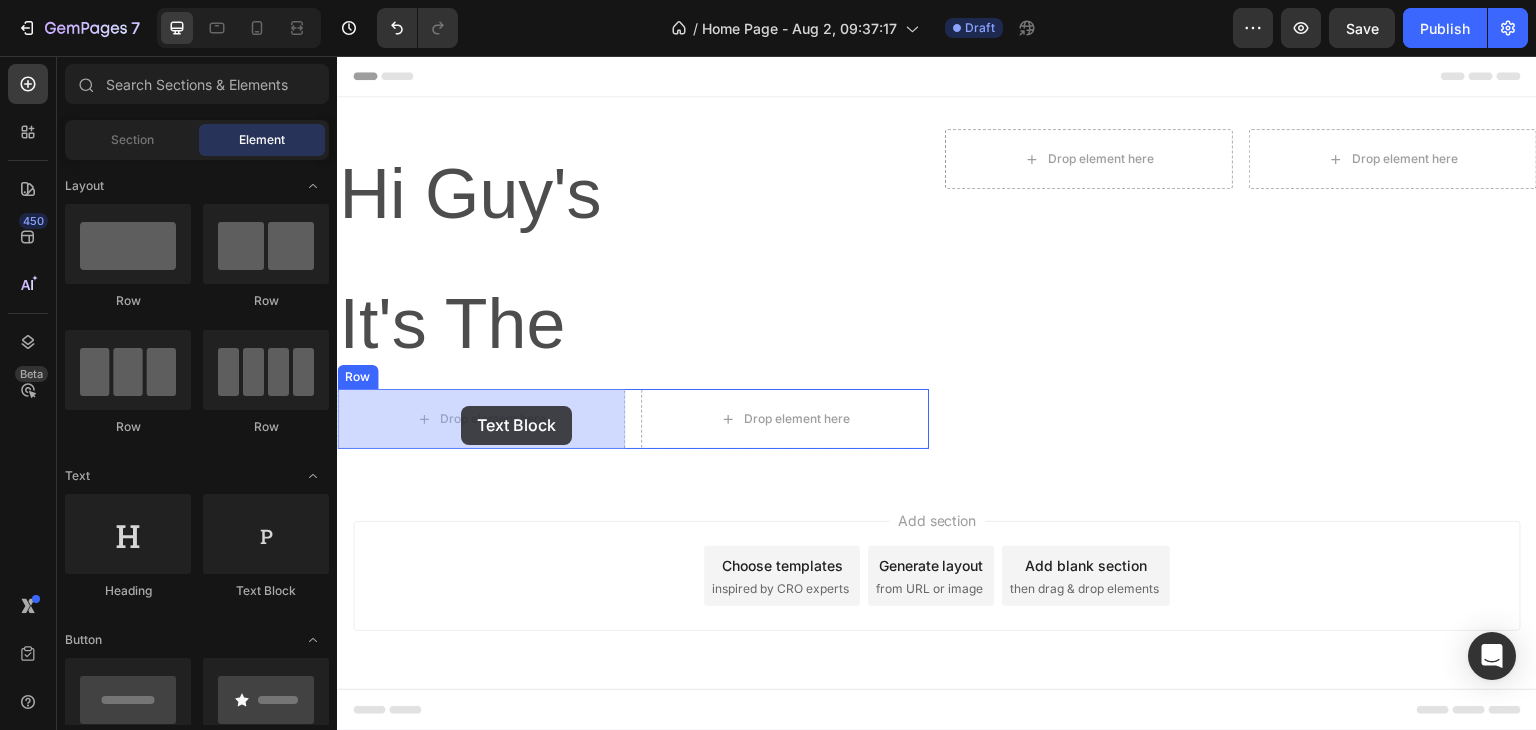 drag, startPoint x: 615, startPoint y: 618, endPoint x: 458, endPoint y: 407, distance: 263.0019 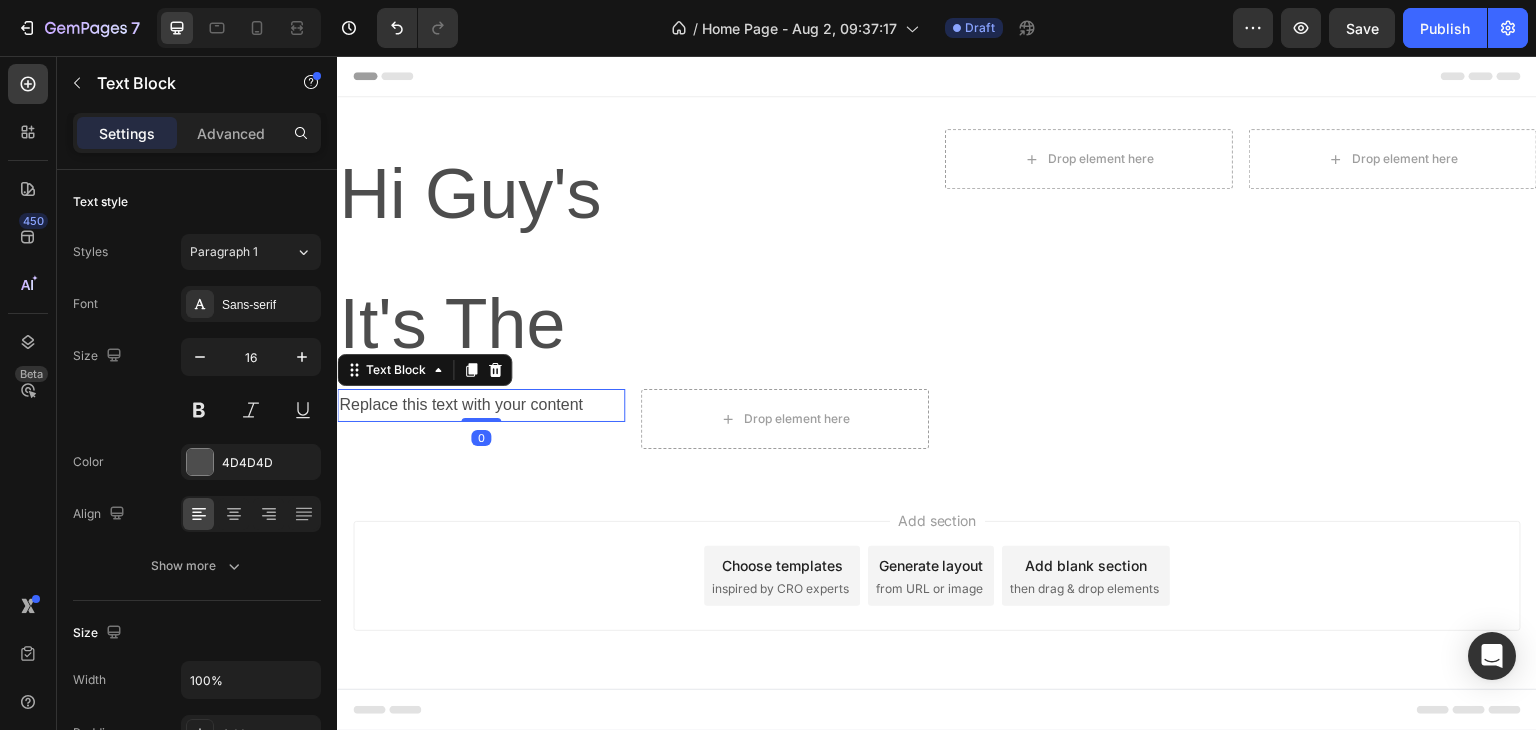 click on "Replace this text with your content" at bounding box center [481, 405] 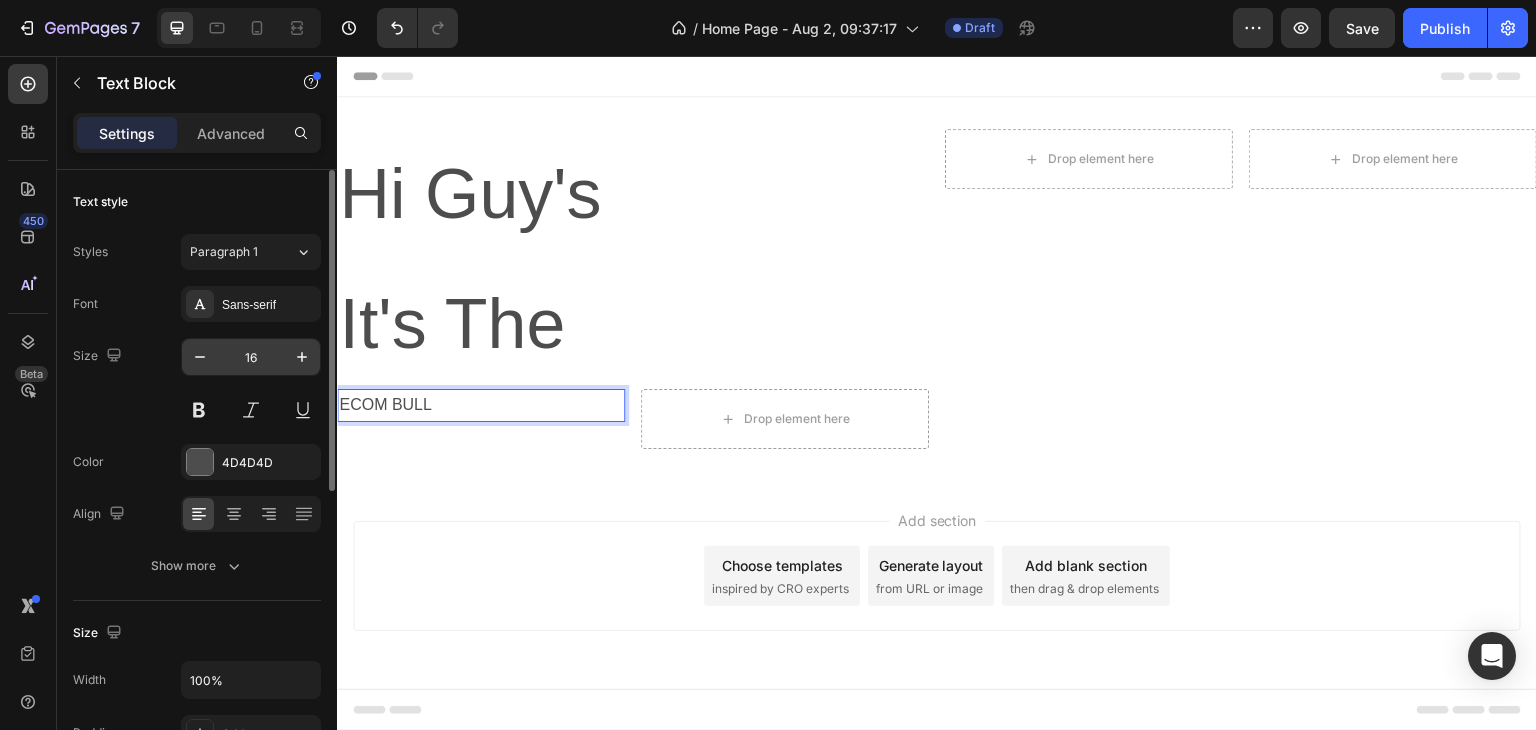 click on "16" at bounding box center [251, 357] 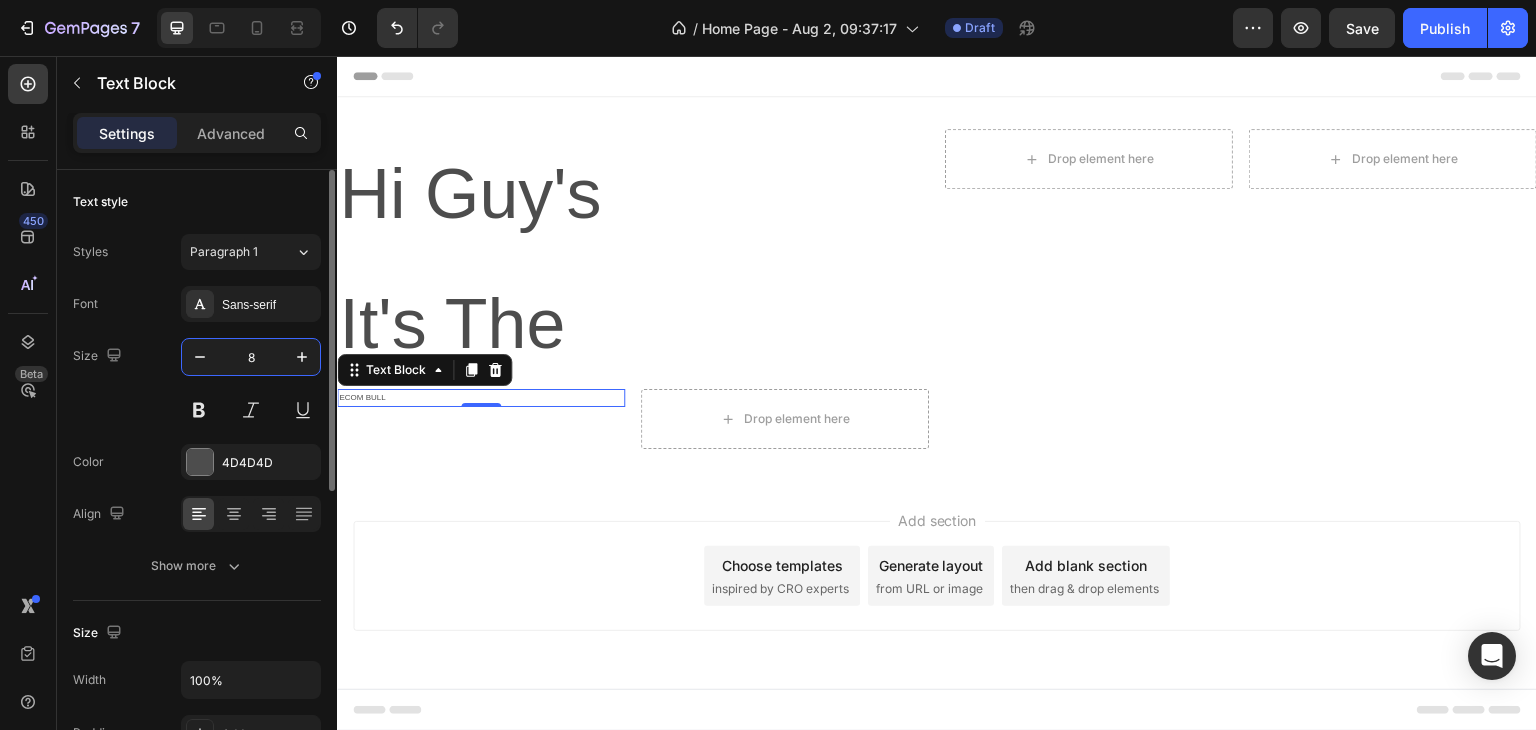 type on "80" 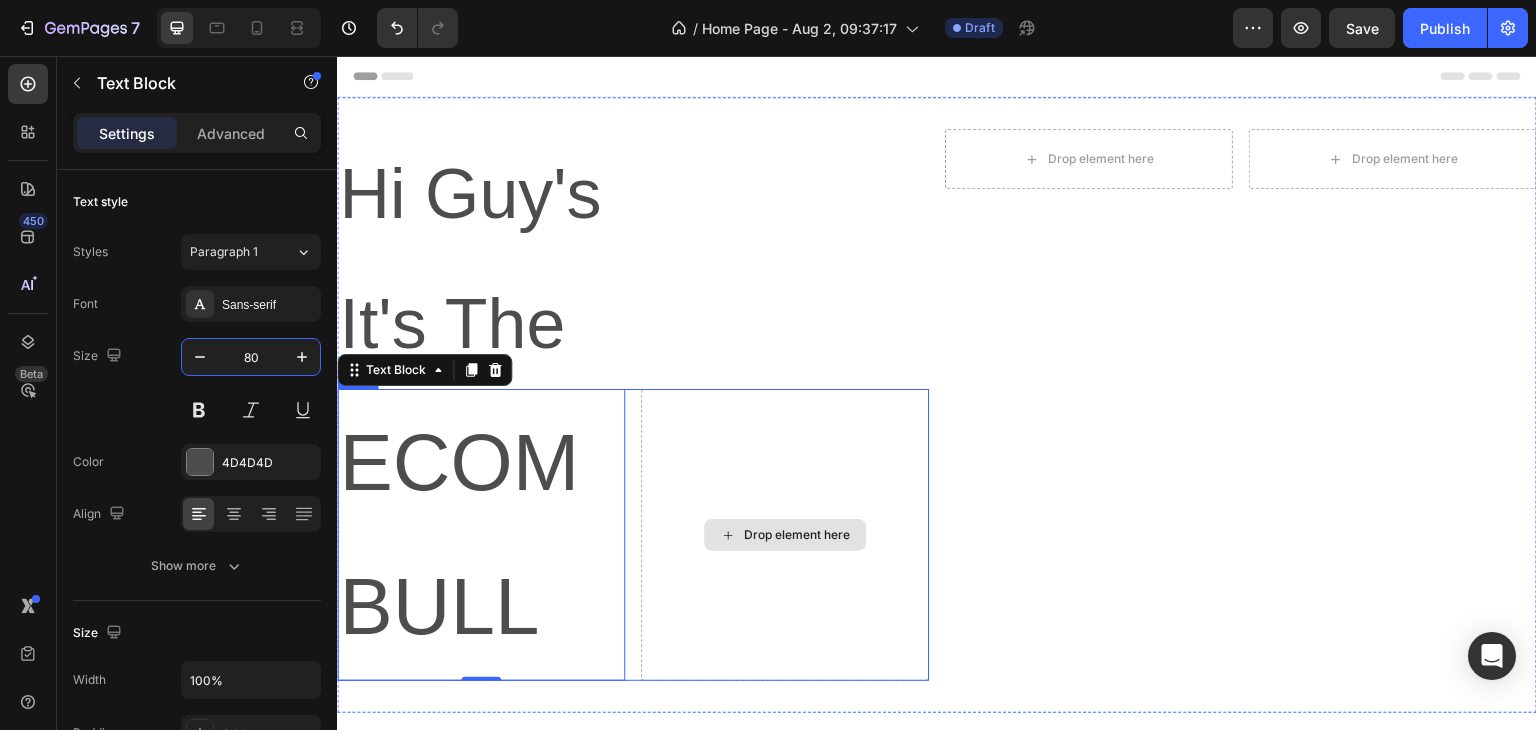 click on "Drop element here" at bounding box center (785, 535) 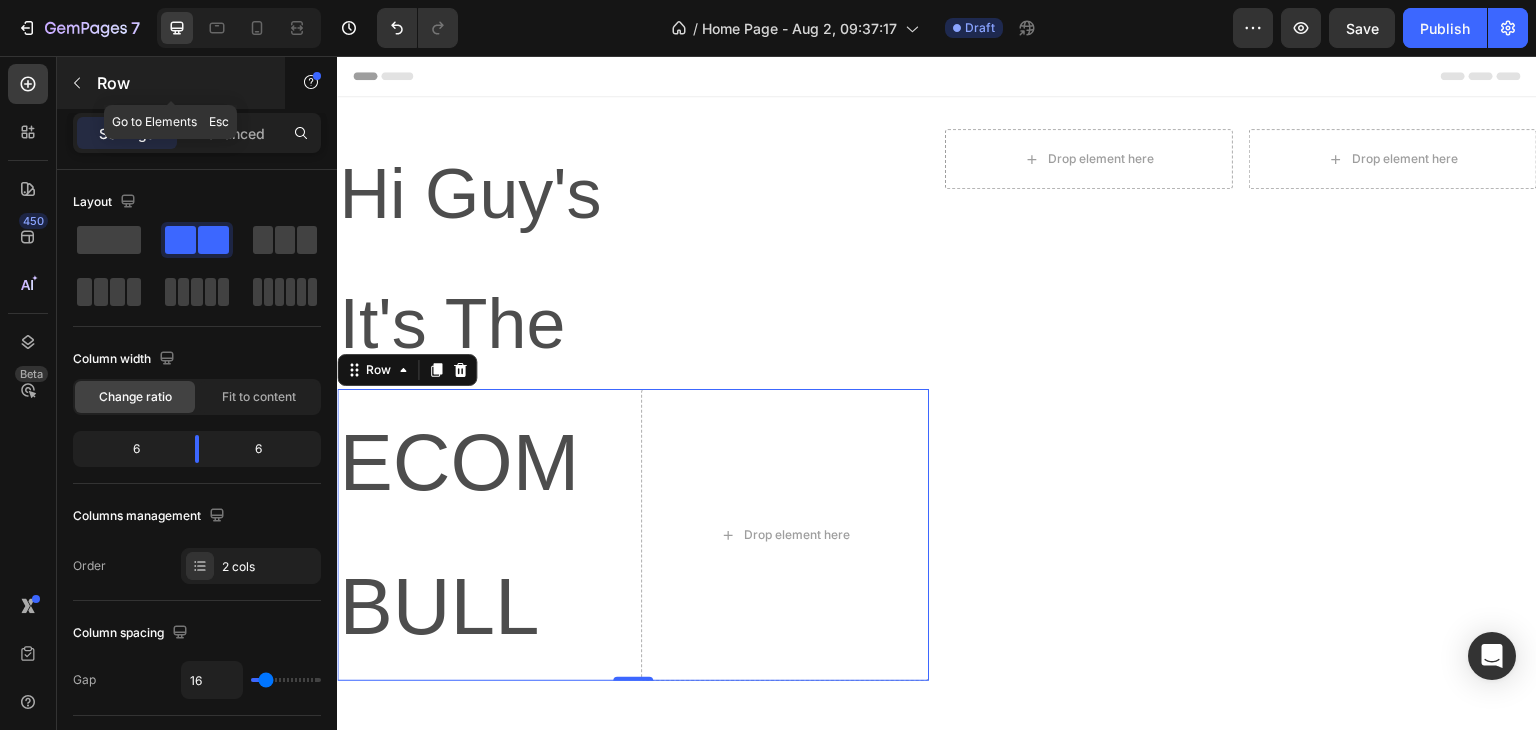 click 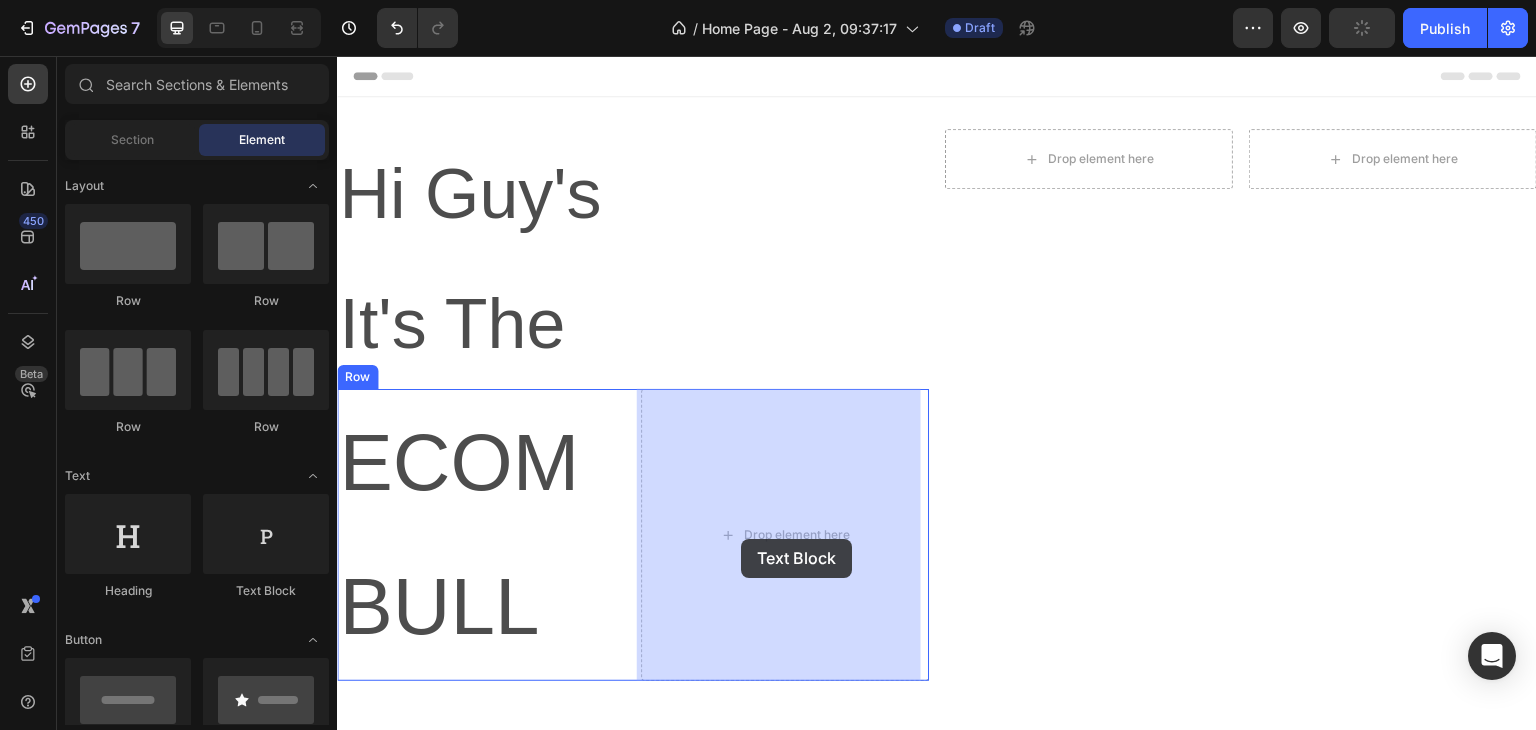 drag, startPoint x: 625, startPoint y: 615, endPoint x: 741, endPoint y: 539, distance: 138.67949 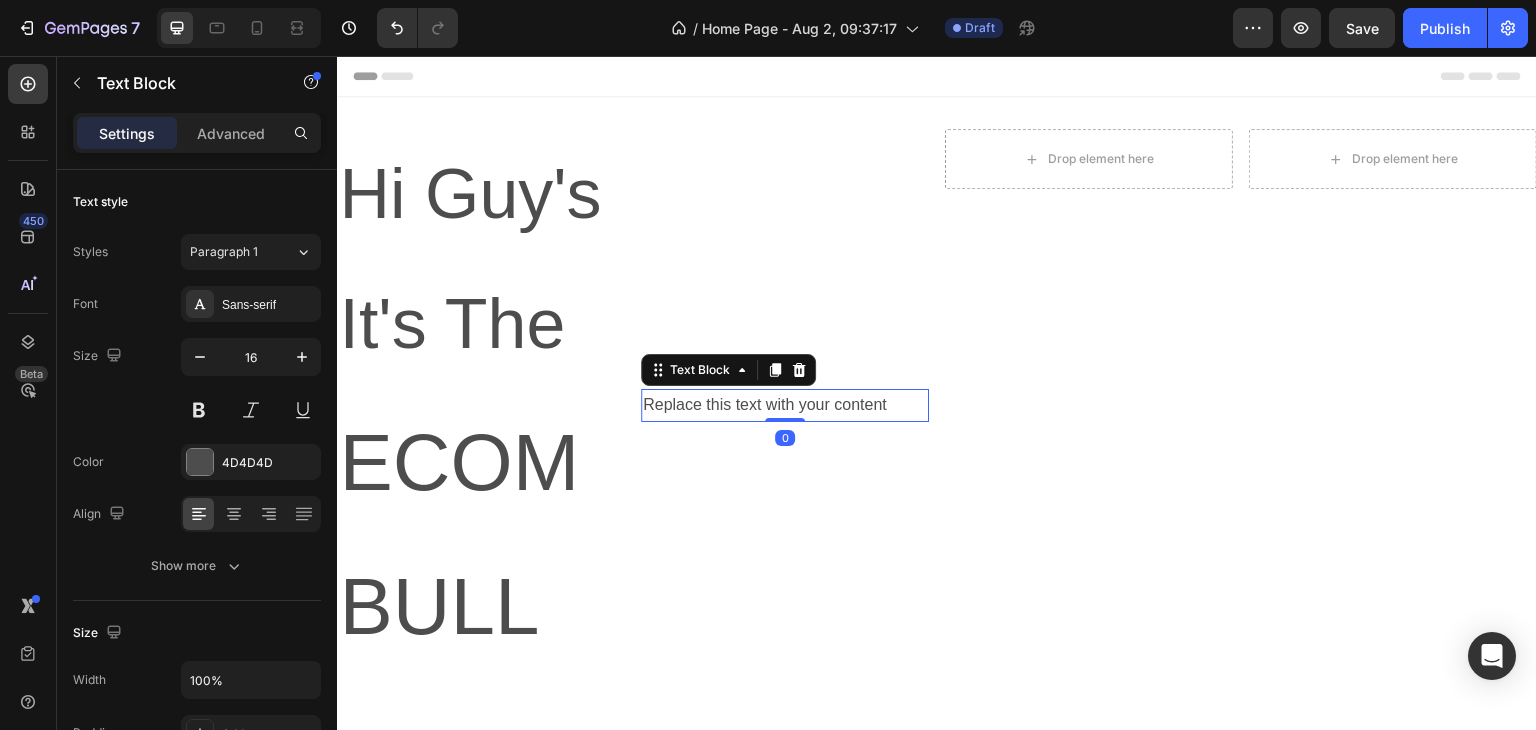 click on "Replace this text with your content" at bounding box center [785, 405] 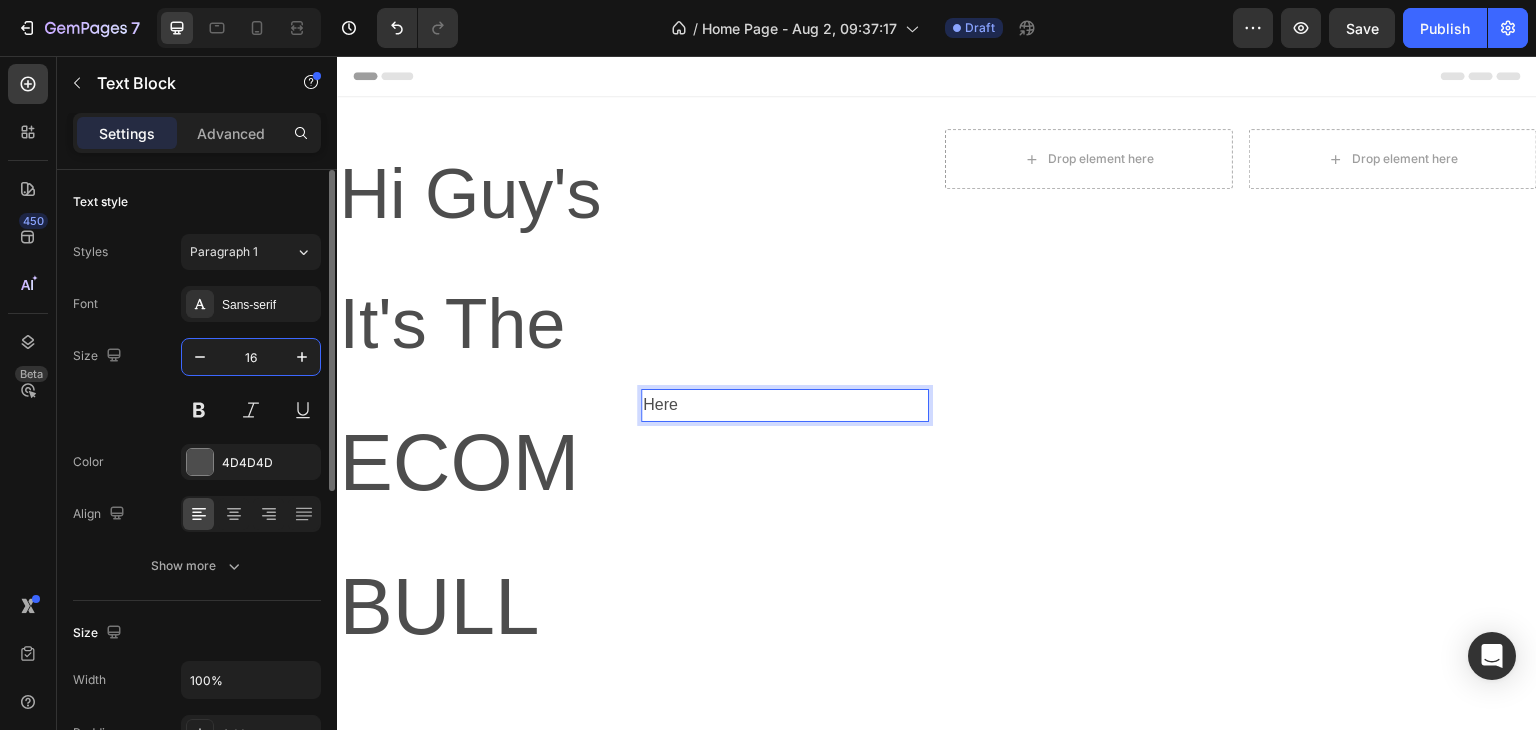 click on "16" at bounding box center (251, 357) 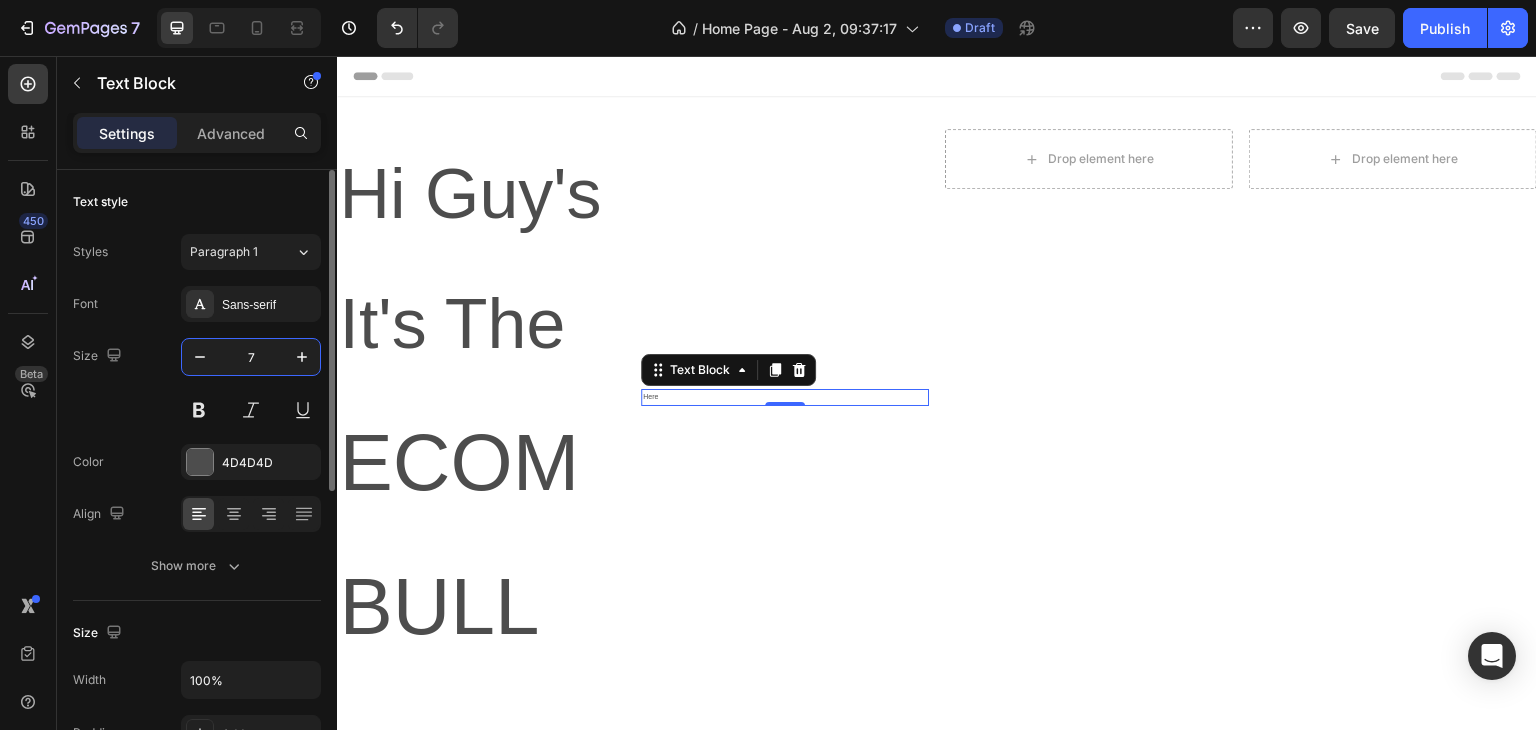 type on "72" 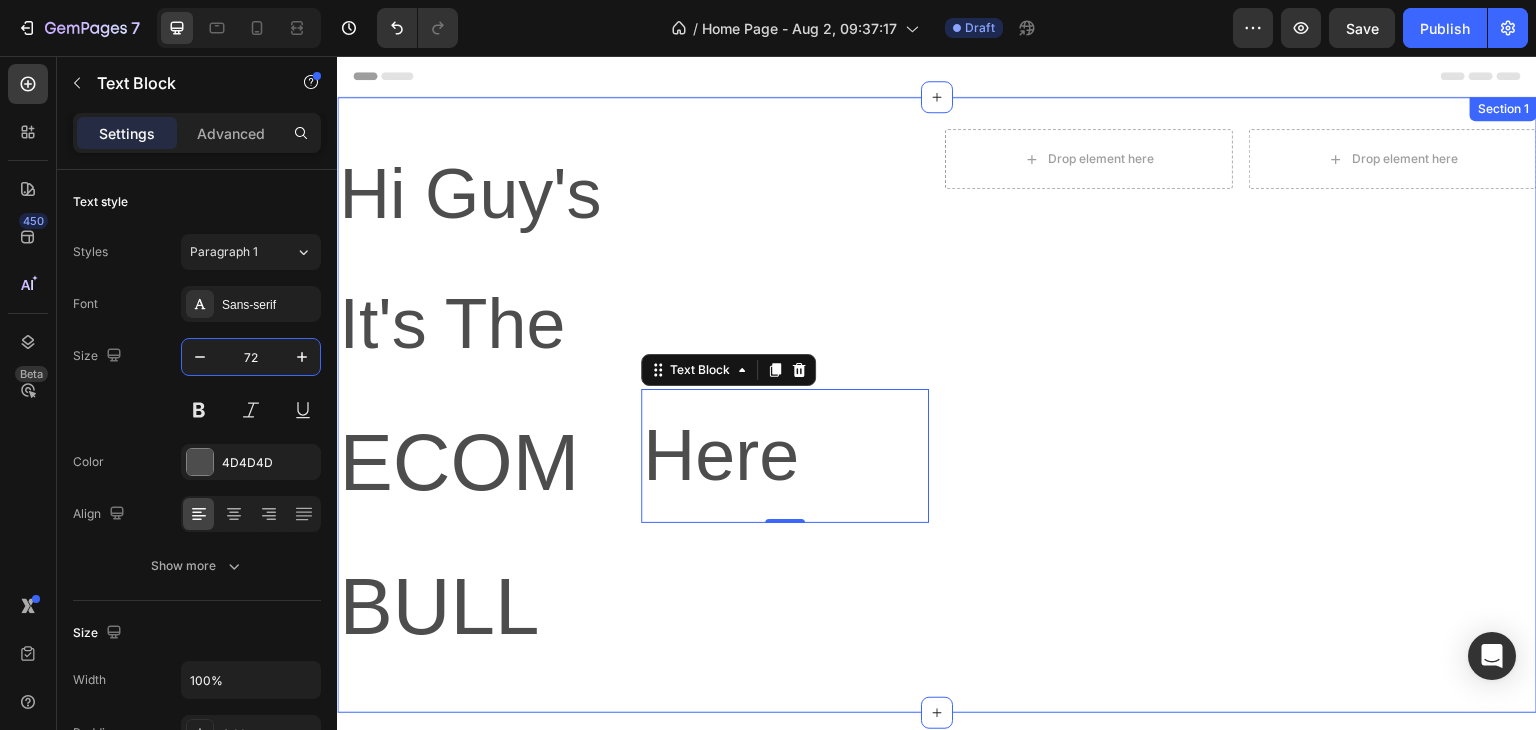 click on "Drop element here
Drop element here Row" at bounding box center (1241, 405) 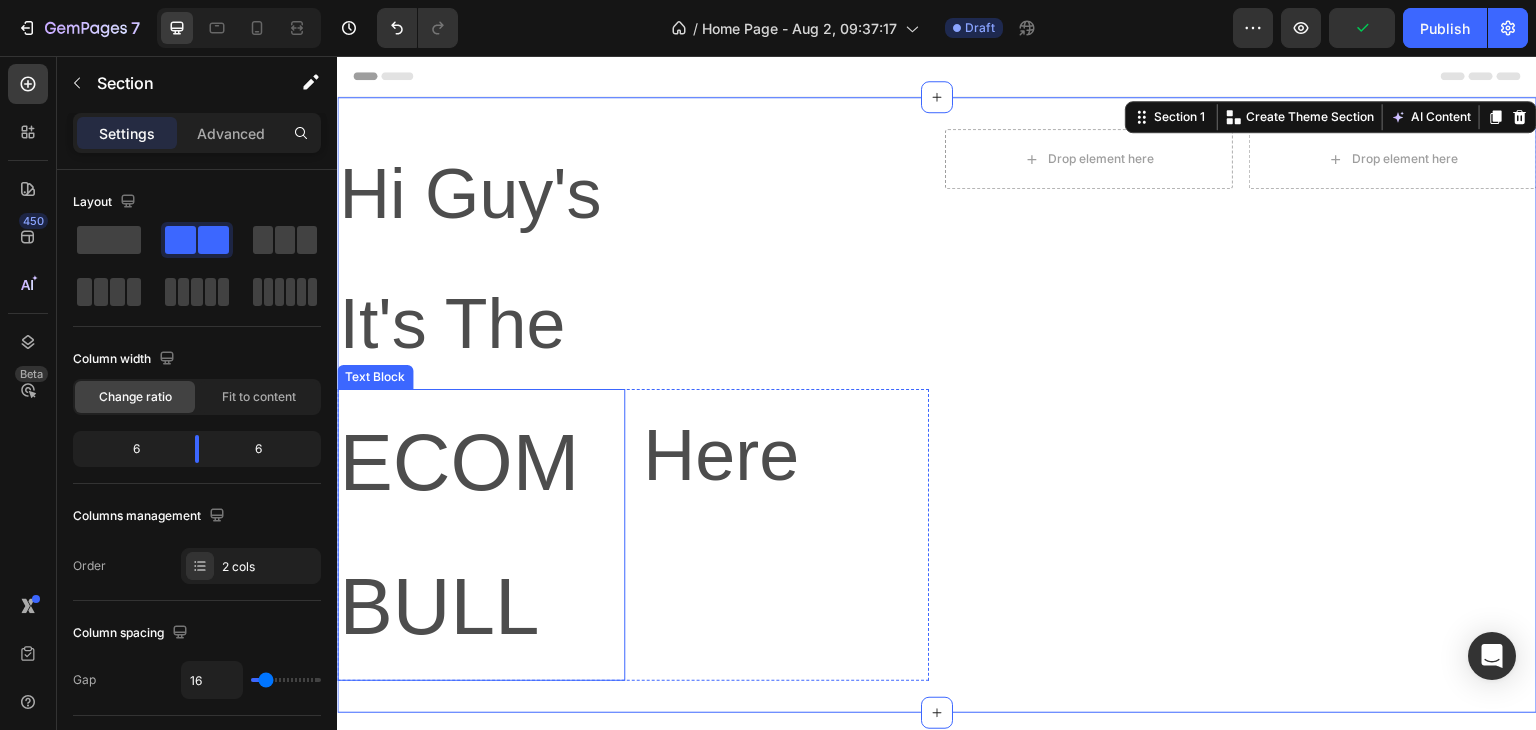 click on "ECOM BULL" at bounding box center (481, 535) 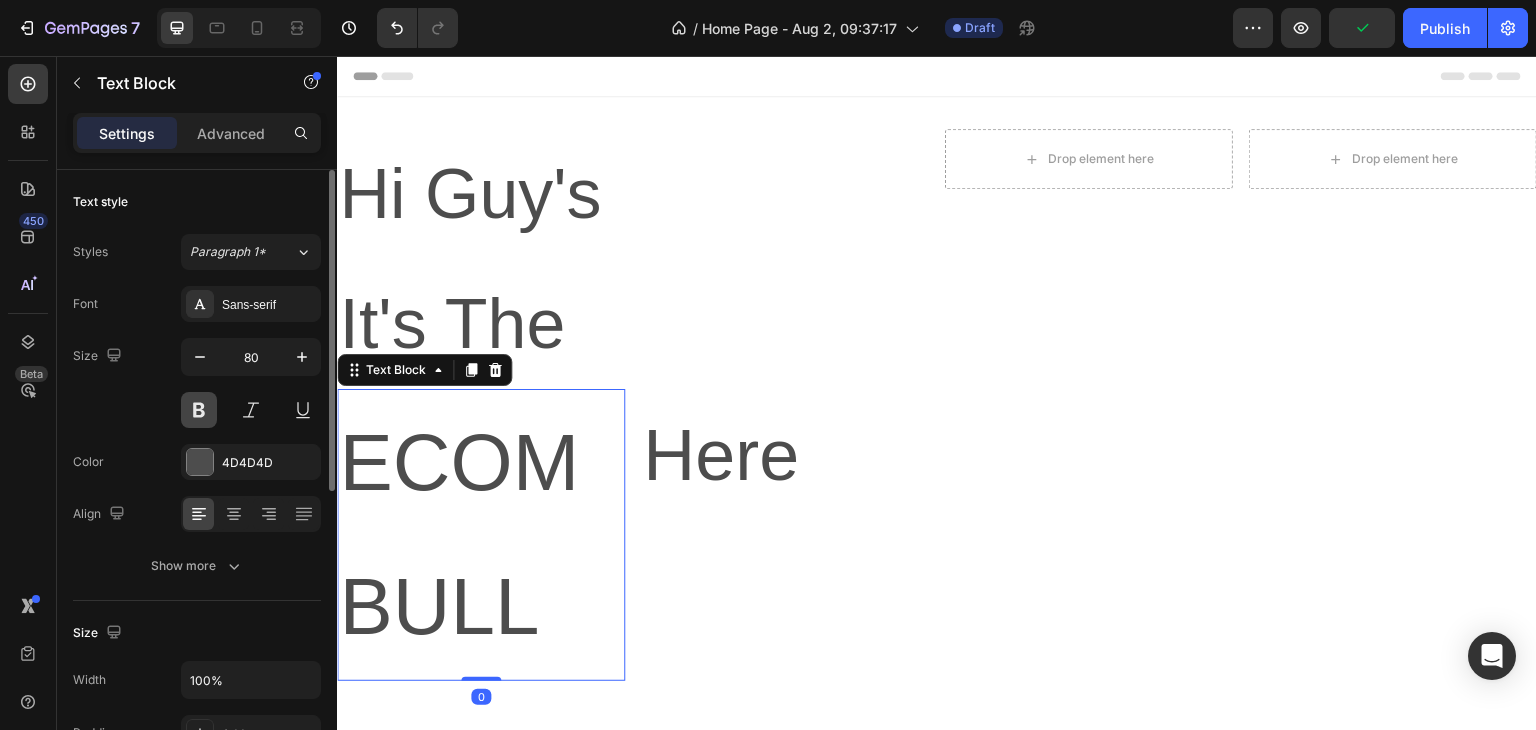 click at bounding box center (199, 410) 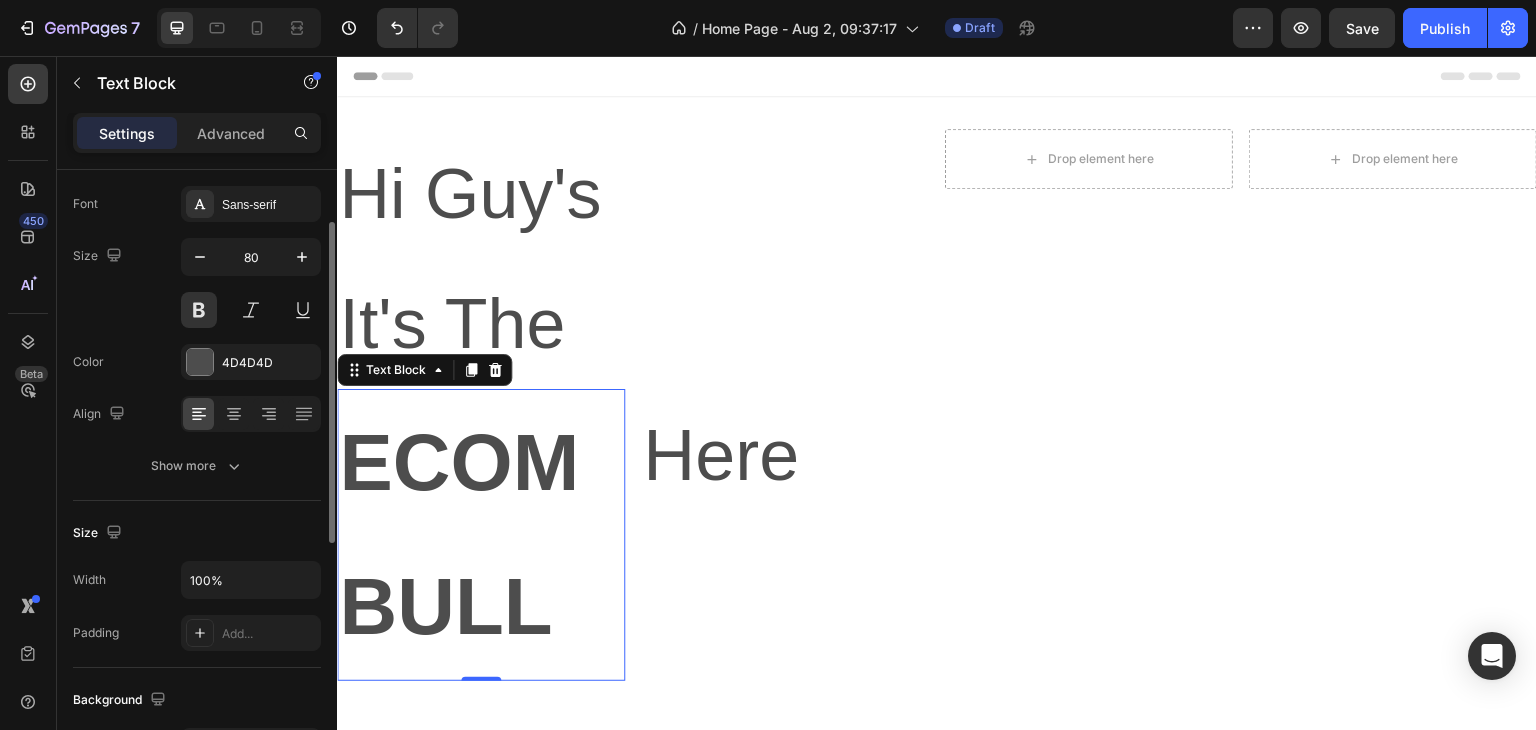 scroll, scrollTop: 0, scrollLeft: 0, axis: both 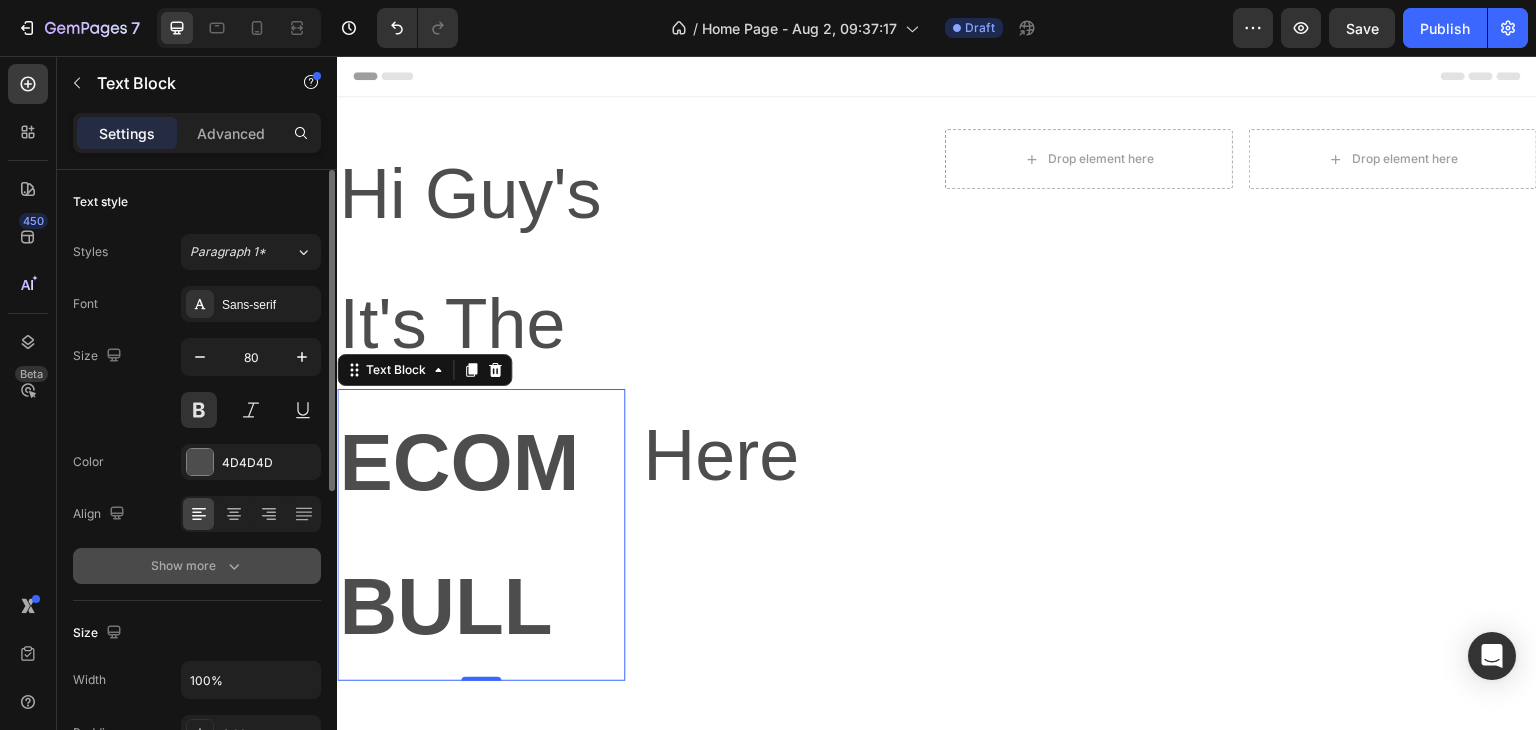 click on "Show more" at bounding box center [197, 566] 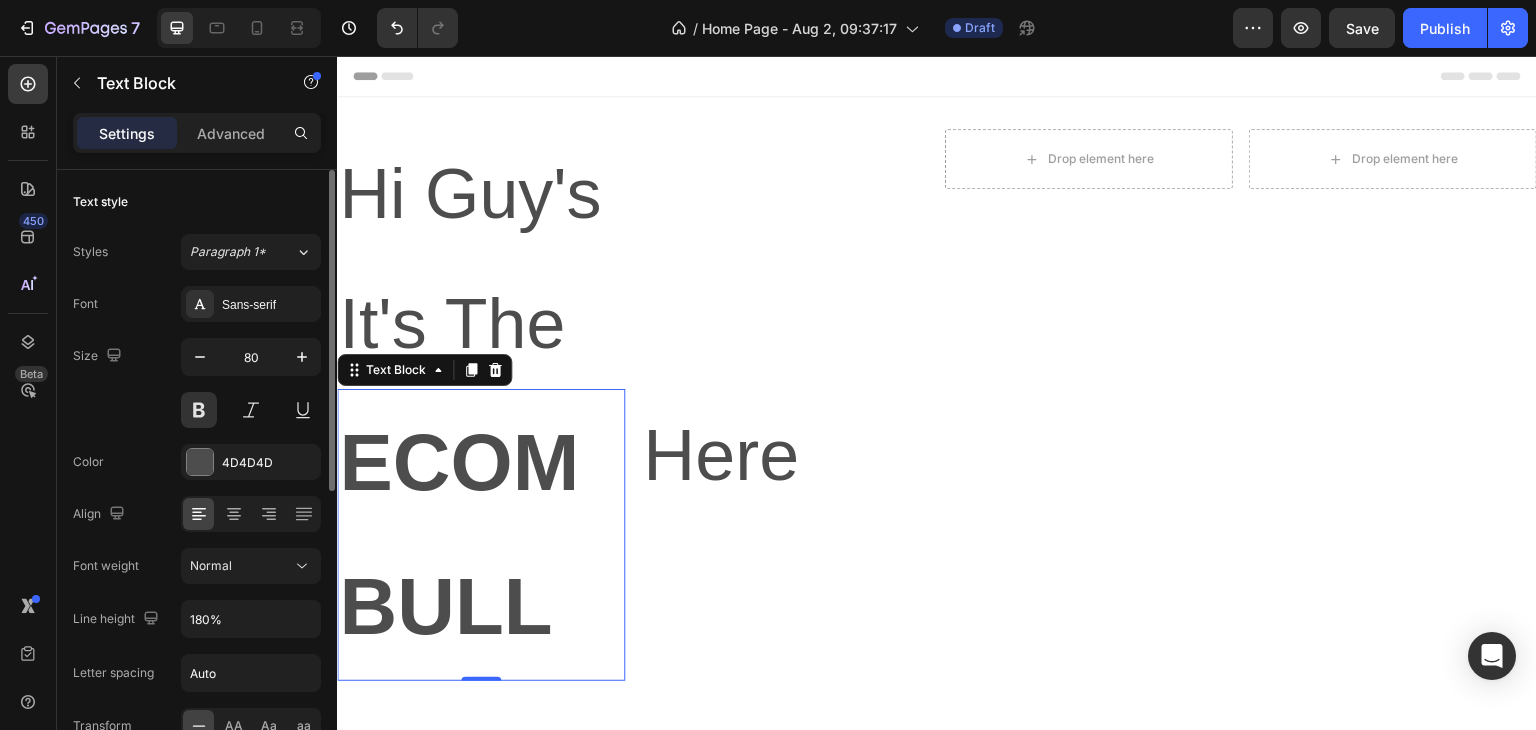 scroll, scrollTop: 100, scrollLeft: 0, axis: vertical 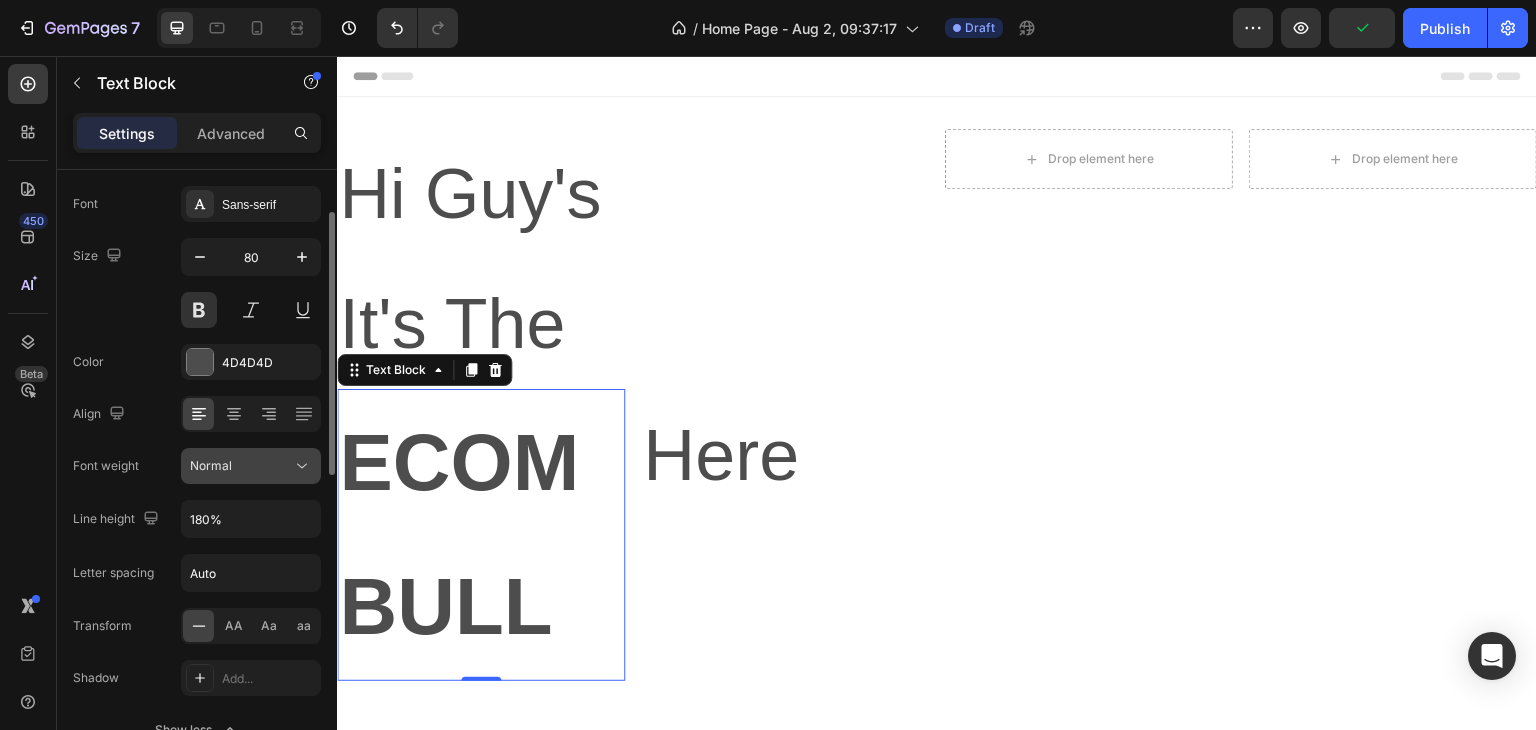 click on "Normal" 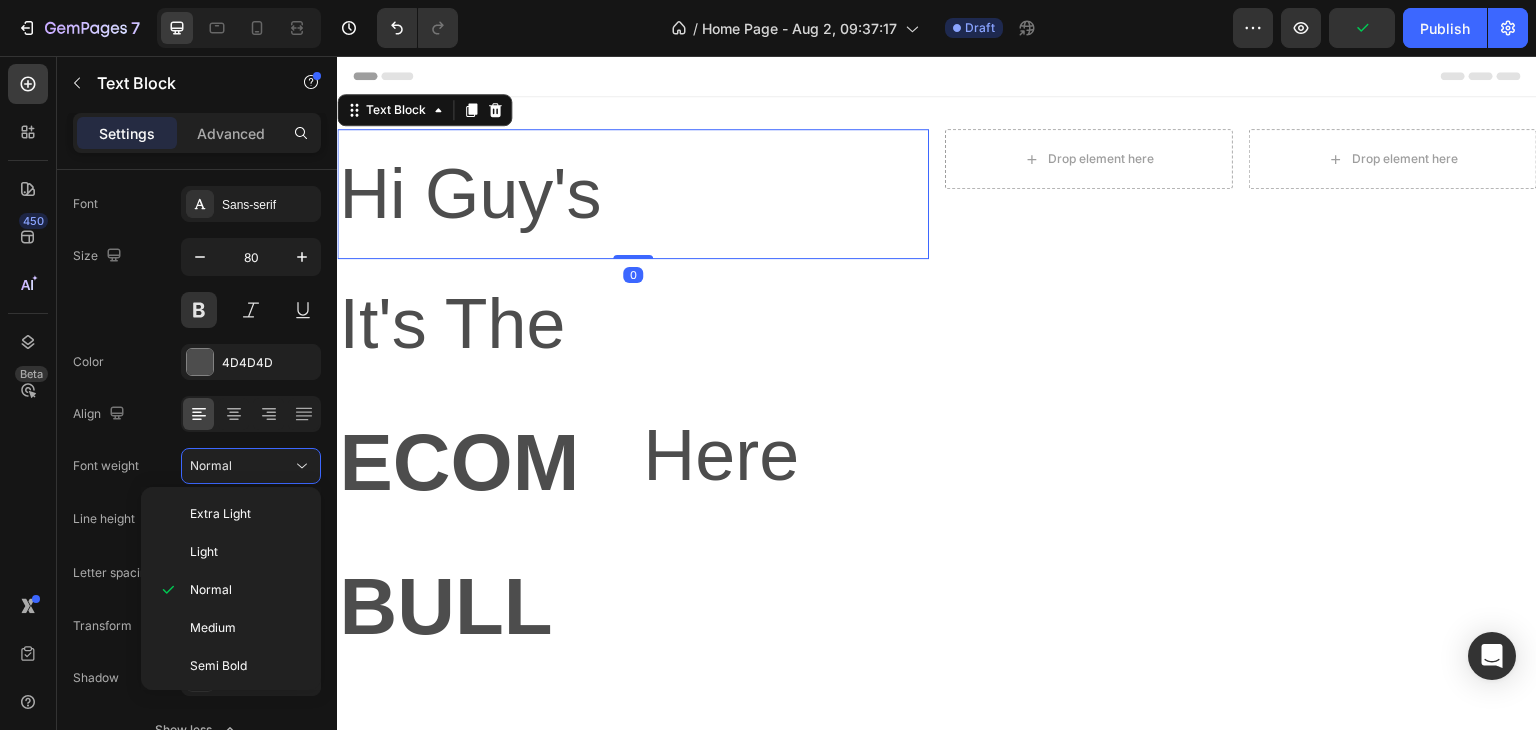 click on "Hi Guy's" at bounding box center (633, 194) 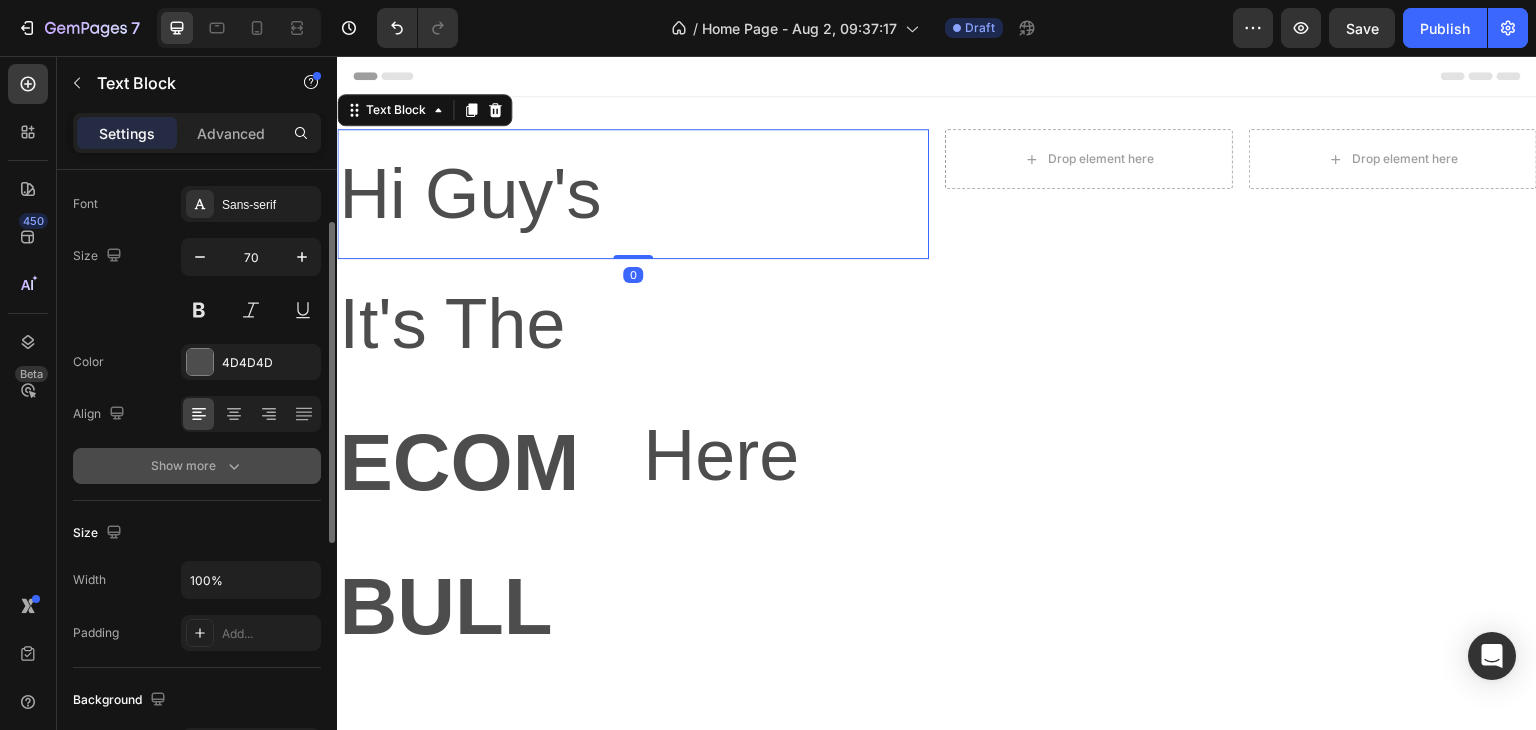 click on "Show more" at bounding box center [197, 466] 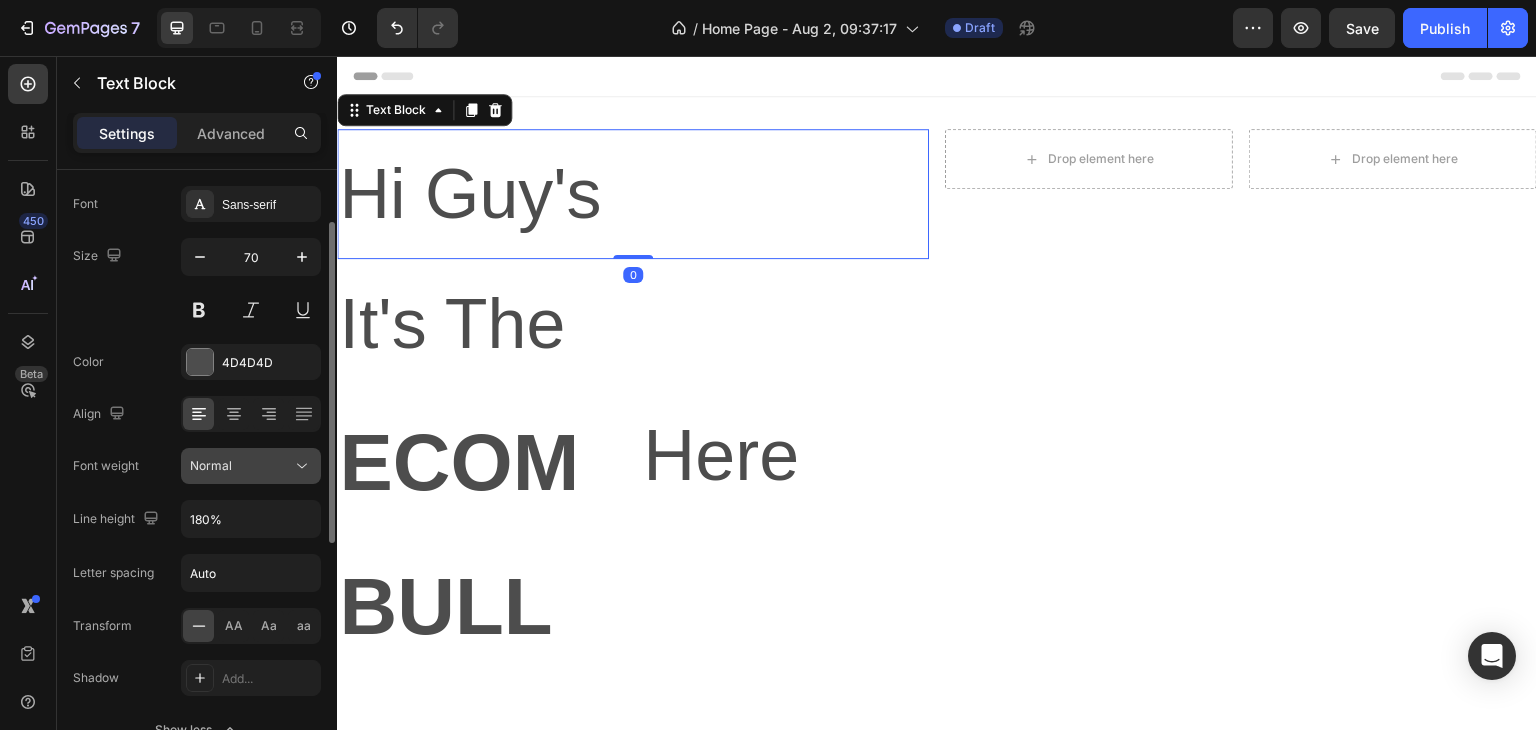 click on "Normal" 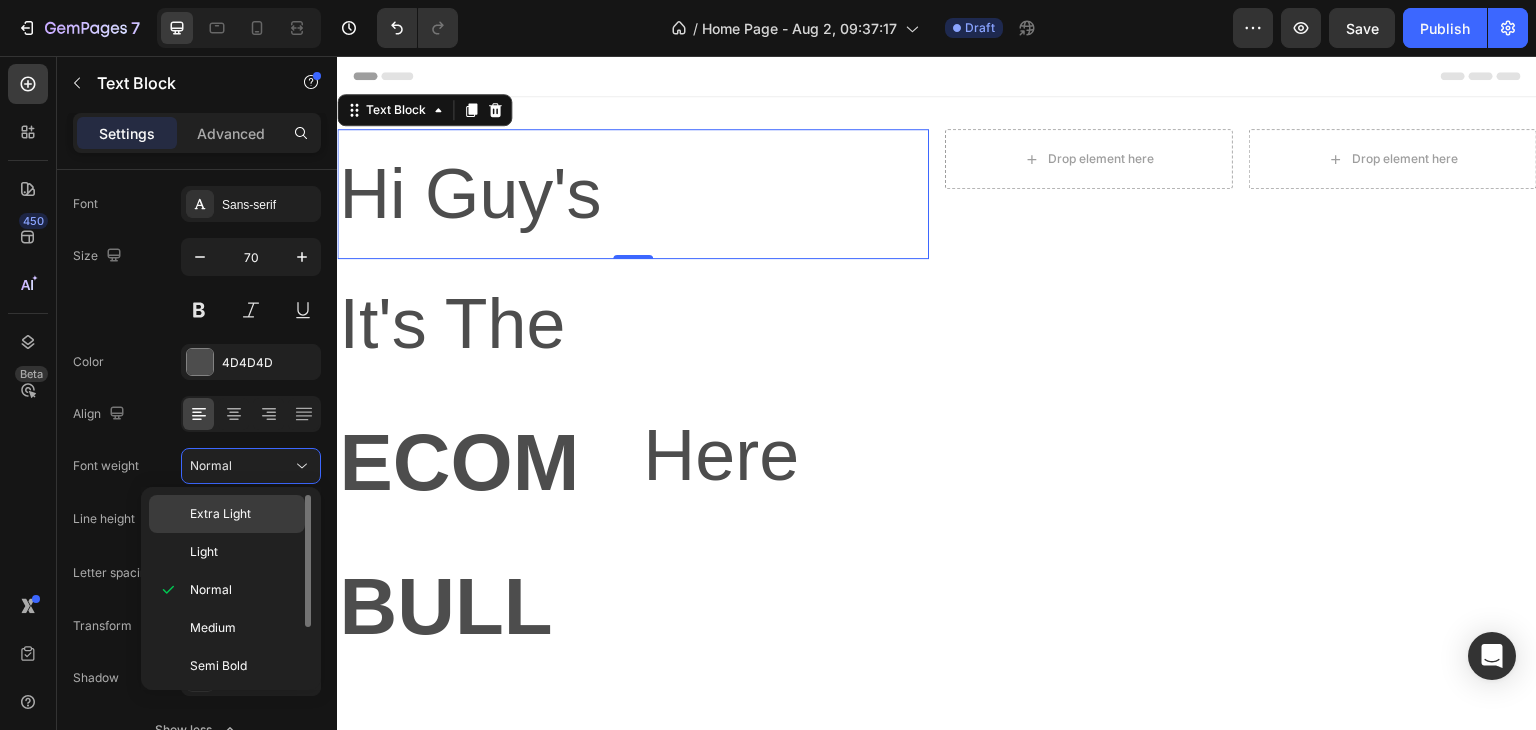click on "Extra Light" at bounding box center [220, 514] 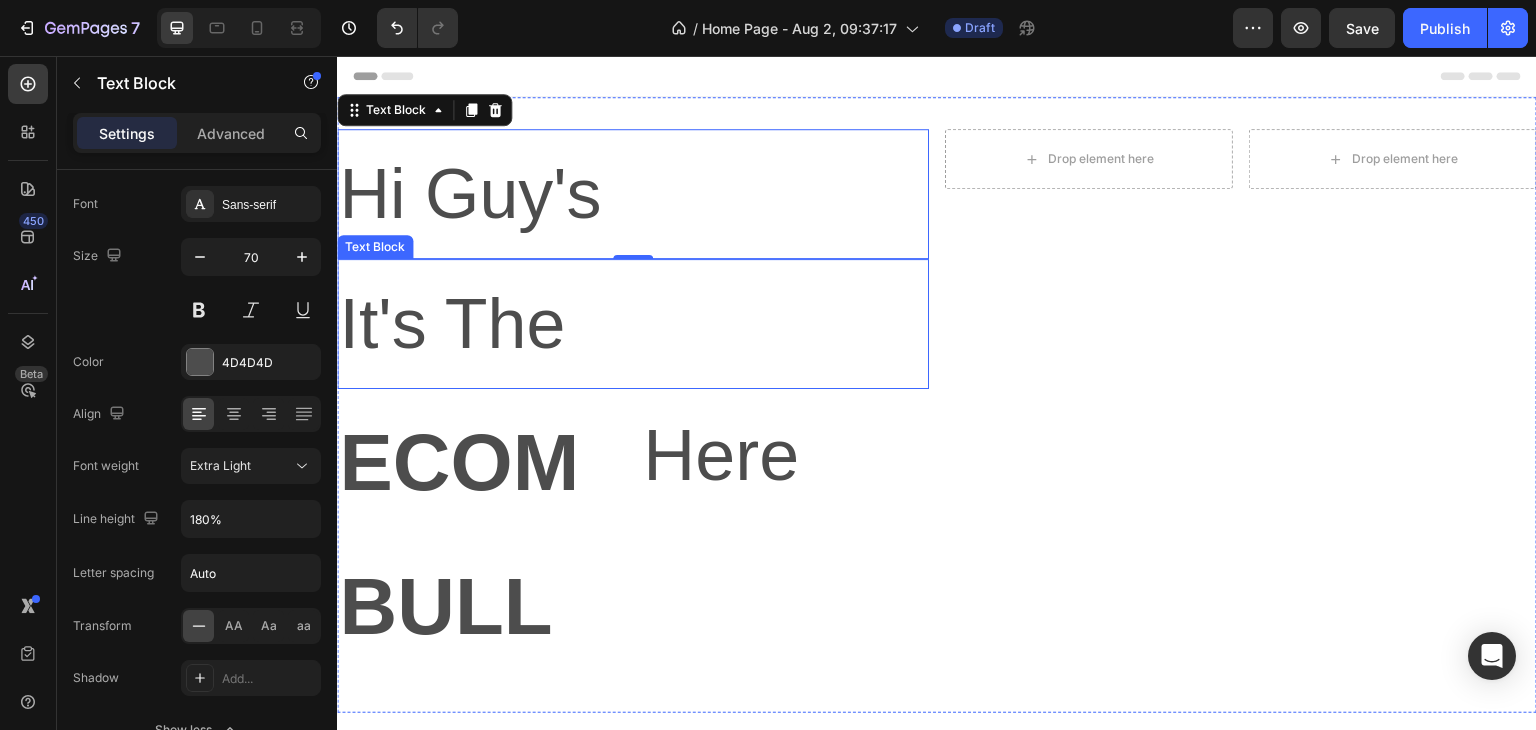 click on "It's The" at bounding box center [633, 324] 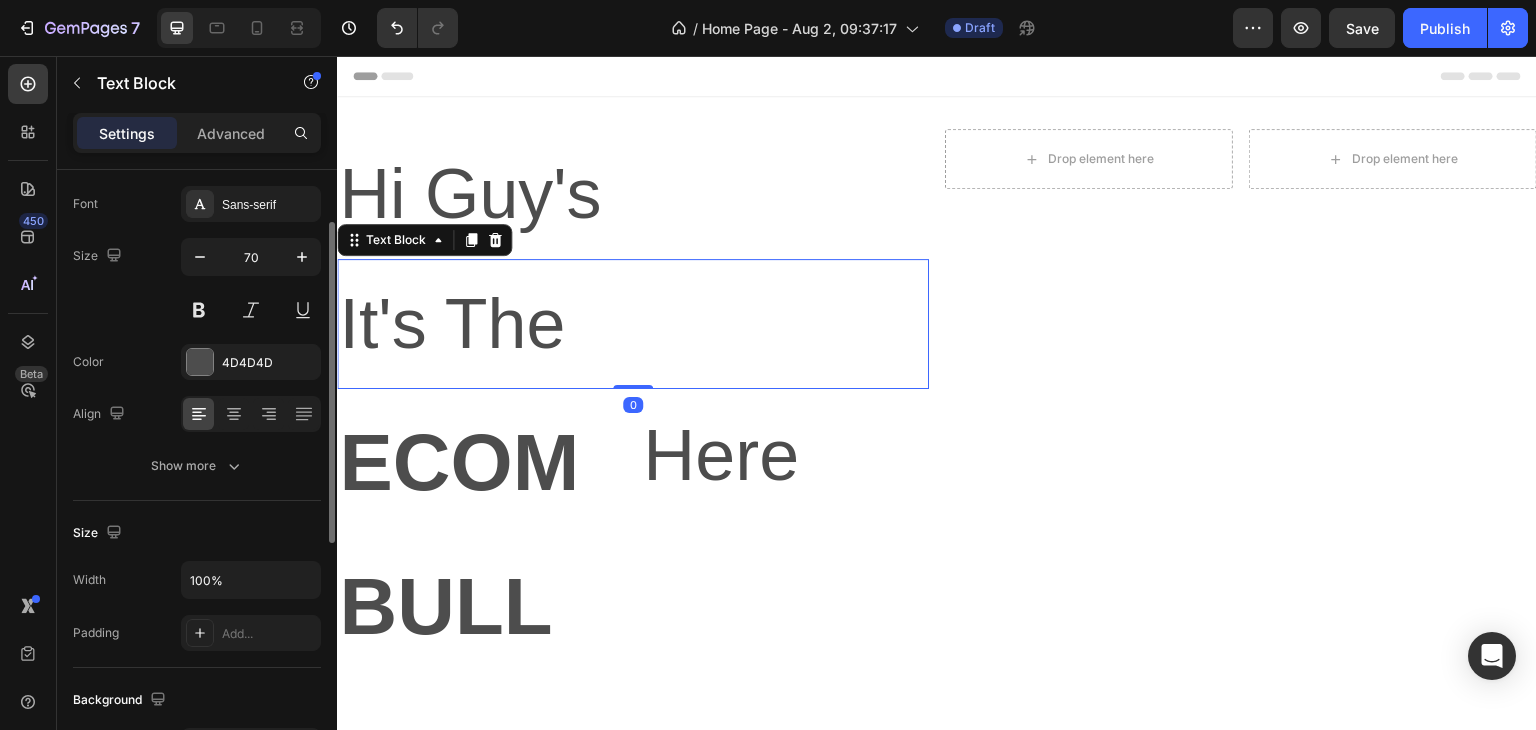 click on "Text style Styles Paragraph 1* Font Sans-serif Size 70 Color 4D4D4D Align Show more" 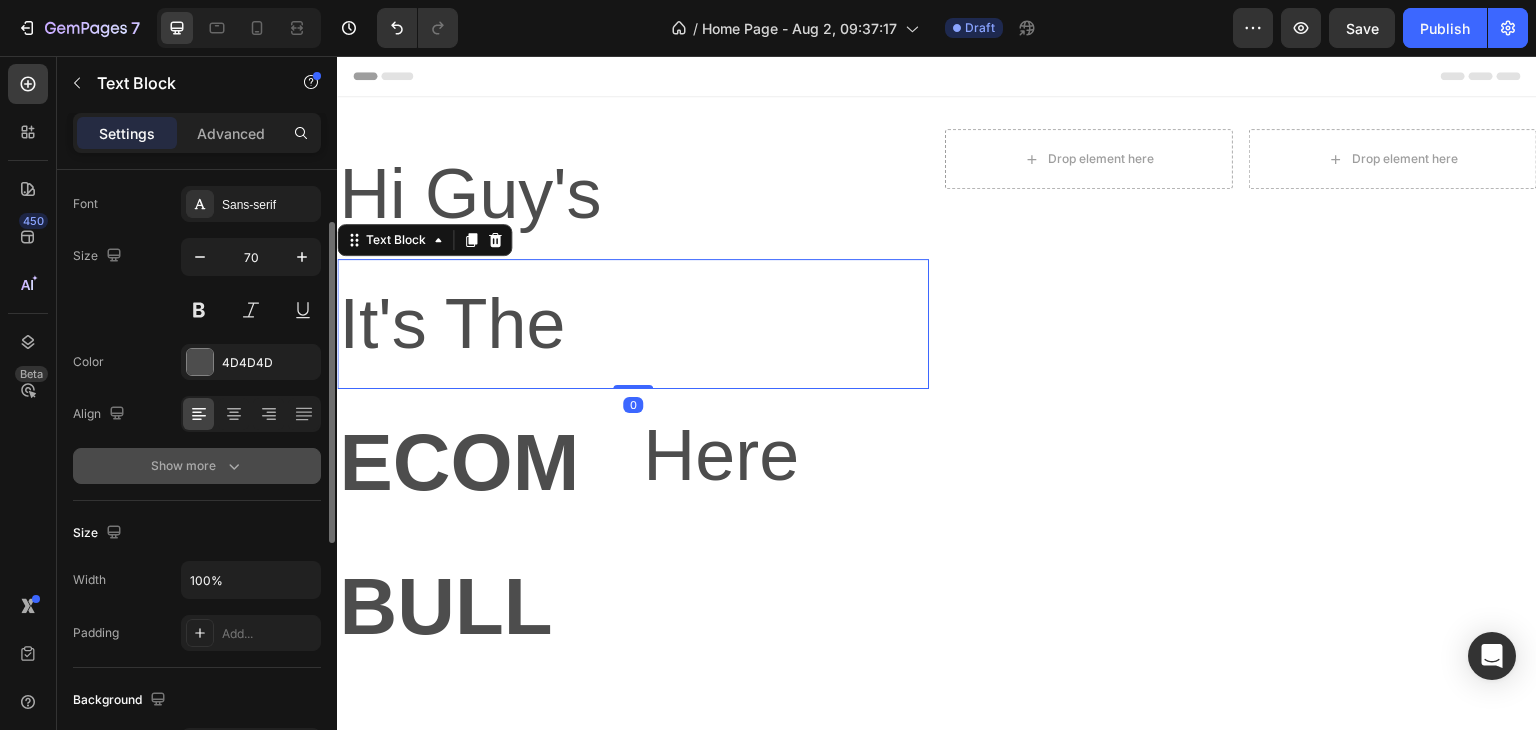 click 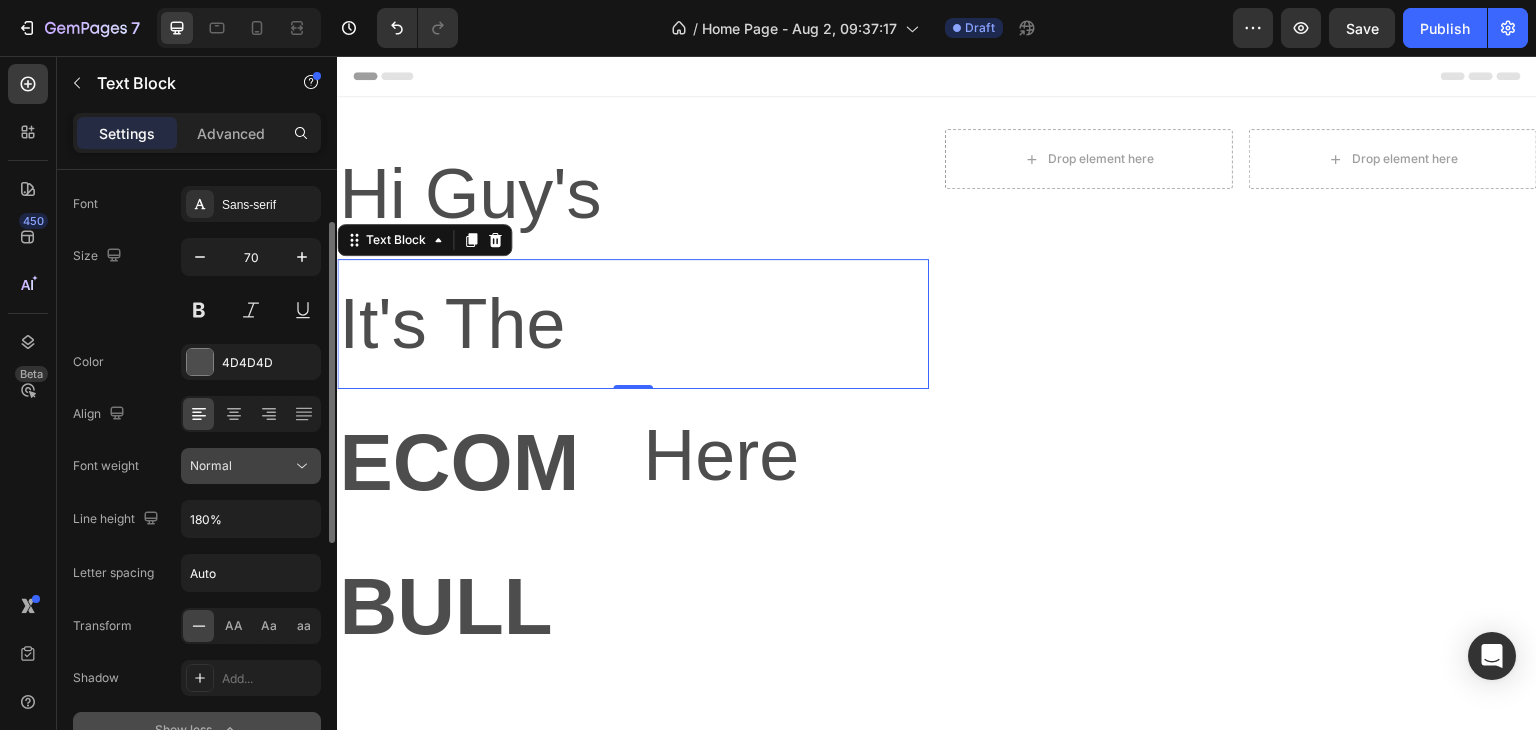 click on "Normal" 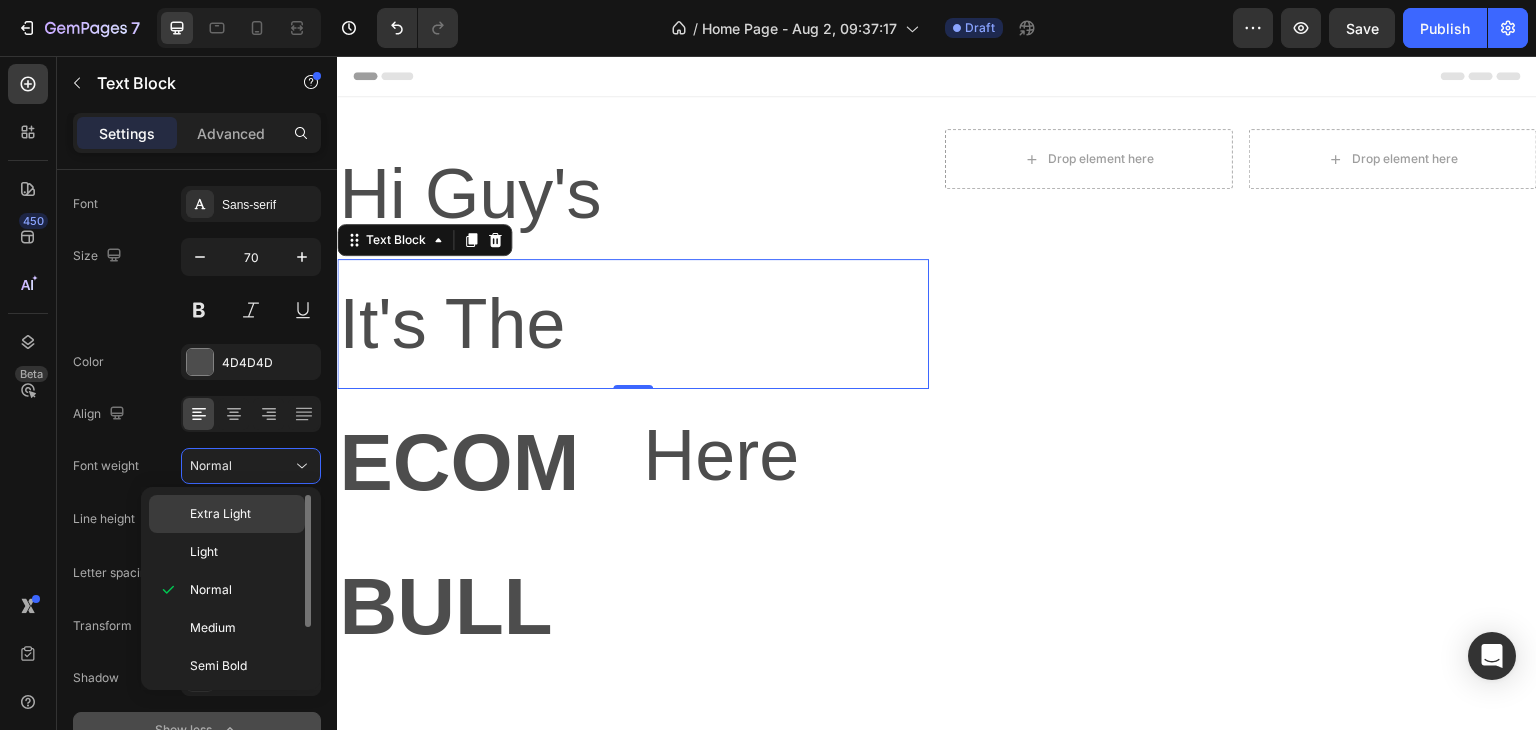 click on "Extra Light" 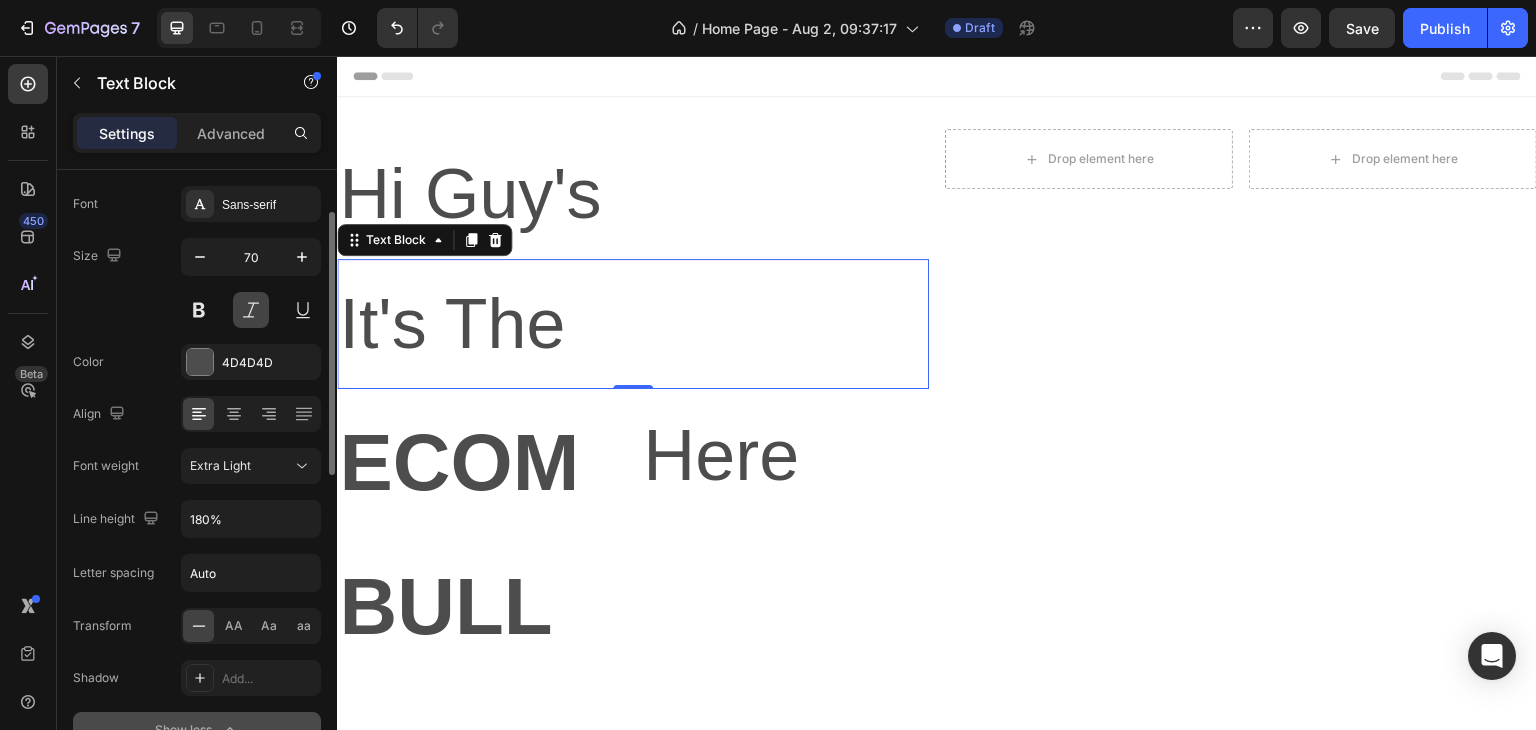 click at bounding box center (251, 310) 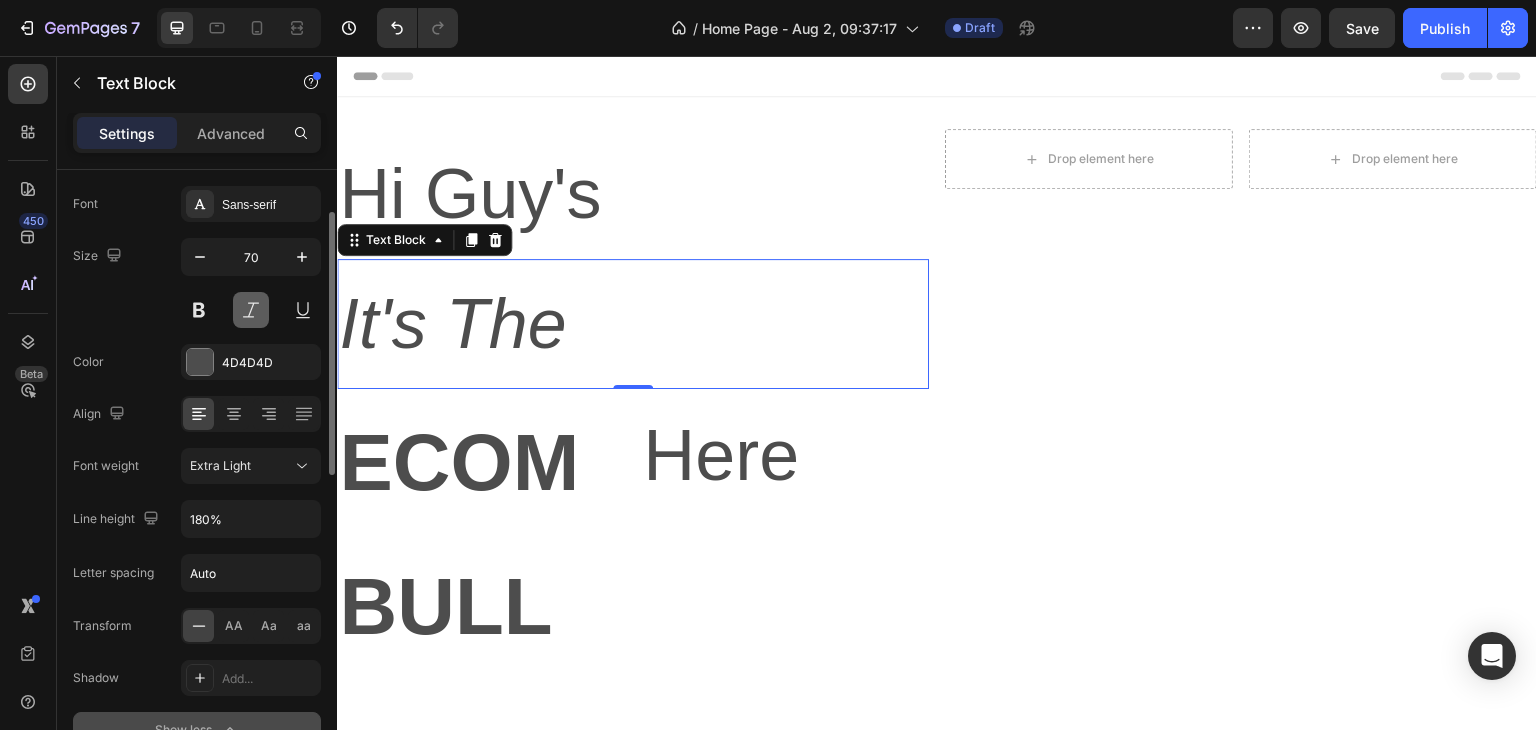 click at bounding box center [251, 310] 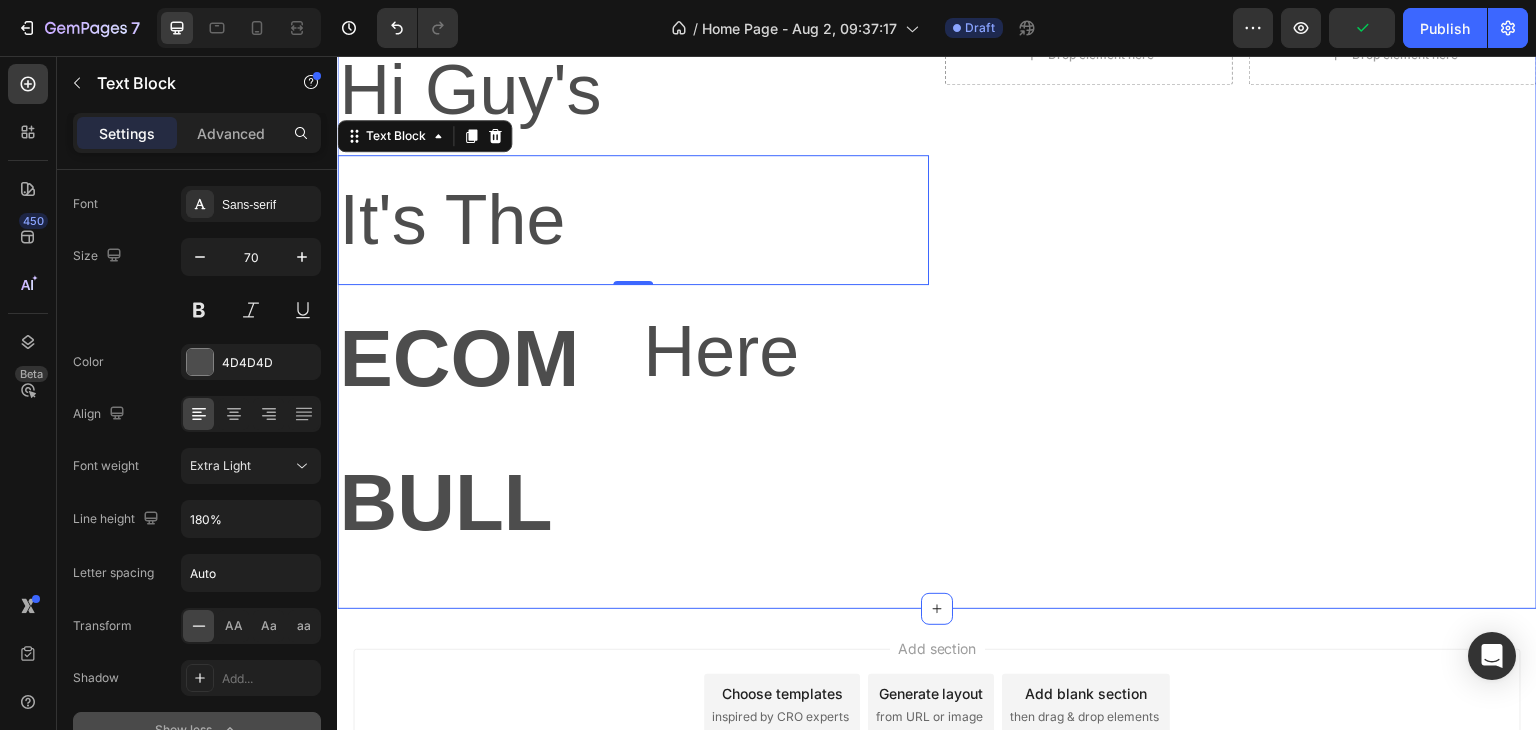 scroll, scrollTop: 100, scrollLeft: 0, axis: vertical 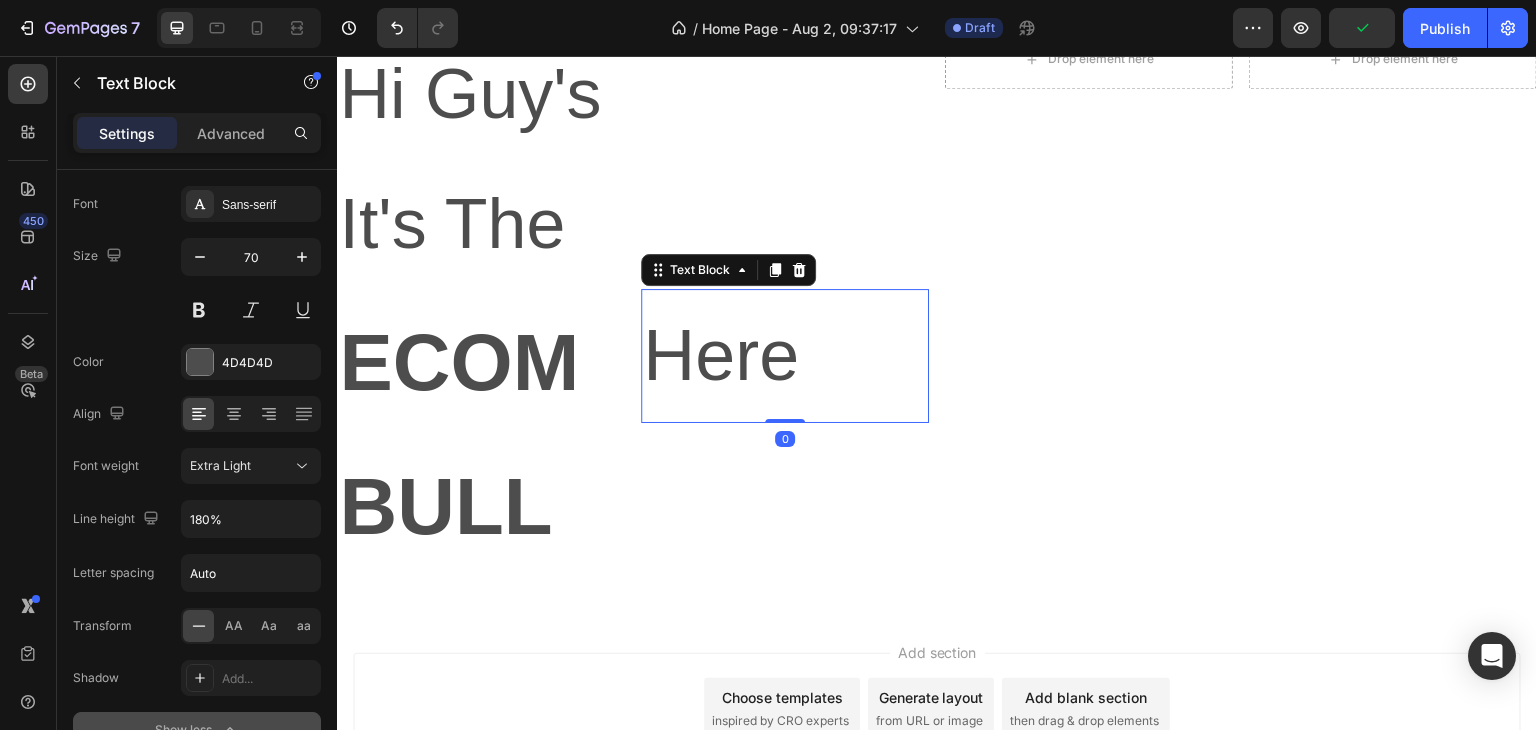 click on "Here" at bounding box center [785, 356] 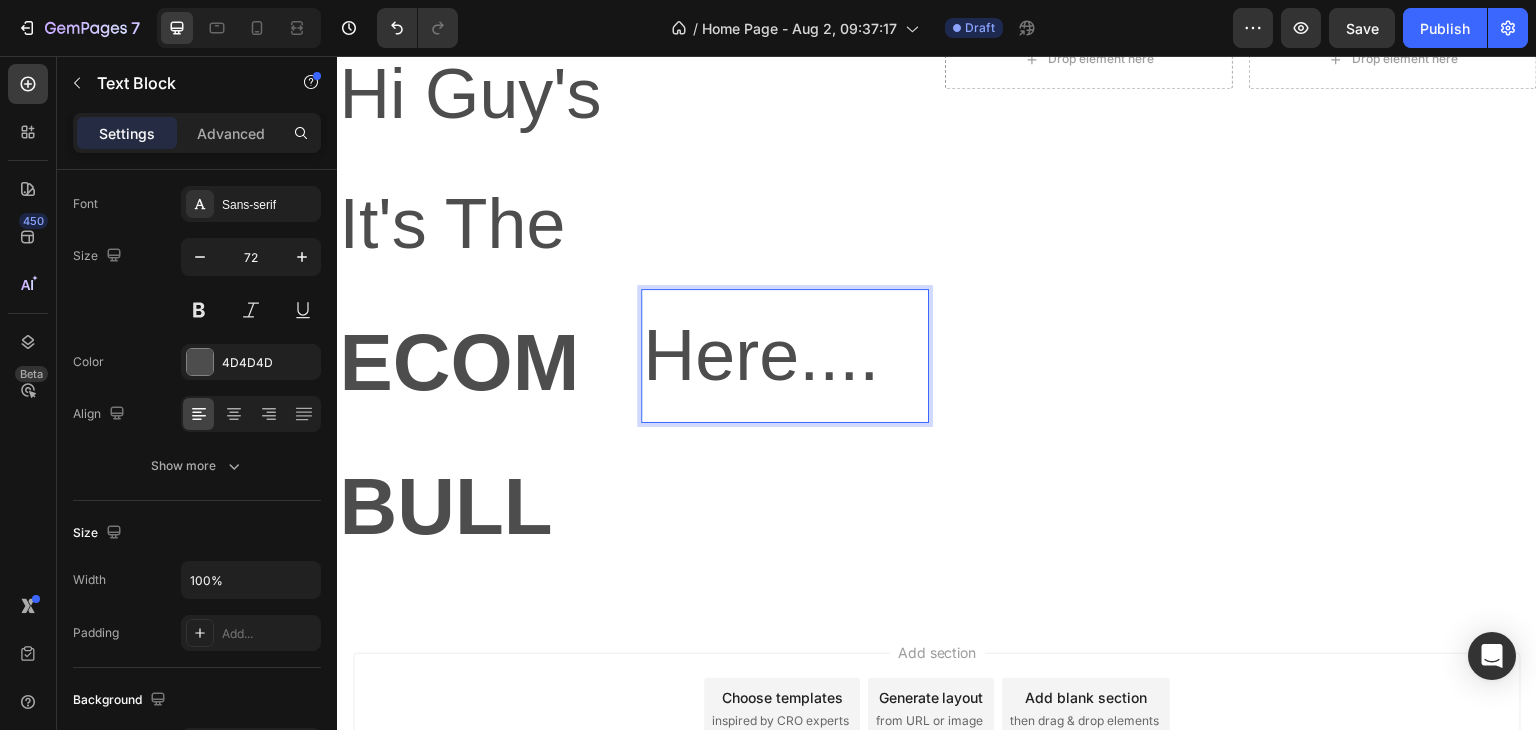 click on "Here...." at bounding box center (785, 356) 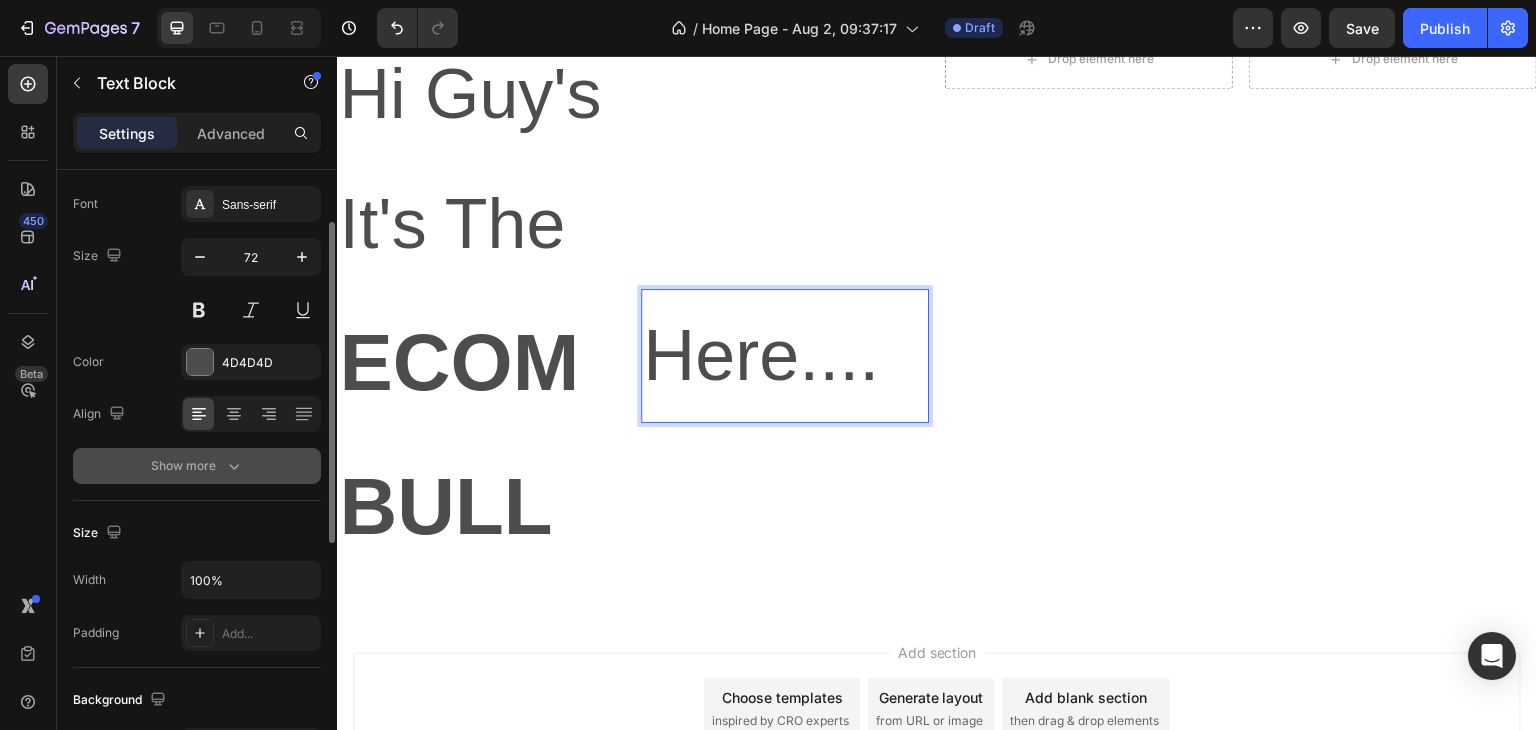 click on "Show more" at bounding box center (197, 466) 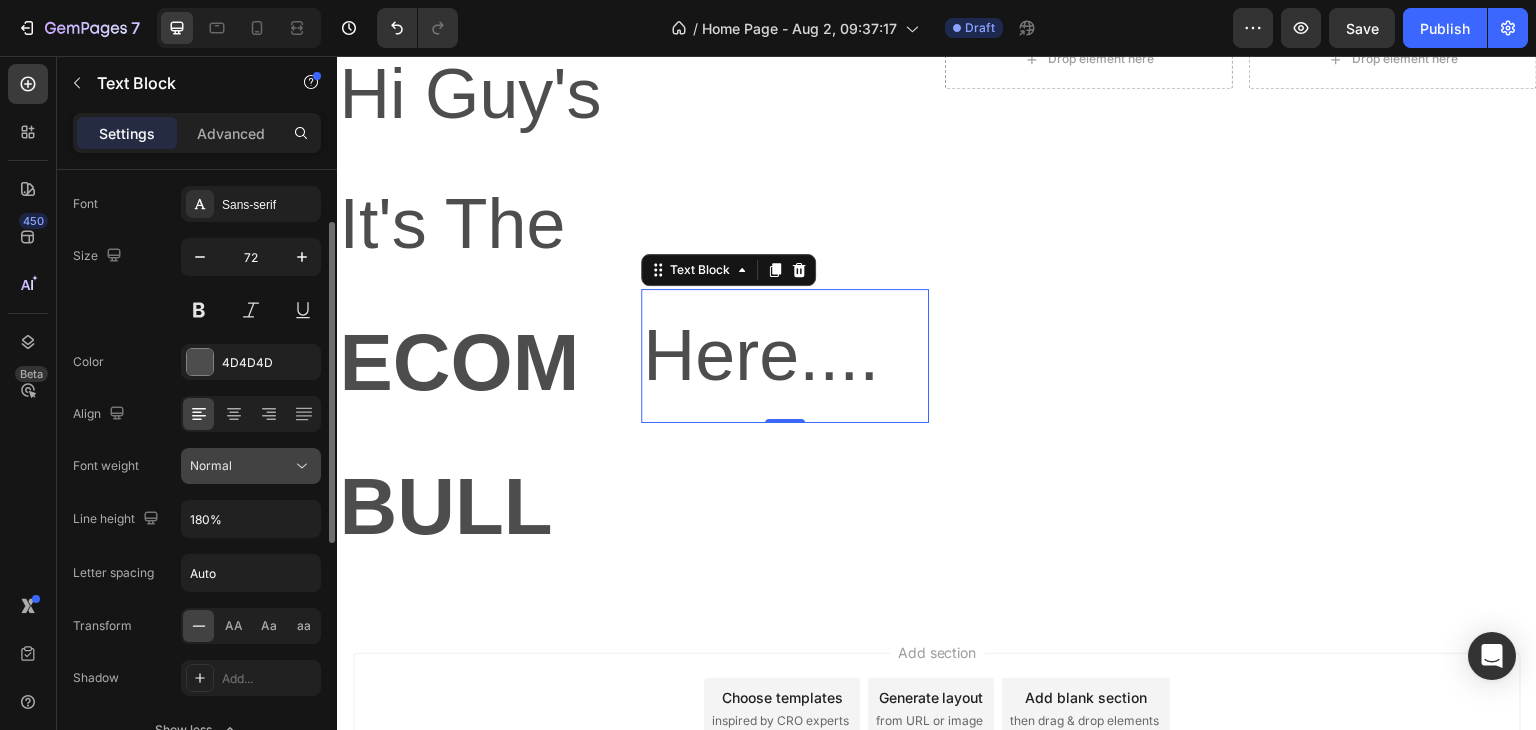 click on "Normal" at bounding box center [241, 466] 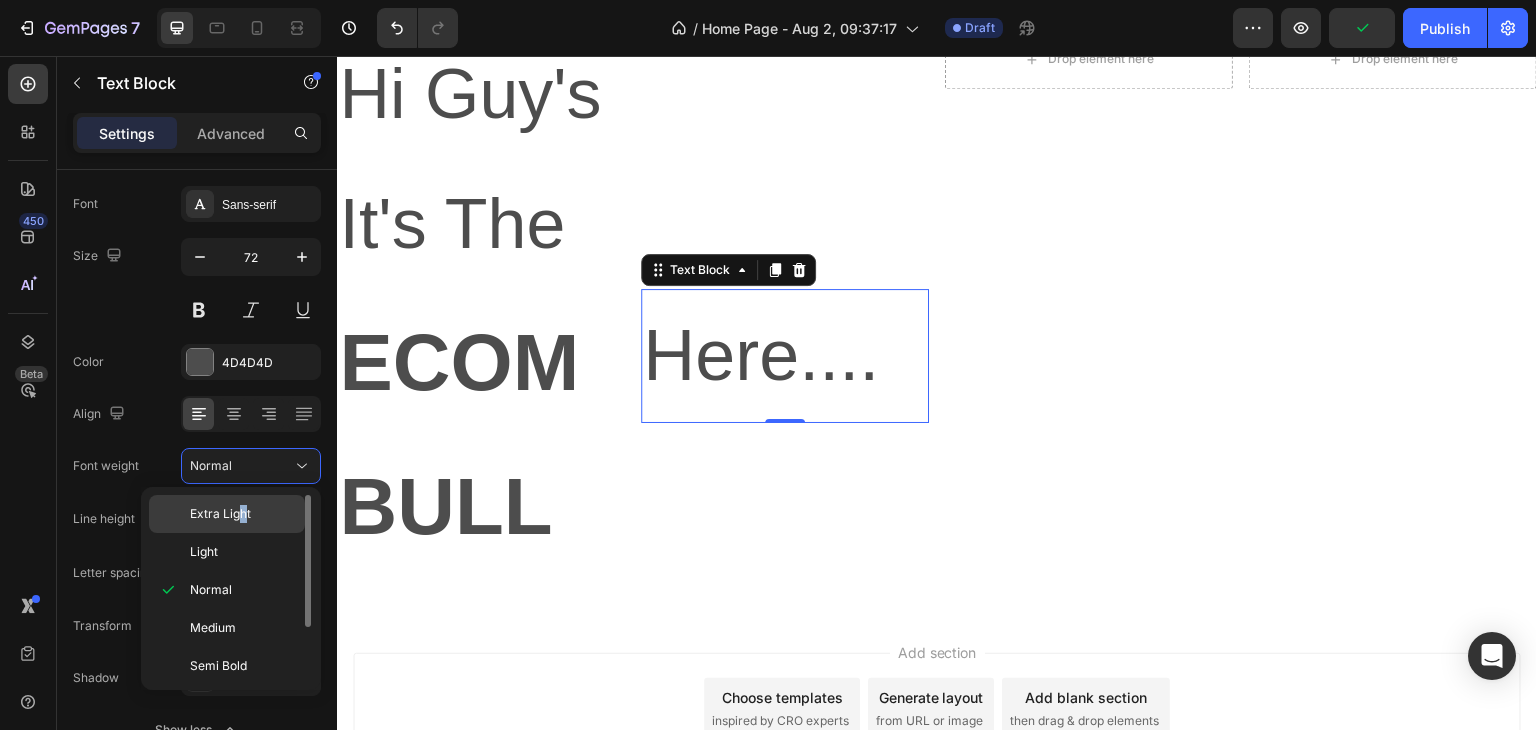 click on "Extra Light" at bounding box center [220, 514] 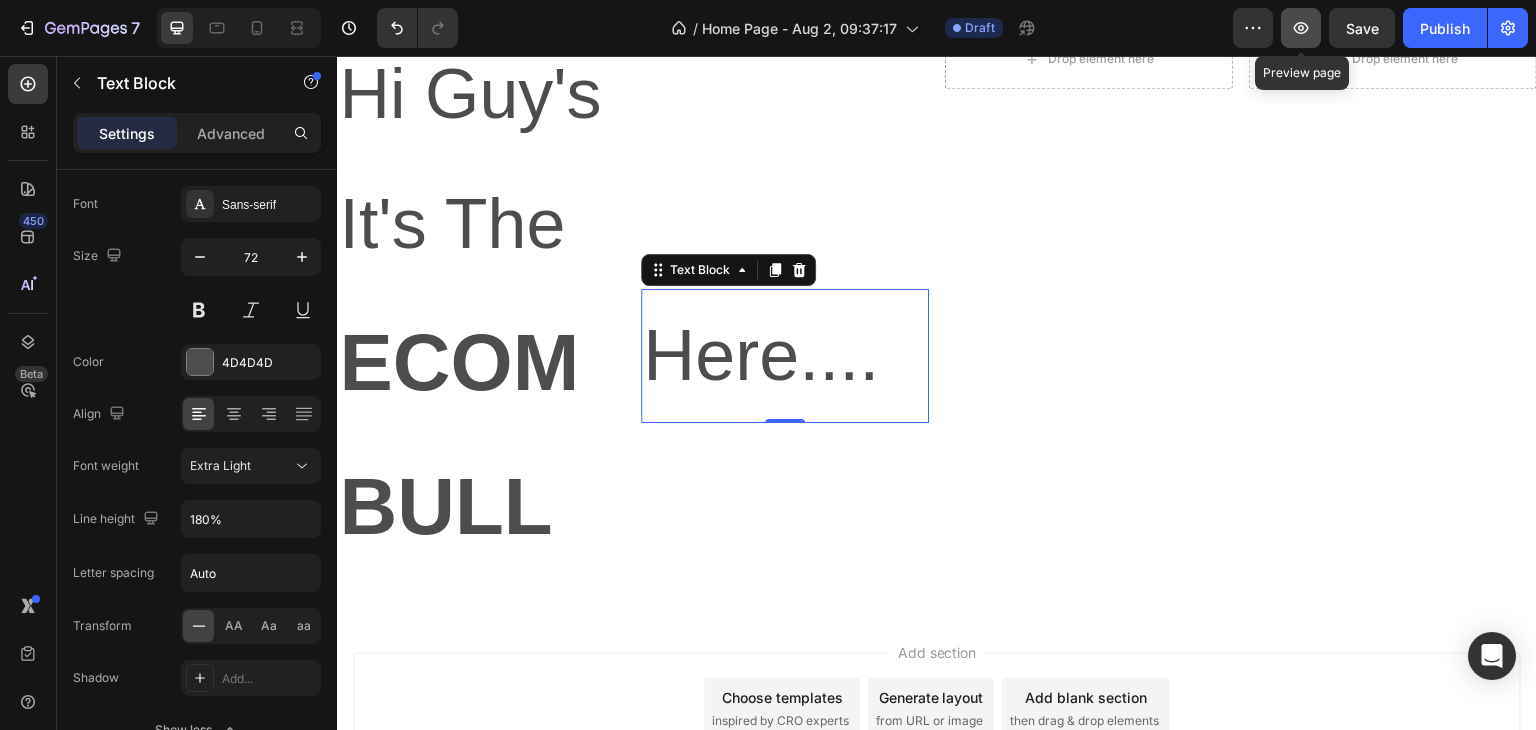 click 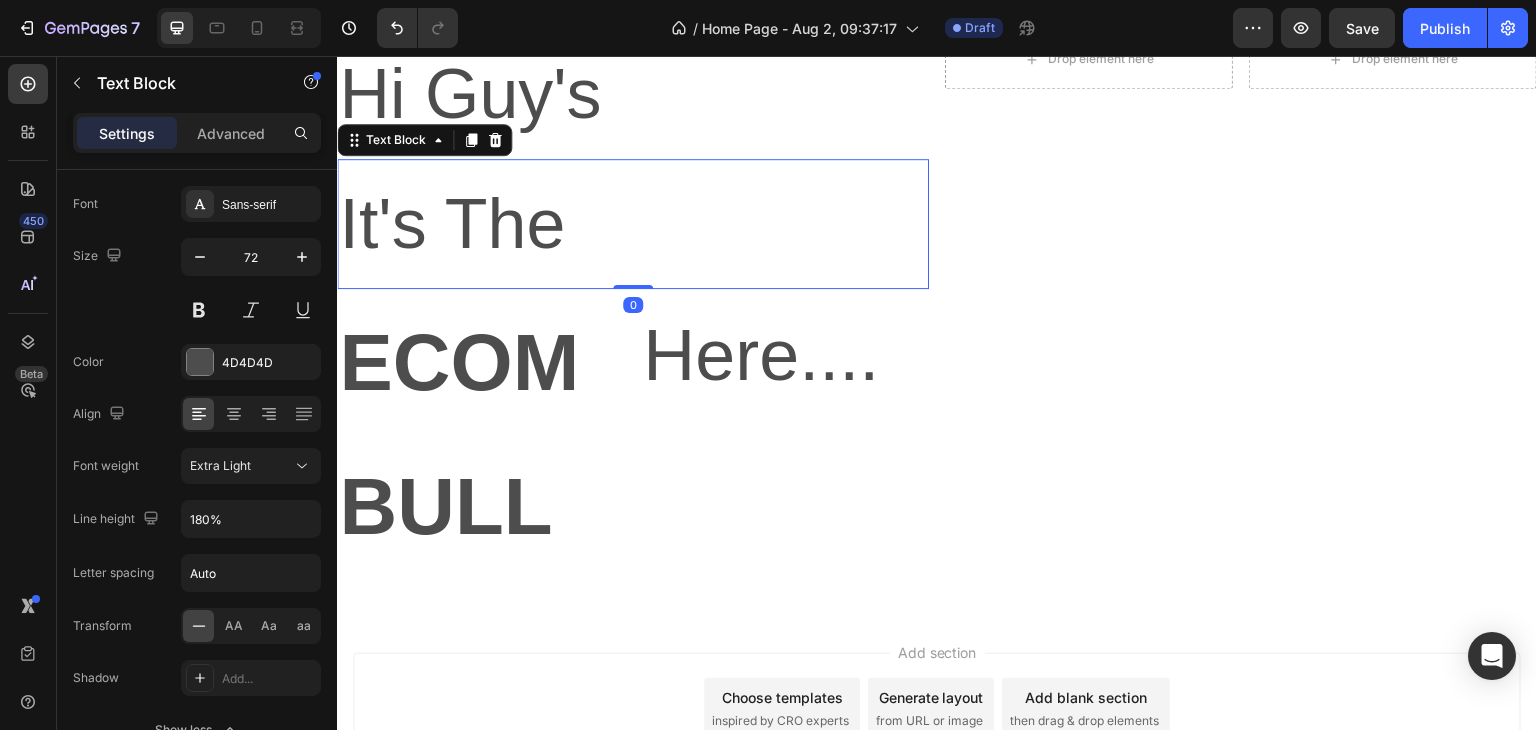 click on "It's The" at bounding box center (633, 224) 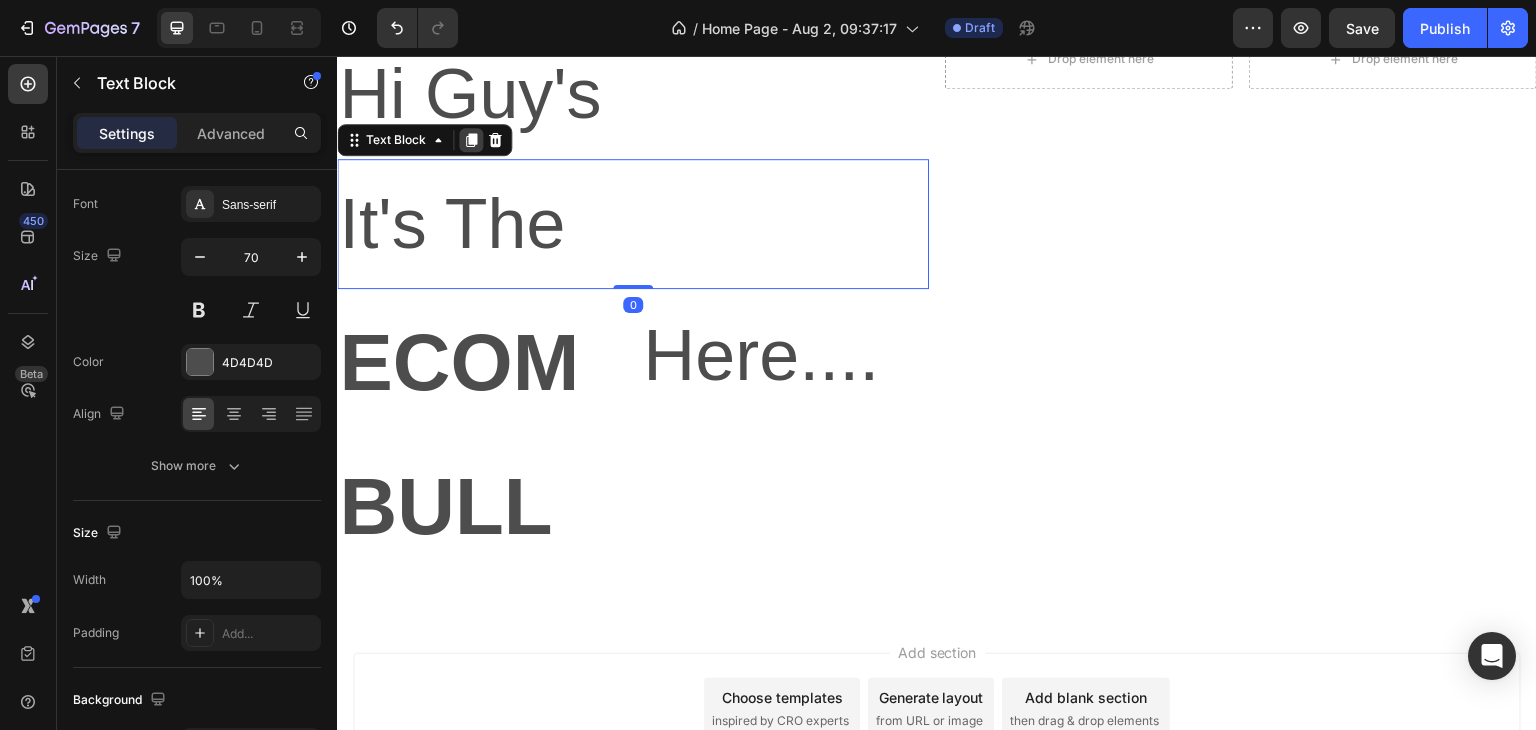 click 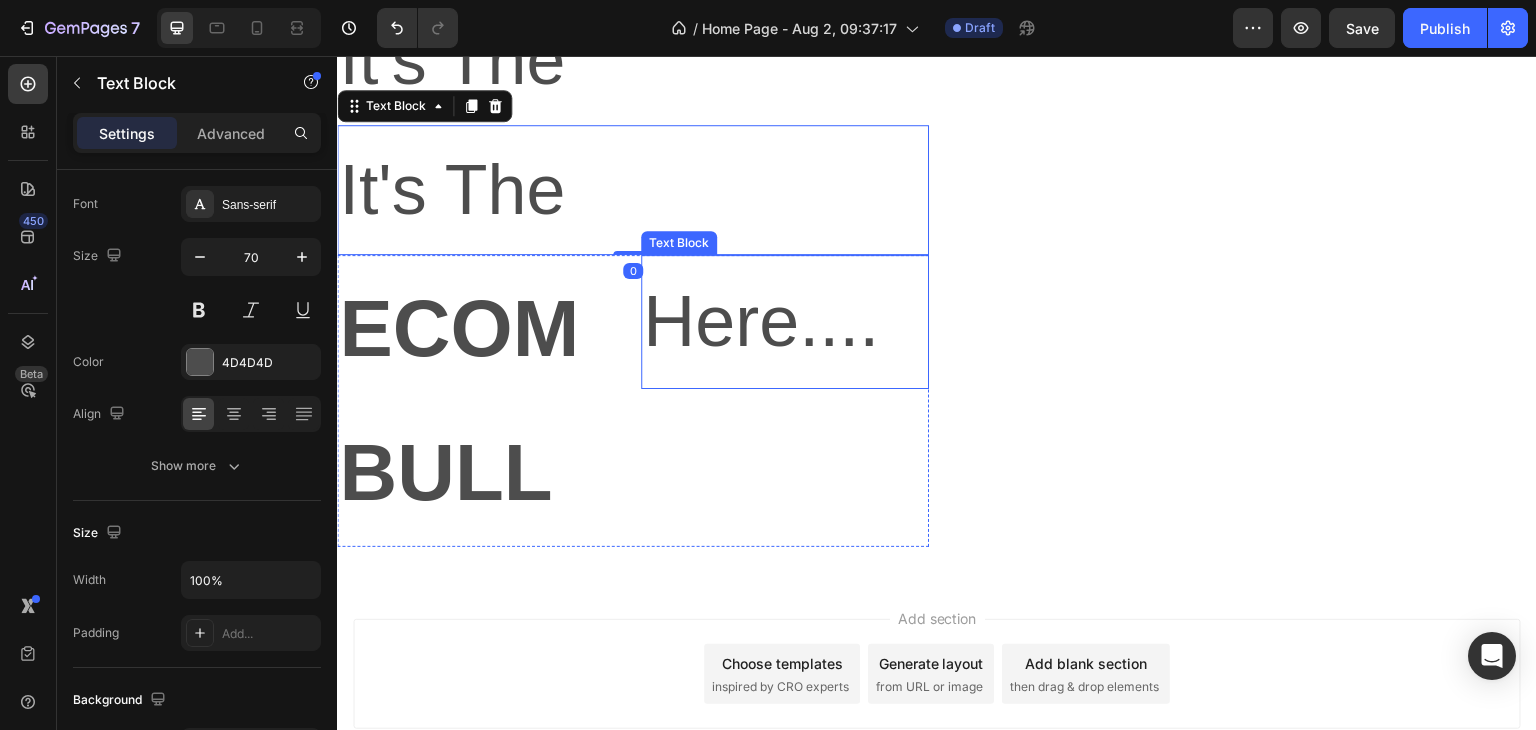 scroll, scrollTop: 300, scrollLeft: 0, axis: vertical 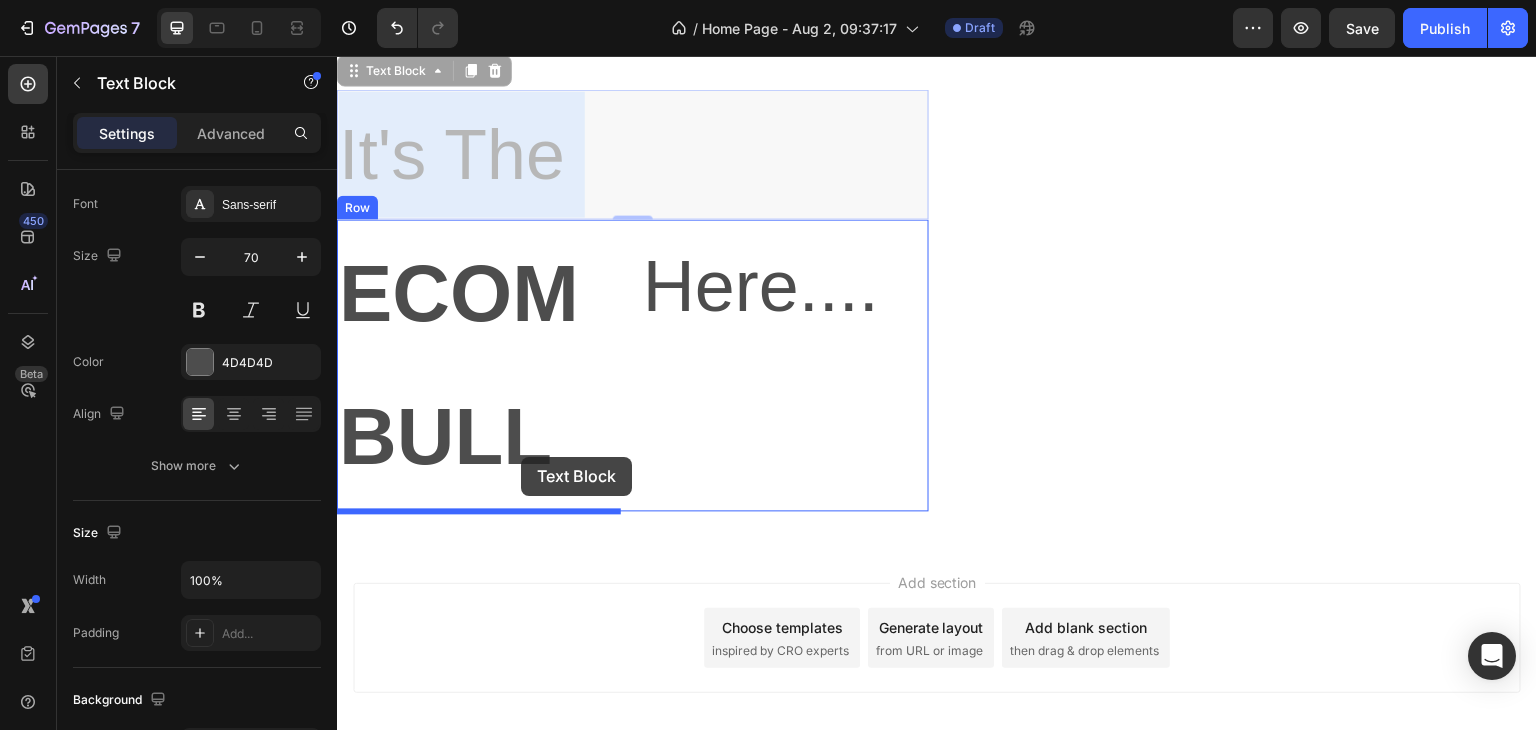 drag, startPoint x: 493, startPoint y: 172, endPoint x: 718, endPoint y: 264, distance: 243.08229 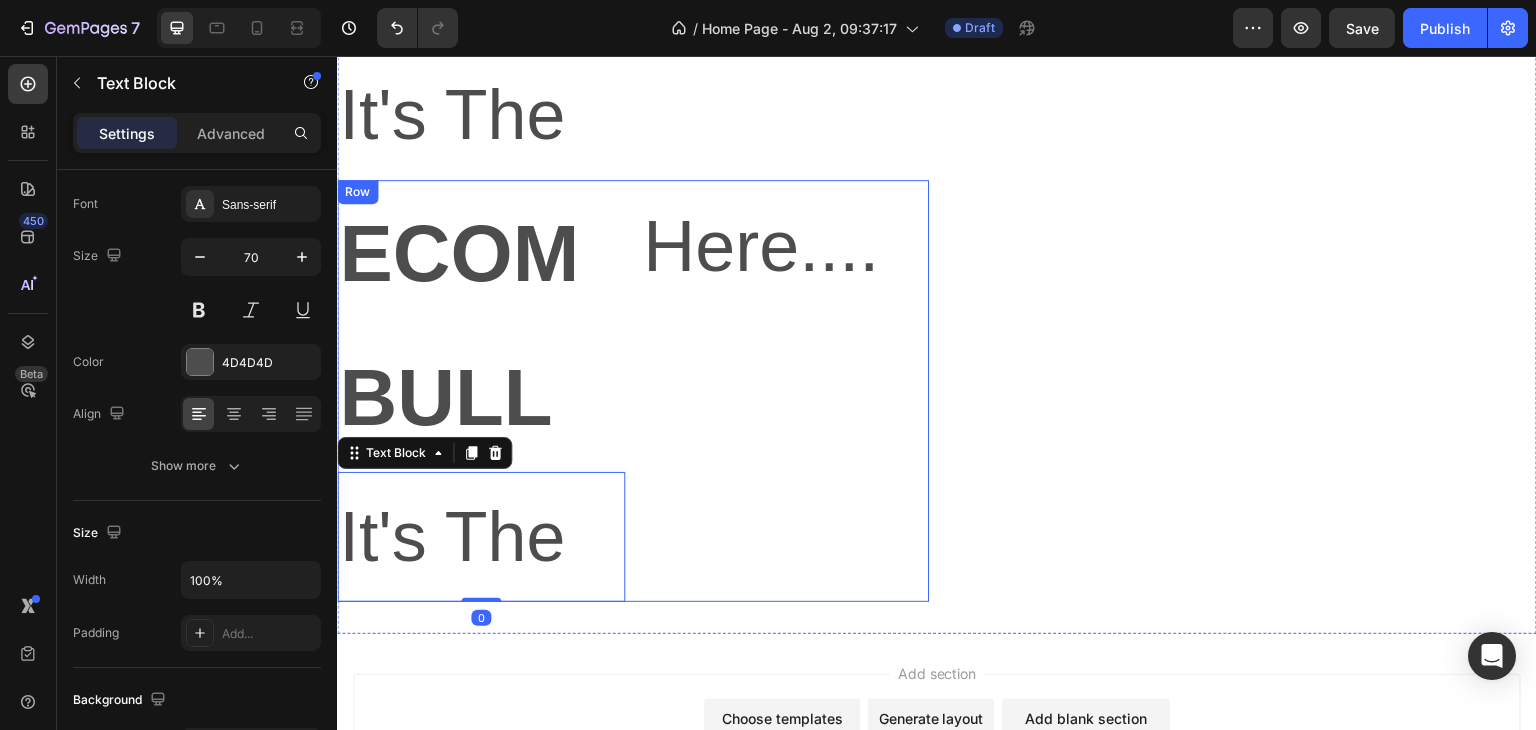 scroll, scrollTop: 100, scrollLeft: 0, axis: vertical 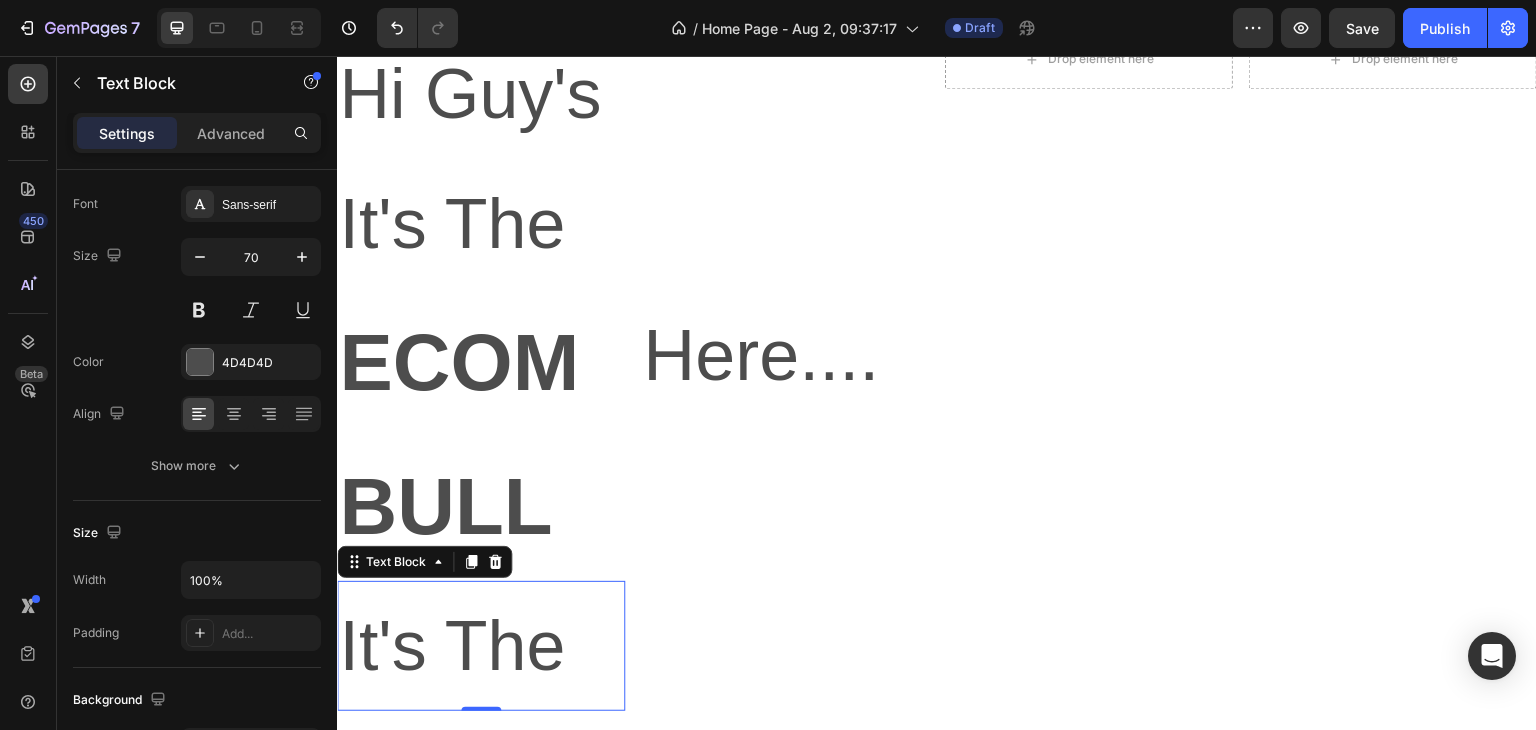 click on "It's The" at bounding box center (481, 646) 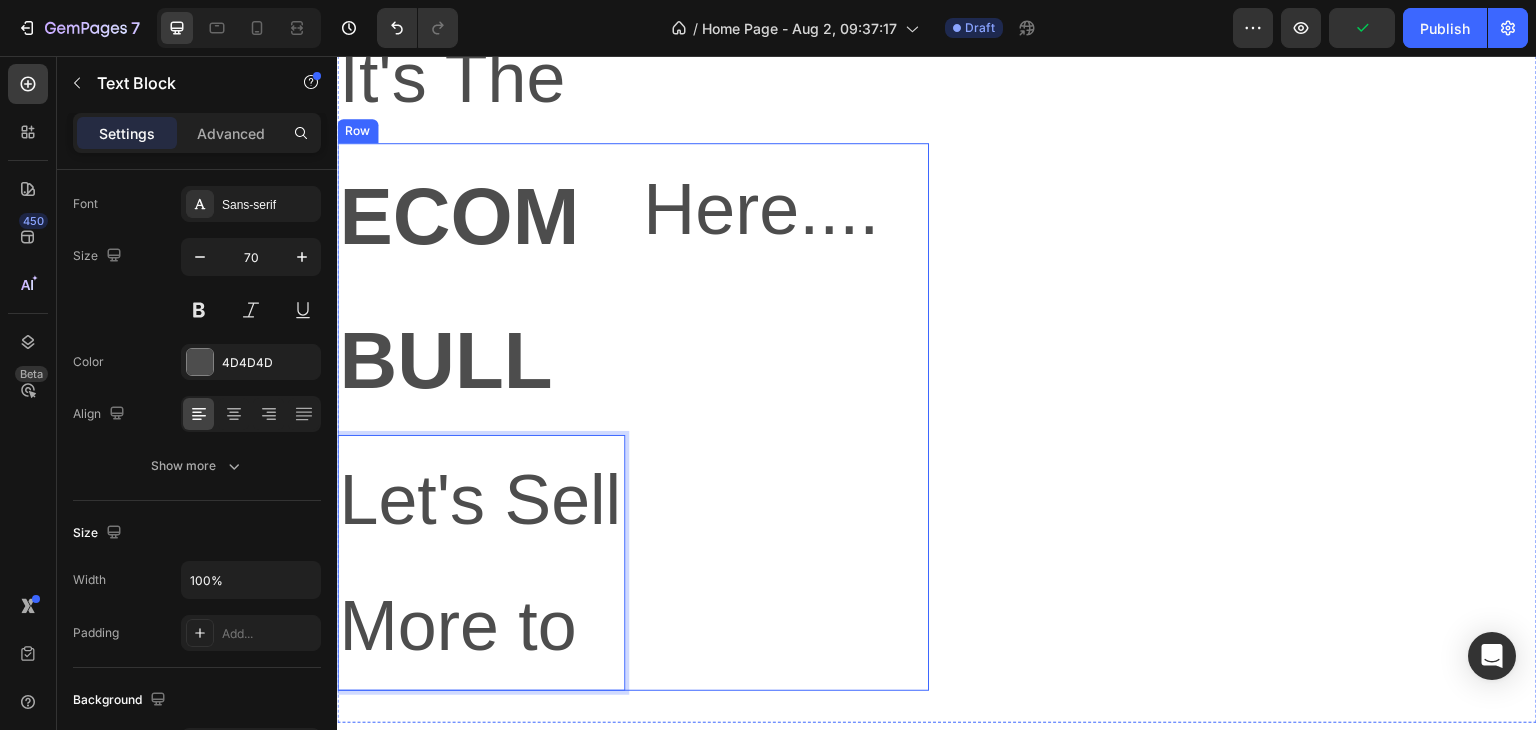 scroll, scrollTop: 400, scrollLeft: 0, axis: vertical 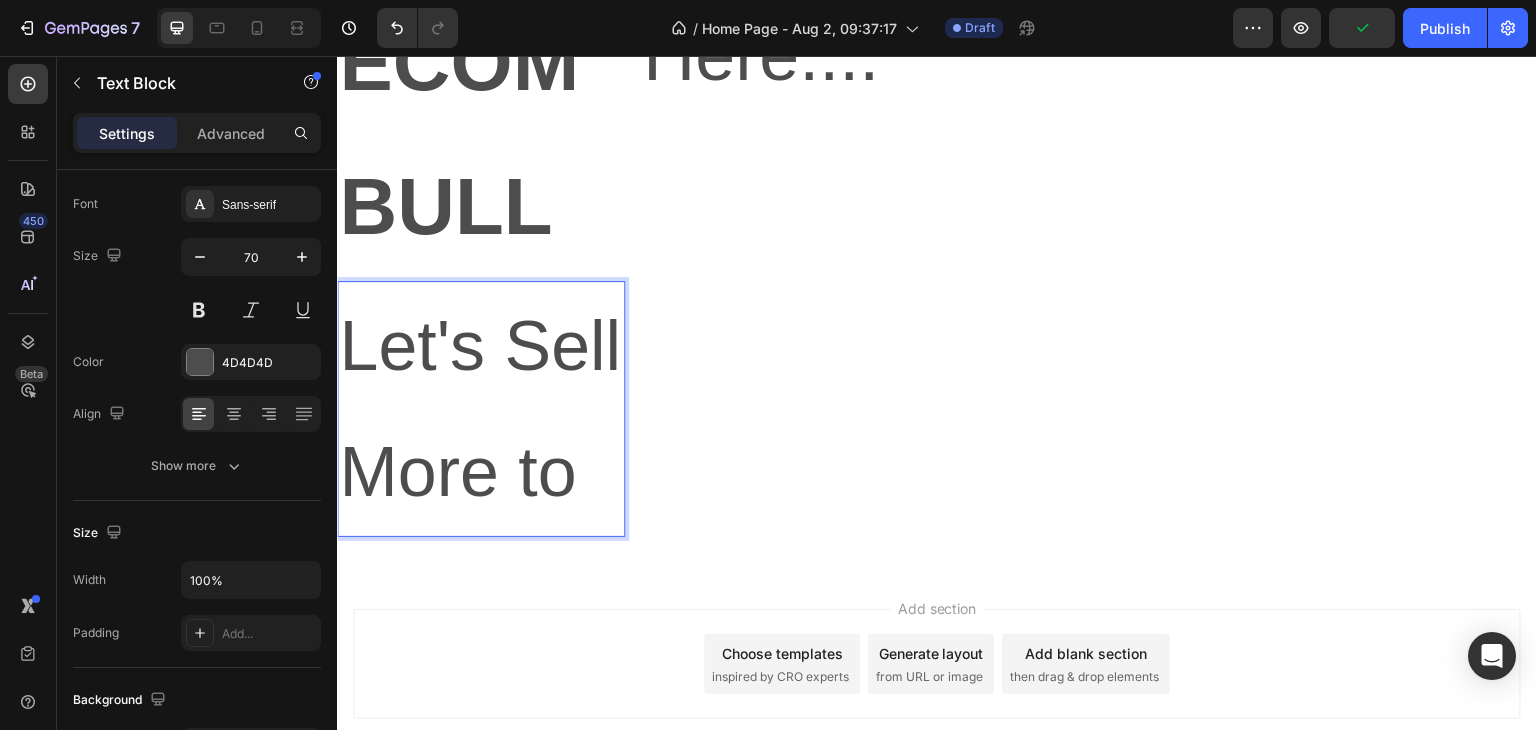 click on "Let's Sell More to" at bounding box center [481, 409] 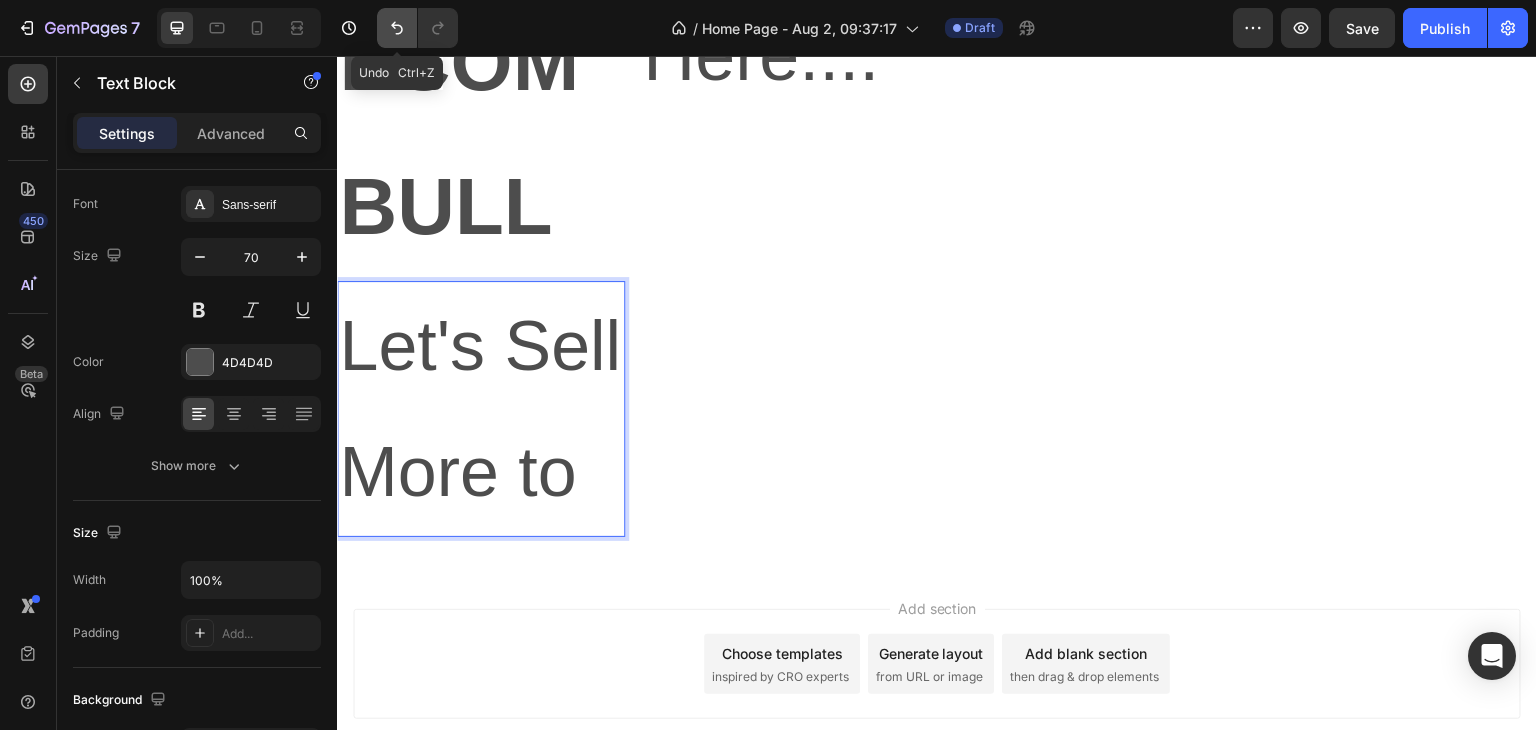 click 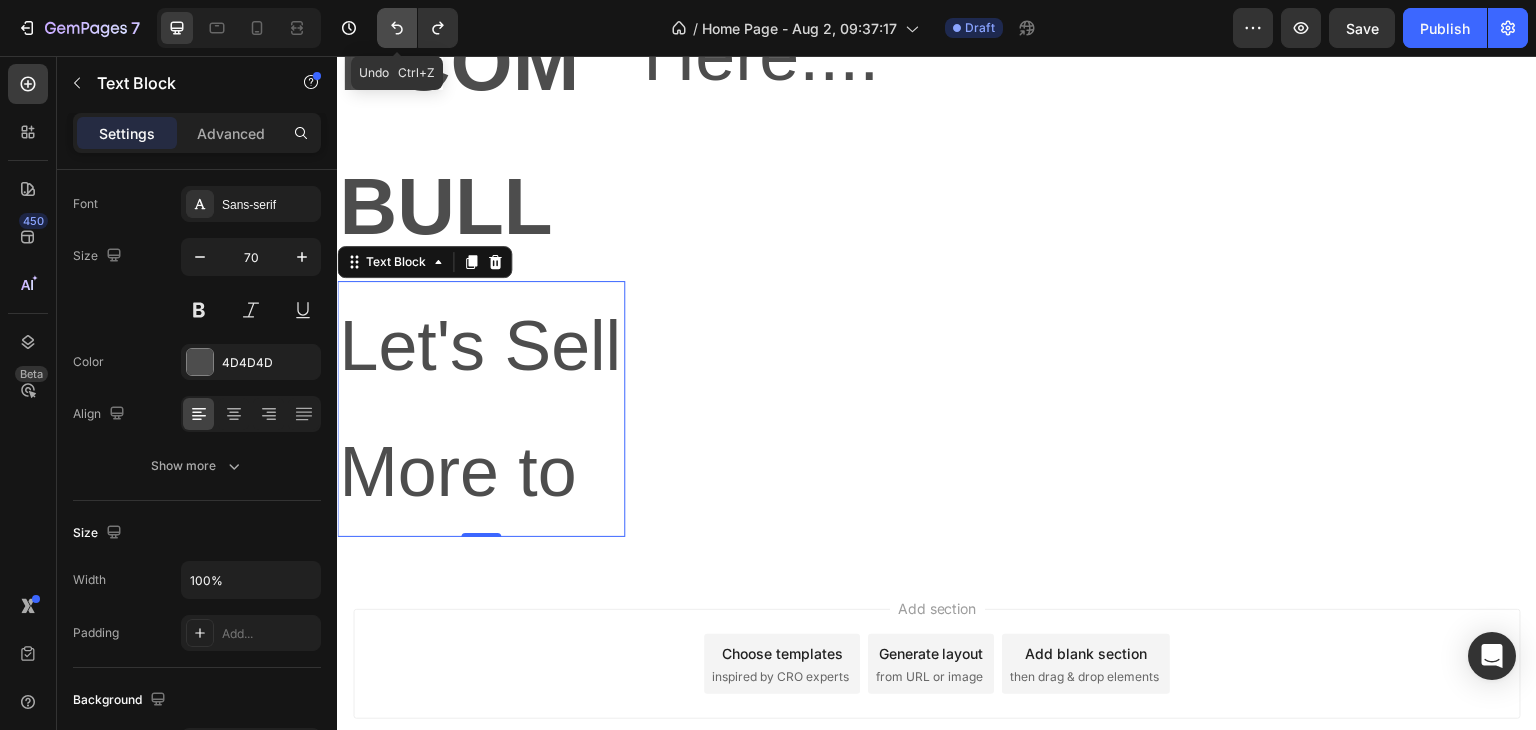 click 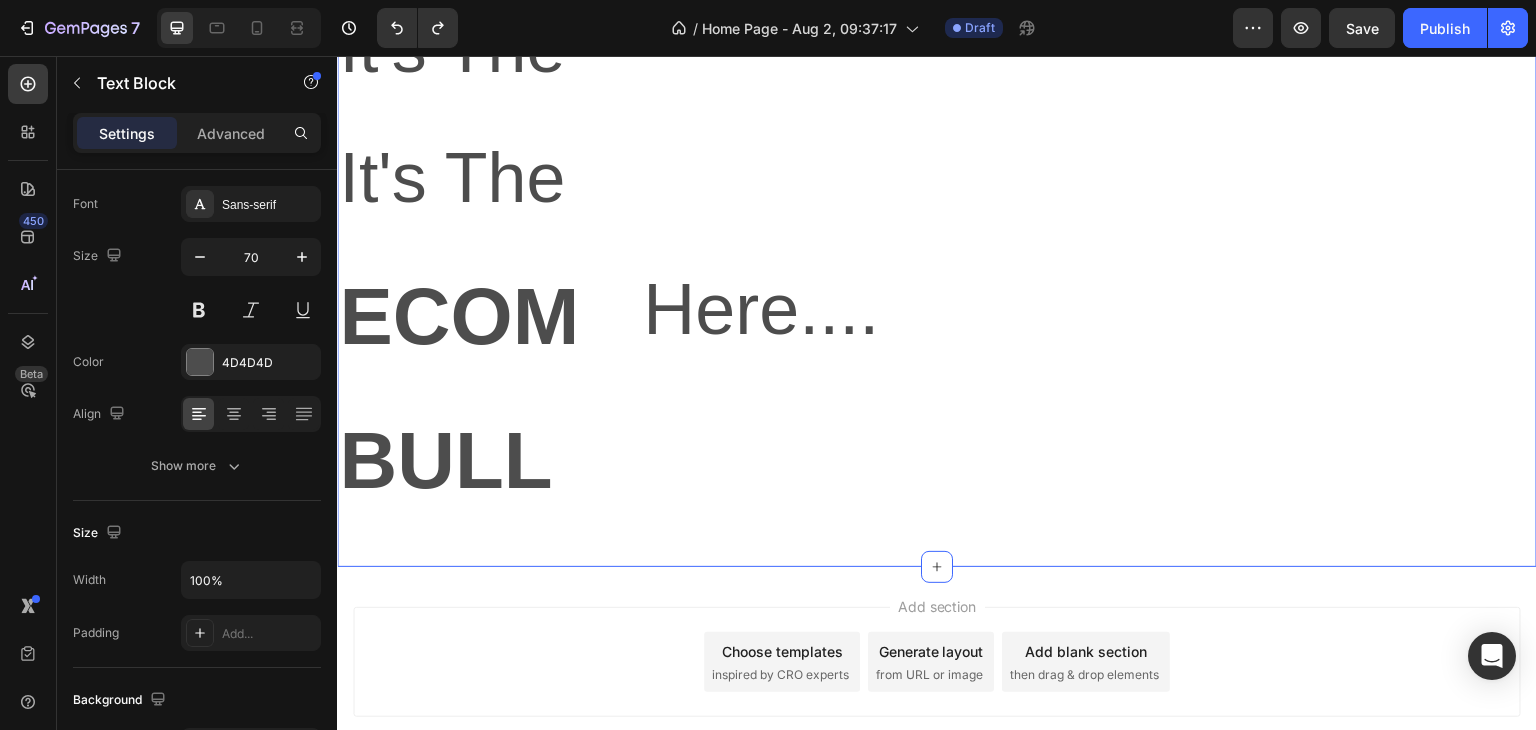 scroll, scrollTop: 200, scrollLeft: 0, axis: vertical 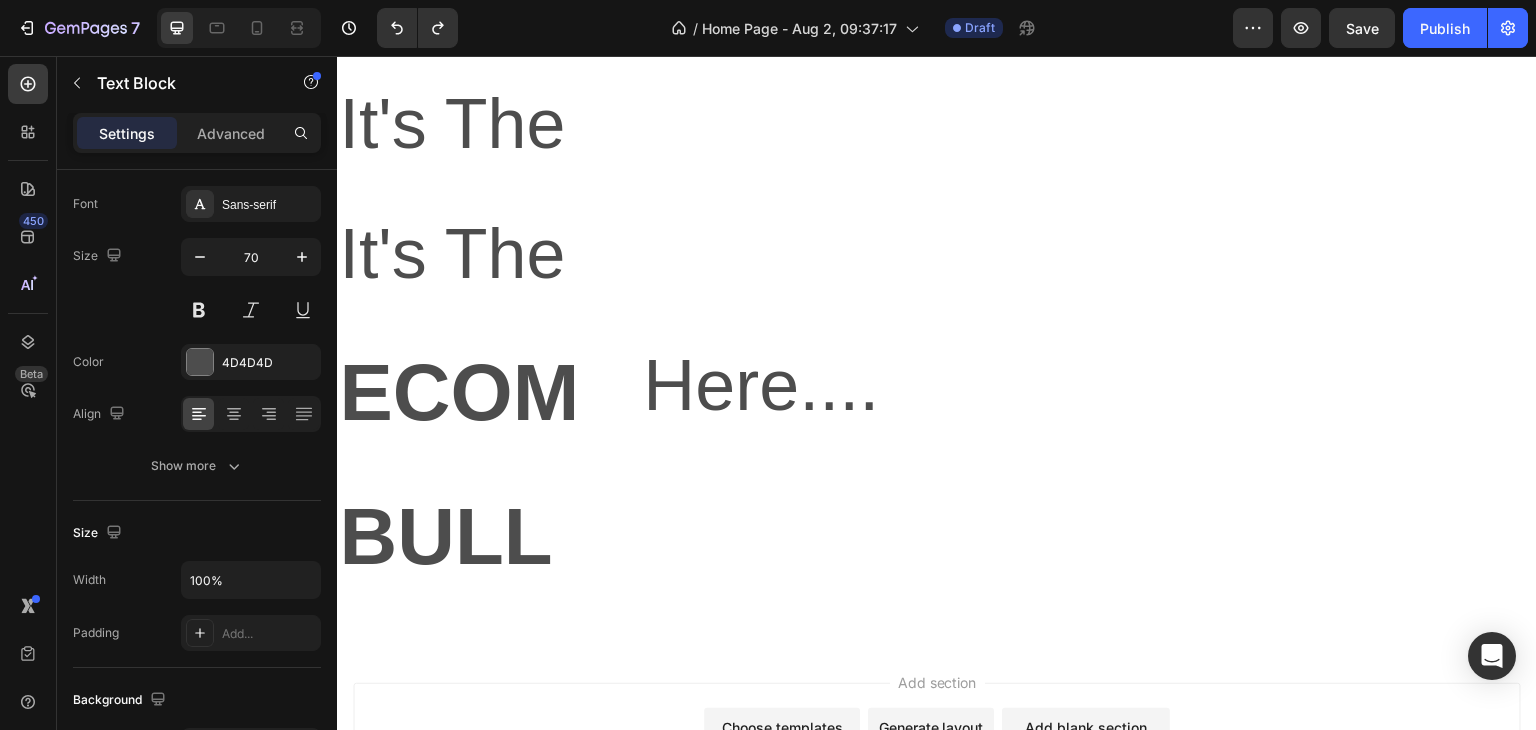 click on "It's The" at bounding box center (633, 254) 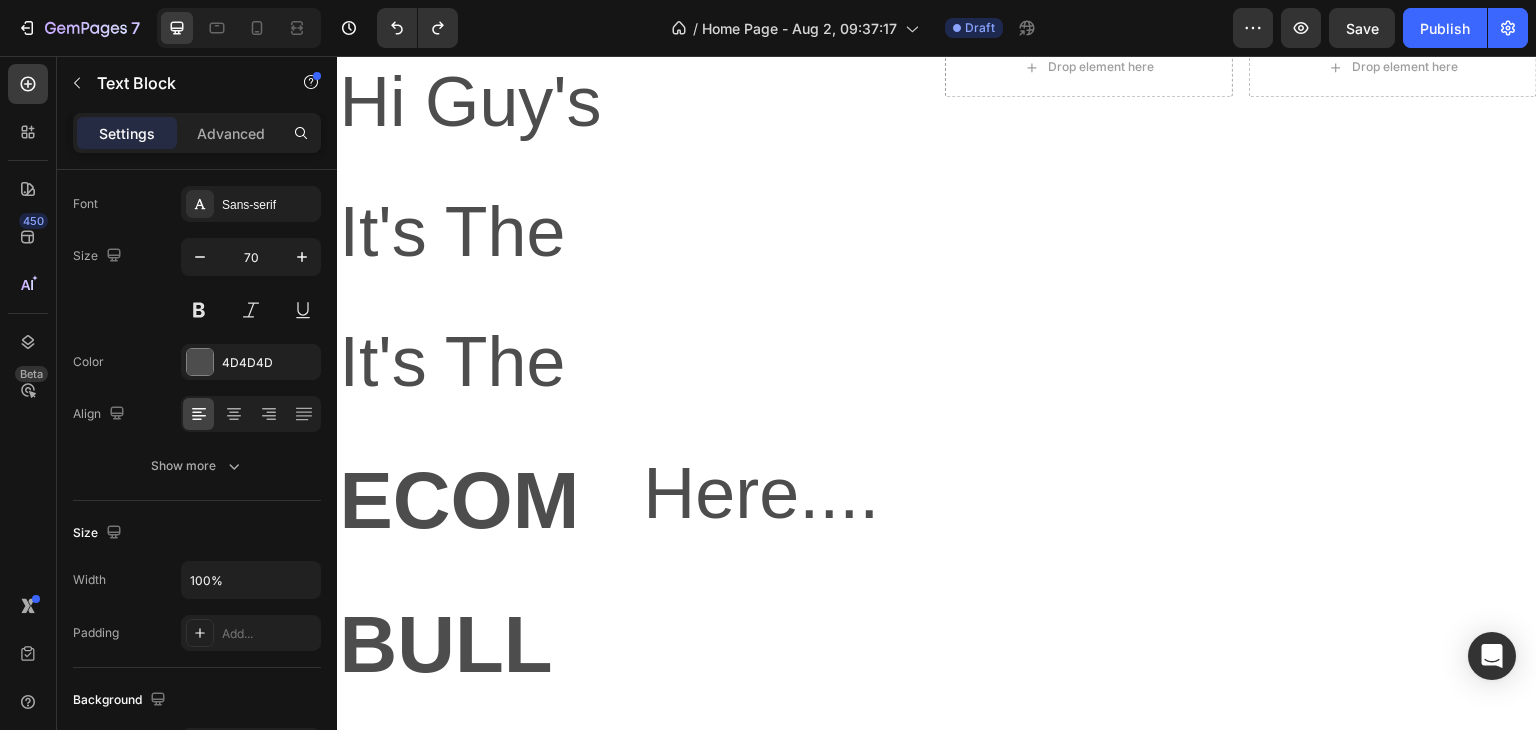 scroll, scrollTop: 0, scrollLeft: 0, axis: both 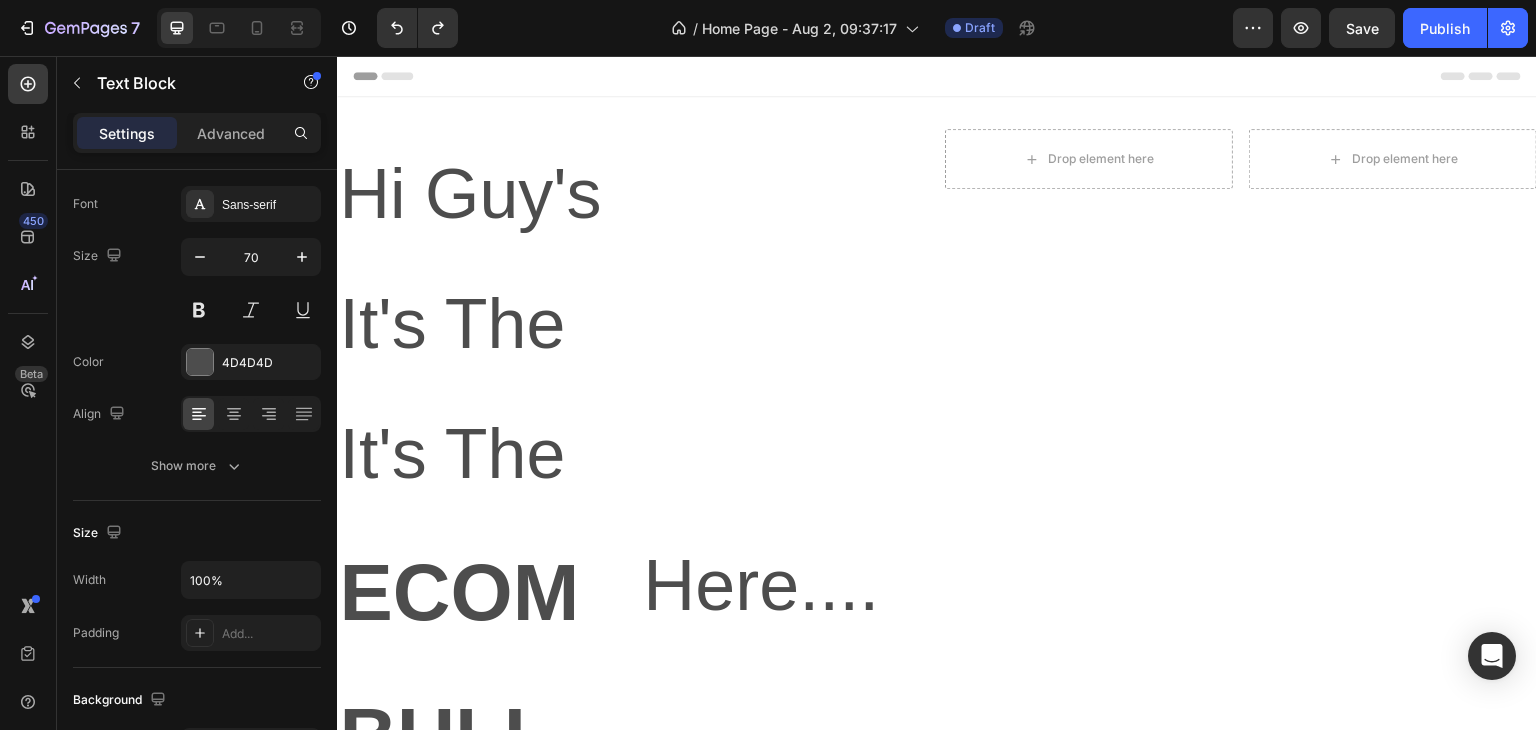 click on "It's The" at bounding box center [633, 454] 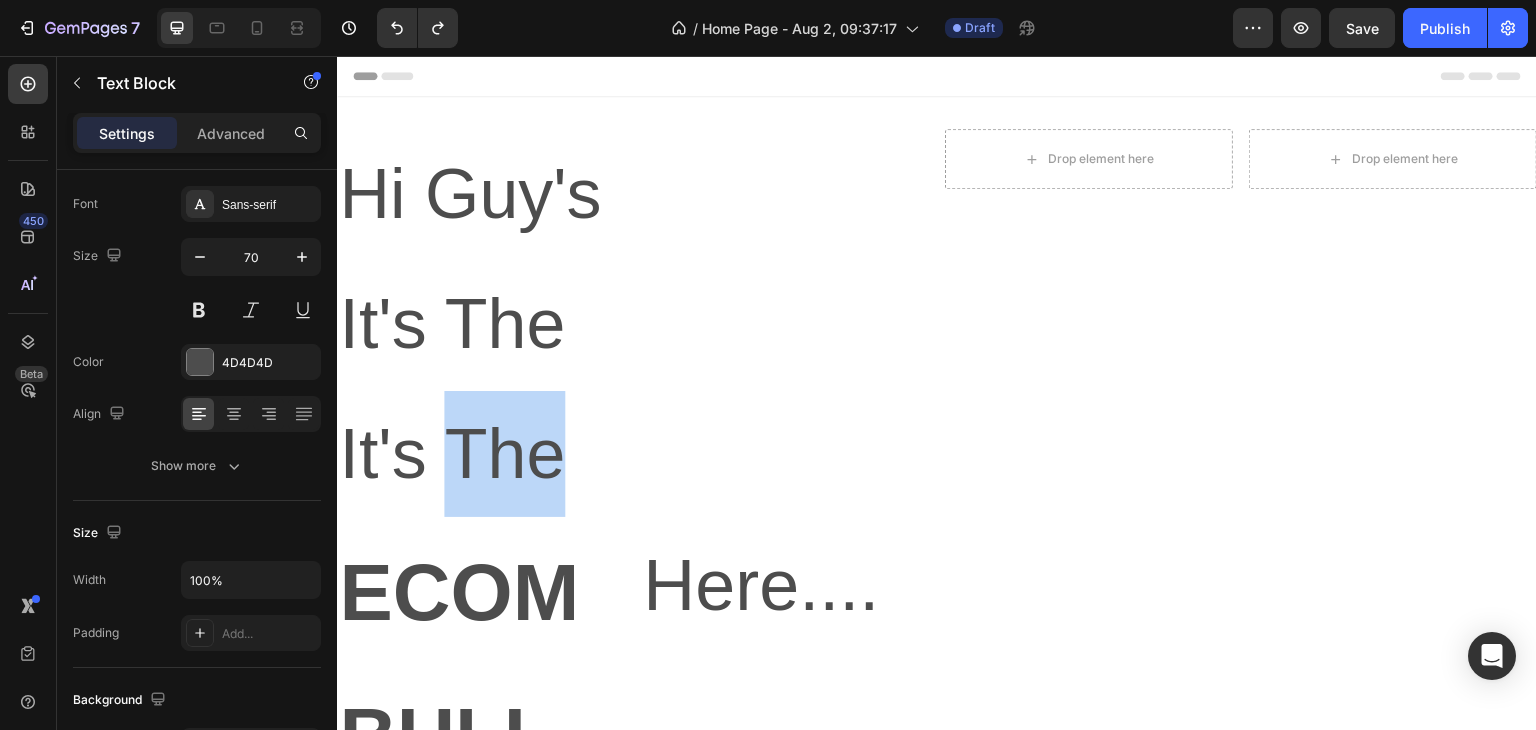 click on "It's The" at bounding box center [633, 454] 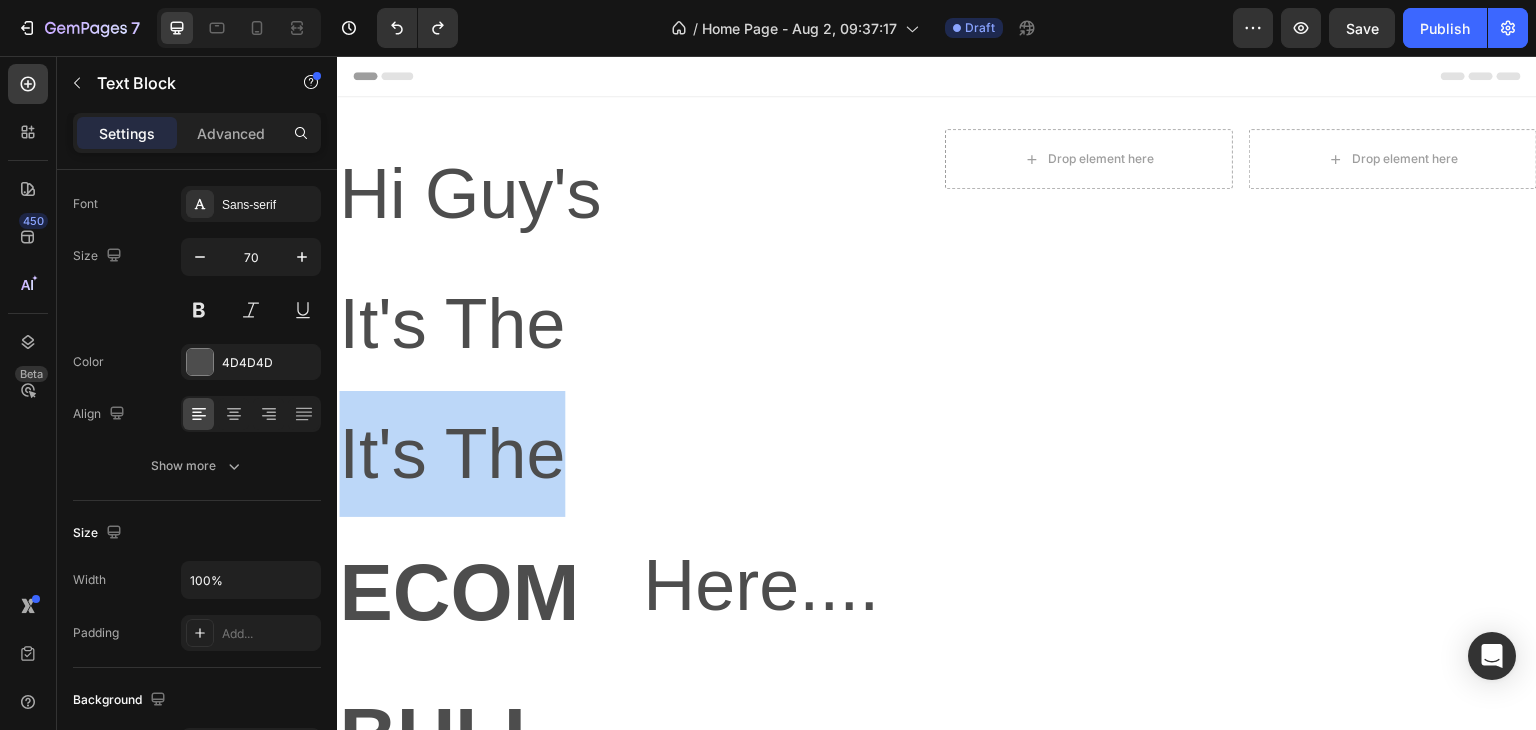 click on "It's The" at bounding box center [633, 454] 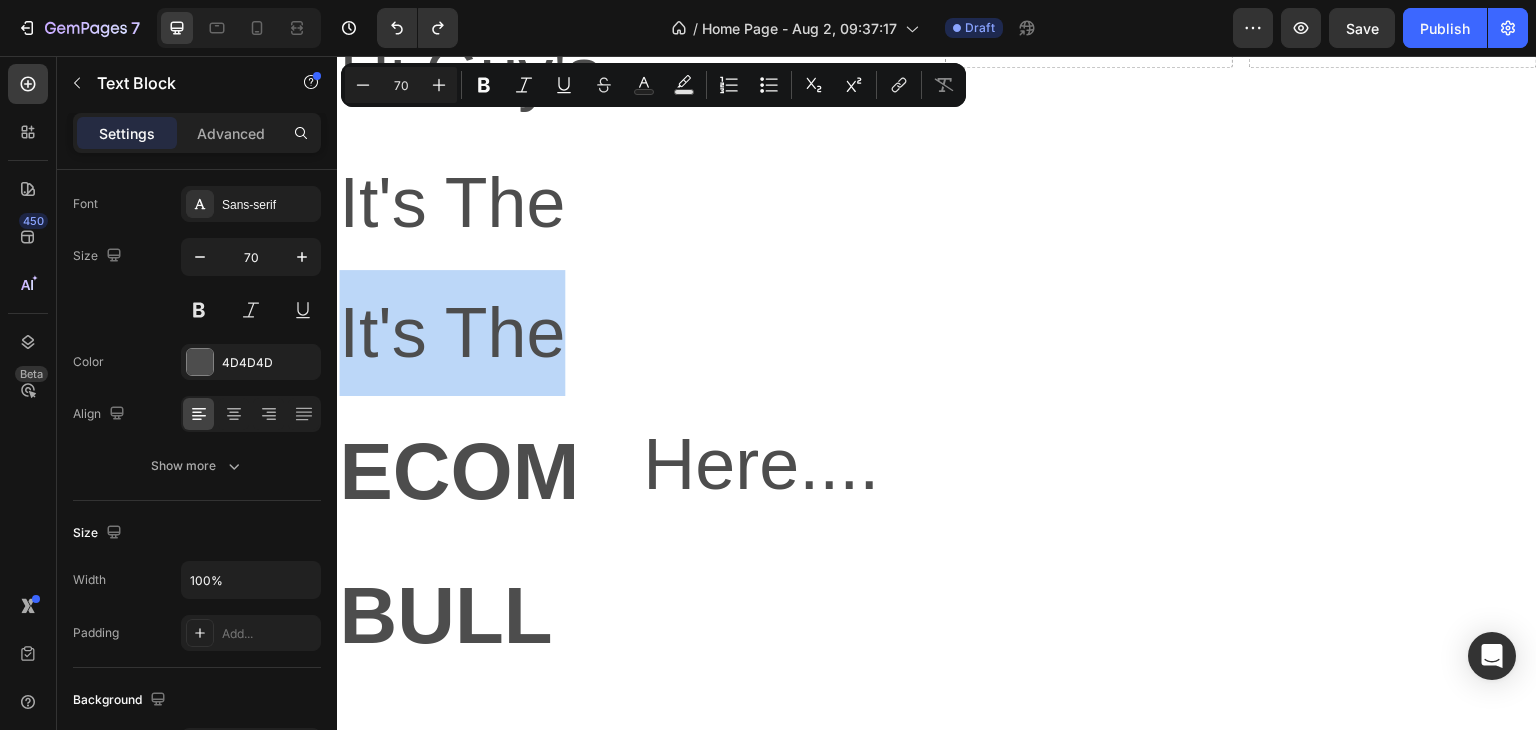 scroll, scrollTop: 400, scrollLeft: 0, axis: vertical 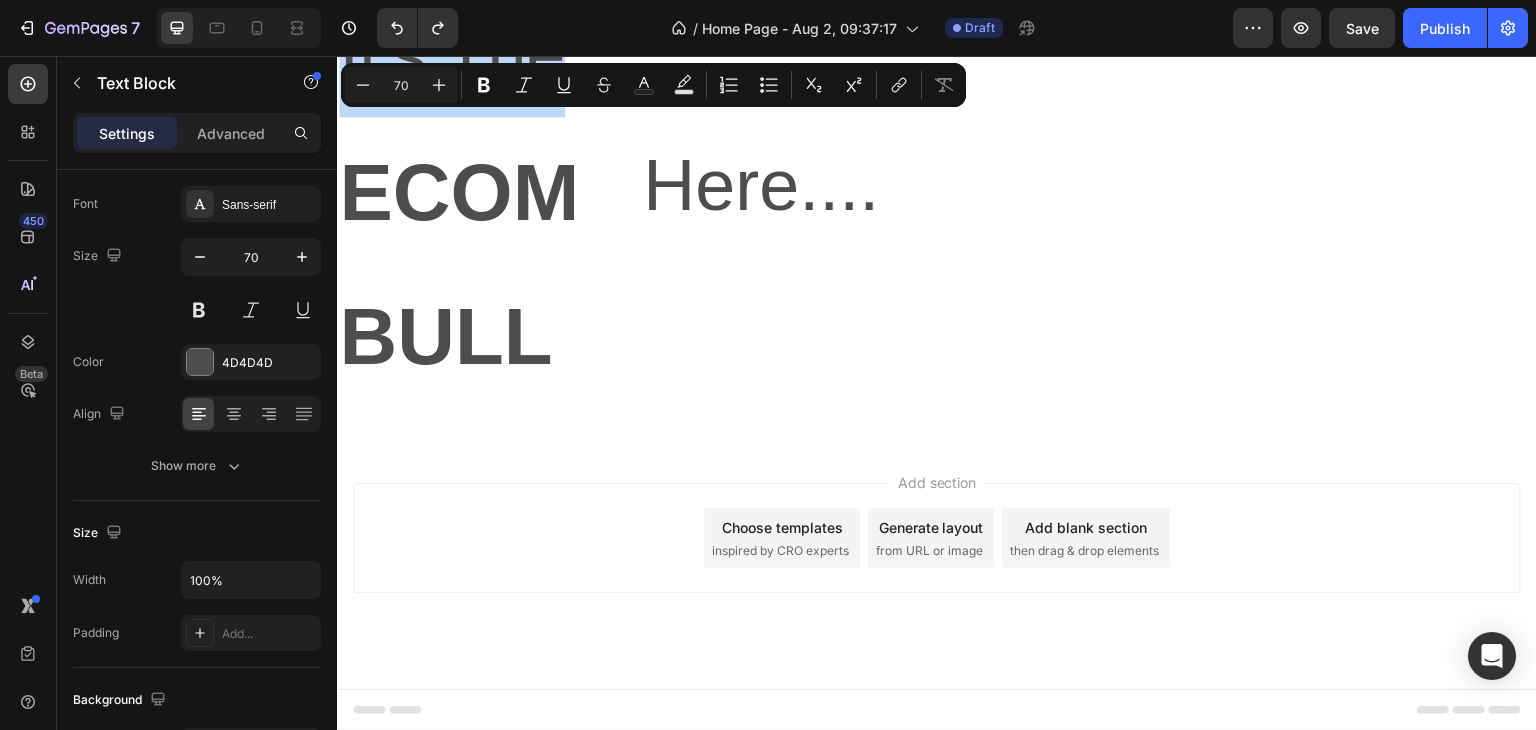 click on "Add section Choose templates inspired by CRO experts Generate layout from URL or image Add blank section then drag & drop elements" at bounding box center [937, 566] 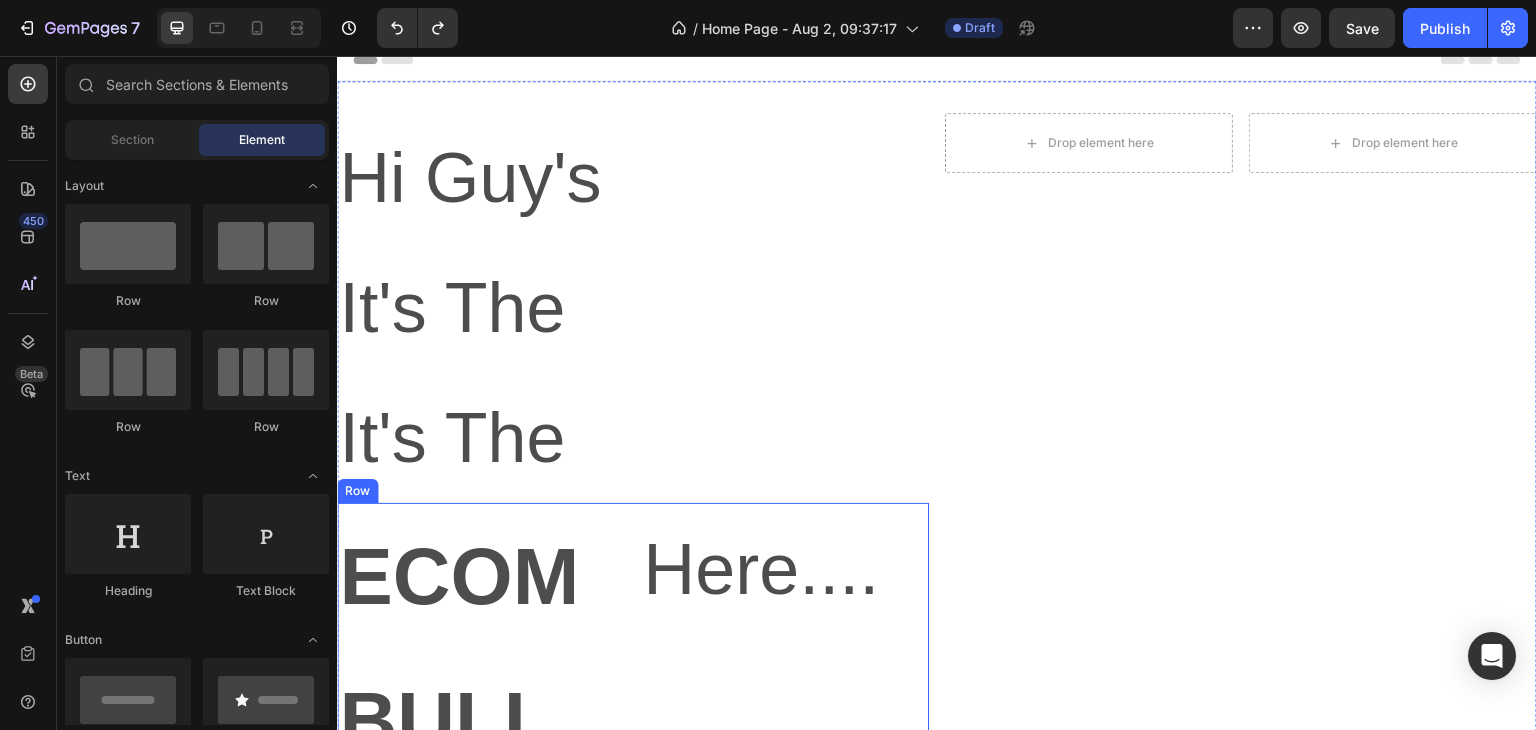 scroll, scrollTop: 0, scrollLeft: 0, axis: both 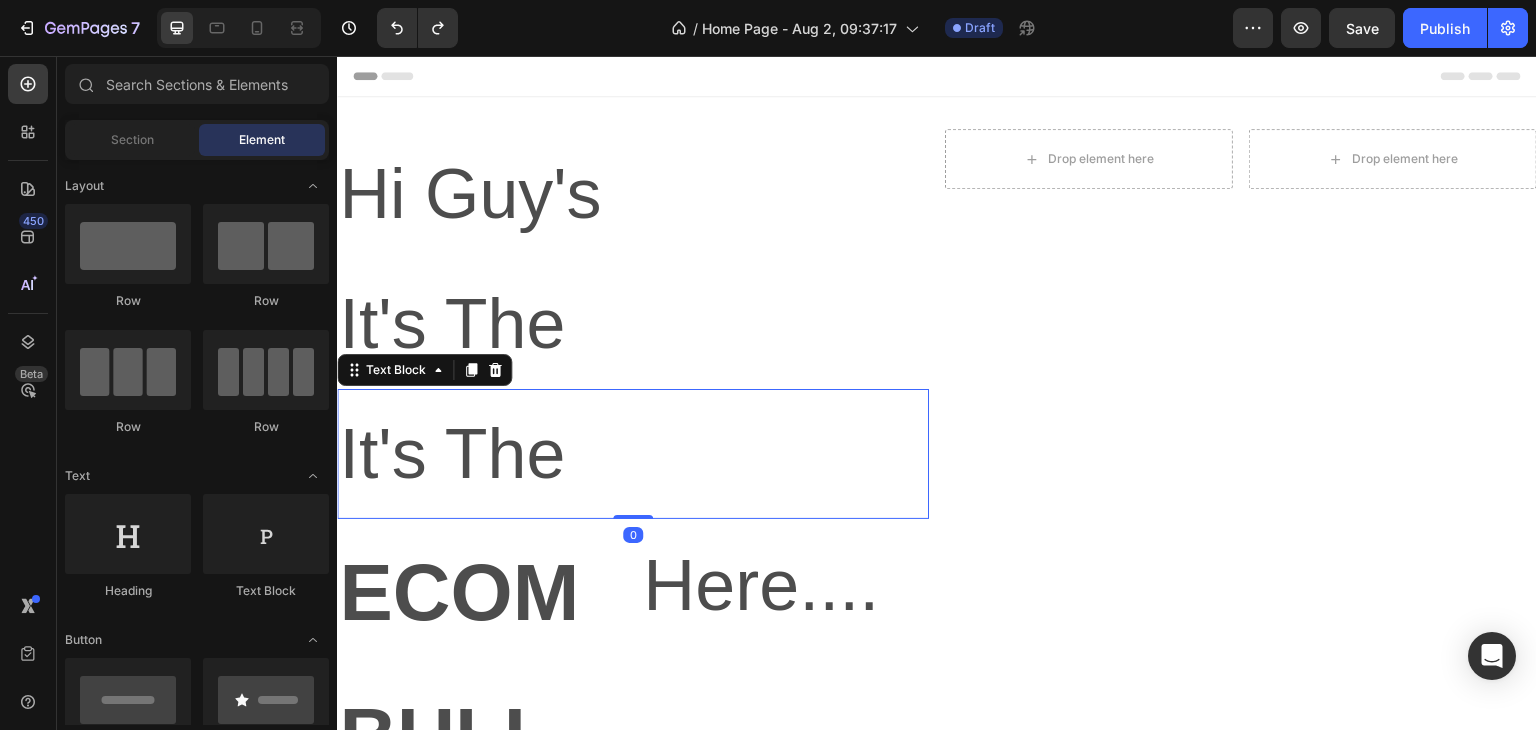 click on "It's The" at bounding box center [633, 454] 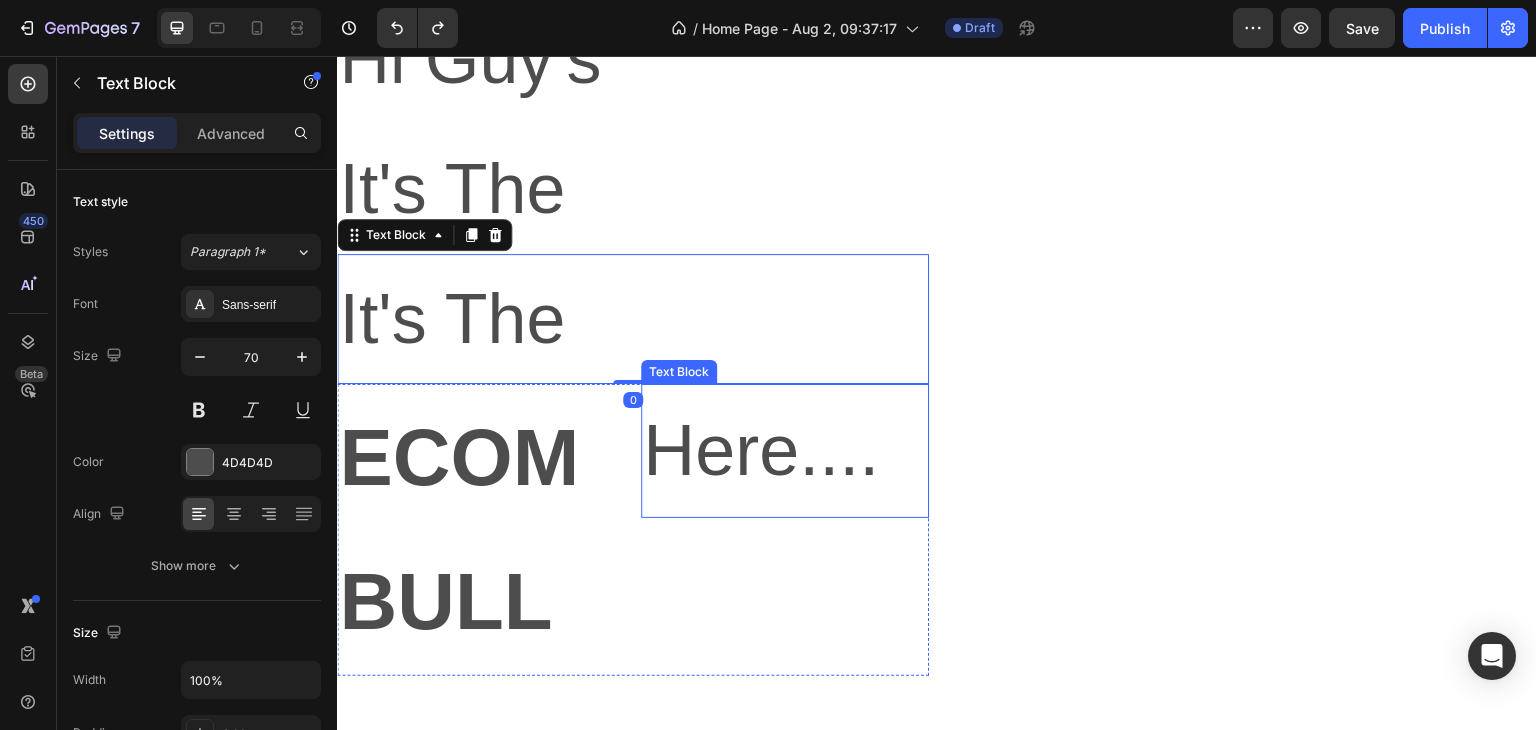 scroll, scrollTop: 300, scrollLeft: 0, axis: vertical 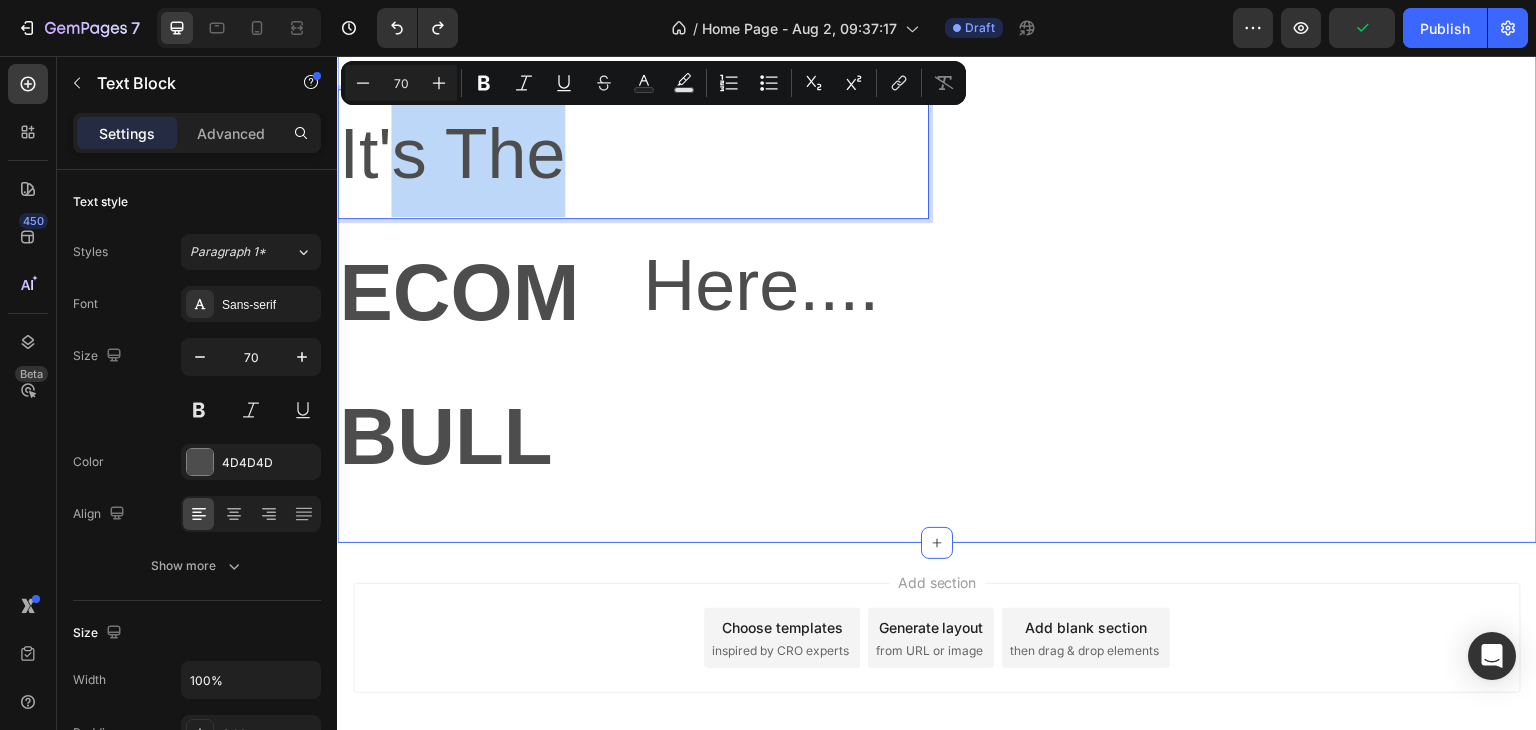 drag, startPoint x: 395, startPoint y: 118, endPoint x: 479, endPoint y: 428, distance: 321.17908 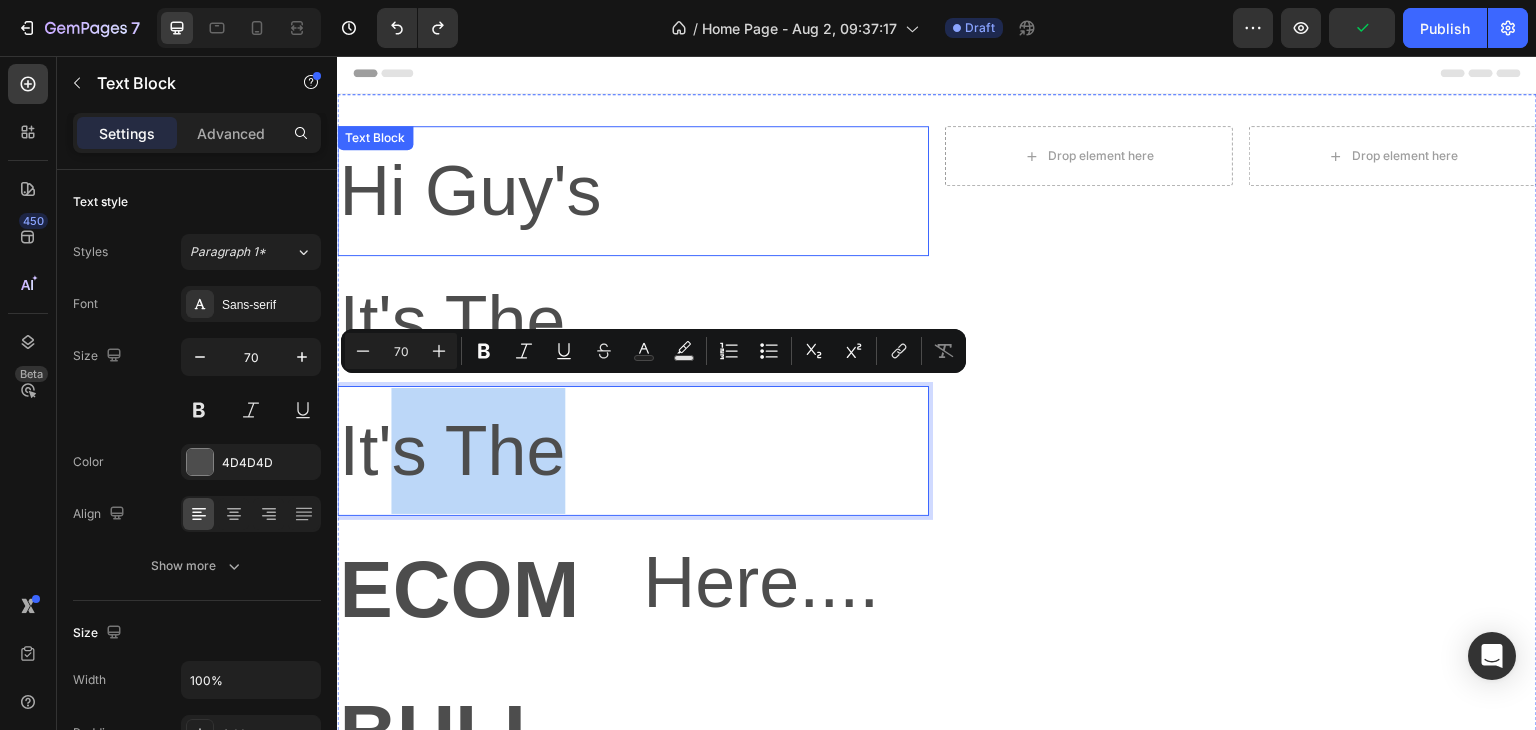 scroll, scrollTop: 0, scrollLeft: 0, axis: both 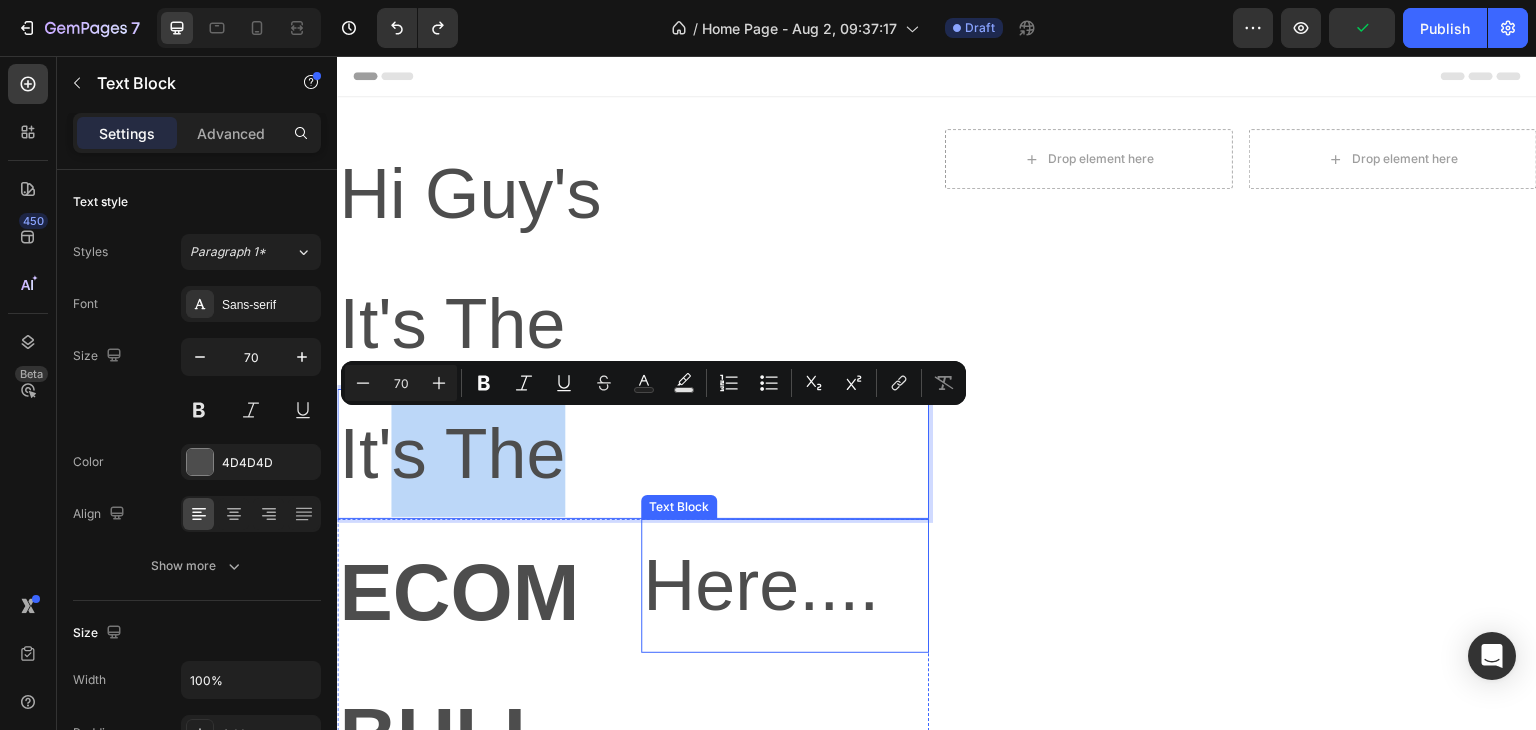 click on "Here...." at bounding box center (785, 586) 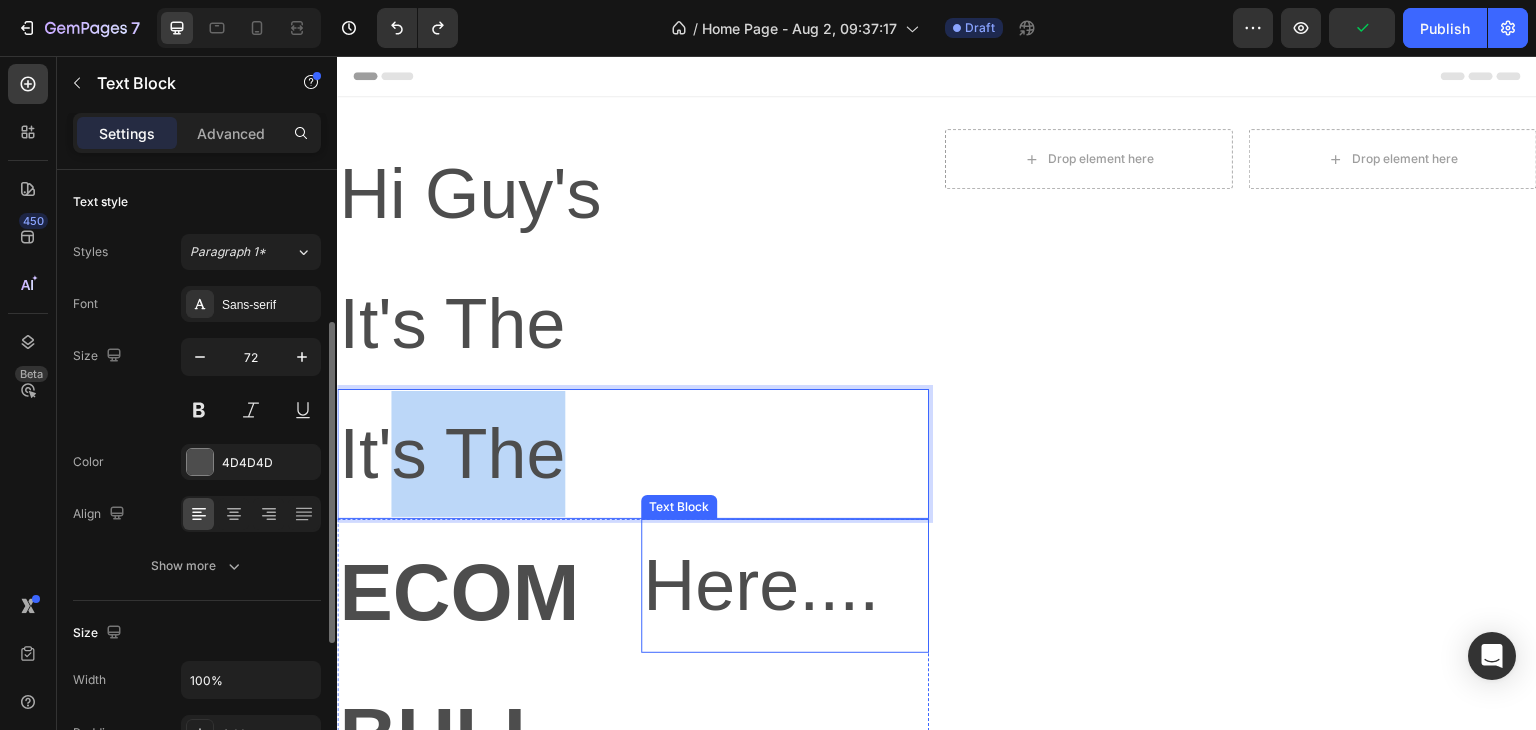 scroll, scrollTop: 100, scrollLeft: 0, axis: vertical 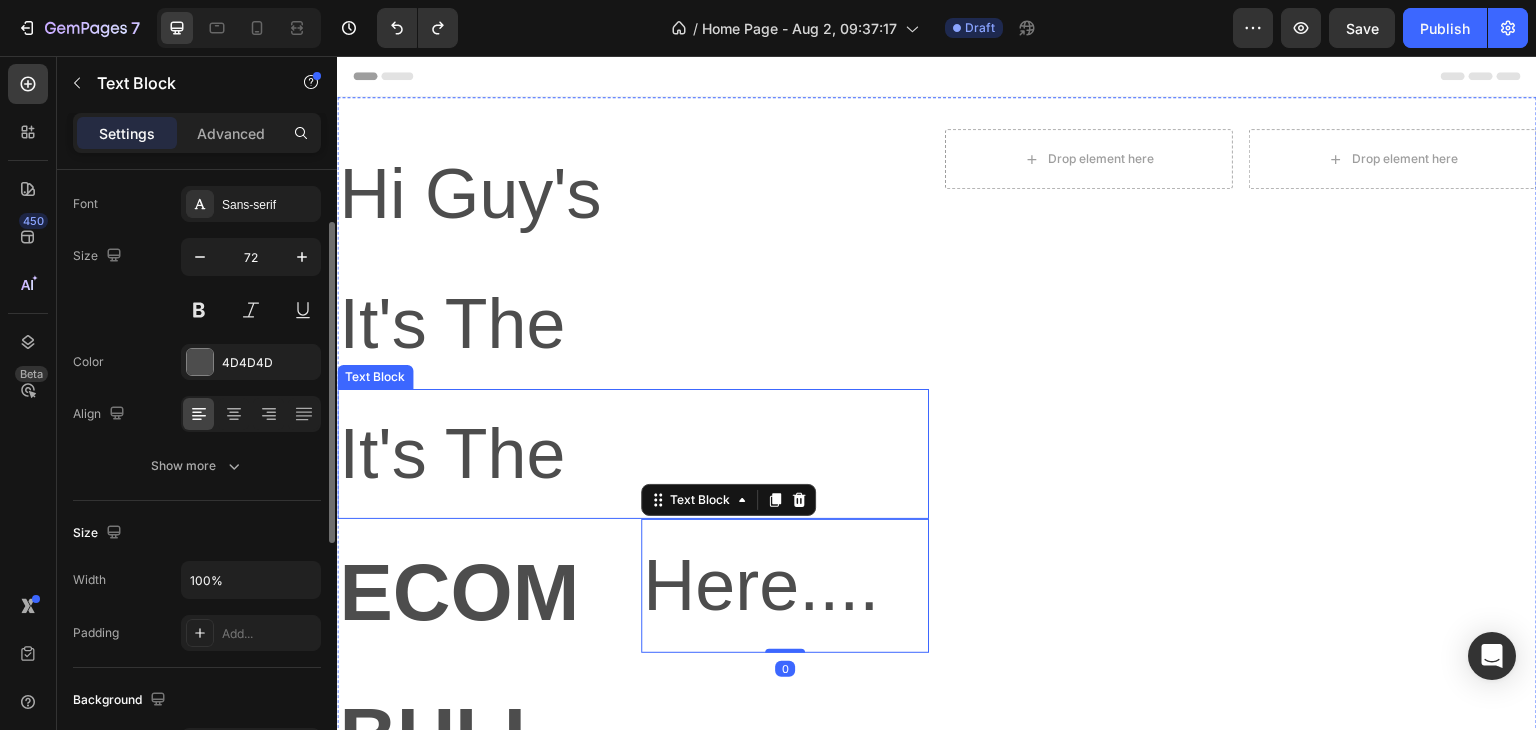 click on "It's The" at bounding box center [633, 454] 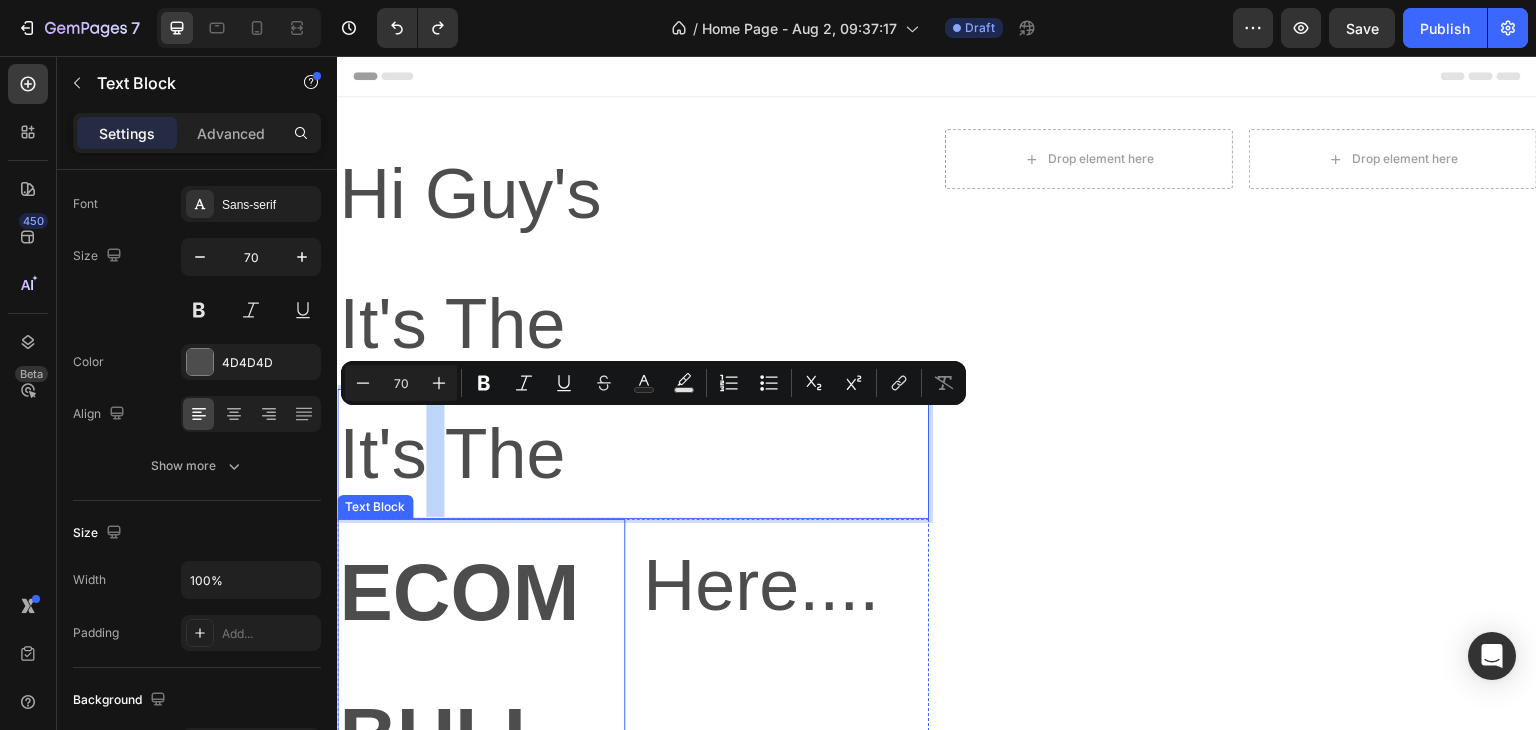 drag, startPoint x: 424, startPoint y: 411, endPoint x: 693, endPoint y: 564, distance: 309.4673 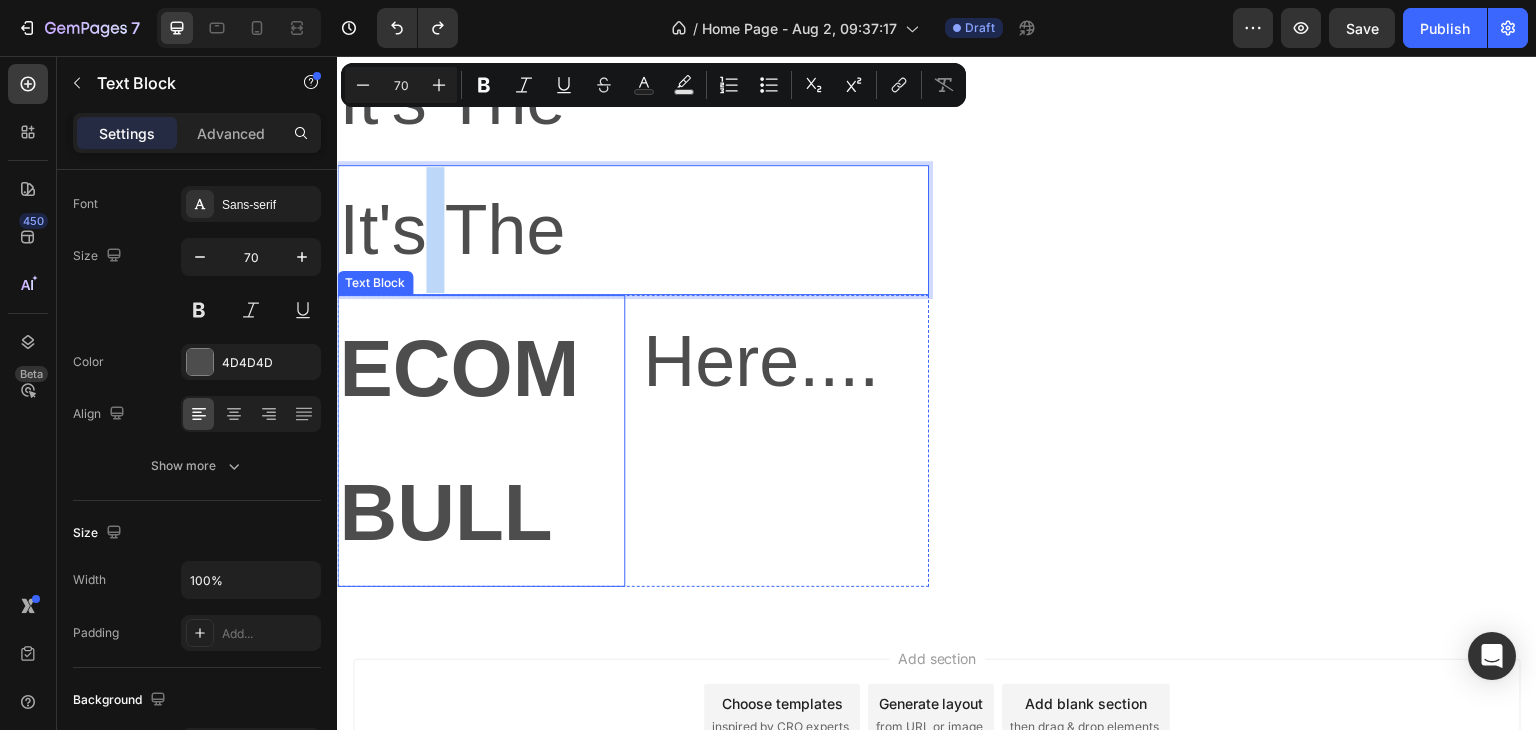 scroll, scrollTop: 100, scrollLeft: 0, axis: vertical 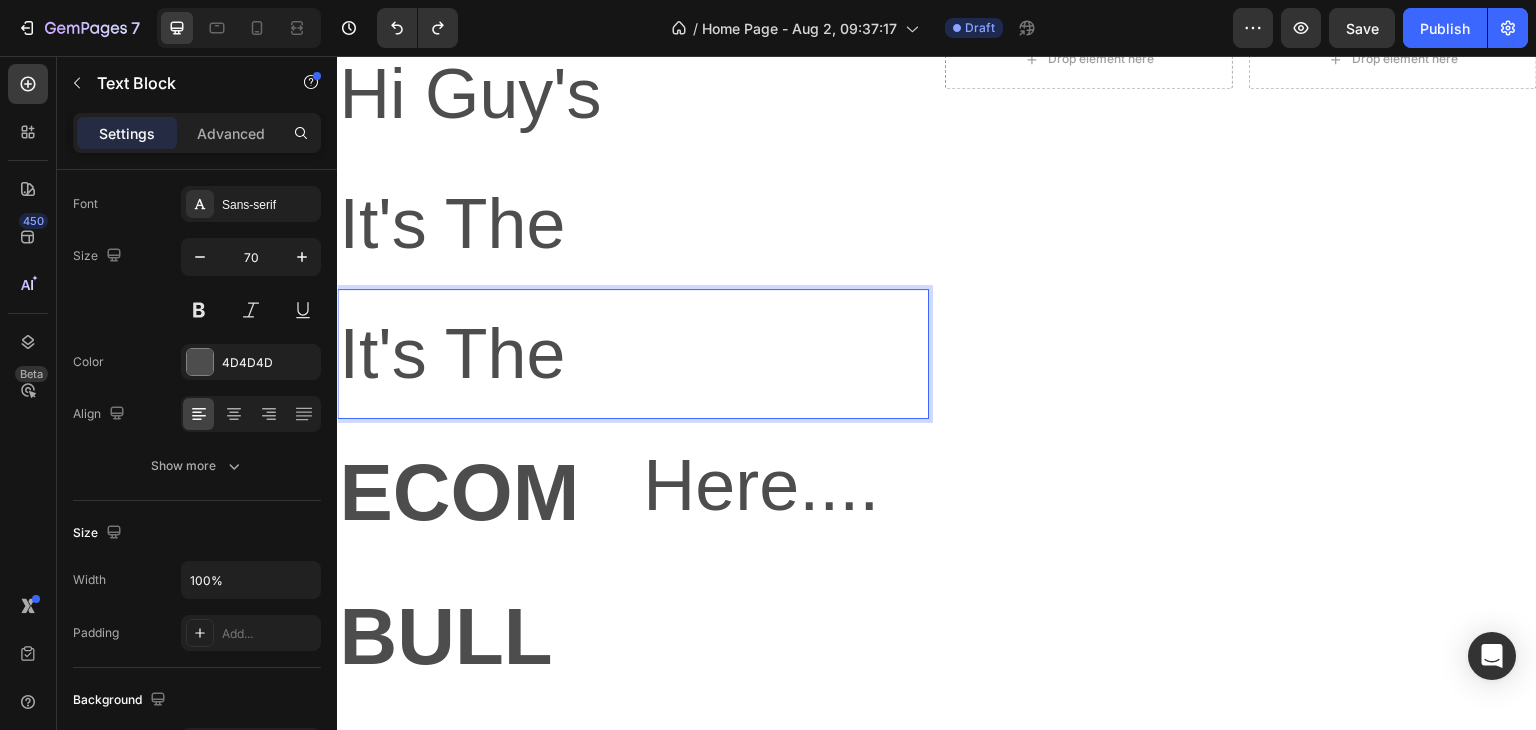 click on "It's The" at bounding box center (633, 354) 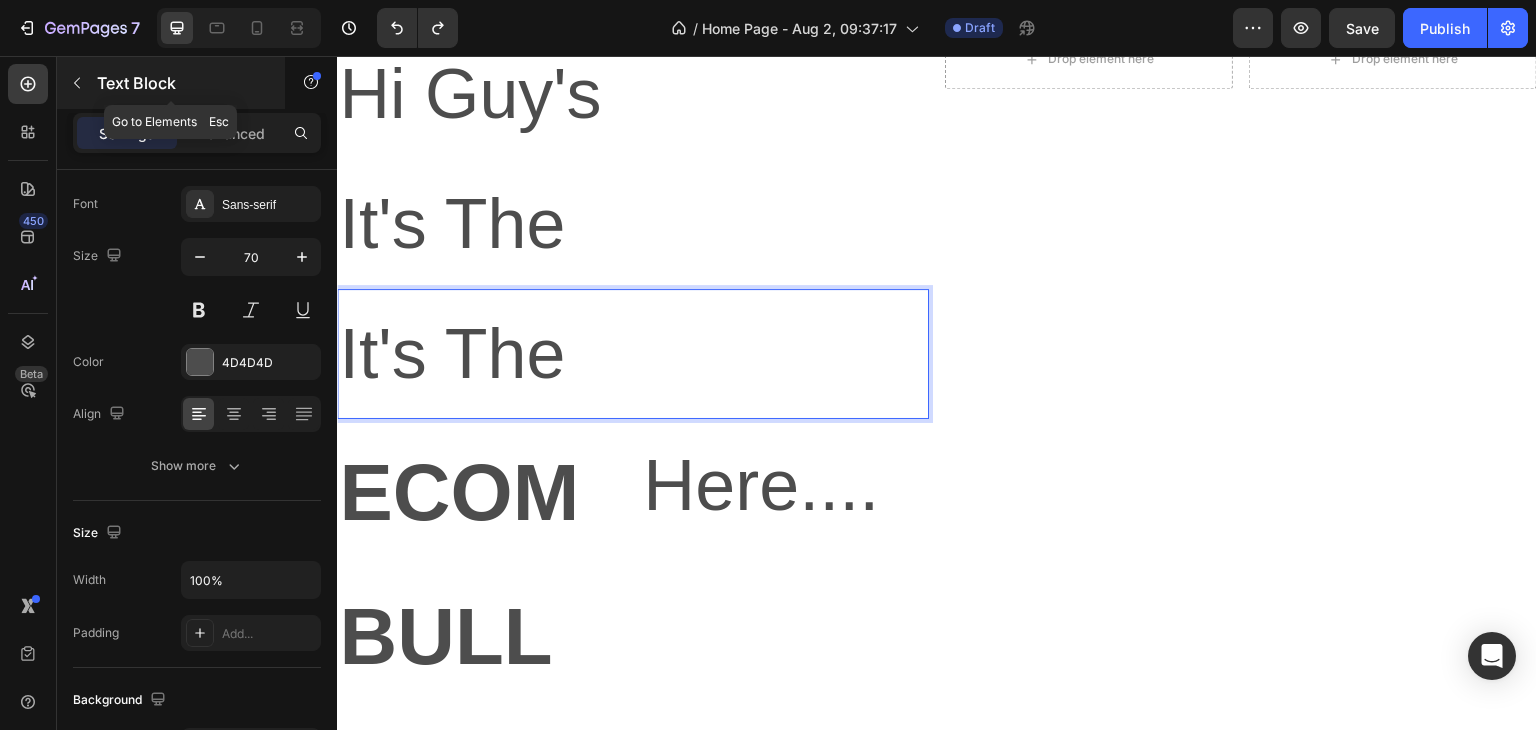 click 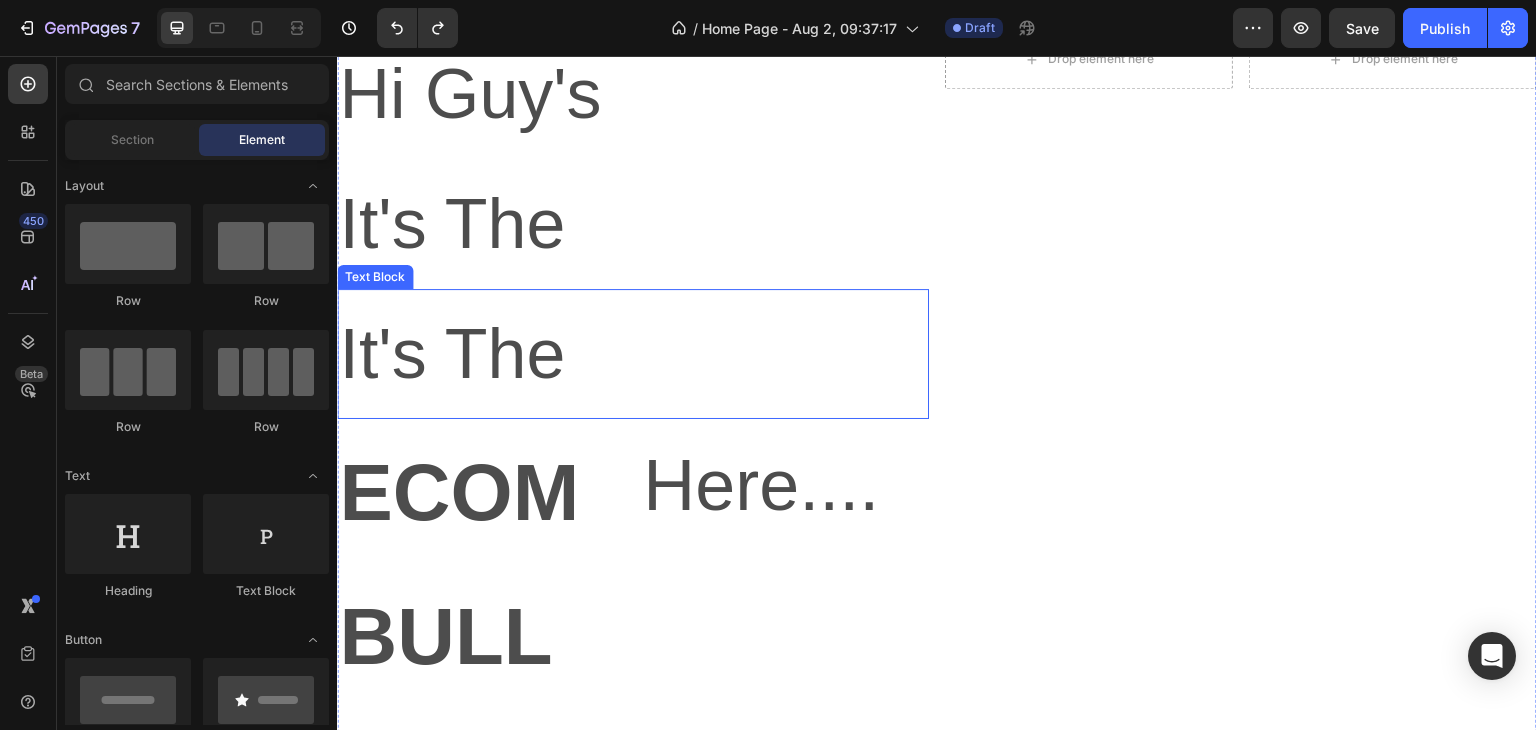 click on "It's The" at bounding box center [633, 354] 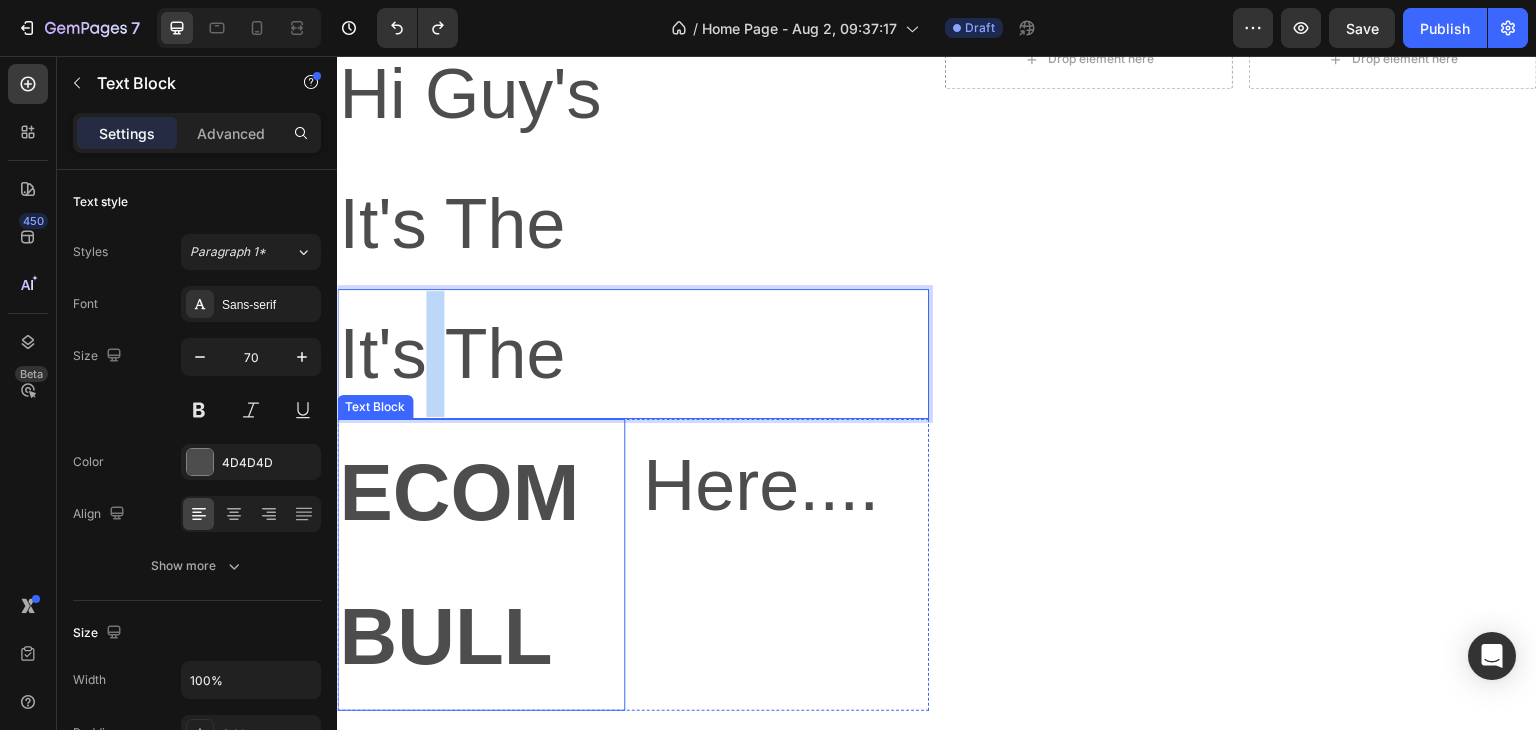 drag, startPoint x: 446, startPoint y: 302, endPoint x: 391, endPoint y: 333, distance: 63.134777 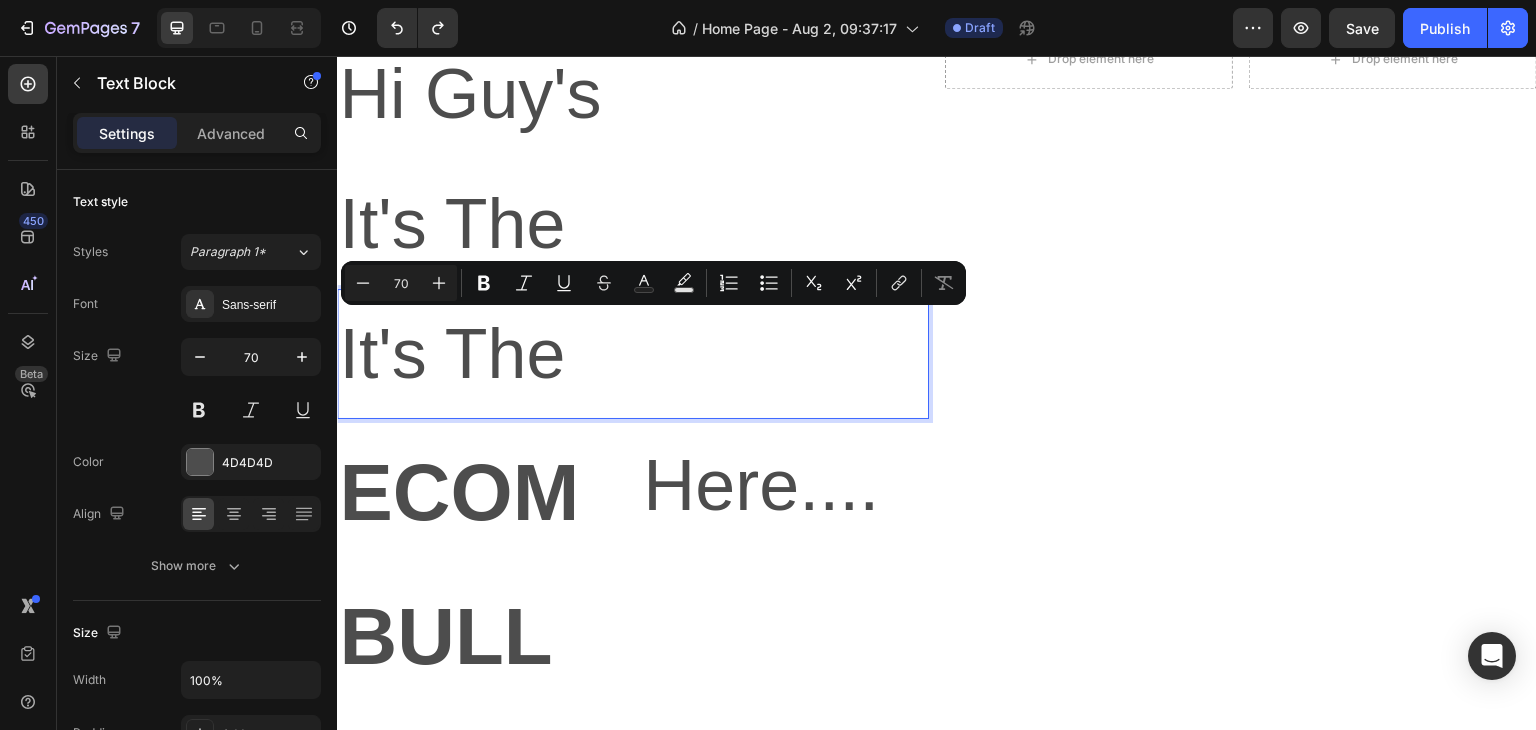 click on "It's The" at bounding box center [633, 354] 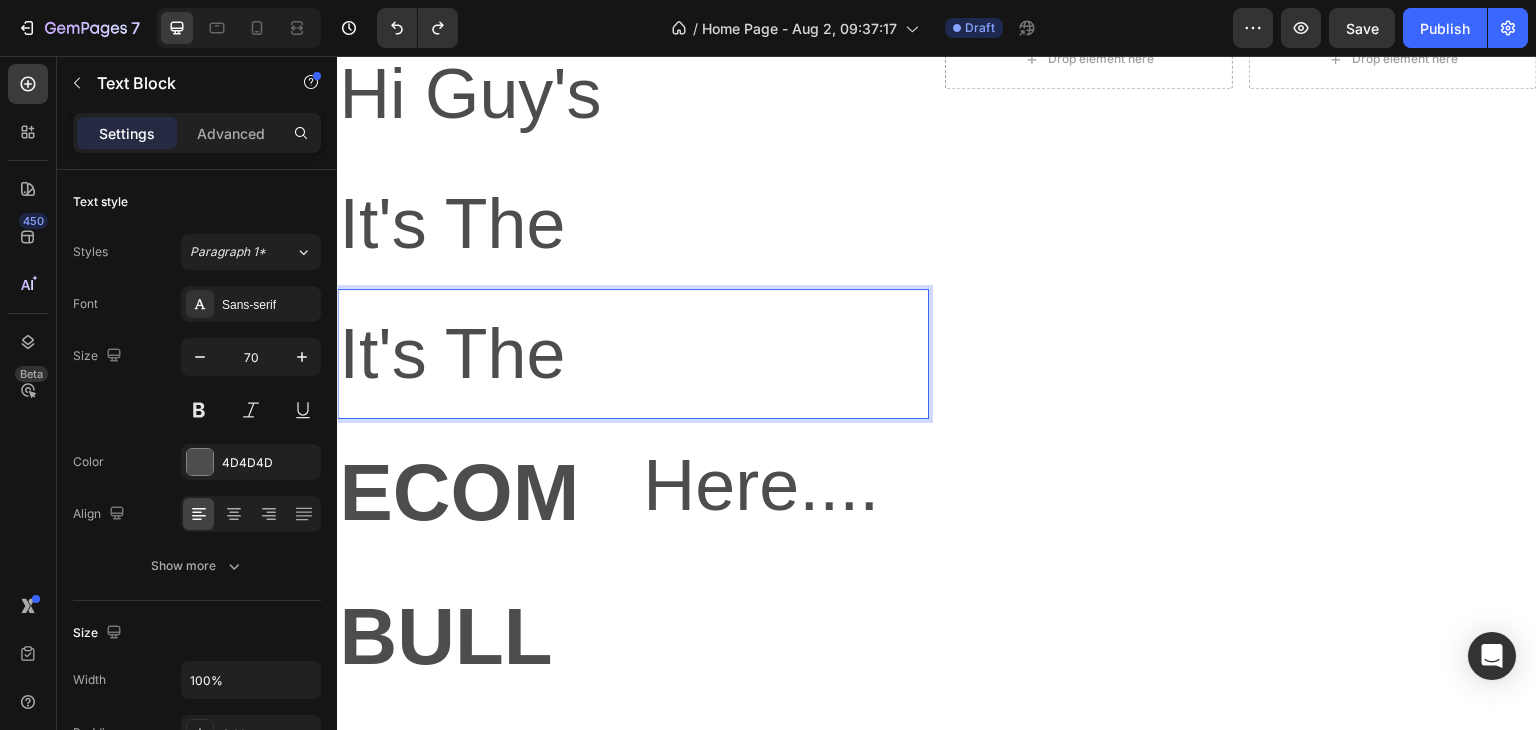 click on "It's The" at bounding box center [633, 354] 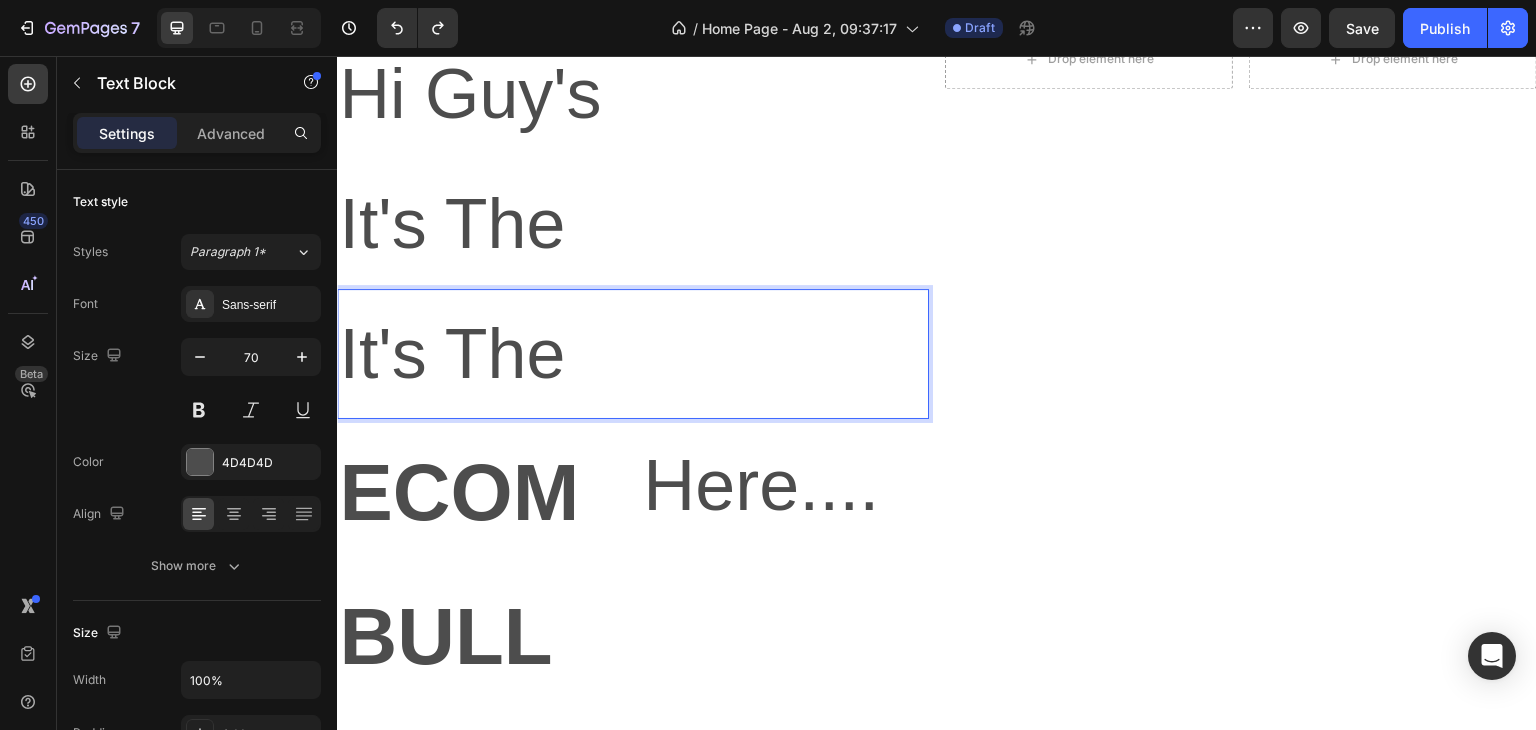 click on "It's The" at bounding box center (633, 354) 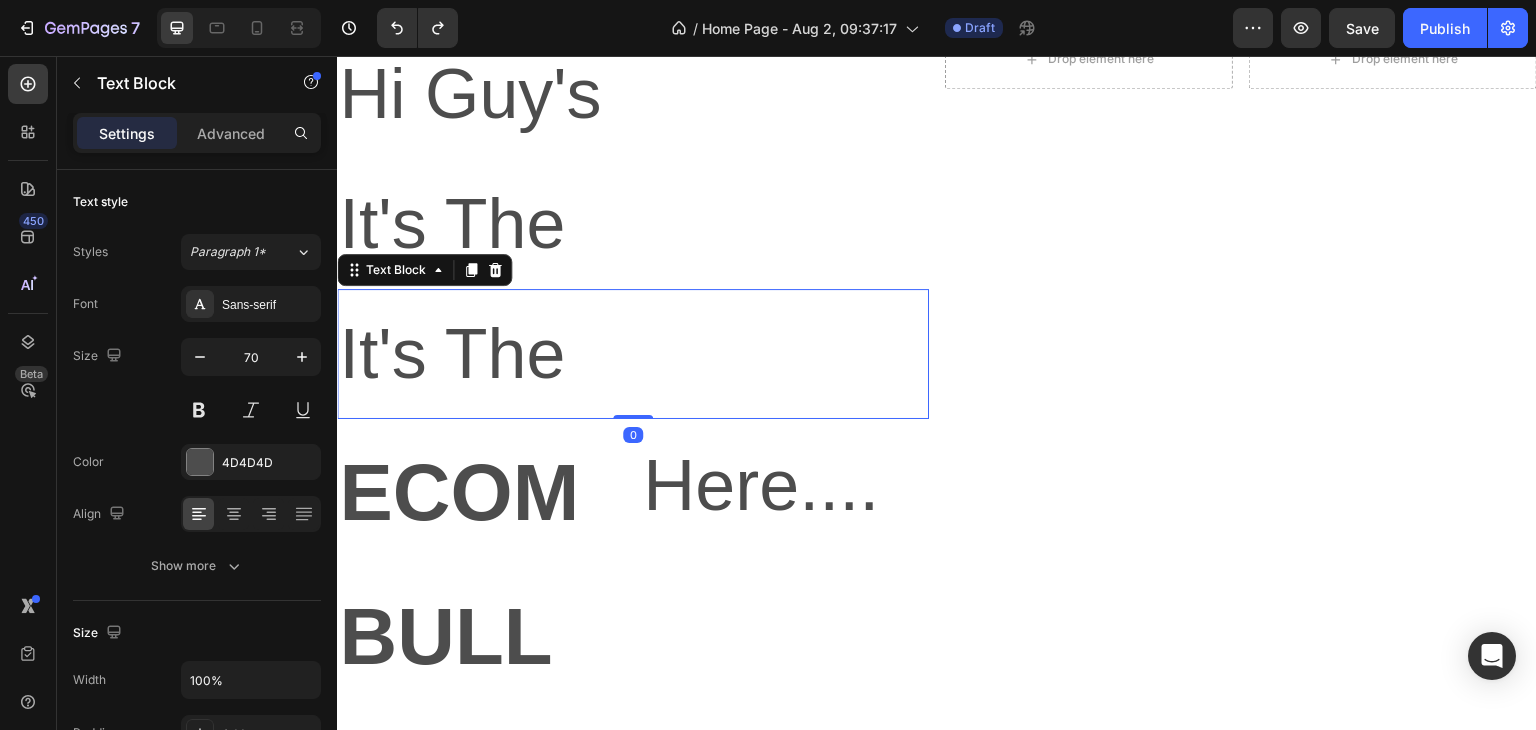 click on "It's The" at bounding box center [633, 354] 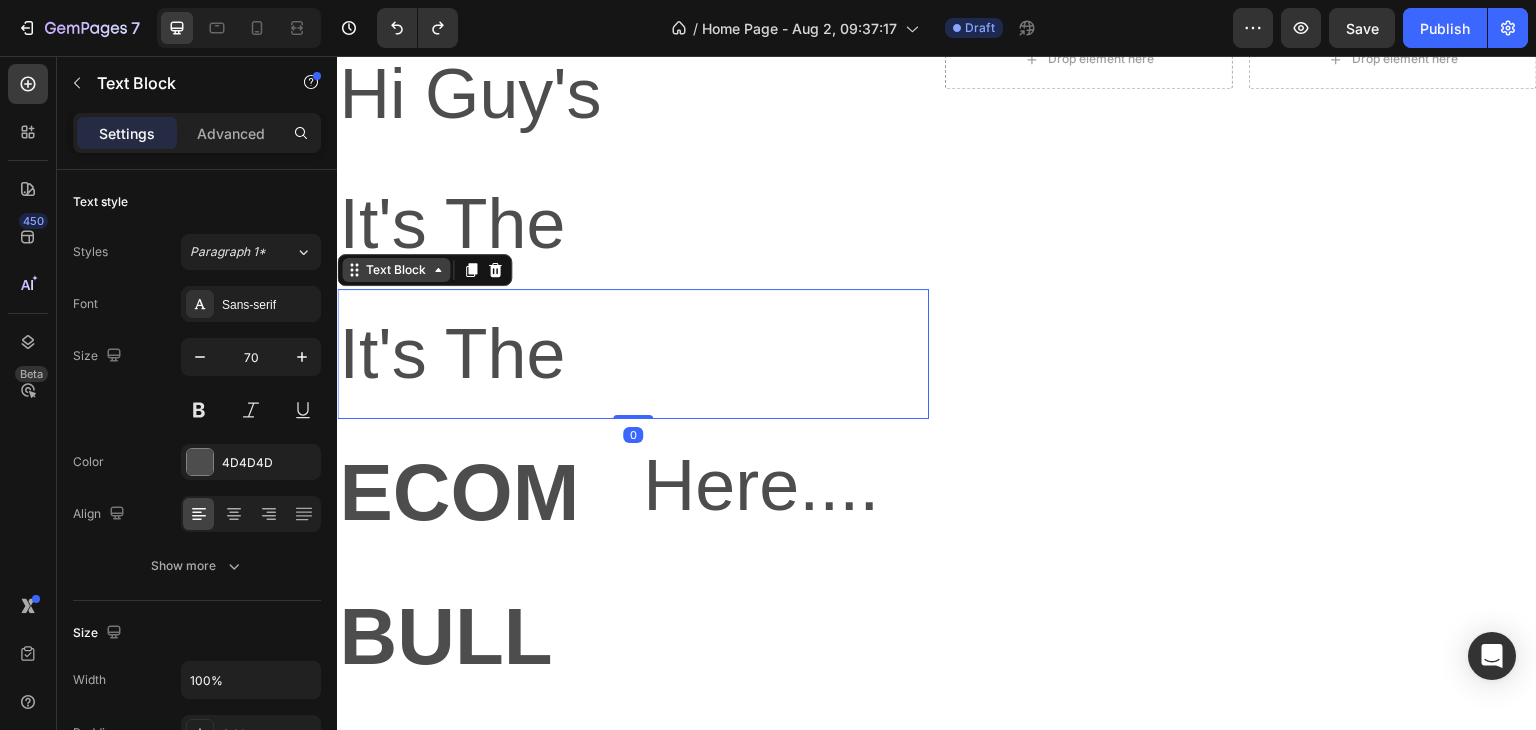 click on "Text Block" at bounding box center (396, 270) 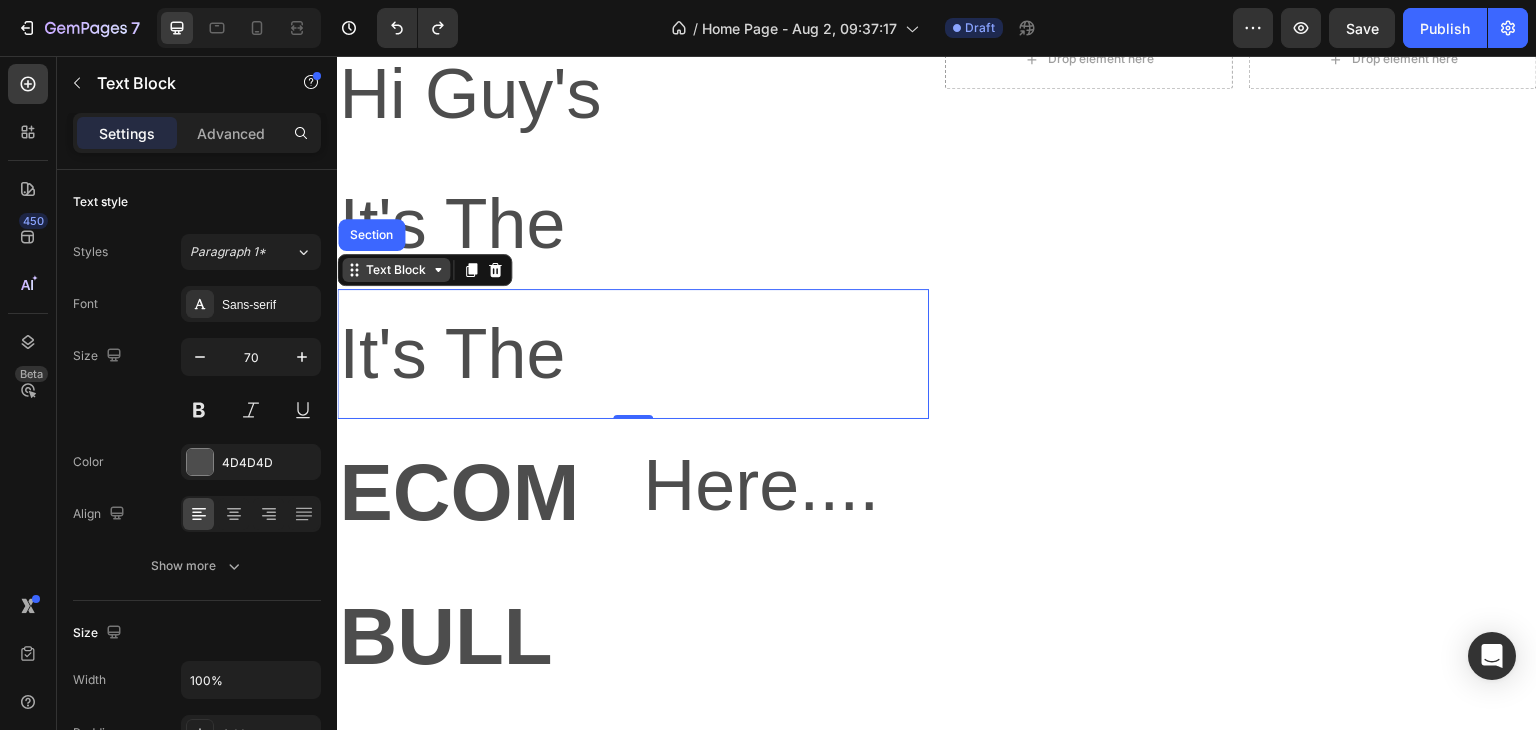 click 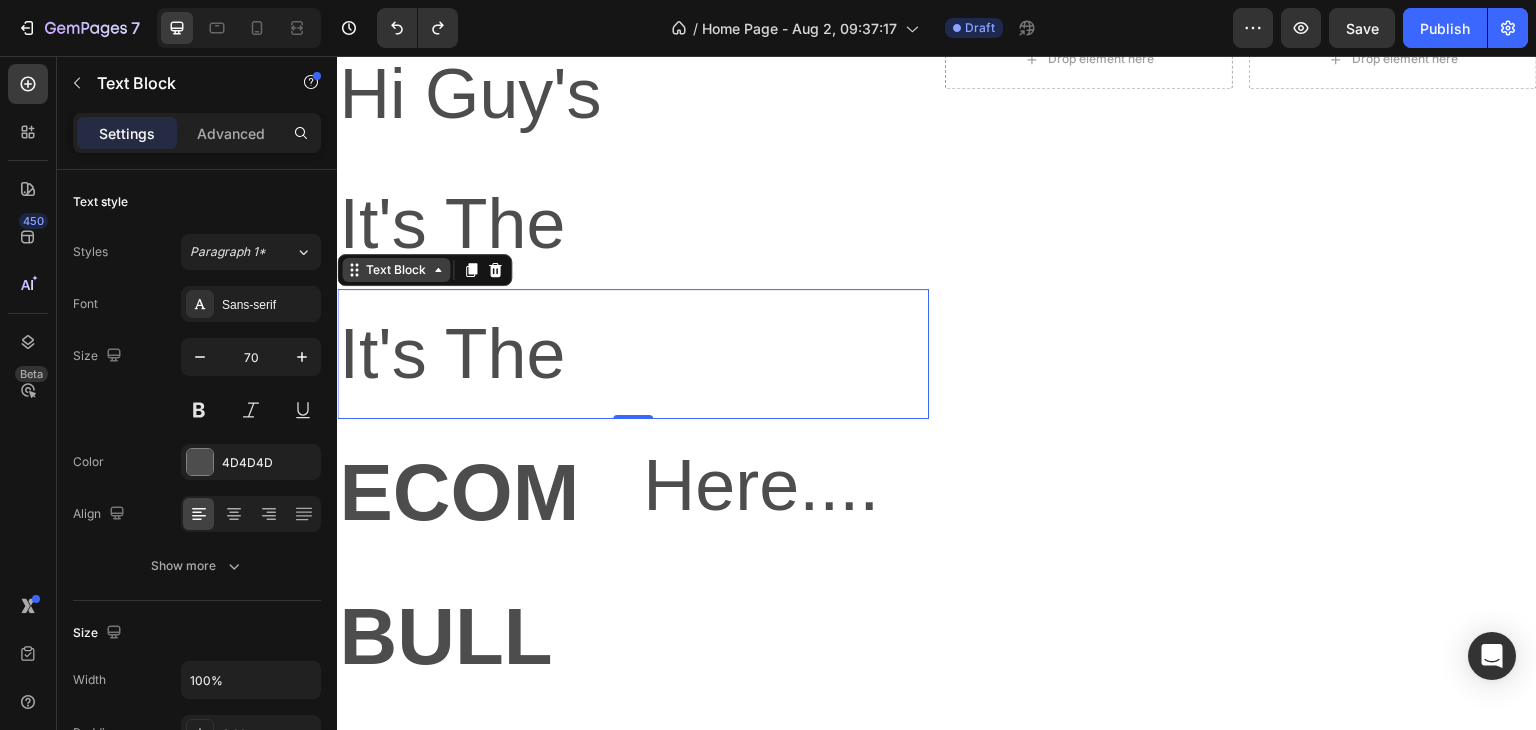 click on "Text Block" at bounding box center [396, 270] 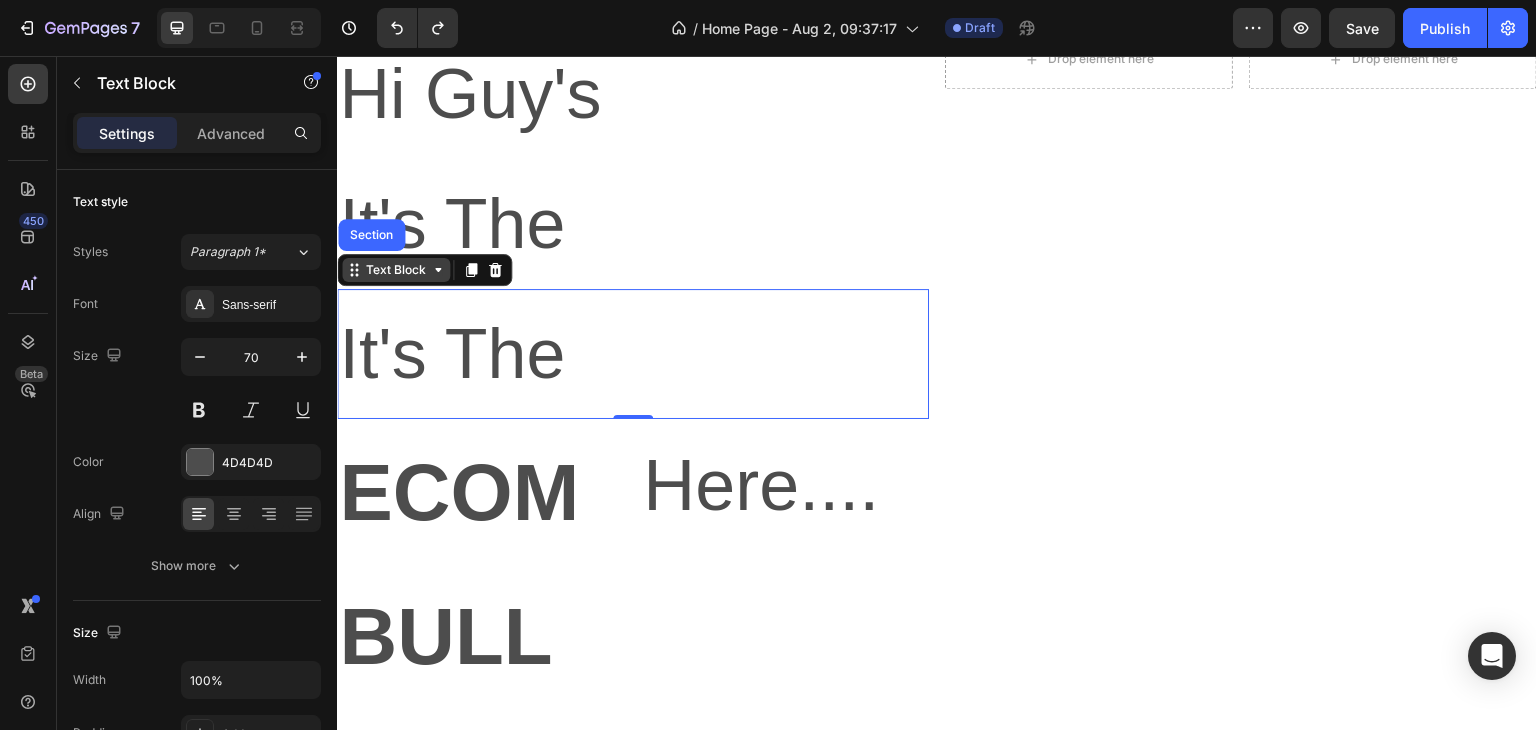 click on "Text Block" at bounding box center [396, 270] 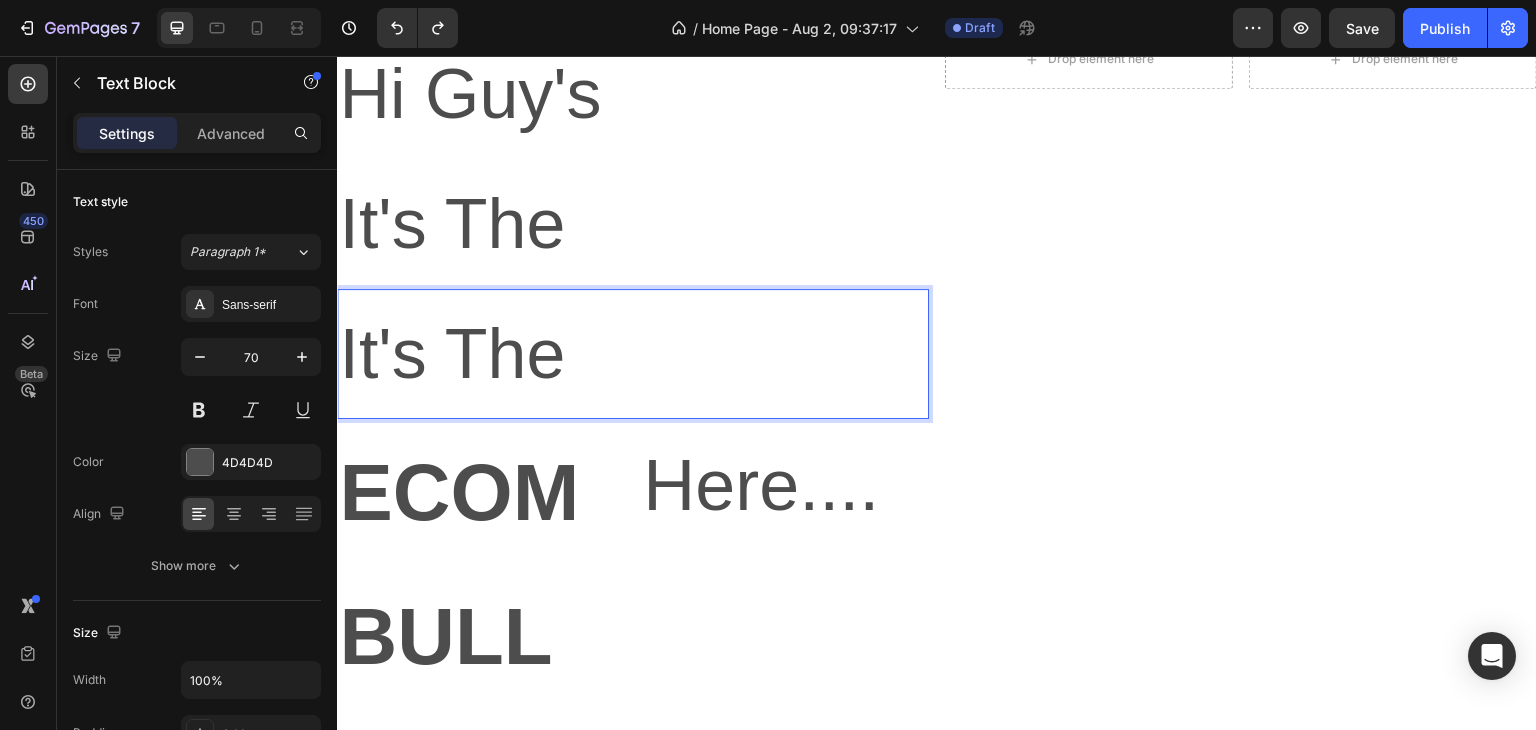 drag, startPoint x: 373, startPoint y: 316, endPoint x: 371, endPoint y: 339, distance: 23.086792 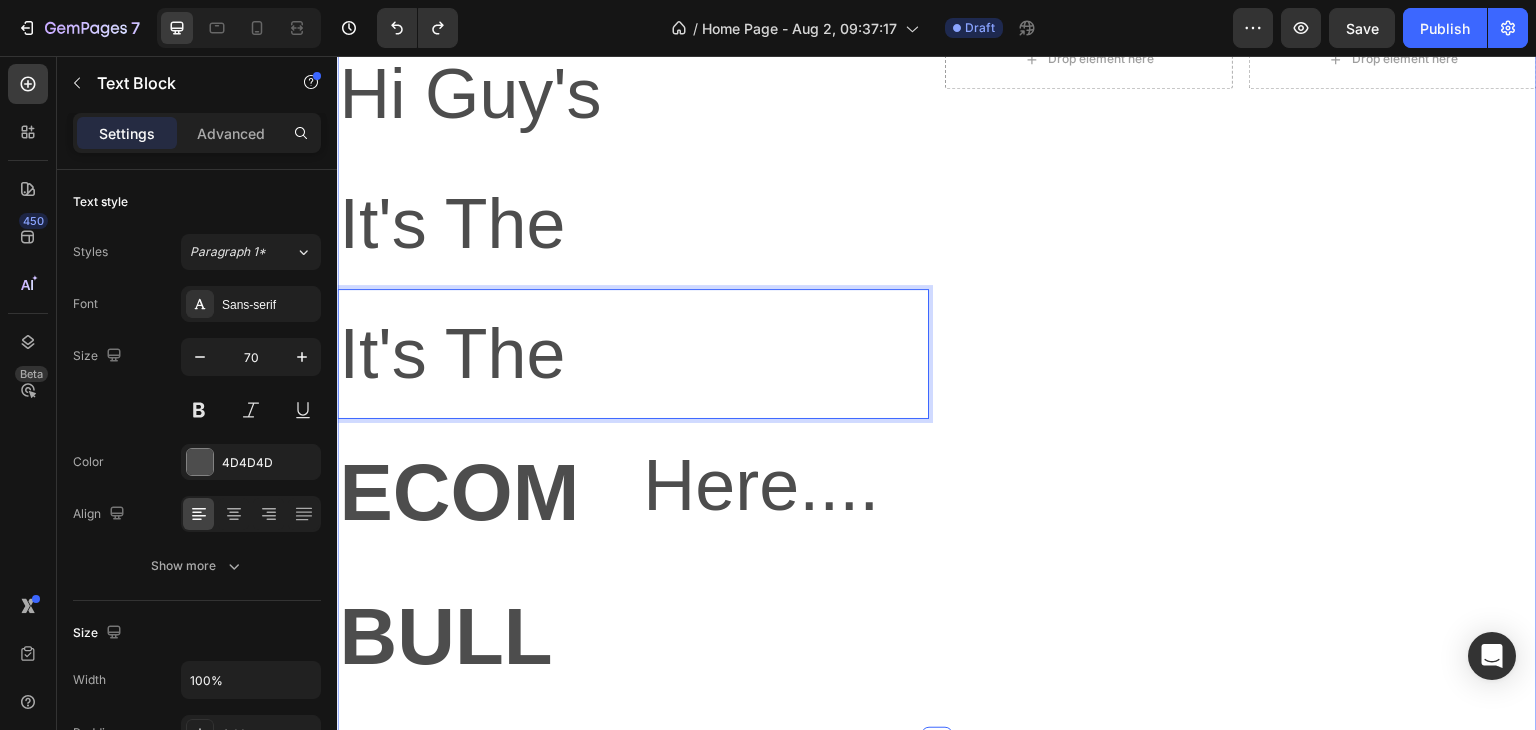 click on "It's The" at bounding box center [633, 354] 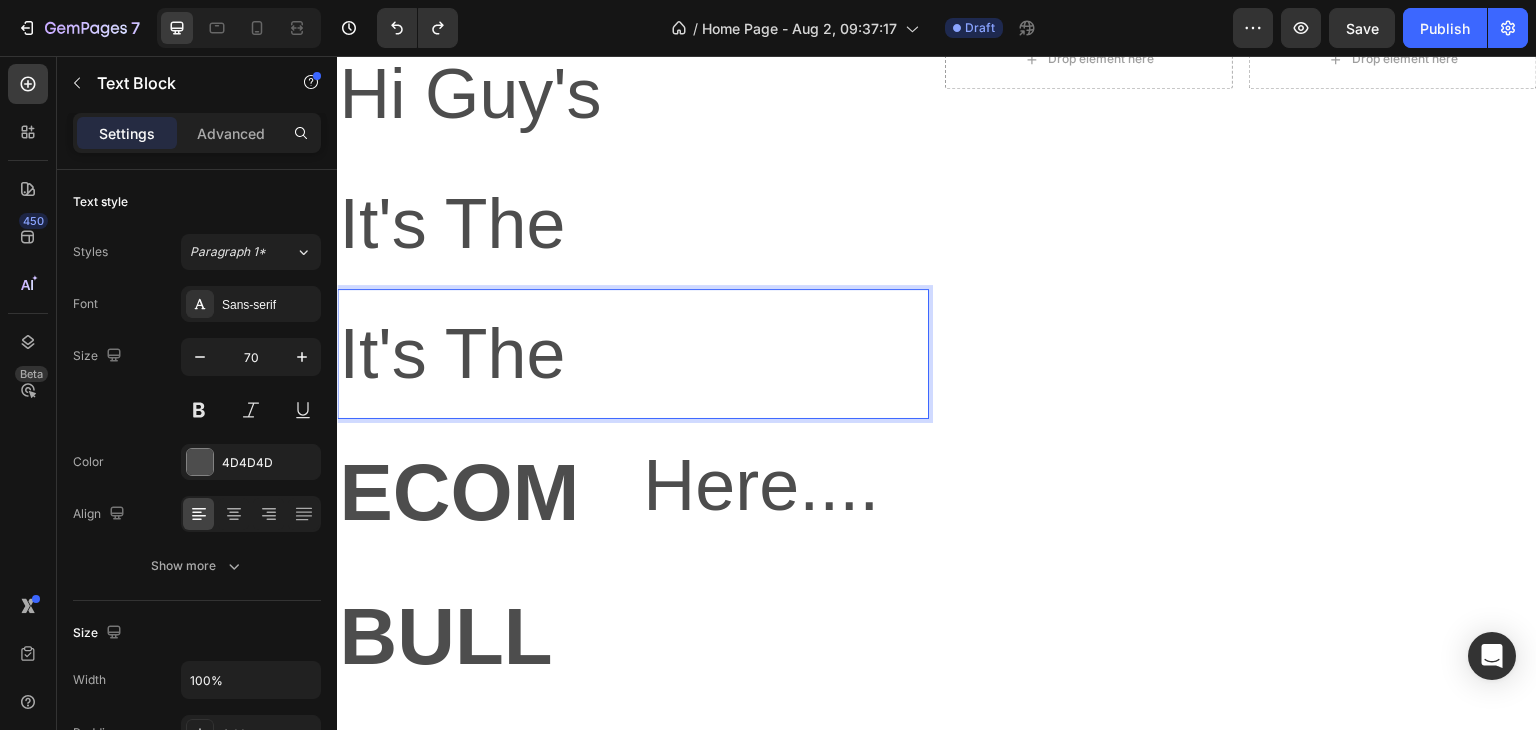 click on "Drop element here
Drop element here Row" at bounding box center [1241, 370] 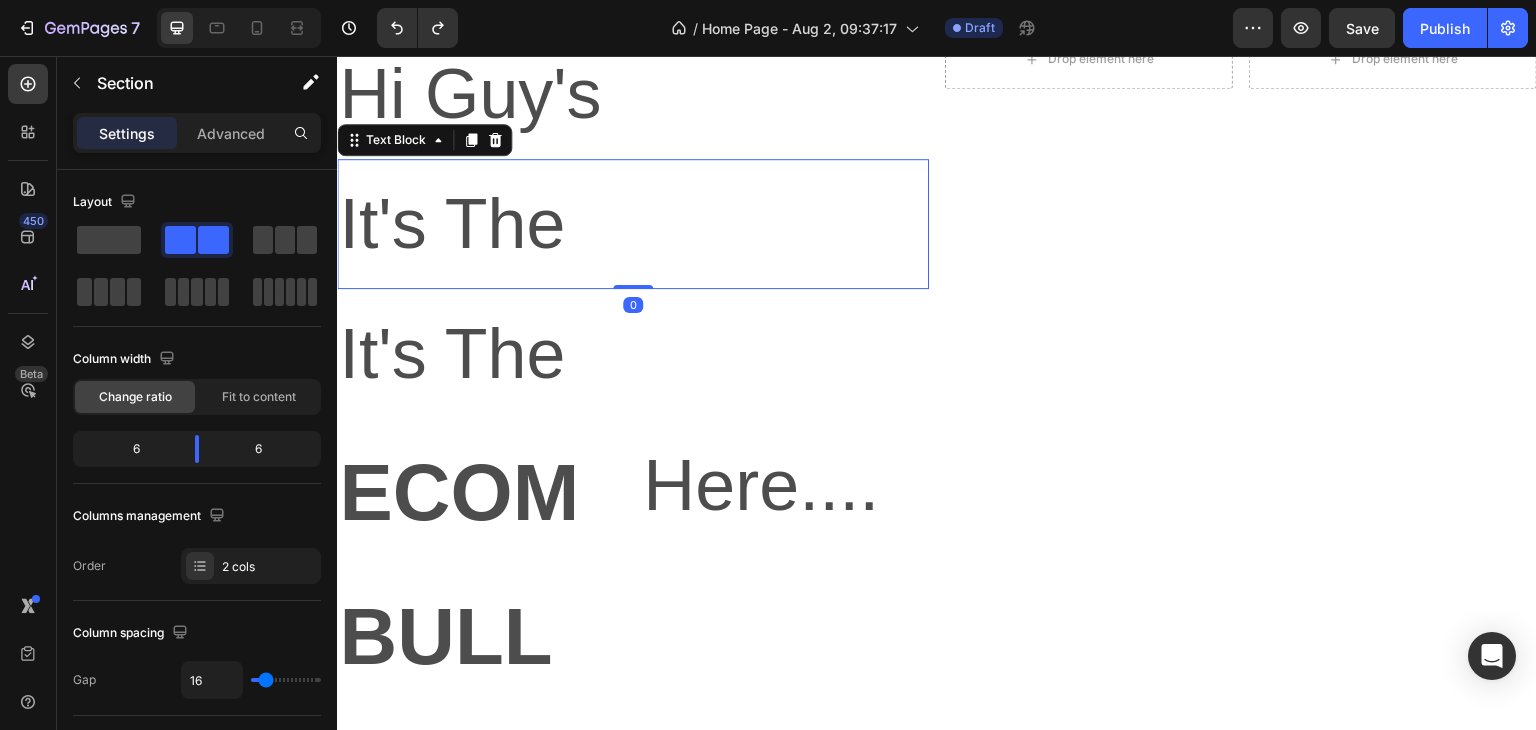 click on "It's The" at bounding box center [633, 224] 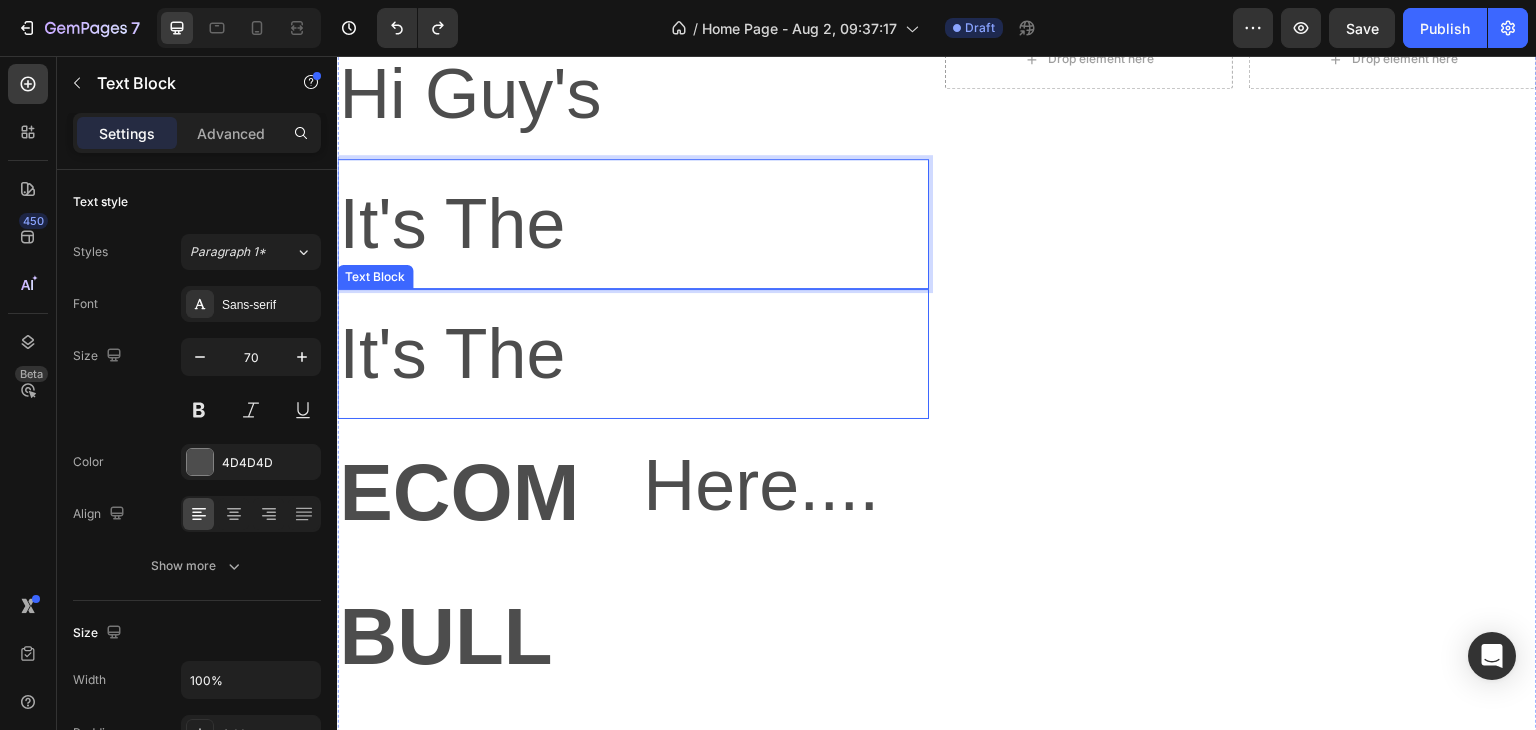 drag, startPoint x: 483, startPoint y: 217, endPoint x: 468, endPoint y: 294, distance: 78.44743 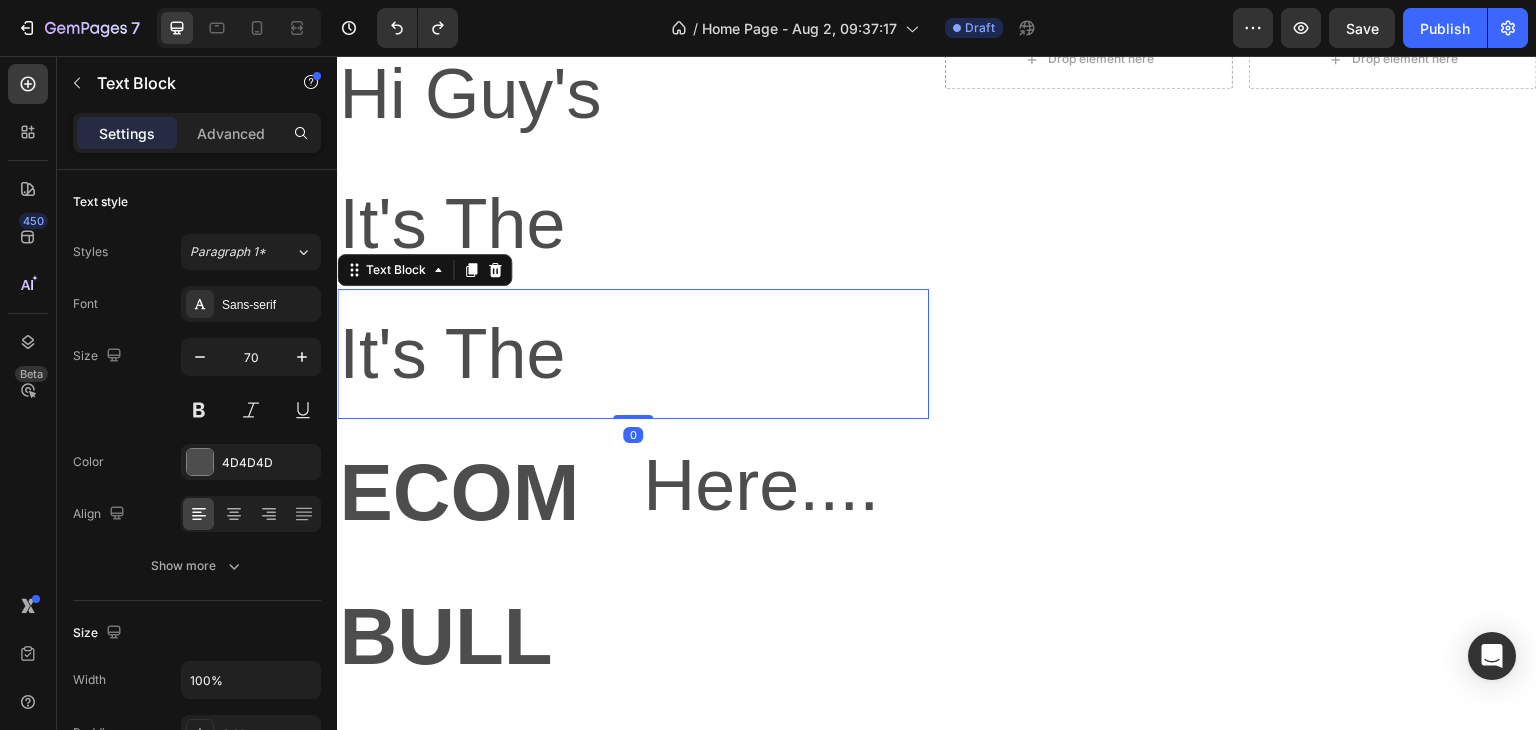 click on "It's The" at bounding box center (633, 354) 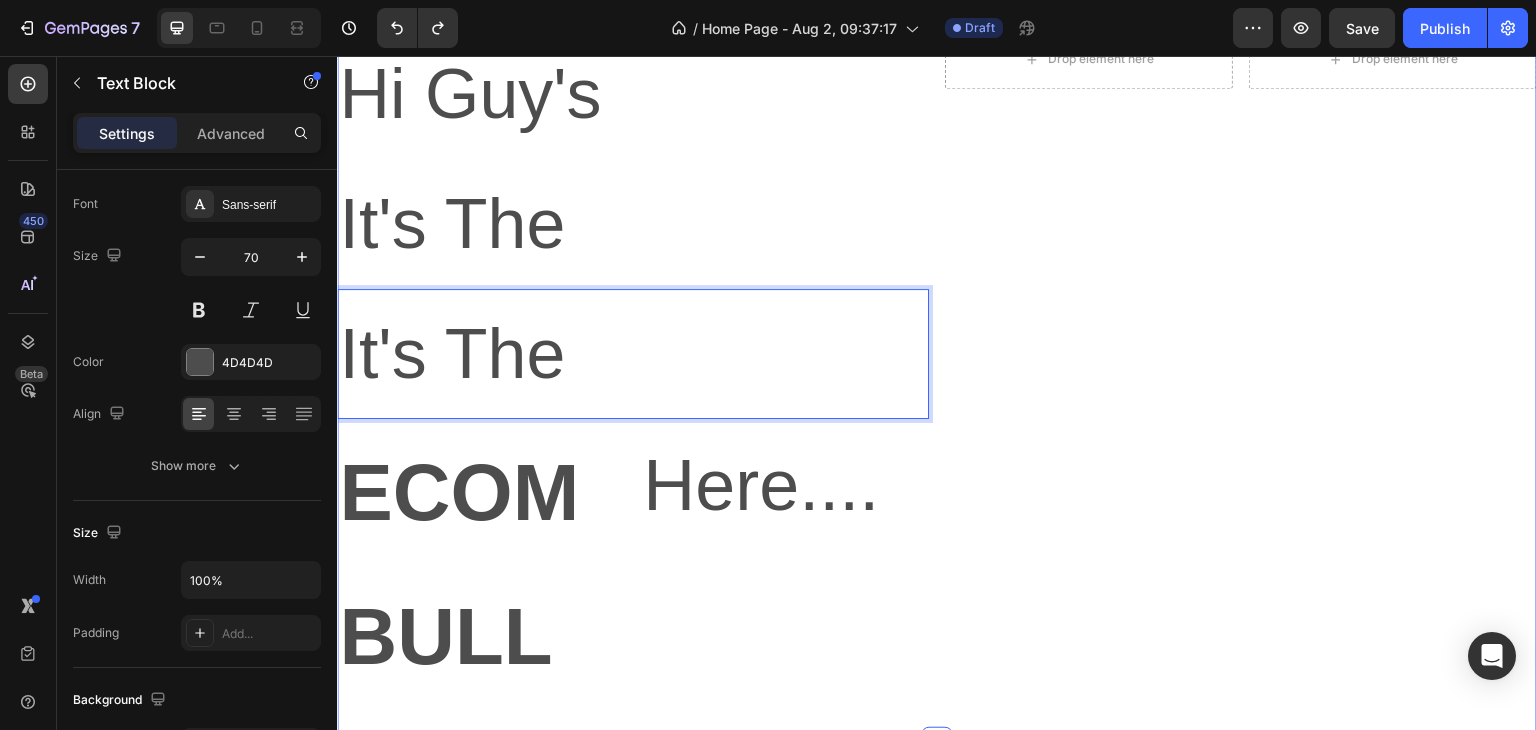 click on "Drop element here
Drop element here Row" at bounding box center [1241, 370] 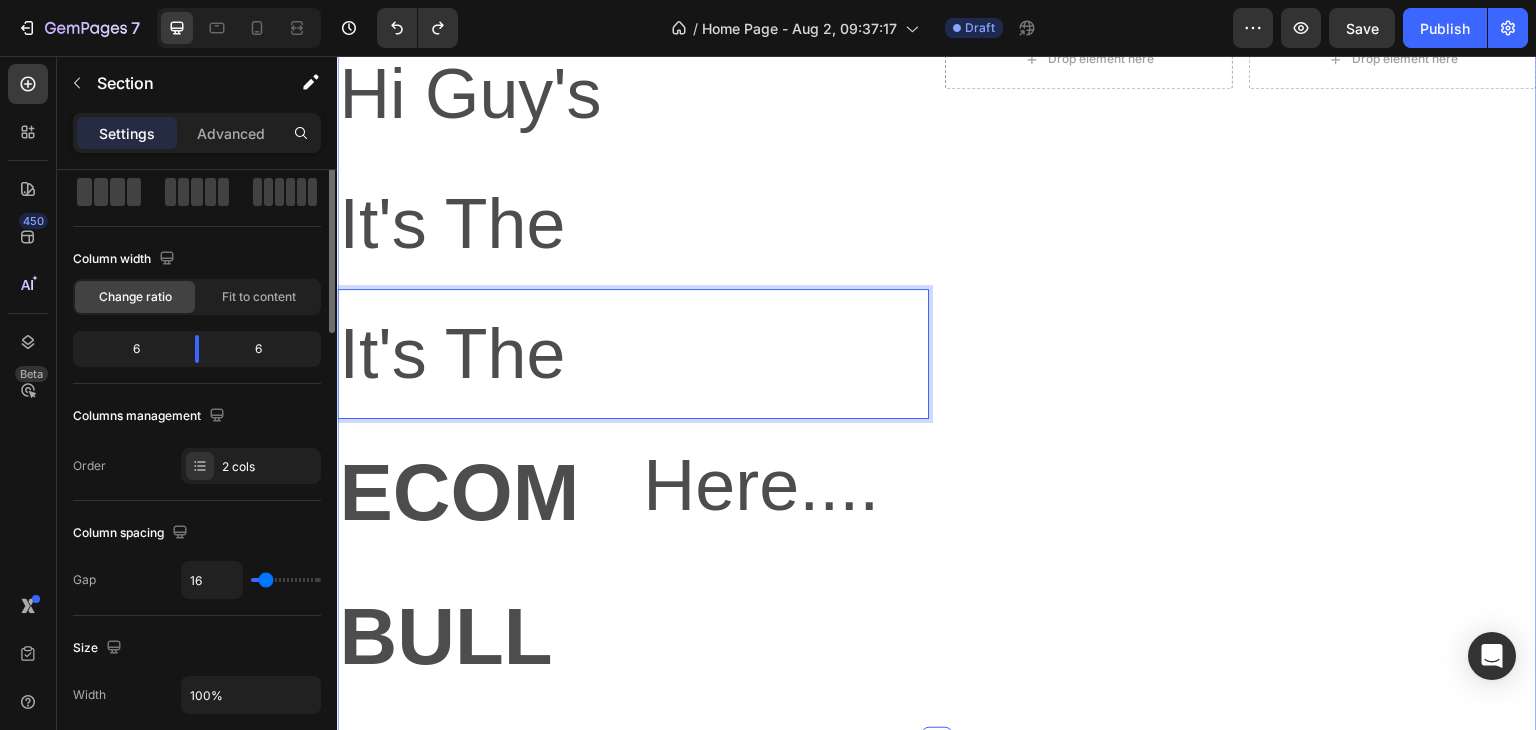 scroll, scrollTop: 0, scrollLeft: 0, axis: both 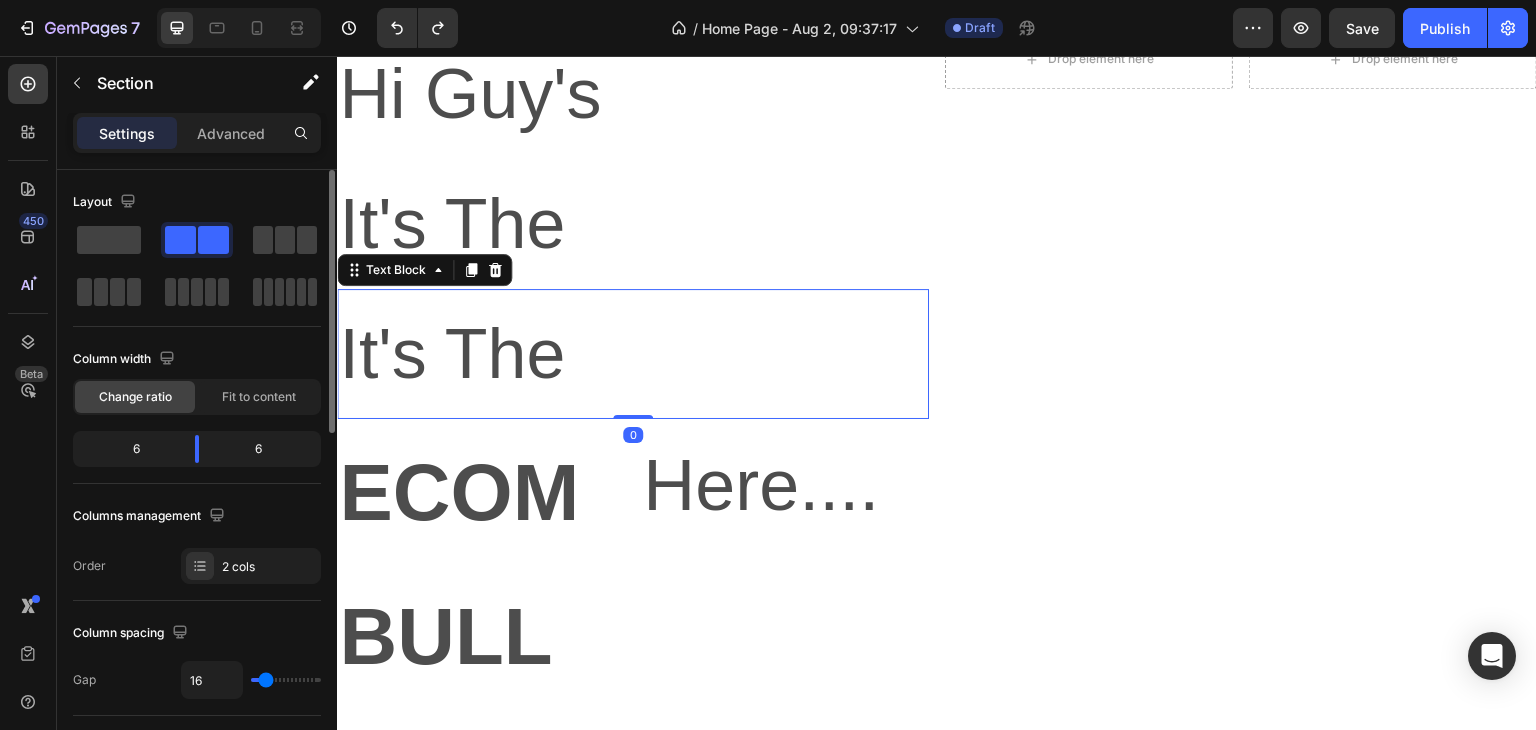 click on "It's The" at bounding box center [633, 354] 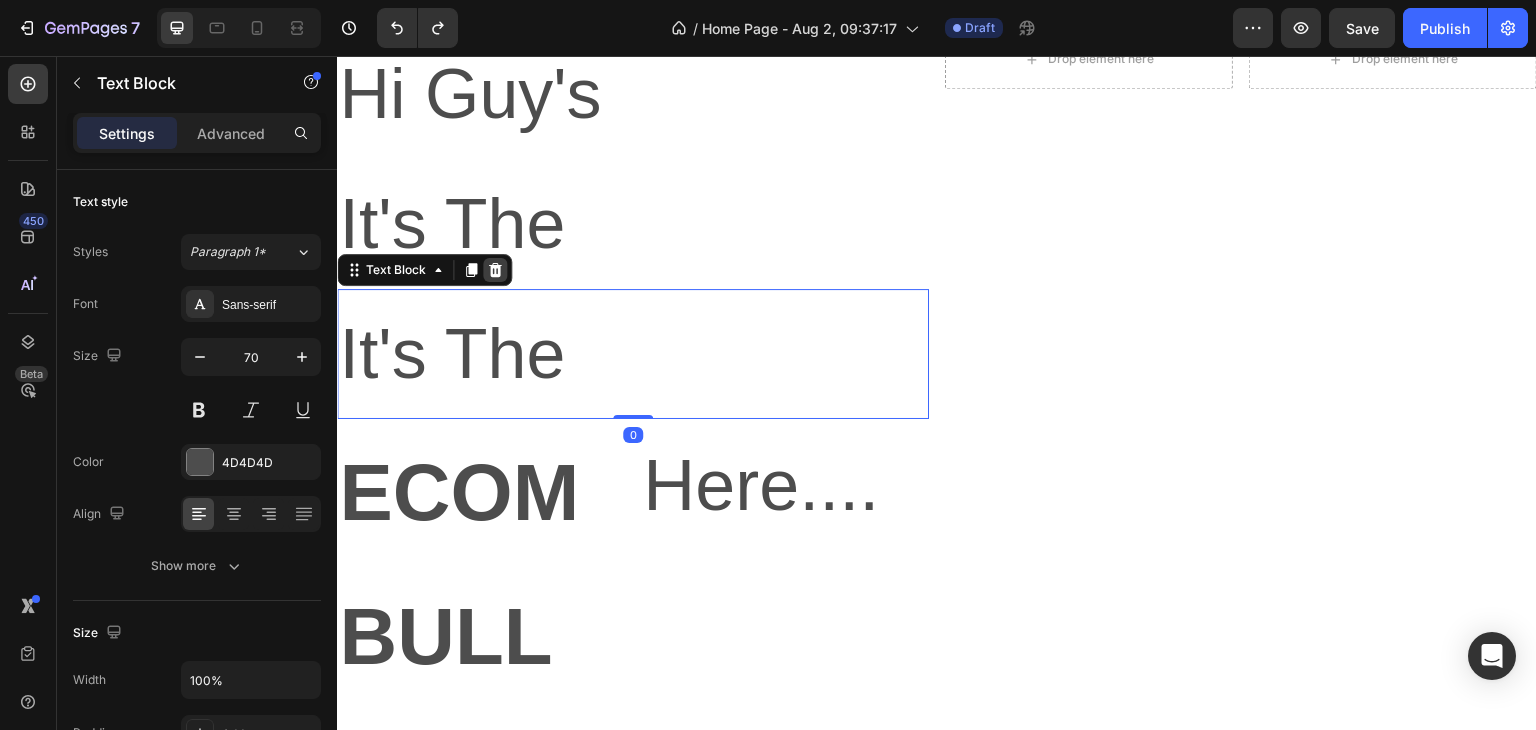 click at bounding box center [495, 270] 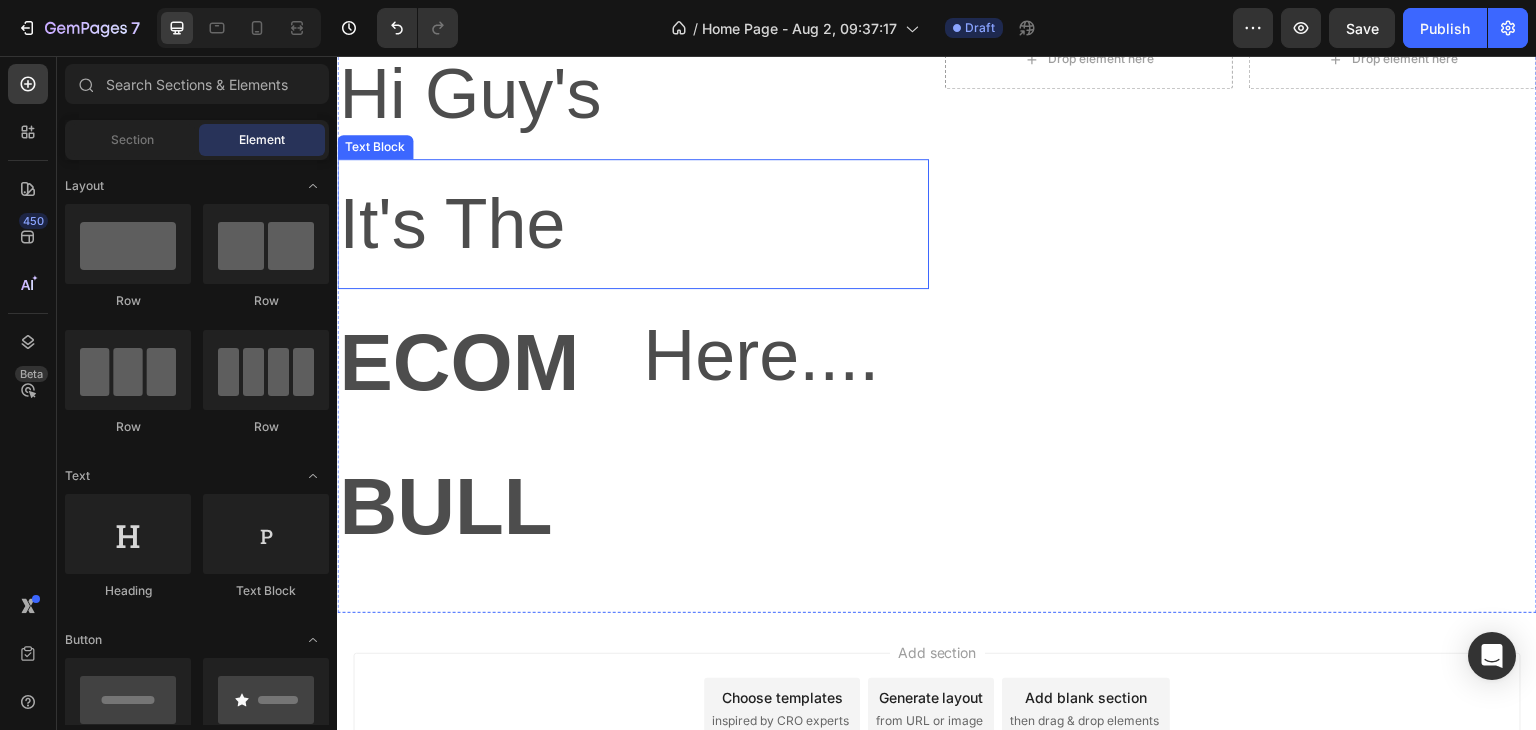 click on "It's The" at bounding box center [633, 224] 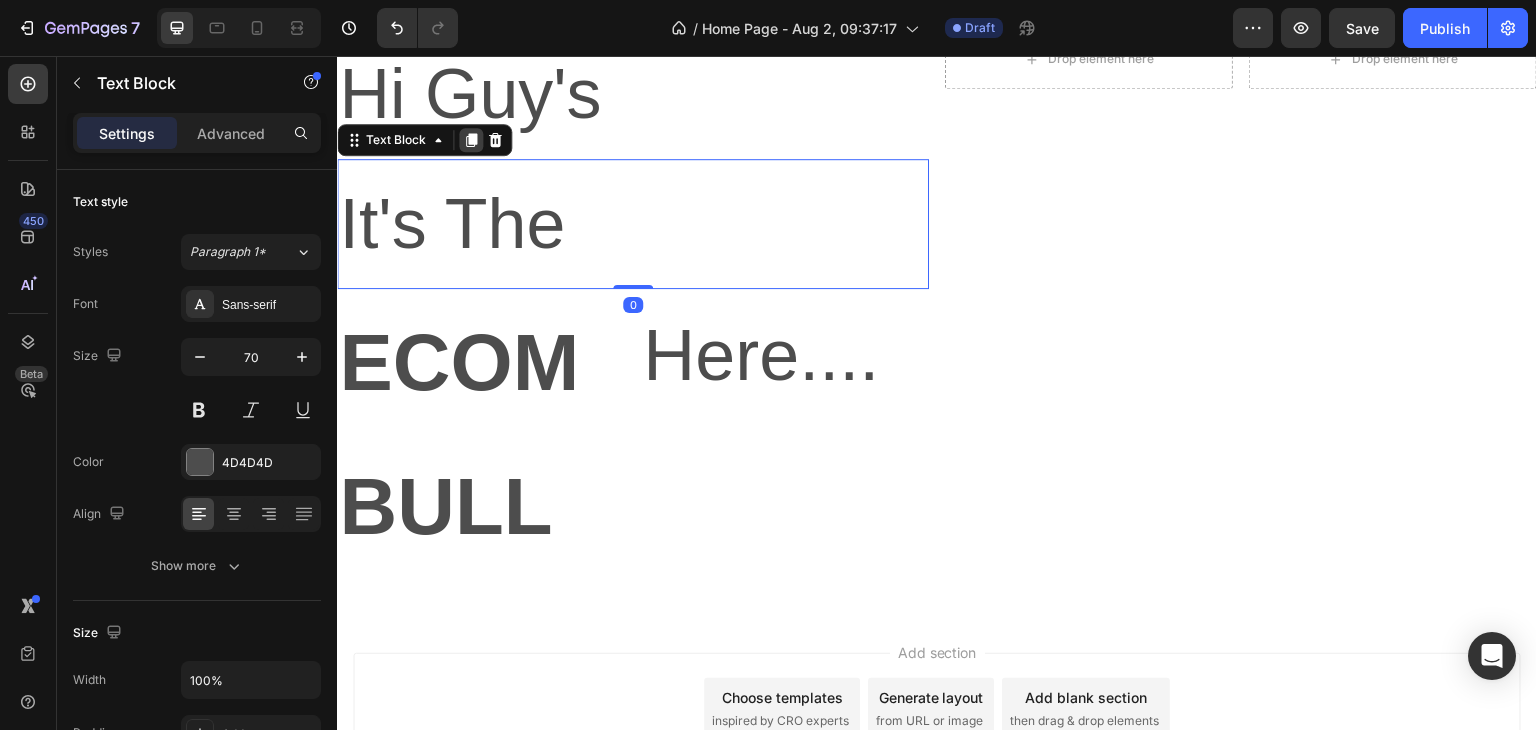 click at bounding box center [471, 140] 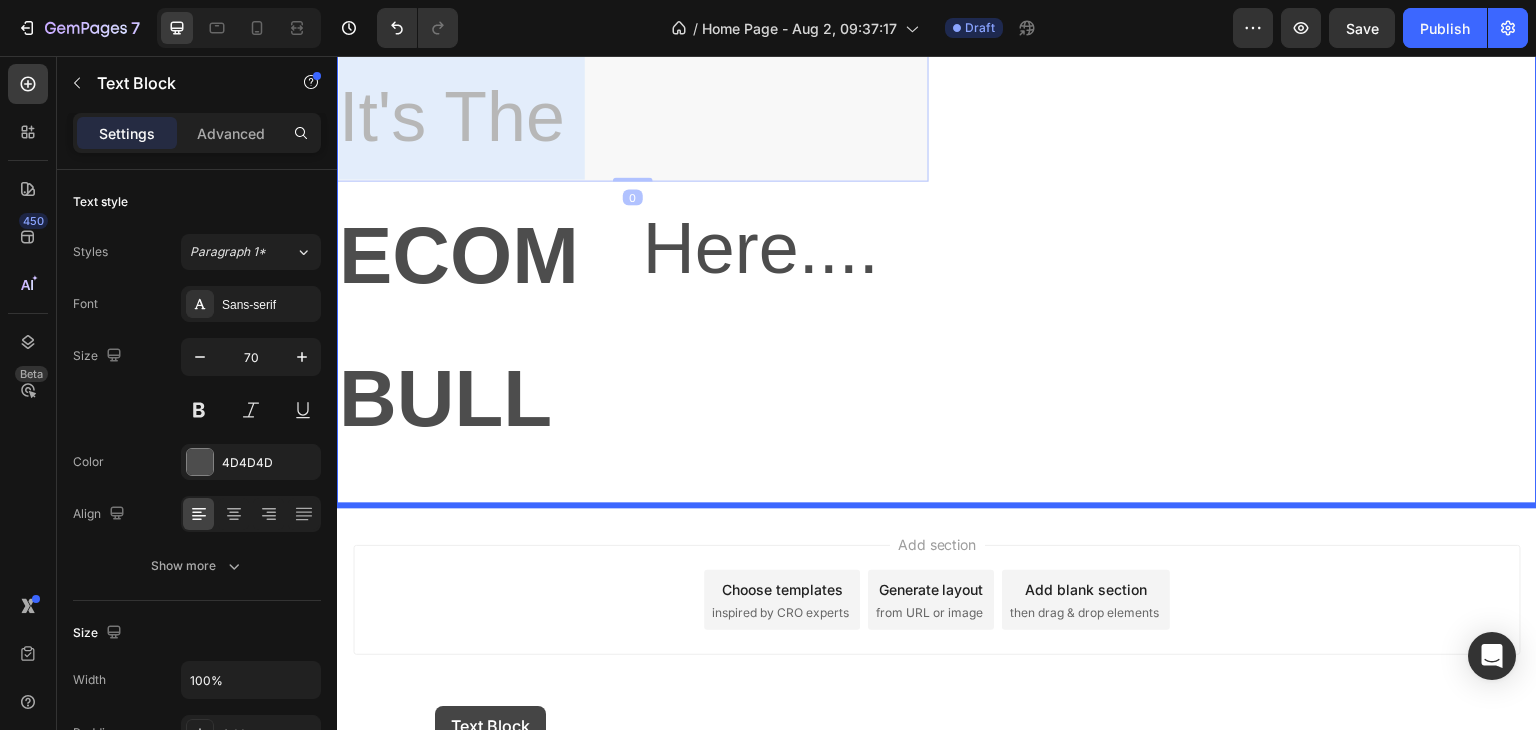 scroll, scrollTop: 400, scrollLeft: 0, axis: vertical 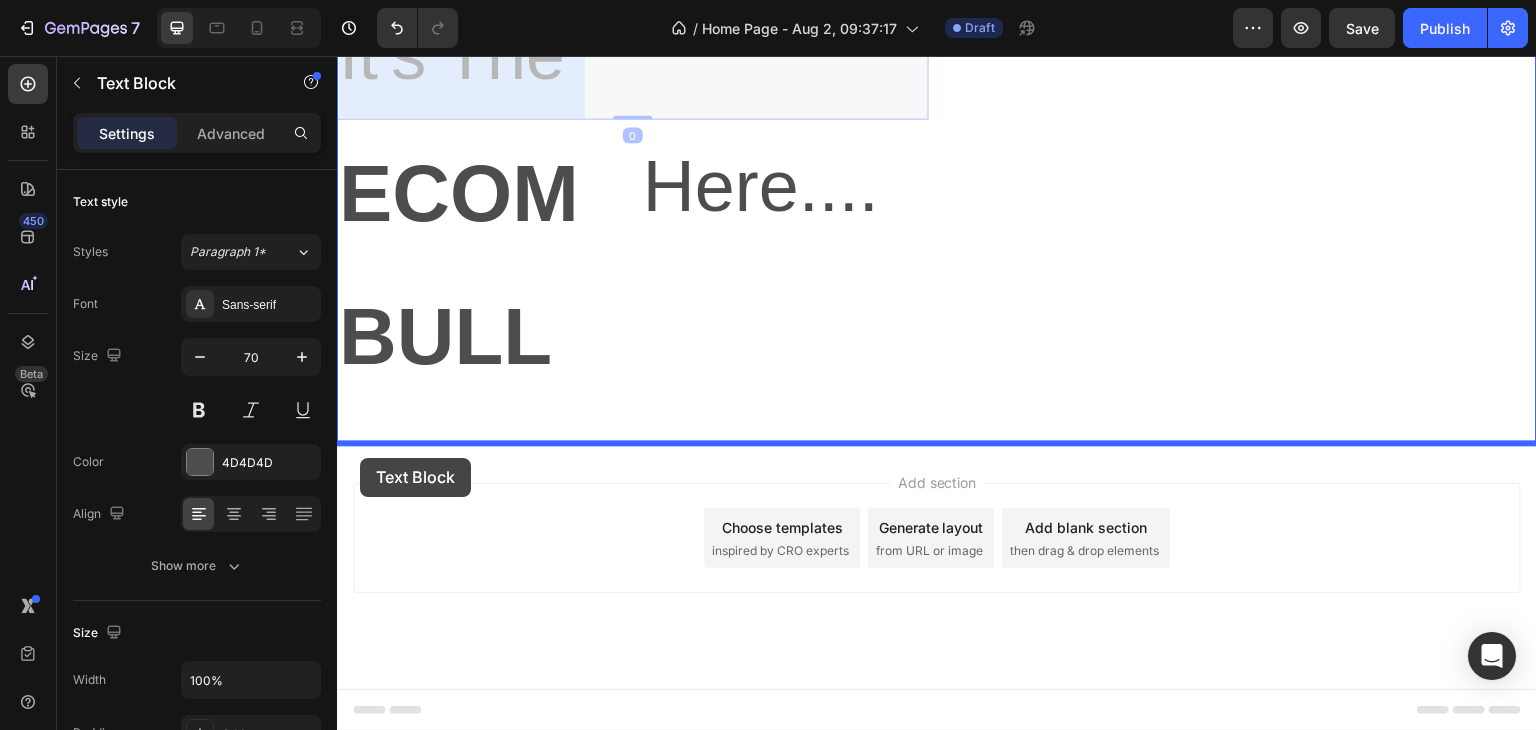 drag, startPoint x: 365, startPoint y: 297, endPoint x: 360, endPoint y: 458, distance: 161.07762 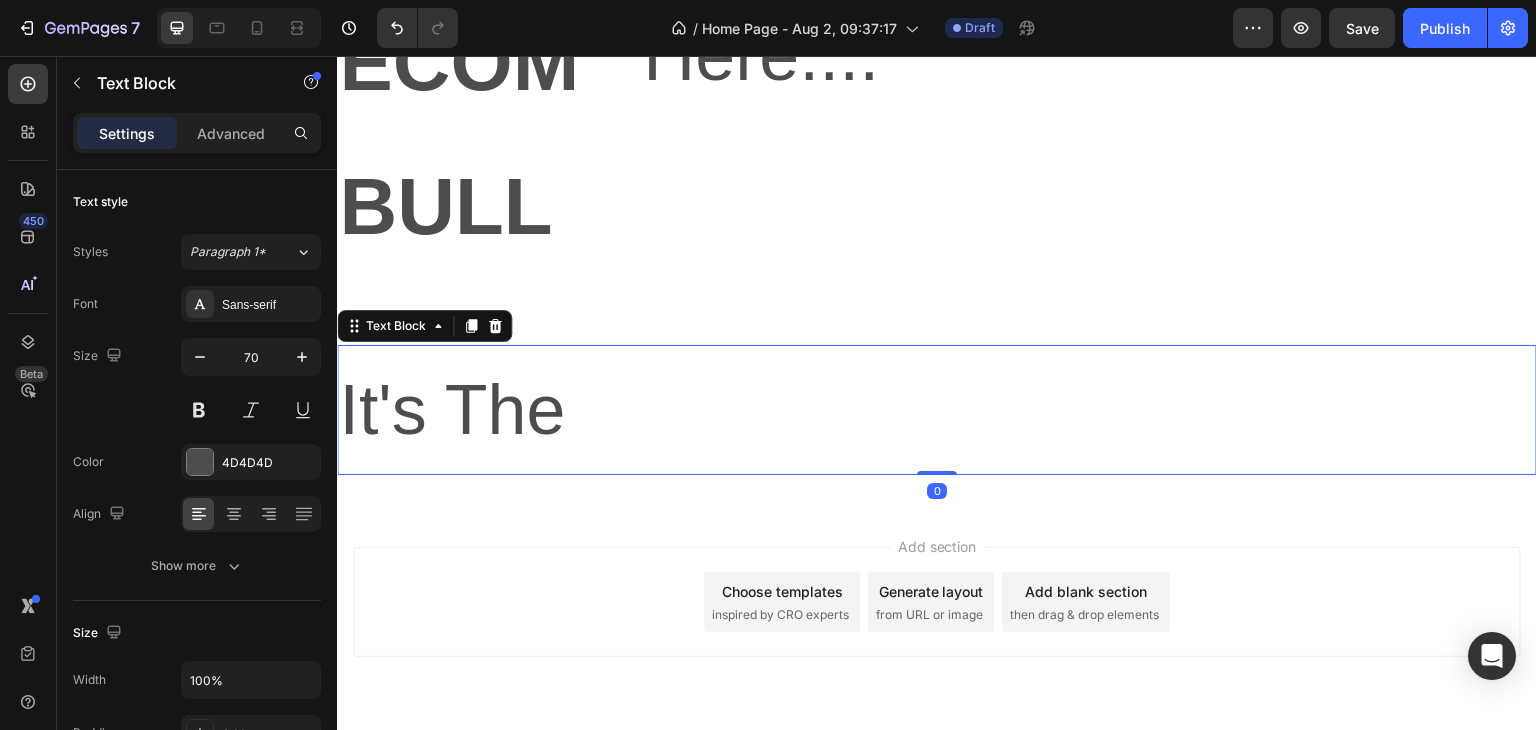 scroll, scrollTop: 269, scrollLeft: 0, axis: vertical 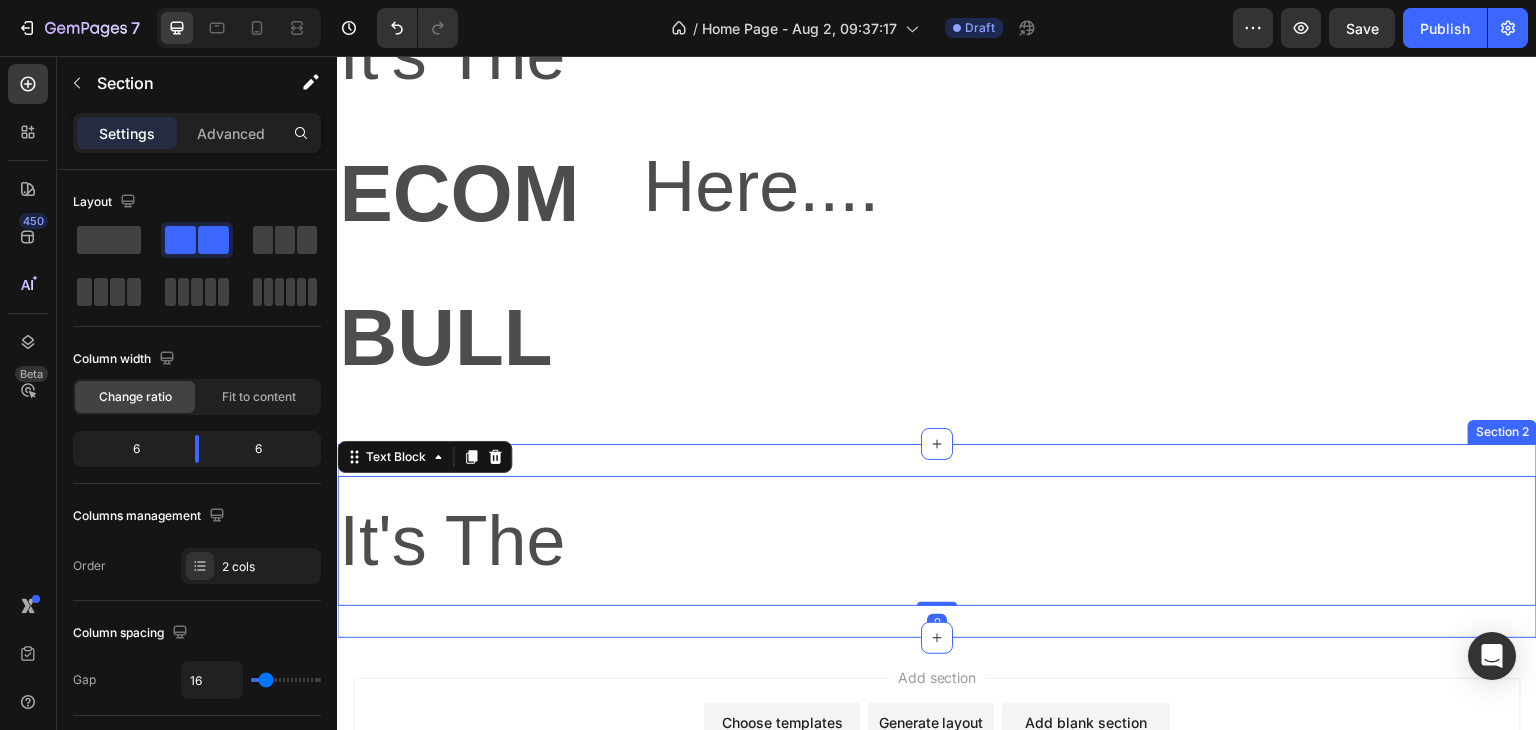 click on "Hi Guy's Text Block It's The Text Block ECOM BULL Text Block Here.... Text Block Row
Drop element here
Drop element here Row Section 1" at bounding box center [937, 136] 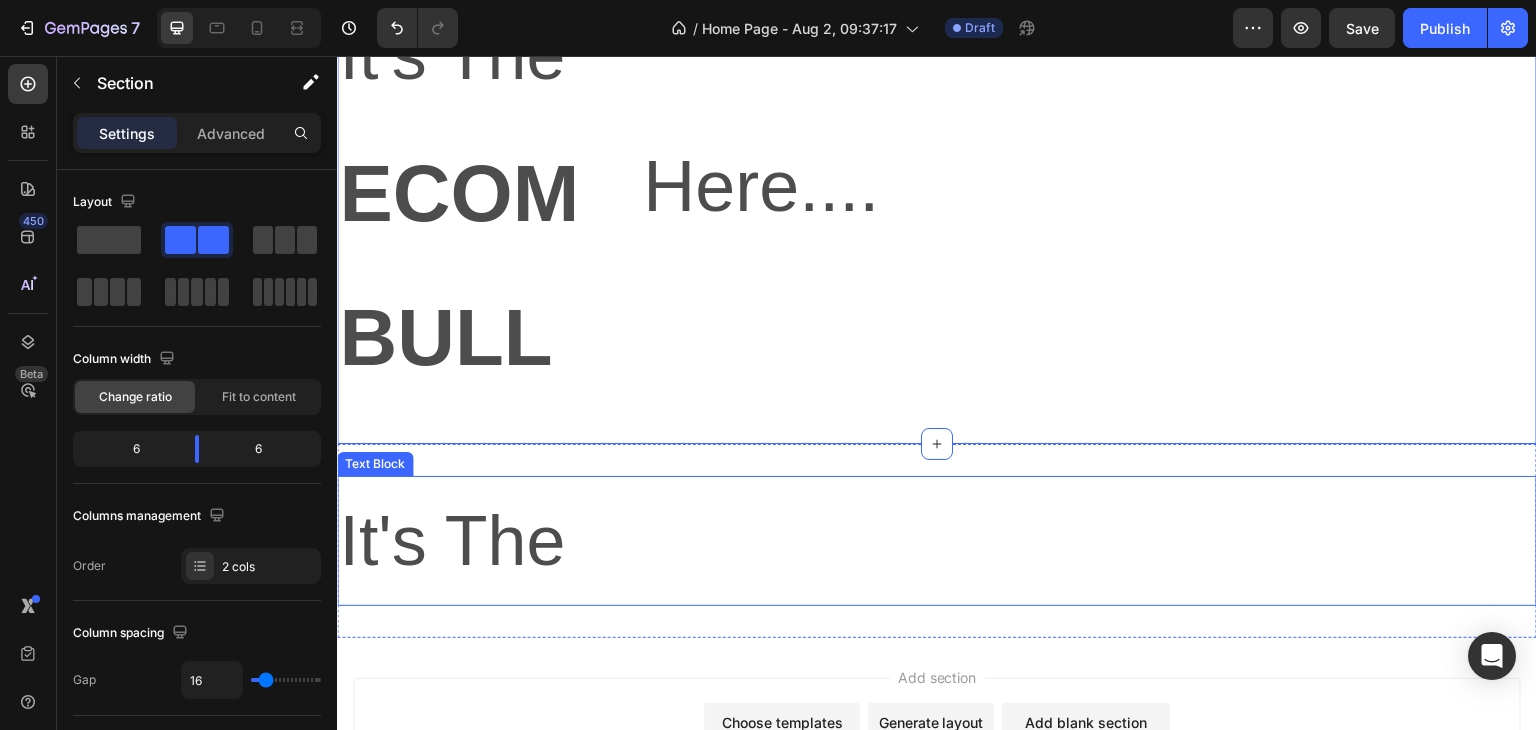 click on "It's The" at bounding box center (937, 541) 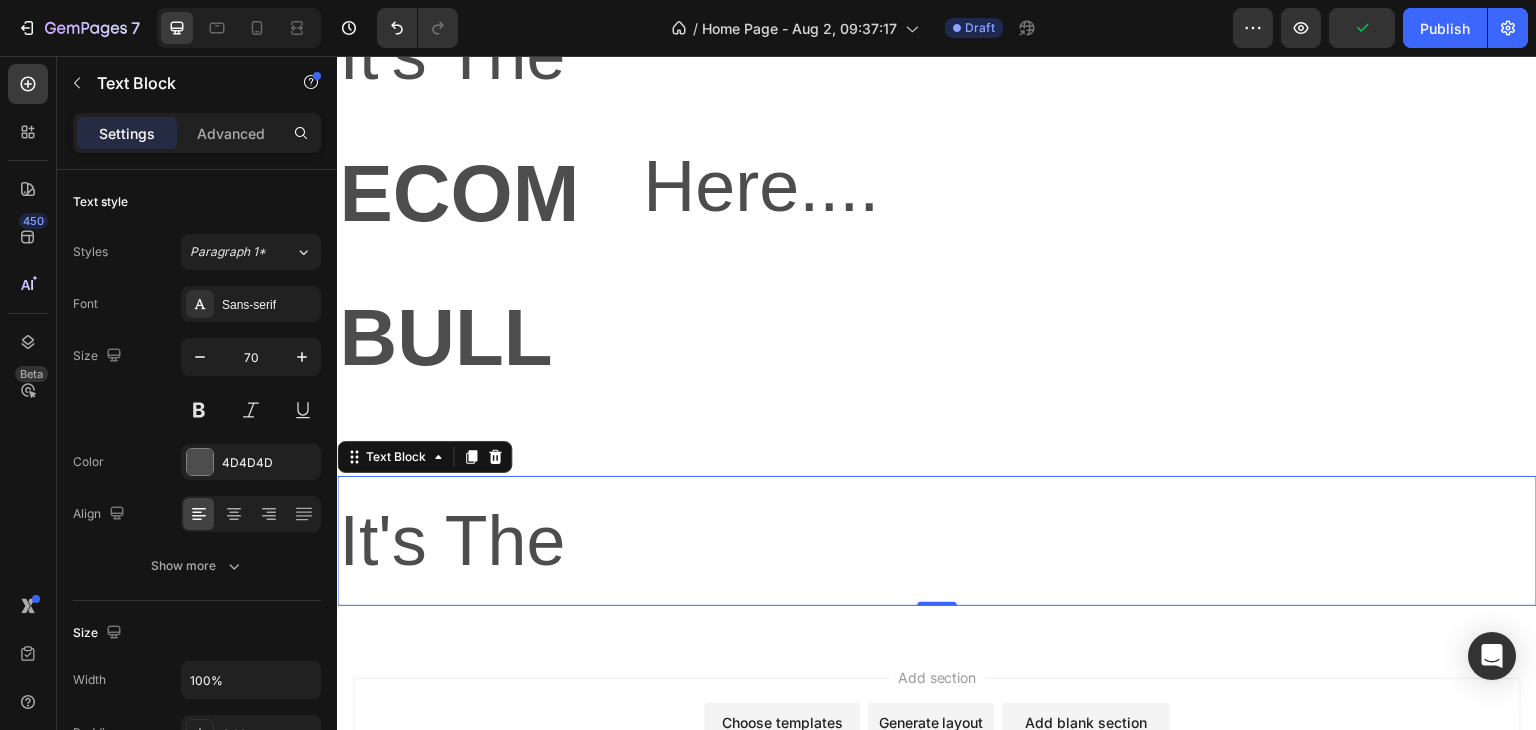 click on "It's The" at bounding box center [937, 541] 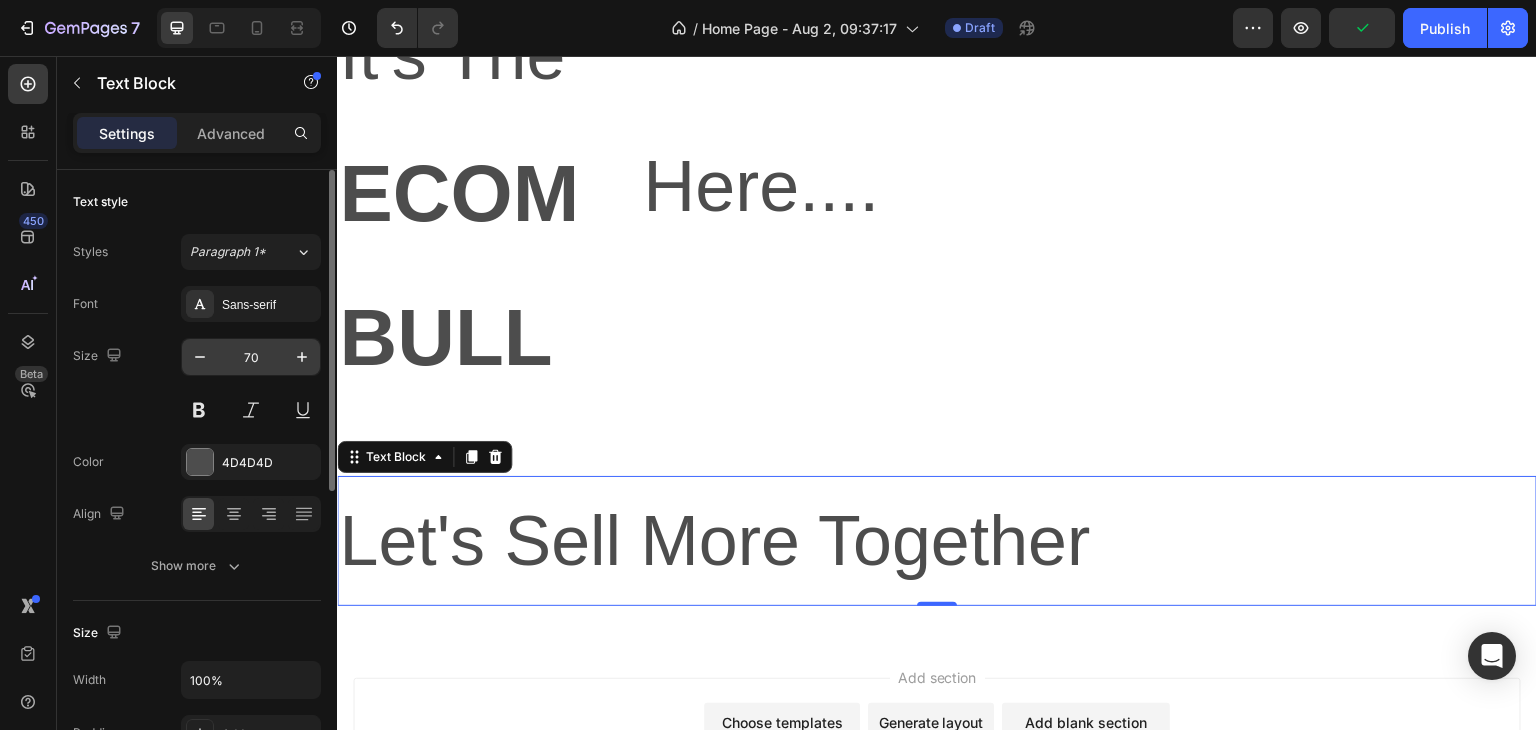 click on "70" at bounding box center [251, 357] 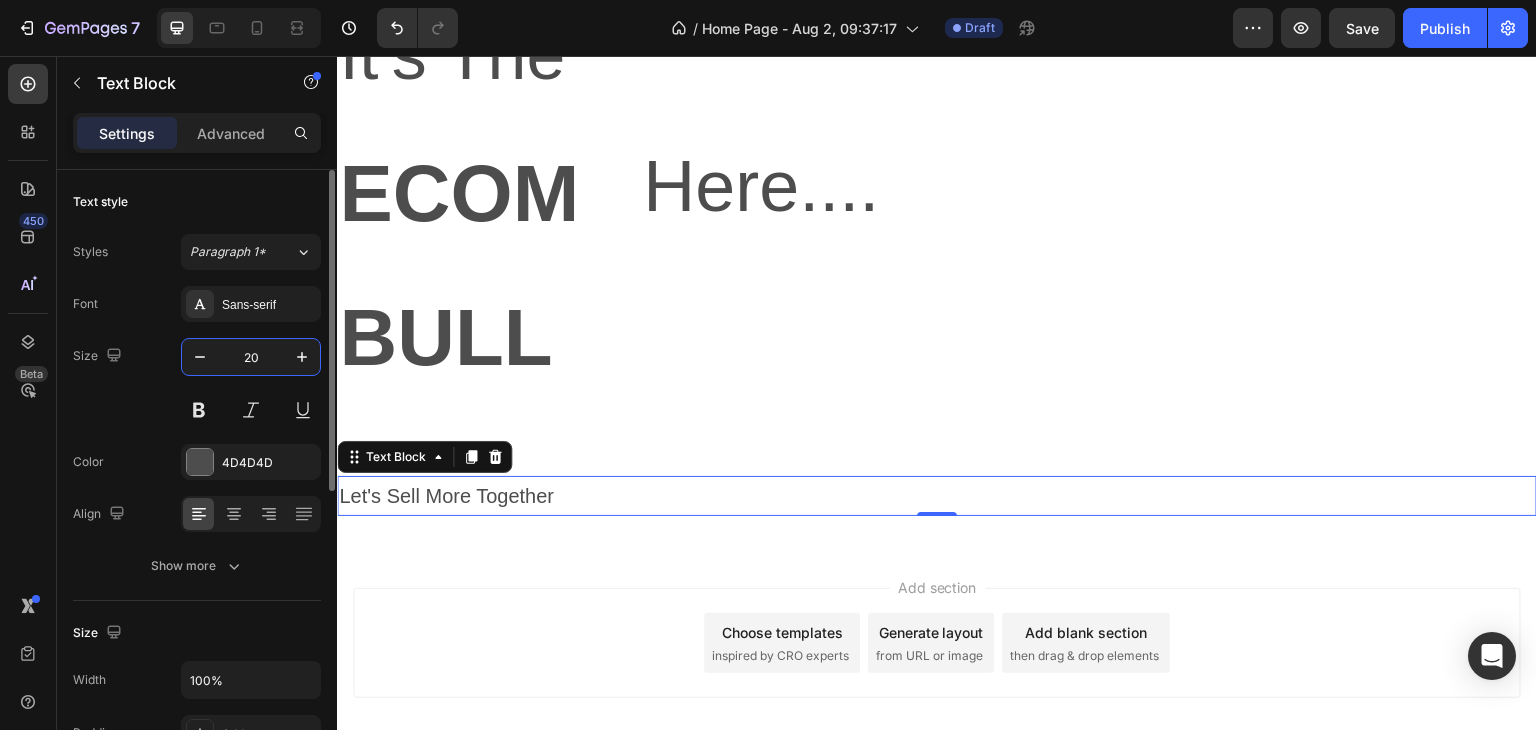 type on "2" 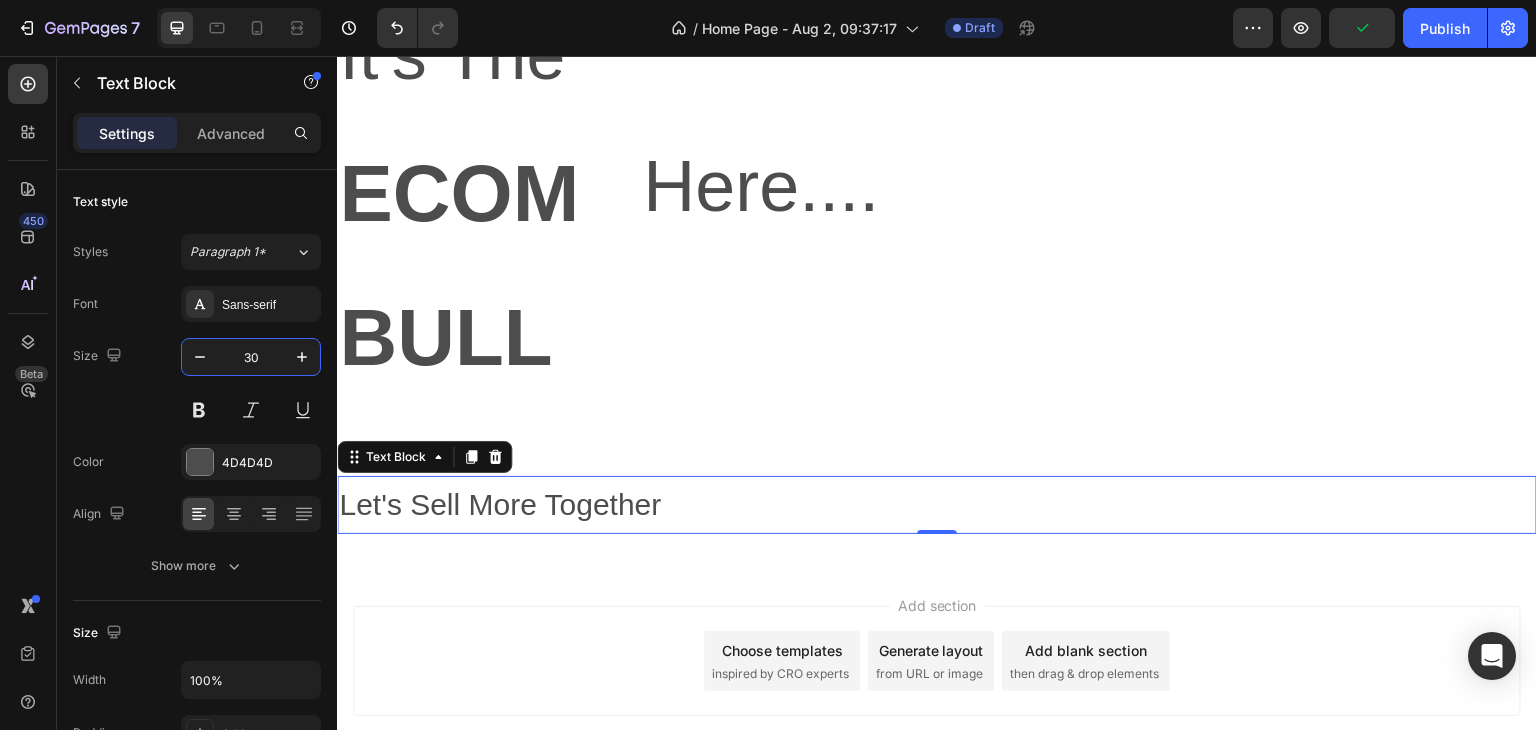 type on "30" 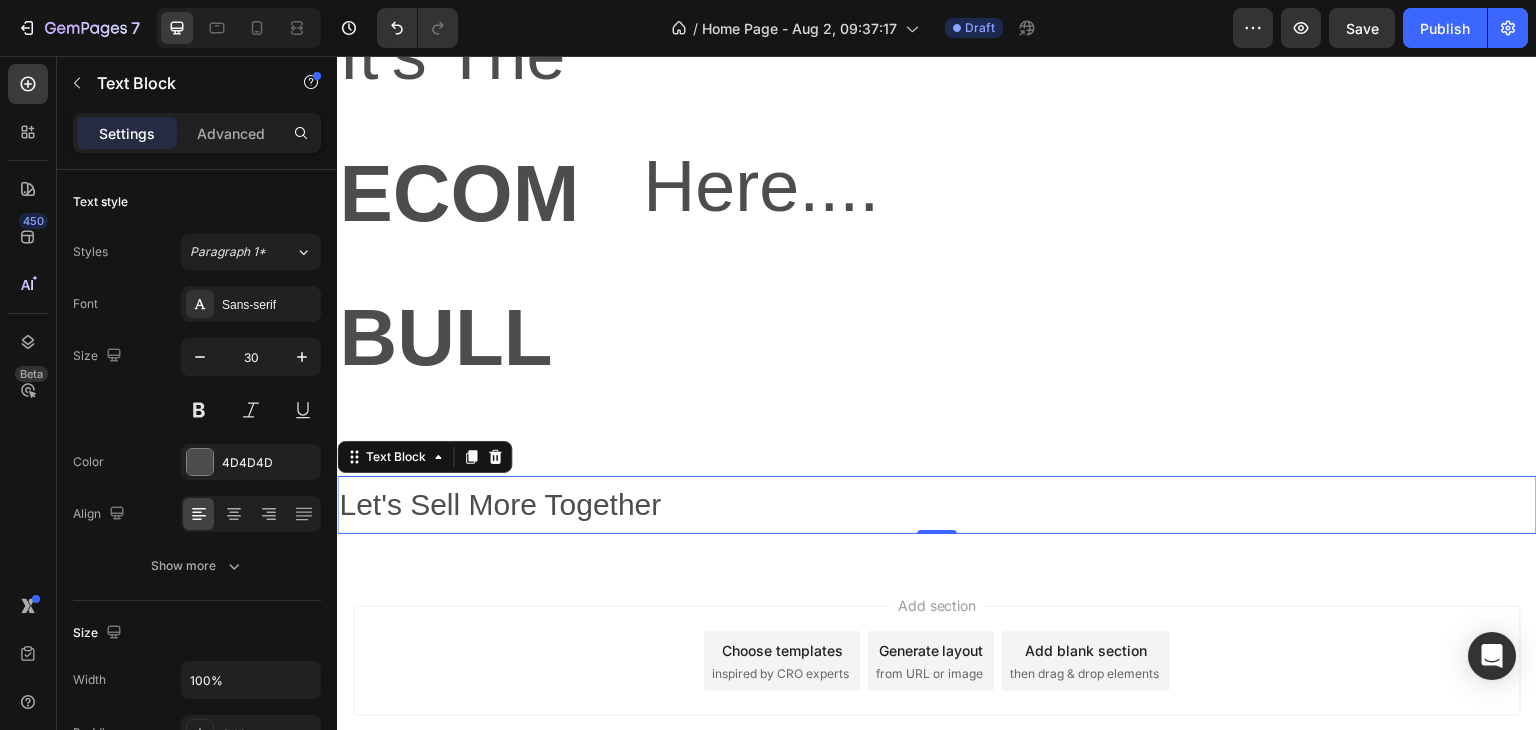 click on "Add section Choose templates inspired by CRO experts Generate layout from URL or image Add blank section then drag & drop elements" at bounding box center [937, 689] 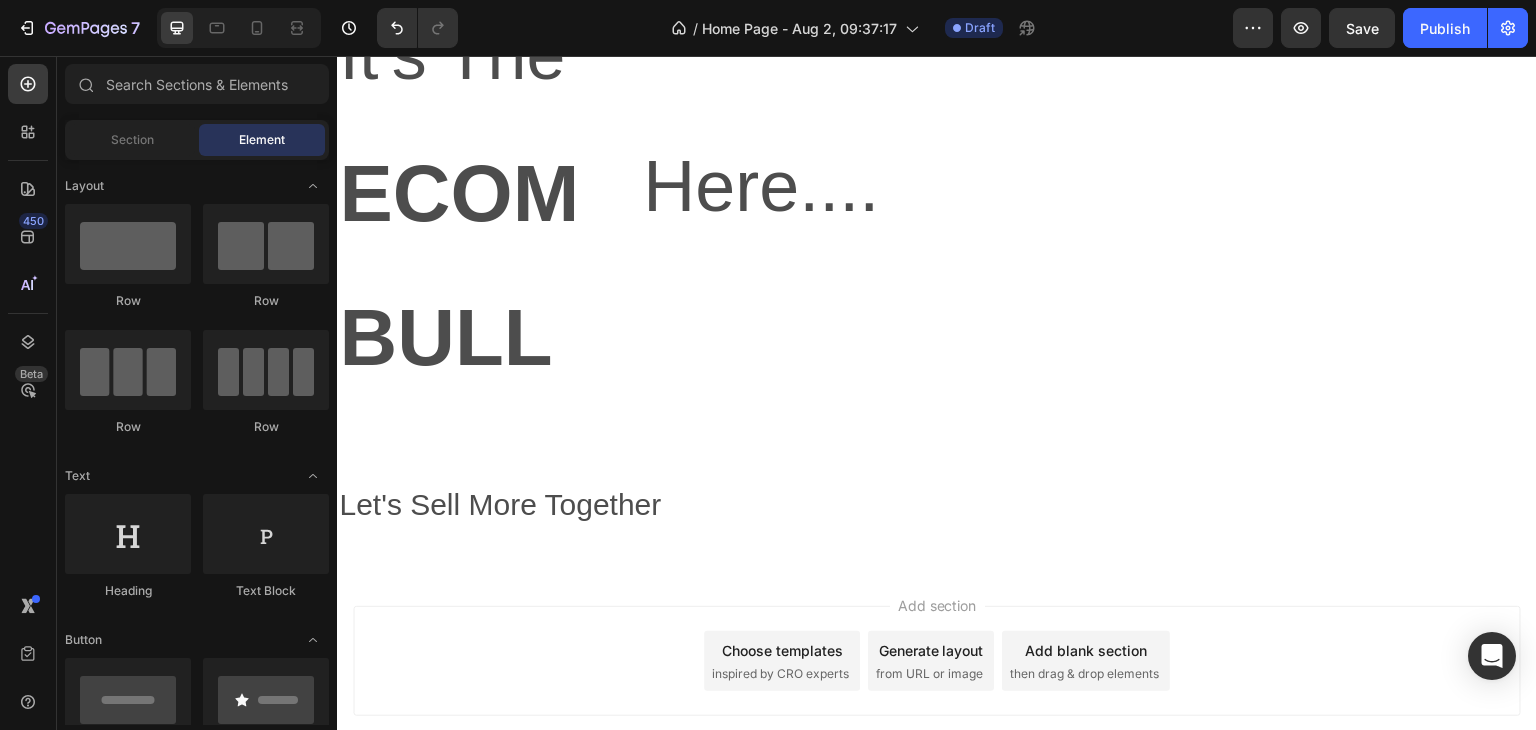 click on "ECOM BULL" at bounding box center (481, 266) 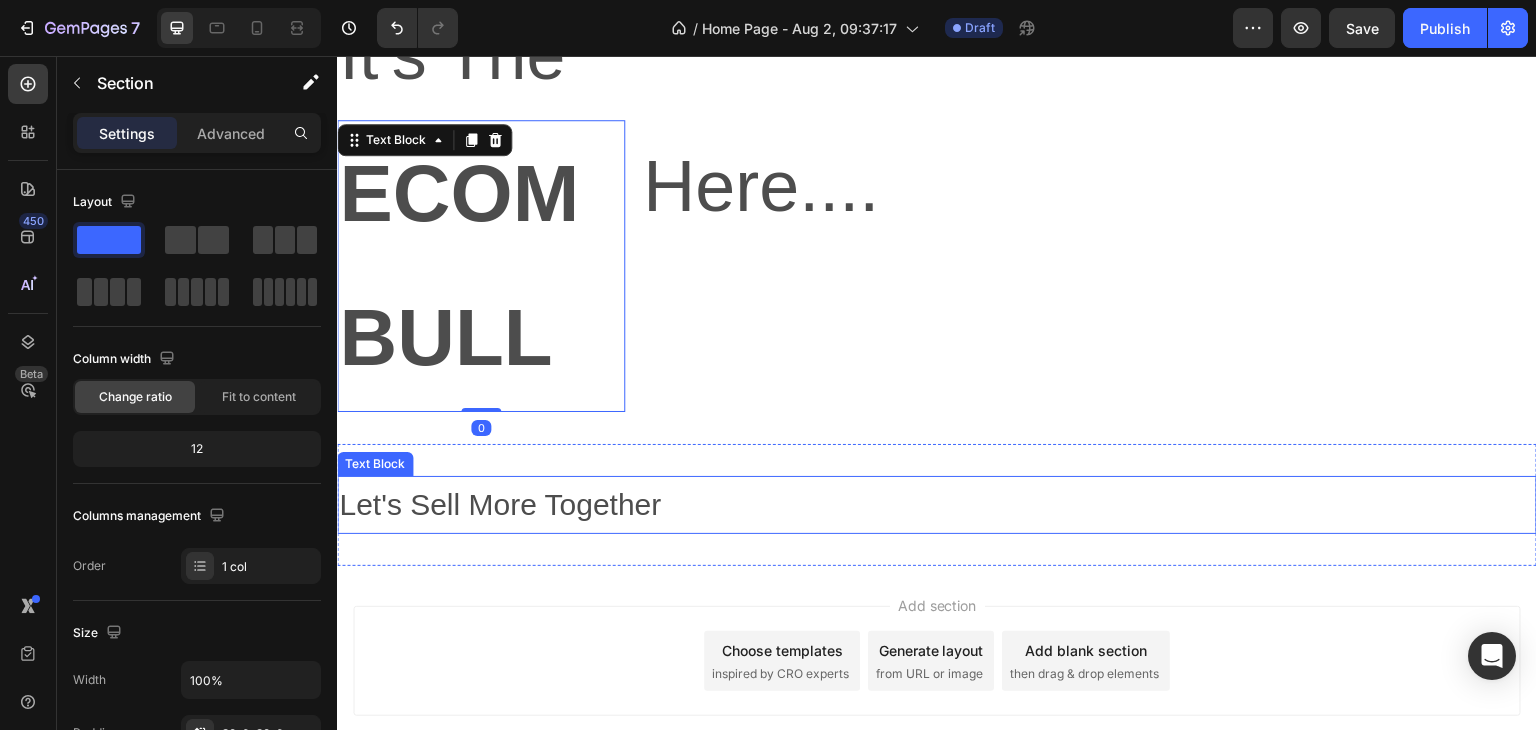 click on "Let's Sell More Together Text Block Section 2" at bounding box center [937, 505] 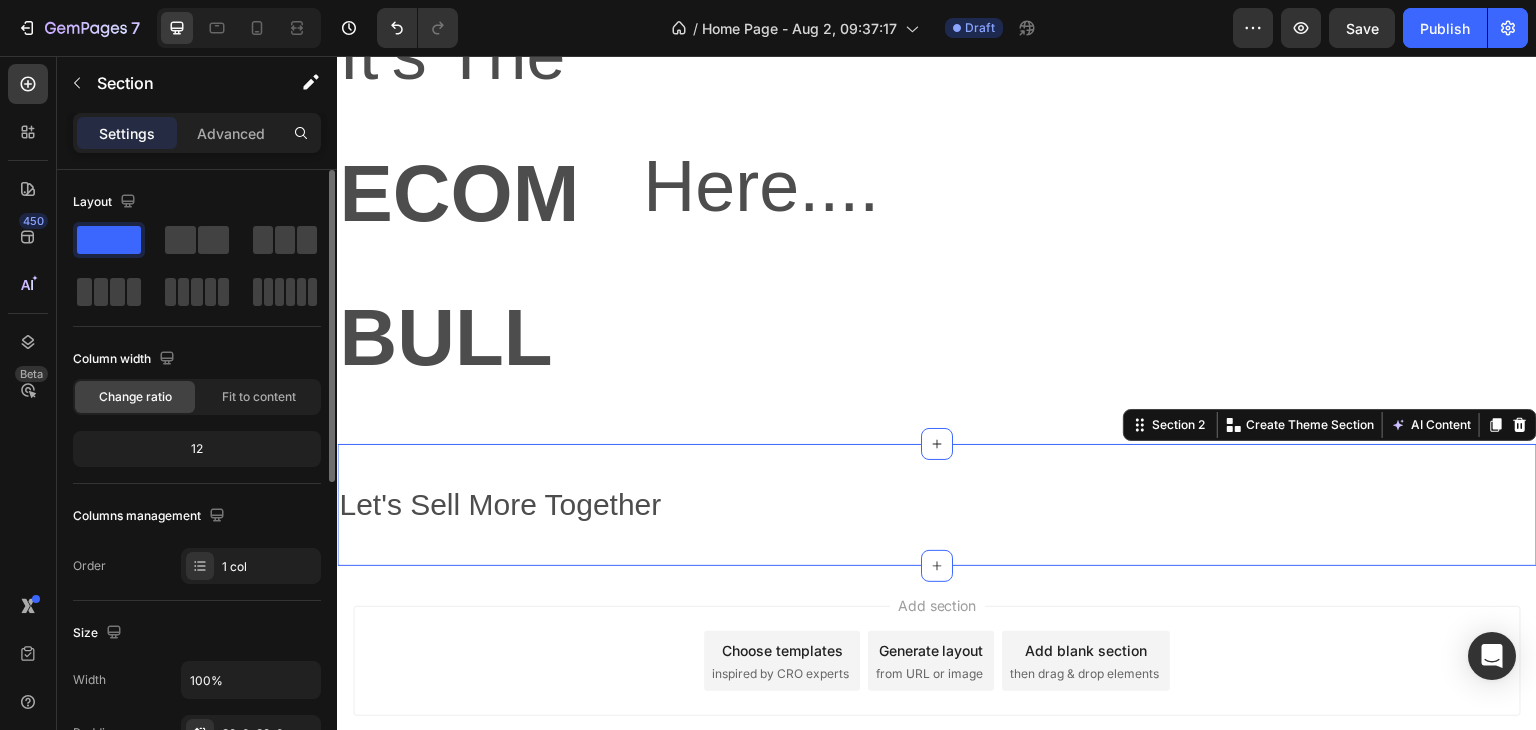 click on "12" 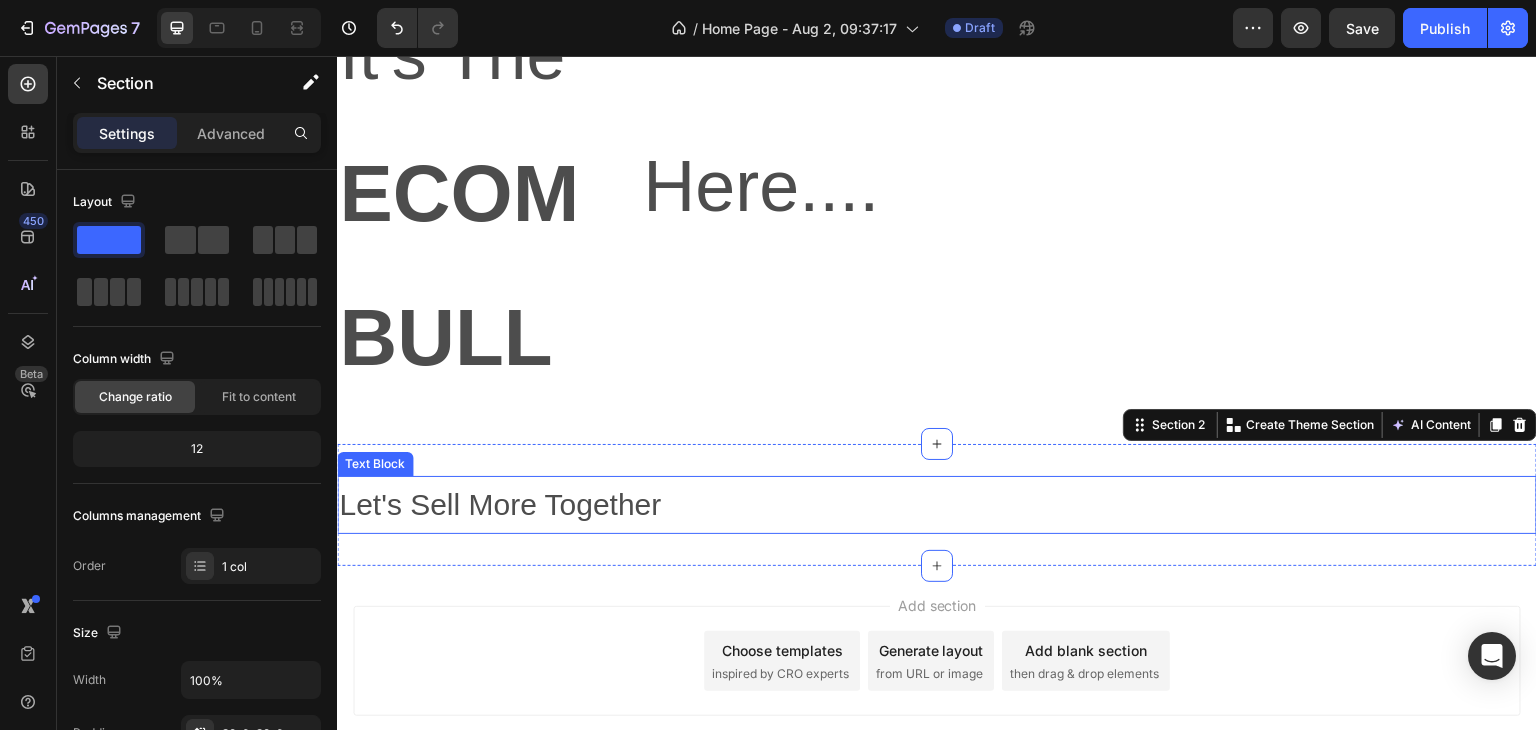 click on "Let's Sell More Together" at bounding box center (937, 505) 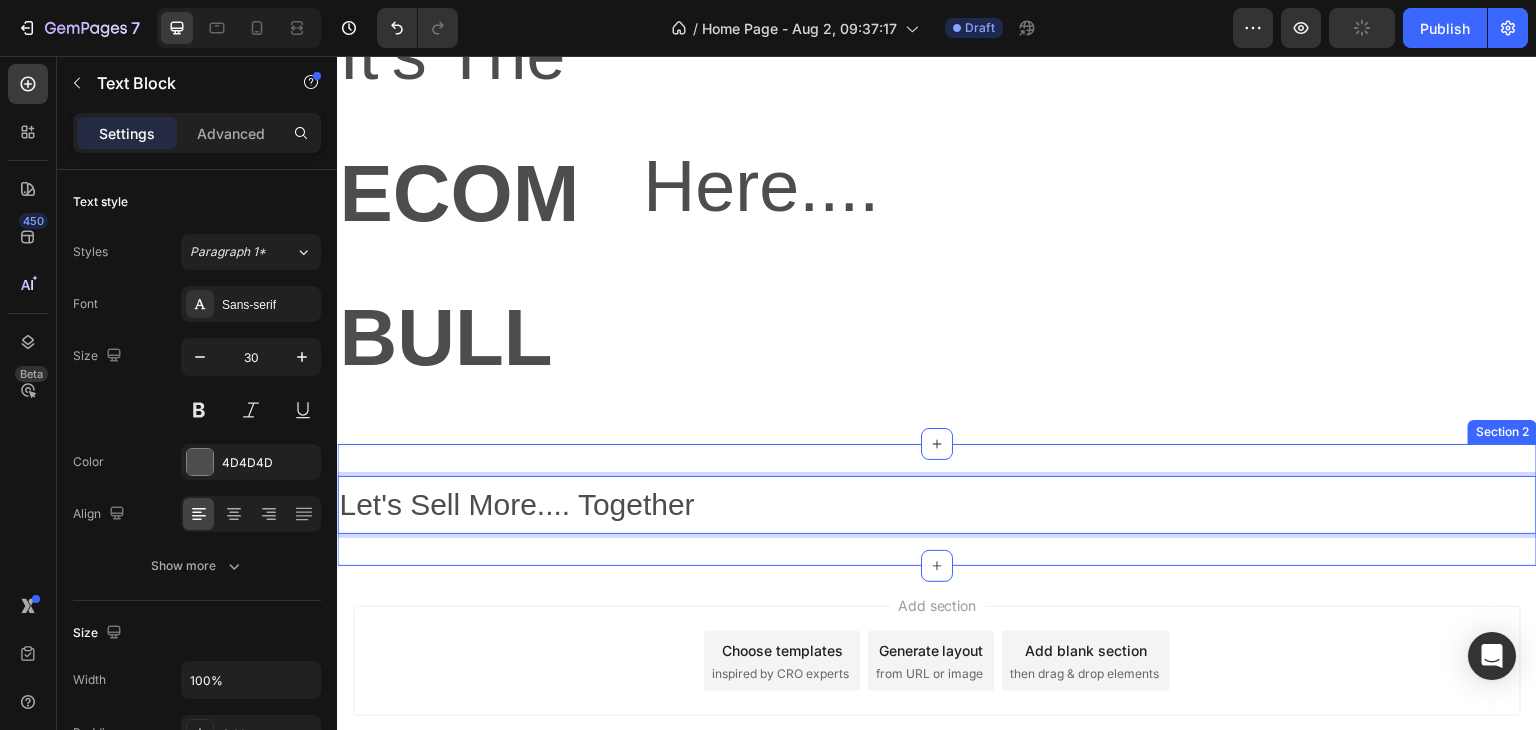 click on "Let's Sell More.... Together" at bounding box center (937, 505) 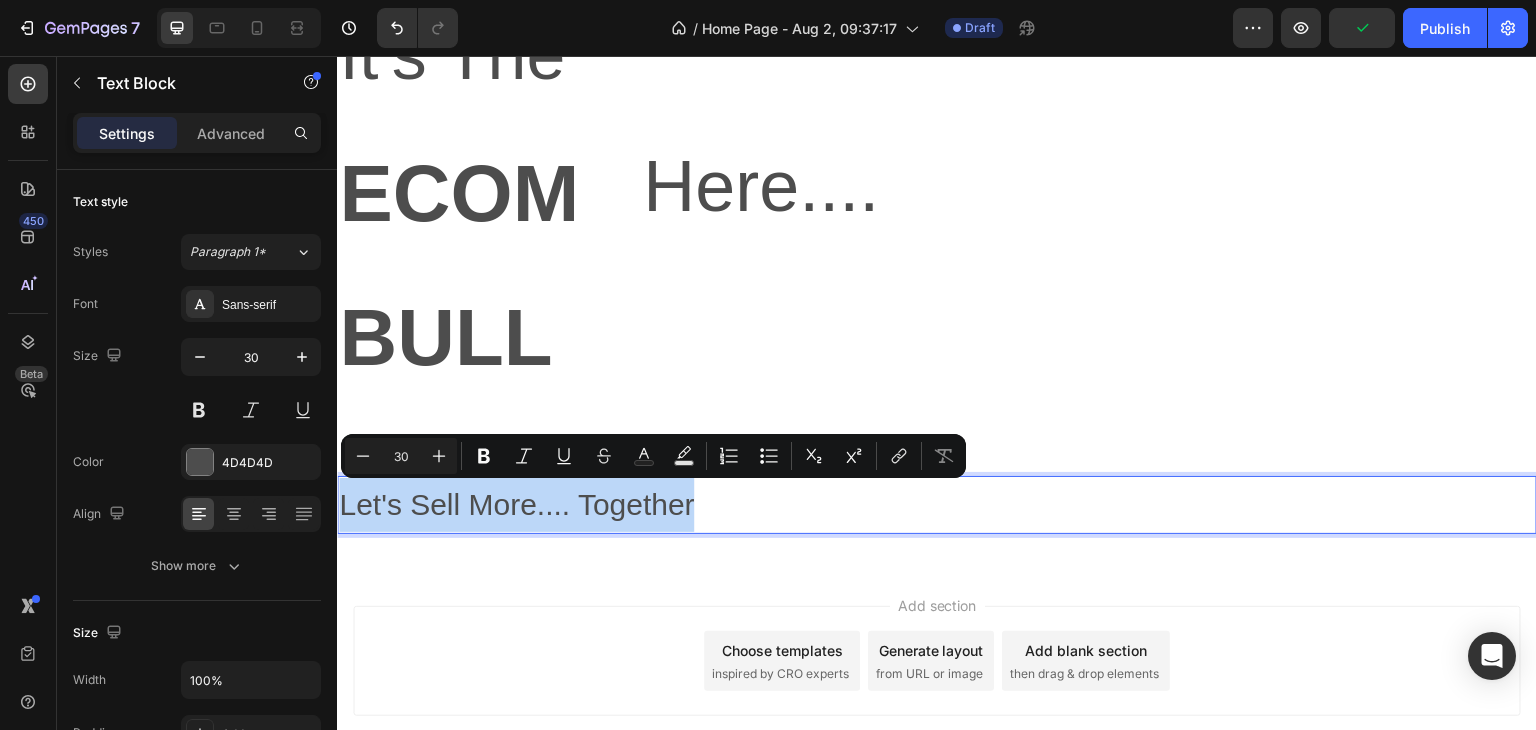 drag, startPoint x: 733, startPoint y: 515, endPoint x: 346, endPoint y: 514, distance: 387.00128 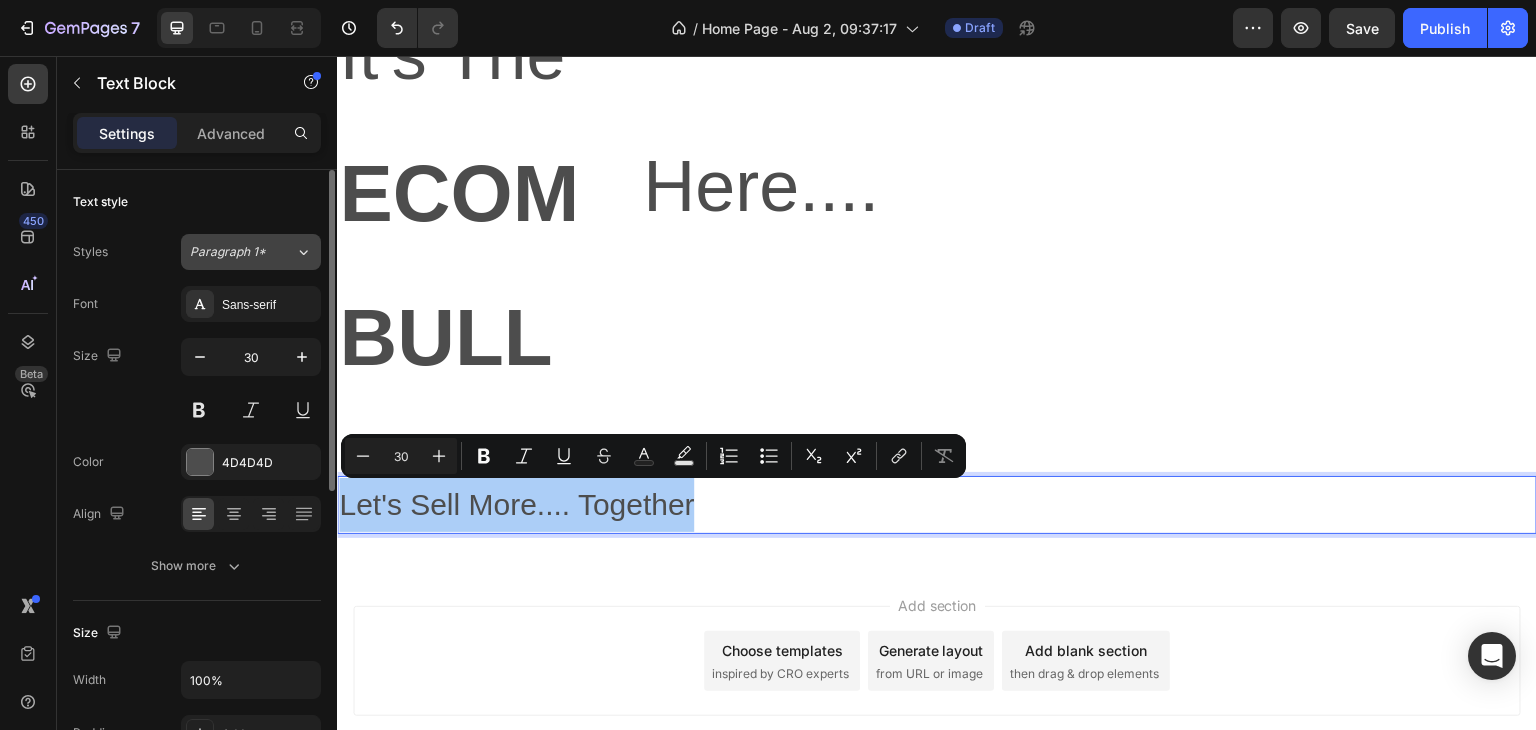 click on "Paragraph 1*" at bounding box center [242, 252] 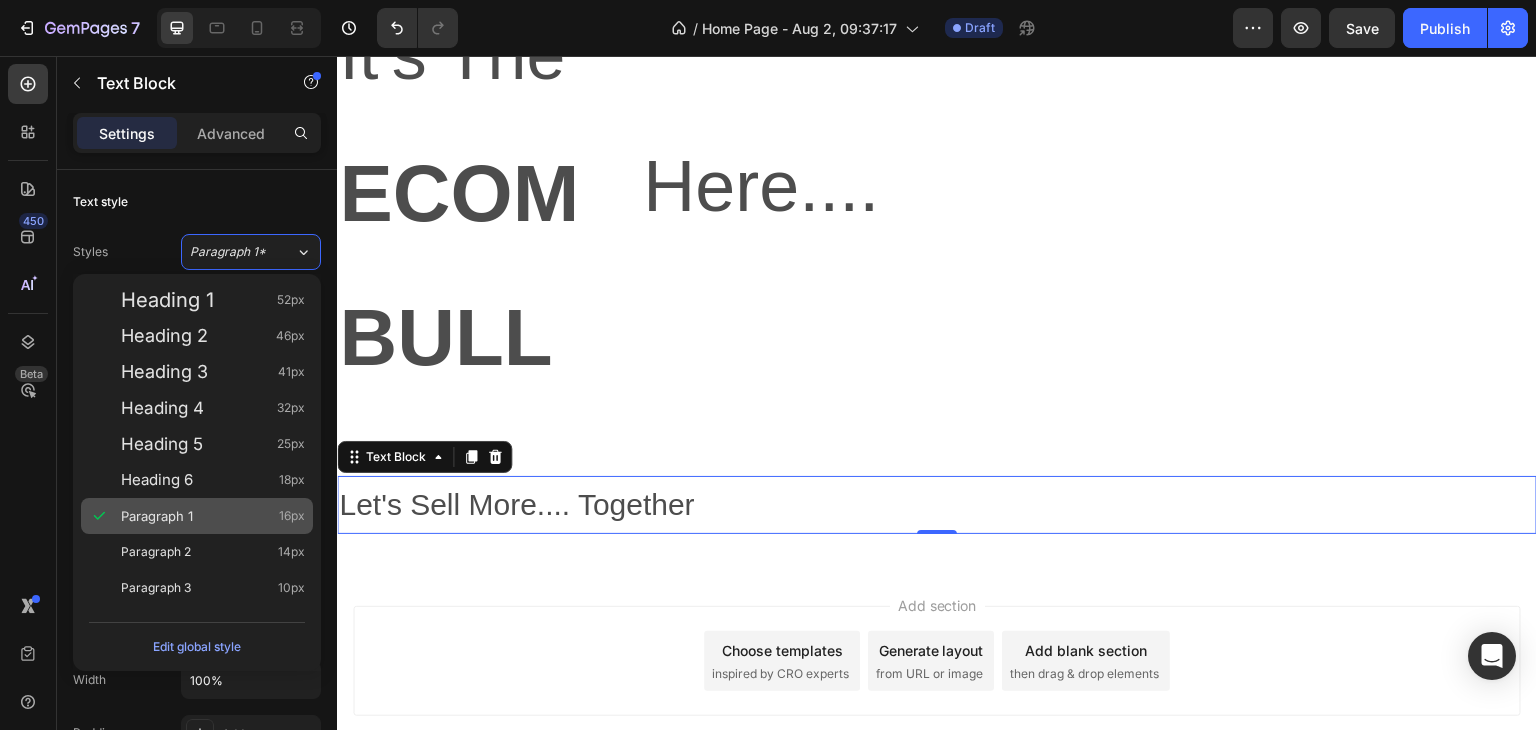 click on "Paragraph 1" at bounding box center (157, 516) 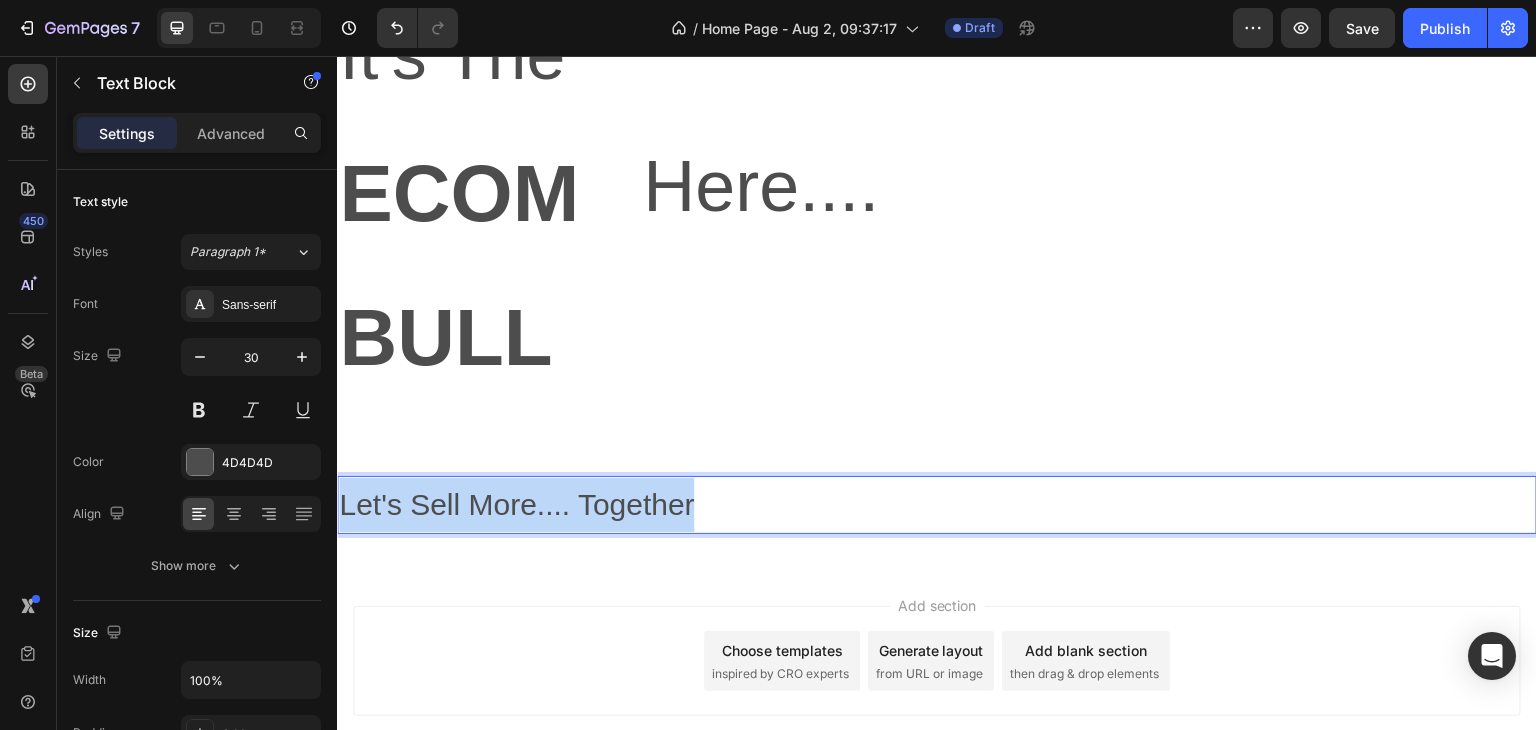 drag, startPoint x: 722, startPoint y: 511, endPoint x: 289, endPoint y: 513, distance: 433.0046 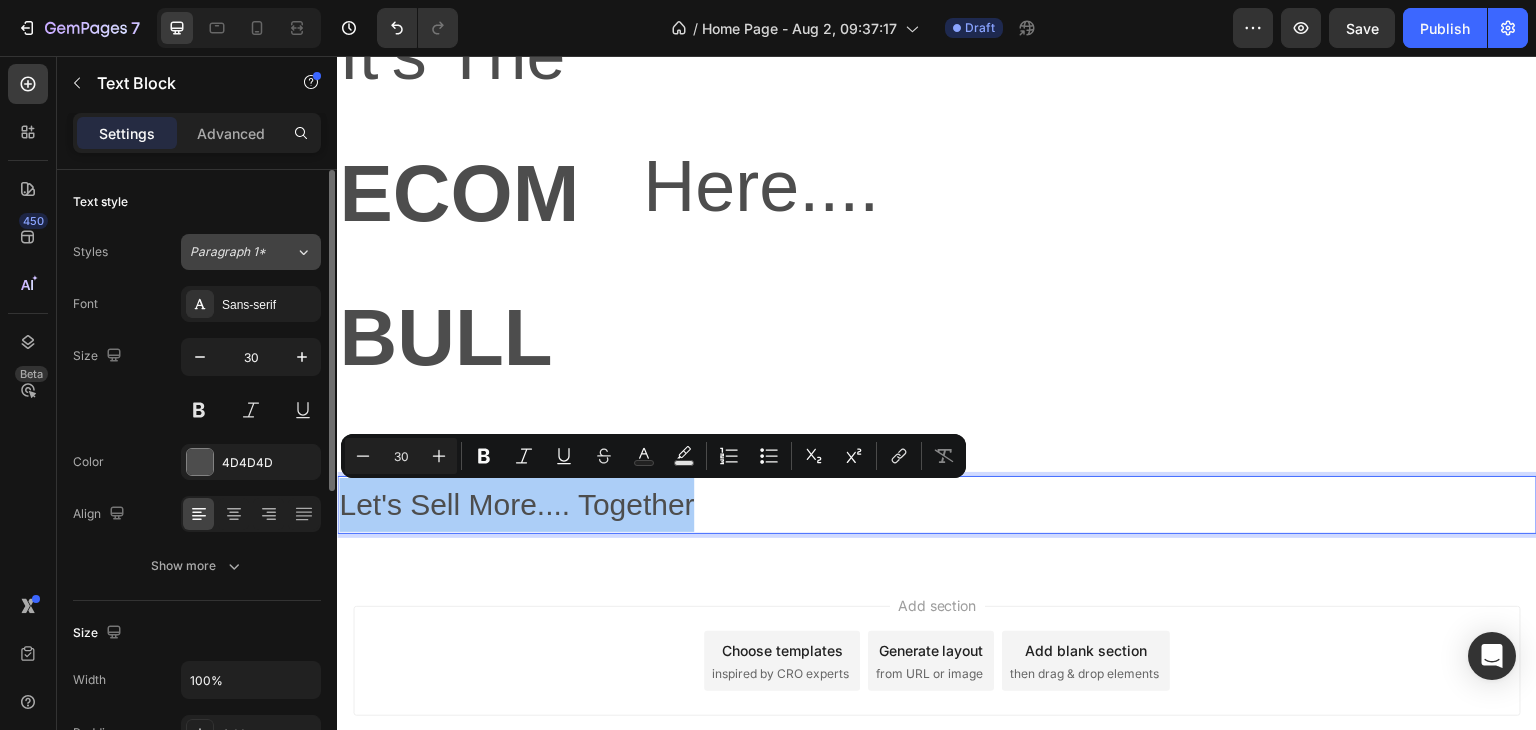 click on "Paragraph 1*" at bounding box center [242, 252] 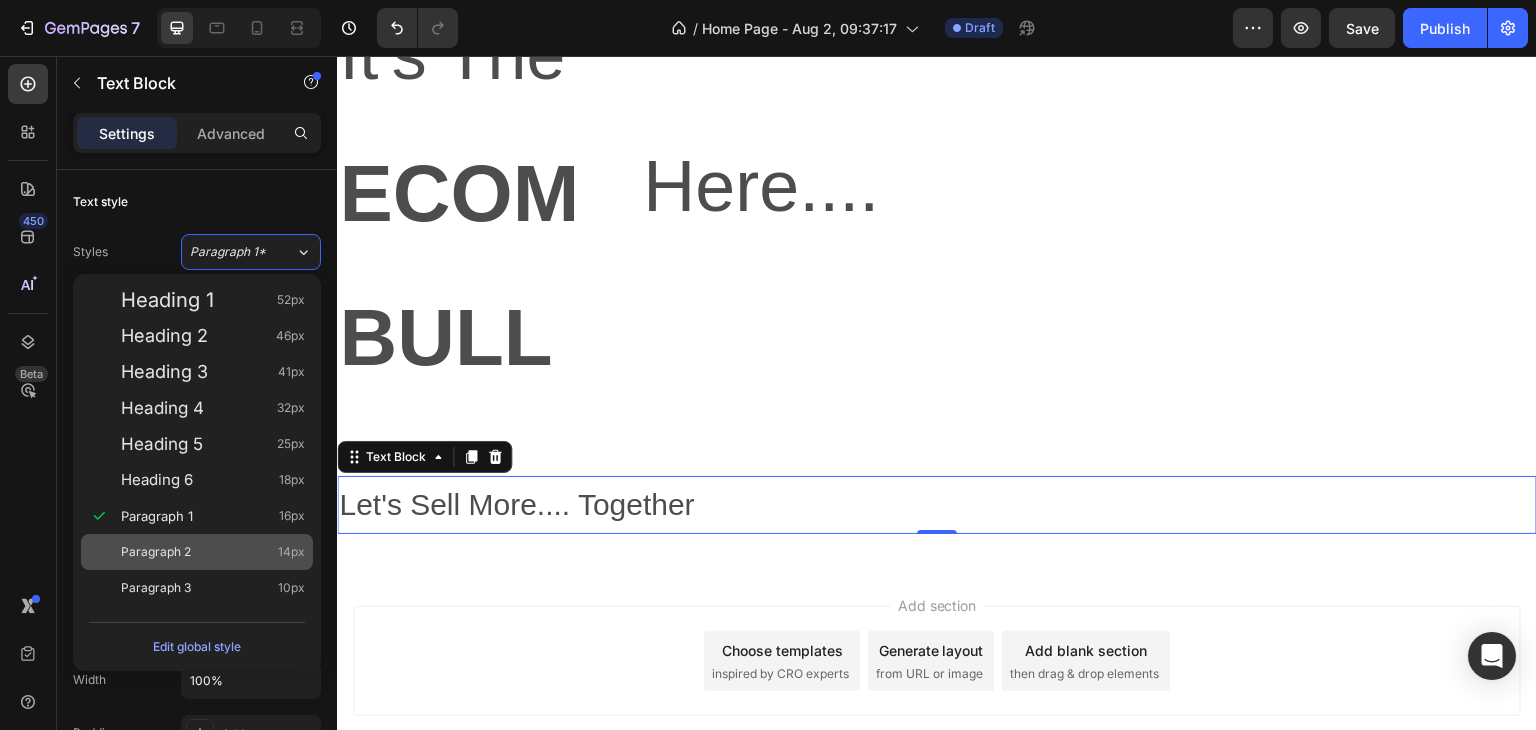 click on "Paragraph 2" at bounding box center (156, 552) 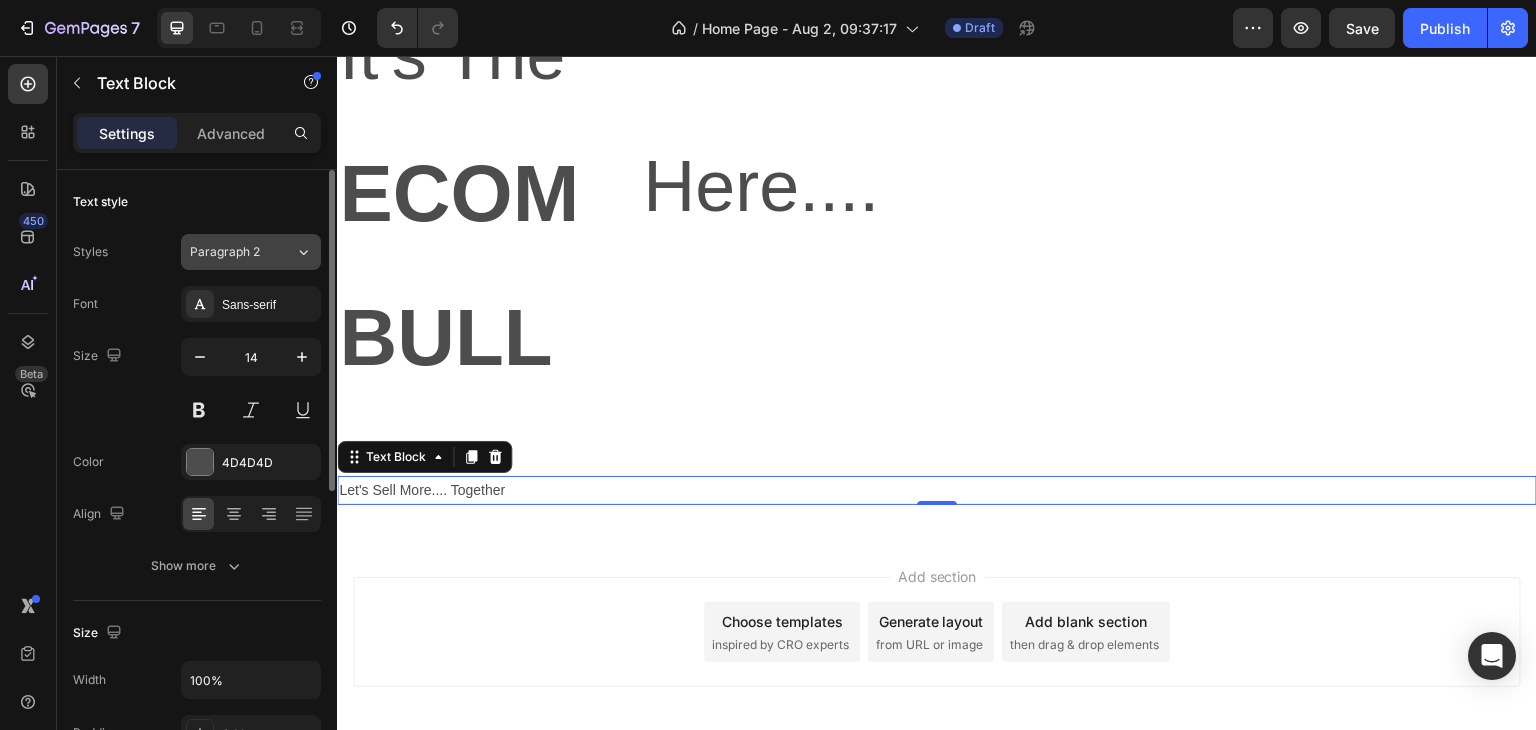 click on "Paragraph 2" 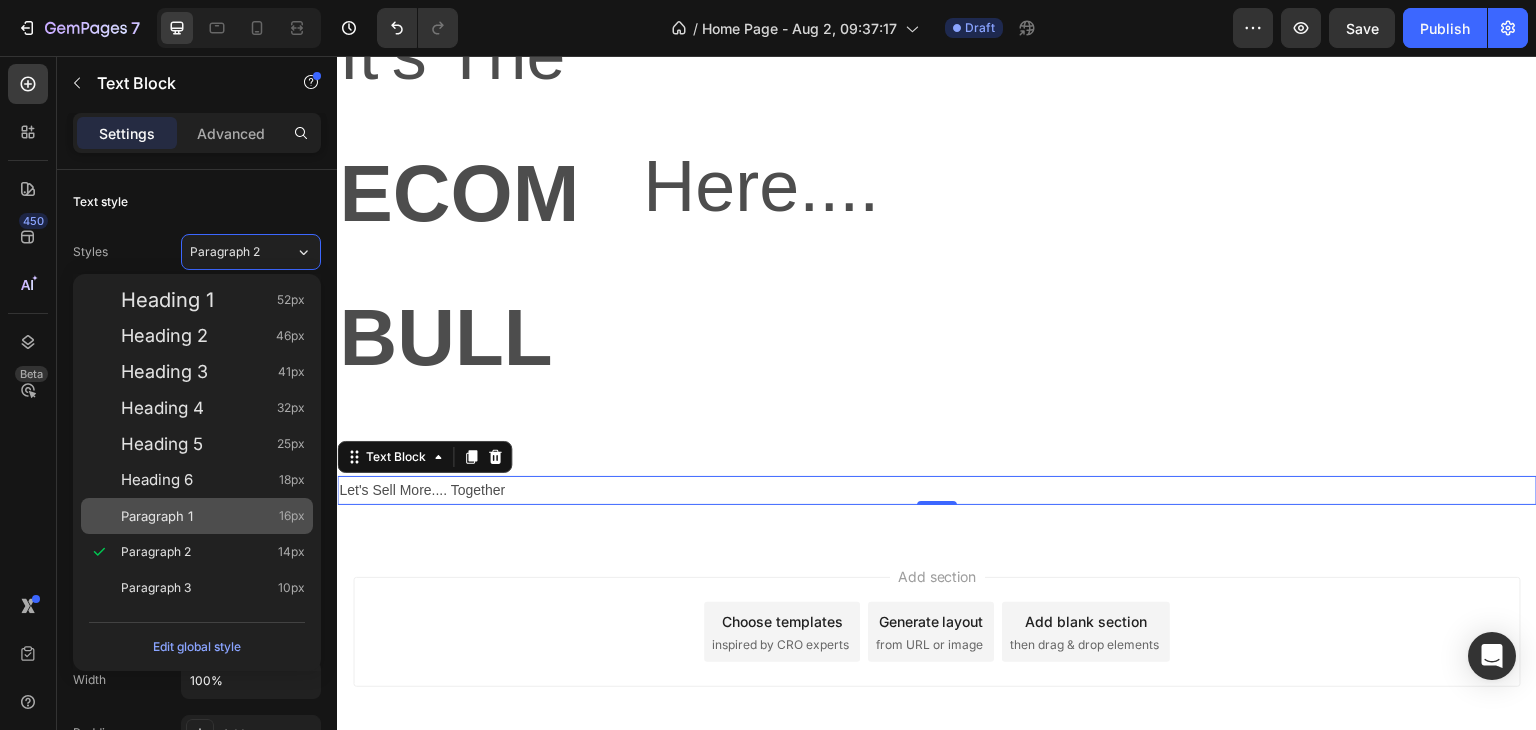 click on "Paragraph 1 16px" at bounding box center (197, 516) 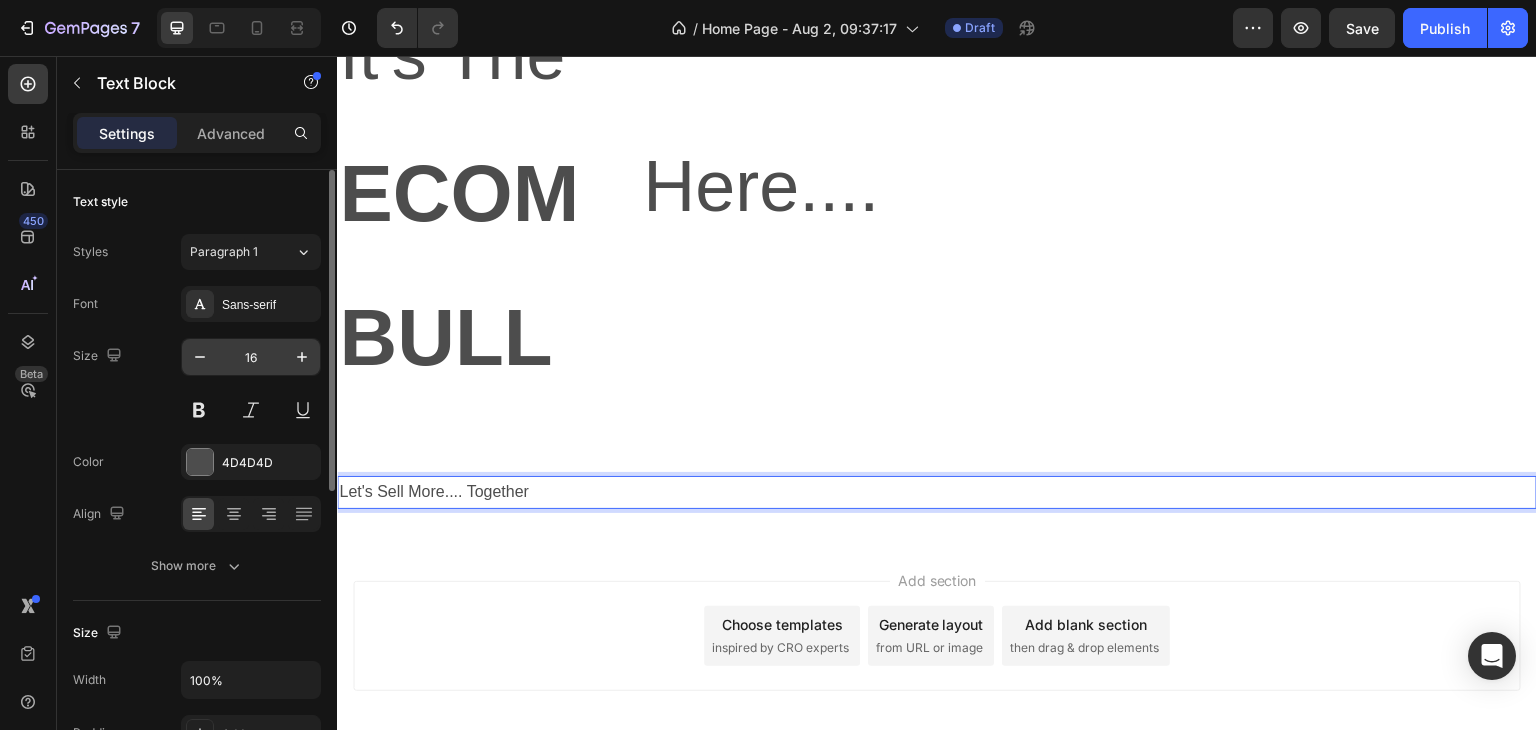 click on "16" at bounding box center [251, 357] 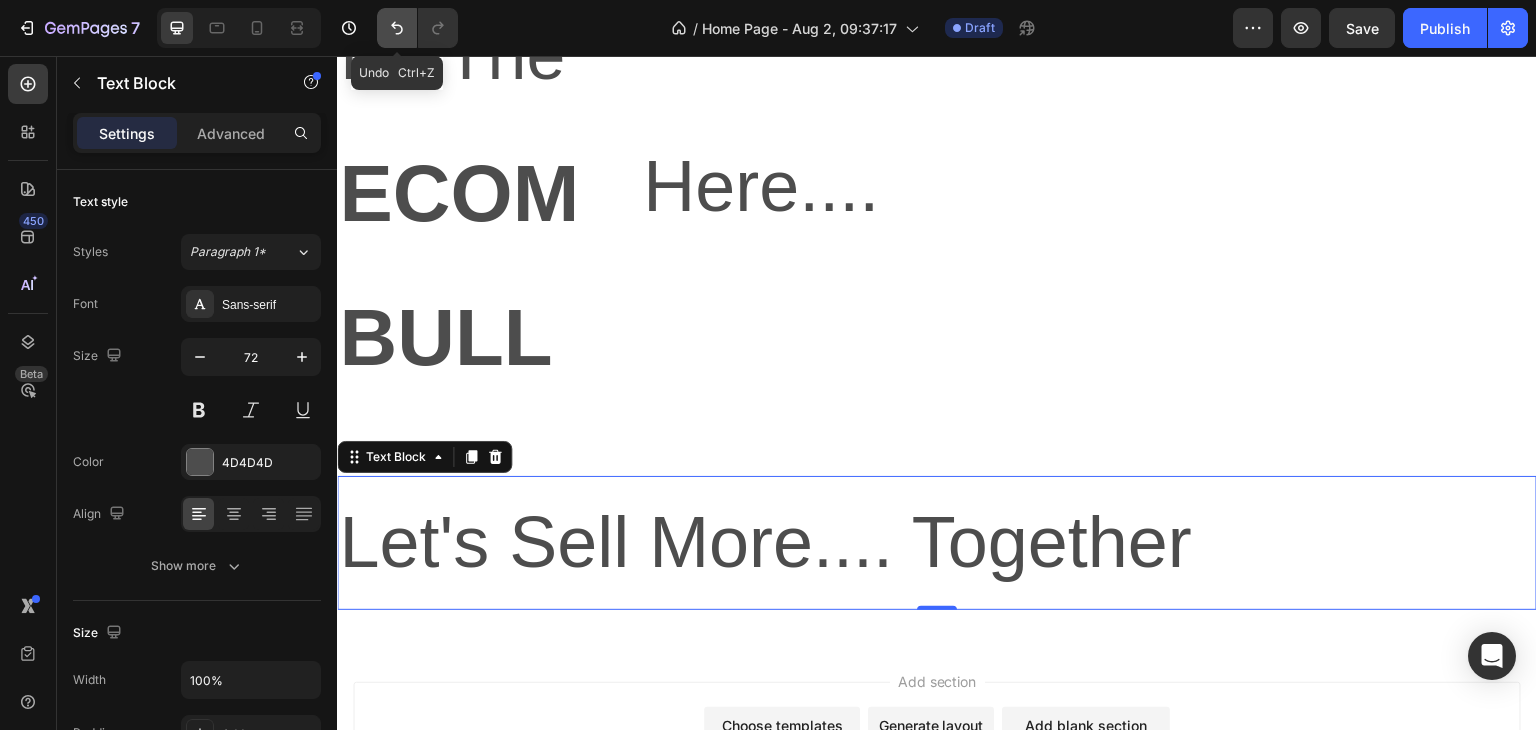 click 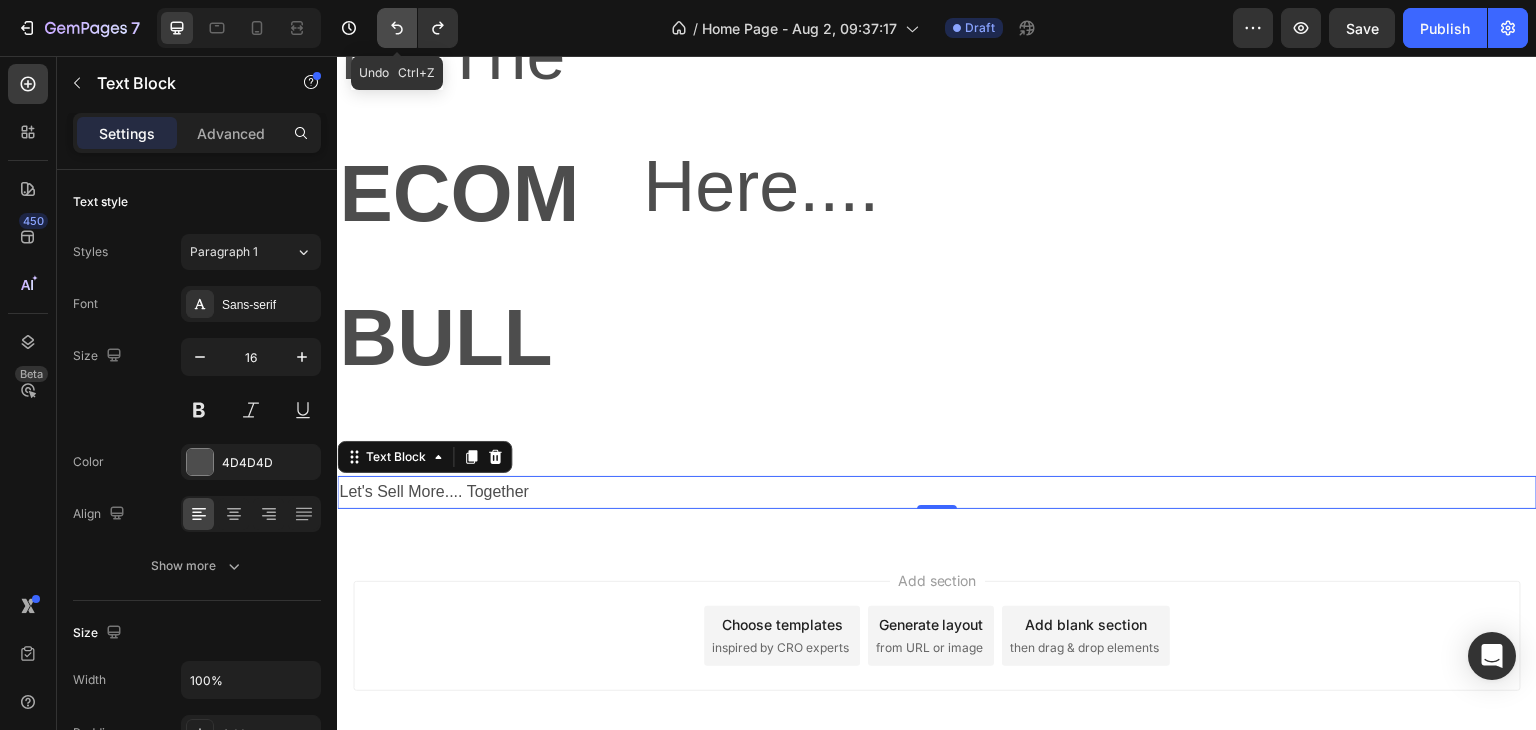 click 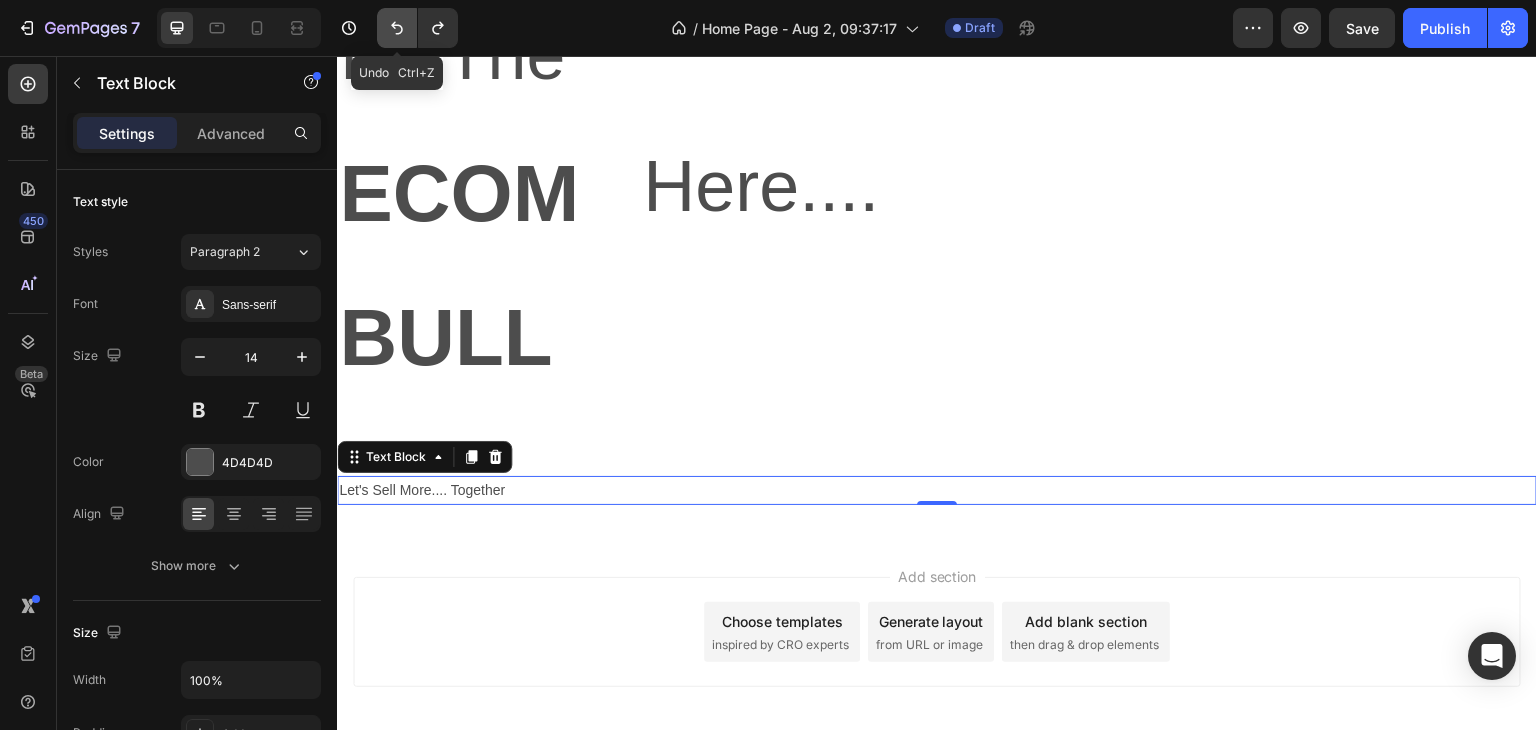 click 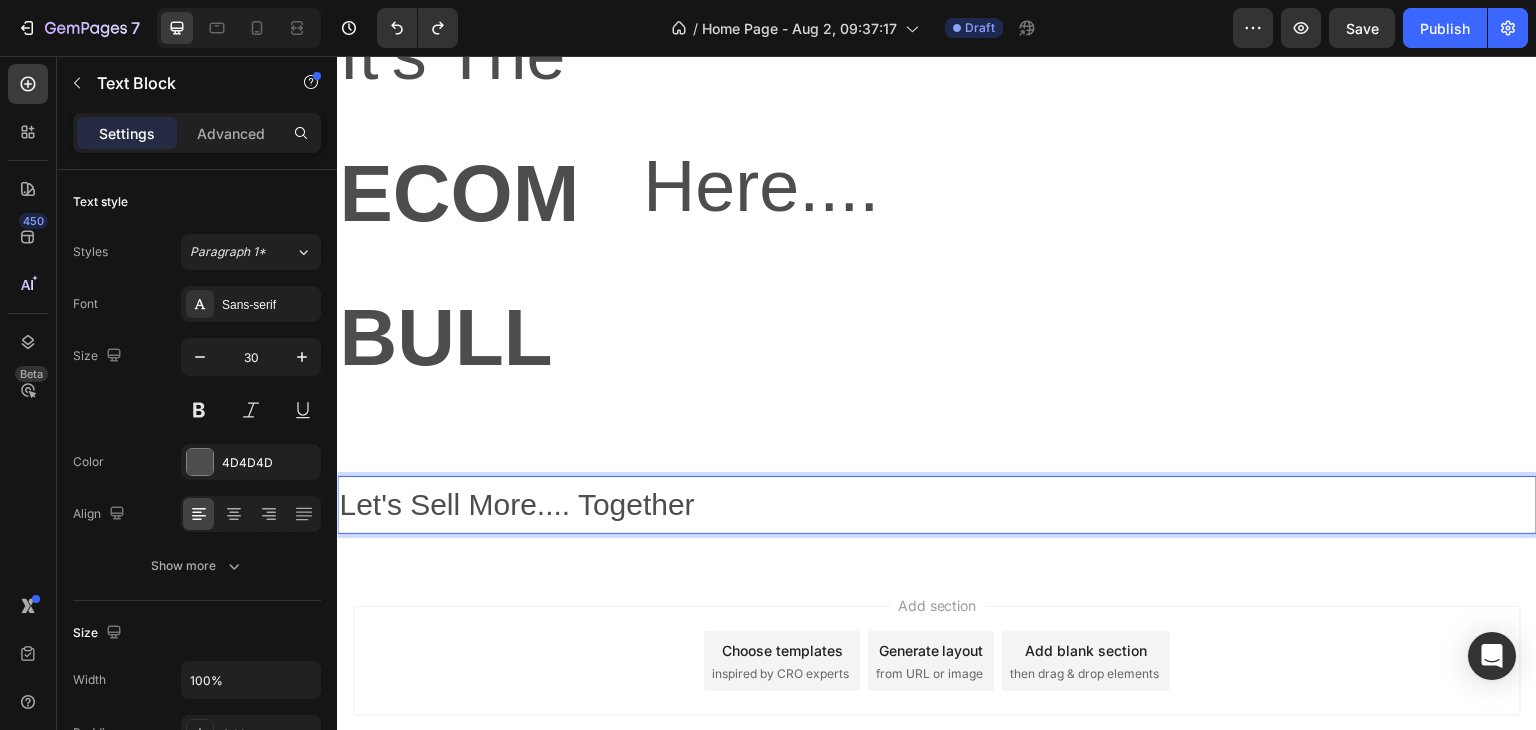 click on "Let's Sell More.... Together" at bounding box center [937, 505] 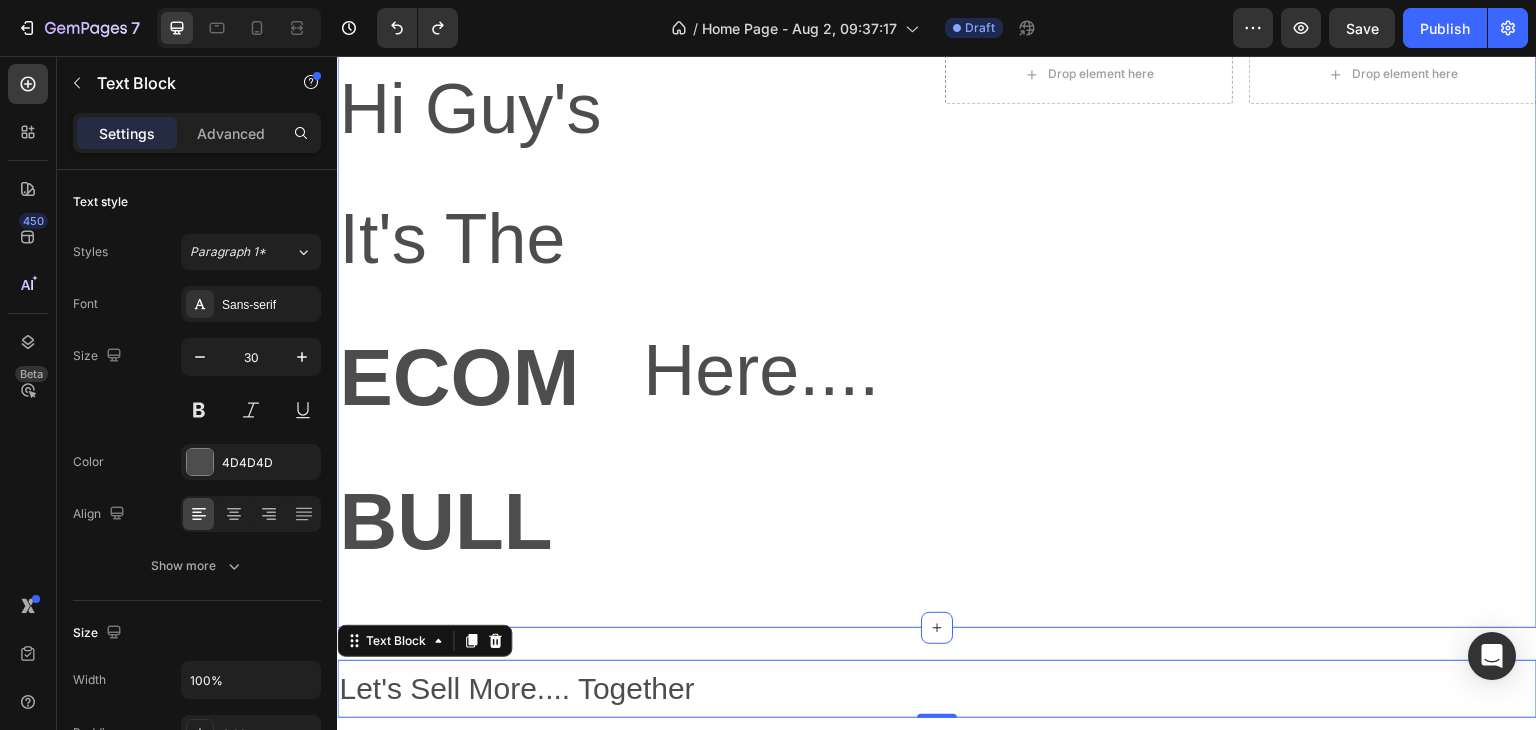 scroll, scrollTop: 200, scrollLeft: 0, axis: vertical 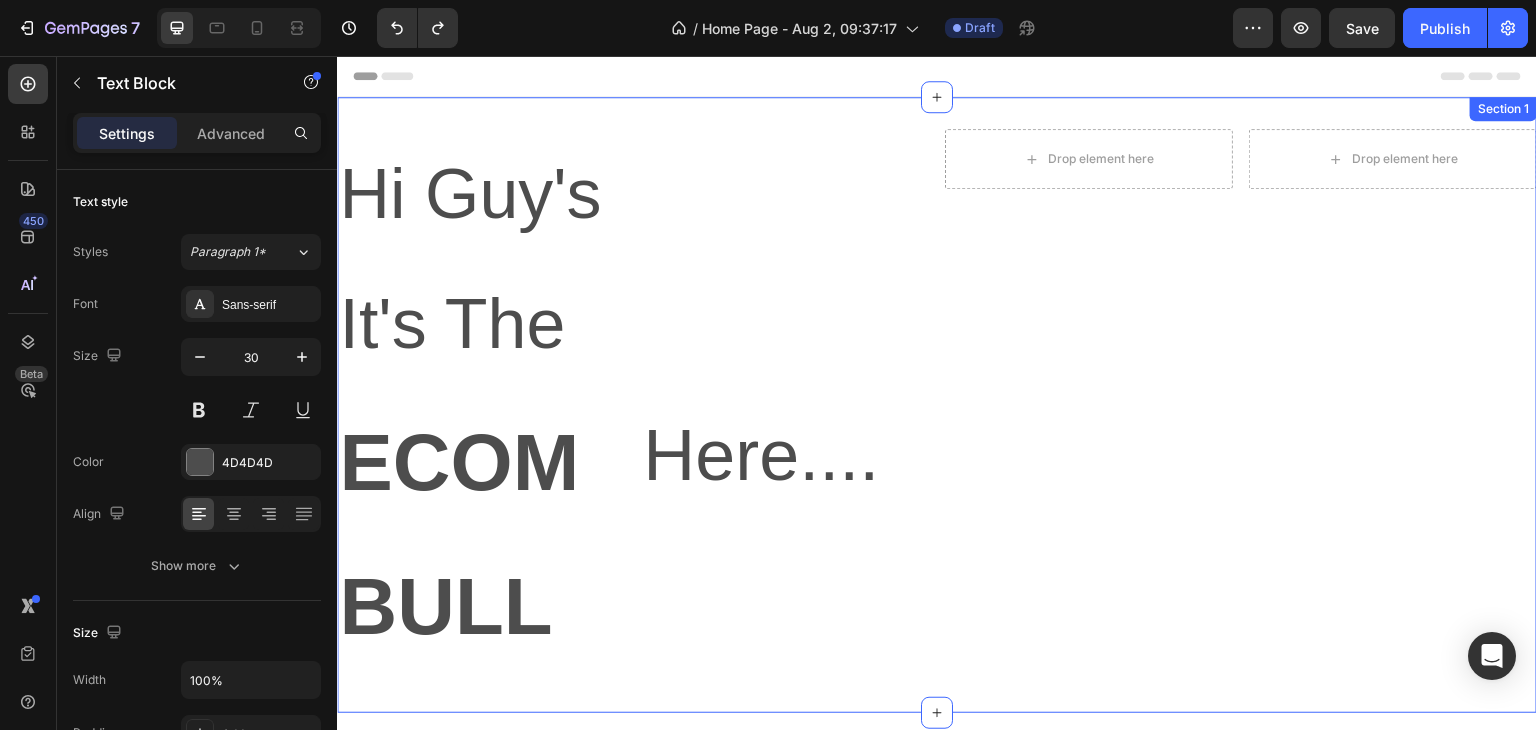click on "Hi Guy's Text Block It's The Text Block ECOM BULL Text Block Here.... Text Block Row
Drop element here
Drop element here Row Section 1" at bounding box center (937, 405) 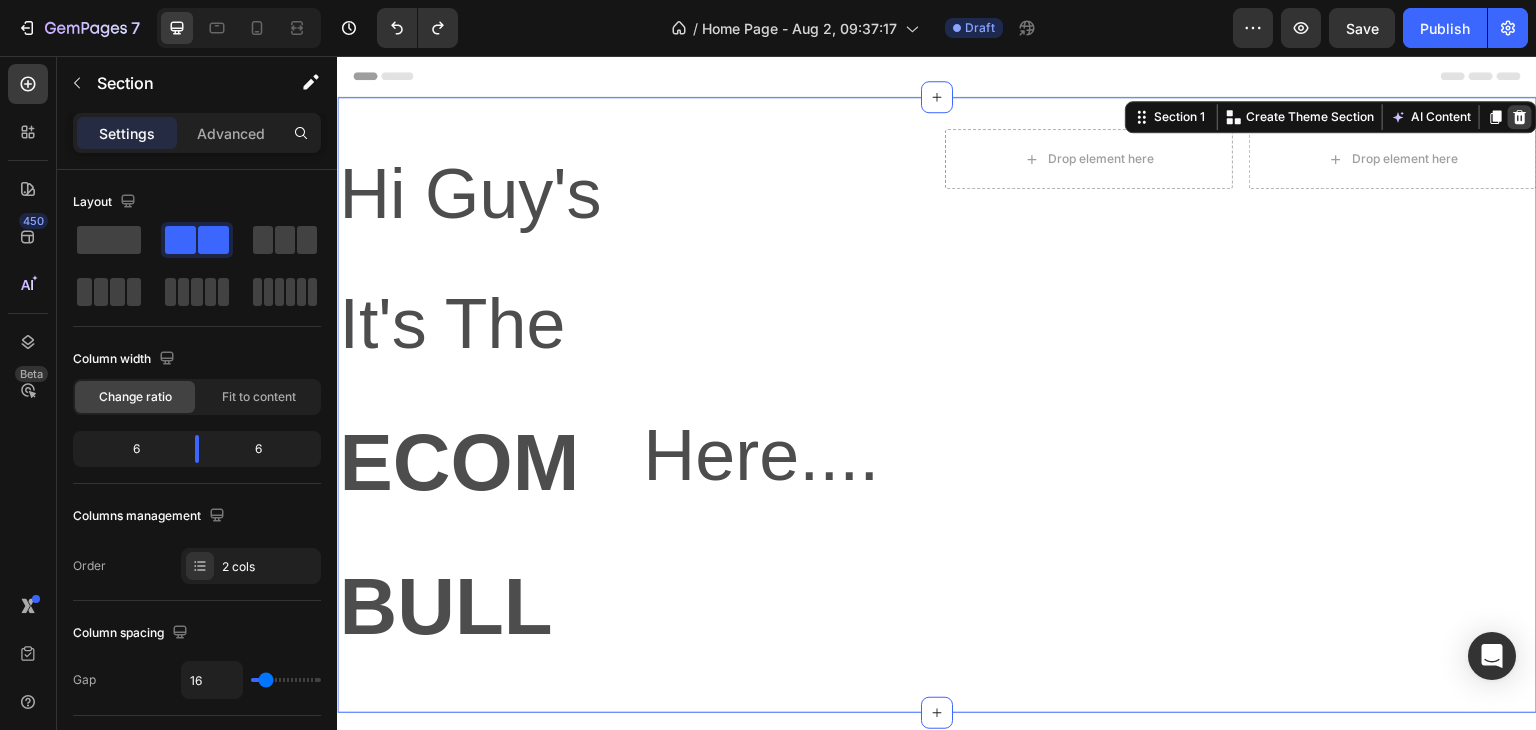 click 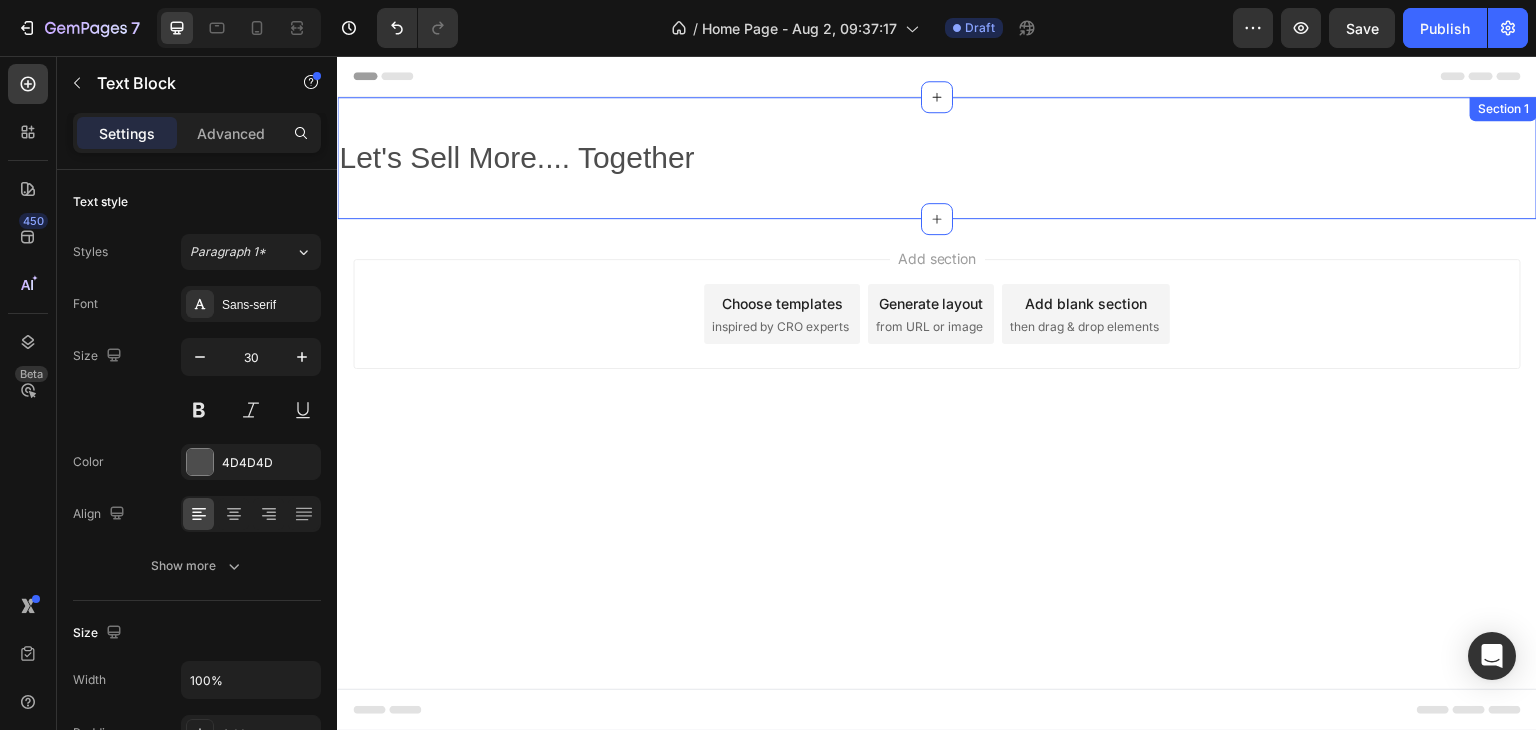 click on "Let's Sell More.... Together" at bounding box center [937, 158] 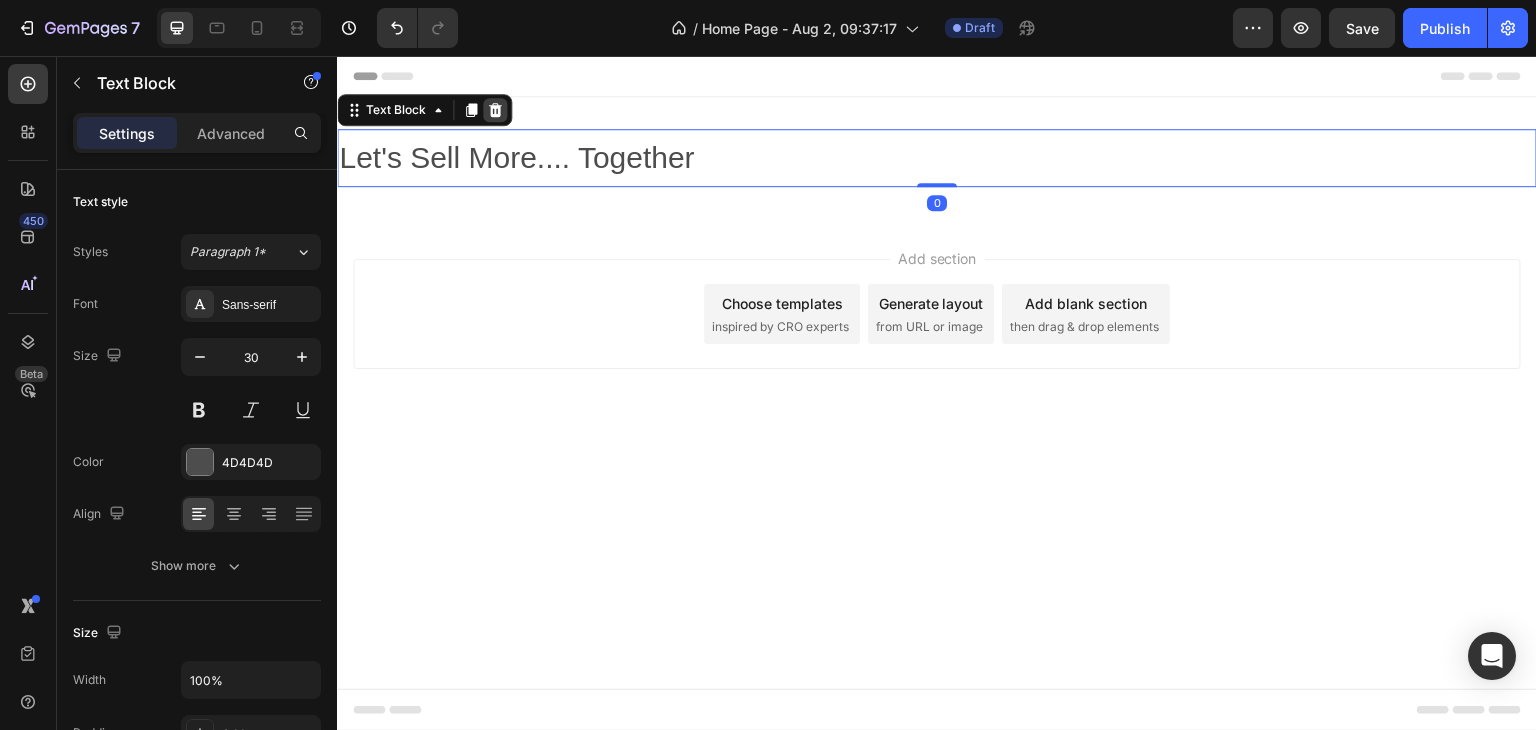 click 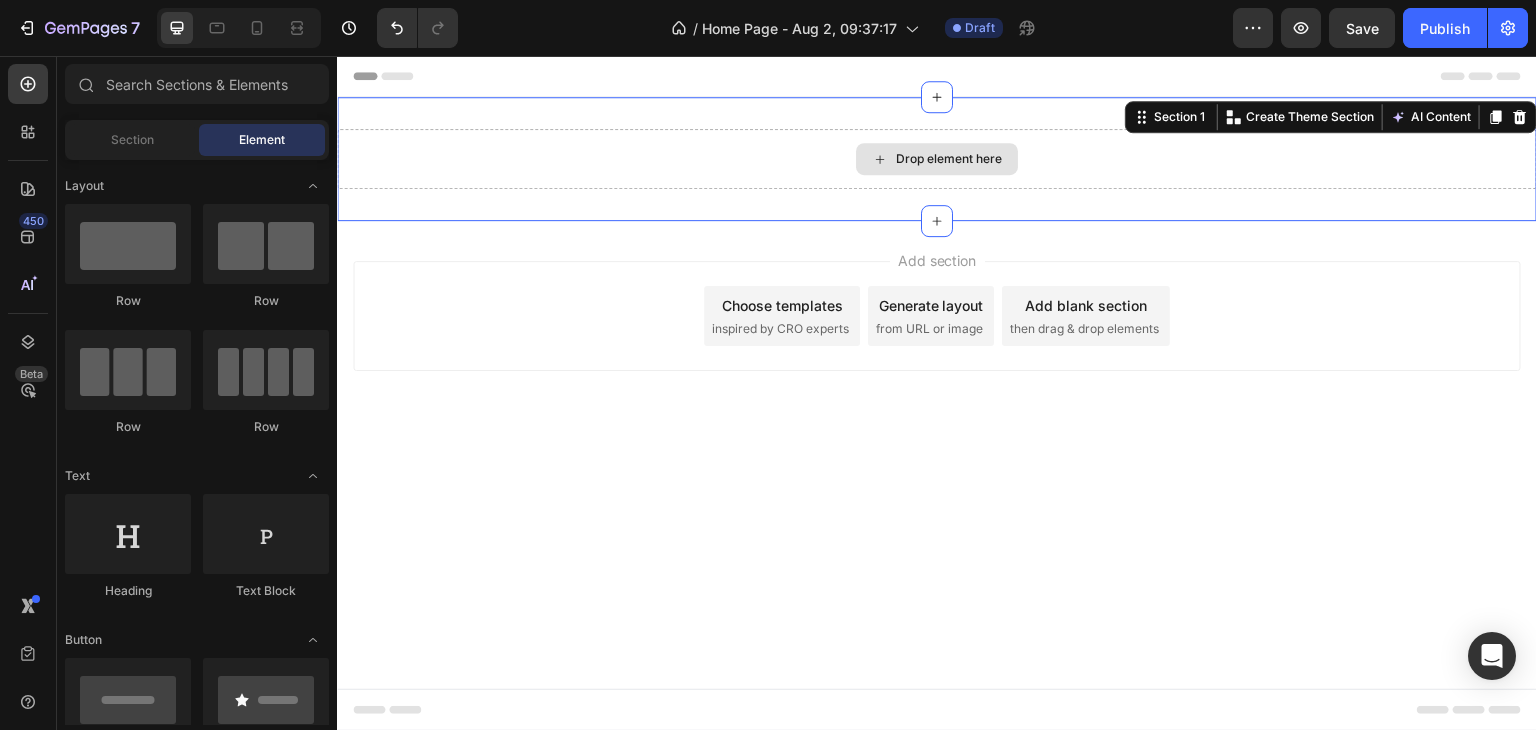 click on "Drop element here" at bounding box center (937, 159) 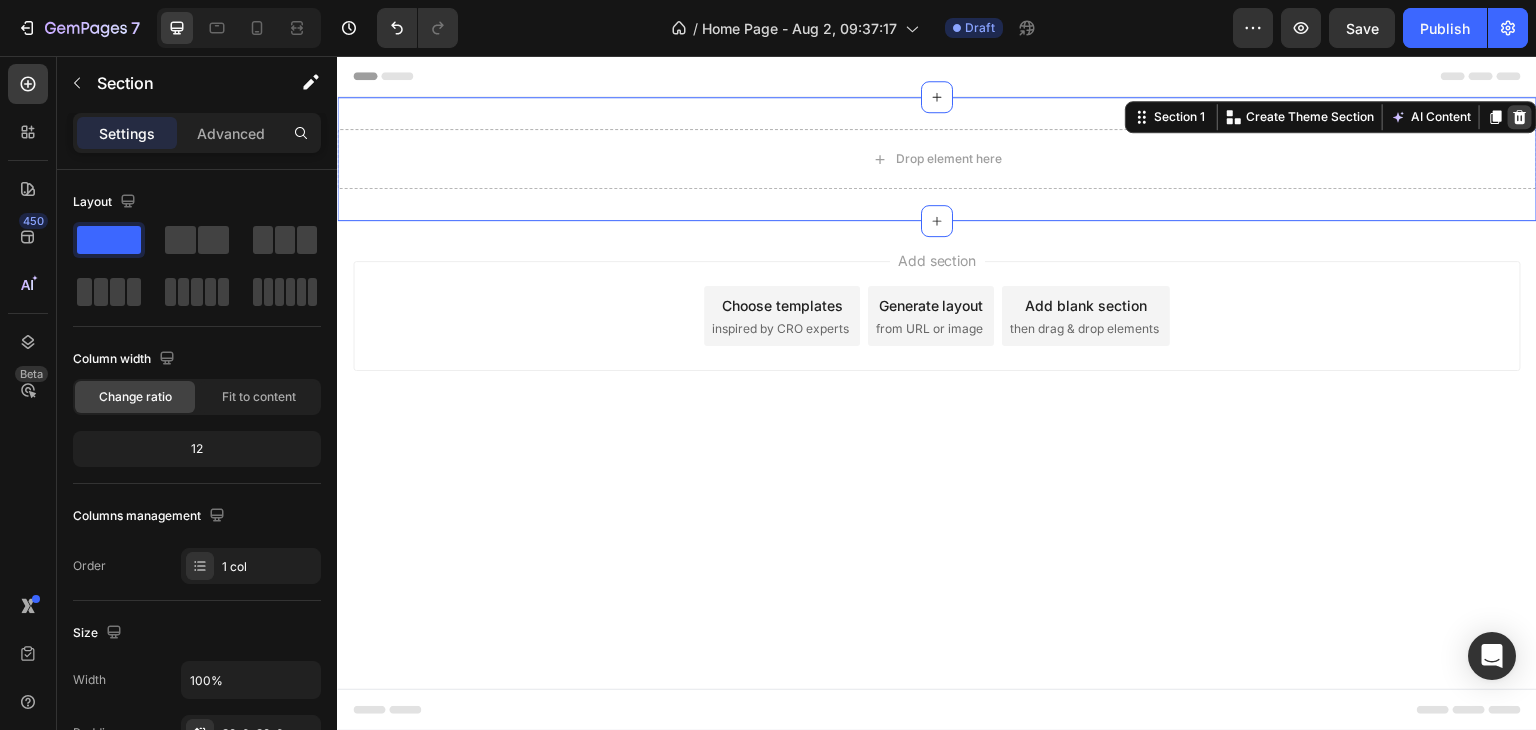 click 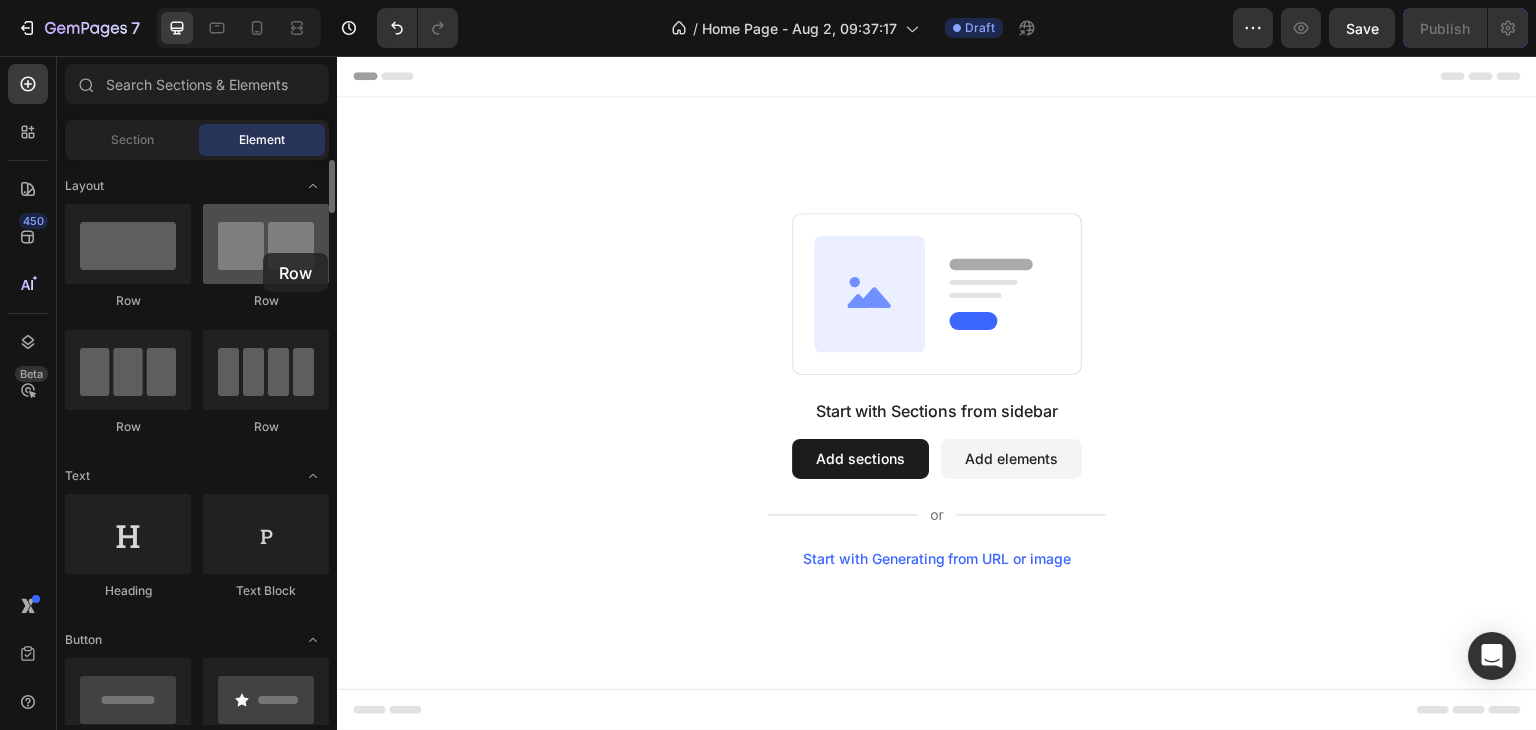 click at bounding box center (266, 244) 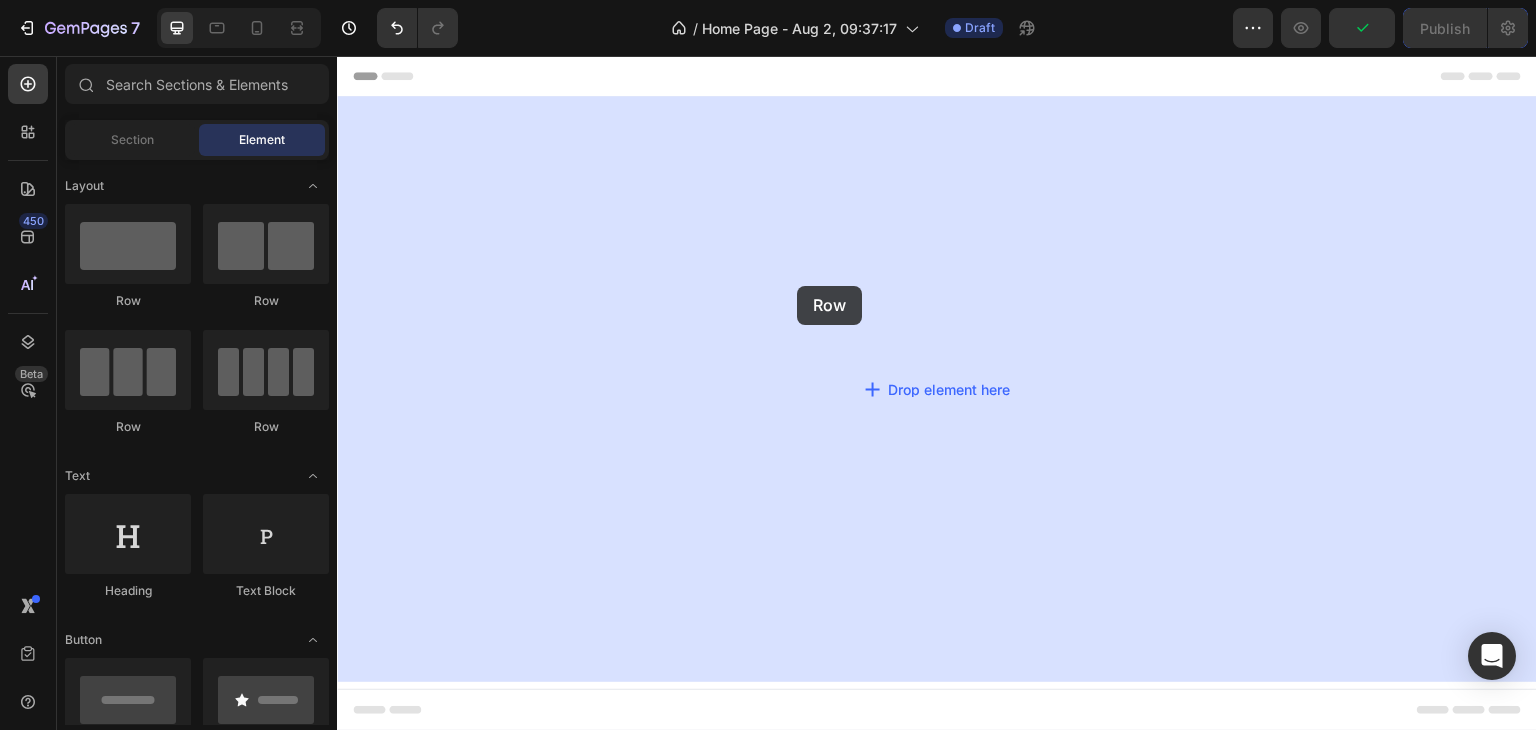 drag, startPoint x: 640, startPoint y: 311, endPoint x: 797, endPoint y: 286, distance: 158.97798 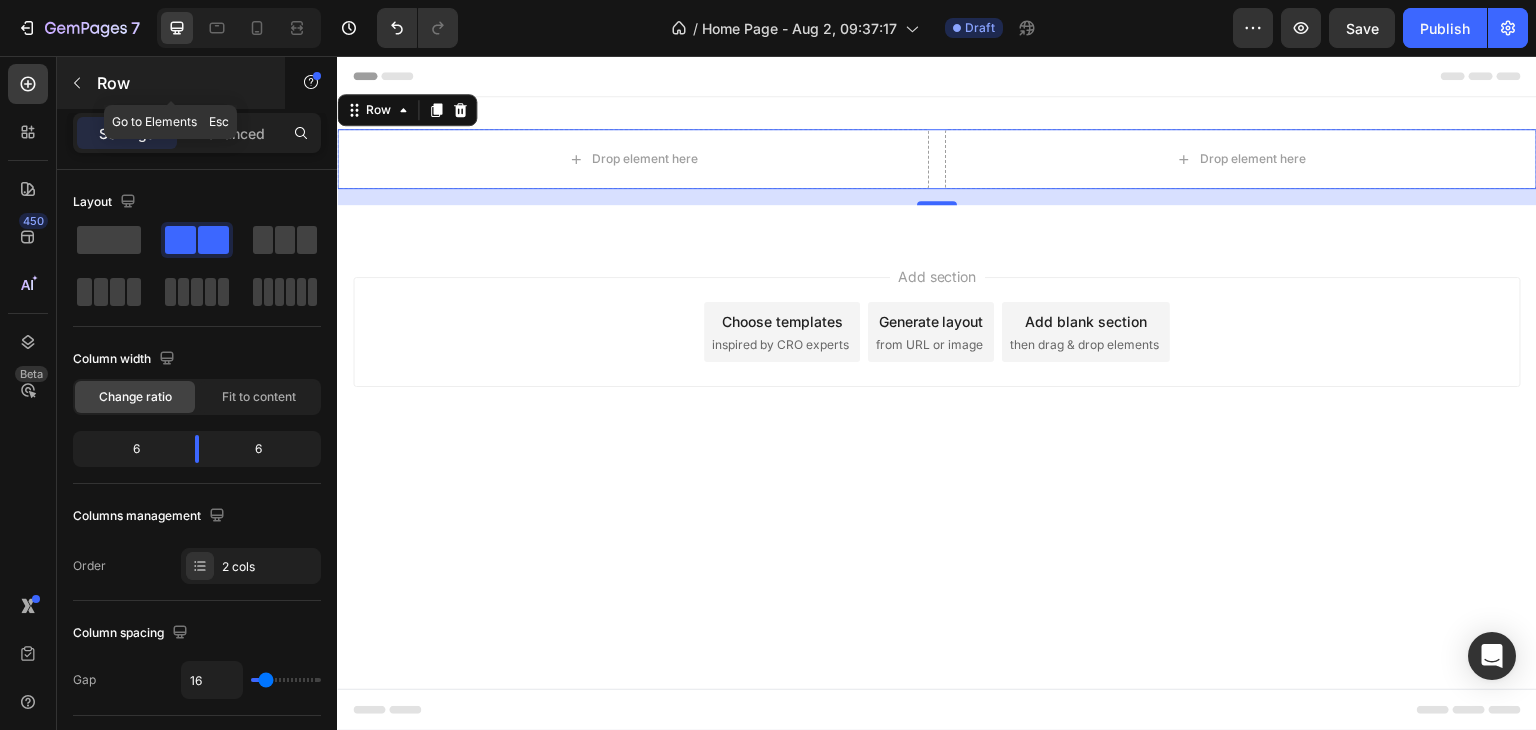 click 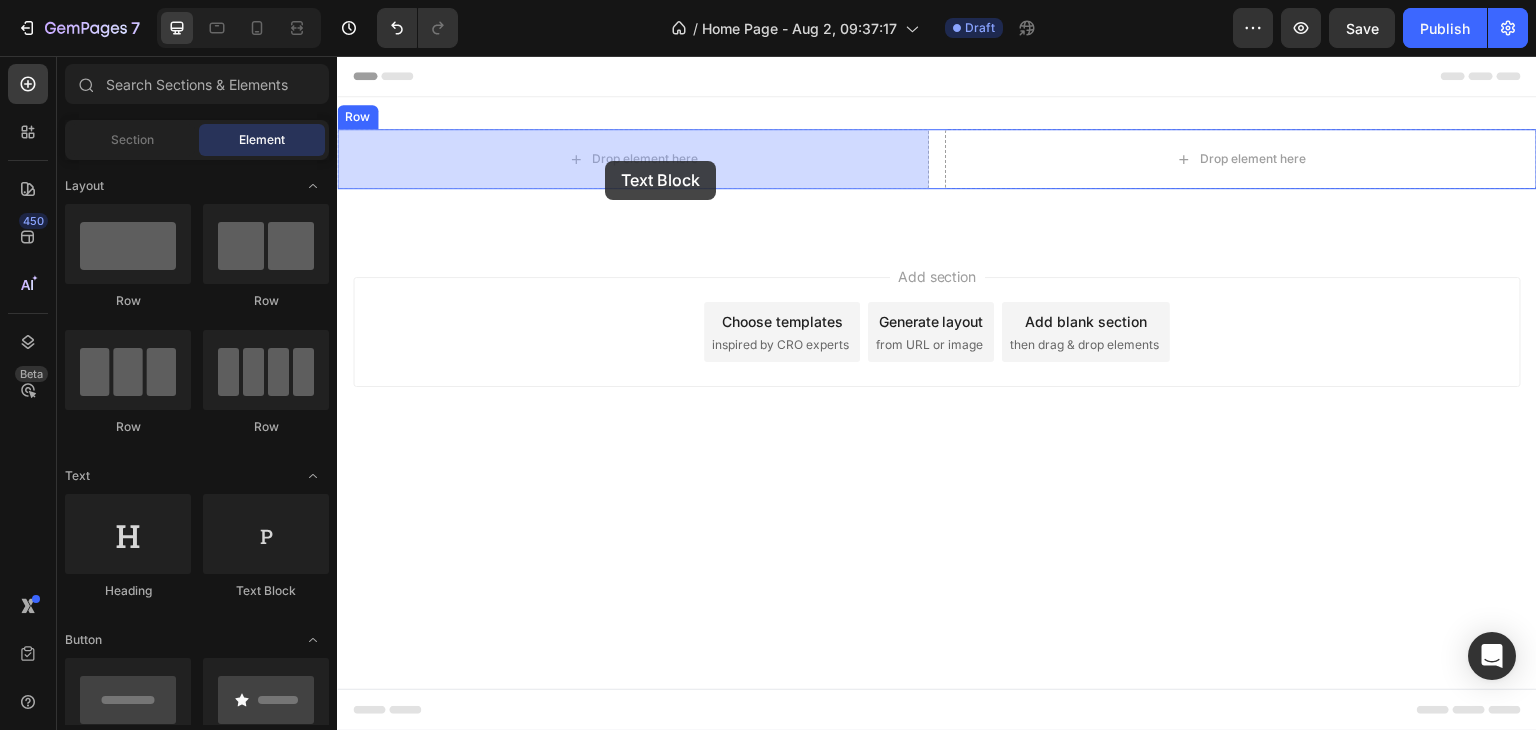drag, startPoint x: 617, startPoint y: 606, endPoint x: 605, endPoint y: 161, distance: 445.16177 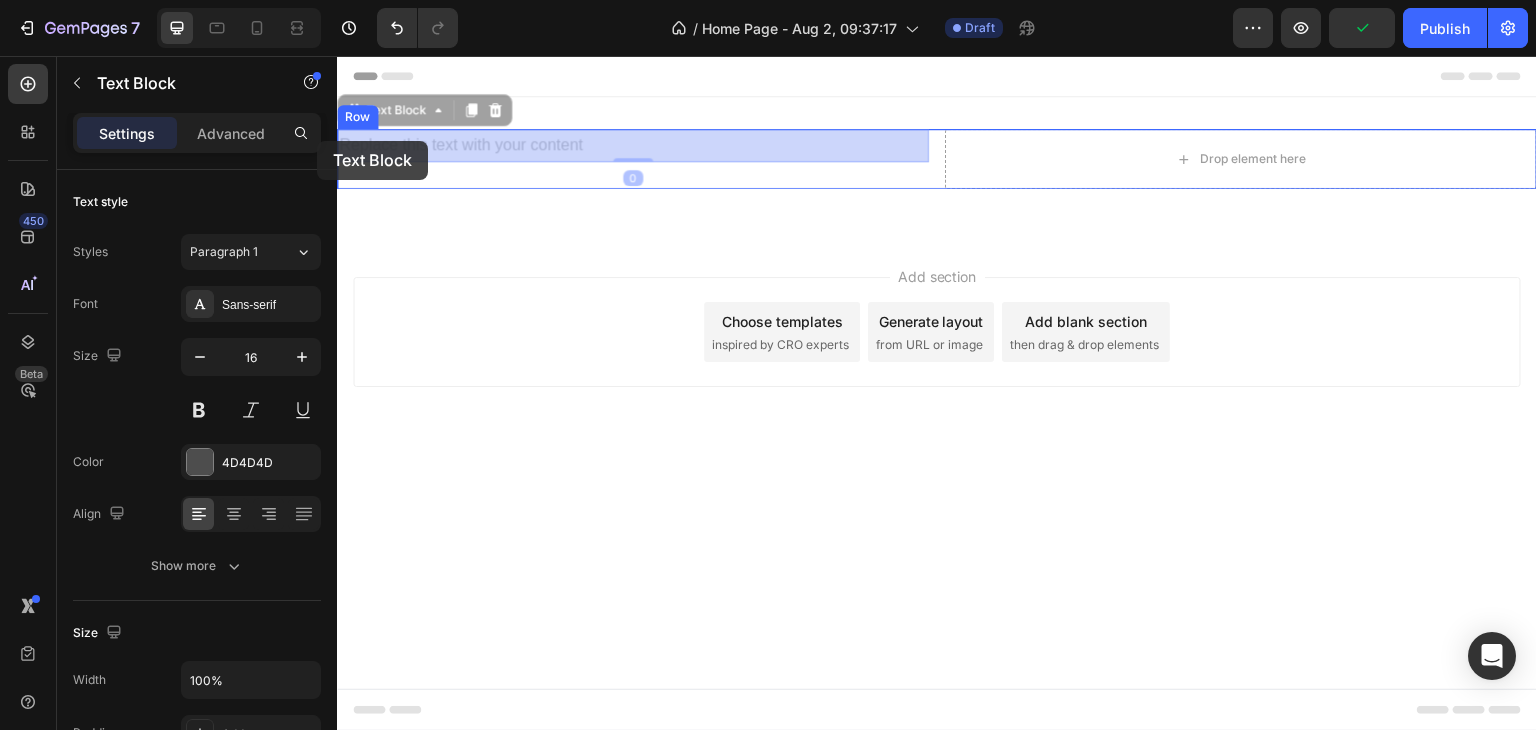 drag, startPoint x: 584, startPoint y: 143, endPoint x: 317, endPoint y: 141, distance: 267.00748 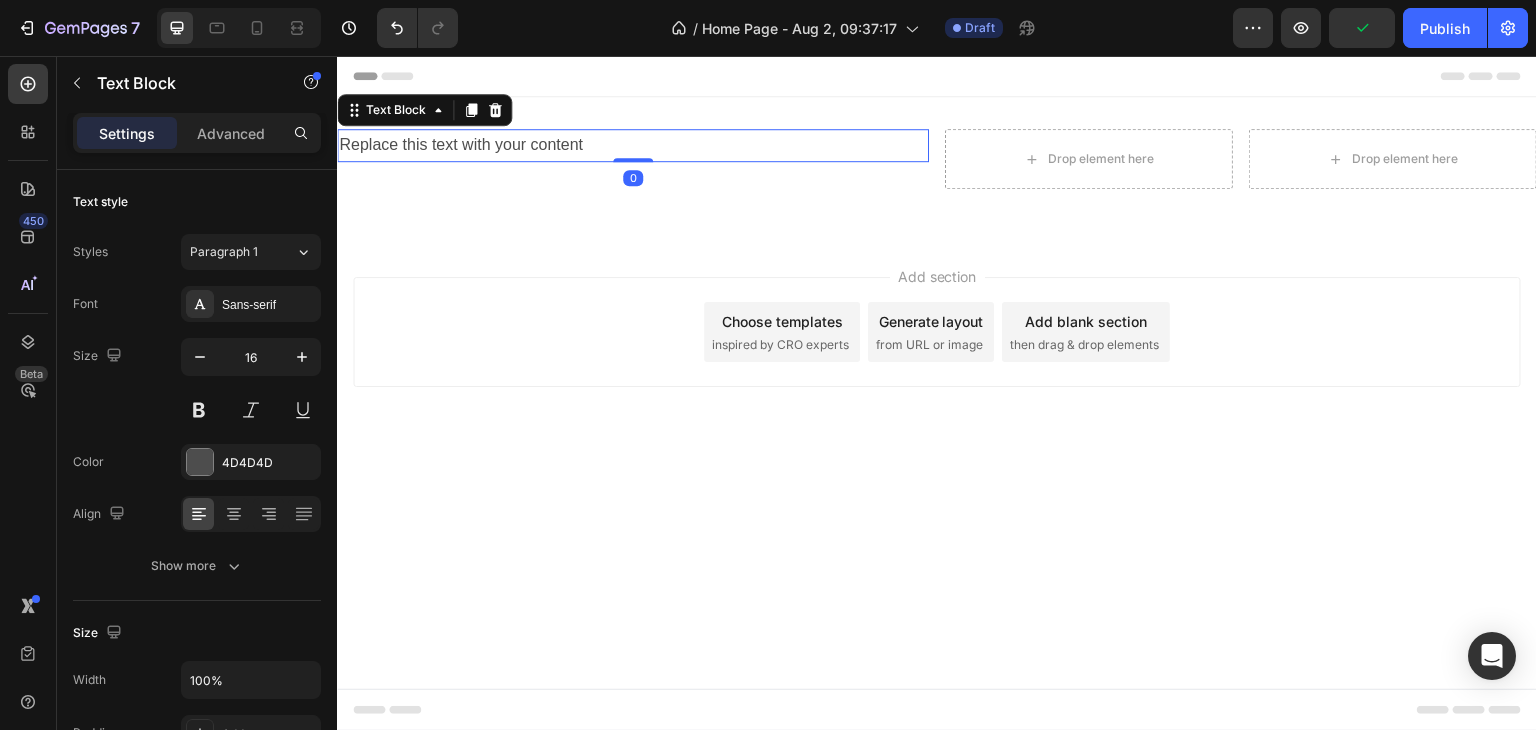click on "Replace this text with your content" at bounding box center (633, 145) 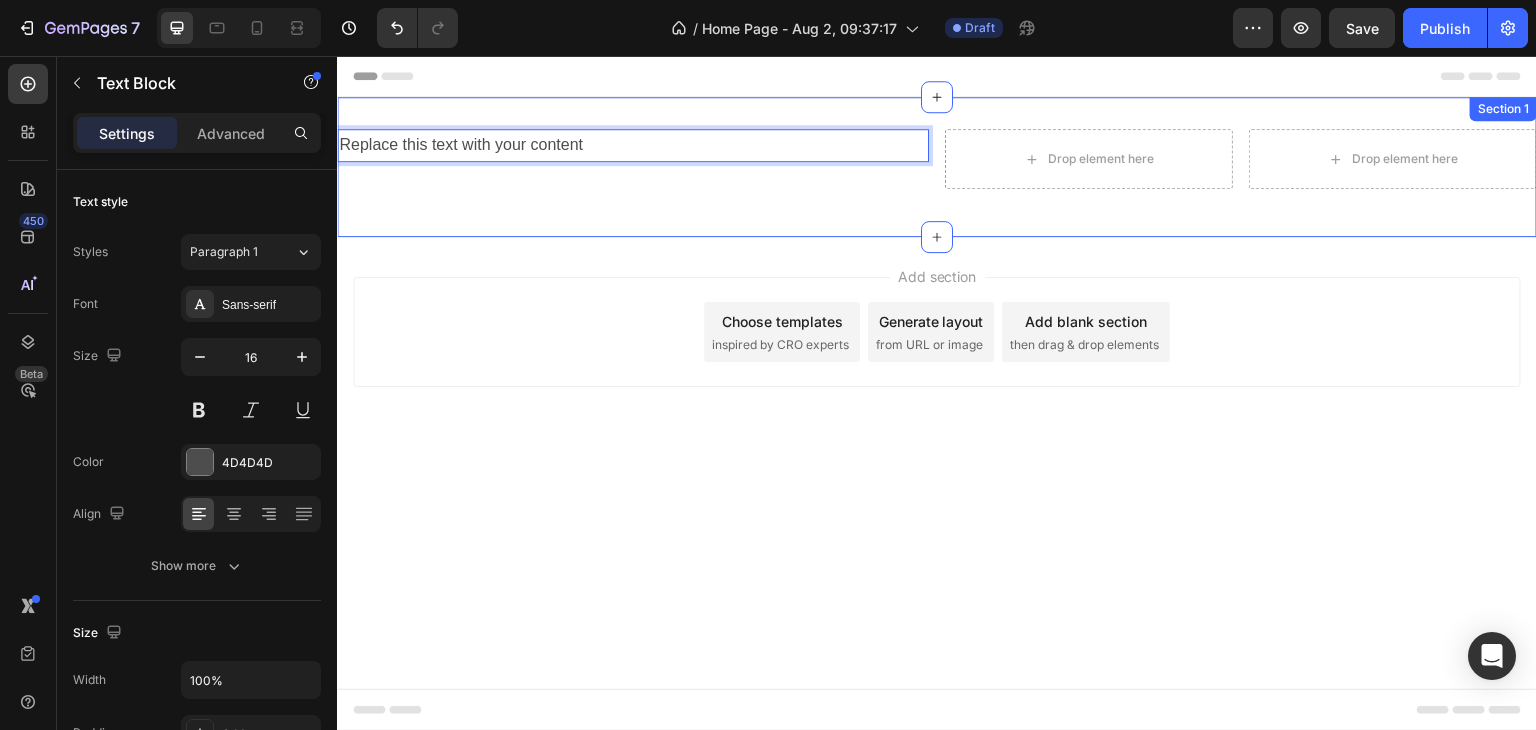 click on "Replace this text with your content Text Block   0
Drop element here
Drop element here Row Section 1" at bounding box center [937, 167] 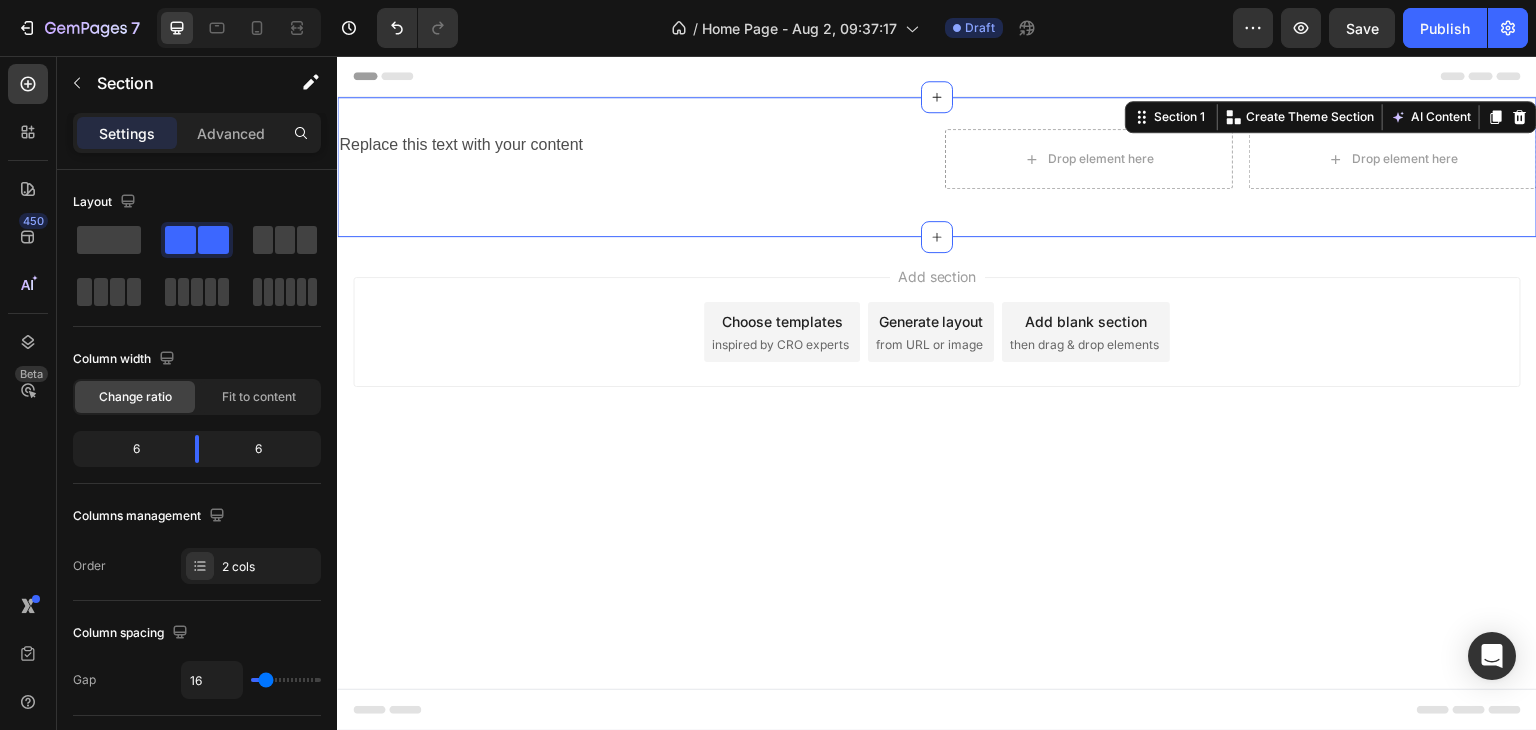 click on "Replace this text with your content Text Block" at bounding box center [633, 167] 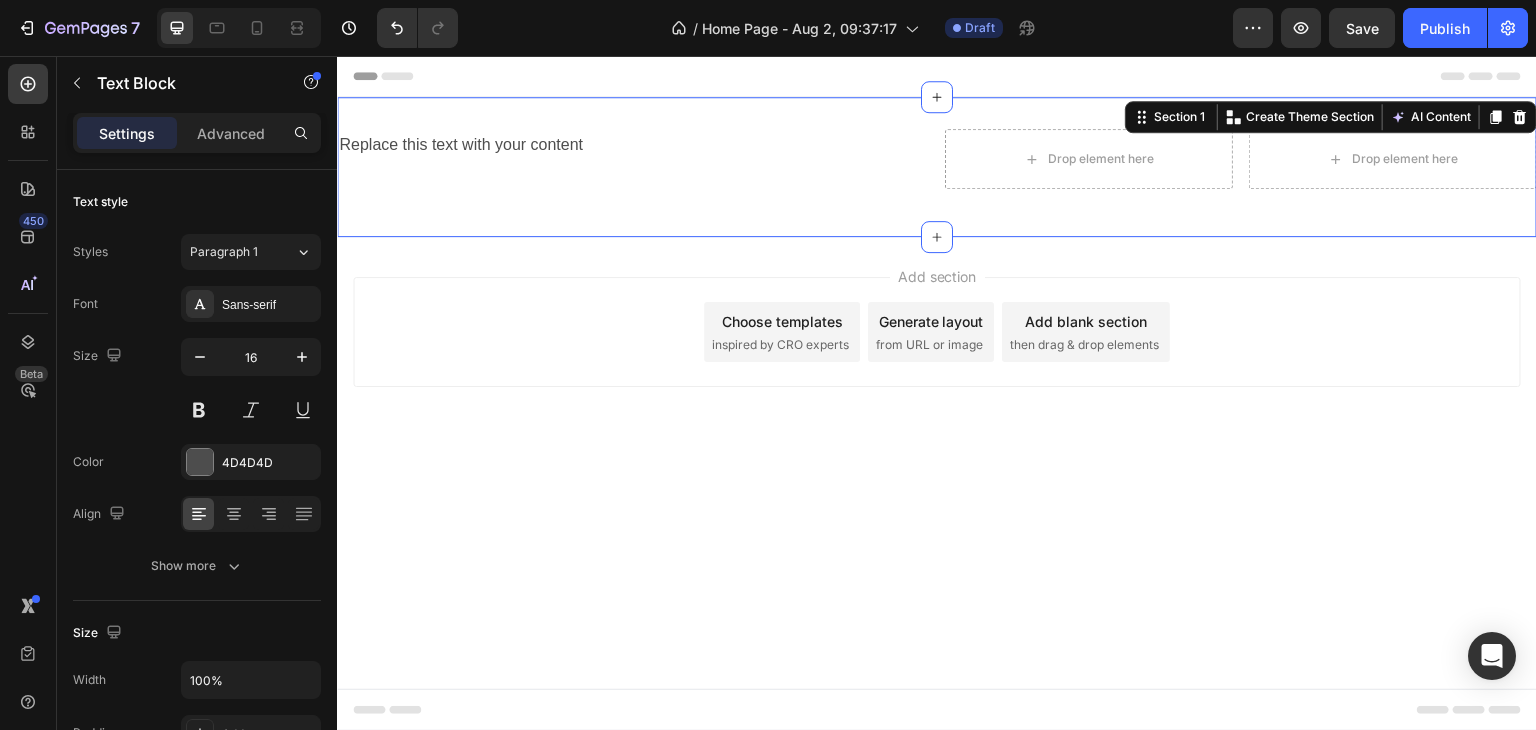 click on "Replace this text with your content" at bounding box center (633, 145) 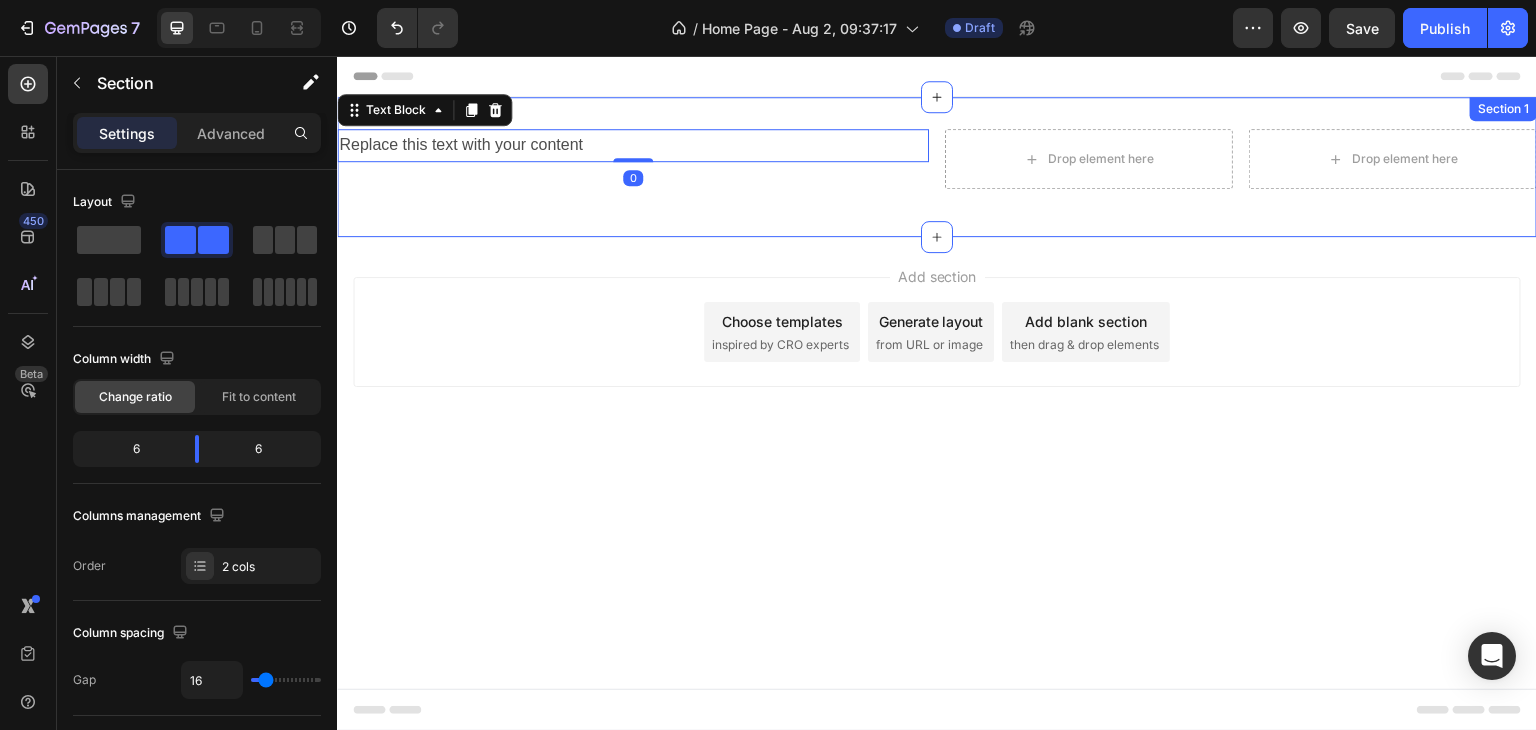 click on "Replace this text with your content Text Block   0
Drop element here
Drop element here Row Section 1" at bounding box center [937, 167] 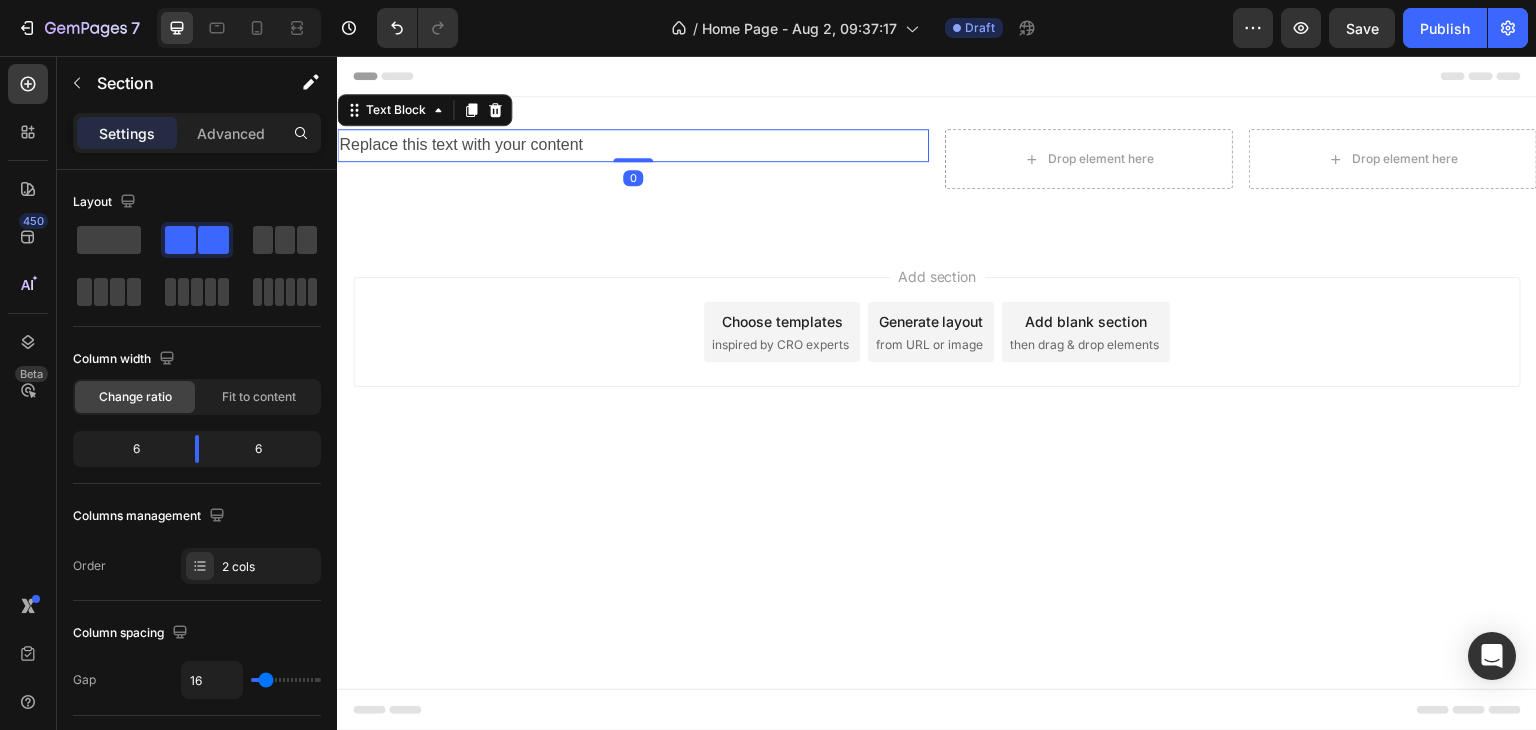 click on "Replace this text with your content" at bounding box center [633, 145] 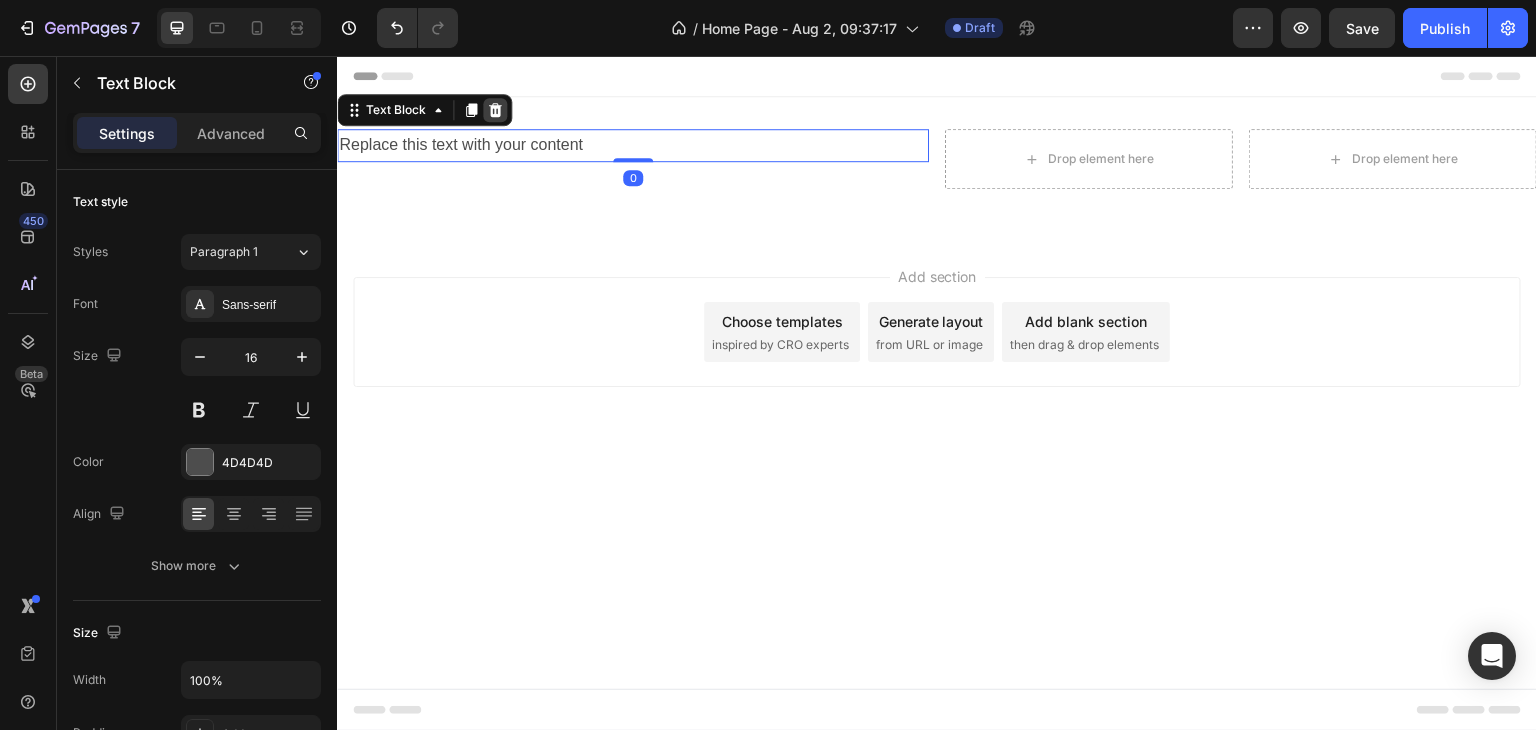 click at bounding box center (495, 110) 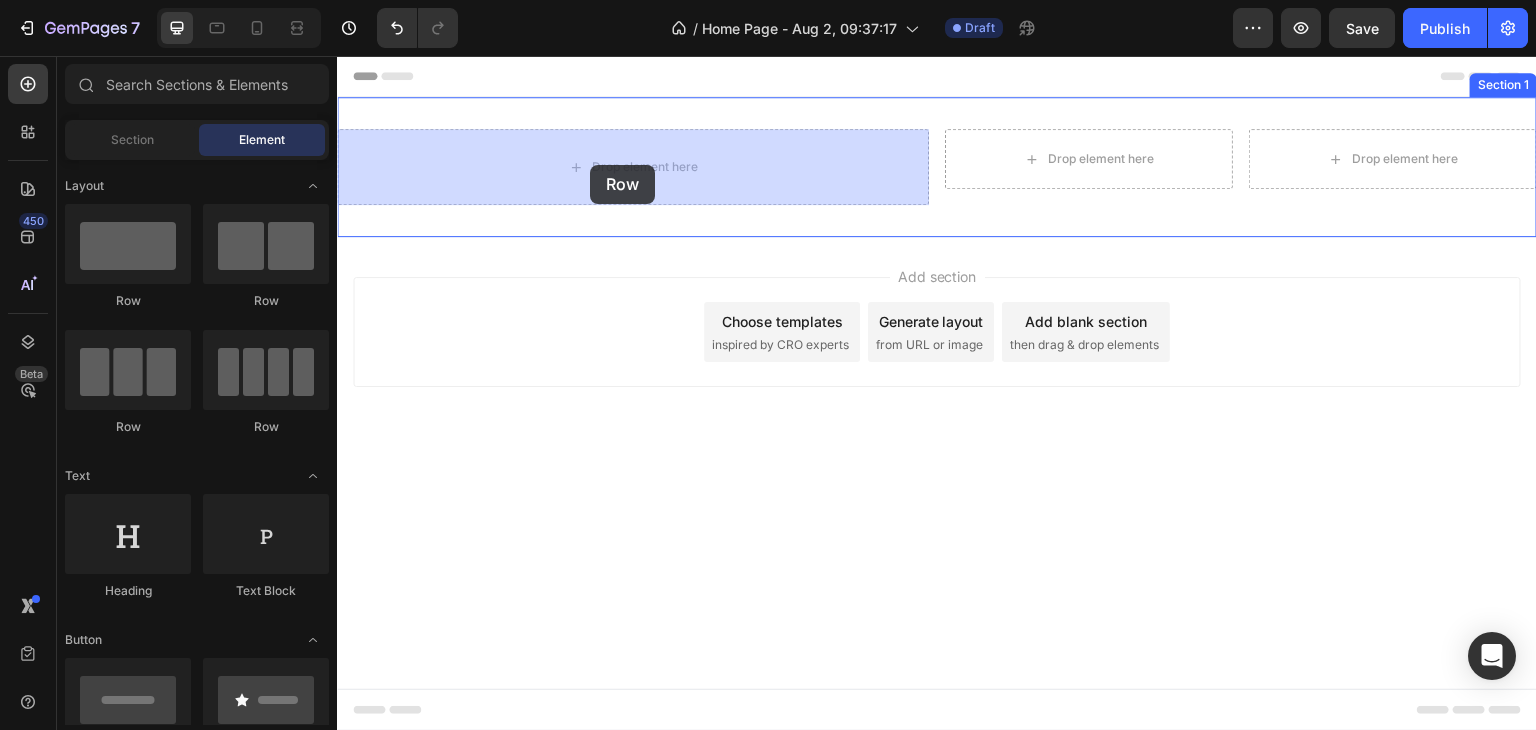 drag, startPoint x: 508, startPoint y: 326, endPoint x: 590, endPoint y: 165, distance: 180.67928 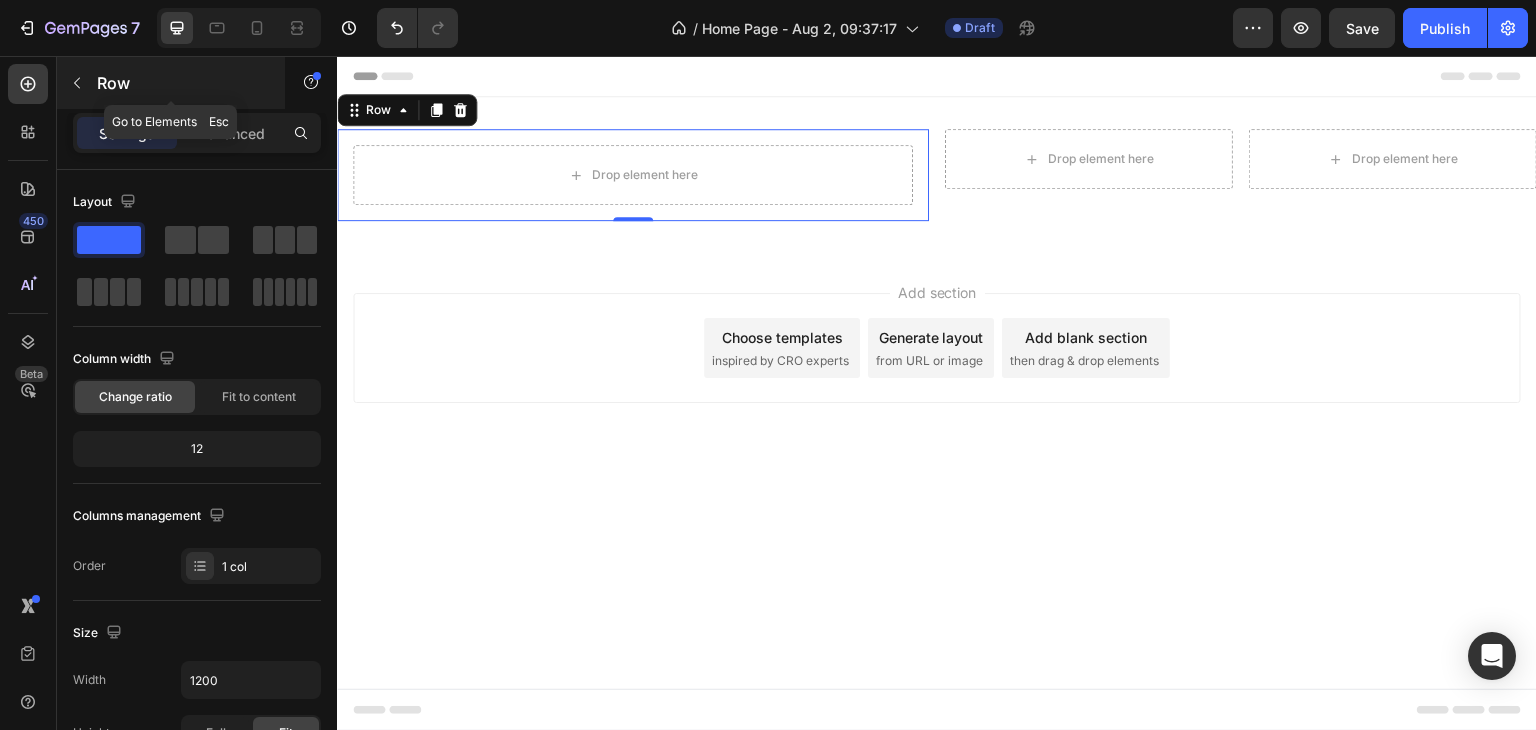click 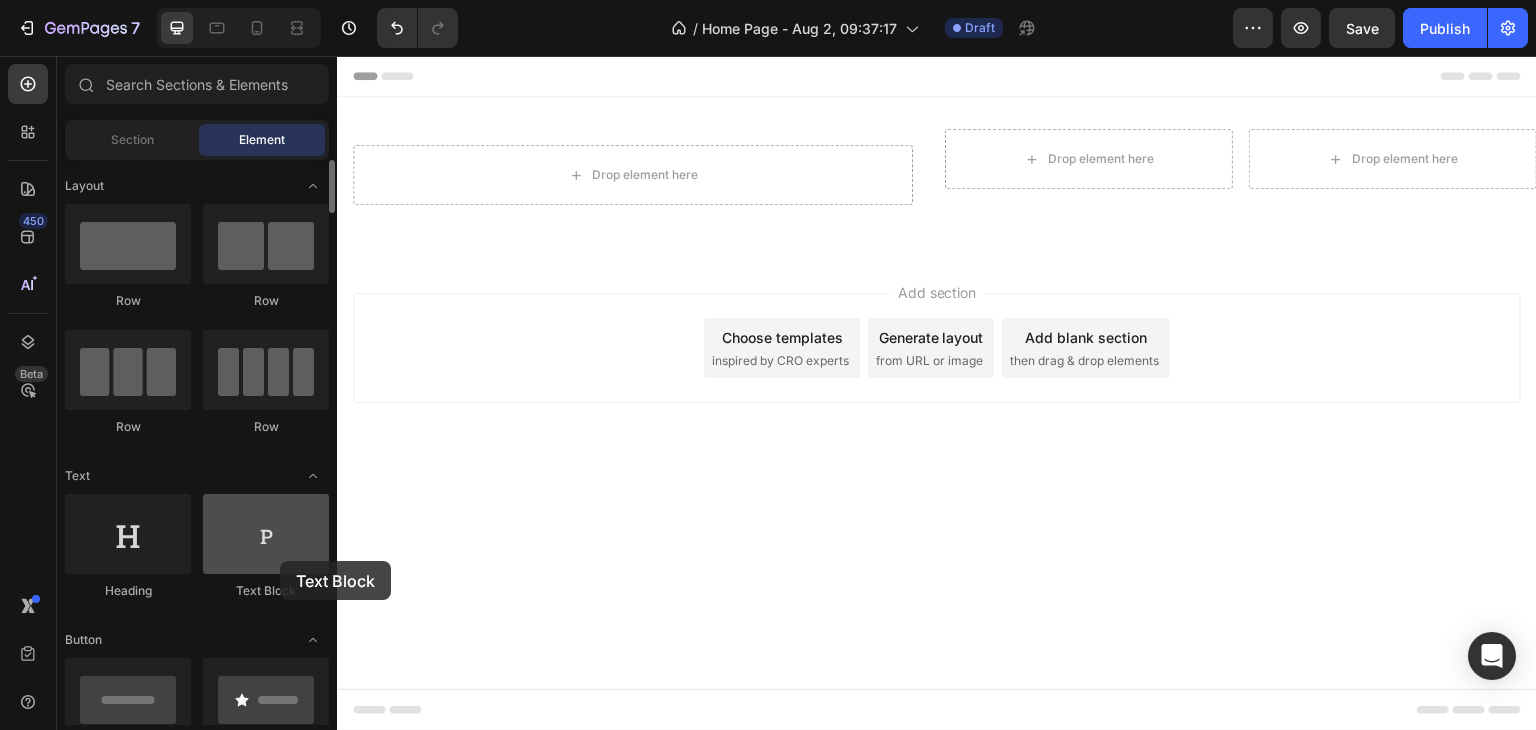 click at bounding box center [266, 534] 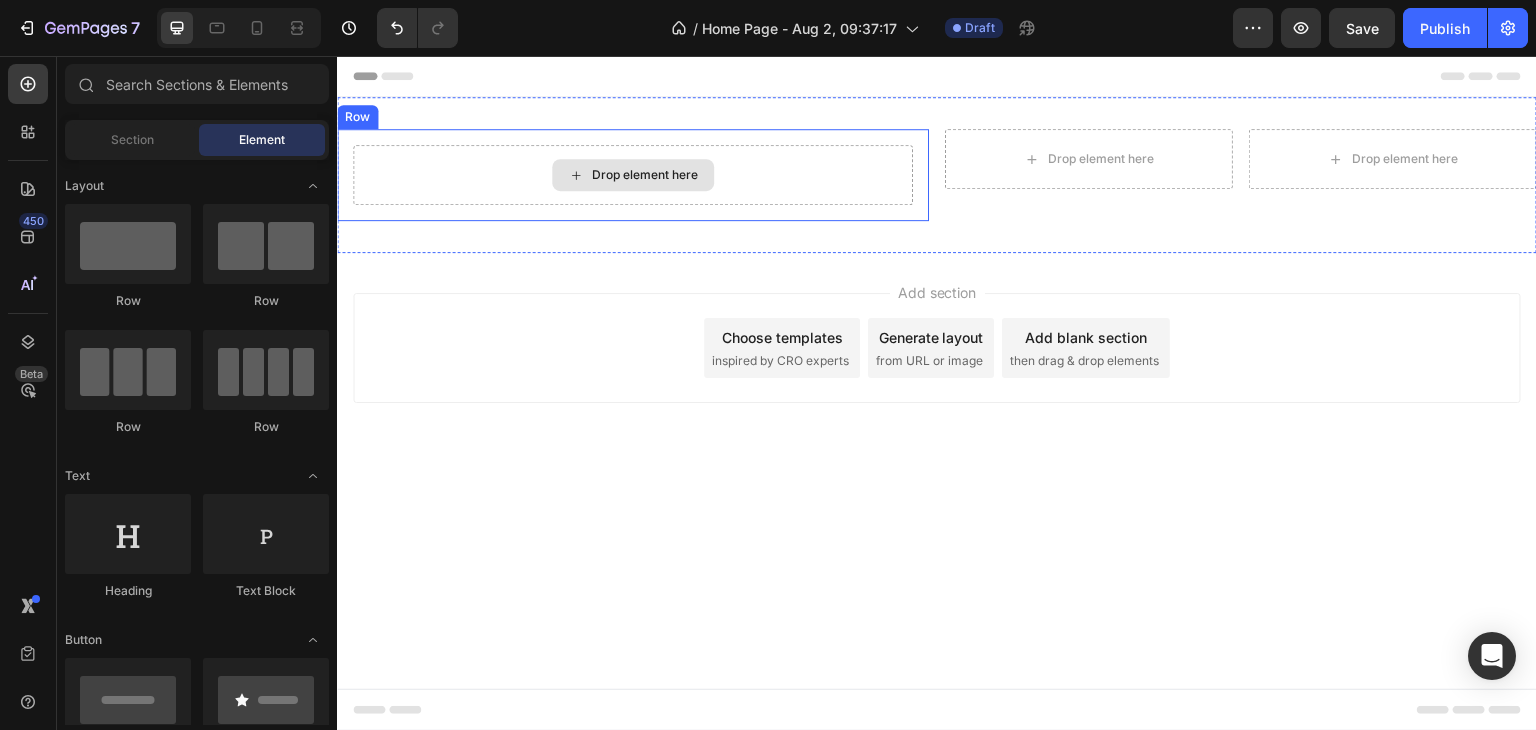 click on "Drop element here" at bounding box center [633, 175] 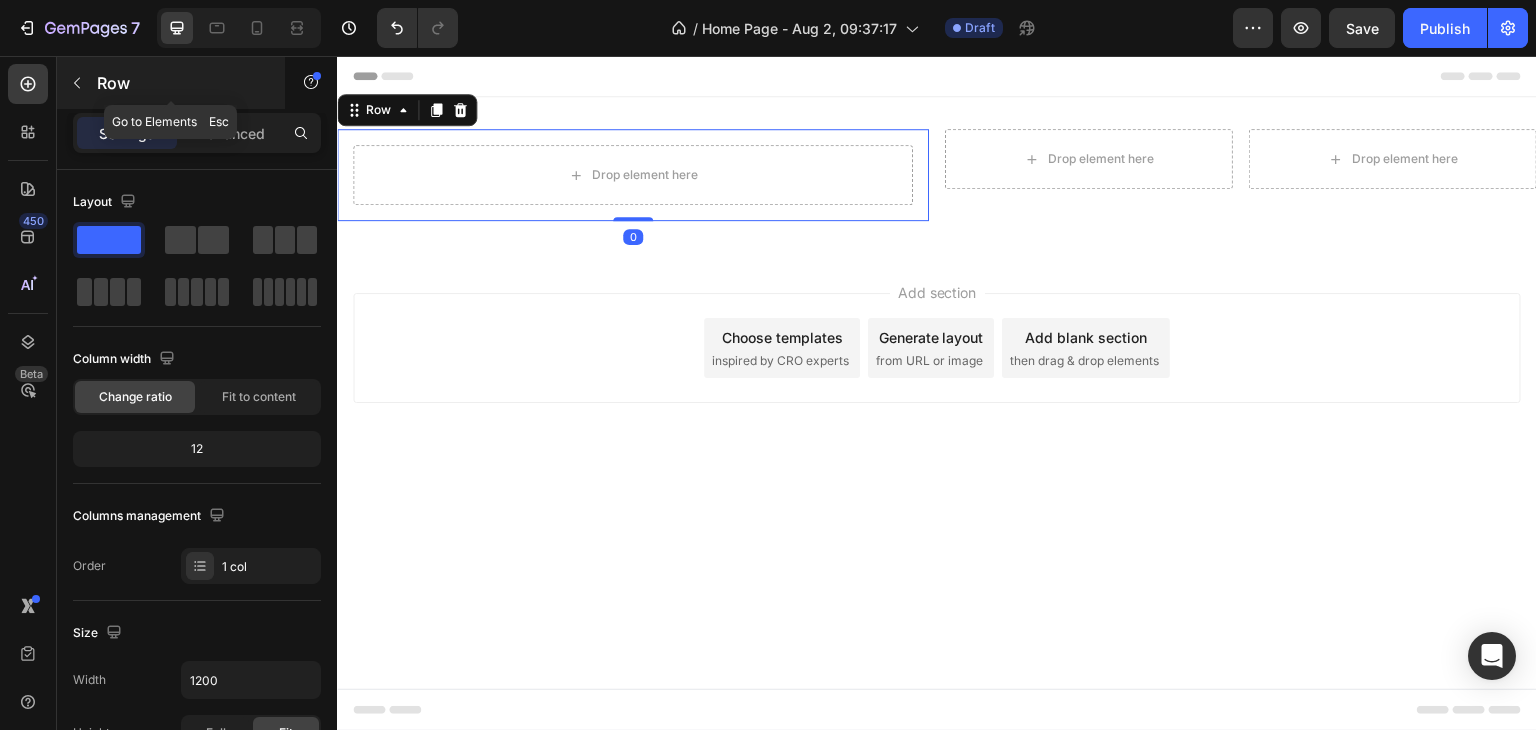 click at bounding box center [77, 83] 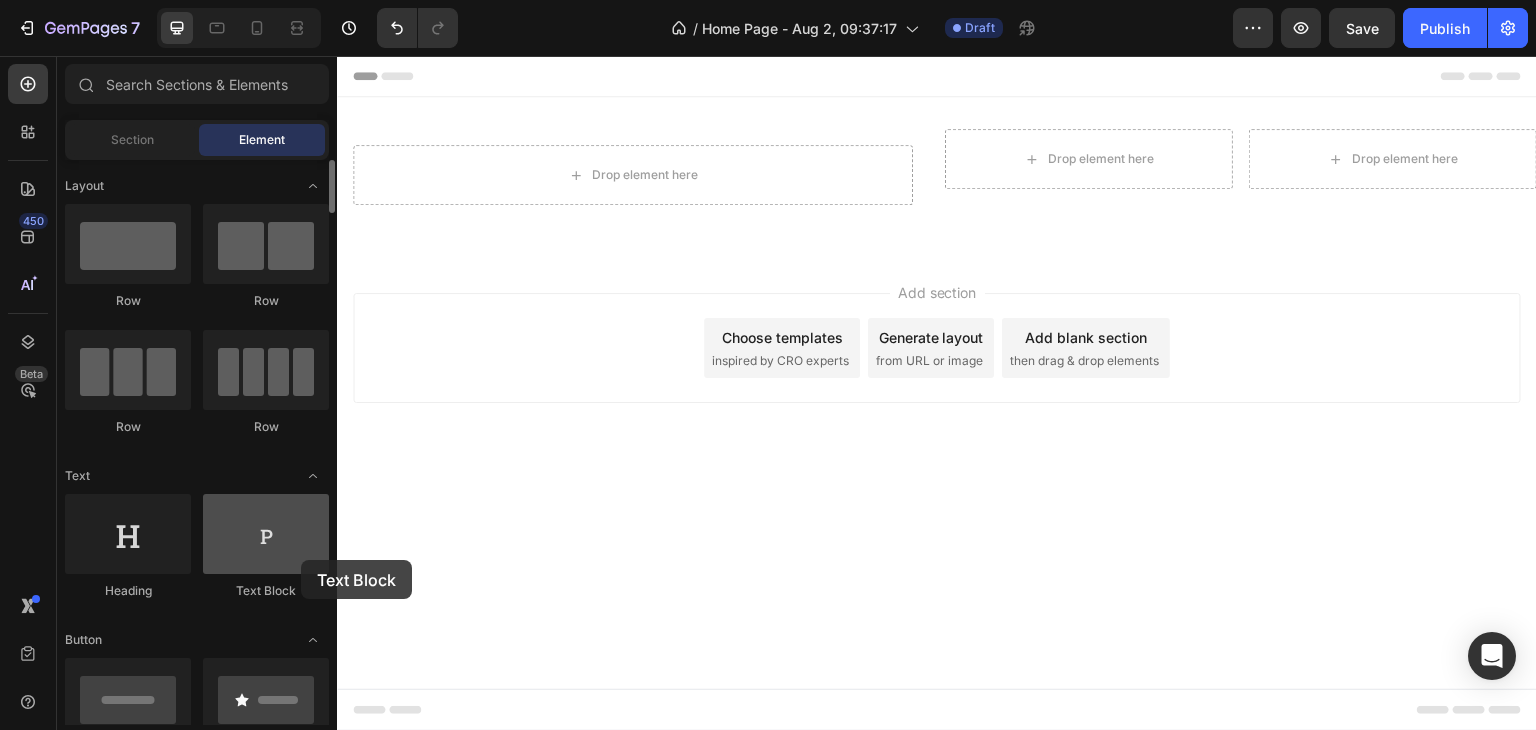 click at bounding box center [266, 534] 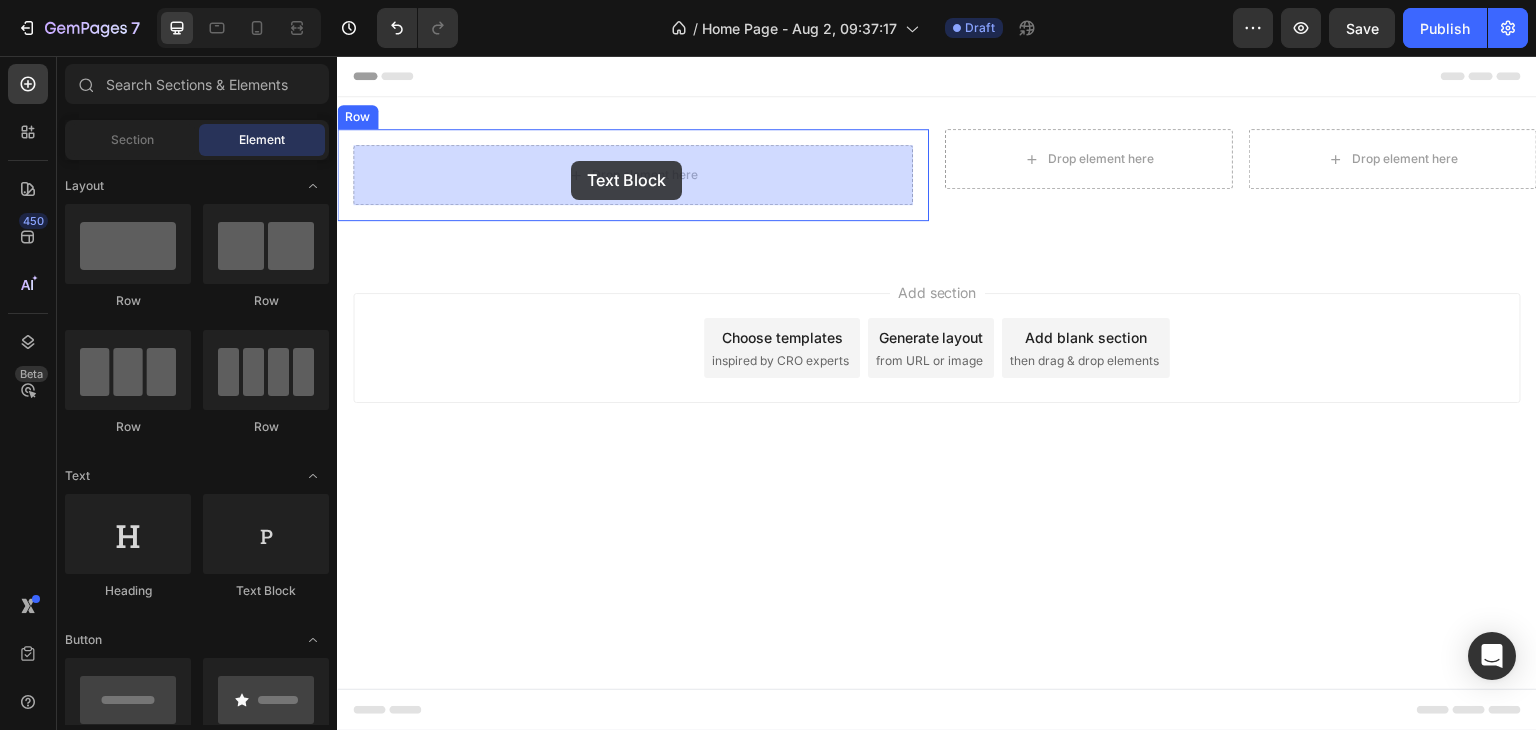 drag, startPoint x: 601, startPoint y: 620, endPoint x: 571, endPoint y: 161, distance: 459.97934 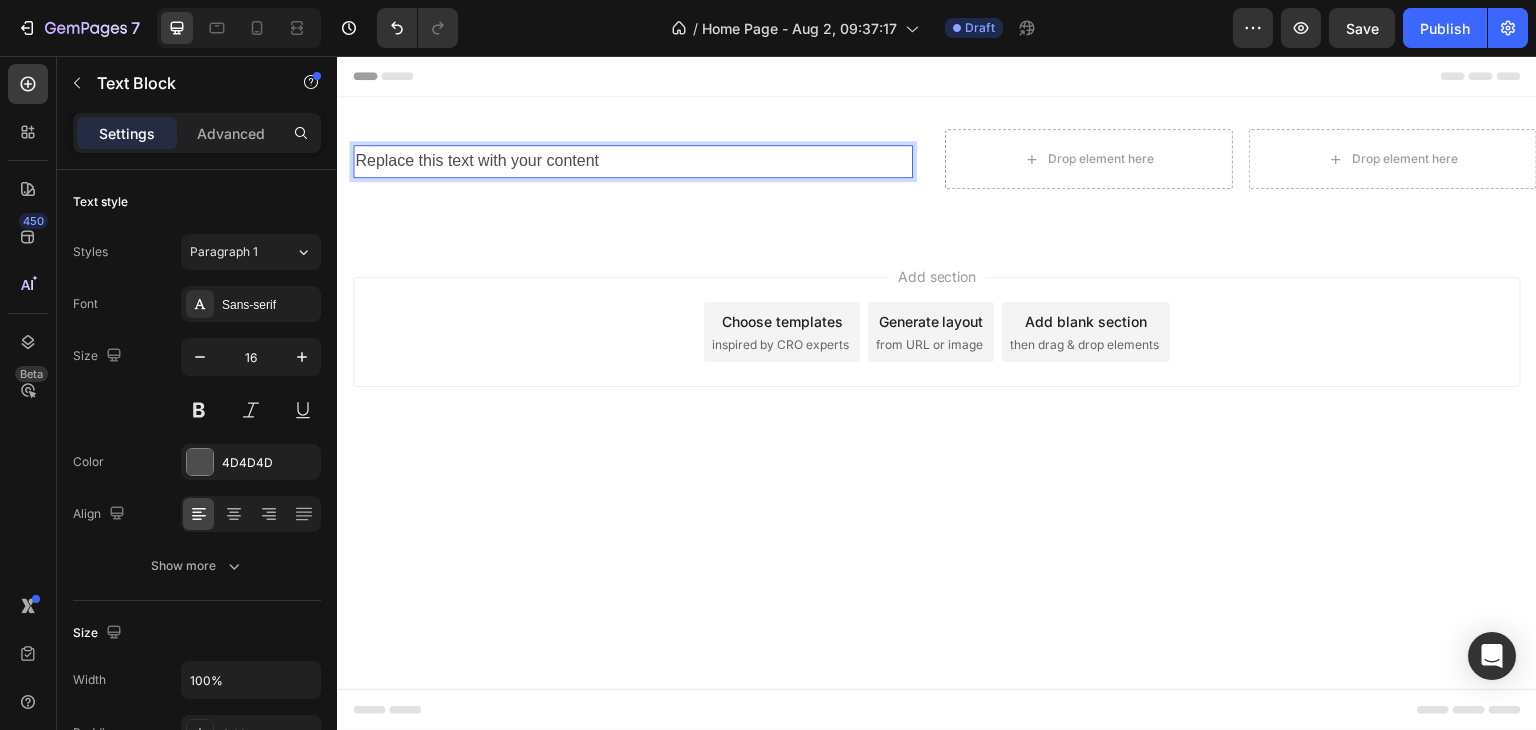 click on "Replace this text with your content" at bounding box center [633, 161] 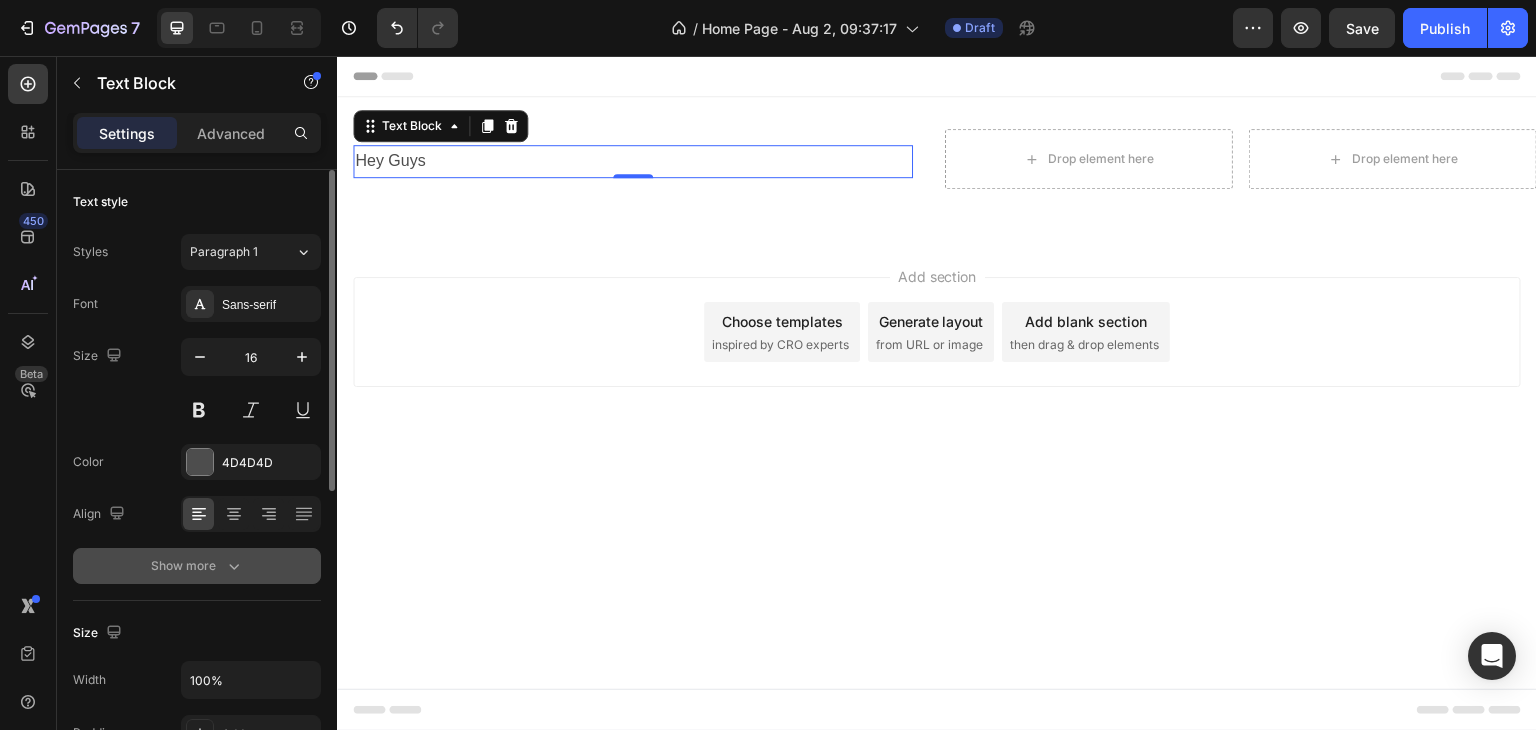 click 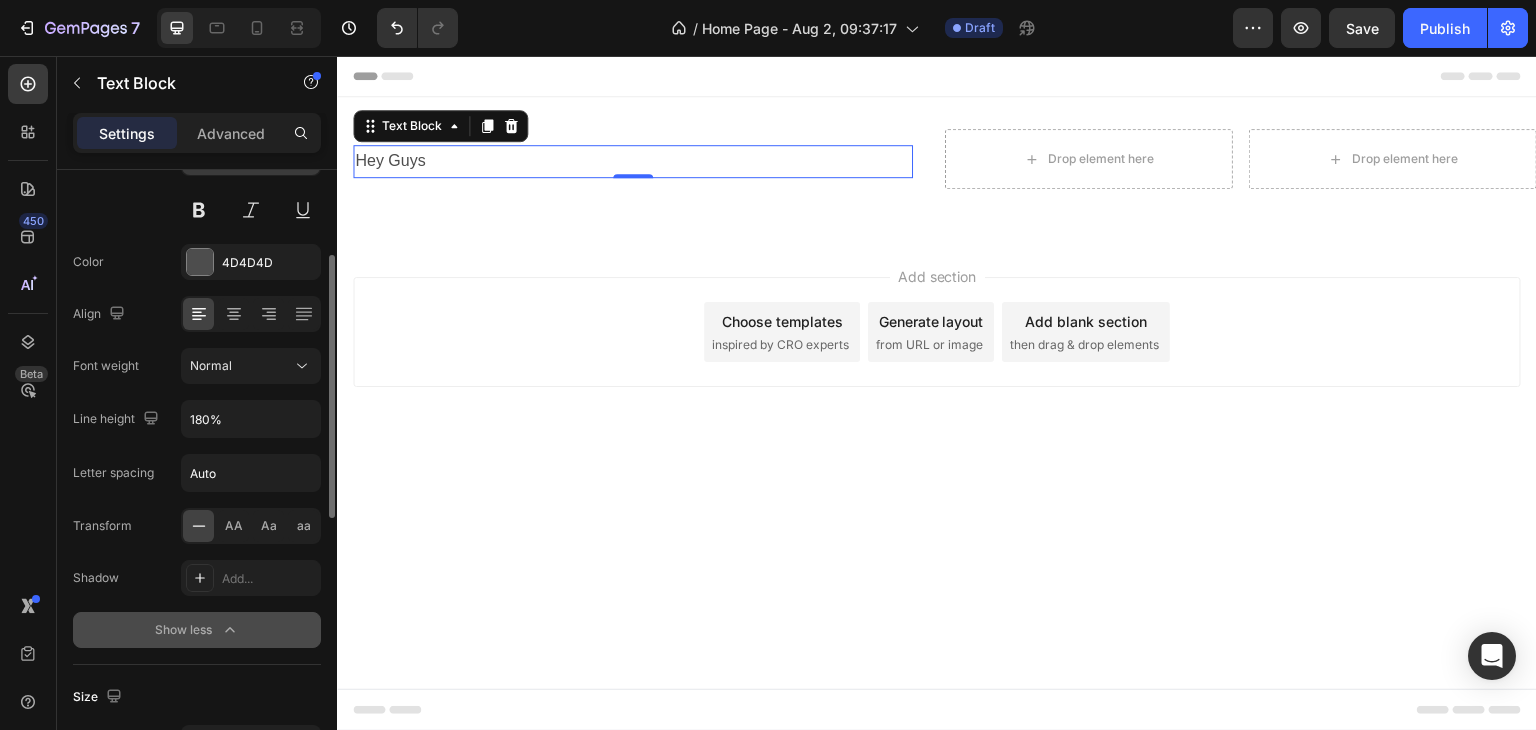 scroll, scrollTop: 0, scrollLeft: 0, axis: both 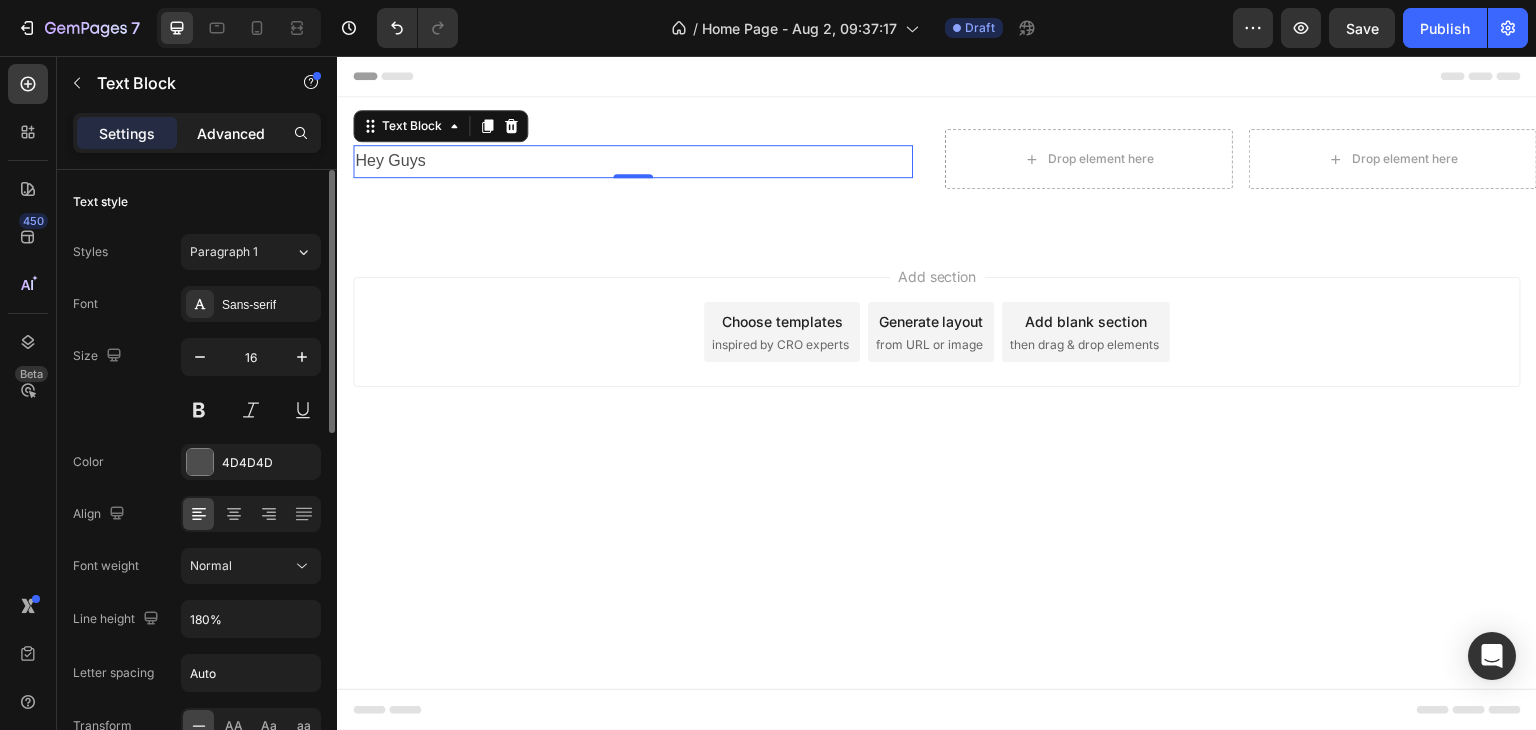 click on "Advanced" 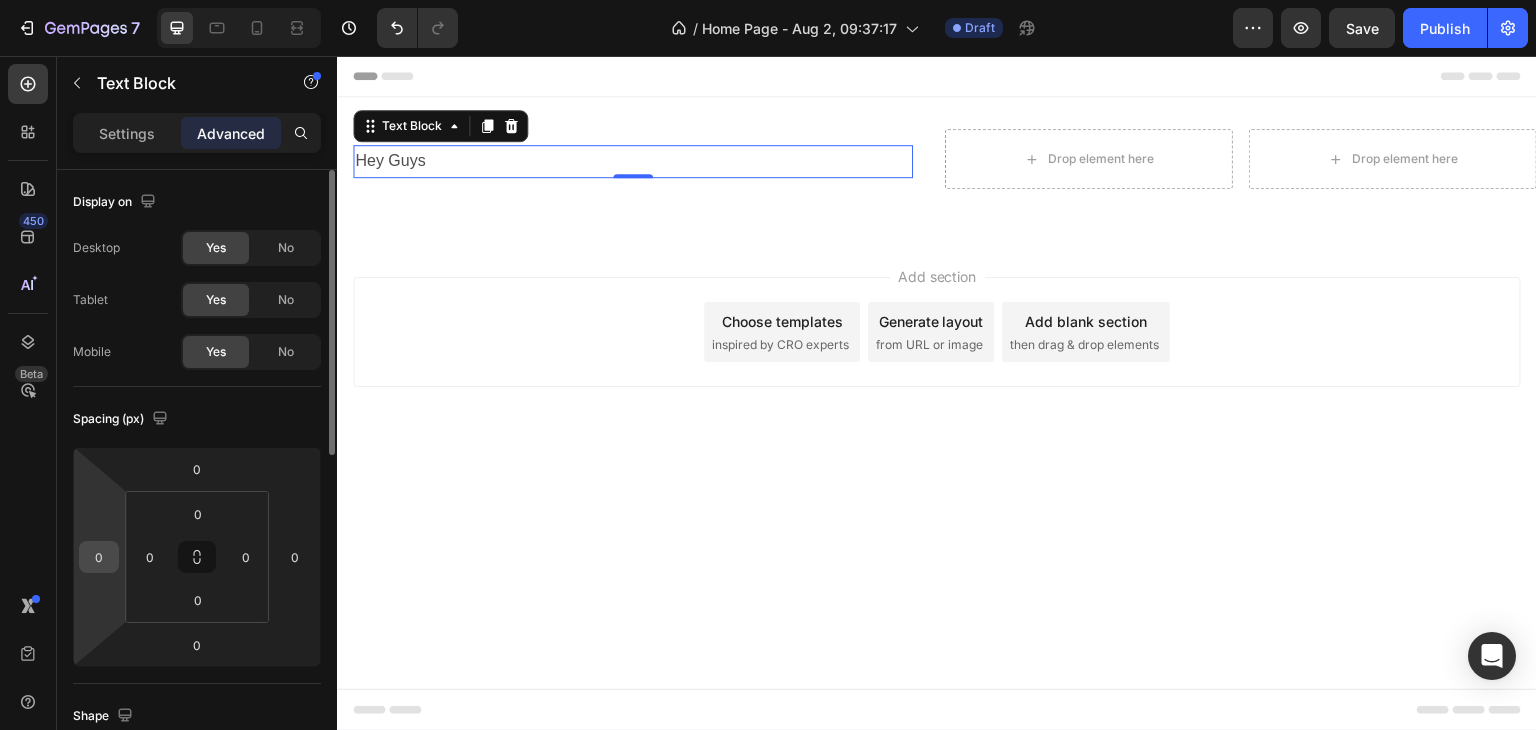 click on "0" at bounding box center [99, 557] 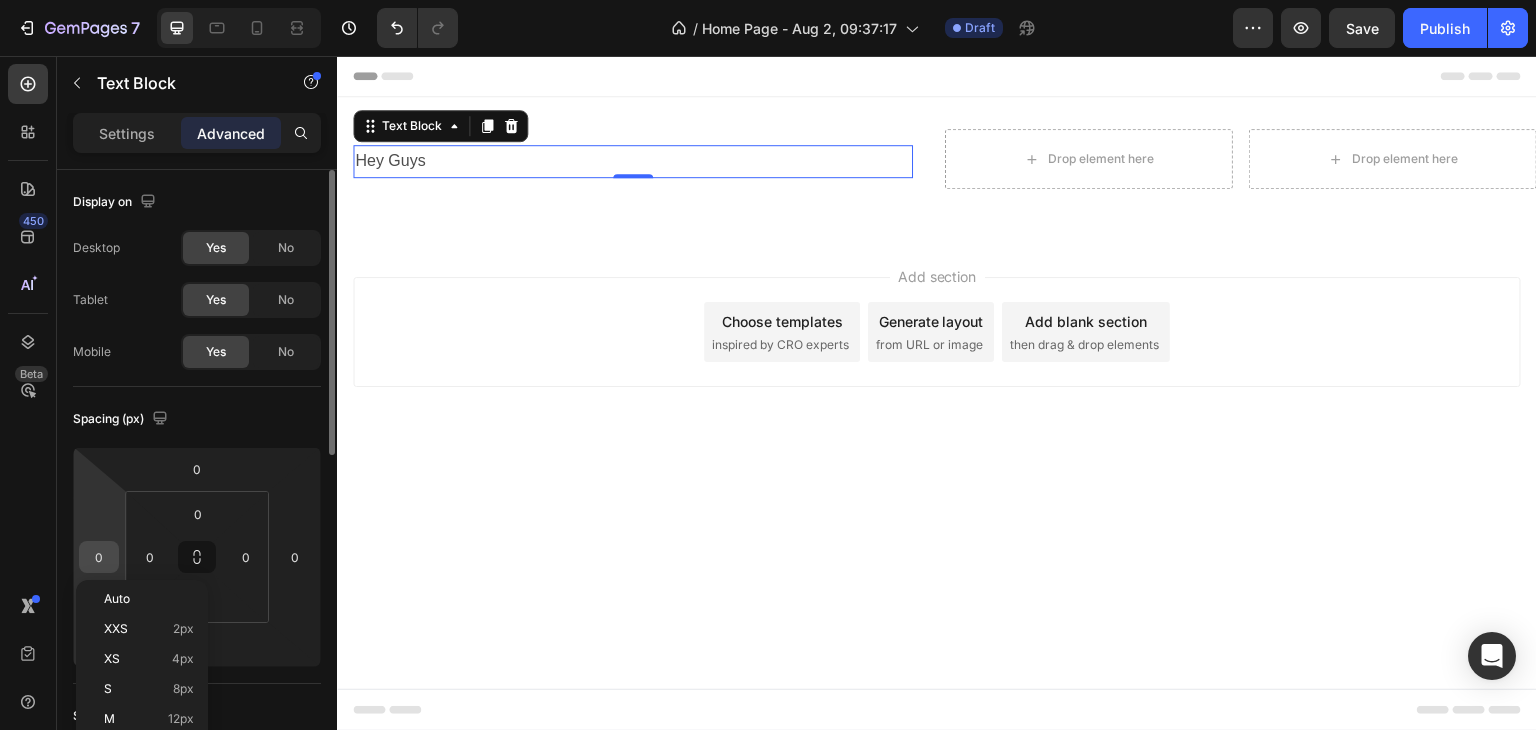 click on "0" at bounding box center [99, 557] 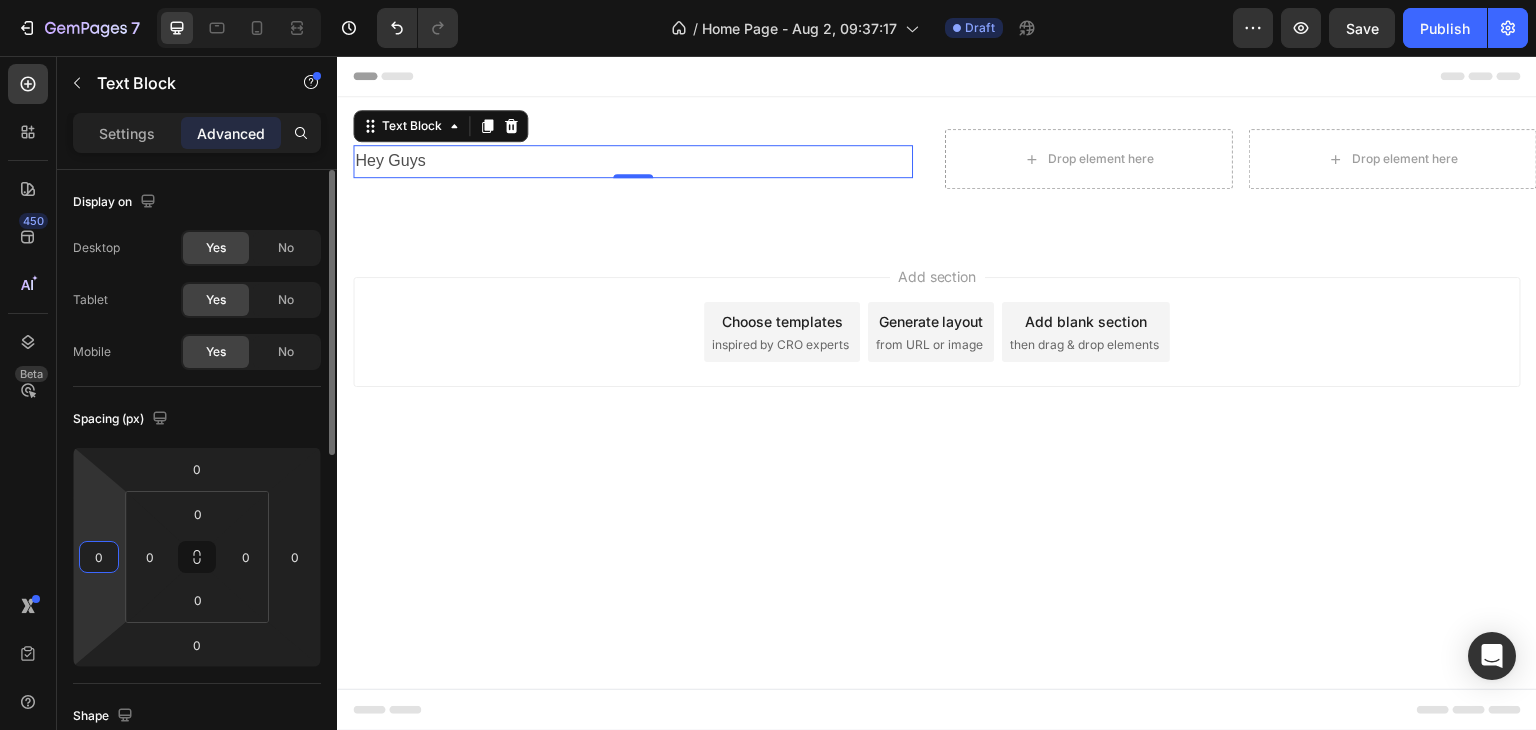 click on "0" at bounding box center [99, 557] 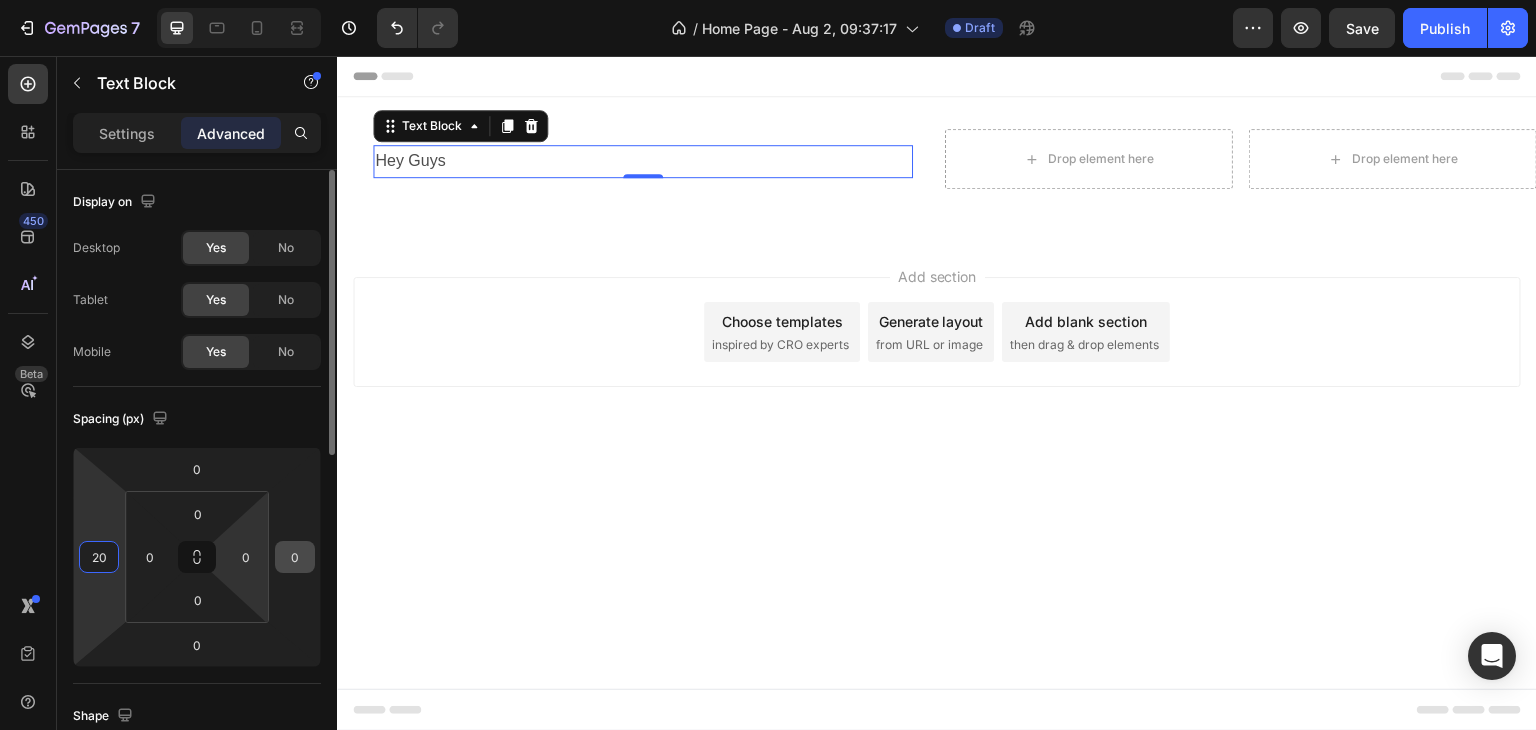 type on "20" 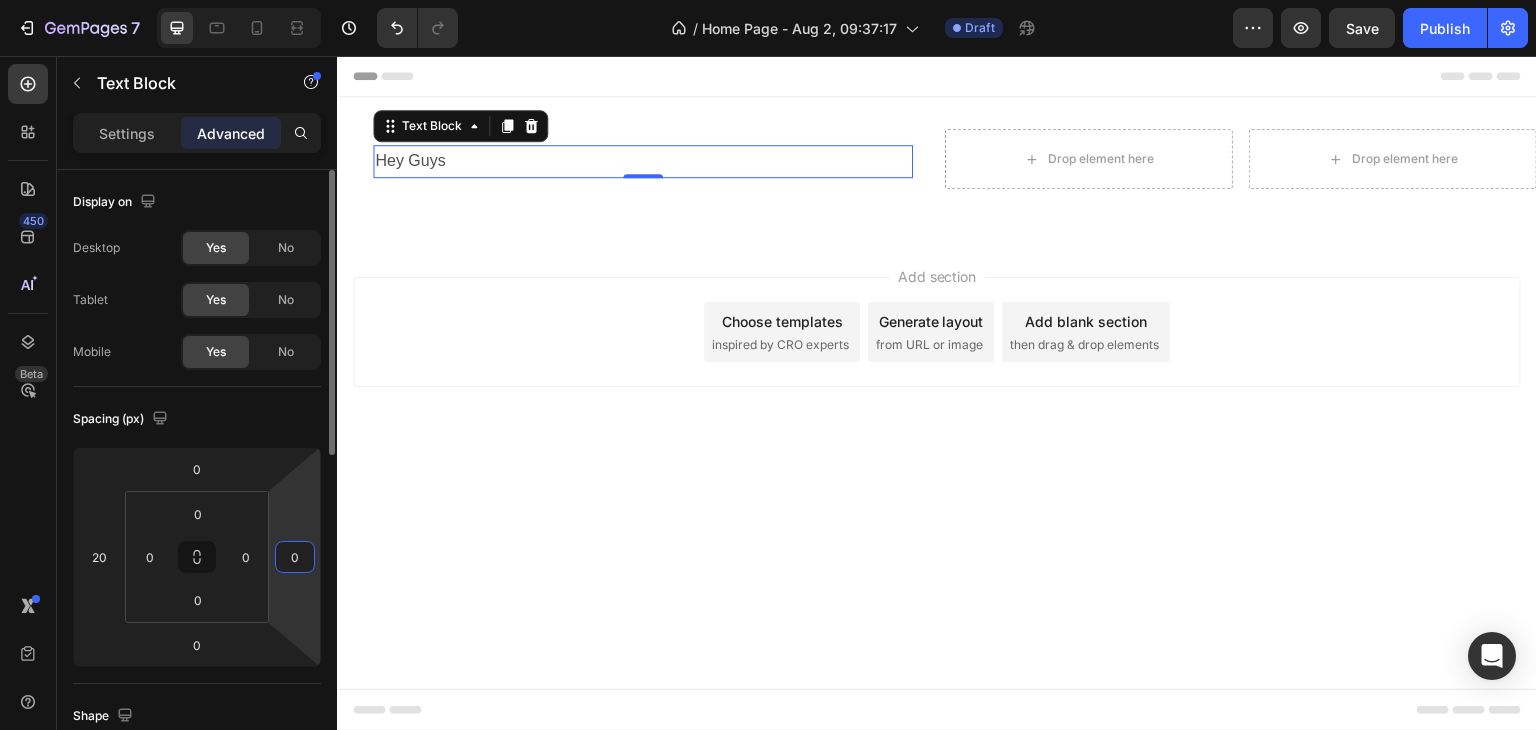 click on "0" at bounding box center (295, 557) 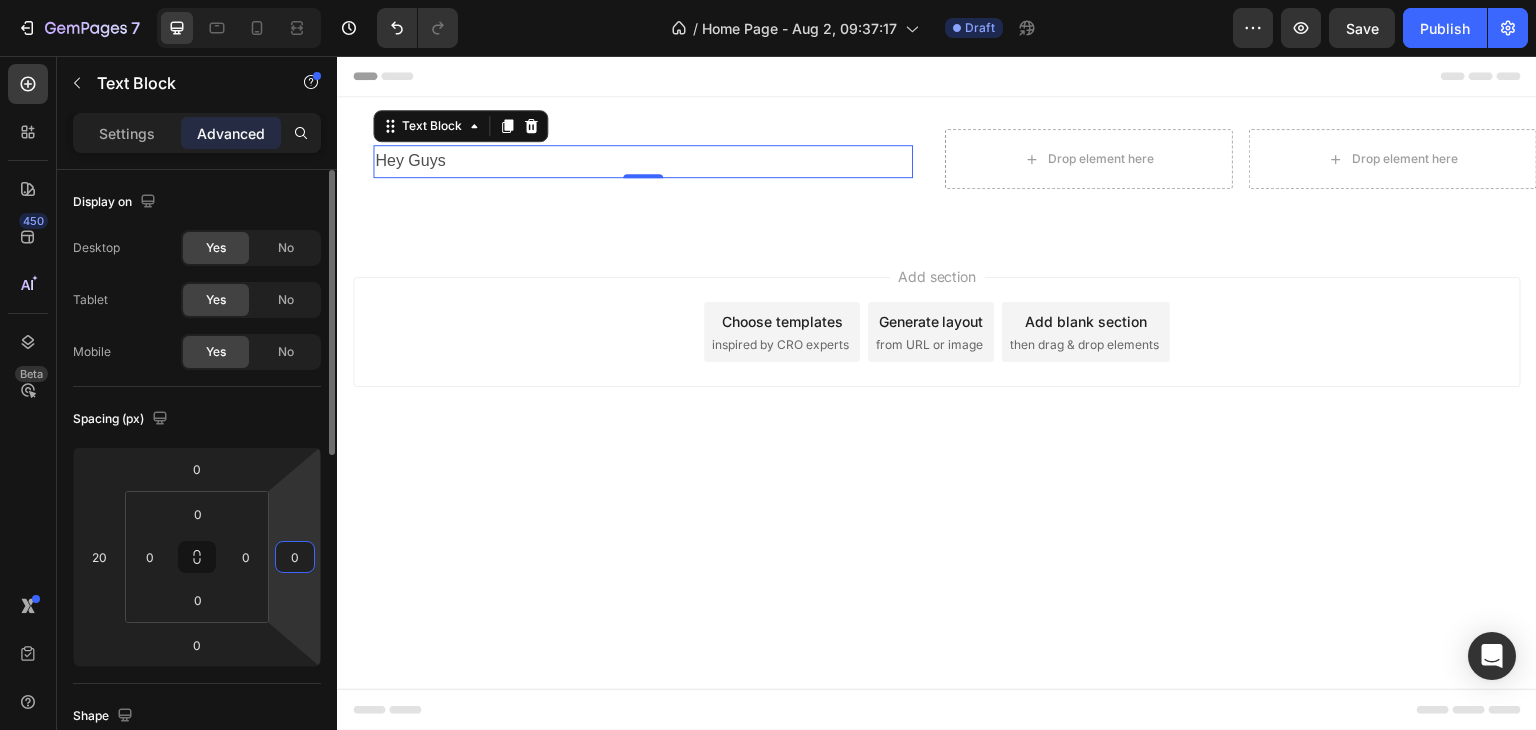 click on "0" at bounding box center (295, 557) 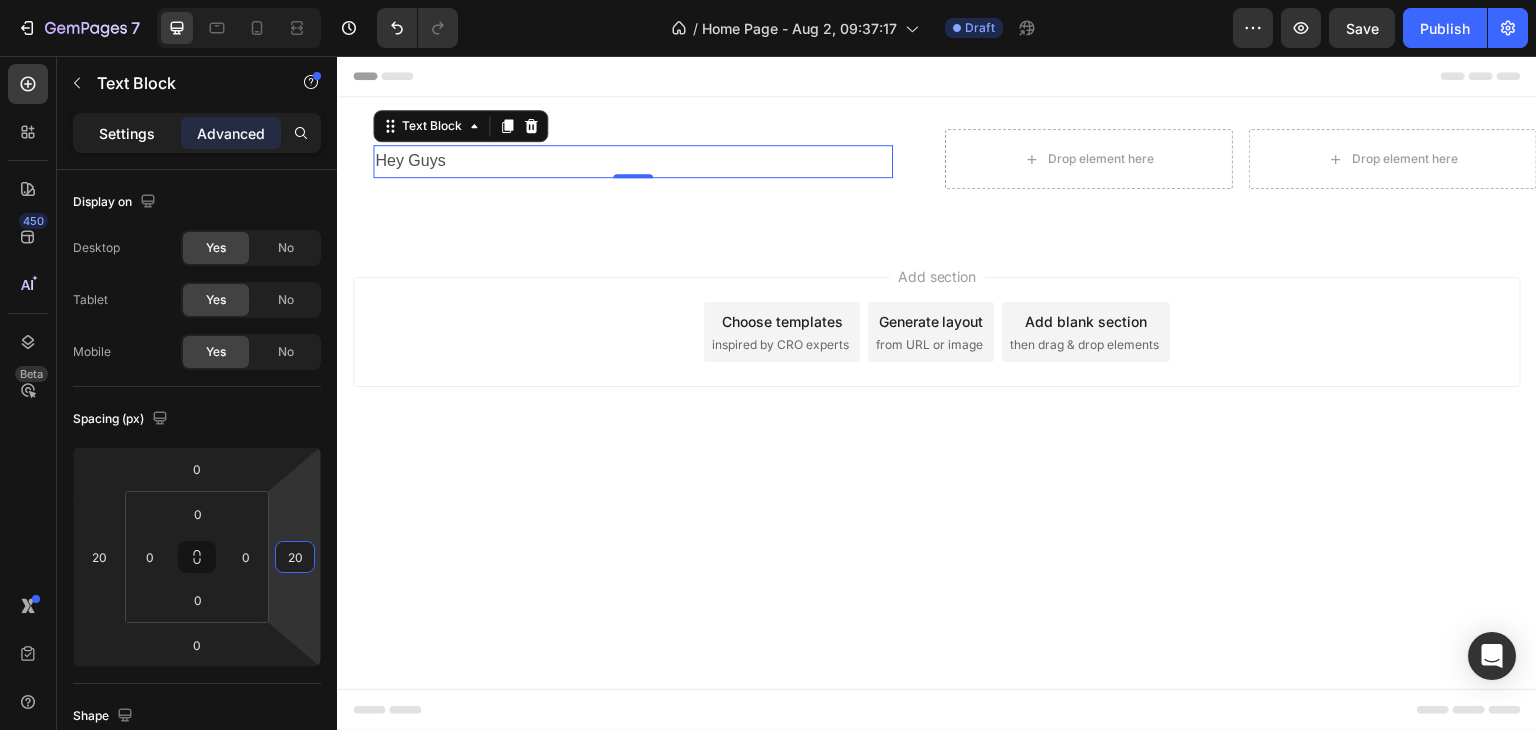 type on "20" 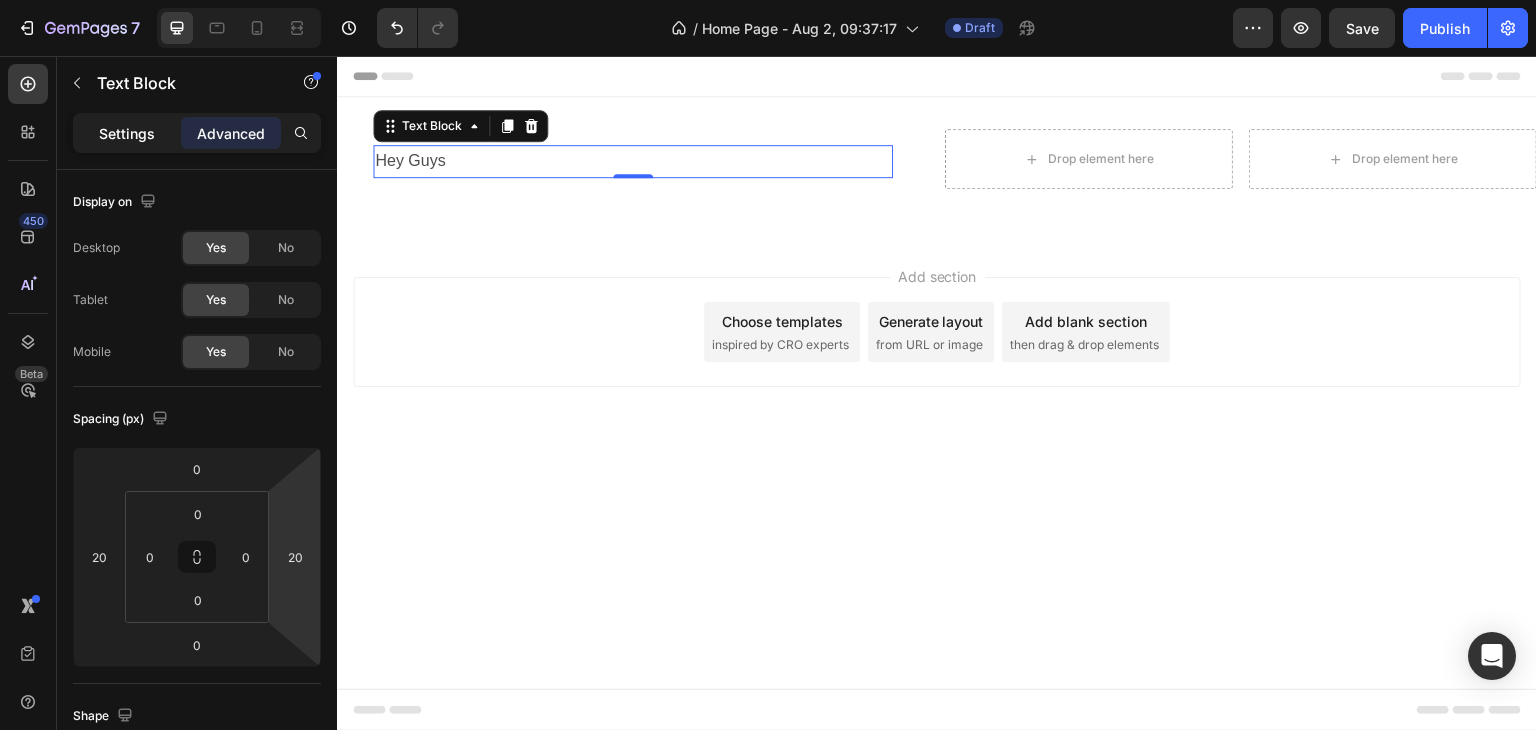 click on "Settings" at bounding box center [127, 133] 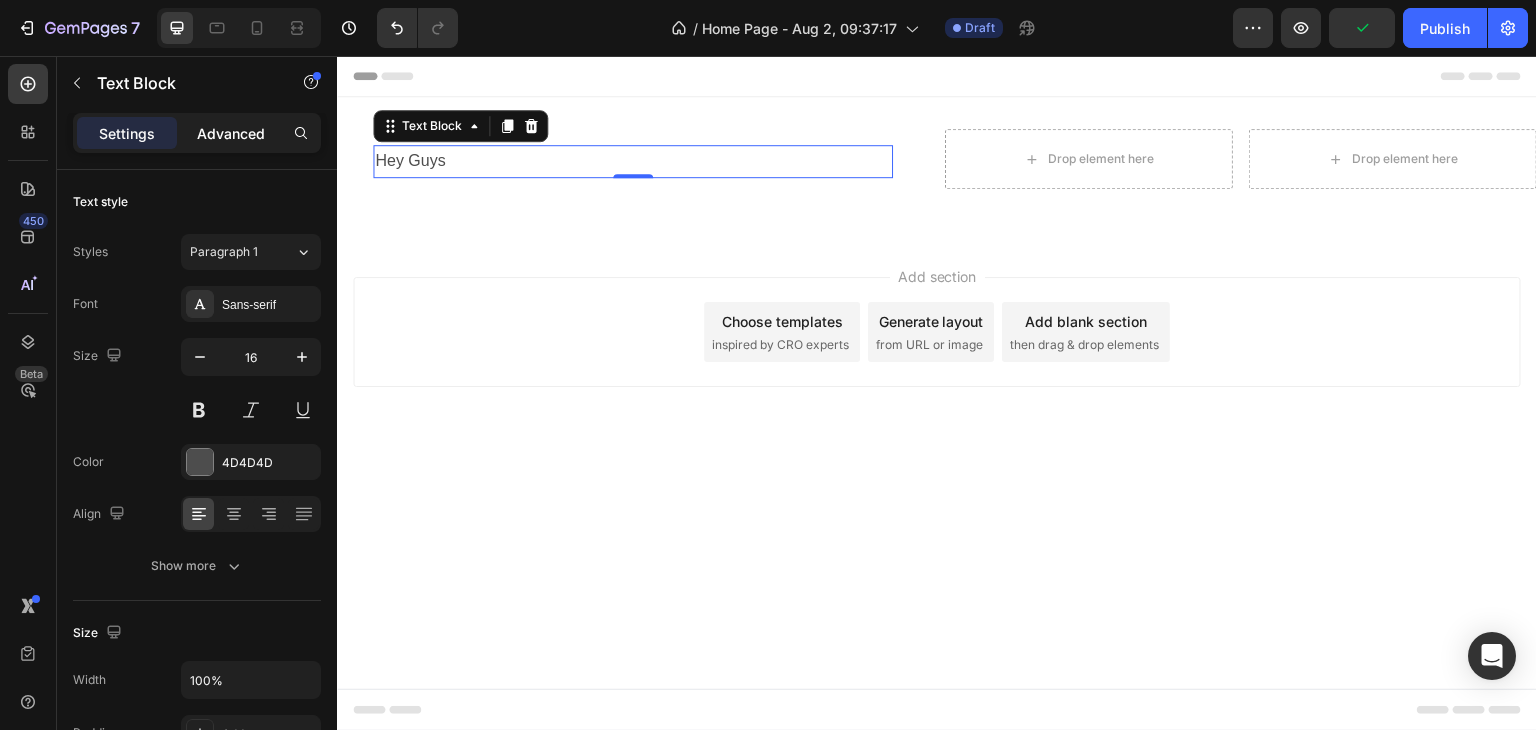 click on "Advanced" at bounding box center [231, 133] 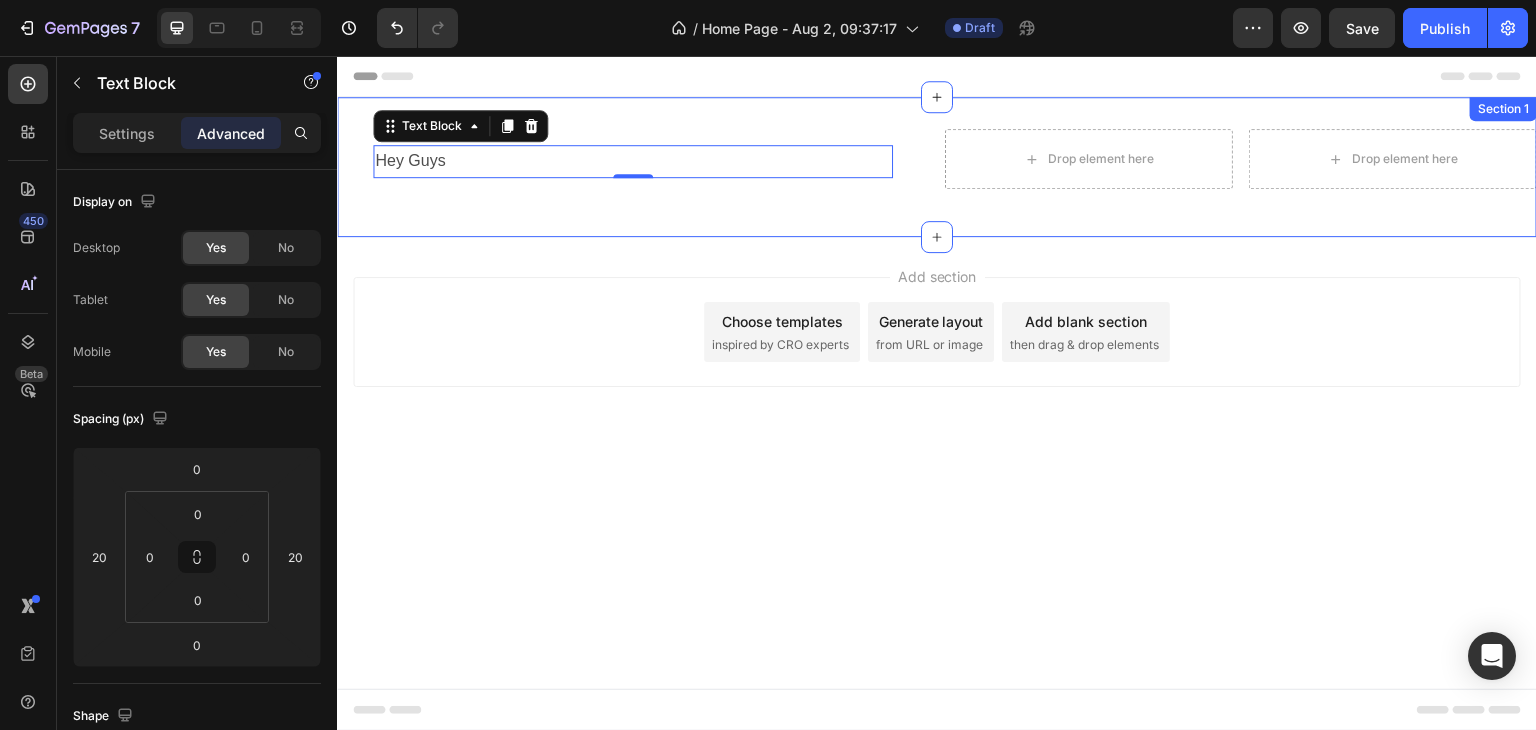 click on "Hey Guys Text Block   0 Row
Drop element here
Drop element here Row Section 1" at bounding box center (937, 167) 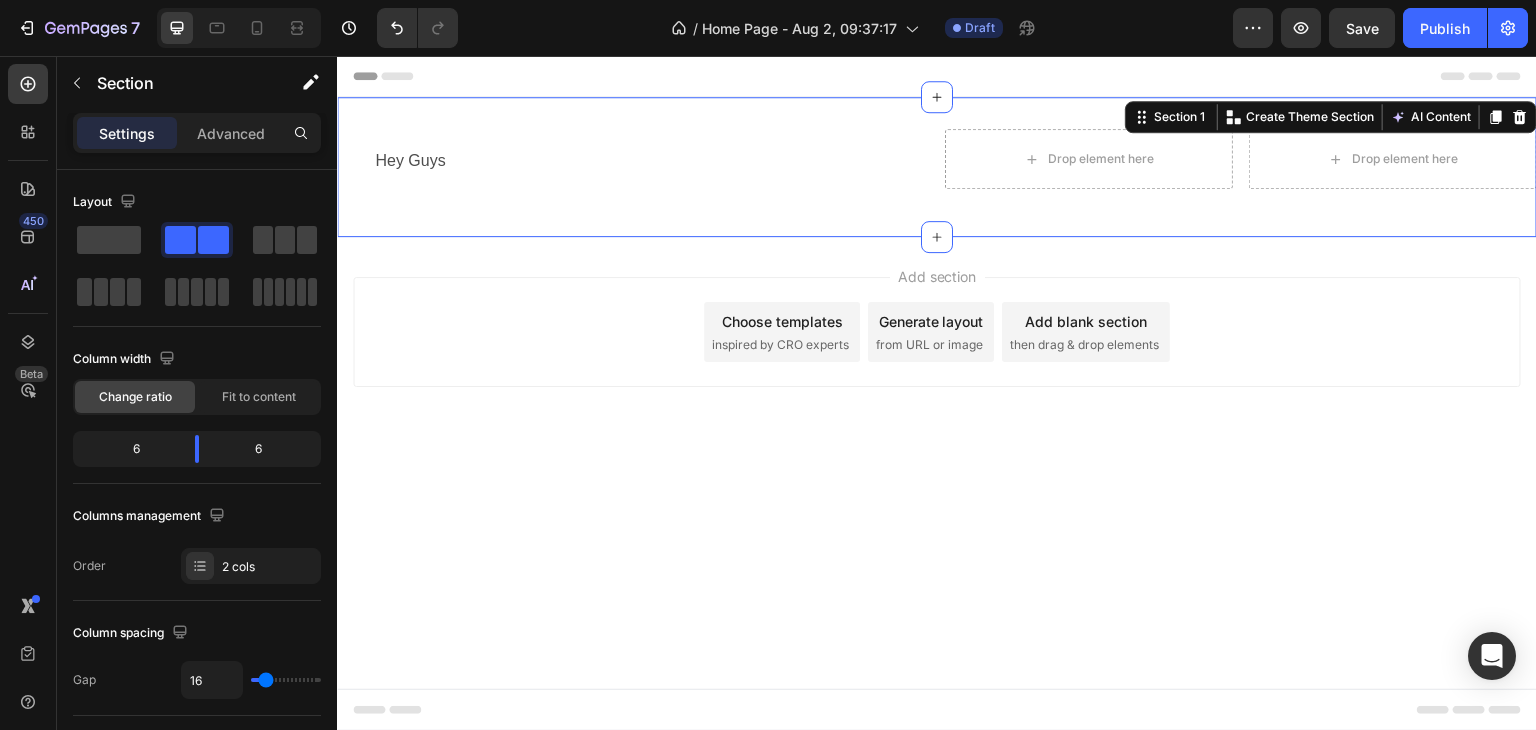 click on "Settings Advanced" at bounding box center [197, 141] 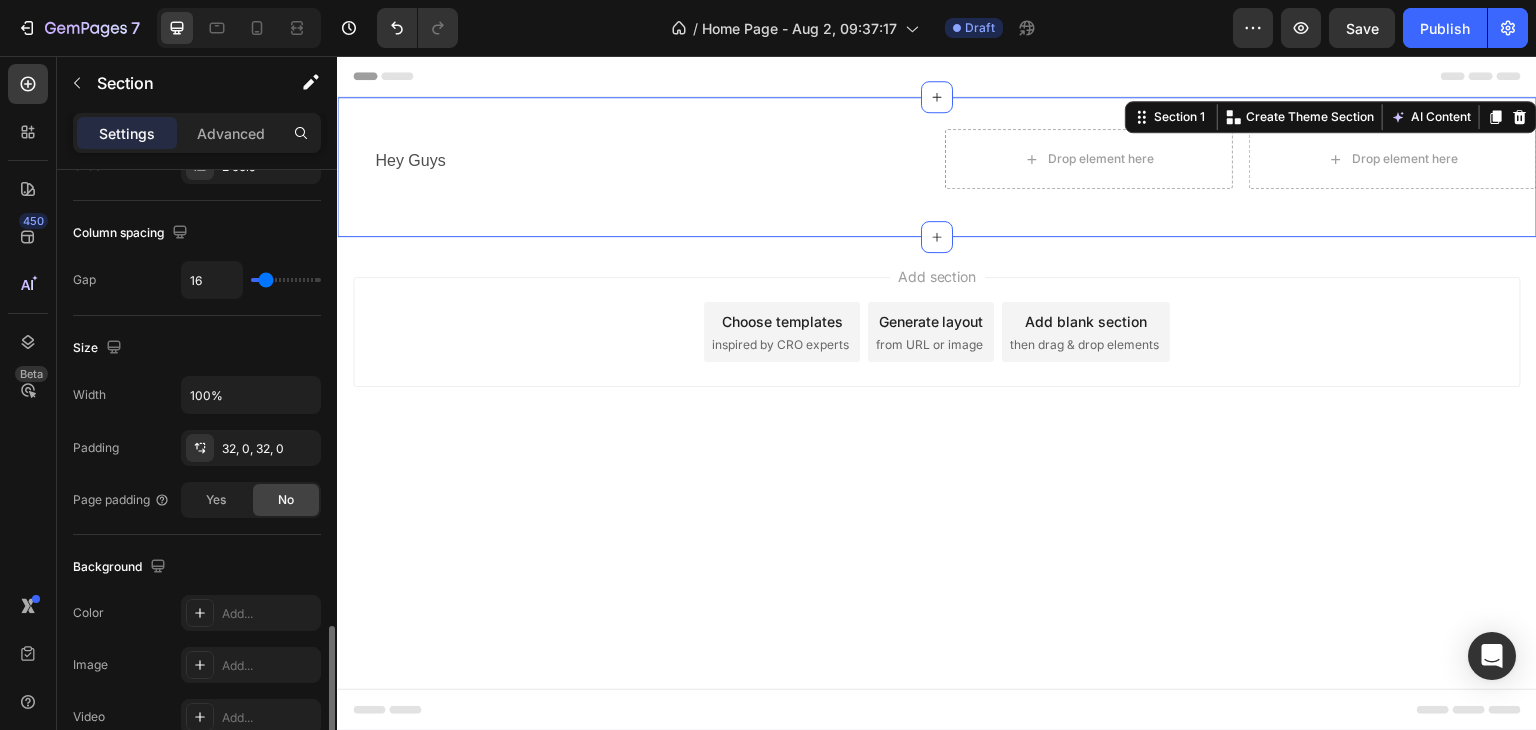 scroll, scrollTop: 600, scrollLeft: 0, axis: vertical 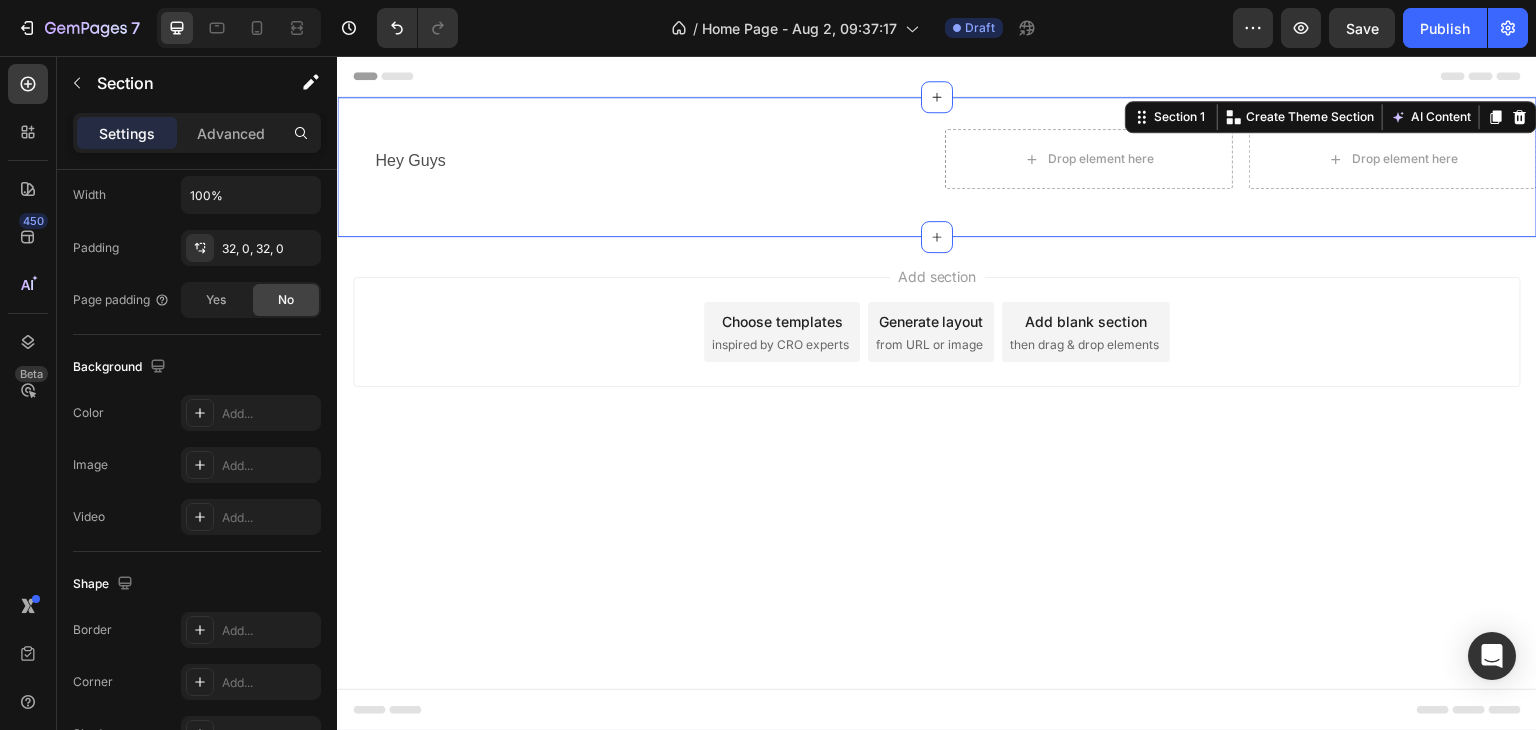 click 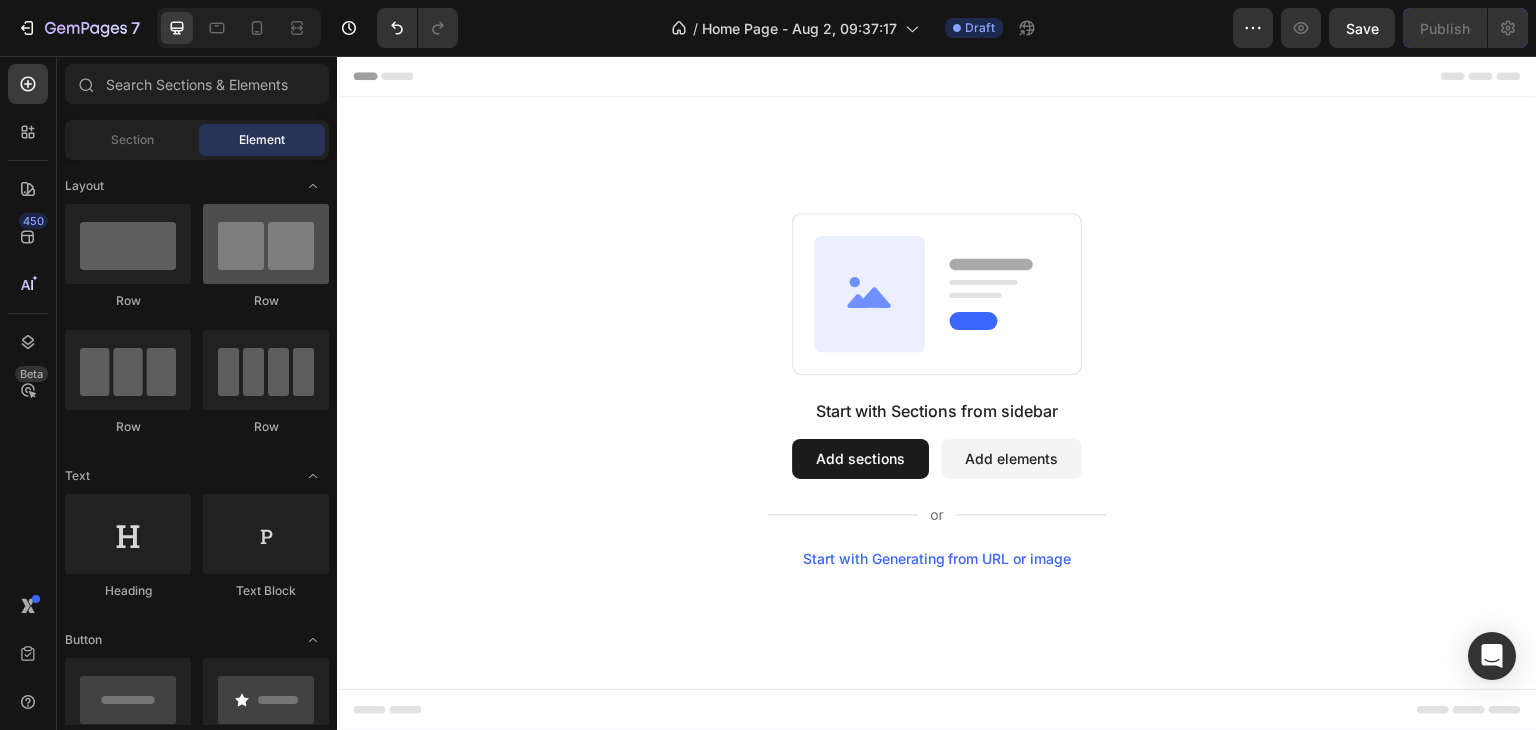click at bounding box center [266, 244] 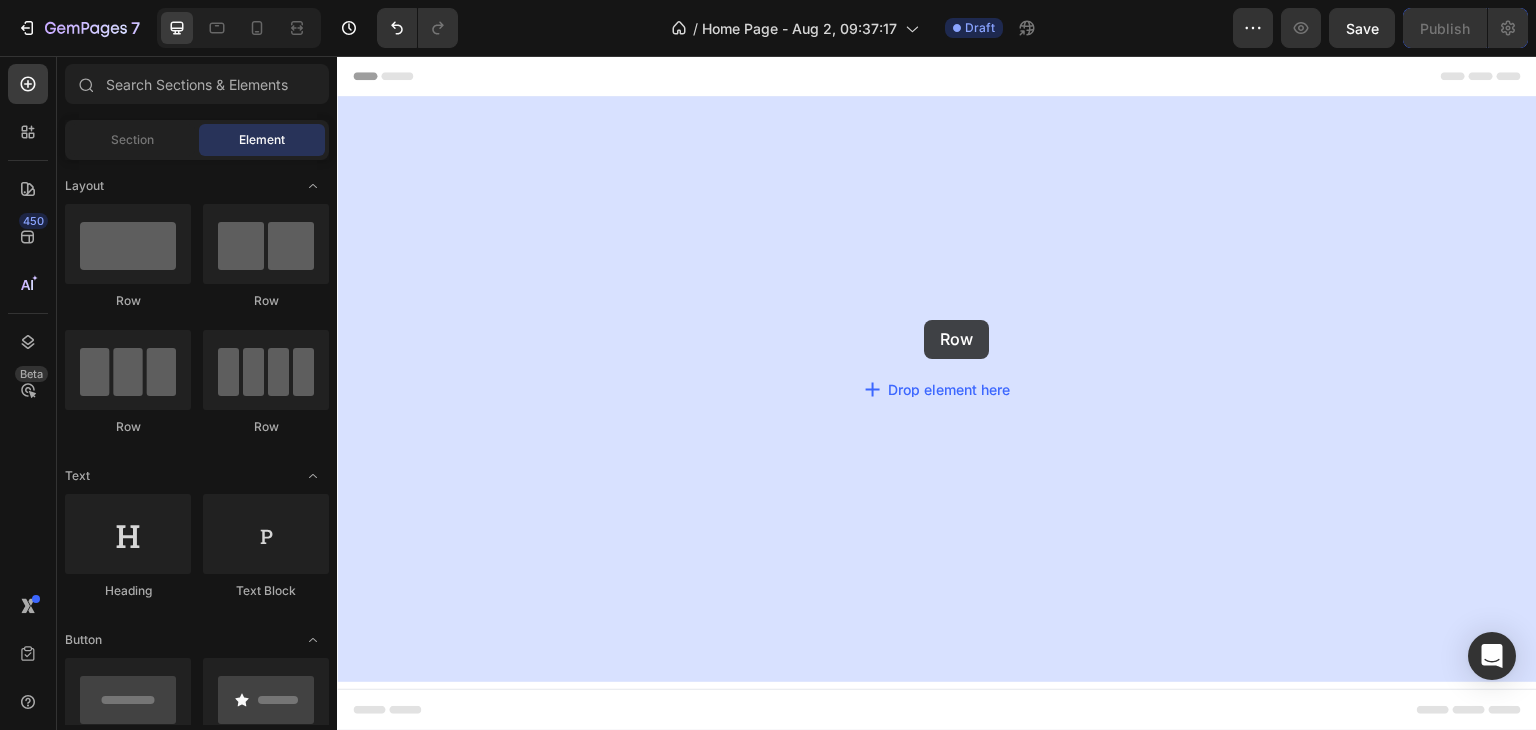 drag, startPoint x: 589, startPoint y: 308, endPoint x: 924, endPoint y: 320, distance: 335.21484 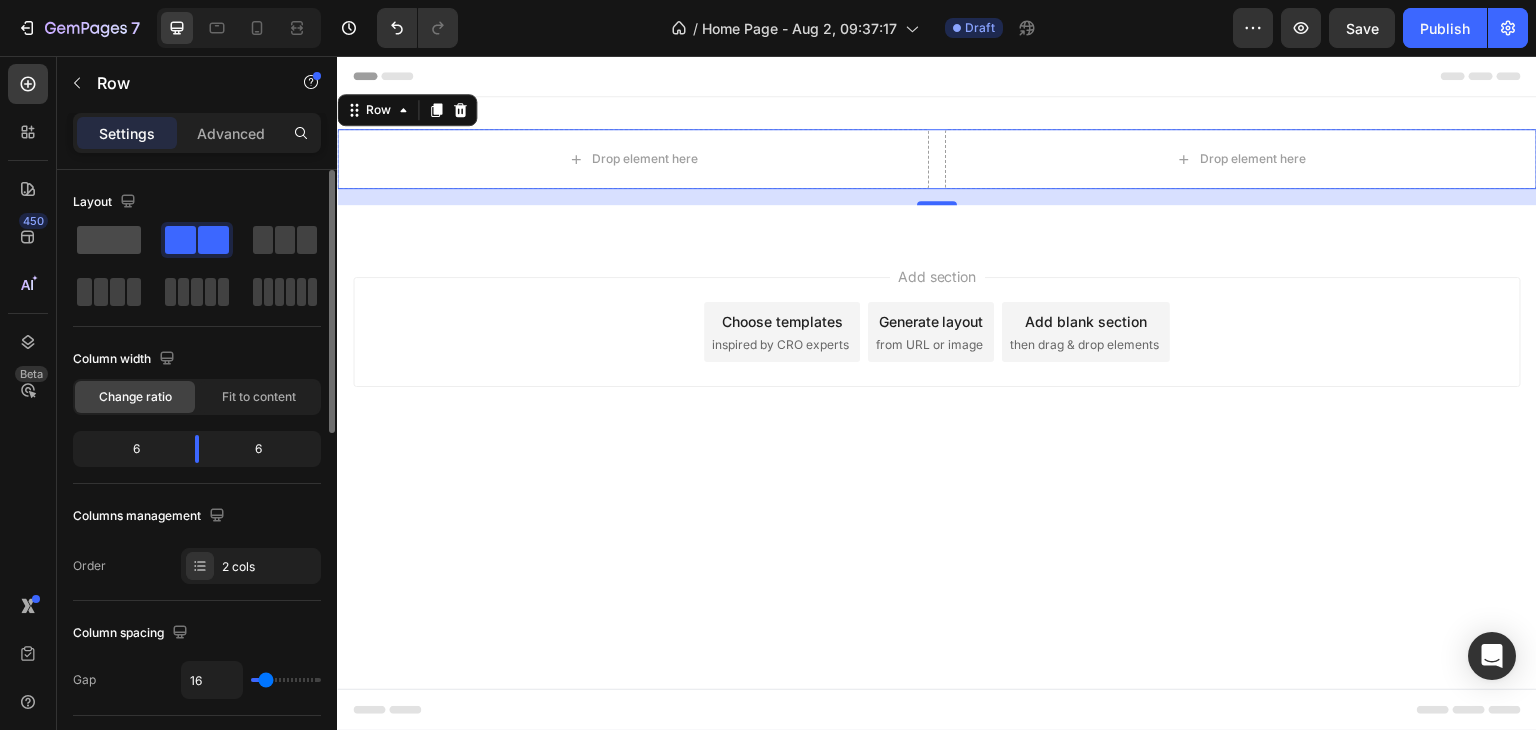 click 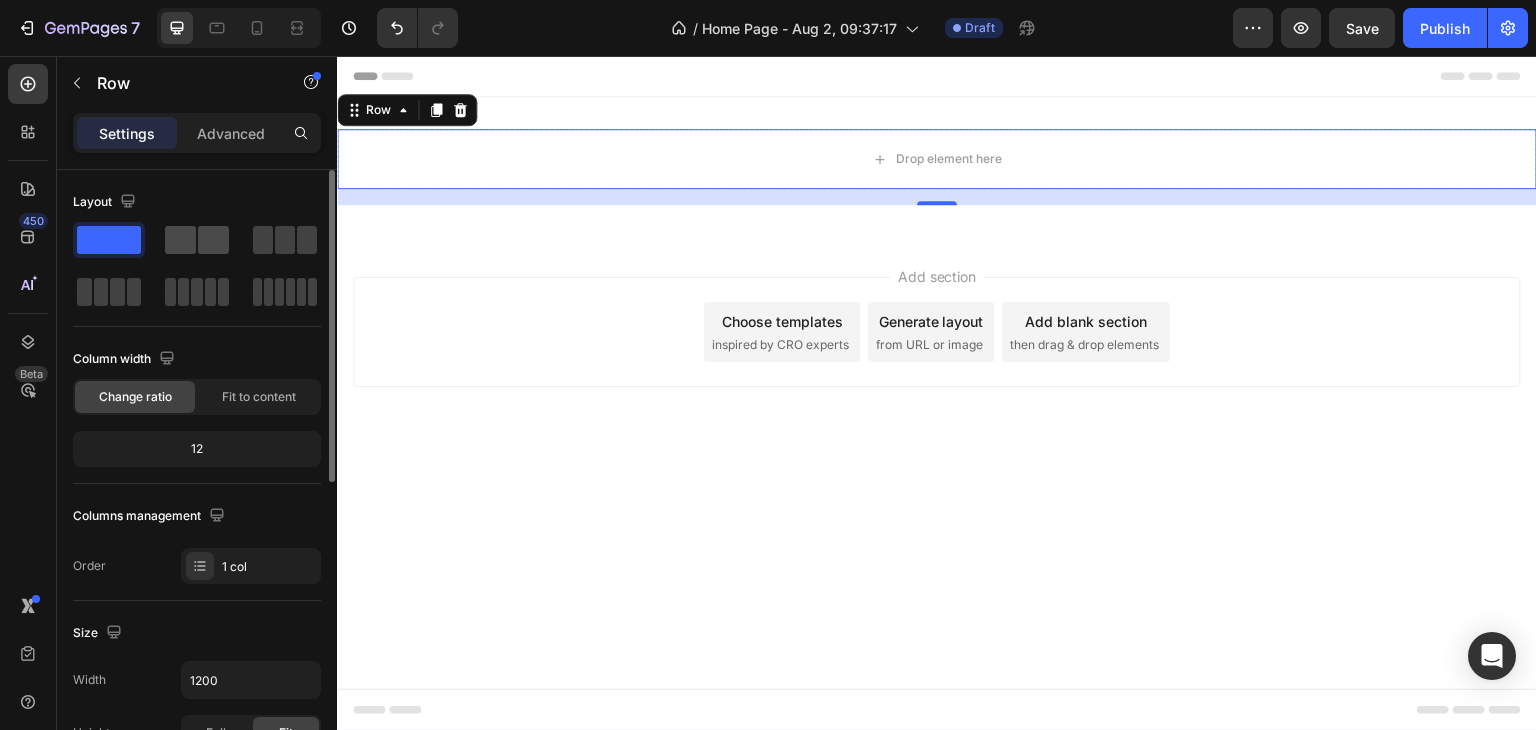 click 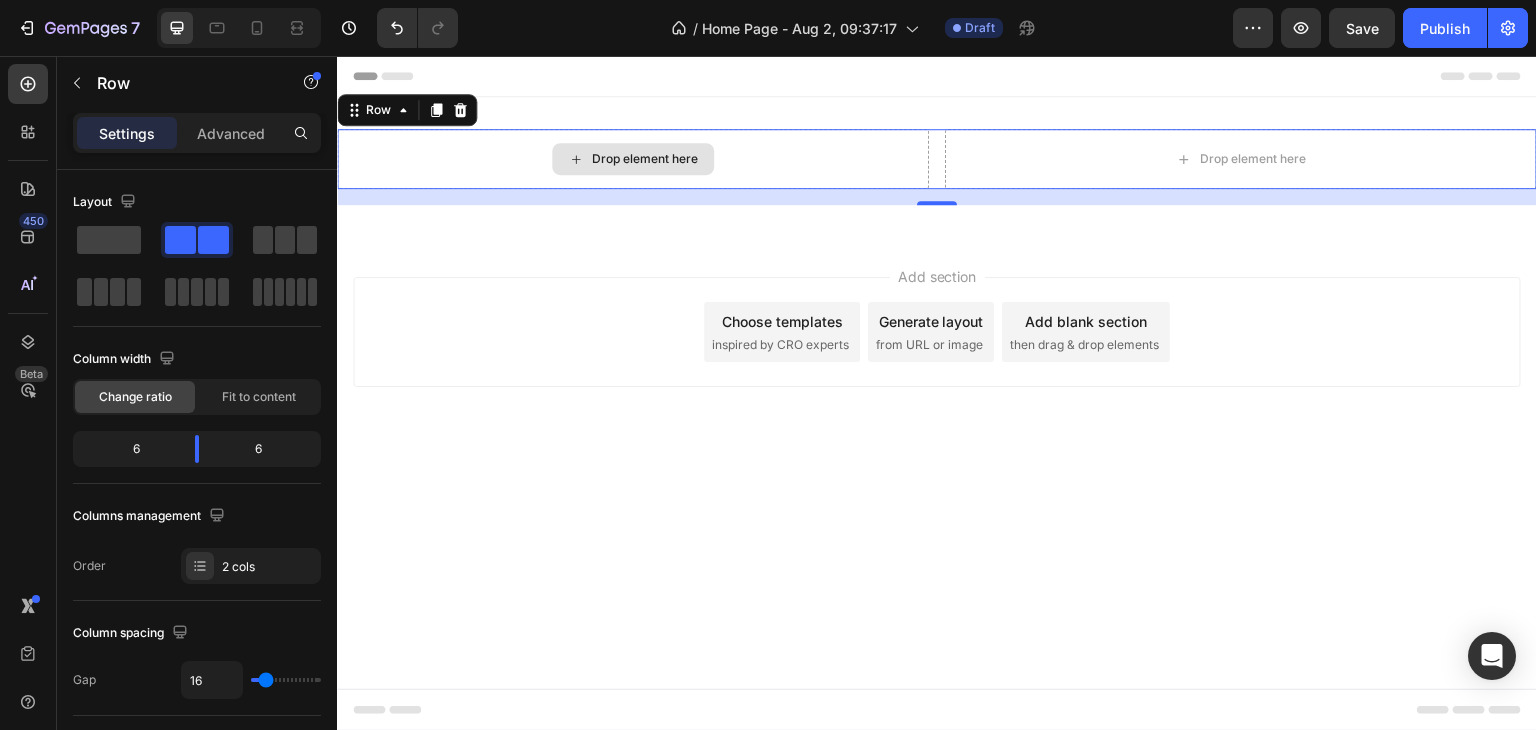 click on "Drop element here" at bounding box center (633, 159) 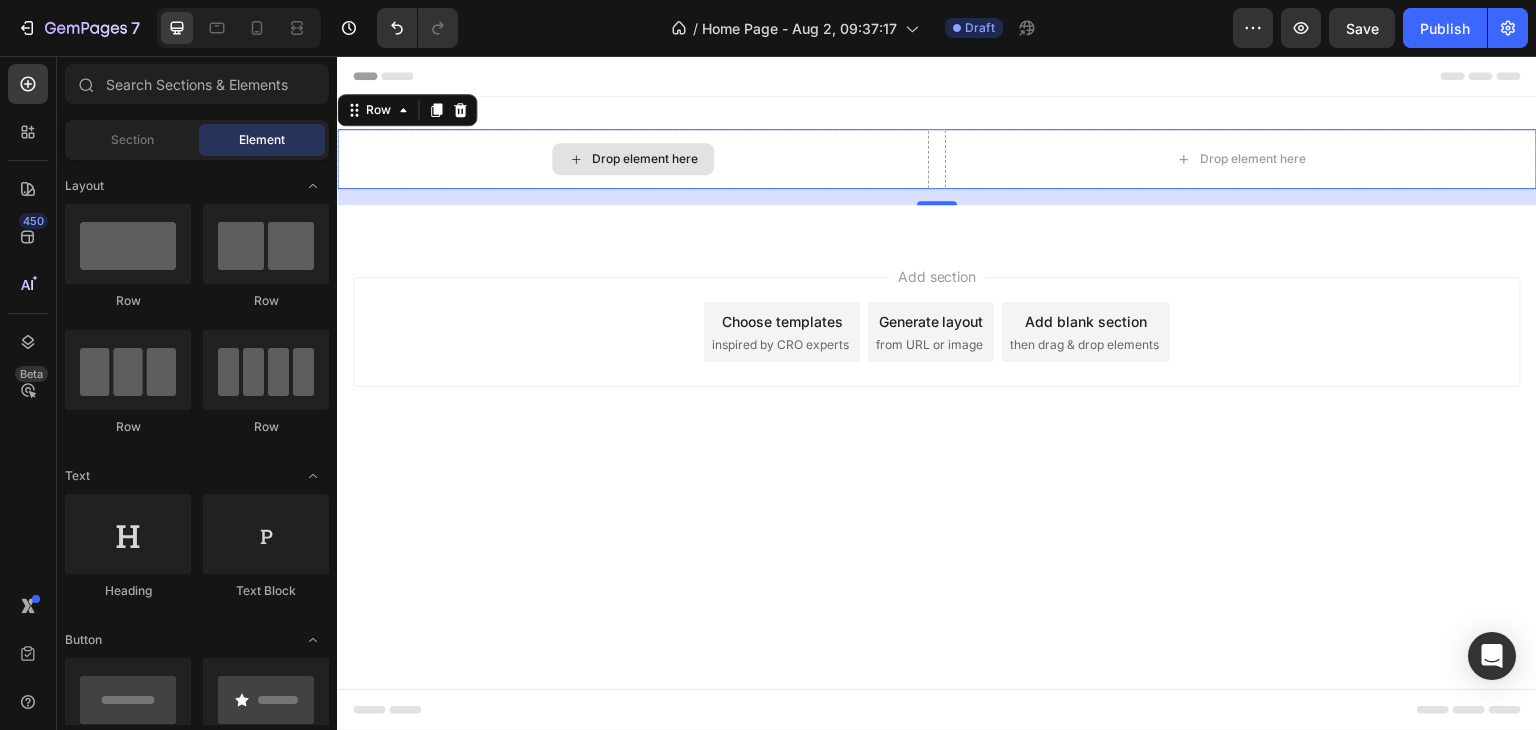 click on "Drop element here" at bounding box center [633, 159] 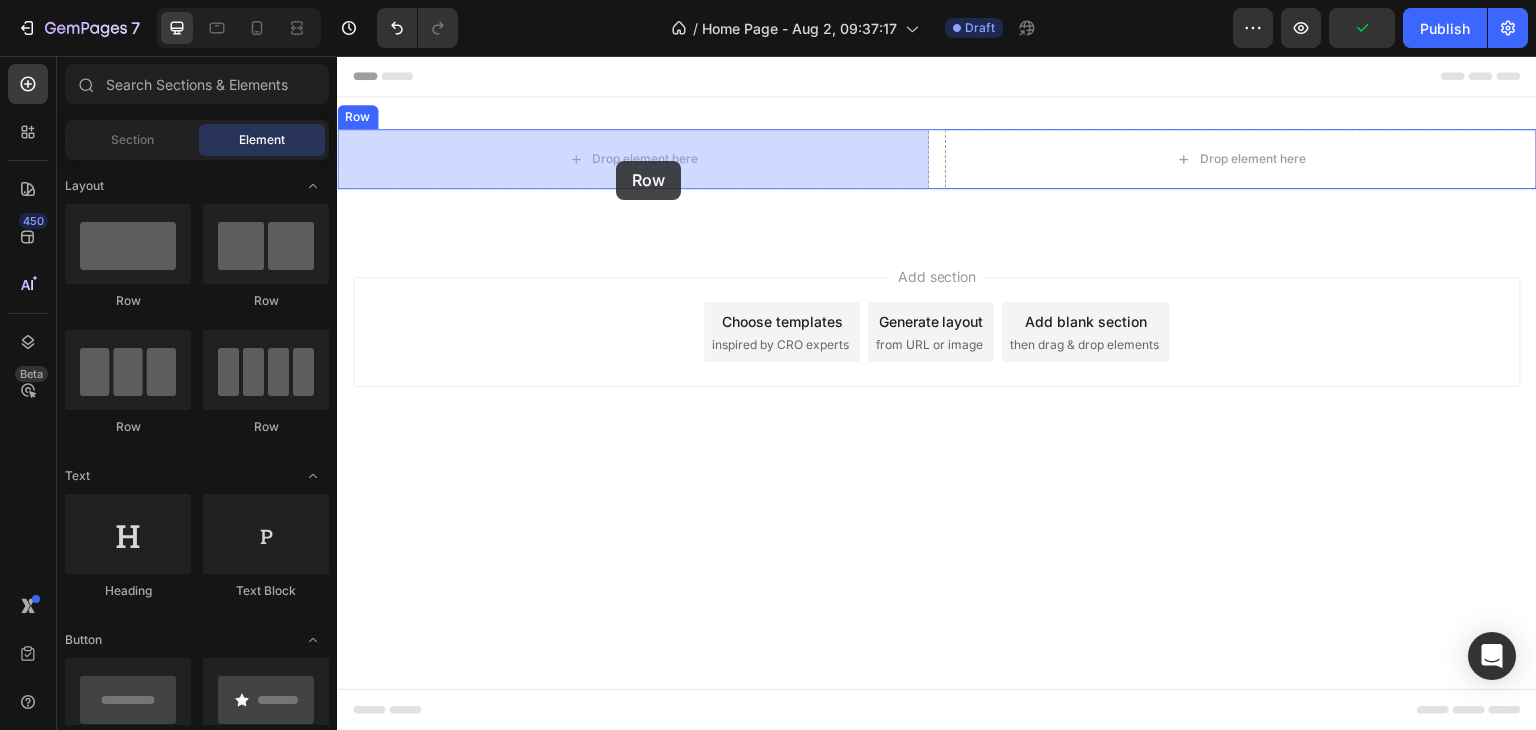 drag, startPoint x: 481, startPoint y: 315, endPoint x: 616, endPoint y: 161, distance: 204.79501 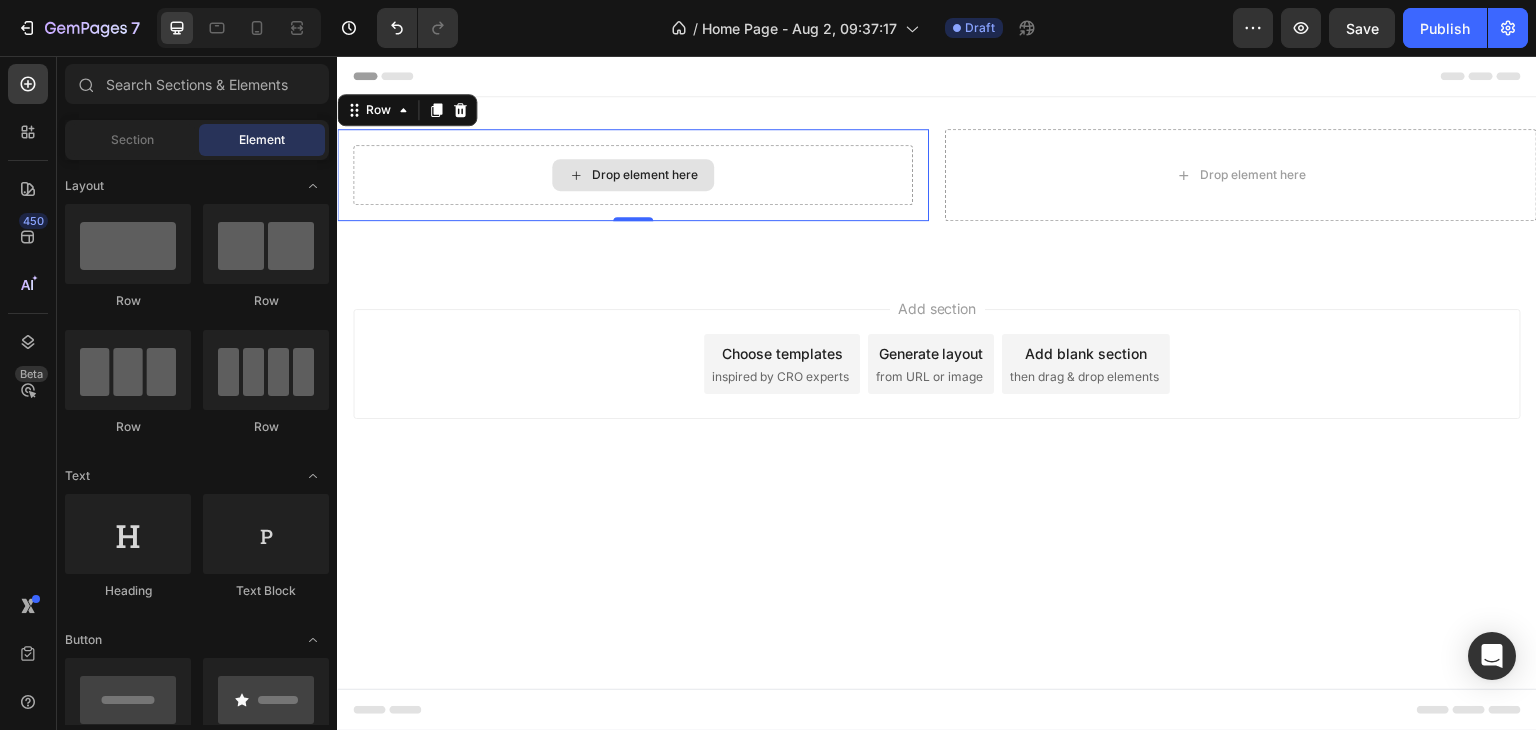 click on "Drop element here" at bounding box center [645, 175] 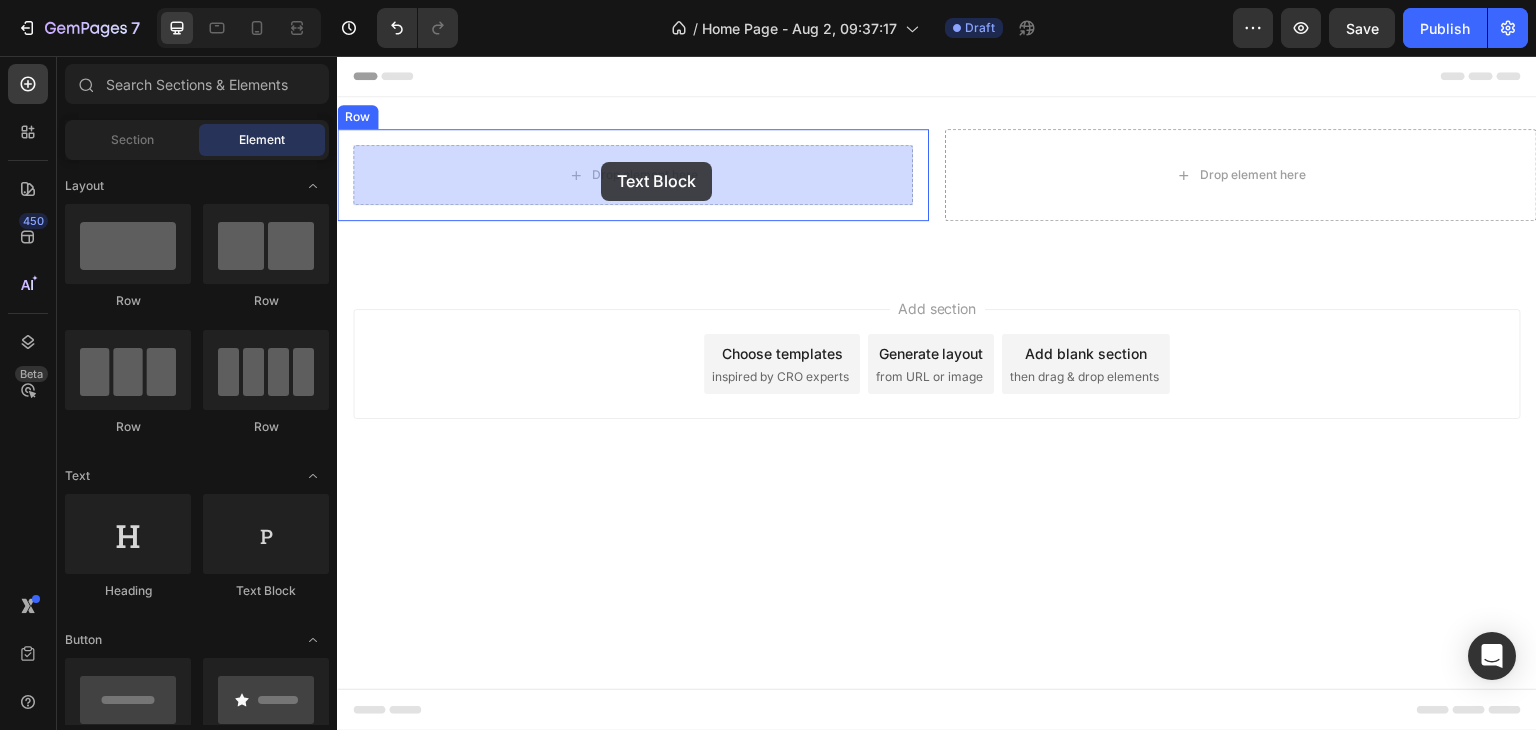 drag, startPoint x: 587, startPoint y: 633, endPoint x: 601, endPoint y: 162, distance: 471.208 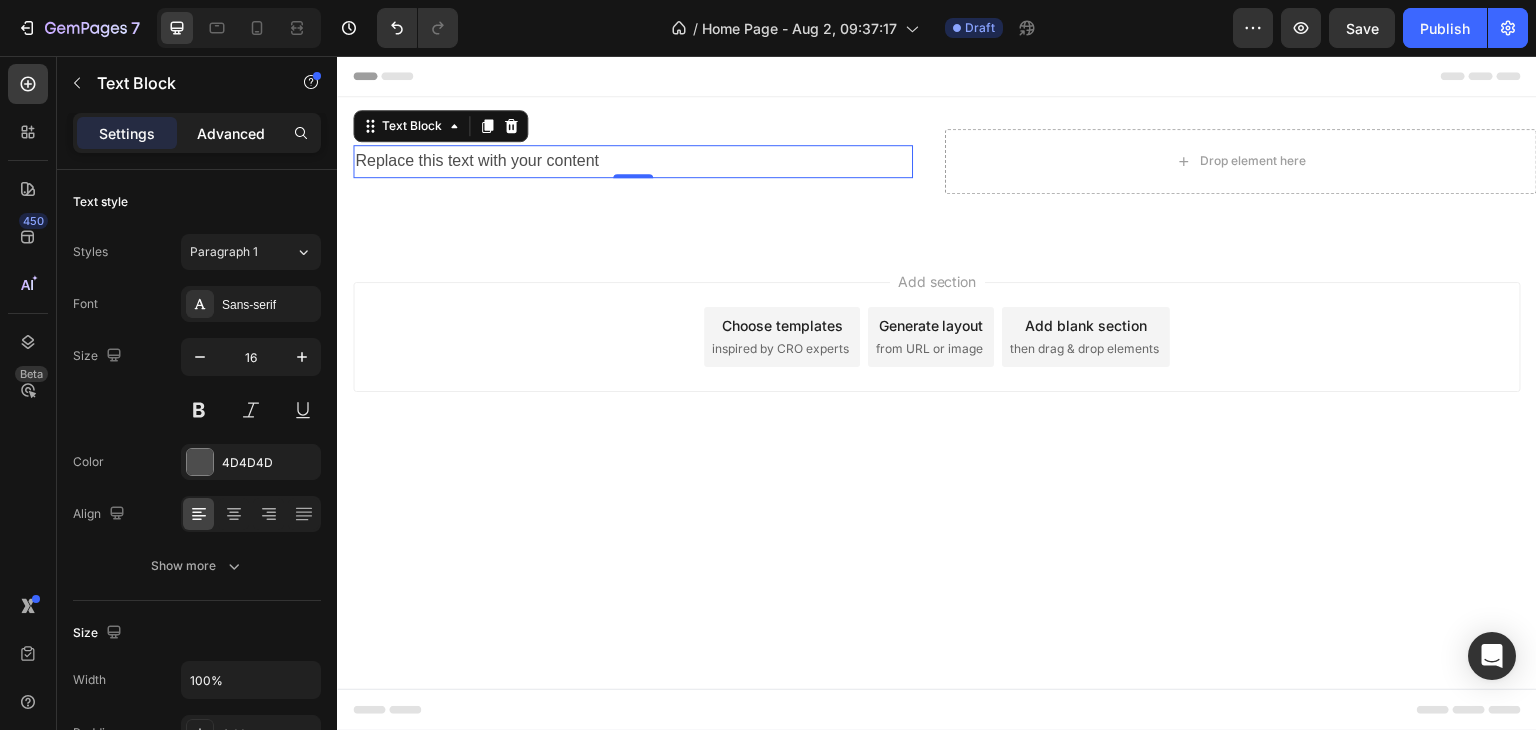 click on "Advanced" 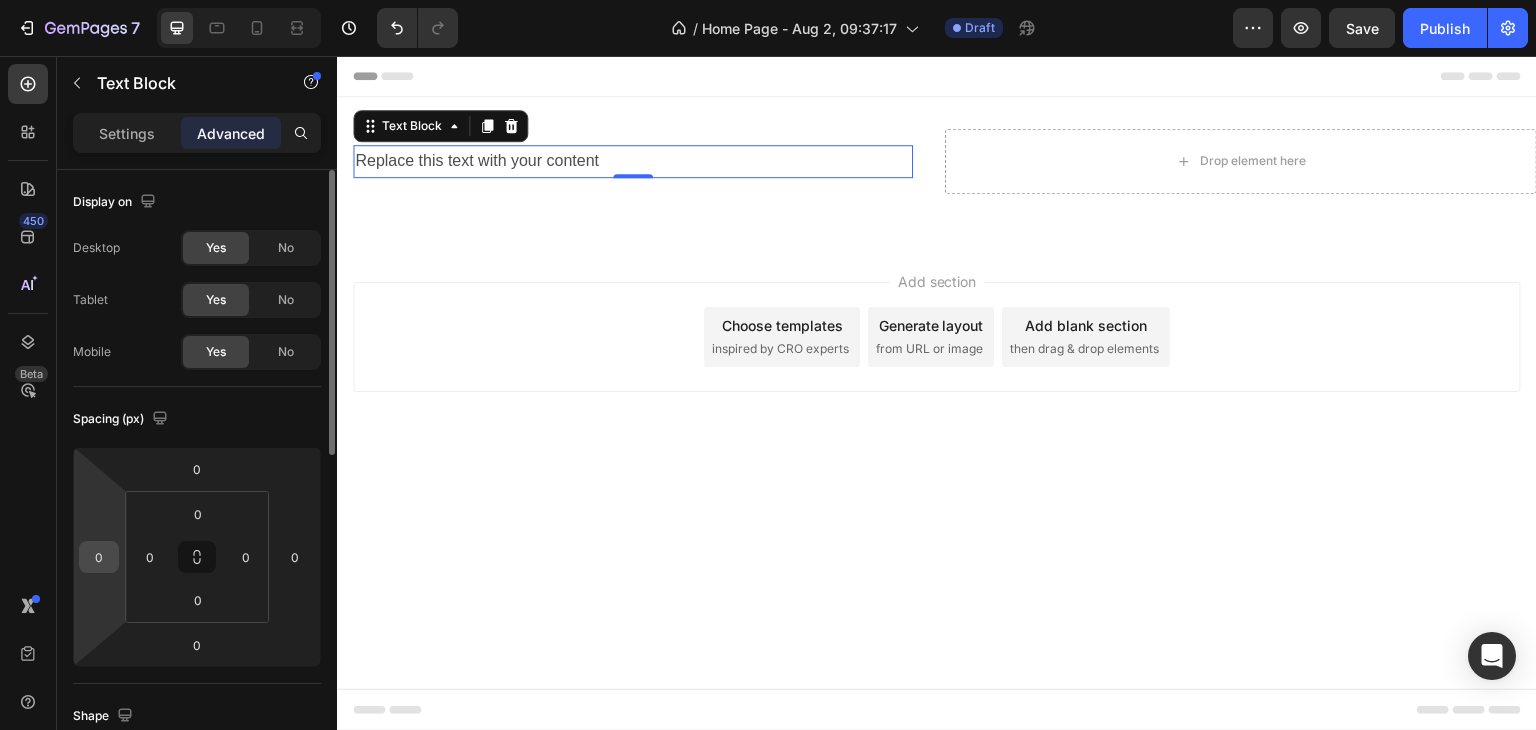 click on "0" at bounding box center (99, 557) 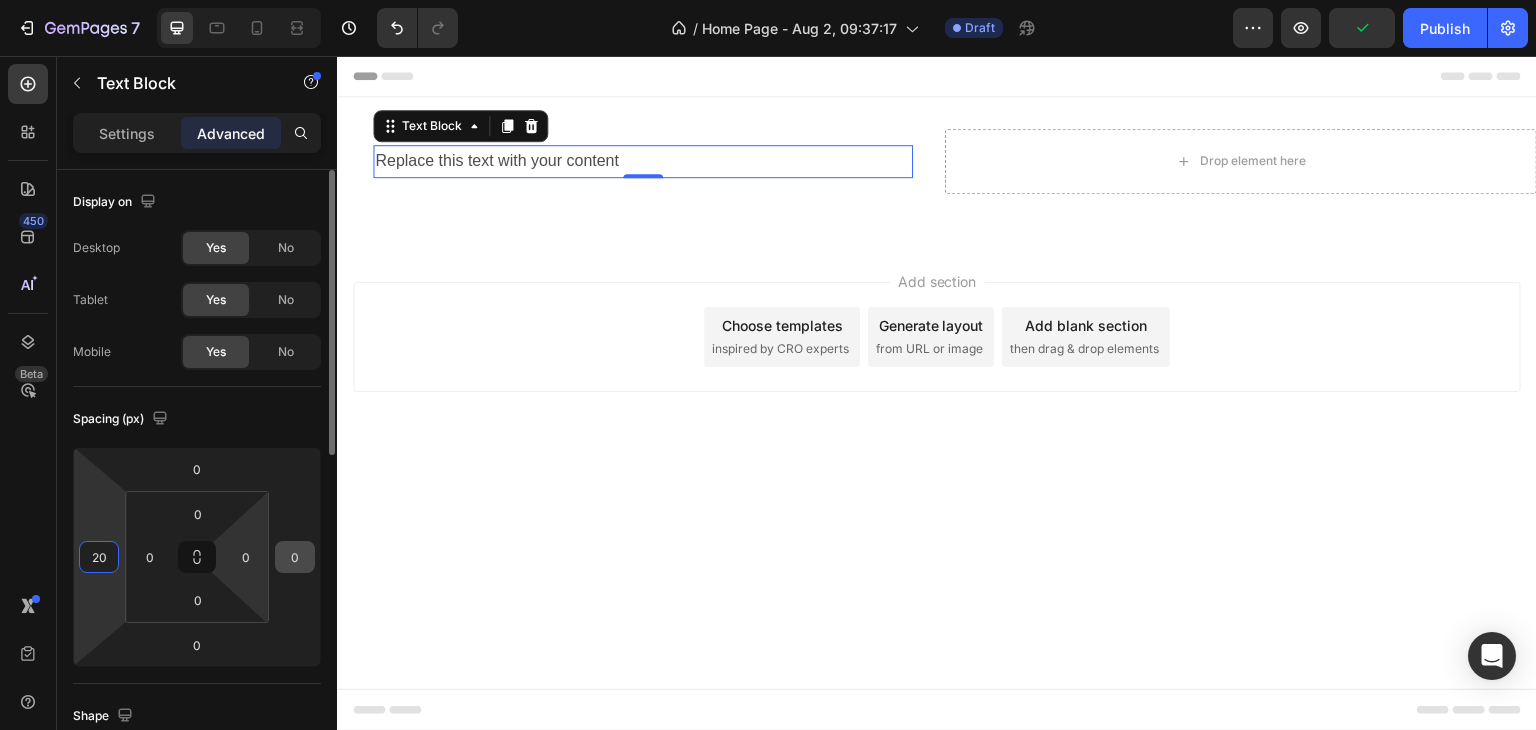 type on "20" 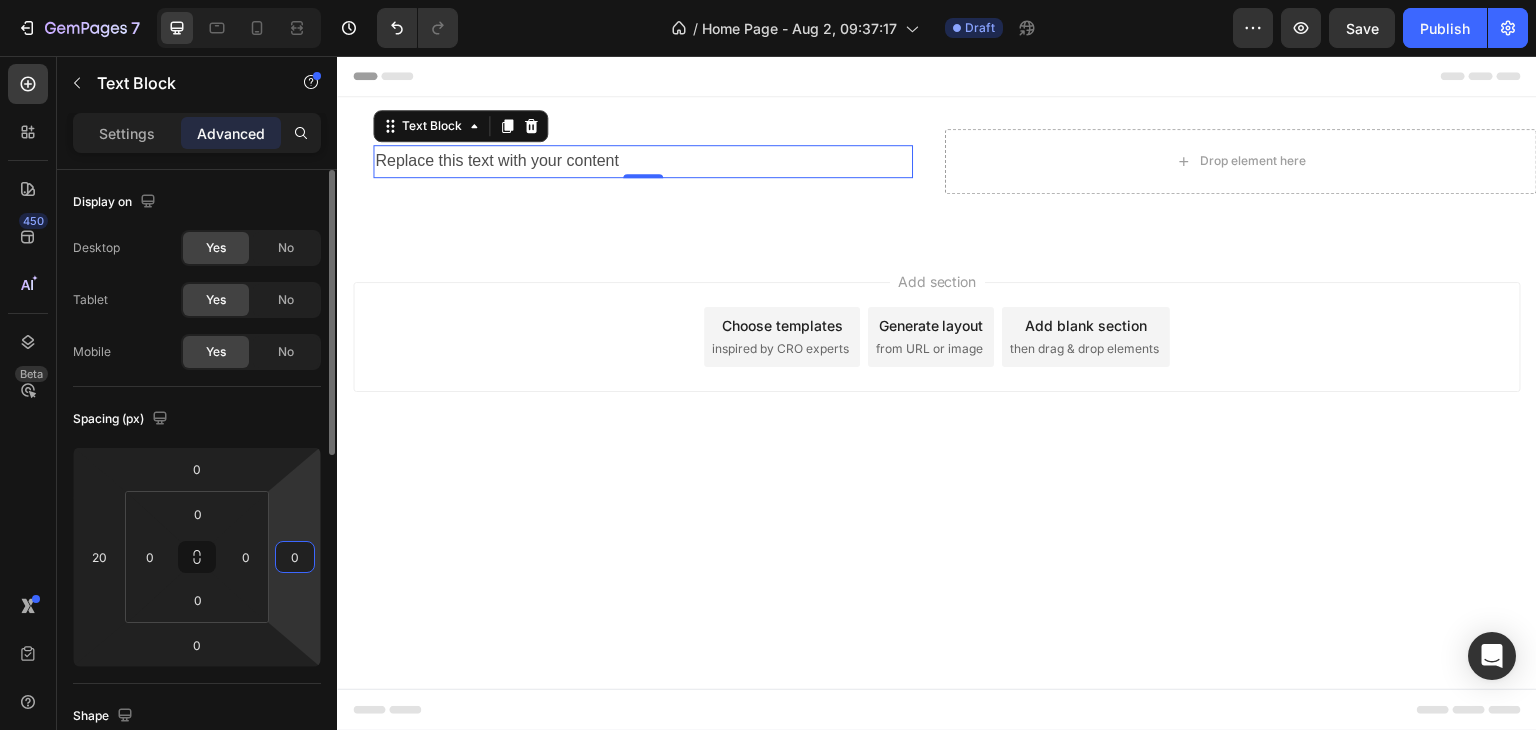 click on "0" at bounding box center [295, 557] 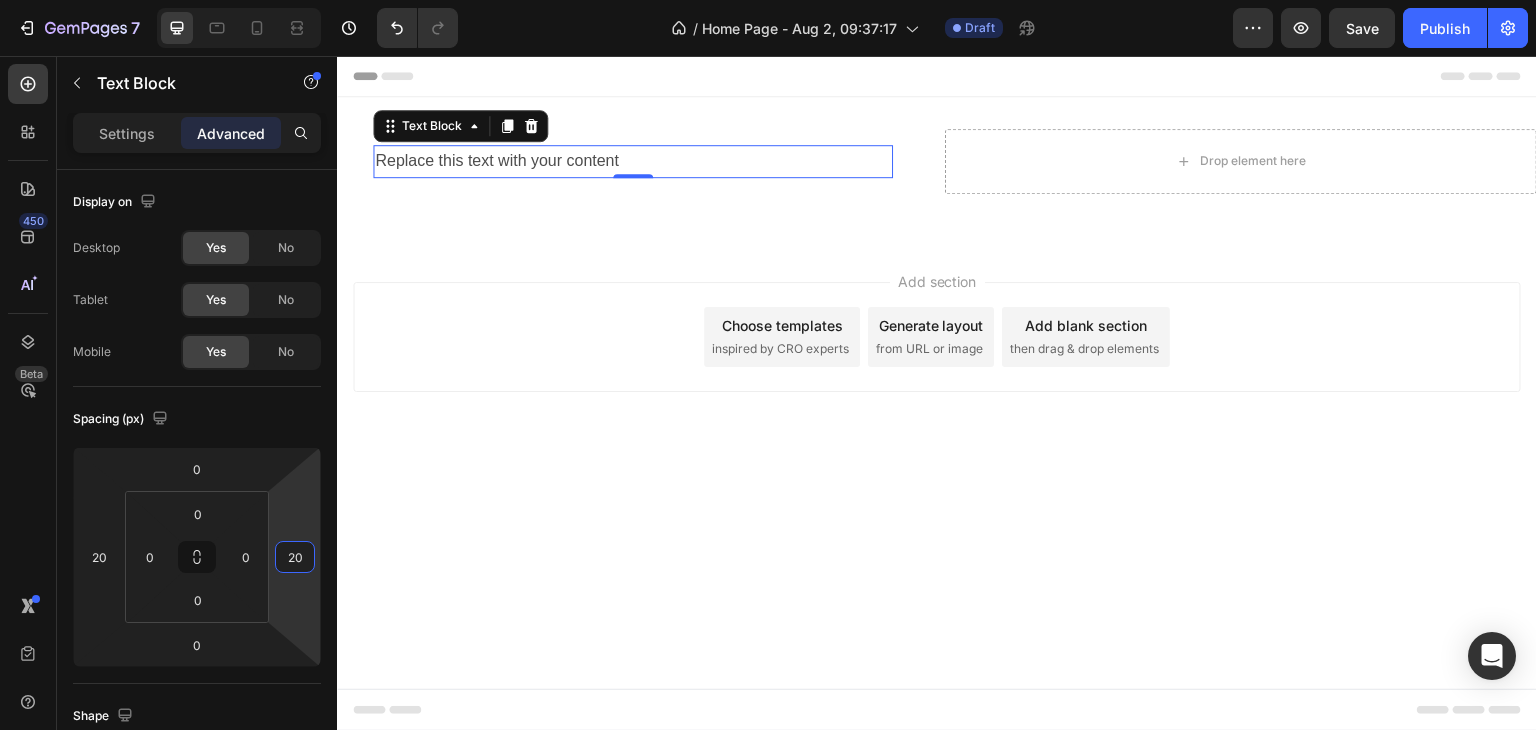 type on "20" 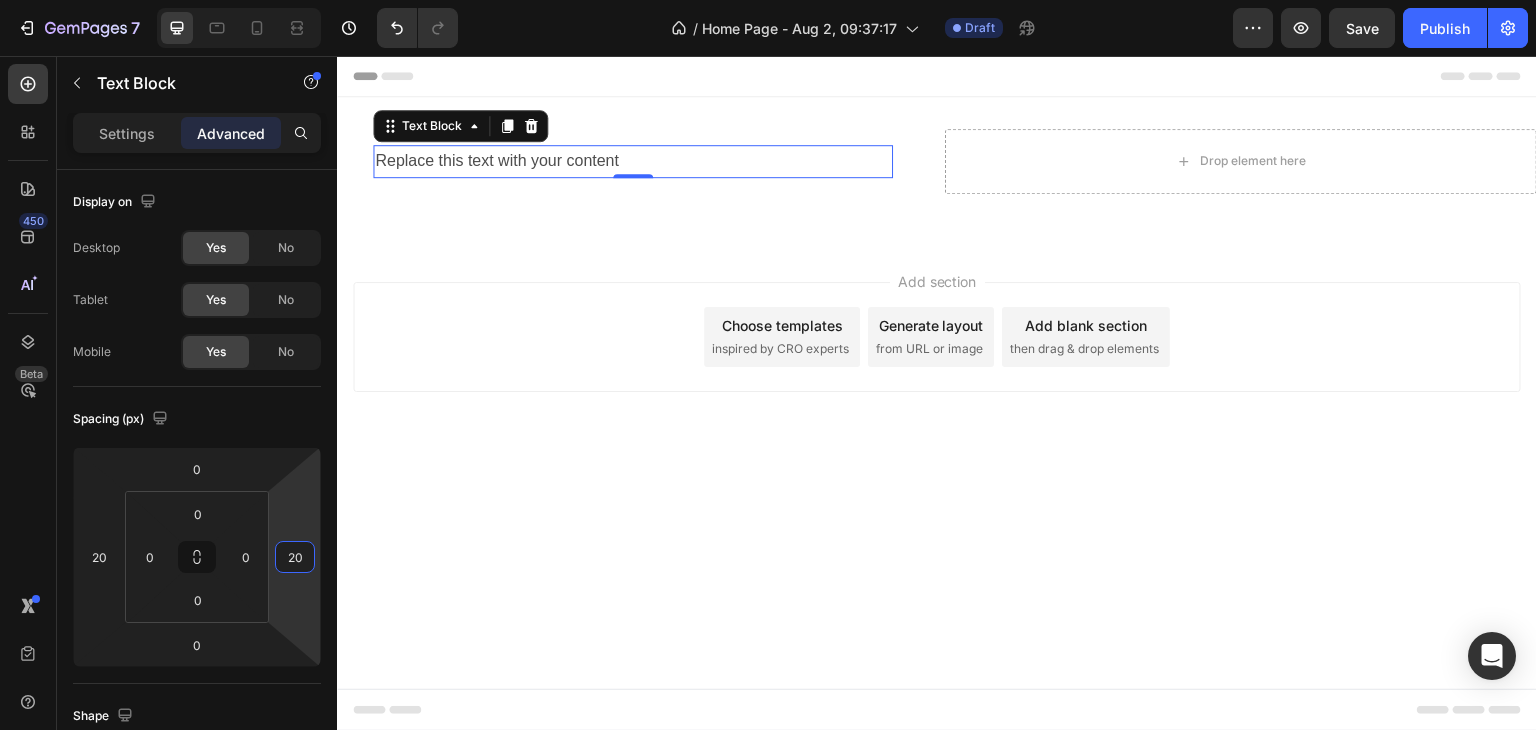 click on "Replace this text with your content" at bounding box center (633, 161) 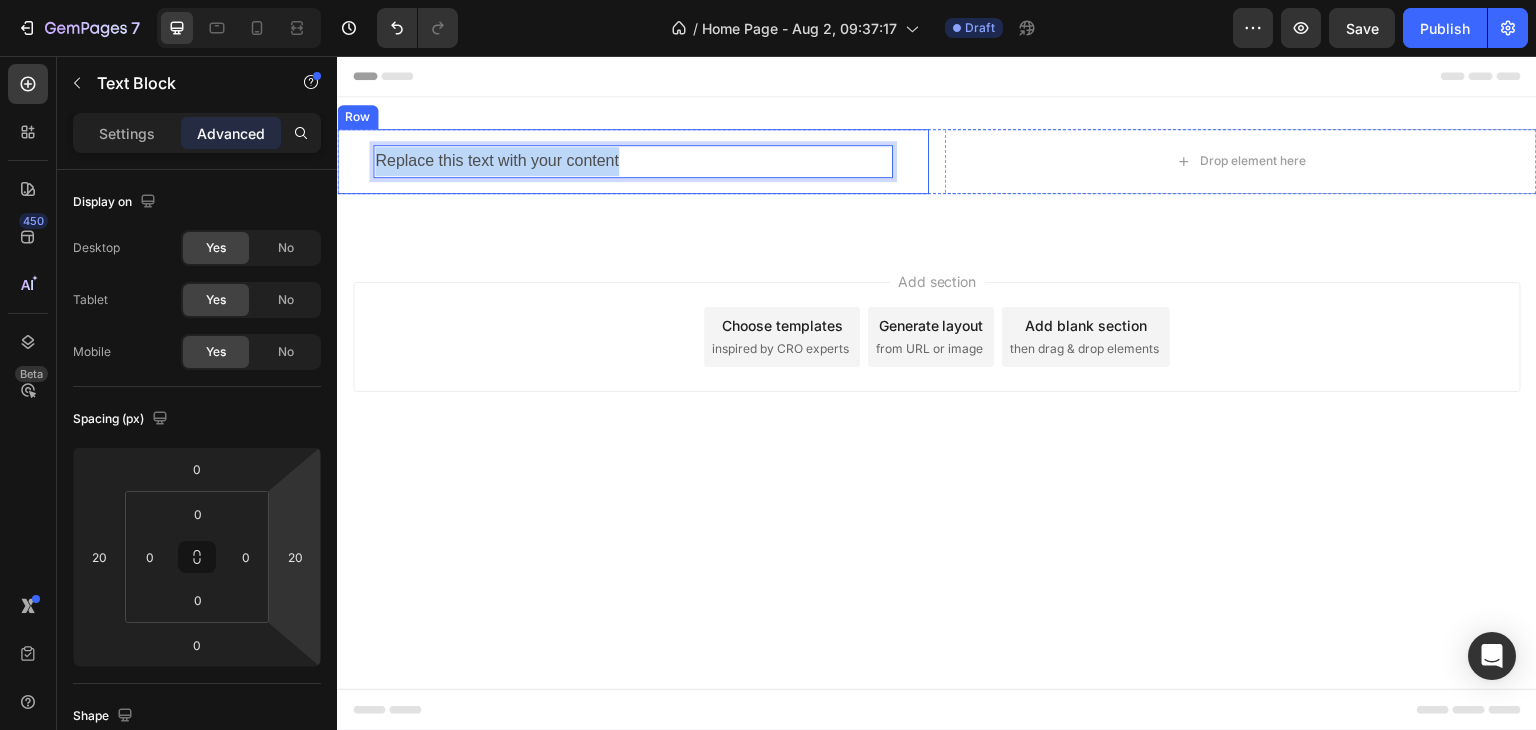 drag, startPoint x: 646, startPoint y: 155, endPoint x: 338, endPoint y: 155, distance: 308 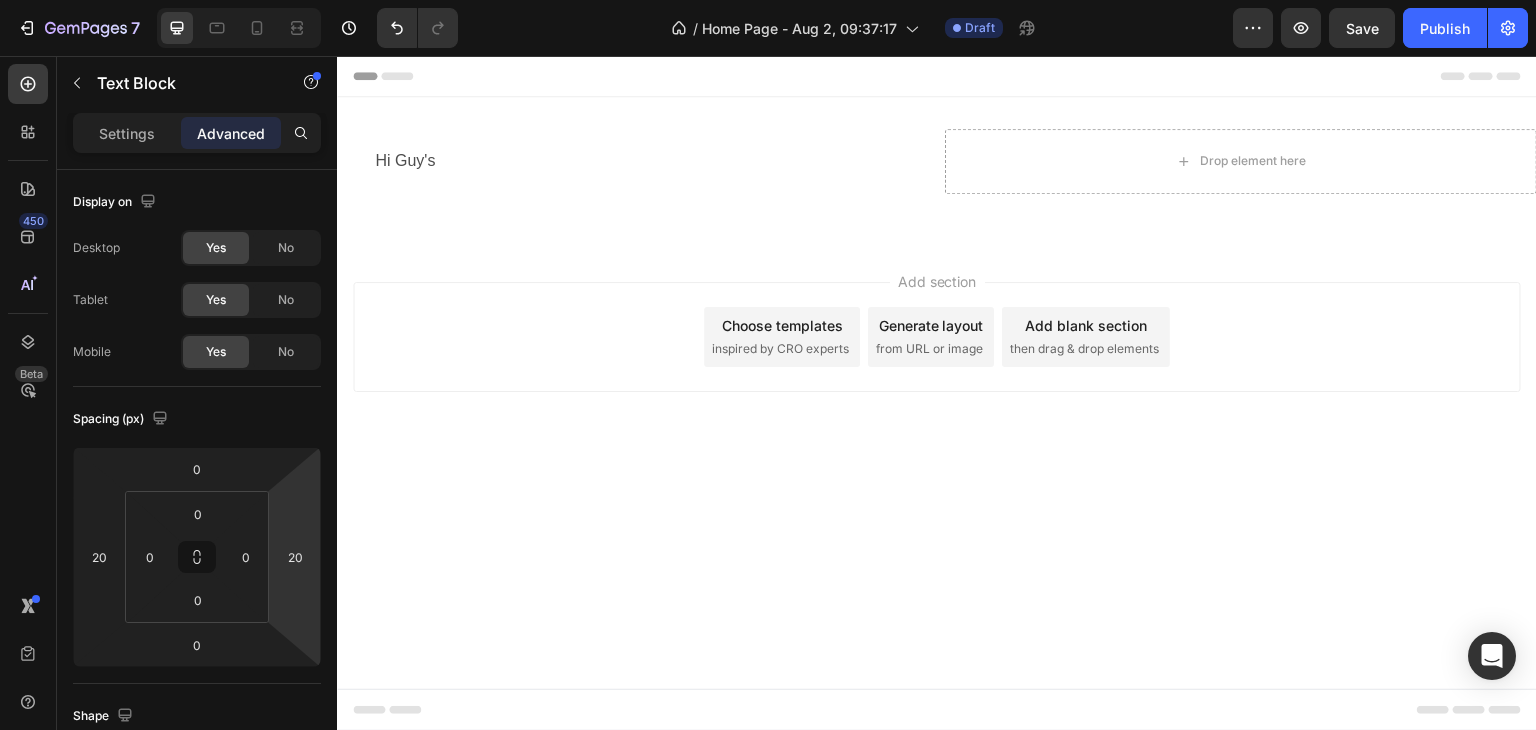 click on "Add section Choose templates inspired by CRO experts Generate layout from URL or image Add blank section then drag & drop elements" at bounding box center [937, 365] 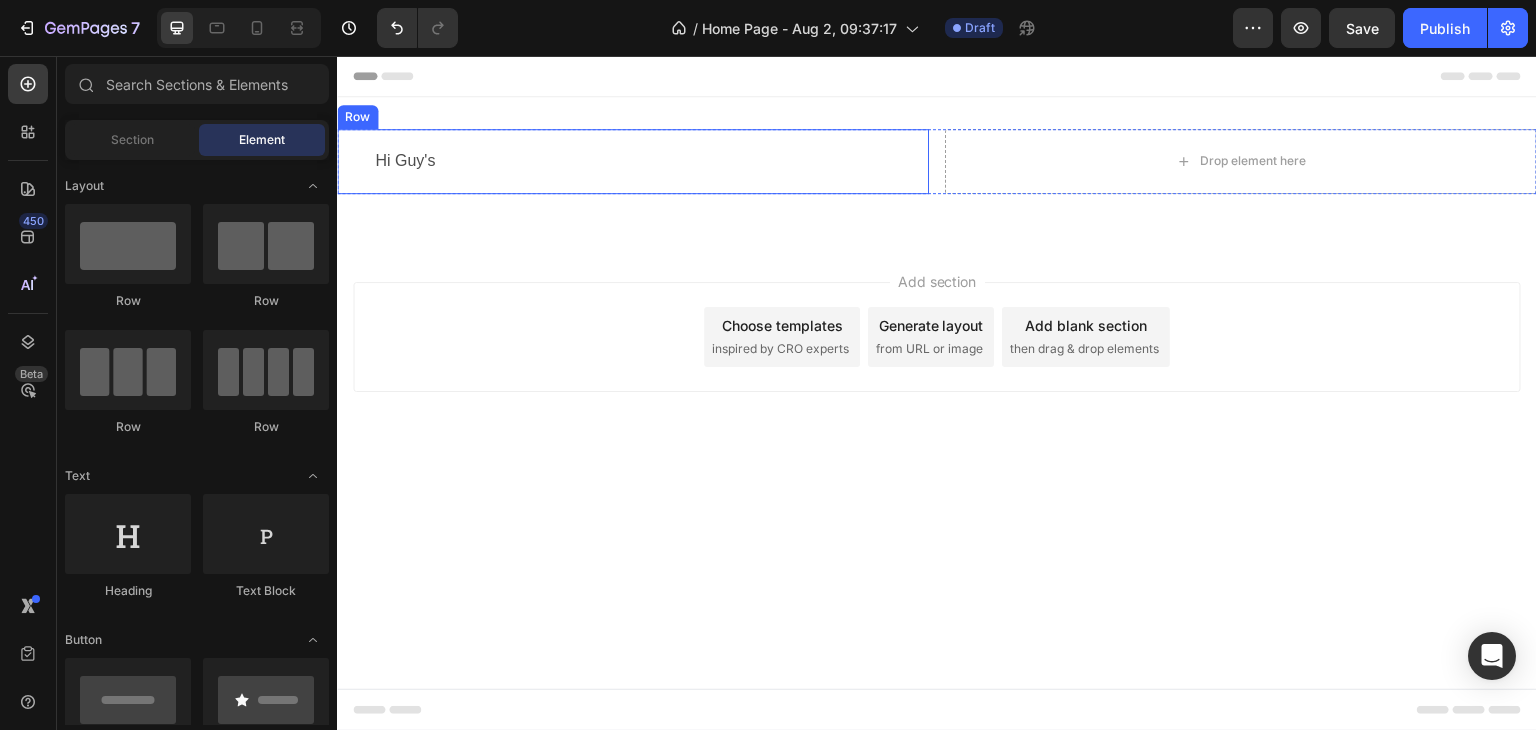 click on "Hi Guy's" at bounding box center (633, 161) 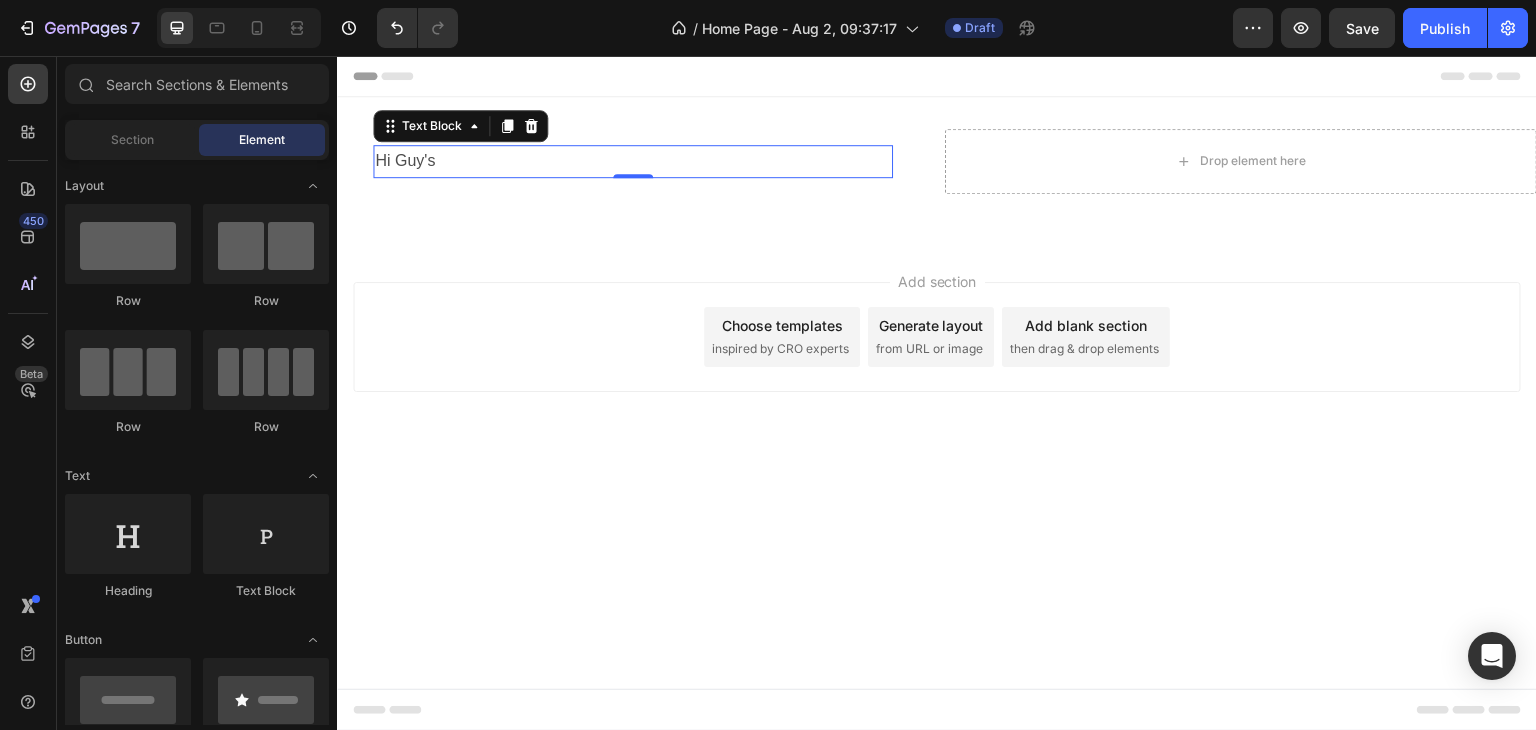 click on "Add section Choose templates inspired by CRO experts Generate layout from URL or image Add blank section then drag & drop elements" at bounding box center [937, 365] 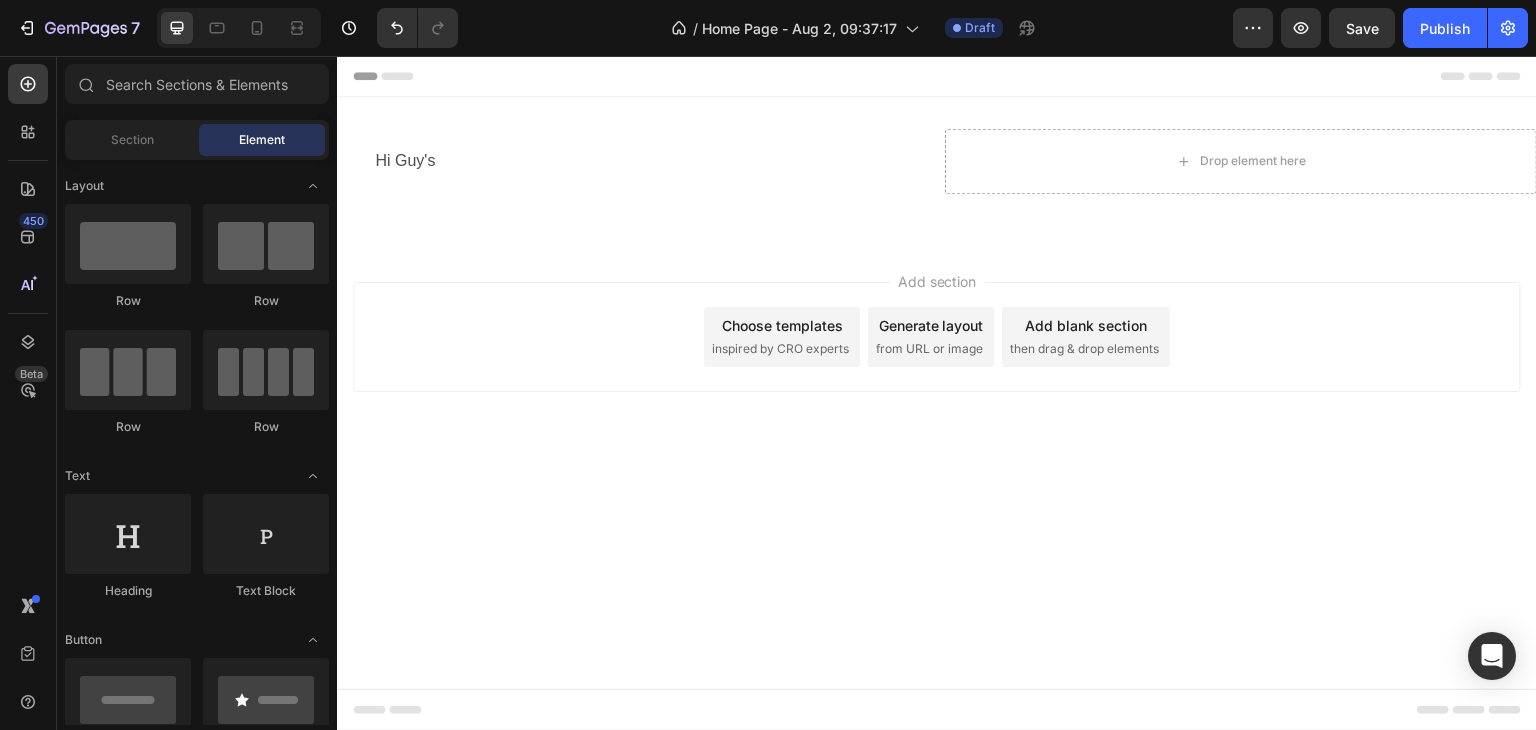 click on "Add section Choose templates inspired by CRO experts Generate layout from URL or image Add blank section then drag & drop elements" at bounding box center [937, 365] 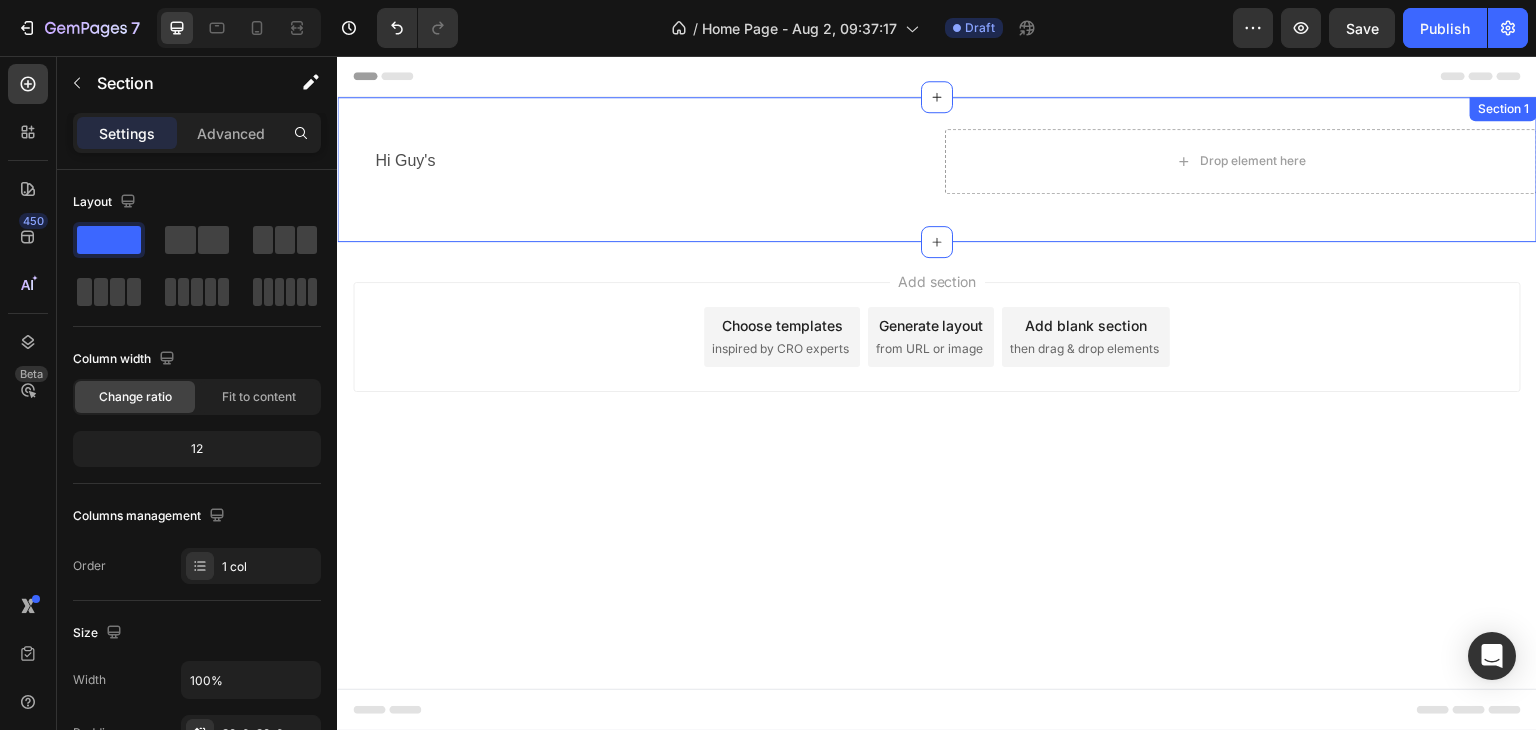 click on "Hi Guy's Text Block Row
Drop element here Row Section 1" at bounding box center (937, 169) 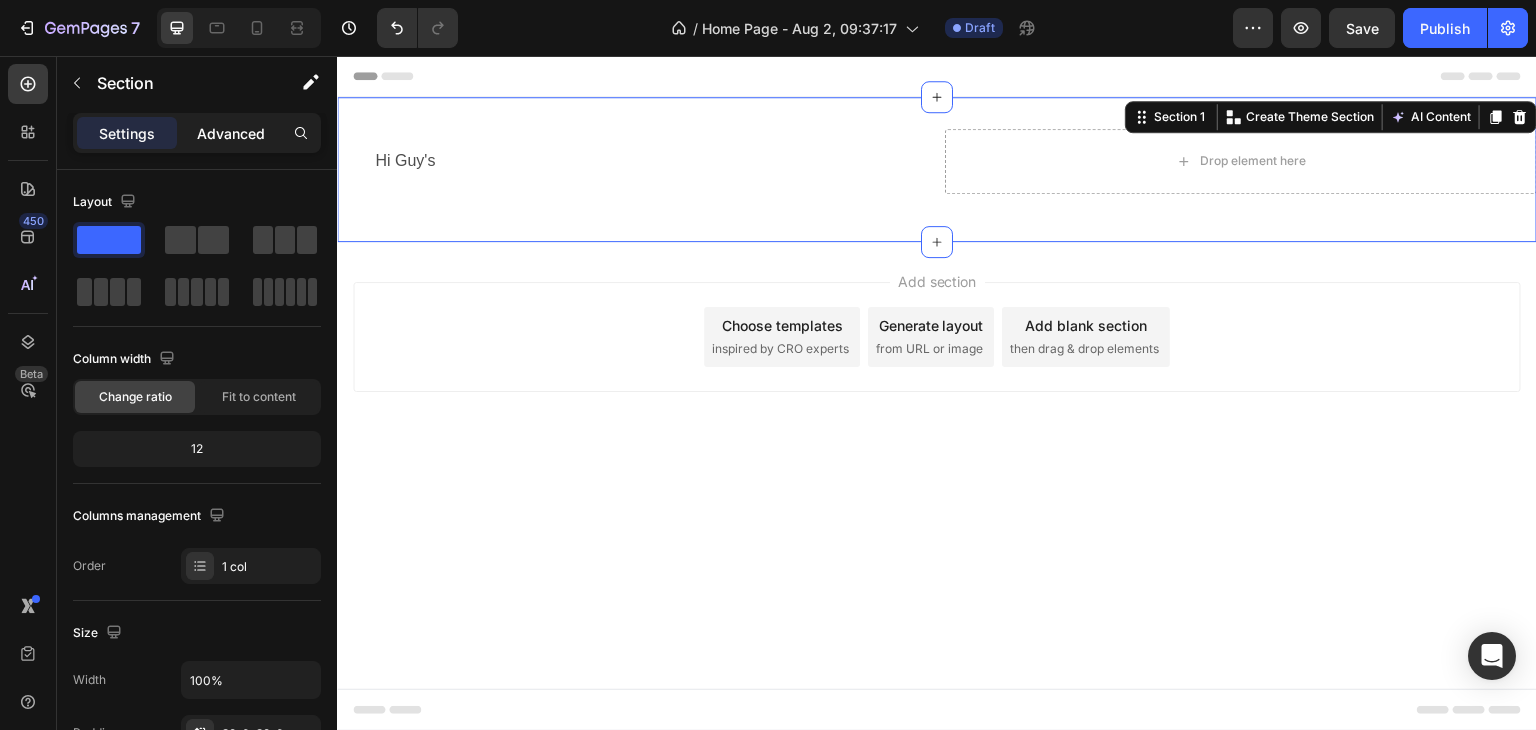 click on "Advanced" at bounding box center (231, 133) 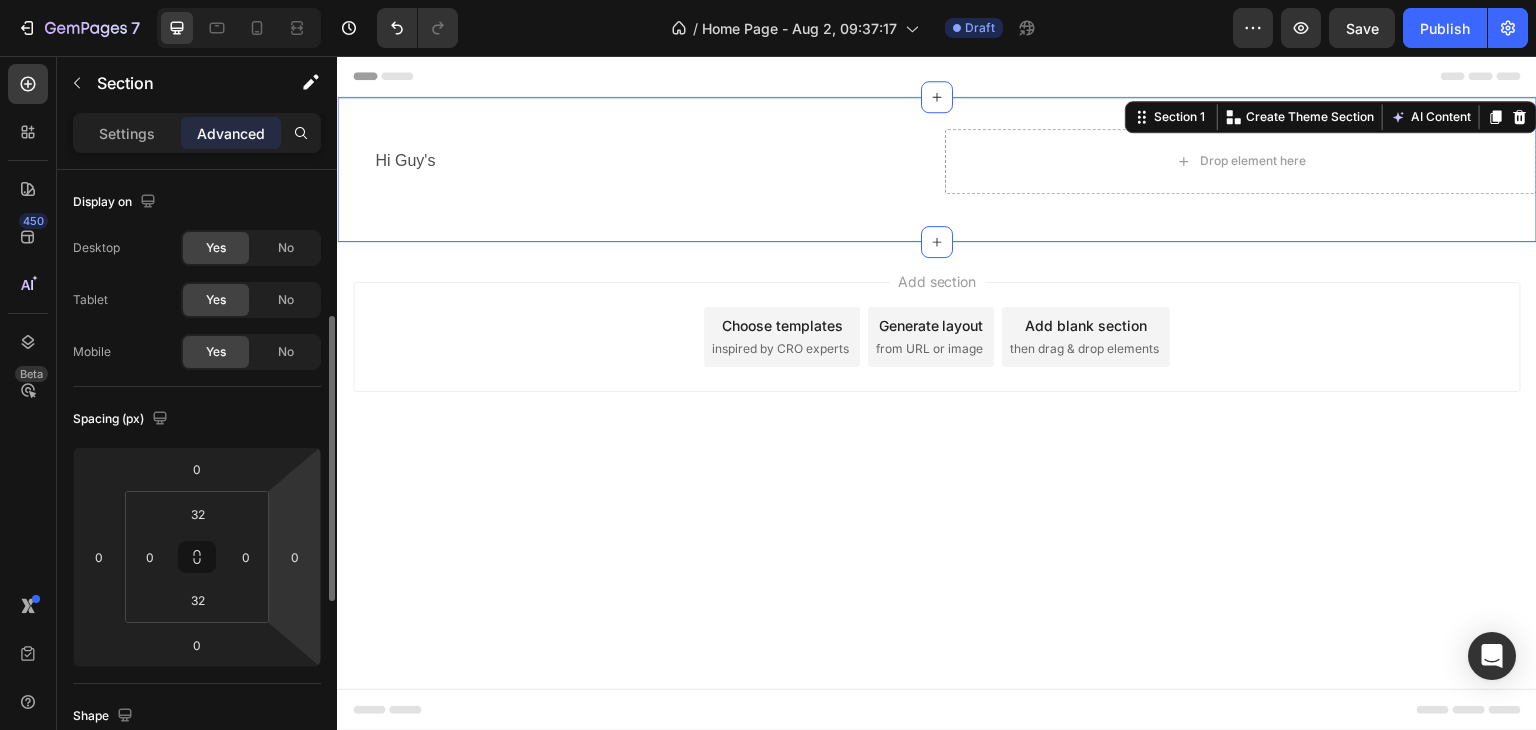 scroll, scrollTop: 100, scrollLeft: 0, axis: vertical 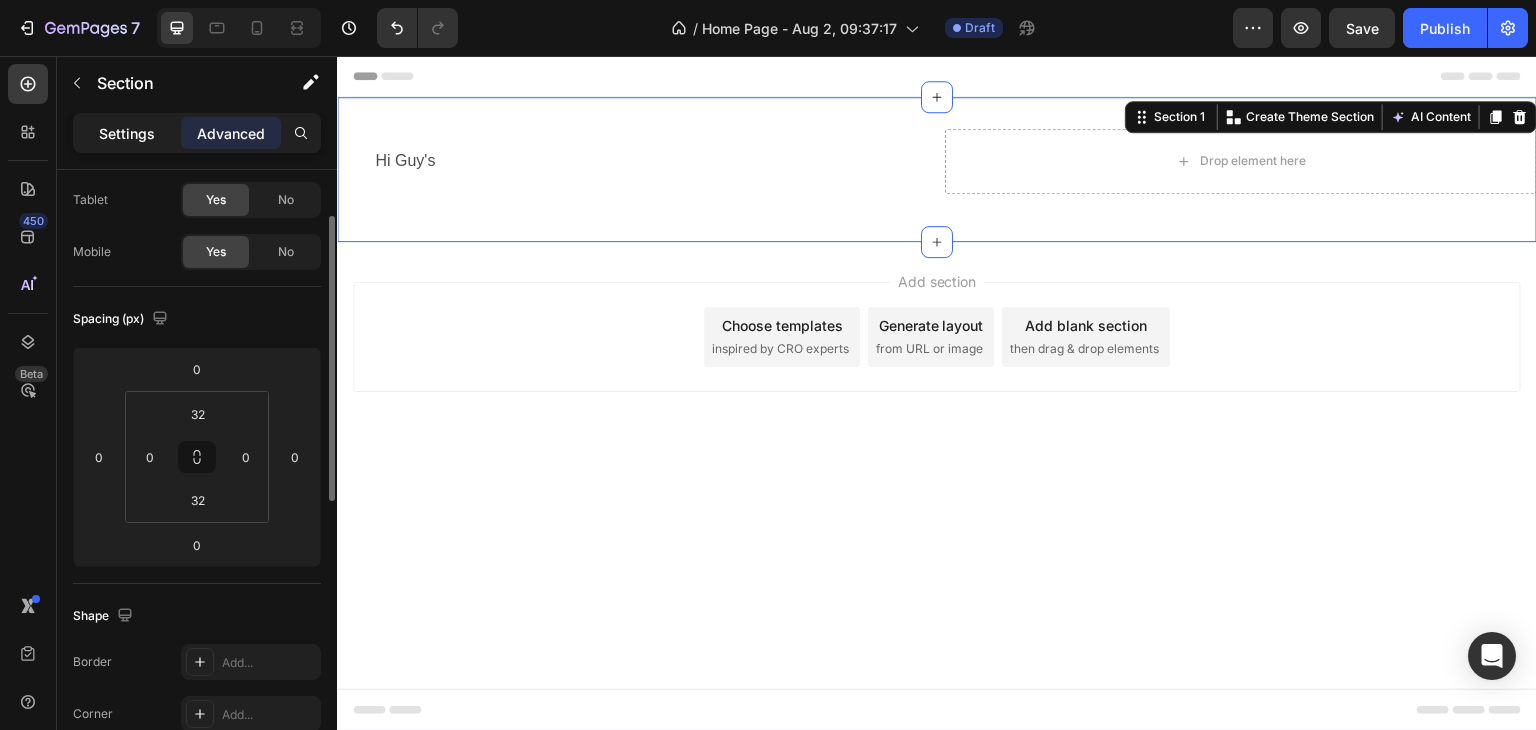 click on "Settings" at bounding box center (127, 133) 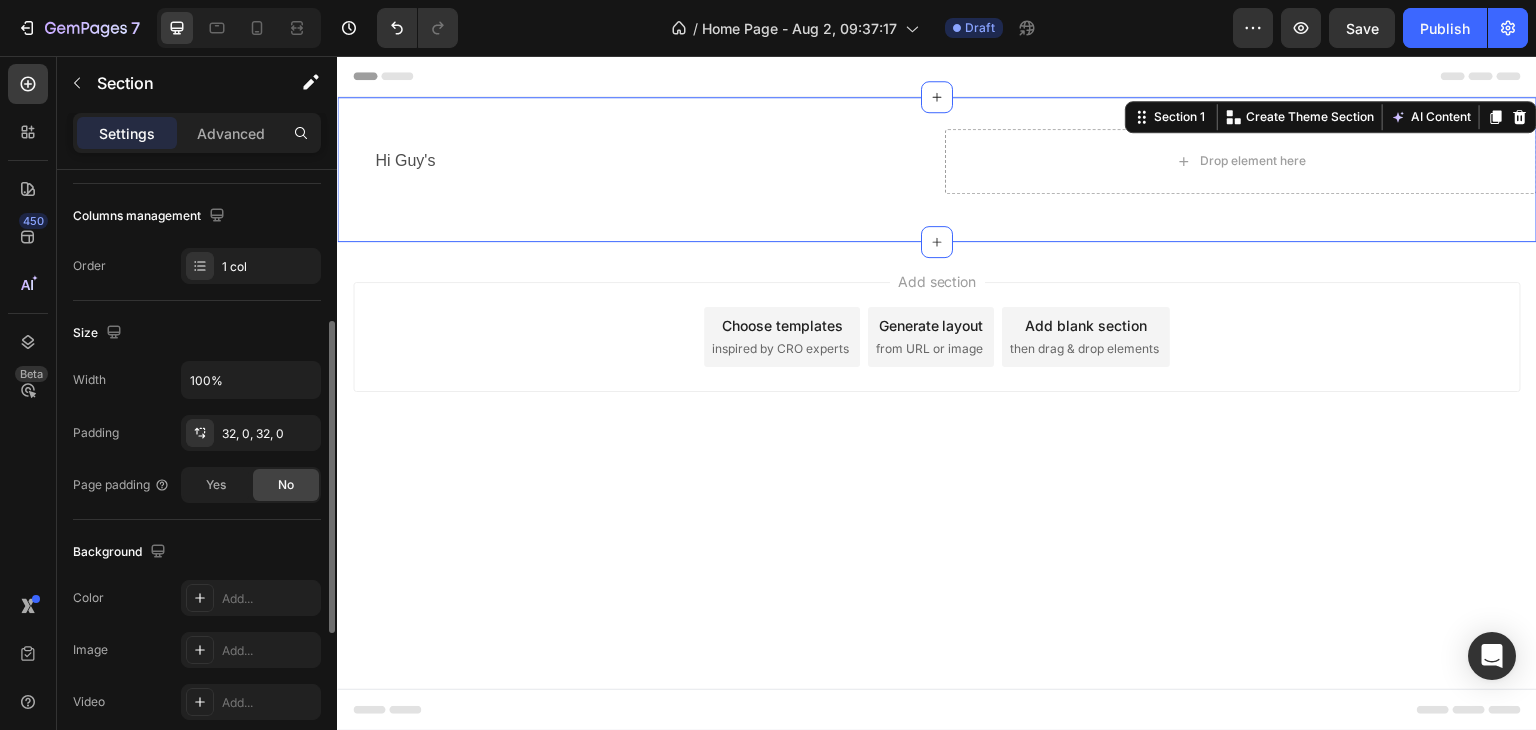 scroll, scrollTop: 400, scrollLeft: 0, axis: vertical 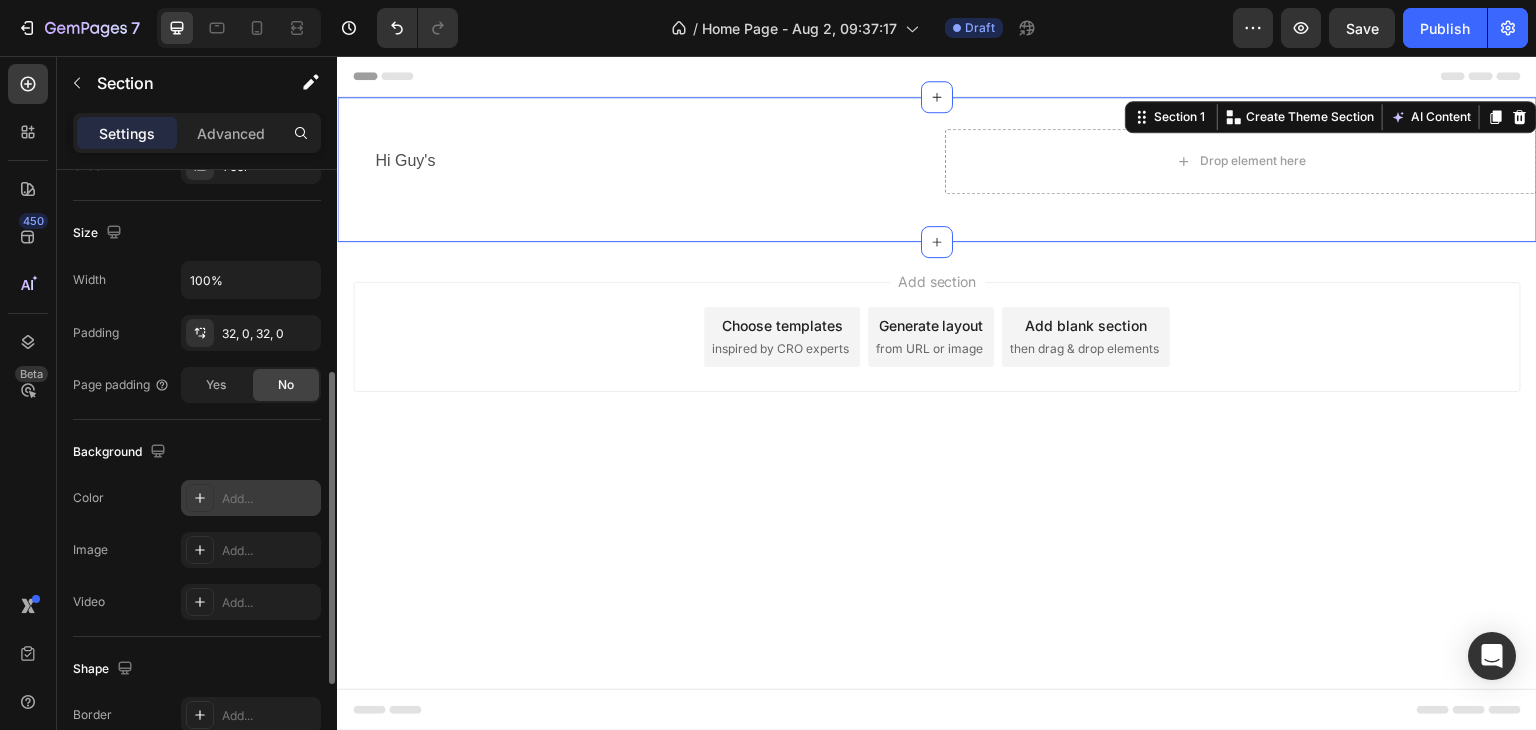 click at bounding box center (200, 498) 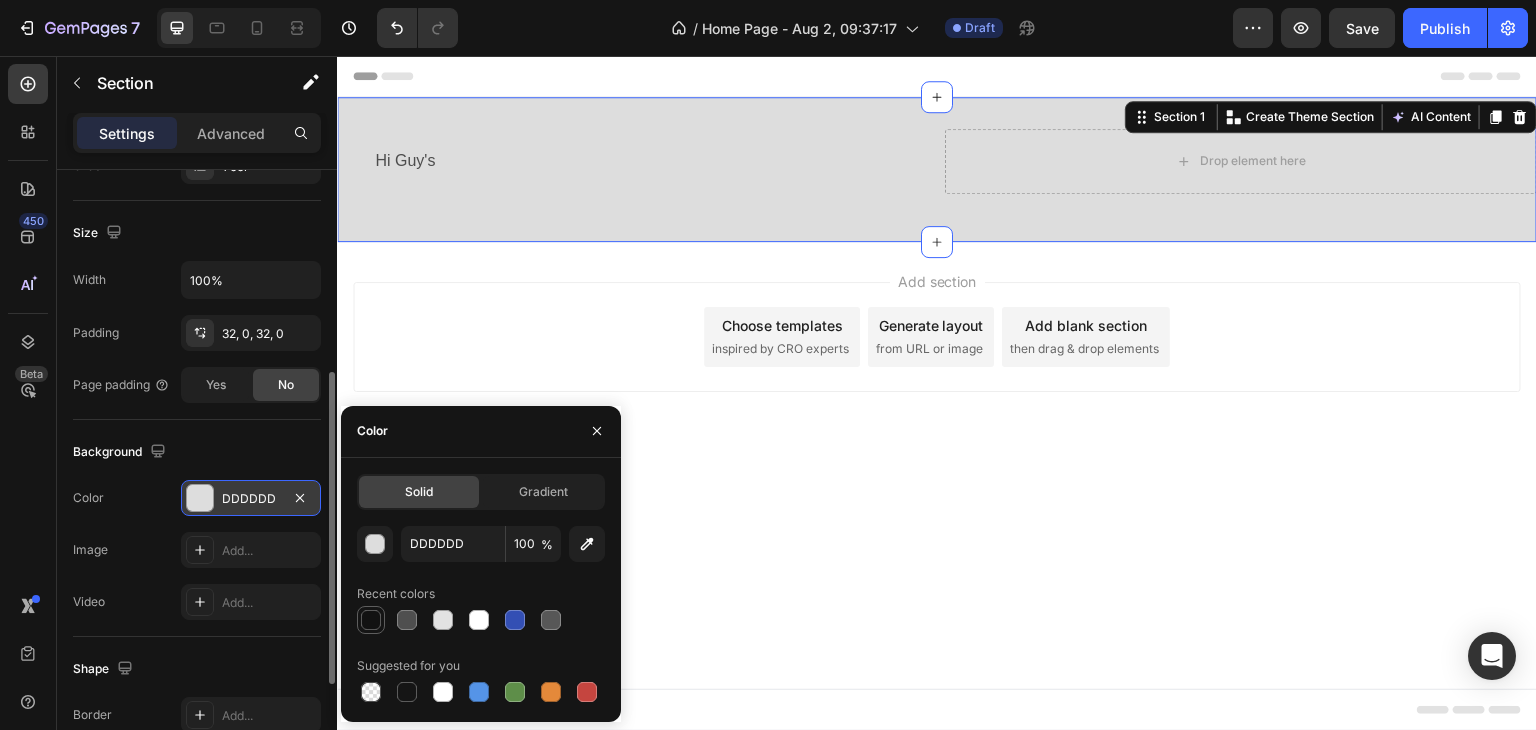 click at bounding box center (371, 620) 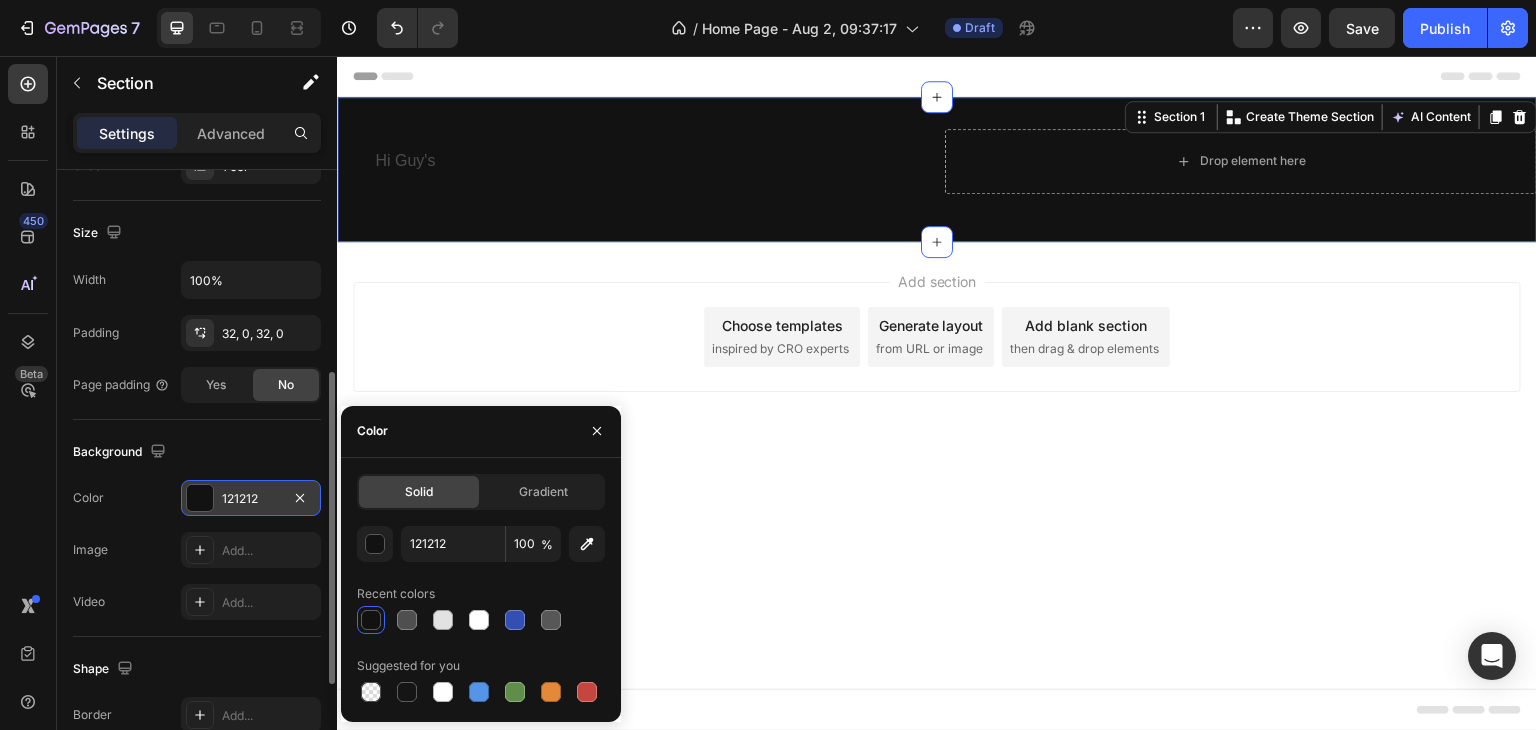 click on "Hi Guy's" at bounding box center (633, 161) 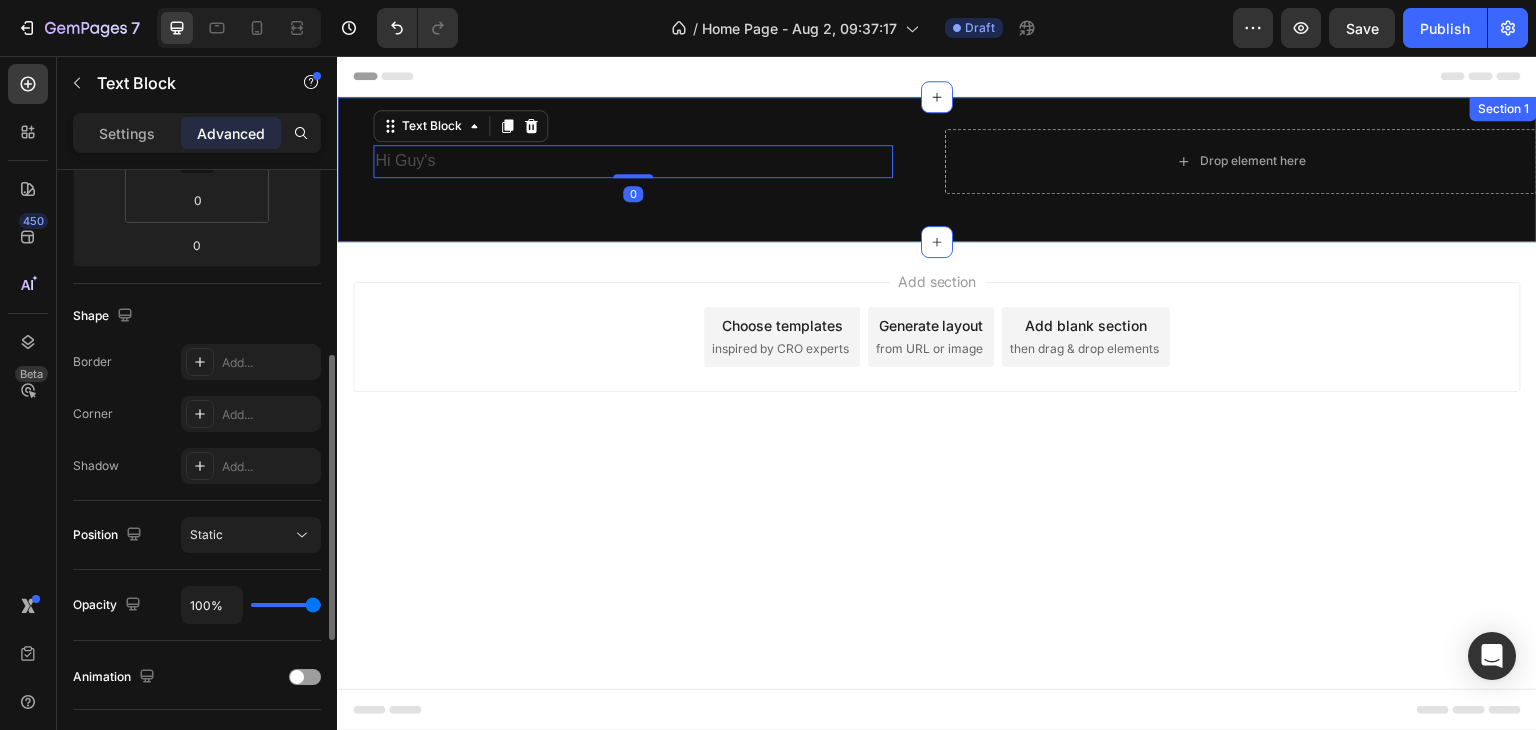 scroll, scrollTop: 0, scrollLeft: 0, axis: both 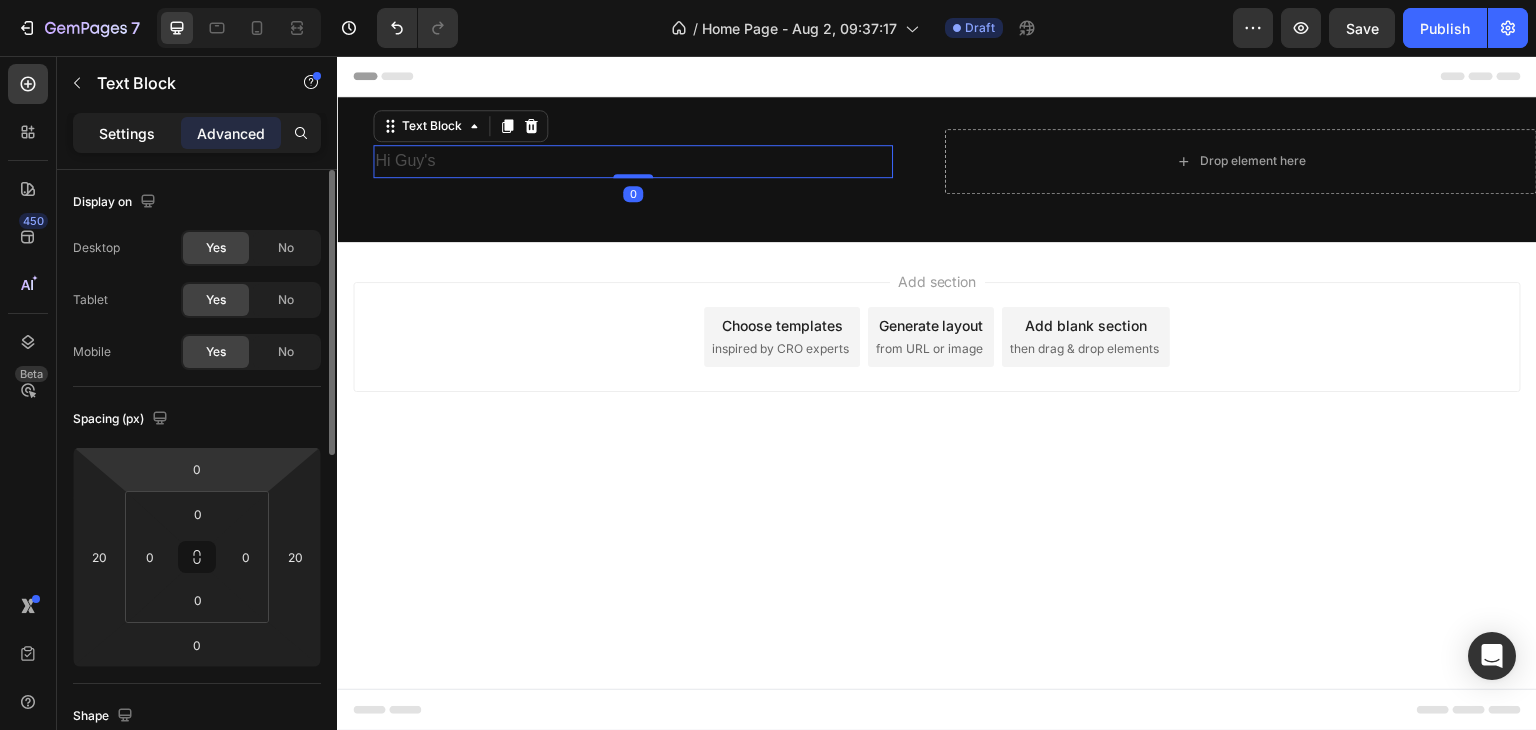 click on "Settings" at bounding box center [127, 133] 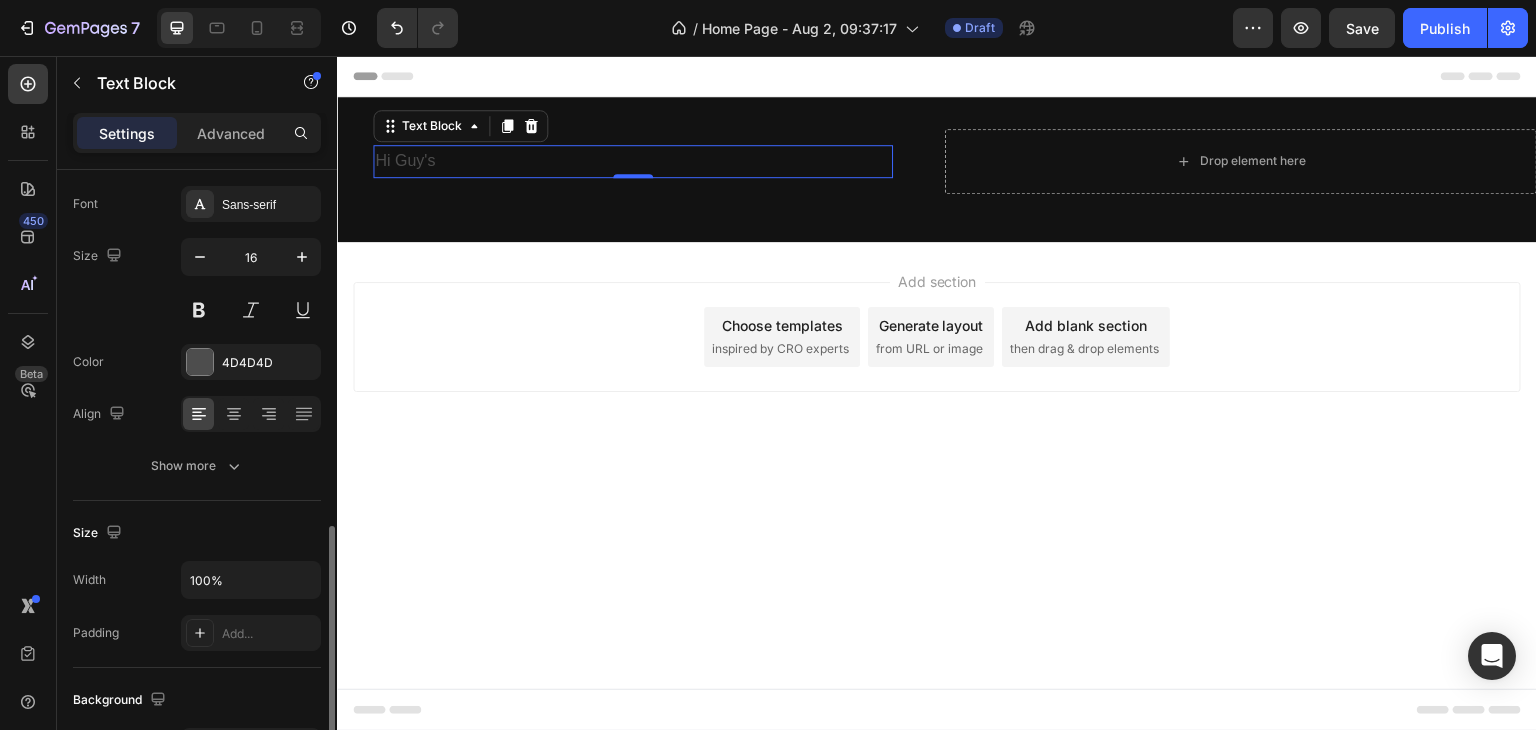 scroll, scrollTop: 300, scrollLeft: 0, axis: vertical 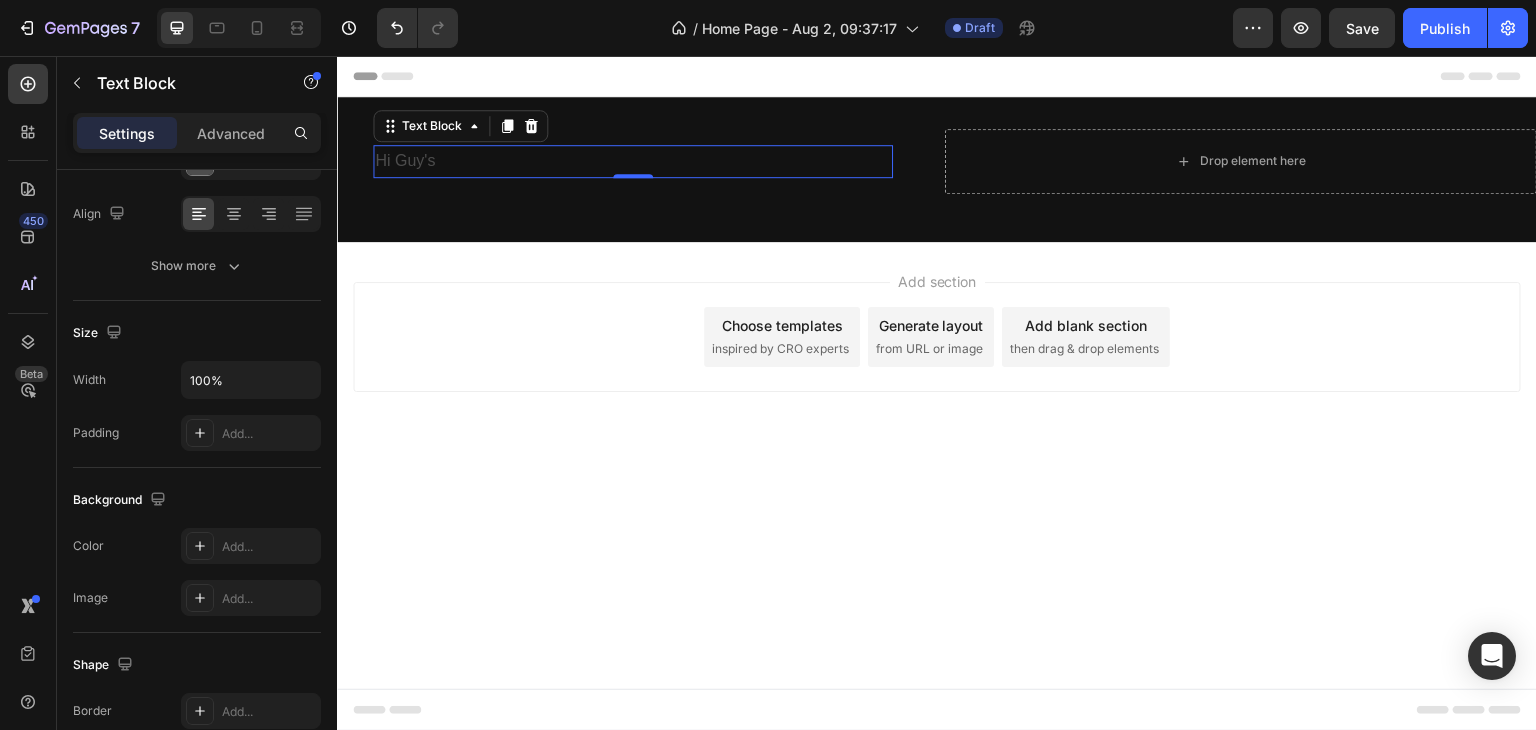 click on "Color Add..." at bounding box center [197, 546] 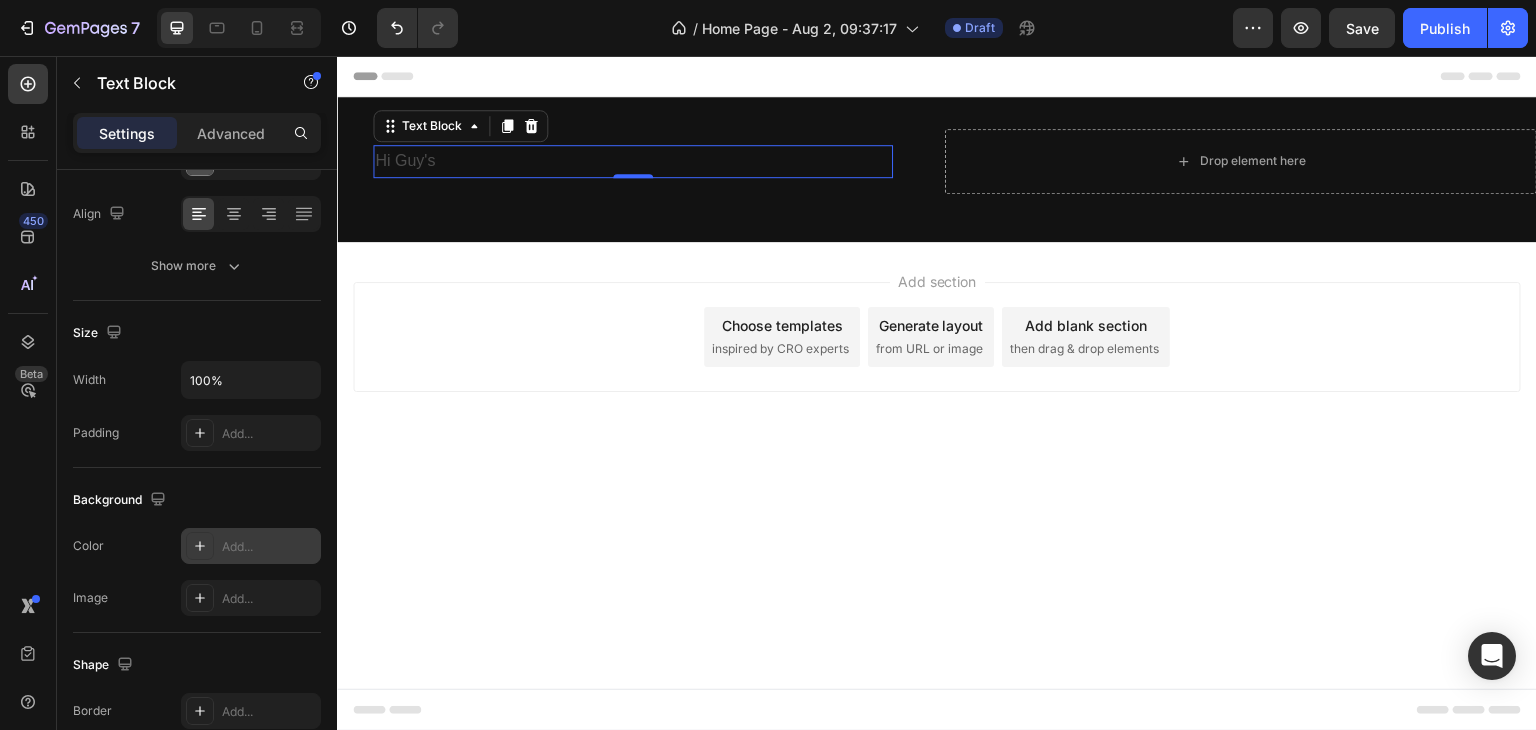 click on "Add..." at bounding box center [251, 546] 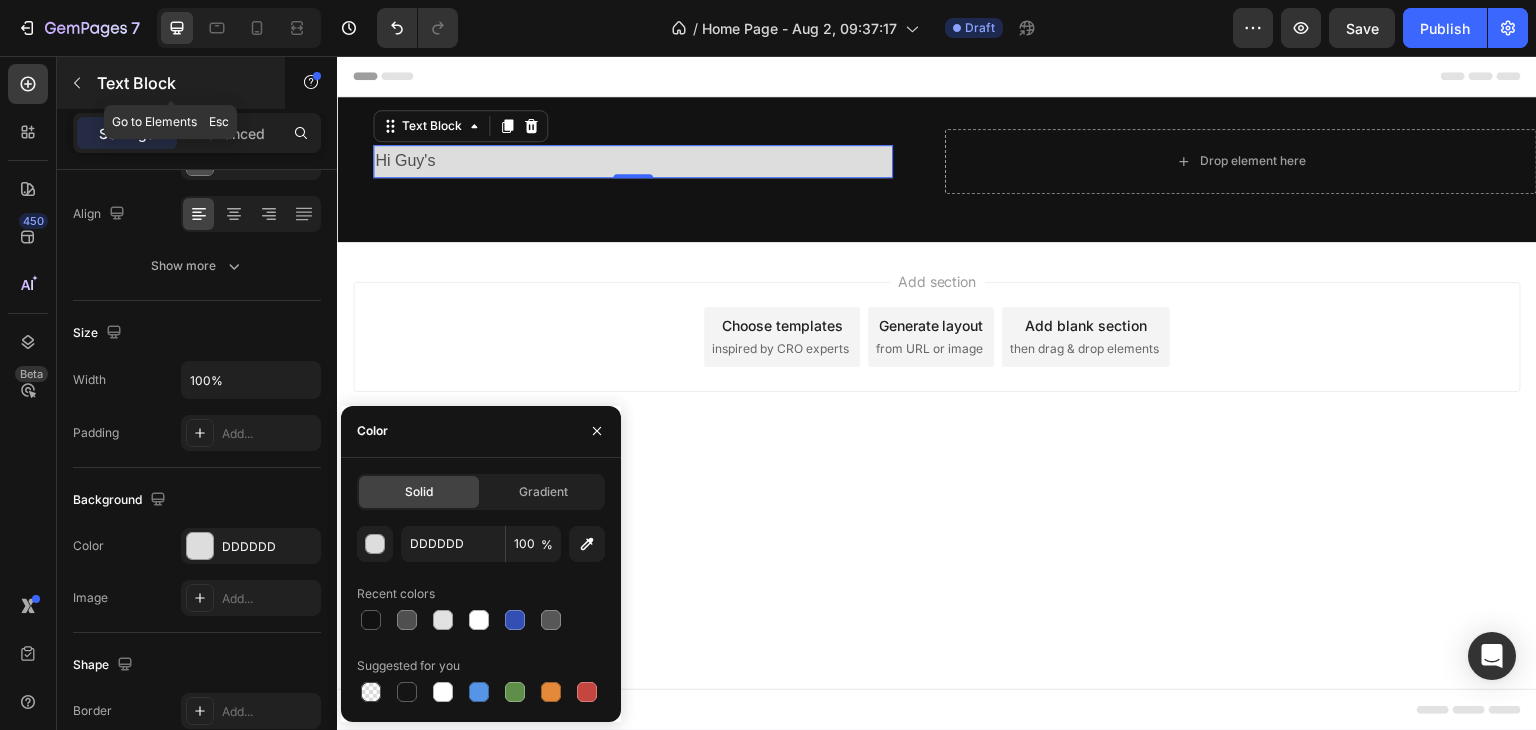 click at bounding box center [77, 83] 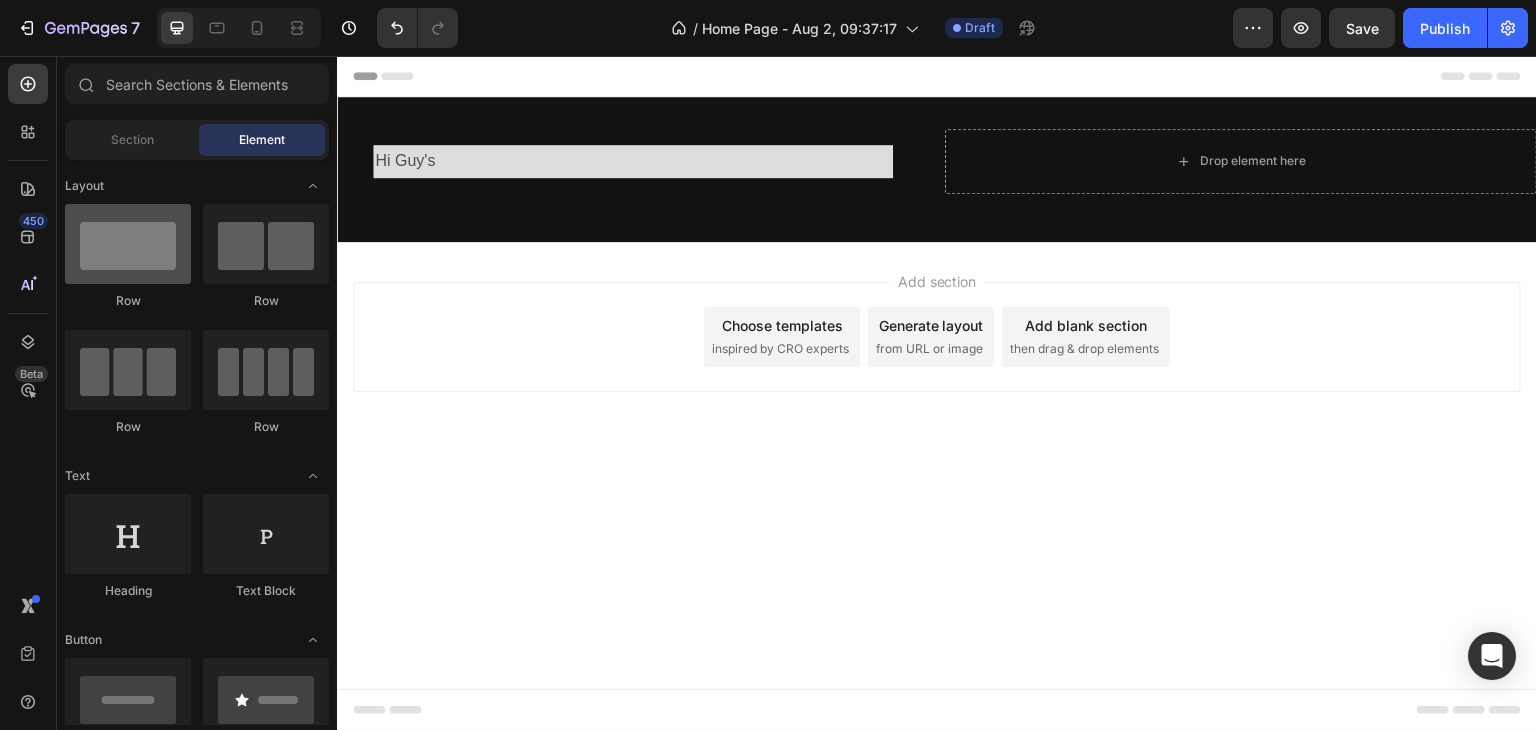 click at bounding box center (128, 244) 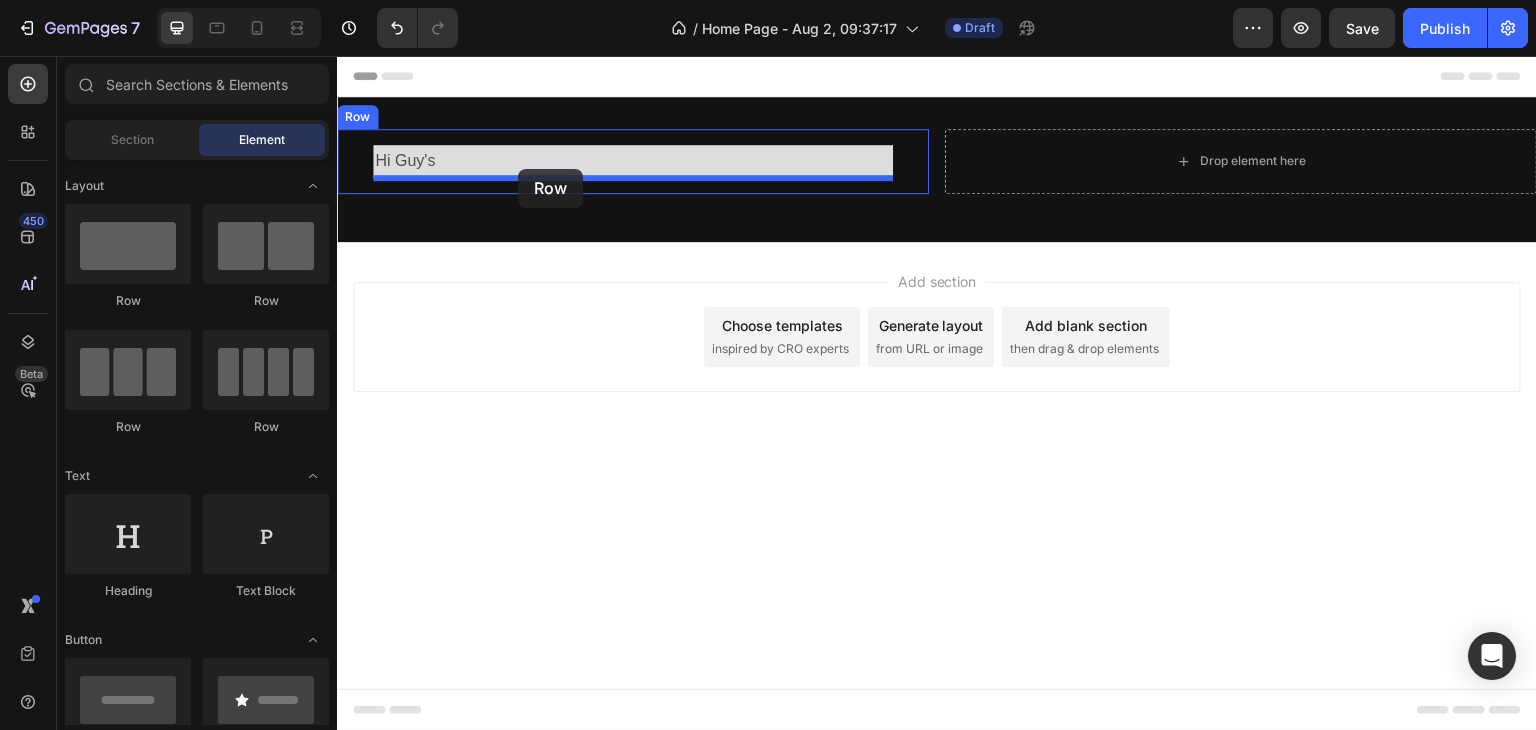 drag, startPoint x: 443, startPoint y: 320, endPoint x: 518, endPoint y: 169, distance: 168.60011 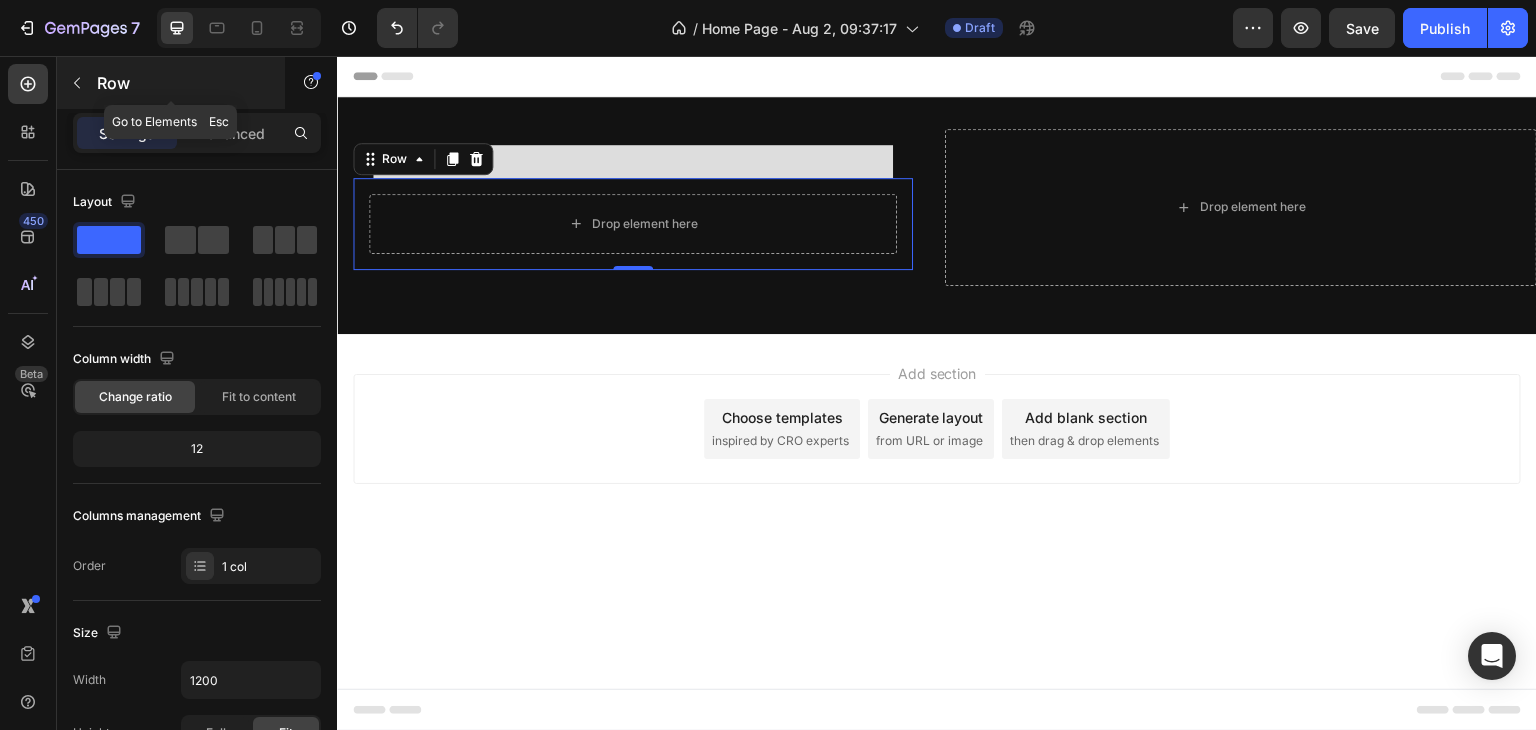click 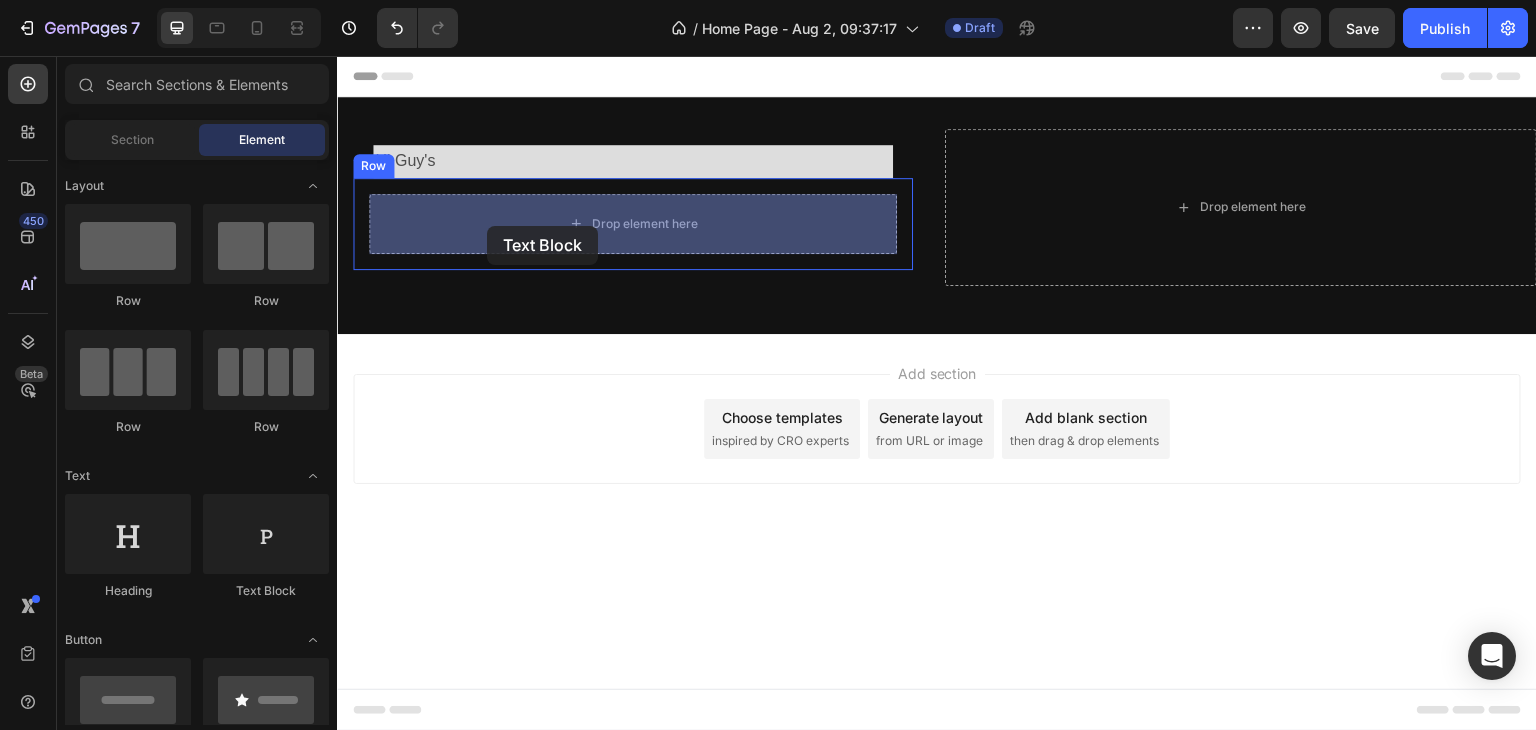 drag, startPoint x: 635, startPoint y: 600, endPoint x: 487, endPoint y: 226, distance: 402.21884 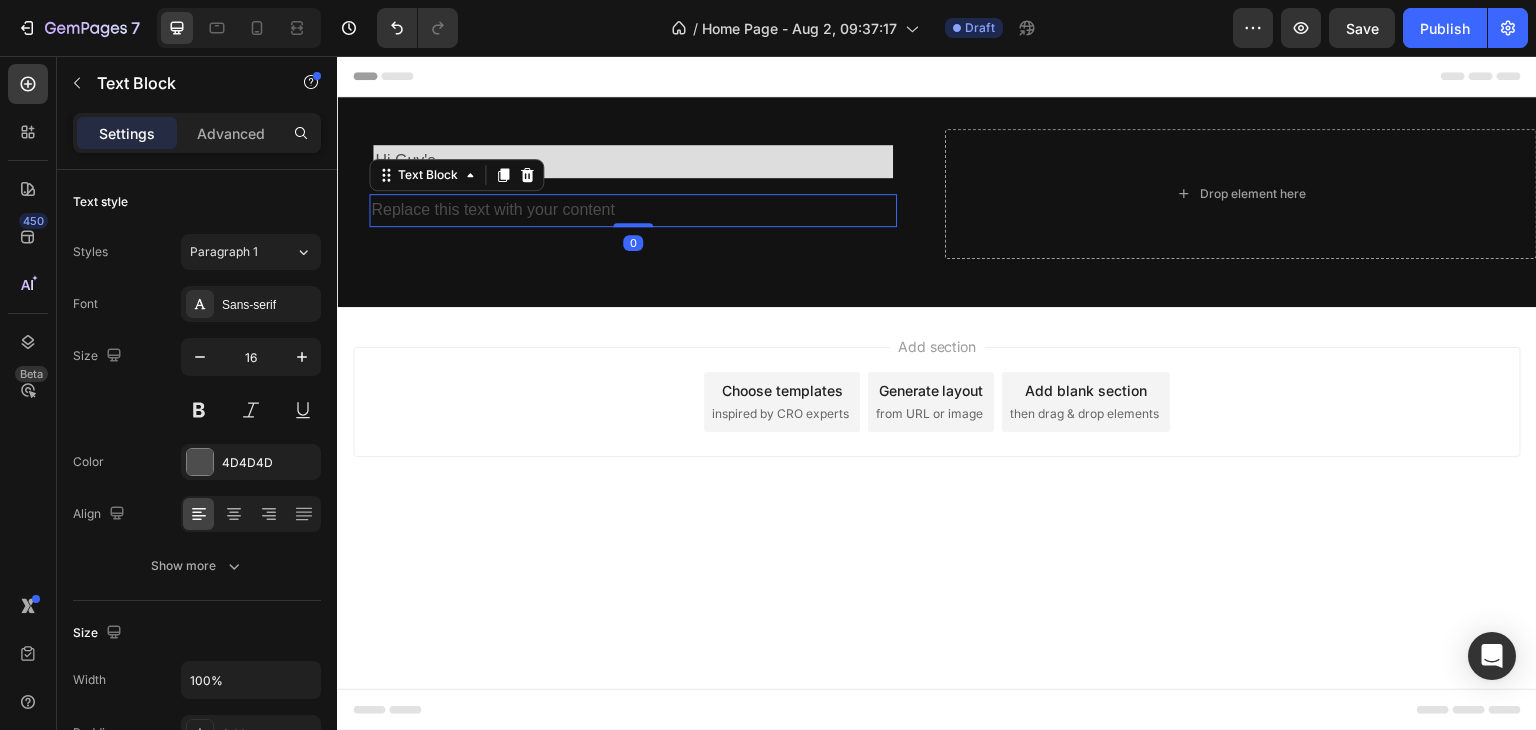 click on "Replace this text with your content" at bounding box center [633, 210] 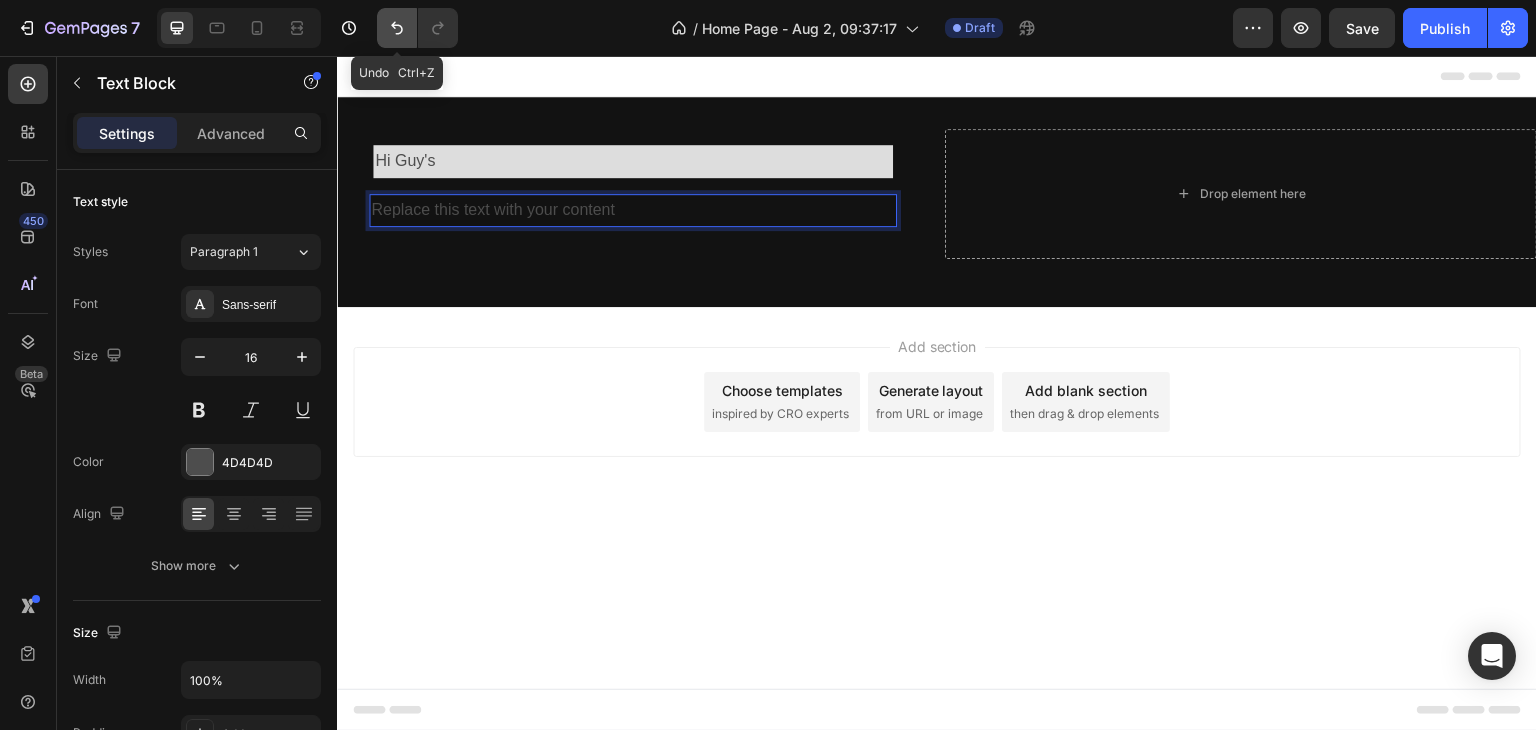 click 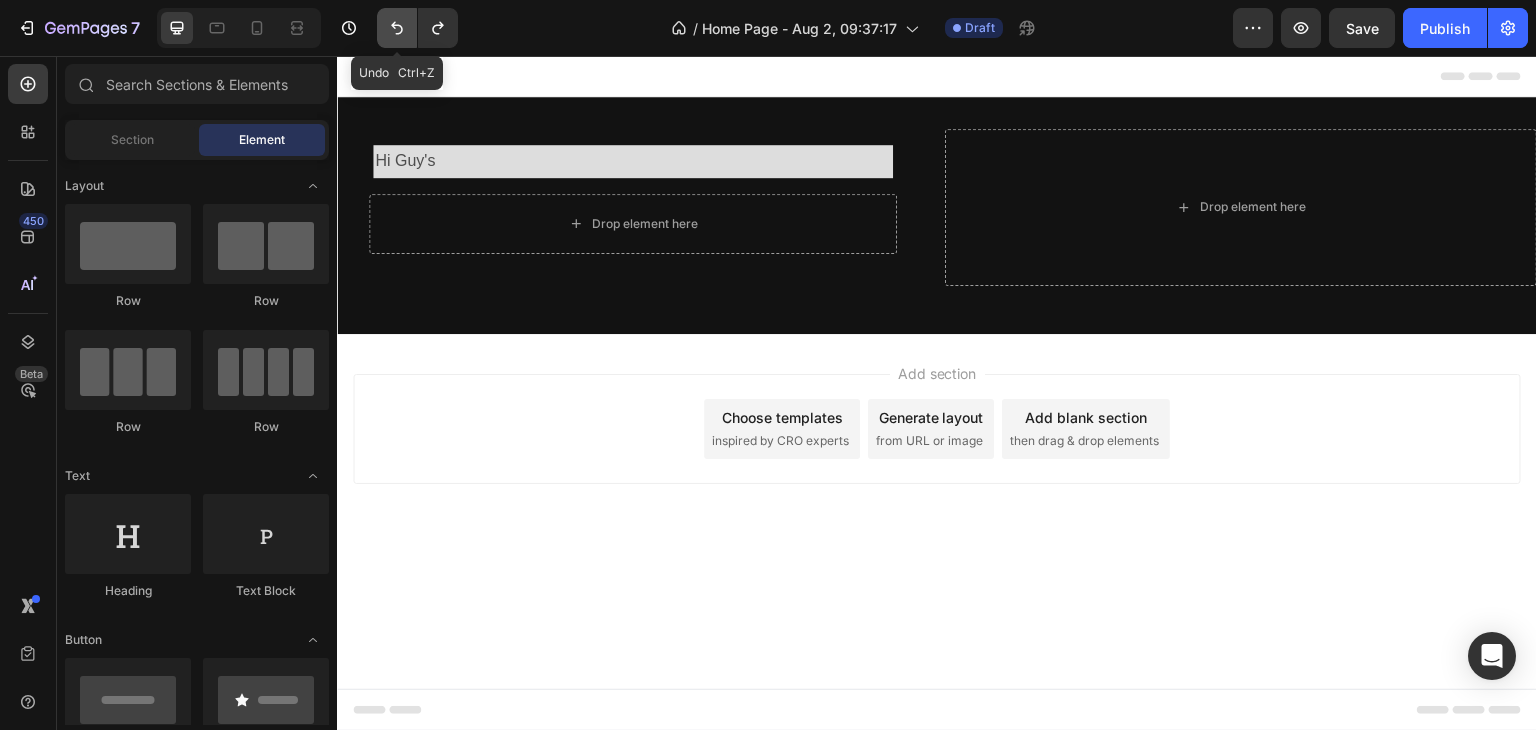 click 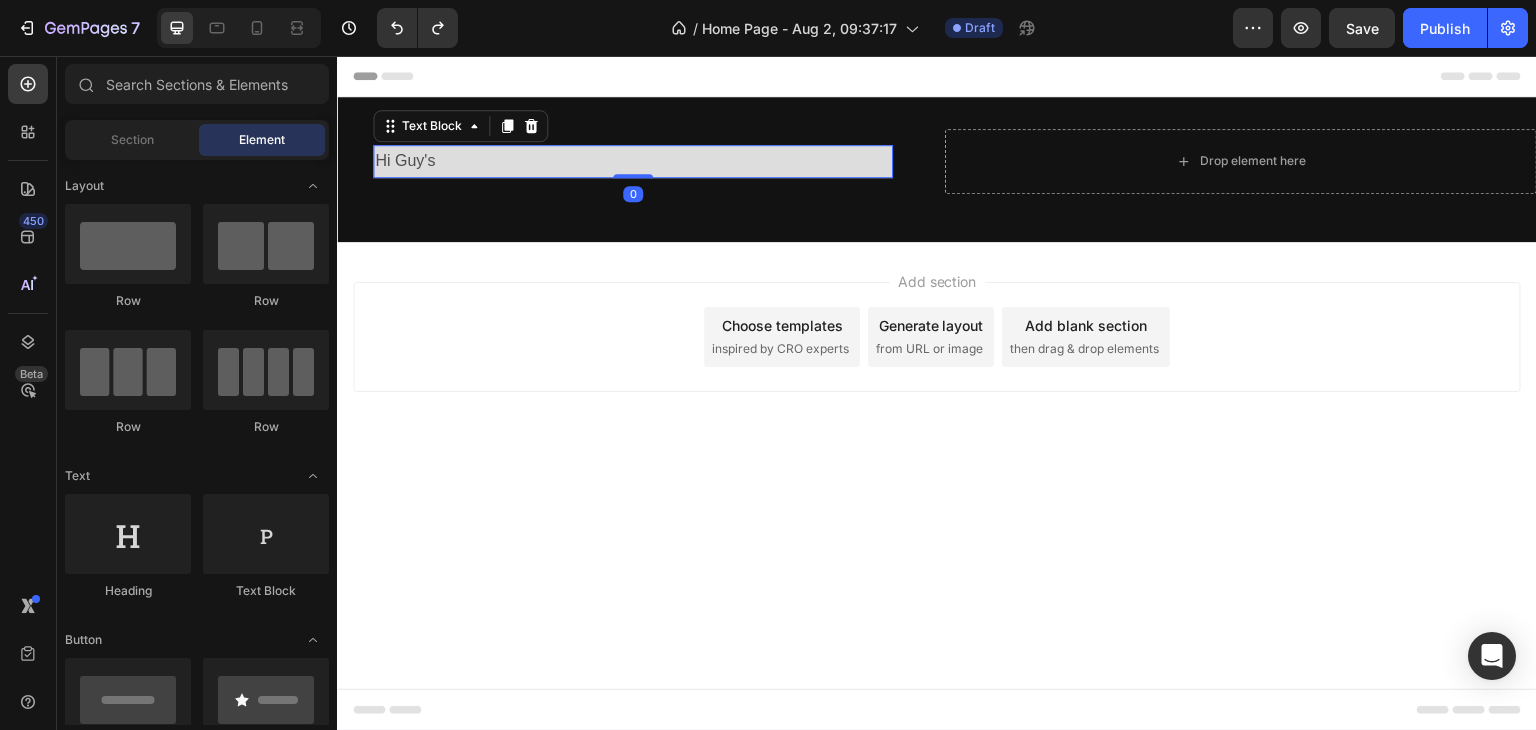 click on "Hi Guy's" at bounding box center [633, 161] 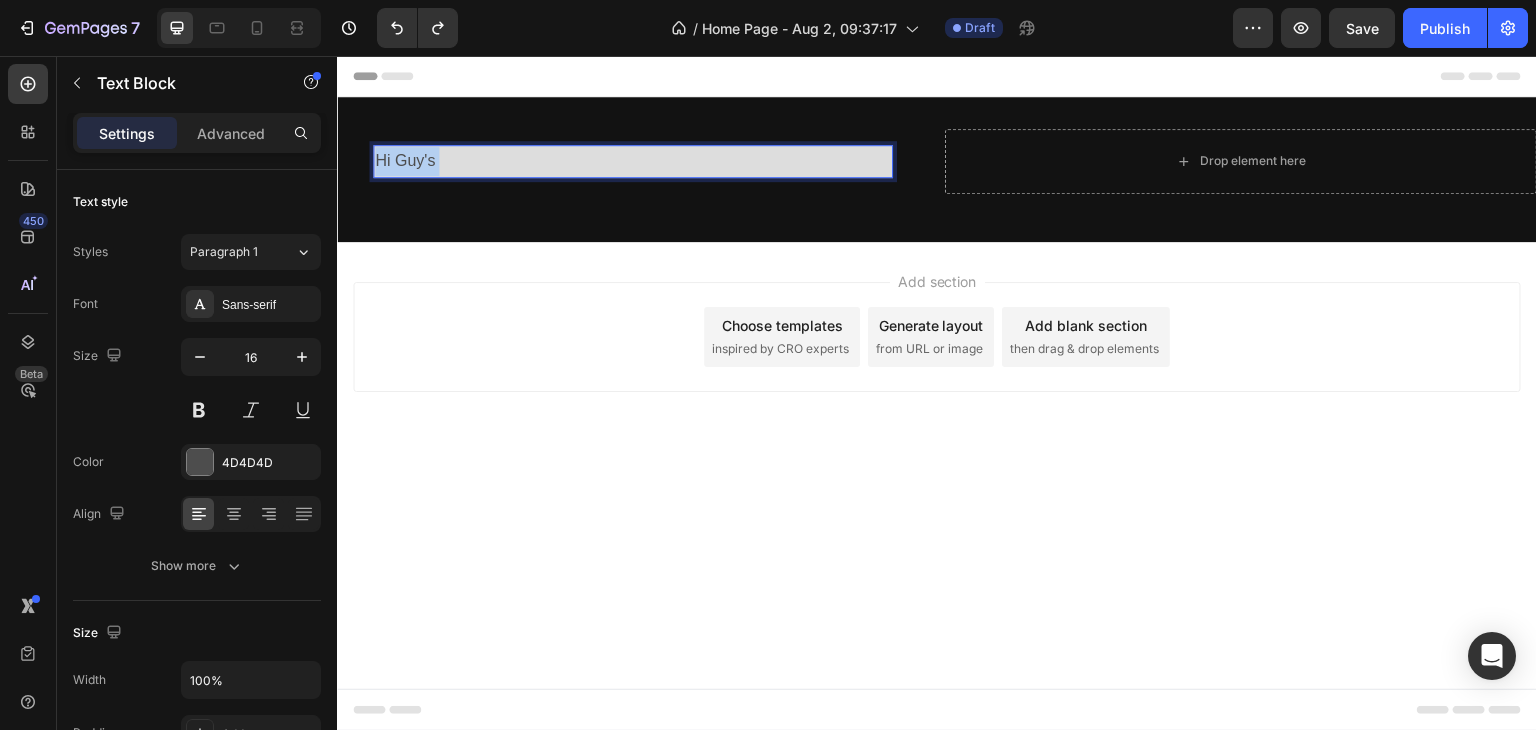drag, startPoint x: 459, startPoint y: 165, endPoint x: 376, endPoint y: 165, distance: 83 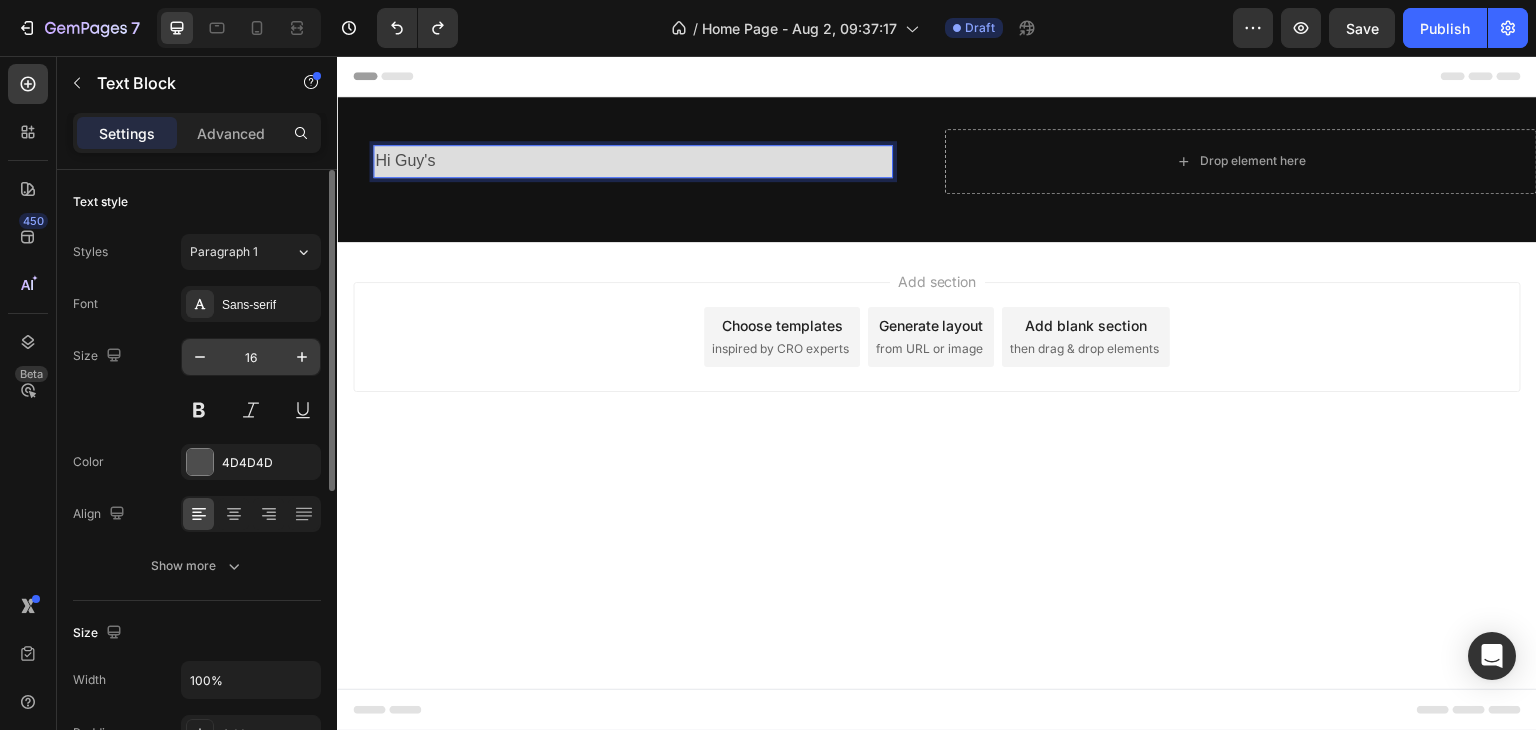 click on "16" at bounding box center (251, 357) 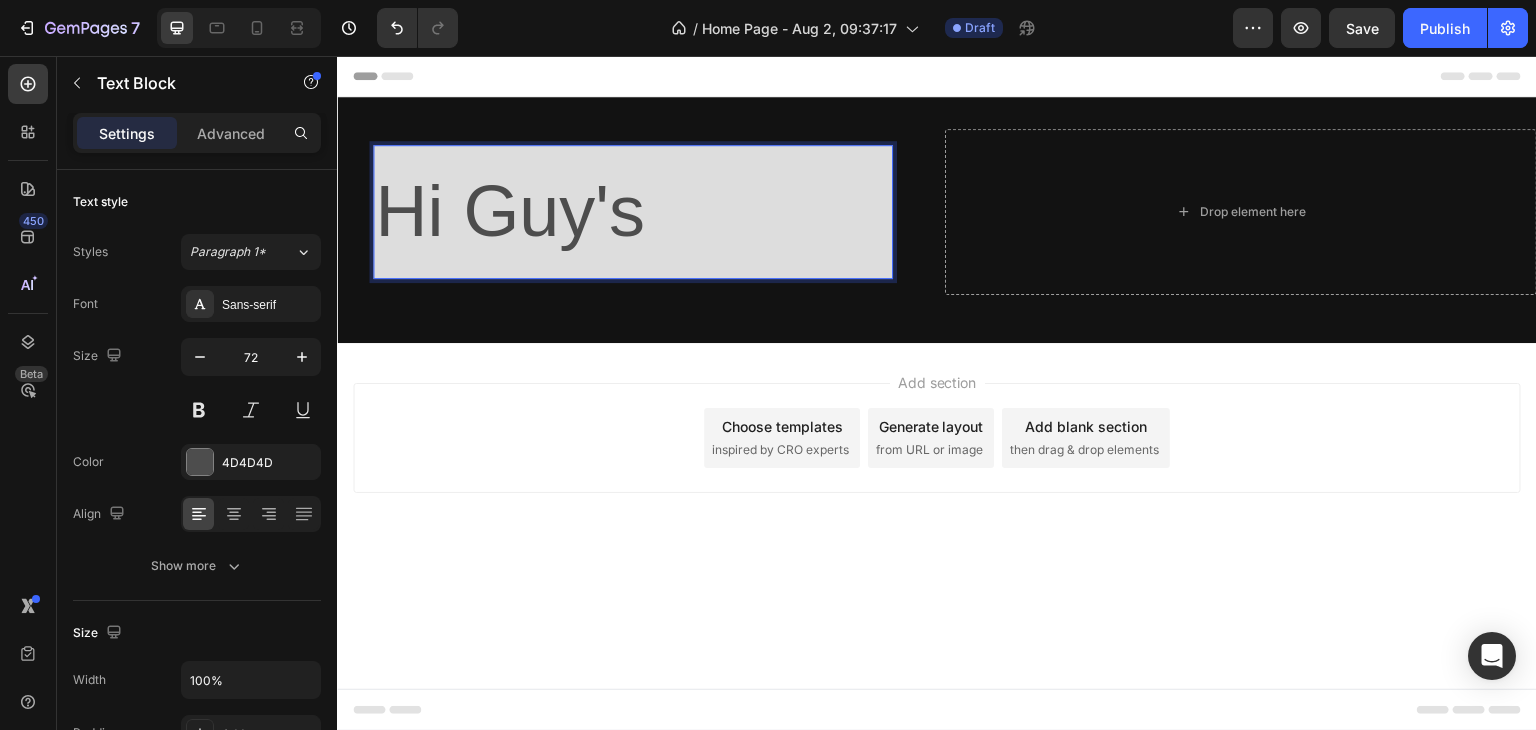 click on "Hi Guy's" at bounding box center (633, 212) 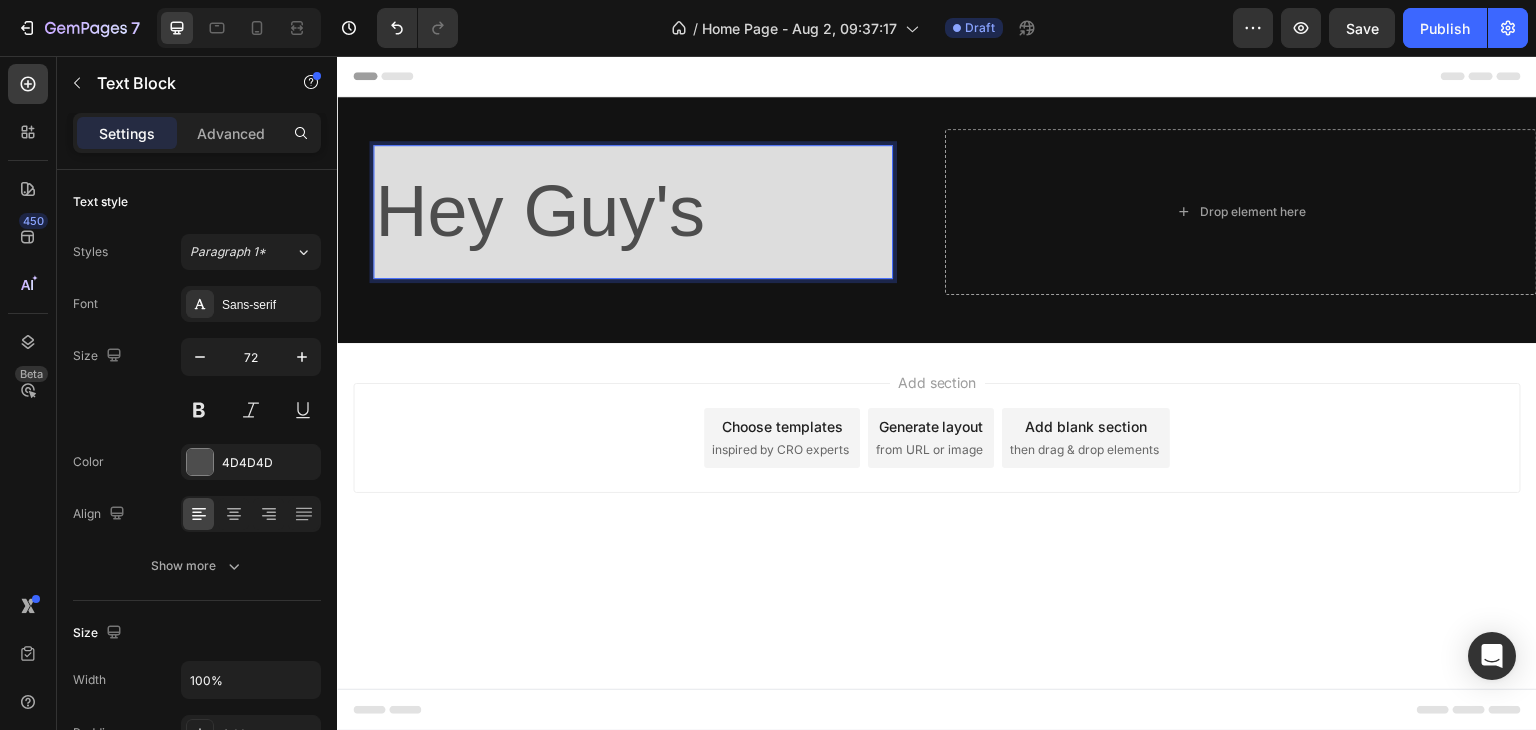 click on "Hey Guy's" at bounding box center [633, 212] 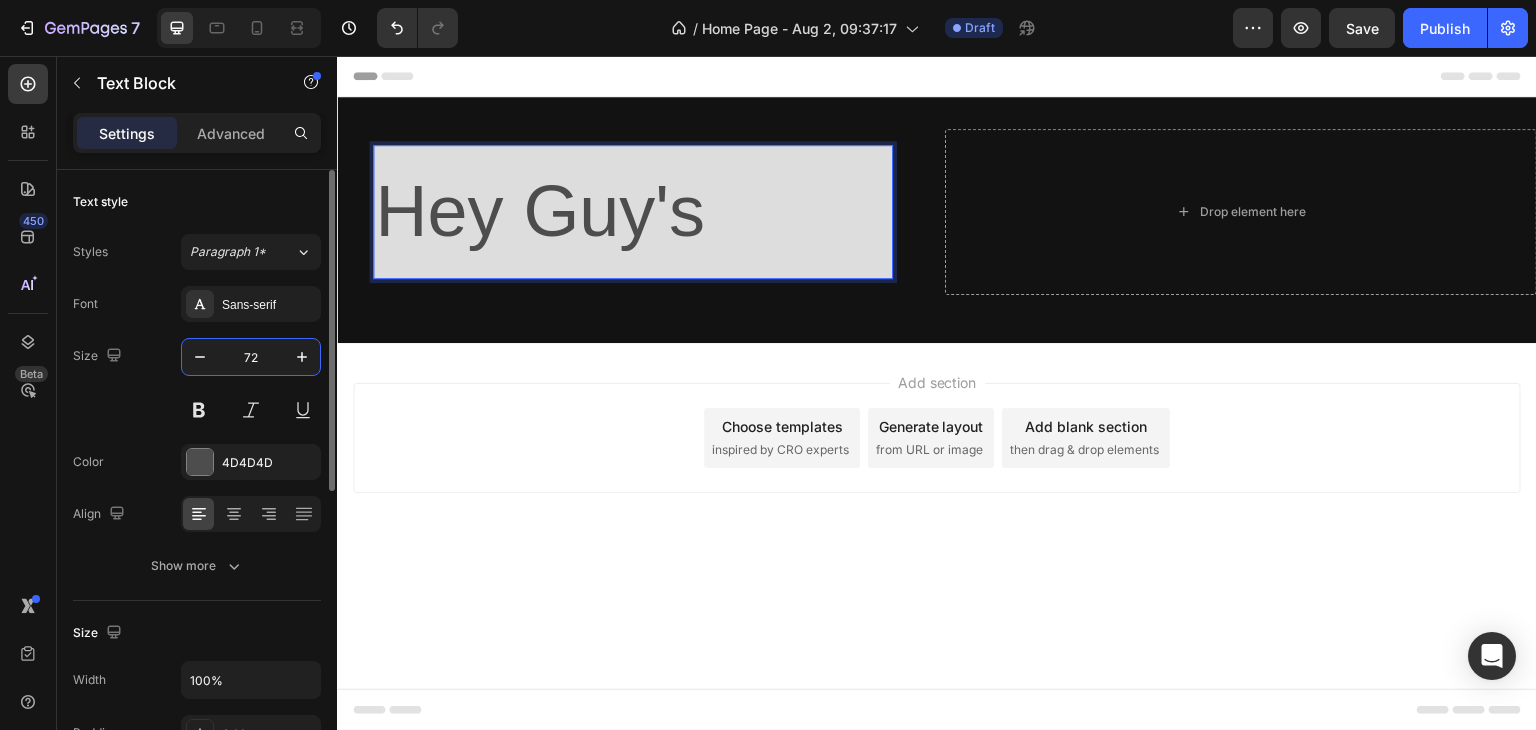 click on "72" at bounding box center [251, 357] 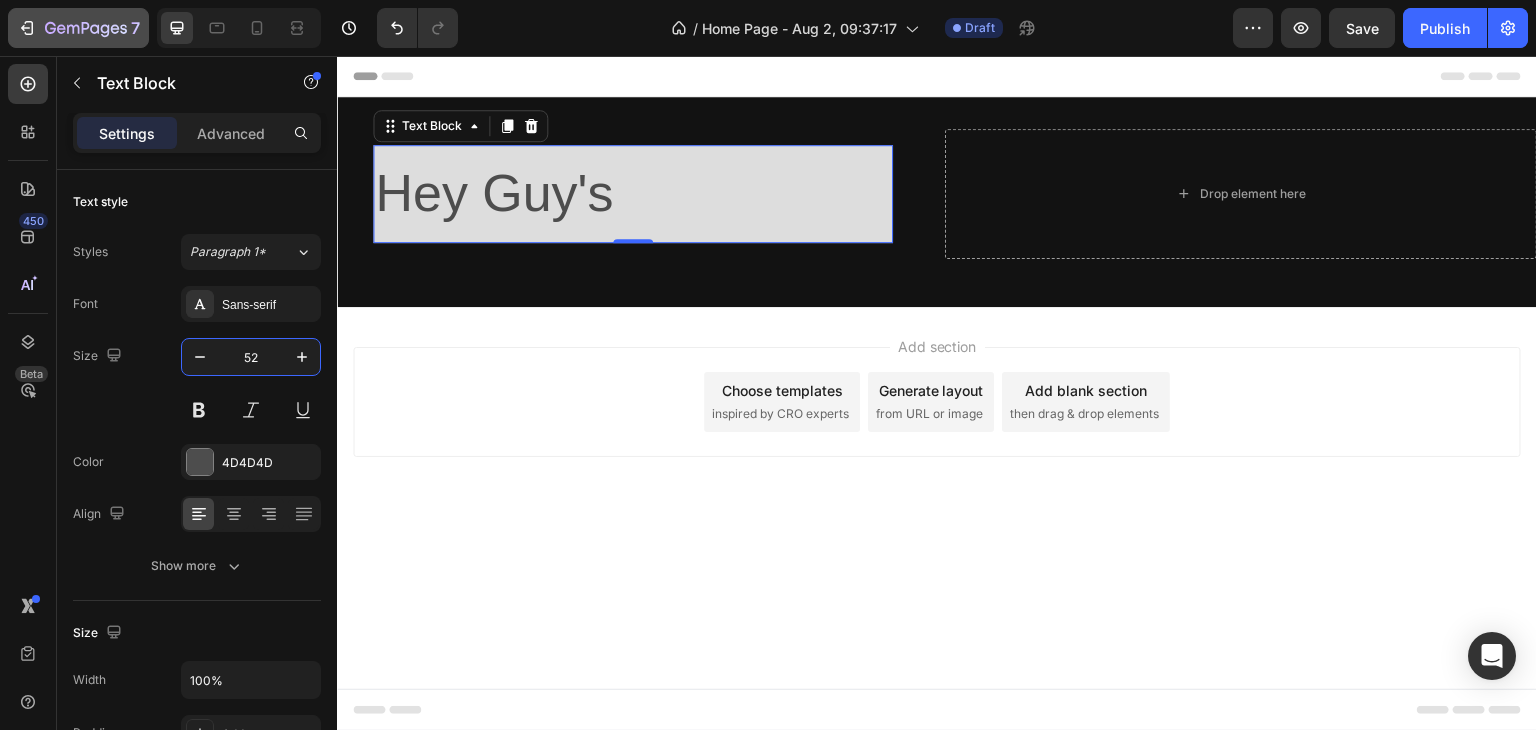 type on "52" 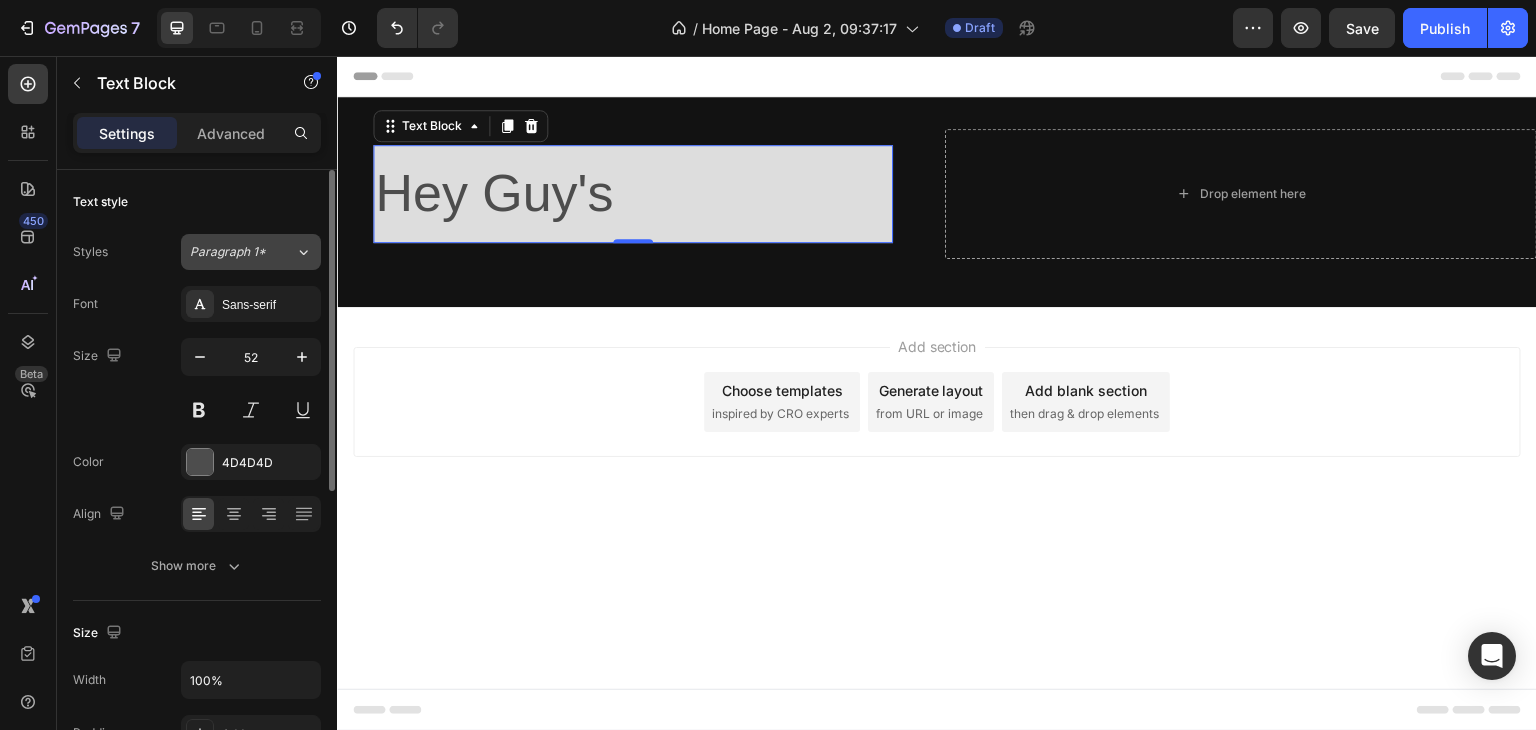 click on "Paragraph 1*" 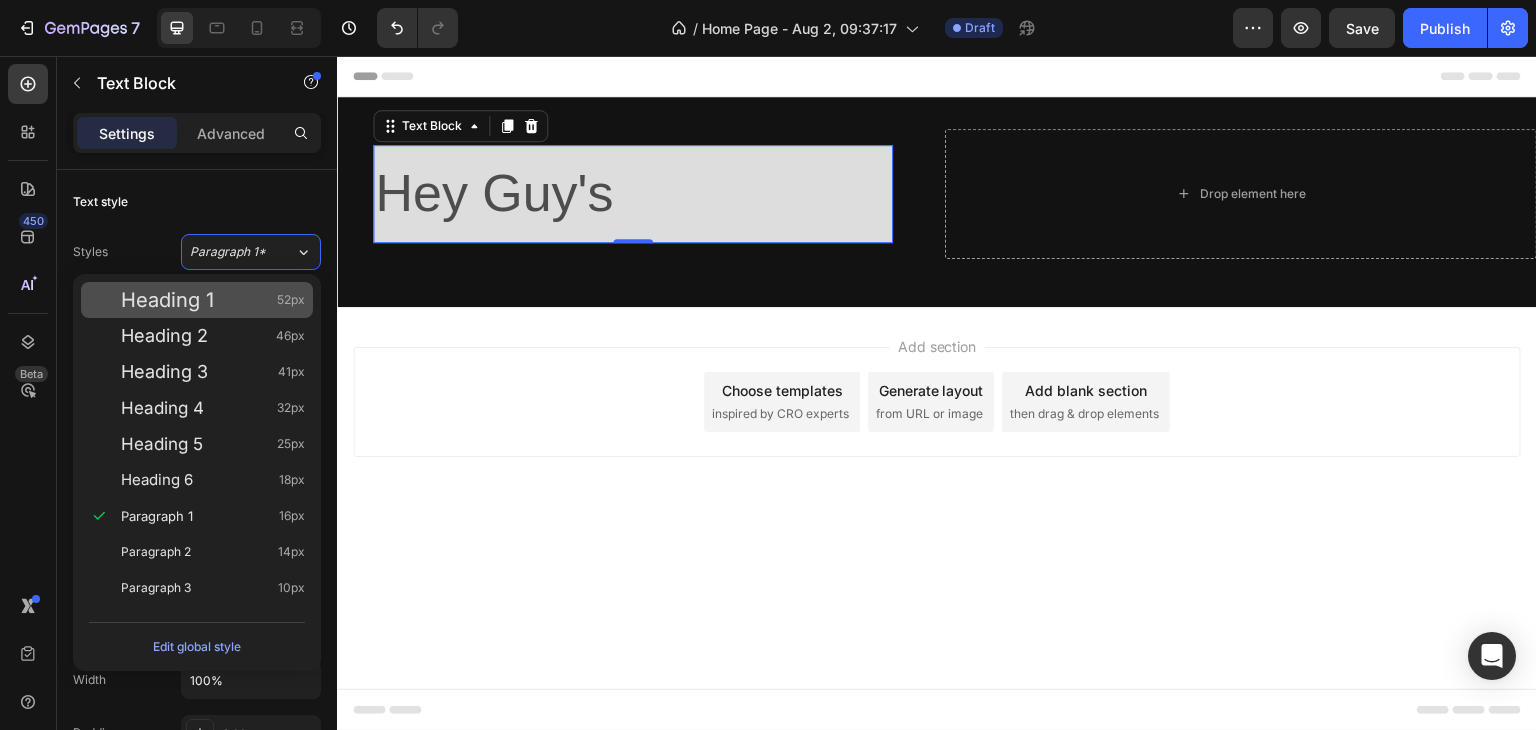 click on "Heading 1 52px" at bounding box center (213, 300) 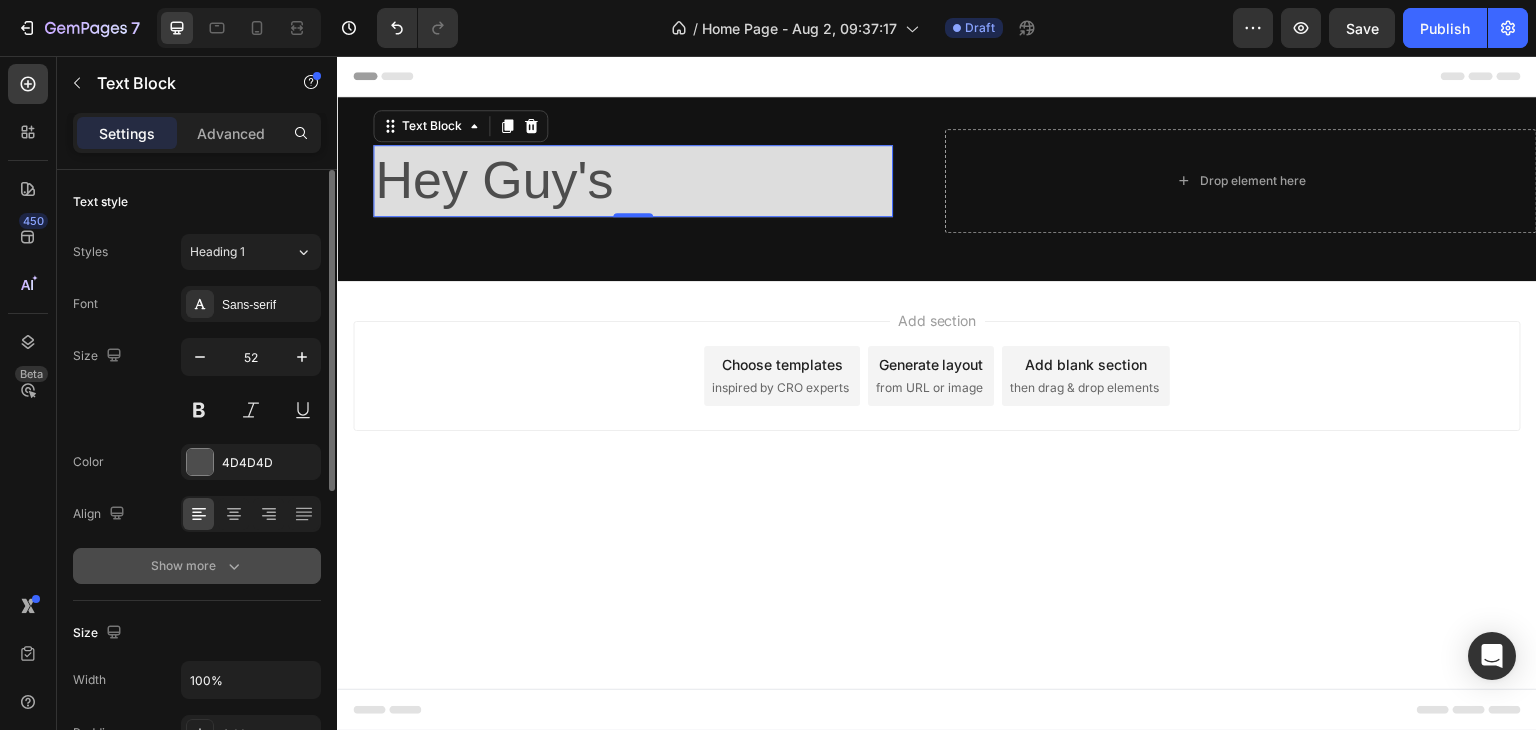 click on "Show more" at bounding box center [197, 566] 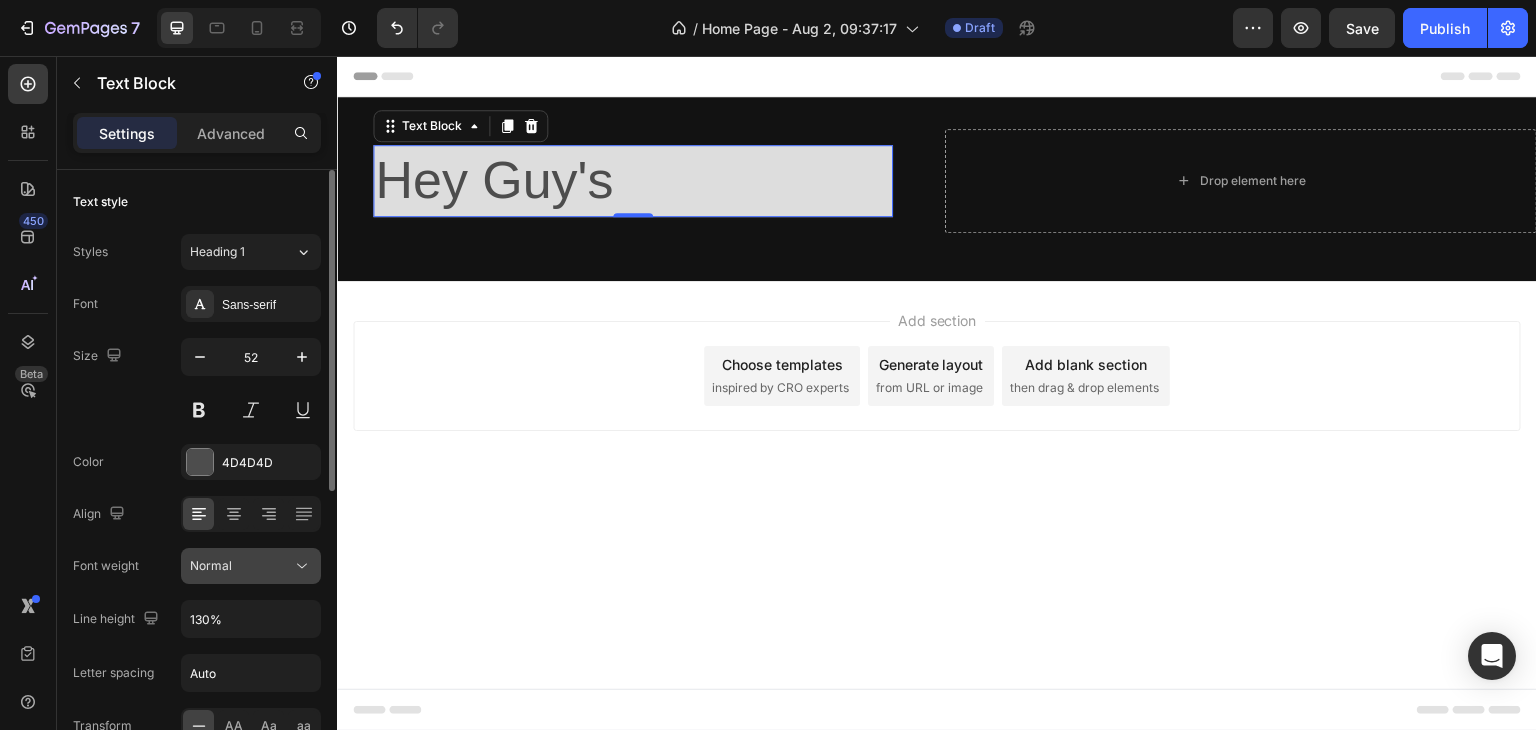 click on "Normal" at bounding box center [241, 566] 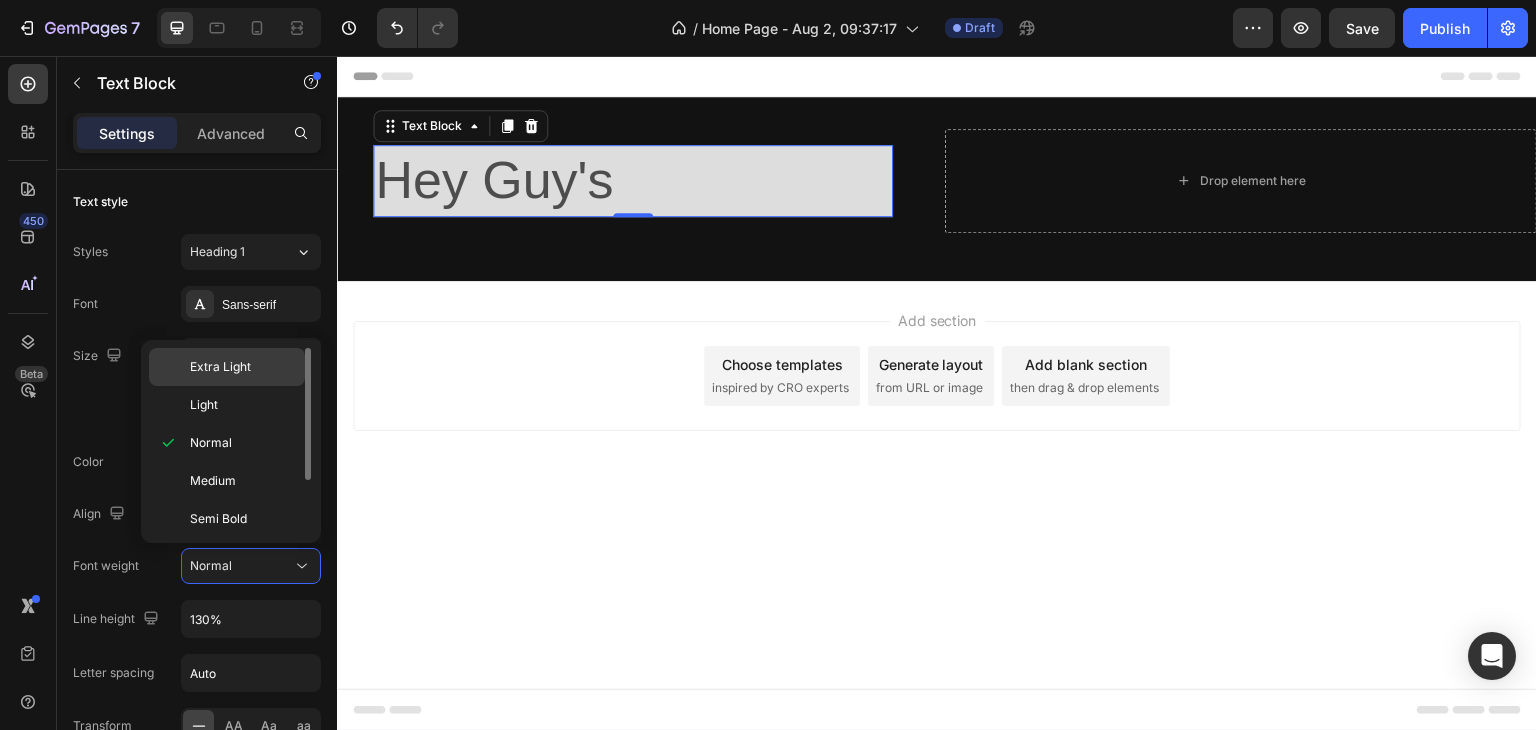 click on "Extra Light" 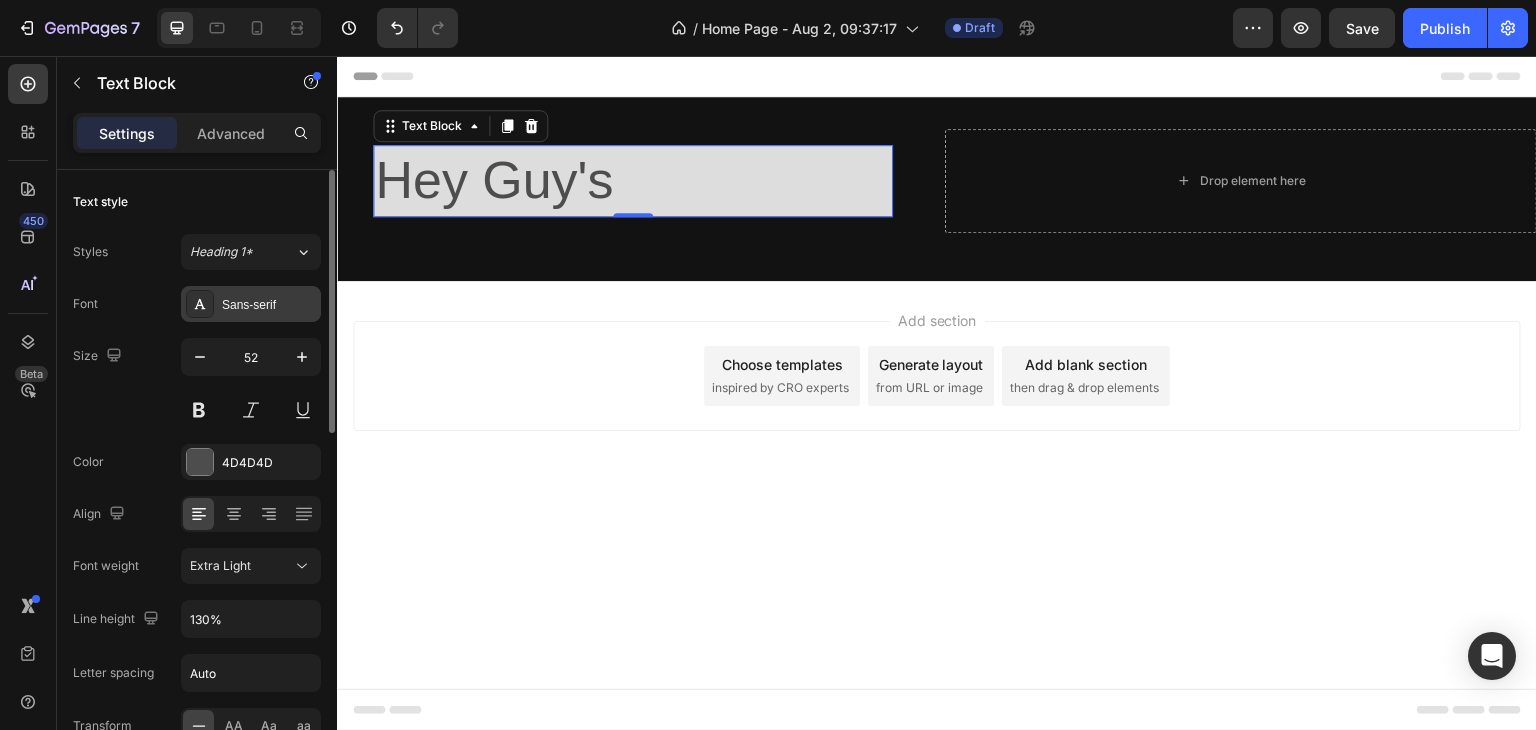click on "Sans-serif" at bounding box center (269, 305) 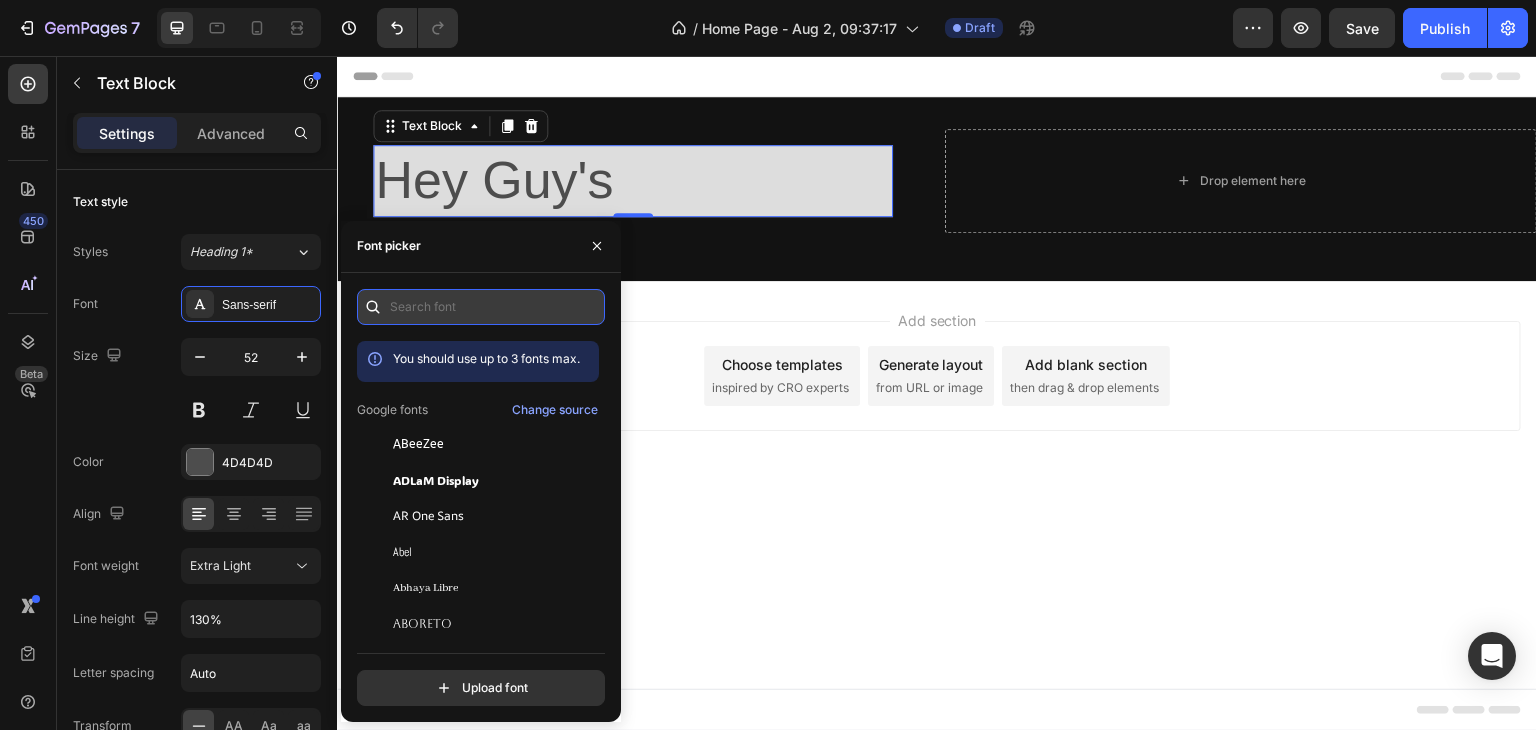 click at bounding box center [481, 307] 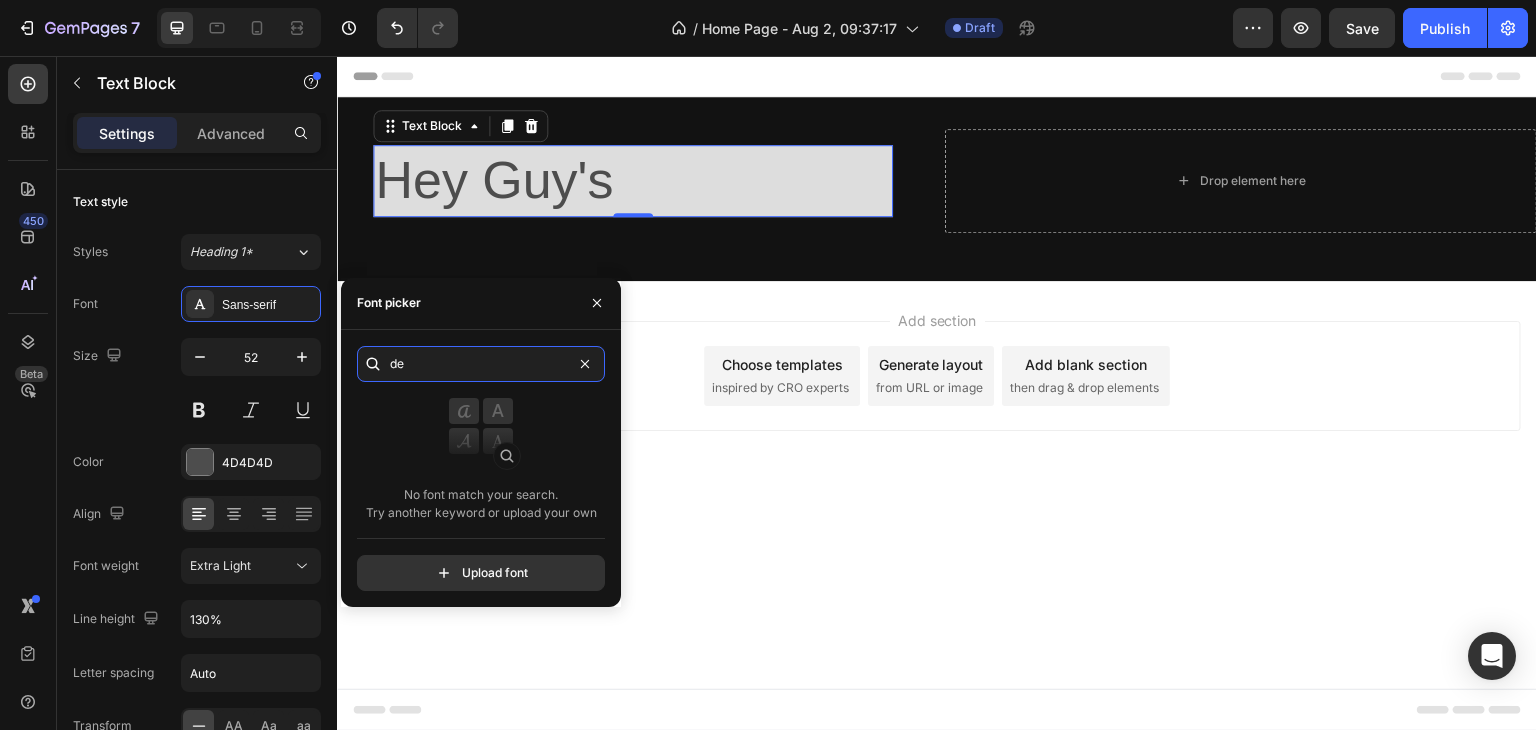 type on "d" 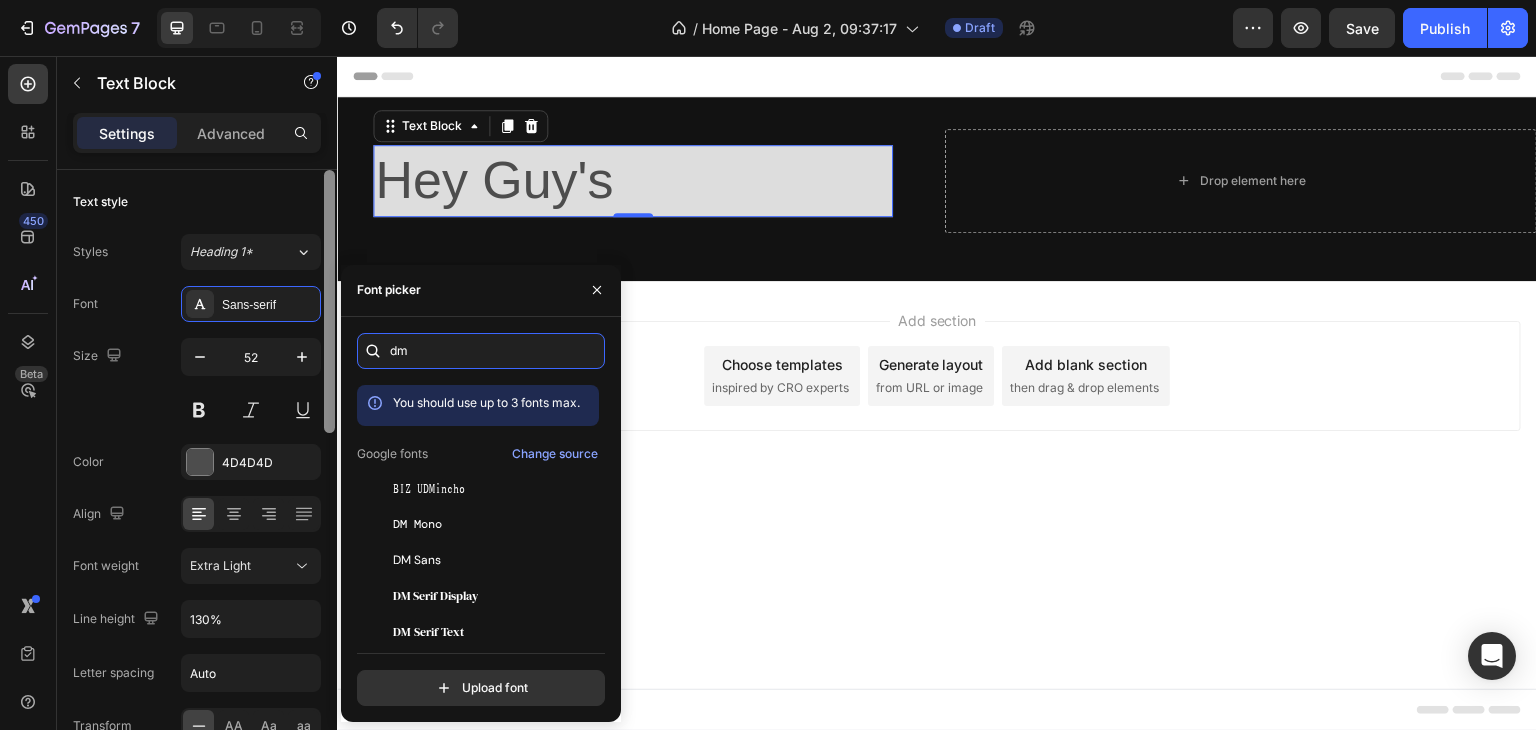 type on "d" 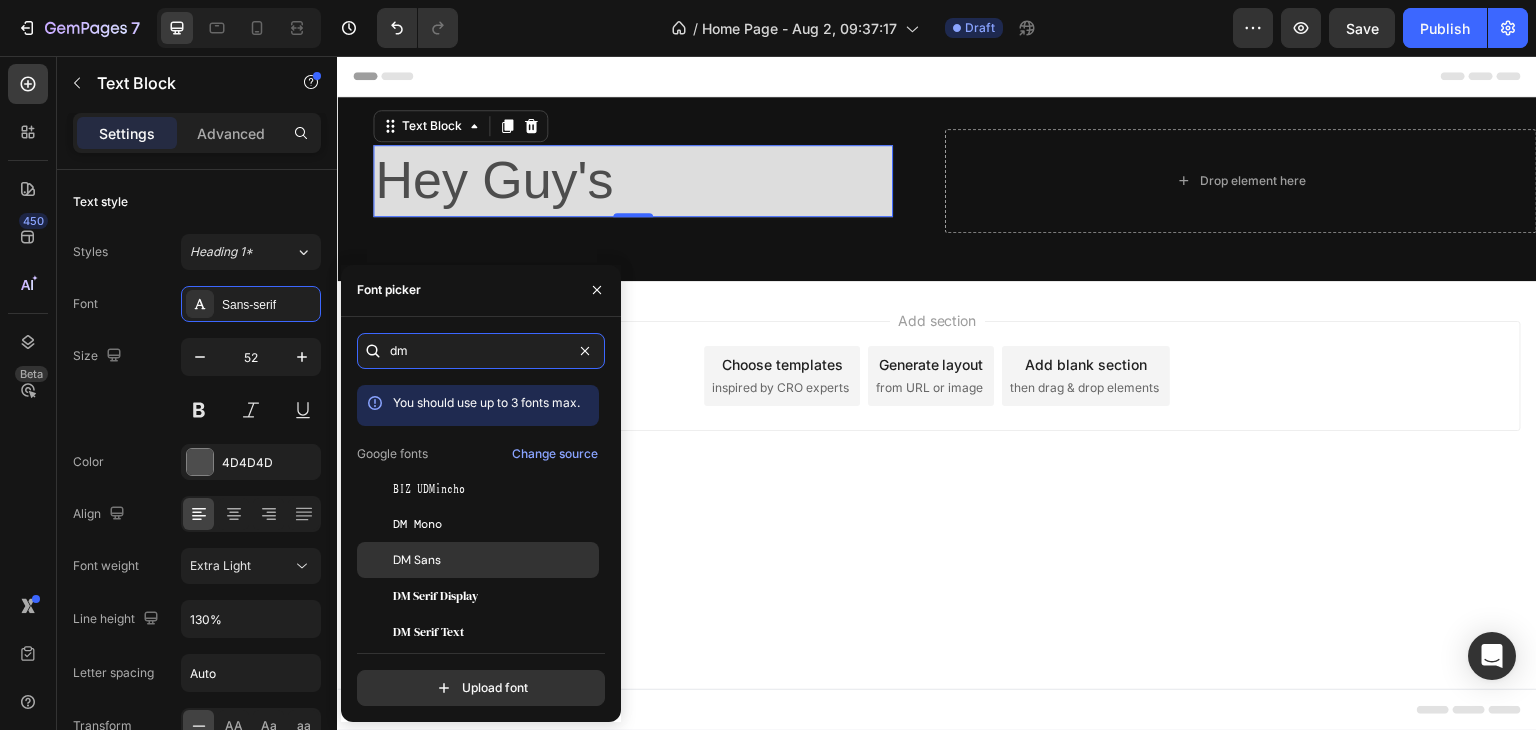 type on "dm" 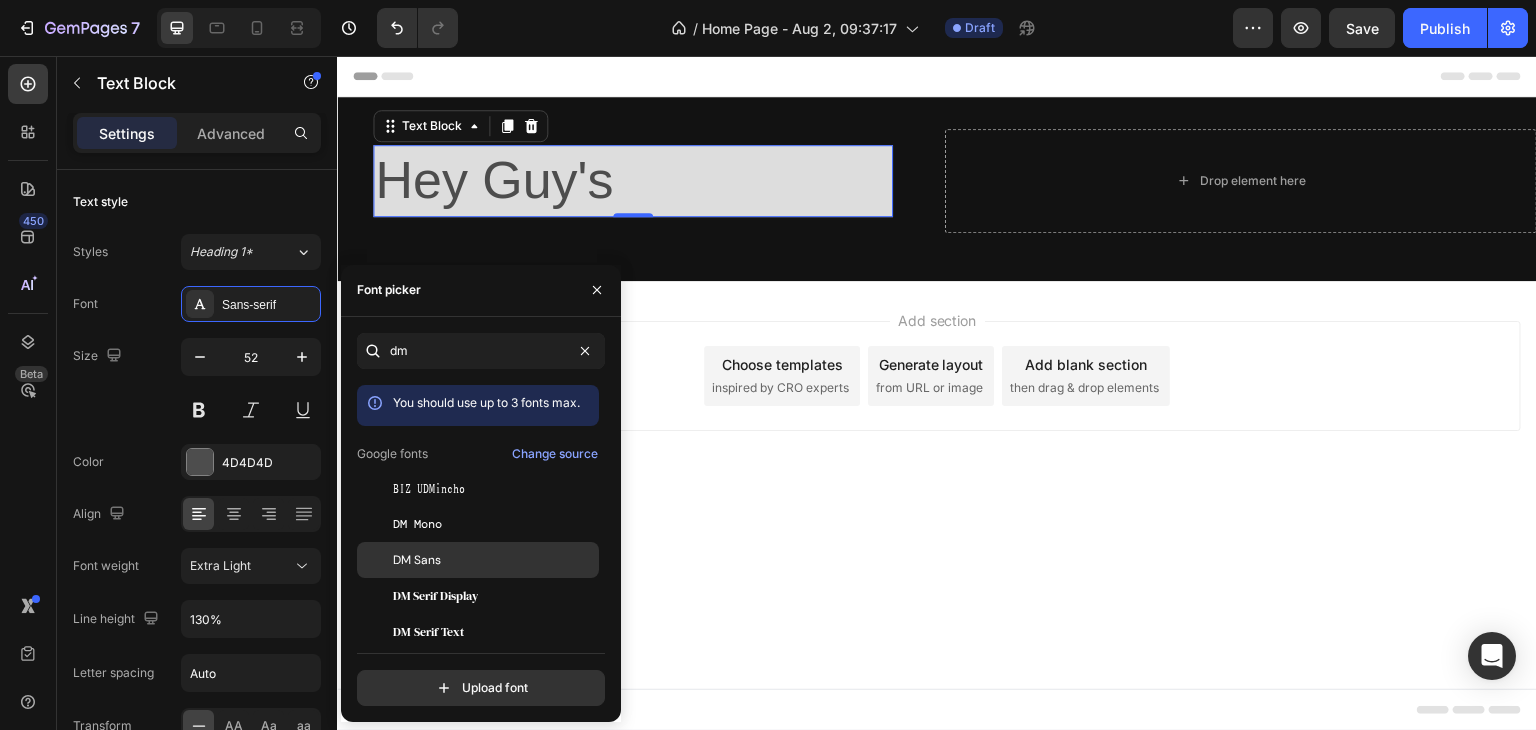 click on "DM Sans" at bounding box center [417, 560] 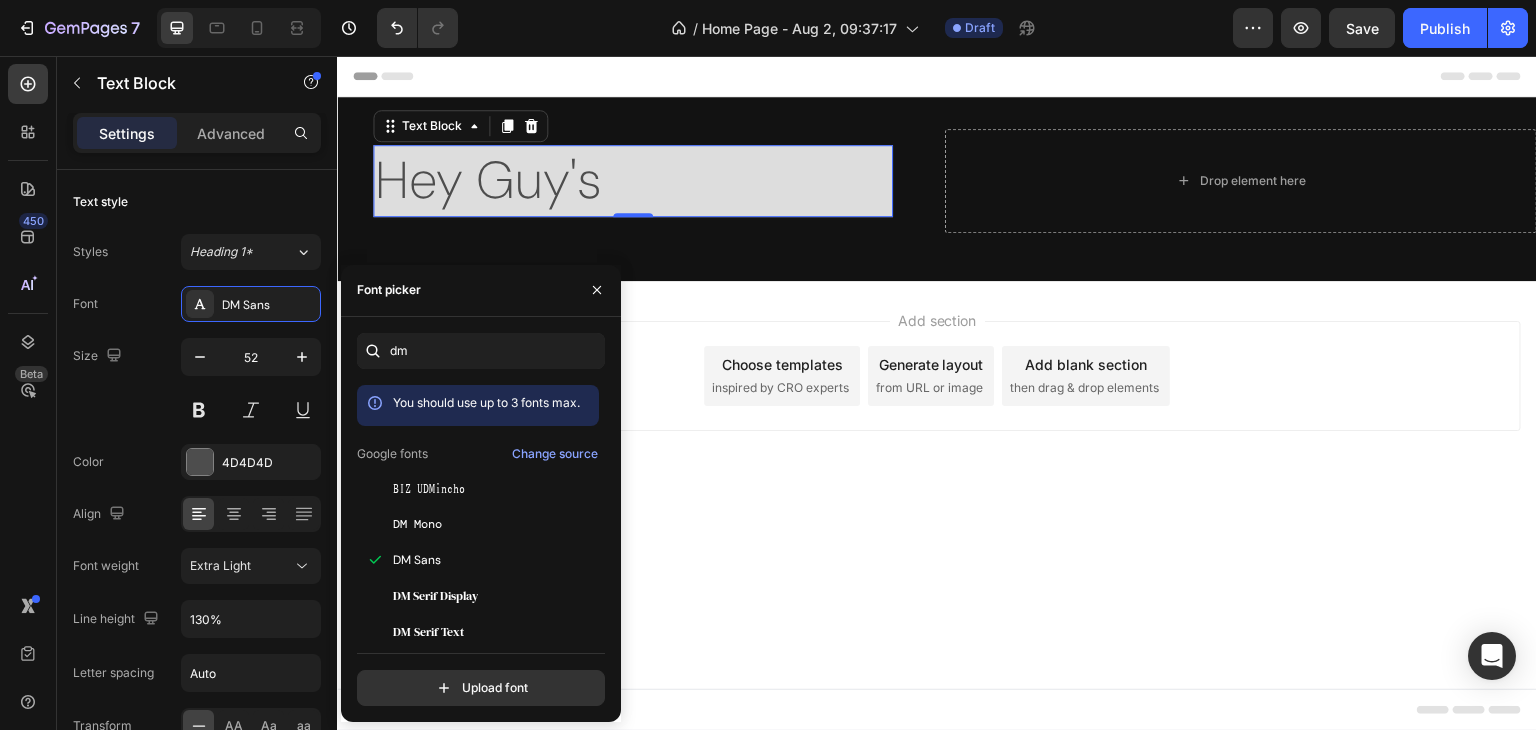 click on "Add section Choose templates inspired by CRO experts Generate layout from URL or image Add blank section then drag & drop elements" at bounding box center [937, 404] 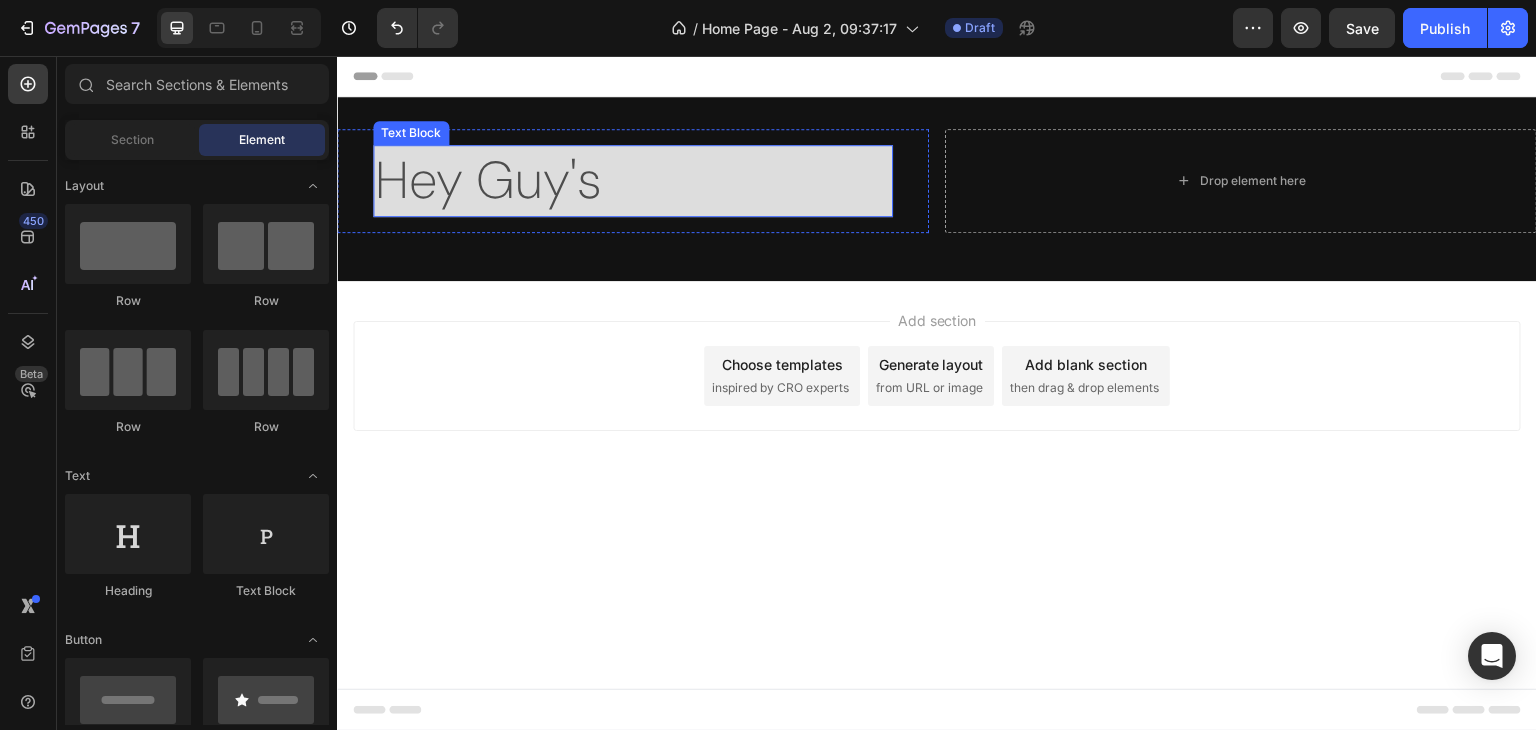 click on "Hey Guy's" at bounding box center (633, 181) 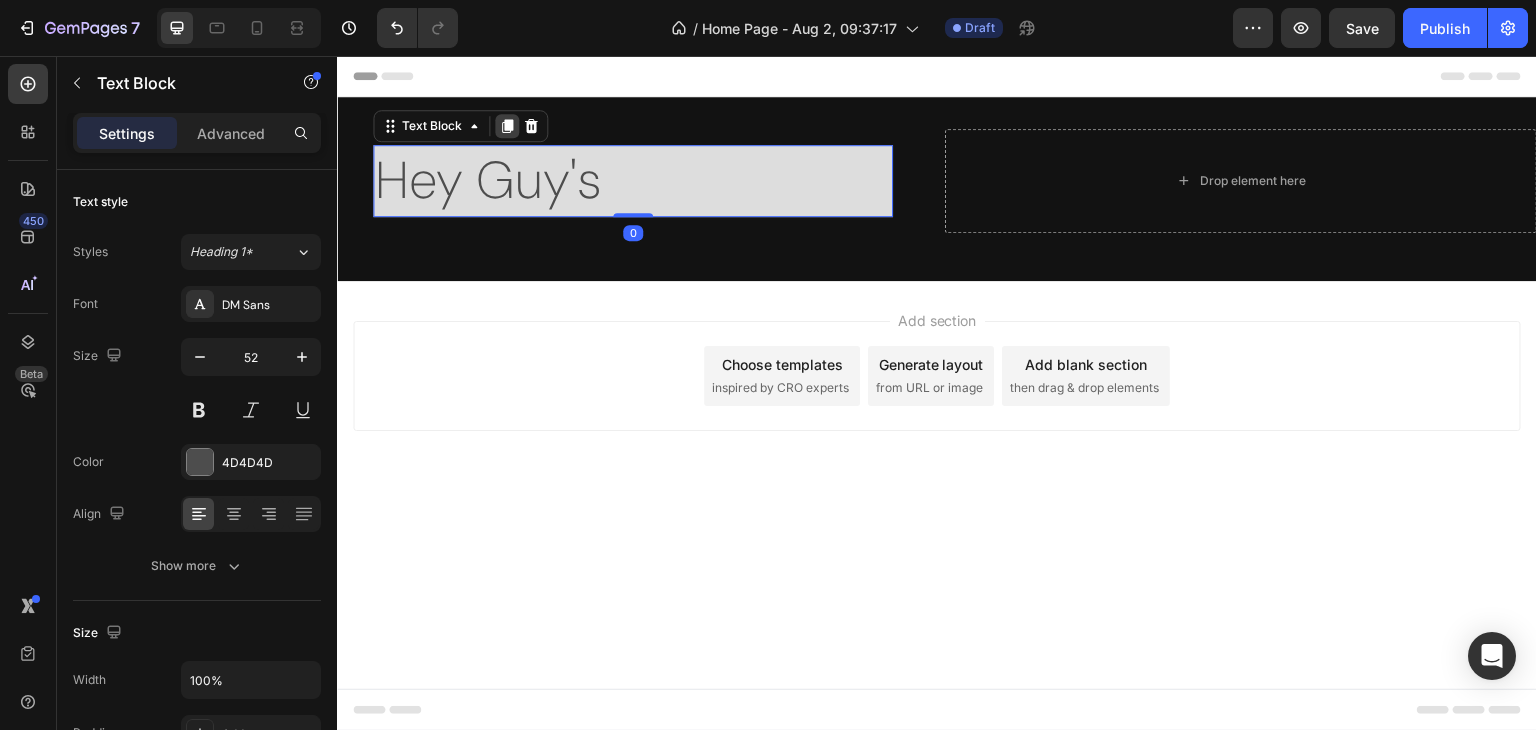 click 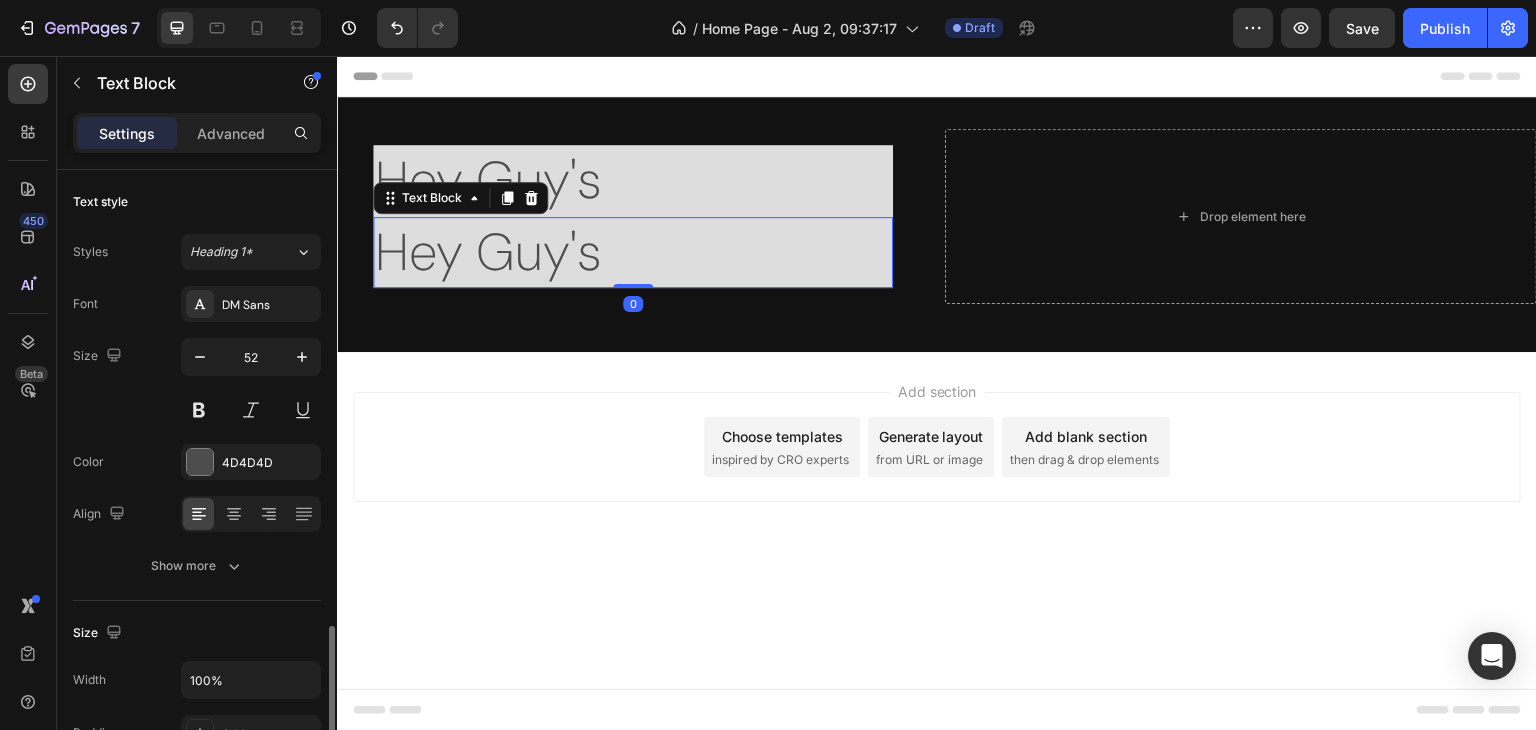scroll, scrollTop: 300, scrollLeft: 0, axis: vertical 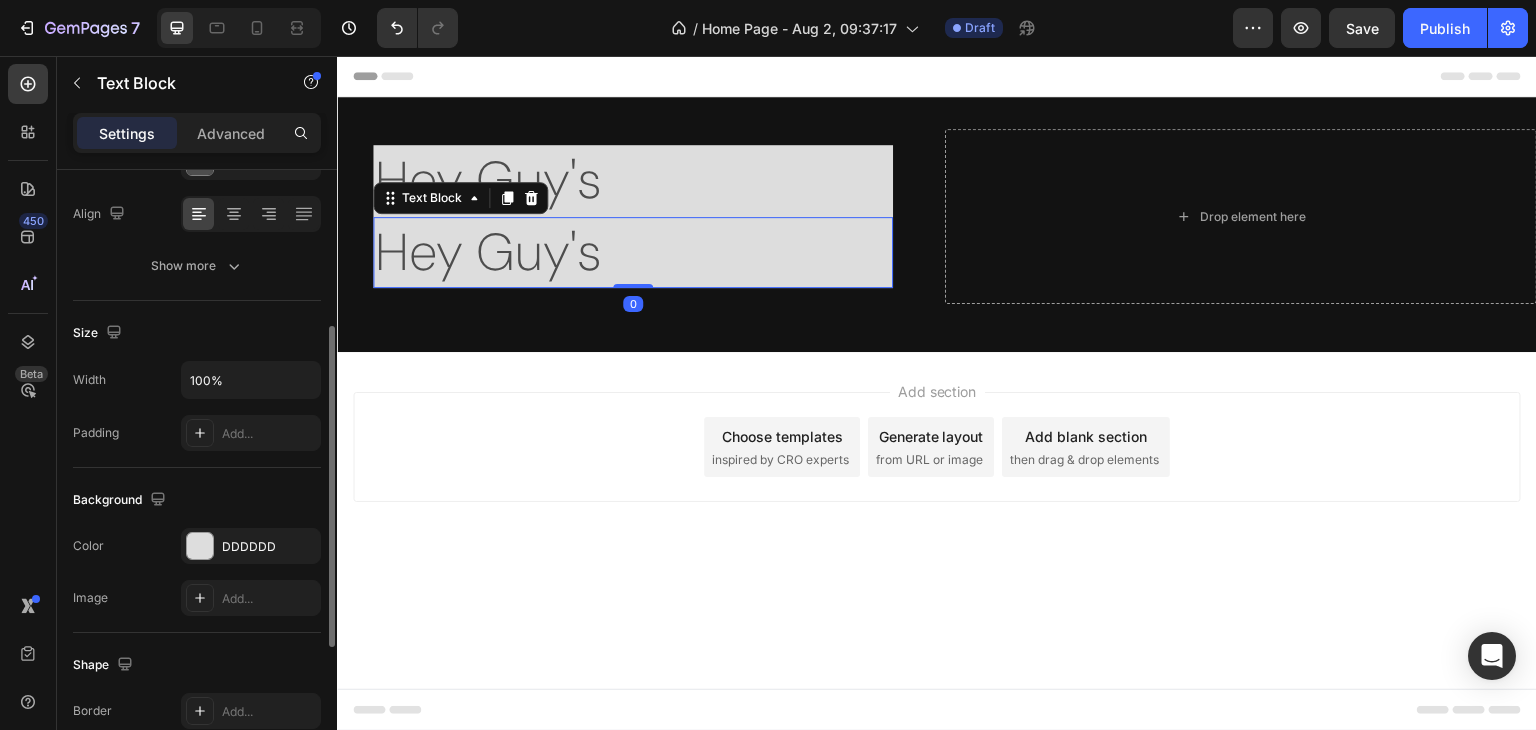 click on "Hey Guy's" at bounding box center (633, 253) 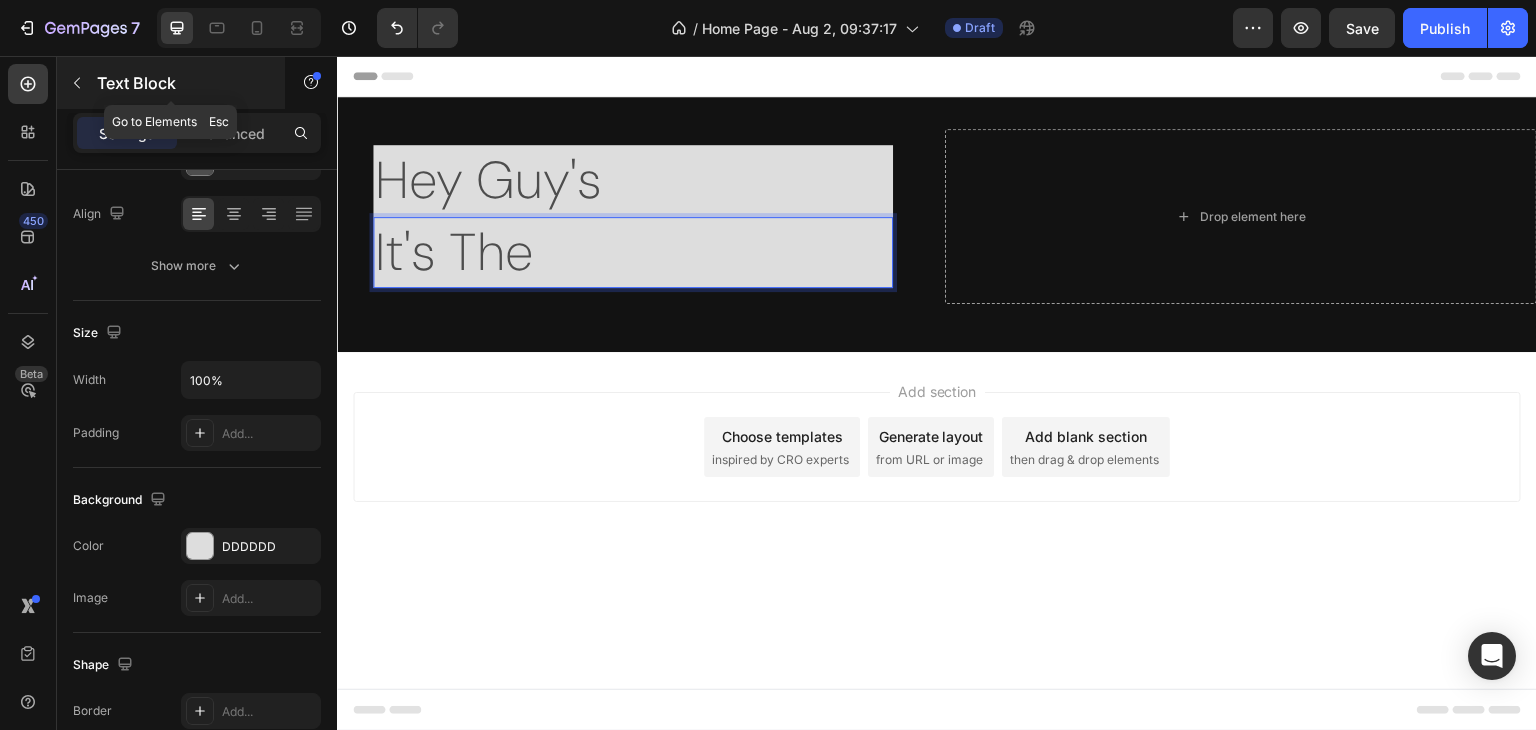 click at bounding box center [77, 83] 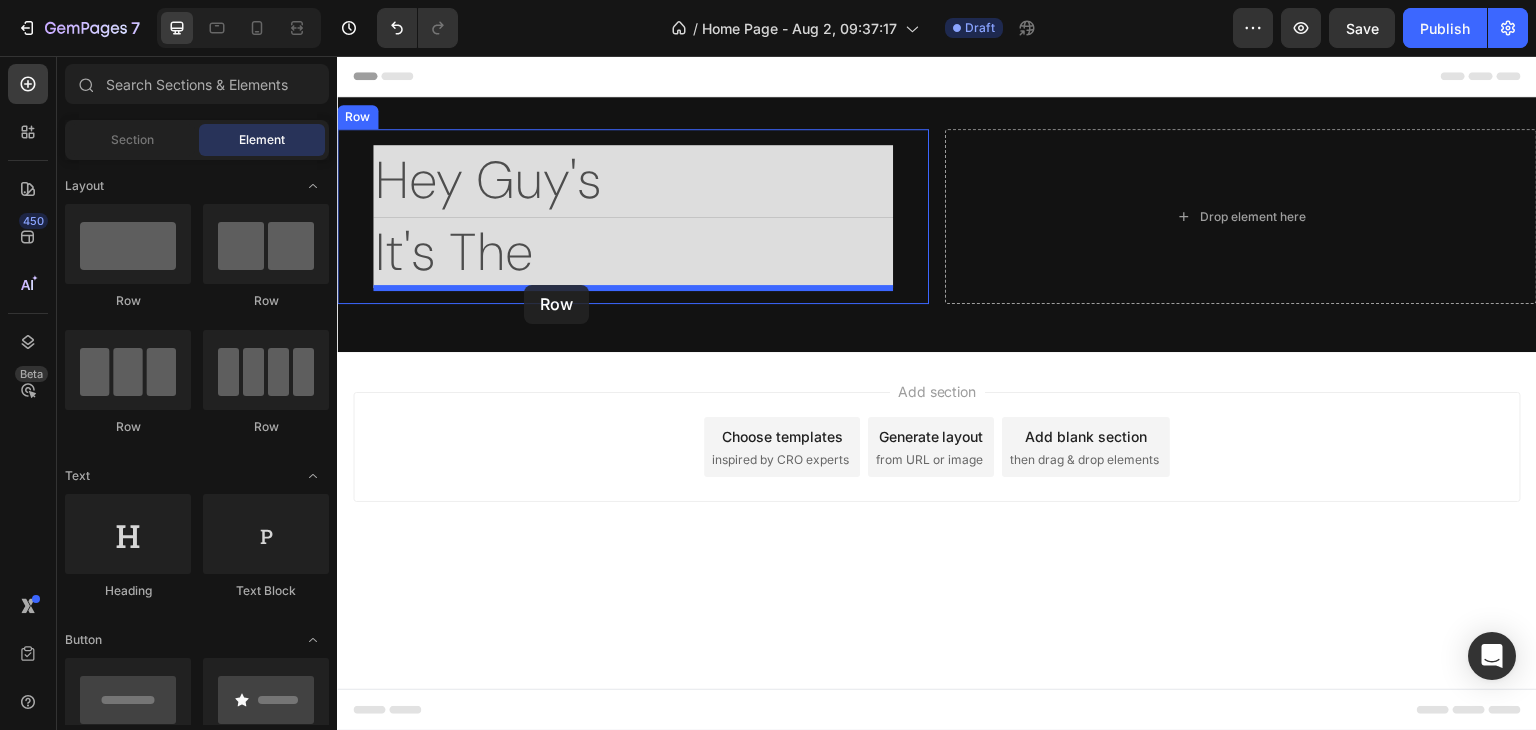 drag, startPoint x: 494, startPoint y: 316, endPoint x: 524, endPoint y: 285, distance: 43.13931 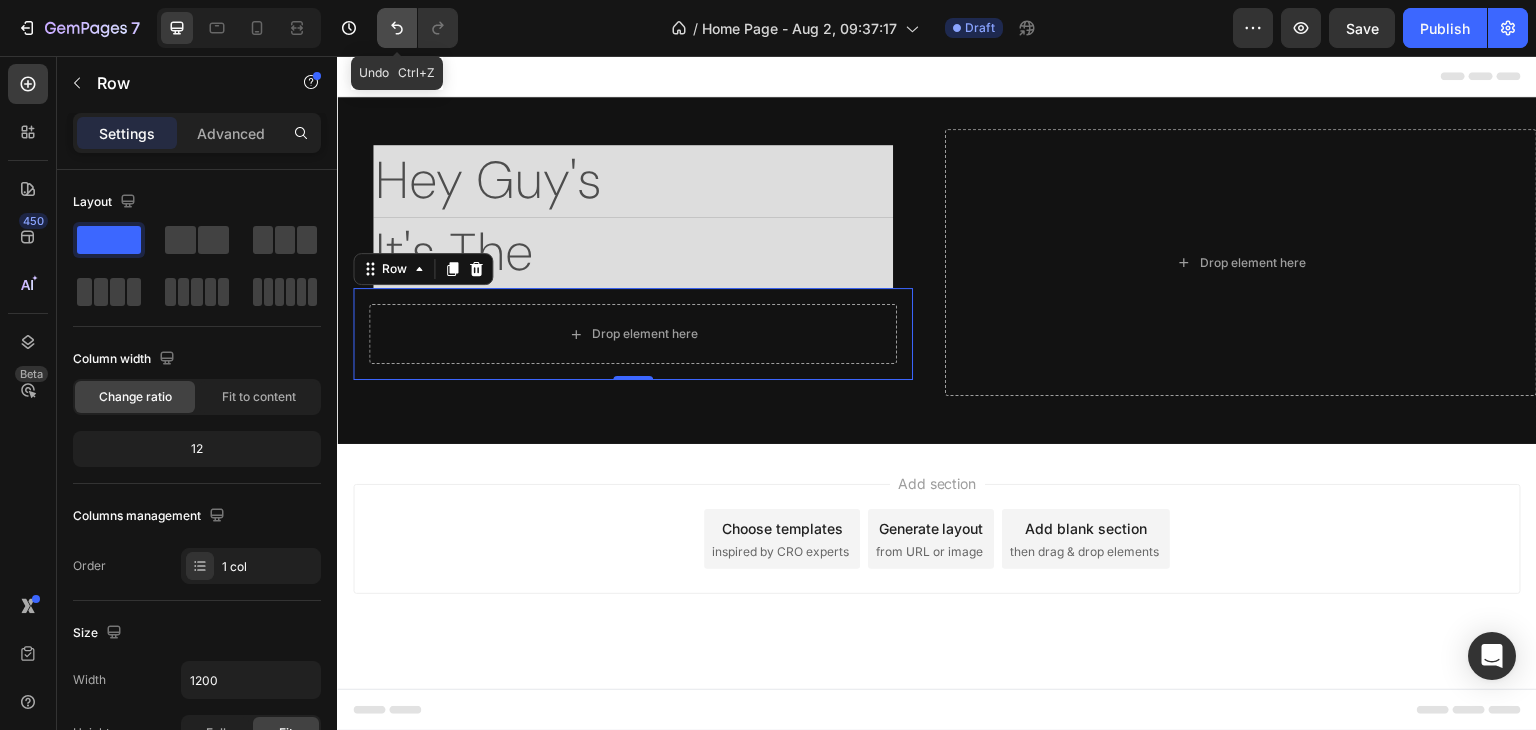 click 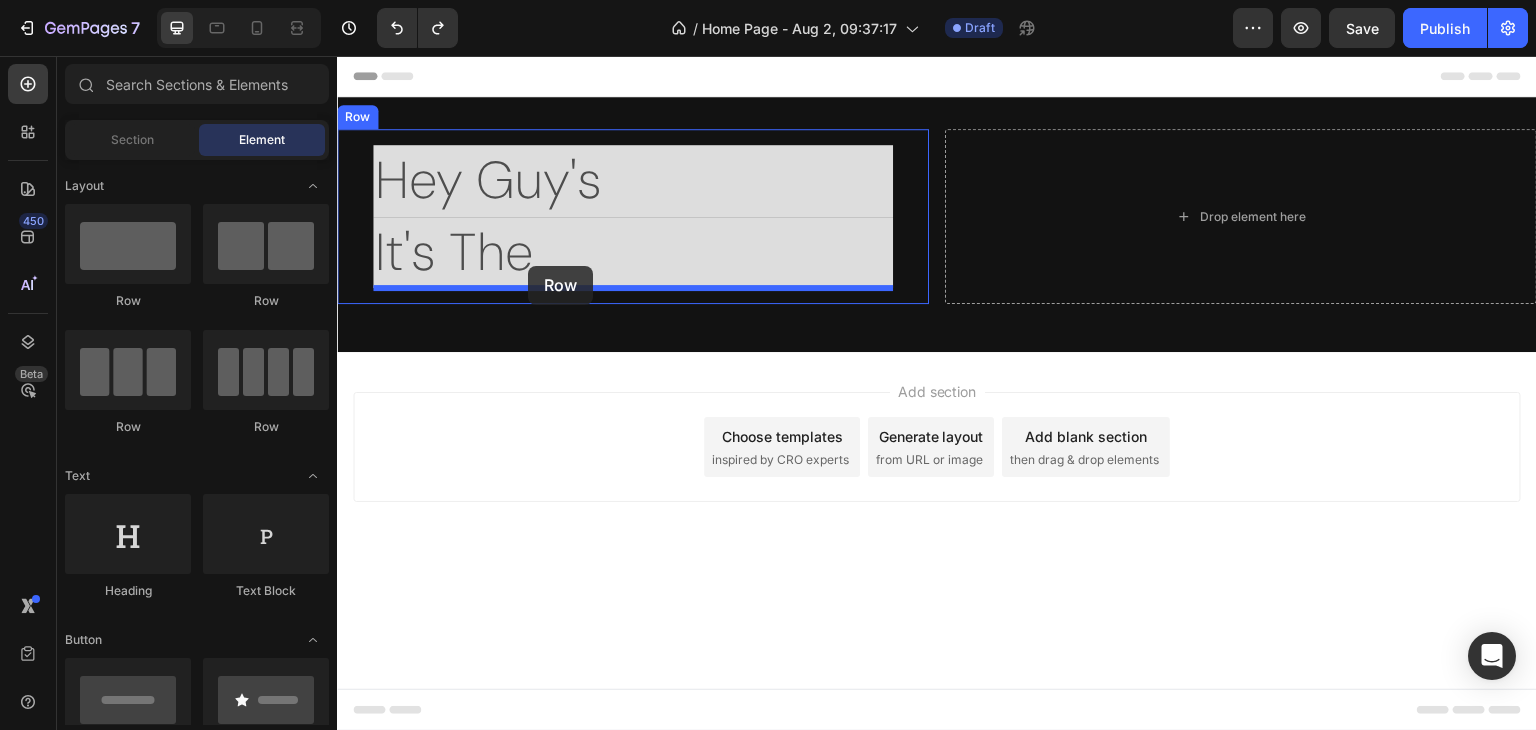 drag, startPoint x: 475, startPoint y: 294, endPoint x: 528, endPoint y: 266, distance: 59.94164 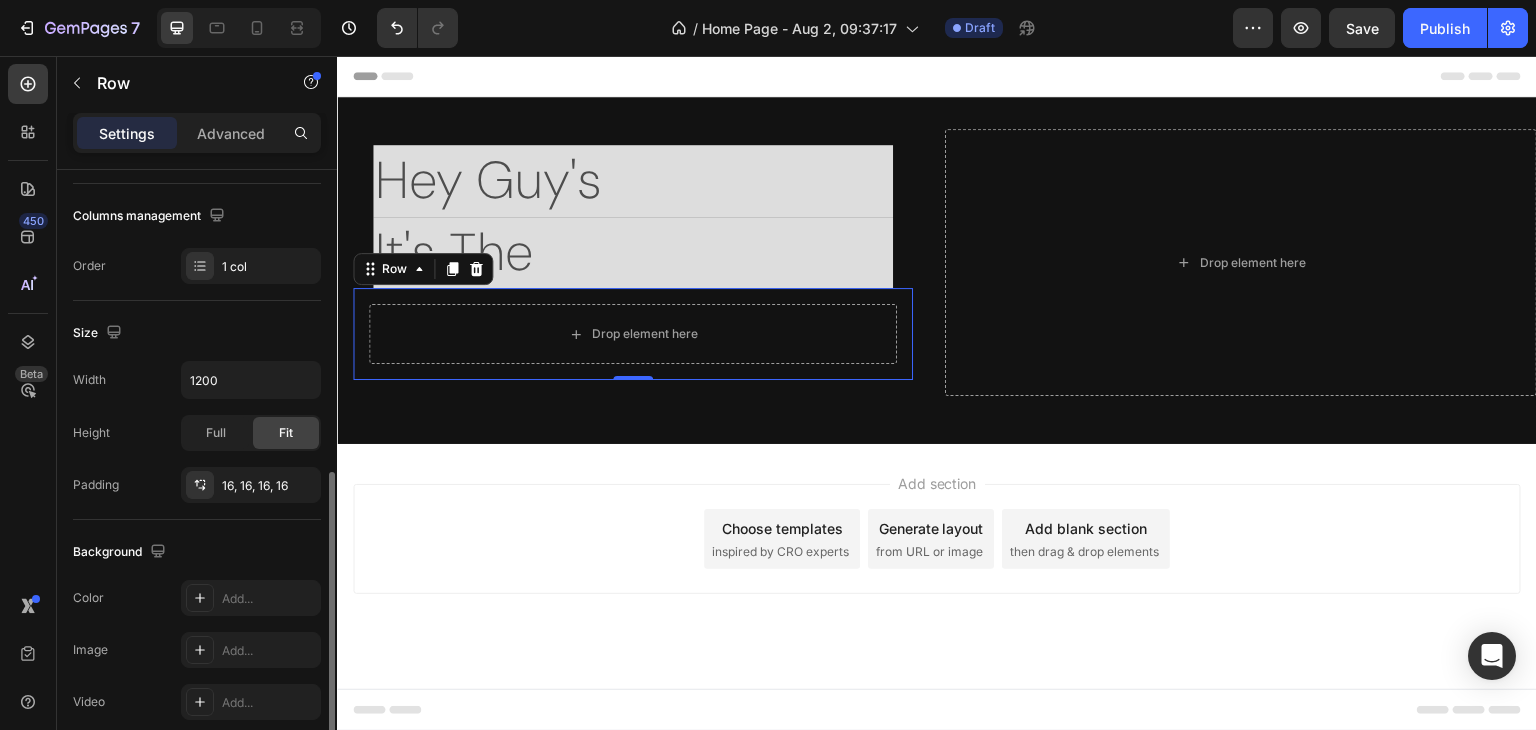 scroll, scrollTop: 500, scrollLeft: 0, axis: vertical 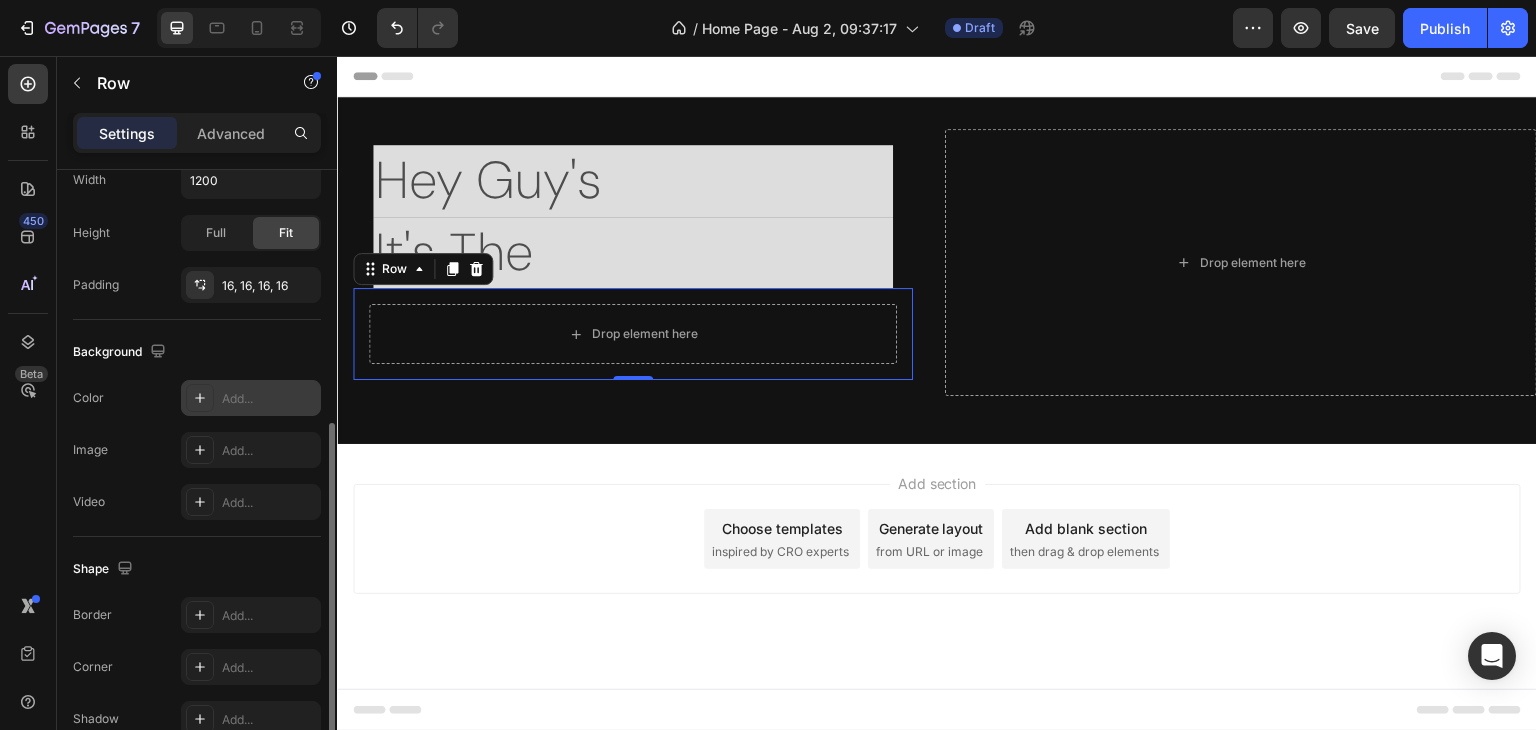 click 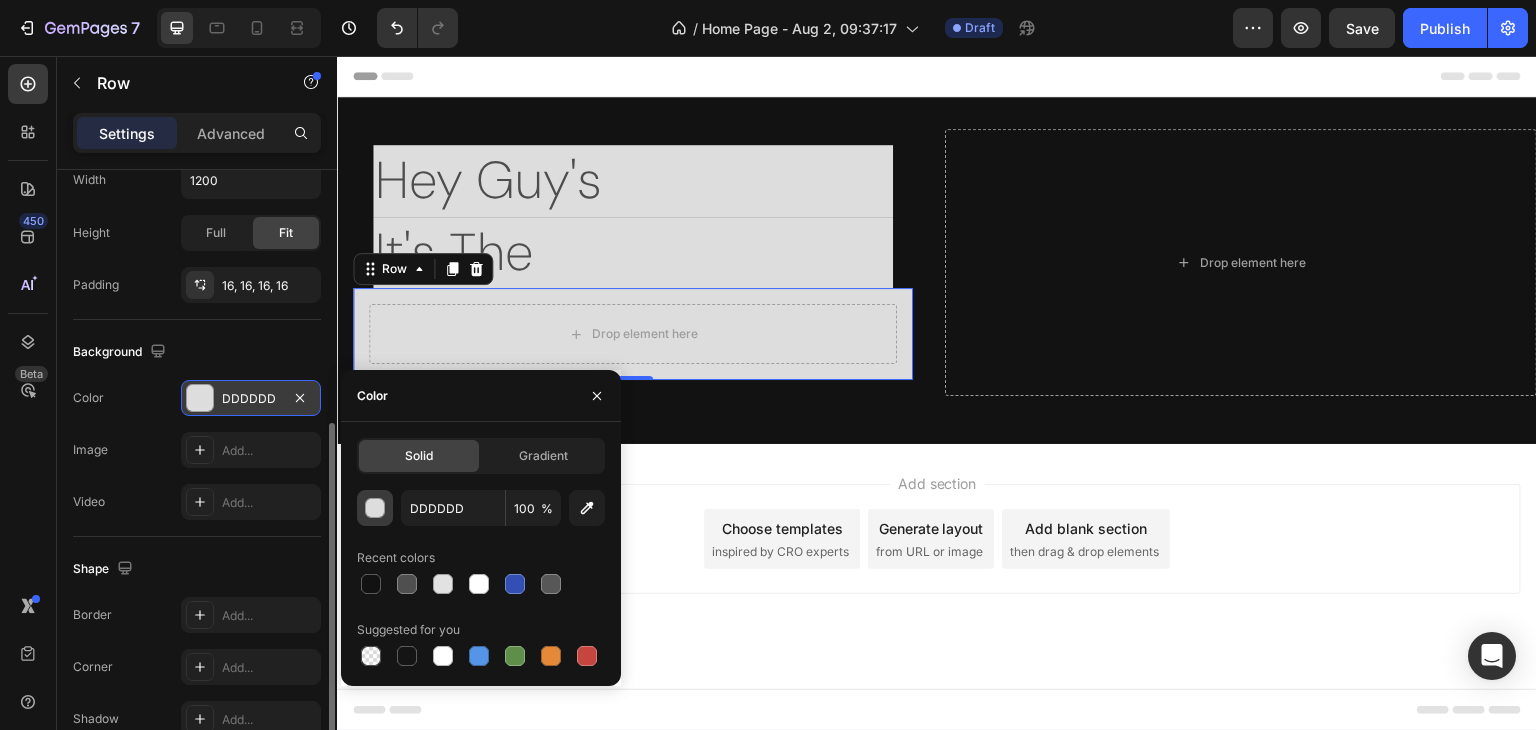 click at bounding box center (376, 509) 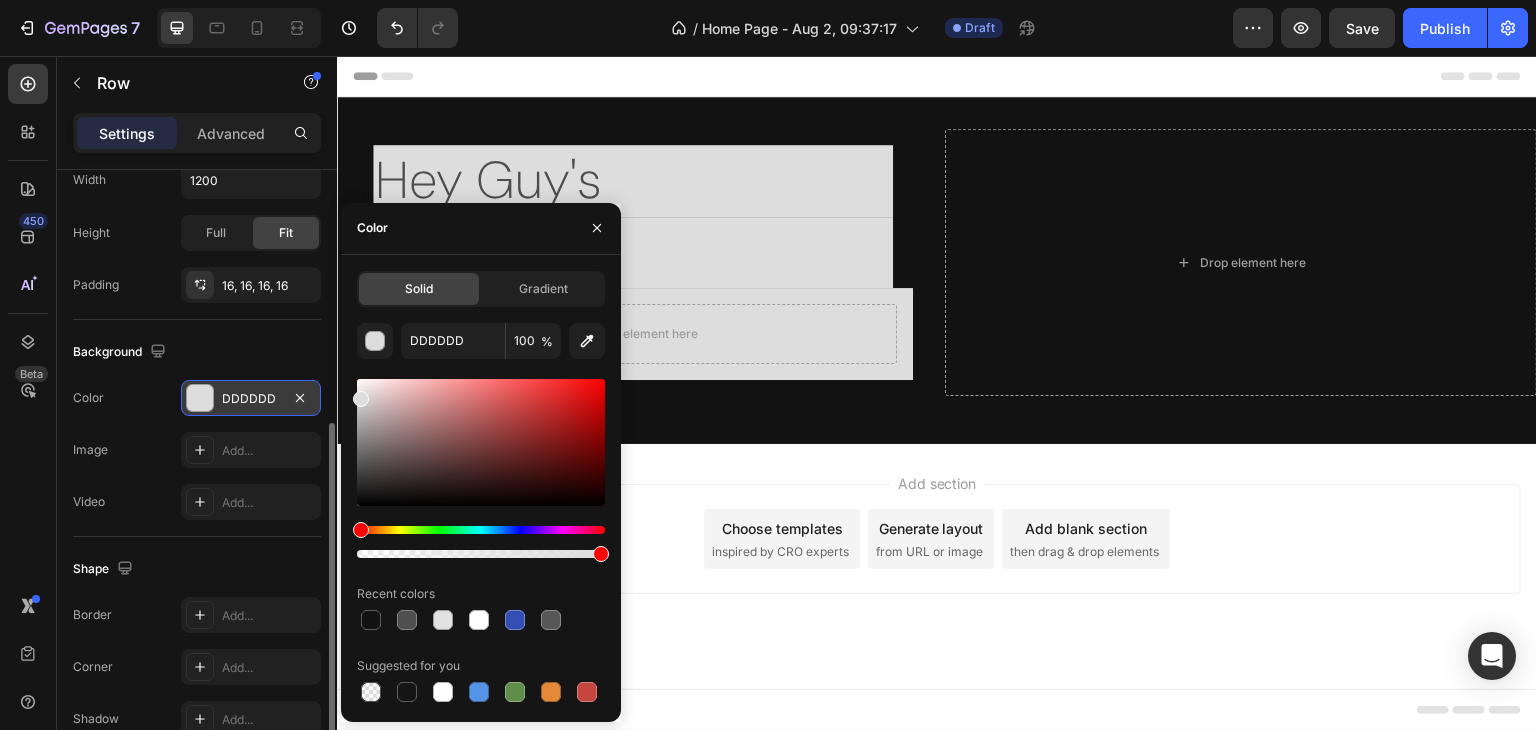 click on "Add section Choose templates inspired by CRO experts Generate layout from URL or image Add blank section then drag & drop elements" at bounding box center [937, 567] 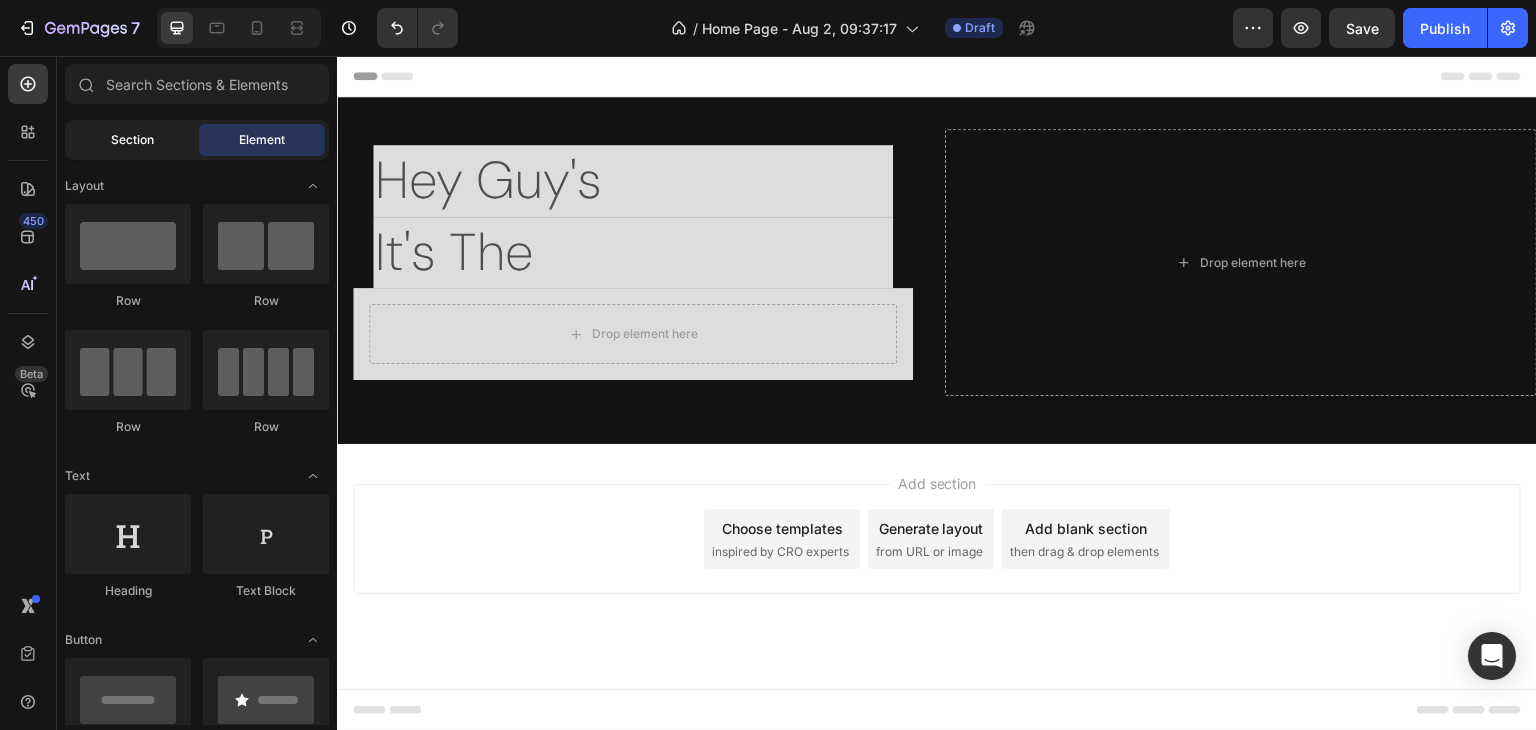 click on "Section" 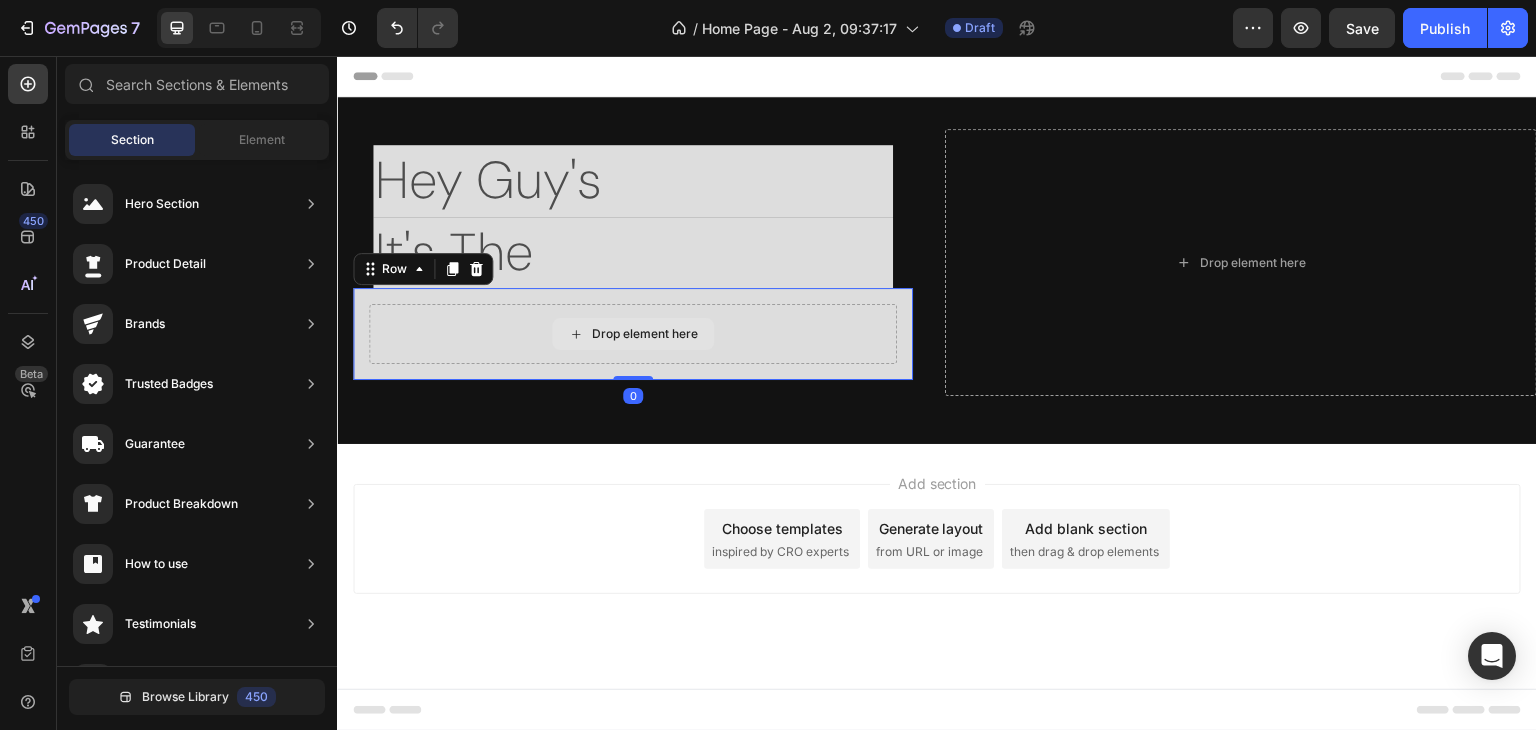 click on "Drop element here" at bounding box center [633, 334] 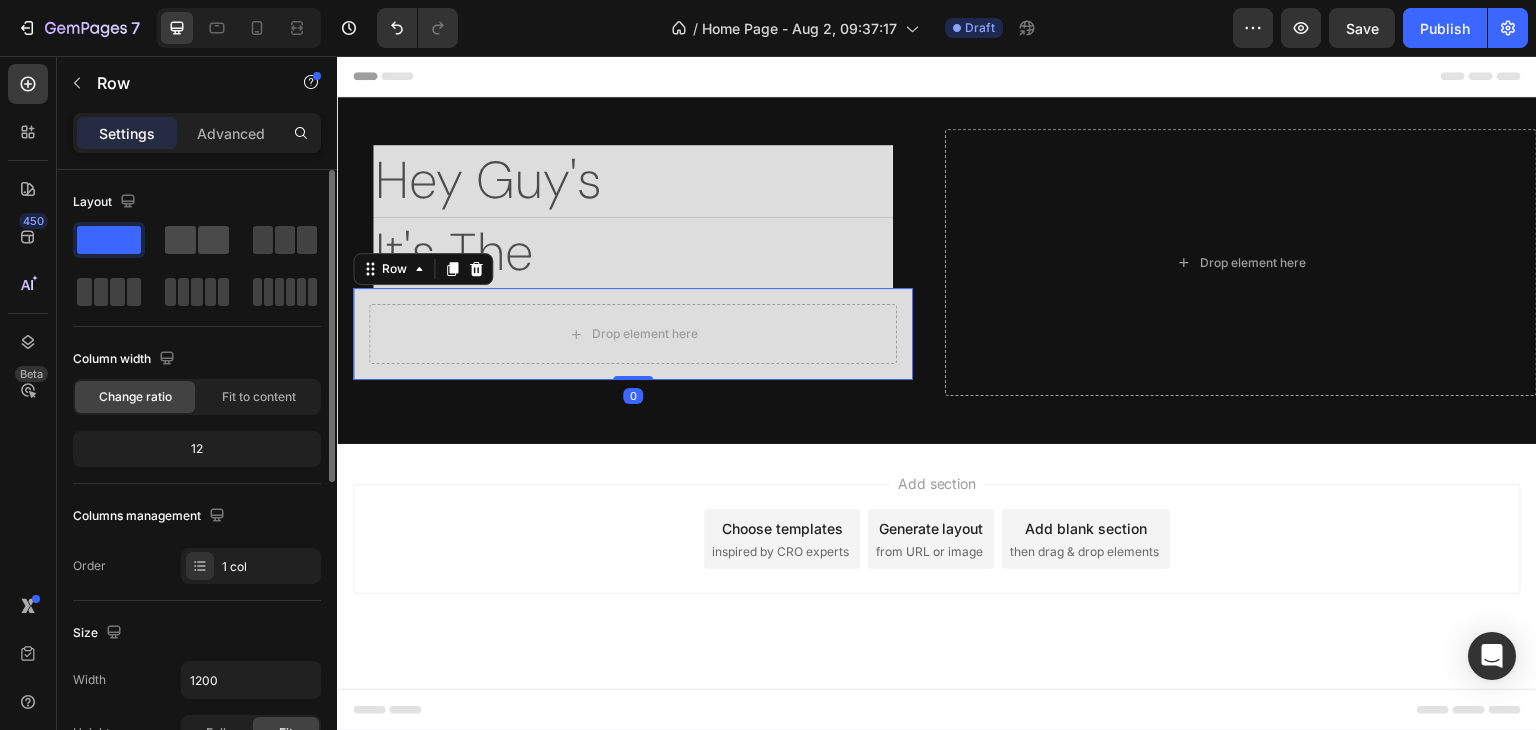 click at bounding box center [197, 240] 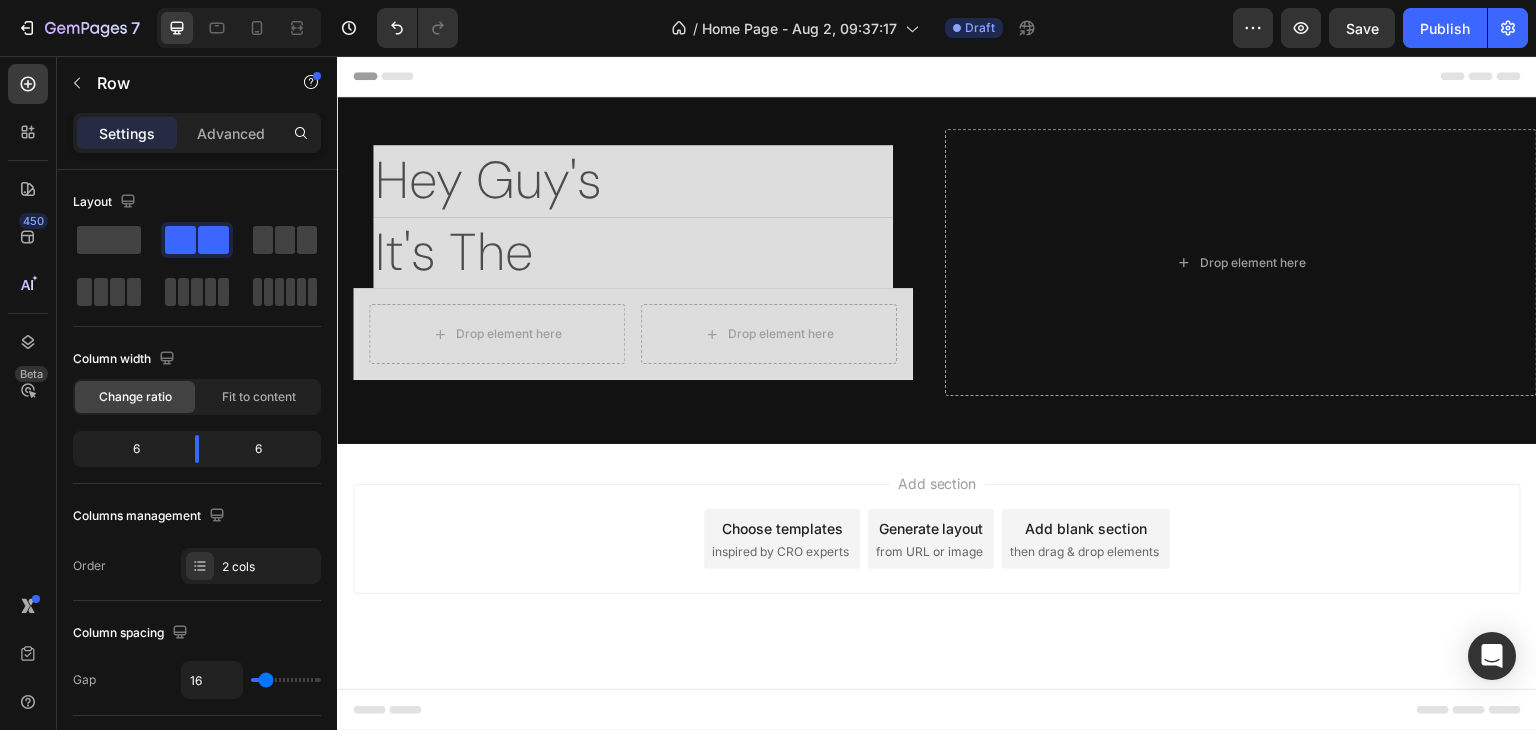 click on "Add section Choose templates inspired by CRO experts Generate layout from URL or image Add blank section then drag & drop elements" at bounding box center (937, 539) 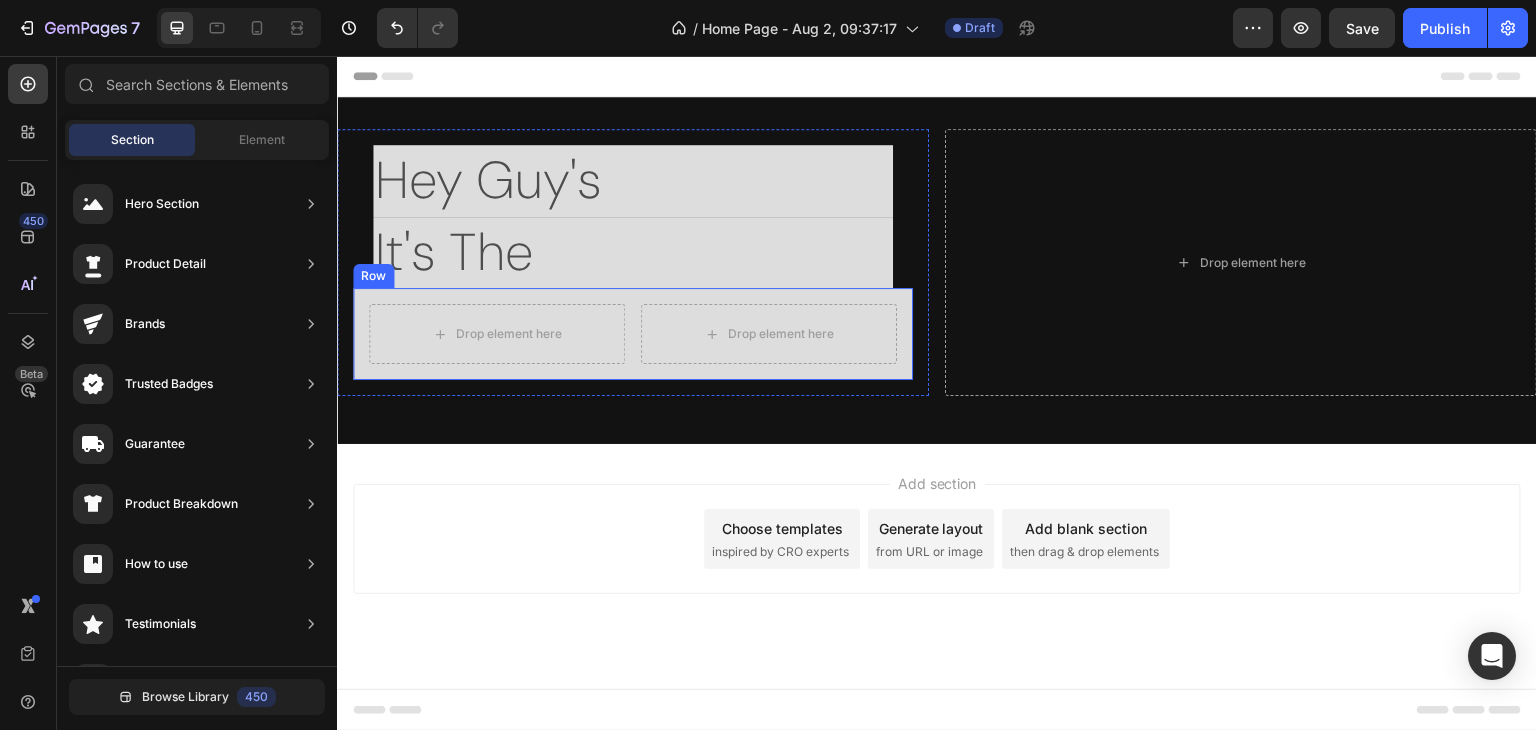 click on "Drop element here
Drop element here Row" at bounding box center [633, 334] 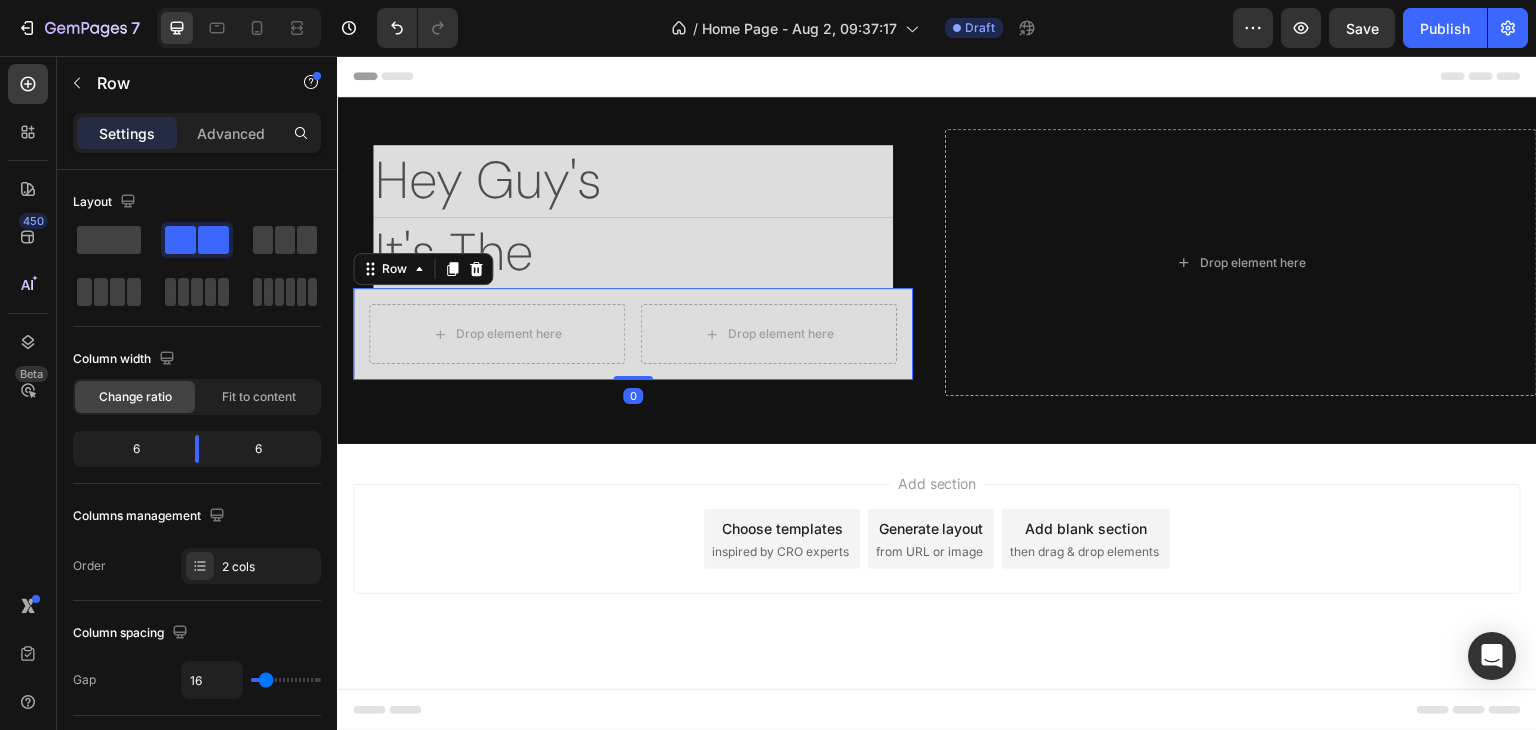 click on "Row" at bounding box center (423, 269) 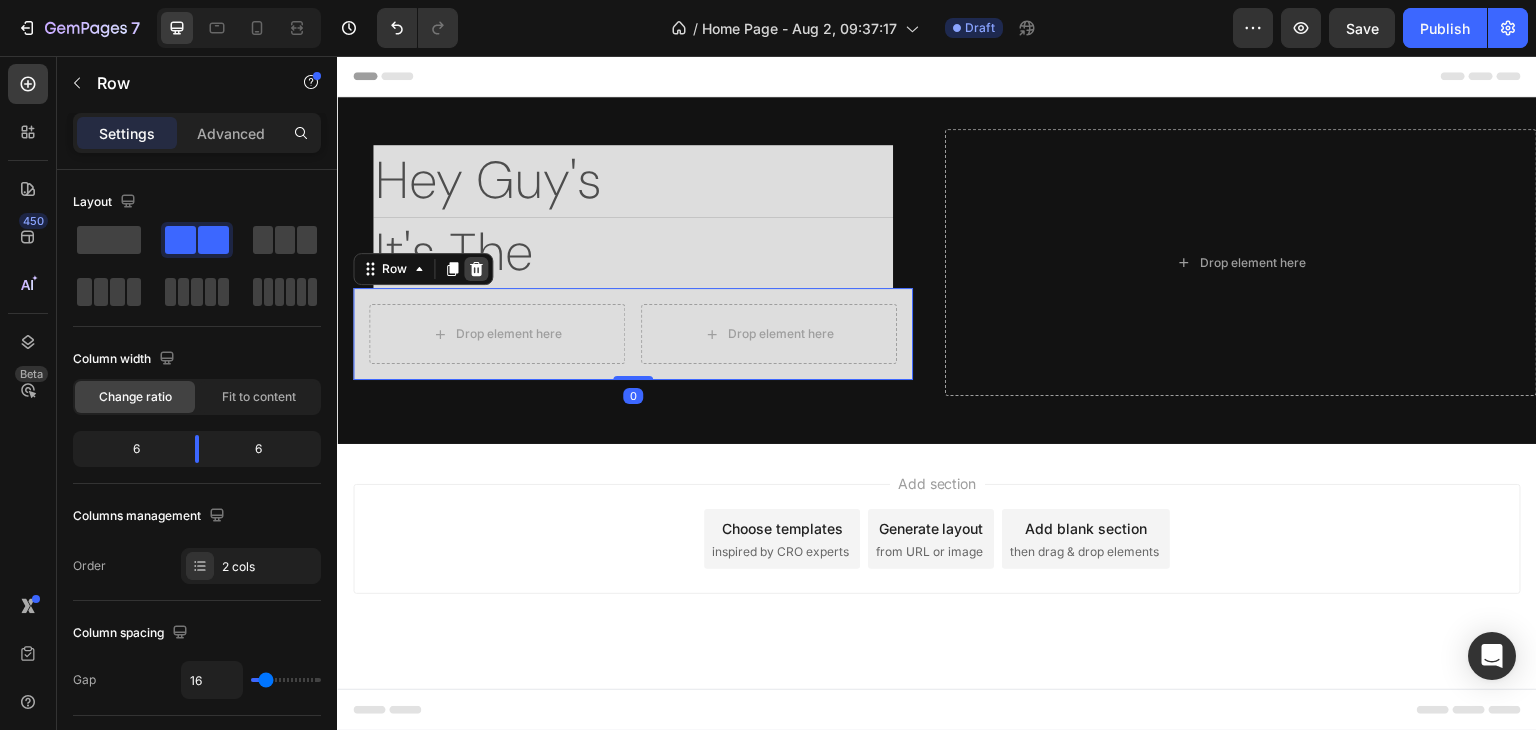 click 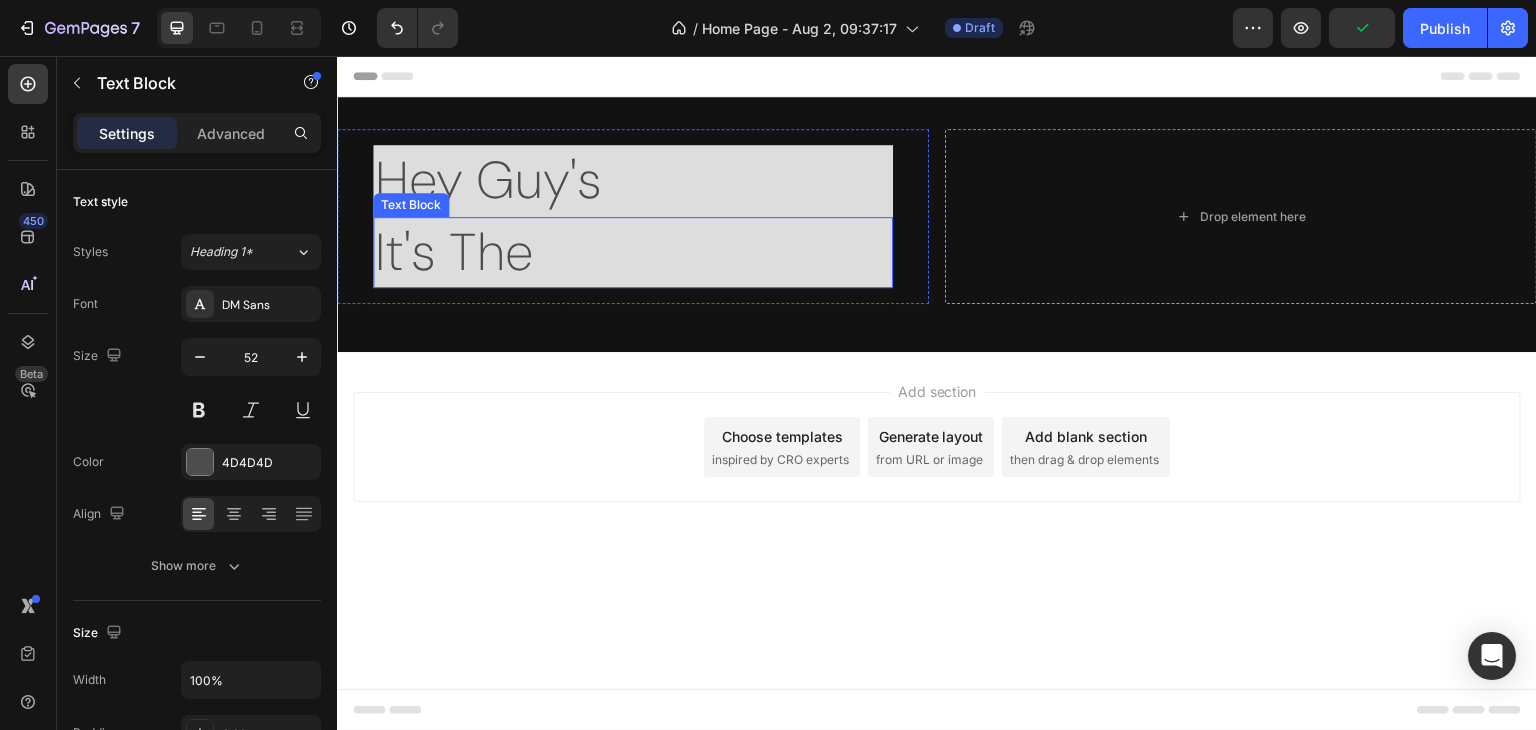 click on "It's The" at bounding box center (633, 253) 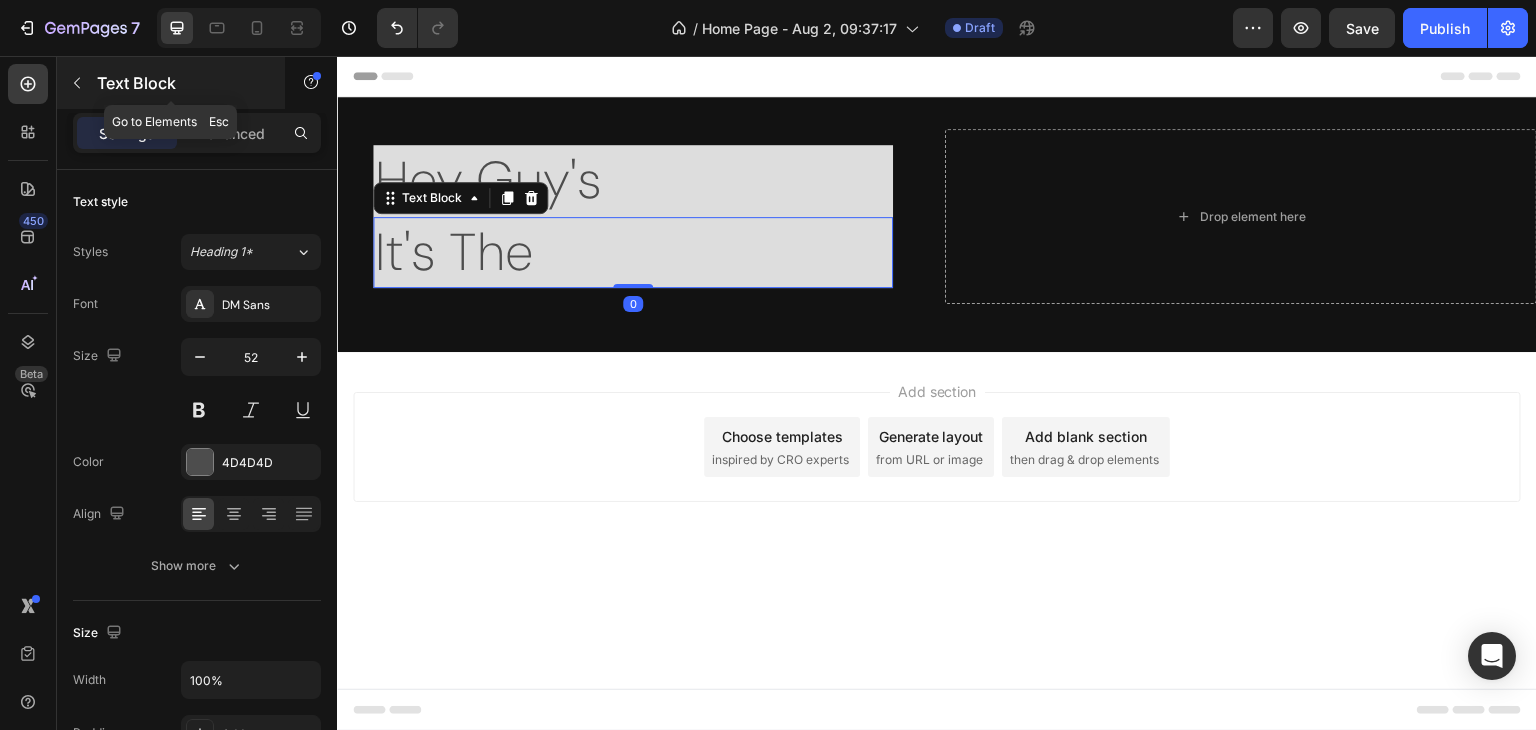 click 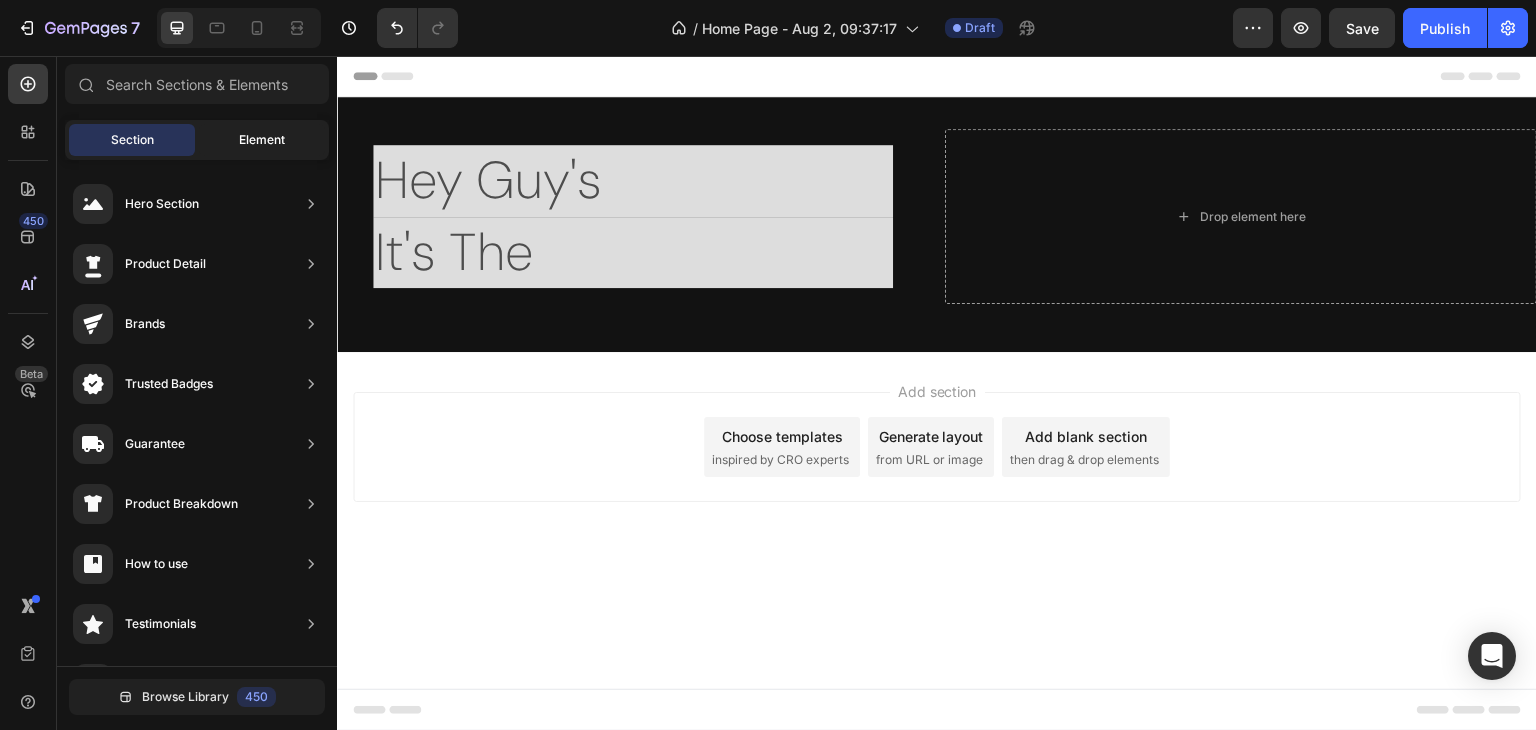 click on "Element" 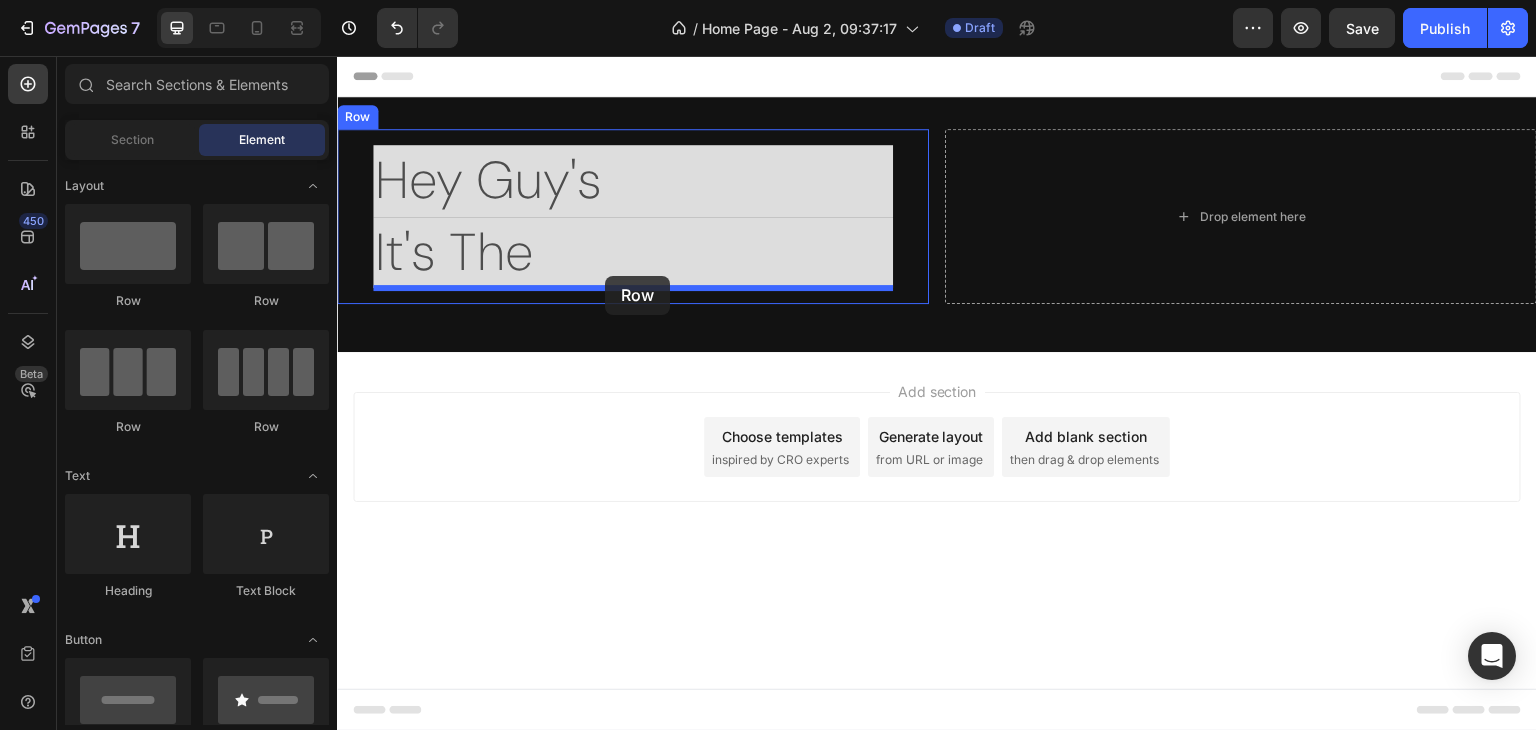 drag, startPoint x: 573, startPoint y: 313, endPoint x: 605, endPoint y: 276, distance: 48.9183 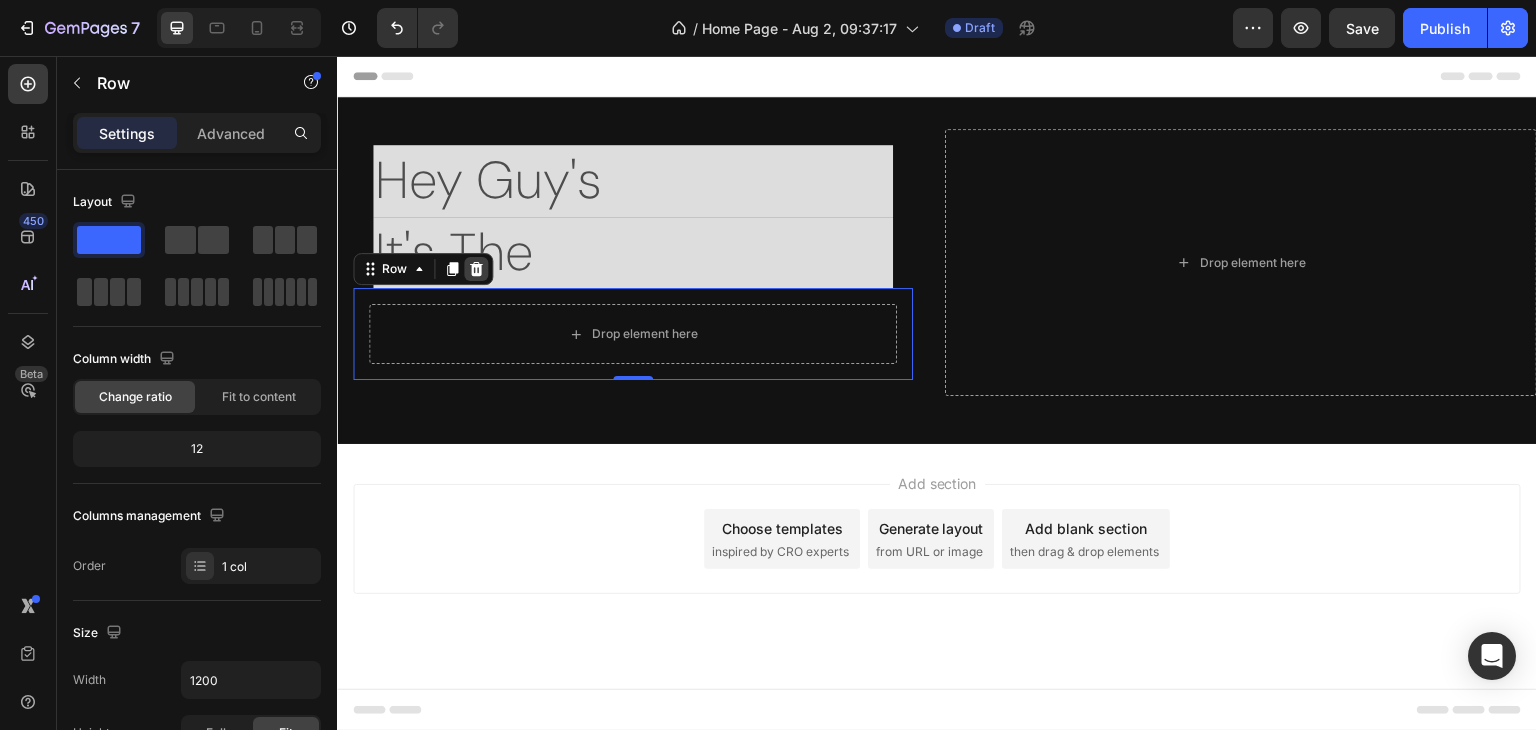 click 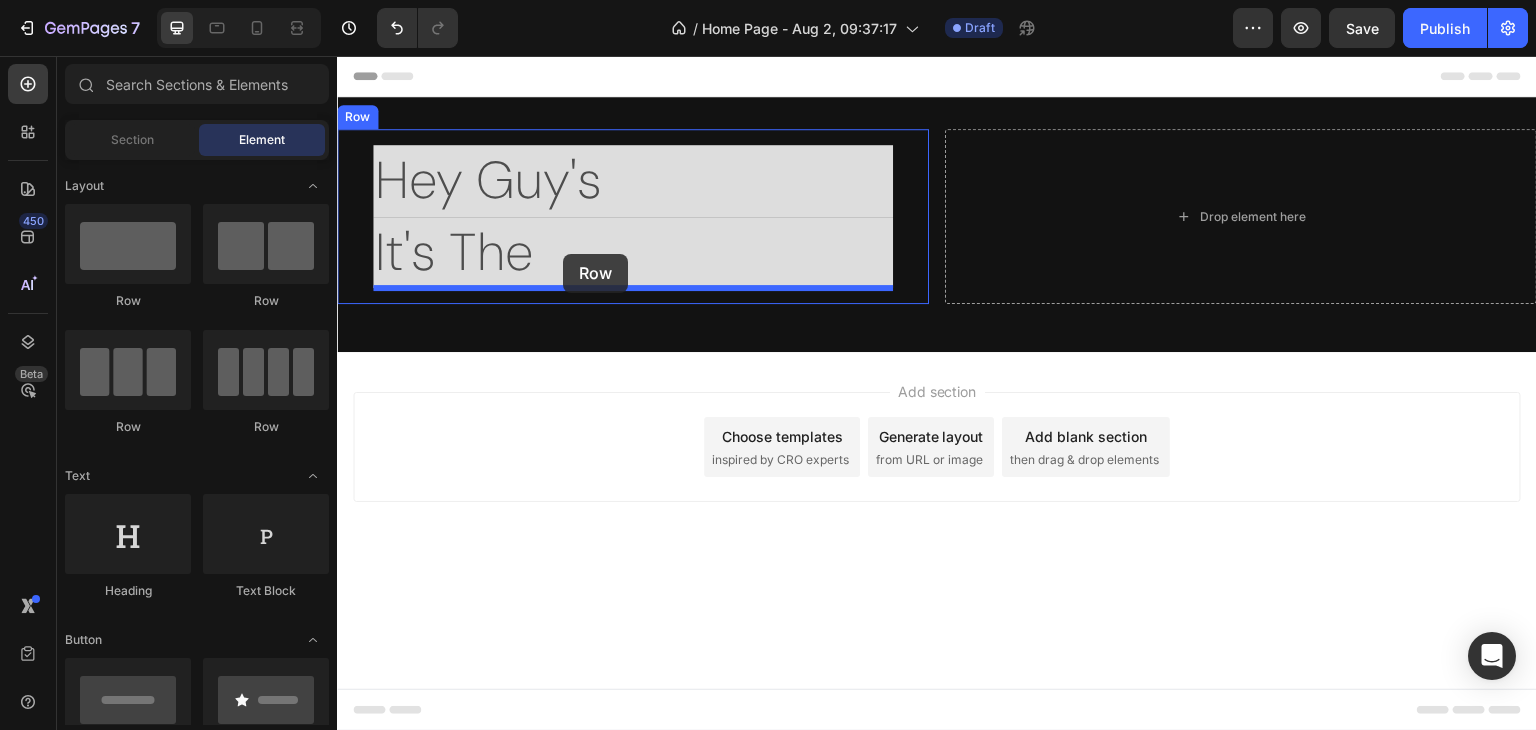 drag, startPoint x: 579, startPoint y: 310, endPoint x: 562, endPoint y: 254, distance: 58.5235 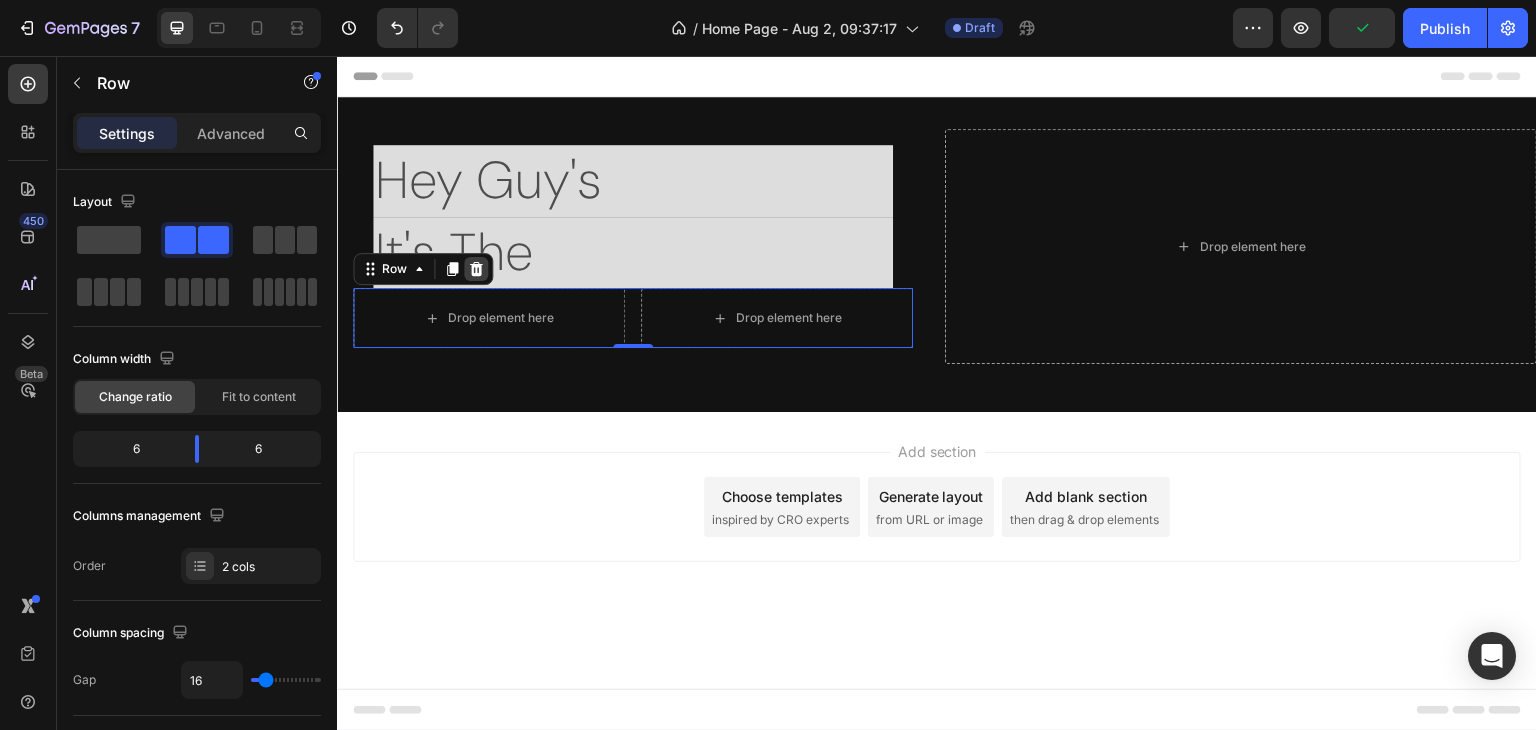 click 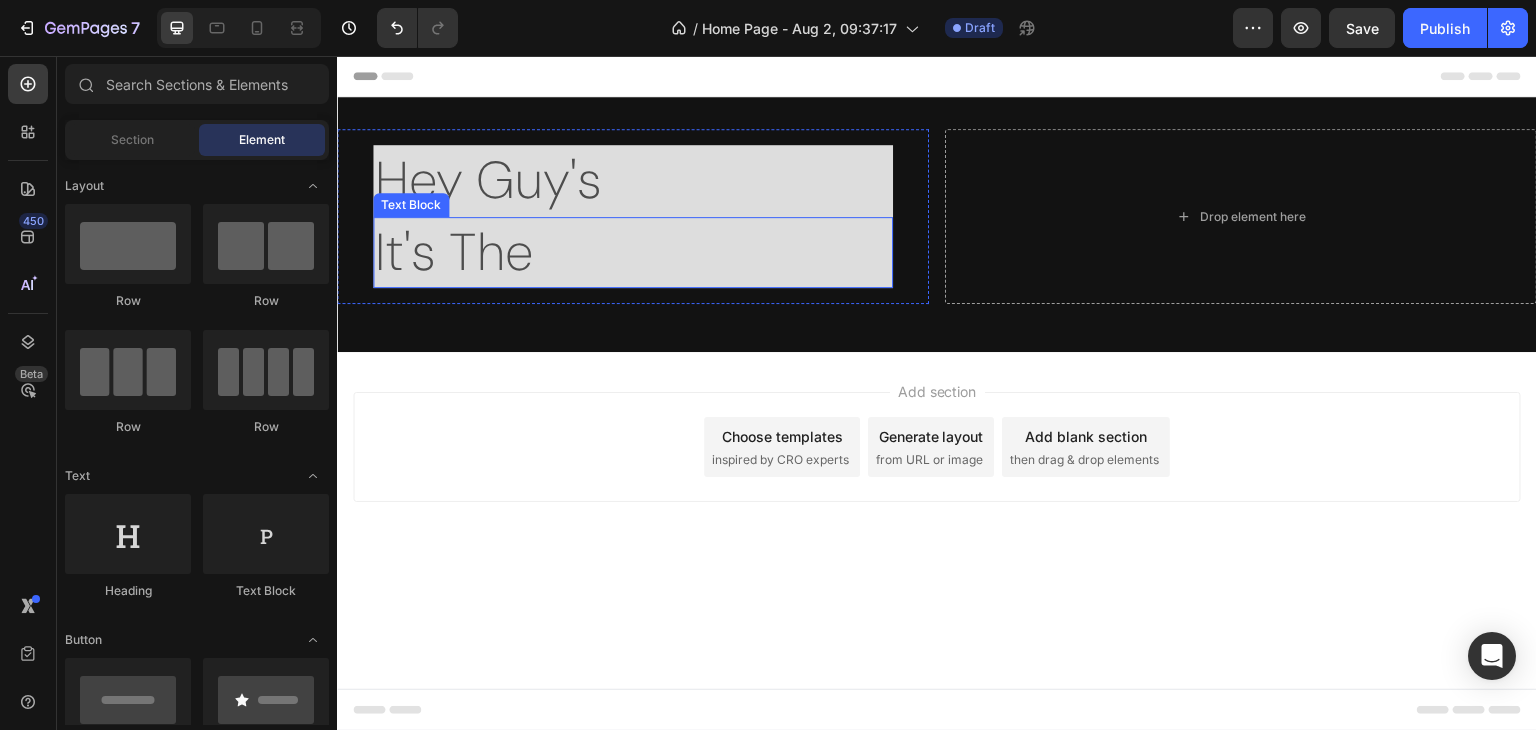click on "It's The" at bounding box center [633, 253] 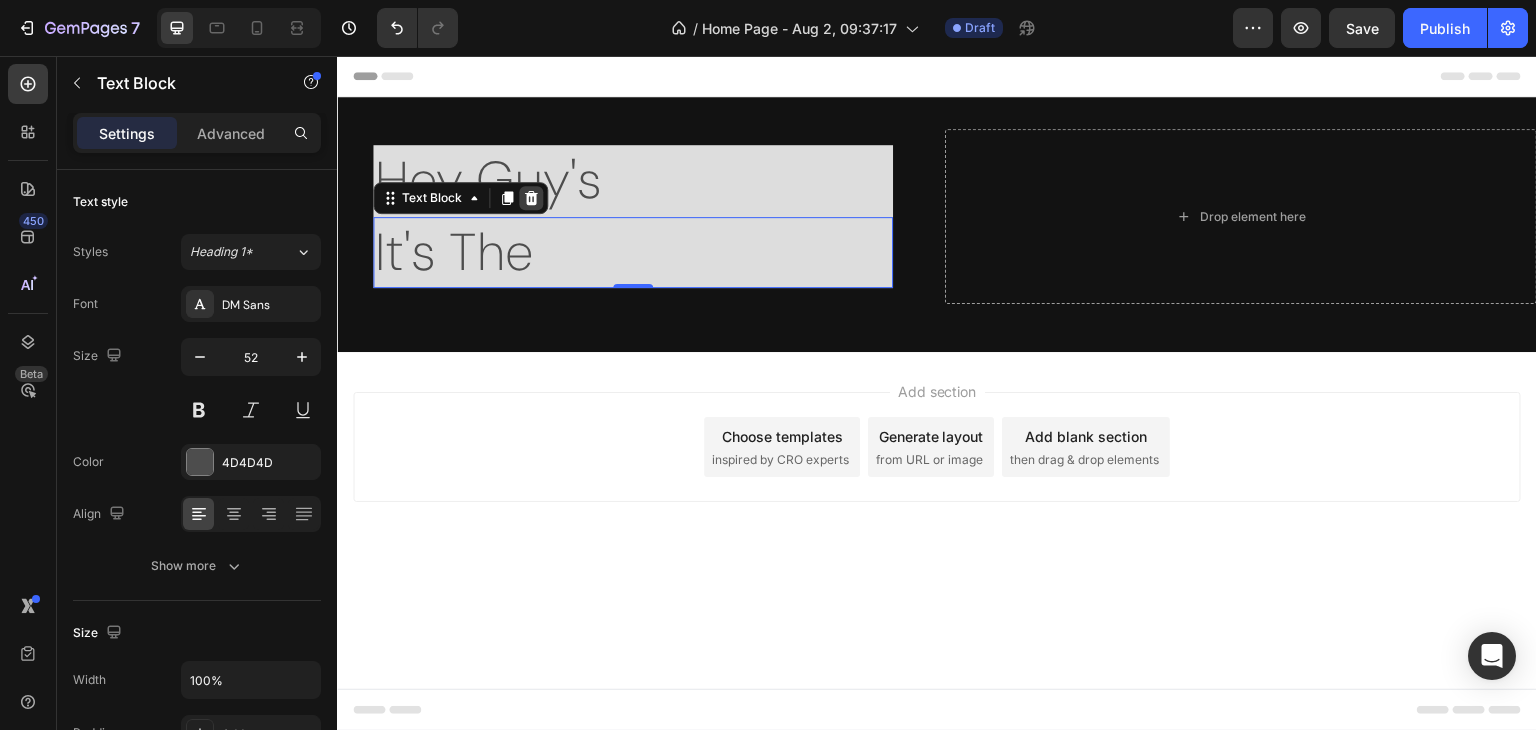 click 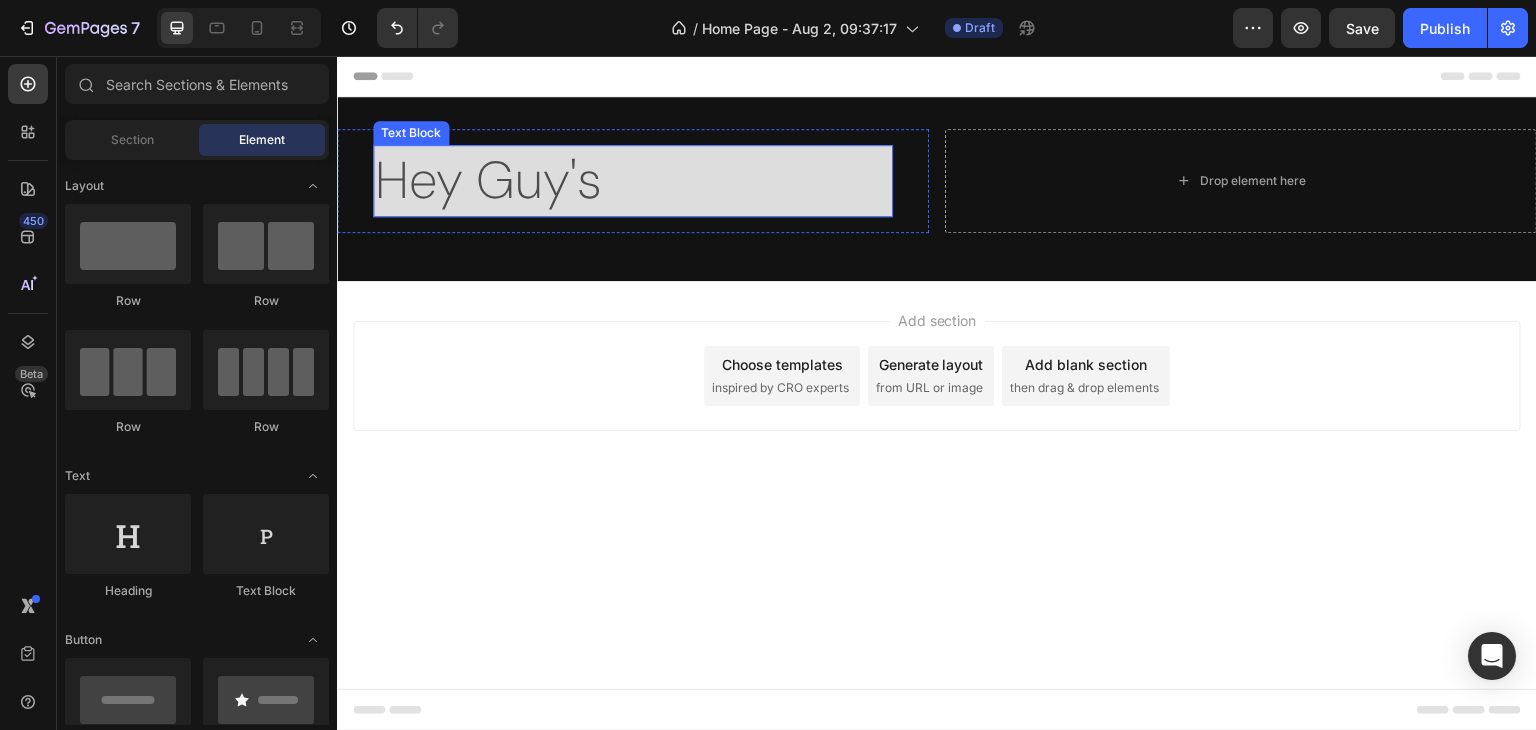 click on "Hey Guy's" at bounding box center [633, 181] 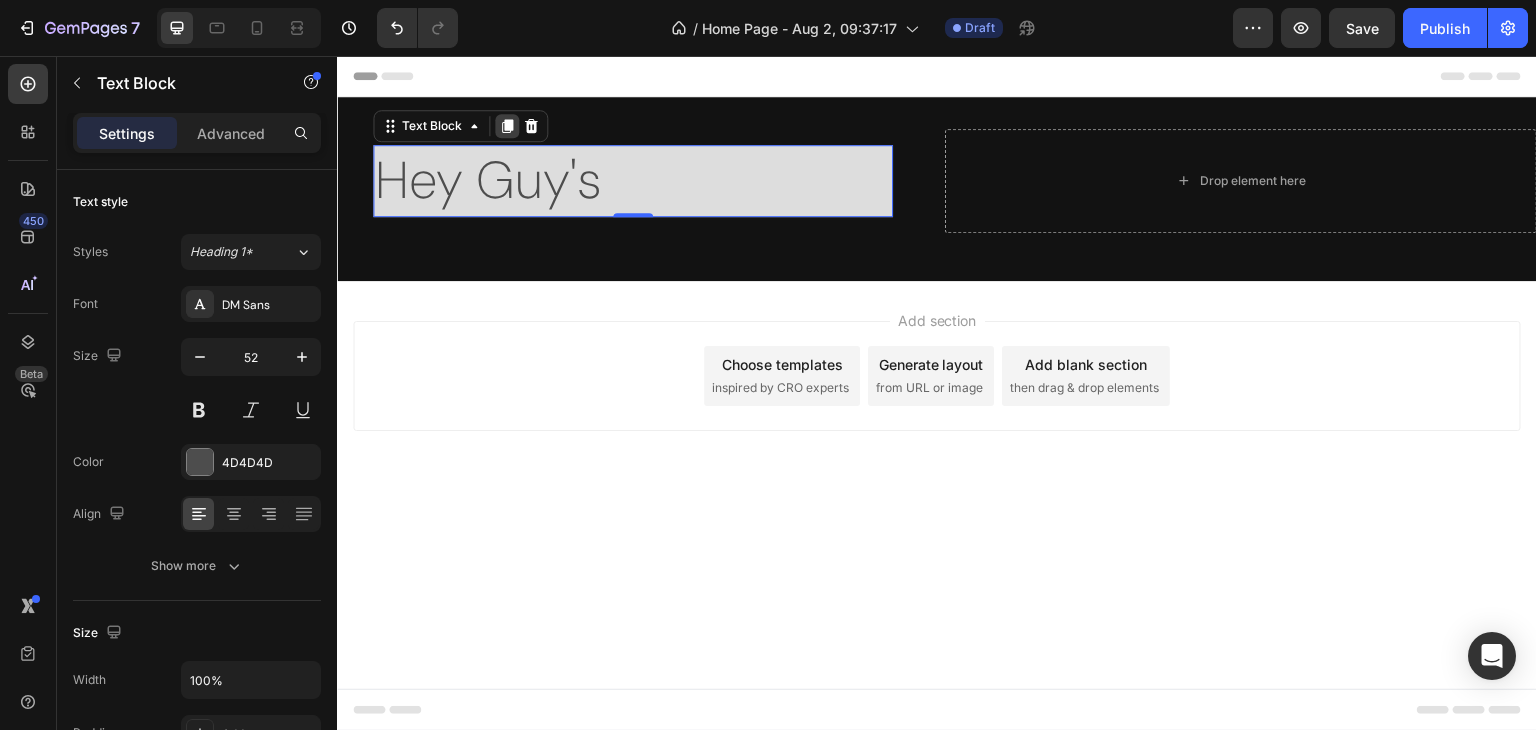 click 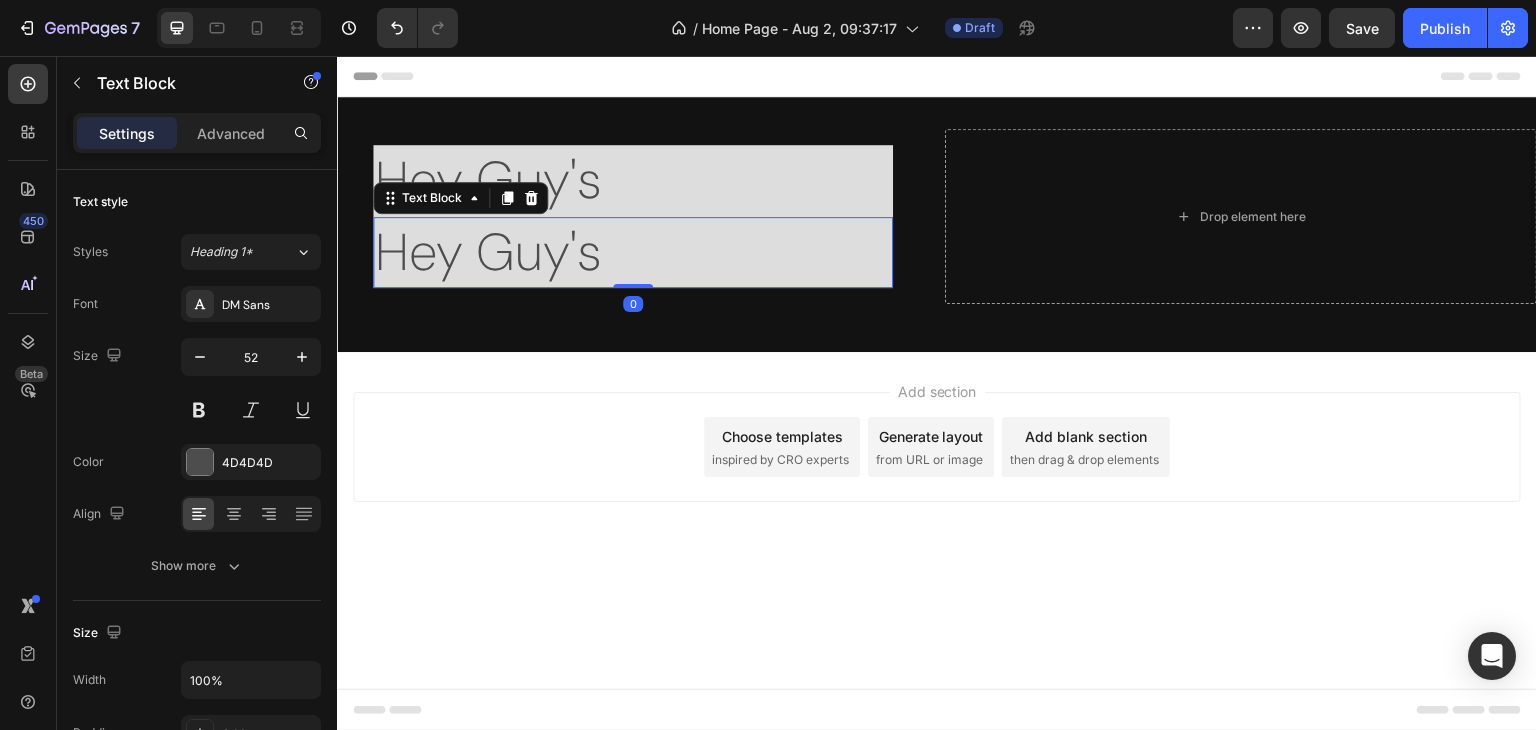 scroll, scrollTop: 500, scrollLeft: 0, axis: vertical 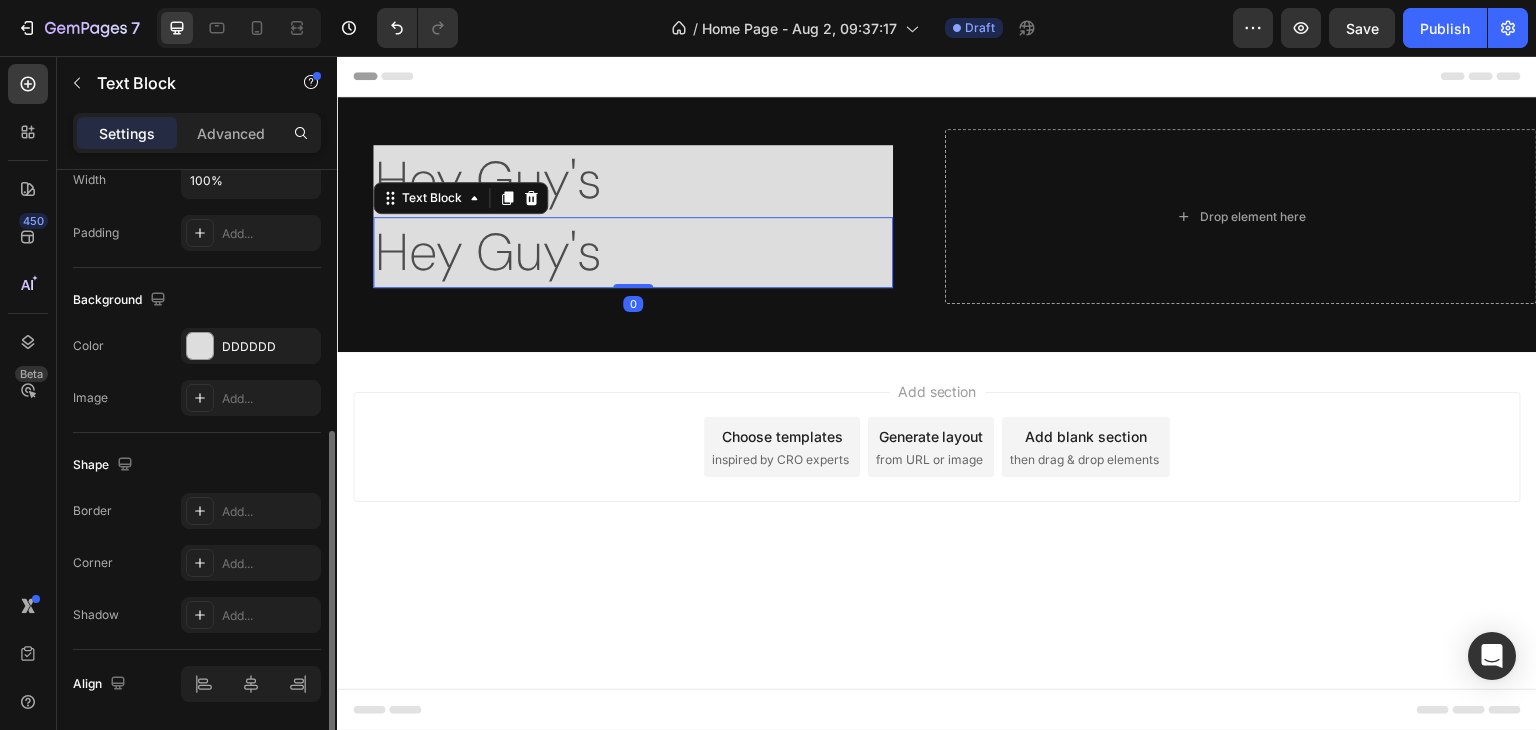 click on "Hey Guy's" at bounding box center [633, 253] 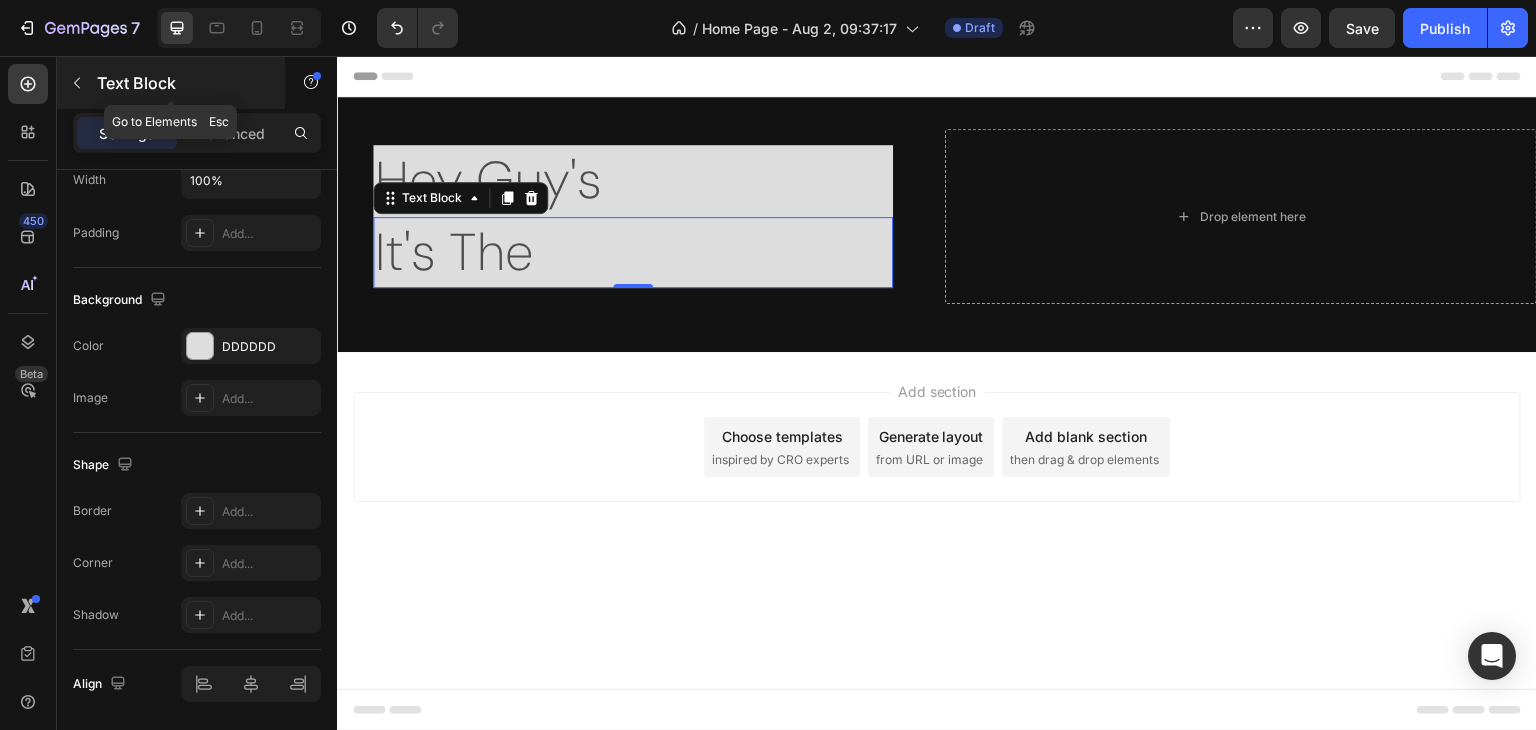 click at bounding box center (77, 83) 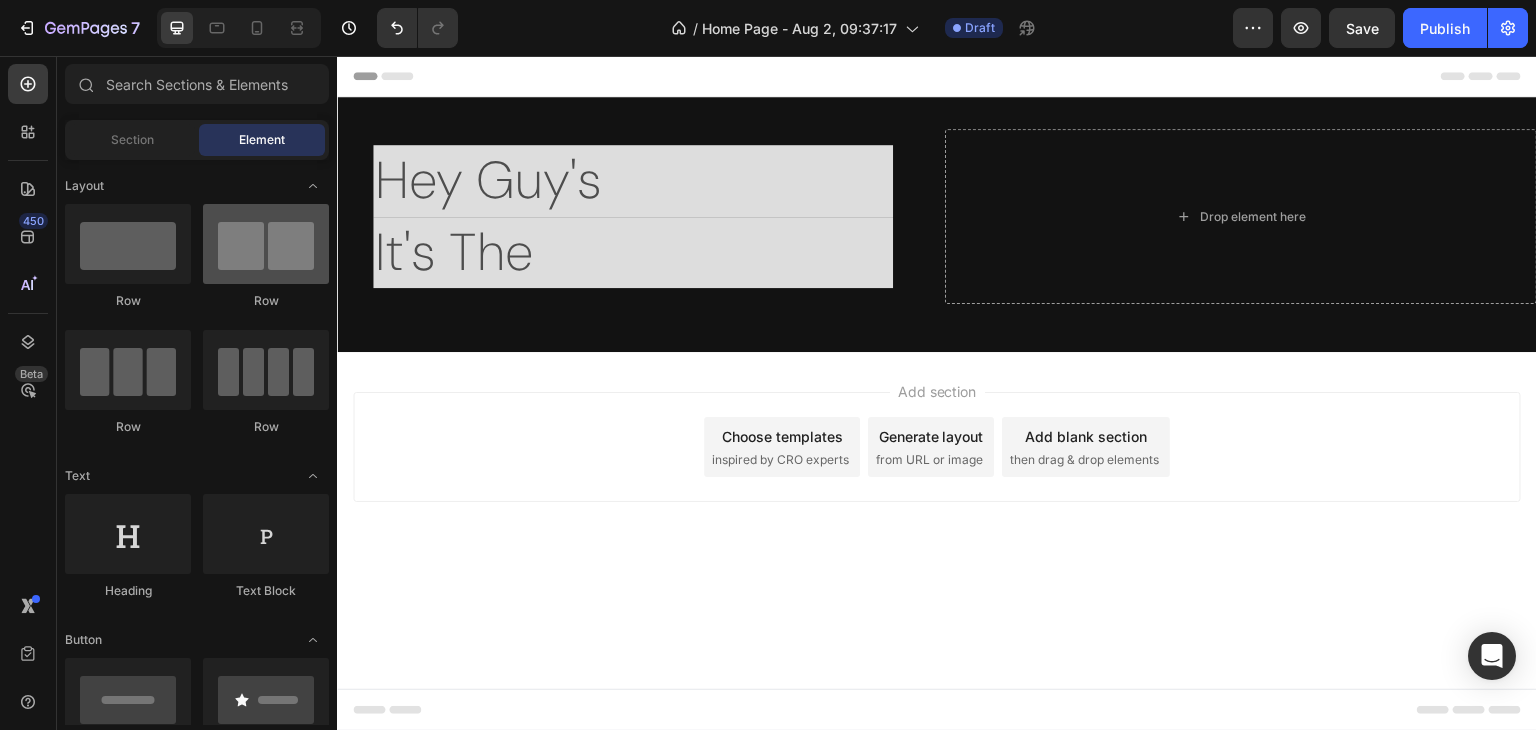 click at bounding box center (266, 244) 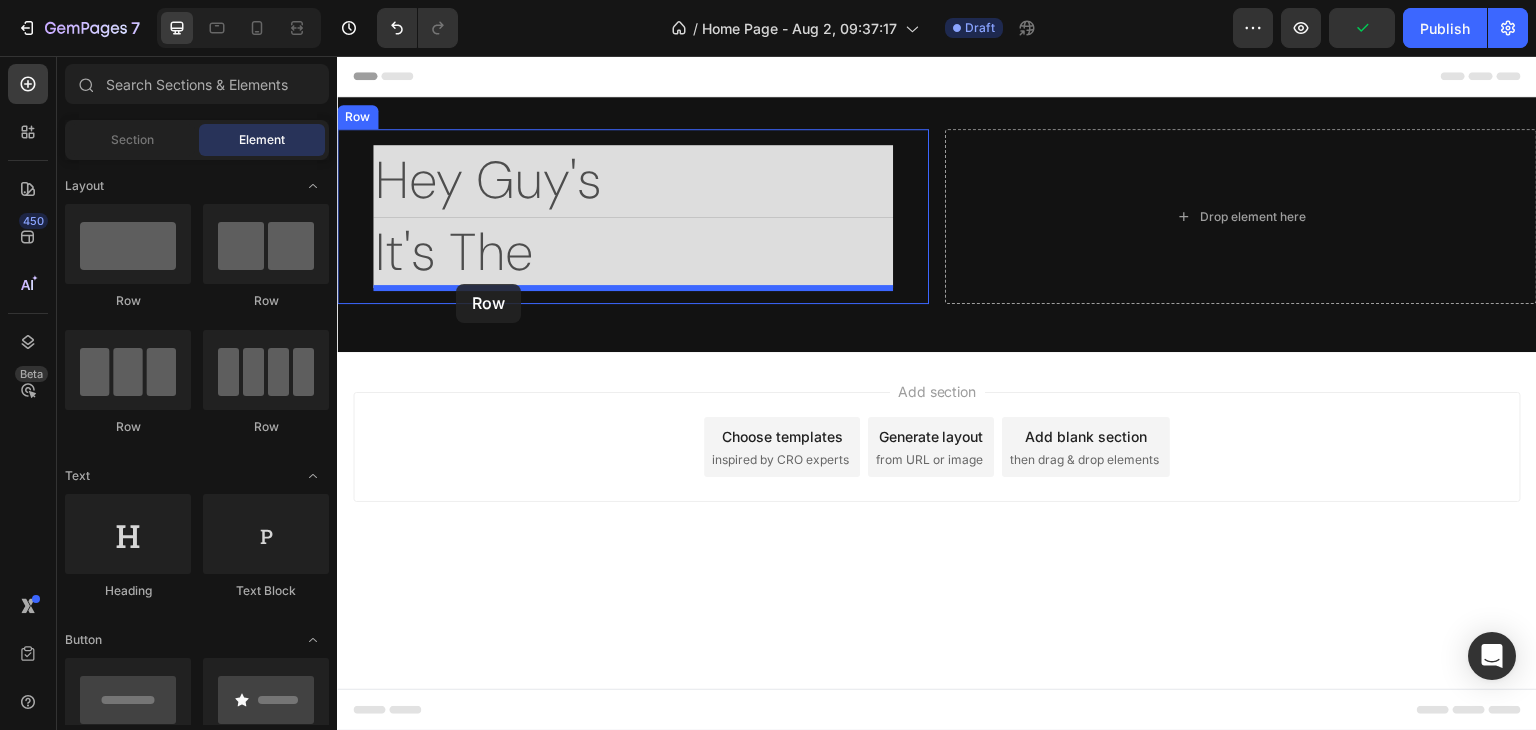 drag, startPoint x: 616, startPoint y: 310, endPoint x: 456, endPoint y: 284, distance: 162.09874 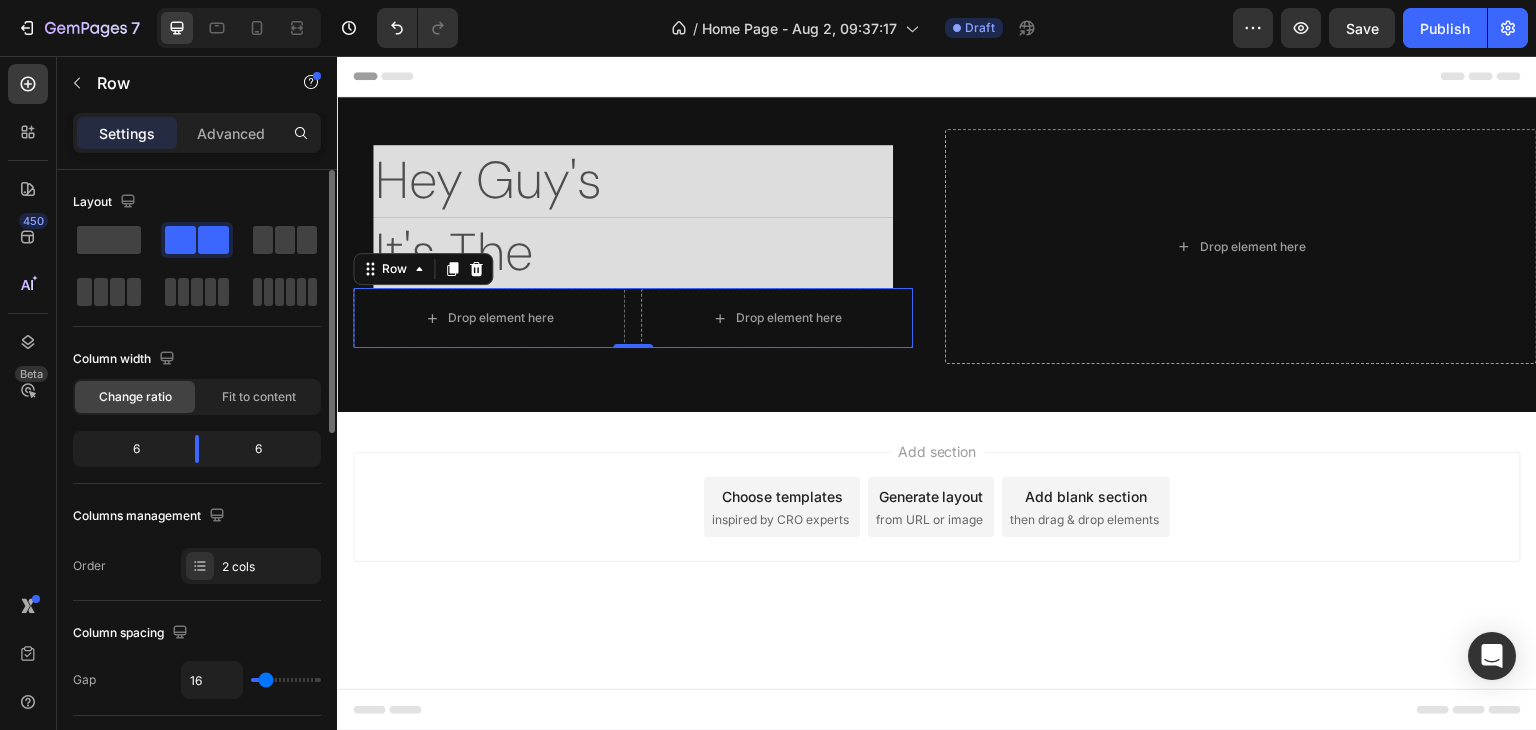 click on "6" 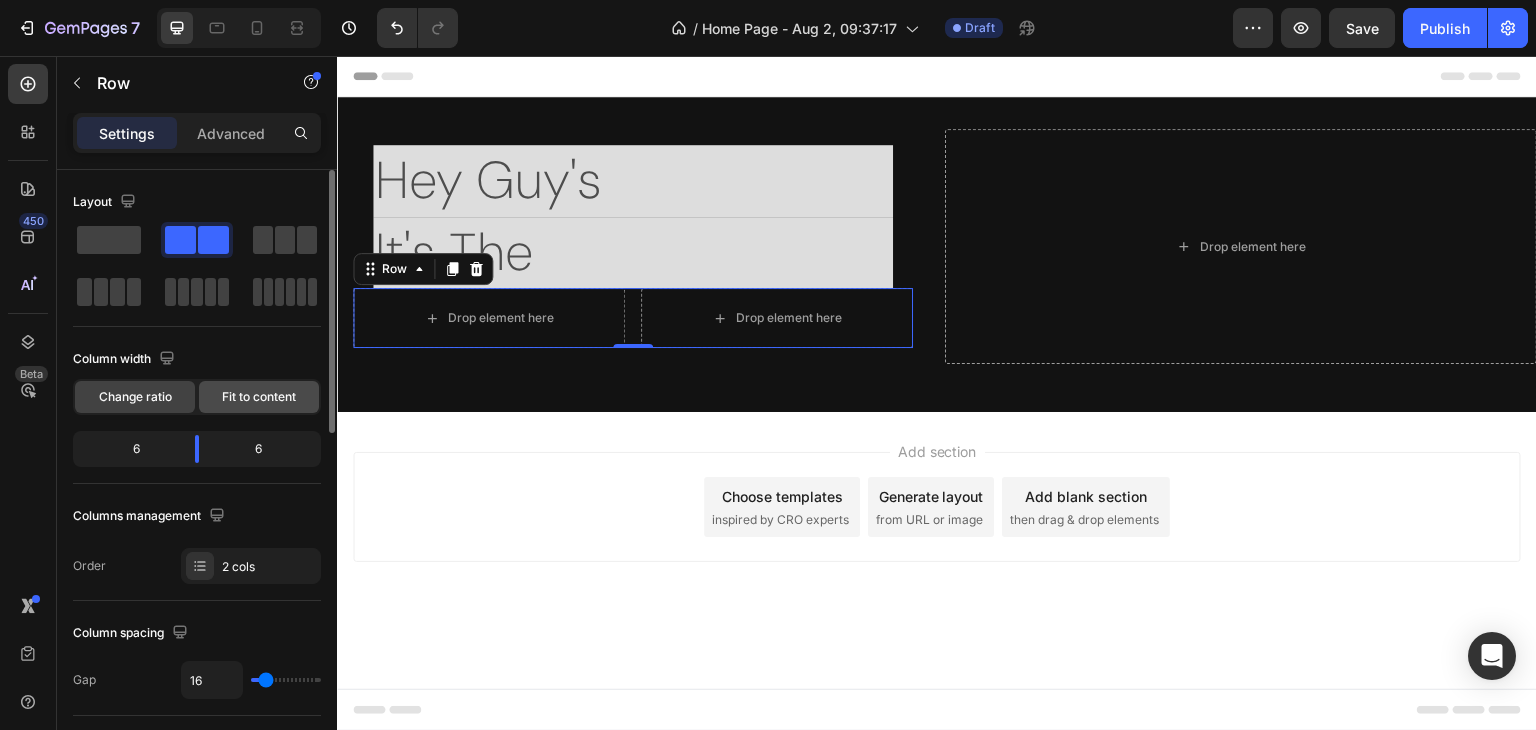 click on "Fit to content" 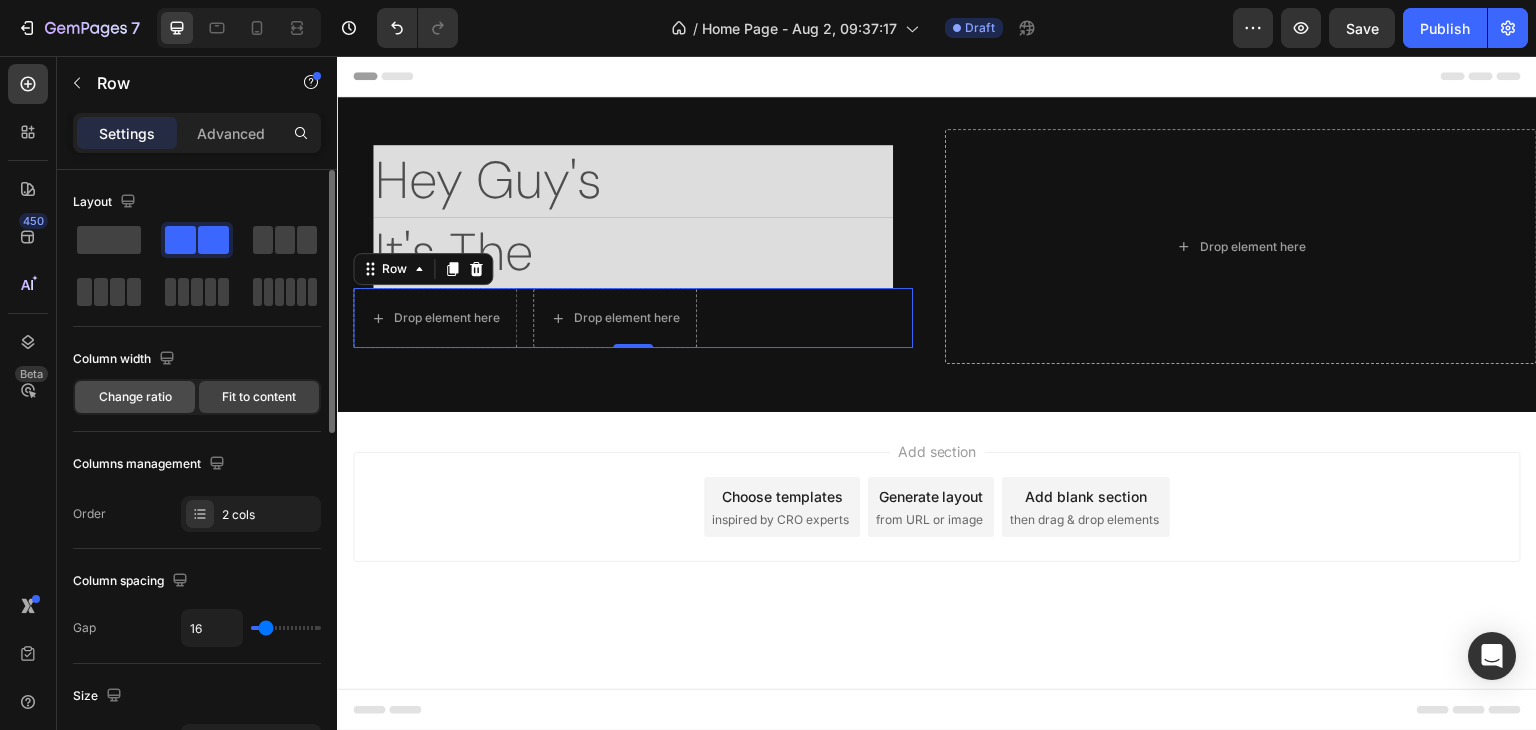 click on "Change ratio" 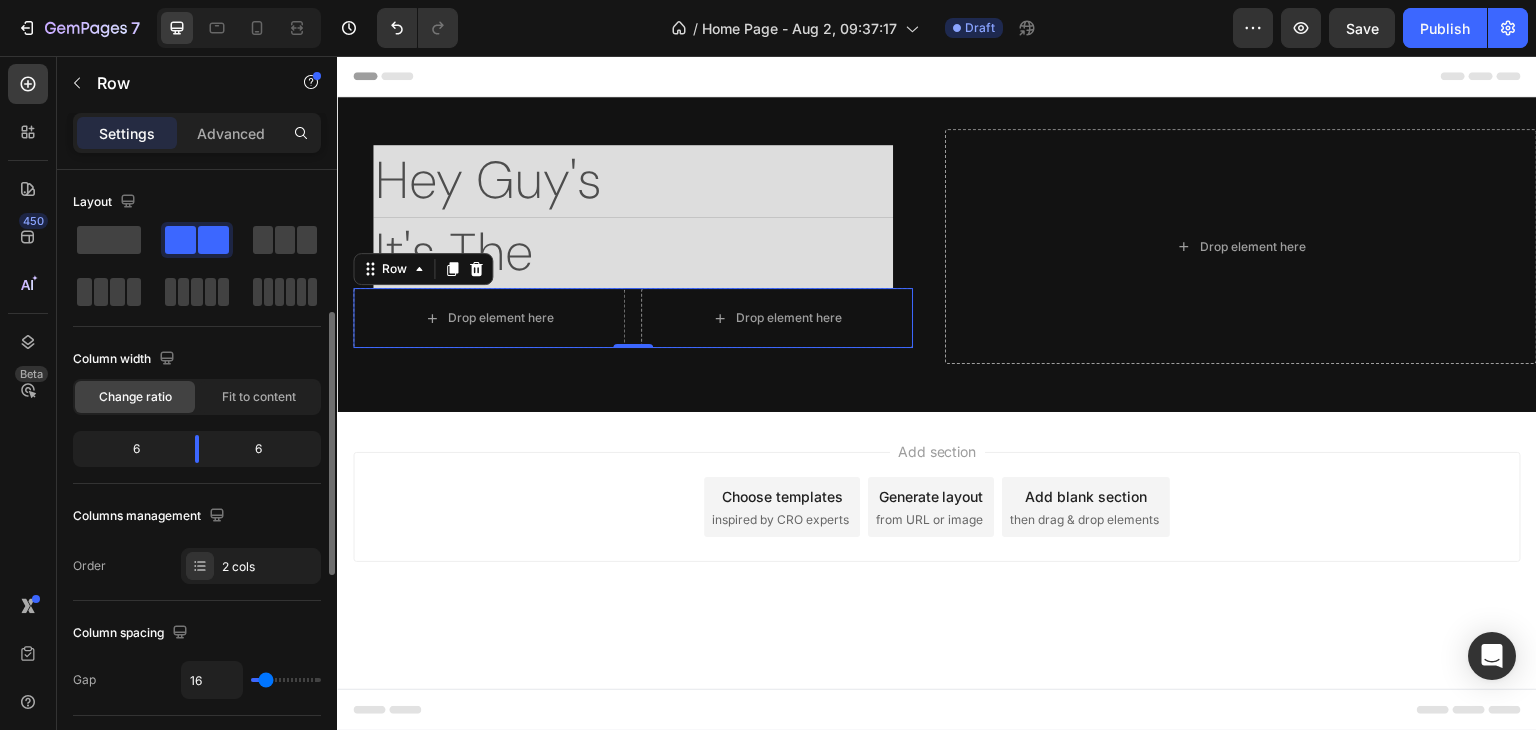scroll, scrollTop: 100, scrollLeft: 0, axis: vertical 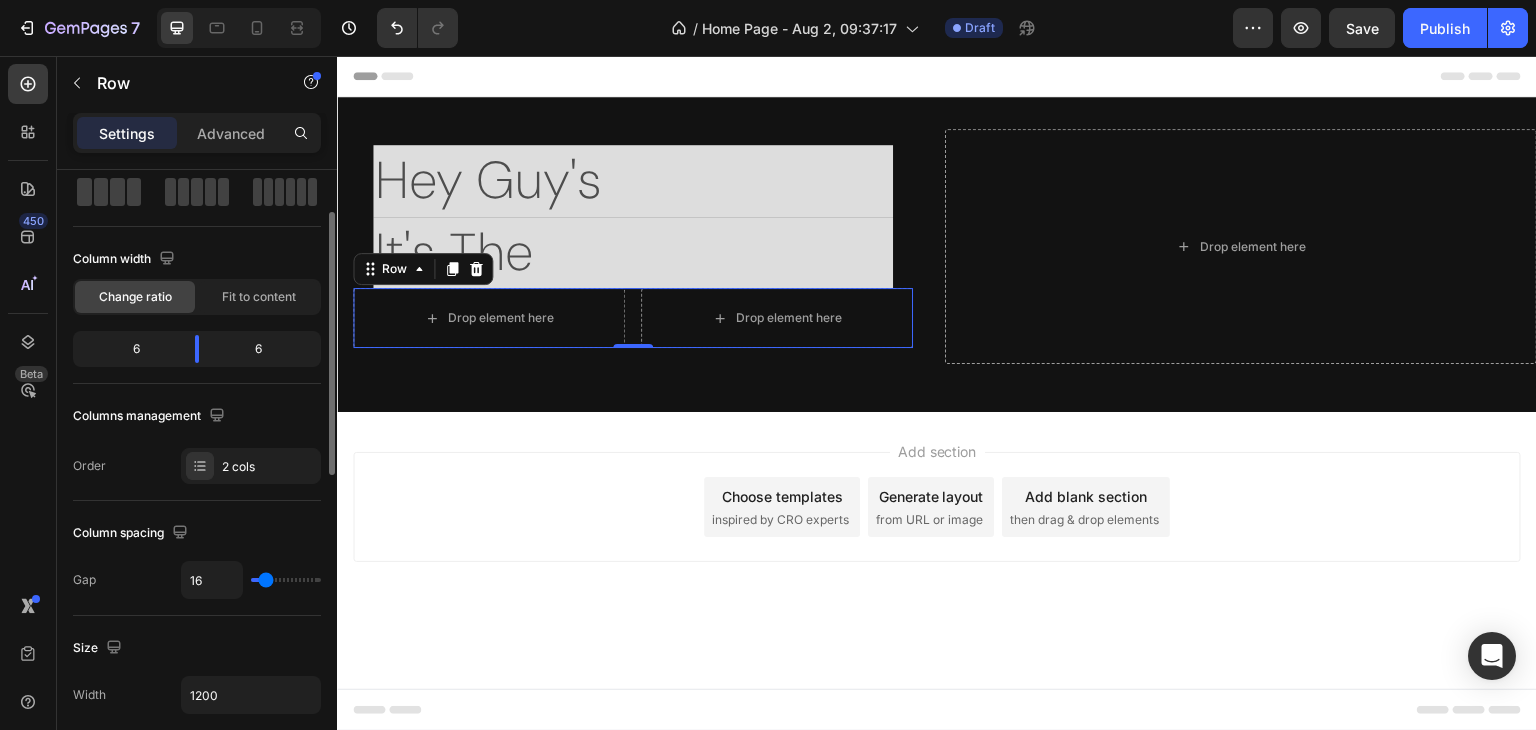 type on "2" 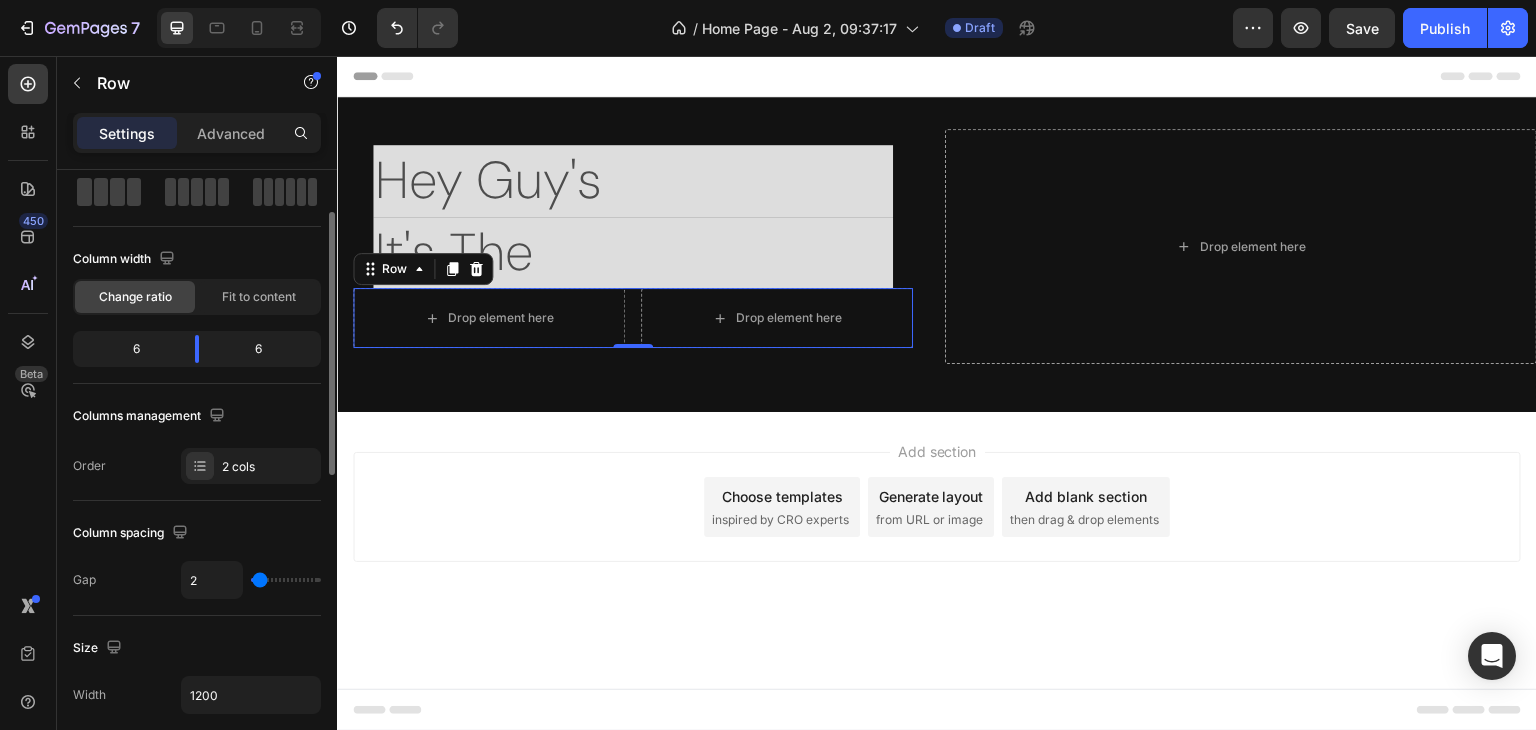 type on "0" 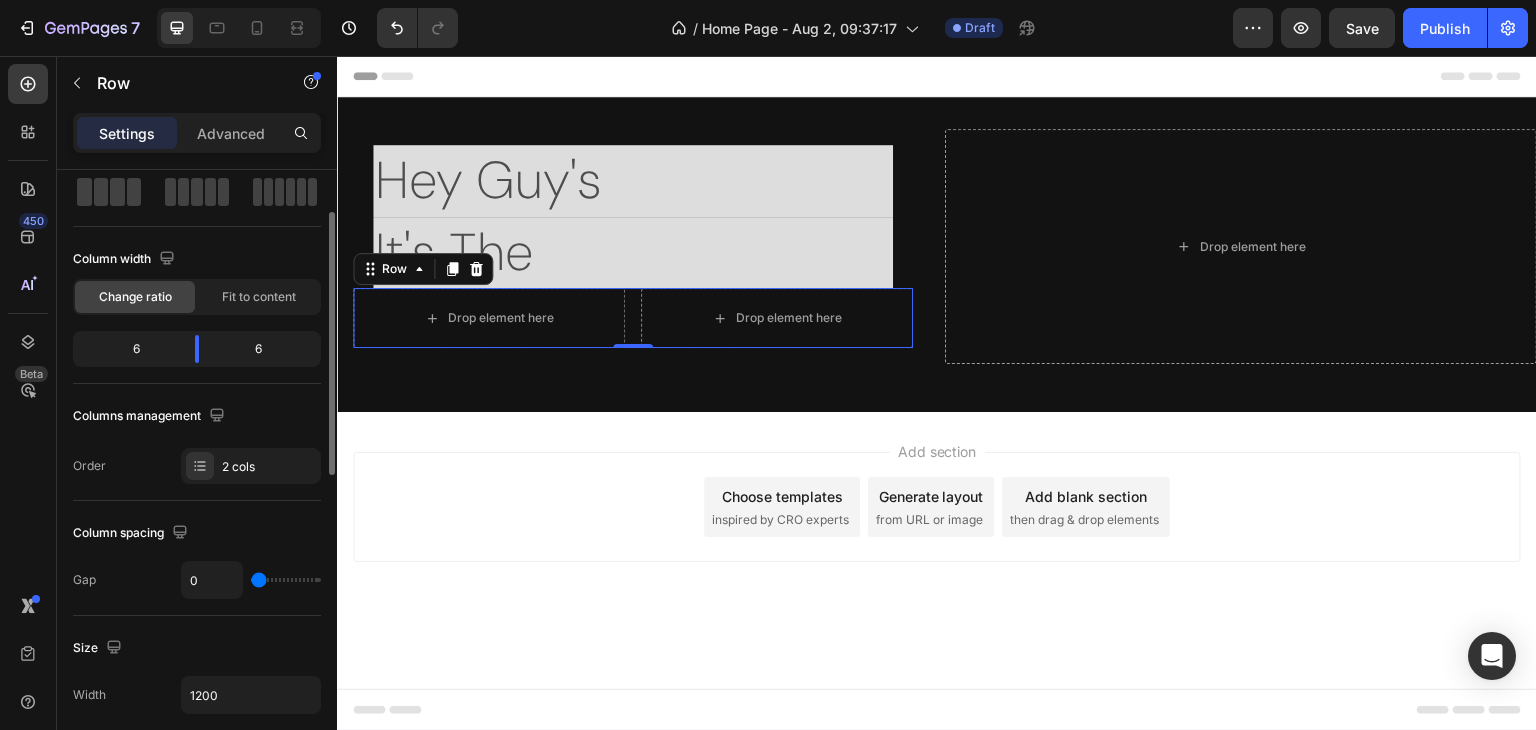 type on "0" 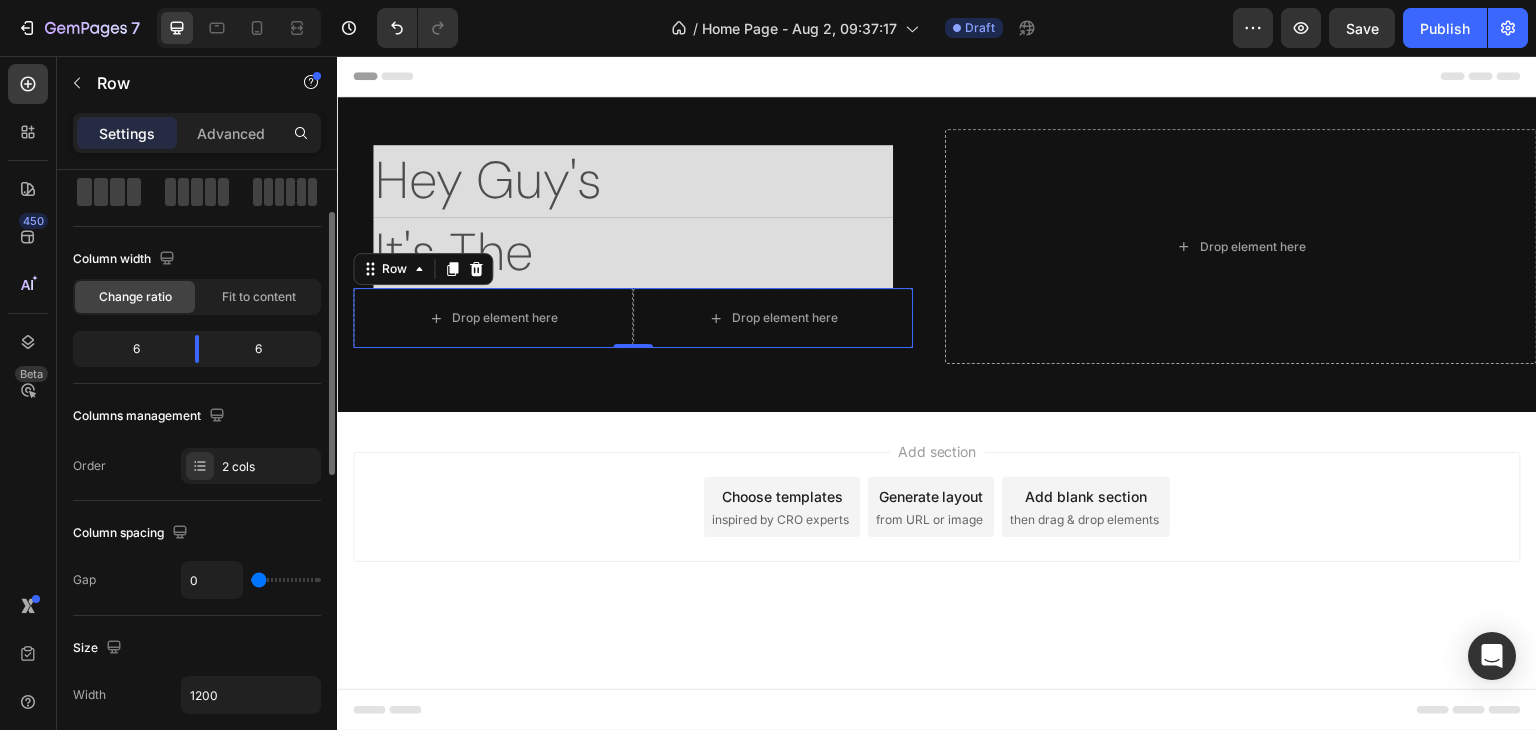 click at bounding box center [286, 580] 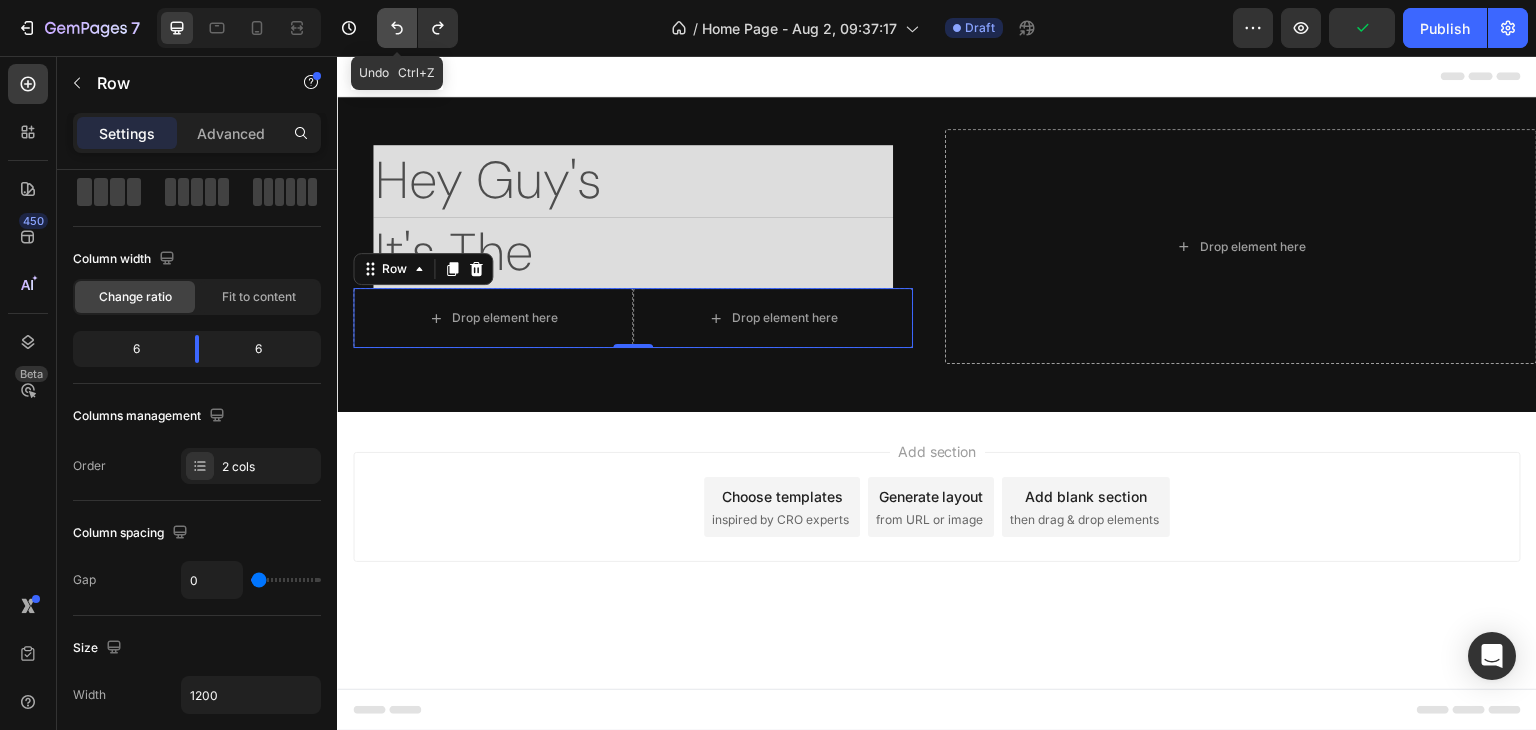 click 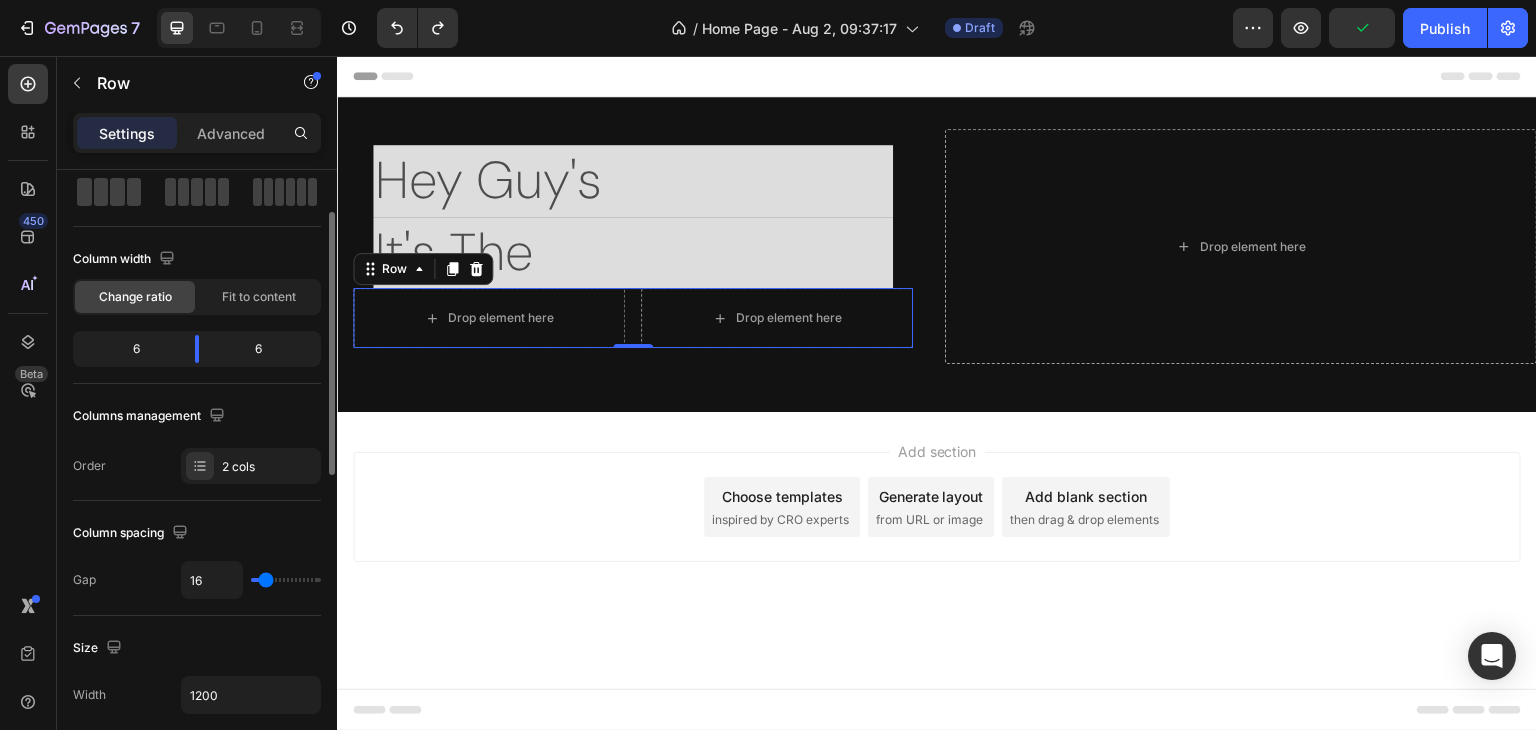 scroll, scrollTop: 300, scrollLeft: 0, axis: vertical 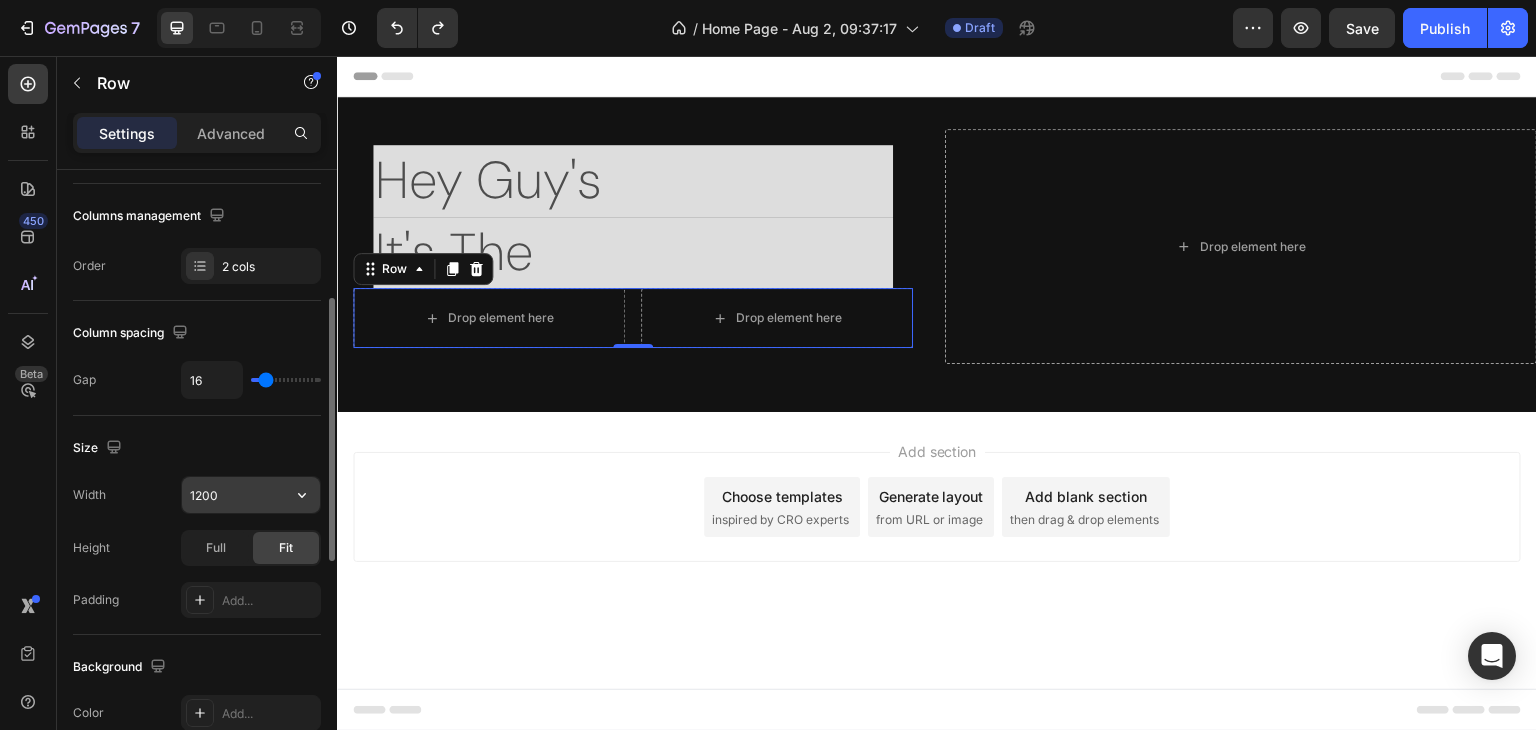 click on "1200" at bounding box center (251, 495) 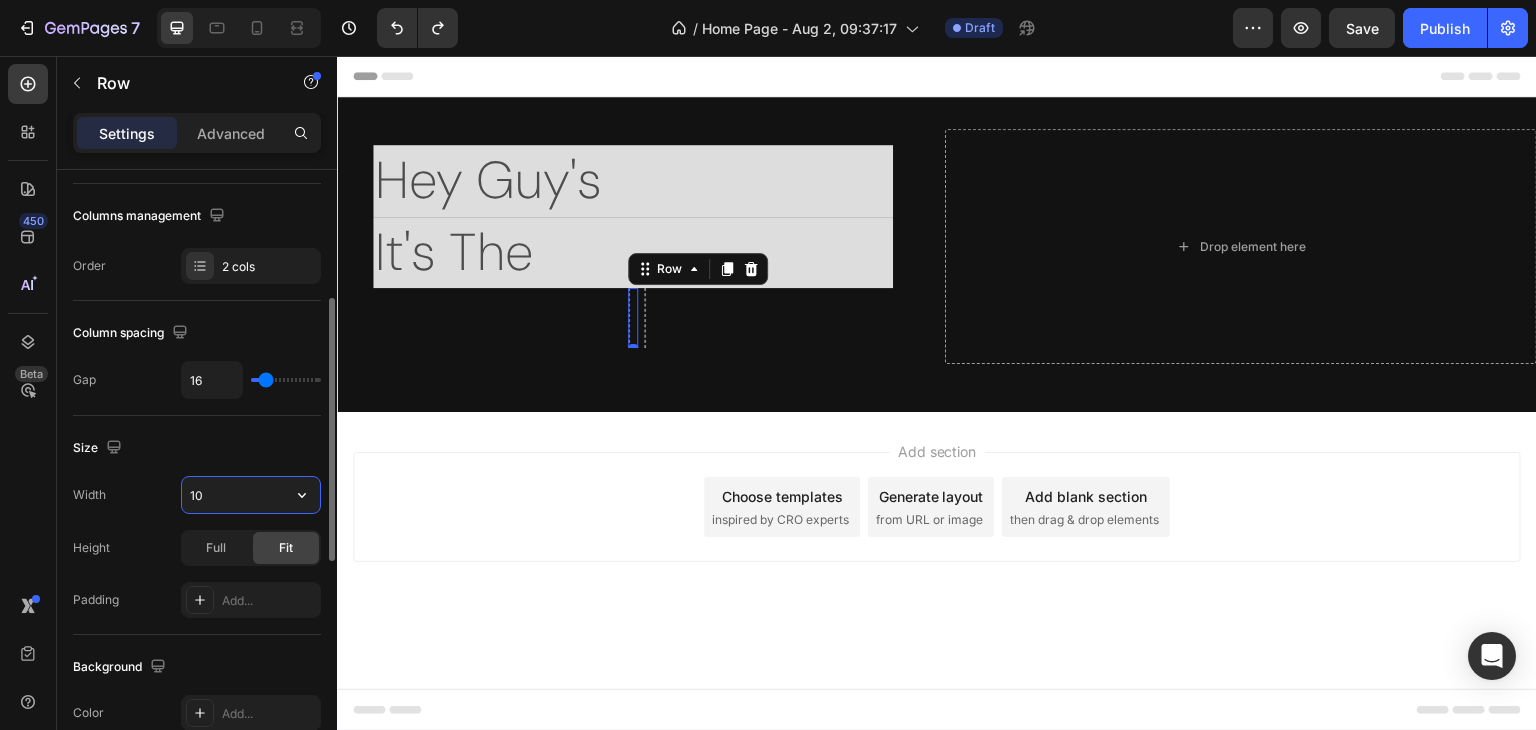 type on "1" 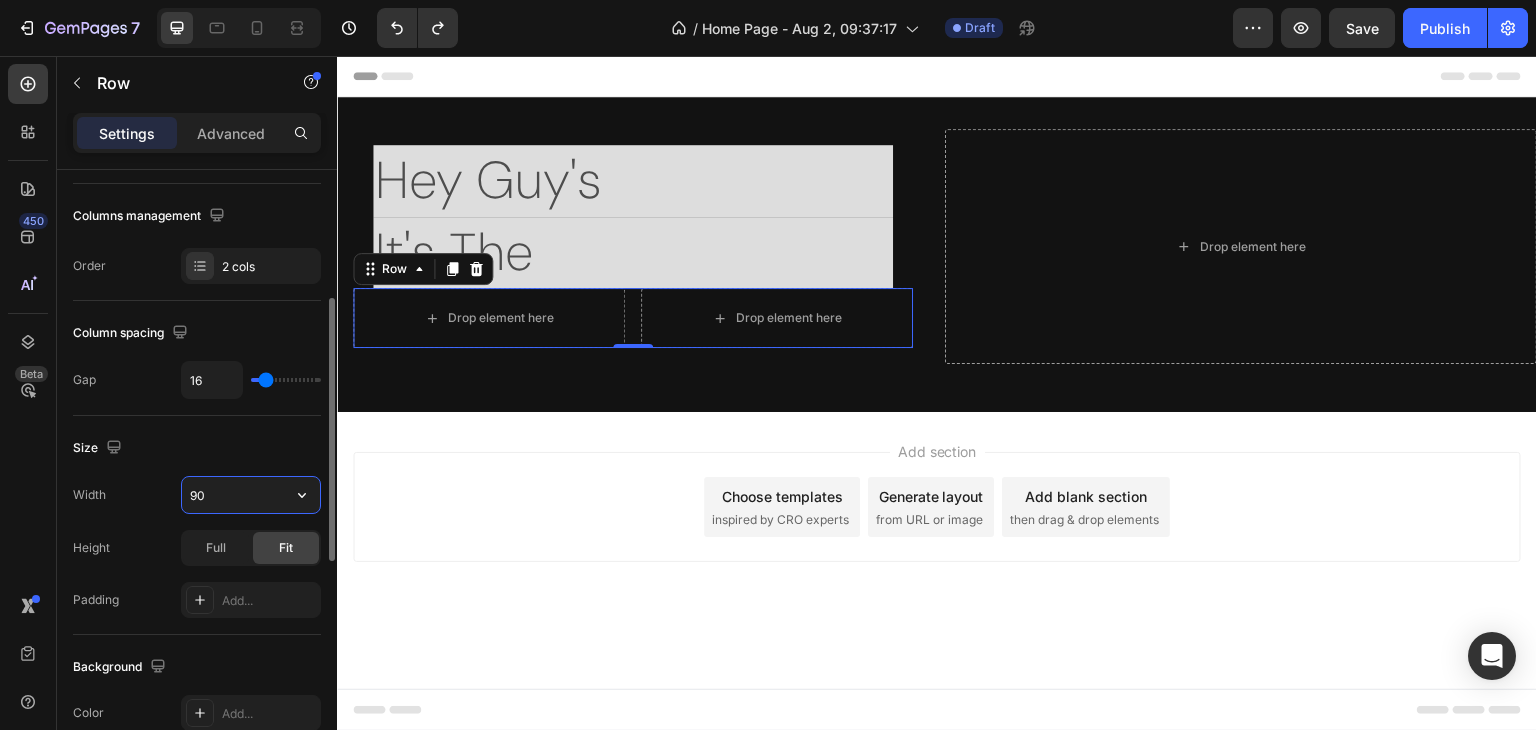 type on "9" 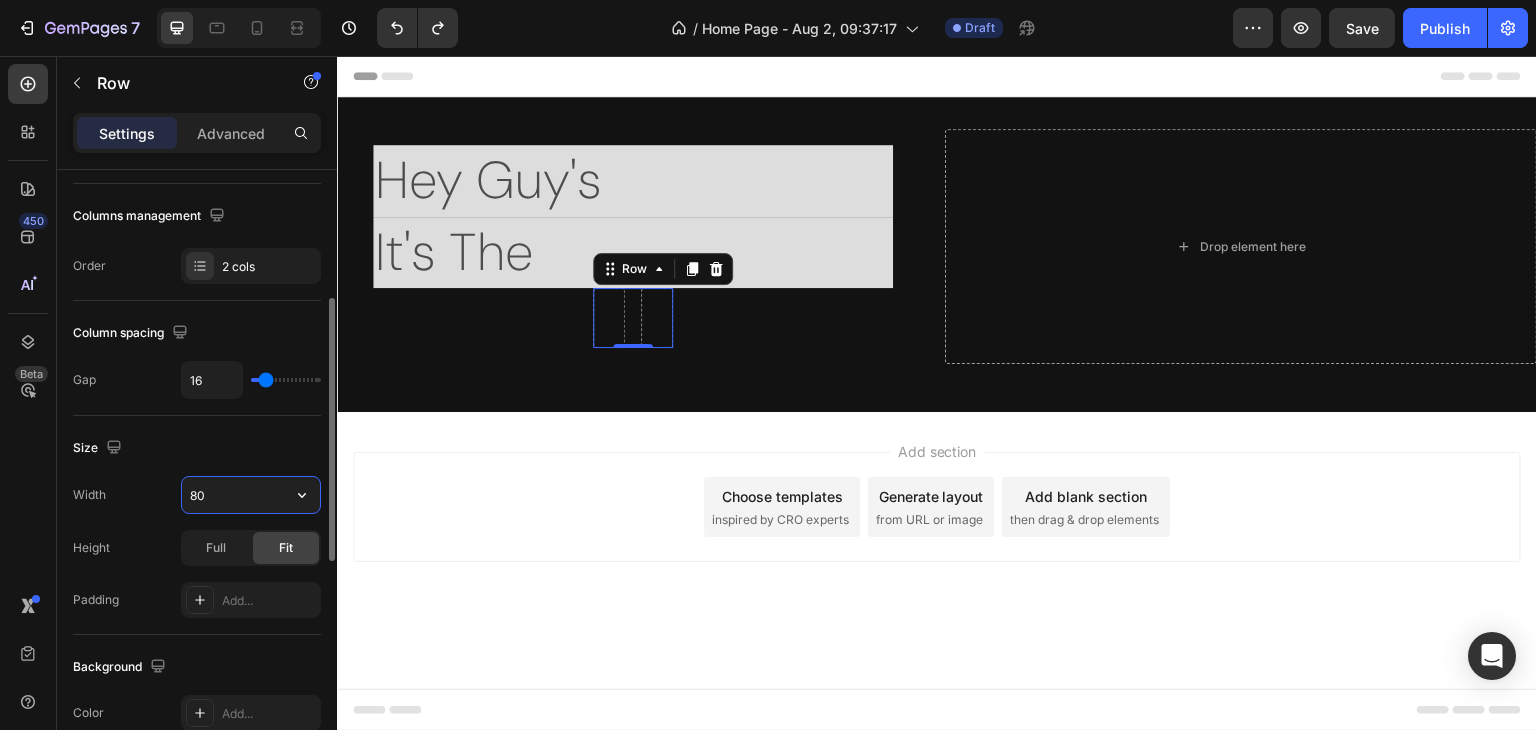 type on "8" 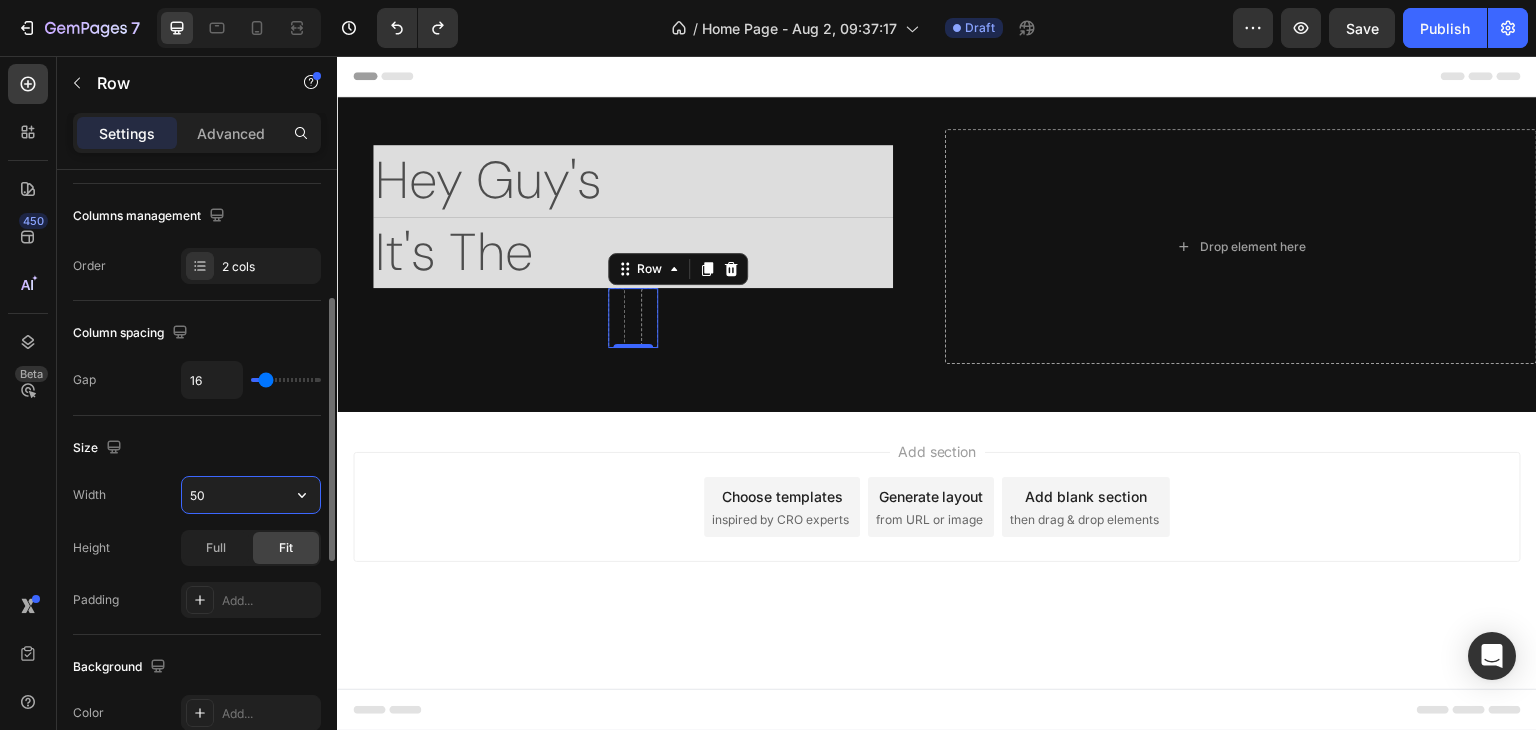 type on "5" 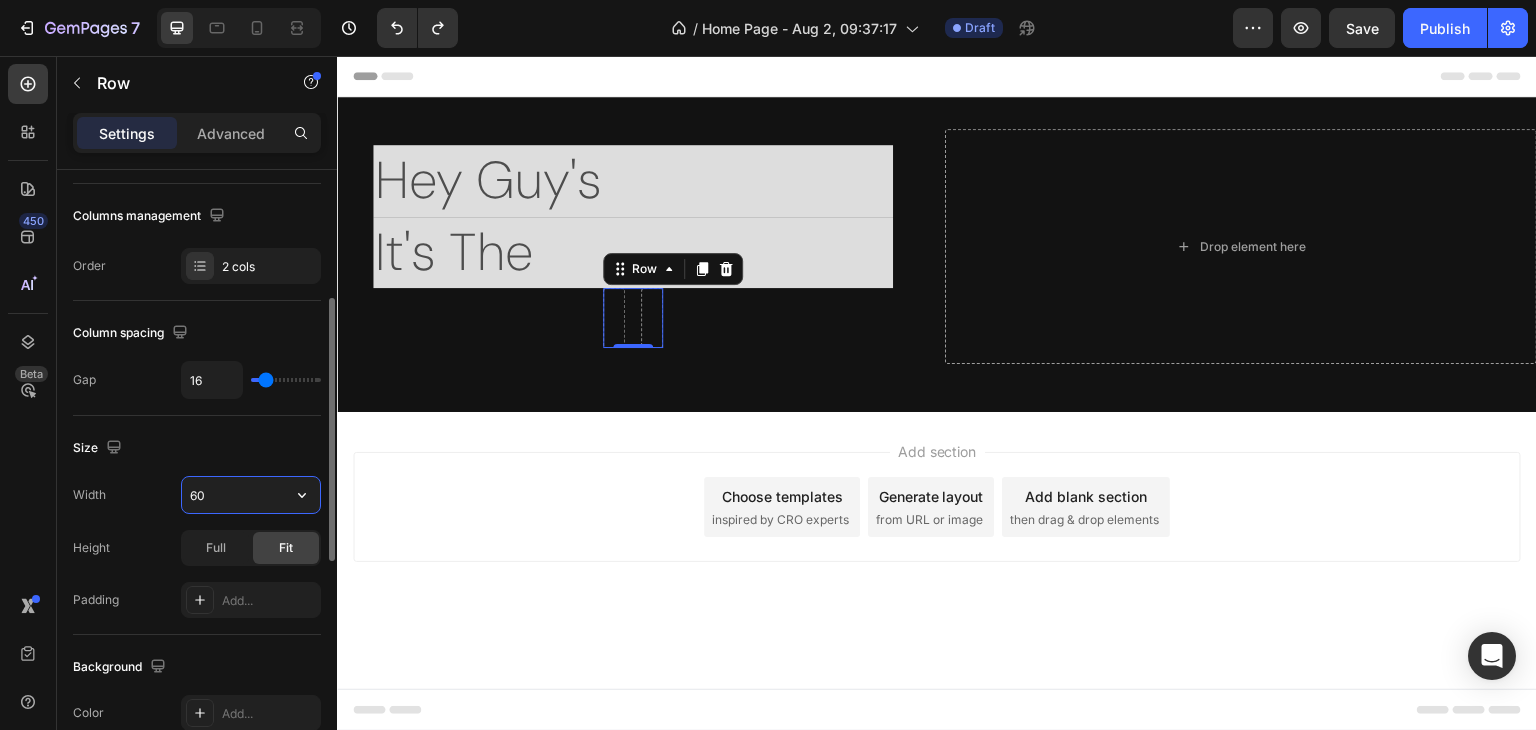 type on "6" 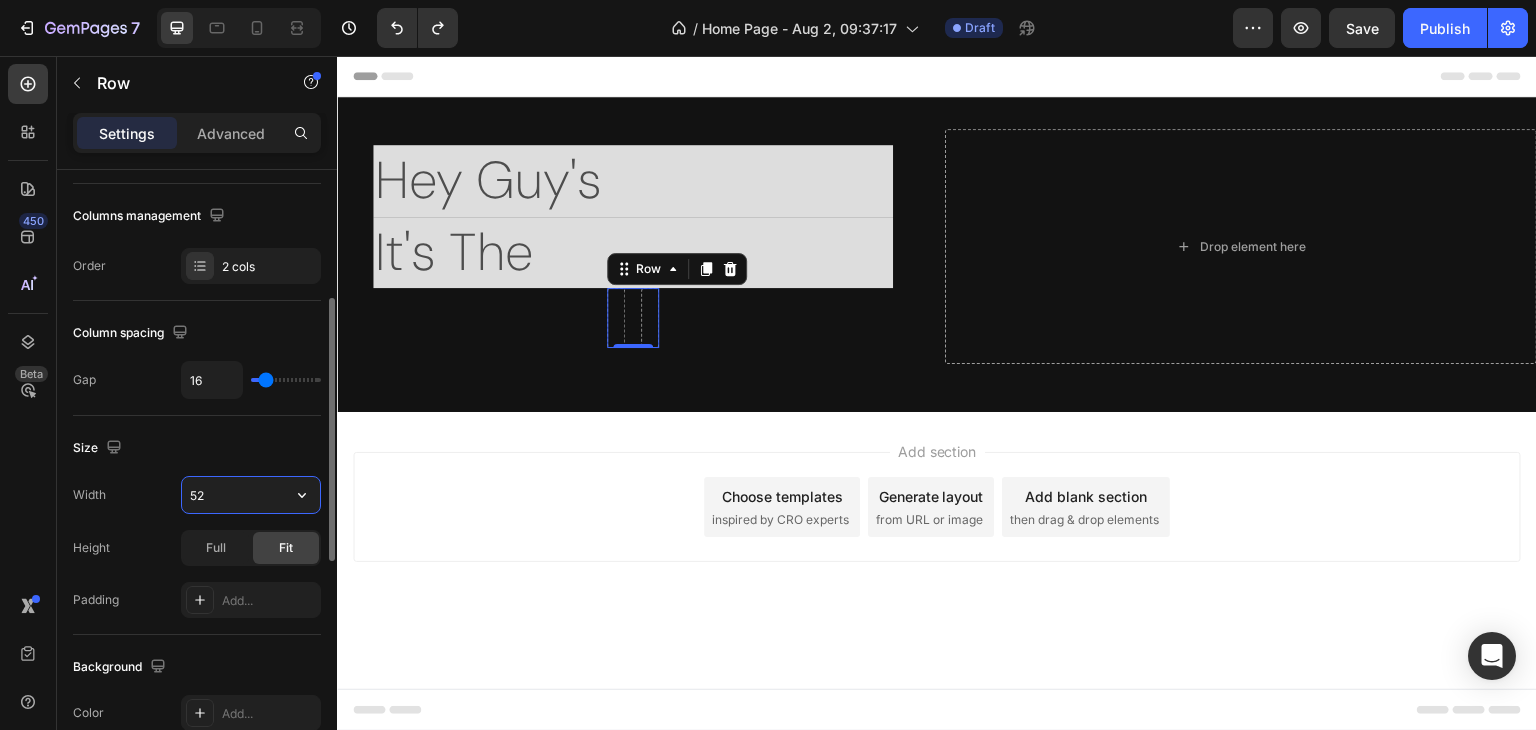 type on "520" 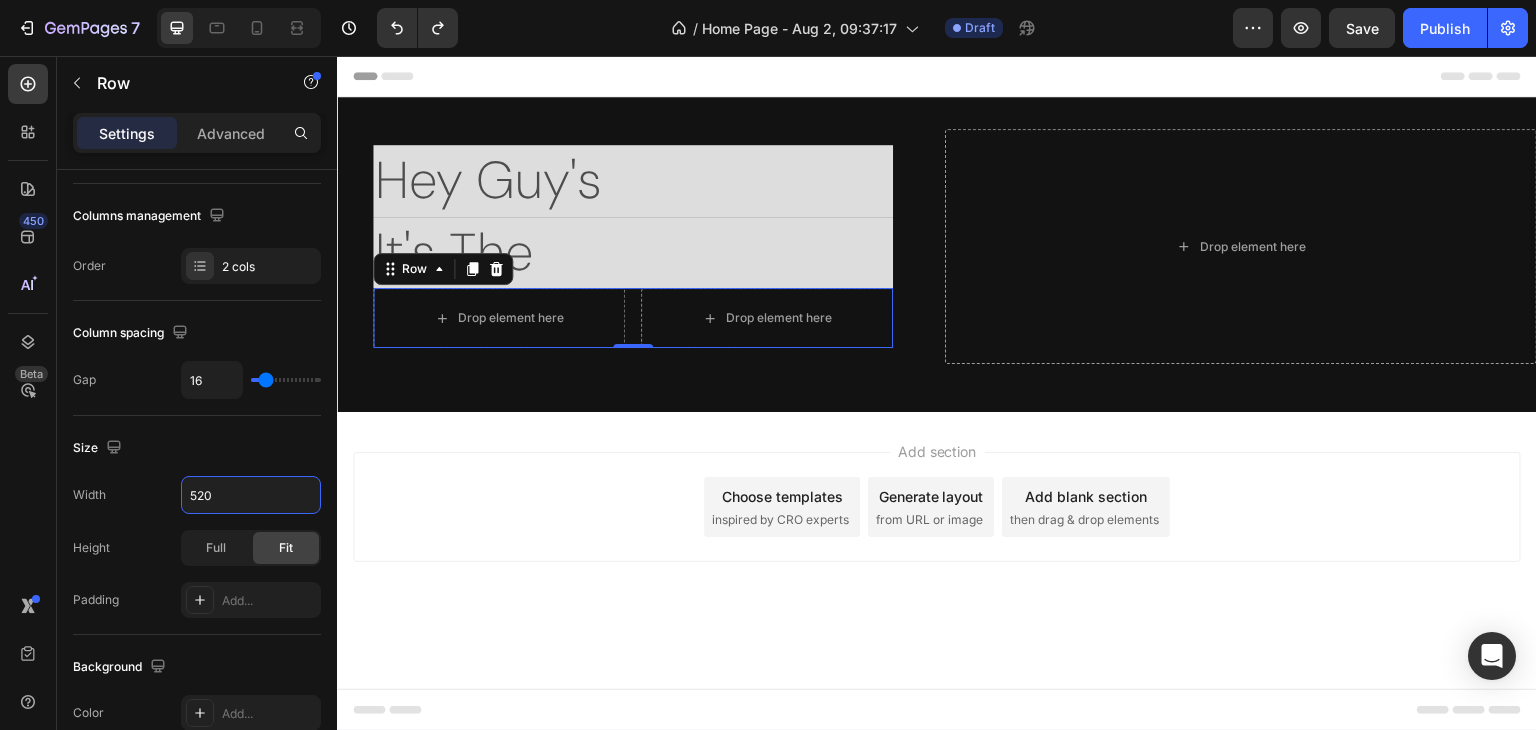 click on "Add section Choose templates inspired by CRO experts Generate layout from URL or image Add blank section then drag & drop elements" at bounding box center (937, 535) 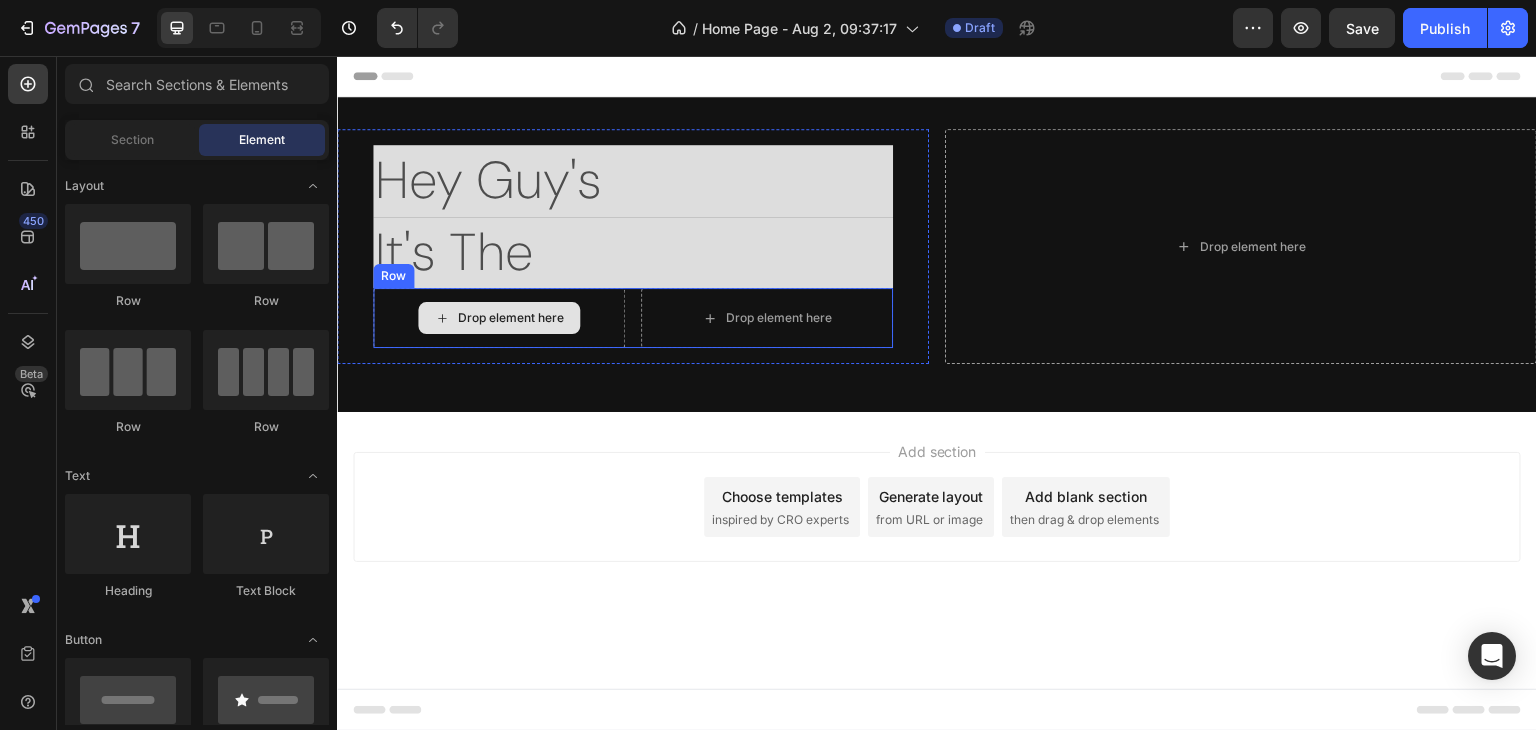 click 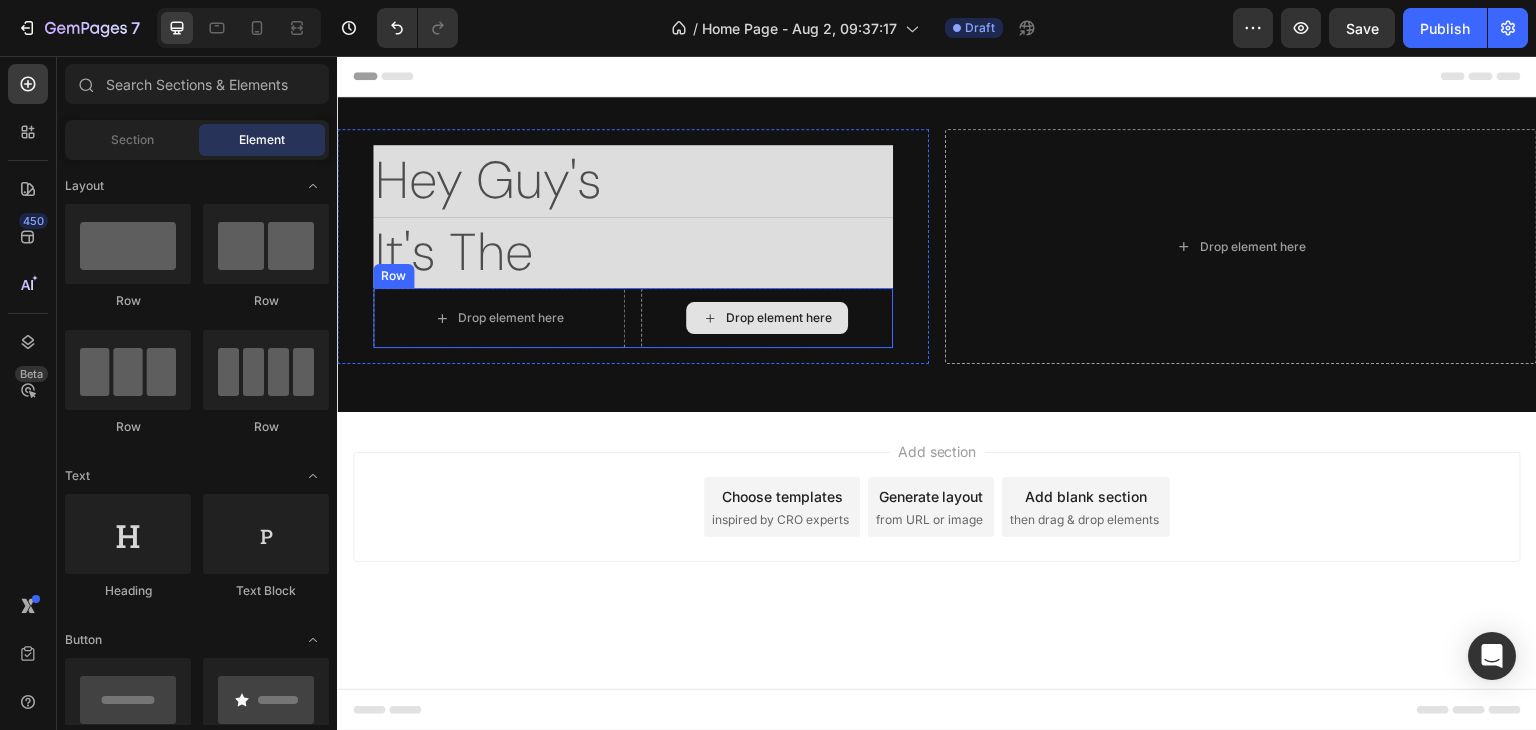click on "Drop element here" at bounding box center (767, 318) 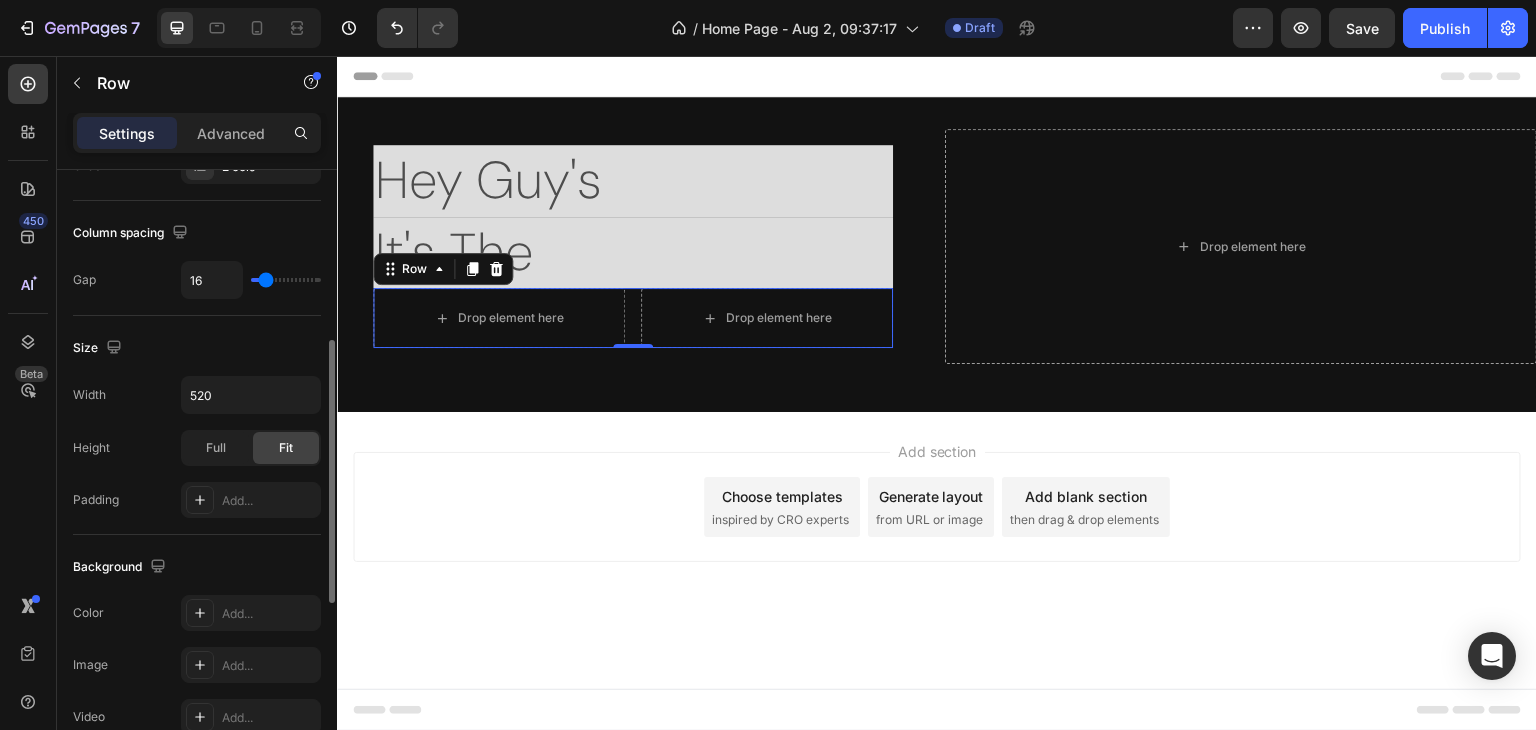 scroll, scrollTop: 600, scrollLeft: 0, axis: vertical 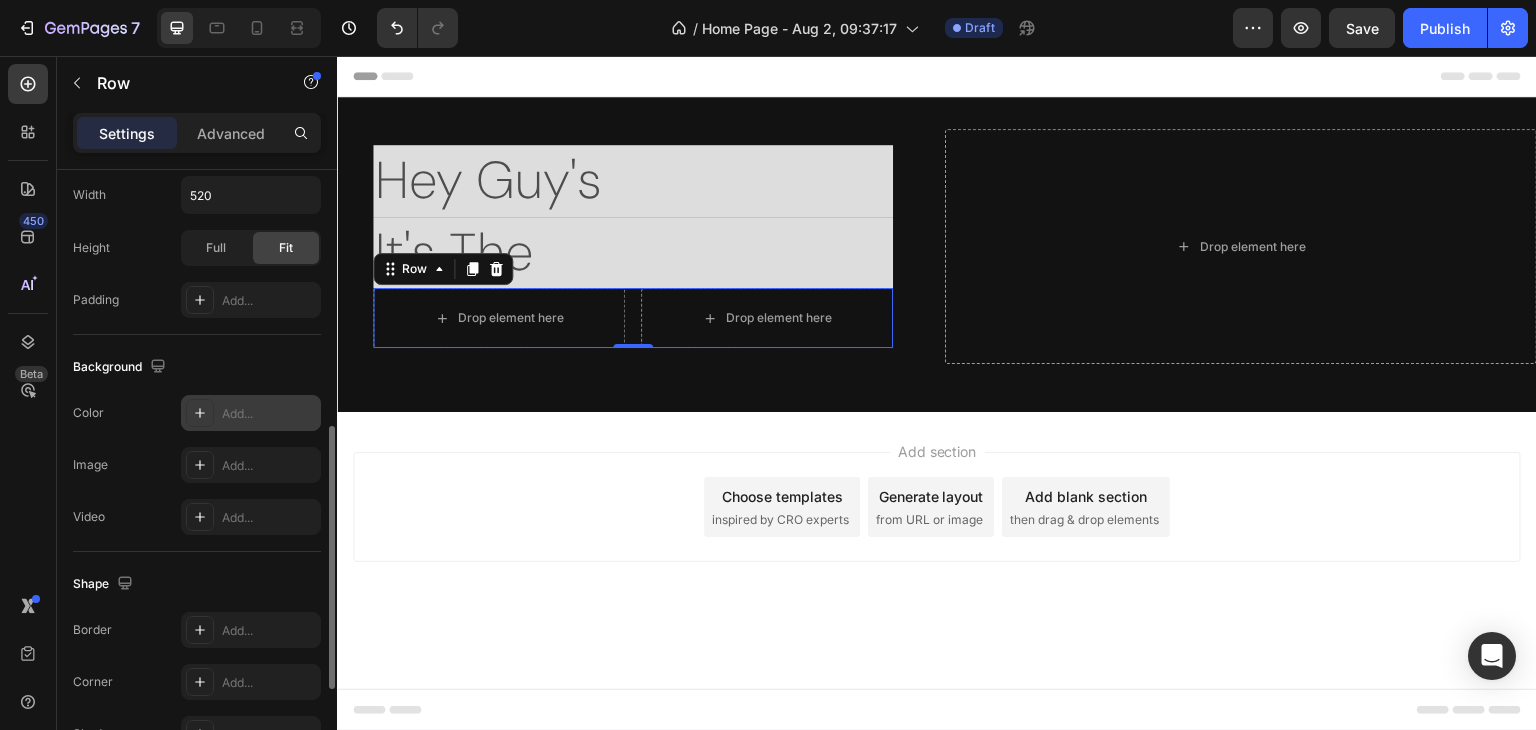 click 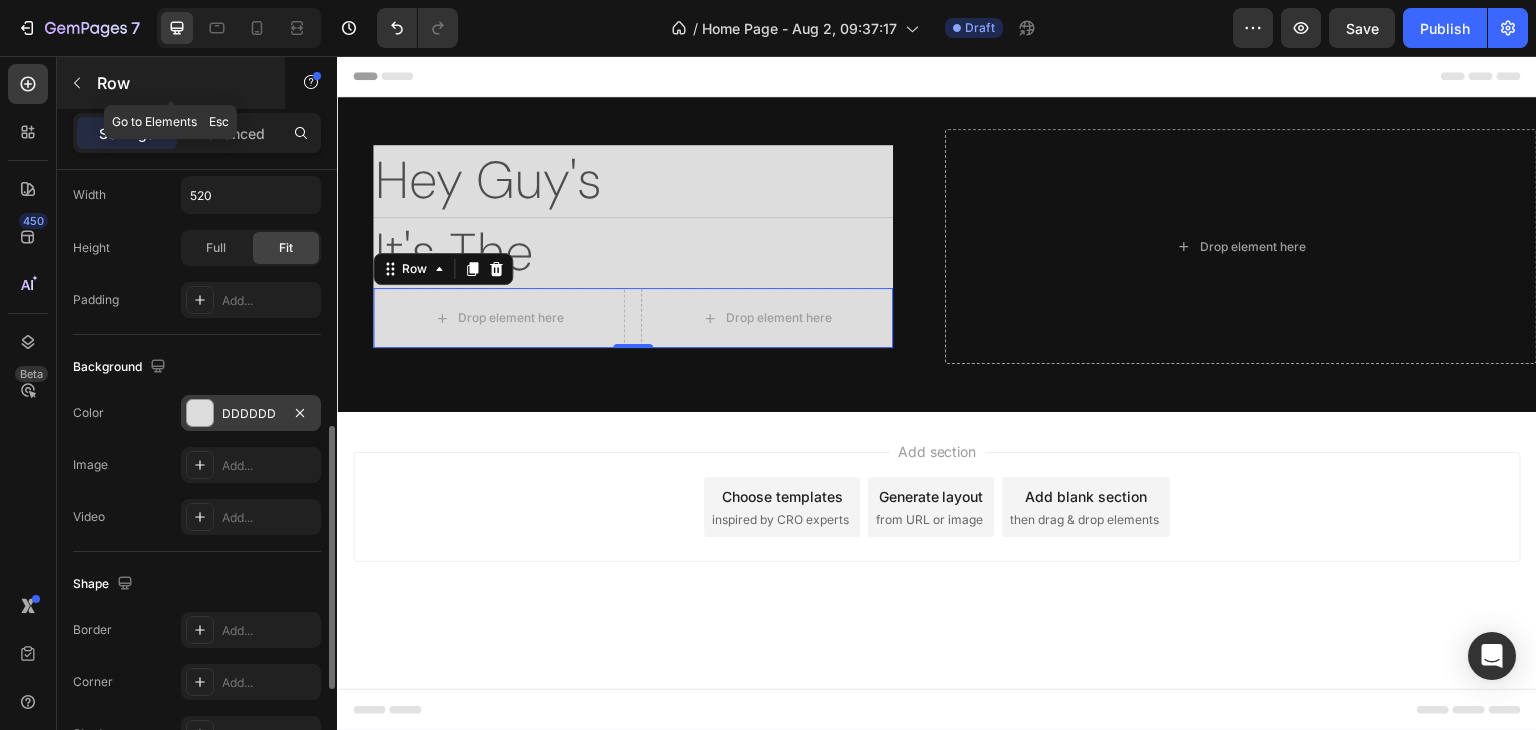 click 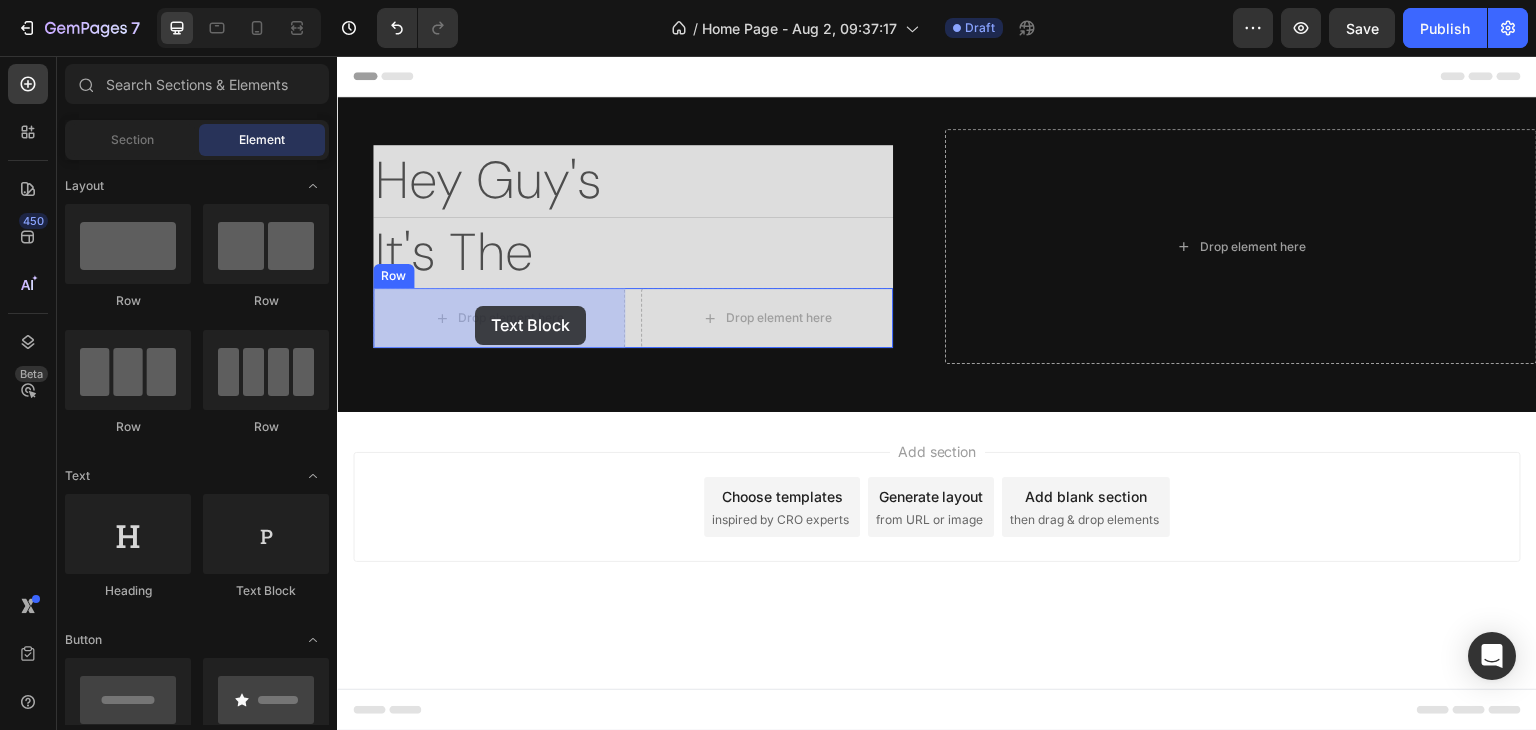 drag, startPoint x: 589, startPoint y: 608, endPoint x: 475, endPoint y: 306, distance: 322.80026 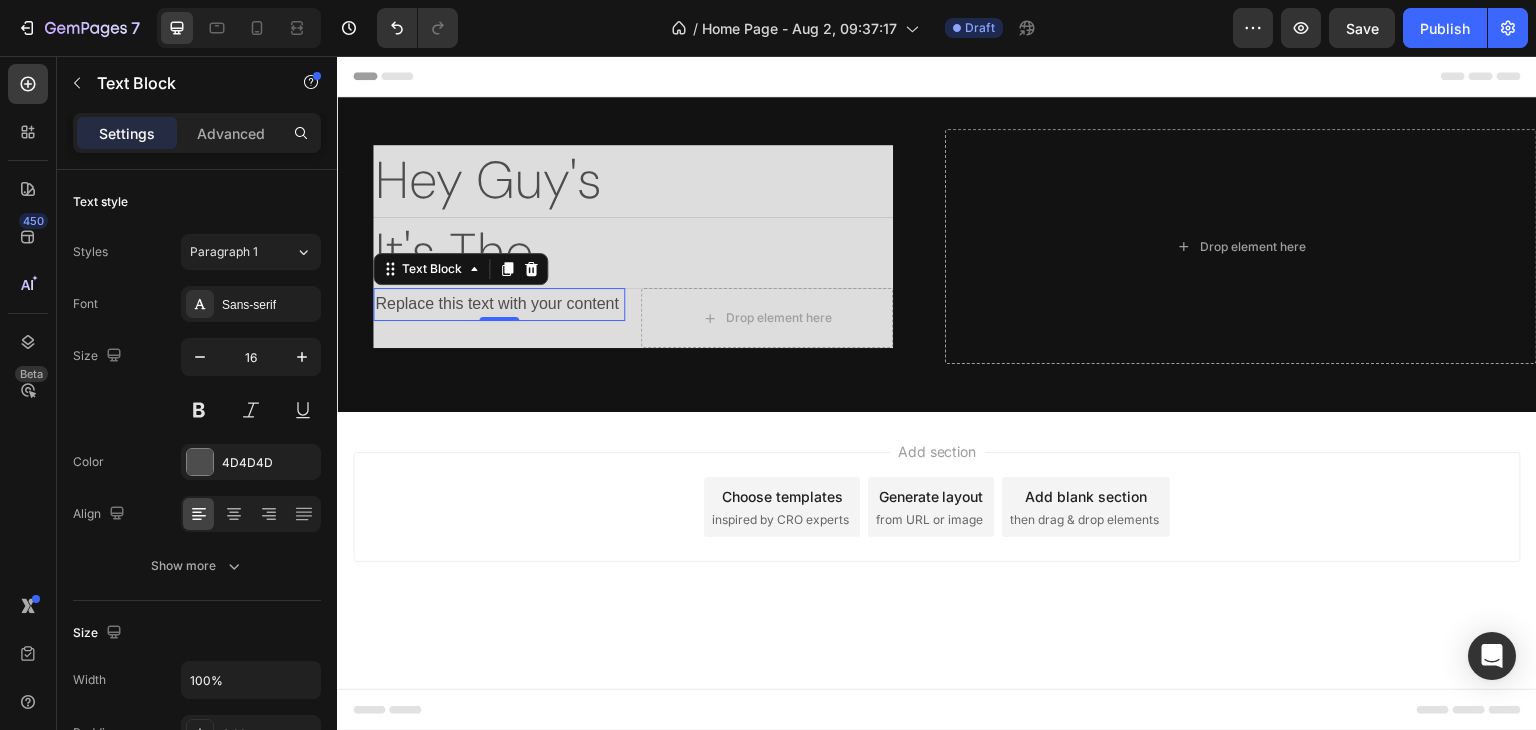 click on "Replace this text with your content" at bounding box center [499, 304] 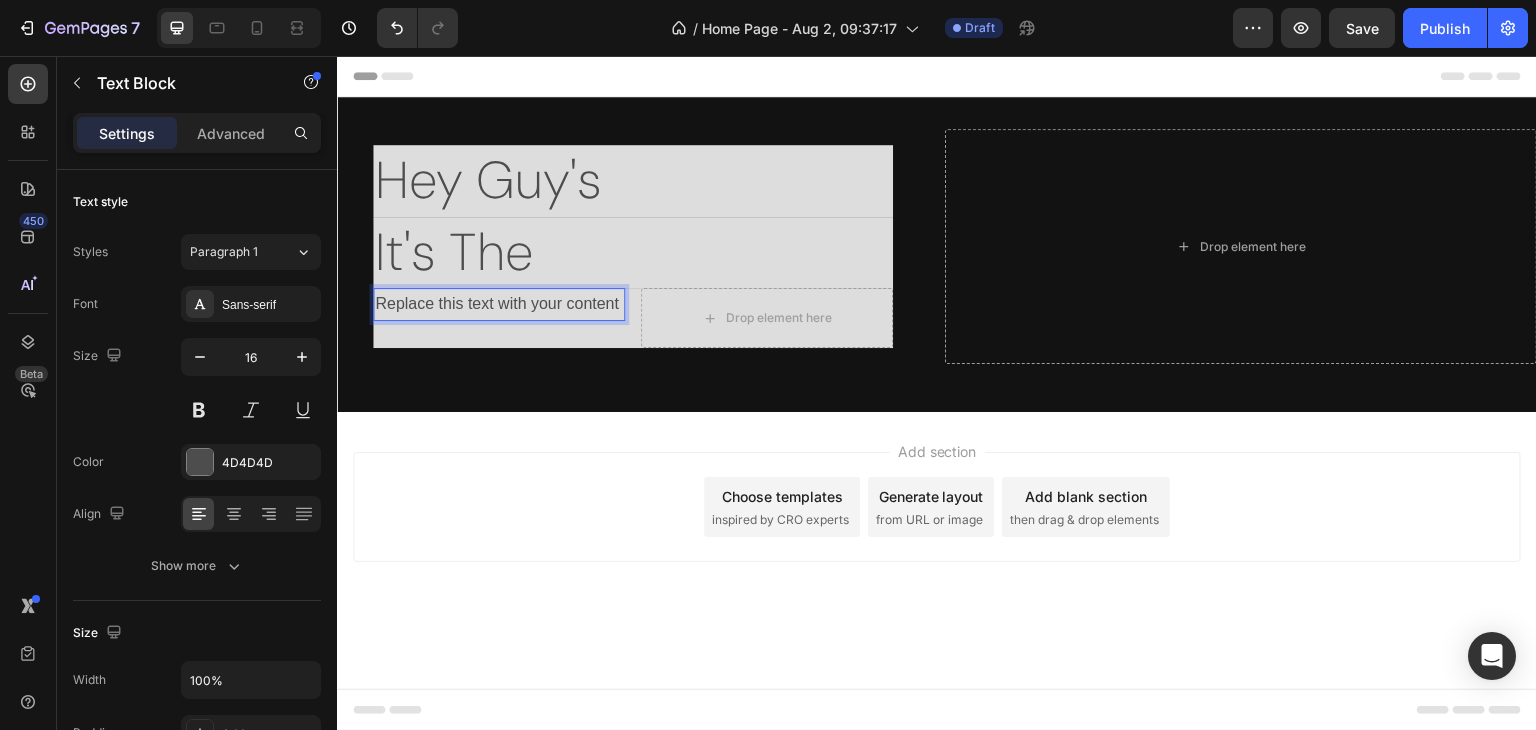 click on "Replace this text with your content" at bounding box center (499, 304) 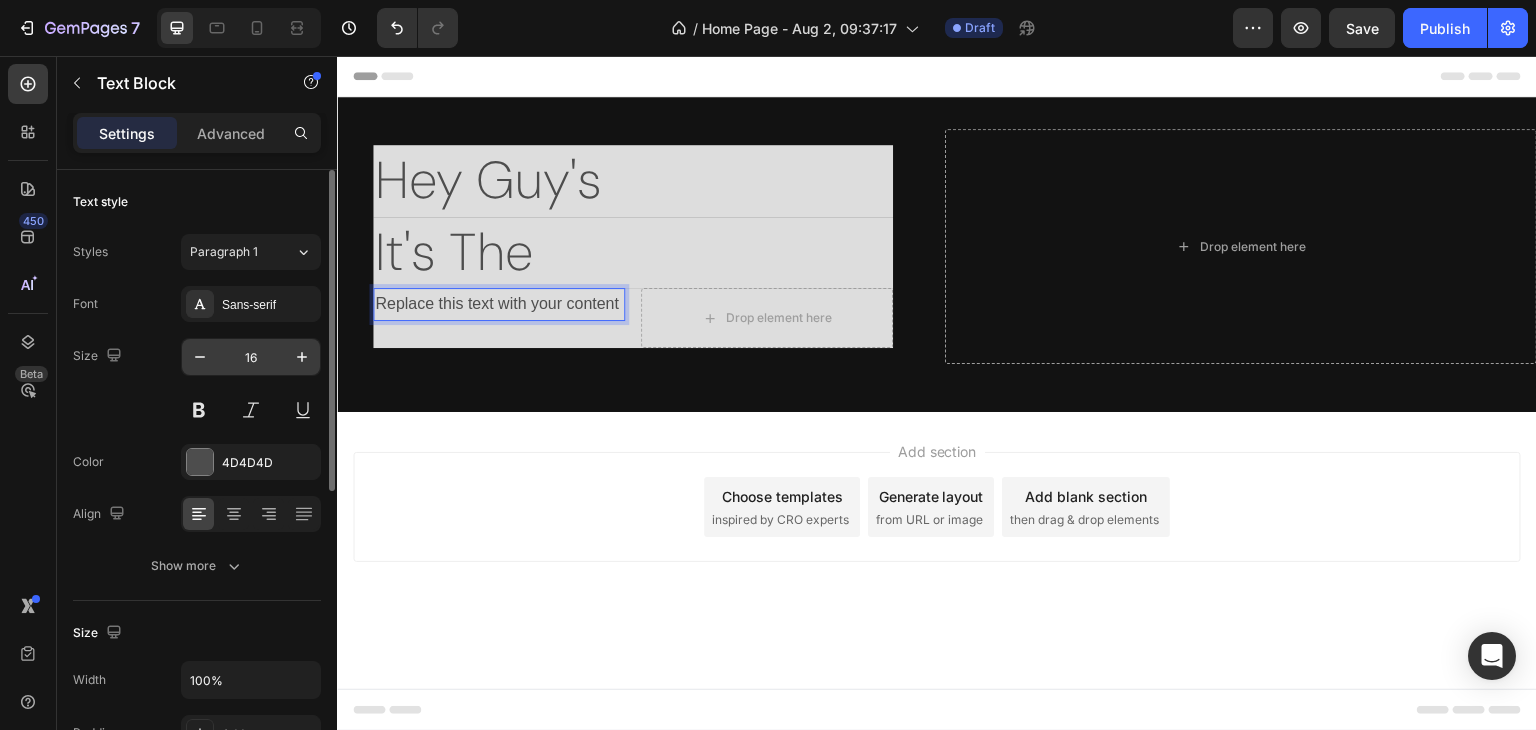 click on "16" at bounding box center [251, 357] 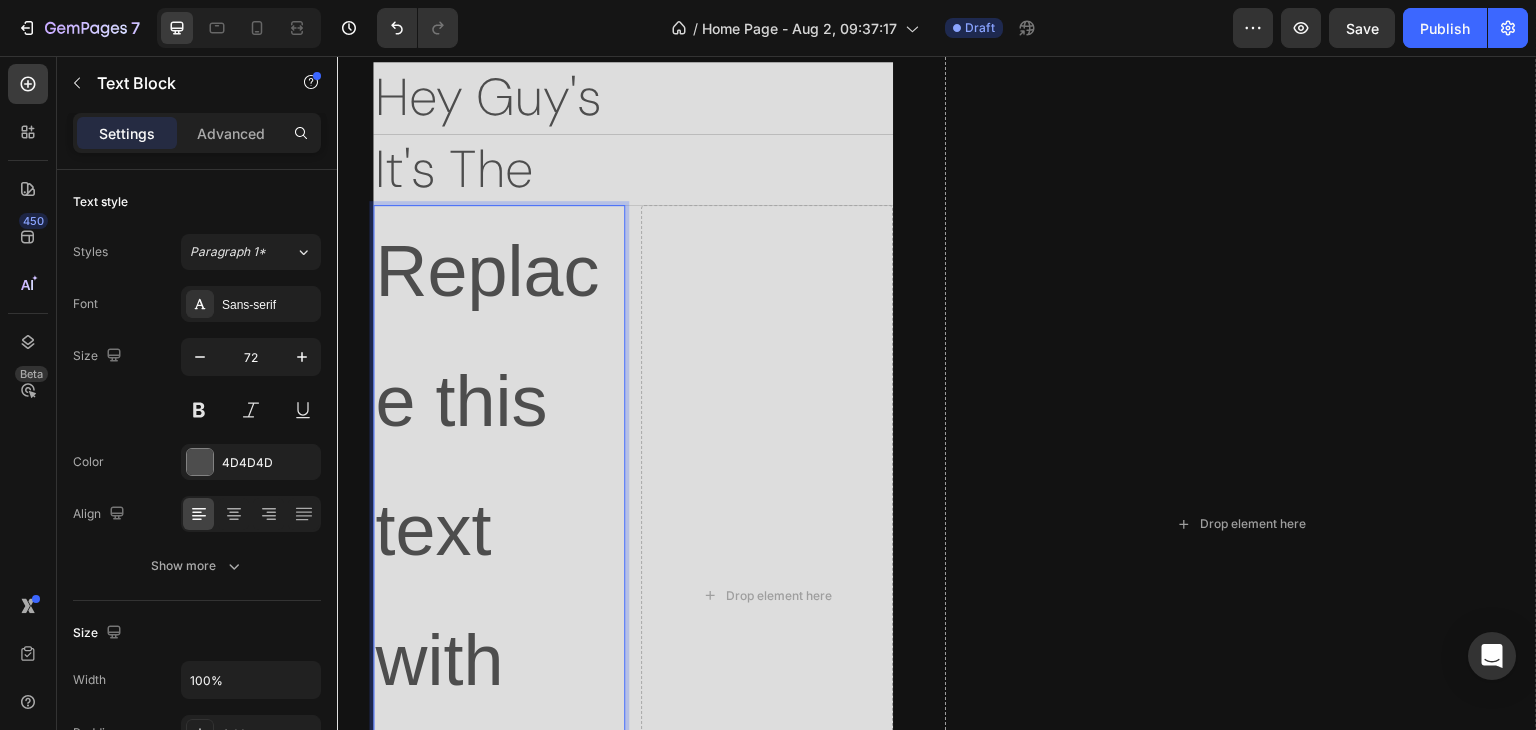 scroll, scrollTop: 200, scrollLeft: 0, axis: vertical 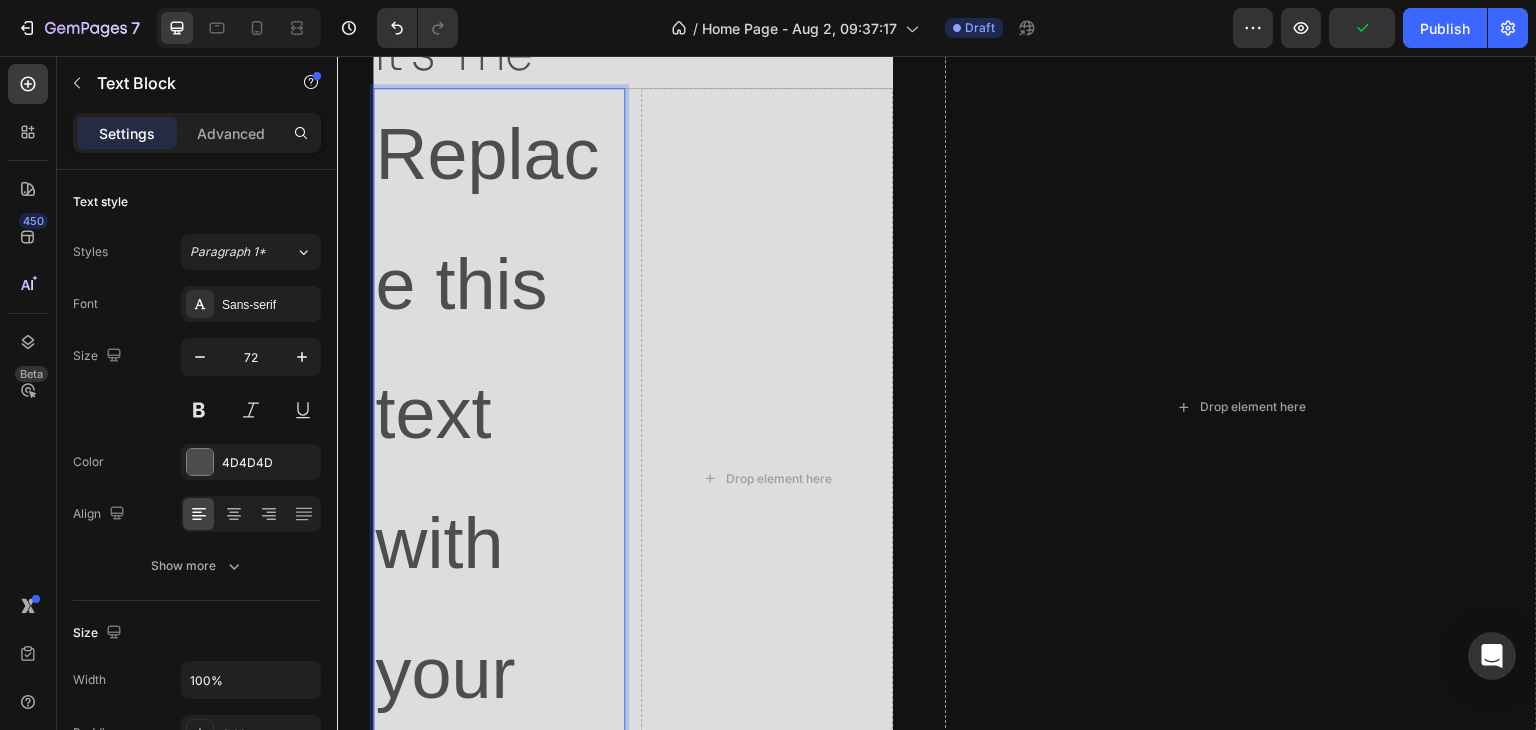 click on "Replace this text with your content" at bounding box center [499, 479] 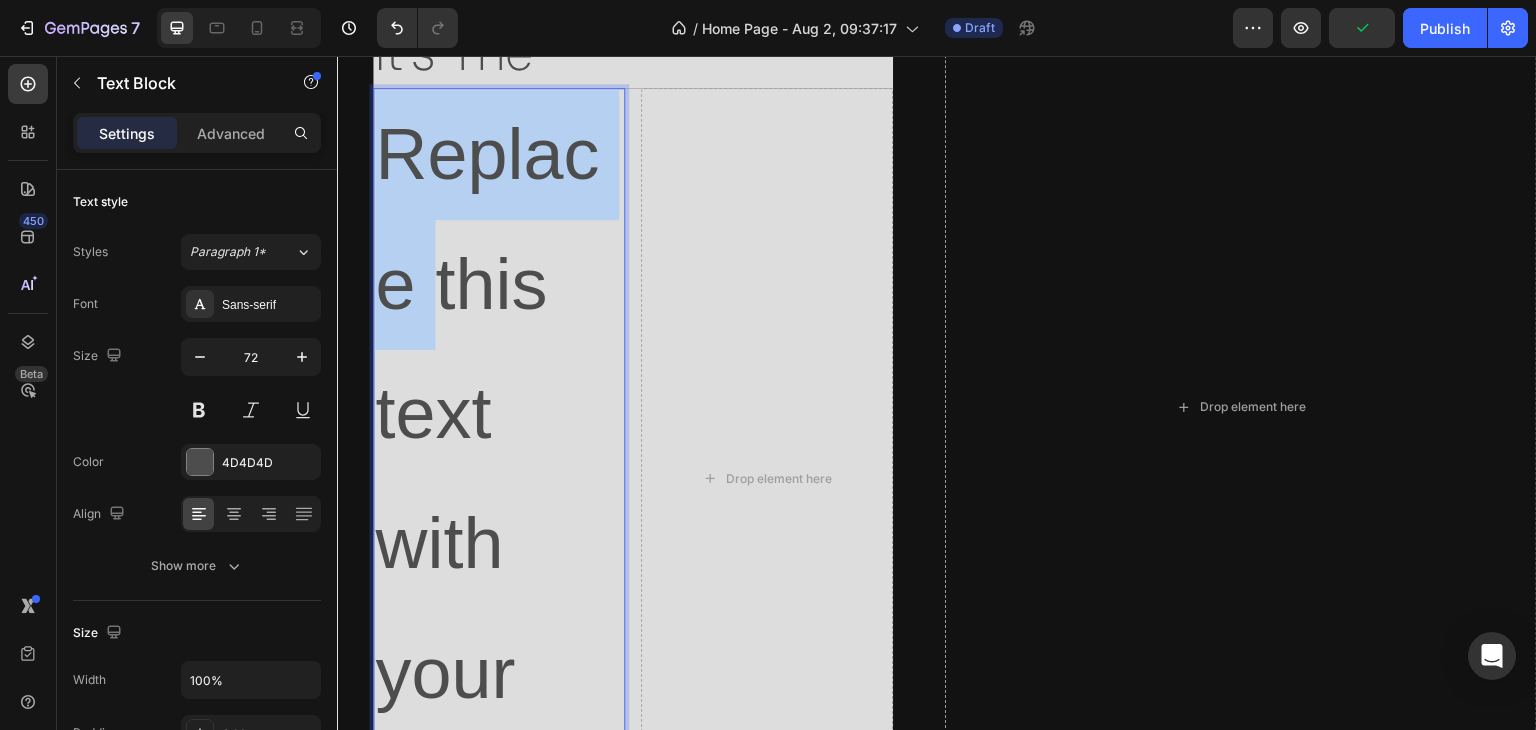click on "Replace this text with your content" at bounding box center (499, 479) 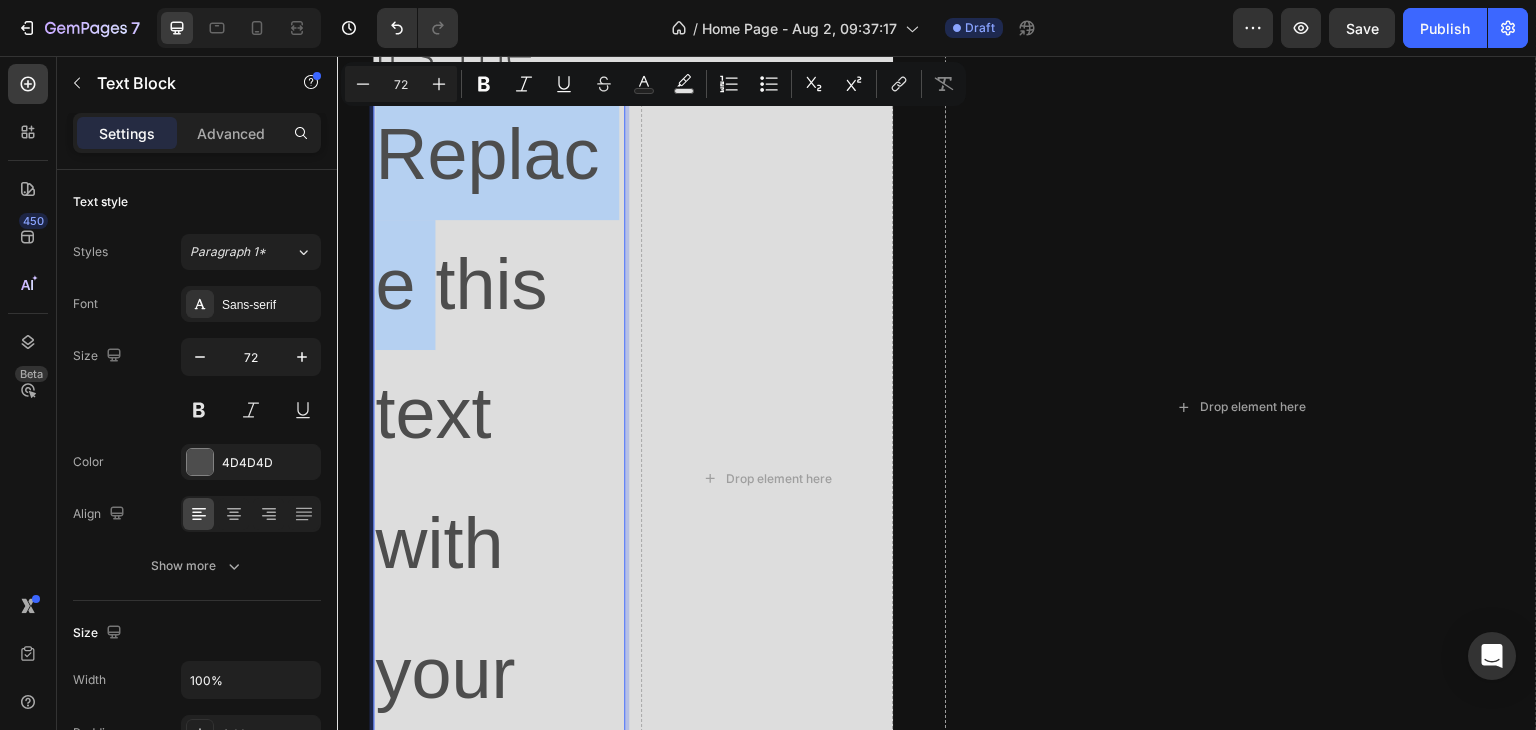 click on "Replace this text with your content" at bounding box center (499, 479) 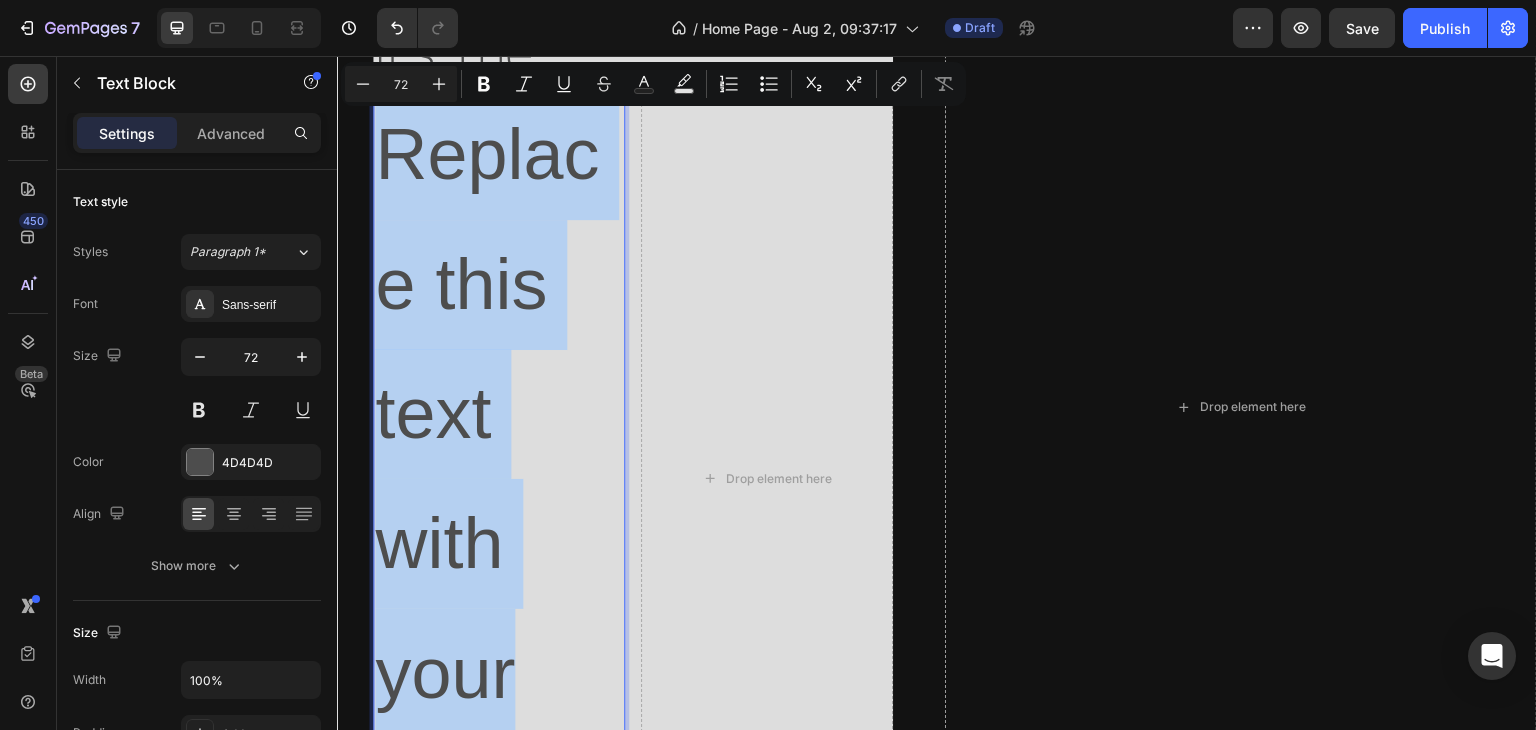 drag, startPoint x: 388, startPoint y: 147, endPoint x: 514, endPoint y: 709, distance: 575.9514 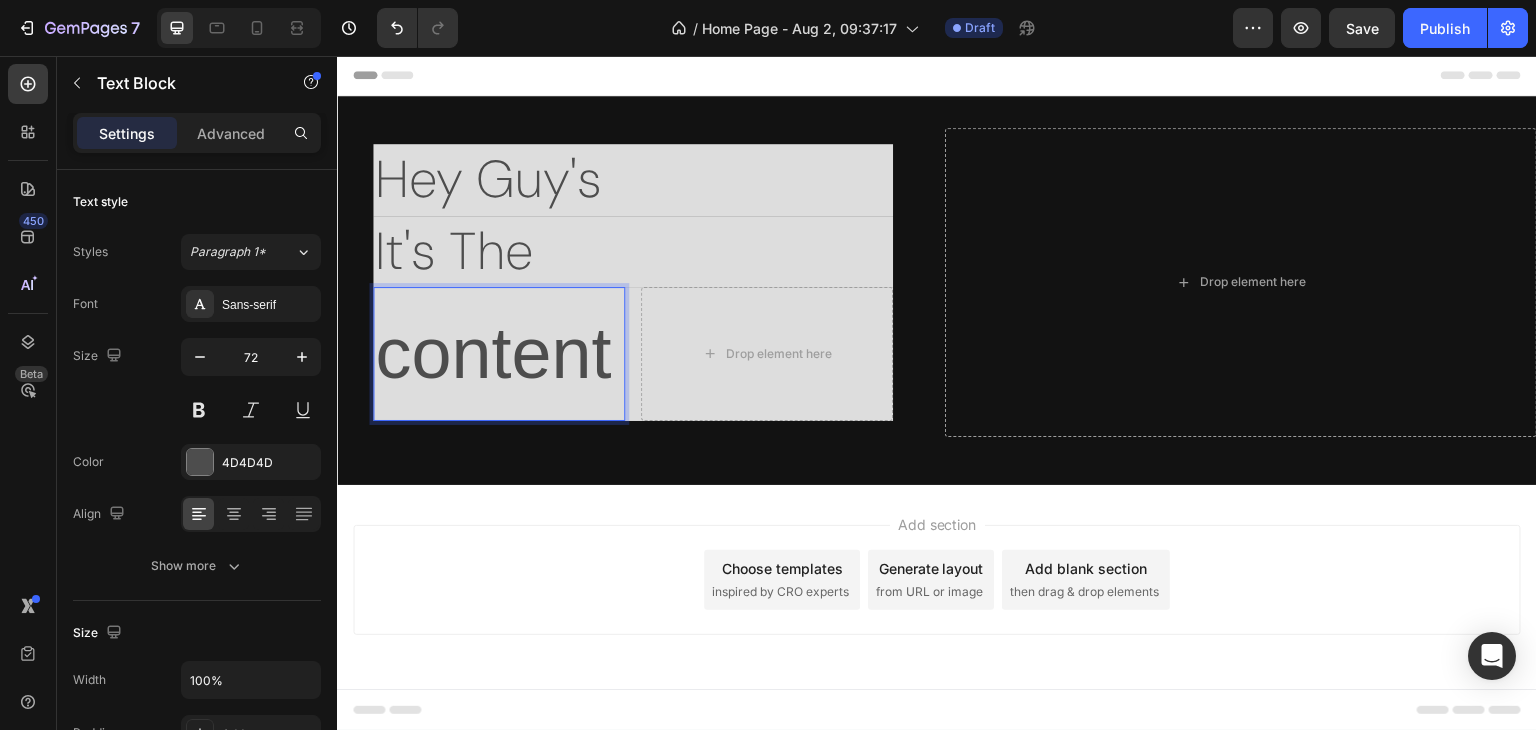 click on "content" at bounding box center [499, 354] 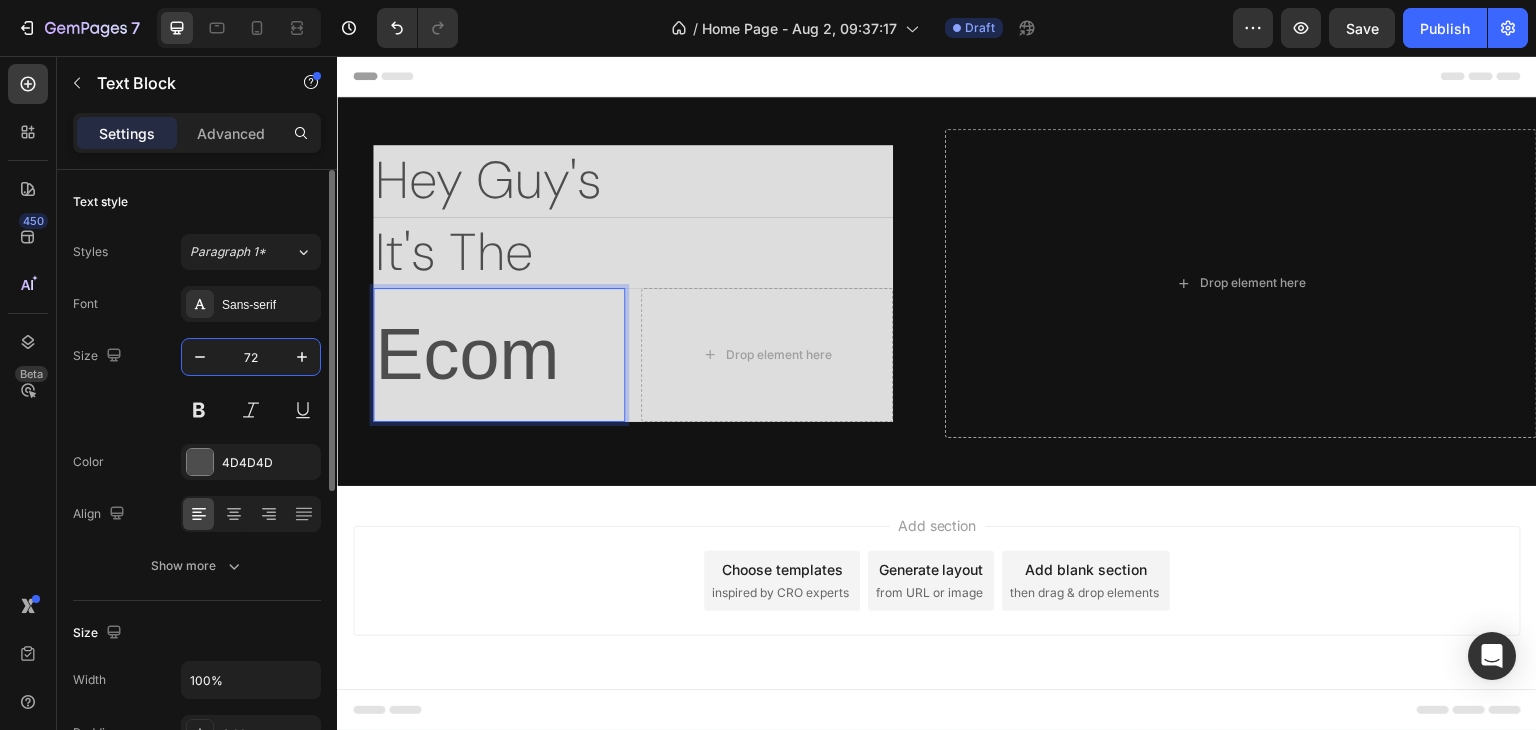 click on "72" at bounding box center (251, 357) 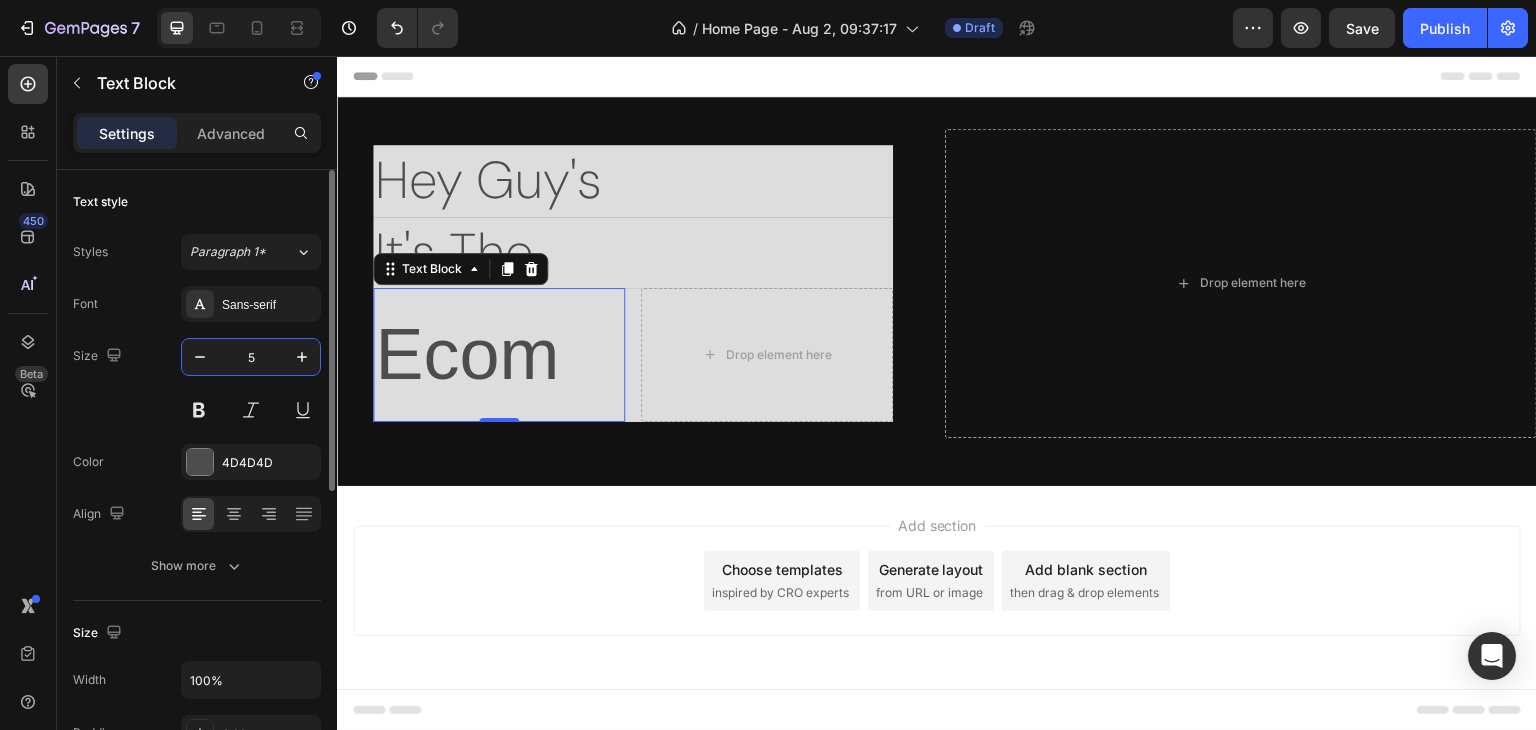 scroll, scrollTop: 0, scrollLeft: 0, axis: both 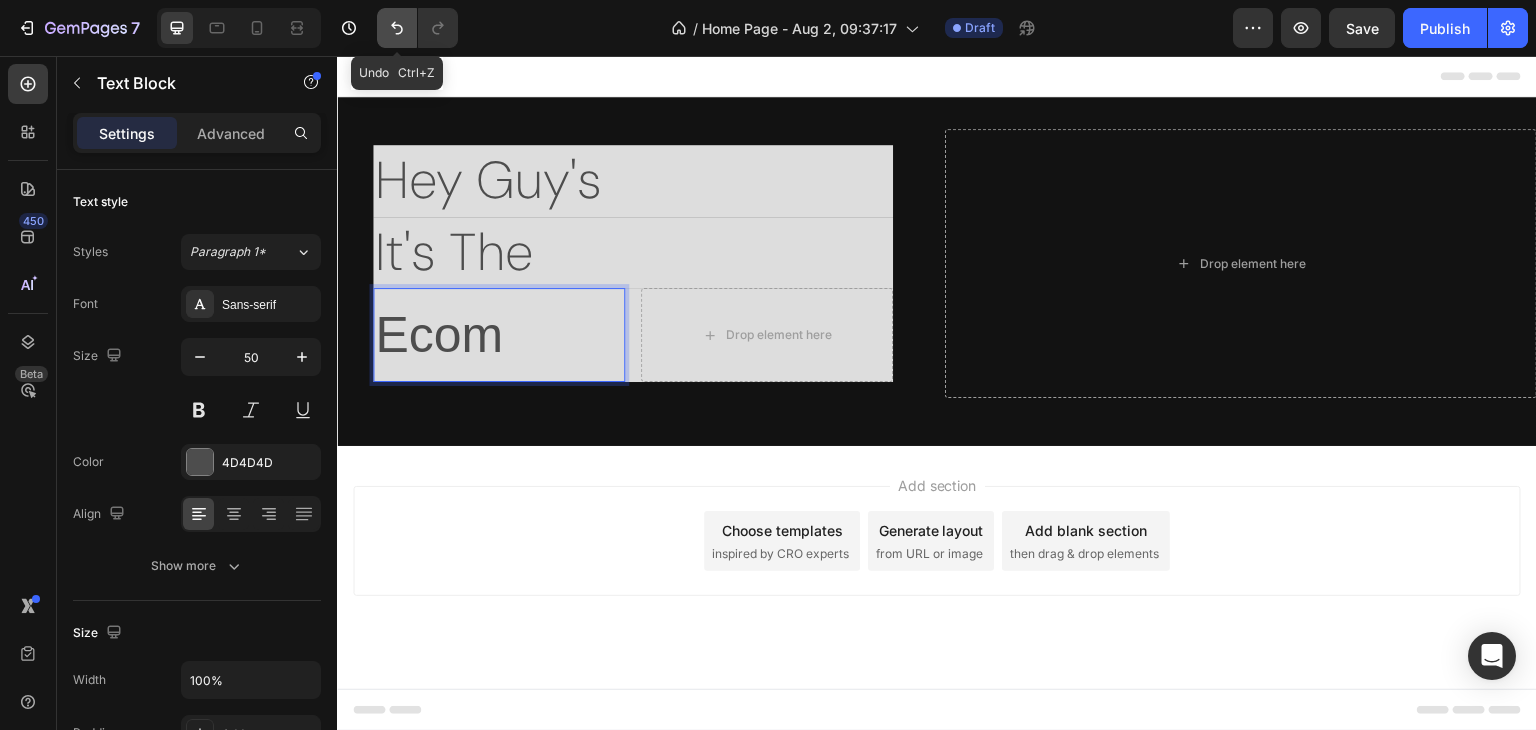 click 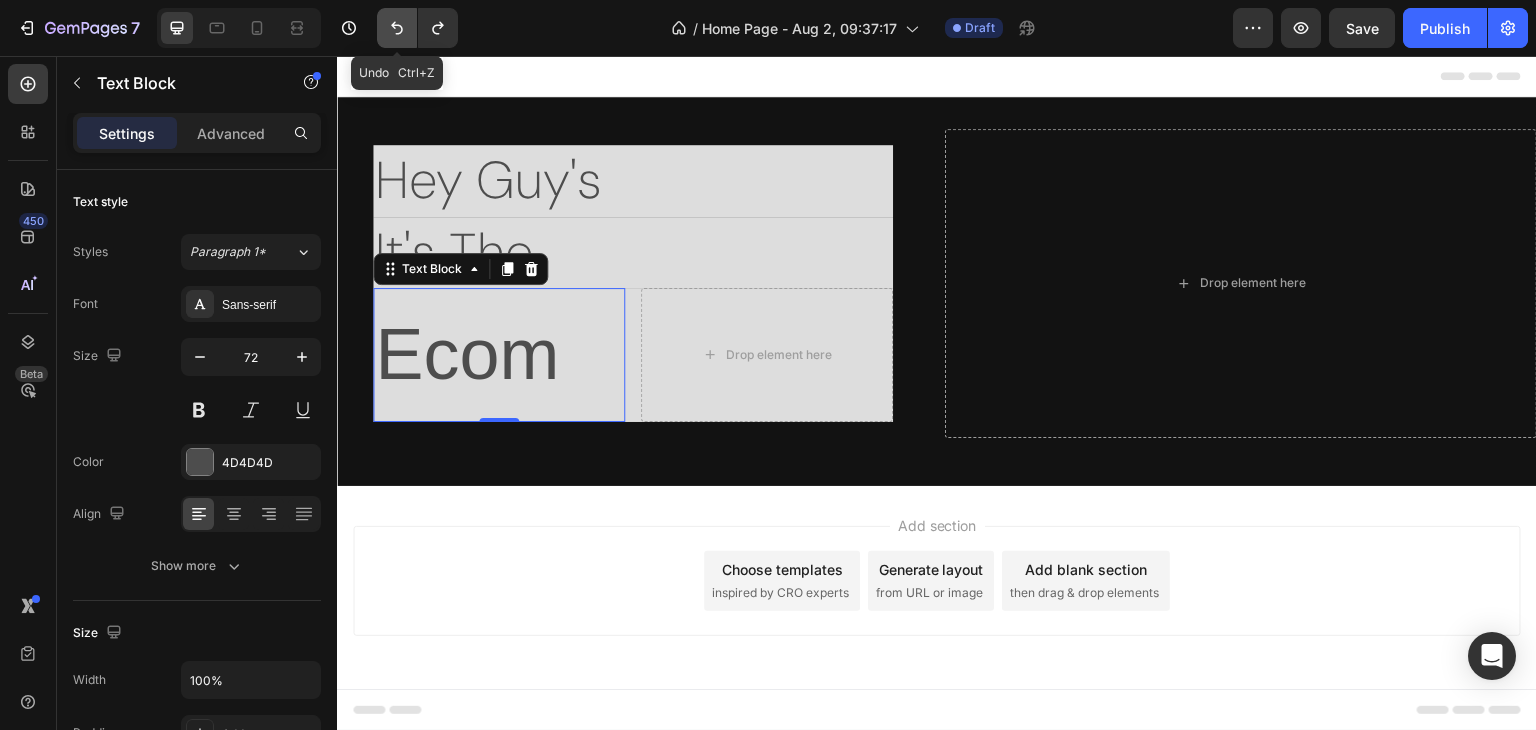 click 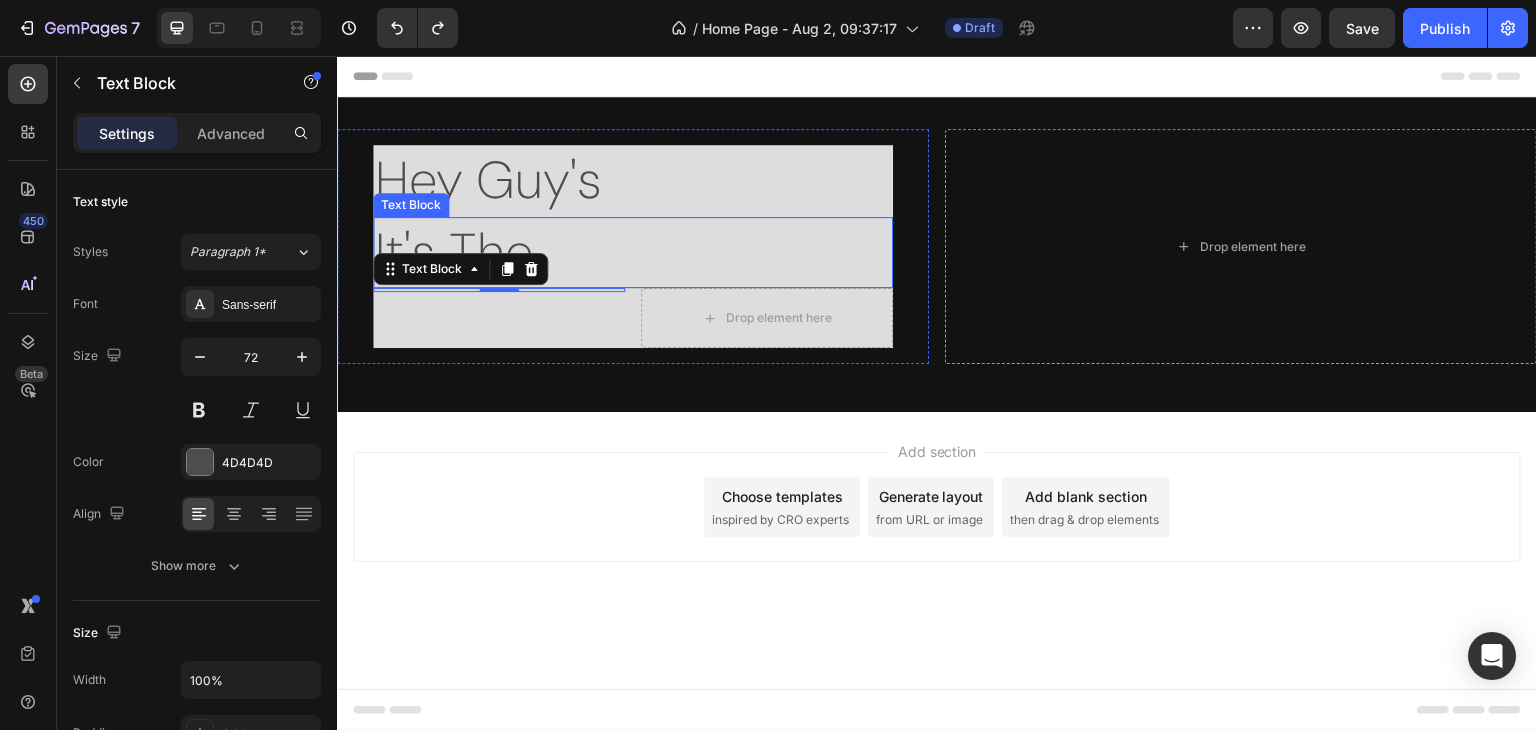 click on "It's The" at bounding box center (633, 253) 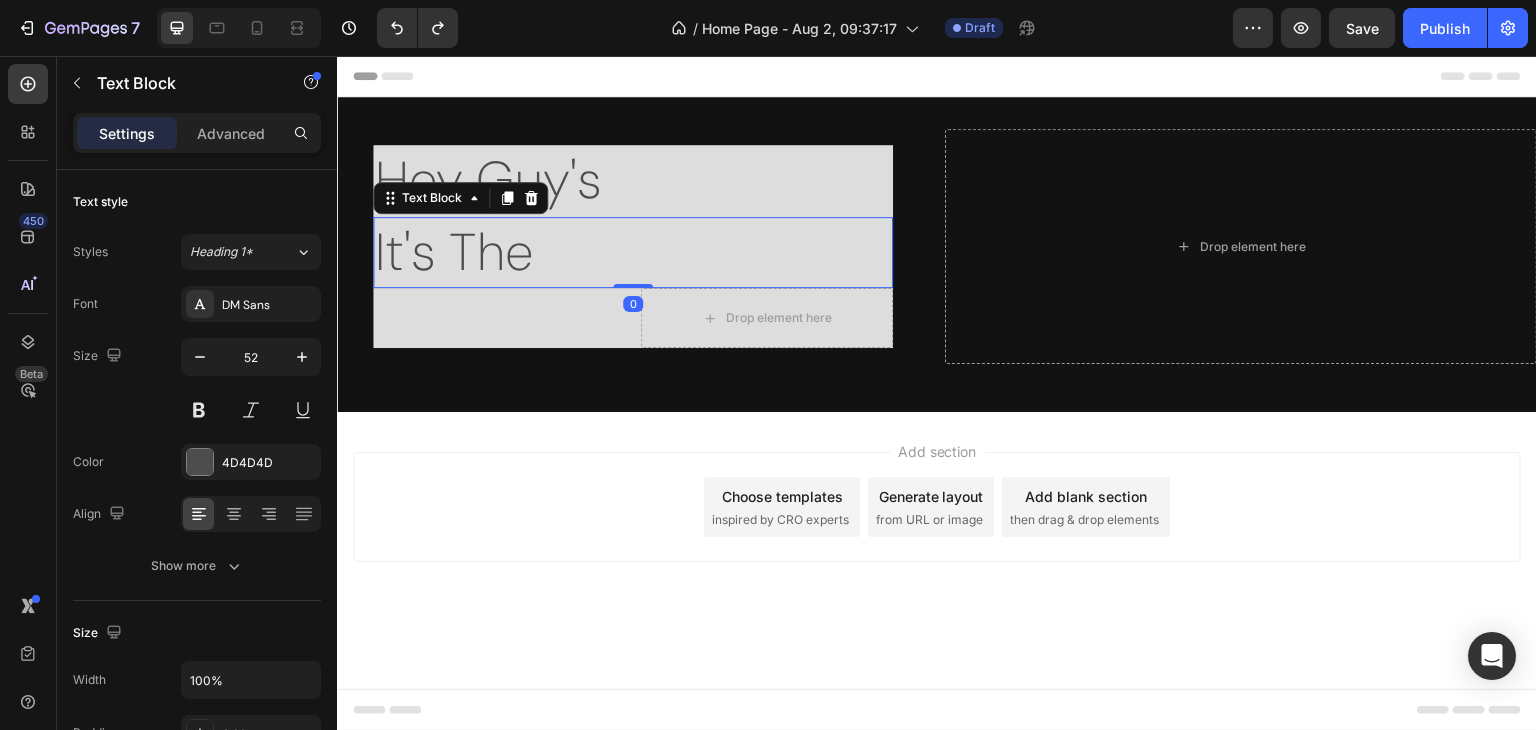scroll, scrollTop: 566, scrollLeft: 0, axis: vertical 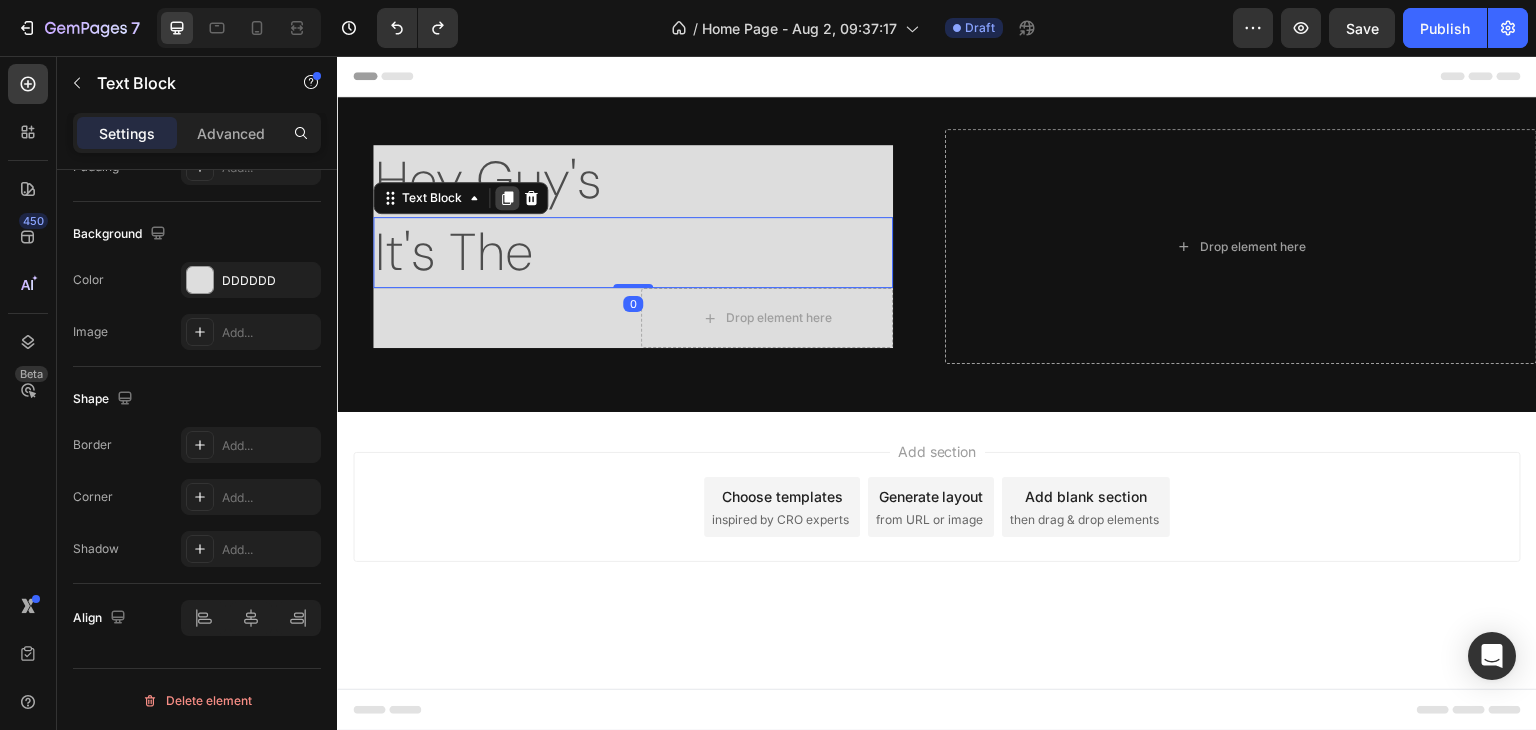 click 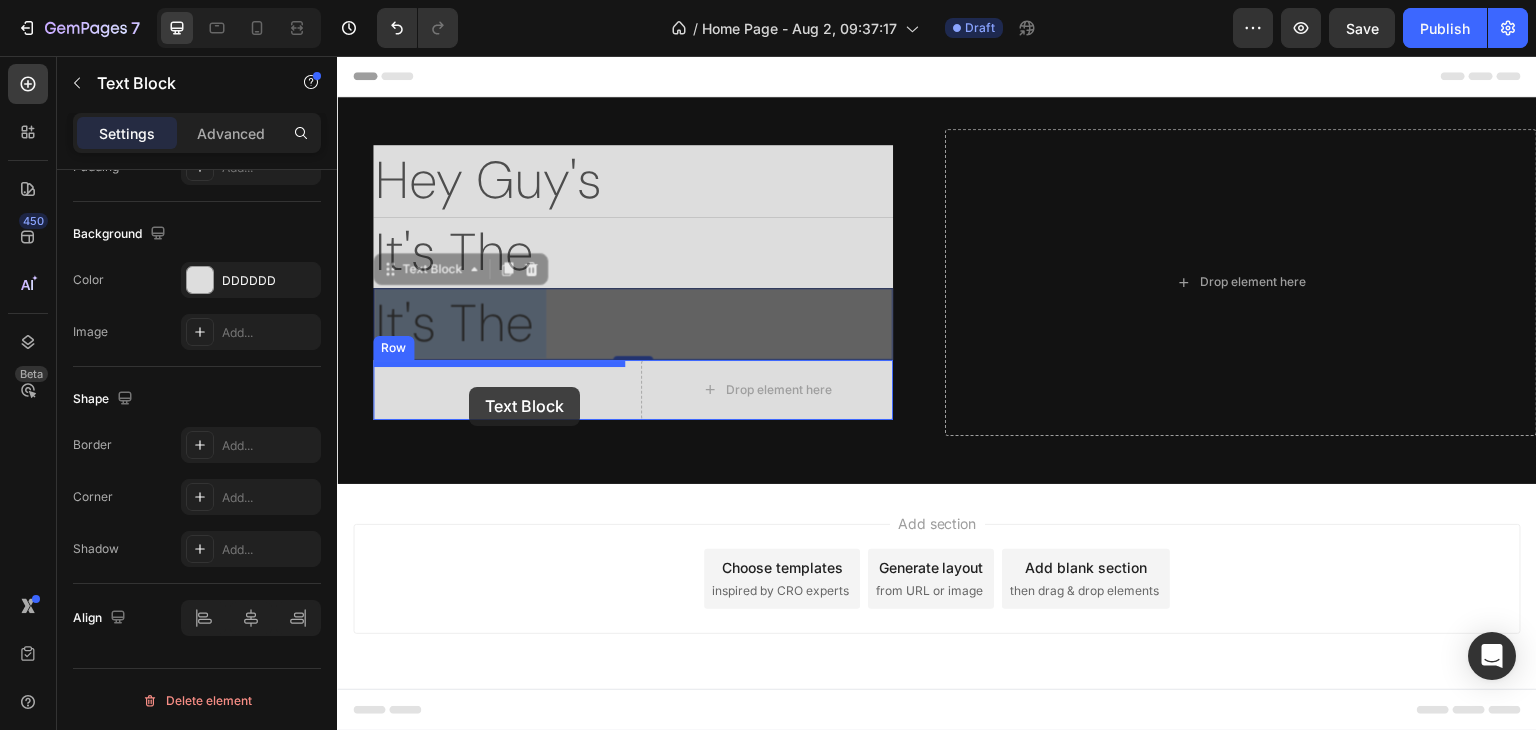 drag, startPoint x: 492, startPoint y: 334, endPoint x: 468, endPoint y: 387, distance: 58.18075 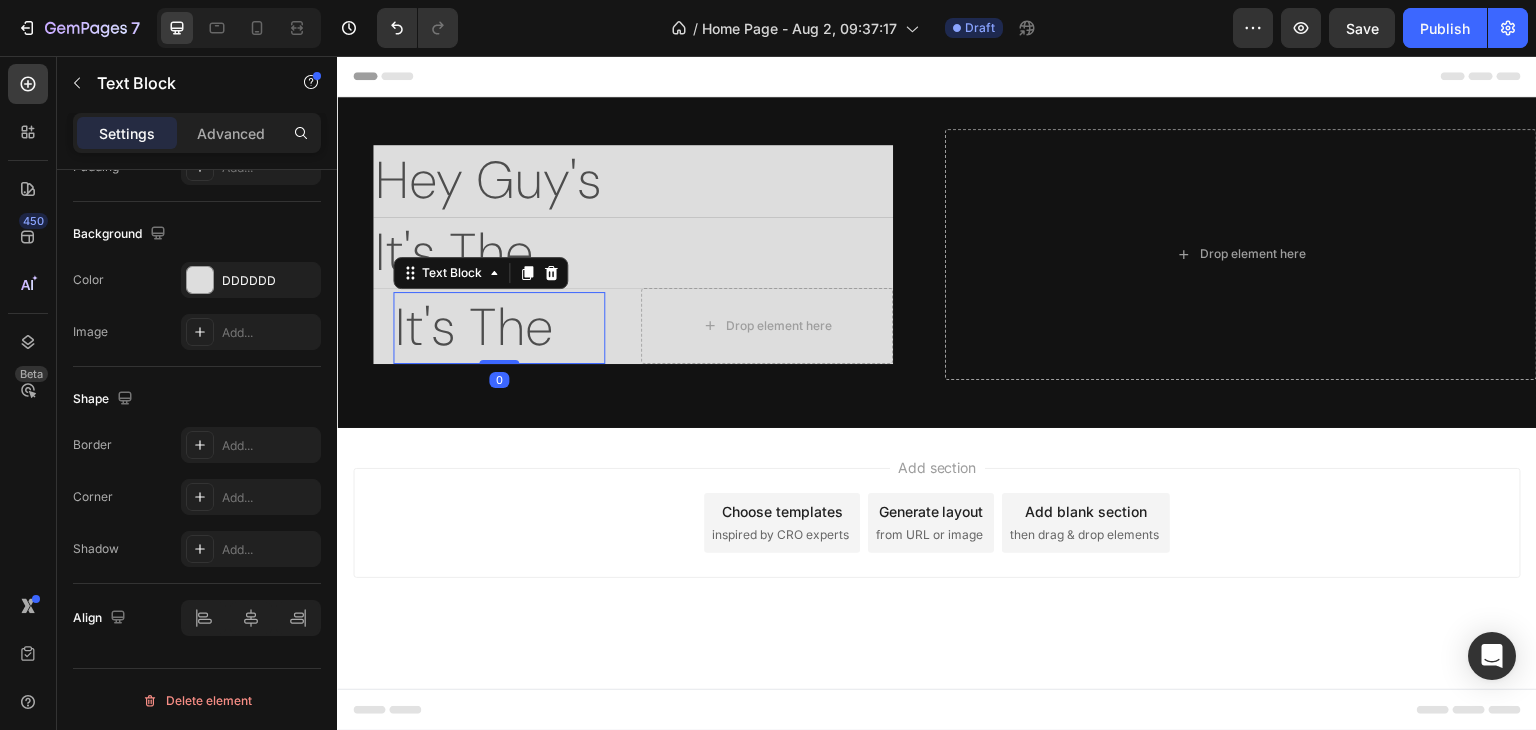 click on "It's The" at bounding box center [499, 328] 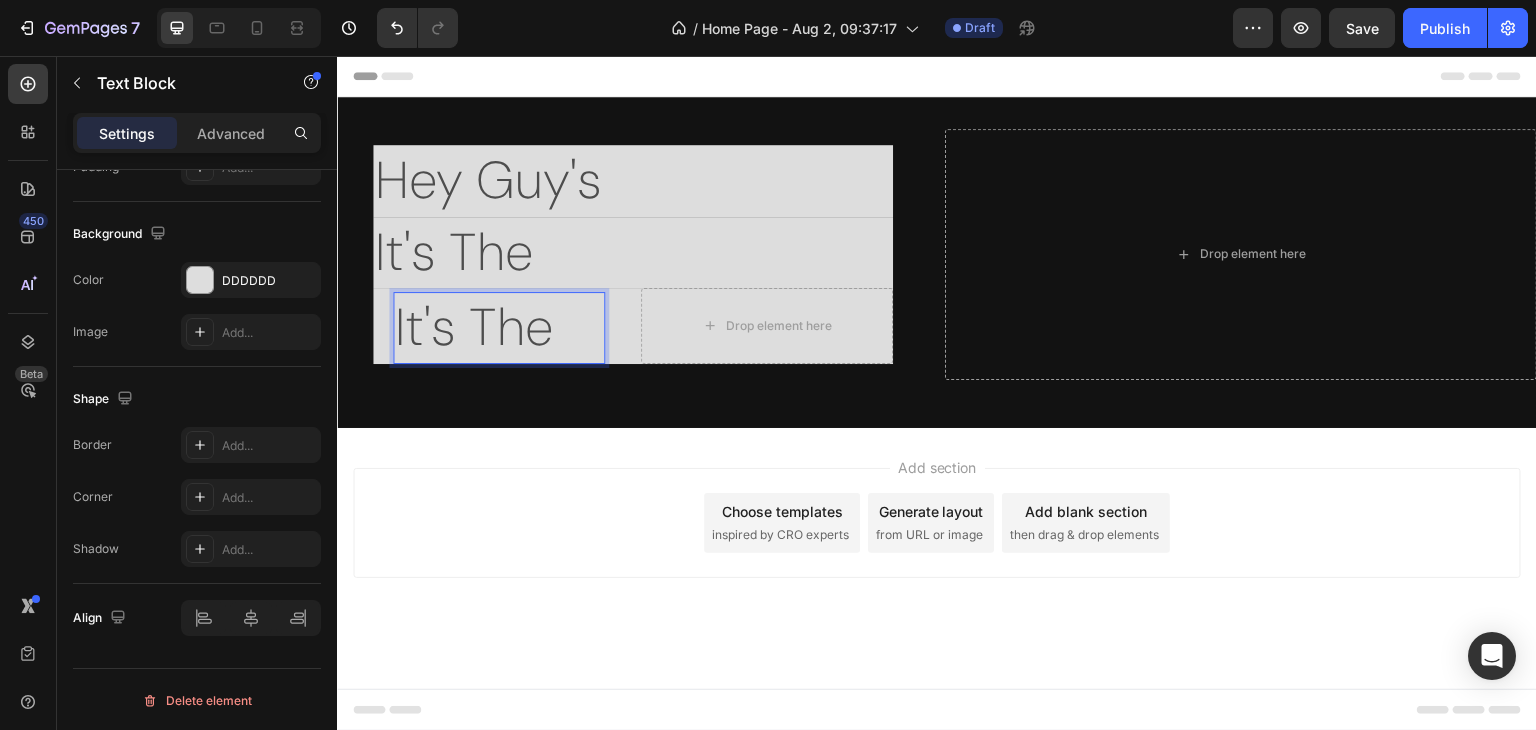click on "It's The" at bounding box center (499, 328) 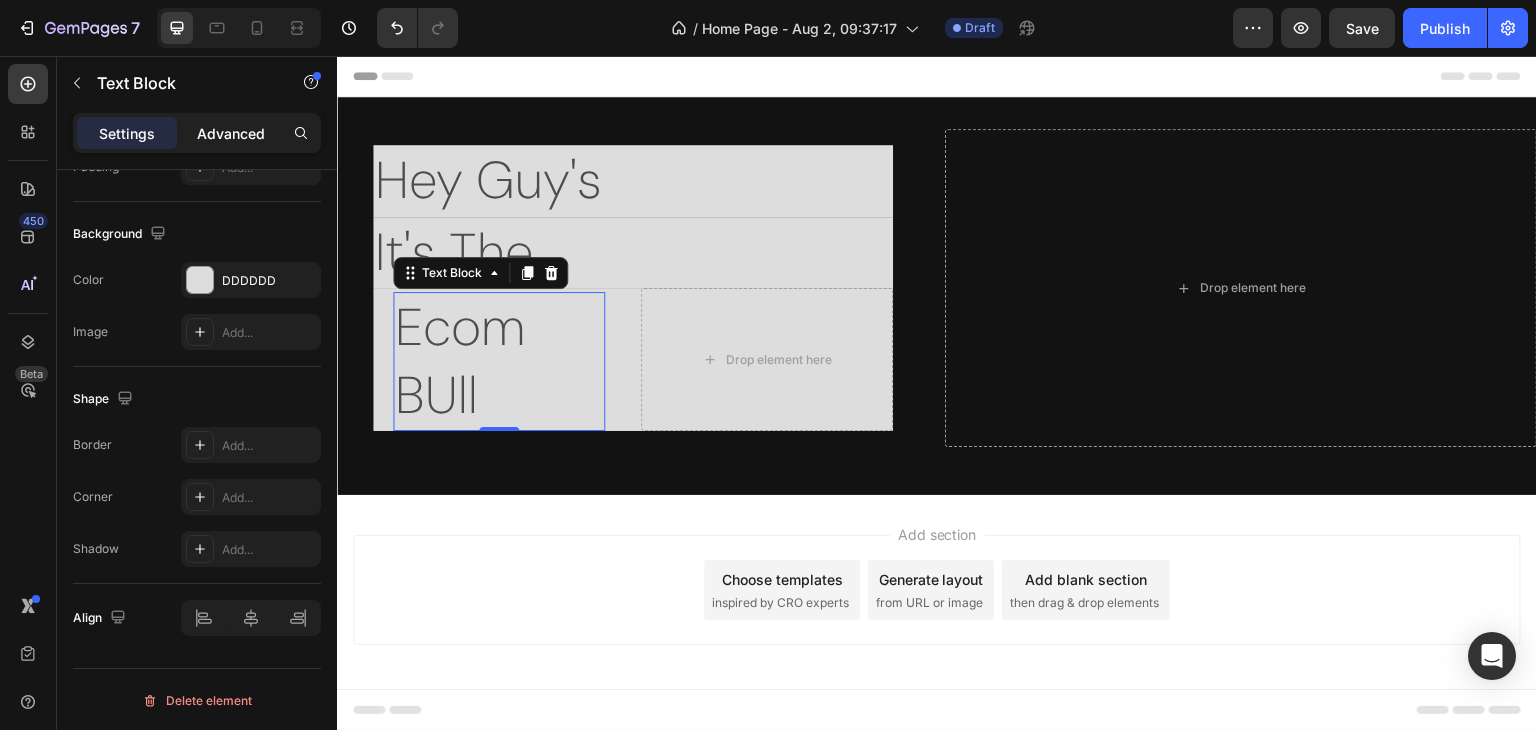click on "Advanced" at bounding box center [231, 133] 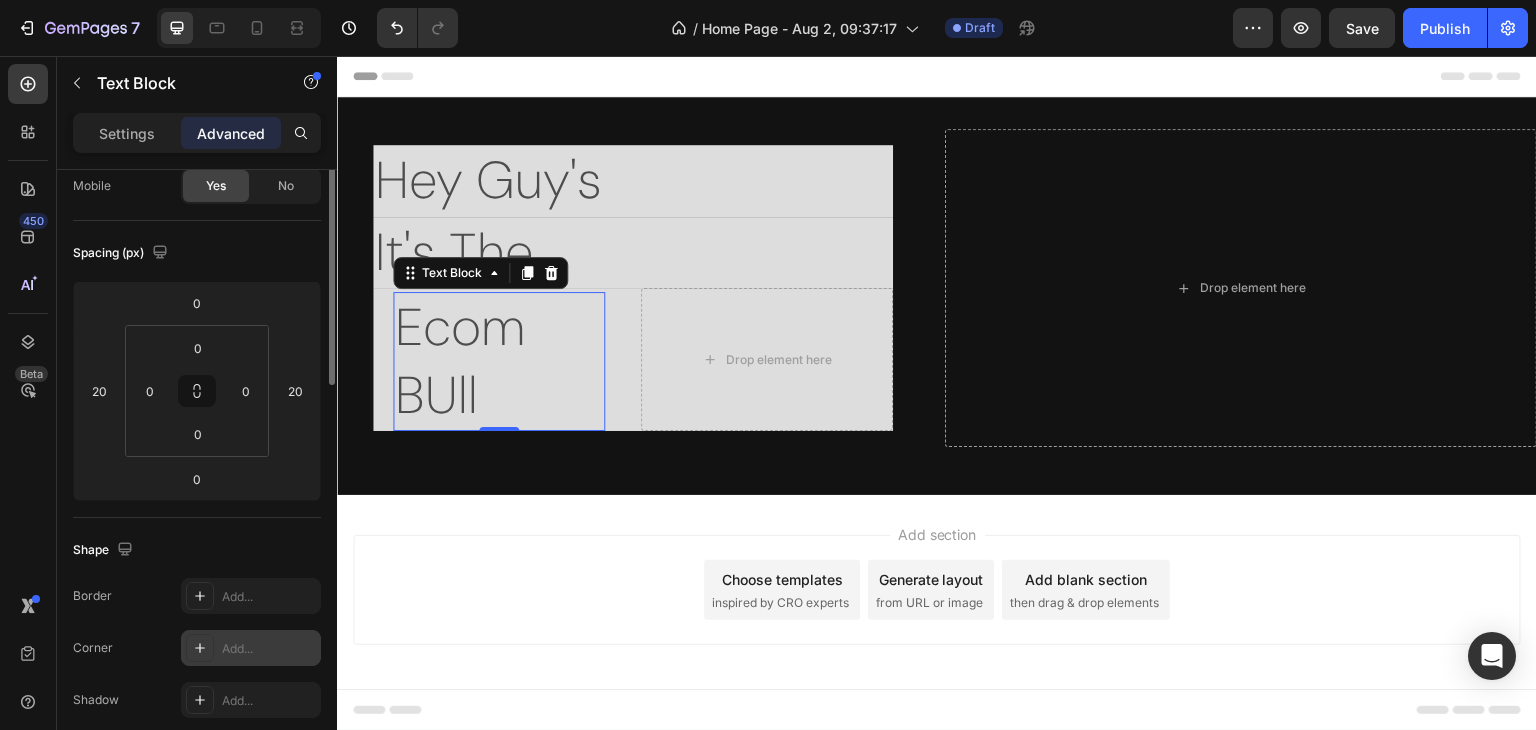 scroll, scrollTop: 66, scrollLeft: 0, axis: vertical 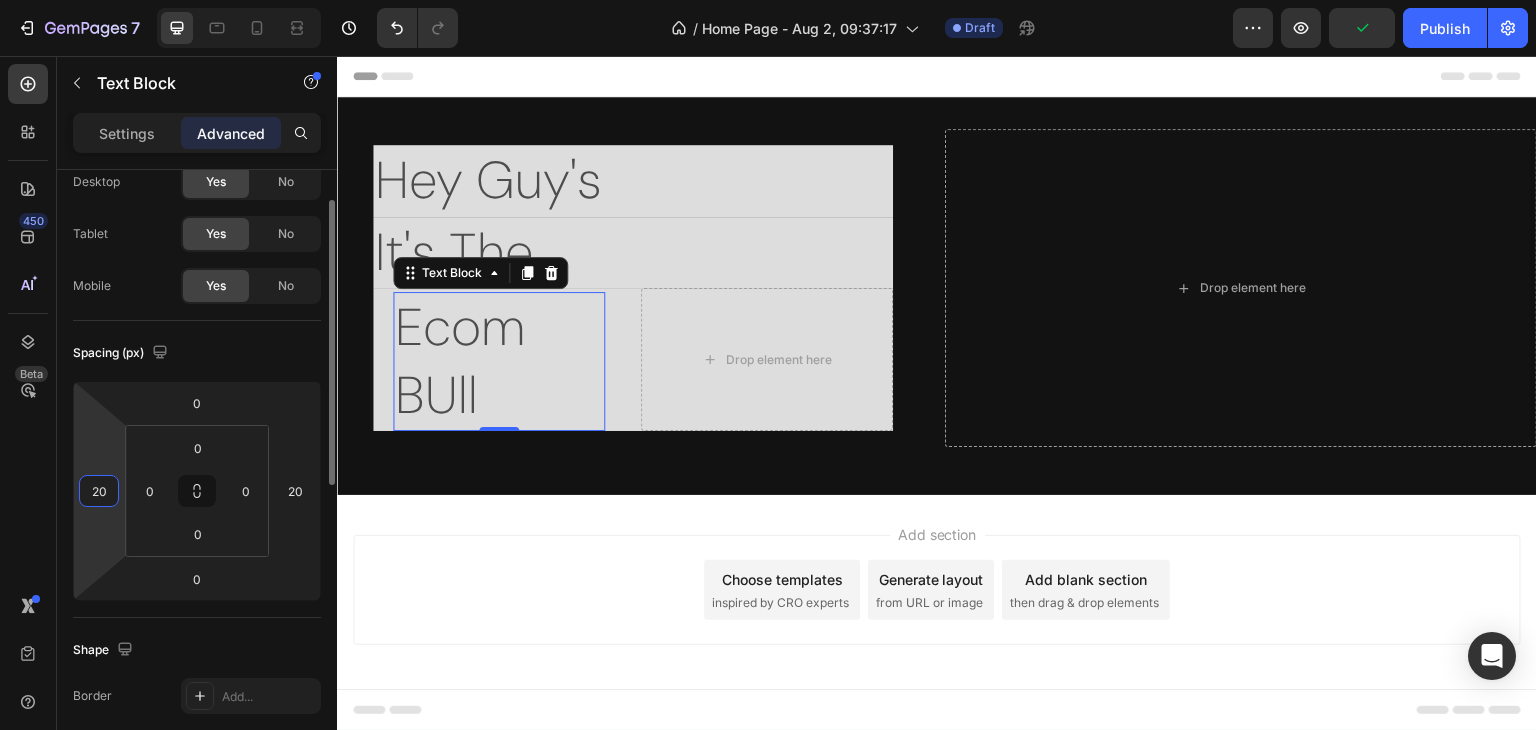 click on "20" at bounding box center [99, 491] 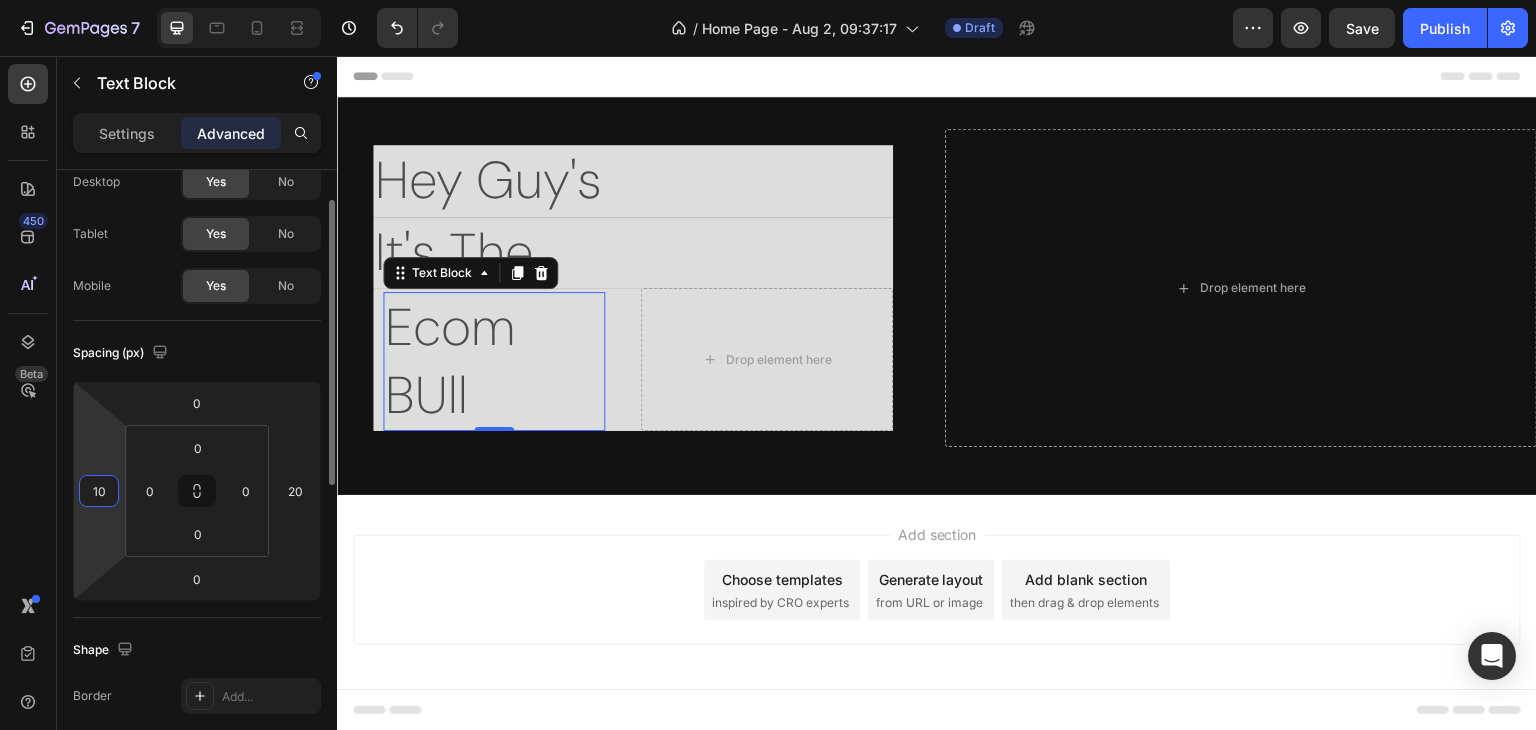 type on "1" 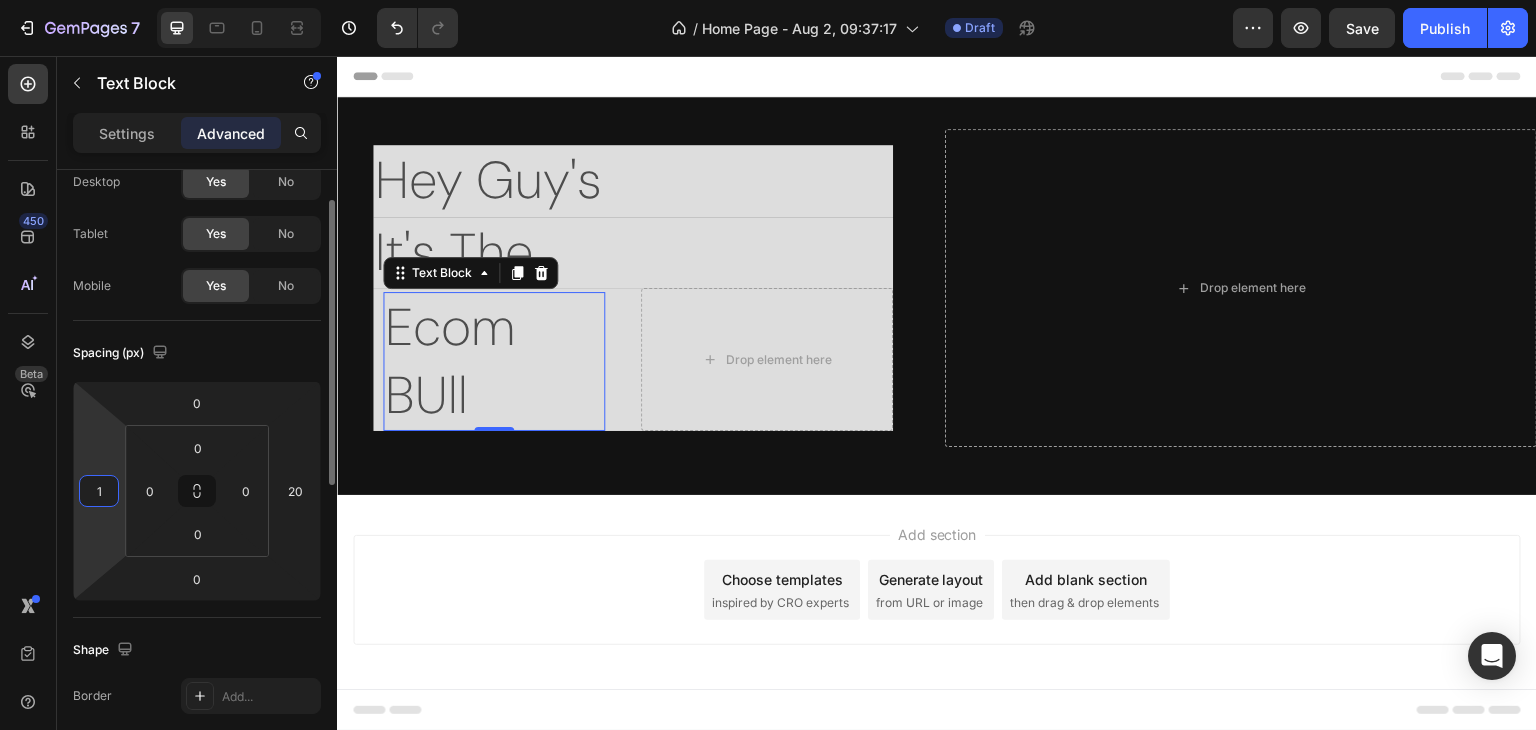 type 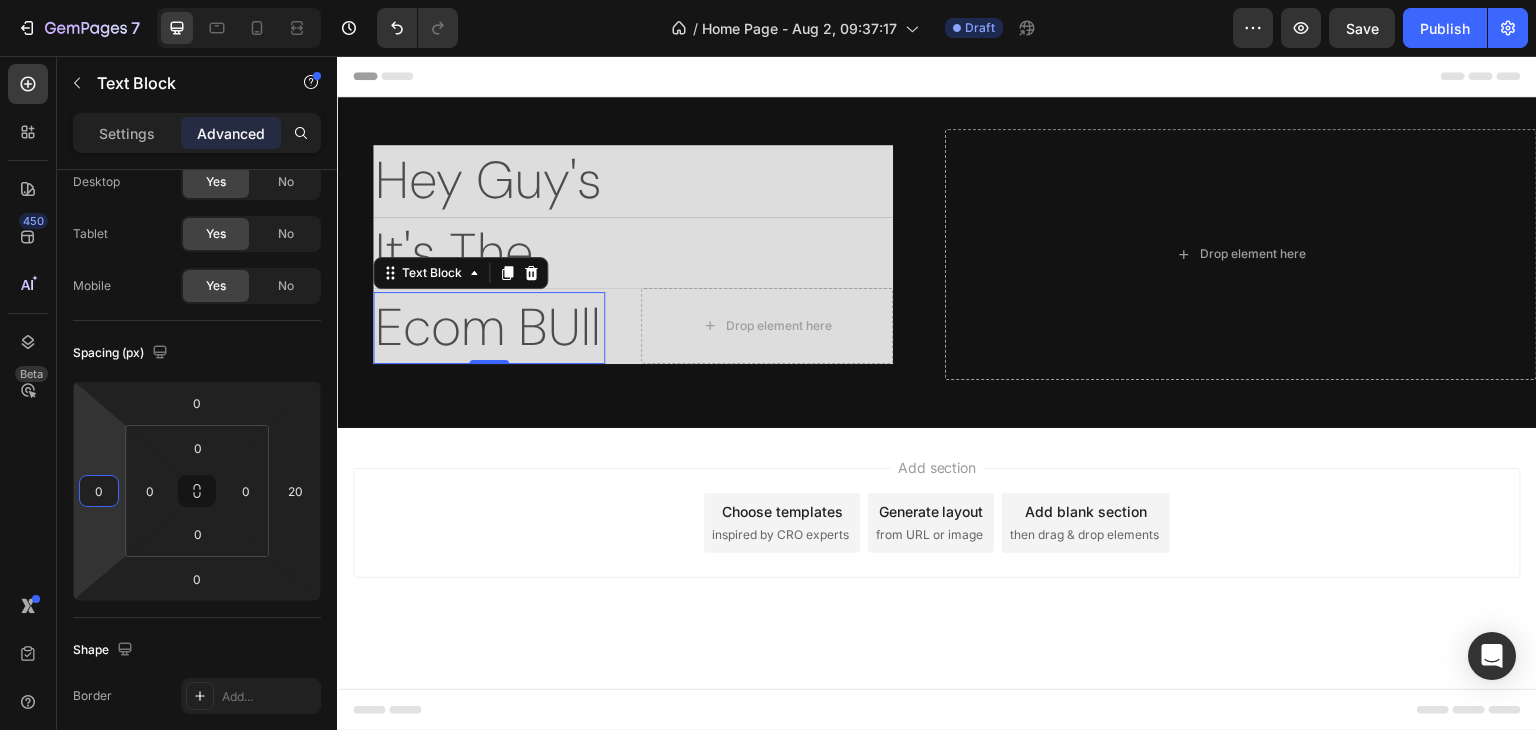 click on "Add section Choose templates inspired by CRO experts Generate layout from URL or image Add blank section then drag & drop elements" at bounding box center (937, 523) 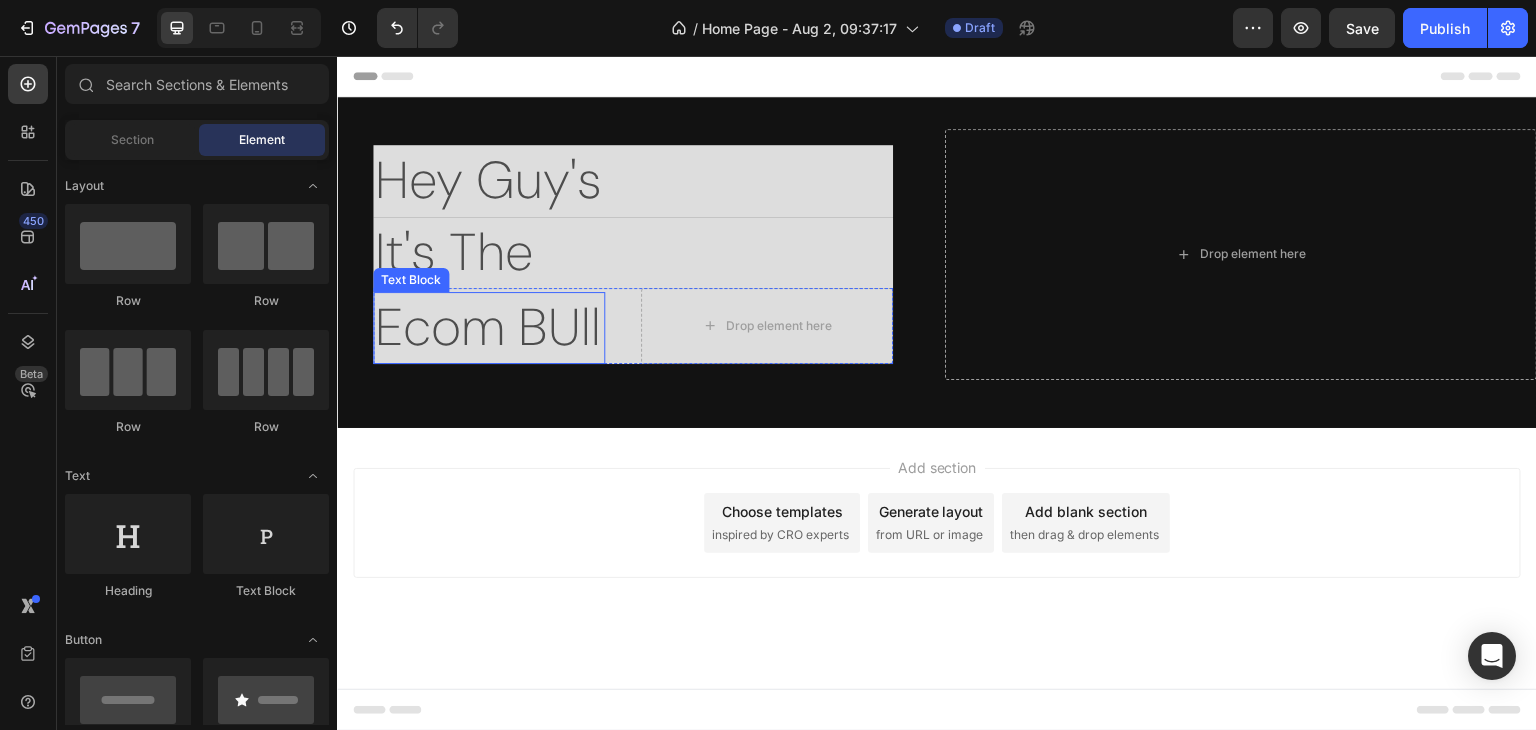 click on "Ecom BUll" at bounding box center (489, 328) 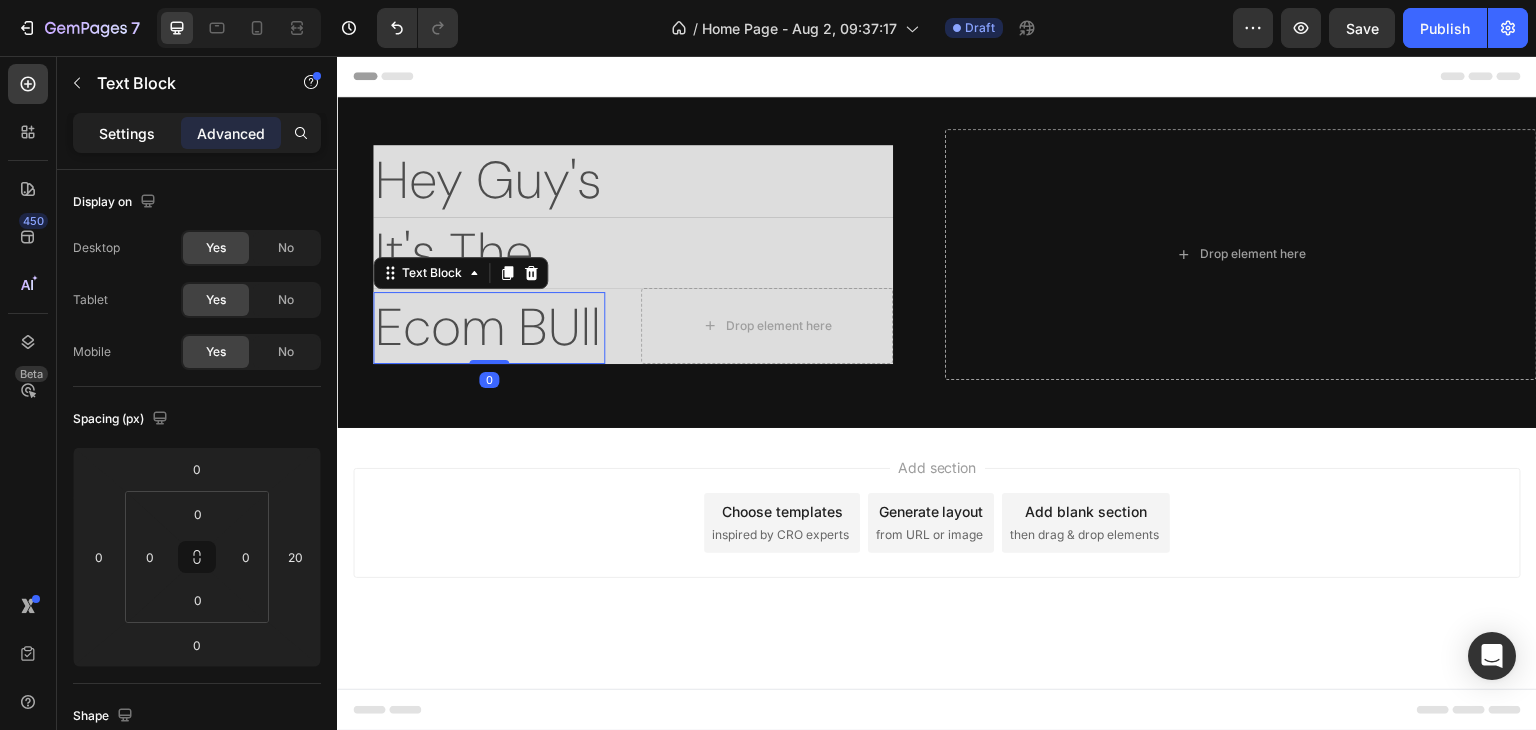 click on "Settings" 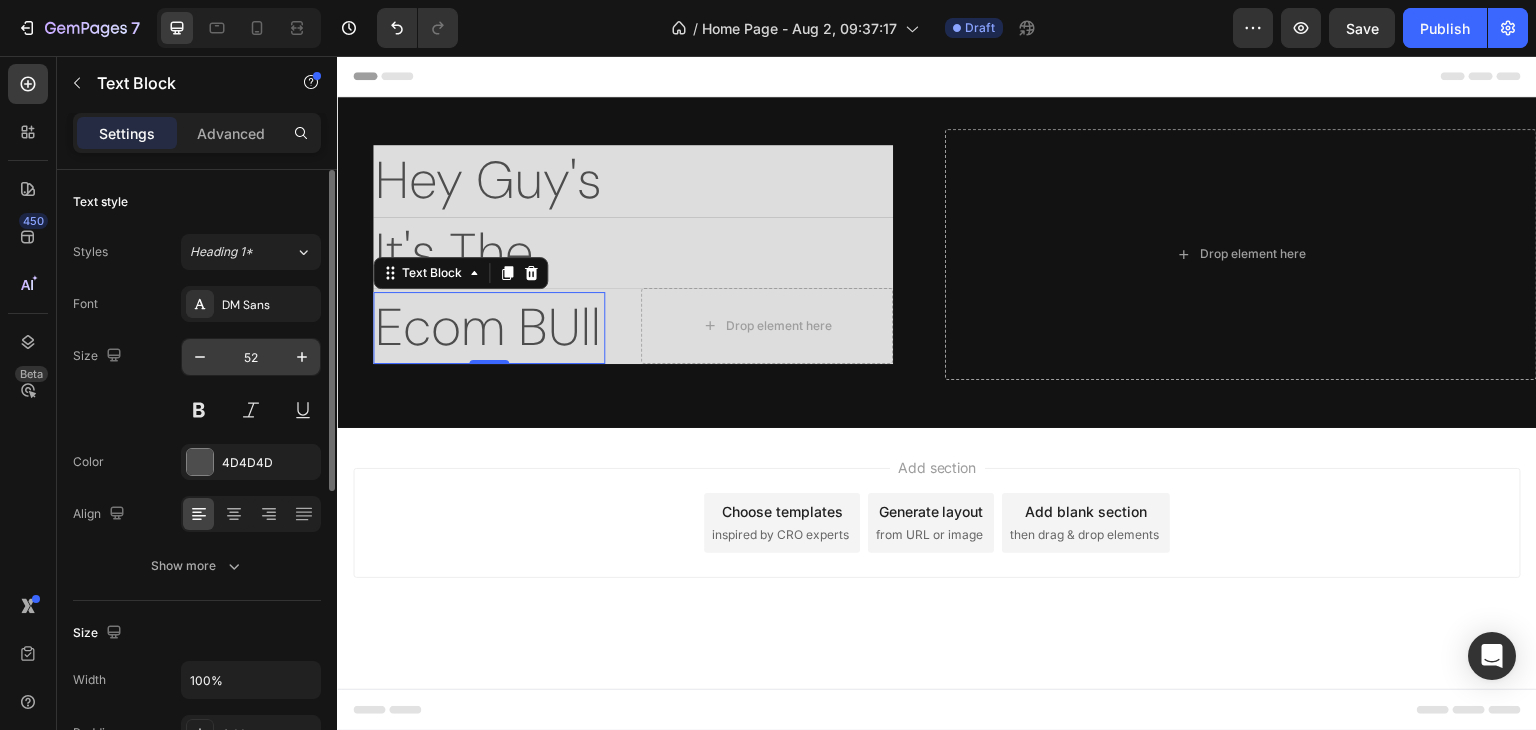 click on "52" at bounding box center (251, 357) 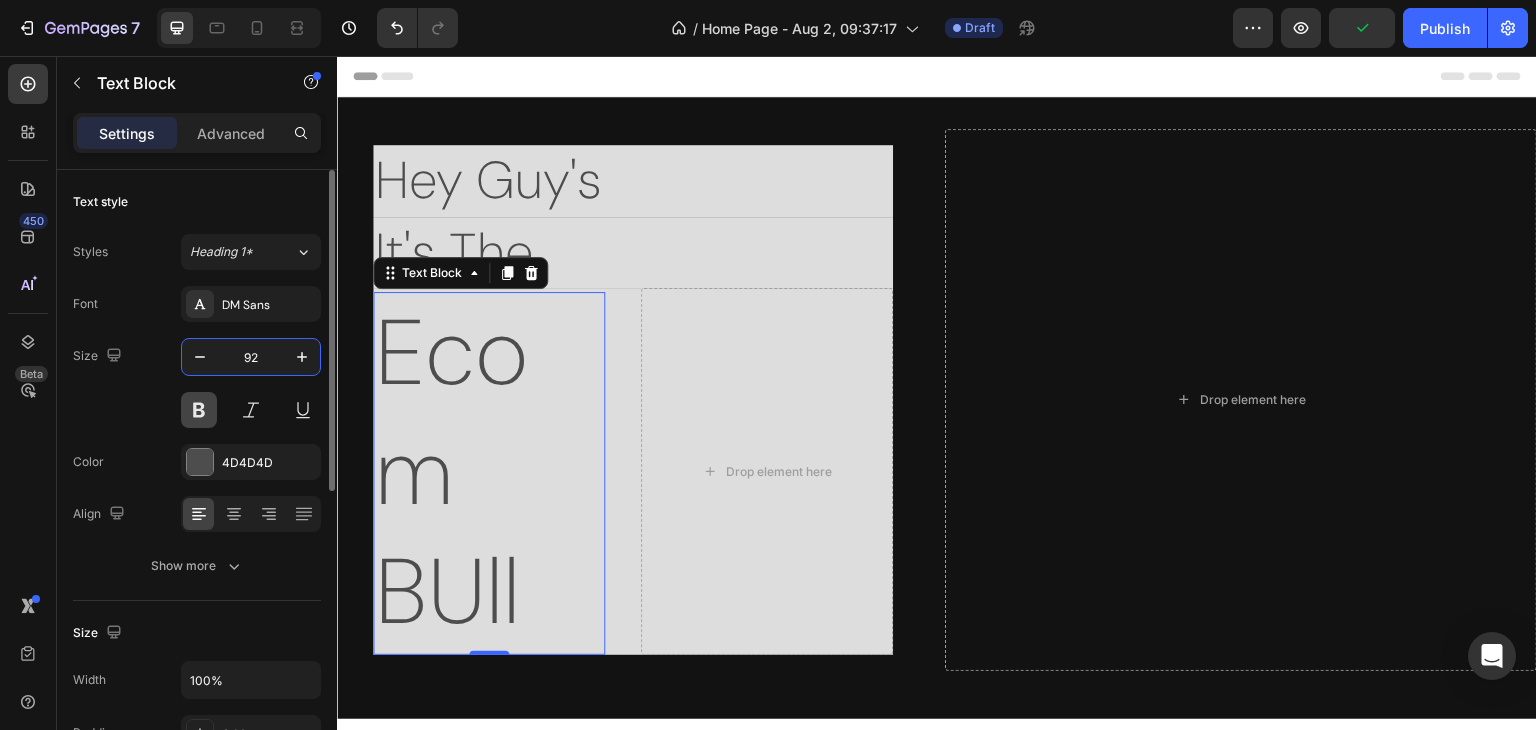 click at bounding box center (199, 410) 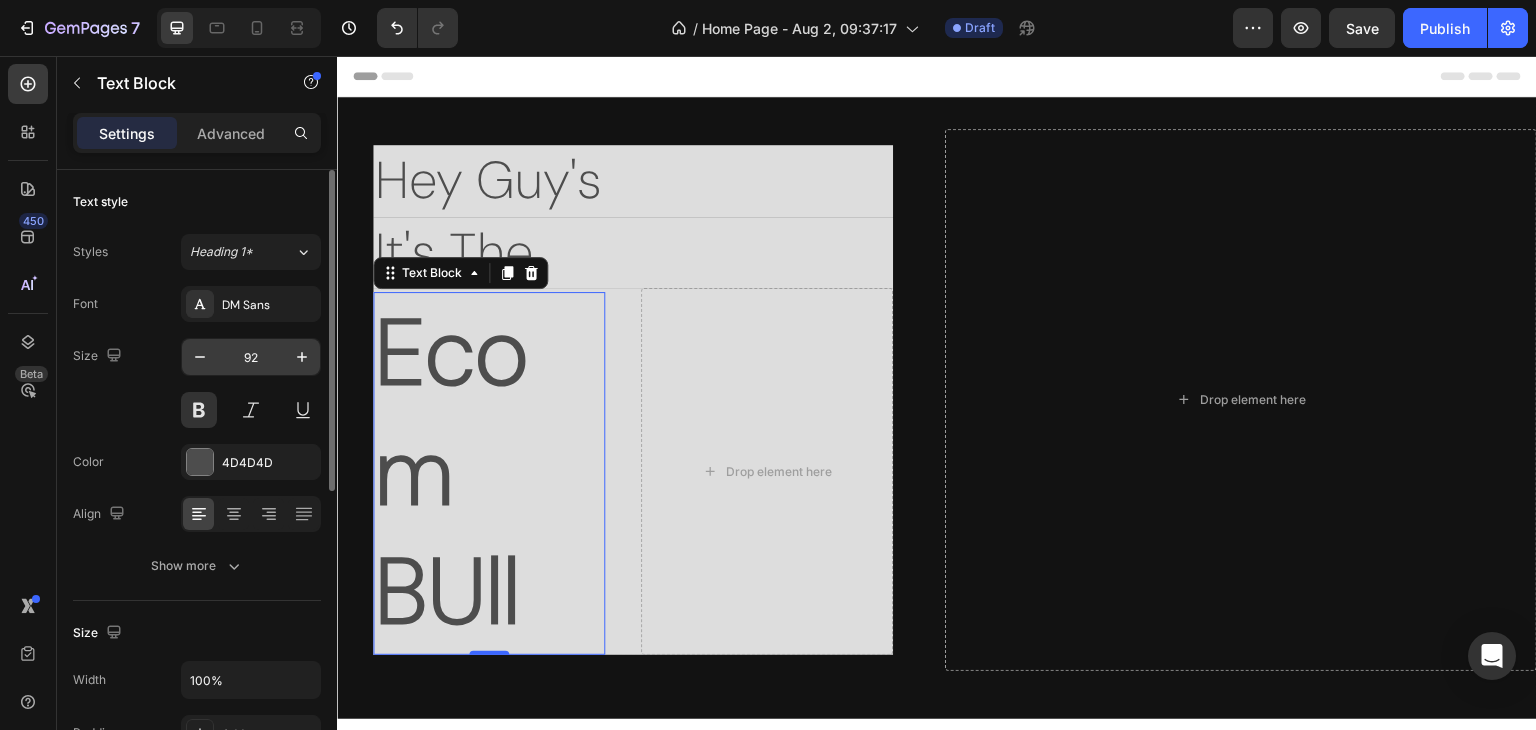 click on "92" at bounding box center [251, 357] 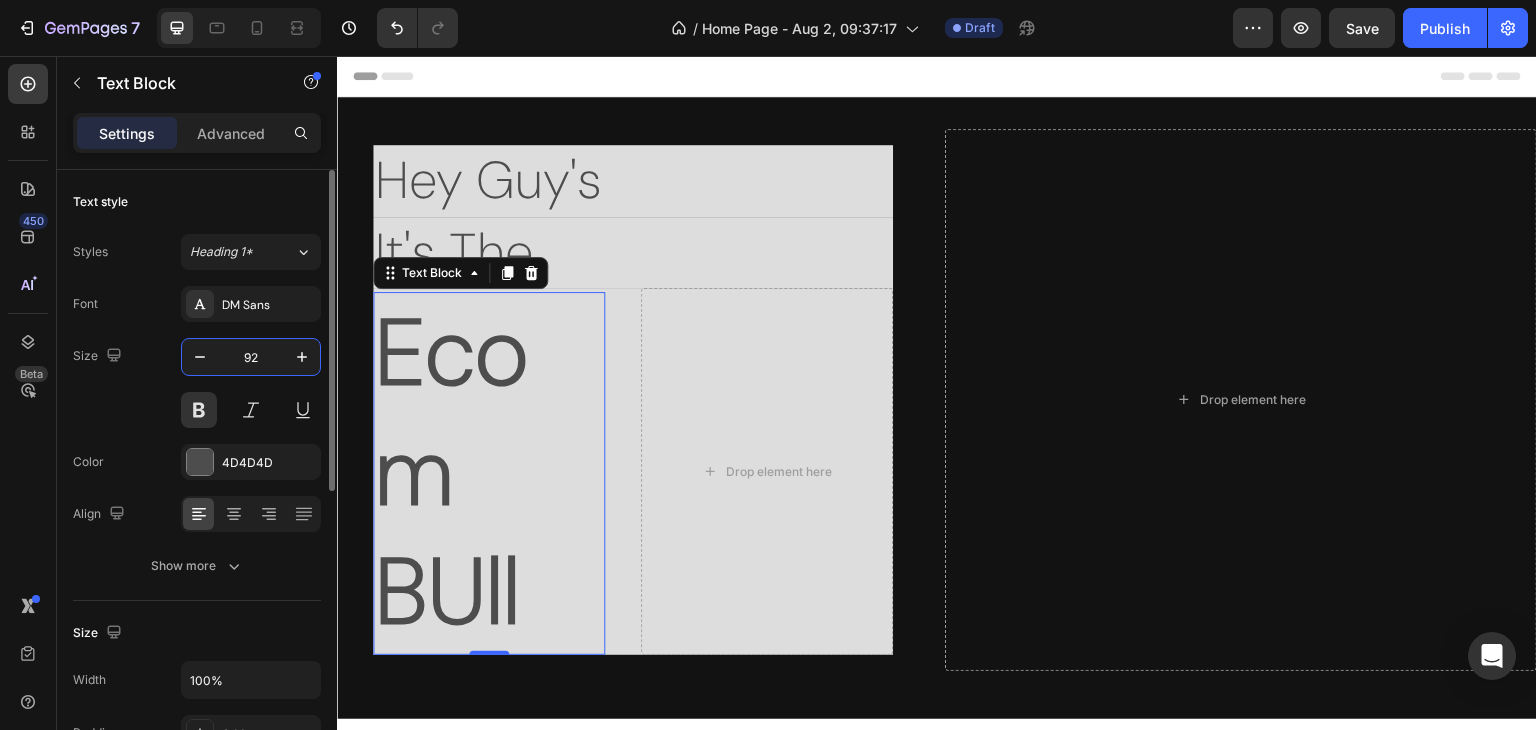 type on "9" 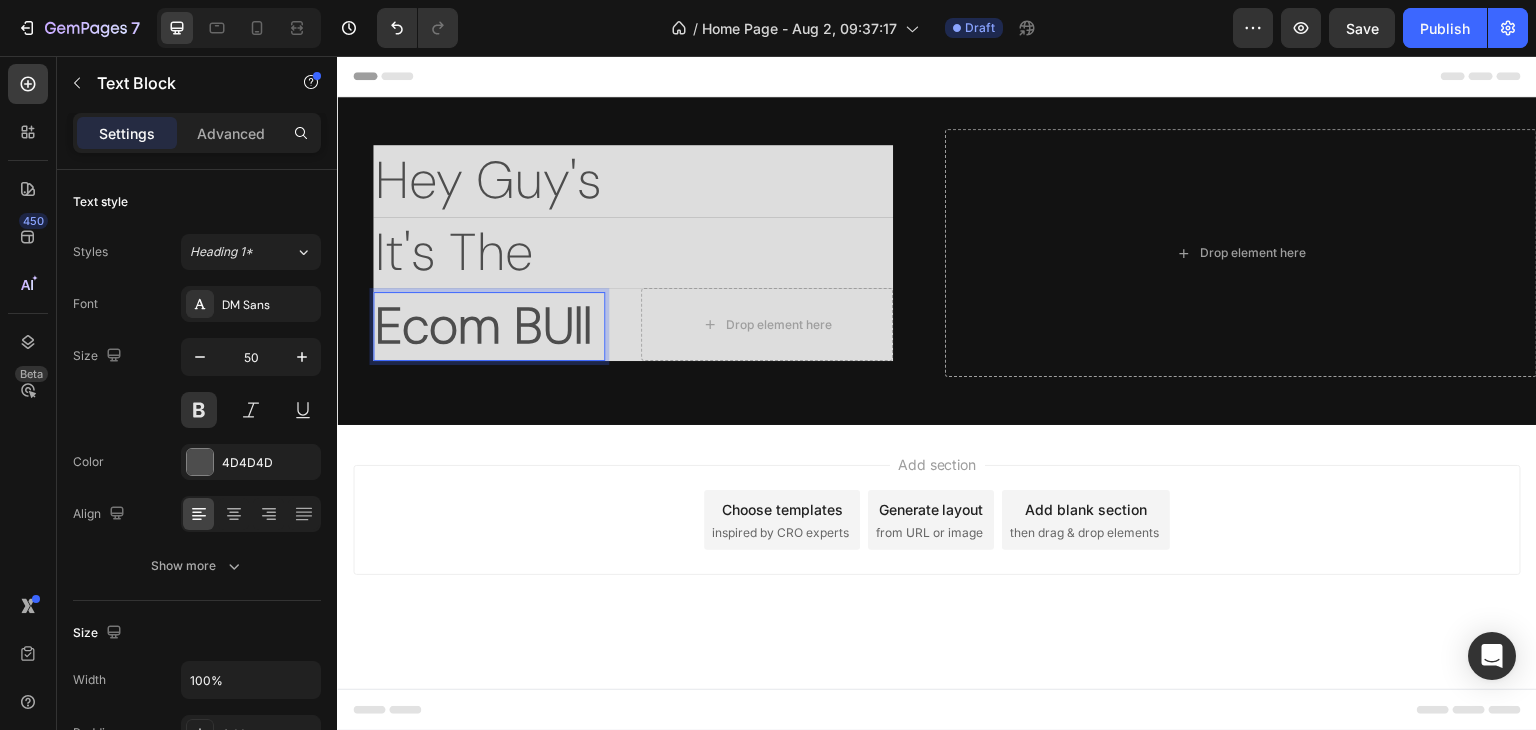 click on "Ecom BUll" at bounding box center [489, 326] 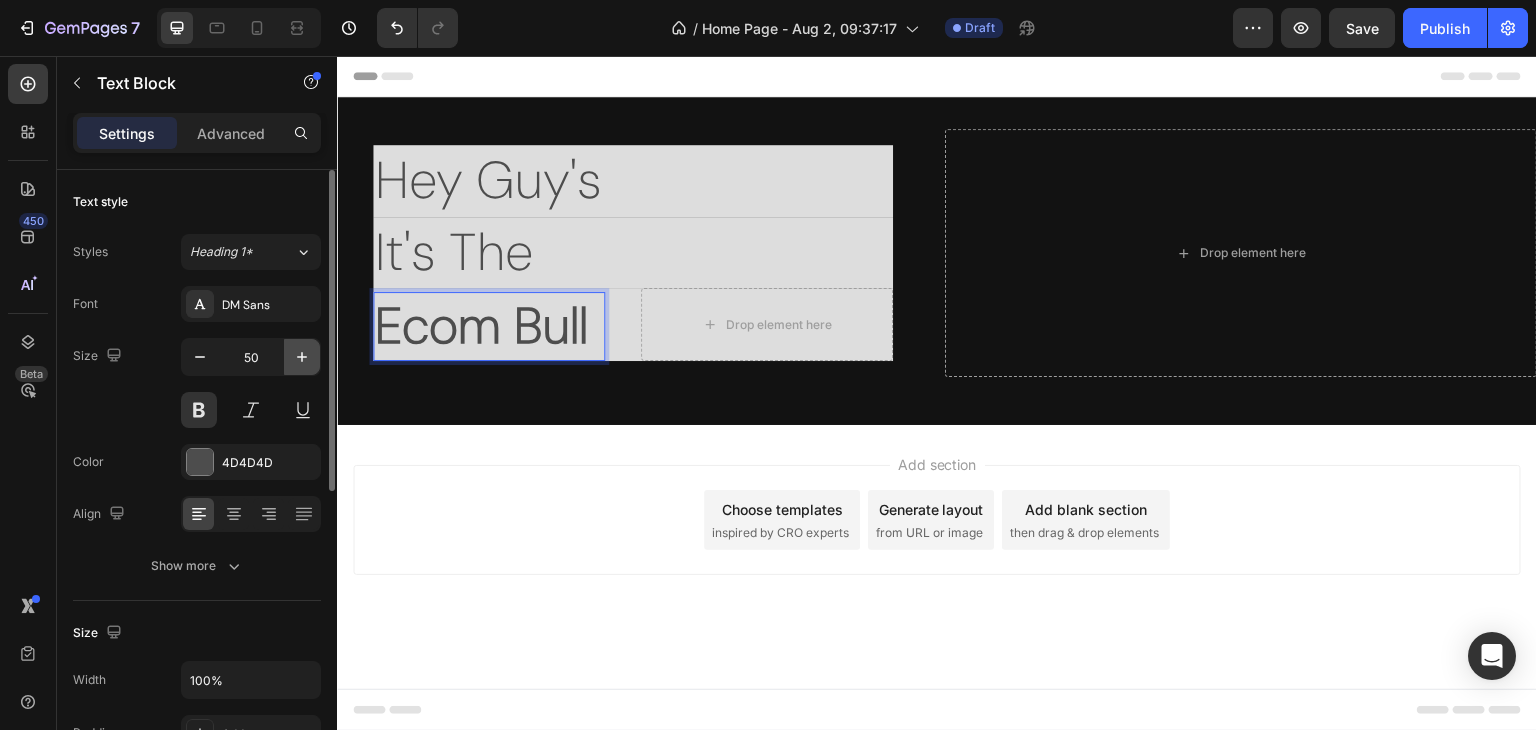 click 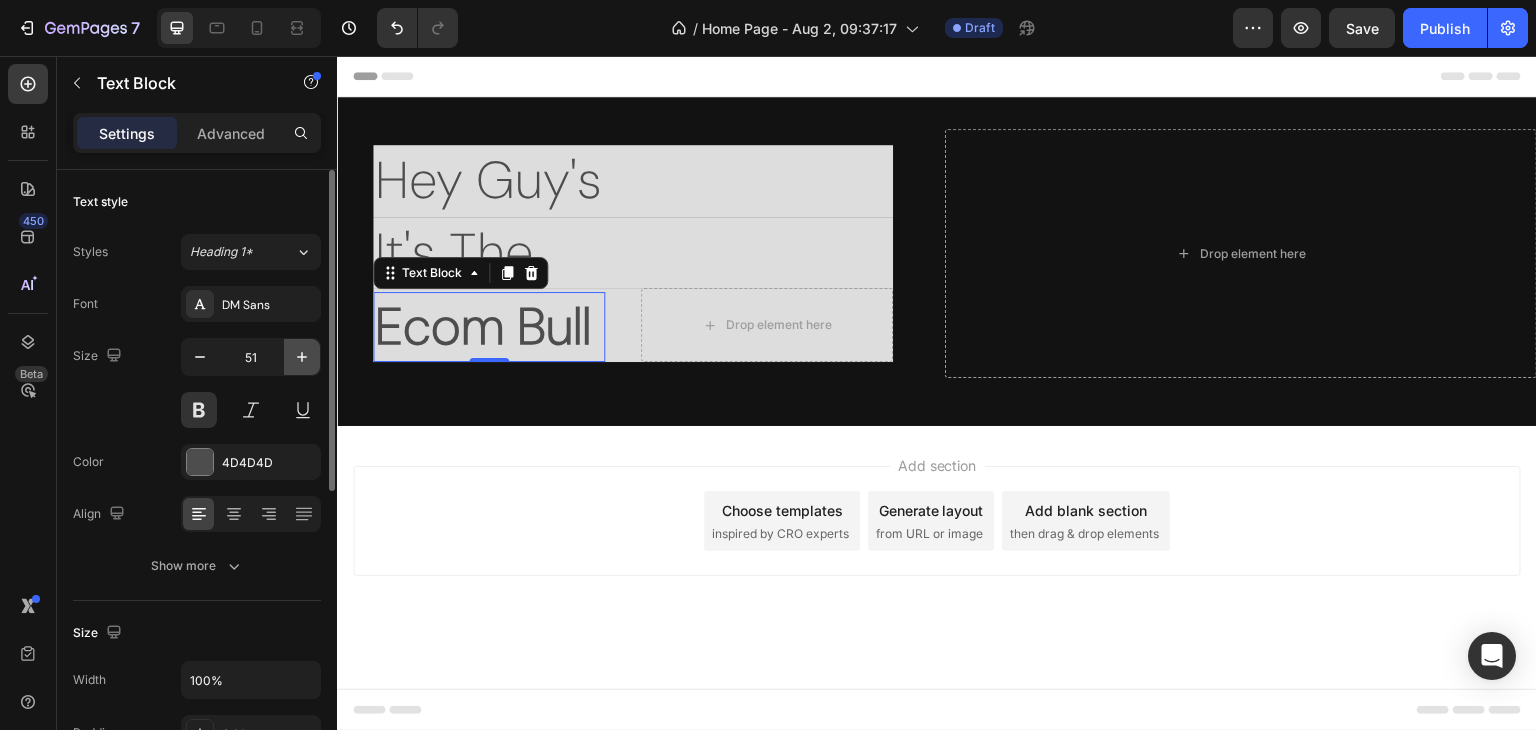 click 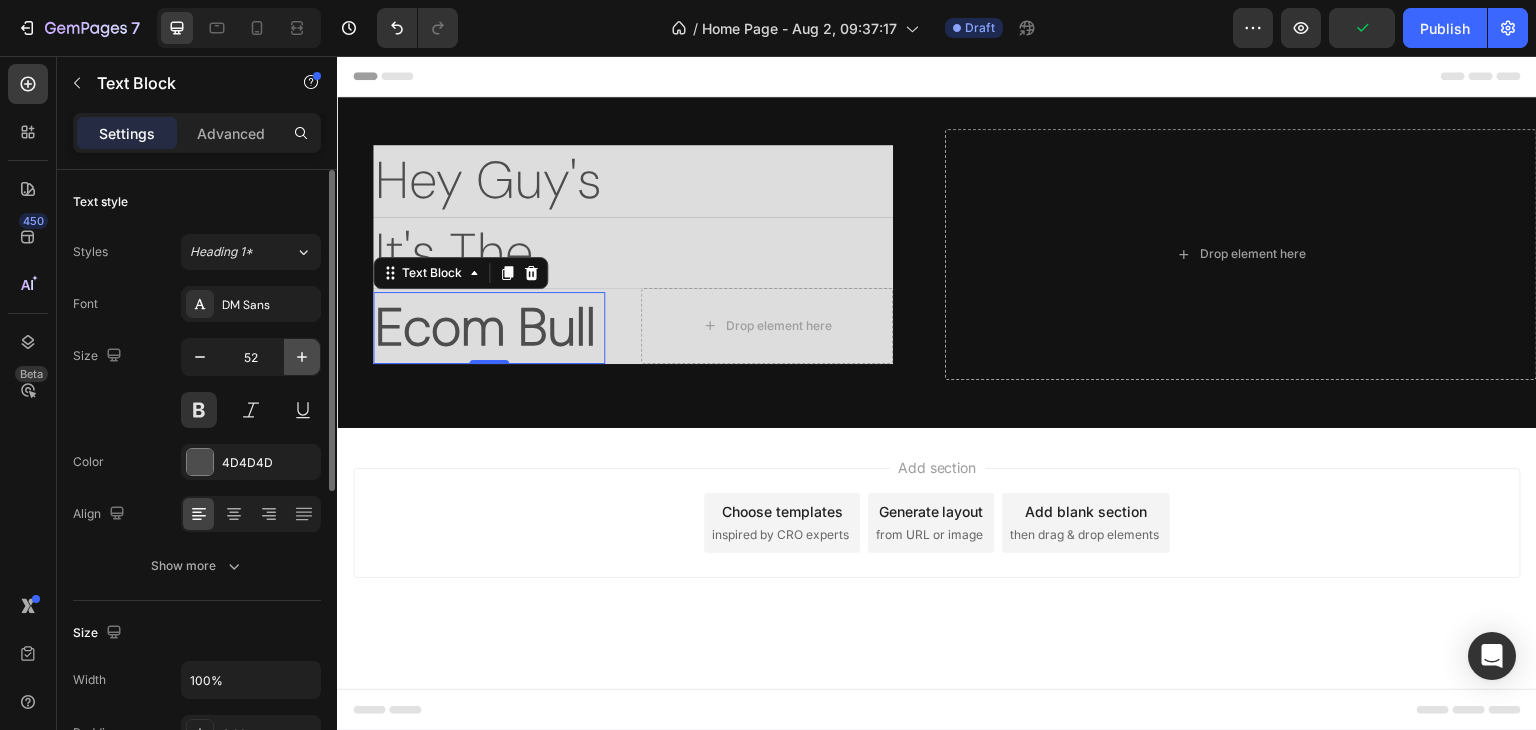 click 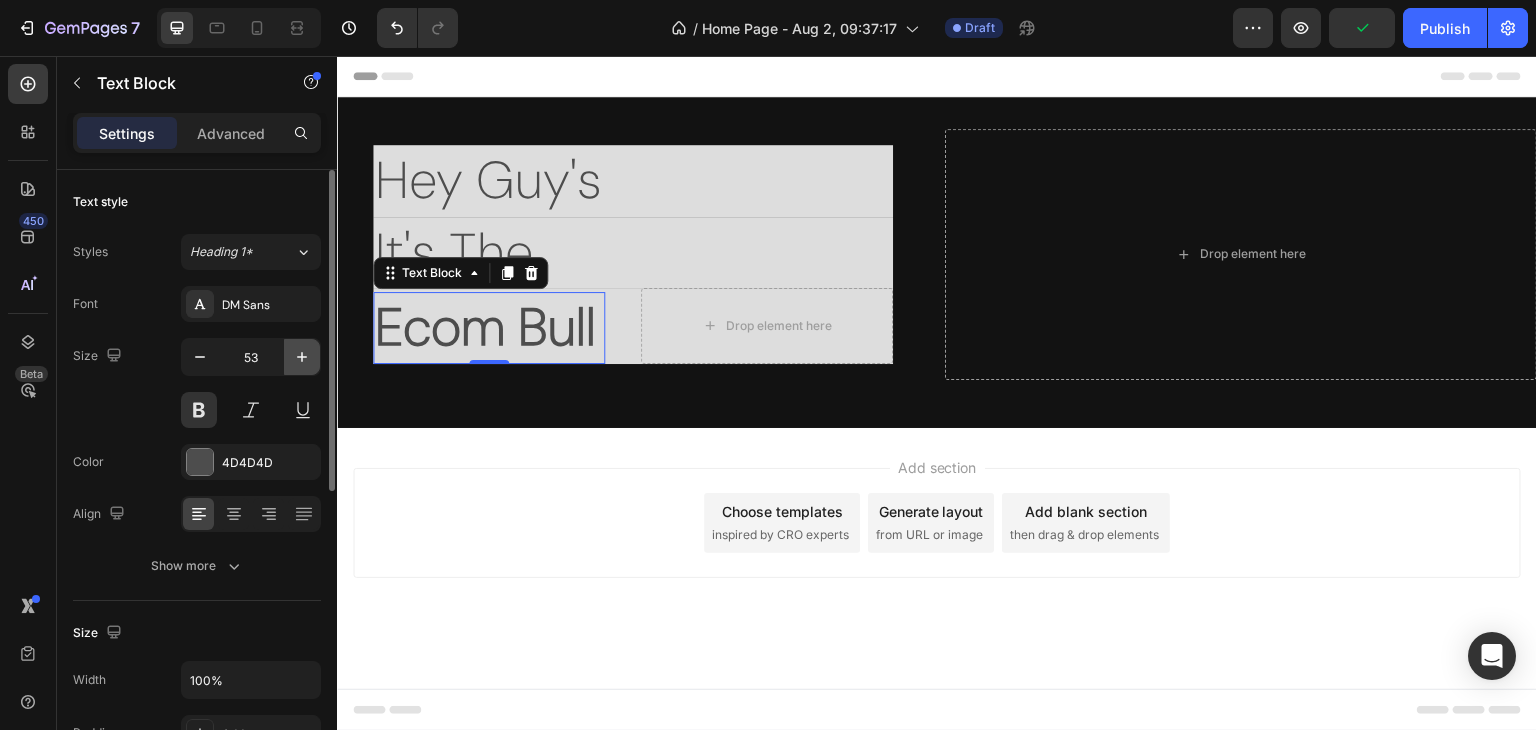 click 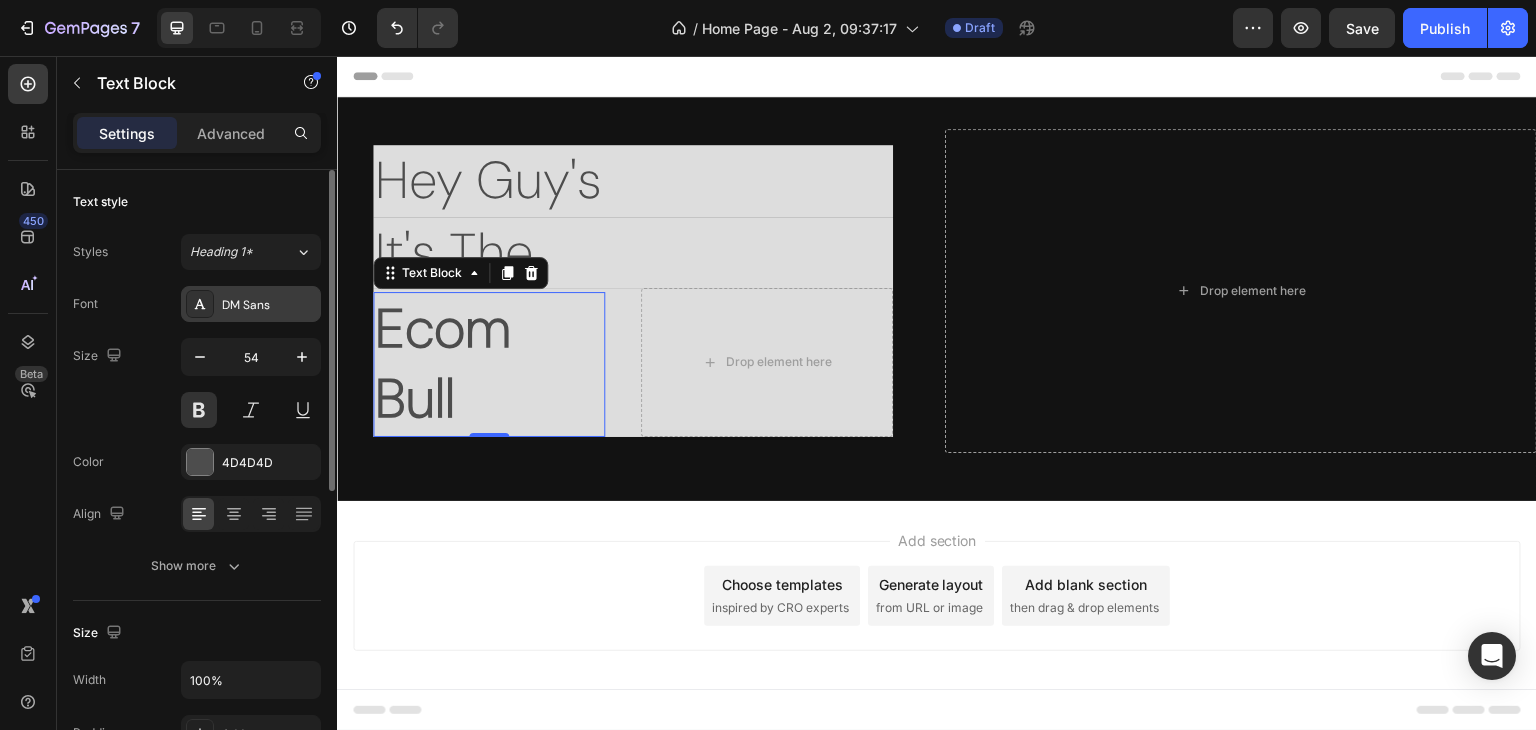 click on "DM Sans" at bounding box center [251, 304] 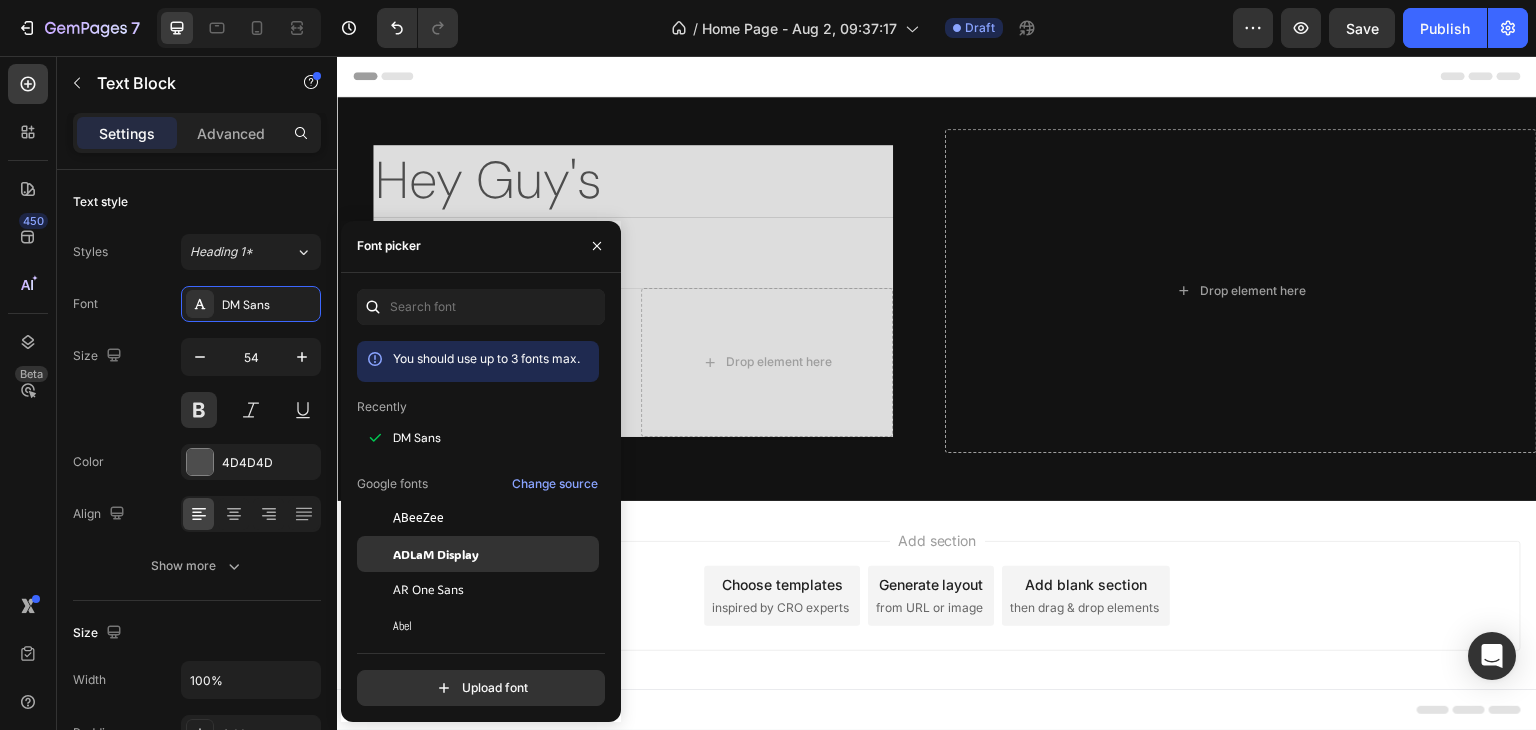 click on "ADLaM Display" at bounding box center [436, 554] 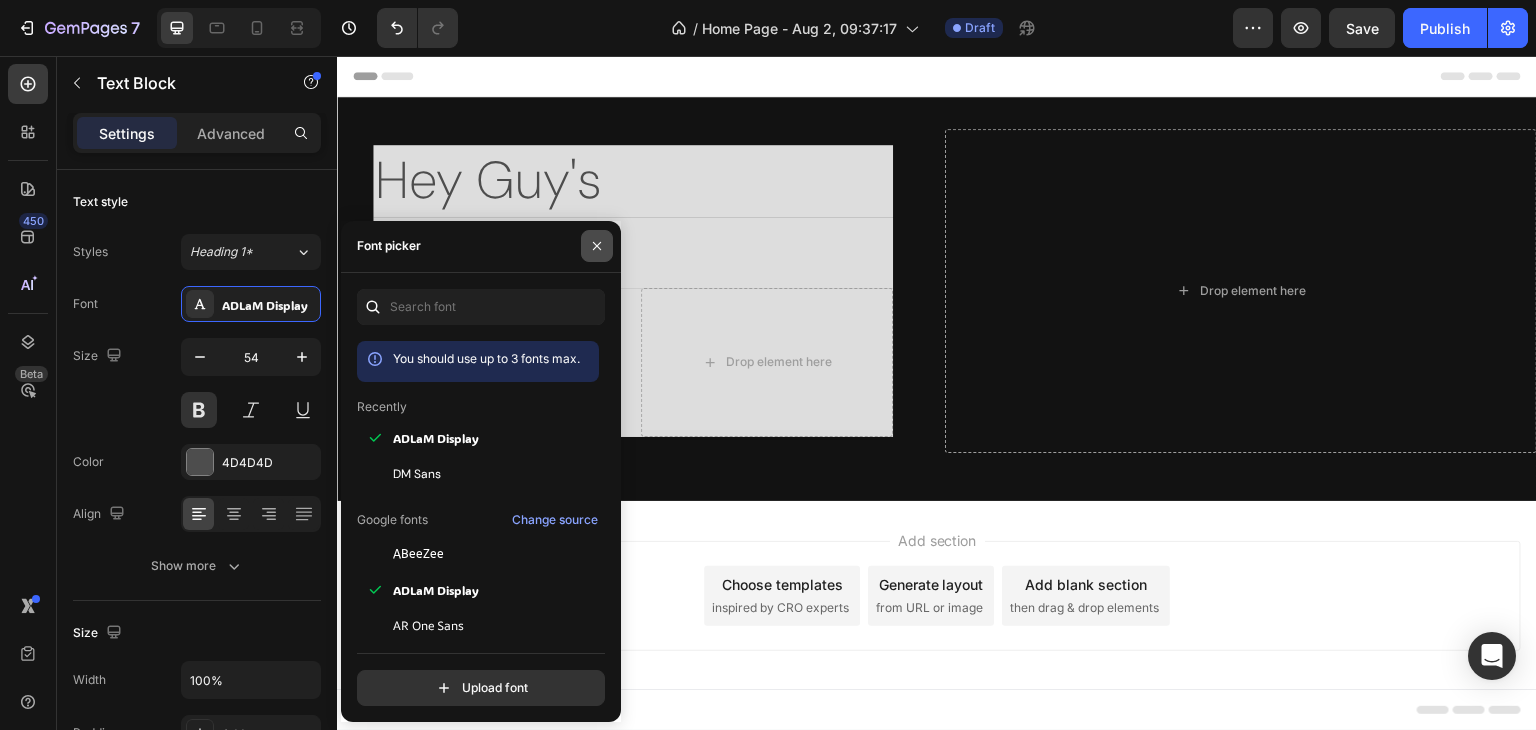 click 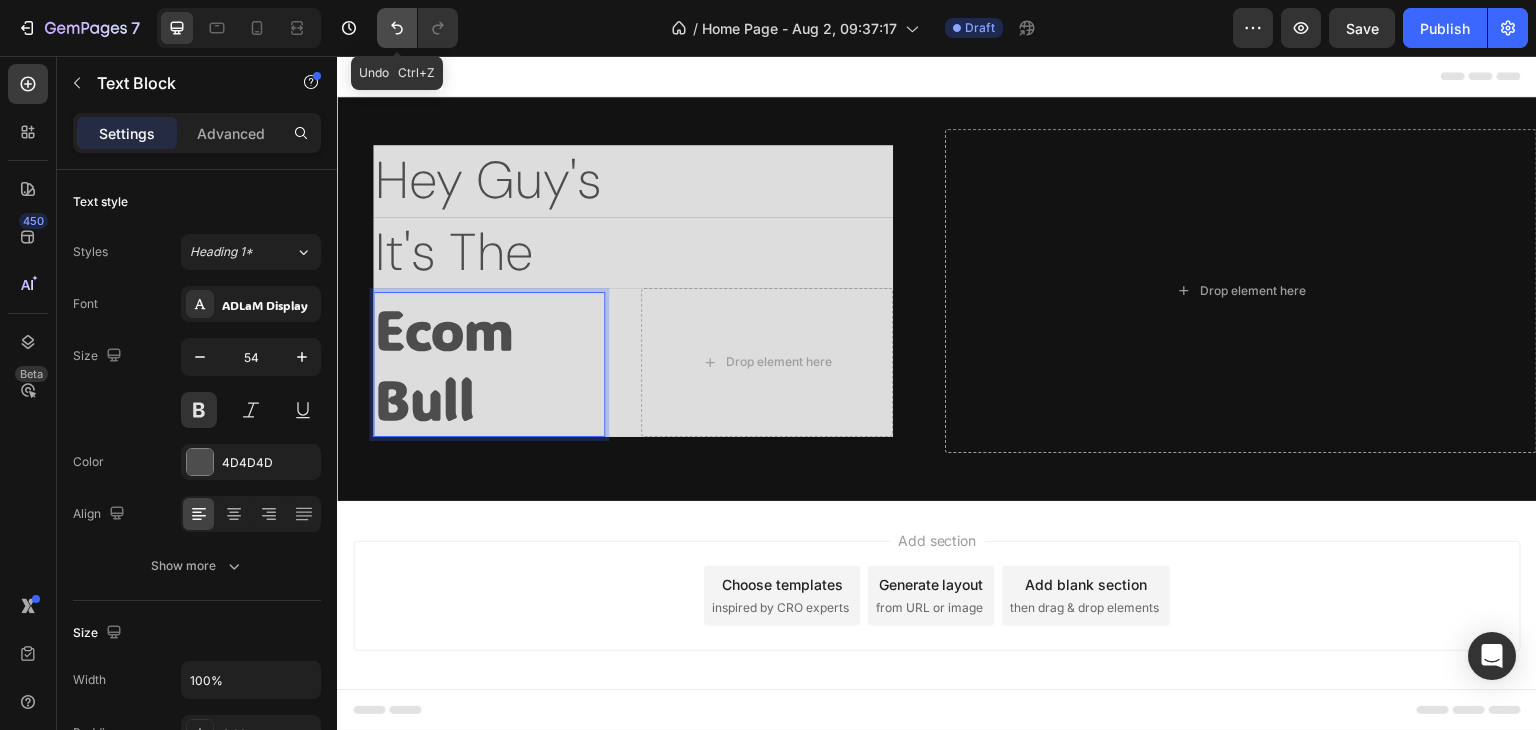 click 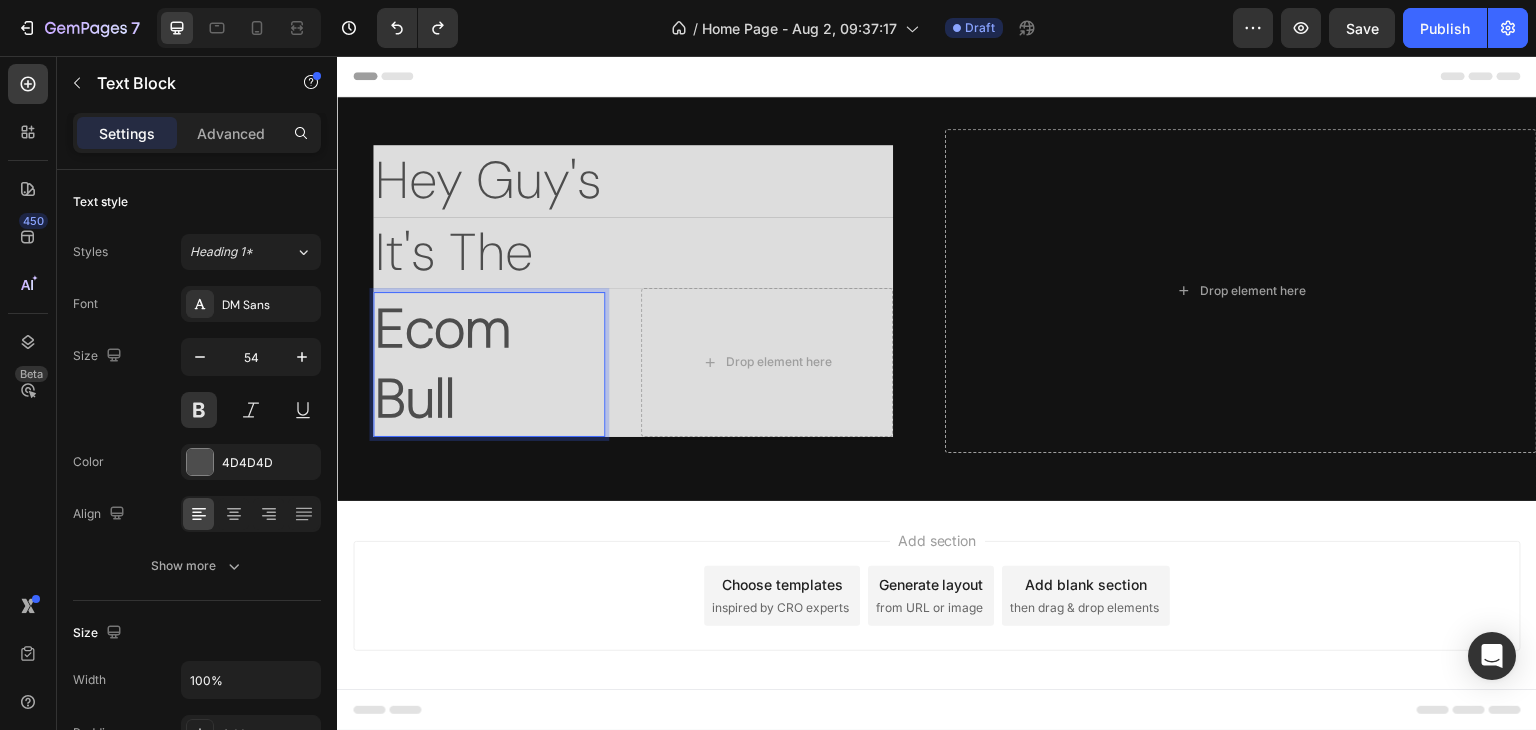 click on "Ecom Bull" at bounding box center [489, 364] 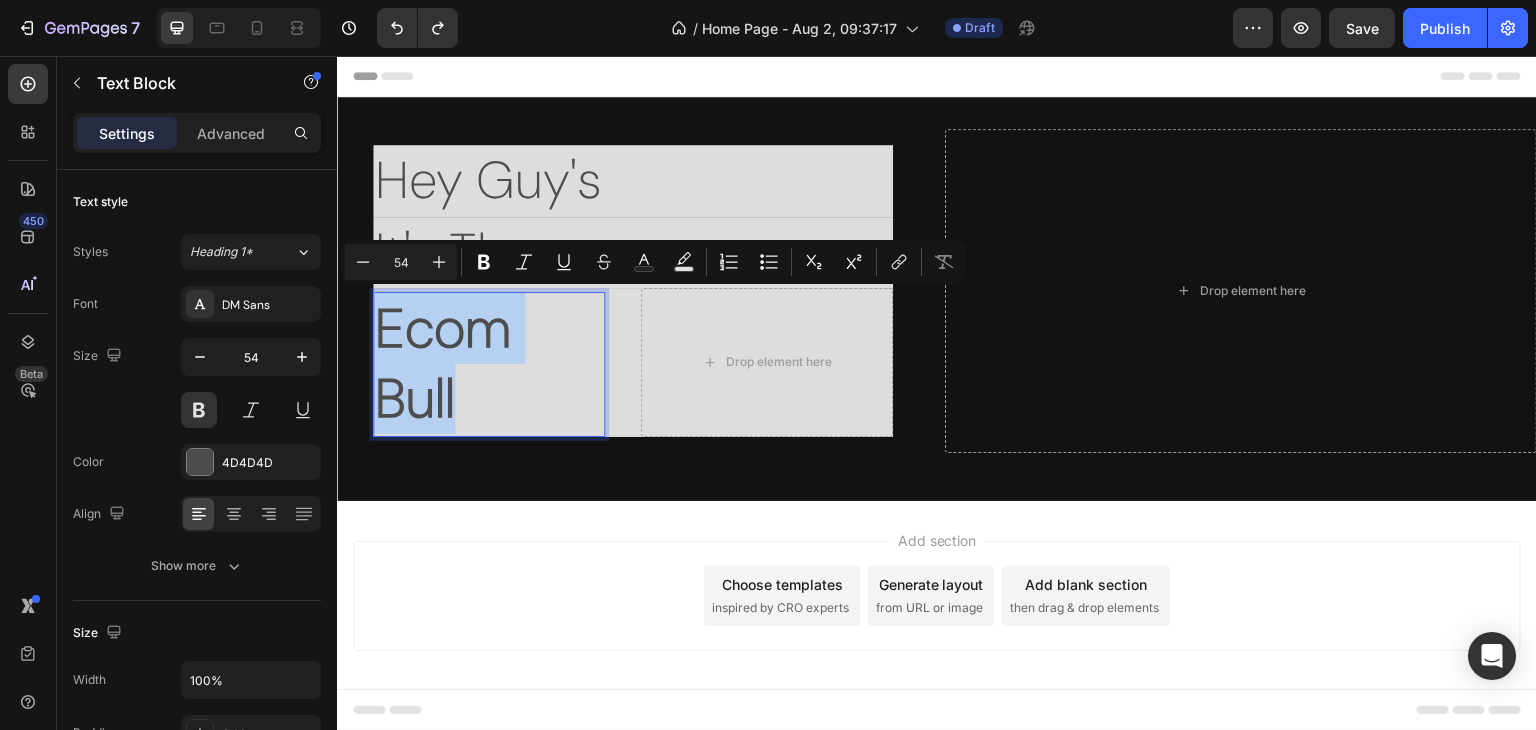 drag, startPoint x: 480, startPoint y: 402, endPoint x: 372, endPoint y: 338, distance: 125.53884 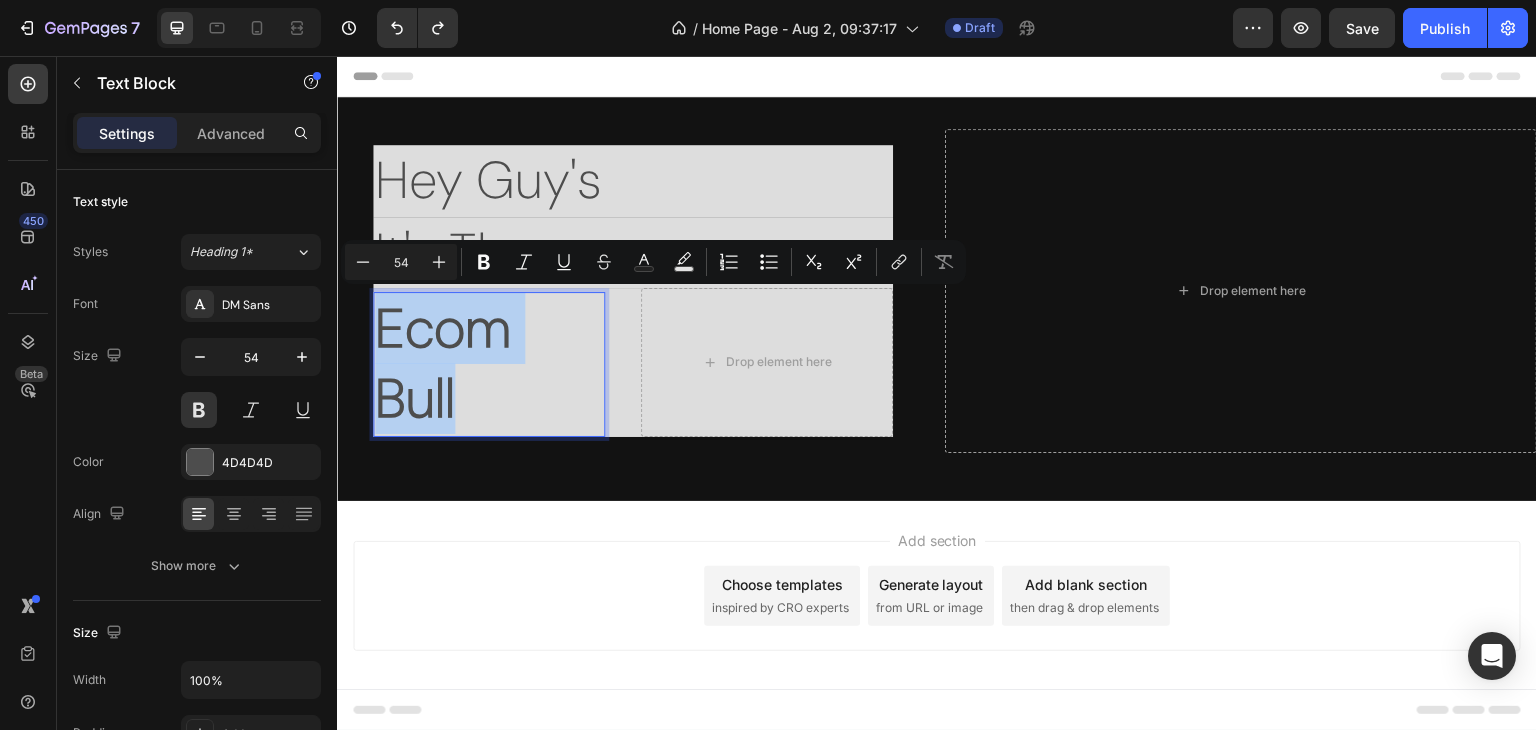 click on "Ecom Bull" at bounding box center (489, 364) 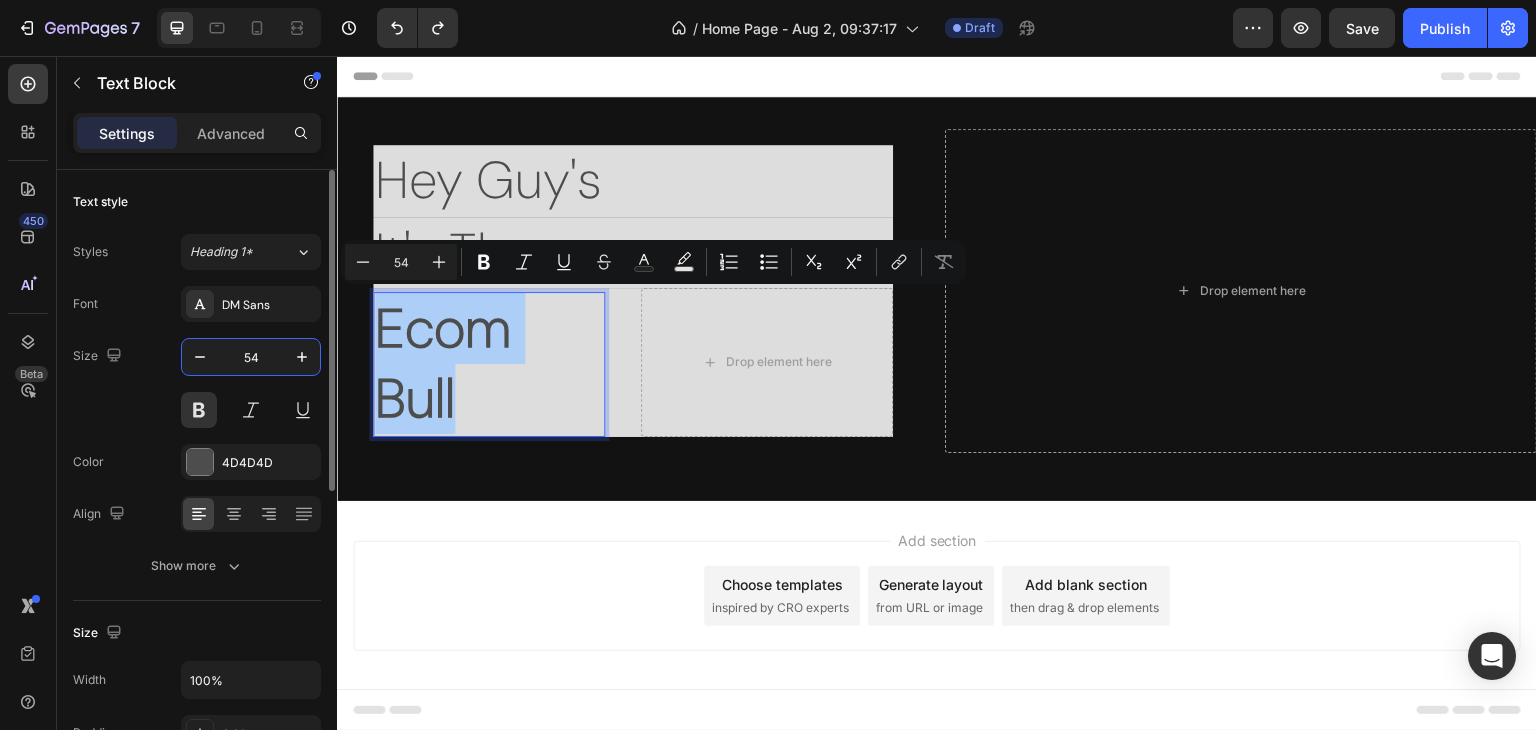click on "54" at bounding box center [251, 357] 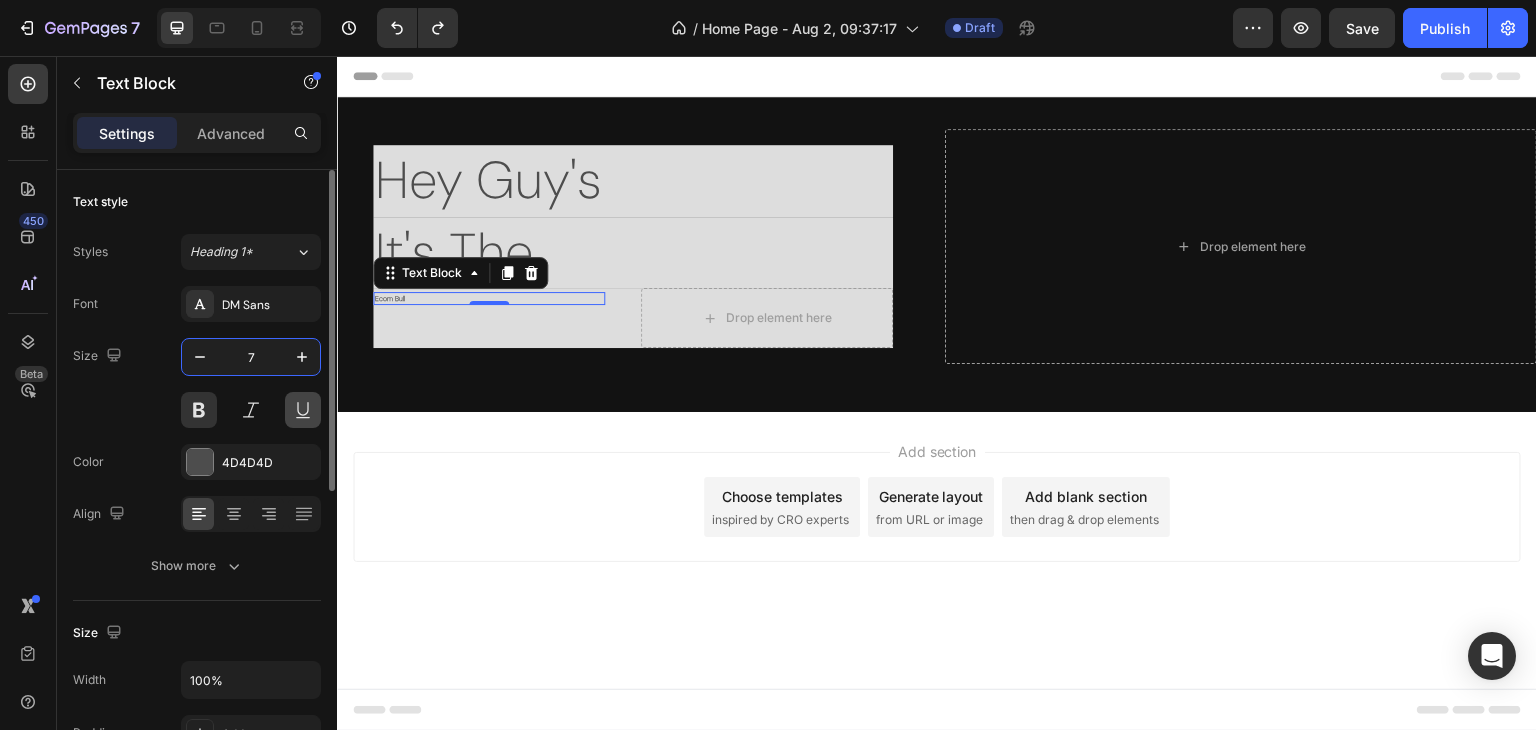 type on "70" 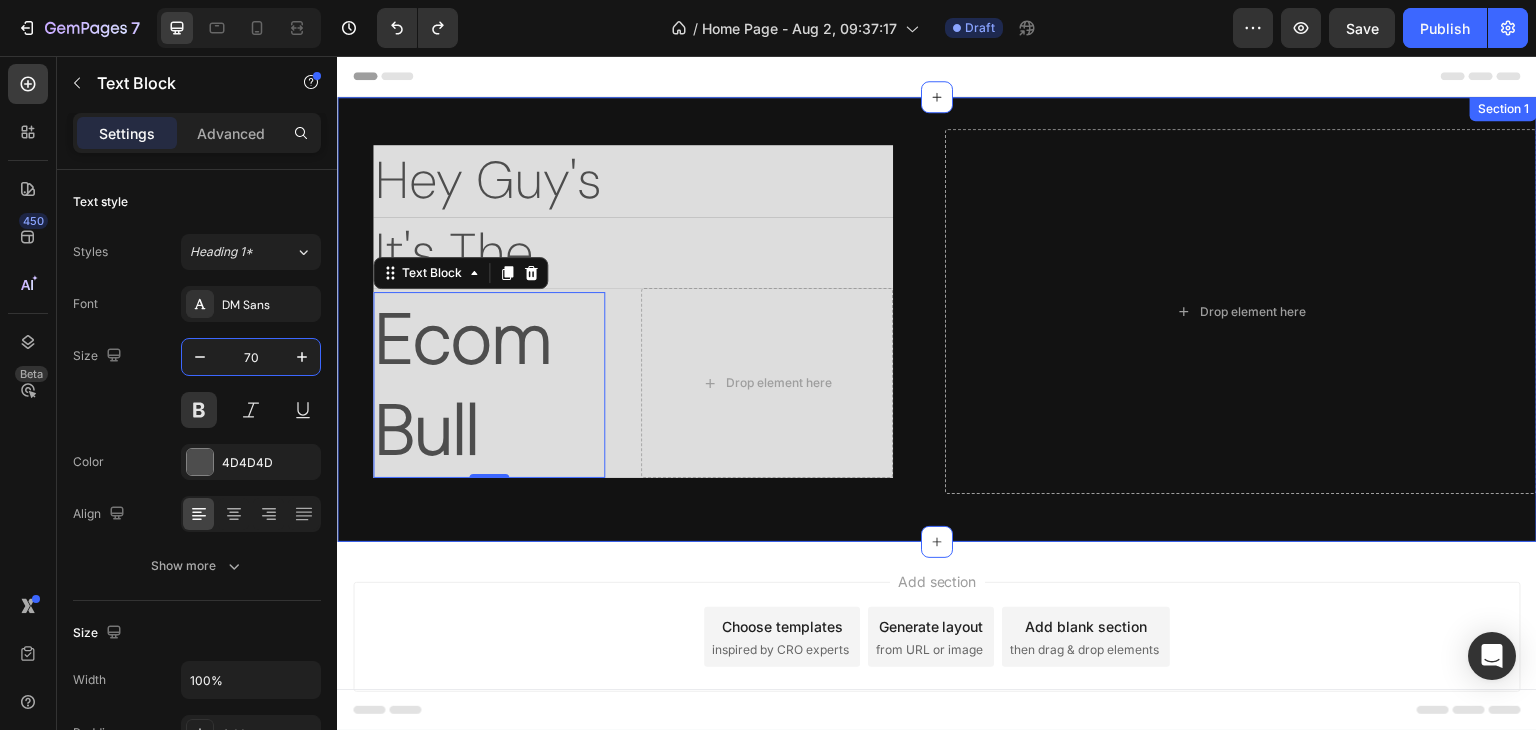 click on "Hey [NAME]'s Text Block It's The Text Block Text Block Ecom Bull Text Block   0
Drop element here Row Row
Drop element here Row Section 1" at bounding box center (937, 319) 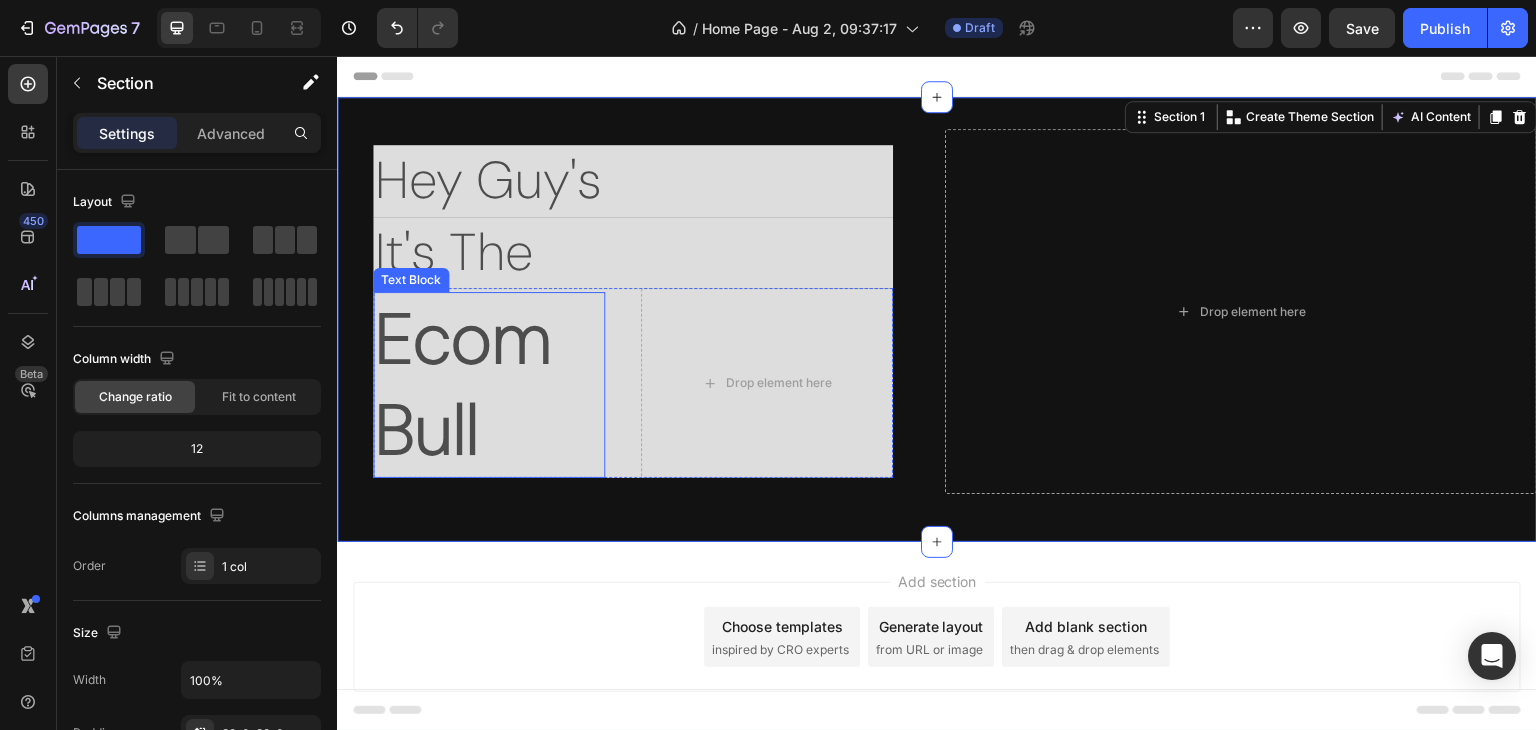 click on "Ecom Bull" at bounding box center [489, 385] 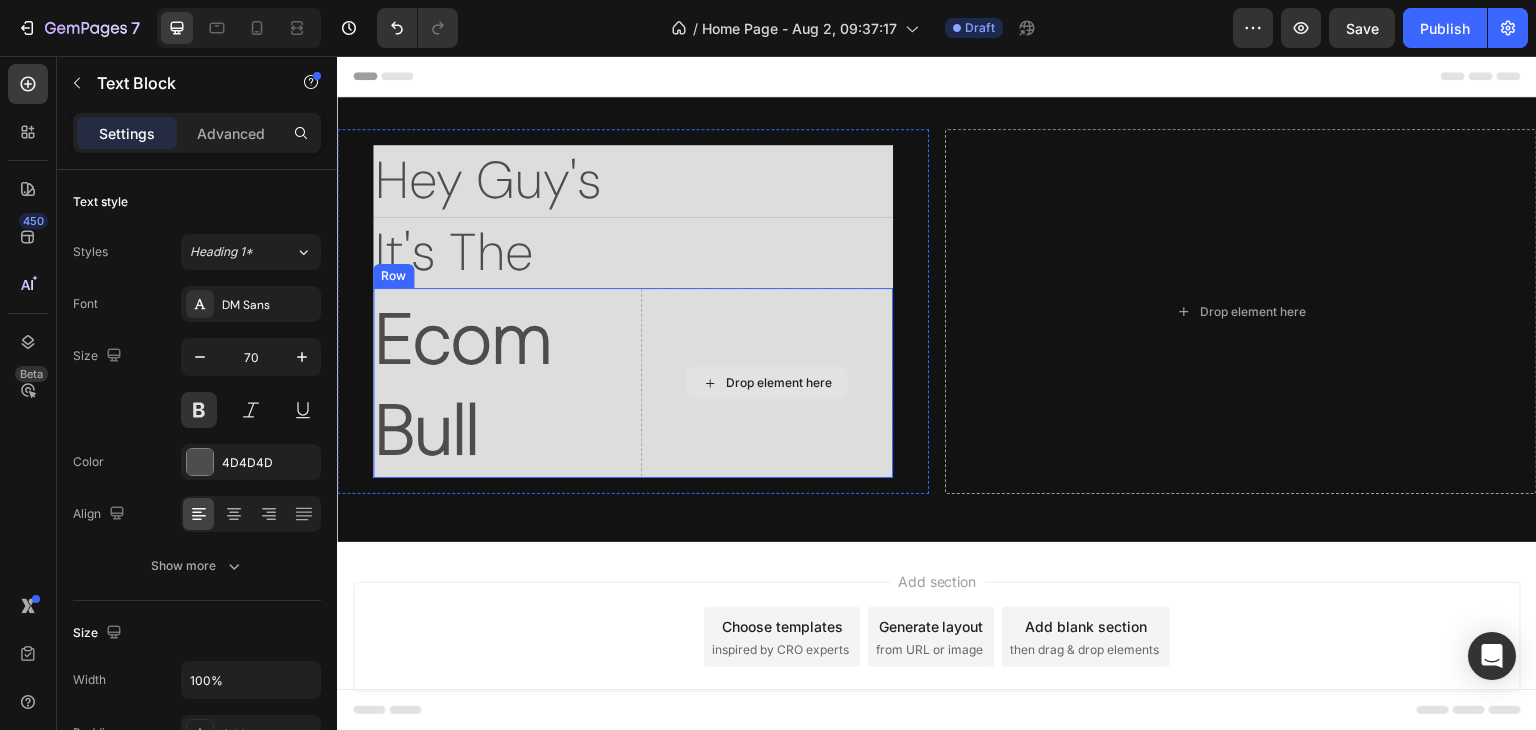 click 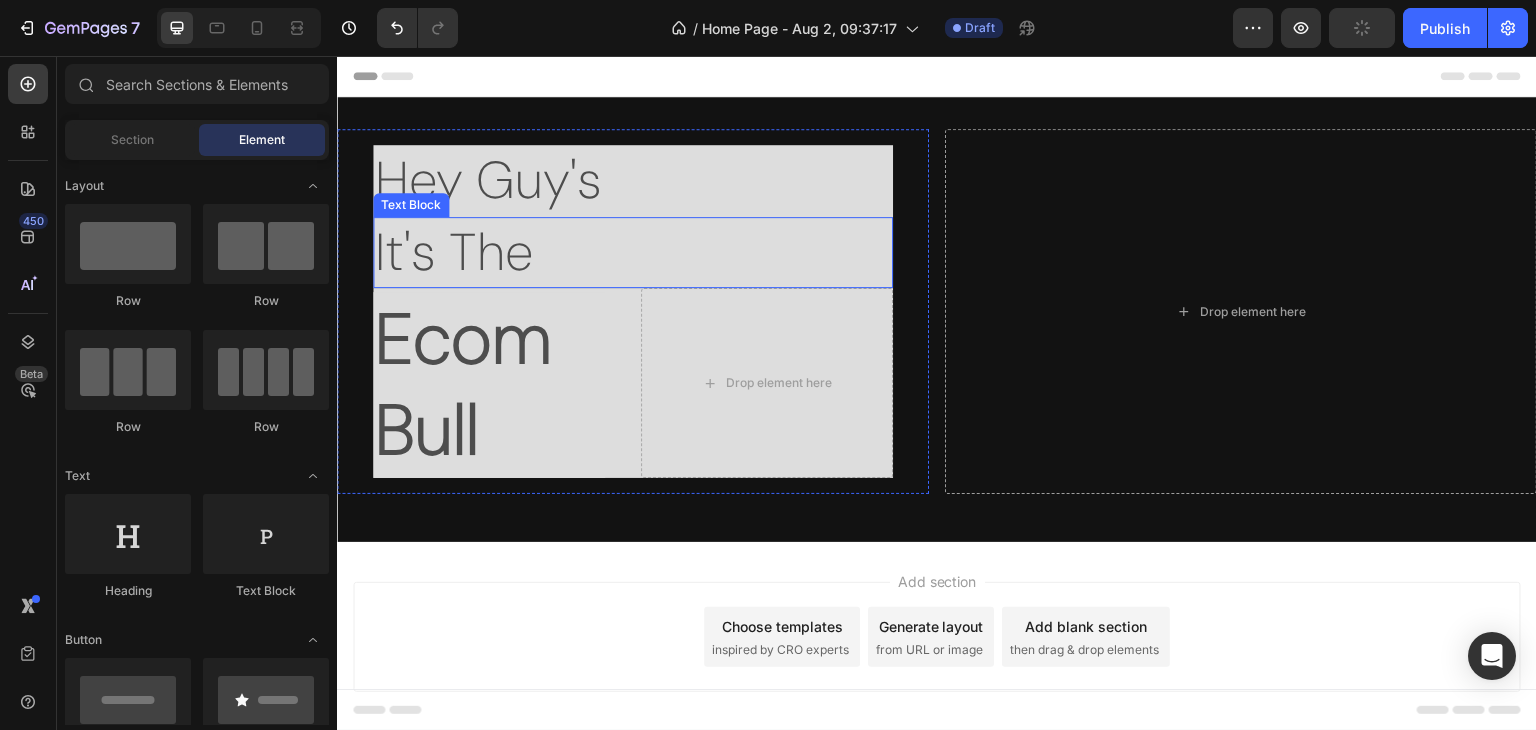 click on "It's The" at bounding box center (633, 253) 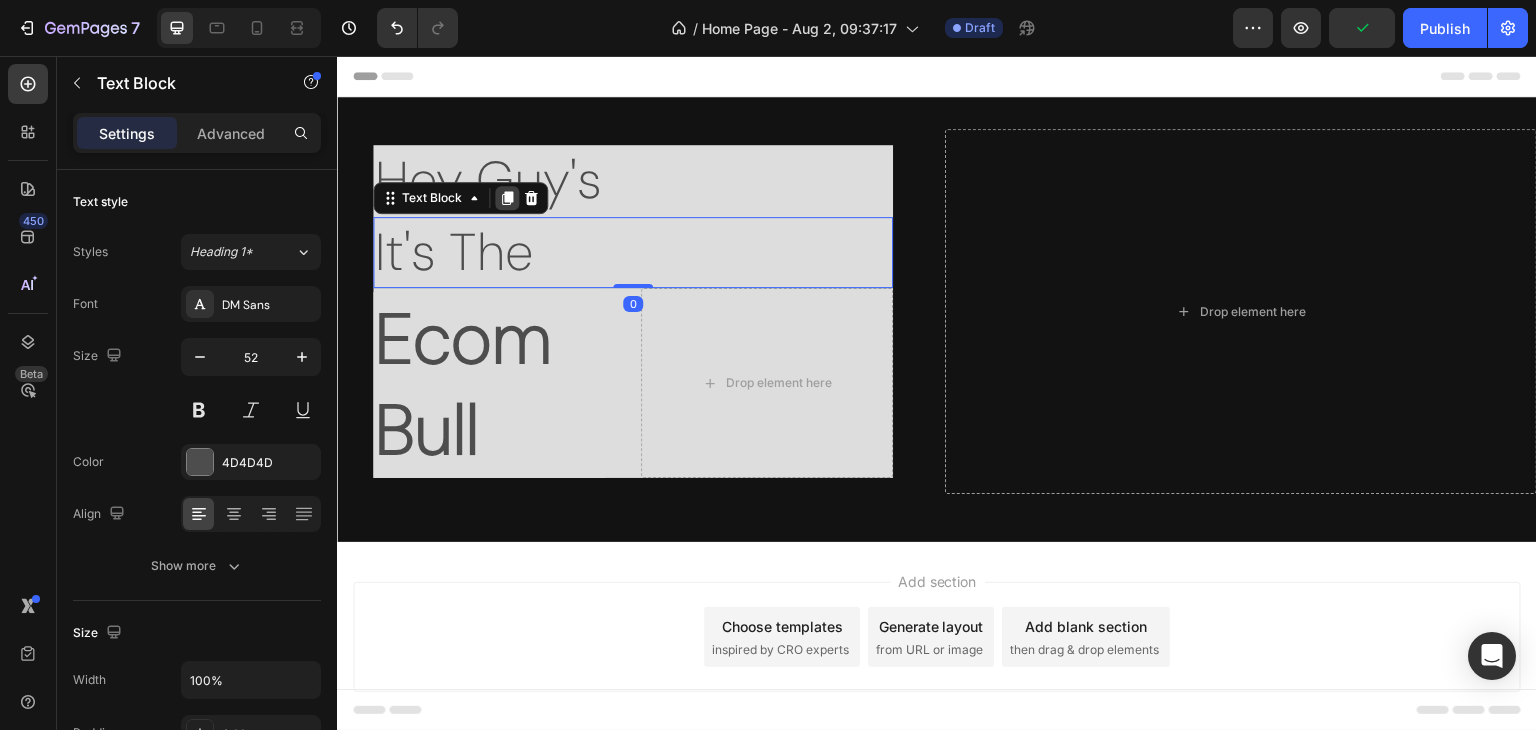 click 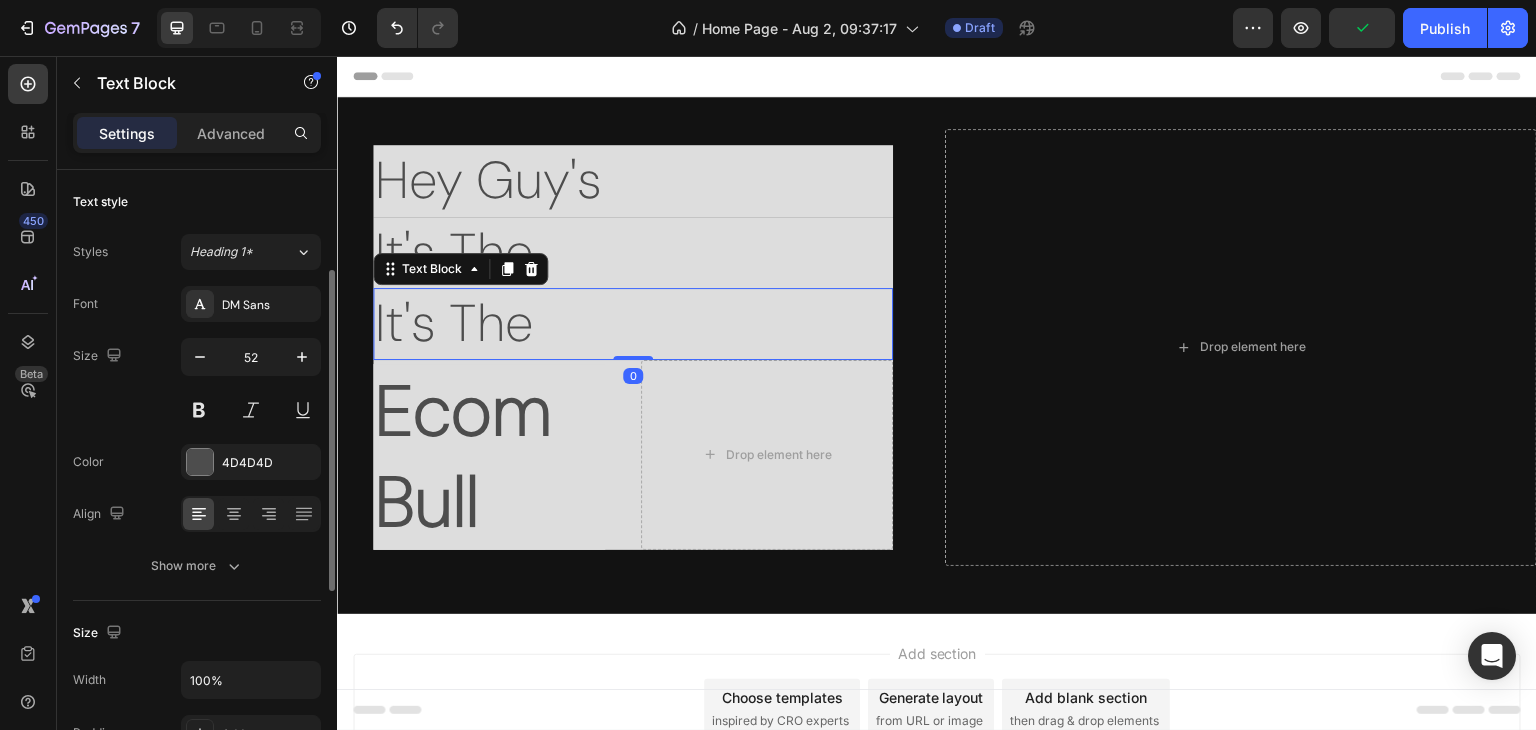 scroll, scrollTop: 66, scrollLeft: 0, axis: vertical 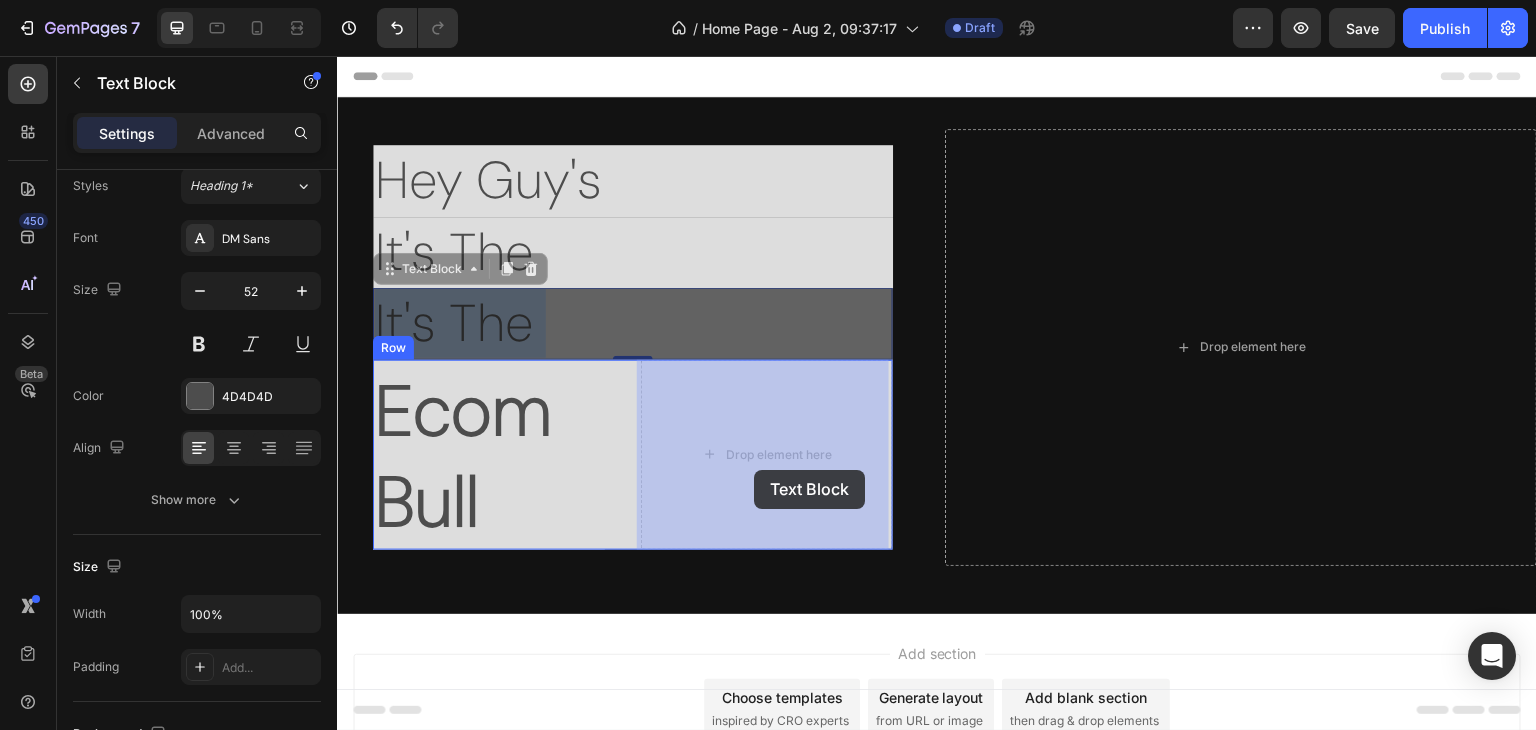 drag, startPoint x: 481, startPoint y: 324, endPoint x: 787, endPoint y: 496, distance: 351.02707 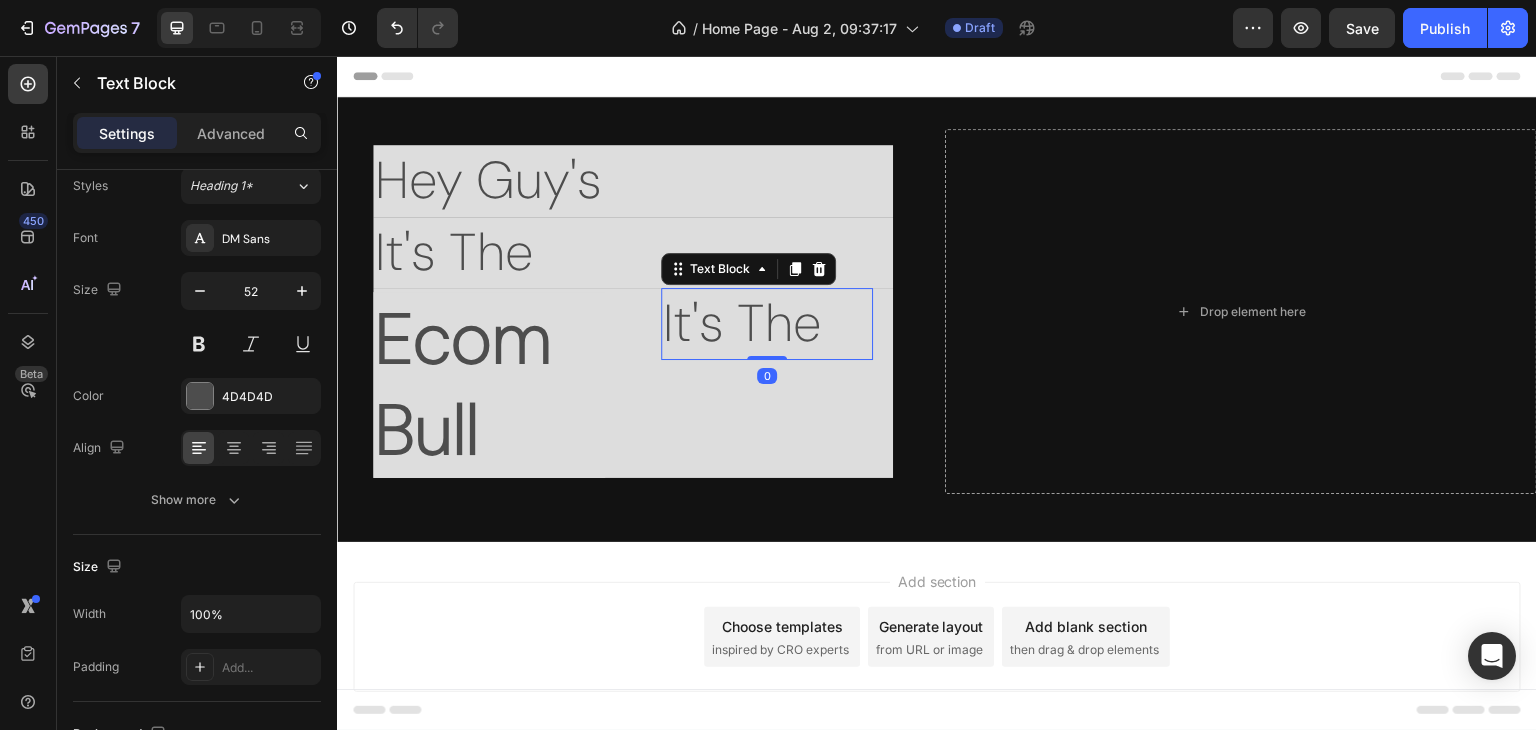 click on "It's The" at bounding box center (767, 324) 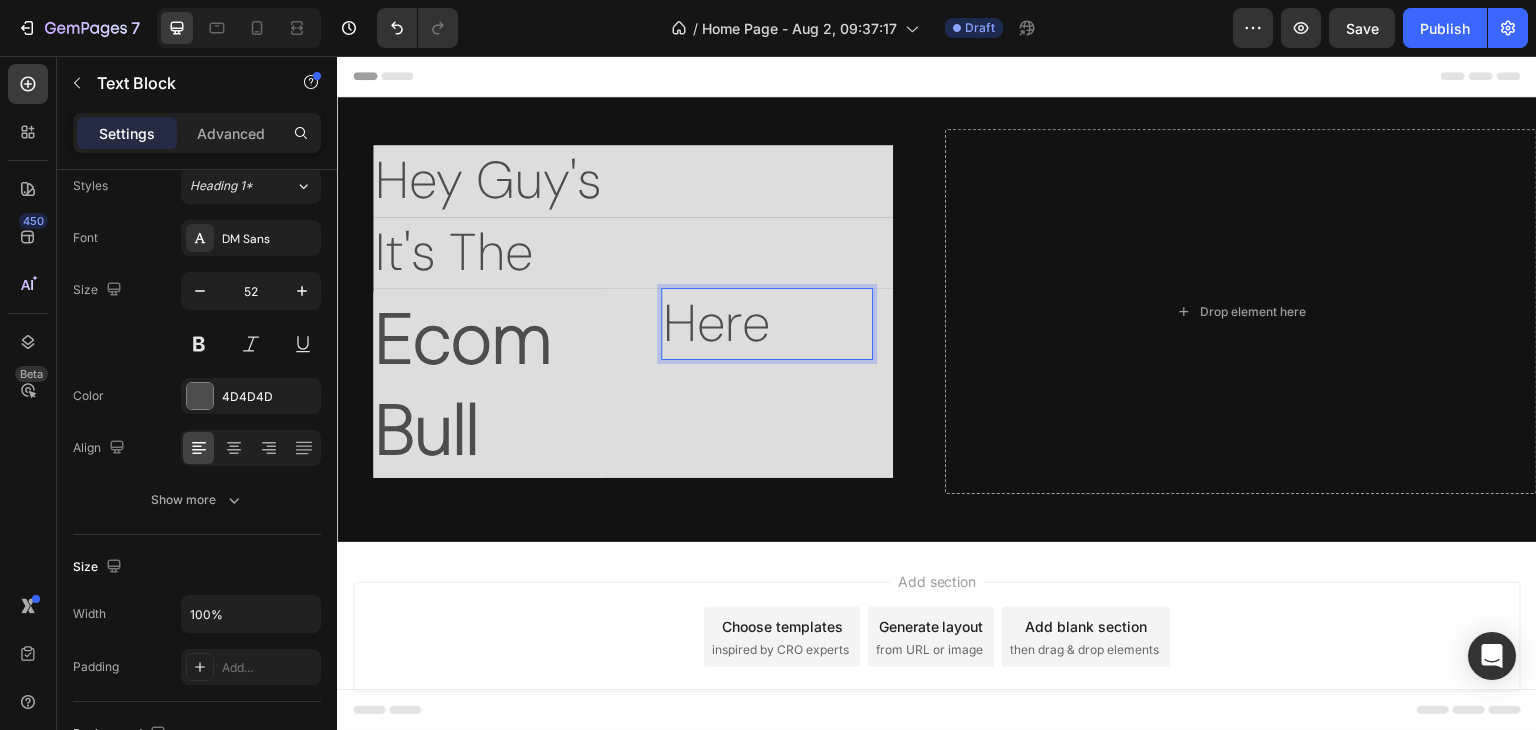 click on "Hey Guy's Text Block It's The Text Block Text Block Ecom Bull Text Block Here Text Block   0 Row Row
Drop element here Row Section 1" at bounding box center (937, 319) 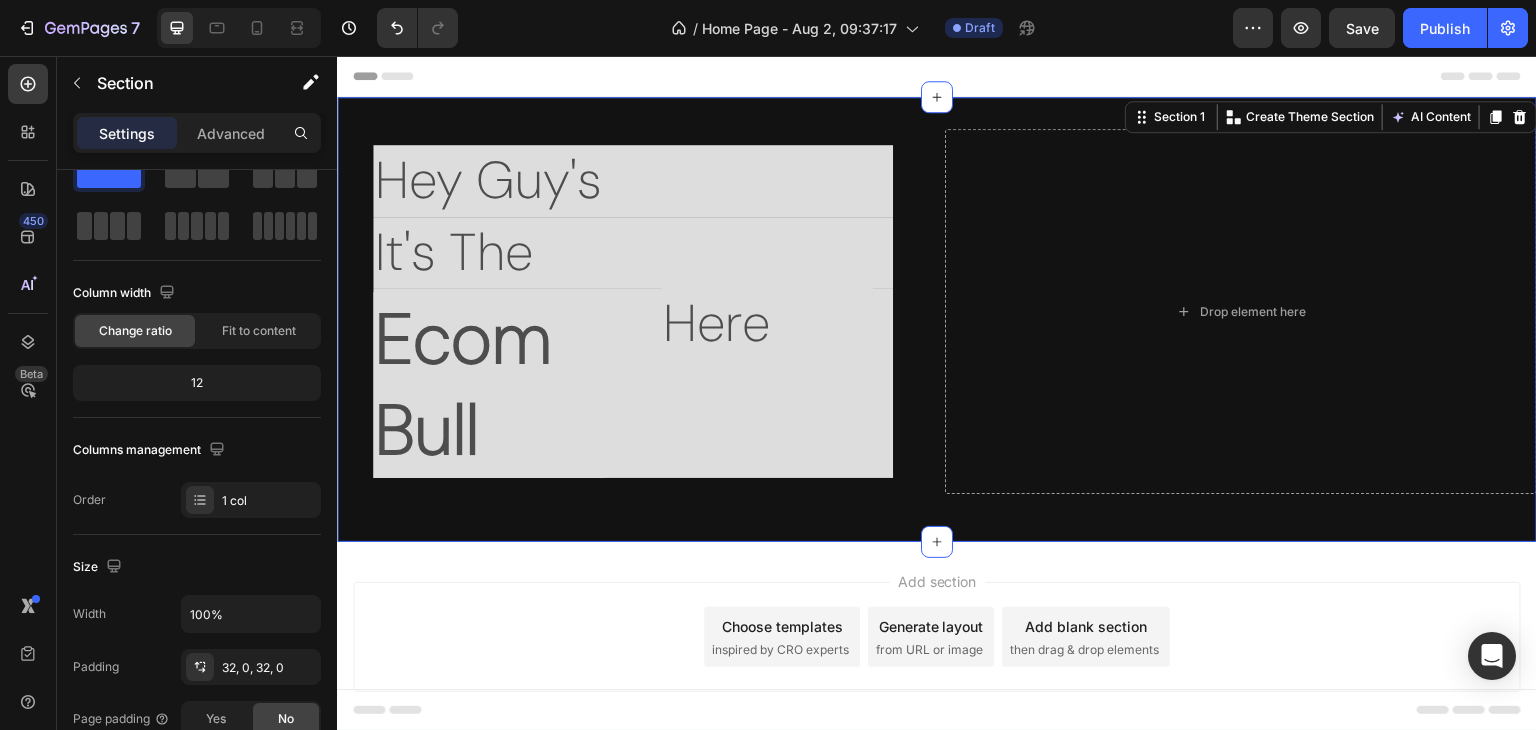 scroll, scrollTop: 0, scrollLeft: 0, axis: both 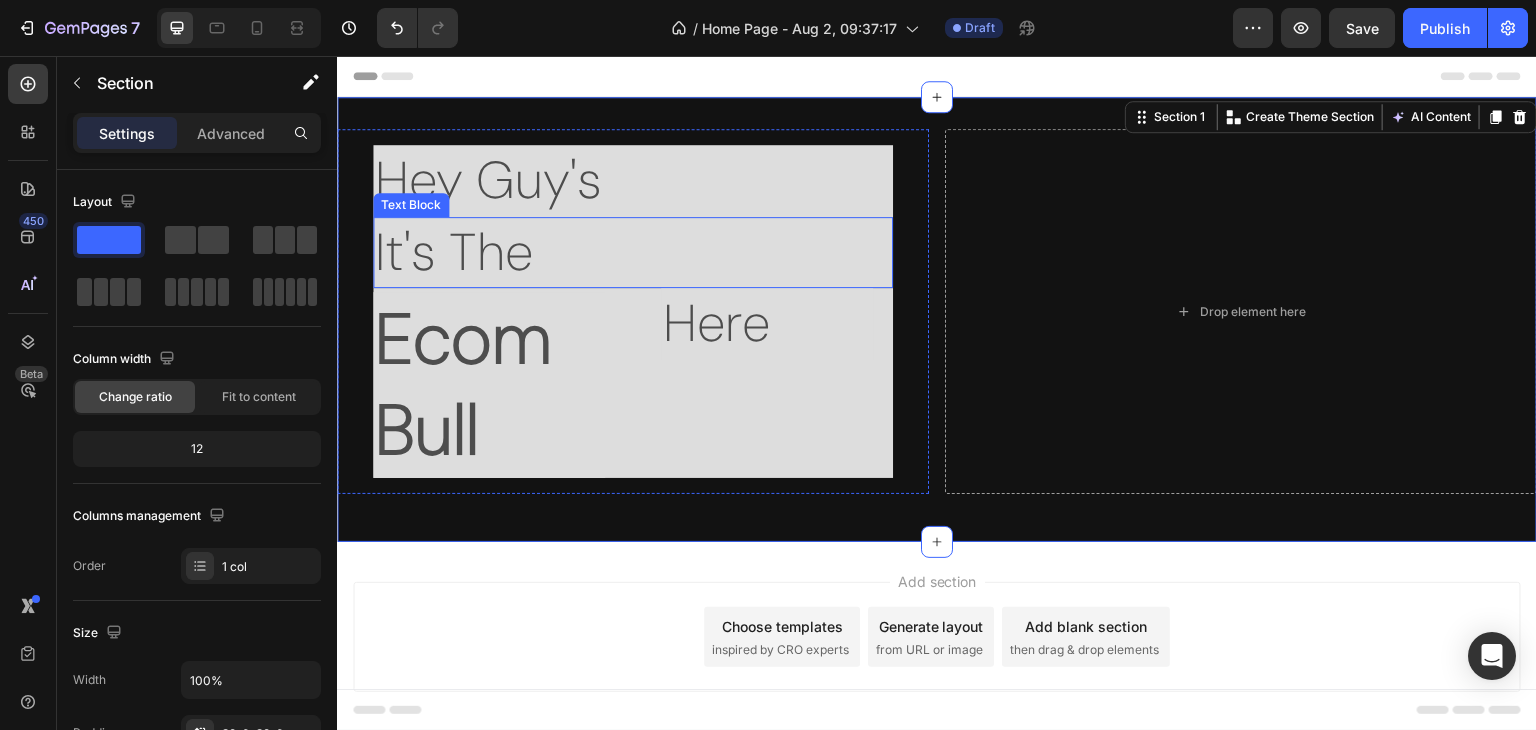 click on "It's The" at bounding box center [633, 253] 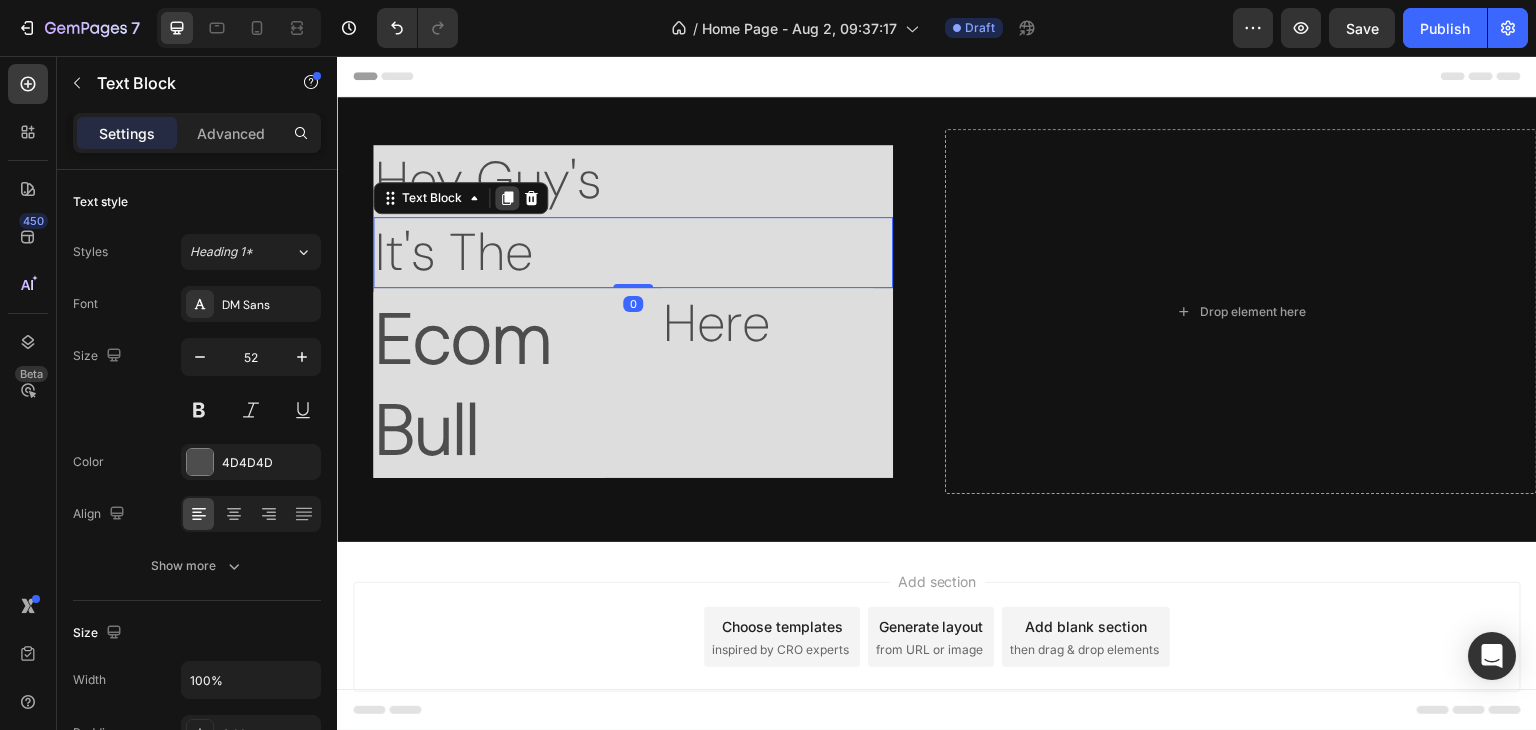click 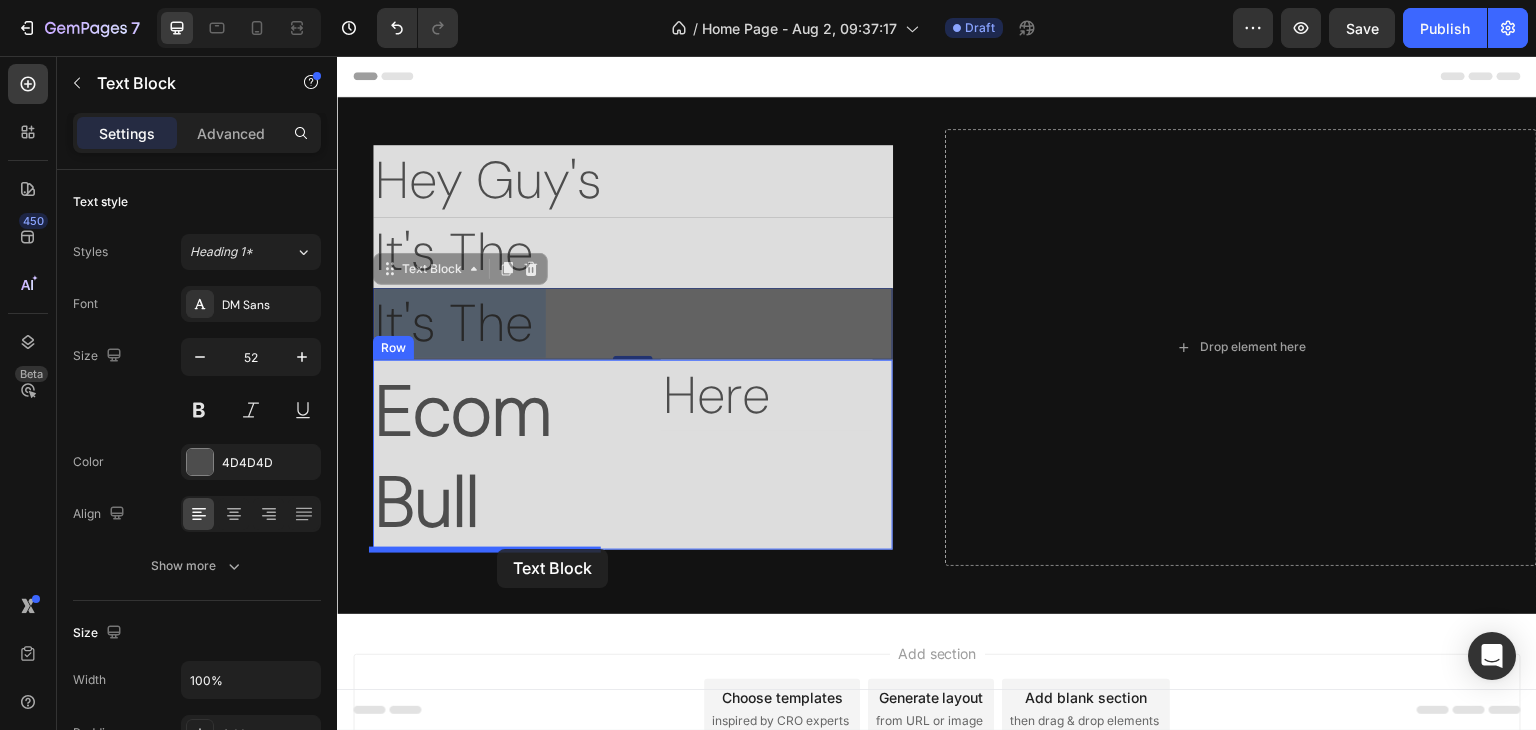 drag, startPoint x: 445, startPoint y: 314, endPoint x: 497, endPoint y: 549, distance: 240.68445 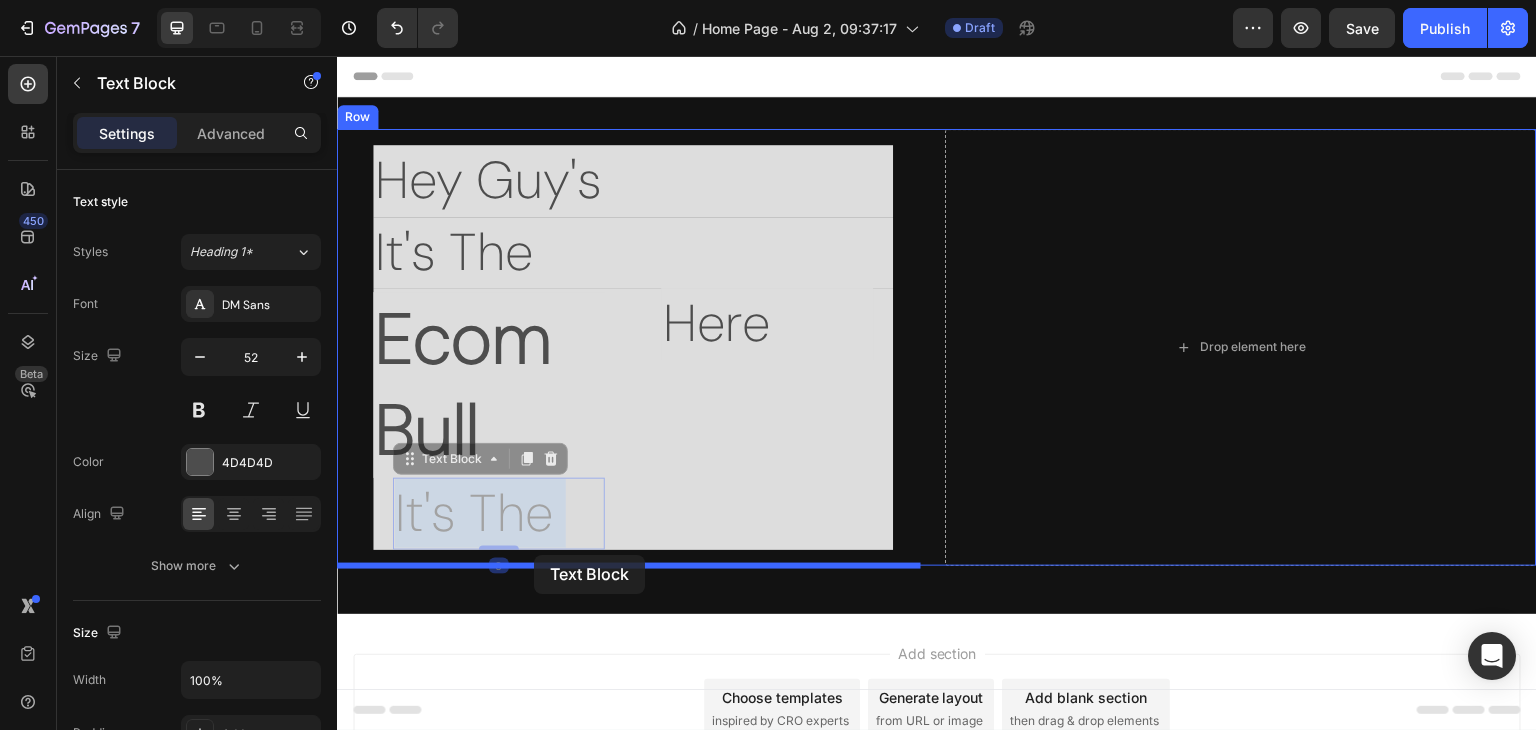 drag, startPoint x: 554, startPoint y: 494, endPoint x: 534, endPoint y: 555, distance: 64.195015 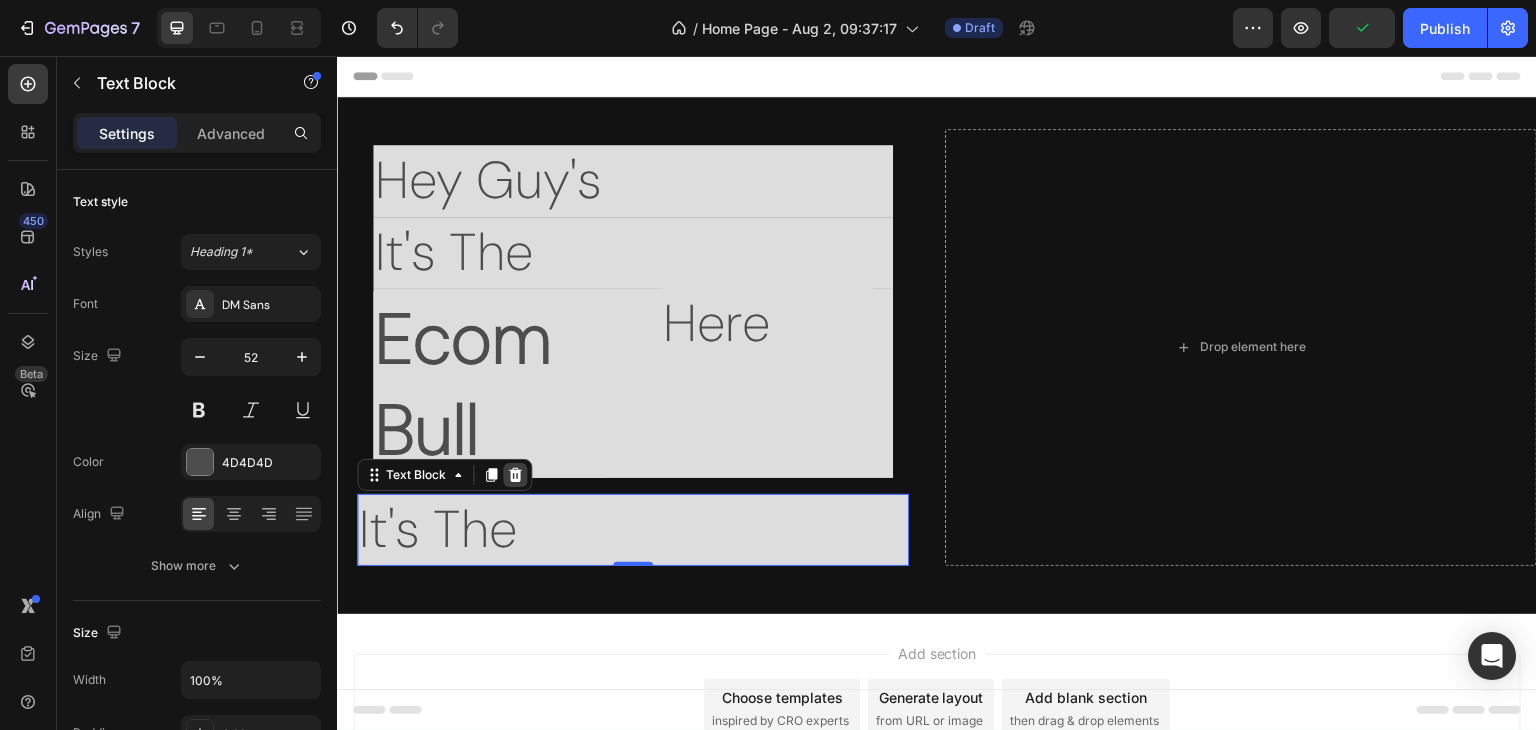 click 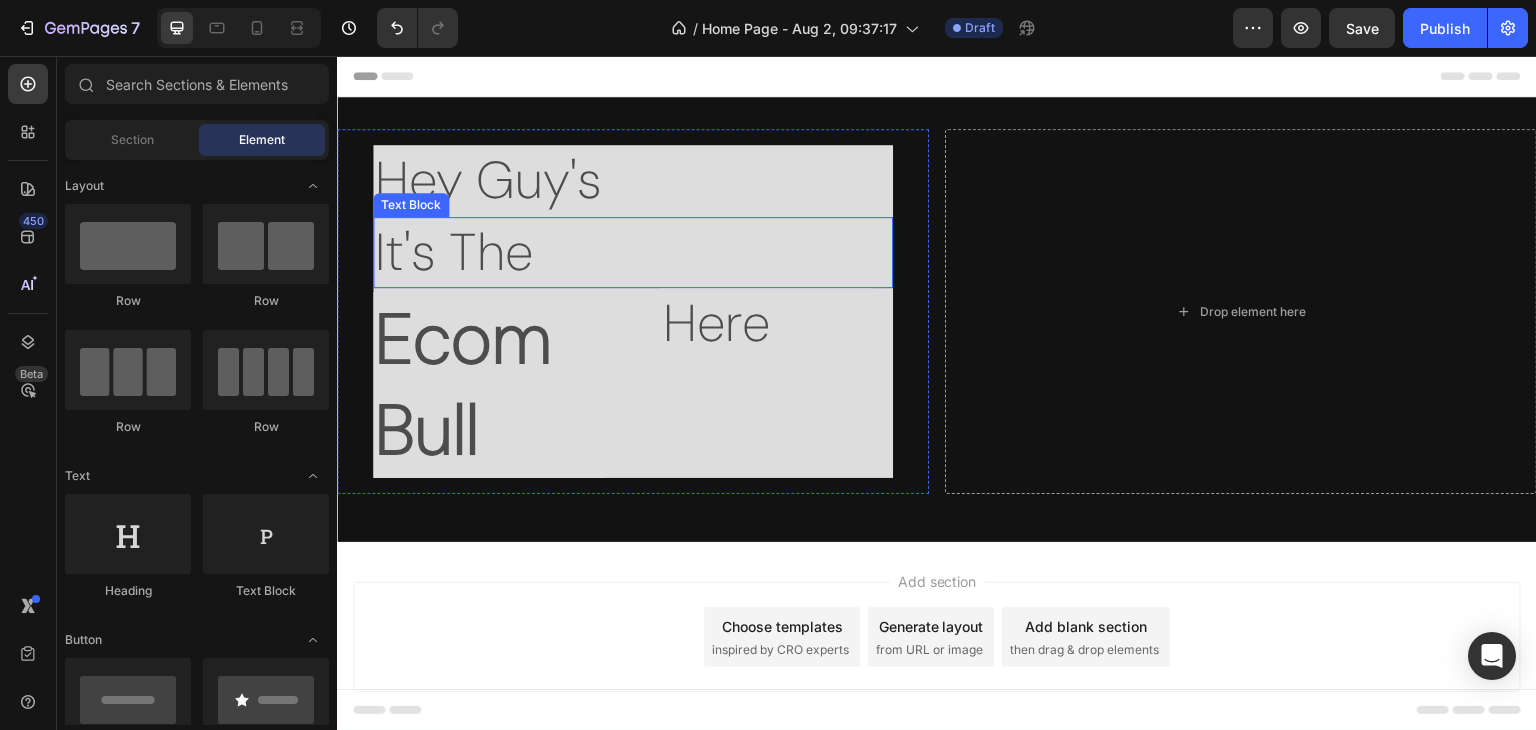 click on "It's The" at bounding box center [633, 253] 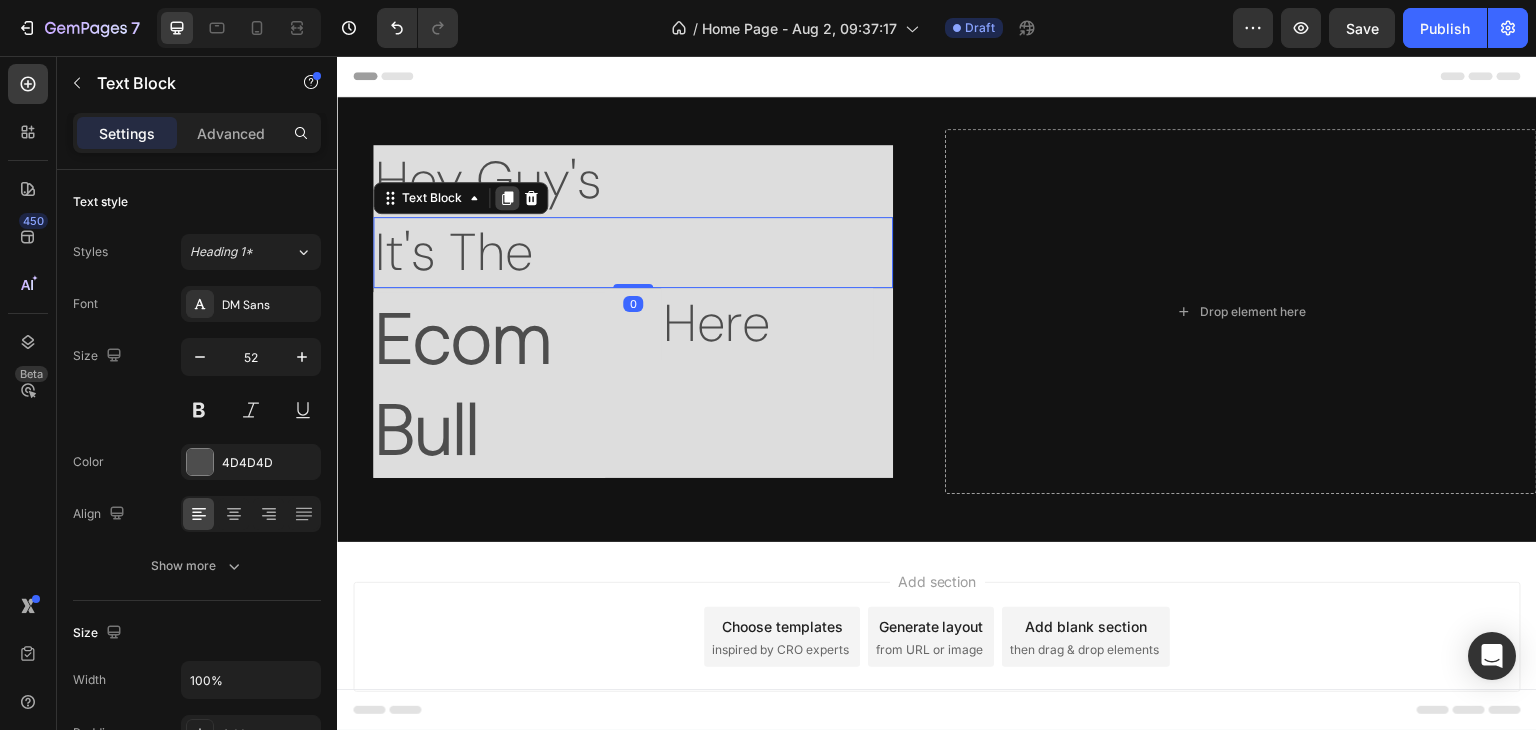 click 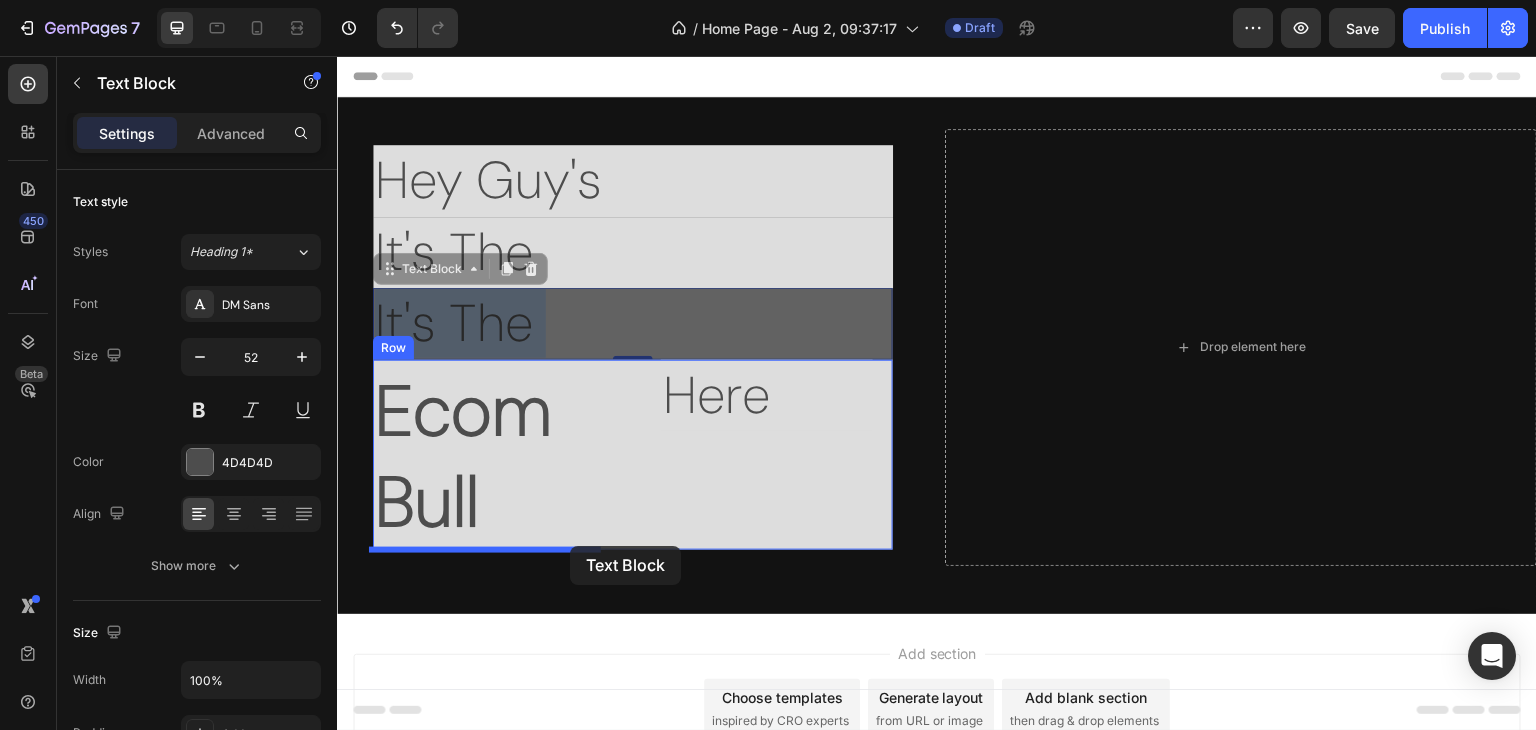 drag, startPoint x: 428, startPoint y: 360, endPoint x: 570, endPoint y: 546, distance: 234.00854 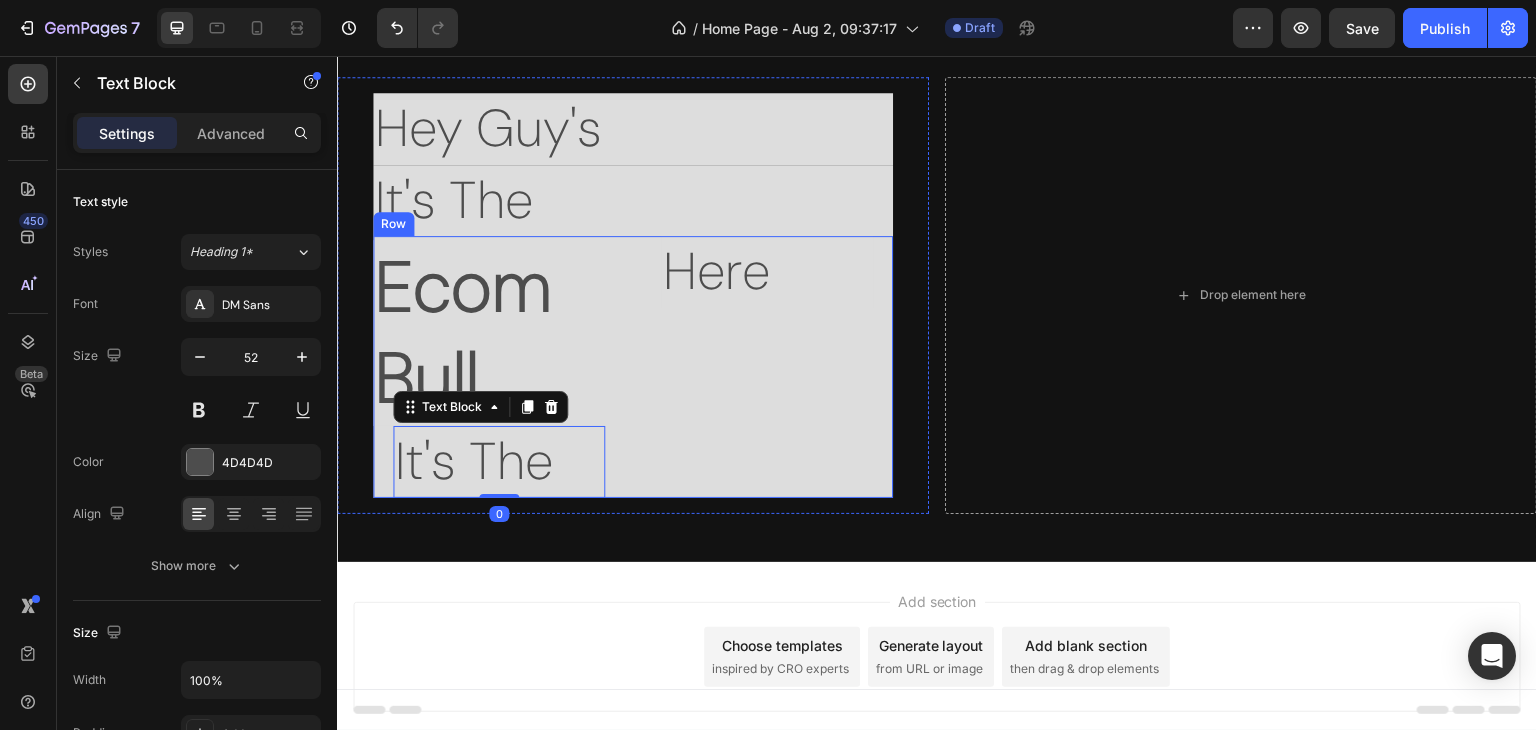 scroll, scrollTop: 128, scrollLeft: 0, axis: vertical 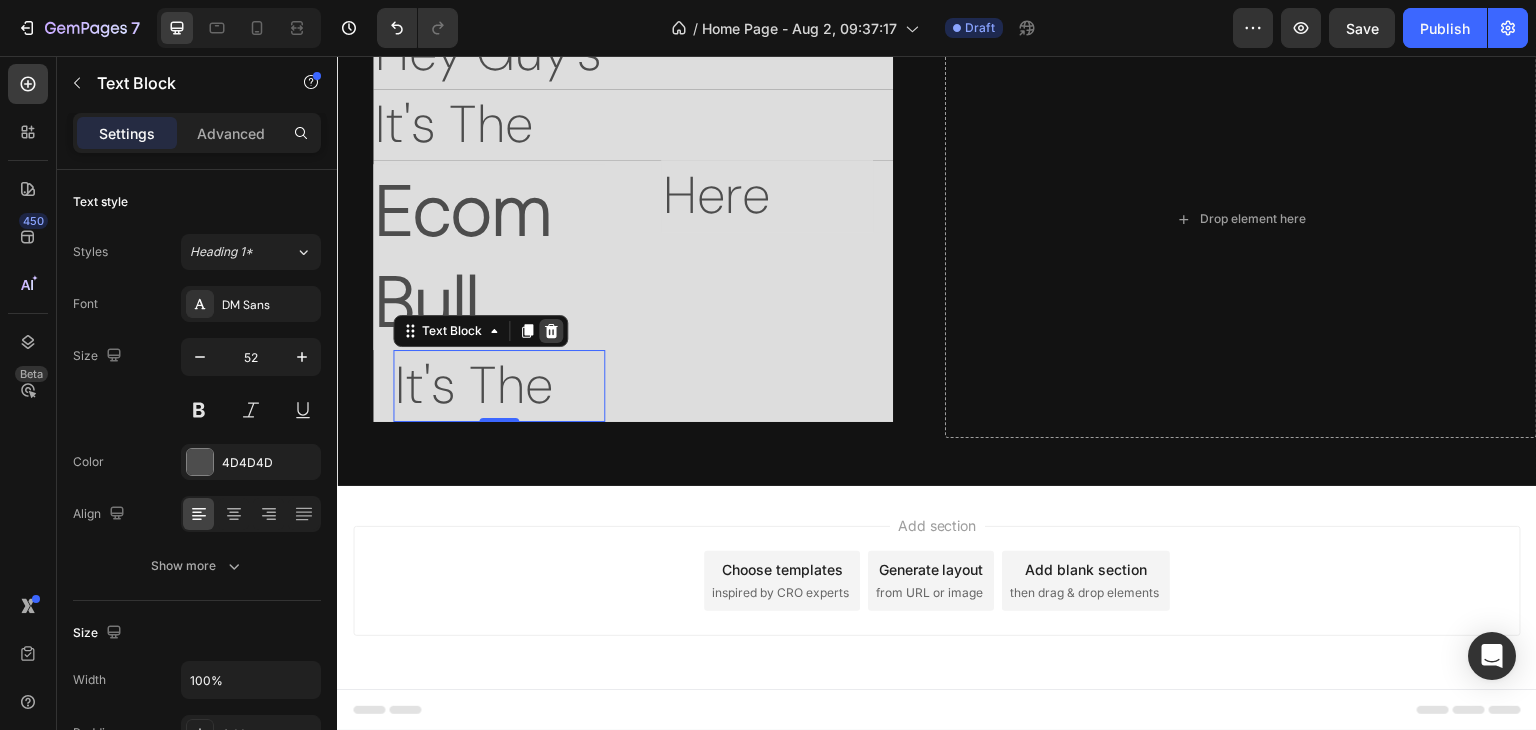 click 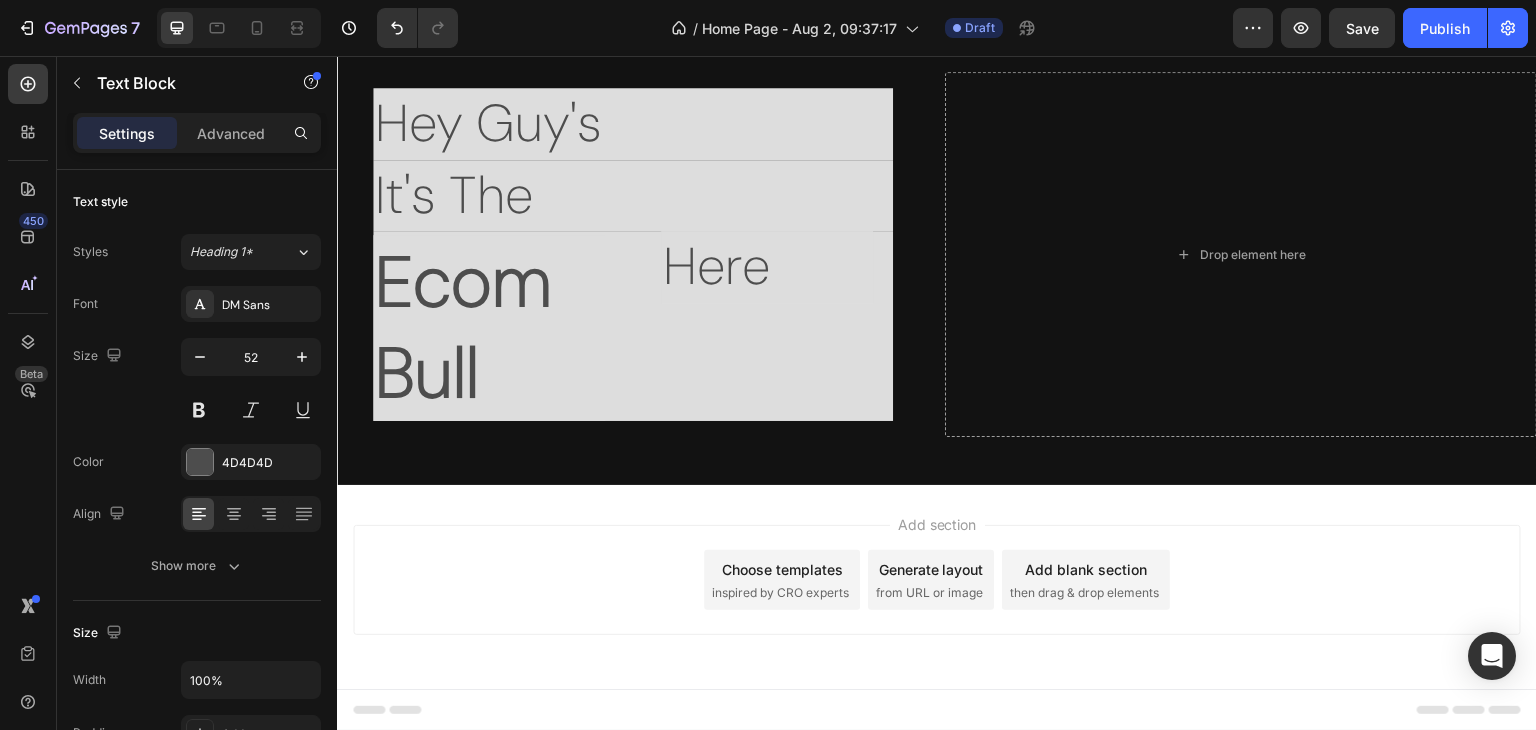 scroll, scrollTop: 57, scrollLeft: 0, axis: vertical 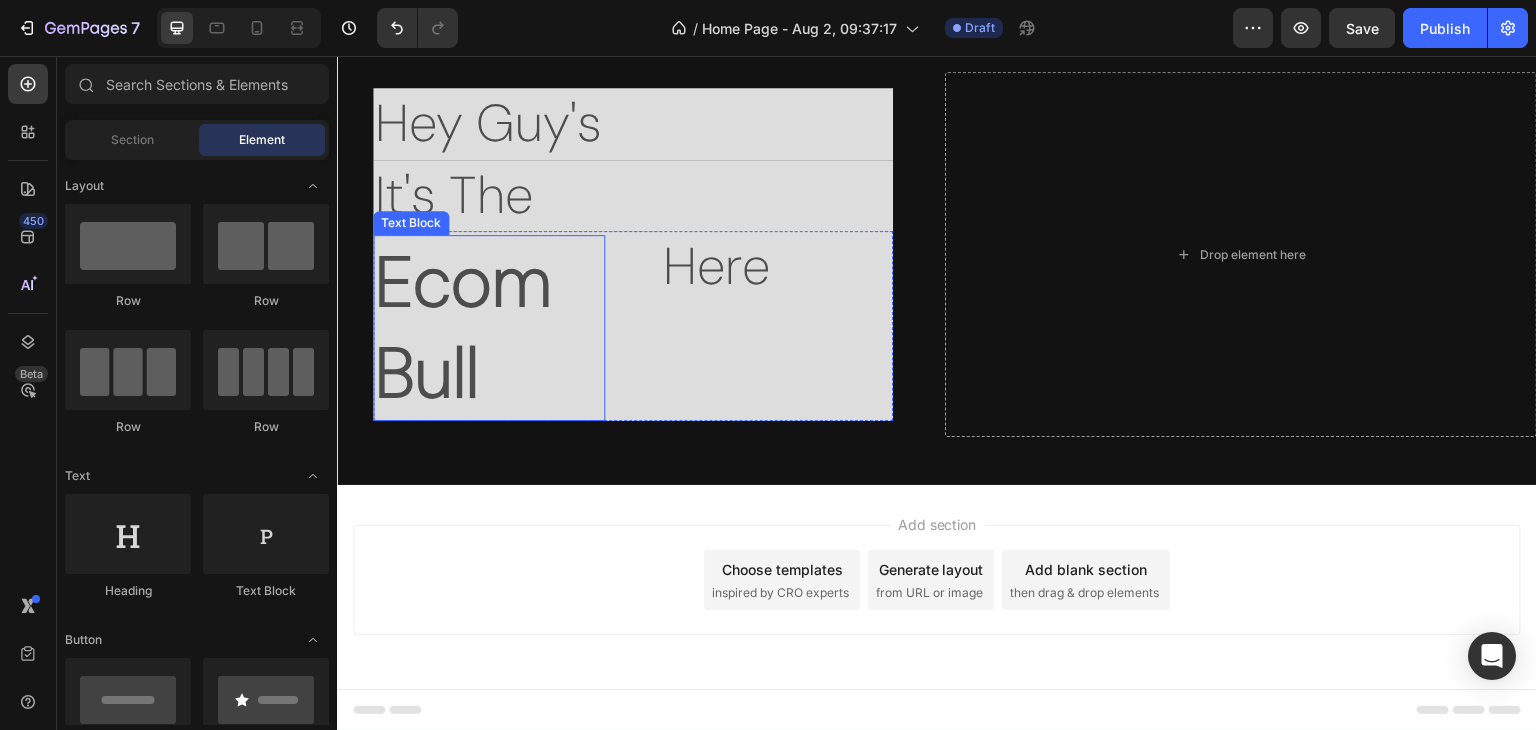 click on "Ecom Bull" at bounding box center (489, 328) 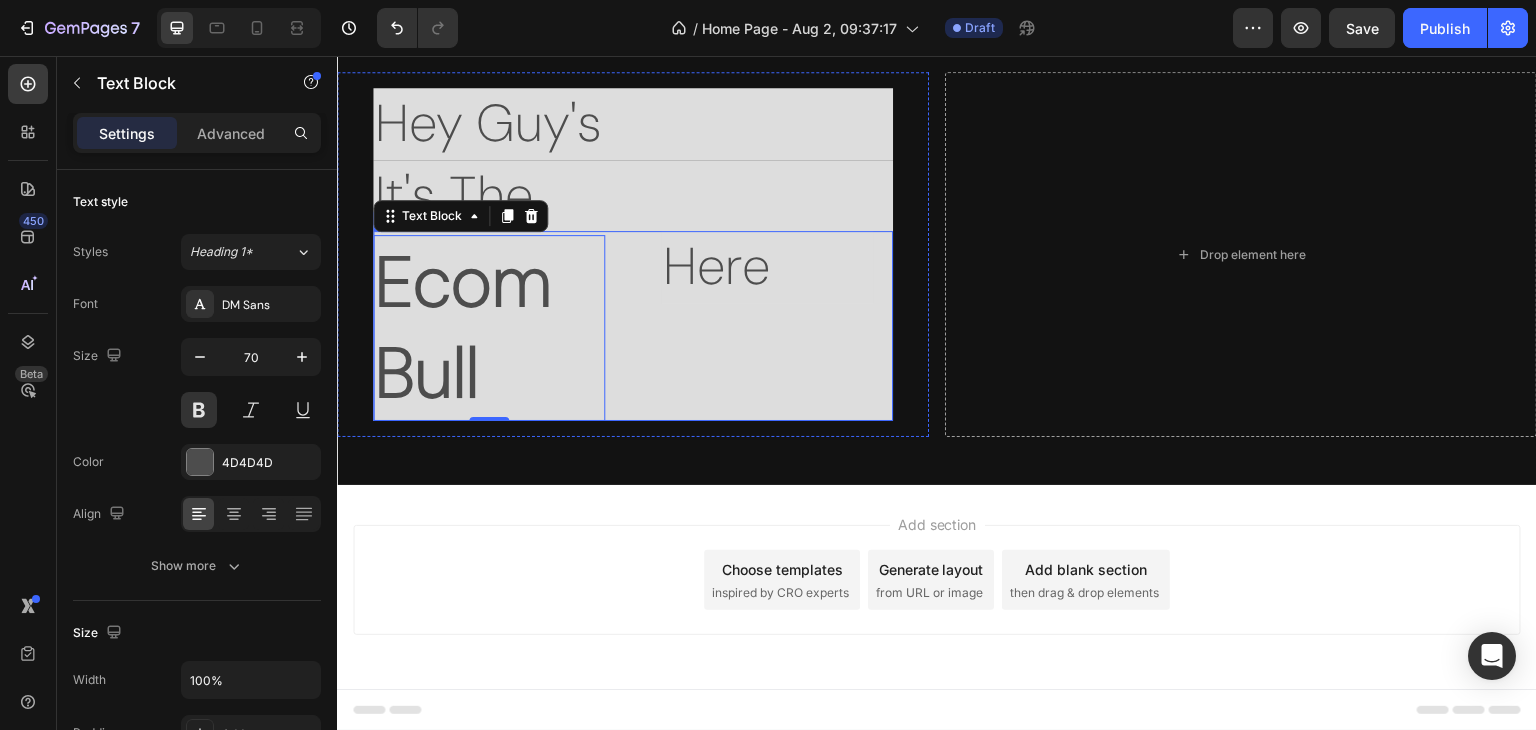 click on "Here" at bounding box center (767, 267) 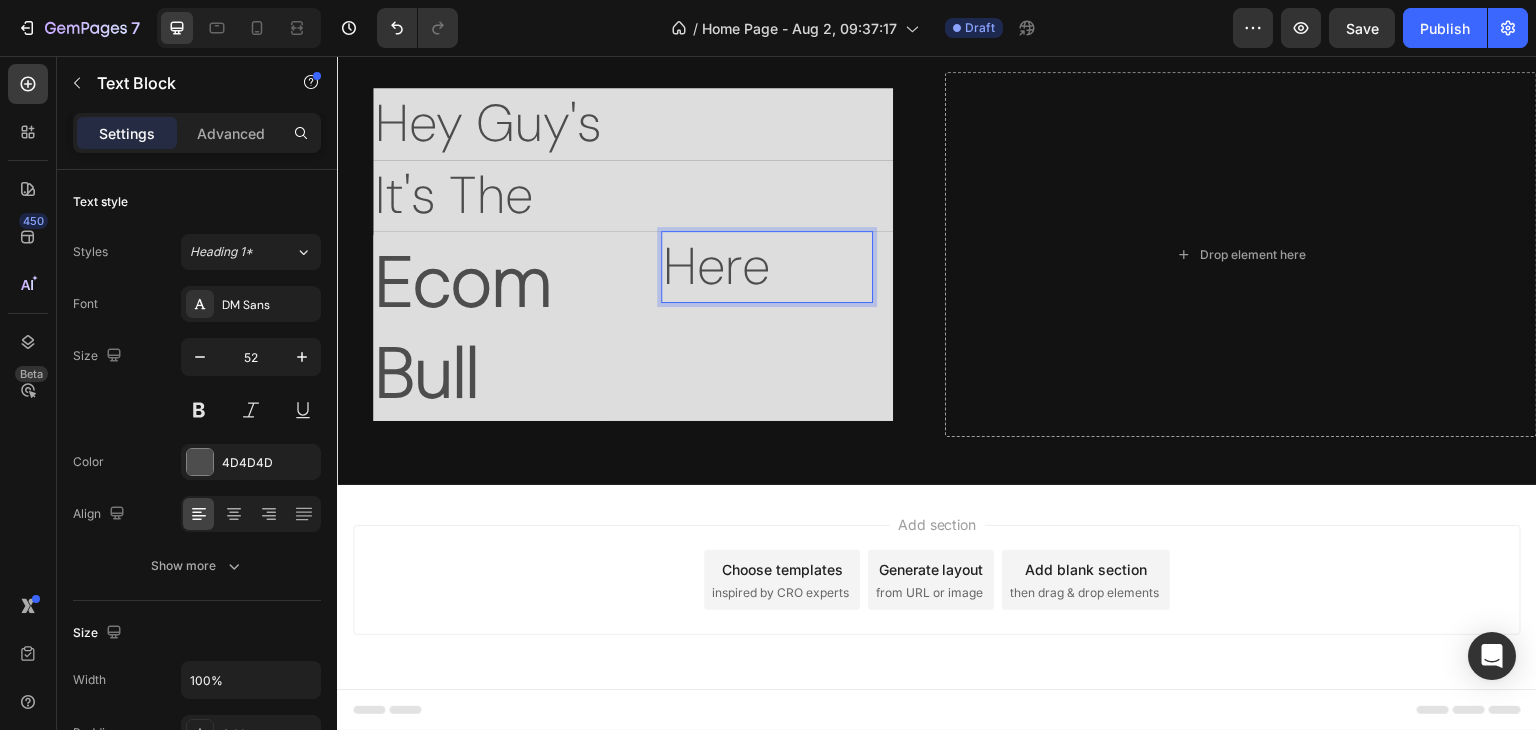 click on "Here" at bounding box center (767, 267) 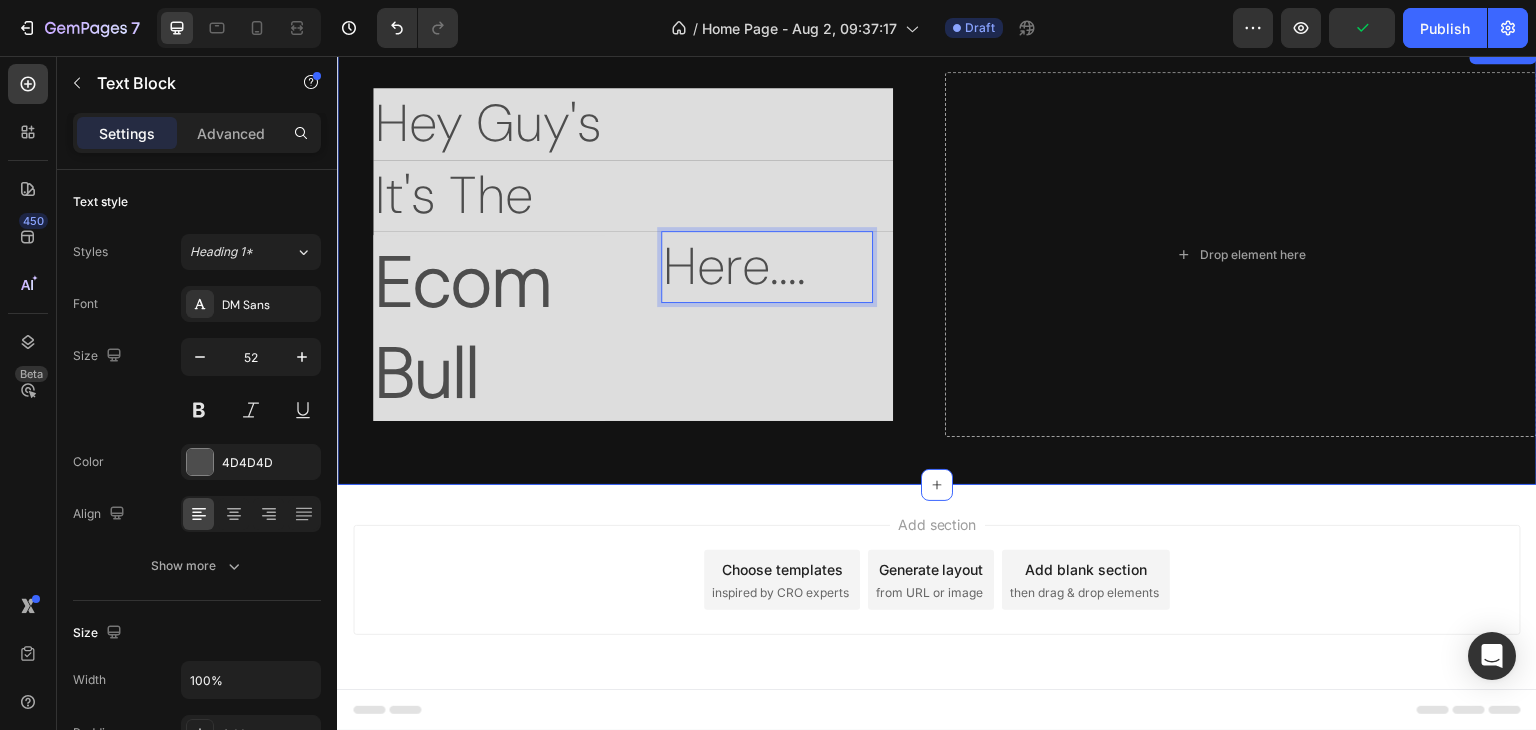 click on "Hey Guy's Text Block It's The Text Block Text Block Ecom Bull Text Block Here.... Text Block   0 Row Row
Drop element here Row Section 1" at bounding box center [937, 262] 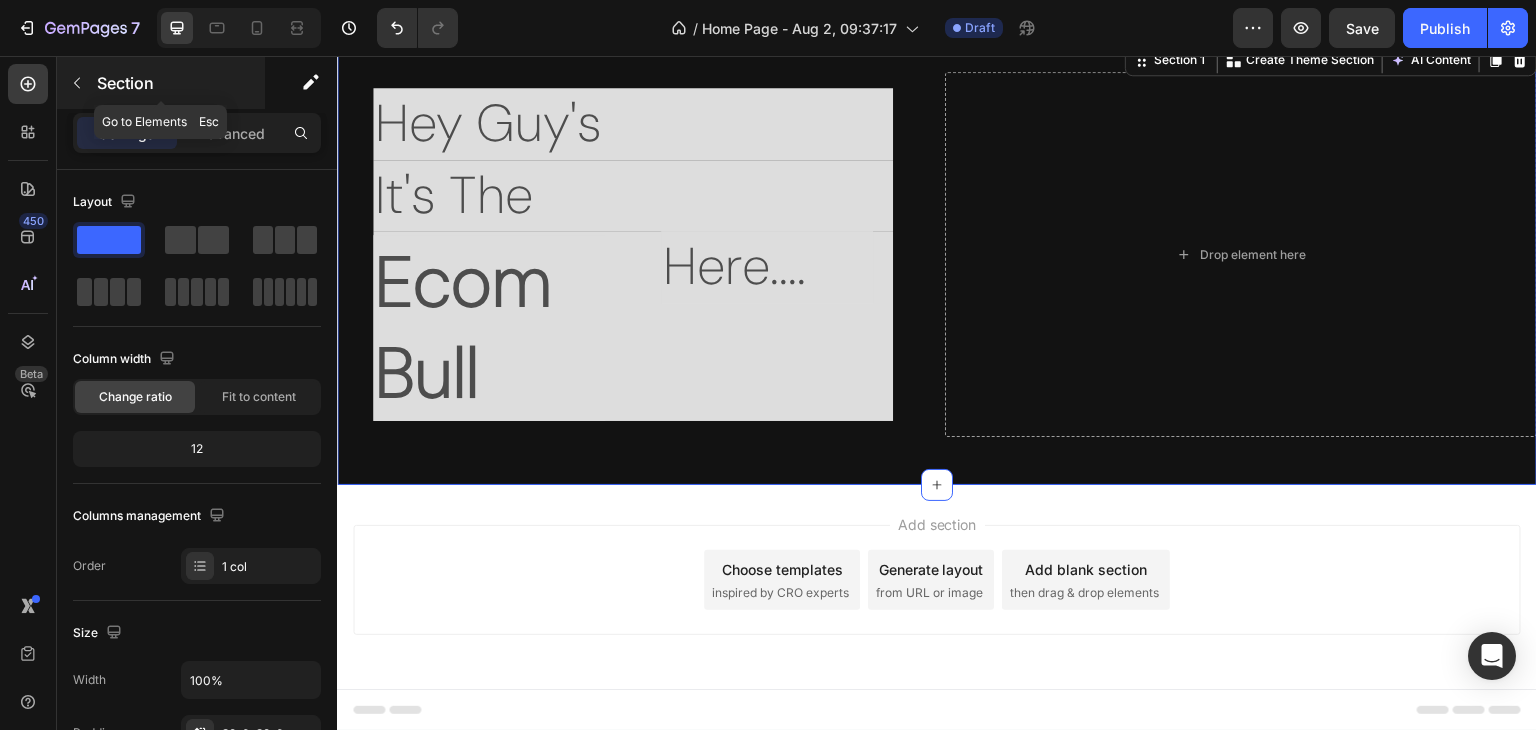 click at bounding box center [77, 83] 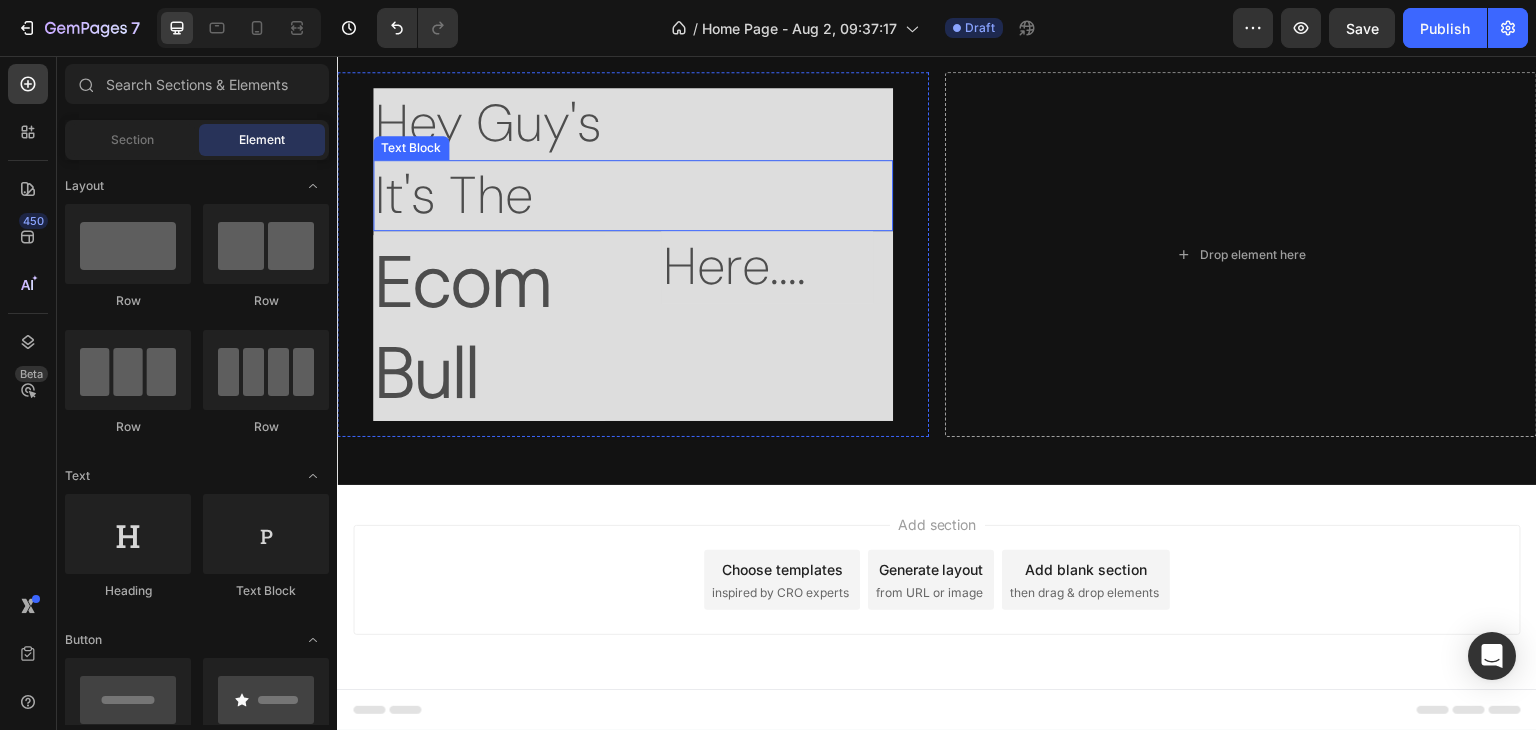 click on "It's The" at bounding box center (633, 196) 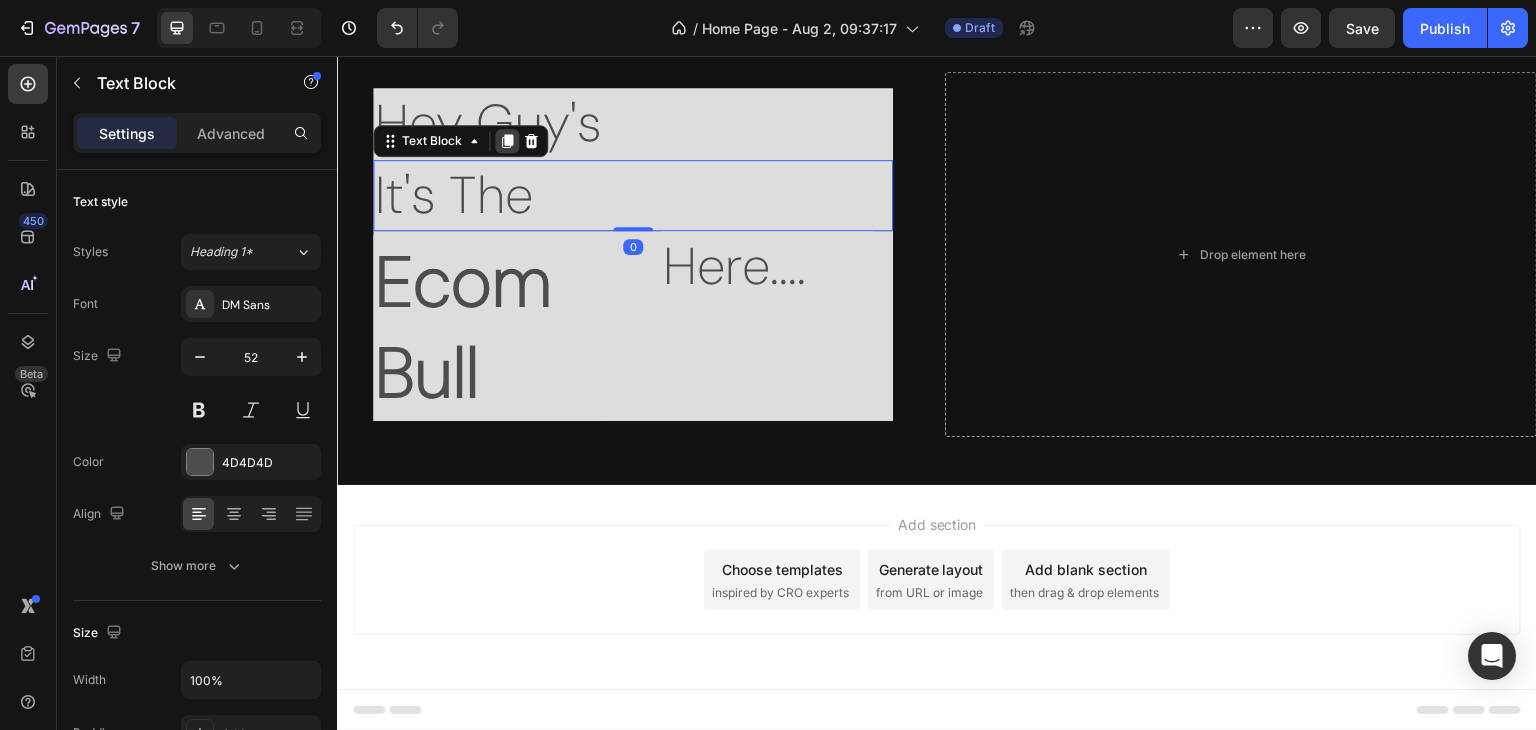 click 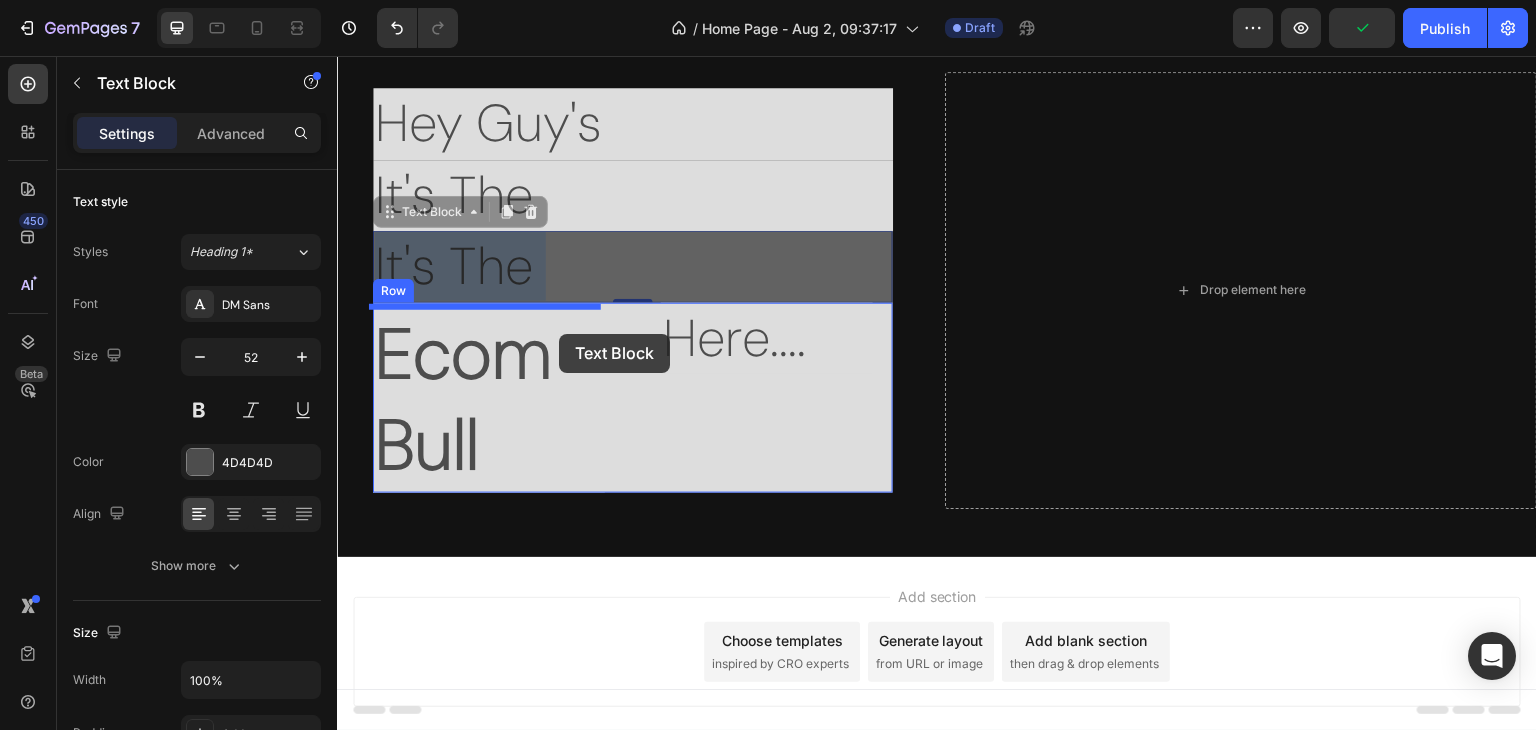 drag, startPoint x: 617, startPoint y: 267, endPoint x: 559, endPoint y: 325, distance: 82.02438 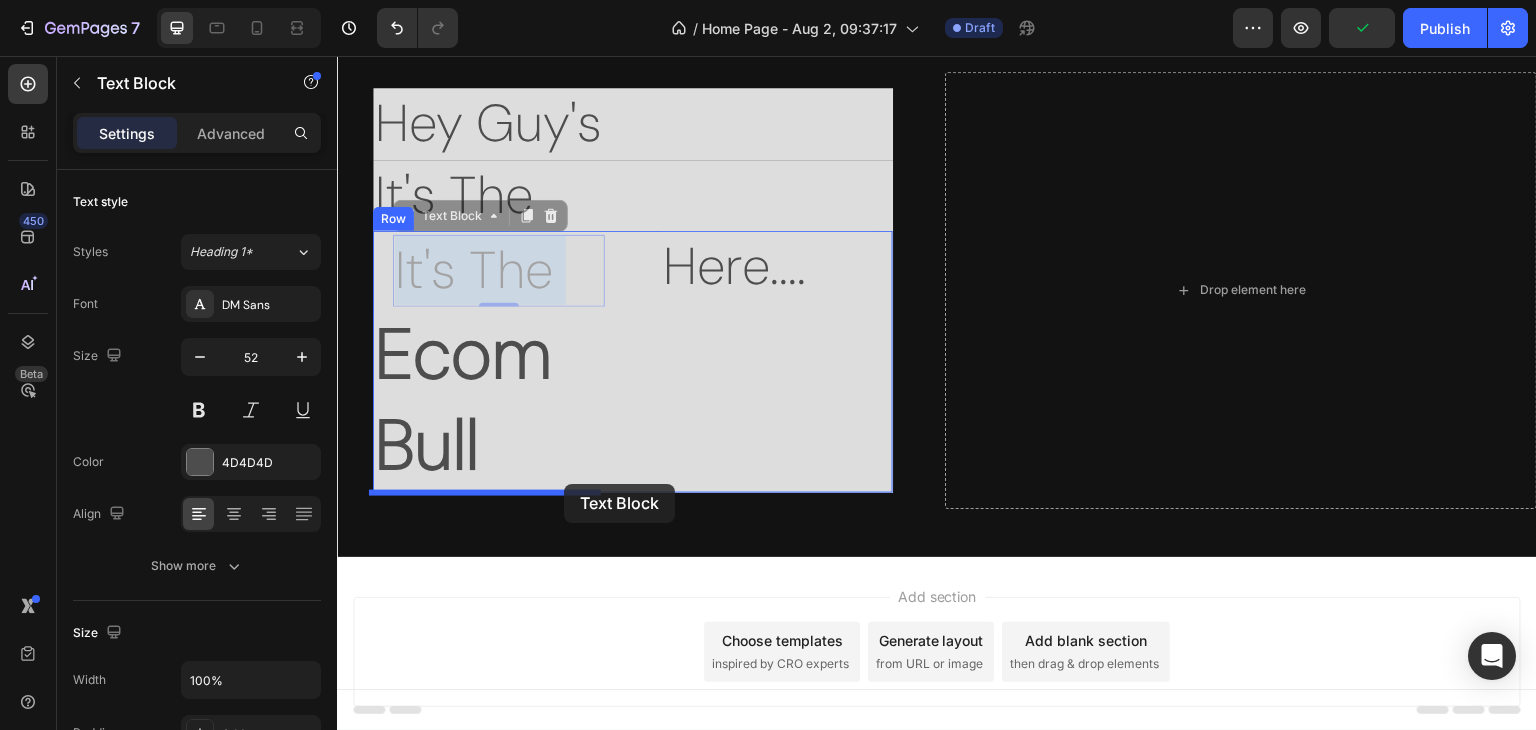 drag, startPoint x: 568, startPoint y: 279, endPoint x: 564, endPoint y: 484, distance: 205.03902 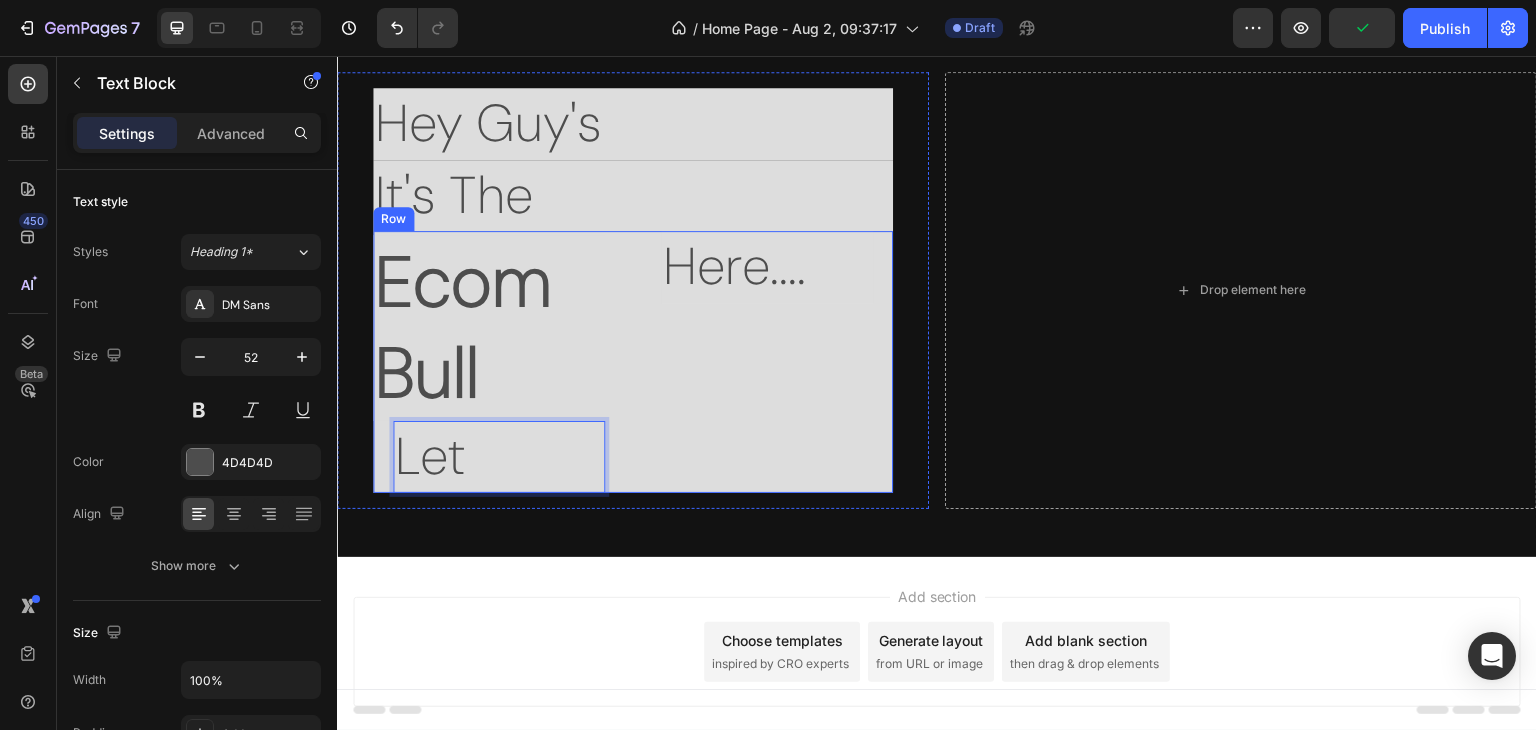 click on "Text Block Ecom Bull Text Block Let Text Block   0 Here.... Text Block Row" at bounding box center (633, 362) 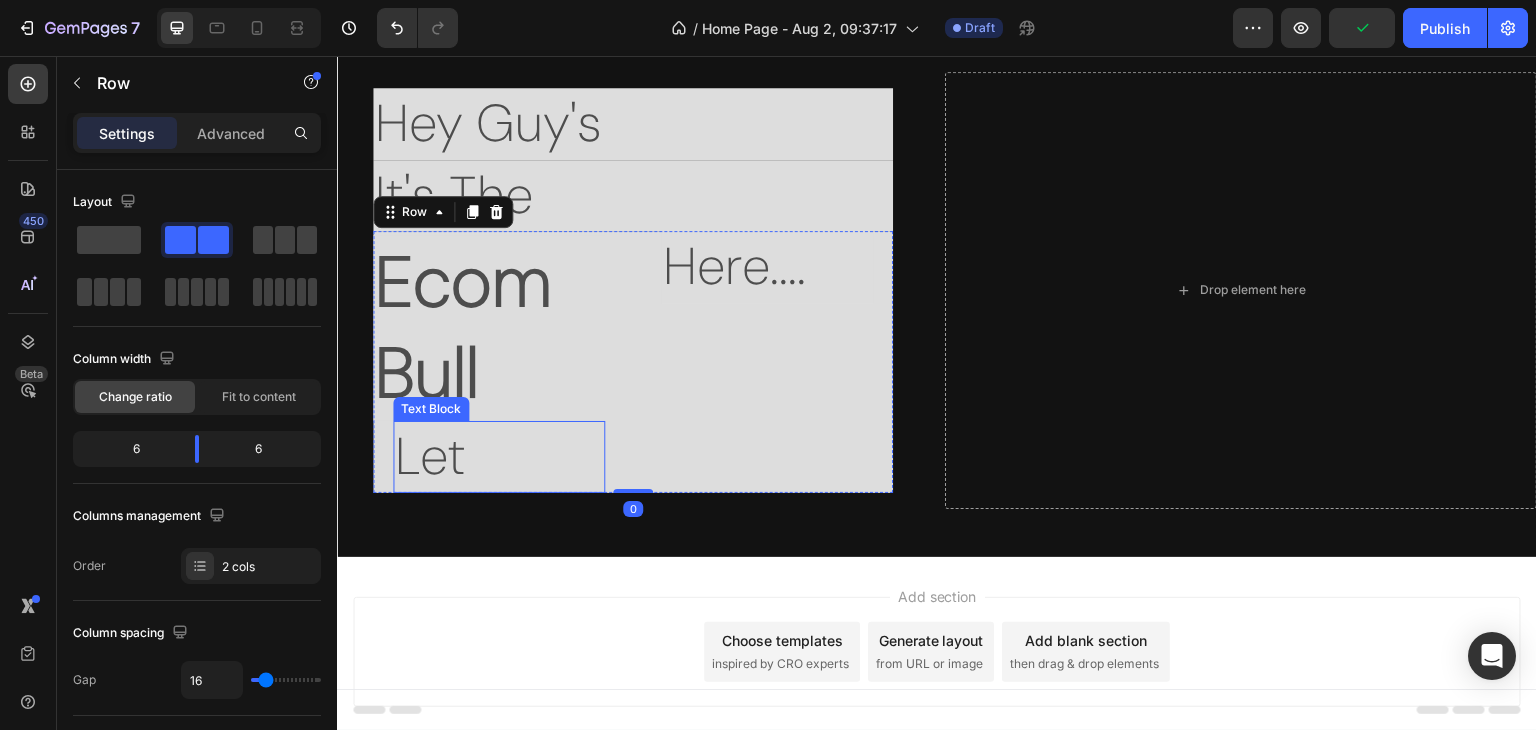 click on "Let" at bounding box center (499, 457) 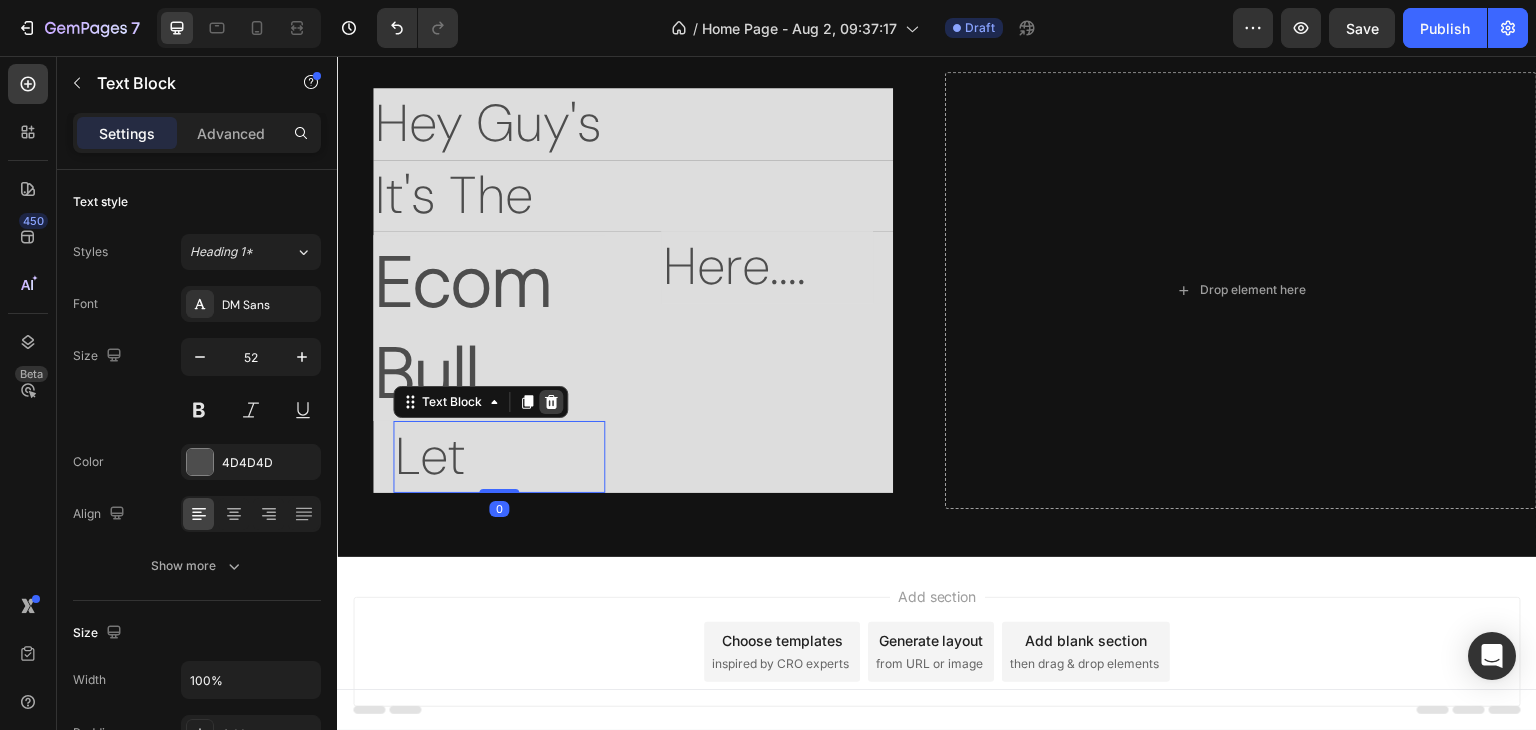 click 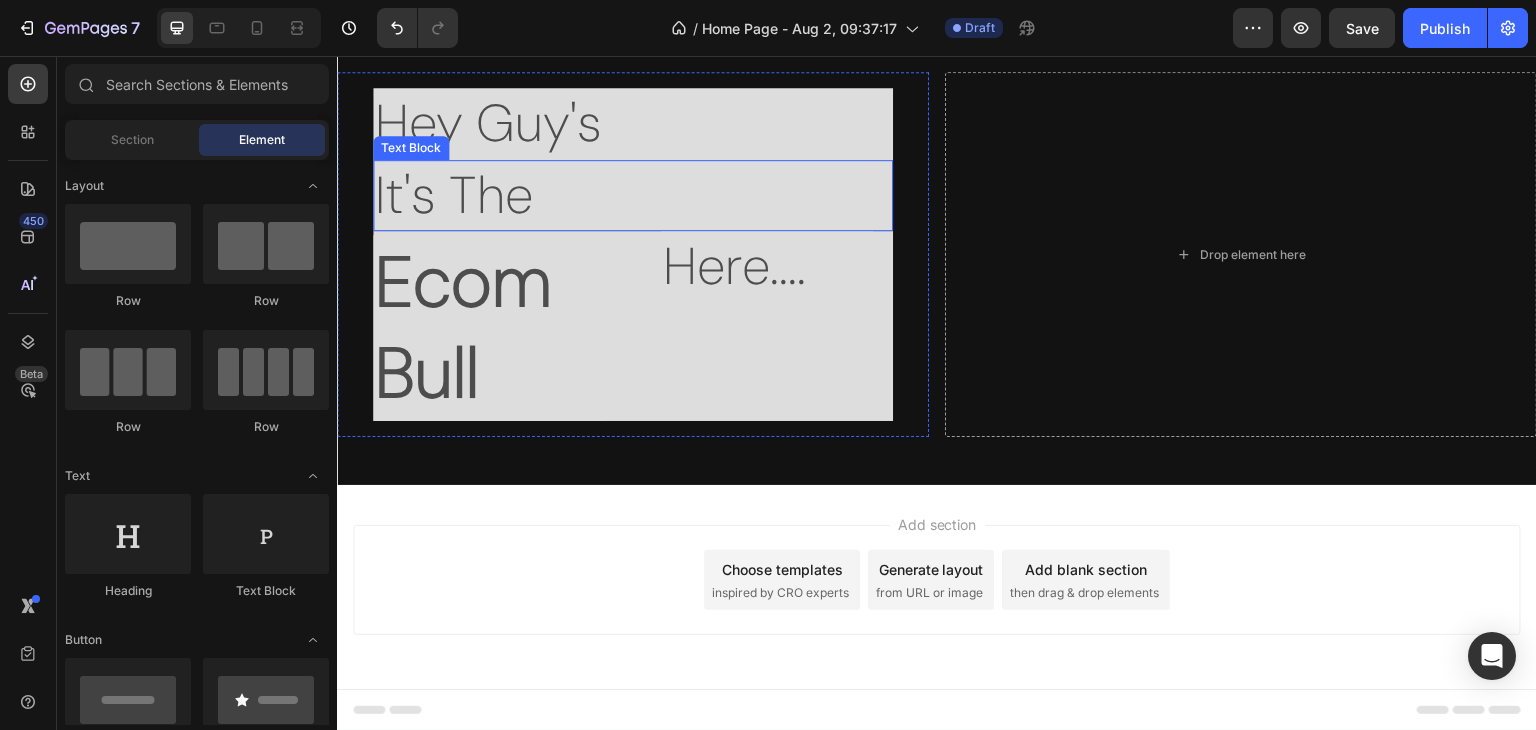 click on "It's The" at bounding box center (633, 196) 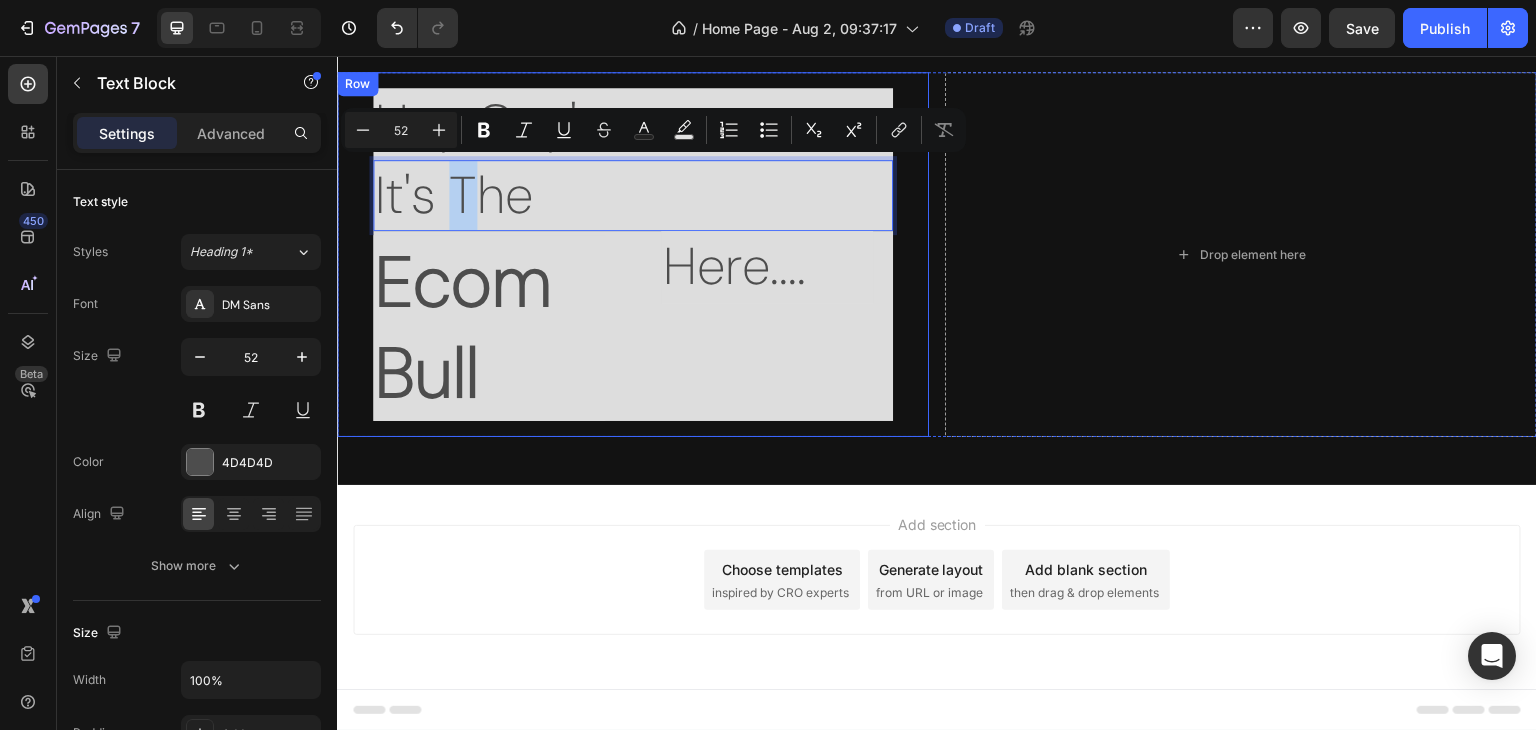 drag, startPoint x: 411, startPoint y: 229, endPoint x: 459, endPoint y: 387, distance: 165.13025 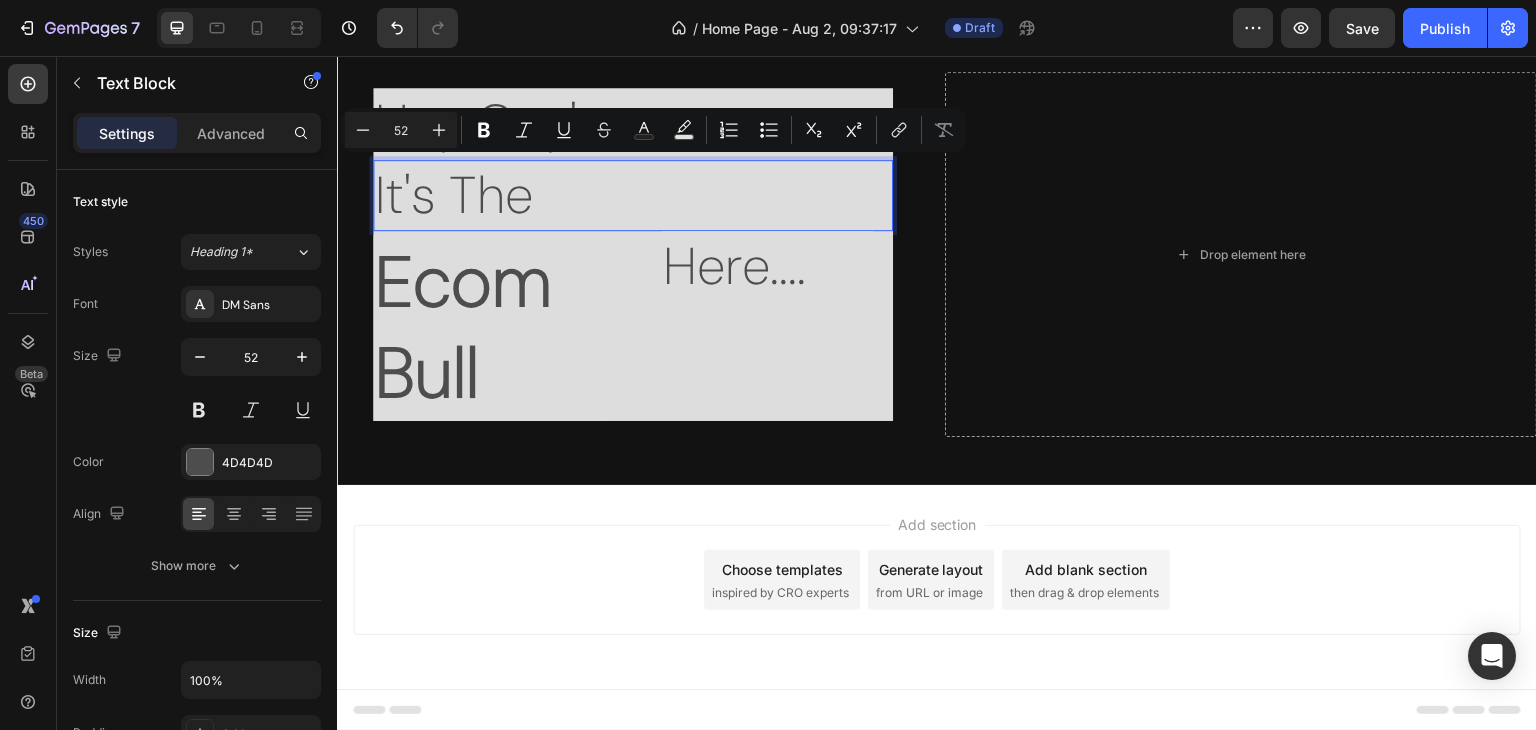 click on "It's The" at bounding box center [633, 196] 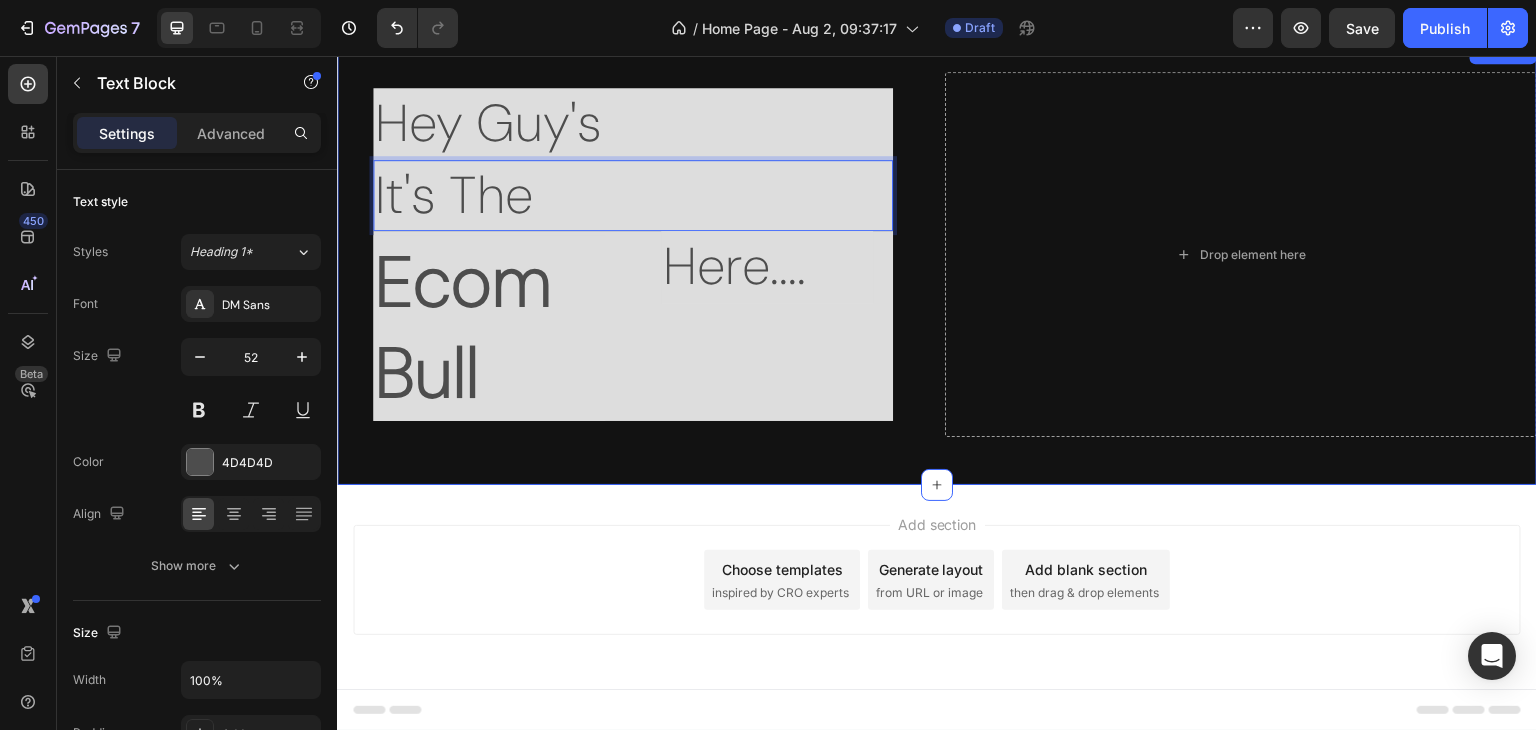 drag, startPoint x: 629, startPoint y: 189, endPoint x: 583, endPoint y: 347, distance: 164.56001 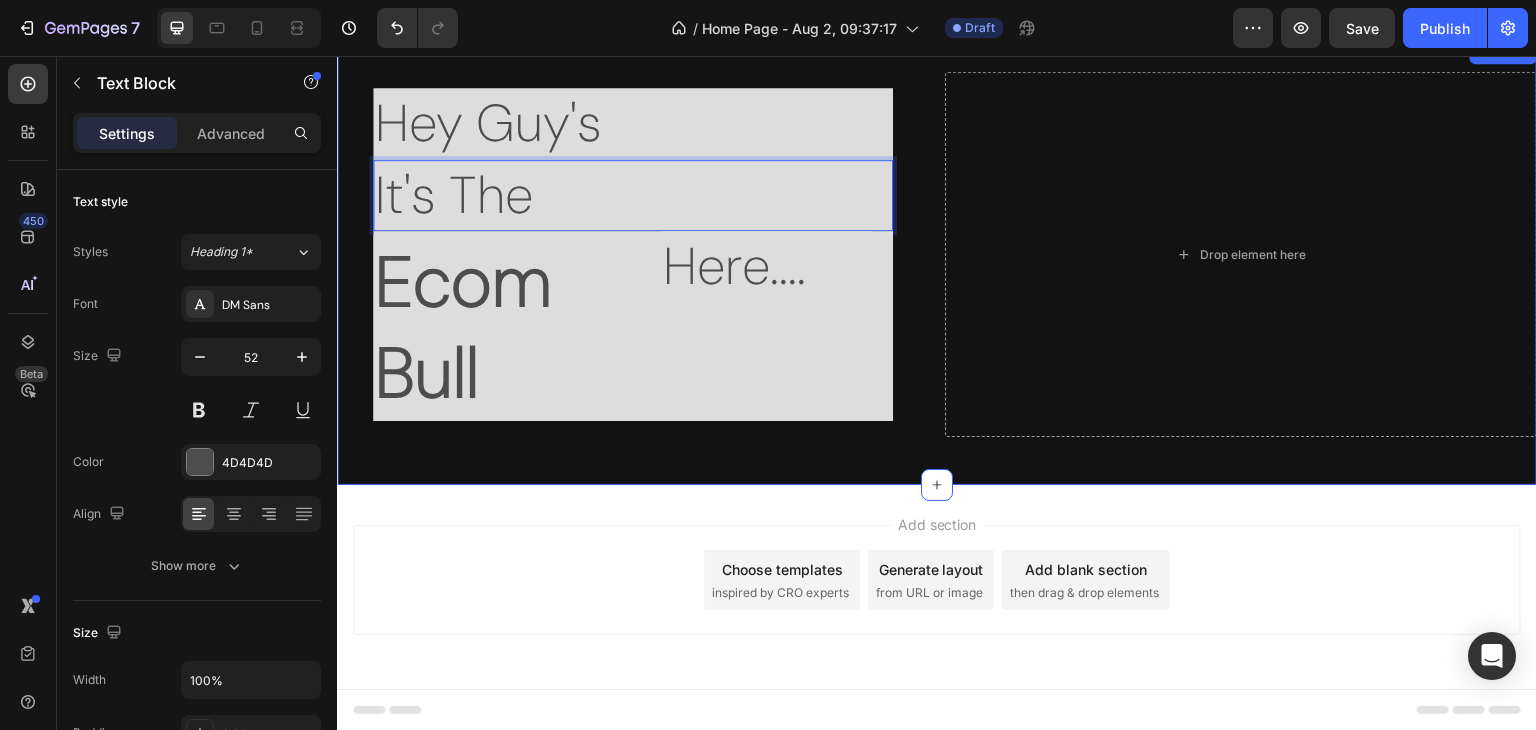 click on "Hey Guy's Text Block It's The Text Block   0 Text Block Ecom Bull Text Block Here.... Text Block Row Row
Drop element here Row" at bounding box center [937, 262] 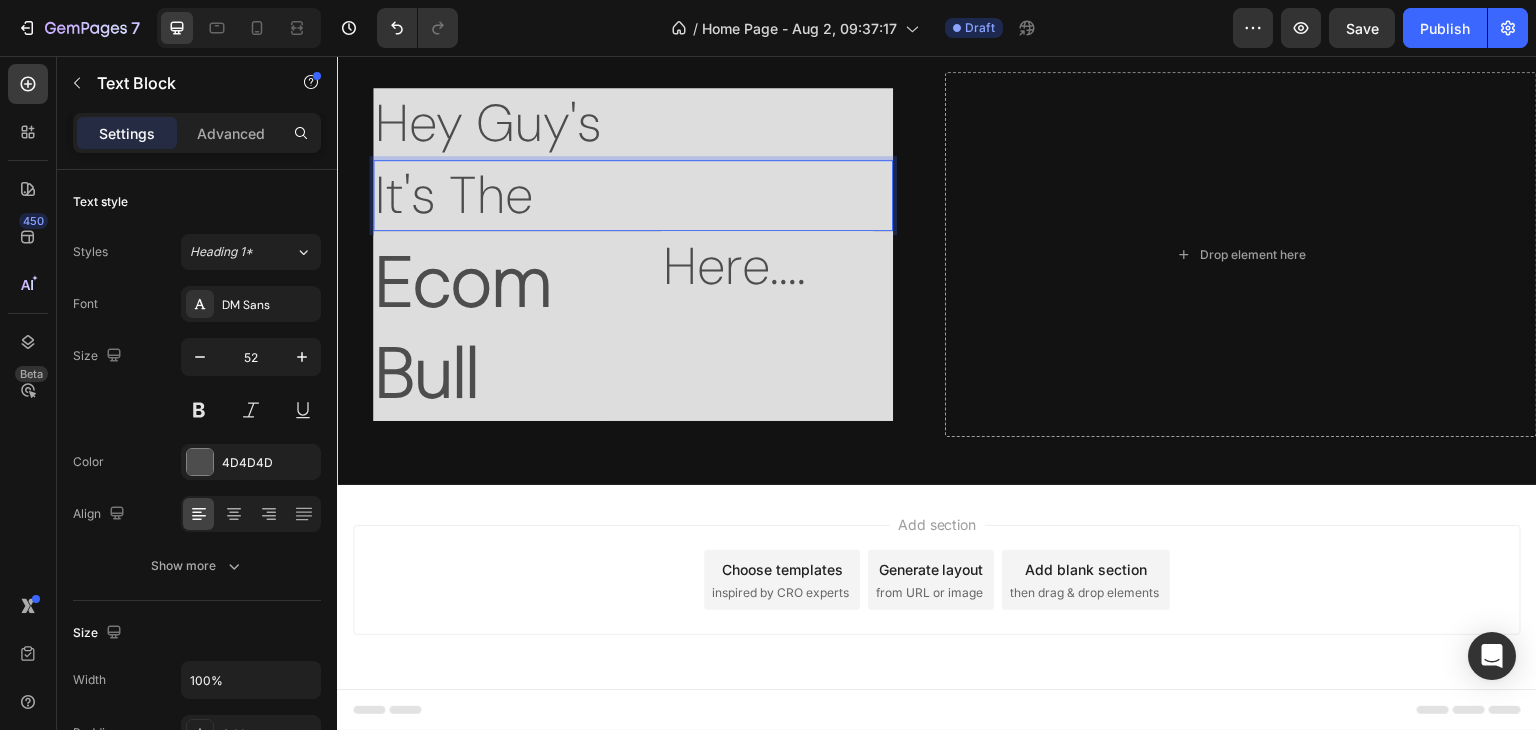 click on "It's The" at bounding box center (633, 196) 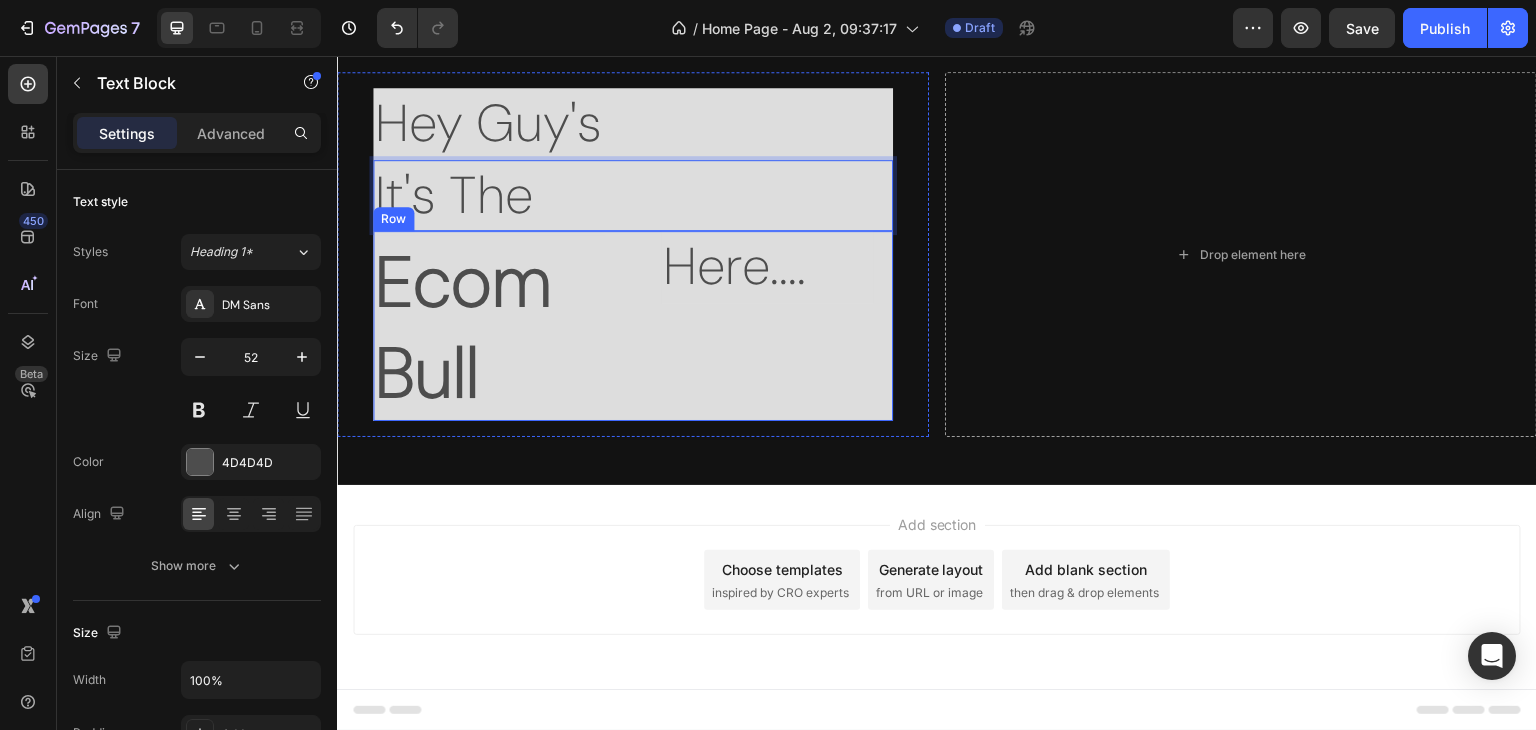 click on "Text Block Ecom Bull Text Block" at bounding box center [499, 326] 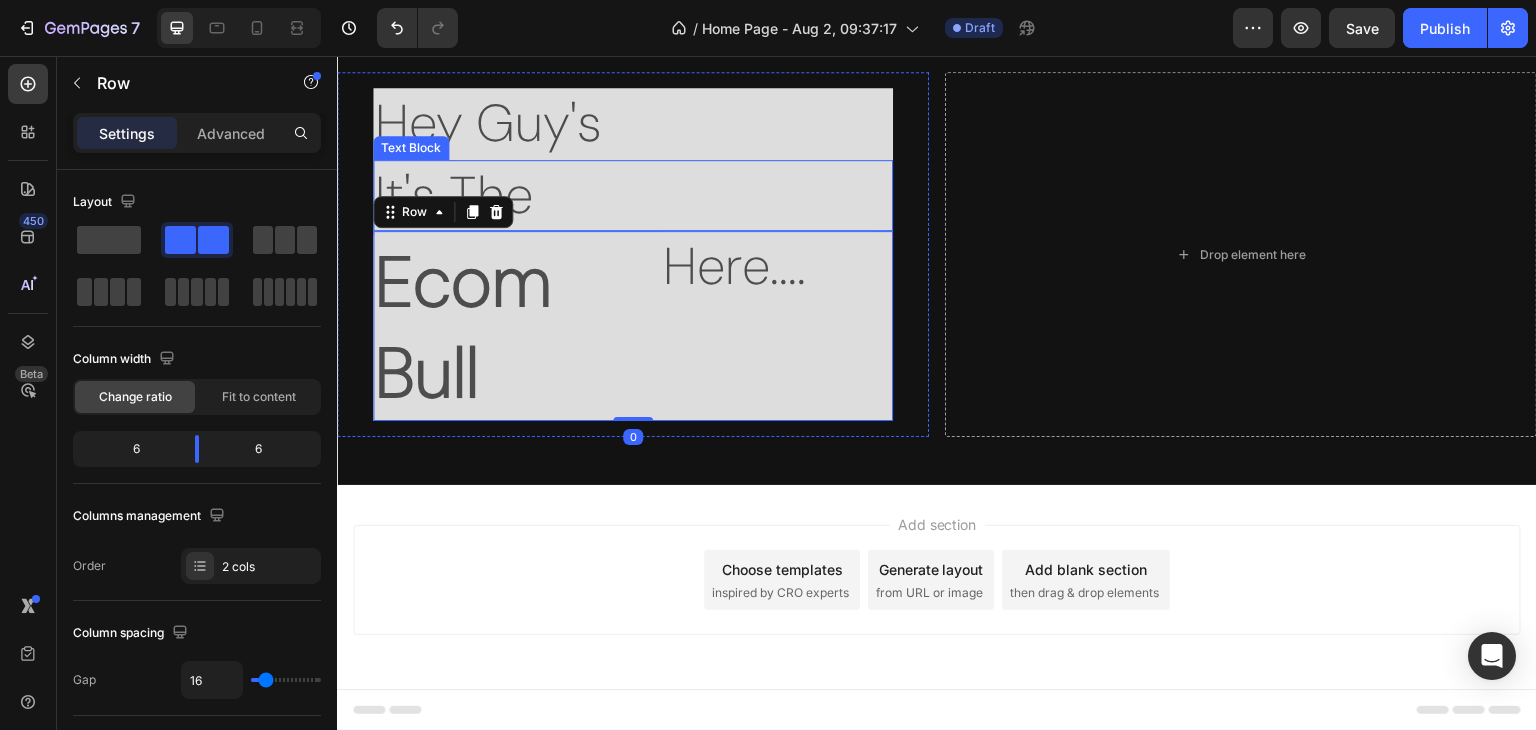 click on "It's The" at bounding box center (633, 196) 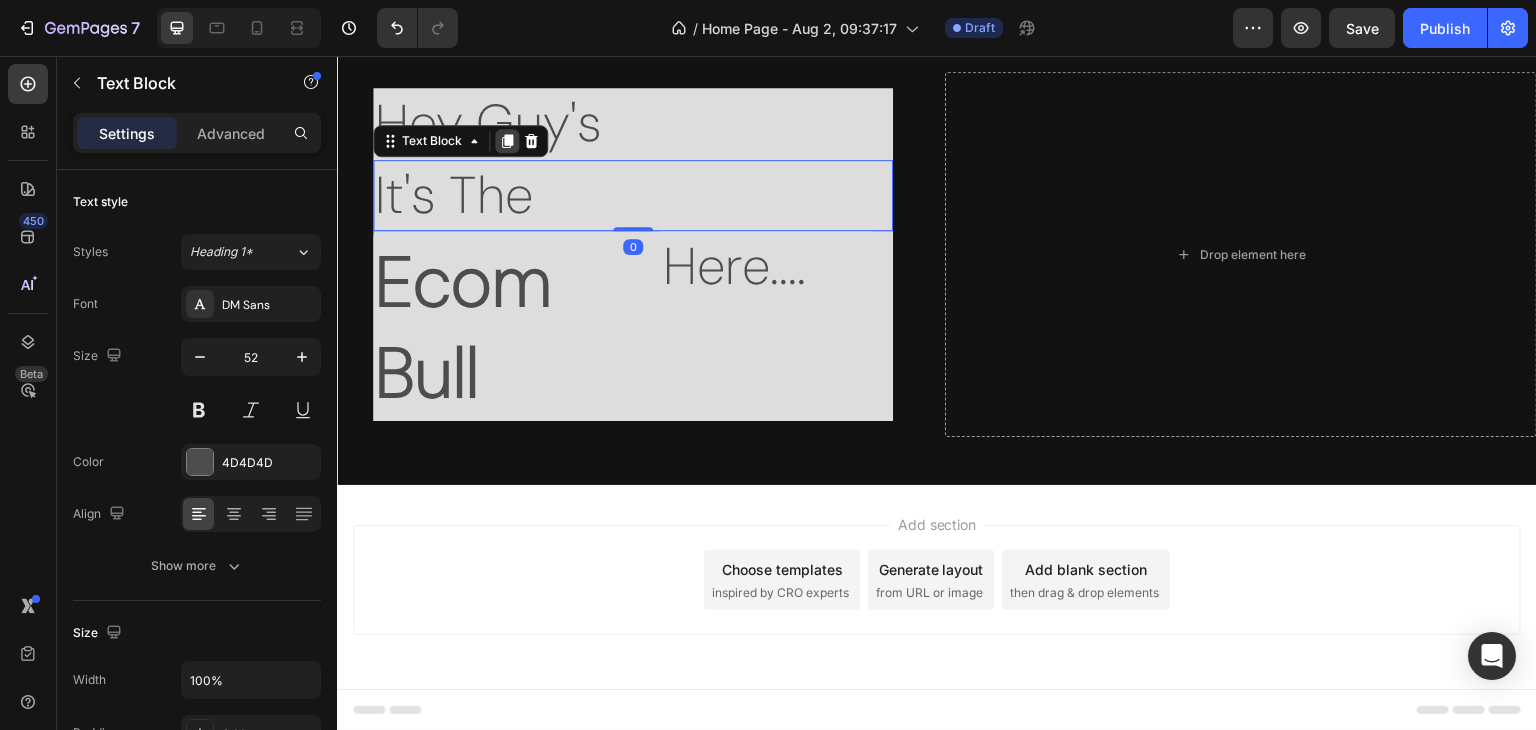 click 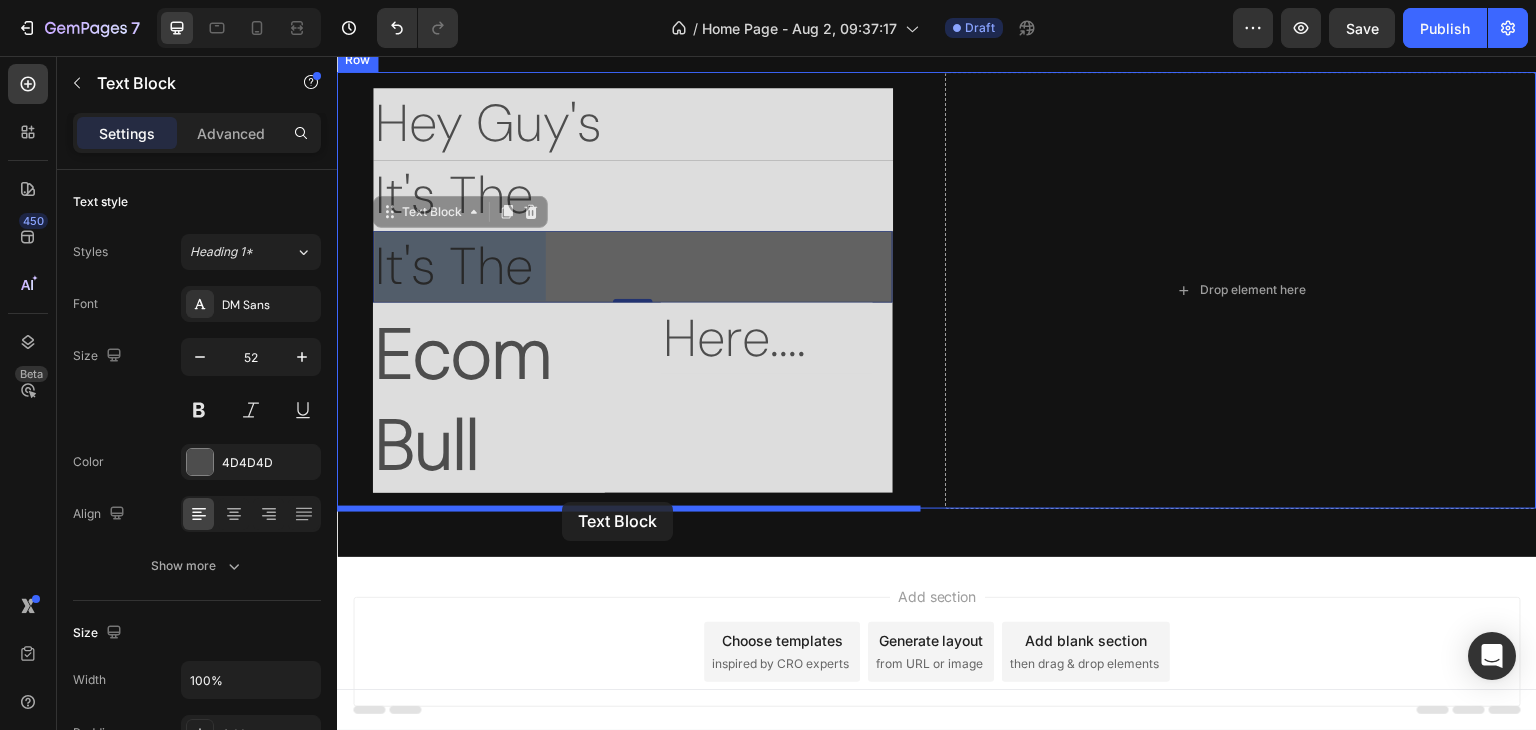 drag, startPoint x: 562, startPoint y: 250, endPoint x: 562, endPoint y: 502, distance: 252 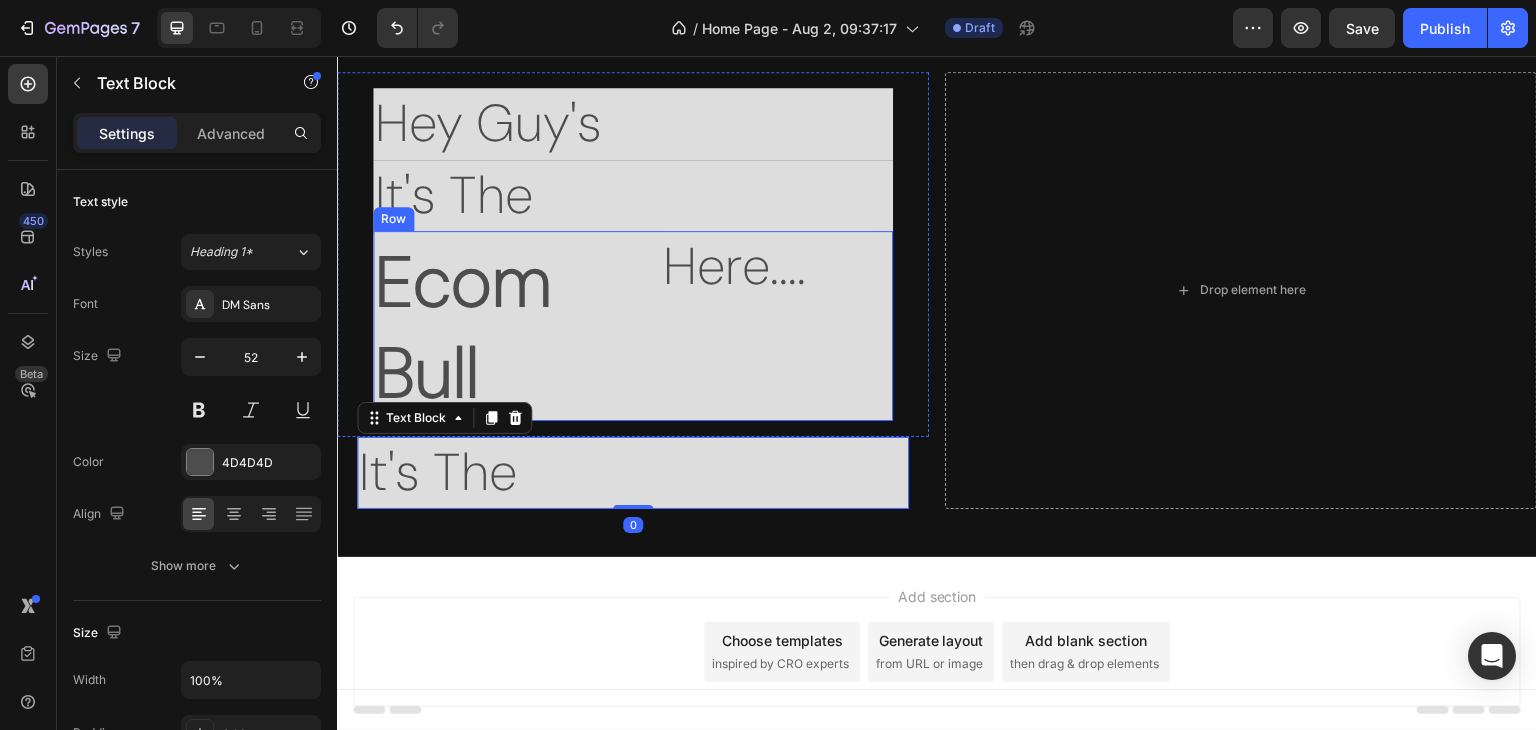 click on "Here.... Text Block" at bounding box center [767, 326] 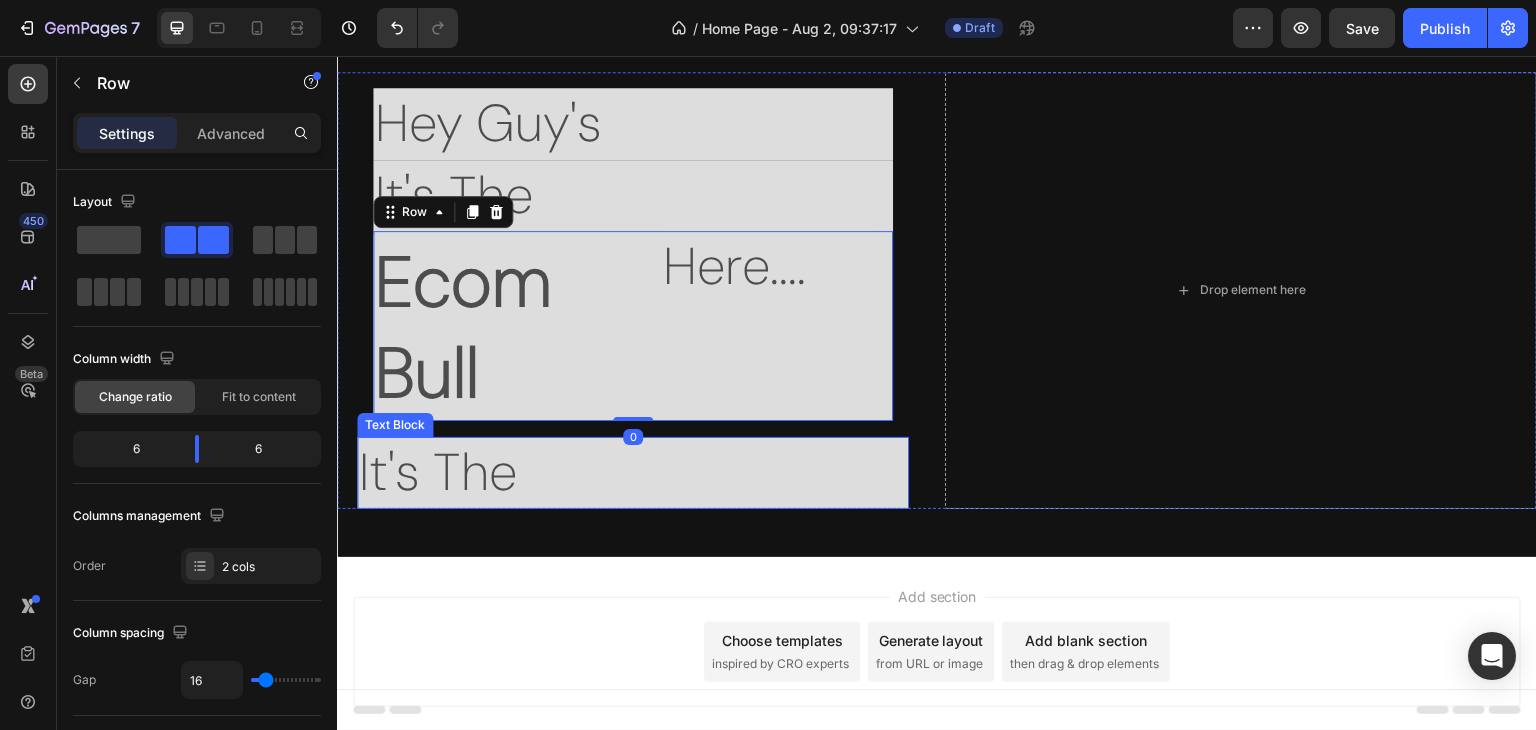 click on "It's The" at bounding box center [633, 473] 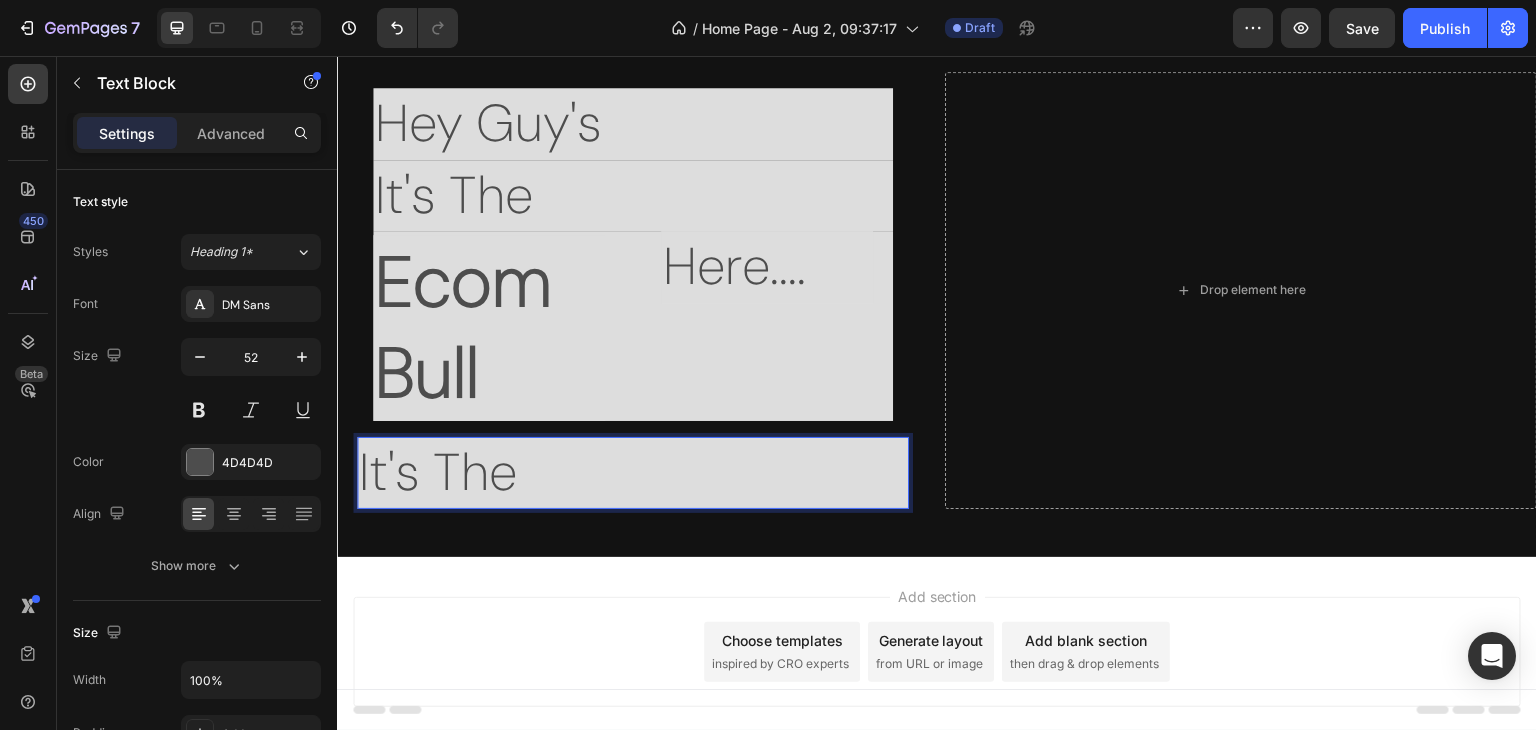click on "It's The" at bounding box center [633, 473] 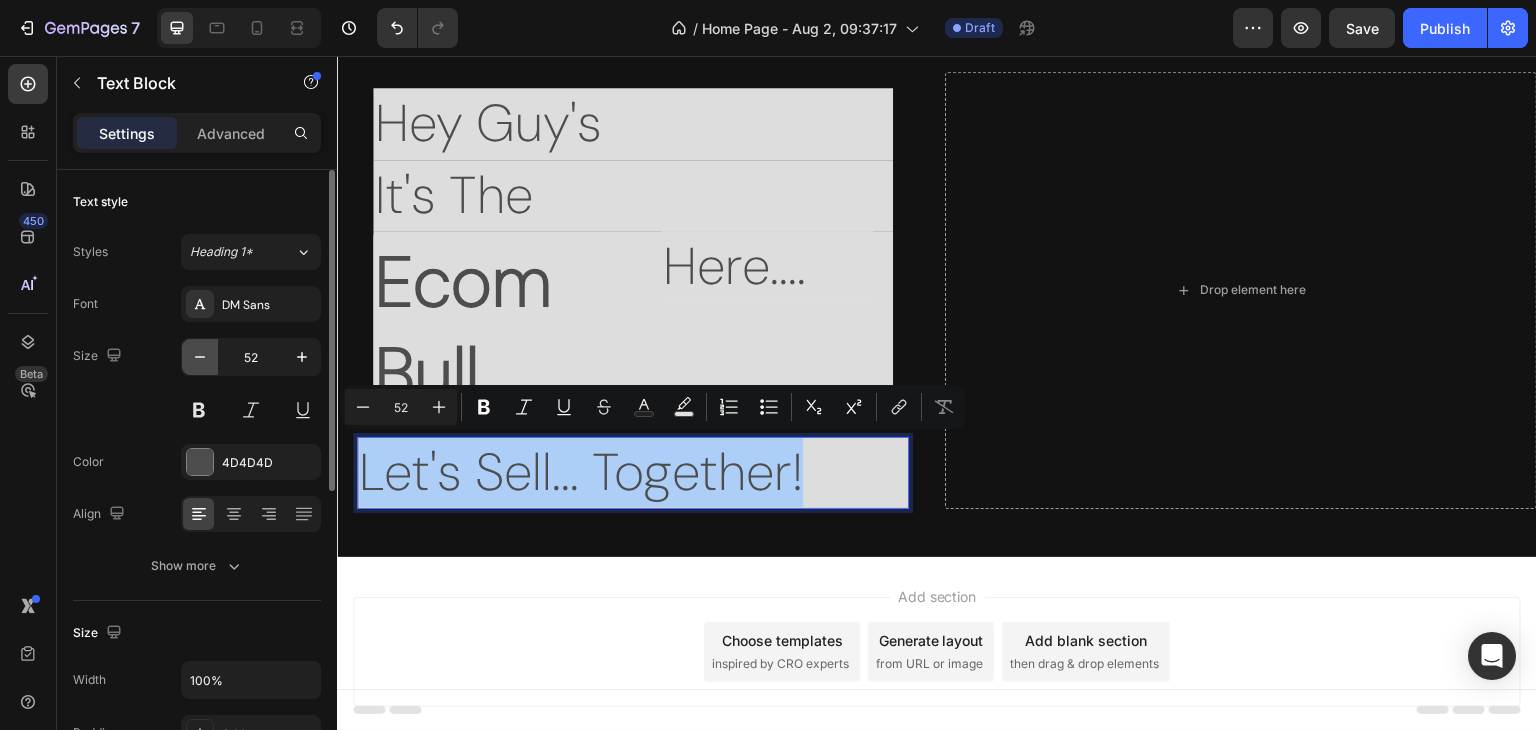 click 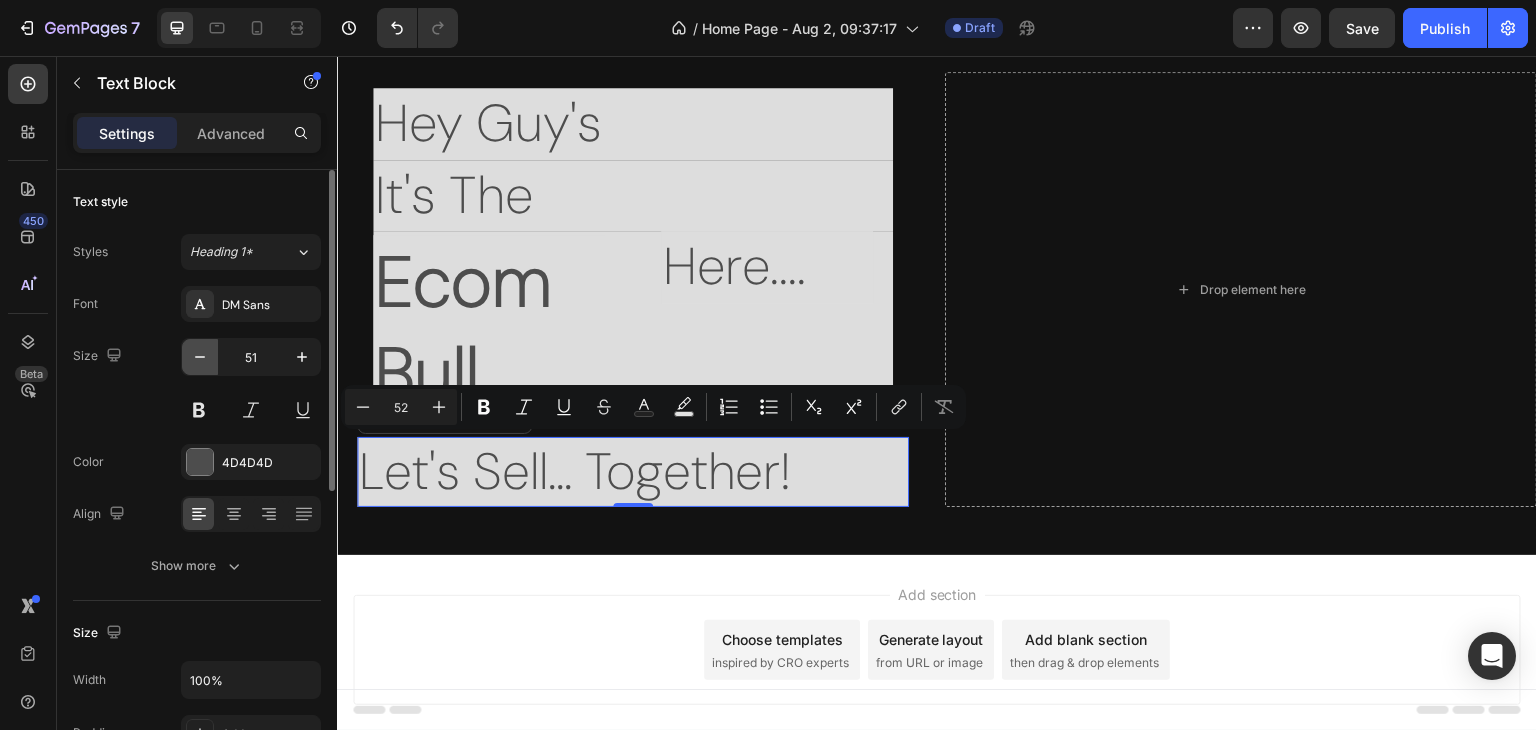 click 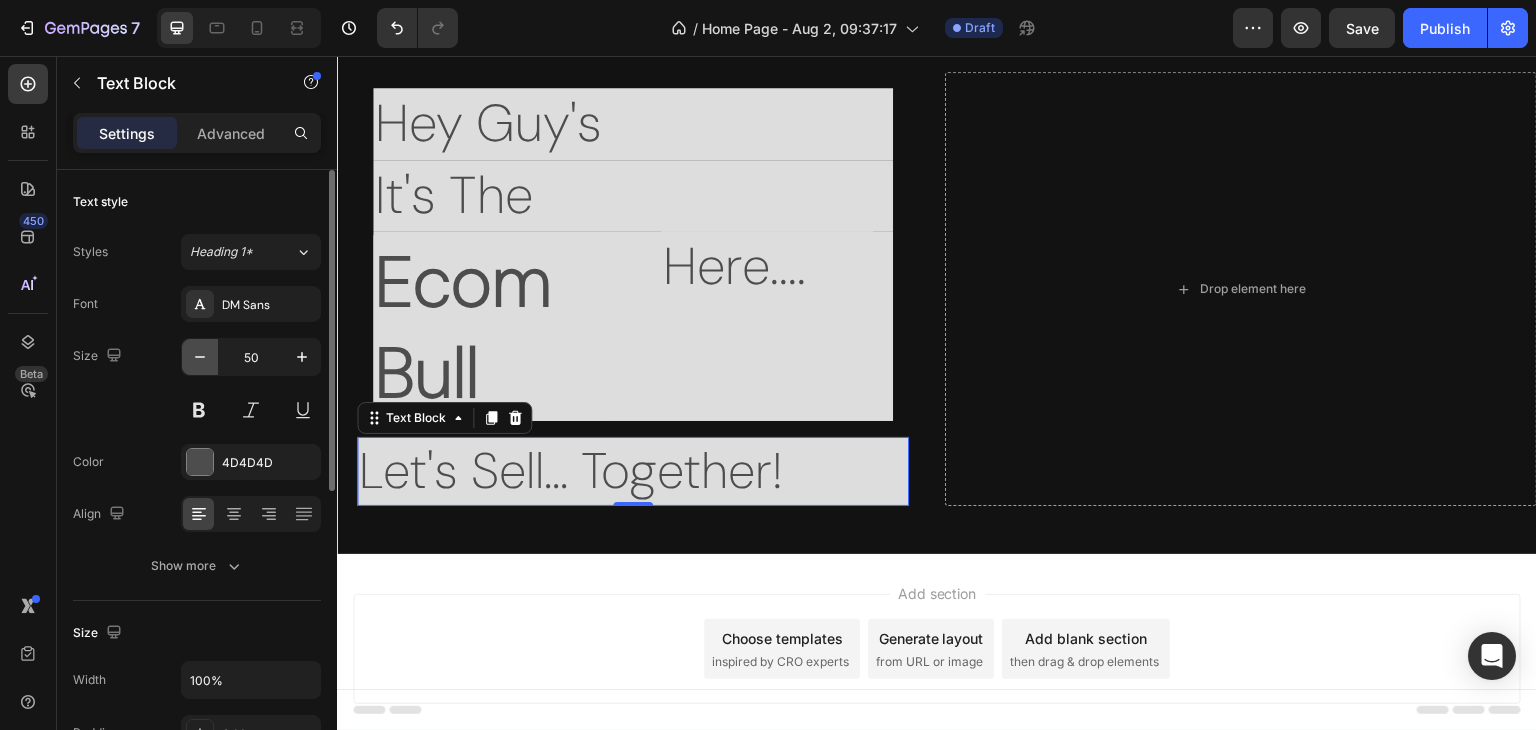 click 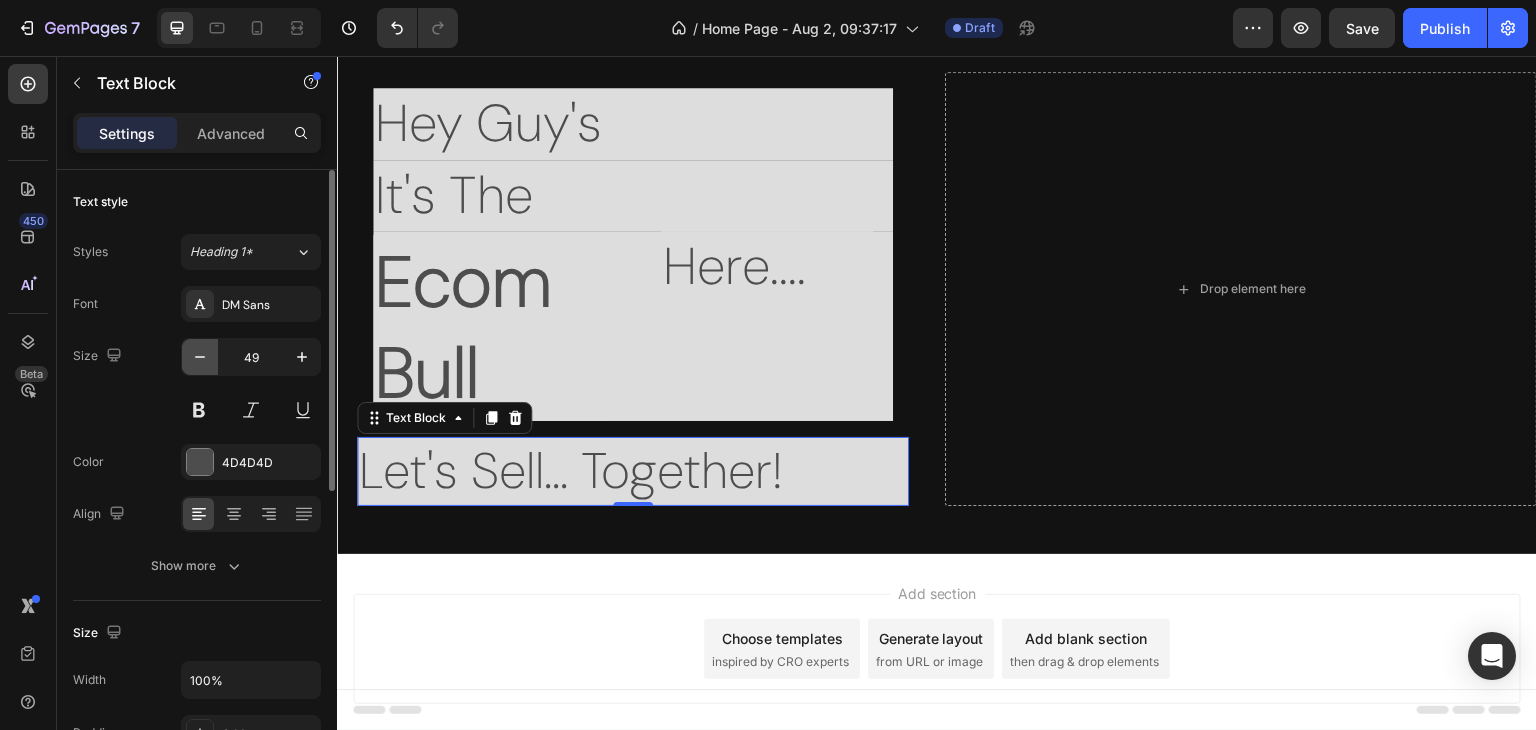 click 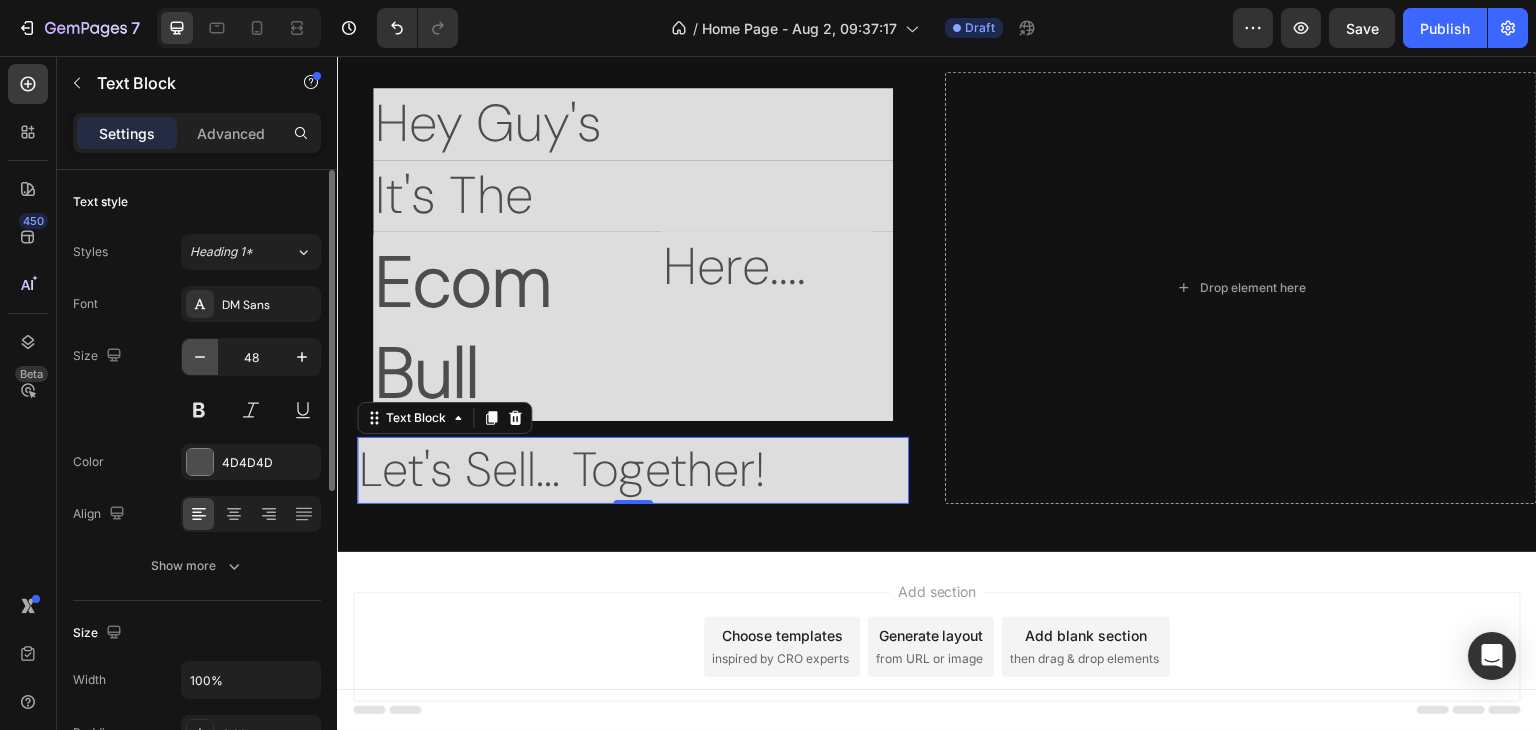 click 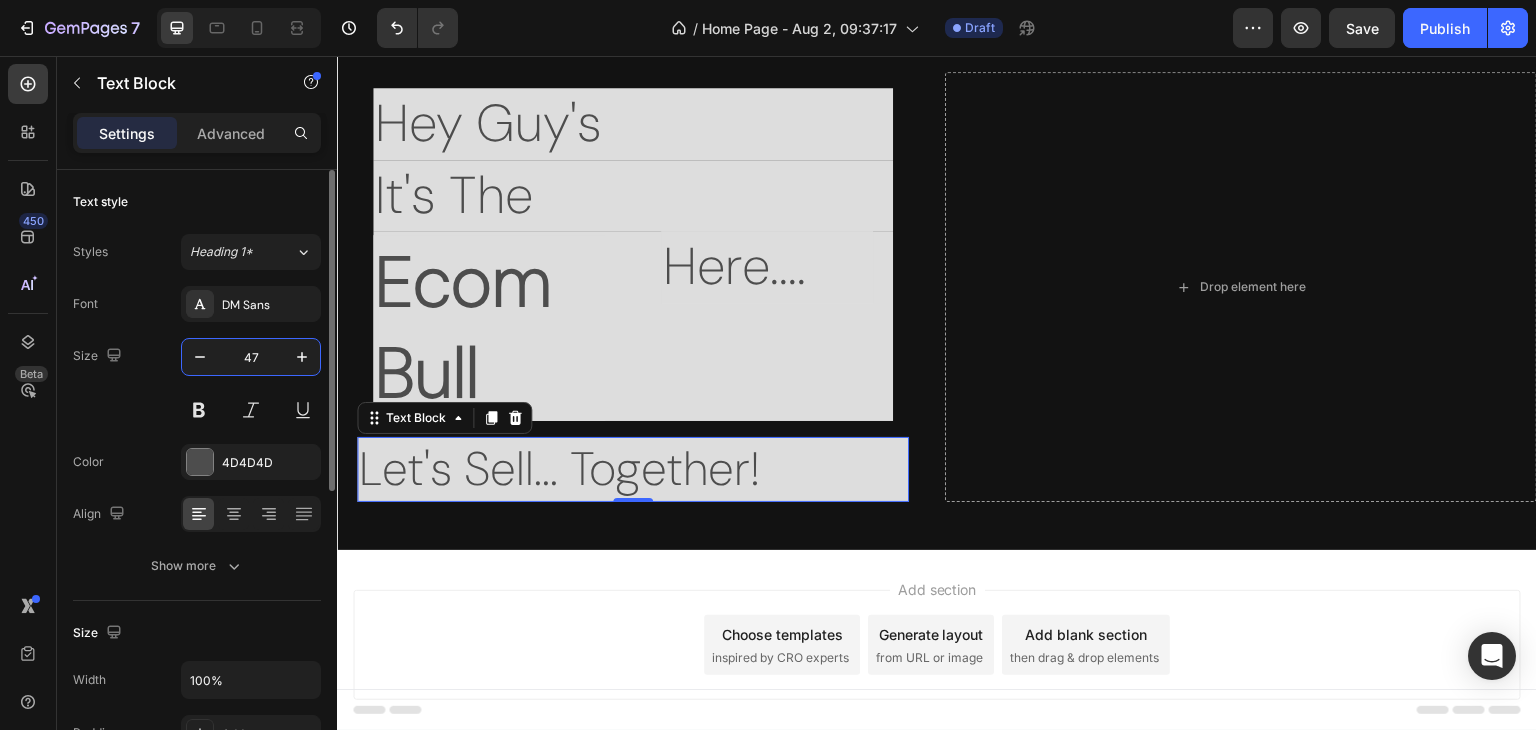 click on "47" at bounding box center (251, 357) 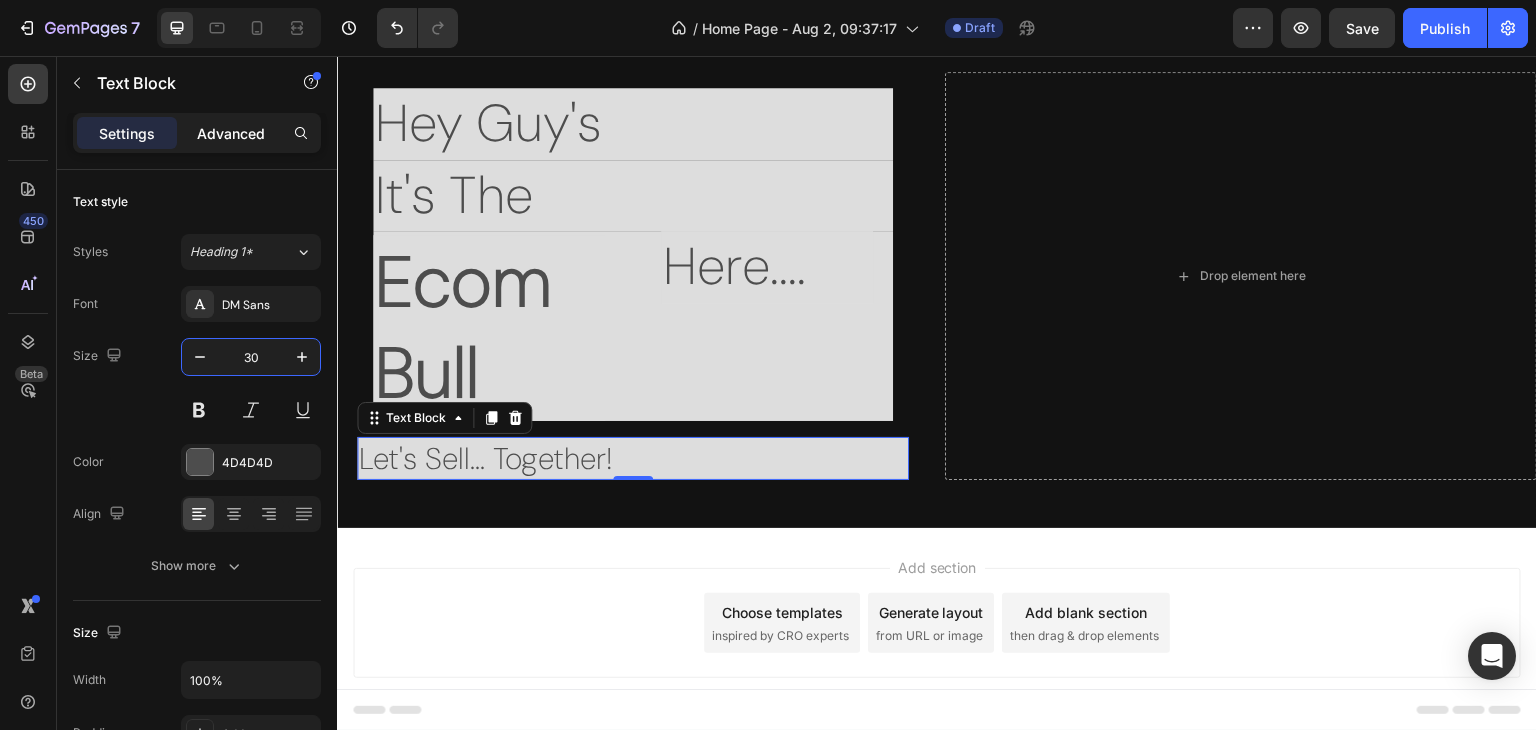 type on "30" 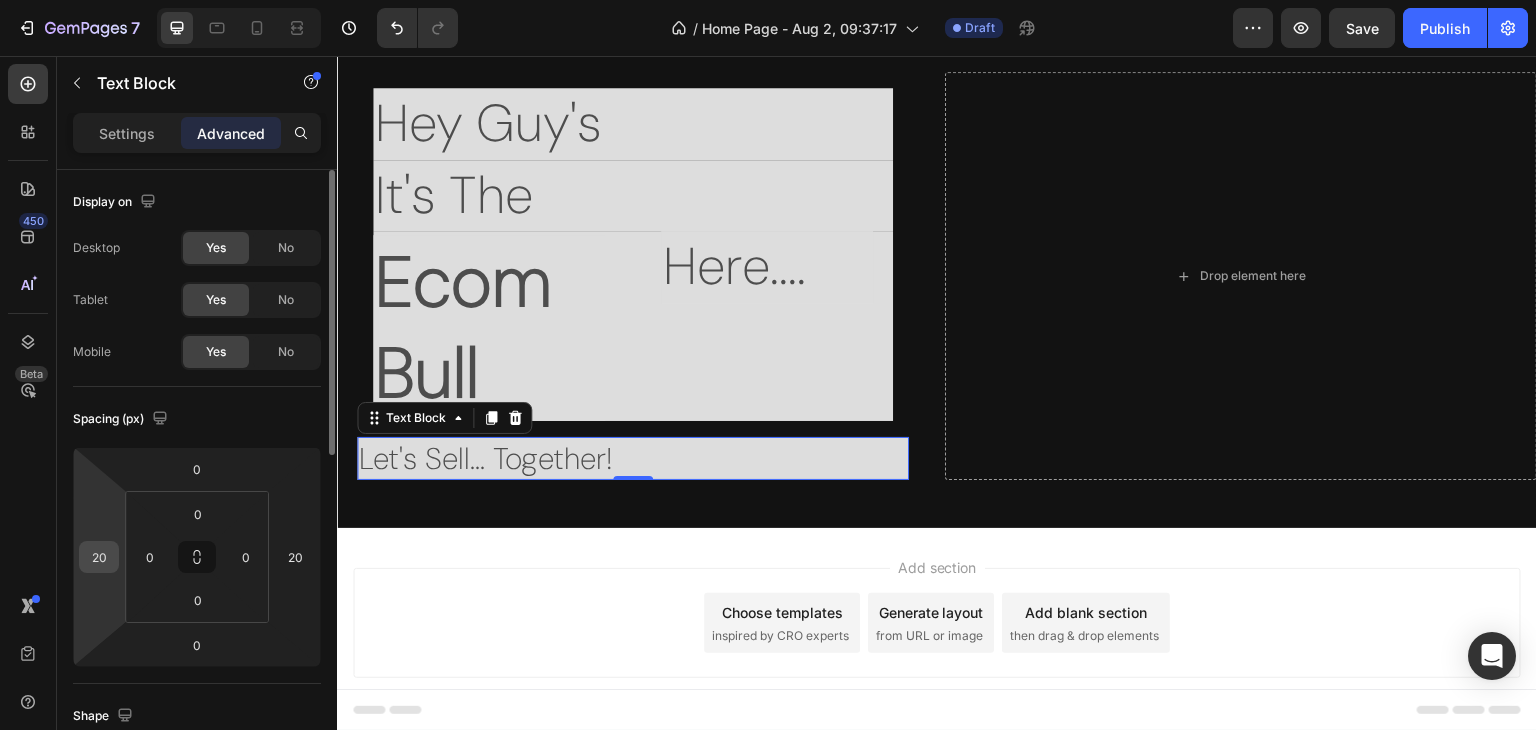 click on "20" at bounding box center (99, 557) 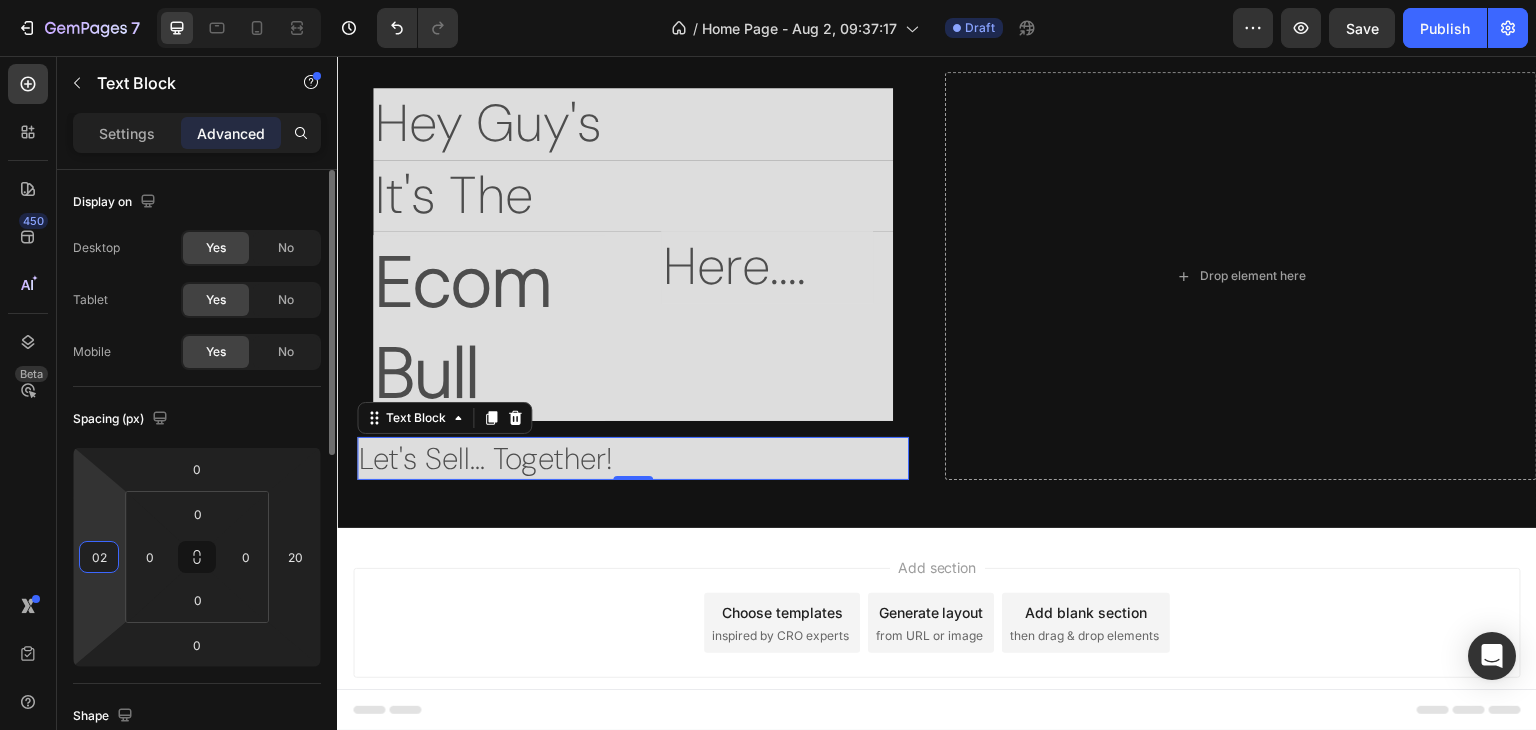 type on "0" 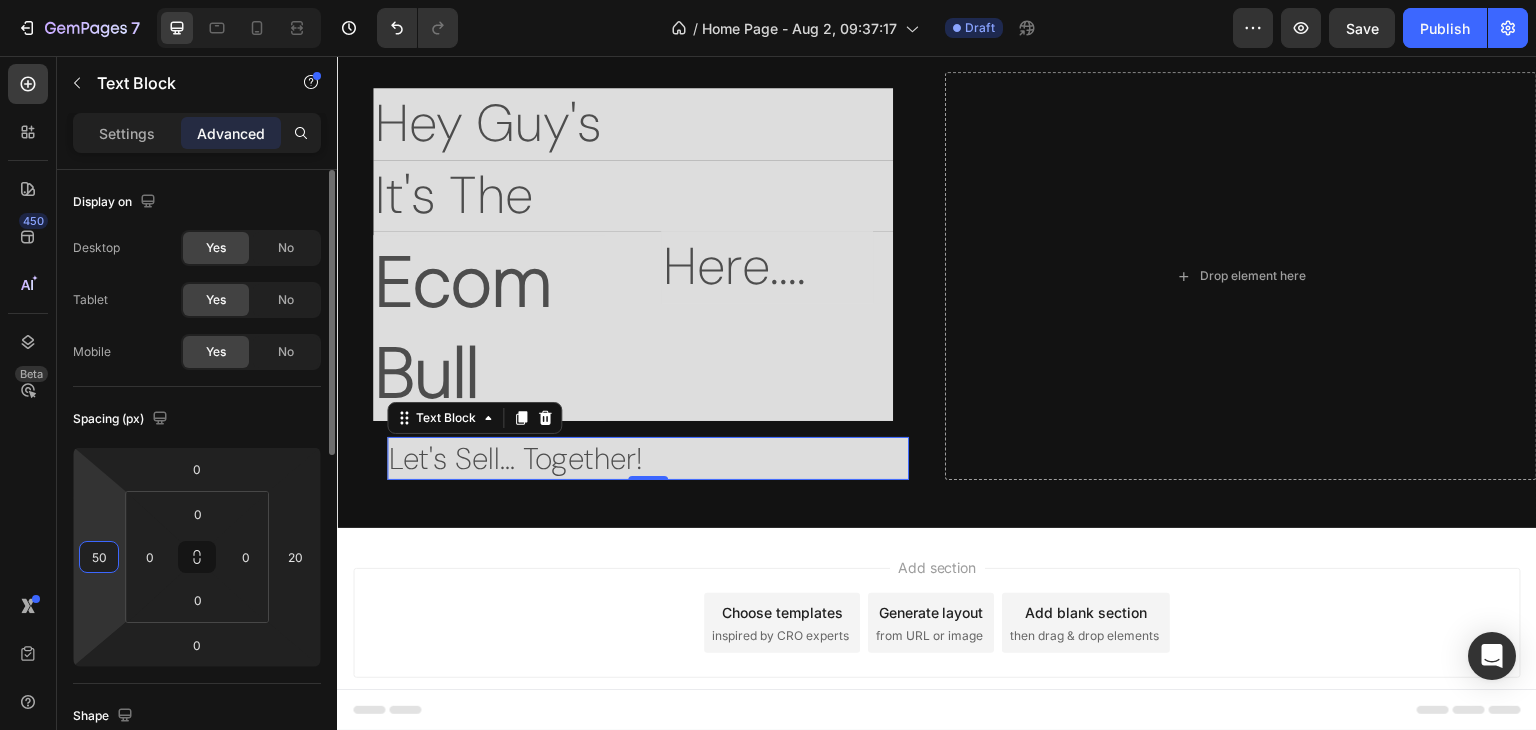 type on "5" 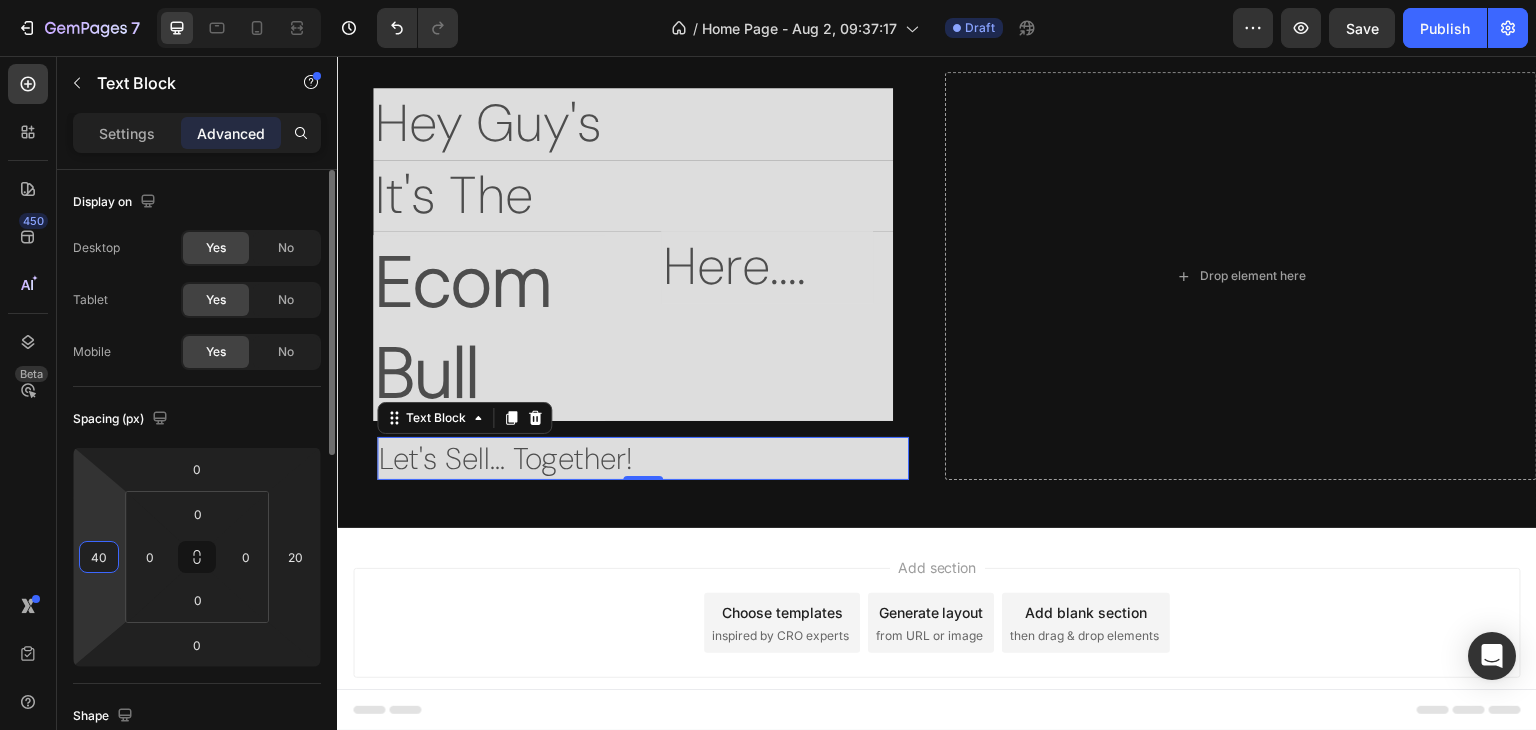 type on "4" 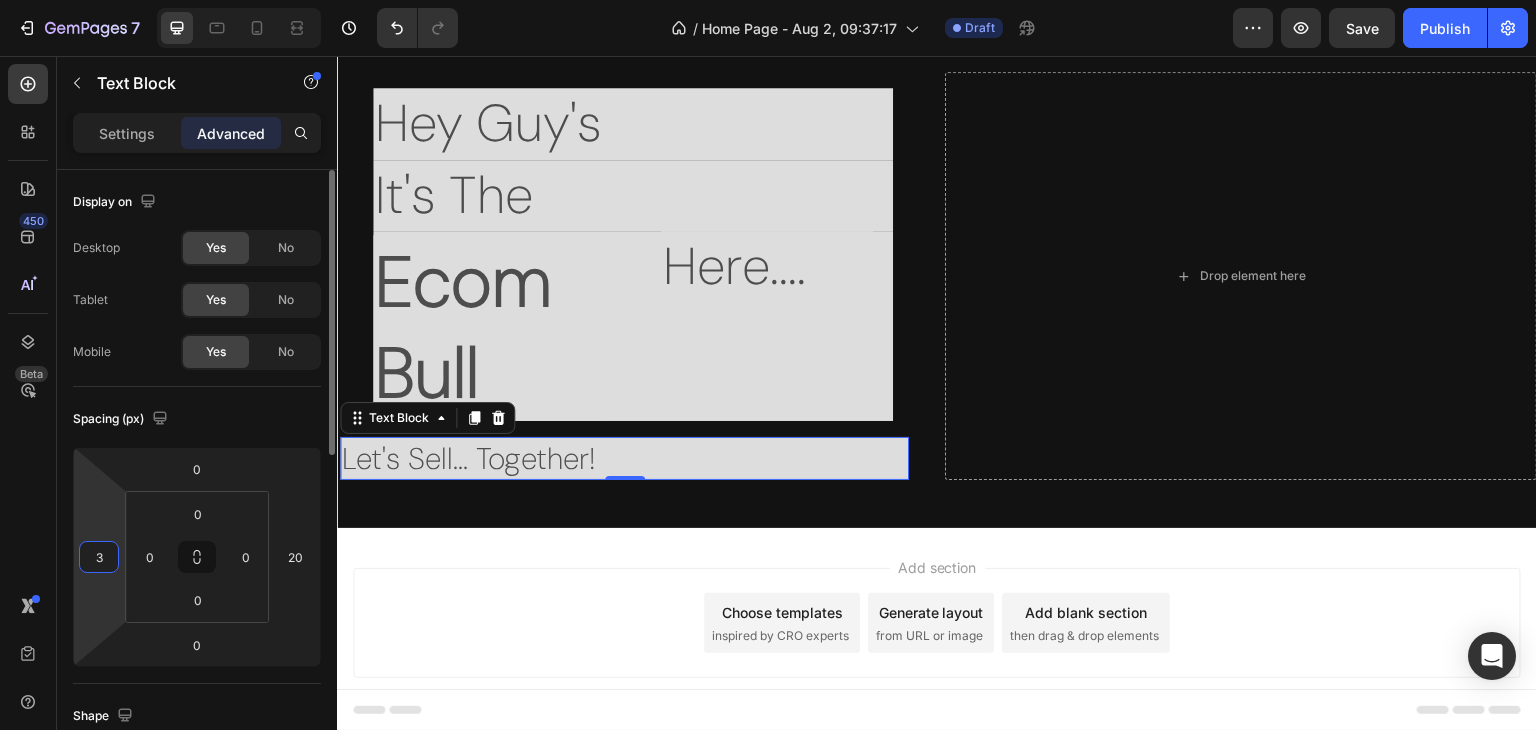 type on "35" 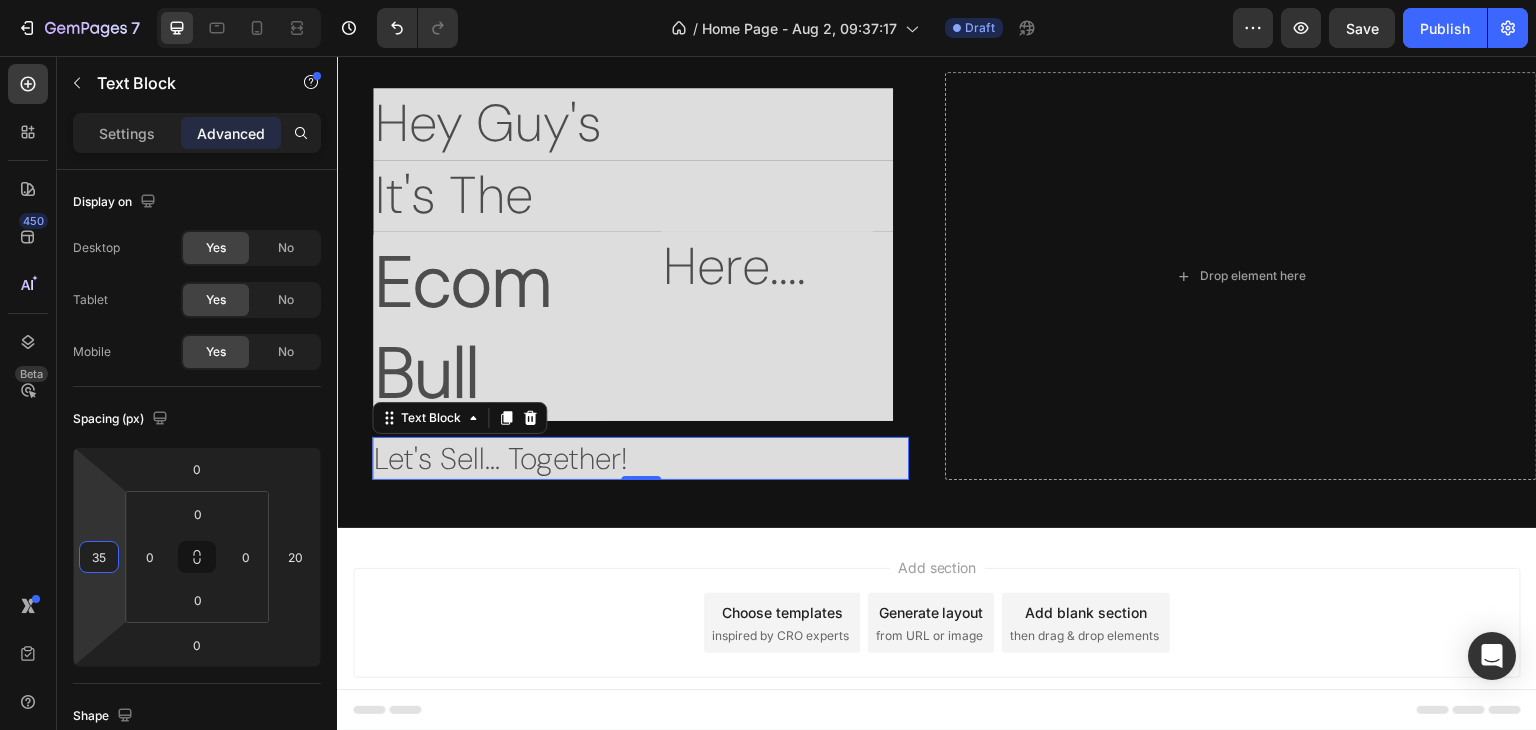 click on "Add section Choose templates inspired by CRO experts Generate layout from URL or image Add blank section then drag & drop elements" at bounding box center (937, 651) 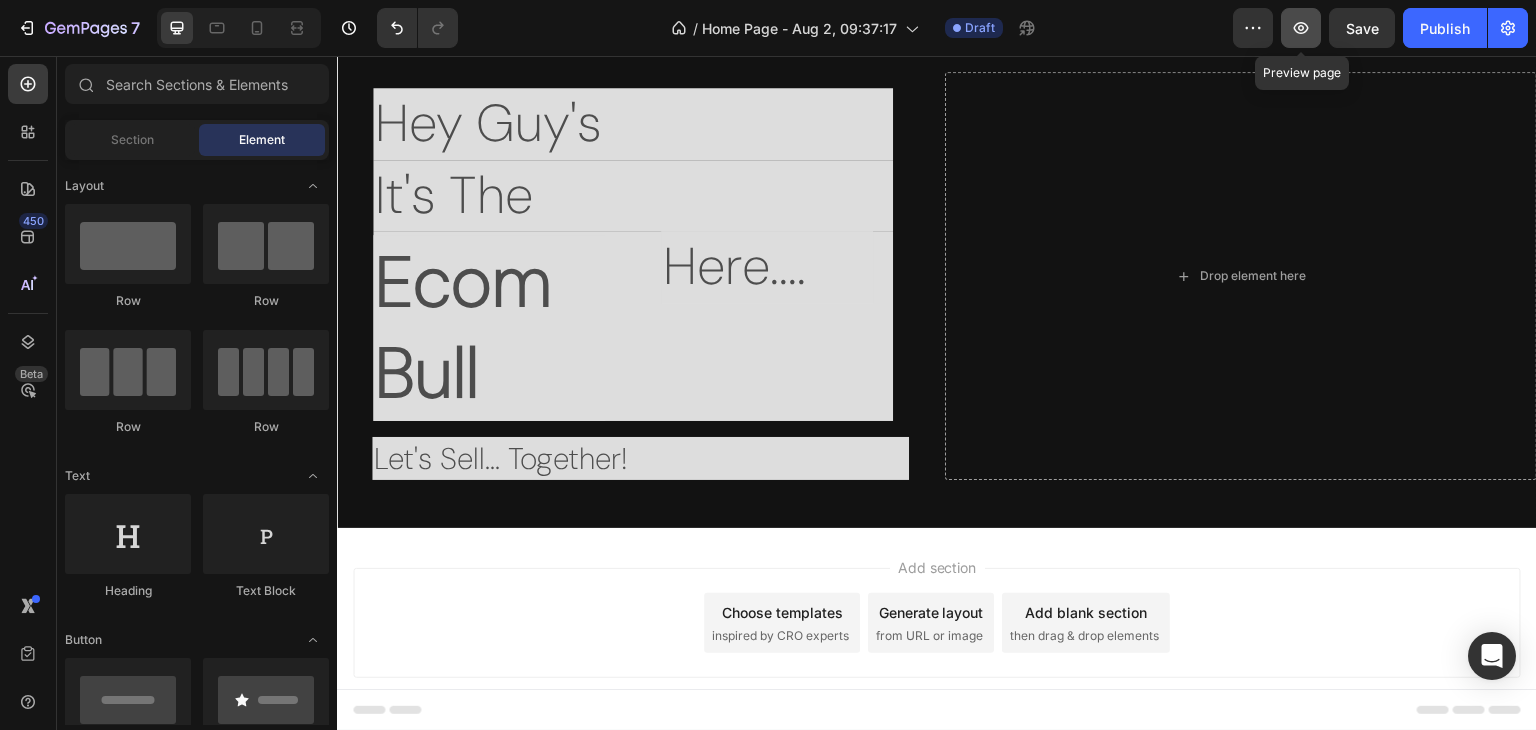 click 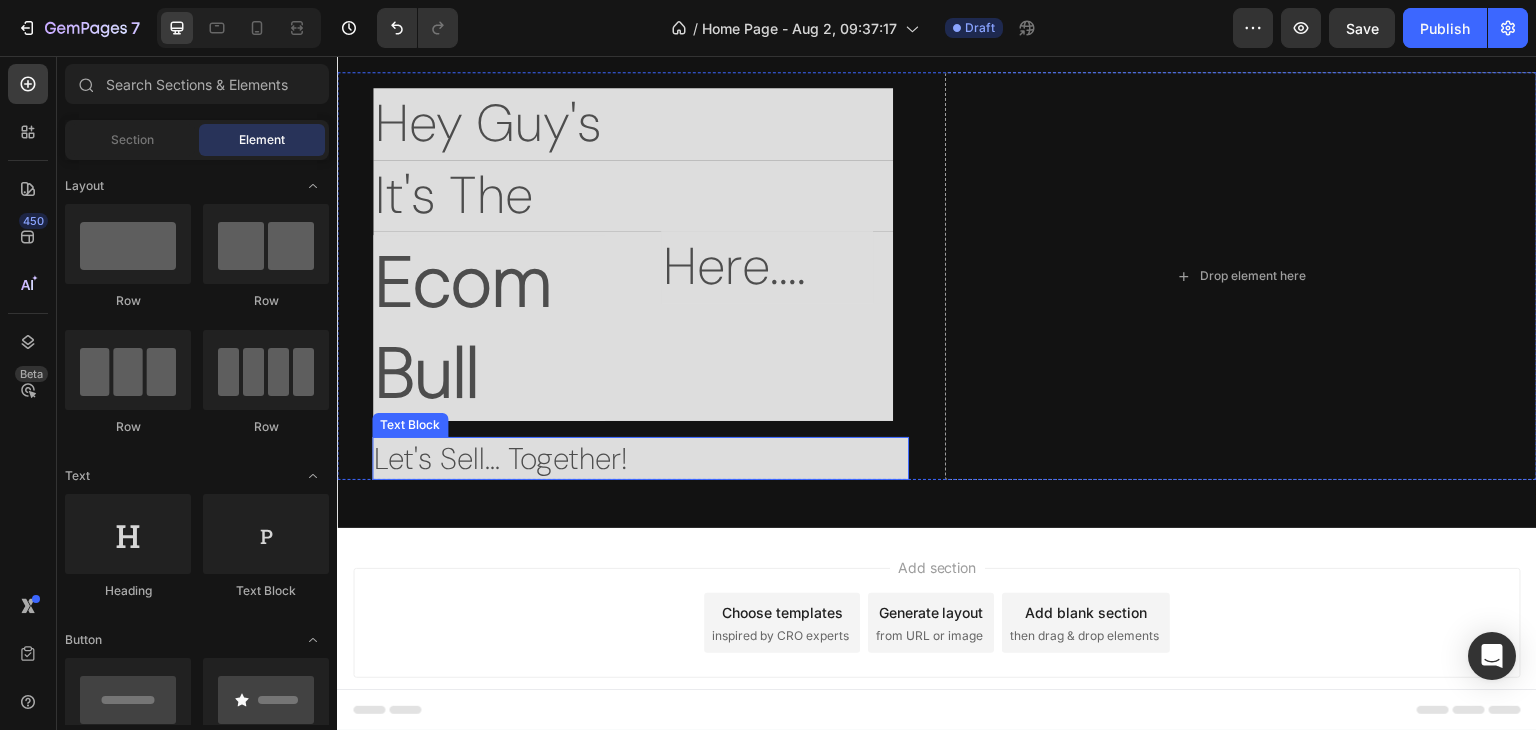 click on "Let's Sell... Together!" at bounding box center (640, 458) 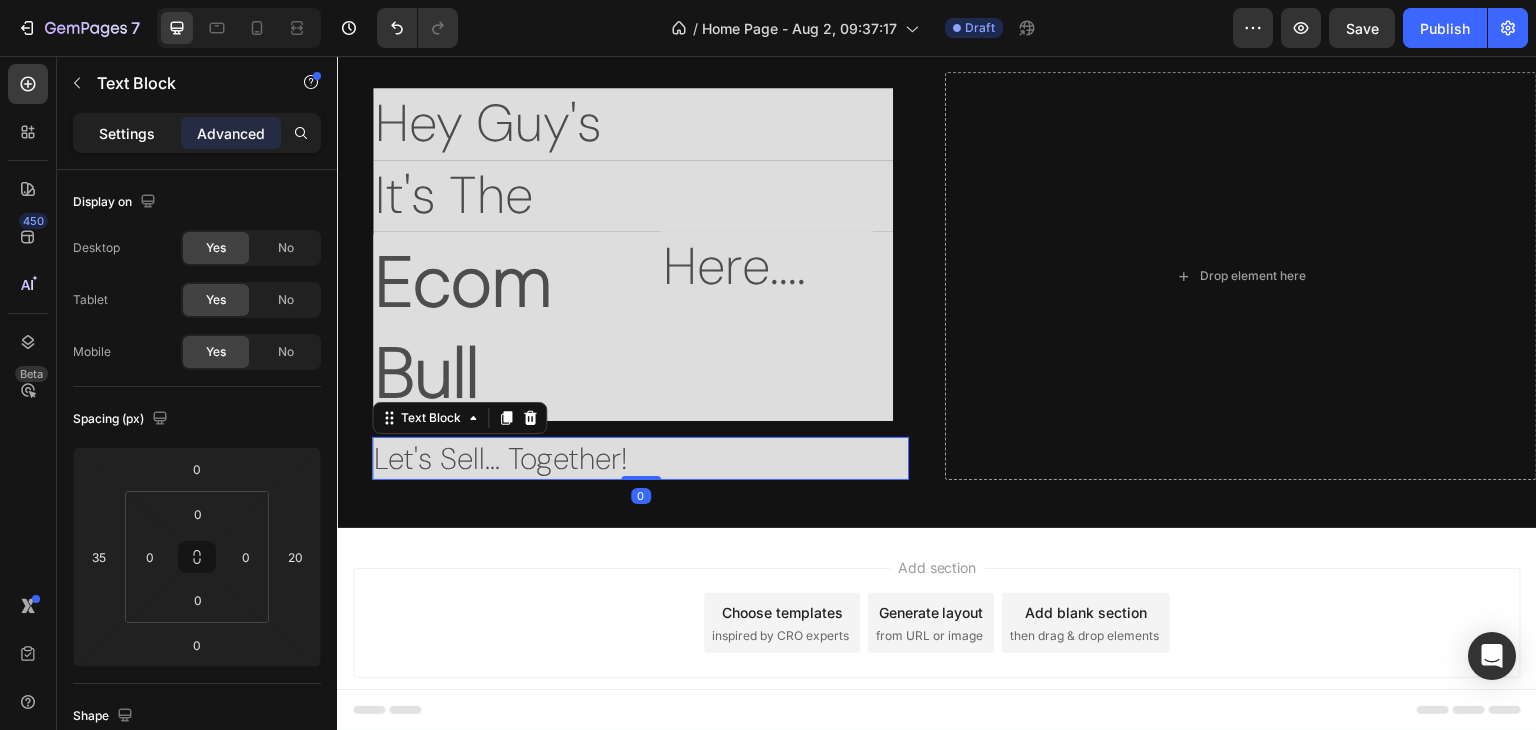 click on "Settings" at bounding box center (127, 133) 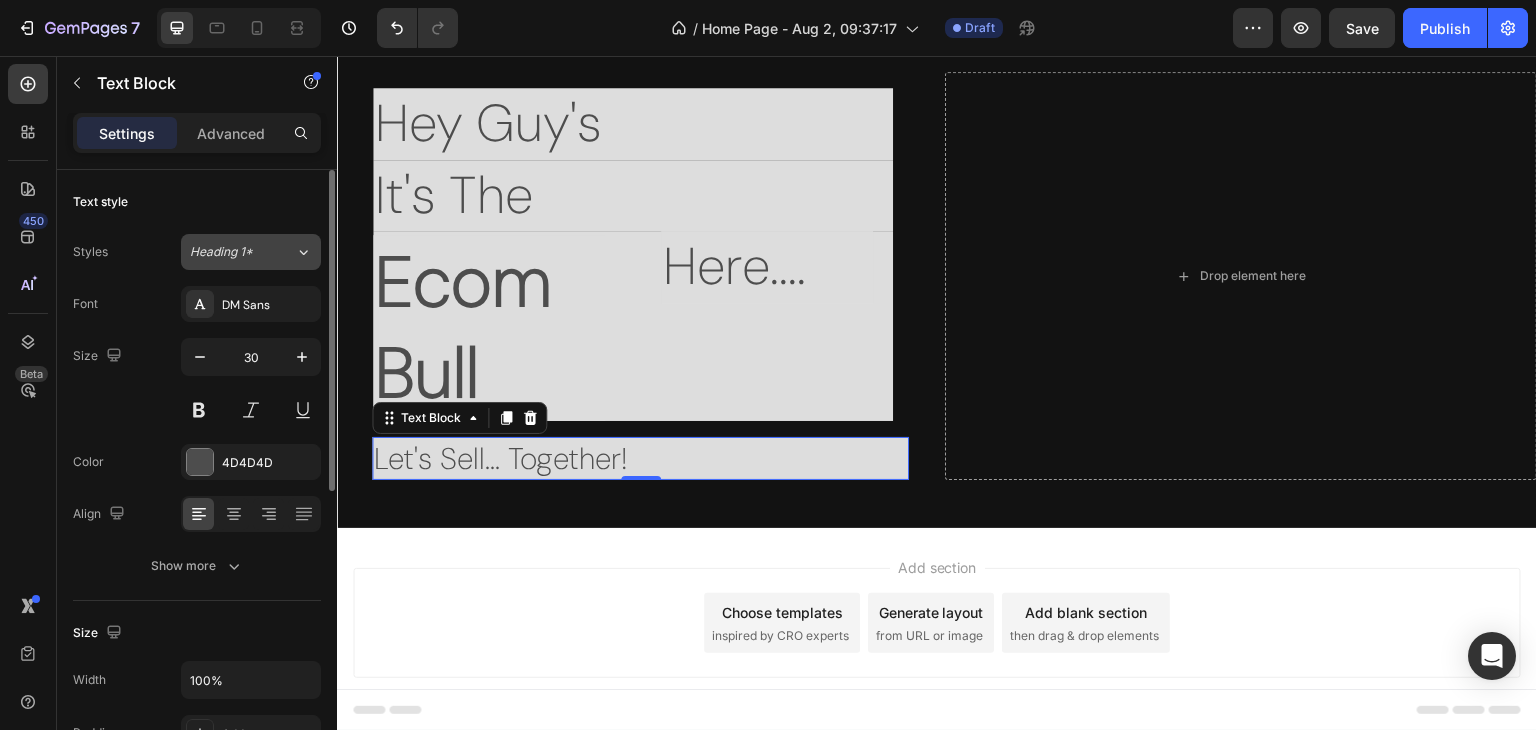 click on "Heading 1*" 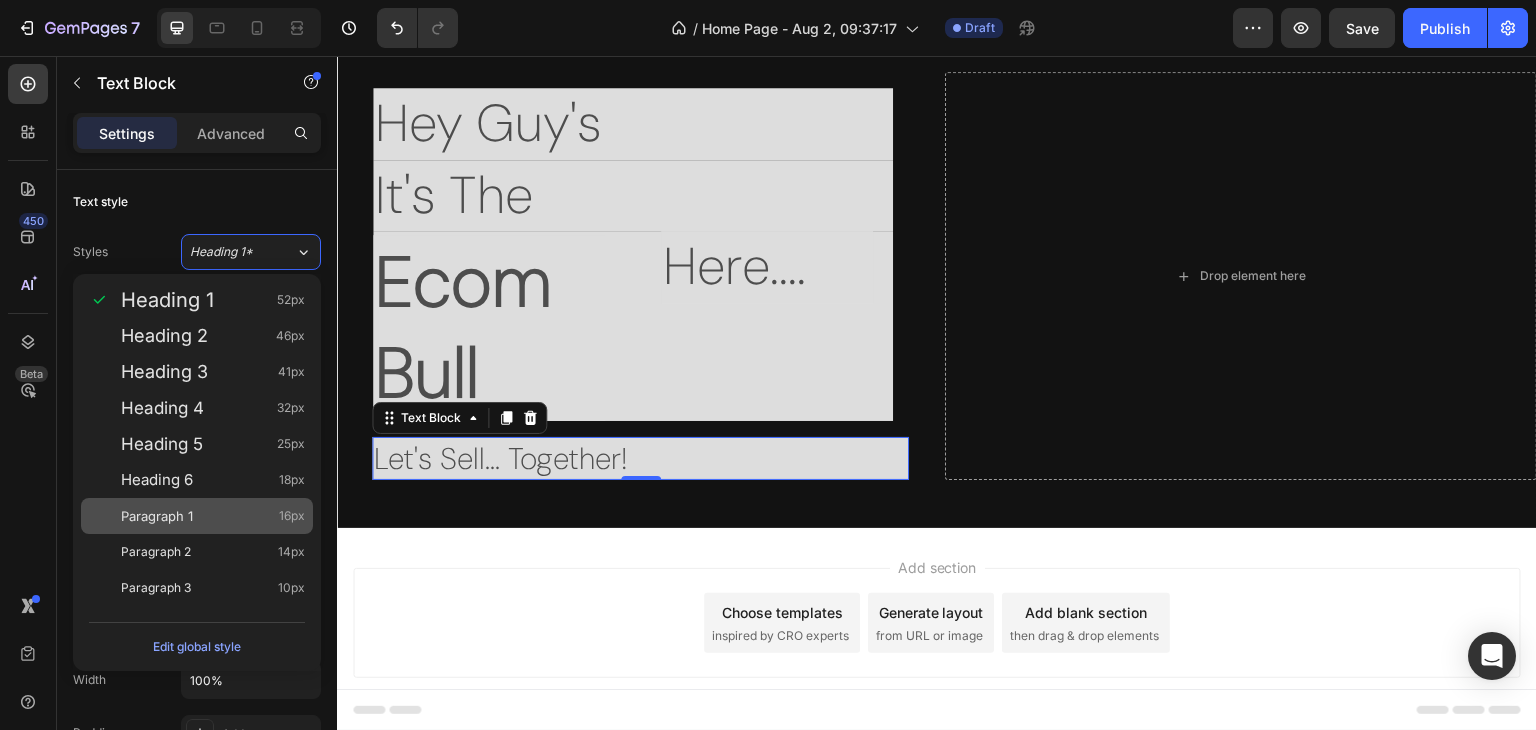 click on "Paragraph 1" at bounding box center [157, 516] 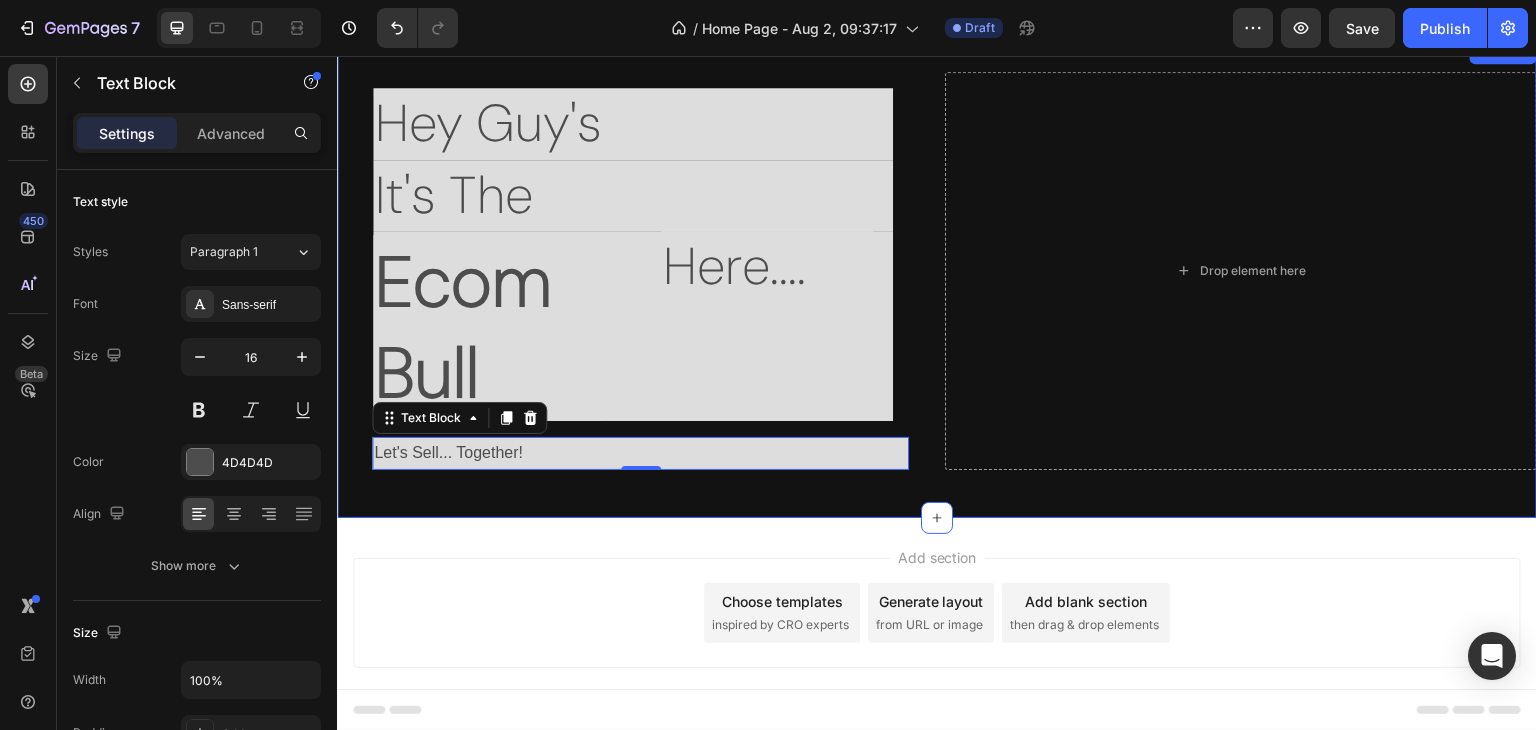 click on "Hey Guy's Text Block It's The Text Block Text Block Ecom Bull Text Block Here.... Text Block Row Row Let's Sell... Together! Text Block   0
Drop element here Row Section 1" at bounding box center [937, 279] 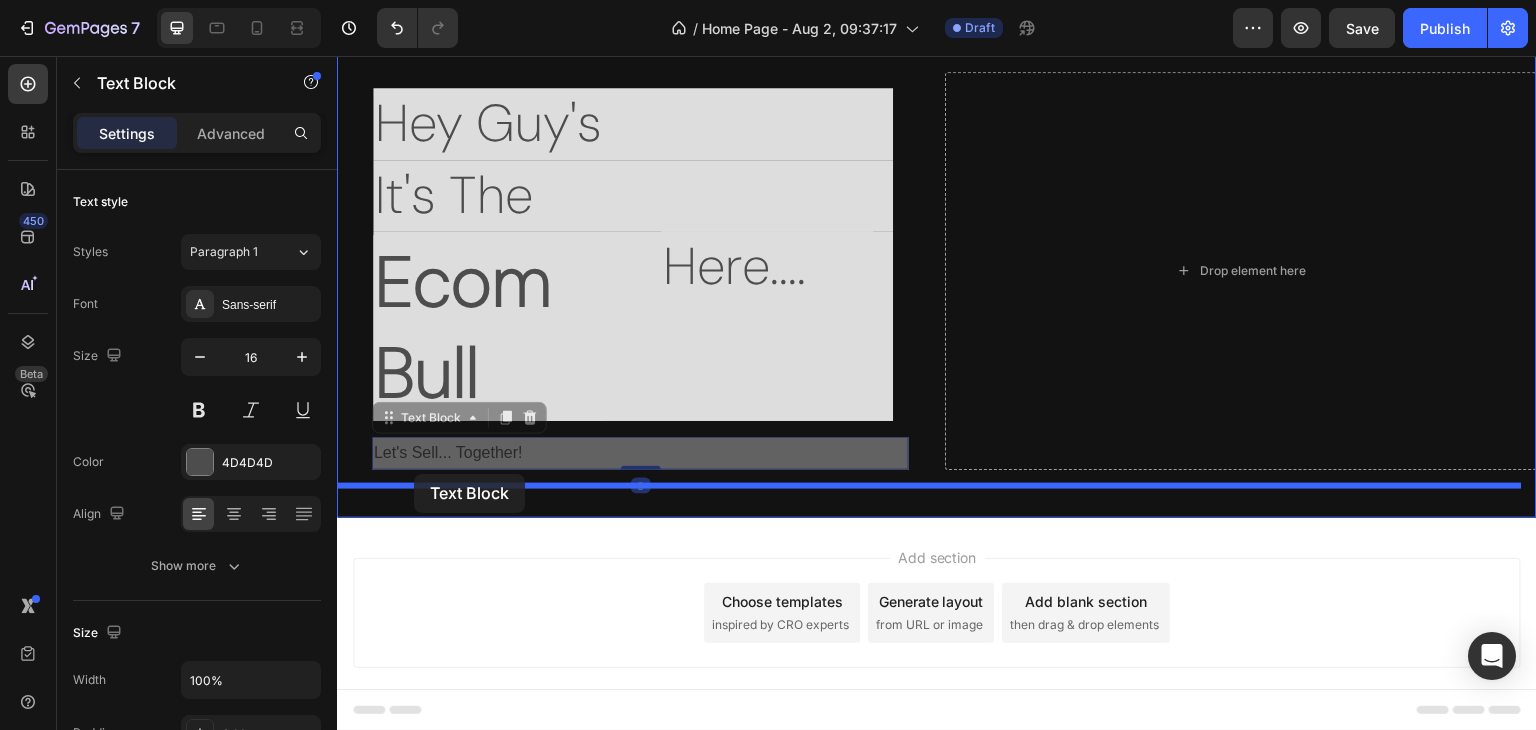 drag, startPoint x: 491, startPoint y: 462, endPoint x: 414, endPoint y: 474, distance: 77.92946 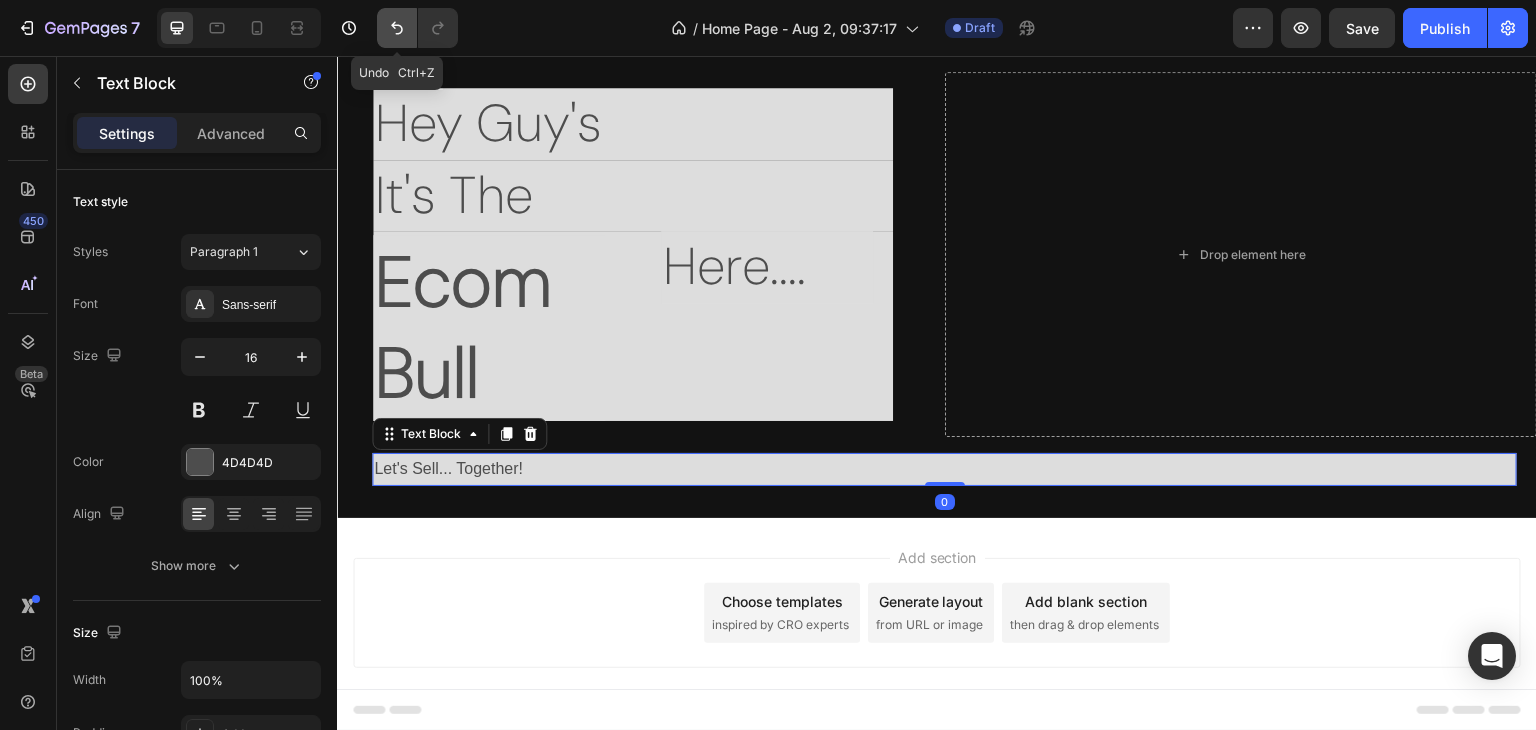 click 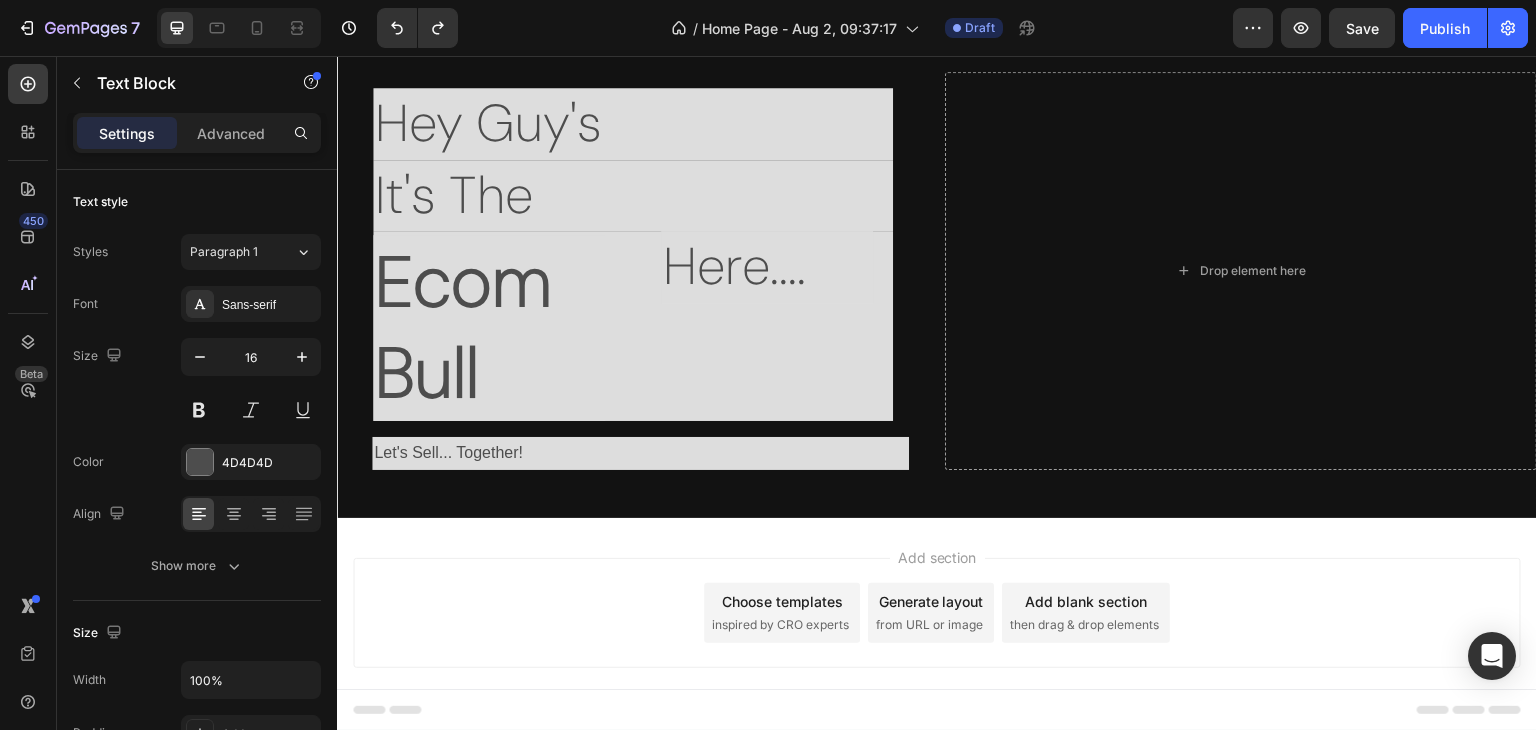 click on "Let's Sell... Together!" at bounding box center [640, 453] 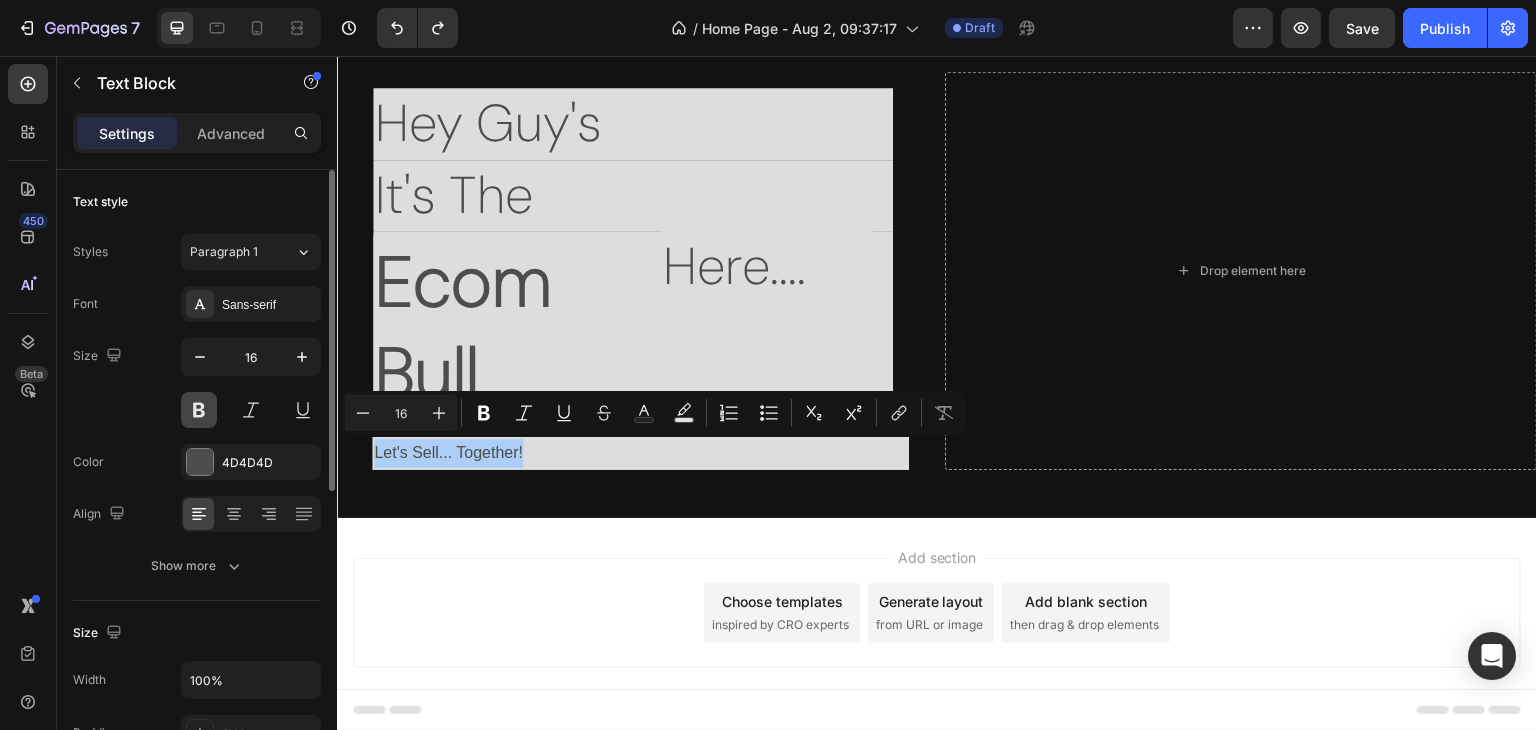 click at bounding box center (199, 410) 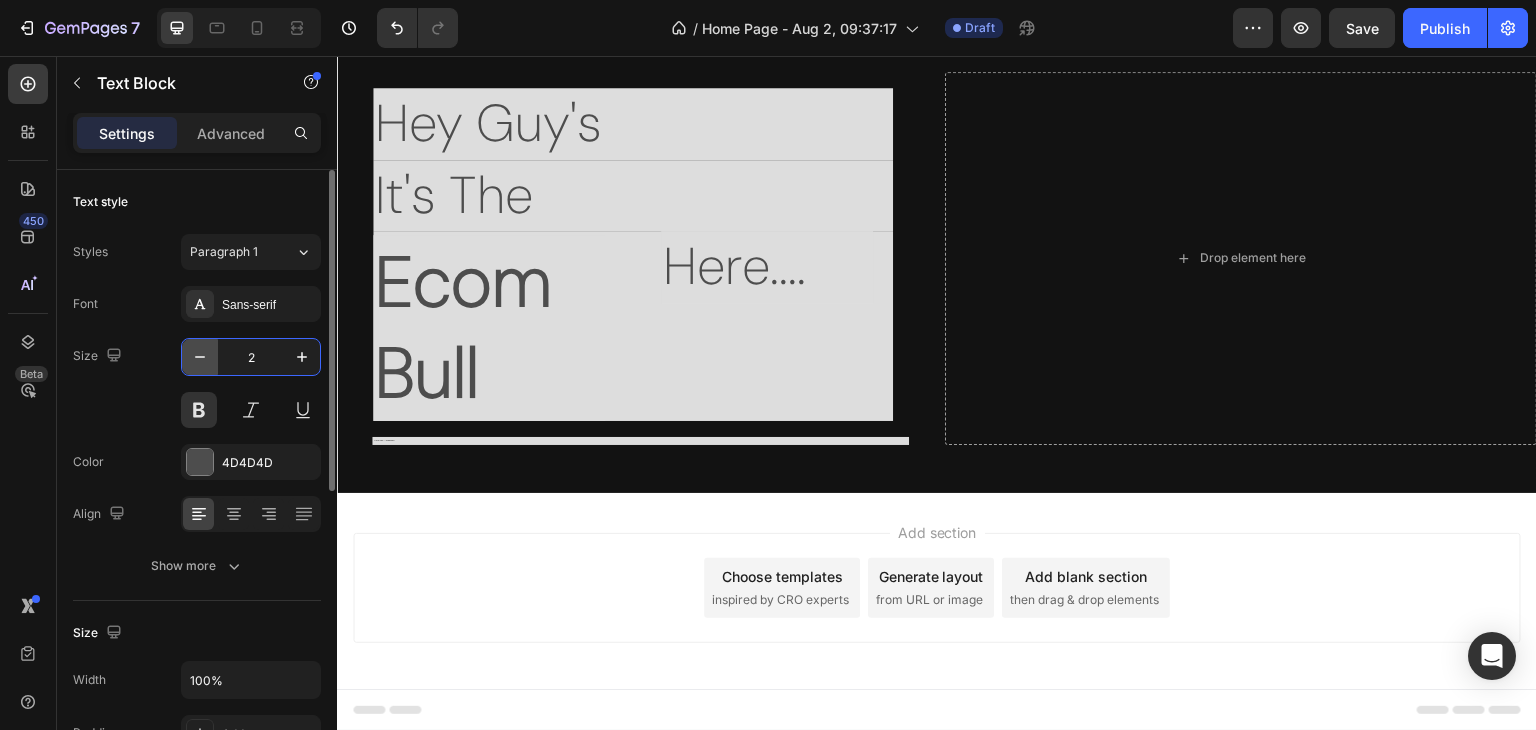 type on "20" 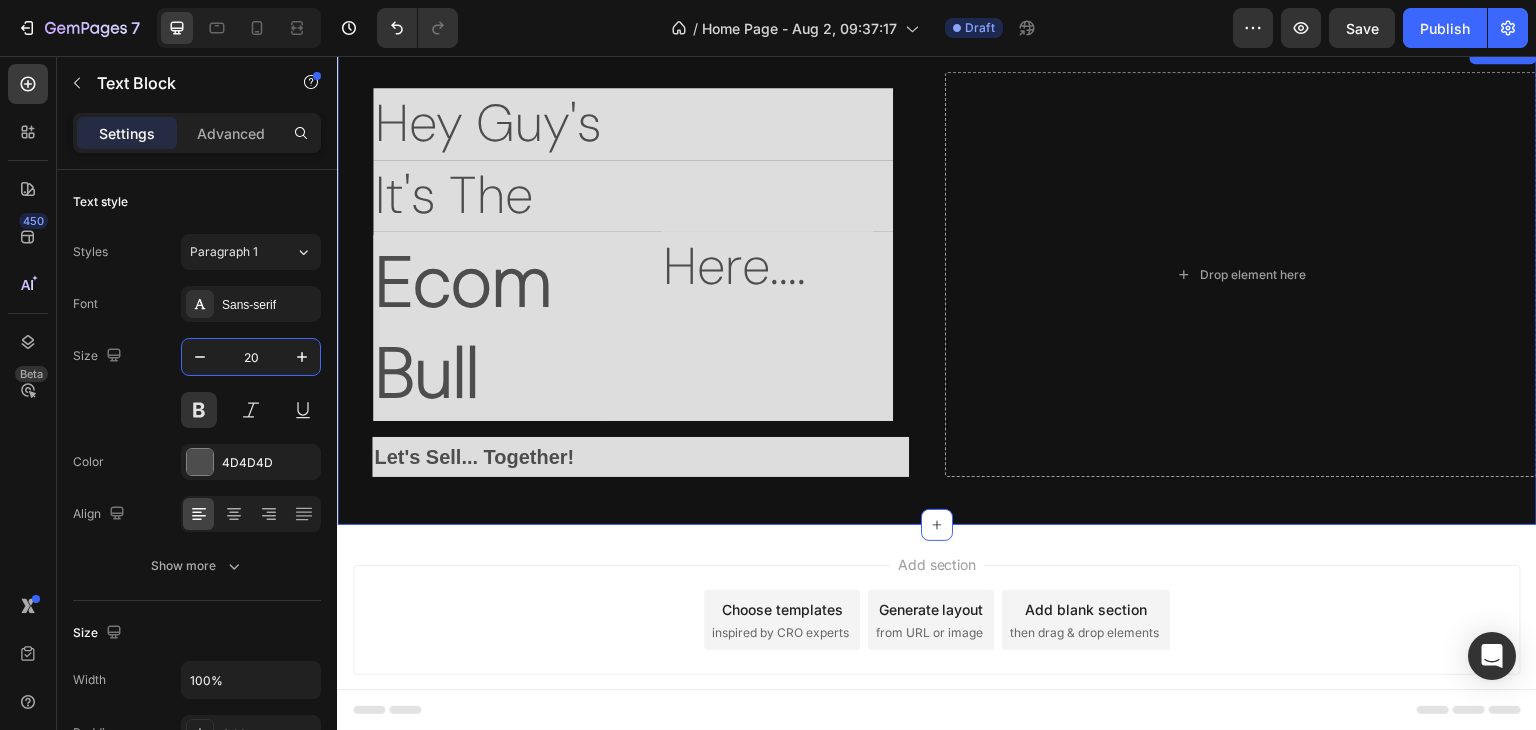 click on "Hey Guy's Text Block It's The Text Block Text Block Ecom Bull Text Block Here.... Text Block Row Row Let's Sell... Together! Text Block
Drop element here Row Section 1" at bounding box center [937, 282] 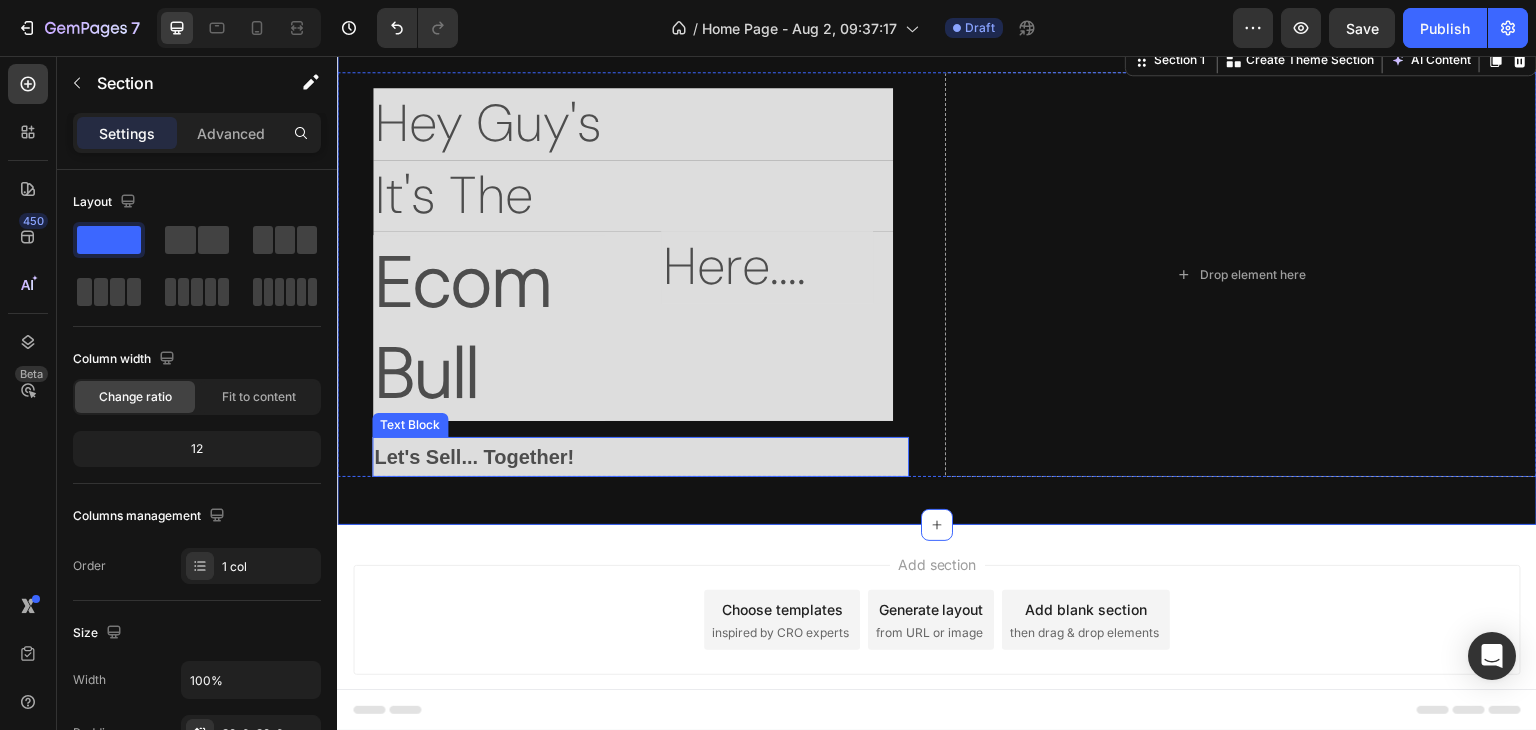 click on "Let's Sell... Together!" at bounding box center (640, 457) 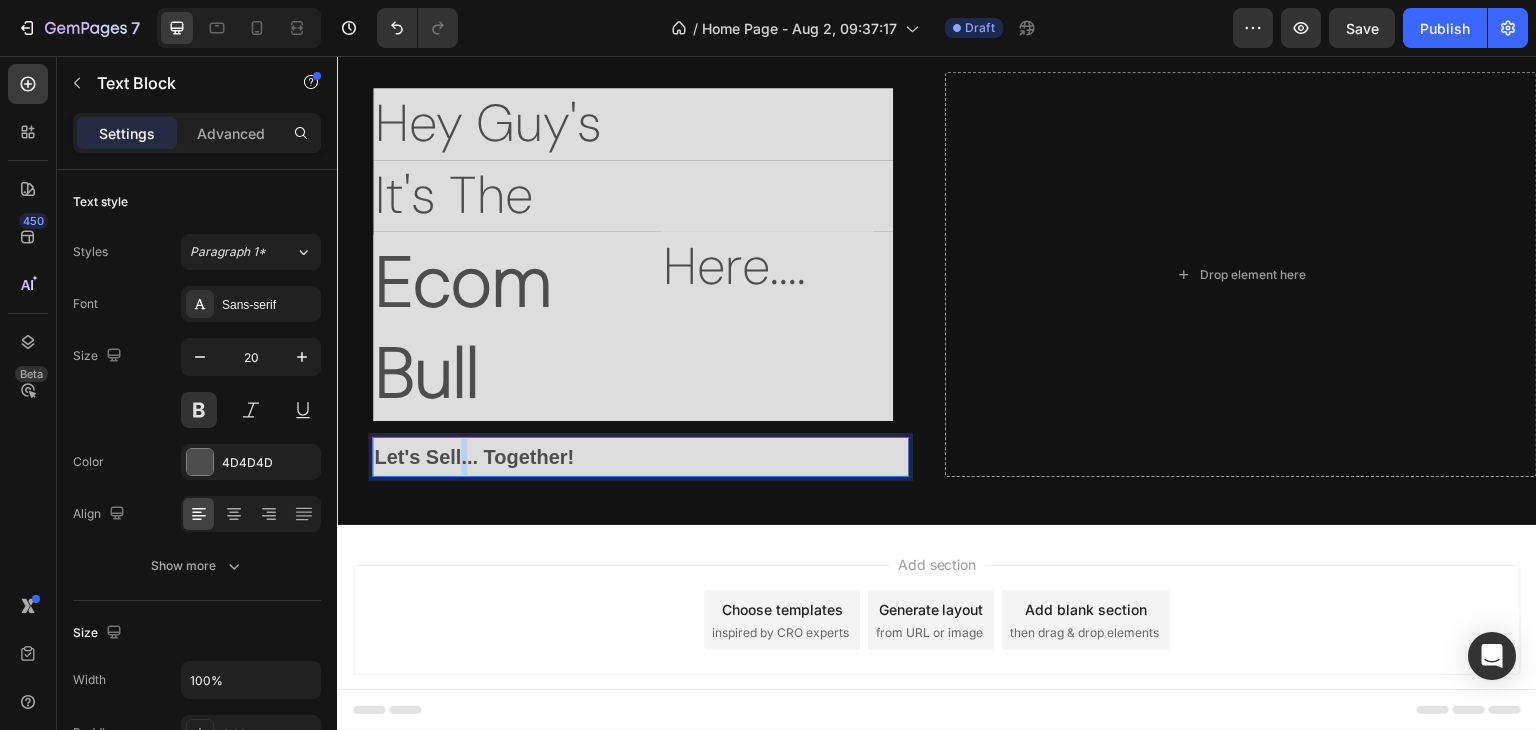 click on "Let's Sell... Together!" at bounding box center (640, 457) 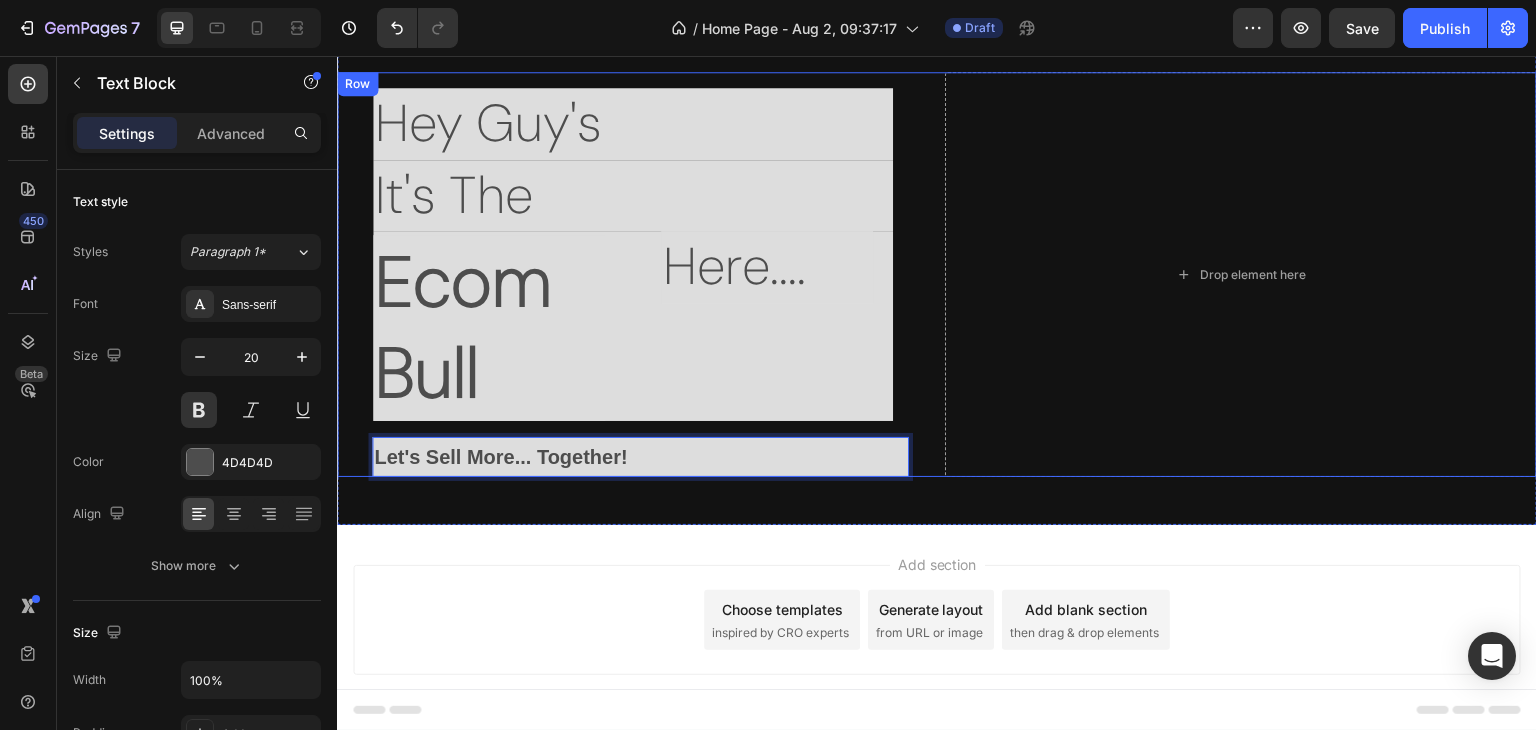 click on "Hey Guy's Text Block It's The Text Block Text Block Ecom Bull Text Block Here.... Text Block Row Row Let's Sell More... Together! Text Block   0" at bounding box center (633, 274) 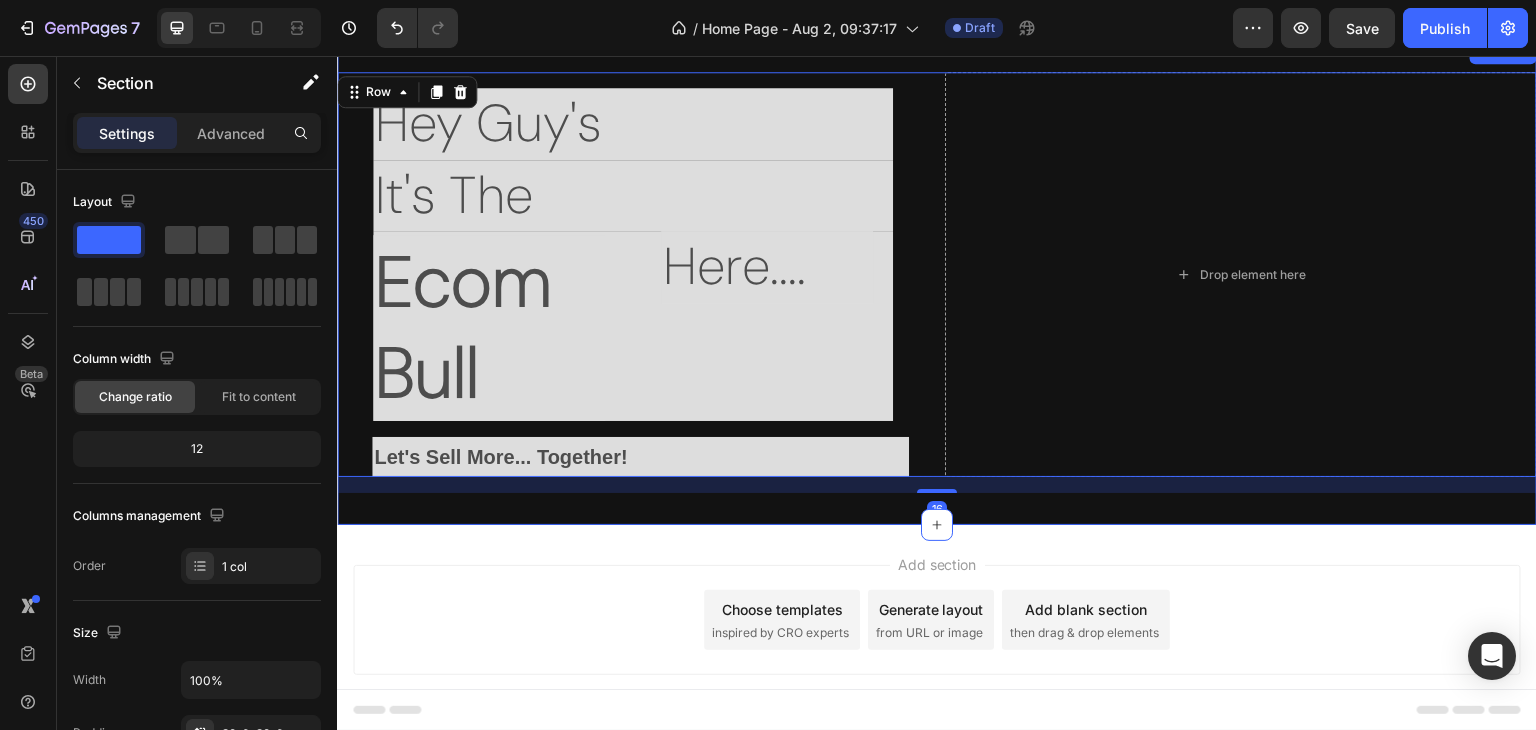 click on "Hey Guy's Text Block It's The Text Block Text Block Ecom Bull Text Block Here.... Text Block Row Row Let's Sell More... Together! Text Block
Drop element here Row   16 Section 1" at bounding box center (937, 282) 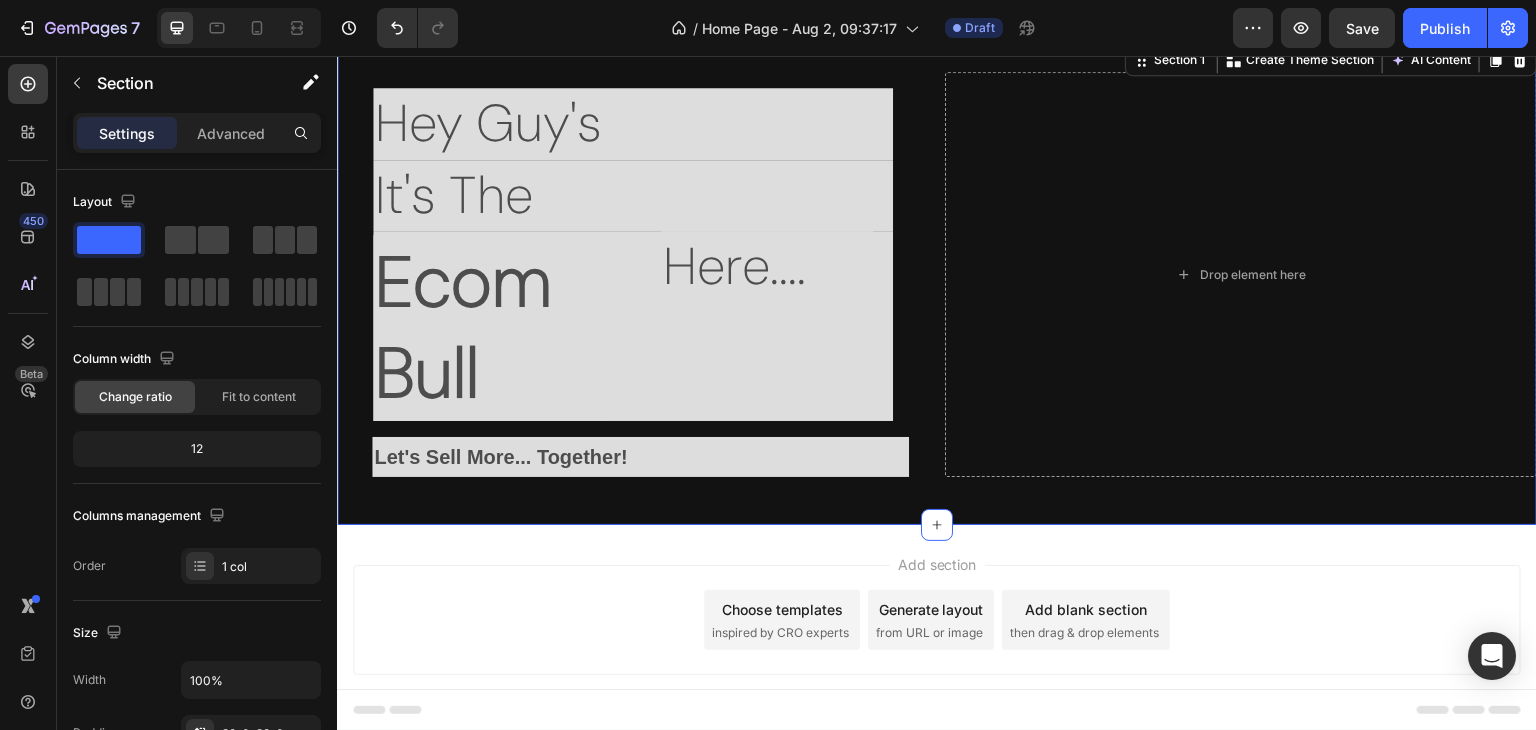 click on "Hey Guy's Text Block It's The Text Block Text Block Ecom Bull Text Block Here.... Text Block Row Row Let's Sell More... Together! Text Block
Drop element here Row Section 1   You can create reusable sections Create Theme Section AI Content Write with GemAI What would you like to describe here? Tone and Voice Persuasive Product Mini Retro Bluetooth Speaker Show more Generate" at bounding box center (937, 282) 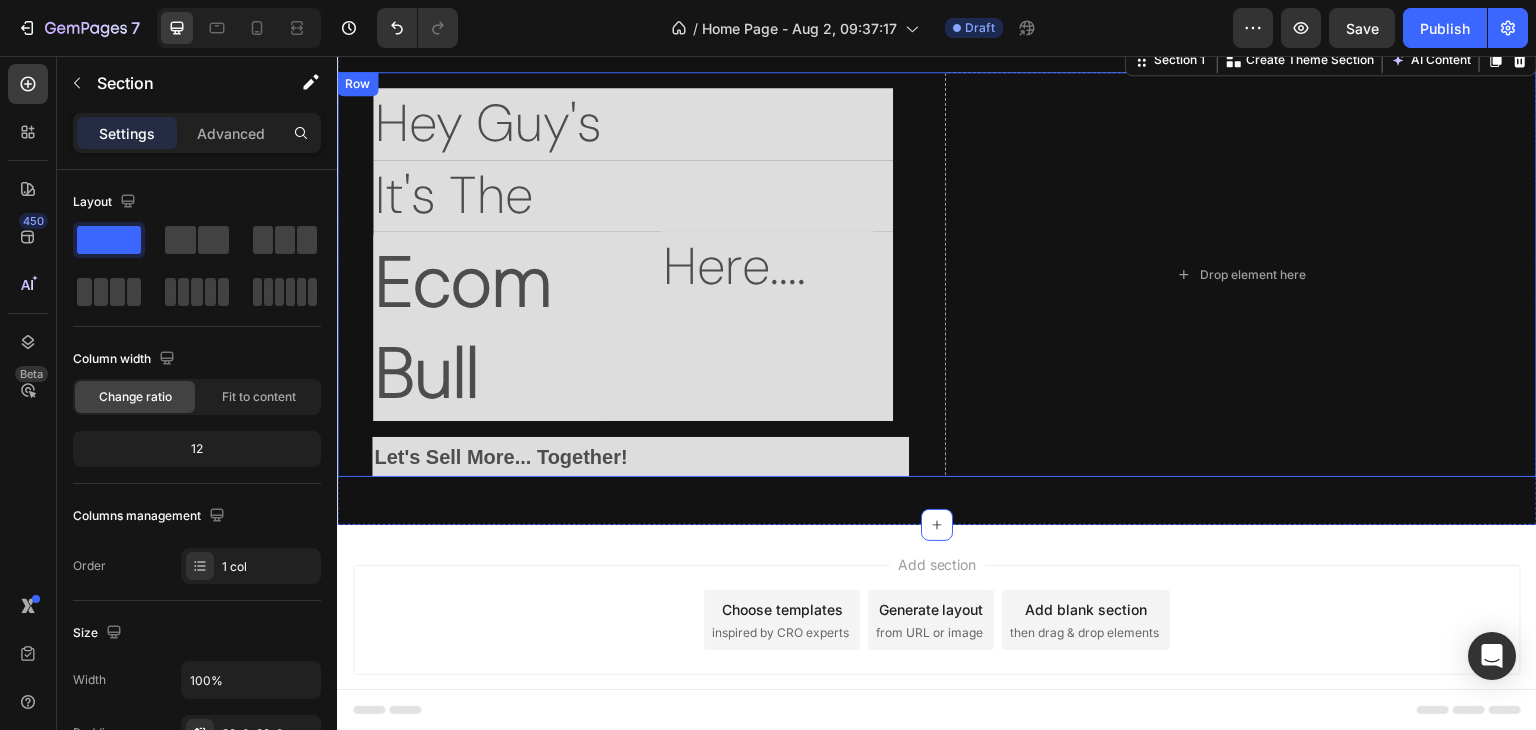 click on "Hey Guy's Text Block It's The Text Block Text Block Ecom Bull Text Block Here.... Text Block Row Row Let's Sell More... Together! Text Block
Drop element here Row" at bounding box center (937, 274) 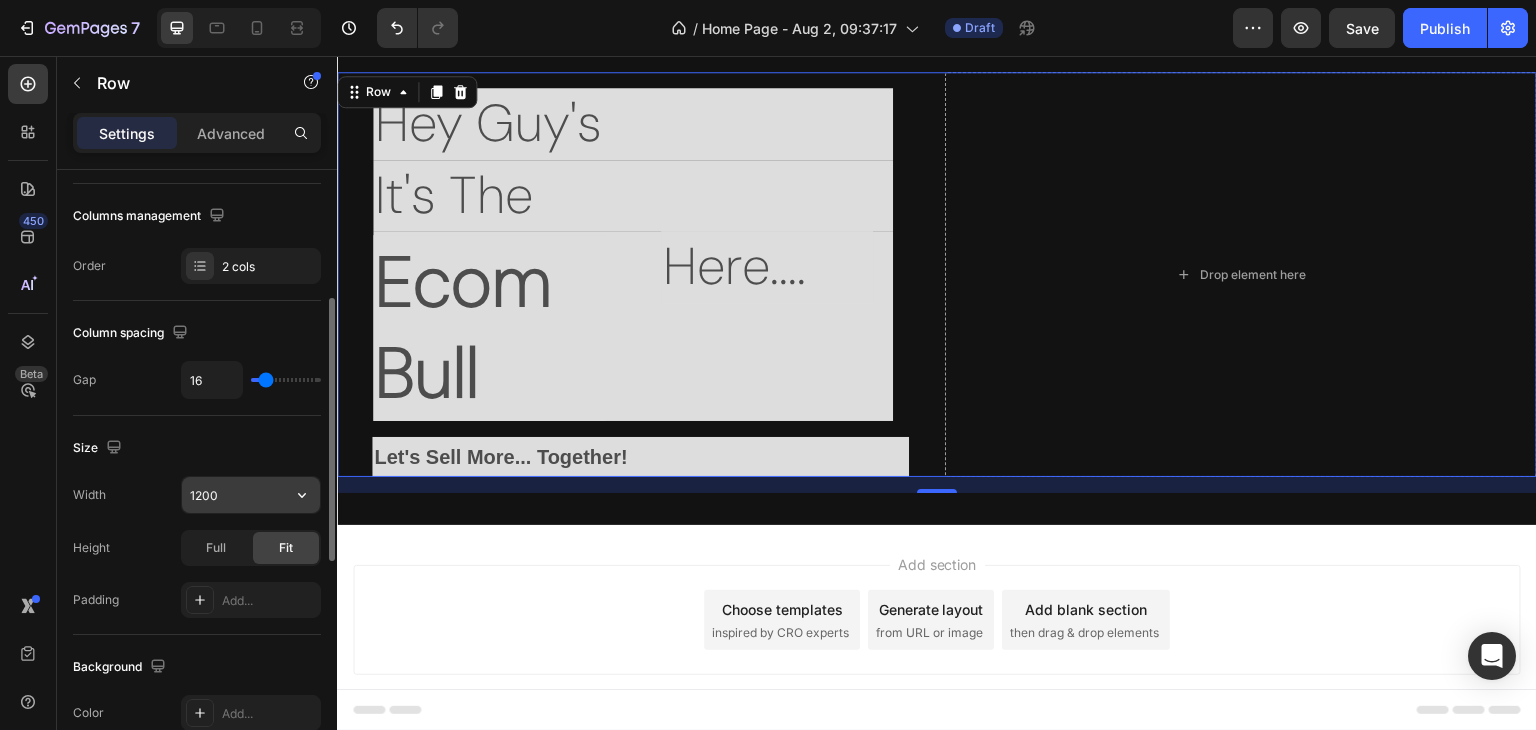 scroll, scrollTop: 500, scrollLeft: 0, axis: vertical 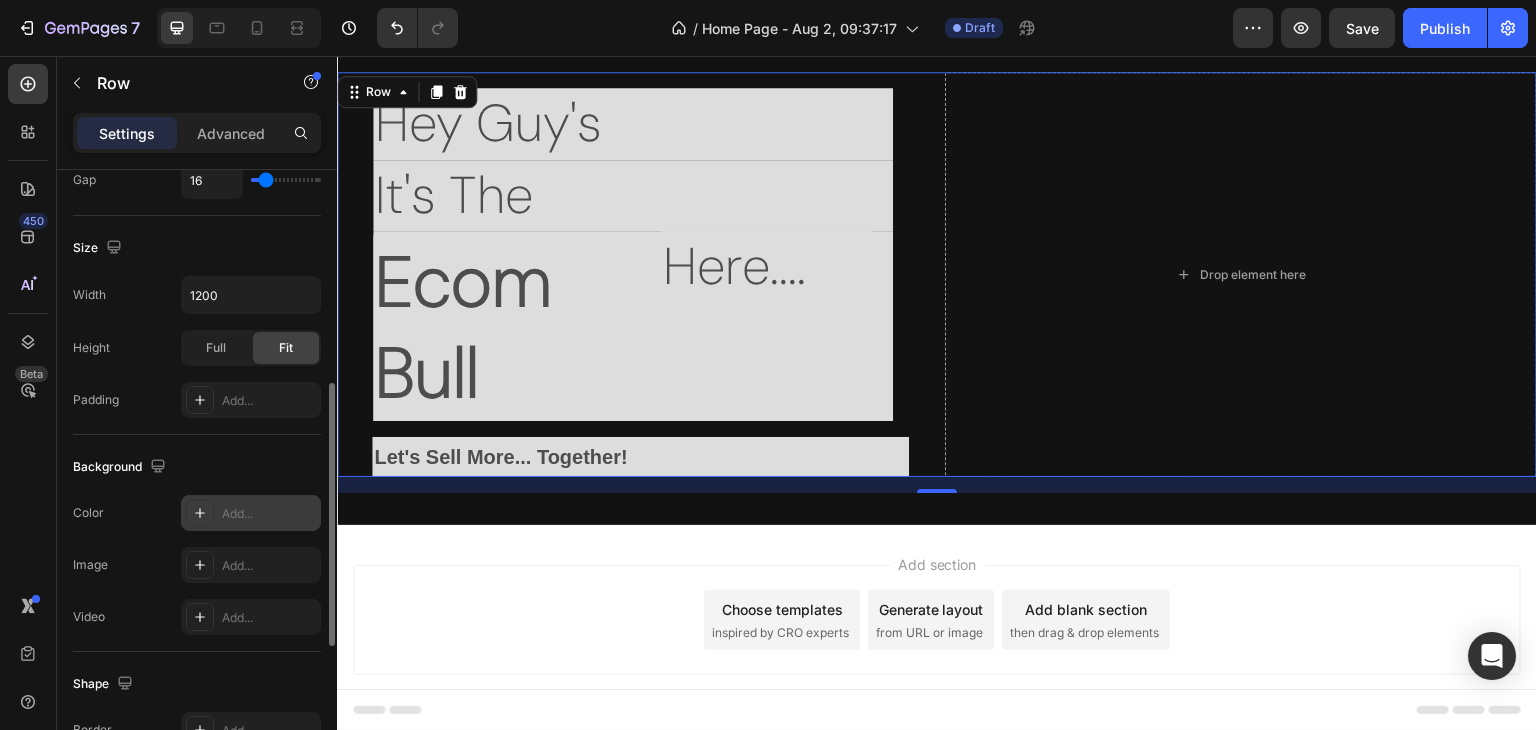 click 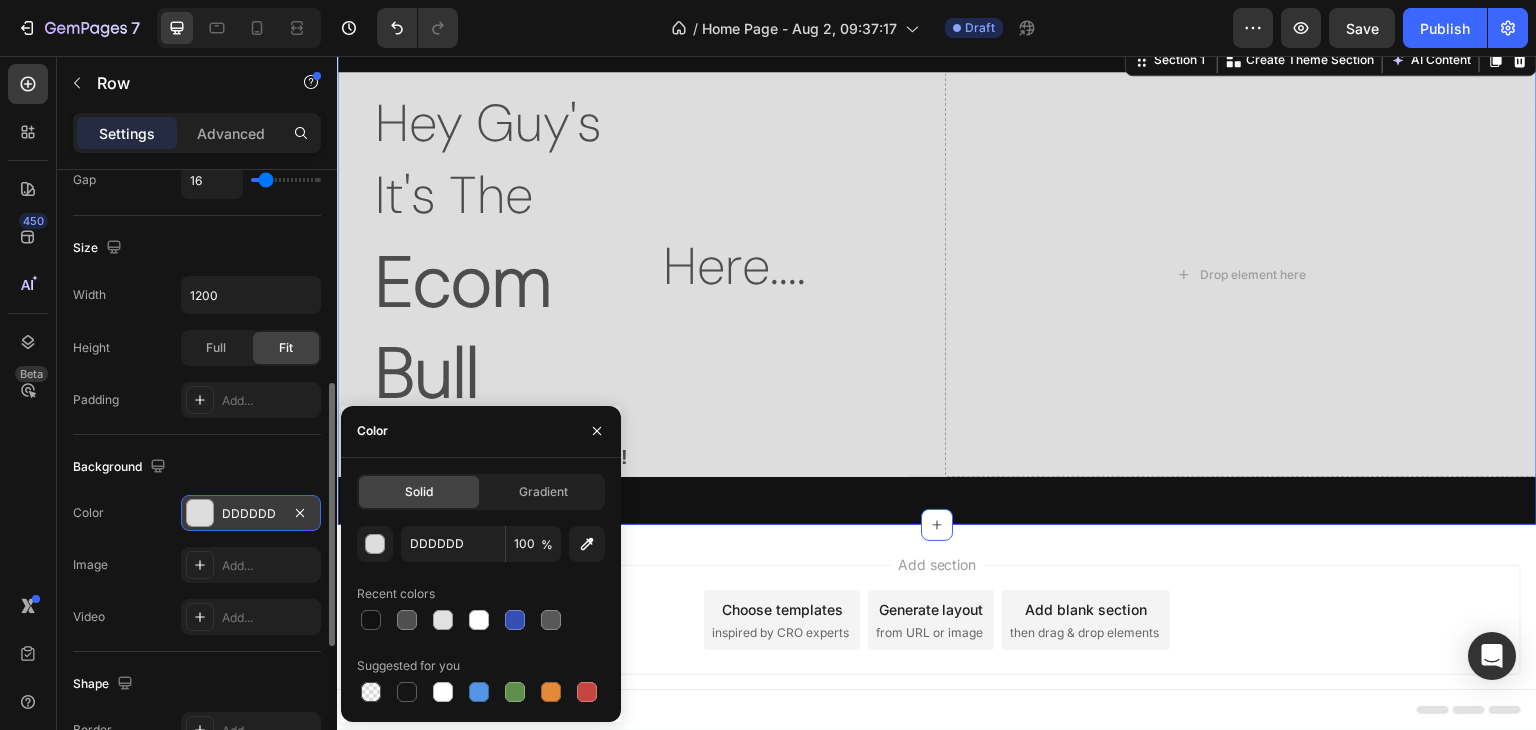 click on "Hey Guy's Text Block It's The Text Block Text Block Ecom Bull Text Block Here.... Text Block Row Row Let's Sell More... Together! Text Block
Drop element here Row Section 1   You can create reusable sections Create Theme Section AI Content Write with GemAI What would you like to describe here? Tone and Voice Persuasive Product Mini Retro Bluetooth Speaker Show more Generate" at bounding box center [937, 282] 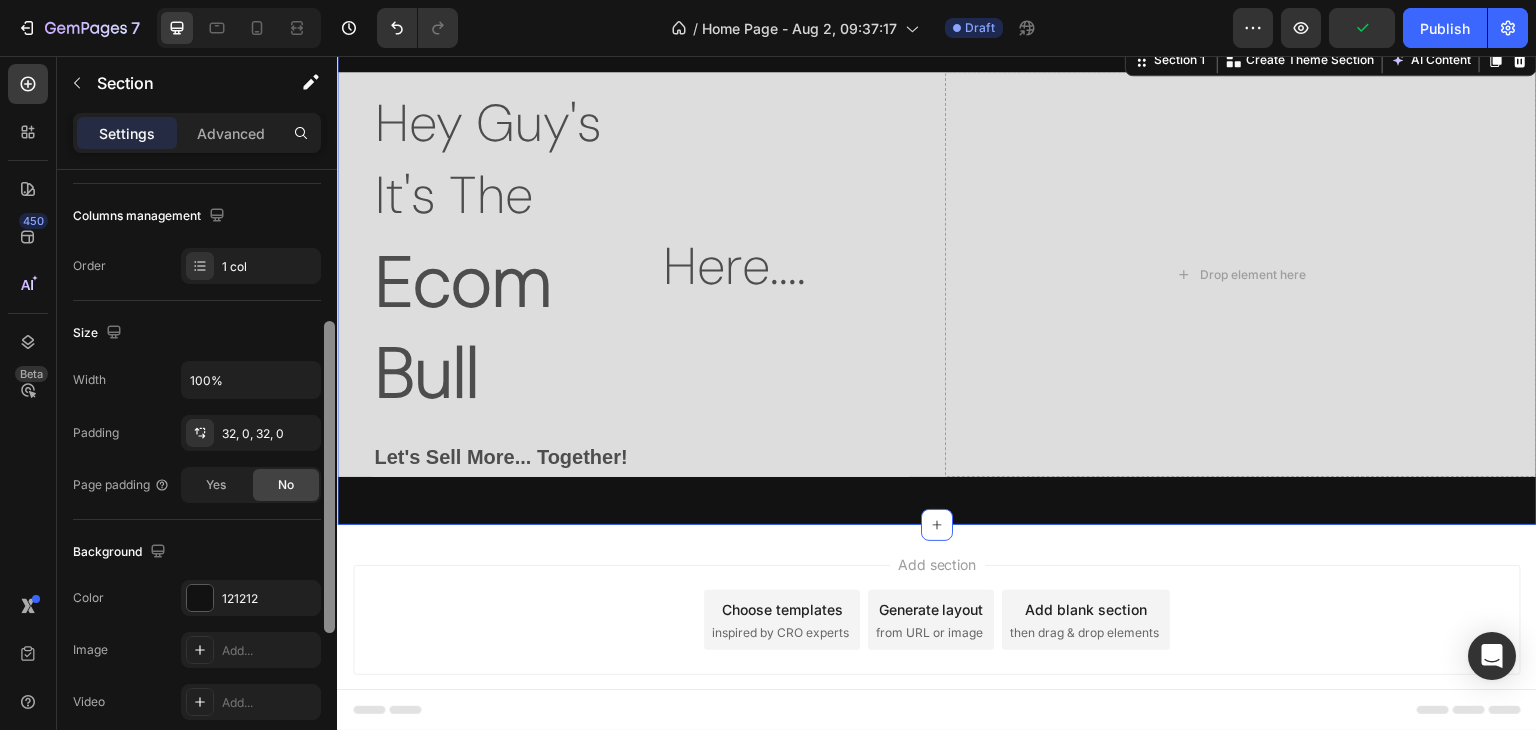 scroll, scrollTop: 400, scrollLeft: 0, axis: vertical 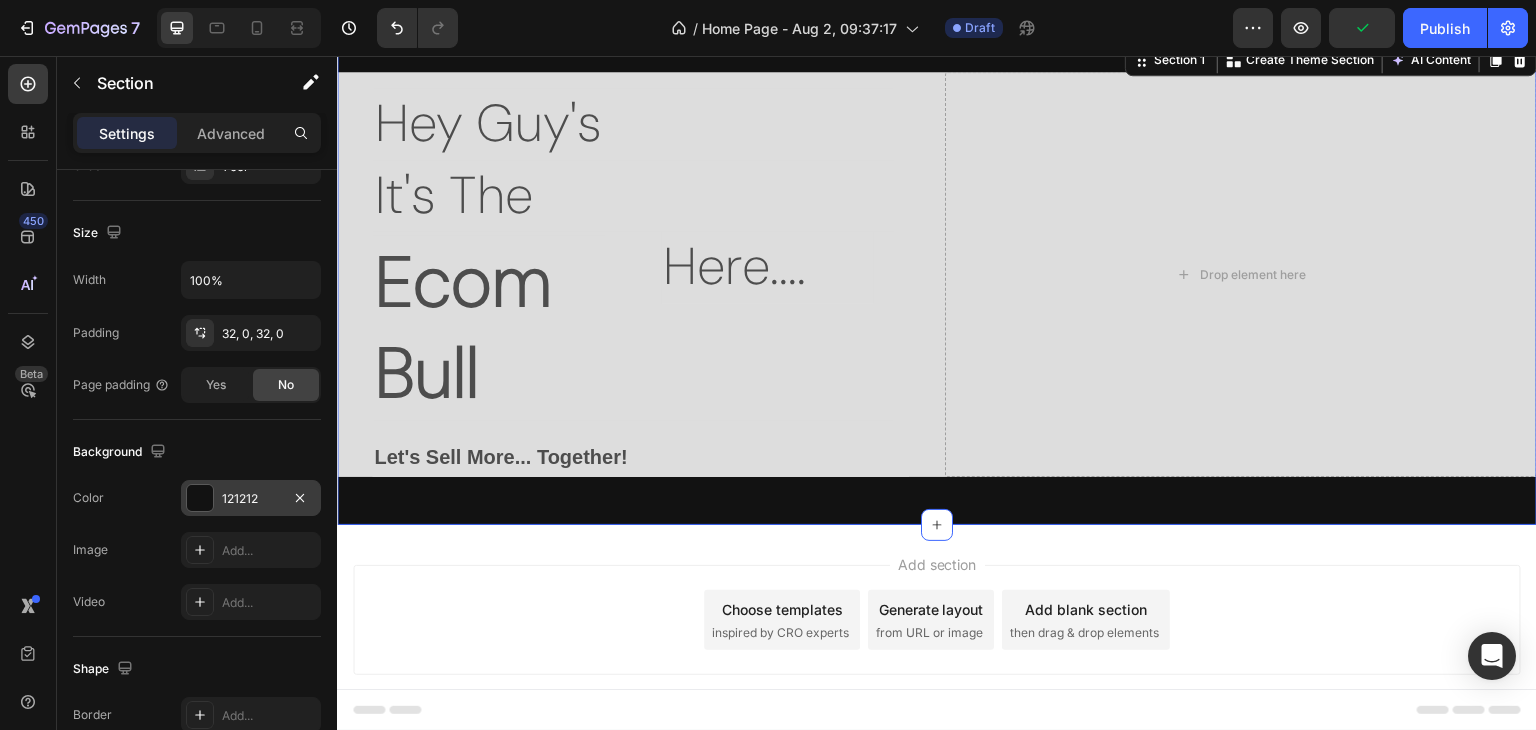 click on "121212" at bounding box center [251, 498] 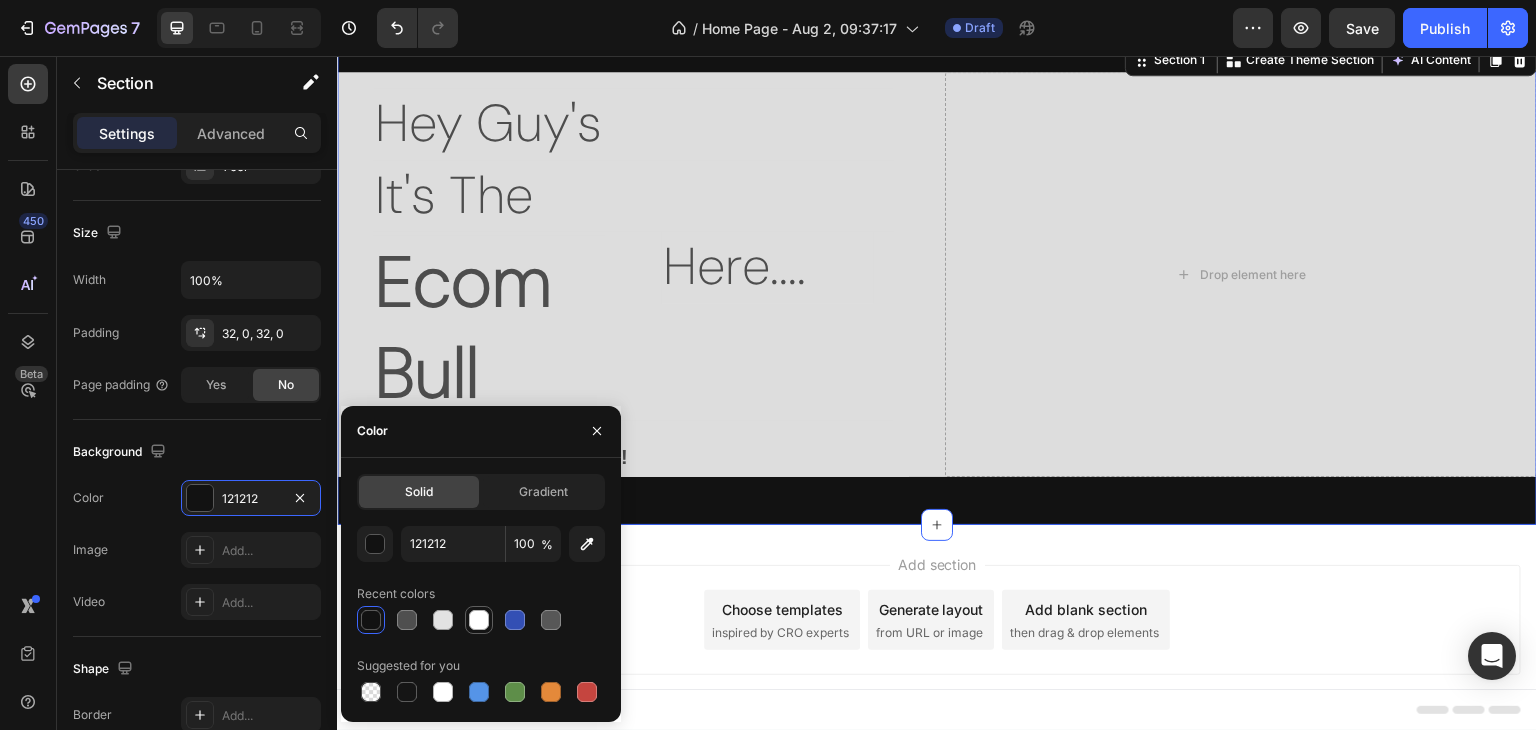 click at bounding box center (479, 620) 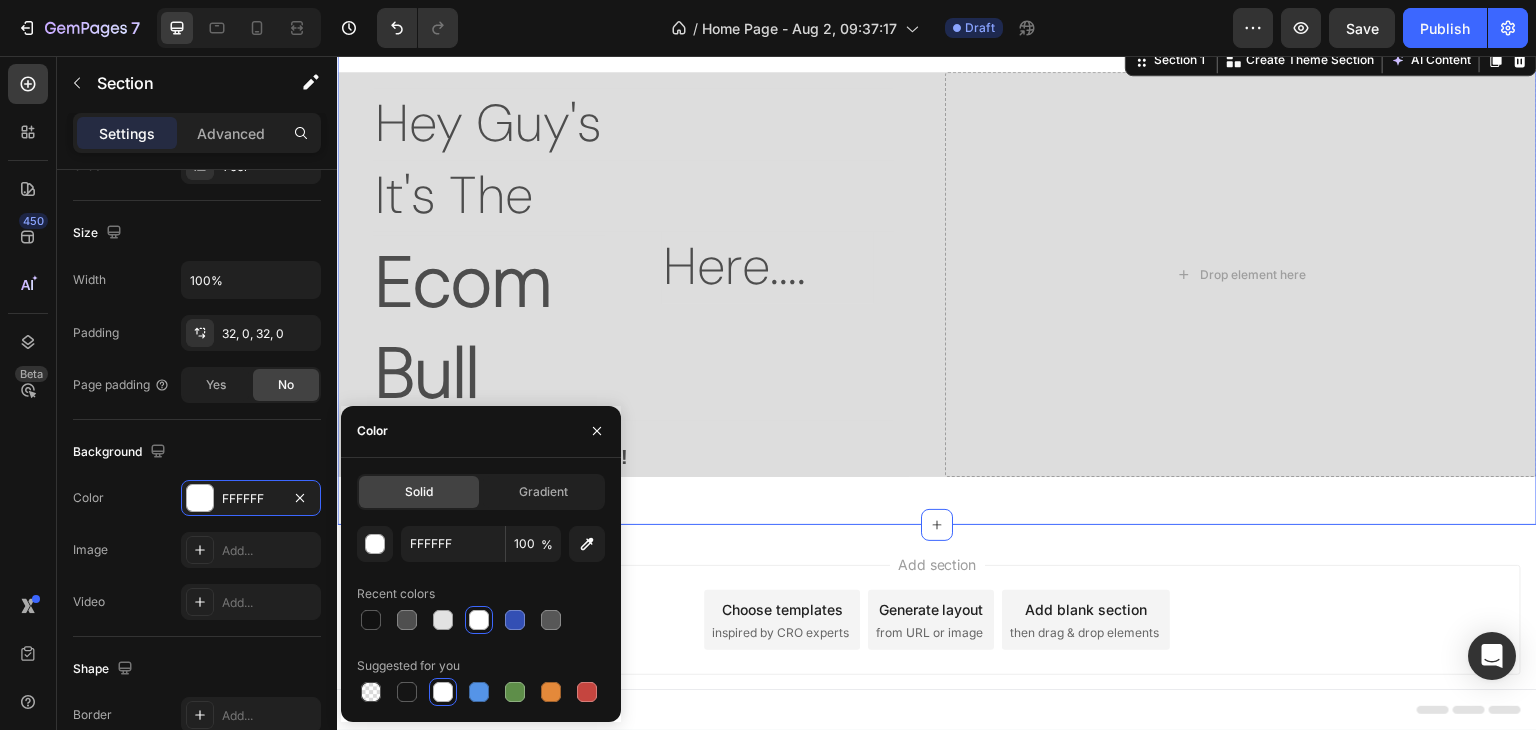 click on "Here.... Text Block" at bounding box center [767, 326] 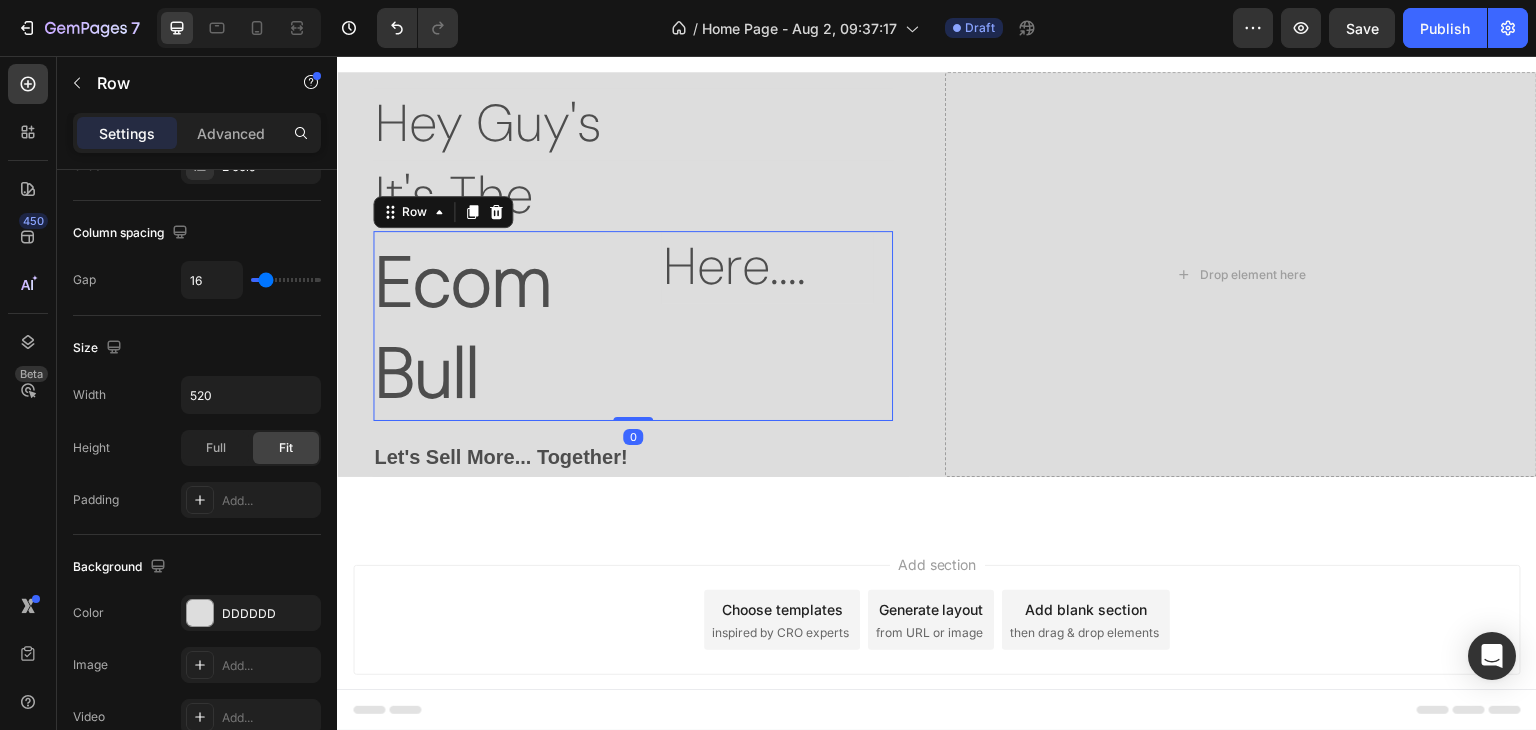 scroll, scrollTop: 0, scrollLeft: 0, axis: both 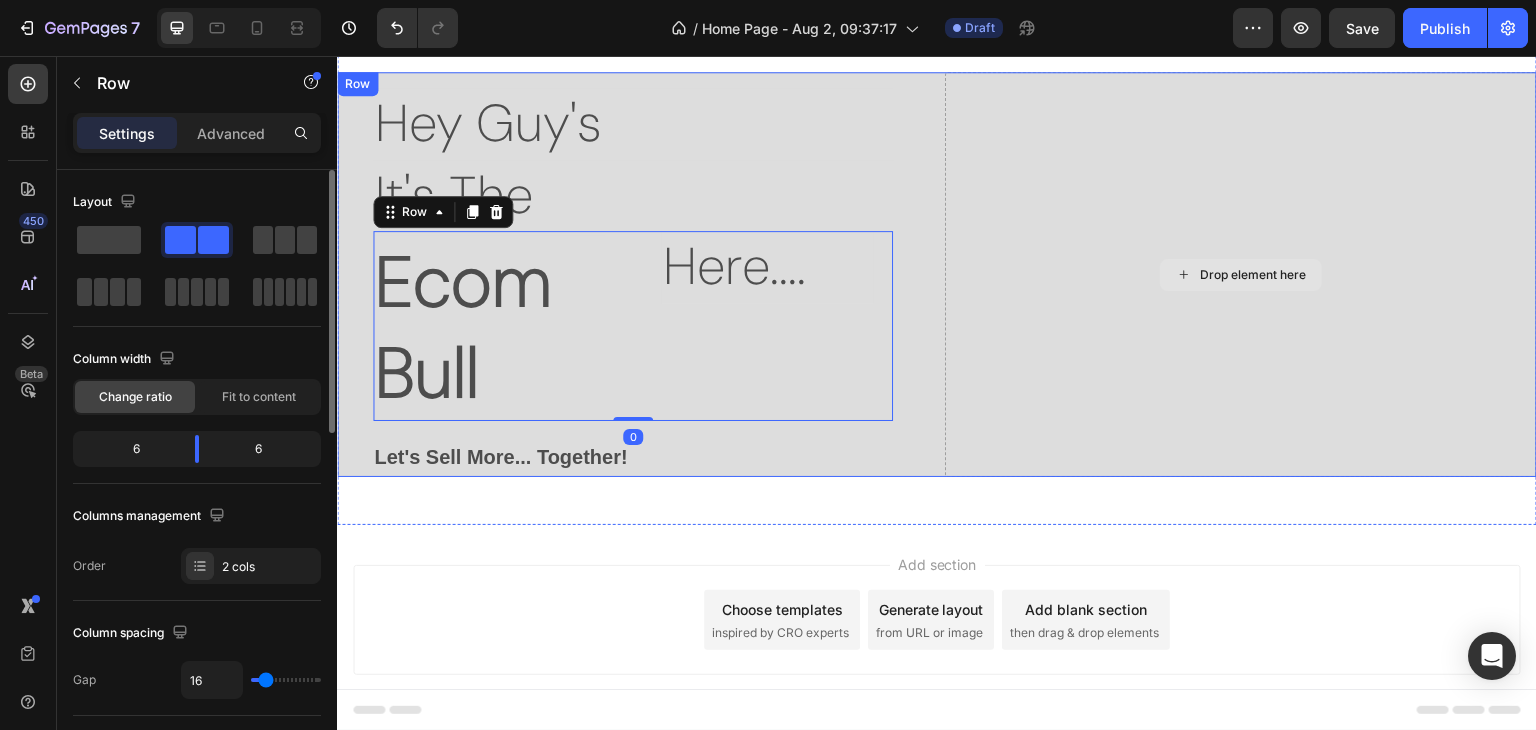 click on "Drop element here" at bounding box center [1241, 274] 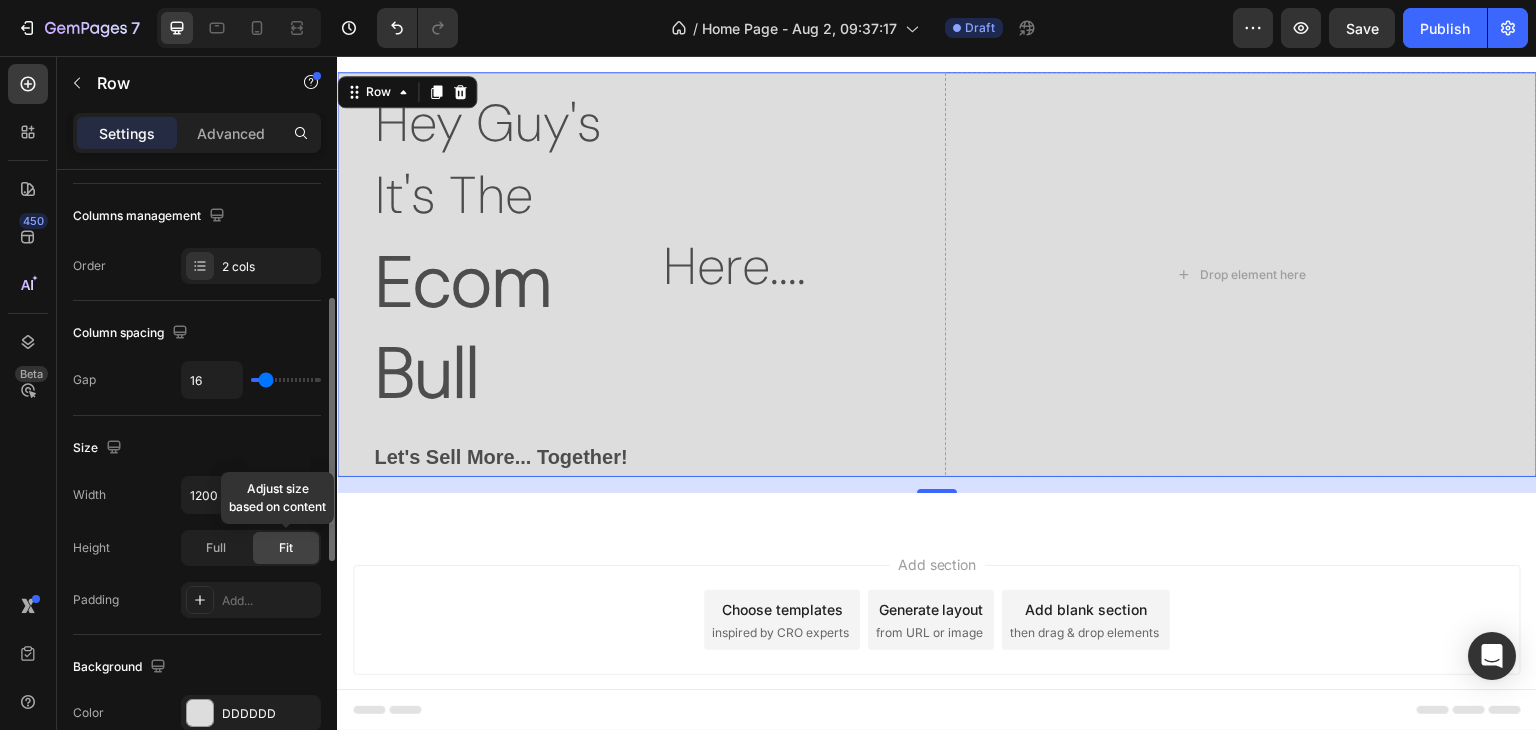 scroll, scrollTop: 500, scrollLeft: 0, axis: vertical 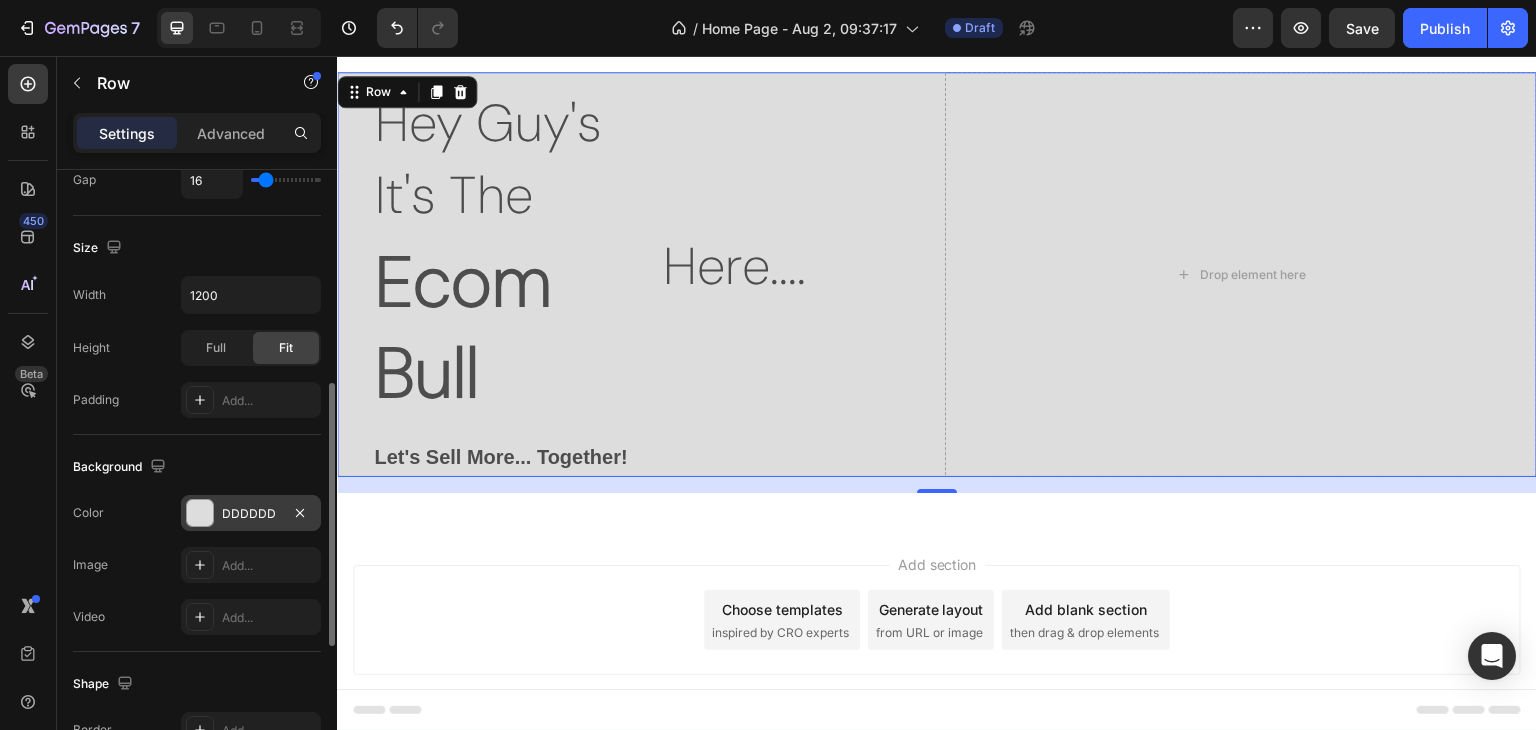 click on "DDDDDD" at bounding box center (251, 513) 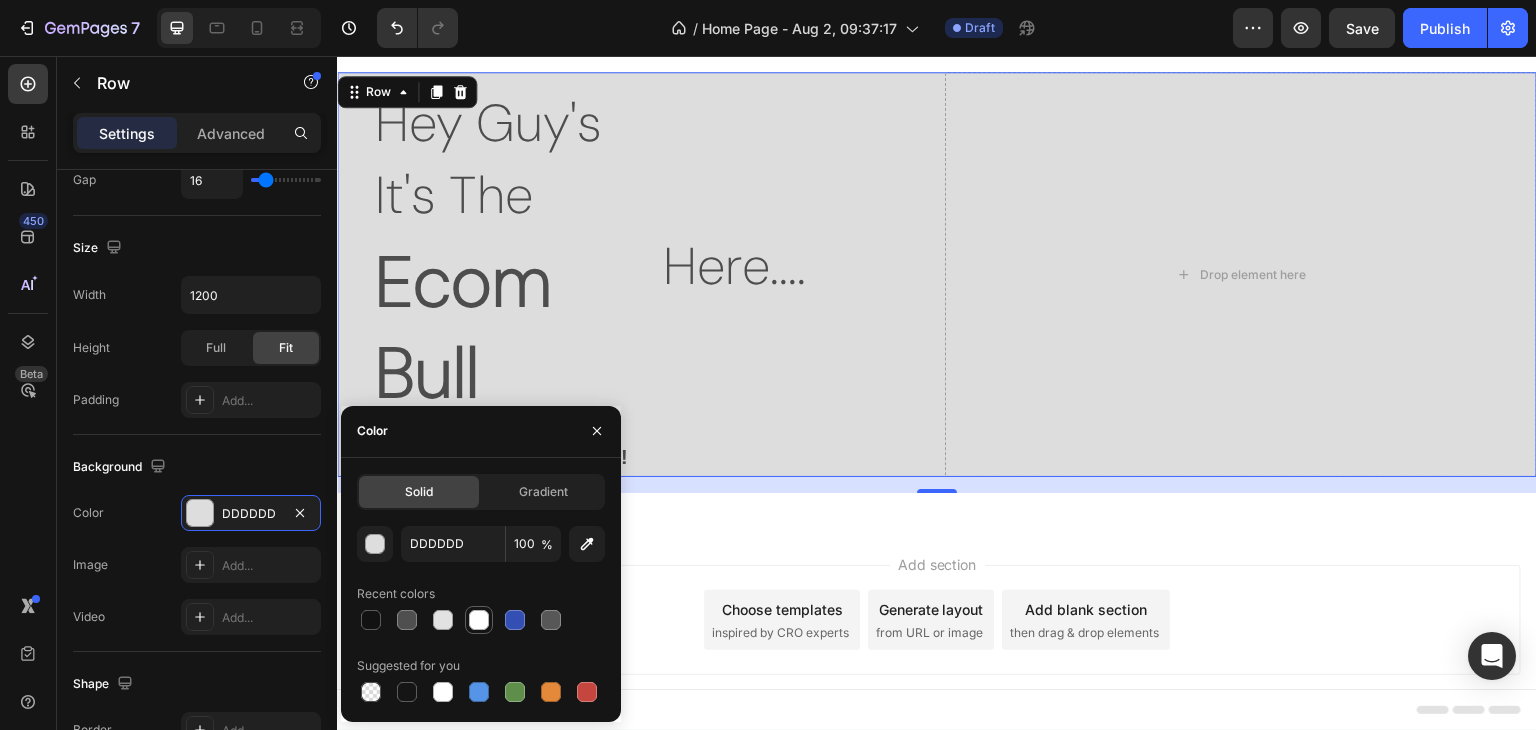 click at bounding box center (479, 620) 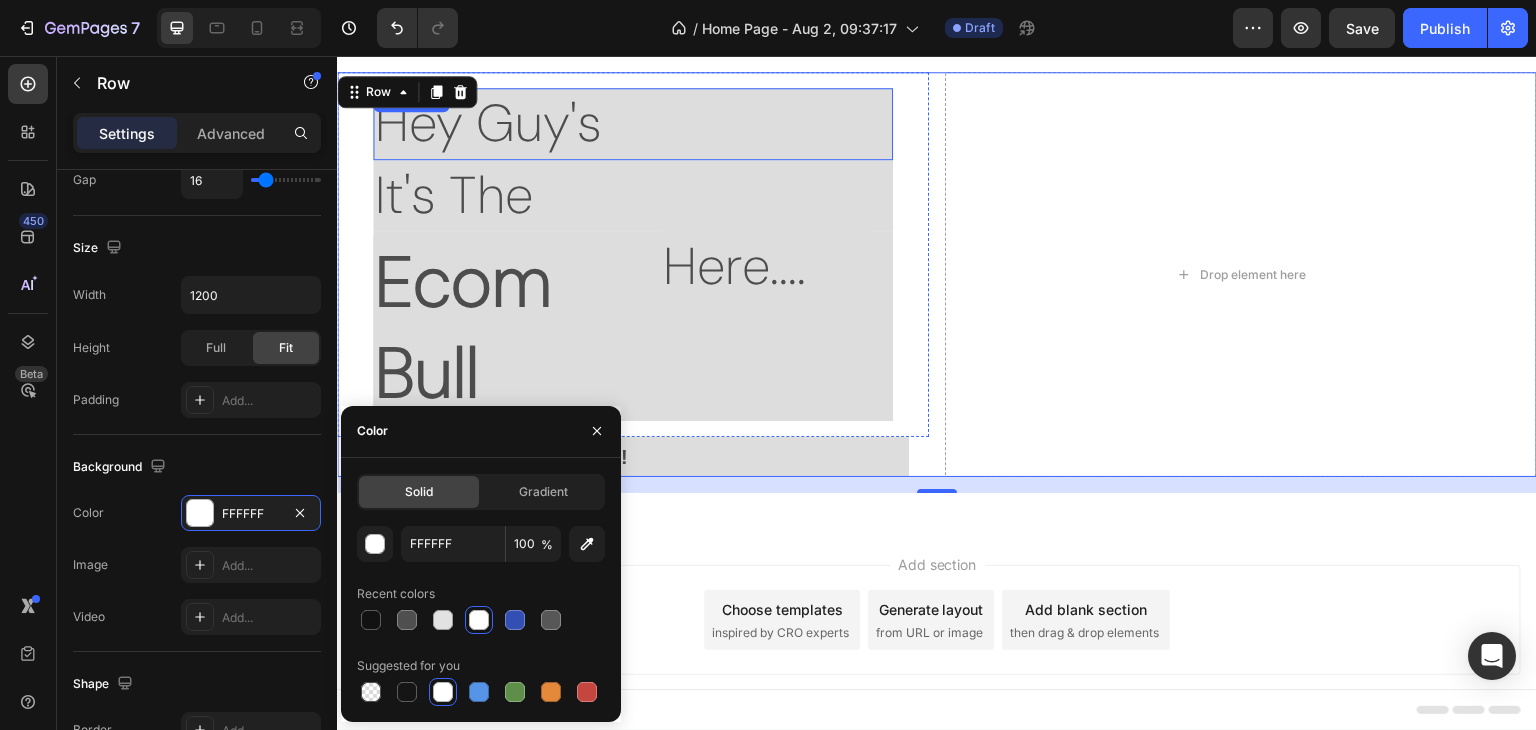 click on "Hey Guy's" at bounding box center [633, 124] 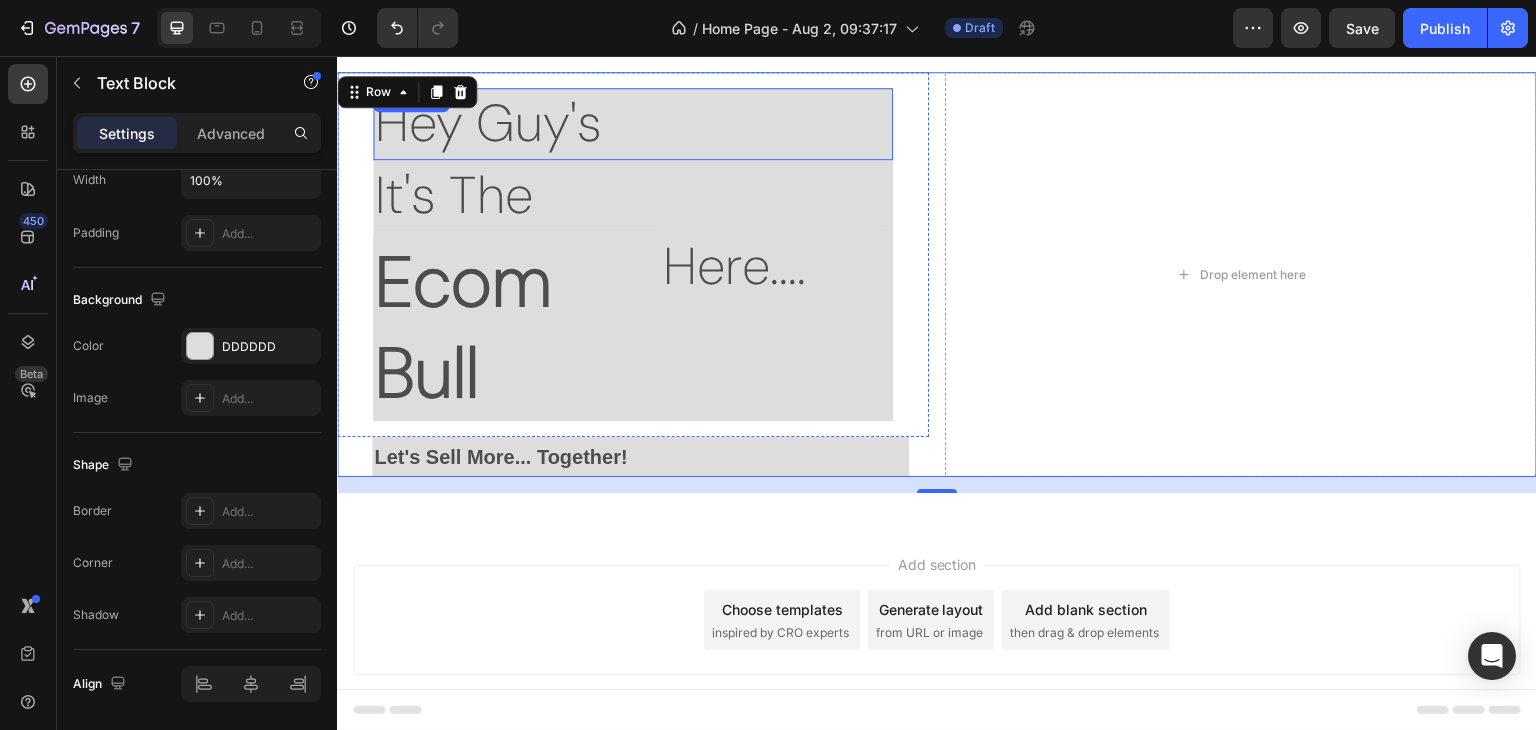 scroll, scrollTop: 0, scrollLeft: 0, axis: both 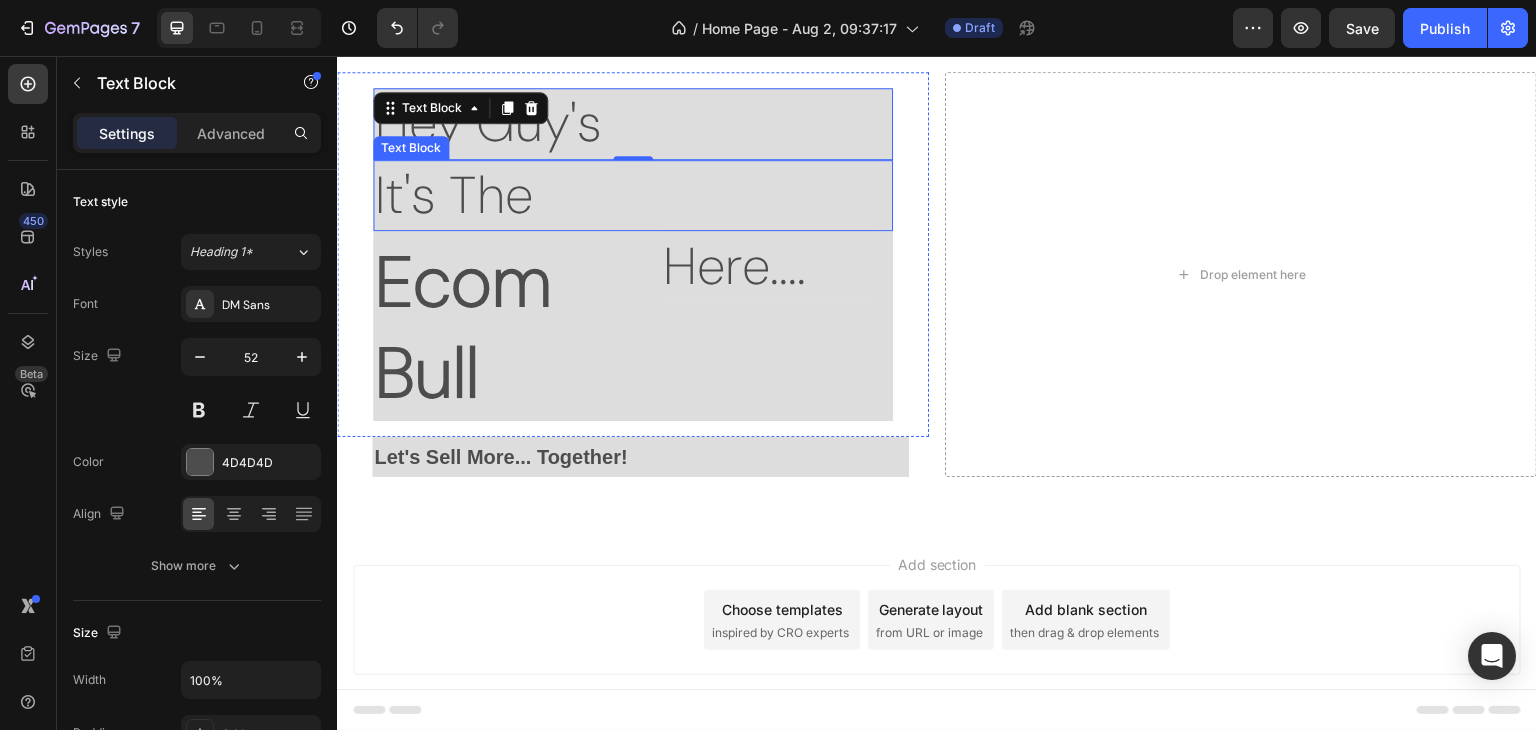 click on "It's The" at bounding box center (633, 196) 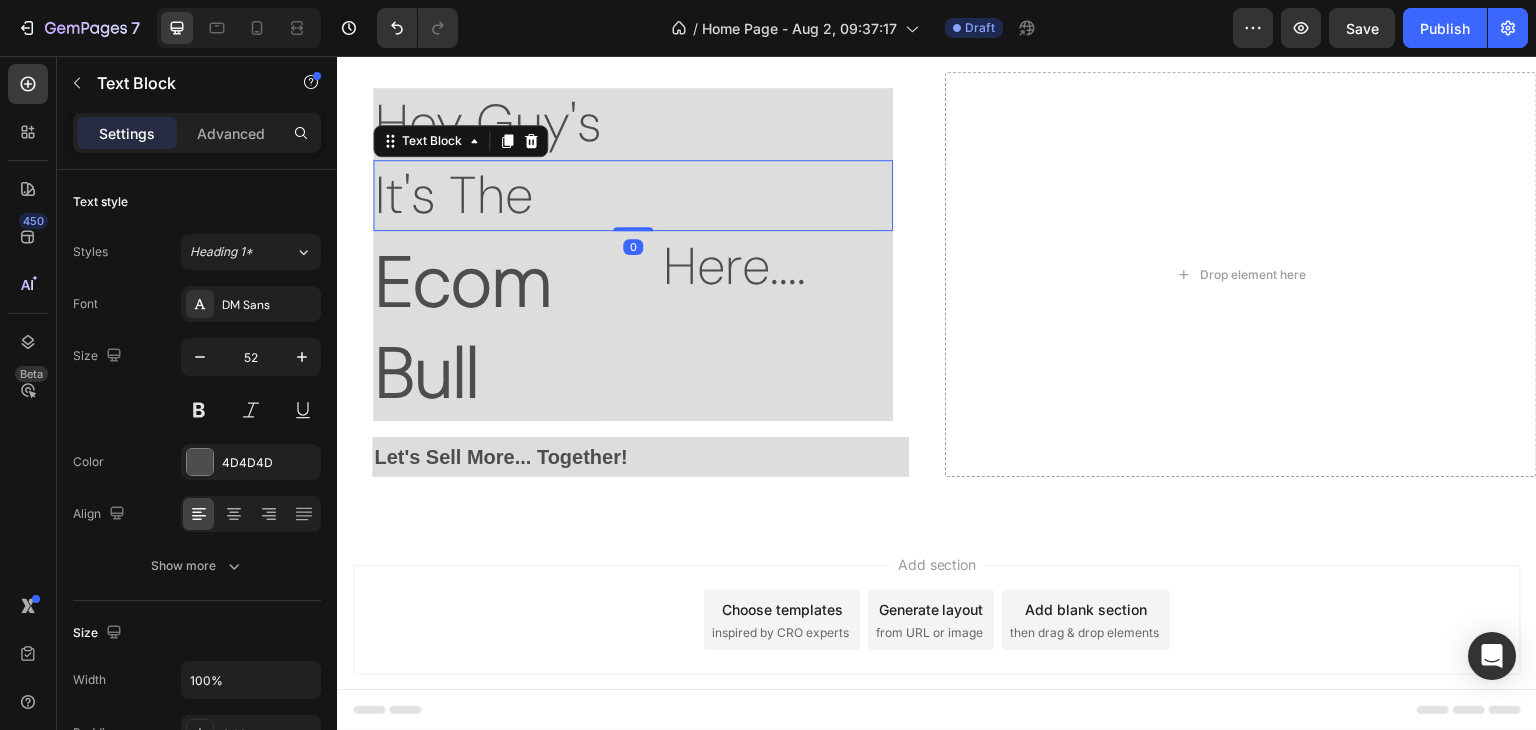 click on "Hey Guy's" at bounding box center (633, 124) 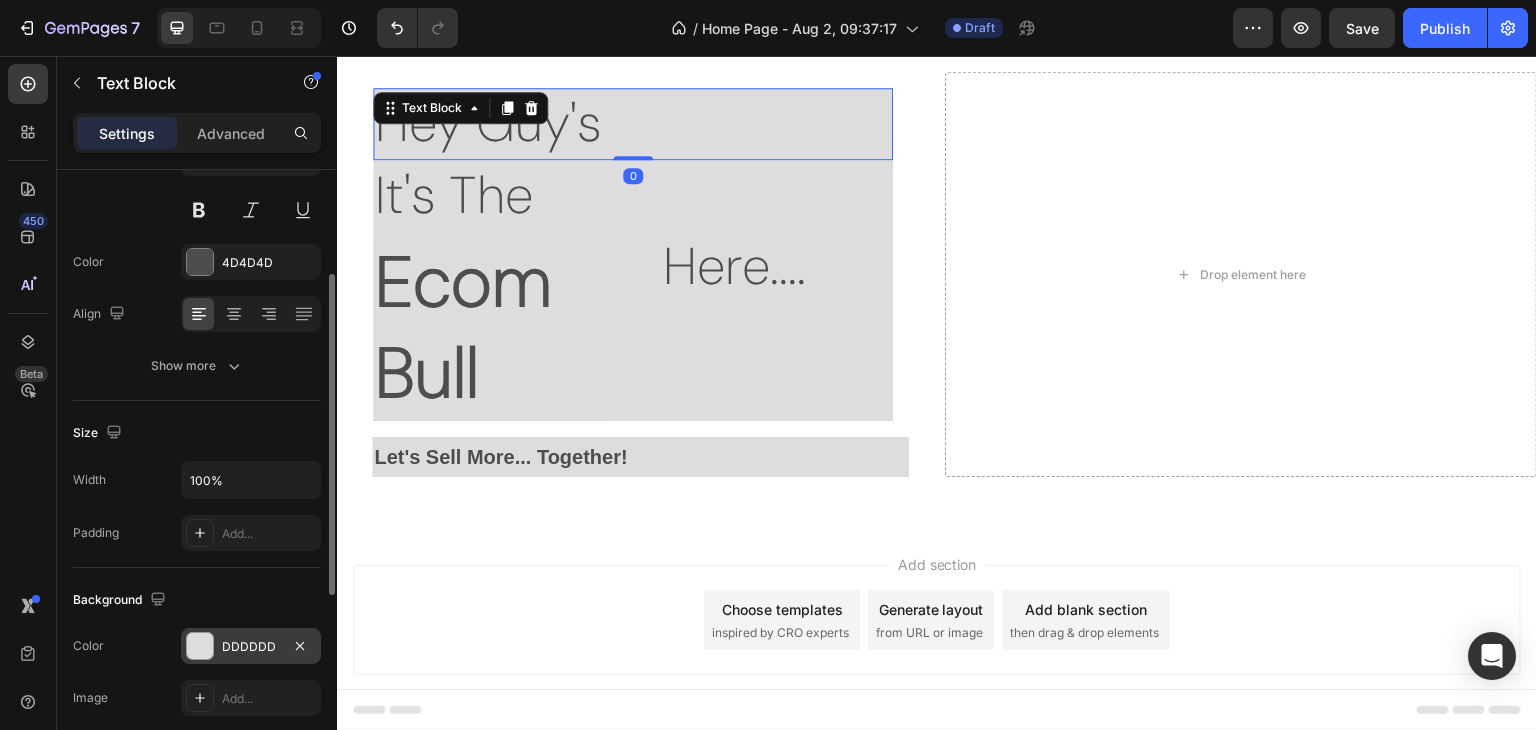scroll, scrollTop: 300, scrollLeft: 0, axis: vertical 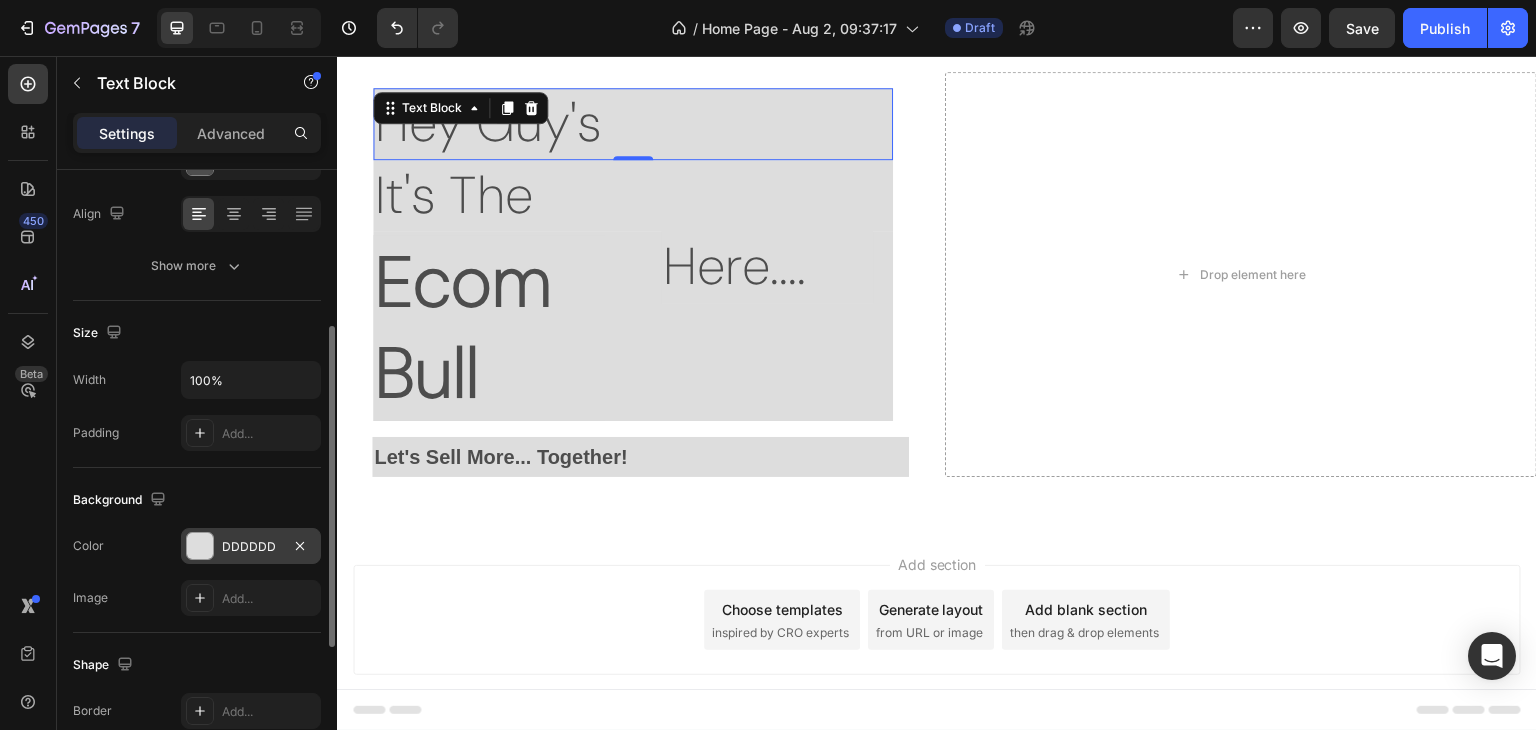 click on "DDDDDD" at bounding box center (251, 547) 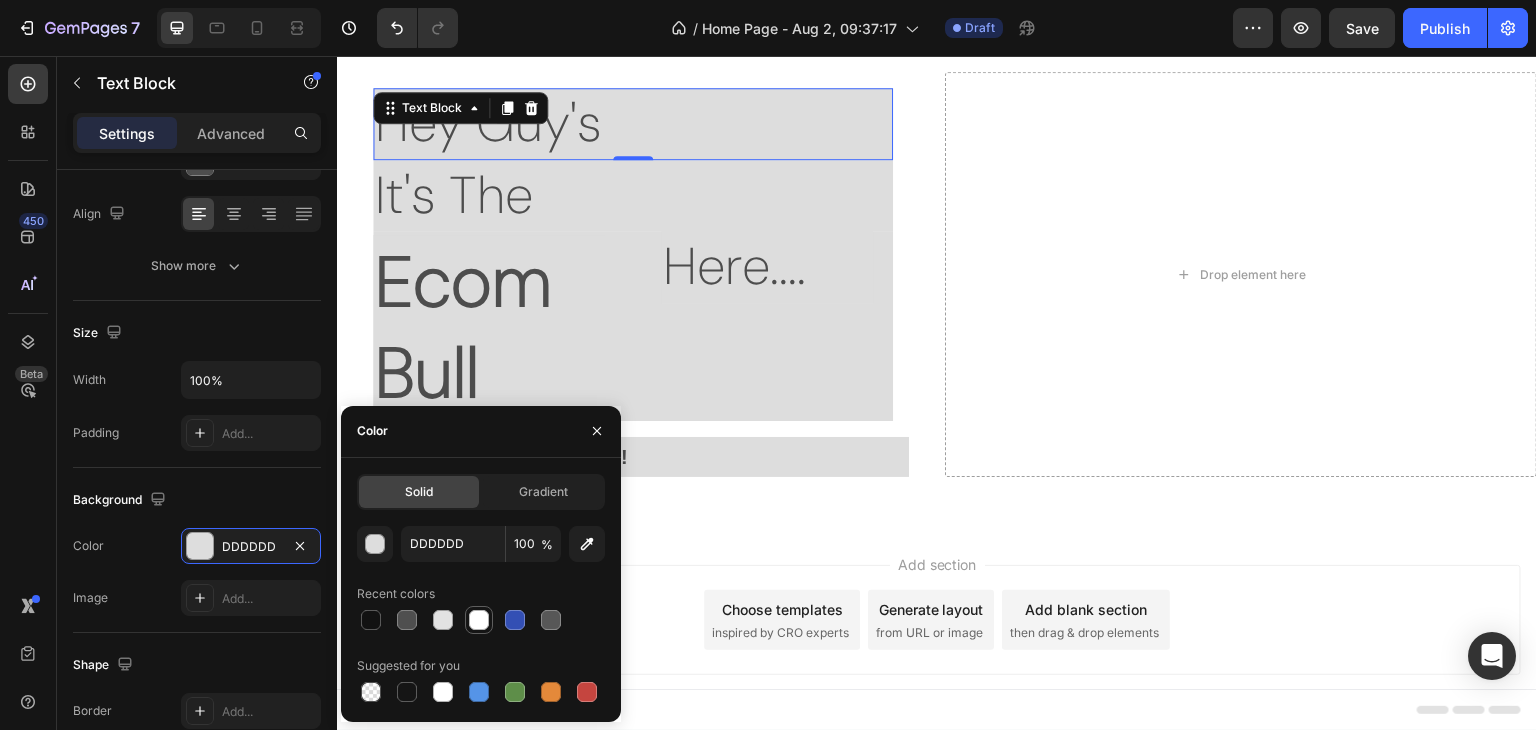 click at bounding box center (479, 620) 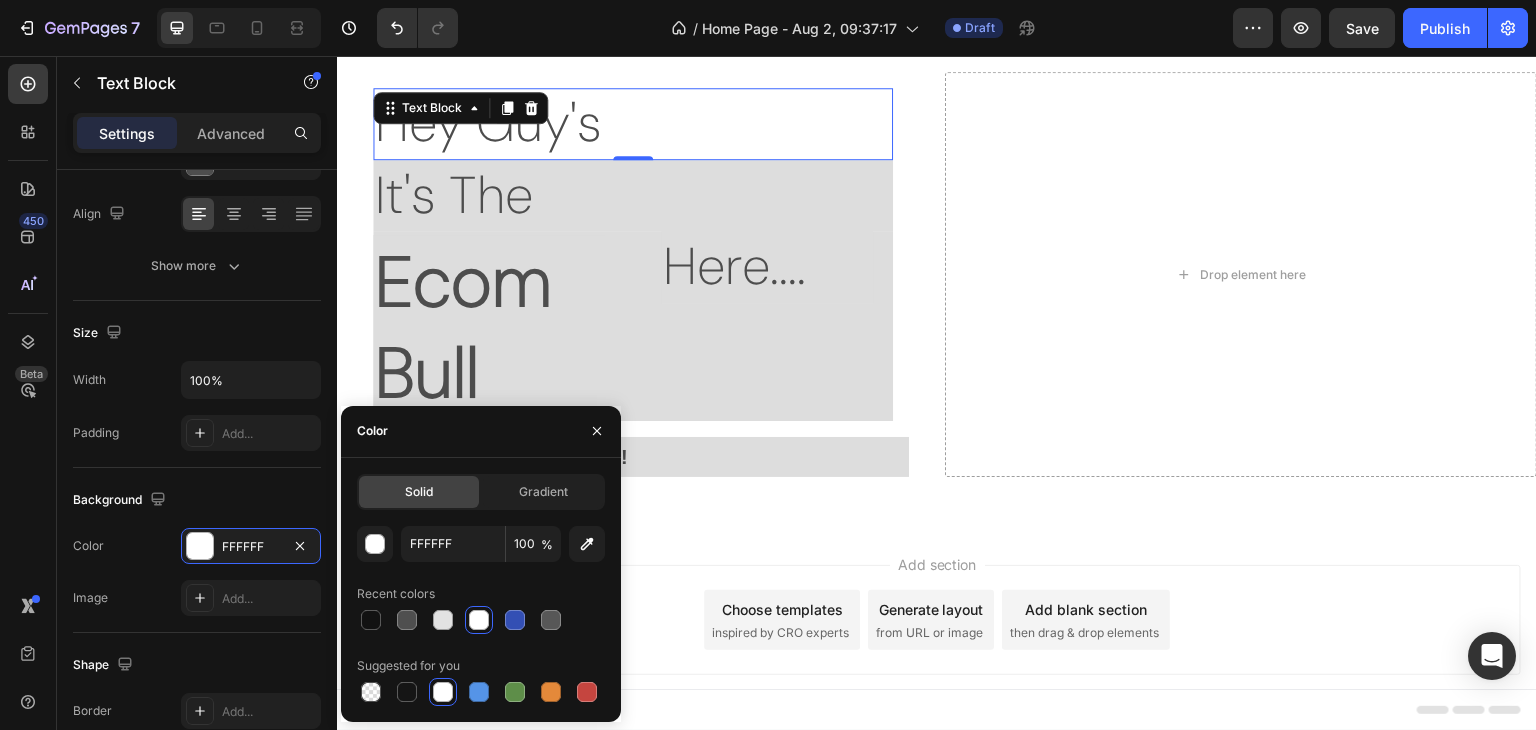 click on "It's The" at bounding box center (633, 196) 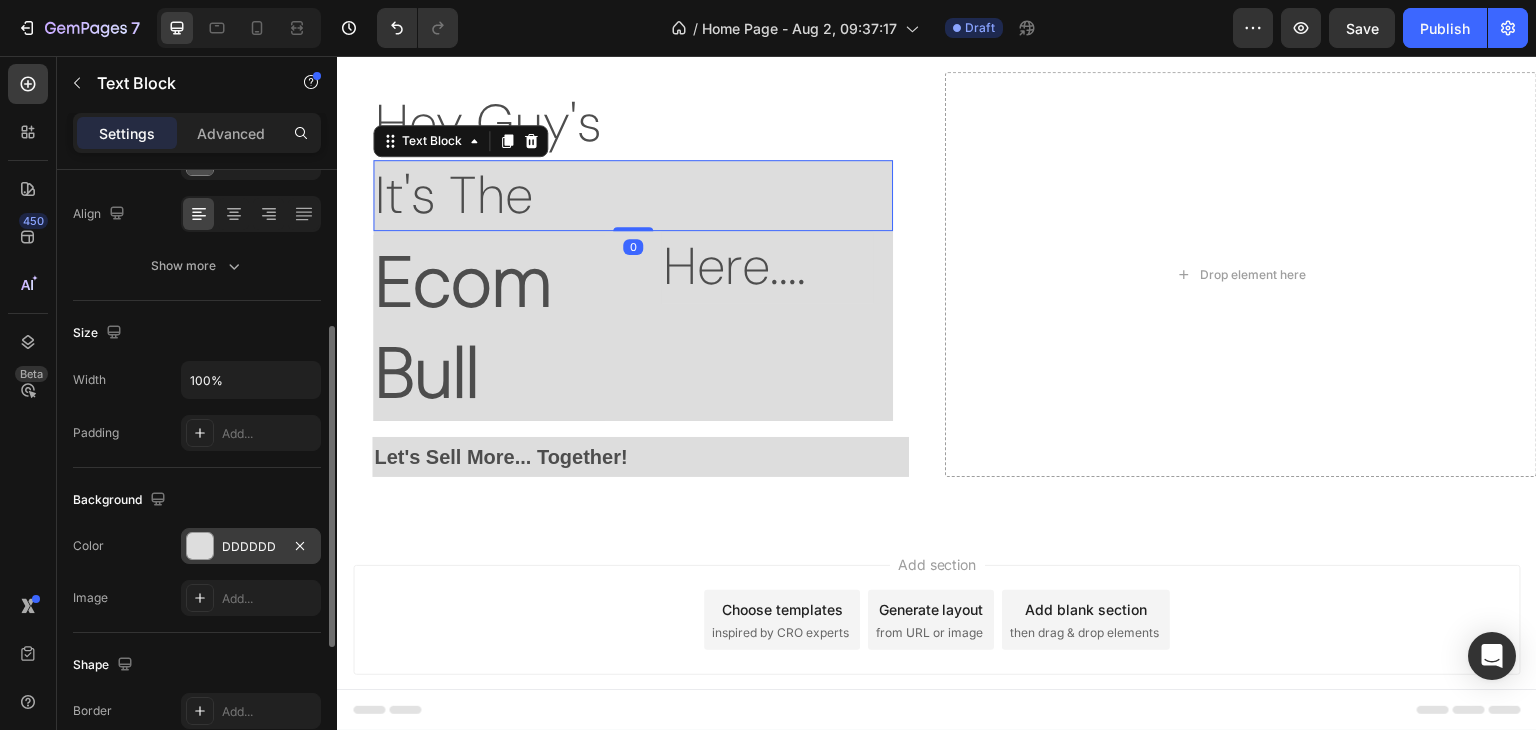 click on "DDDDDD" at bounding box center (251, 546) 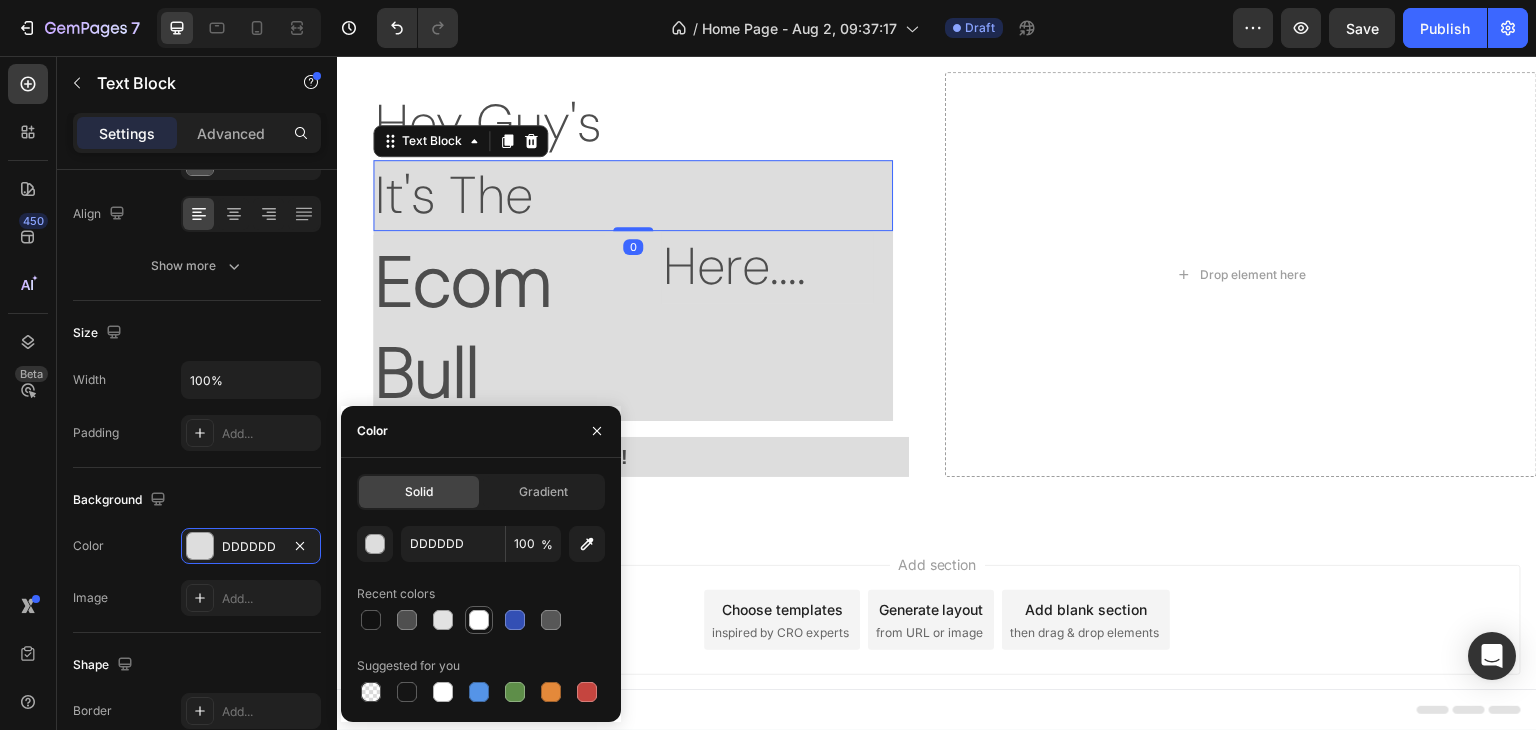 click at bounding box center (479, 620) 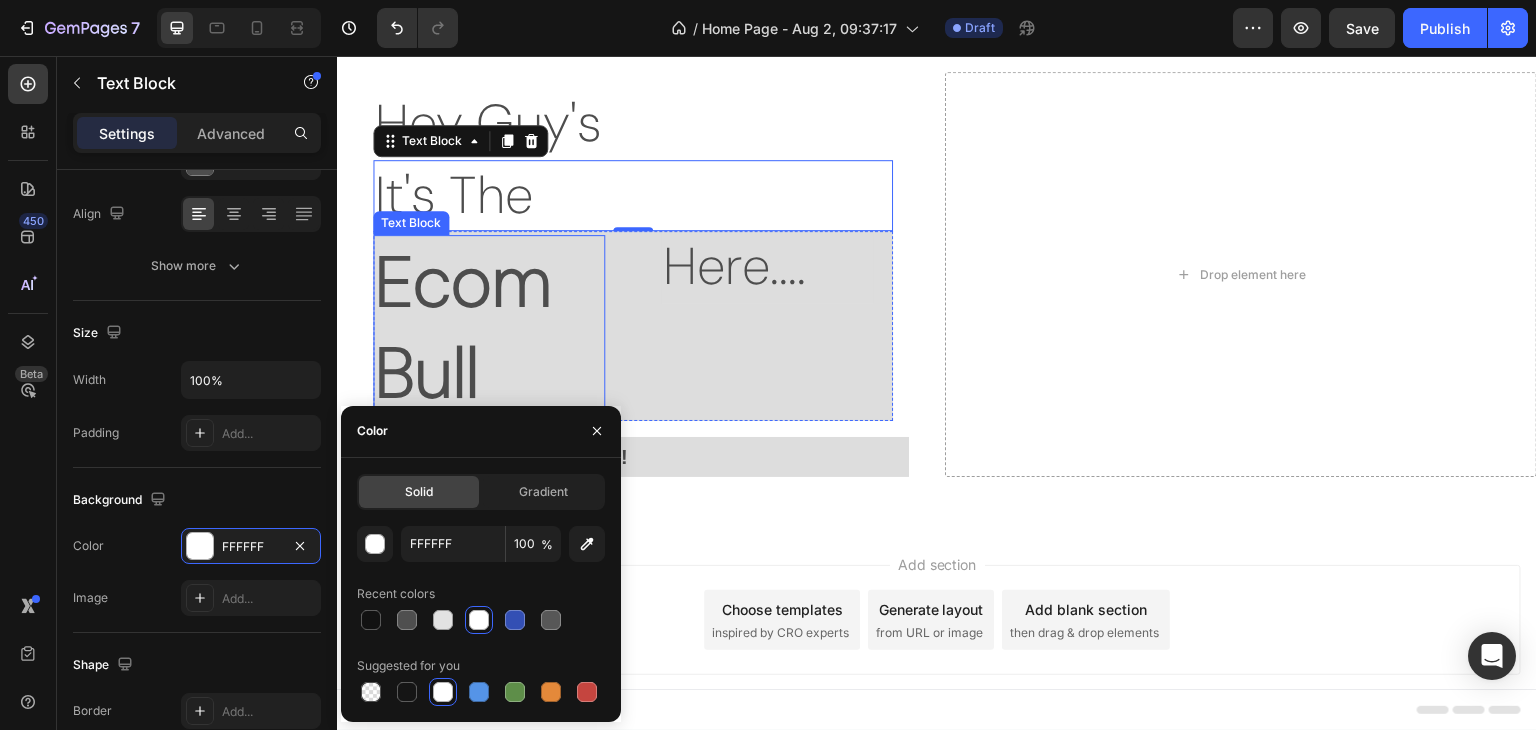 click on "Ecom Bull" at bounding box center [489, 328] 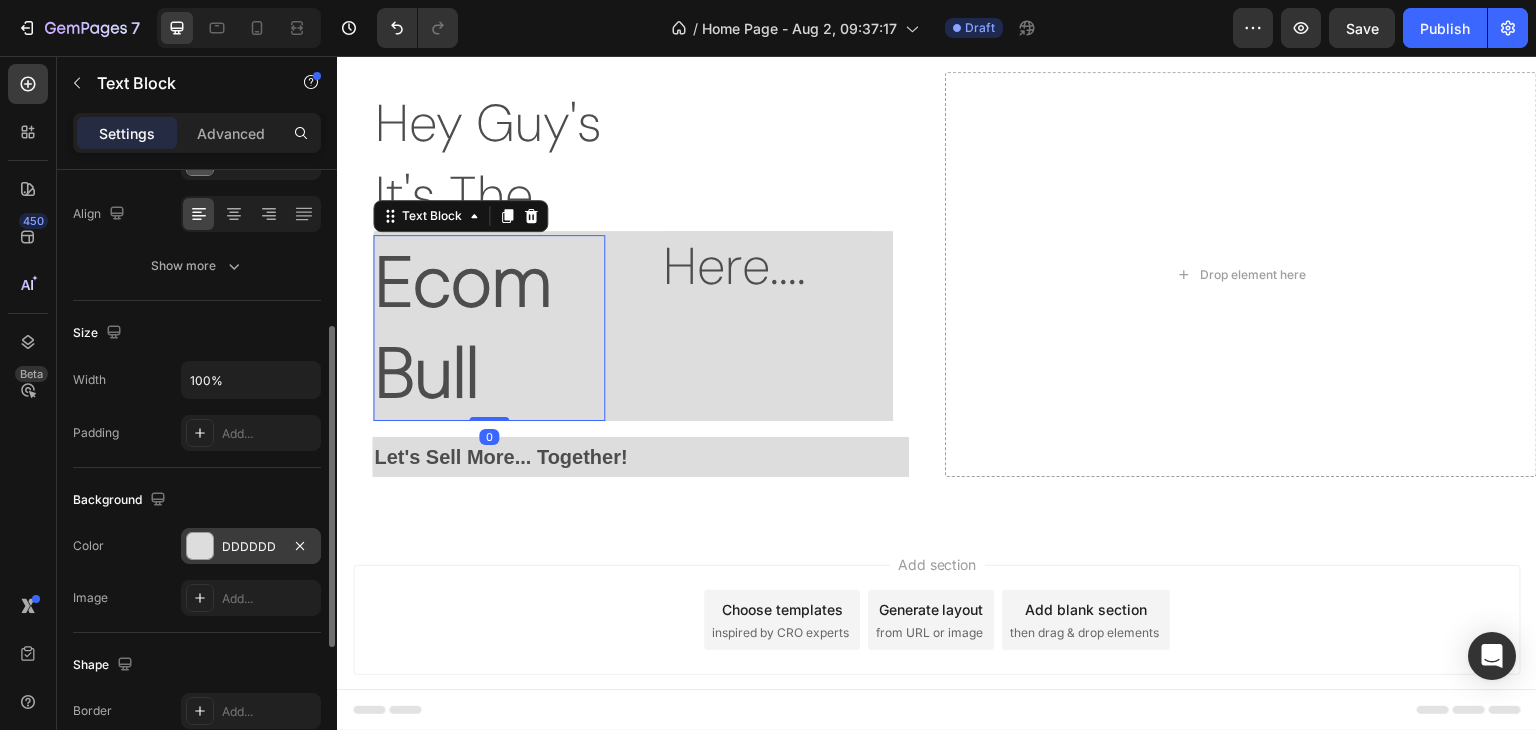 click on "DDDDDD" at bounding box center (251, 546) 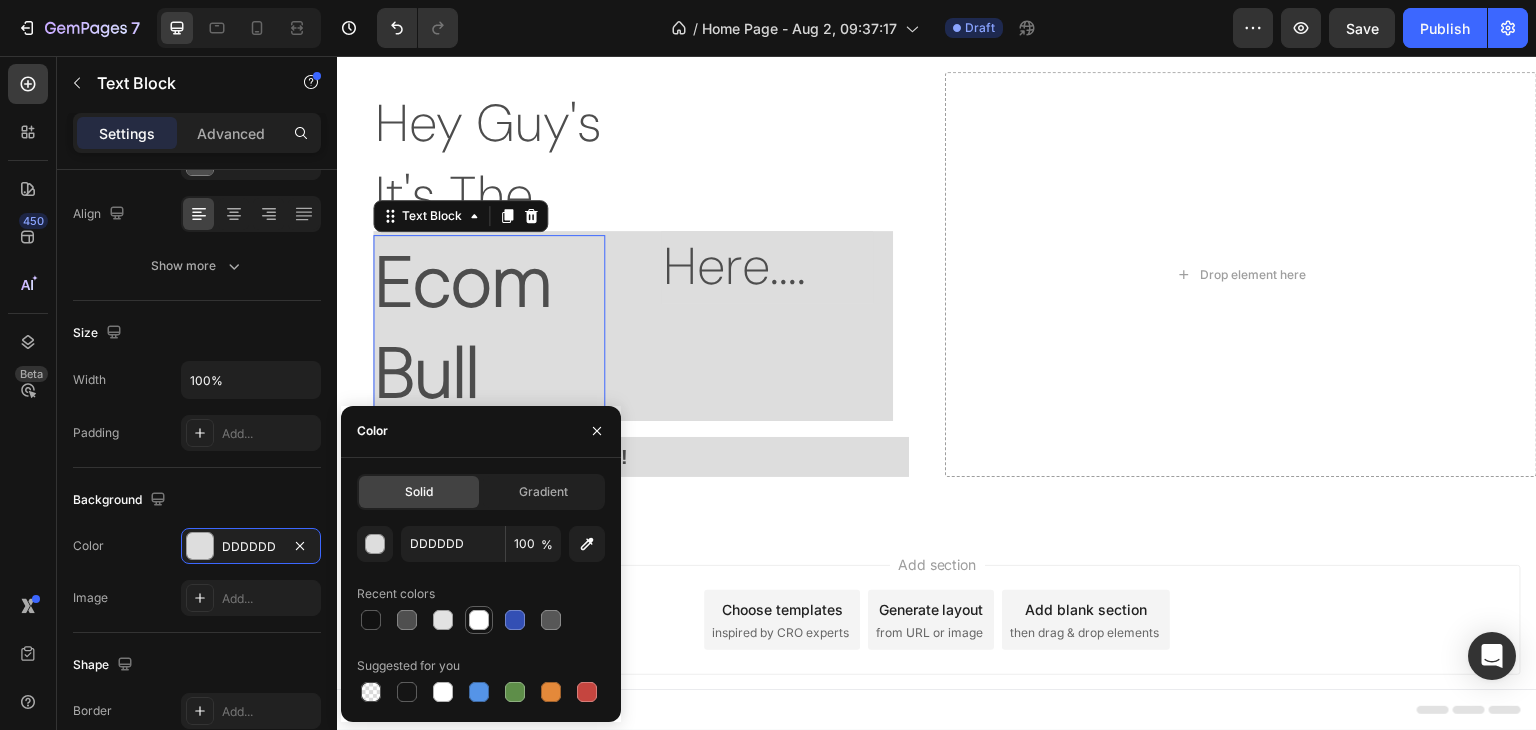 click at bounding box center [479, 620] 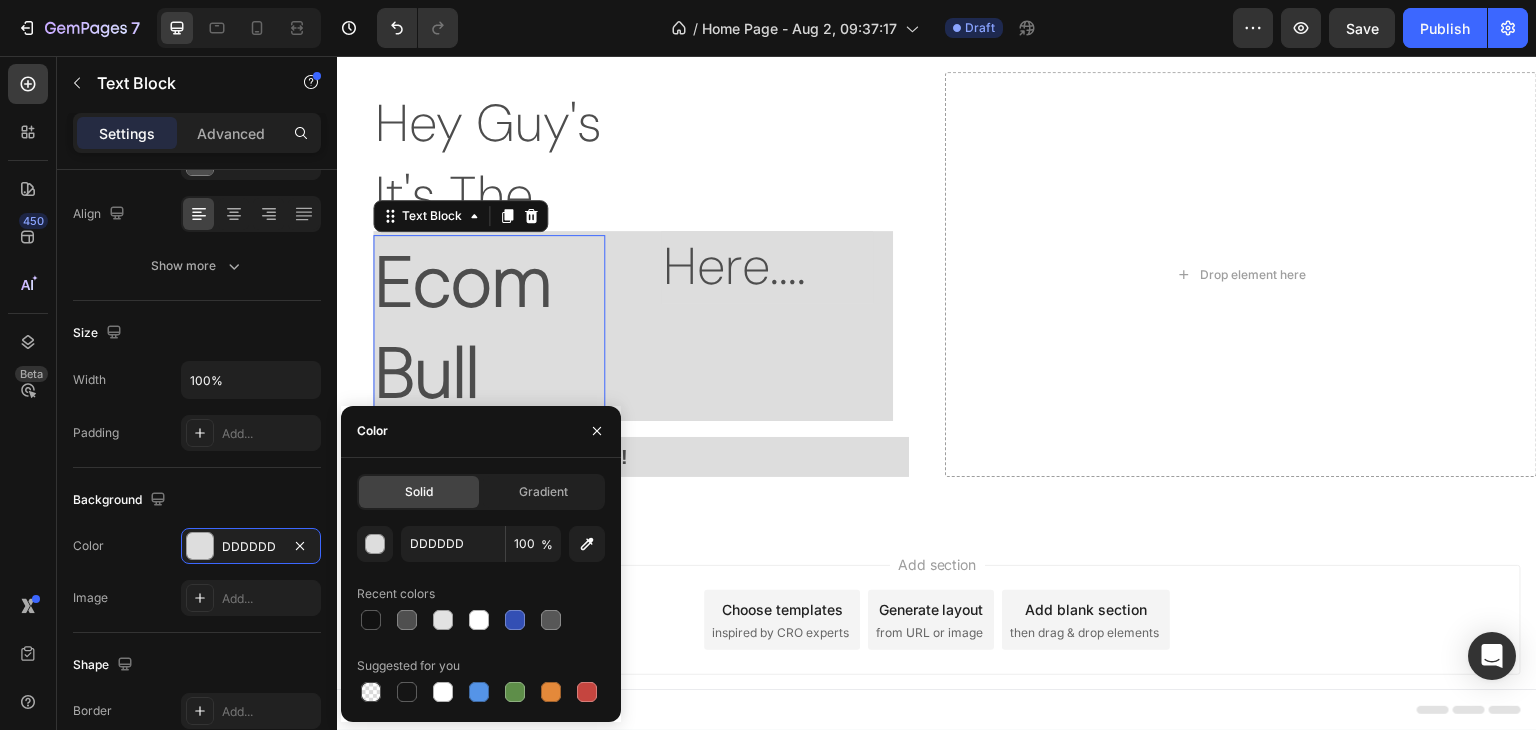 type on "FFFFFF" 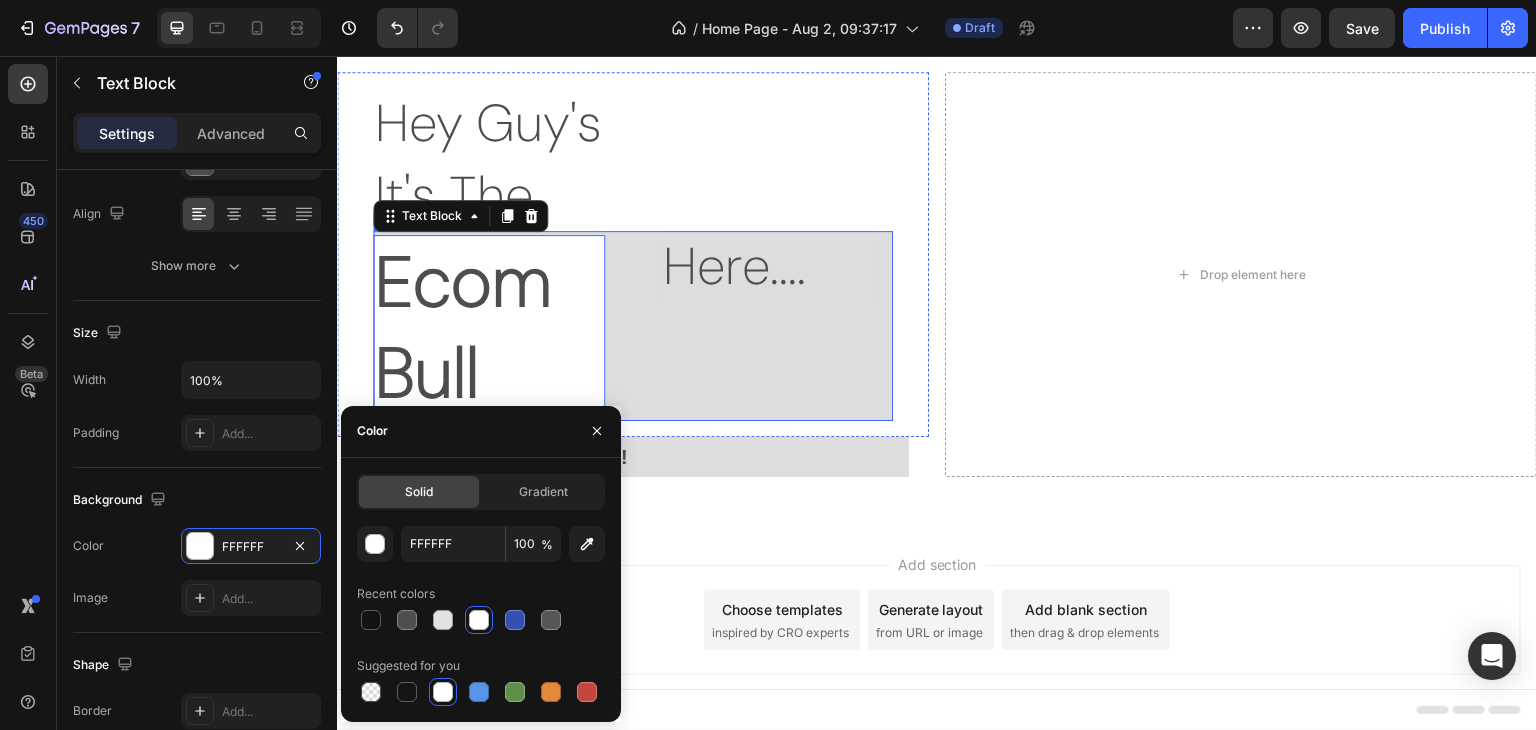 click on "Here.... Text Block" at bounding box center (767, 326) 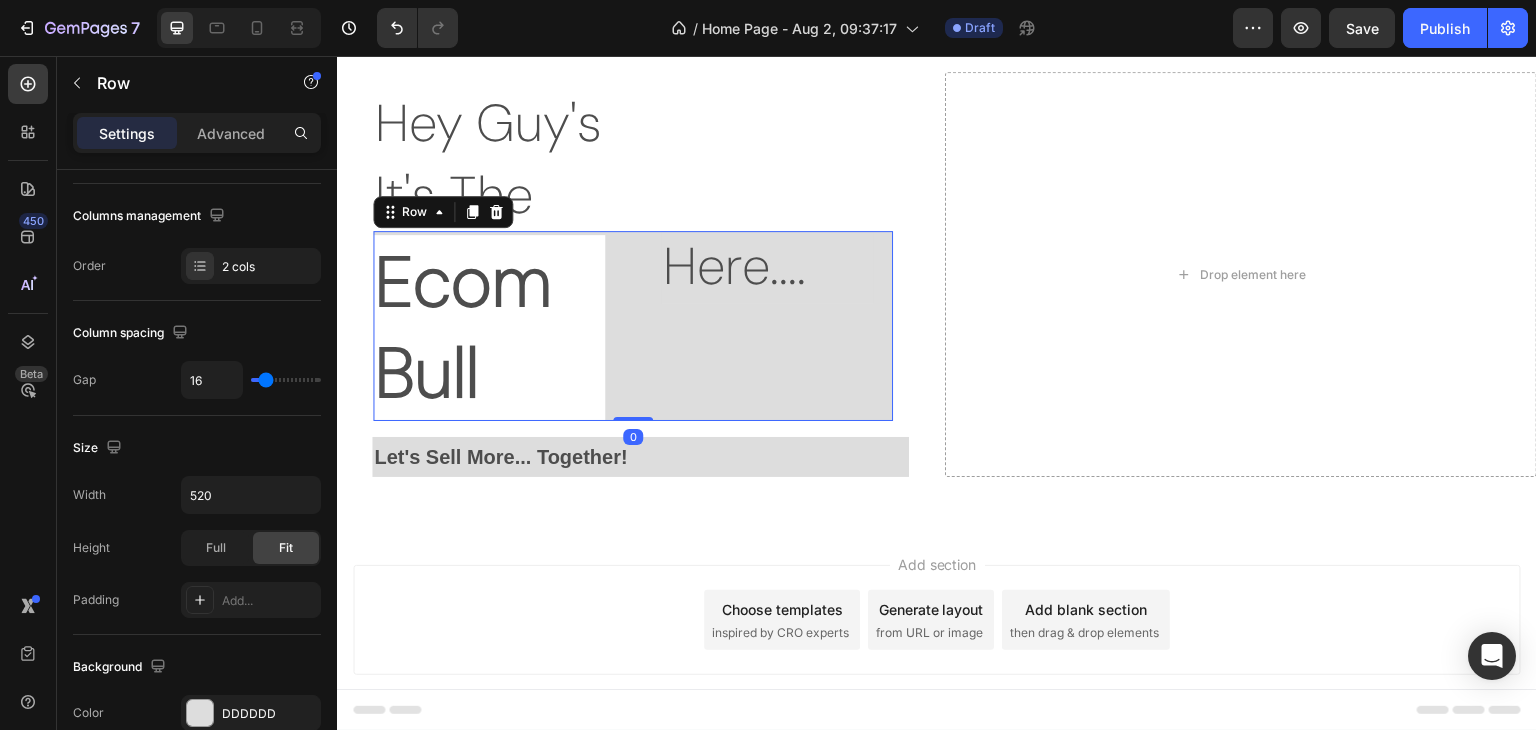 scroll, scrollTop: 0, scrollLeft: 0, axis: both 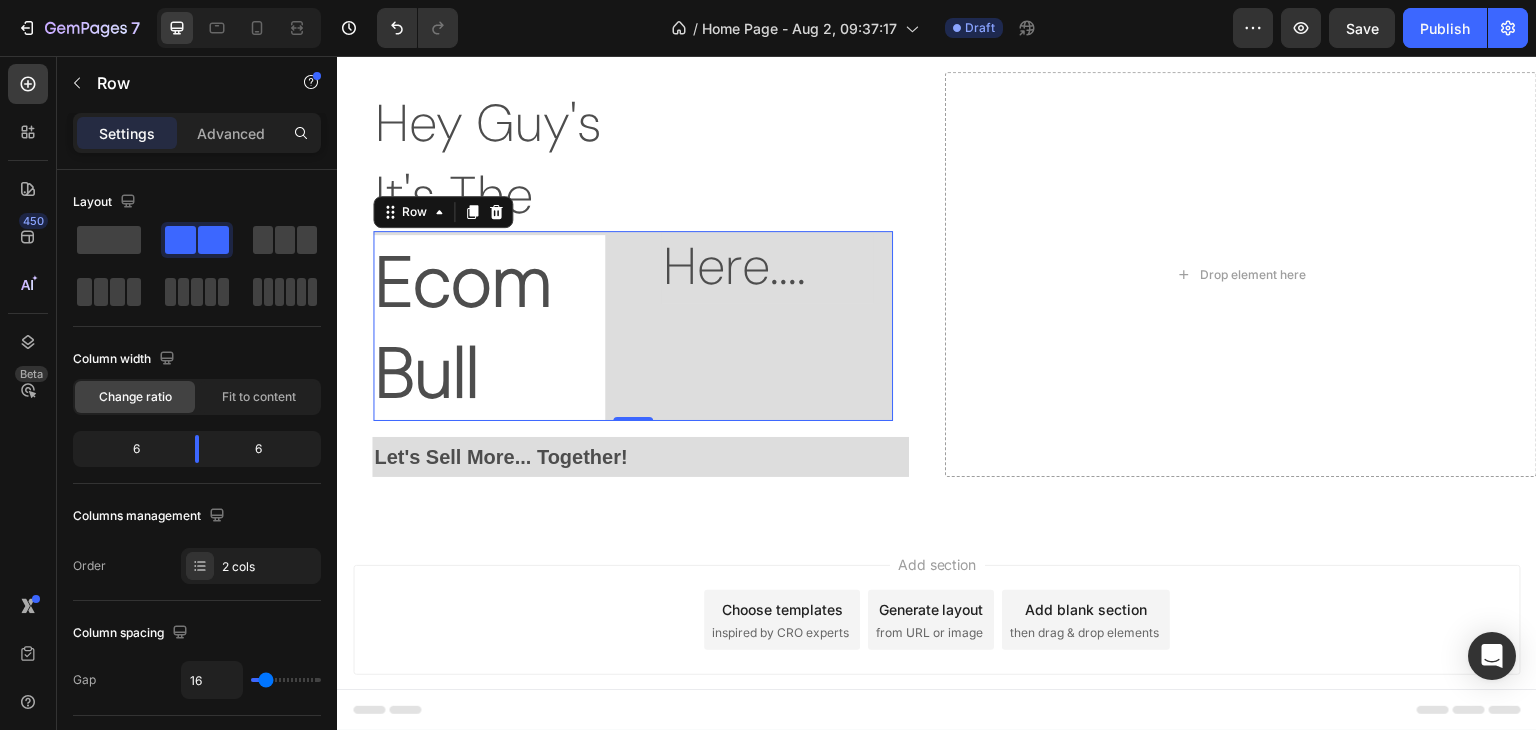 click on "Here.... Text Block" at bounding box center [767, 326] 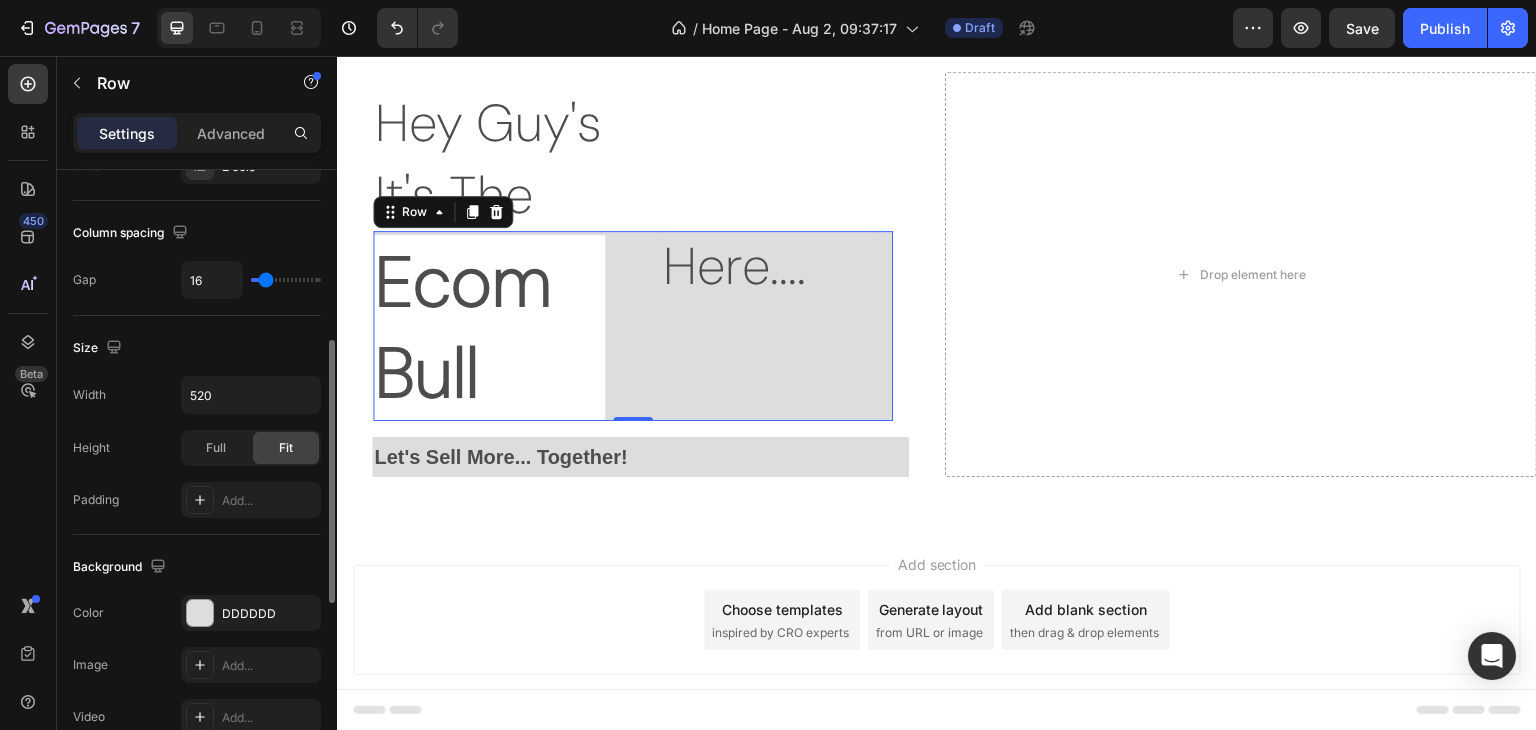 scroll, scrollTop: 600, scrollLeft: 0, axis: vertical 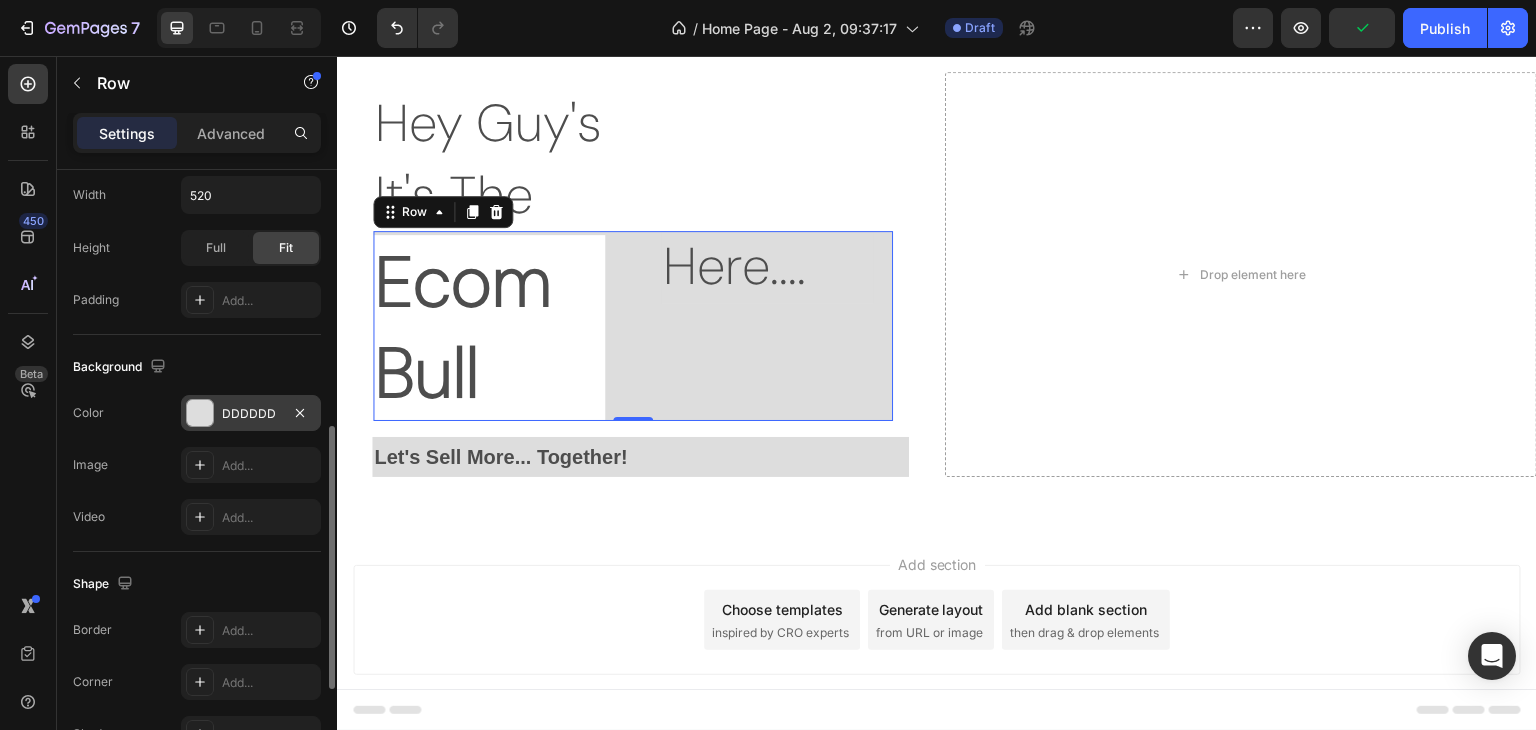 click on "DDDDDD" at bounding box center [251, 414] 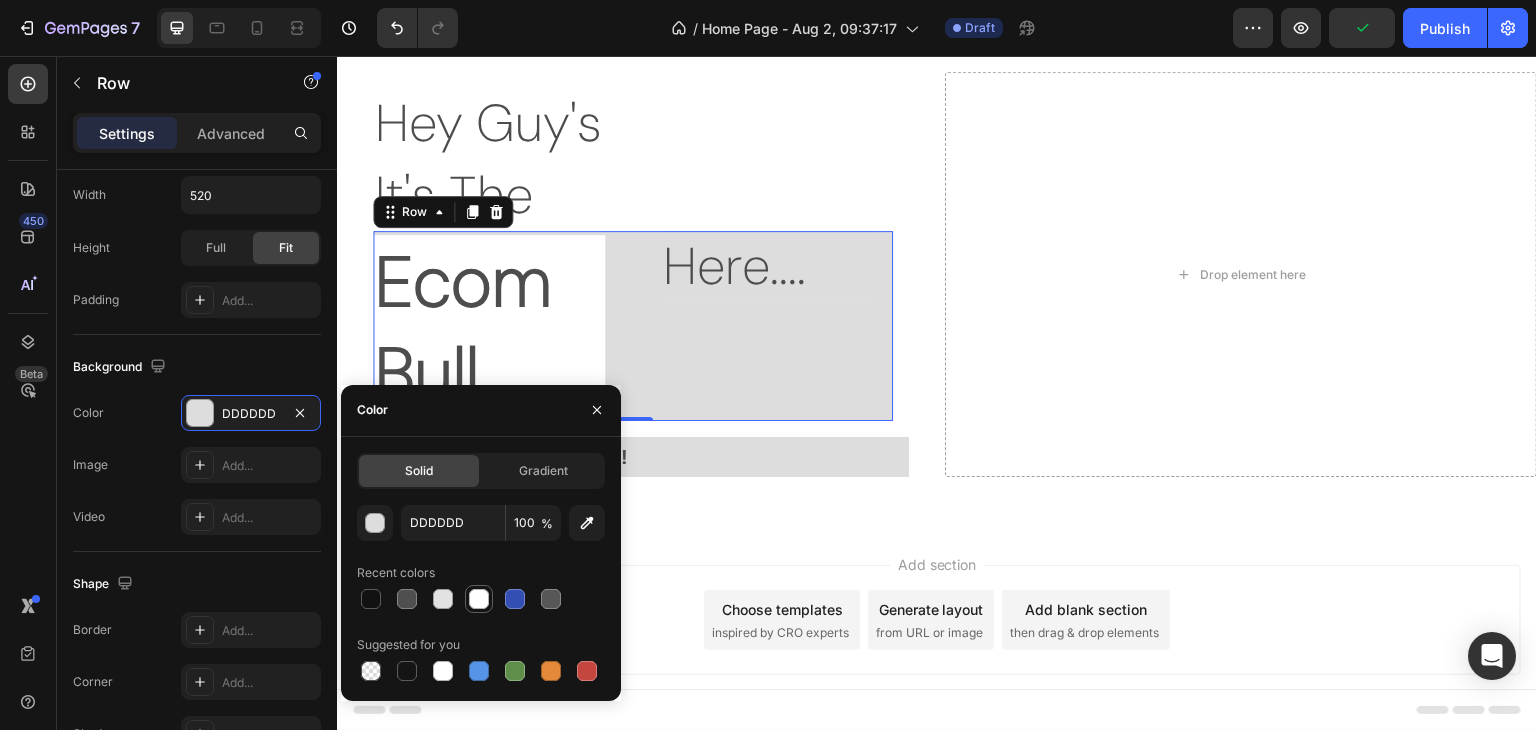 click at bounding box center [479, 599] 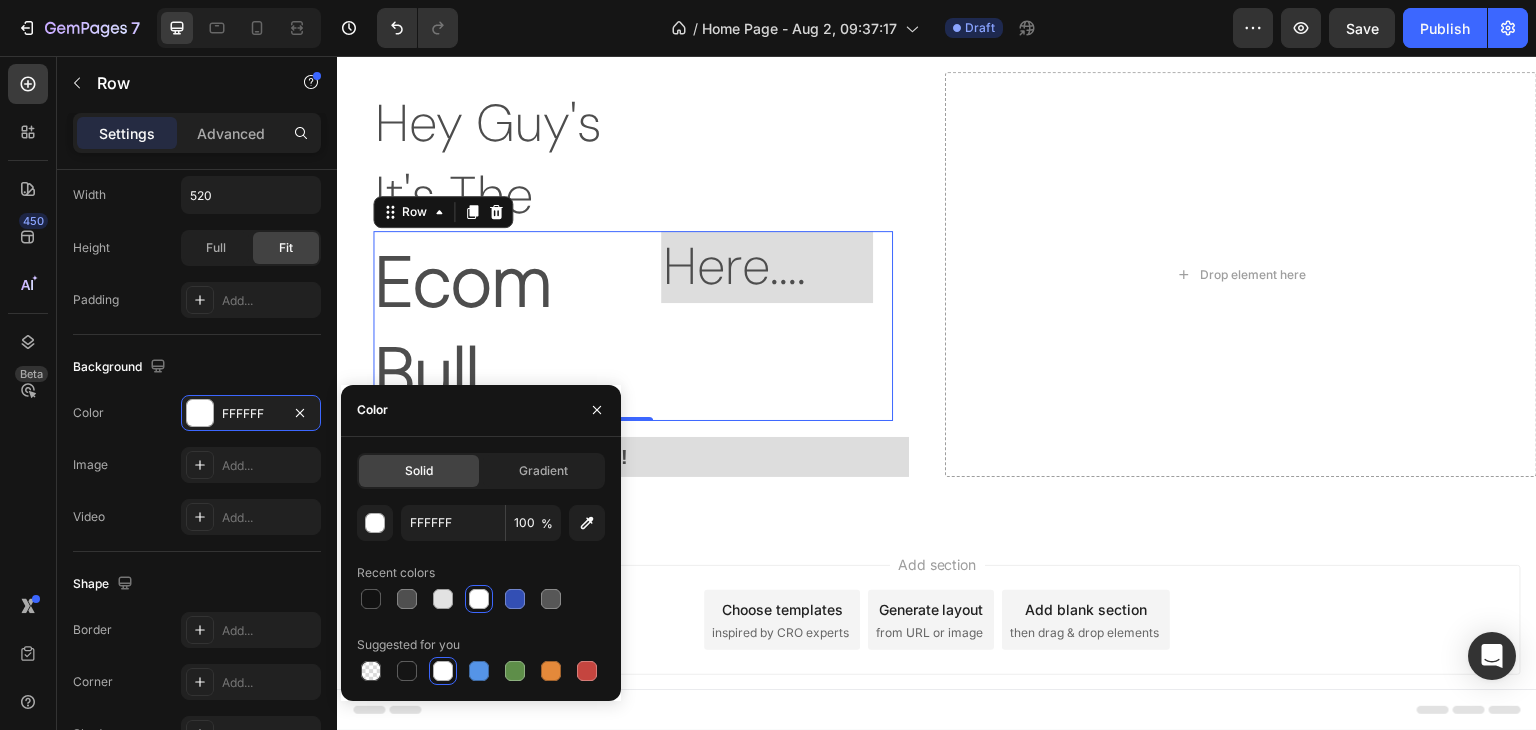 click on "Here...." at bounding box center (767, 267) 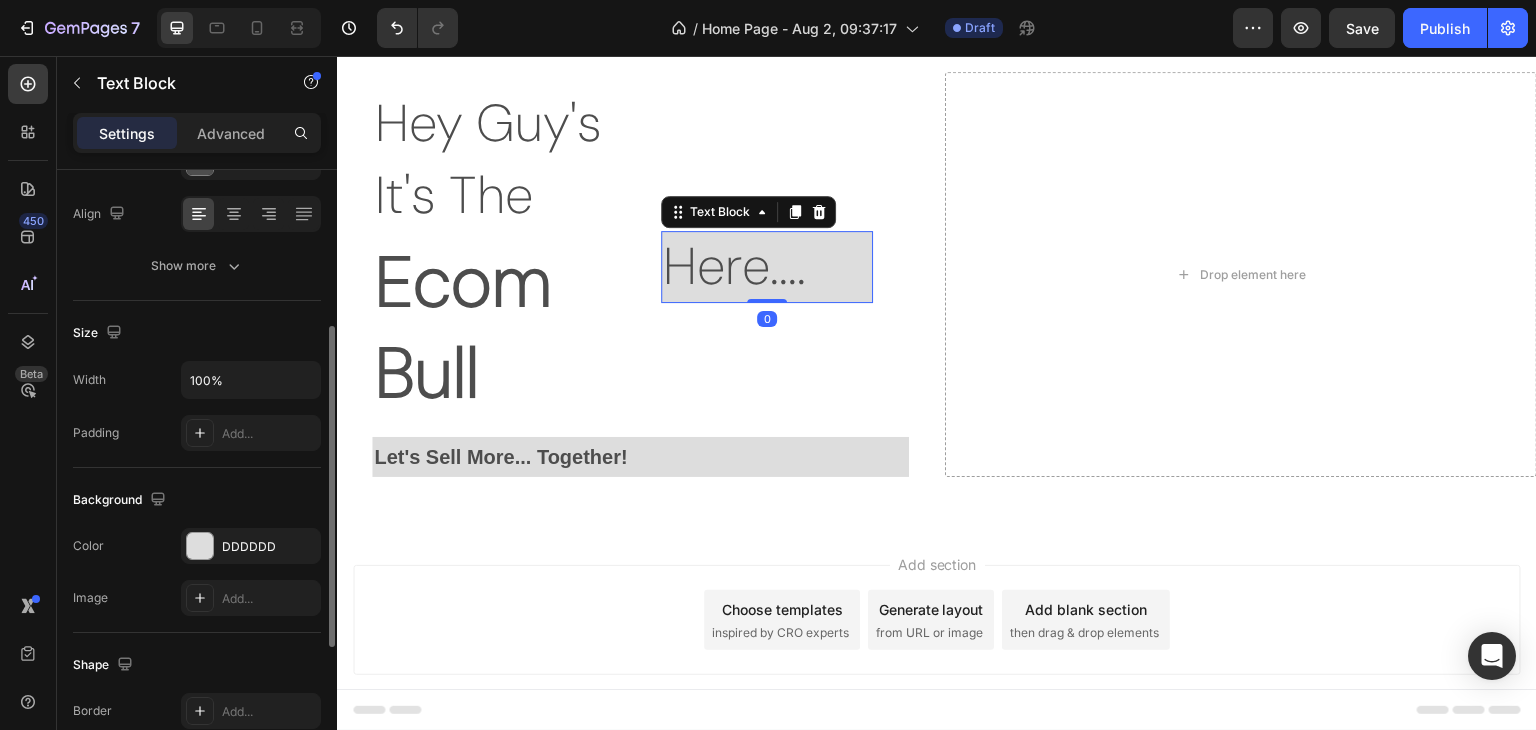 scroll, scrollTop: 200, scrollLeft: 0, axis: vertical 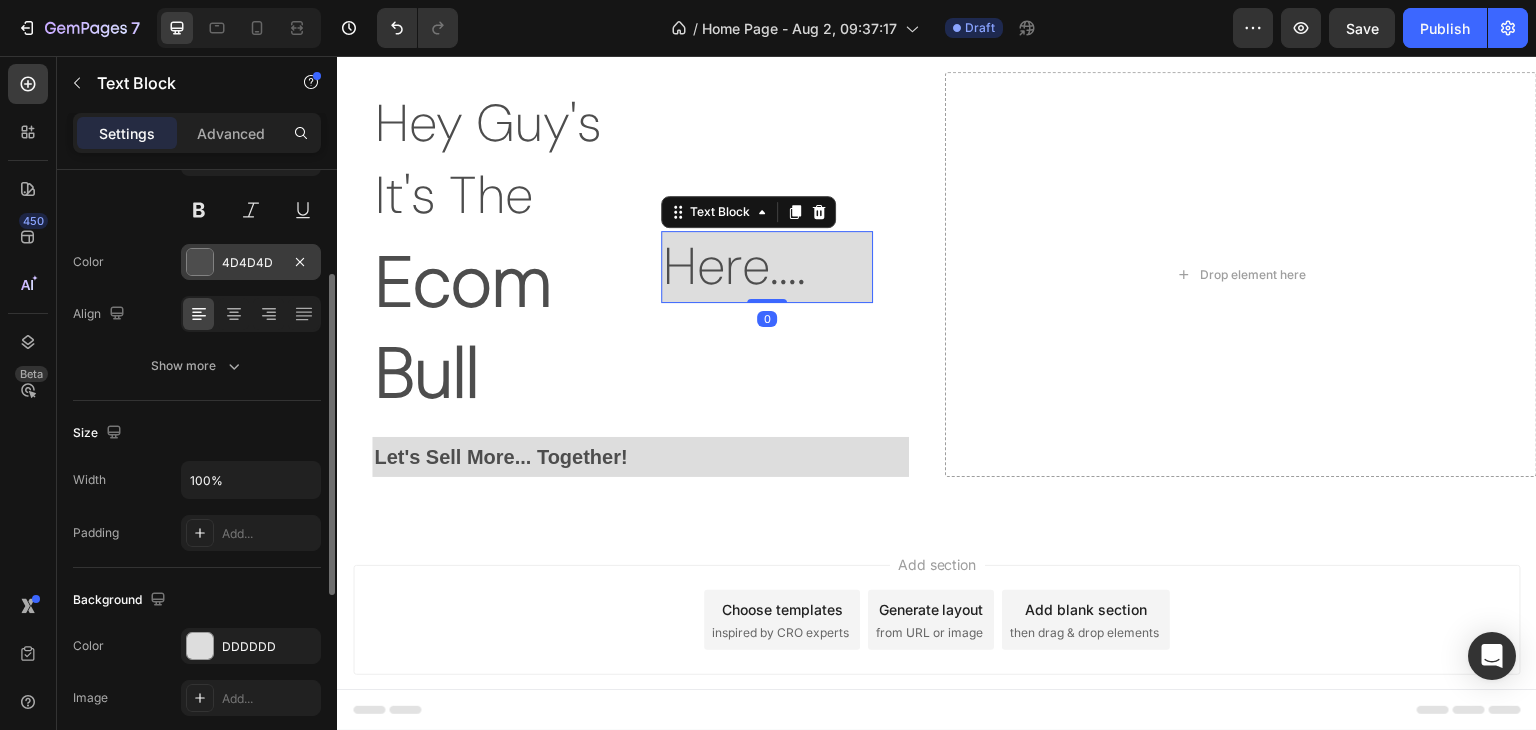 click on "4D4D4D" at bounding box center (251, 262) 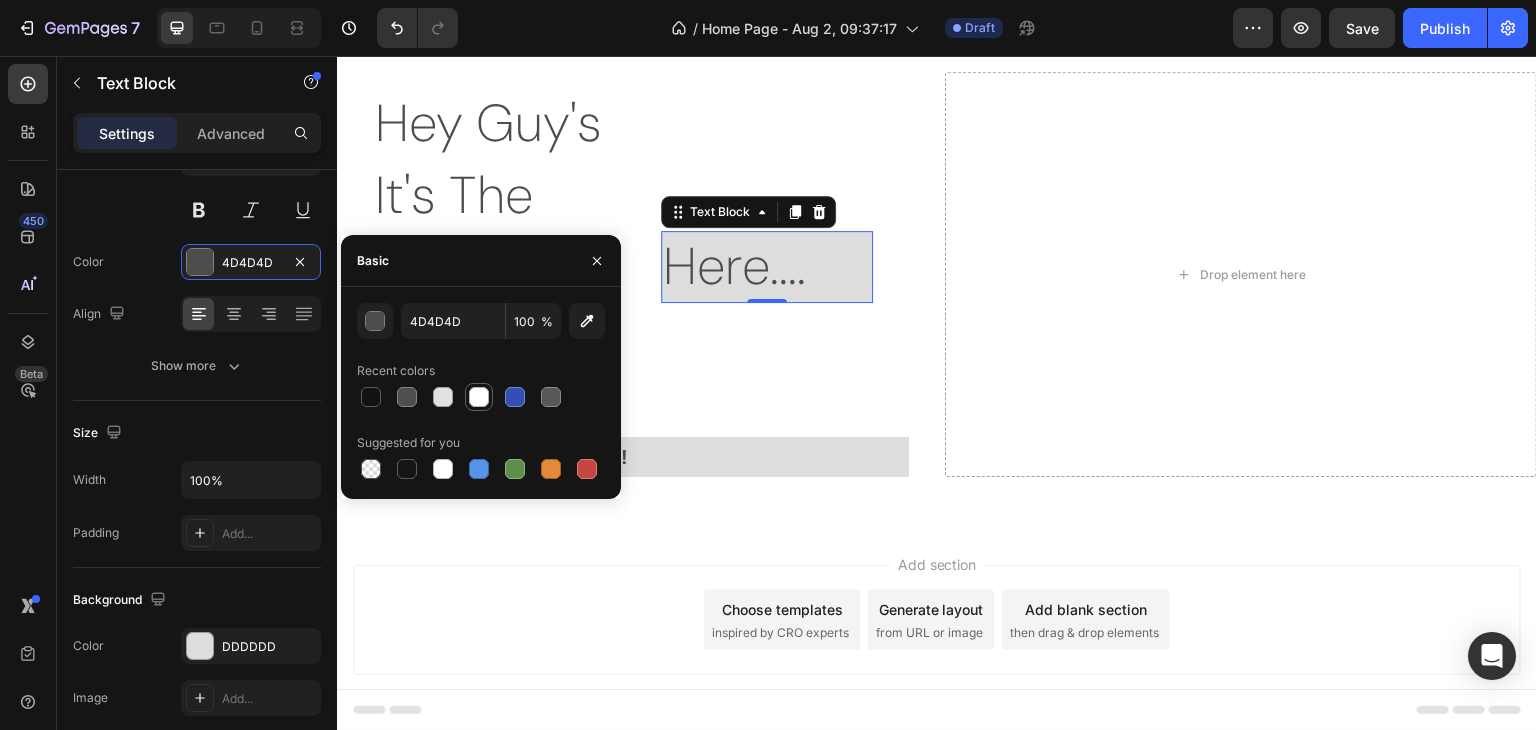 click at bounding box center [479, 397] 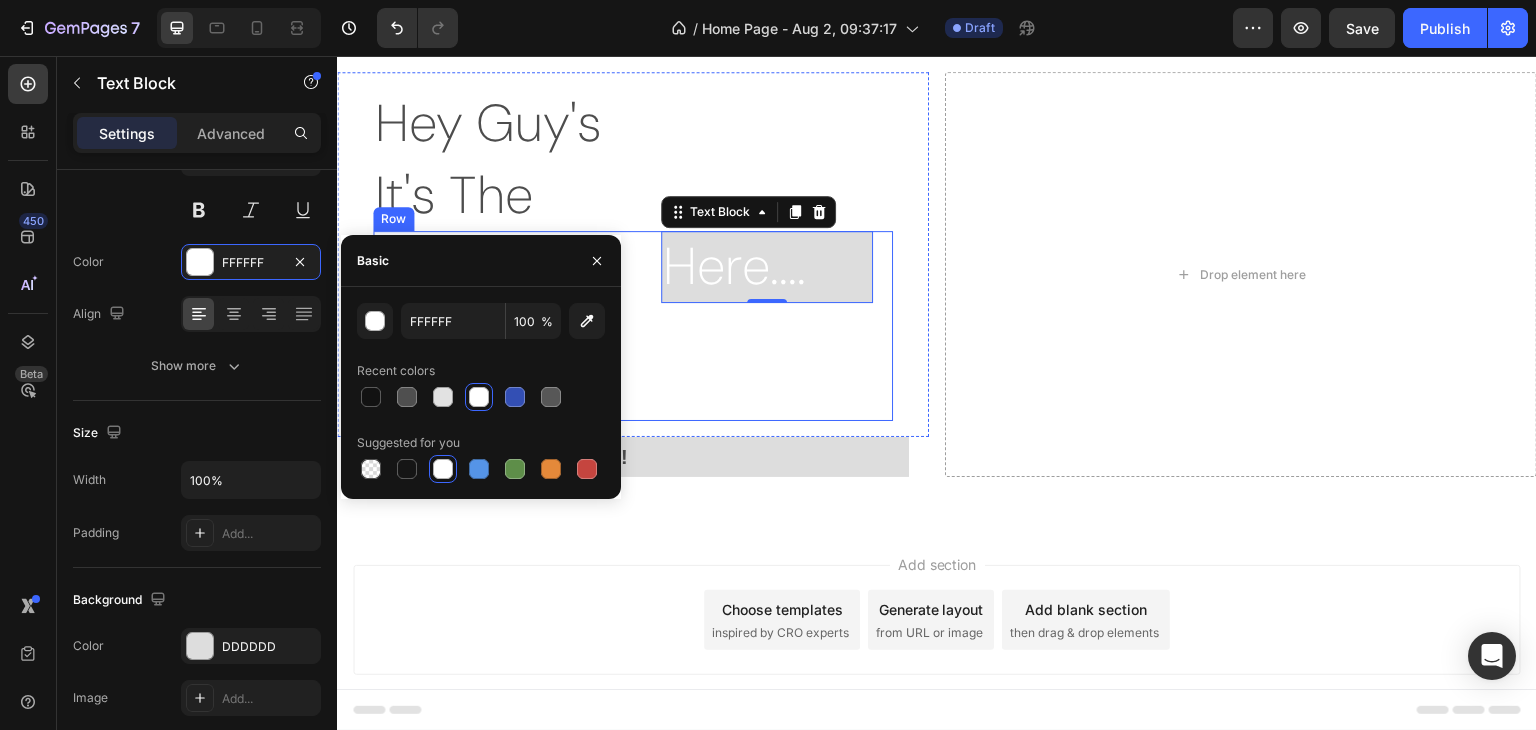 type on "4D4D4D" 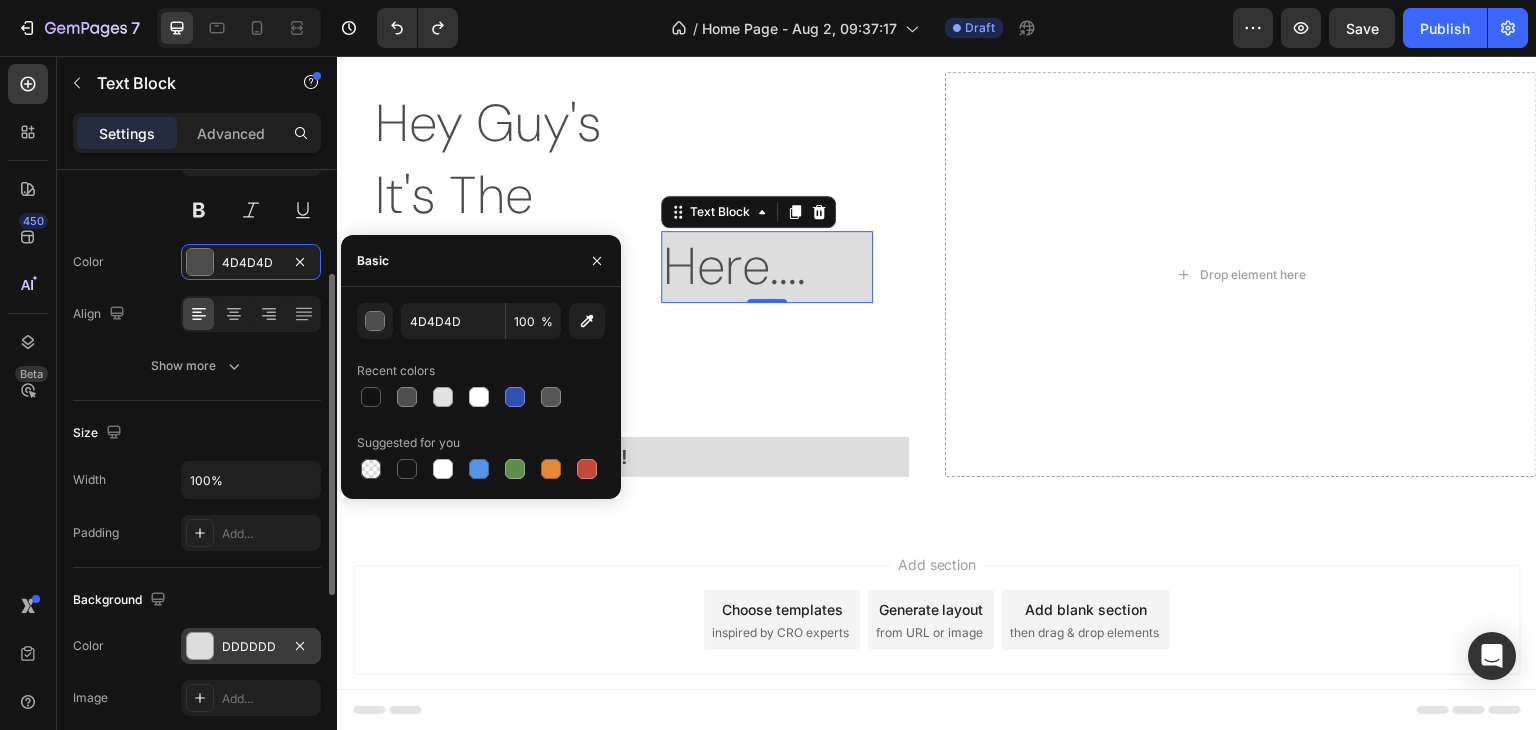 click on "DDDDDD" at bounding box center [251, 647] 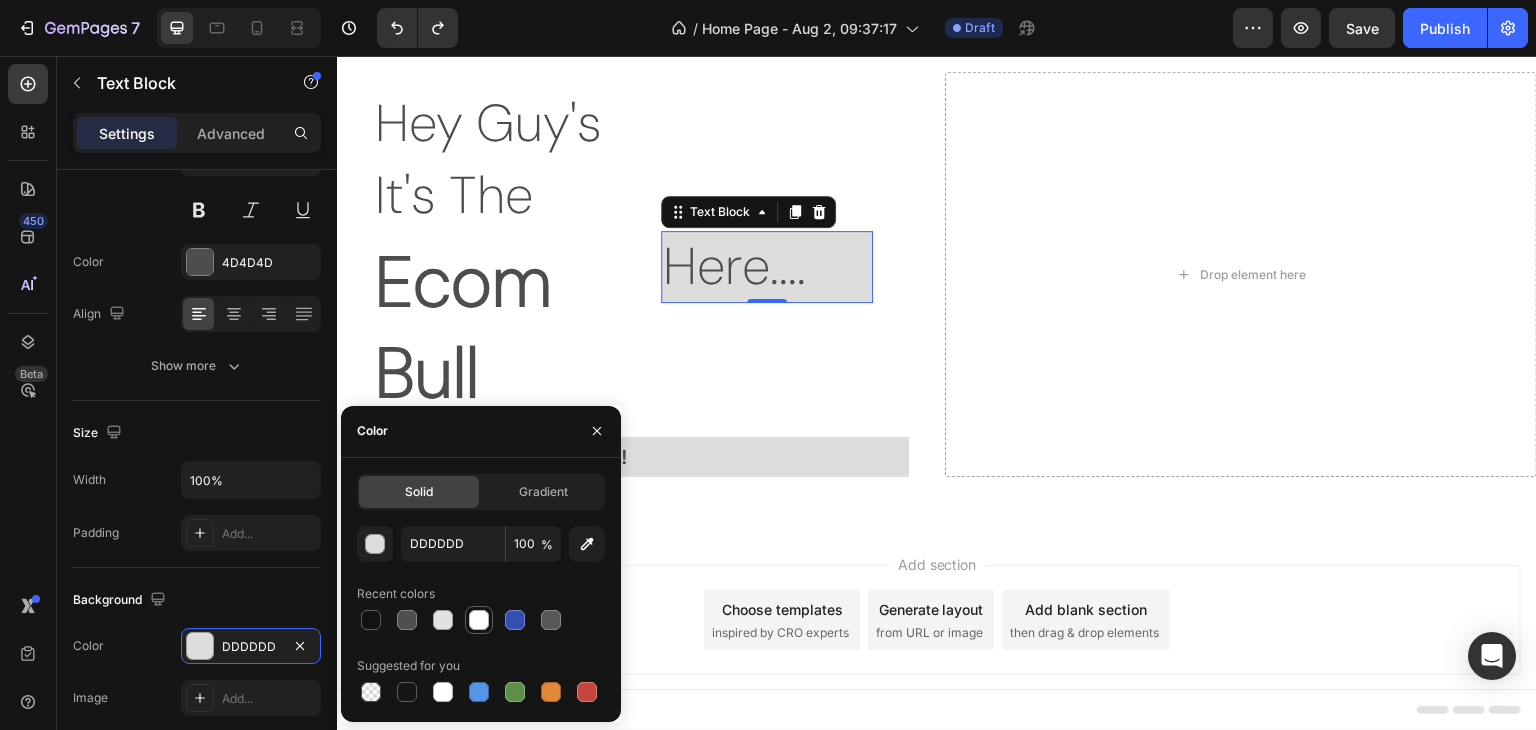 click at bounding box center [479, 620] 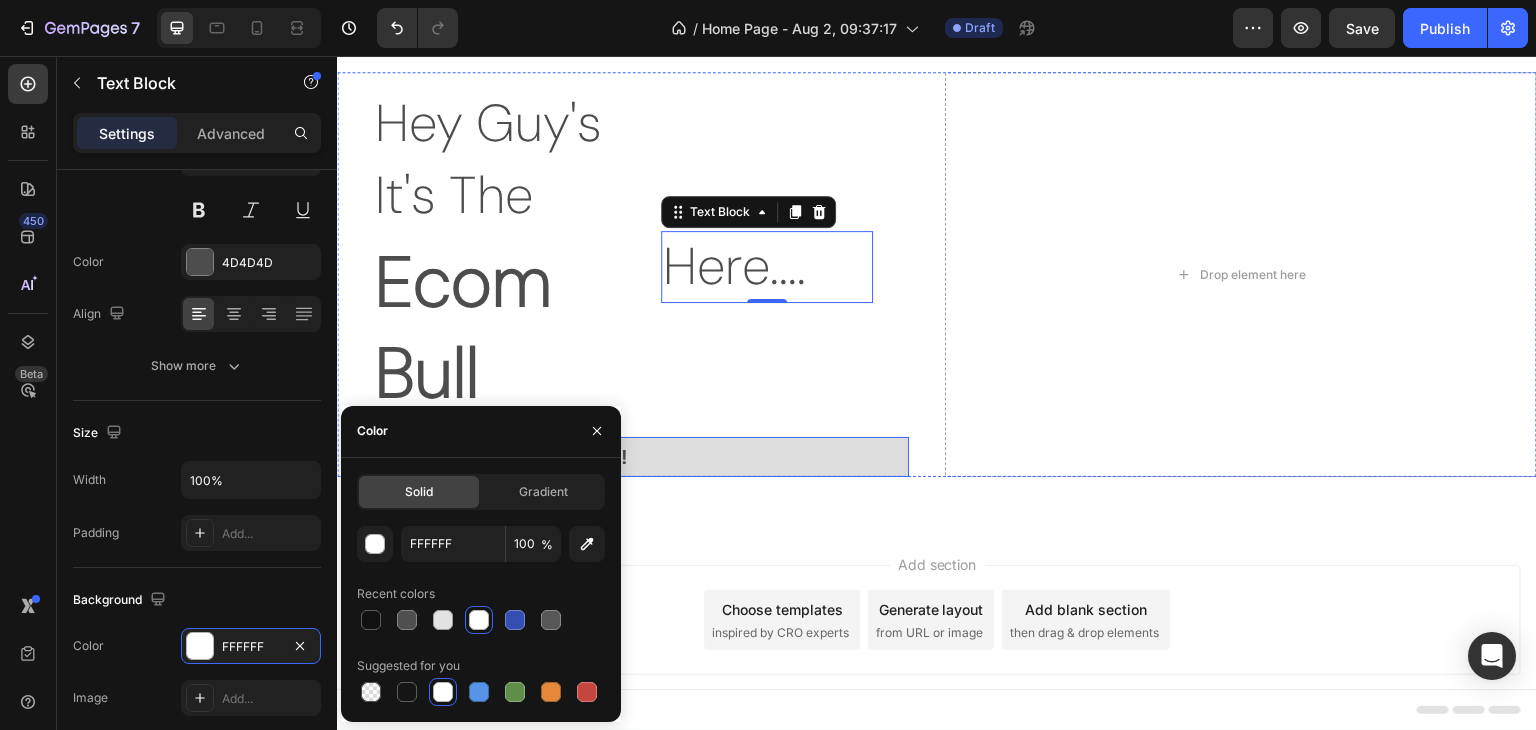 click on "Let's Sell More... Together!" at bounding box center [640, 457] 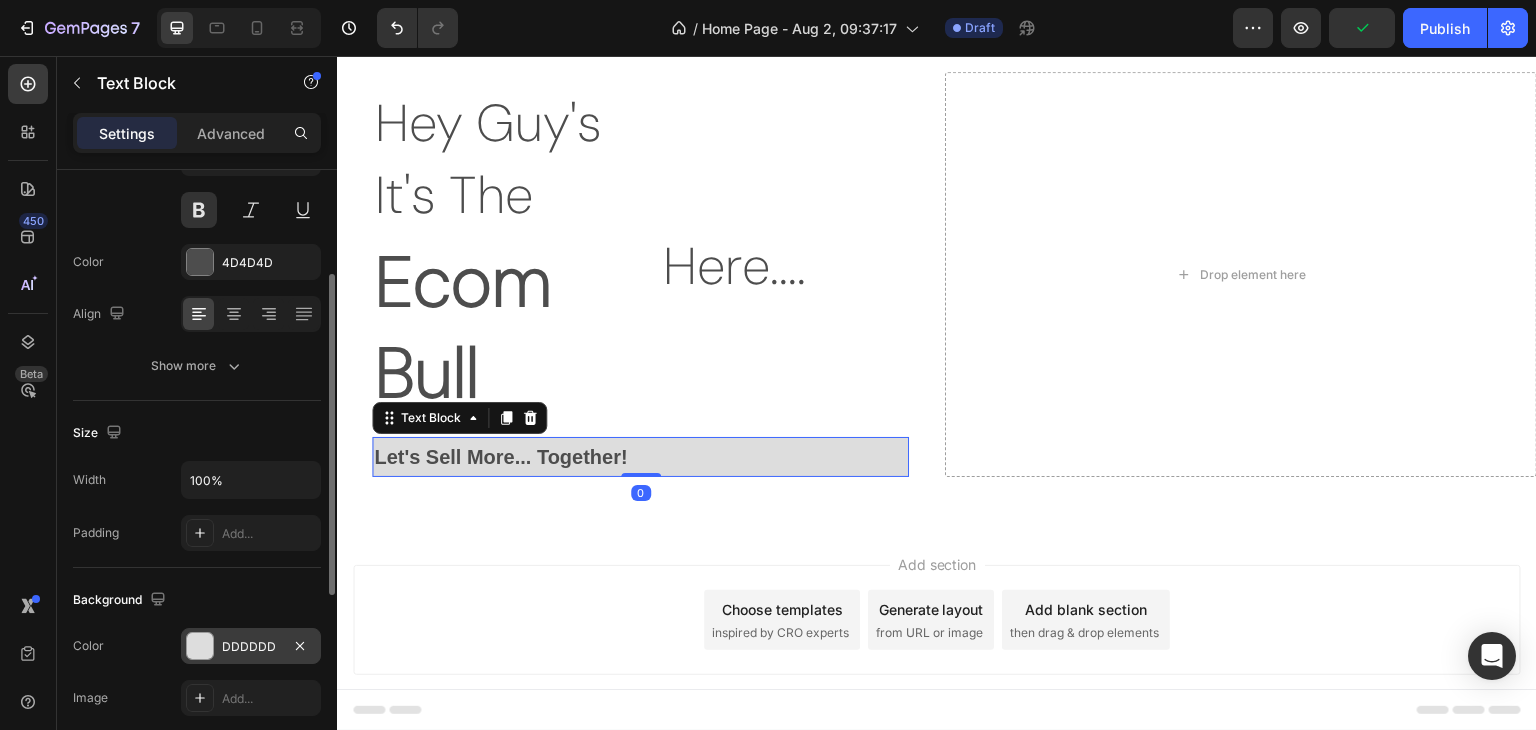 click on "DDDDDD" at bounding box center [251, 647] 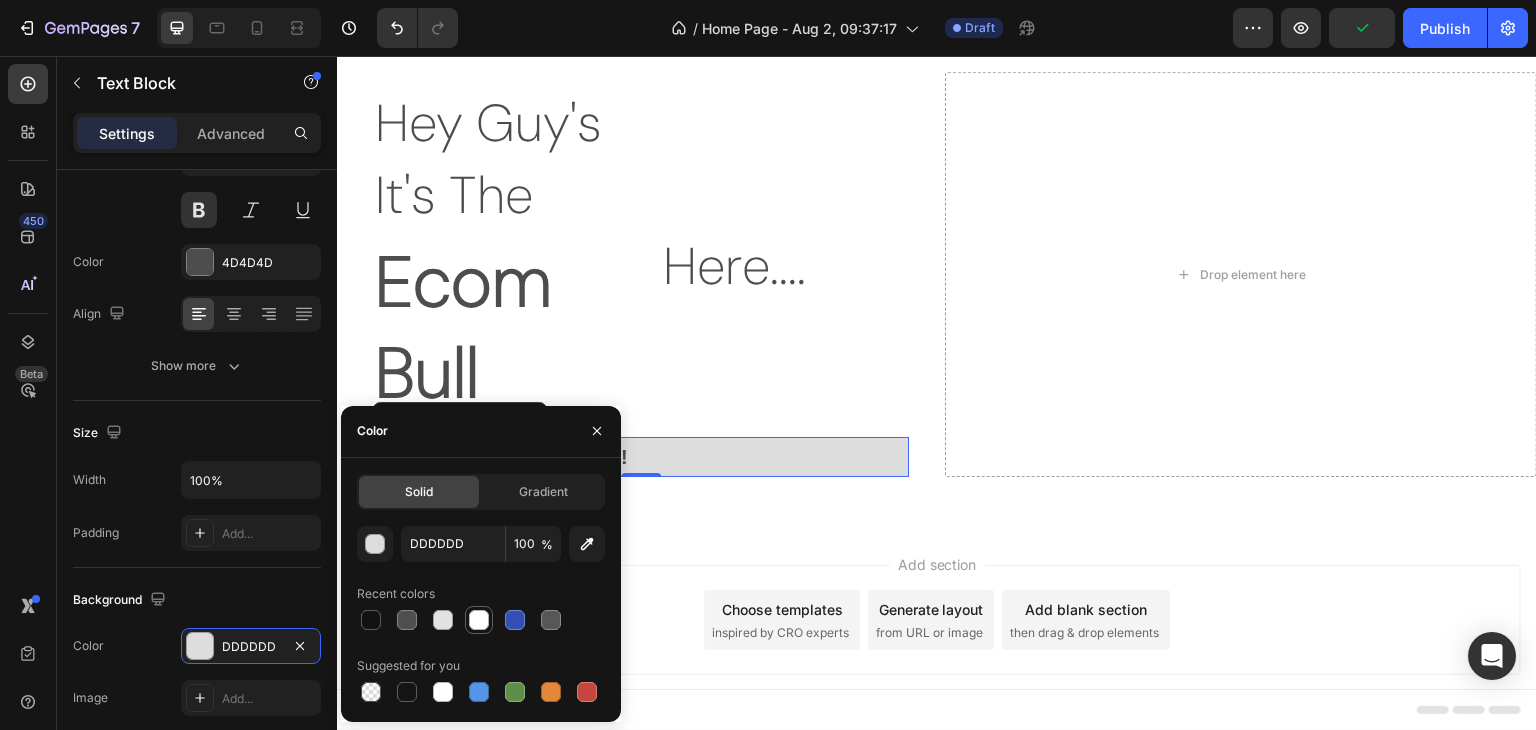 click at bounding box center (479, 620) 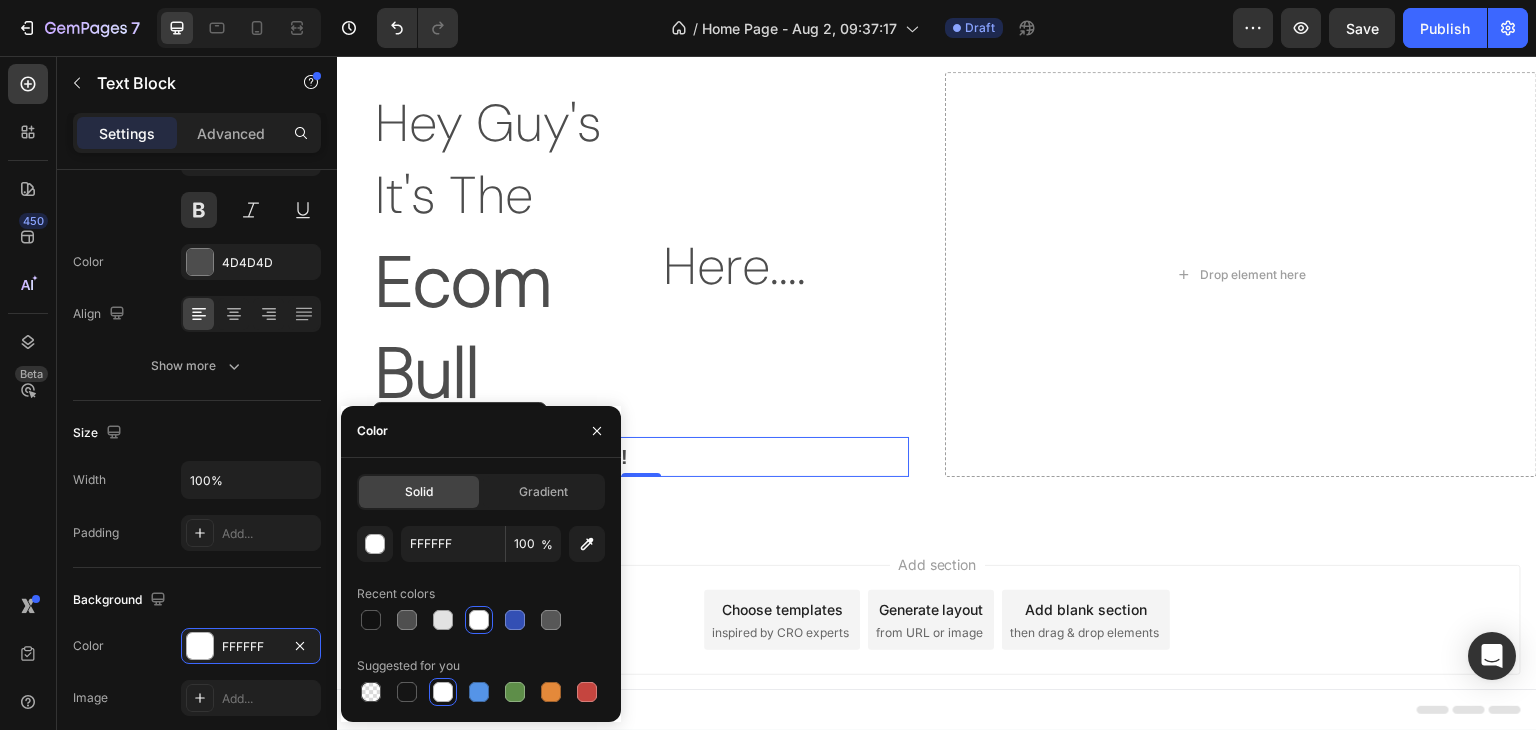 click on "Add section Choose templates inspired by CRO experts Generate layout from URL or image Add blank section then drag & drop elements" at bounding box center [937, 648] 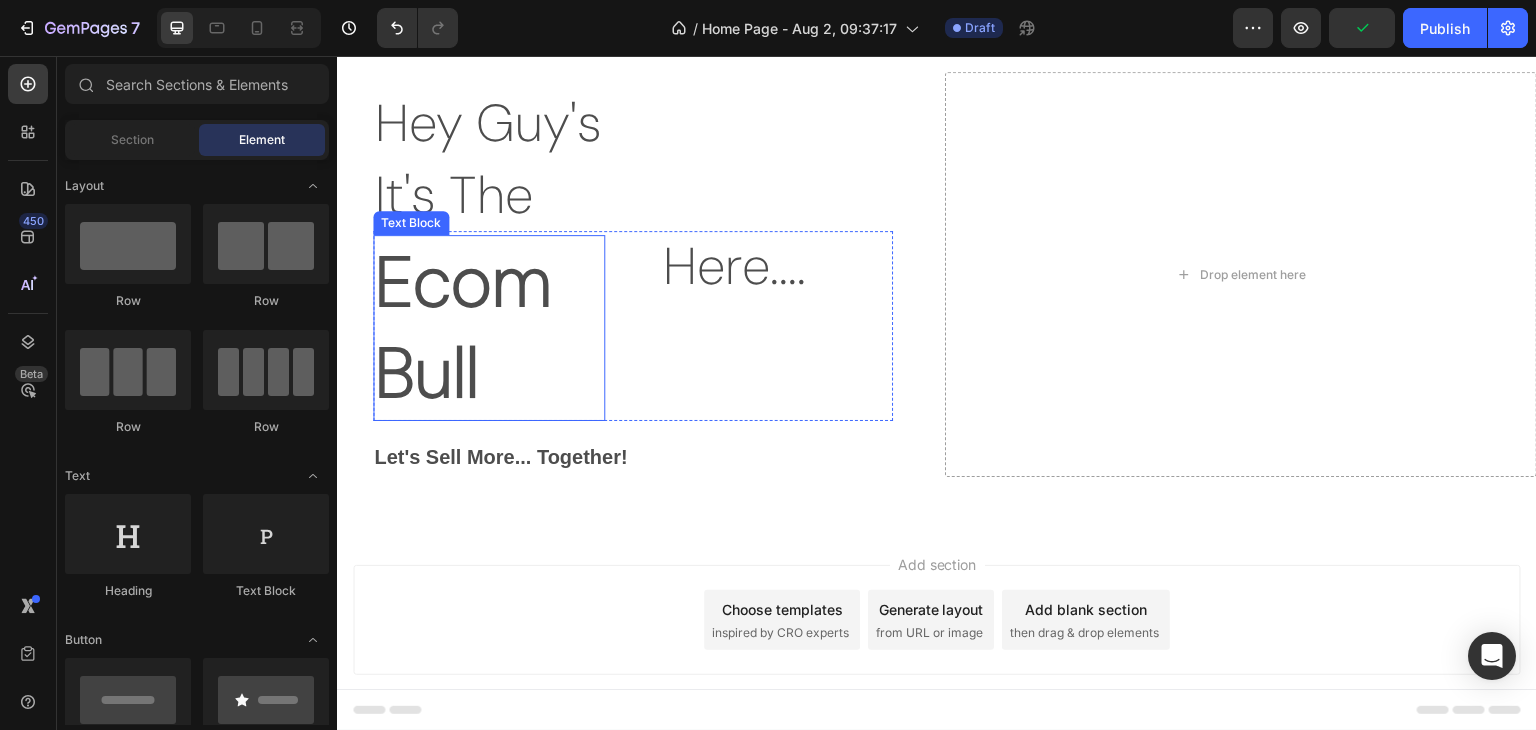 click on "Ecom Bull" at bounding box center (489, 328) 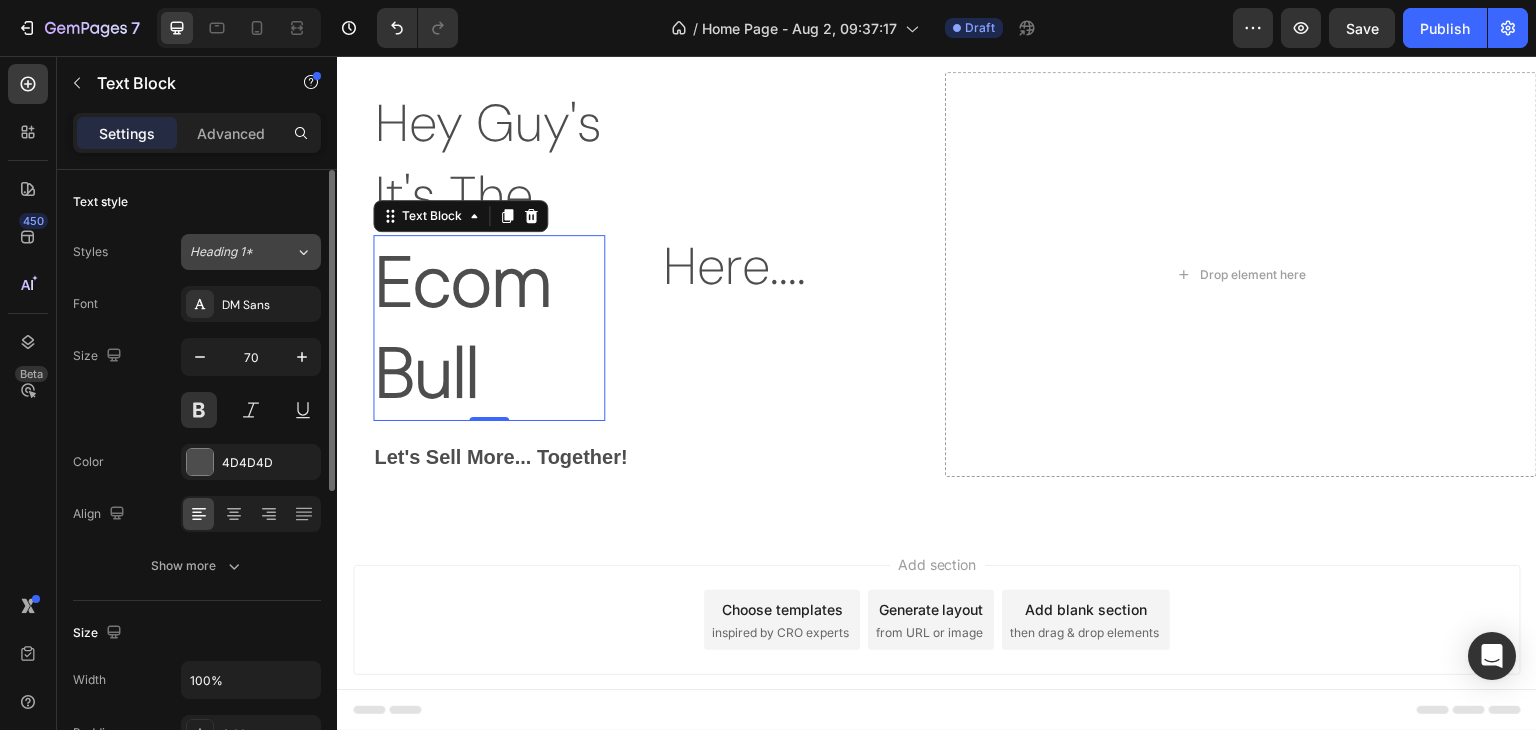 click 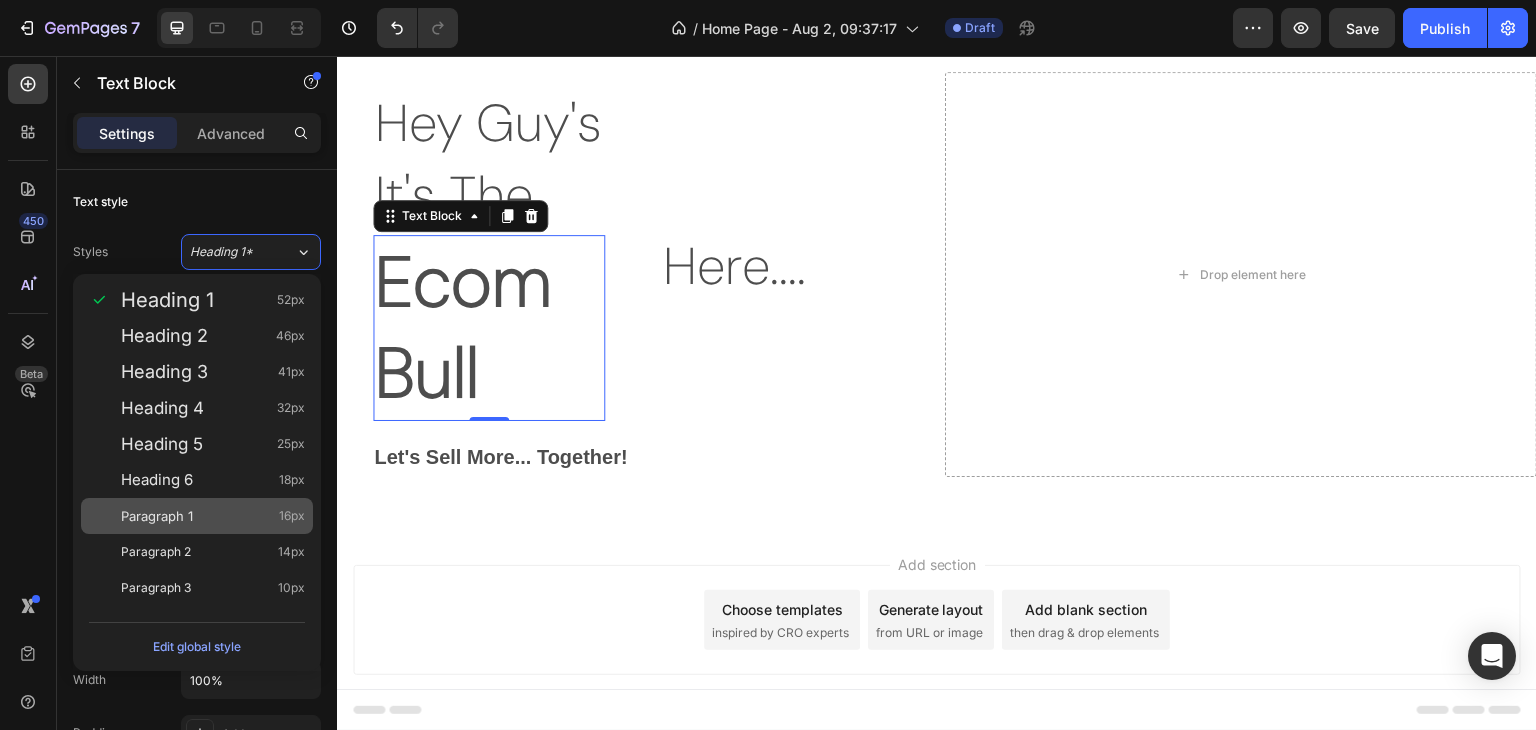 click on "Paragraph 1" at bounding box center (157, 516) 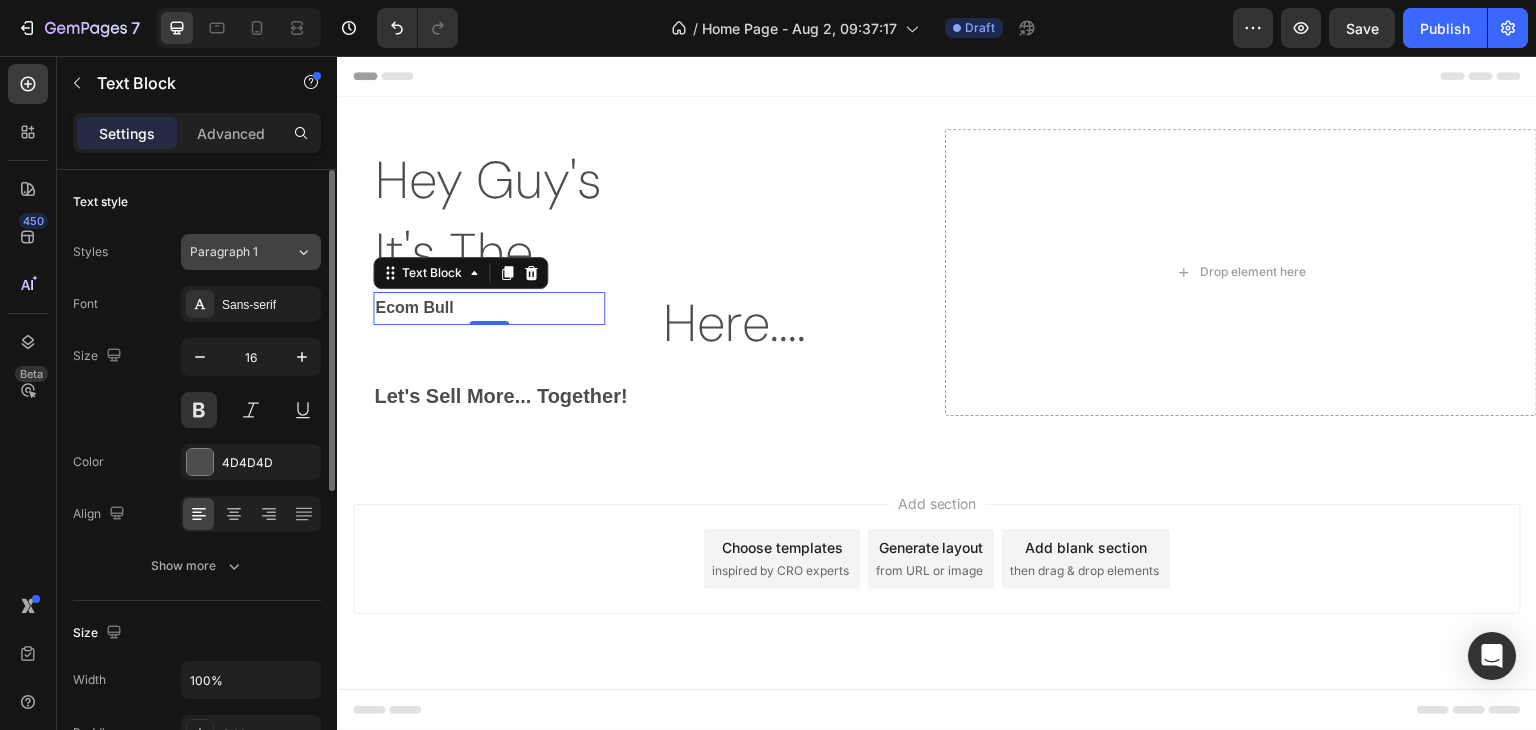 click on "Paragraph 1" at bounding box center [242, 252] 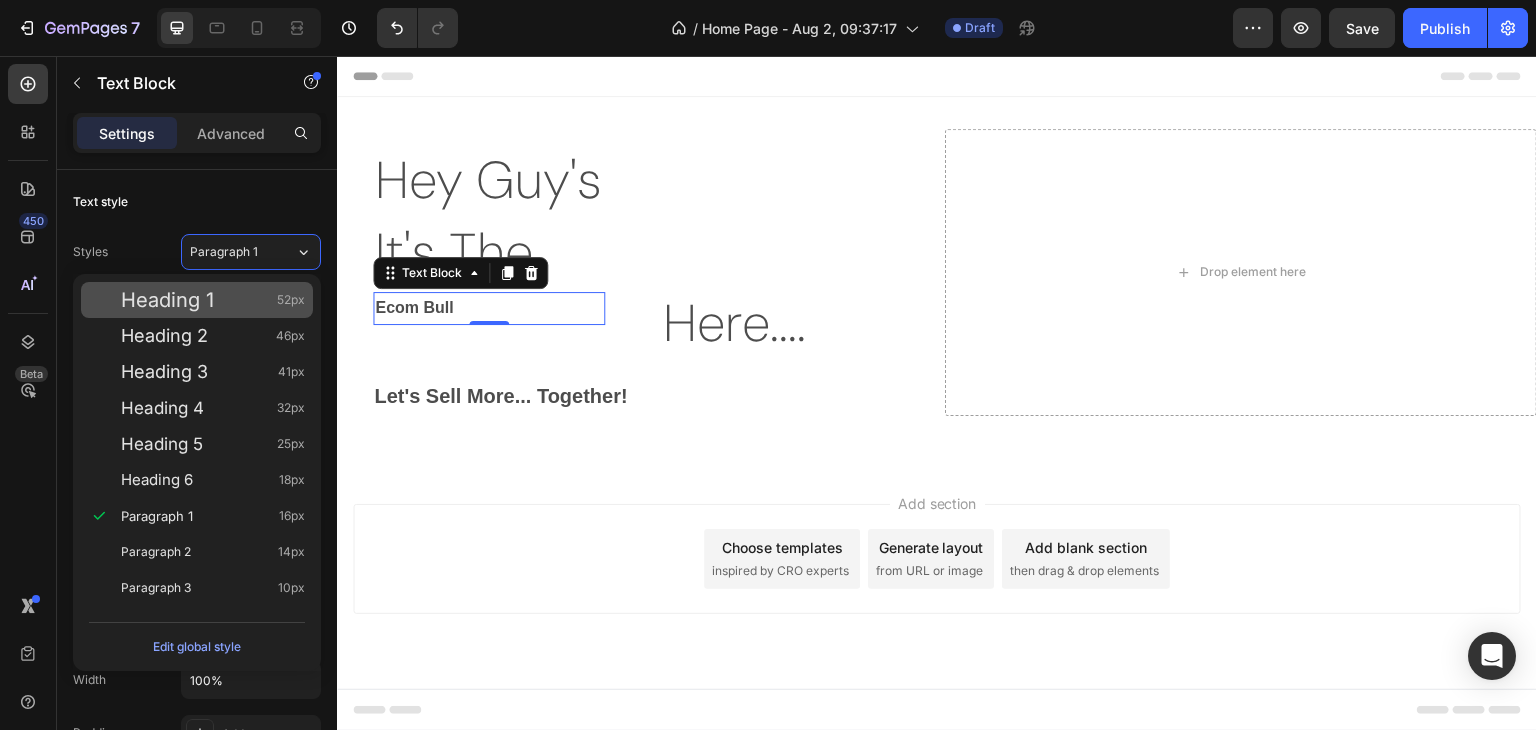 click on "Heading 1 52px" at bounding box center (213, 300) 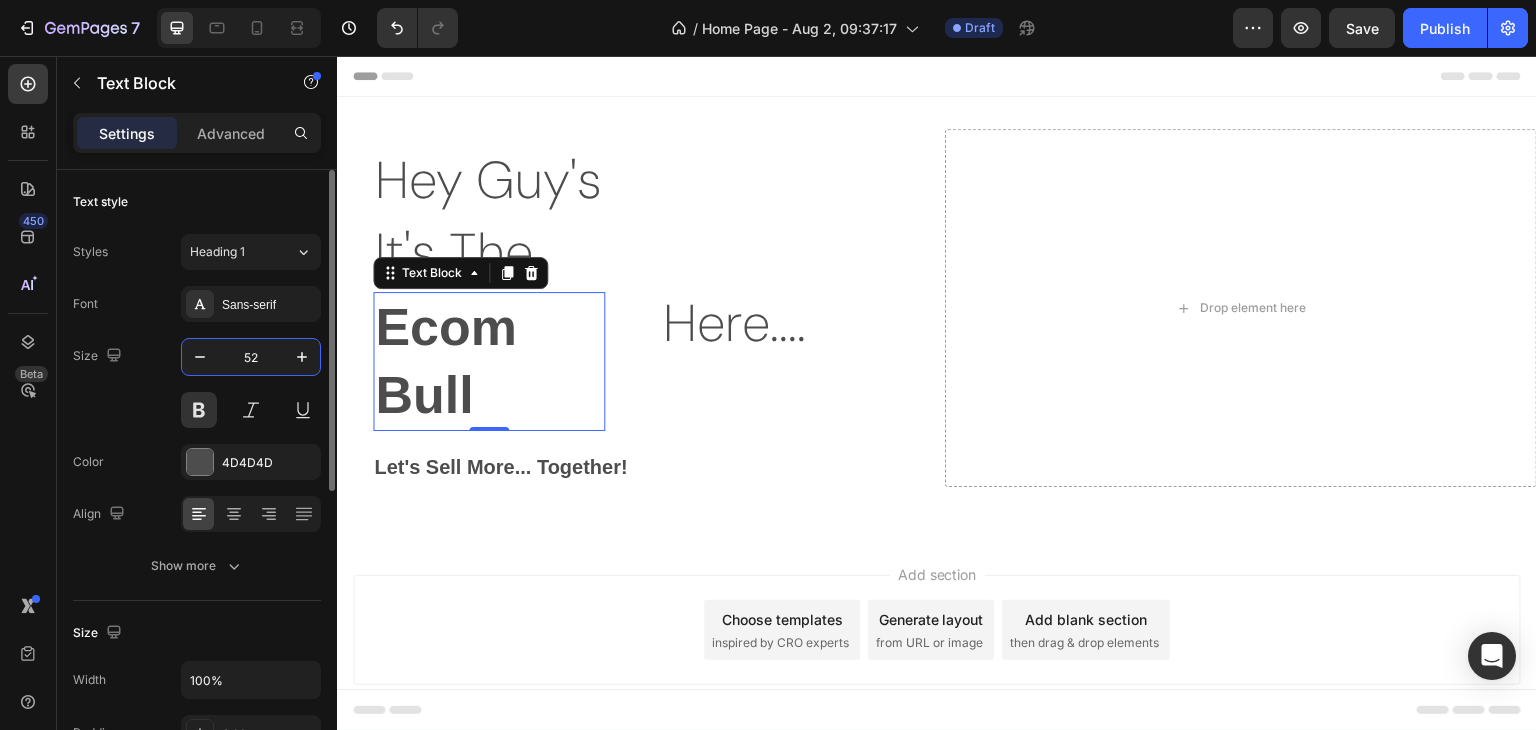 click on "52" at bounding box center (251, 357) 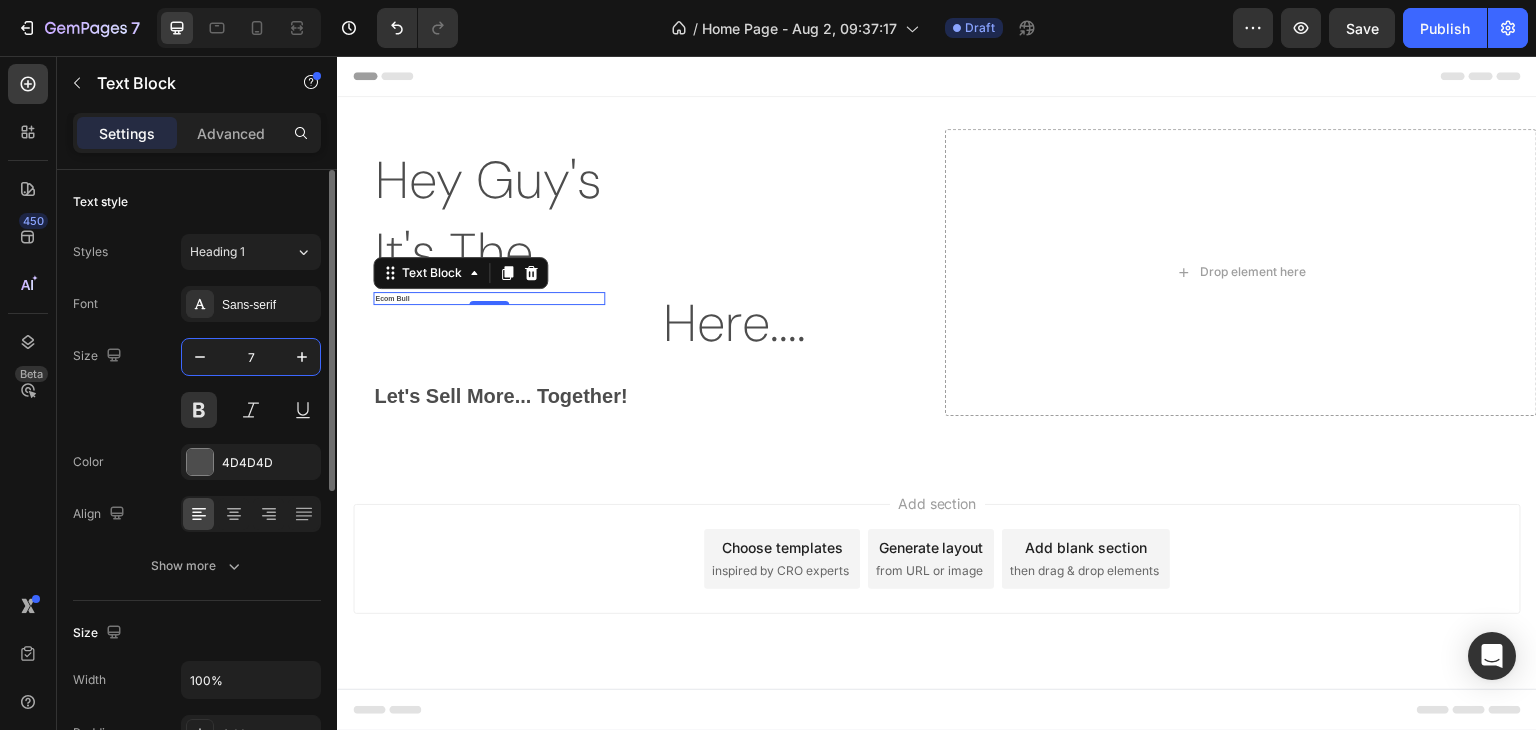type on "72" 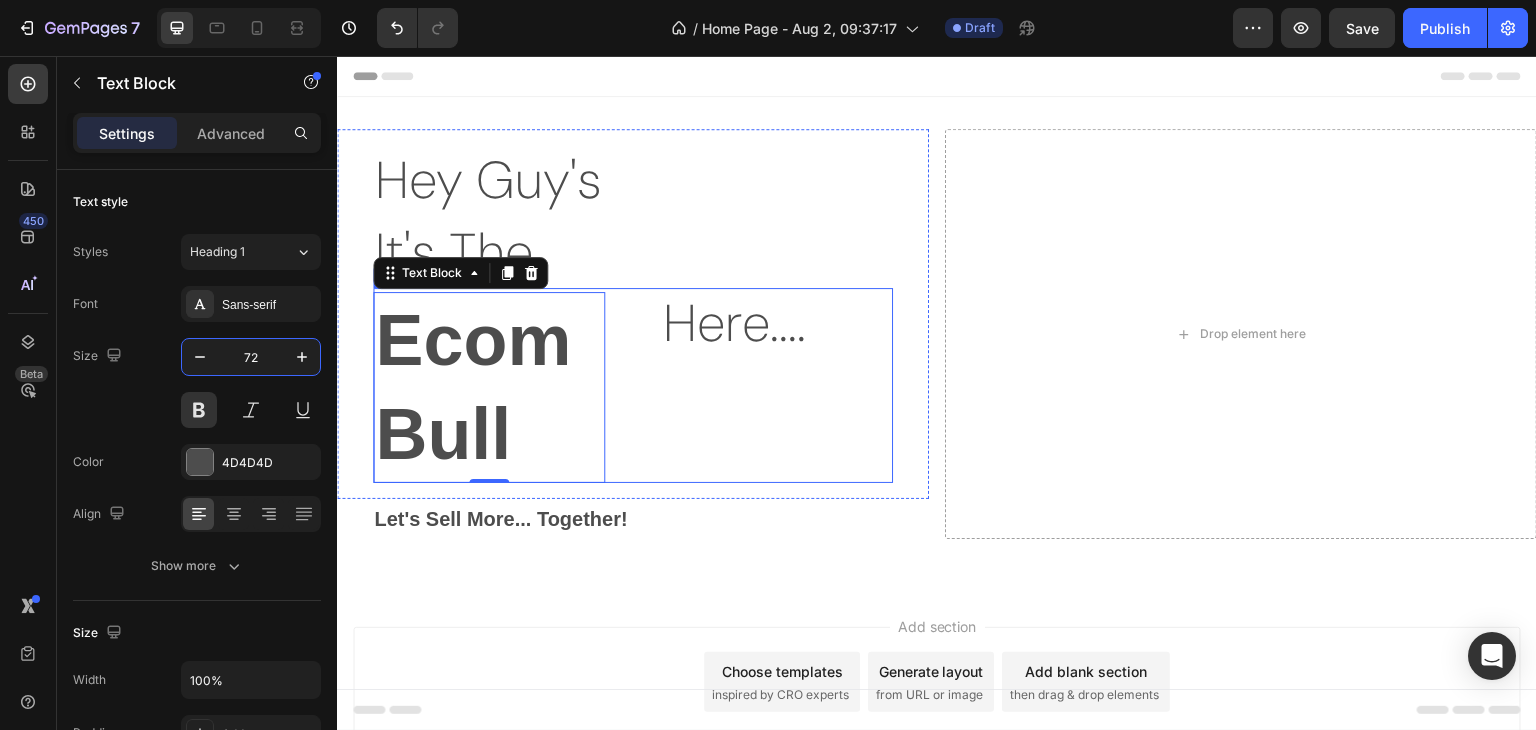 click on "Here.... Text Block" at bounding box center [767, 385] 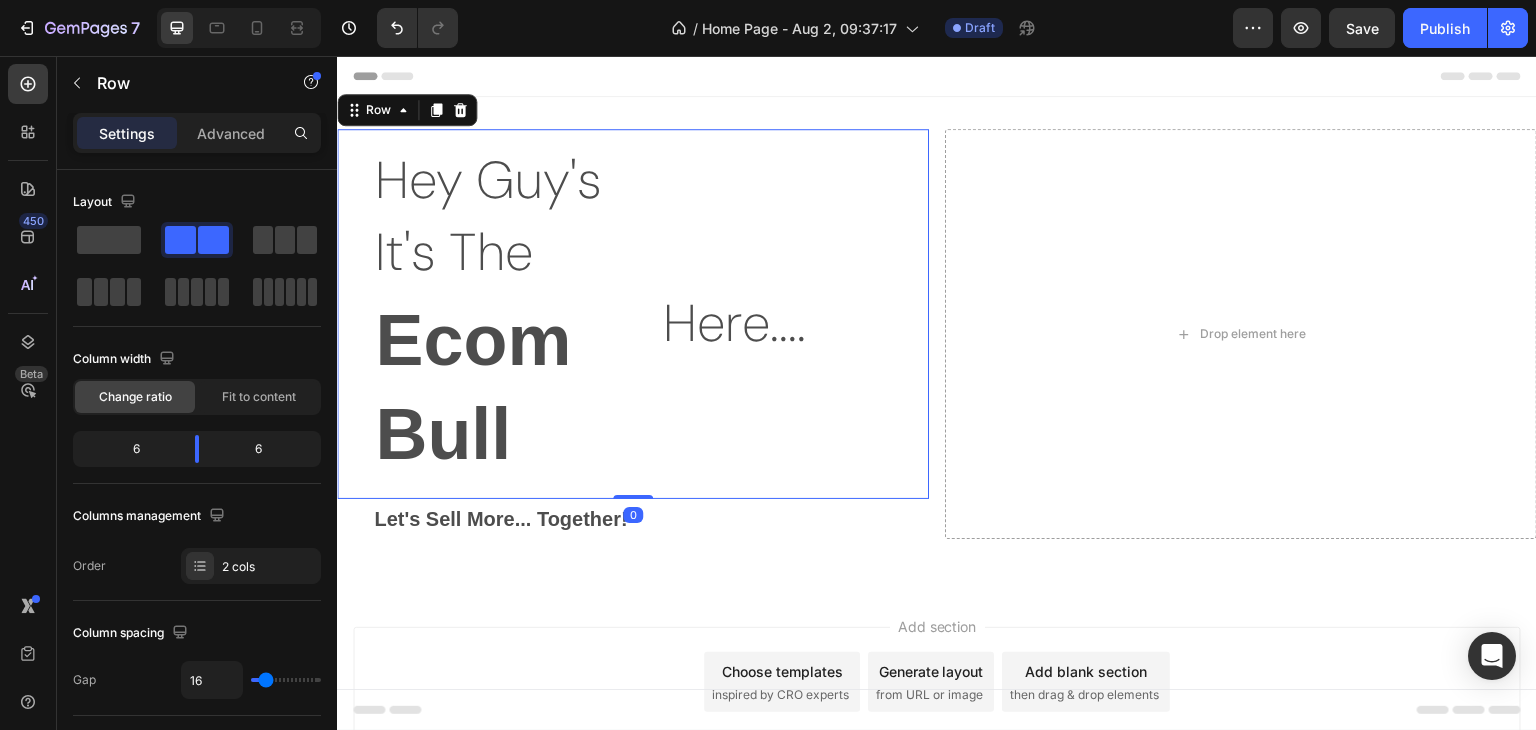 click on "Hey Guy's Text Block It's The Text Block Text Block Ecom Bull Text Block Here.... Text Block Row Row   0" at bounding box center (633, 314) 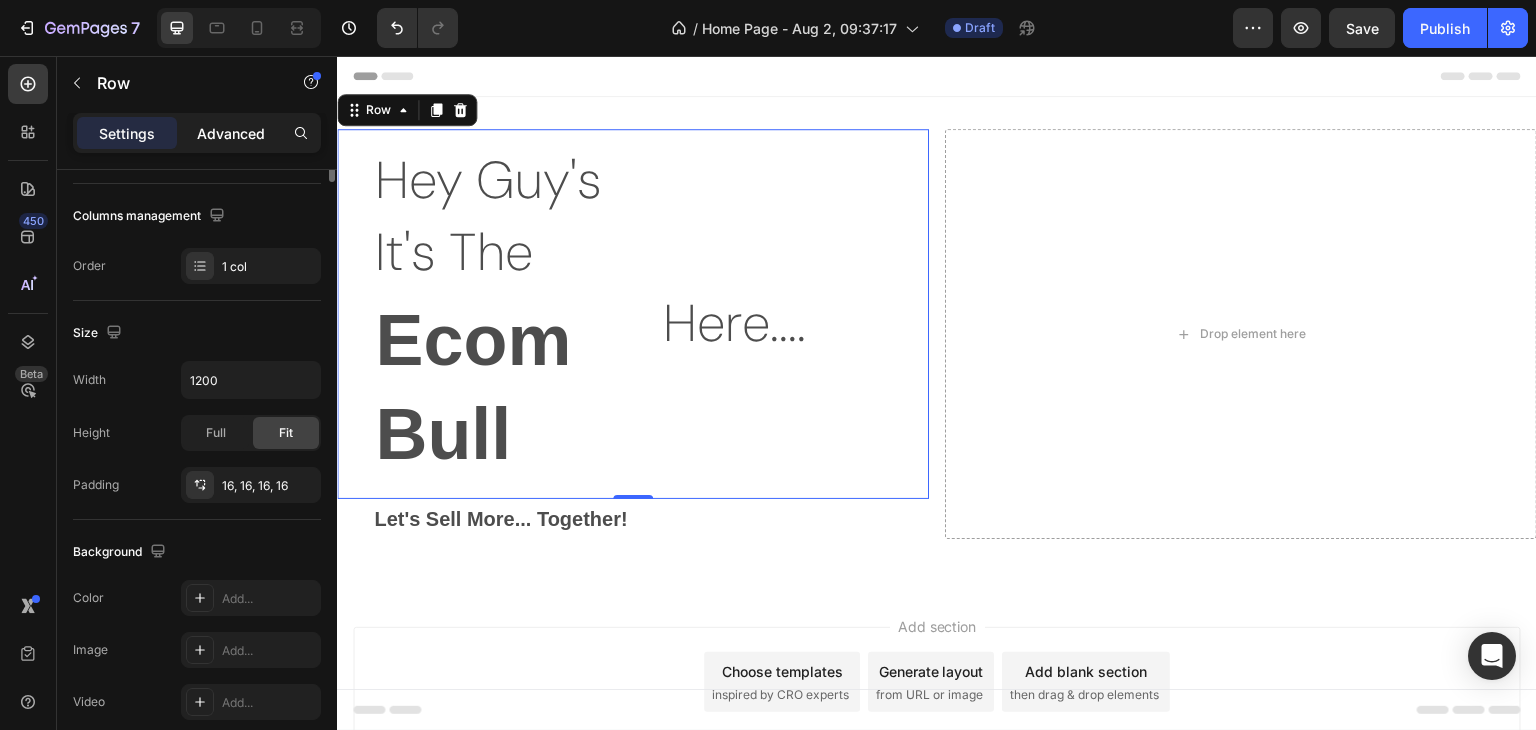 scroll, scrollTop: 0, scrollLeft: 0, axis: both 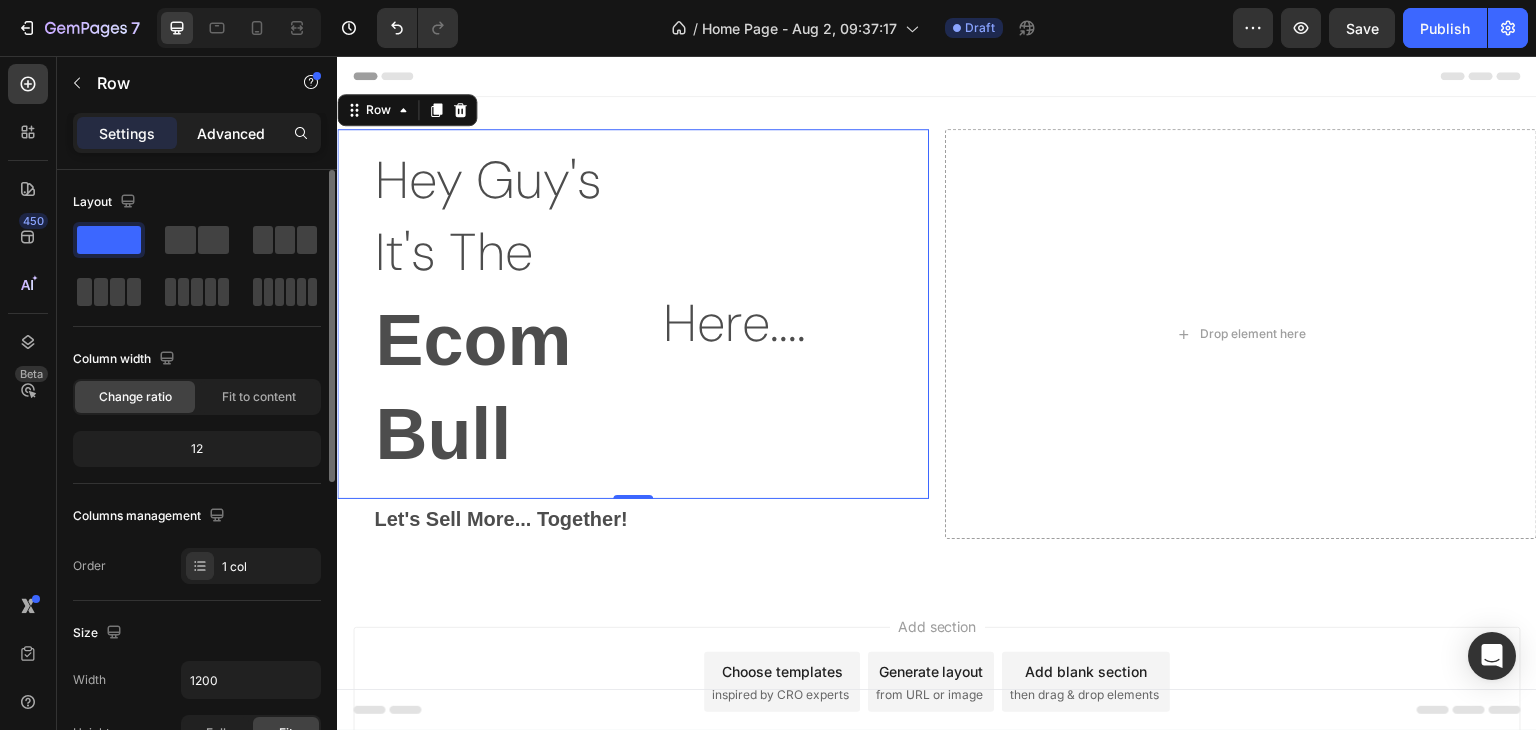 click on "Advanced" at bounding box center [231, 133] 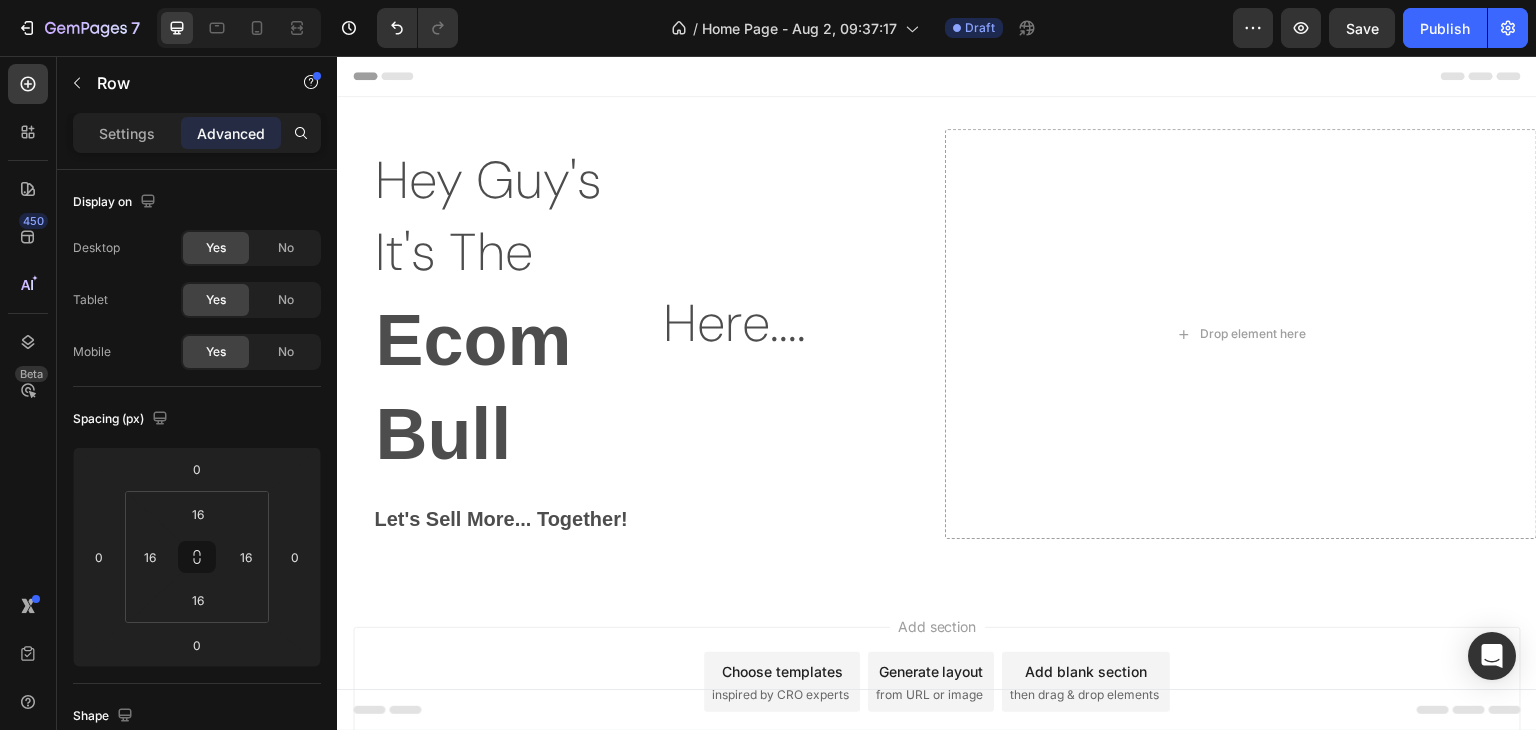 click on "Add section Choose templates inspired by CRO experts Generate layout from URL or image Add blank section then drag & drop elements" at bounding box center (937, 682) 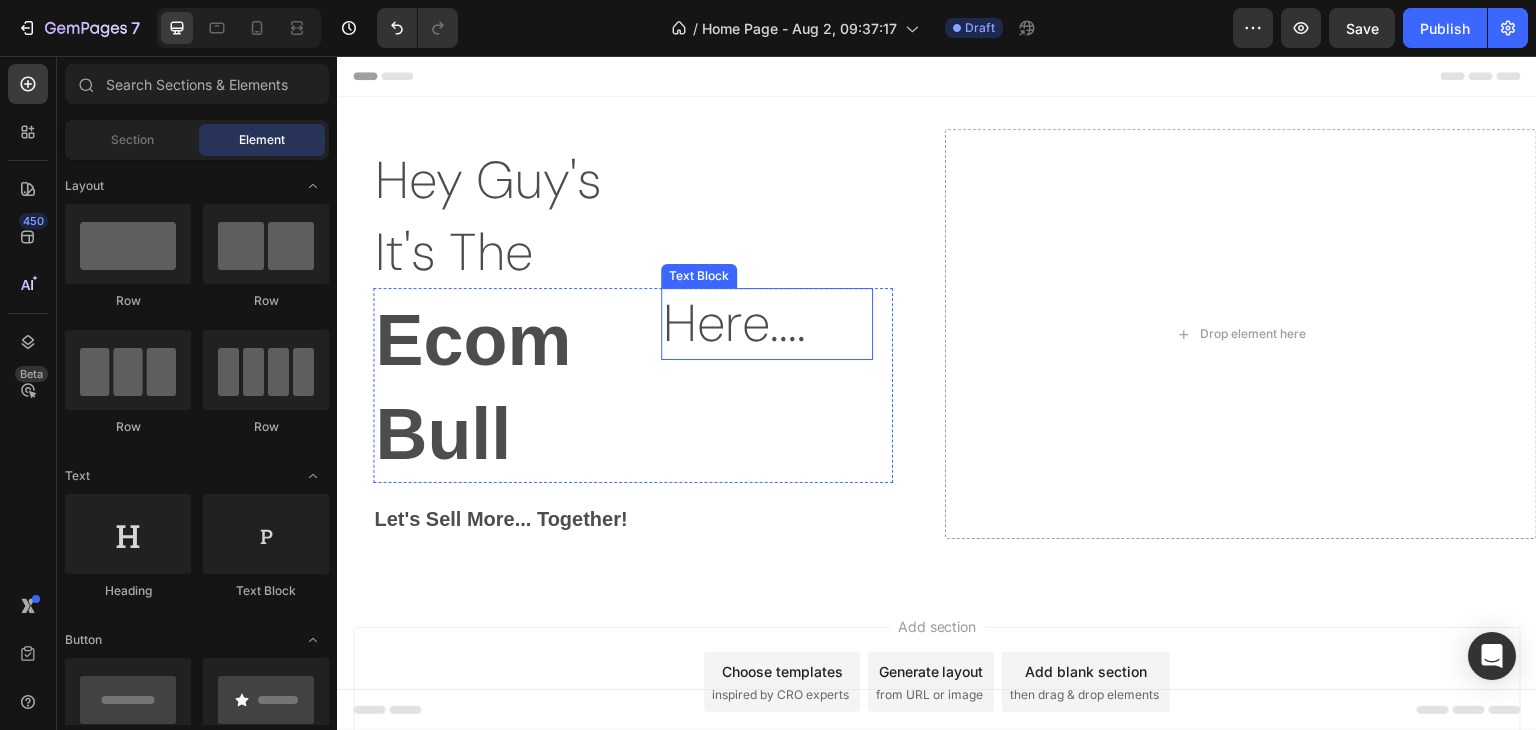 click on "Here...." at bounding box center [767, 324] 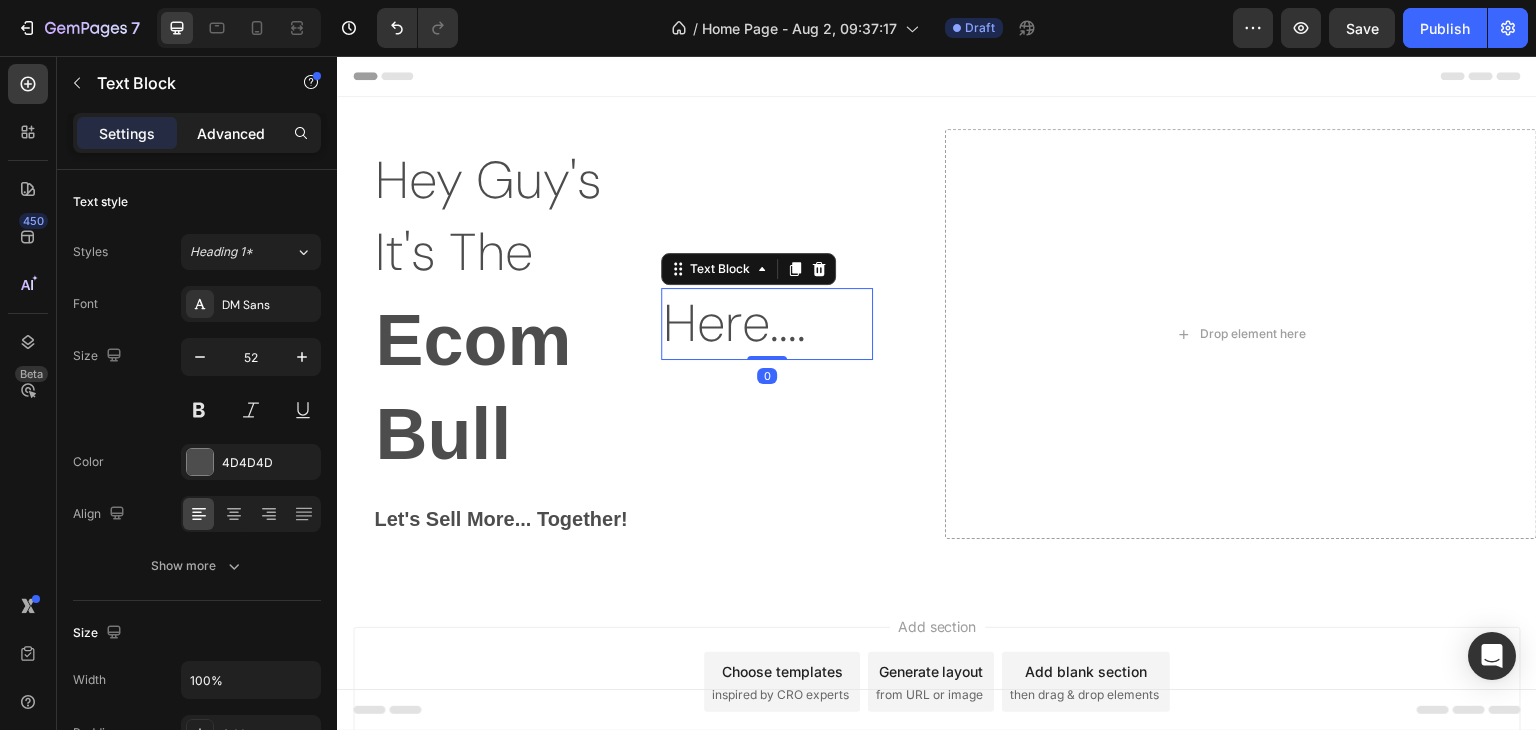 click on "Advanced" 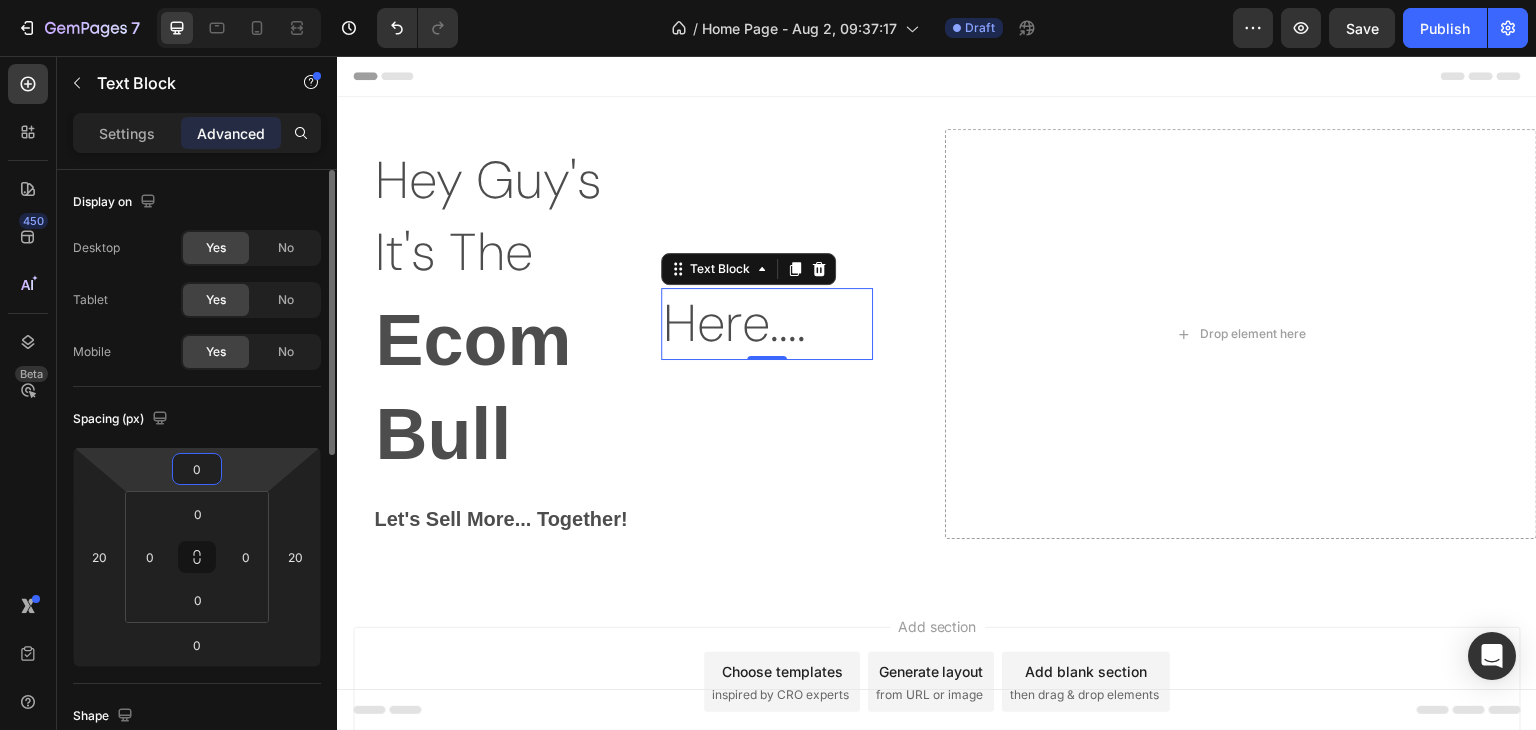 click on "0" at bounding box center [197, 469] 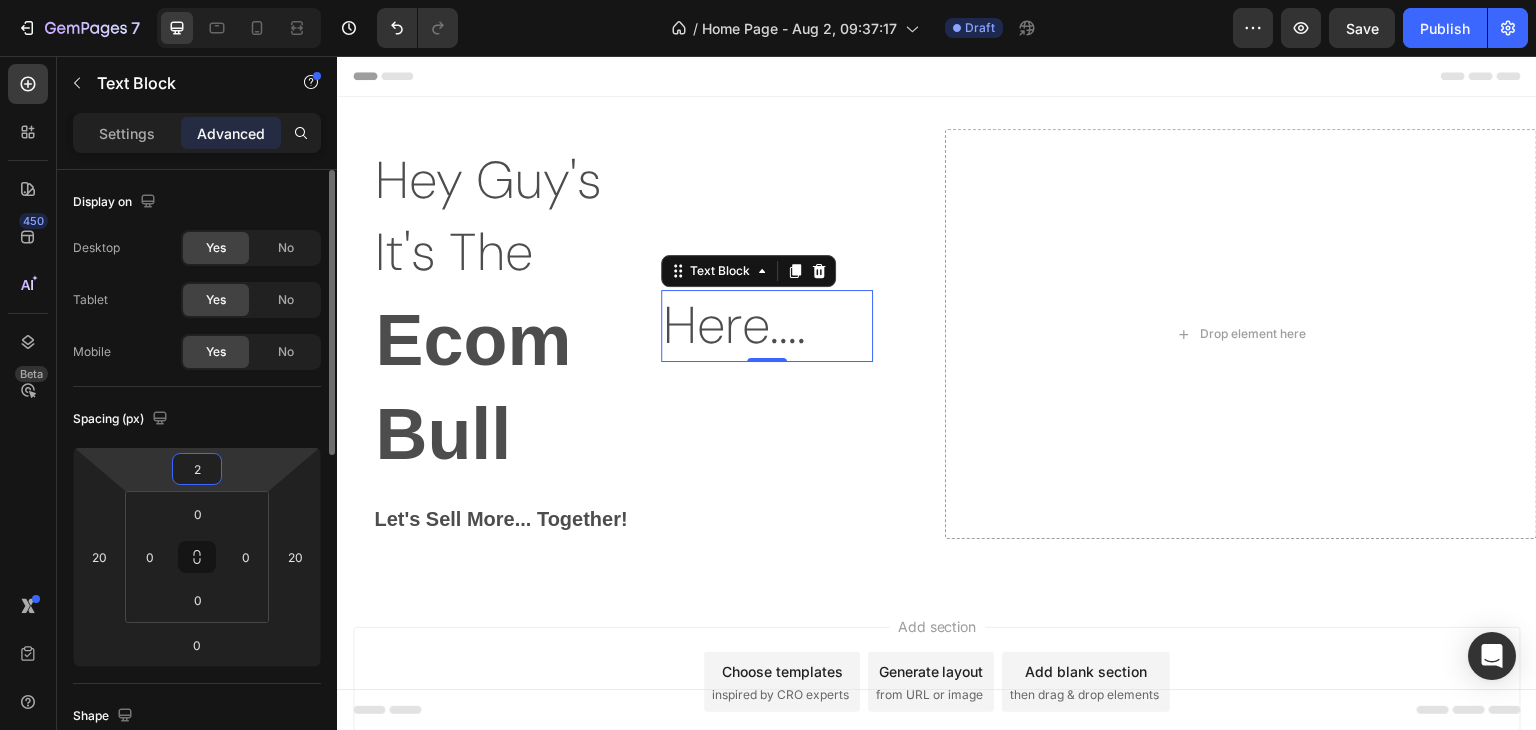 type on "20" 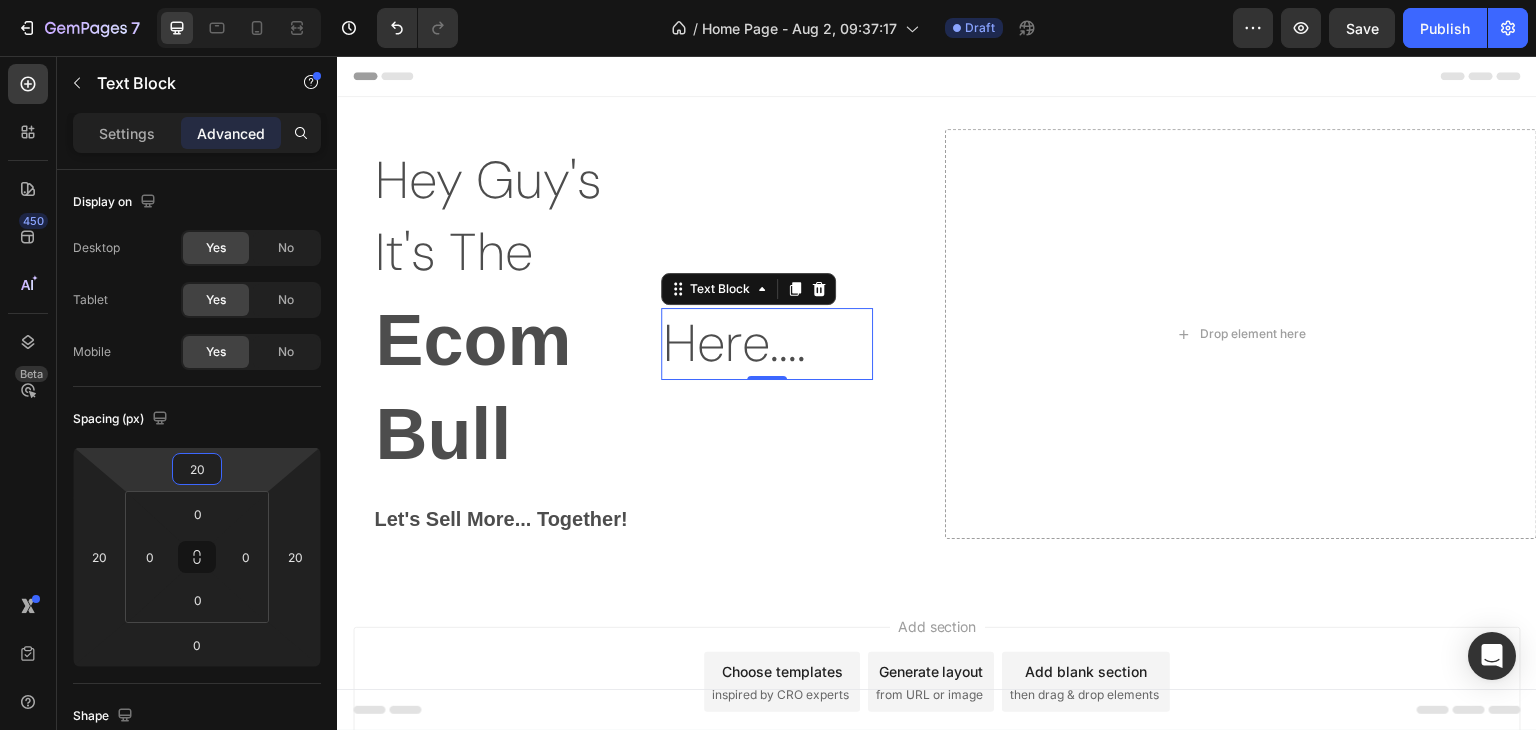 click on "Add section Choose templates inspired by CRO experts Generate layout from URL or image Add blank section then drag & drop elements" at bounding box center (937, 710) 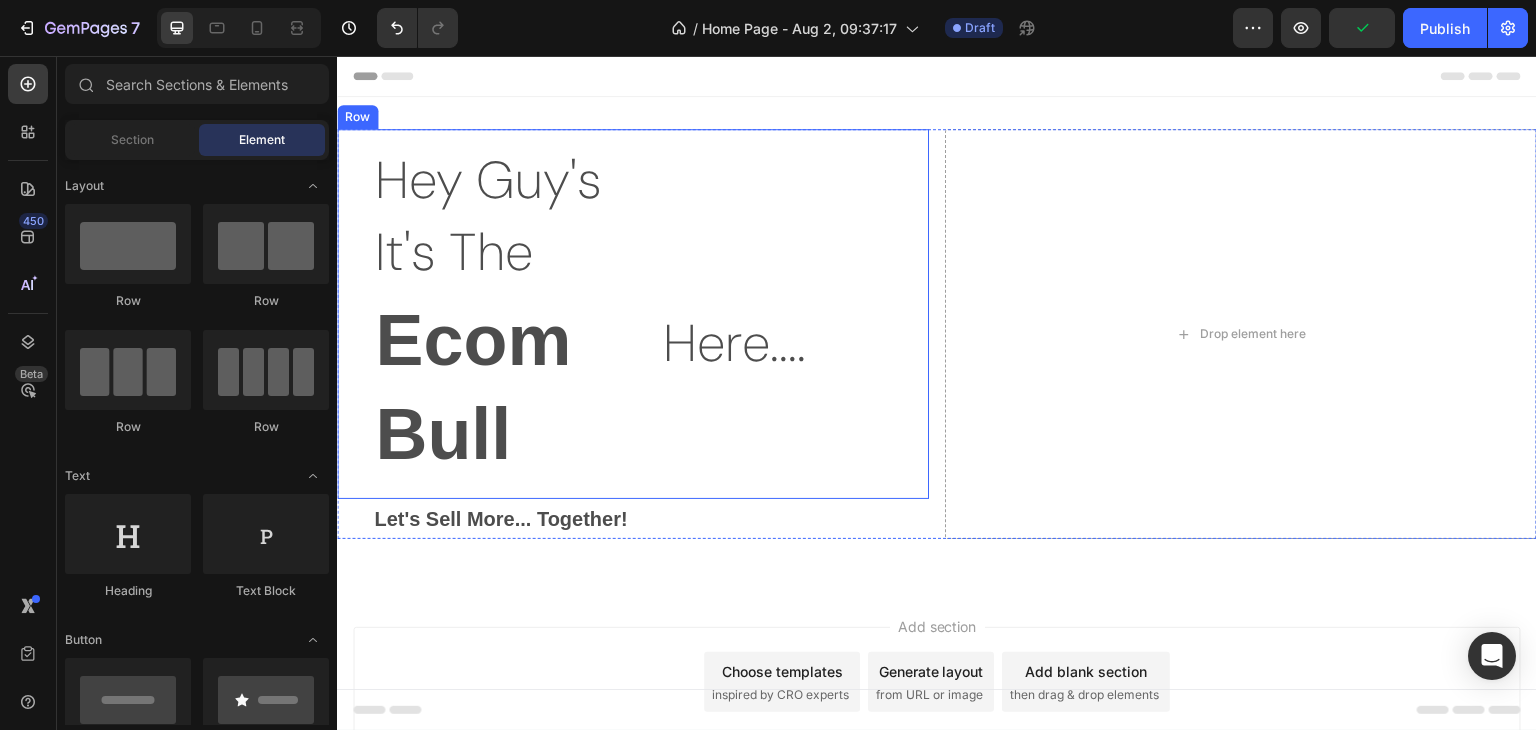 click on "Hey Guy's Text Block It's The Text Block Text Block Ecom Bull Text Block Here.... Text Block Row" at bounding box center [633, 314] 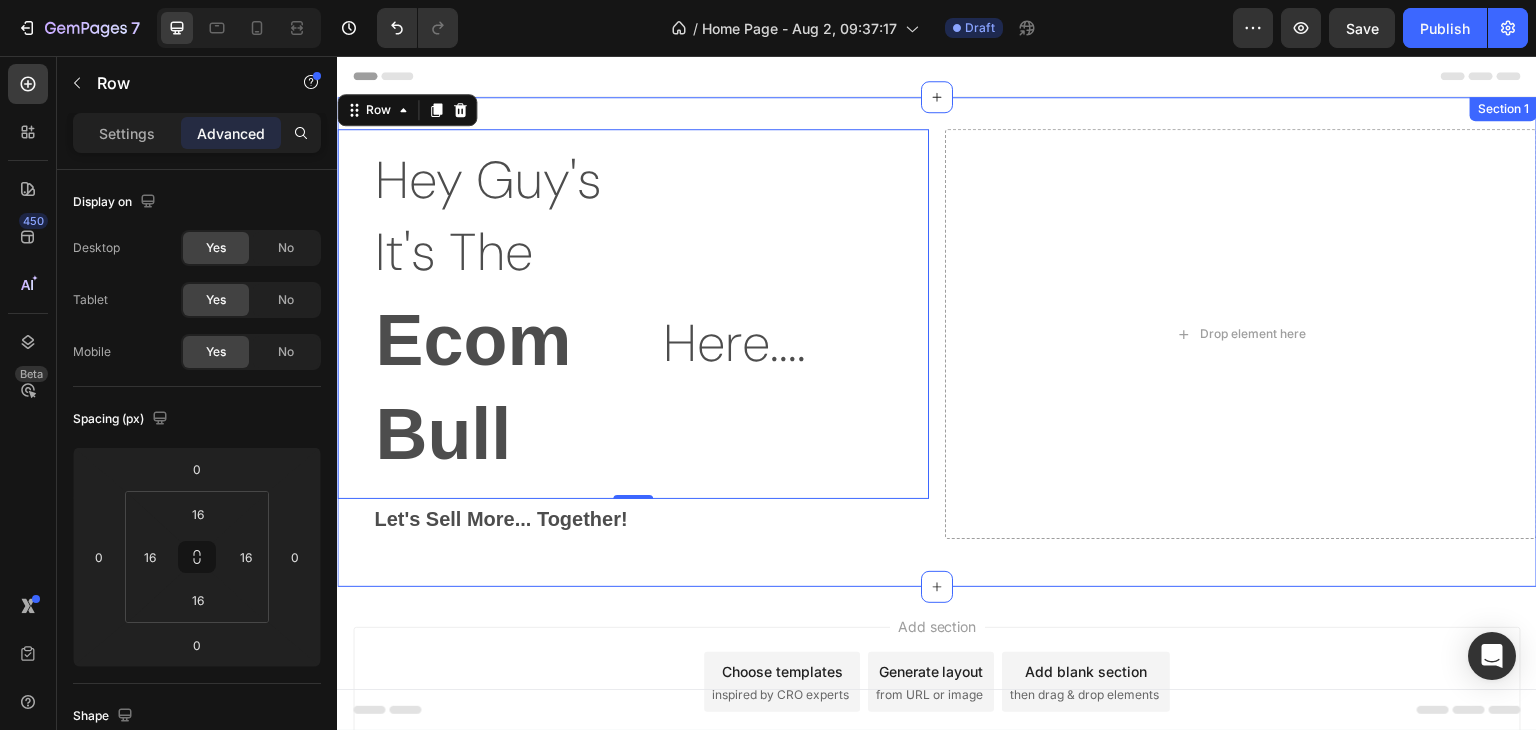 click on "Hey Guy's Text Block It's The Text Block Text Block Ecom Bull Text Block Here.... Text Block Row Row   0 Let's Sell More... Together! Text Block
Drop element here Row Section 1" at bounding box center [937, 342] 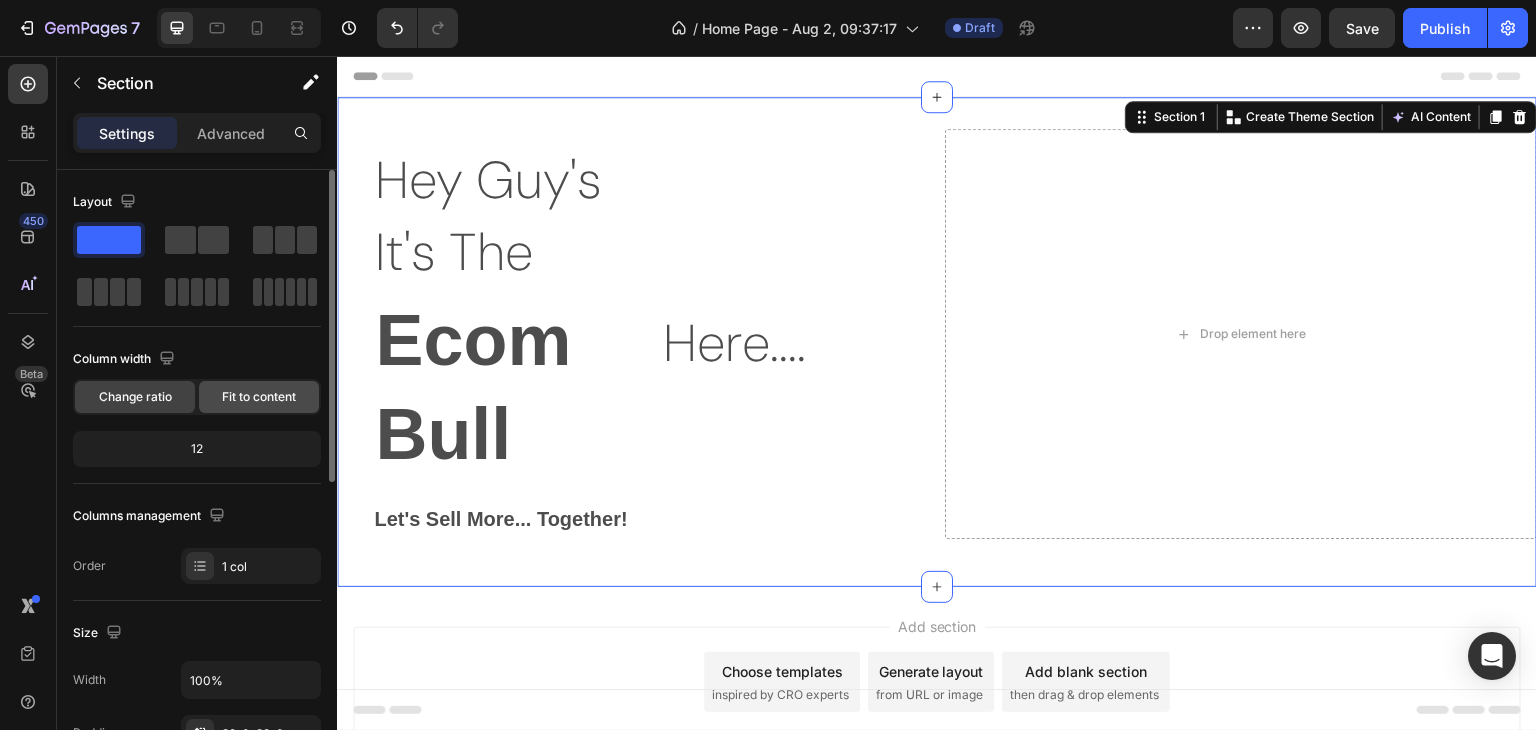 click on "Fit to content" 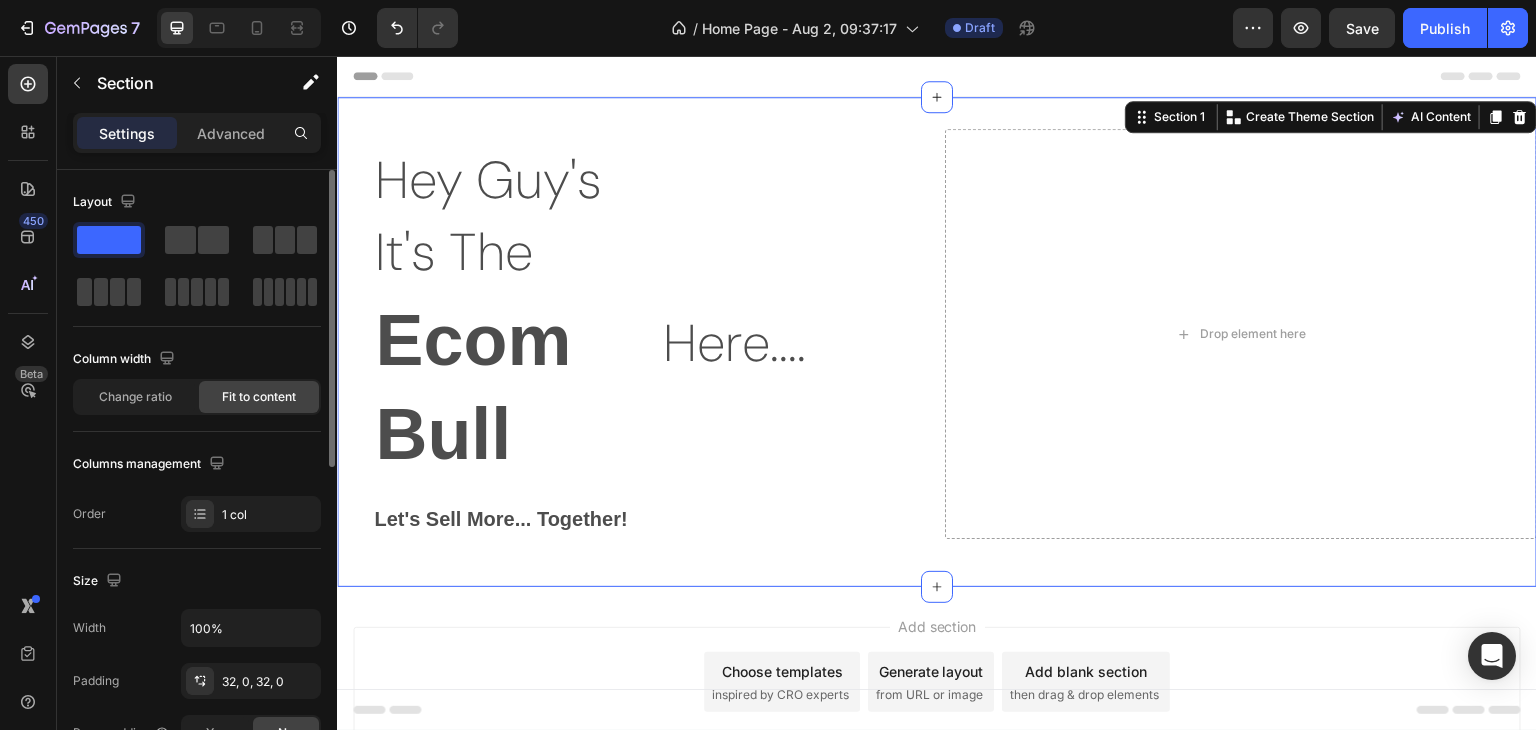 click on "Change ratio Fit to content" 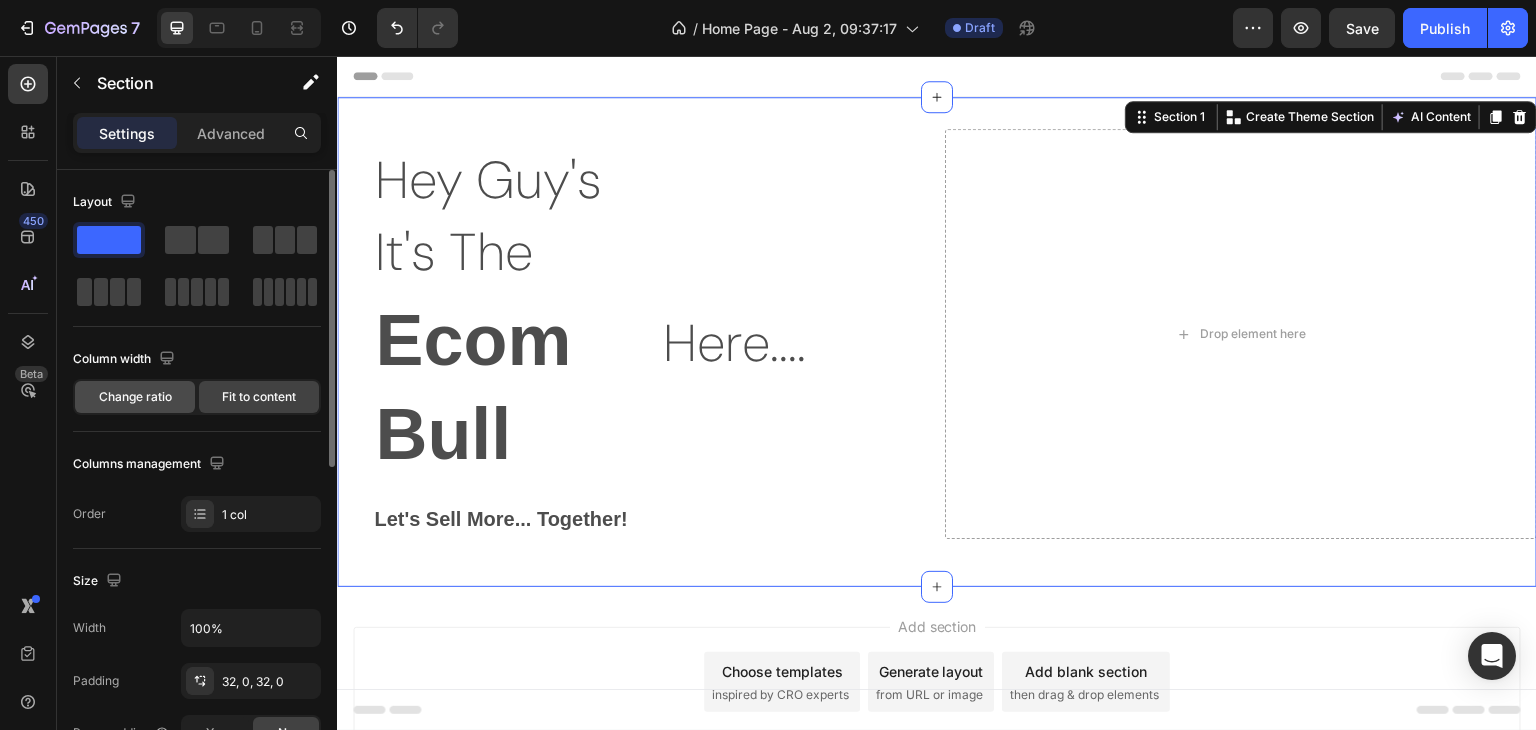 click on "Change ratio" 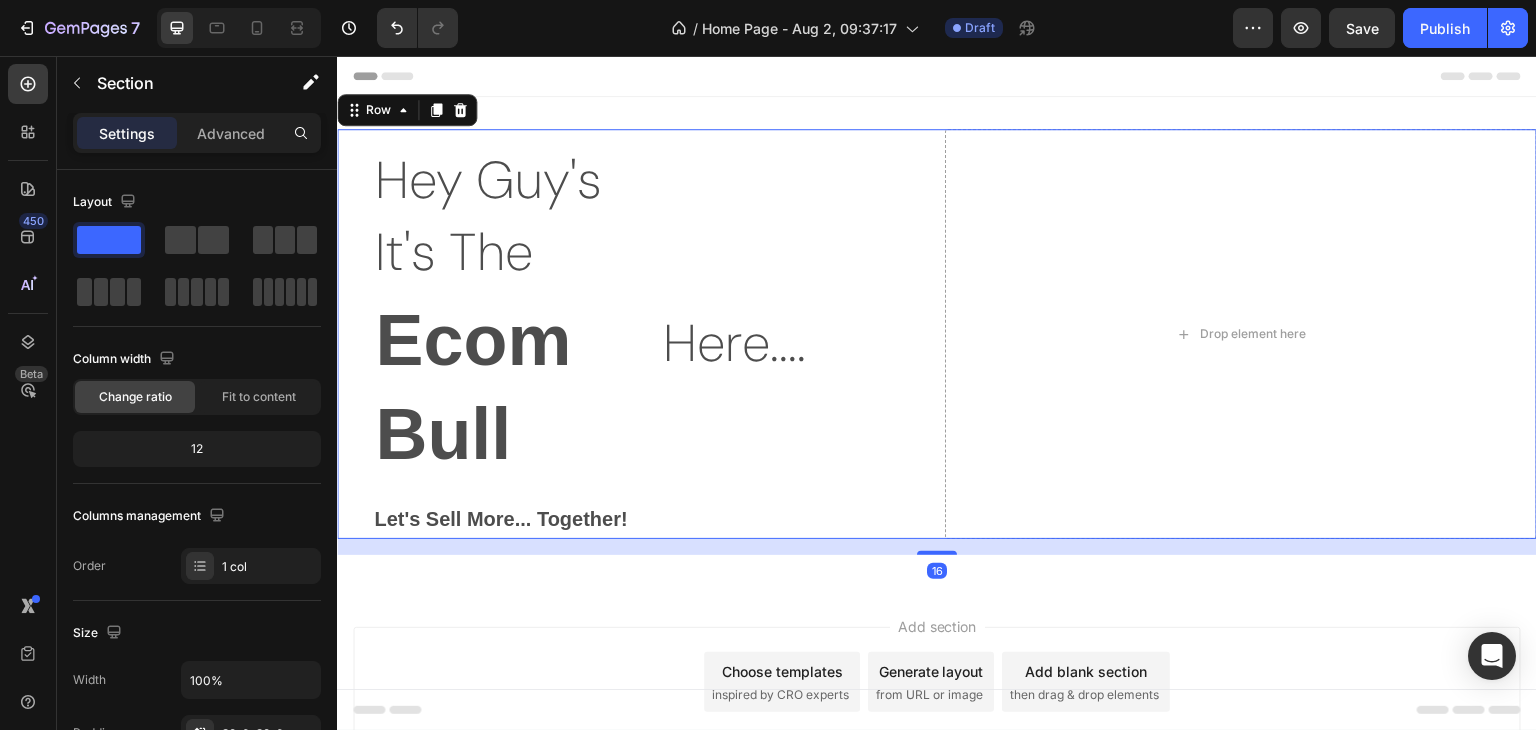 click on "Hey Guy's Text Block It's The Text Block Text Block Ecom Bull Text Block Here.... Text Block Row Row Let's Sell More... Together! Text Block
Drop element here Row   16" at bounding box center [937, 334] 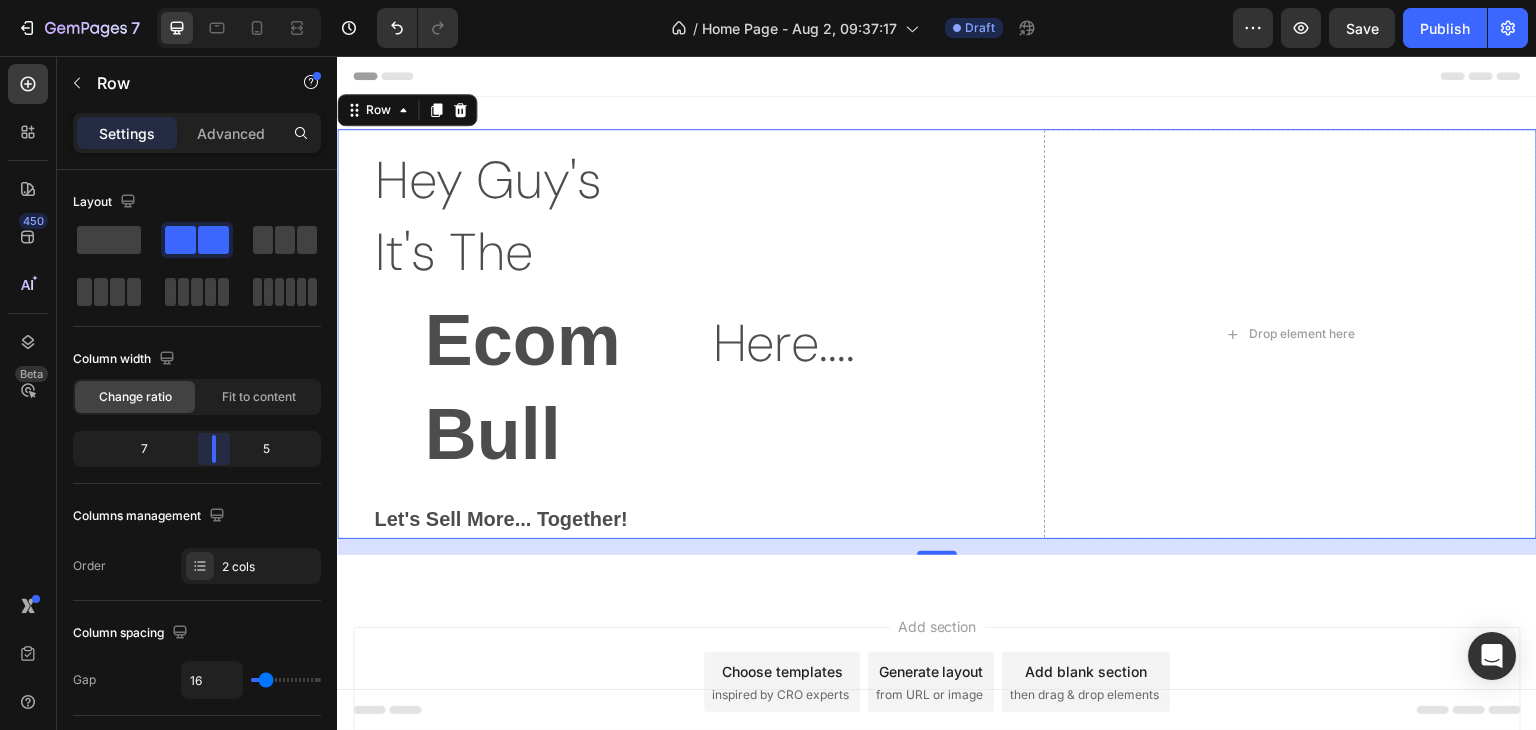 drag, startPoint x: 194, startPoint y: 452, endPoint x: 227, endPoint y: 458, distance: 33.54102 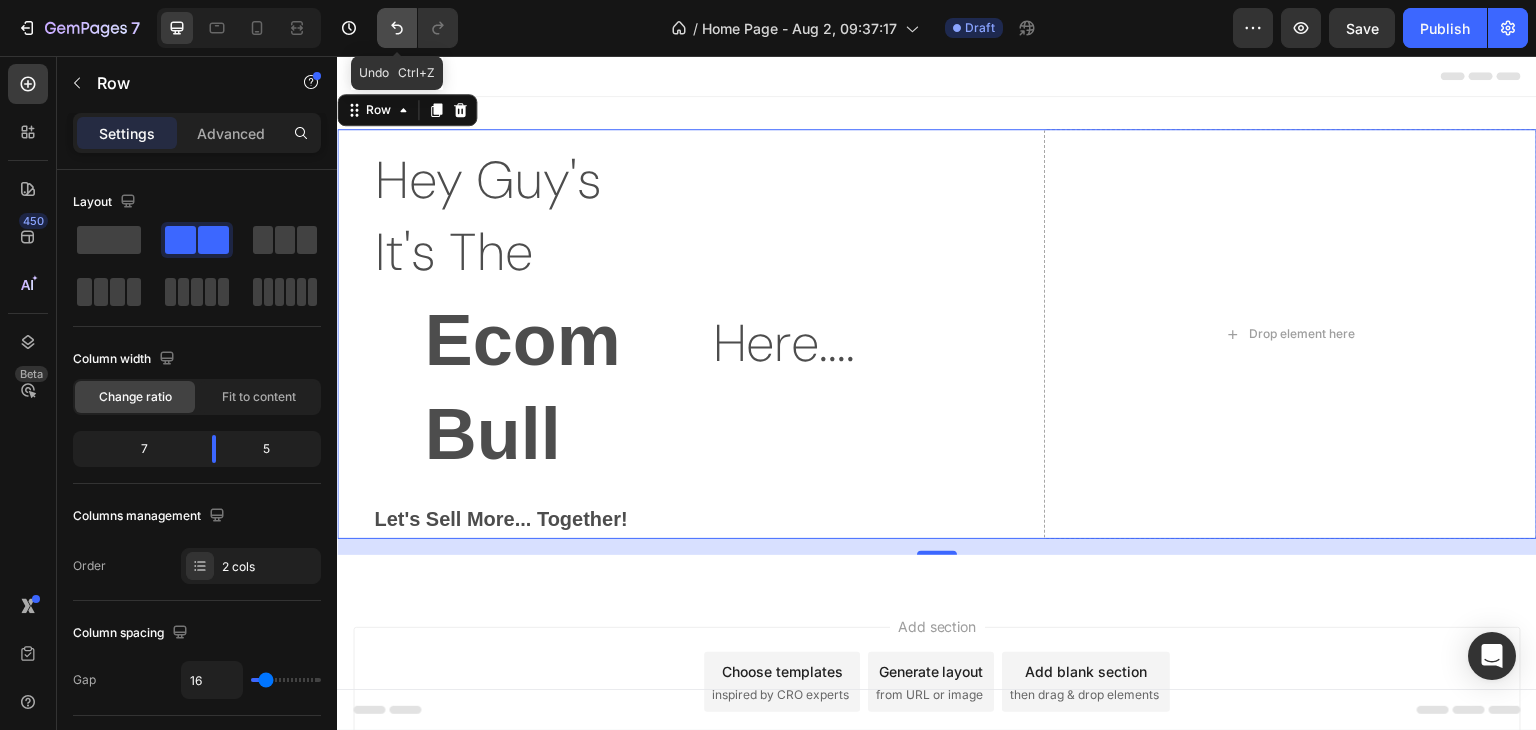 click 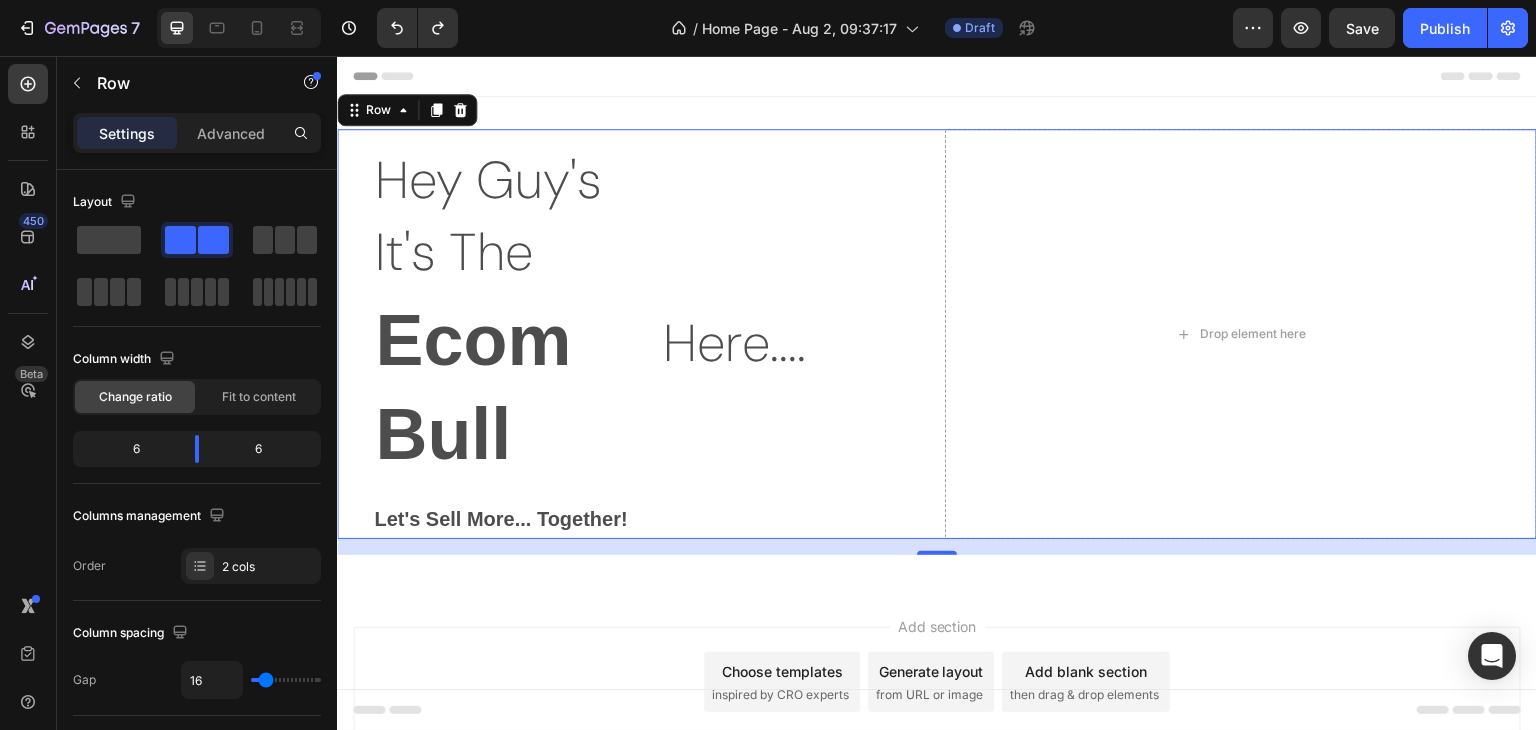 click on "Hey Guy's Text Block It's The Text Block Text Block Ecom Bull Text Block Here.... Text Block Row Row Let's Sell More... Together! Text Block
Drop element here Row   16" at bounding box center [937, 334] 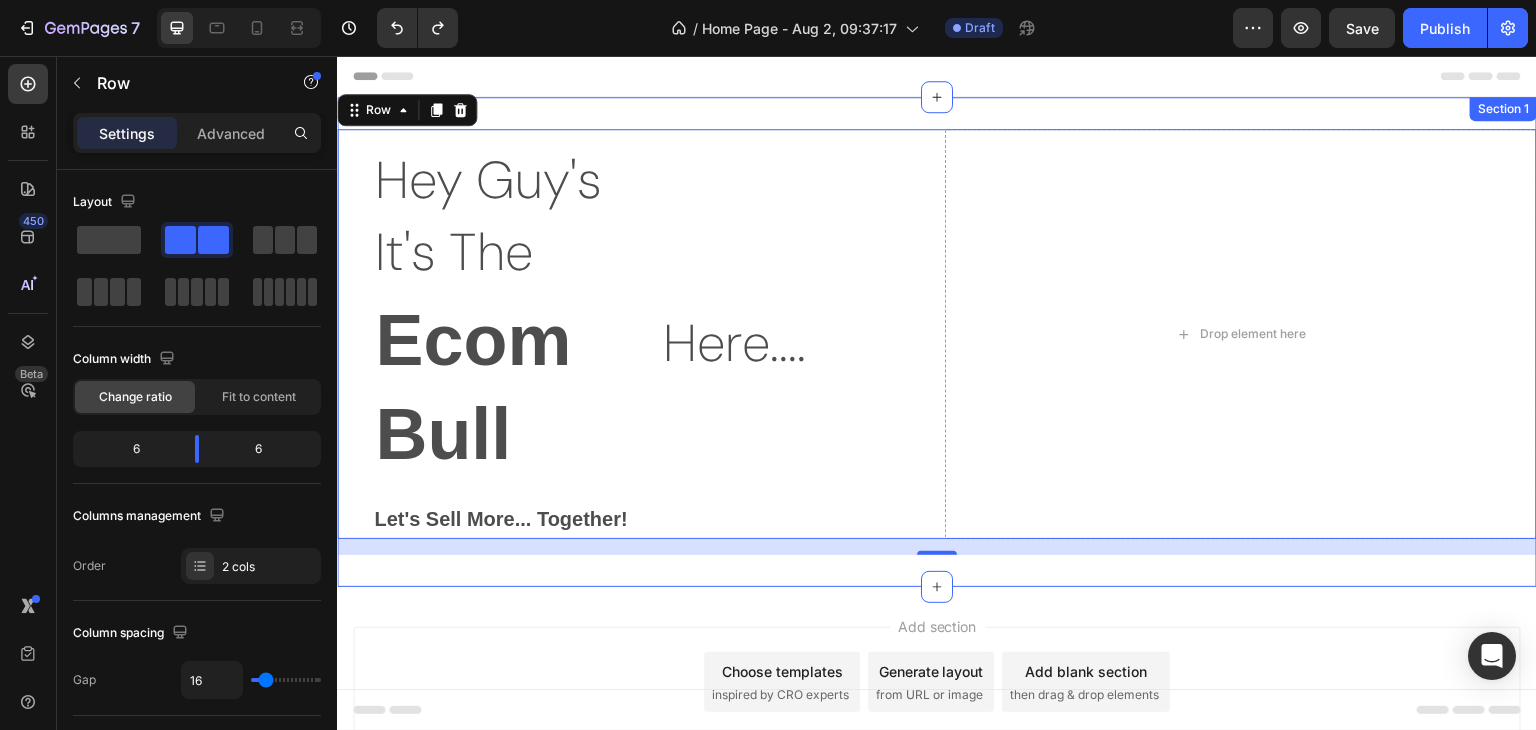 click on "Hey Guy's Text Block It's The Text Block Text Block Ecom Bull Text Block Here.... Text Block Row Row Let's Sell More... Together! Text Block
Drop element here Row   16 Section 1" at bounding box center (937, 342) 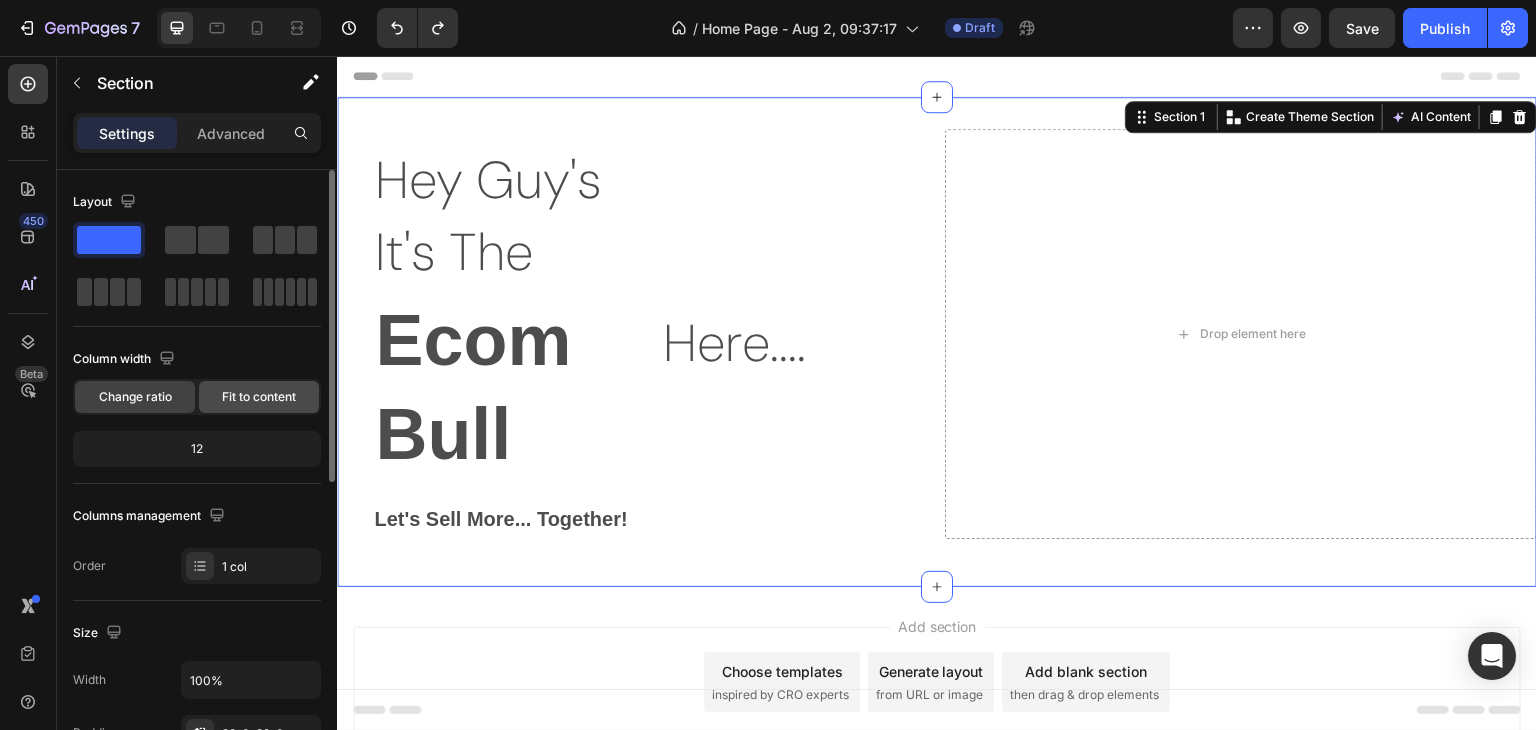 click on "Fit to content" 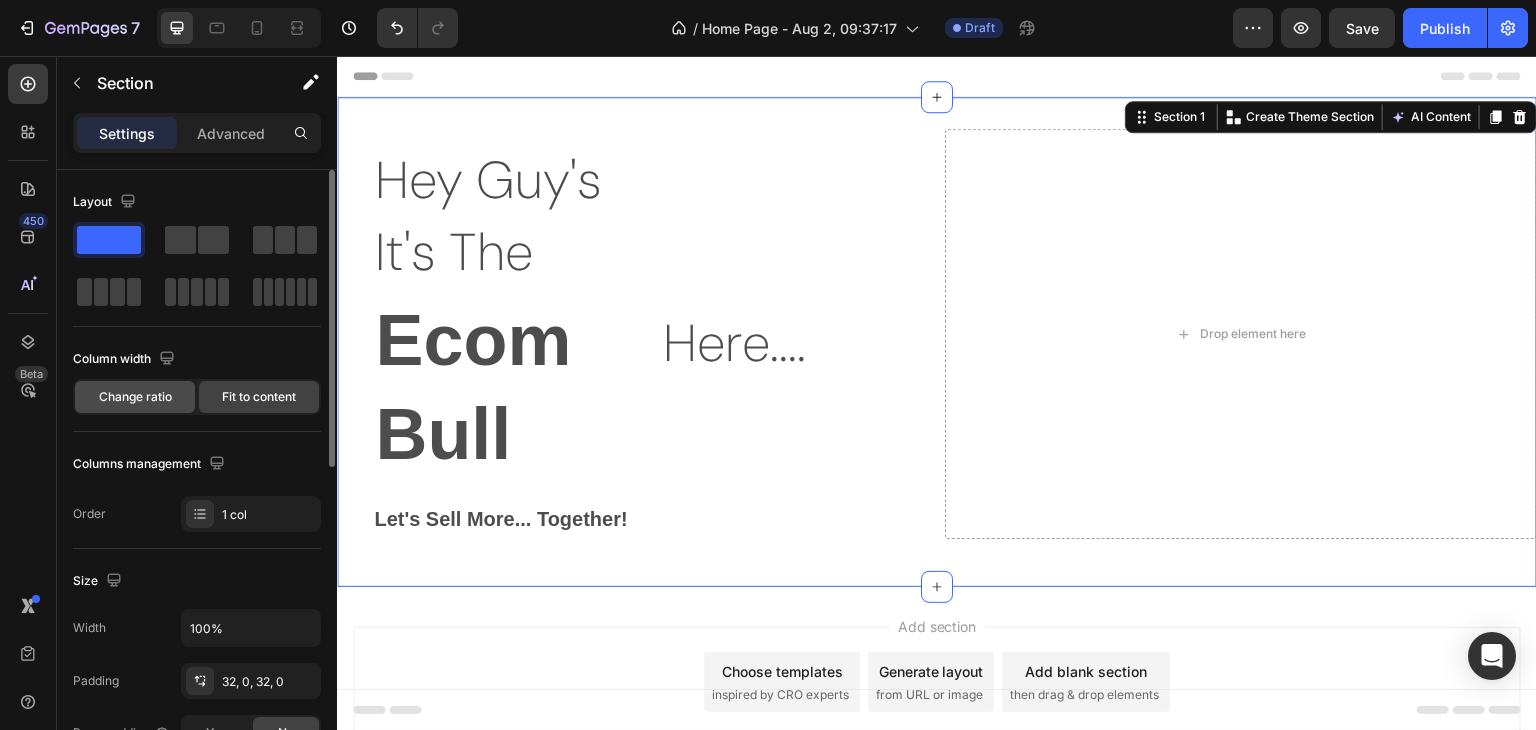 click on "Change ratio" 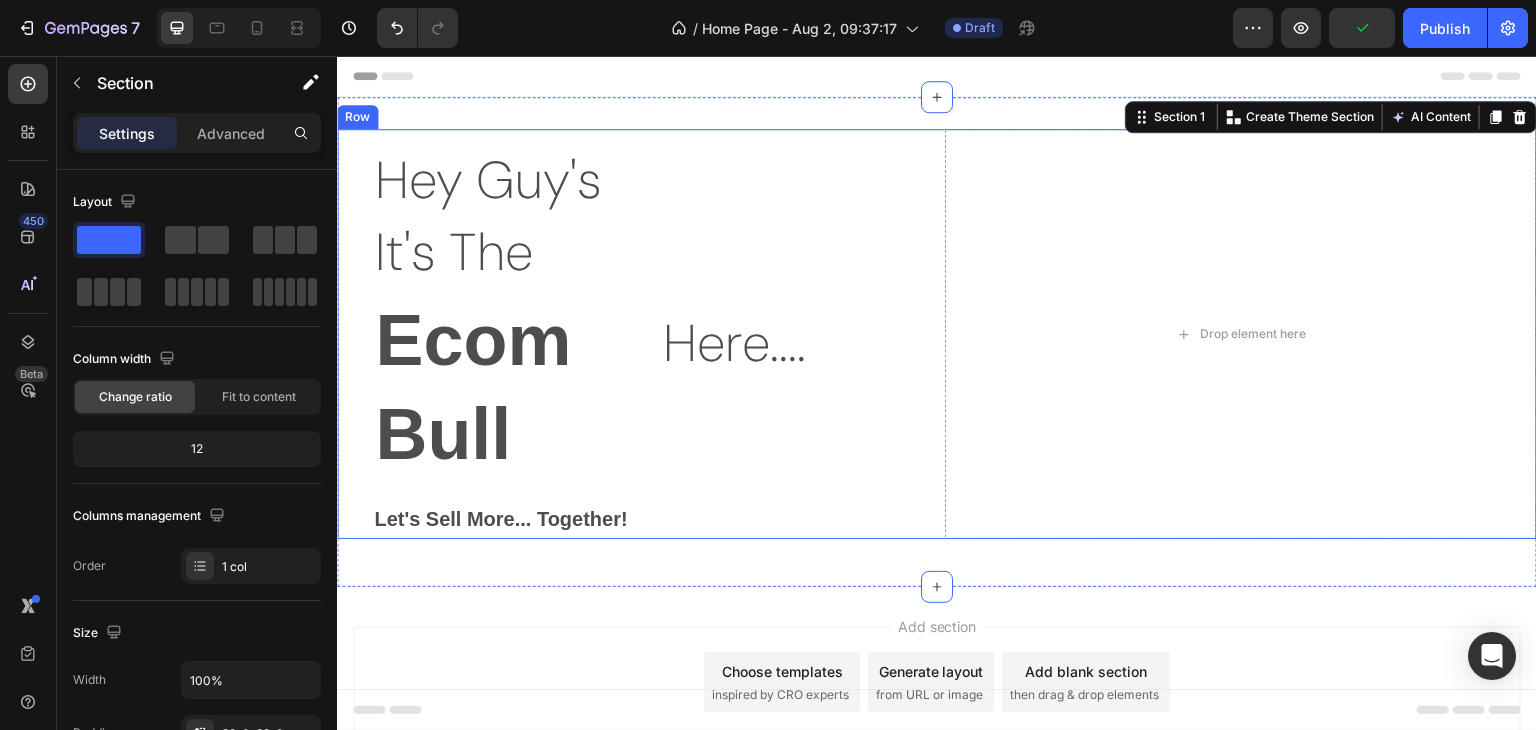 click on "Hey Guy's Text Block It's The Text Block Text Block Ecom Bull Text Block Here.... Text Block Row Row Let's Sell More... Together! Text Block
Drop element here Row" at bounding box center (937, 334) 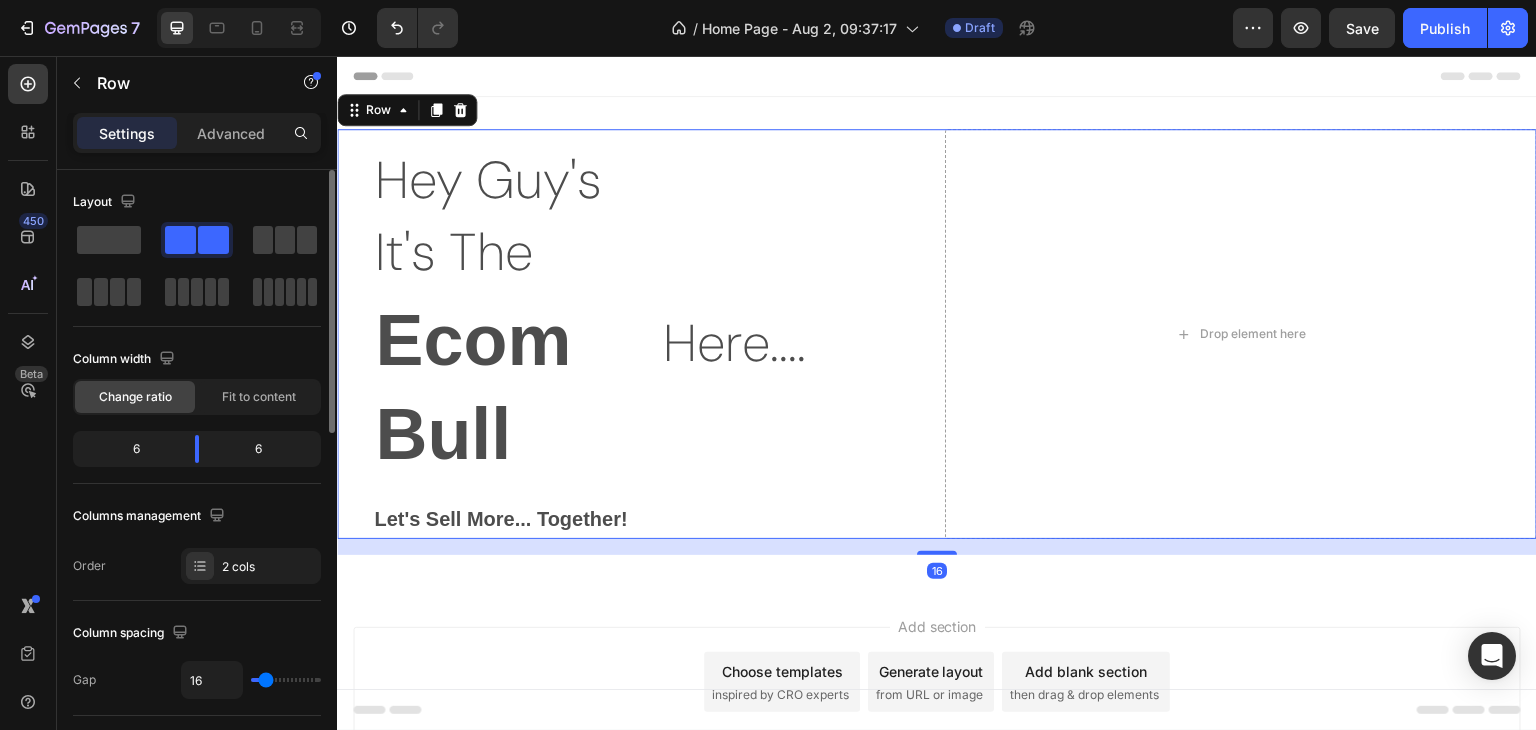 click on "6" 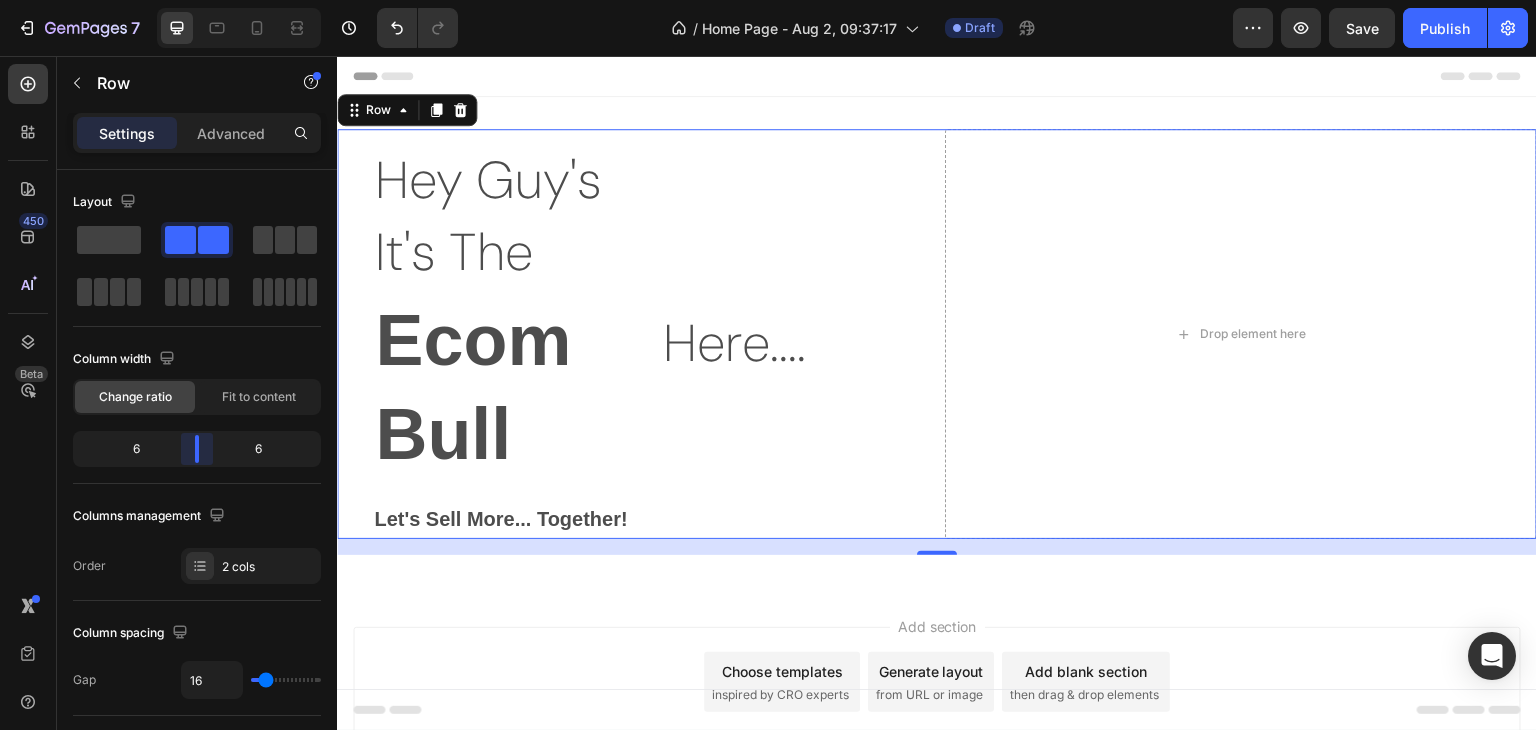 drag, startPoint x: 188, startPoint y: 444, endPoint x: 192, endPoint y: 193, distance: 251.03188 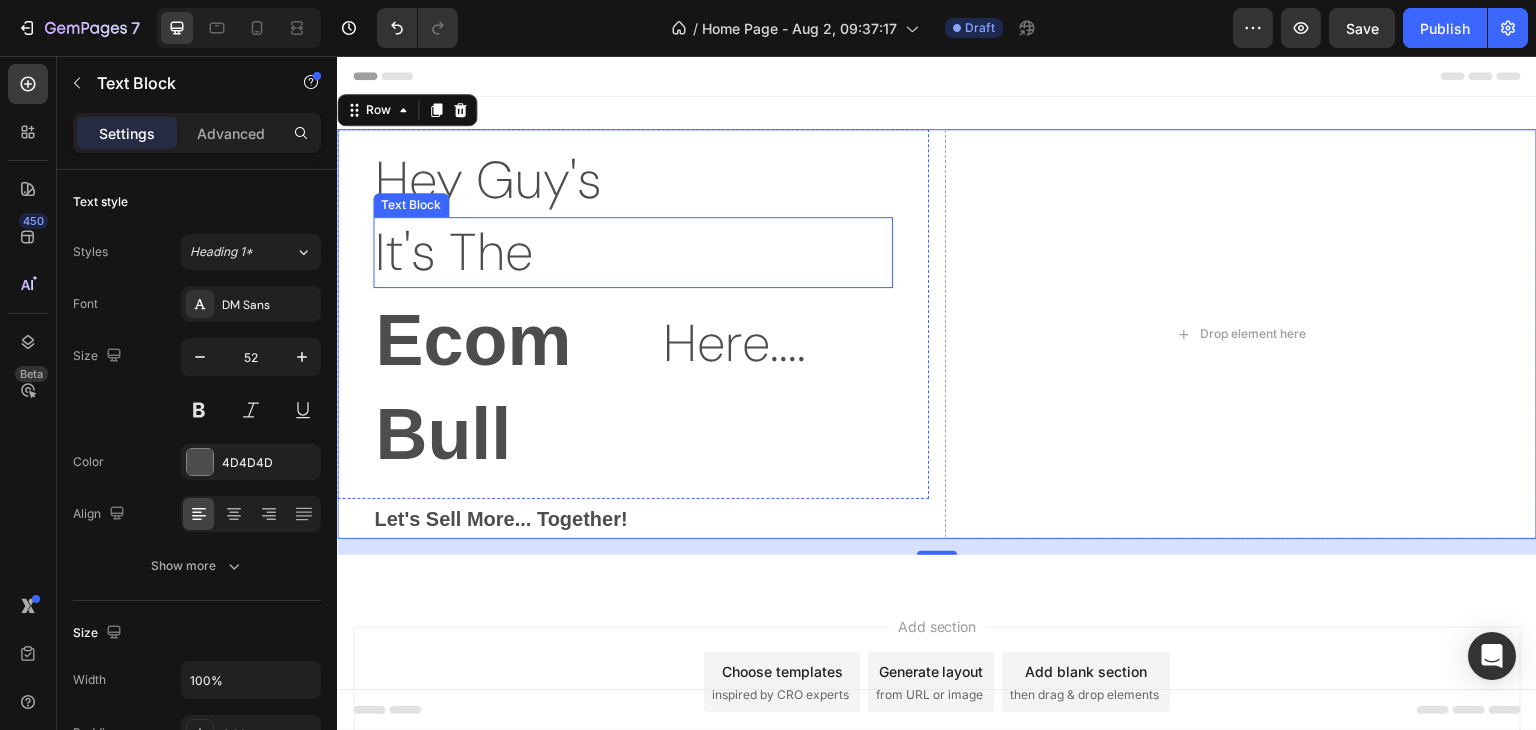 click on "It's The" at bounding box center (633, 253) 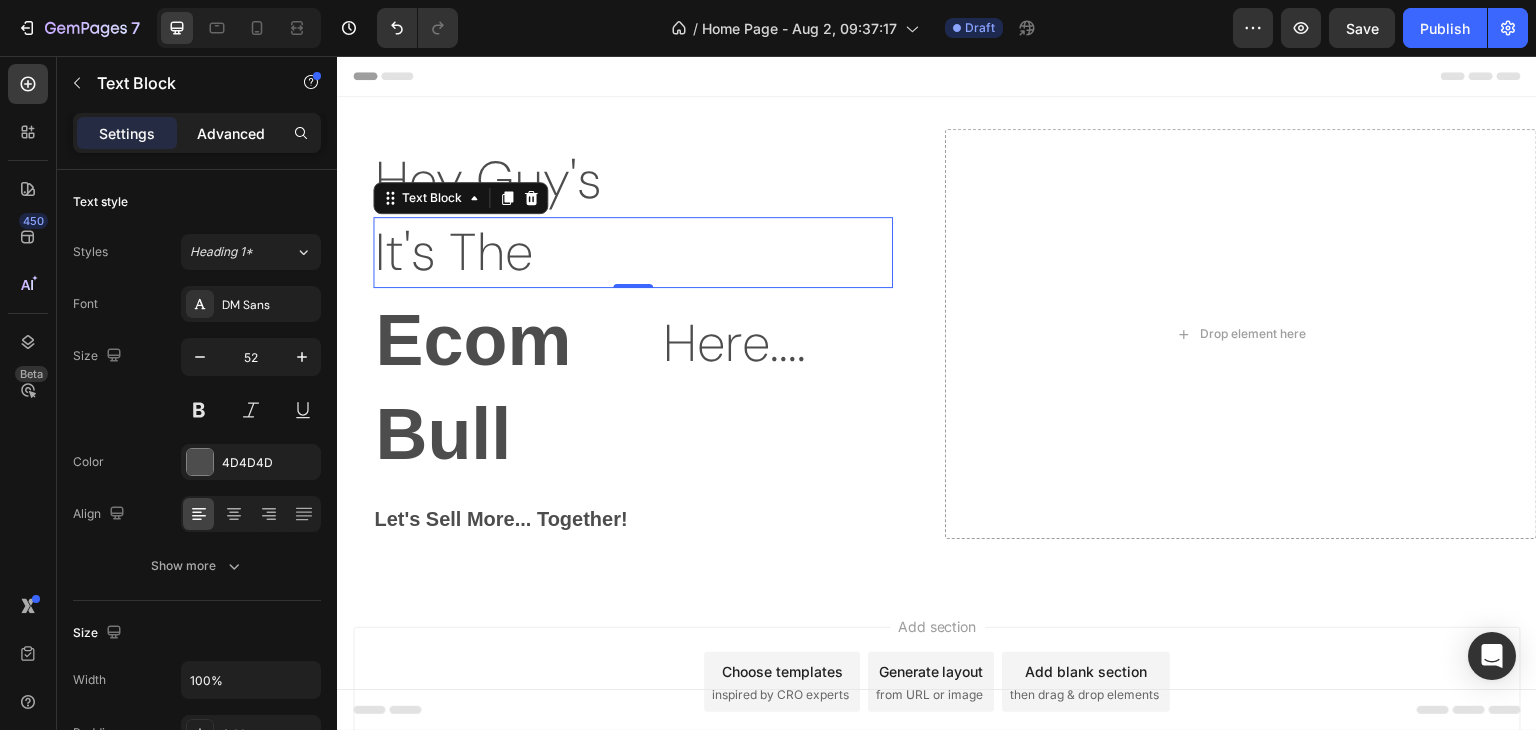 click on "Advanced" at bounding box center [231, 133] 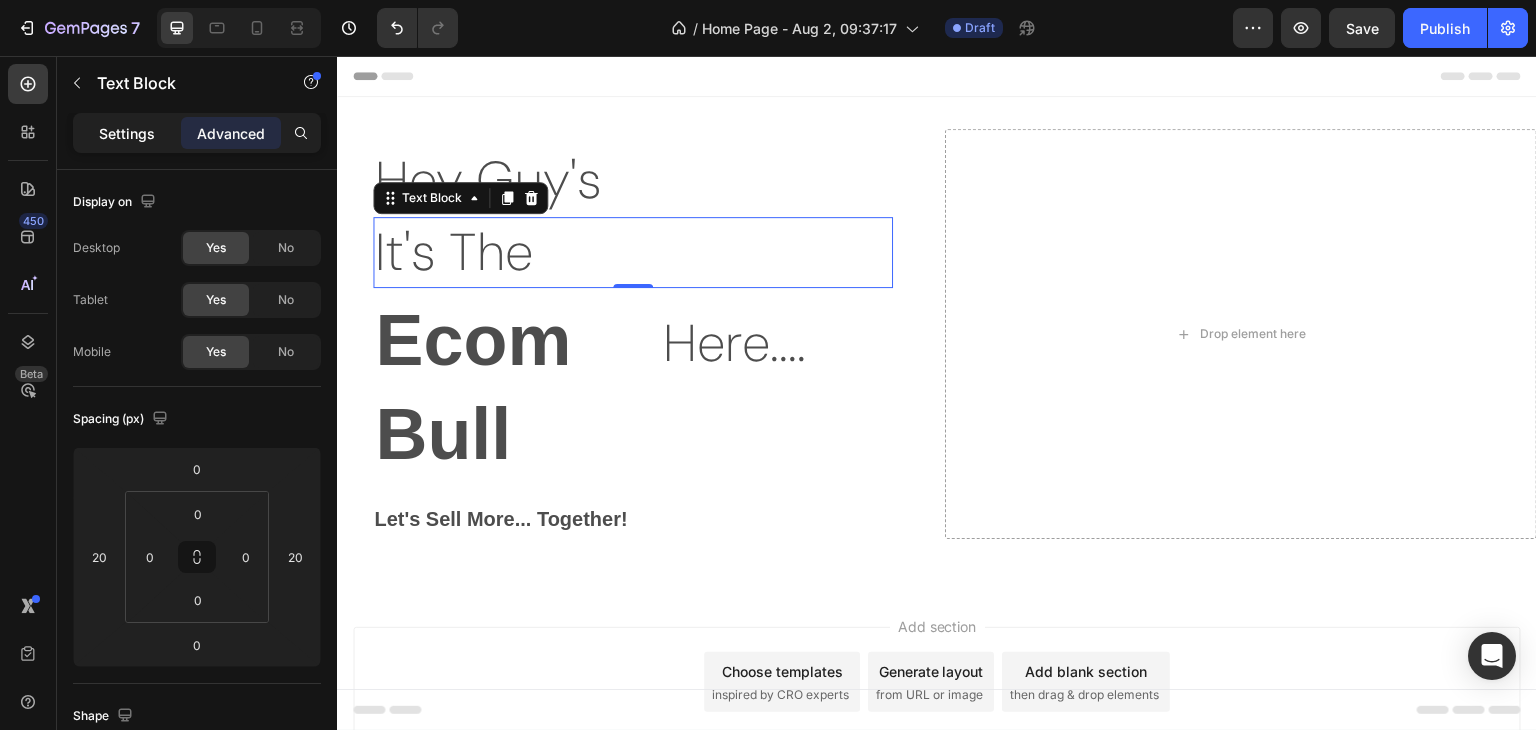 click on "Settings" 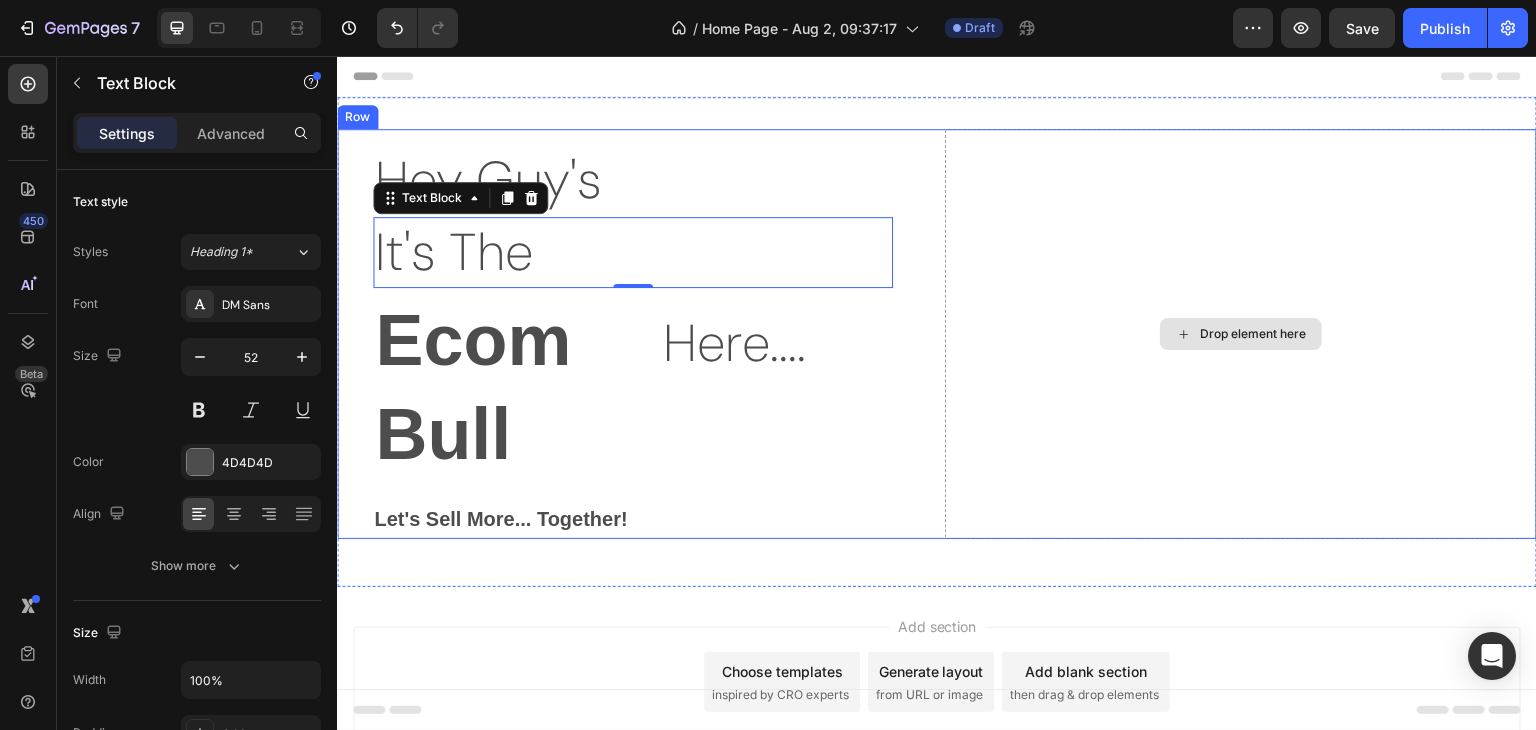 click on "Drop element here" at bounding box center (1241, 334) 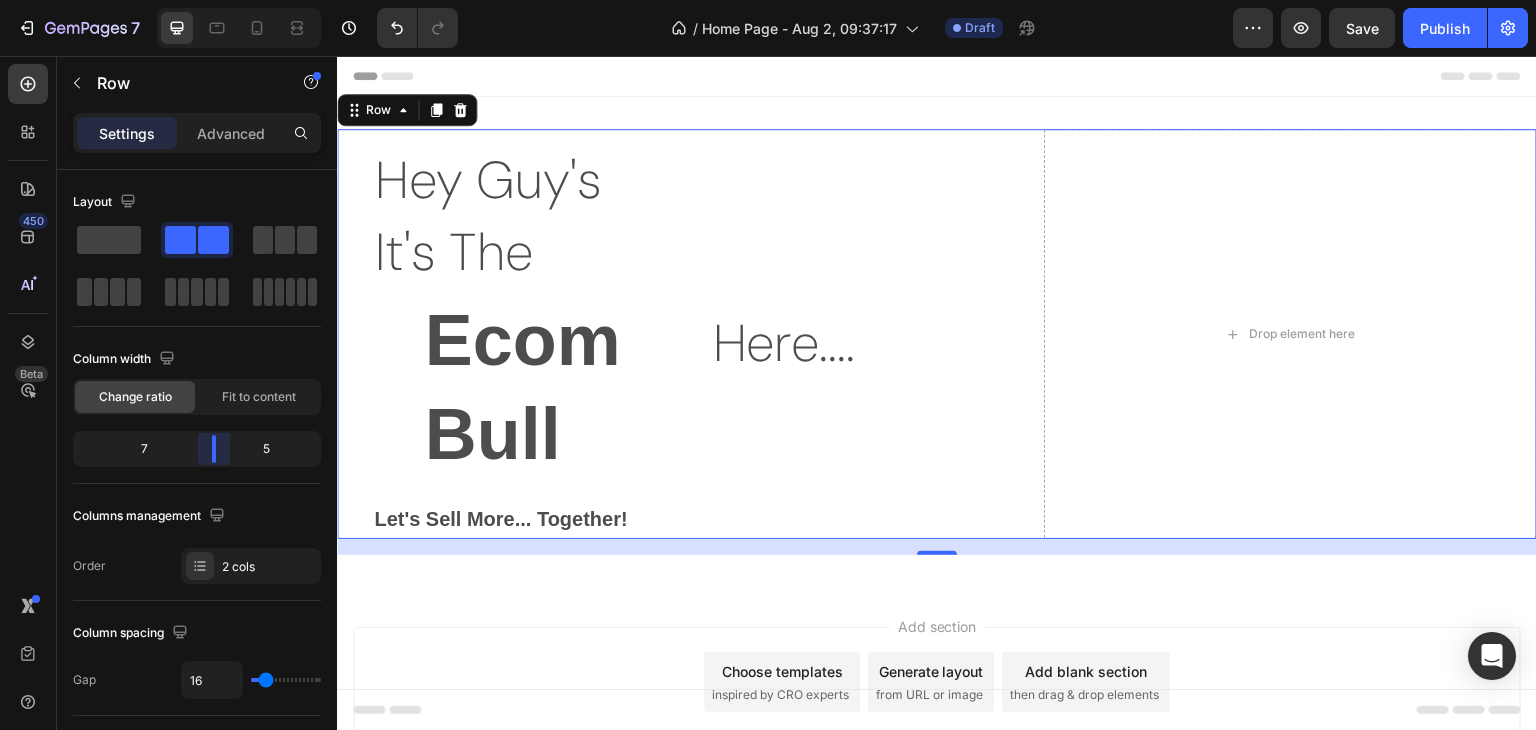 drag, startPoint x: 174, startPoint y: 448, endPoint x: 217, endPoint y: 454, distance: 43.416588 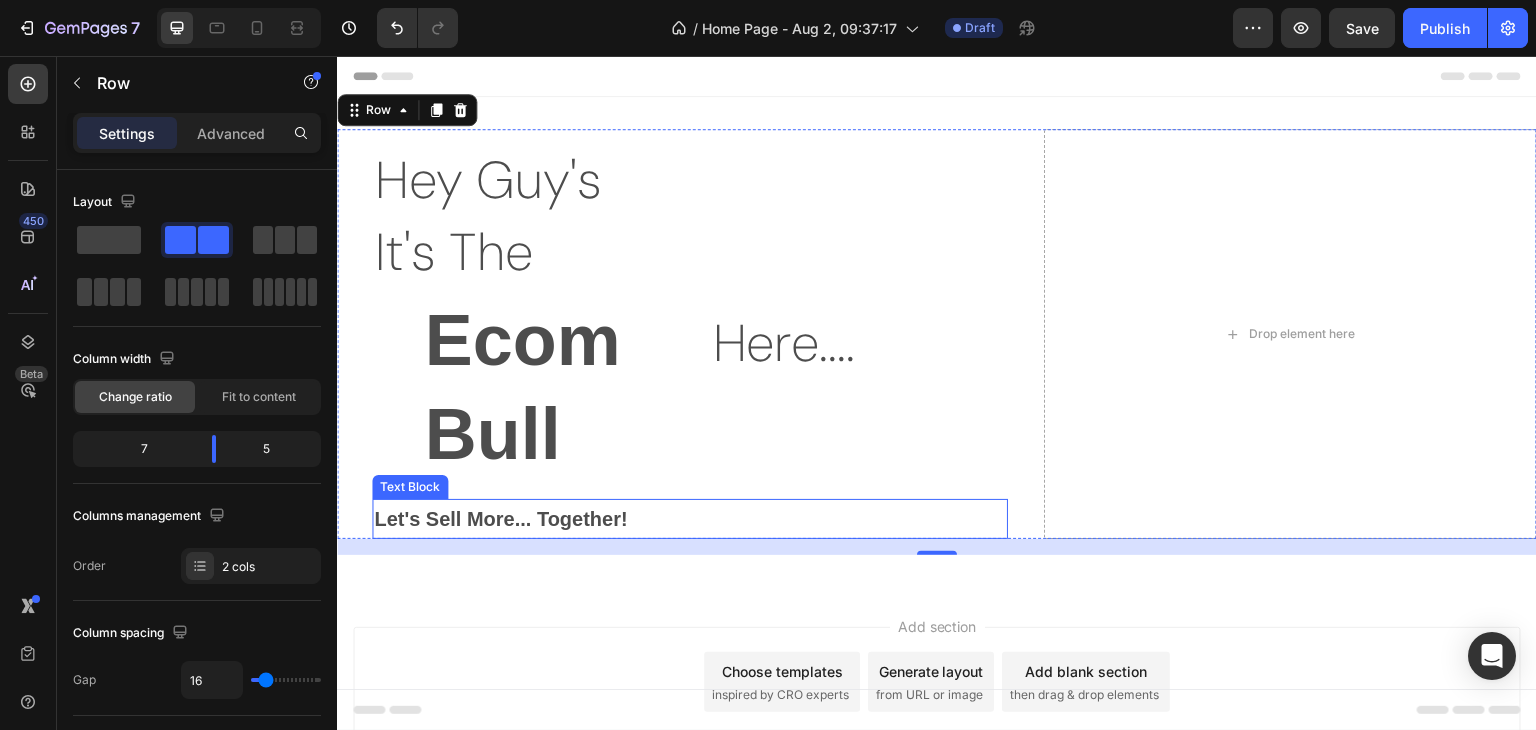 click on "Let's Sell More... Together!" at bounding box center (690, 519) 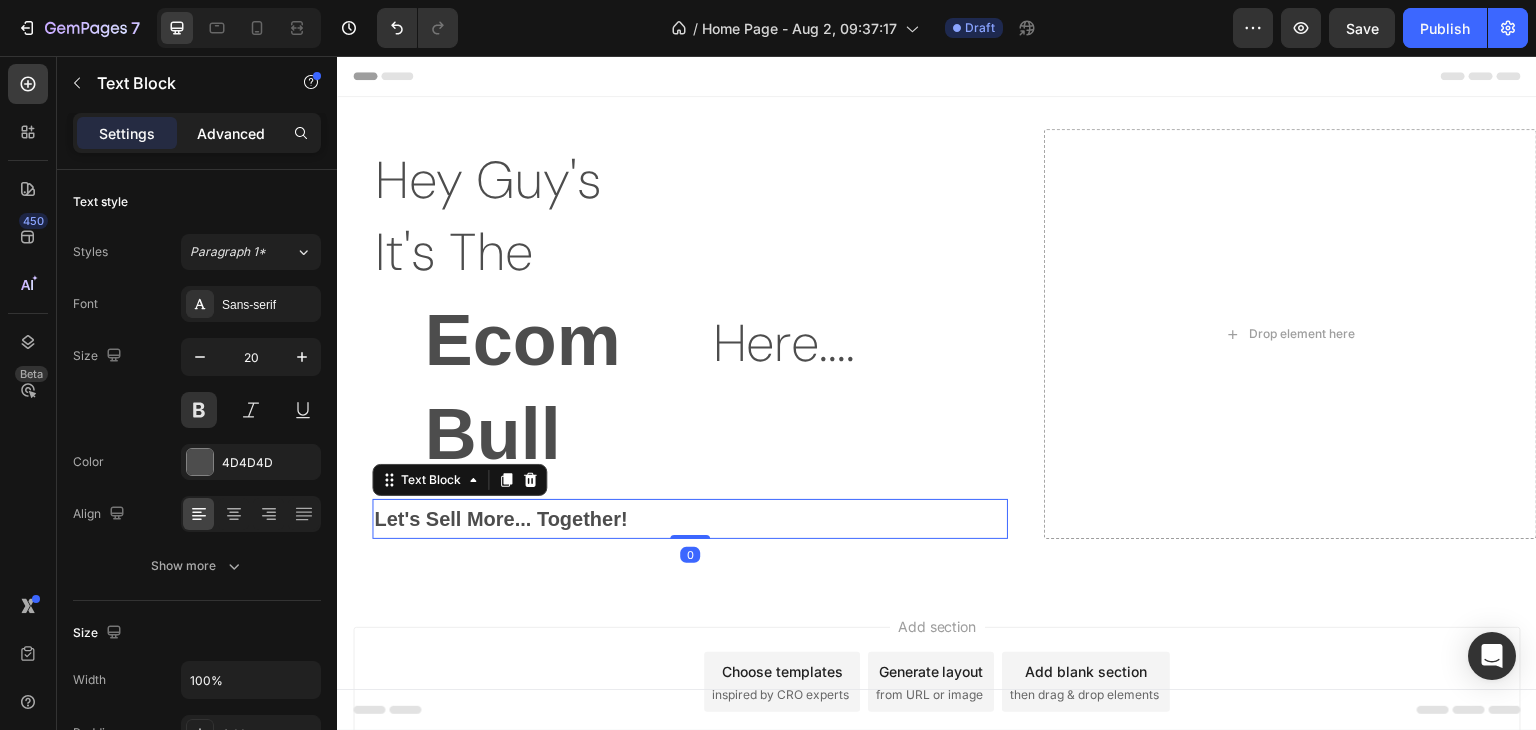 click on "Advanced" at bounding box center (231, 133) 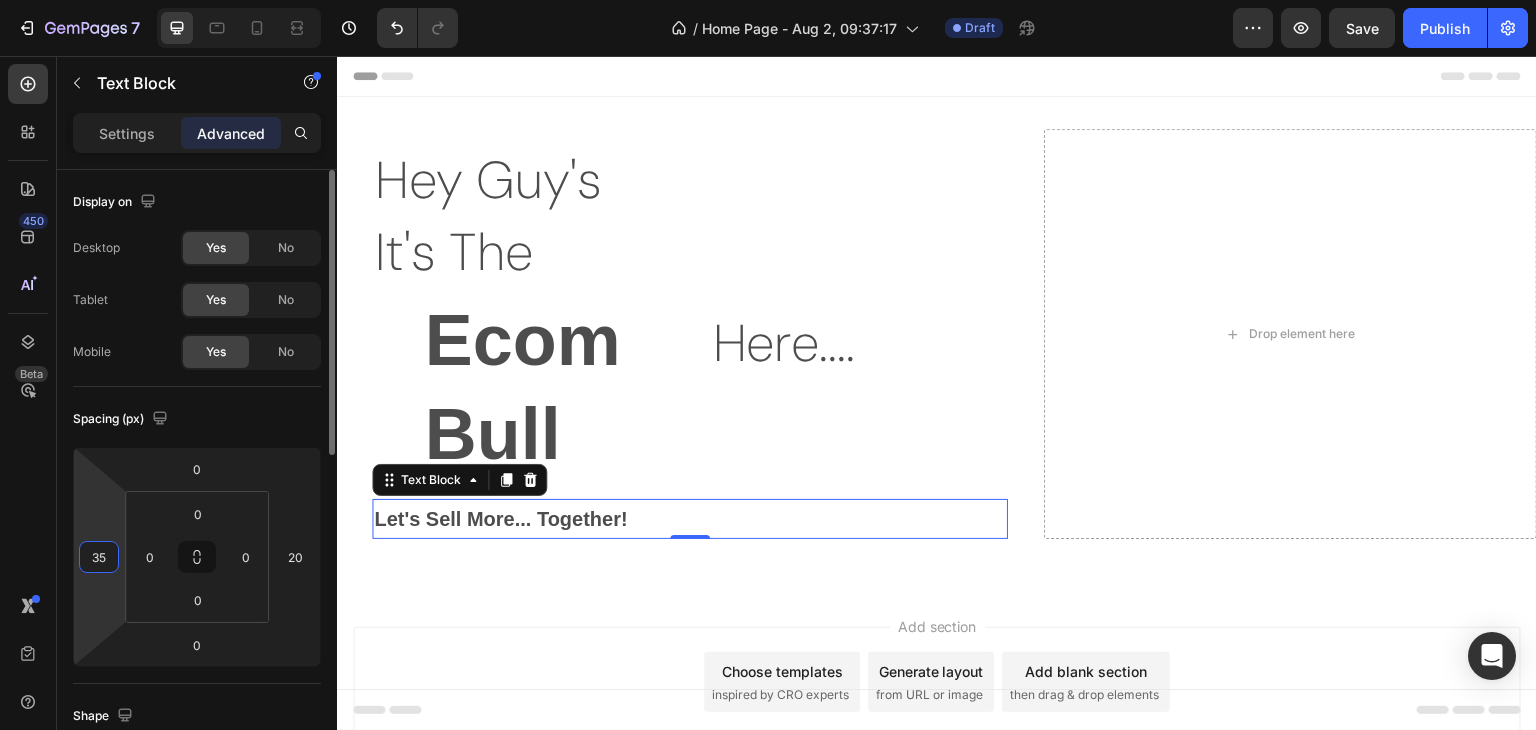 click on "35" at bounding box center (99, 557) 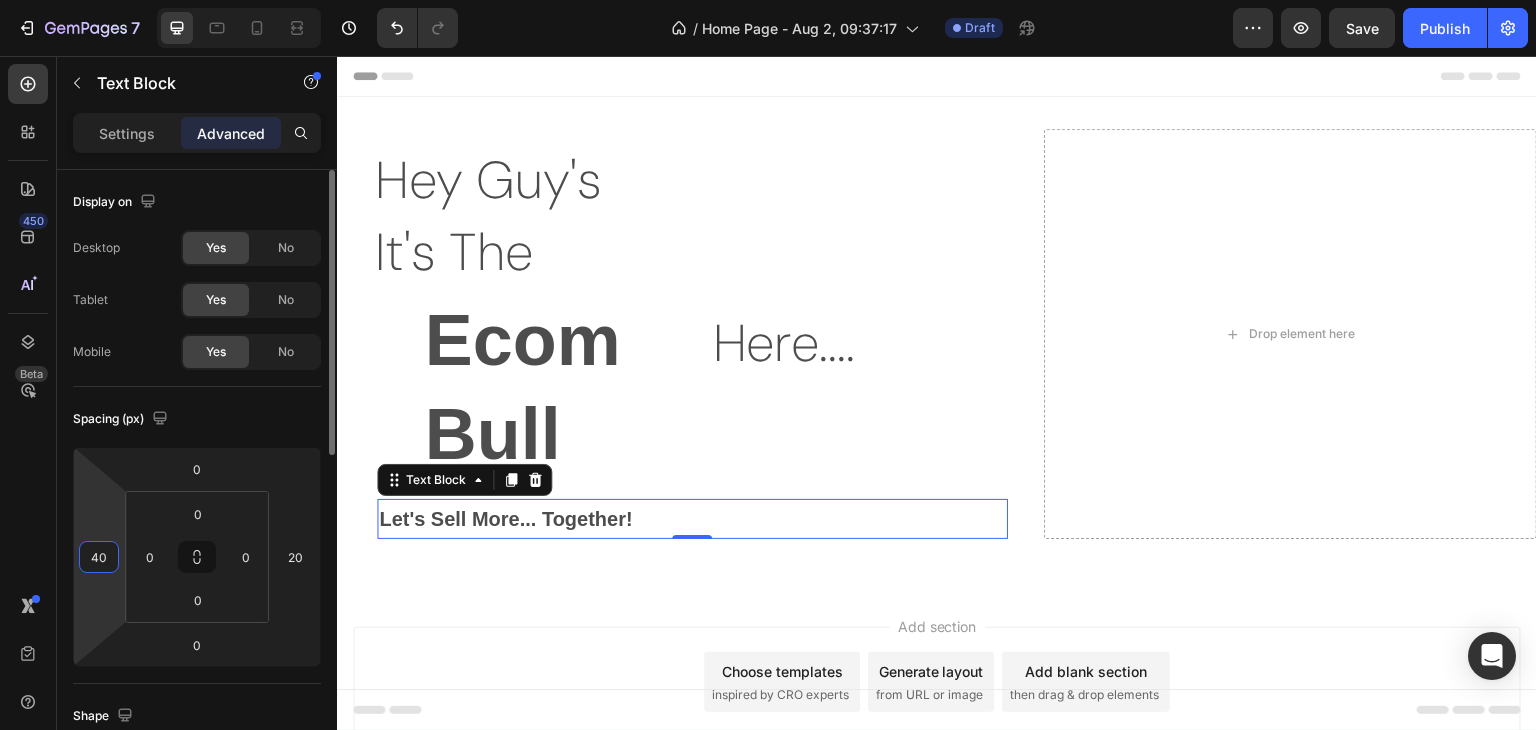 type on "4" 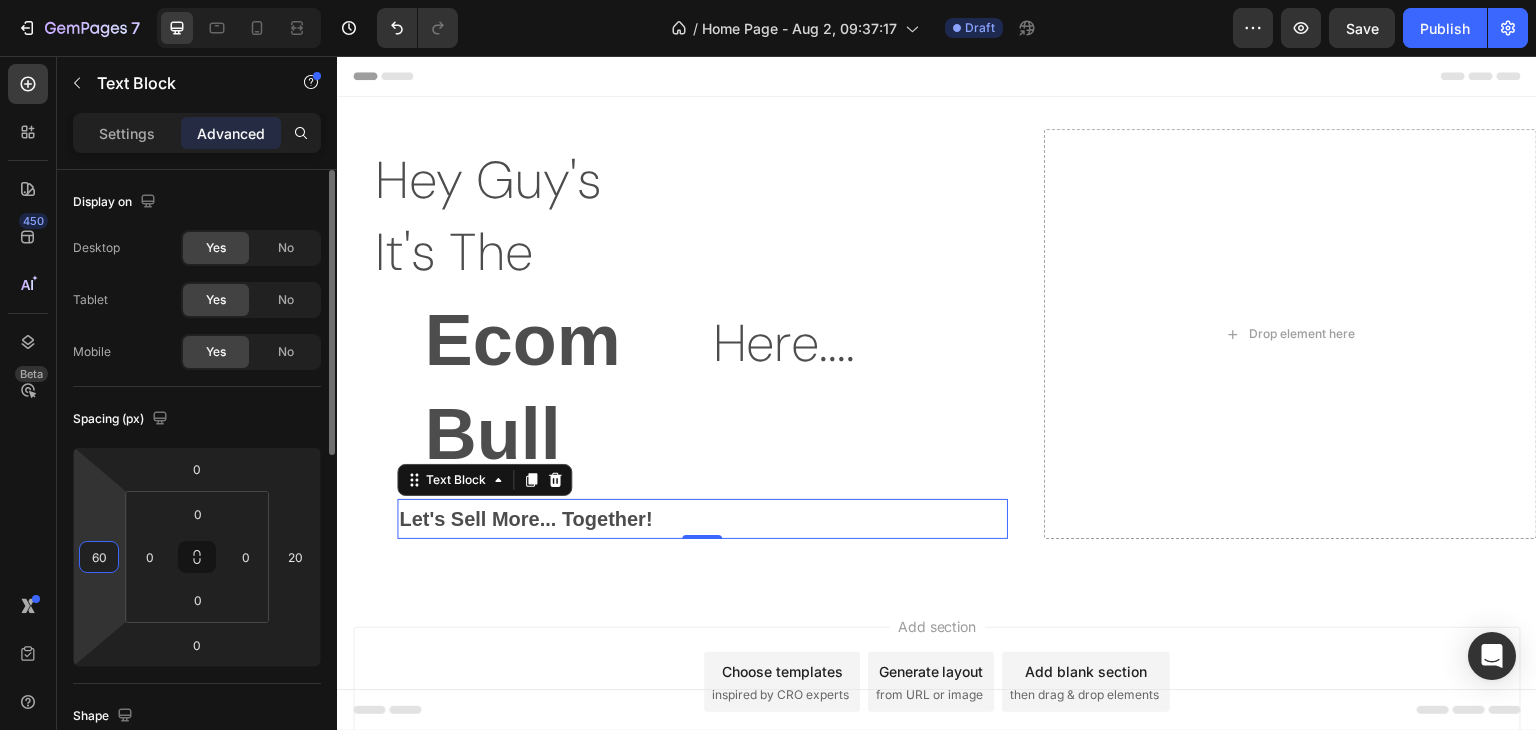 type on "6" 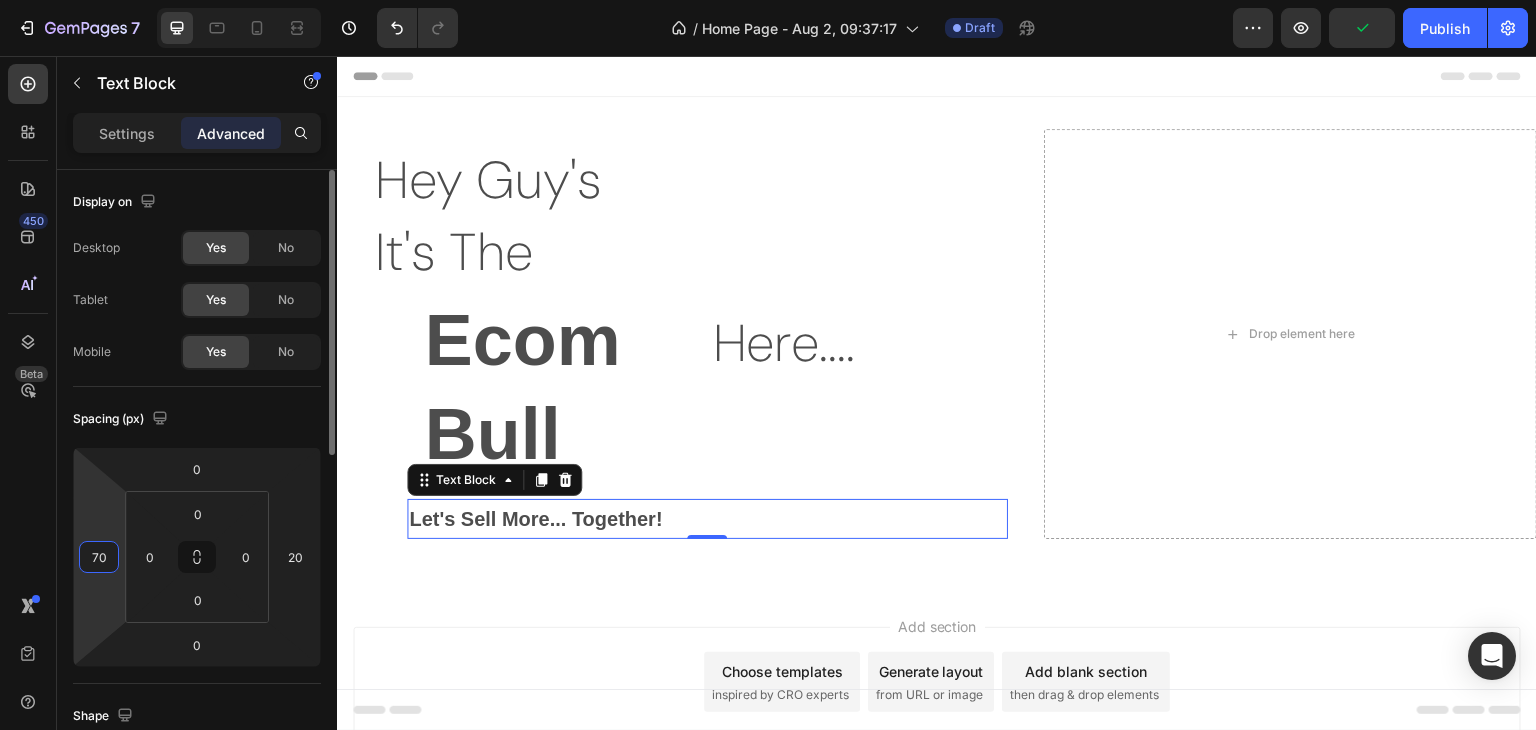 type on "7" 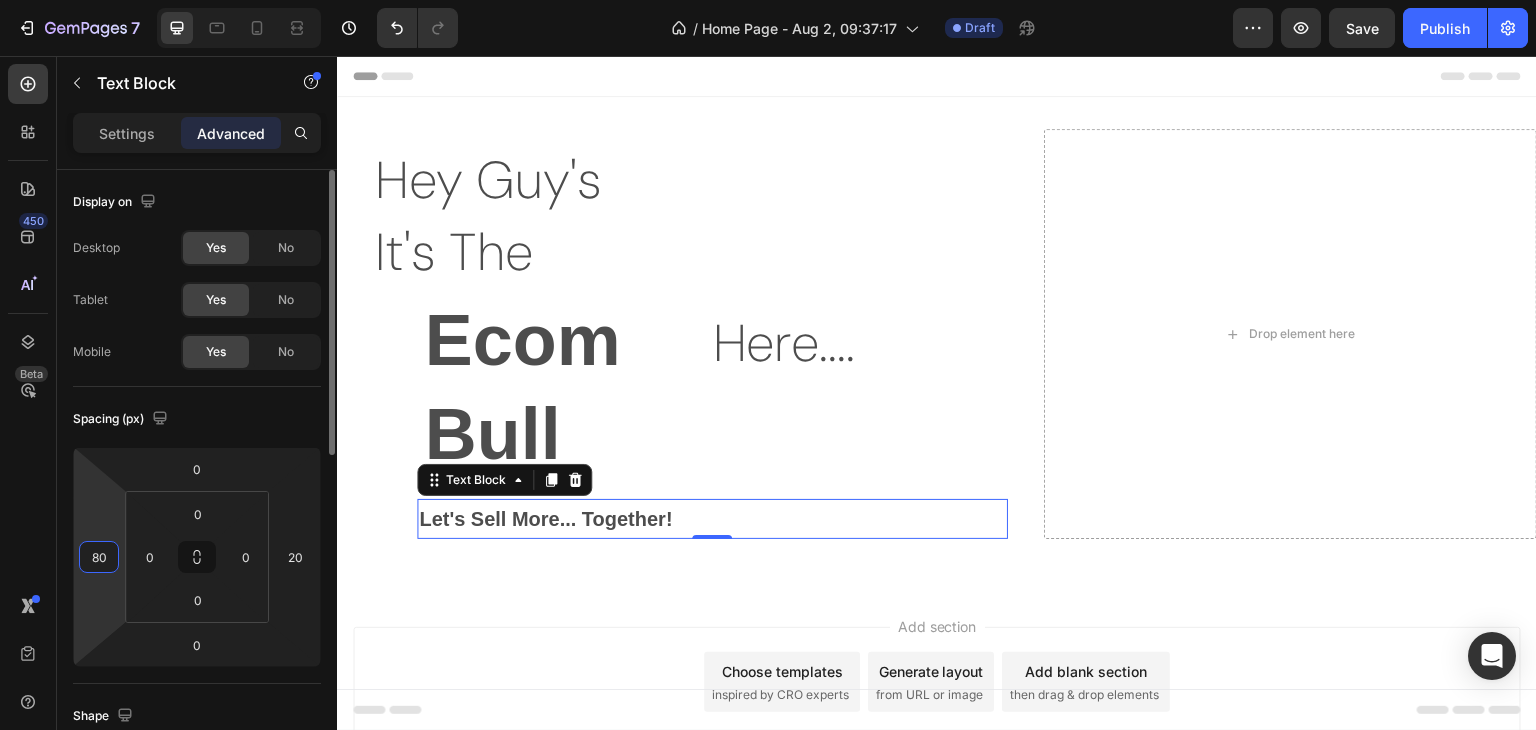 type on "8" 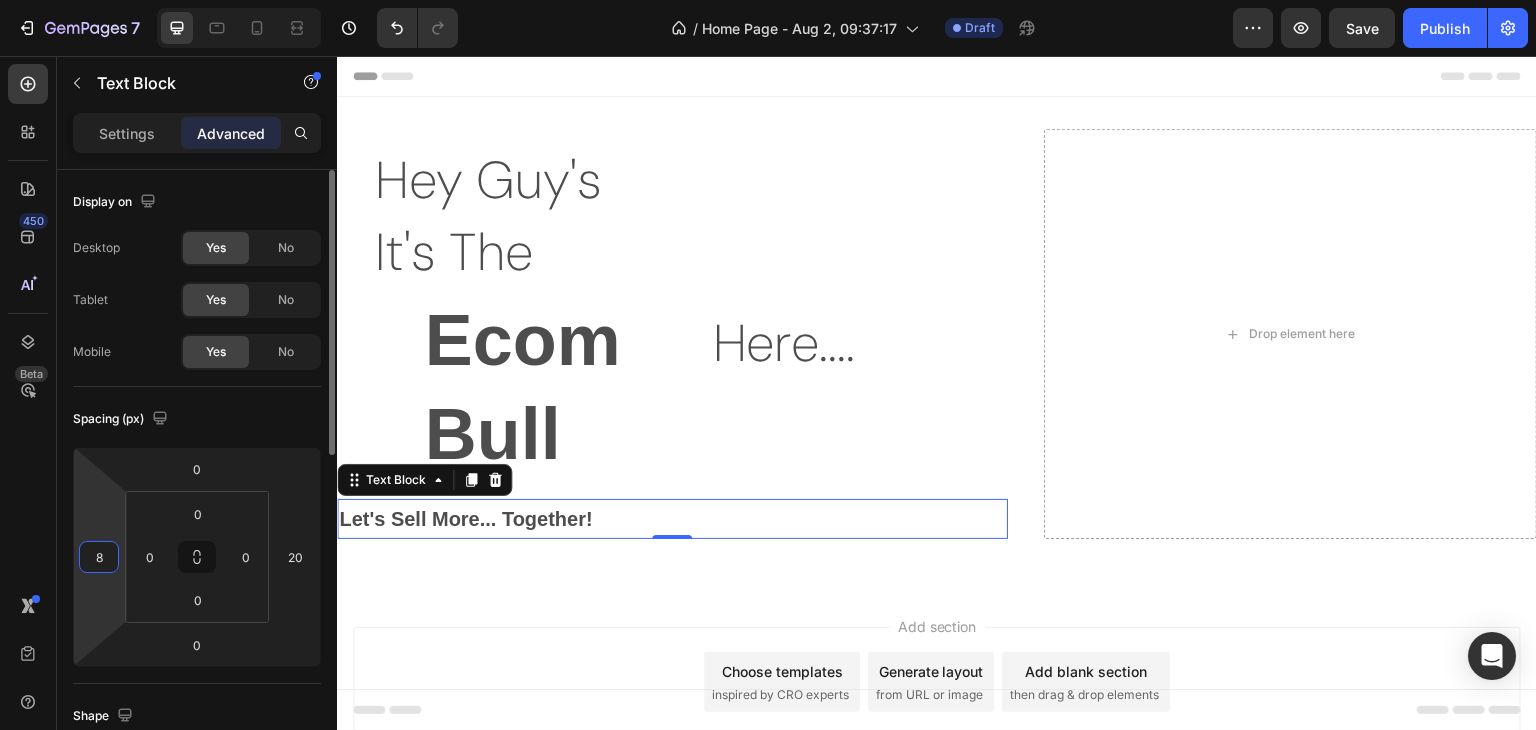 type on "85" 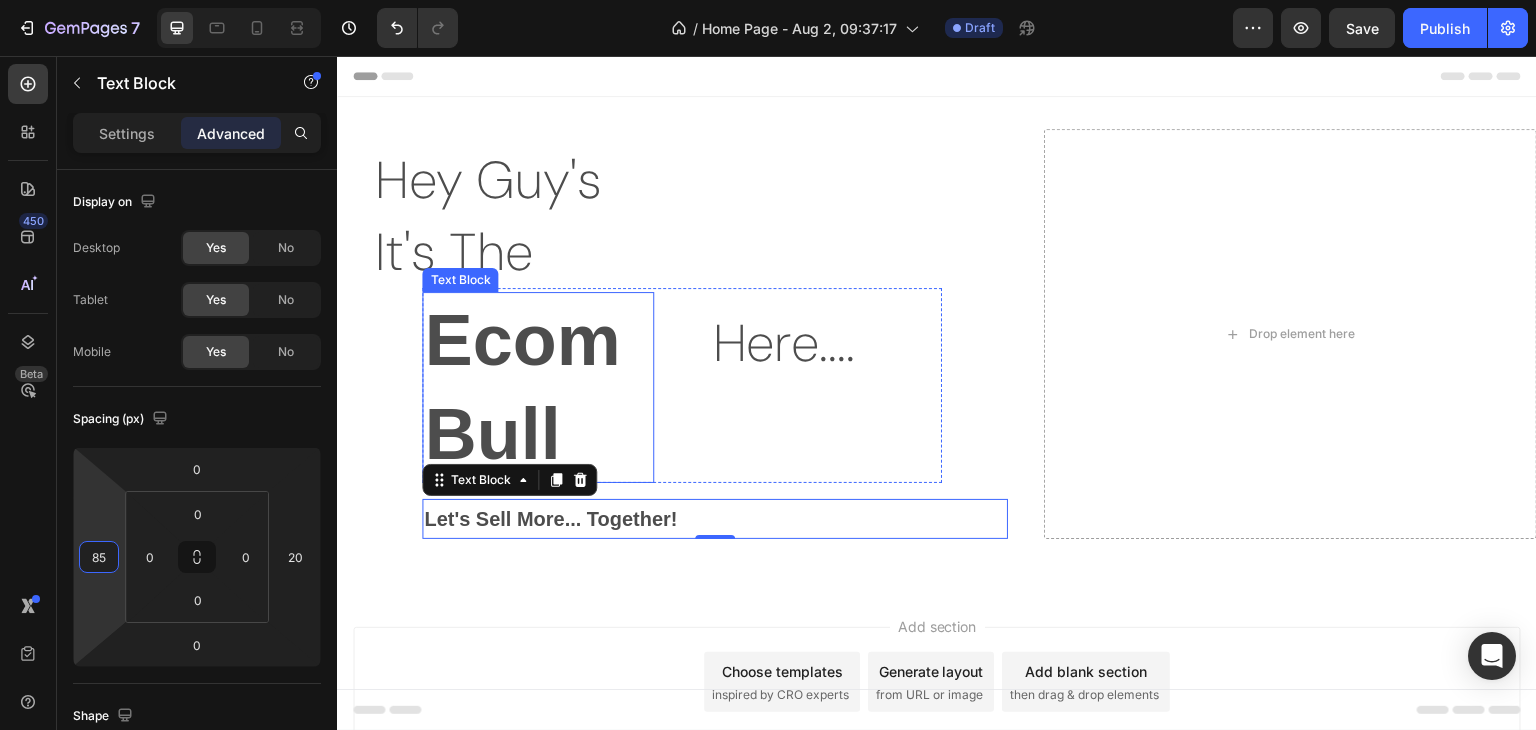 click on "Text Block" at bounding box center (460, 280) 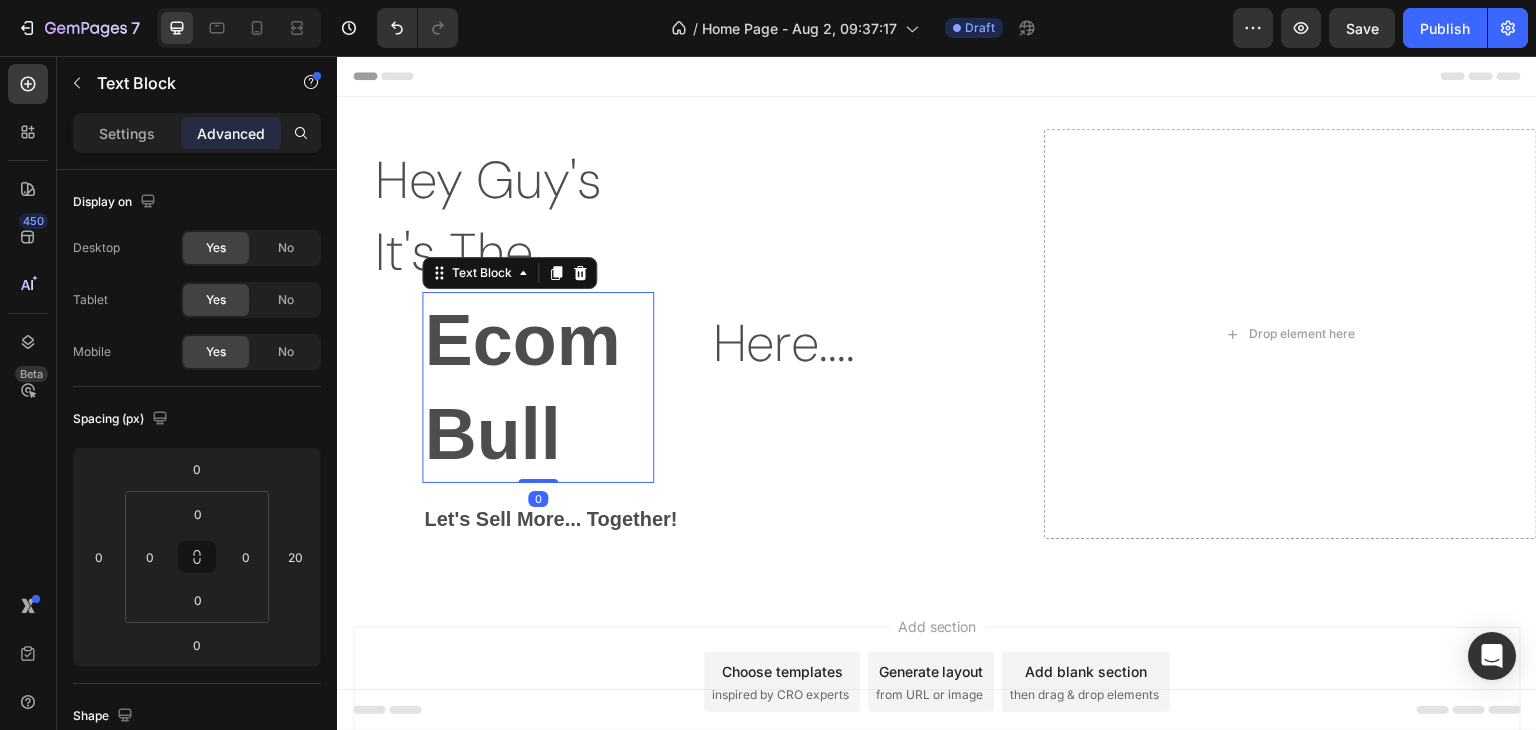 click on "Text Block" at bounding box center (509, 273) 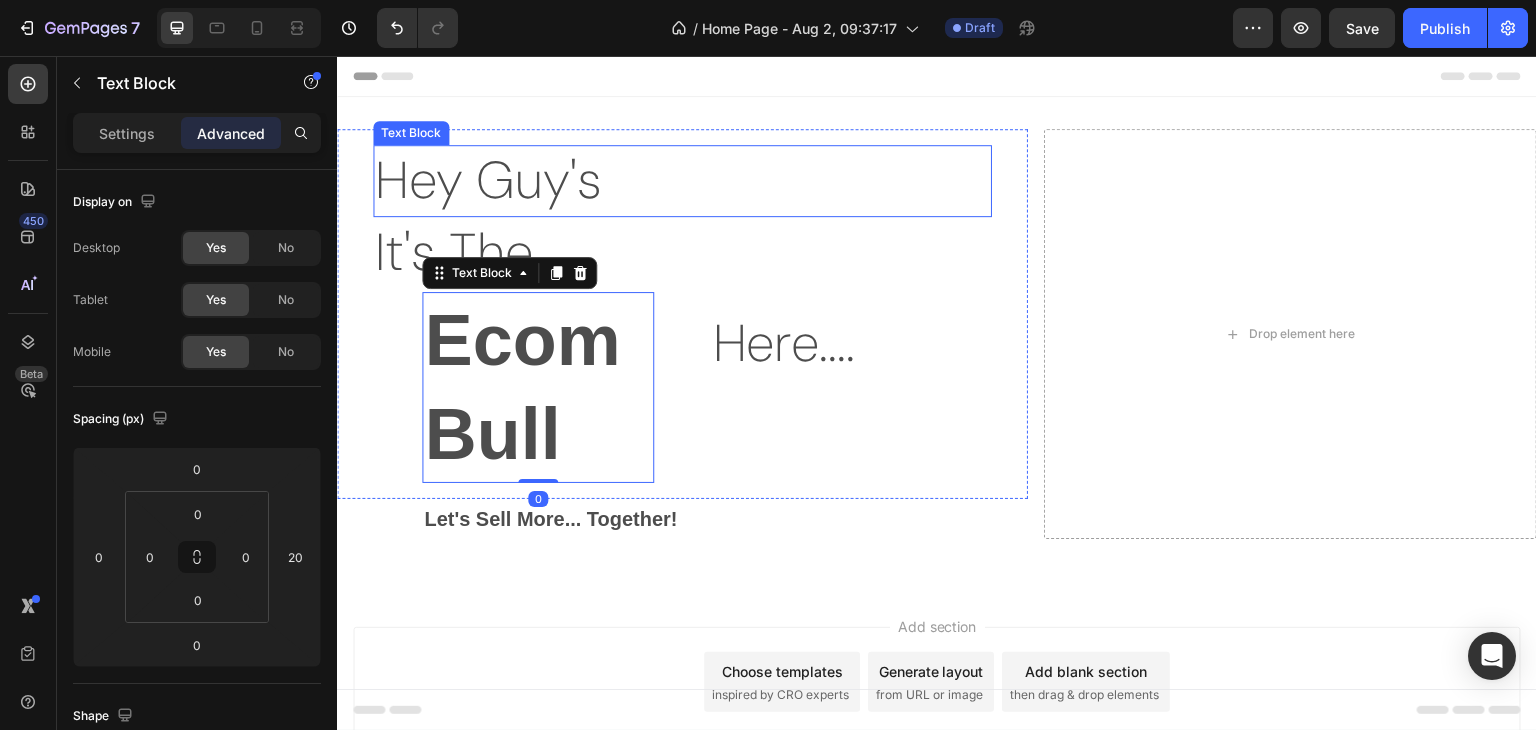 click on "Hey Guy's" at bounding box center (682, 181) 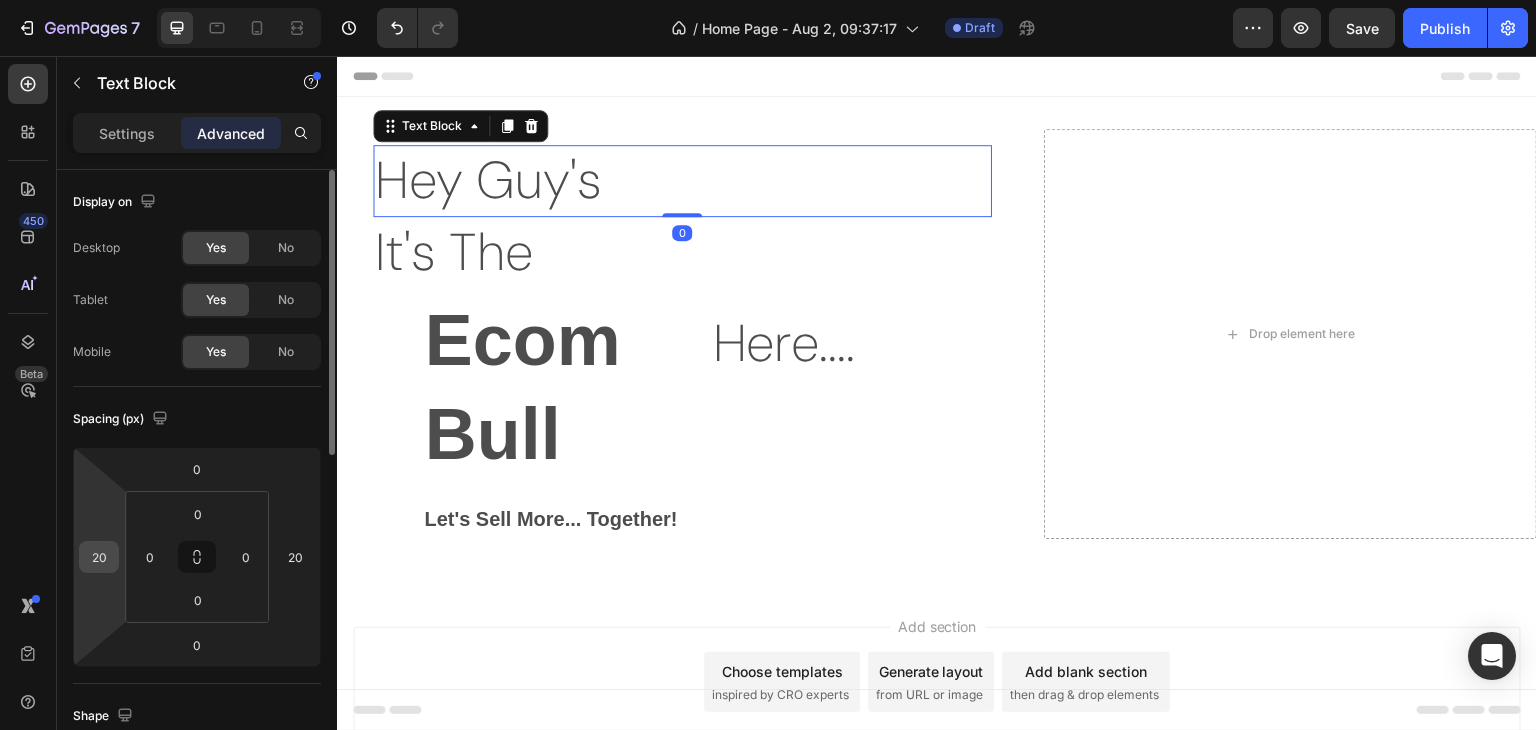 click on "20" at bounding box center [99, 557] 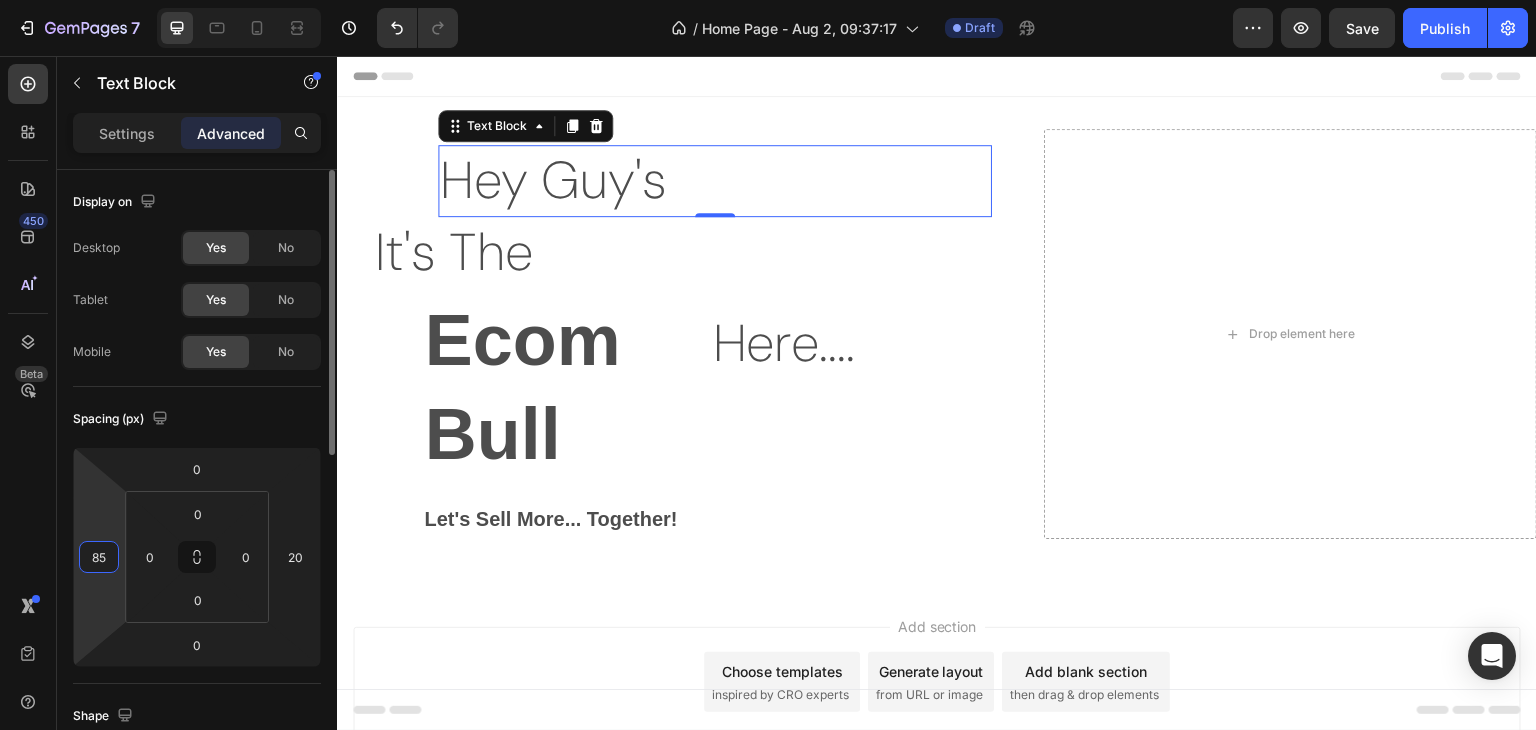 type on "8" 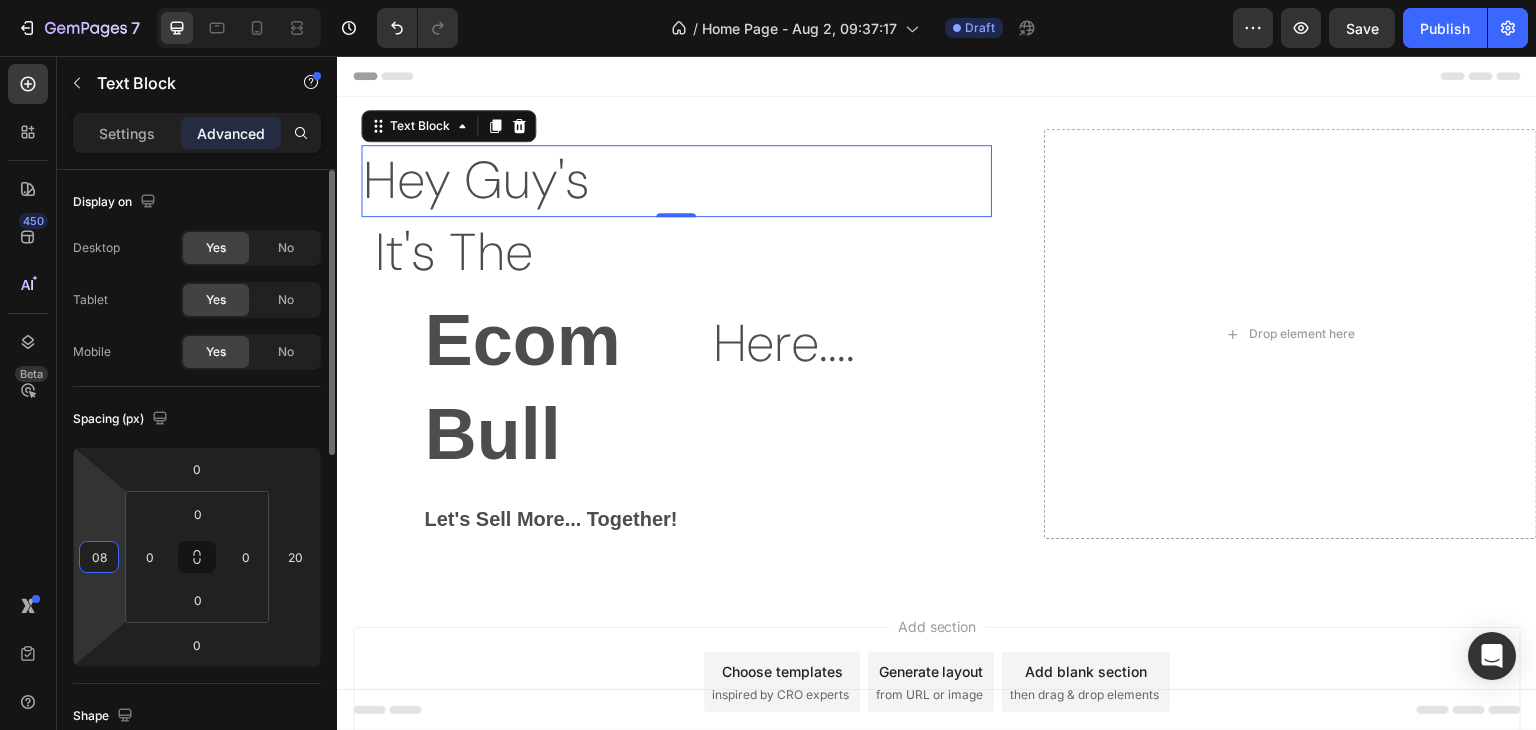 type on "0" 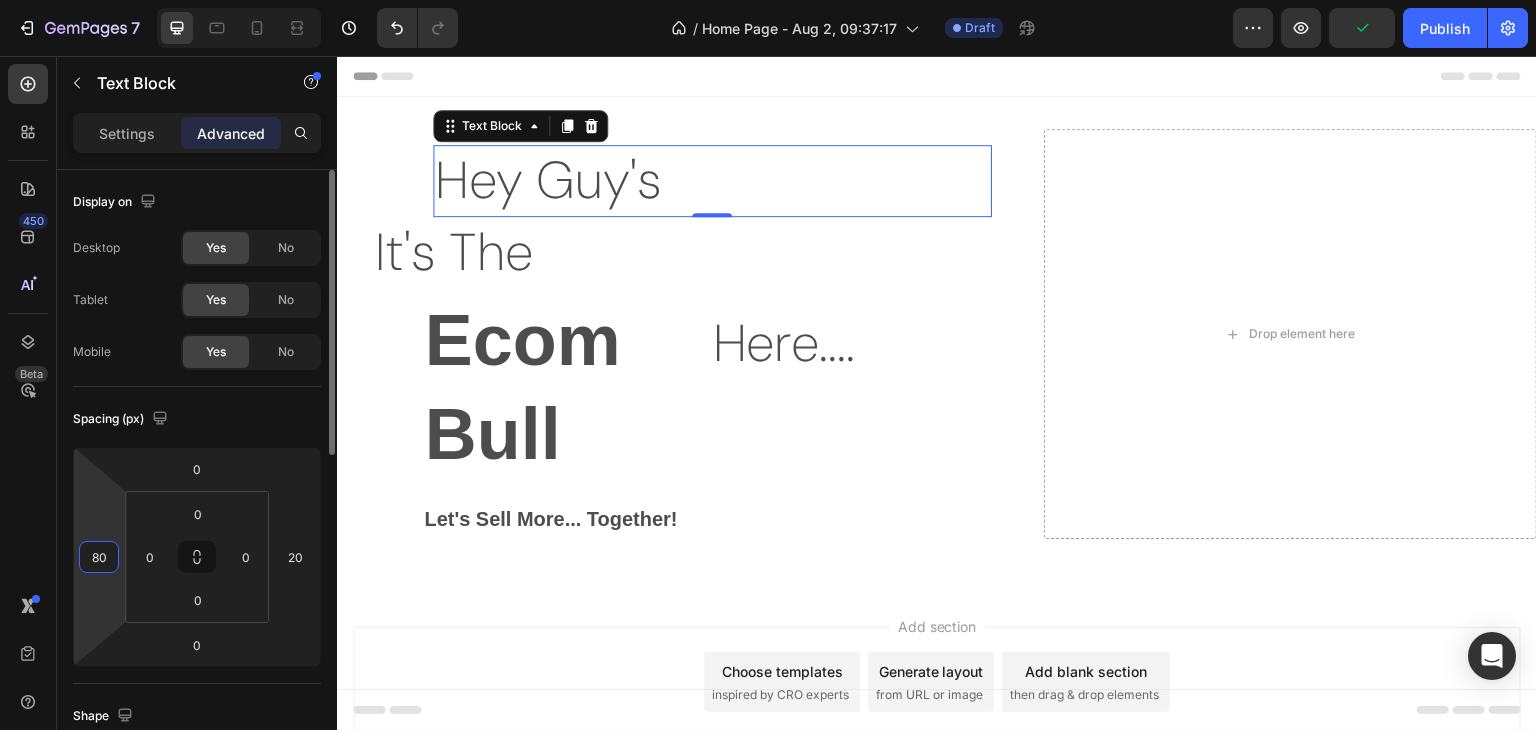 type on "8" 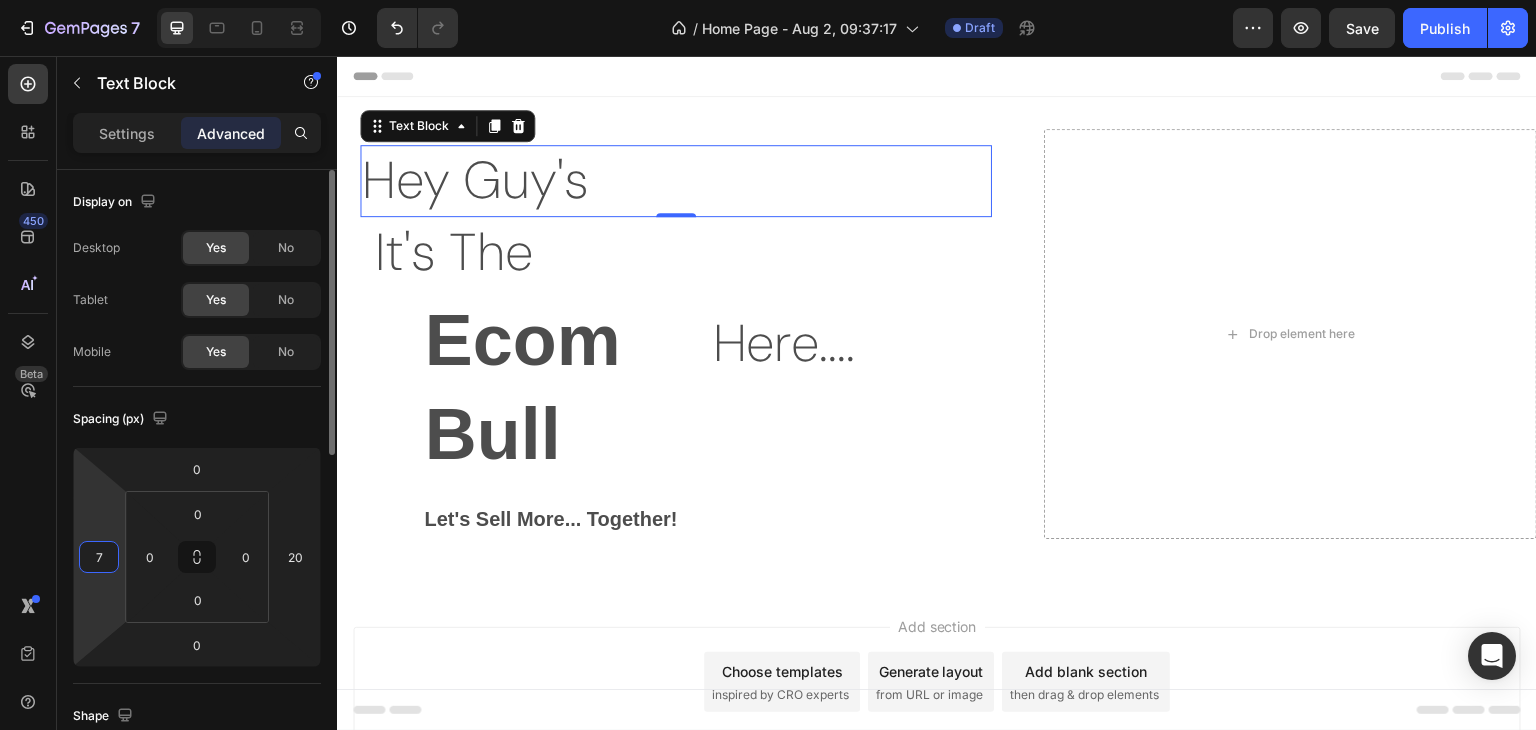 type on "70" 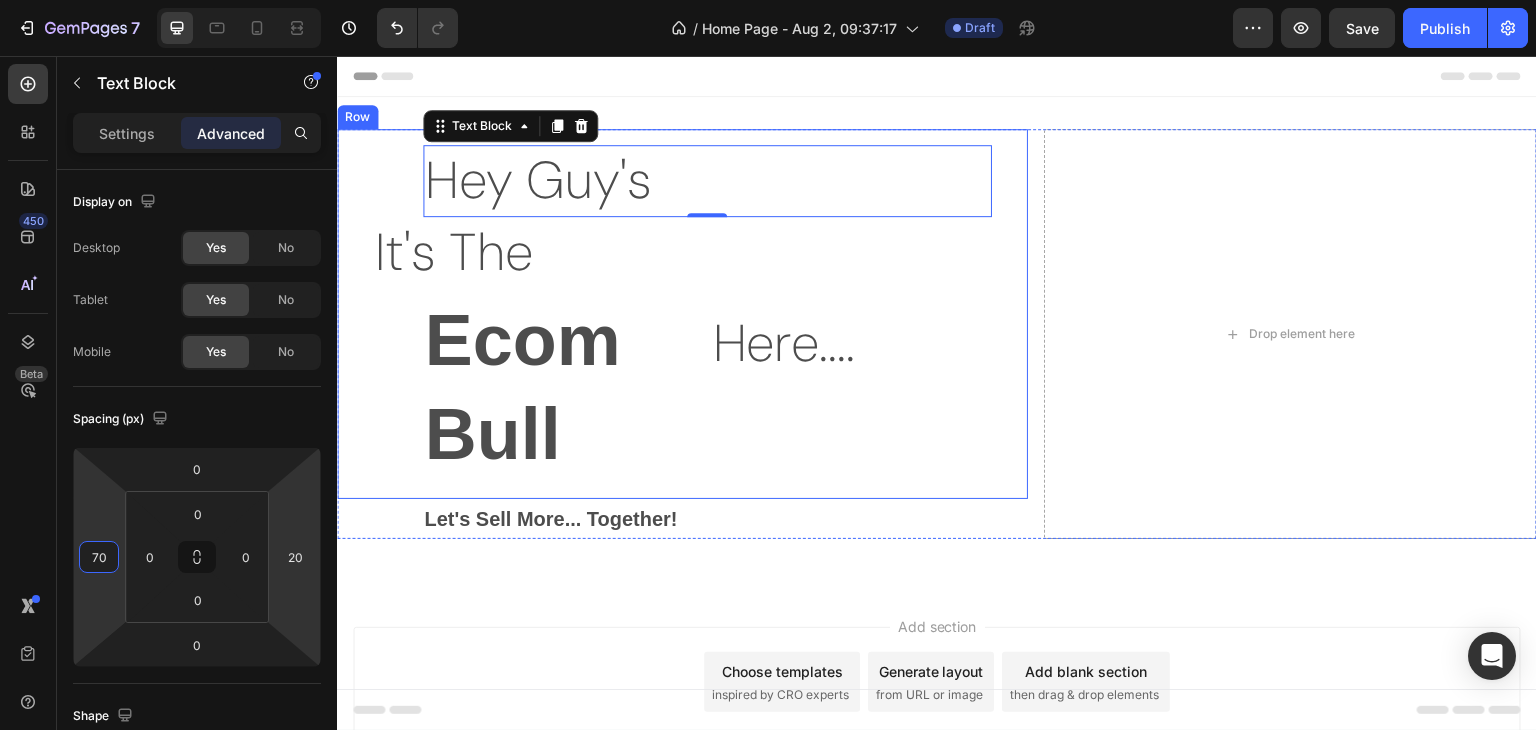 click on "It's The" at bounding box center (682, 253) 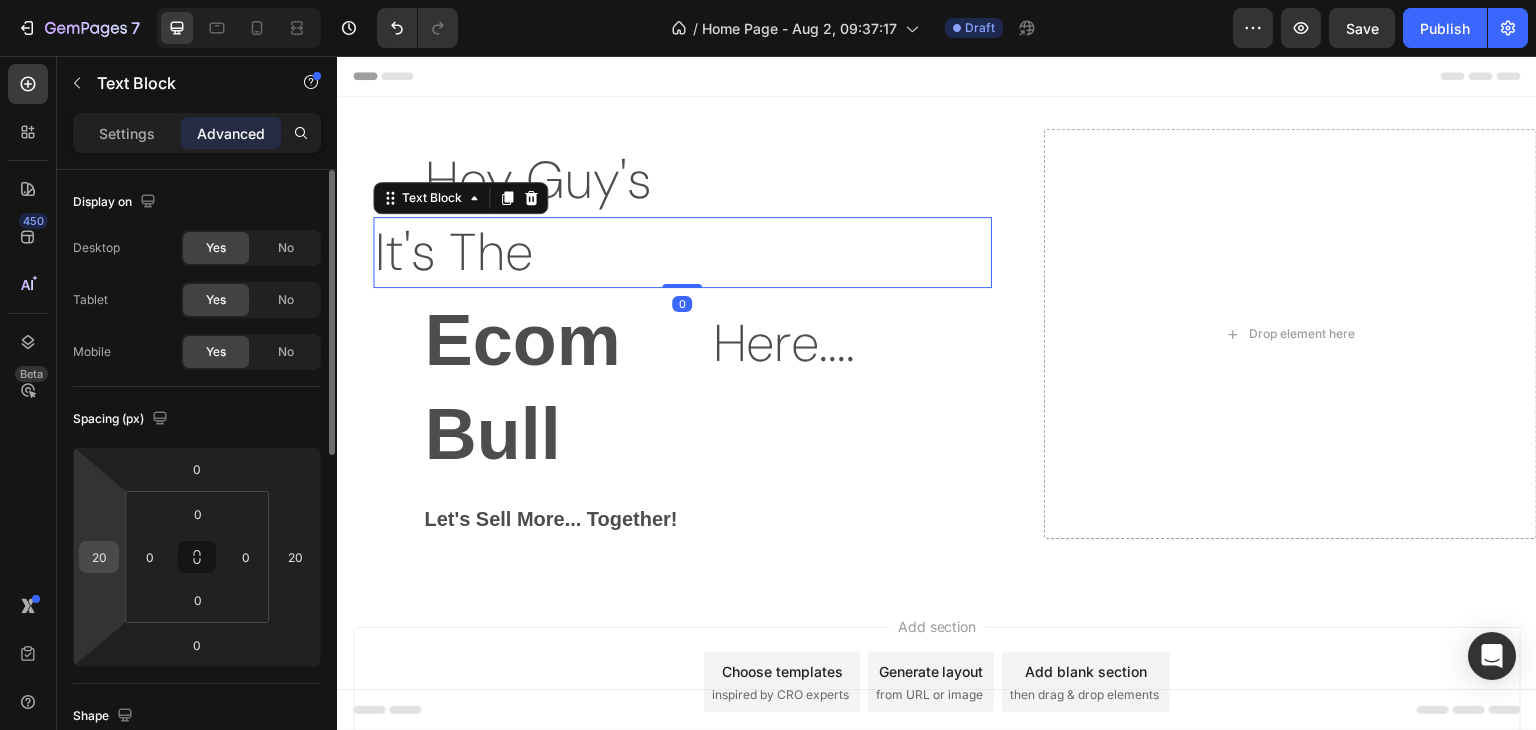 click on "20" at bounding box center [99, 557] 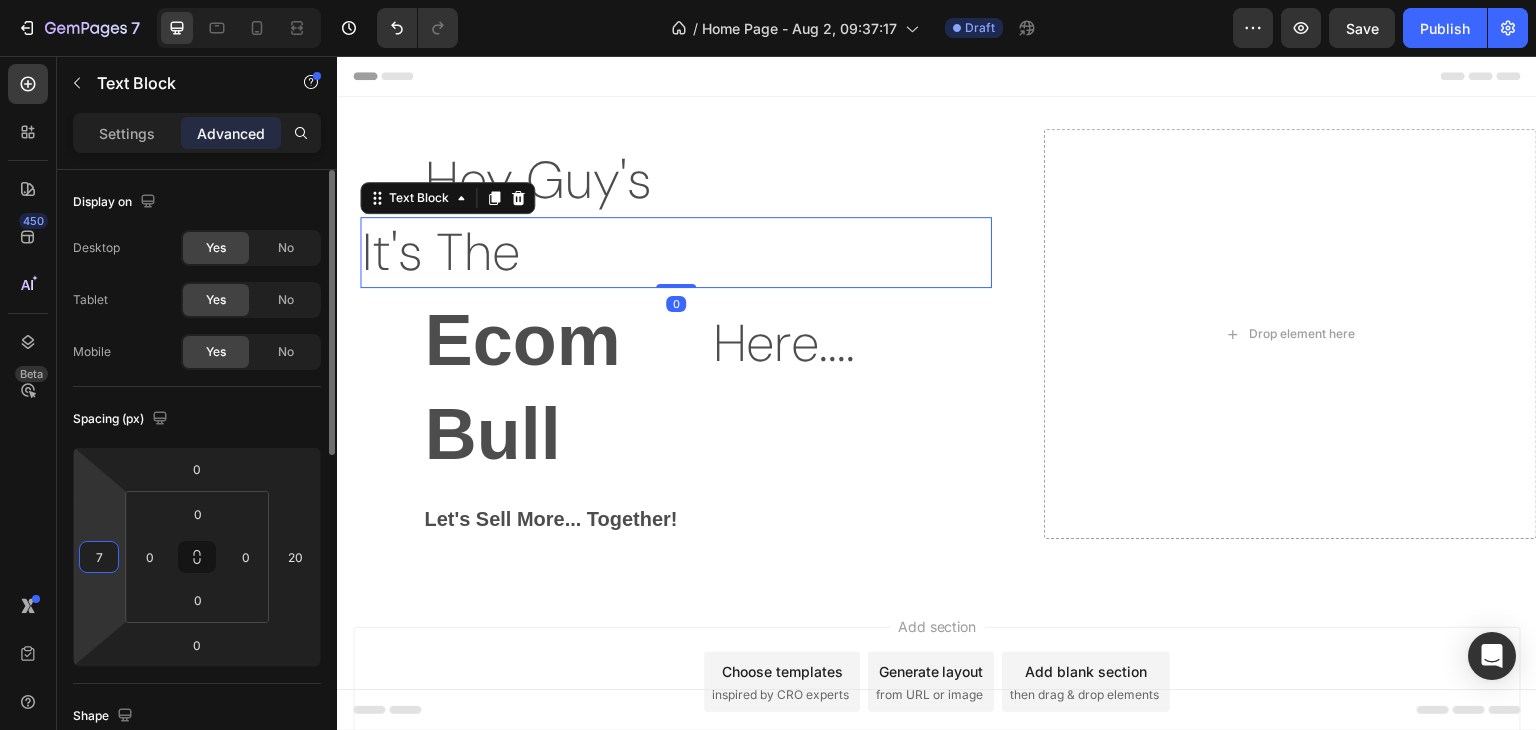 type on "70" 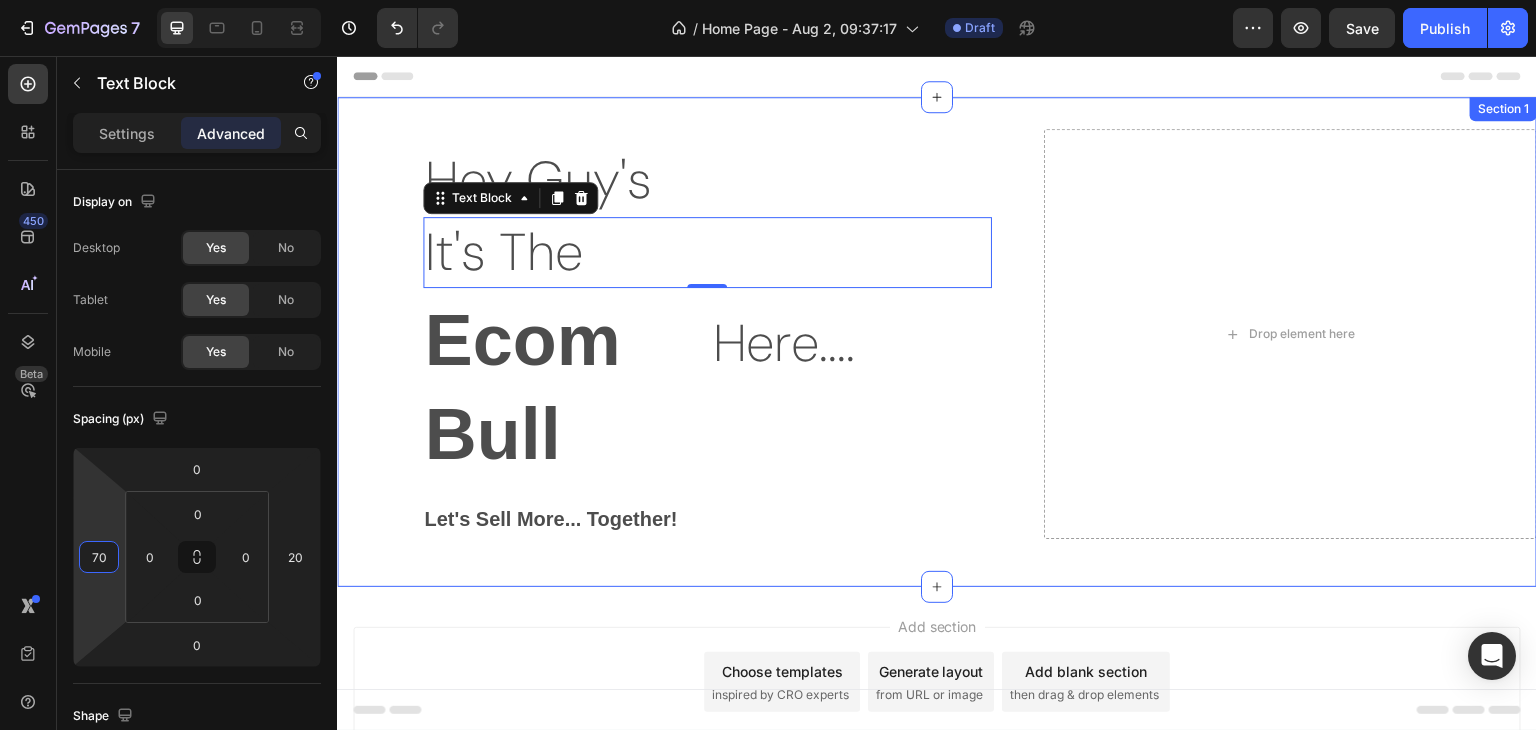 click on "Hey Guy's Text Block It's The Text Block   0 Text Block Ecom Bull Text Block Here.... Text Block Row Row Let's Sell More... Together! Text Block
Drop element here Row Section 1" at bounding box center [937, 342] 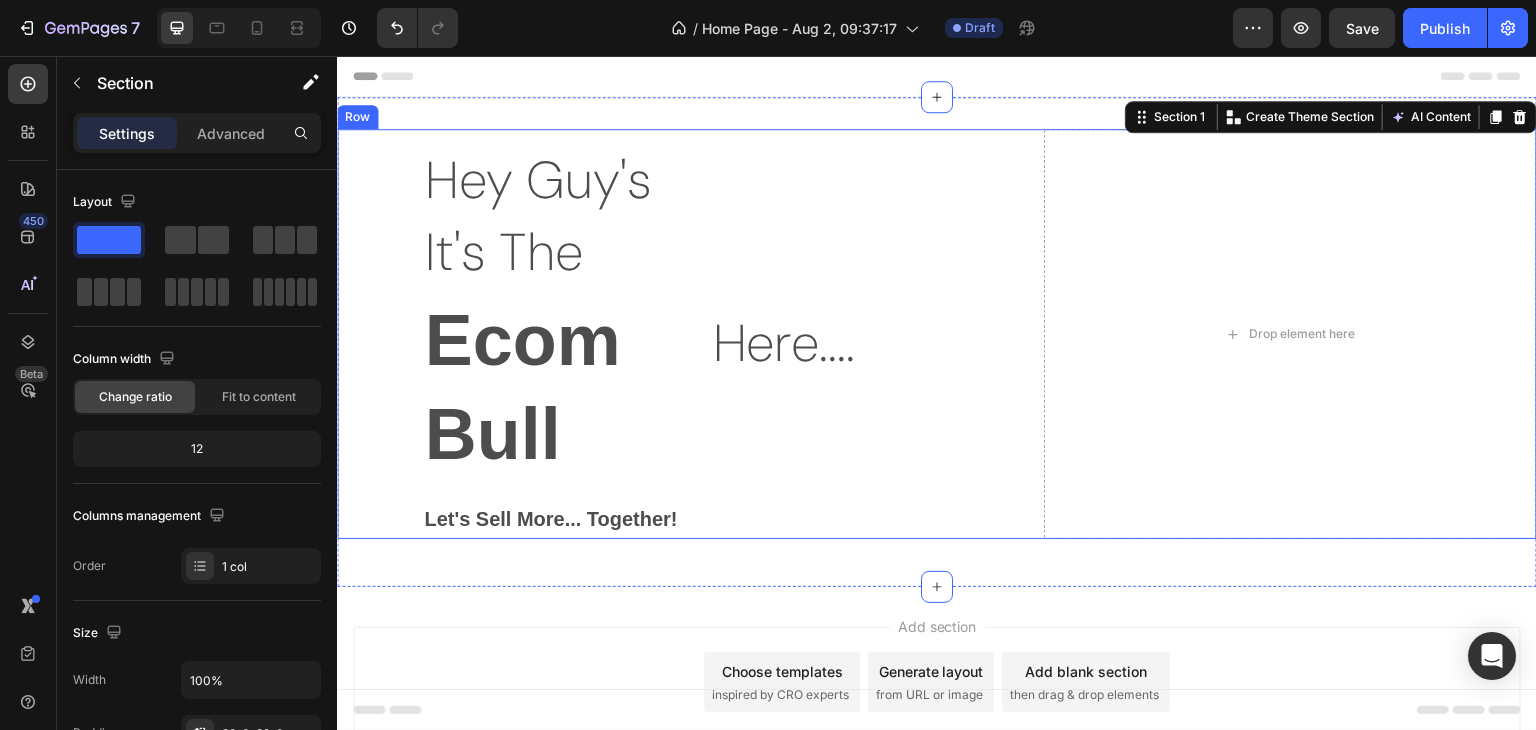 click on "Hey Guy's Text Block It's The Text Block Text Block Ecom Bull Text Block Here.... Text Block Row Row Let's Sell More... Together! Text Block
Drop element here Row" at bounding box center [937, 334] 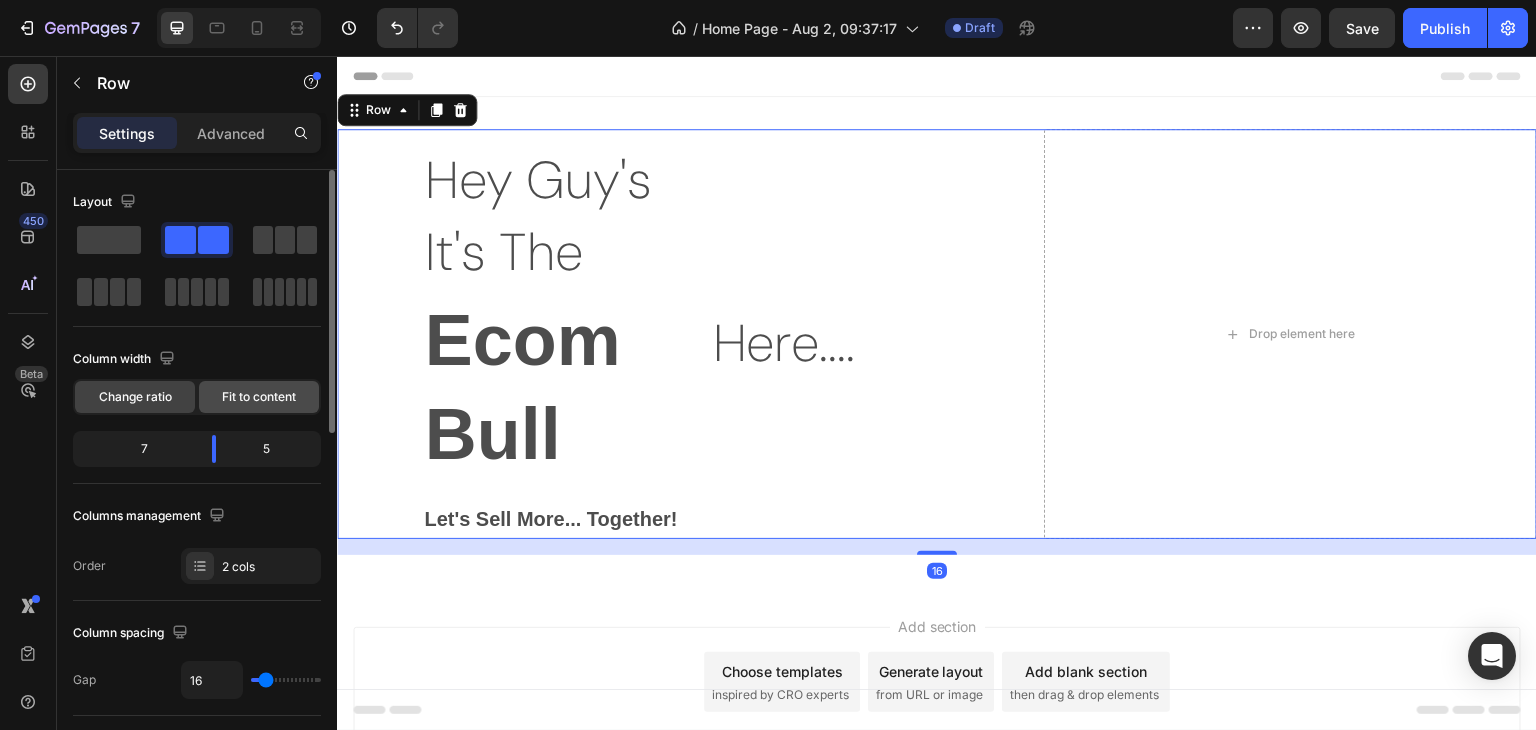 click on "Fit to content" 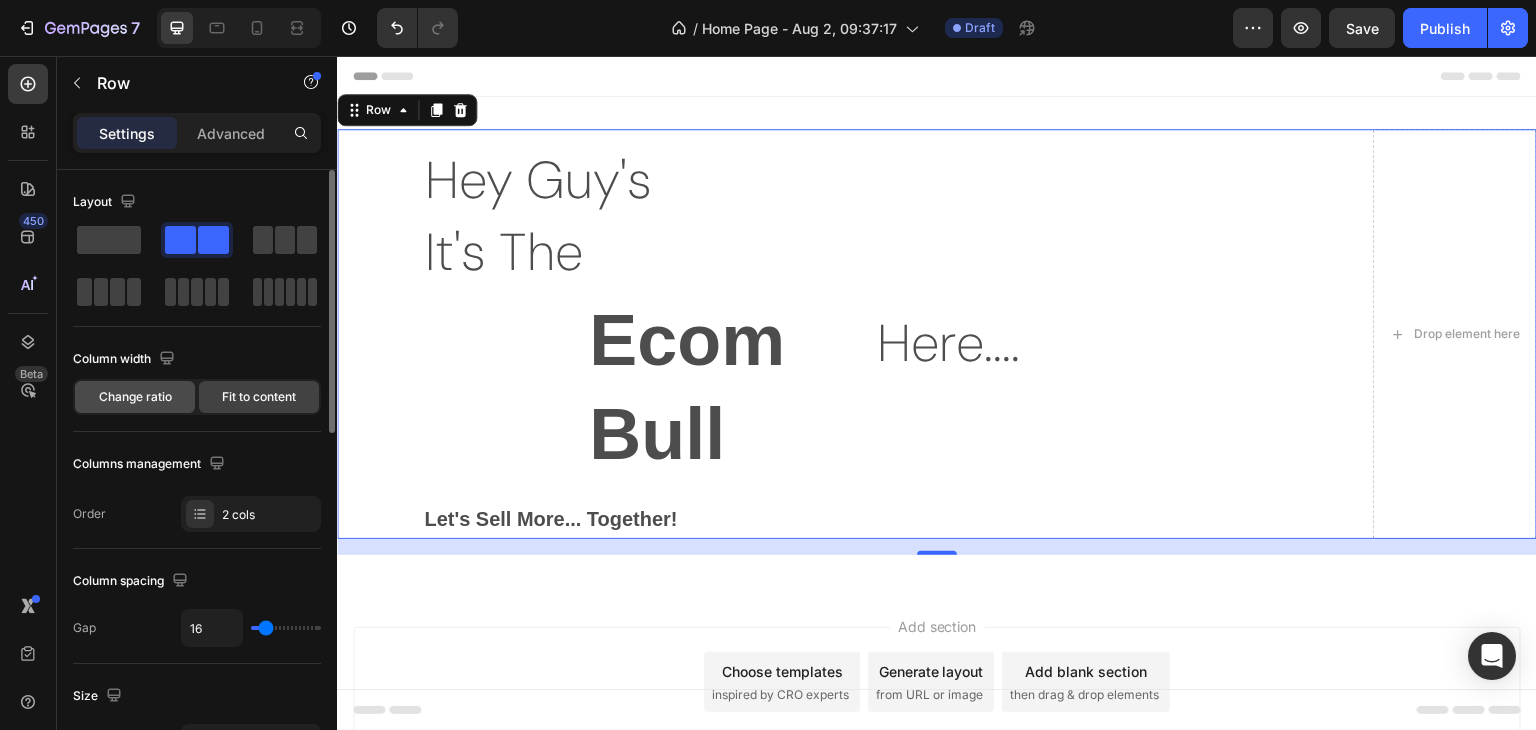 click on "Change ratio" 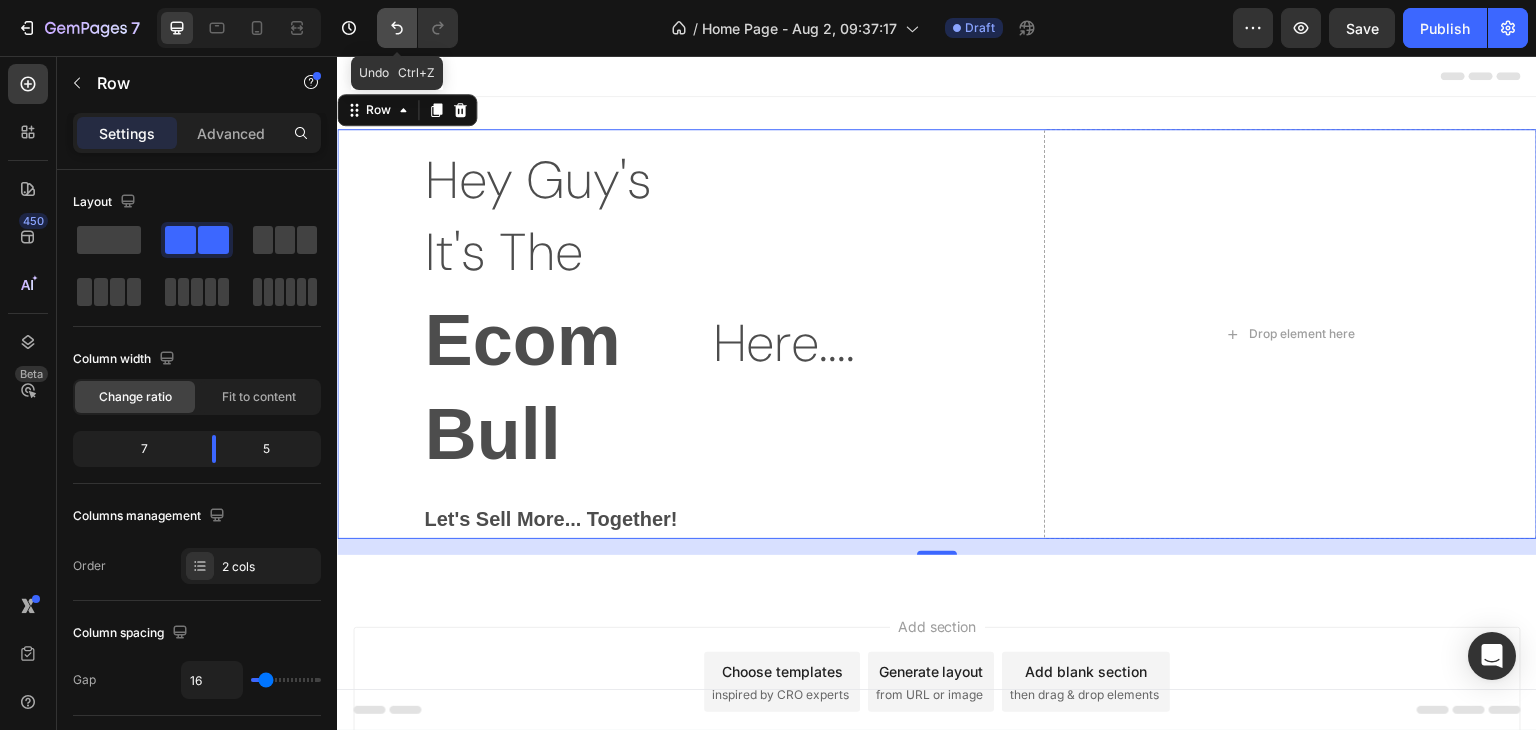 click 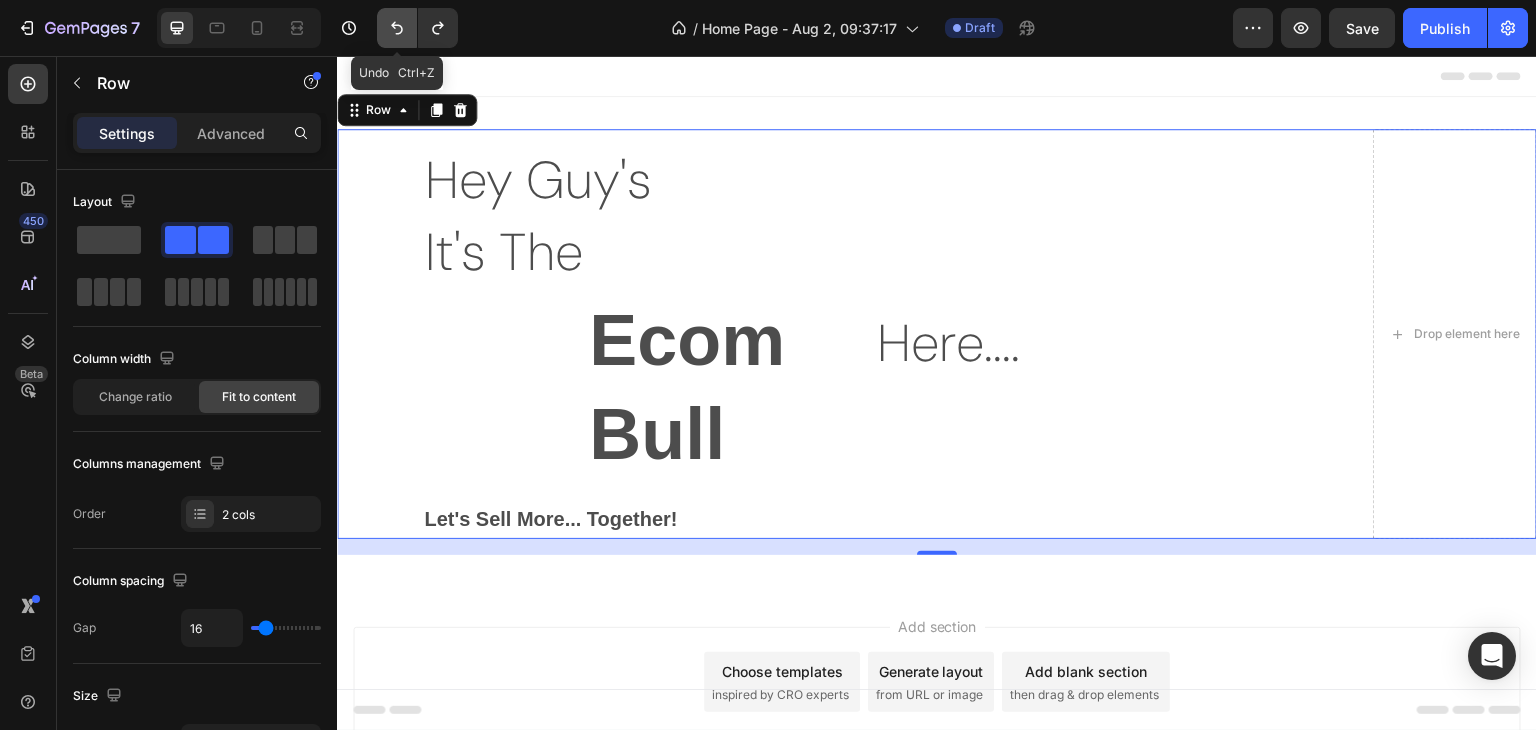 click 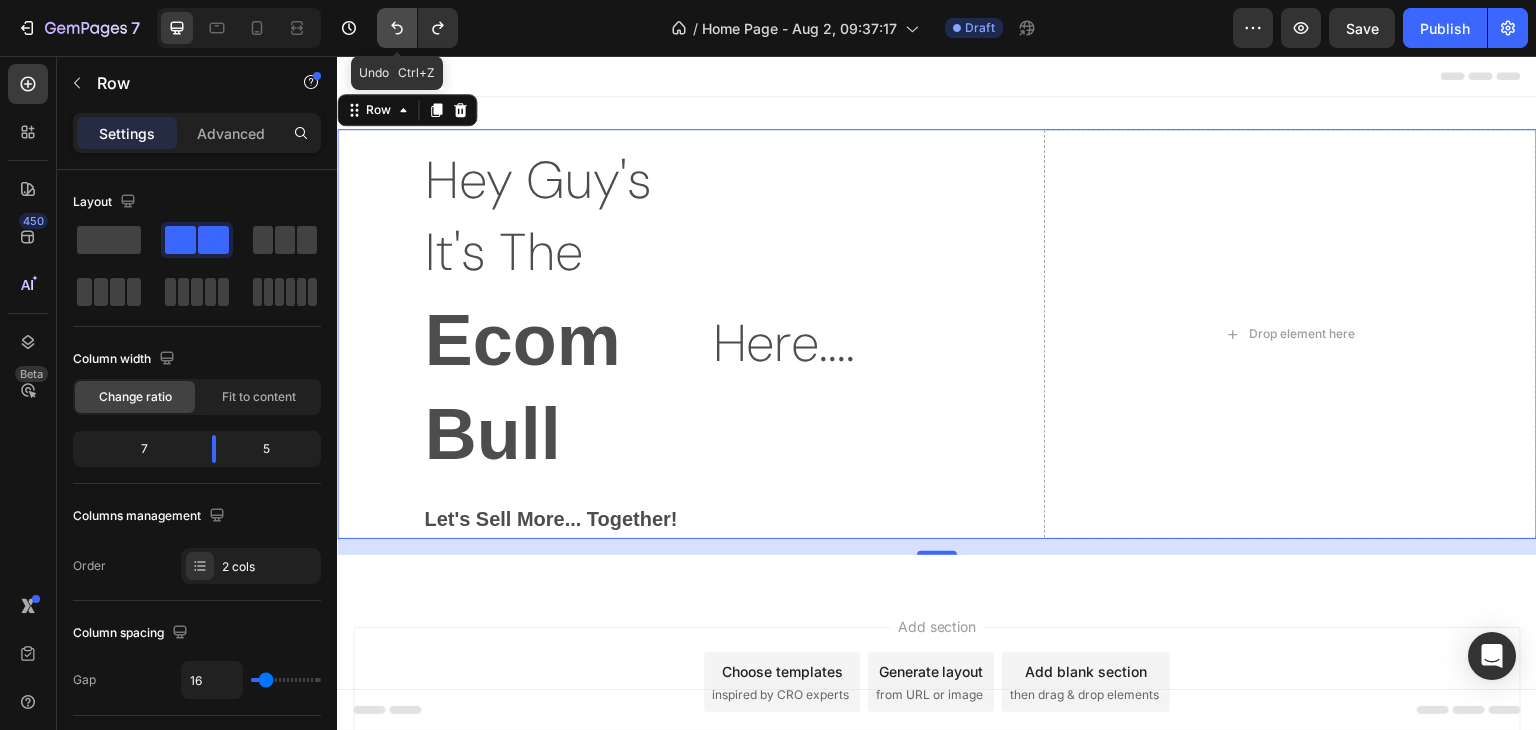 click 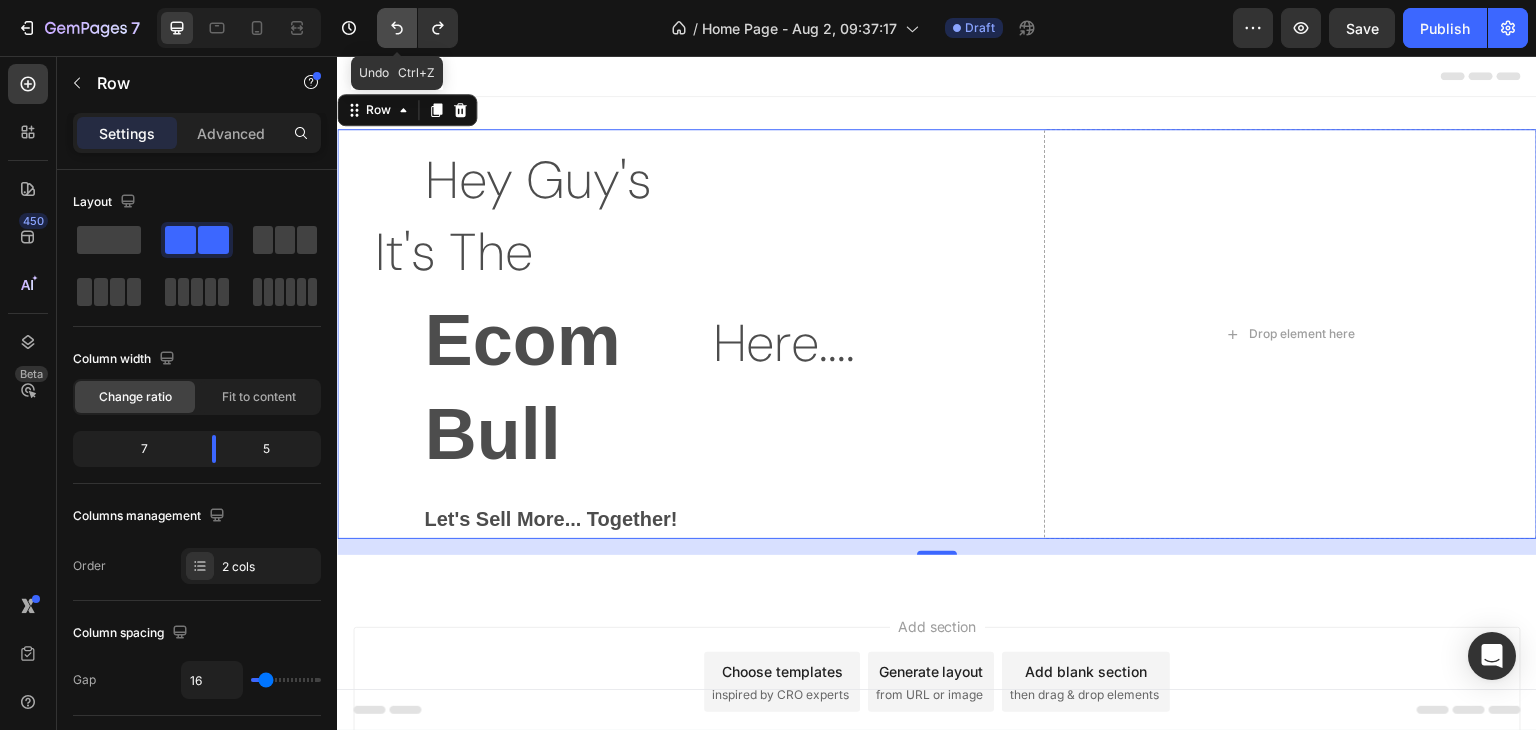 click 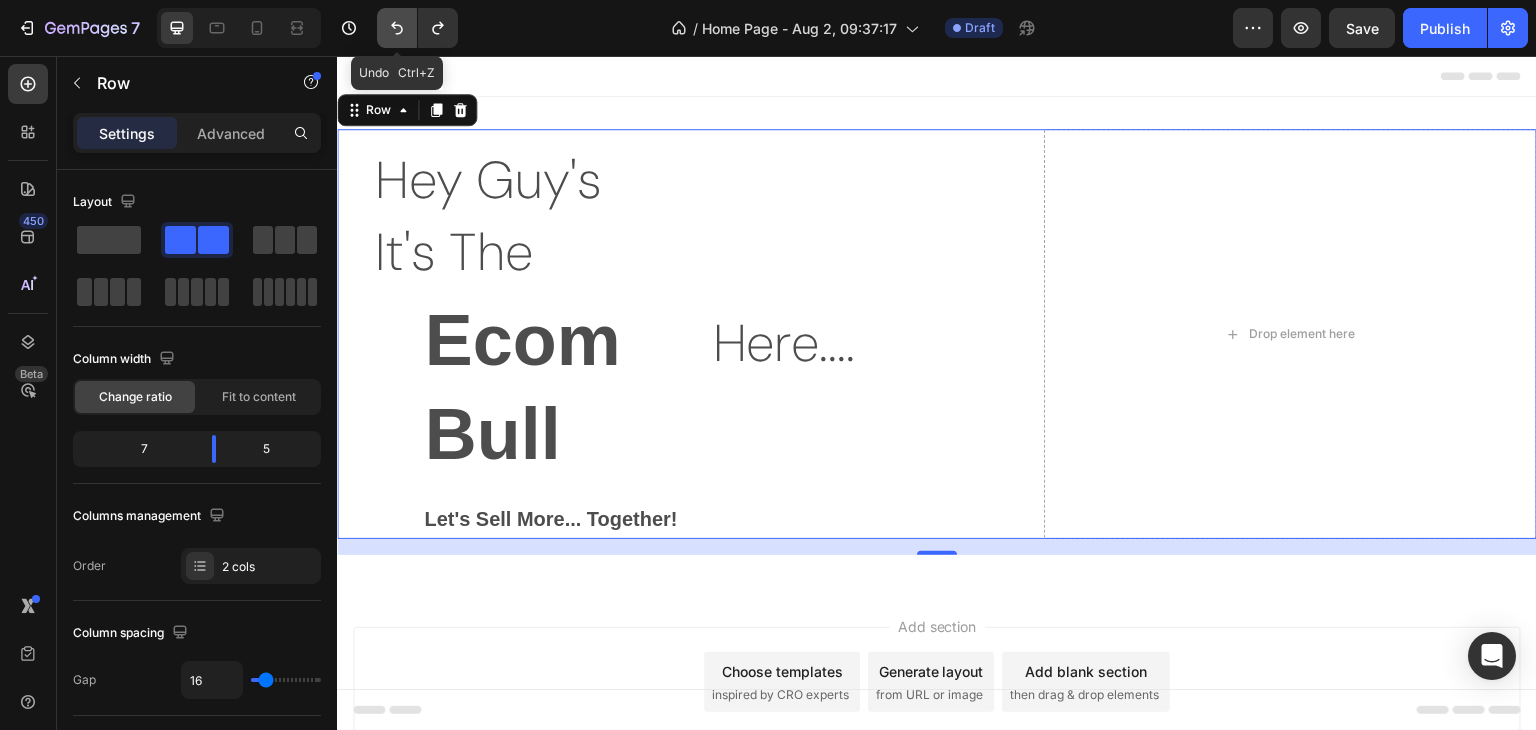 click 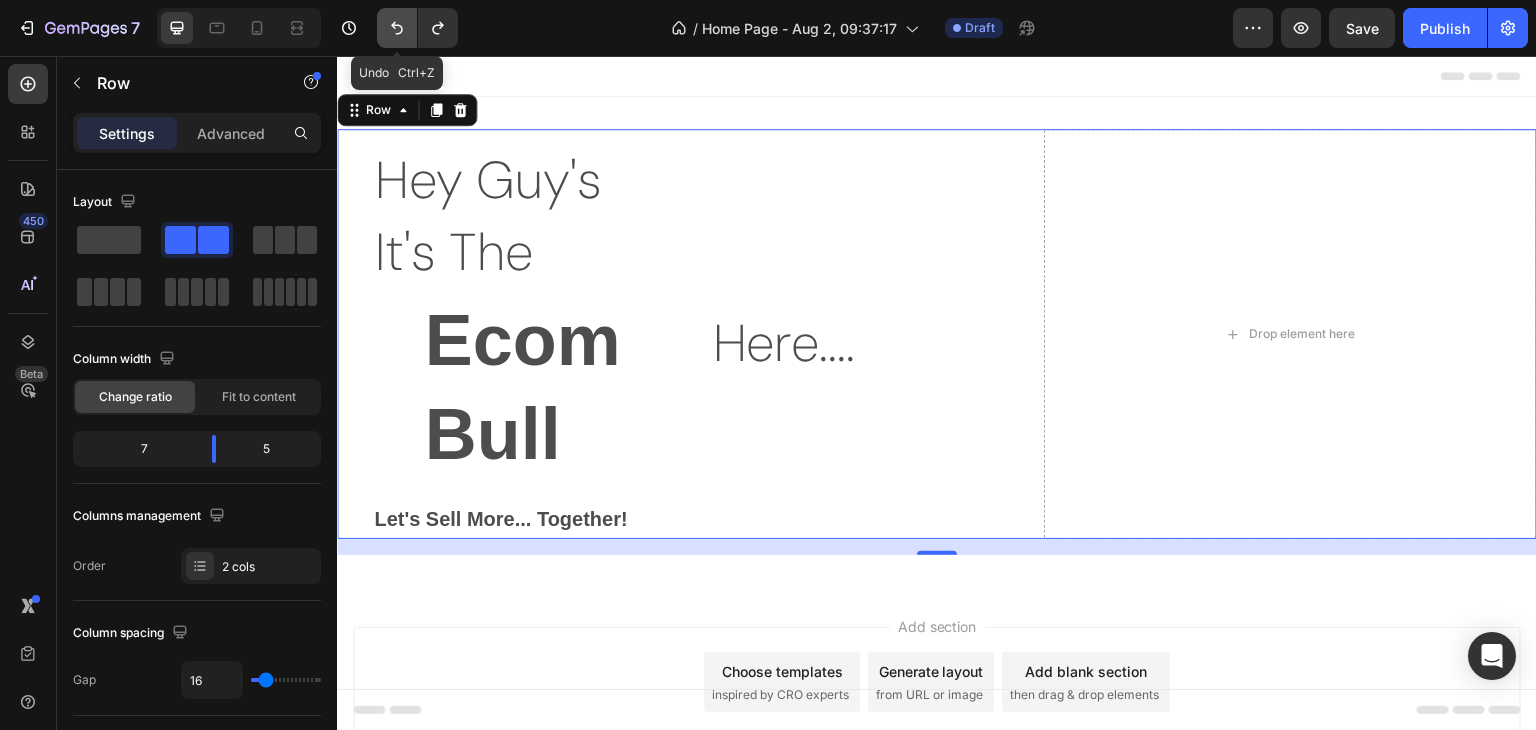 click 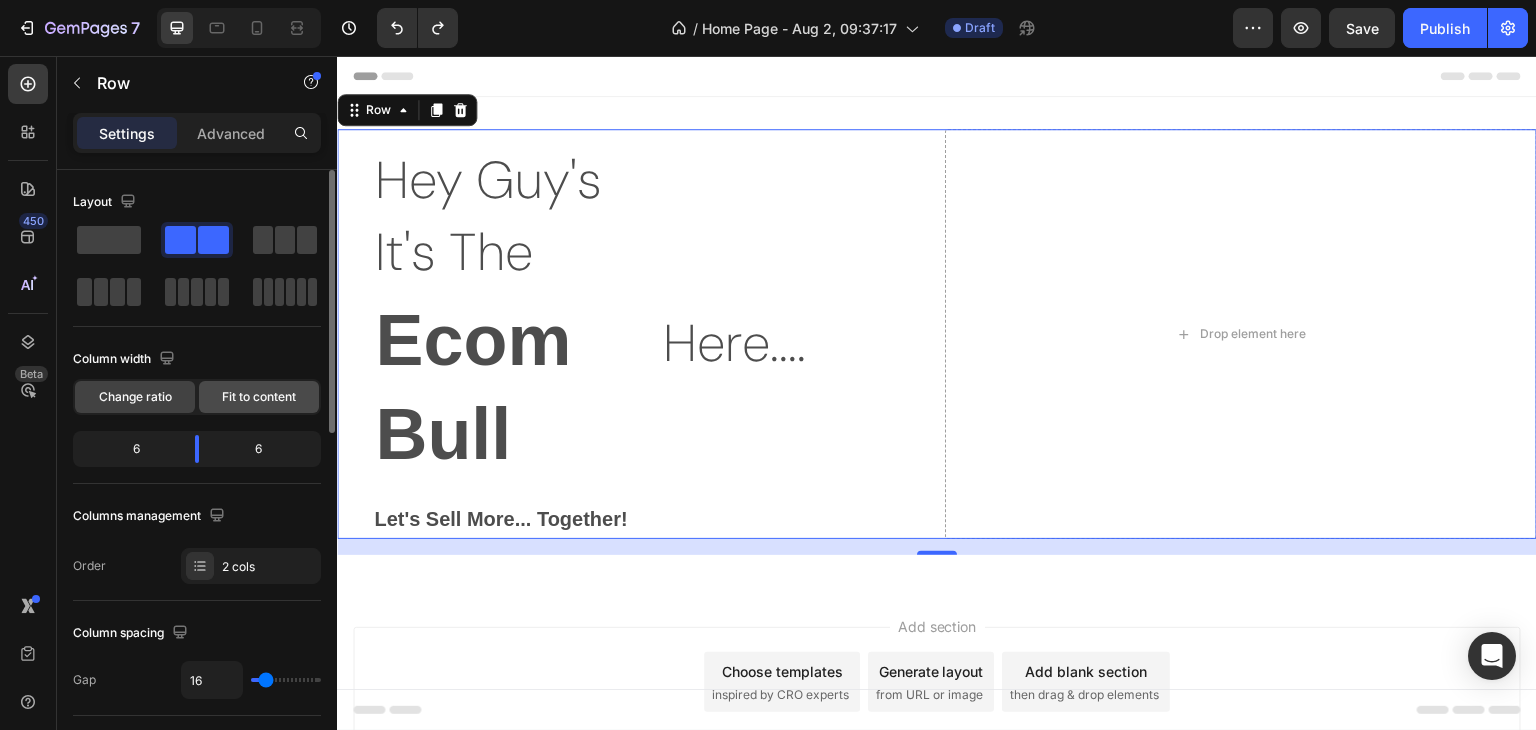 click on "Fit to content" 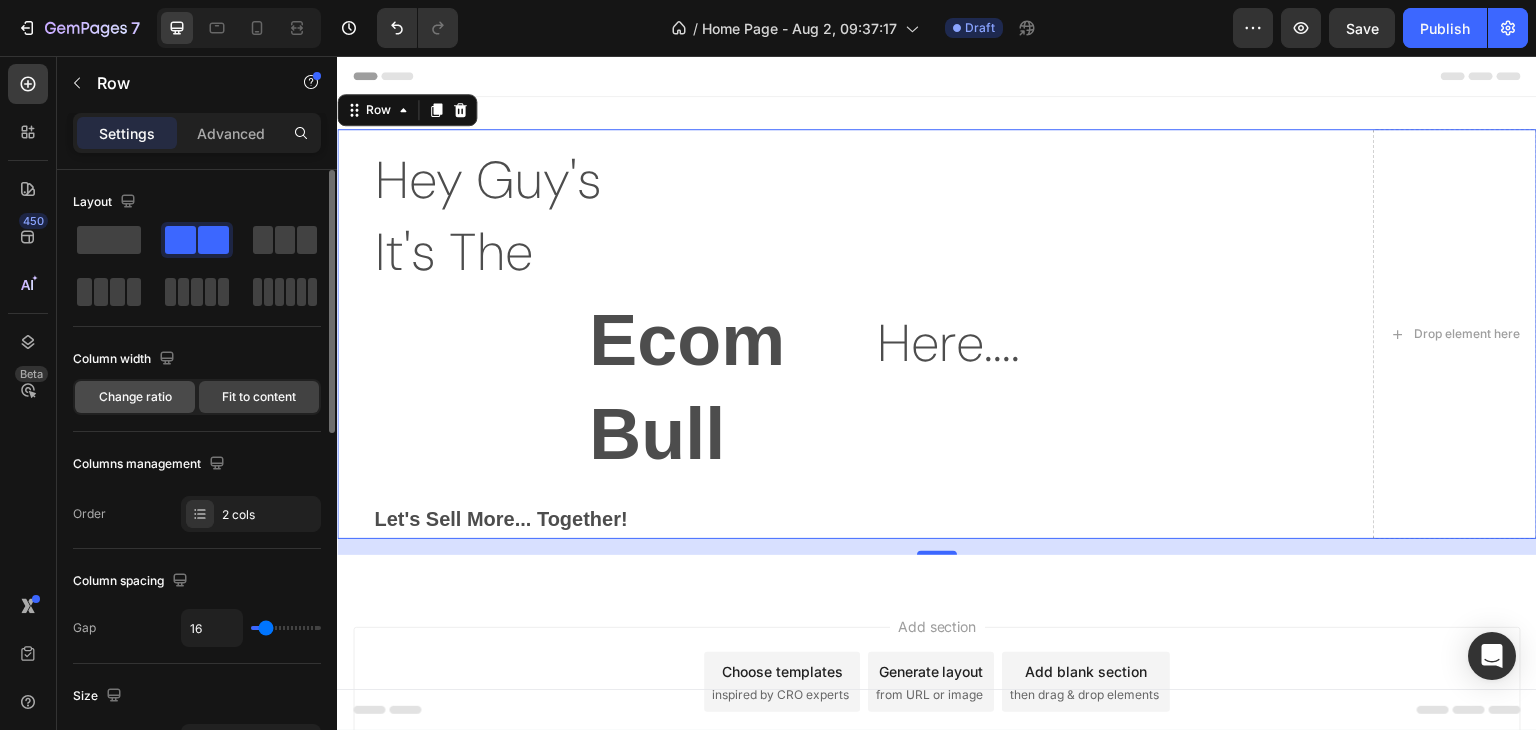 click on "Change ratio" 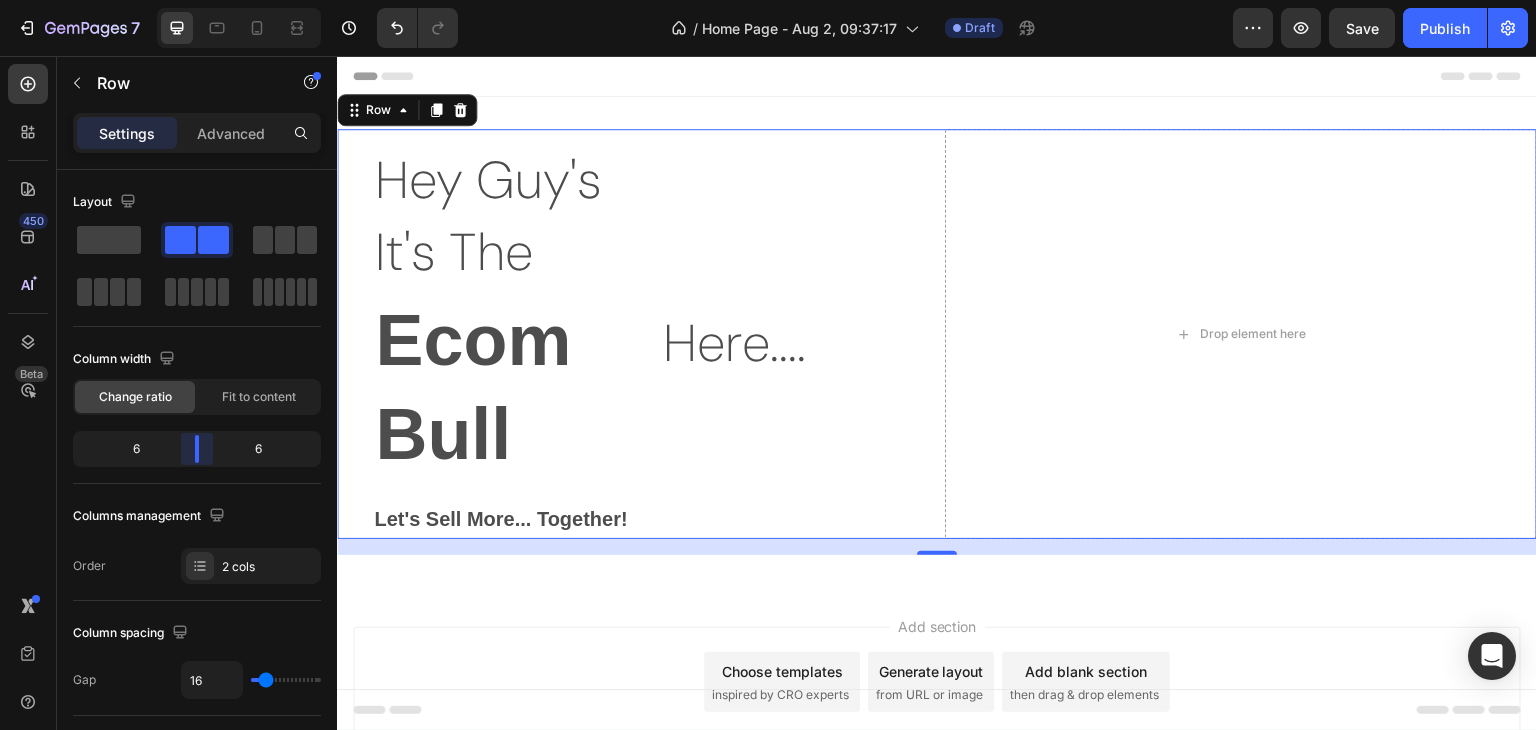 click on "7  Version history  /  Home Page - Aug 2, 09:37:17 Draft Preview  Save   Publish  450 Beta Sections(18) Elements(83) Section Element Hero Section Product Detail Brands Trusted Badges Guarantee Product Breakdown How to use Testimonials Compare Bundle FAQs Social Proof Brand Story Product List Collection Blog List Contact Sticky Add to Cart Custom Footer Browse Library 450 Layout
Row
Row
Row
Row Text
Heading
Text Block Button
Button
Button Media
Image
Image
Video" at bounding box center [768, 0] 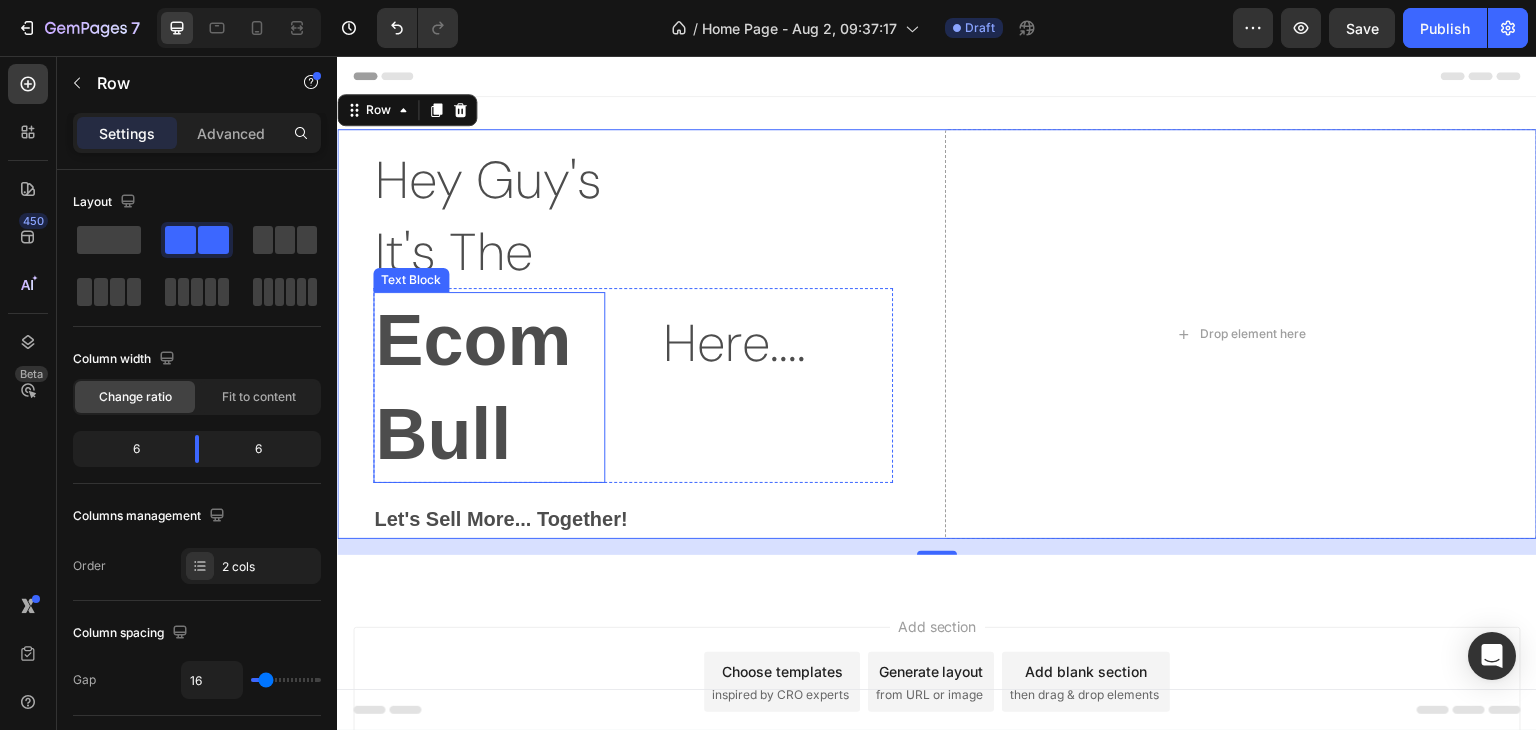 click on "Ecom Bull" at bounding box center [489, 387] 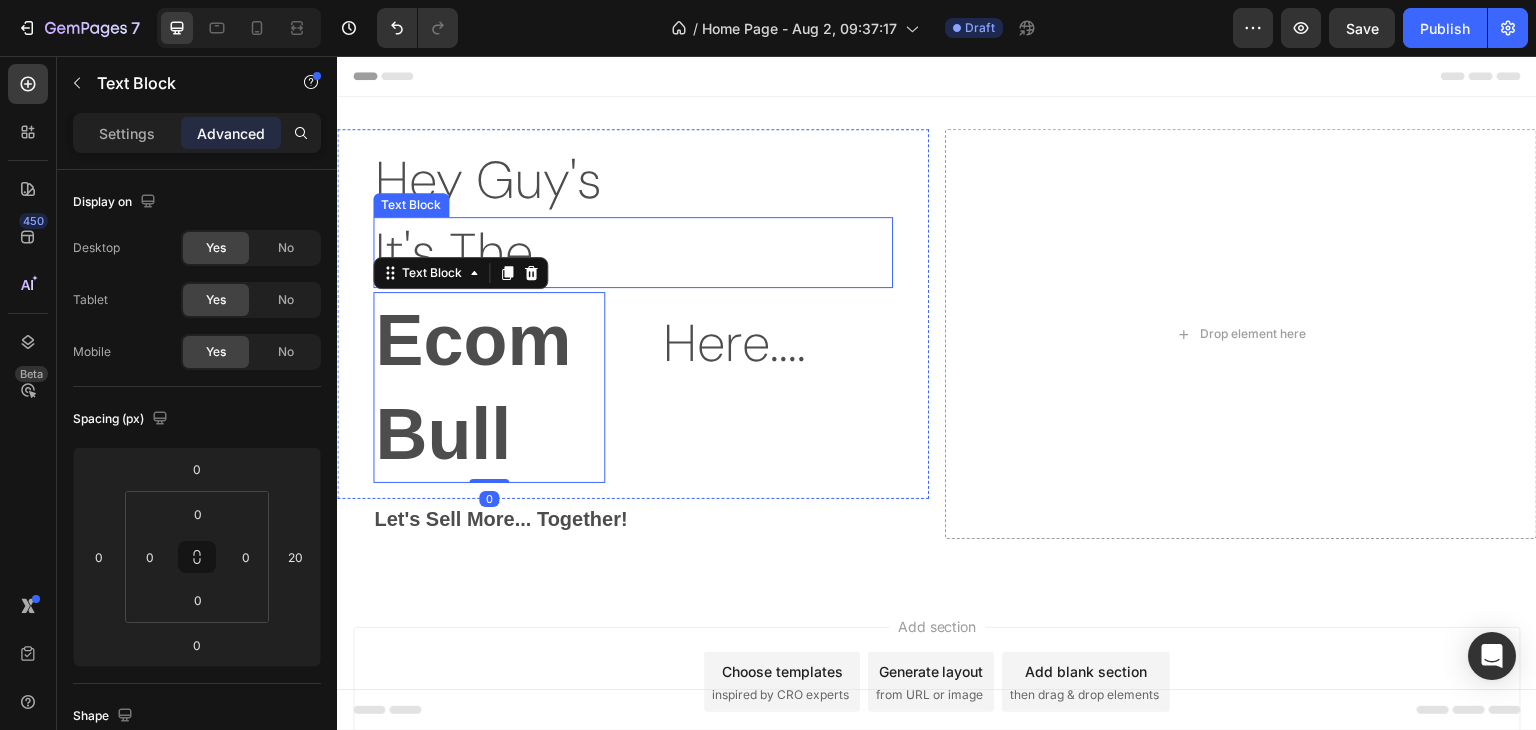 drag, startPoint x: 877, startPoint y: 225, endPoint x: 880, endPoint y: 215, distance: 10.440307 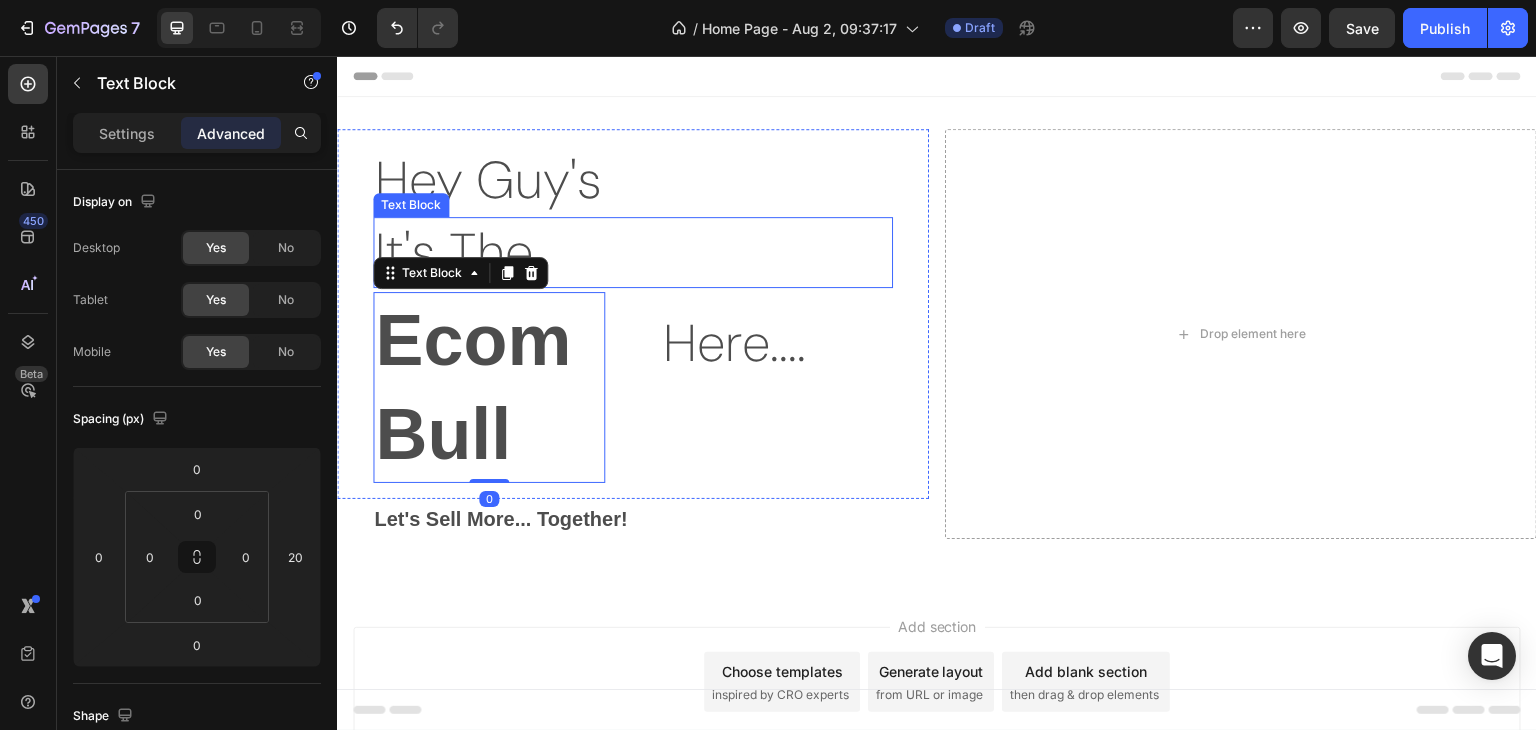 click on "It's The" at bounding box center [633, 253] 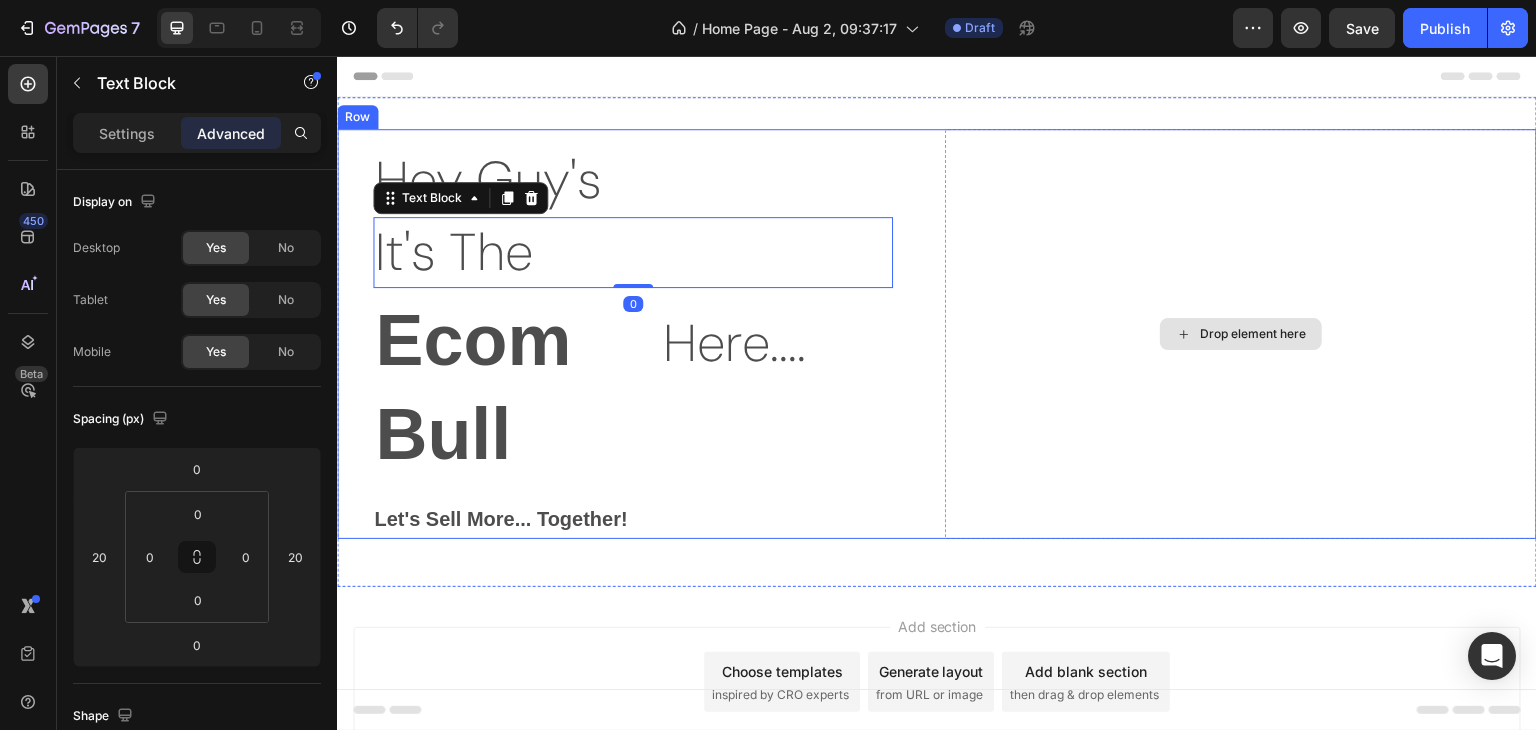 click on "Drop element here" at bounding box center (1241, 334) 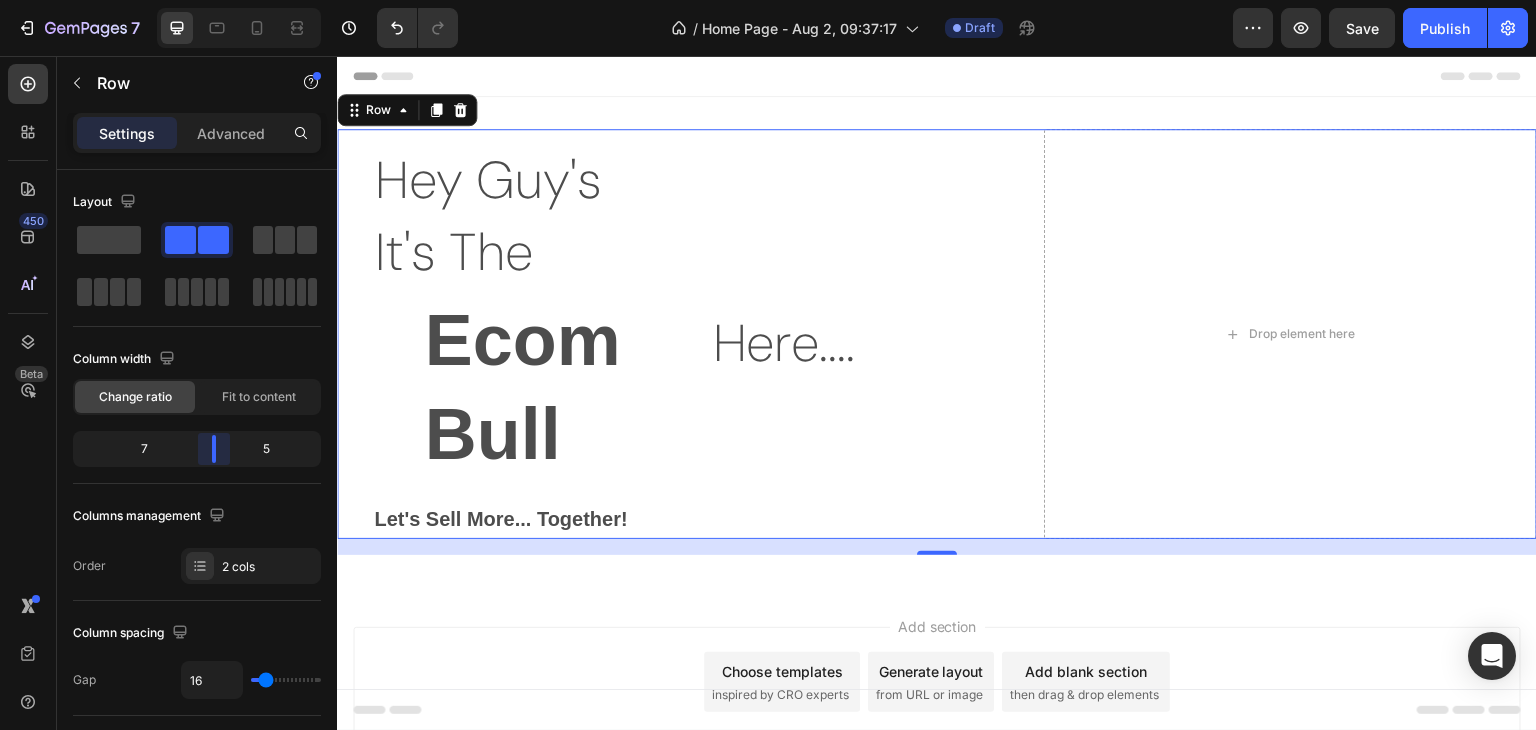 drag, startPoint x: 197, startPoint y: 450, endPoint x: 226, endPoint y: 454, distance: 29.274563 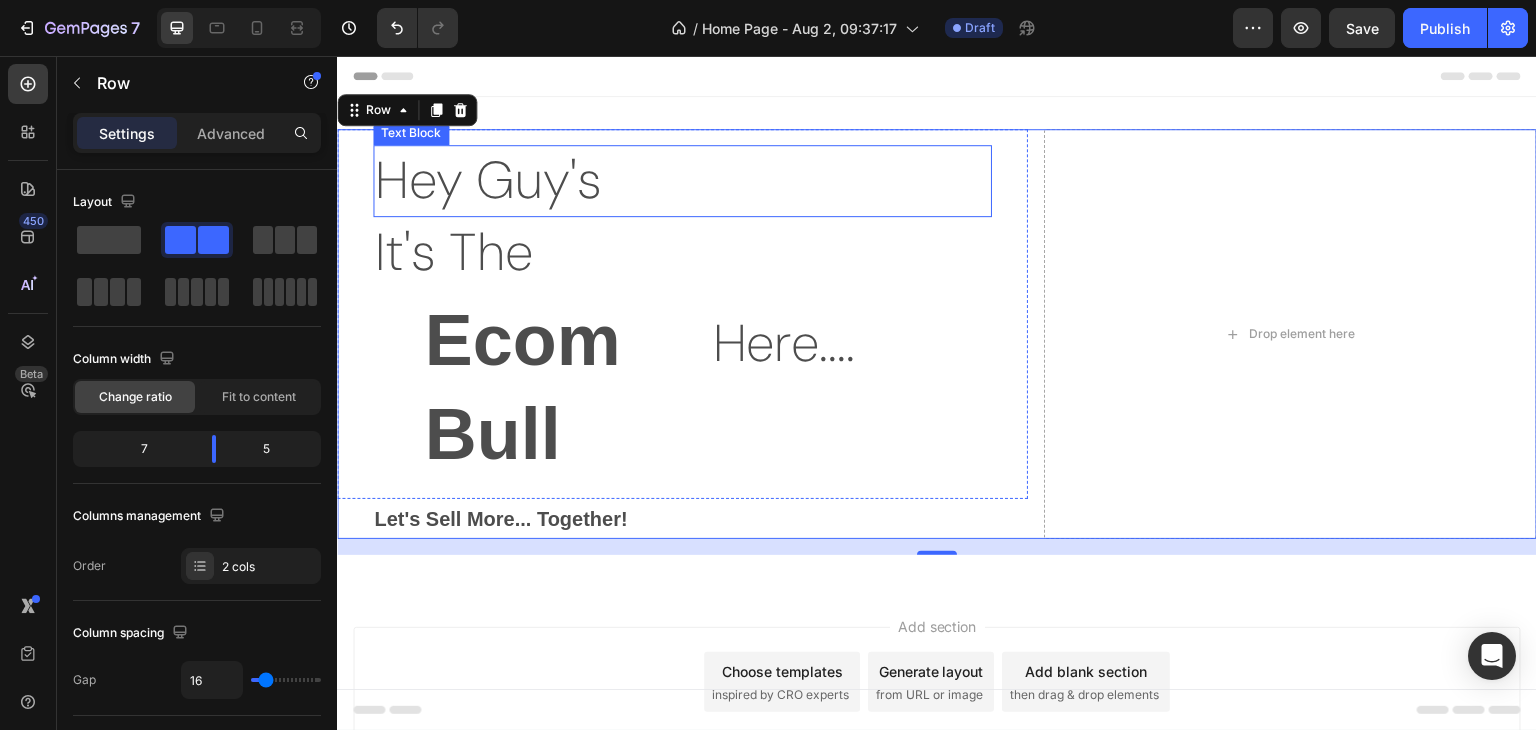 click on "Hey Guy's" at bounding box center (682, 181) 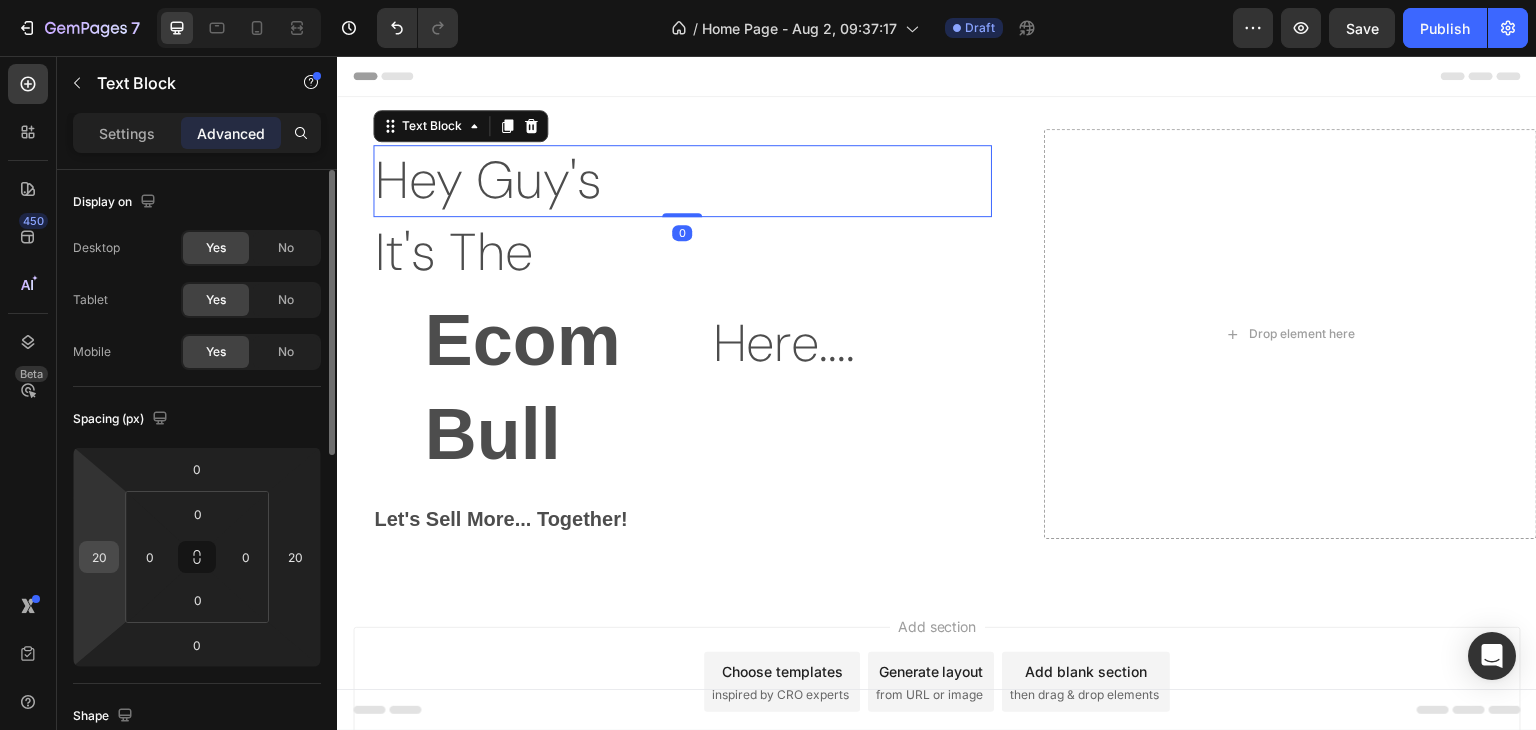 click on "20" at bounding box center (99, 557) 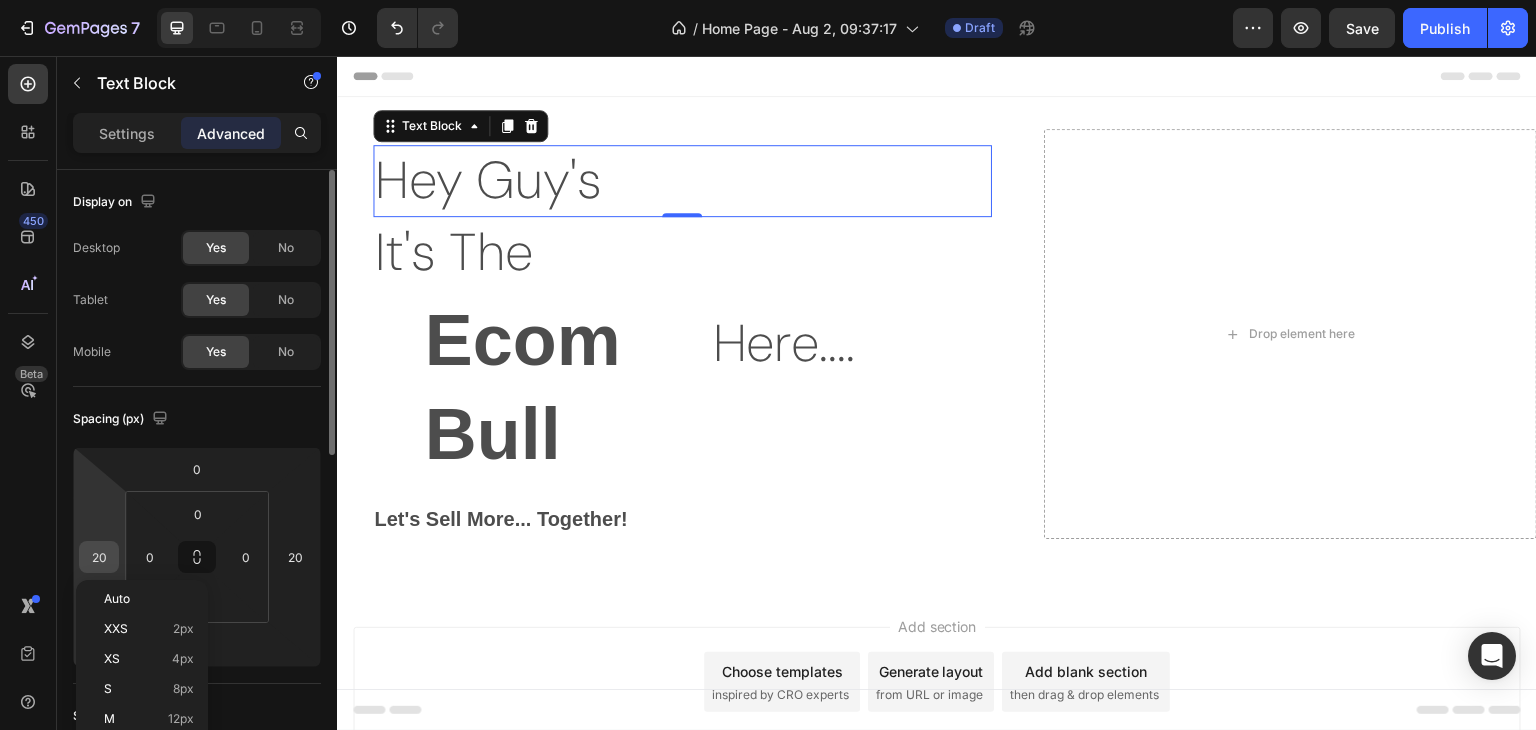 click on "20" at bounding box center (99, 557) 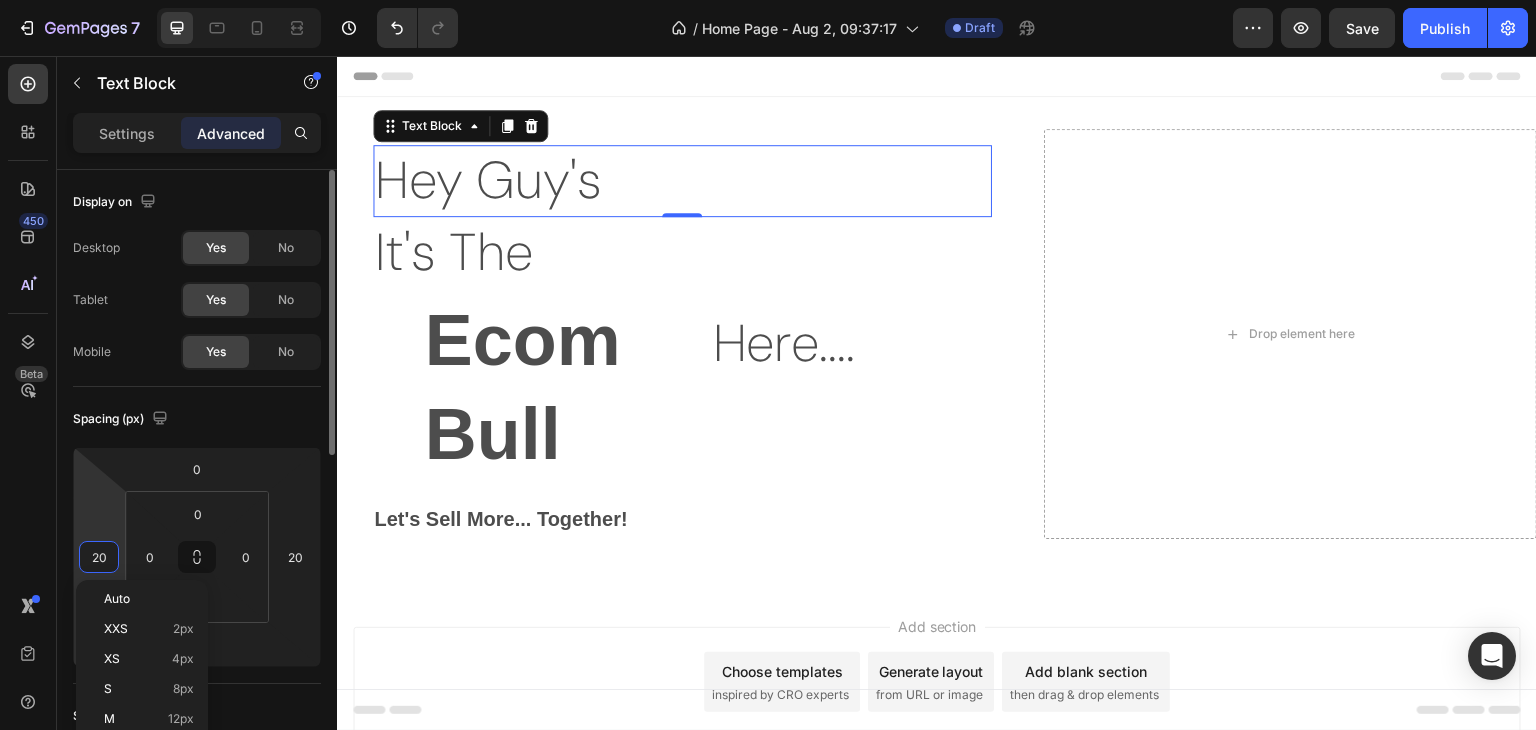 type on "7" 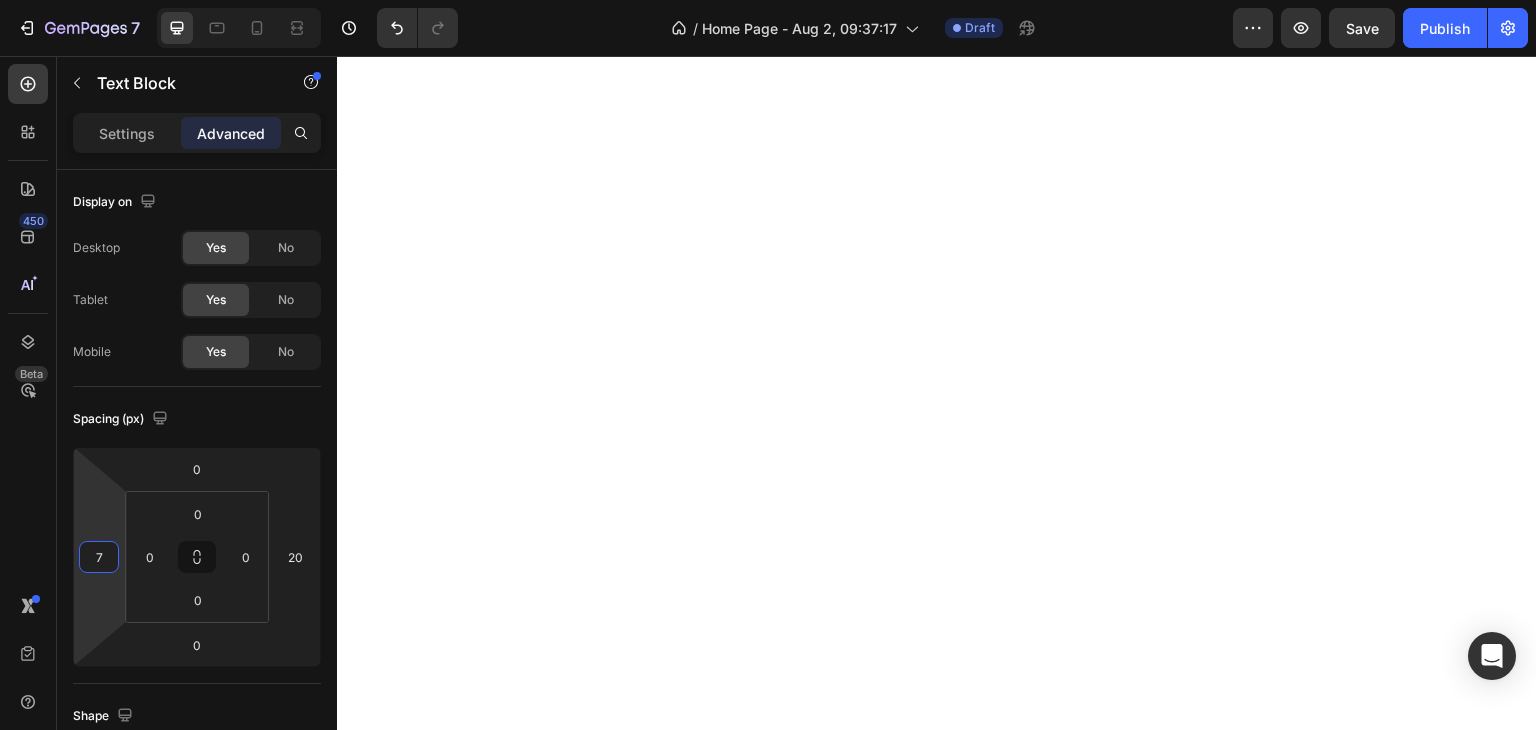 scroll, scrollTop: 0, scrollLeft: 0, axis: both 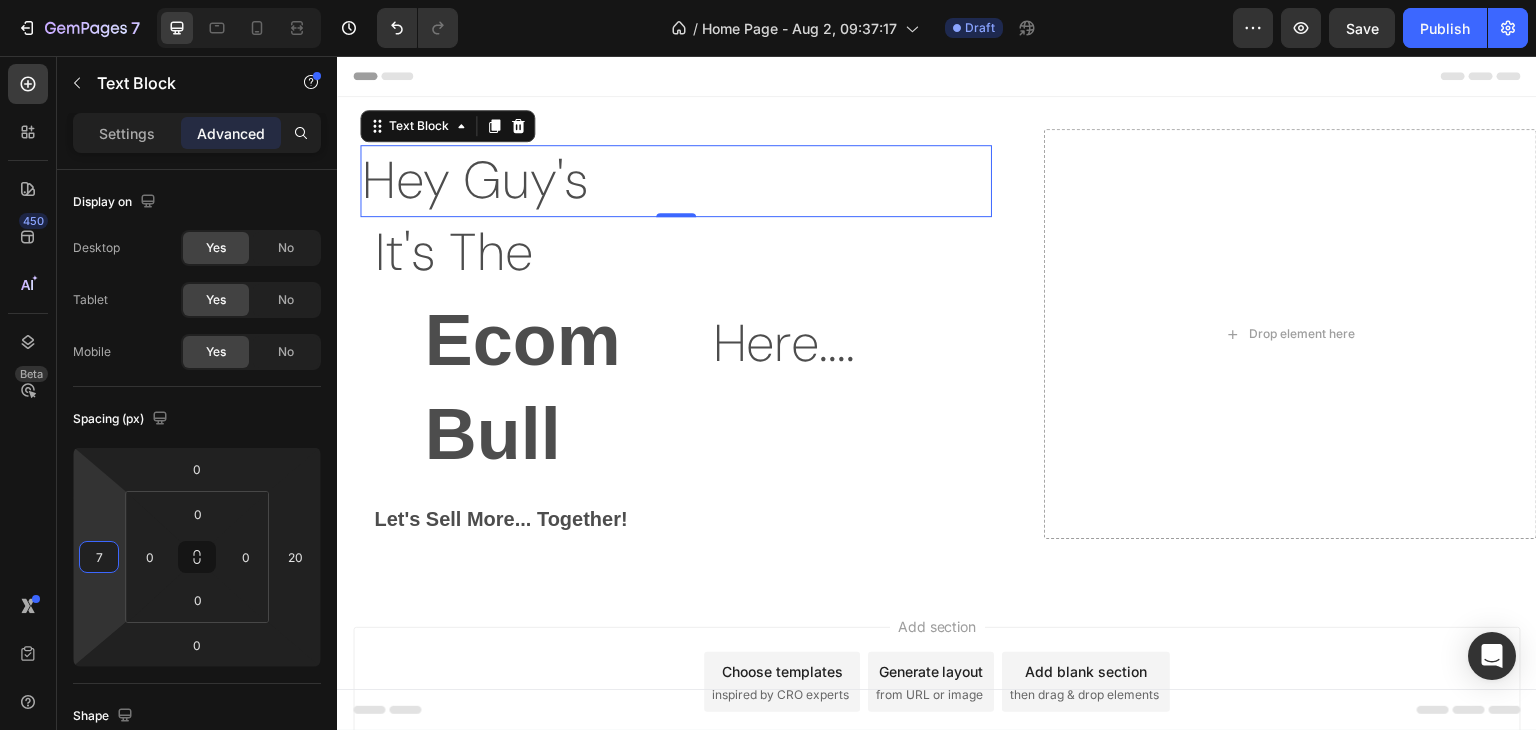 type on "75" 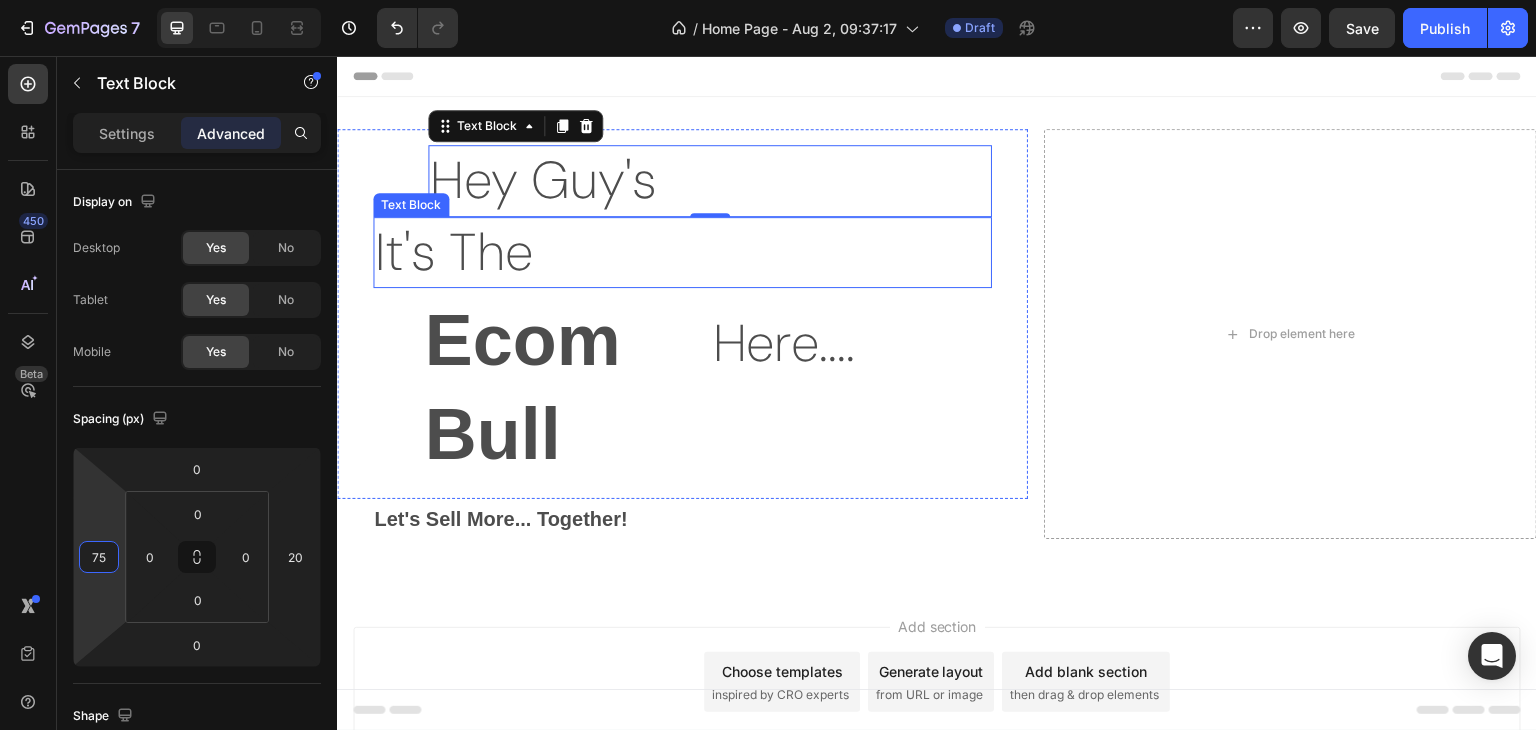 click on "It's The" at bounding box center (682, 253) 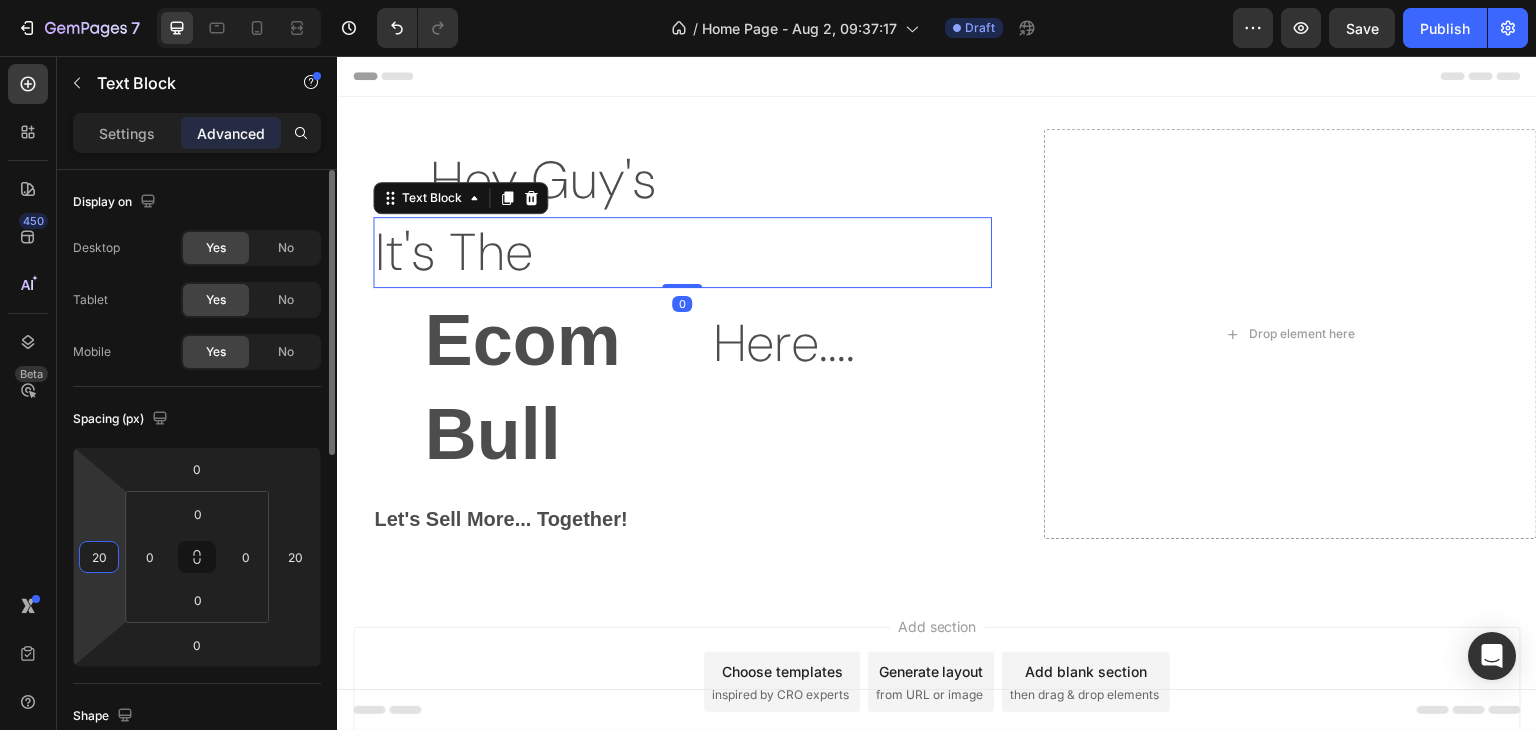 click on "20" at bounding box center (99, 557) 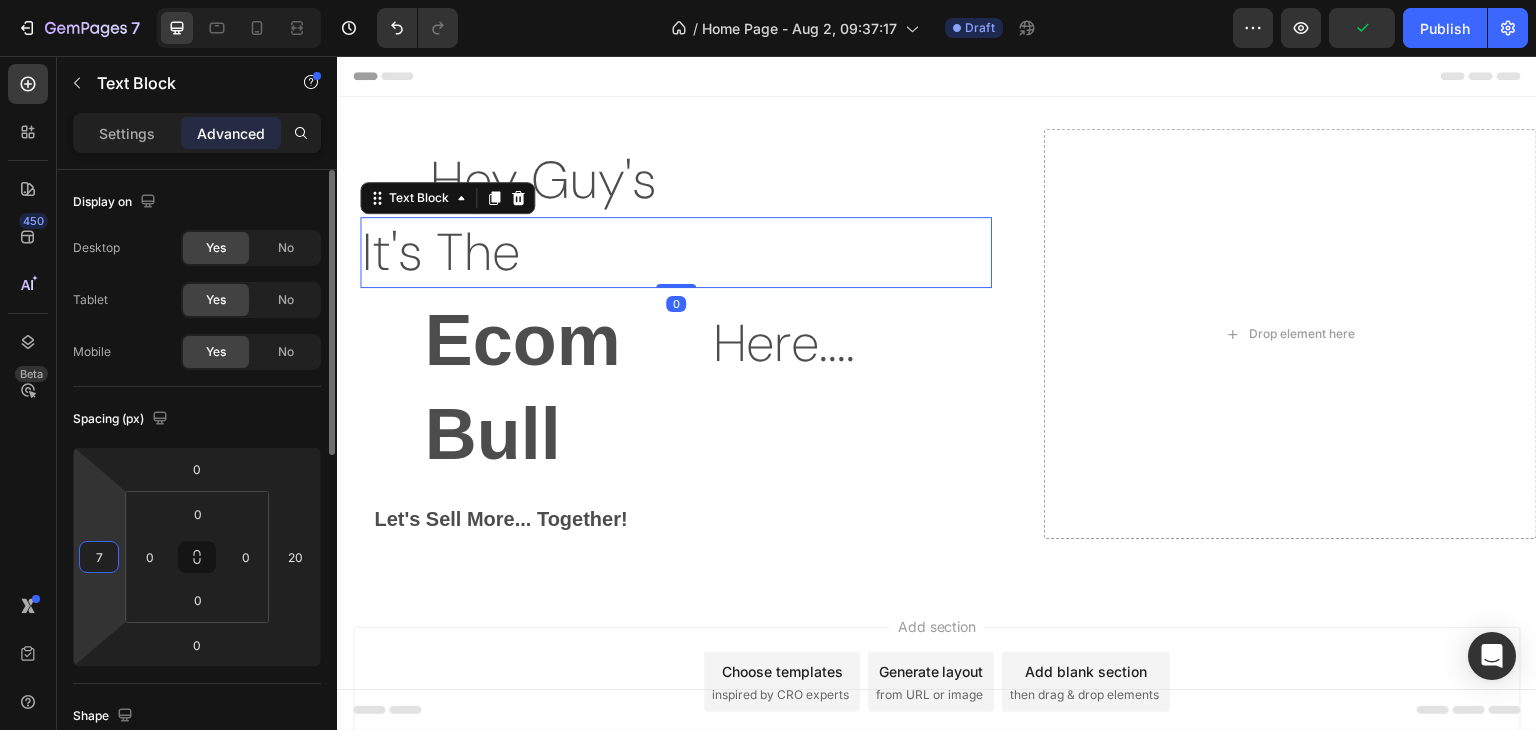 type on "75" 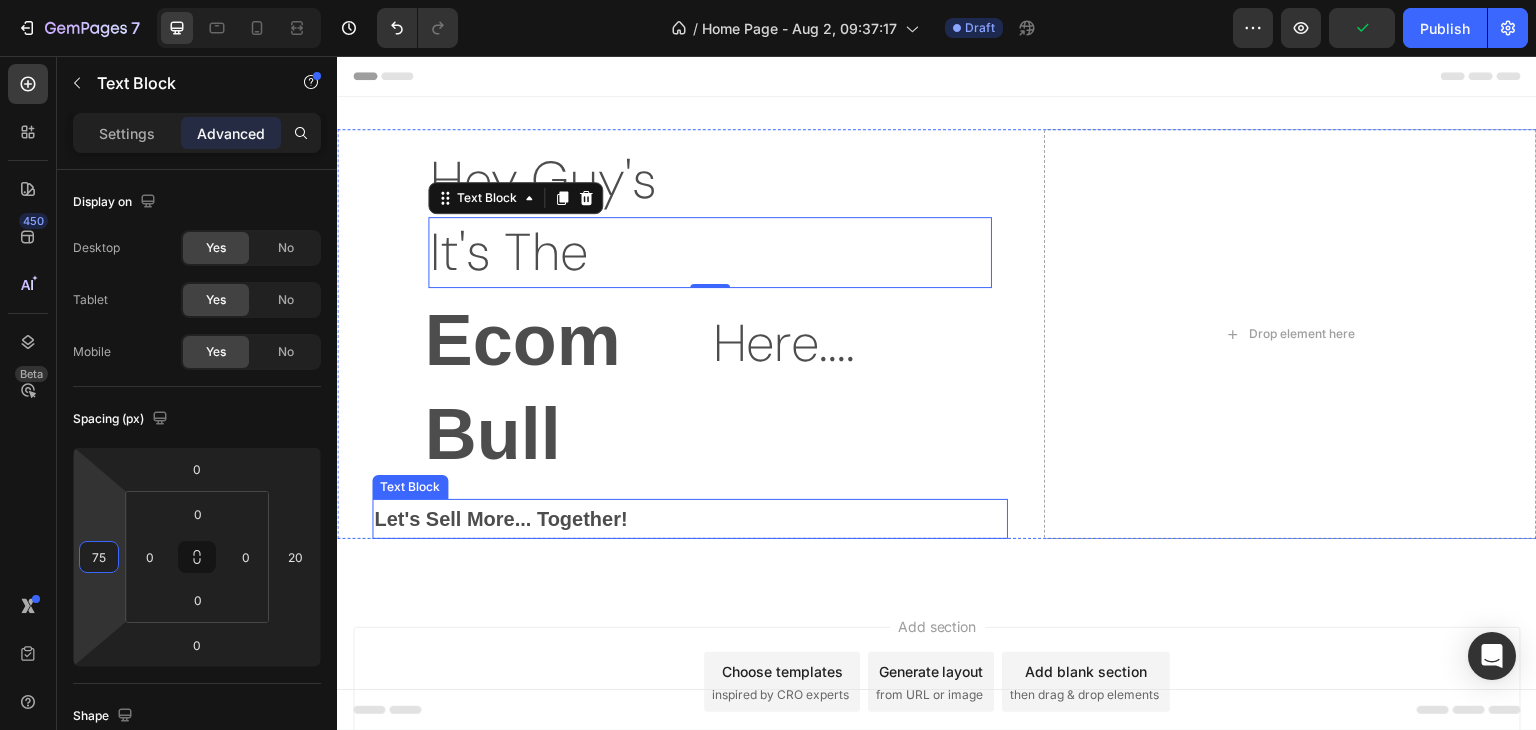click on "Let's Sell More... Together!" at bounding box center [690, 519] 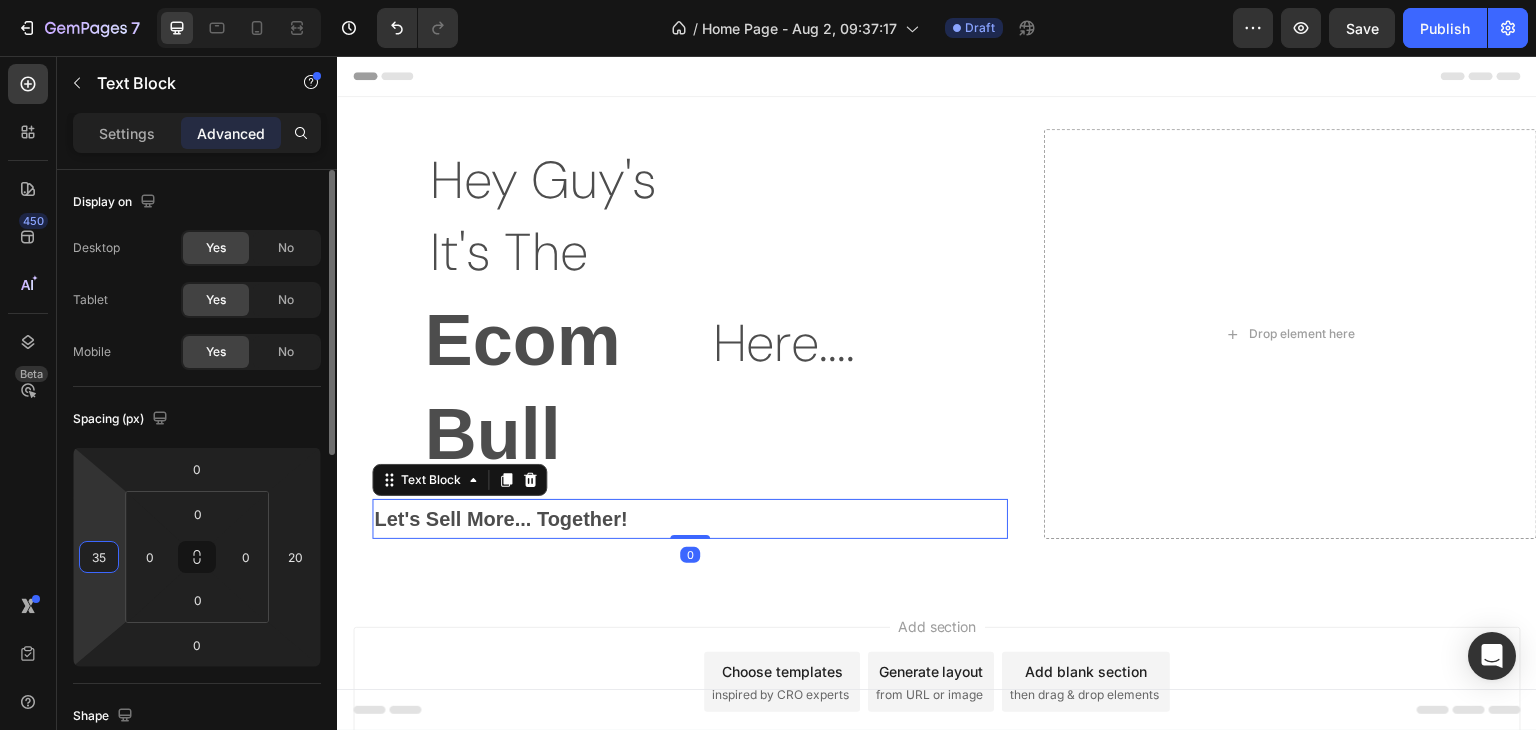 click on "35" at bounding box center [99, 557] 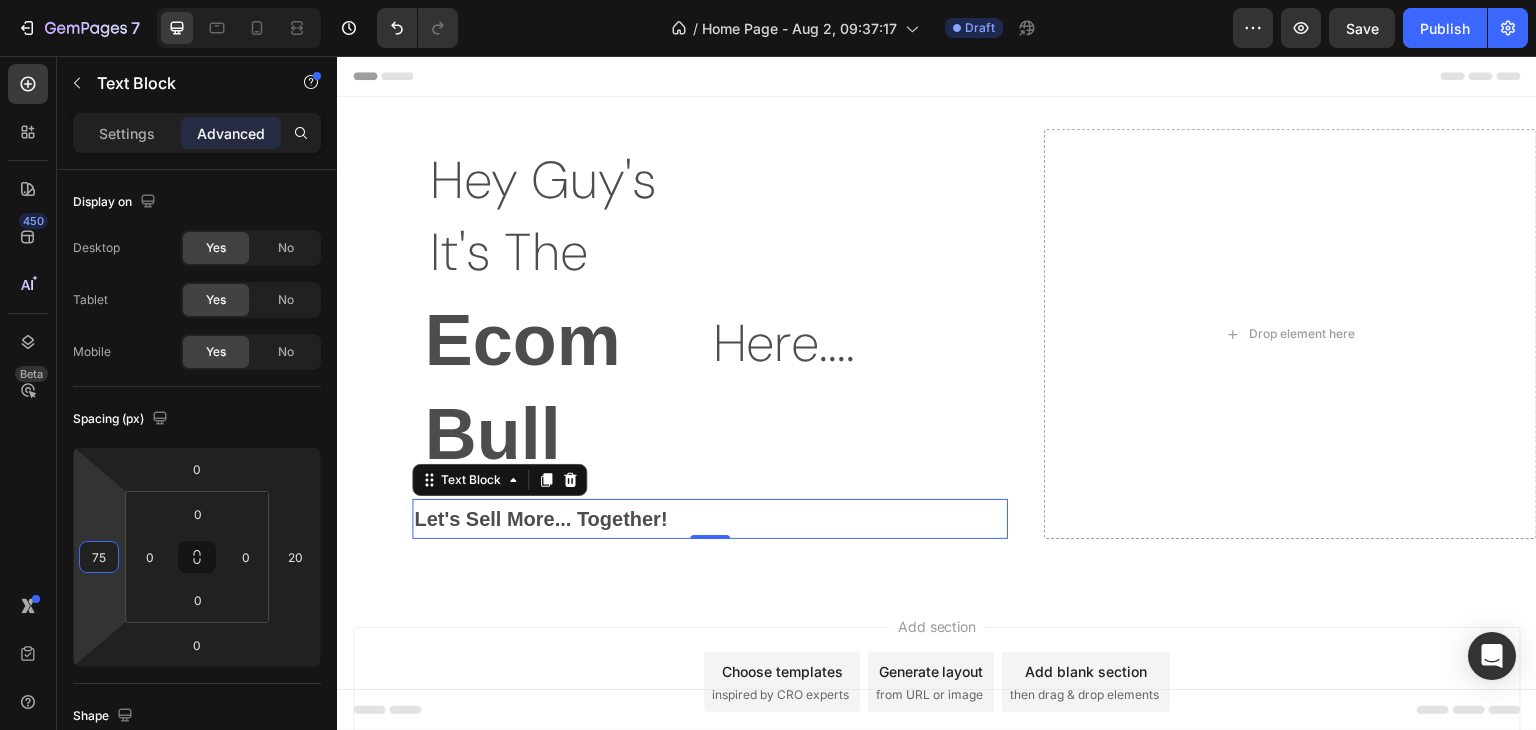 type on "7" 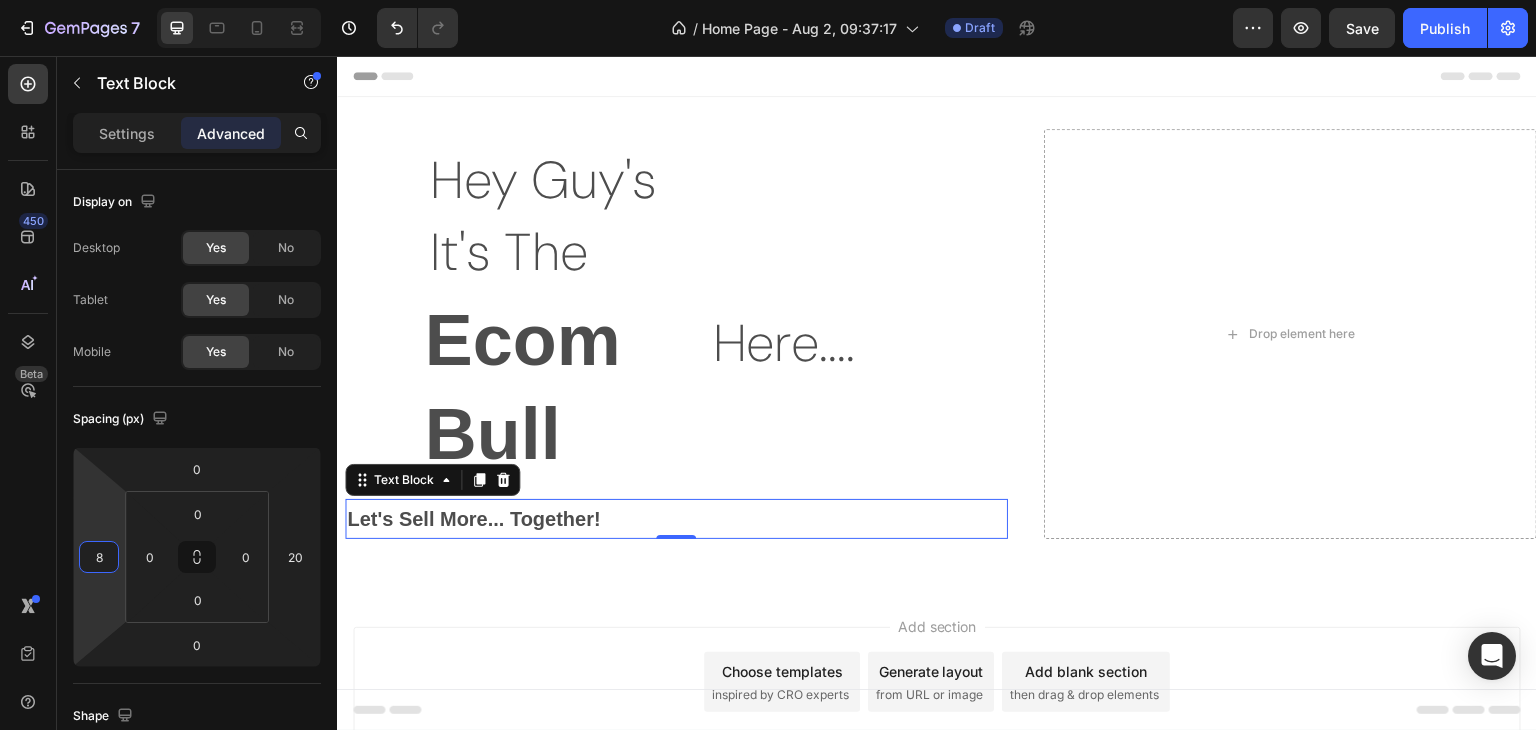 type on "85" 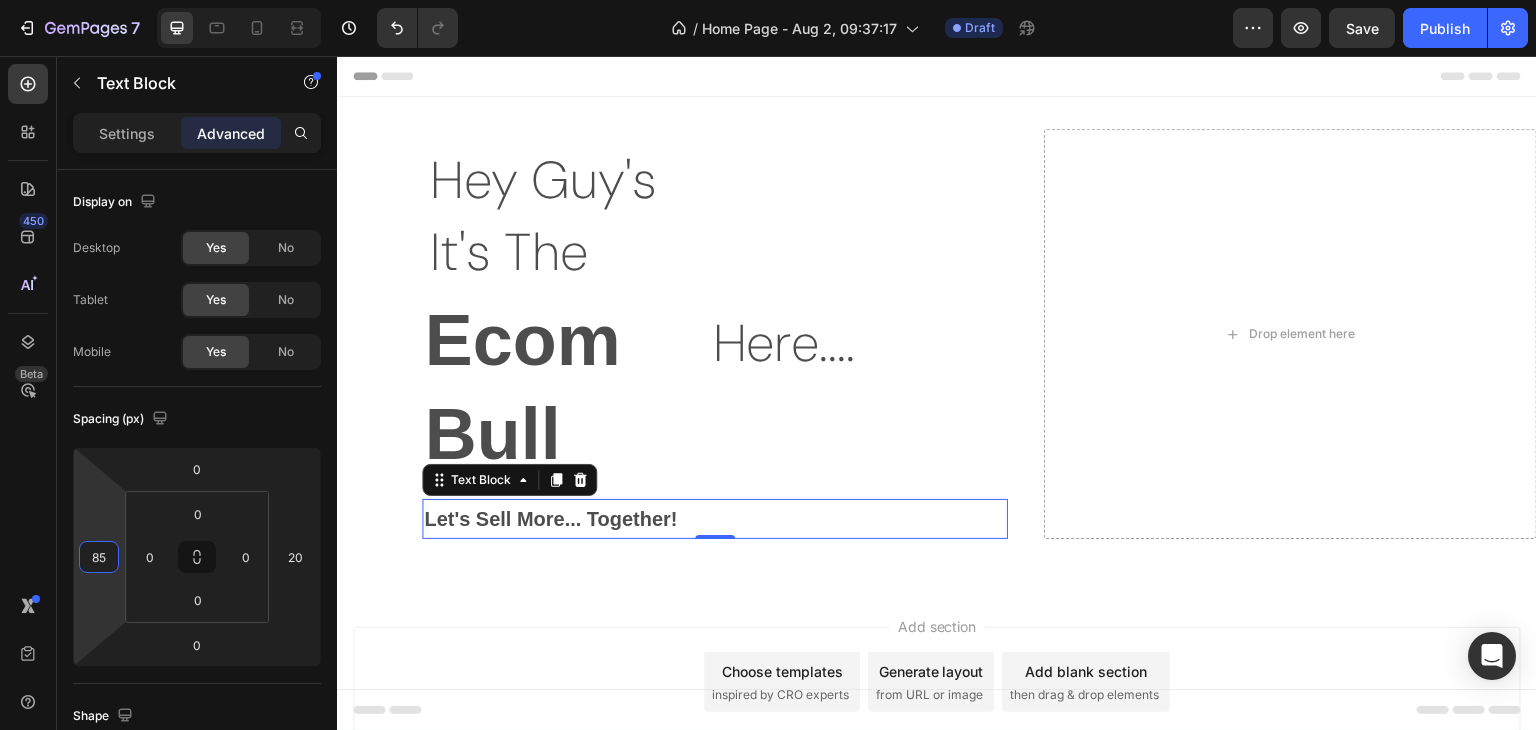 click on "Add section Choose templates inspired by CRO experts Generate layout from URL or image Add blank section then drag & drop elements" at bounding box center (937, 710) 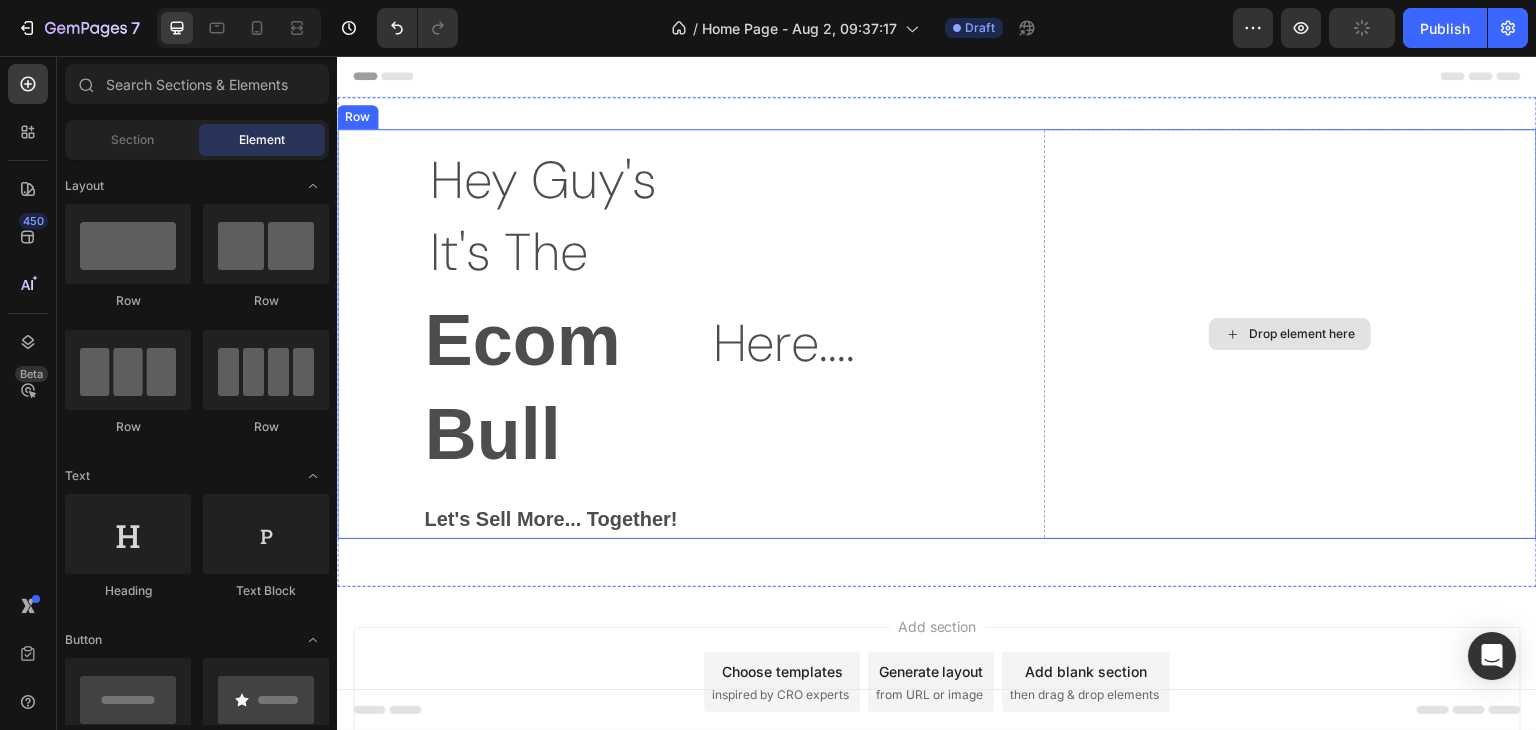 click on "Drop element here" at bounding box center [1290, 334] 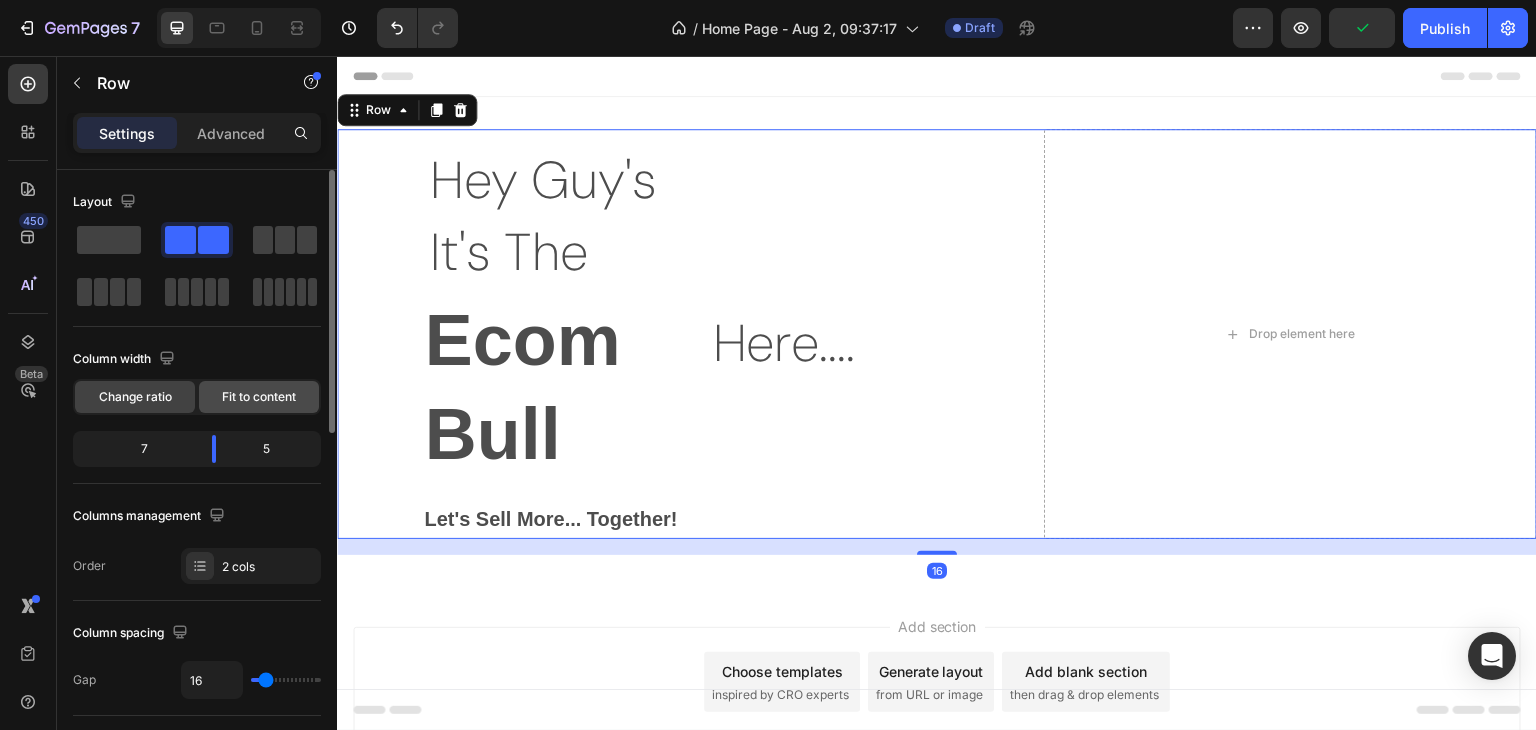 click on "Fit to content" 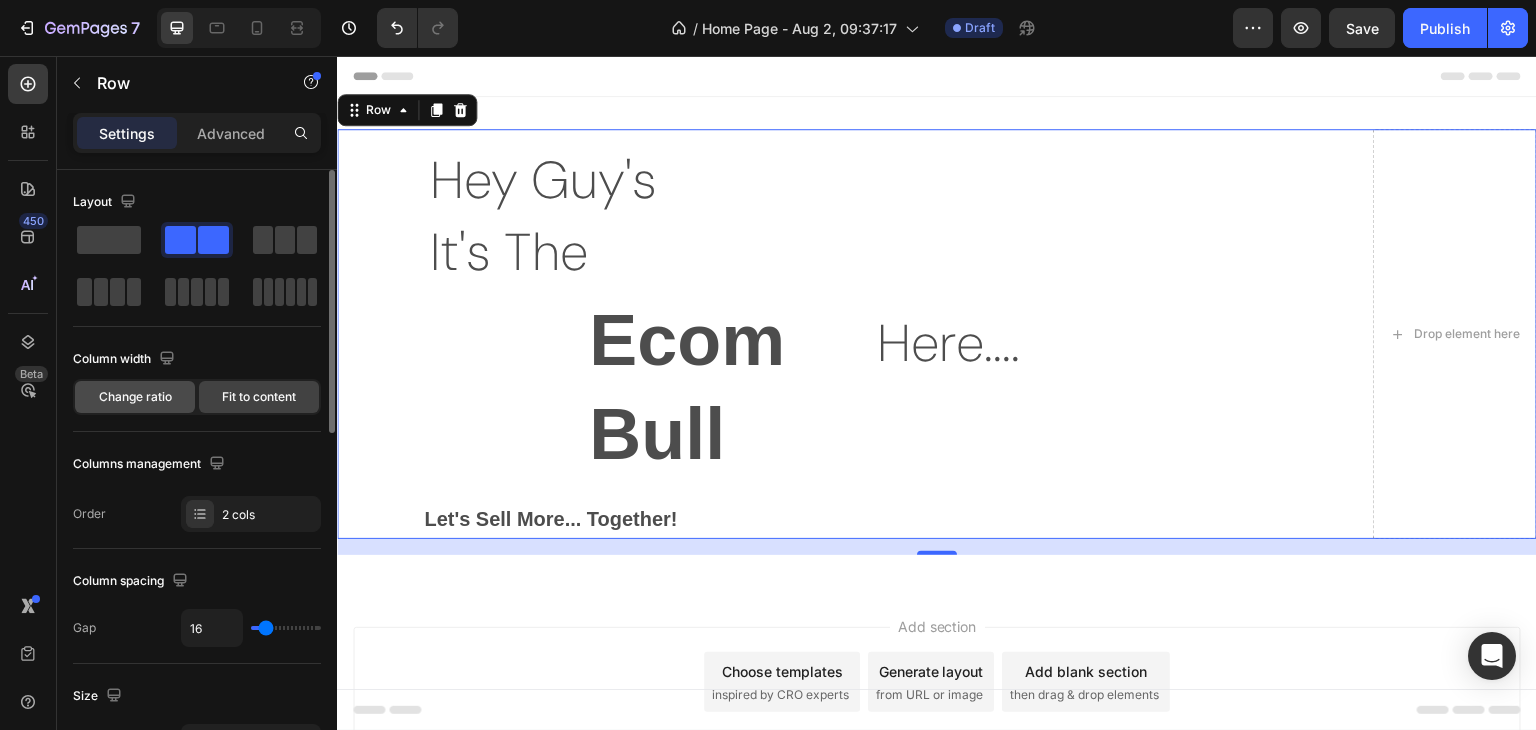 click on "Change ratio" 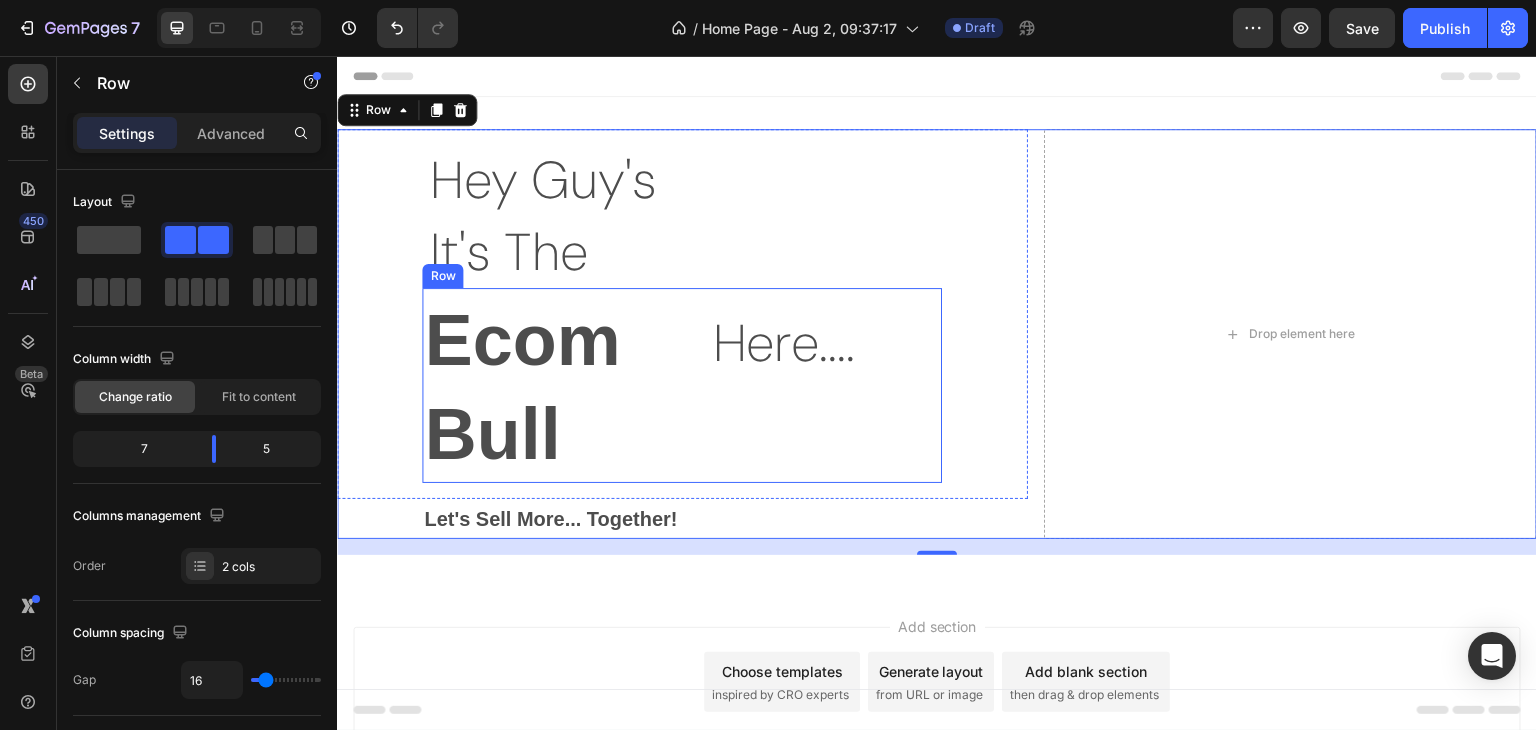 click on "Text Block Ecom Bull Text Block Here.... Text Block Row" at bounding box center (682, 385) 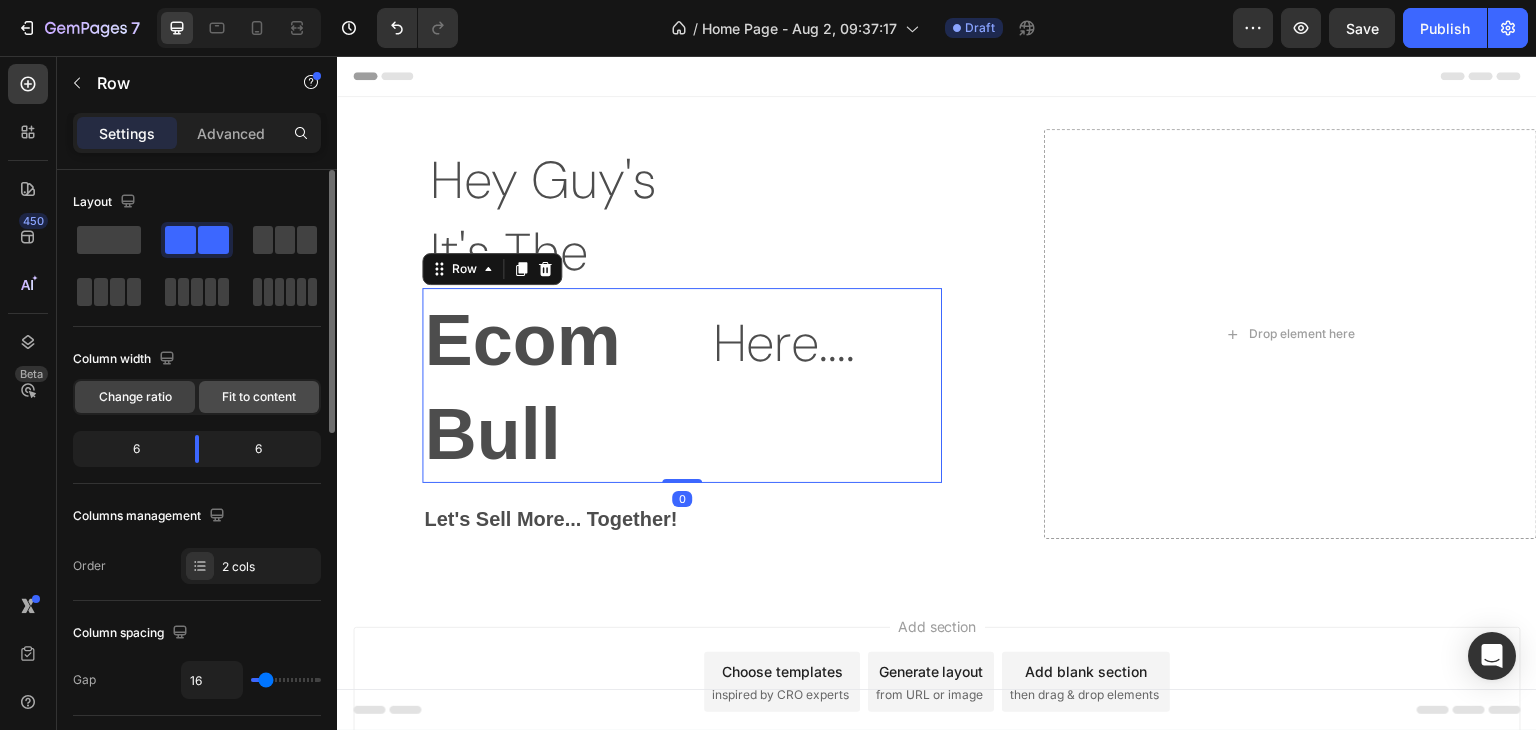 click on "Fit to content" 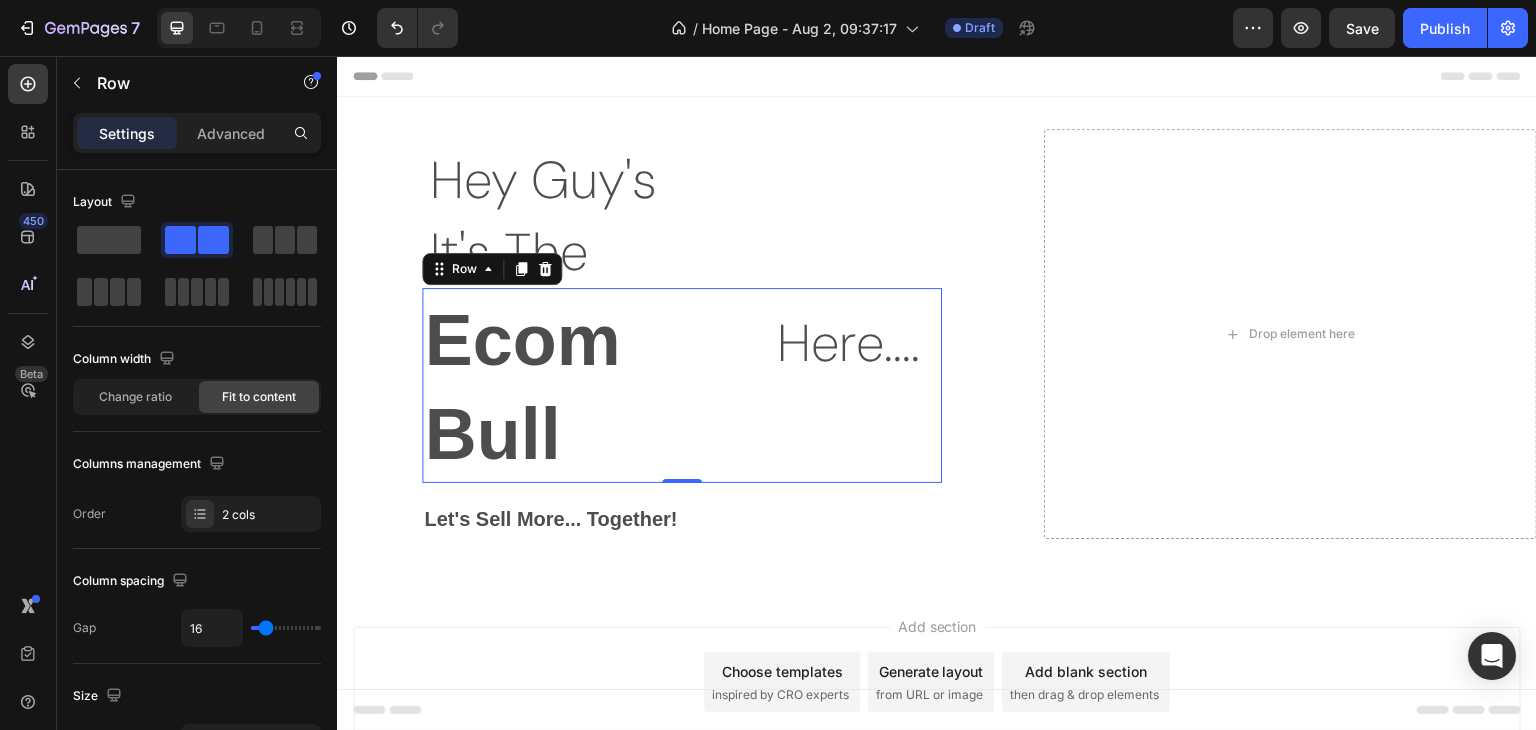 click on "Here.... Text Block" at bounding box center [848, 385] 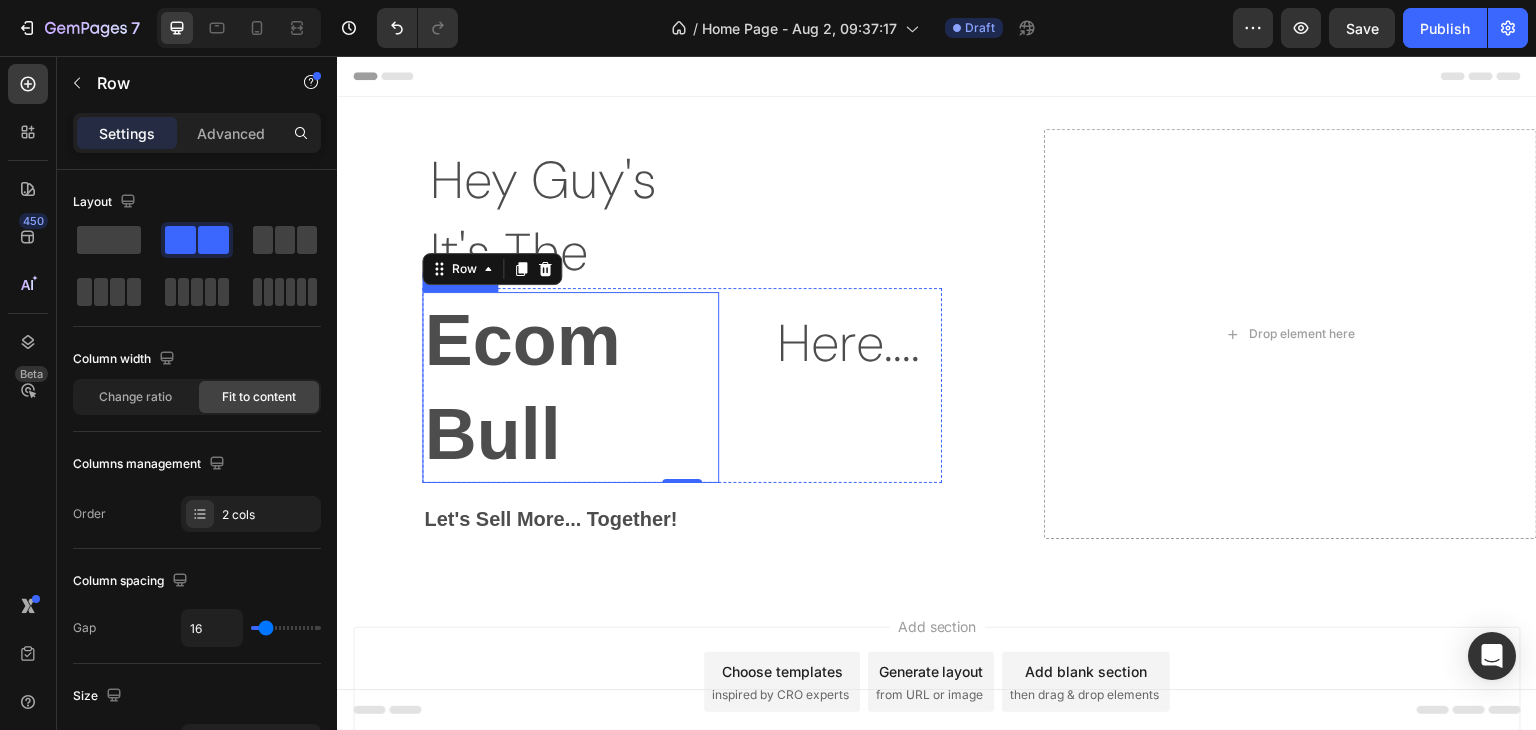 click on "Ecom Bull" at bounding box center (570, 387) 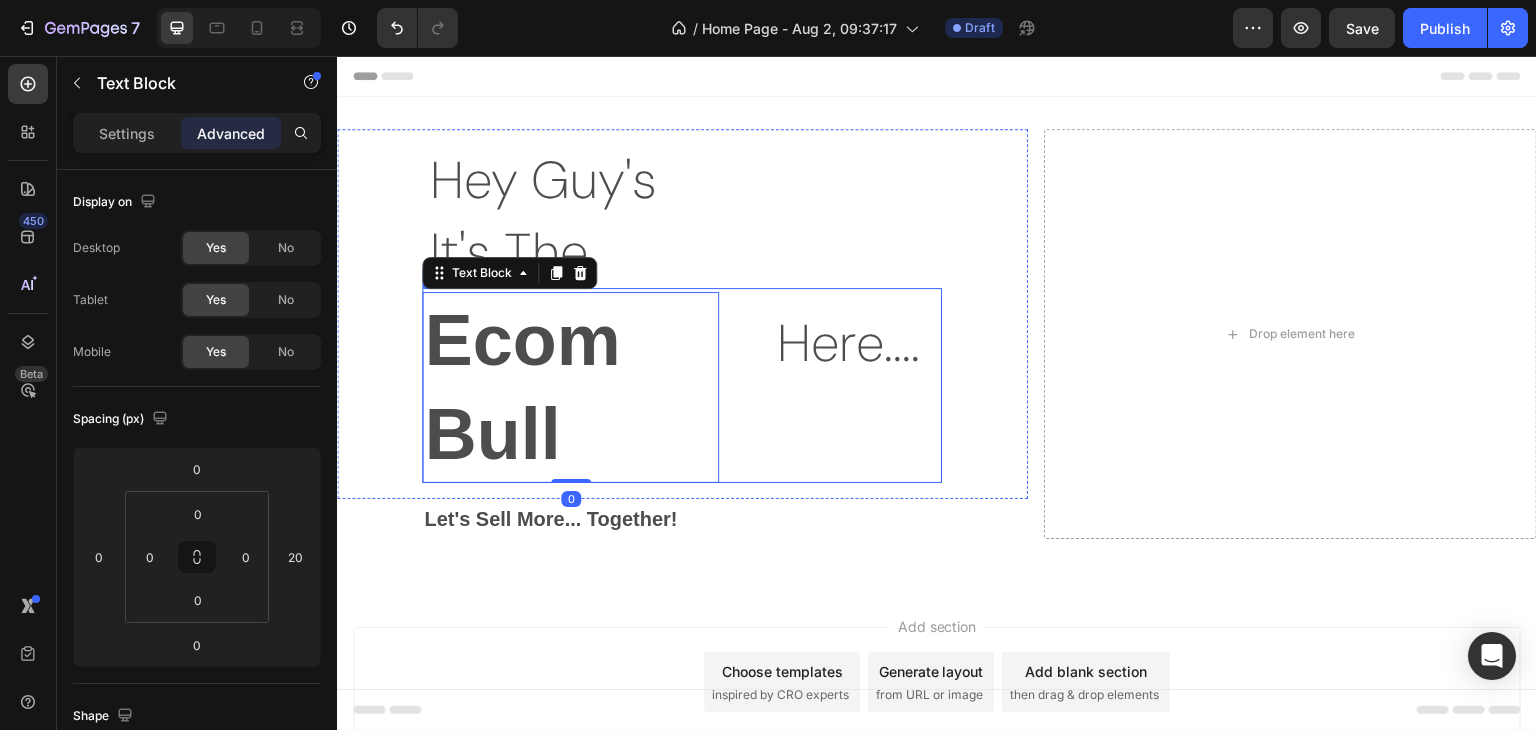 click on "Here.... Text Block" at bounding box center [848, 385] 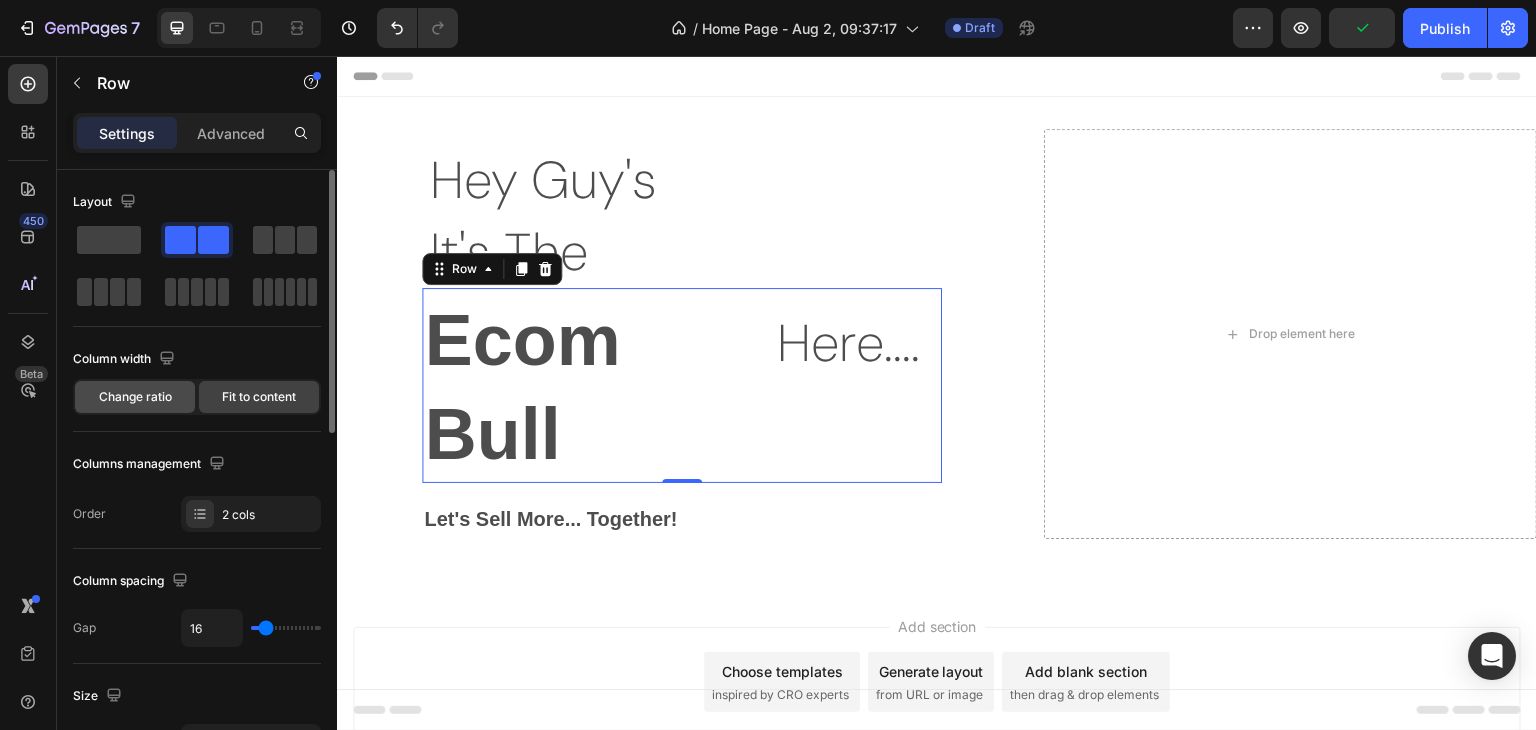 click on "Change ratio" 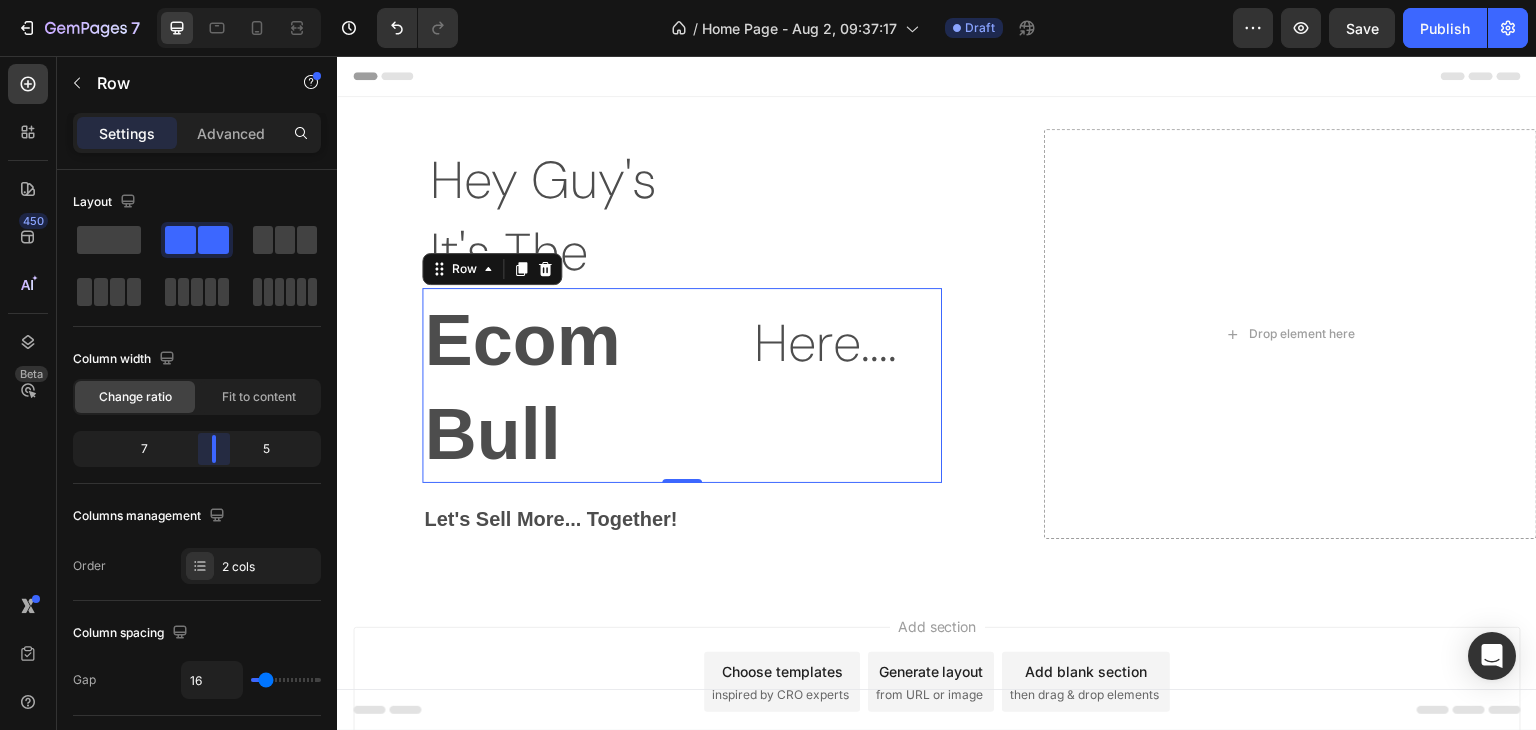 drag, startPoint x: 198, startPoint y: 445, endPoint x: 210, endPoint y: 453, distance: 14.422205 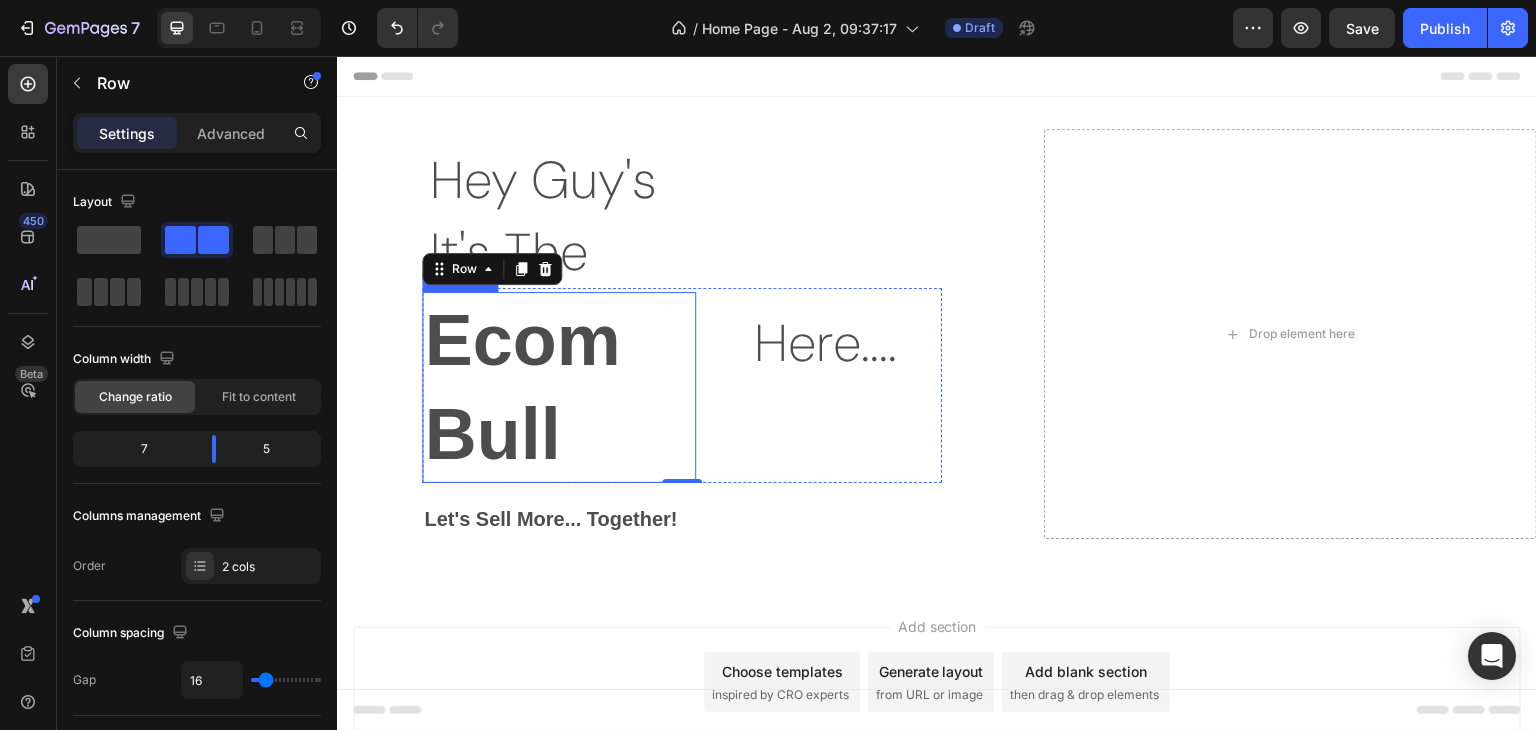 click on "Ecom Bull" at bounding box center [559, 387] 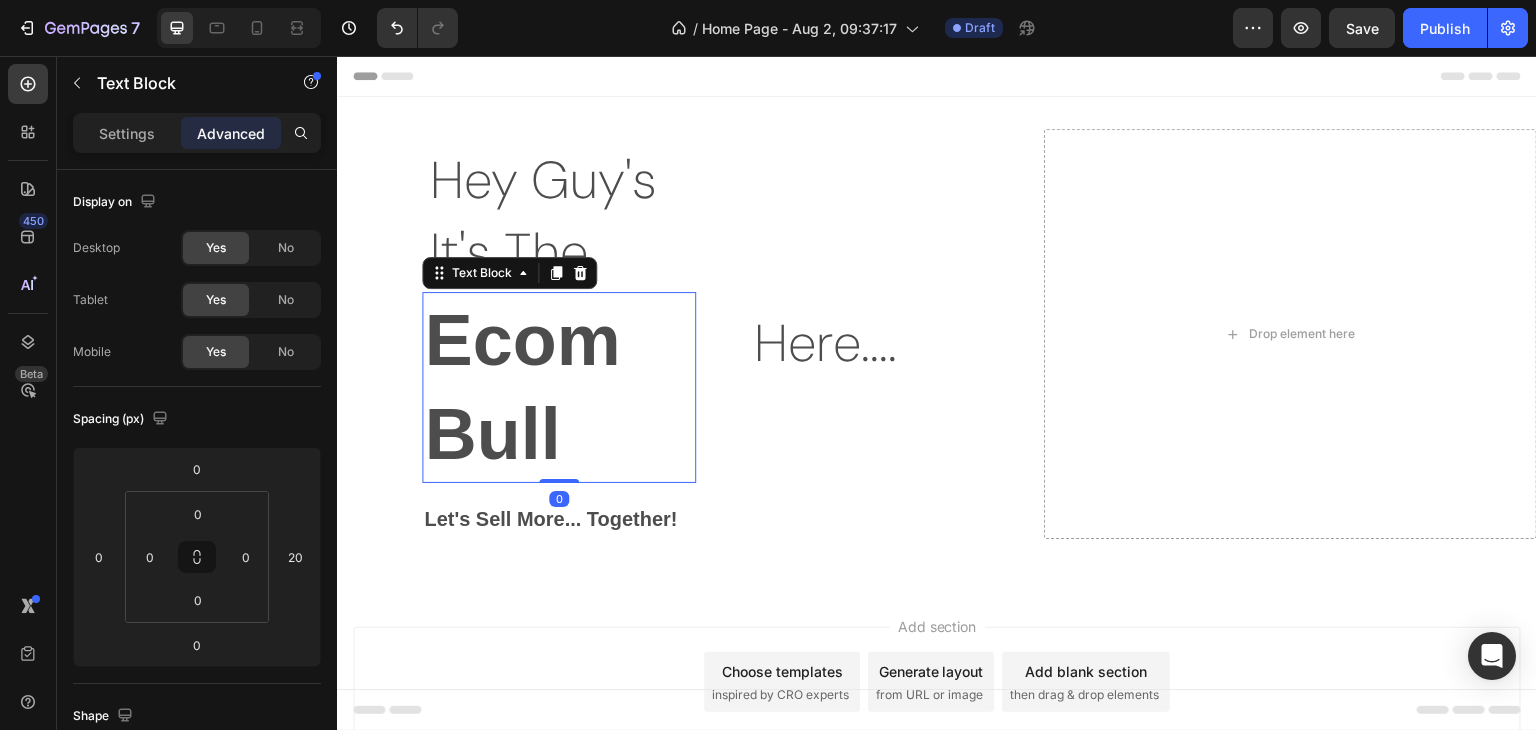 click on "Settings Advanced" at bounding box center [197, 133] 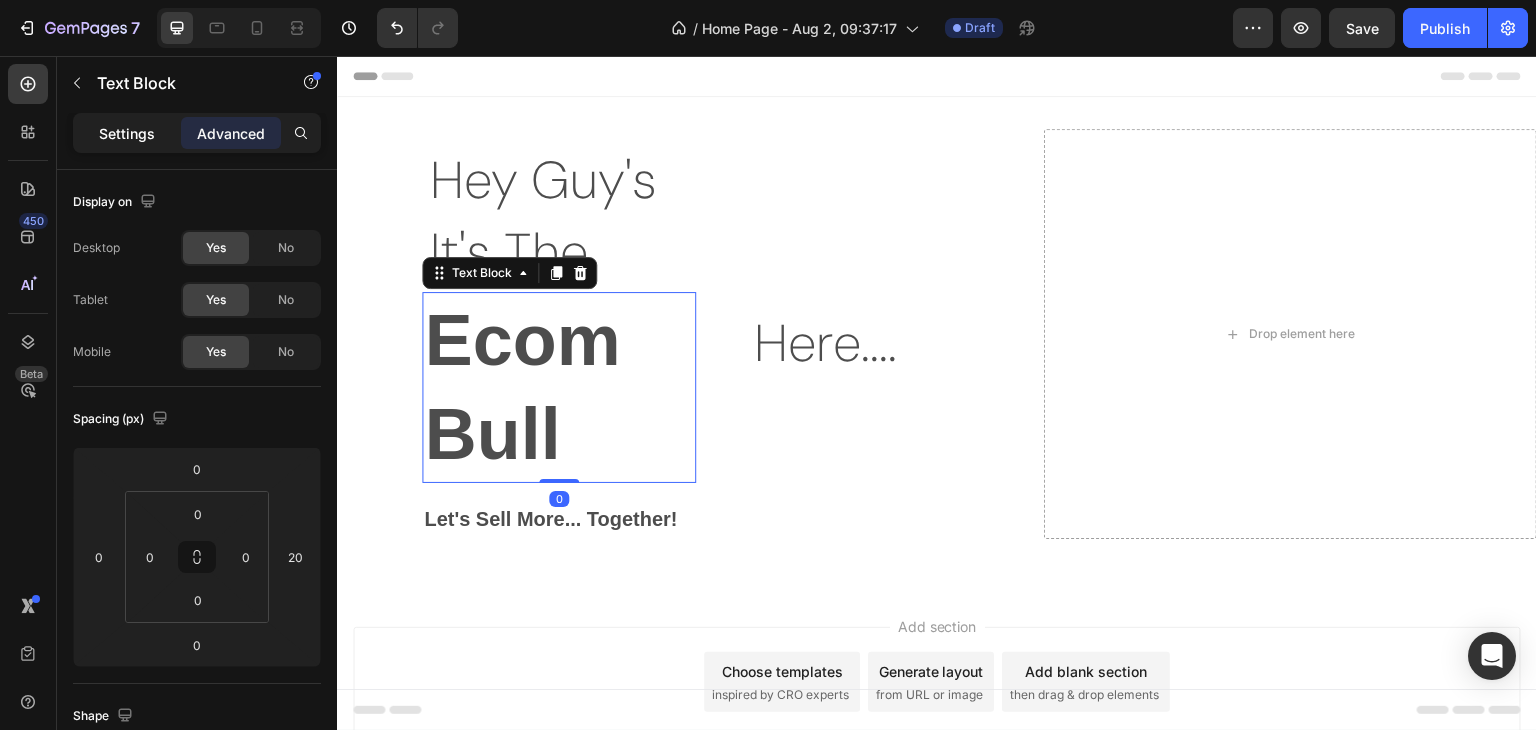 click on "Settings" at bounding box center [127, 133] 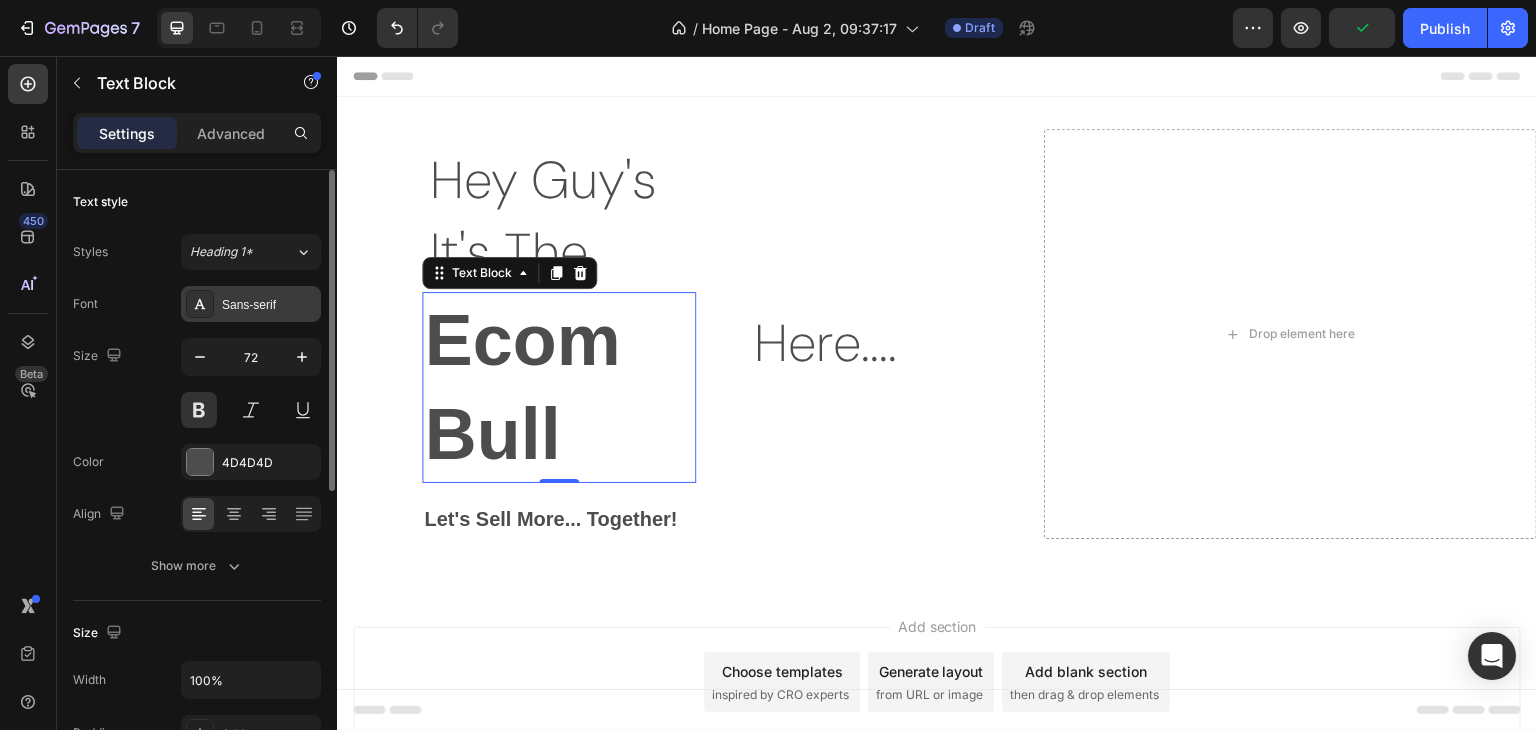 click on "Sans-serif" at bounding box center [251, 304] 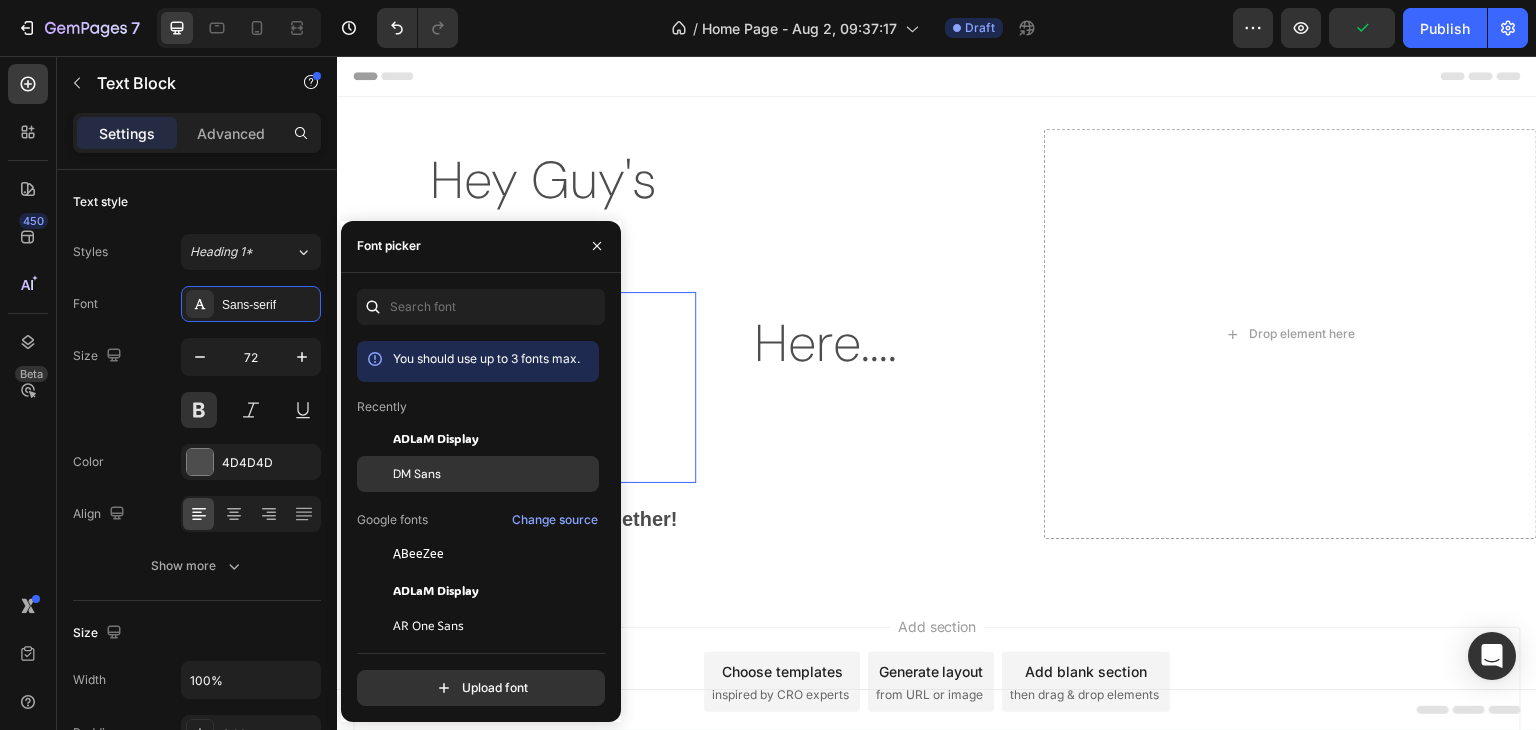 click on "DM Sans" at bounding box center (494, 474) 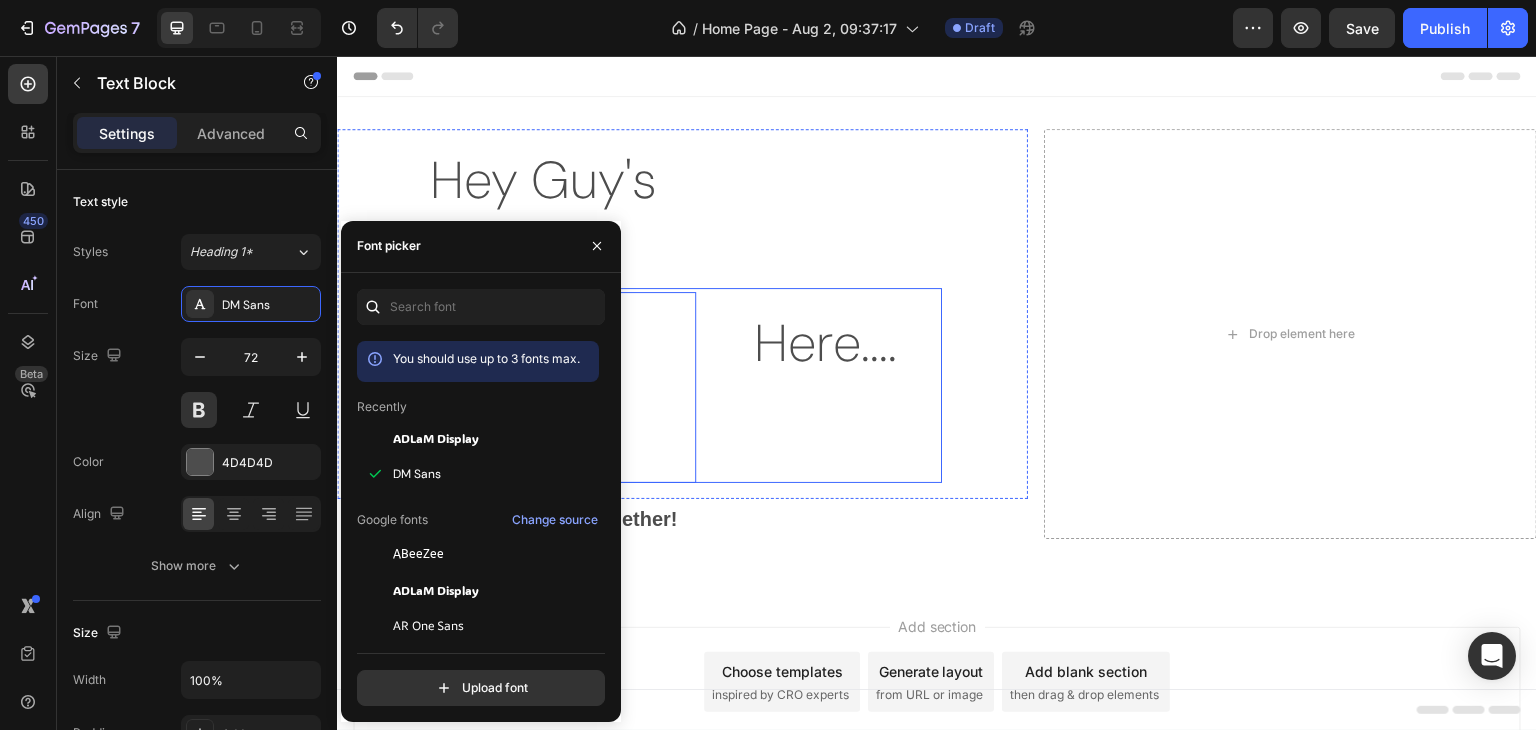 click on "Here.... Text Block" at bounding box center [837, 385] 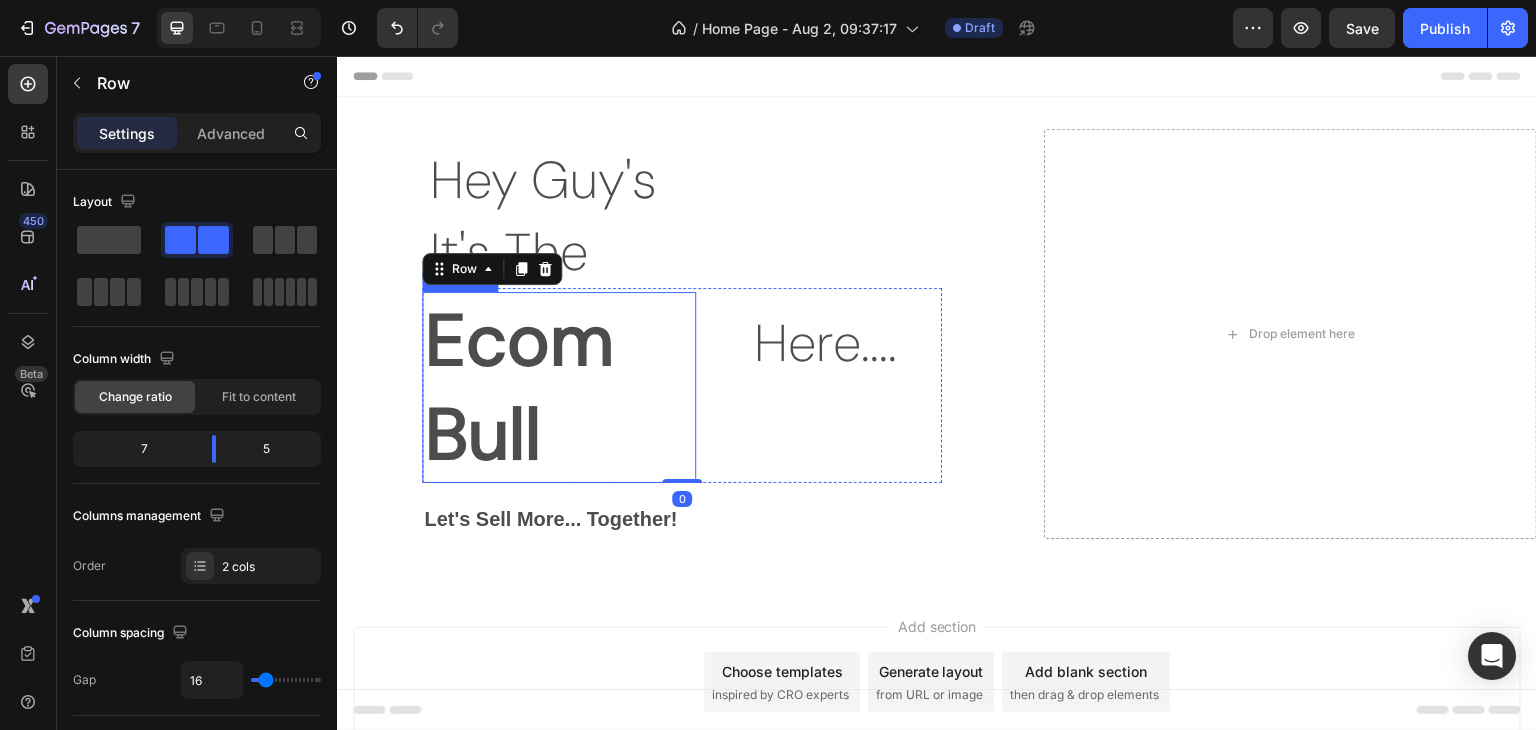 click on "Ecom Bull" at bounding box center (559, 387) 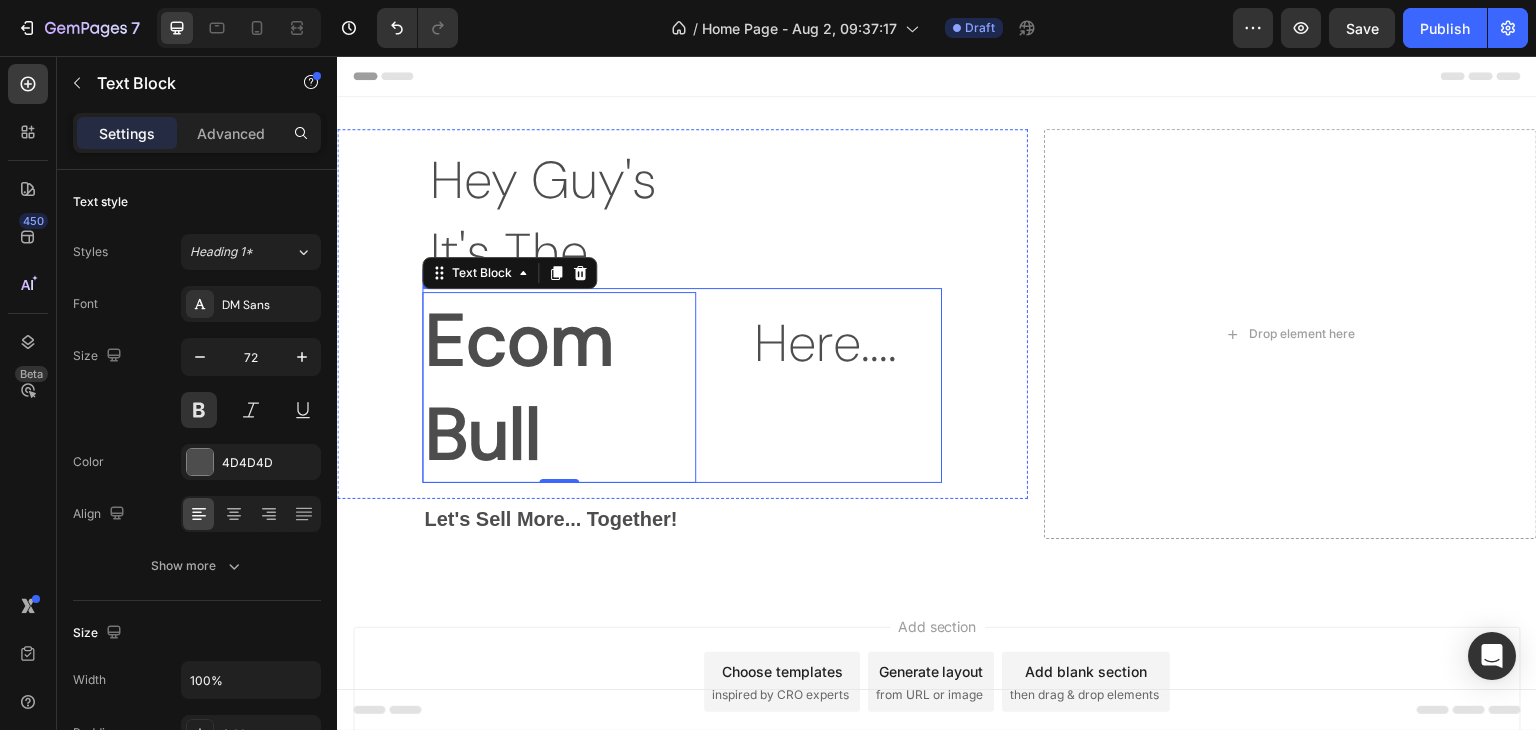 click on "Here.... Text Block" at bounding box center (837, 385) 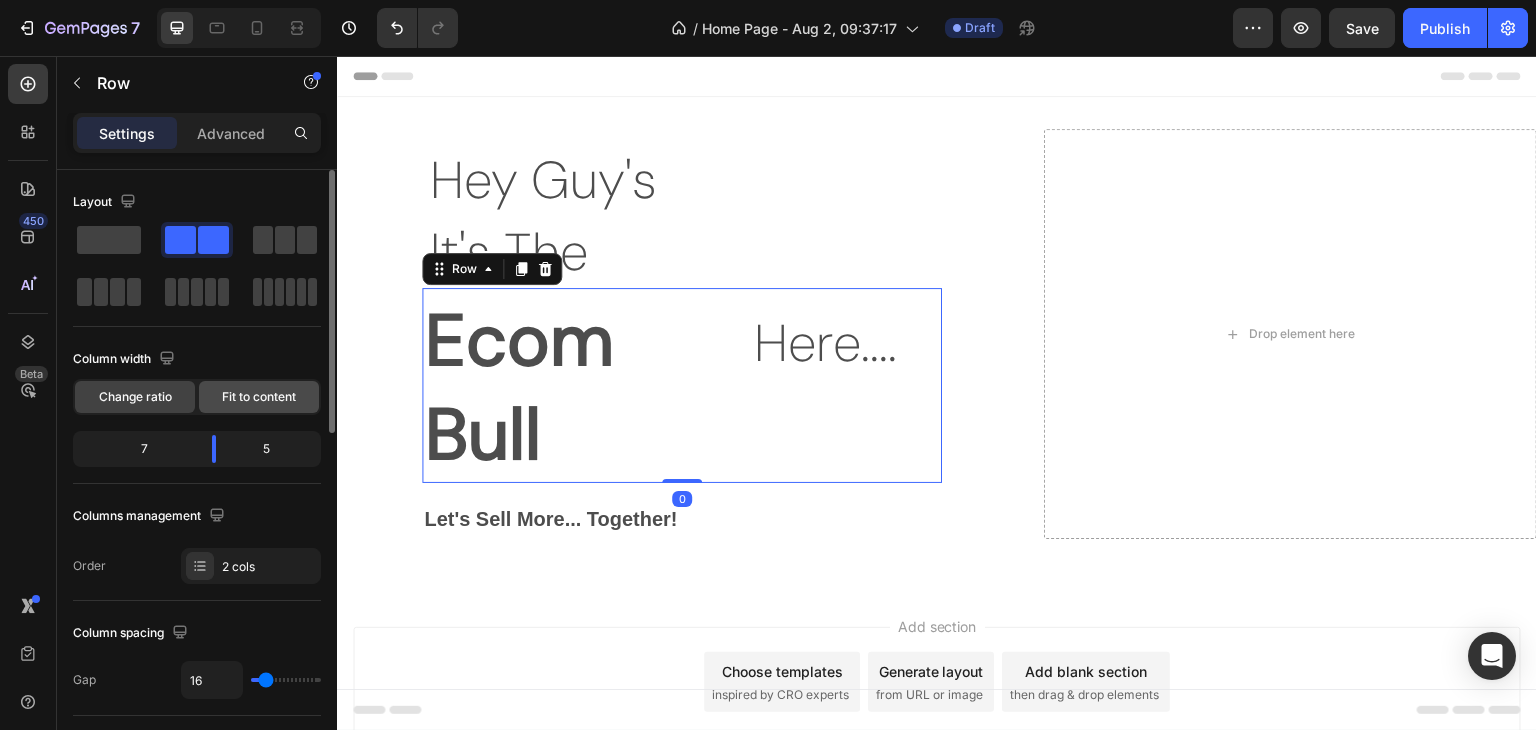 click on "Fit to content" 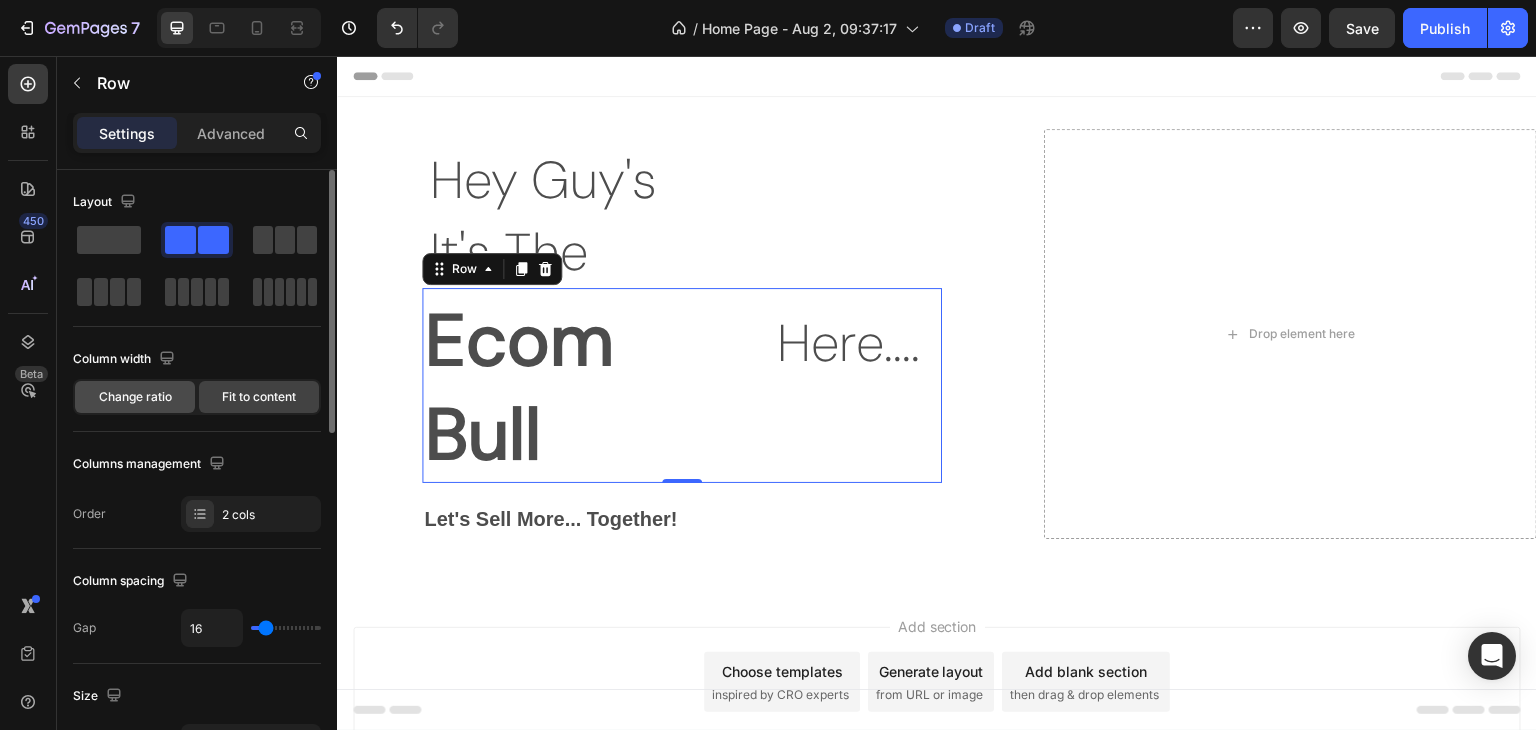 click on "Change ratio" 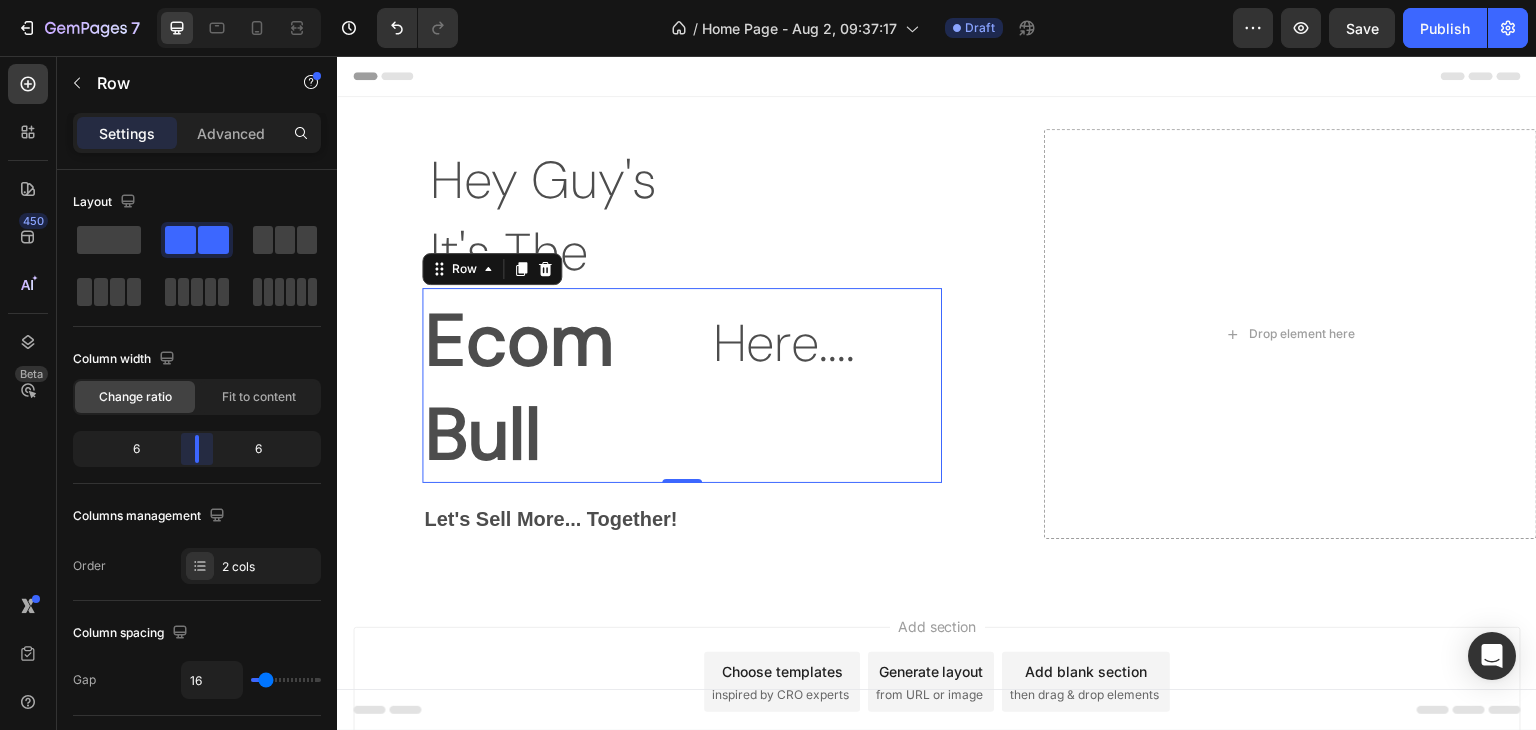 drag, startPoint x: 217, startPoint y: 446, endPoint x: 200, endPoint y: 465, distance: 25.495098 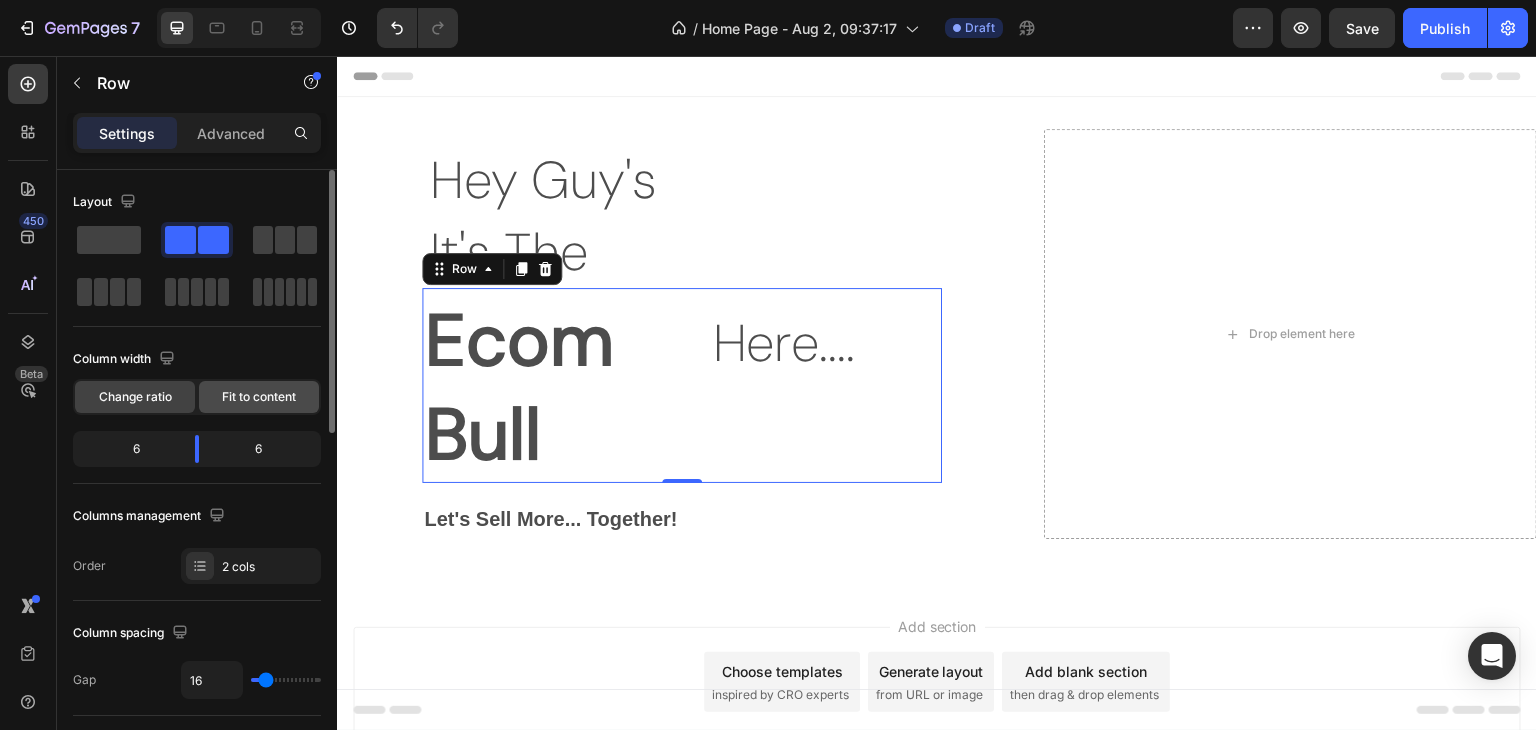 click on "Fit to content" 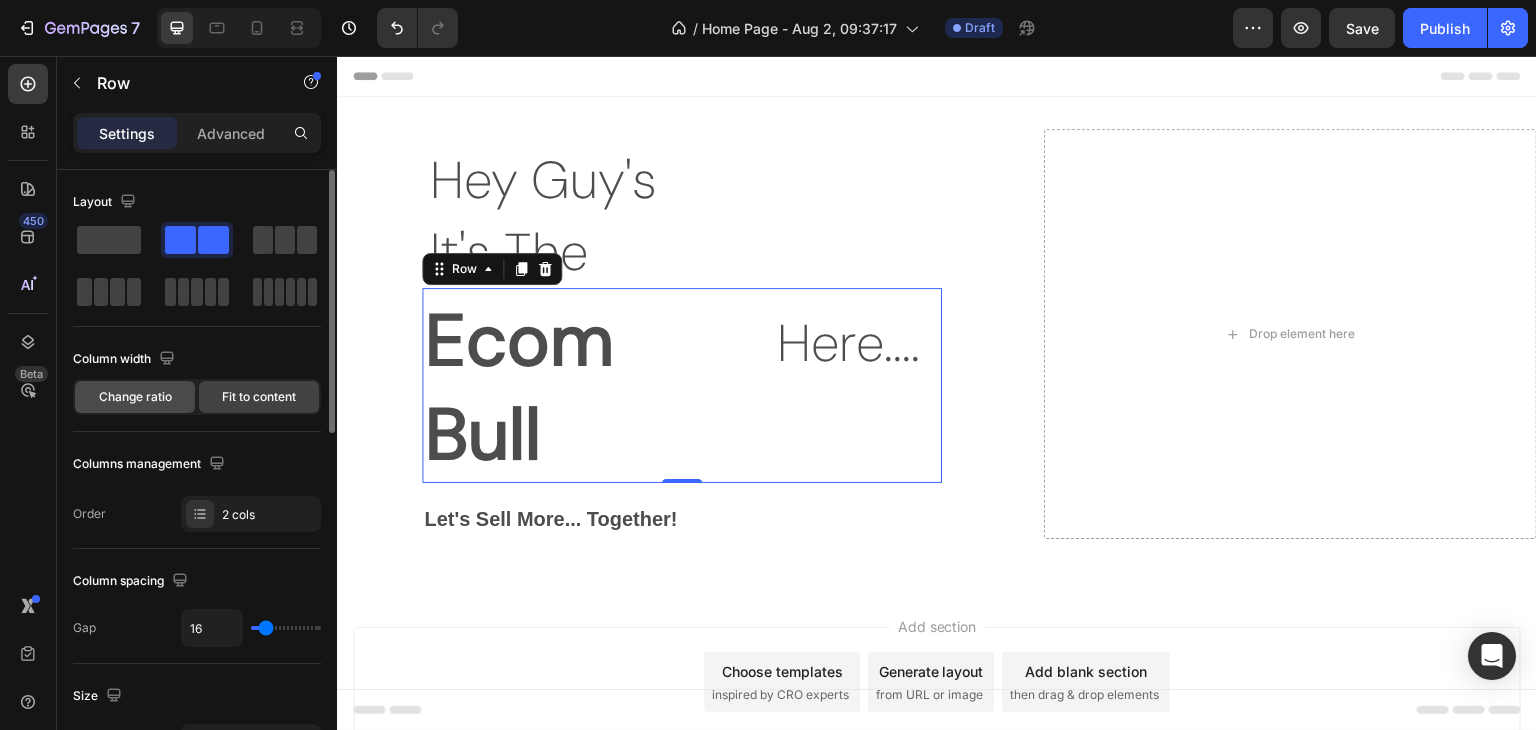 click on "Change ratio" 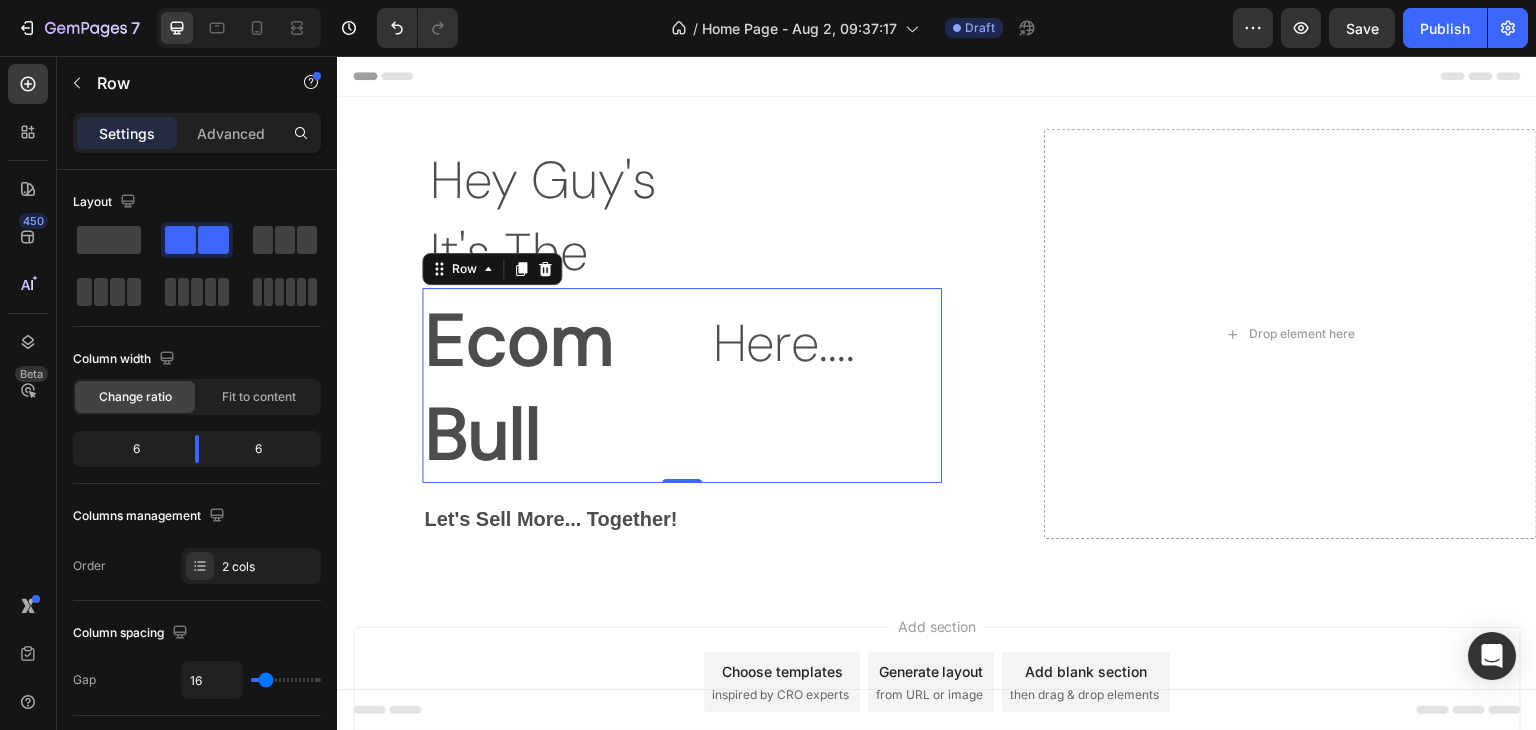 click on "Here...." at bounding box center (816, 344) 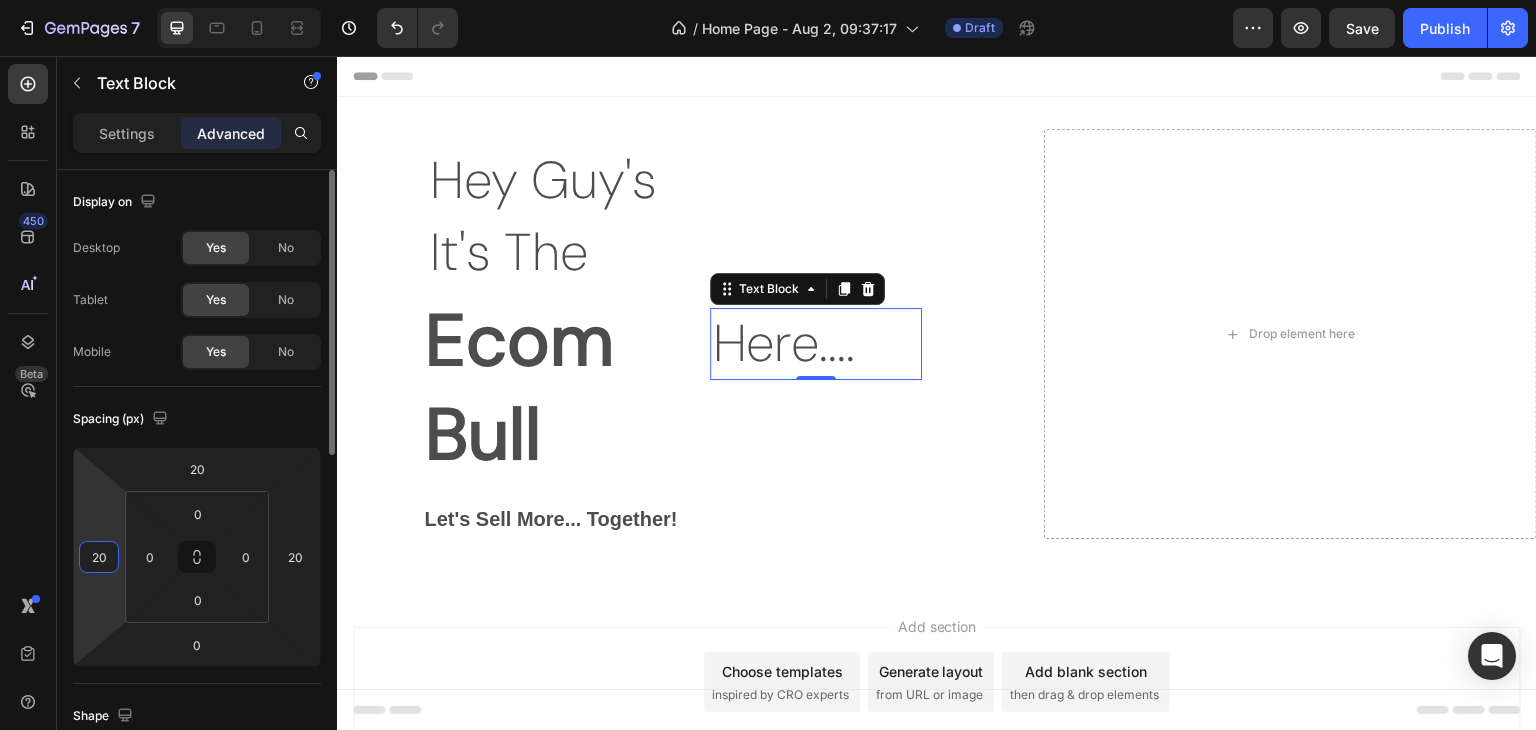 click on "20" at bounding box center [99, 557] 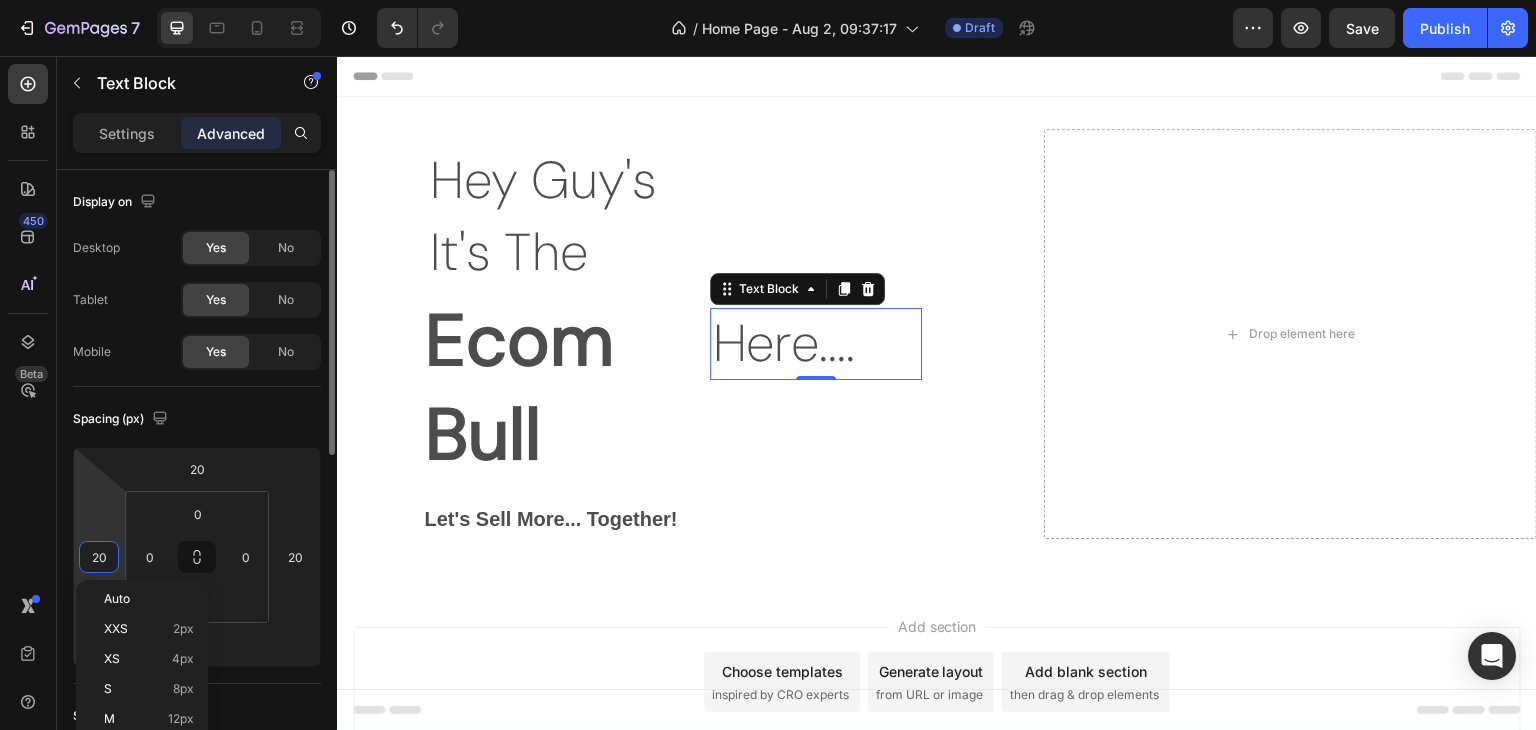 type on "0" 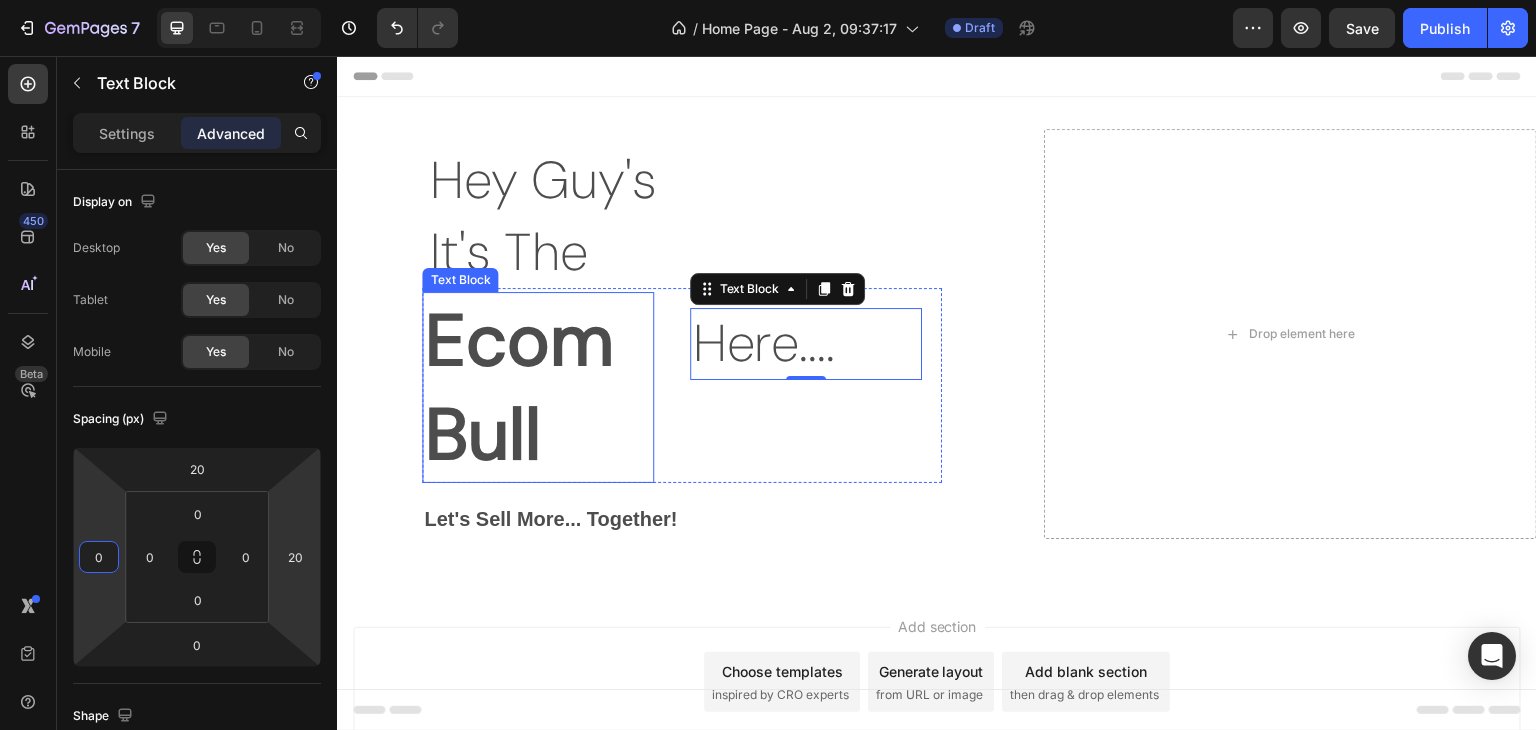 click on "Ecom Bull" at bounding box center (538, 387) 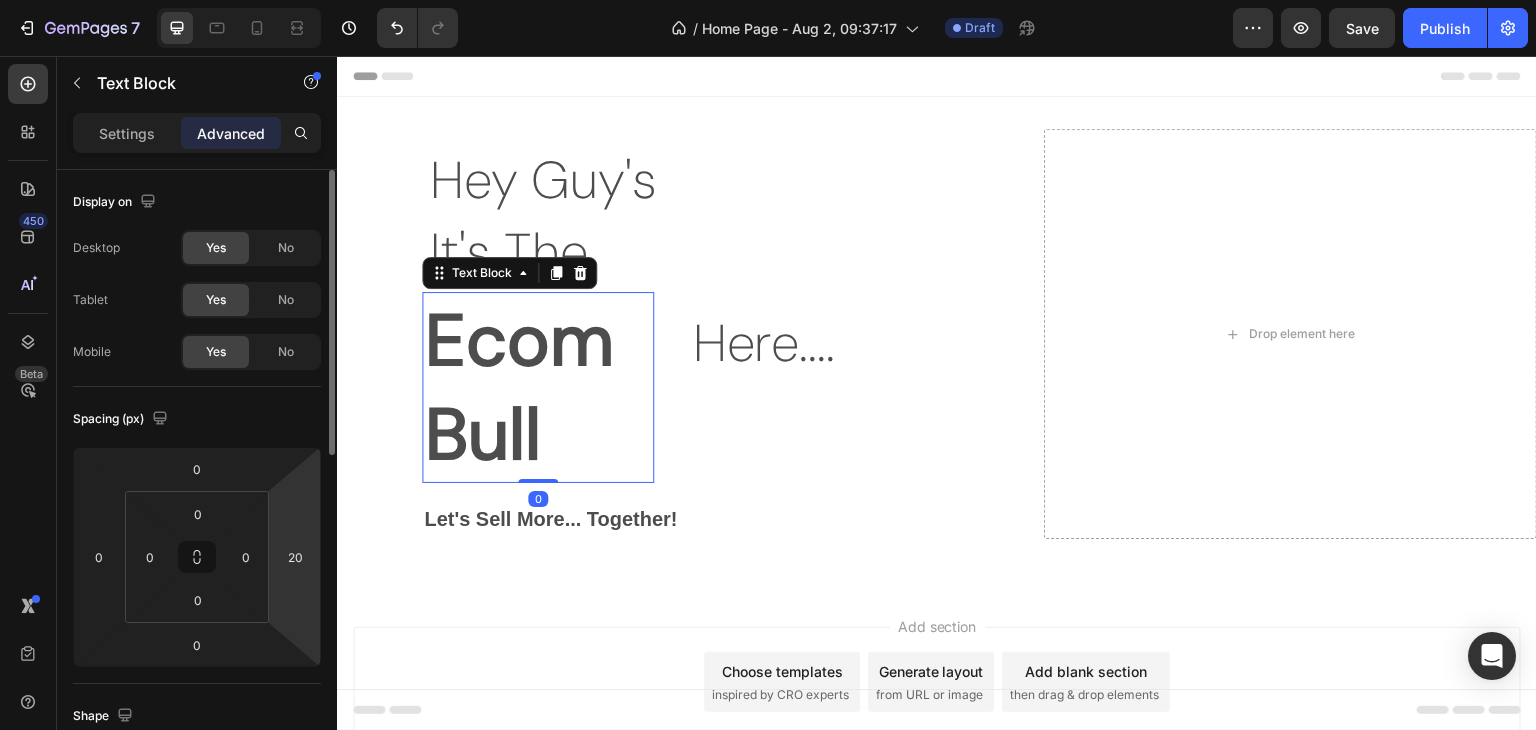 click on "7  Version history  /  Home Page - Aug 2, 09:37:17 Draft Preview  Save   Publish  450 Beta Sections(18) Elements(83) Section Element Hero Section Product Detail Brands Trusted Badges Guarantee Product Breakdown How to use Testimonials Compare Bundle FAQs Social Proof Brand Story Product List Collection Blog List Contact Sticky Add to Cart Custom Footer Browse Library 450 Layout
Row
Row
Row
Row Text
Heading
Text Block Button
Button
Button Media
Image
Image" at bounding box center (768, 0) 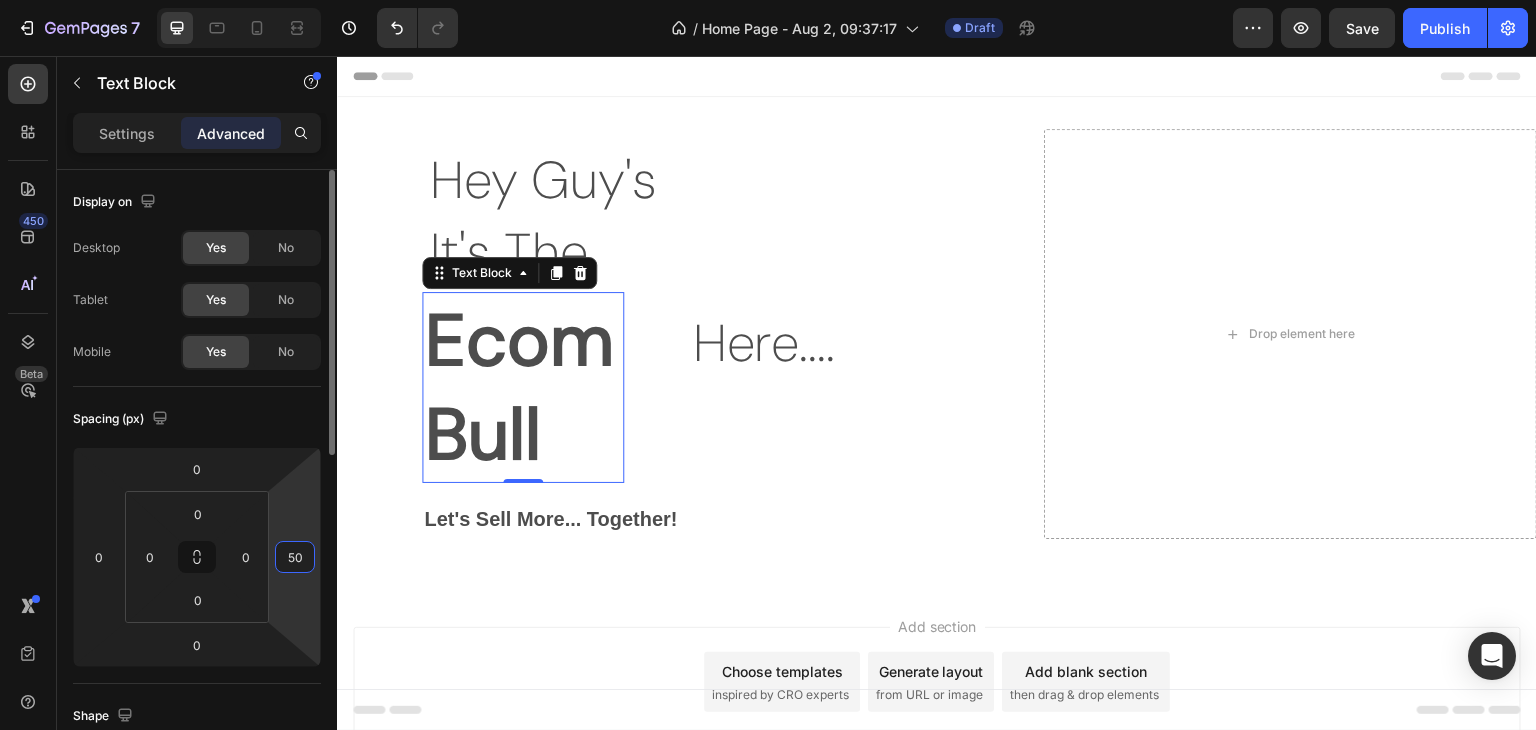 type on "5" 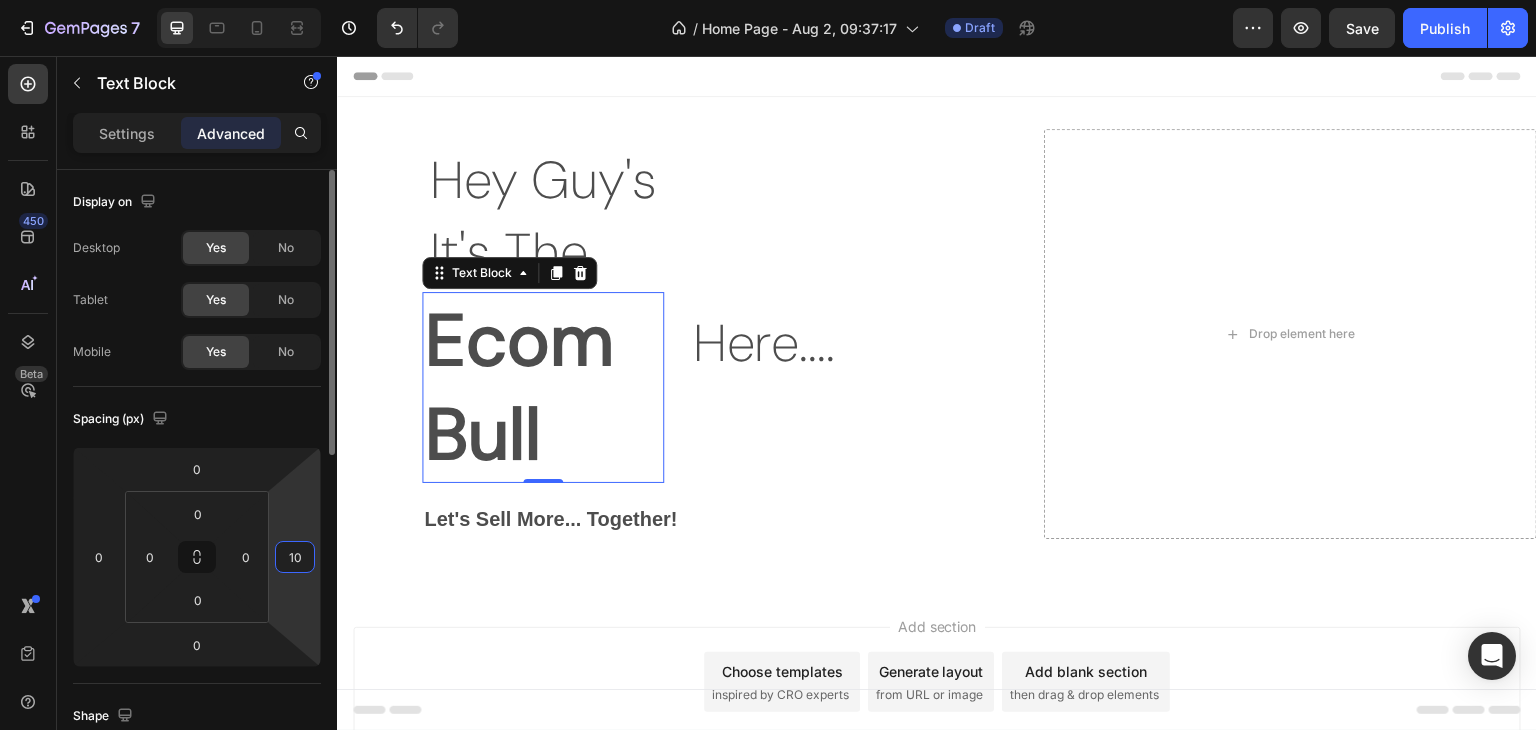 type on "1" 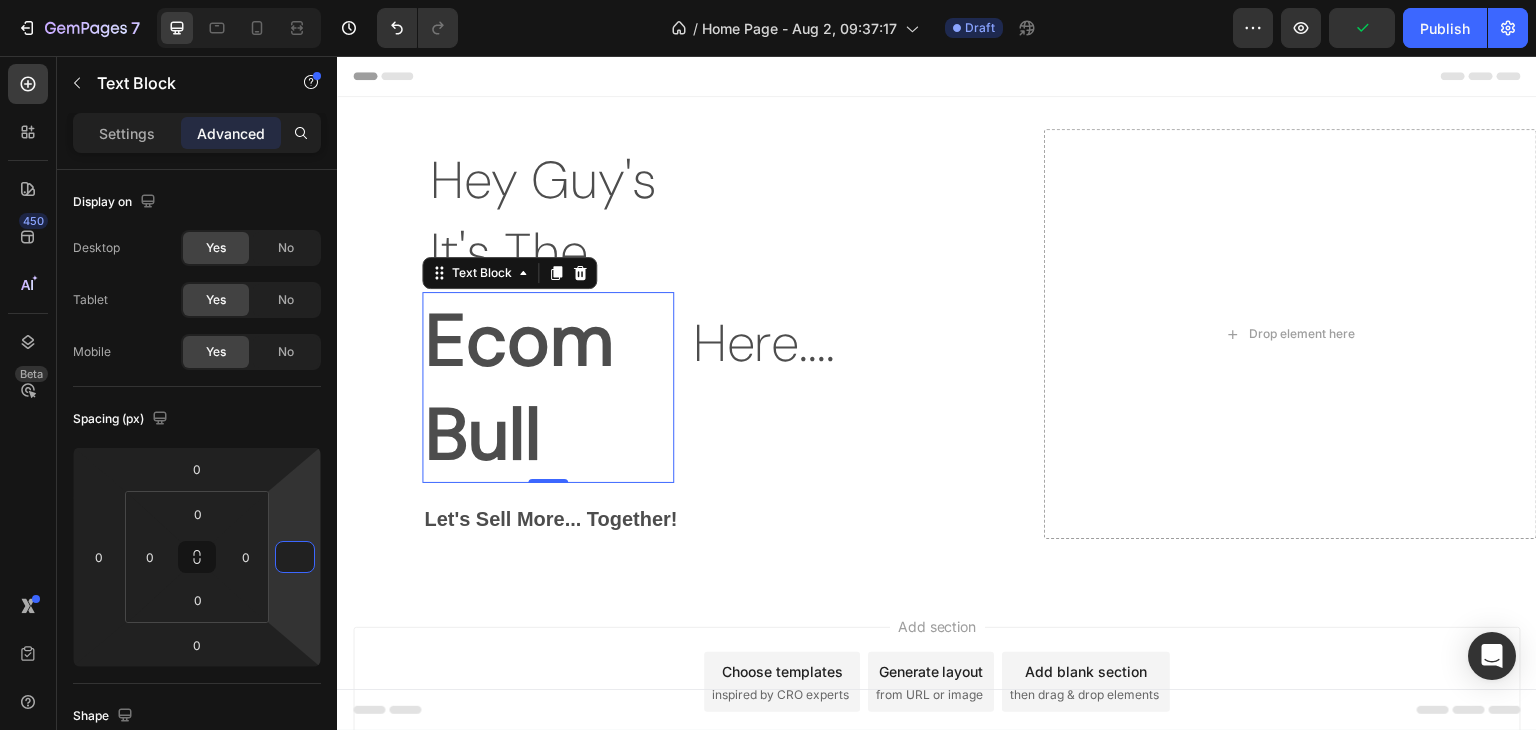click on "Ecom Bull" at bounding box center (548, 387) 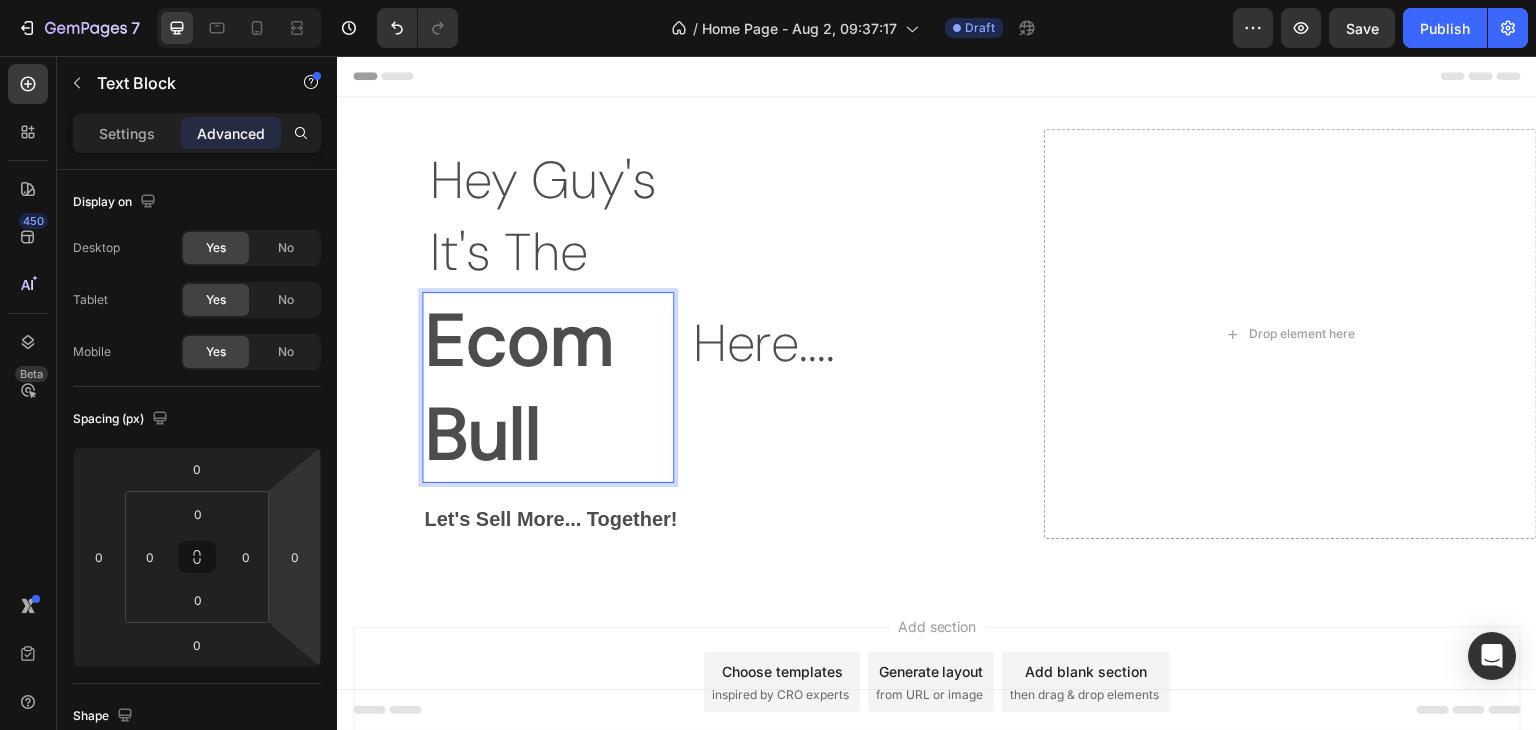 click on "Ecom Bull" at bounding box center [548, 387] 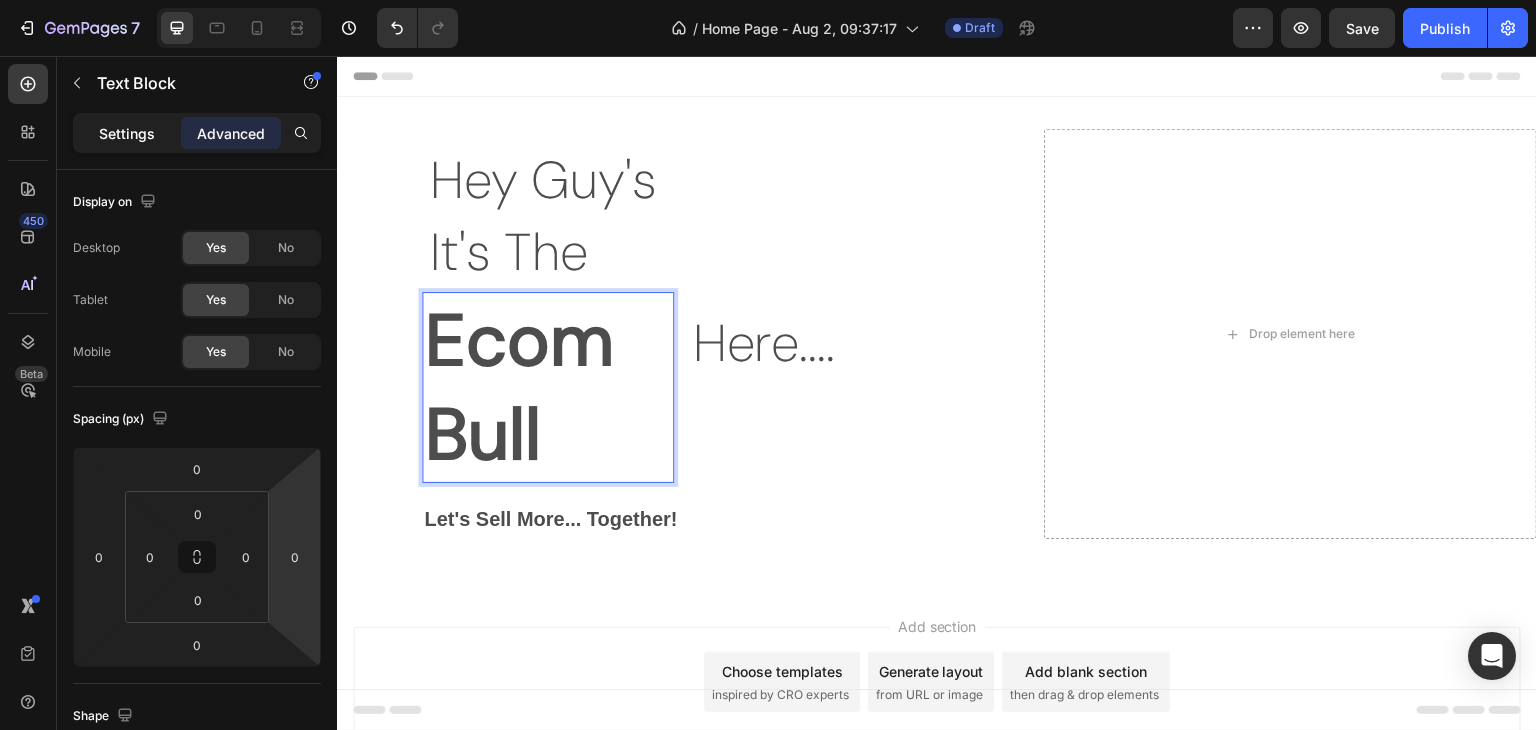 click on "Settings" 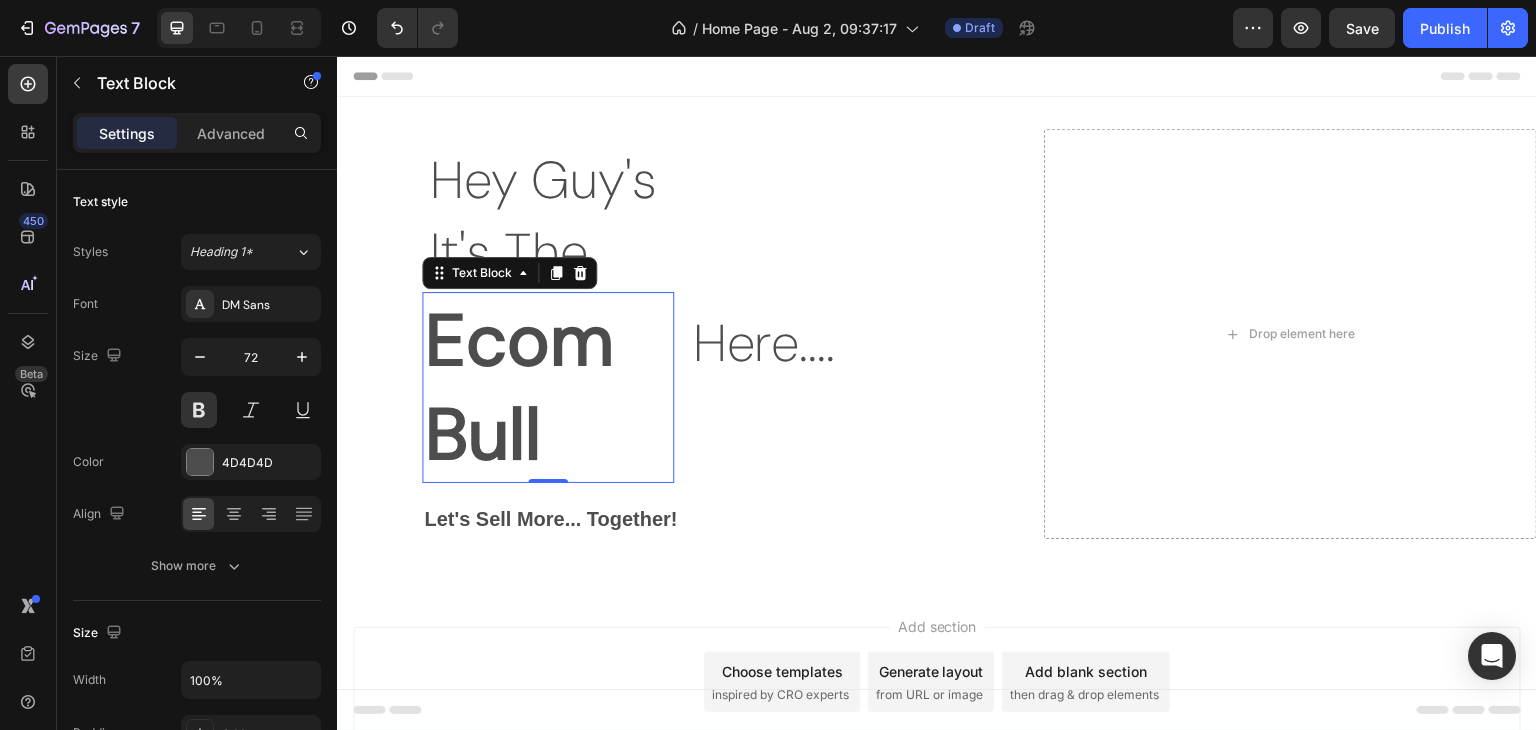 click on "Here.... Text Block" at bounding box center [816, 385] 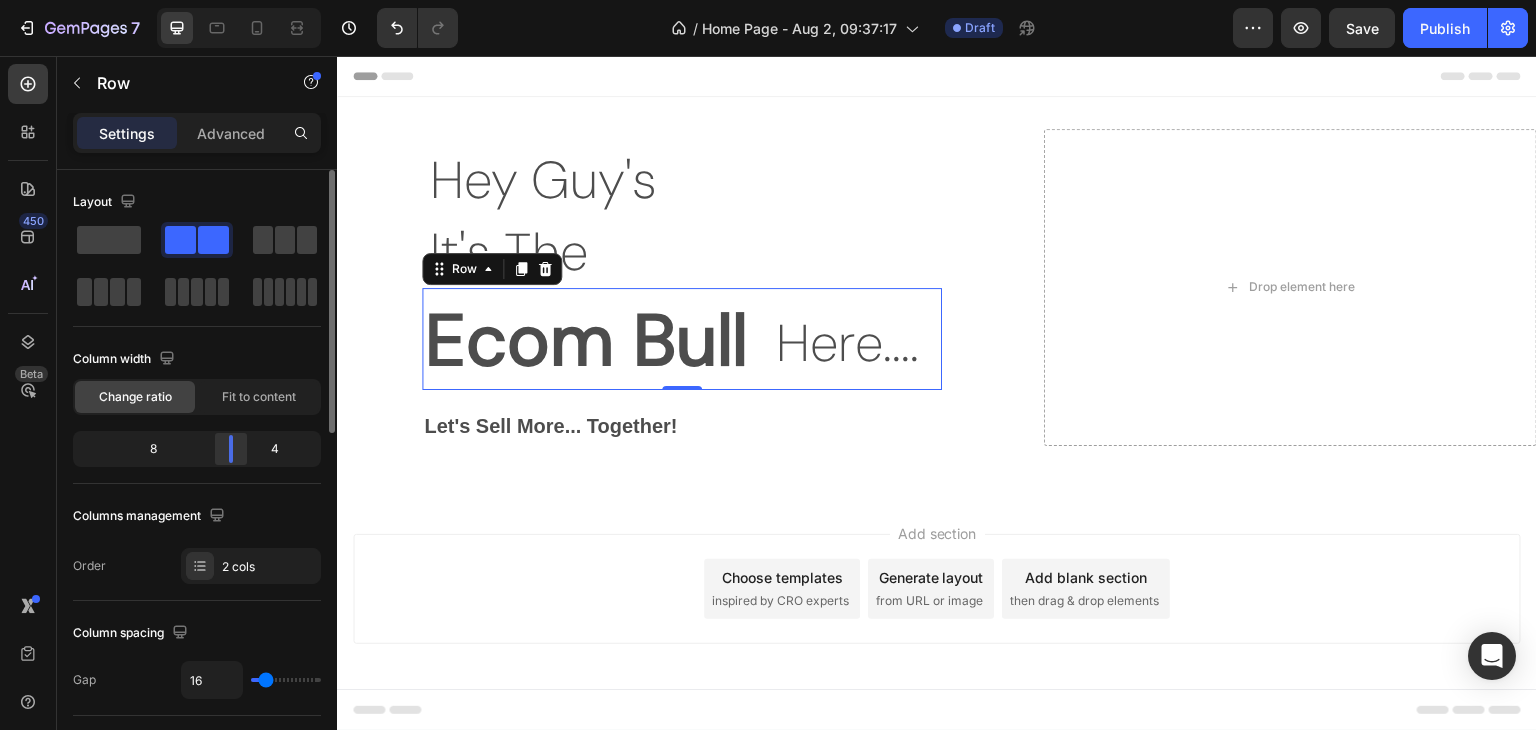 drag, startPoint x: 192, startPoint y: 451, endPoint x: 242, endPoint y: 458, distance: 50.48762 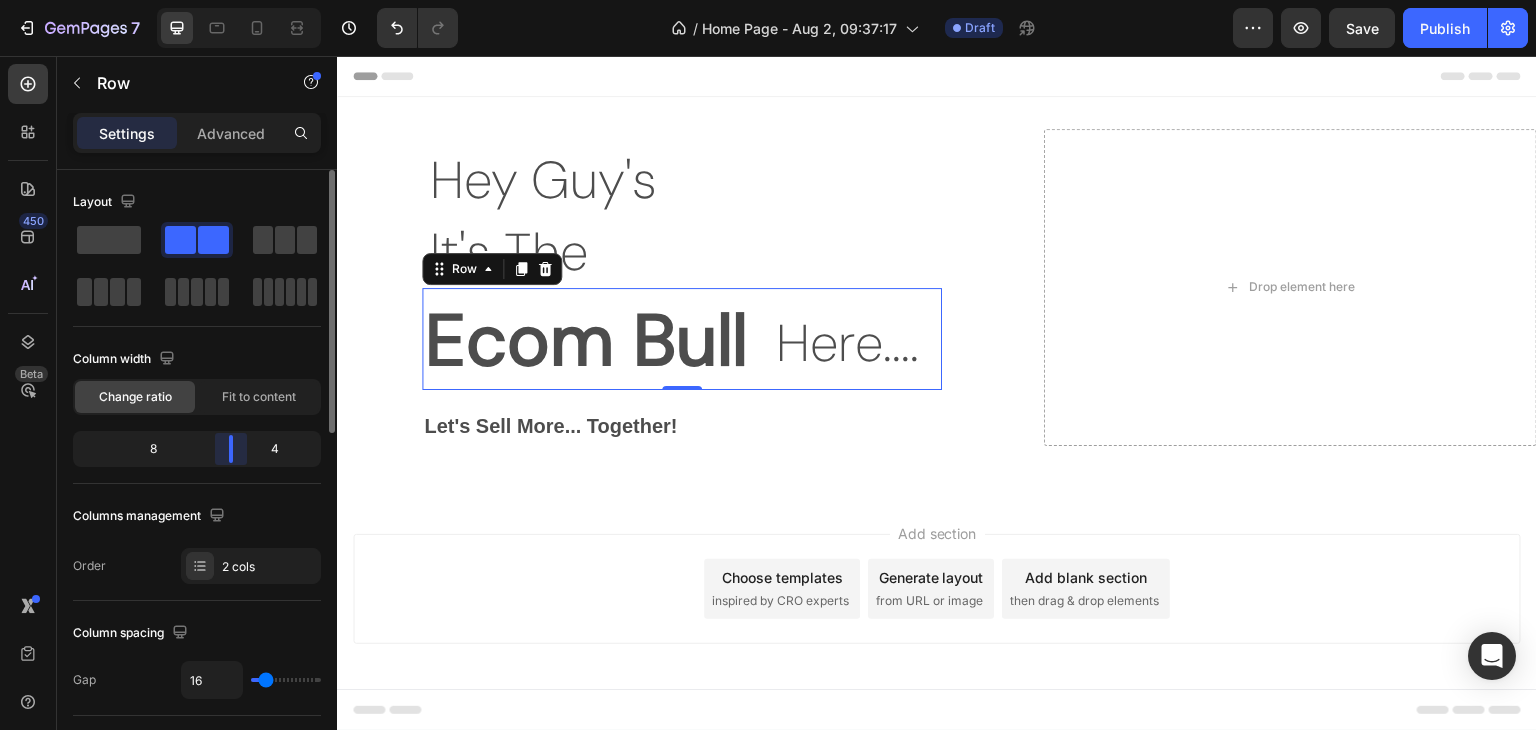 click on "Column width Change ratio Fit to content 8 4" at bounding box center (197, 413) 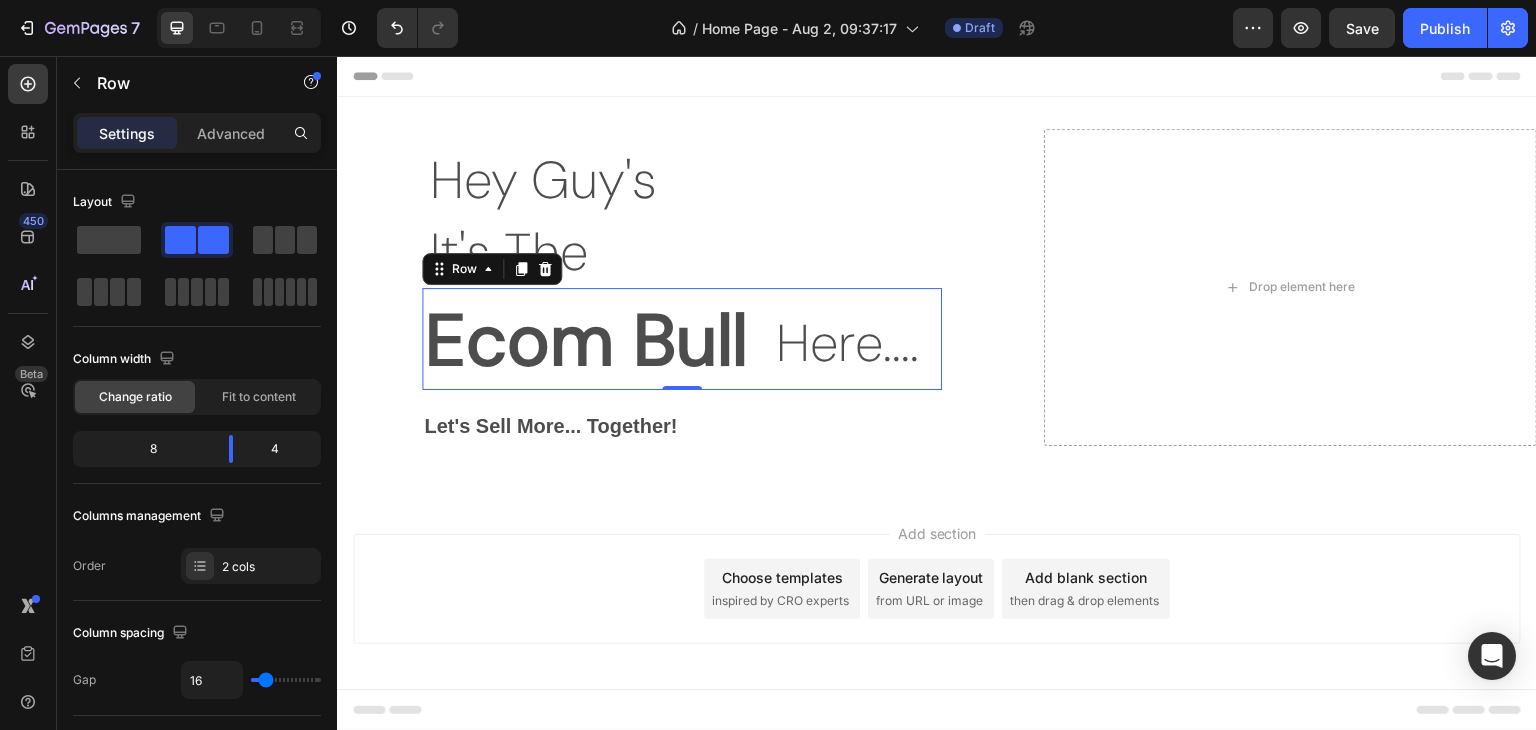 click on "Add section Choose templates inspired by CRO experts Generate layout from URL or image Add blank section then drag & drop elements" at bounding box center (937, 589) 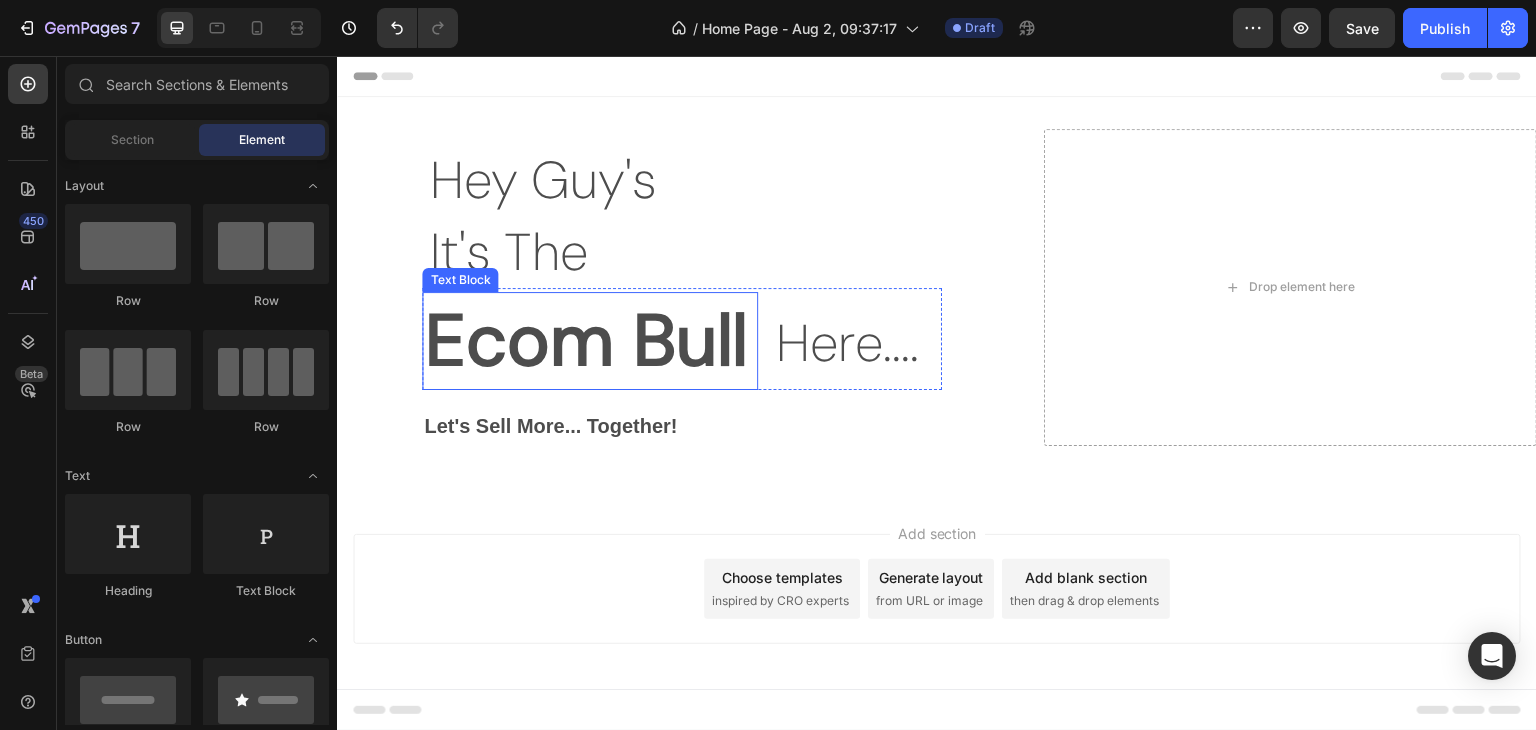 click on "Ecom Bull" at bounding box center (590, 341) 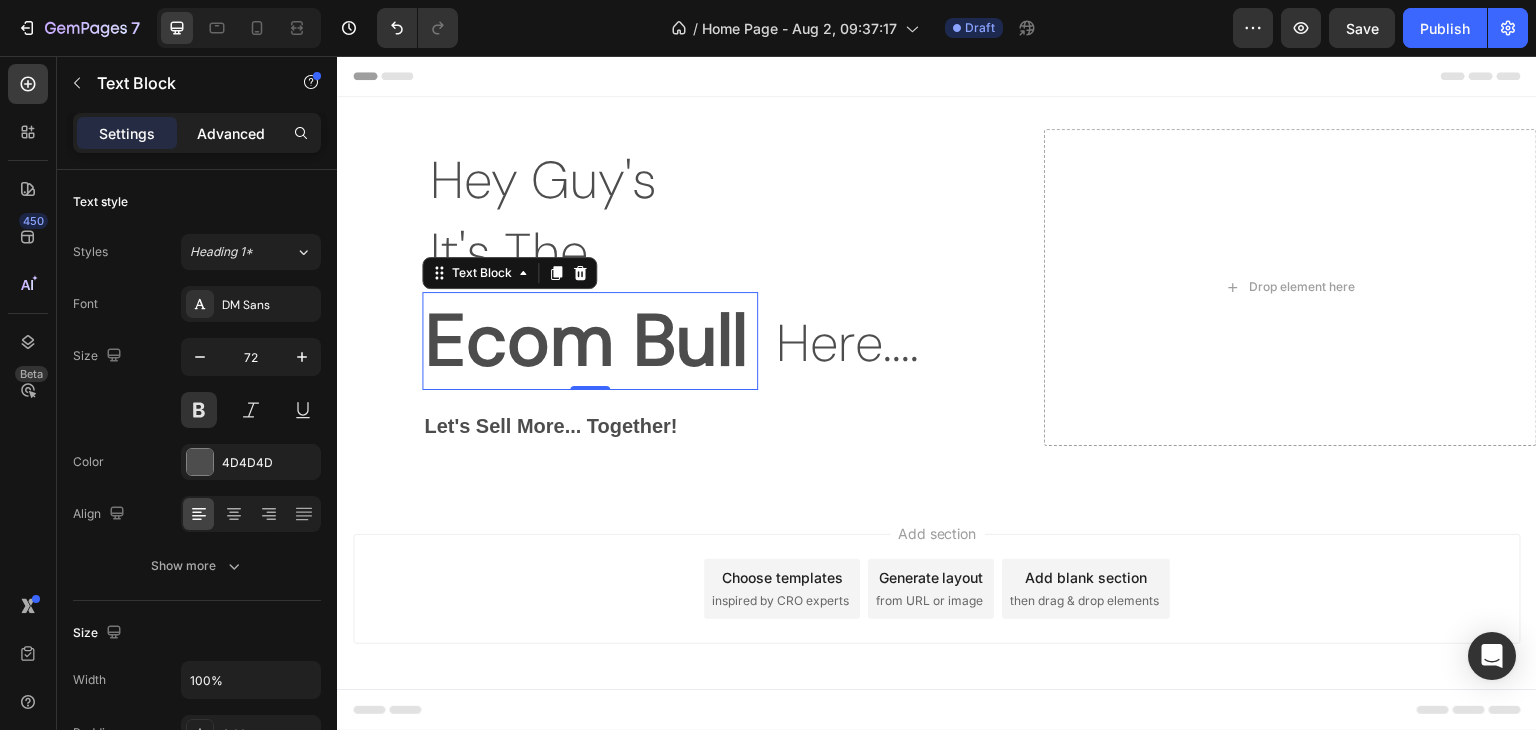 click on "Advanced" at bounding box center (231, 133) 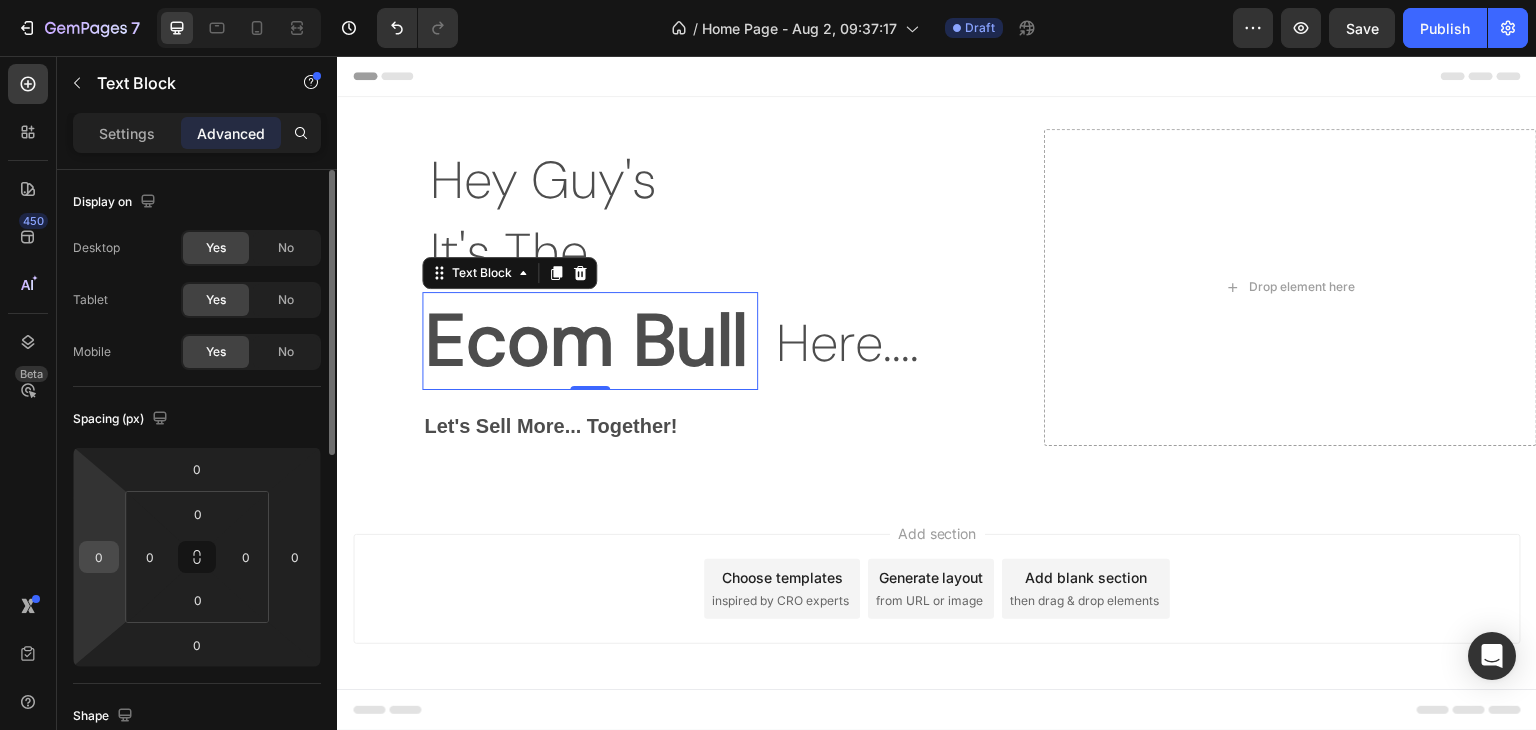 click on "0" at bounding box center [99, 557] 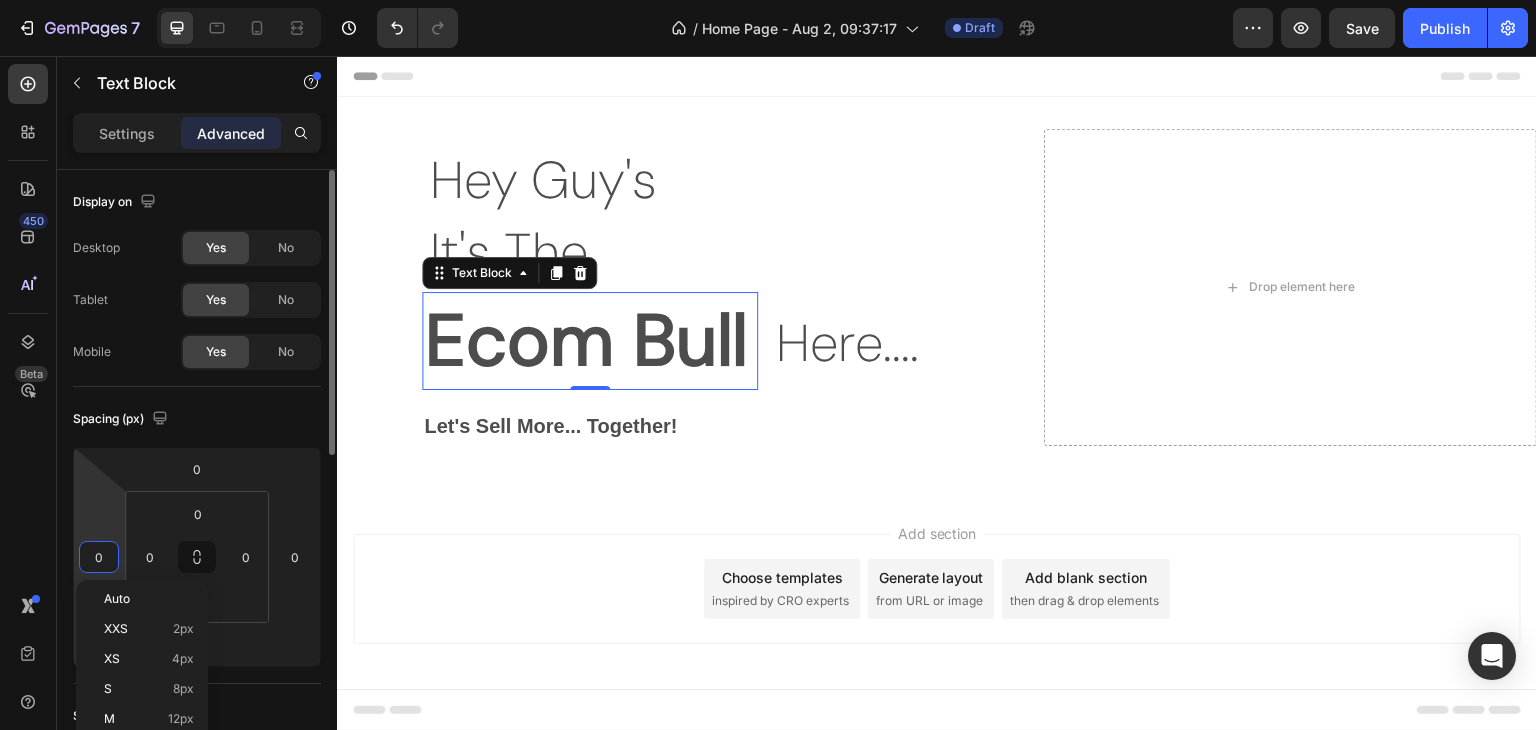 type on "5" 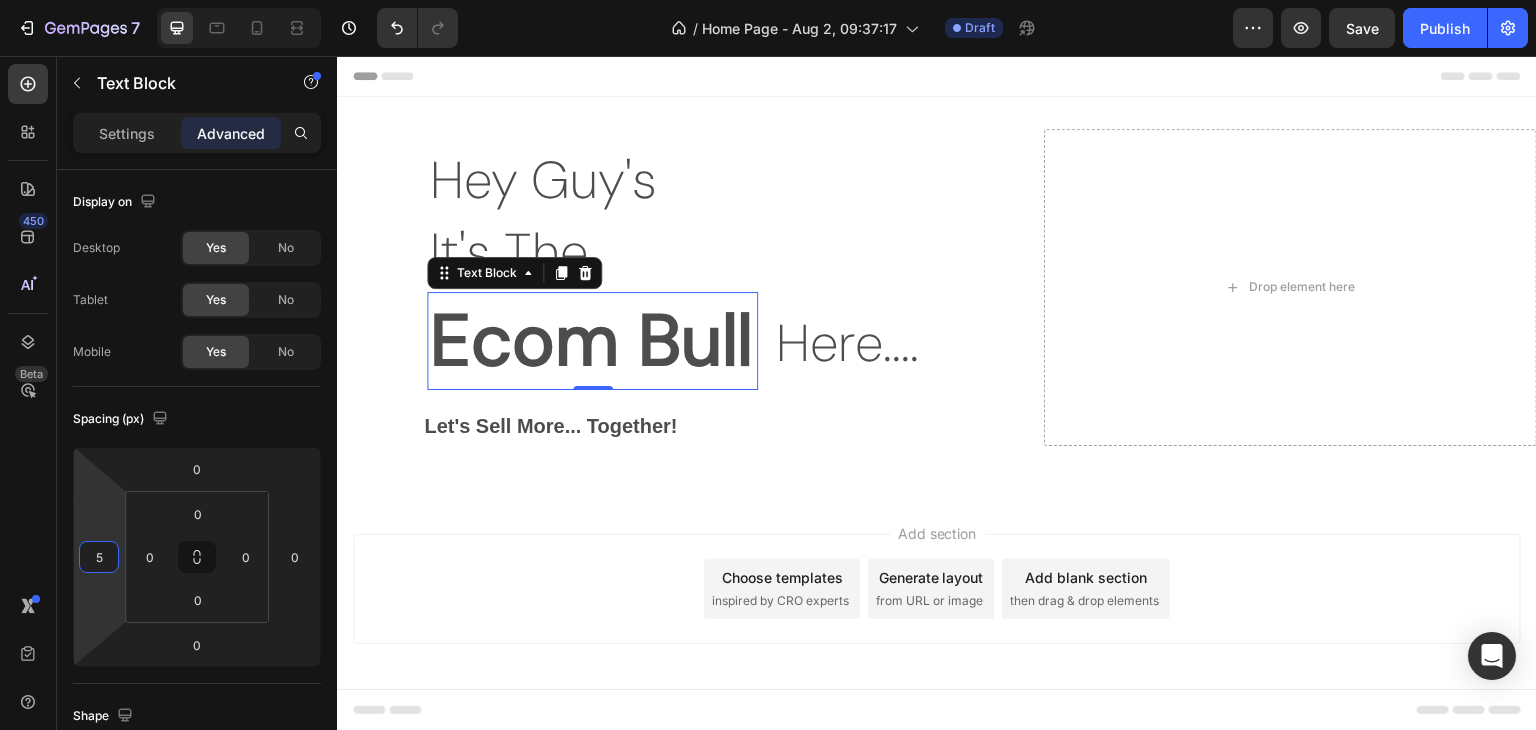 click on "Add section Choose templates inspired by CRO experts Generate layout from URL or image Add blank section then drag & drop elements" at bounding box center [937, 589] 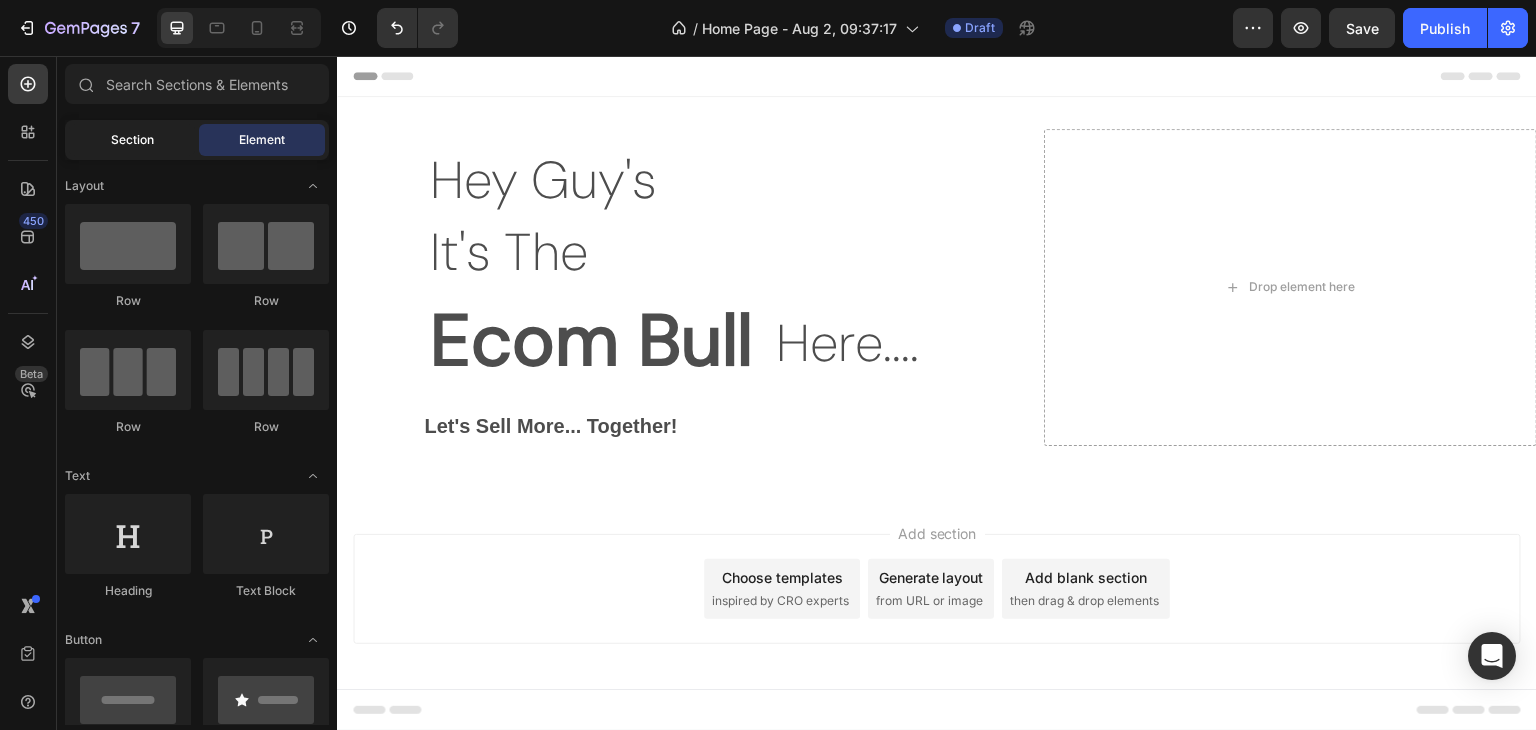 click on "Section" at bounding box center (132, 140) 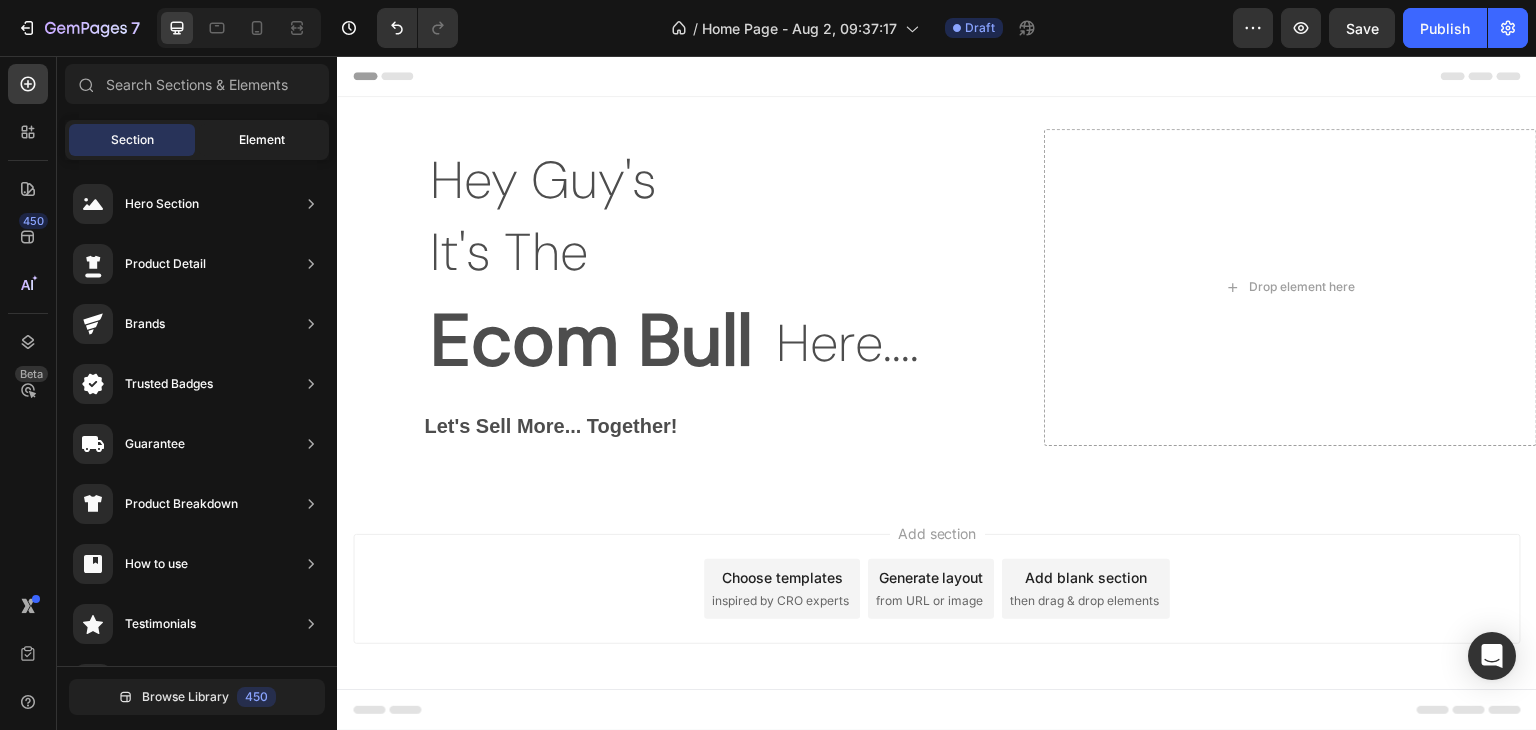 click on "Element" at bounding box center [262, 140] 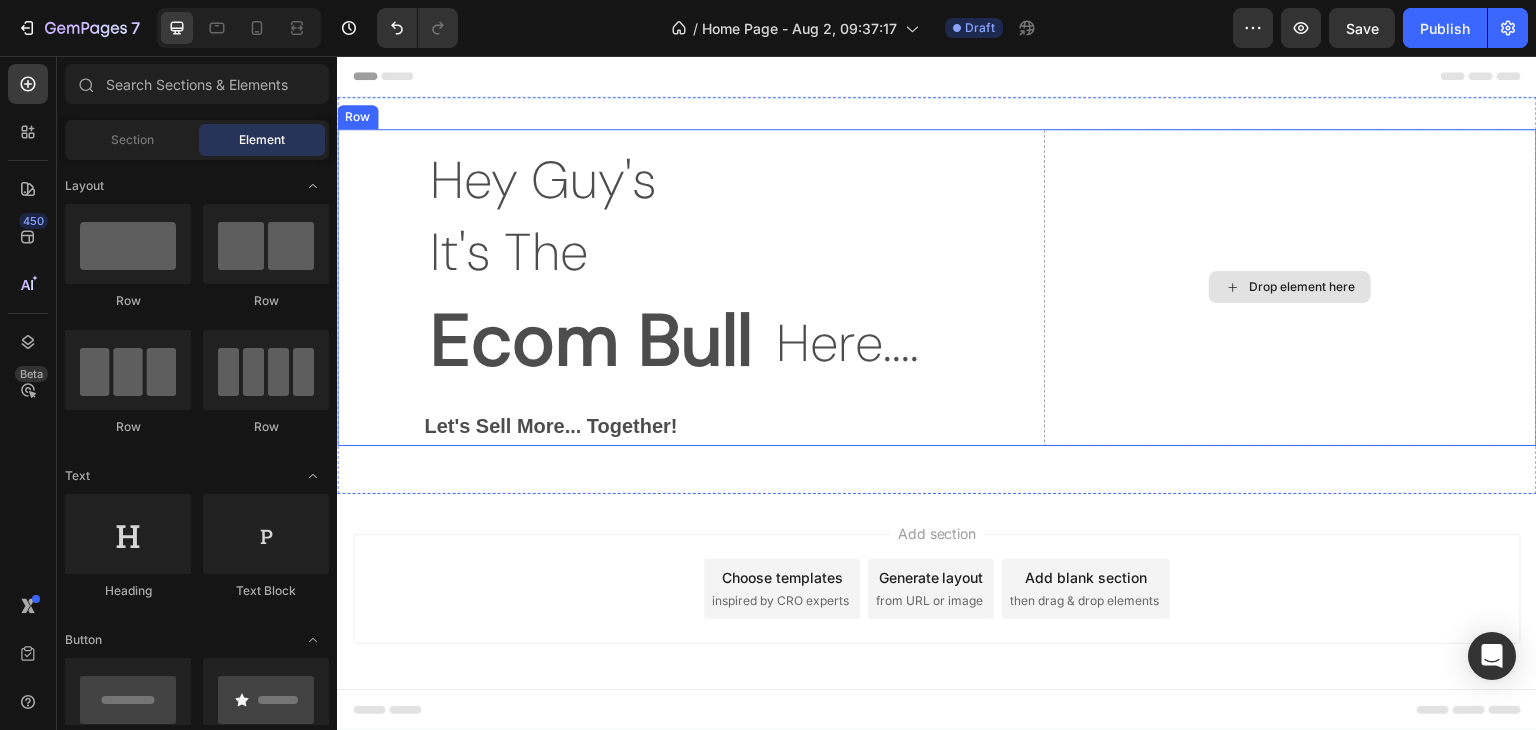 click on "Drop element here" at bounding box center (1290, 287) 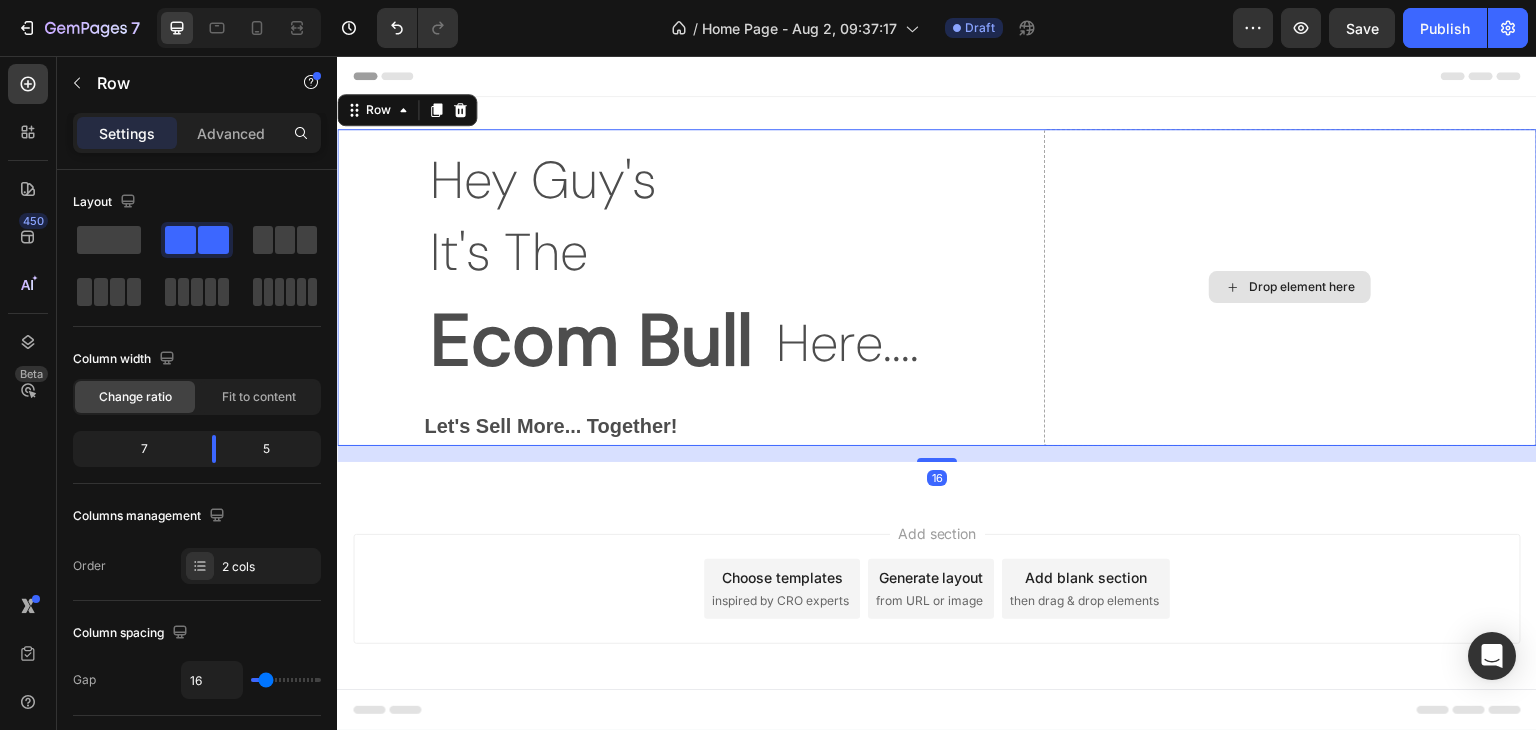 click on "Drop element here" at bounding box center [1290, 287] 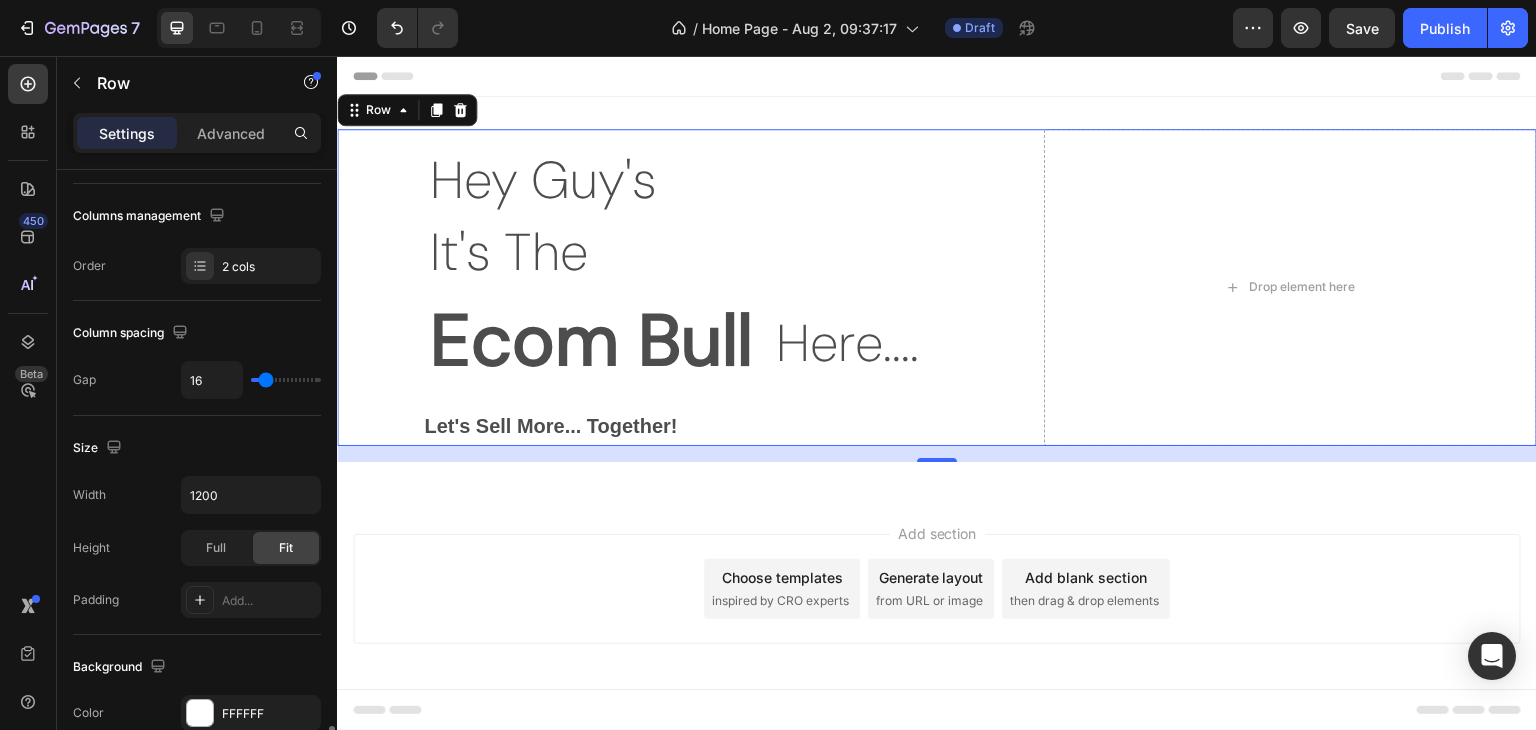 scroll, scrollTop: 600, scrollLeft: 0, axis: vertical 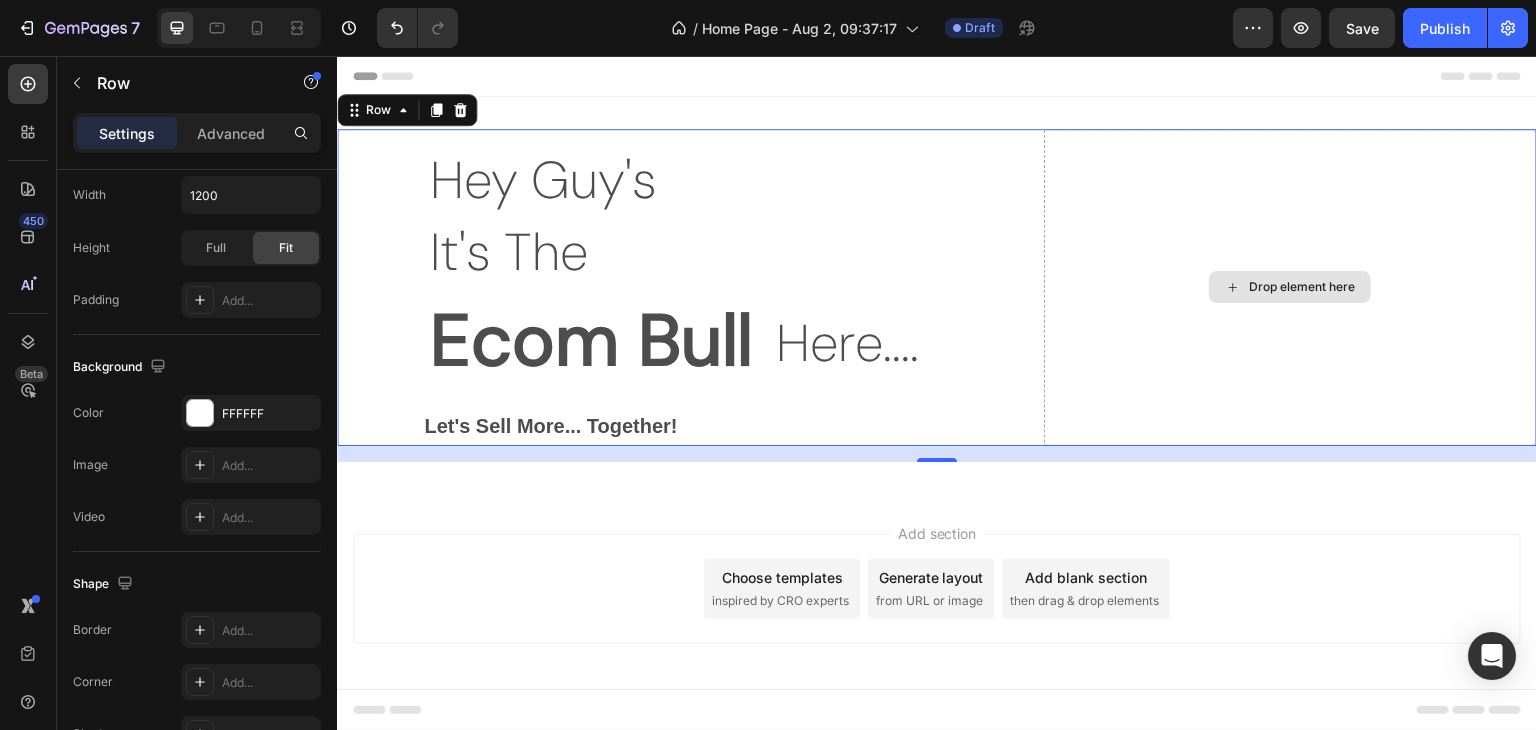 click on "Drop element here" at bounding box center (1290, 287) 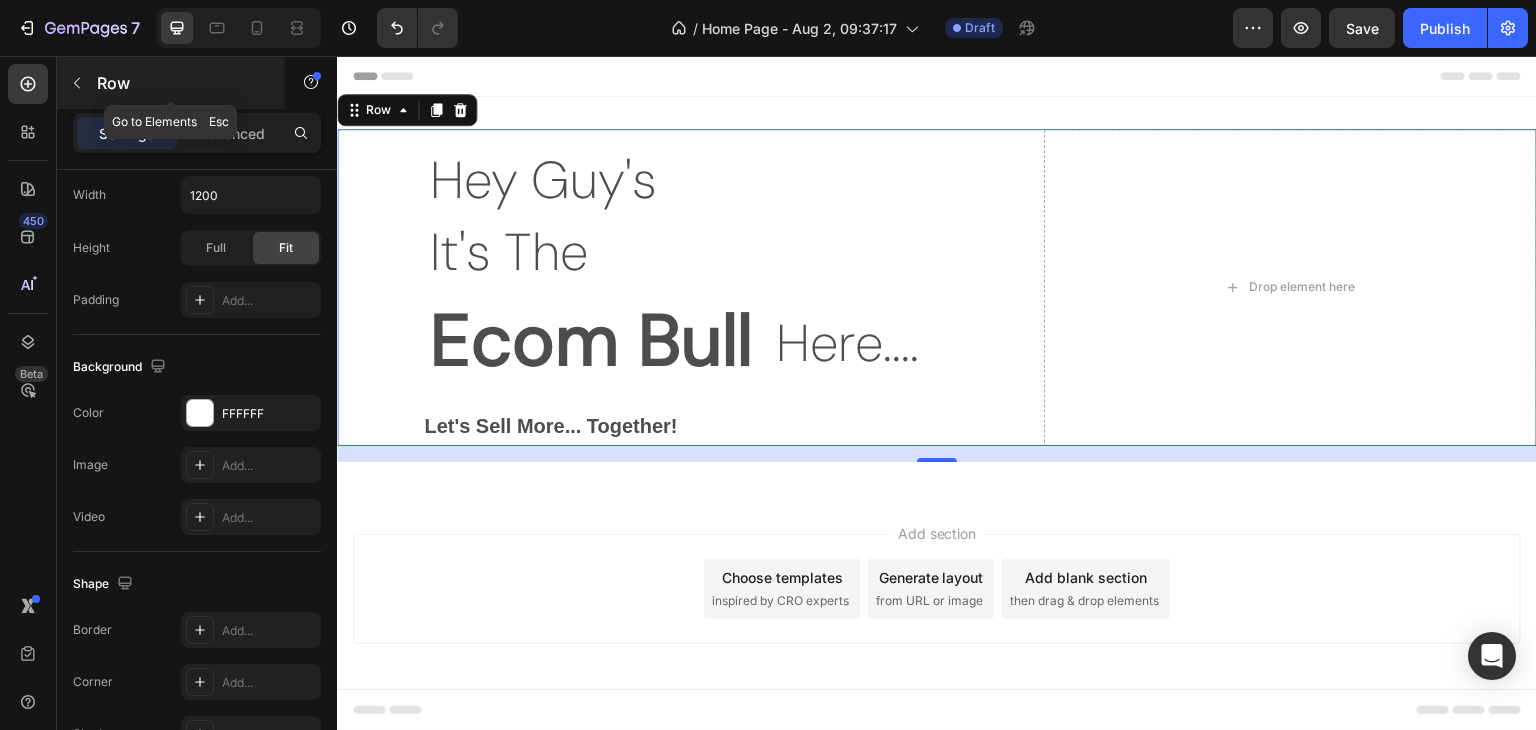 click at bounding box center (77, 83) 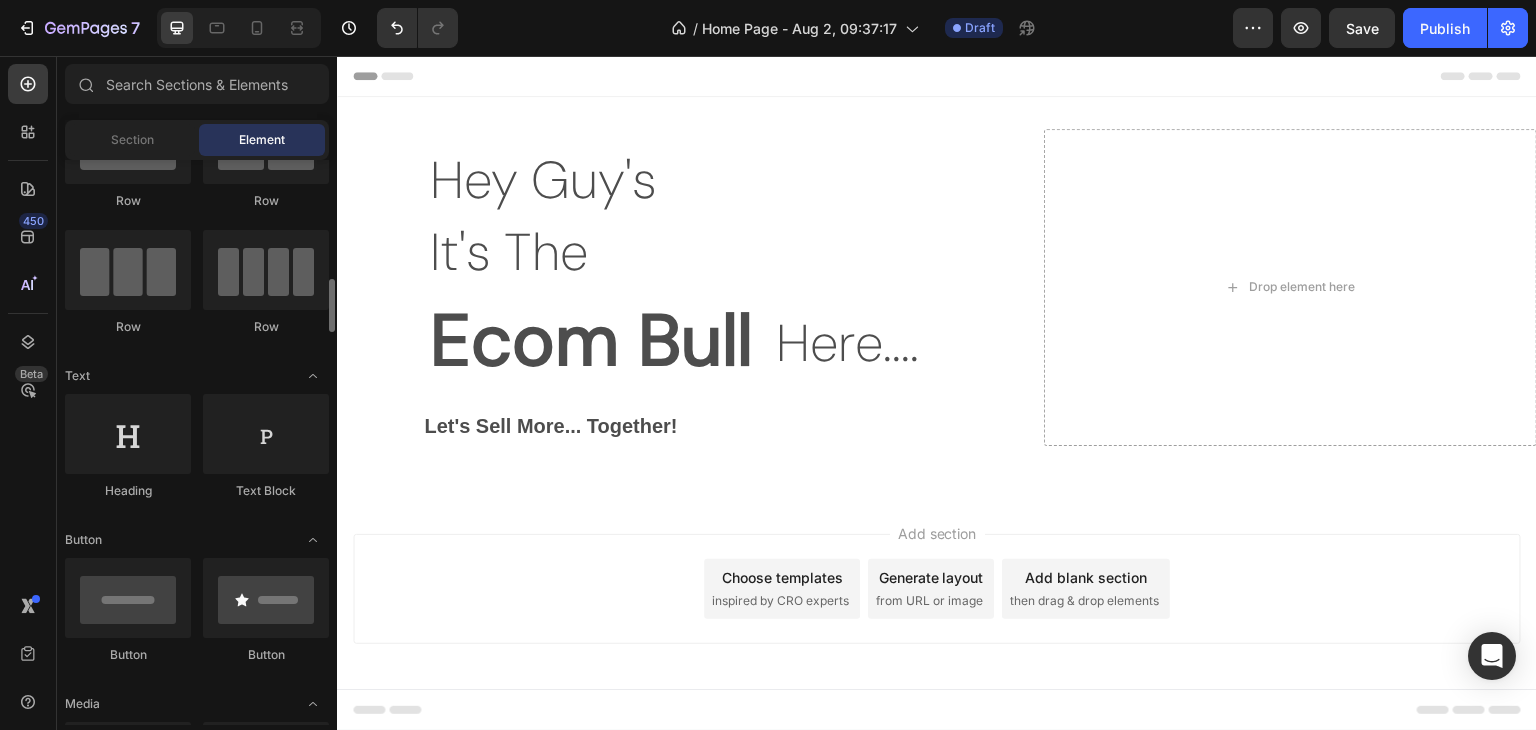 scroll, scrollTop: 300, scrollLeft: 0, axis: vertical 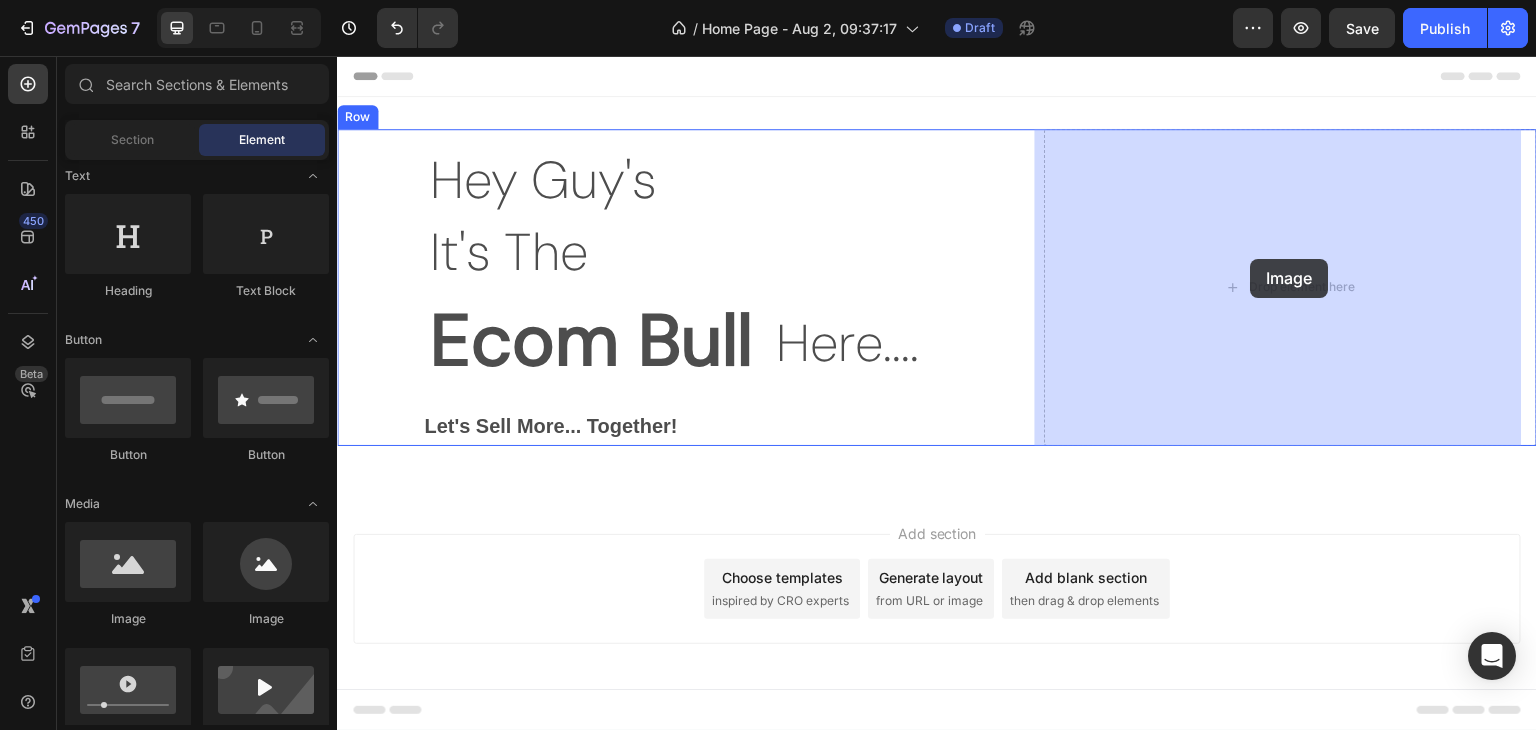 drag, startPoint x: 477, startPoint y: 641, endPoint x: 1251, endPoint y: 260, distance: 862.6917 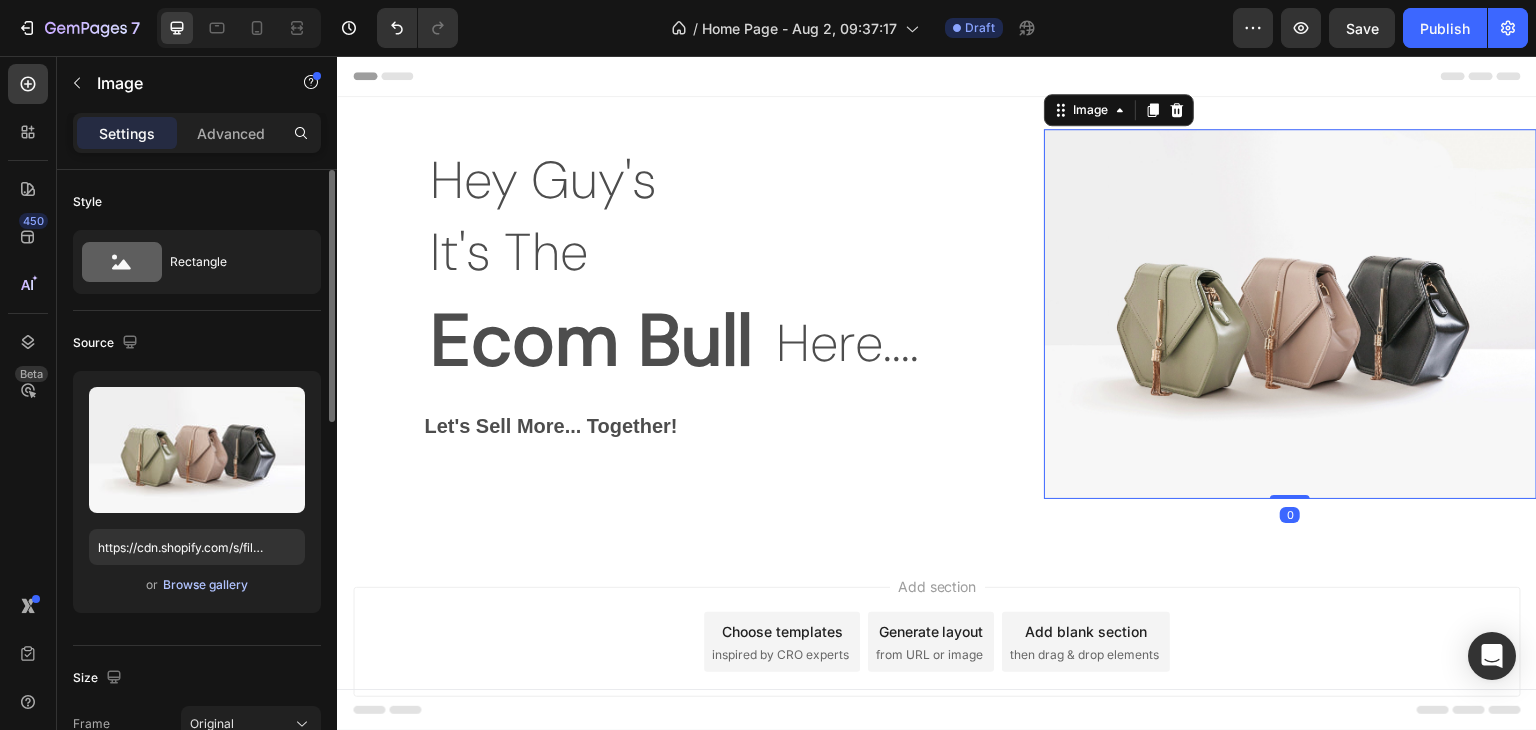 click on "Browse gallery" at bounding box center (205, 585) 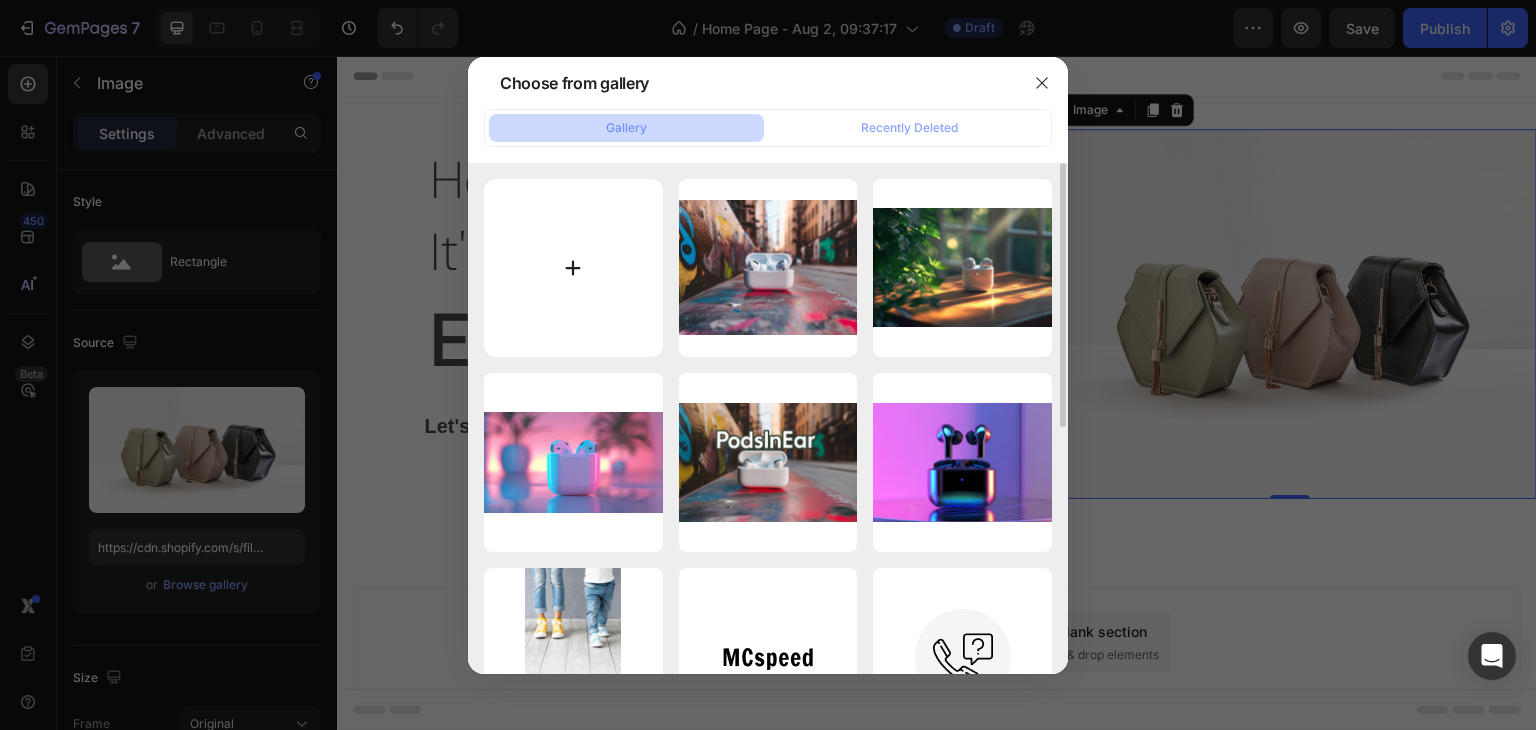 click at bounding box center (573, 268) 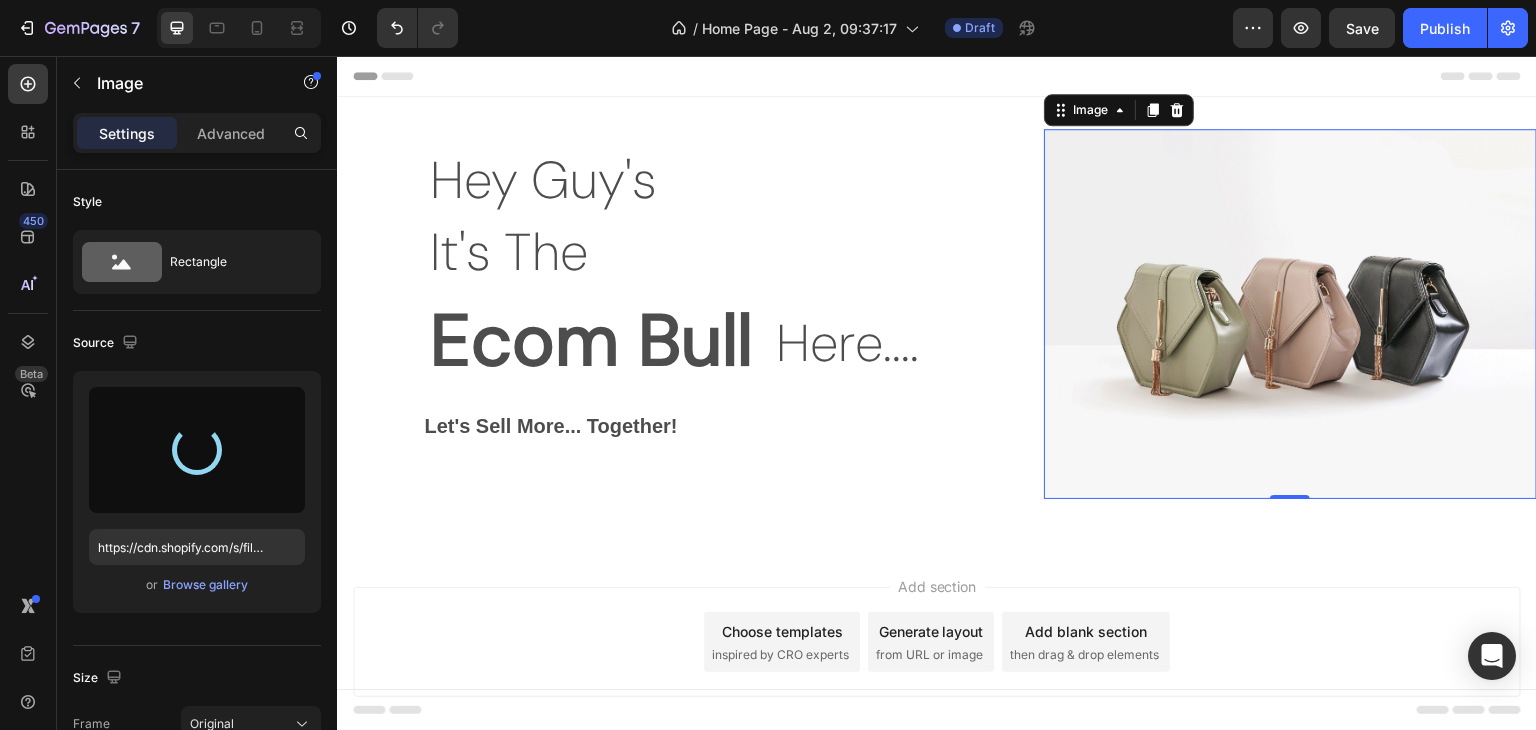 type on "https://cdn.shopify.com/s/files/1/0957/2968/0715/files/gempages_578057361986421701-e506a7ad-a5e8-4ec0-8ba9-296d7040dba8.png" 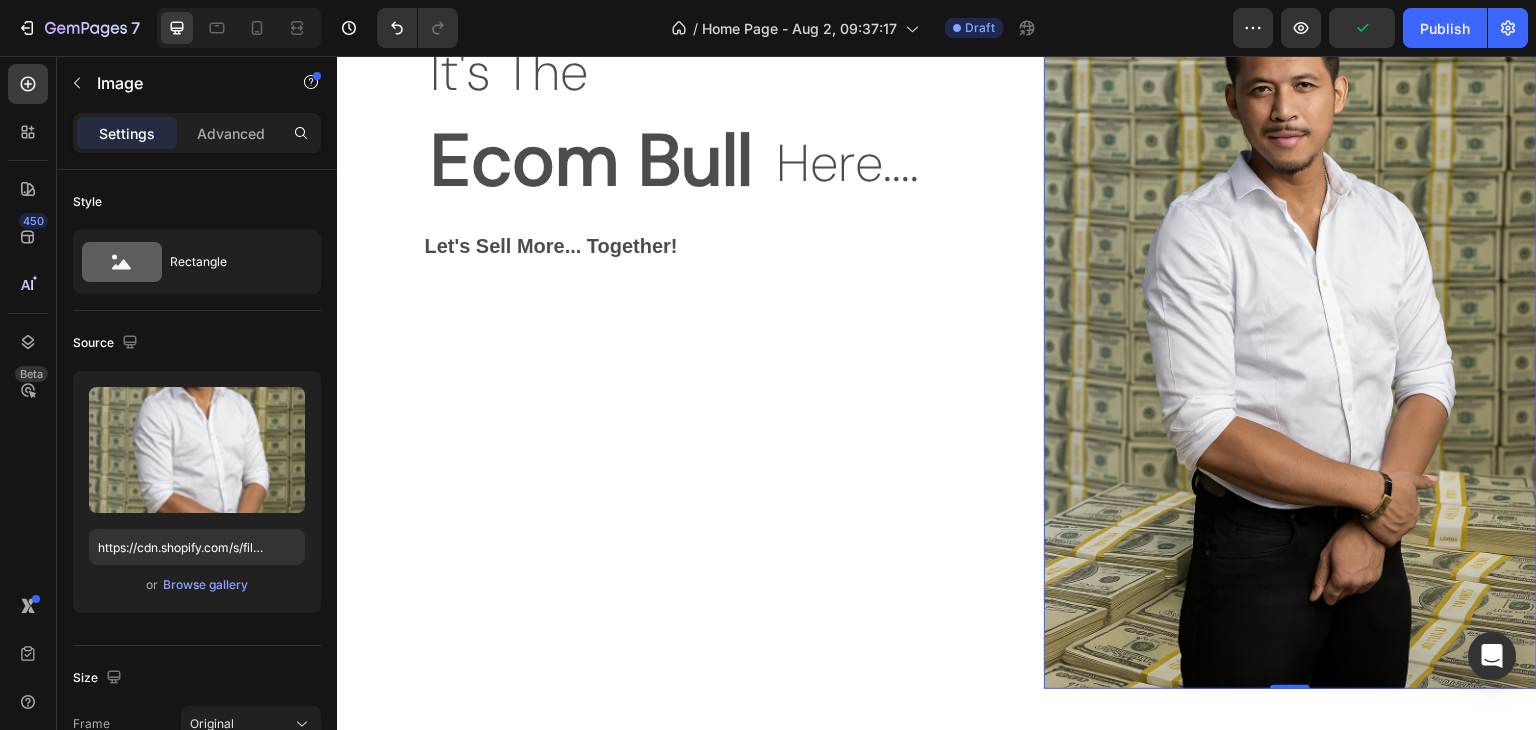 scroll, scrollTop: 200, scrollLeft: 0, axis: vertical 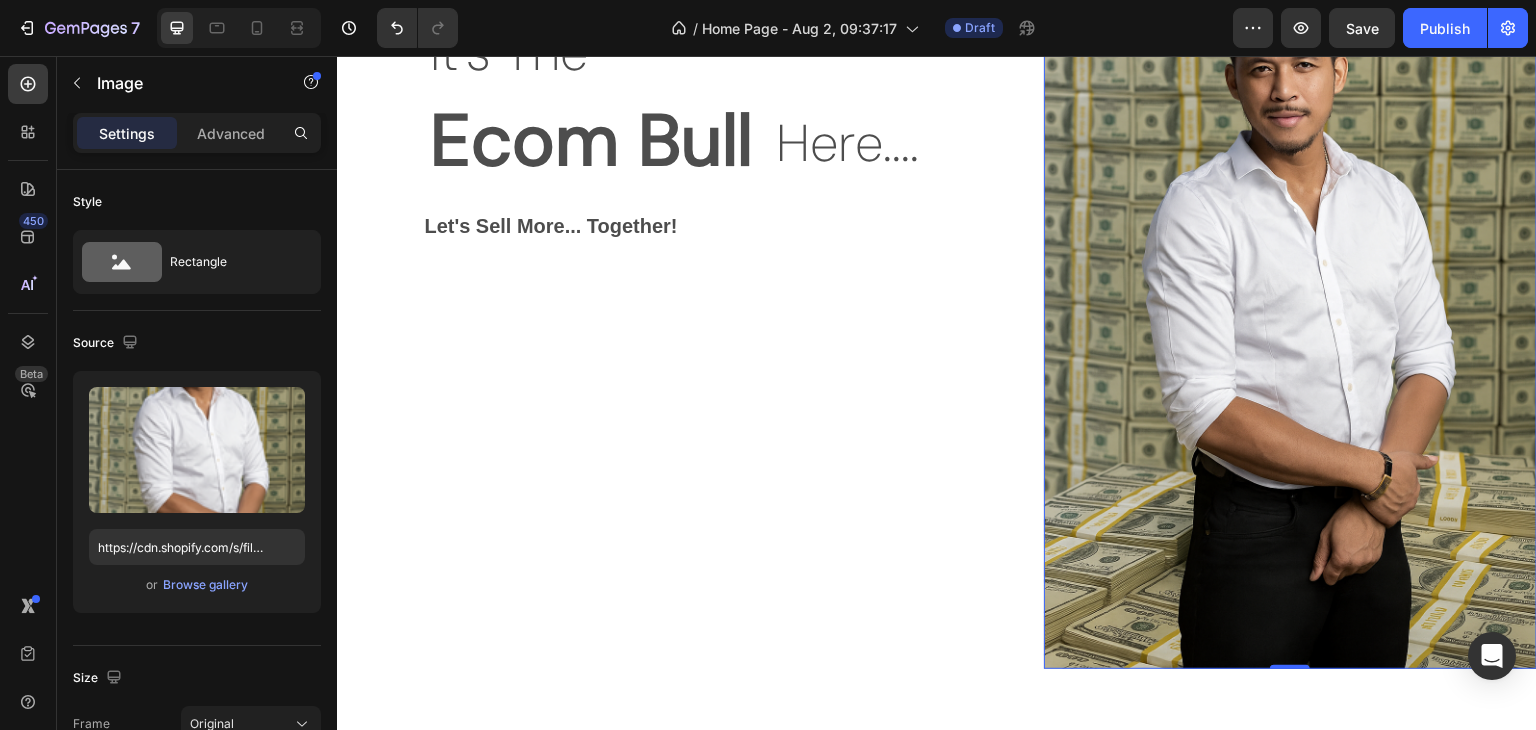 click at bounding box center [1290, 299] 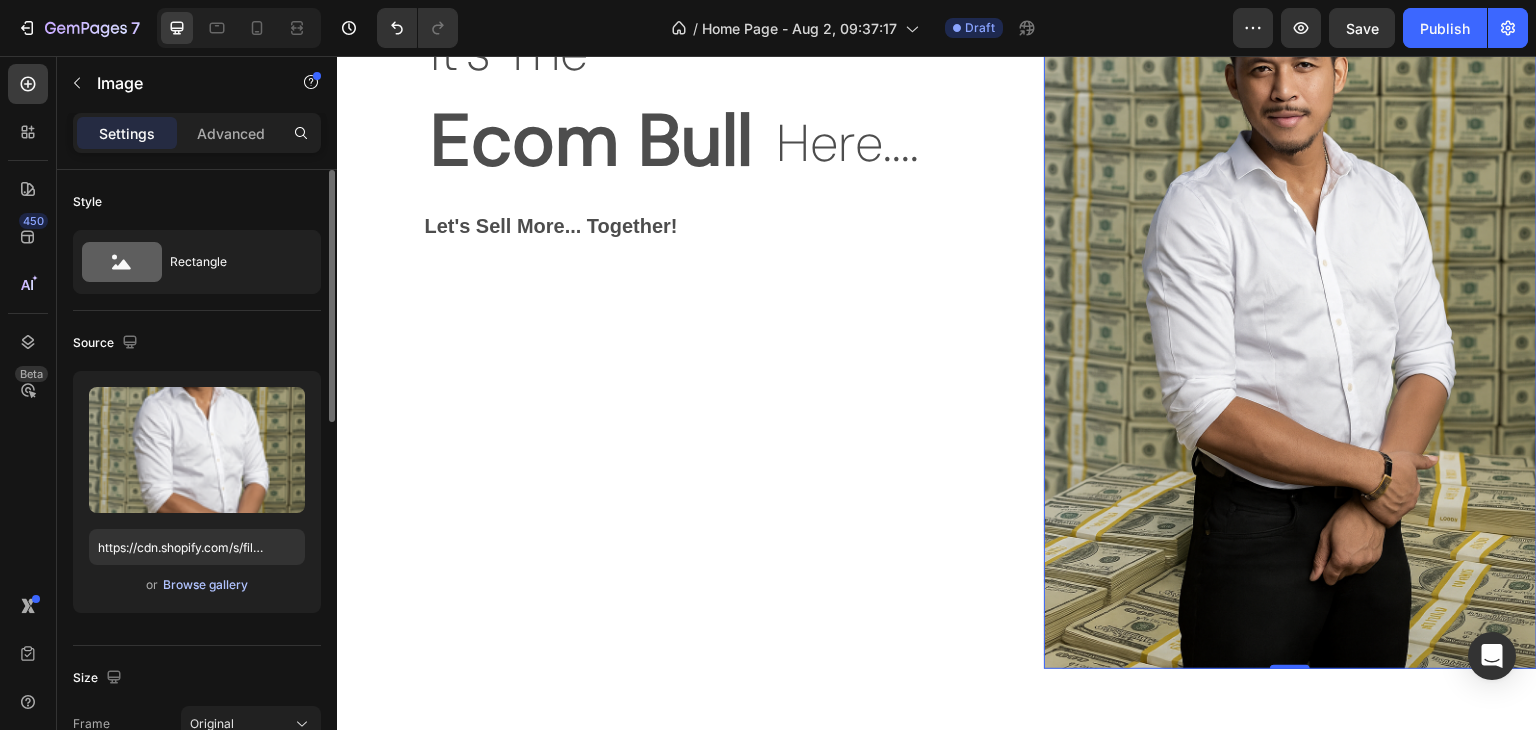 click on "Browse gallery" at bounding box center [205, 585] 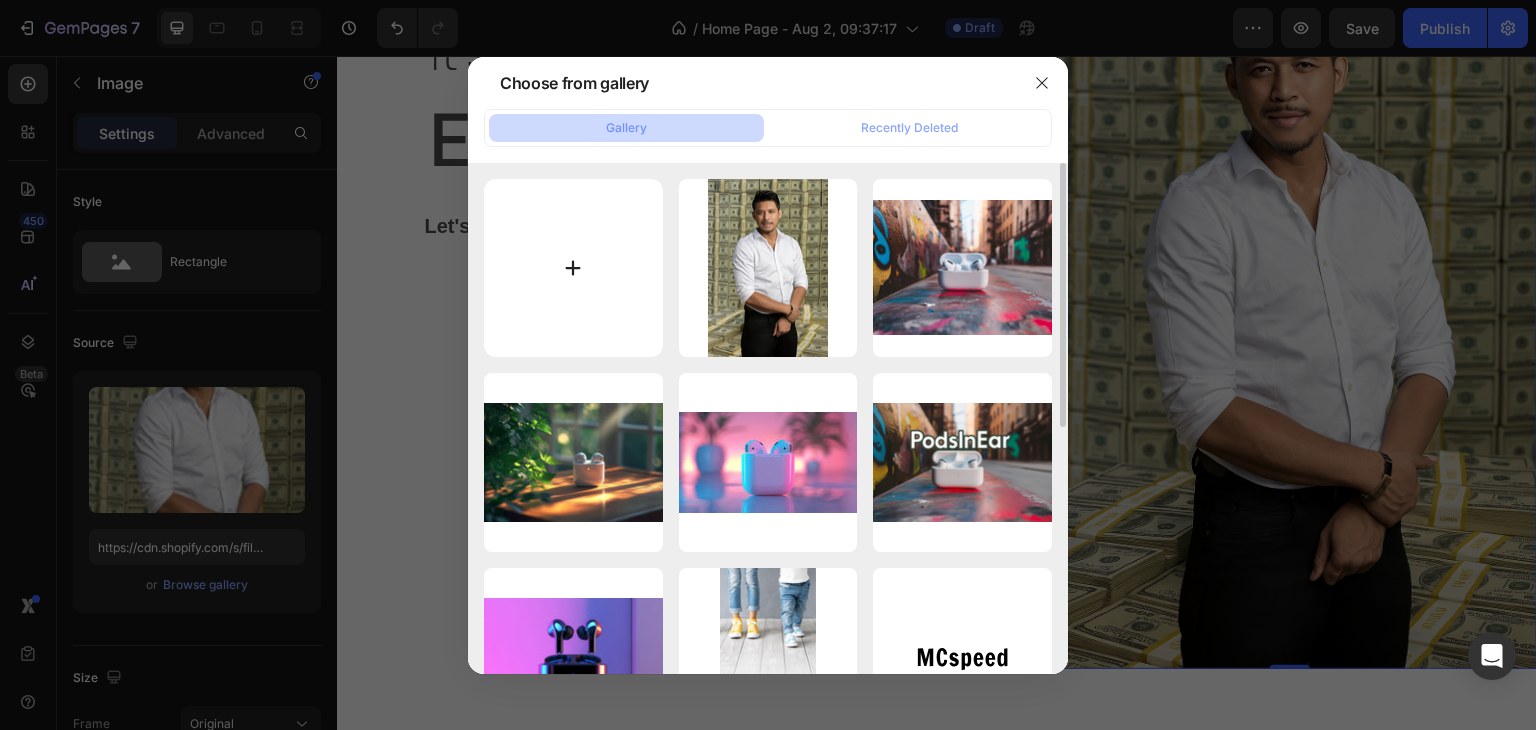 click at bounding box center (573, 268) 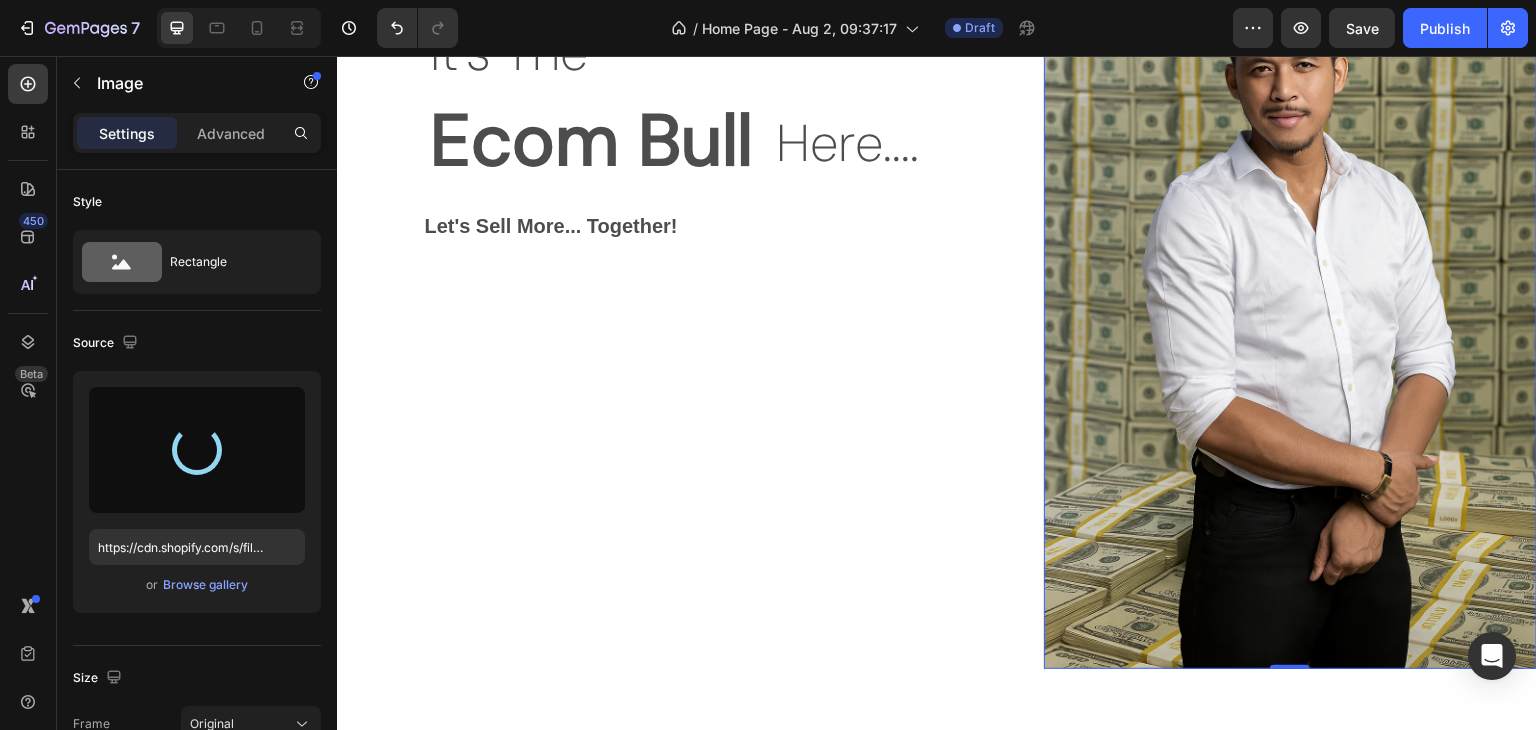 type on "https://cdn.shopify.com/s/files/1/0957/2968/0715/files/gempages_578057361986421701-c8755958-528b-4cf4-8a86-94831b3dd141.jpg" 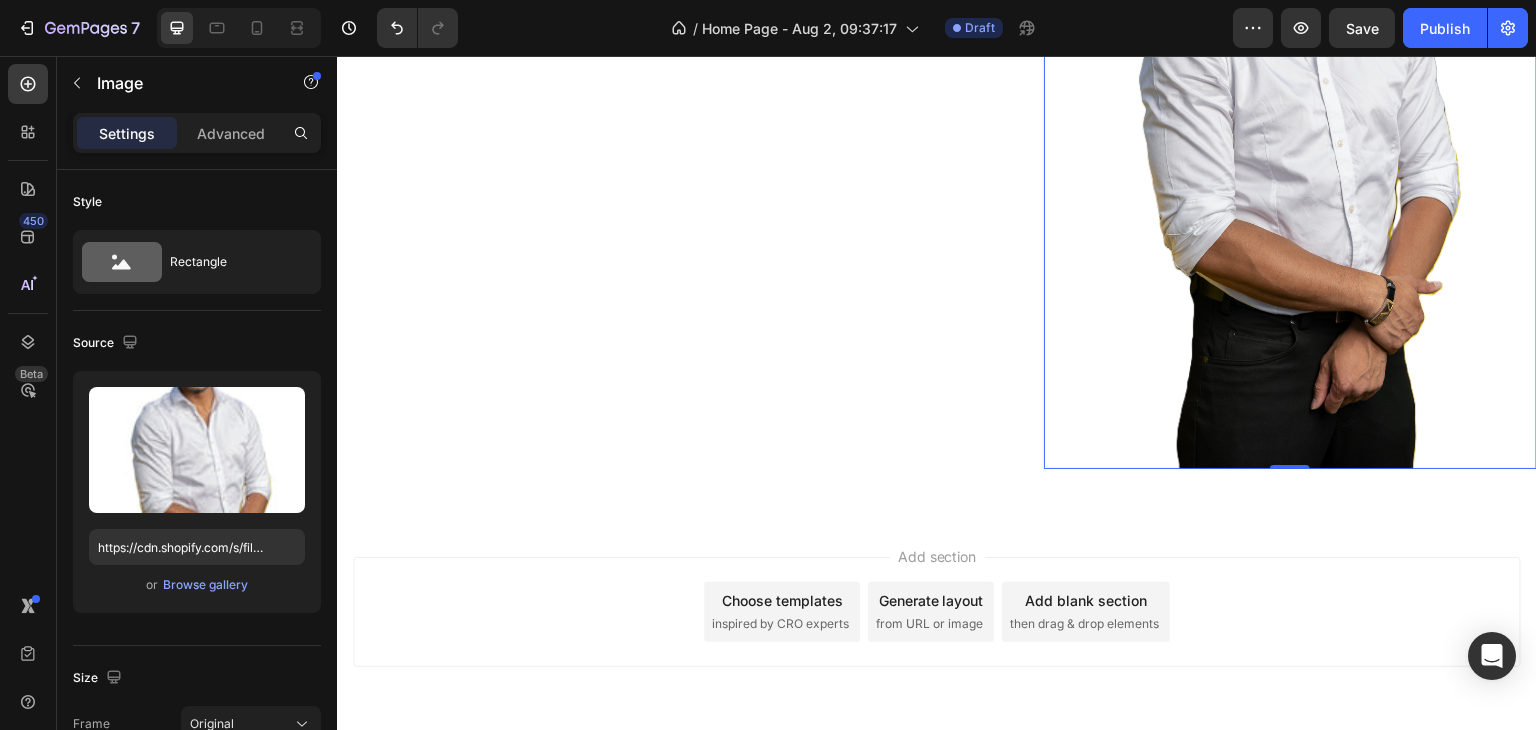 scroll, scrollTop: 0, scrollLeft: 0, axis: both 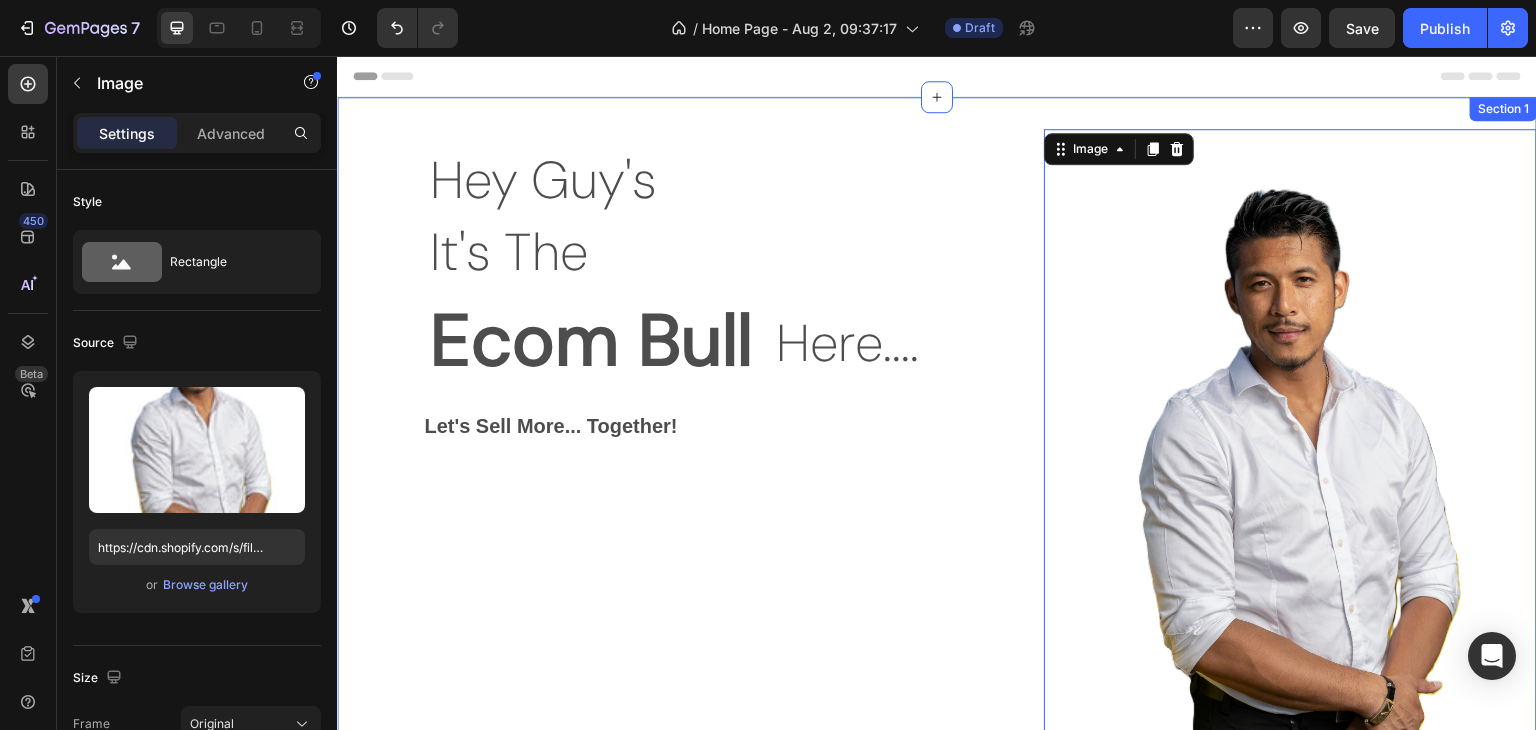 click on "Hey Guy's Text Block It's The Text Block Text Block Ecom Bull Text Block Here.... Text Block Row Row Let's Sell More... Together! Text Block Image   0 Row Section 1" at bounding box center (937, 507) 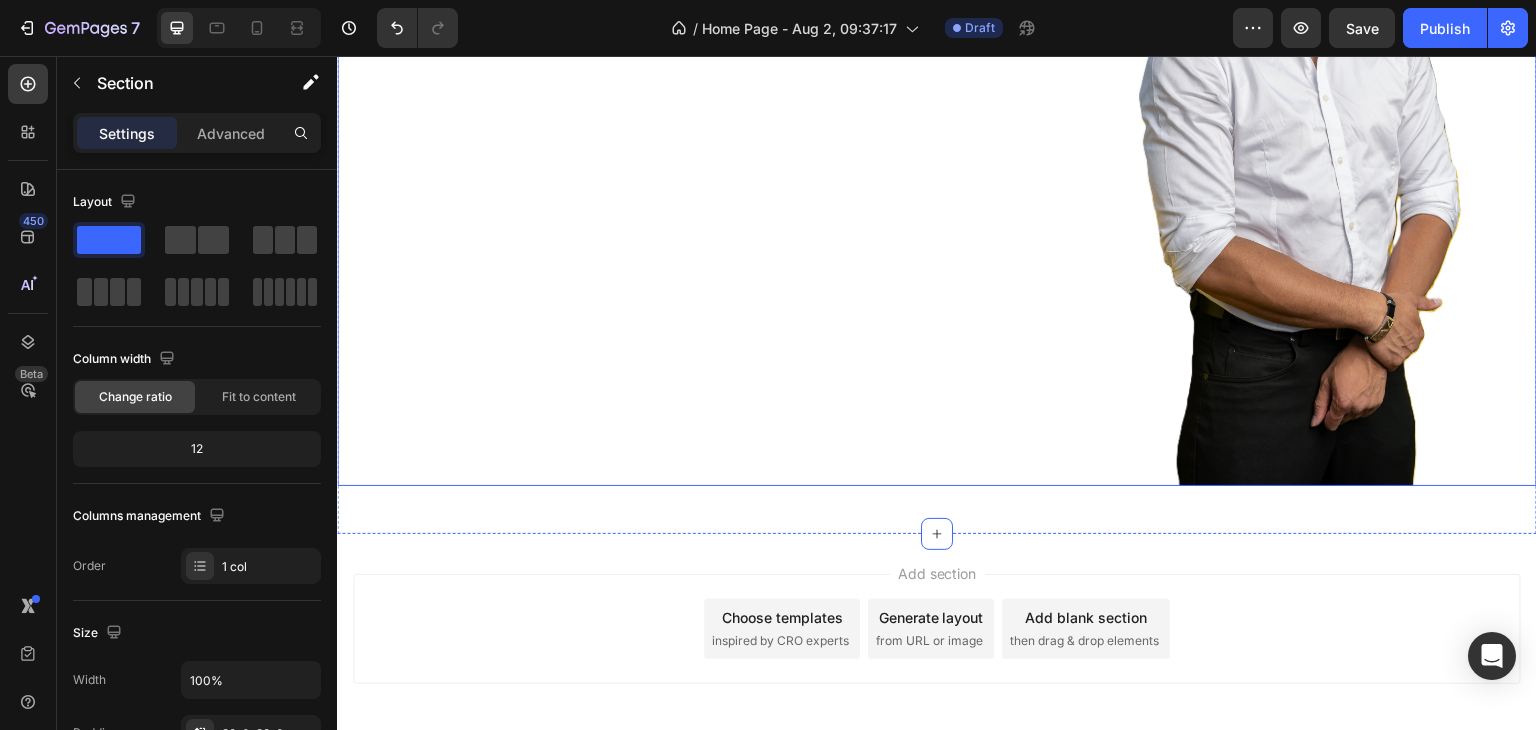 scroll, scrollTop: 464, scrollLeft: 0, axis: vertical 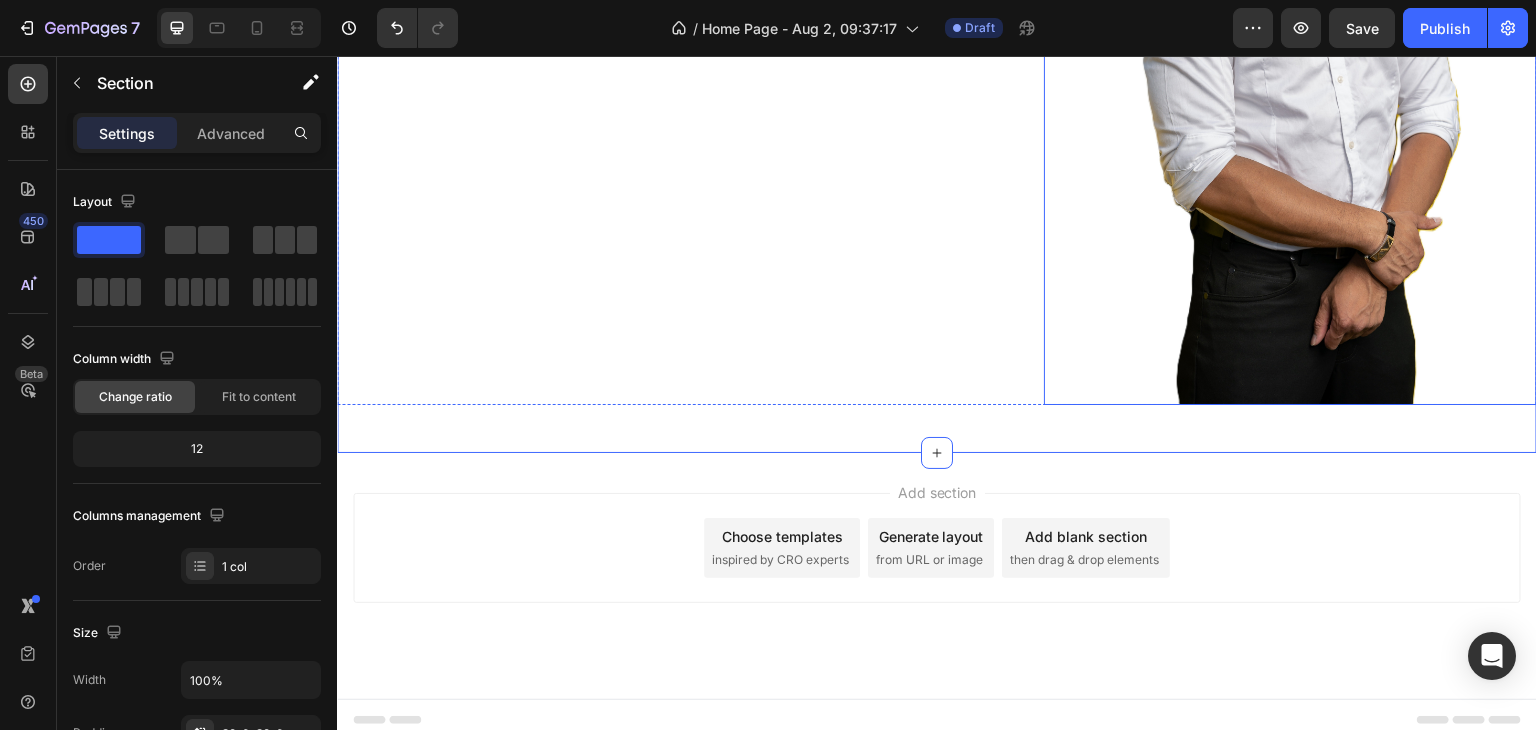 click at bounding box center [1290, 35] 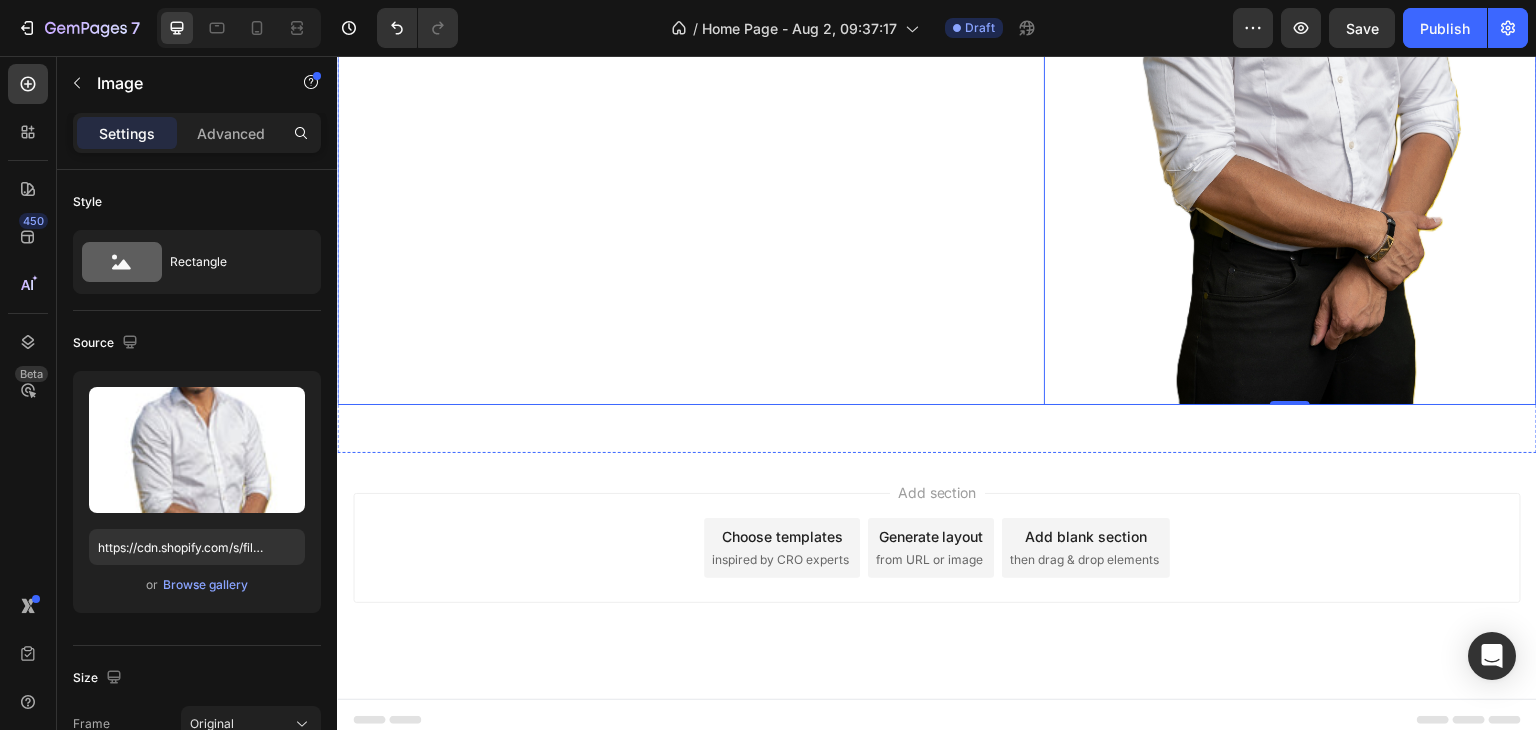 click on "Hey Guy's Text Block It's The Text Block Text Block Ecom Bull Text Block Here.... Text Block Row Row Let's Sell More... Together! Text Block Image   0 Row" at bounding box center [937, 35] 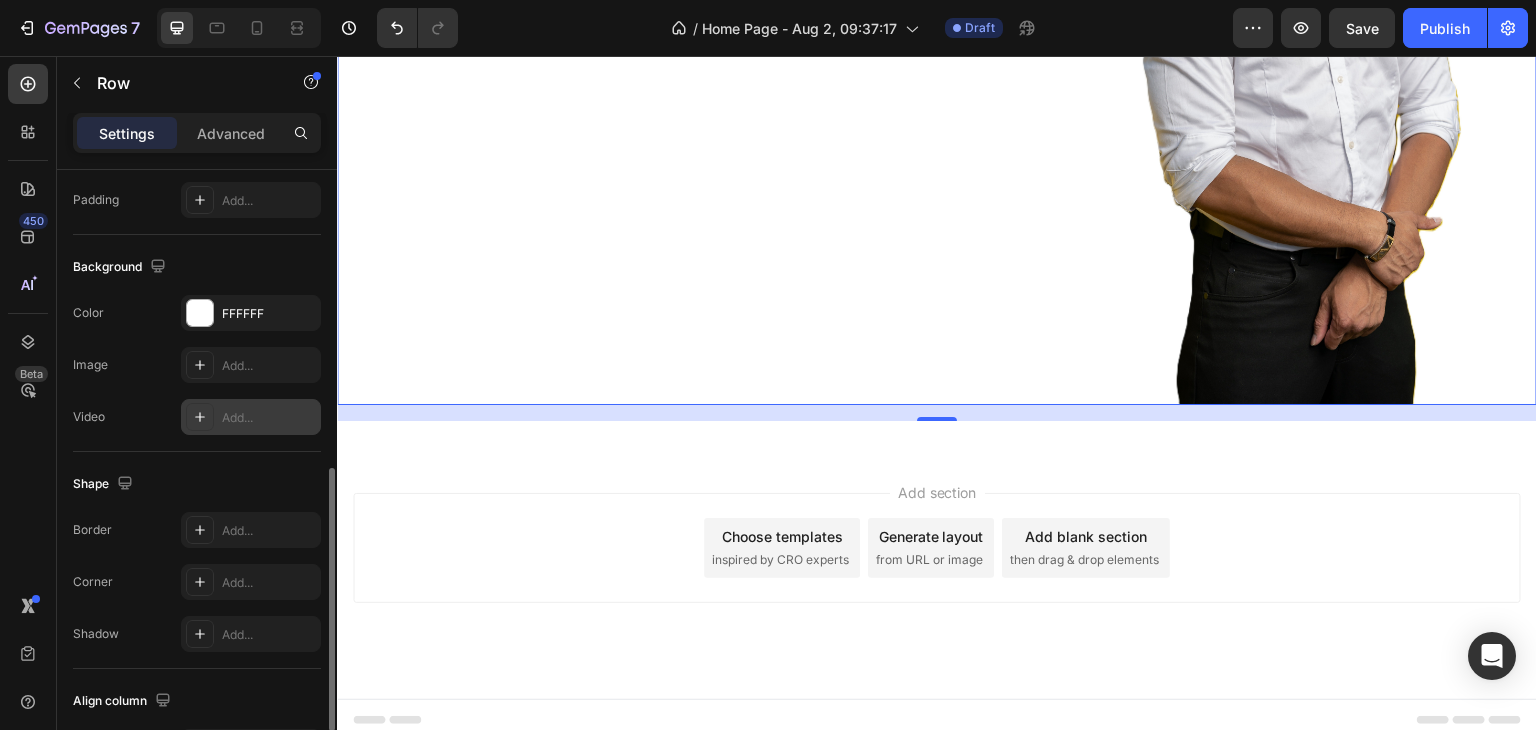 scroll, scrollTop: 828, scrollLeft: 0, axis: vertical 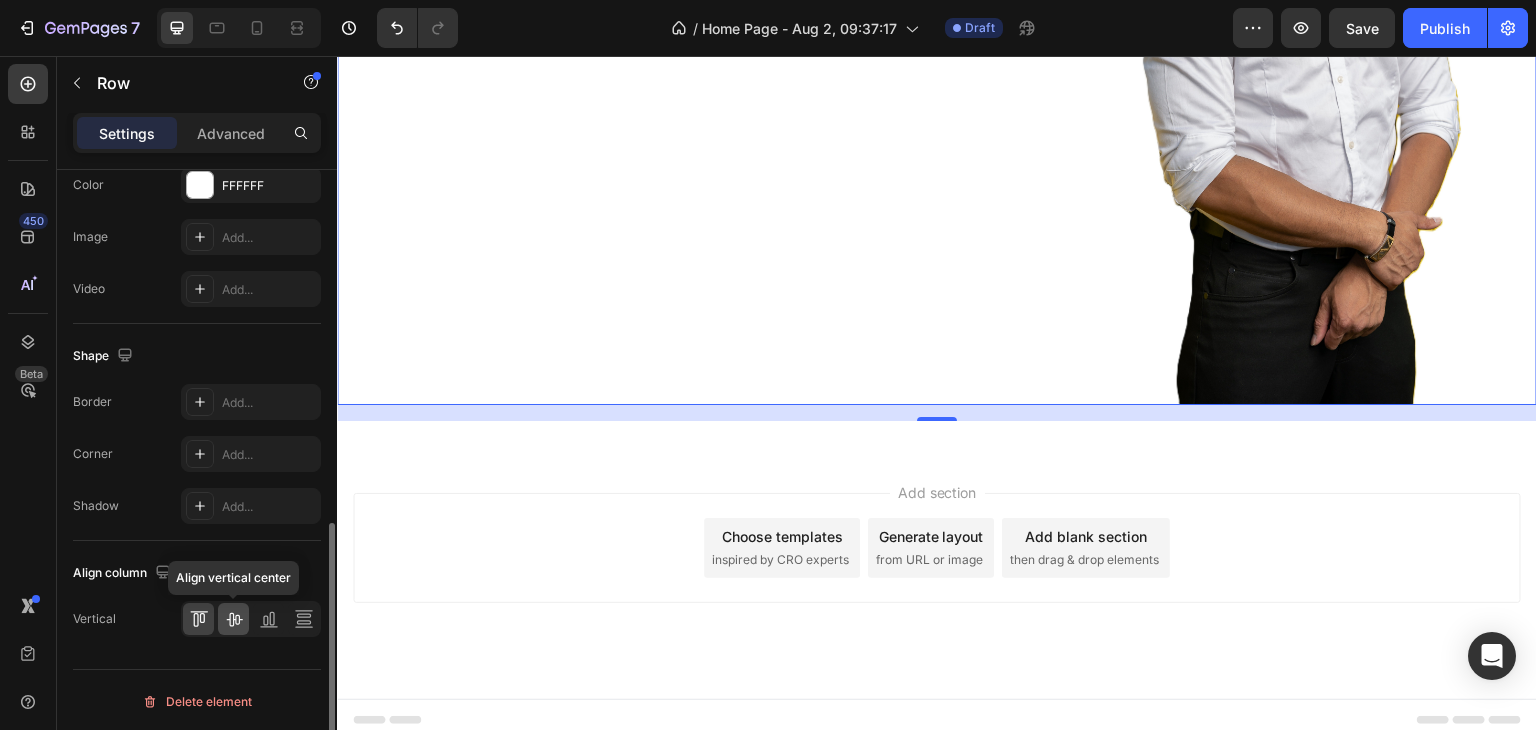 click 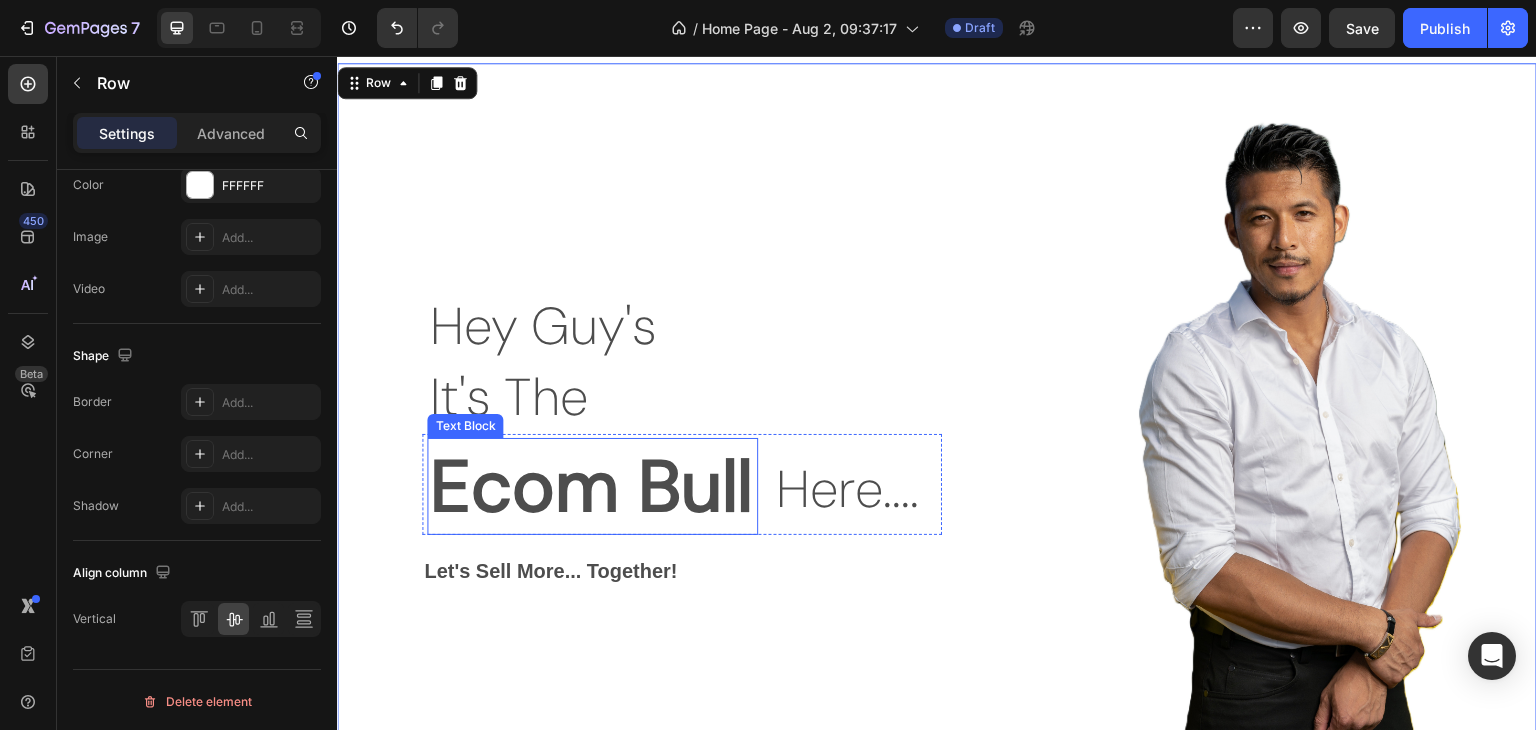 scroll, scrollTop: 64, scrollLeft: 0, axis: vertical 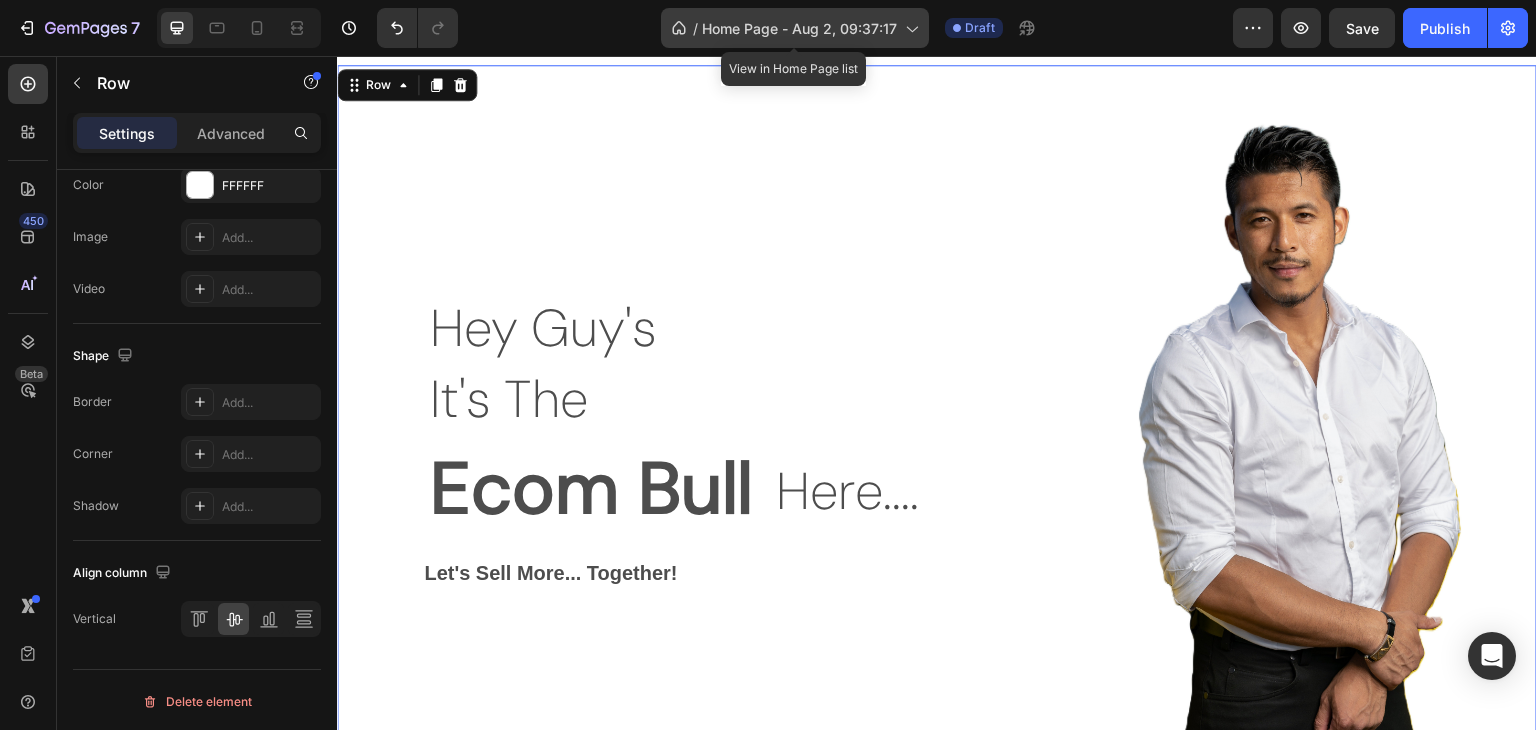 click 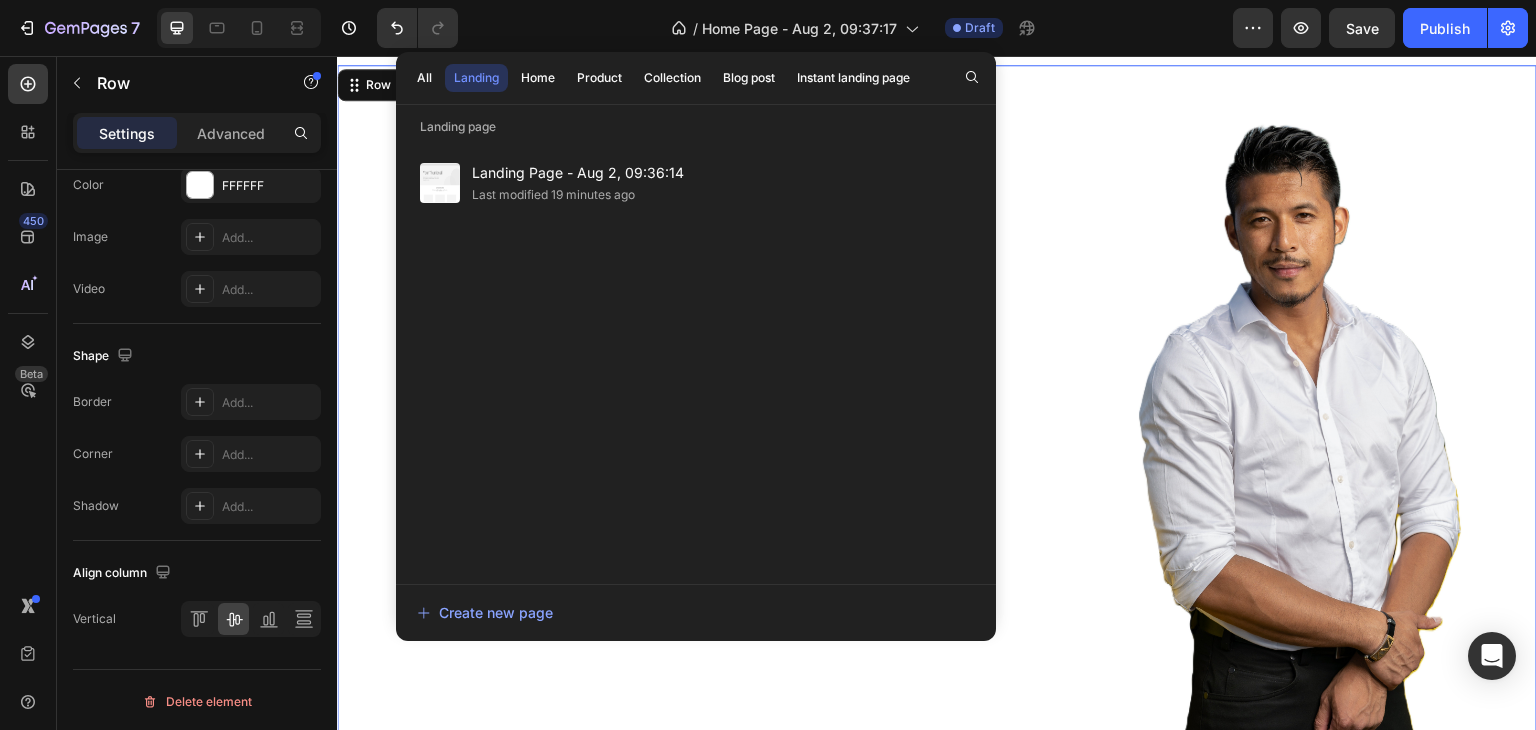 click on "/  Home Page - Aug 2, 09:37:17 Draft" 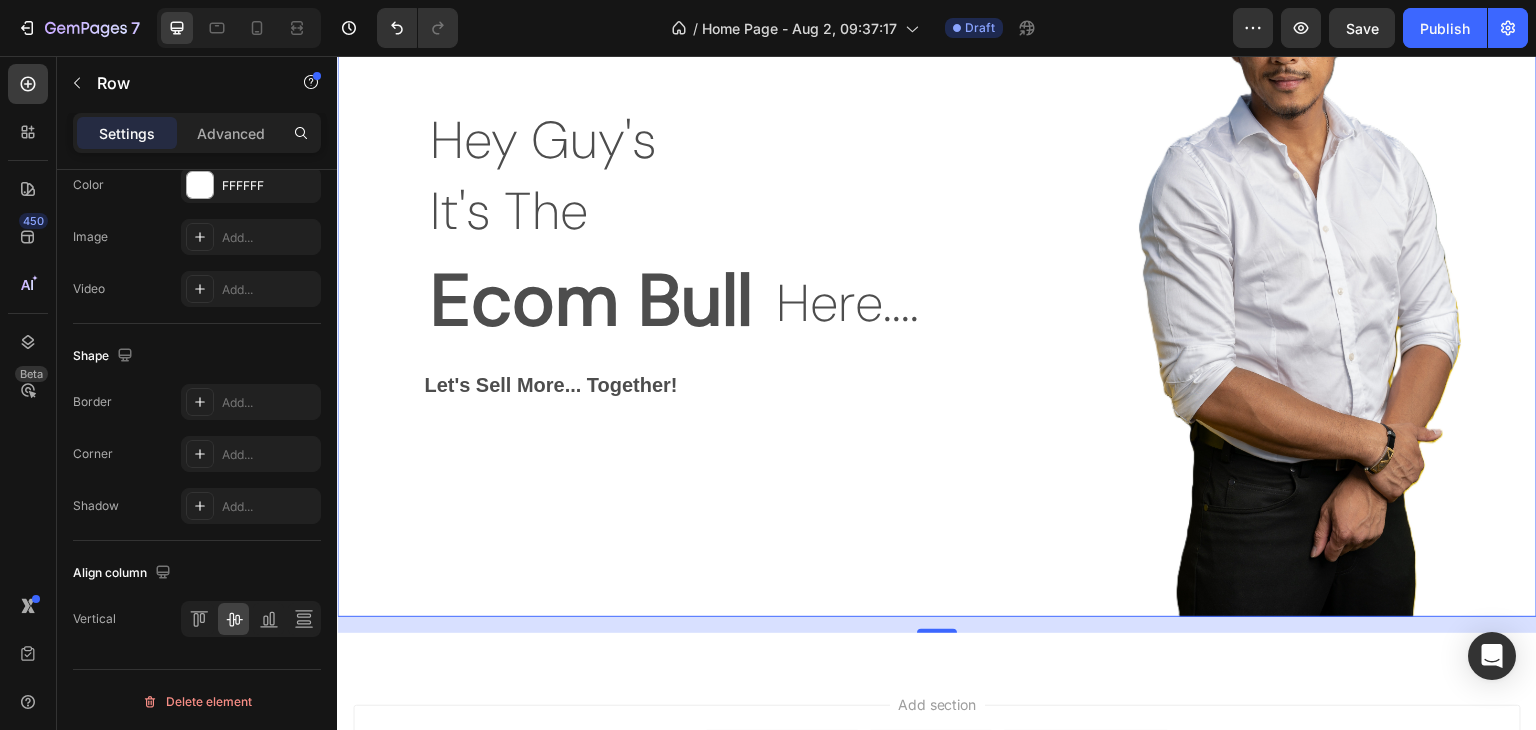 scroll, scrollTop: 0, scrollLeft: 0, axis: both 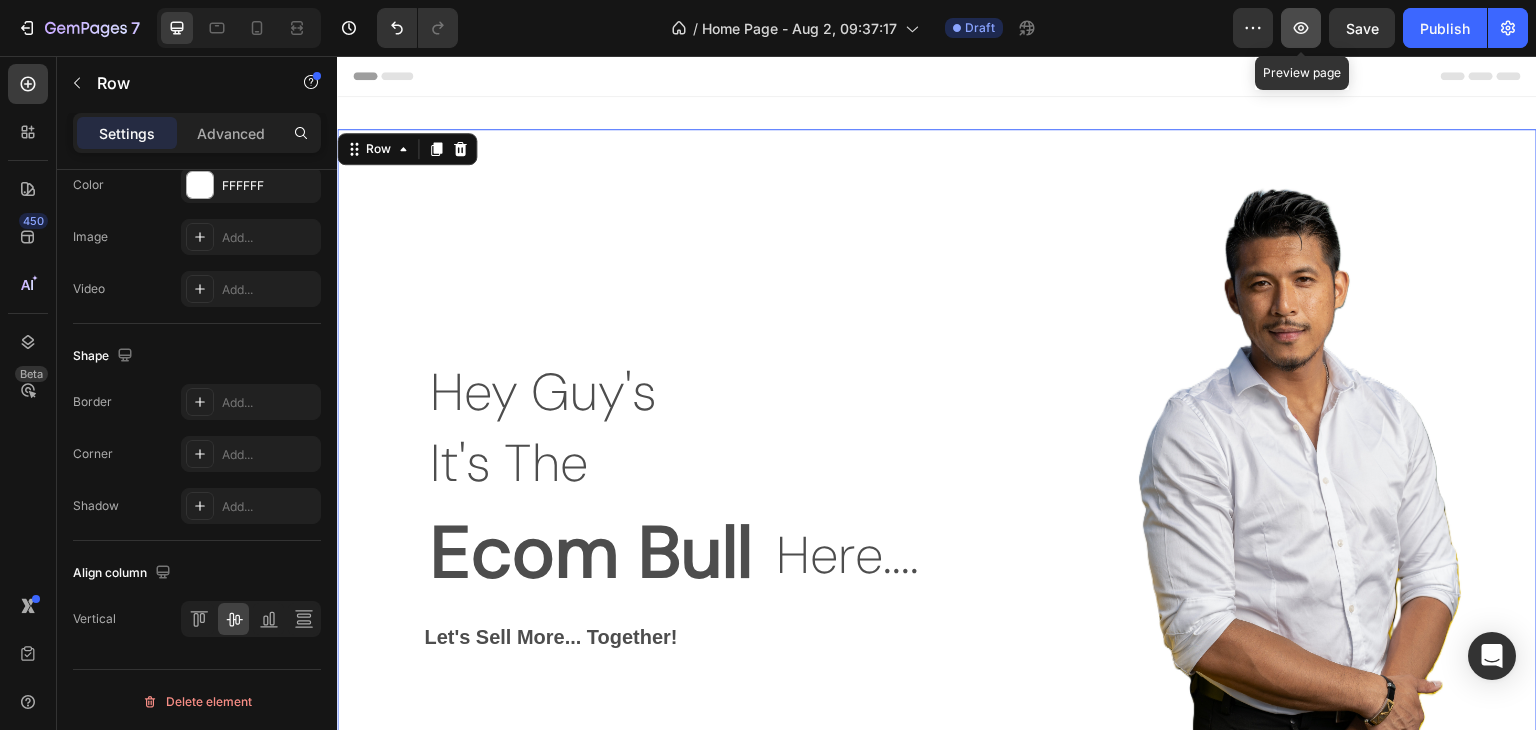 click 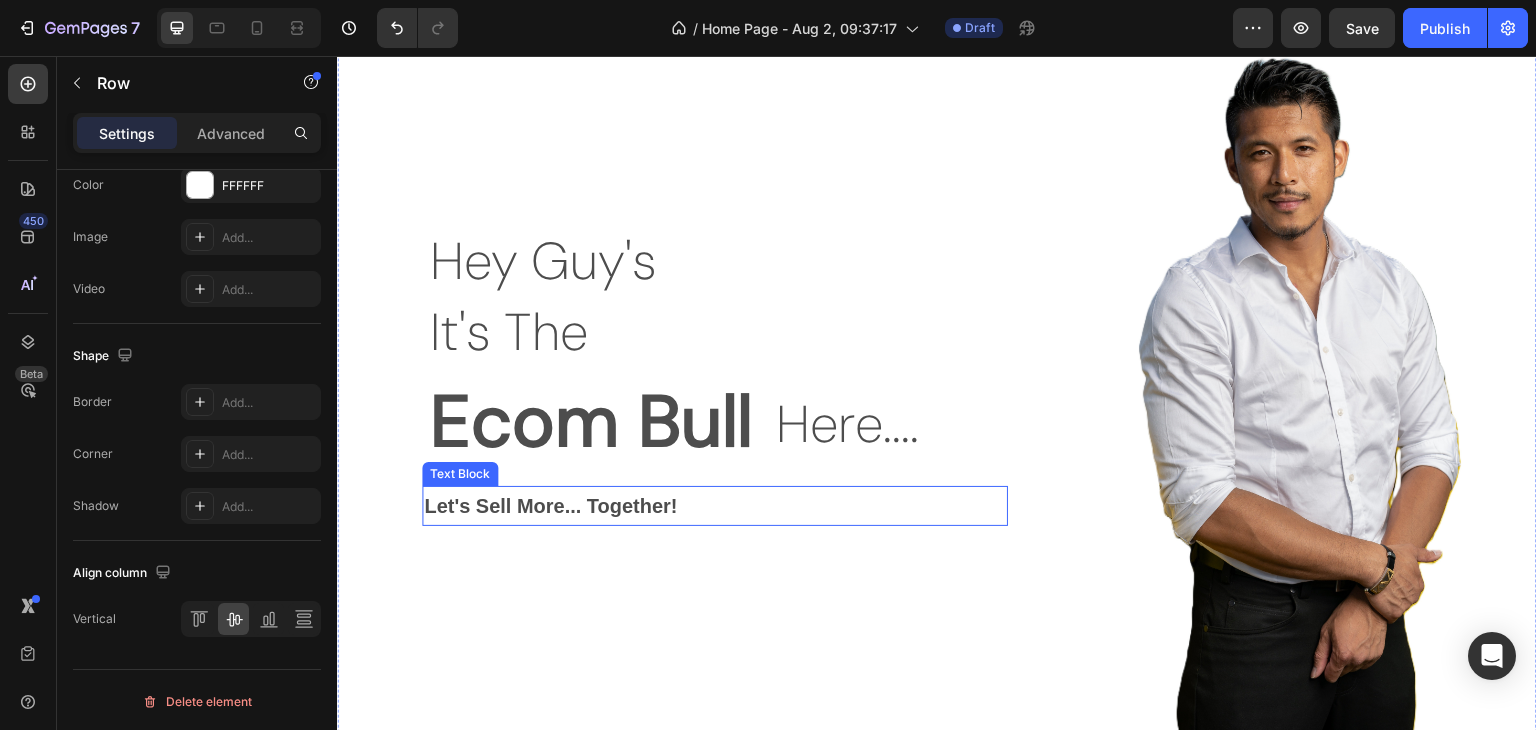 scroll, scrollTop: 300, scrollLeft: 0, axis: vertical 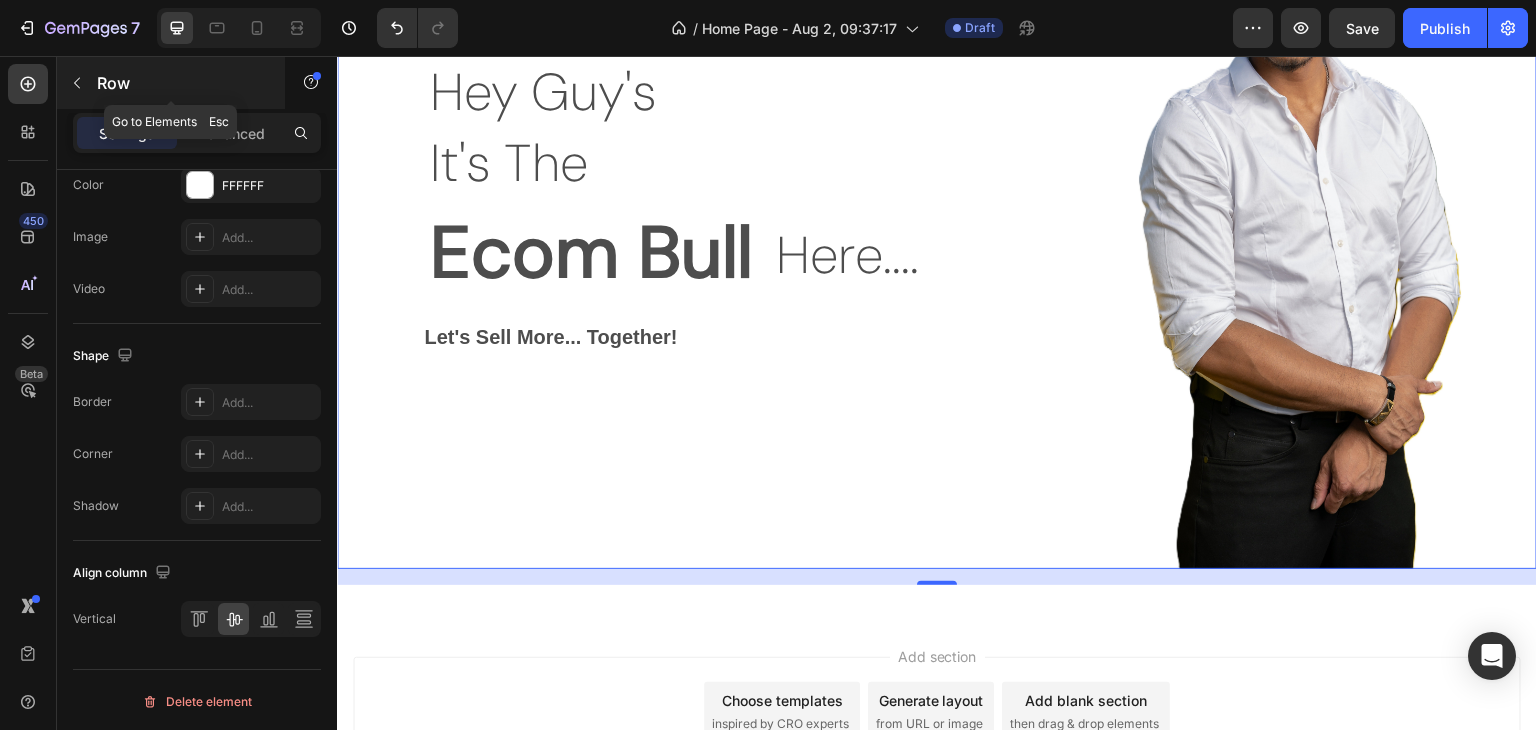 click on "Row" at bounding box center [171, 83] 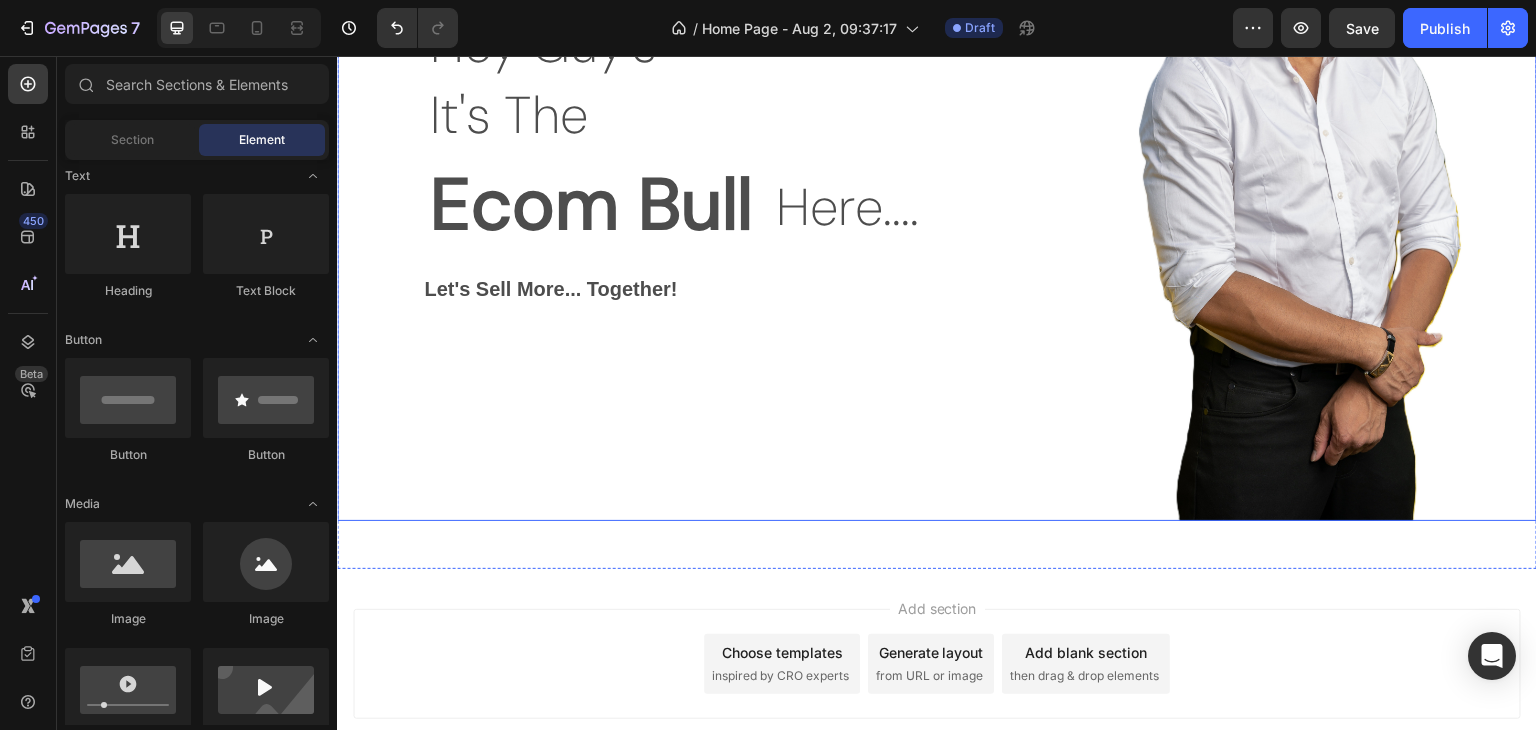 scroll, scrollTop: 264, scrollLeft: 0, axis: vertical 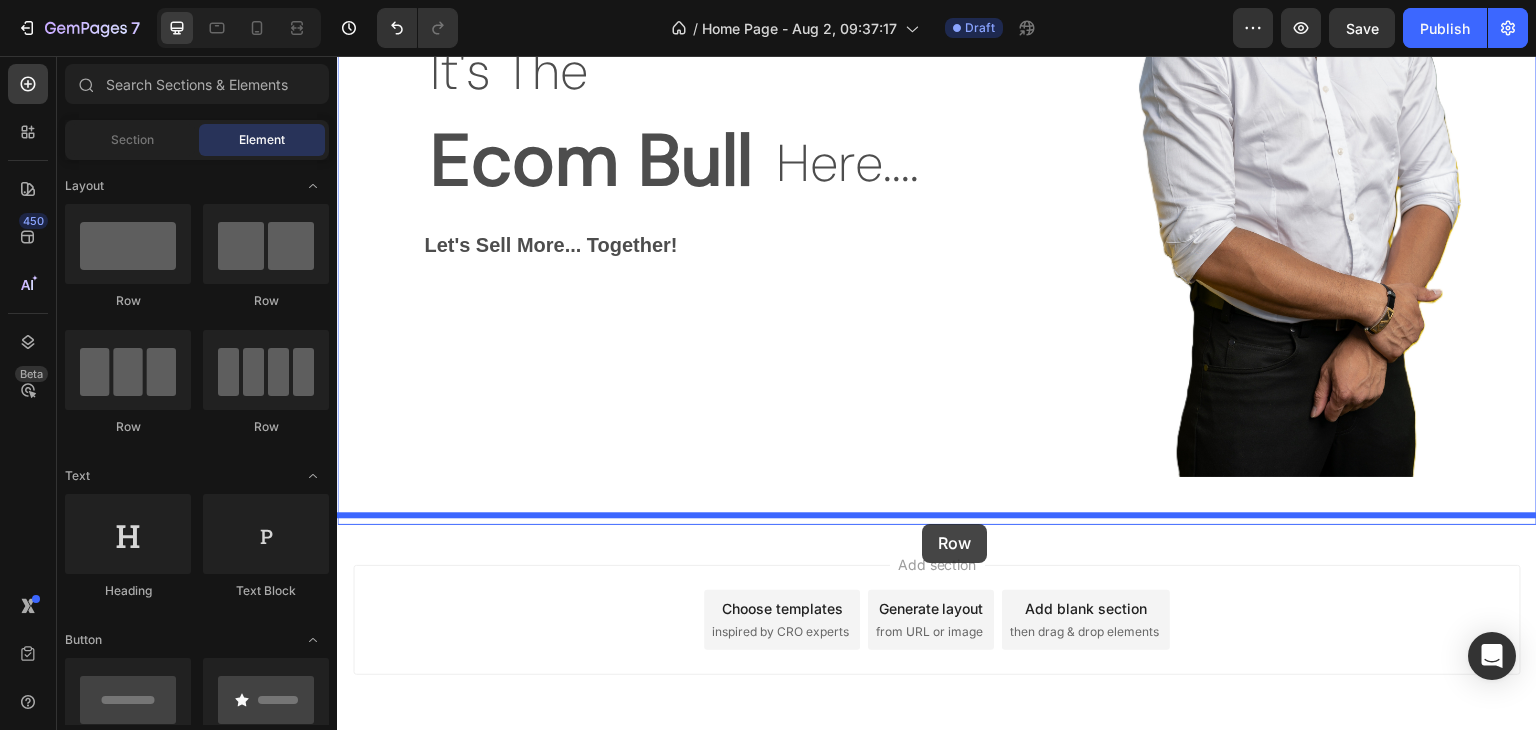 drag, startPoint x: 469, startPoint y: 326, endPoint x: 922, endPoint y: 524, distance: 494.38144 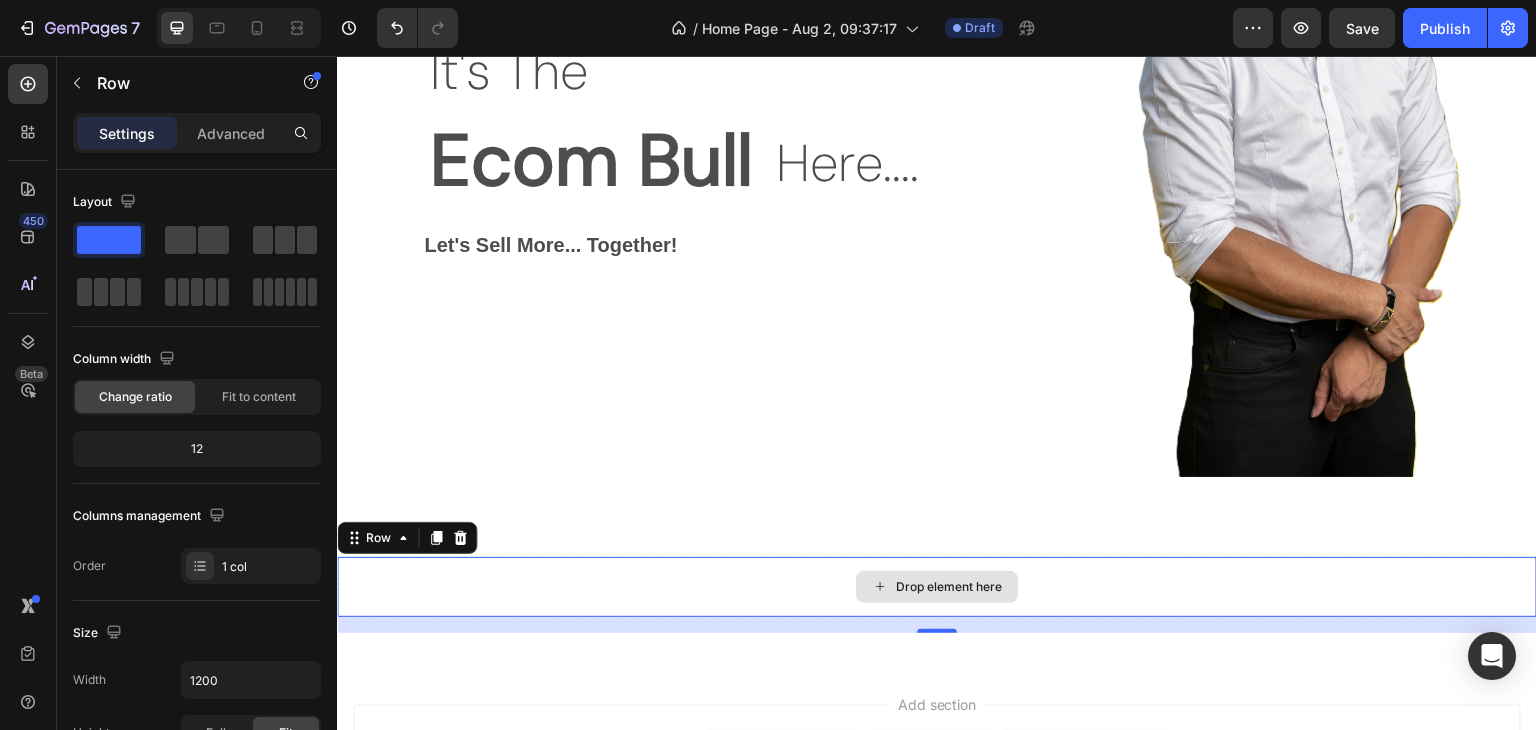 click on "Drop element here" at bounding box center [937, 587] 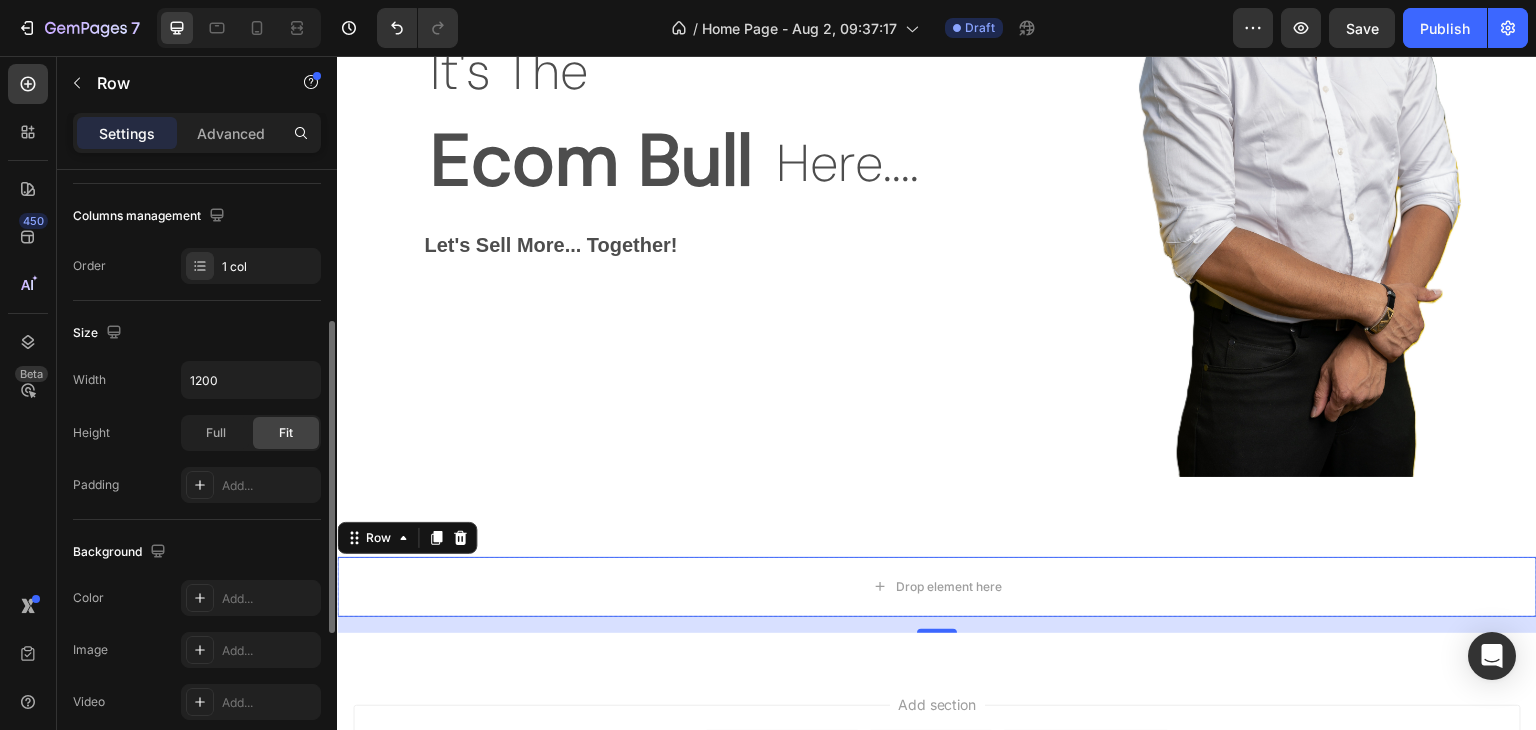 scroll, scrollTop: 400, scrollLeft: 0, axis: vertical 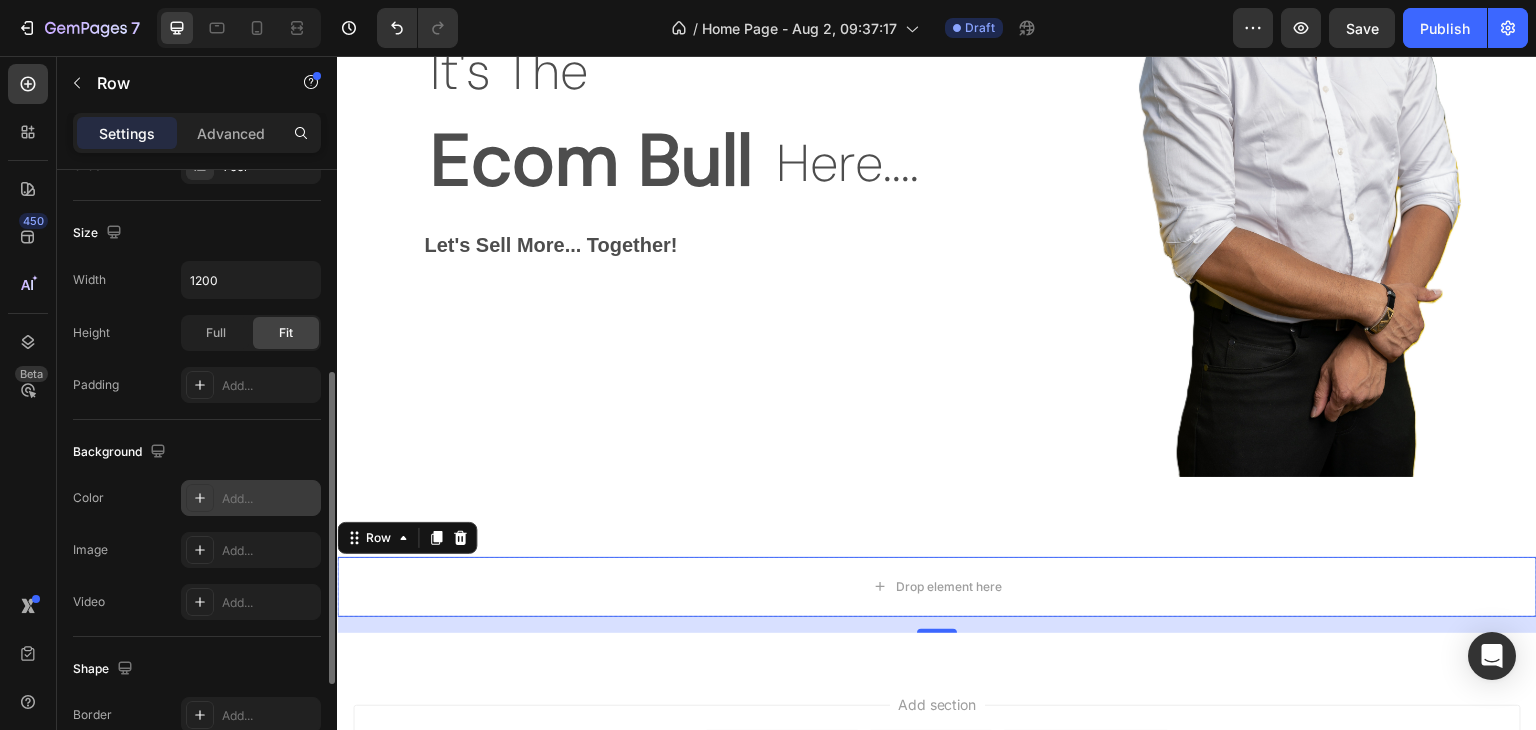 click on "Add..." at bounding box center (269, 499) 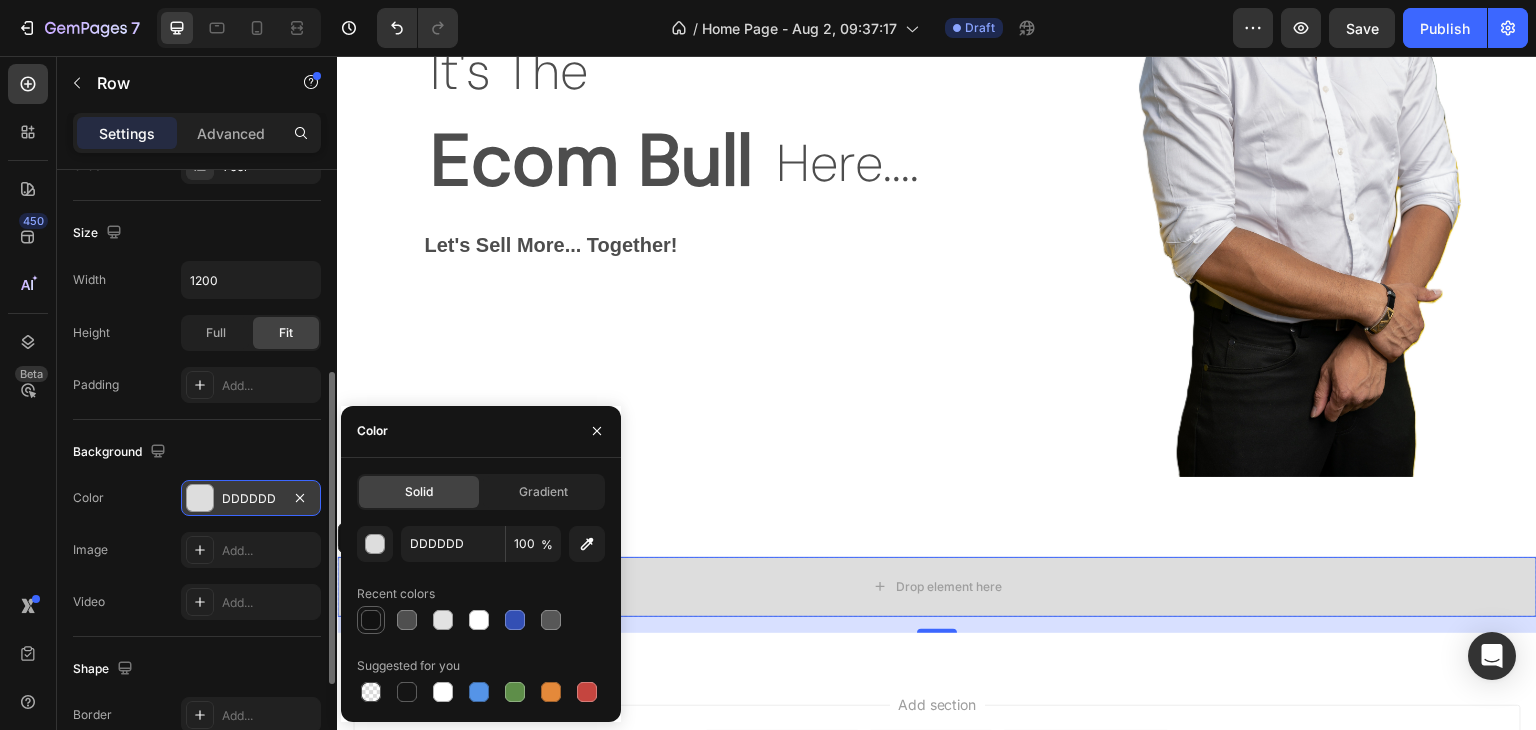 click at bounding box center [371, 620] 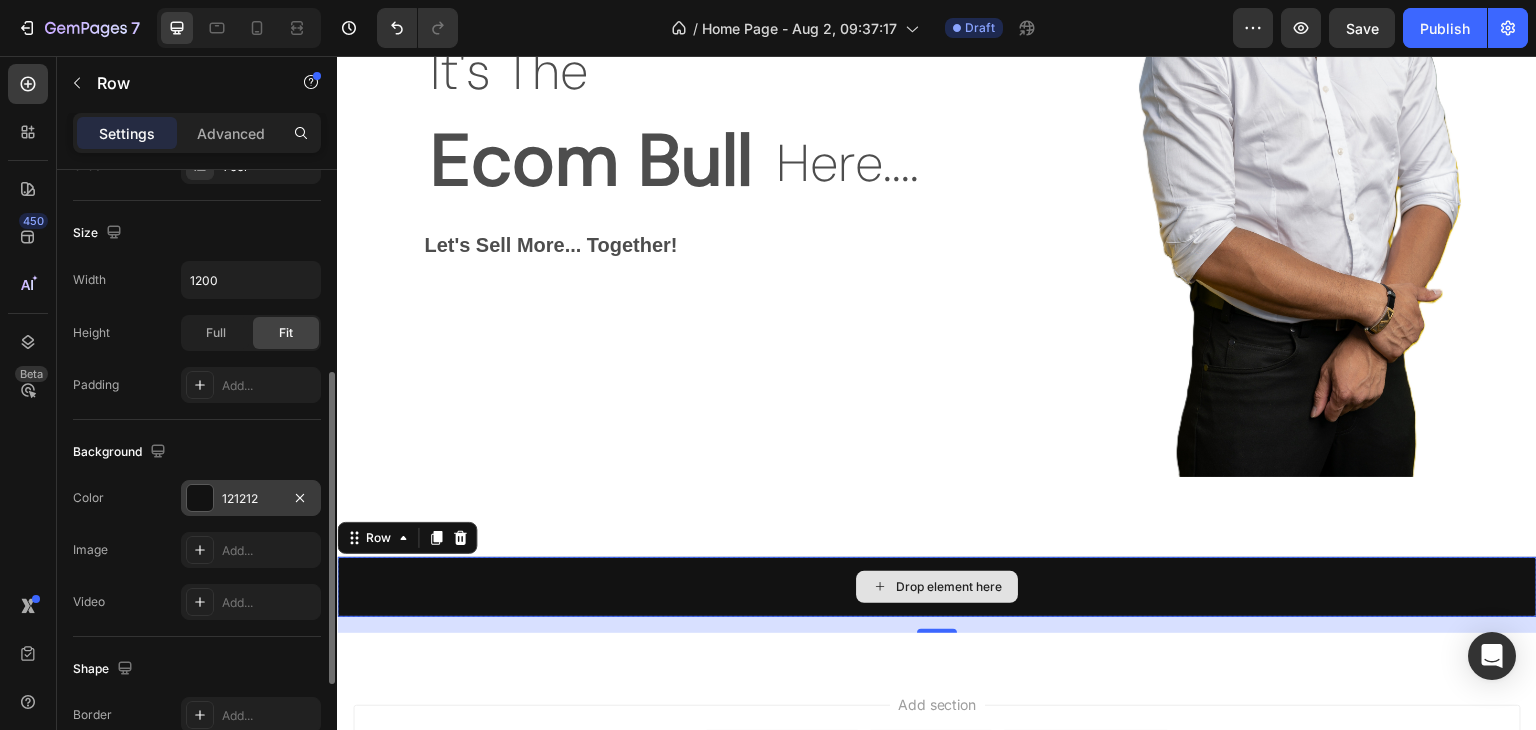 click on "Drop element here" at bounding box center [937, 587] 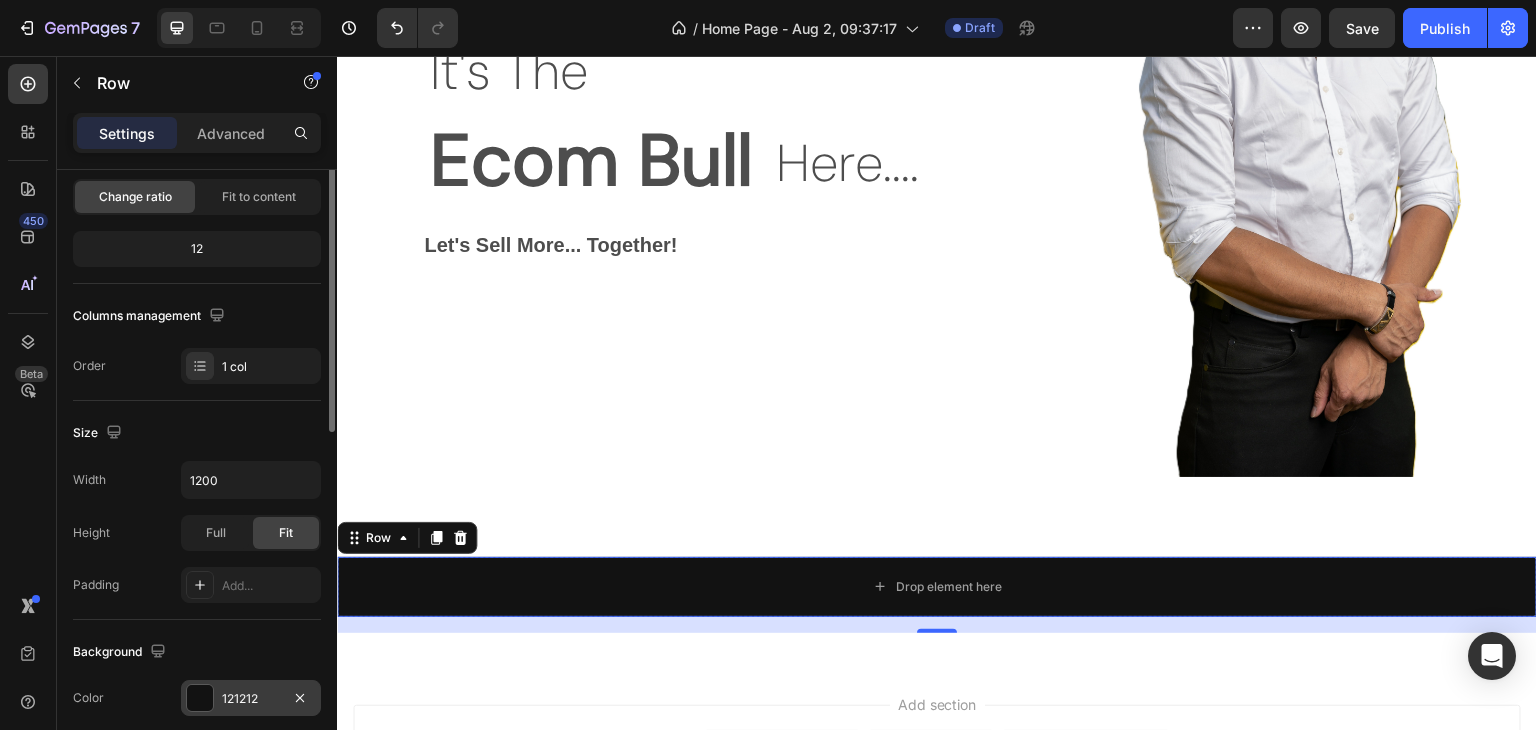 scroll, scrollTop: 100, scrollLeft: 0, axis: vertical 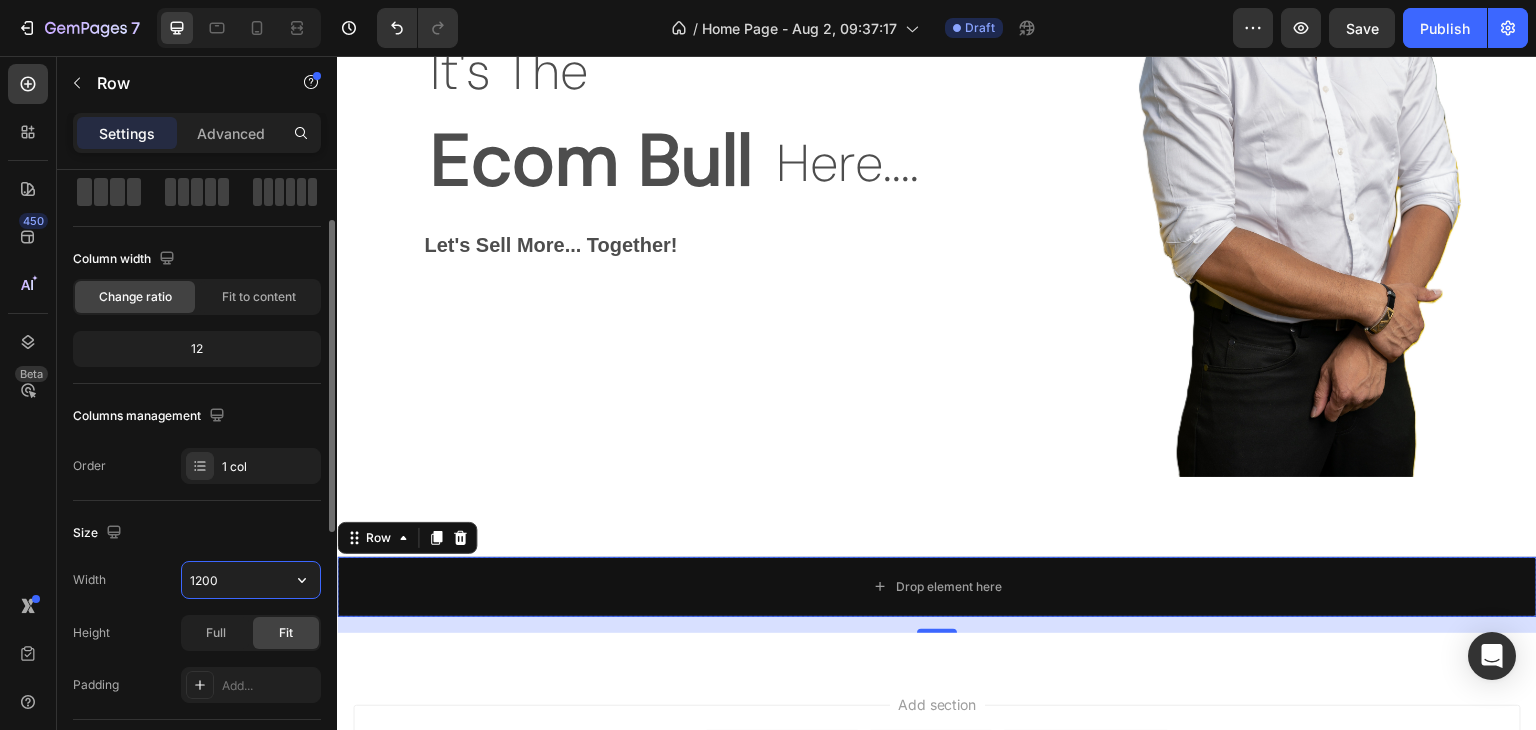 click on "1200" at bounding box center (251, 580) 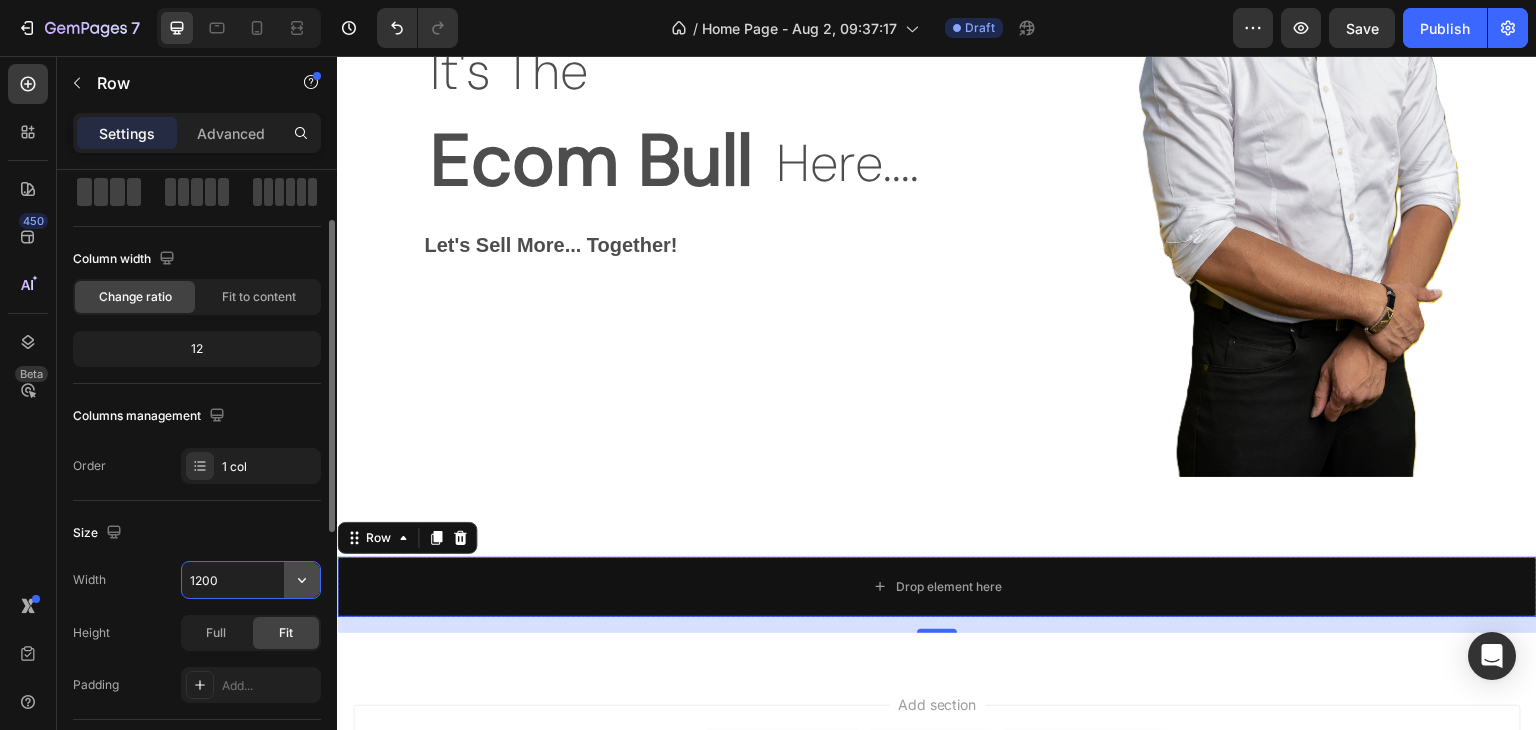 click 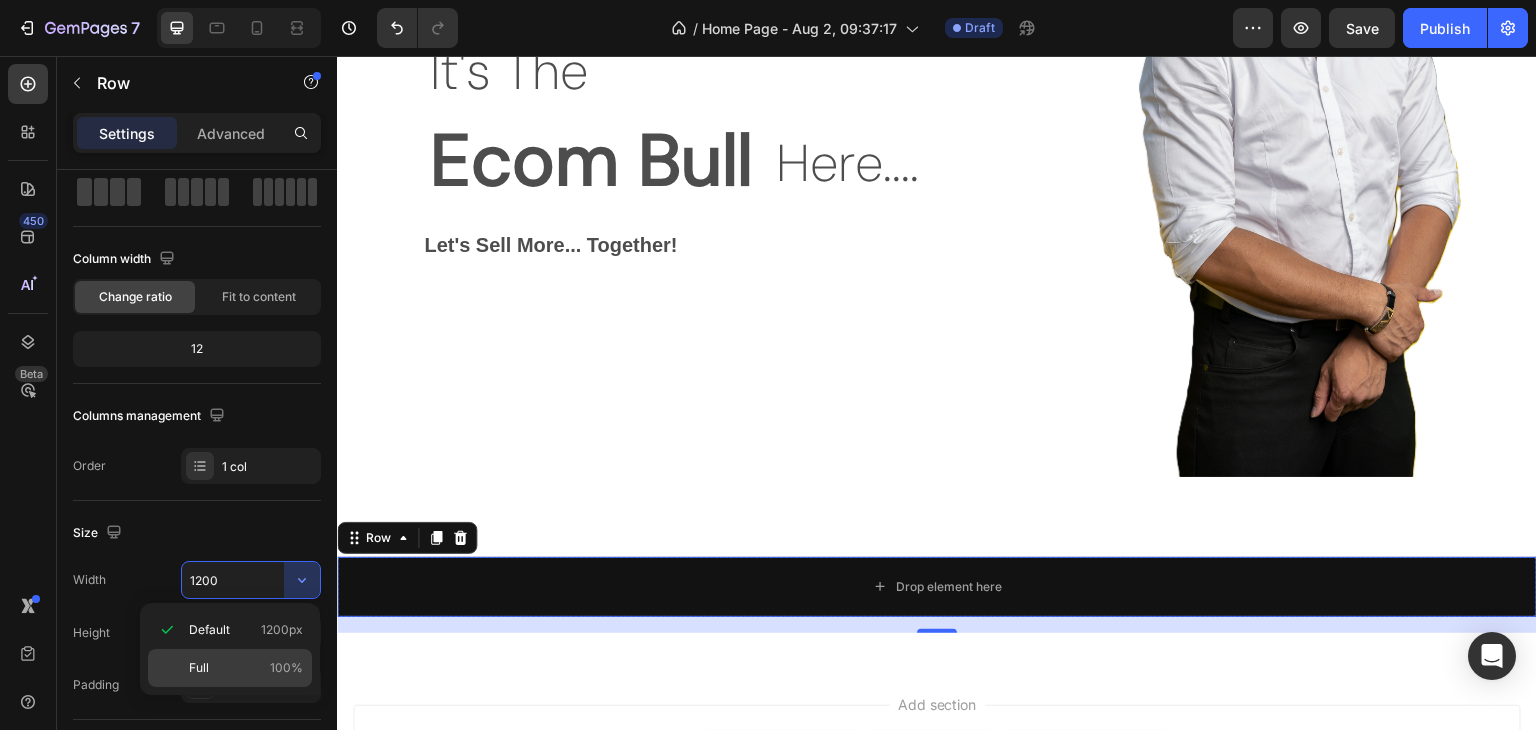 click on "Full 100%" 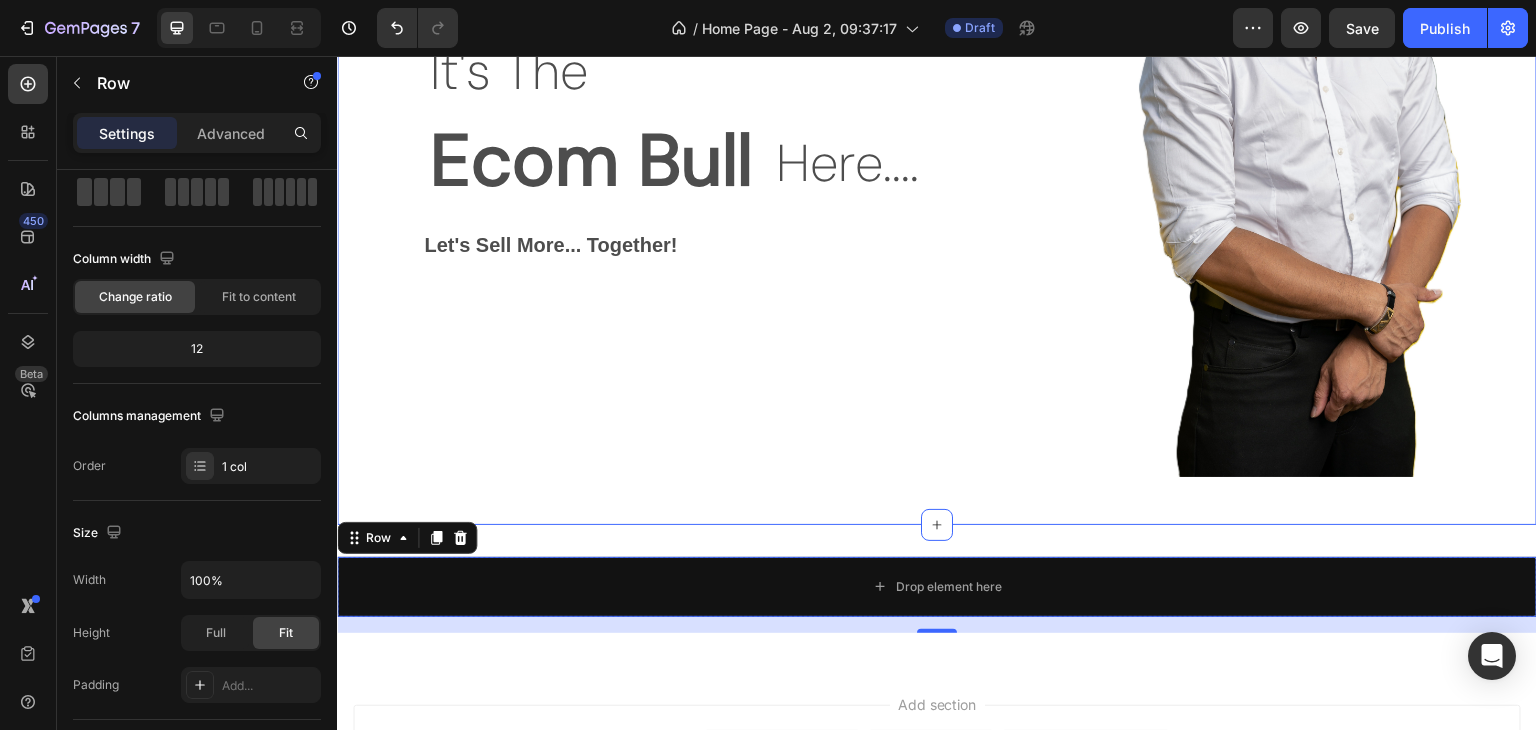 scroll, scrollTop: 504, scrollLeft: 0, axis: vertical 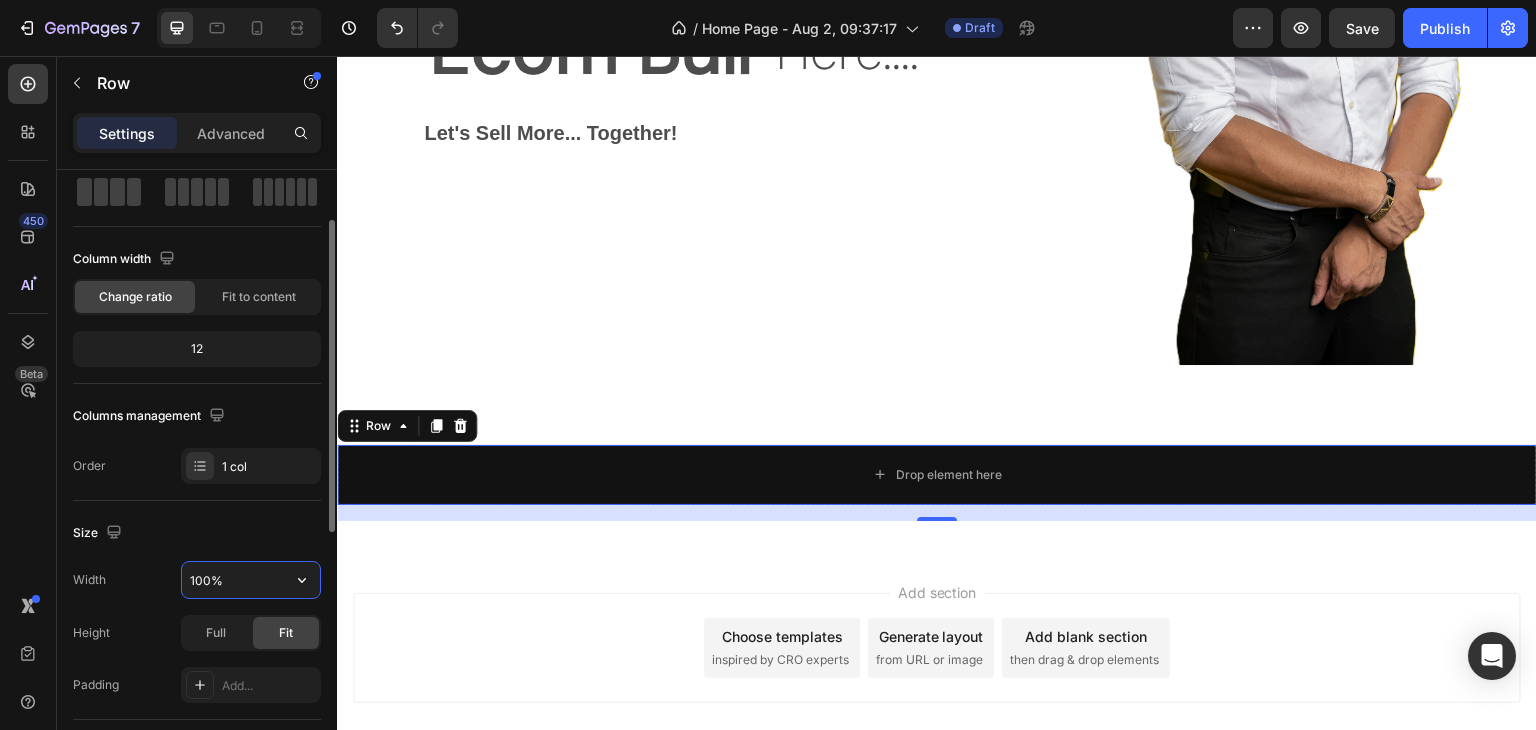 click on "100%" at bounding box center (251, 580) 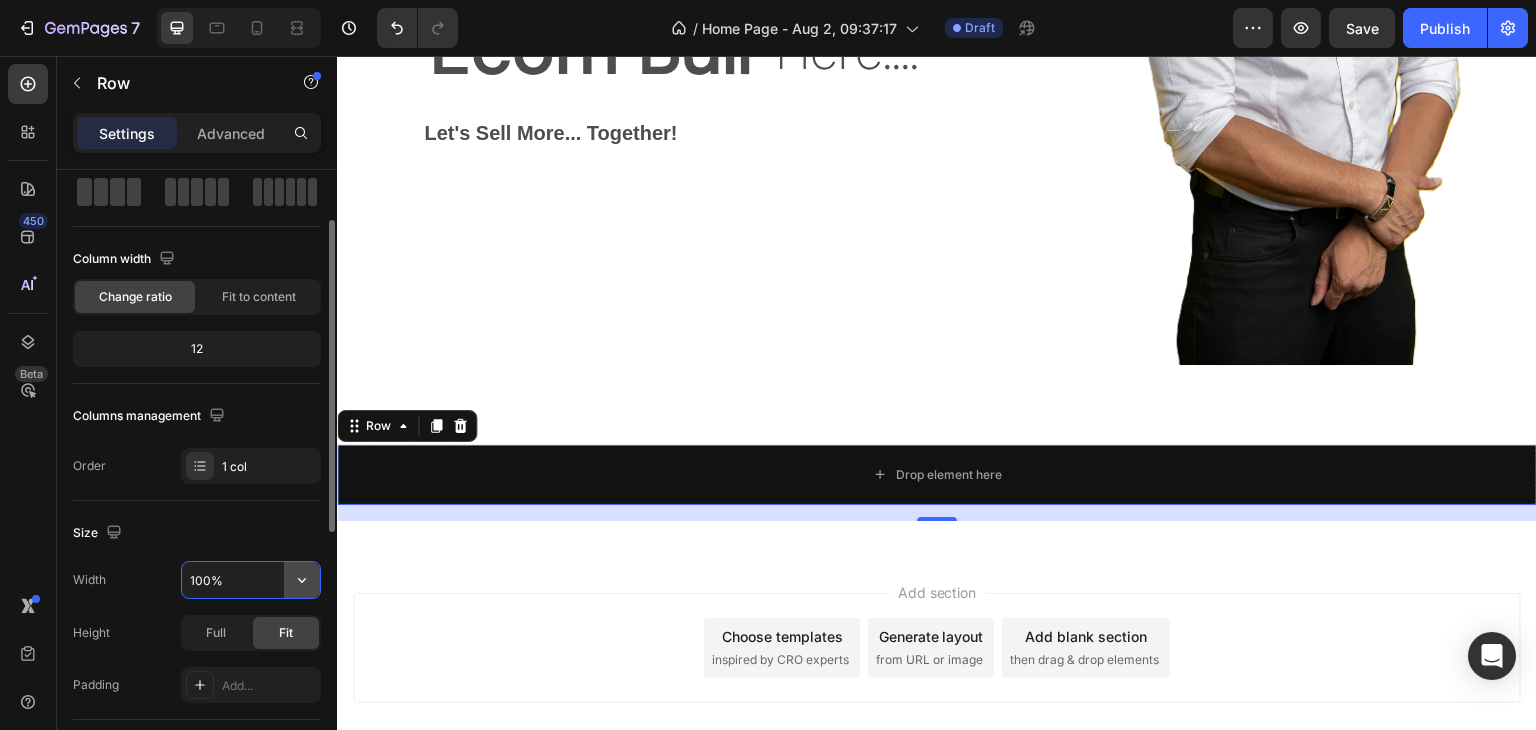 click 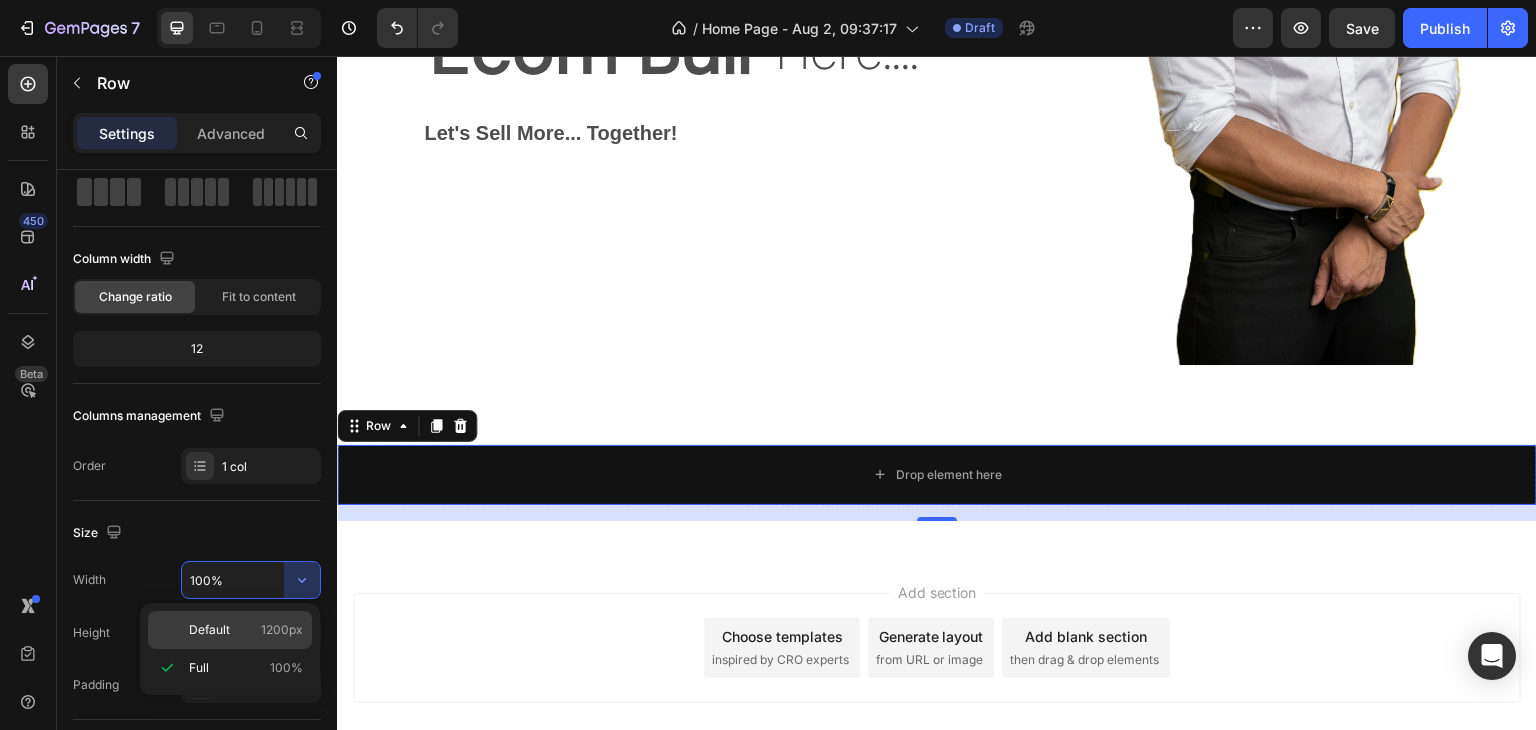 click on "1200px" at bounding box center (282, 630) 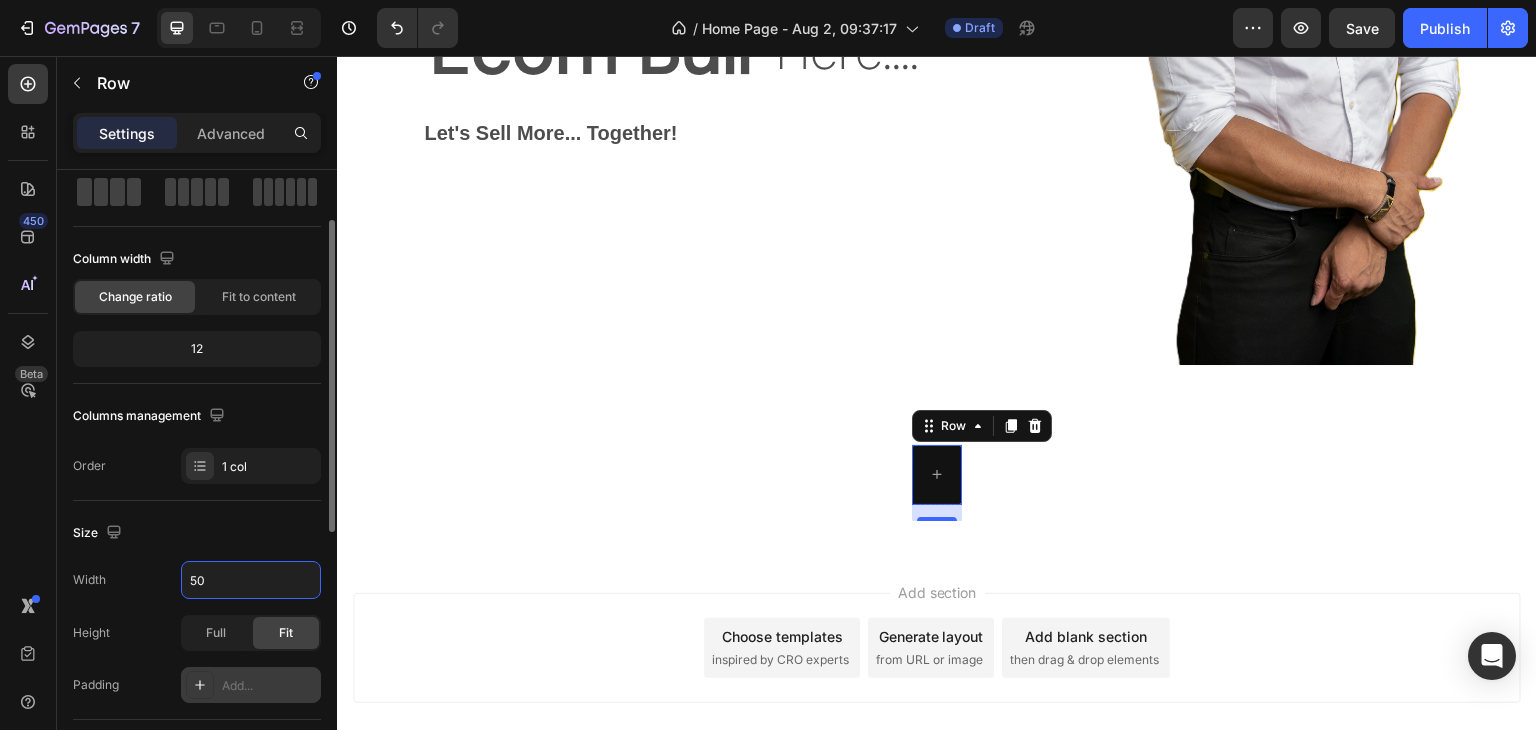 click on "Add..." at bounding box center [269, 686] 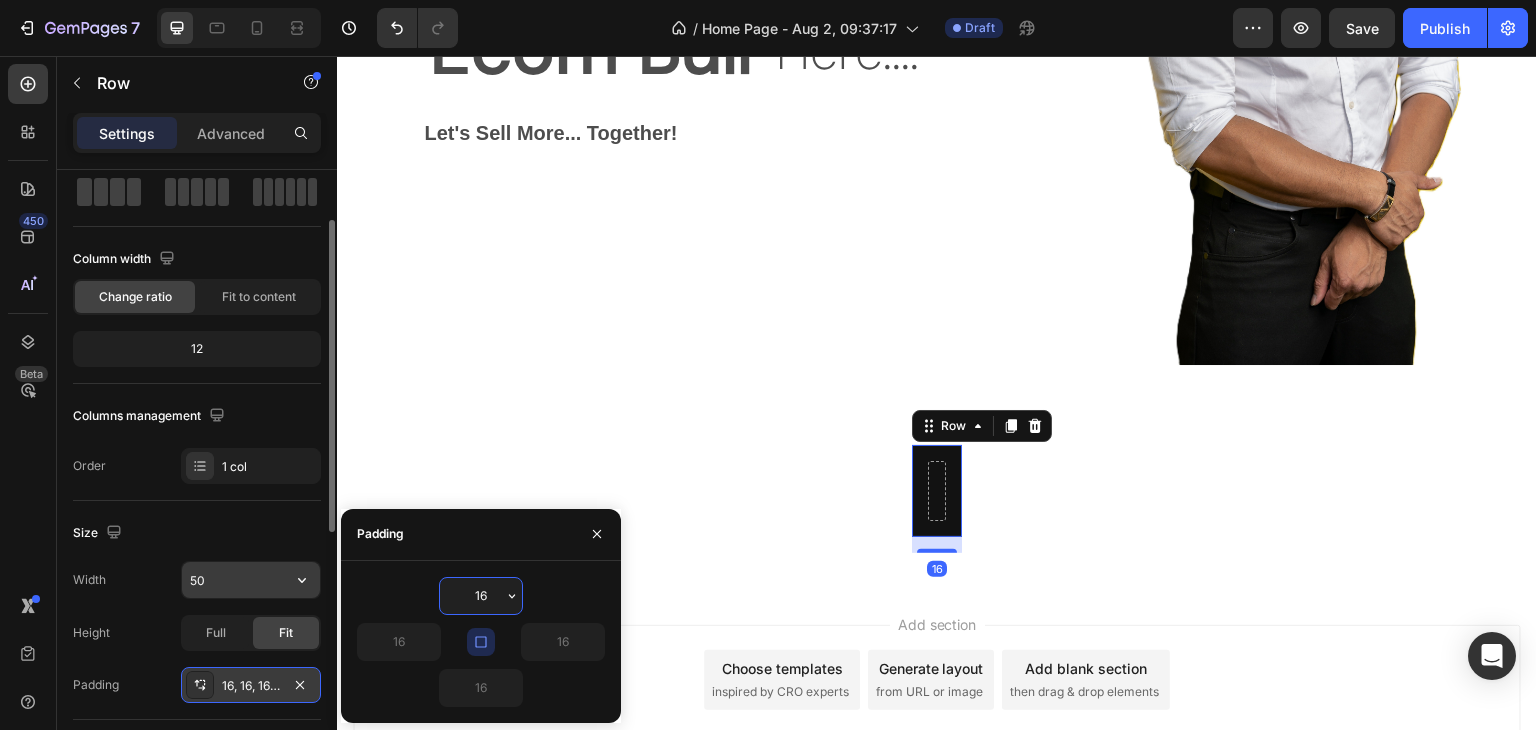 click 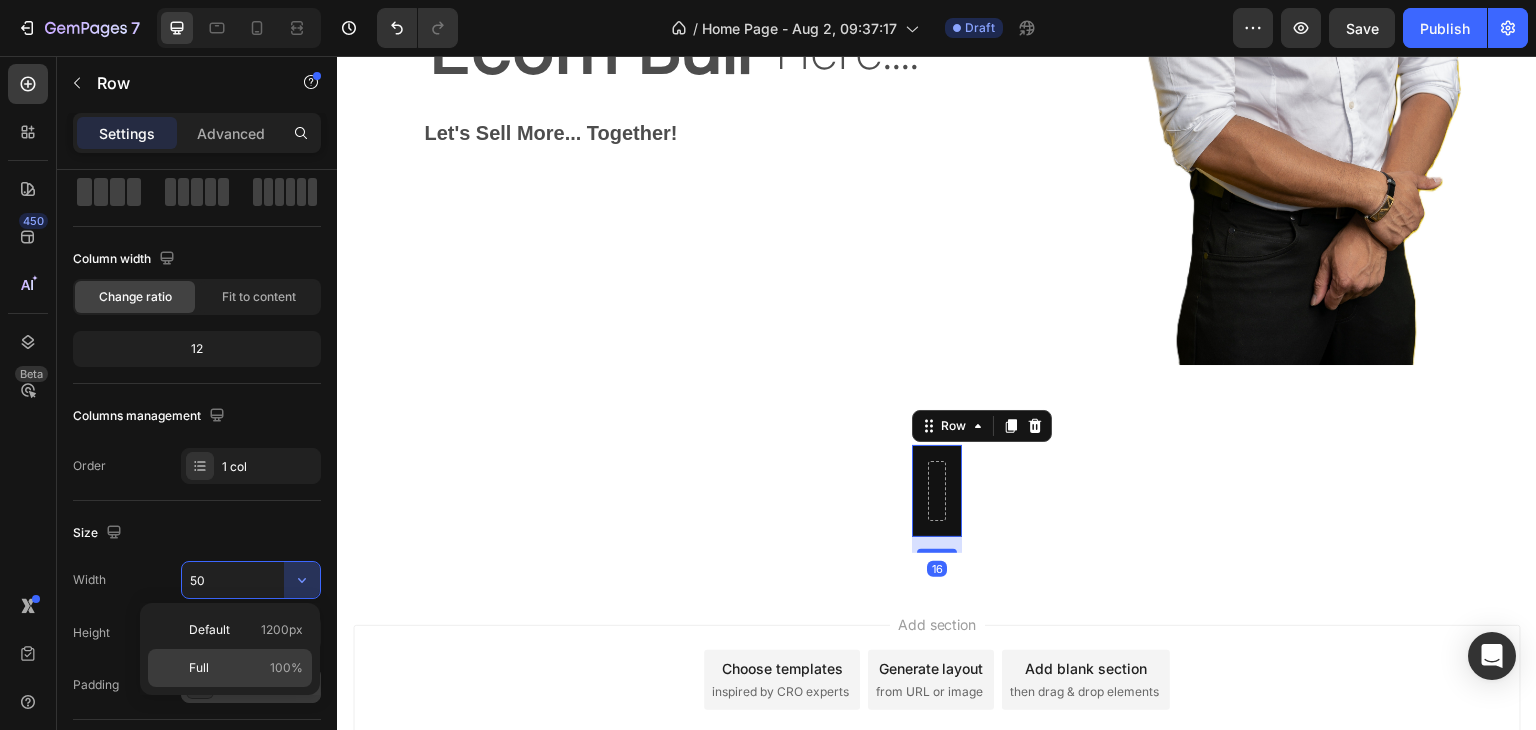 click on "Full 100%" 